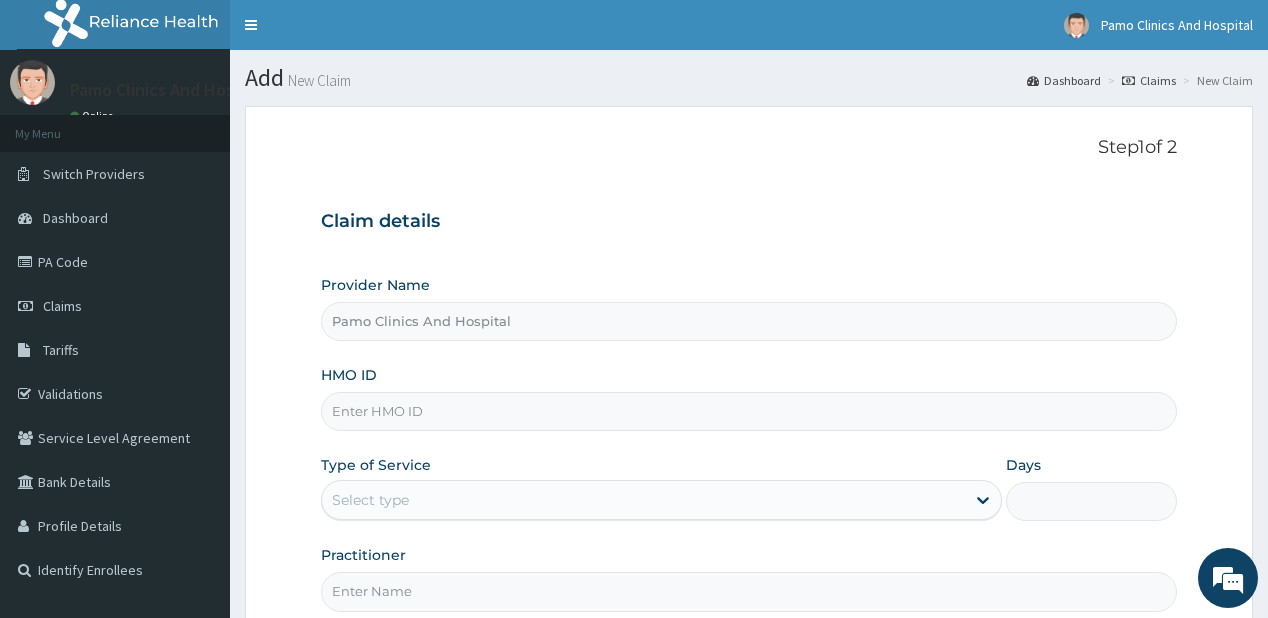 scroll, scrollTop: 0, scrollLeft: 0, axis: both 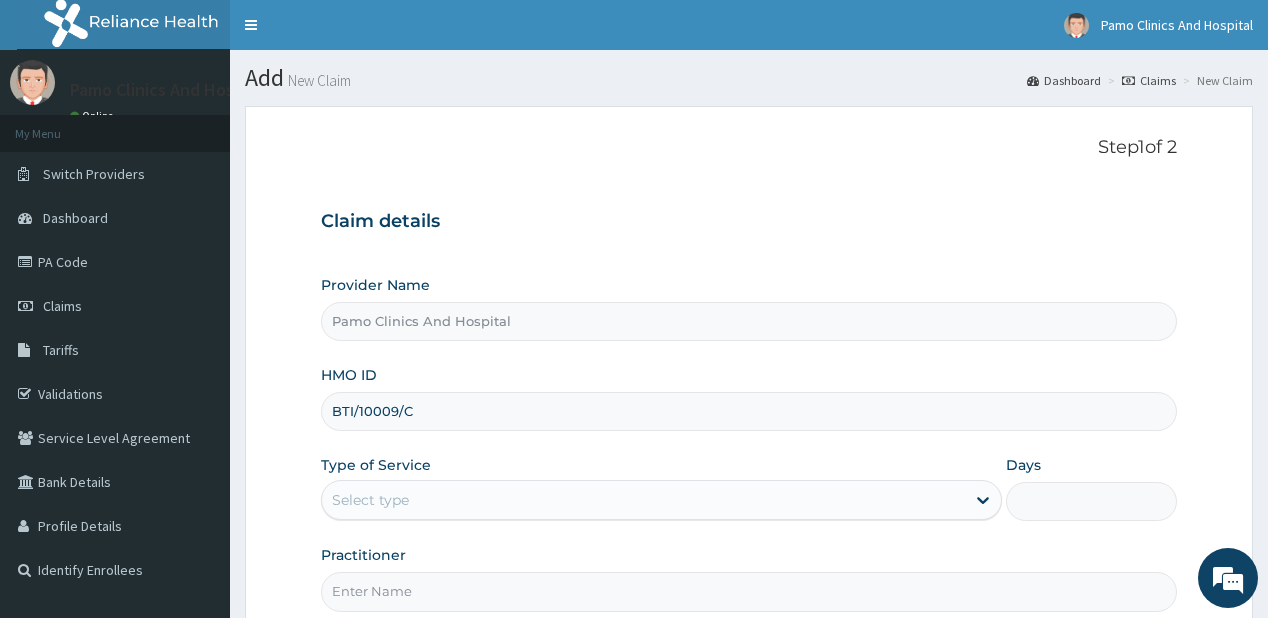click on "BTI/10009/C" at bounding box center [748, 411] 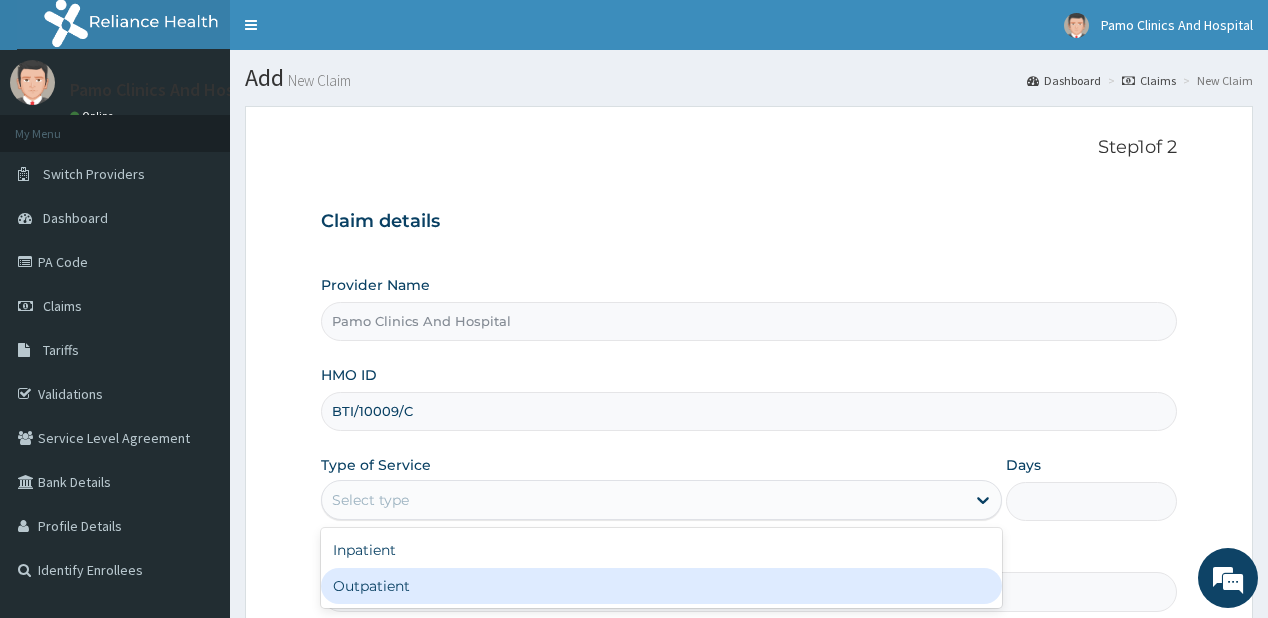 click on "Outpatient" at bounding box center (661, 586) 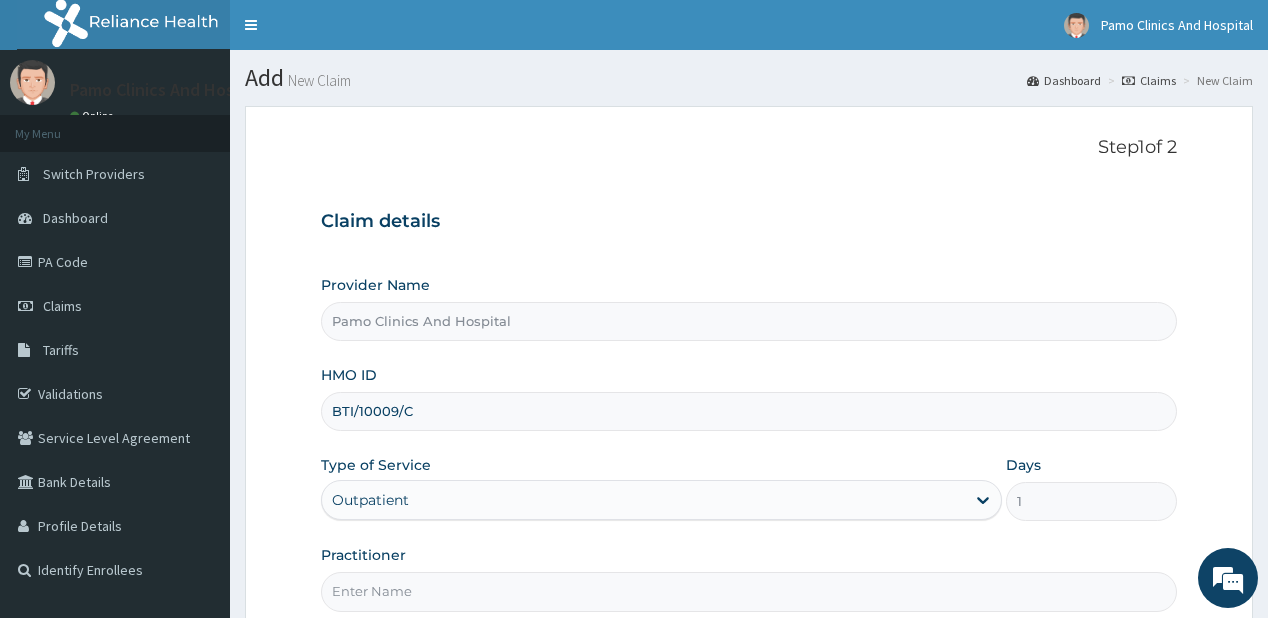 click on "Practitioner" at bounding box center [748, 591] 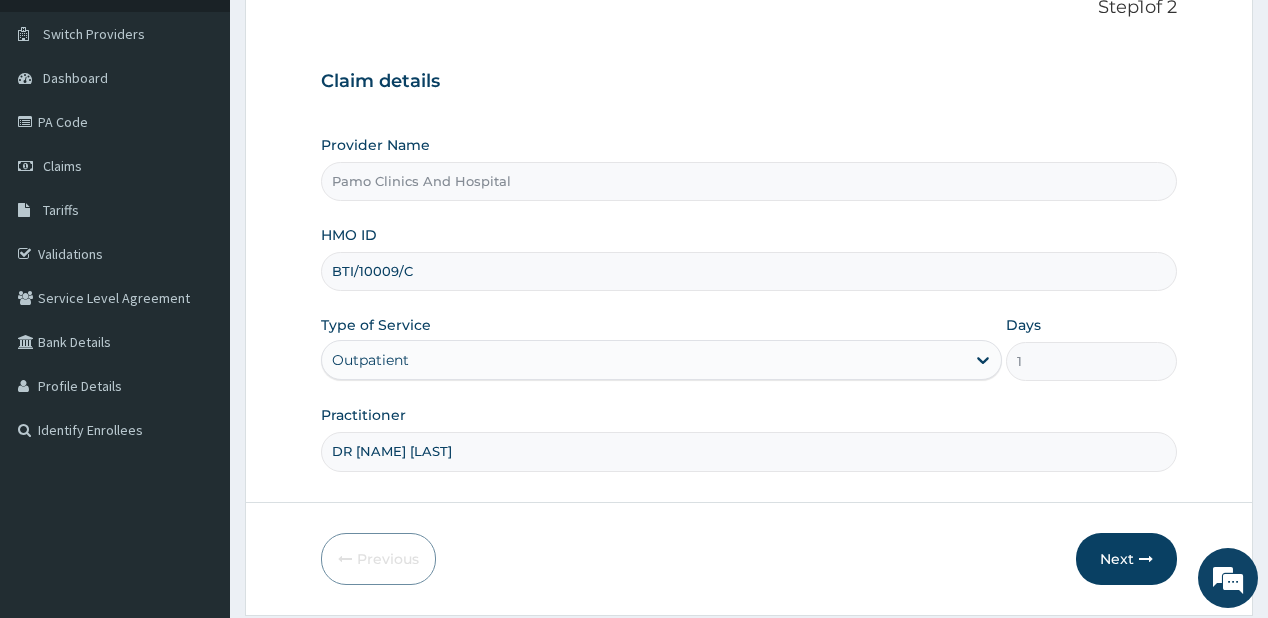 scroll, scrollTop: 200, scrollLeft: 0, axis: vertical 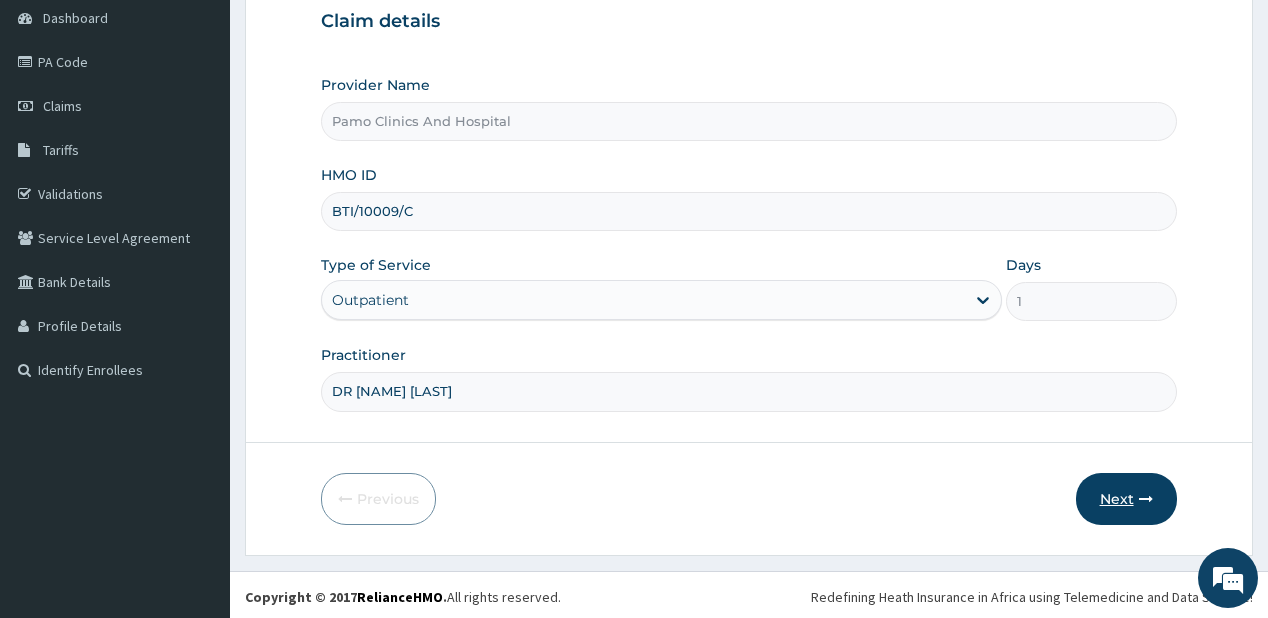 click at bounding box center [1146, 499] 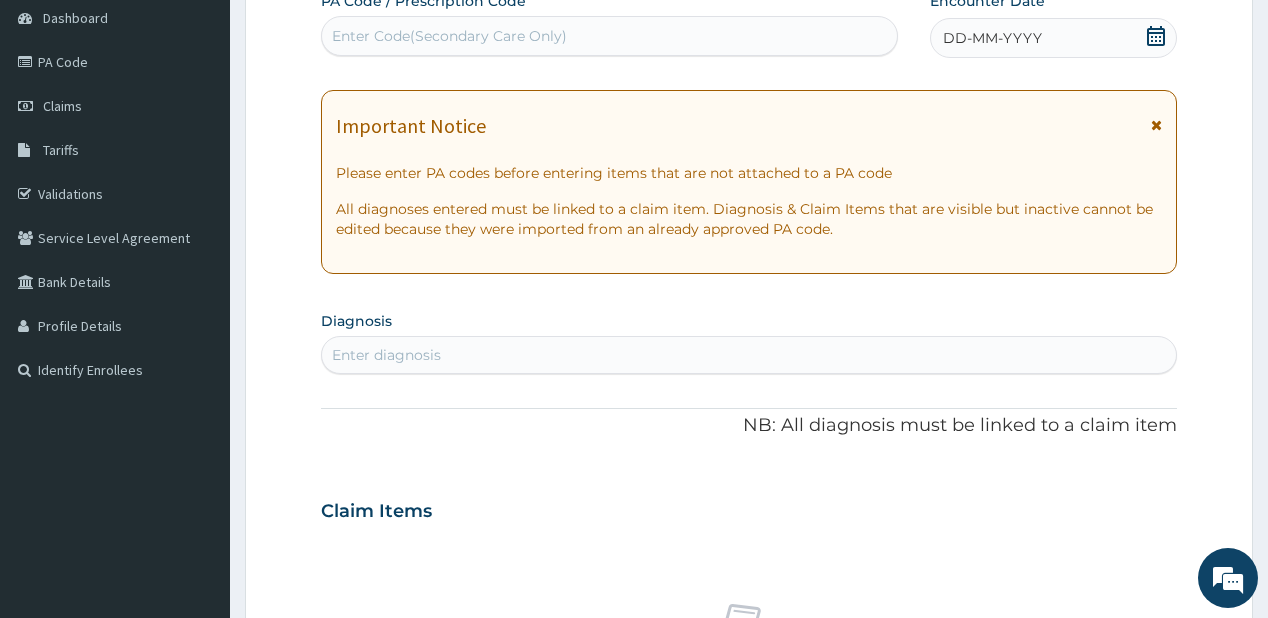 click on "DD-MM-YYYY" at bounding box center [1053, 38] 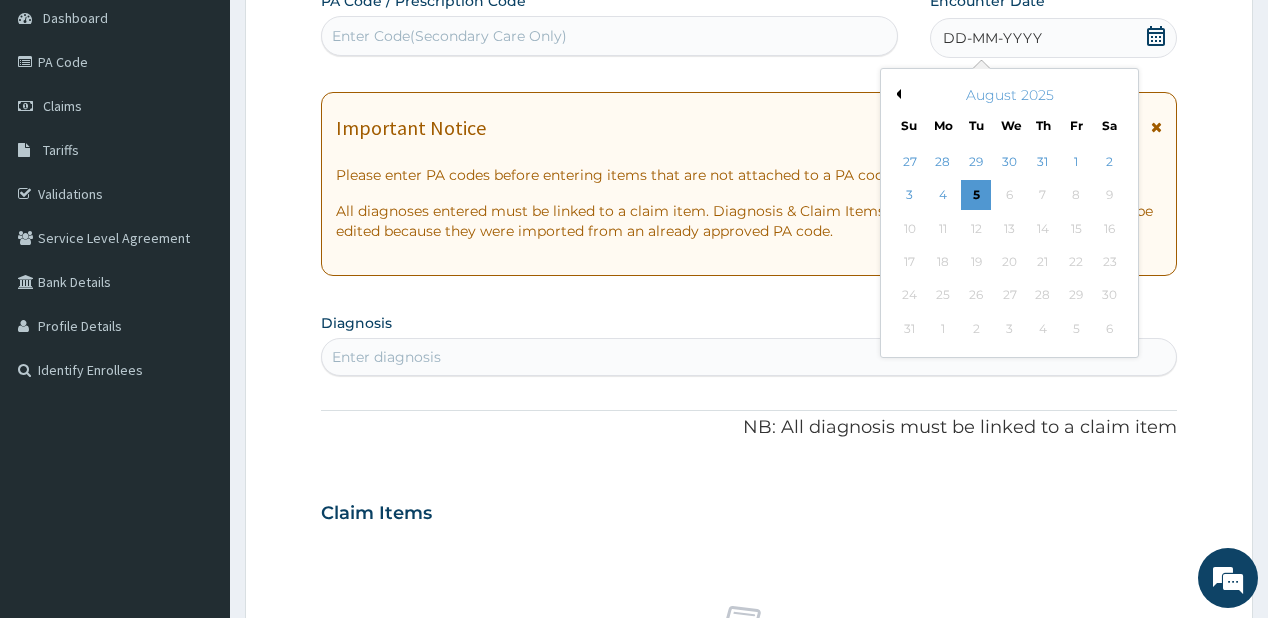 drag, startPoint x: 900, startPoint y: 93, endPoint x: 887, endPoint y: 91, distance: 13.152946 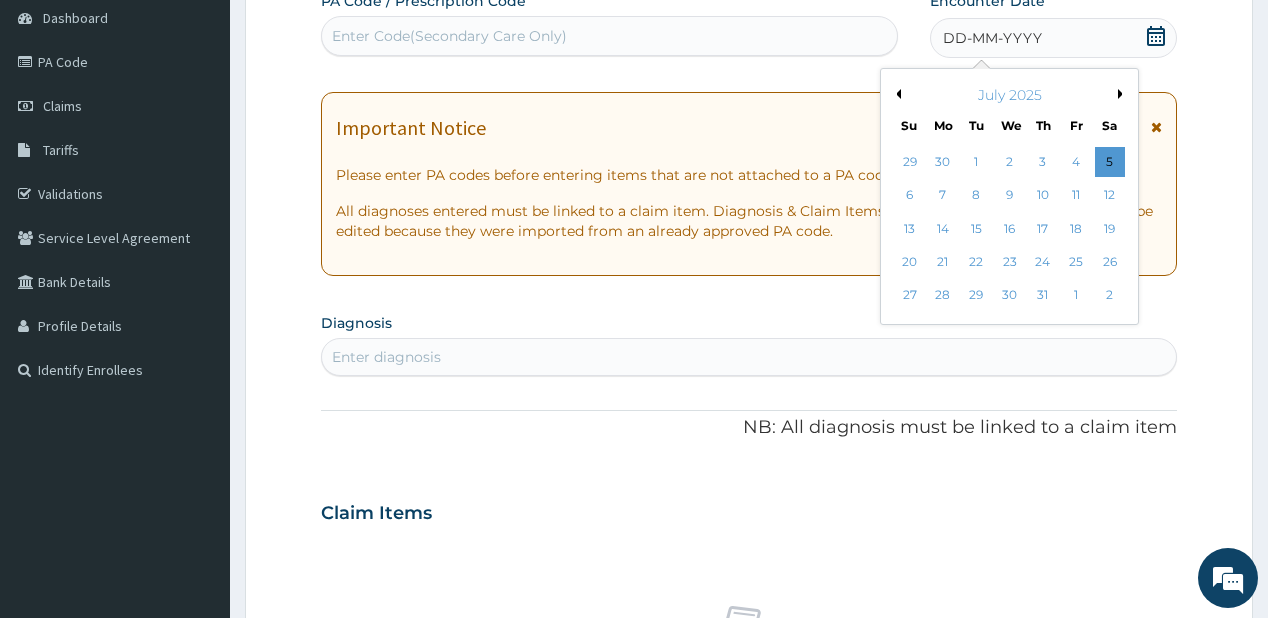 drag, startPoint x: 1105, startPoint y: 157, endPoint x: 957, endPoint y: 157, distance: 148 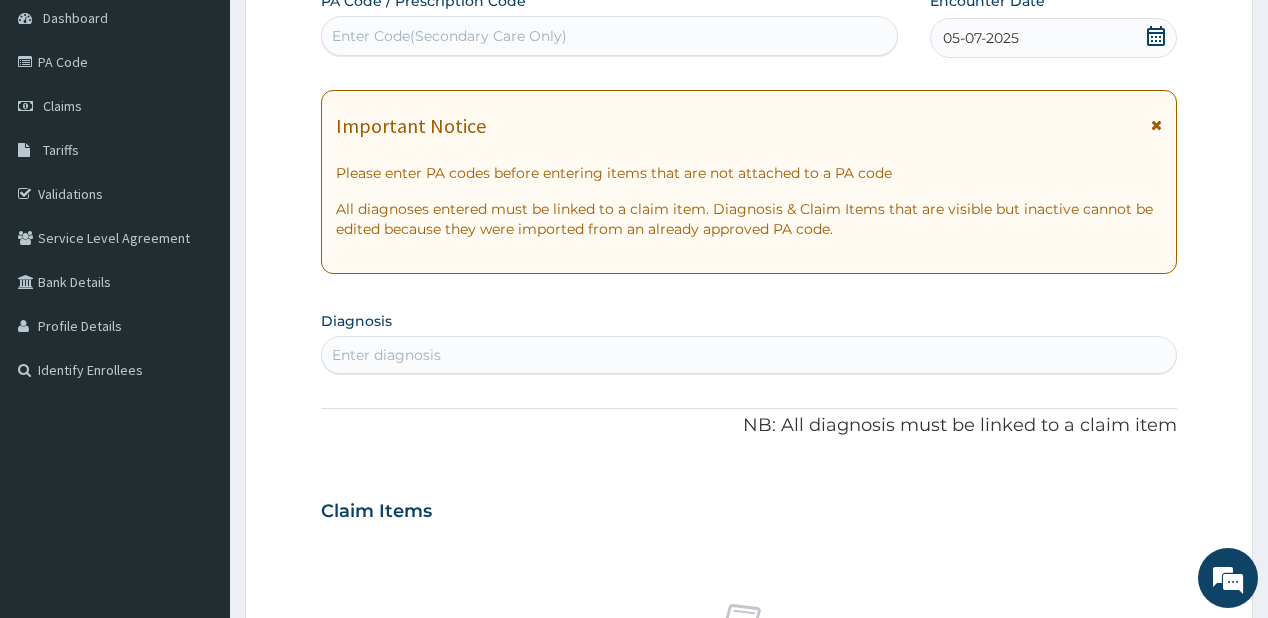 click on "Enter diagnosis" at bounding box center (386, 355) 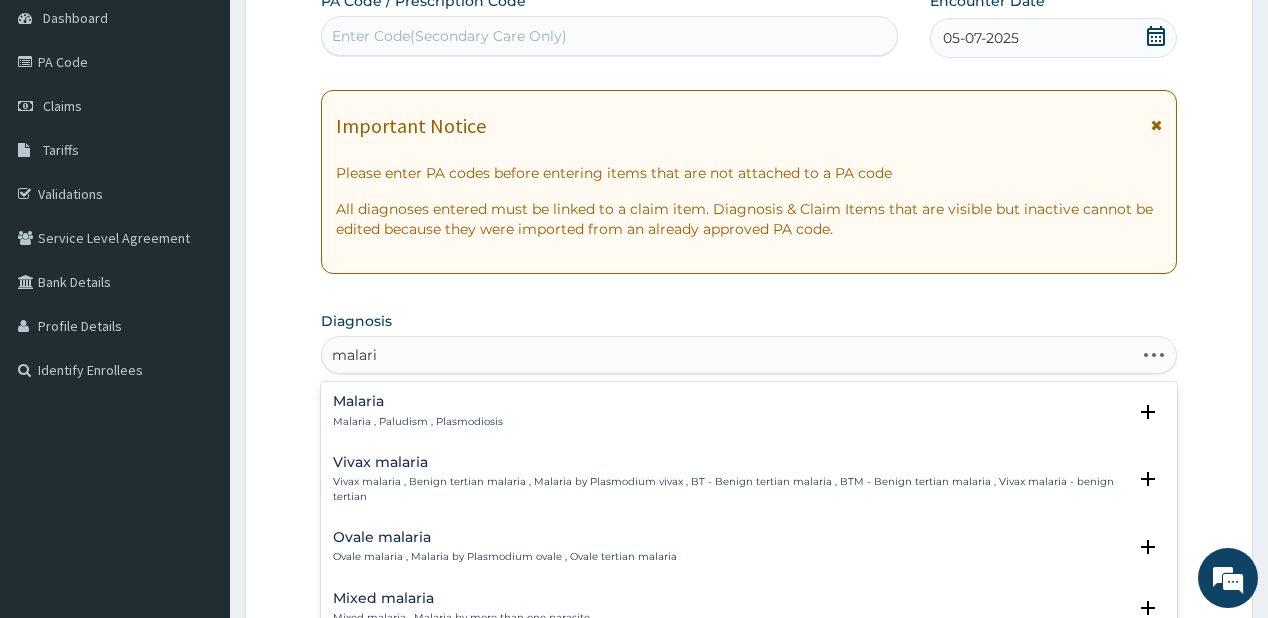 type on "malaria" 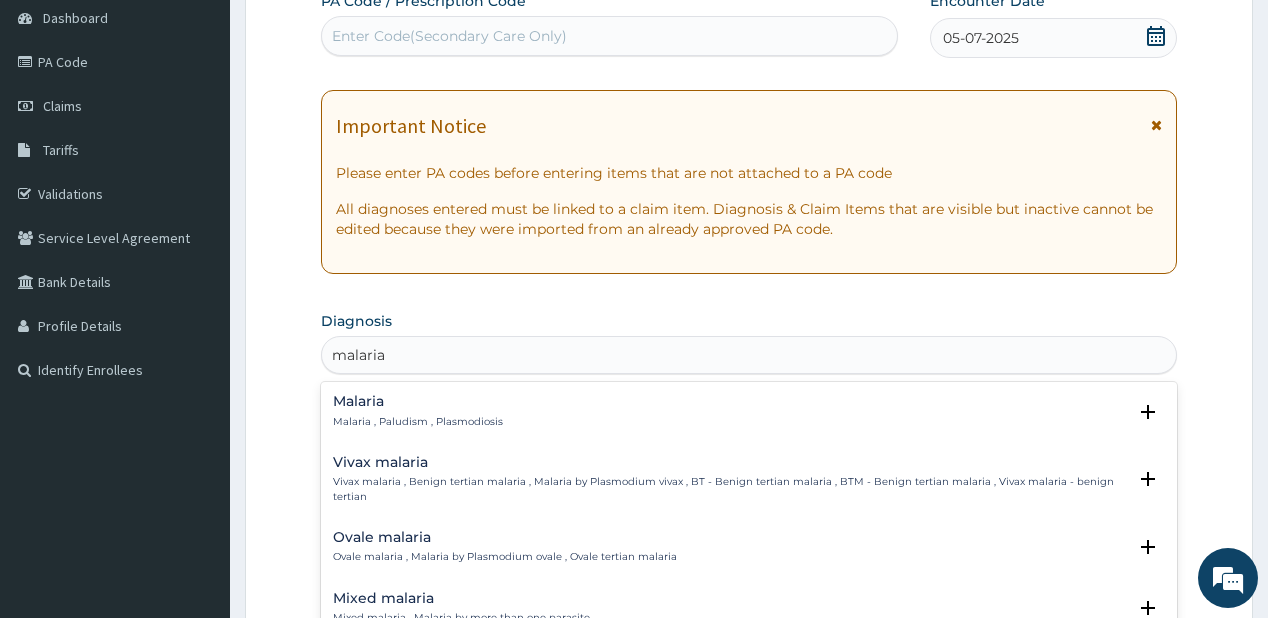 click on "Malaria , Paludism , Plasmodiosis" at bounding box center (418, 422) 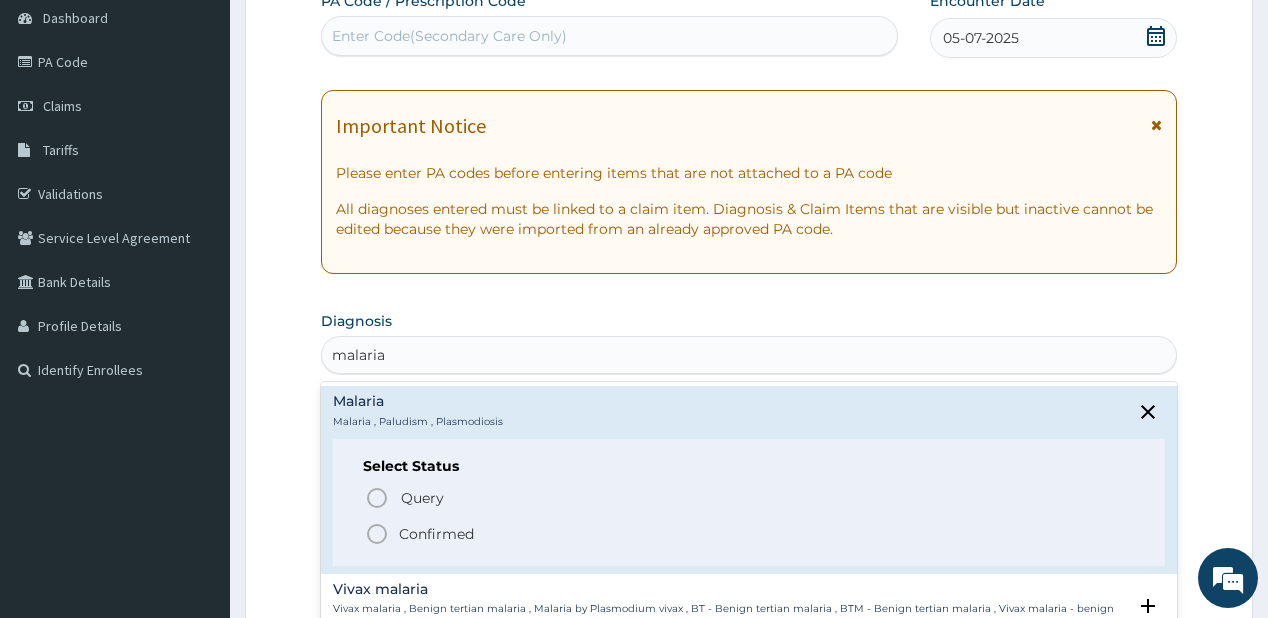 click on "Confirmed" at bounding box center [749, 534] 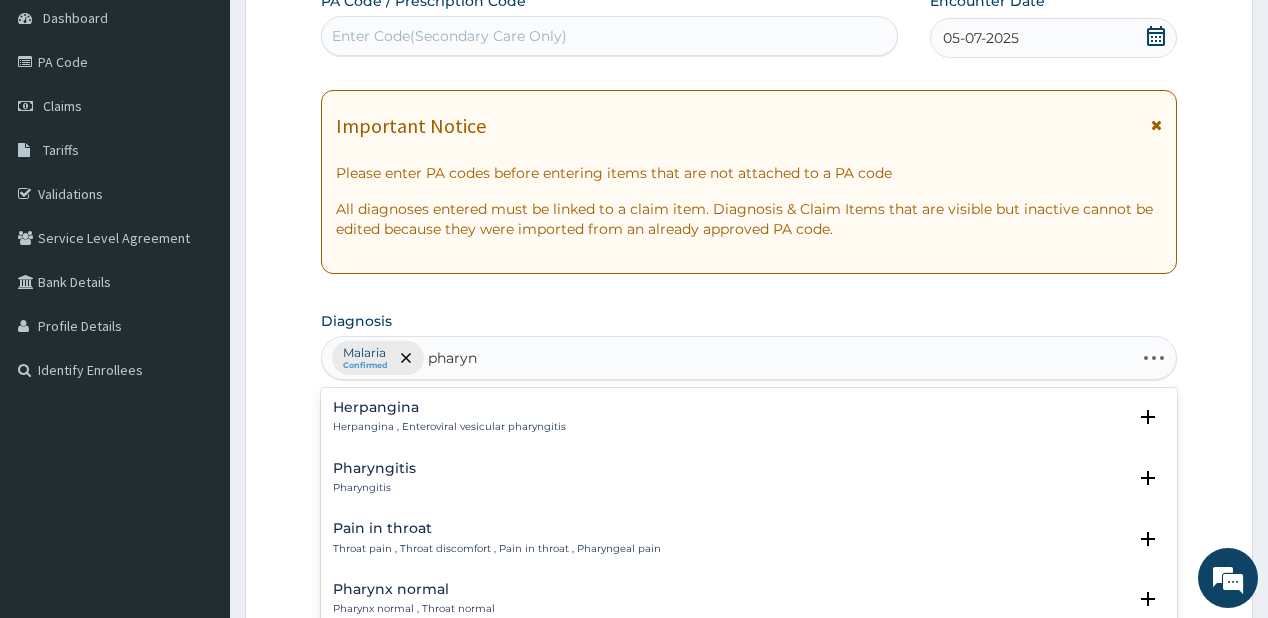 type on "pharyng" 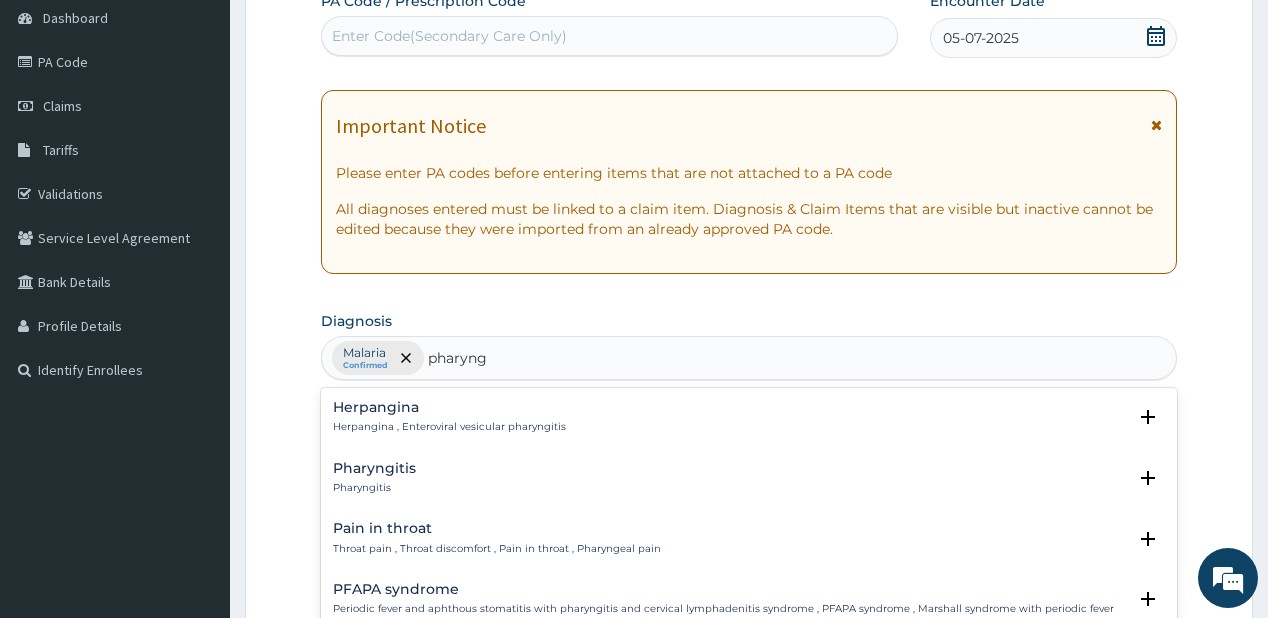 click on "Pharyngitis" at bounding box center (374, 468) 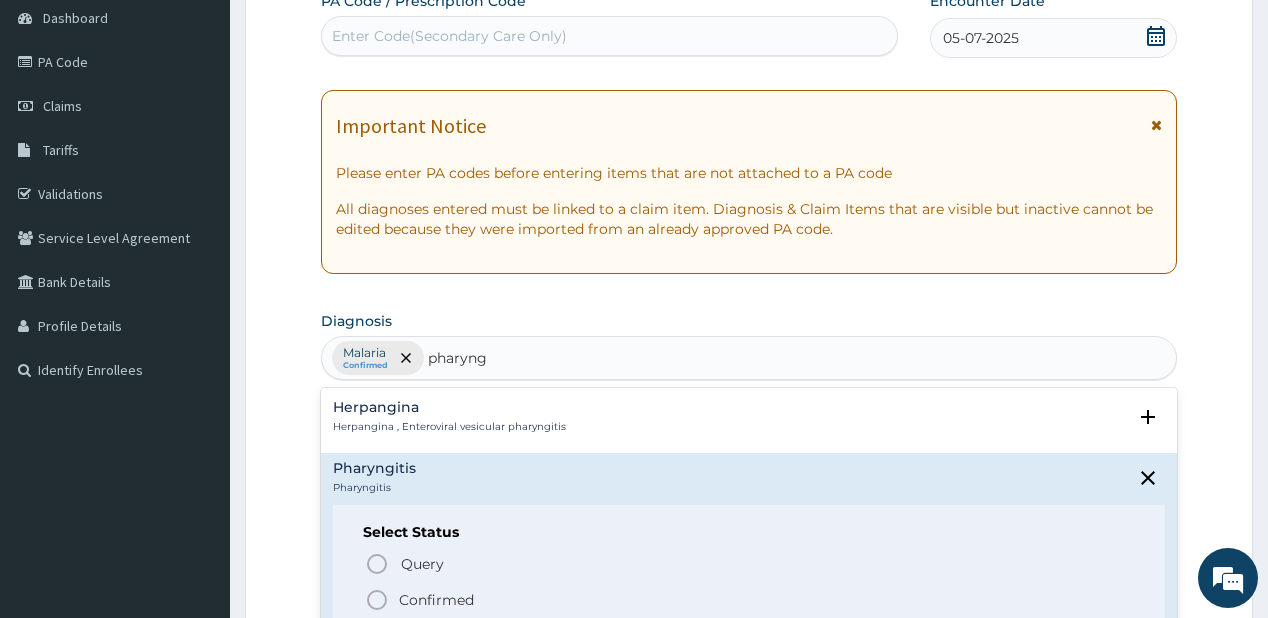 click 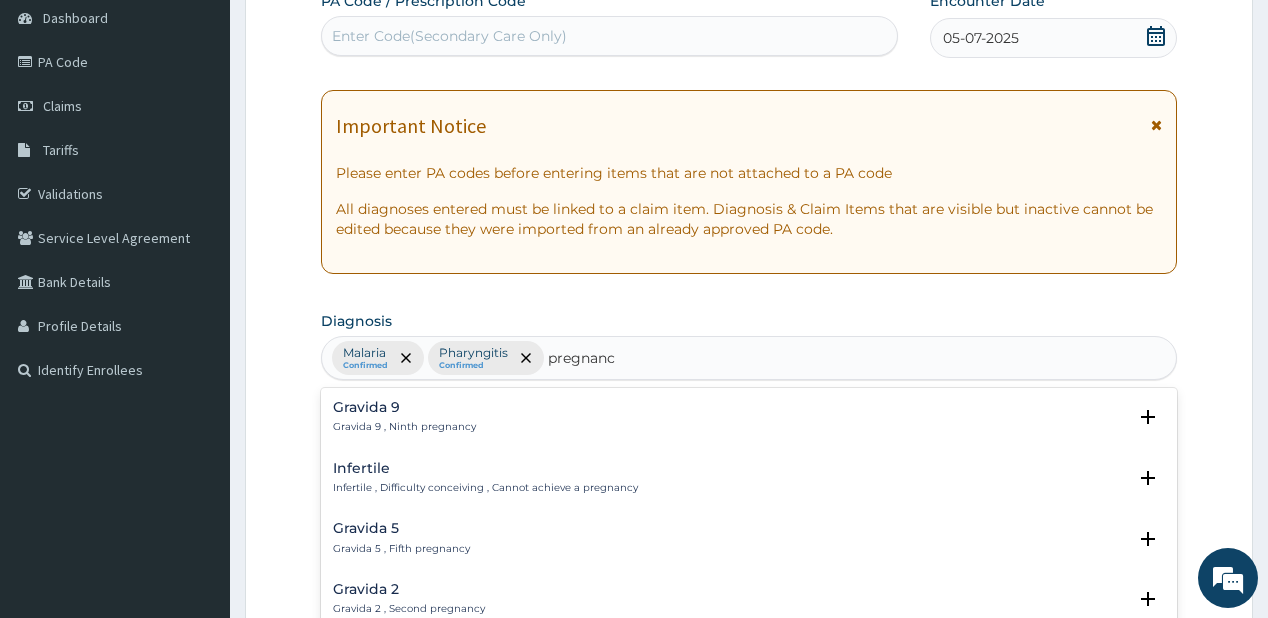 type on "pregnancy" 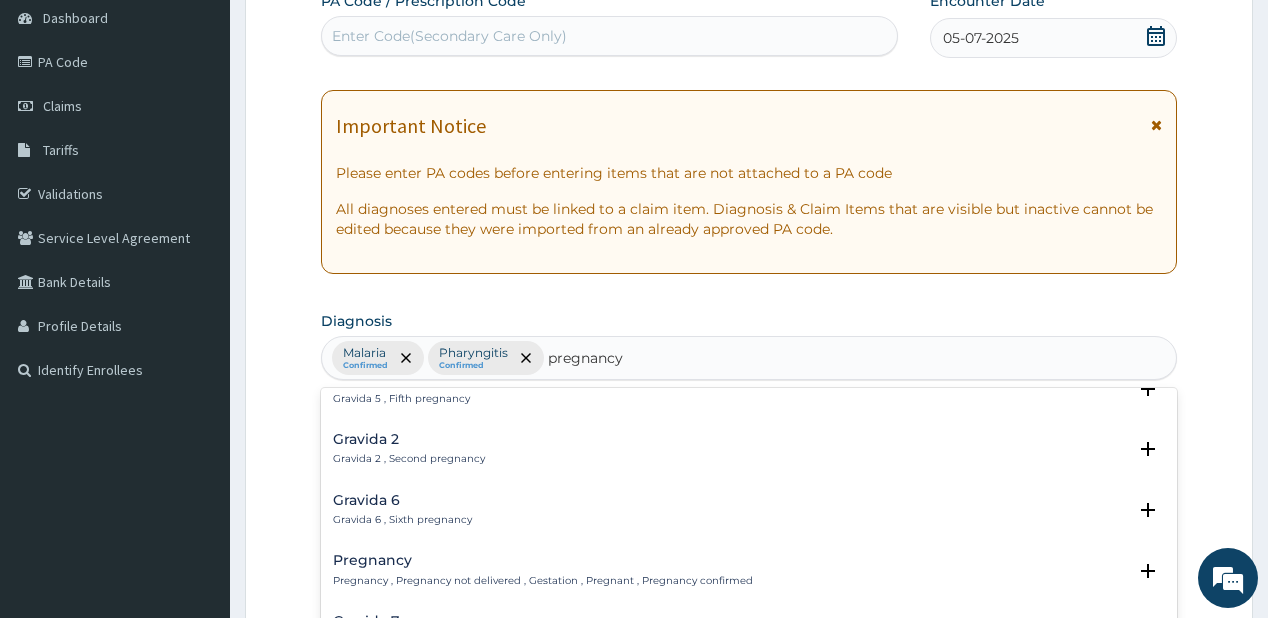 scroll, scrollTop: 160, scrollLeft: 0, axis: vertical 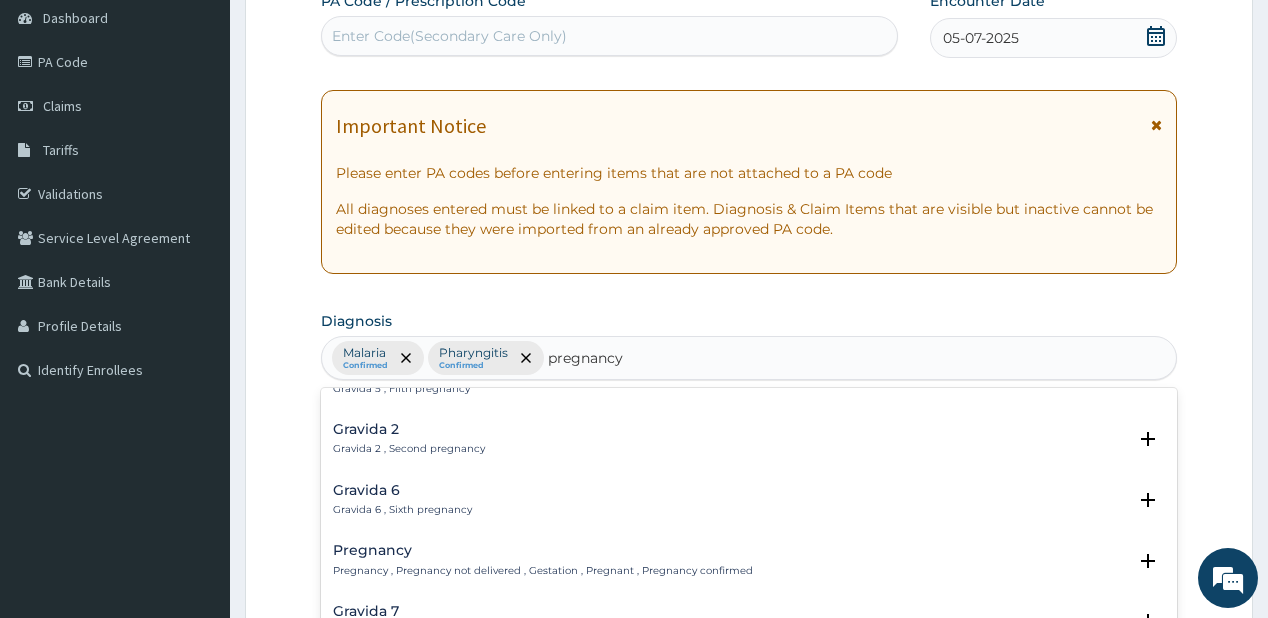 click on "Pregnancy , Pregnancy not delivered , Gestation , Pregnant , Pregnancy confirmed" at bounding box center (543, 571) 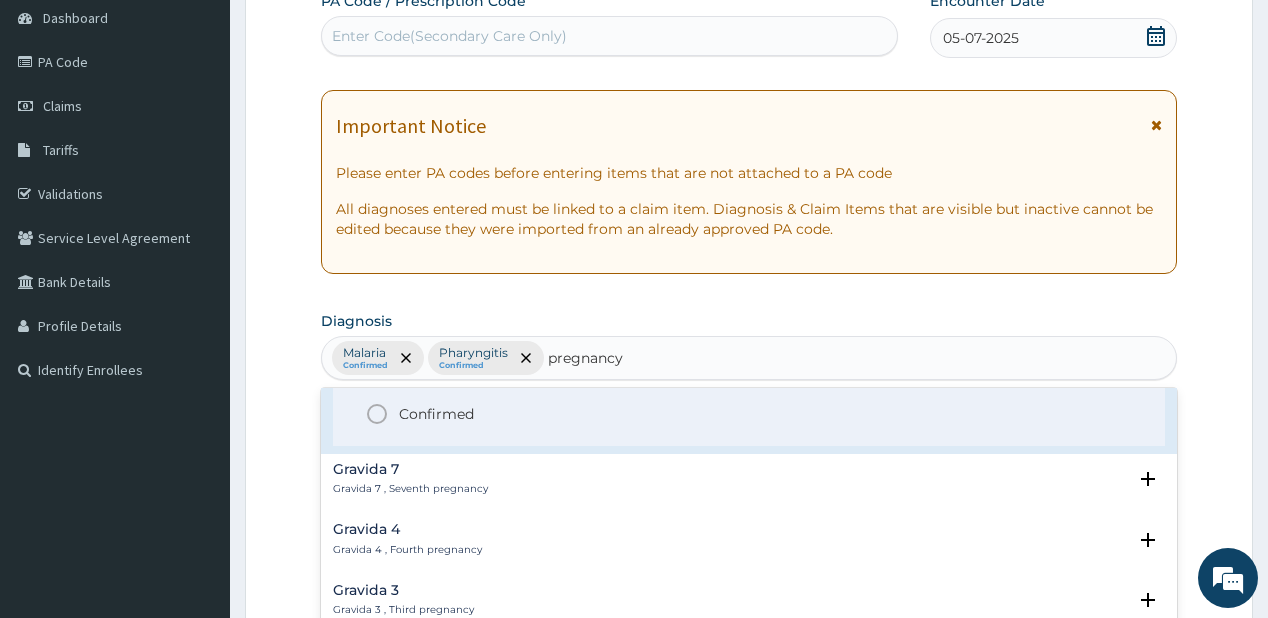 scroll, scrollTop: 400, scrollLeft: 0, axis: vertical 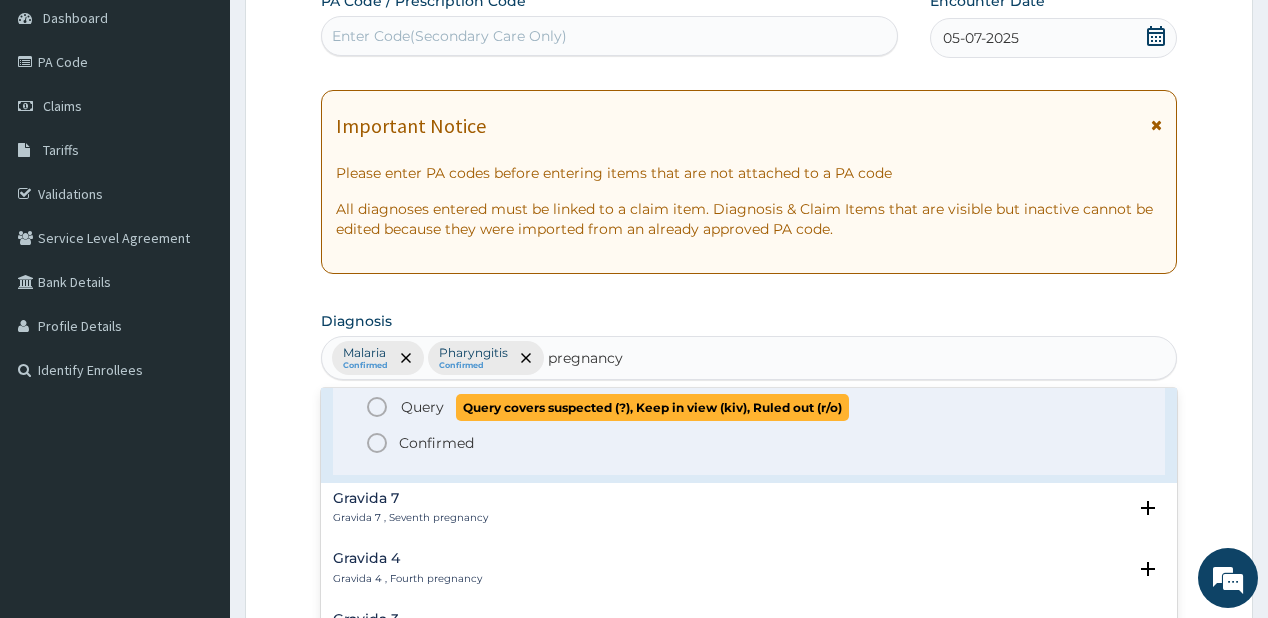 click 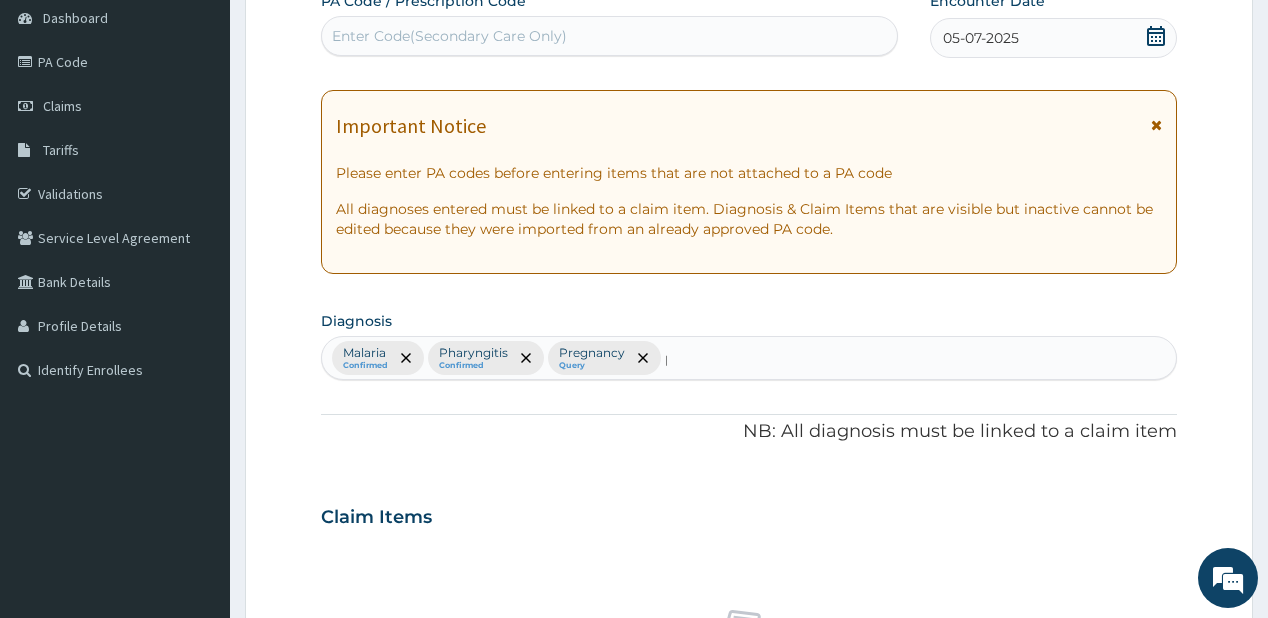 type 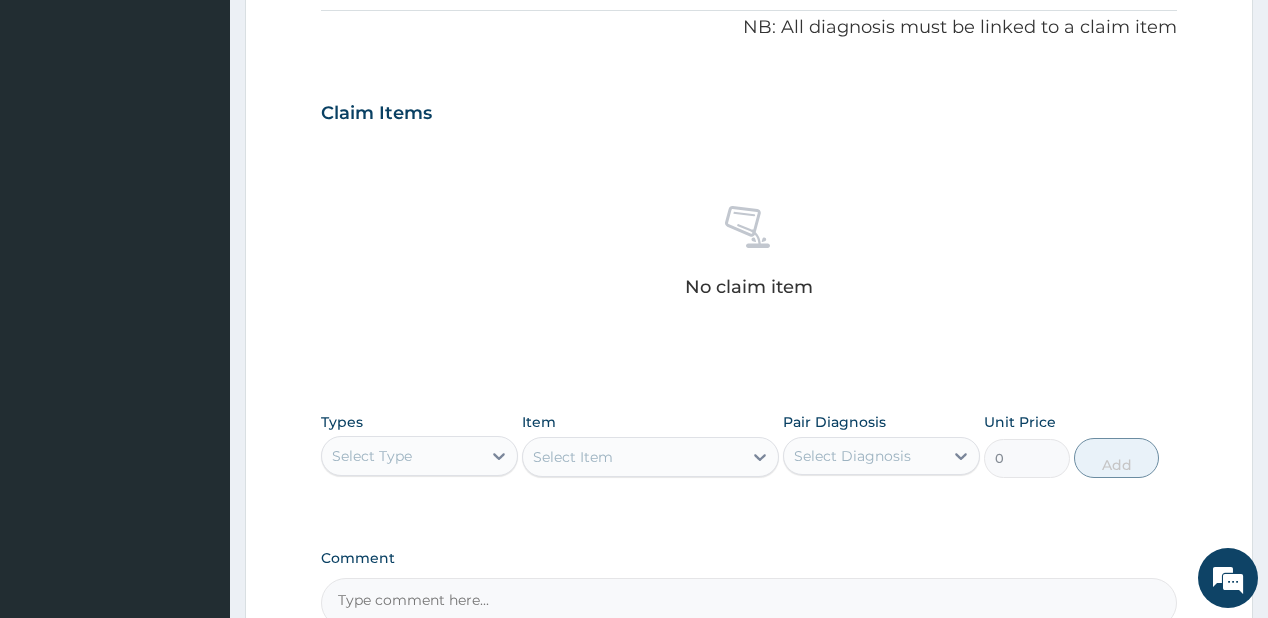 scroll, scrollTop: 760, scrollLeft: 0, axis: vertical 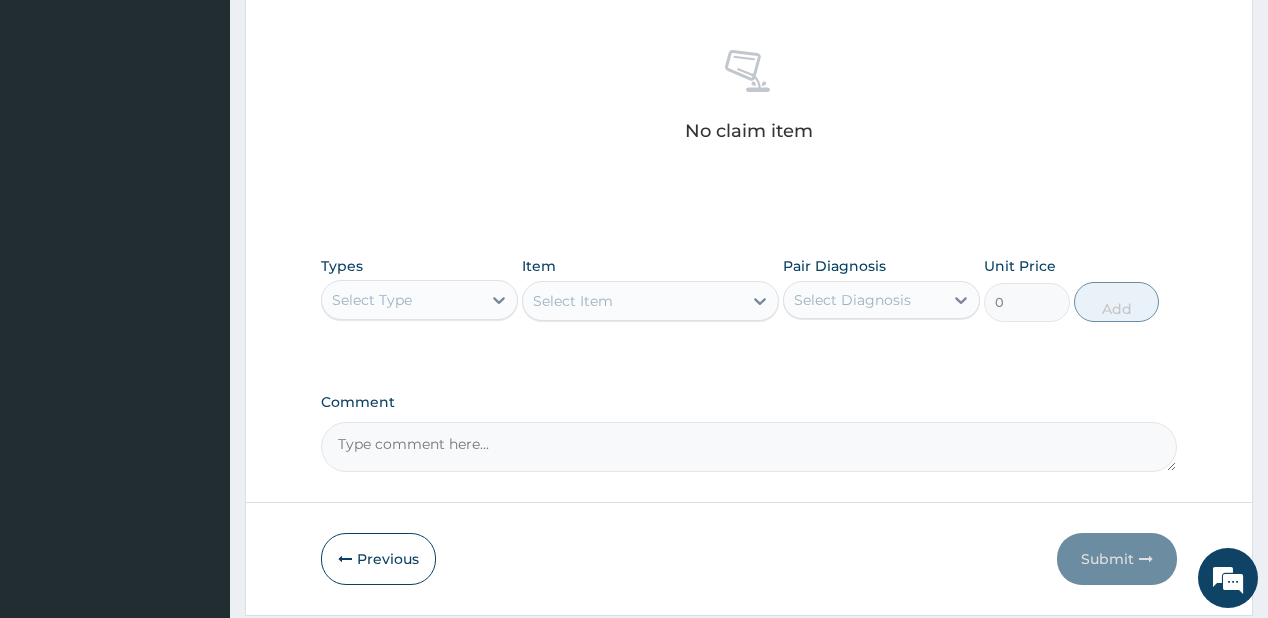 click on "Select Type" at bounding box center [372, 300] 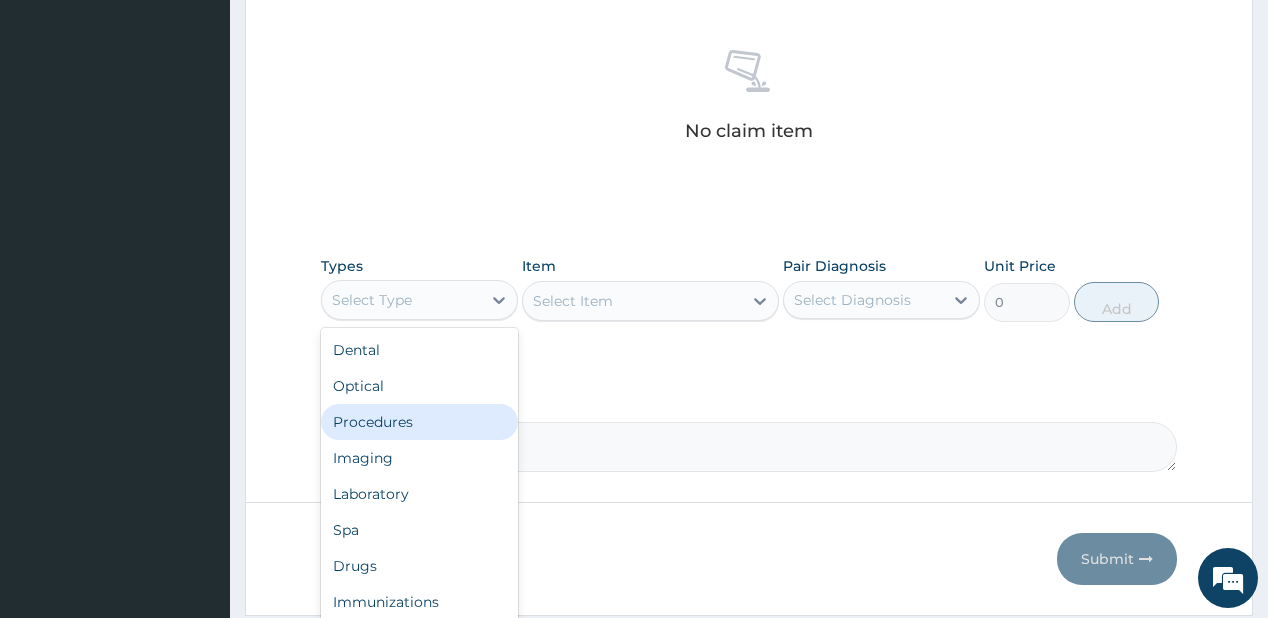 click on "Procedures" at bounding box center [419, 422] 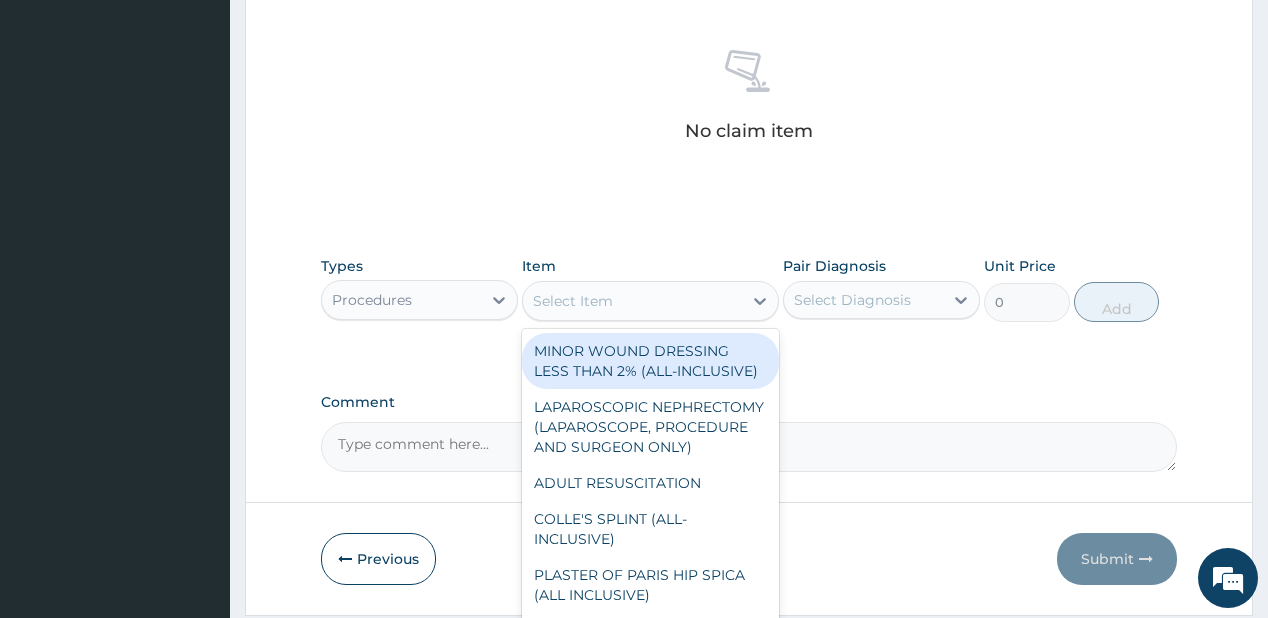 click on "Select Item" at bounding box center (632, 301) 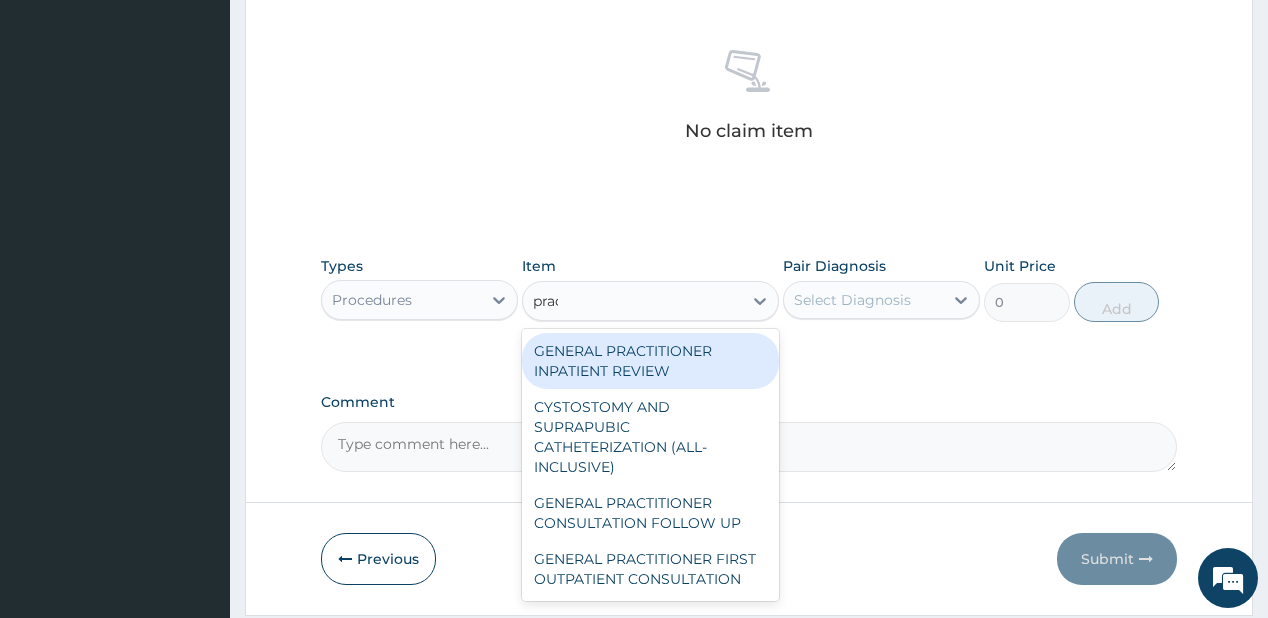 type on "pract" 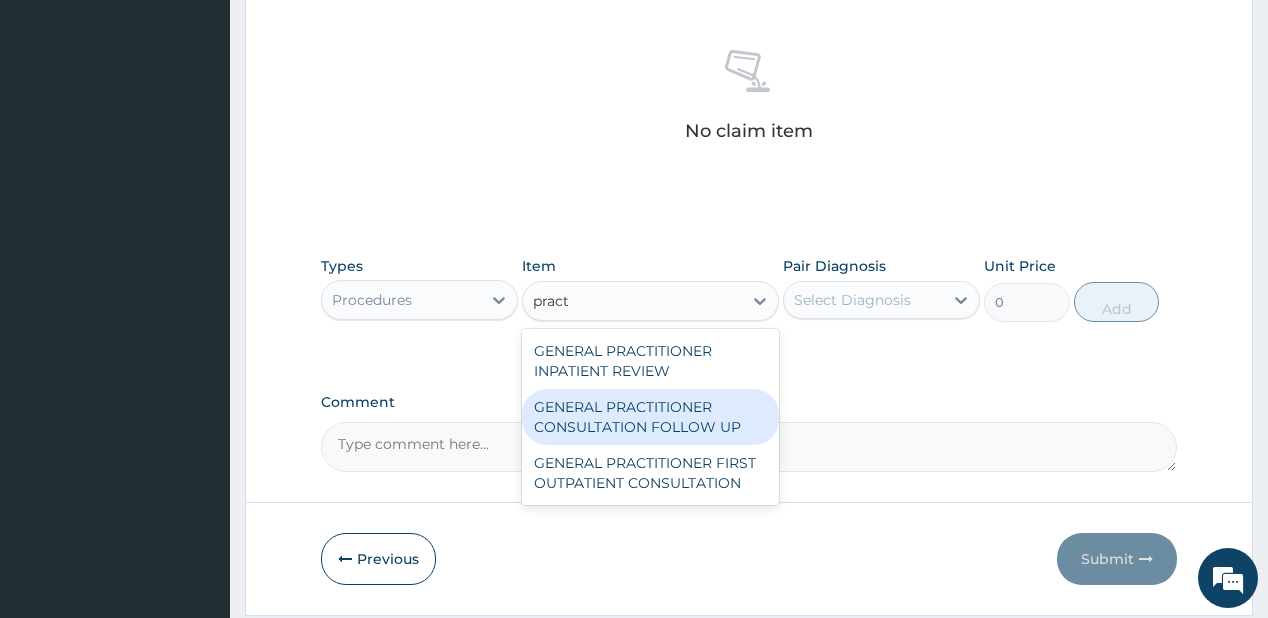 click on "GENERAL PRACTITIONER CONSULTATION FOLLOW UP" at bounding box center (650, 417) 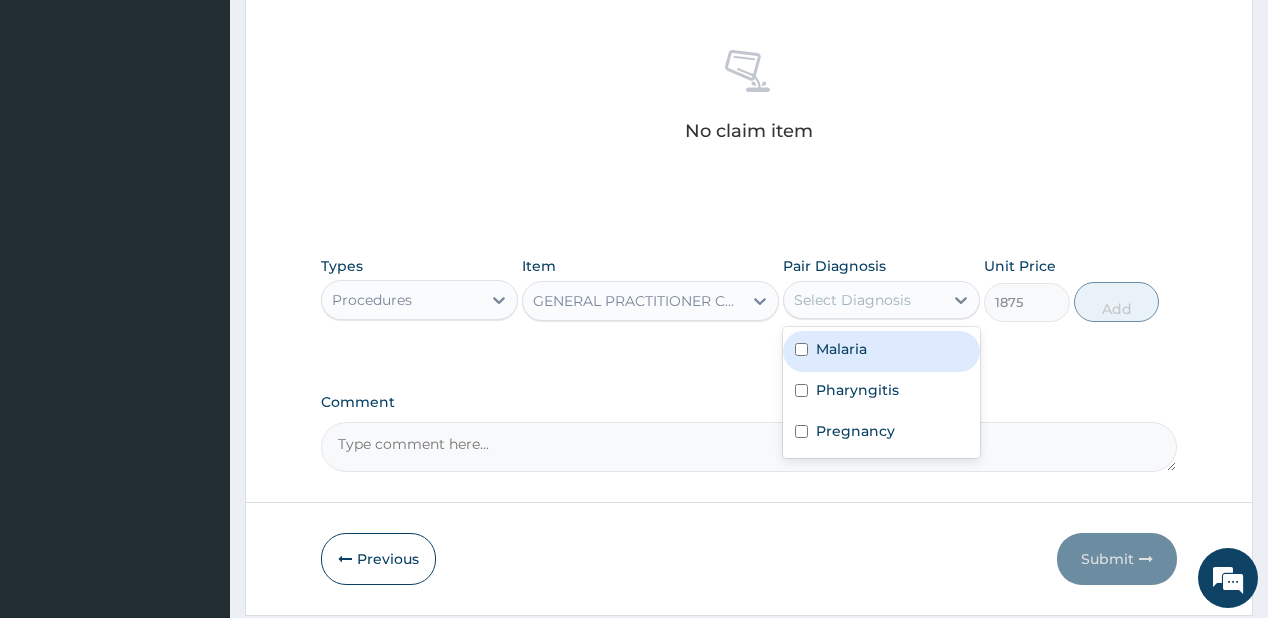 click on "Select Diagnosis" at bounding box center [863, 300] 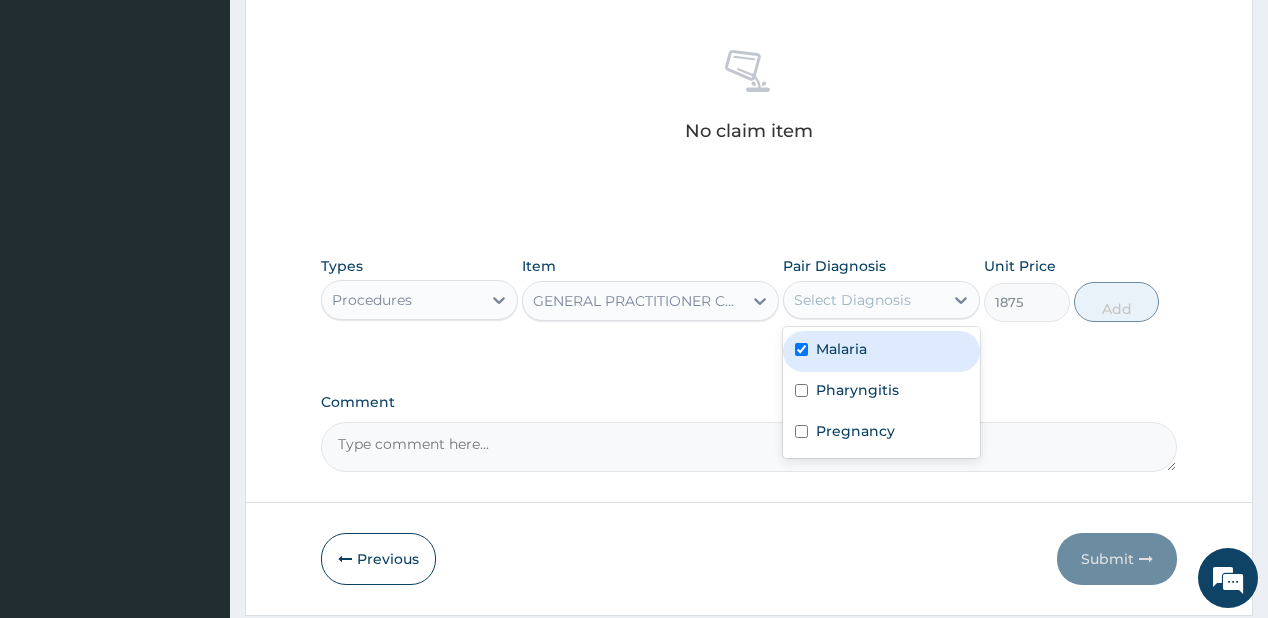 checkbox on "true" 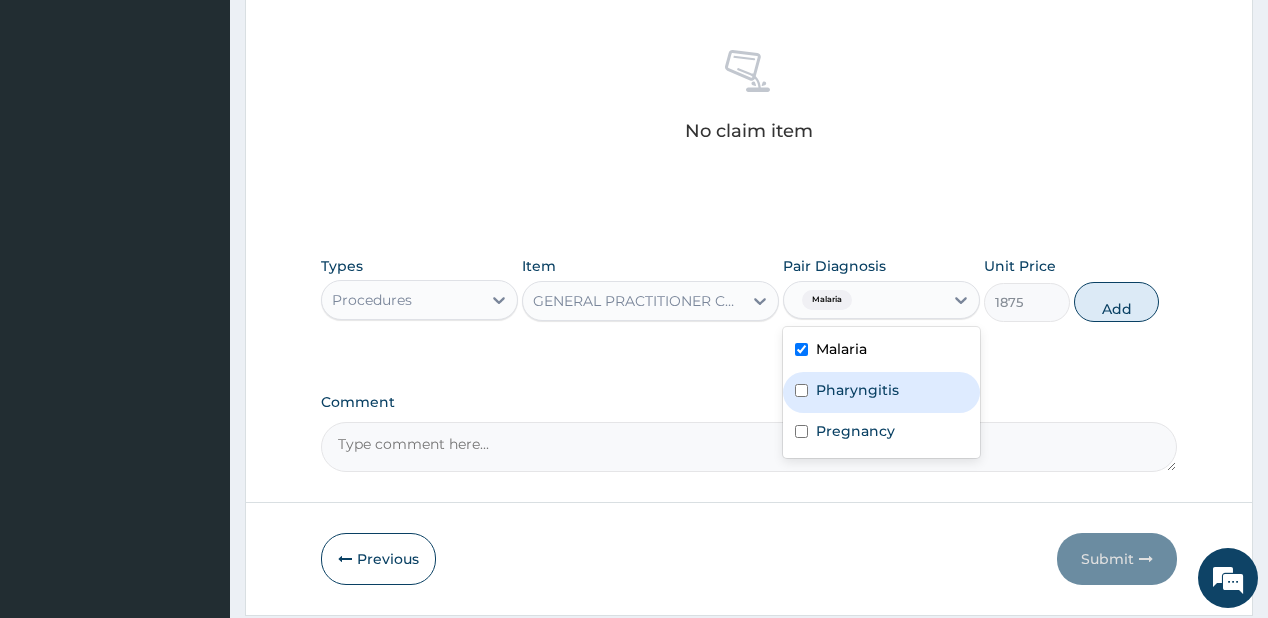 click on "Pharyngitis" at bounding box center [881, 392] 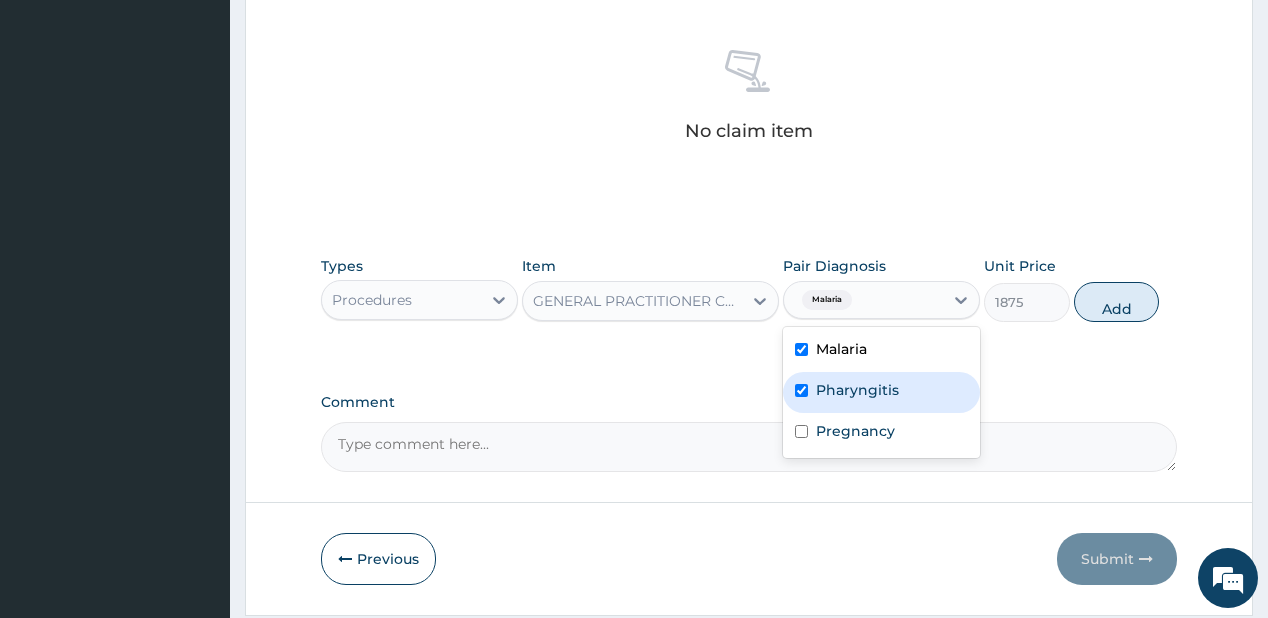 checkbox on "true" 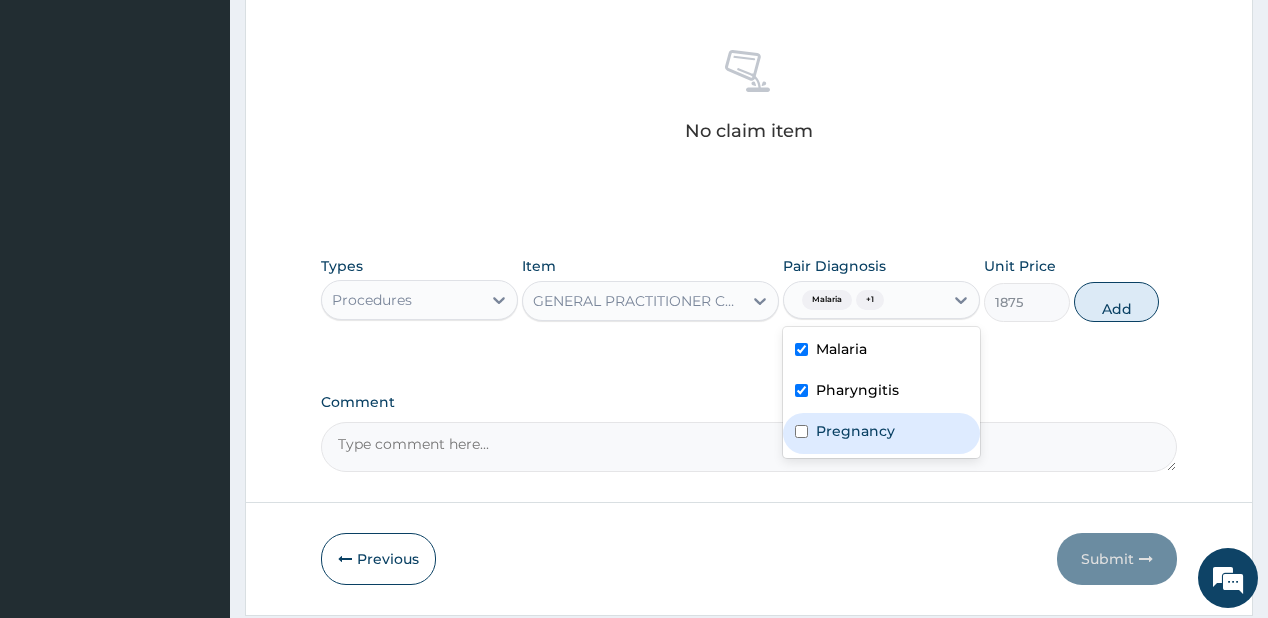 drag, startPoint x: 831, startPoint y: 428, endPoint x: 840, endPoint y: 423, distance: 10.29563 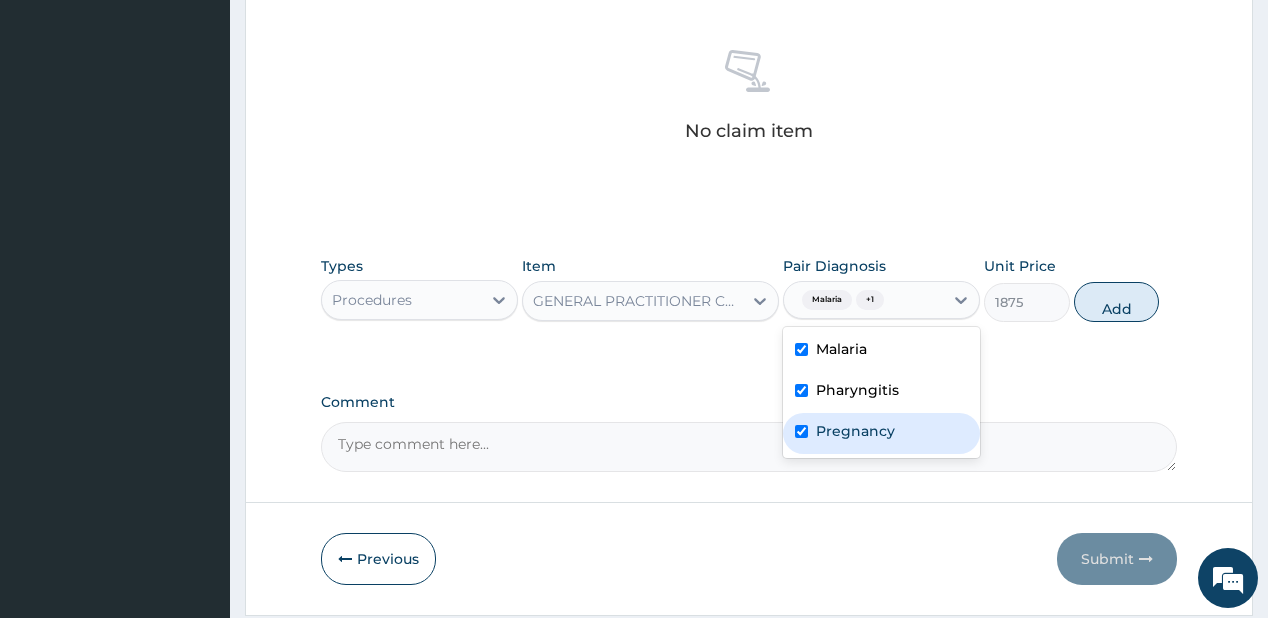 checkbox on "true" 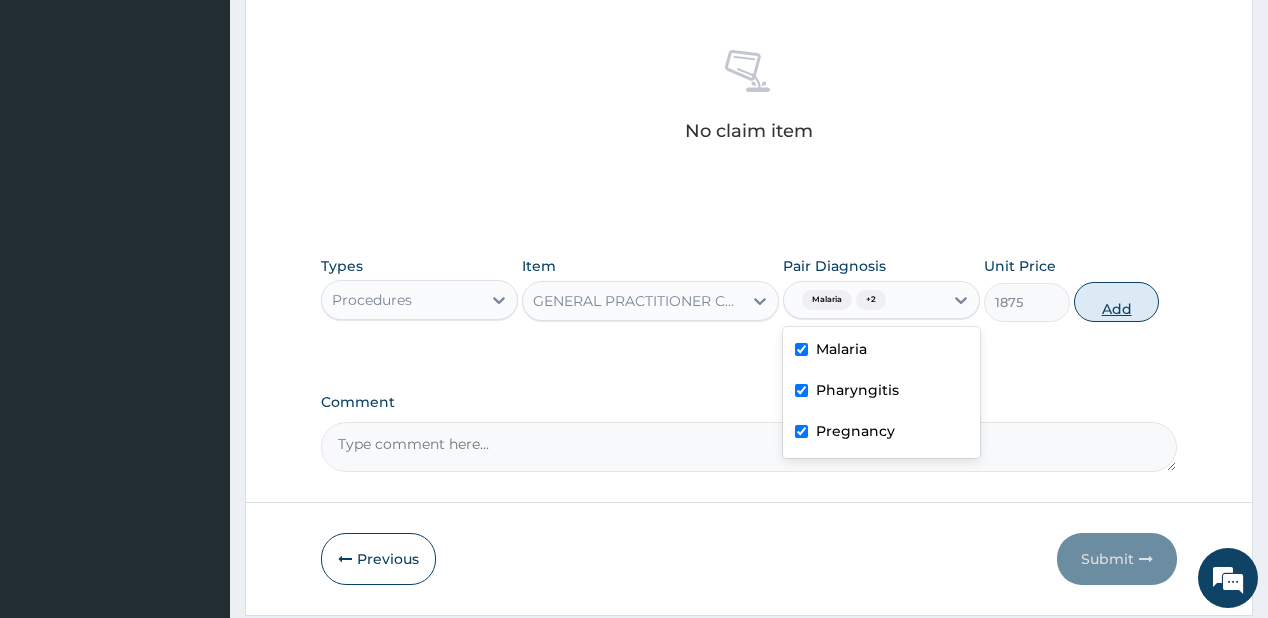 click on "Add" at bounding box center (1117, 302) 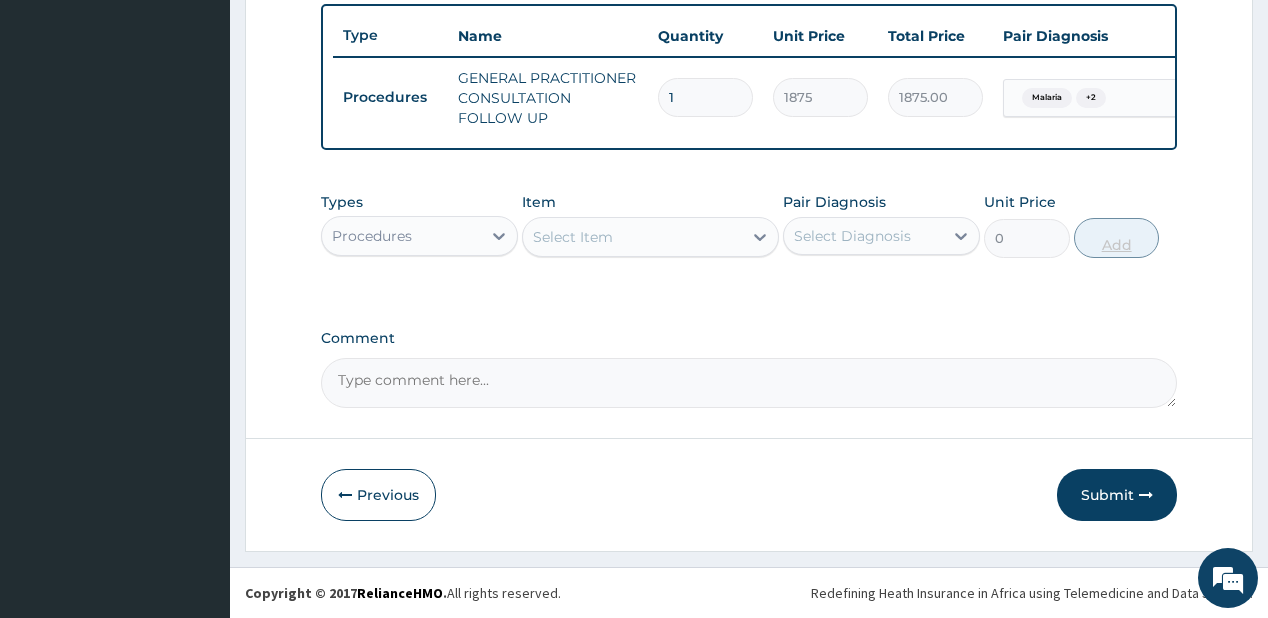 scroll, scrollTop: 748, scrollLeft: 0, axis: vertical 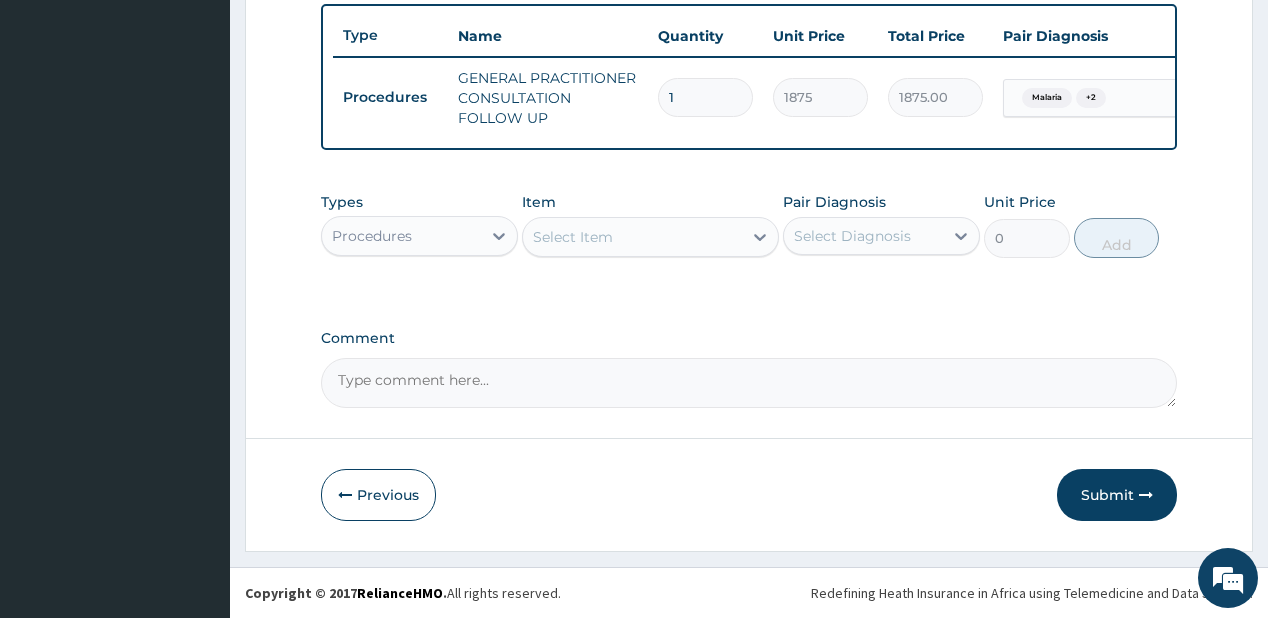 type on "1" 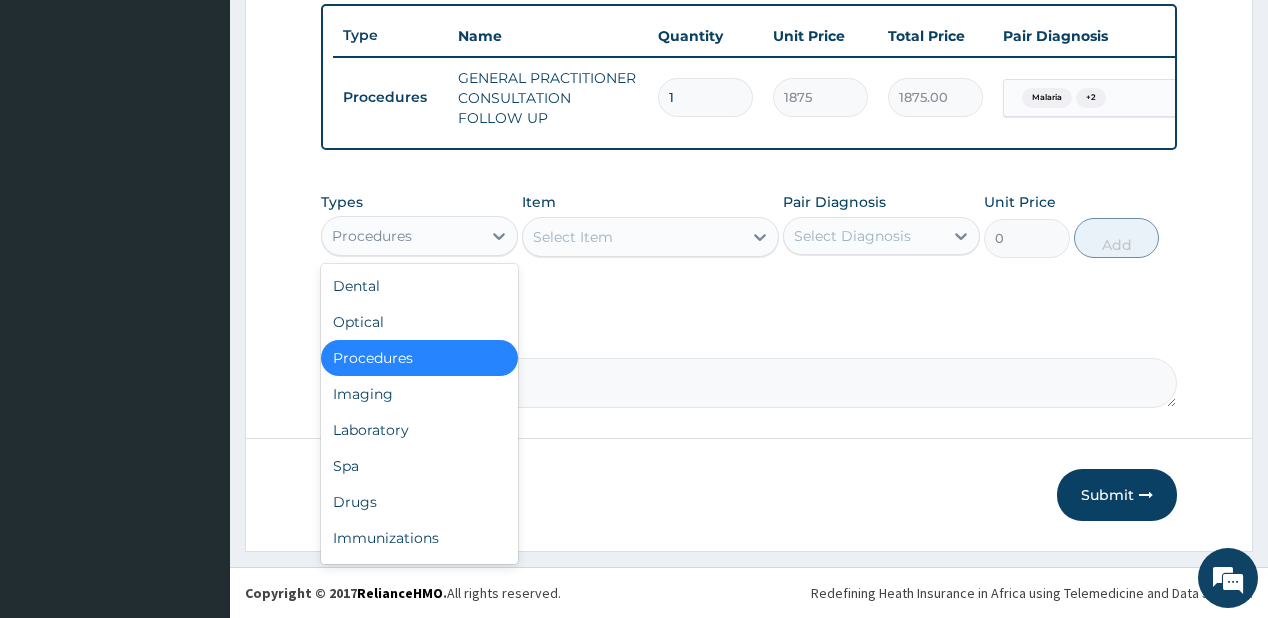 click on "Procedures" at bounding box center [372, 236] 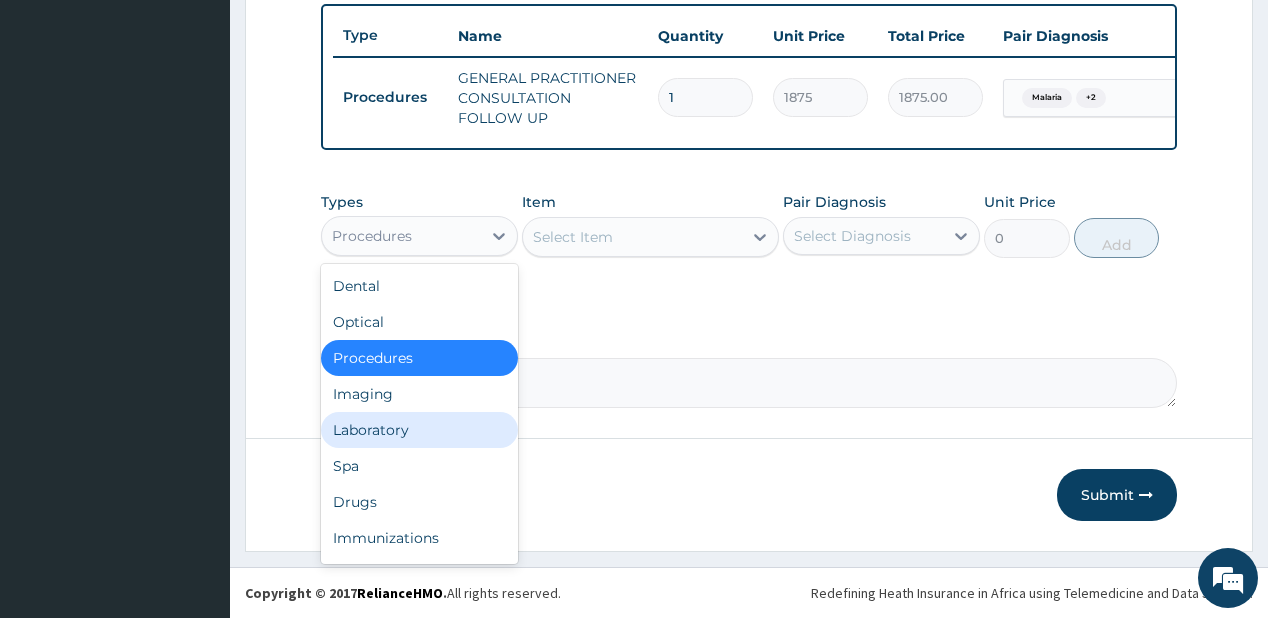 click on "Laboratory" at bounding box center [419, 430] 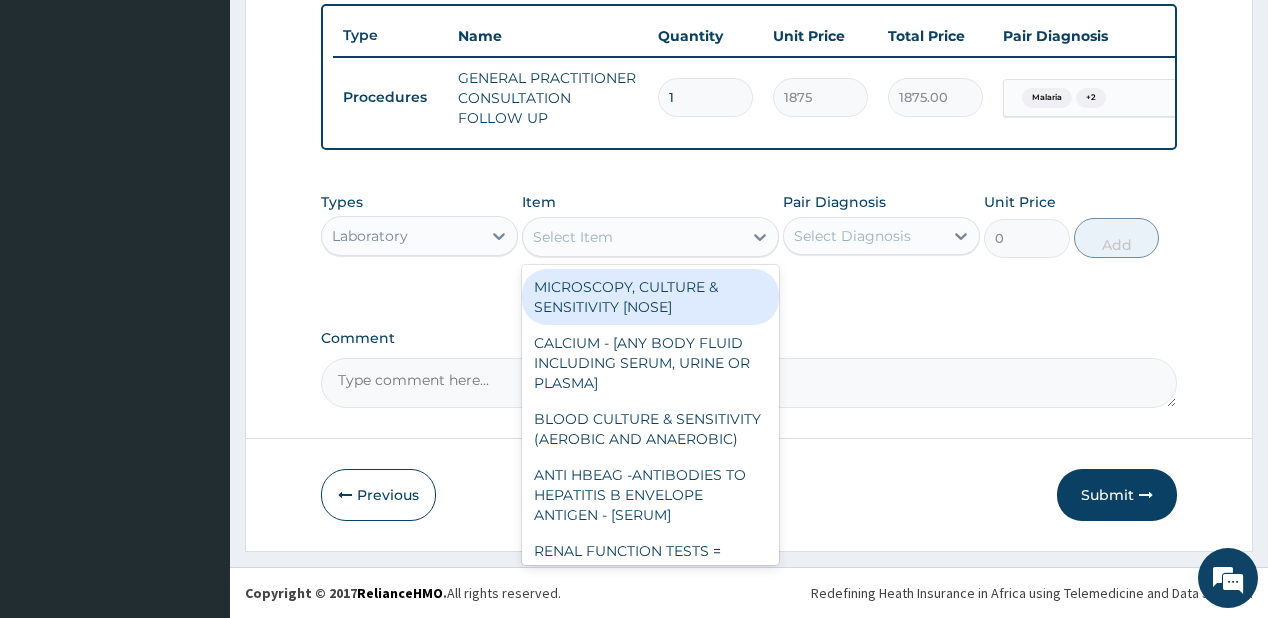 click on "Select Item" at bounding box center (573, 237) 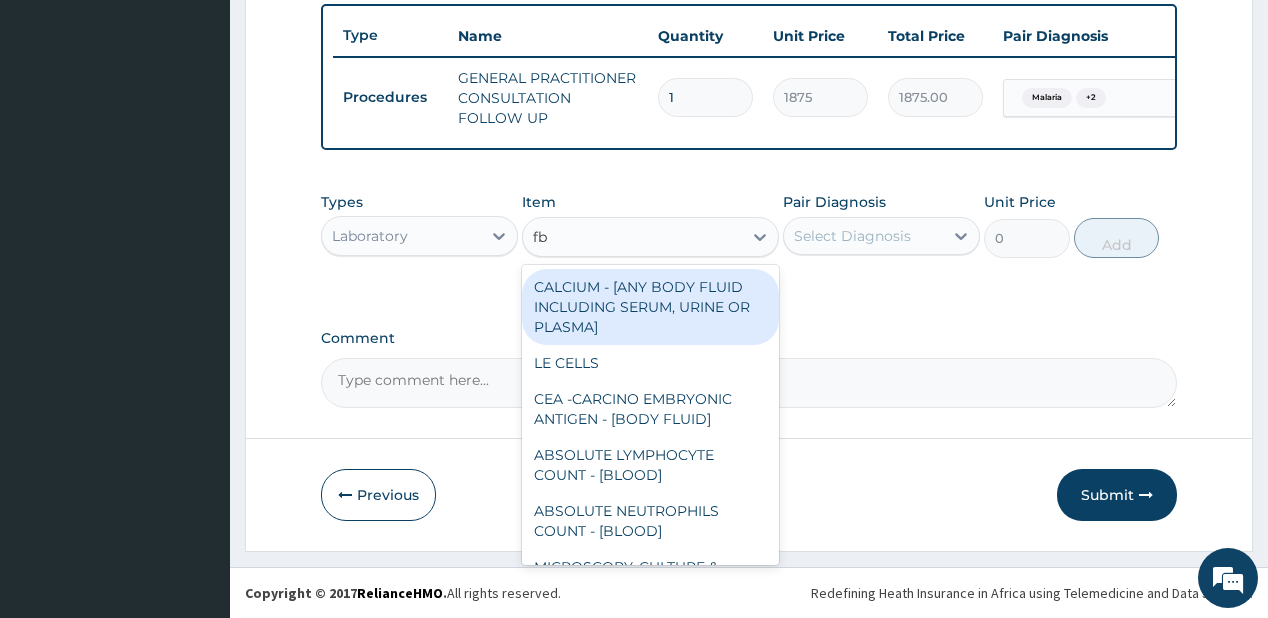 type on "fbc" 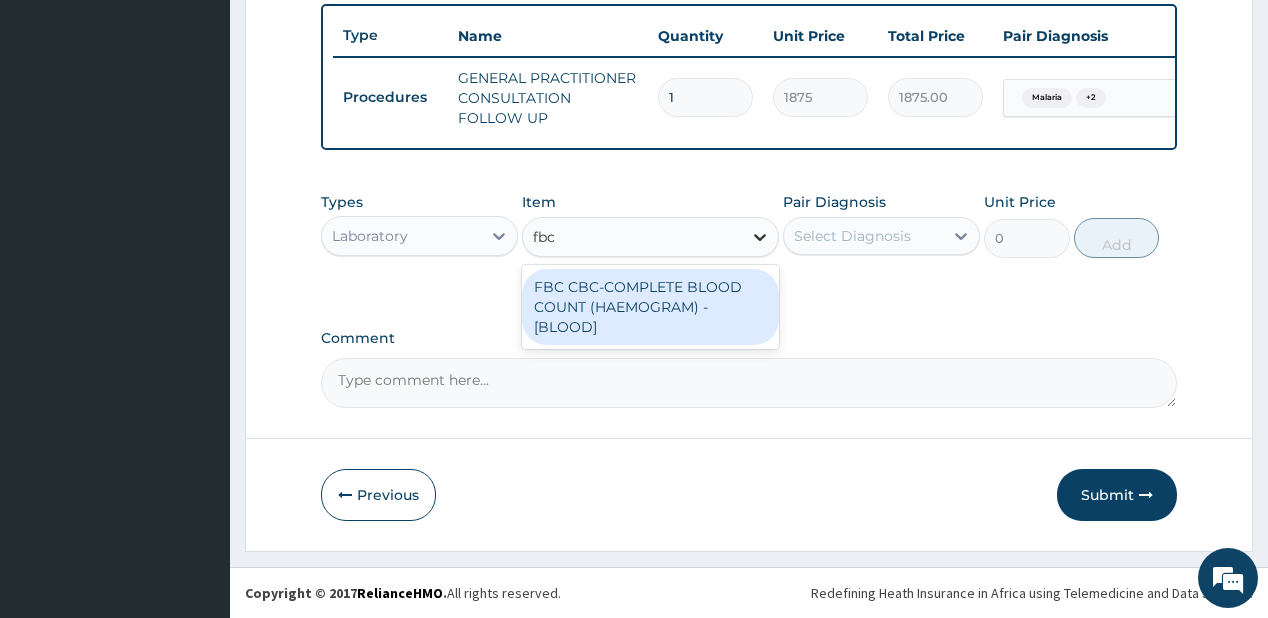 drag, startPoint x: 588, startPoint y: 335, endPoint x: 767, endPoint y: 249, distance: 198.58751 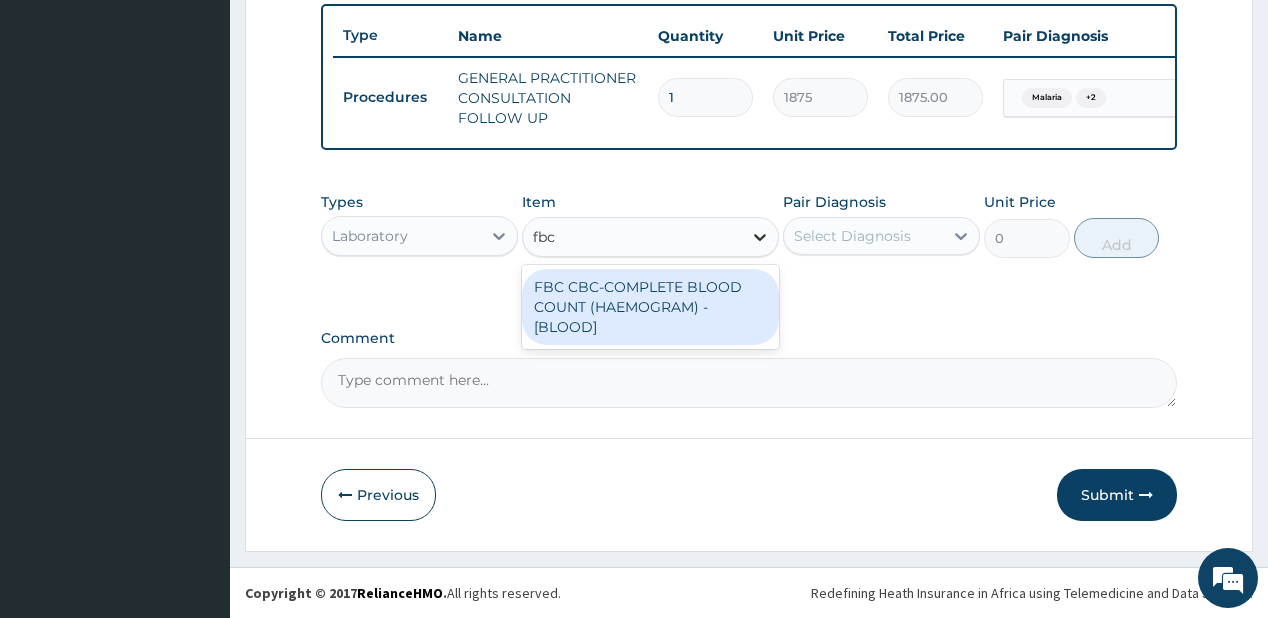 click on "FBC CBC-COMPLETE BLOOD COUNT (HAEMOGRAM) - [BLOOD]" at bounding box center [650, 307] 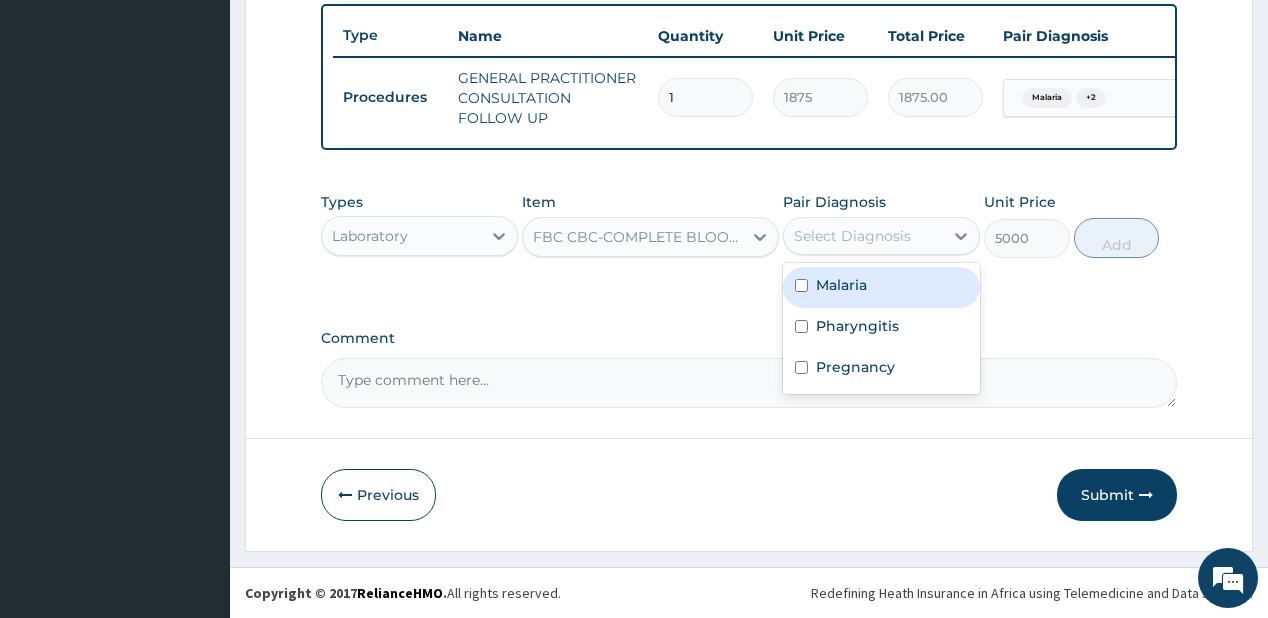 click on "Select Diagnosis" at bounding box center (881, 236) 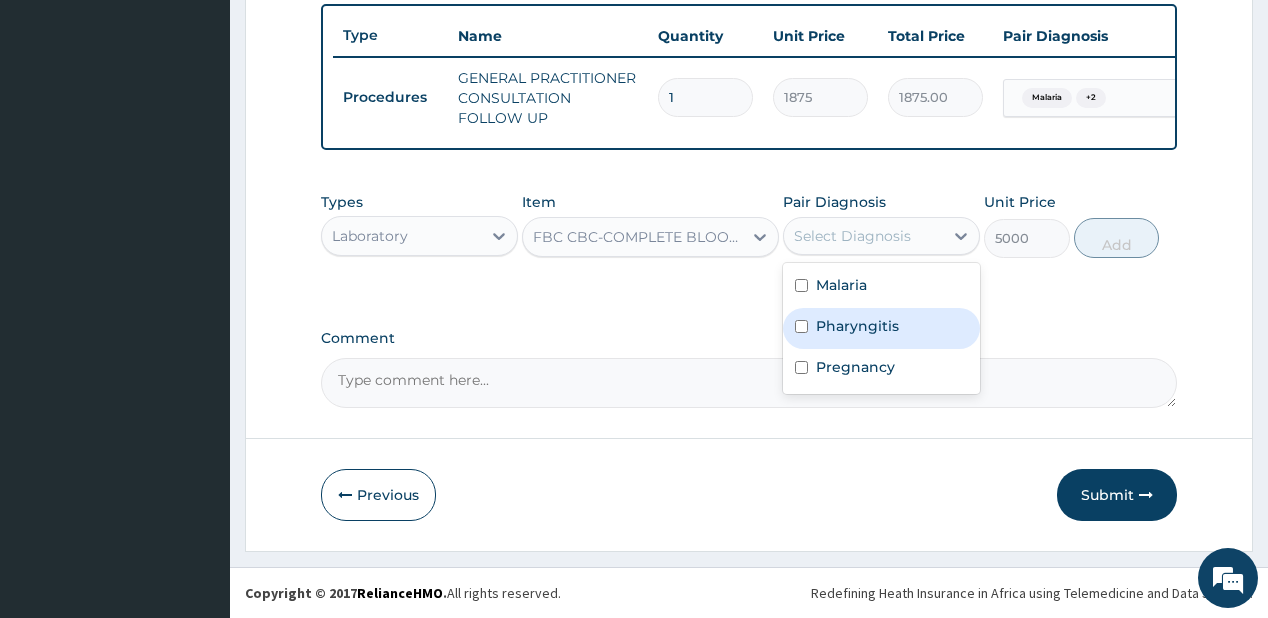 drag, startPoint x: 838, startPoint y: 314, endPoint x: 823, endPoint y: 371, distance: 58.940647 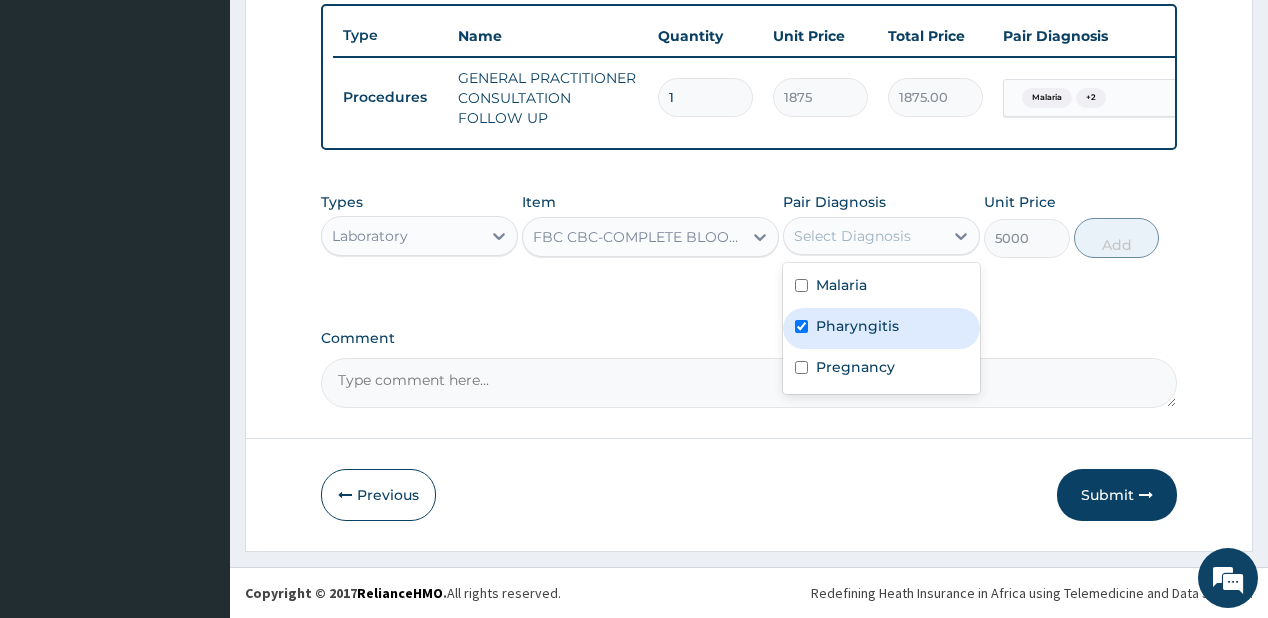 checkbox on "true" 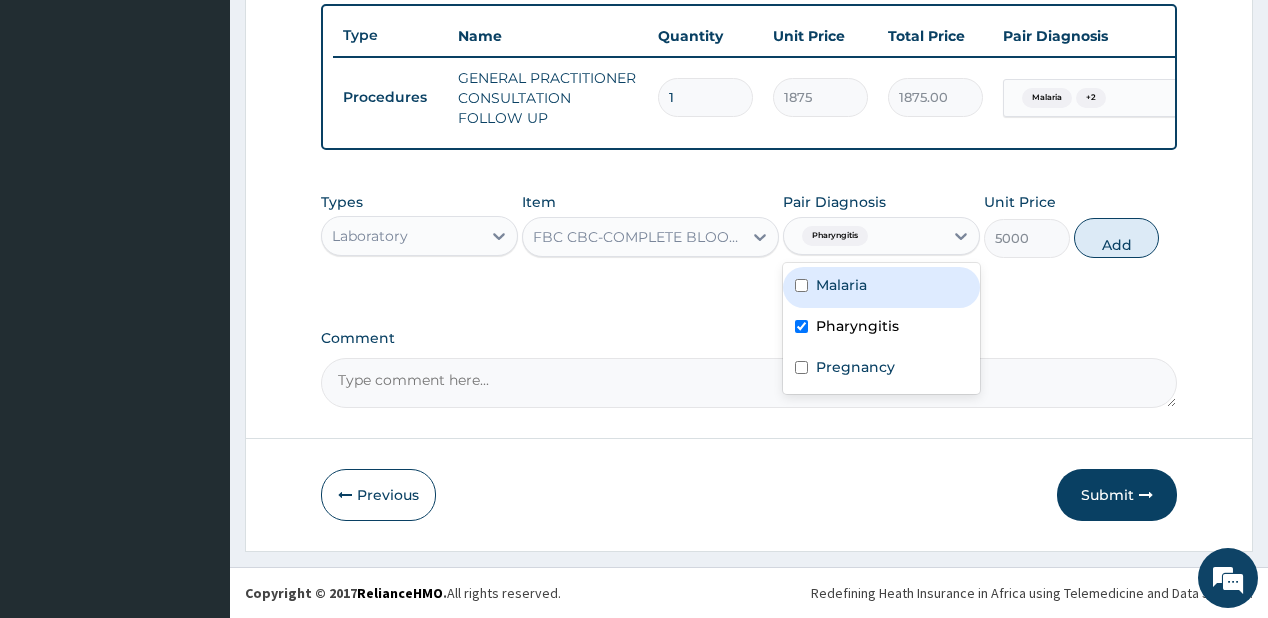click on "Malaria" at bounding box center (841, 285) 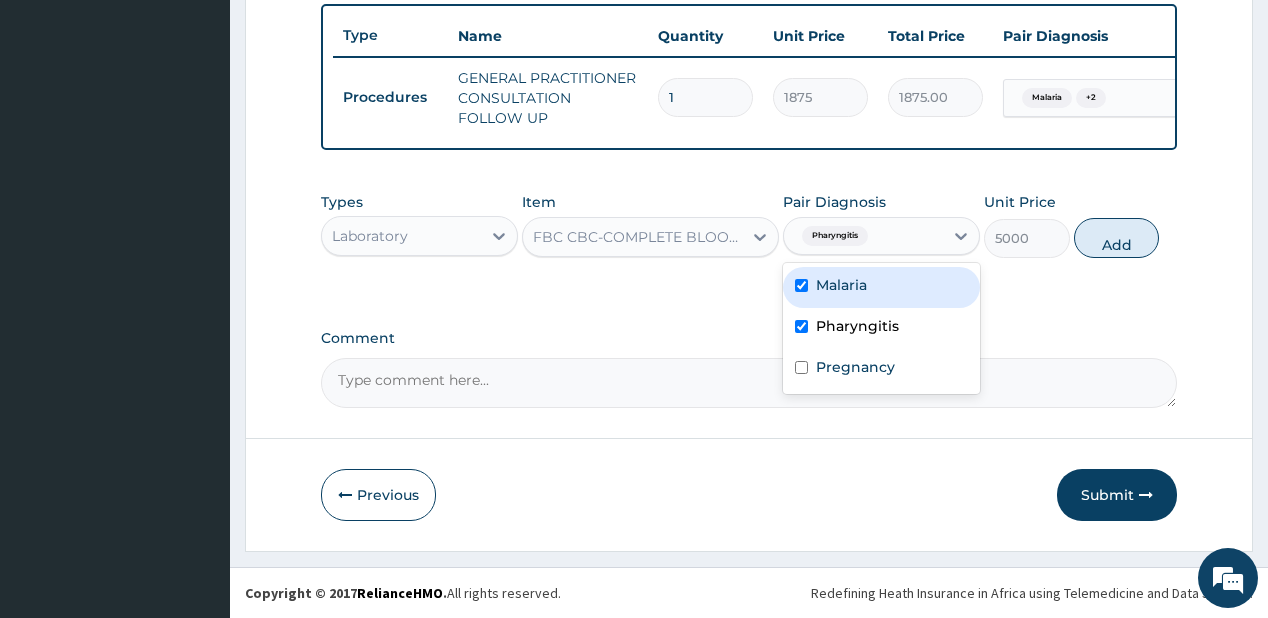 checkbox on "true" 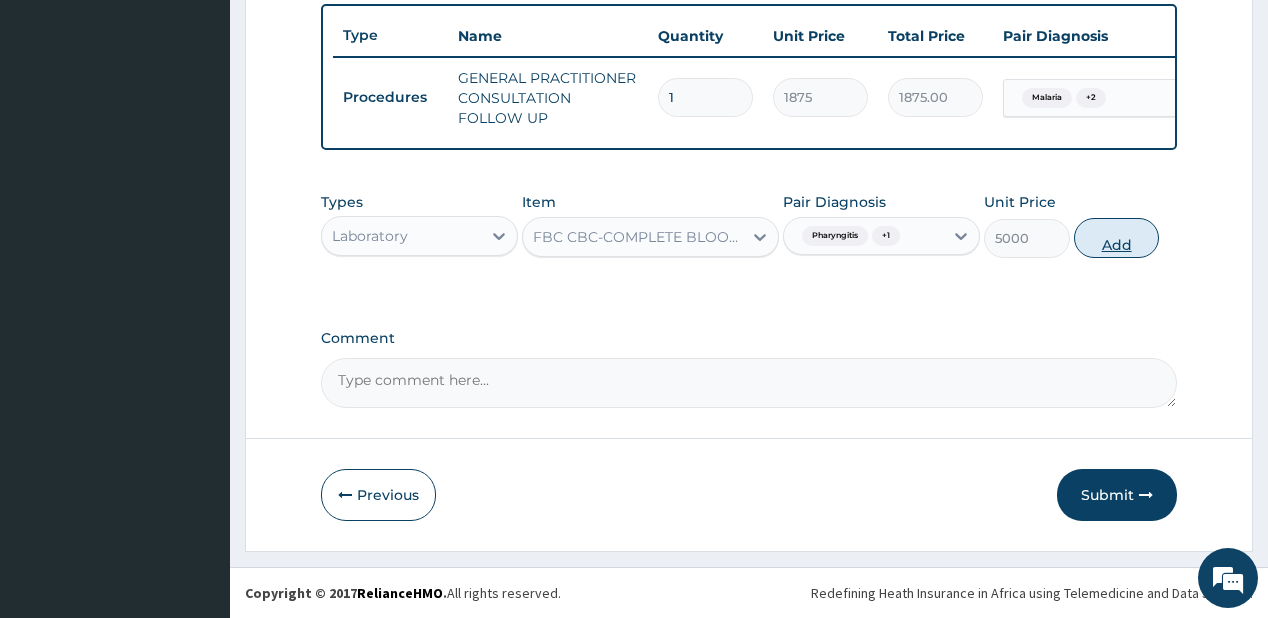 click on "Add" at bounding box center [1117, 238] 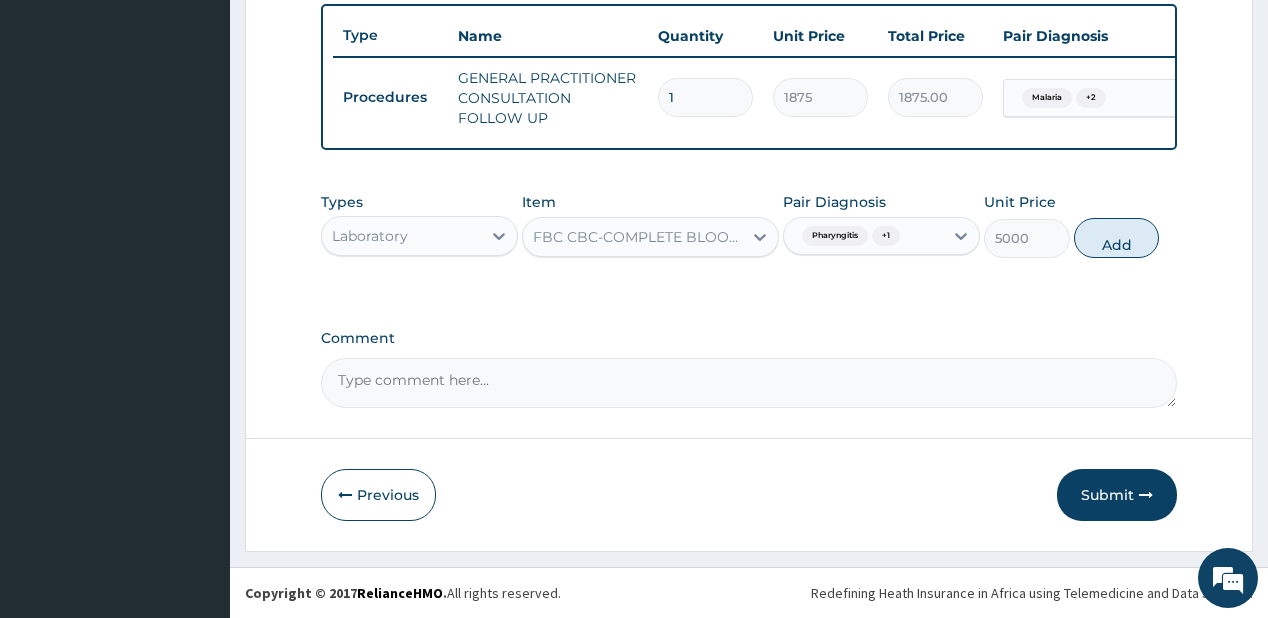 type on "0" 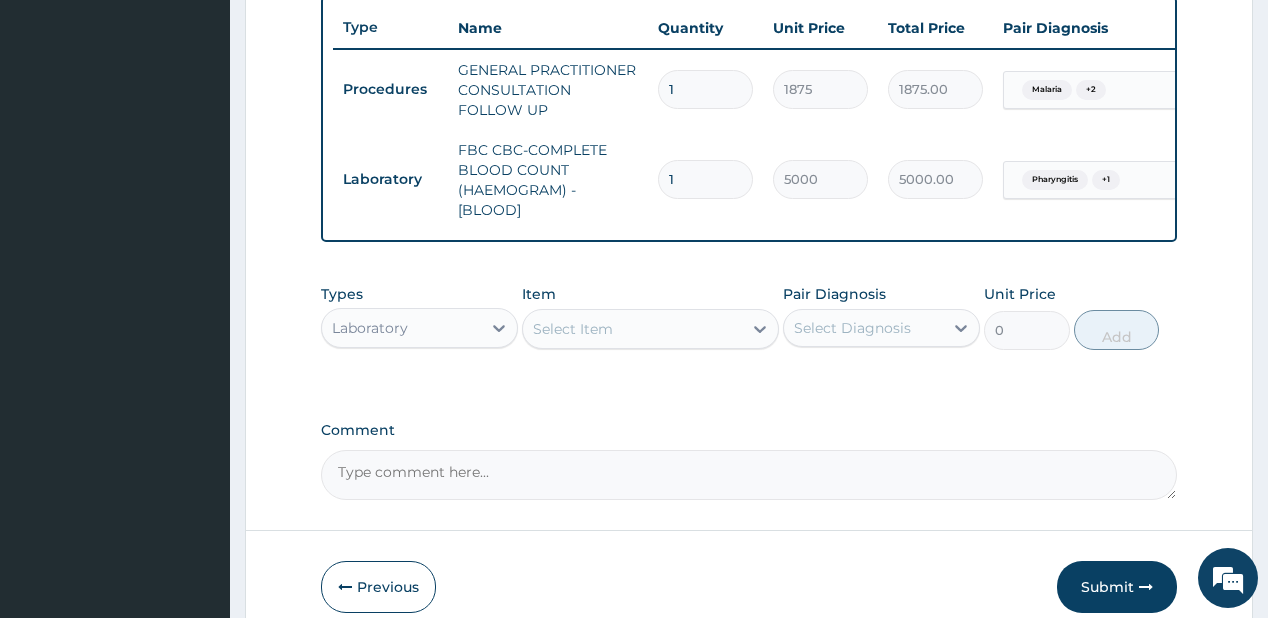 click on "Select Item" at bounding box center (632, 329) 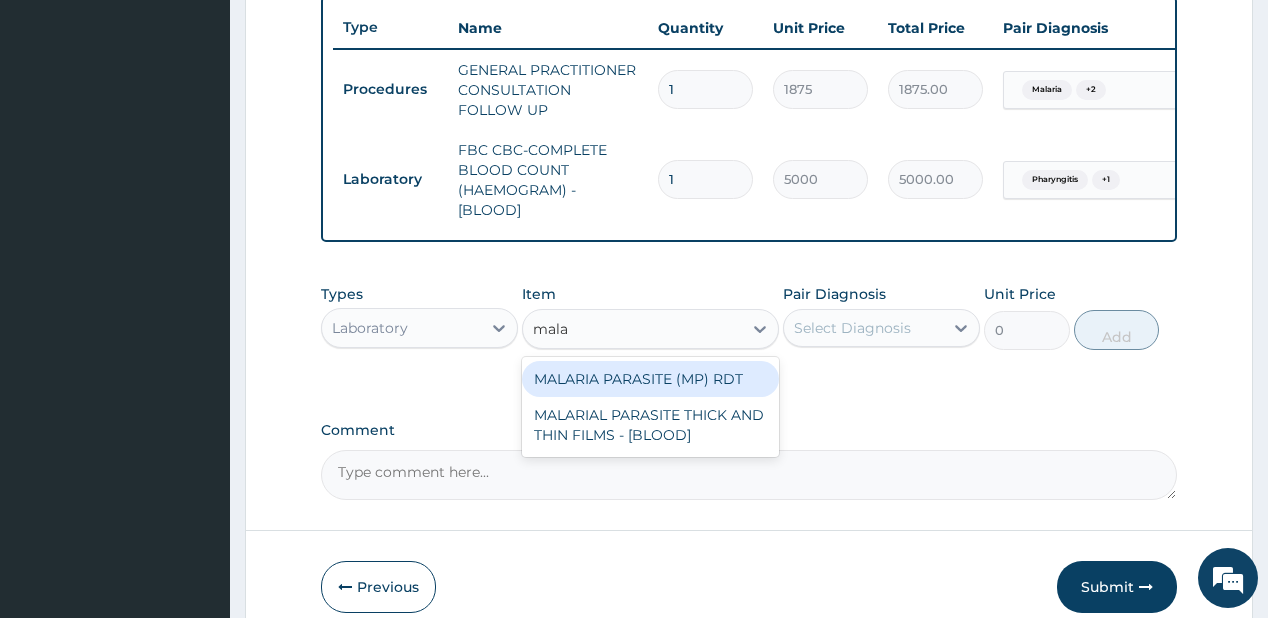type on "malar" 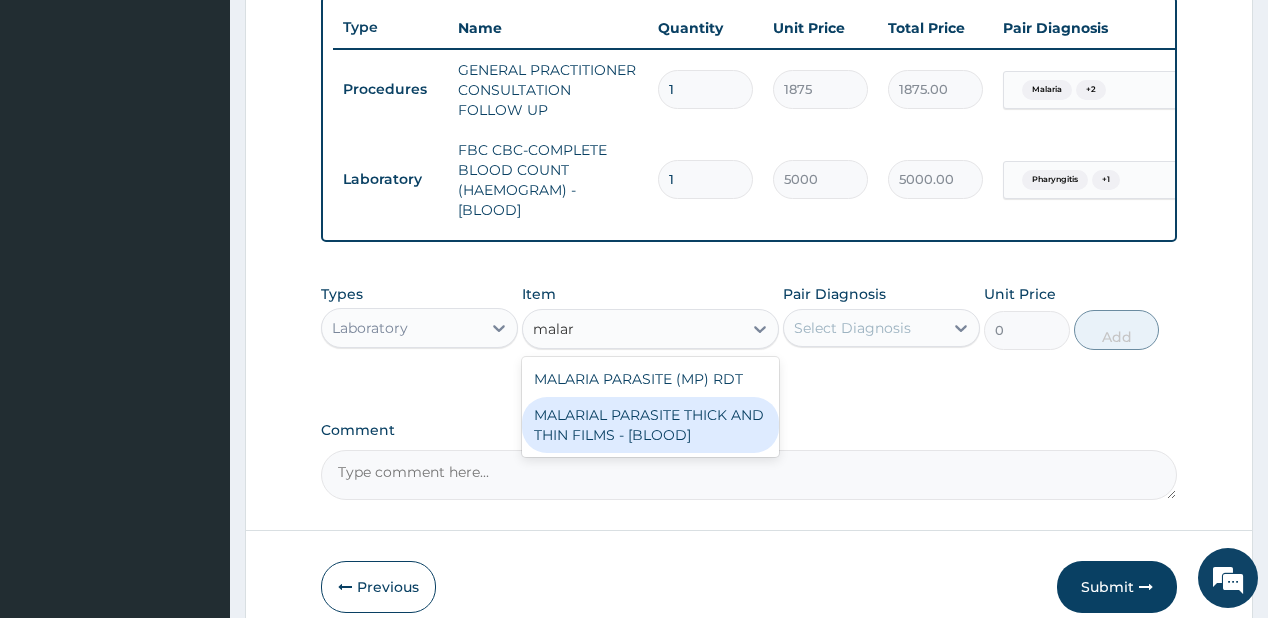 drag, startPoint x: 648, startPoint y: 420, endPoint x: 788, endPoint y: 386, distance: 144.06943 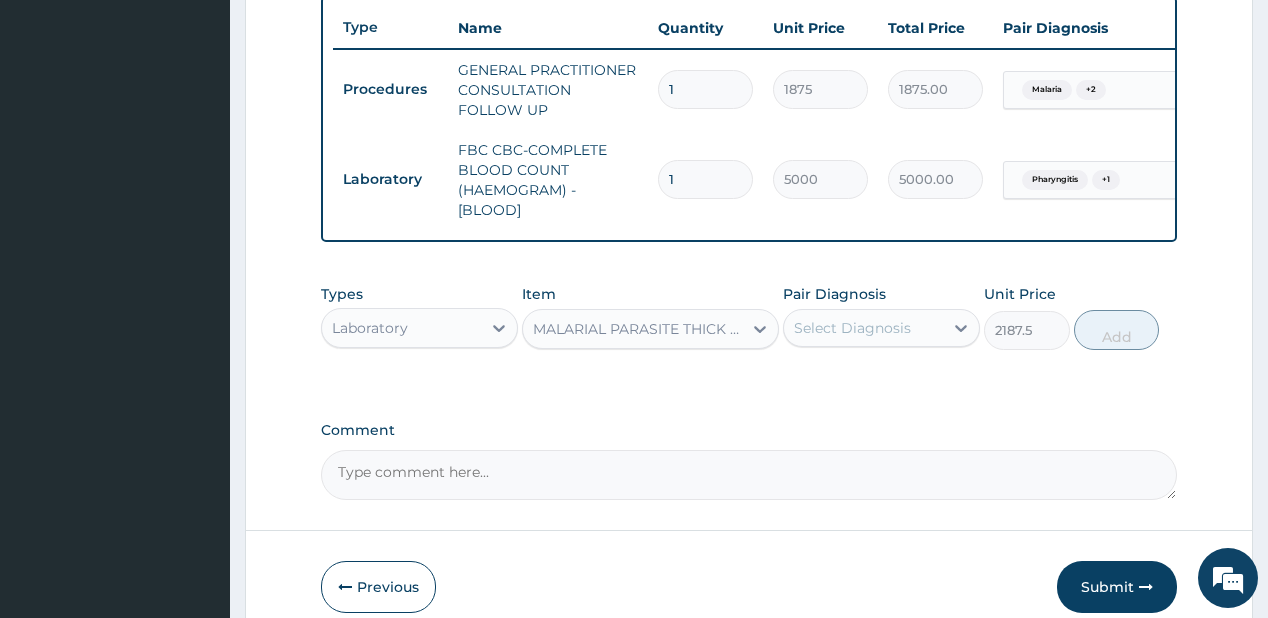 click on "Select Diagnosis" at bounding box center (852, 328) 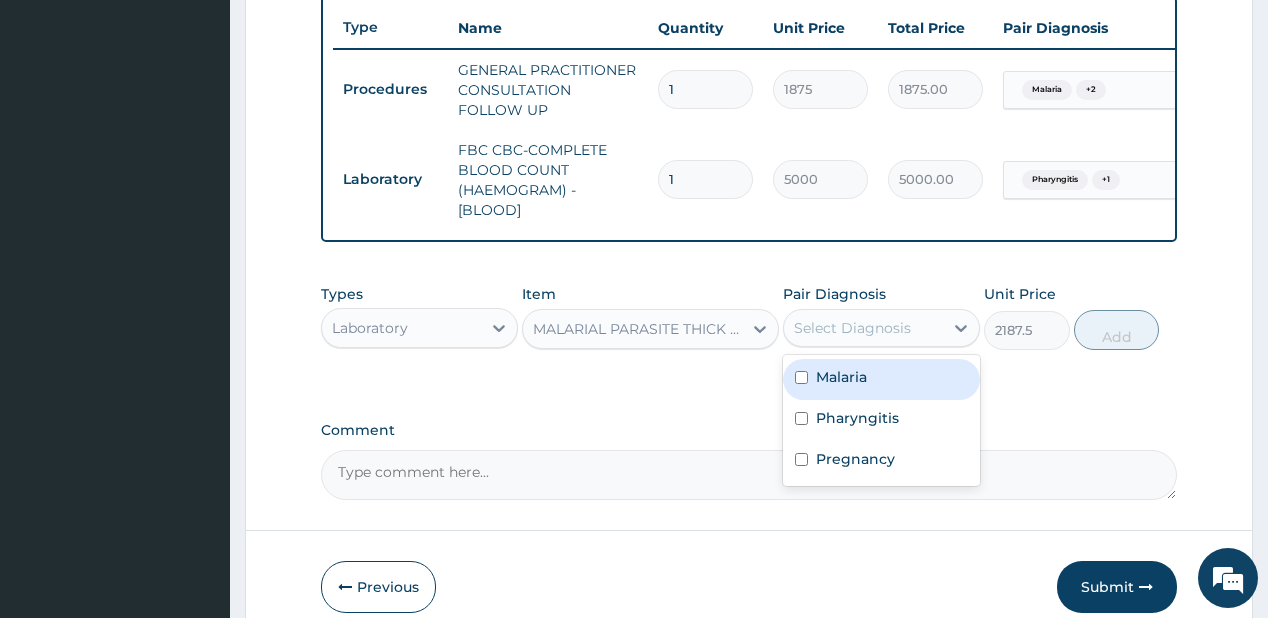 drag, startPoint x: 831, startPoint y: 396, endPoint x: 863, endPoint y: 384, distance: 34.176014 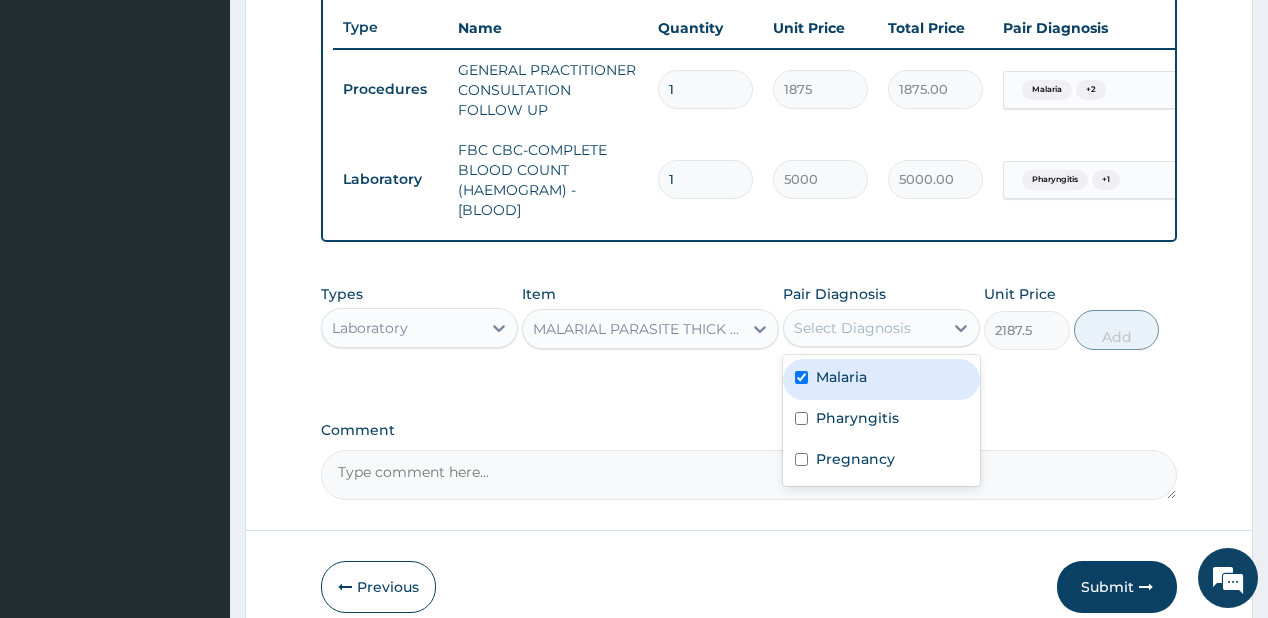 checkbox on "true" 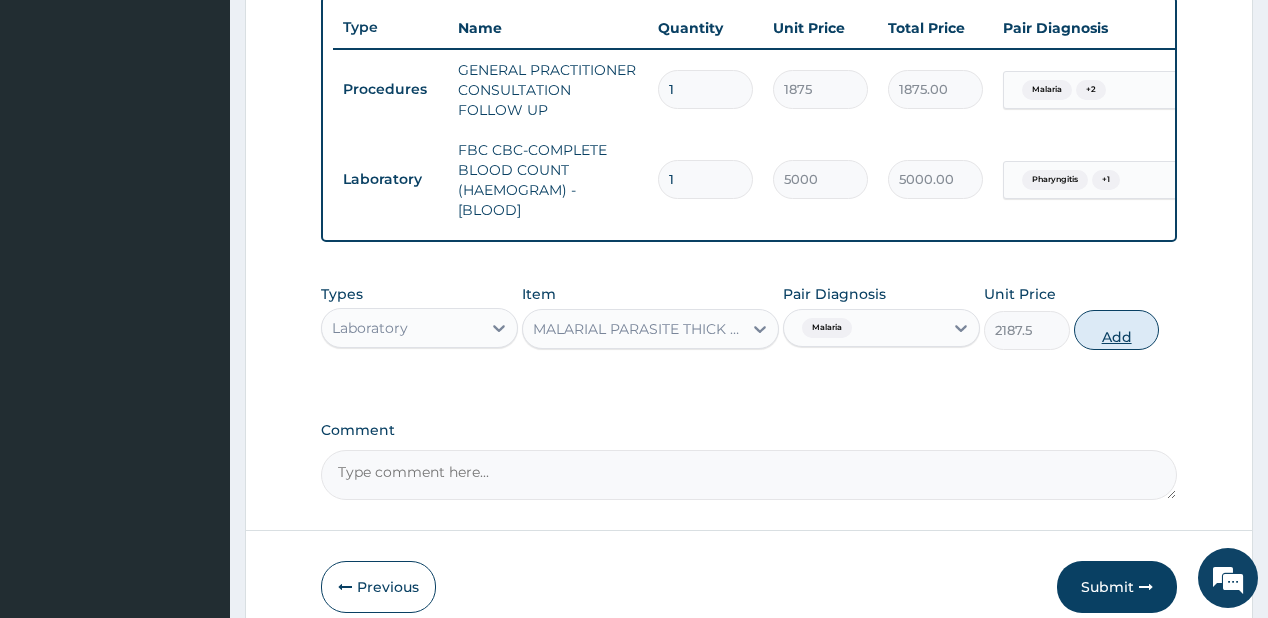 click on "Add" at bounding box center [1117, 330] 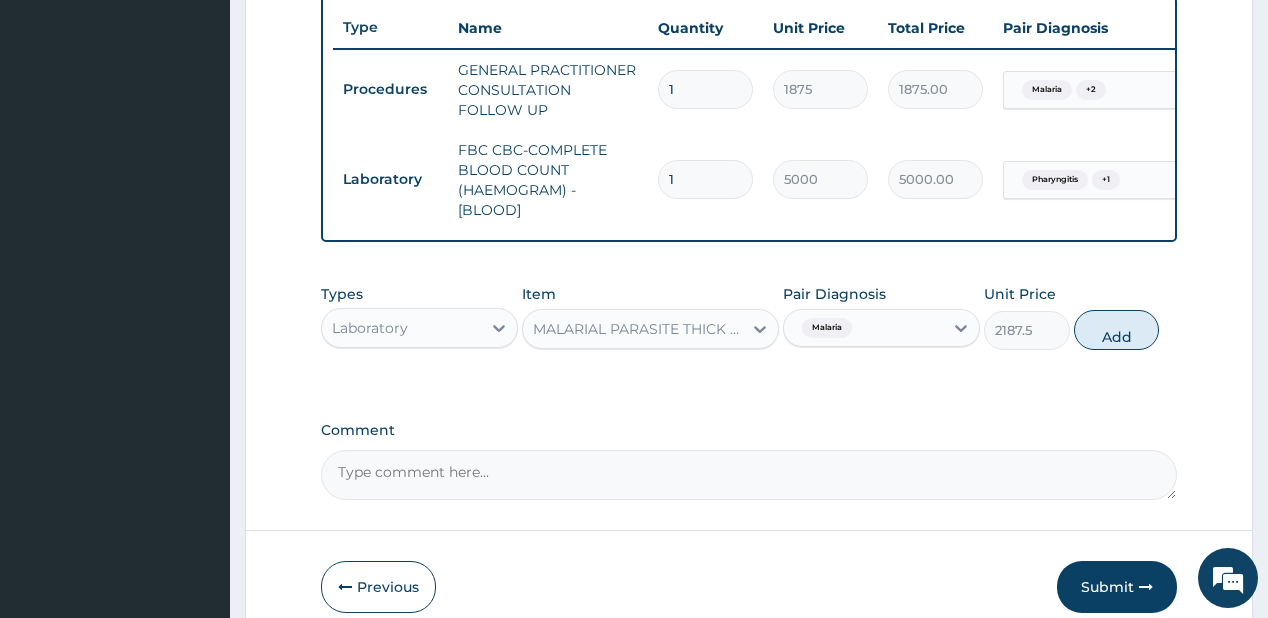 type on "0" 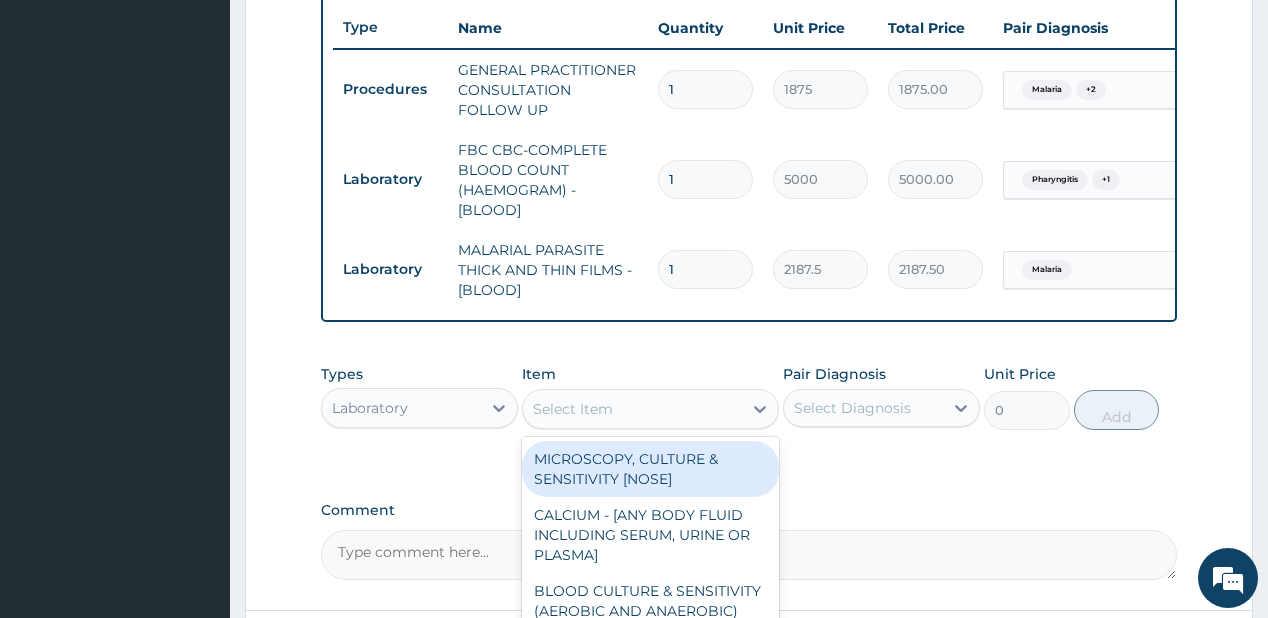 click on "Select Item" at bounding box center (632, 409) 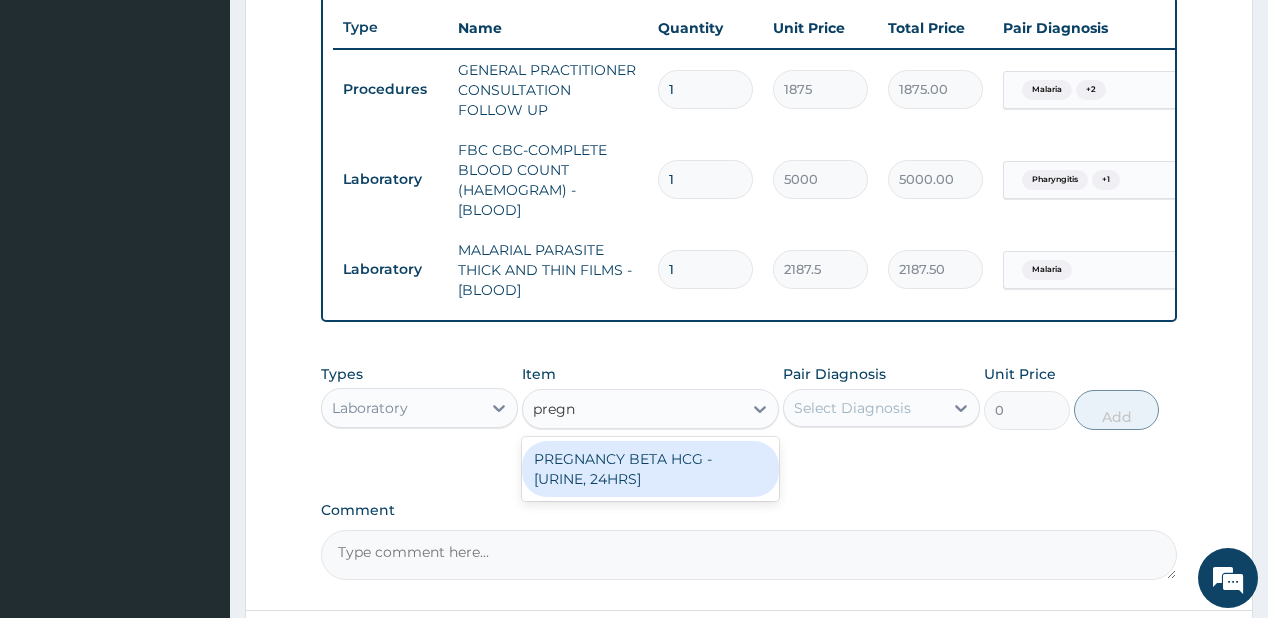 type on "preg" 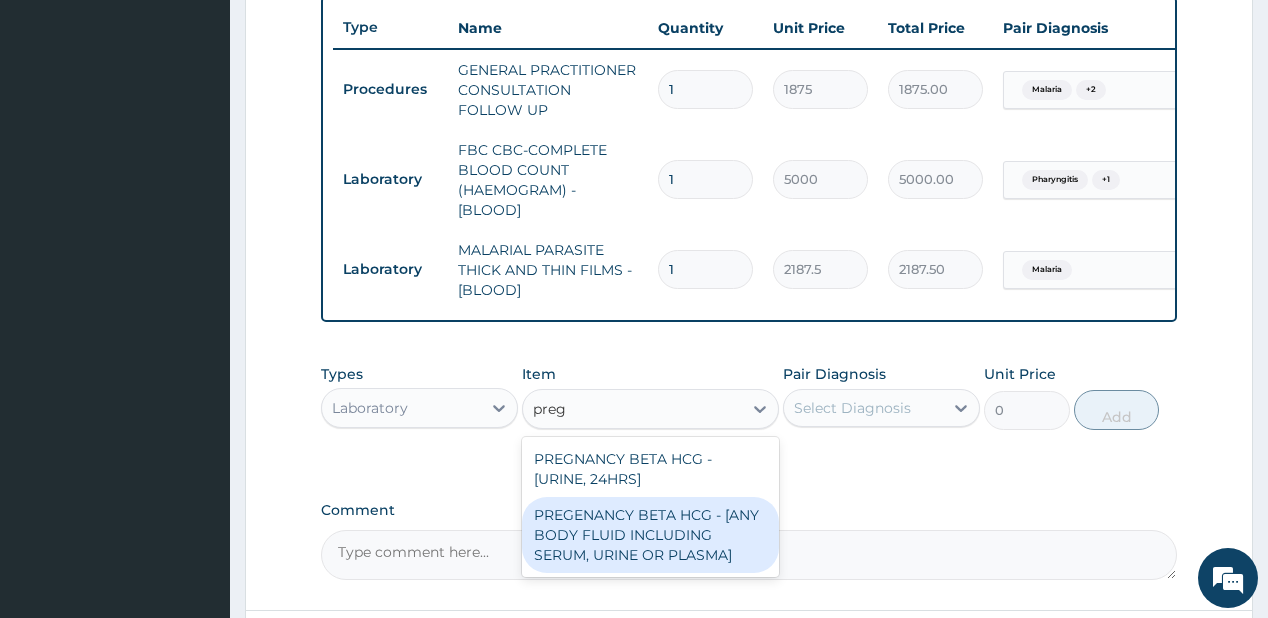 click on "PREGENANCY BETA HCG - [ANY BODY FLUID INCLUDING SERUM, URINE OR PLASMA]" at bounding box center [650, 535] 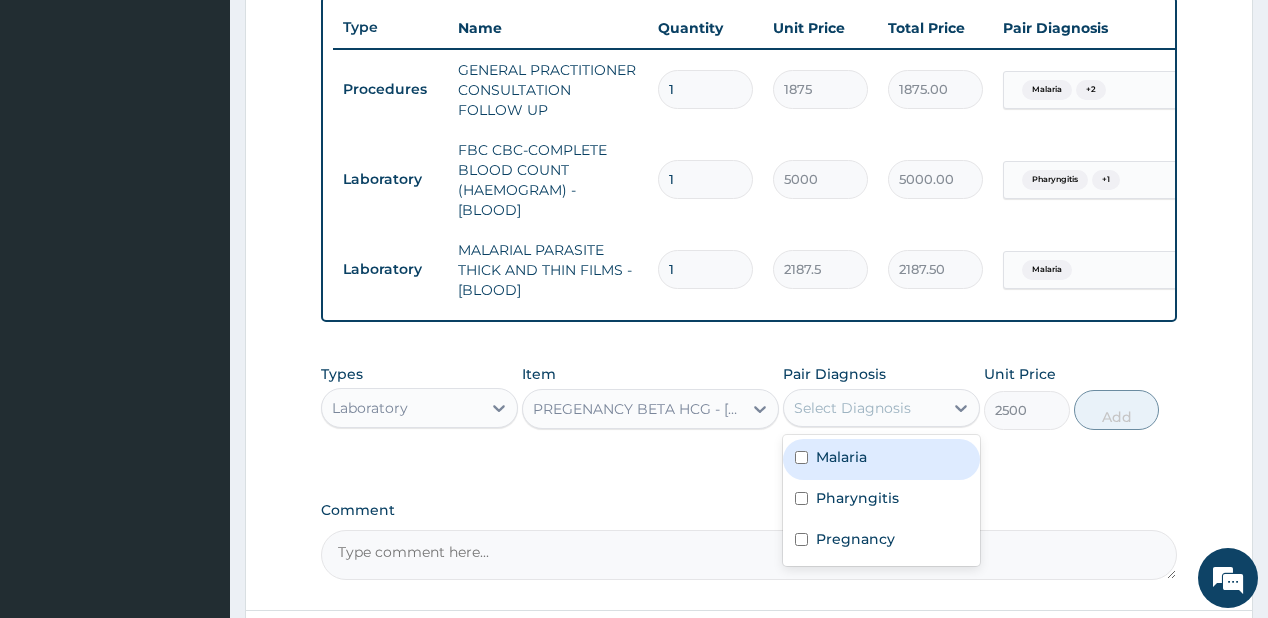 click on "Select Diagnosis" at bounding box center (852, 408) 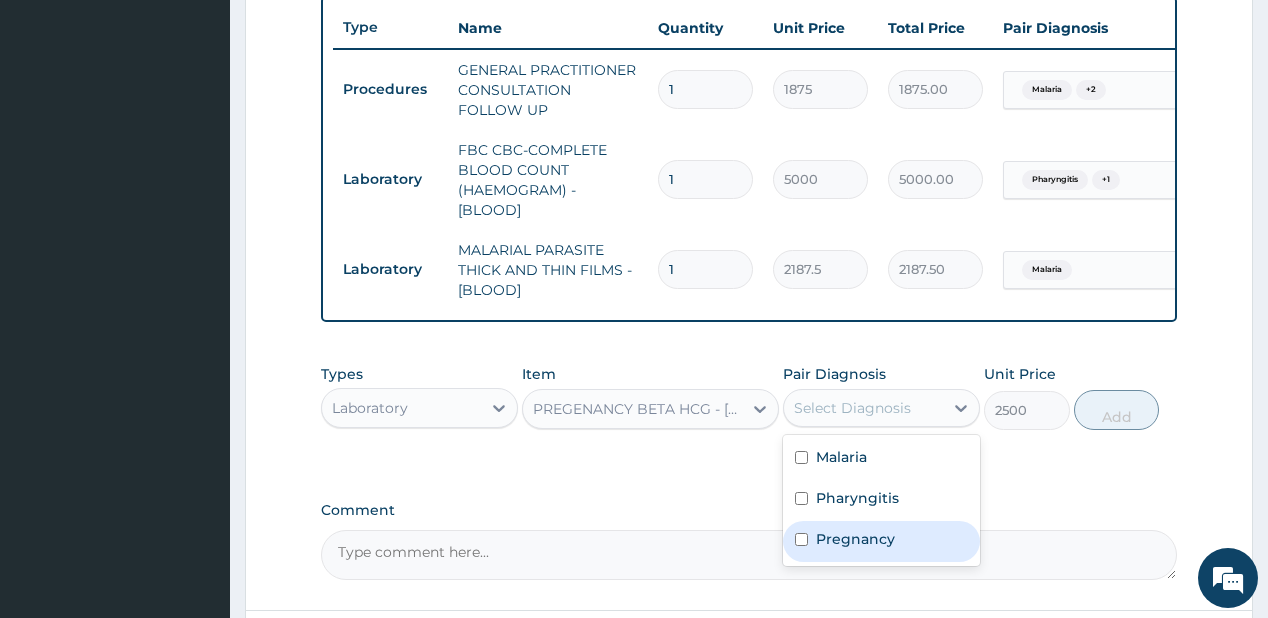 click on "Pregnancy" at bounding box center (855, 539) 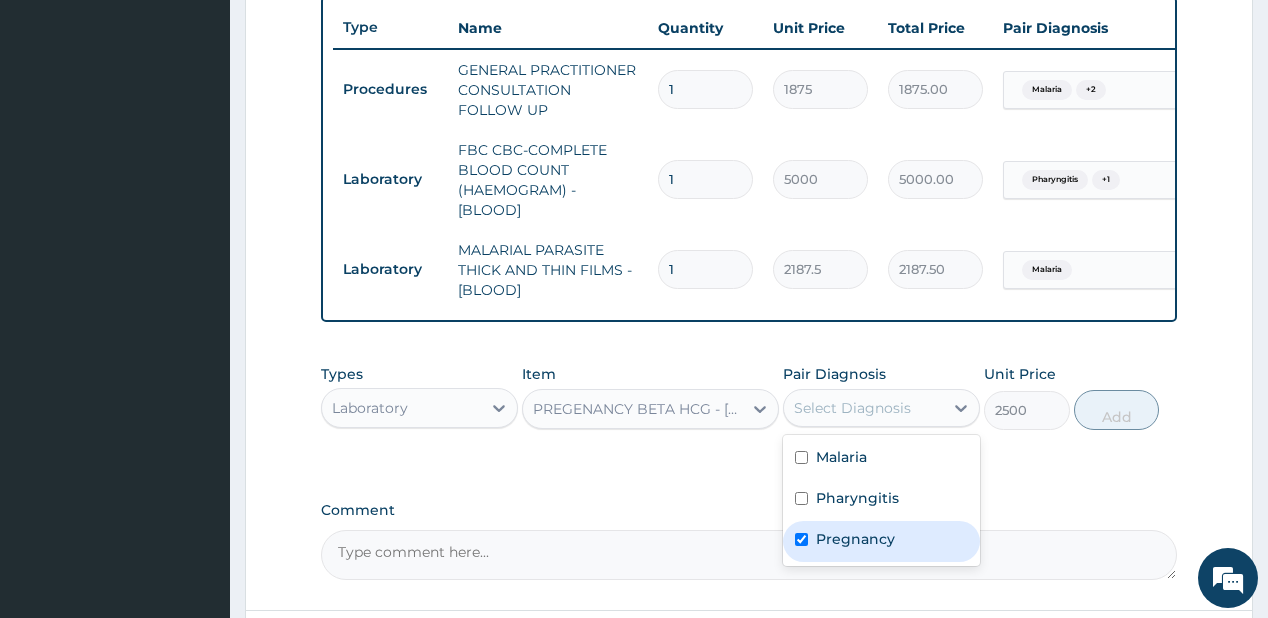 checkbox on "true" 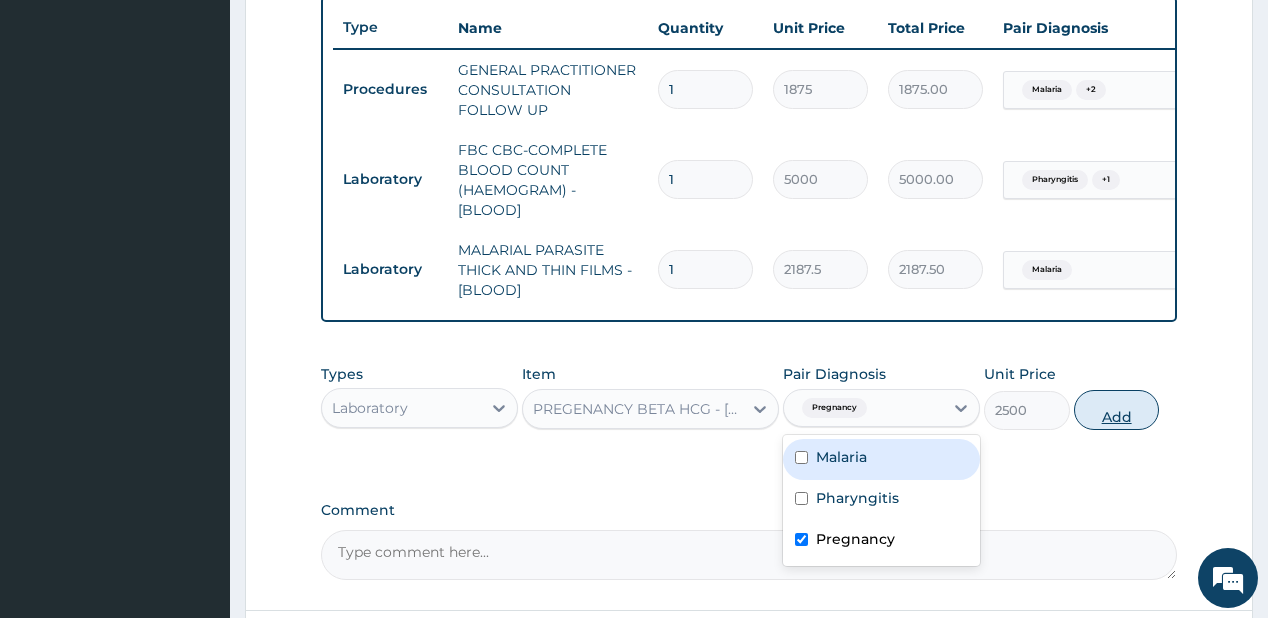 click on "Add" at bounding box center (1117, 410) 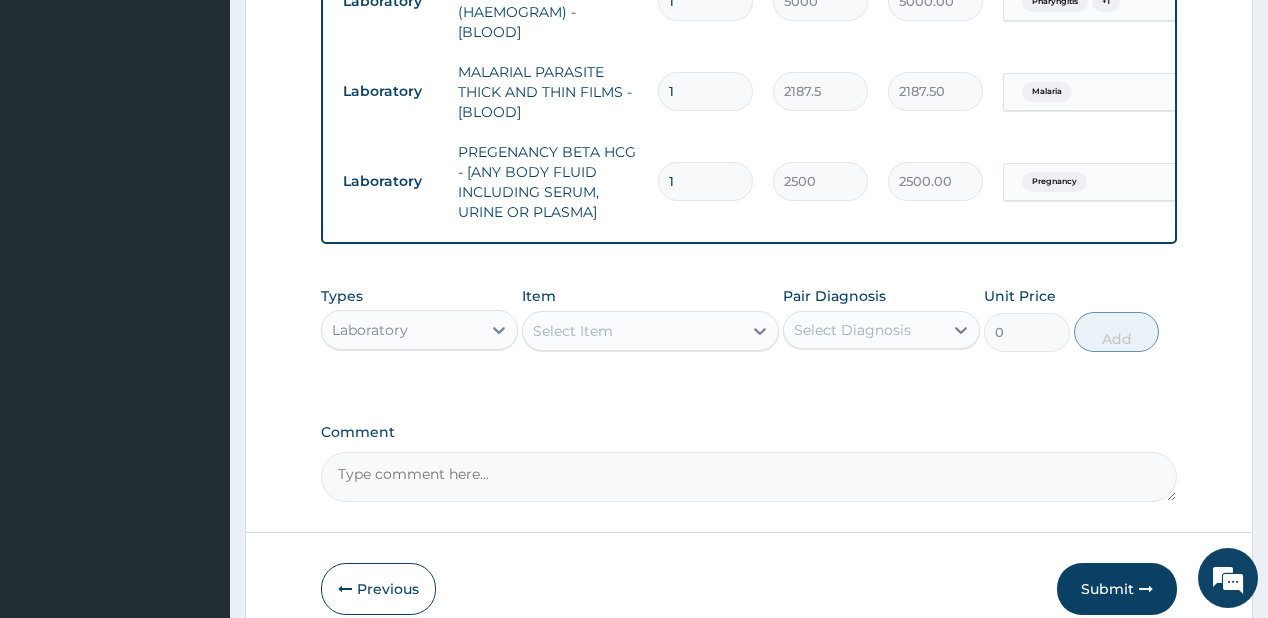 scroll, scrollTop: 988, scrollLeft: 0, axis: vertical 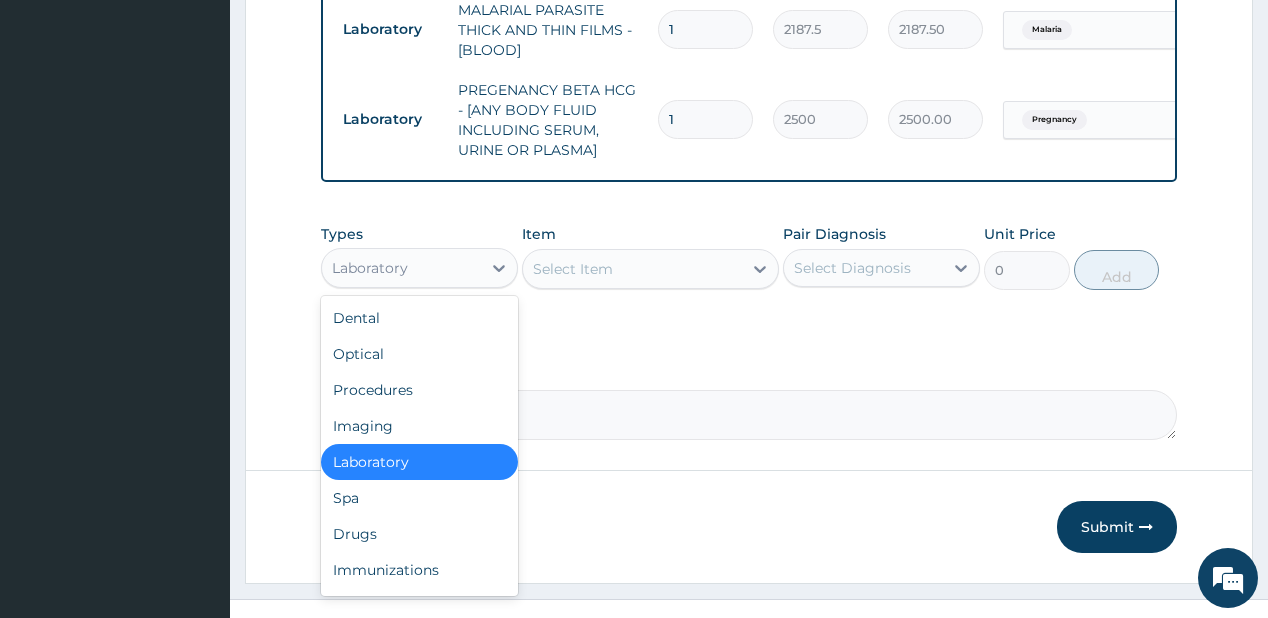 click on "Laboratory" at bounding box center (401, 268) 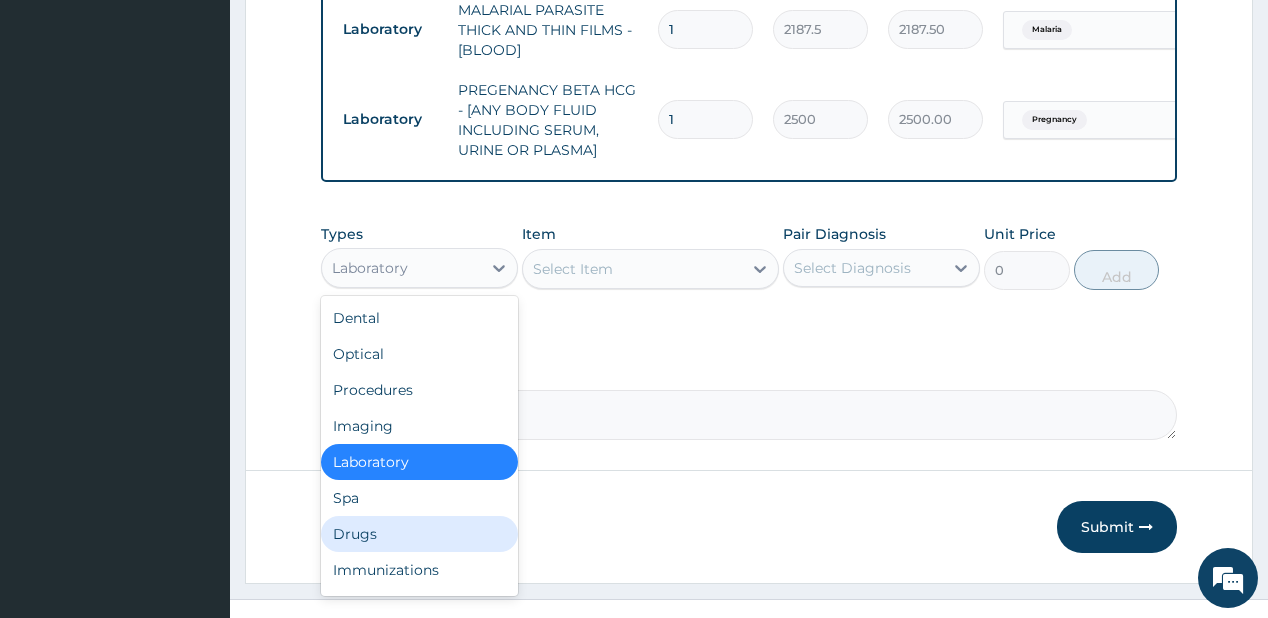 drag, startPoint x: 337, startPoint y: 552, endPoint x: 520, endPoint y: 20, distance: 562.5949 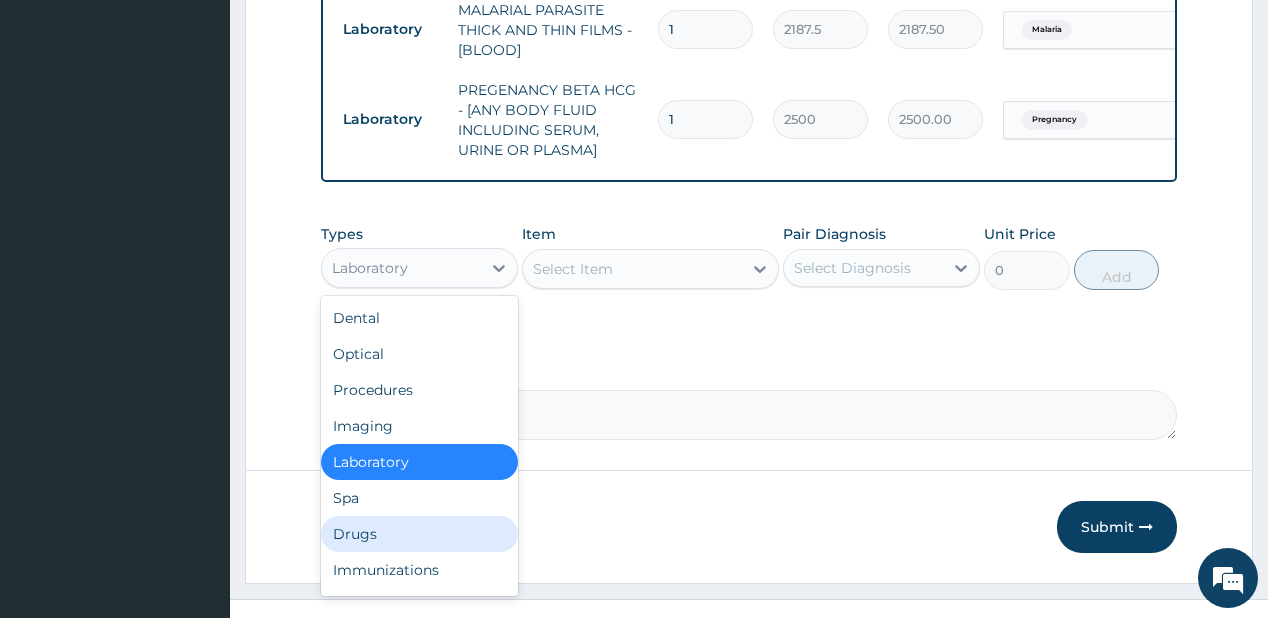 click on "Drugs" at bounding box center [419, 534] 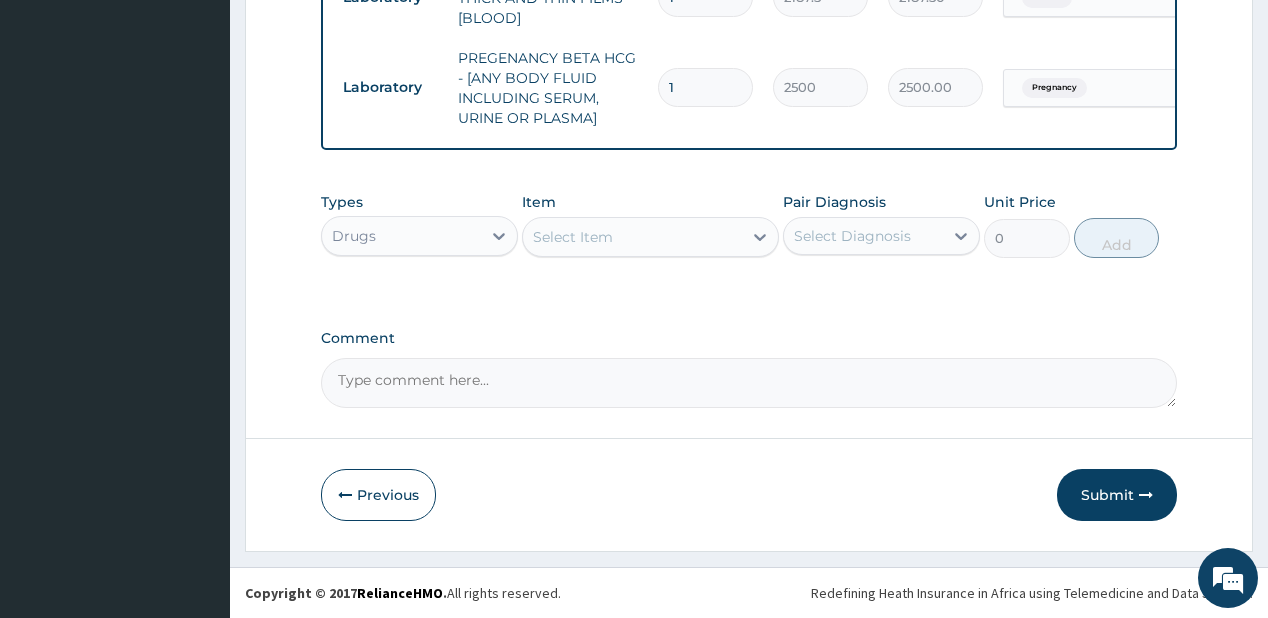 scroll, scrollTop: 1028, scrollLeft: 0, axis: vertical 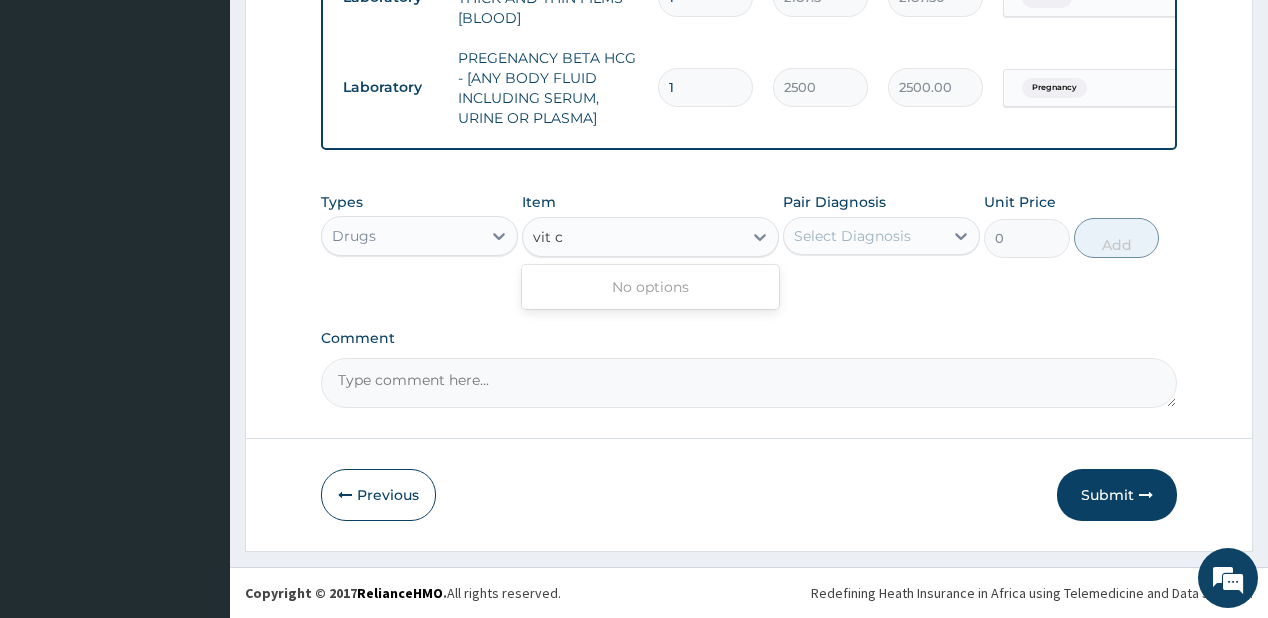 type on "vit" 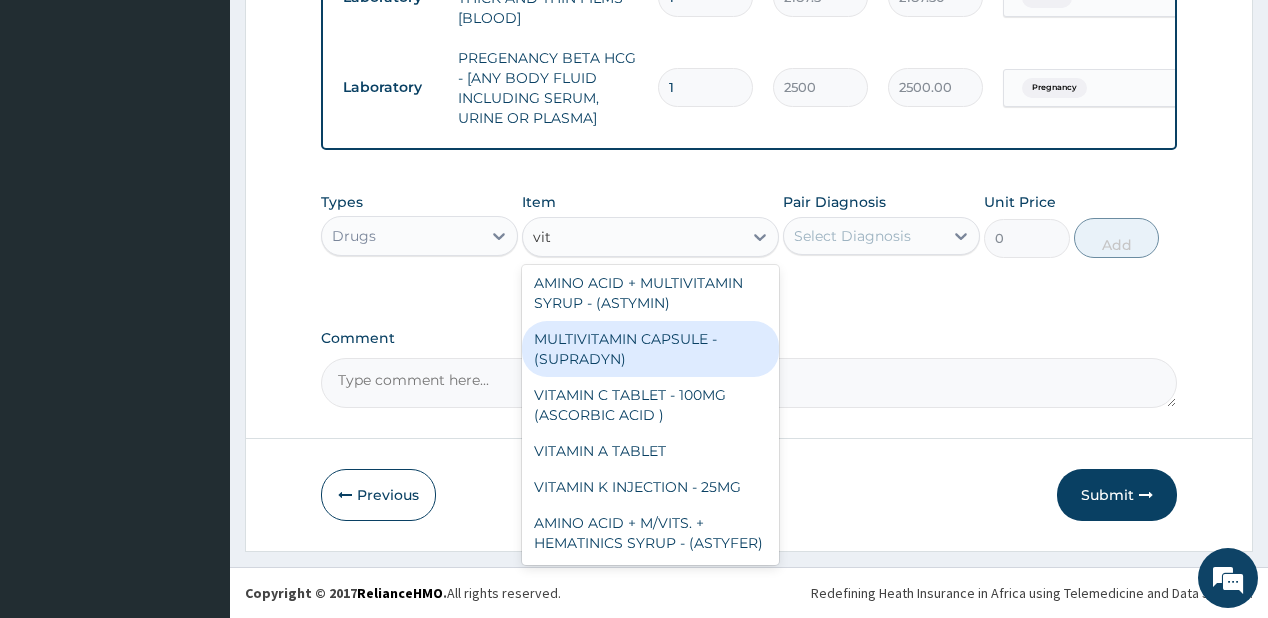 scroll, scrollTop: 880, scrollLeft: 0, axis: vertical 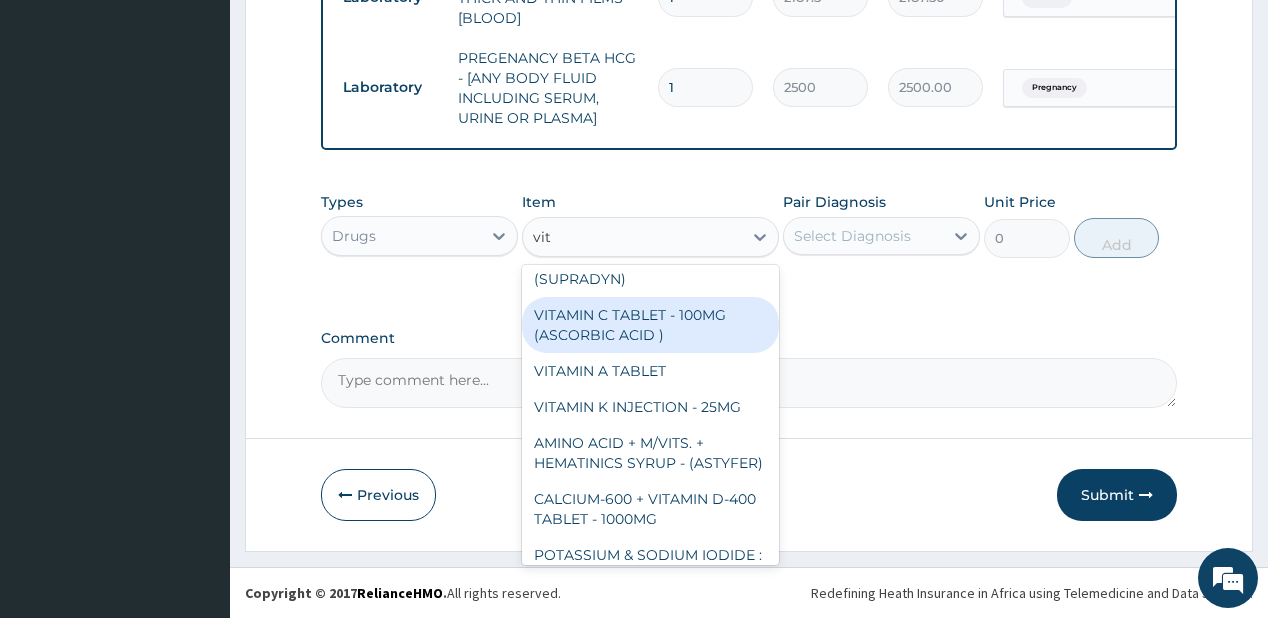 click on "VITAMIN C TABLET - 100MG (ASCORBIC ACID )" at bounding box center (650, 325) 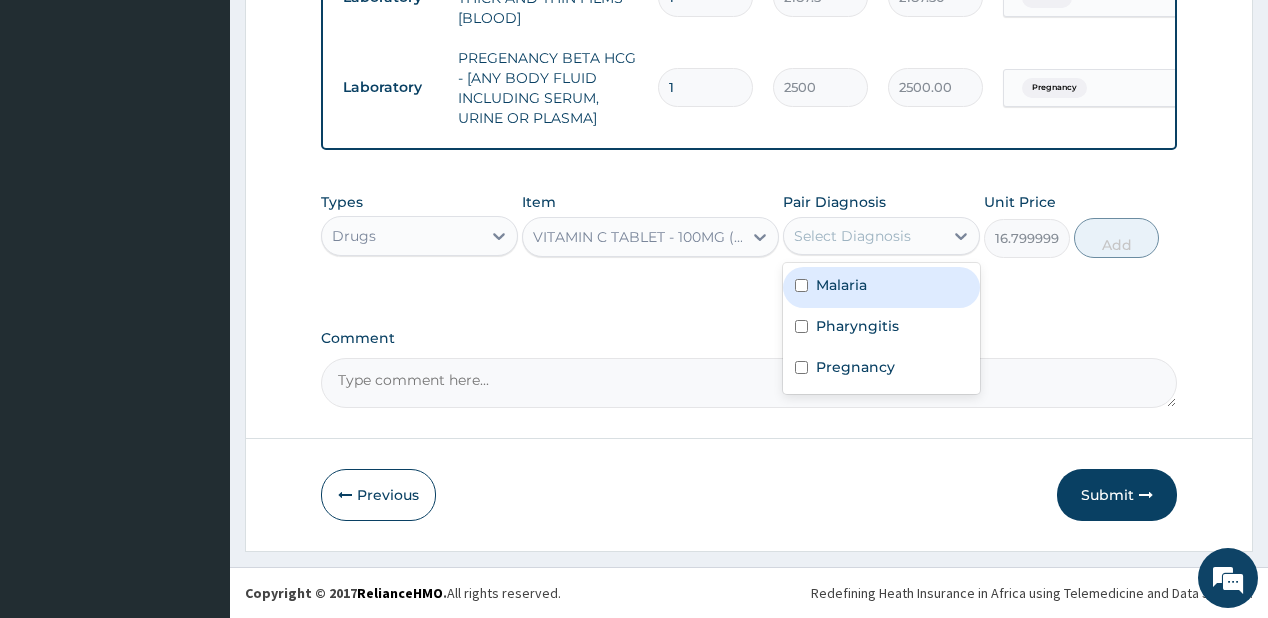 click on "Select Diagnosis" at bounding box center (852, 236) 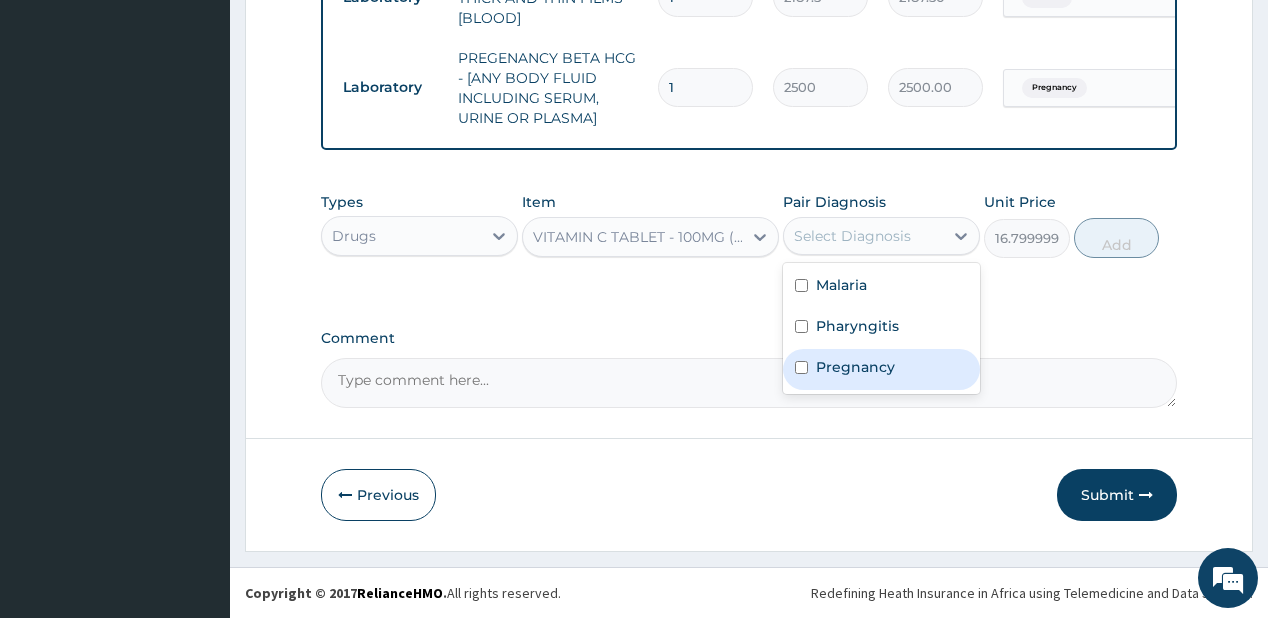 drag, startPoint x: 848, startPoint y: 366, endPoint x: 886, endPoint y: 316, distance: 62.801273 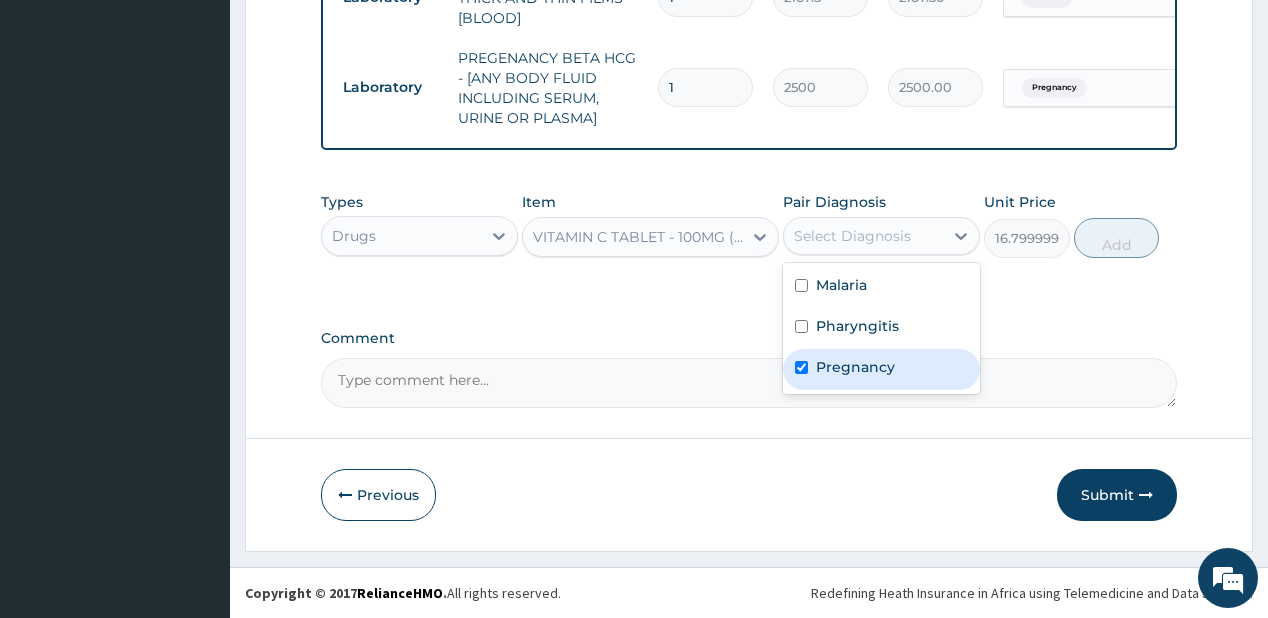 checkbox on "true" 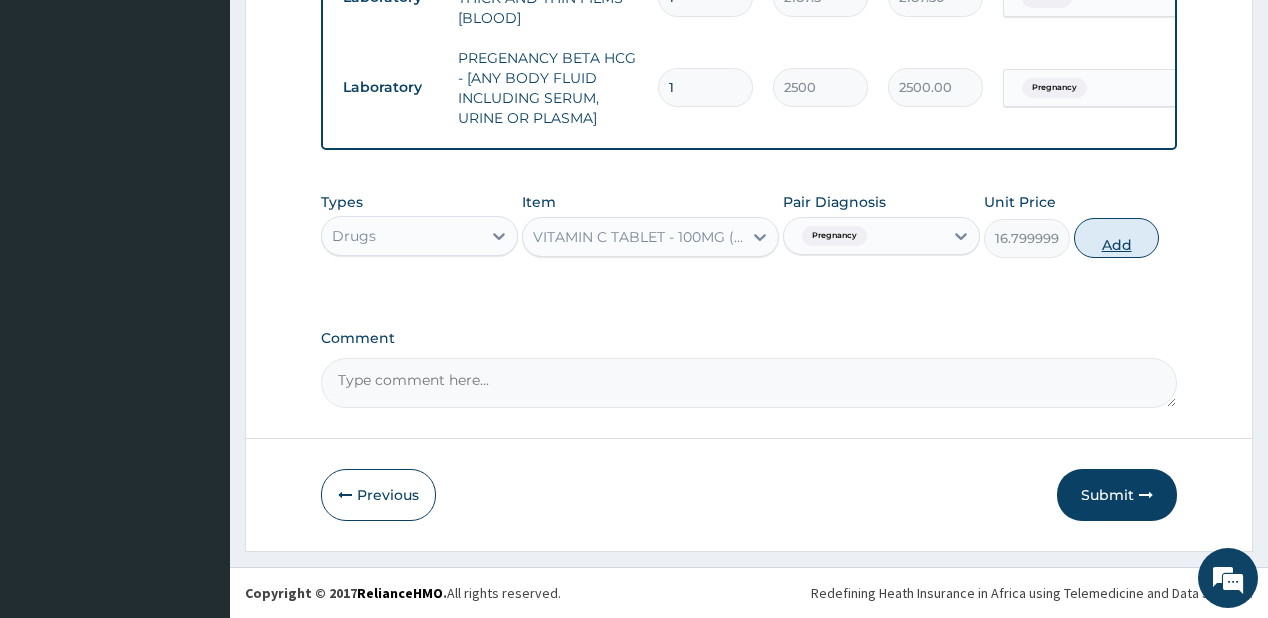 click on "Add" at bounding box center (1117, 238) 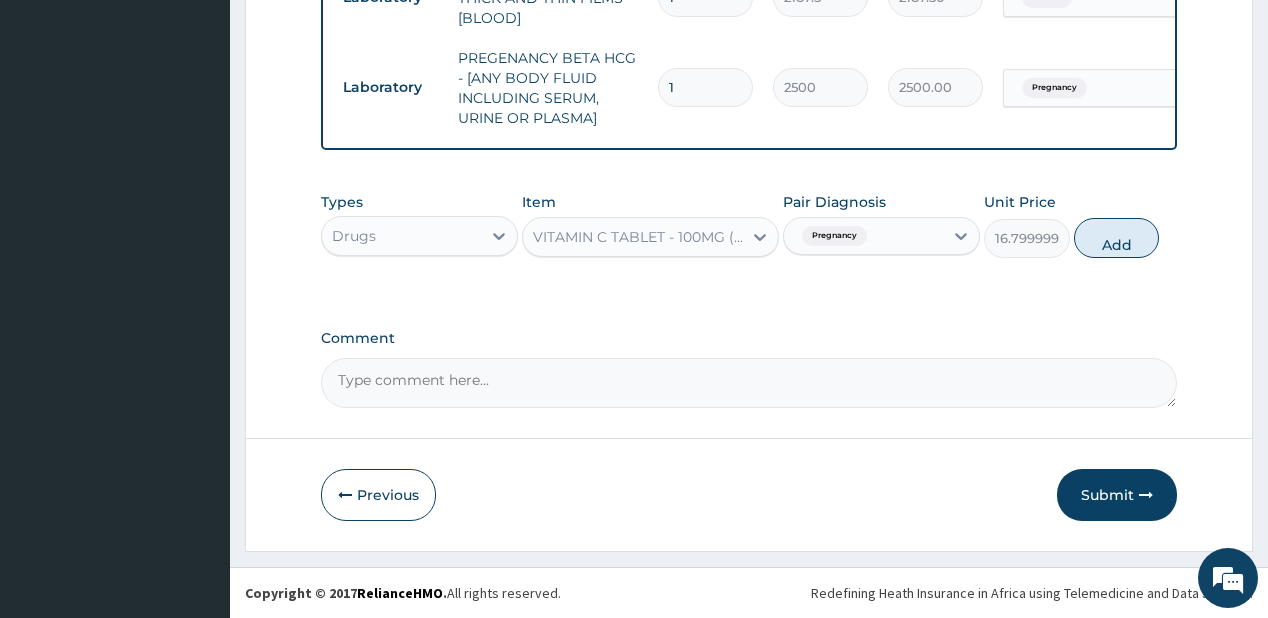 type on "0" 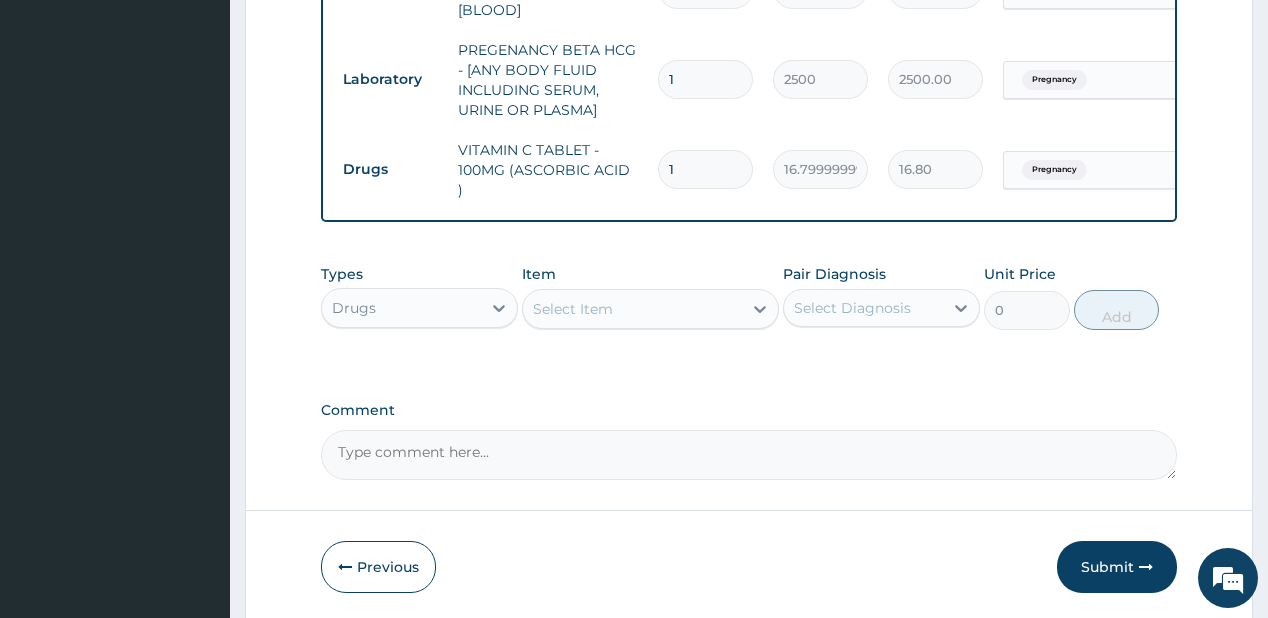 type 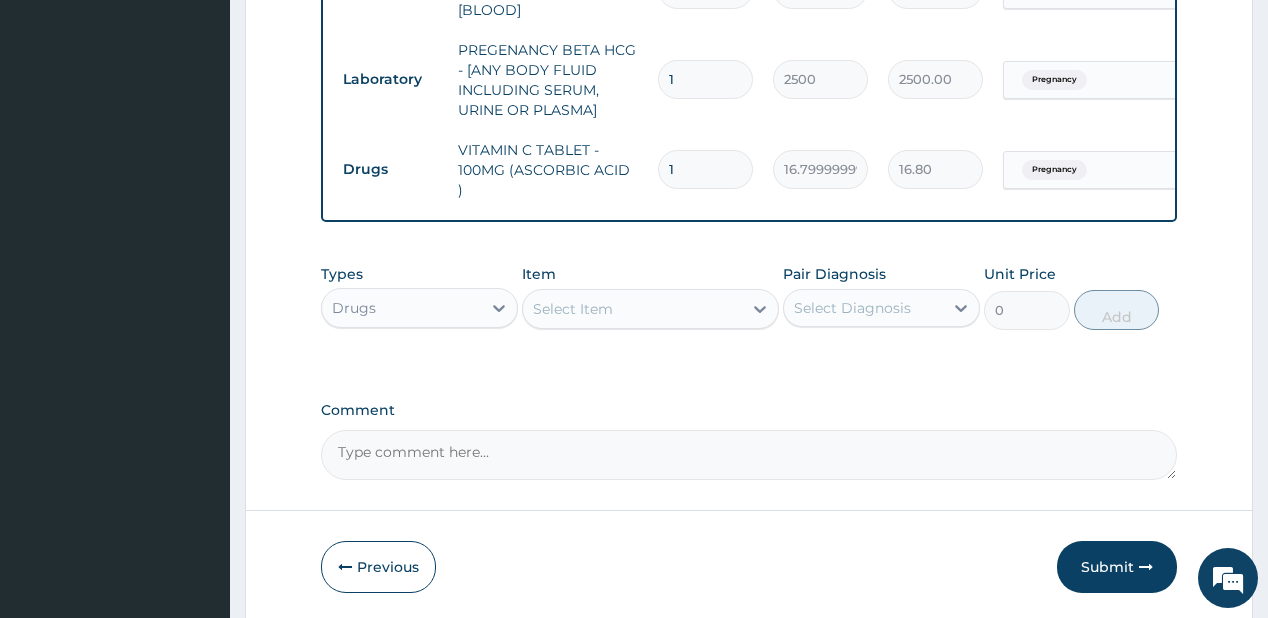 type on "0.00" 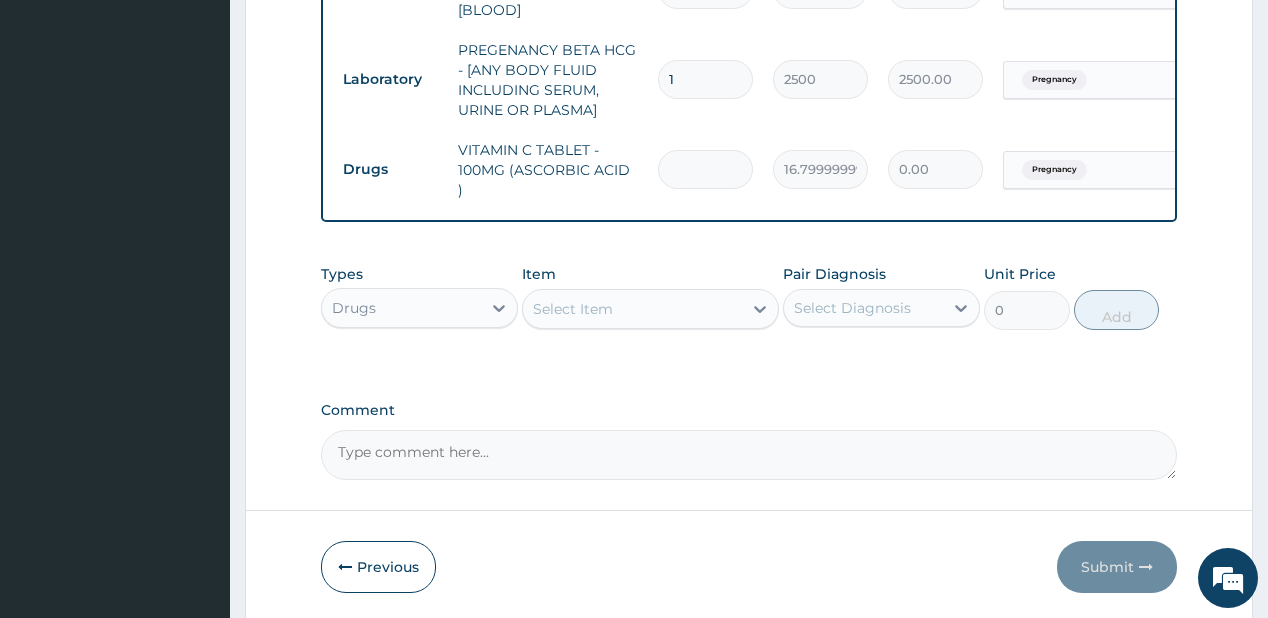 type on "4" 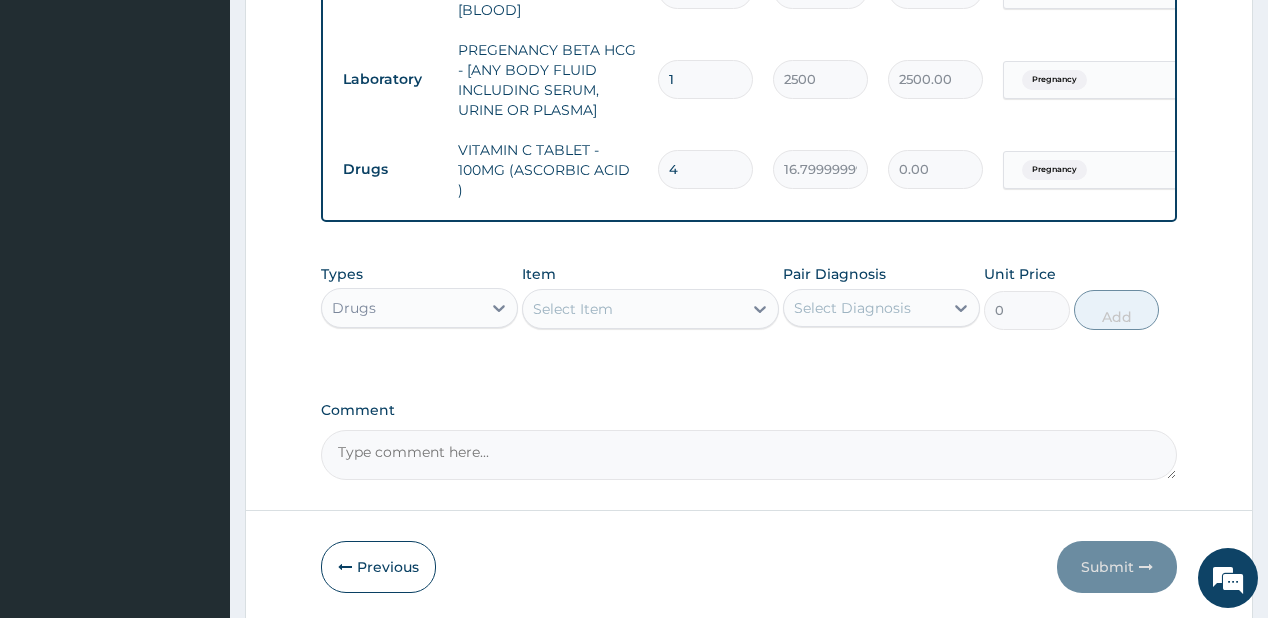 type on "67.20" 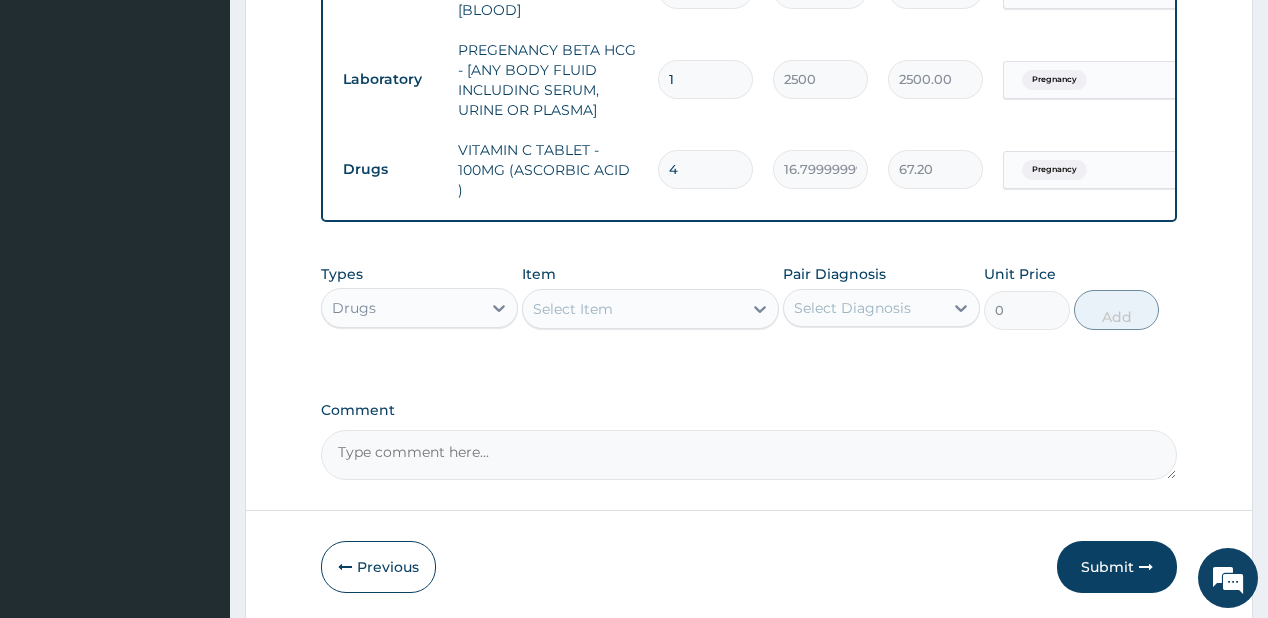 type on "42" 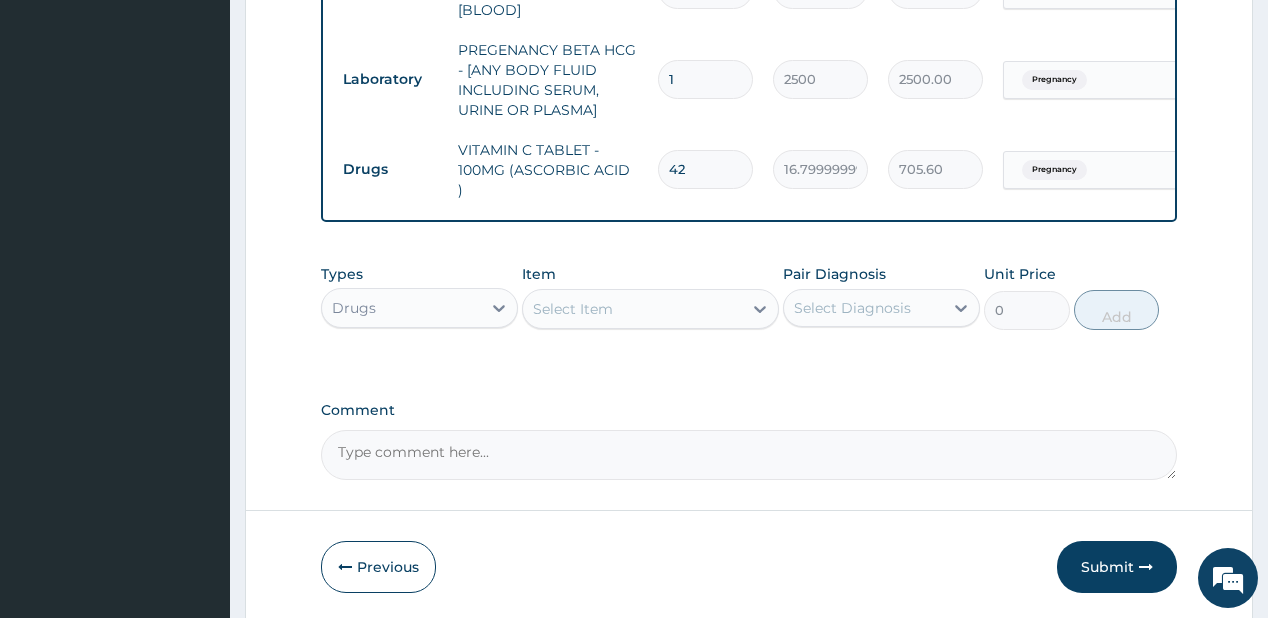 type on "42" 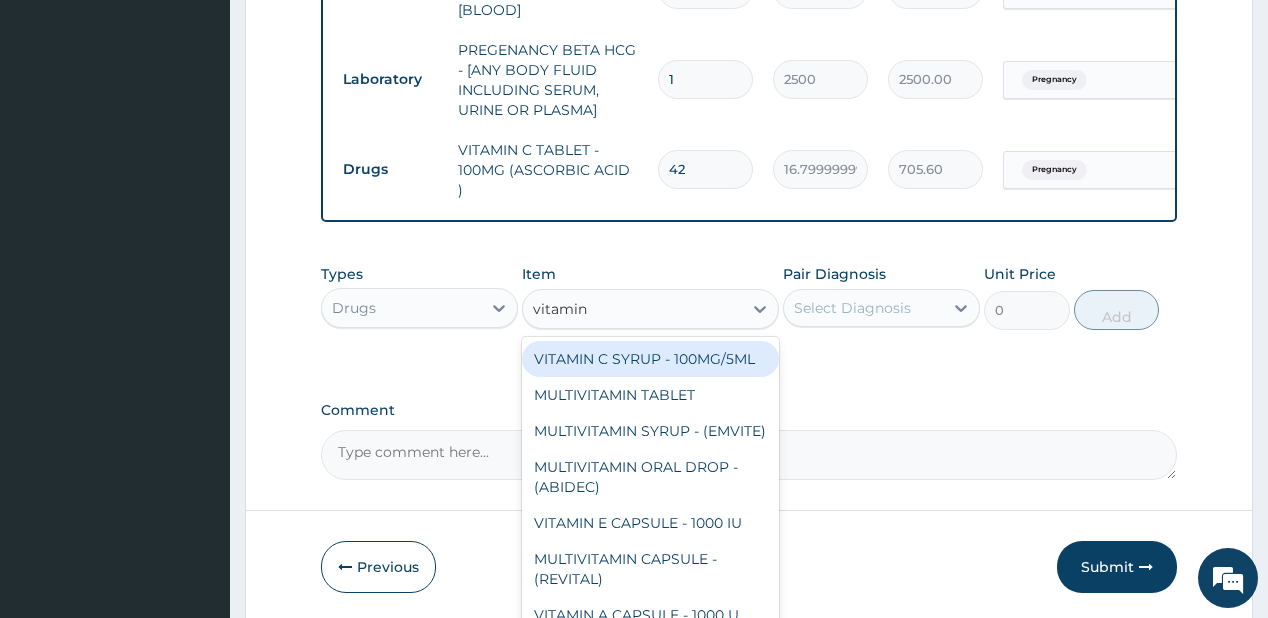 type on "vitamin c" 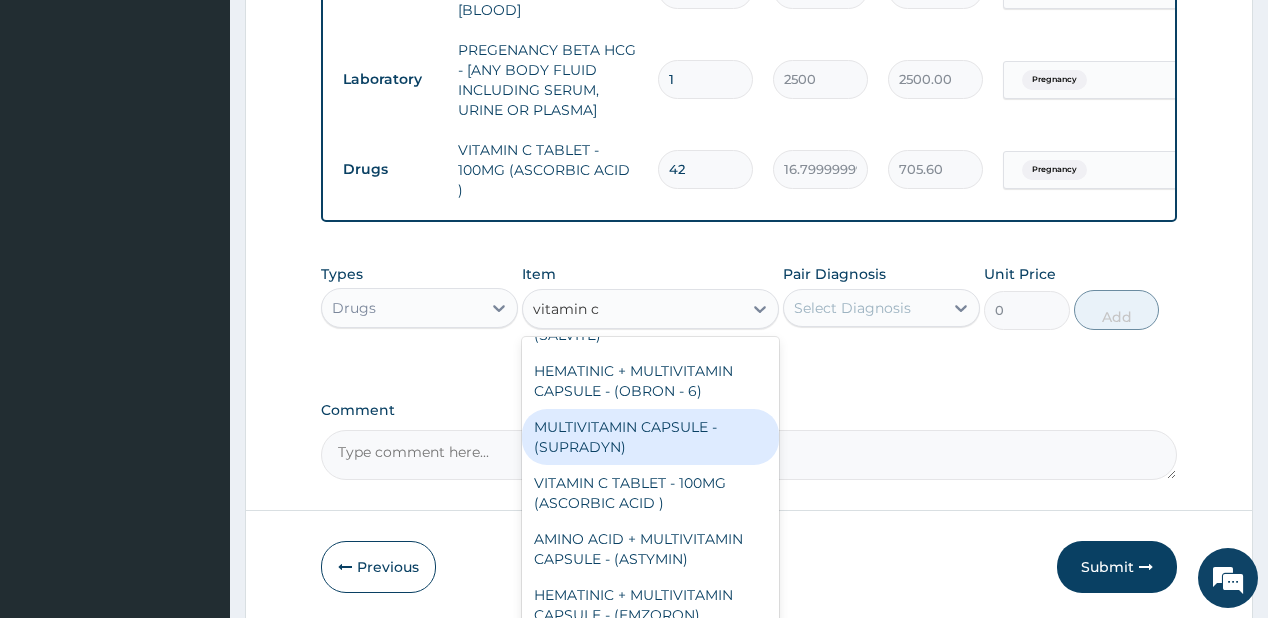 scroll, scrollTop: 248, scrollLeft: 0, axis: vertical 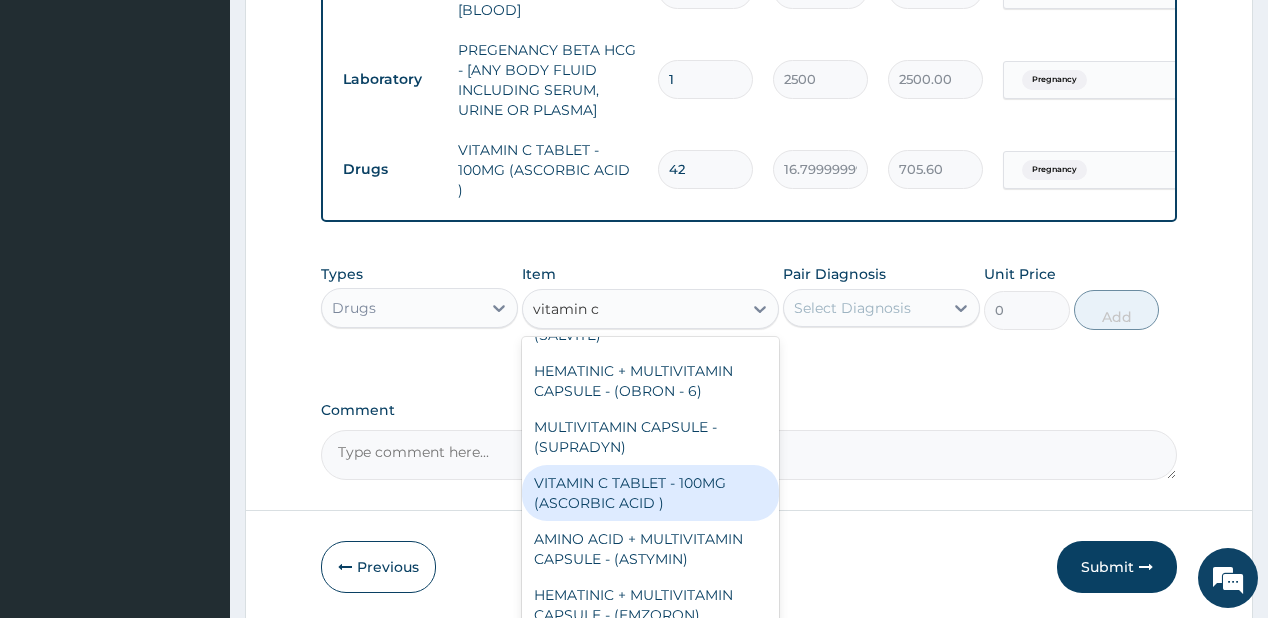 drag, startPoint x: 563, startPoint y: 493, endPoint x: 650, endPoint y: 409, distance: 120.93387 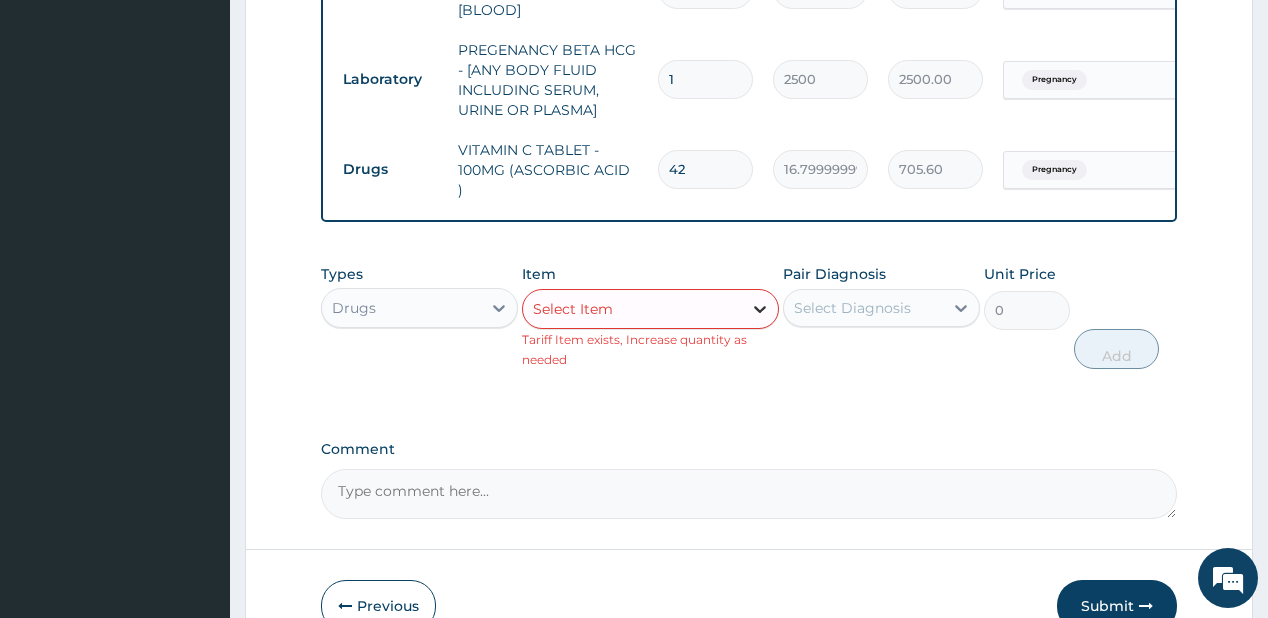 click at bounding box center (760, 309) 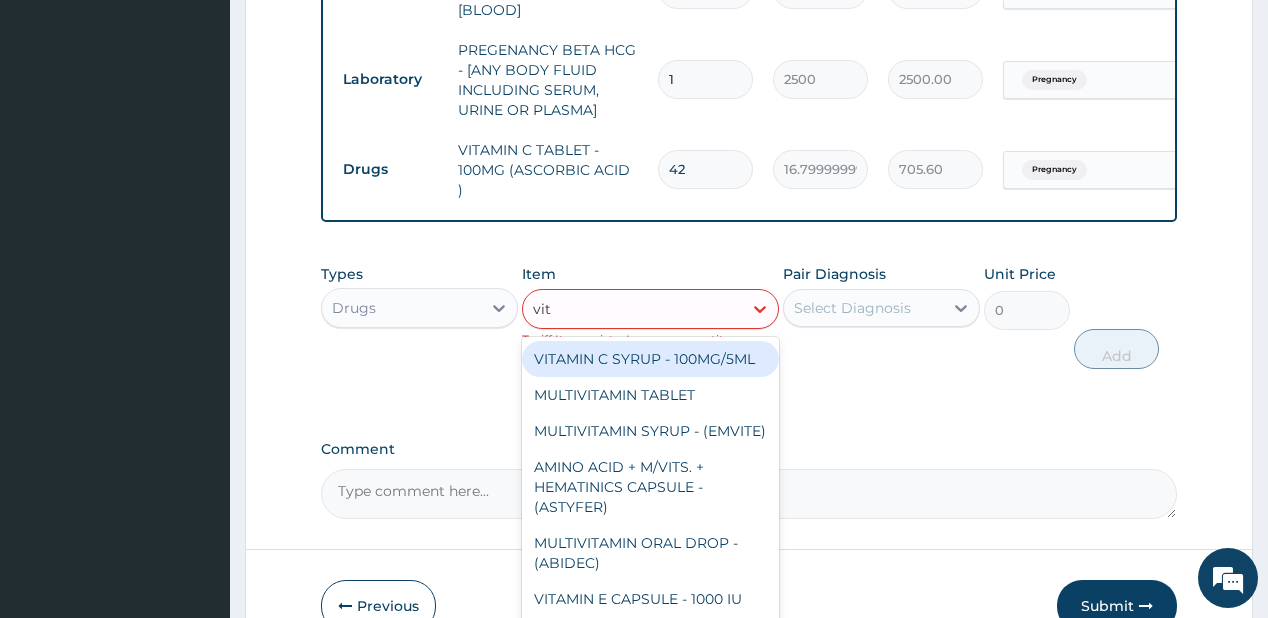 type on "vit b" 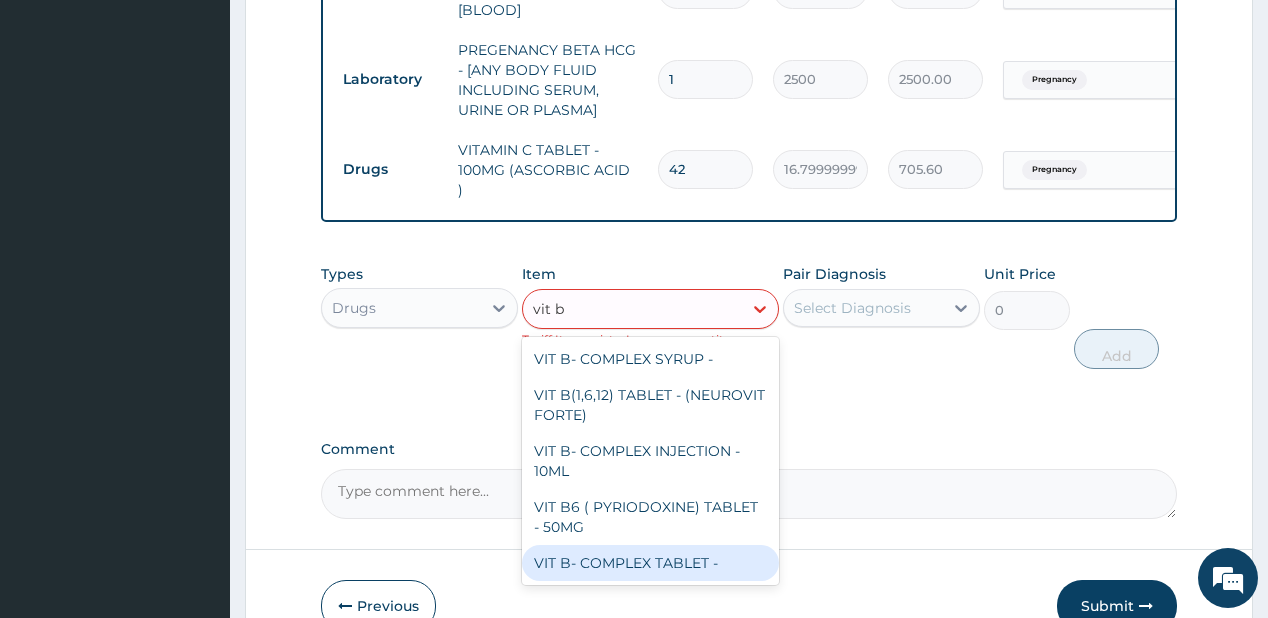 drag, startPoint x: 603, startPoint y: 574, endPoint x: 749, endPoint y: 355, distance: 263.20523 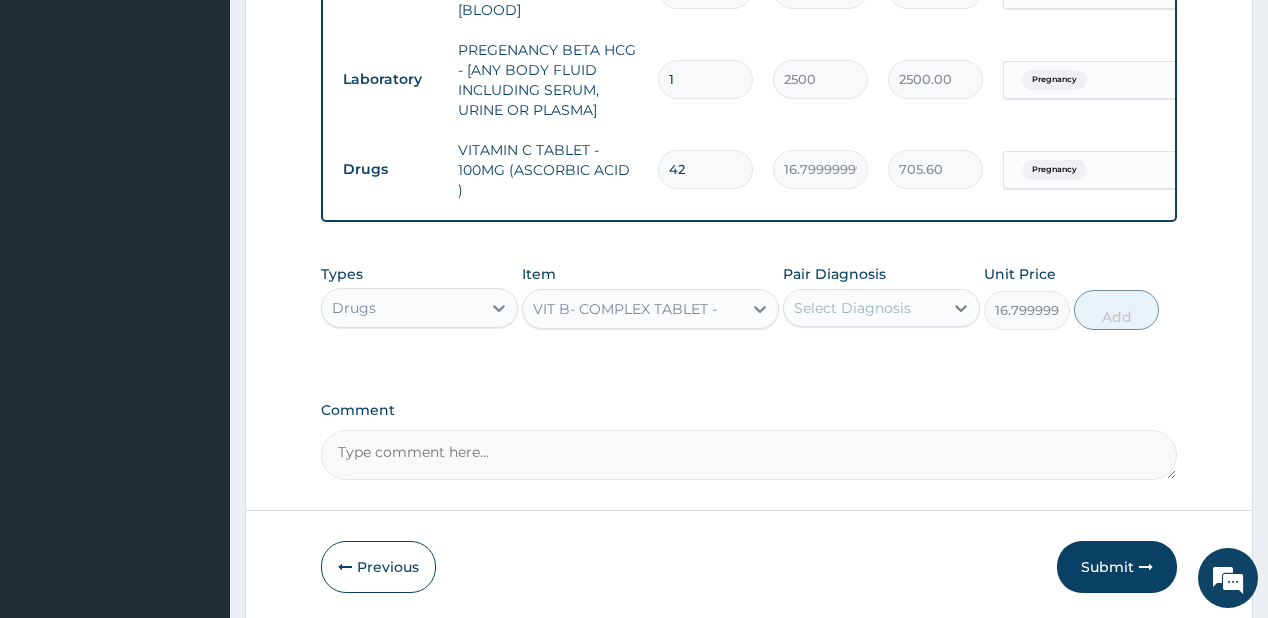 click on "Pair Diagnosis" at bounding box center [834, 274] 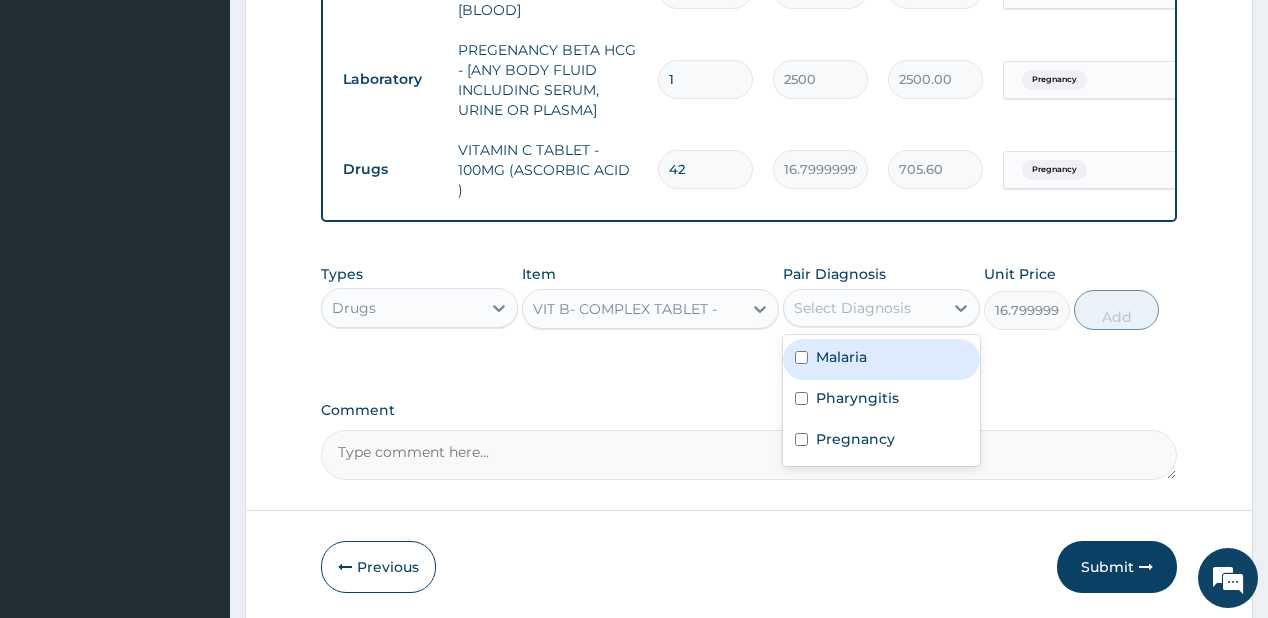 click on "Select Diagnosis" at bounding box center [852, 308] 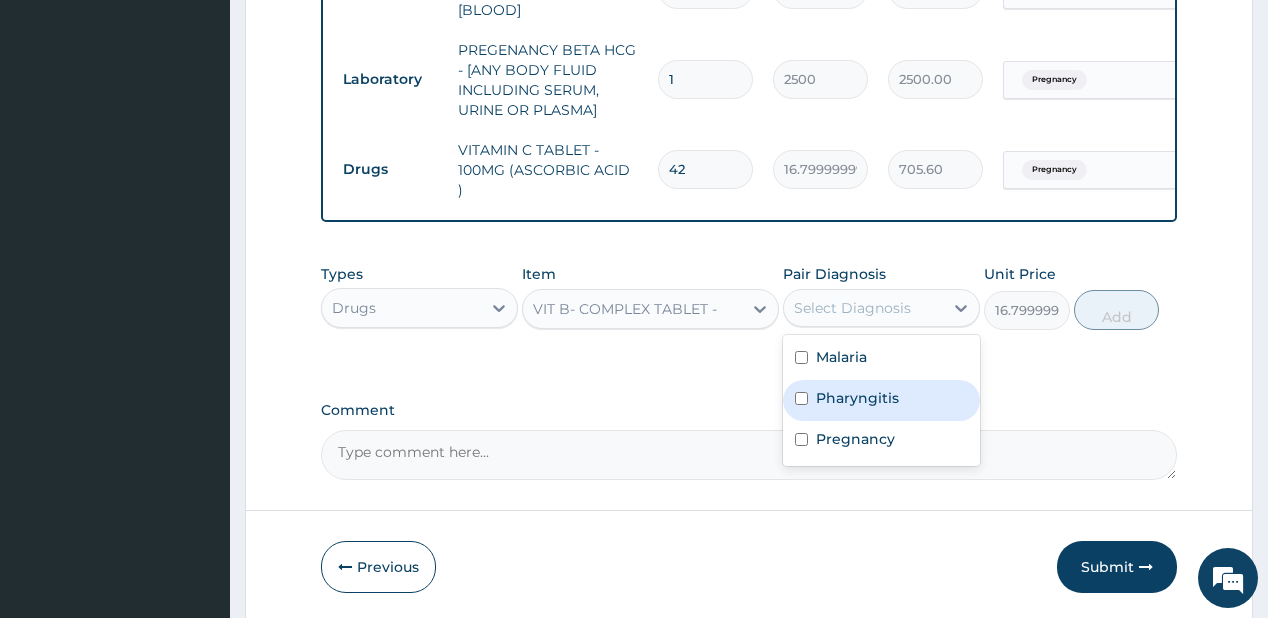 drag, startPoint x: 848, startPoint y: 406, endPoint x: 1099, endPoint y: 370, distance: 253.56853 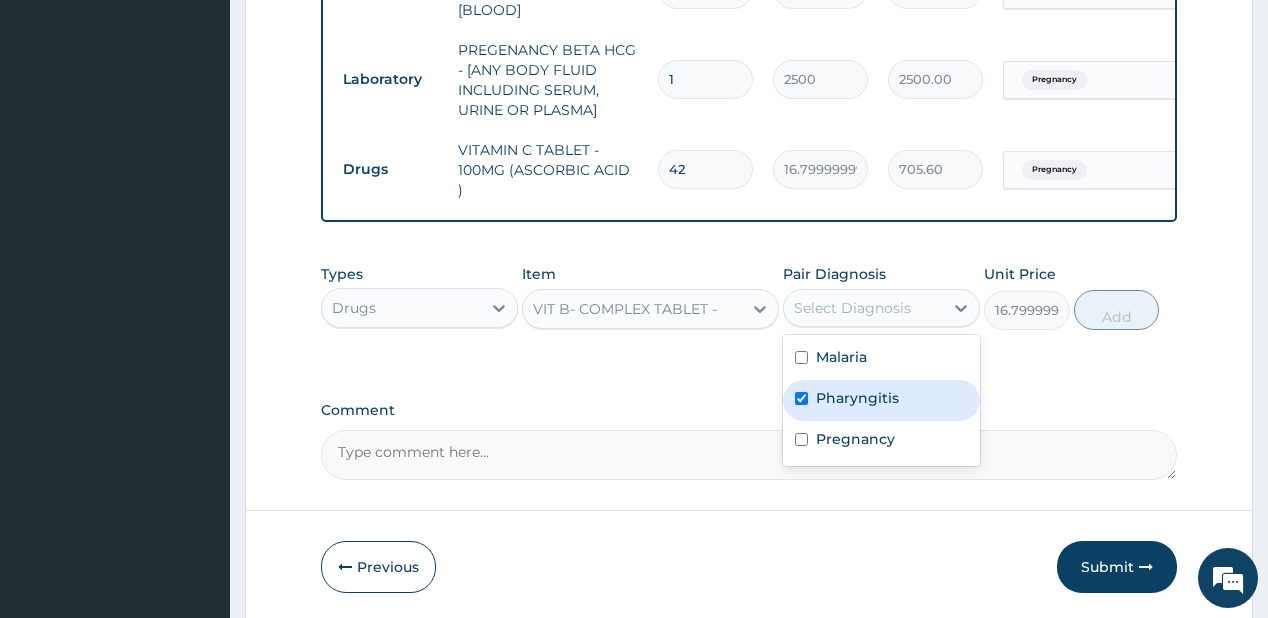 checkbox on "true" 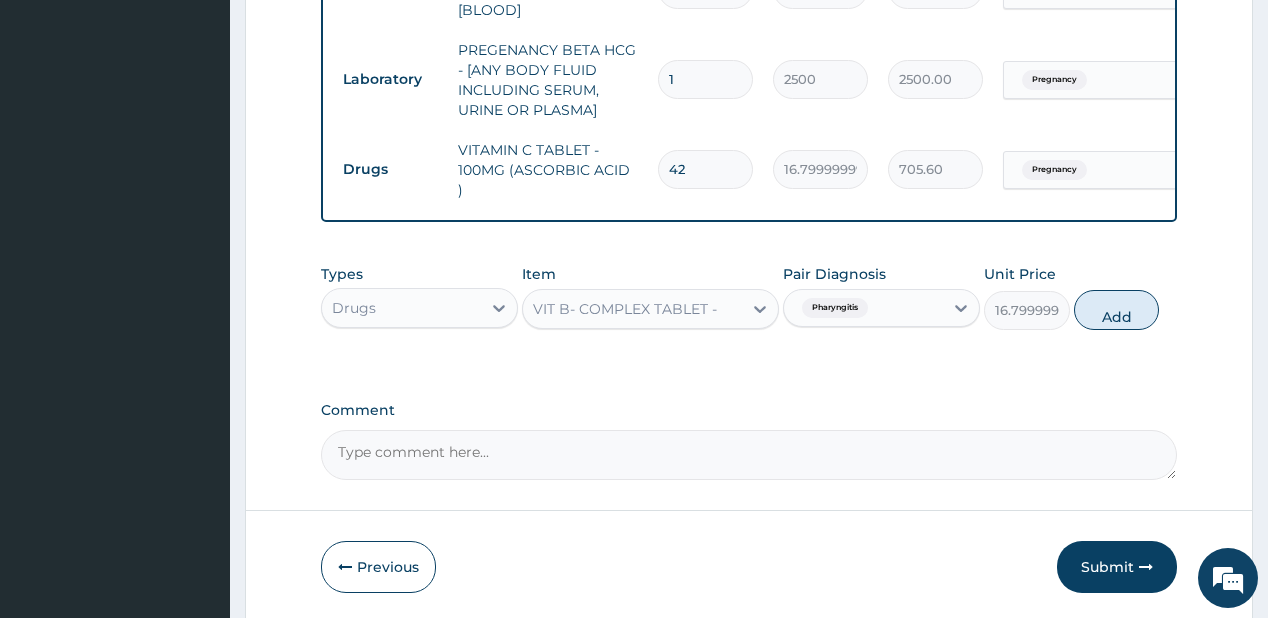 click on "Add" at bounding box center [1117, 310] 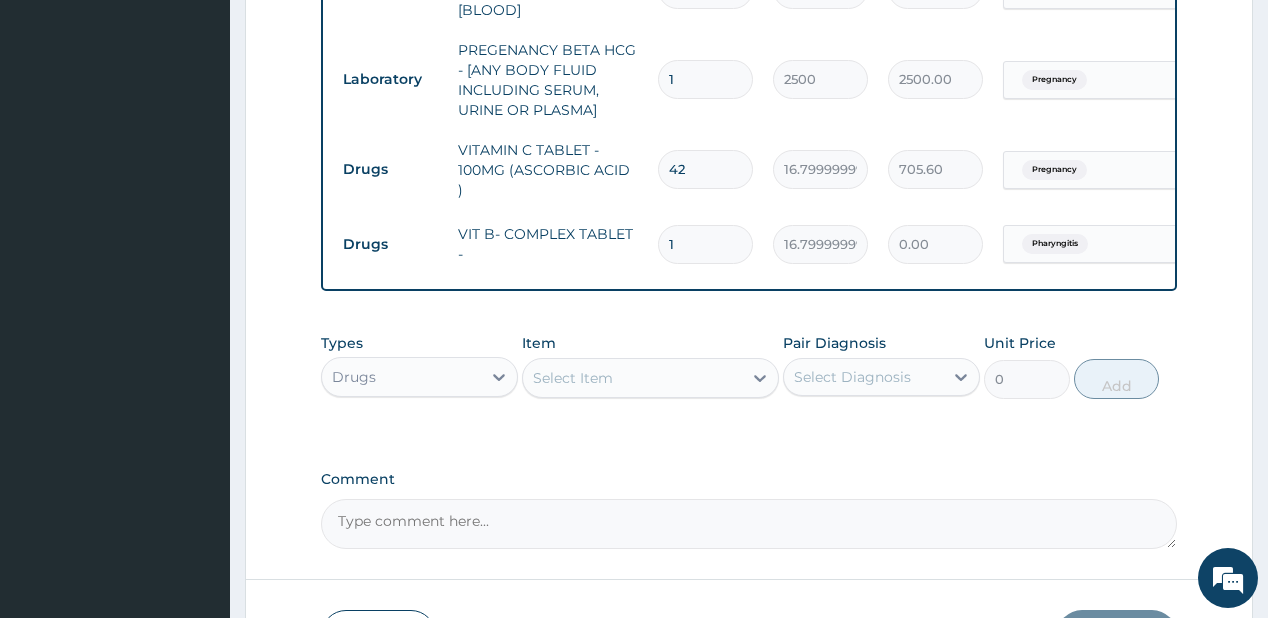 type 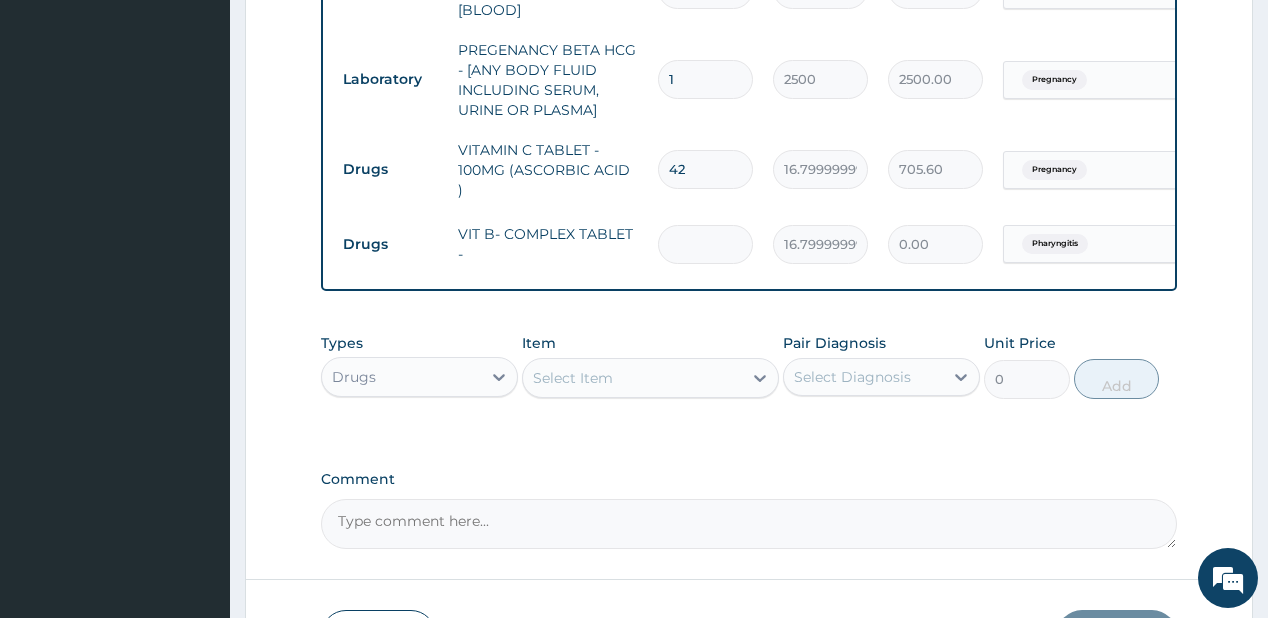 type on "0.00" 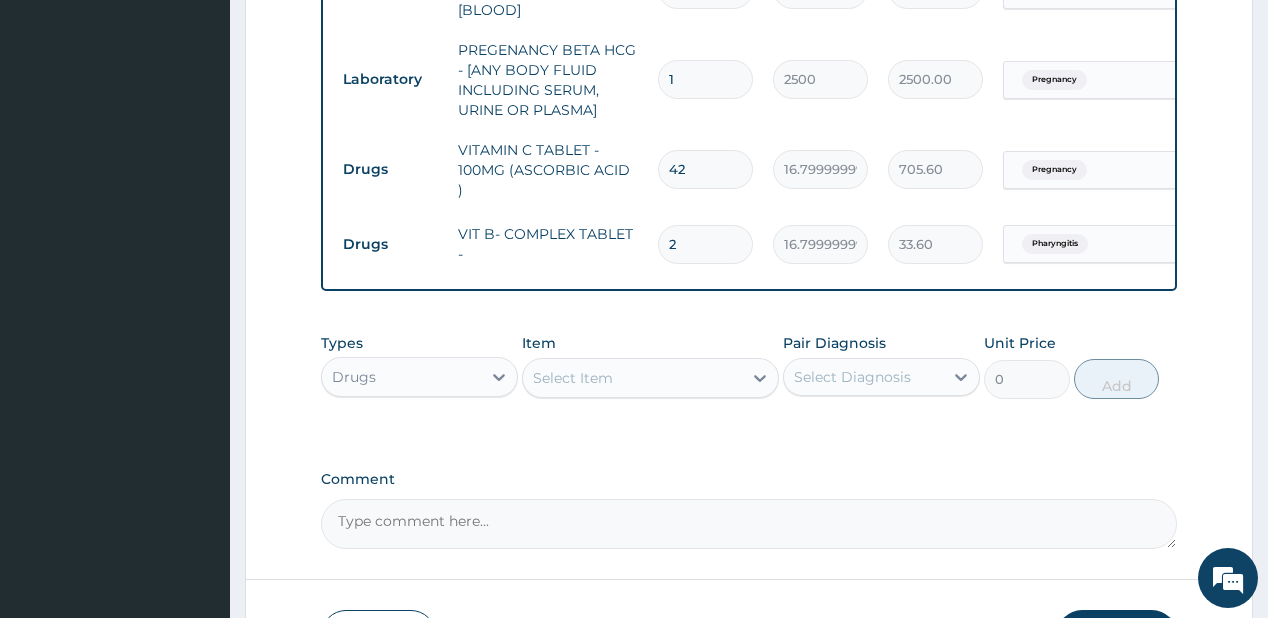 type 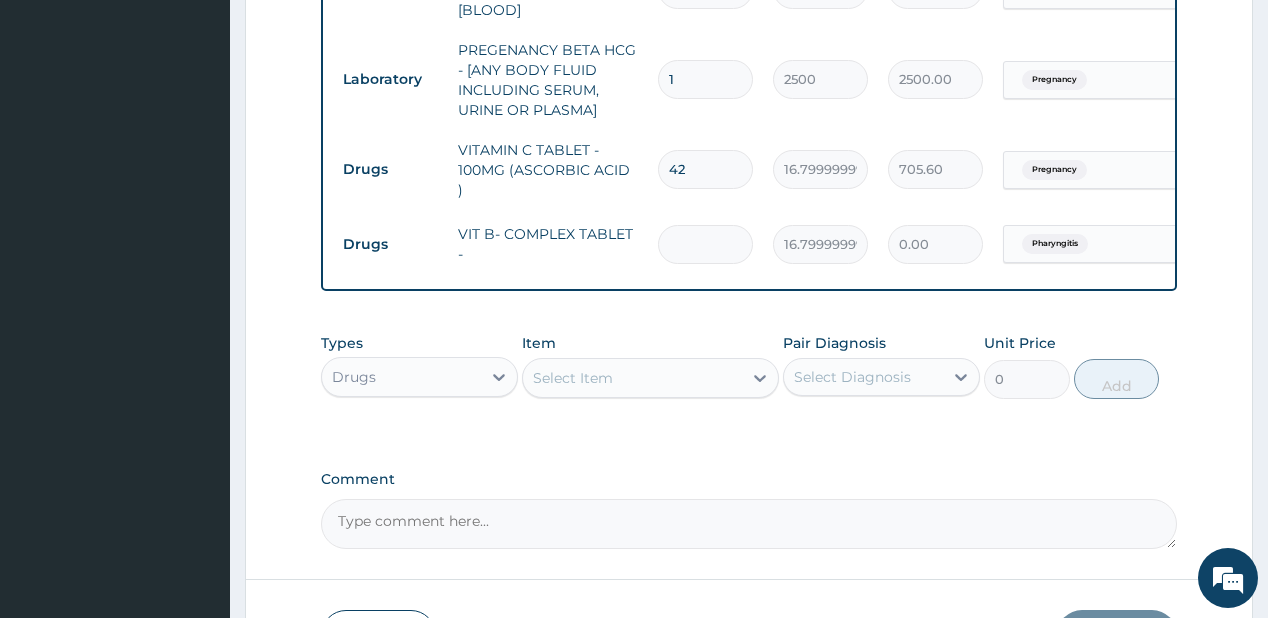type on "4" 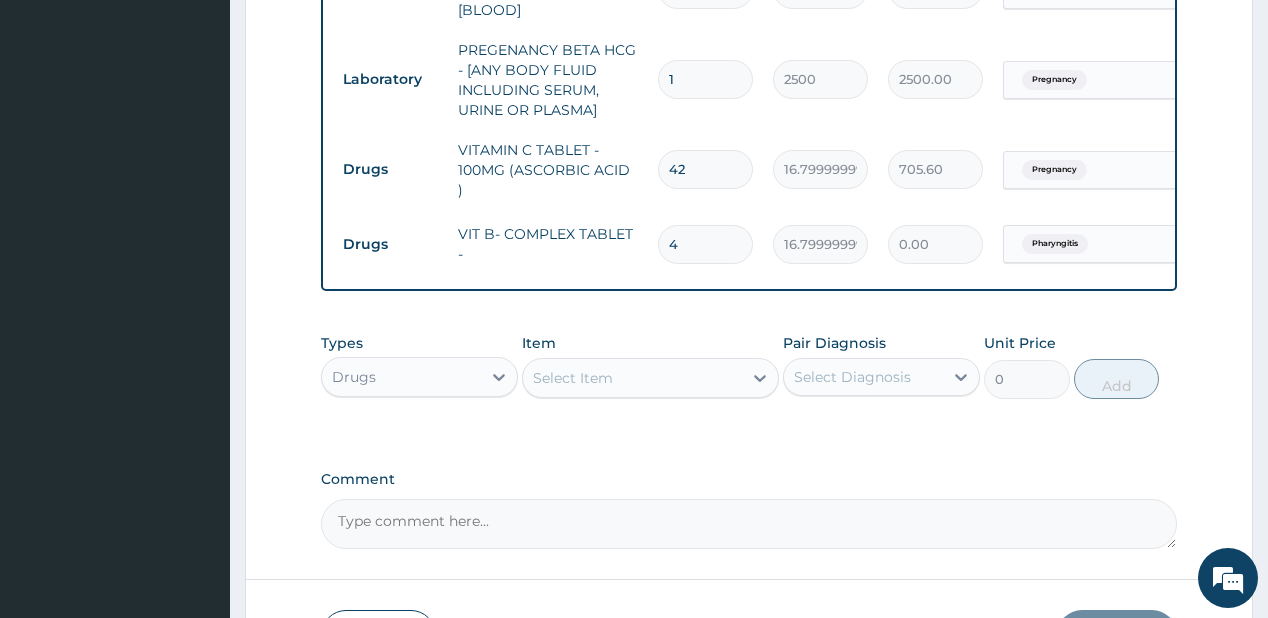 type on "67.20" 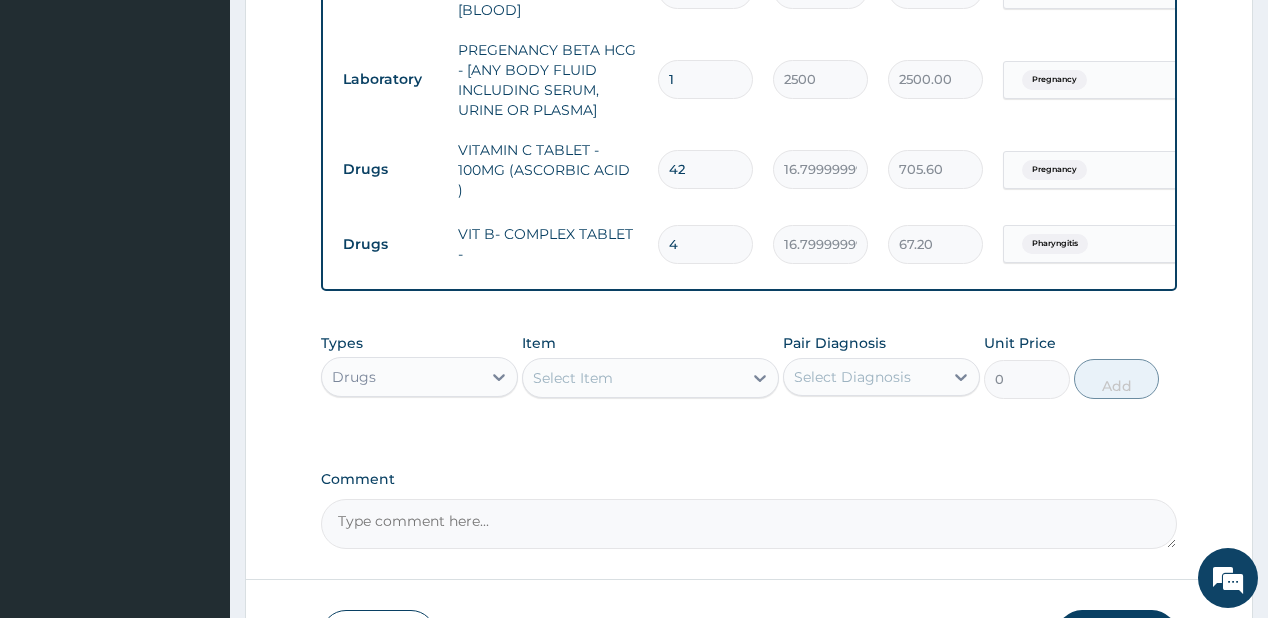 type on "42" 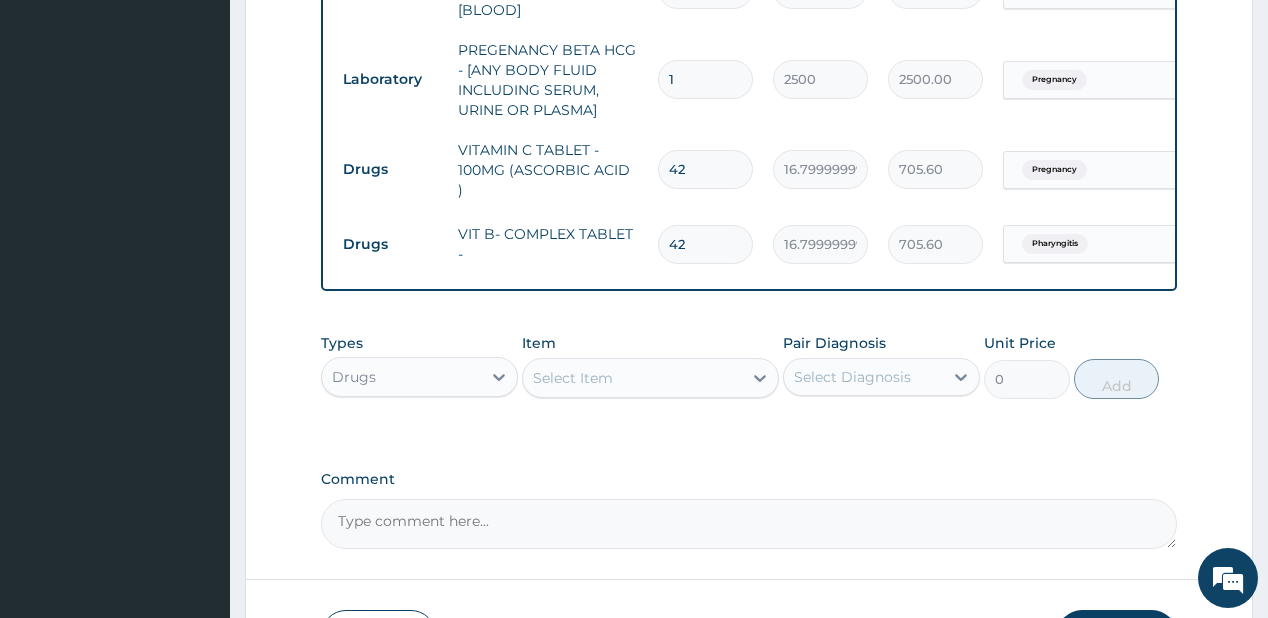 type on "42" 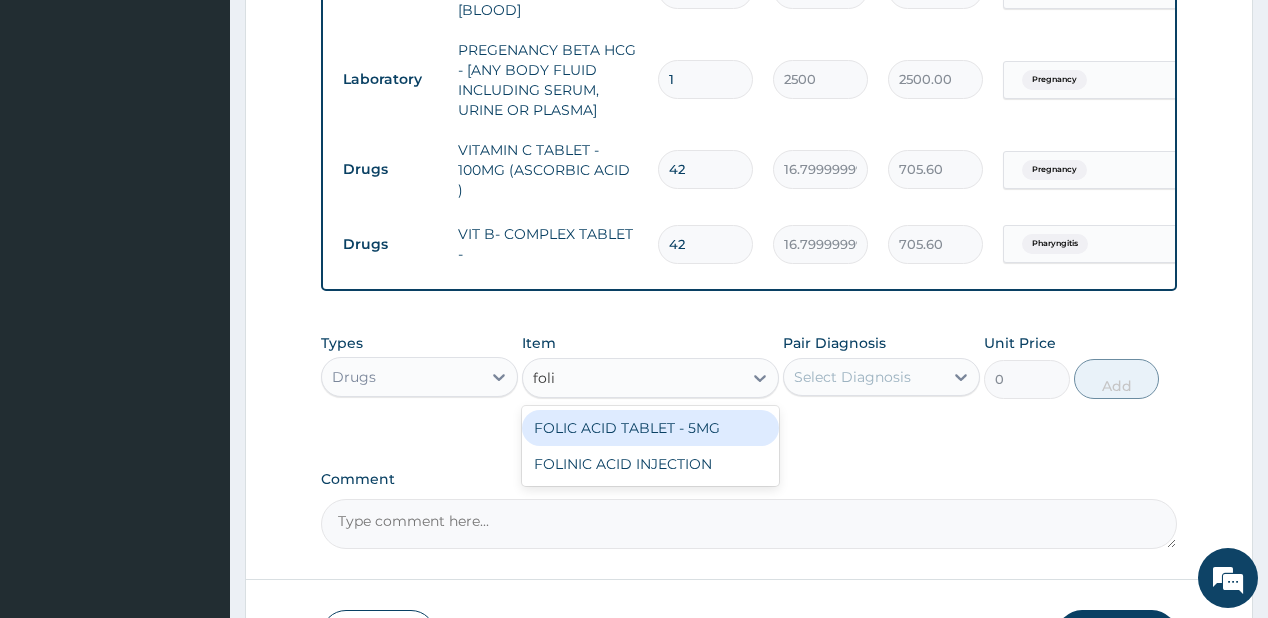 type on "folic" 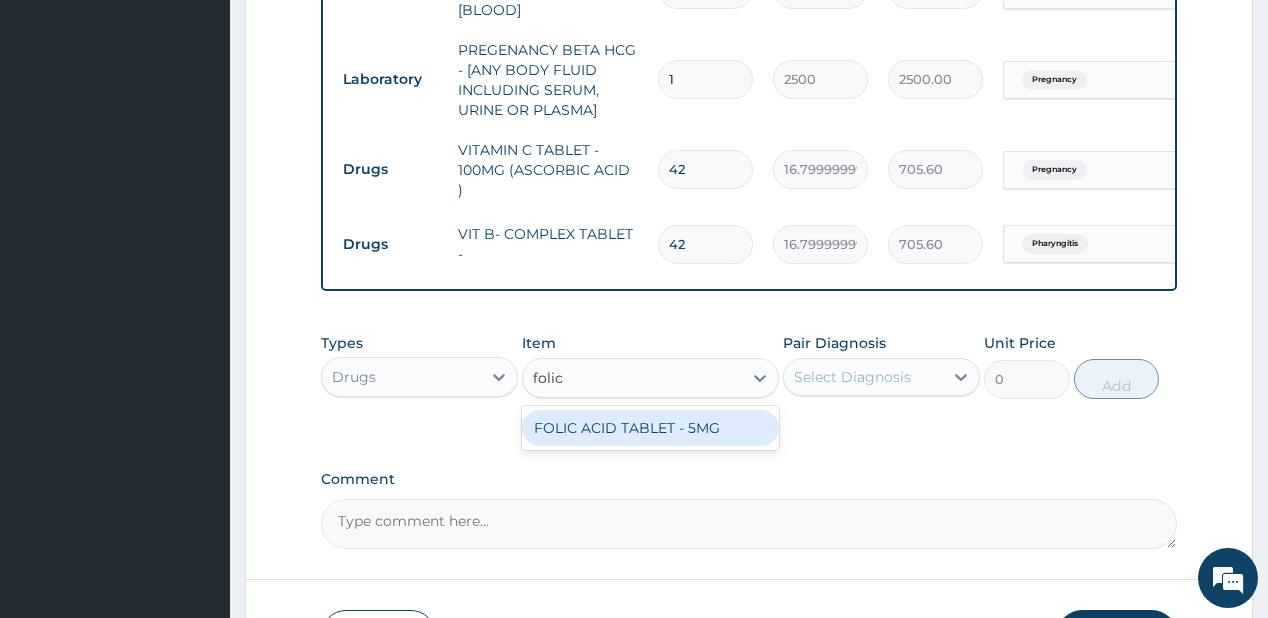 drag, startPoint x: 656, startPoint y: 429, endPoint x: 680, endPoint y: 412, distance: 29.410883 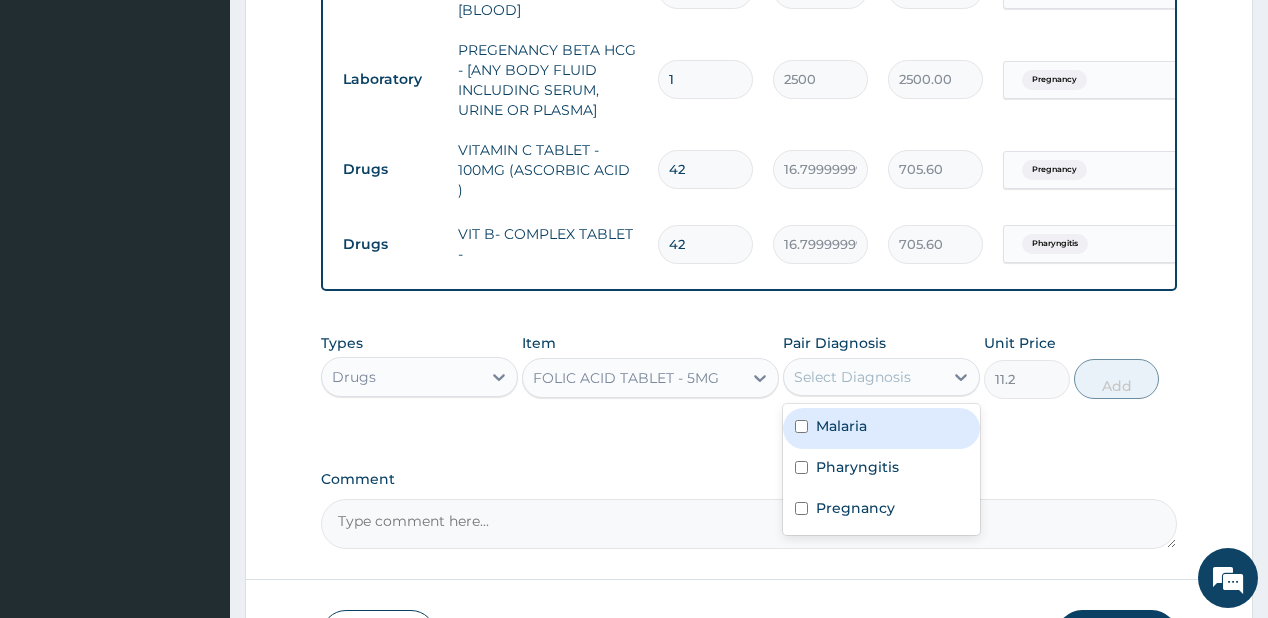 click on "Select Diagnosis" at bounding box center (852, 377) 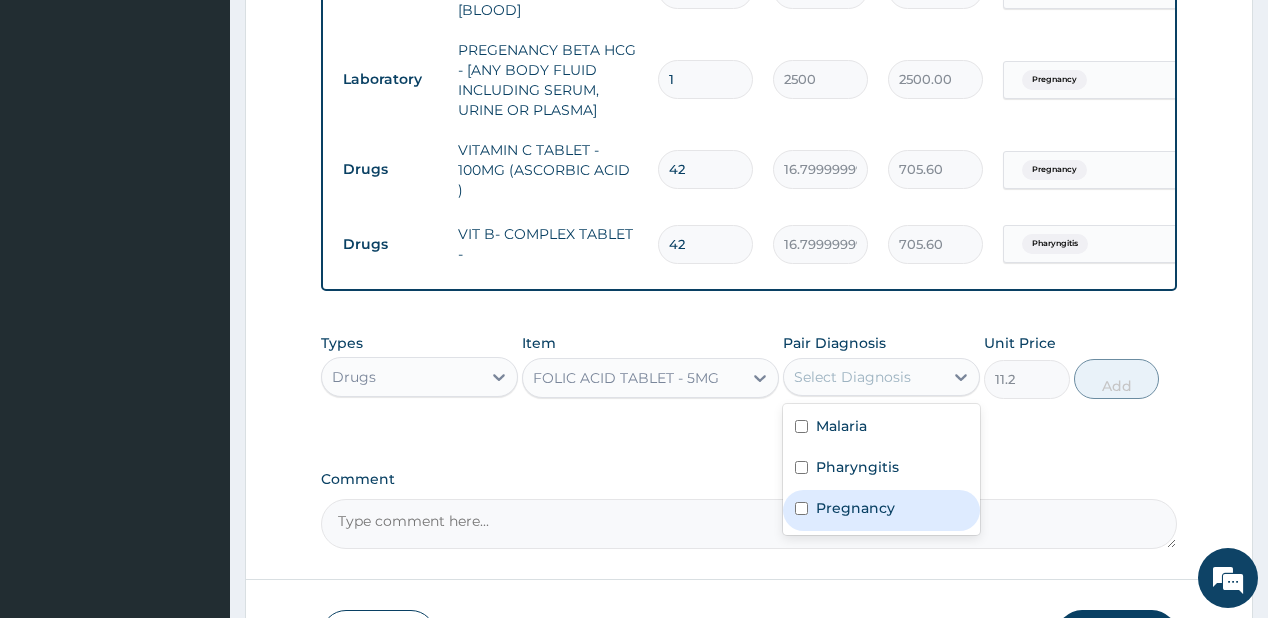 drag, startPoint x: 843, startPoint y: 508, endPoint x: 880, endPoint y: 488, distance: 42.059483 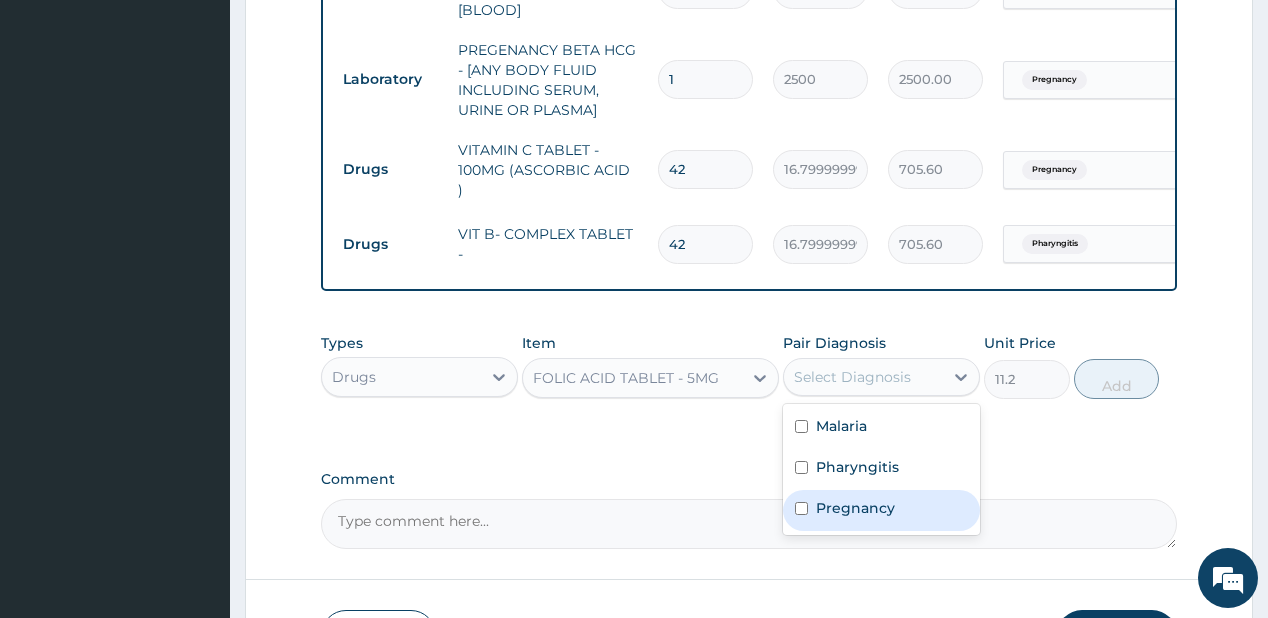 click on "Pregnancy" at bounding box center [855, 508] 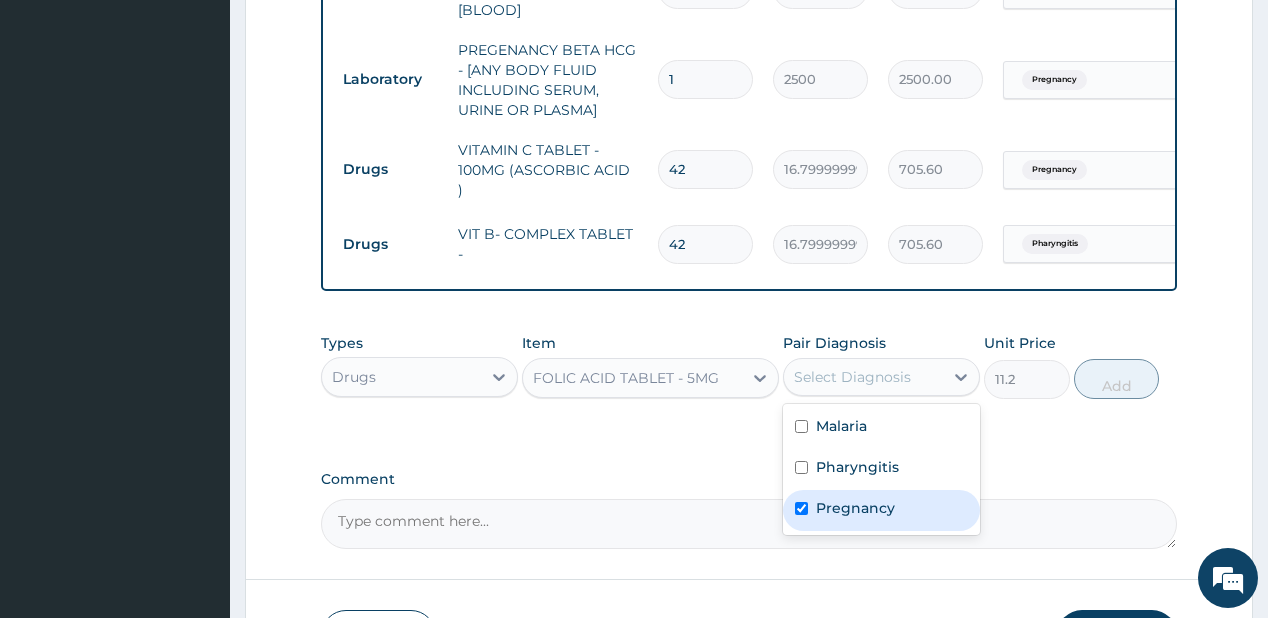 checkbox on "true" 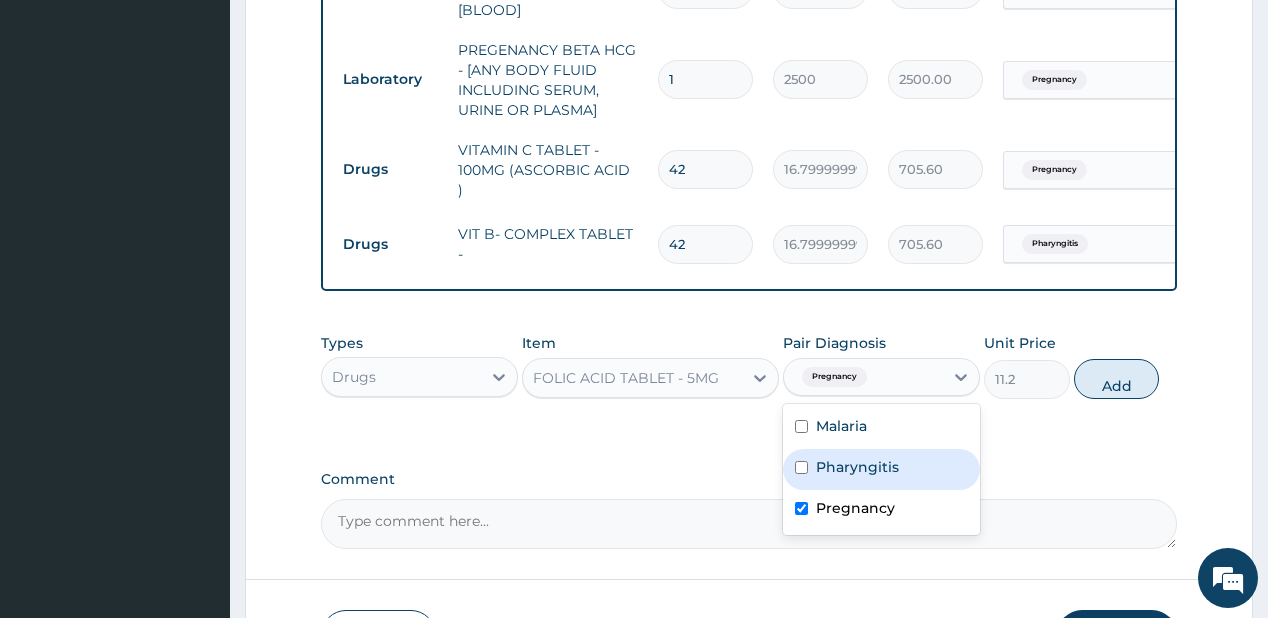 click on "Add" at bounding box center [1117, 379] 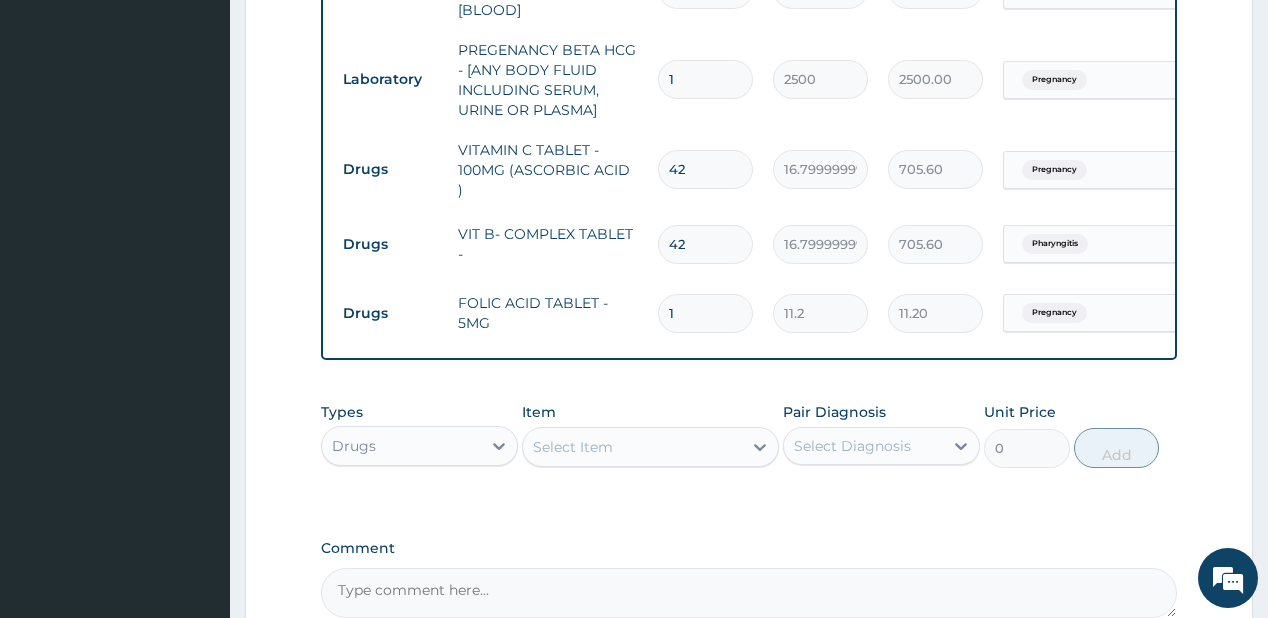 type 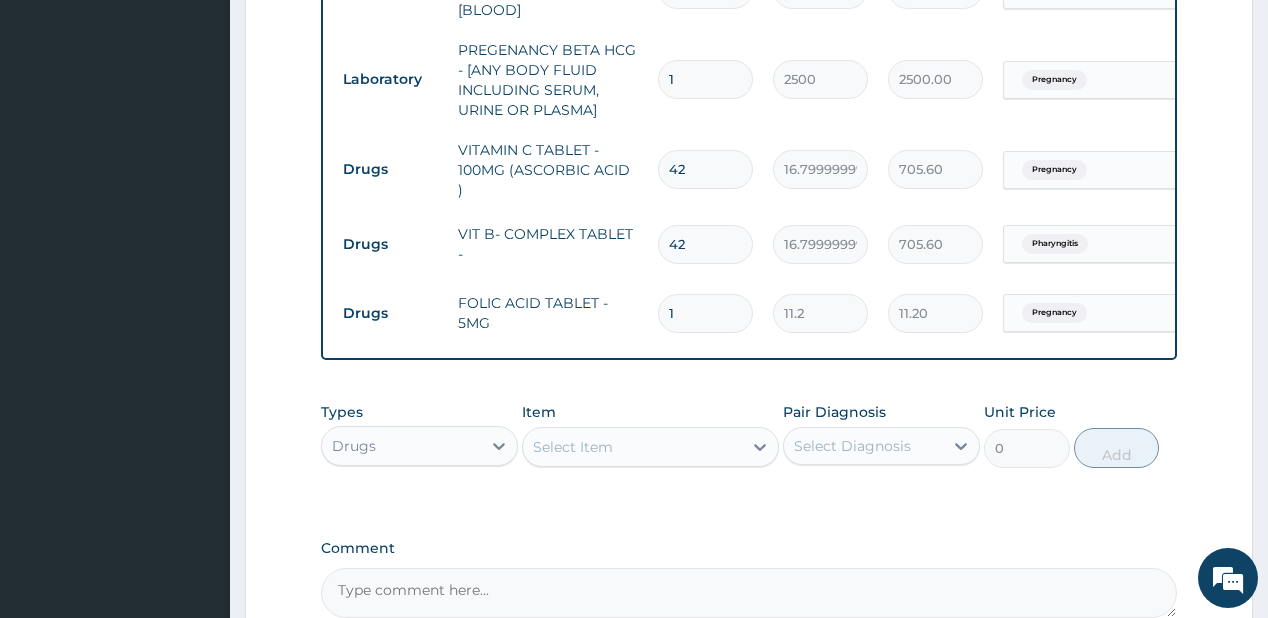 type on "0.00" 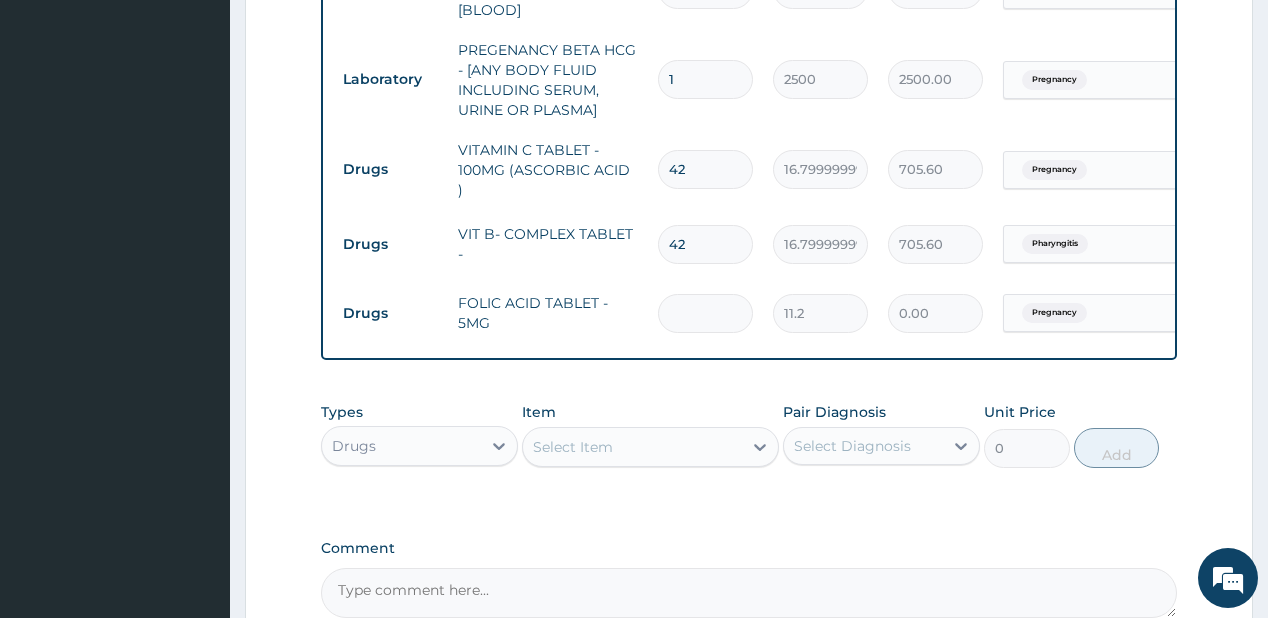 type on "7" 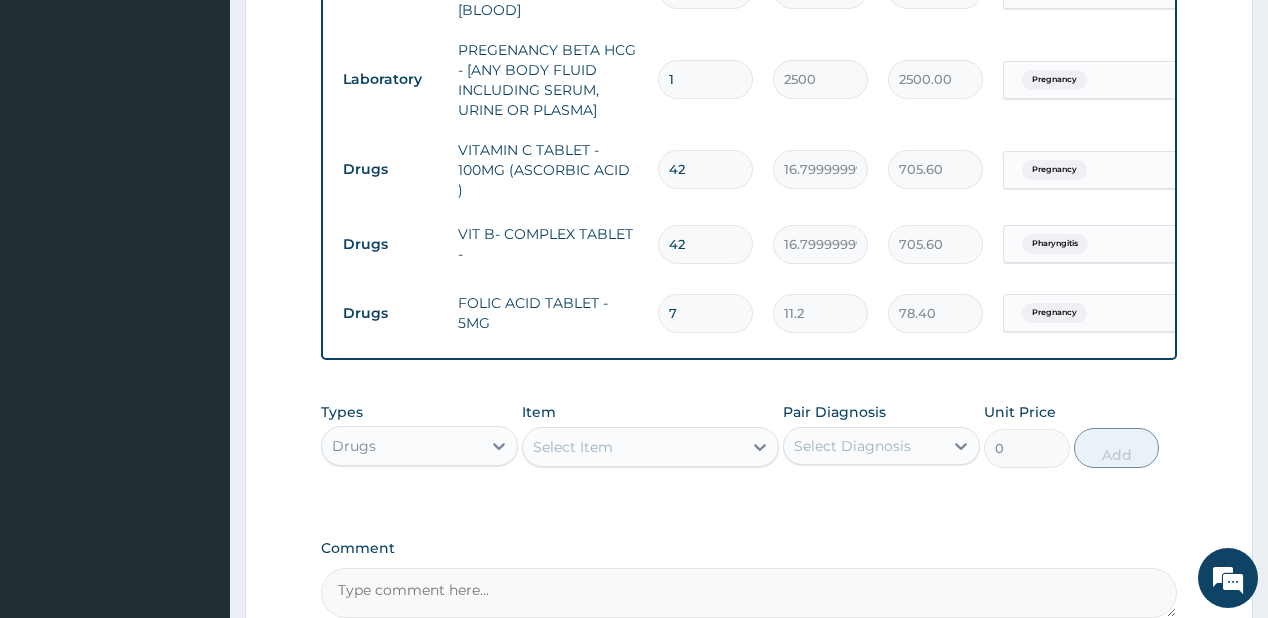 type on "7" 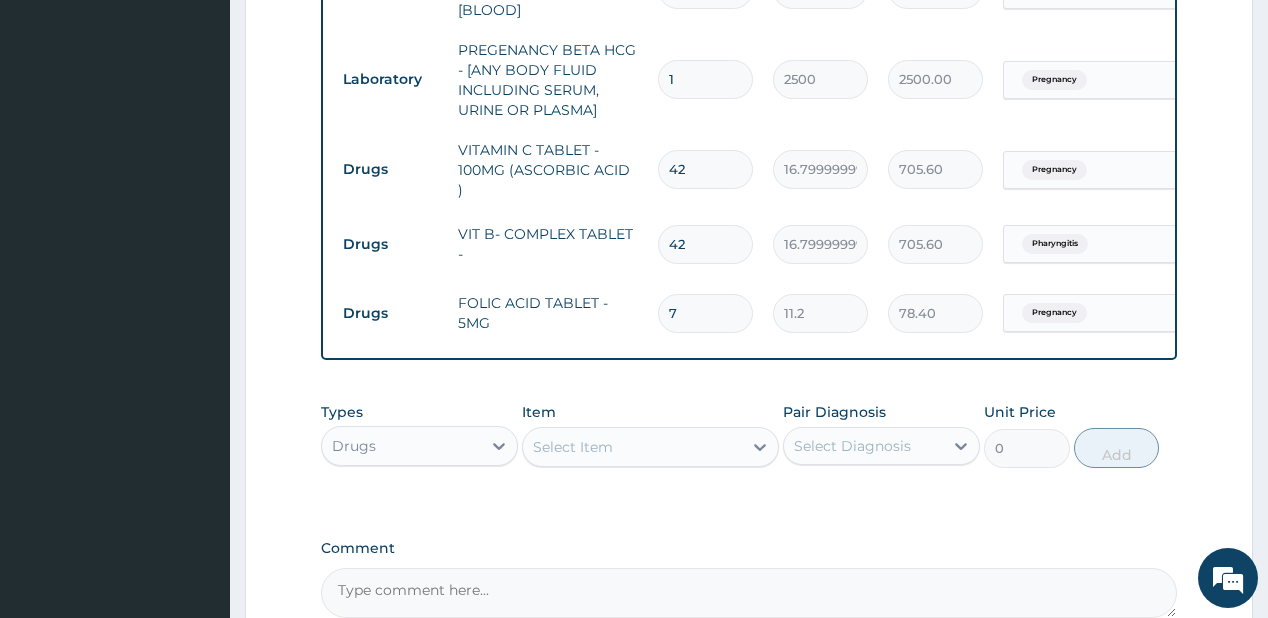 click on "Select Item" at bounding box center [632, 447] 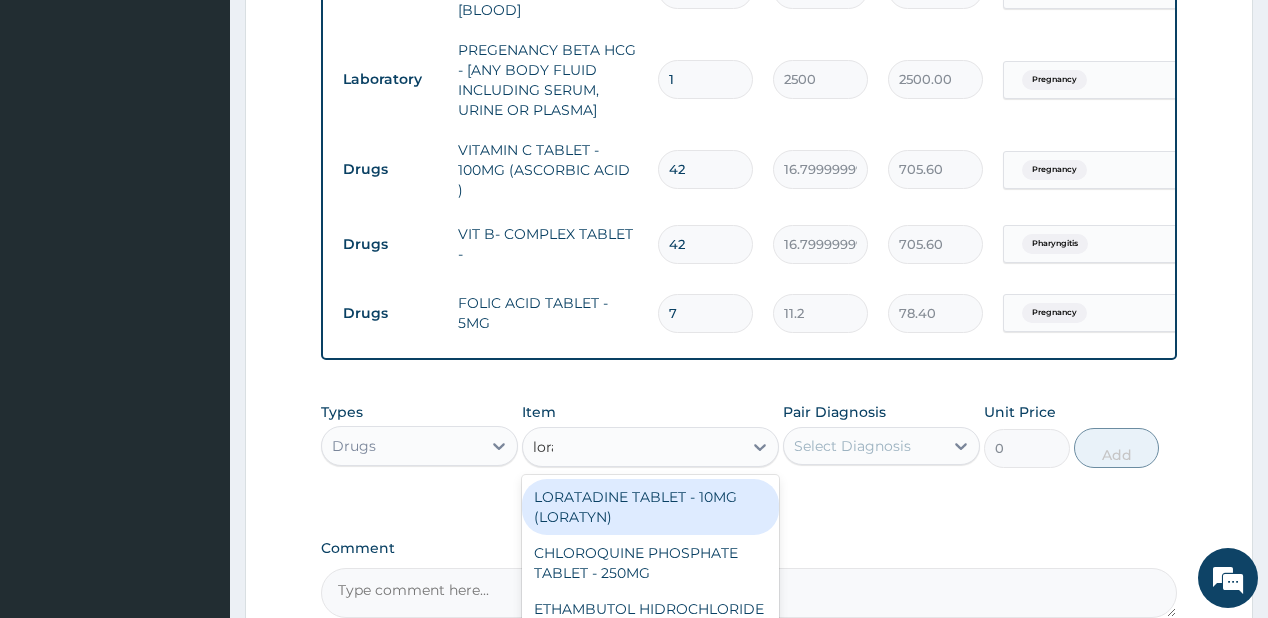 type on "lorat" 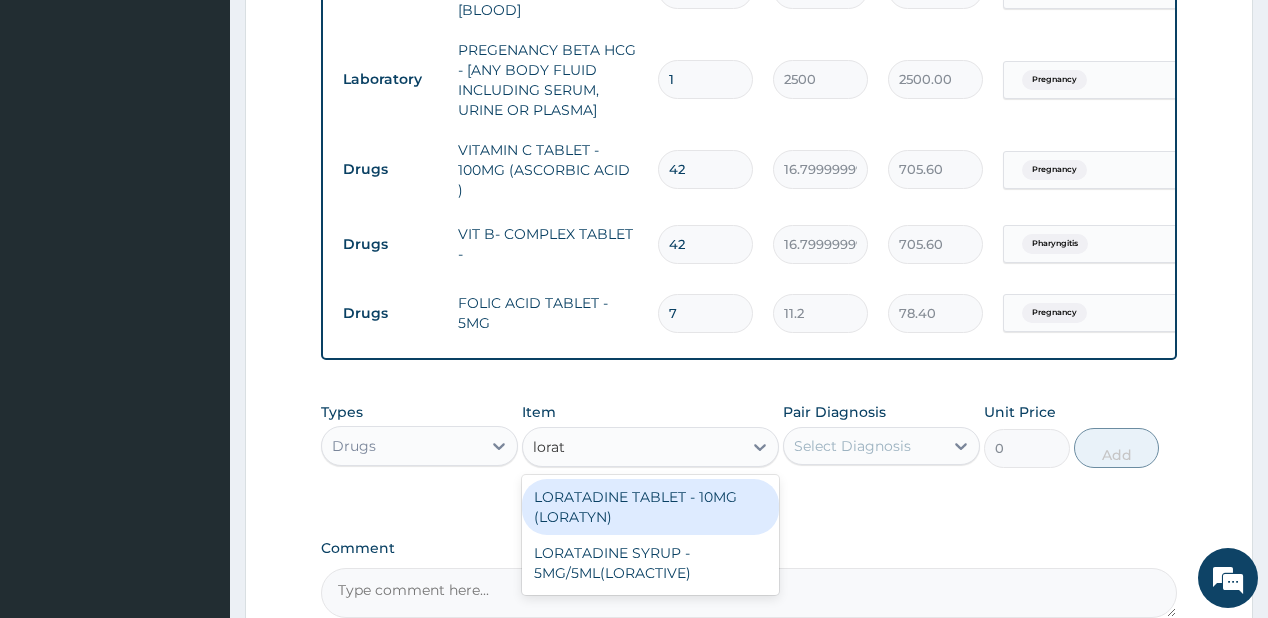 click on "LORATADINE TABLET - 10MG (LORATYN)" at bounding box center [650, 507] 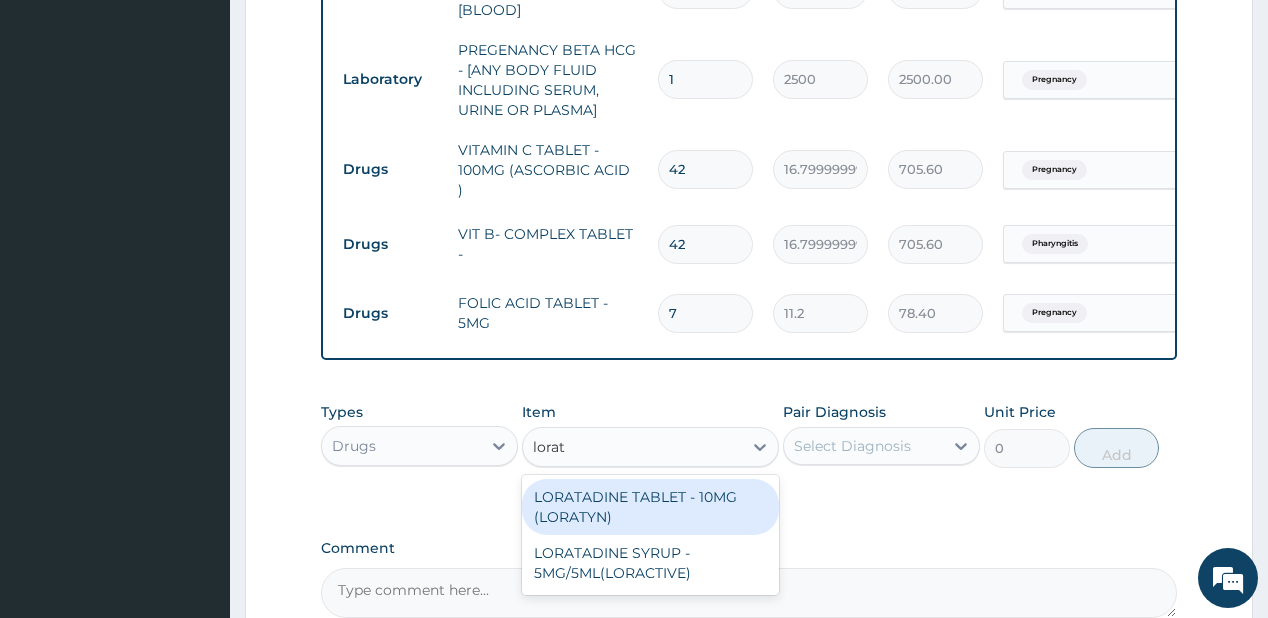 type 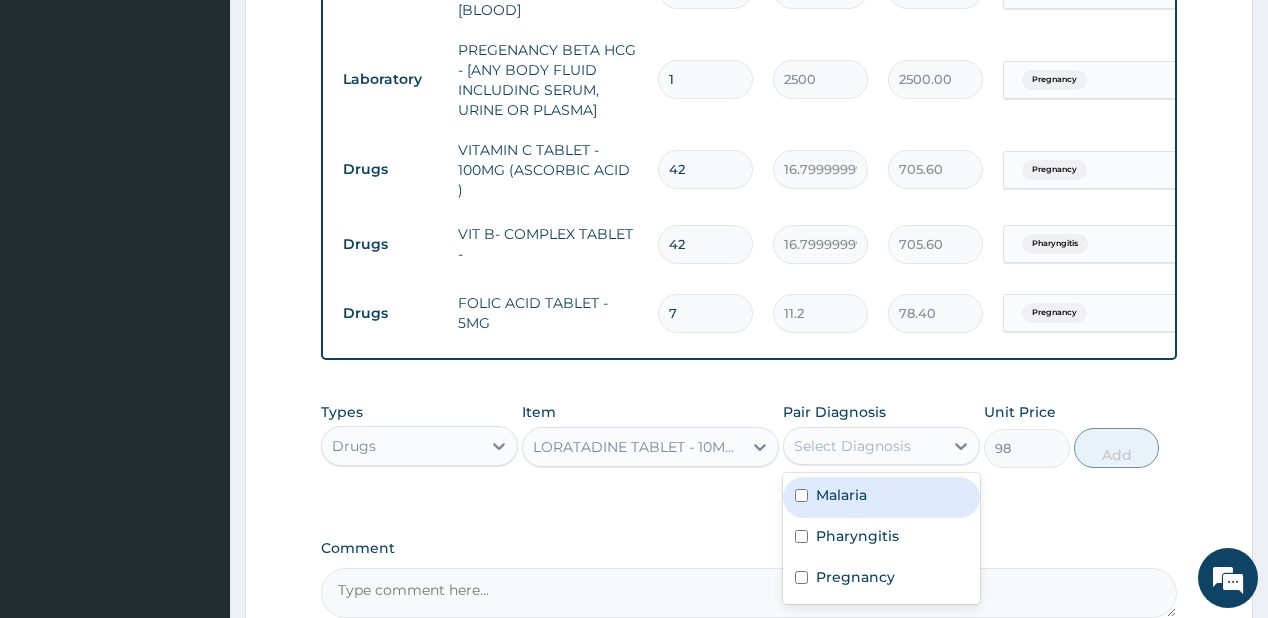 click on "Select Diagnosis" at bounding box center (863, 446) 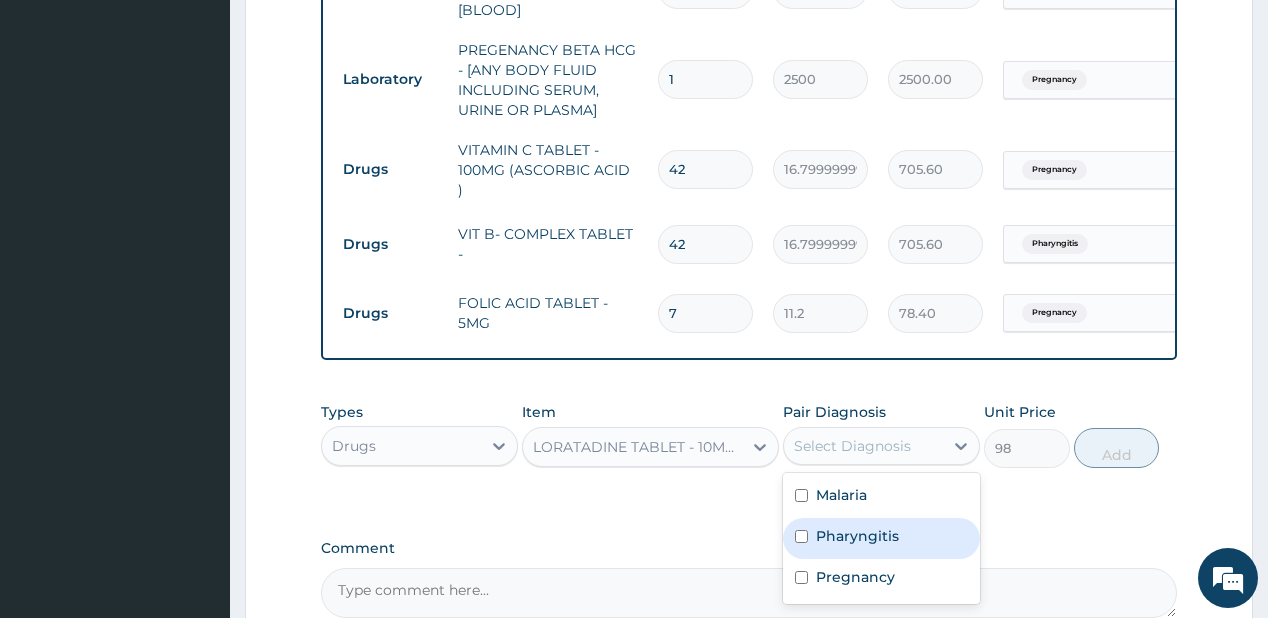 drag, startPoint x: 853, startPoint y: 532, endPoint x: 1128, endPoint y: 425, distance: 295.08304 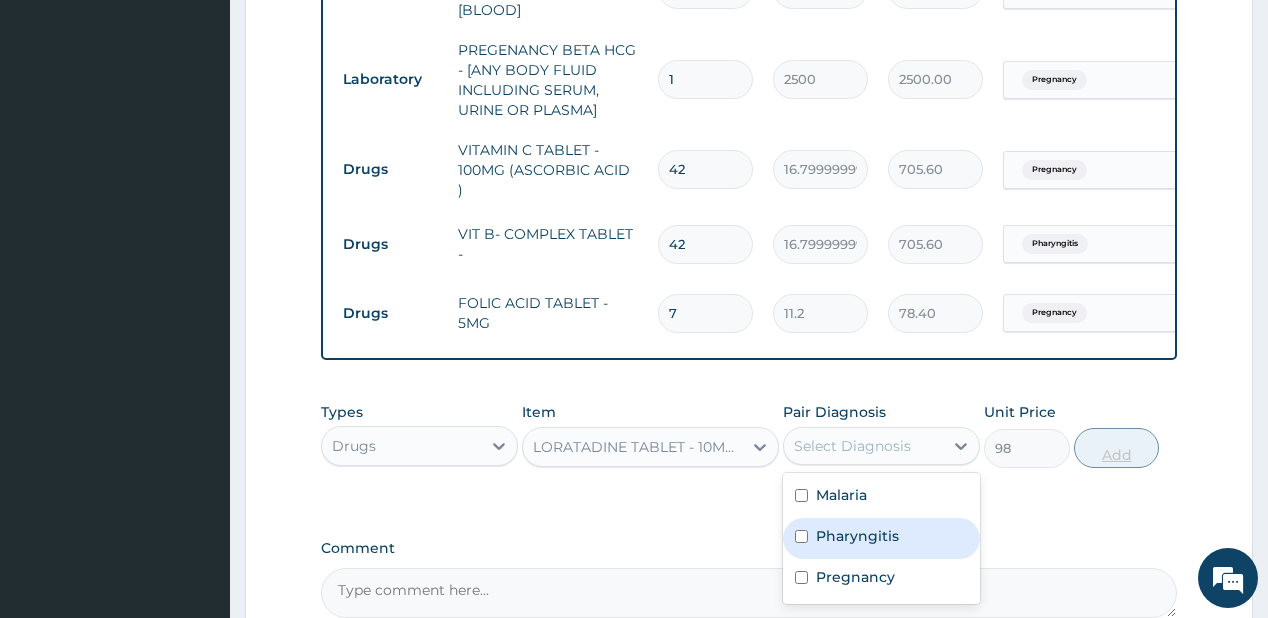 click on "Pharyngitis" at bounding box center [857, 536] 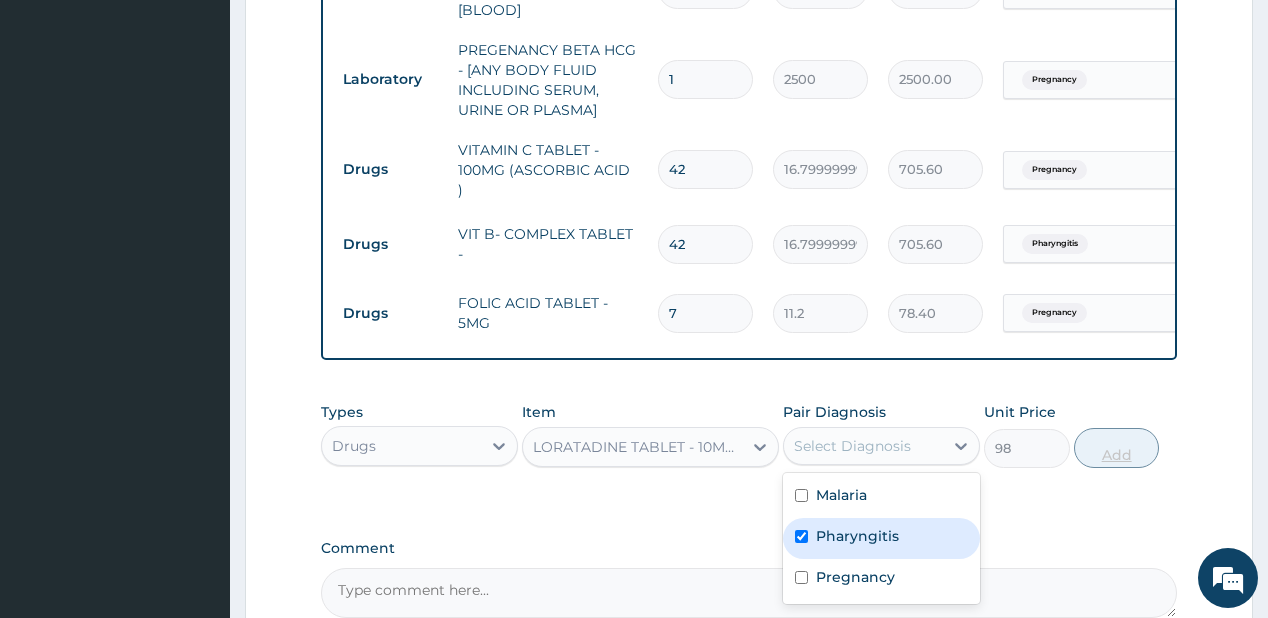 checkbox on "true" 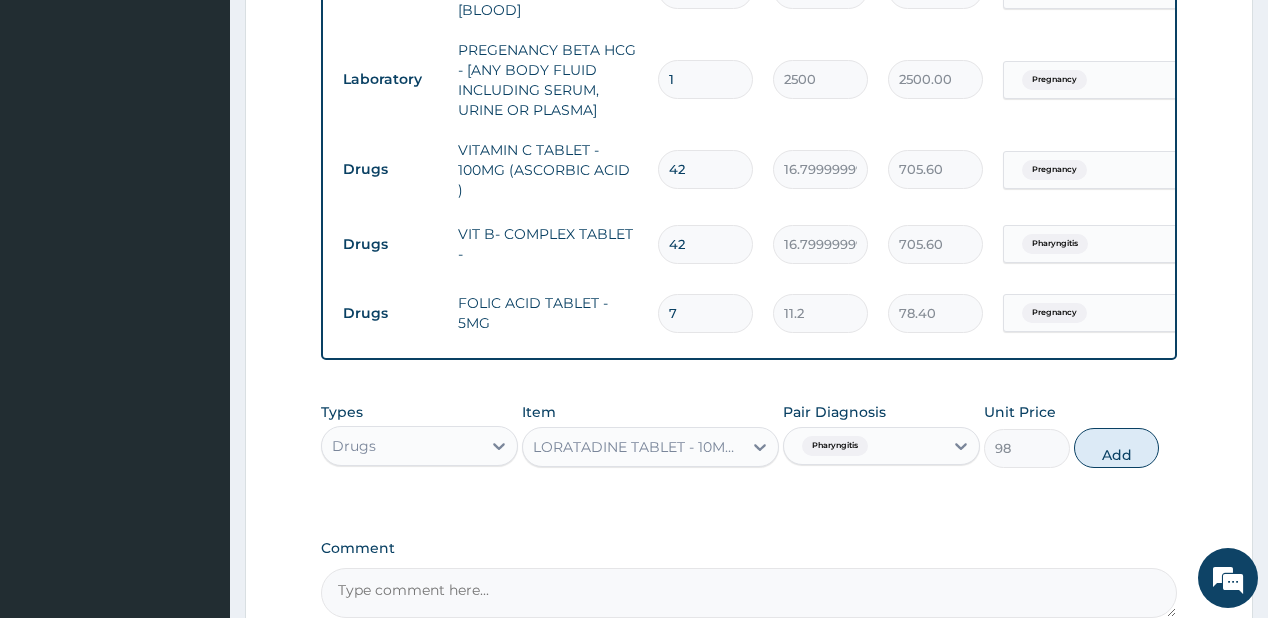 drag, startPoint x: 1116, startPoint y: 452, endPoint x: 1122, endPoint y: 443, distance: 10.816654 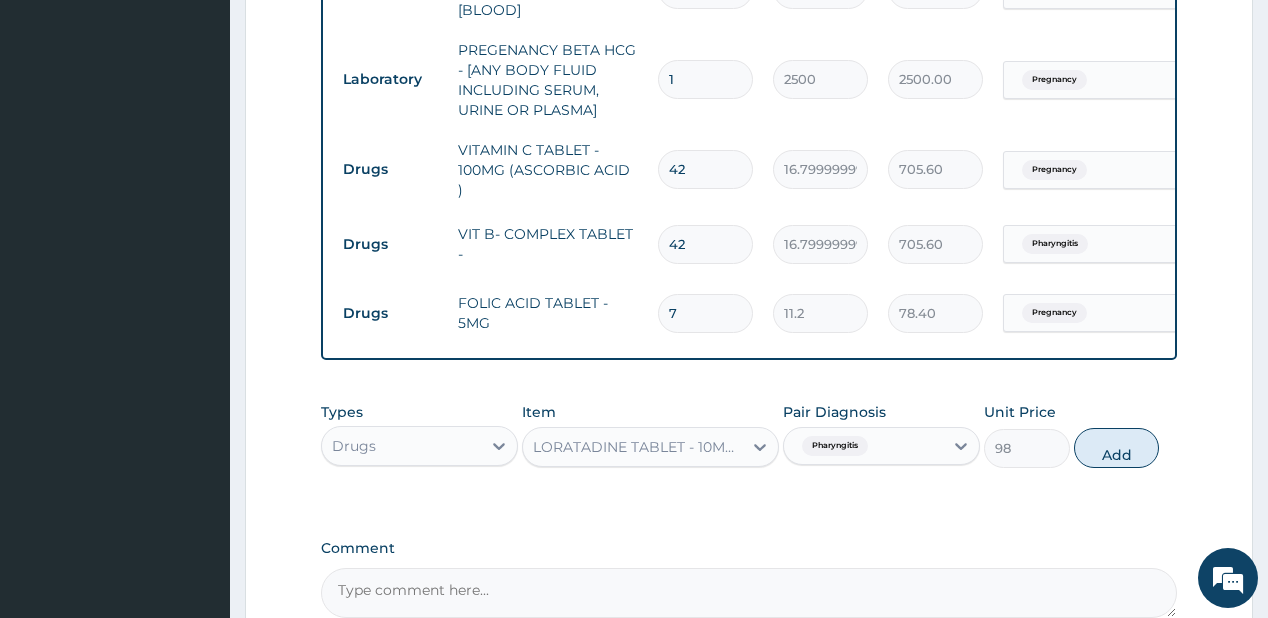 click on "Add" at bounding box center (1117, 448) 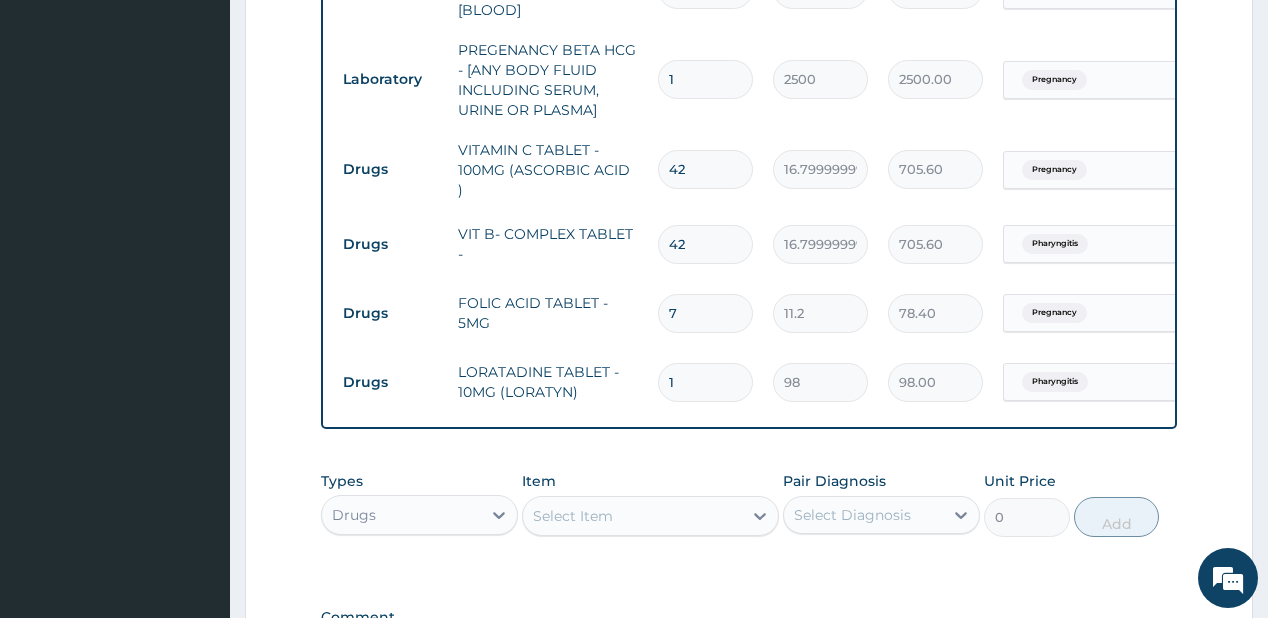type 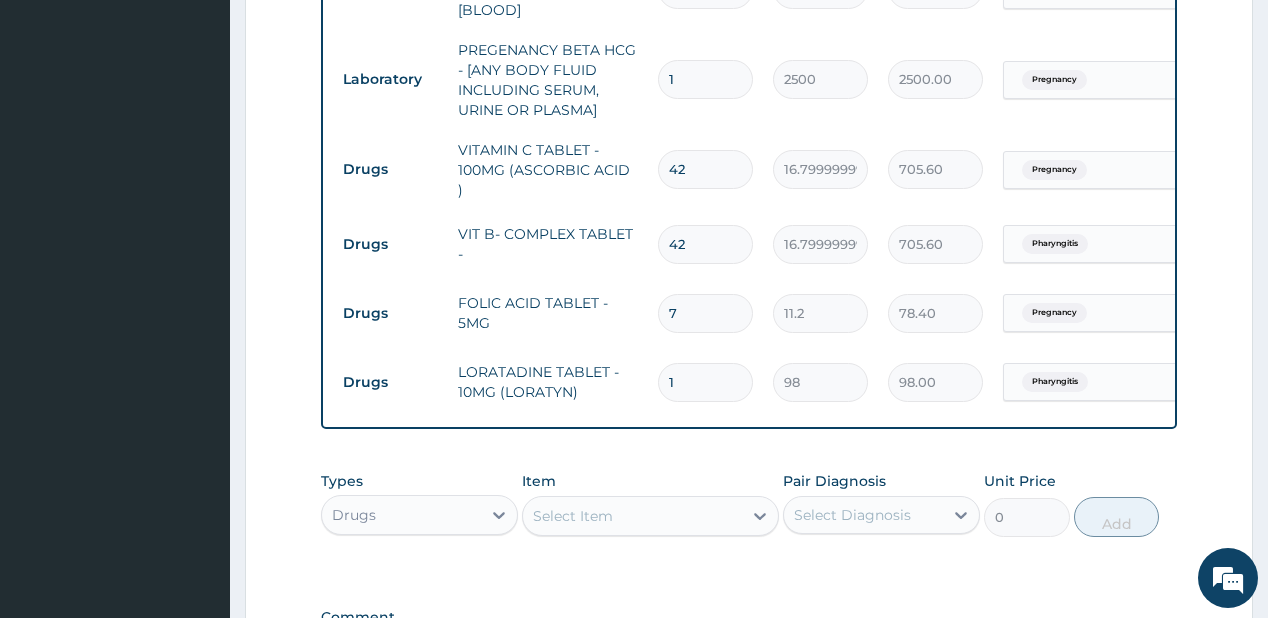 type on "0.00" 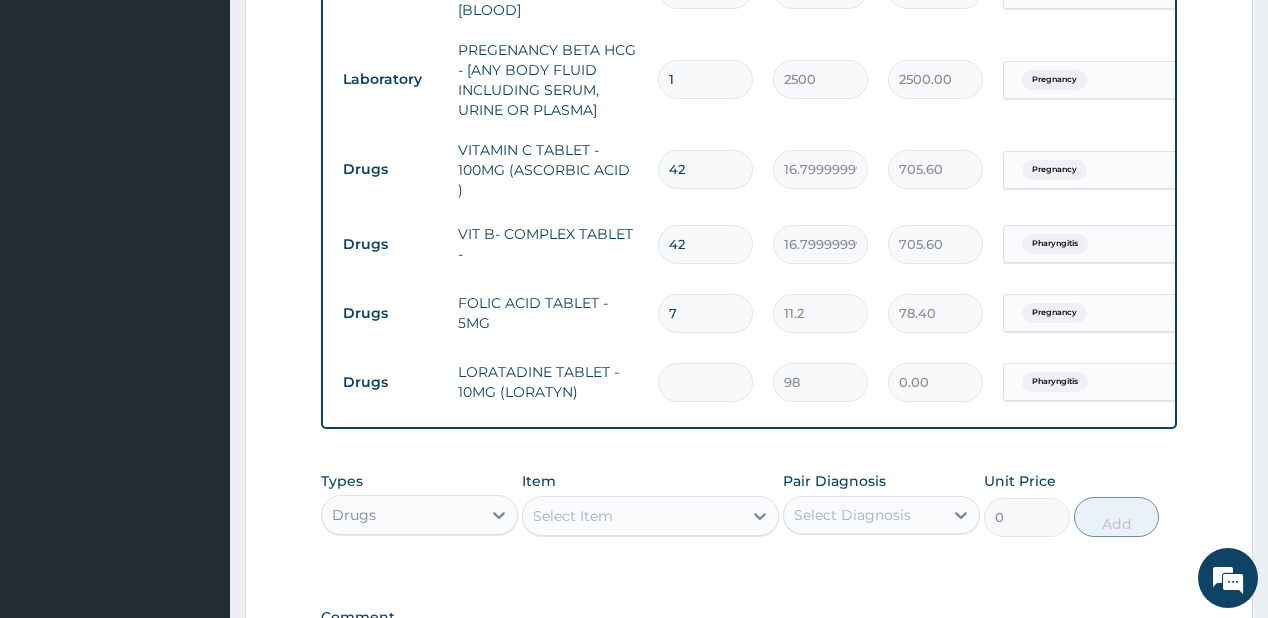 type on "3" 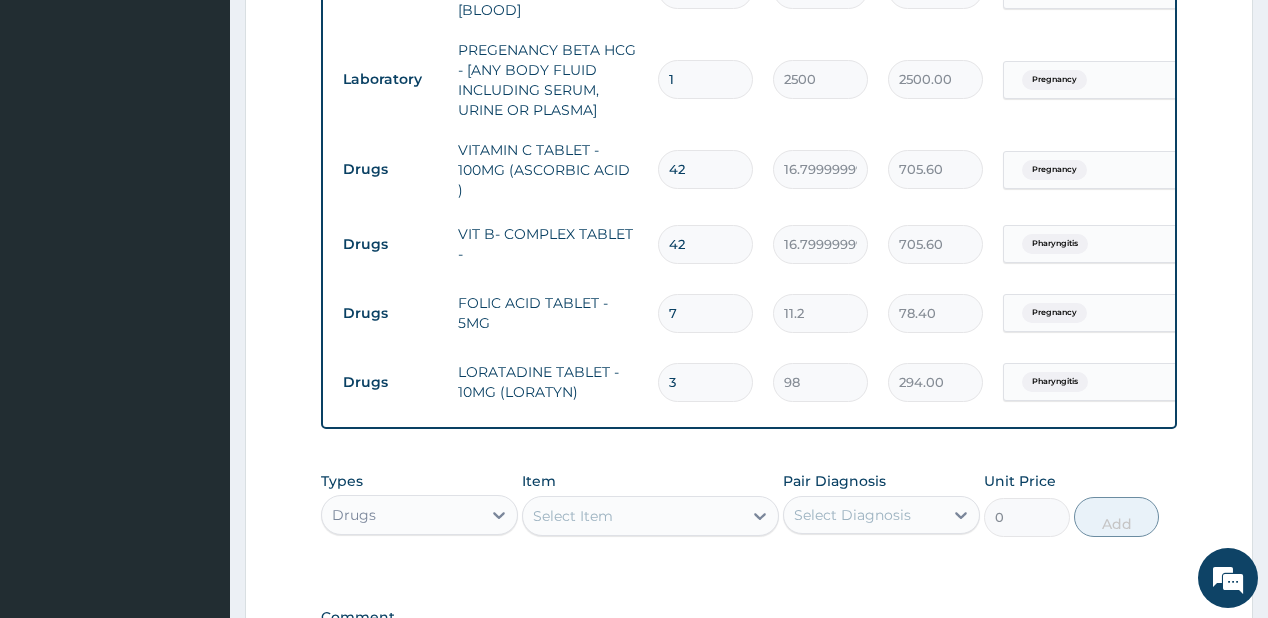 type on "3" 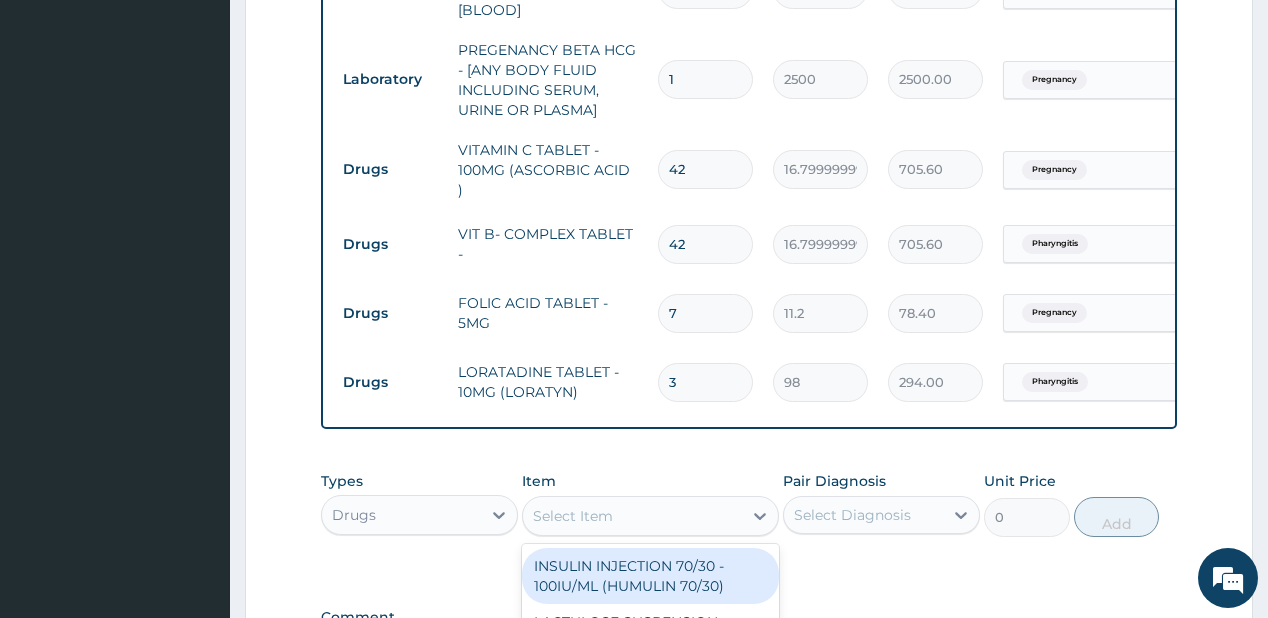 click on "Select Item" at bounding box center (573, 516) 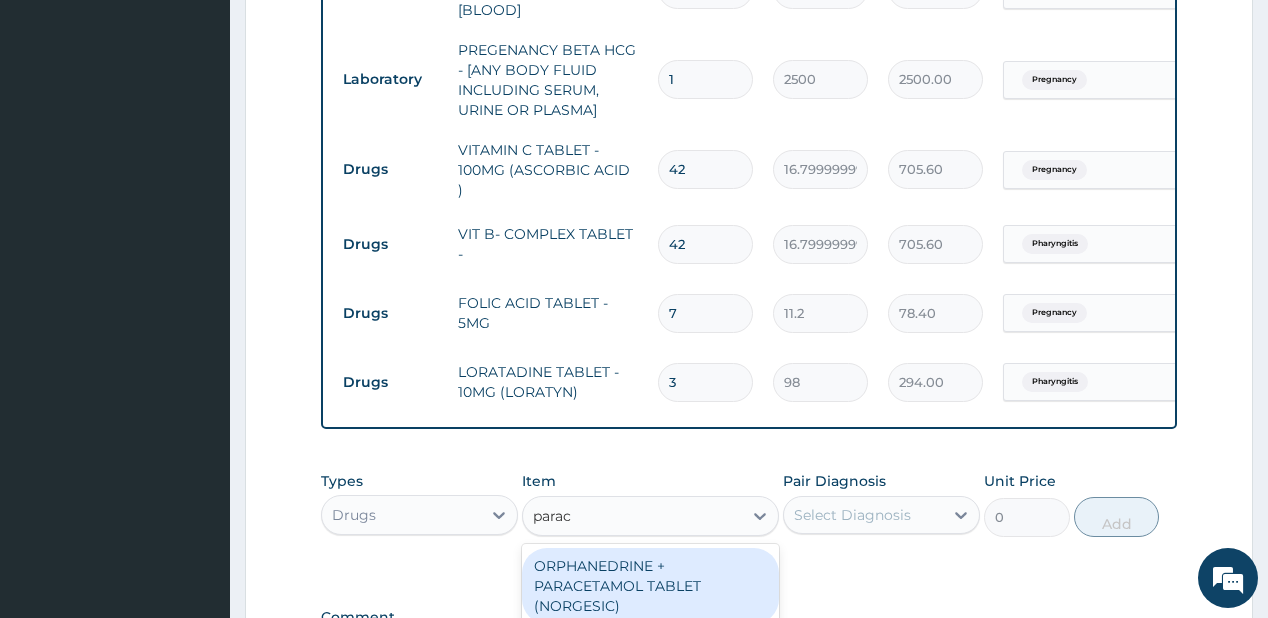 type on "parace" 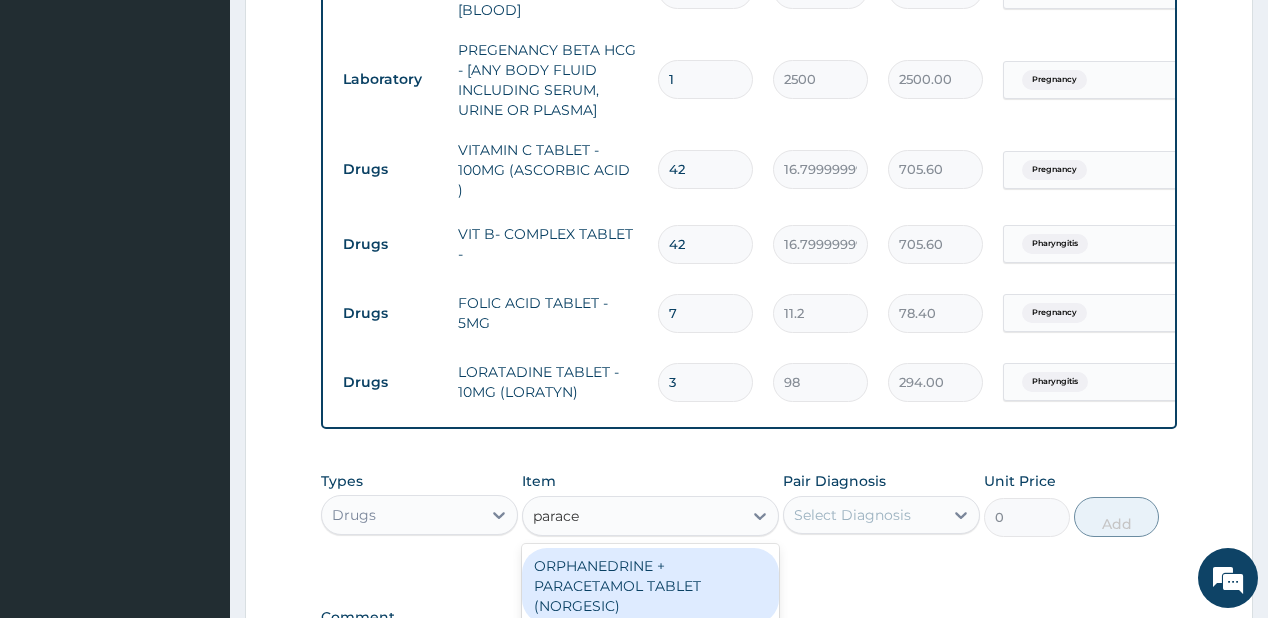 scroll, scrollTop: 1304, scrollLeft: 0, axis: vertical 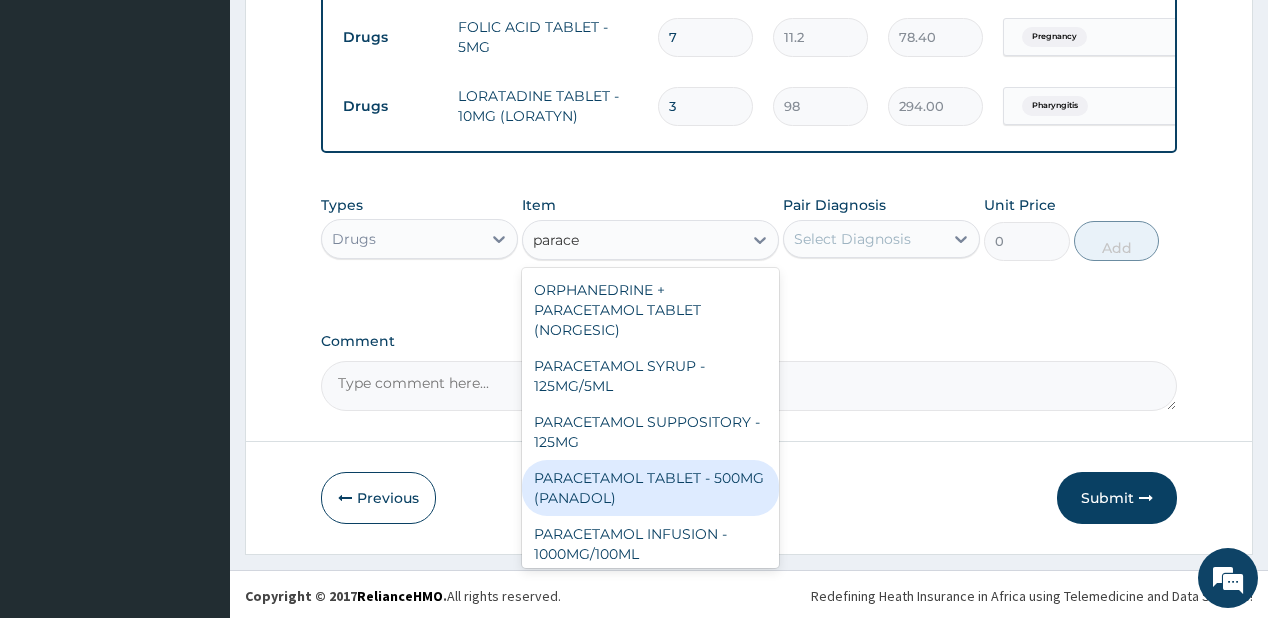drag, startPoint x: 665, startPoint y: 483, endPoint x: 807, endPoint y: 366, distance: 183.99185 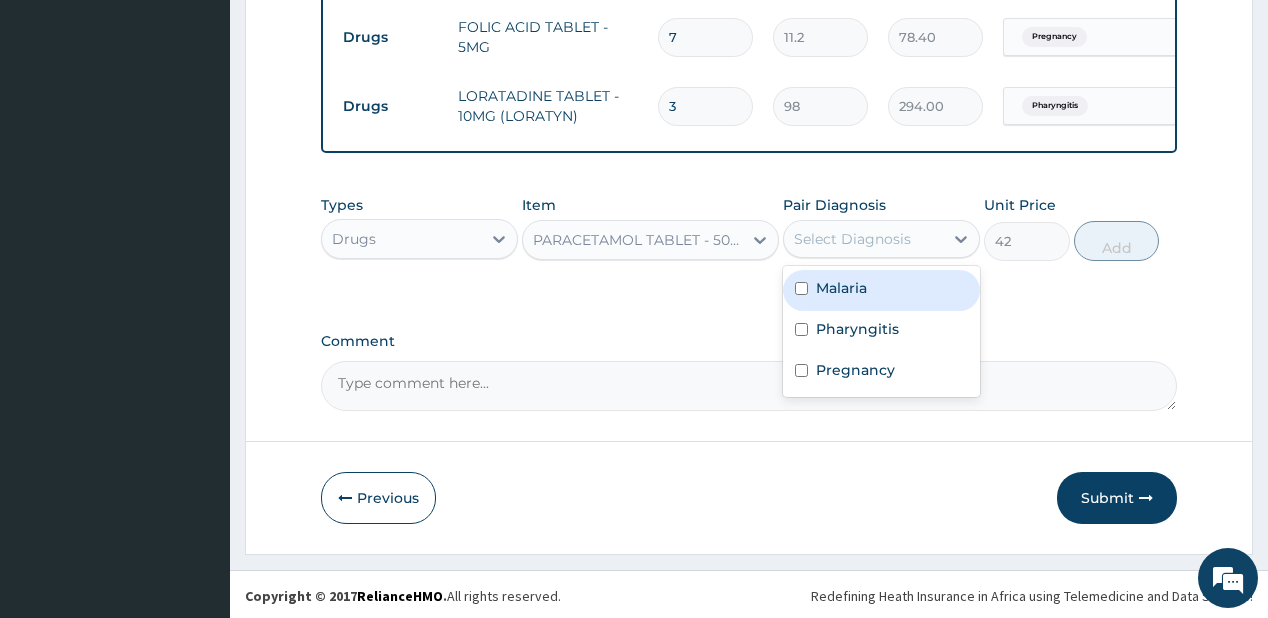 click on "Select Diagnosis" at bounding box center [852, 239] 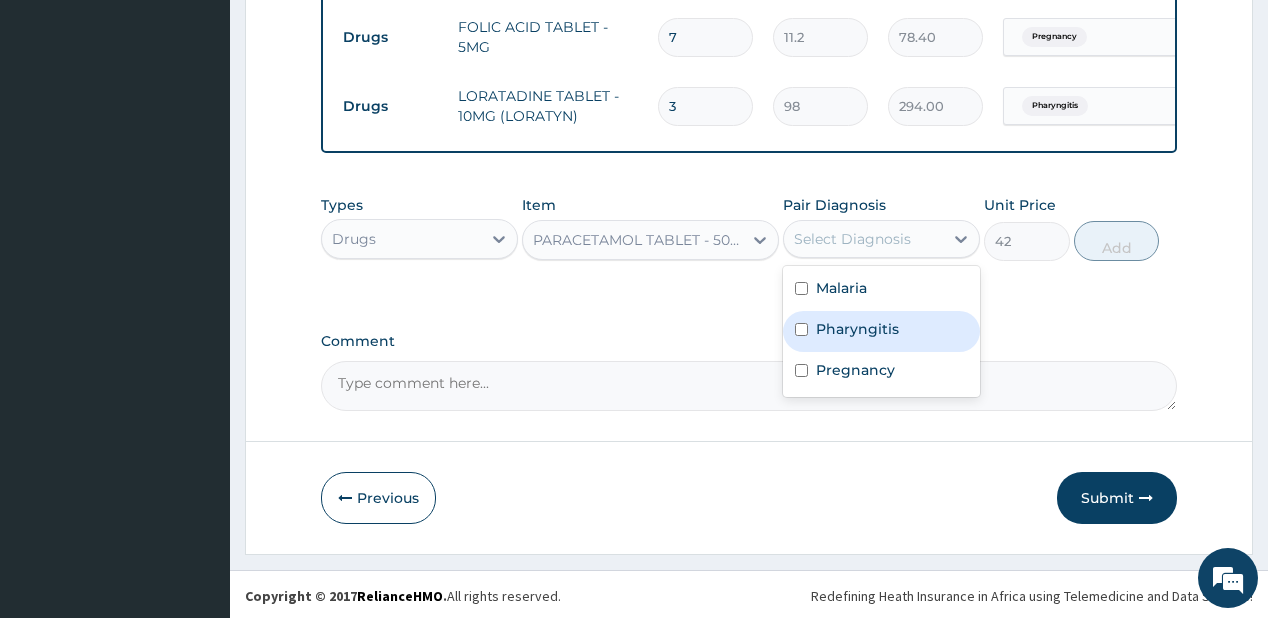 click on "Pharyngitis" at bounding box center (881, 331) 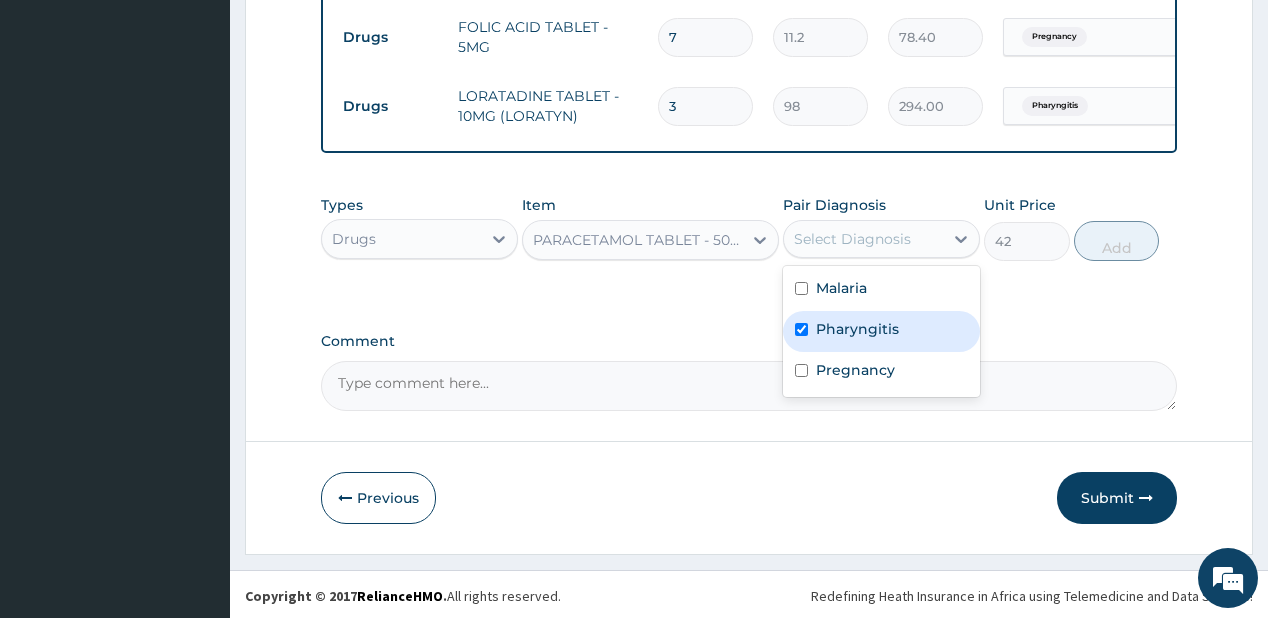 checkbox on "true" 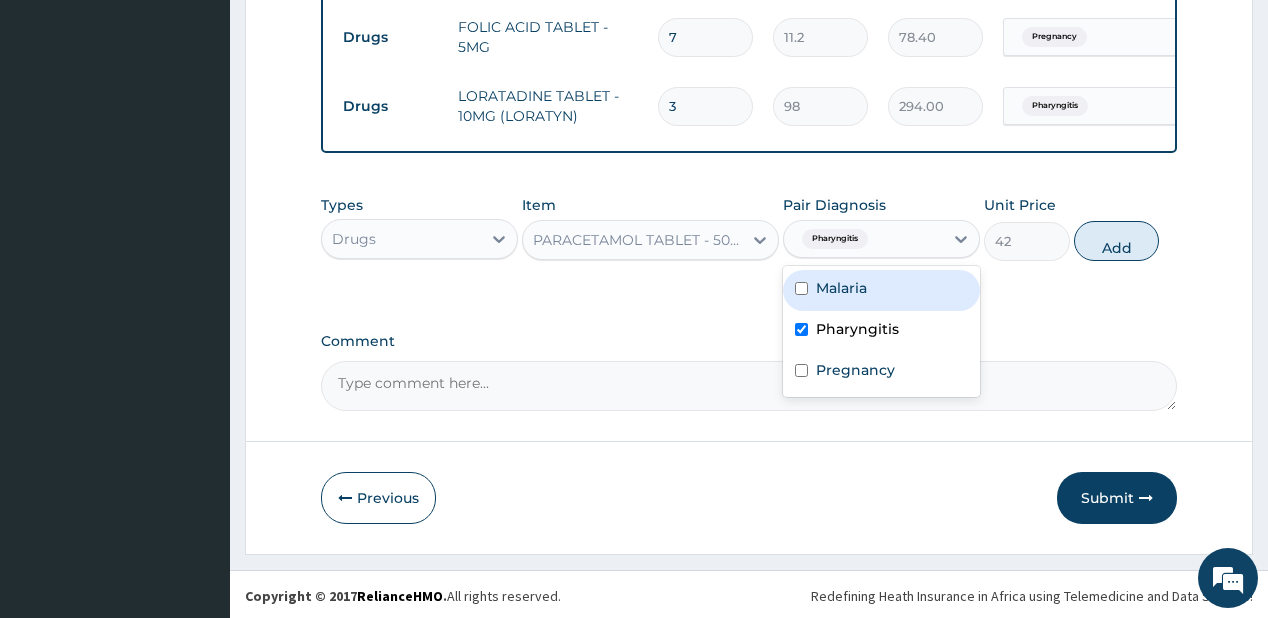 drag, startPoint x: 860, startPoint y: 285, endPoint x: 897, endPoint y: 283, distance: 37.054016 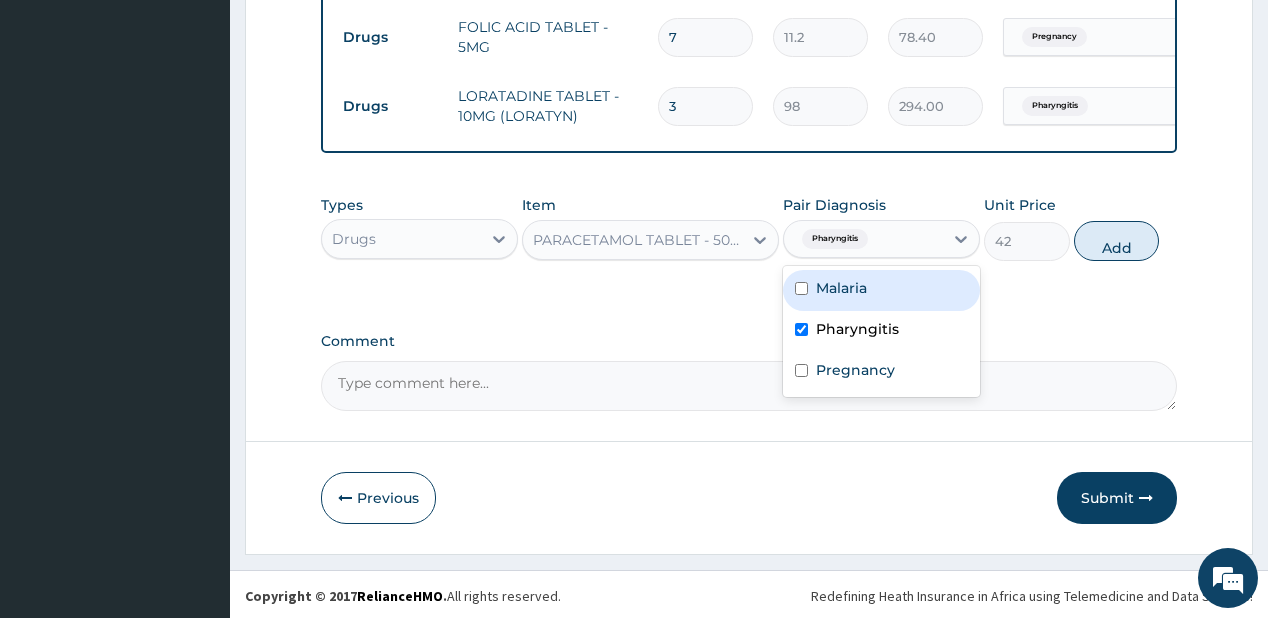 click on "Malaria" at bounding box center [881, 290] 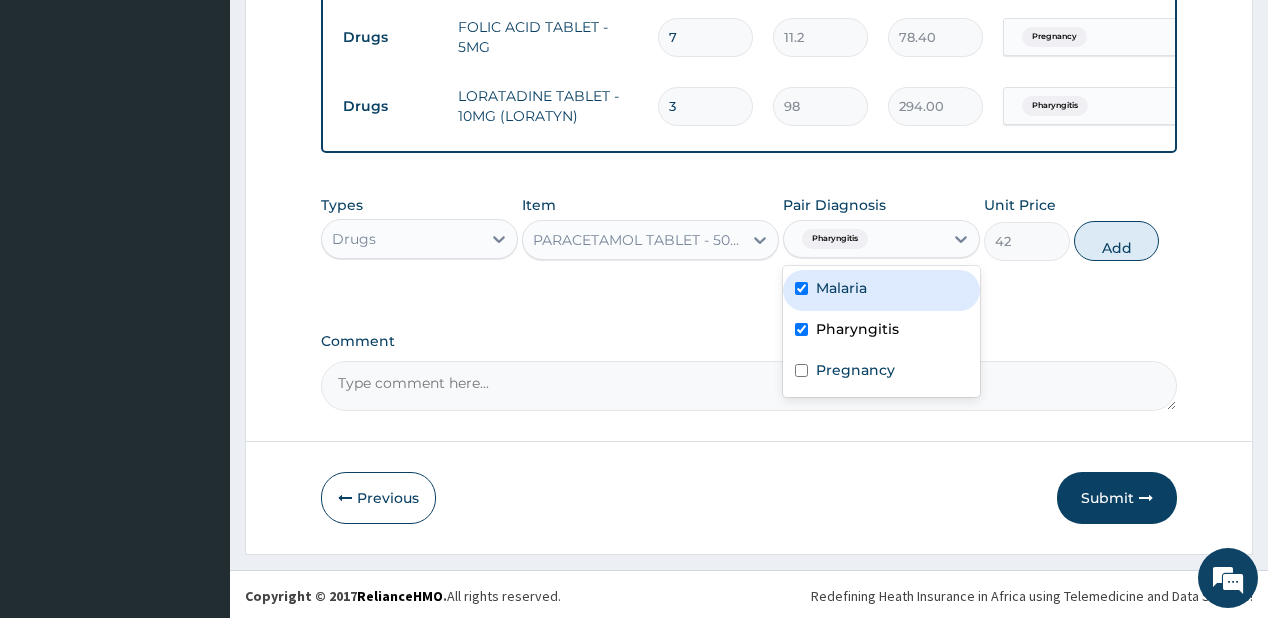 checkbox on "true" 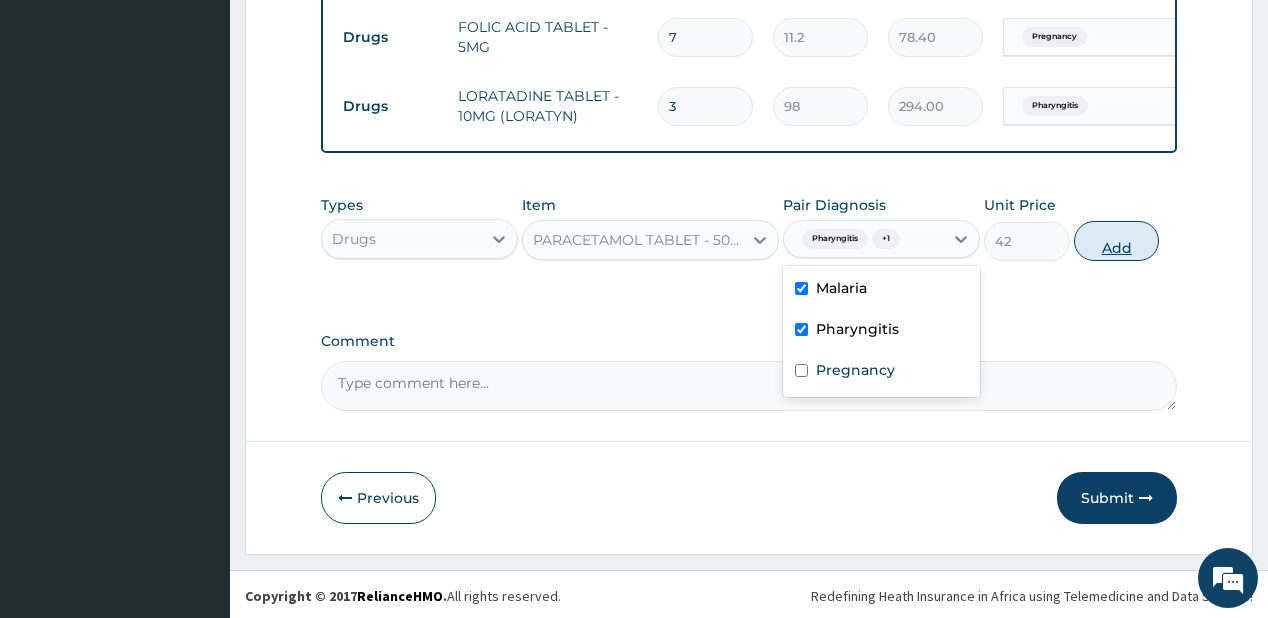 click on "Add" at bounding box center (1117, 241) 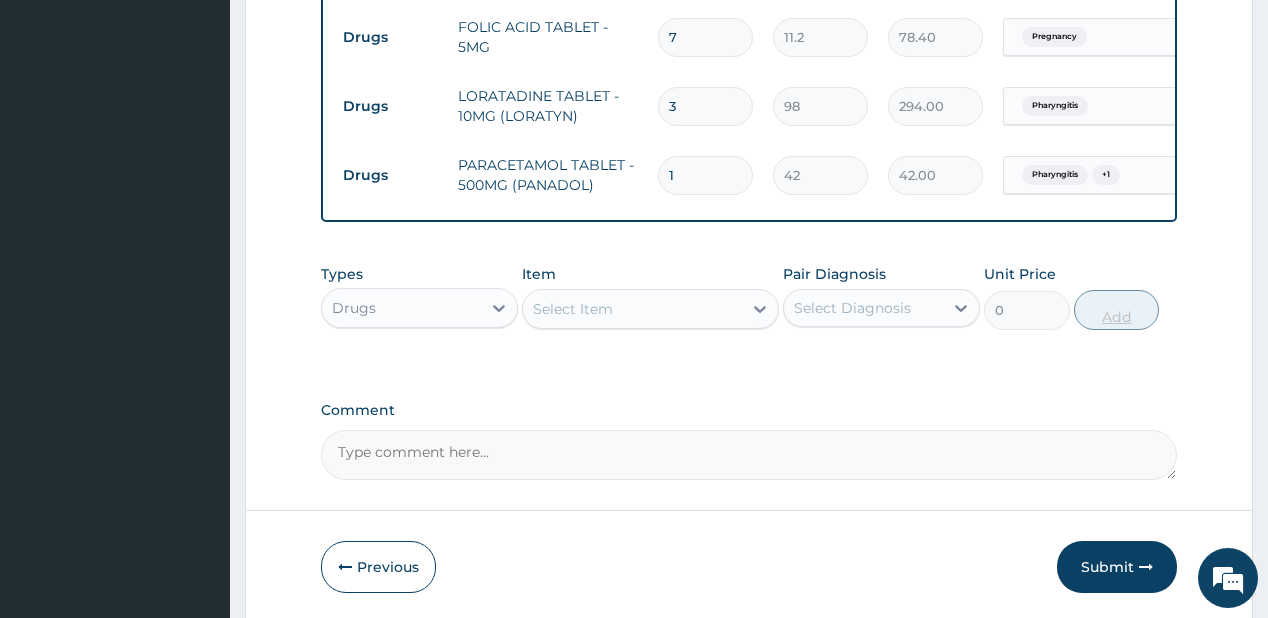 type on "18" 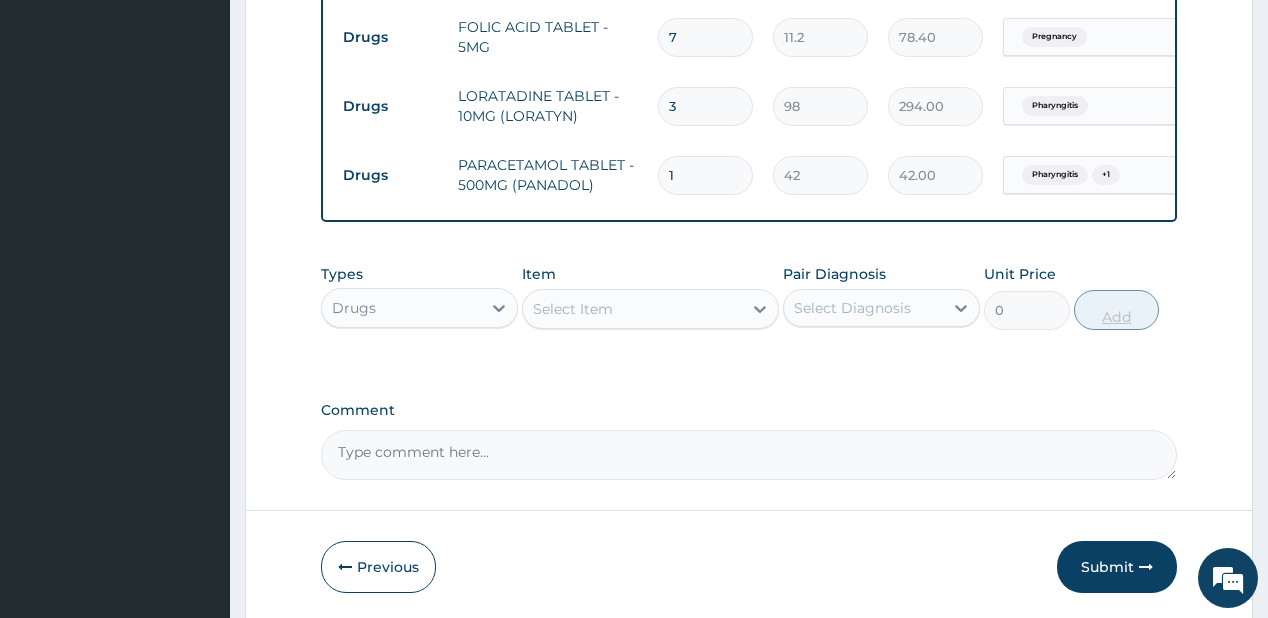 type on "756.00" 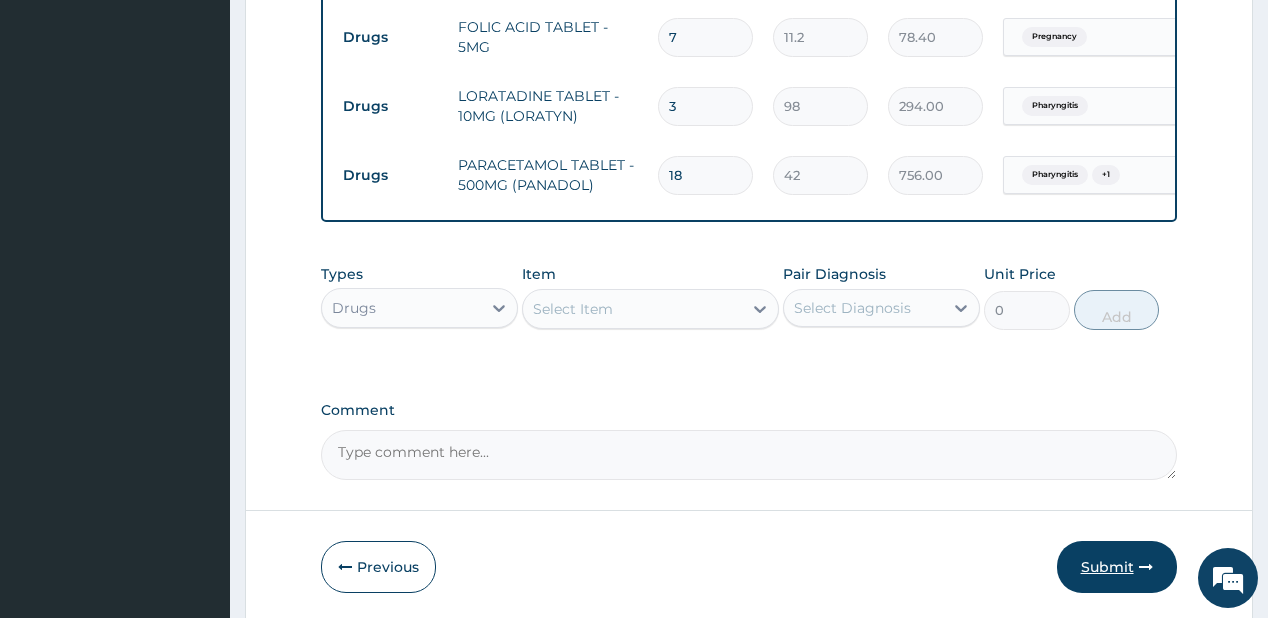 type on "18" 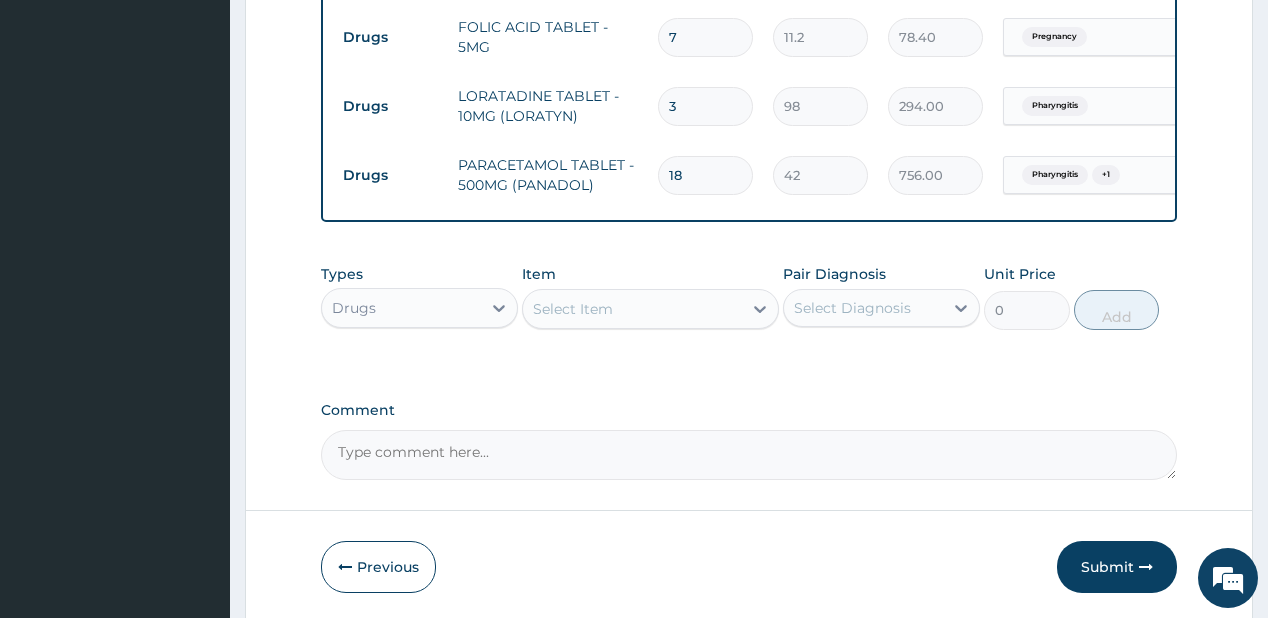 drag, startPoint x: 1097, startPoint y: 555, endPoint x: 759, endPoint y: 1, distance: 648.9684 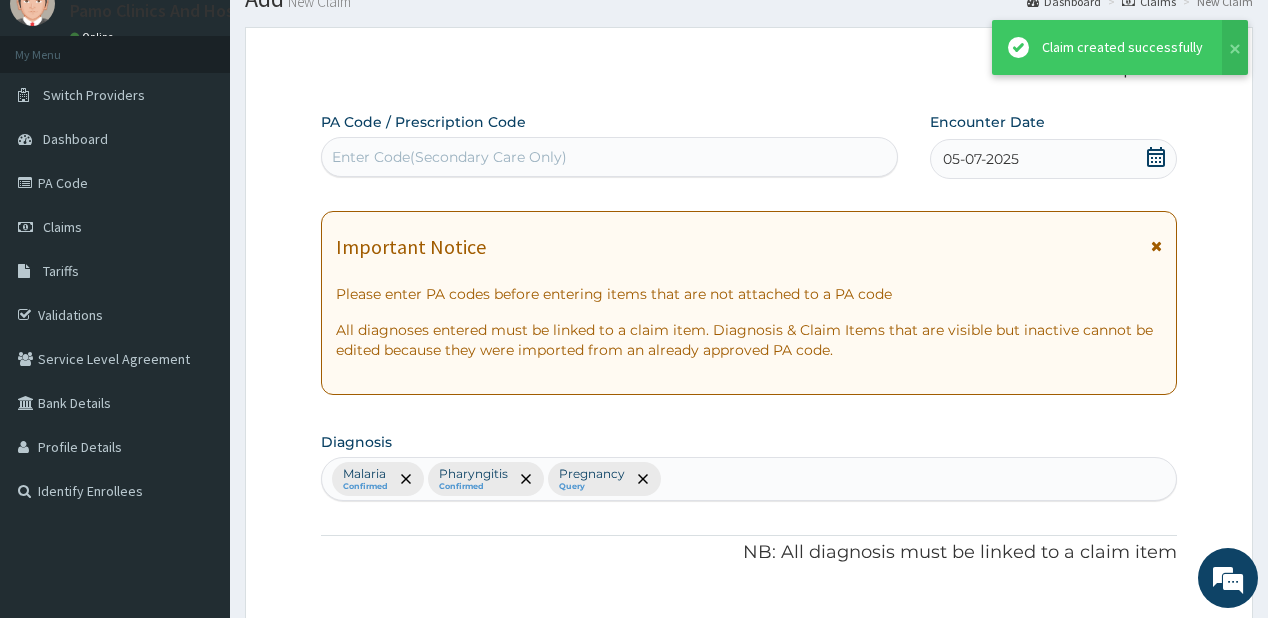 scroll, scrollTop: 1304, scrollLeft: 0, axis: vertical 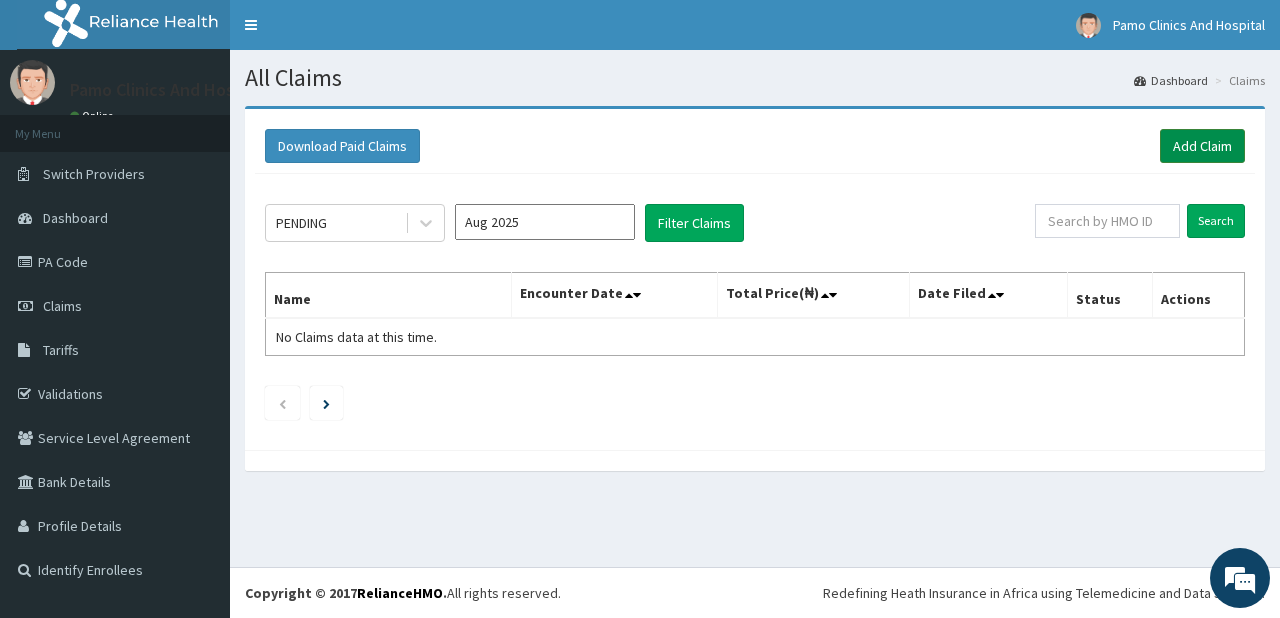 click on "Add Claim" at bounding box center (1202, 146) 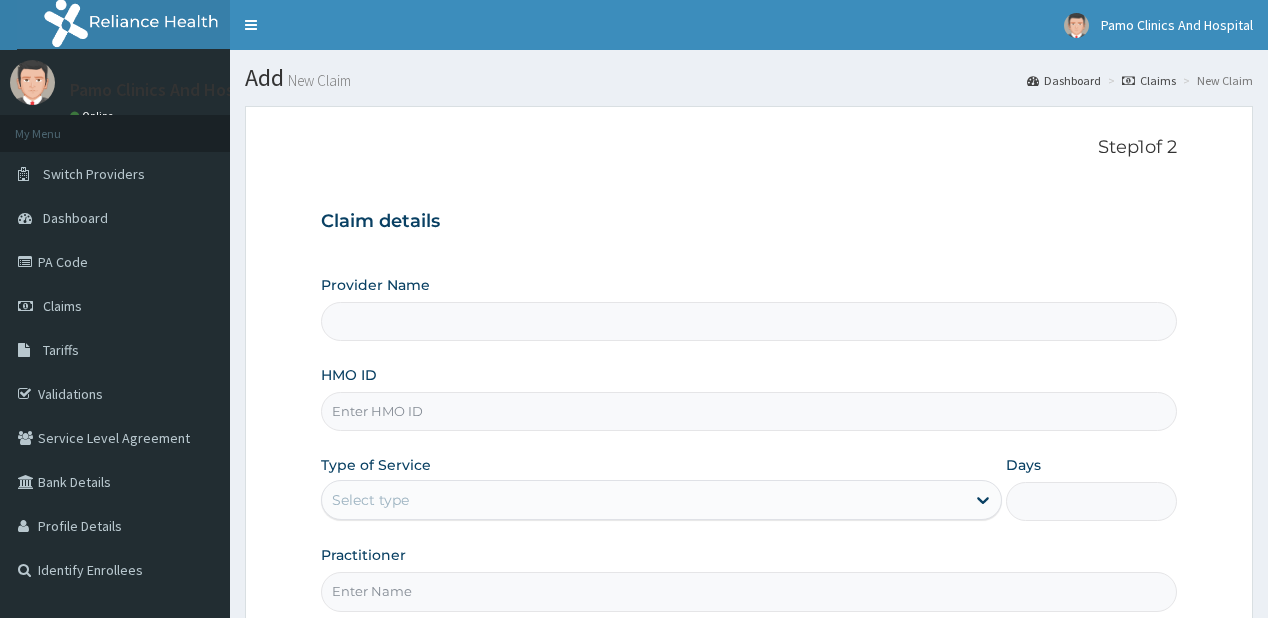 type on "Pamo Clinics And Hospital" 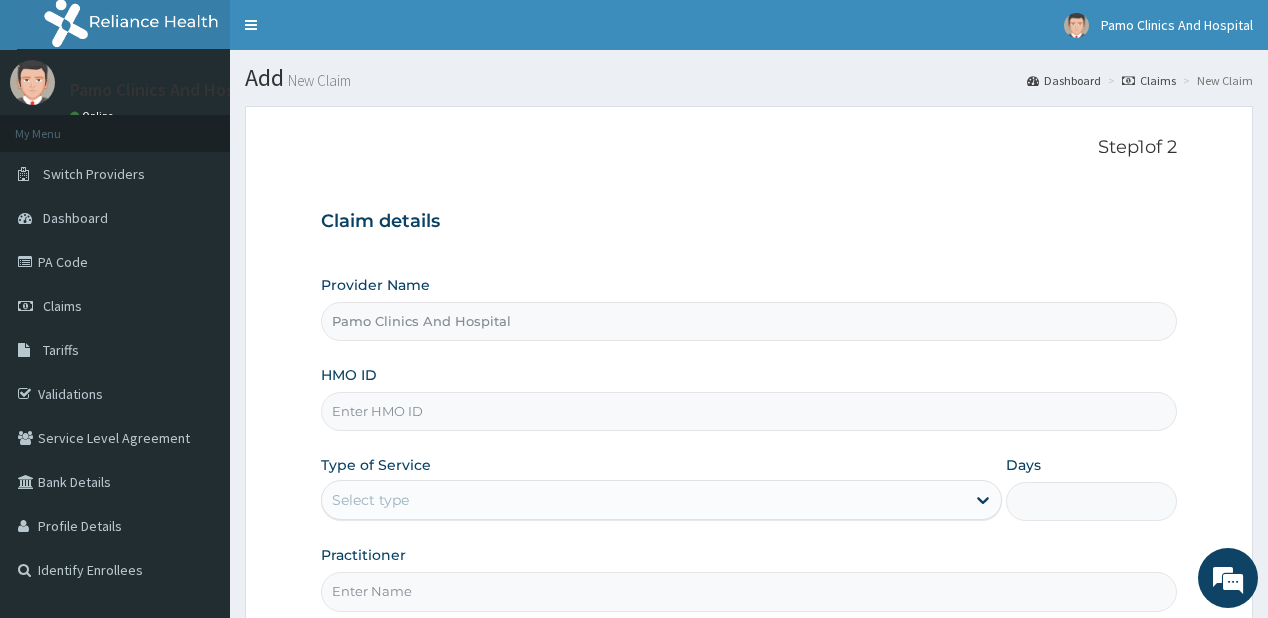 scroll, scrollTop: 0, scrollLeft: 0, axis: both 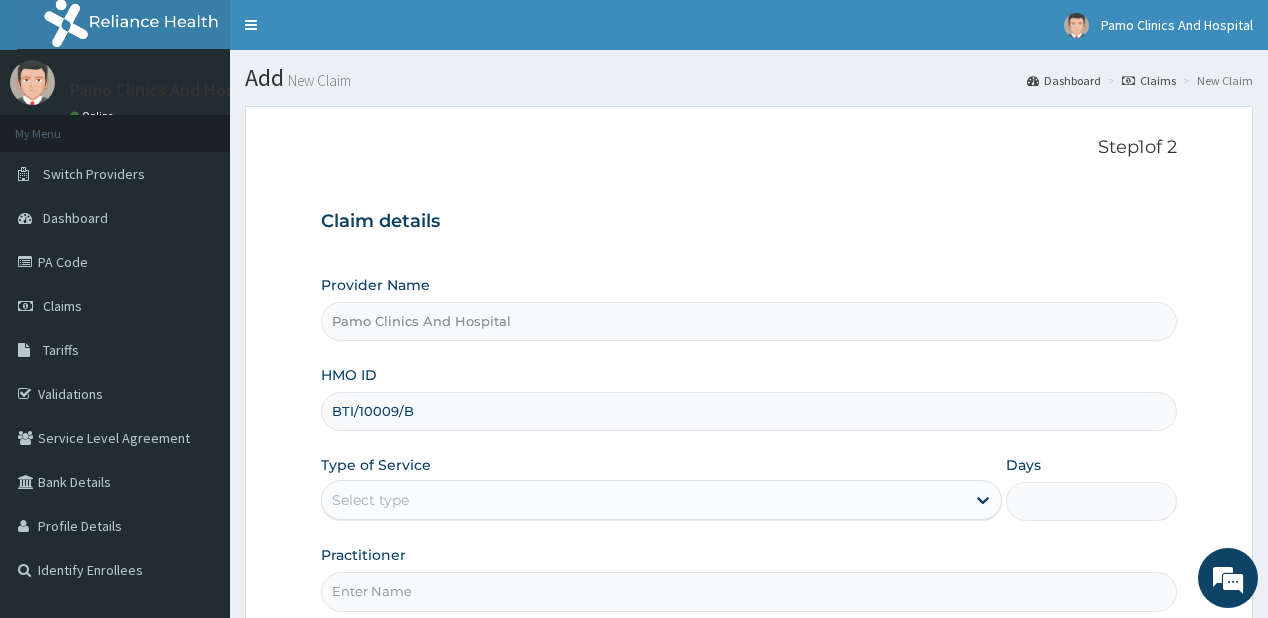 type on "BTI/10009/B" 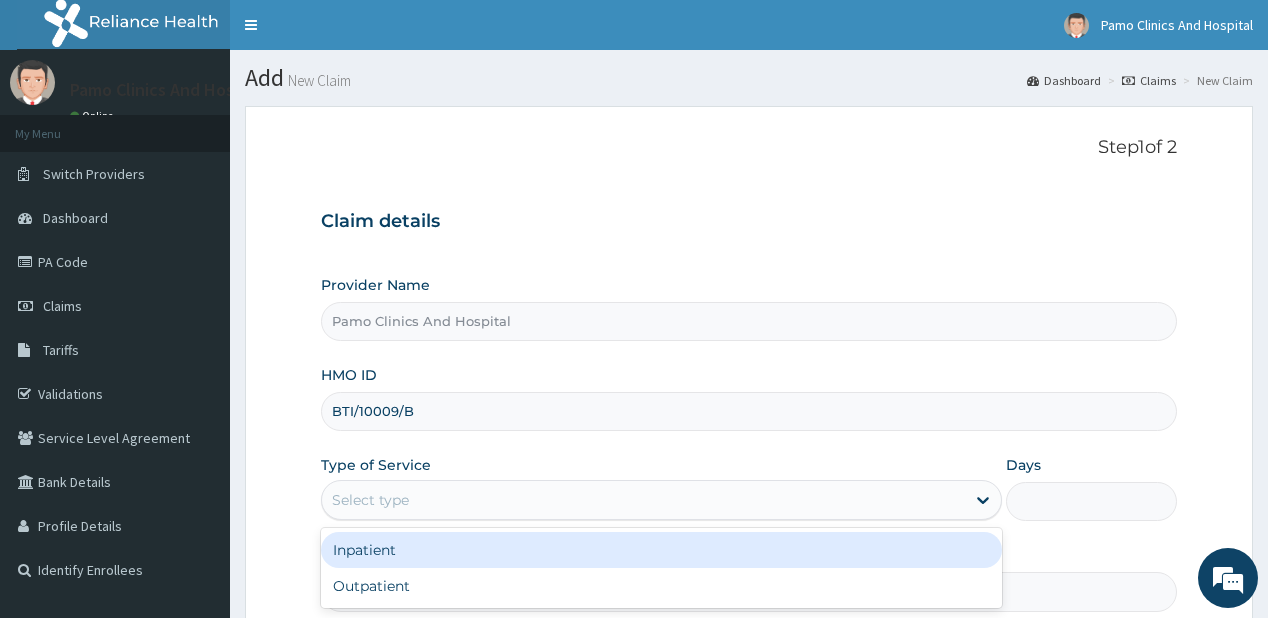 drag, startPoint x: 400, startPoint y: 498, endPoint x: 390, endPoint y: 493, distance: 11.18034 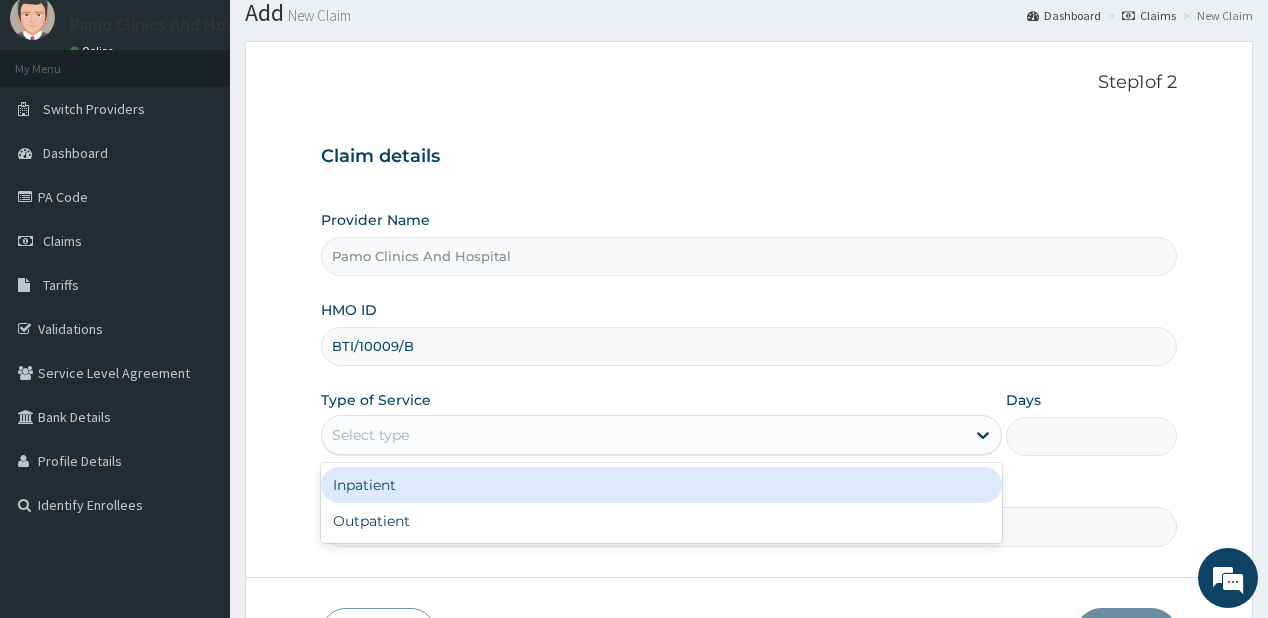 scroll, scrollTop: 160, scrollLeft: 0, axis: vertical 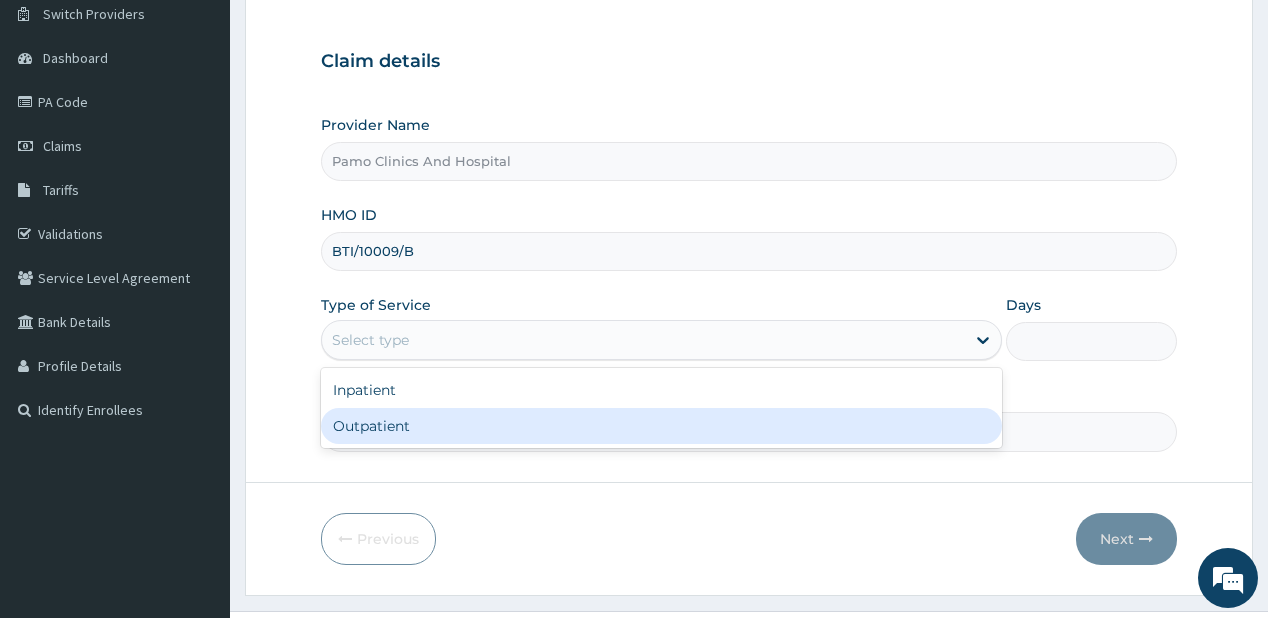 click on "Outpatient" at bounding box center [661, 426] 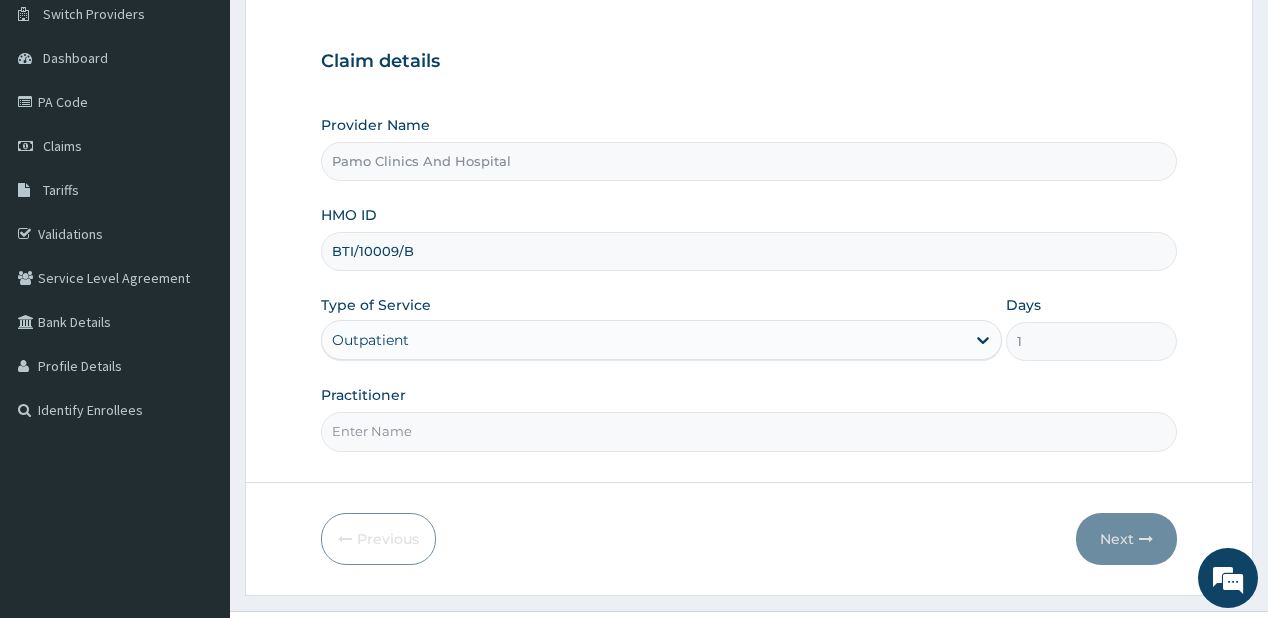 click on "Practitioner" at bounding box center [748, 431] 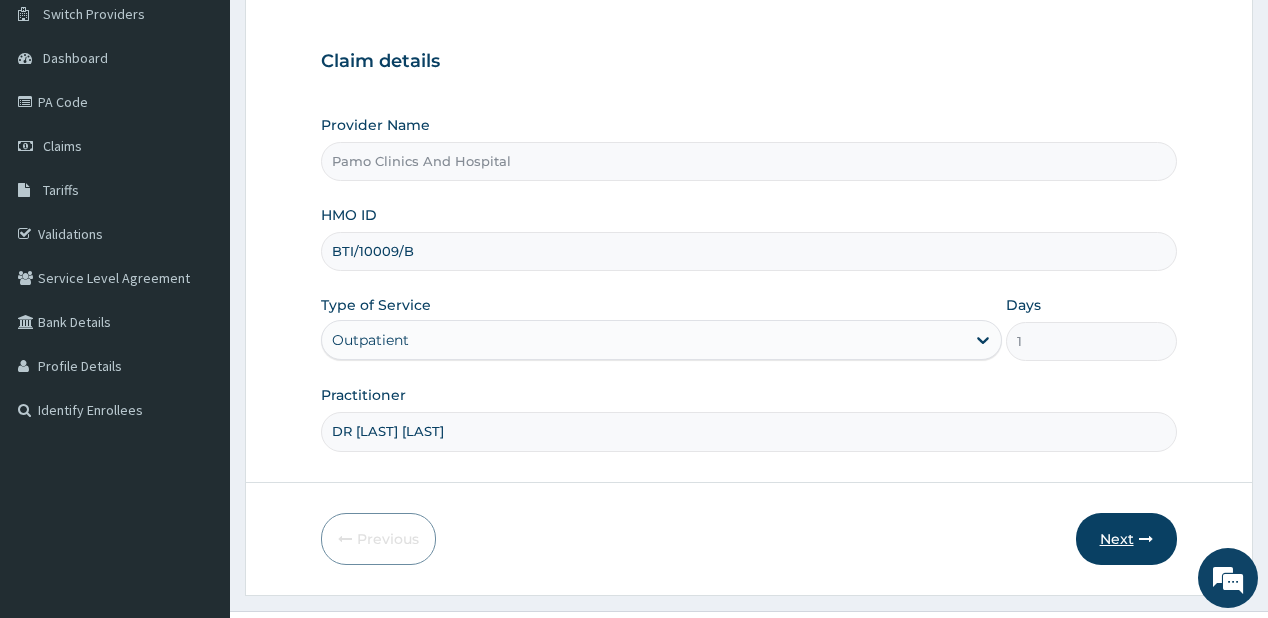 click on "Next" at bounding box center [1126, 539] 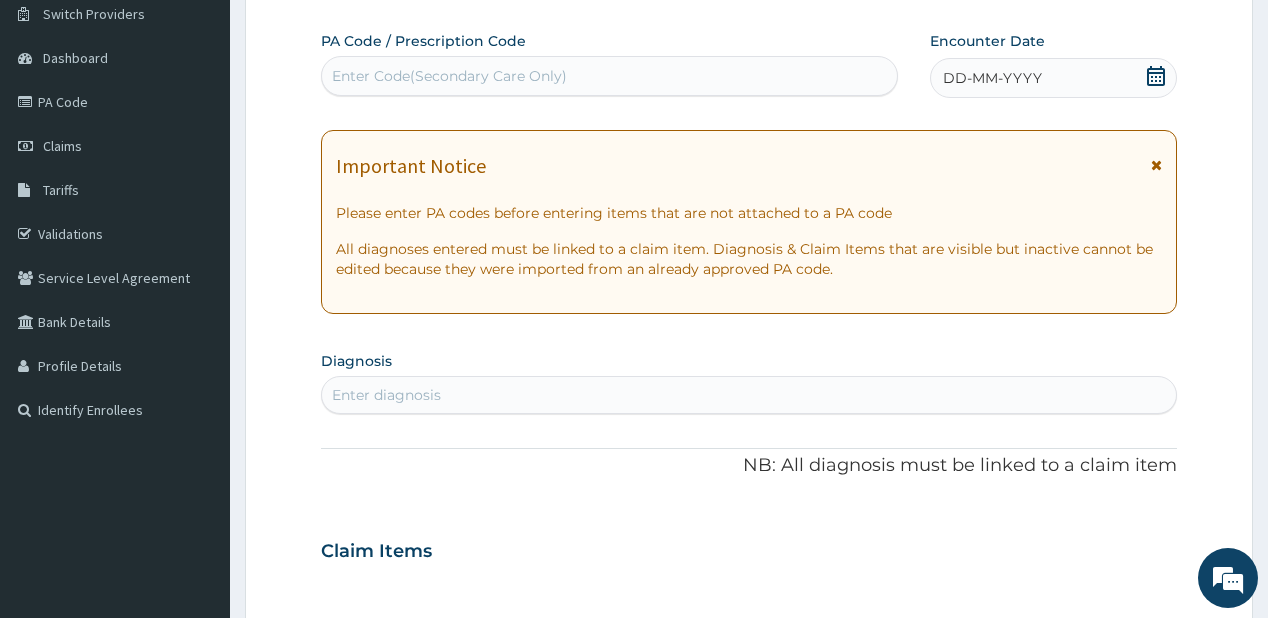 click on "DD-MM-YYYY" at bounding box center (1053, 78) 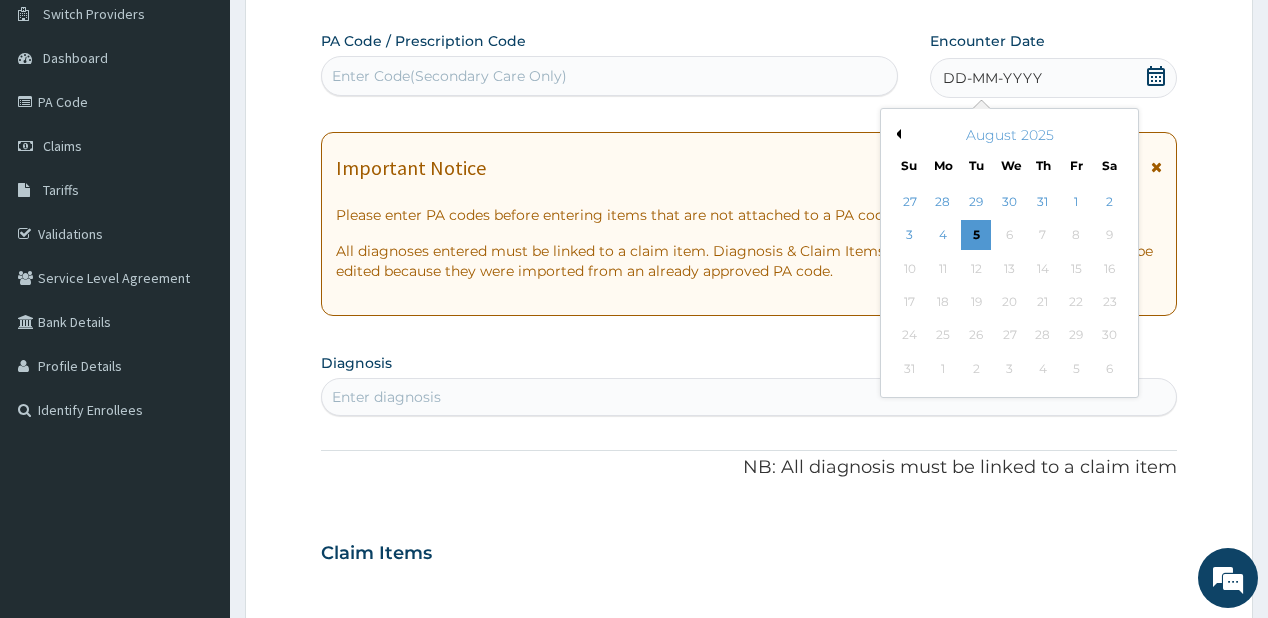click on "Previous Month" at bounding box center (896, 134) 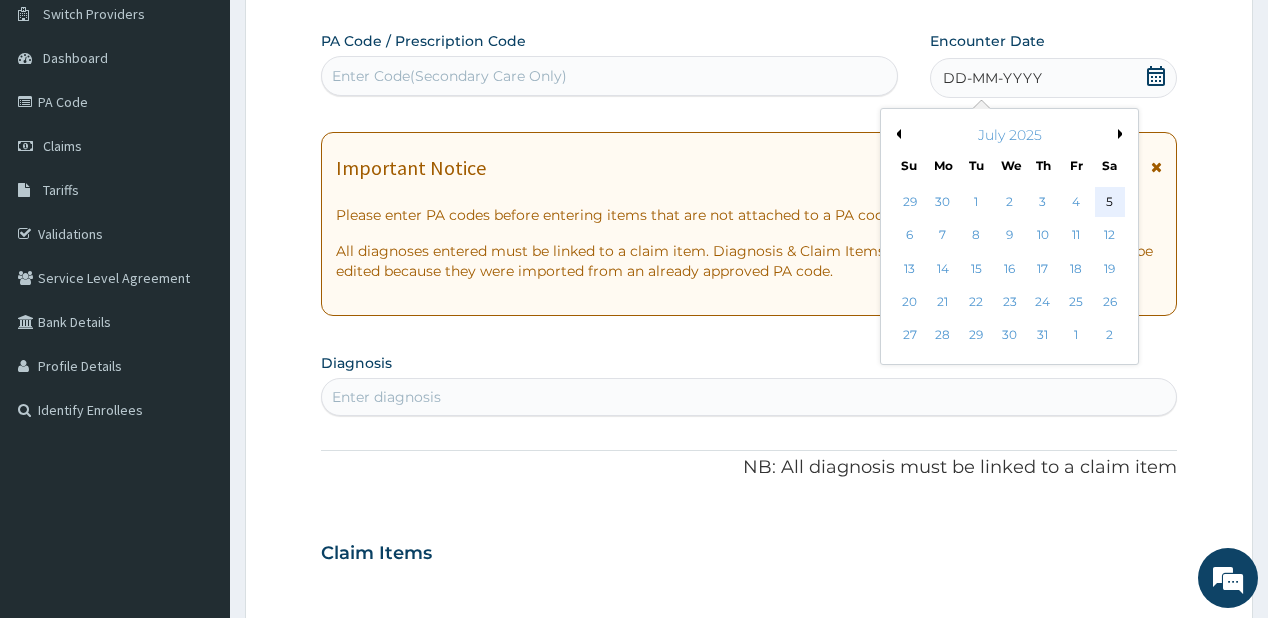 click on "5" at bounding box center (1109, 202) 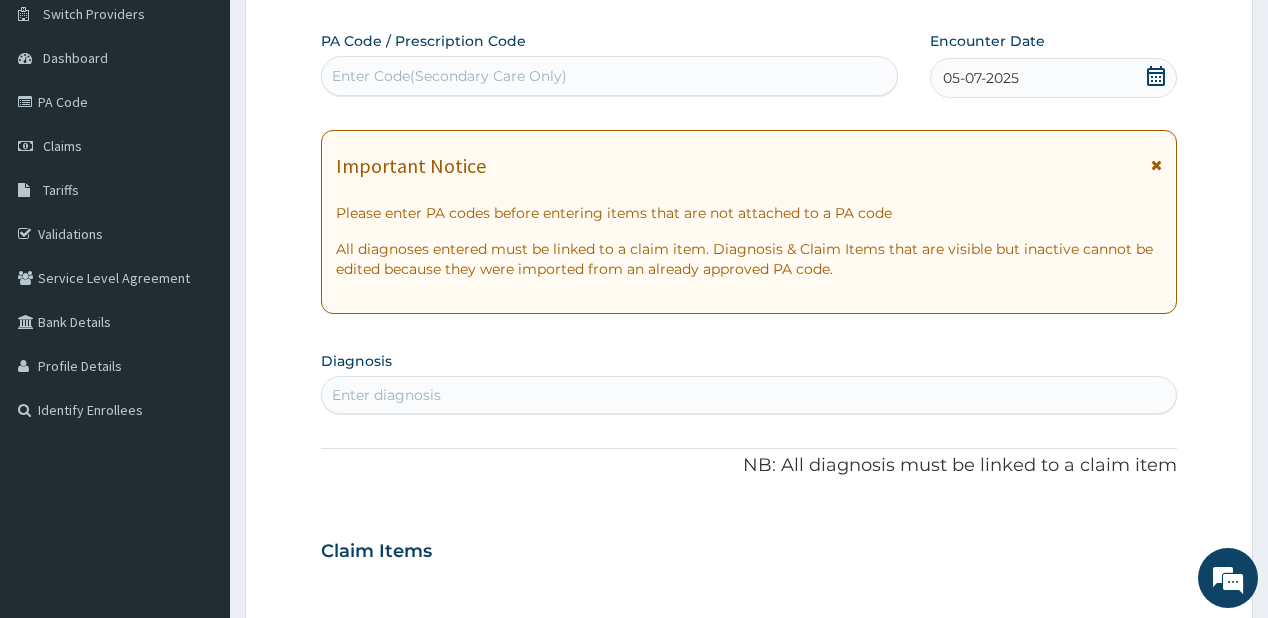 click on "Enter diagnosis" at bounding box center (386, 395) 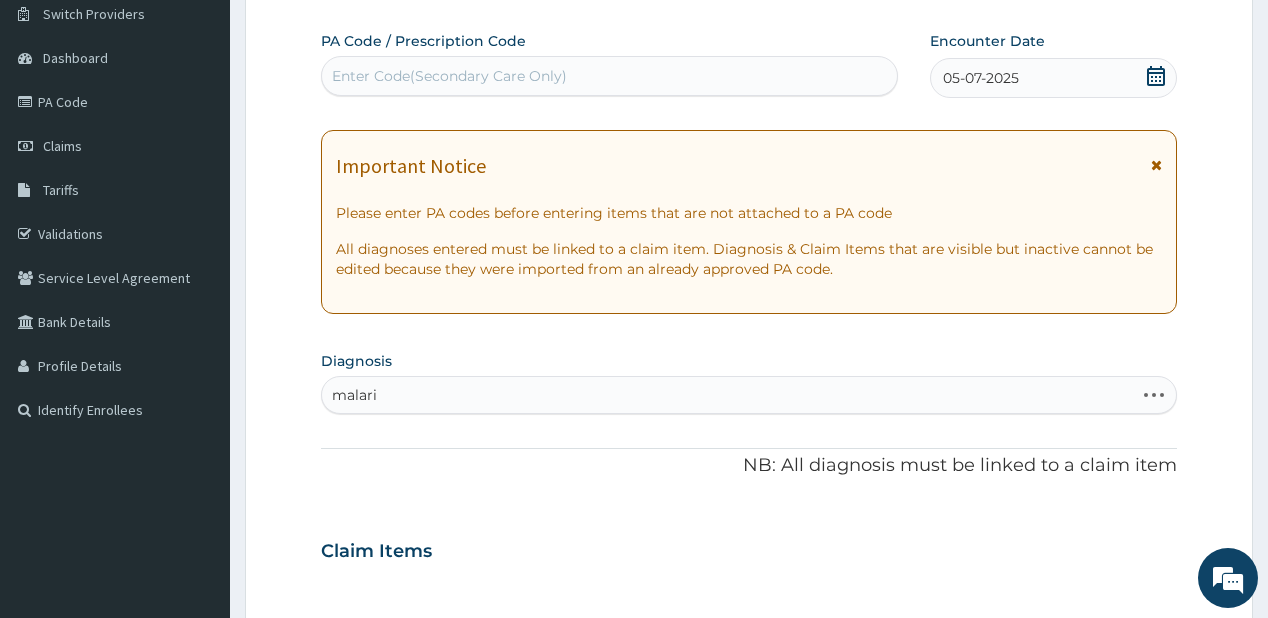 type on "malaria" 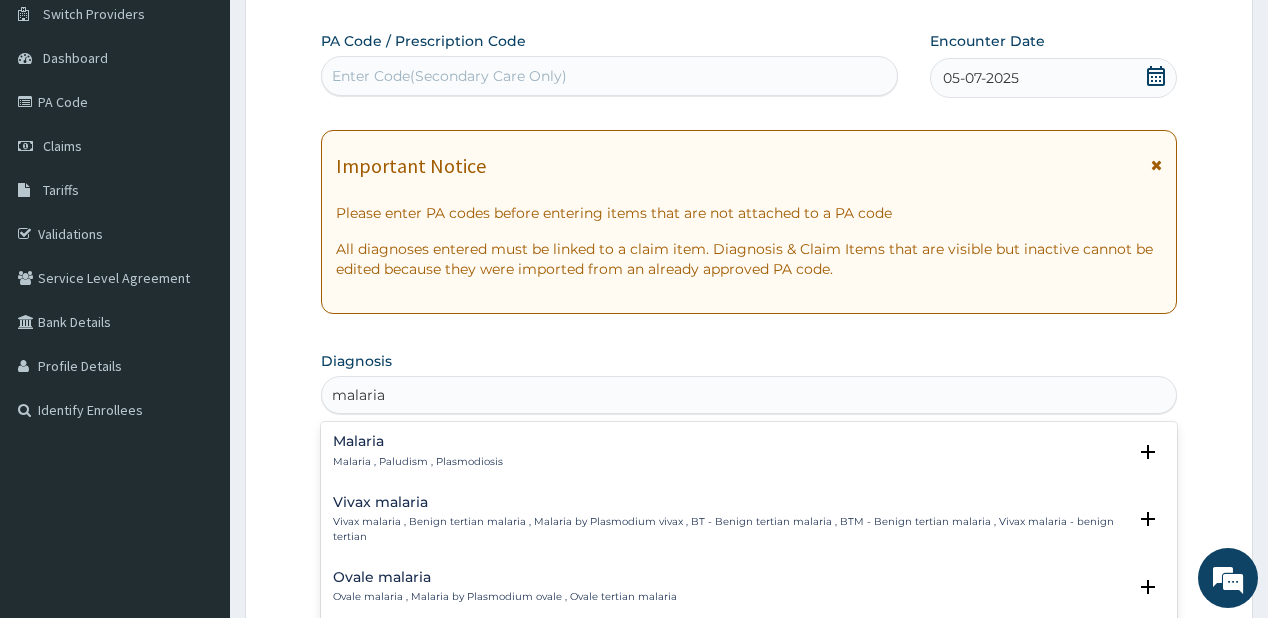 click on "Malaria" at bounding box center (418, 441) 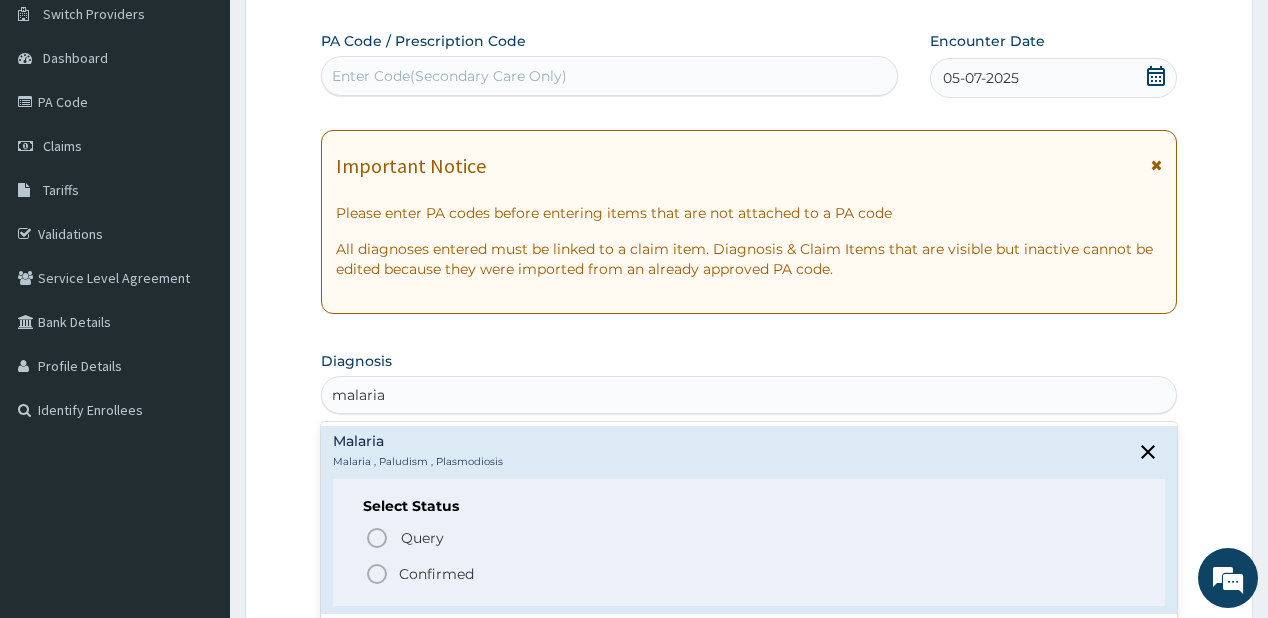 click 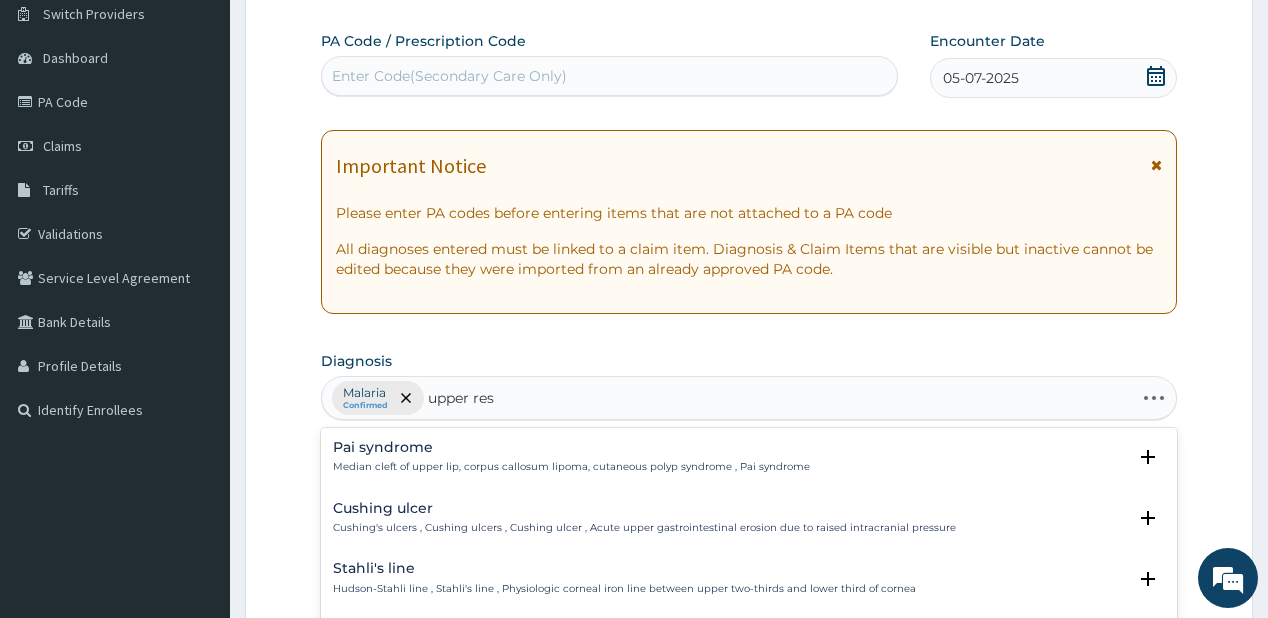 type on "upper resp" 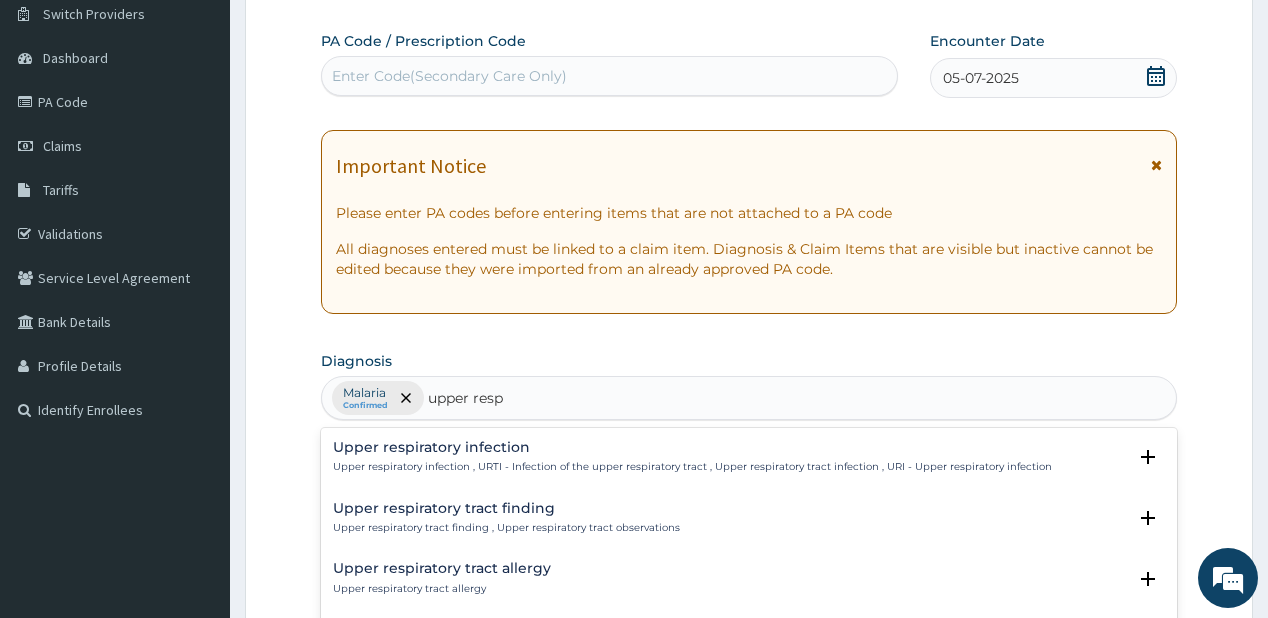 click on "Upper respiratory infection" at bounding box center (692, 447) 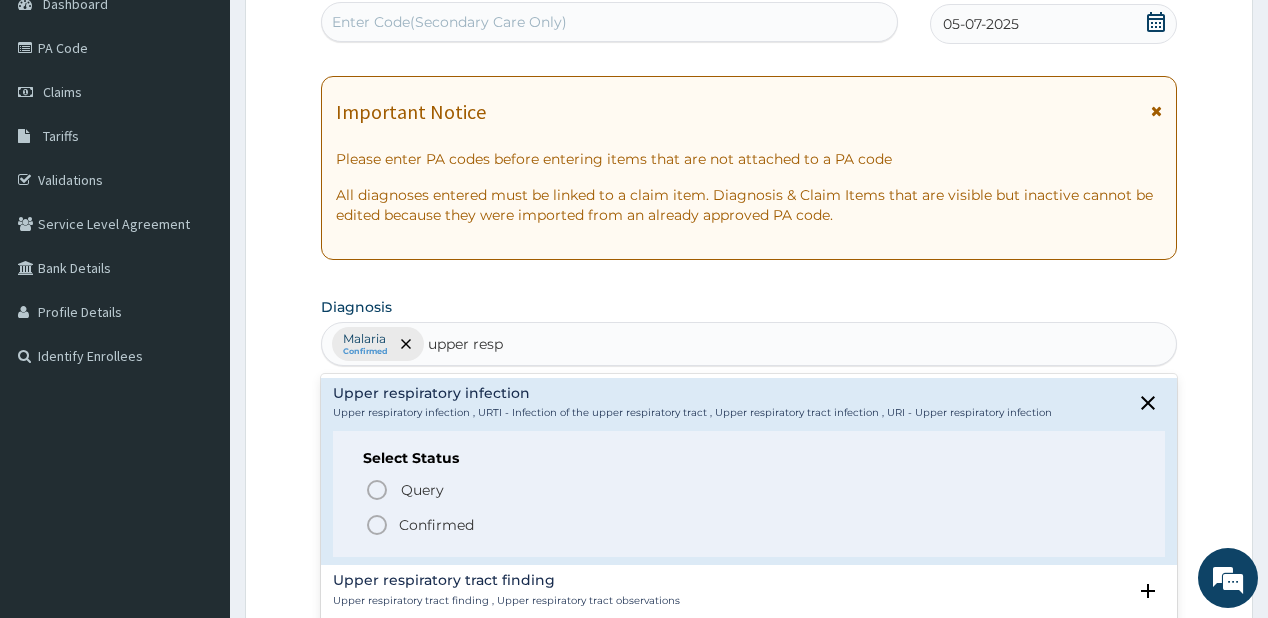 scroll, scrollTop: 480, scrollLeft: 0, axis: vertical 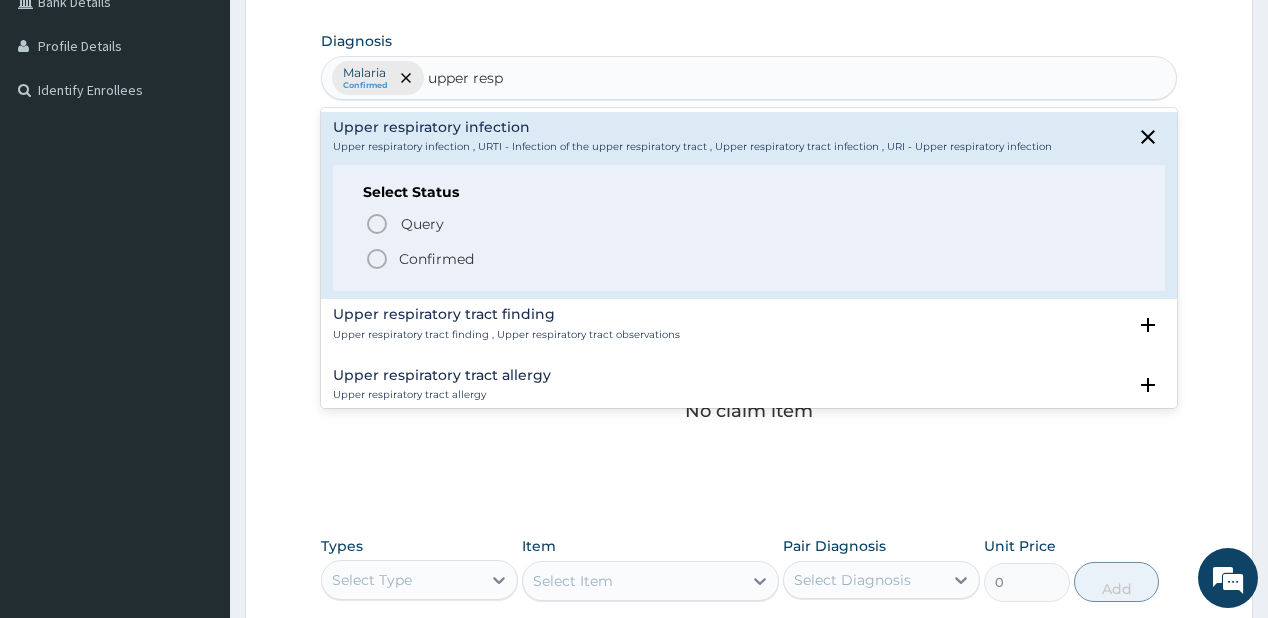 click on "Confirmed" at bounding box center (436, 259) 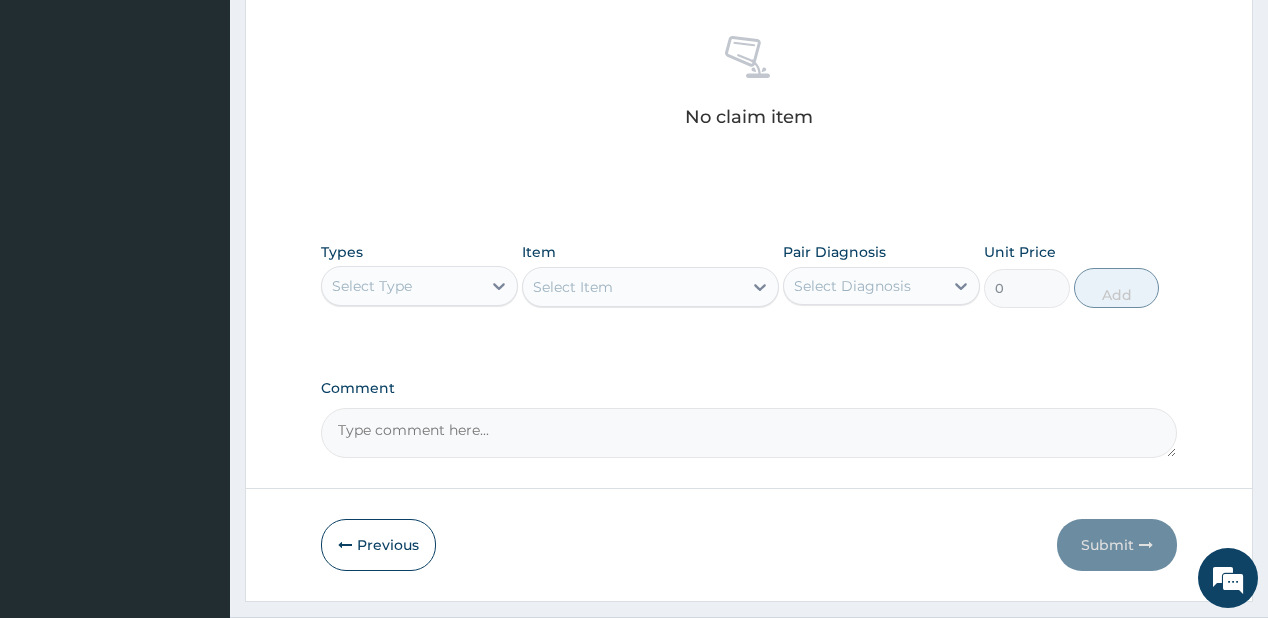 scroll, scrollTop: 800, scrollLeft: 0, axis: vertical 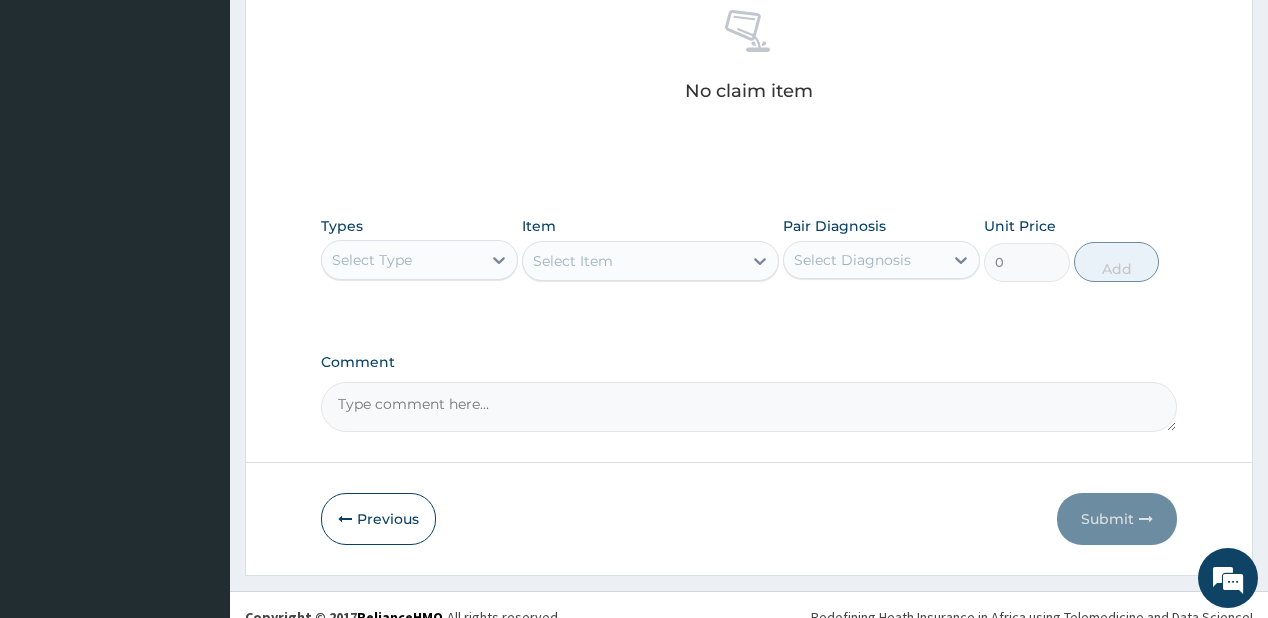 click on "Select Type" at bounding box center [401, 260] 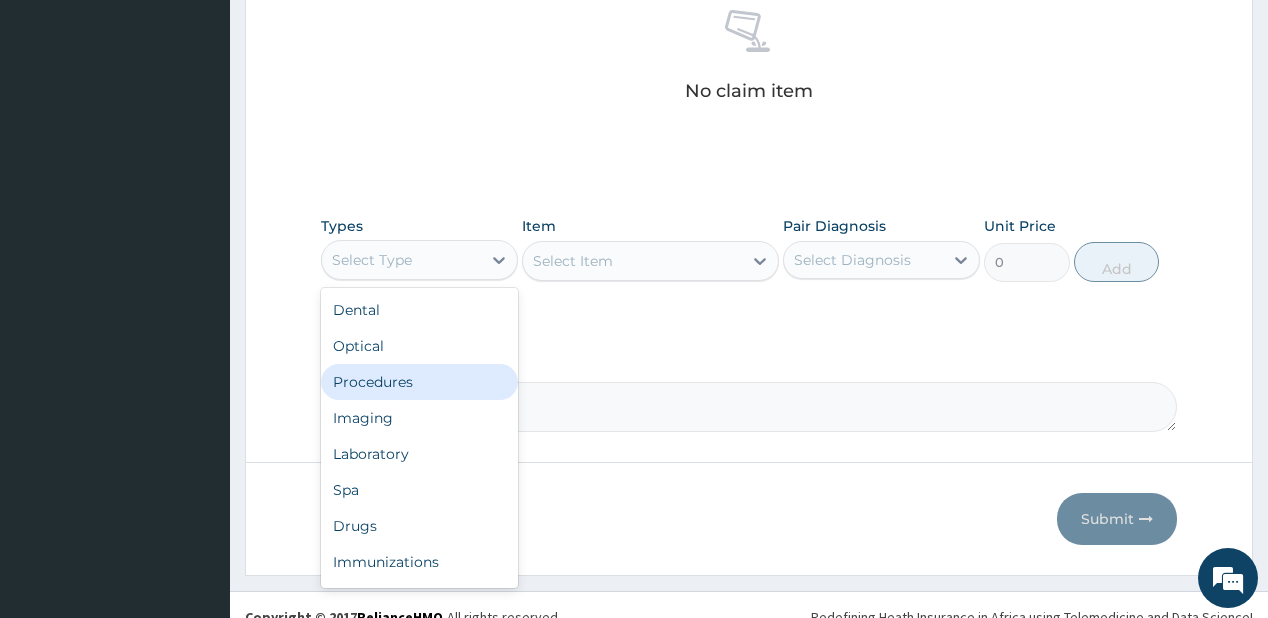 click on "Procedures" at bounding box center [419, 382] 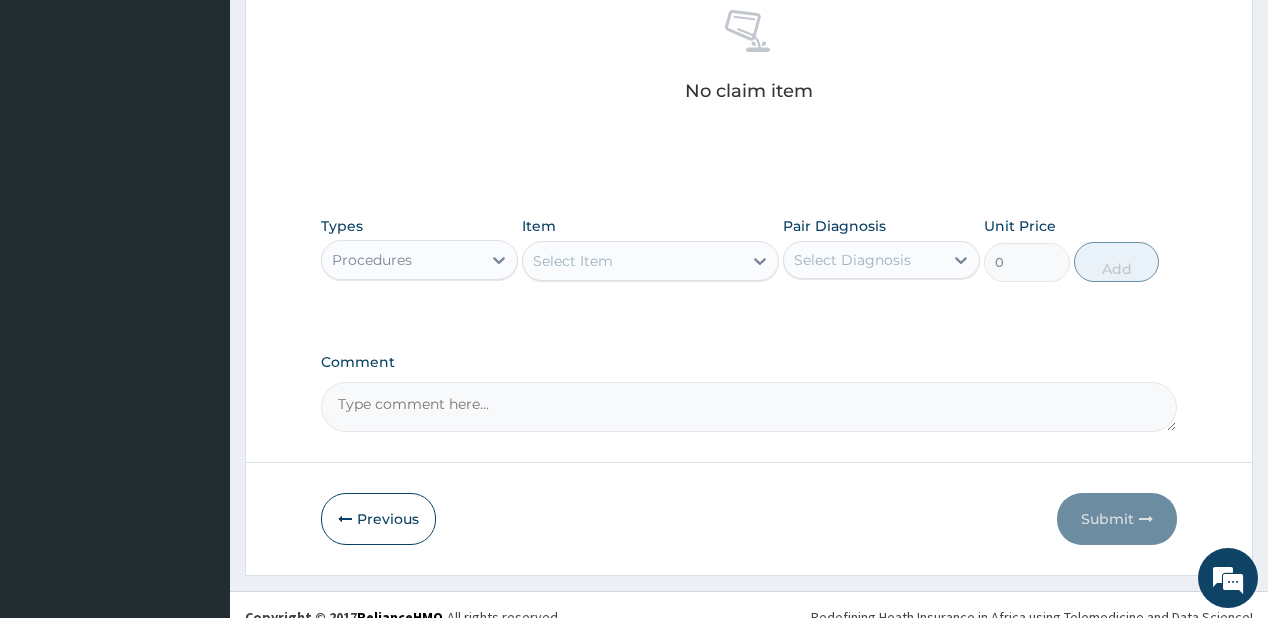 click on "Select Item" at bounding box center [573, 261] 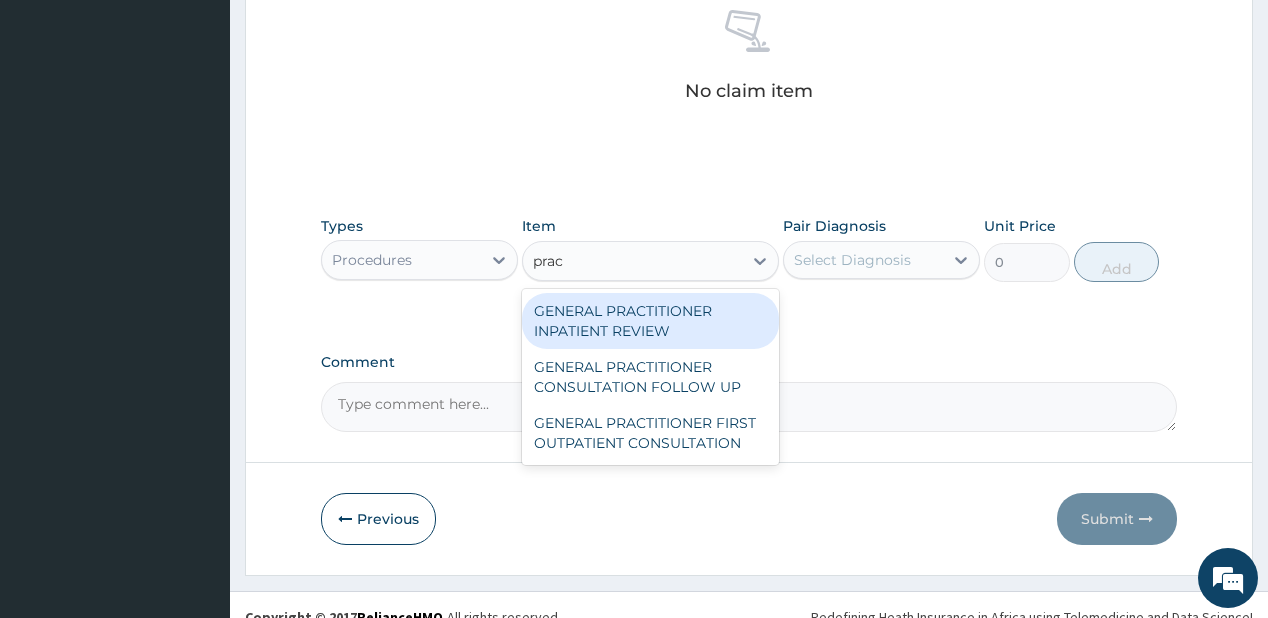type on "pract" 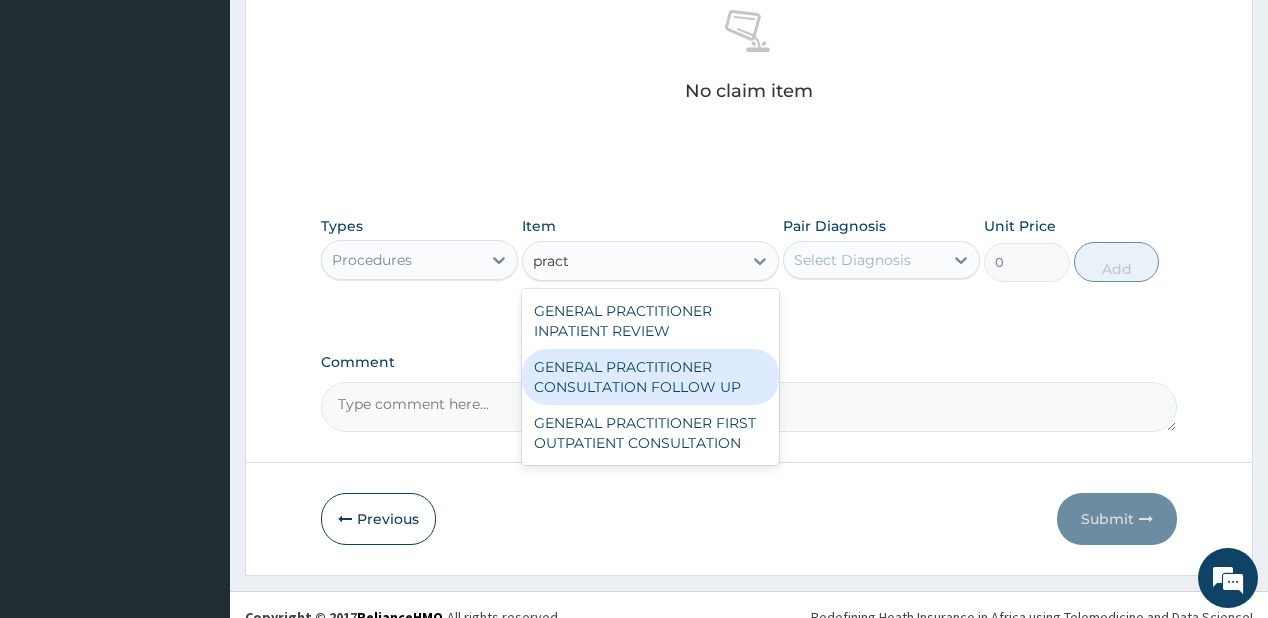 click on "GENERAL PRACTITIONER CONSULTATION FOLLOW UP" at bounding box center (650, 377) 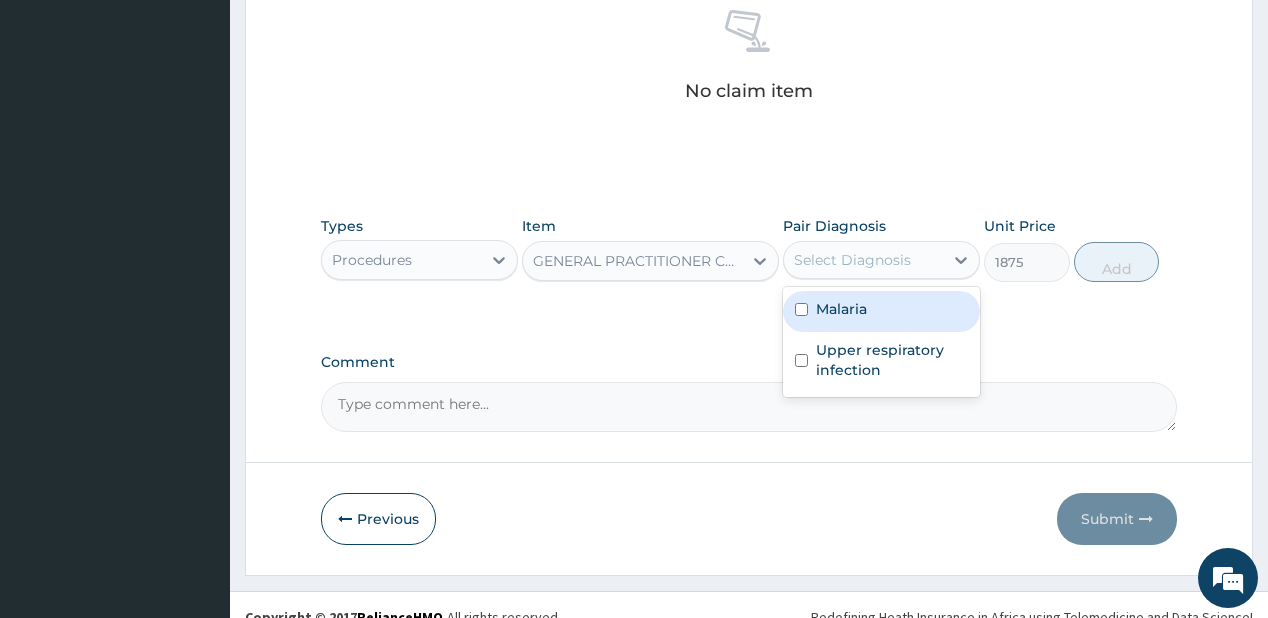 click on "Select Diagnosis" at bounding box center (852, 260) 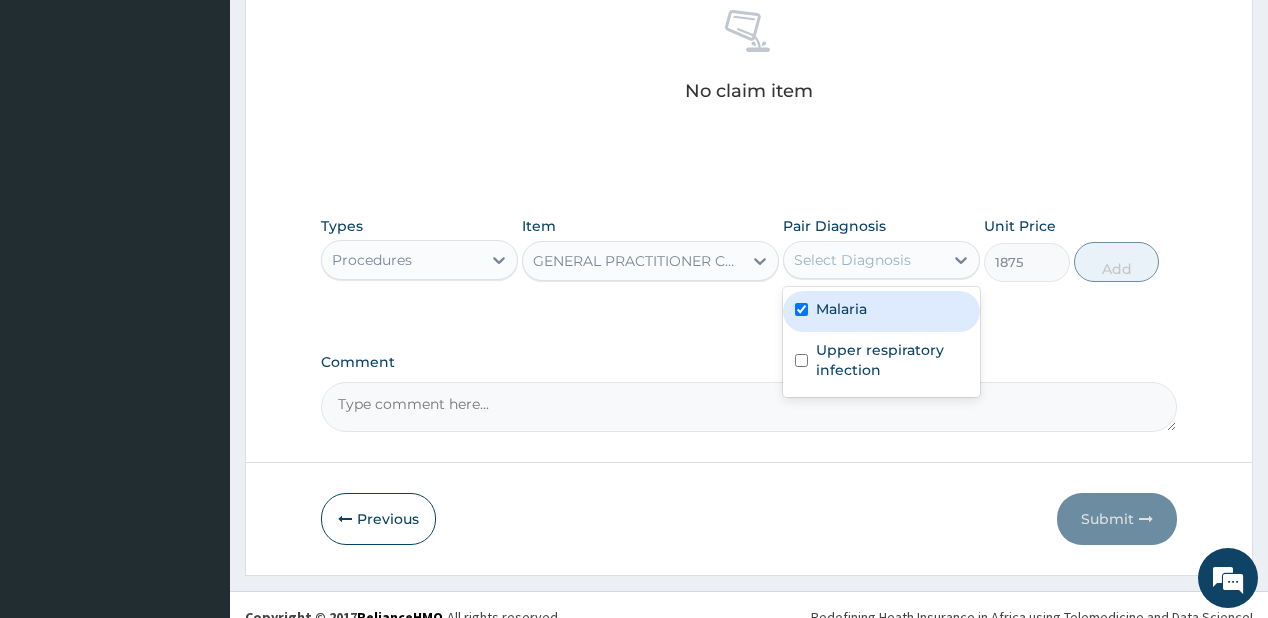 checkbox on "true" 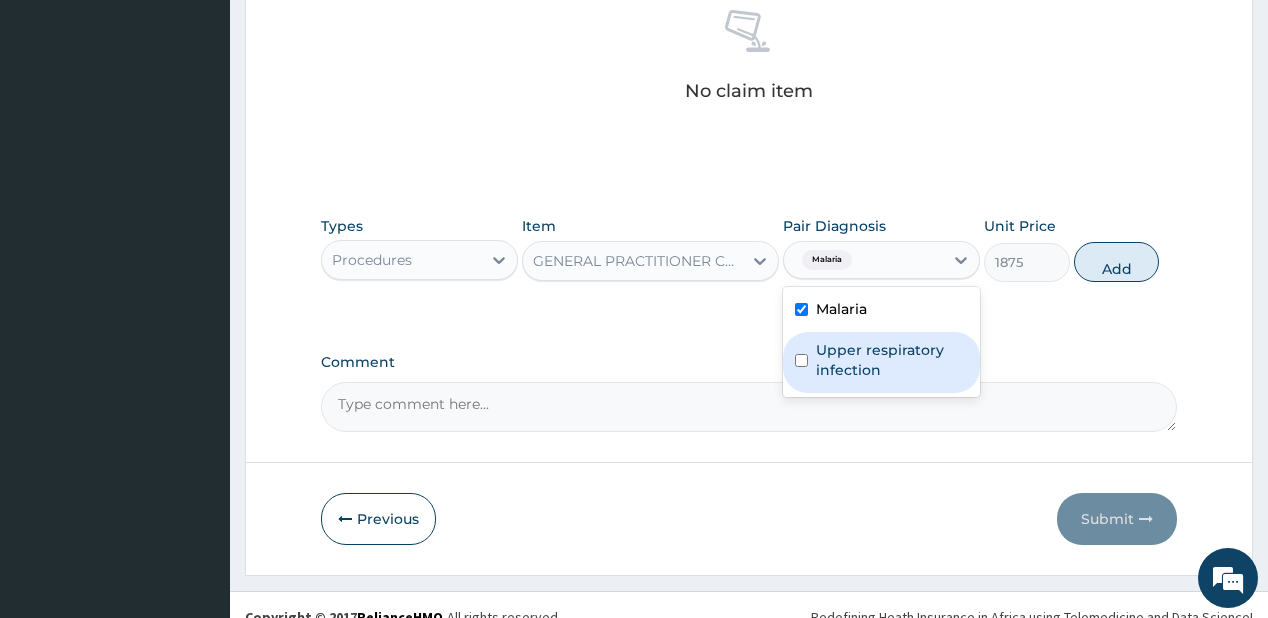 click on "Upper respiratory infection" at bounding box center [892, 360] 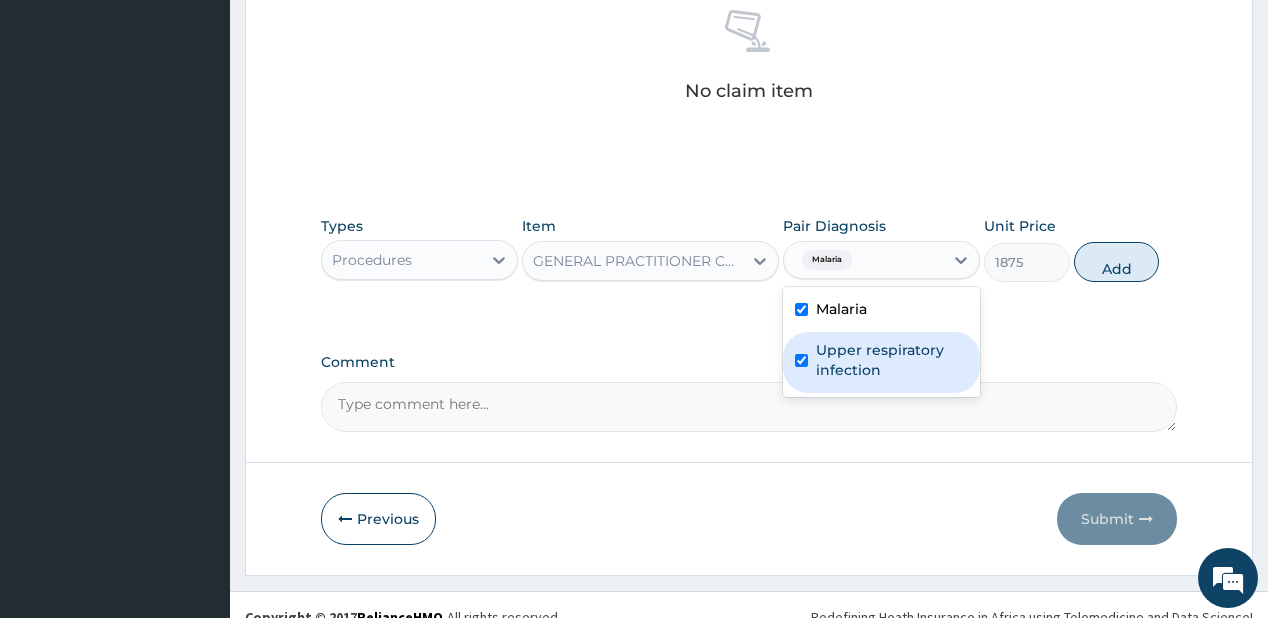 checkbox on "true" 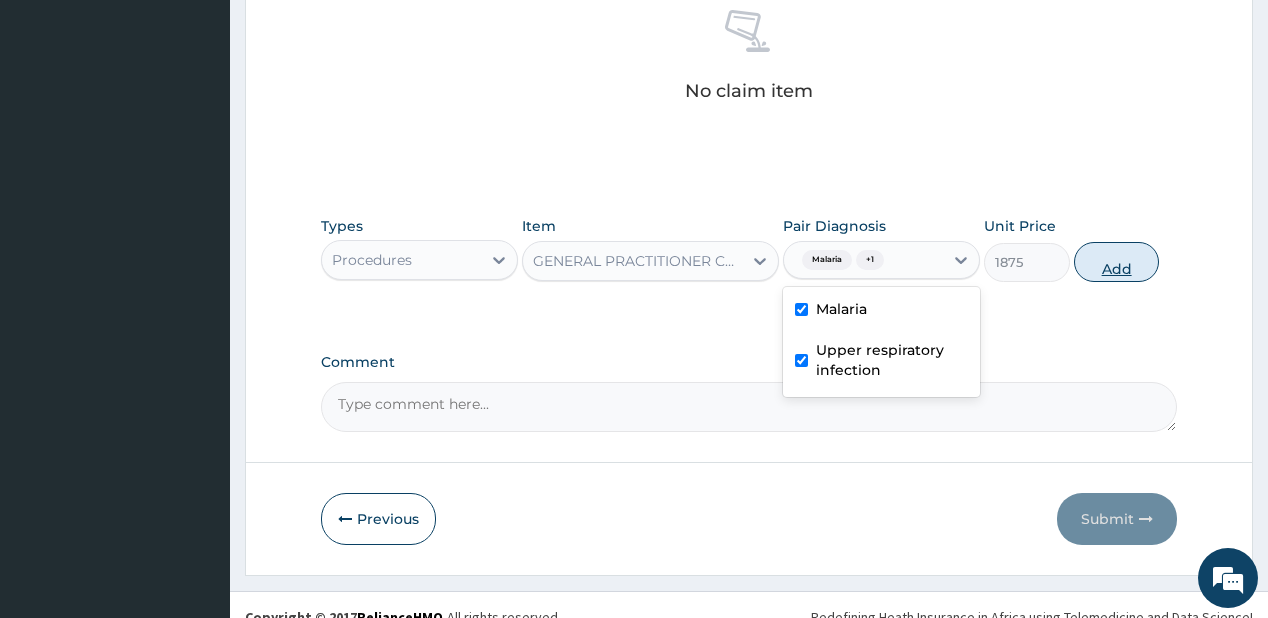 click on "Add" at bounding box center [1117, 262] 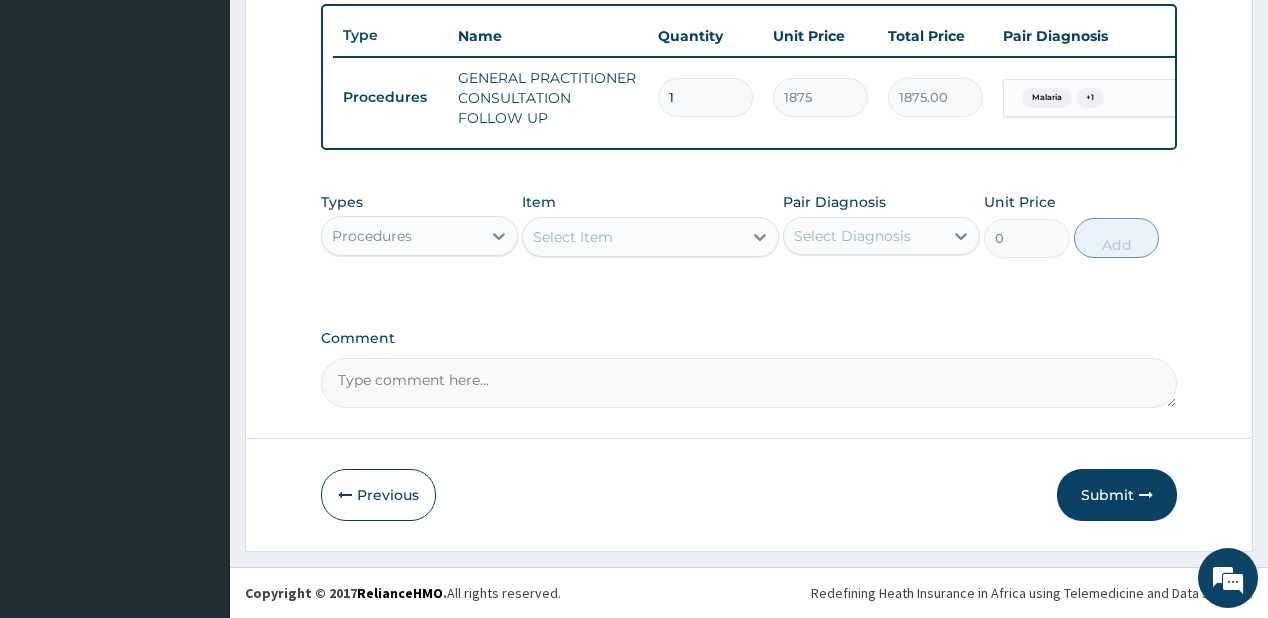 scroll, scrollTop: 748, scrollLeft: 0, axis: vertical 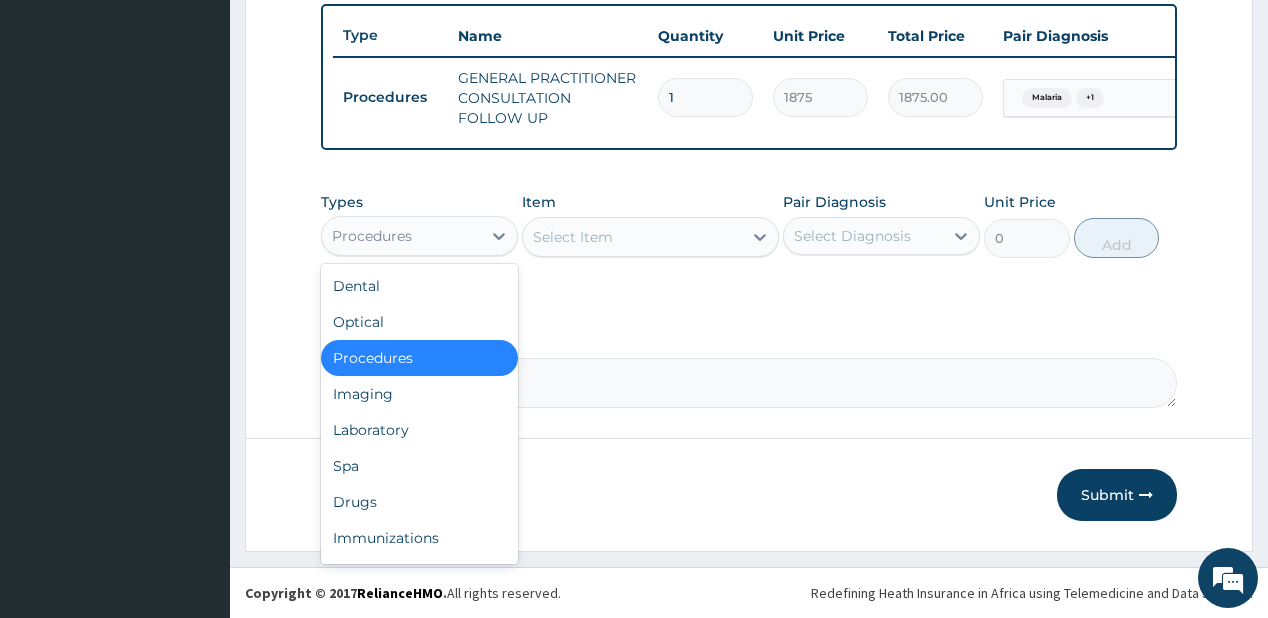 click on "Procedures" at bounding box center [401, 236] 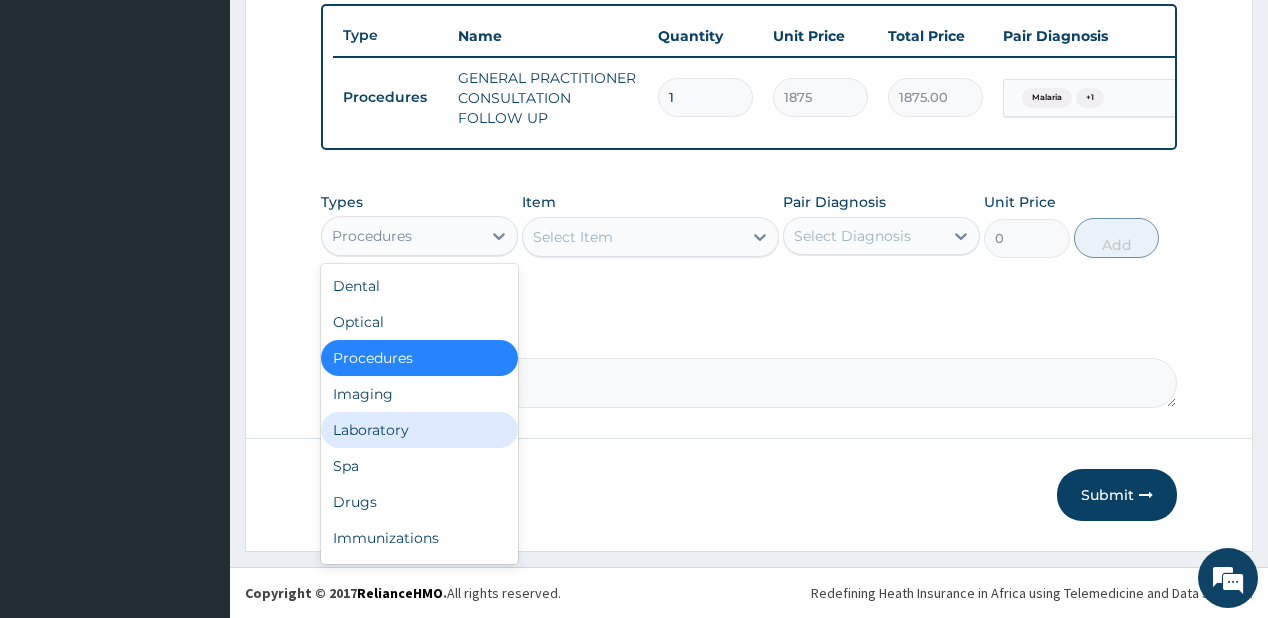 drag, startPoint x: 380, startPoint y: 428, endPoint x: 353, endPoint y: 23, distance: 405.89902 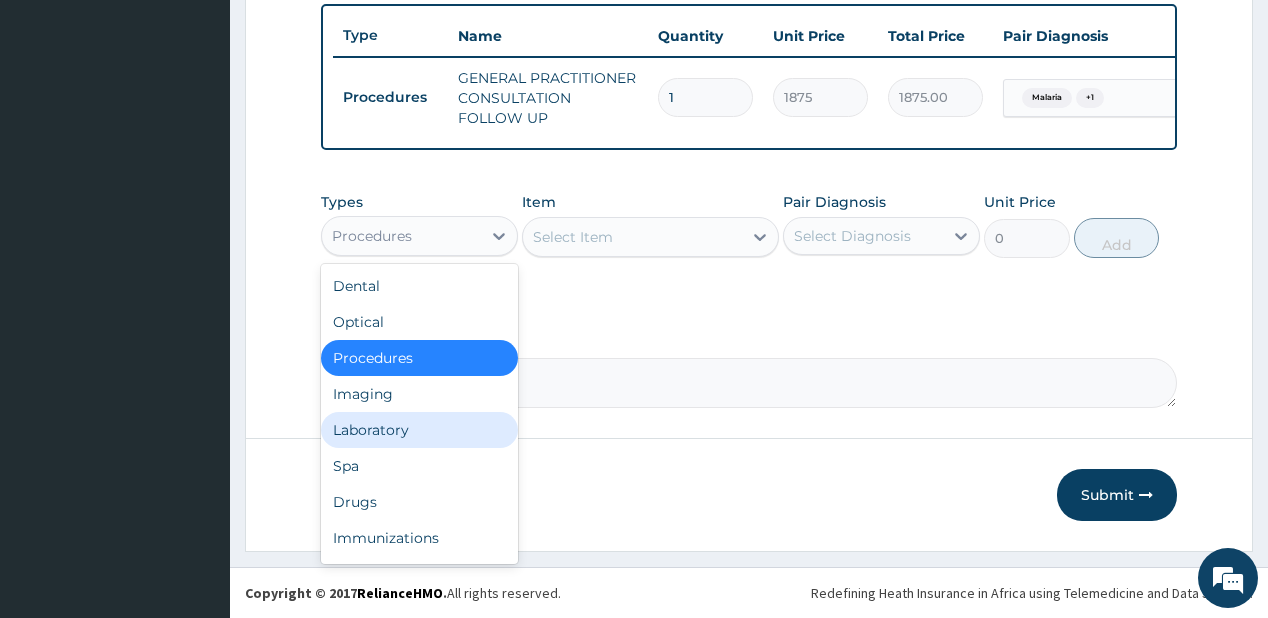 click on "Laboratory" at bounding box center [419, 430] 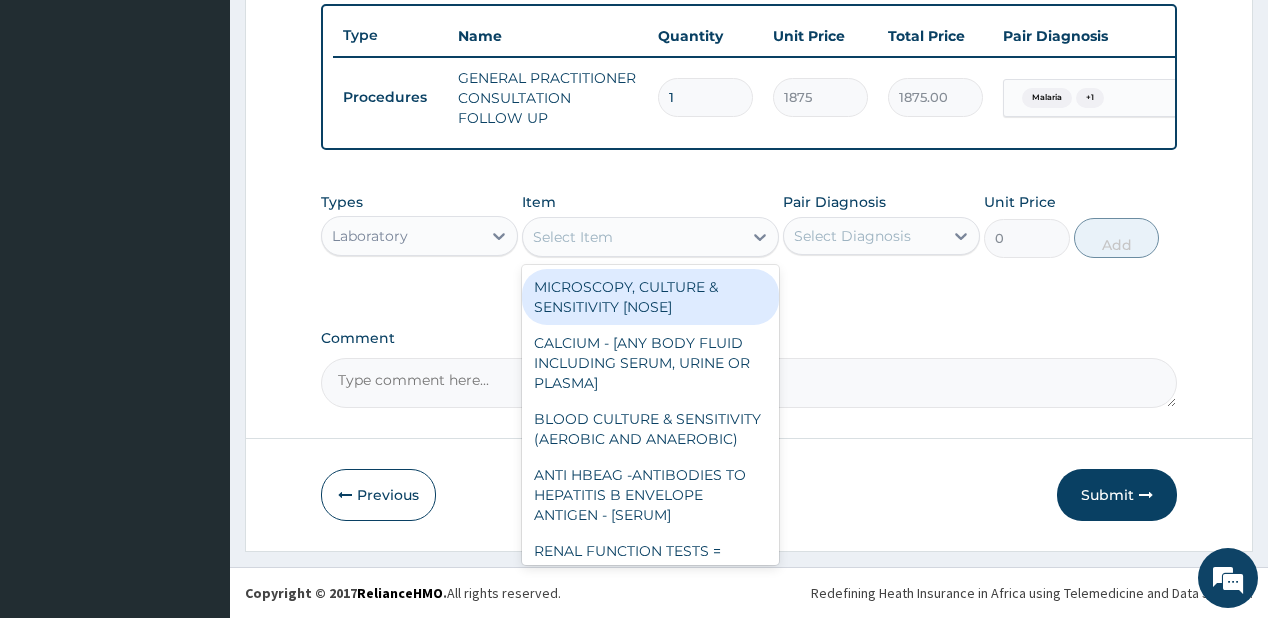 click on "Select Item" at bounding box center [573, 237] 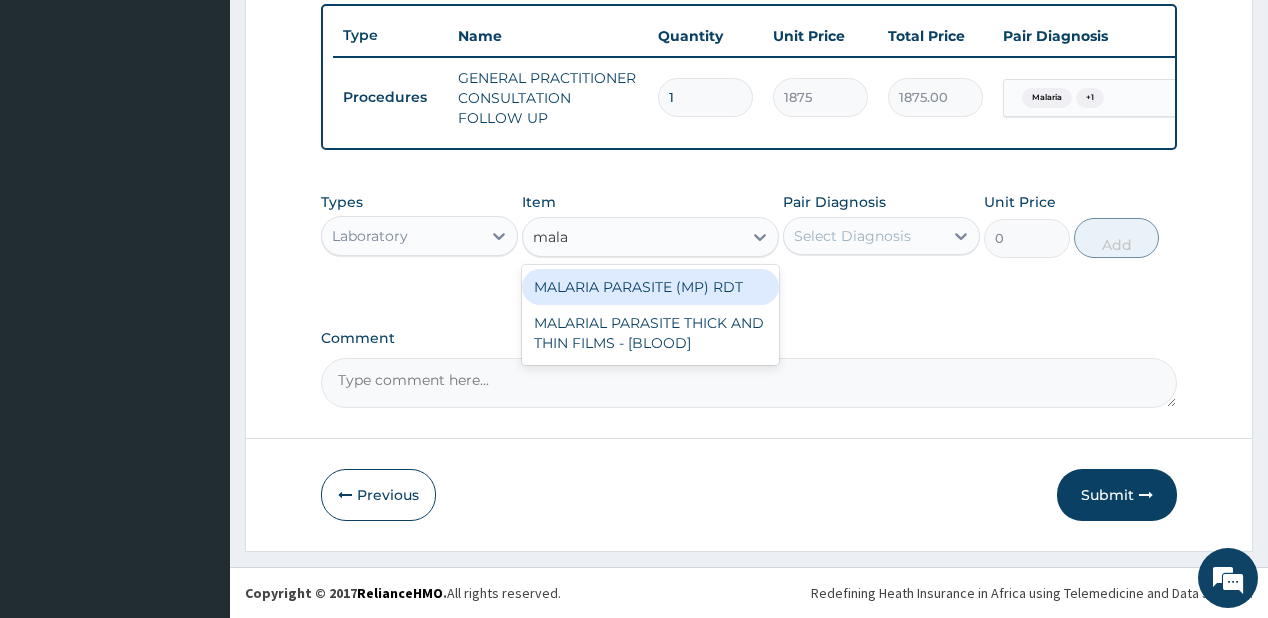 type on "malar" 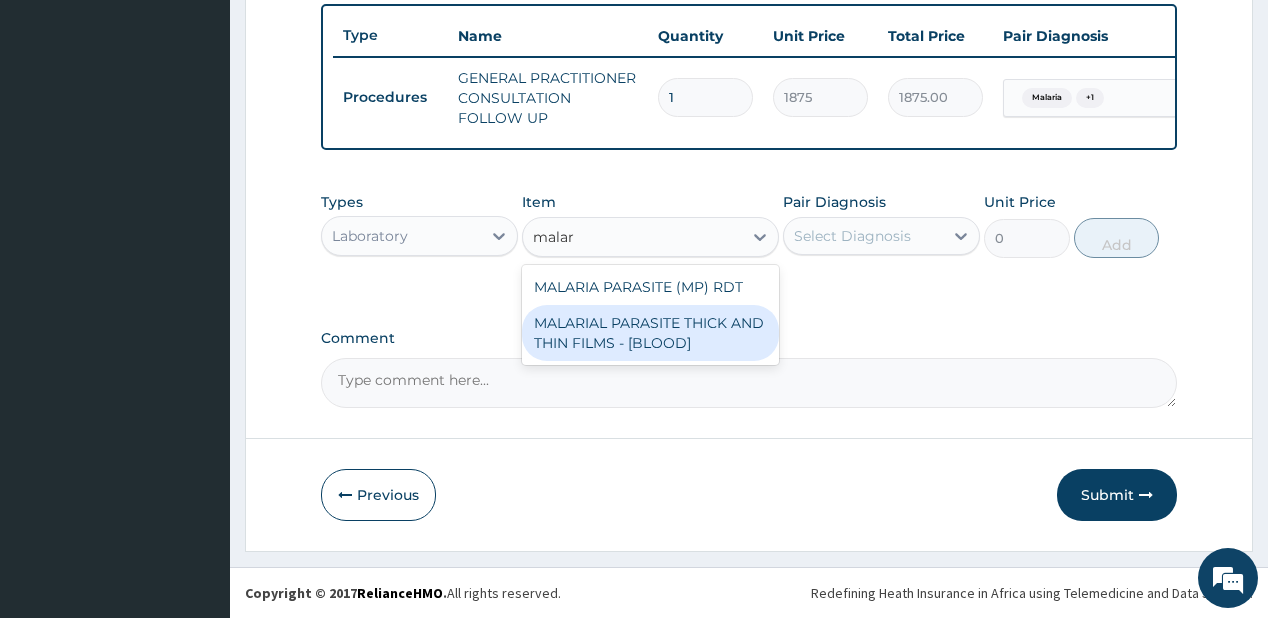 drag, startPoint x: 574, startPoint y: 337, endPoint x: 1040, endPoint y: 181, distance: 491.41837 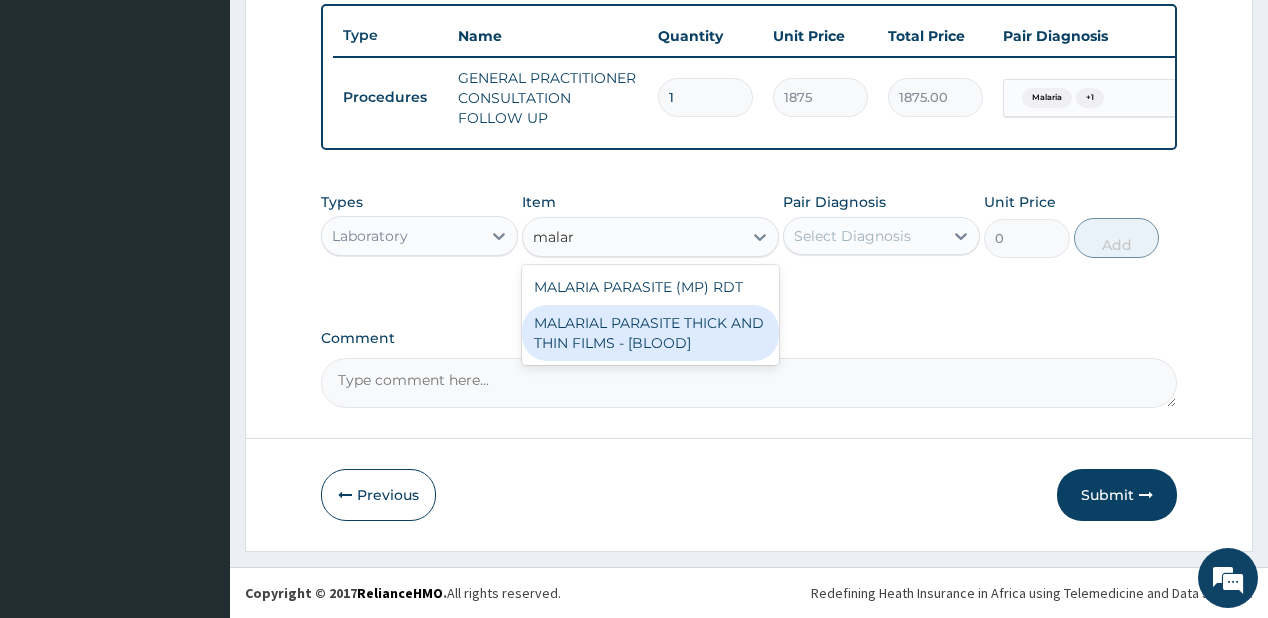 click on "MALARIAL PARASITE THICK AND THIN FILMS - [BLOOD]" at bounding box center (650, 333) 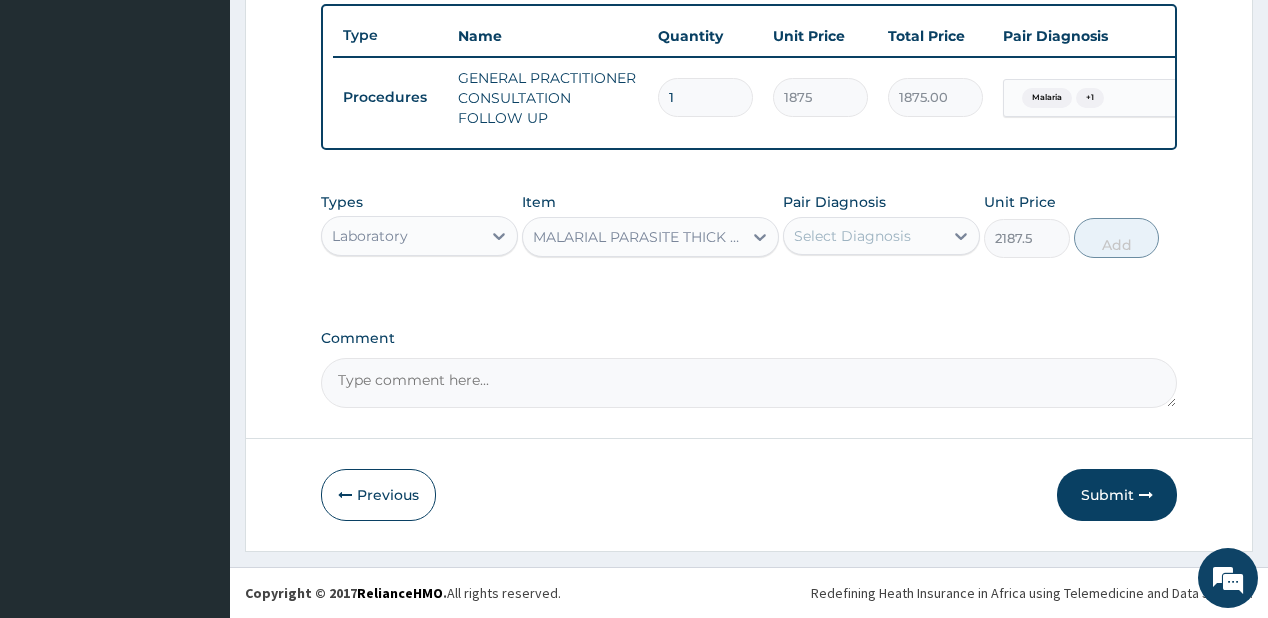 click on "Select Diagnosis" at bounding box center [863, 236] 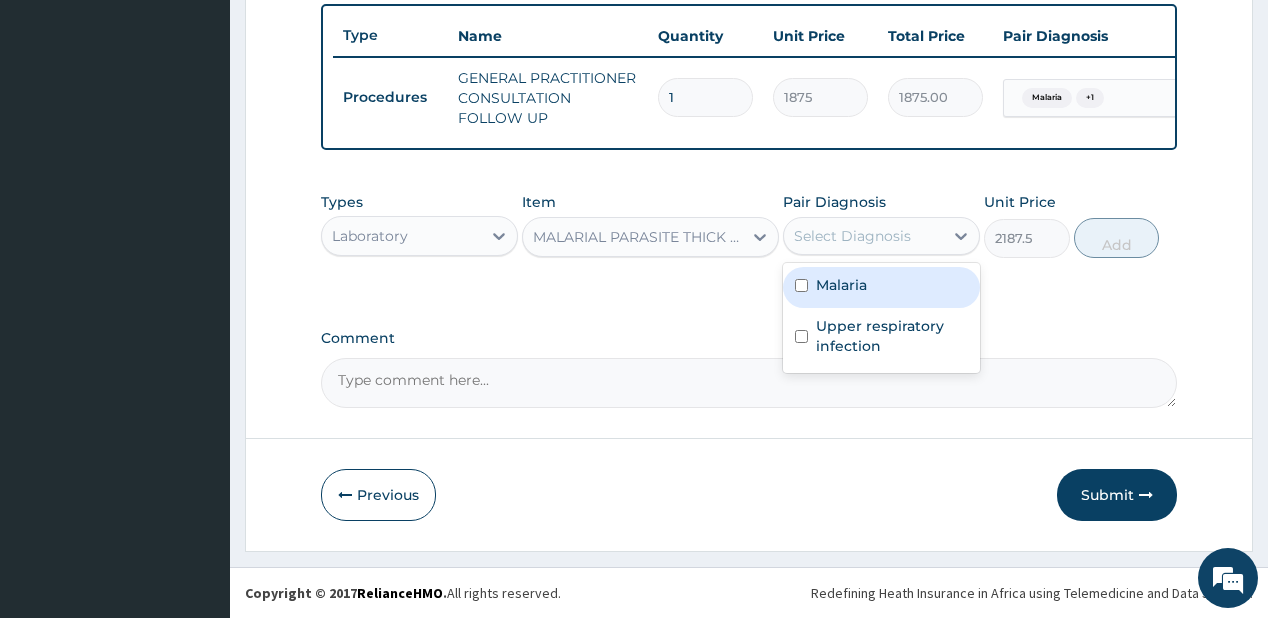 drag, startPoint x: 848, startPoint y: 288, endPoint x: 867, endPoint y: 280, distance: 20.615528 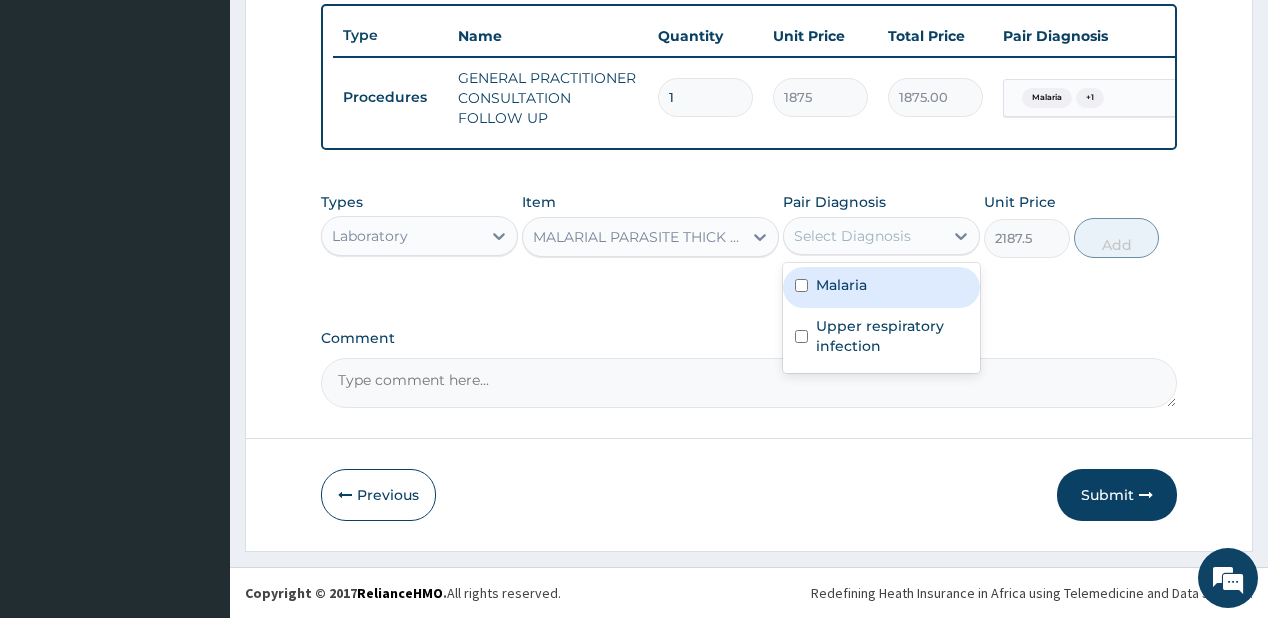 click on "Malaria" at bounding box center [841, 285] 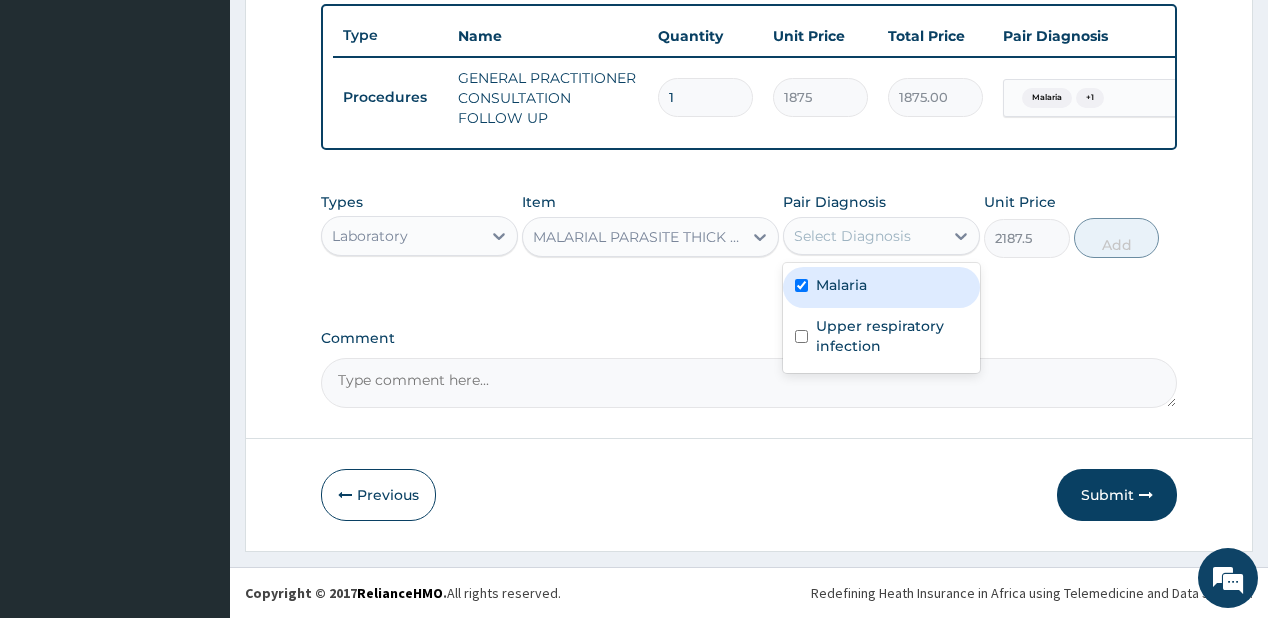 checkbox on "true" 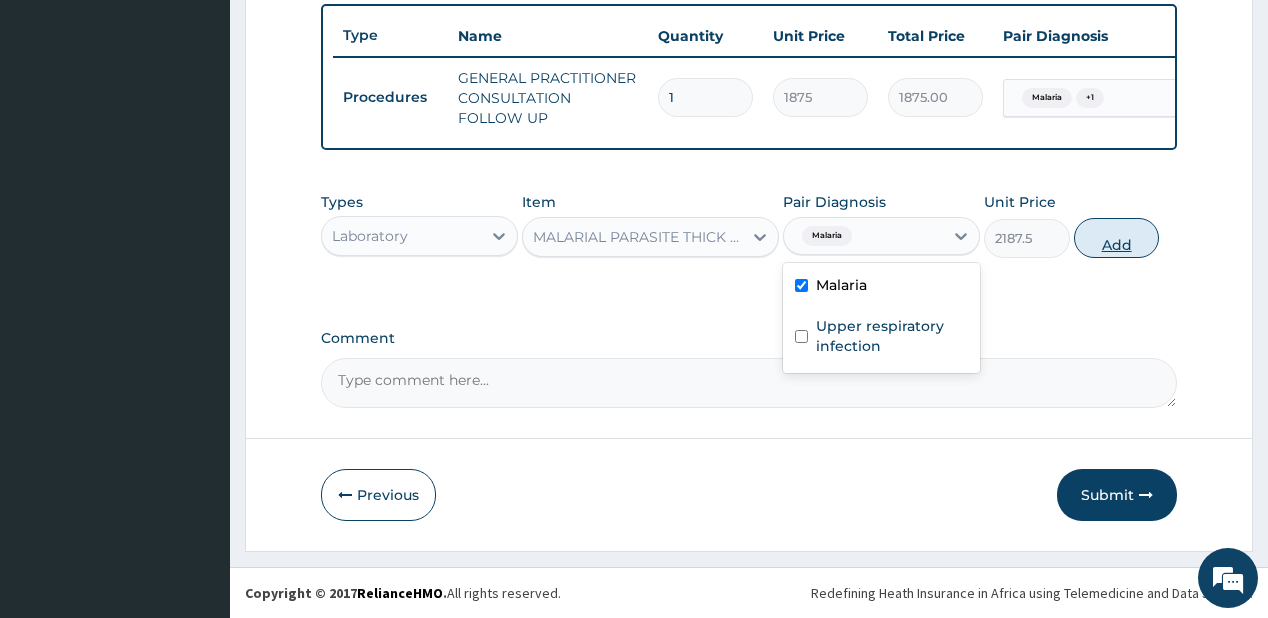 click on "Add" at bounding box center [1117, 238] 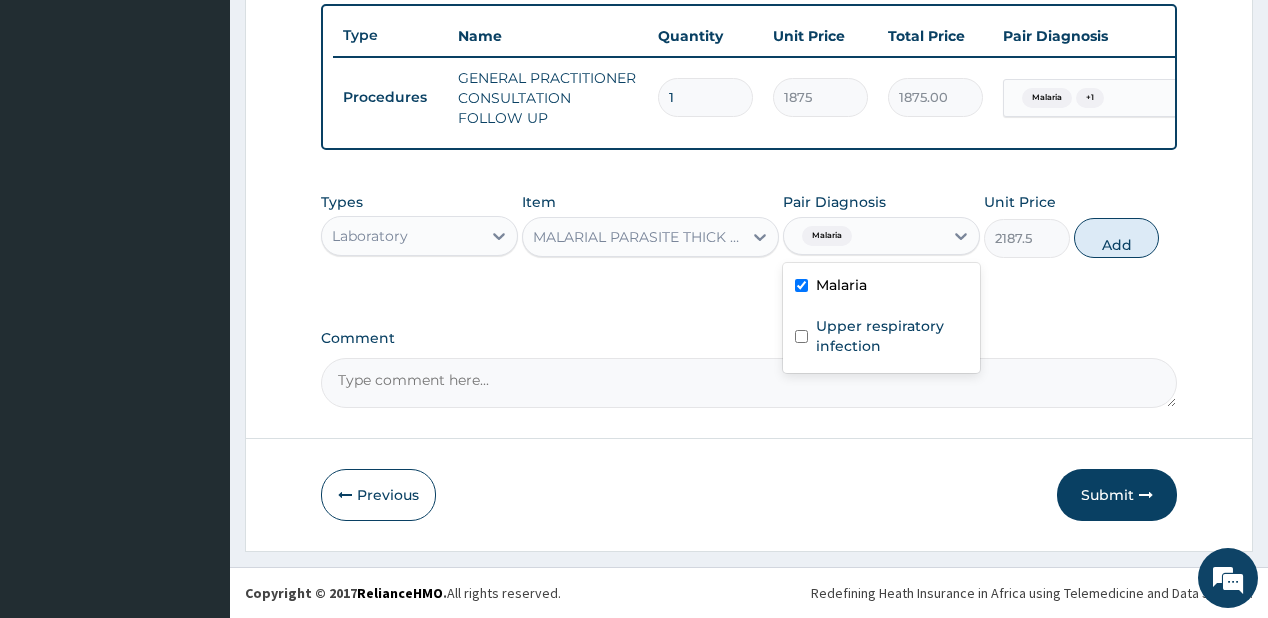 type on "0" 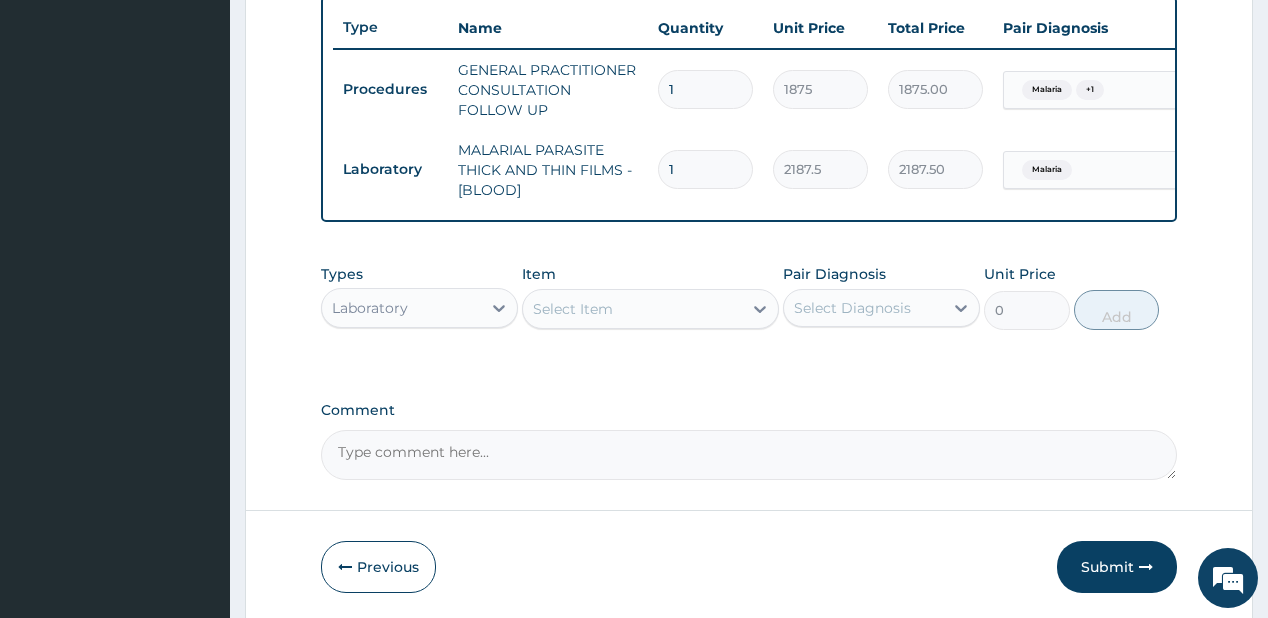 drag, startPoint x: 632, startPoint y: 325, endPoint x: 652, endPoint y: 325, distance: 20 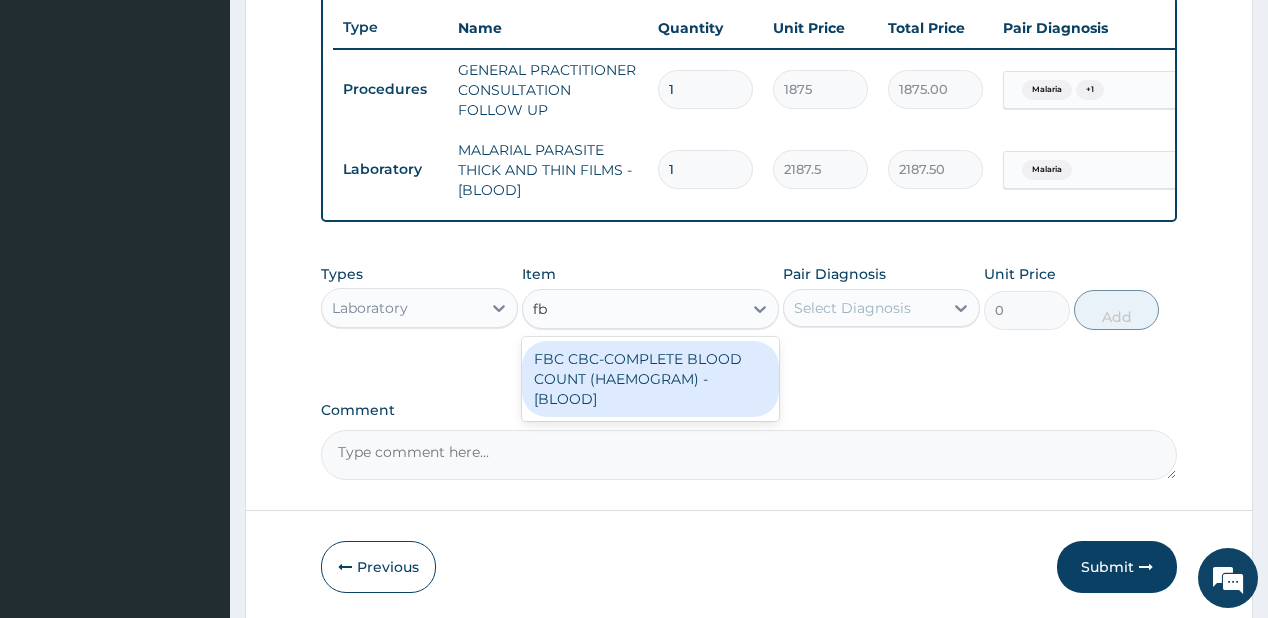 type on "fbc" 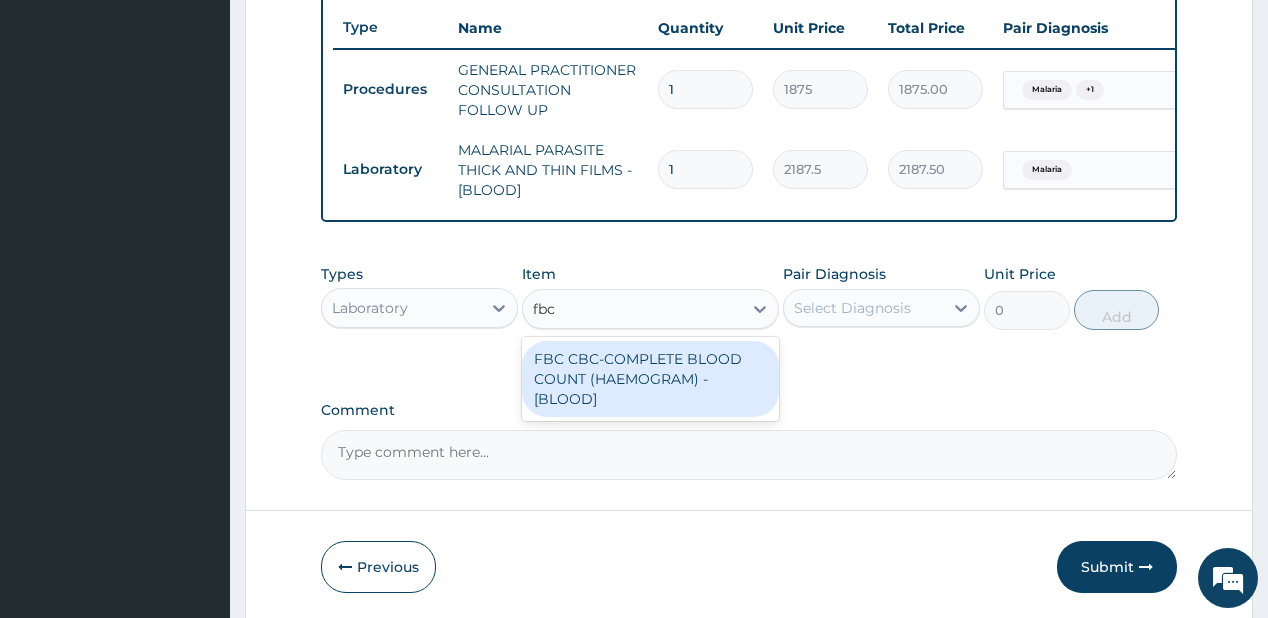click on "FBC CBC-COMPLETE BLOOD COUNT (HAEMOGRAM) - [BLOOD]" at bounding box center [650, 379] 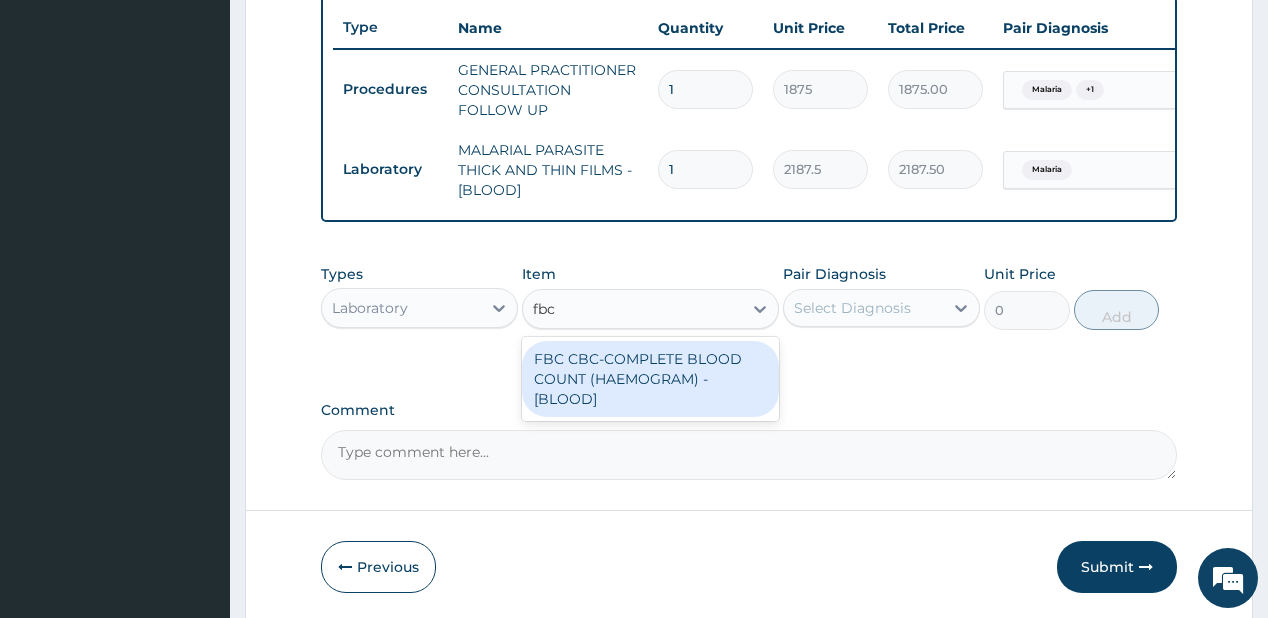 type 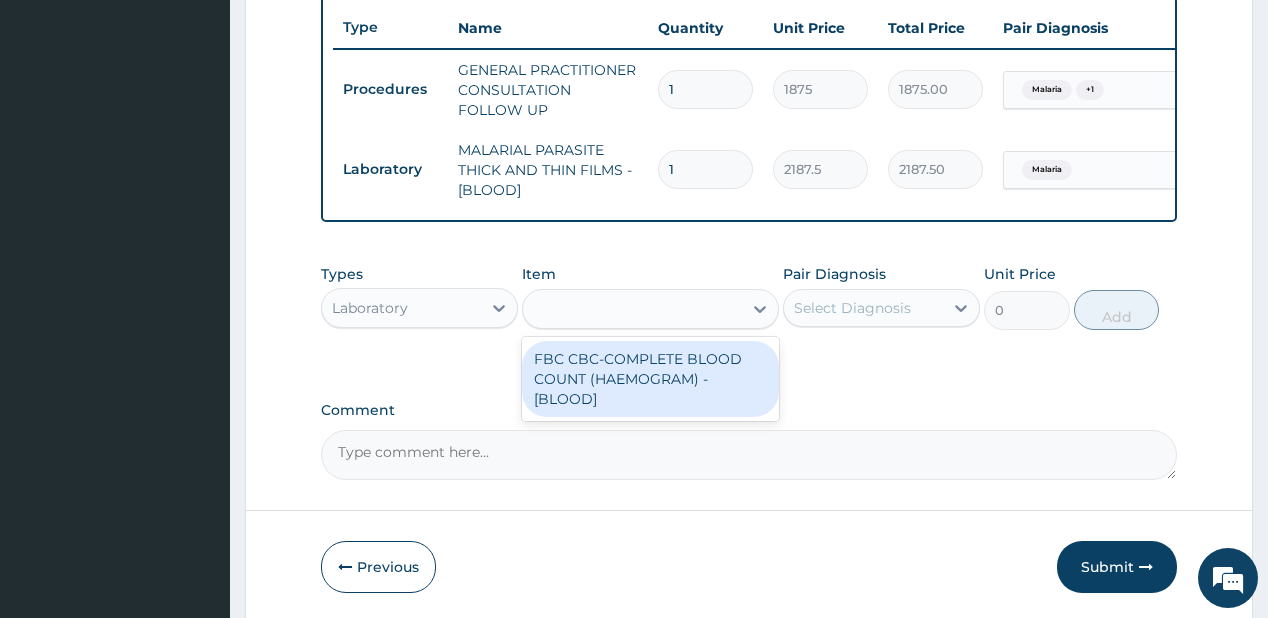 type on "5000" 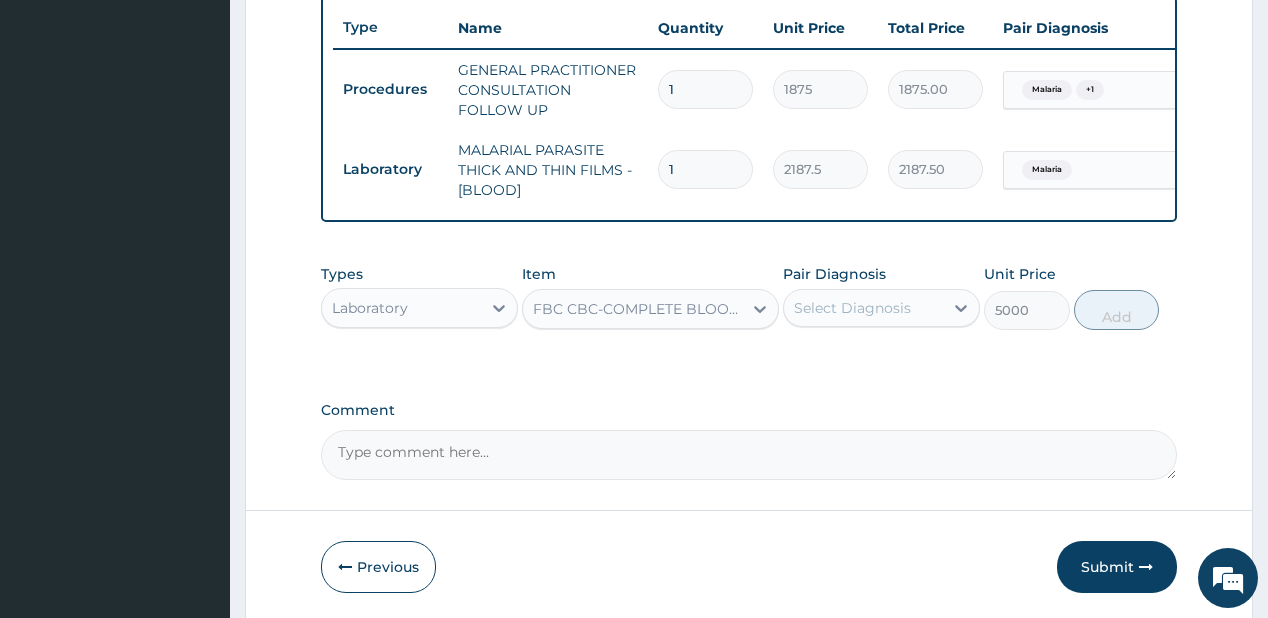 click on "Pair Diagnosis Select Diagnosis" at bounding box center [881, 297] 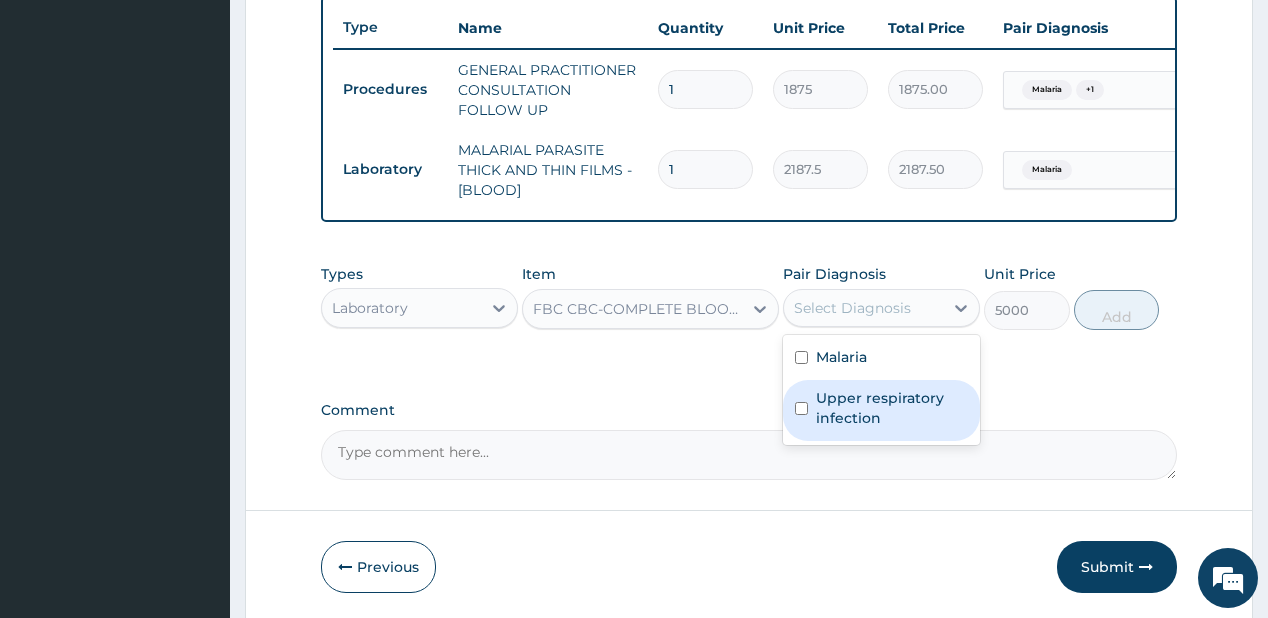 drag, startPoint x: 833, startPoint y: 426, endPoint x: 964, endPoint y: 356, distance: 148.52946 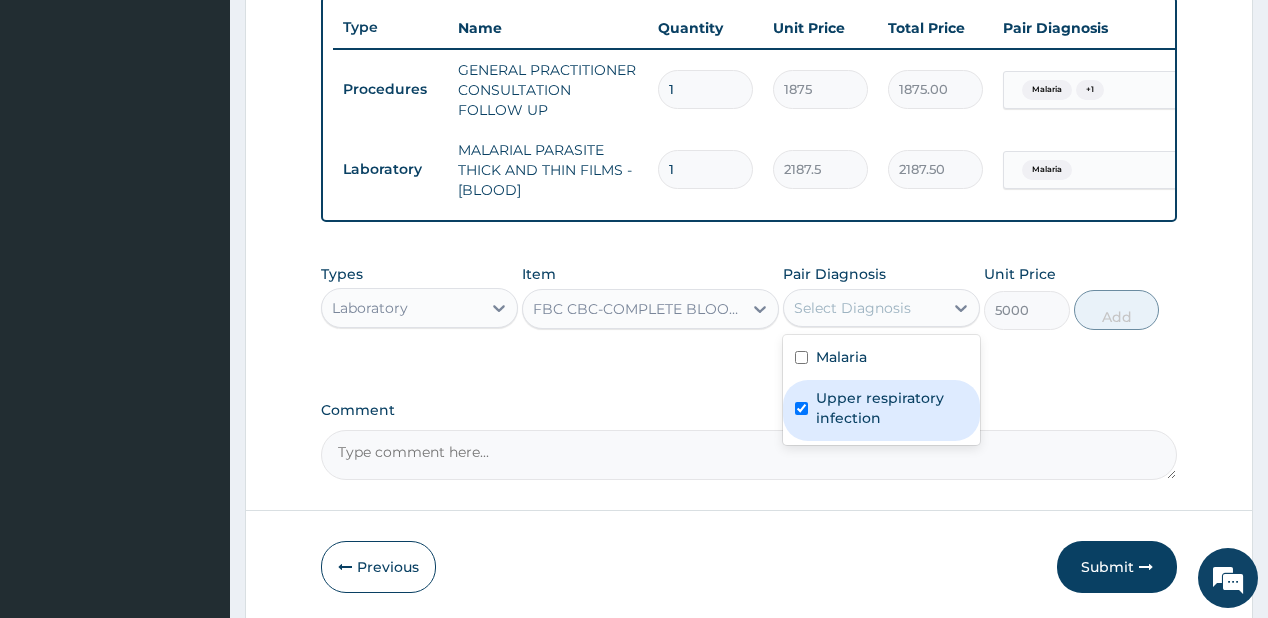 checkbox on "true" 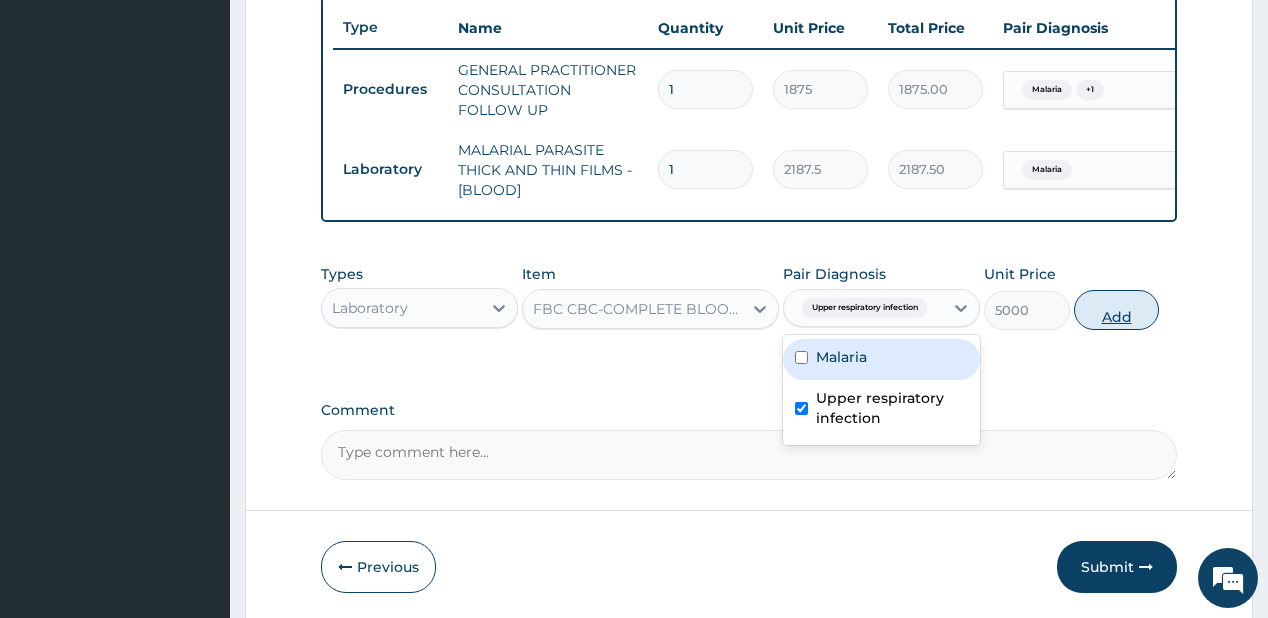 click on "Add" at bounding box center [1117, 310] 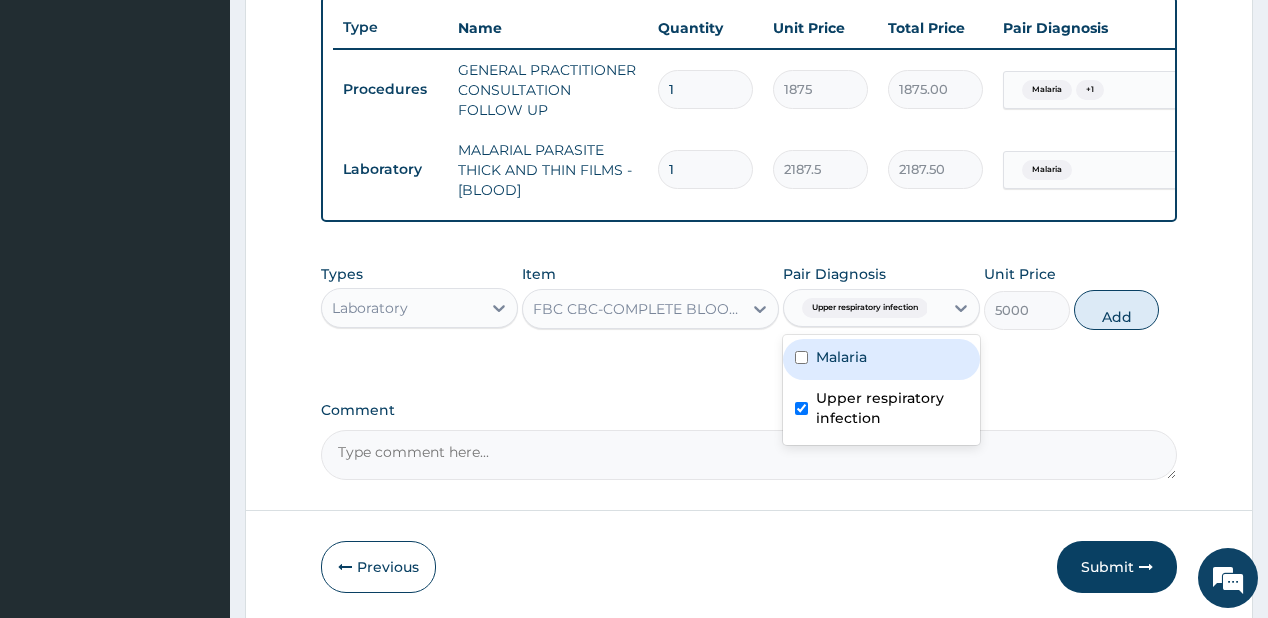 type on "0" 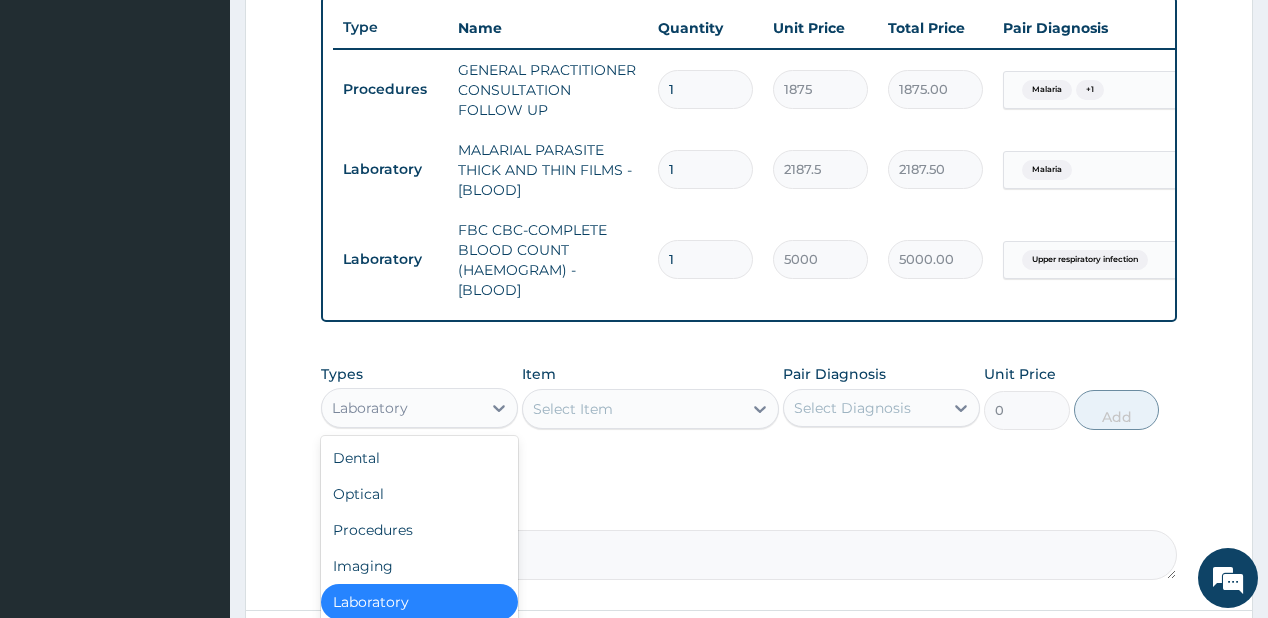 drag, startPoint x: 438, startPoint y: 430, endPoint x: 456, endPoint y: 368, distance: 64.56005 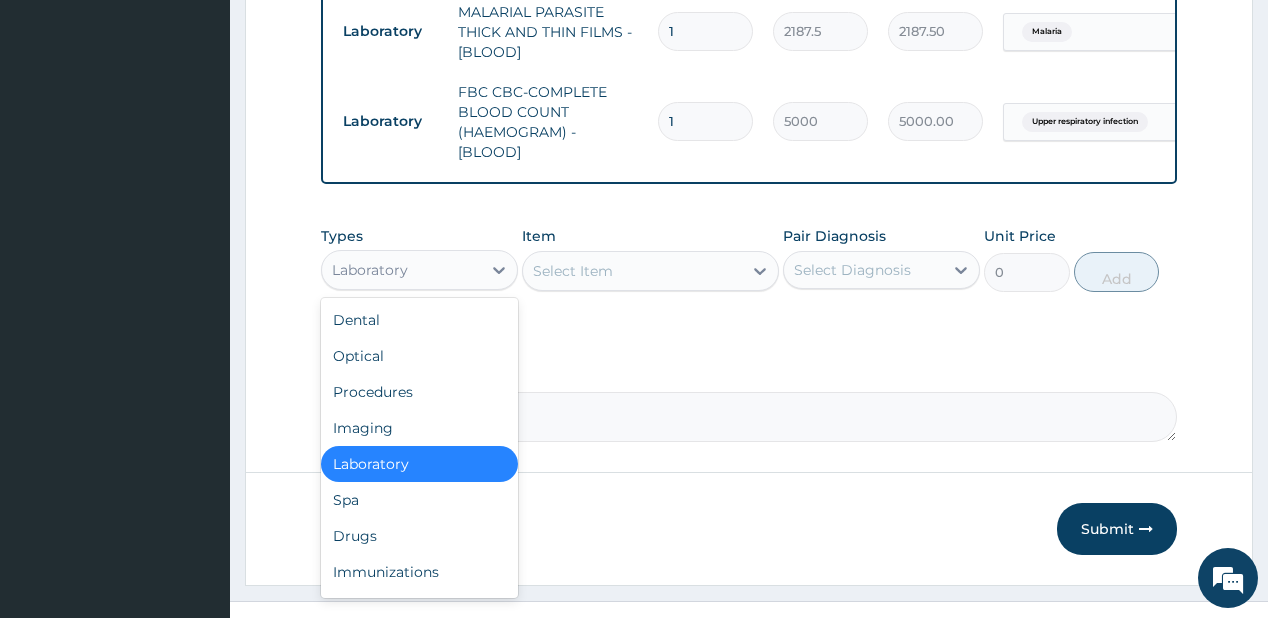 scroll, scrollTop: 928, scrollLeft: 0, axis: vertical 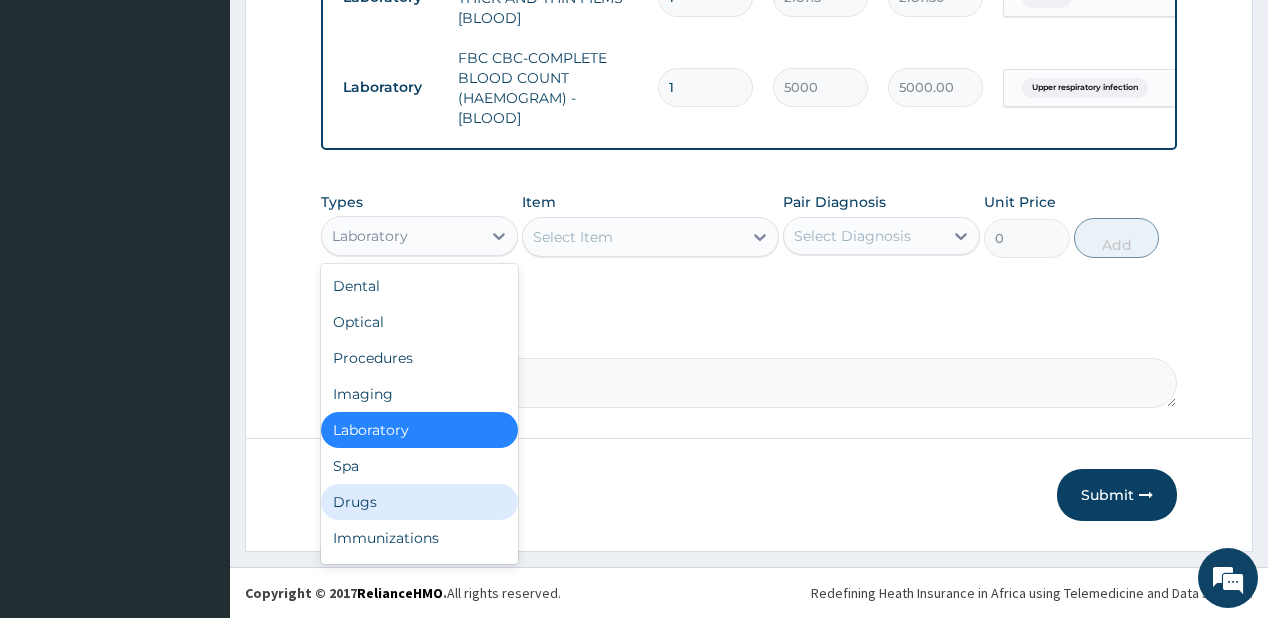 drag, startPoint x: 372, startPoint y: 497, endPoint x: 380, endPoint y: 455, distance: 42.755116 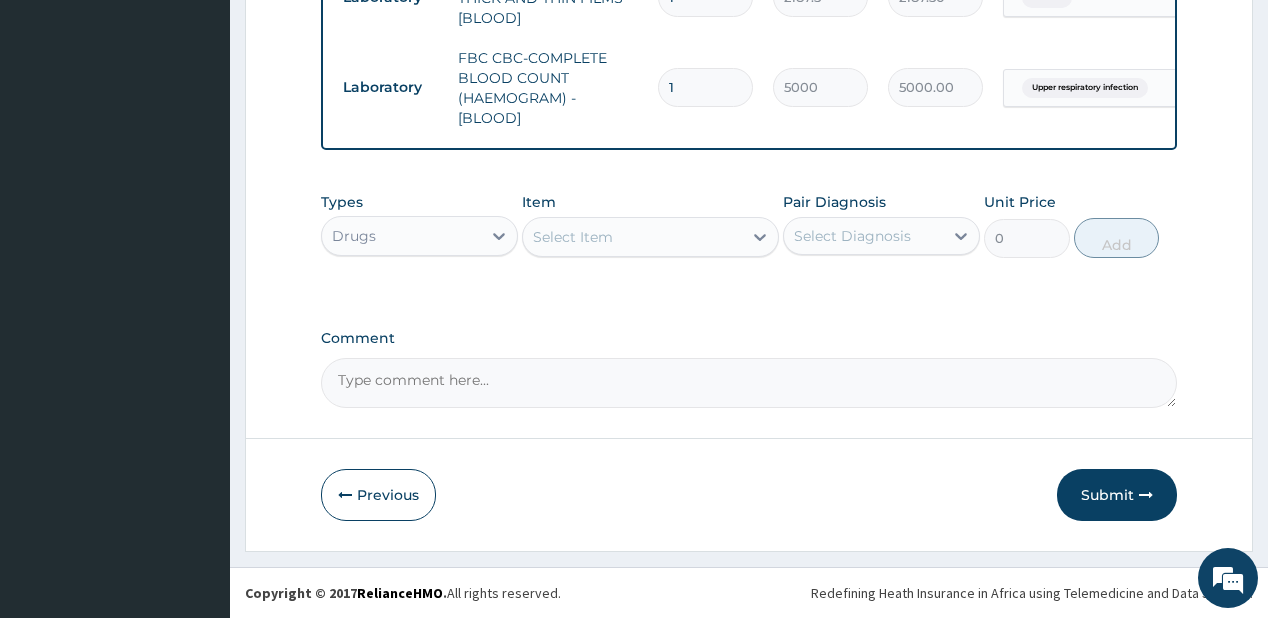 click on "Select Item" at bounding box center [573, 237] 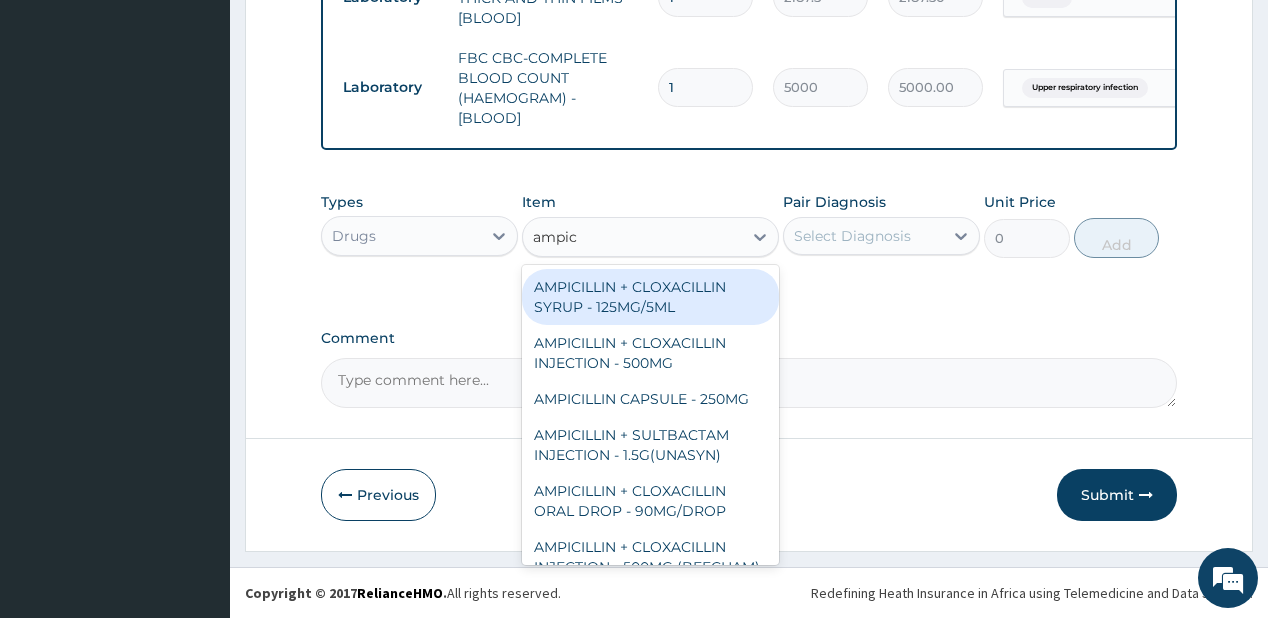 type on "ampici" 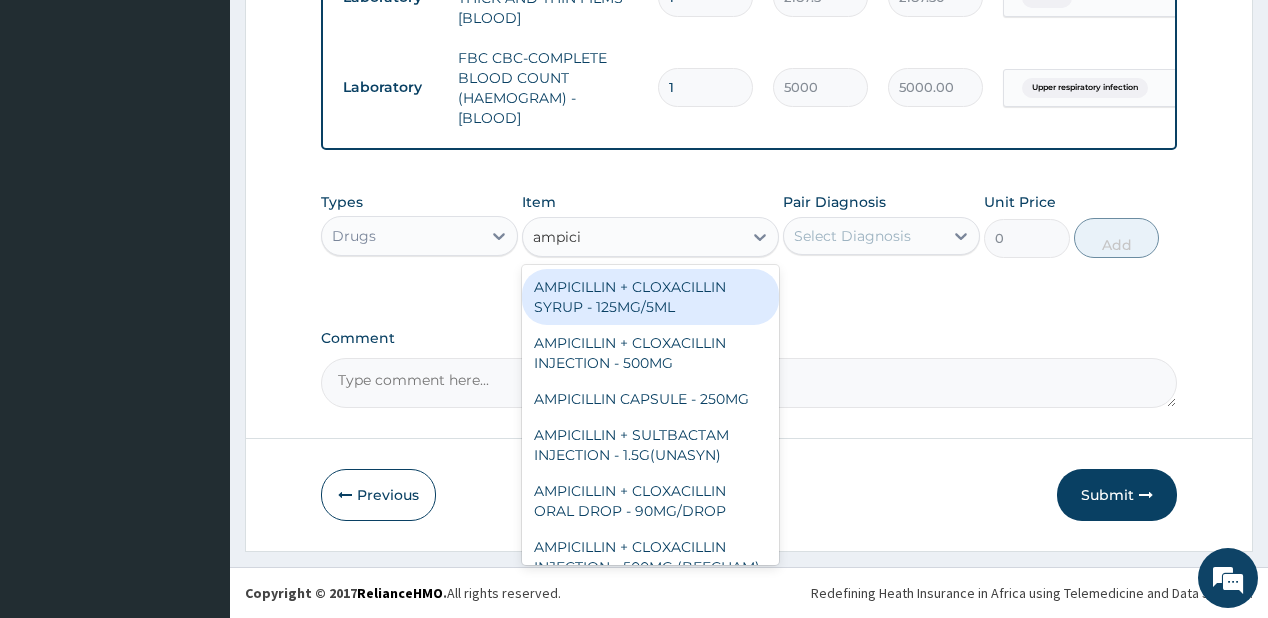 click on "AMPICILLIN + CLOXACILLIN SYRUP - 125MG/5ML" at bounding box center [650, 297] 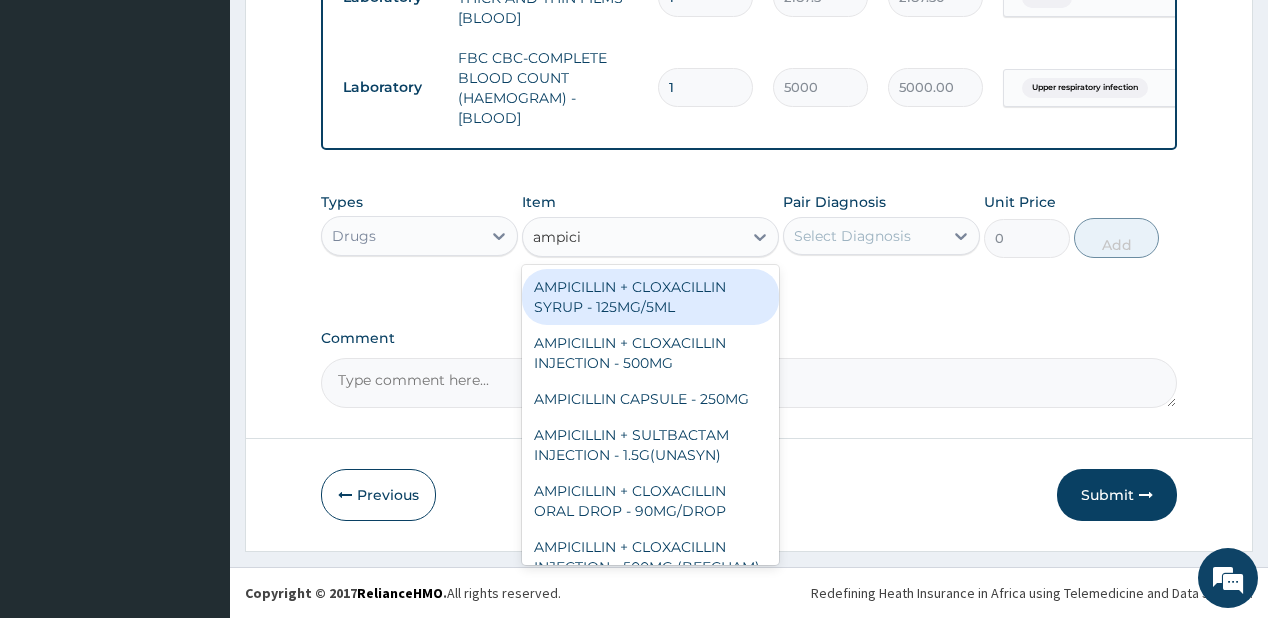 type 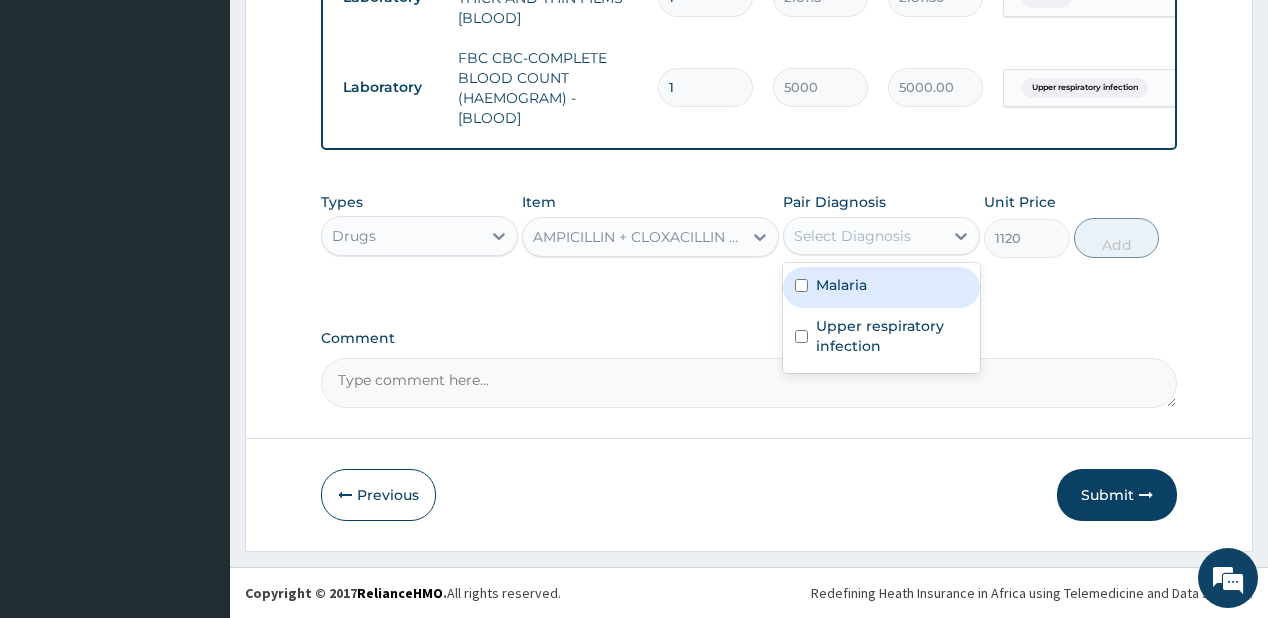 click on "Select Diagnosis" at bounding box center [852, 236] 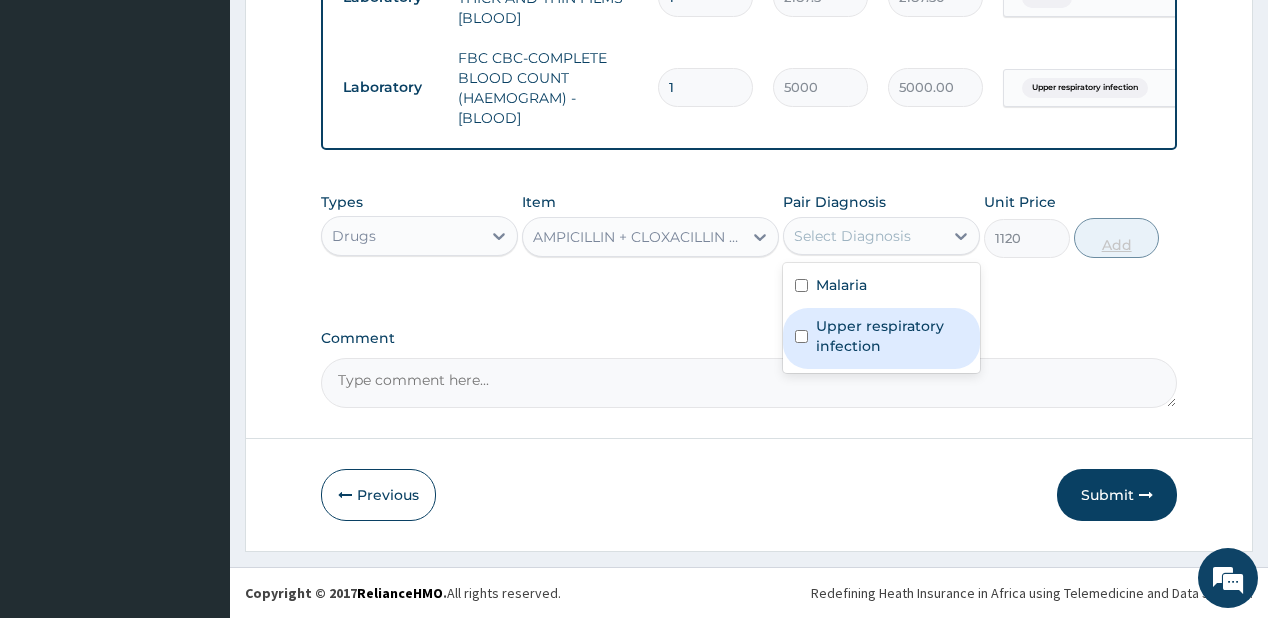 drag, startPoint x: 858, startPoint y: 342, endPoint x: 1134, endPoint y: 247, distance: 291.8921 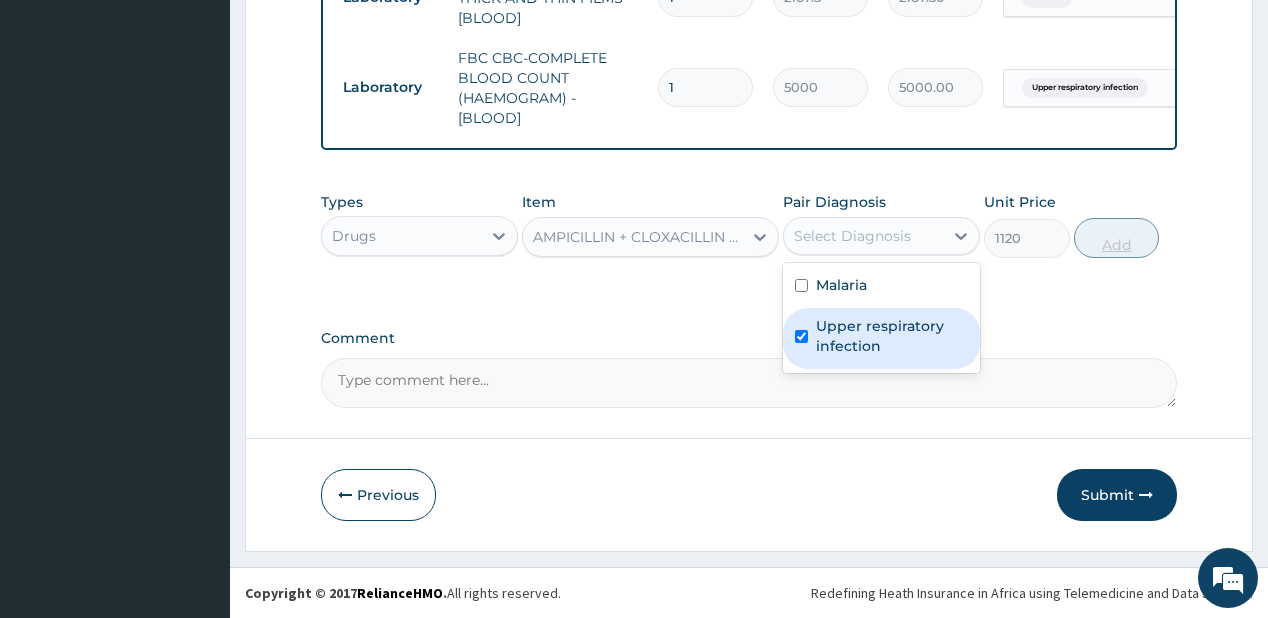checkbox on "true" 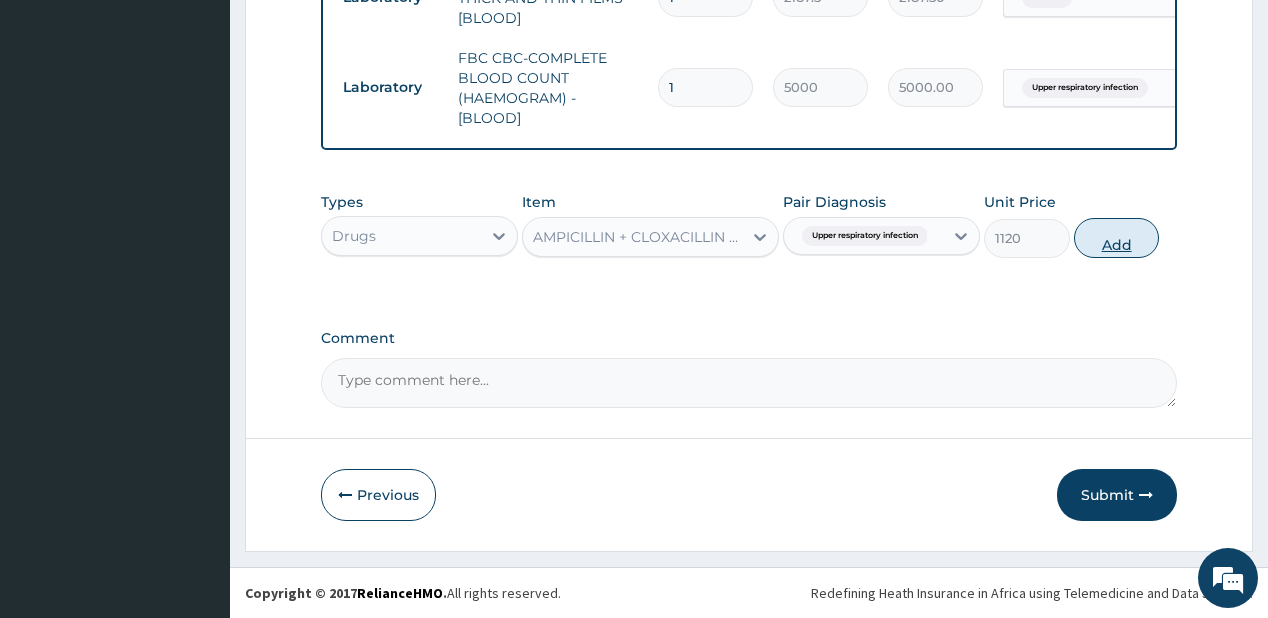 click on "Add" at bounding box center [1117, 238] 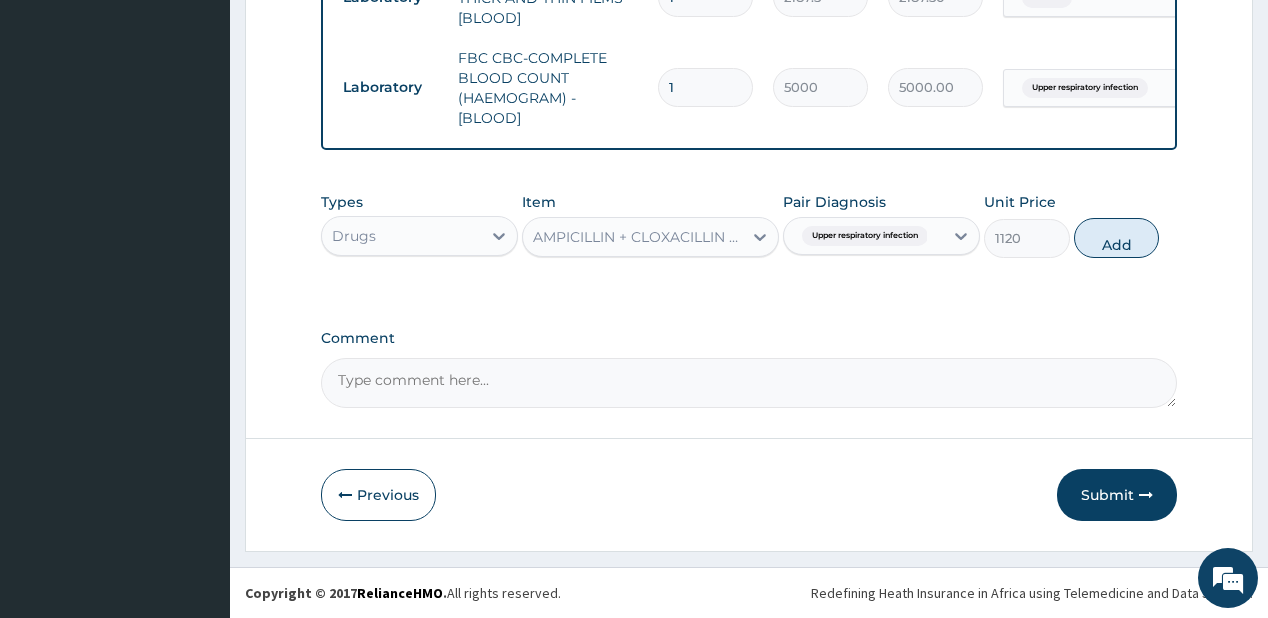 type on "0" 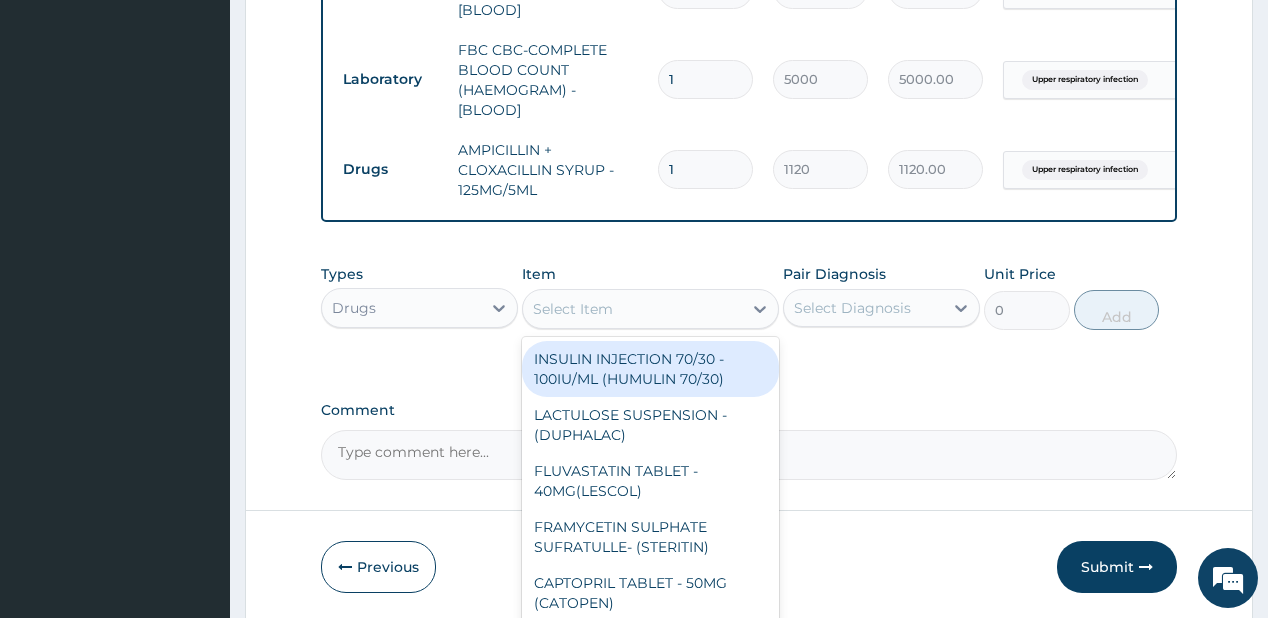 click on "Select Item" at bounding box center [632, 309] 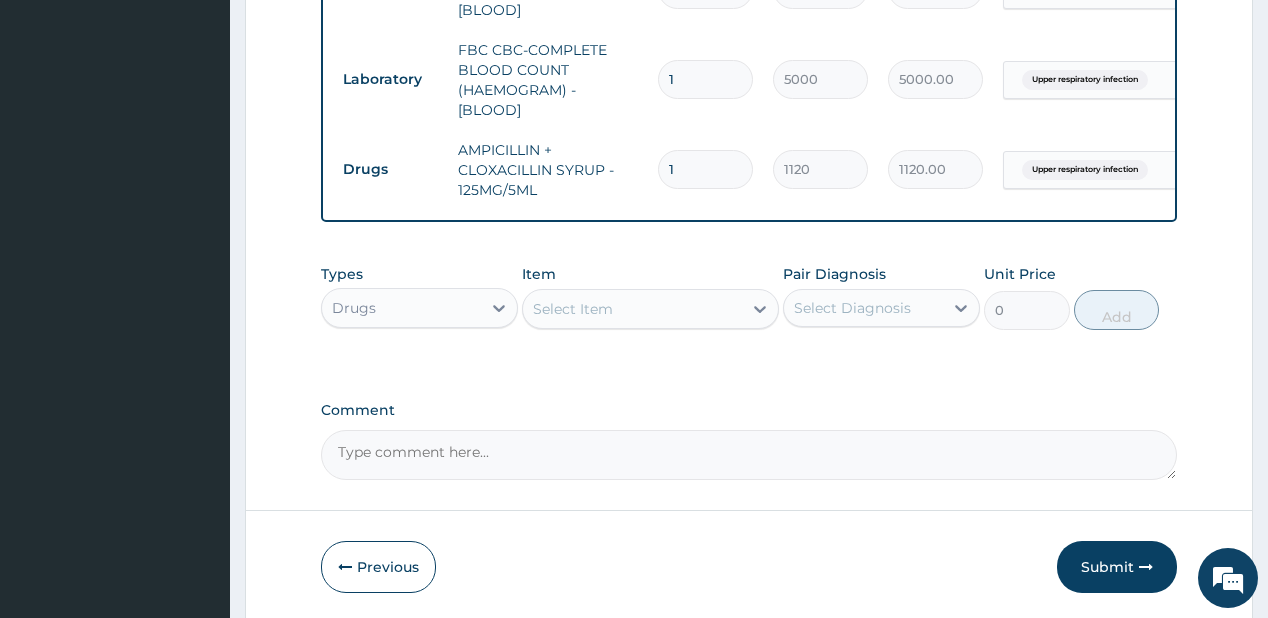 click on "Select Item" at bounding box center (650, 309) 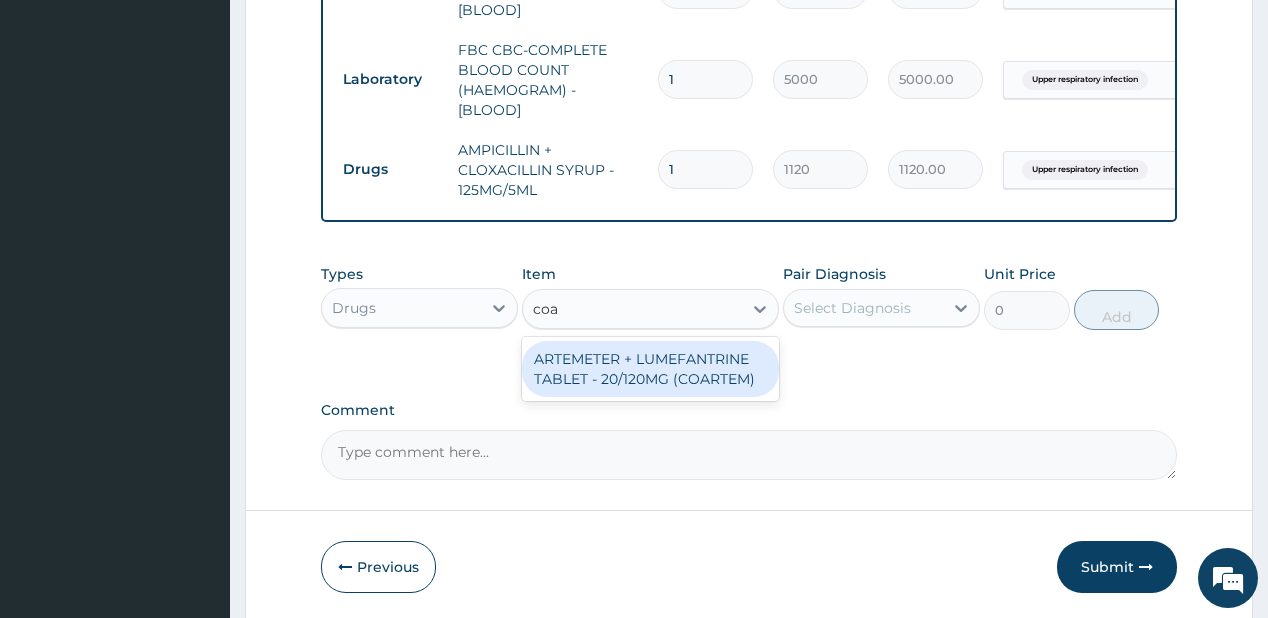 type on "coar" 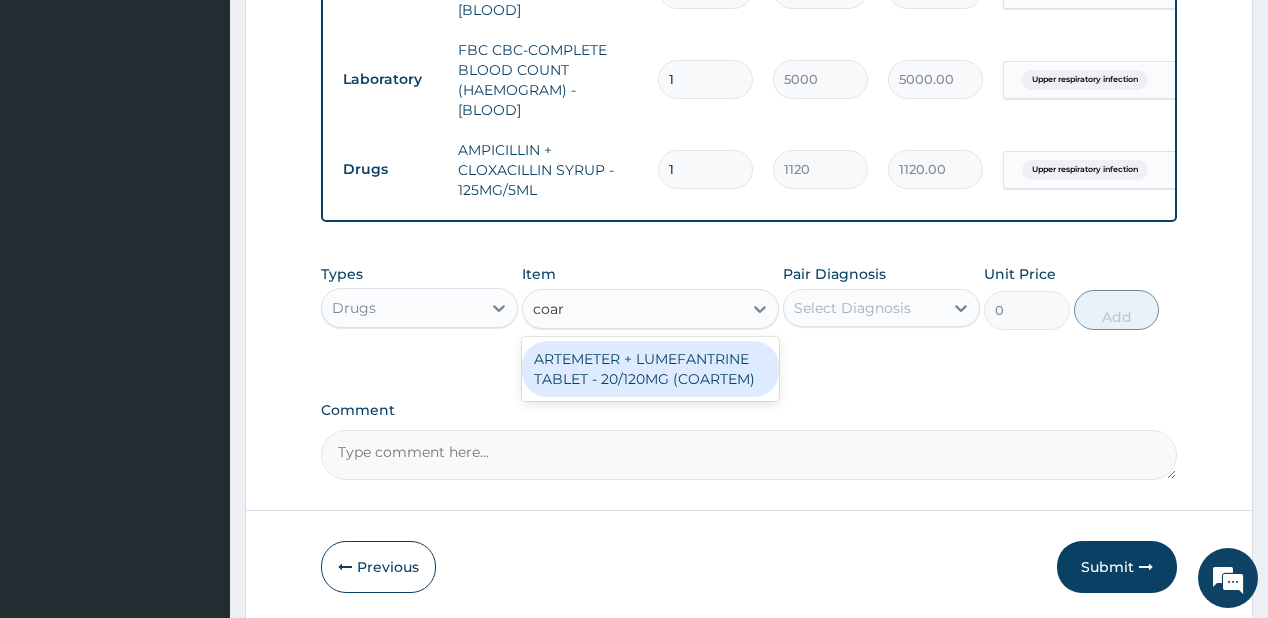 click on "ARTEMETER + LUMEFANTRINE TABLET - 20/120MG (COARTEM)" at bounding box center [650, 369] 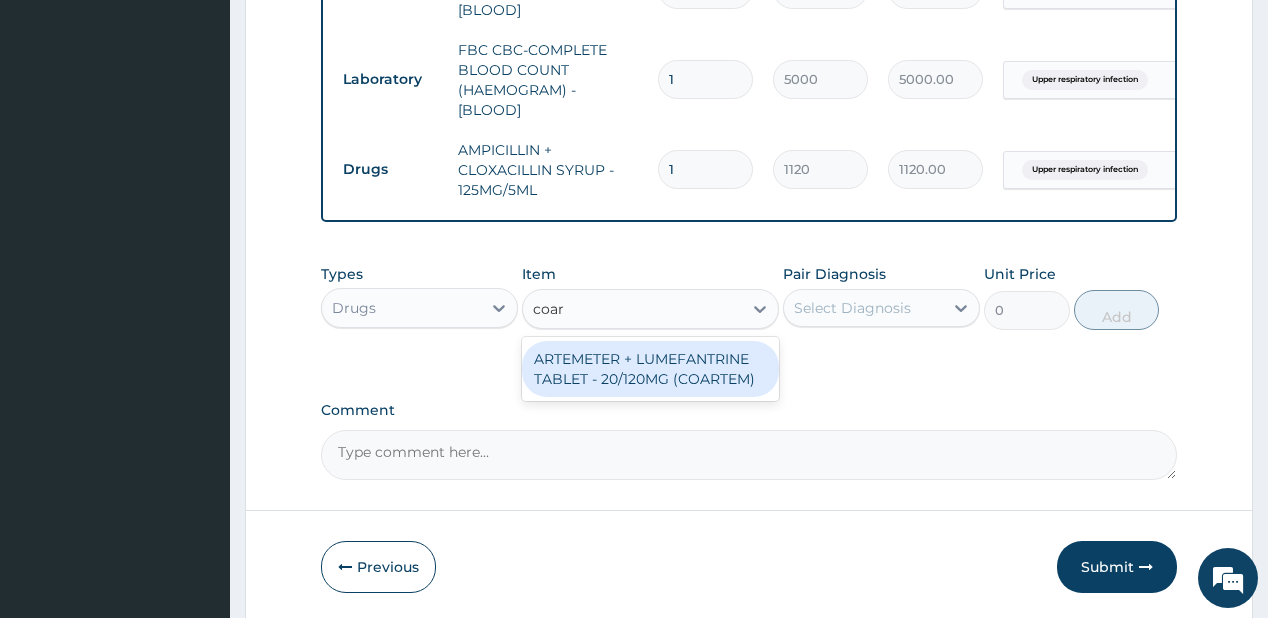 type 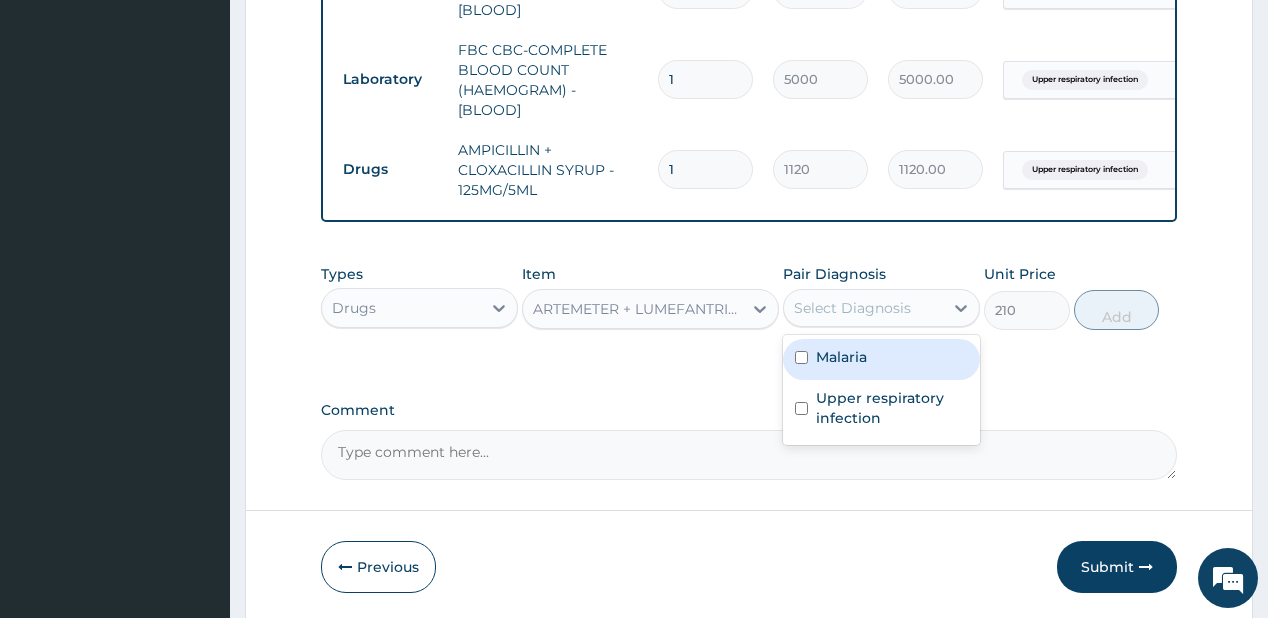 click on "Select Diagnosis" at bounding box center (863, 308) 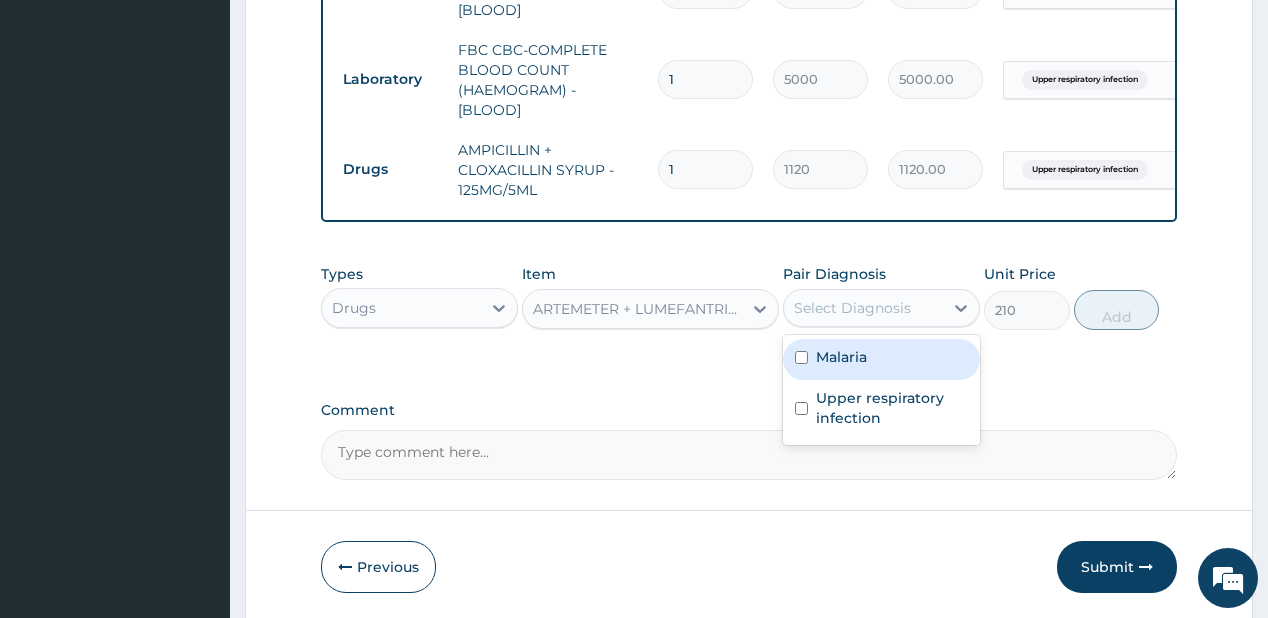 click on "Malaria" at bounding box center (841, 357) 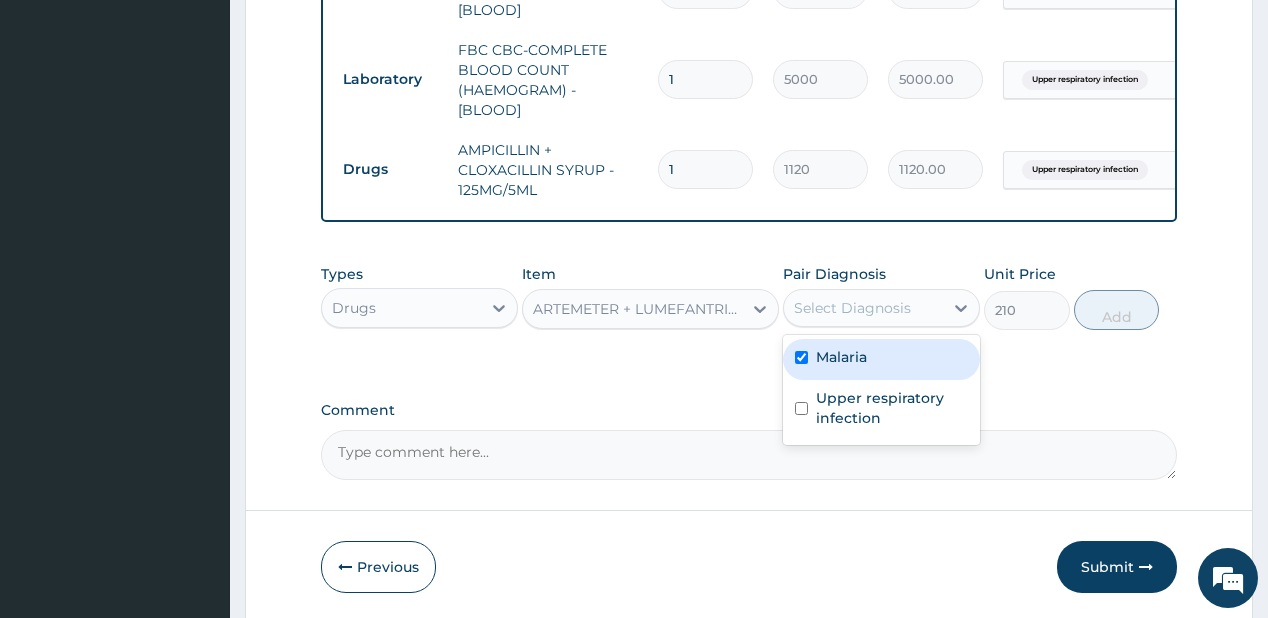 checkbox on "true" 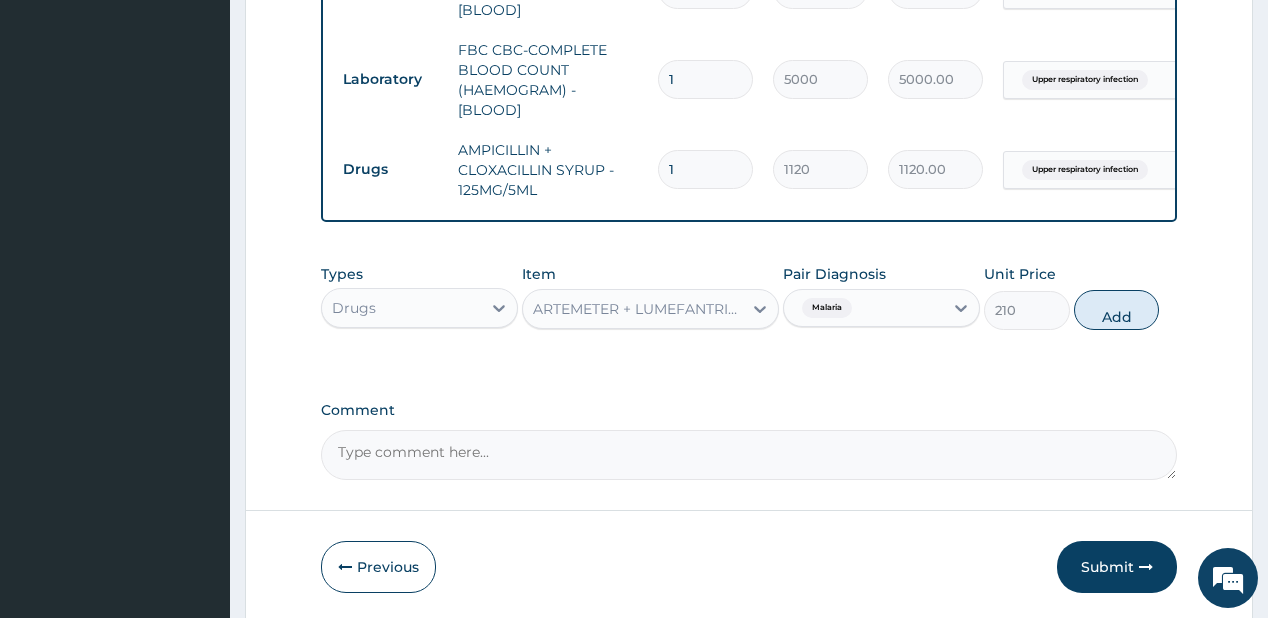 click on "Add" at bounding box center (1117, 310) 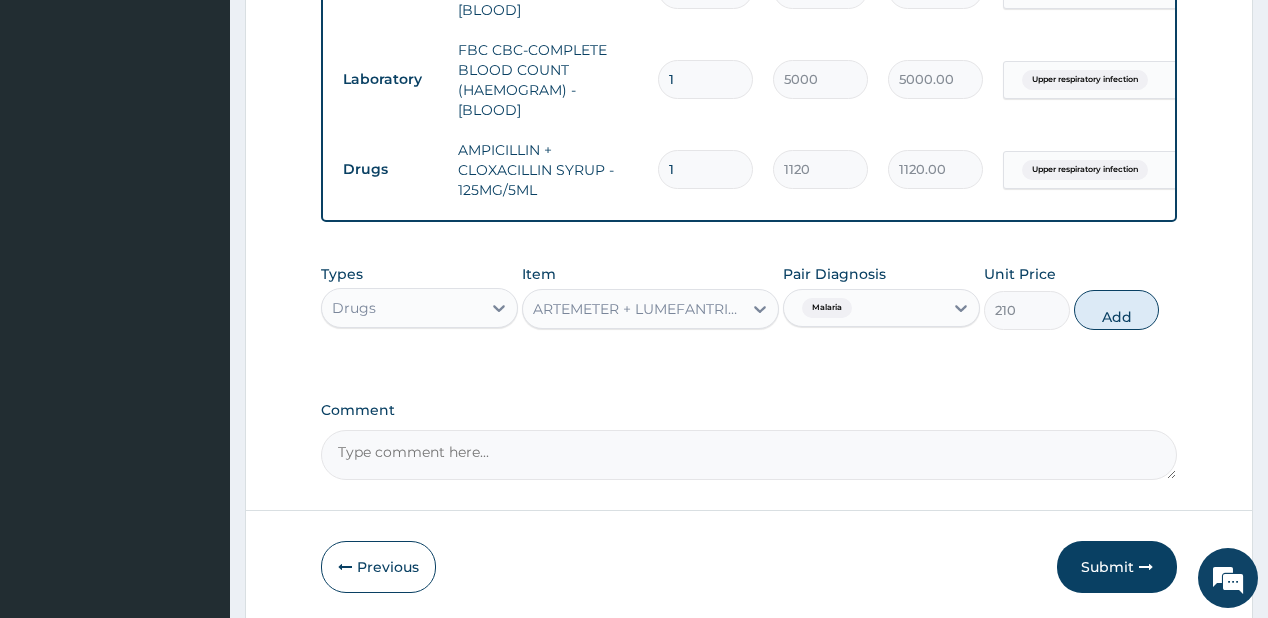 type on "0" 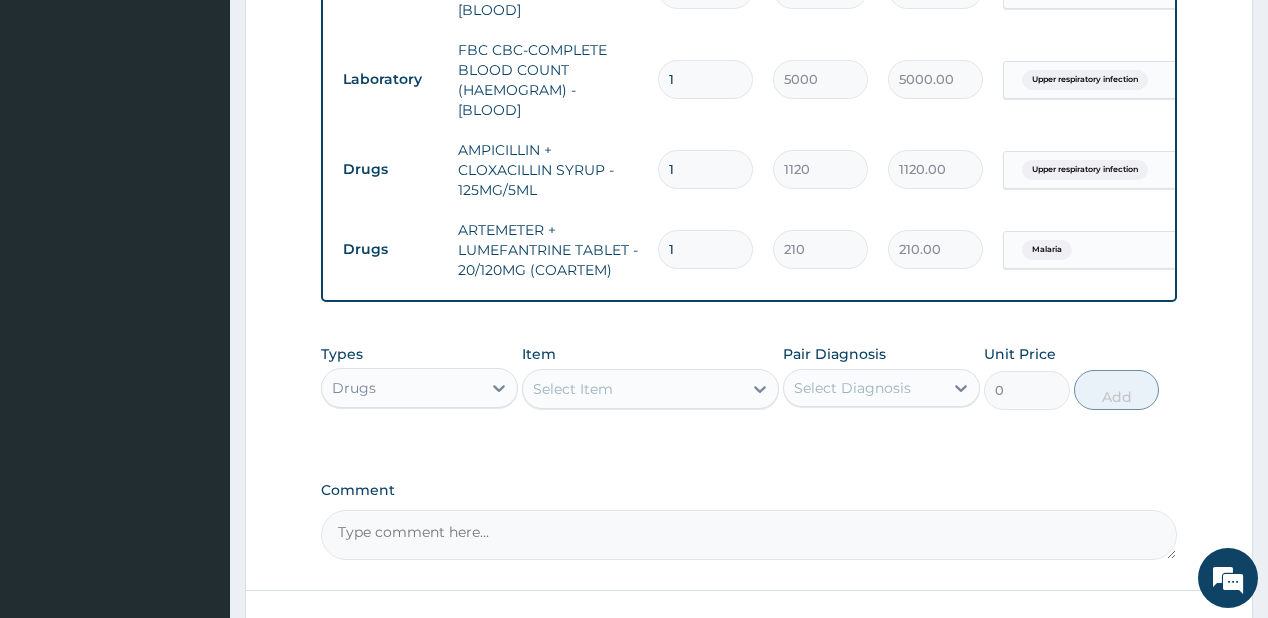 click on "Select Item" at bounding box center (573, 389) 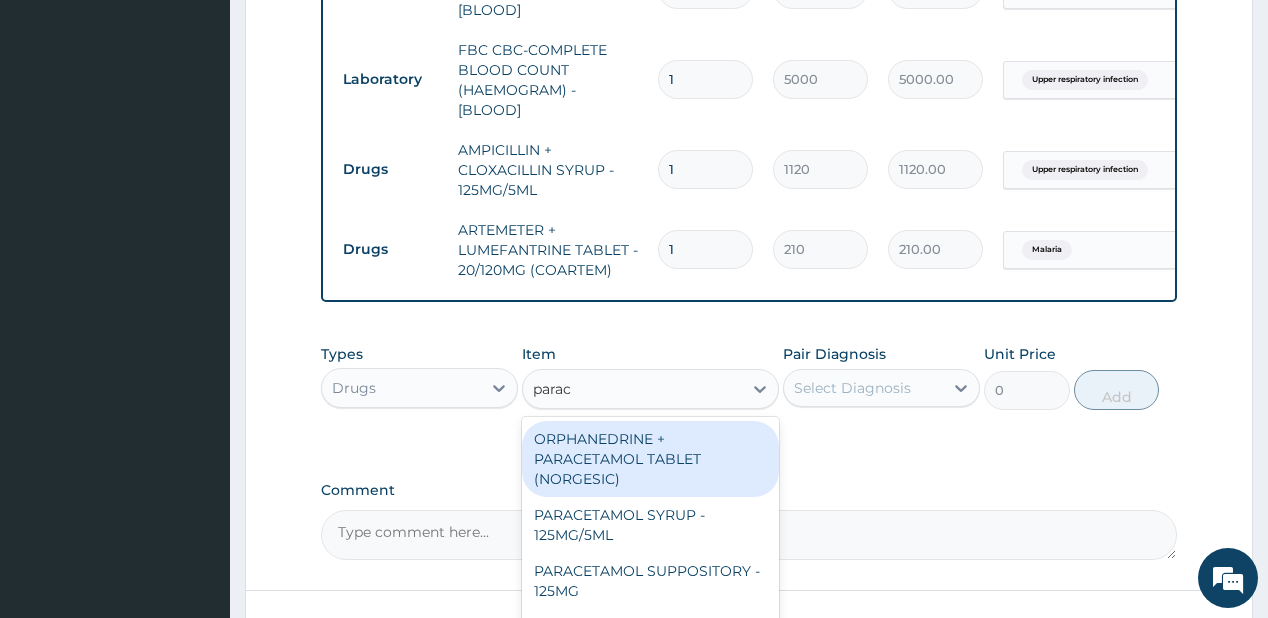 type on "parace" 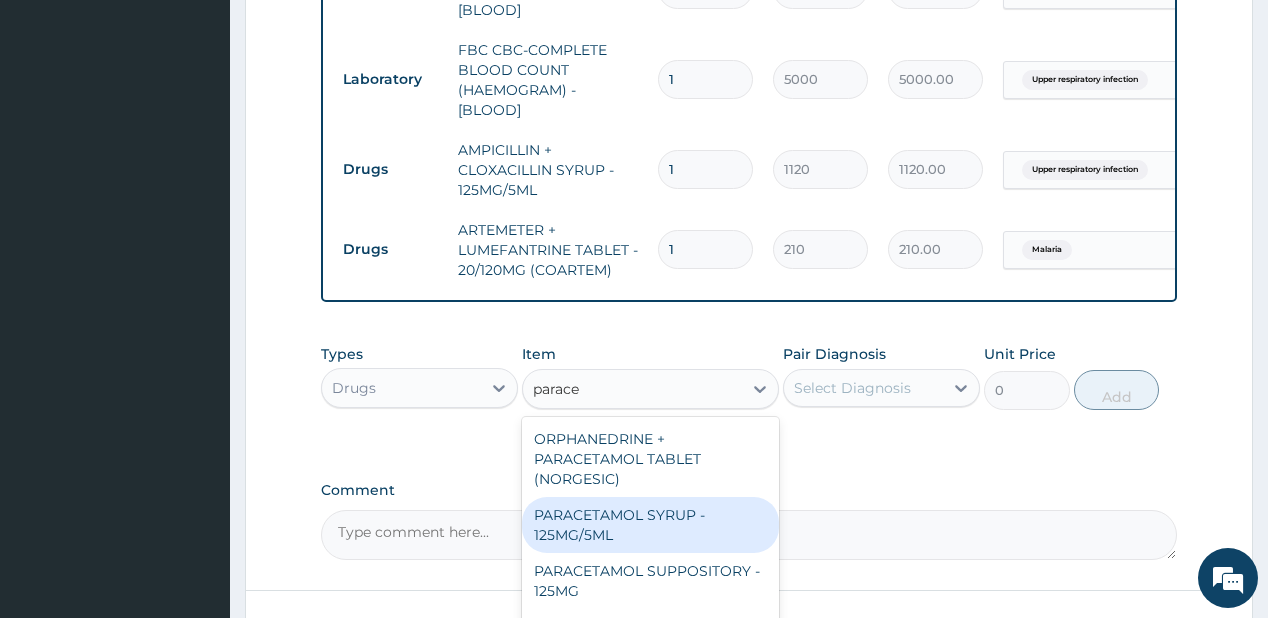 click on "PARACETAMOL SYRUP - 125MG/5ML" at bounding box center [650, 525] 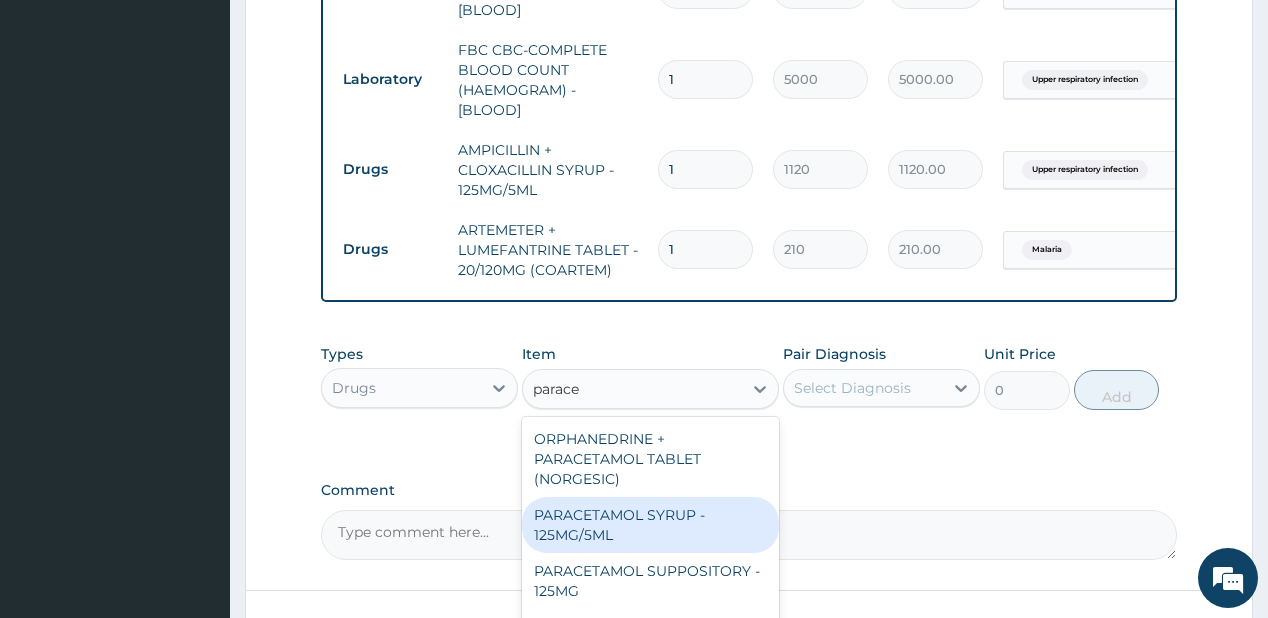 type 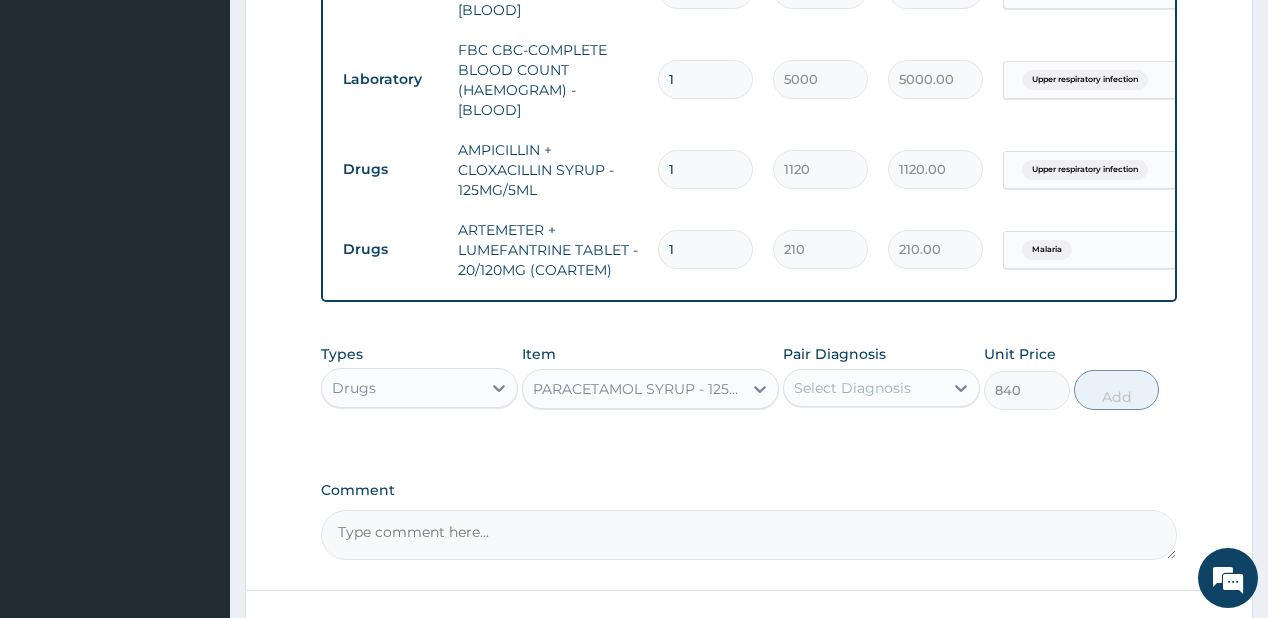 click on "Select Diagnosis" at bounding box center (852, 388) 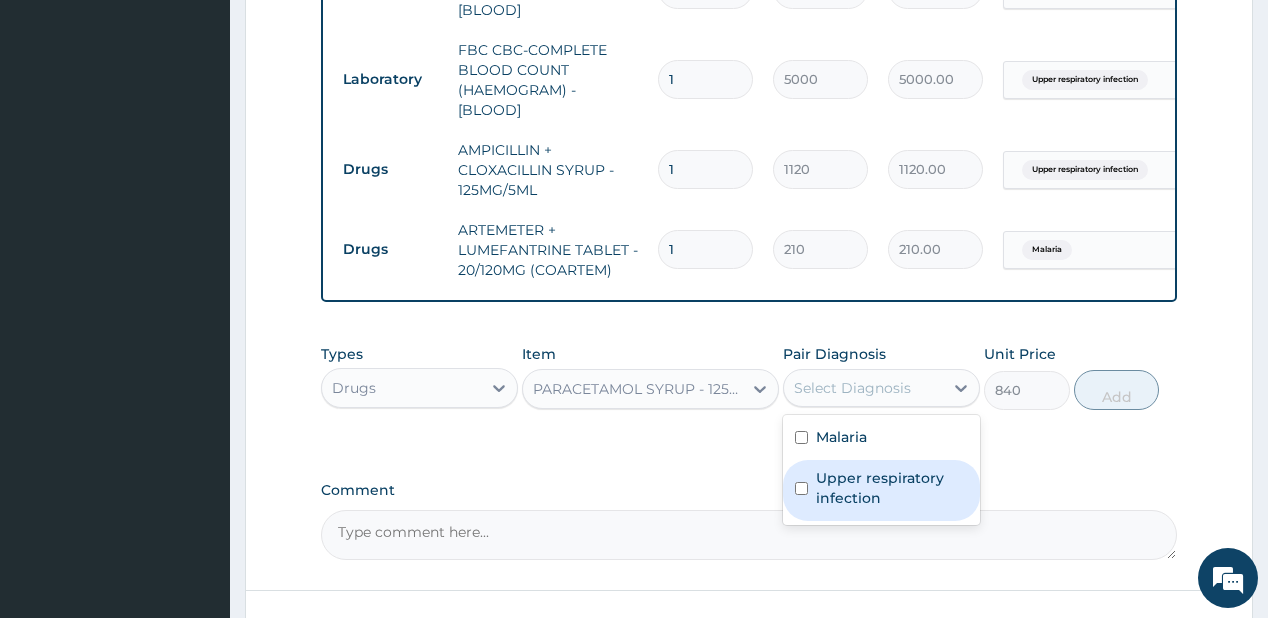 drag, startPoint x: 849, startPoint y: 499, endPoint x: 858, endPoint y: 474, distance: 26.57066 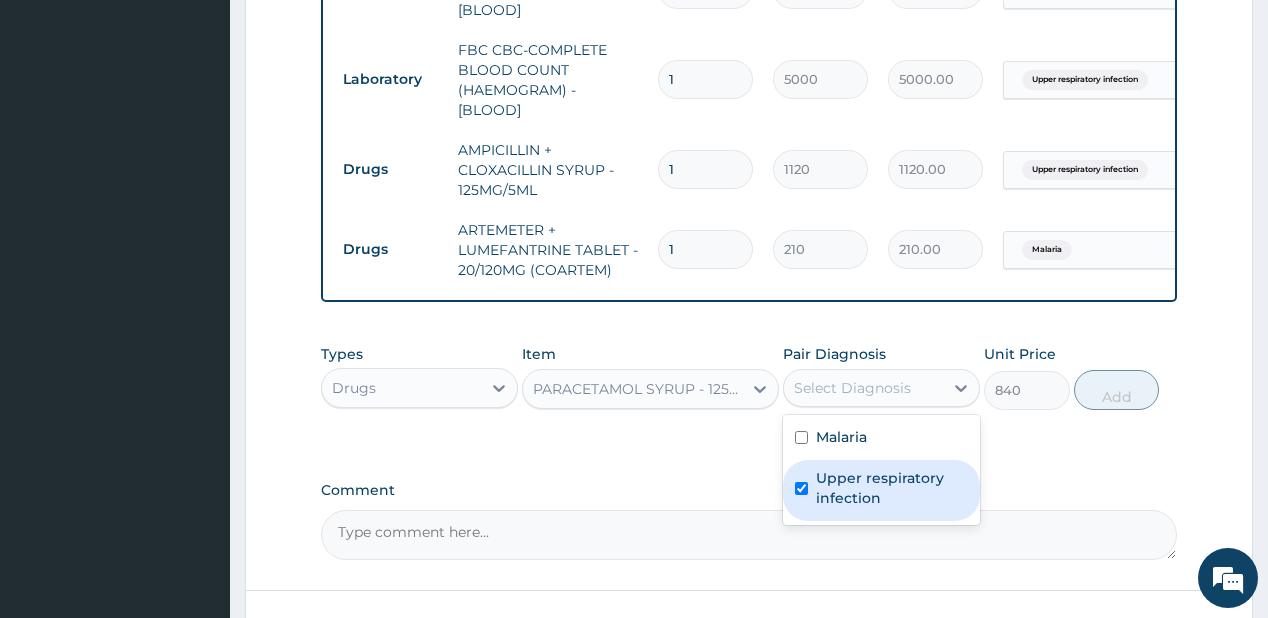 checkbox on "true" 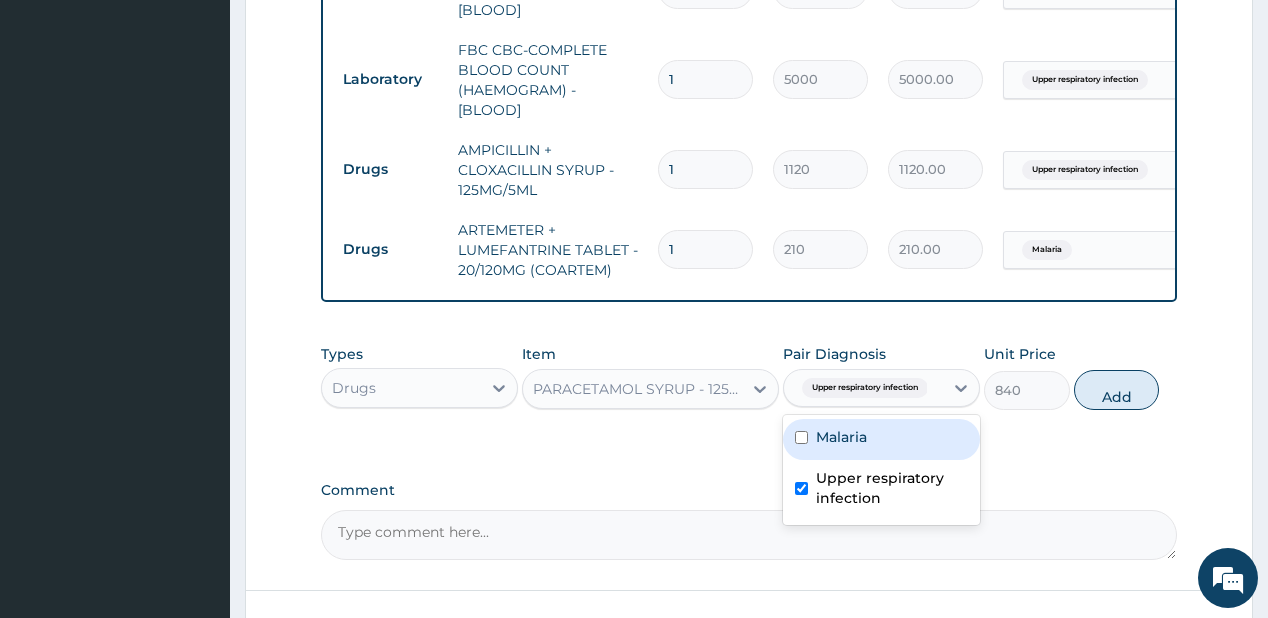 drag, startPoint x: 880, startPoint y: 454, endPoint x: 936, endPoint y: 434, distance: 59.464275 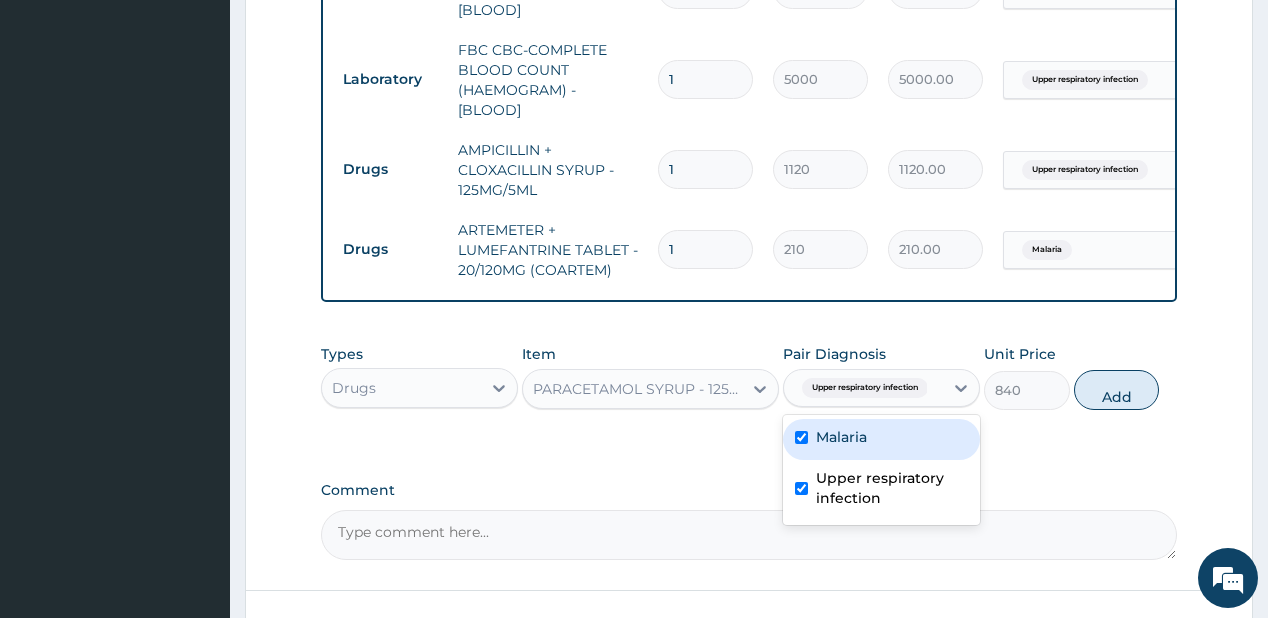 checkbox on "true" 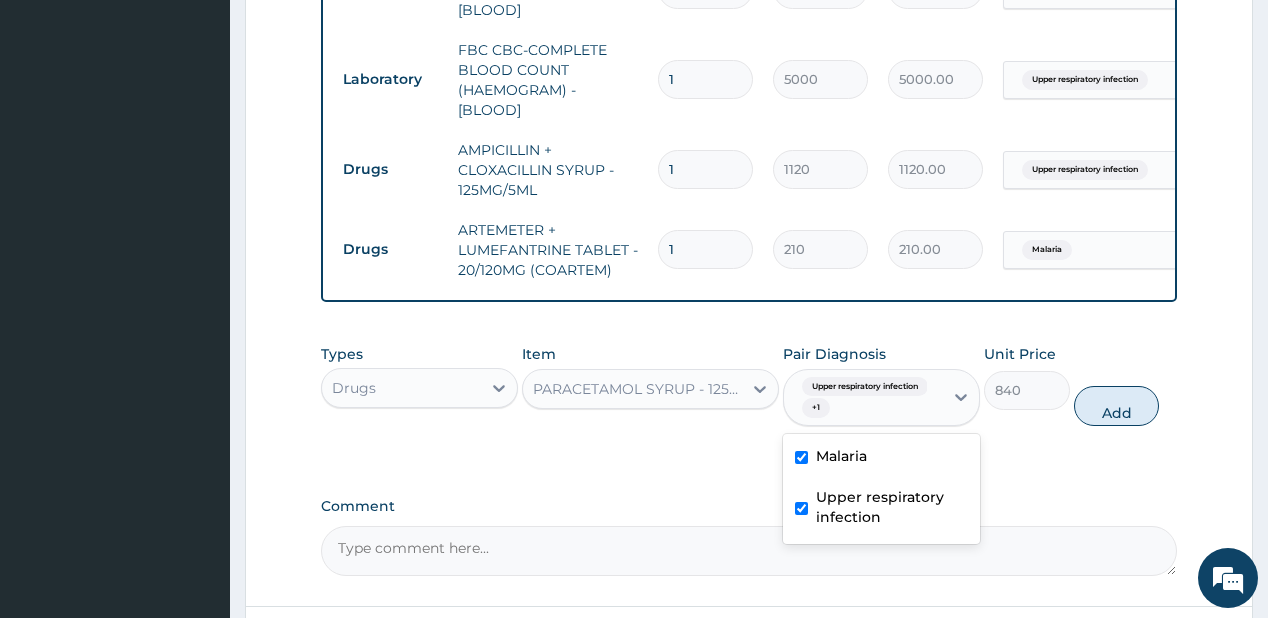 drag, startPoint x: 1129, startPoint y: 409, endPoint x: 933, endPoint y: 407, distance: 196.01021 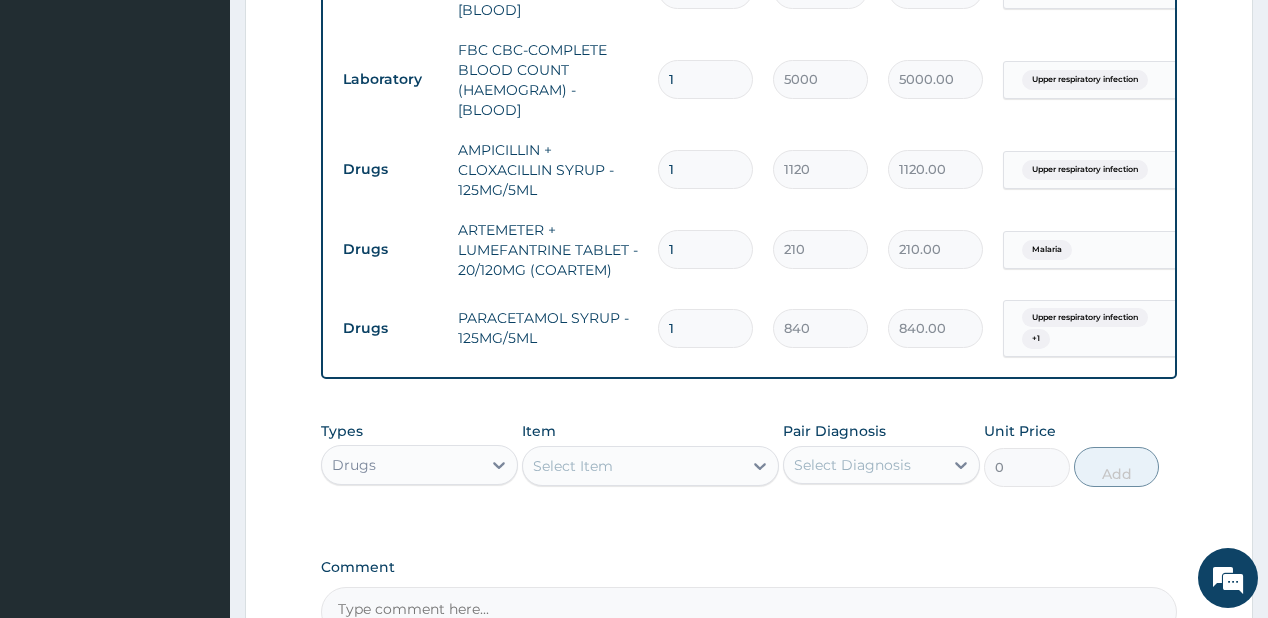 click on "Select Item" at bounding box center [632, 466] 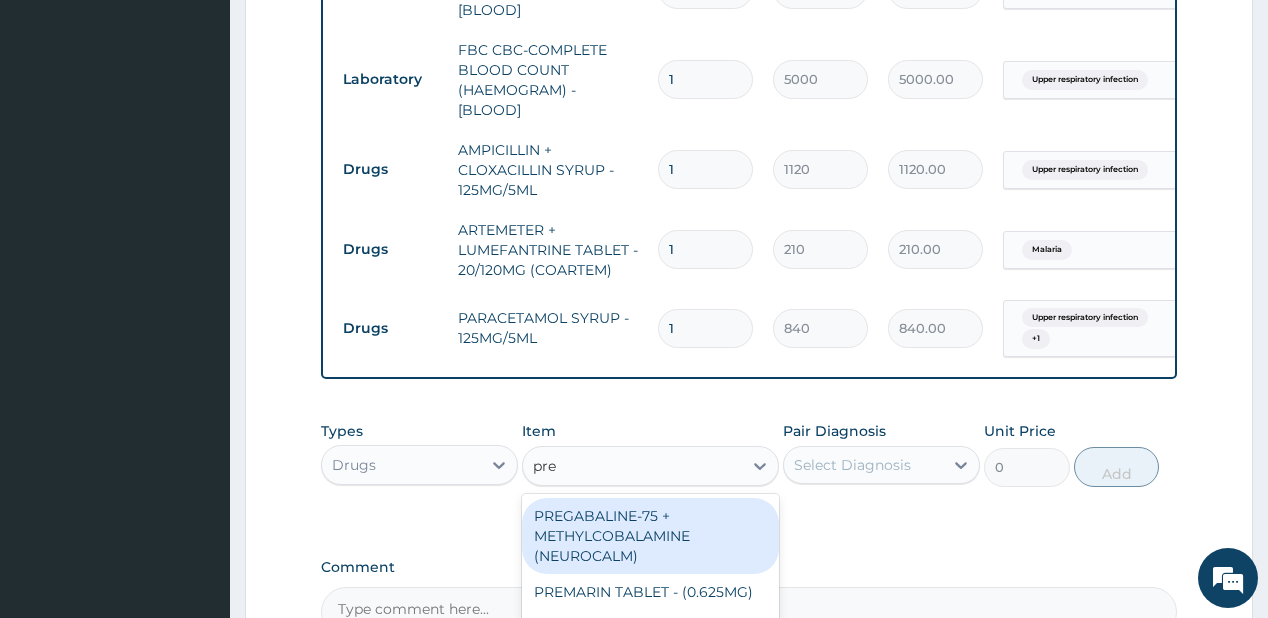 type on "pred" 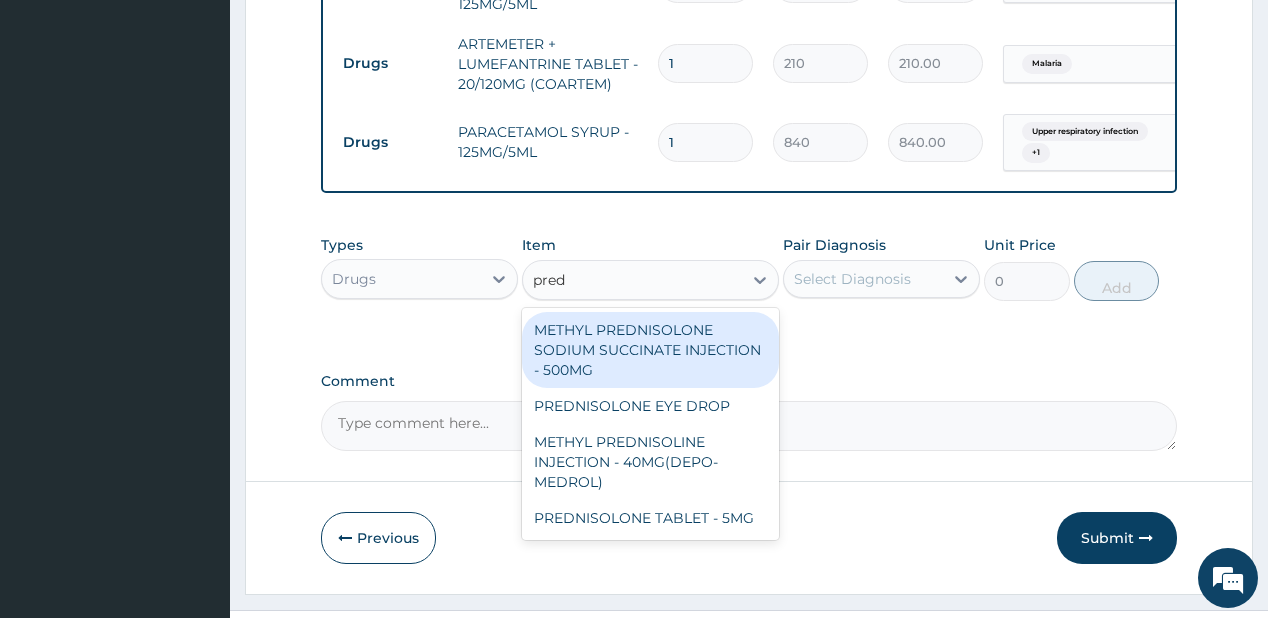 scroll, scrollTop: 1165, scrollLeft: 0, axis: vertical 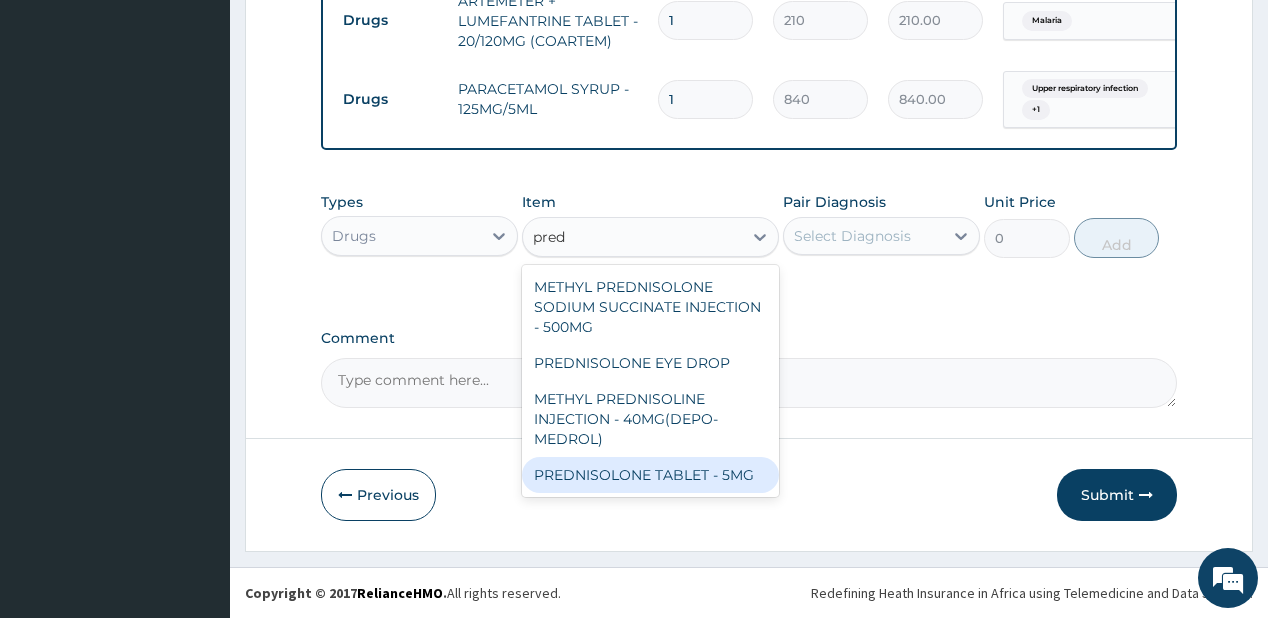 drag, startPoint x: 667, startPoint y: 486, endPoint x: 720, endPoint y: 408, distance: 94.302704 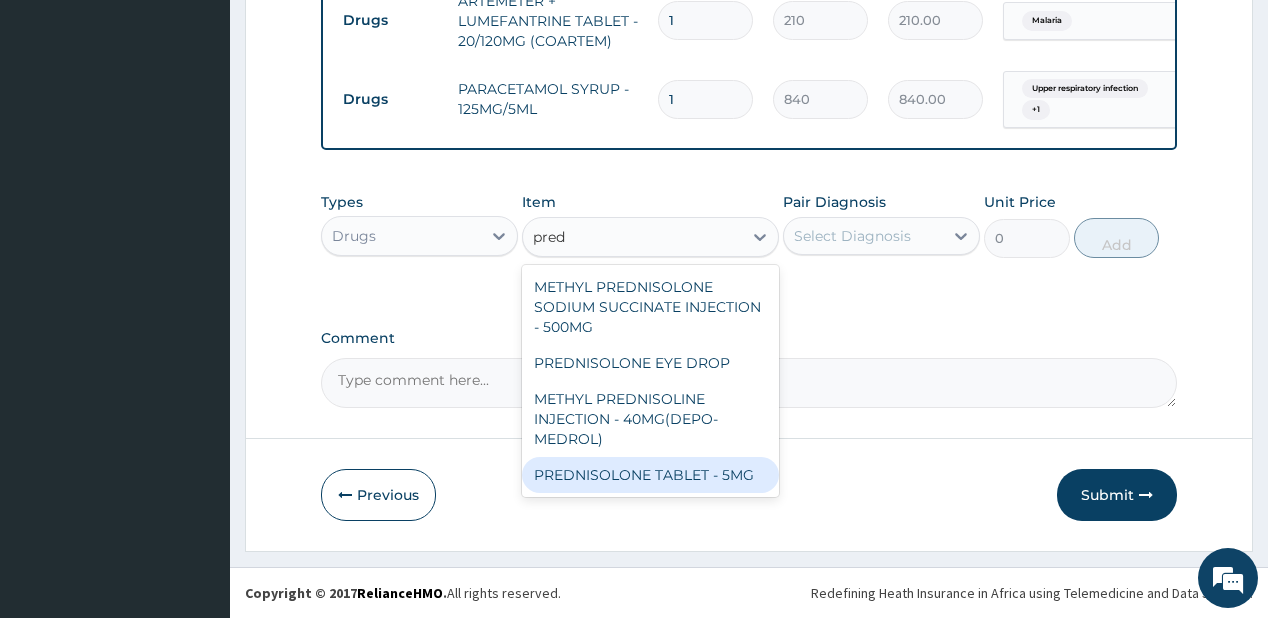 click on "PREDNISOLONE TABLET - 5MG" at bounding box center [650, 475] 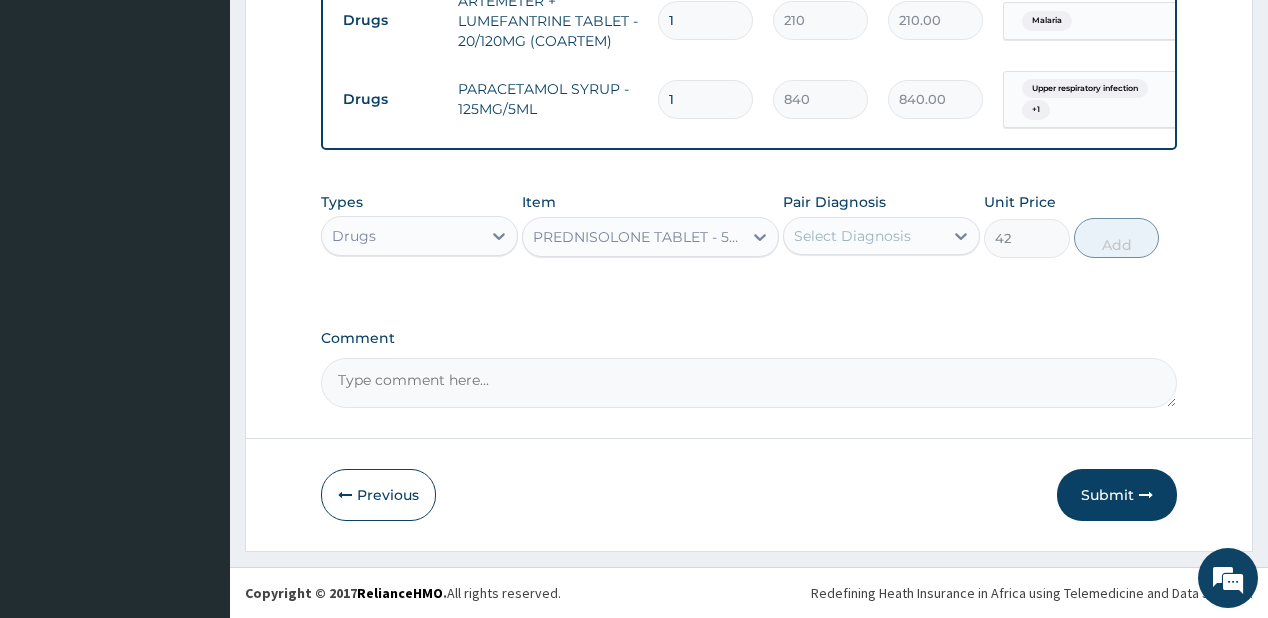 click on "Pair Diagnosis Select Diagnosis" at bounding box center (881, 225) 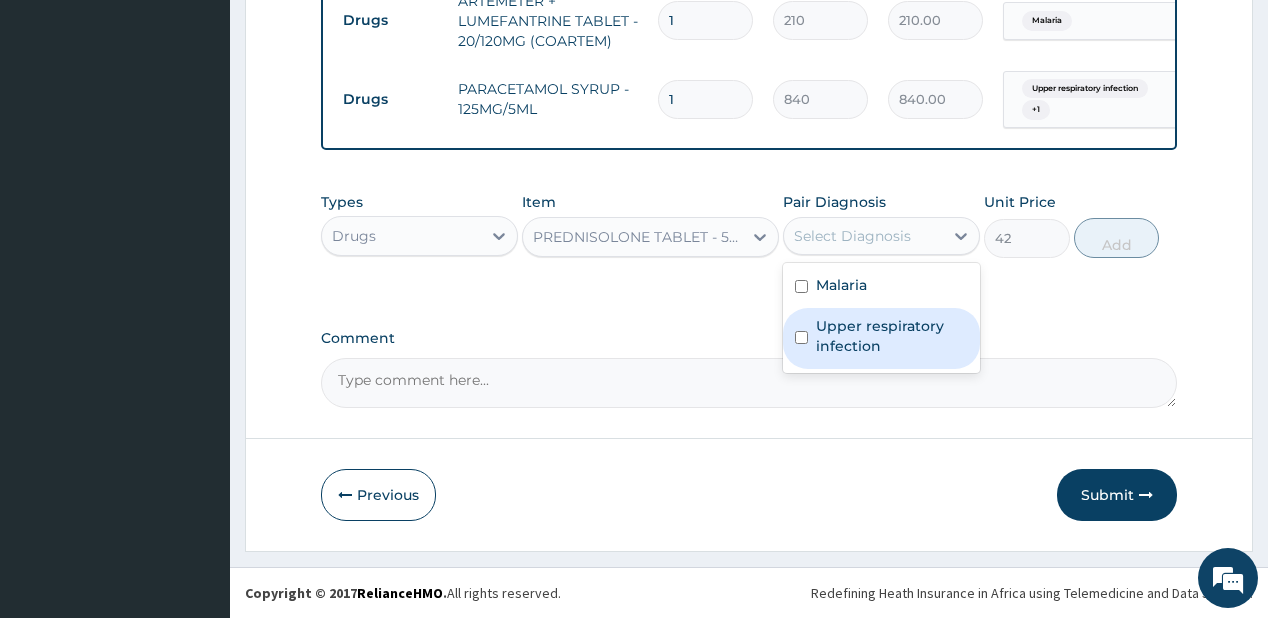 click on "Upper respiratory infection" at bounding box center (892, 336) 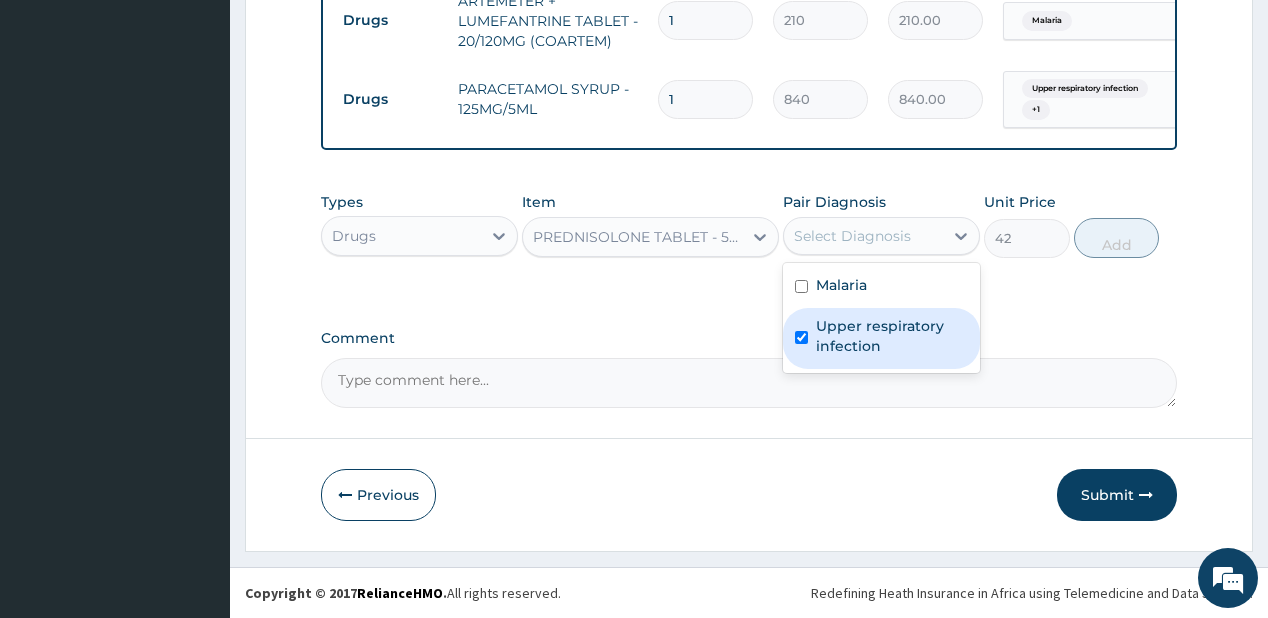 checkbox on "true" 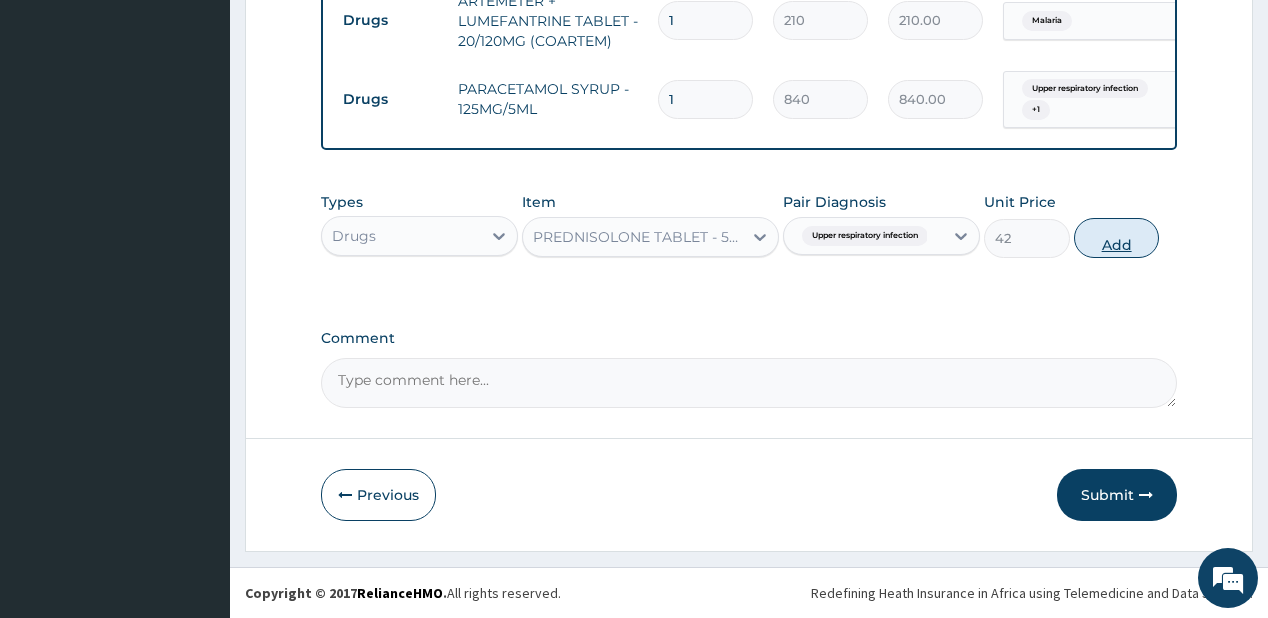 click on "Add" at bounding box center [1117, 238] 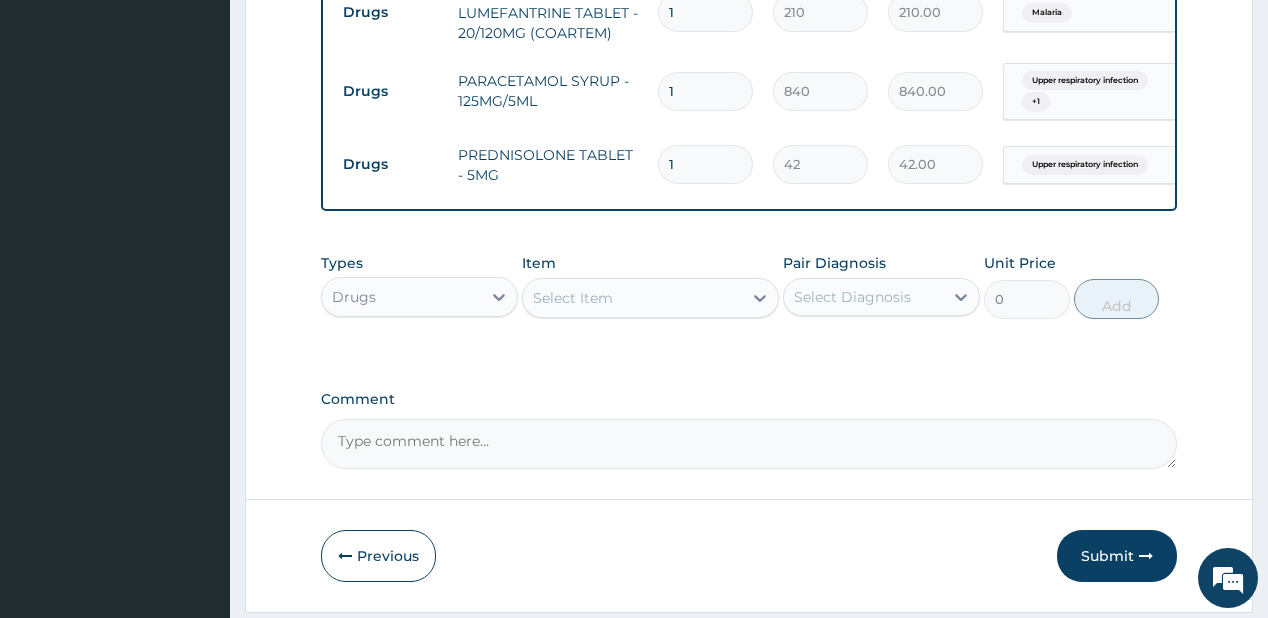type on "12" 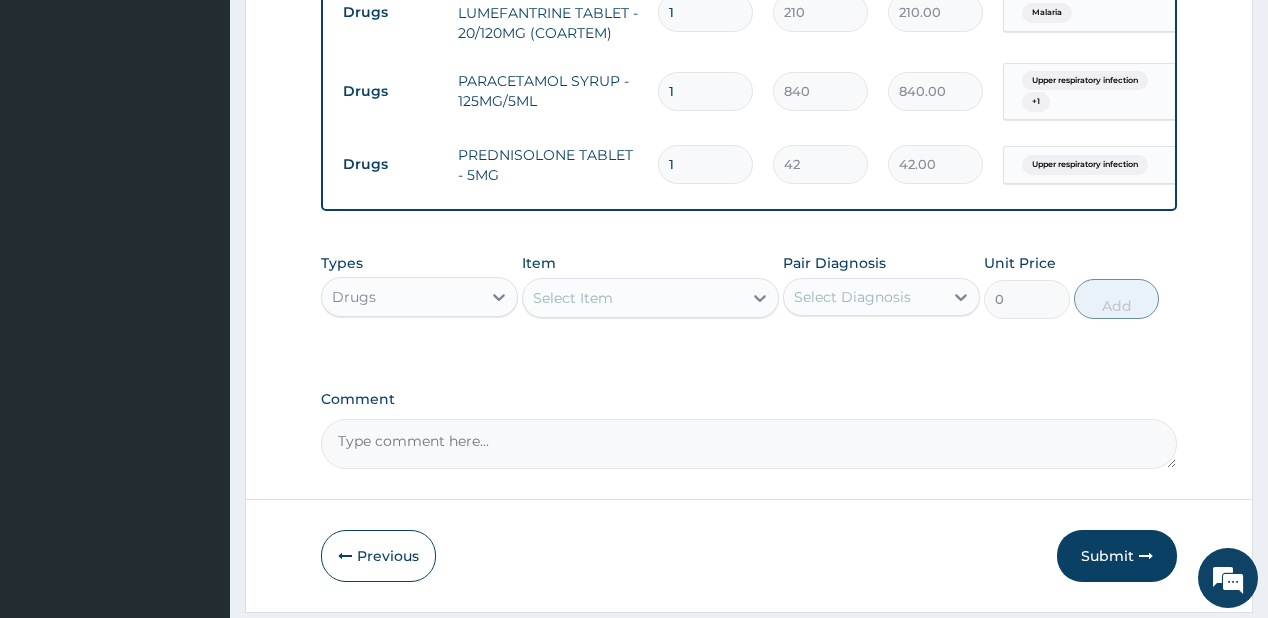 type on "504.00" 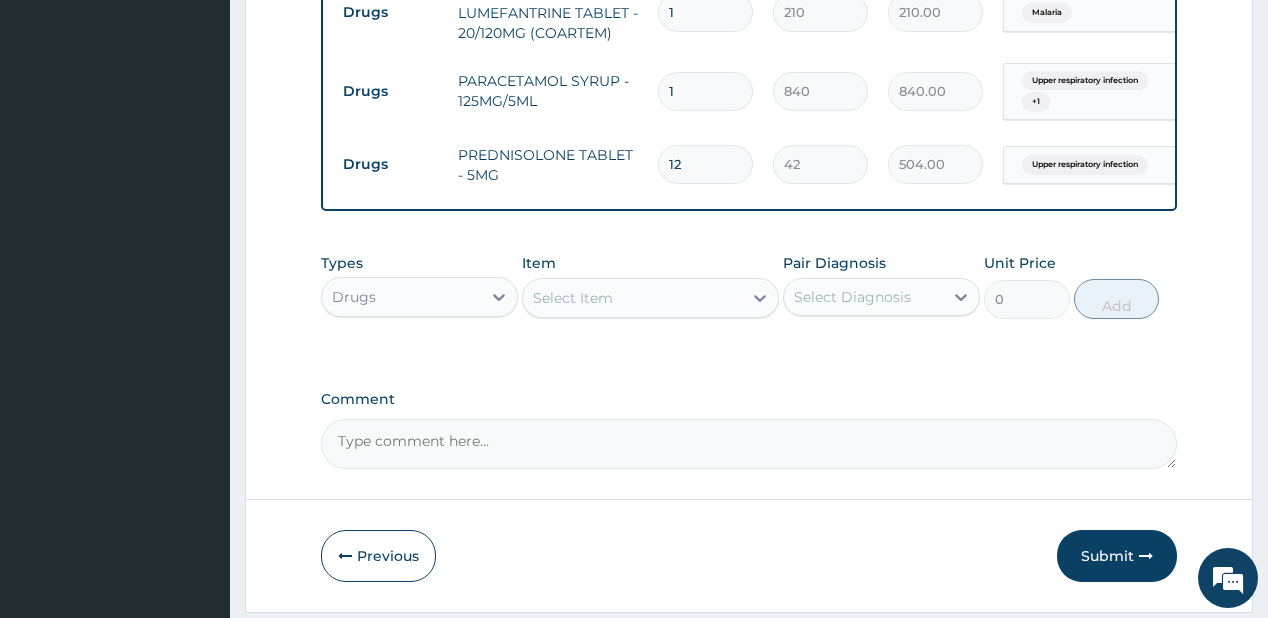 type on "12" 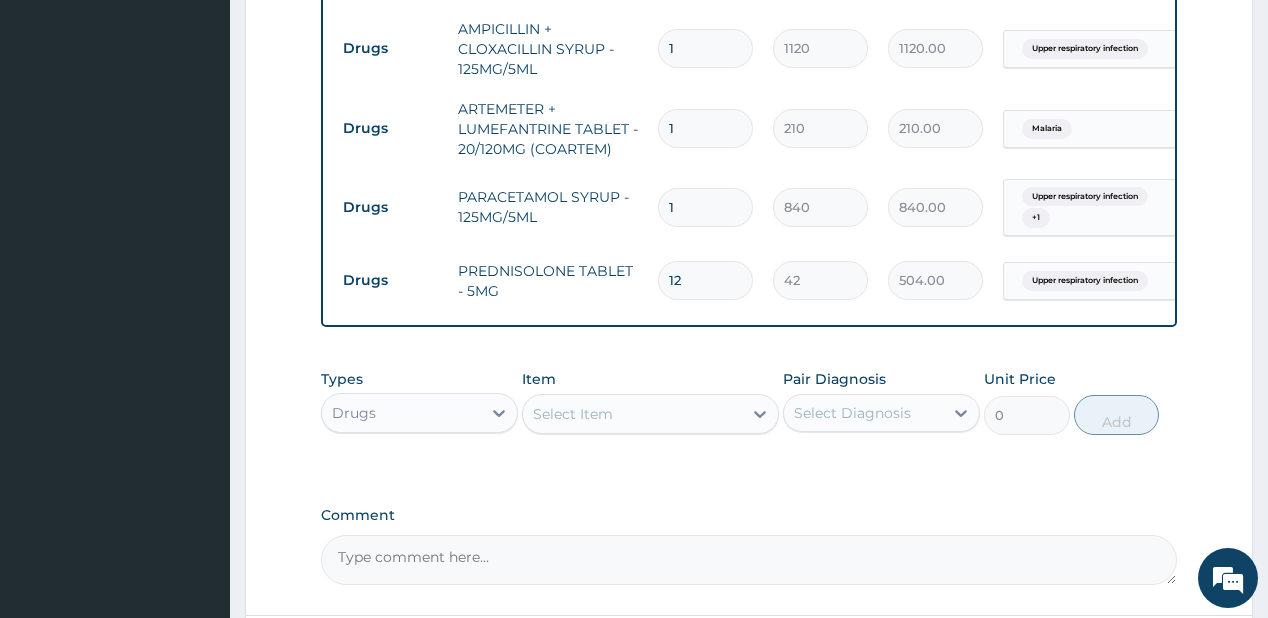 scroll, scrollTop: 1234, scrollLeft: 0, axis: vertical 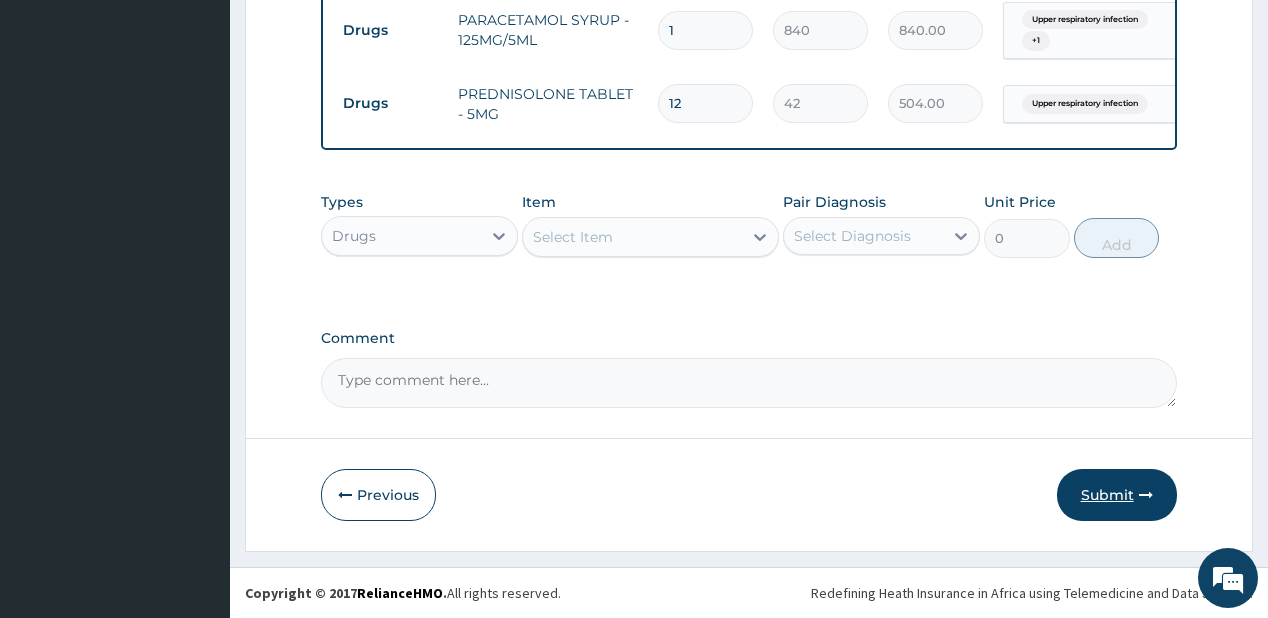 click on "Submit" at bounding box center (1117, 495) 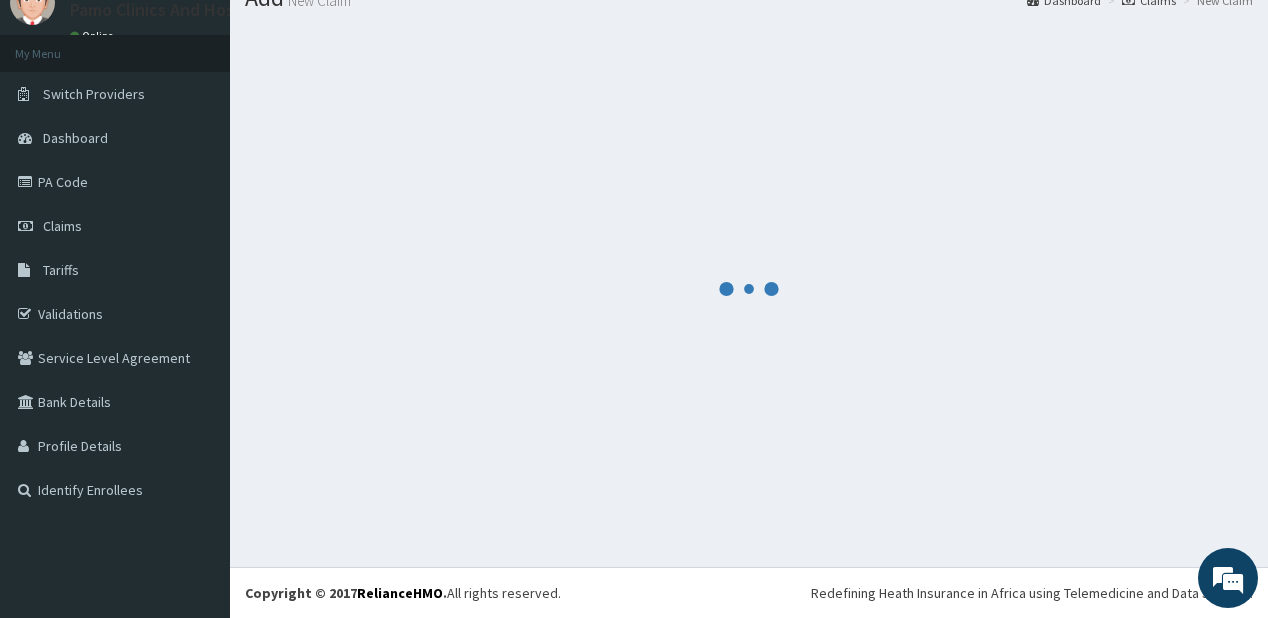 scroll, scrollTop: 79, scrollLeft: 0, axis: vertical 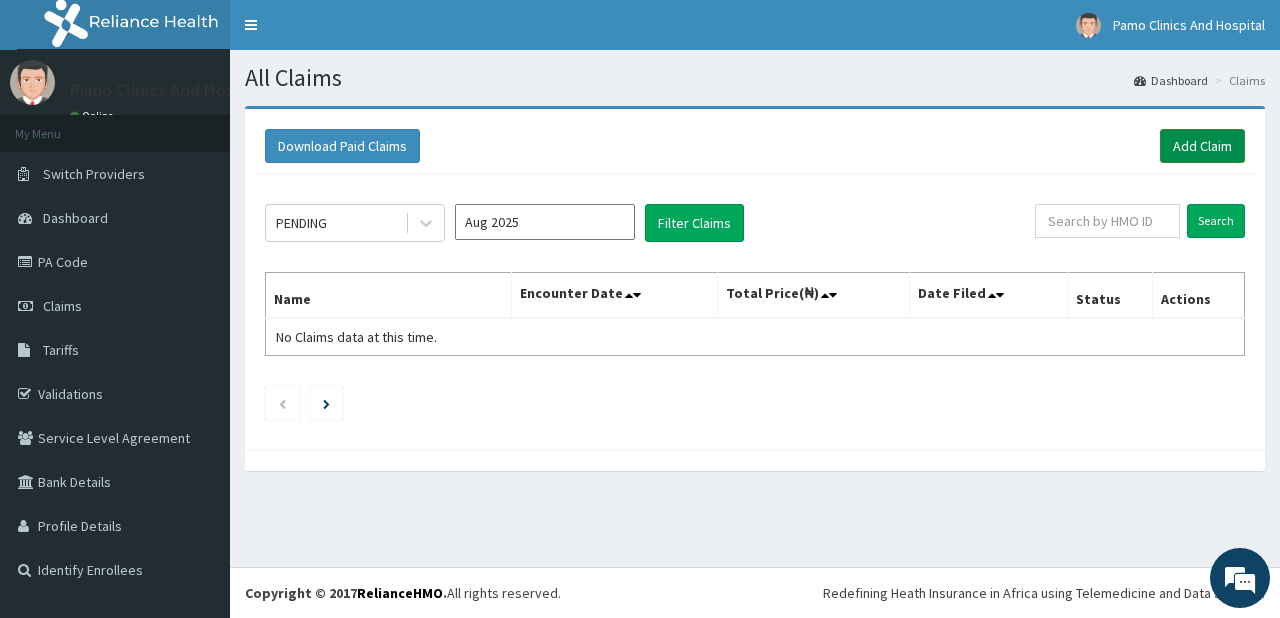 click on "Add Claim" at bounding box center (1202, 146) 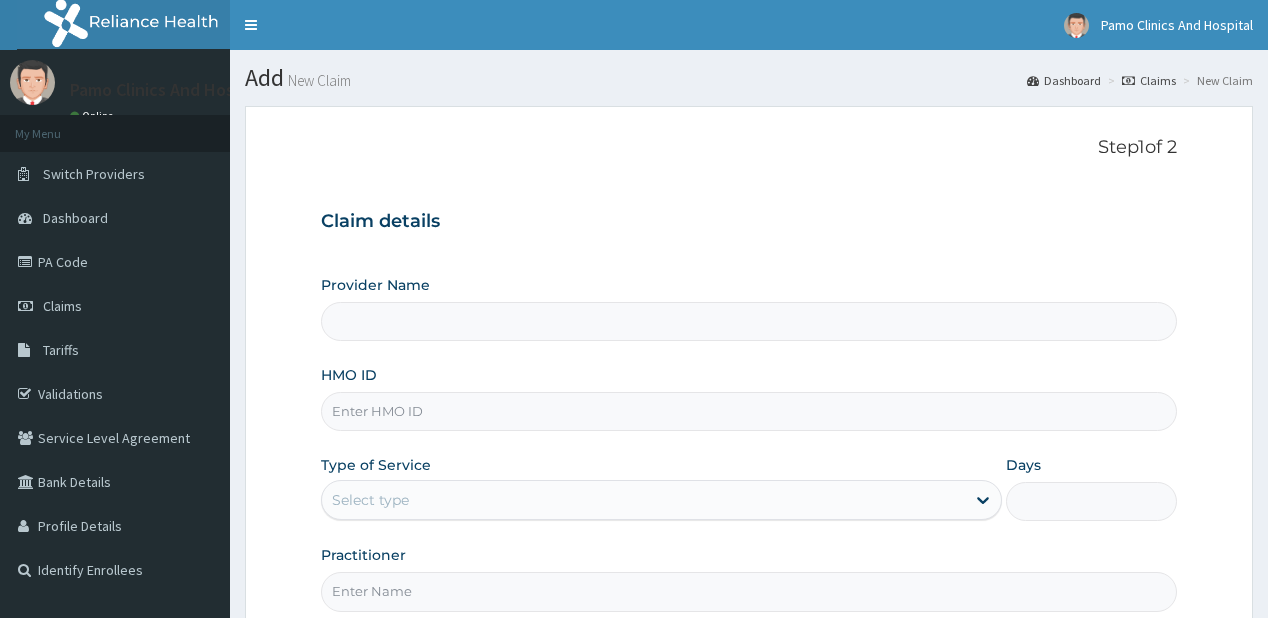 scroll, scrollTop: 0, scrollLeft: 0, axis: both 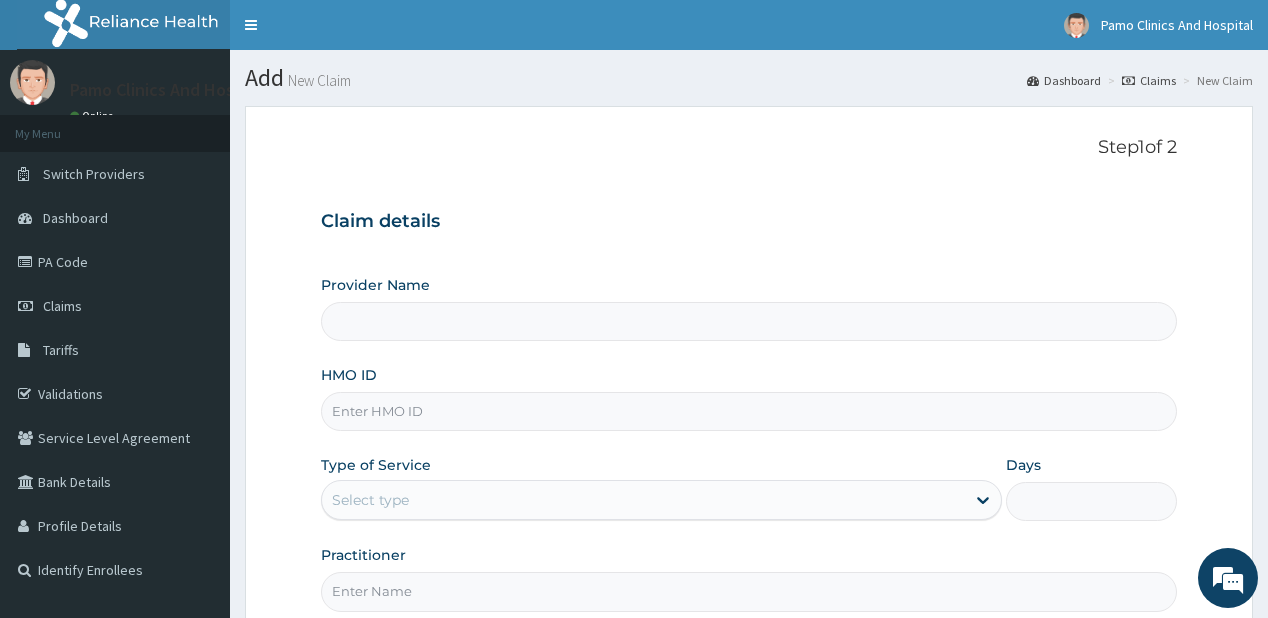 type on "Pamo Clinics And Hospital" 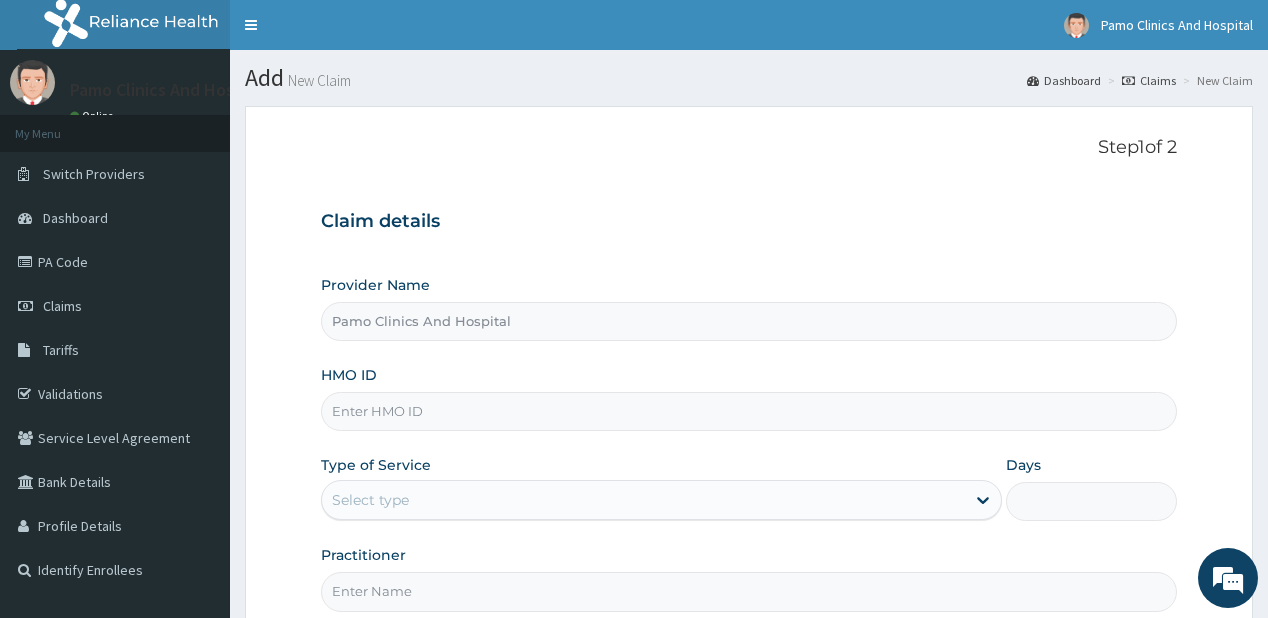 scroll, scrollTop: 0, scrollLeft: 0, axis: both 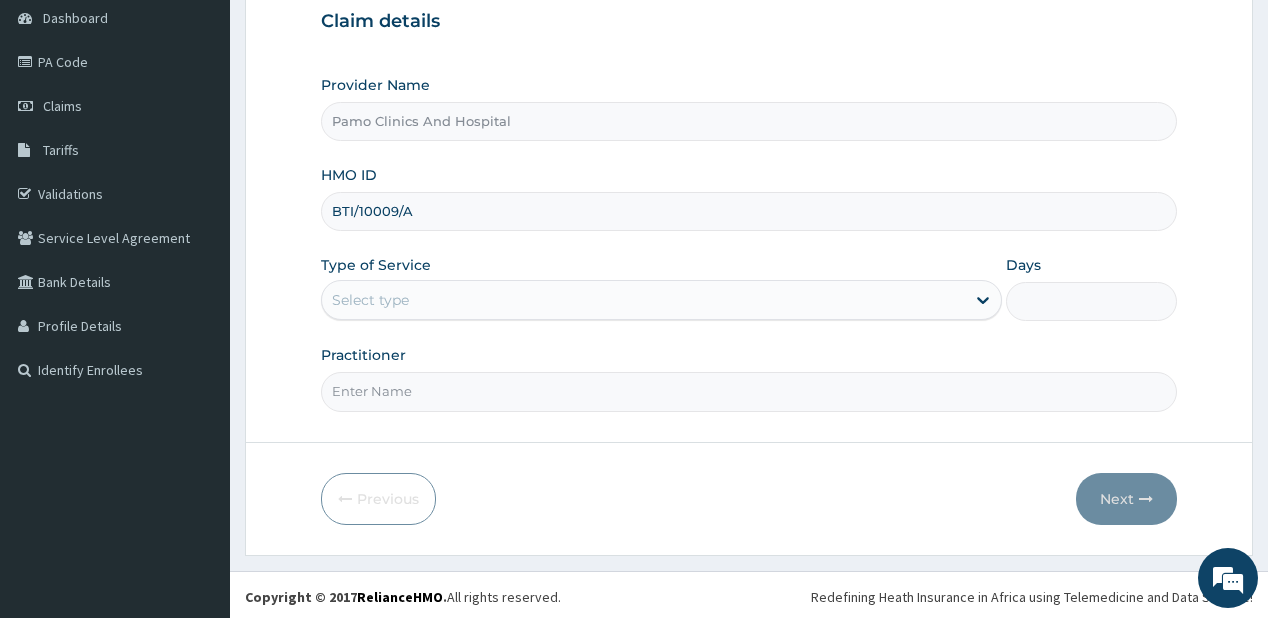 type on "BTI/10009/A" 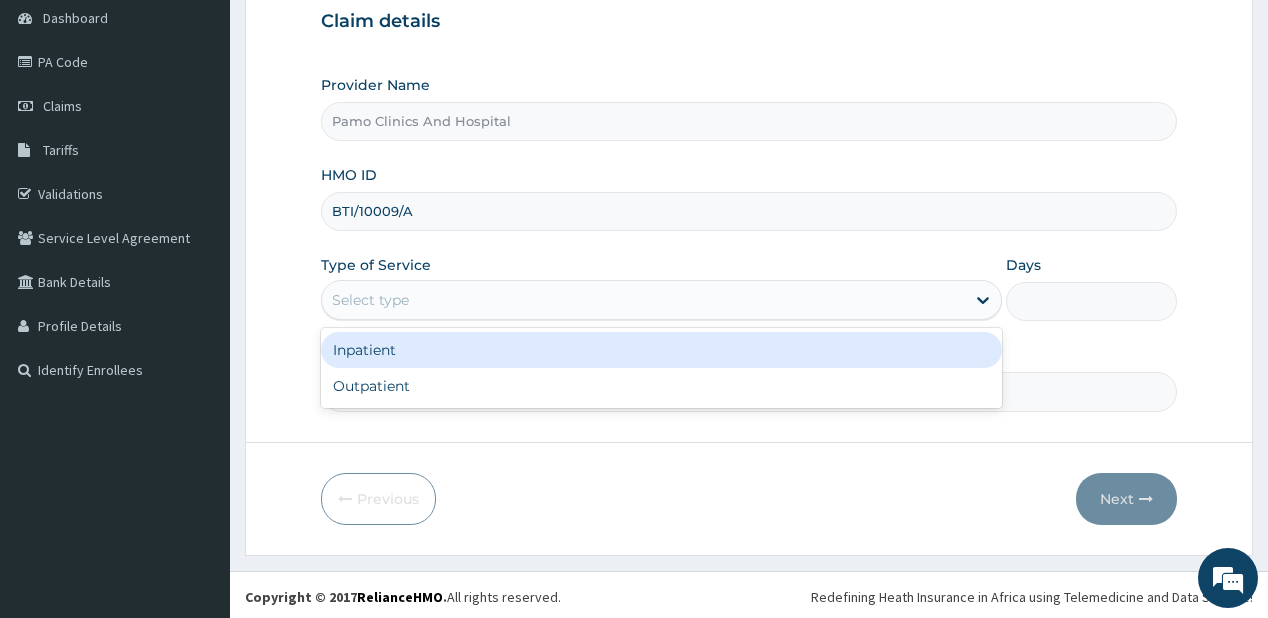 click on "Select type" at bounding box center [643, 300] 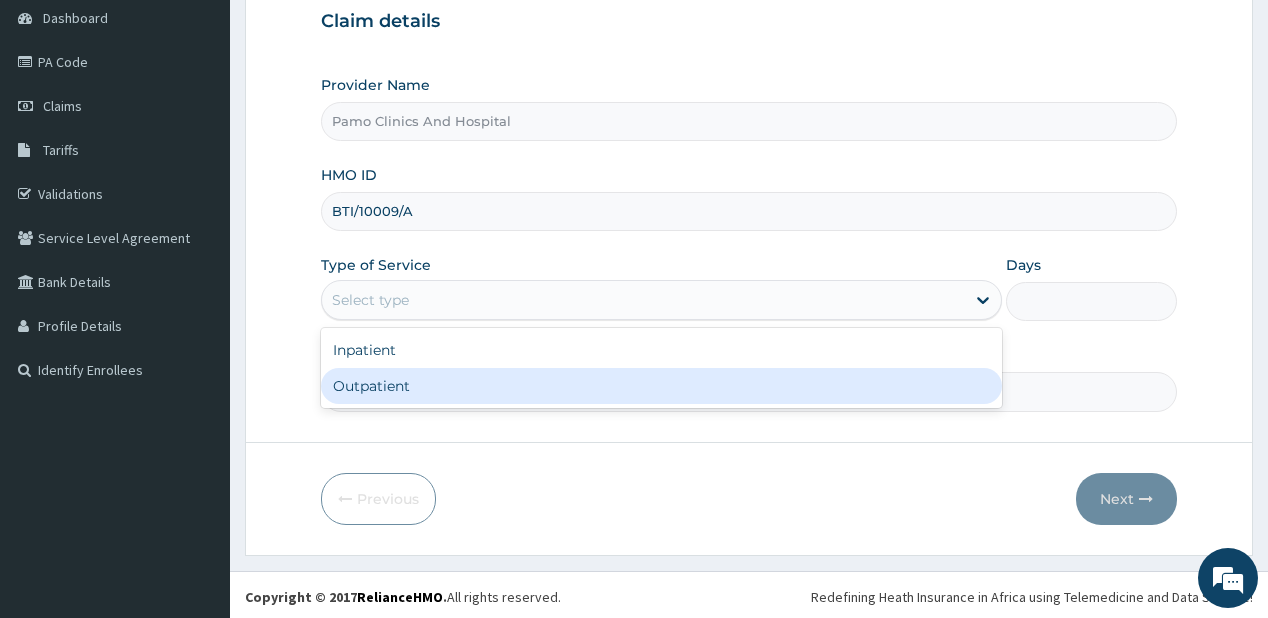 click on "Outpatient" at bounding box center (661, 386) 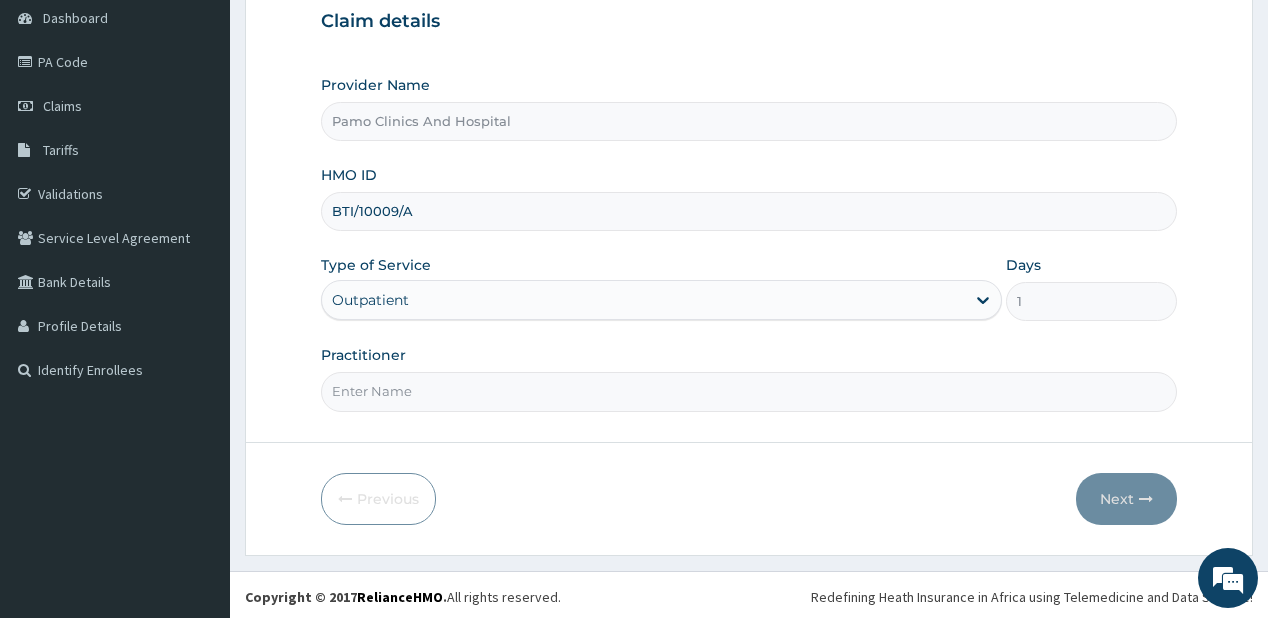 click on "Practitioner" at bounding box center [748, 391] 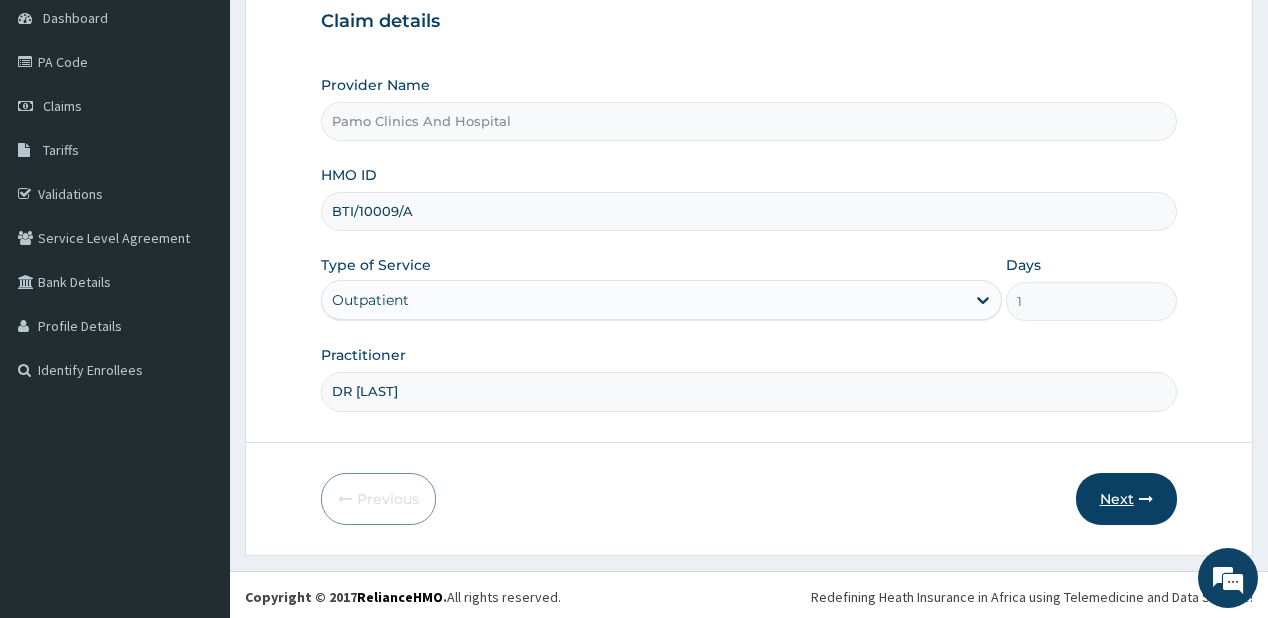 click on "Next" at bounding box center [1126, 499] 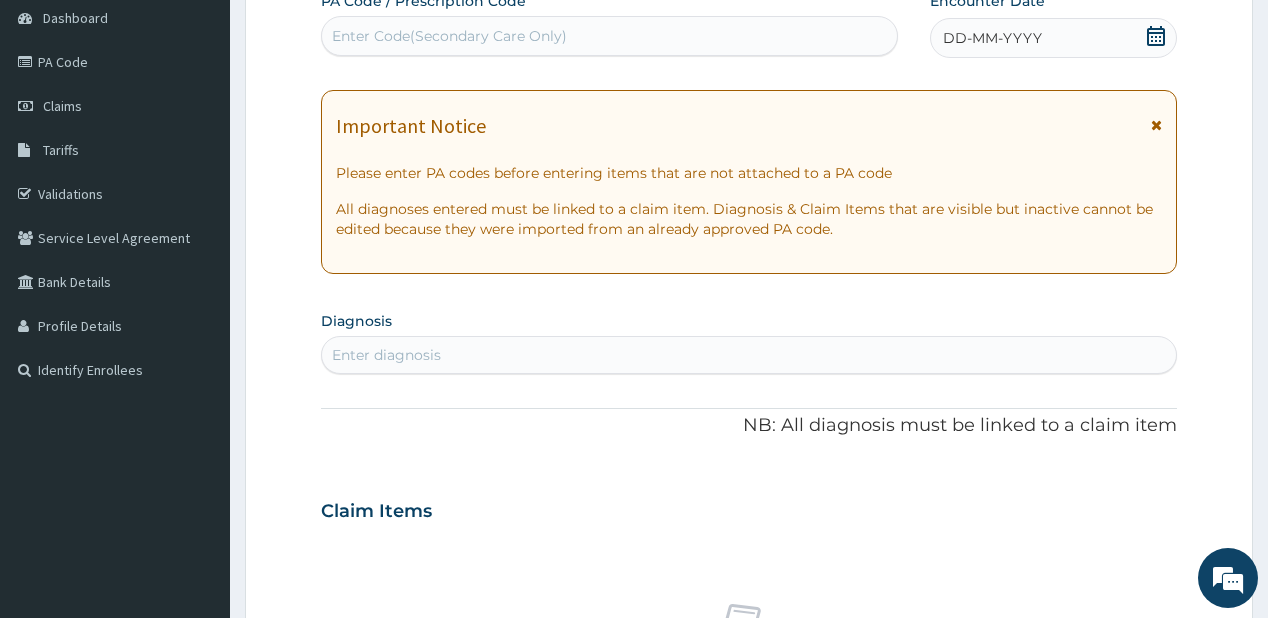 click on "DD-MM-YYYY" at bounding box center [992, 38] 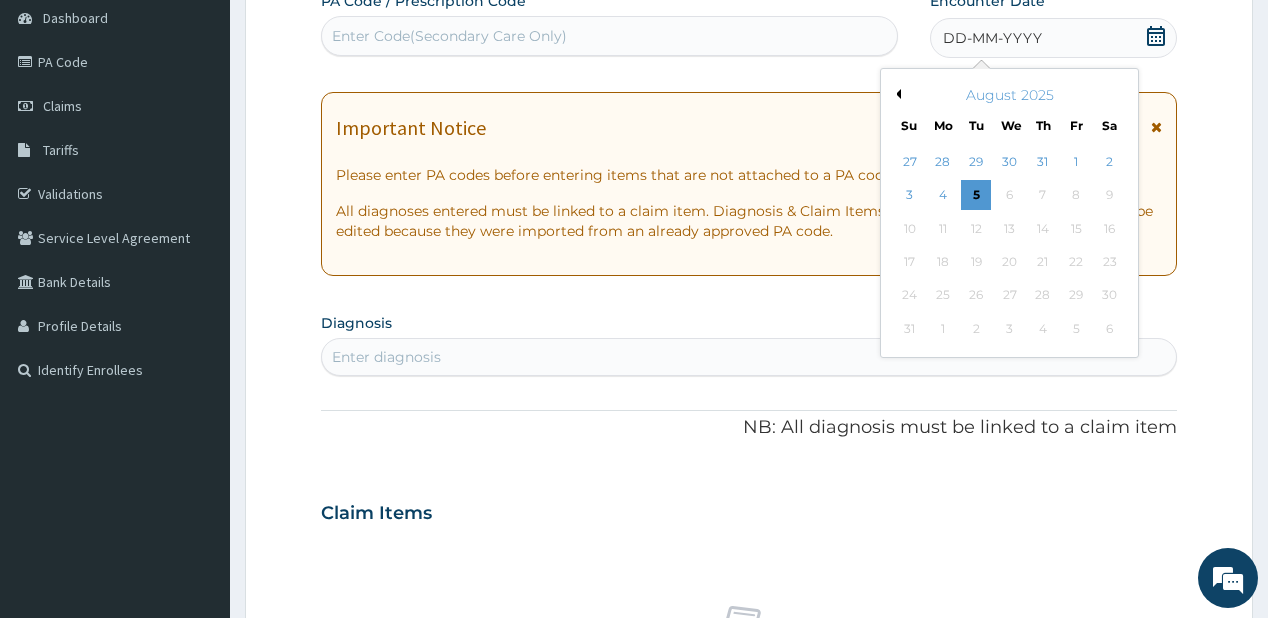 click on "Previous Month" at bounding box center [896, 94] 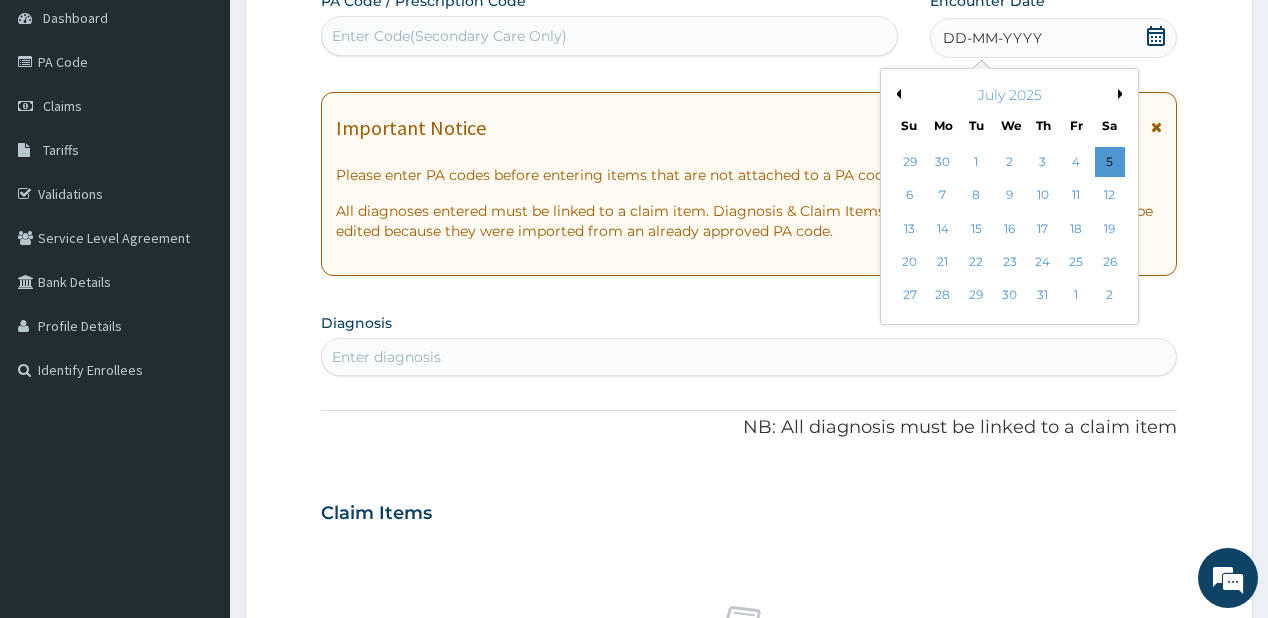 drag, startPoint x: 1112, startPoint y: 163, endPoint x: 625, endPoint y: 214, distance: 489.66315 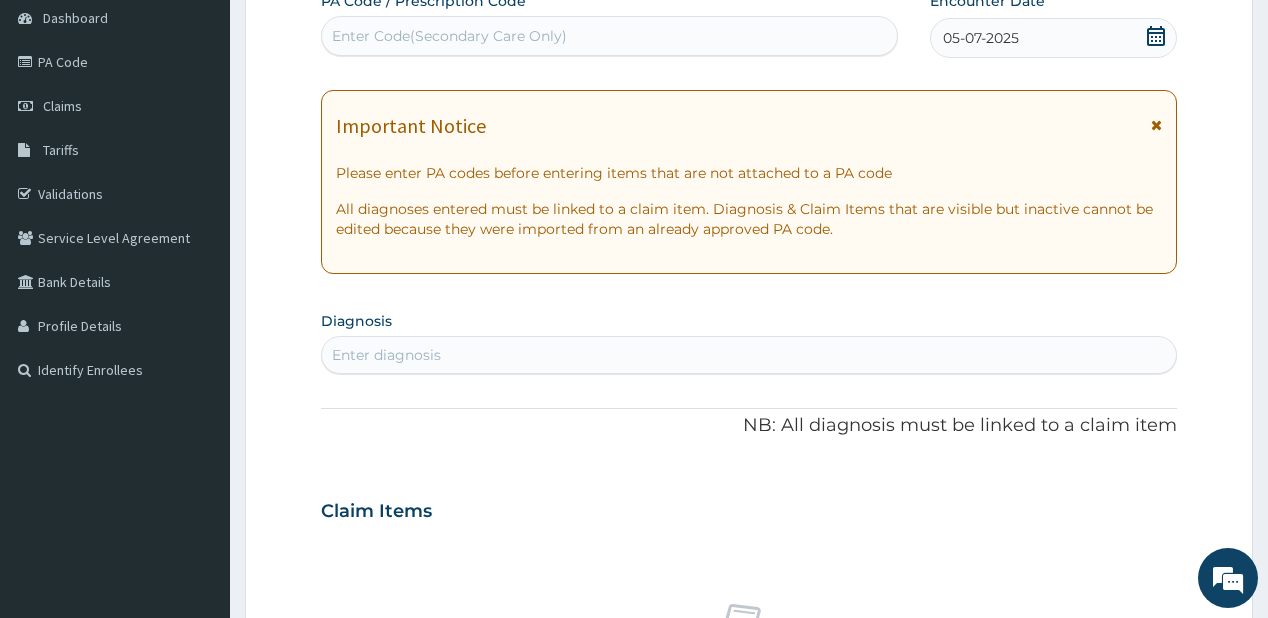 click on "Enter diagnosis" at bounding box center (386, 355) 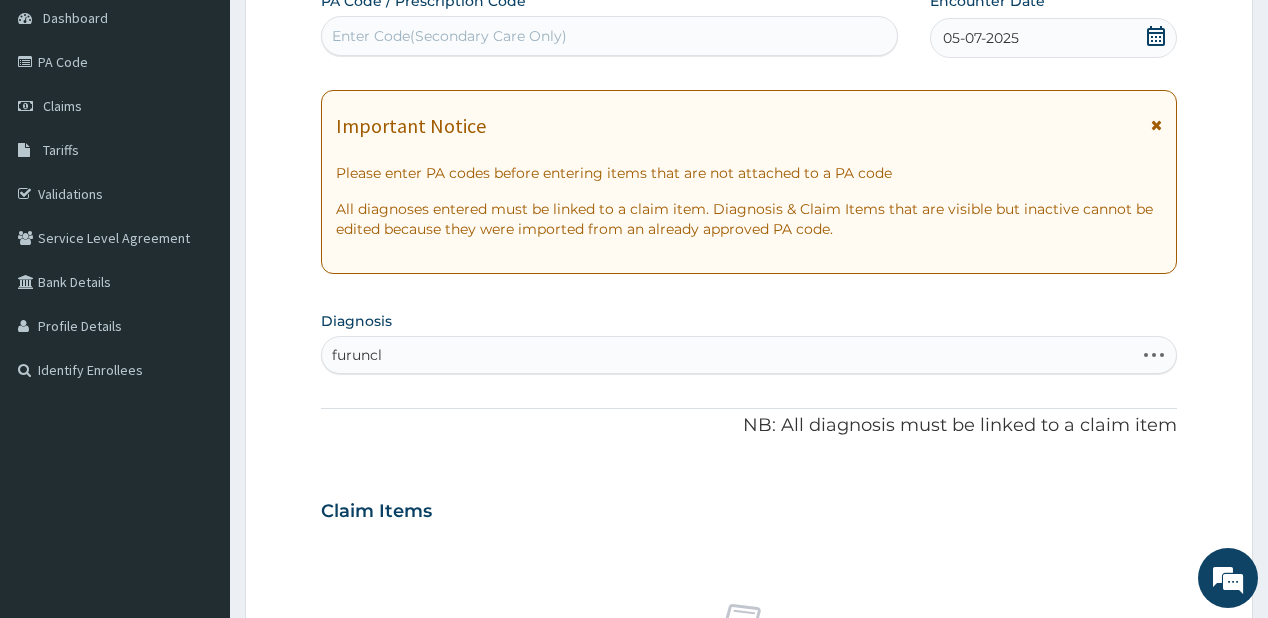type on "furuncle" 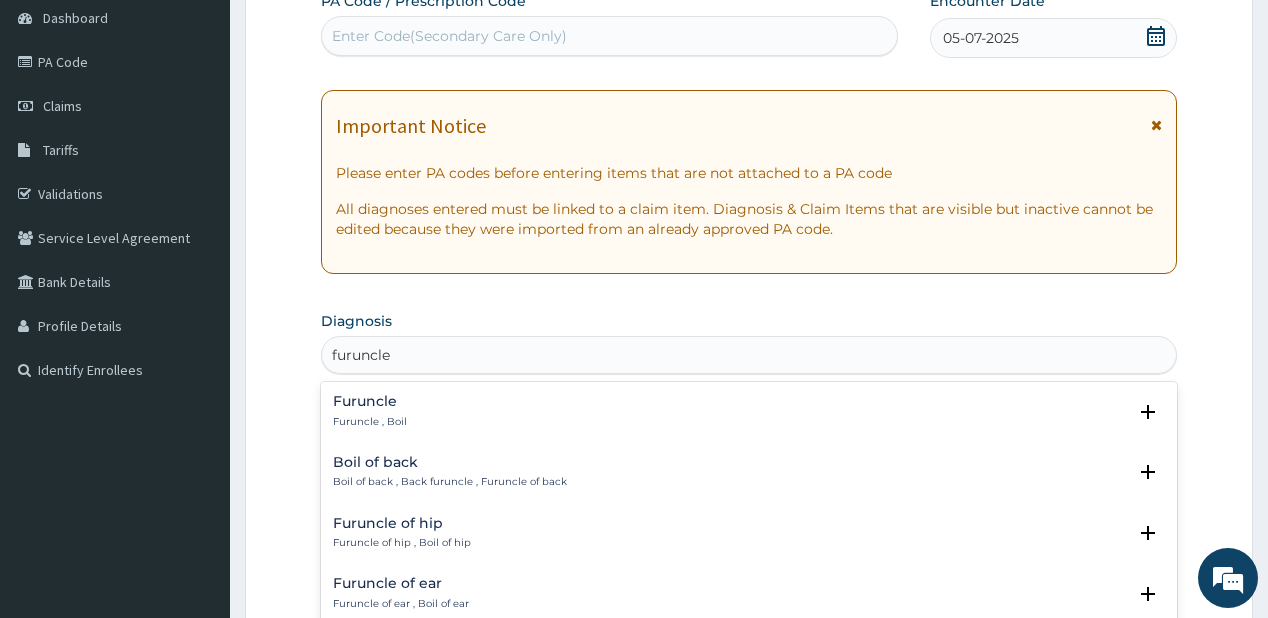 click on "Furuncle Furuncle , Boil" at bounding box center [370, 411] 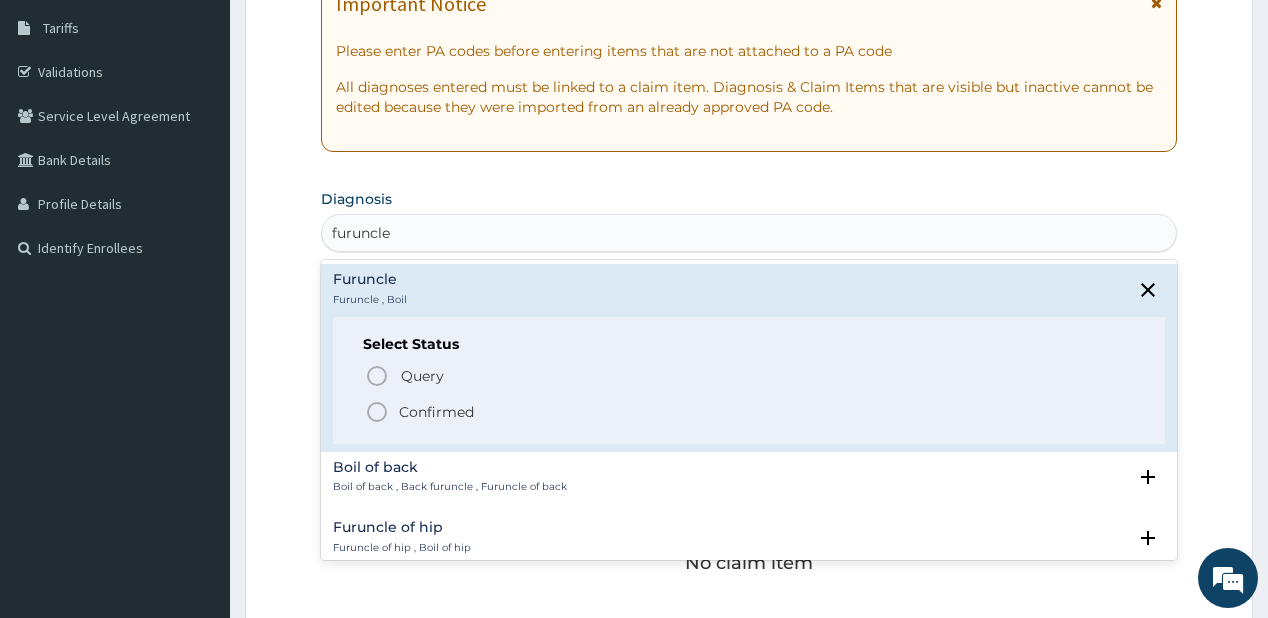 scroll, scrollTop: 360, scrollLeft: 0, axis: vertical 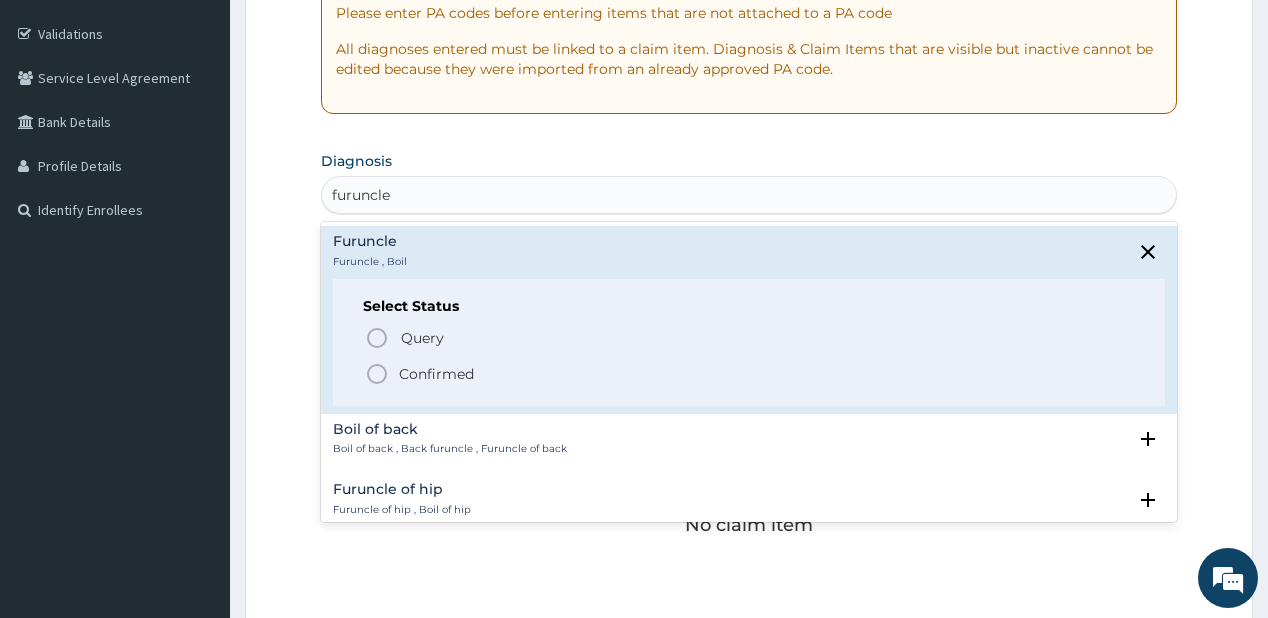 click on "Confirmed" at bounding box center [436, 374] 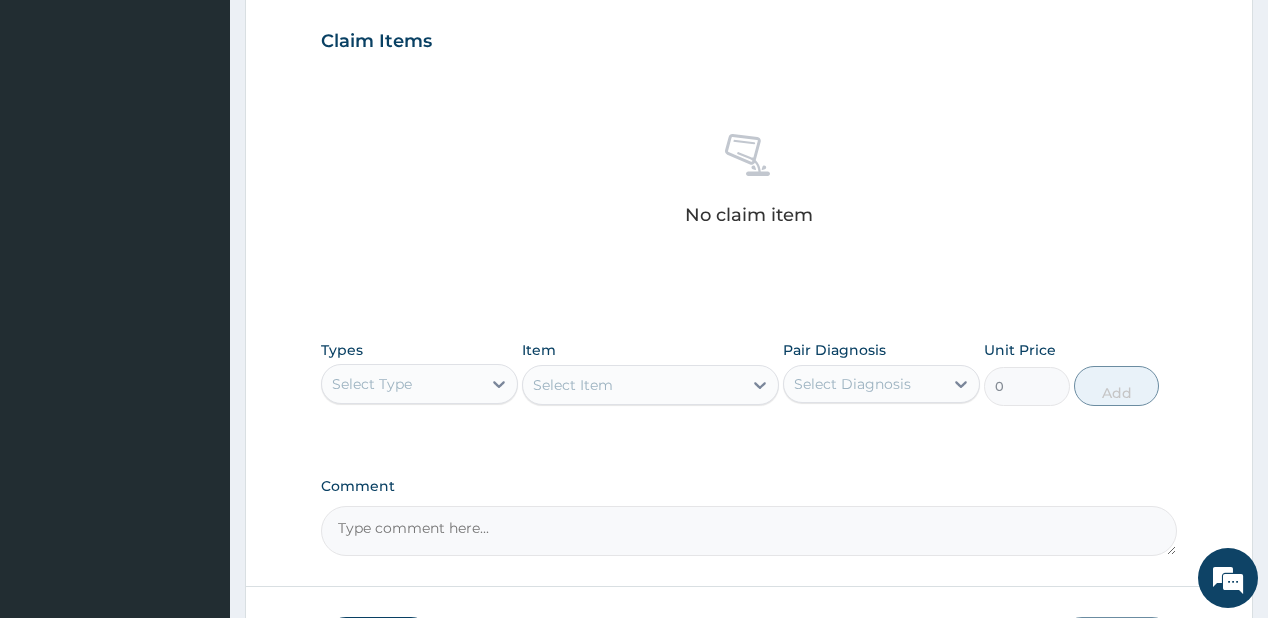 scroll, scrollTop: 680, scrollLeft: 0, axis: vertical 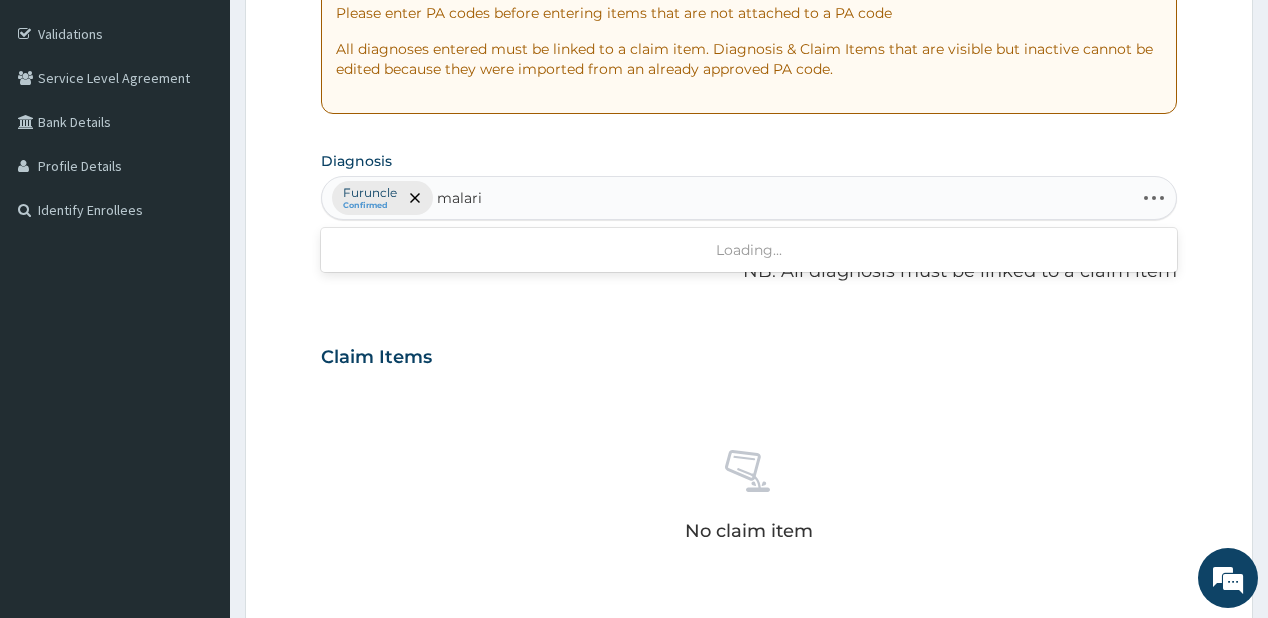 type on "malaria" 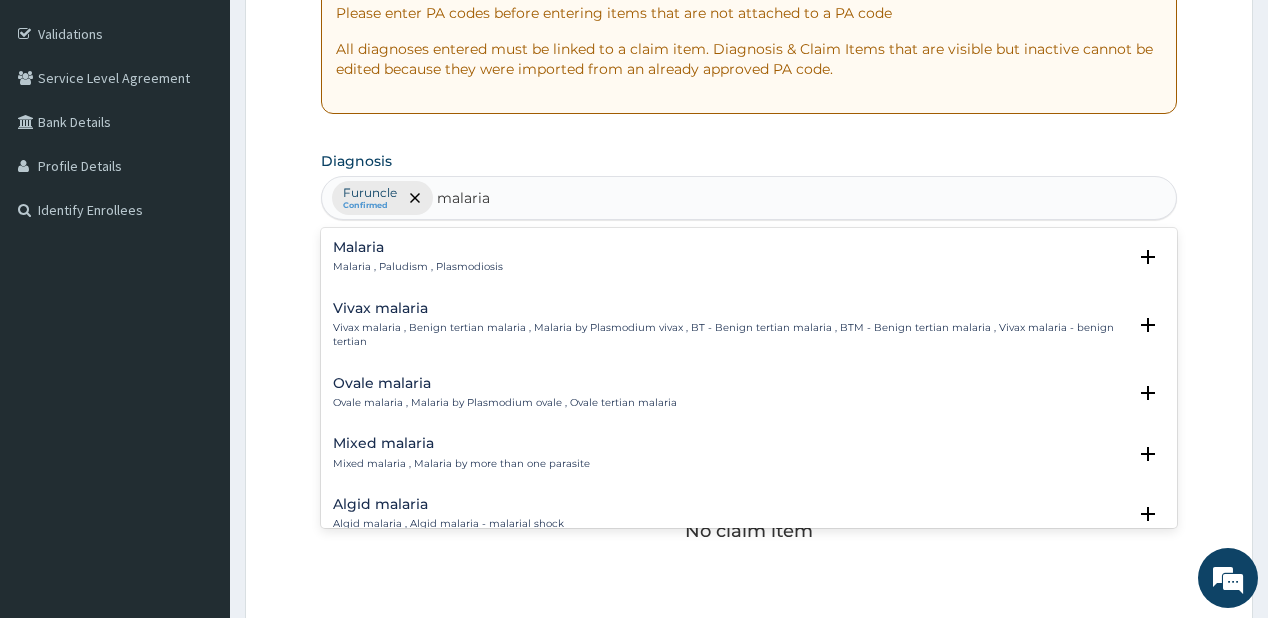 click on "Malaria , Paludism , Plasmodiosis" at bounding box center [418, 267] 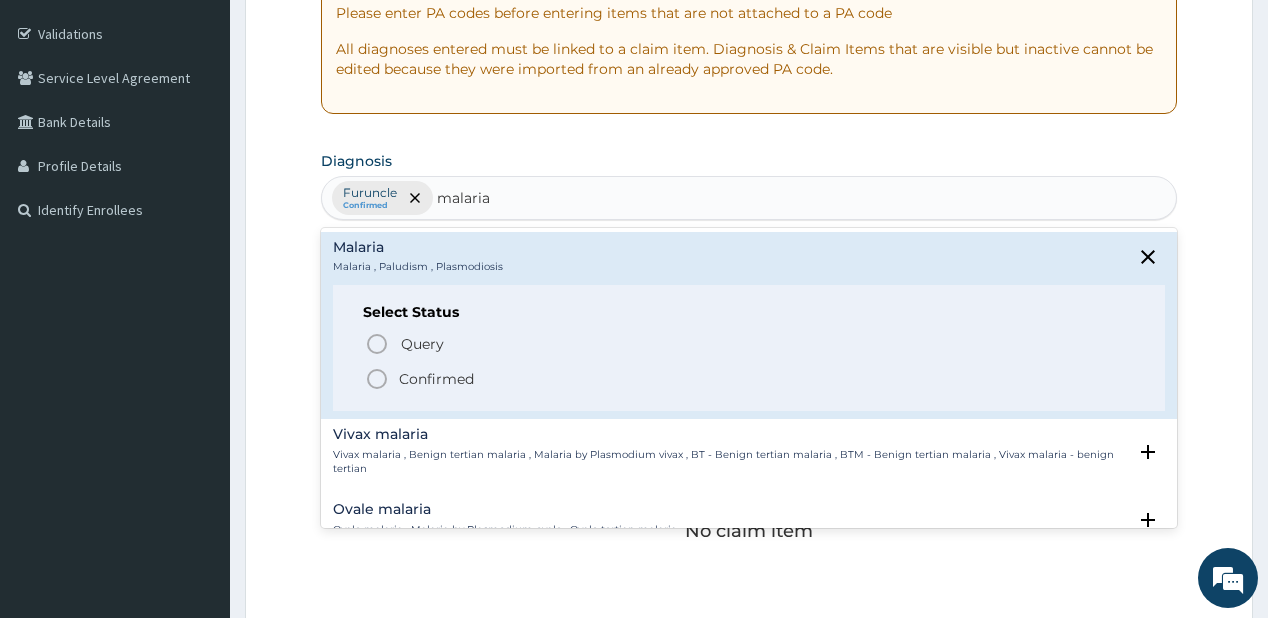 click 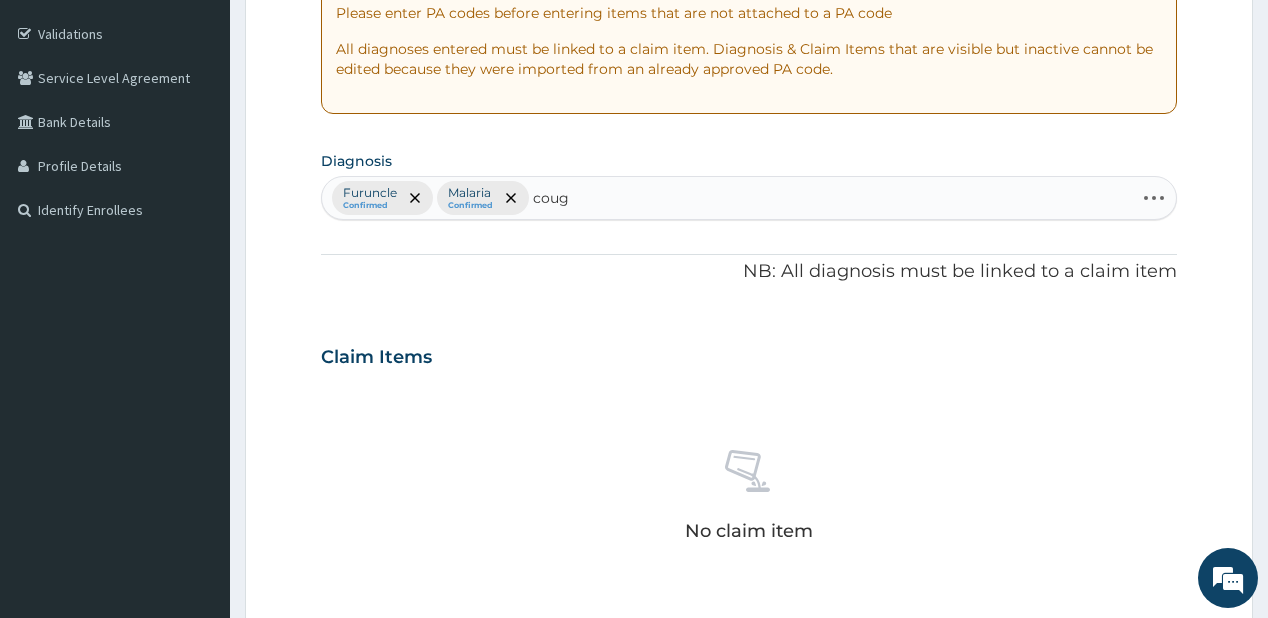 type on "cough" 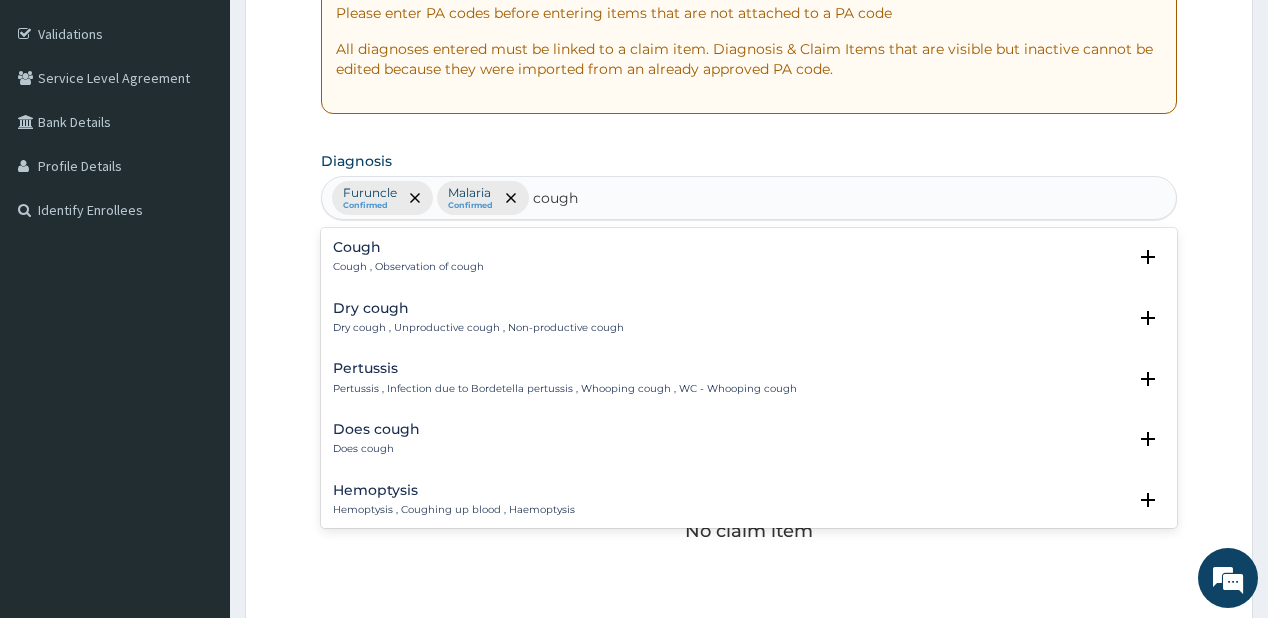 click on "Cough , Observation of cough" at bounding box center [408, 267] 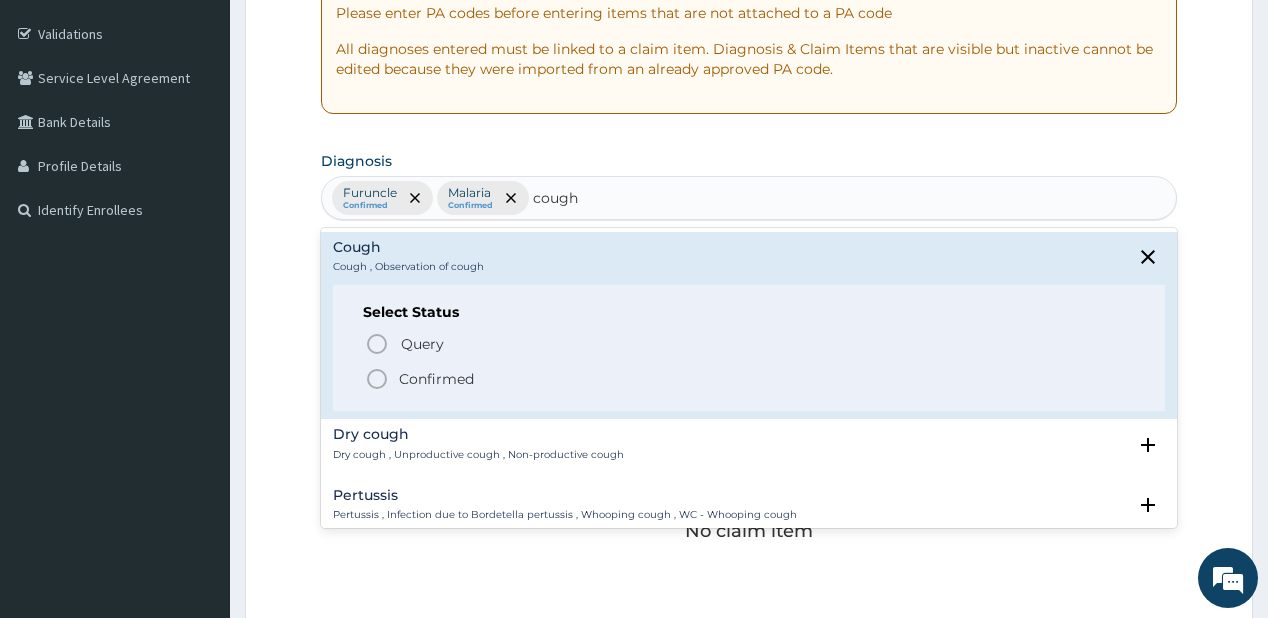 click 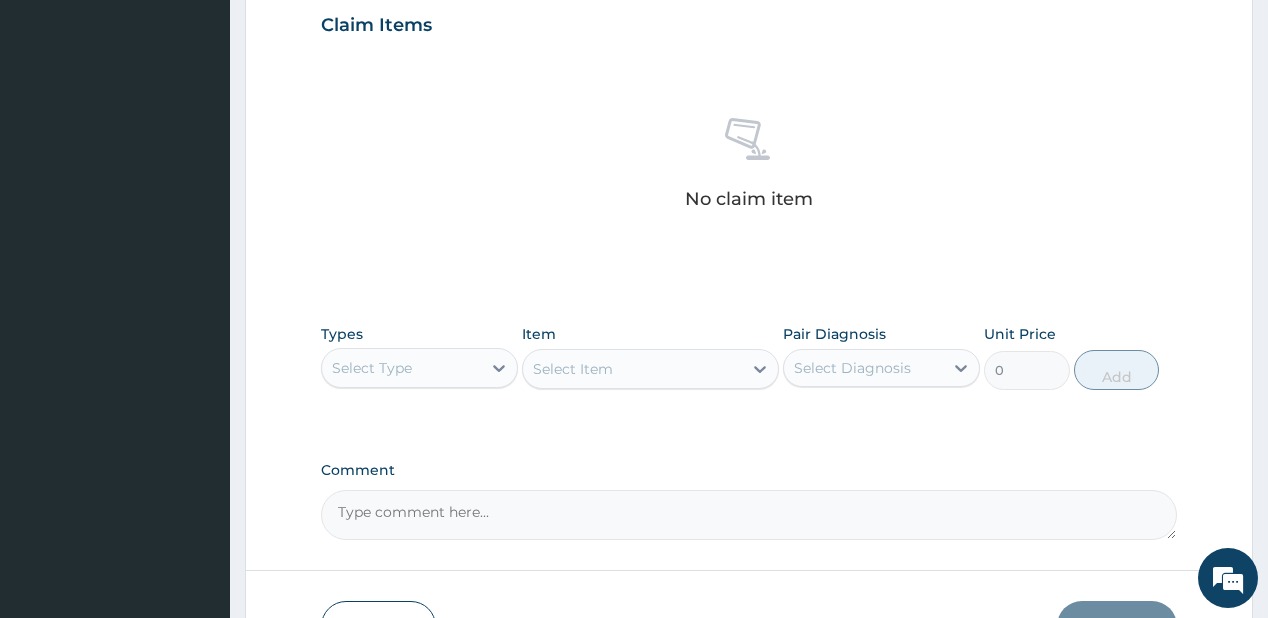 scroll, scrollTop: 760, scrollLeft: 0, axis: vertical 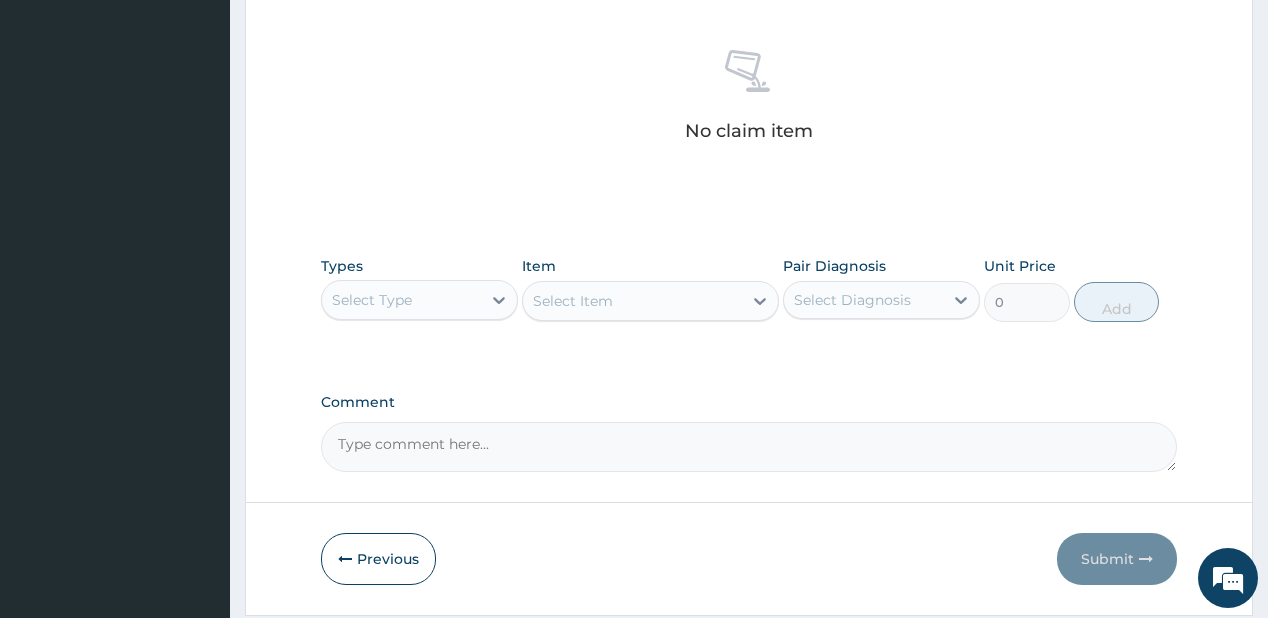 click on "Select Type" at bounding box center (401, 300) 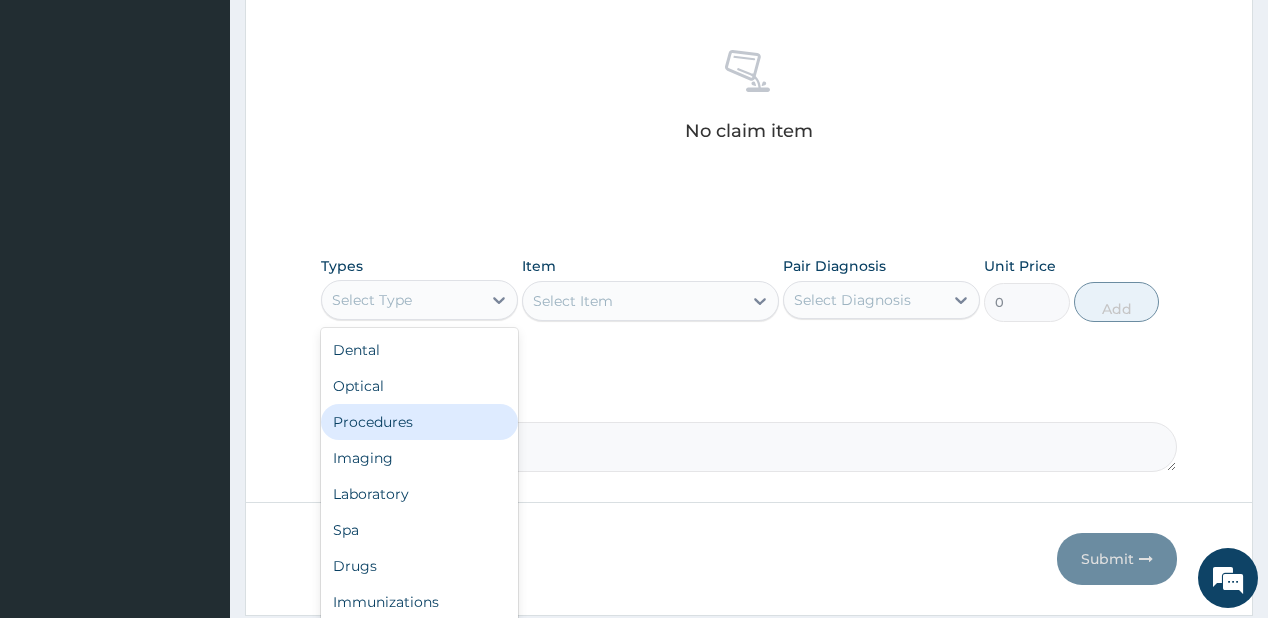 click on "Procedures" at bounding box center (419, 422) 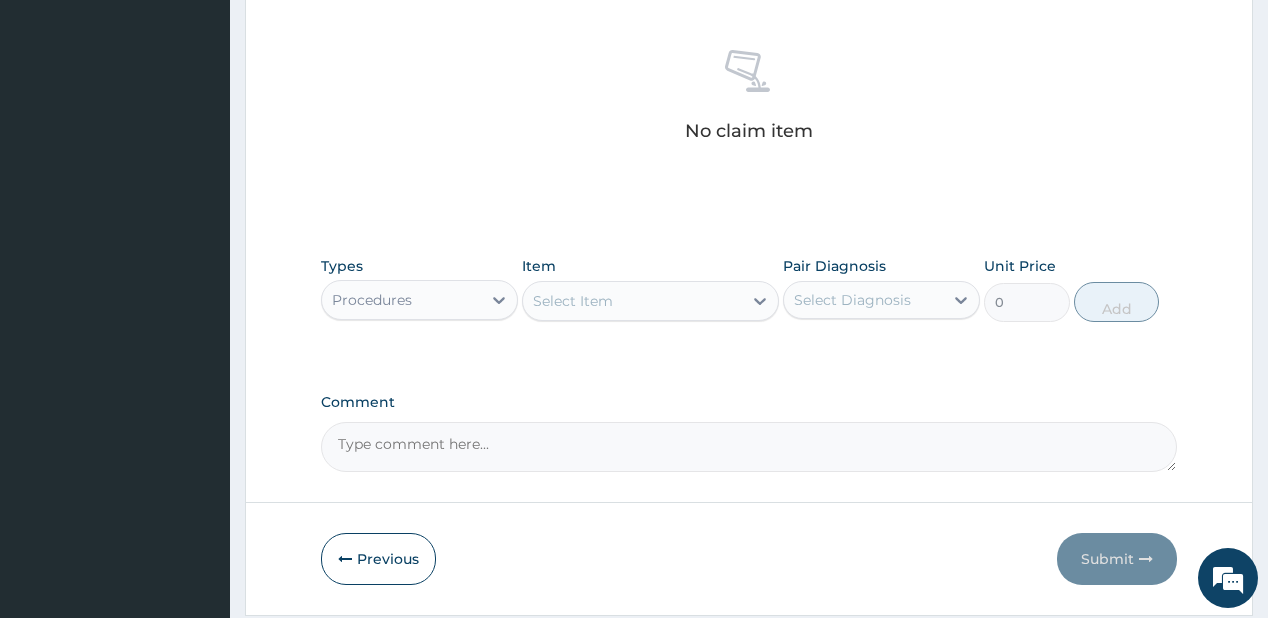 click on "Select Item" at bounding box center (573, 301) 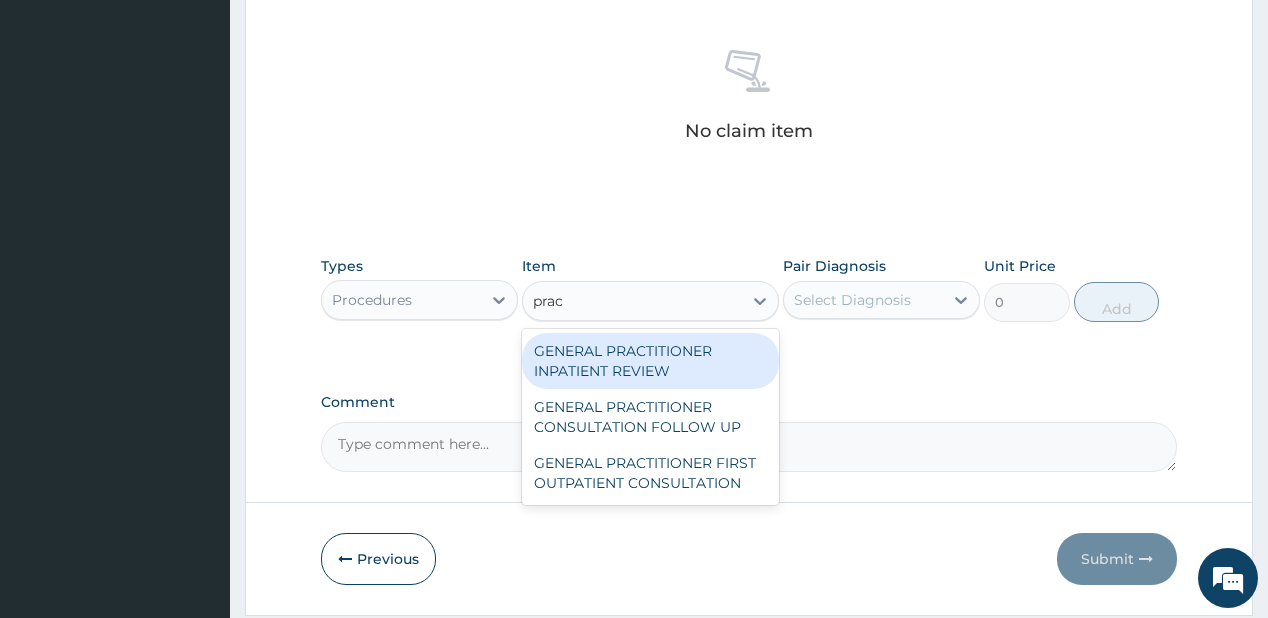 type on "pract" 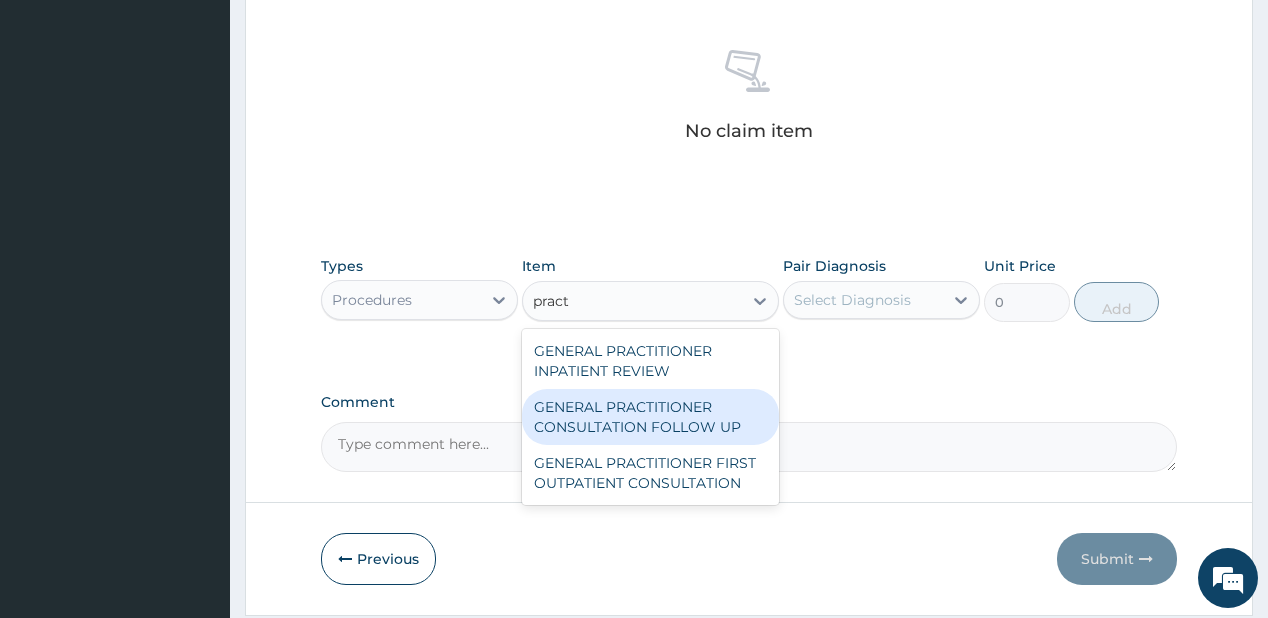 click on "GENERAL PRACTITIONER CONSULTATION FOLLOW UP" at bounding box center (650, 417) 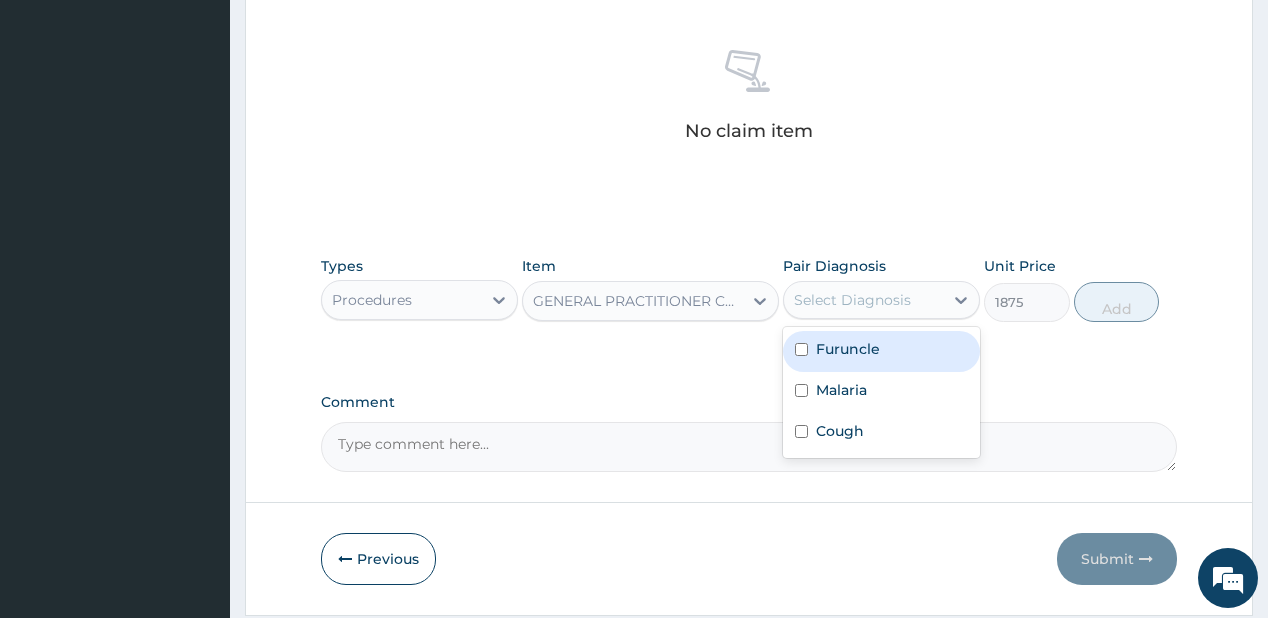 click on "Select Diagnosis" at bounding box center [852, 300] 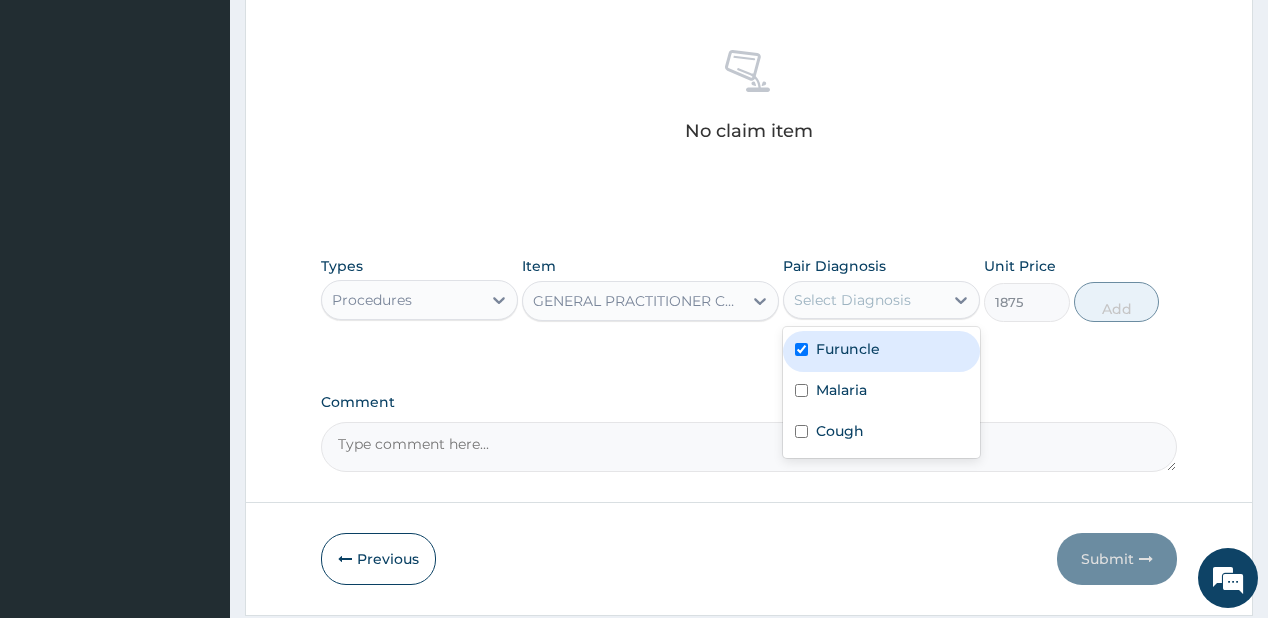 checkbox on "true" 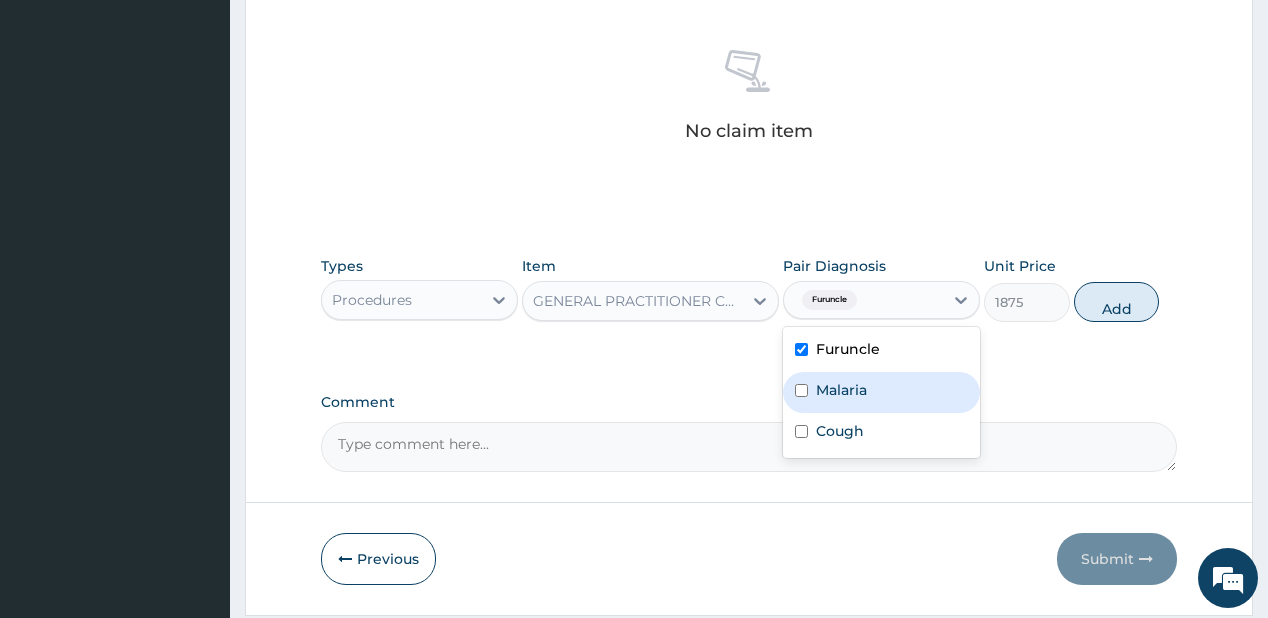 click on "Malaria" at bounding box center [841, 390] 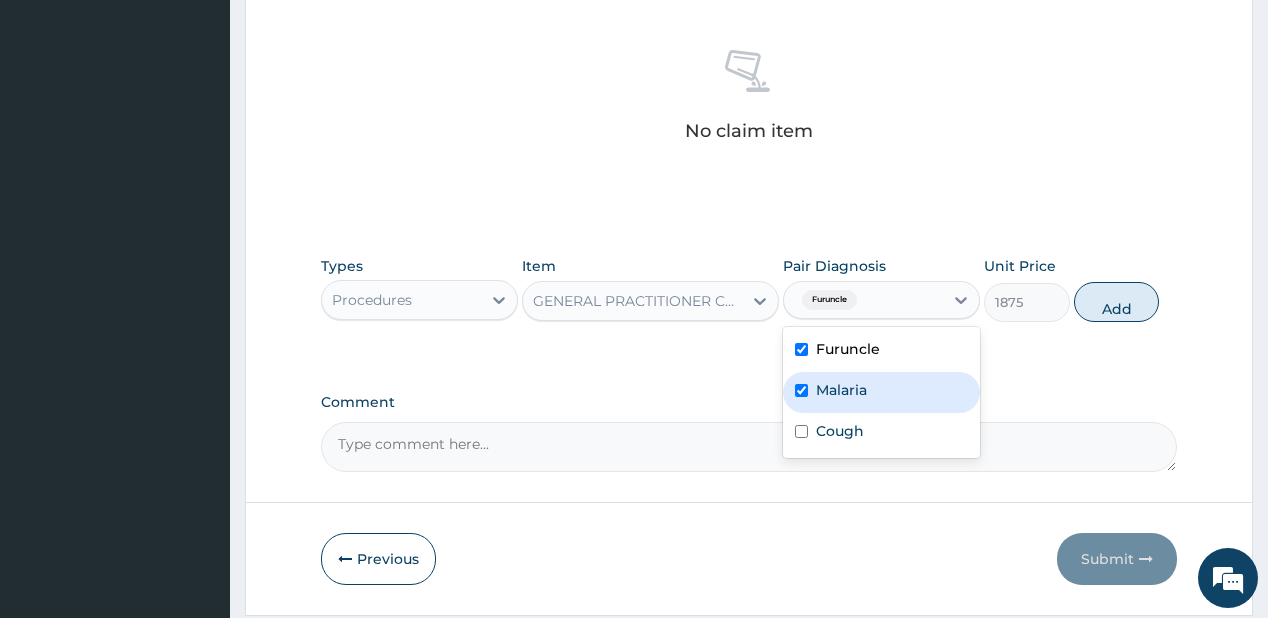 checkbox on "true" 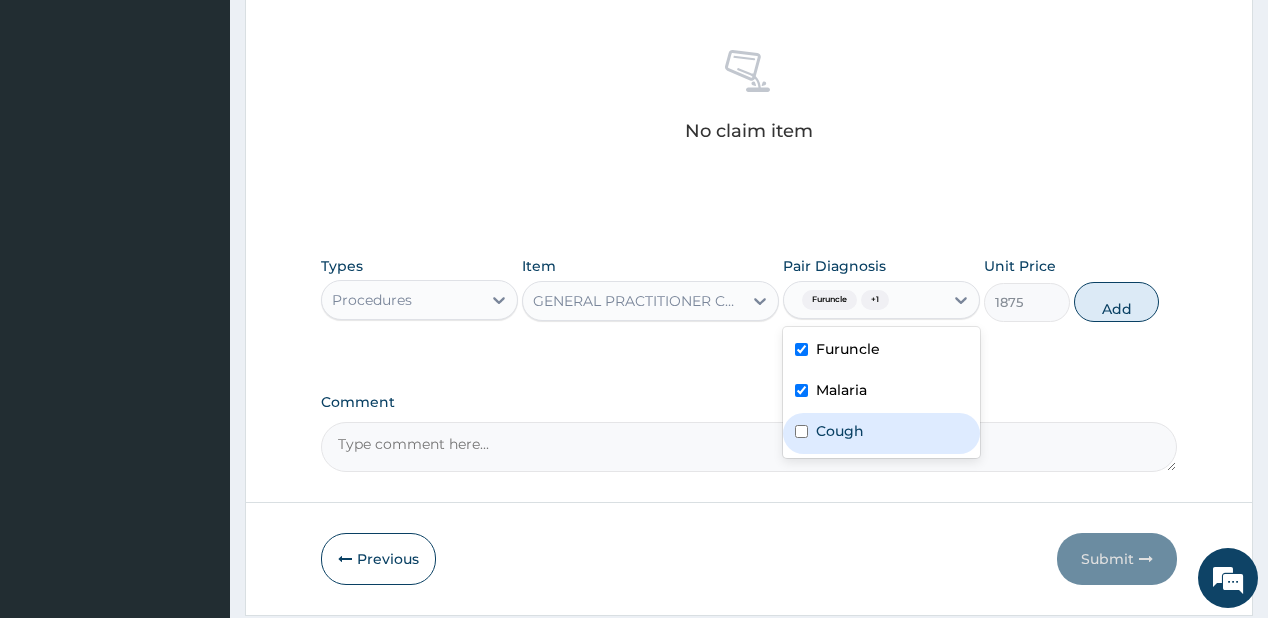 drag, startPoint x: 833, startPoint y: 426, endPoint x: 882, endPoint y: 388, distance: 62.008064 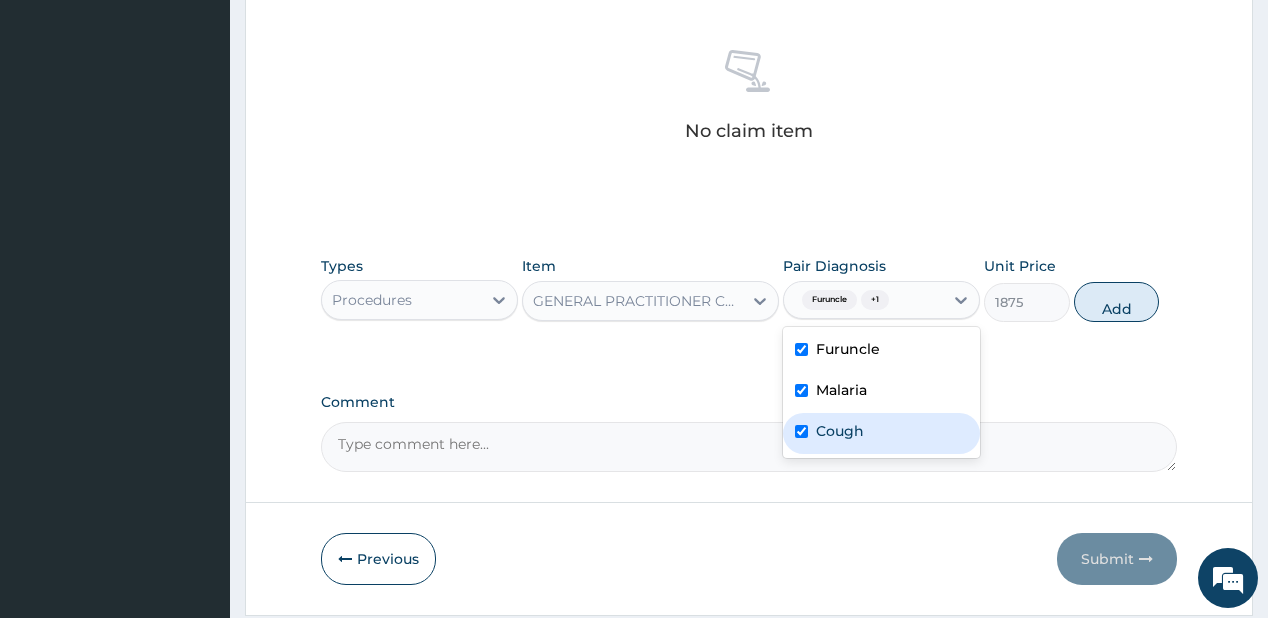 checkbox on "true" 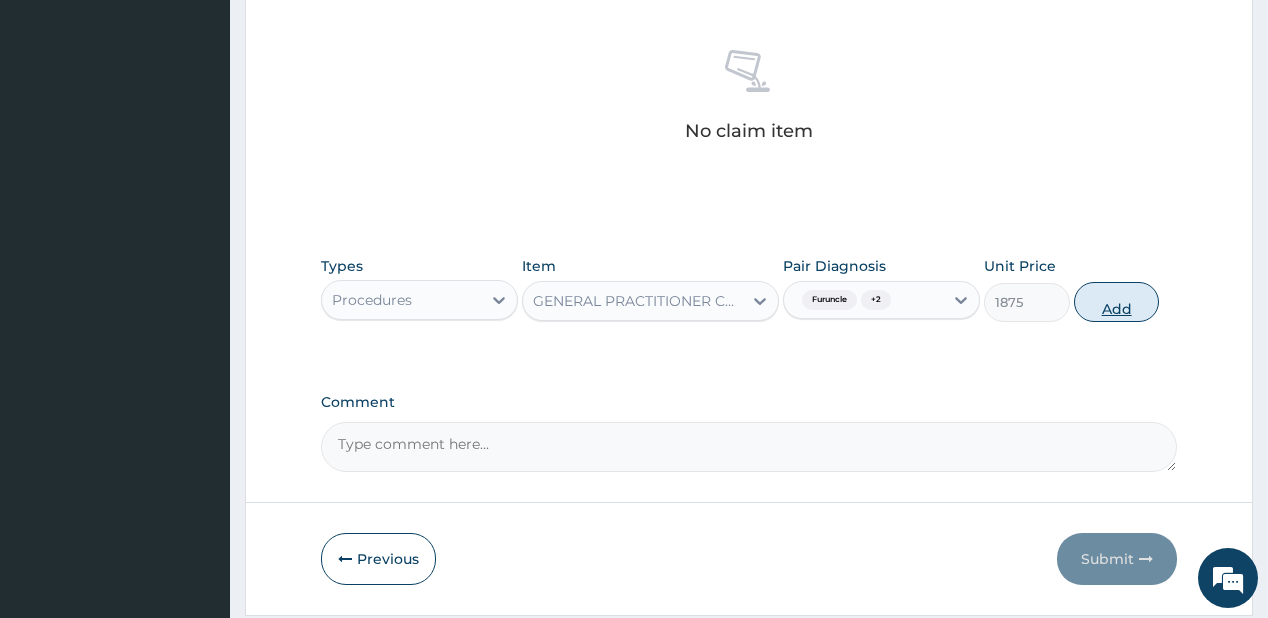 click on "Add" at bounding box center (1117, 302) 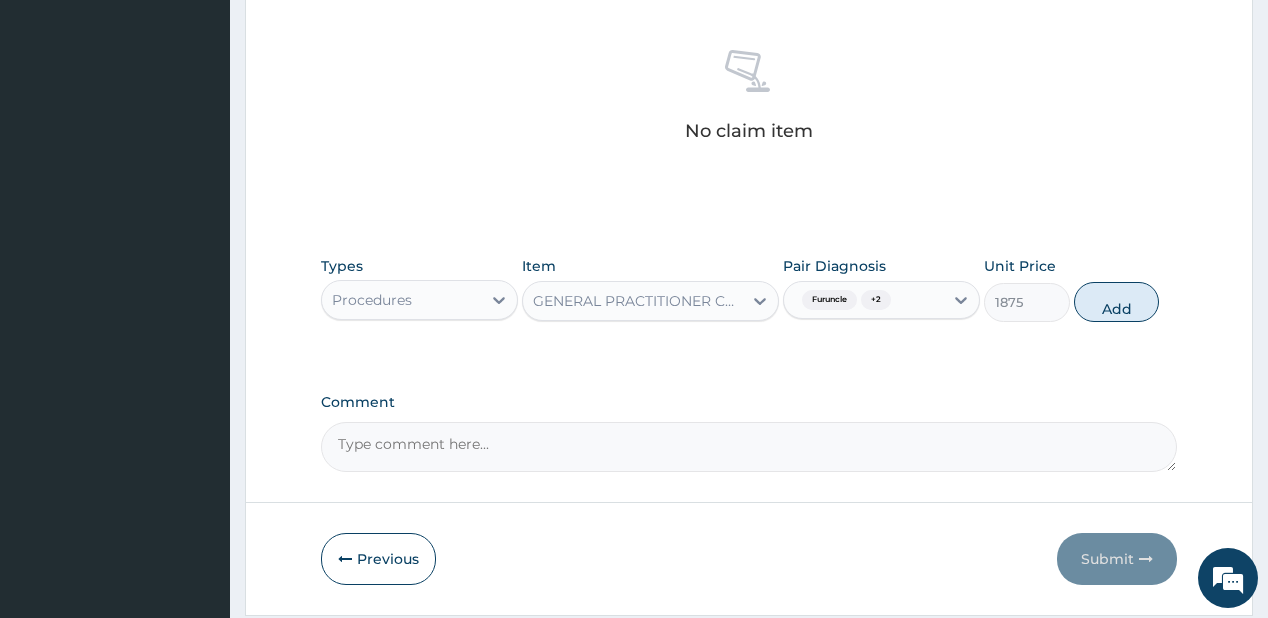 type on "0" 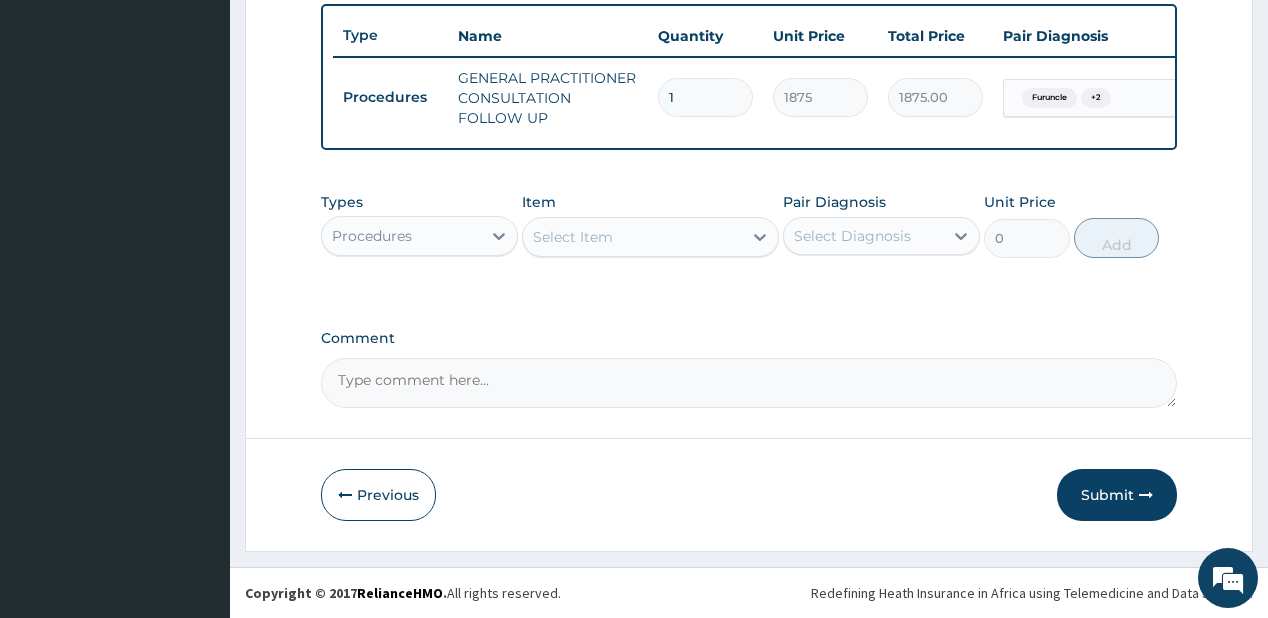scroll, scrollTop: 748, scrollLeft: 0, axis: vertical 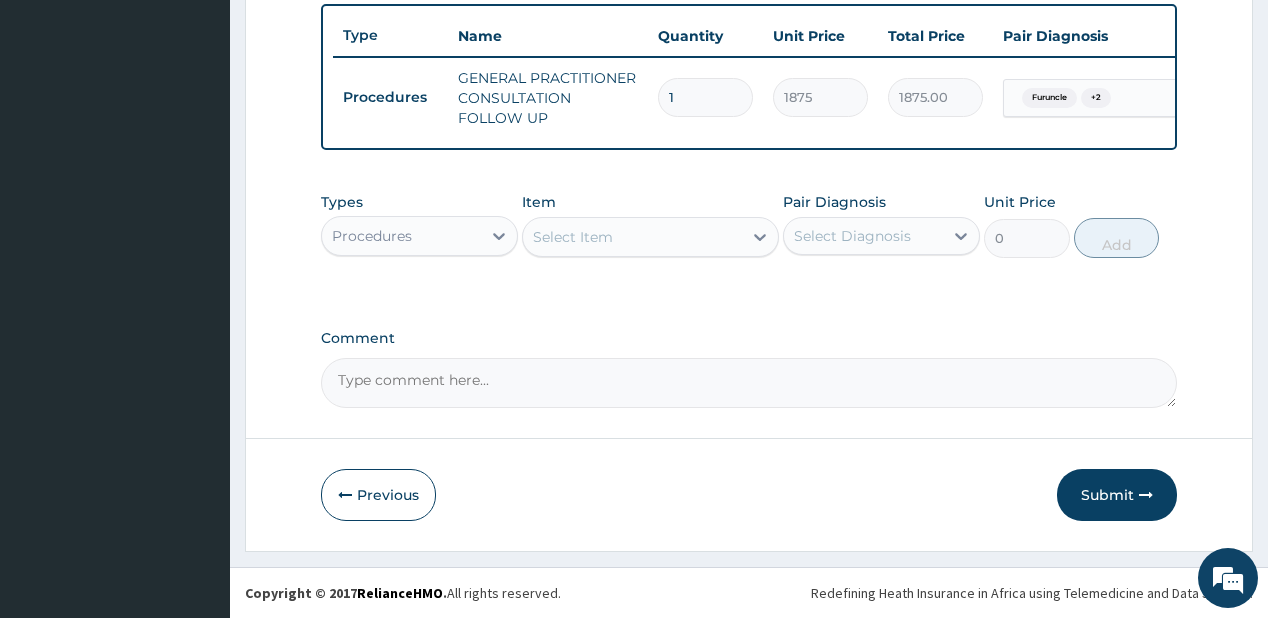 click on "Procedures" at bounding box center (401, 236) 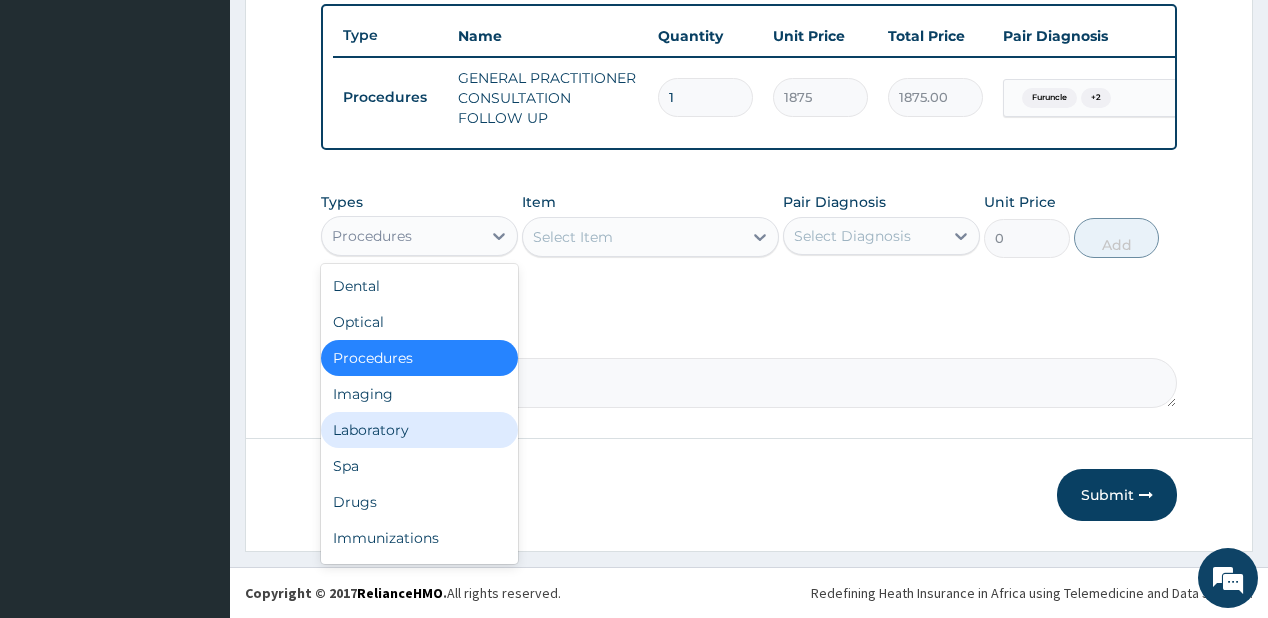 drag, startPoint x: 378, startPoint y: 430, endPoint x: 361, endPoint y: 35, distance: 395.36566 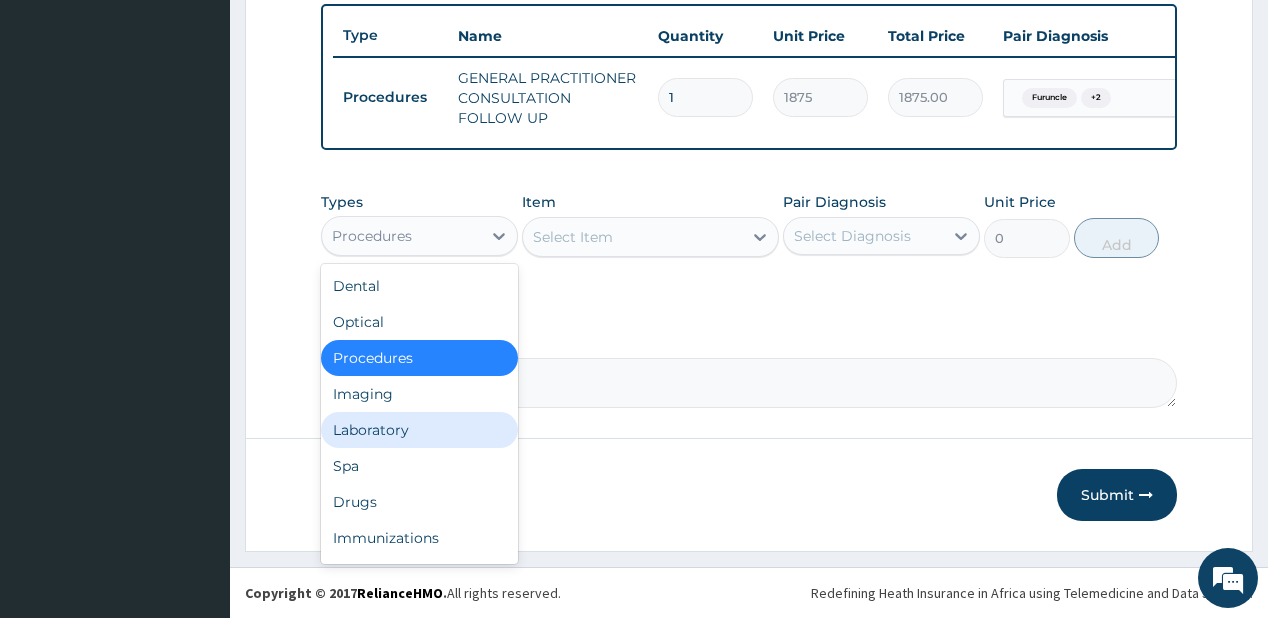 click on "Laboratory" at bounding box center (419, 430) 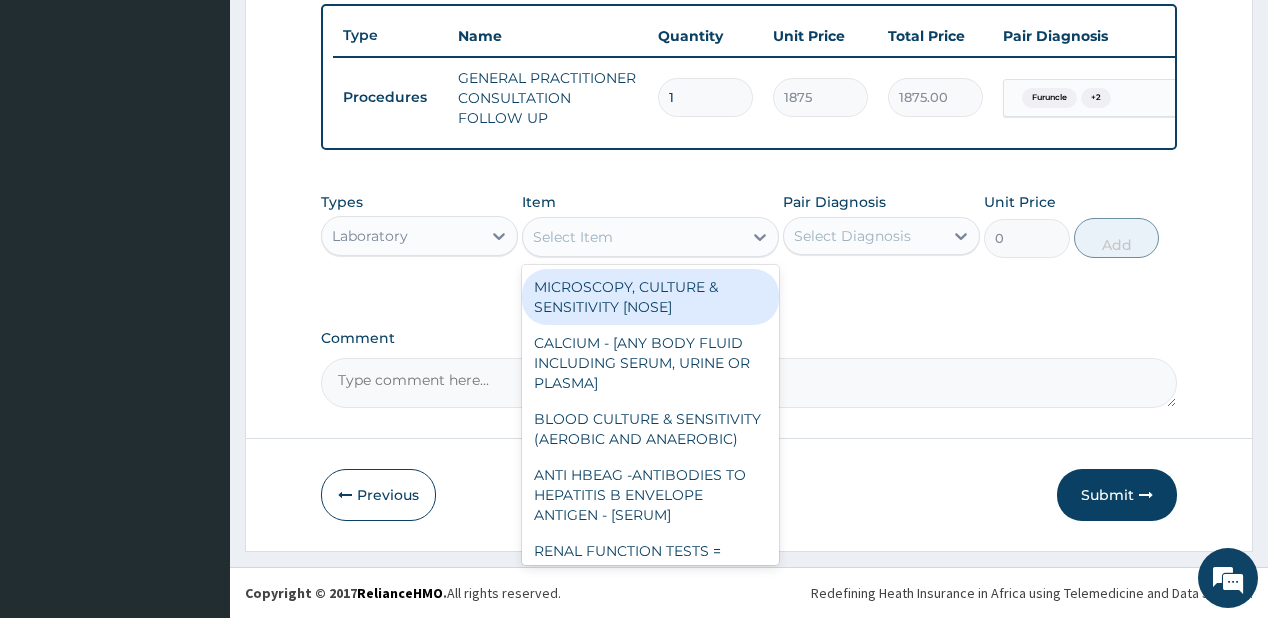 click on "Select Item" at bounding box center [573, 237] 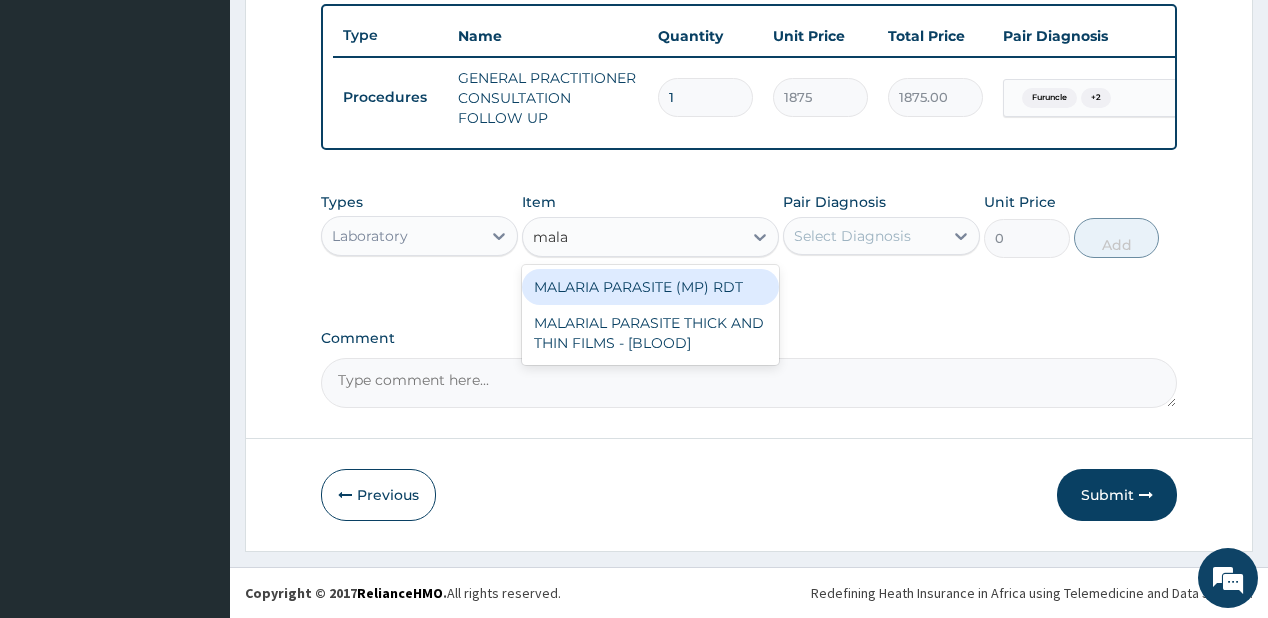 type on "malar" 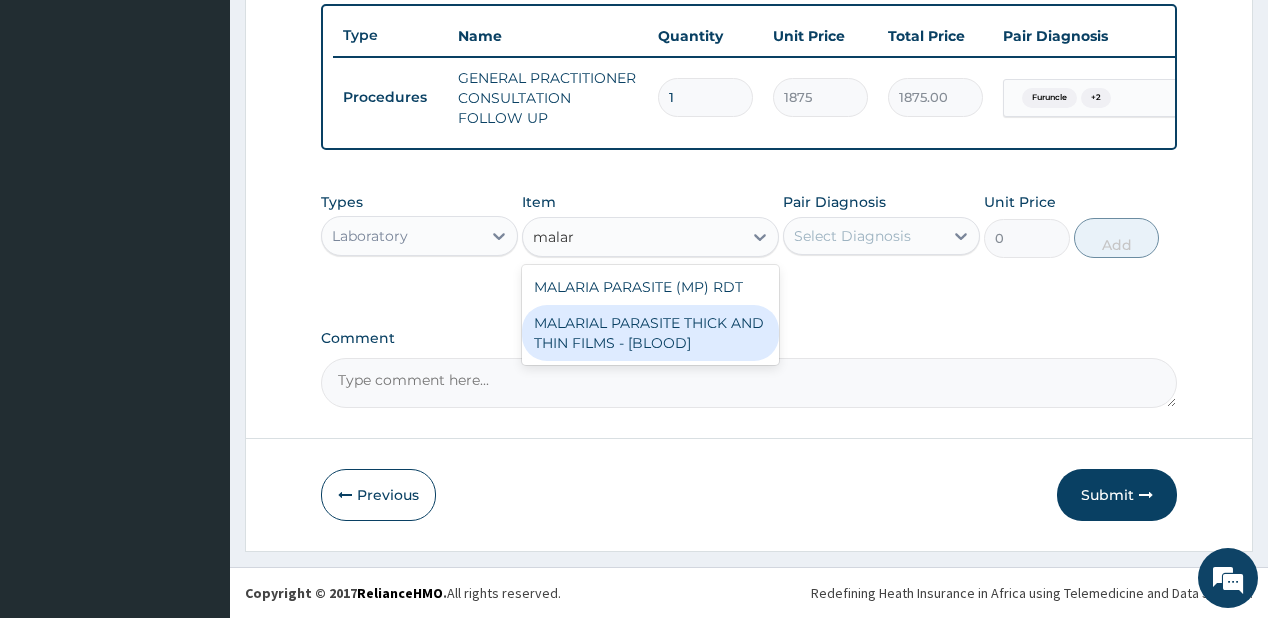 click on "MALARIAL PARASITE THICK AND THIN FILMS - [BLOOD]" at bounding box center [650, 333] 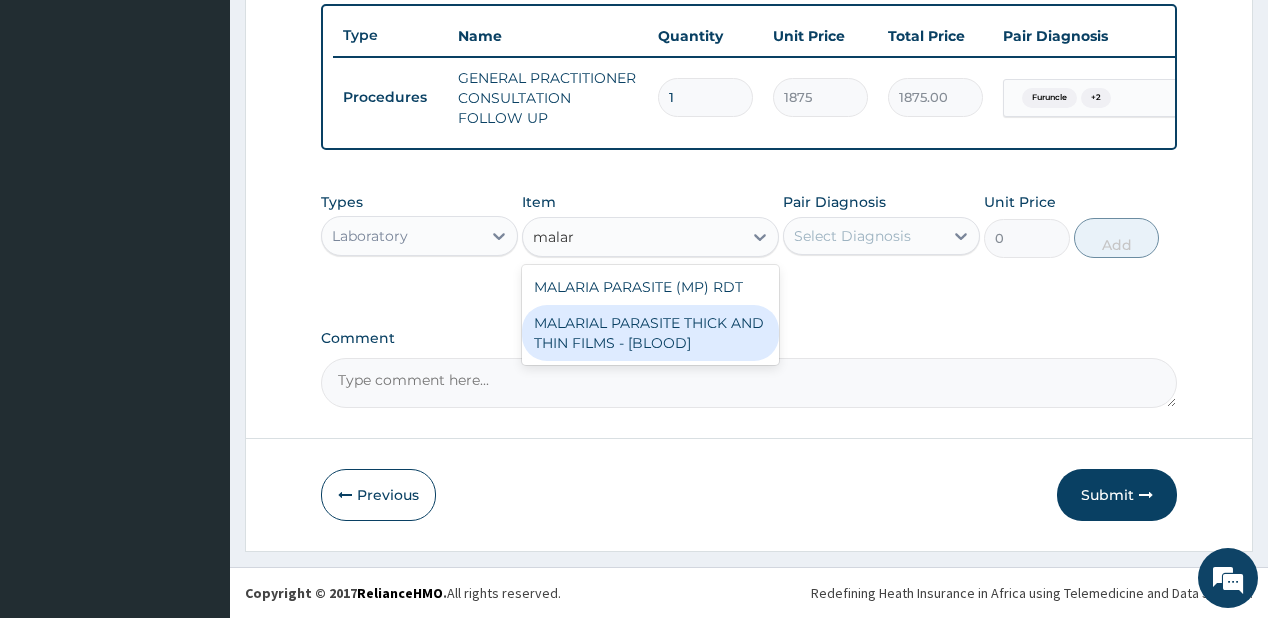 type 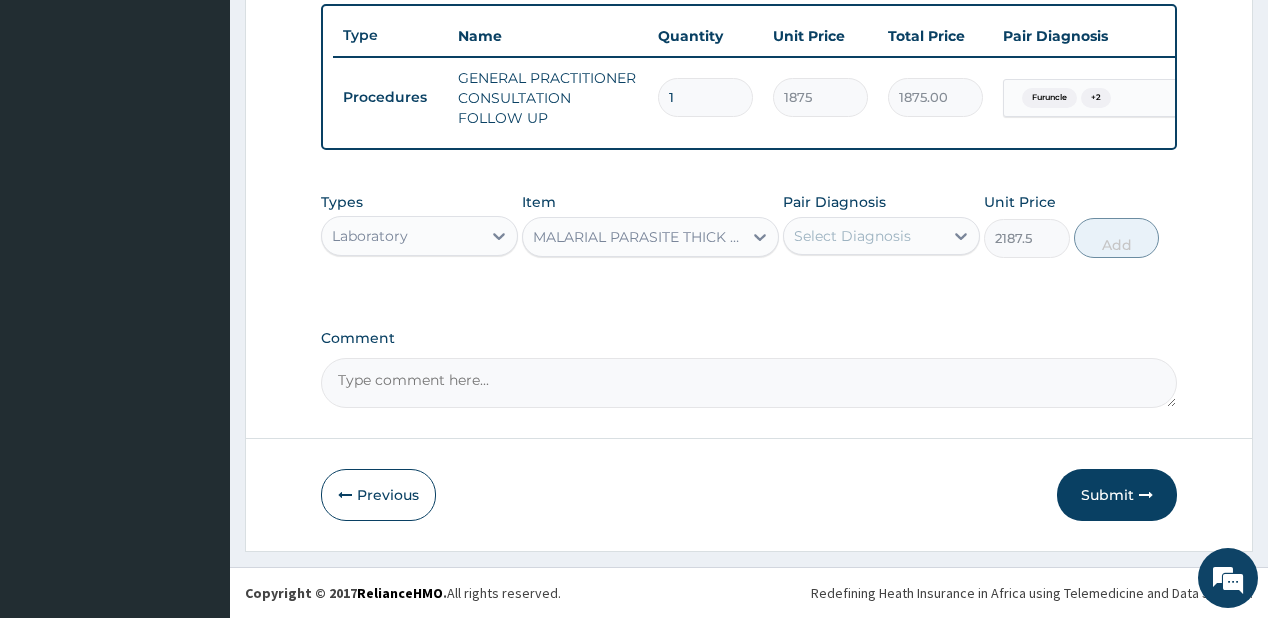 click on "Select Diagnosis" at bounding box center [863, 236] 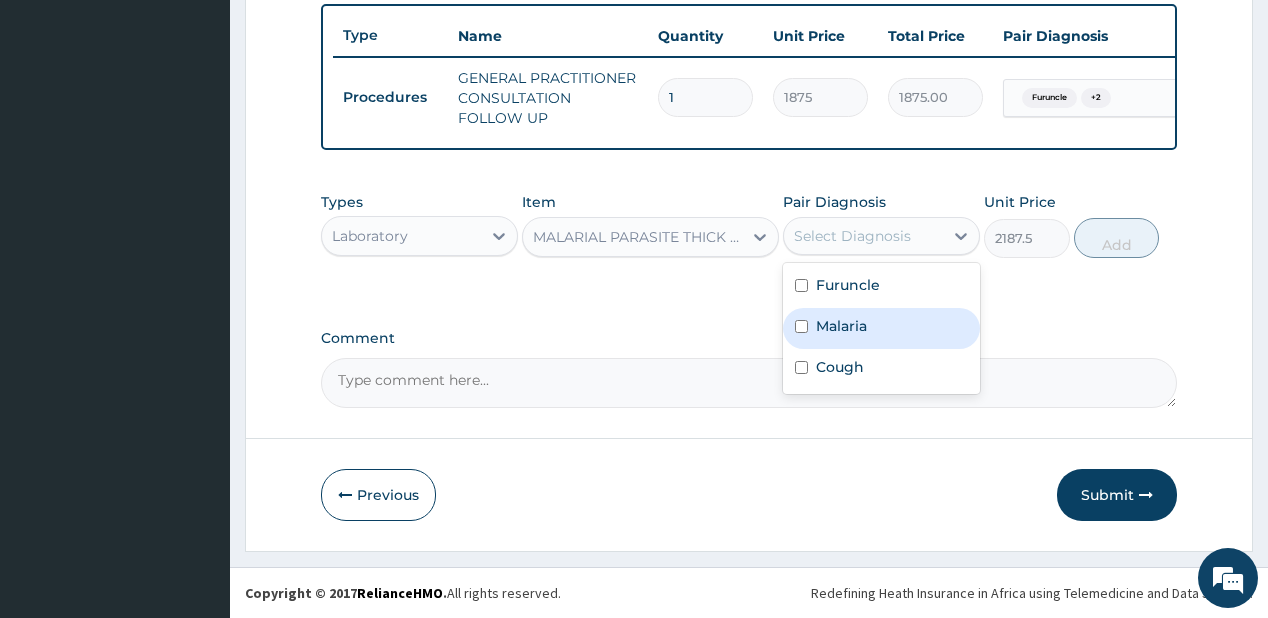 click at bounding box center (801, 326) 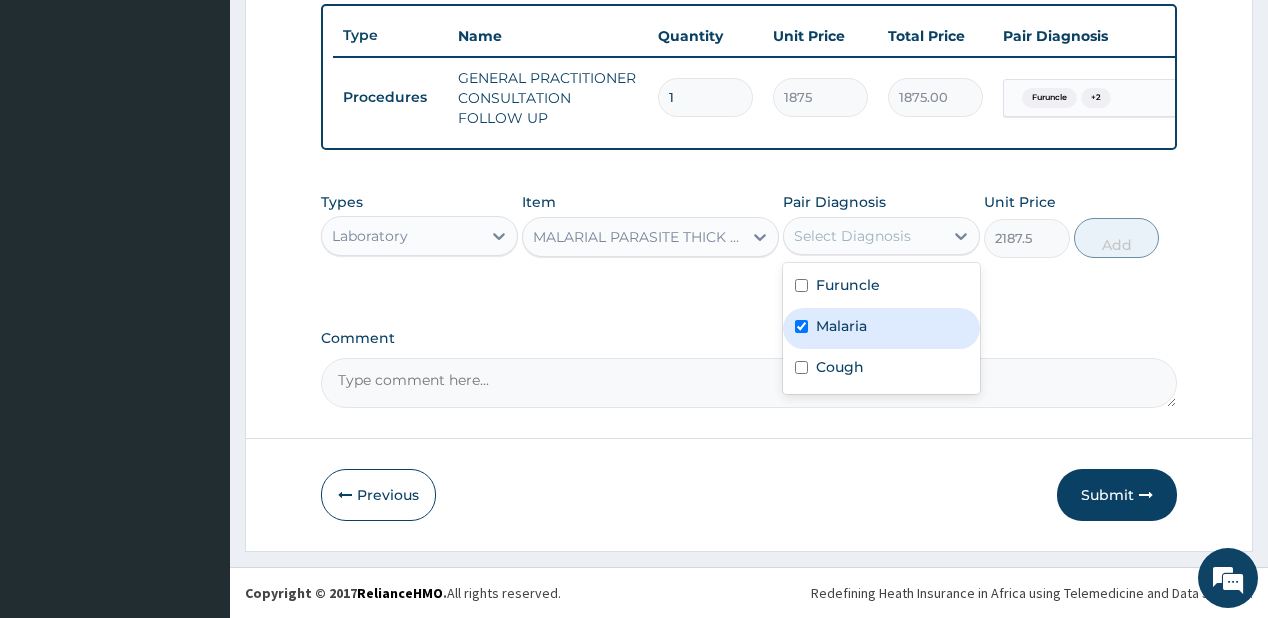 checkbox on "true" 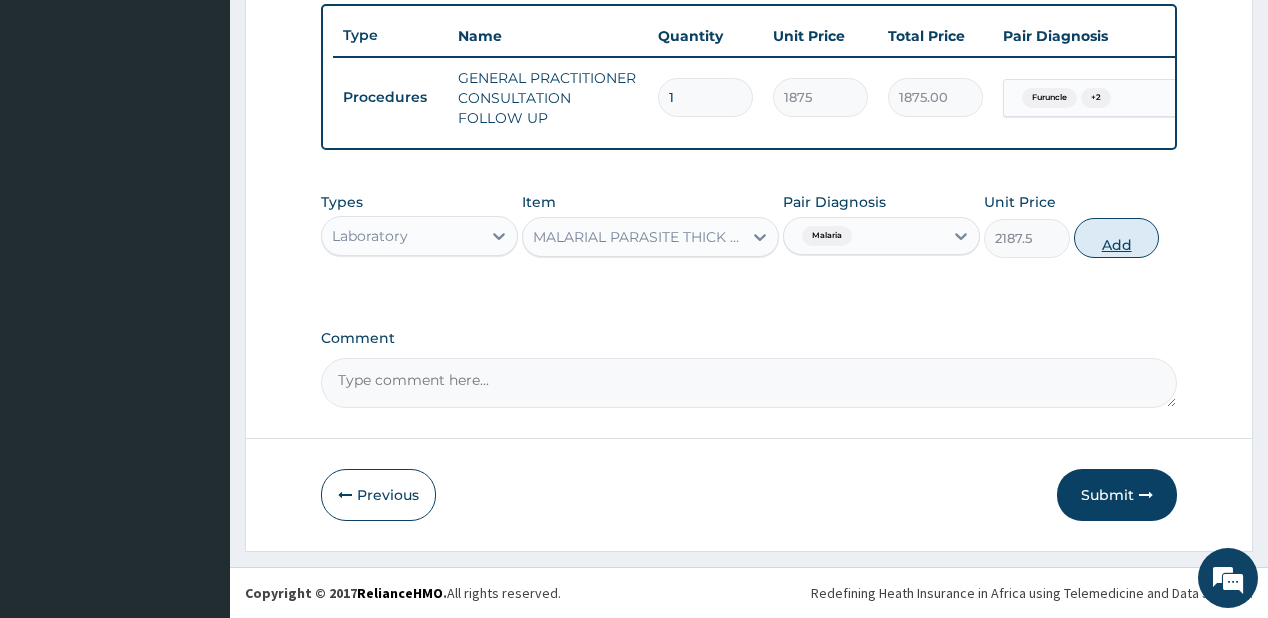 click on "Add" at bounding box center [1117, 238] 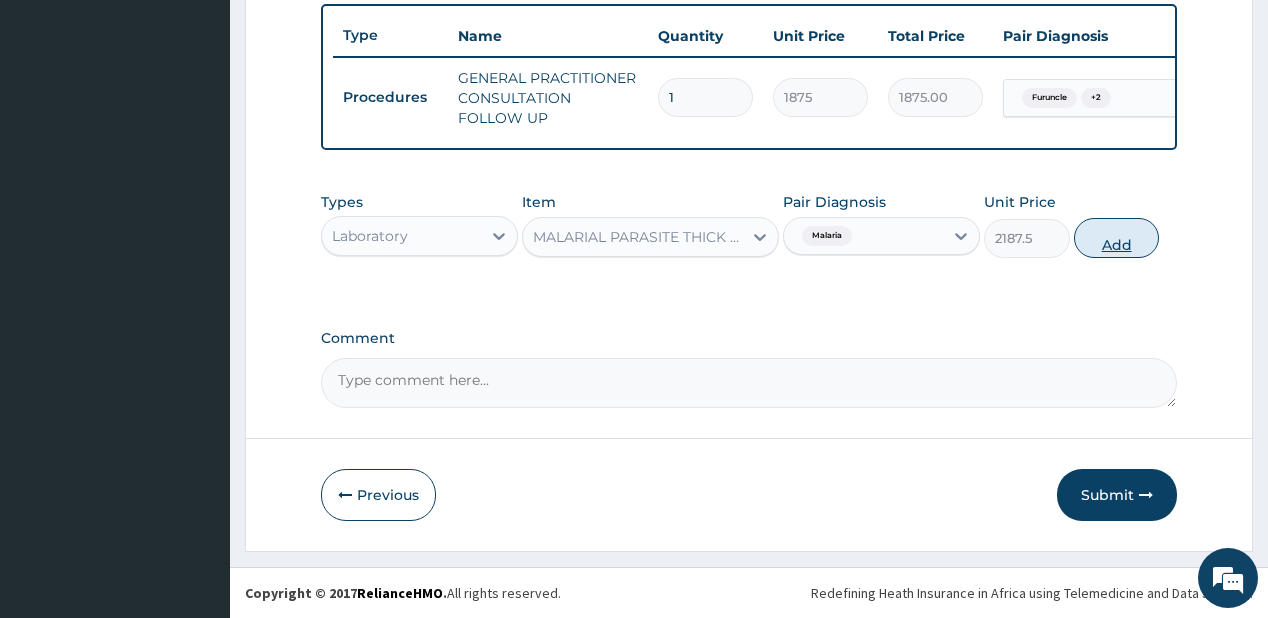 type on "0" 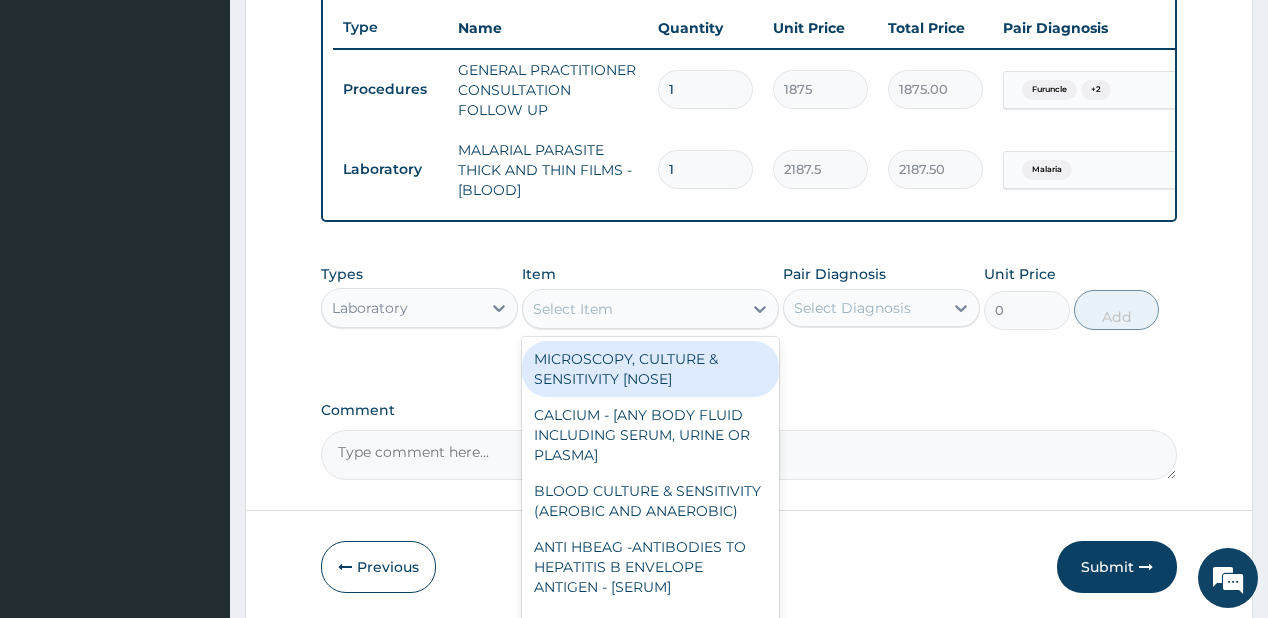 click on "Select Item" at bounding box center [573, 309] 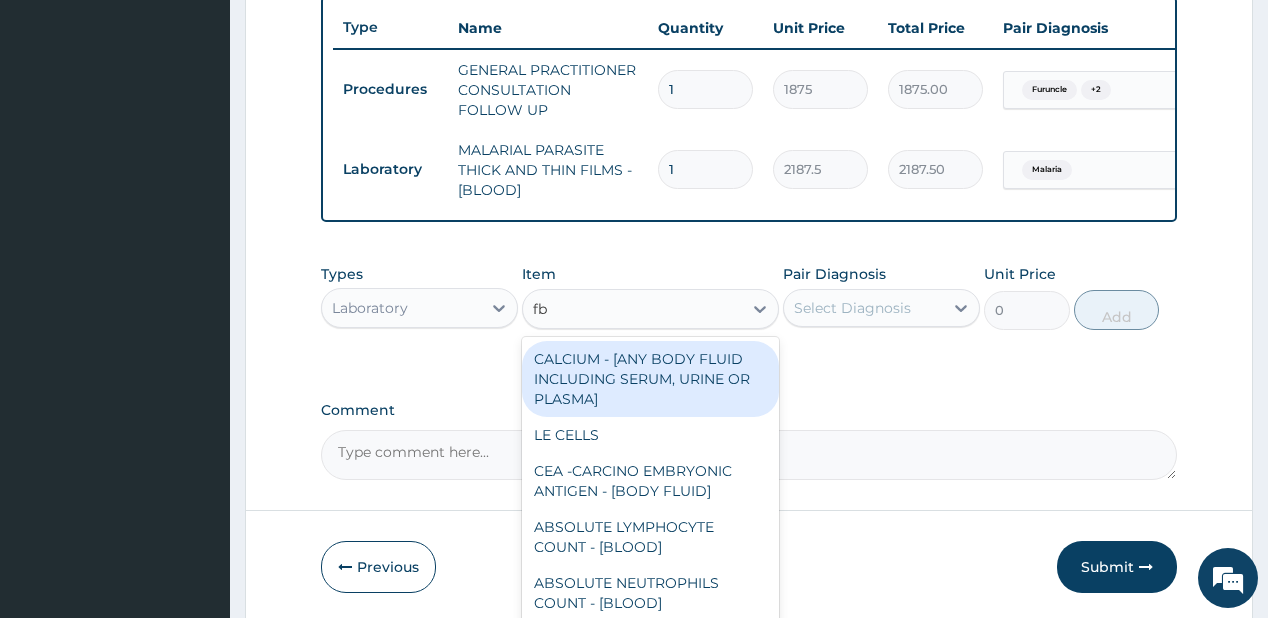 type on "fbc" 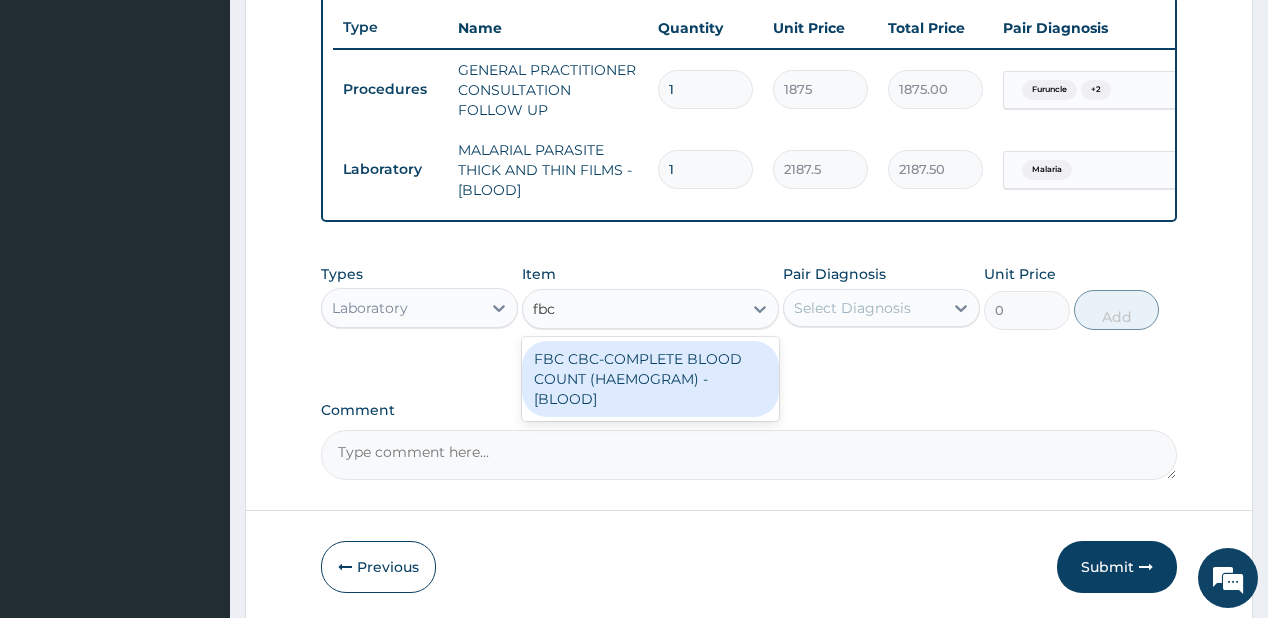 drag, startPoint x: 578, startPoint y: 383, endPoint x: 599, endPoint y: 351, distance: 38.27532 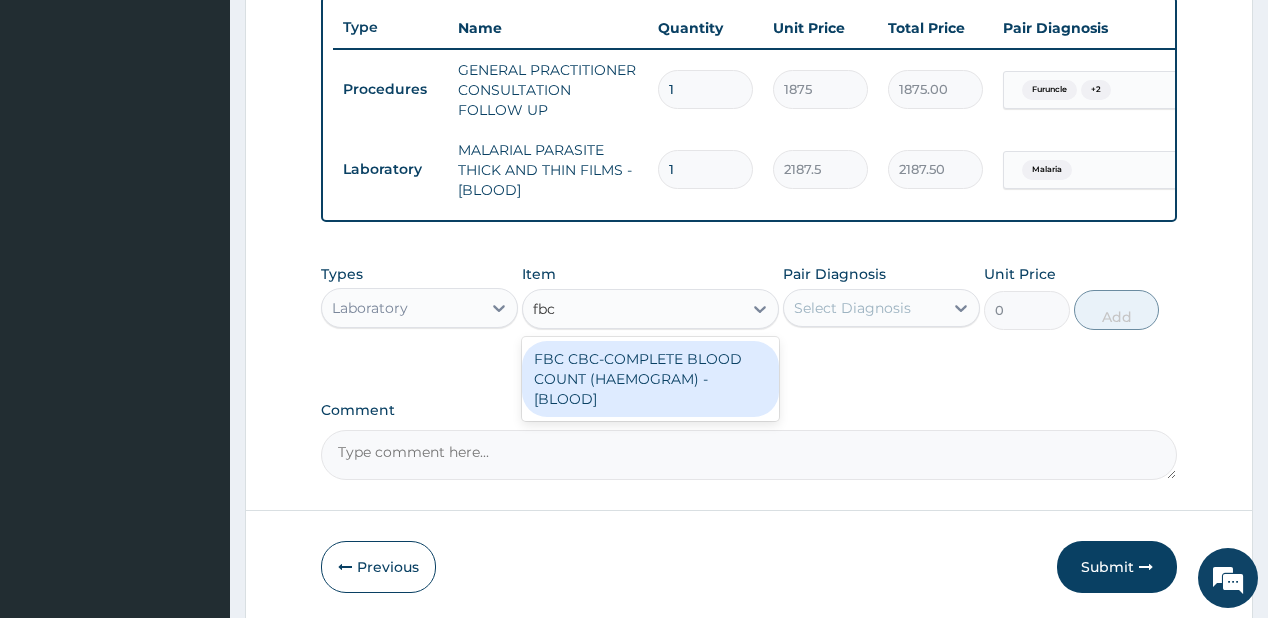 click on "FBC CBC-COMPLETE BLOOD COUNT (HAEMOGRAM) - [BLOOD]" at bounding box center [650, 379] 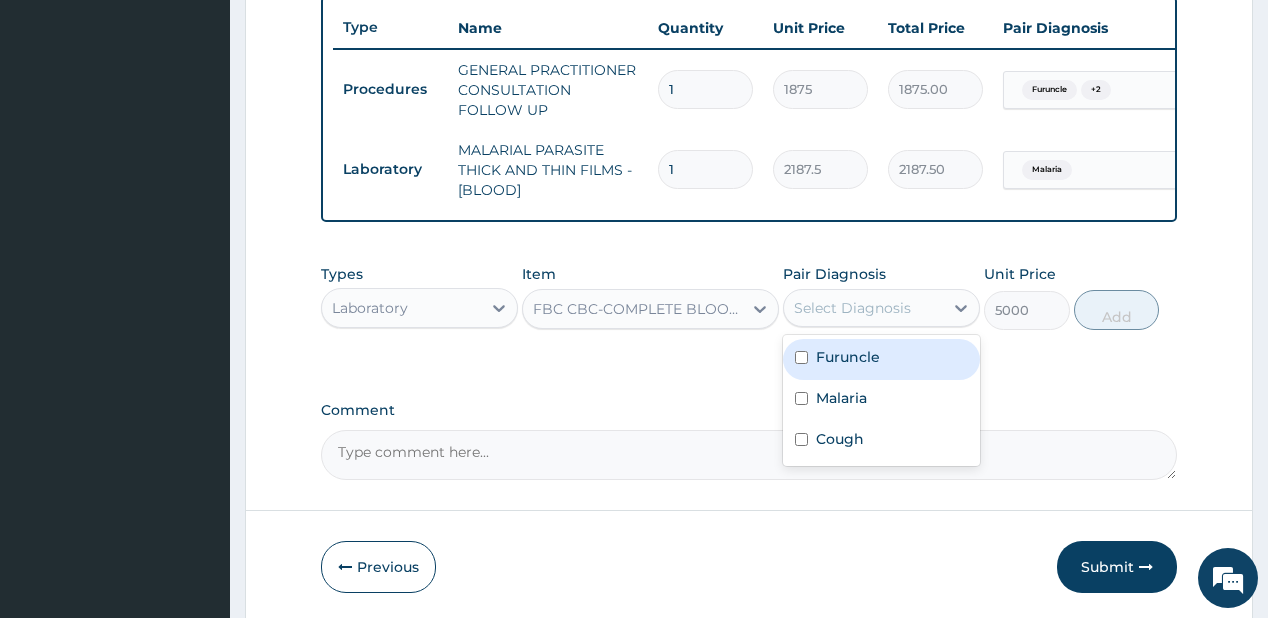 click on "Select Diagnosis" at bounding box center [863, 308] 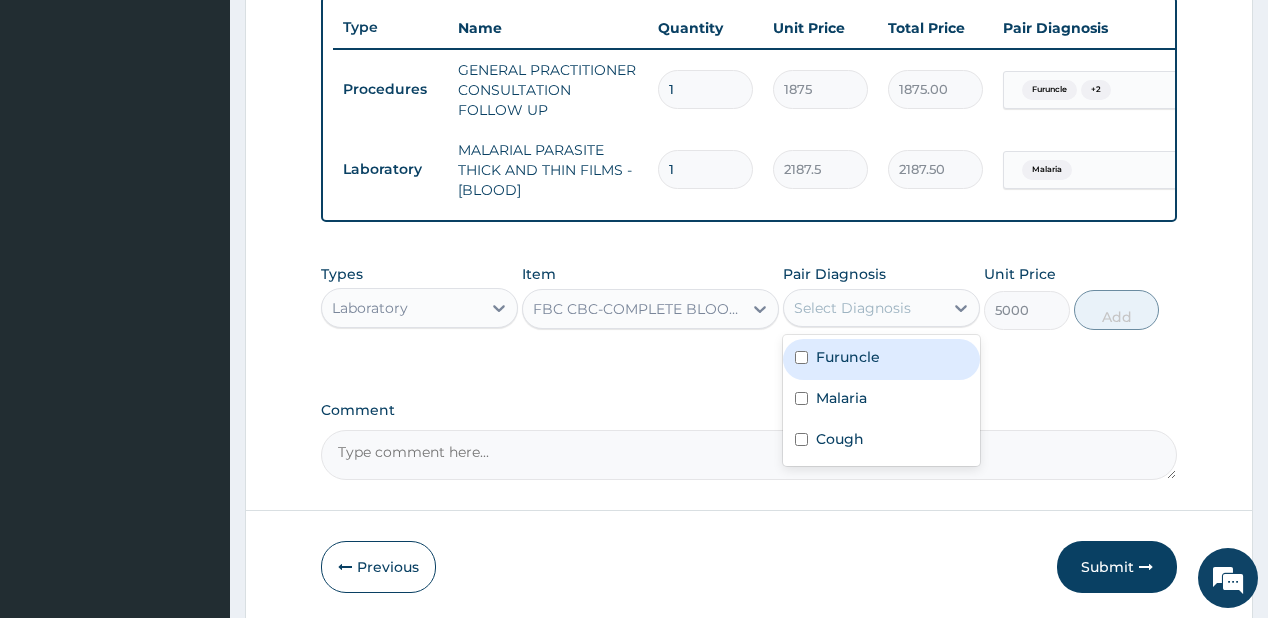 drag, startPoint x: 872, startPoint y: 369, endPoint x: 877, endPoint y: 388, distance: 19.646883 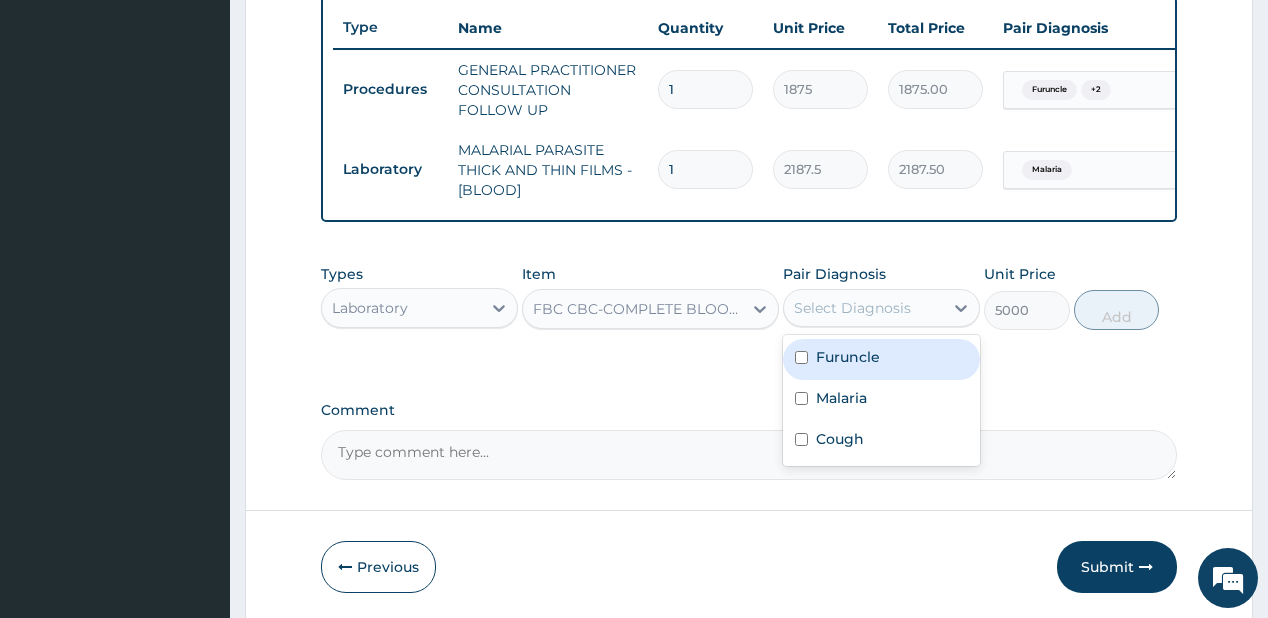 click on "Furuncle" at bounding box center [881, 359] 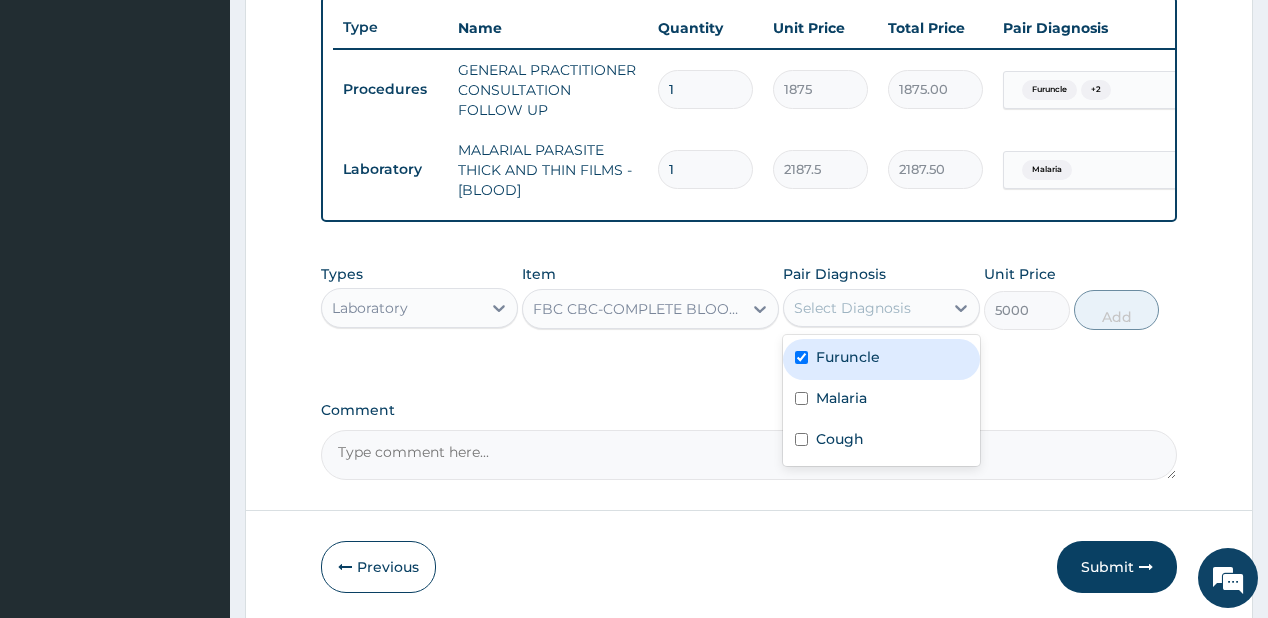 checkbox on "true" 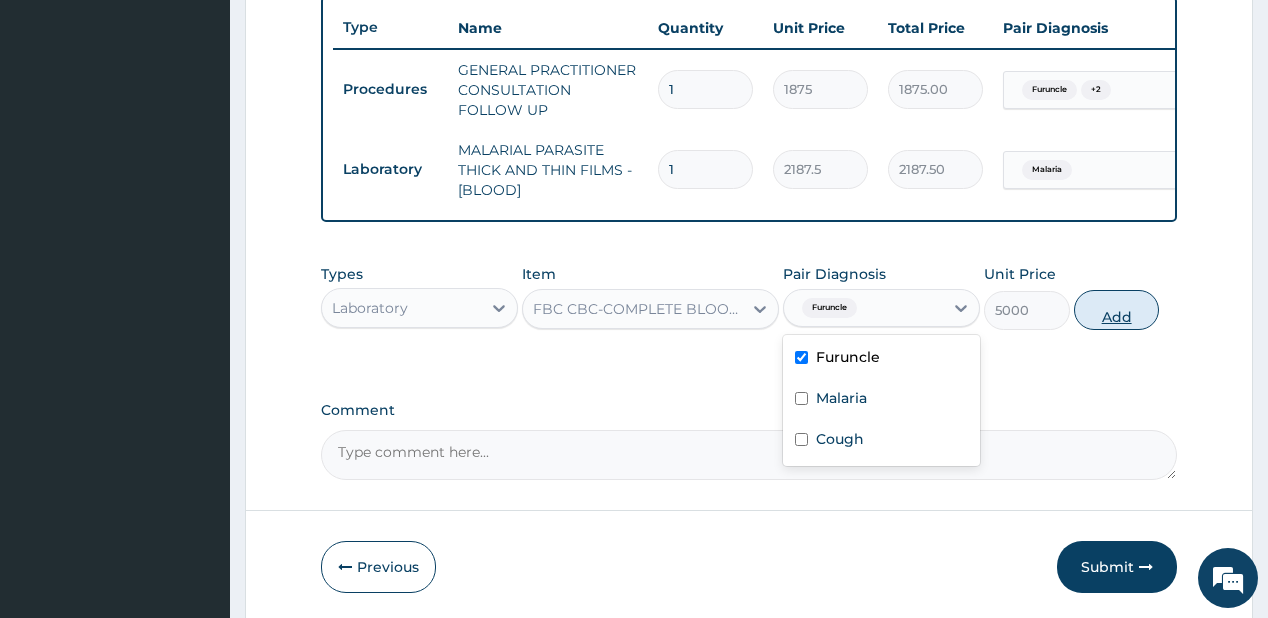 click on "Add" at bounding box center (1117, 310) 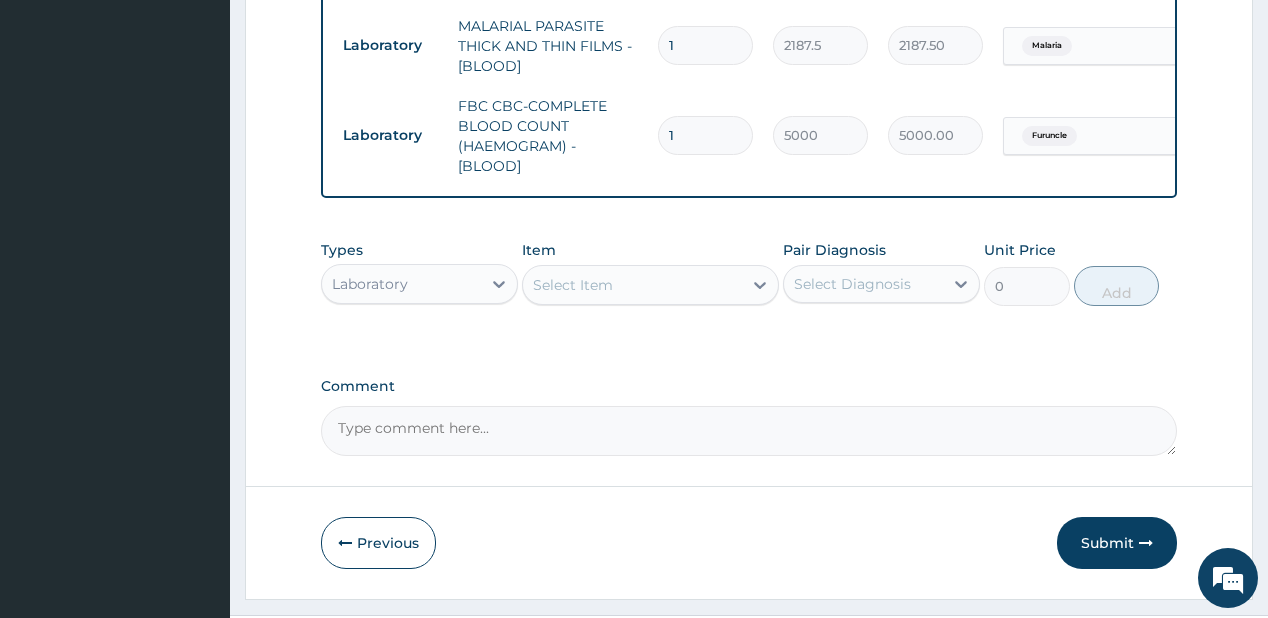 scroll, scrollTop: 928, scrollLeft: 0, axis: vertical 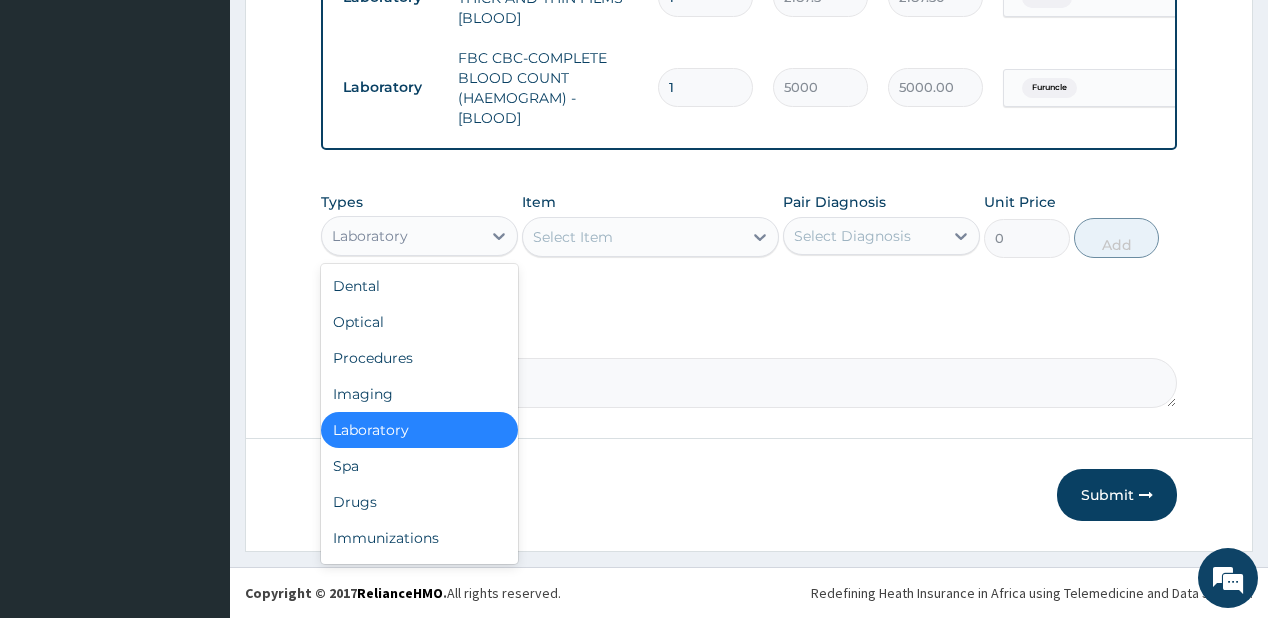 click on "Laboratory" at bounding box center [401, 236] 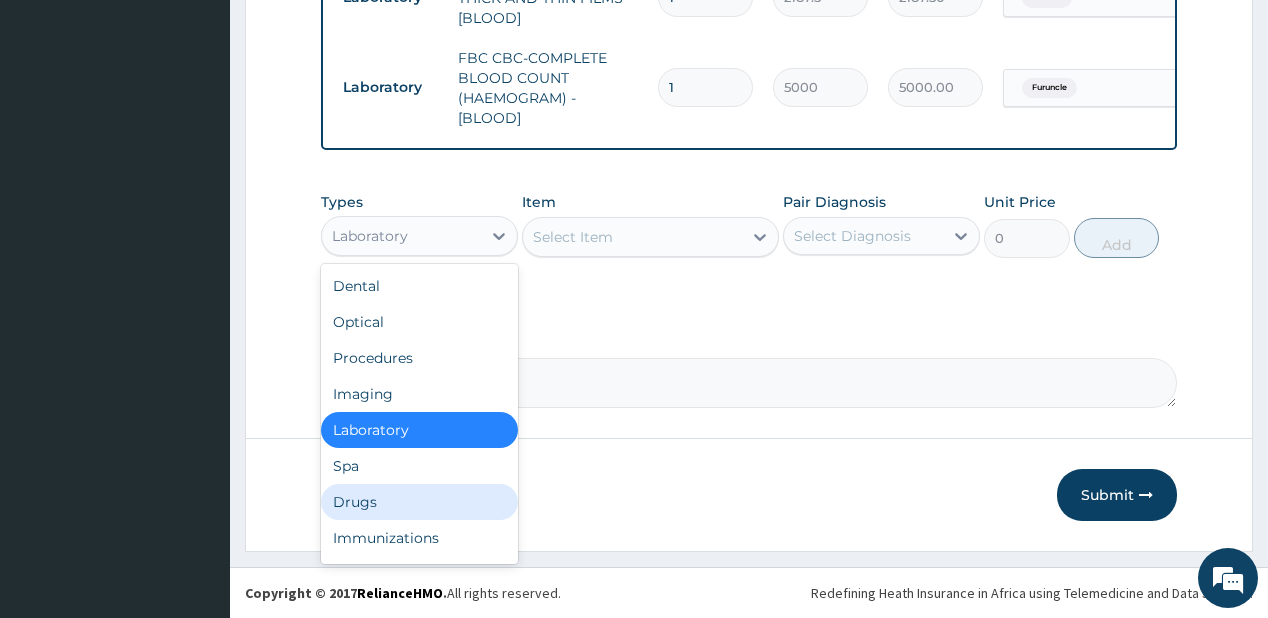 drag, startPoint x: 382, startPoint y: 501, endPoint x: 385, endPoint y: 460, distance: 41.109608 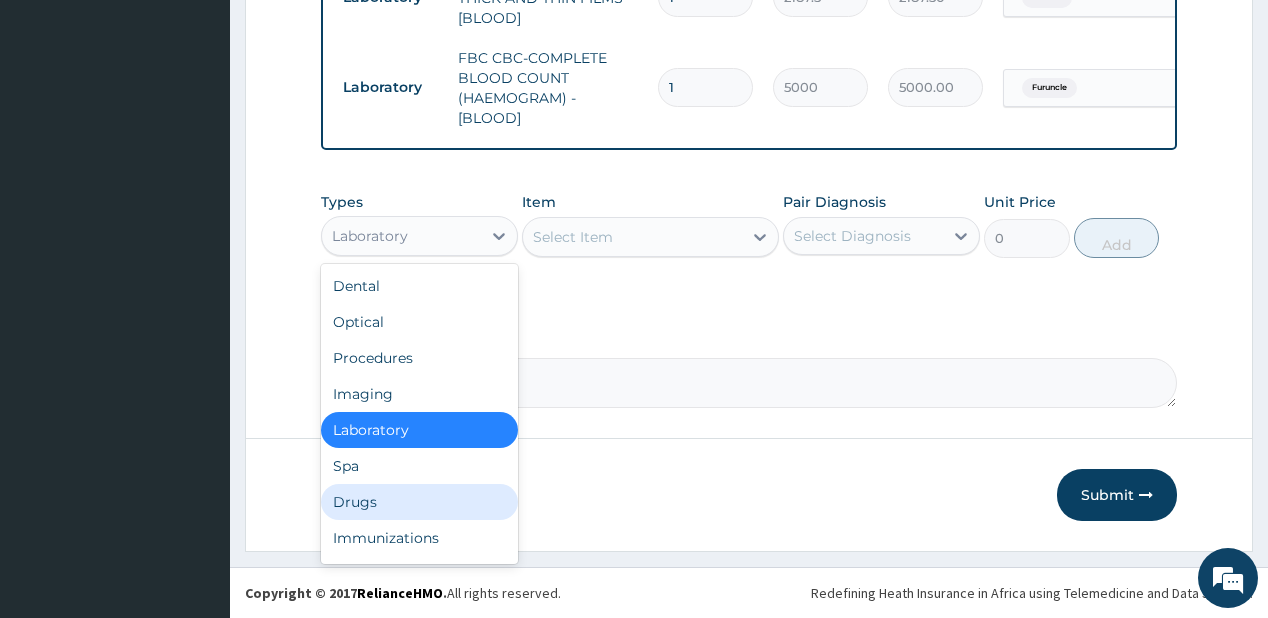 click on "Drugs" at bounding box center [419, 502] 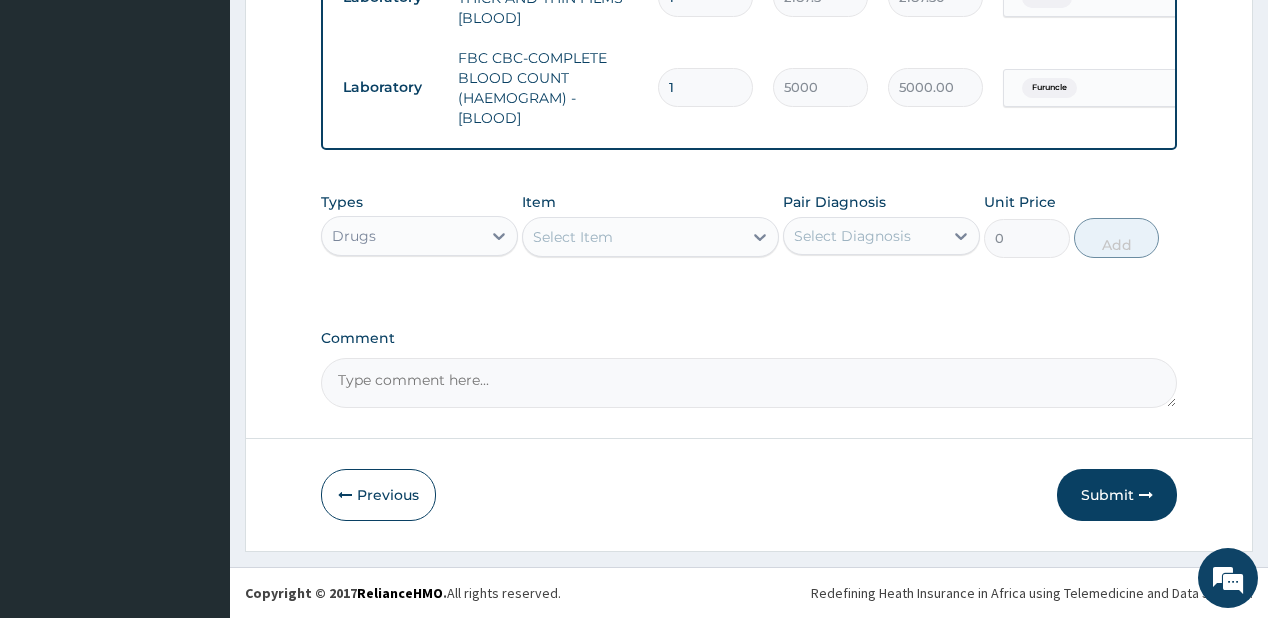 click on "Select Item" at bounding box center [573, 237] 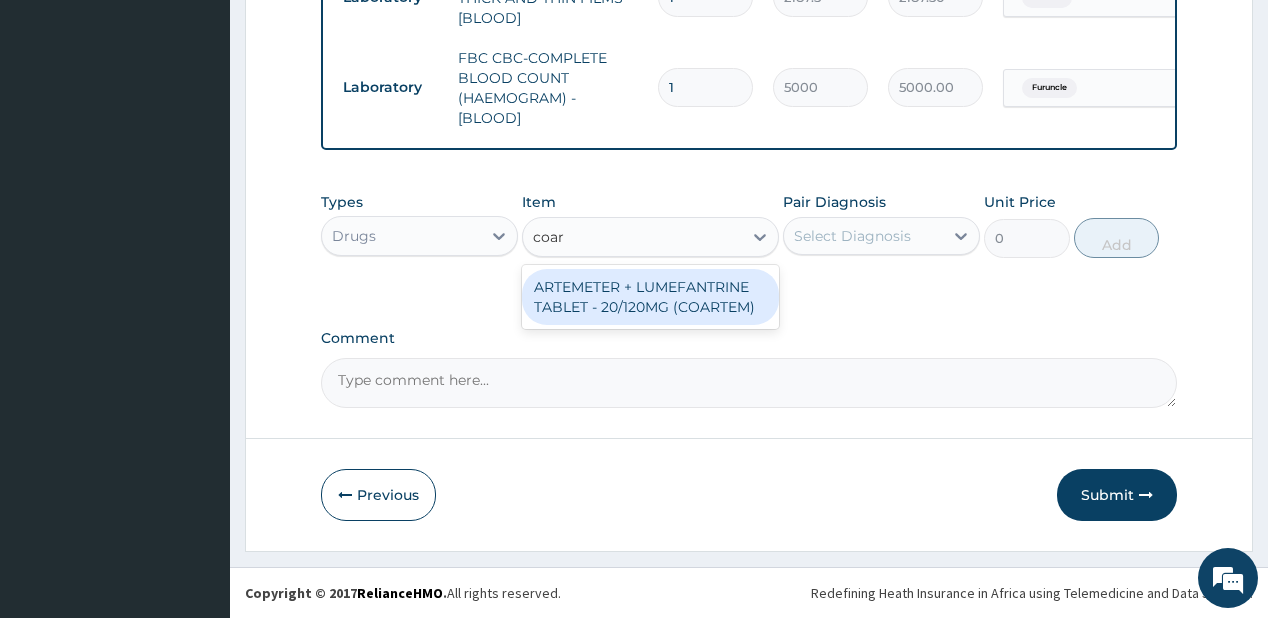 type on "coart" 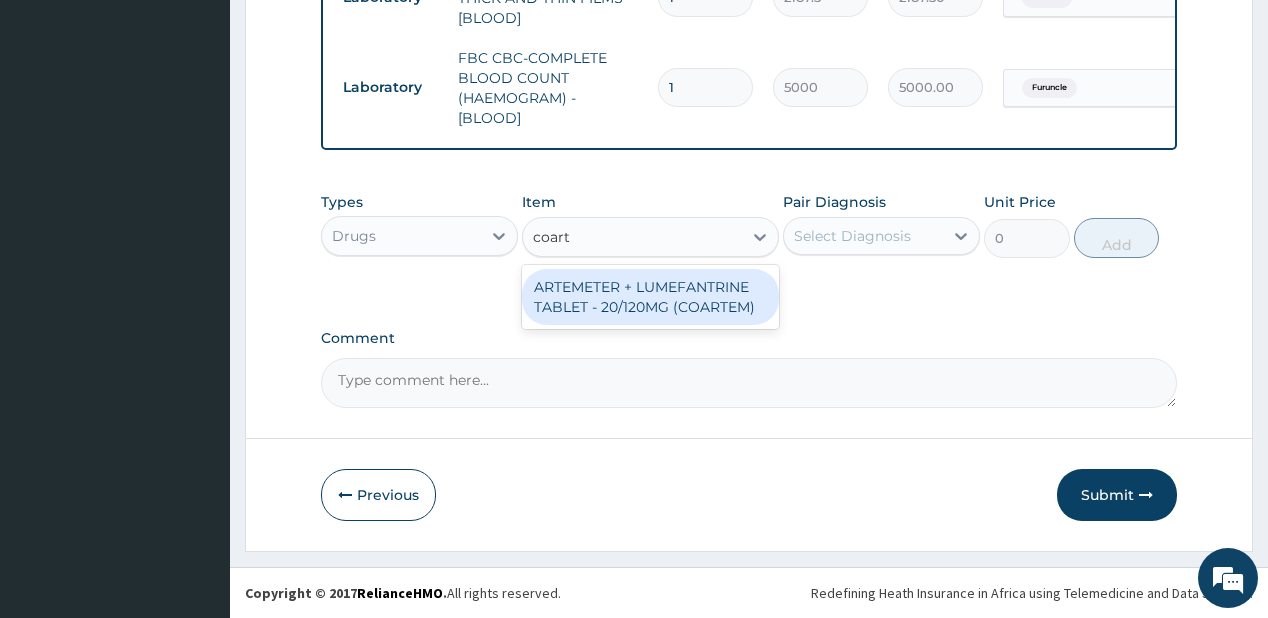 drag, startPoint x: 580, startPoint y: 312, endPoint x: 723, endPoint y: 282, distance: 146.11298 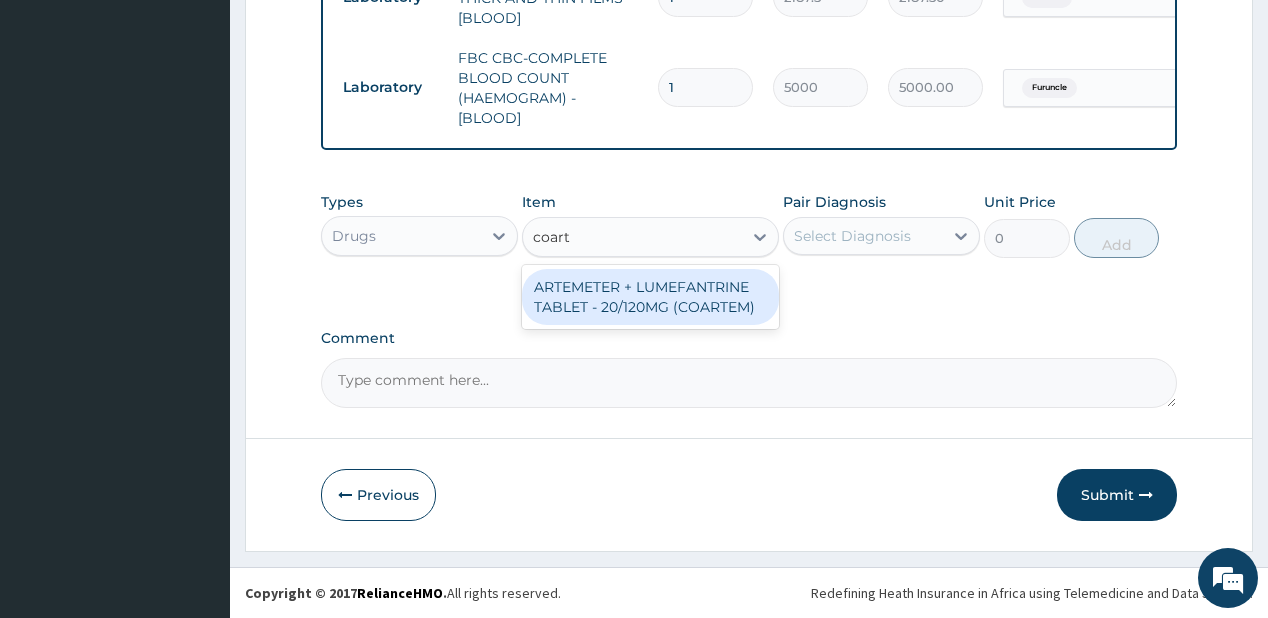 click on "ARTEMETER + LUMEFANTRINE TABLET - 20/120MG (COARTEM)" at bounding box center [650, 297] 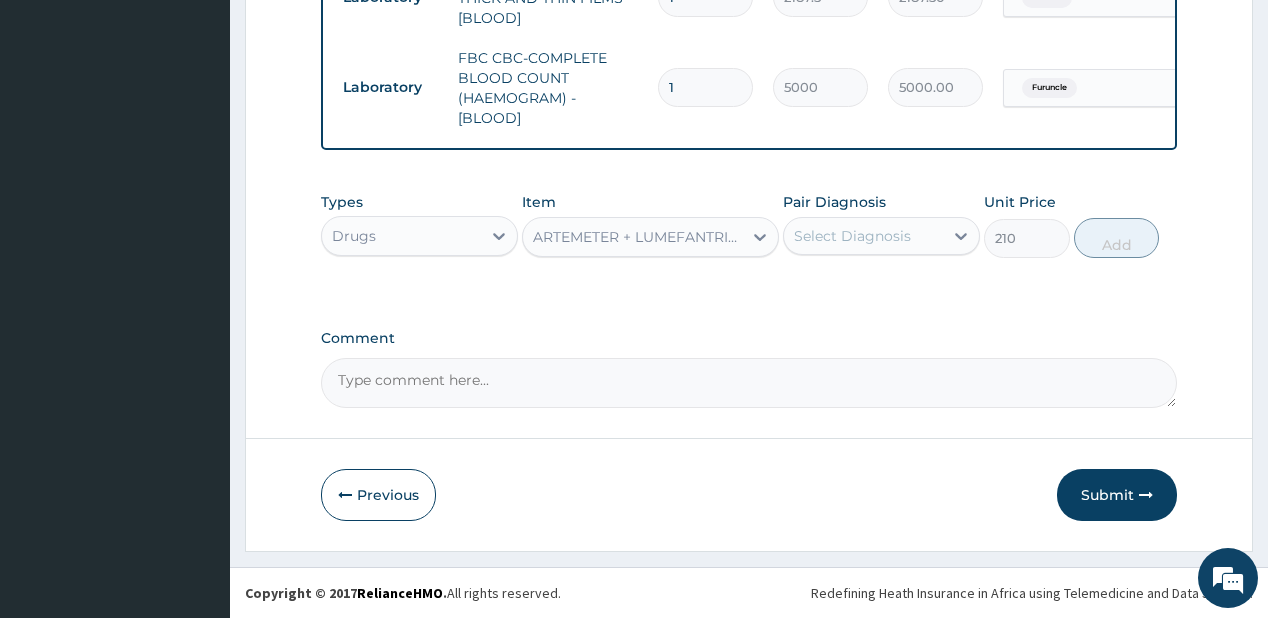 click on "Select Diagnosis" at bounding box center [852, 236] 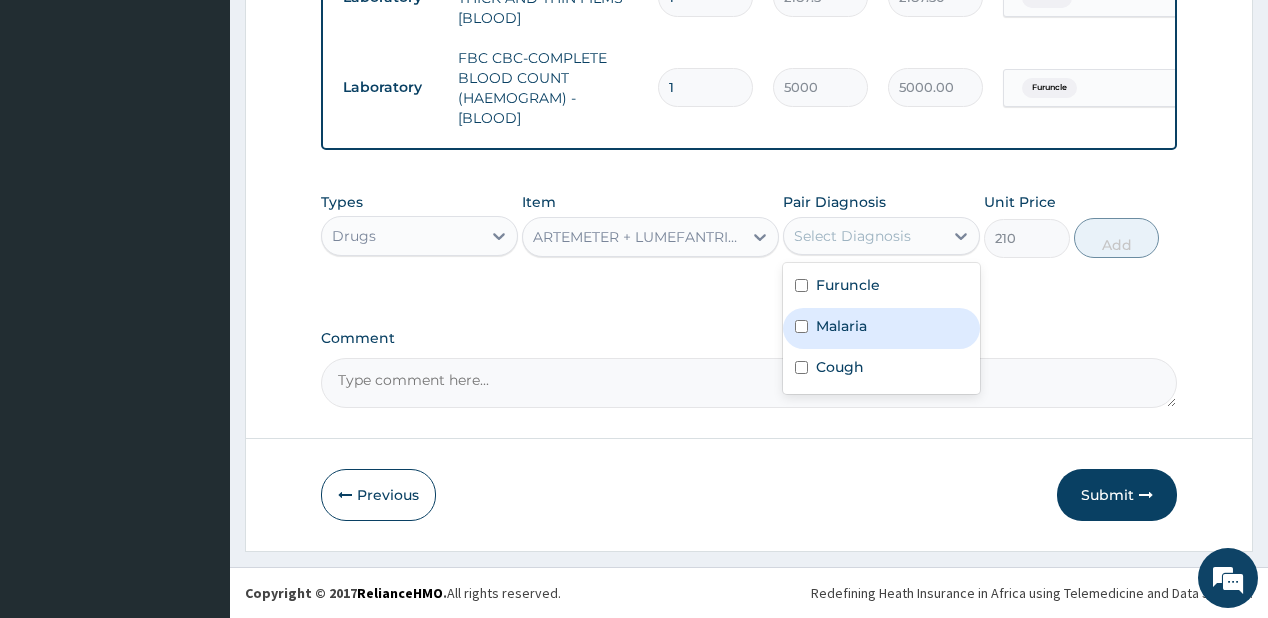 click on "Malaria" at bounding box center (841, 326) 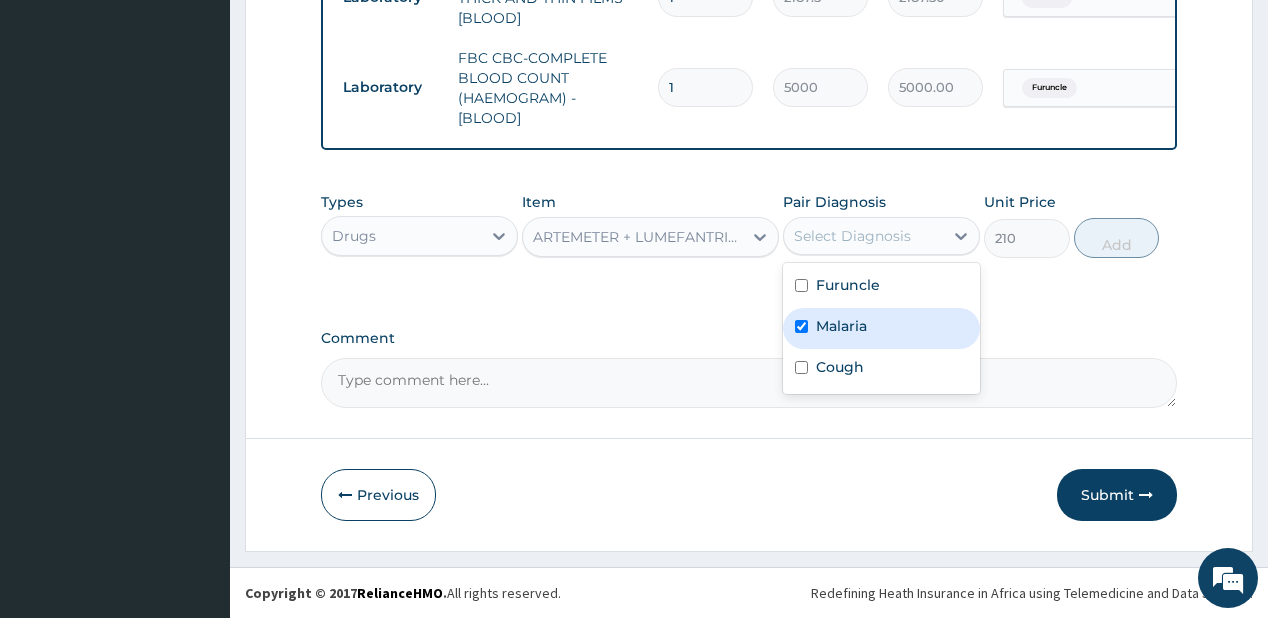checkbox on "true" 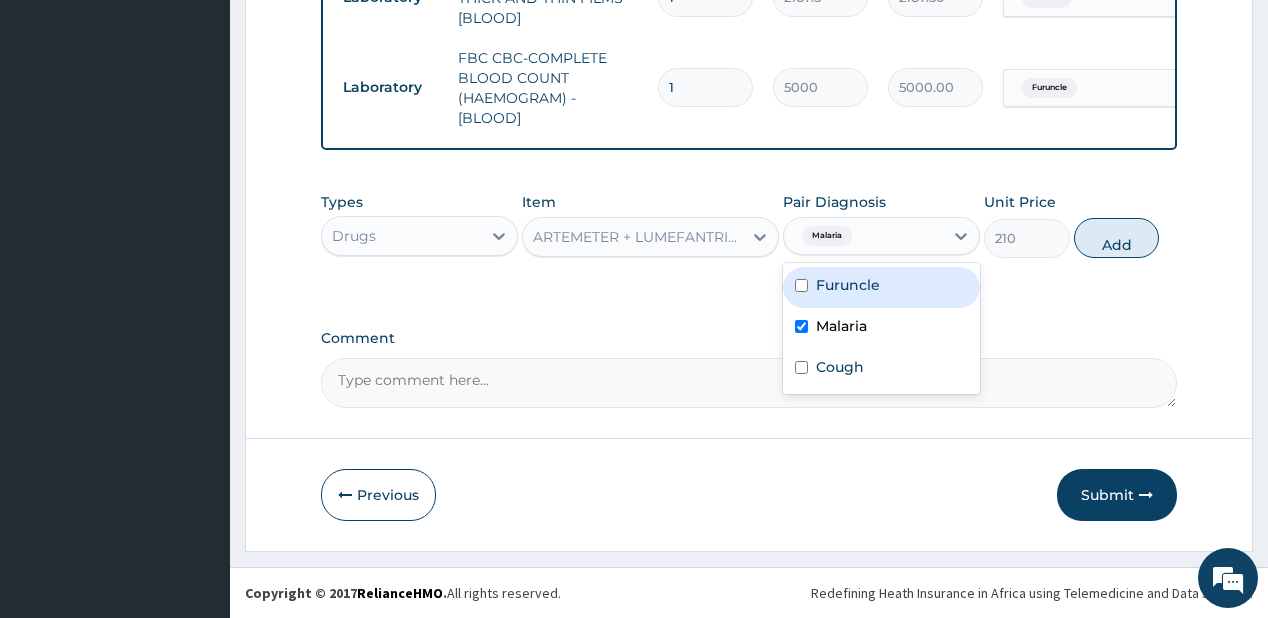 click on "Add" at bounding box center [1117, 238] 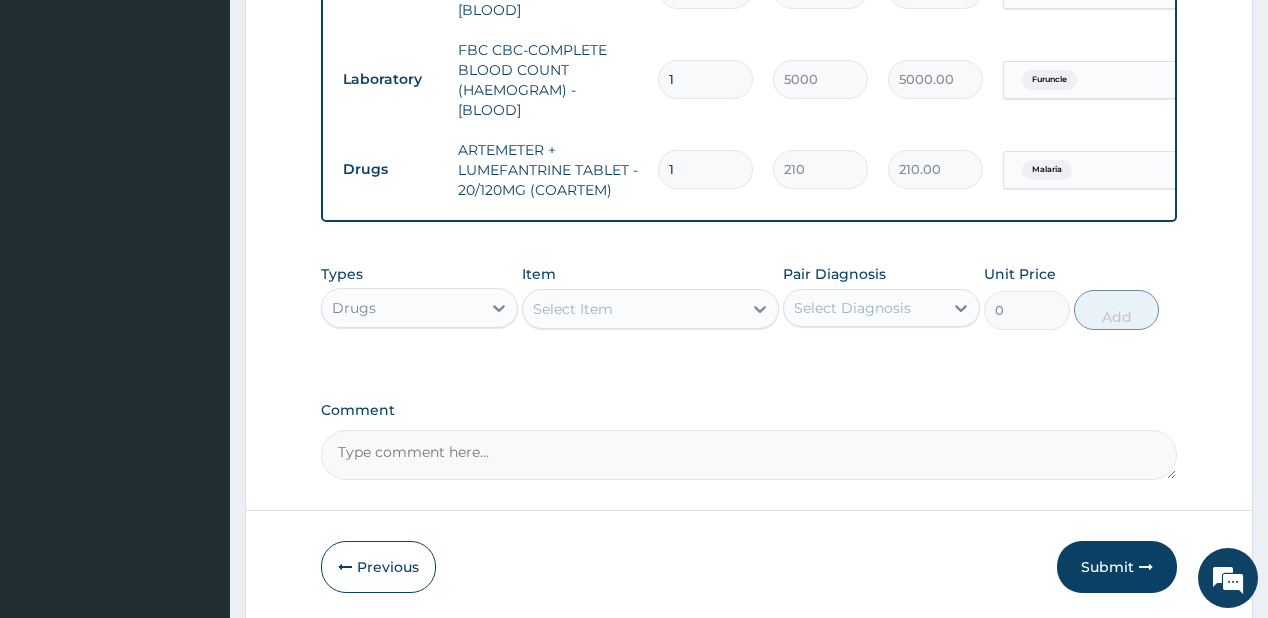 type 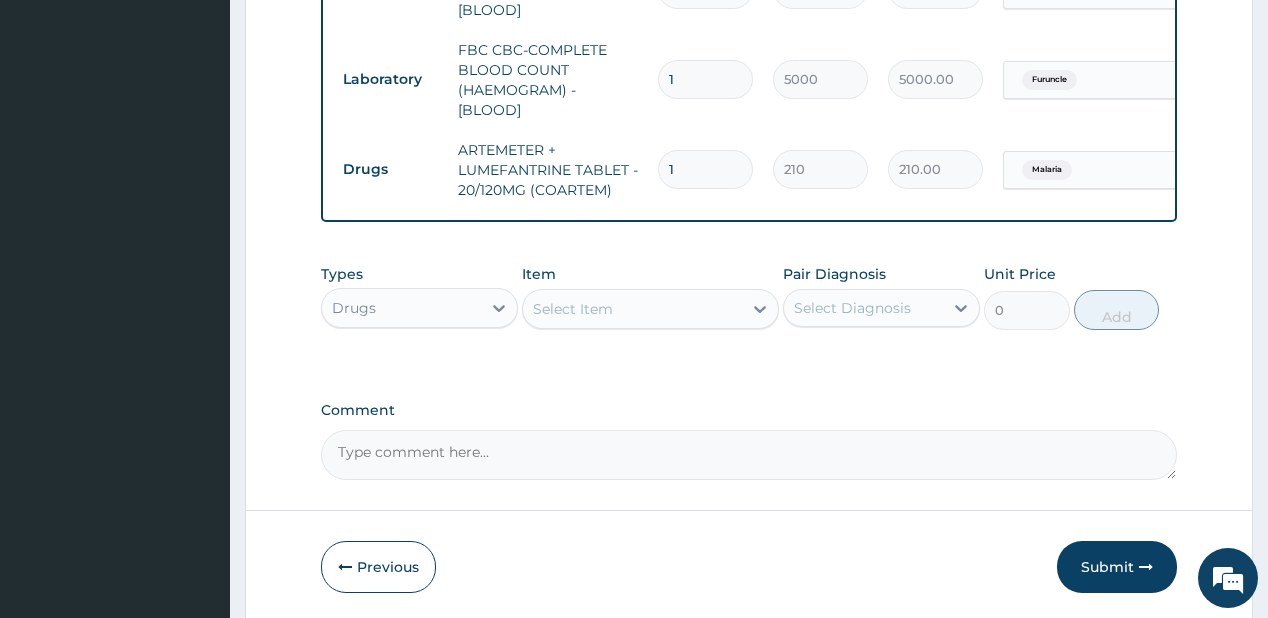 type on "0.00" 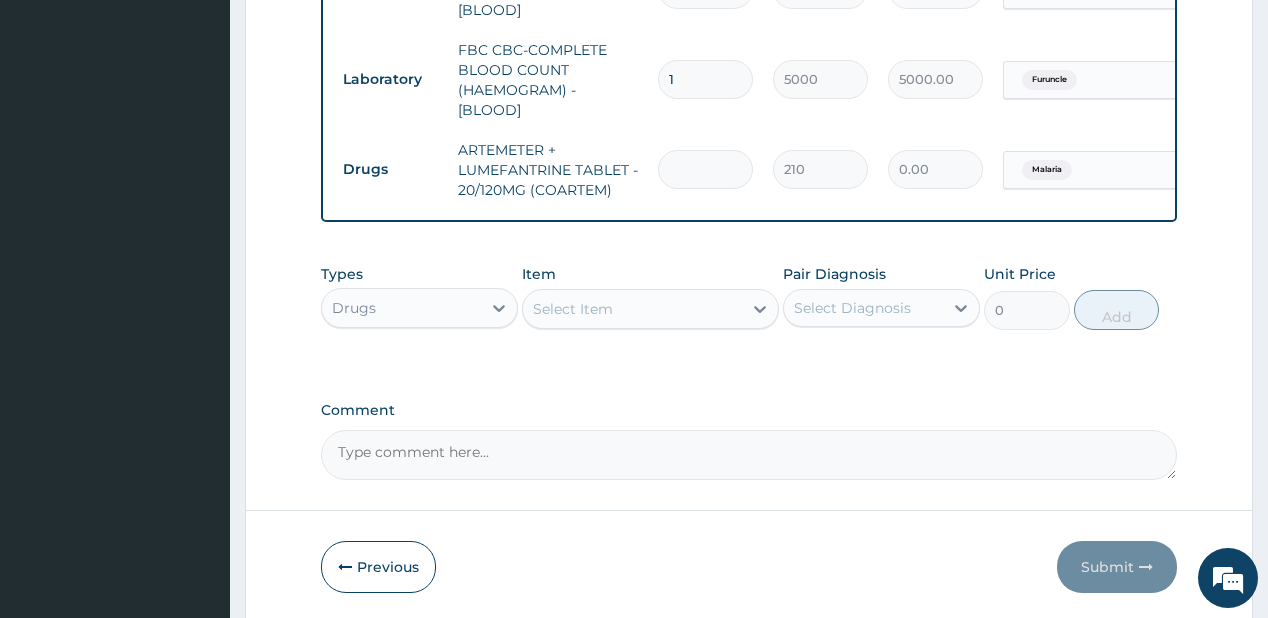 type on "2" 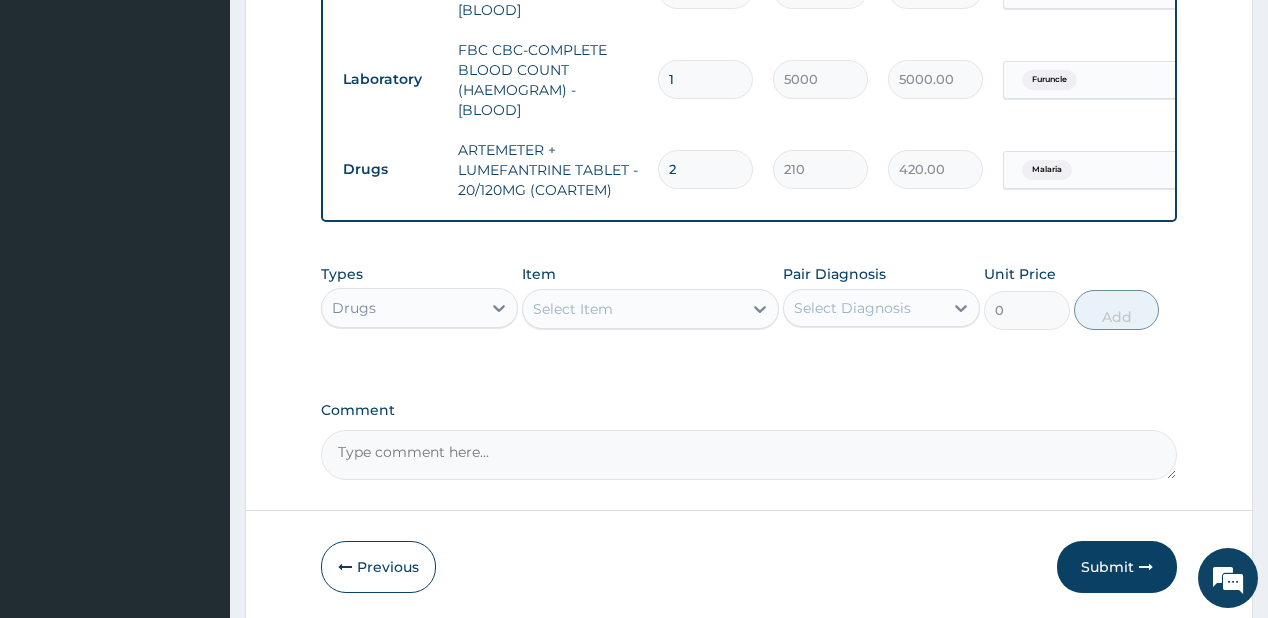 type on "24" 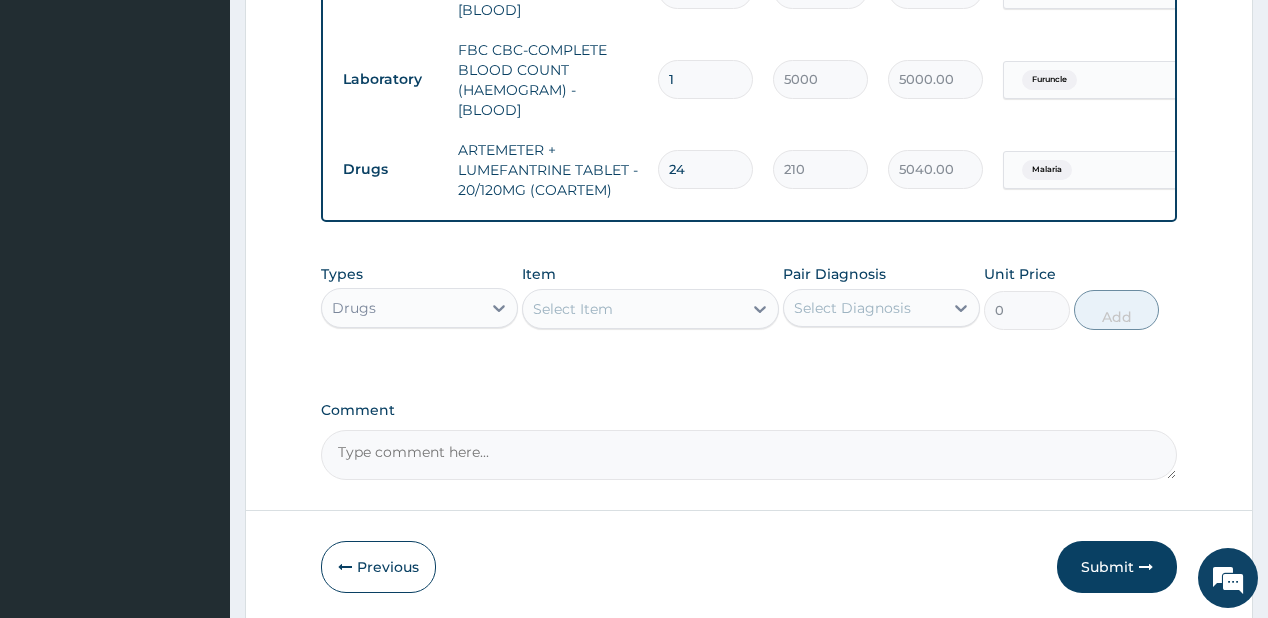 type on "24" 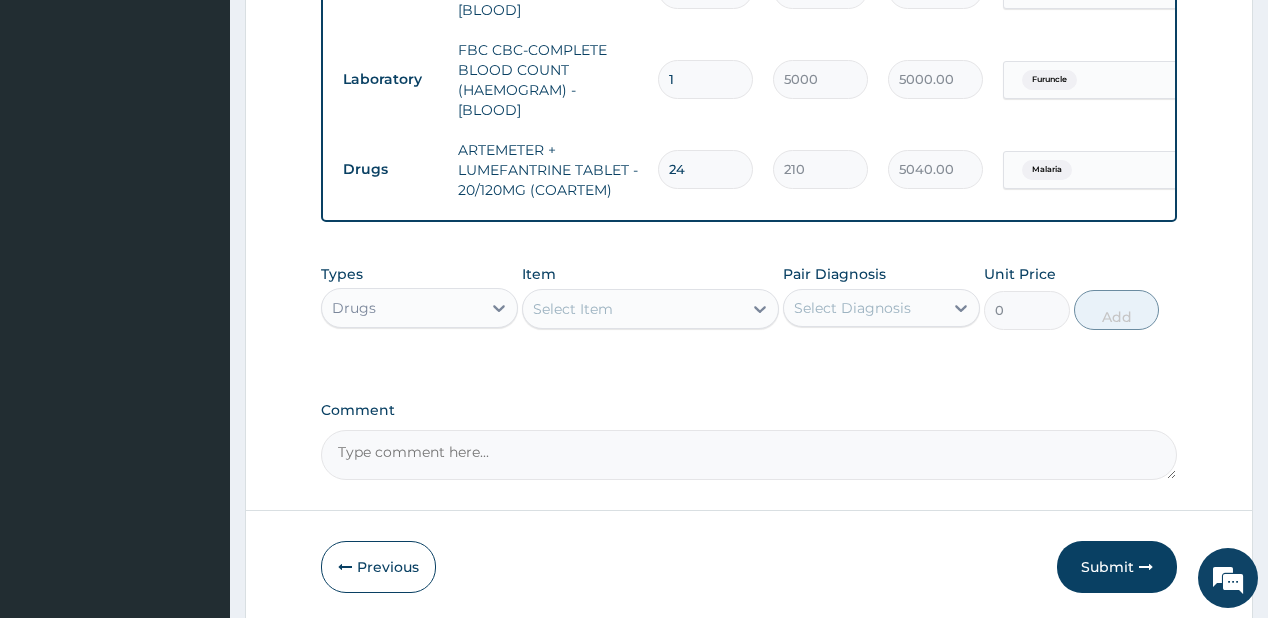 click on "Select Item" at bounding box center (632, 309) 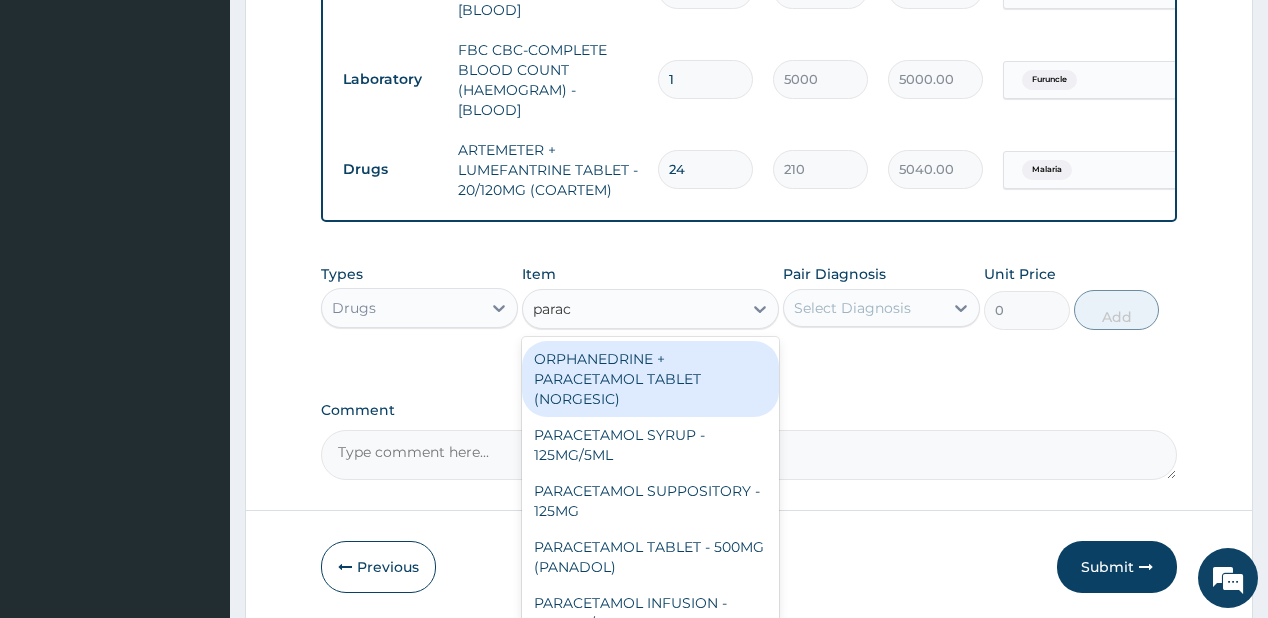 type on "parace" 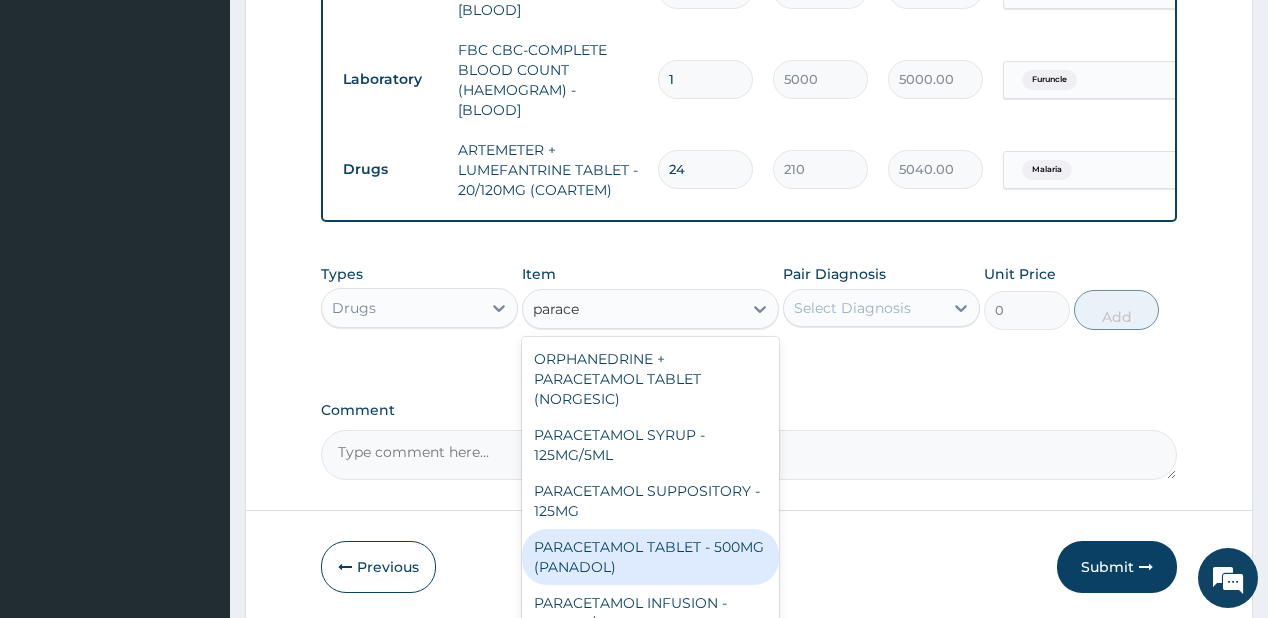 click on "PARACETAMOL TABLET - 500MG (PANADOL)" at bounding box center (650, 557) 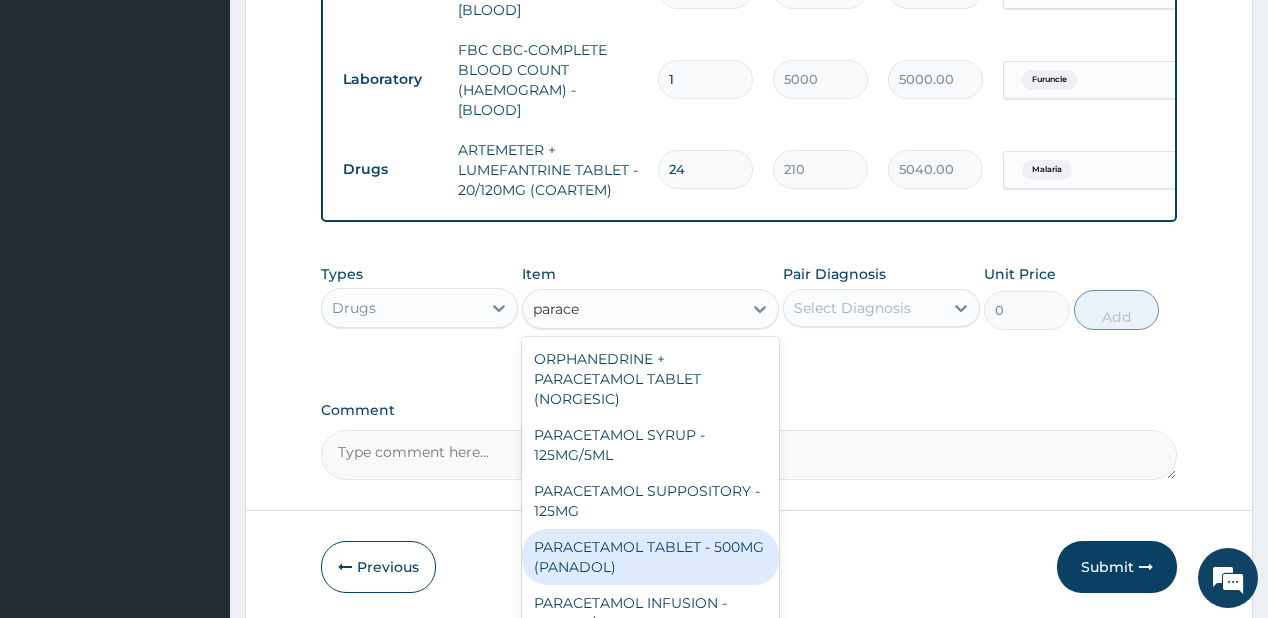 type 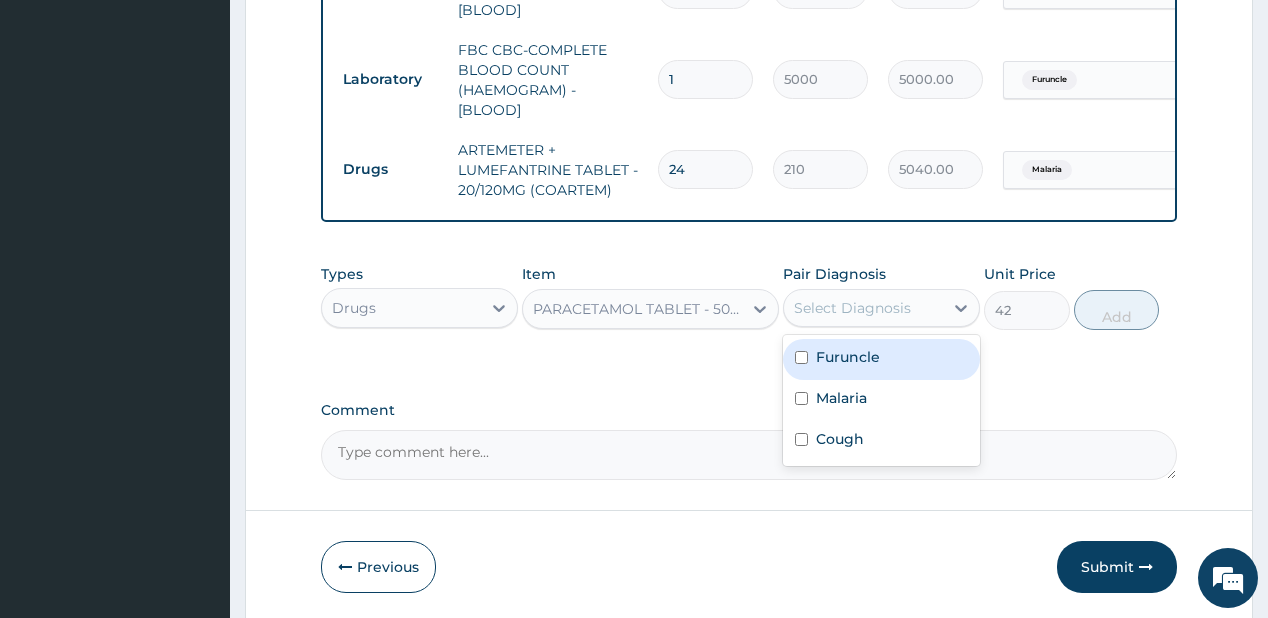 click on "Select Diagnosis" at bounding box center [852, 308] 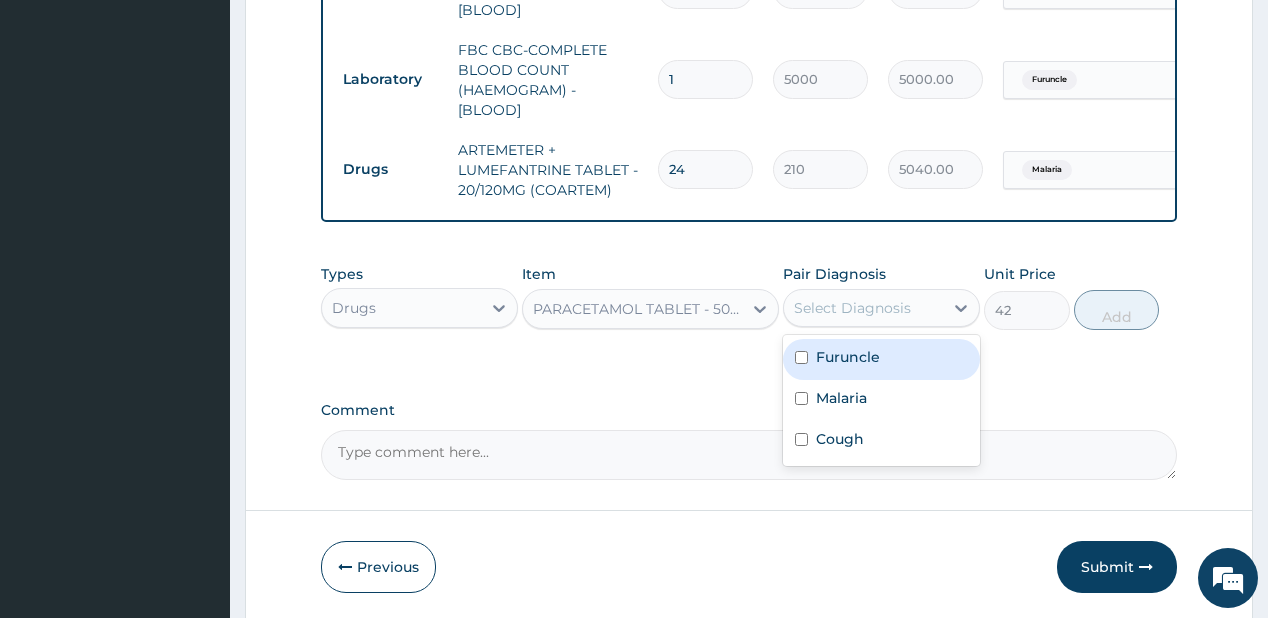 drag, startPoint x: 871, startPoint y: 350, endPoint x: 856, endPoint y: 405, distance: 57.00877 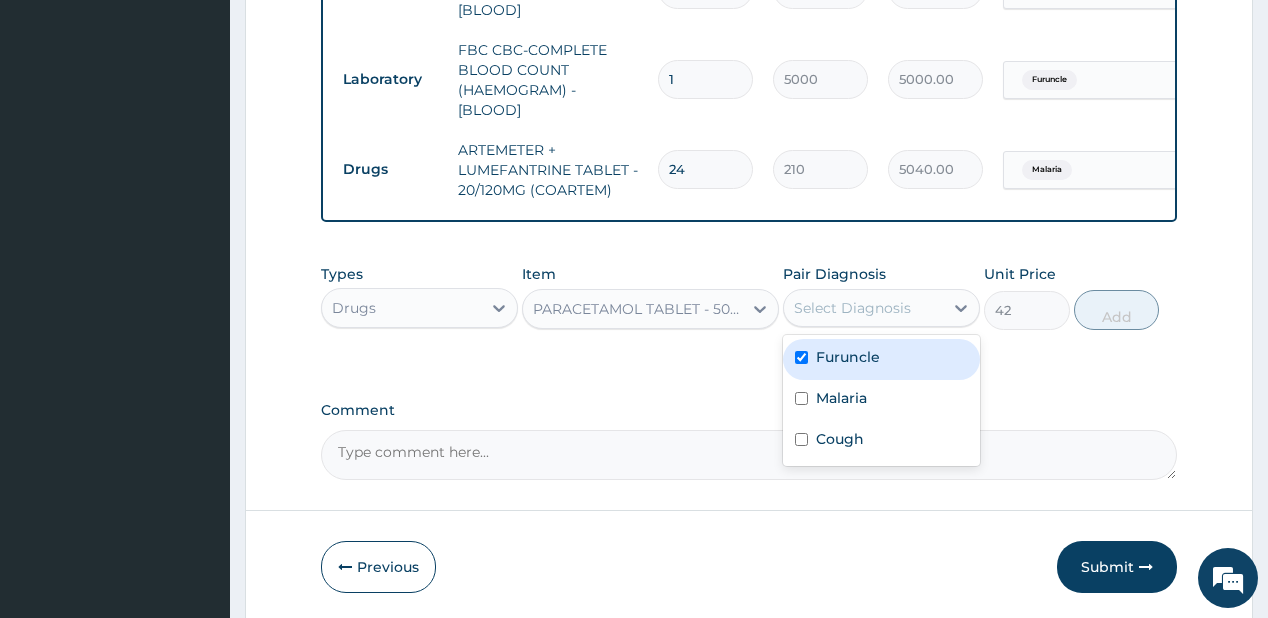 checkbox on "true" 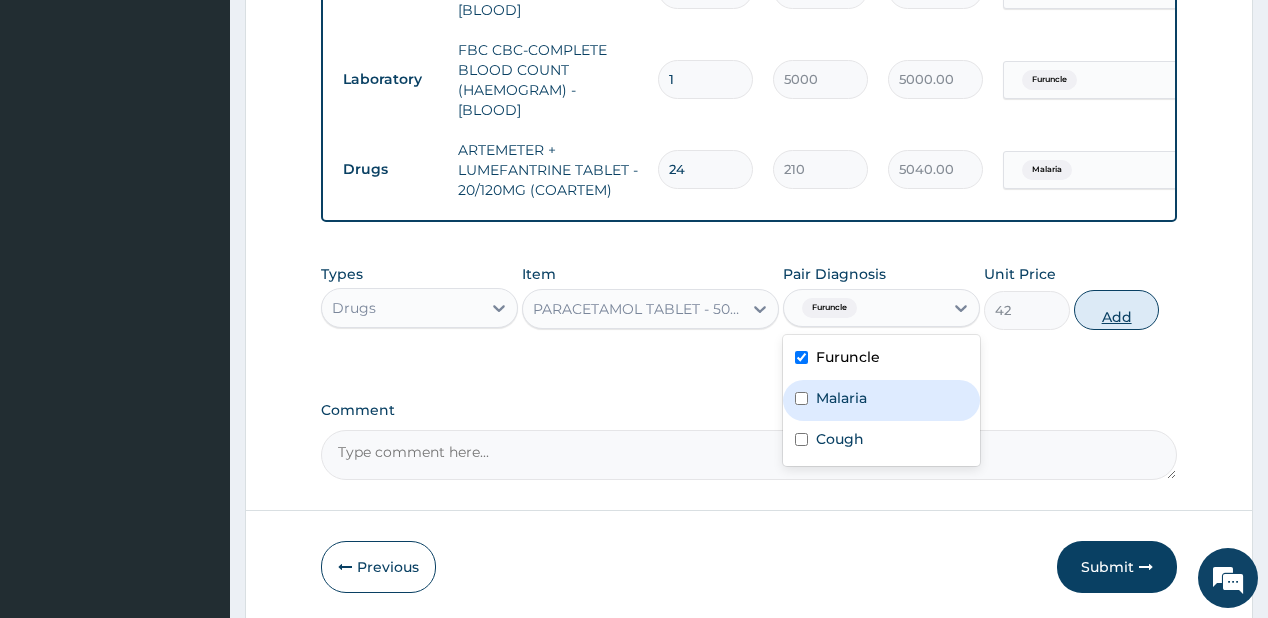 drag, startPoint x: 851, startPoint y: 405, endPoint x: 1104, endPoint y: 329, distance: 264.16852 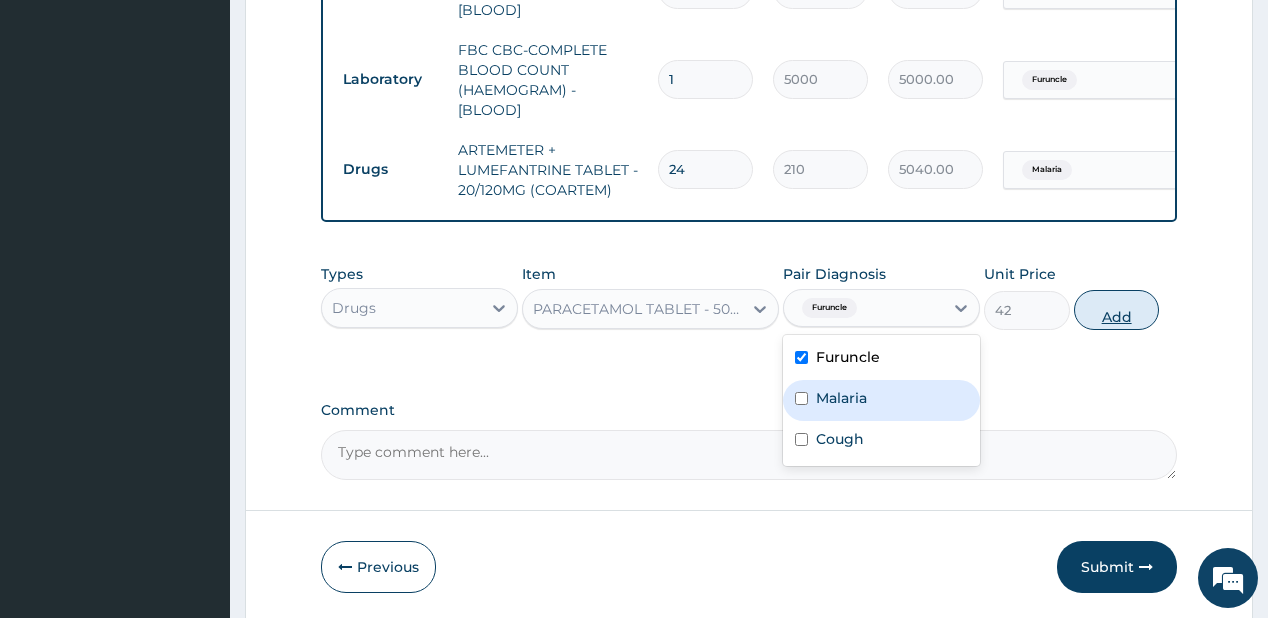 click on "Malaria" at bounding box center [841, 398] 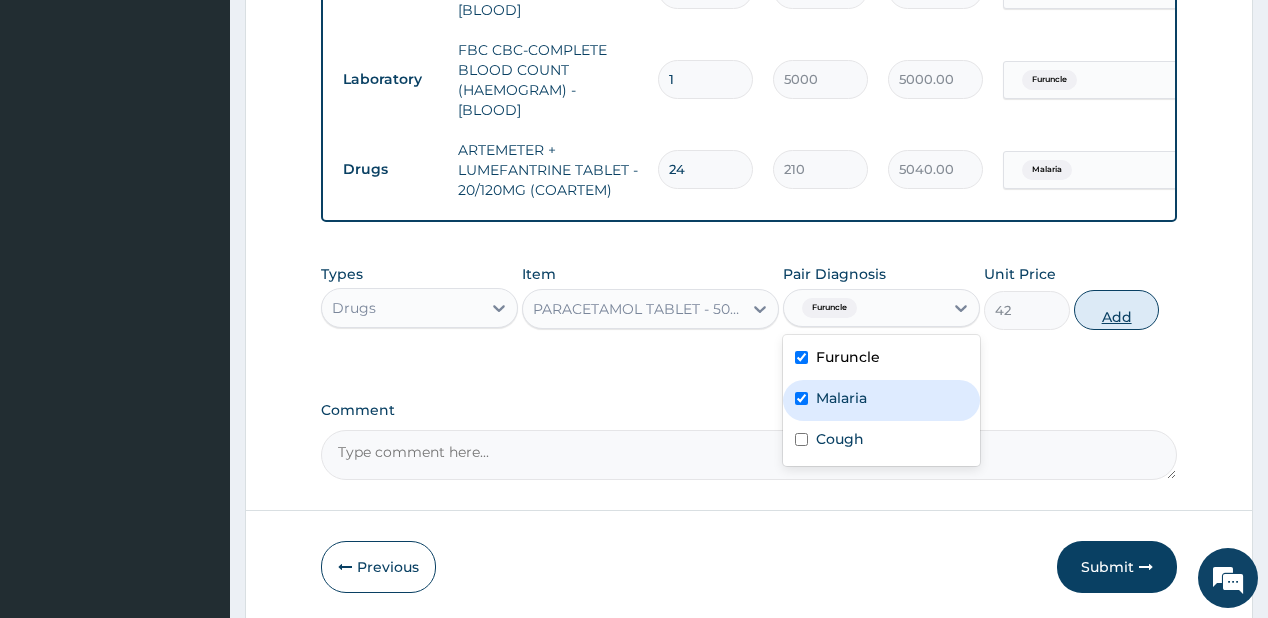 checkbox on "true" 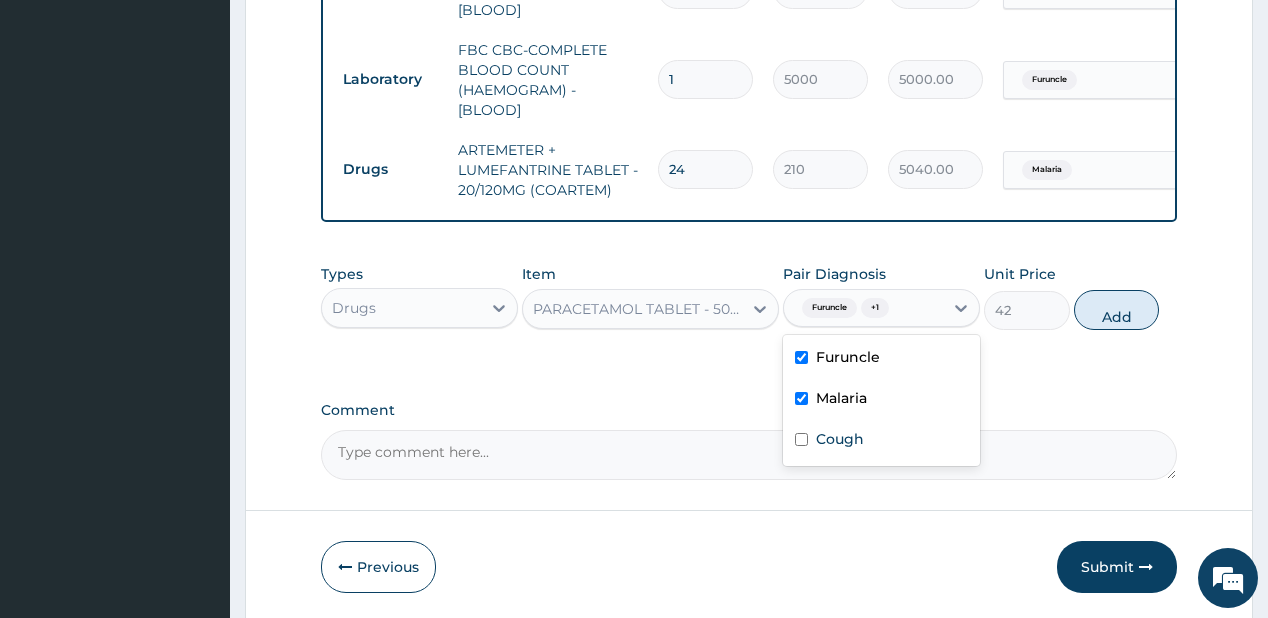 click on "Add" at bounding box center [1117, 310] 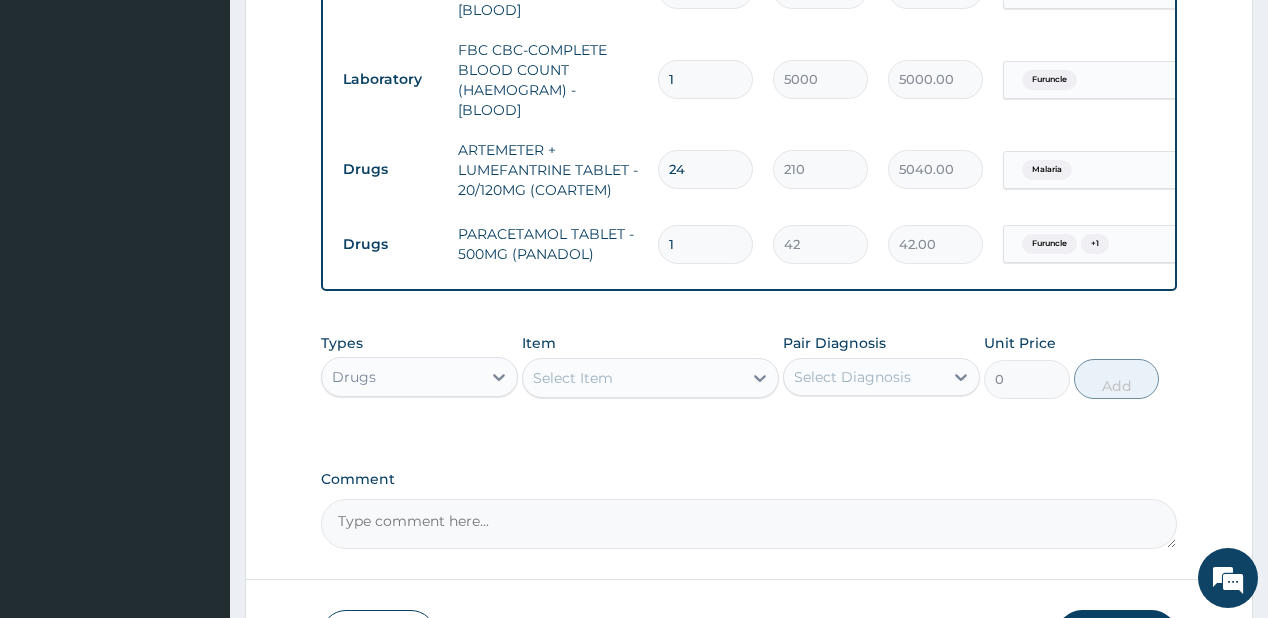 type on "18" 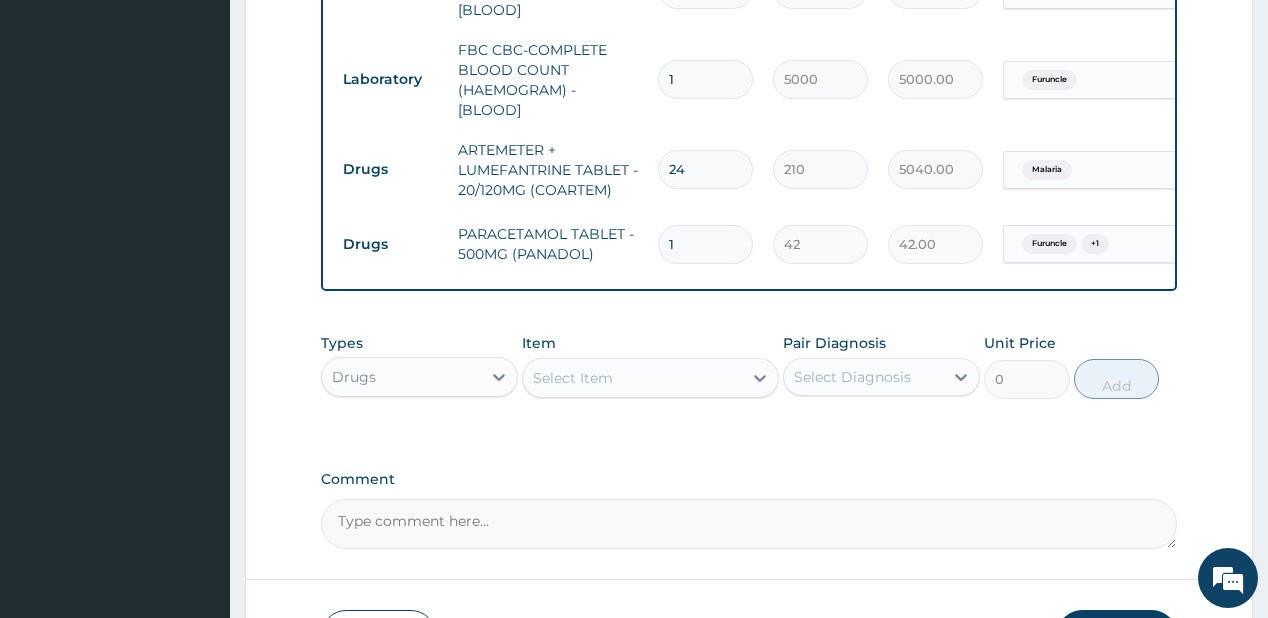 type on "756.00" 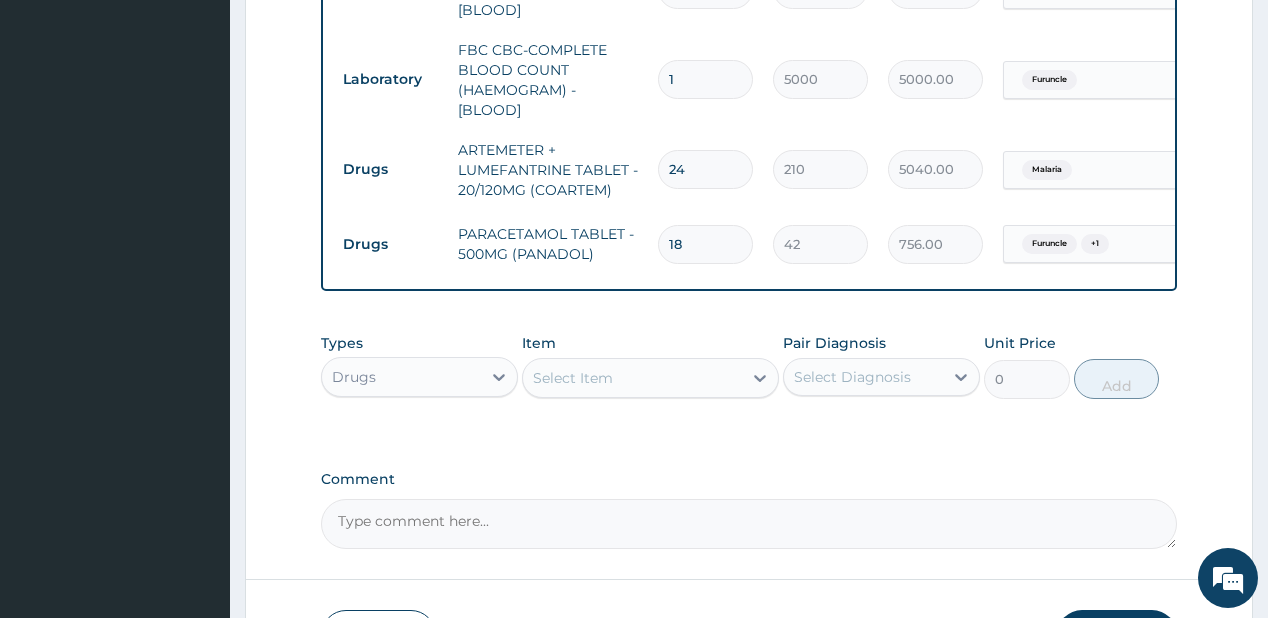 type on "18" 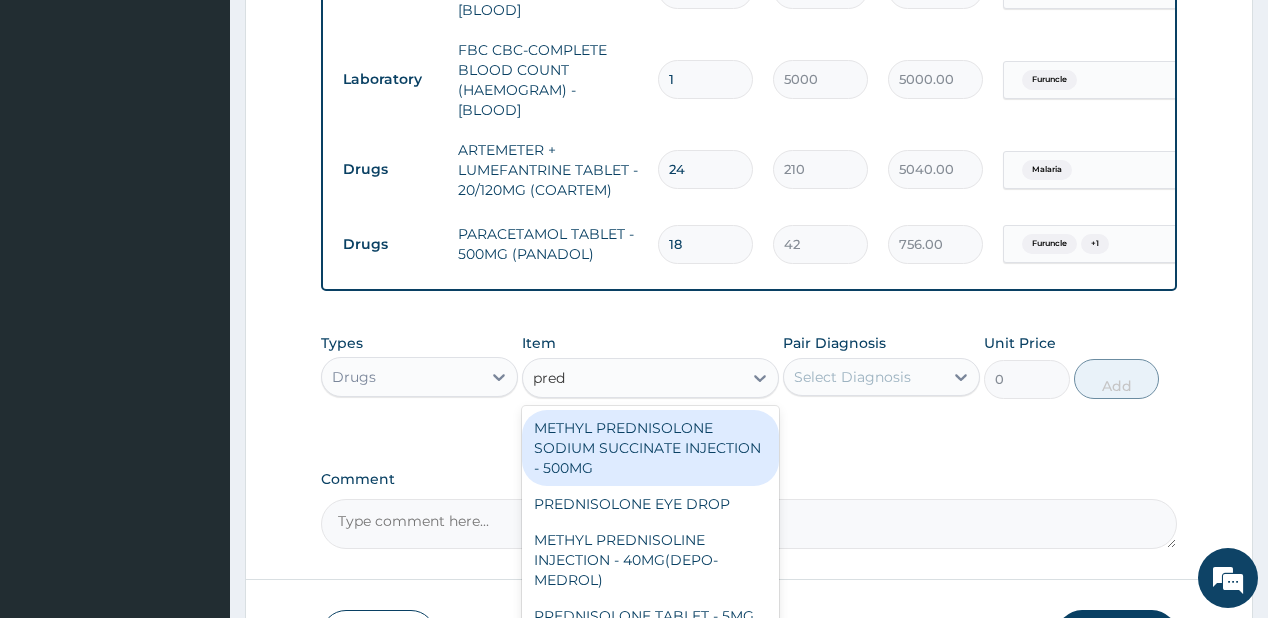 type on "predn" 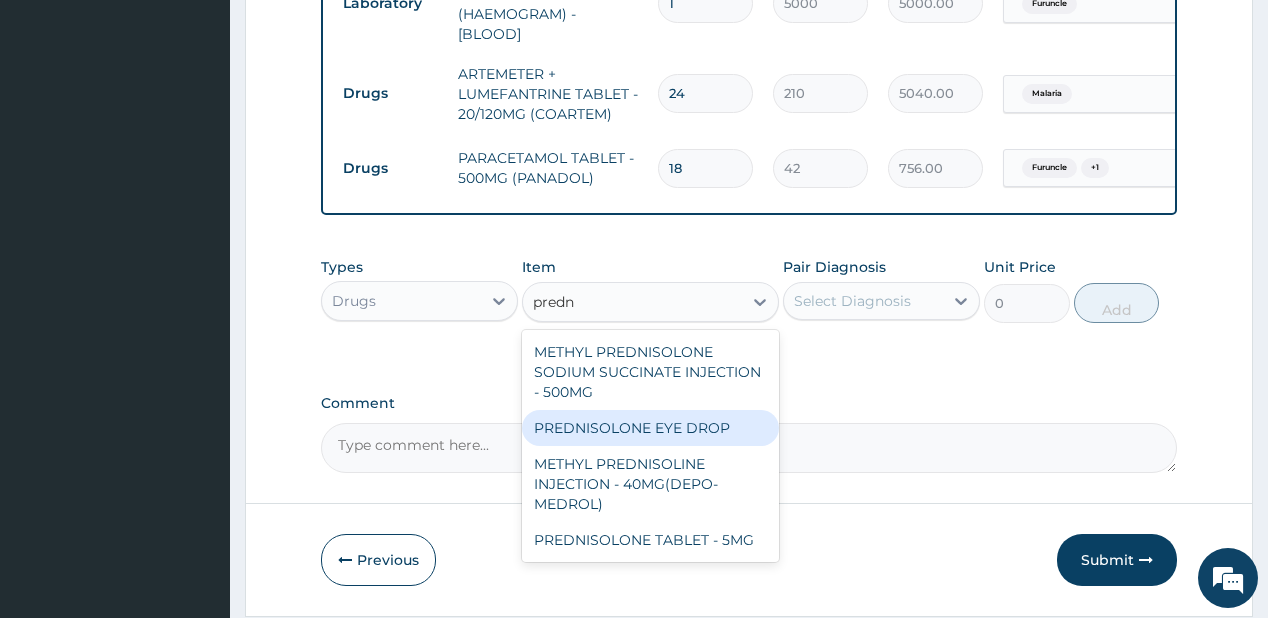 scroll, scrollTop: 1008, scrollLeft: 0, axis: vertical 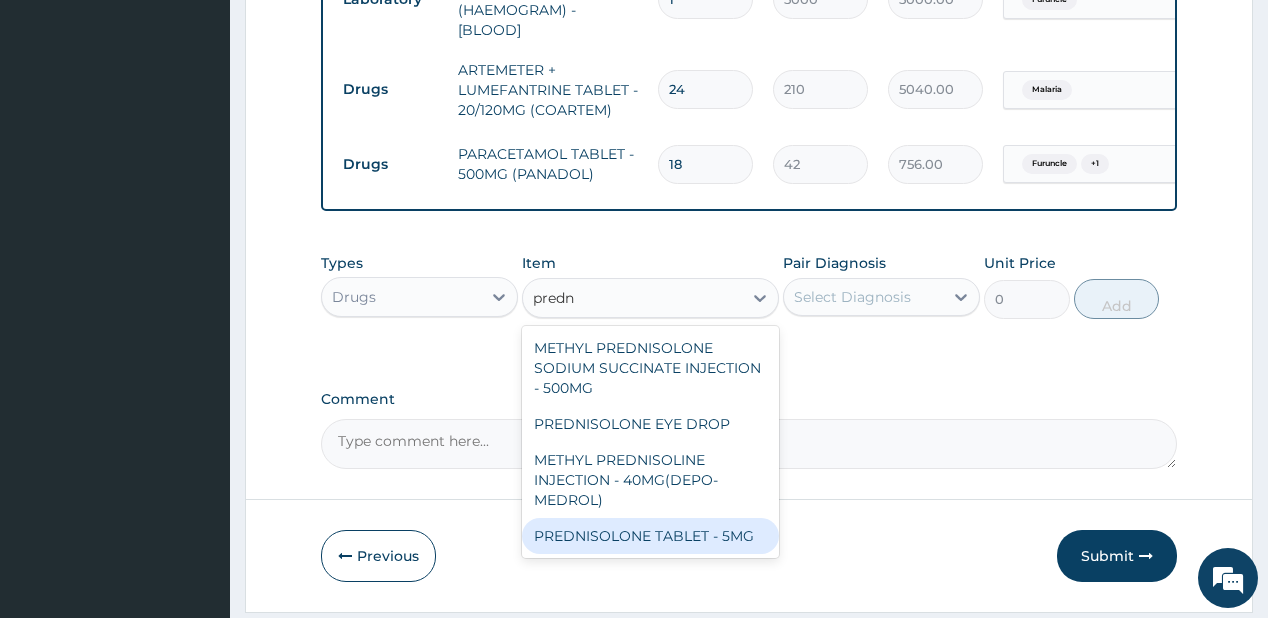 click on "PREDNISOLONE TABLET - 5MG" at bounding box center (650, 536) 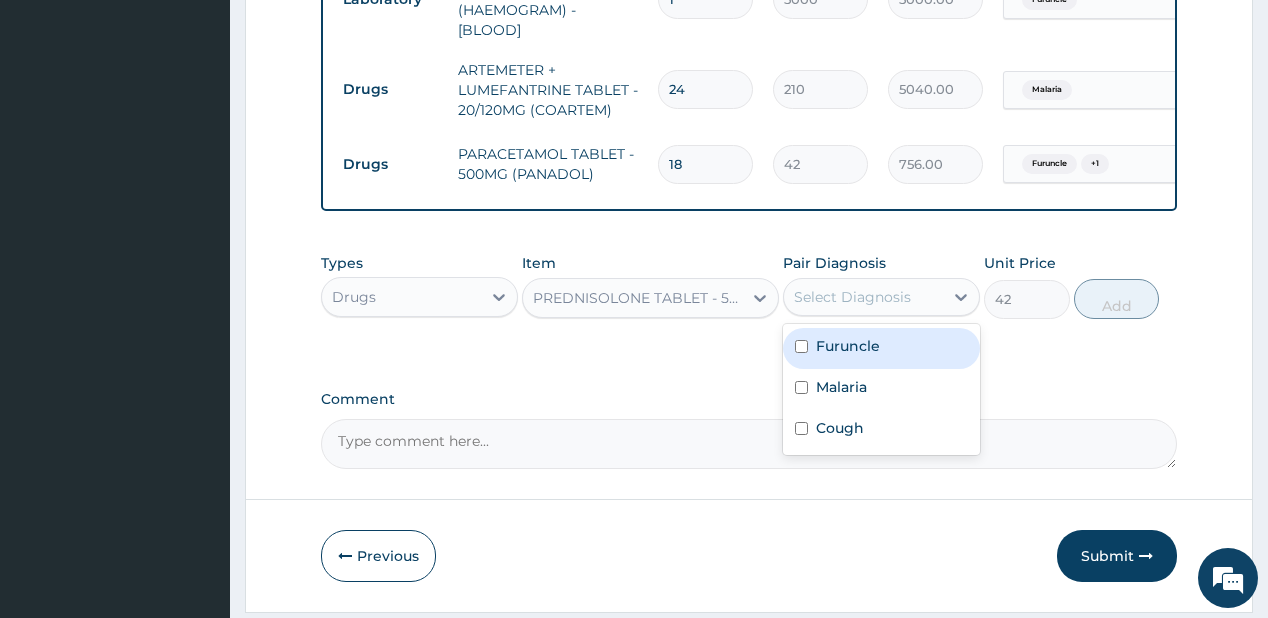 click on "Select Diagnosis" at bounding box center [852, 297] 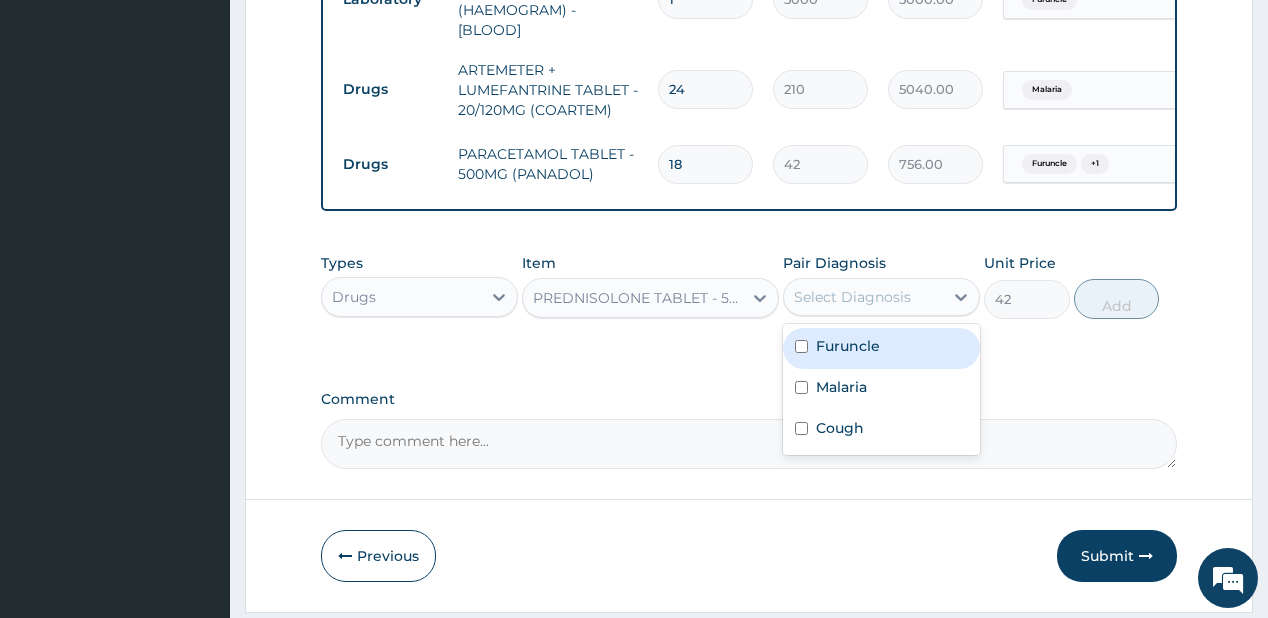 click on "Furuncle" at bounding box center (881, 348) 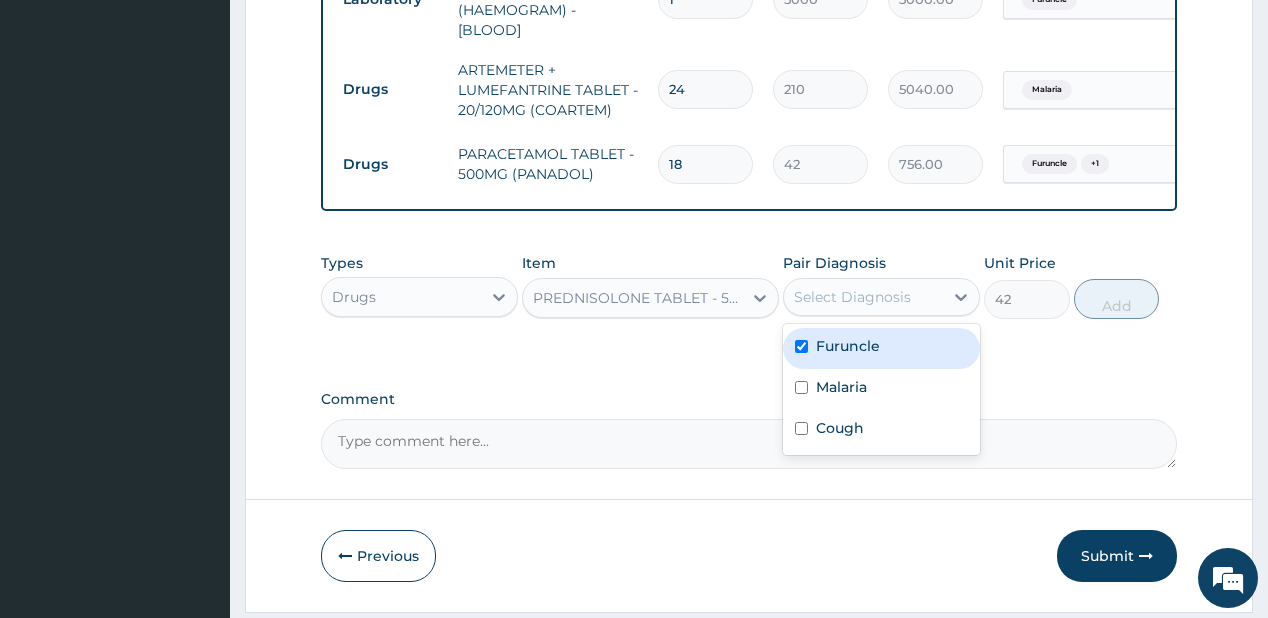 checkbox on "true" 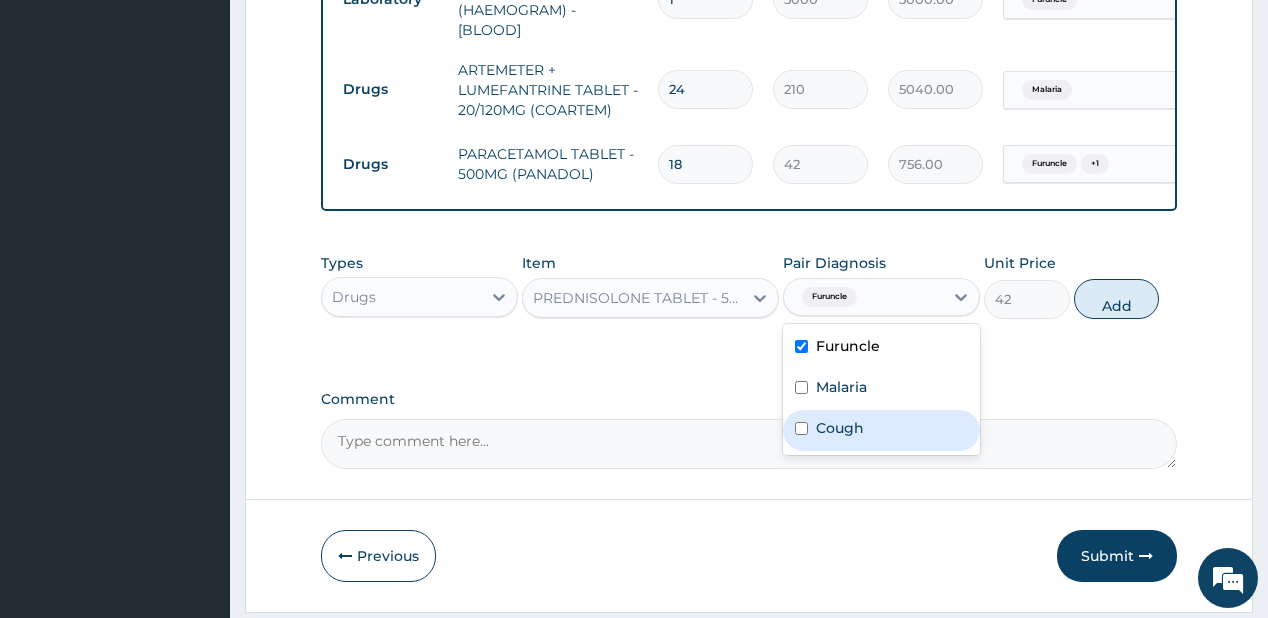 drag, startPoint x: 818, startPoint y: 431, endPoint x: 872, endPoint y: 381, distance: 73.593475 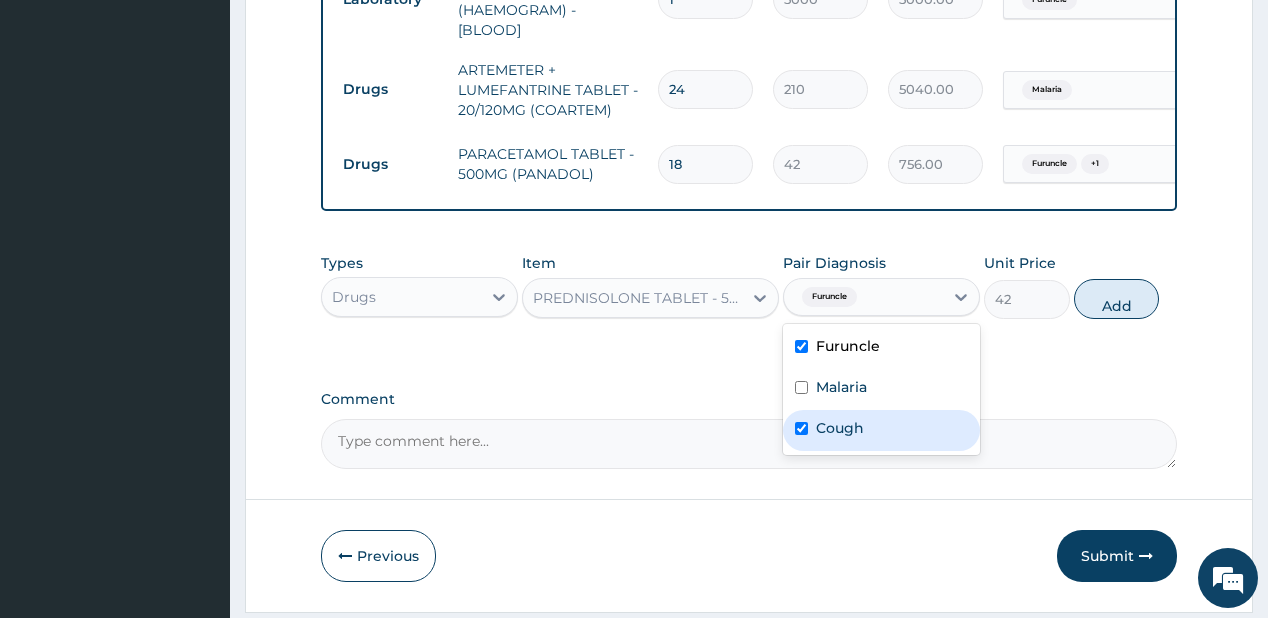 checkbox on "true" 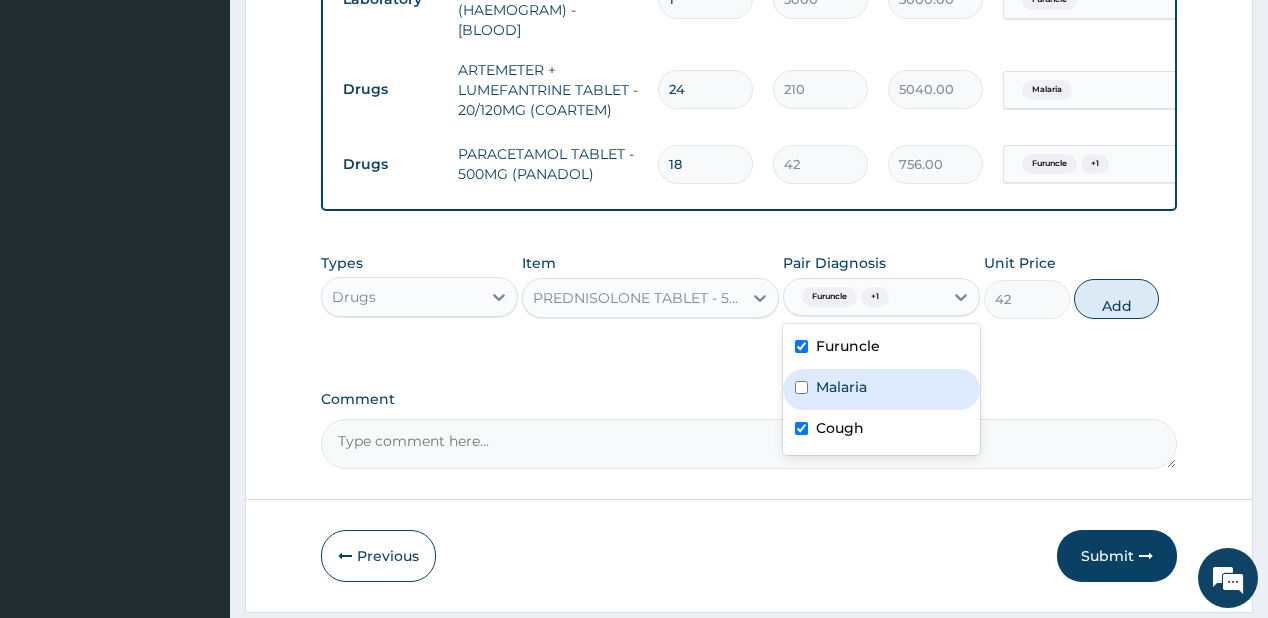 click on "Add" at bounding box center (1117, 299) 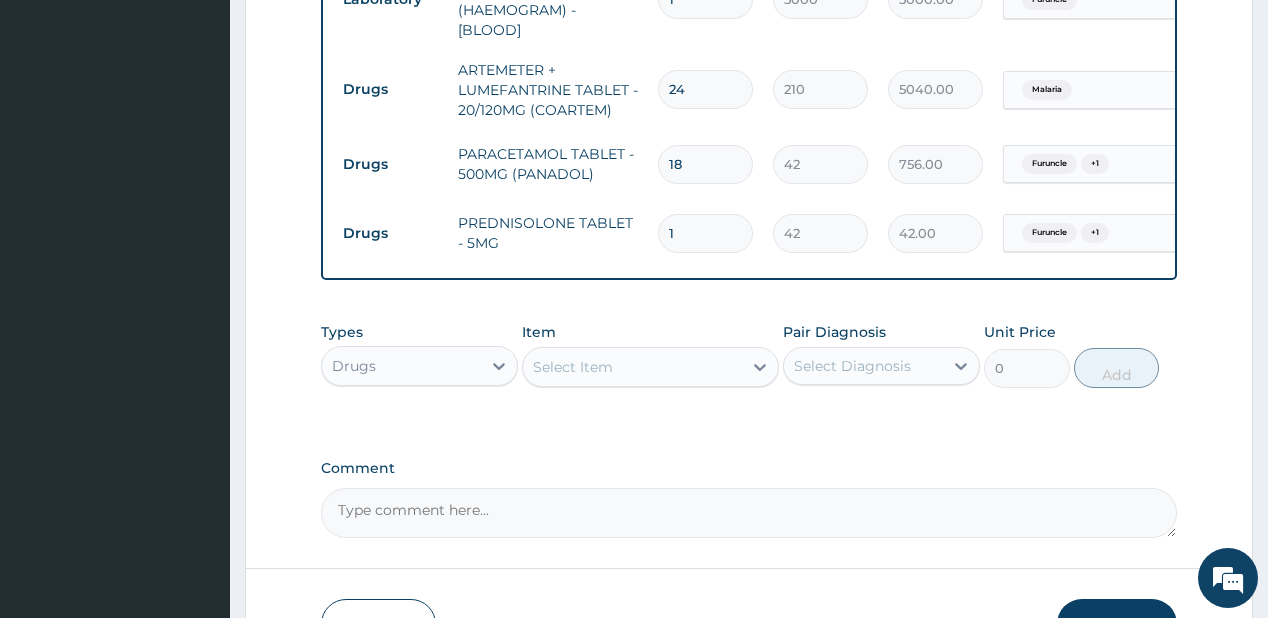 type 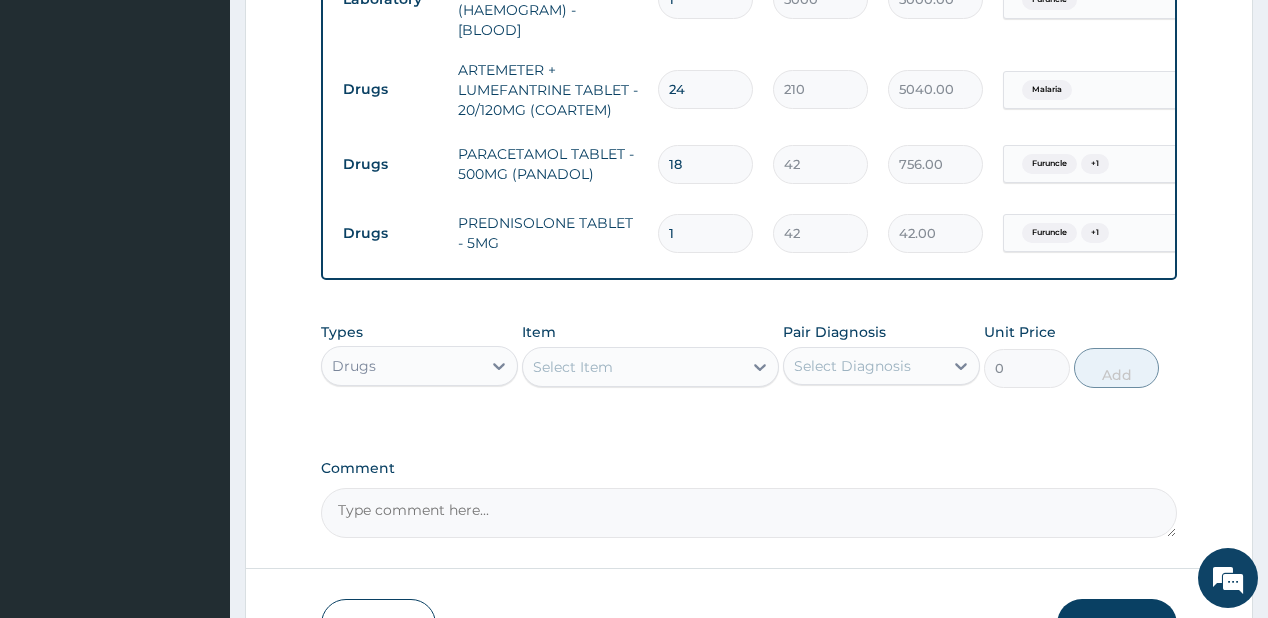 type on "0.00" 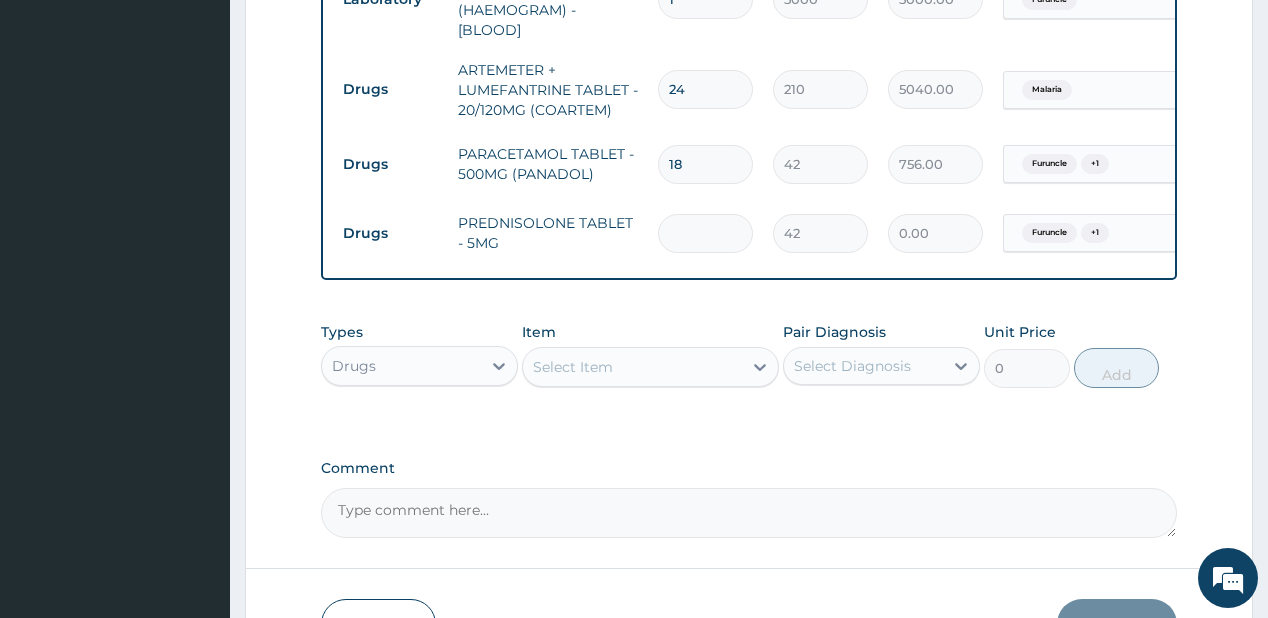 type on "6" 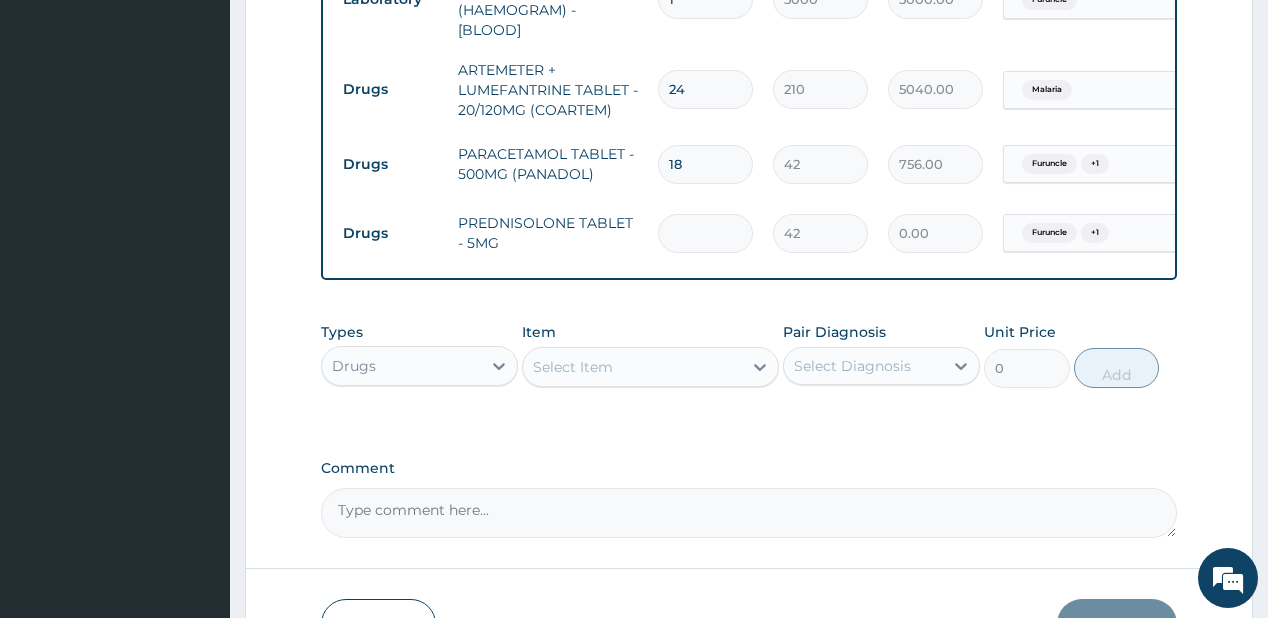 type on "252.00" 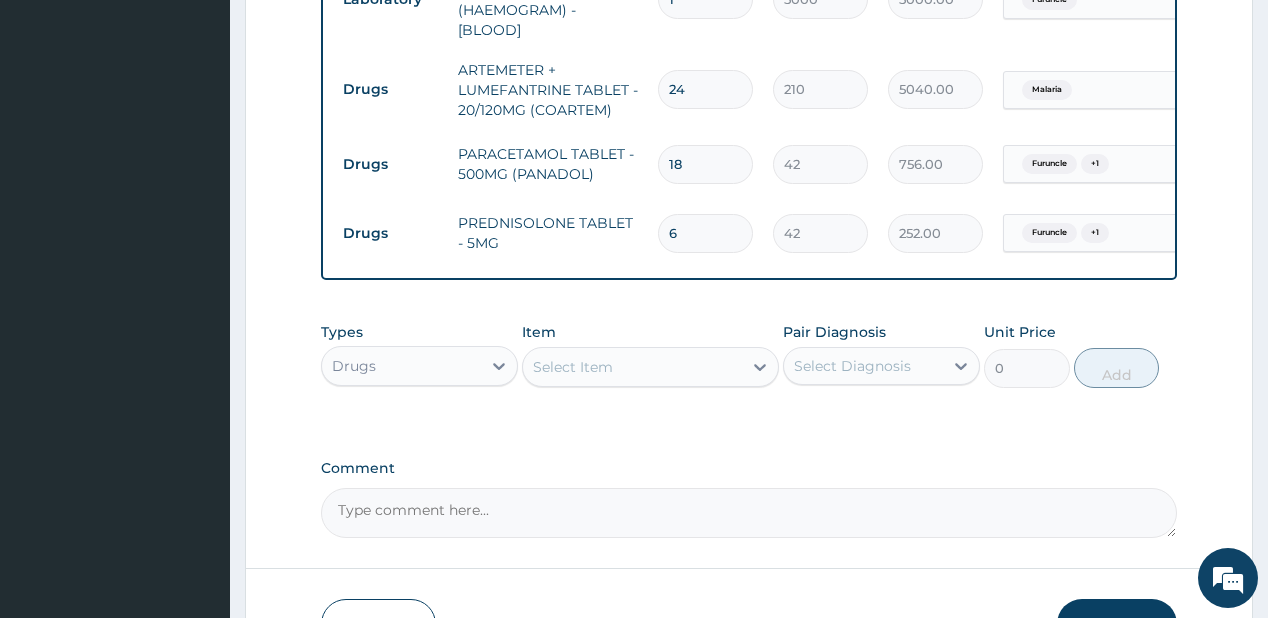 type on "6" 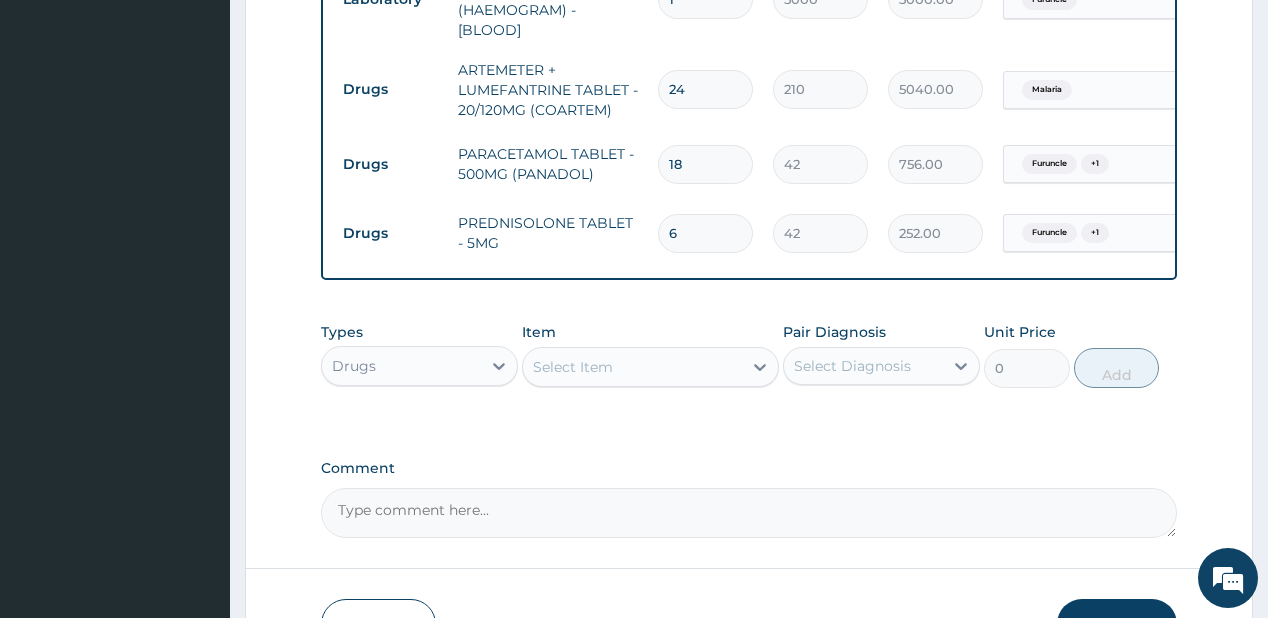click on "Select Item" at bounding box center (632, 367) 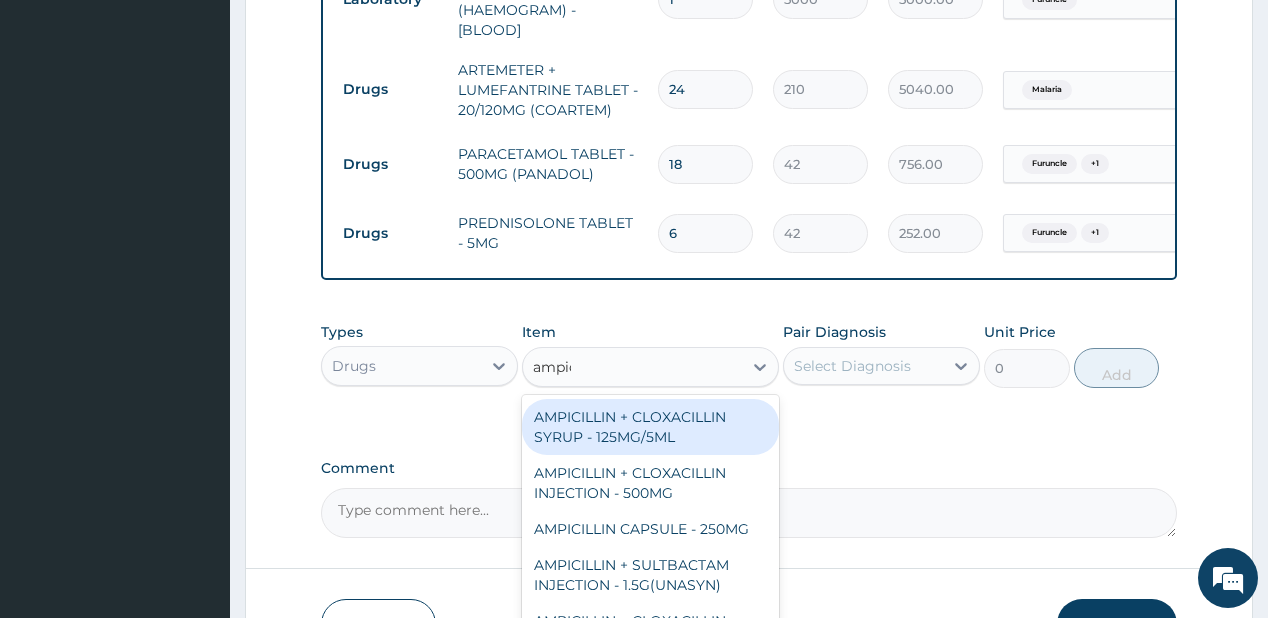 type on "ampici" 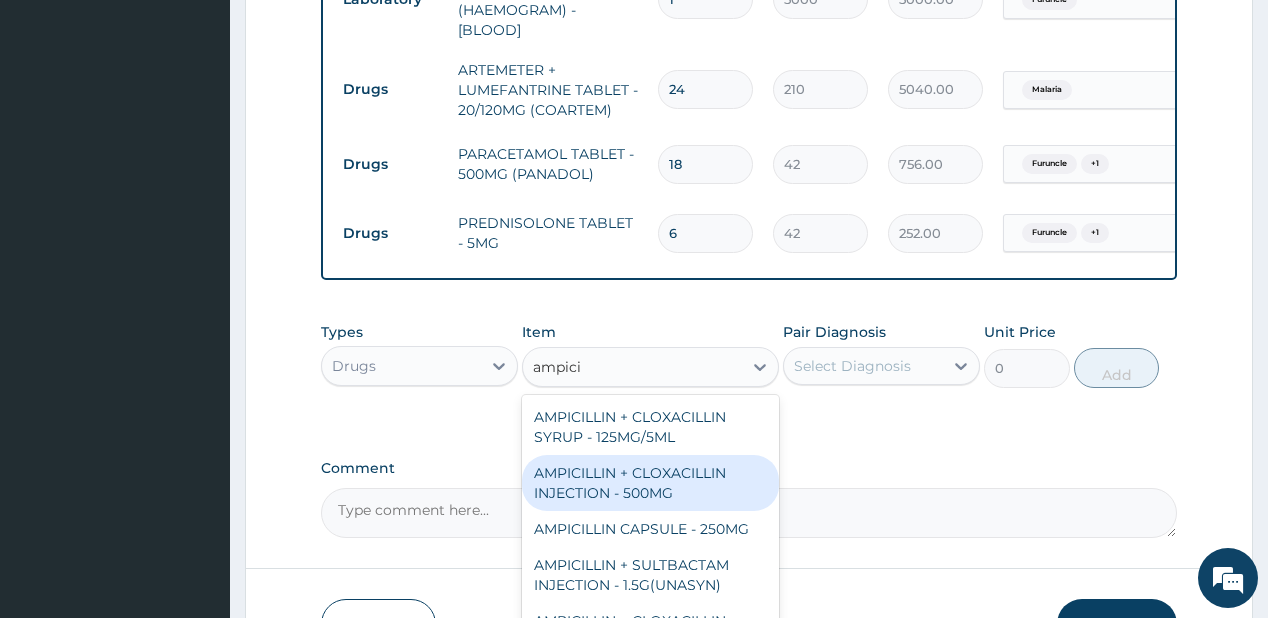scroll, scrollTop: 1088, scrollLeft: 0, axis: vertical 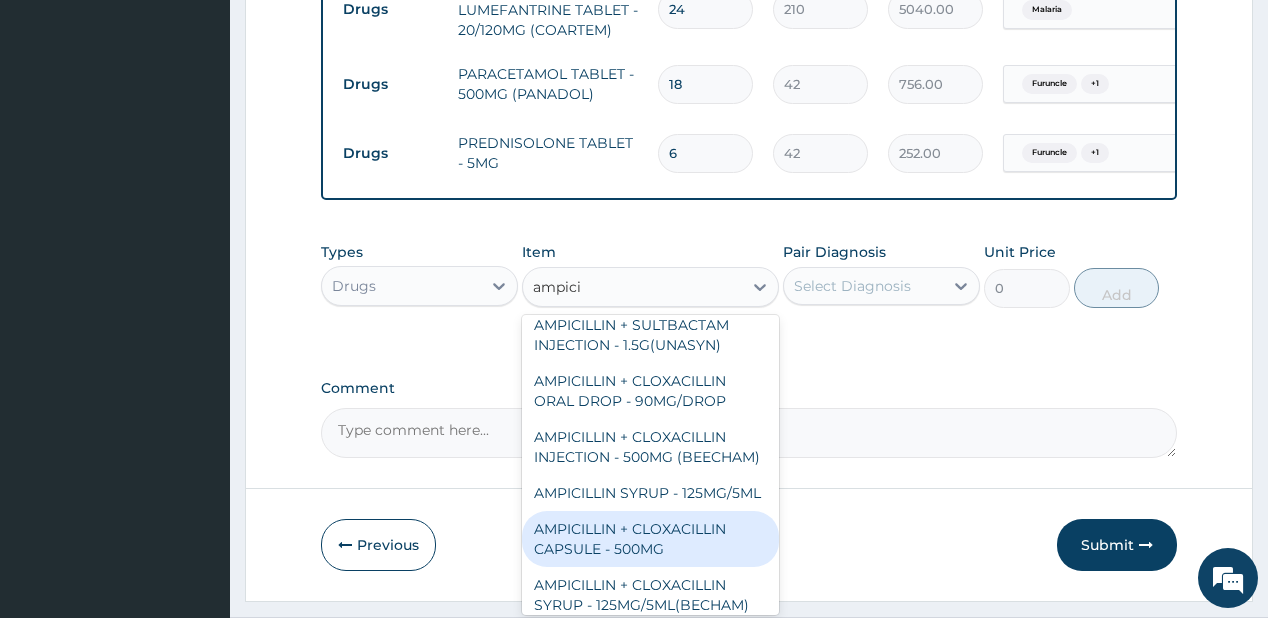 drag, startPoint x: 637, startPoint y: 596, endPoint x: 656, endPoint y: 563, distance: 38.078865 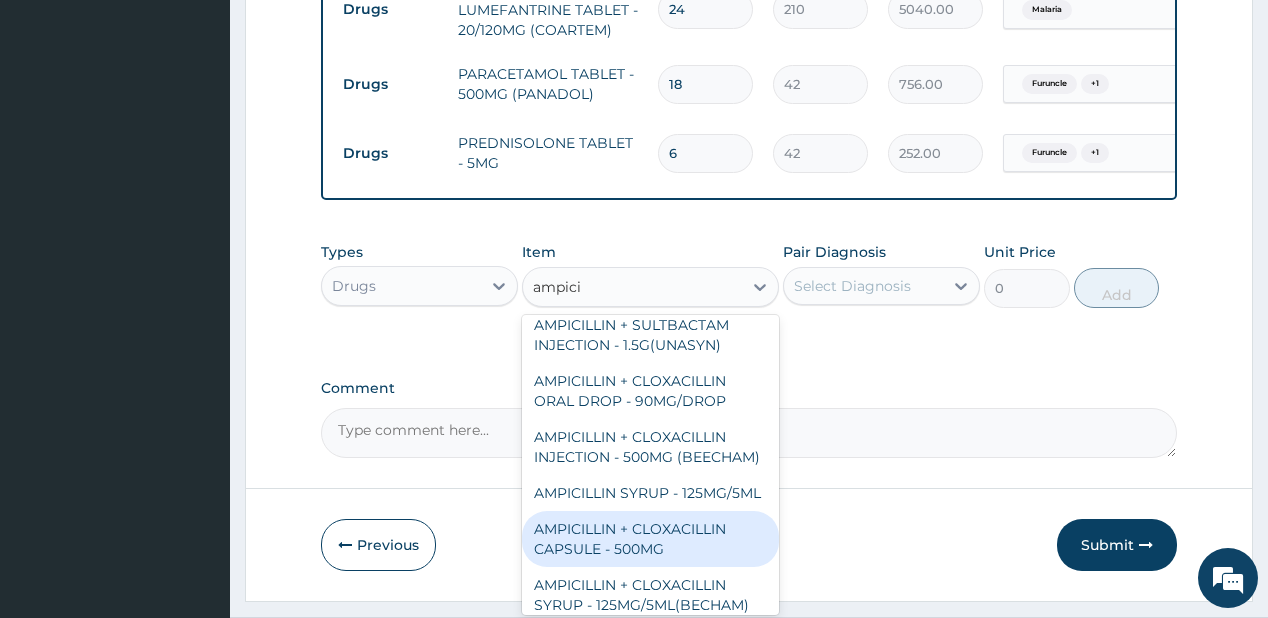 click on "AMPICILLIN + CLOXACILLIN CAPSULE - 500MG" at bounding box center (650, 539) 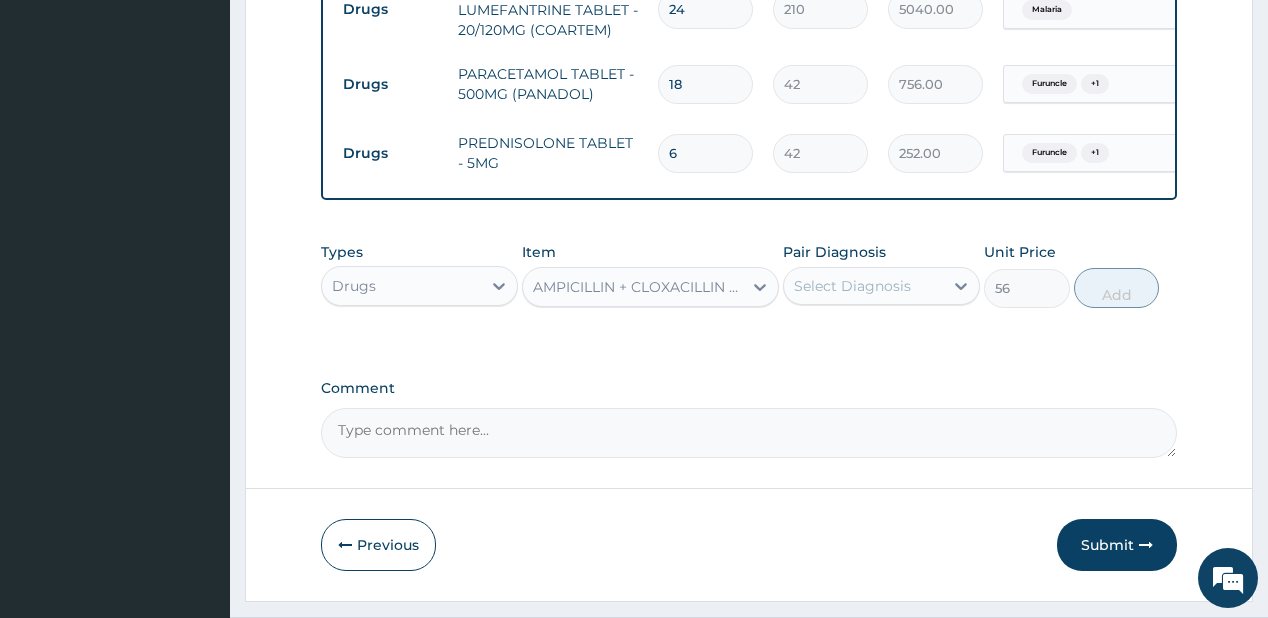 click on "Select Diagnosis" at bounding box center (863, 286) 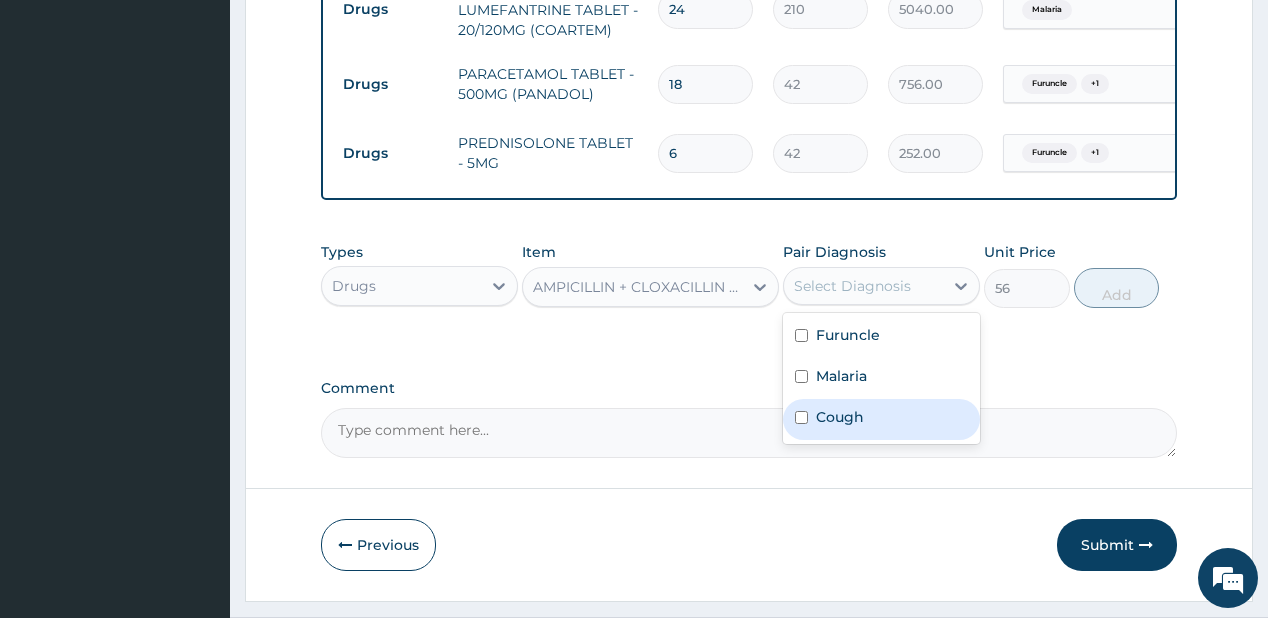 drag, startPoint x: 828, startPoint y: 429, endPoint x: 870, endPoint y: 369, distance: 73.239334 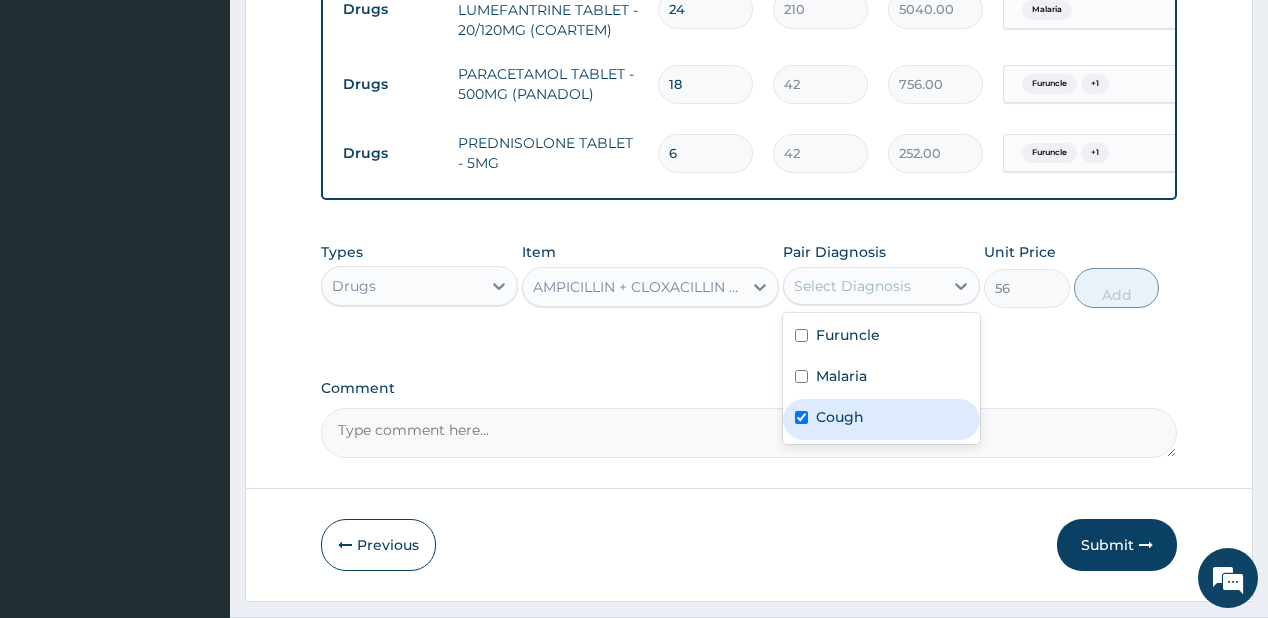 checkbox on "true" 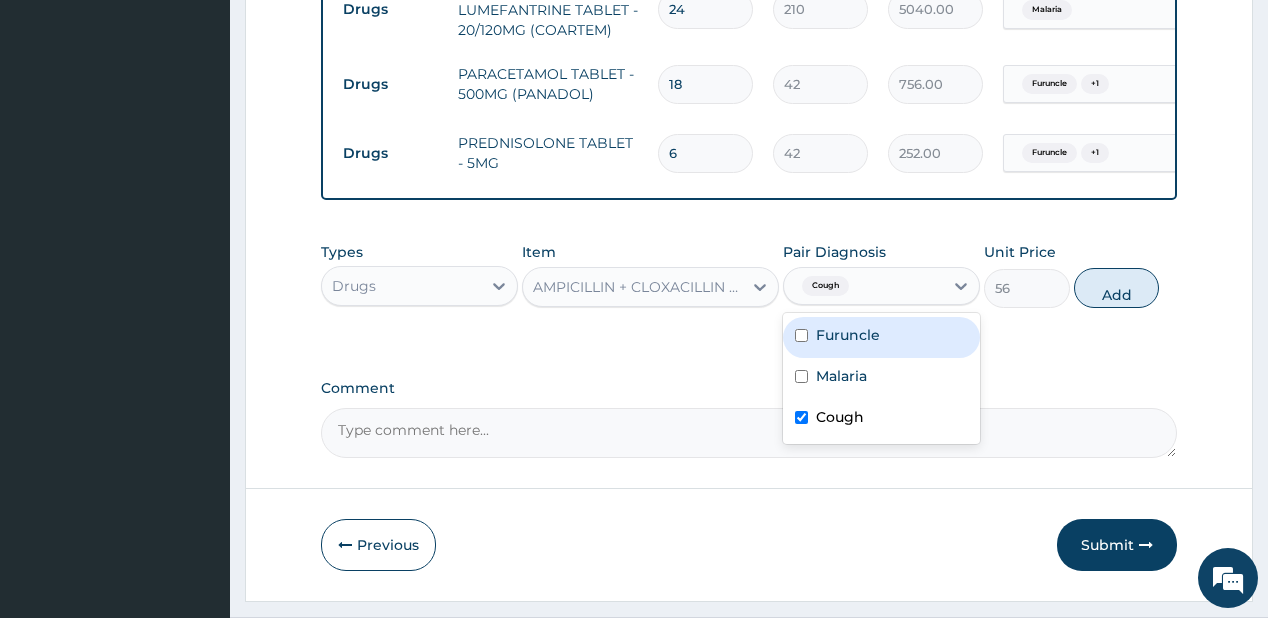 drag, startPoint x: 882, startPoint y: 342, endPoint x: 986, endPoint y: 279, distance: 121.59358 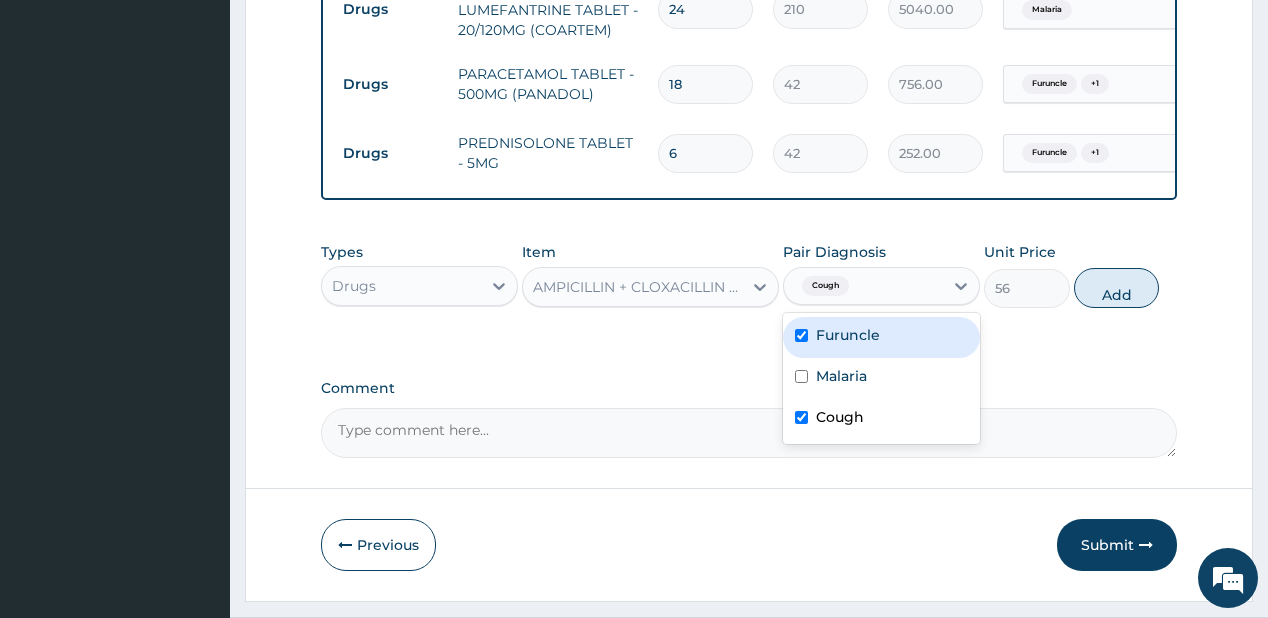checkbox on "true" 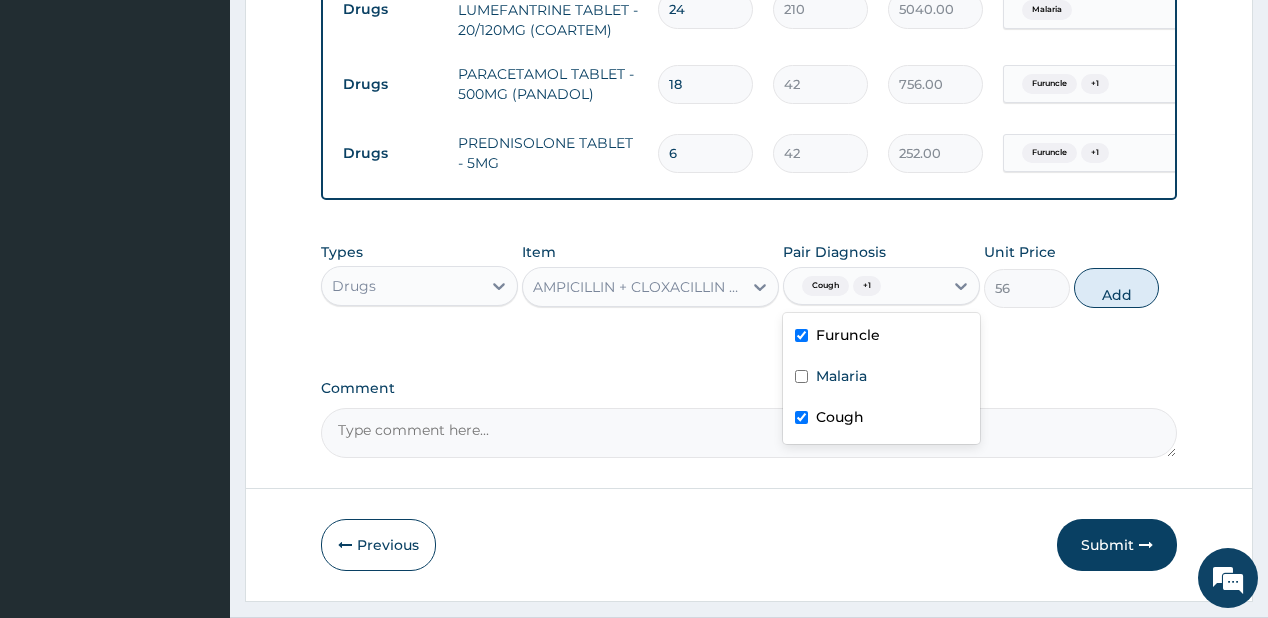 drag, startPoint x: 1112, startPoint y: 292, endPoint x: 1097, endPoint y: 283, distance: 17.492855 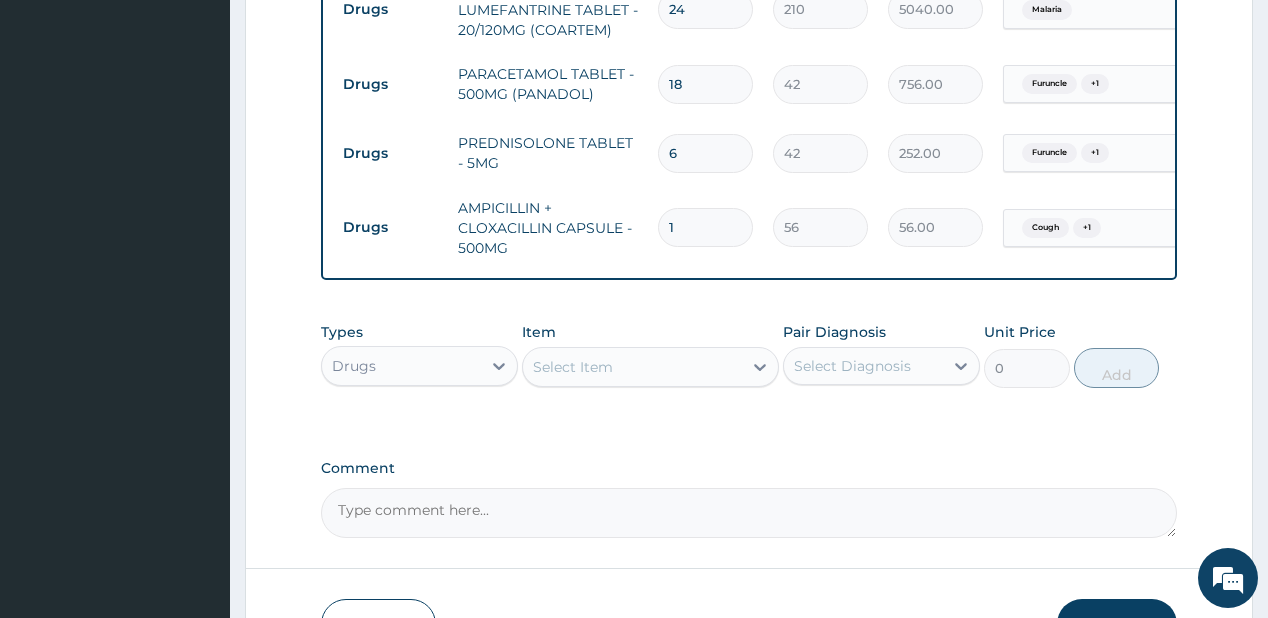 click on "Select Item" at bounding box center (573, 367) 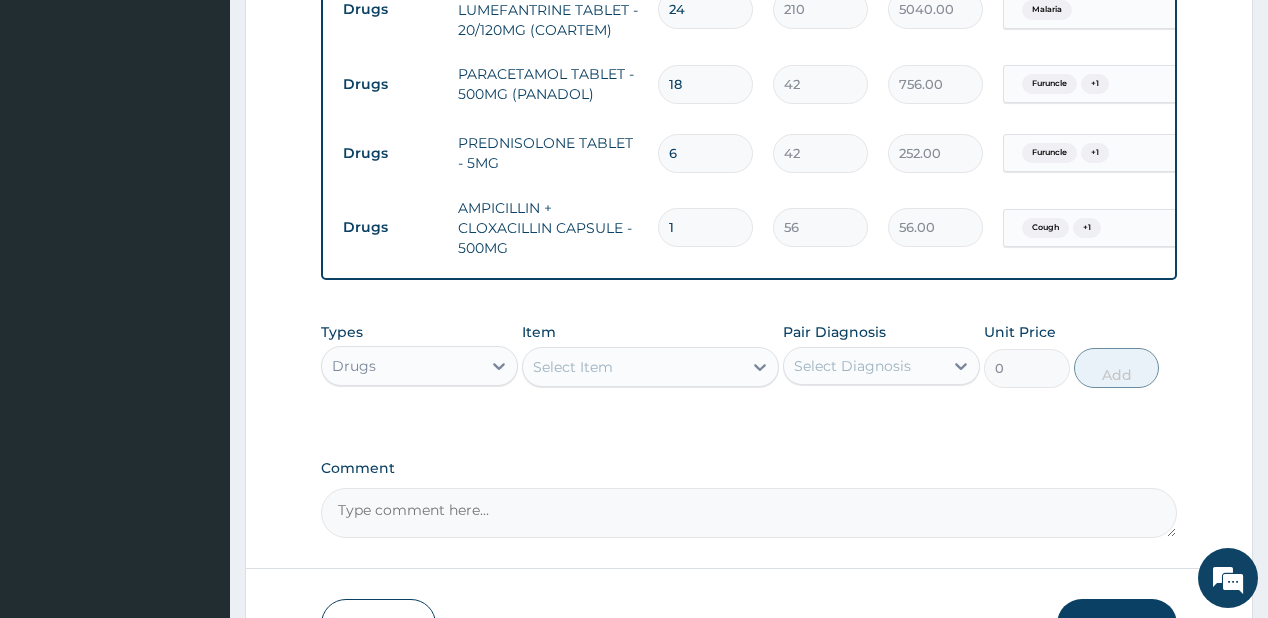 click on "6" at bounding box center (705, 153) 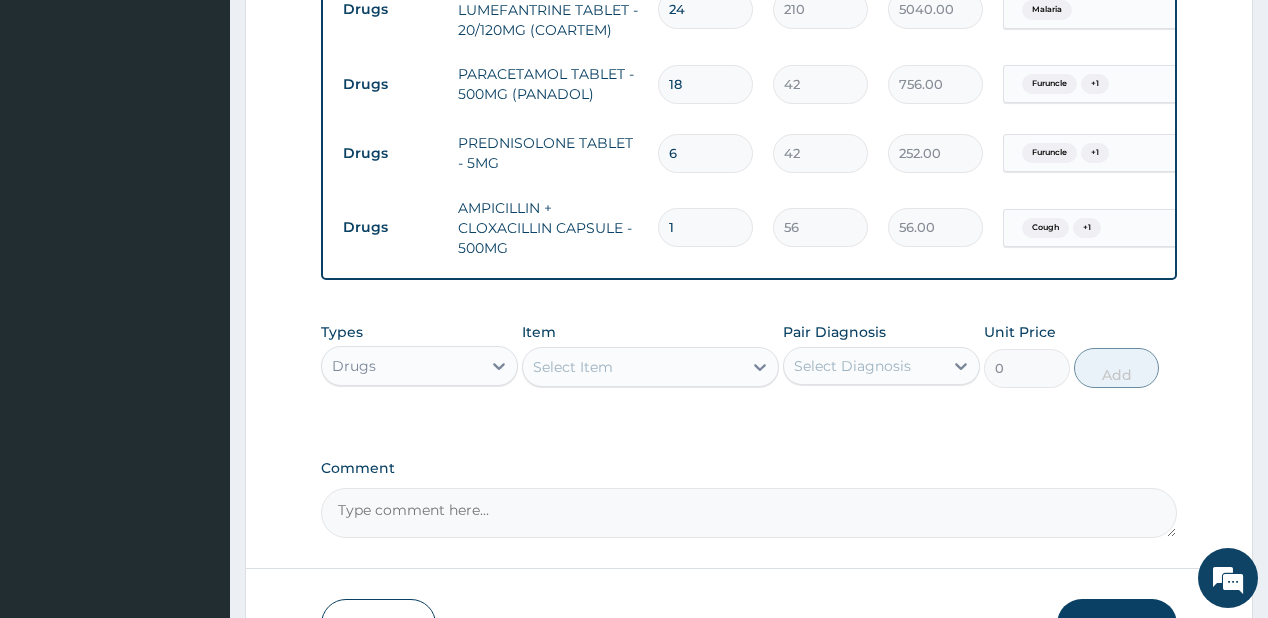 type 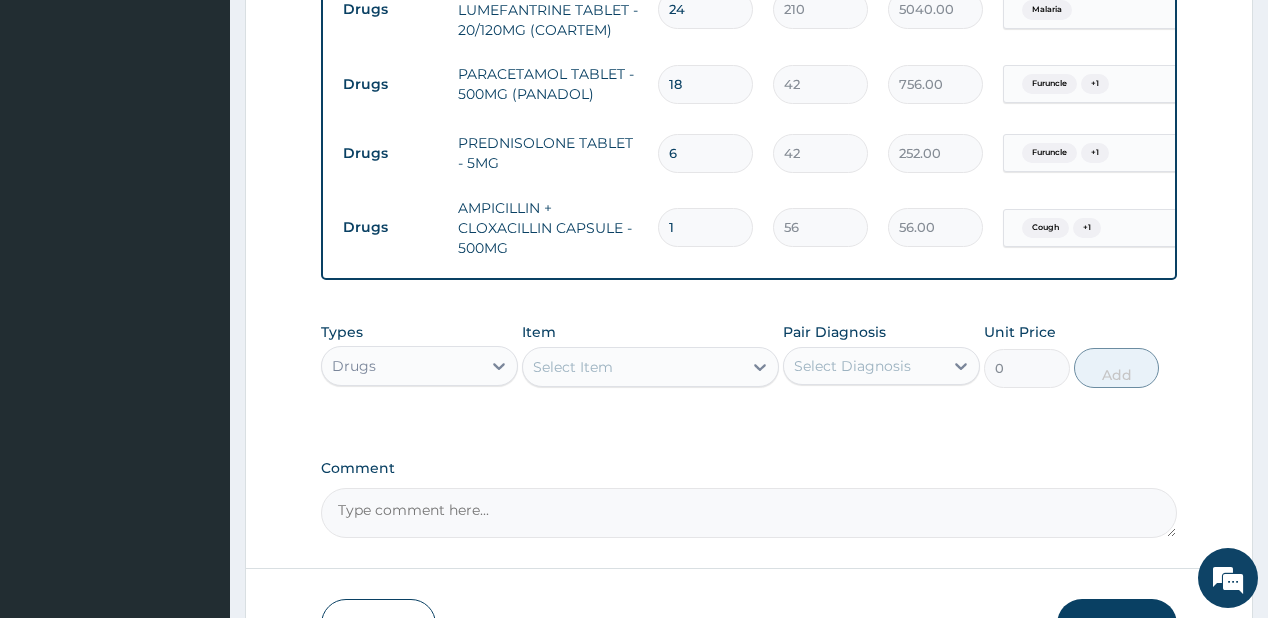 type on "0.00" 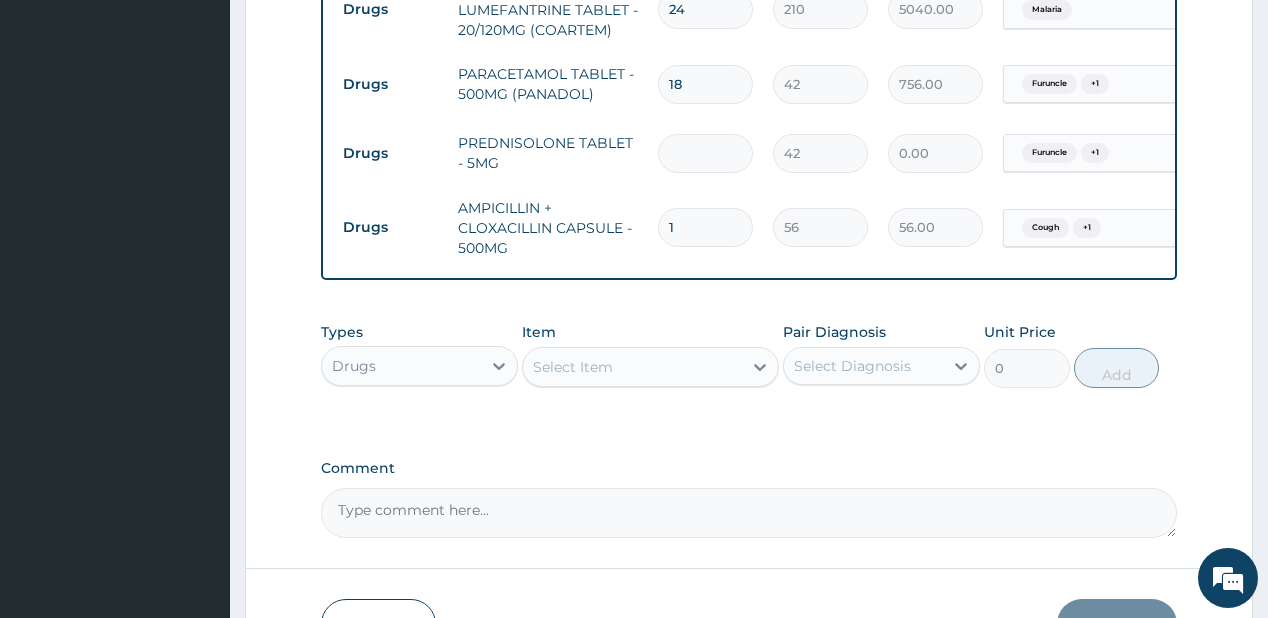 type on "1" 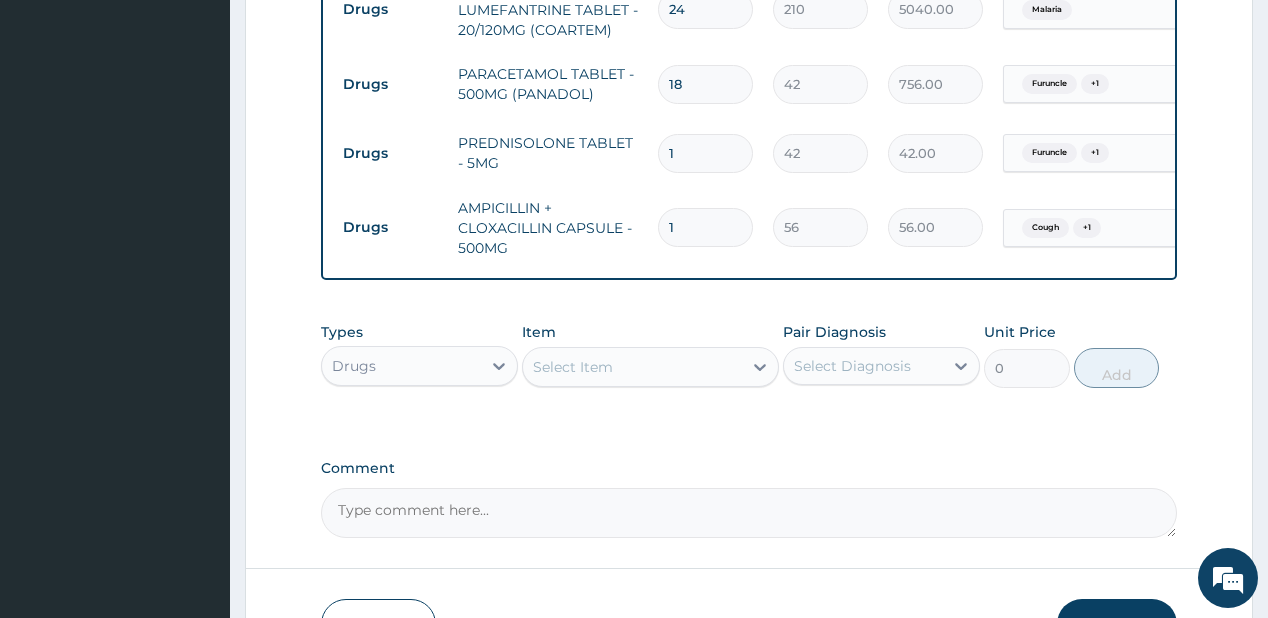 type on "18" 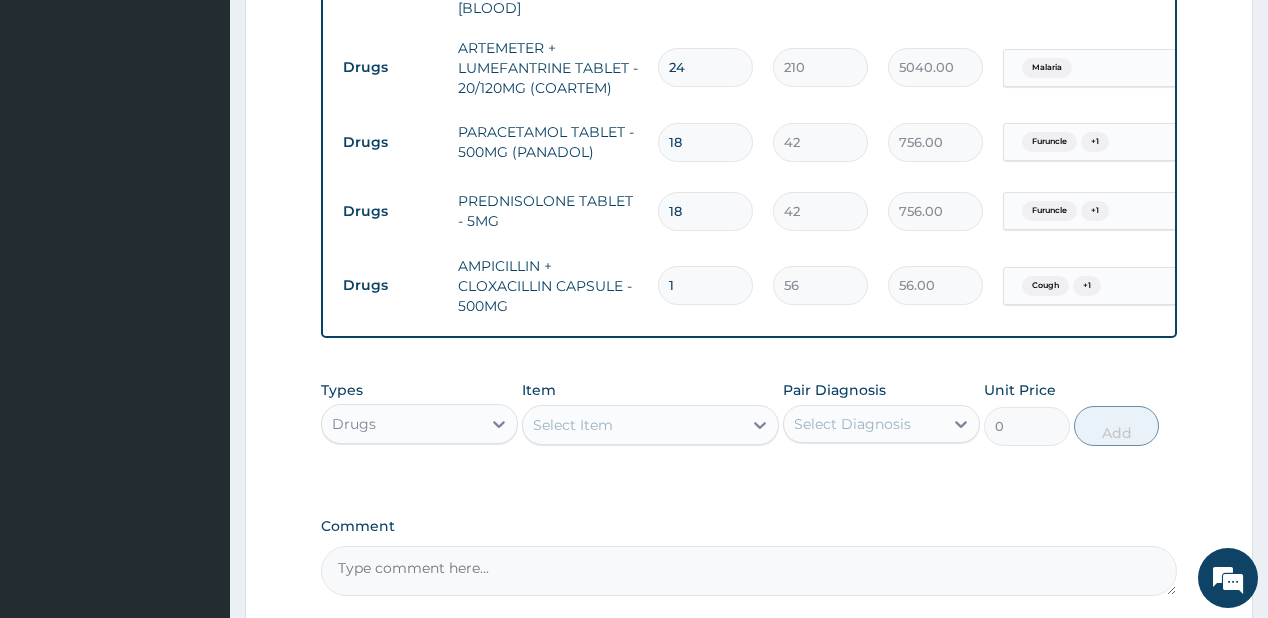 scroll, scrollTop: 1008, scrollLeft: 0, axis: vertical 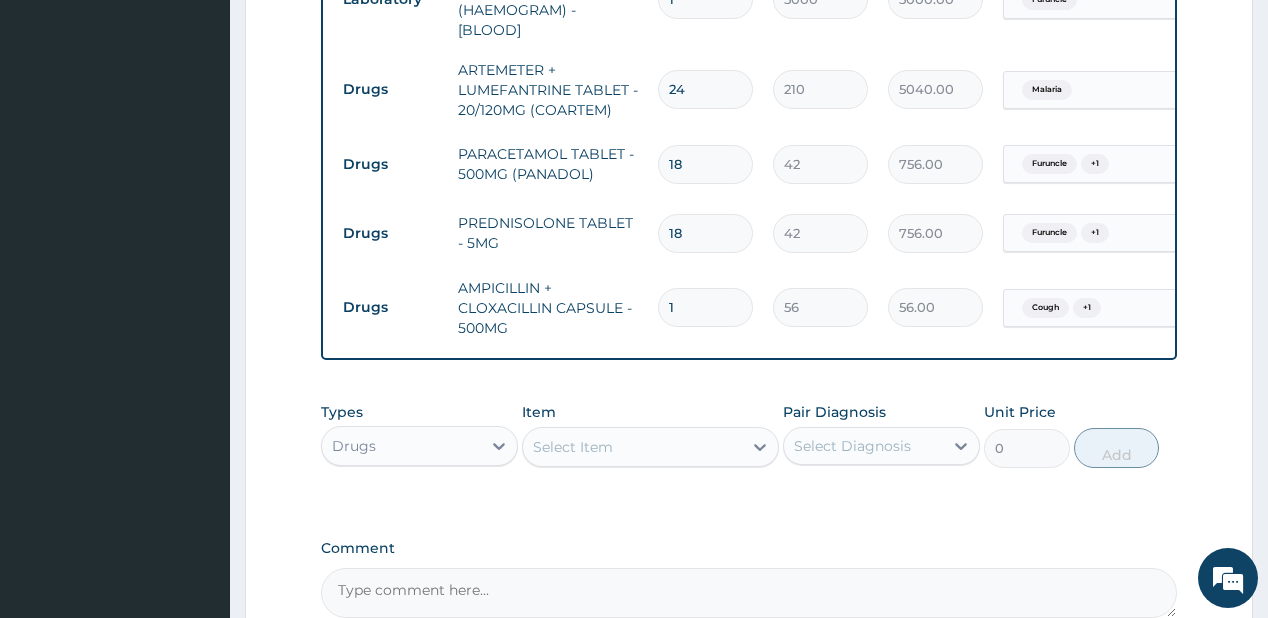 type on "18" 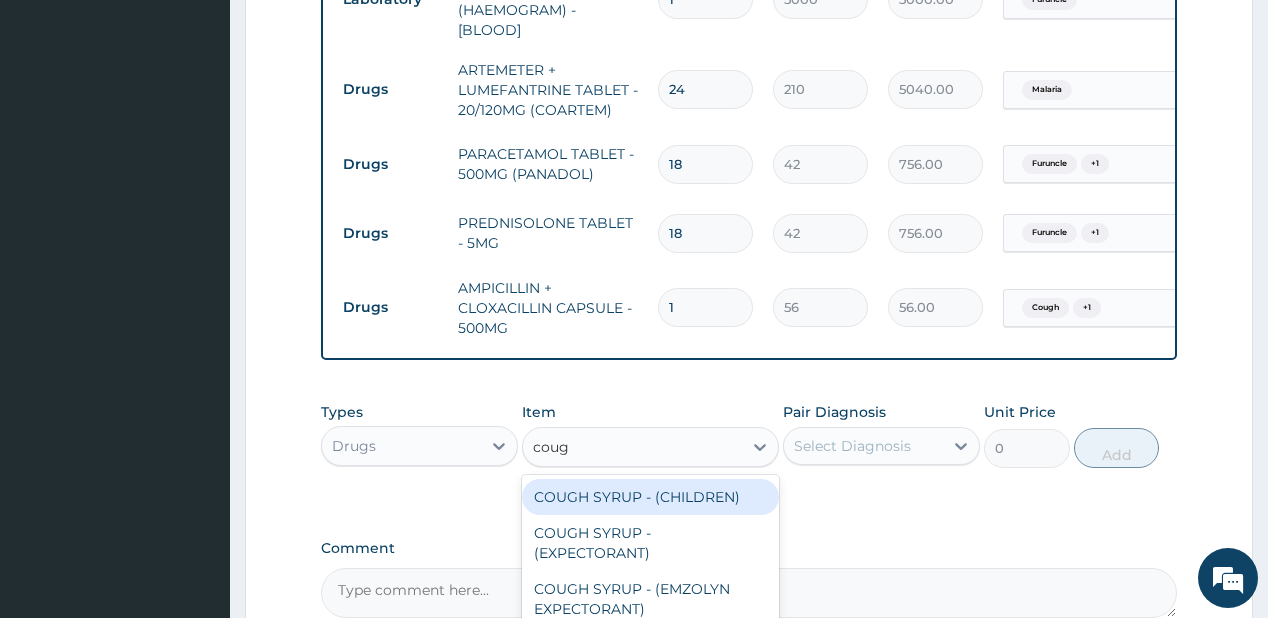 type on "cough" 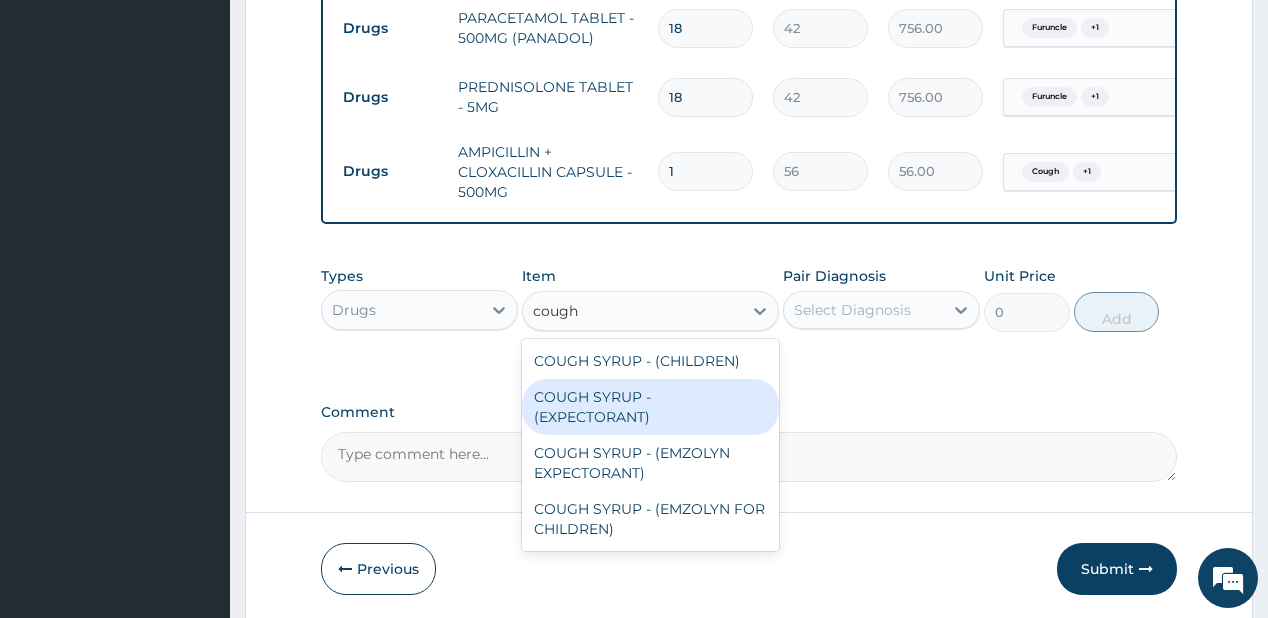 scroll, scrollTop: 1168, scrollLeft: 0, axis: vertical 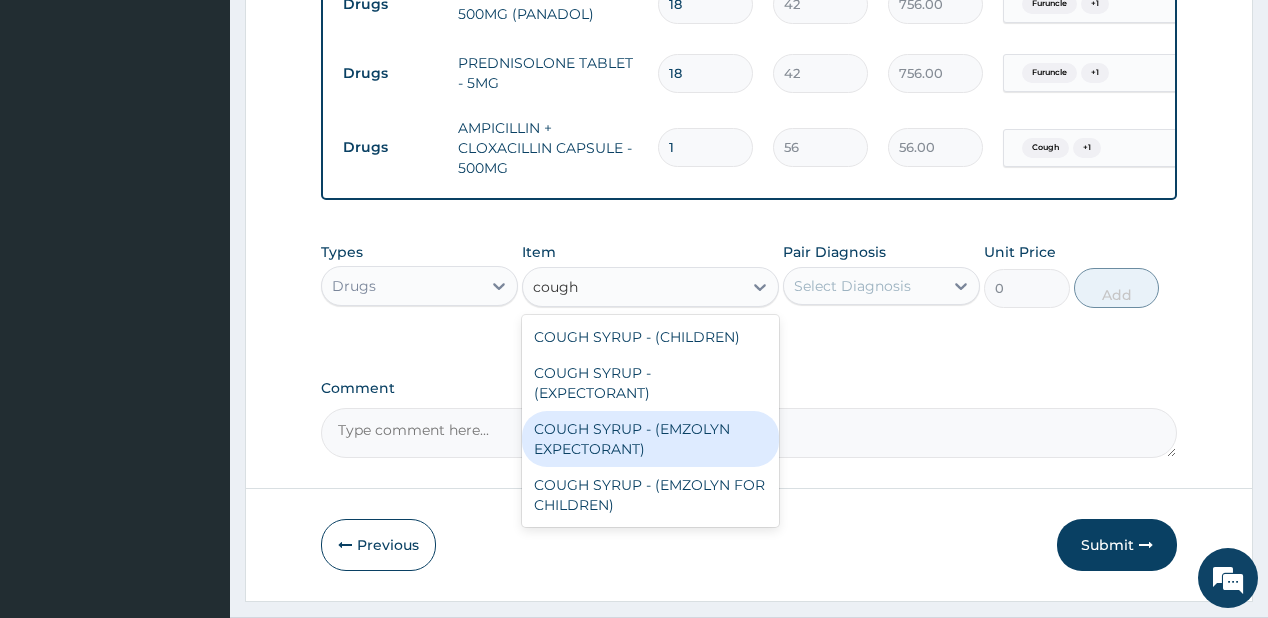 click on "COUGH SYRUP - (EMZOLYN EXPECTORANT)" at bounding box center (650, 439) 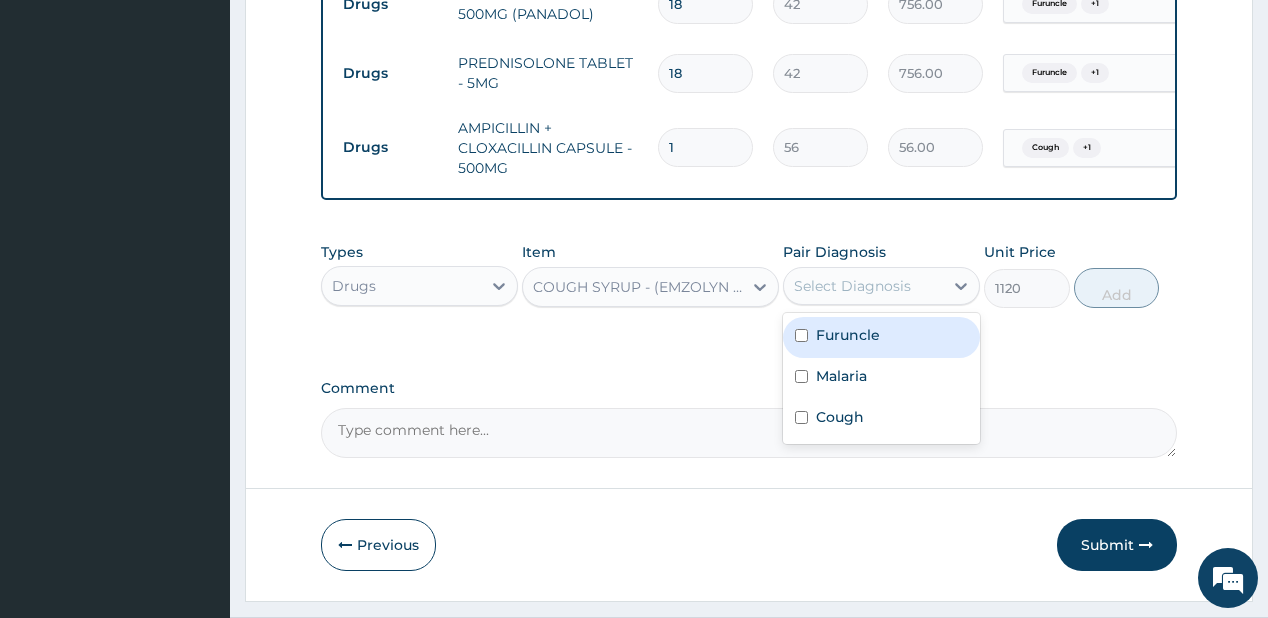 click on "Select Diagnosis" at bounding box center (863, 286) 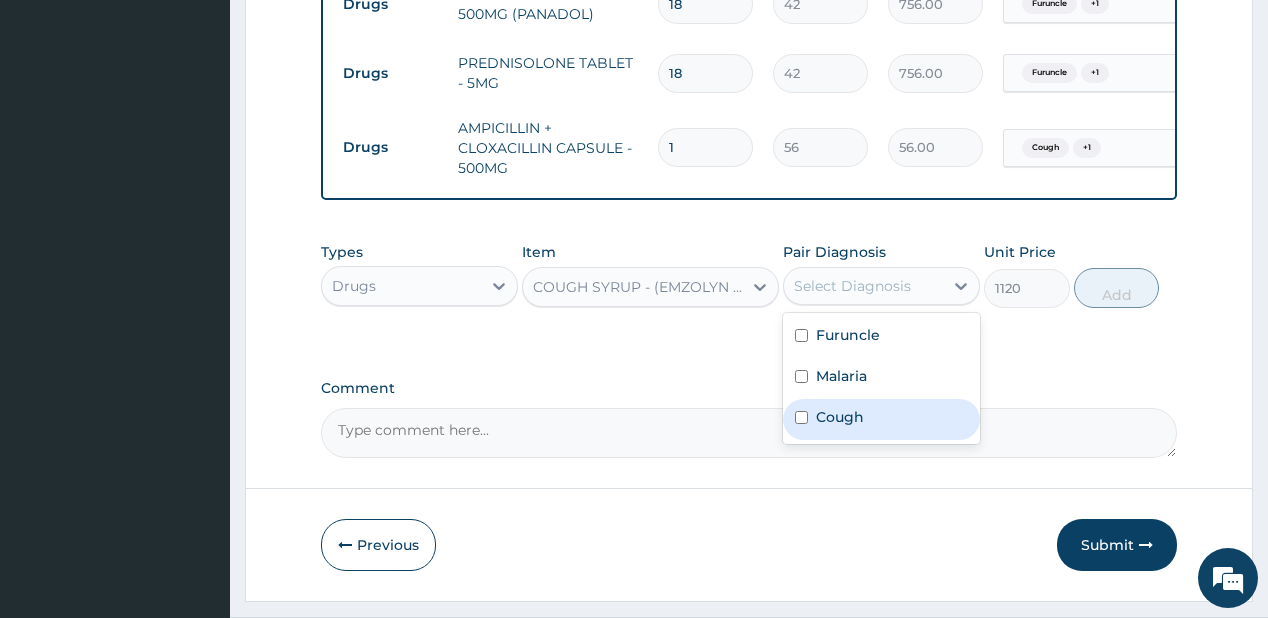 click on "Cough" at bounding box center (881, 419) 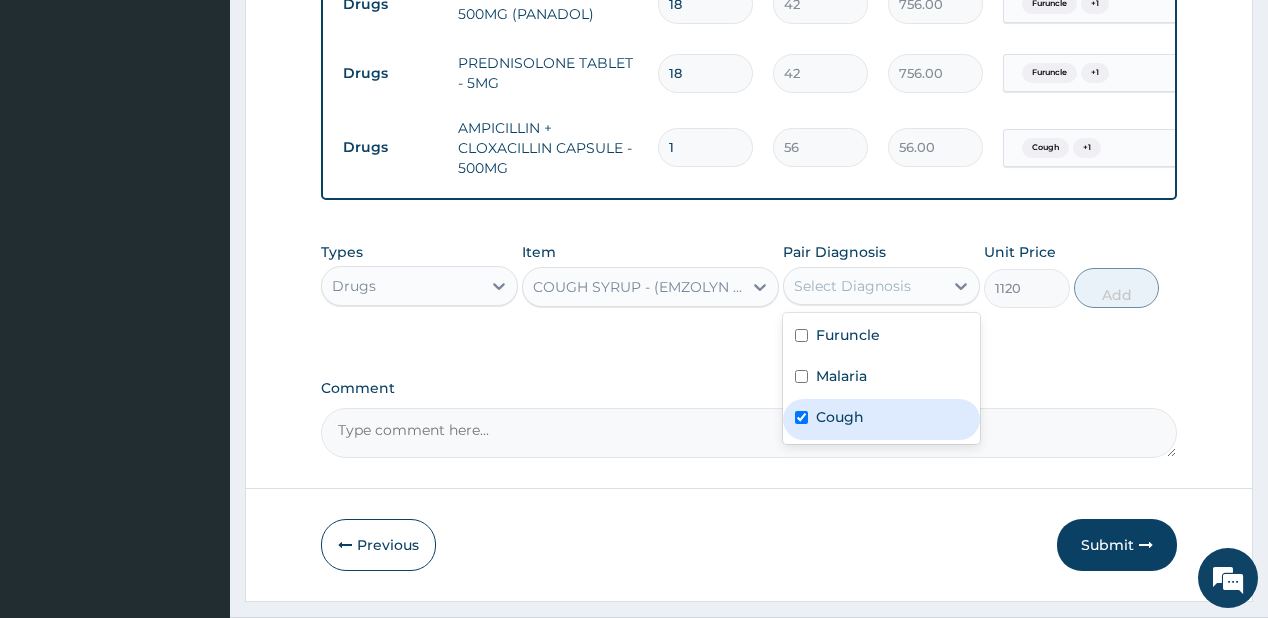 checkbox on "true" 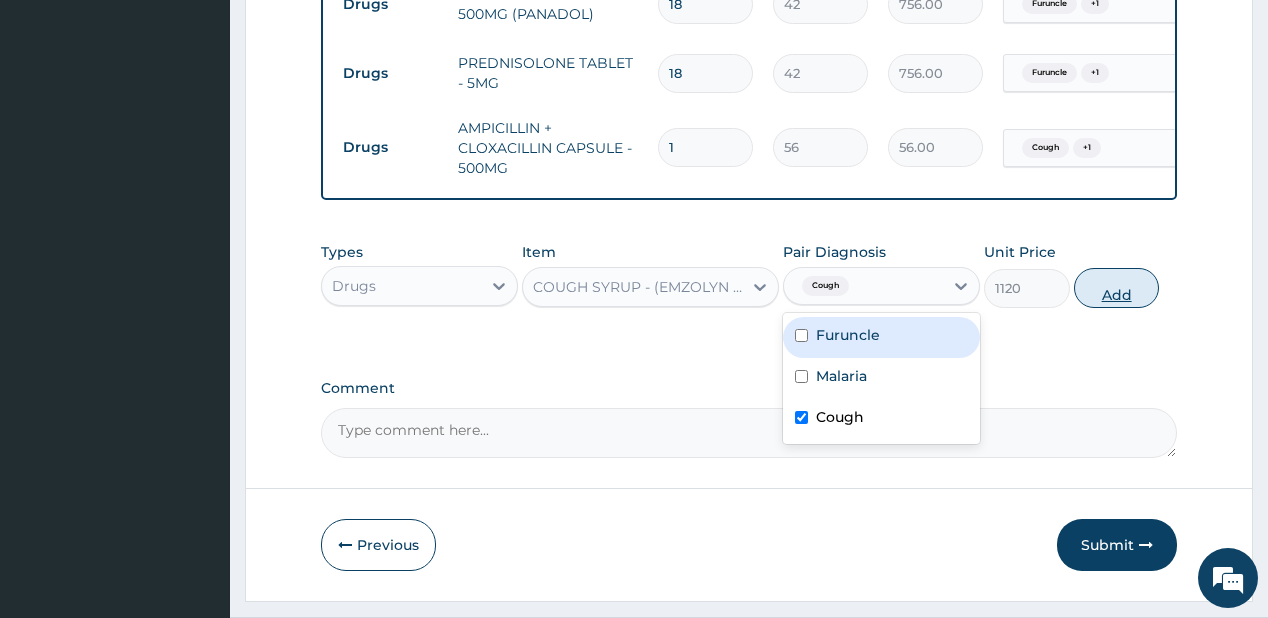 click on "Add" at bounding box center (1117, 288) 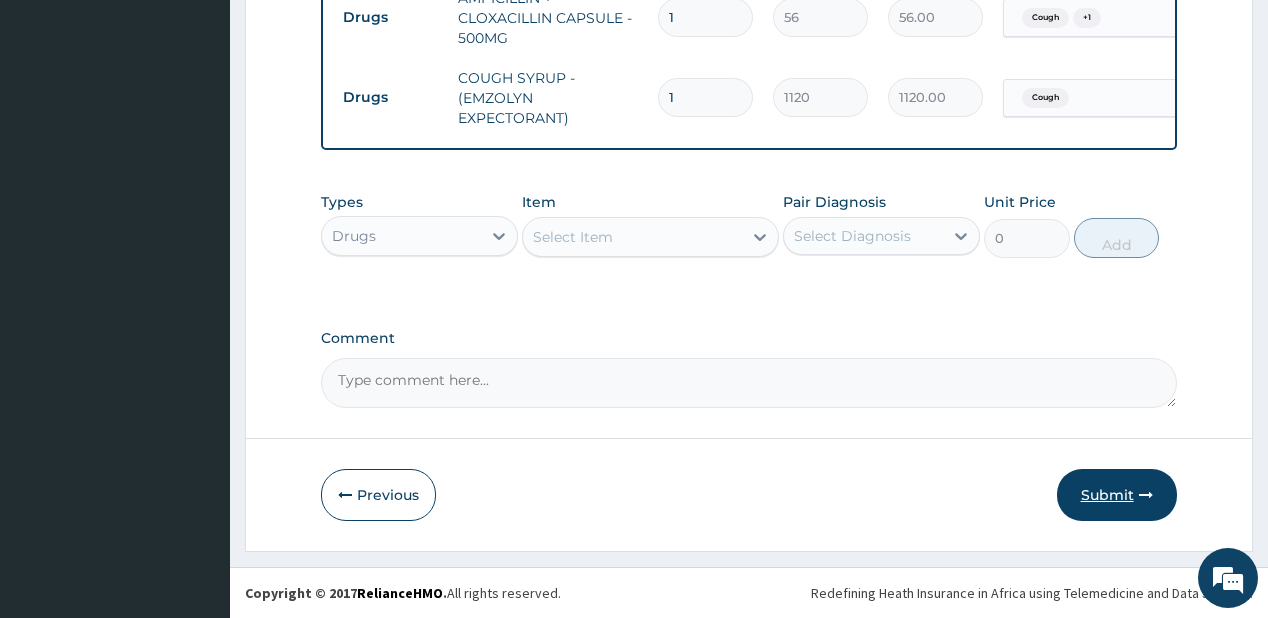 click on "Submit" at bounding box center (1117, 495) 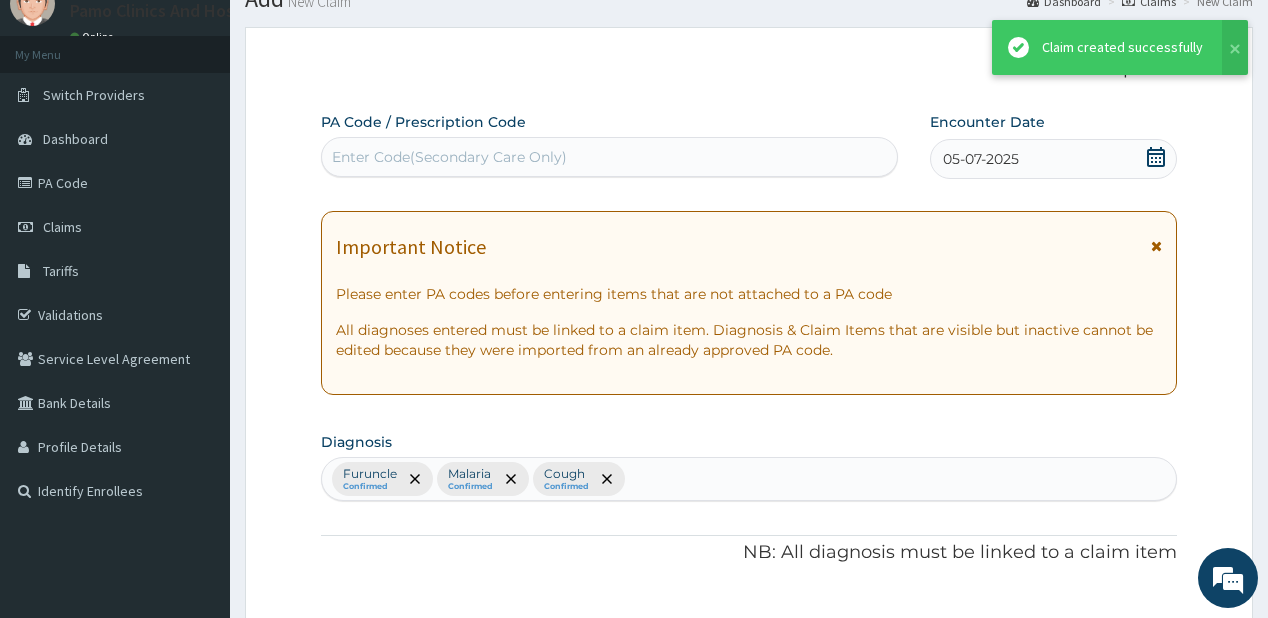 scroll, scrollTop: 1306, scrollLeft: 0, axis: vertical 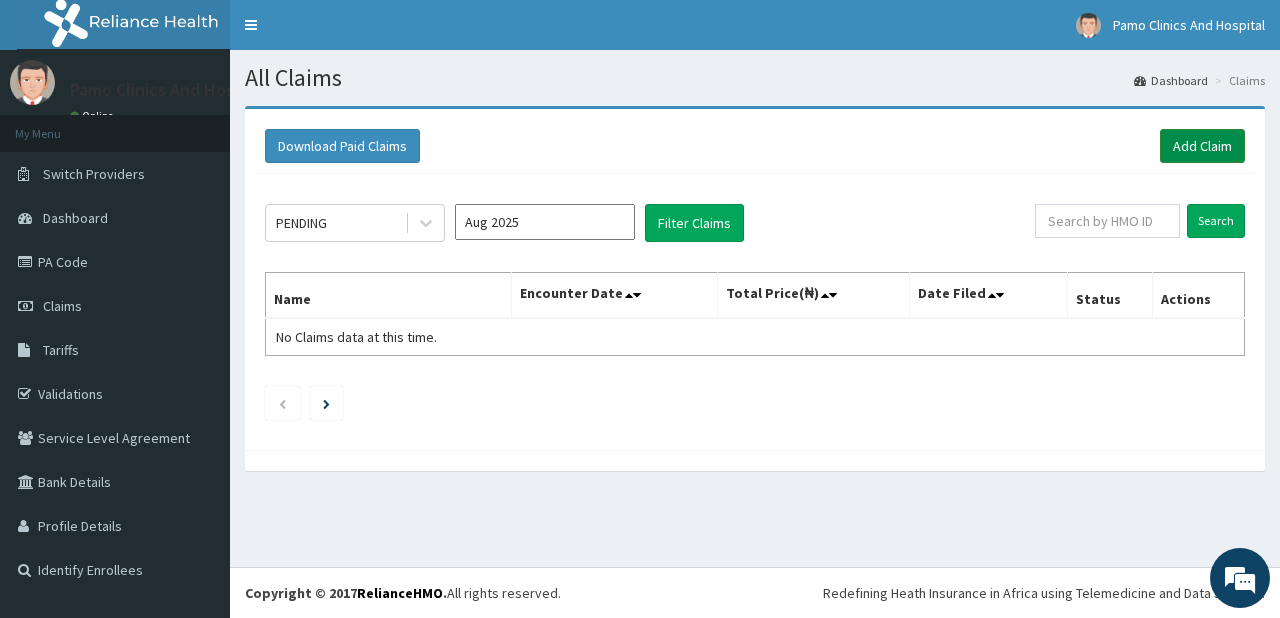 click on "Add Claim" at bounding box center [1202, 146] 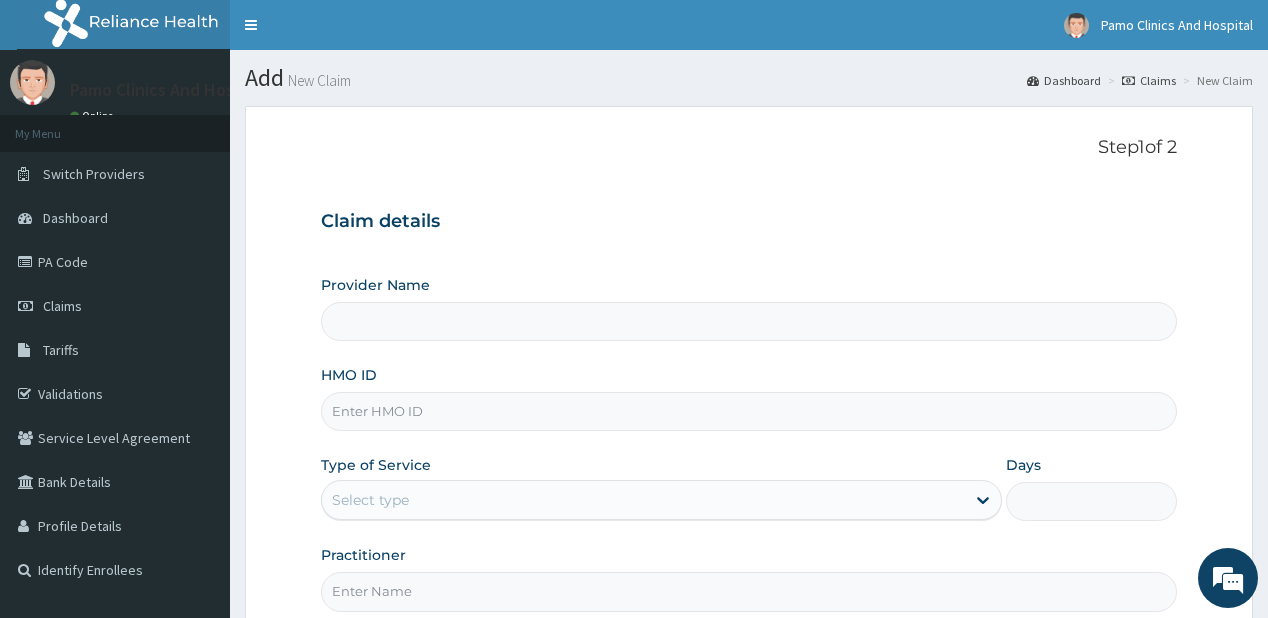 type on "Pamo Clinics And Hospital" 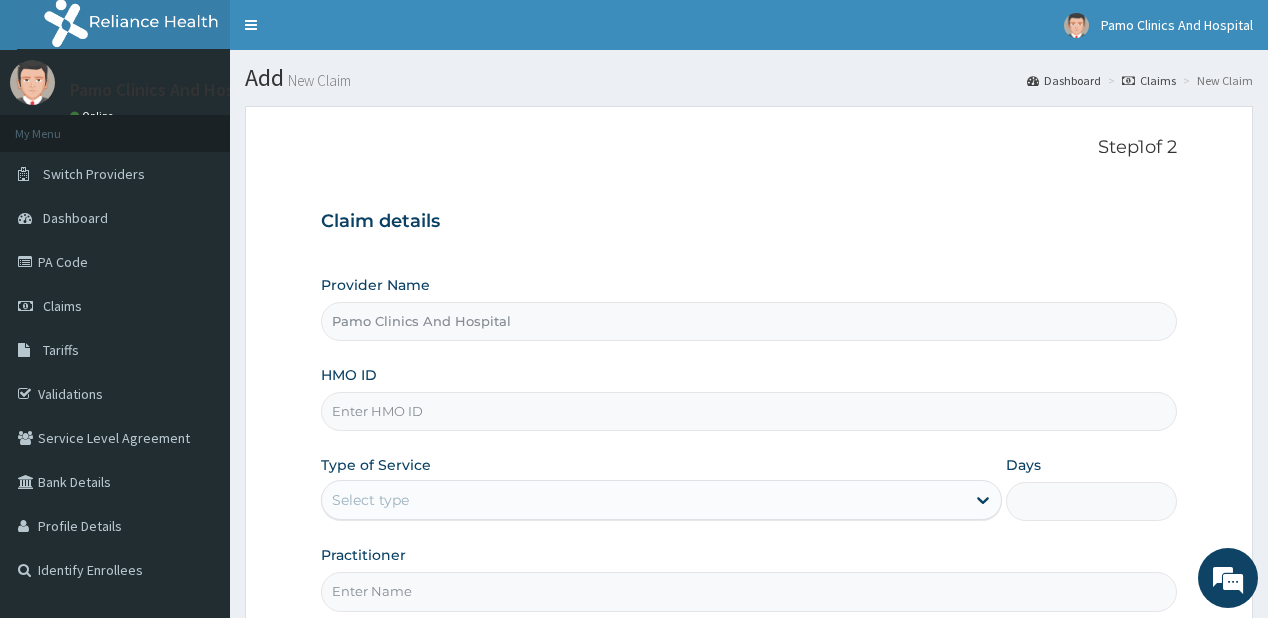 scroll, scrollTop: 0, scrollLeft: 0, axis: both 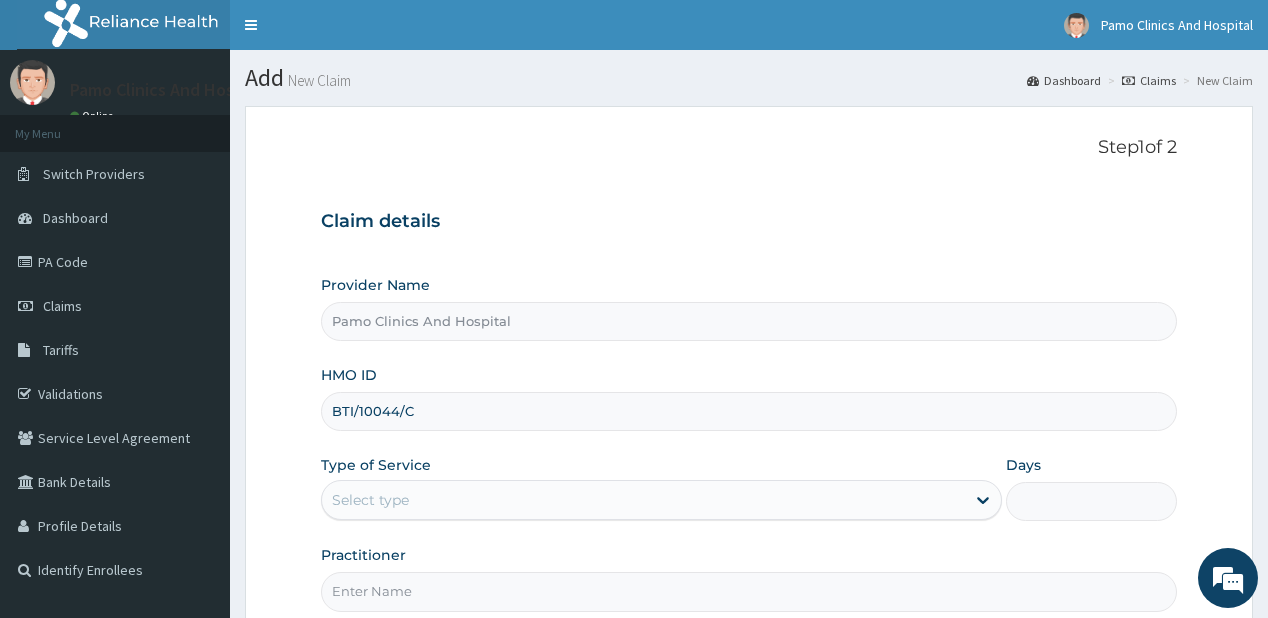 click on "BTI/10044/C" at bounding box center (748, 411) 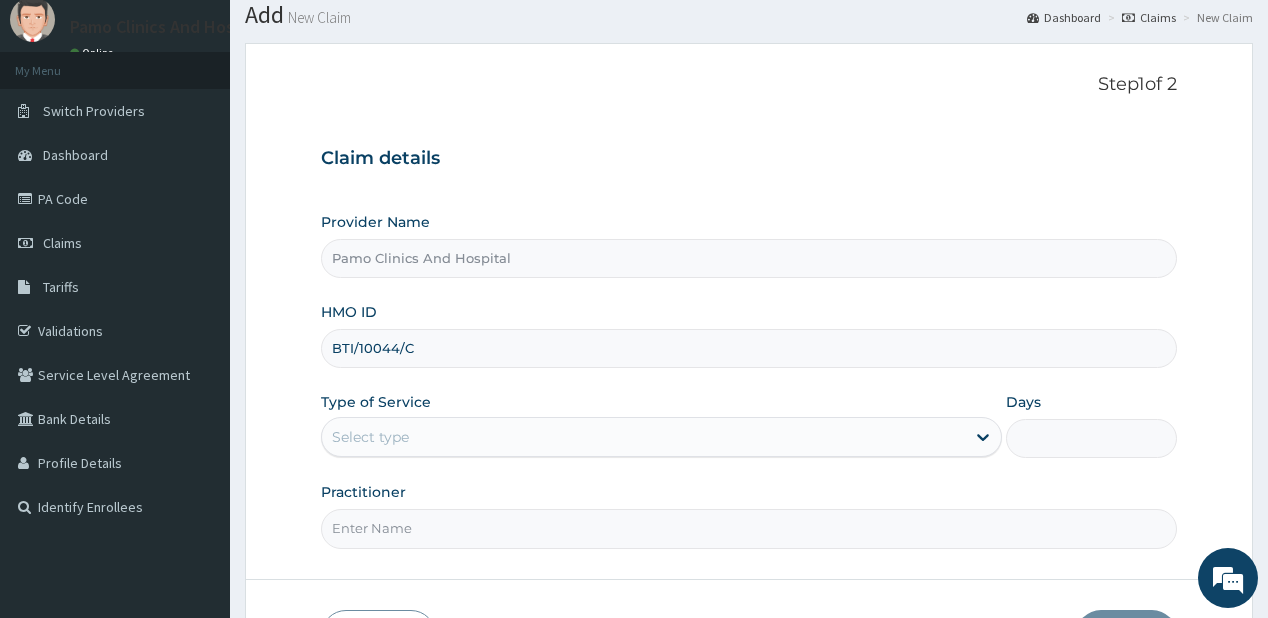 scroll, scrollTop: 160, scrollLeft: 0, axis: vertical 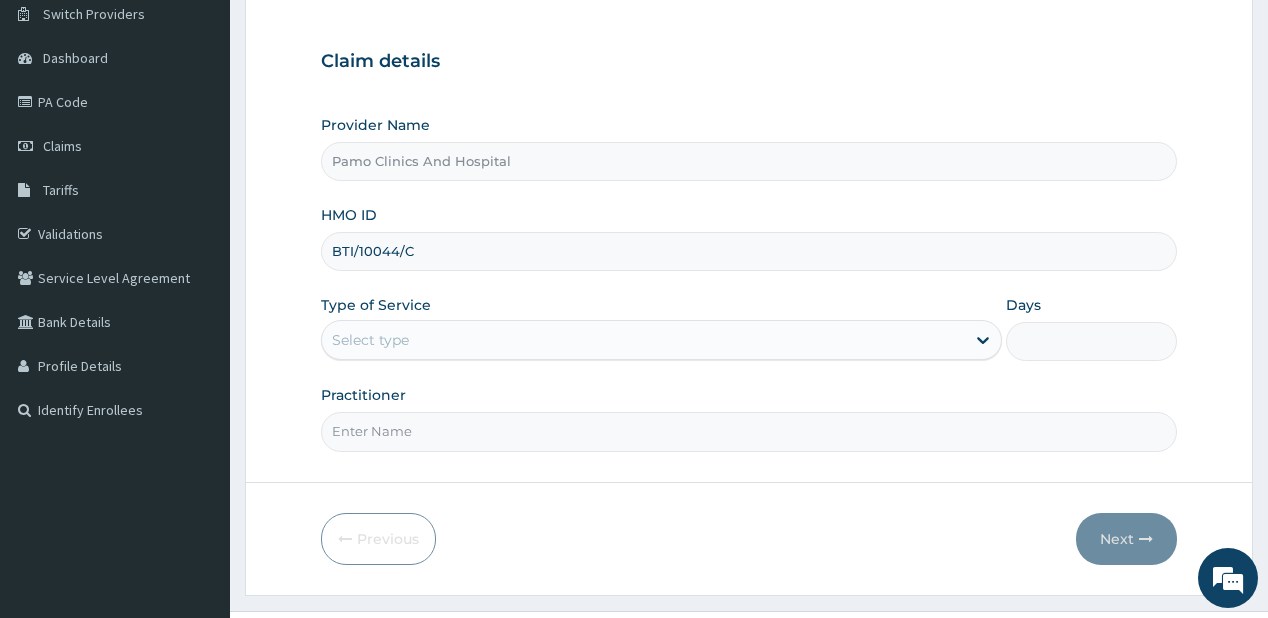 type on "BTI/10044/C" 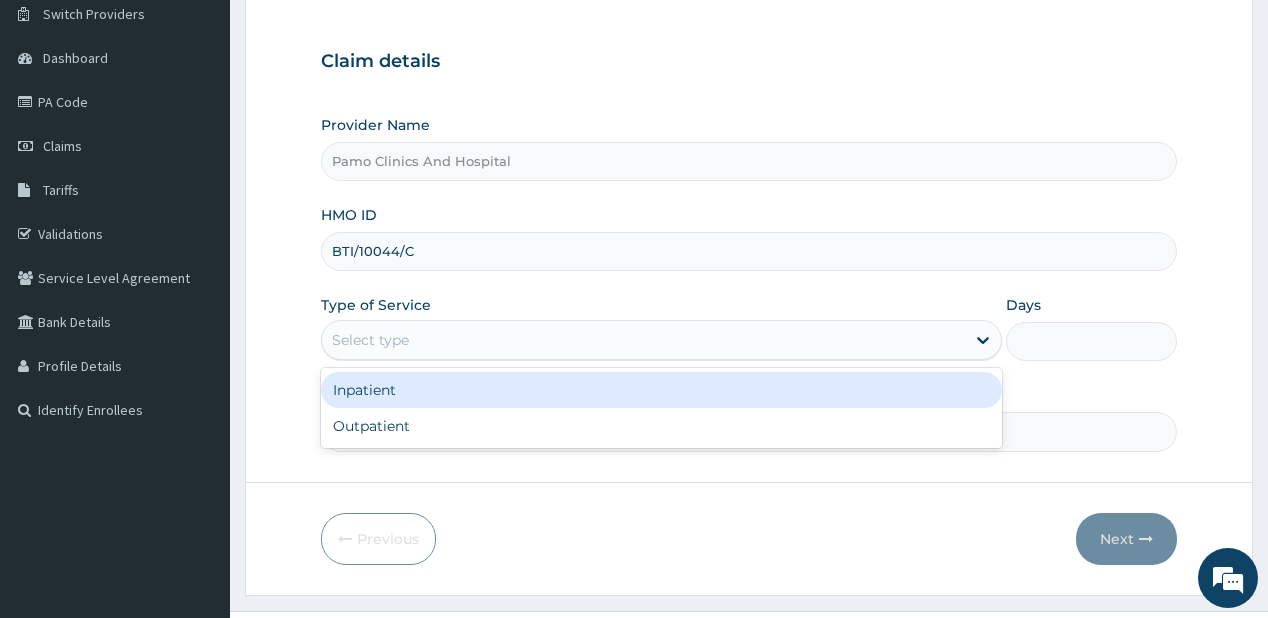 drag, startPoint x: 399, startPoint y: 319, endPoint x: 360, endPoint y: 344, distance: 46.32494 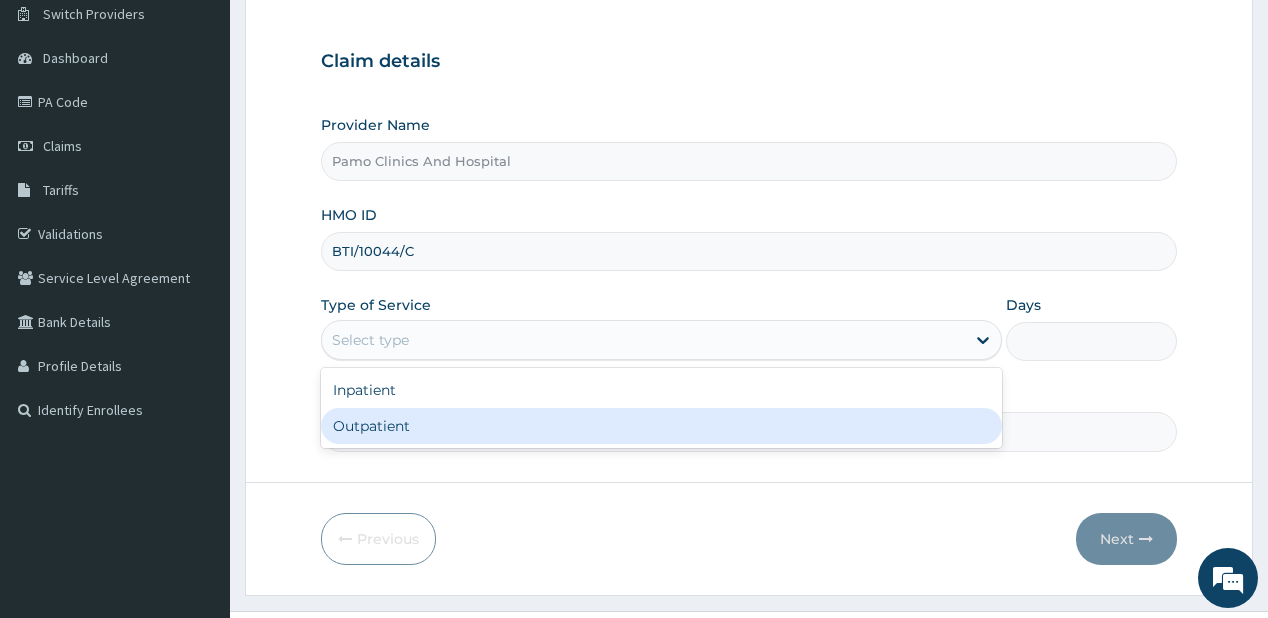 click on "Outpatient" at bounding box center [661, 426] 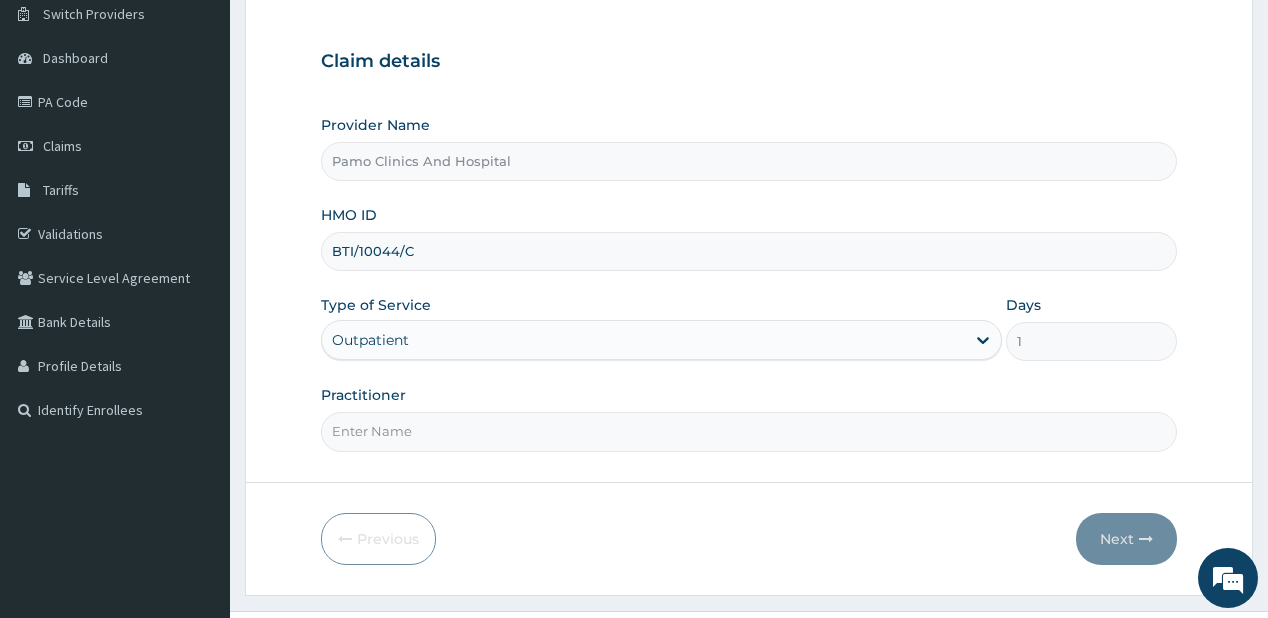 drag, startPoint x: 349, startPoint y: 432, endPoint x: 360, endPoint y: 426, distance: 12.529964 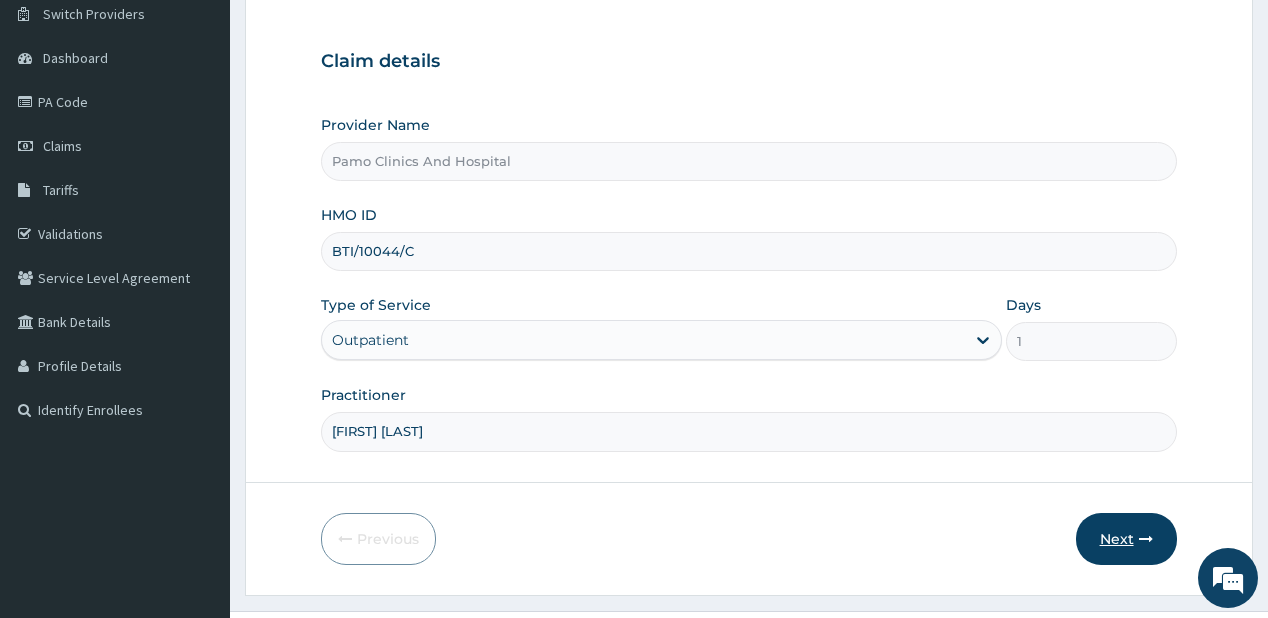 click on "Next" at bounding box center (1126, 539) 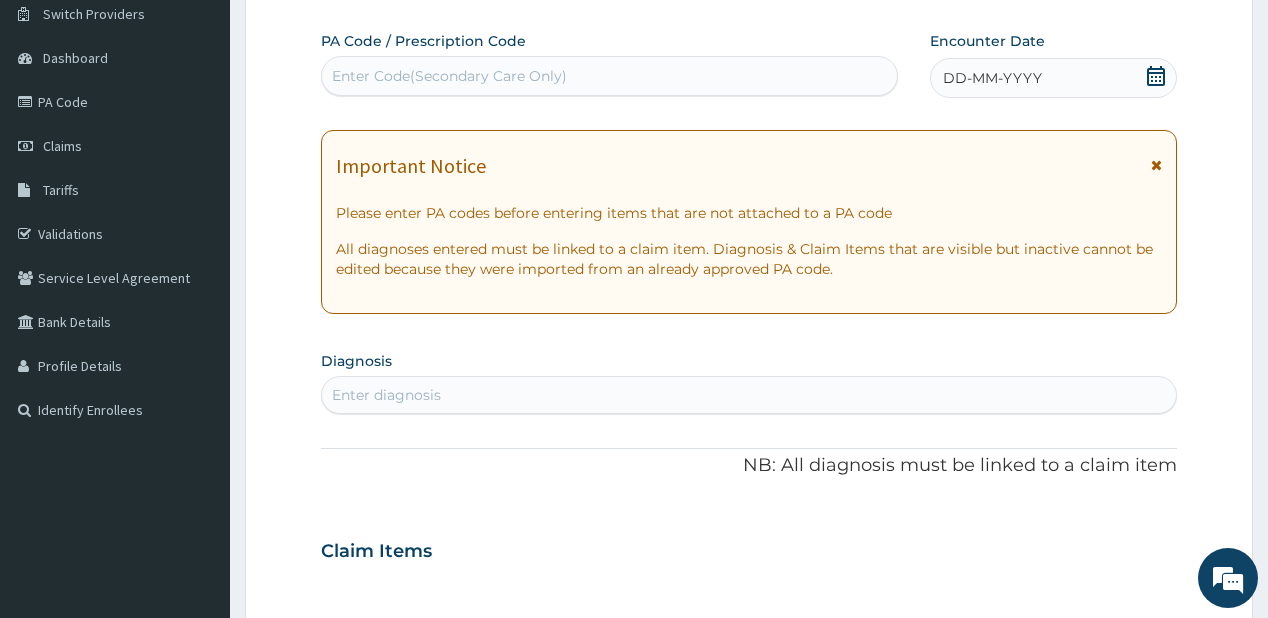 click on "Enter Code(Secondary Care Only)" at bounding box center [449, 76] 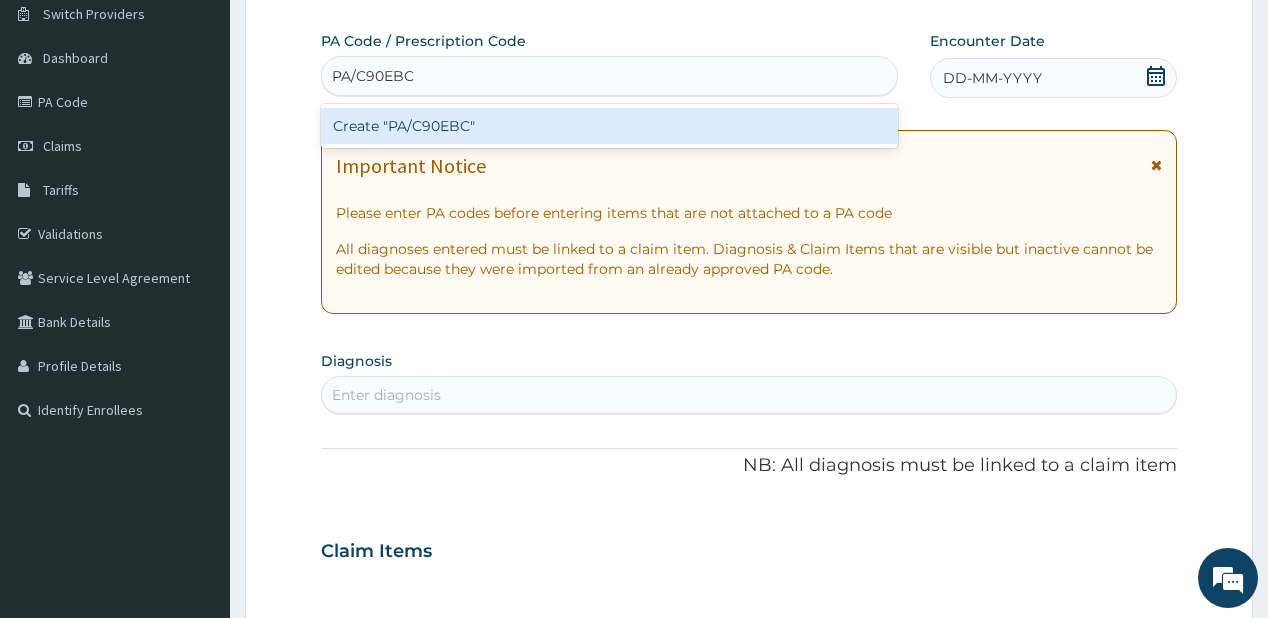 click on "Create "PA/C90EBC"" at bounding box center (609, 126) 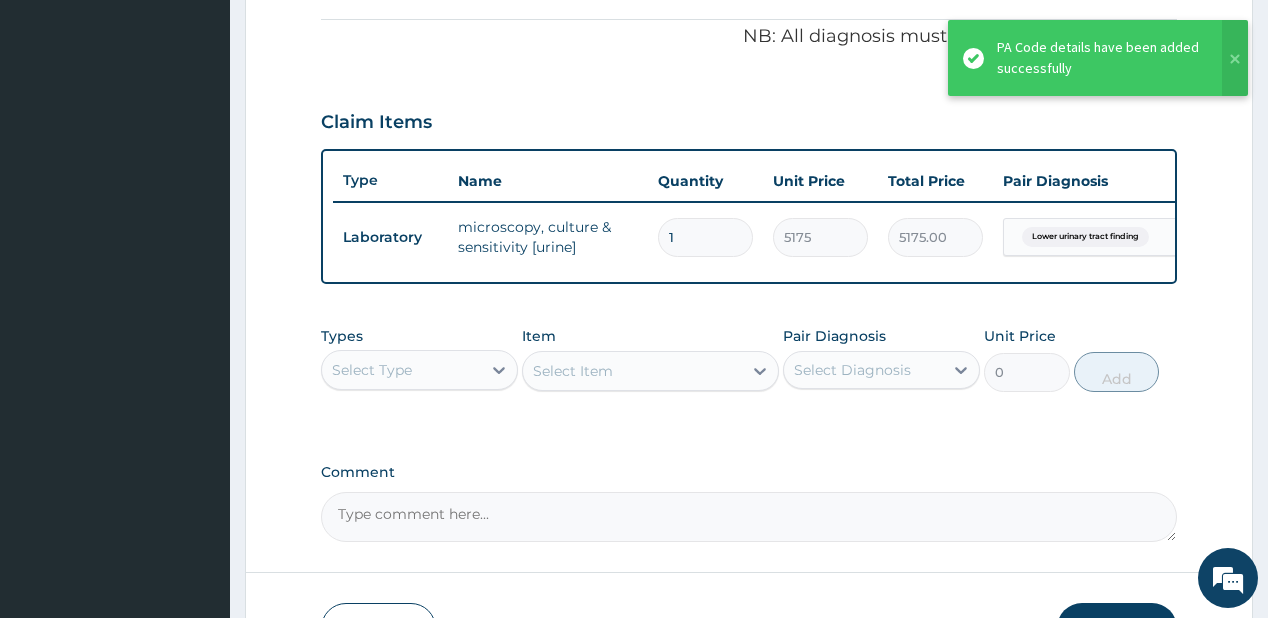 scroll, scrollTop: 680, scrollLeft: 0, axis: vertical 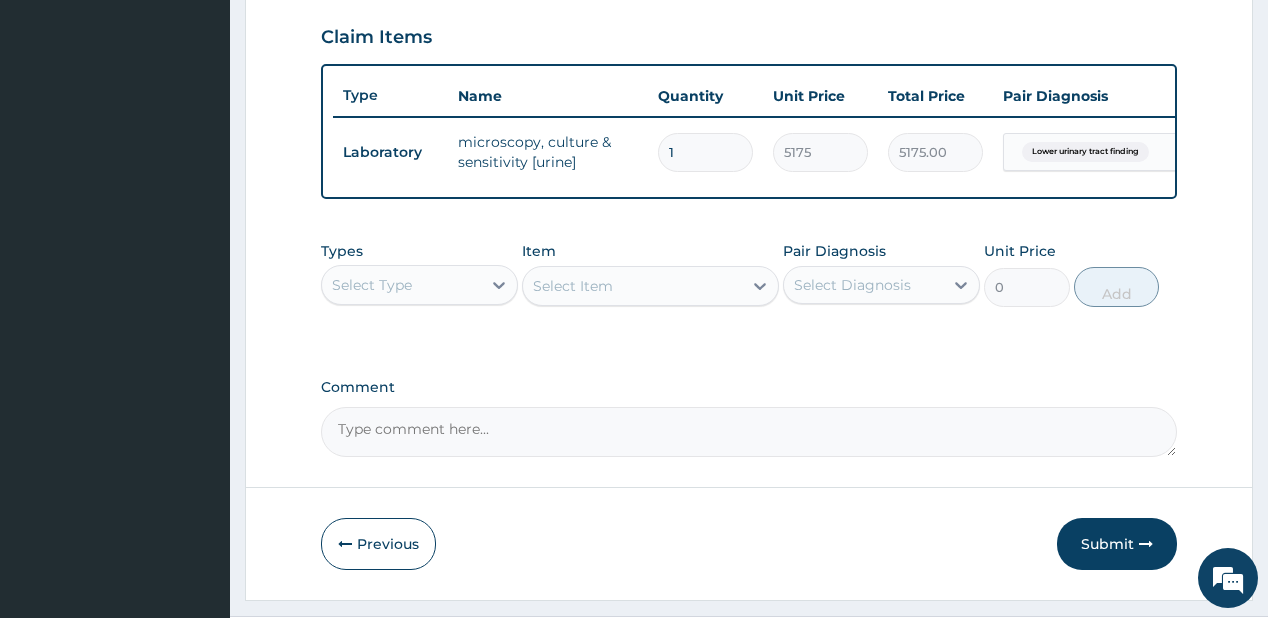 click on "Select Type" at bounding box center [401, 285] 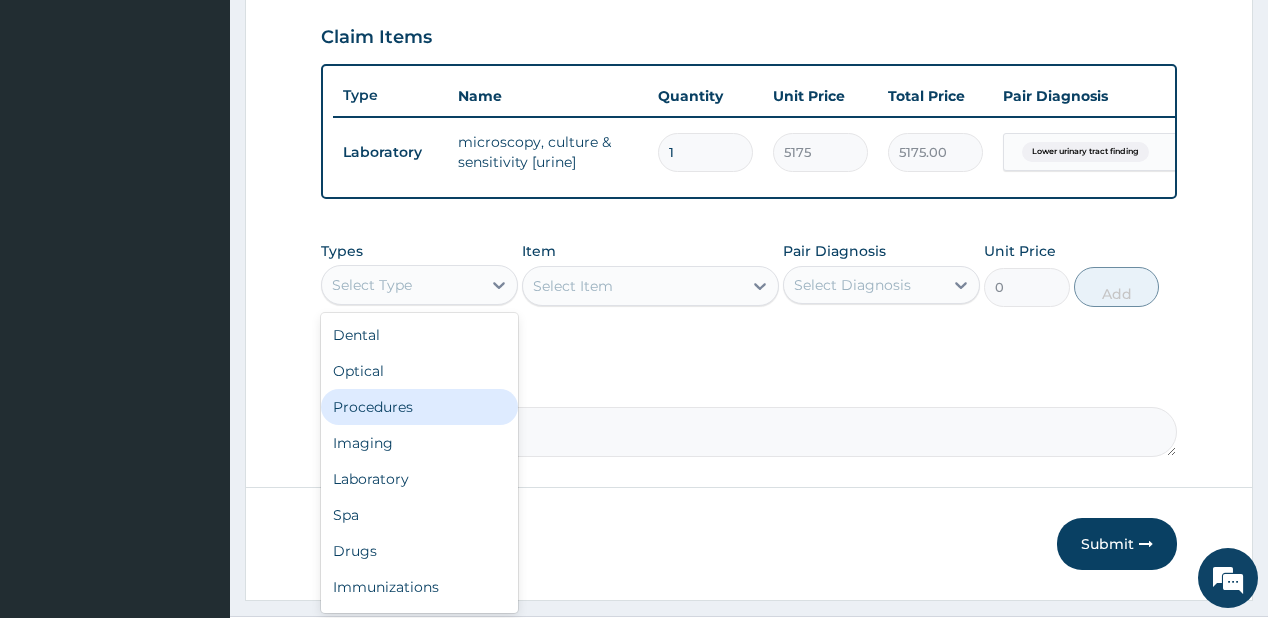 click on "Procedures" at bounding box center [419, 407] 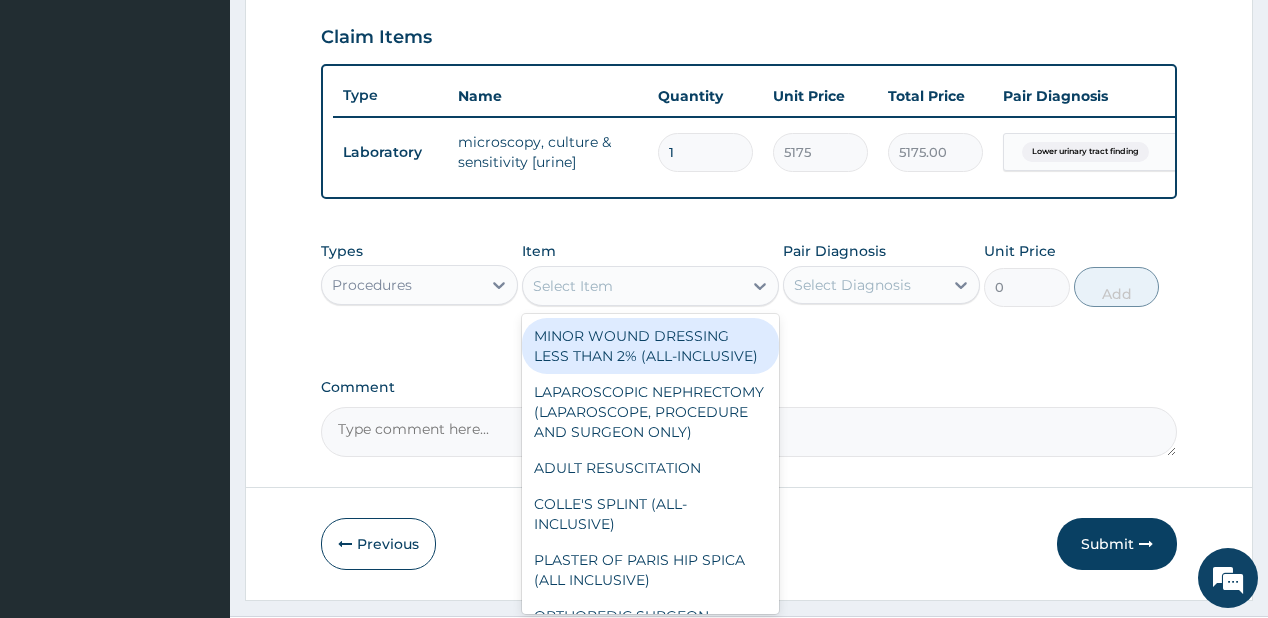 click on "Select Item" at bounding box center (632, 286) 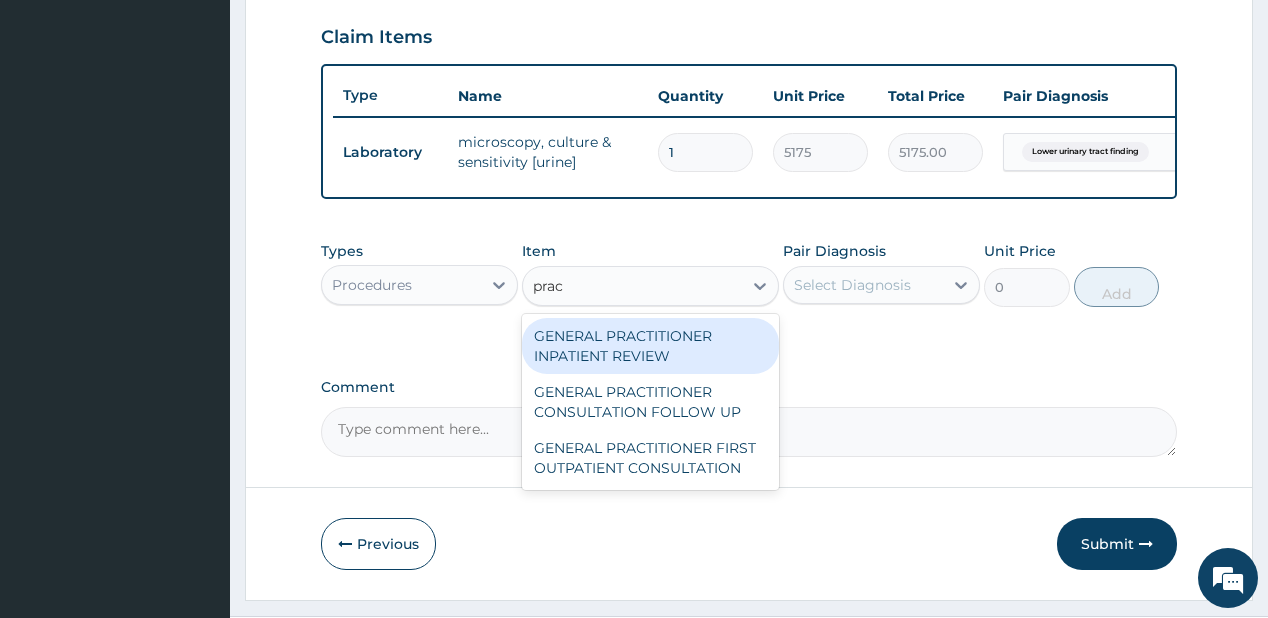 type on "pract" 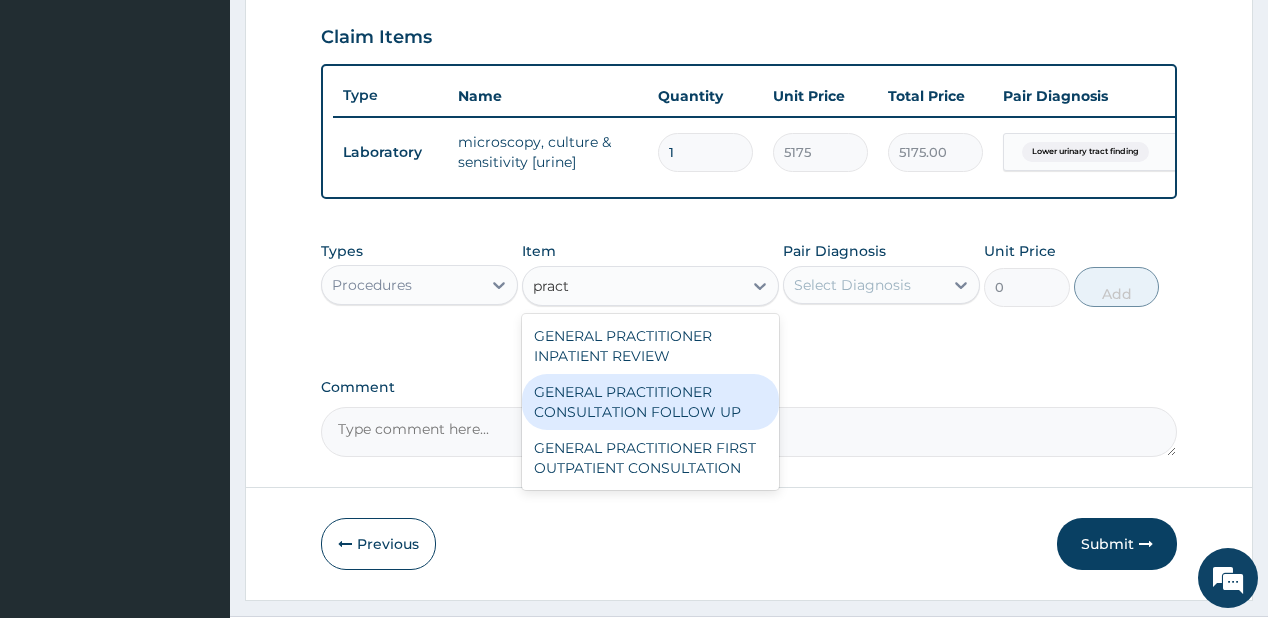 click on "GENERAL PRACTITIONER CONSULTATION FOLLOW UP" at bounding box center [650, 402] 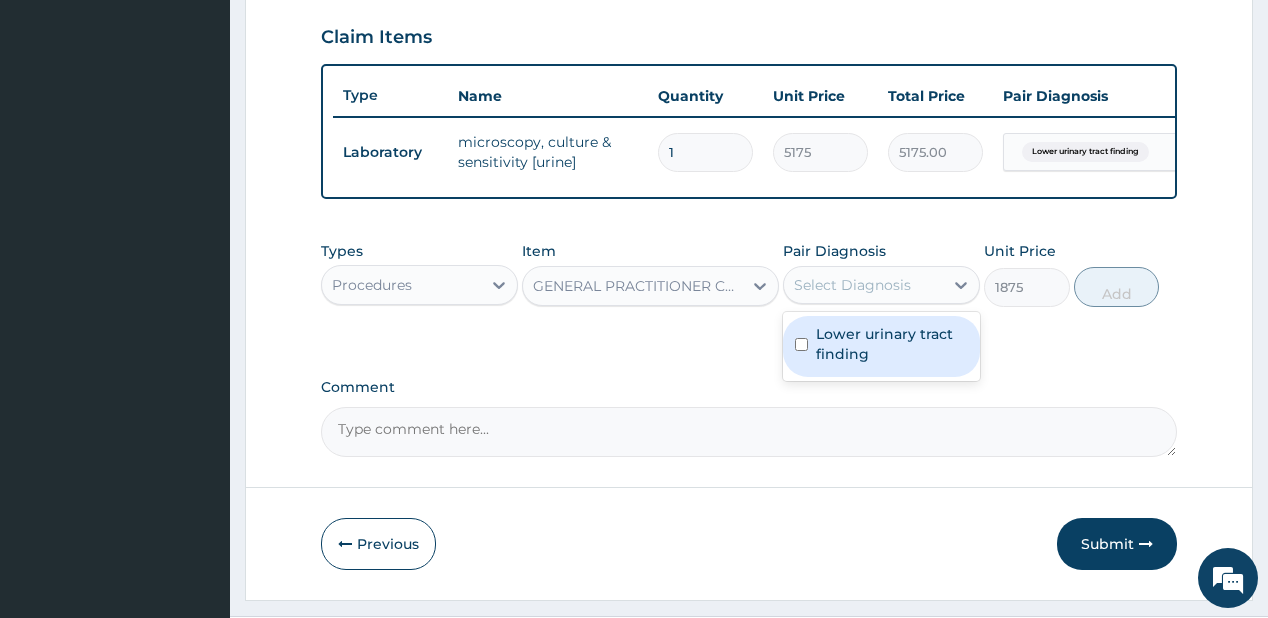 click on "Select Diagnosis" at bounding box center (852, 285) 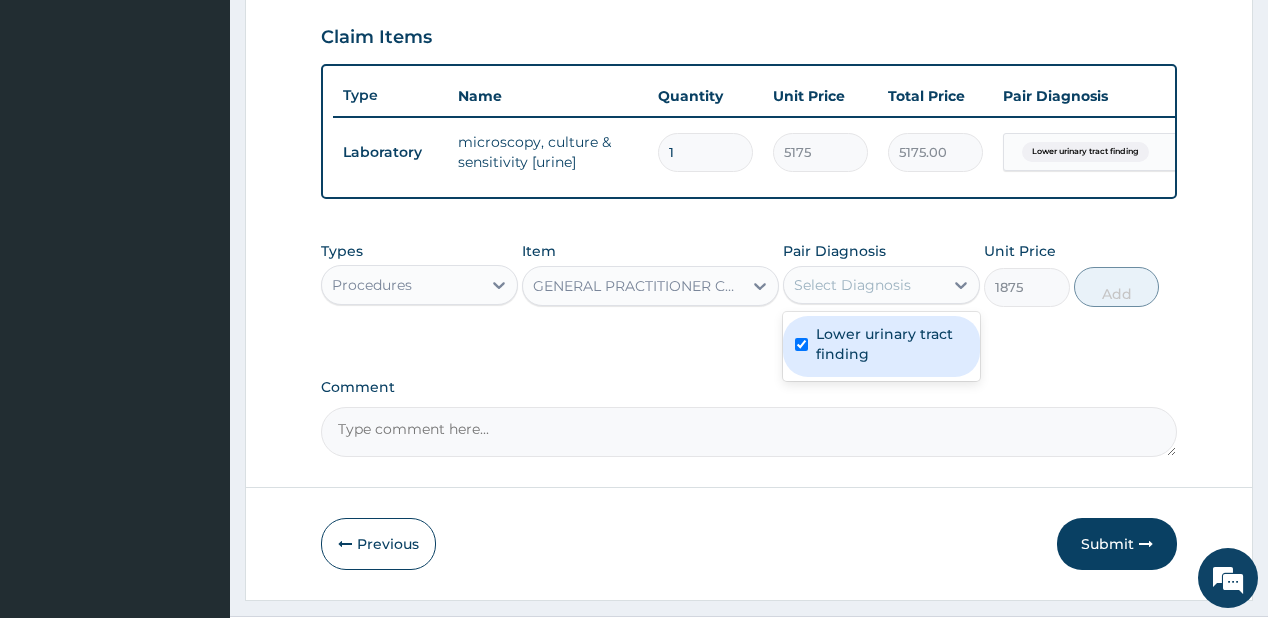 checkbox on "true" 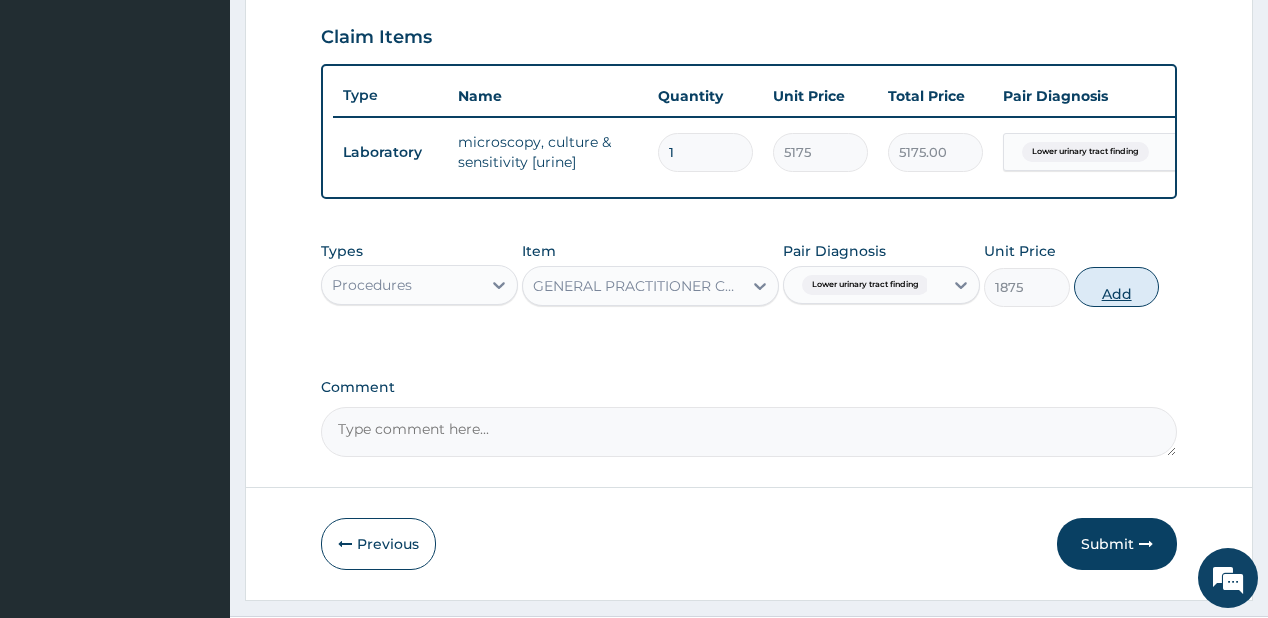 click on "Add" at bounding box center (1117, 287) 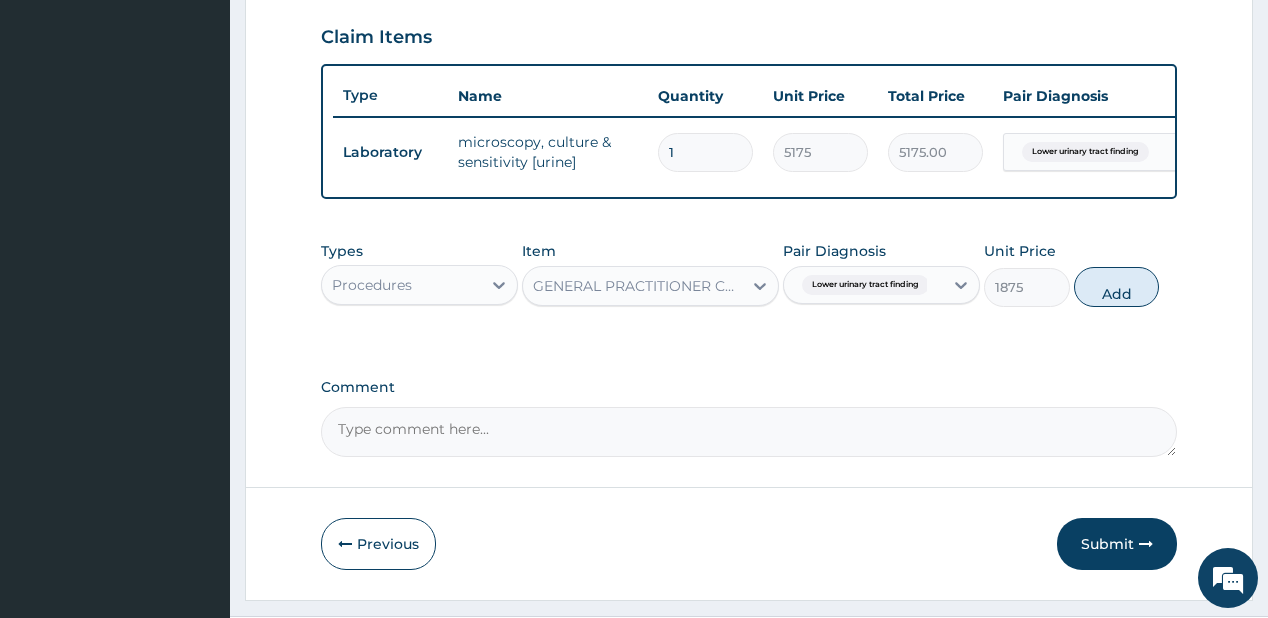 type on "0" 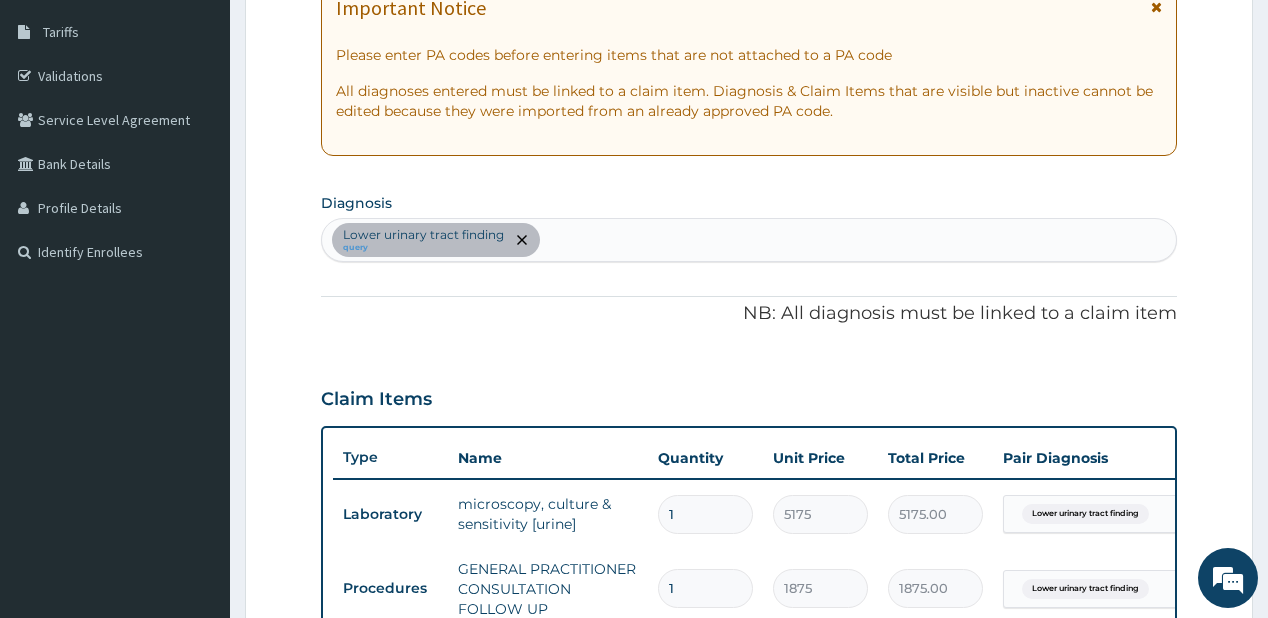 scroll, scrollTop: 200, scrollLeft: 0, axis: vertical 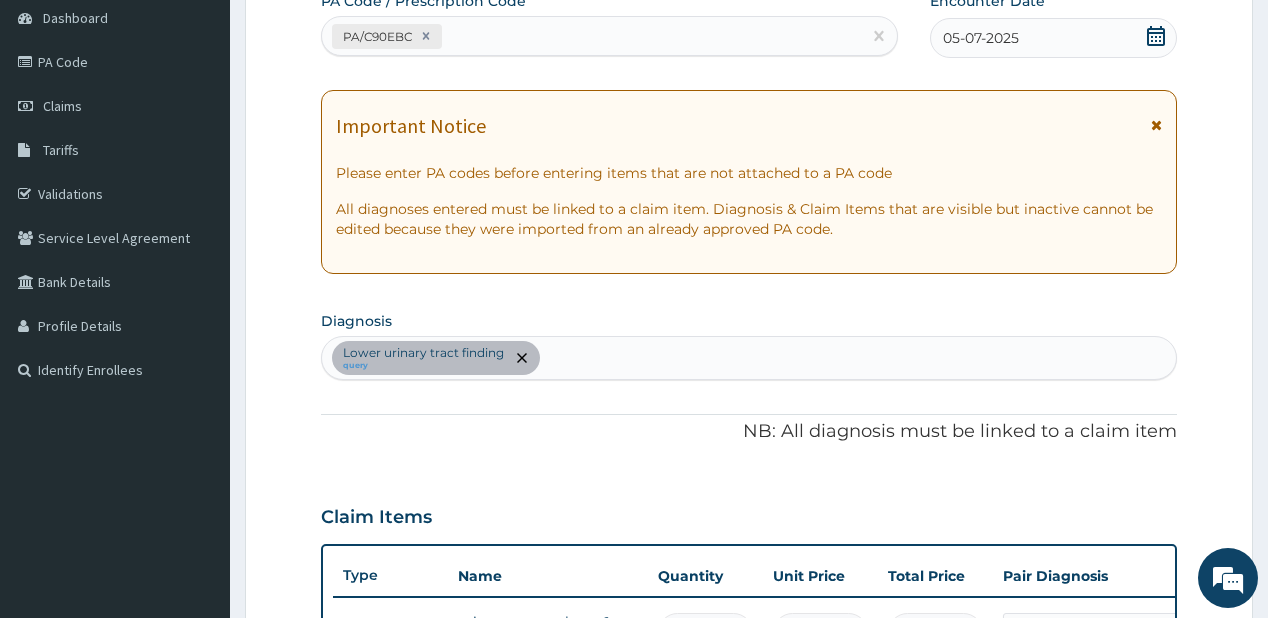 drag, startPoint x: 593, startPoint y: 367, endPoint x: 564, endPoint y: 343, distance: 37.64306 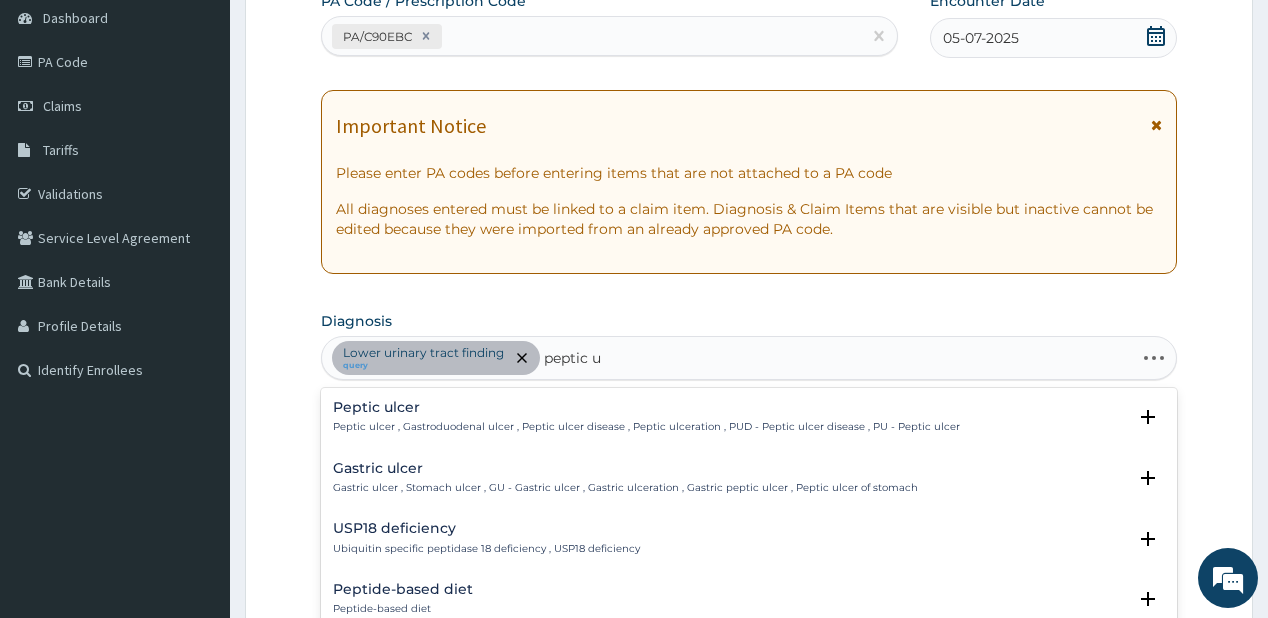 type on "peptic ul" 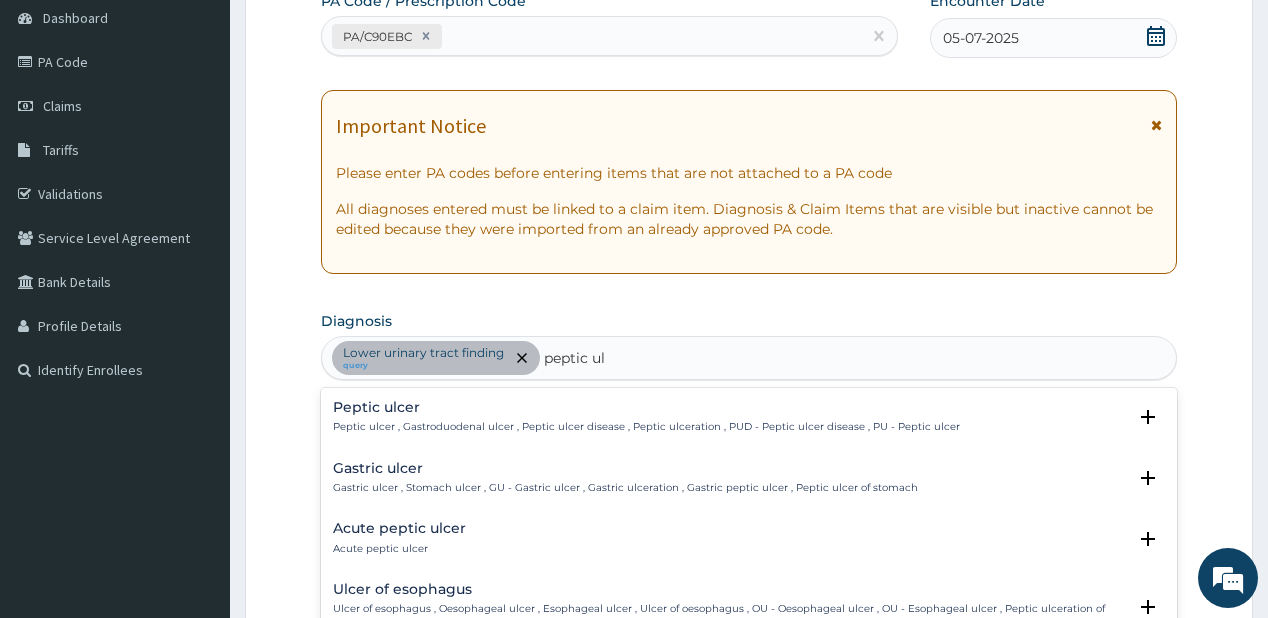 click on "Peptic ulcer , Gastroduodenal ulcer , Peptic ulcer disease , Peptic ulceration , PUD - Peptic ulcer disease , PU - Peptic ulcer" at bounding box center [646, 427] 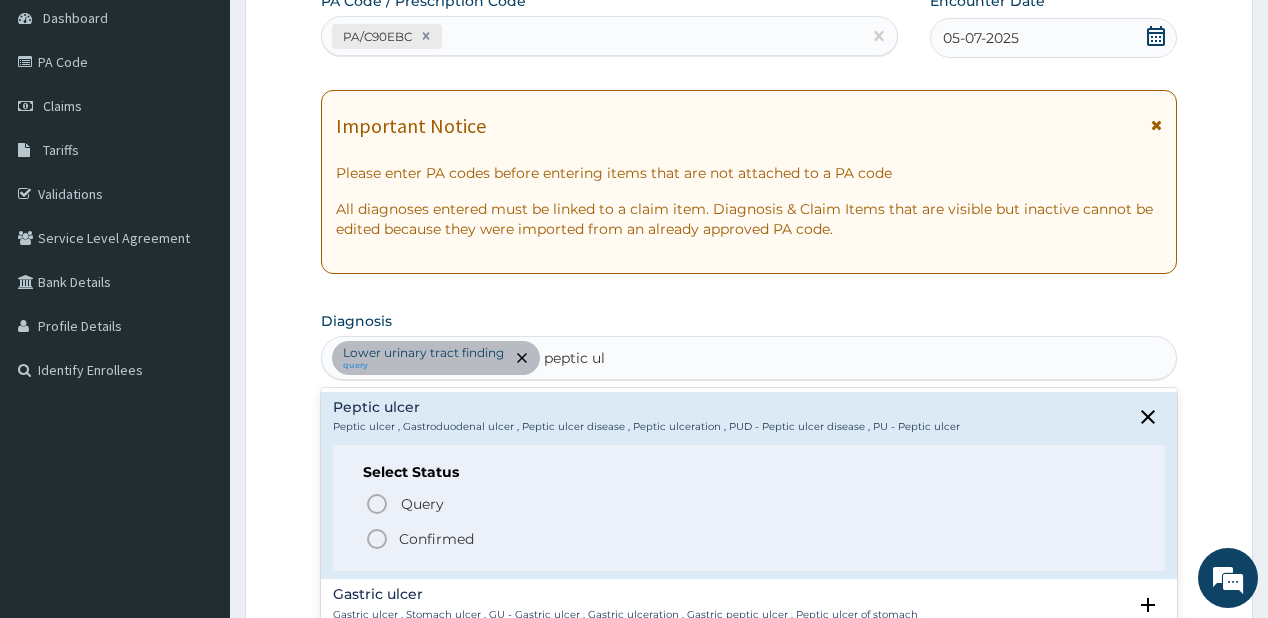 click on "Confirmed" at bounding box center [436, 539] 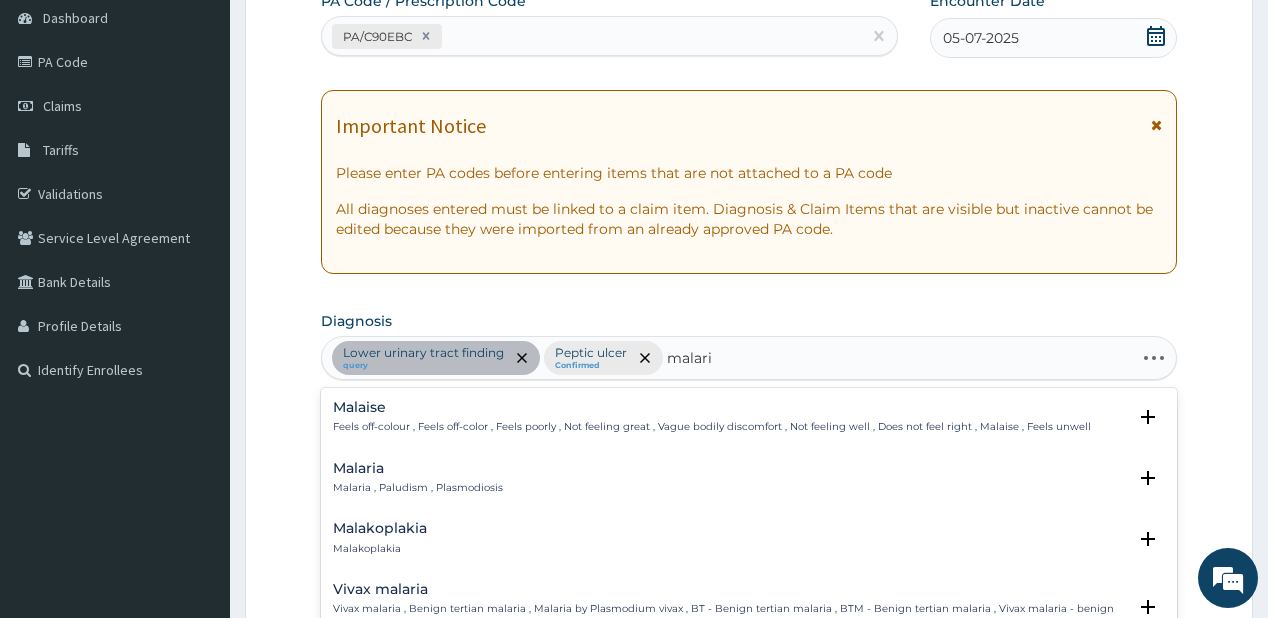 type on "malaria" 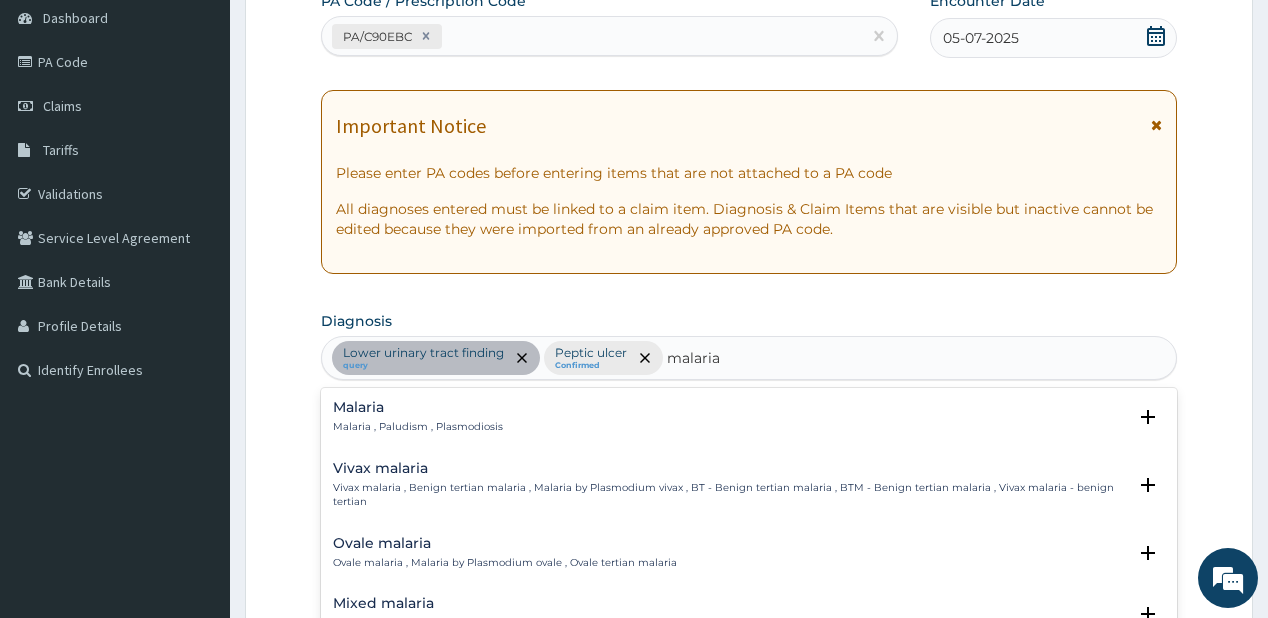 click on "Malaria" at bounding box center [418, 407] 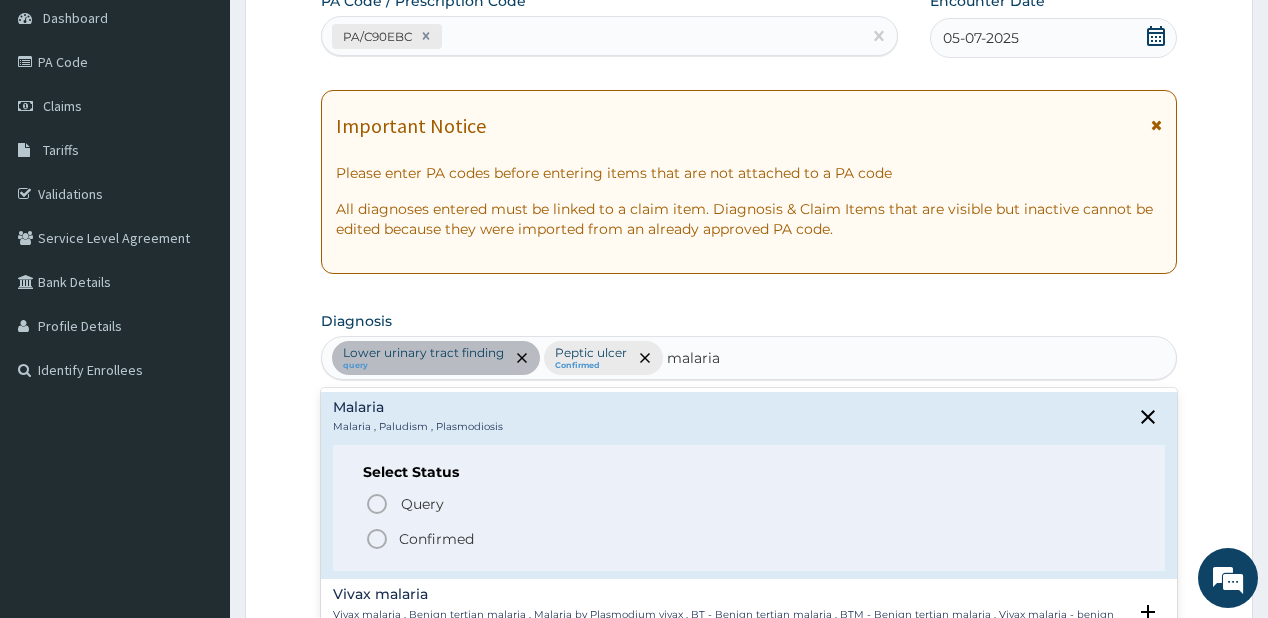 click on "Confirmed" at bounding box center [749, 539] 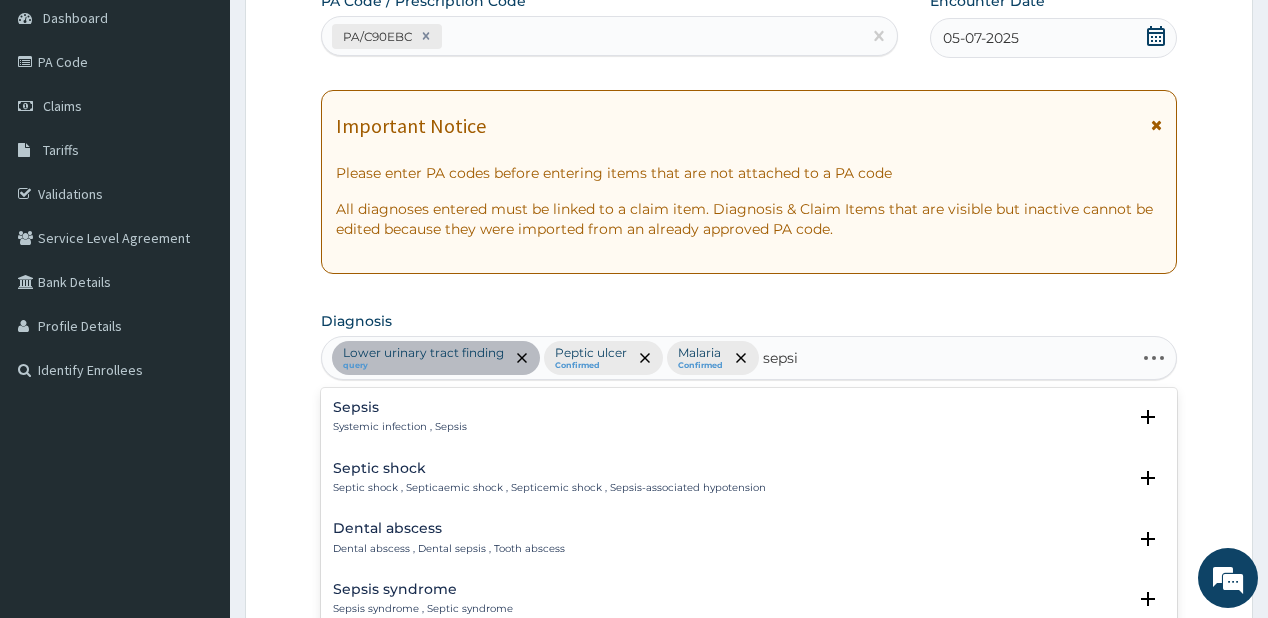 type on "sepsis" 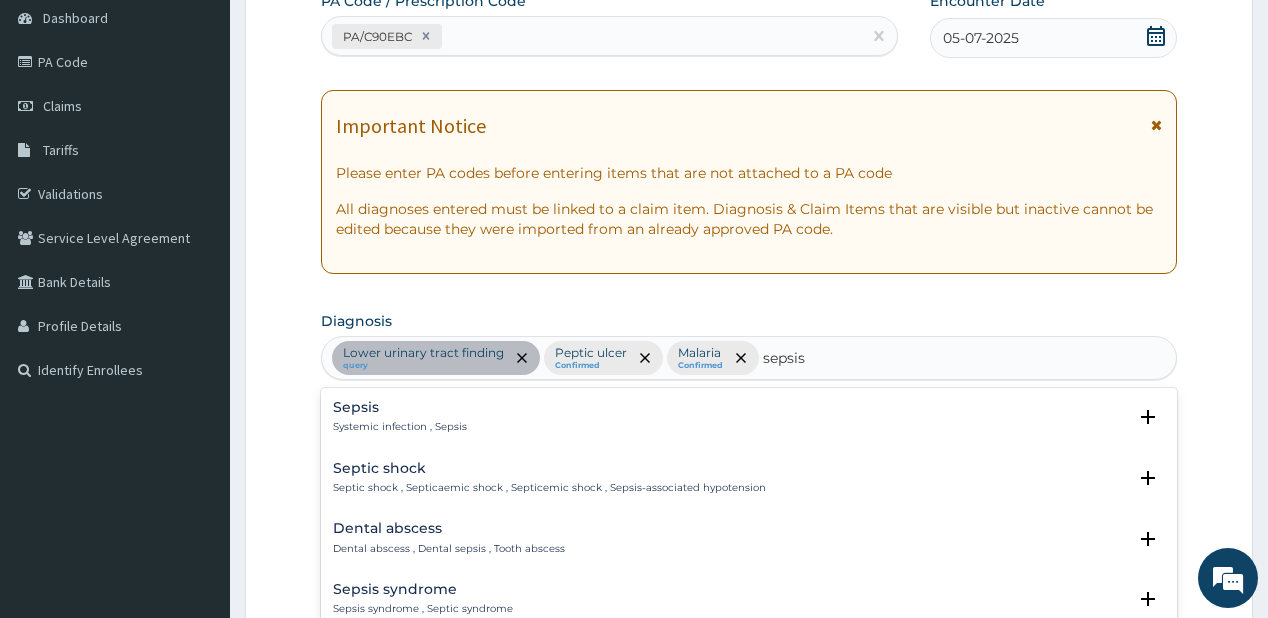 click on "Sepsis Systemic infection , Sepsis" at bounding box center (400, 417) 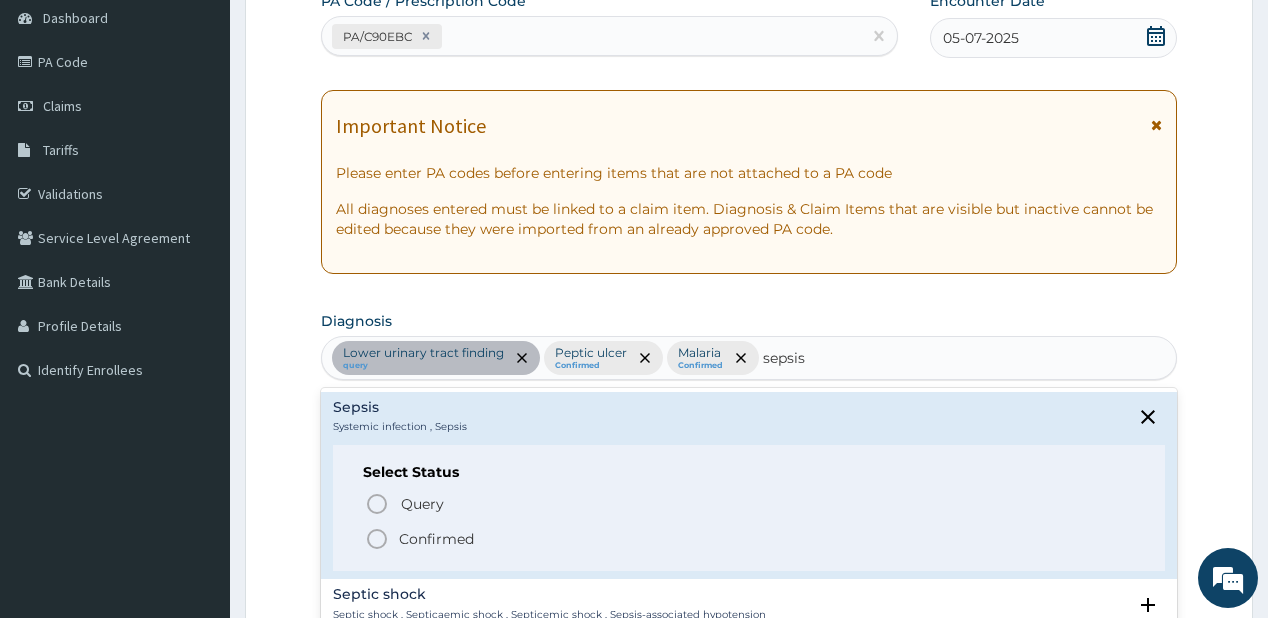 click 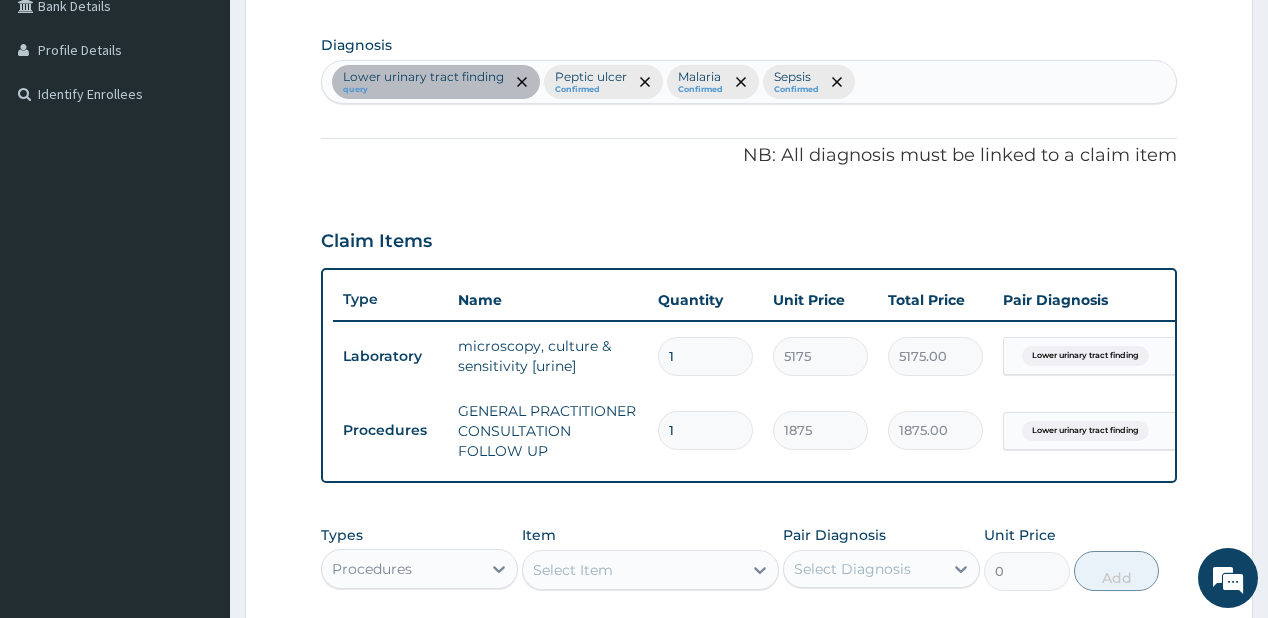 scroll, scrollTop: 360, scrollLeft: 0, axis: vertical 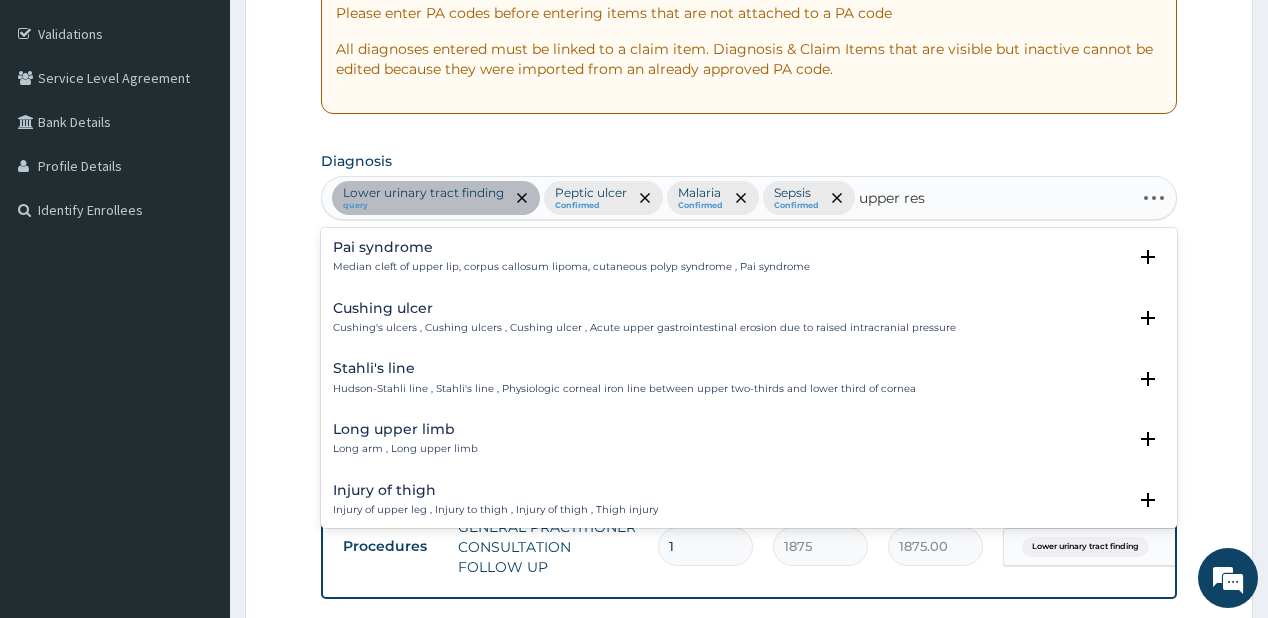 type on "upper resp" 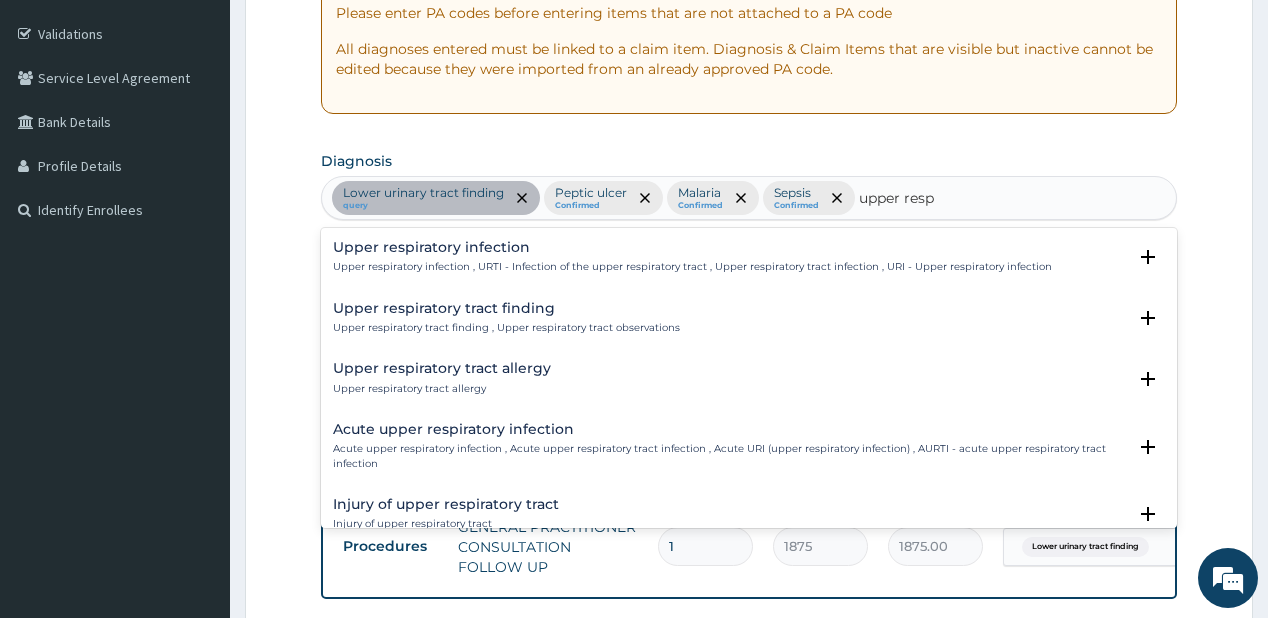 click on "Upper respiratory infection" at bounding box center [692, 247] 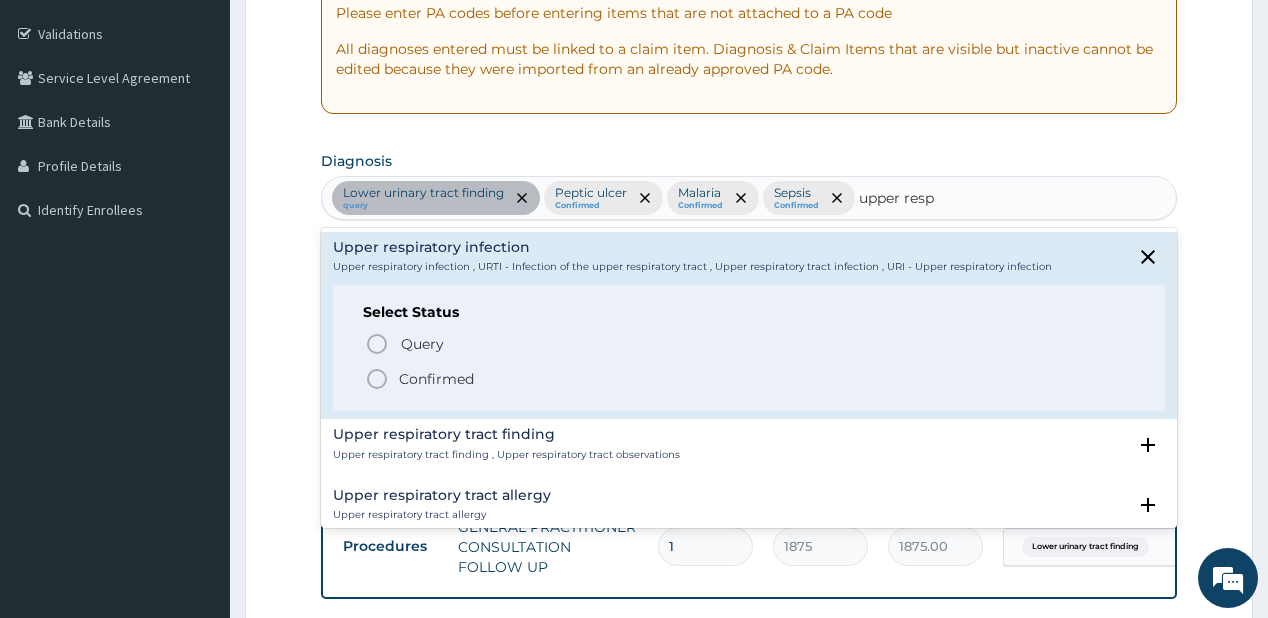 click 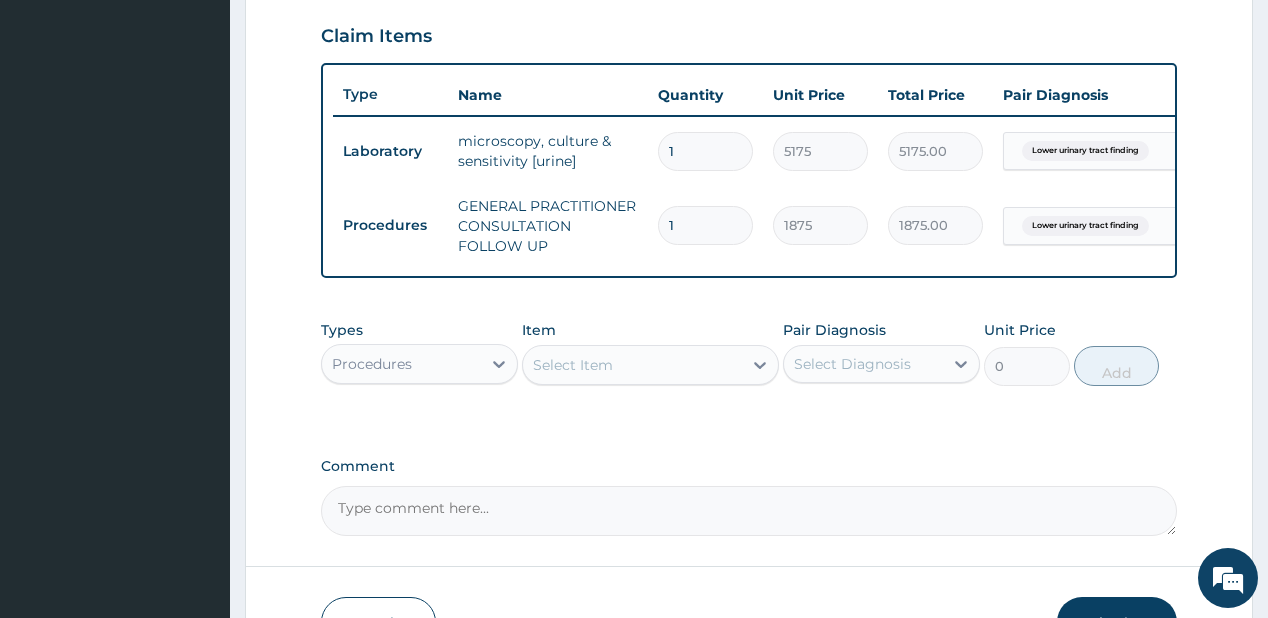 scroll, scrollTop: 760, scrollLeft: 0, axis: vertical 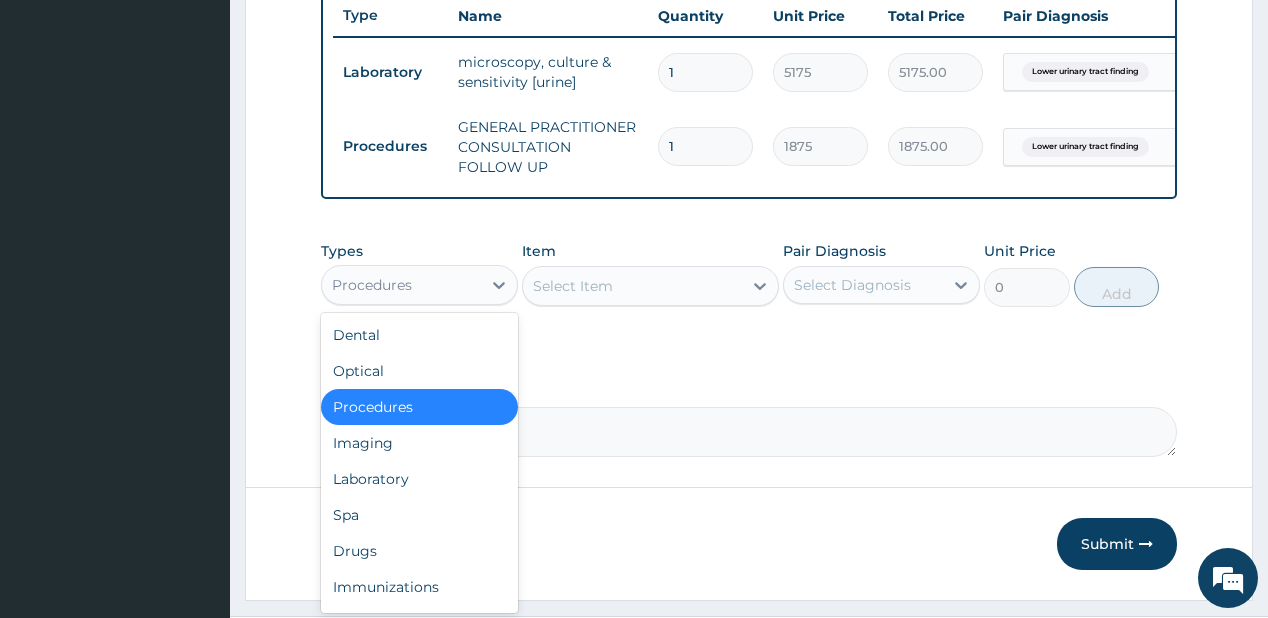click on "Procedures" at bounding box center (401, 285) 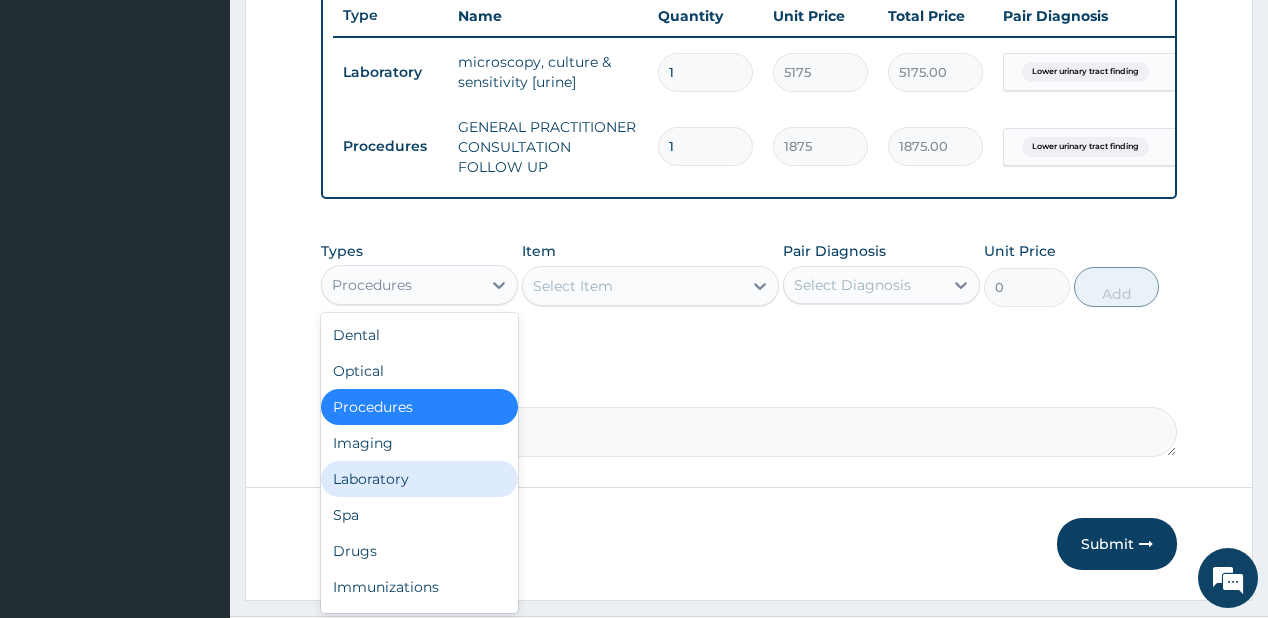 click on "Laboratory" at bounding box center [419, 479] 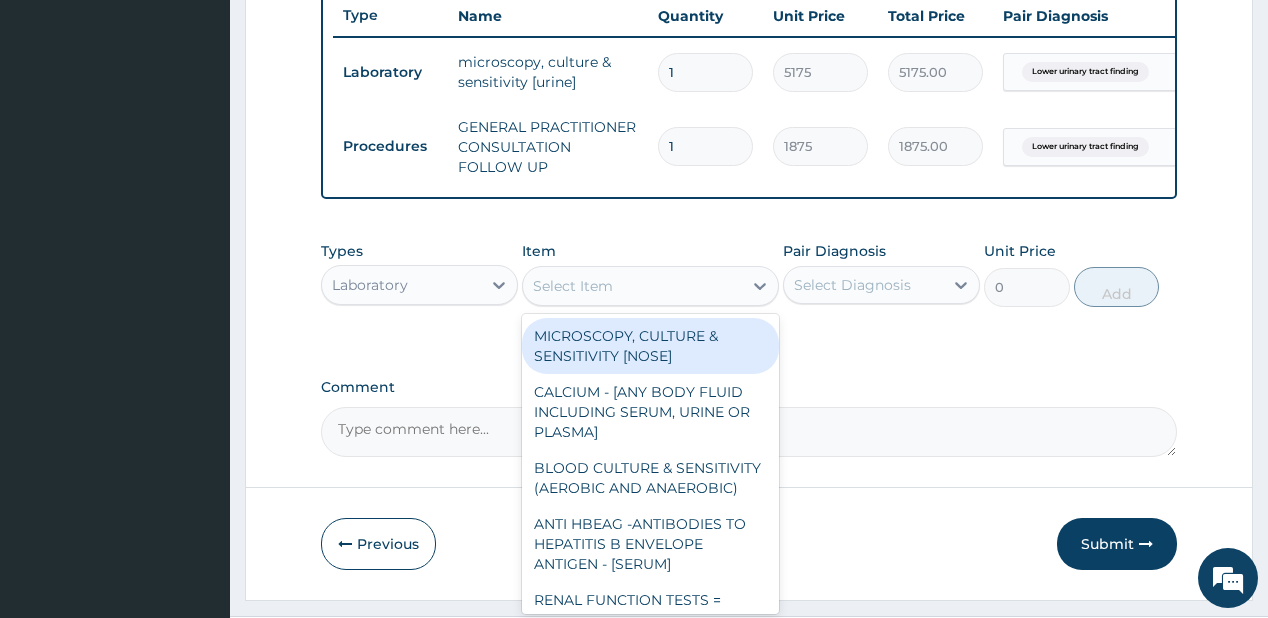 click on "Select Item" at bounding box center [573, 286] 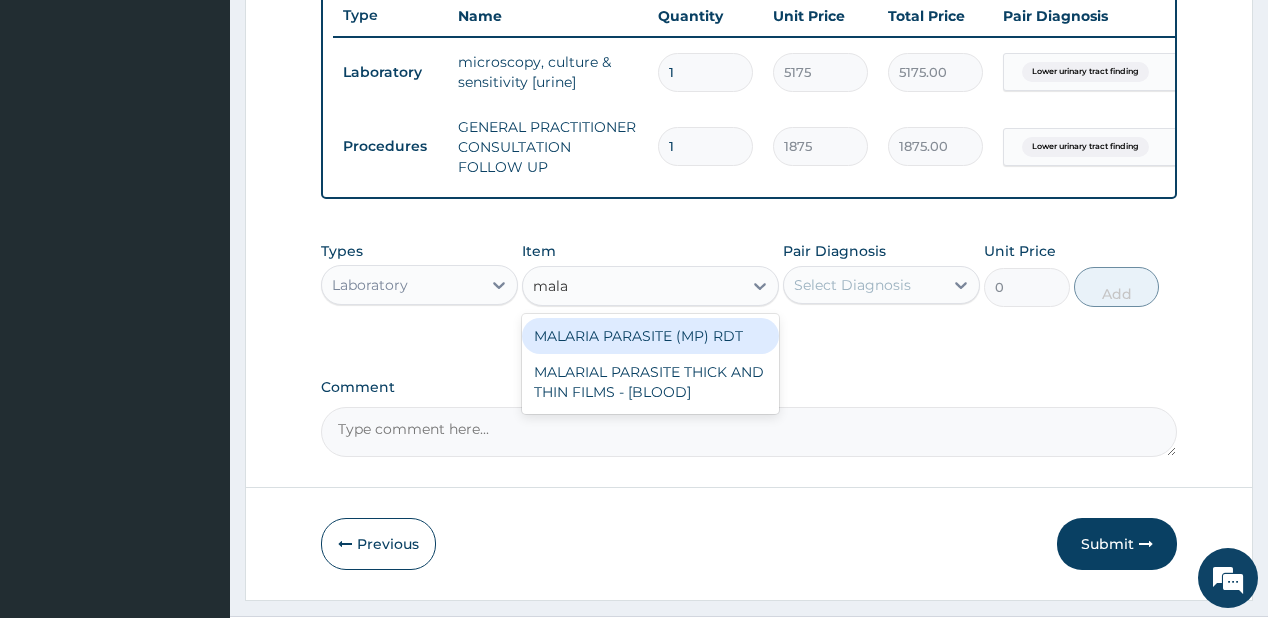 type on "malar" 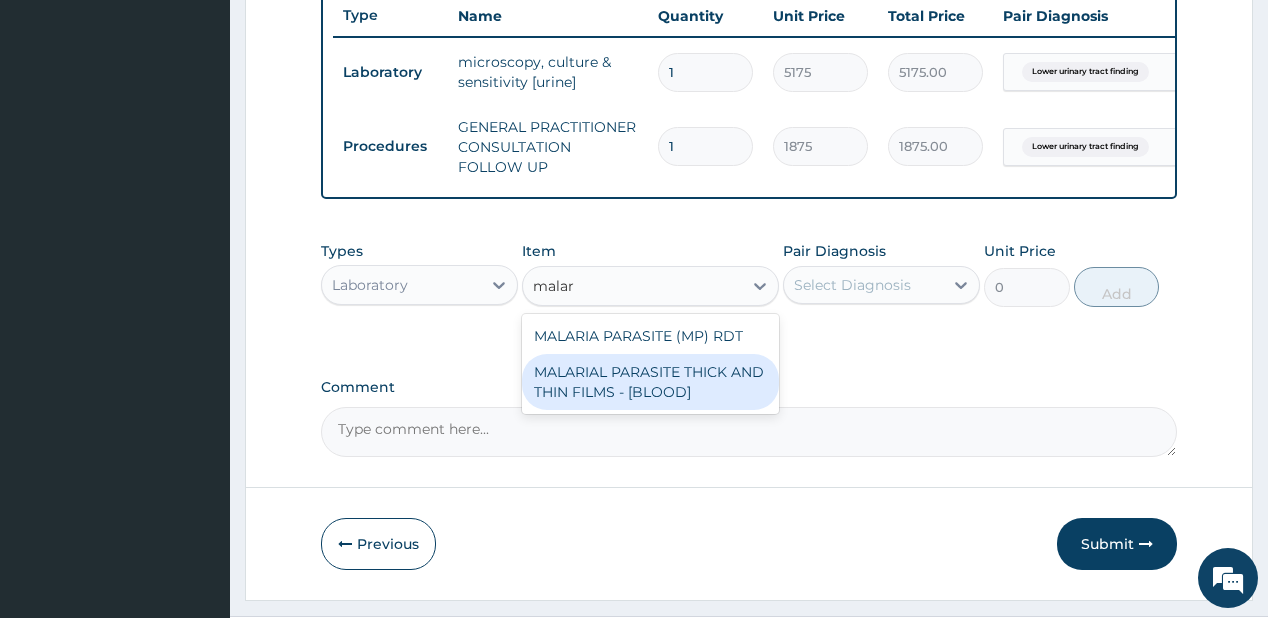 click on "MALARIAL PARASITE THICK AND THIN FILMS - [BLOOD]" at bounding box center [650, 382] 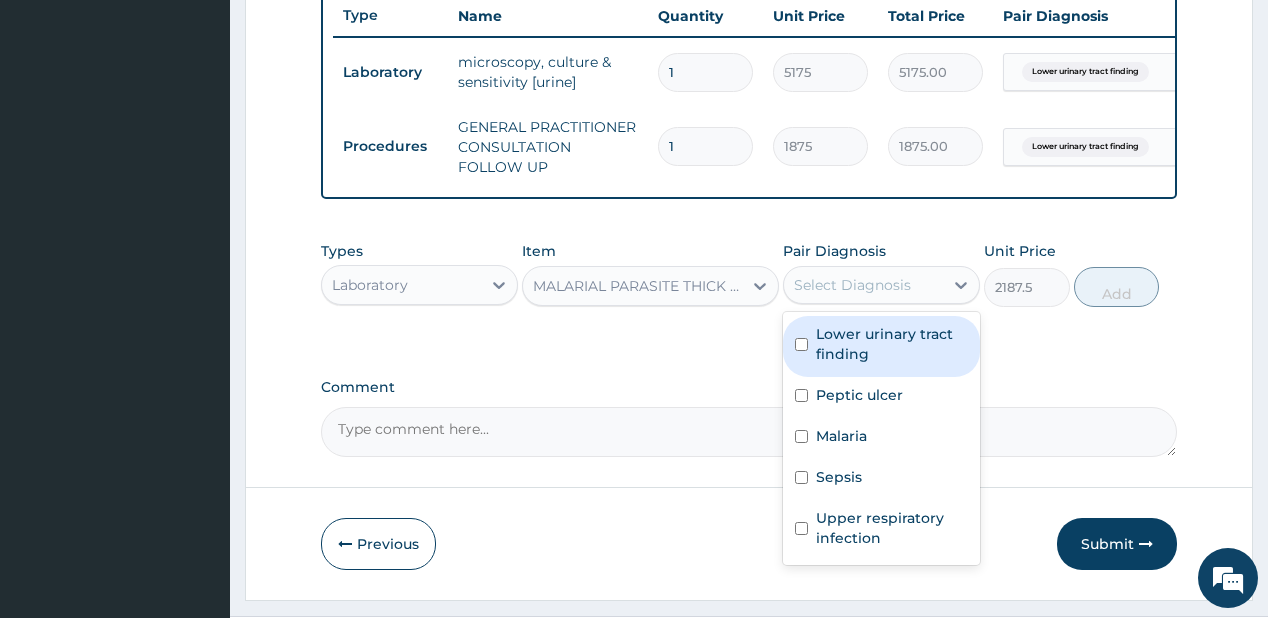 click on "Select Diagnosis" at bounding box center [863, 285] 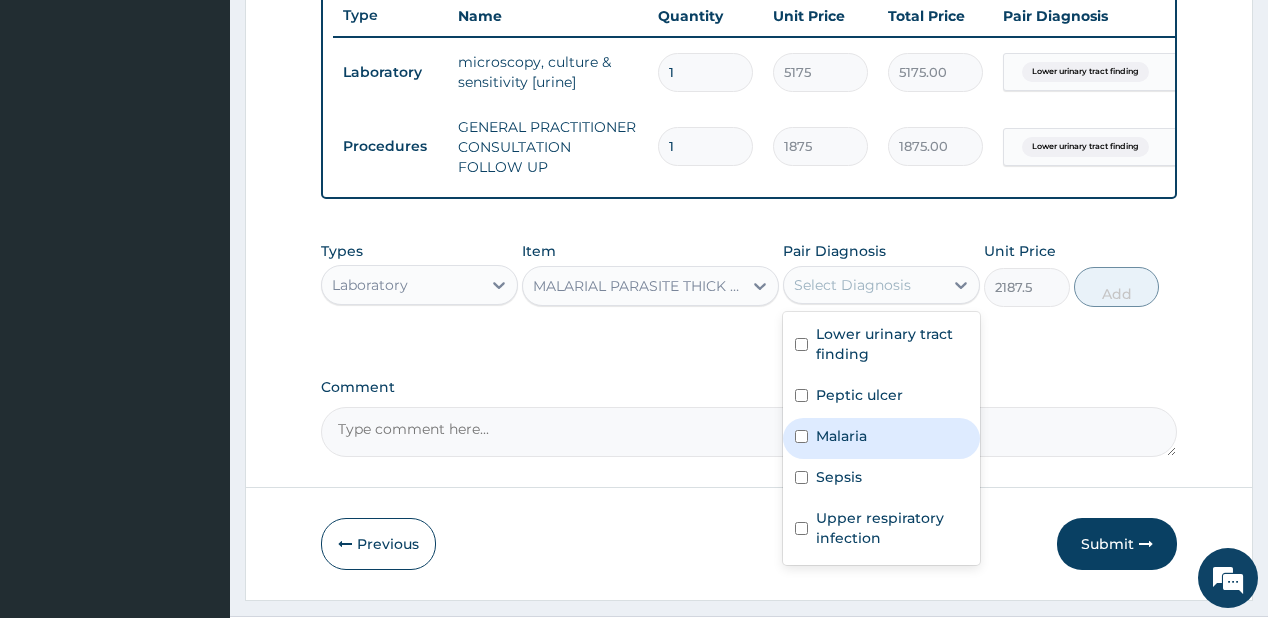 click on "Malaria" at bounding box center [841, 436] 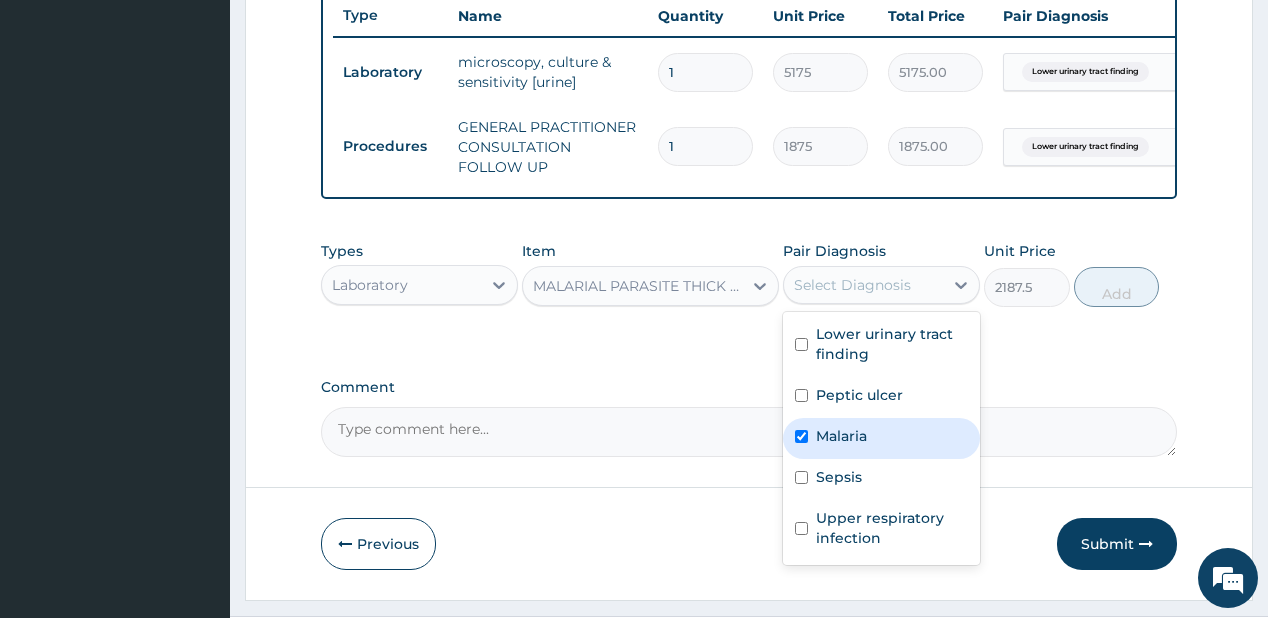 checkbox on "true" 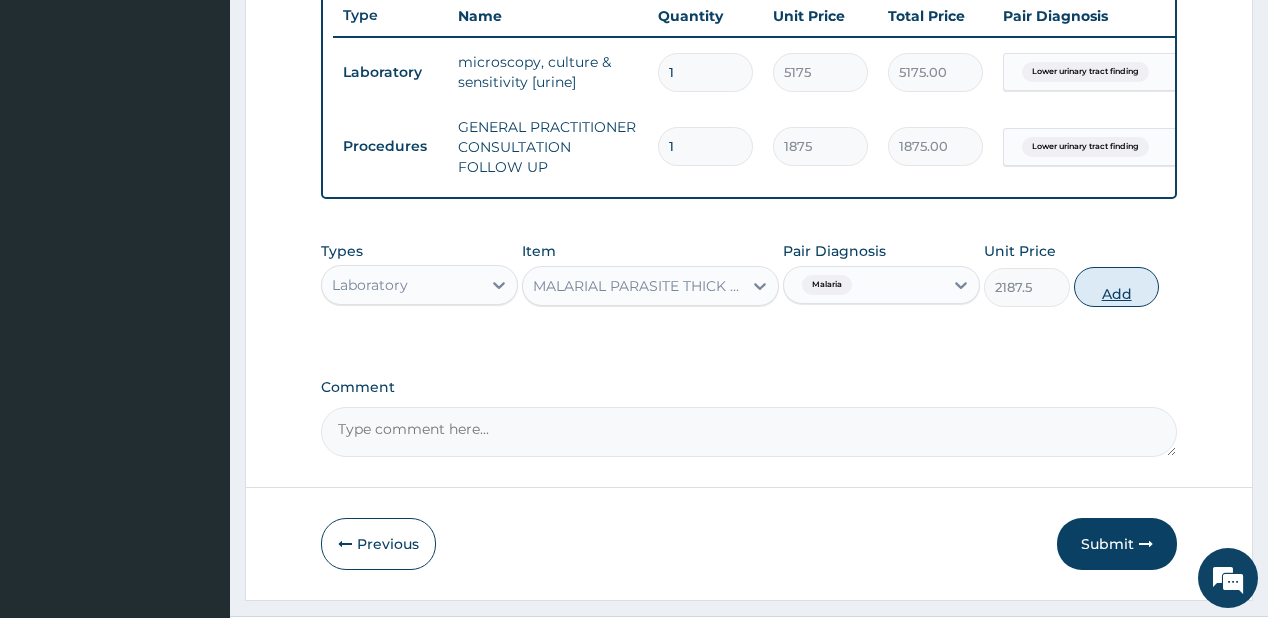 click on "Add" at bounding box center [1117, 287] 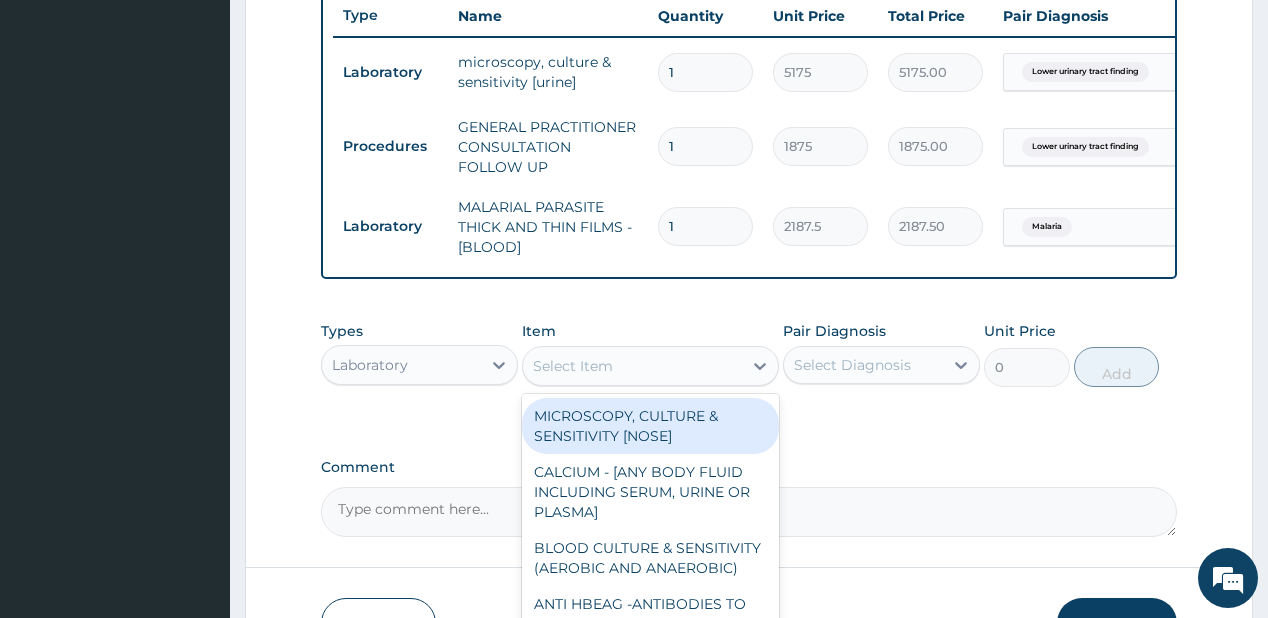 click on "Select Item" at bounding box center [632, 366] 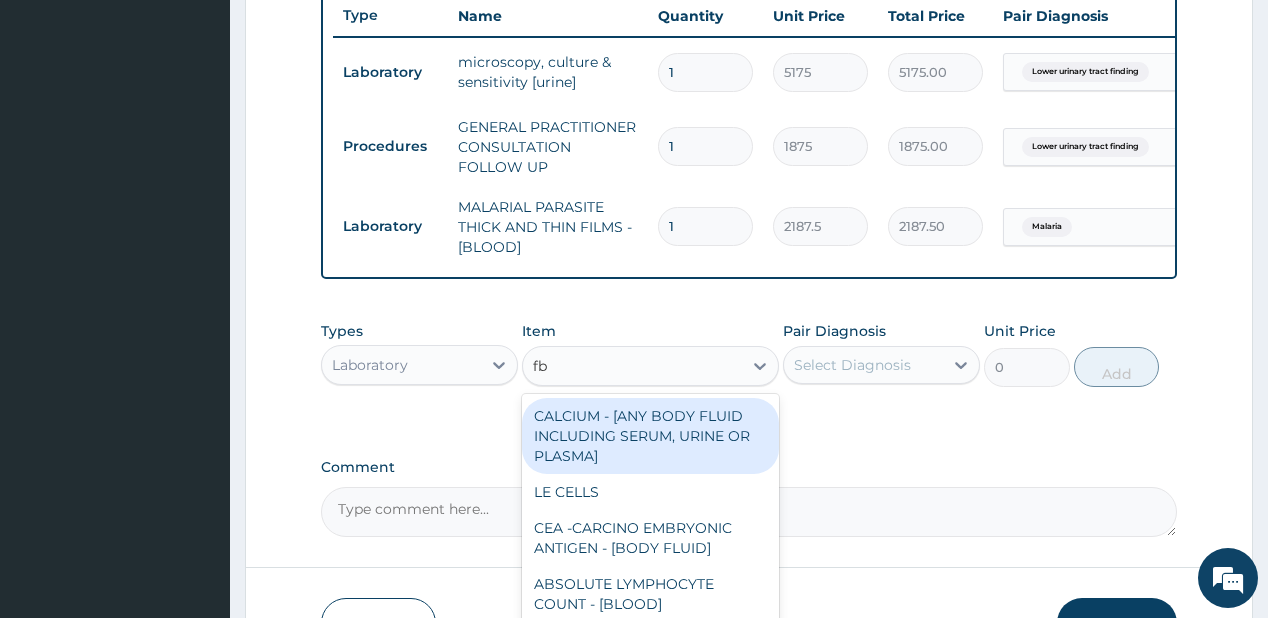 type on "fbc" 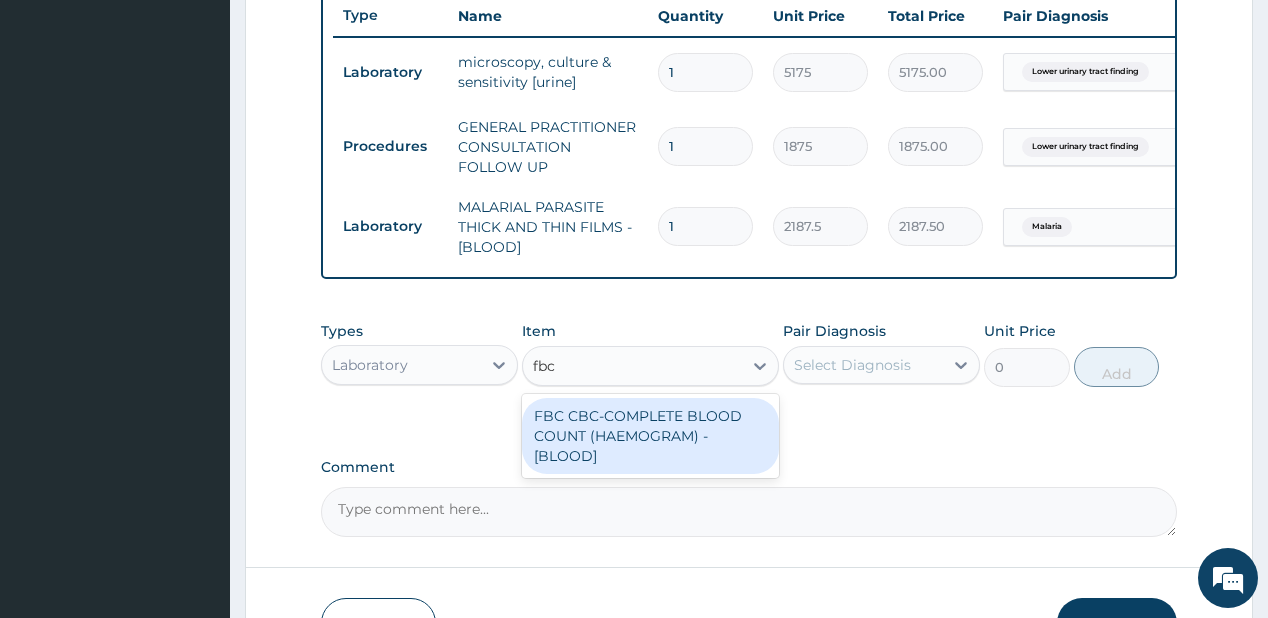 drag, startPoint x: 634, startPoint y: 458, endPoint x: 654, endPoint y: 447, distance: 22.825424 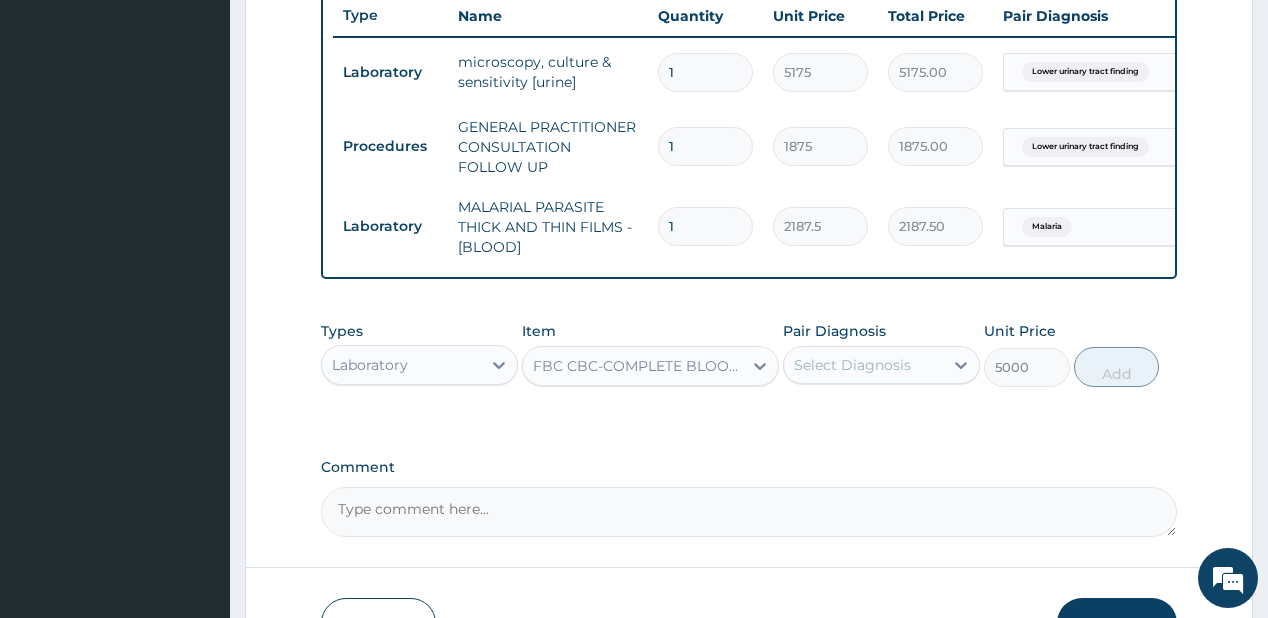 click on "Select Diagnosis" at bounding box center [852, 365] 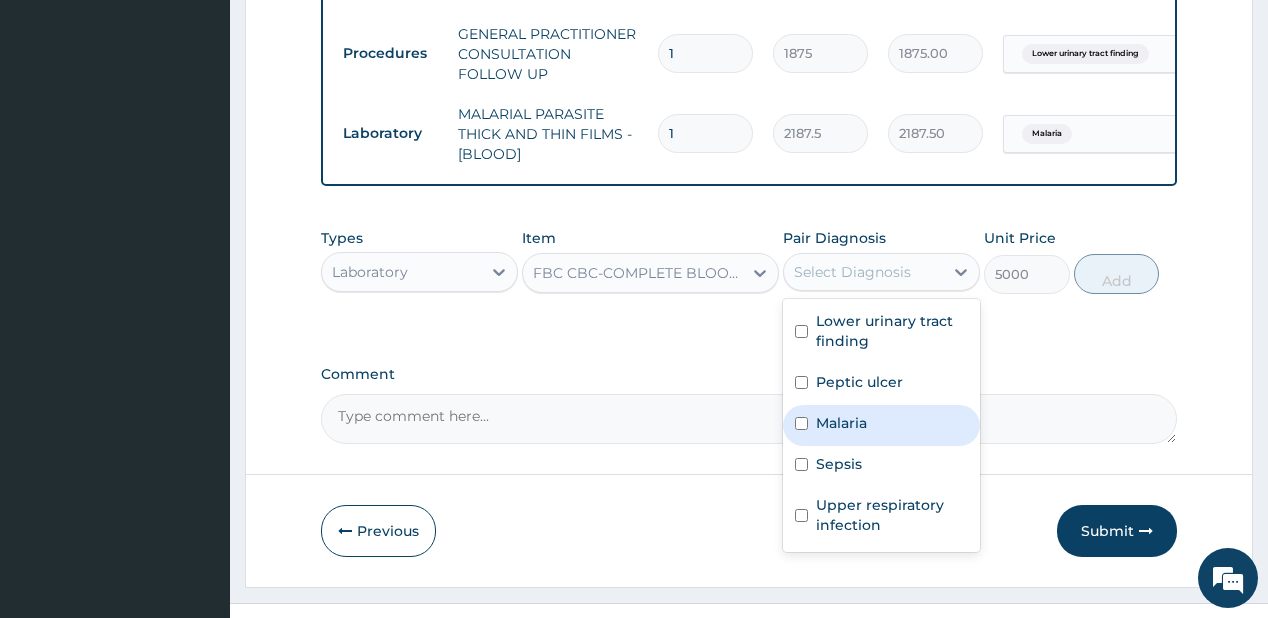 scroll, scrollTop: 897, scrollLeft: 0, axis: vertical 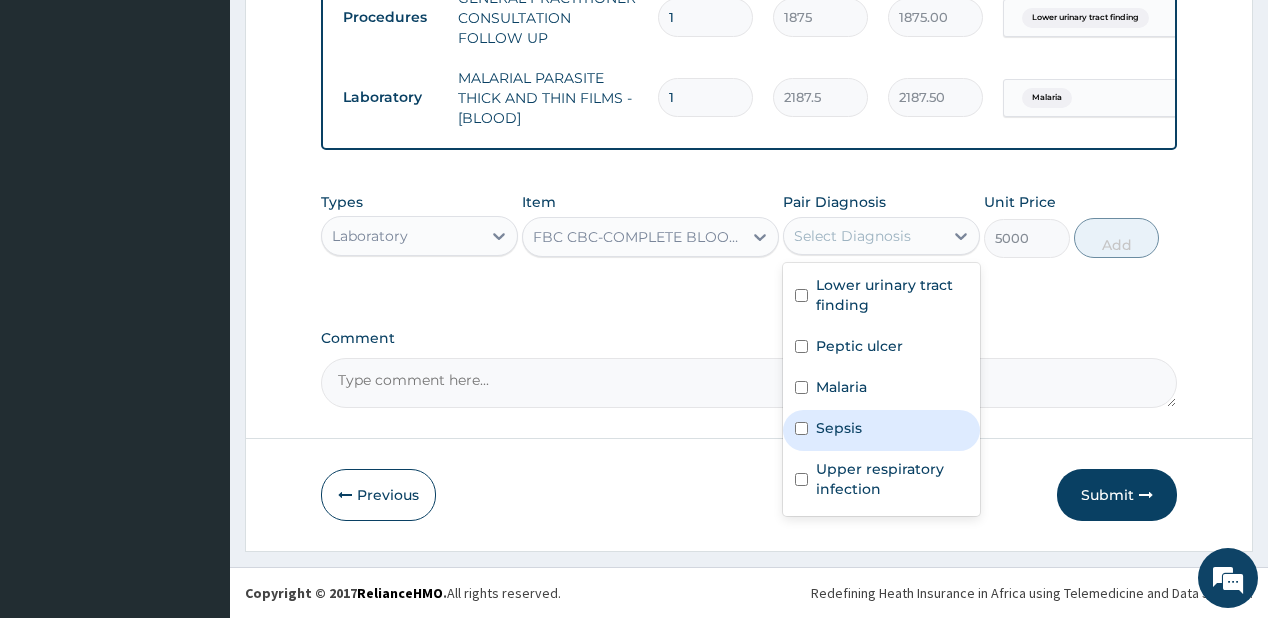 drag, startPoint x: 841, startPoint y: 432, endPoint x: 833, endPoint y: 473, distance: 41.773197 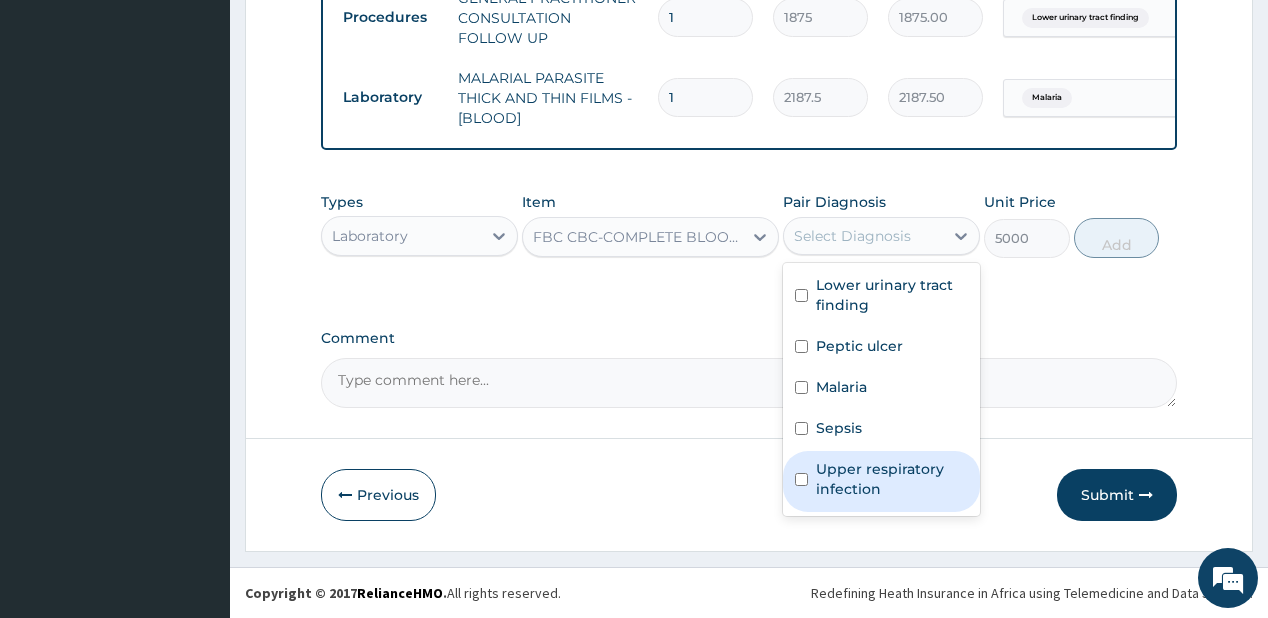 click on "Upper respiratory infection" at bounding box center (892, 479) 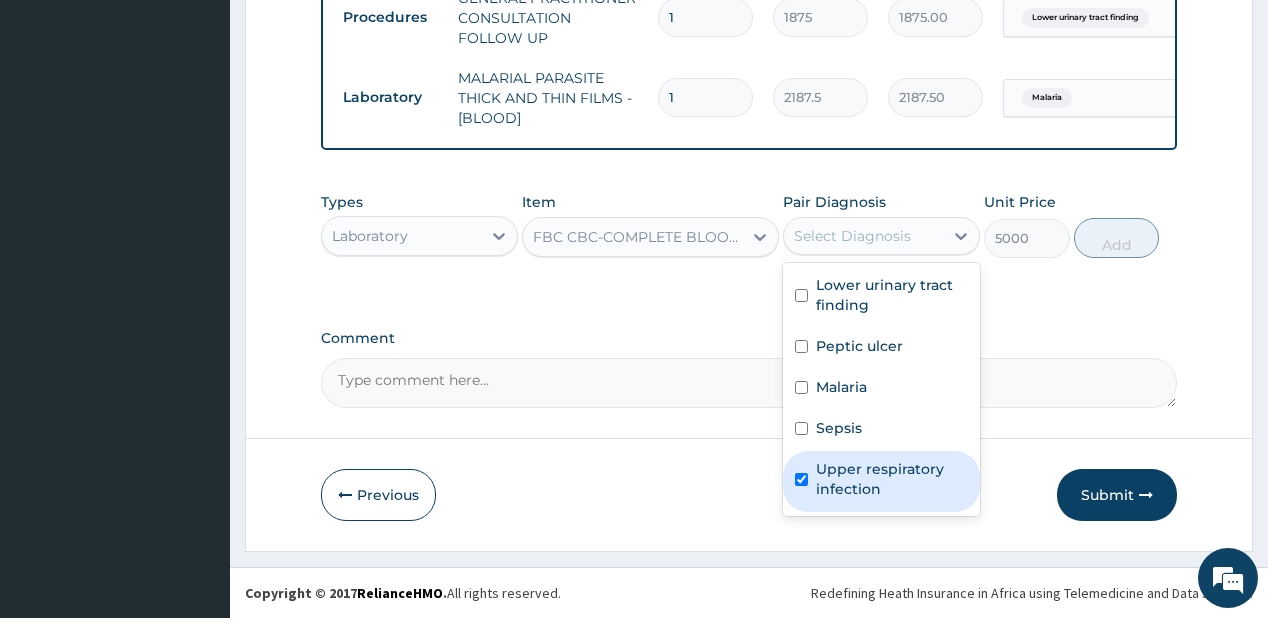 checkbox on "true" 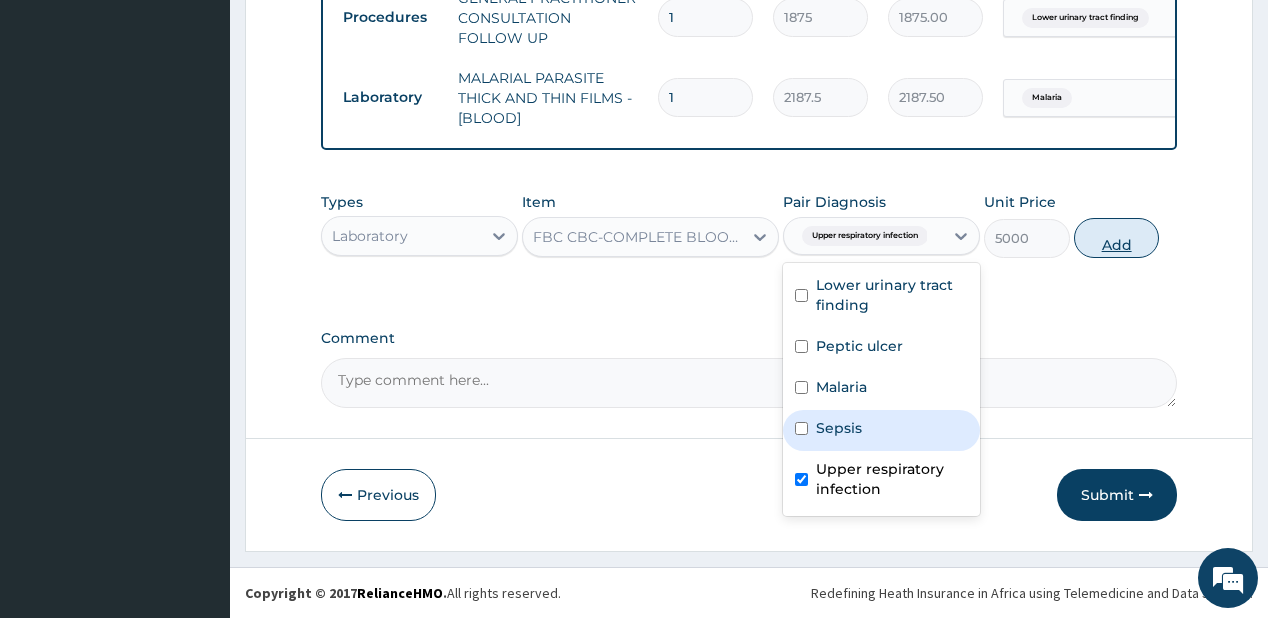 click on "Add" at bounding box center (1117, 238) 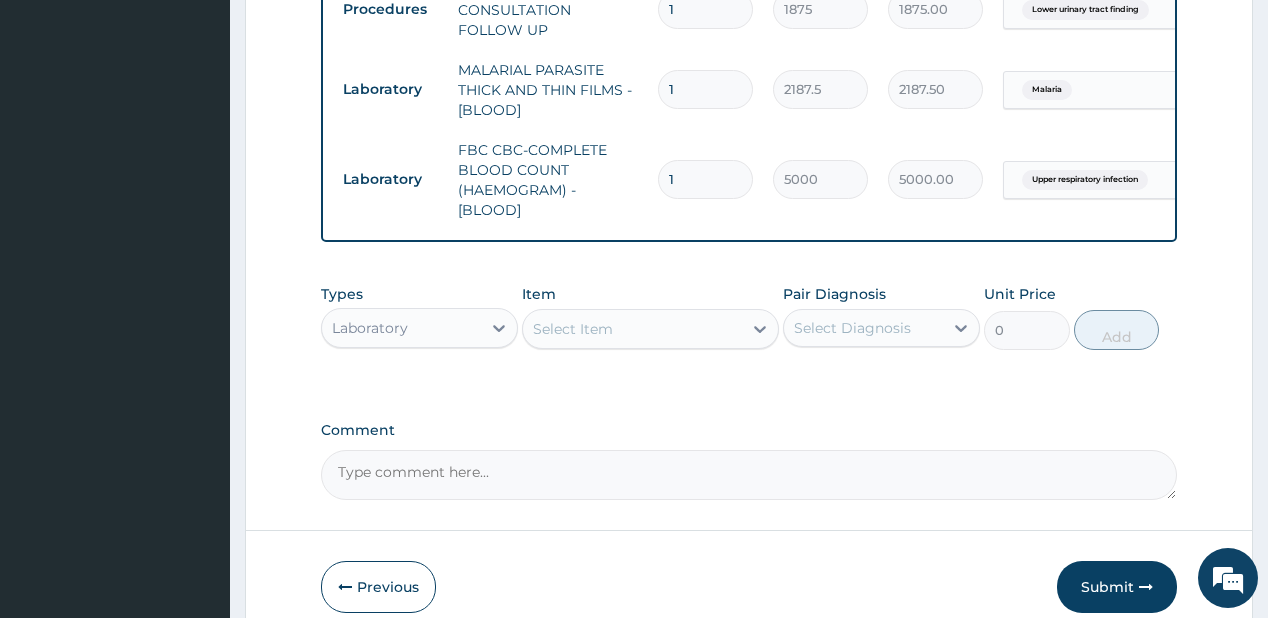 scroll, scrollTop: 997, scrollLeft: 0, axis: vertical 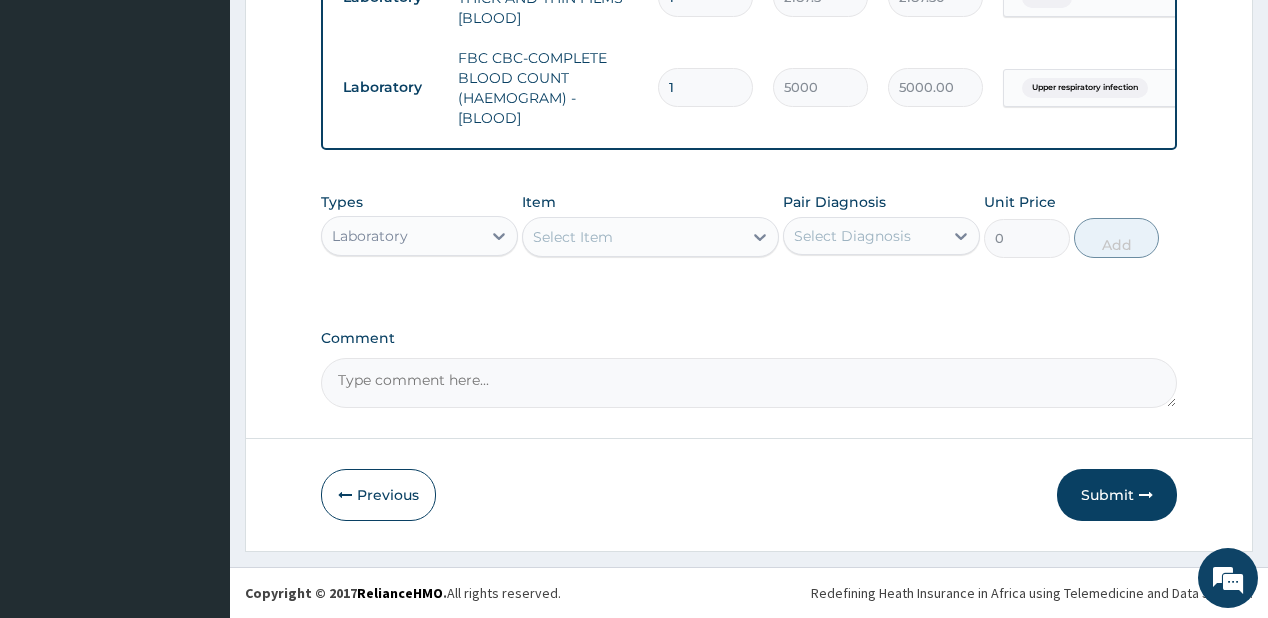 click on "Laboratory" at bounding box center [401, 236] 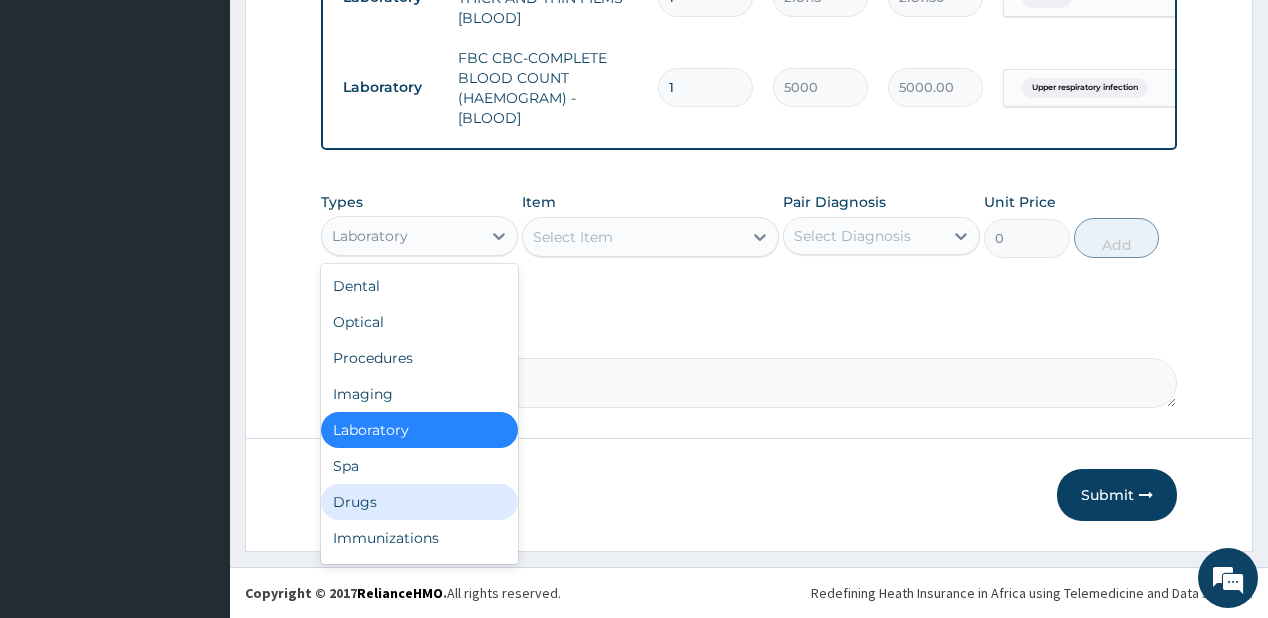 click on "Drugs" at bounding box center [419, 502] 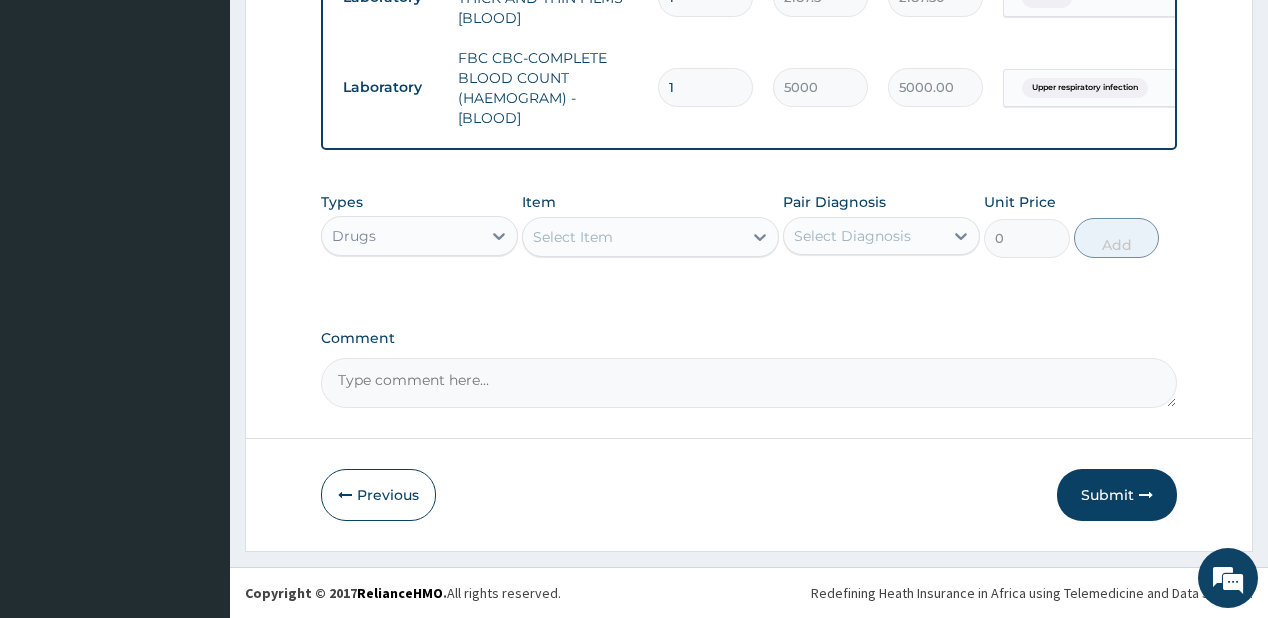 click on "Select Item" at bounding box center (573, 237) 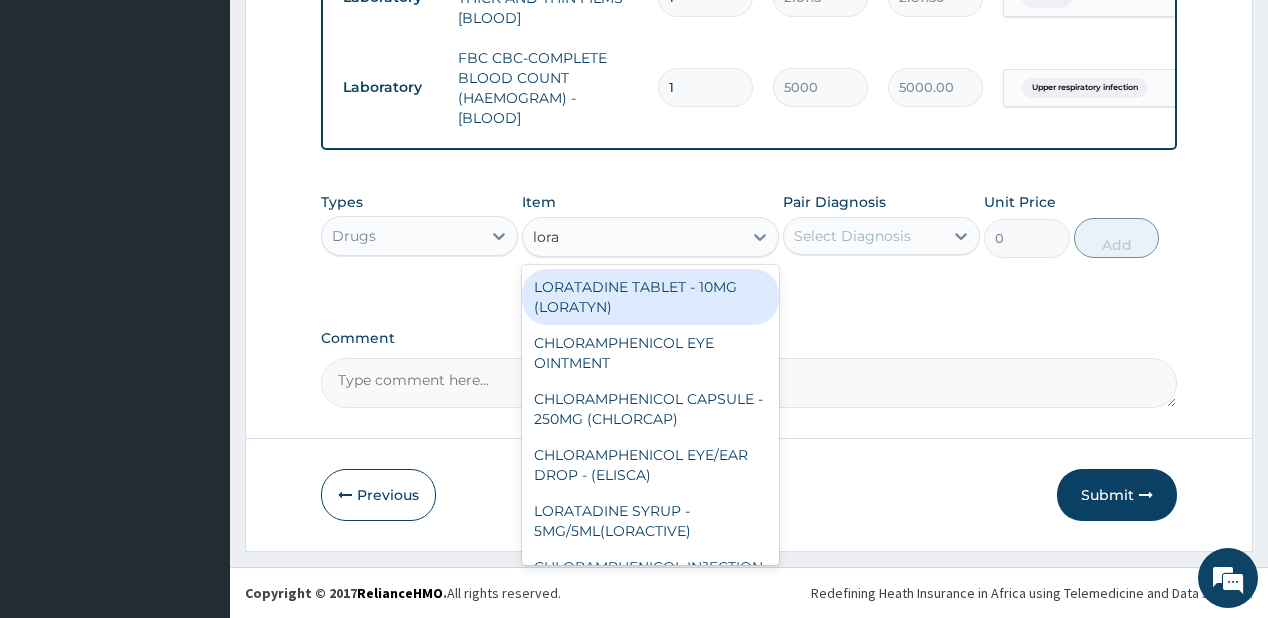 type on "lorat" 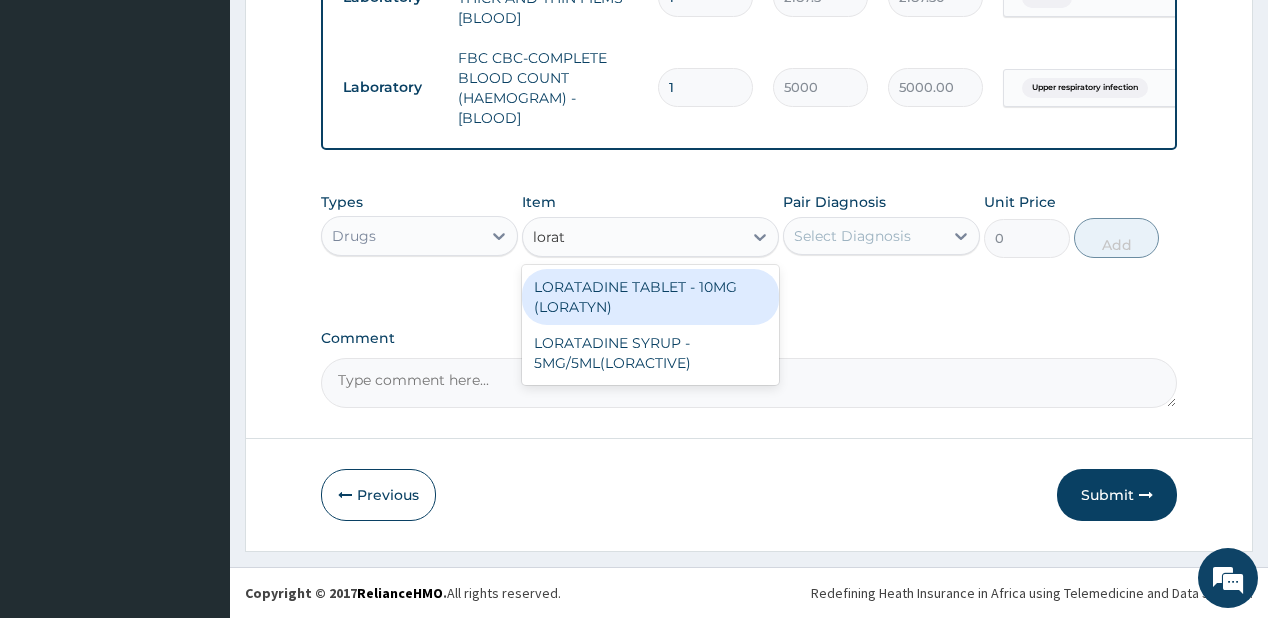 drag, startPoint x: 610, startPoint y: 287, endPoint x: 776, endPoint y: 259, distance: 168.34488 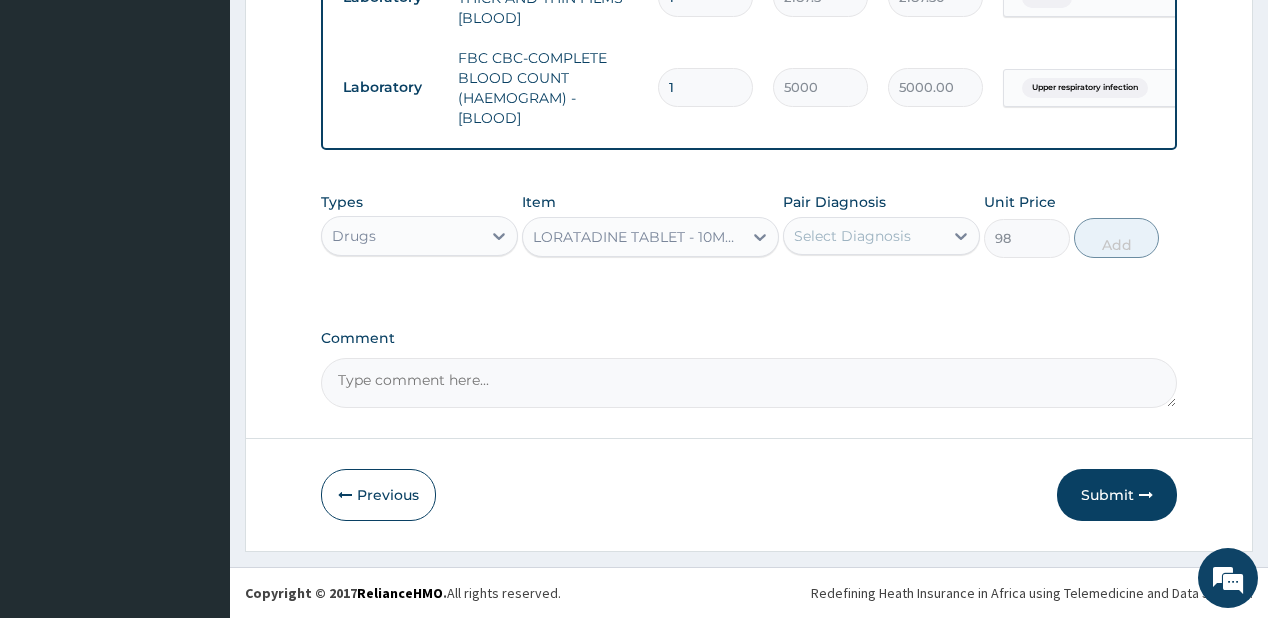 click on "Select Diagnosis" at bounding box center [863, 236] 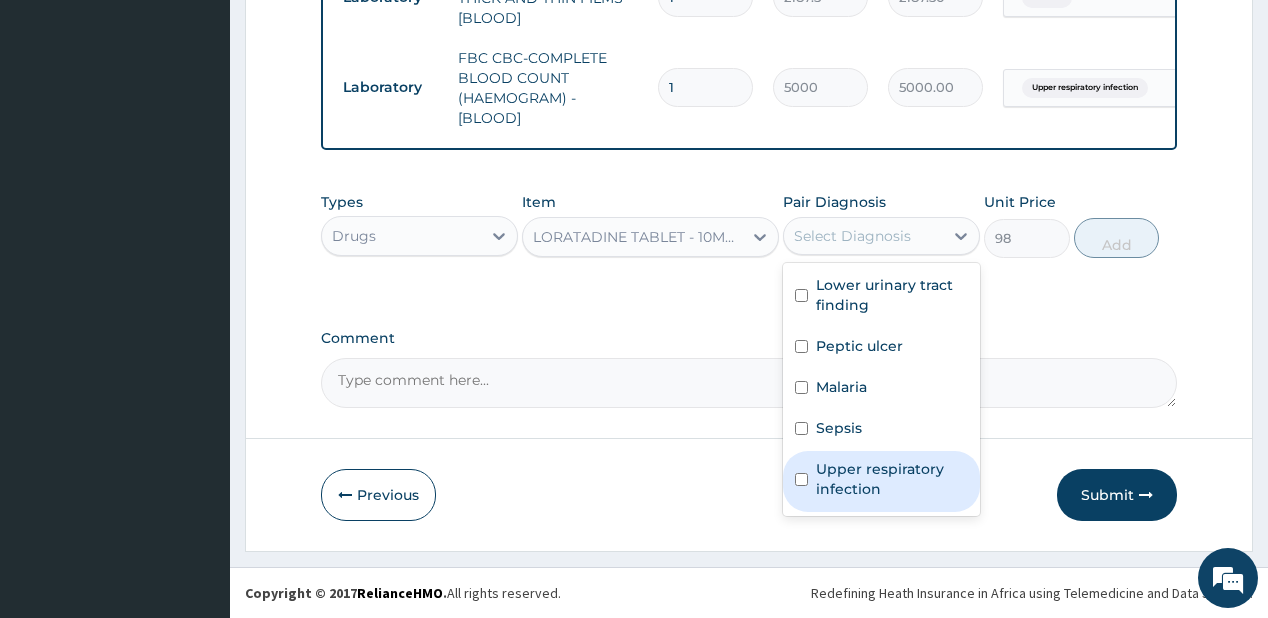 click on "Upper respiratory infection" at bounding box center (892, 479) 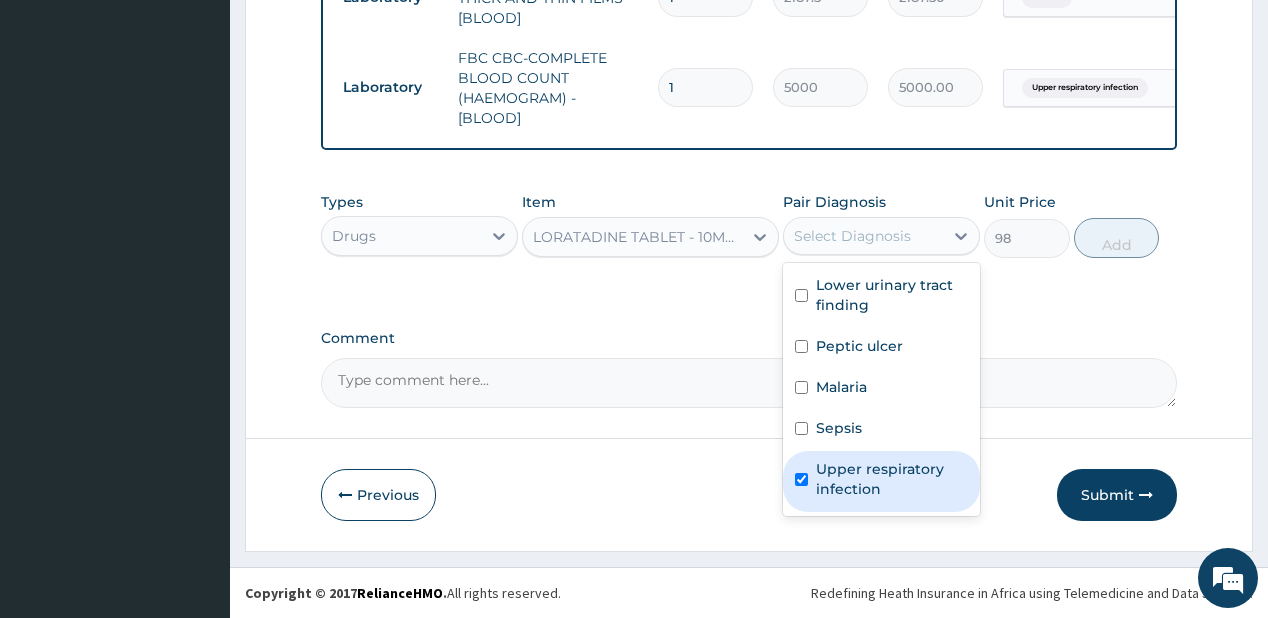 checkbox on "true" 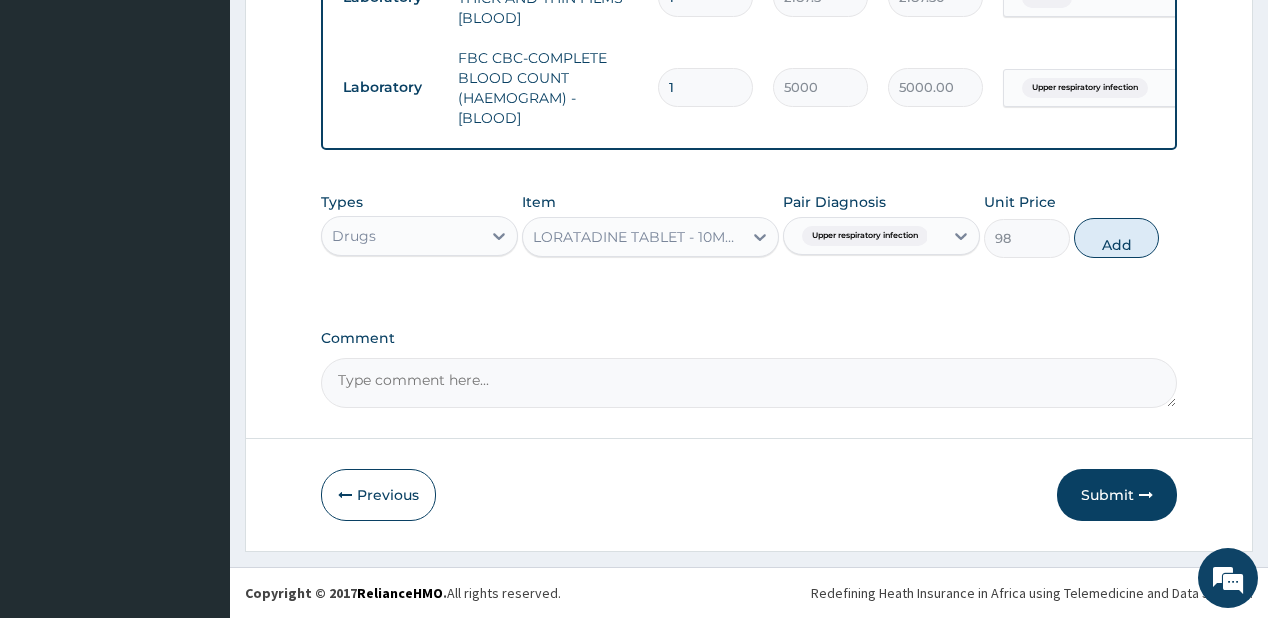 click on "Types Drugs Item LORATADINE TABLET - 10MG (LORATYN) Pair Diagnosis Upper respiratory infection Unit Price 98 Add" at bounding box center [748, 225] 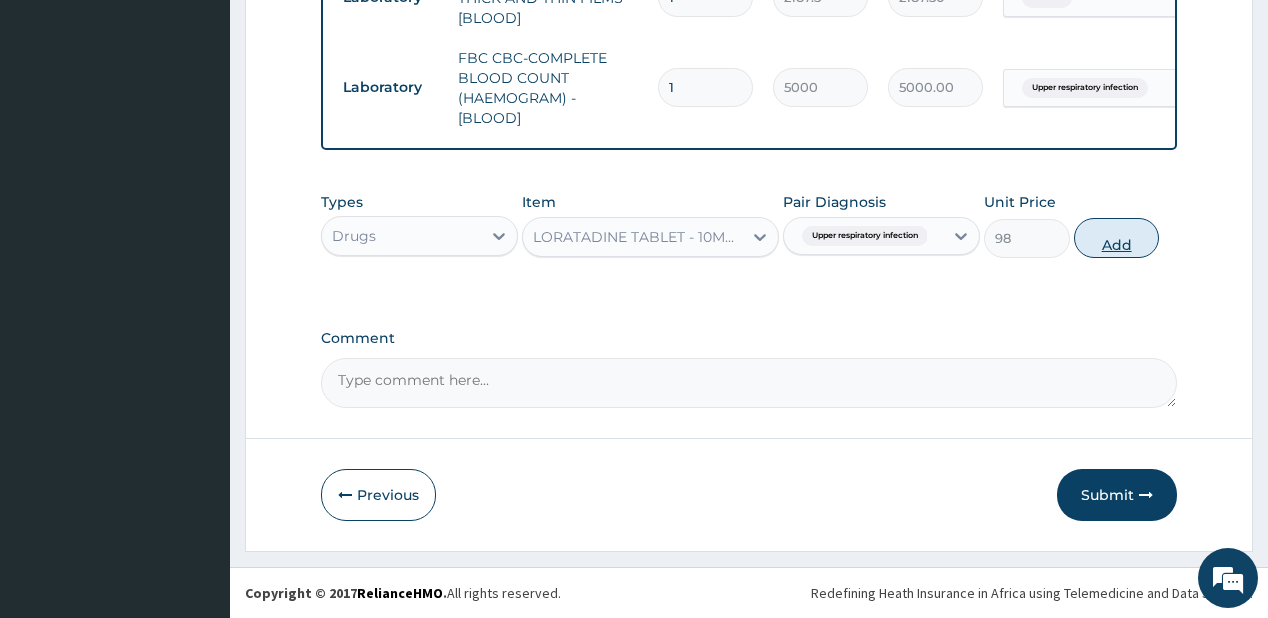 click on "Add" at bounding box center [1117, 238] 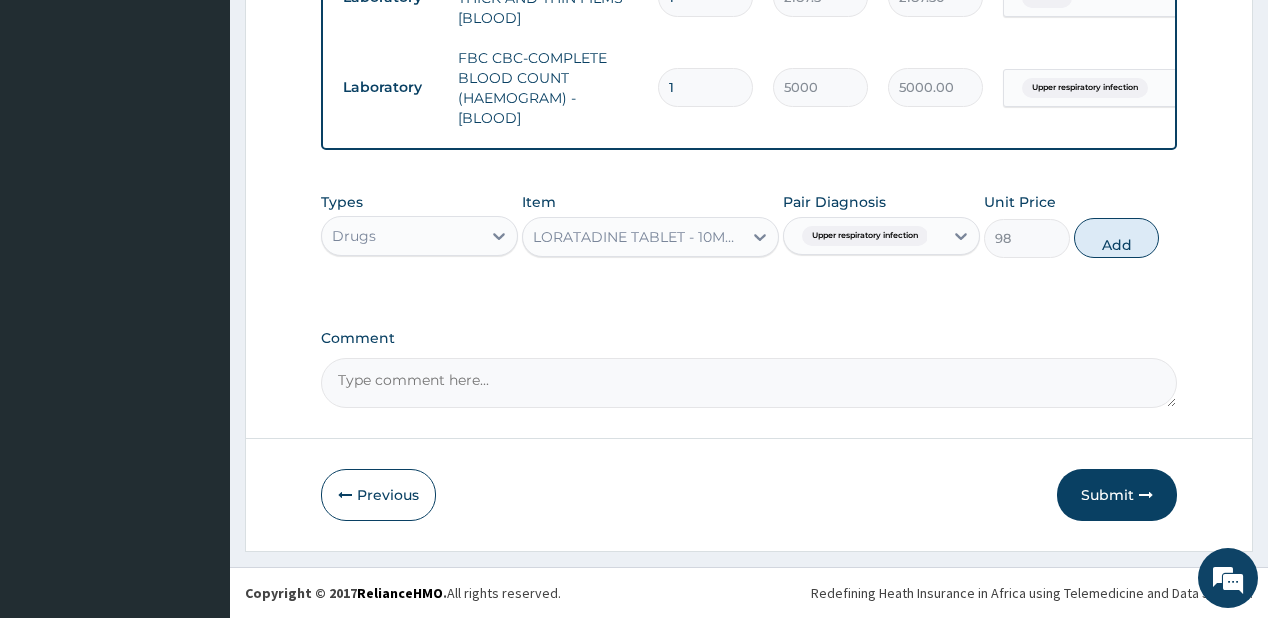 type on "0" 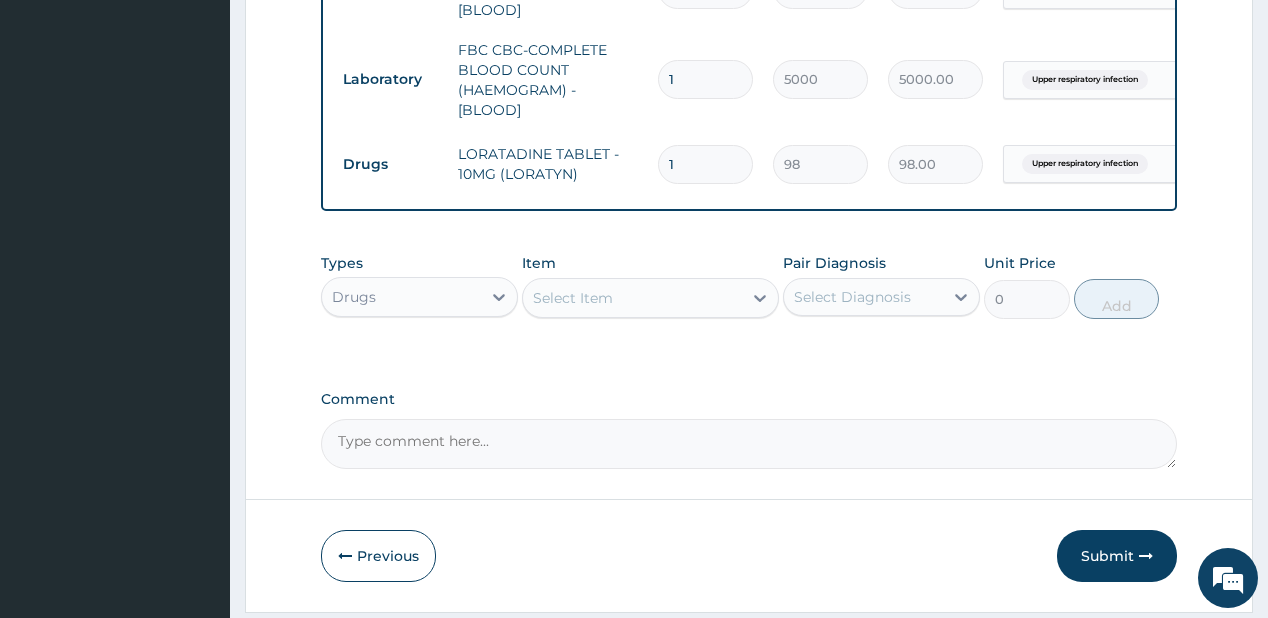 type 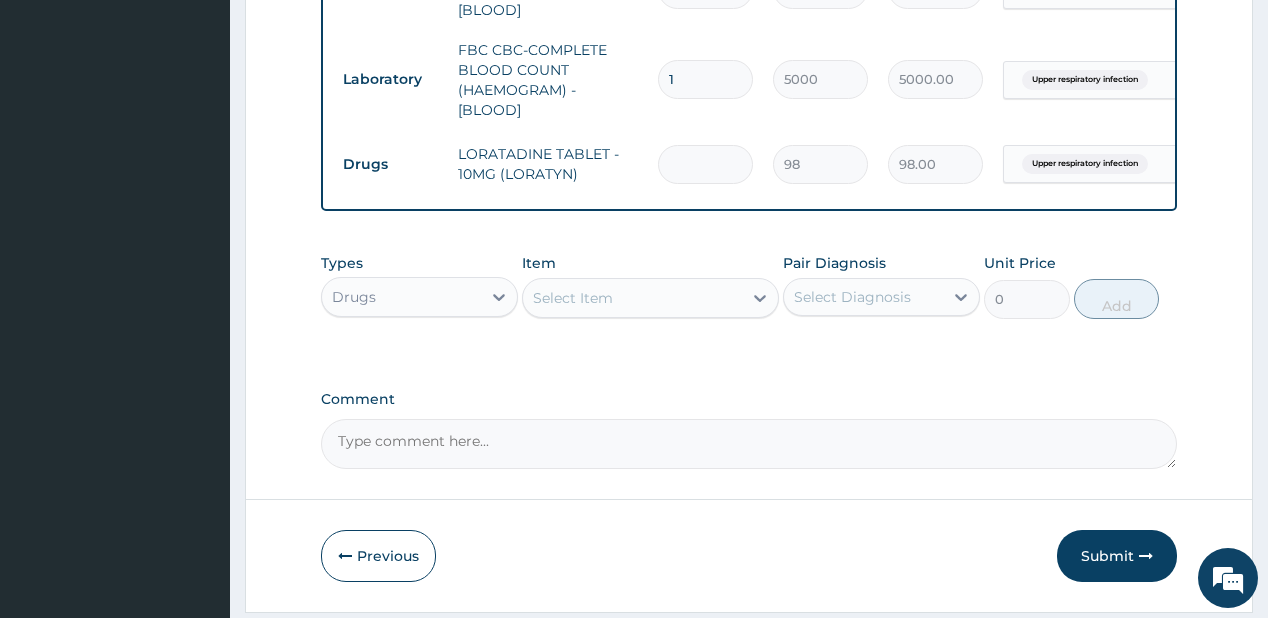 type on "0.00" 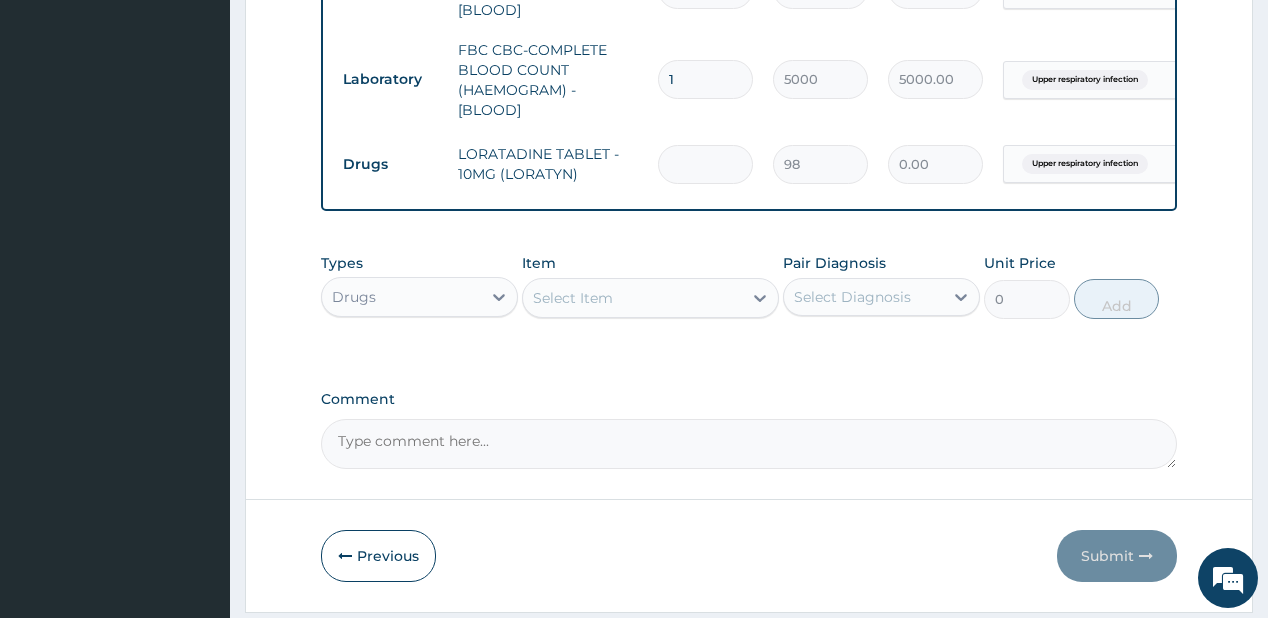 type on "3" 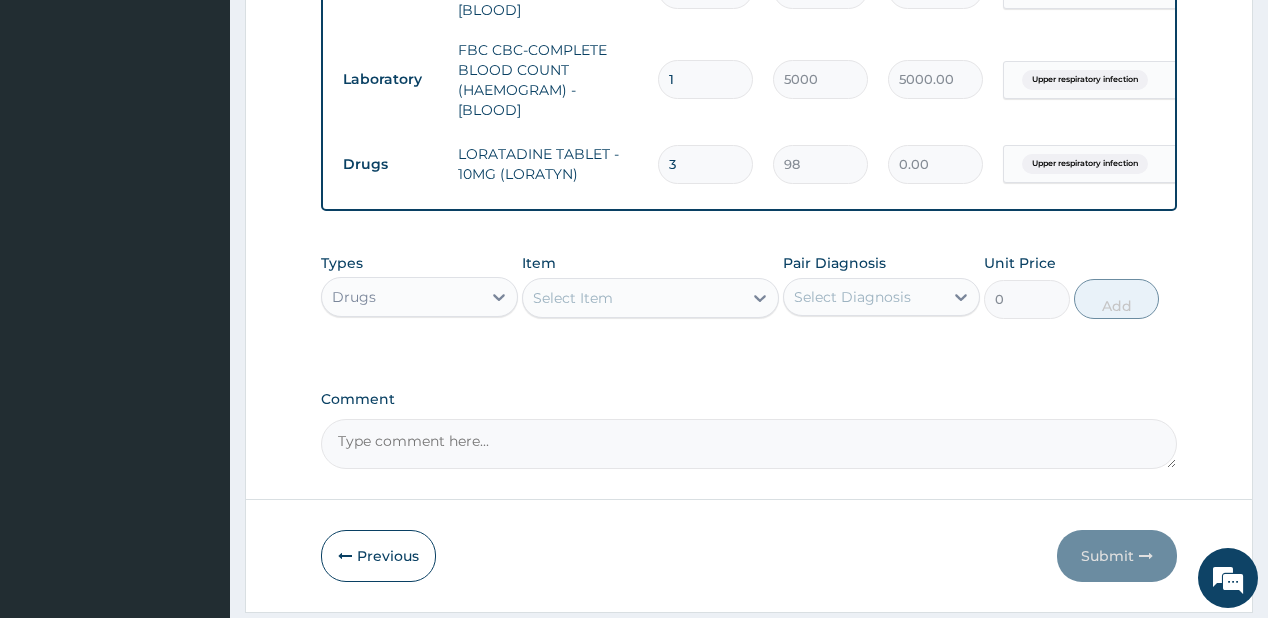 type on "294.00" 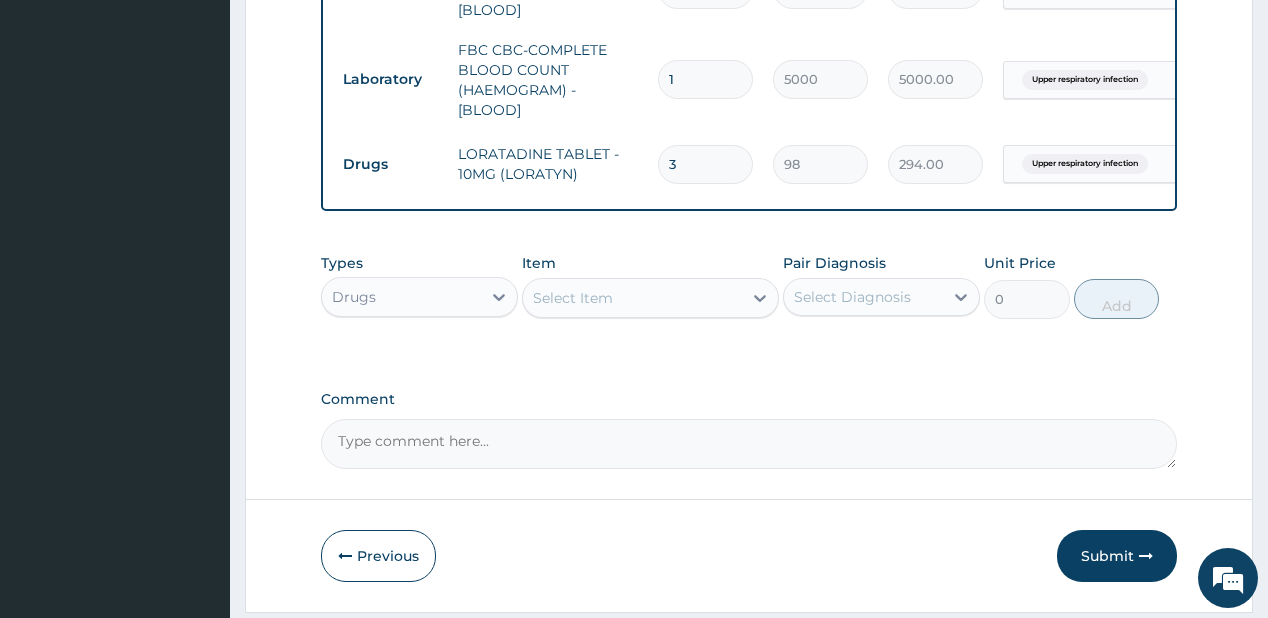 type on "3" 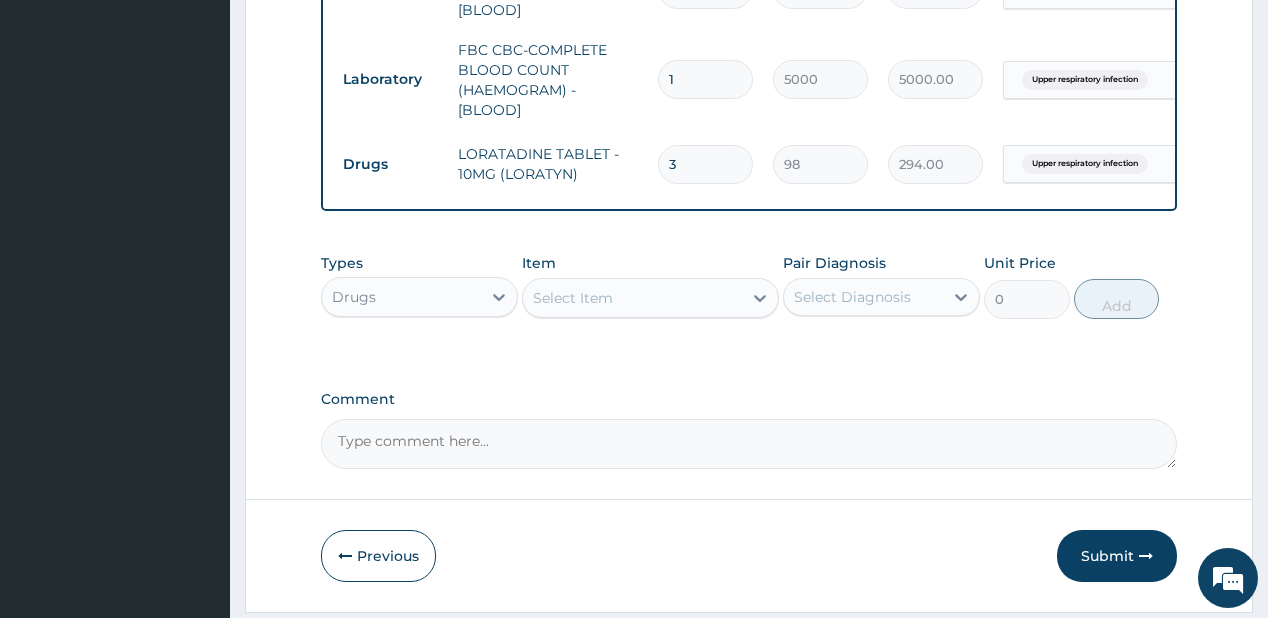 click on "Select Item" at bounding box center (573, 298) 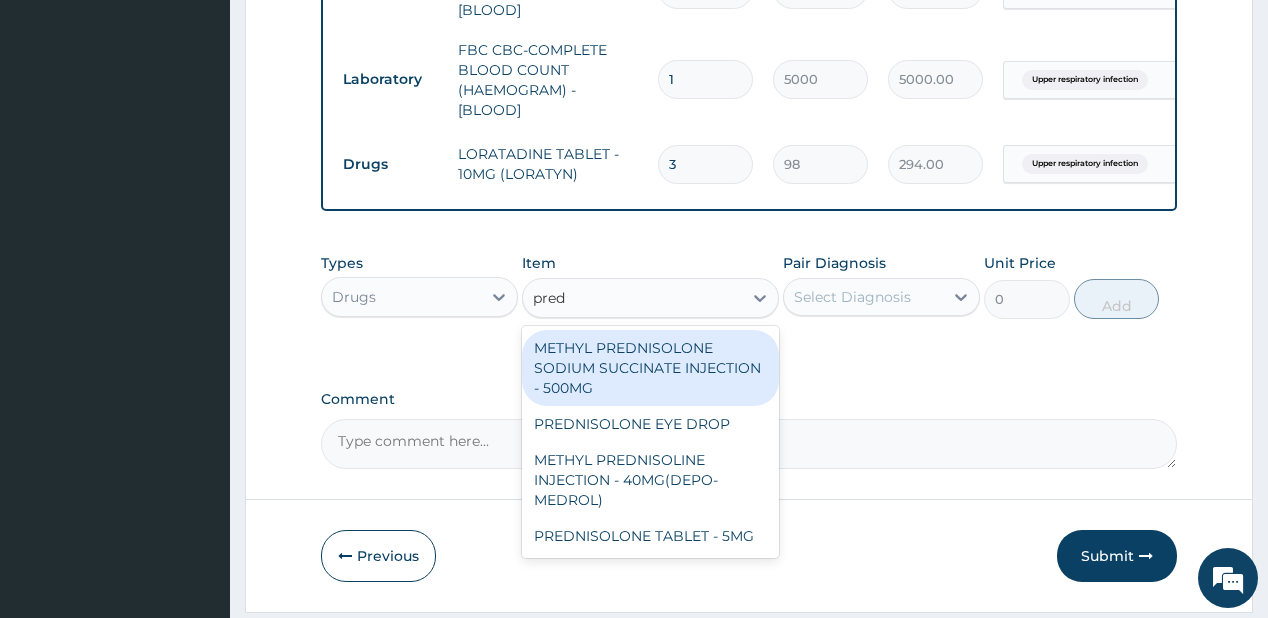 type on "predn" 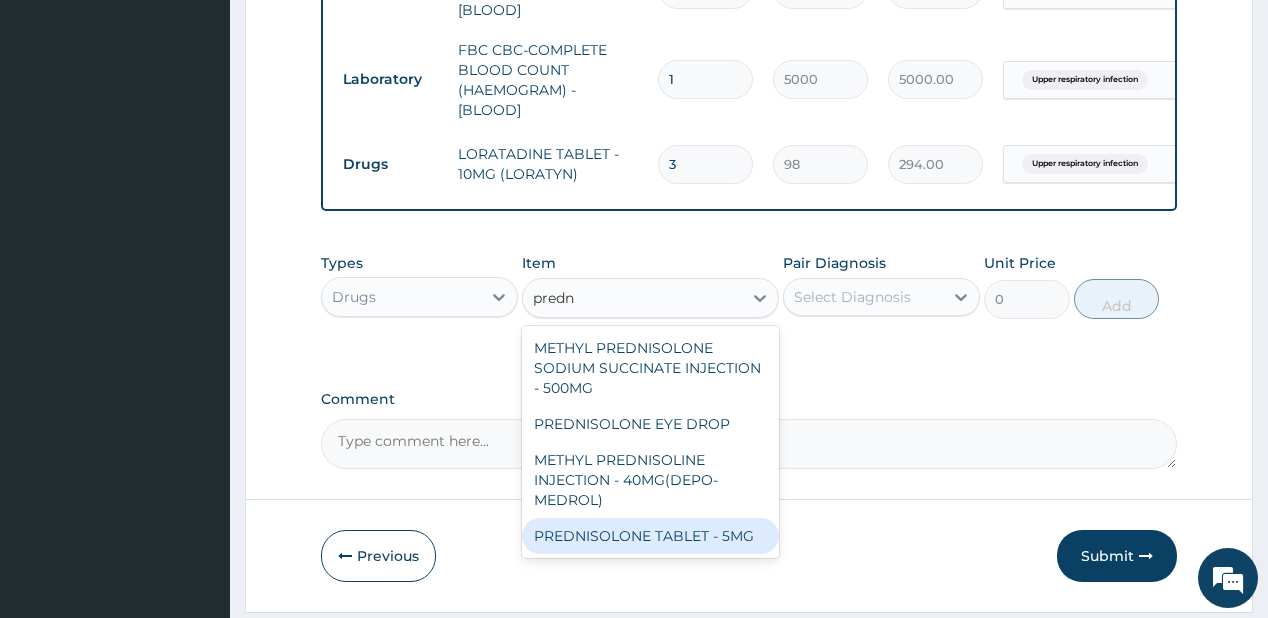 click on "PREDNISOLONE TABLET - 5MG" at bounding box center [650, 536] 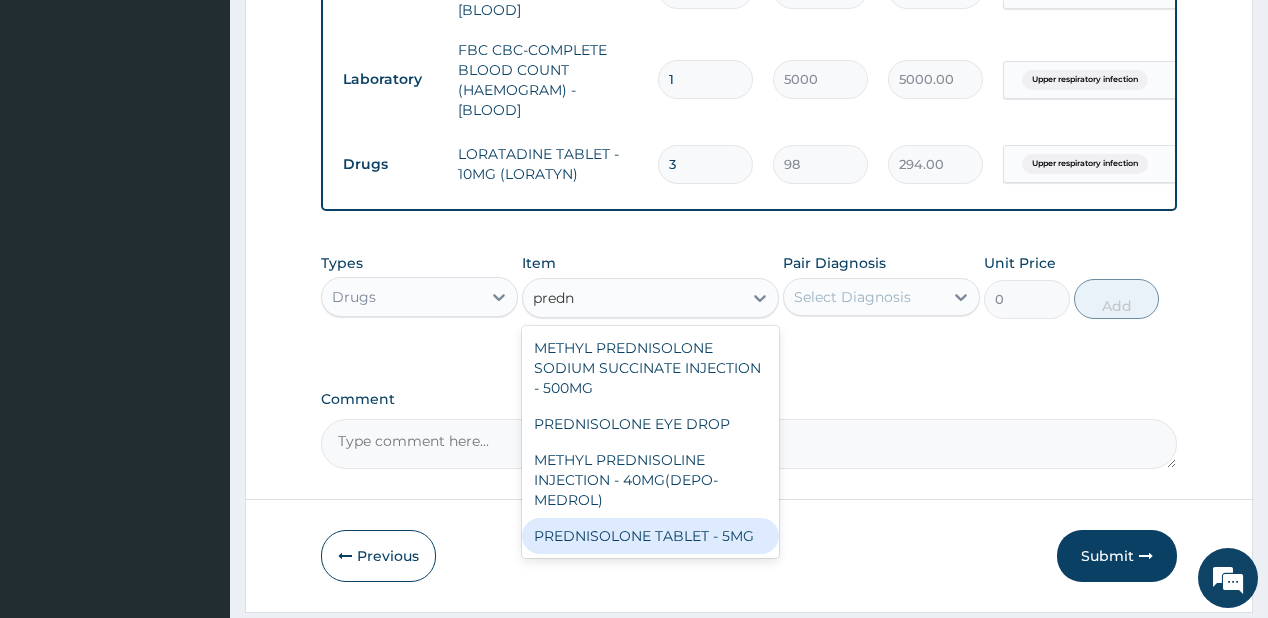 type 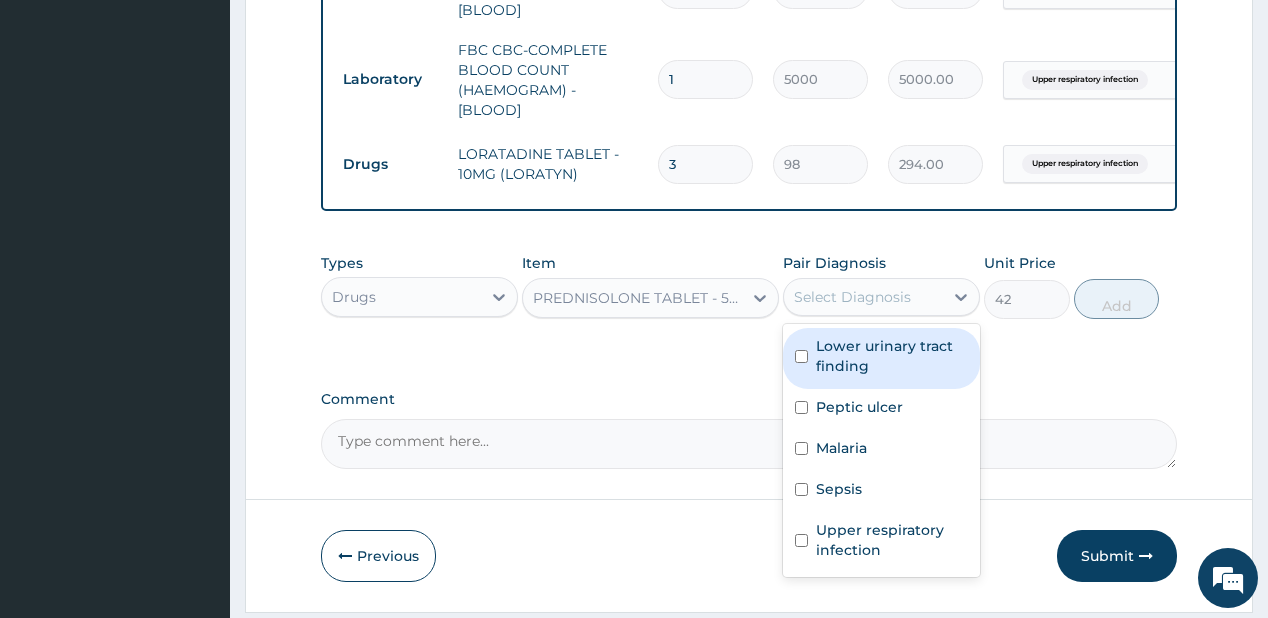 click on "Select Diagnosis" at bounding box center (852, 297) 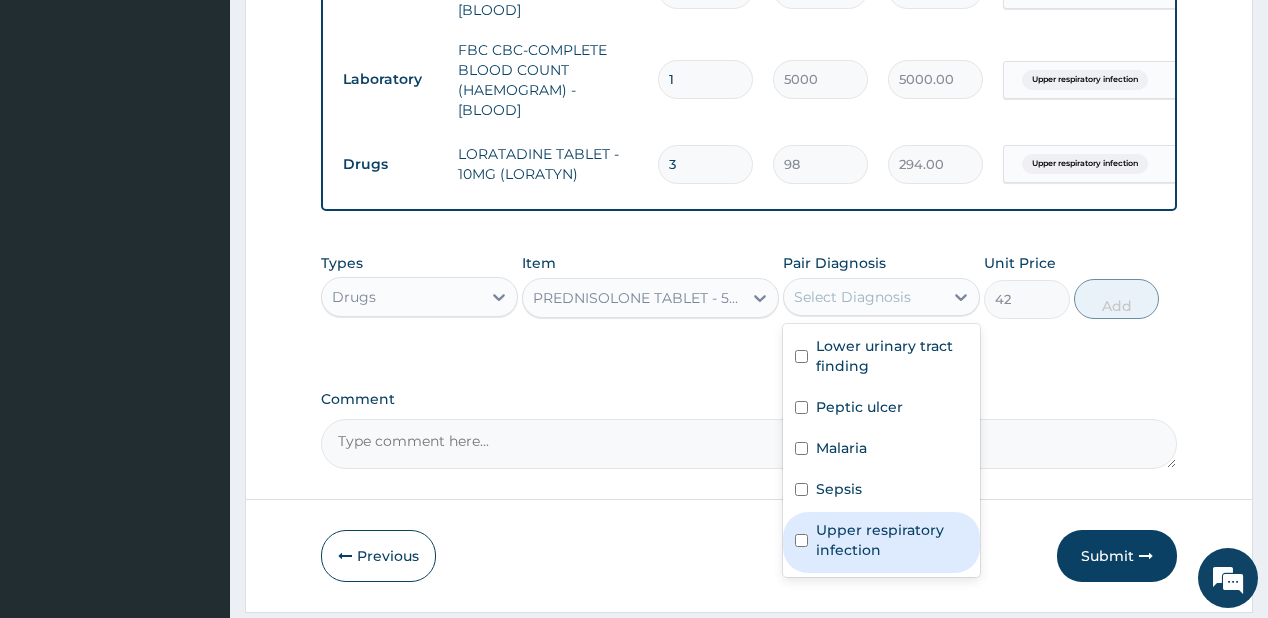 drag, startPoint x: 832, startPoint y: 549, endPoint x: 857, endPoint y: 448, distance: 104.048065 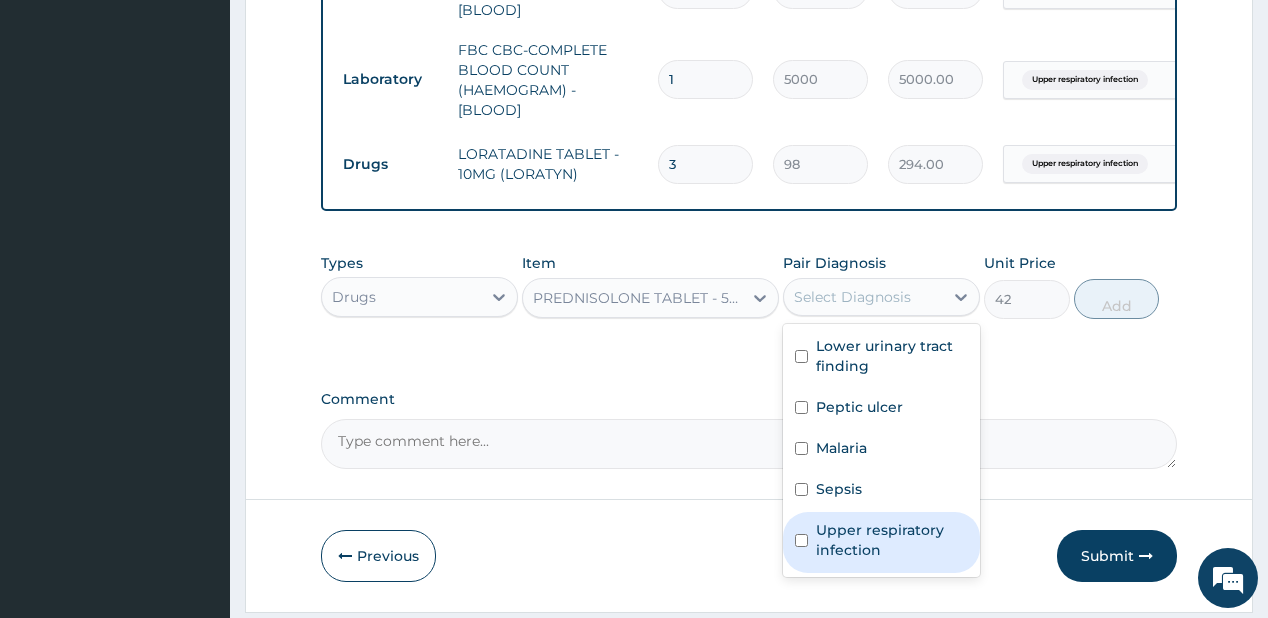 click on "Upper respiratory infection" at bounding box center [892, 540] 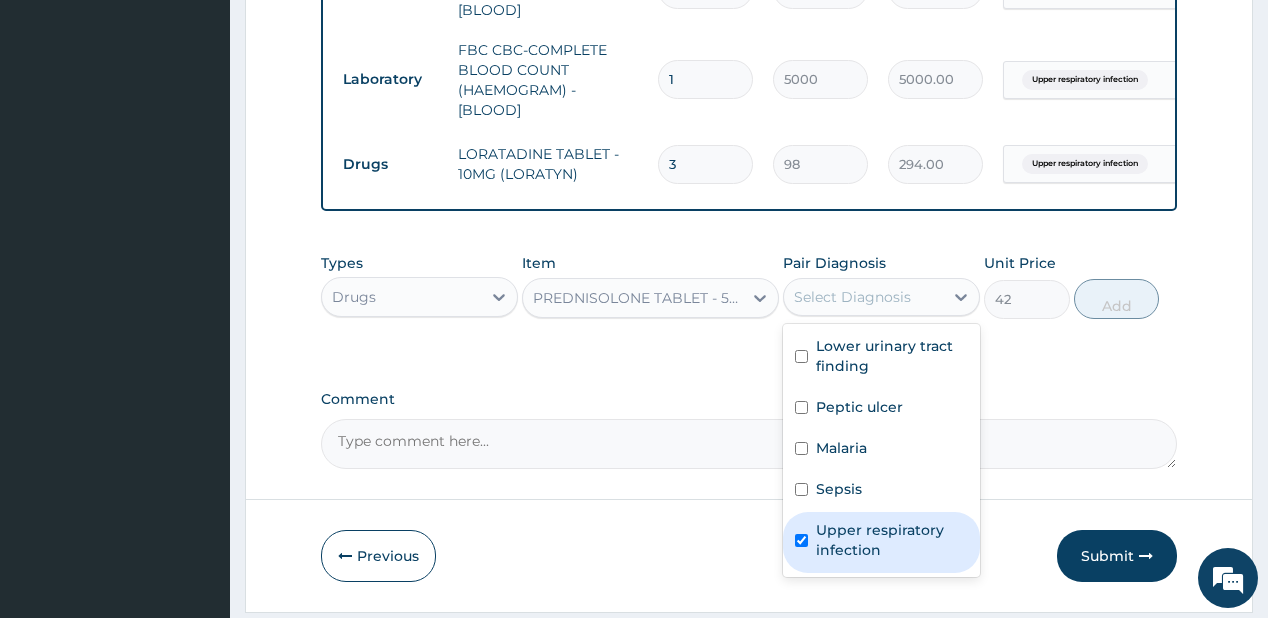 checkbox on "true" 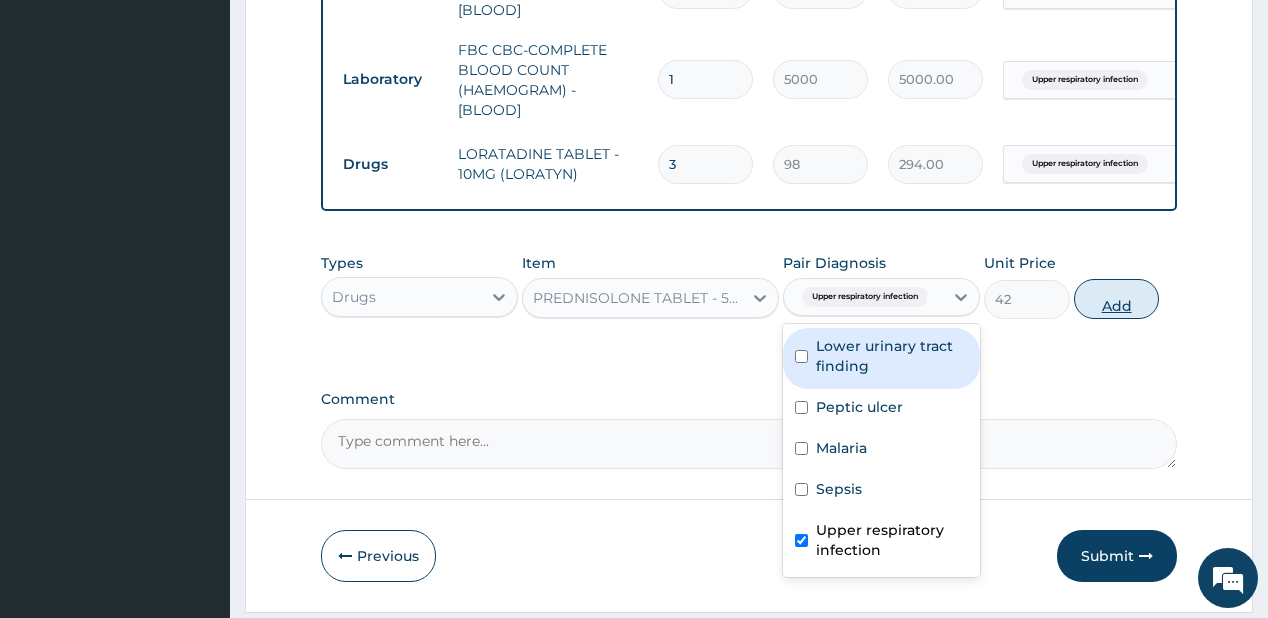 click on "Add" at bounding box center (1117, 299) 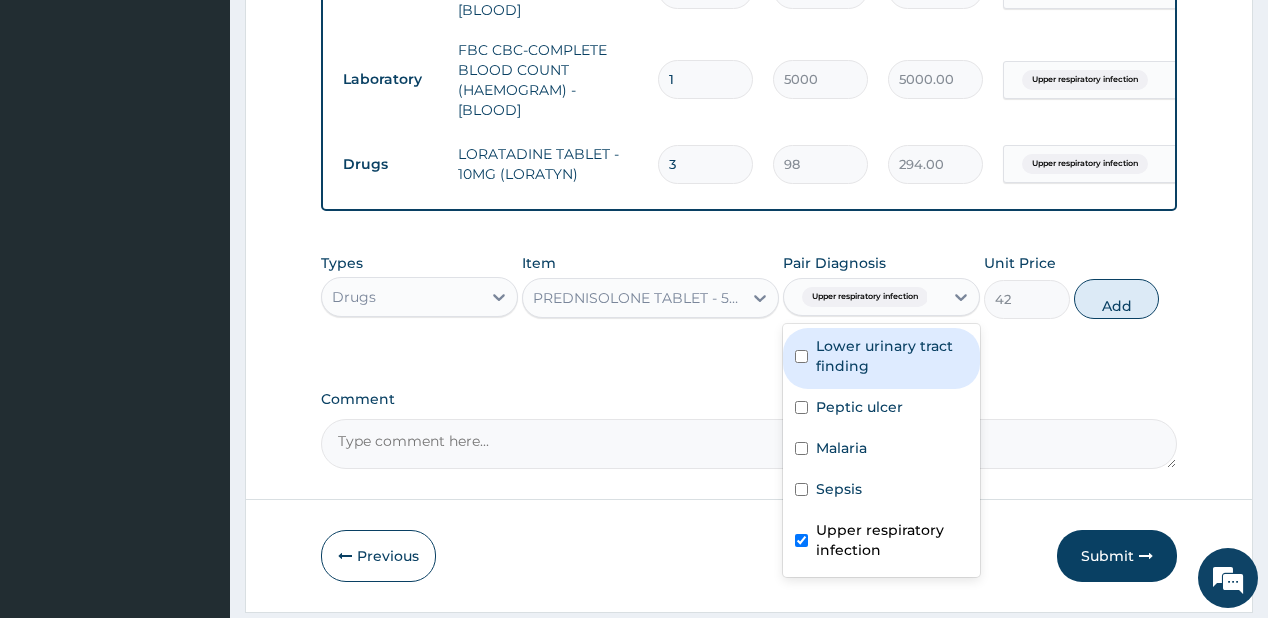 type on "0" 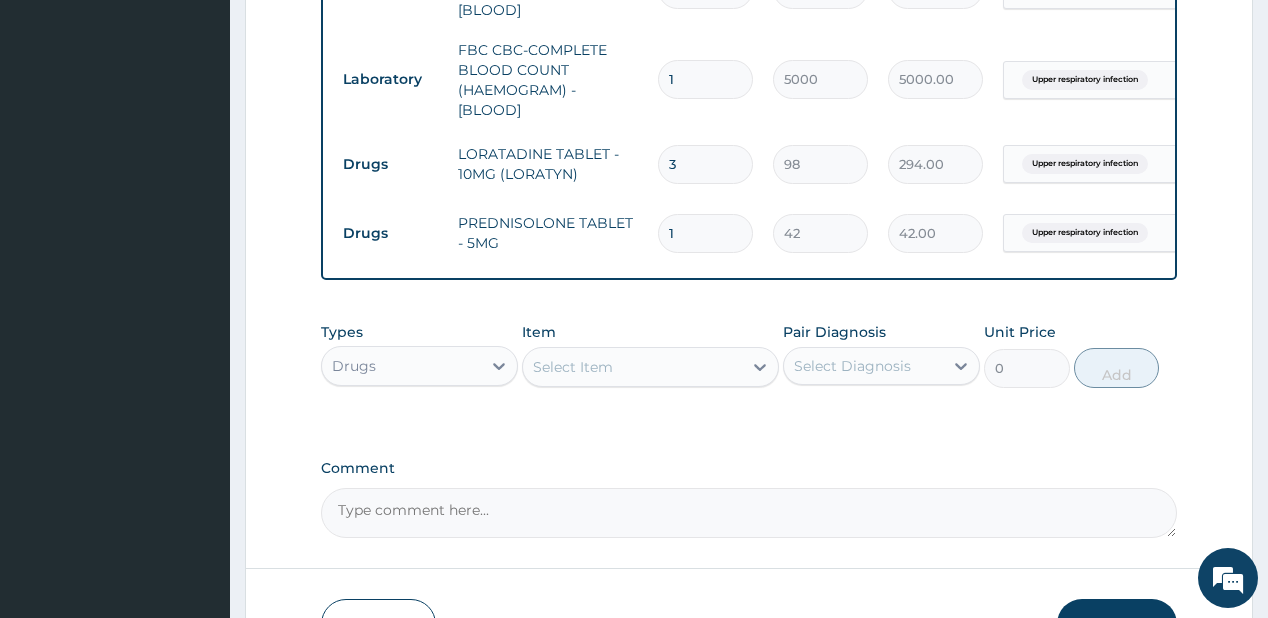 type on "18" 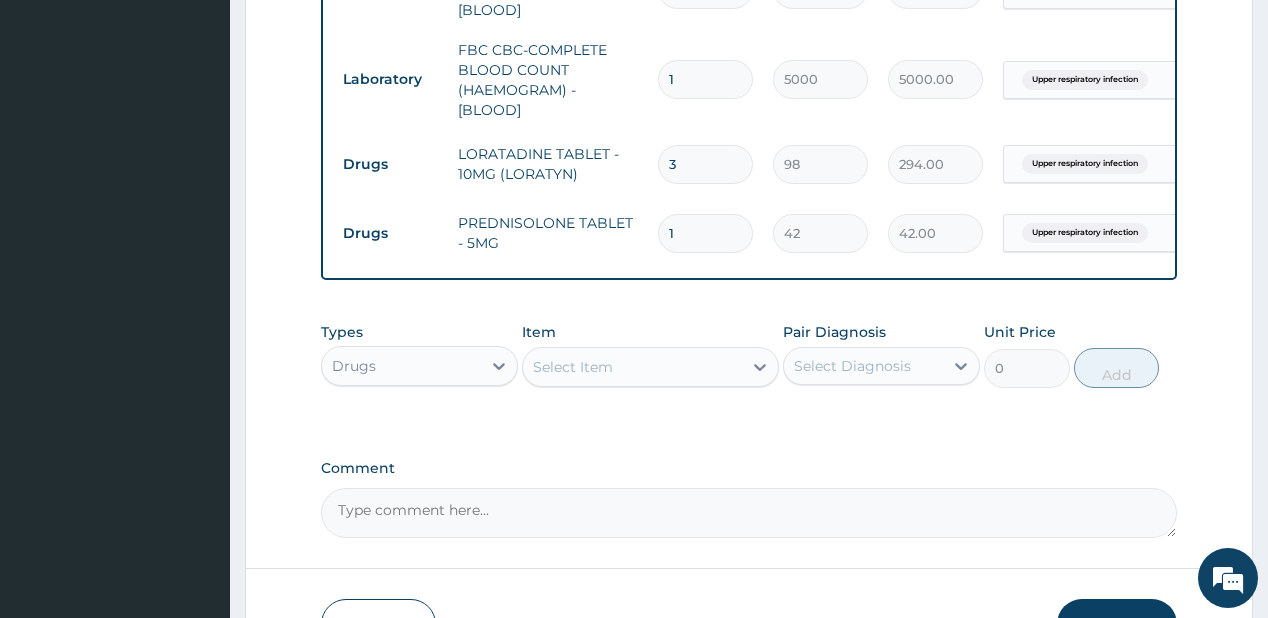 type on "756.00" 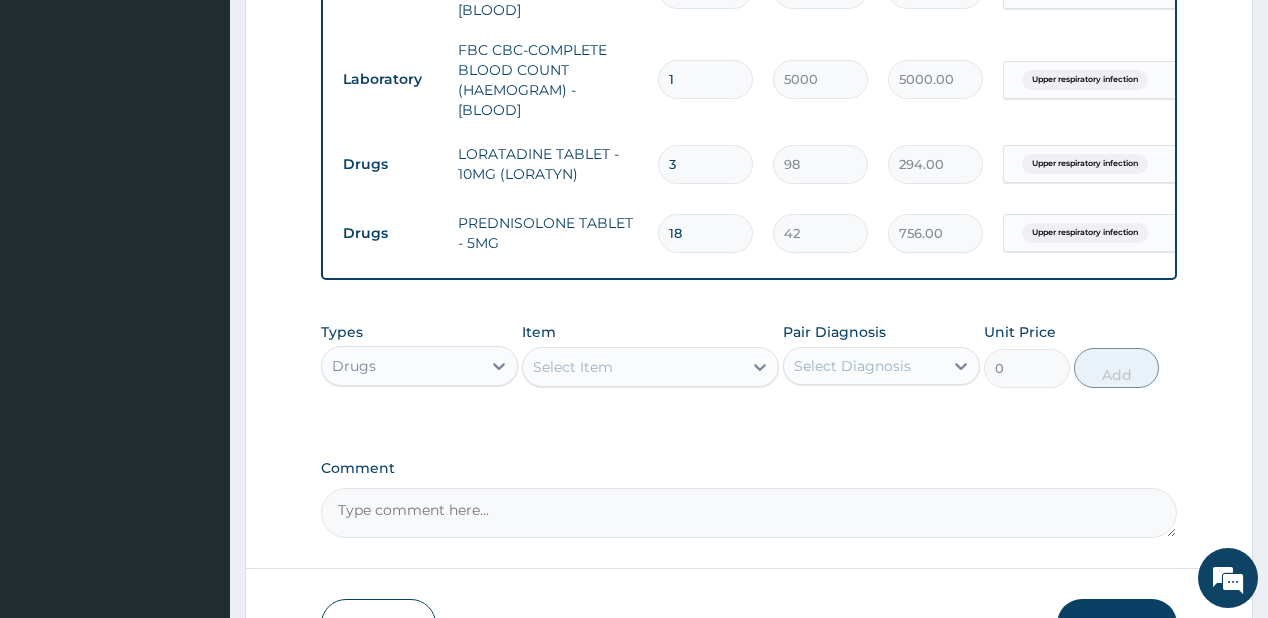 type on "18" 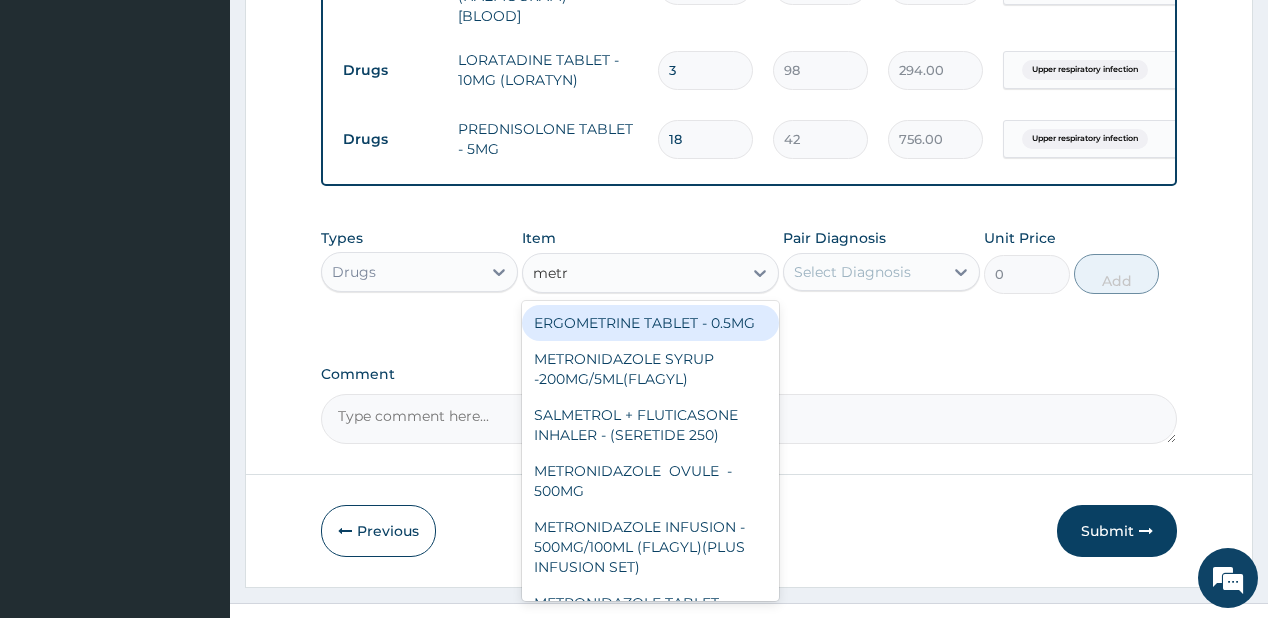 scroll, scrollTop: 1135, scrollLeft: 0, axis: vertical 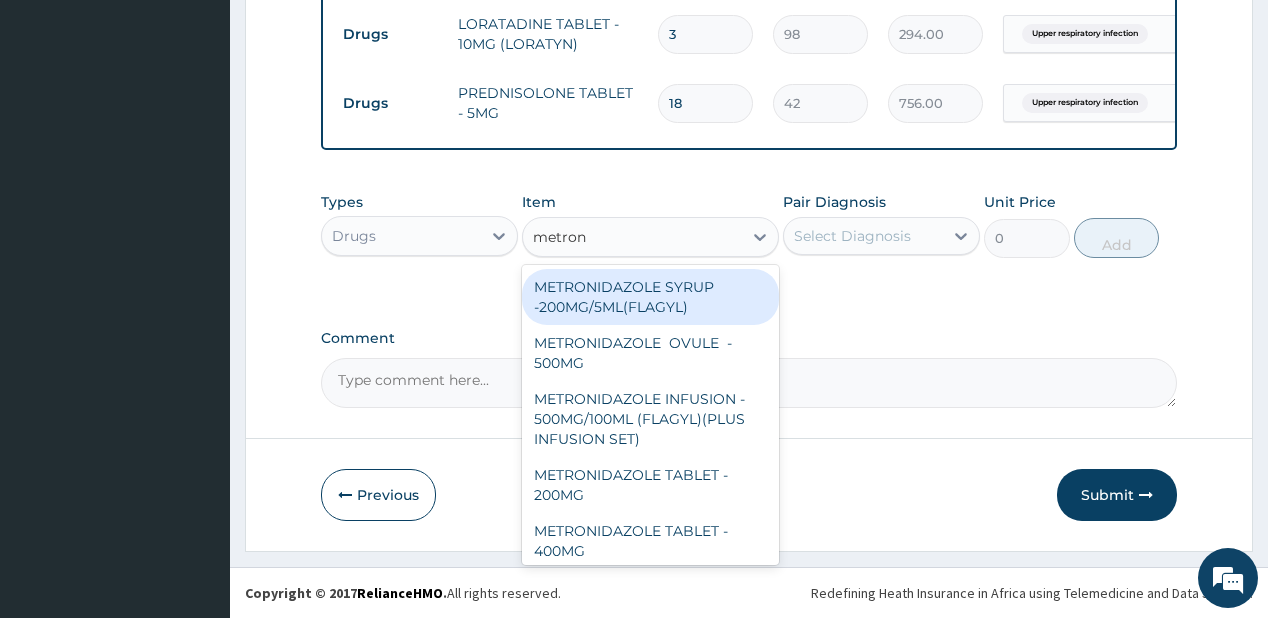 type on "metroni" 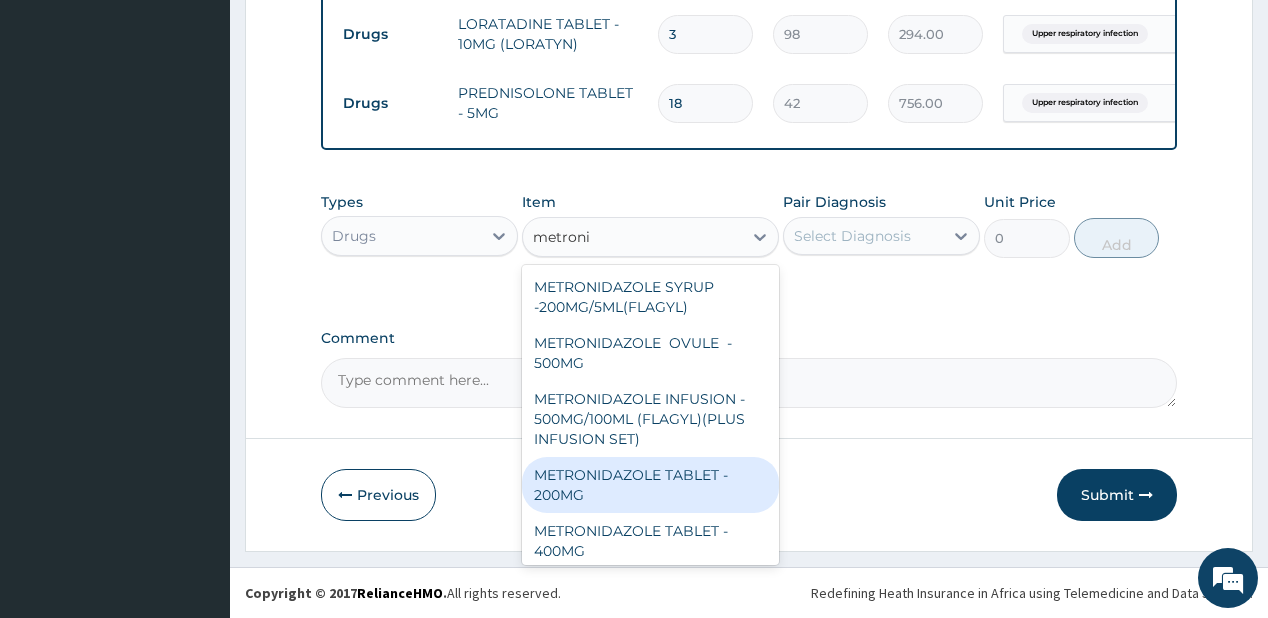 drag, startPoint x: 573, startPoint y: 484, endPoint x: 580, endPoint y: 461, distance: 24.04163 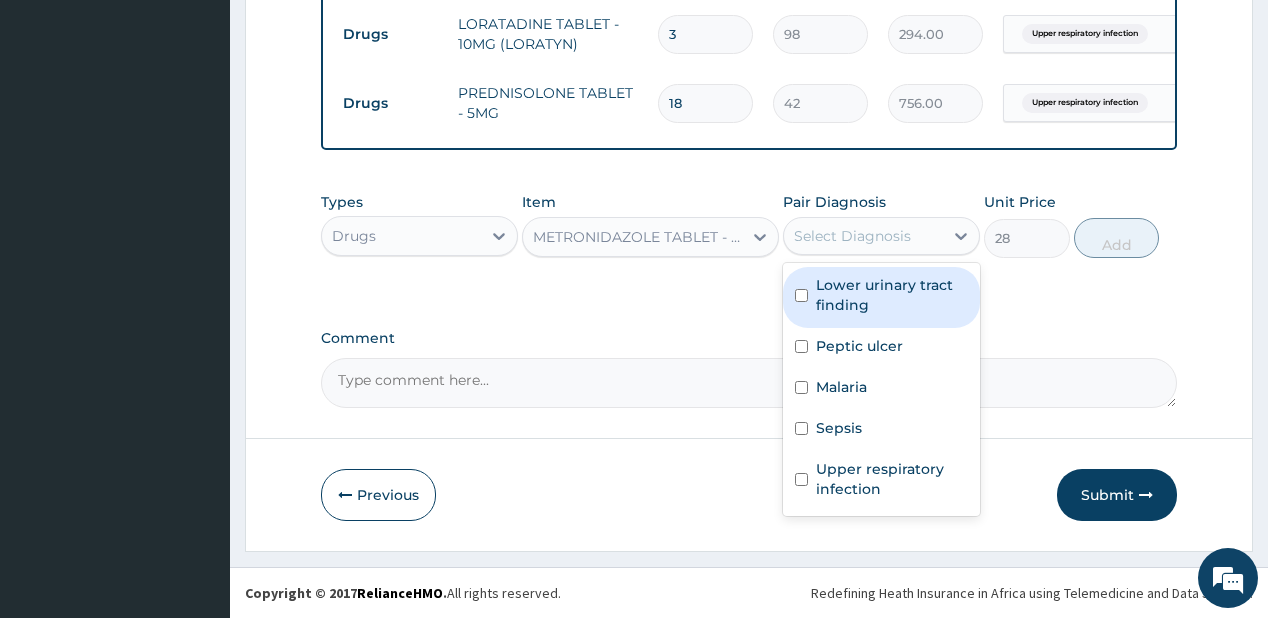 click on "Select Diagnosis" at bounding box center [881, 236] 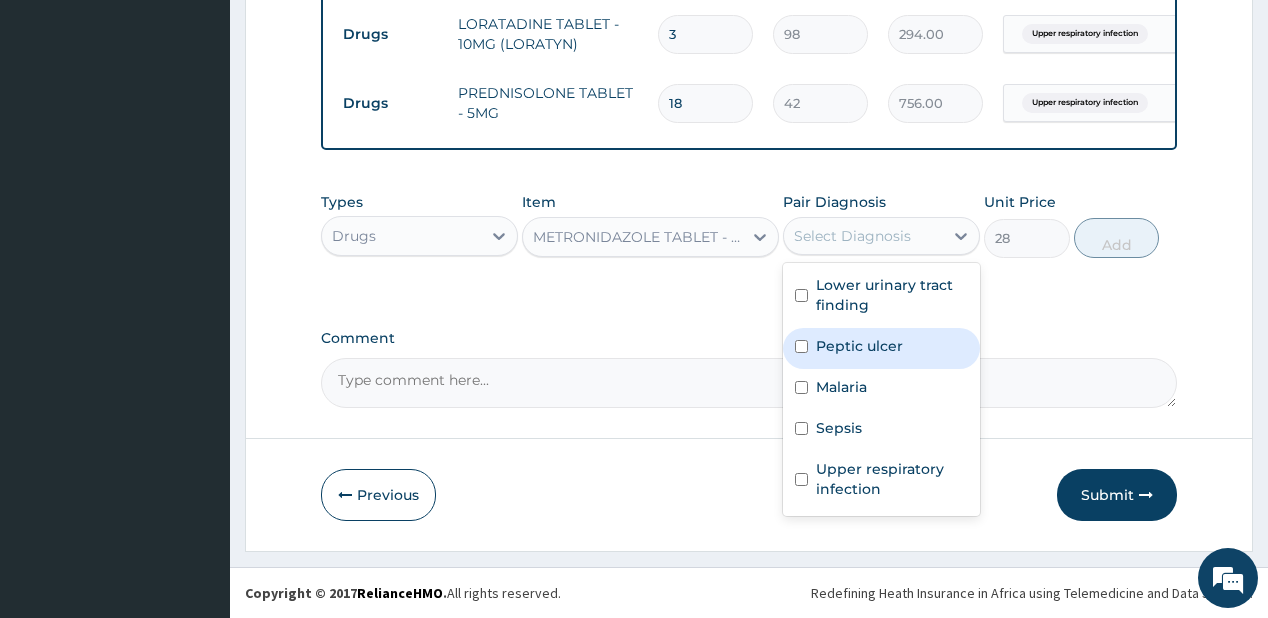 click on "Peptic ulcer" at bounding box center (881, 348) 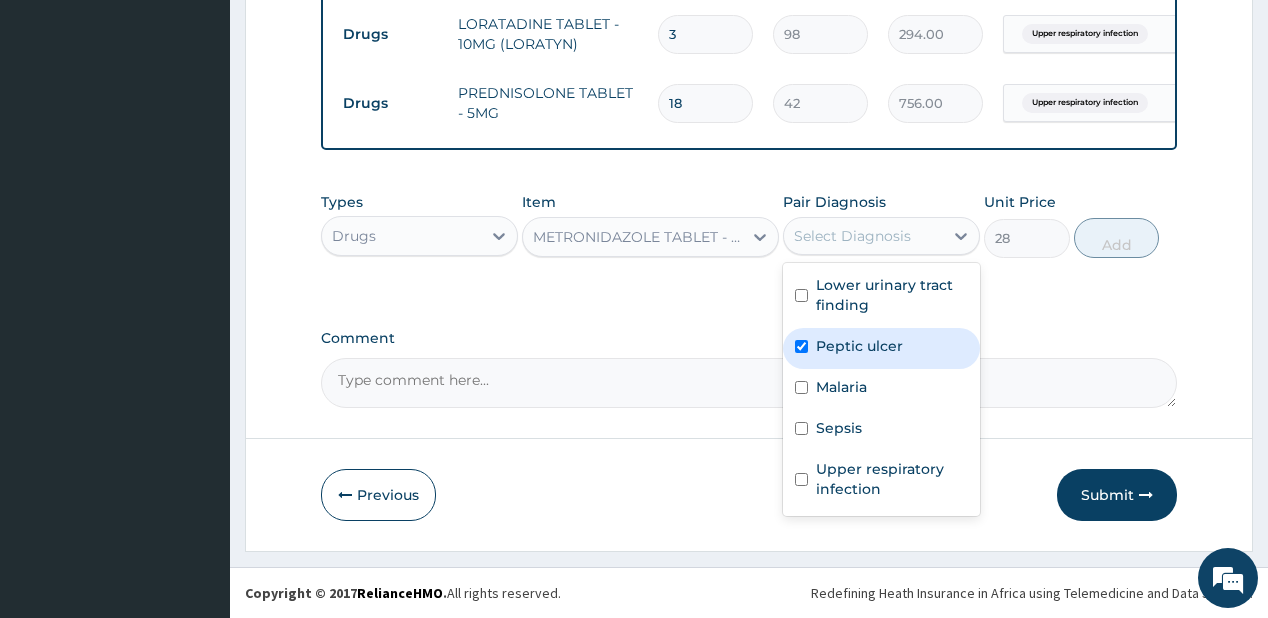 checkbox on "true" 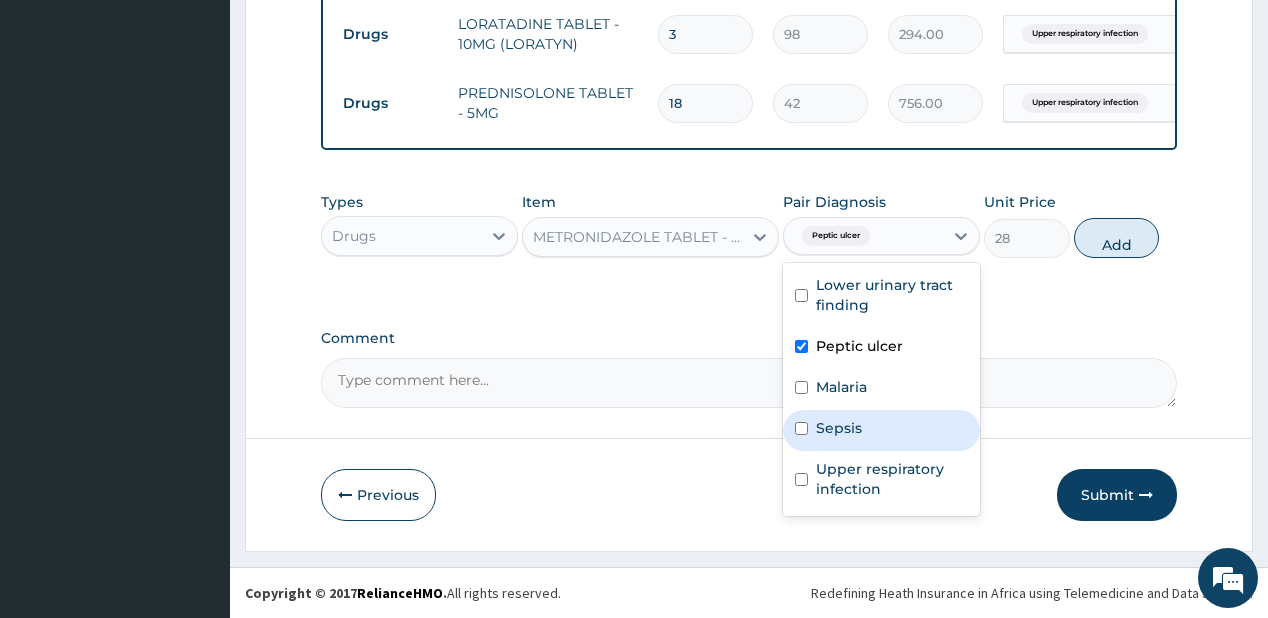 drag, startPoint x: 830, startPoint y: 428, endPoint x: 1194, endPoint y: 246, distance: 406.9644 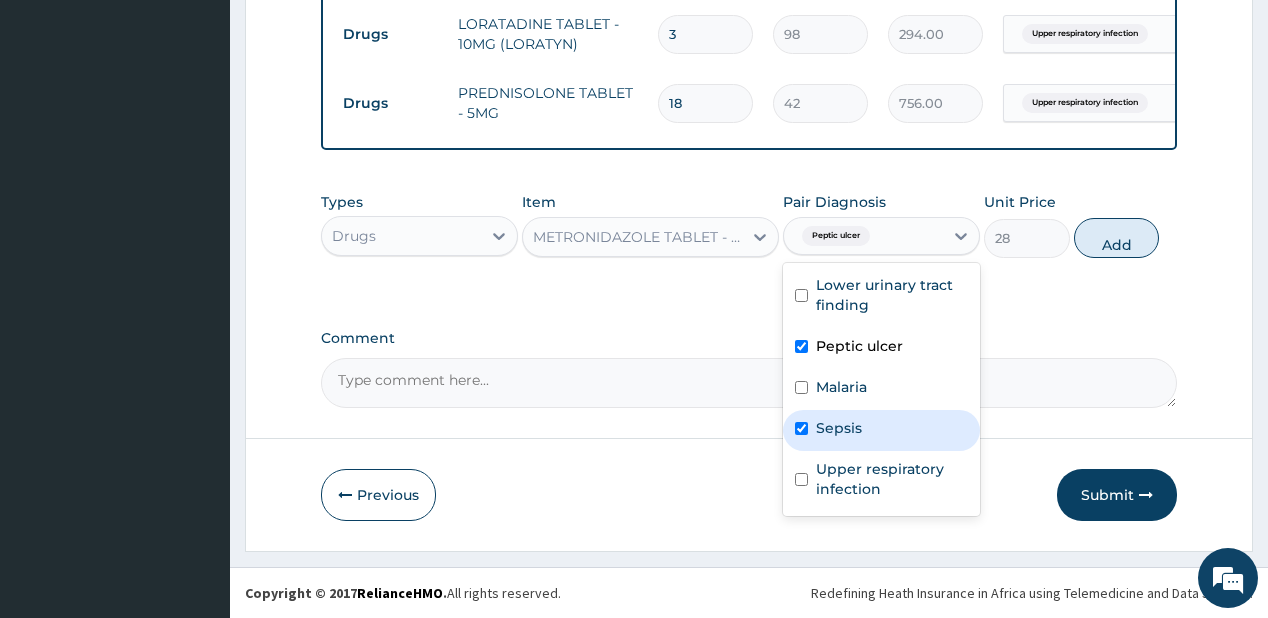checkbox on "true" 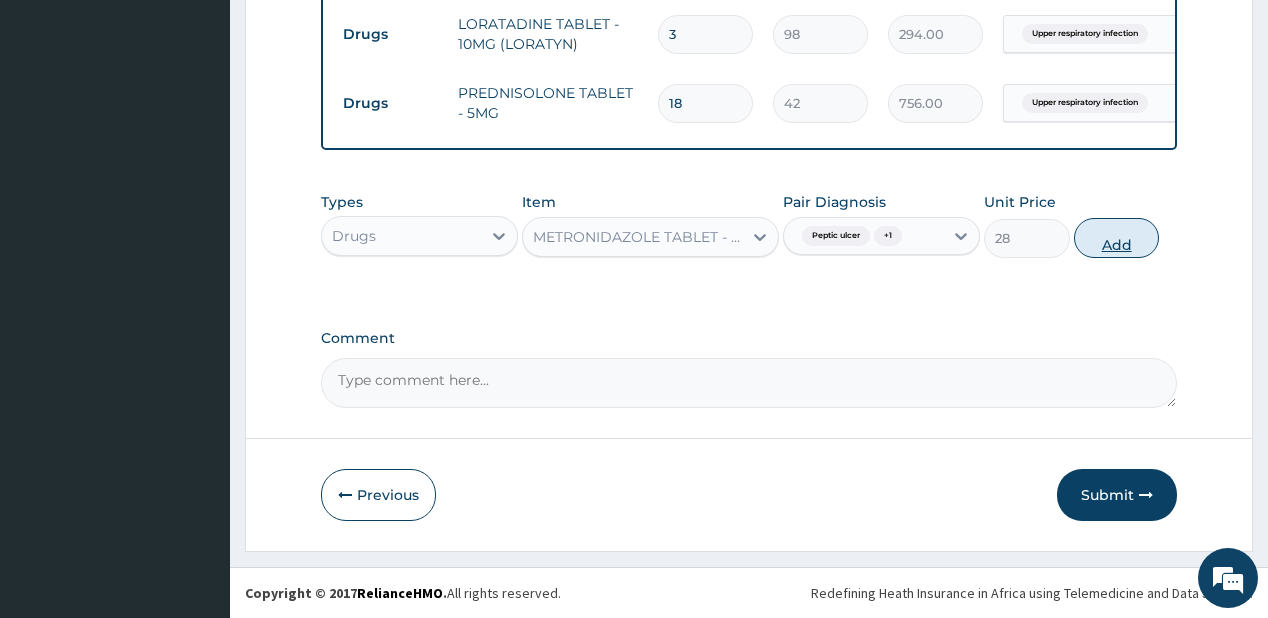 click on "Add" at bounding box center (1117, 238) 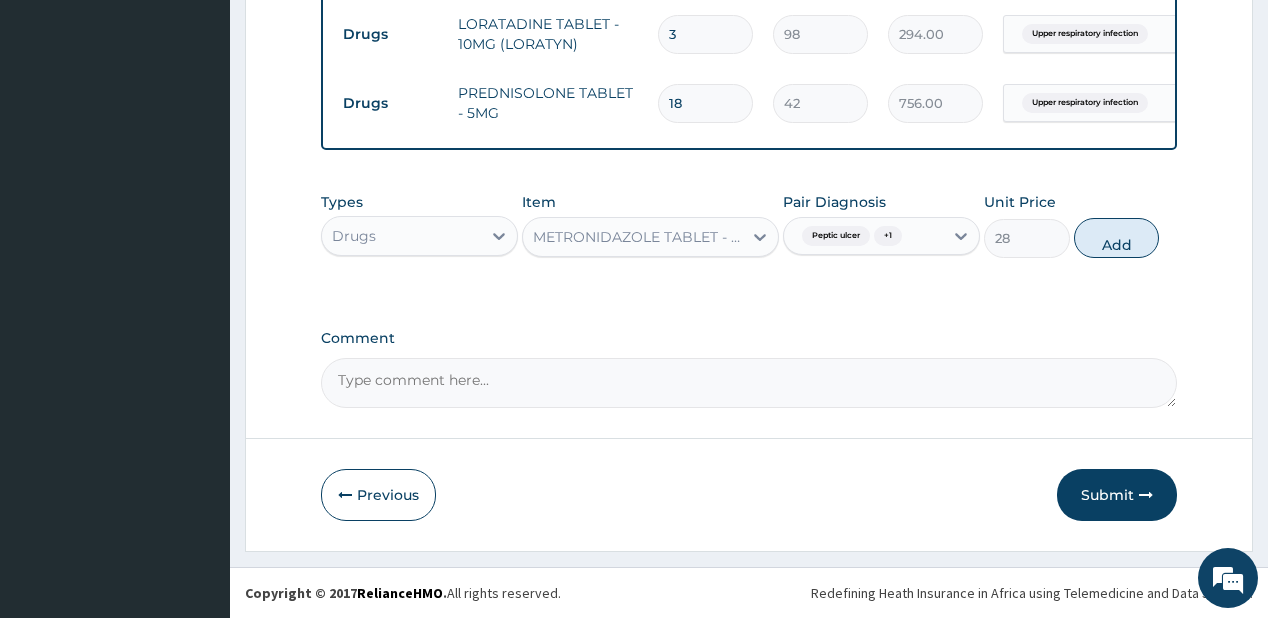 type on "0" 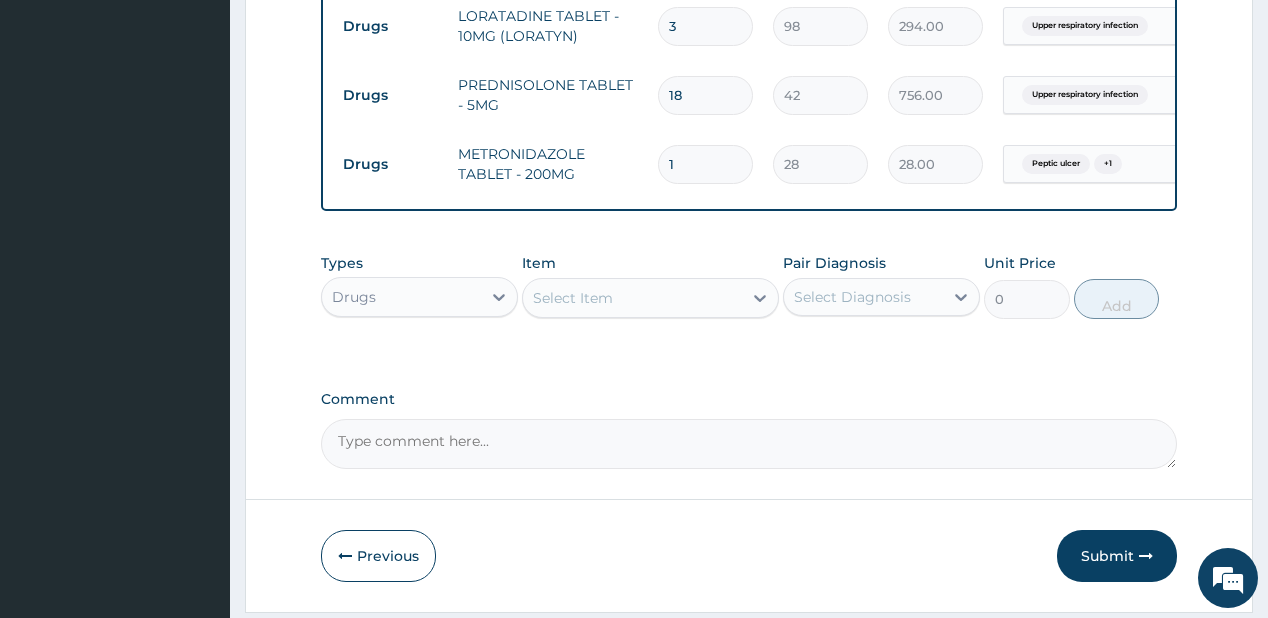 type on "10" 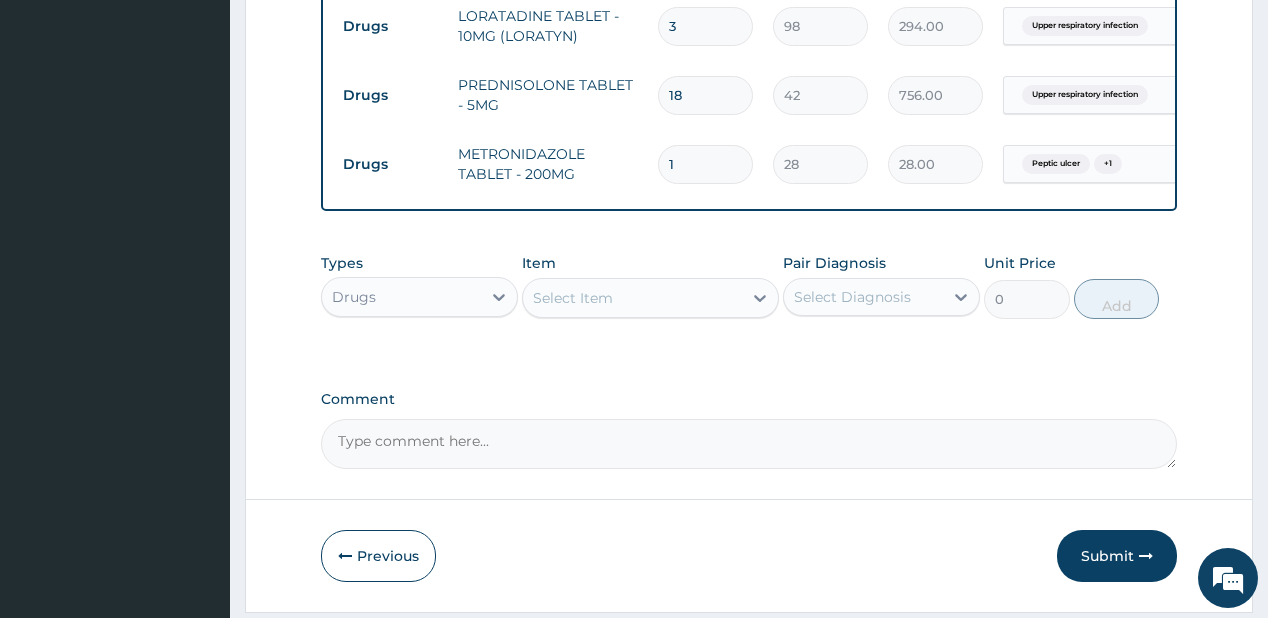 type on "280.00" 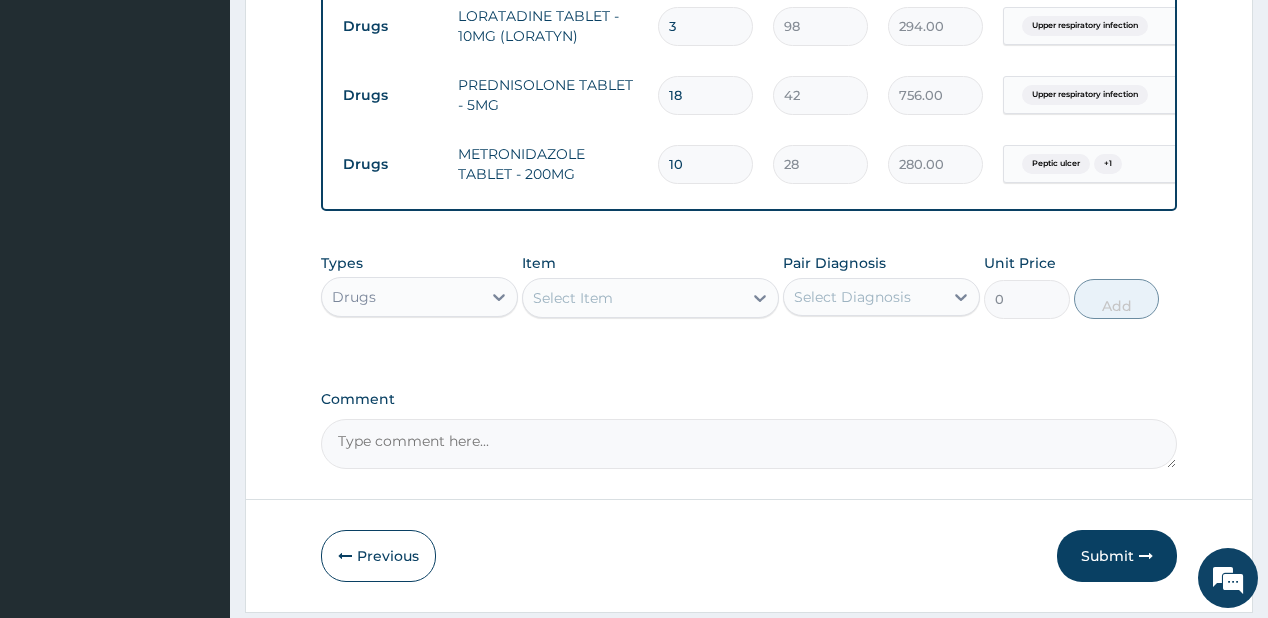 type on "10" 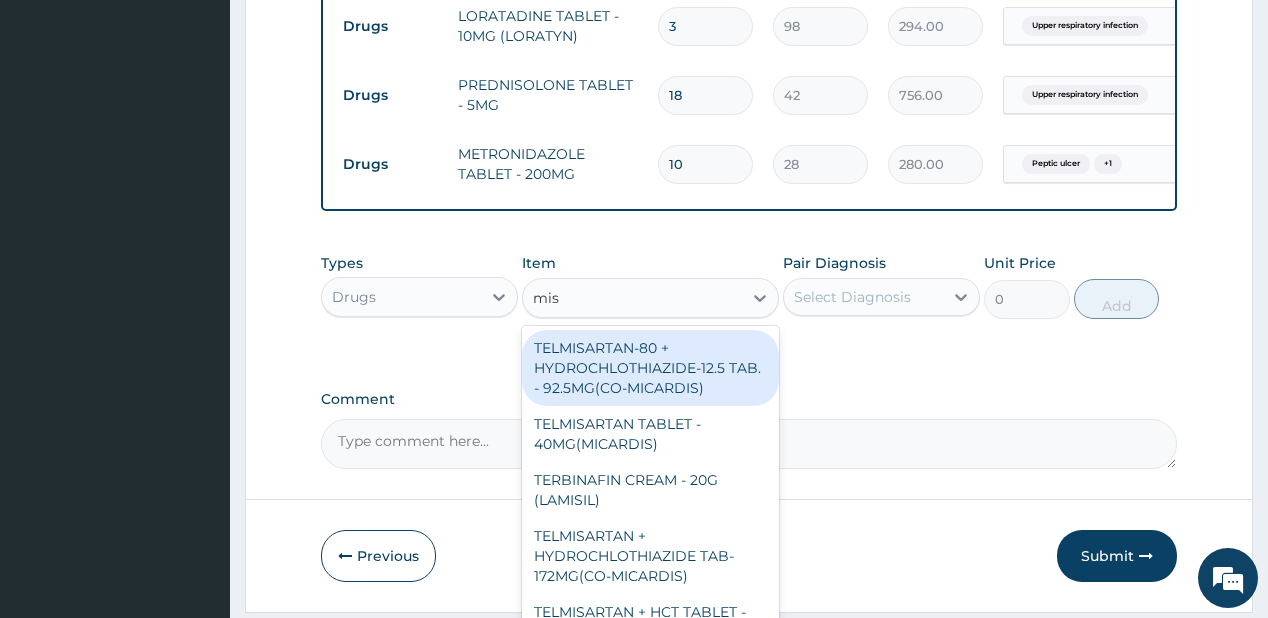 type on "mist" 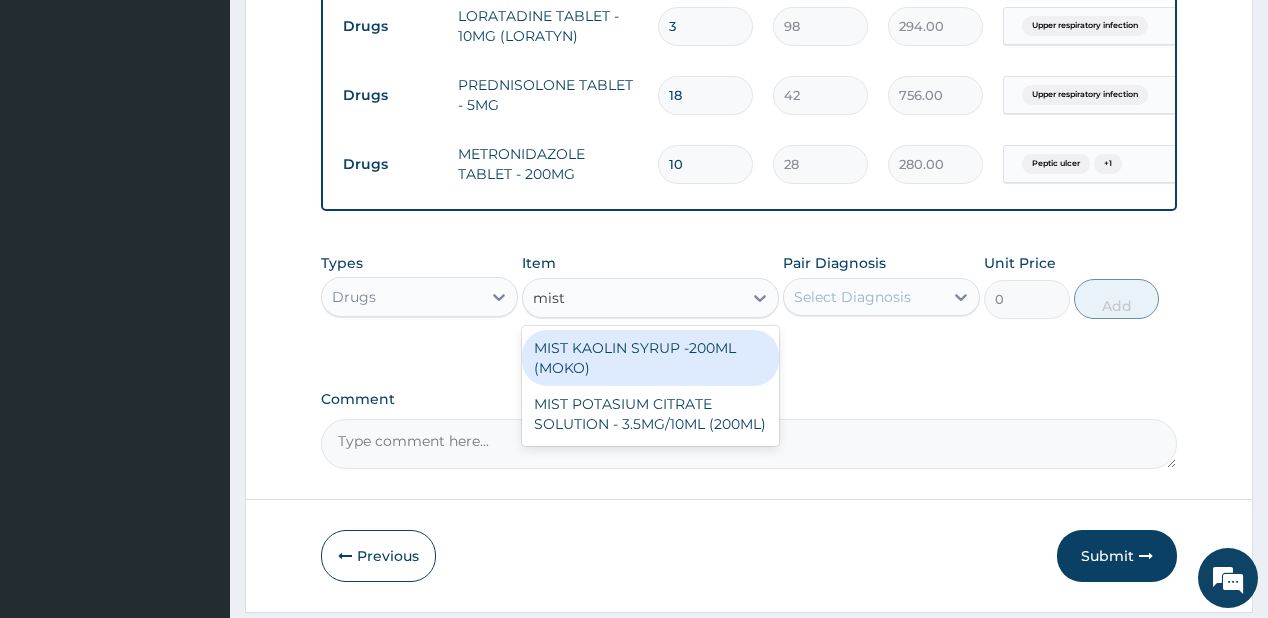 click on "MIST KAOLIN SYRUP -200ML (MOKO)" at bounding box center [650, 358] 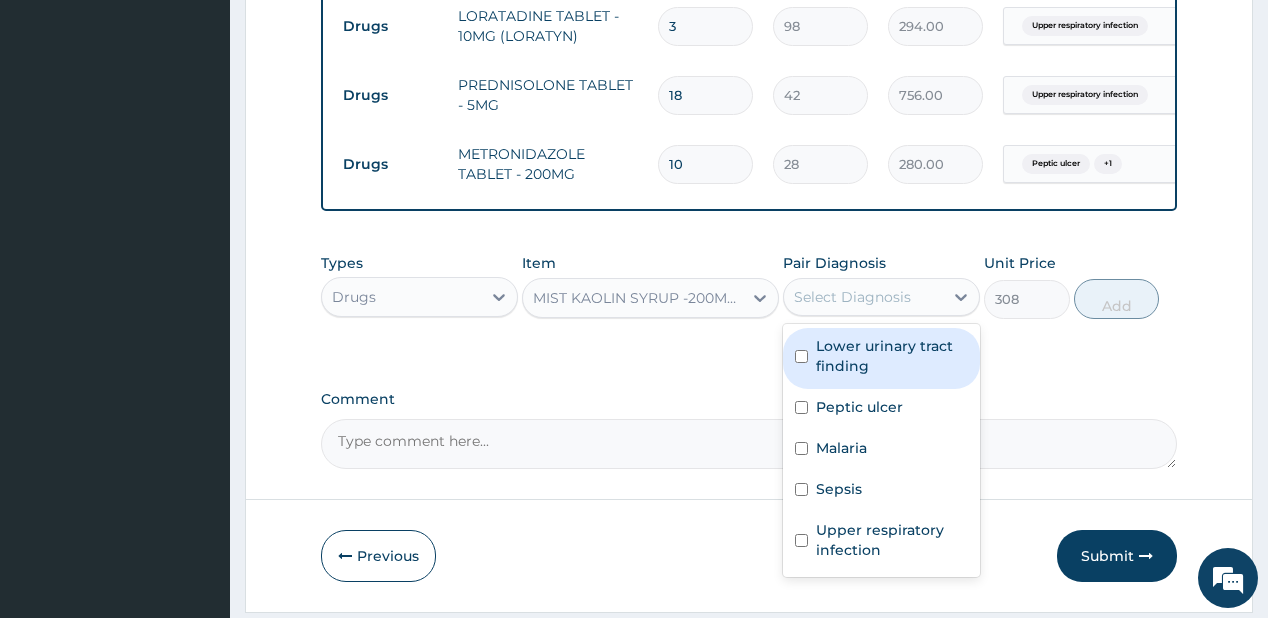 click on "Select Diagnosis" at bounding box center [852, 297] 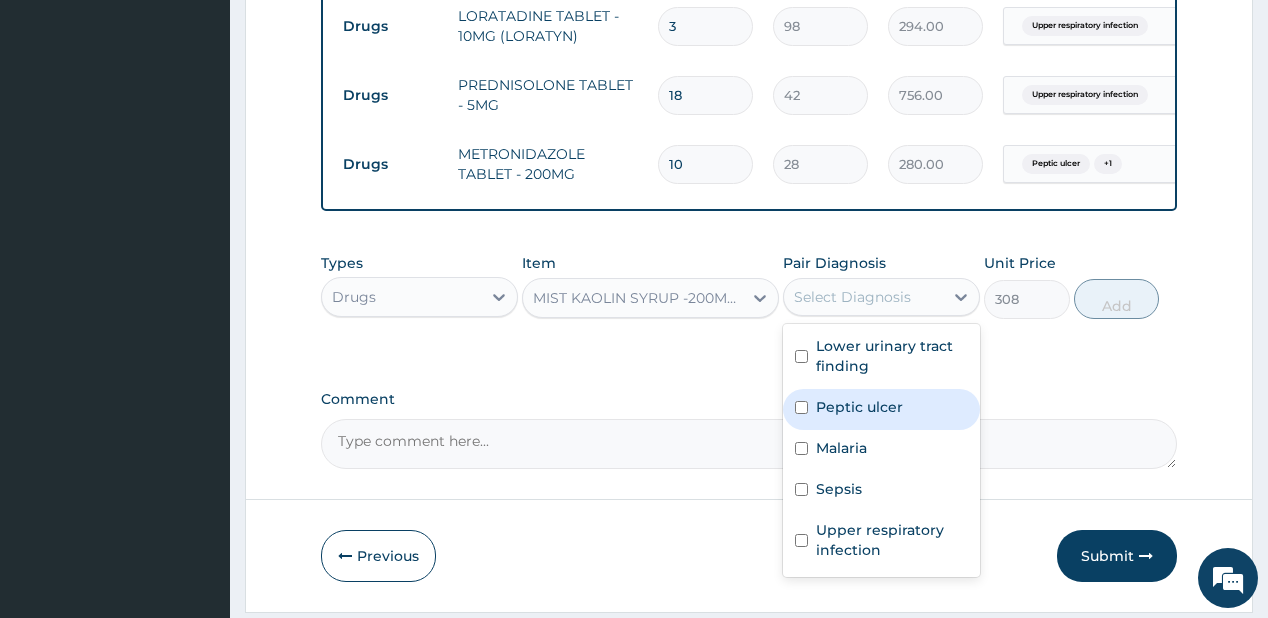 click on "Peptic ulcer" at bounding box center [881, 409] 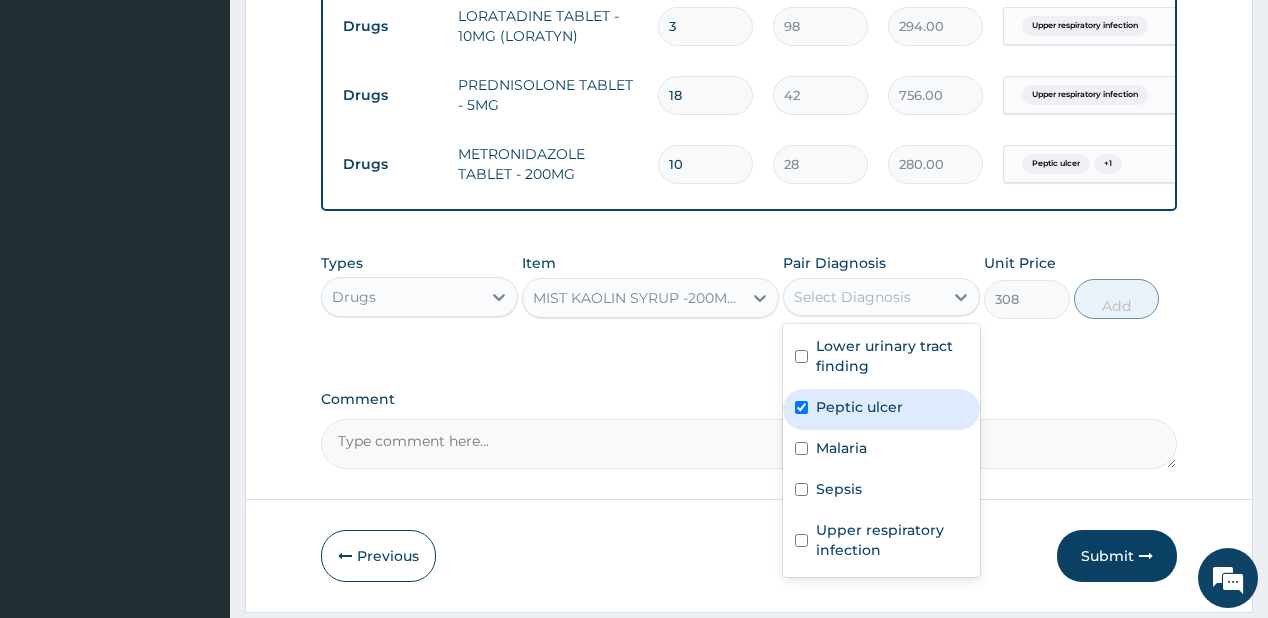 checkbox on "true" 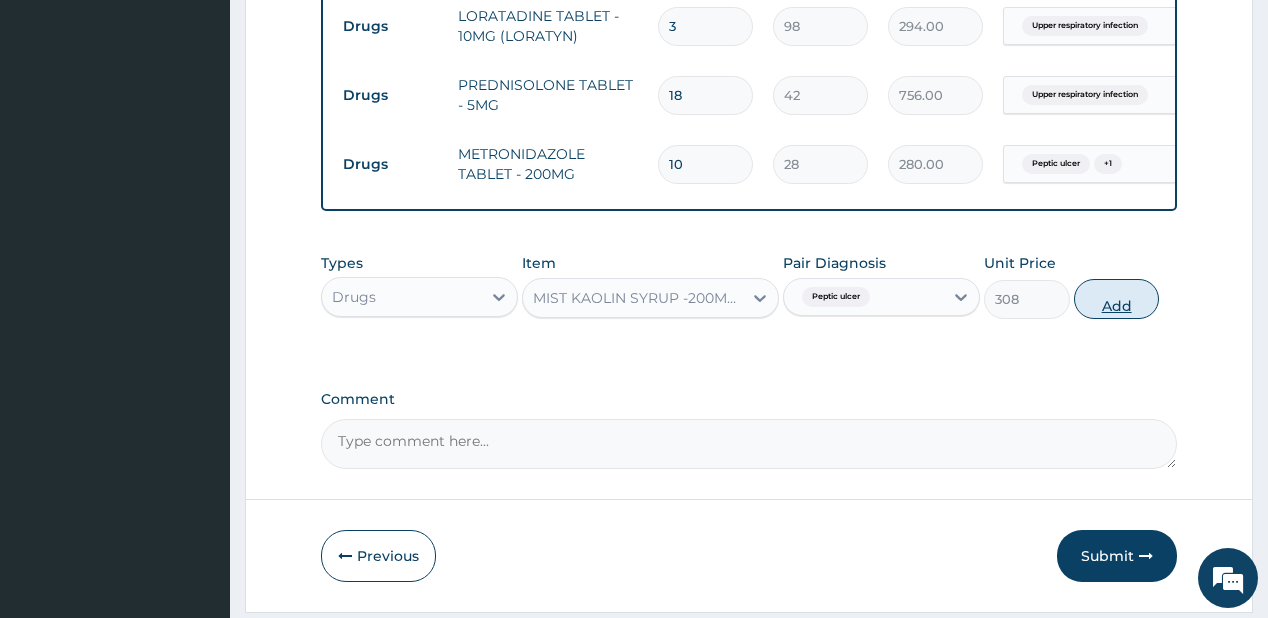 click on "Add" at bounding box center (1117, 299) 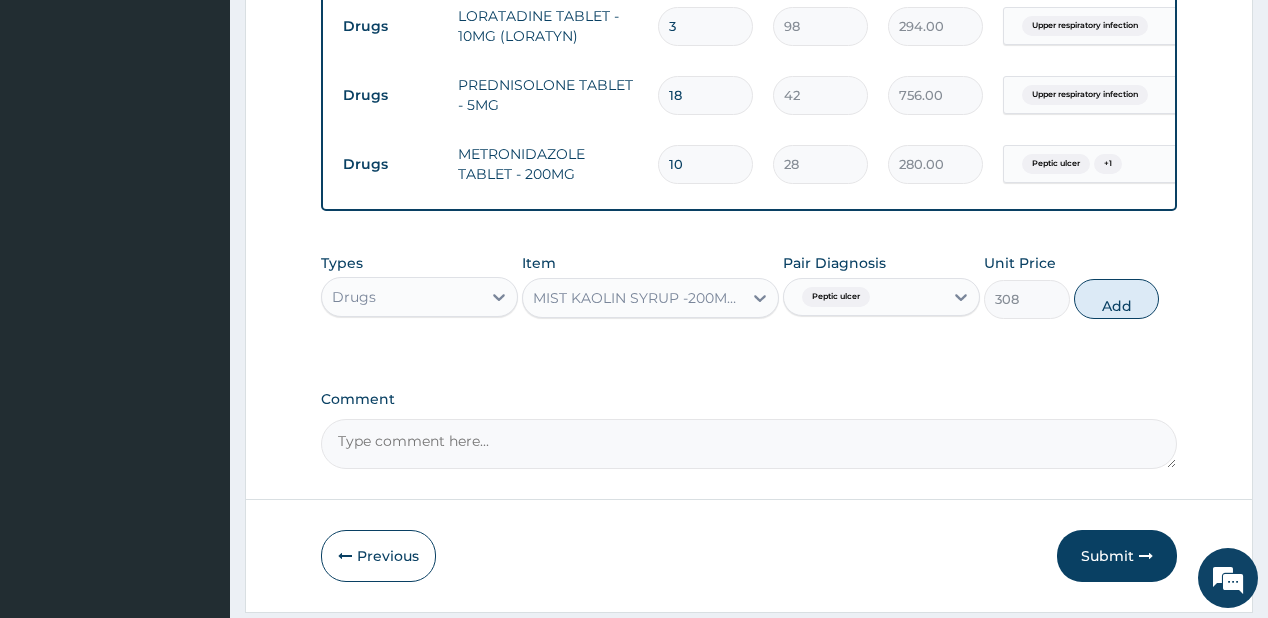 type on "0" 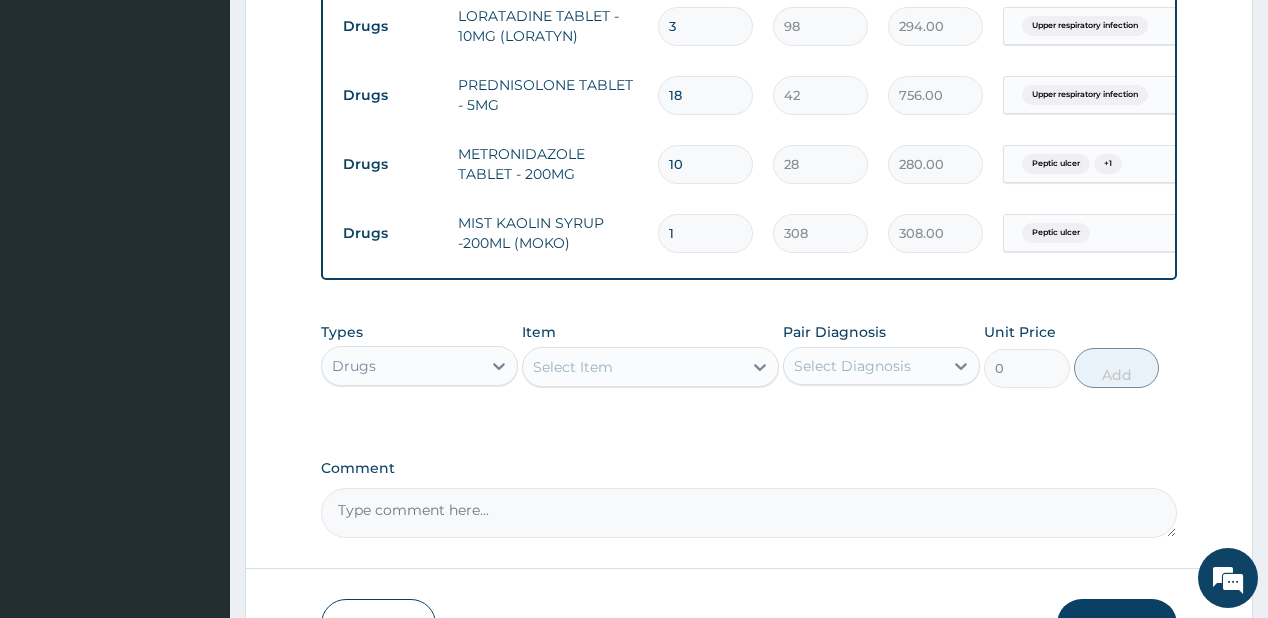 click on "Select Item" at bounding box center [573, 367] 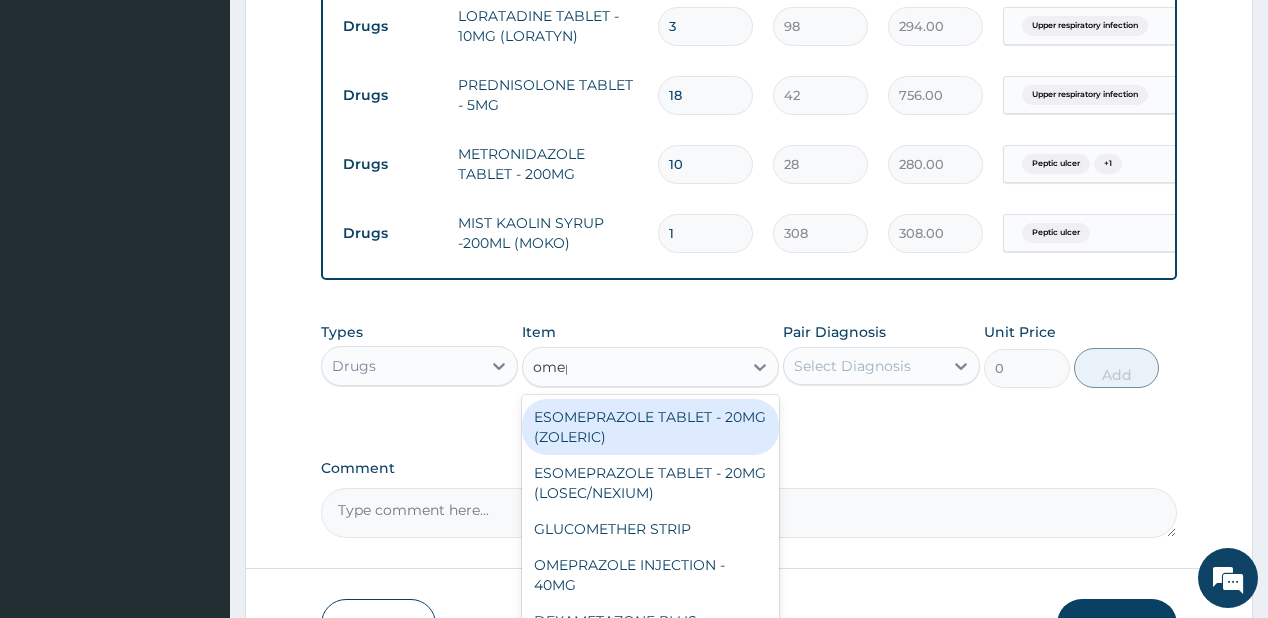 type on "omepr" 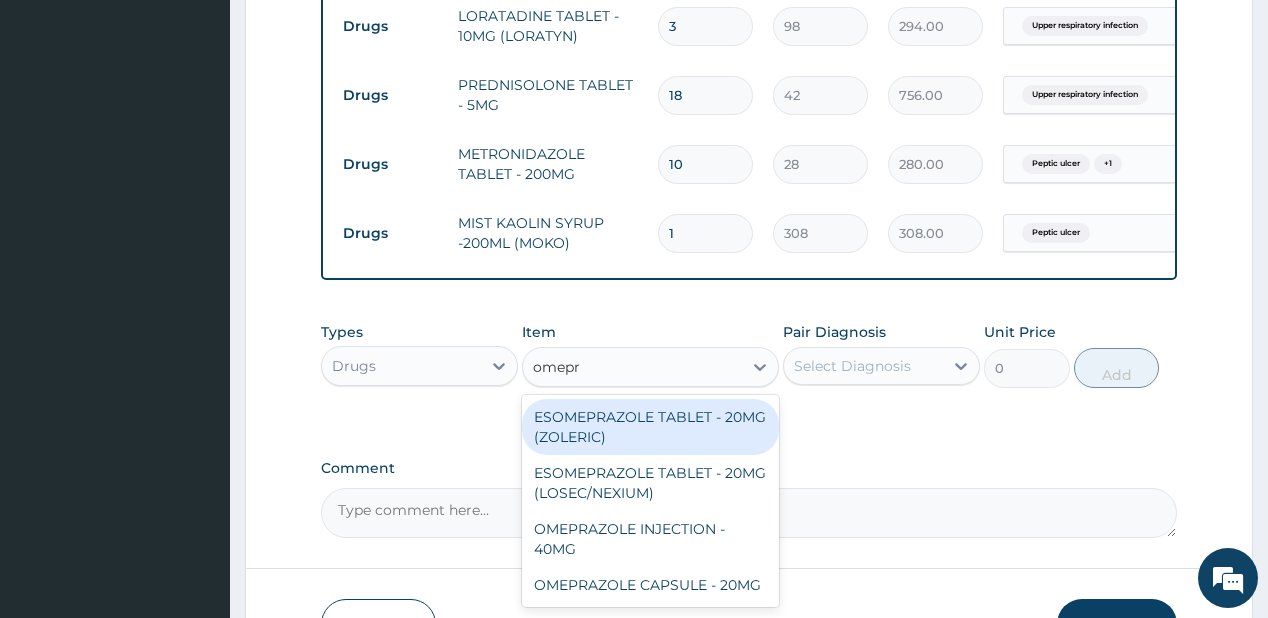 click on "ESOMEPRAZOLE TABLET - 20MG (ZOLERIC)" at bounding box center [650, 427] 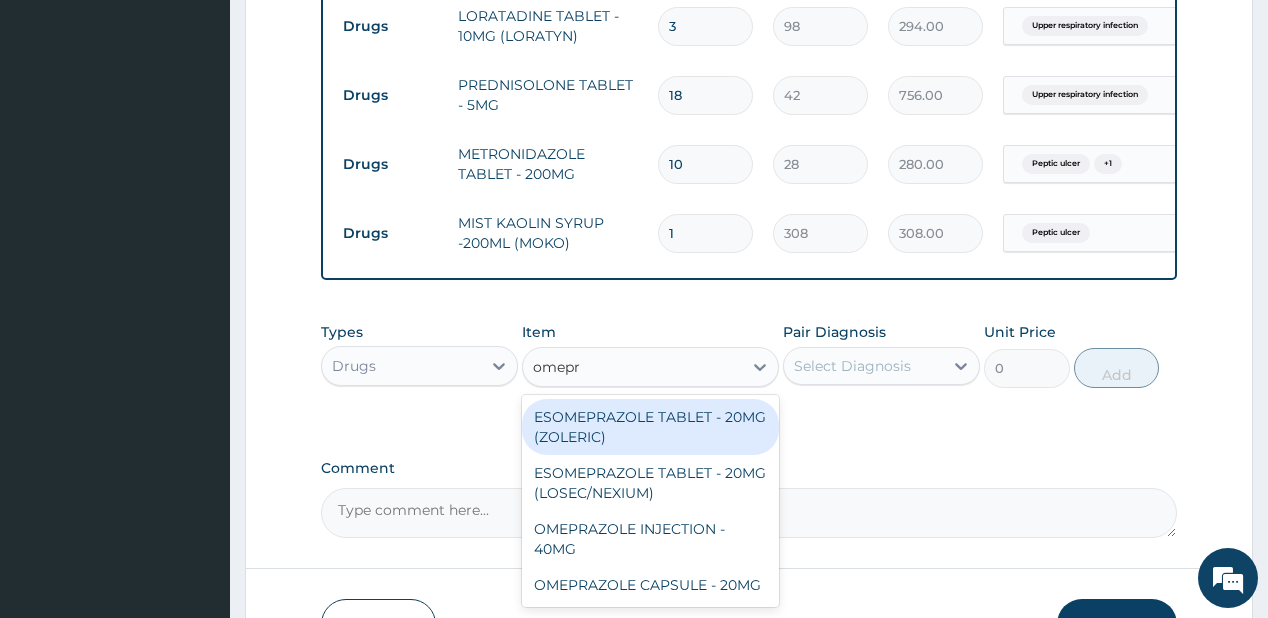 type 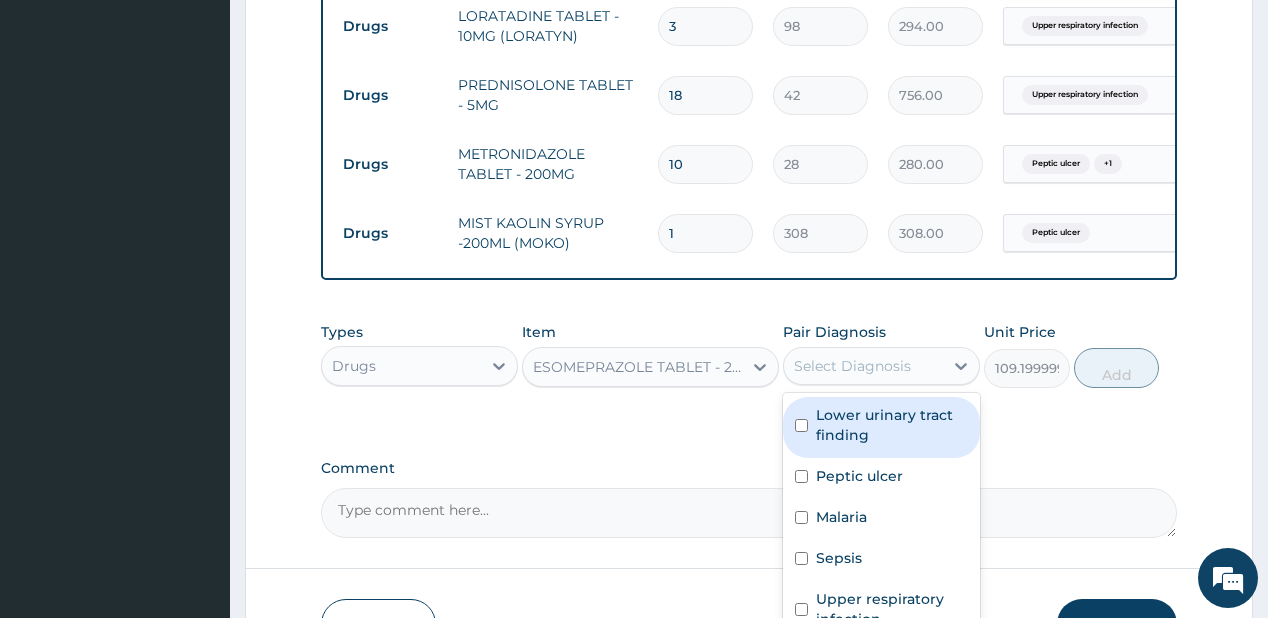 click on "Select Diagnosis" at bounding box center (852, 366) 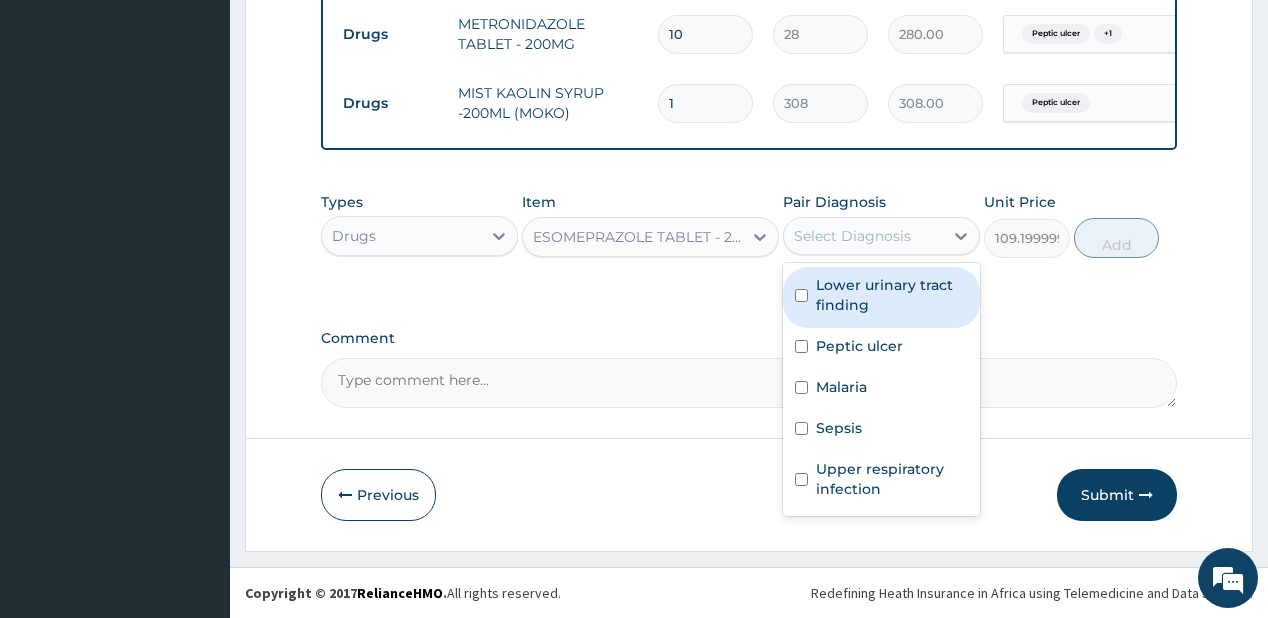 scroll, scrollTop: 1272, scrollLeft: 0, axis: vertical 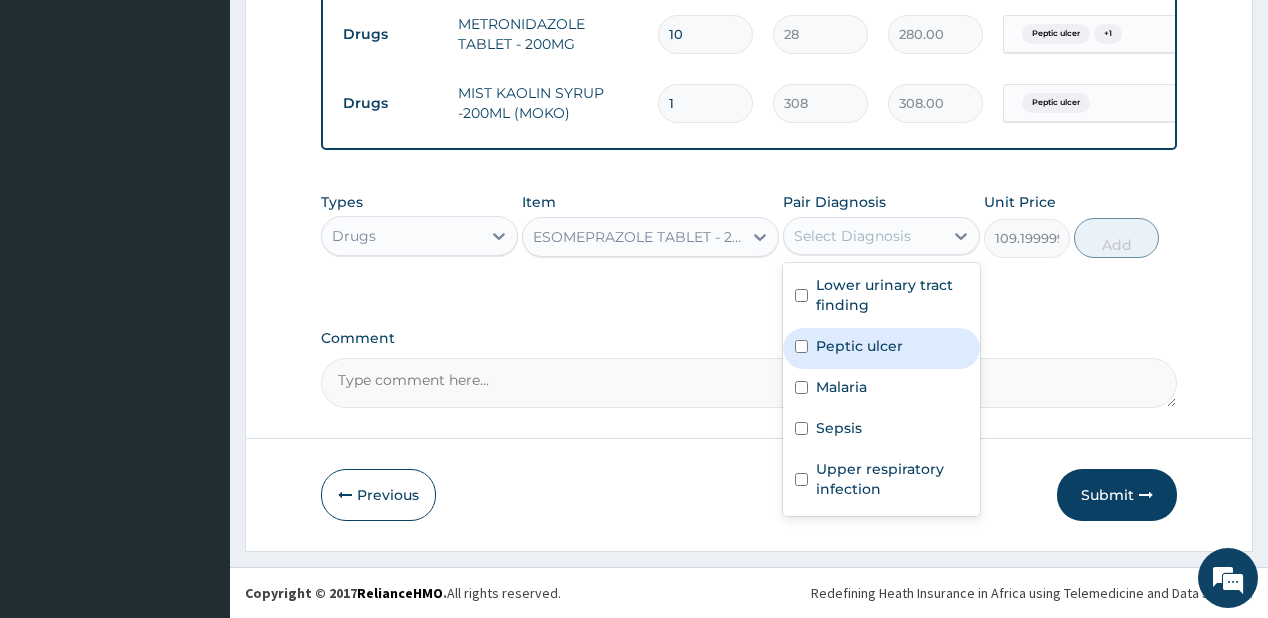 click on "Peptic ulcer" at bounding box center [859, 346] 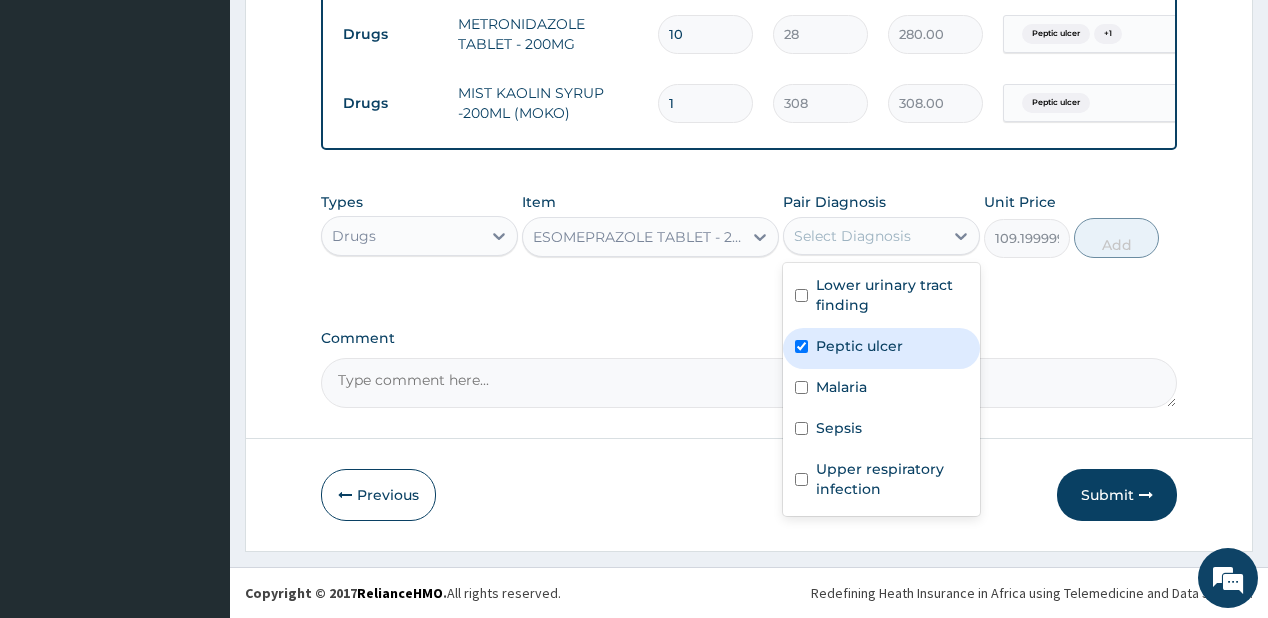 checkbox on "true" 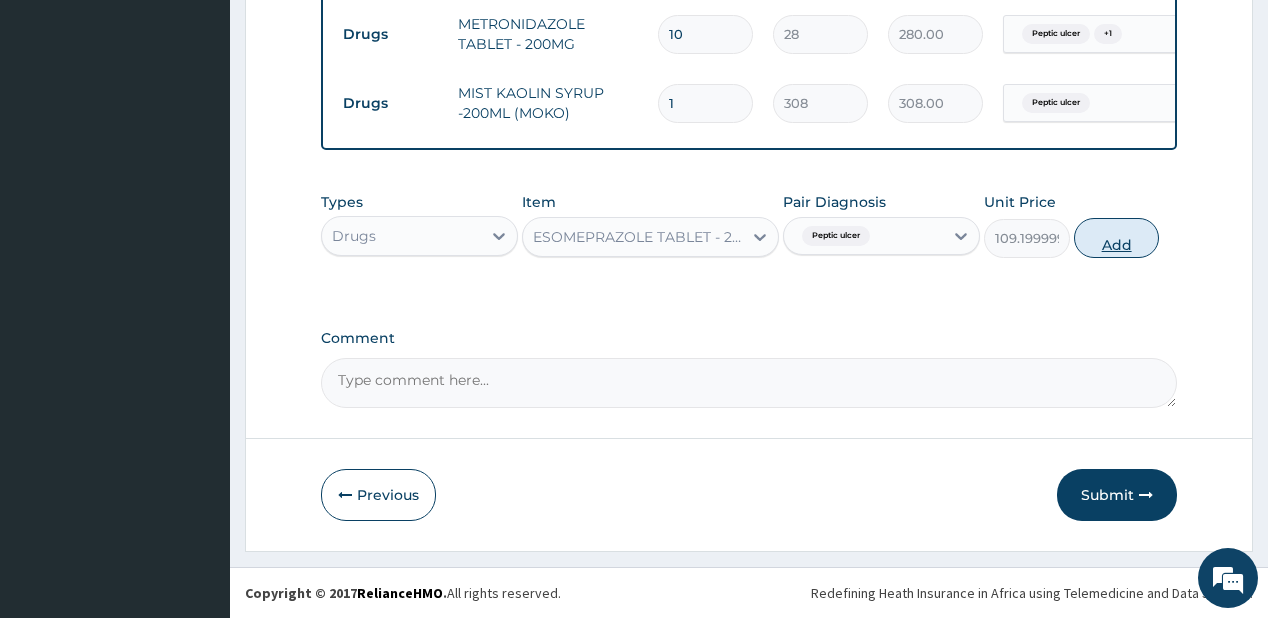 click on "Add" at bounding box center [1117, 238] 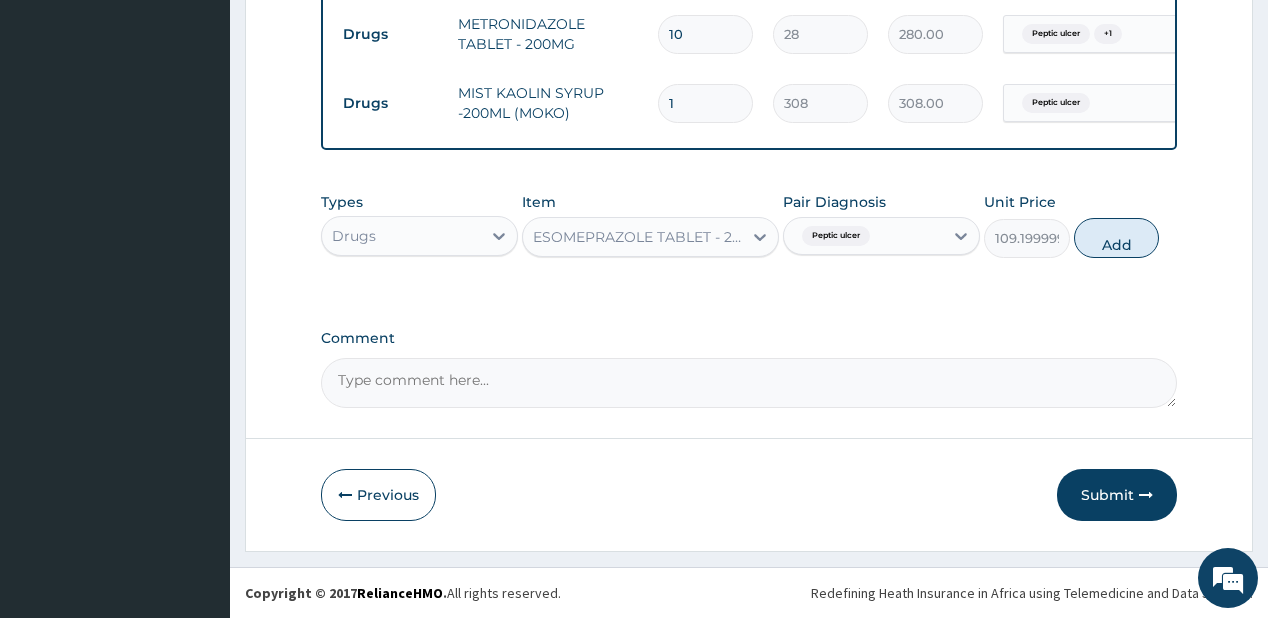 type on "0" 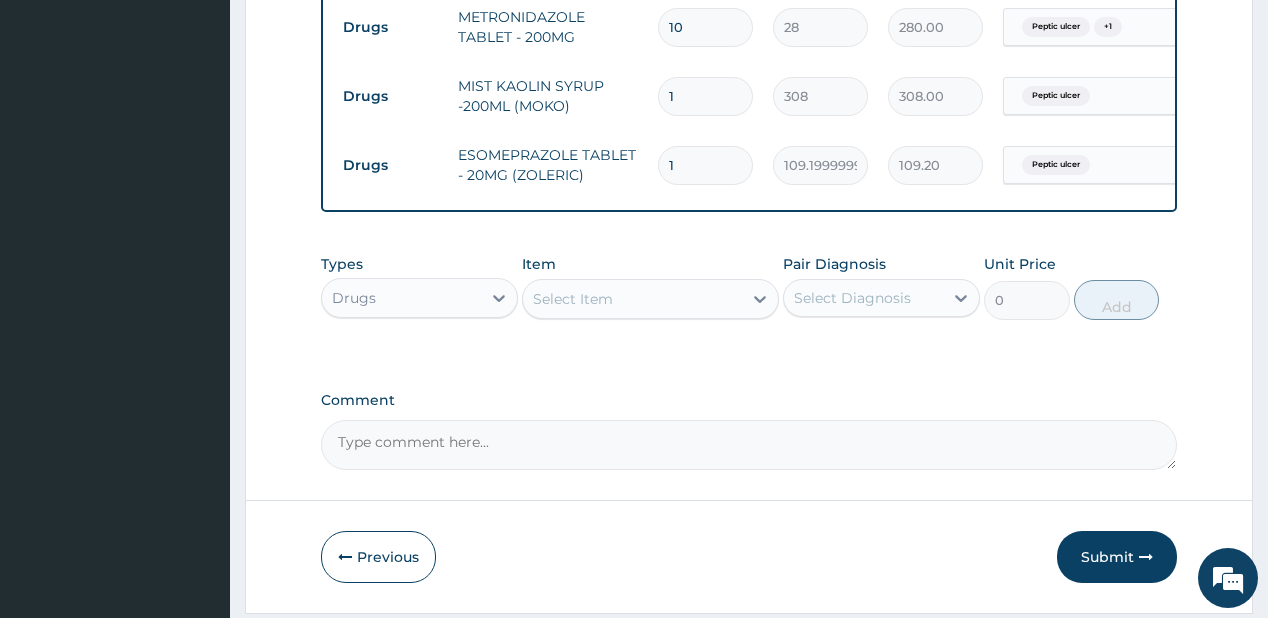 type 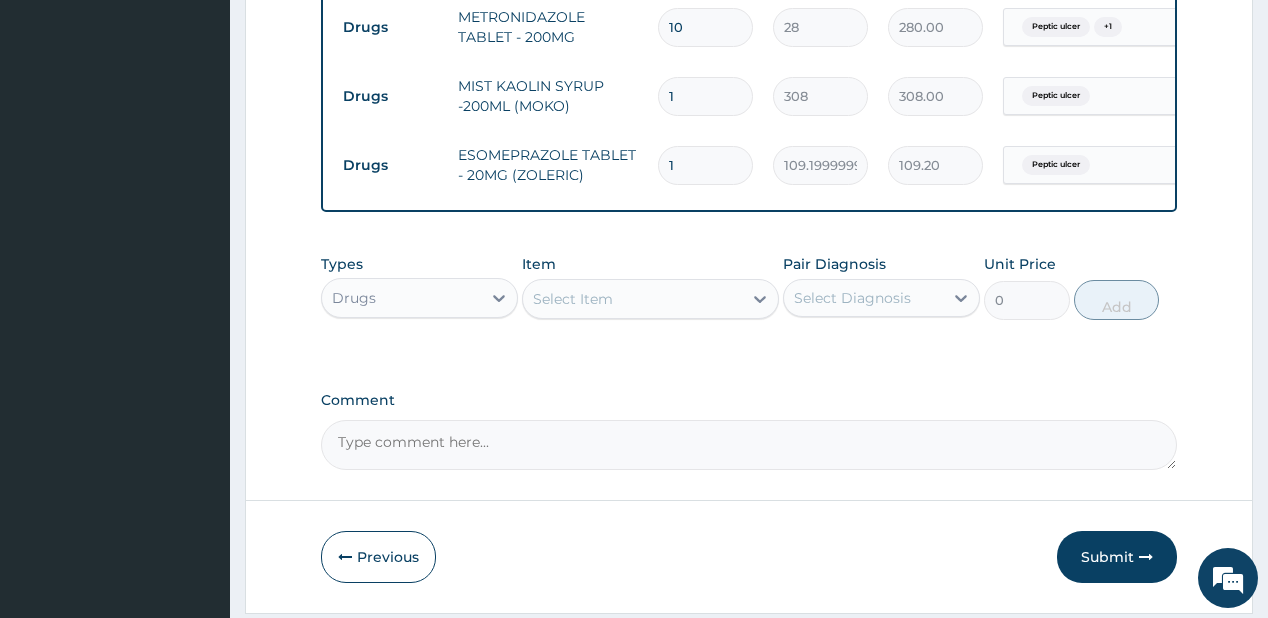 type on "0.00" 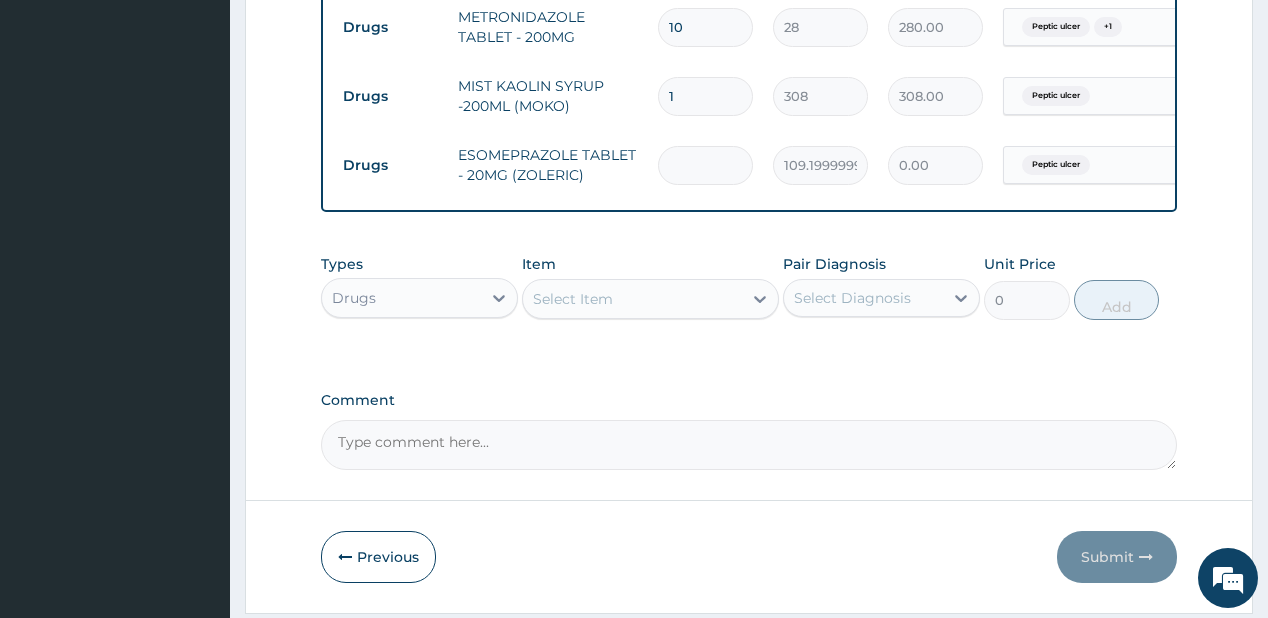 type on "5" 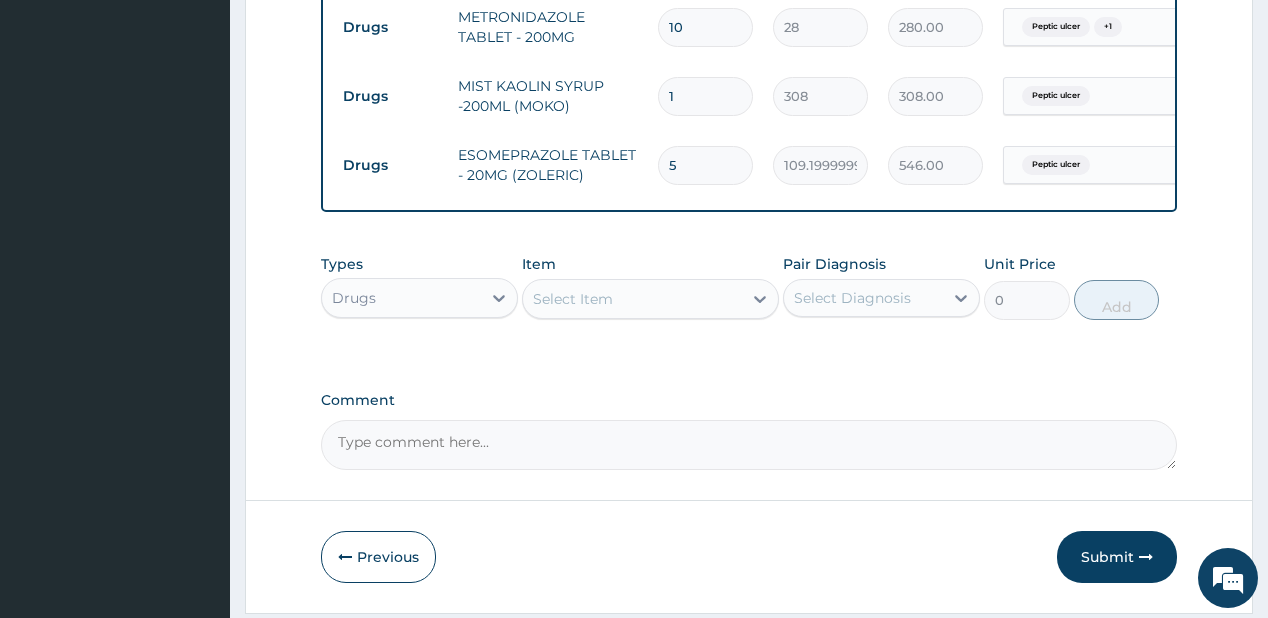 type on "5" 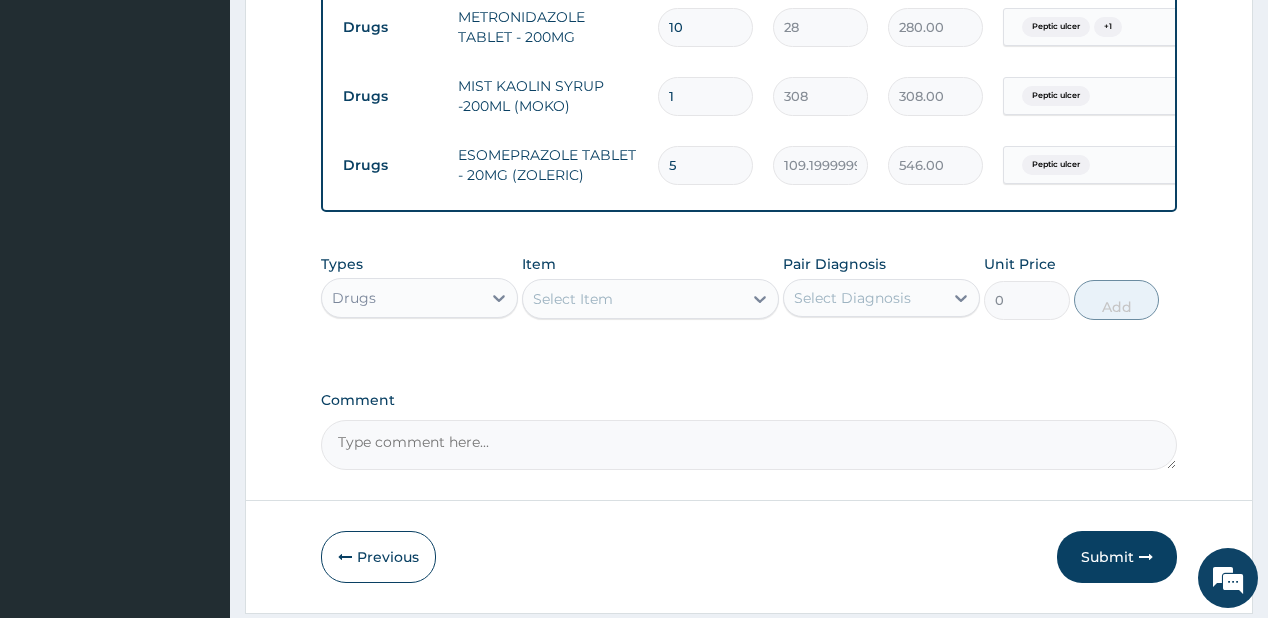 click on "Select Item" at bounding box center (573, 299) 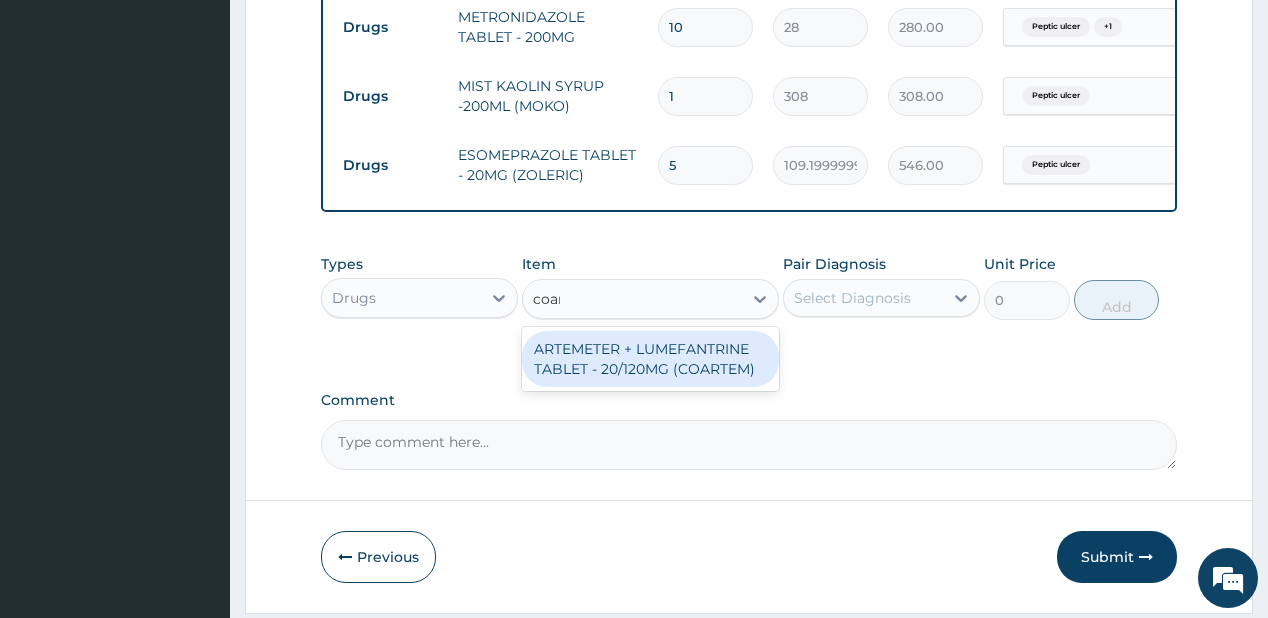type on "coart" 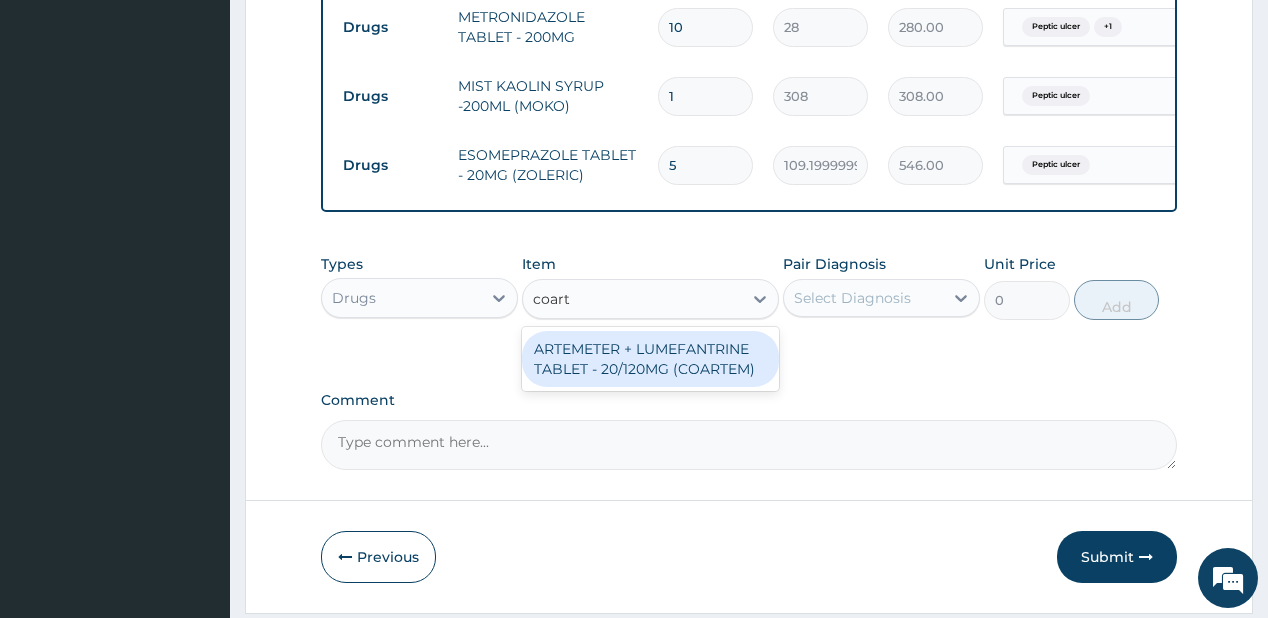 click on "ARTEMETER + LUMEFANTRINE TABLET - 20/120MG (COARTEM)" at bounding box center [650, 359] 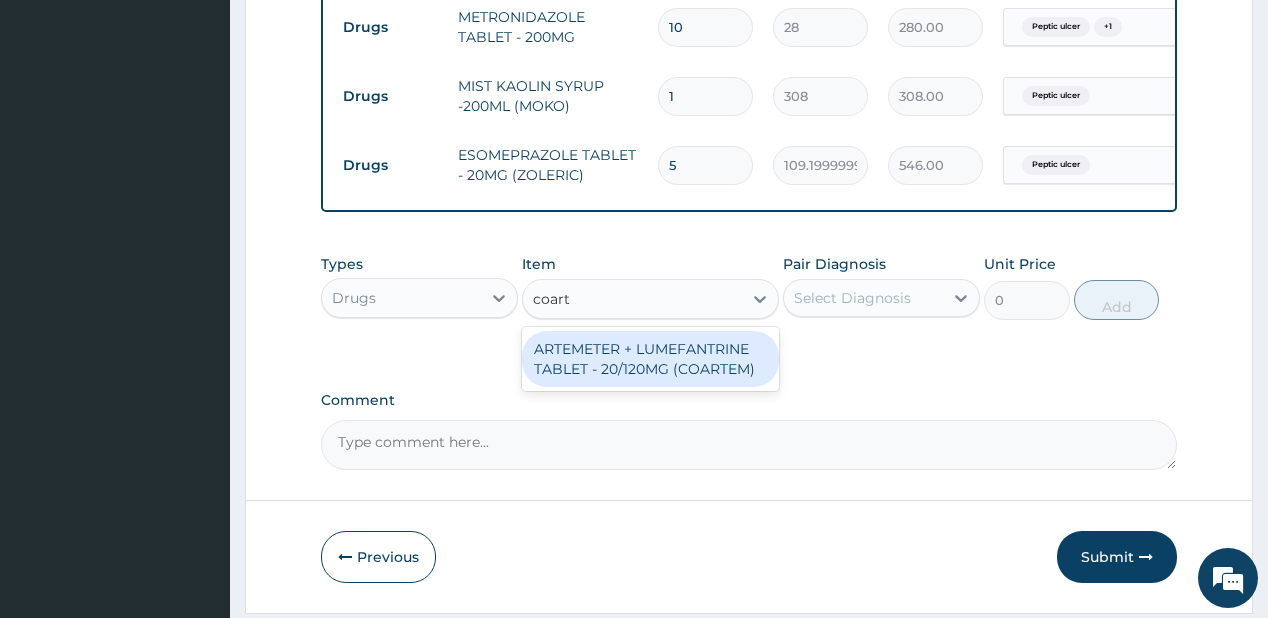 type 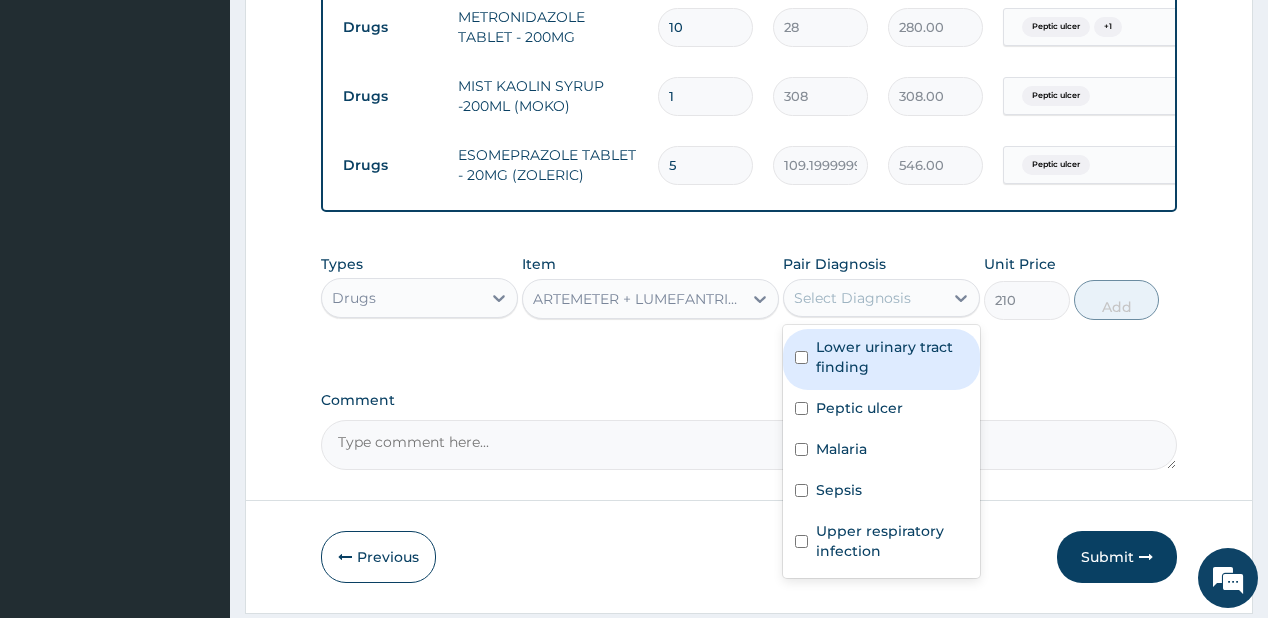 click on "Select Diagnosis" at bounding box center [852, 298] 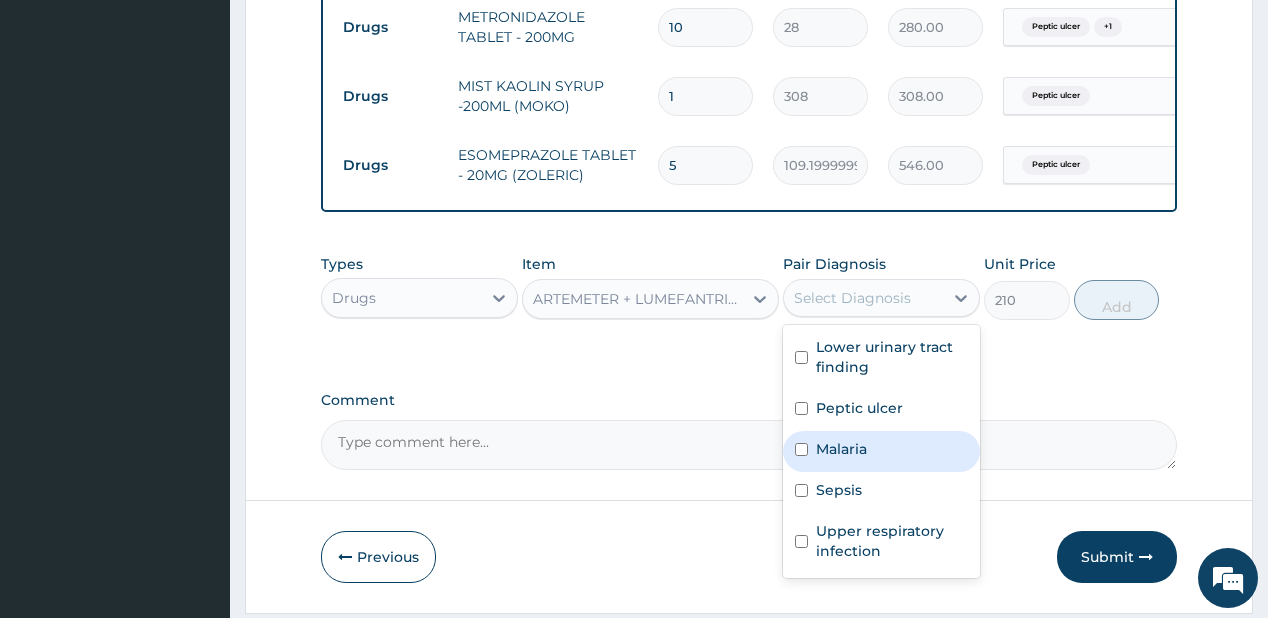 drag, startPoint x: 831, startPoint y: 463, endPoint x: 1049, endPoint y: 340, distance: 250.30582 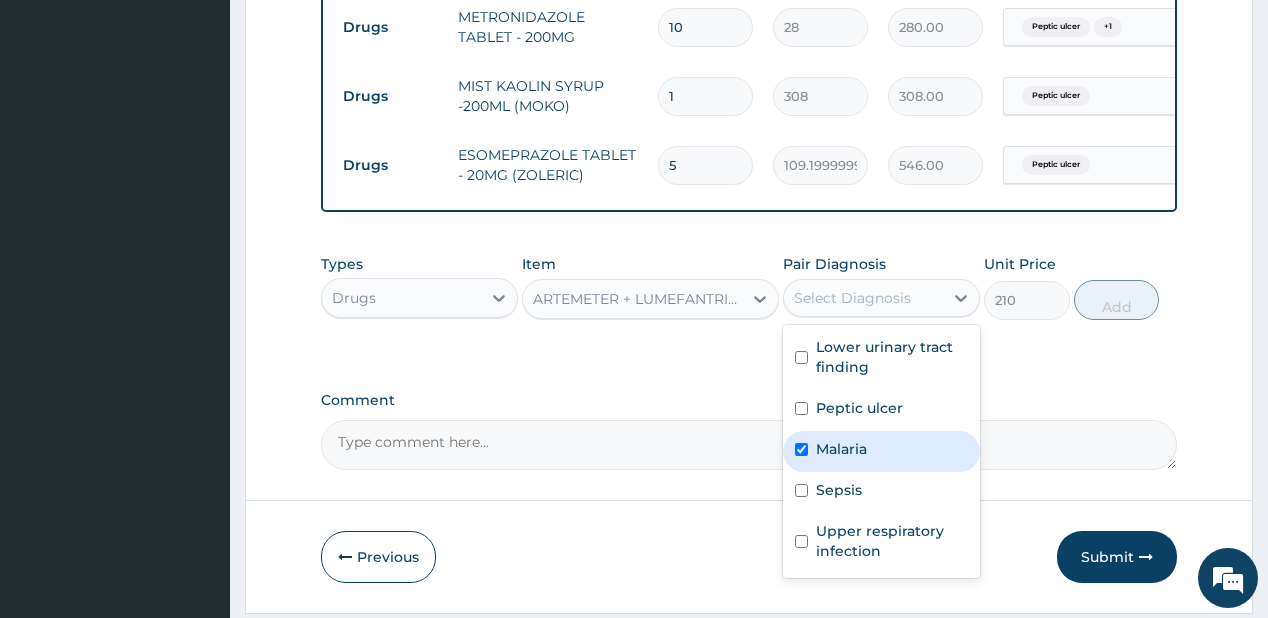 checkbox on "true" 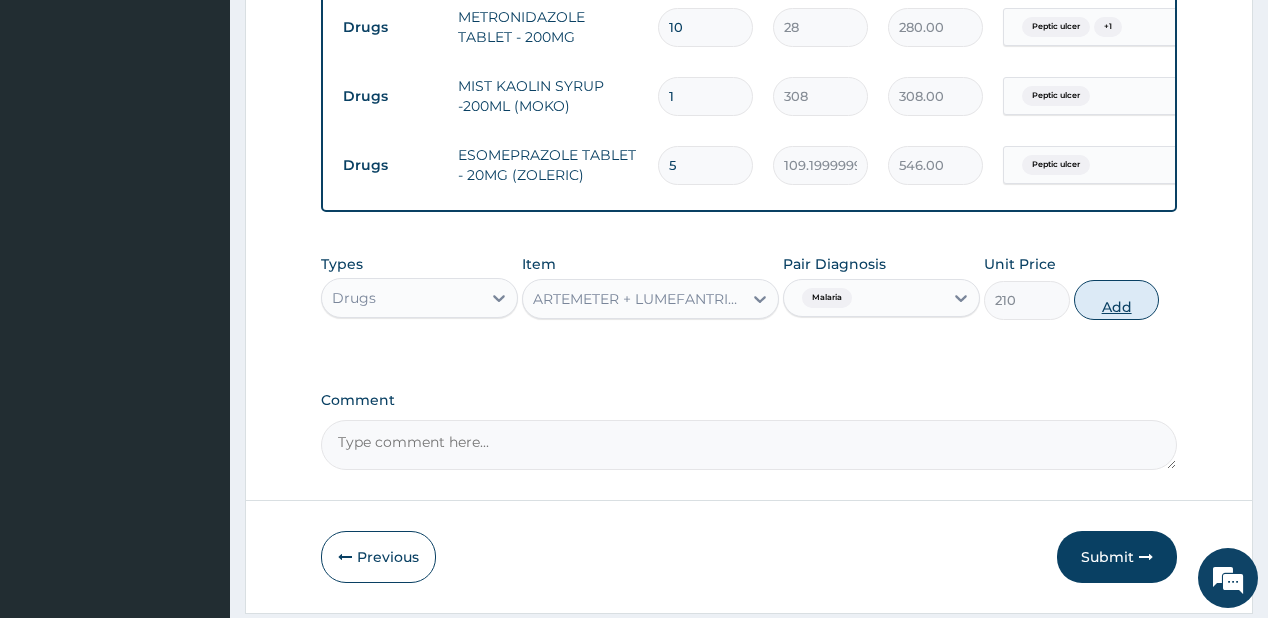 click on "Add" at bounding box center [1117, 300] 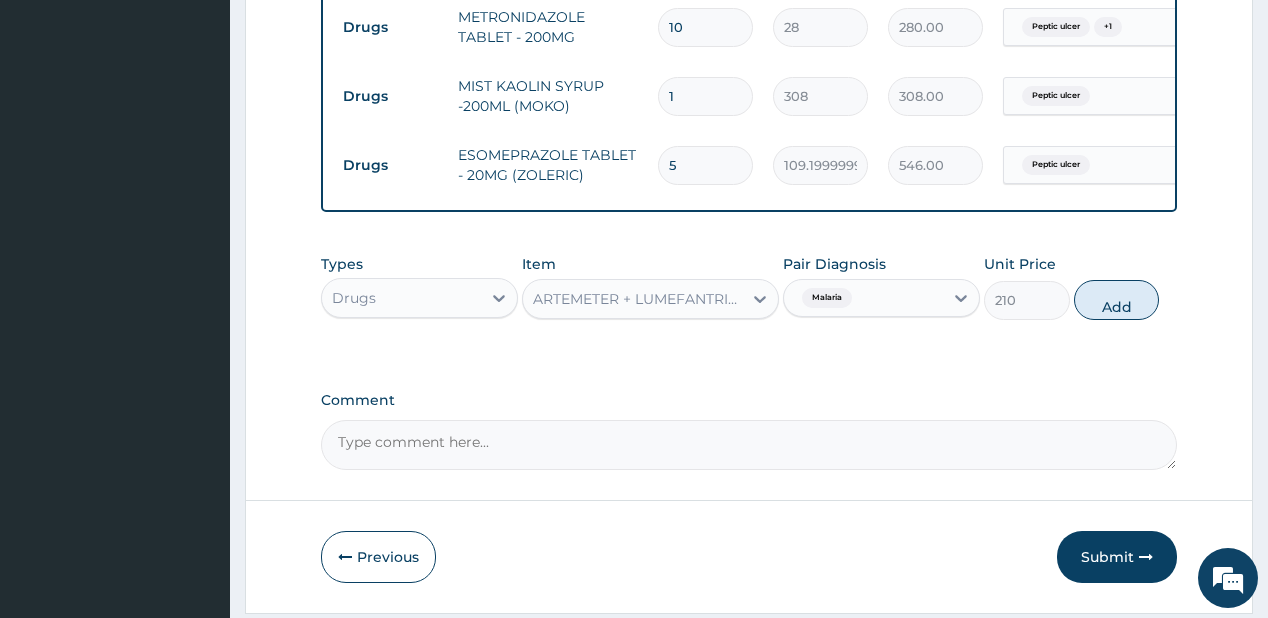 type on "0" 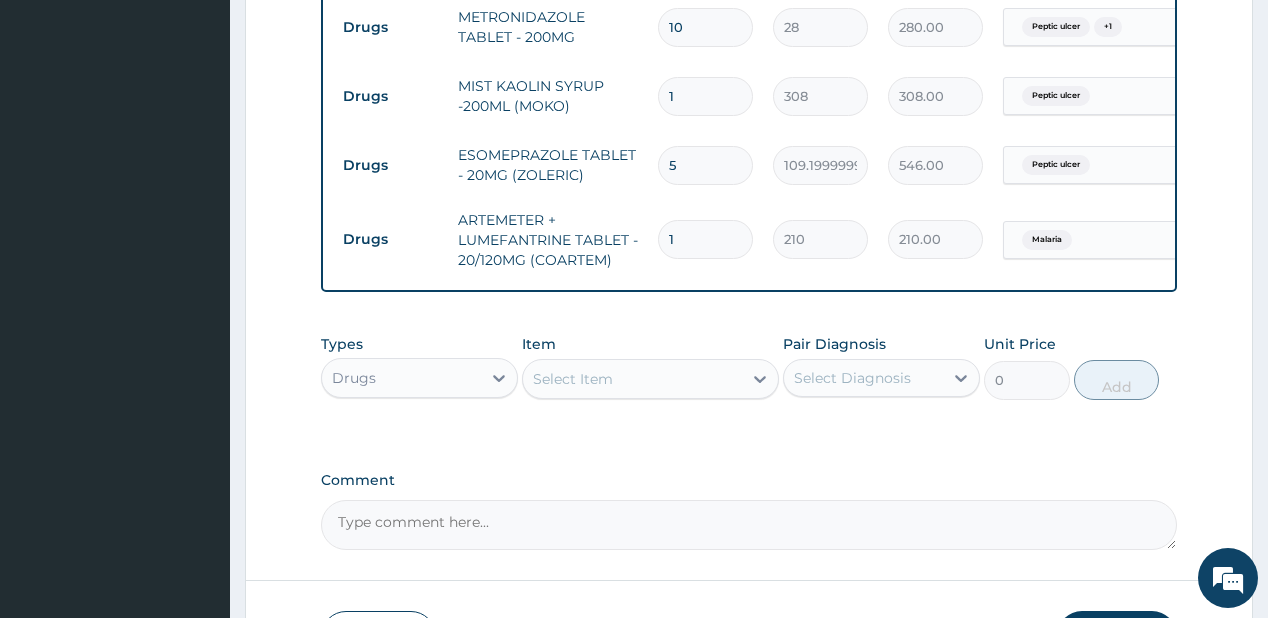type 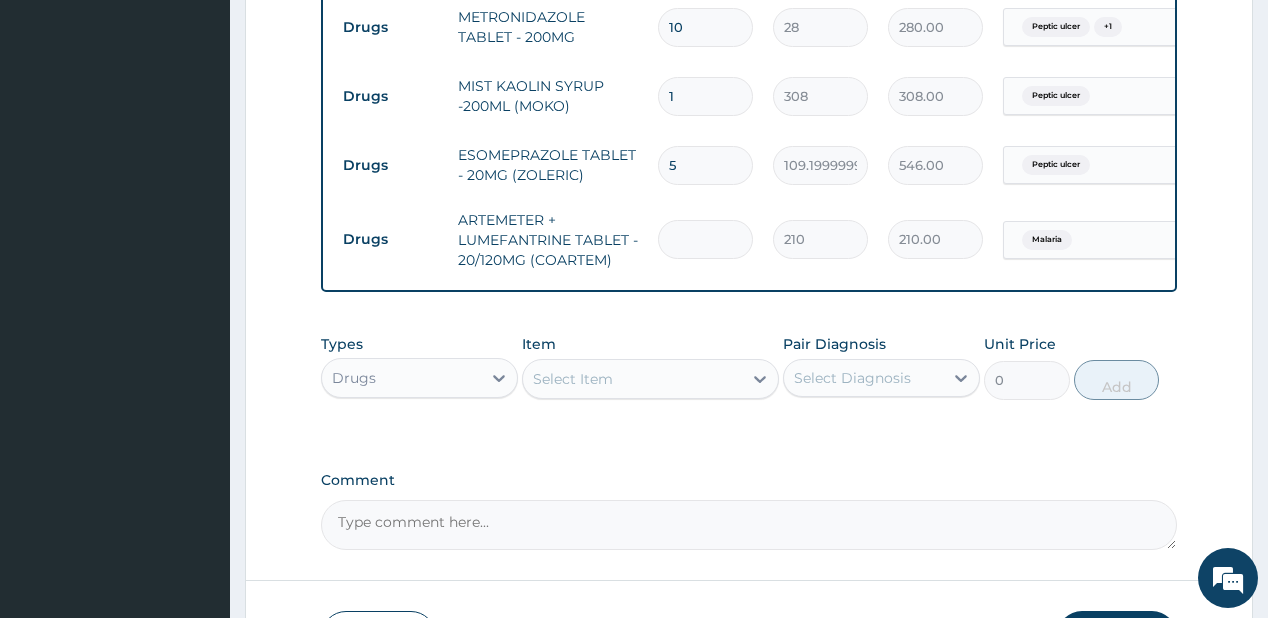 type on "0.00" 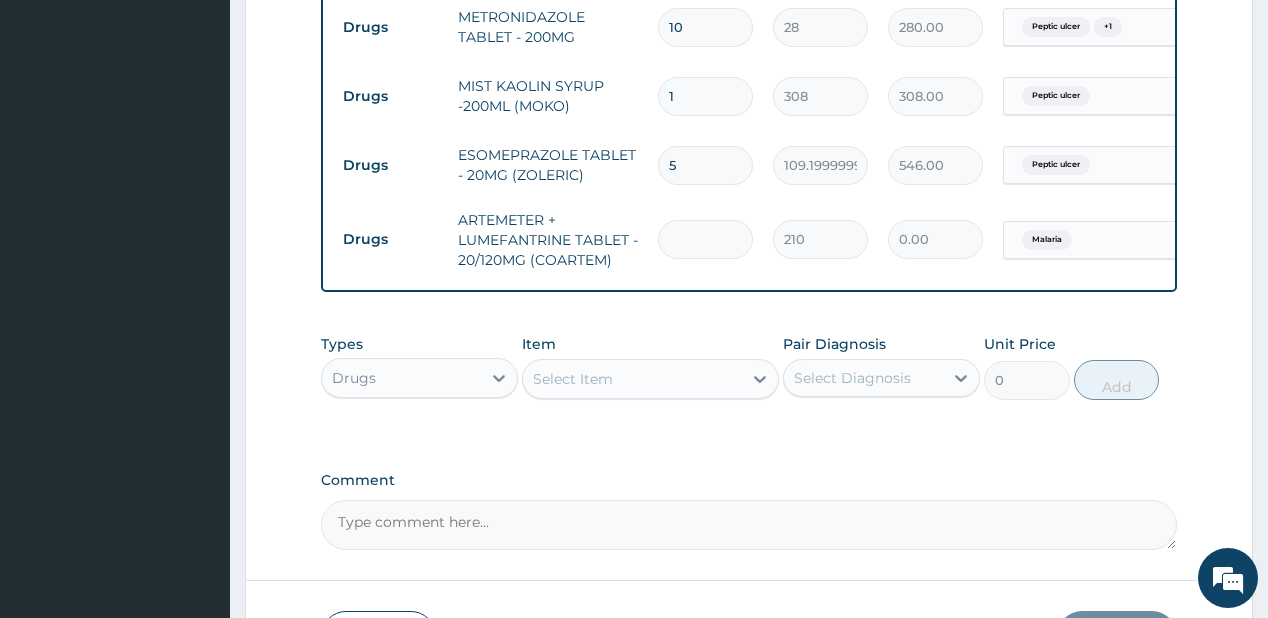type on "2" 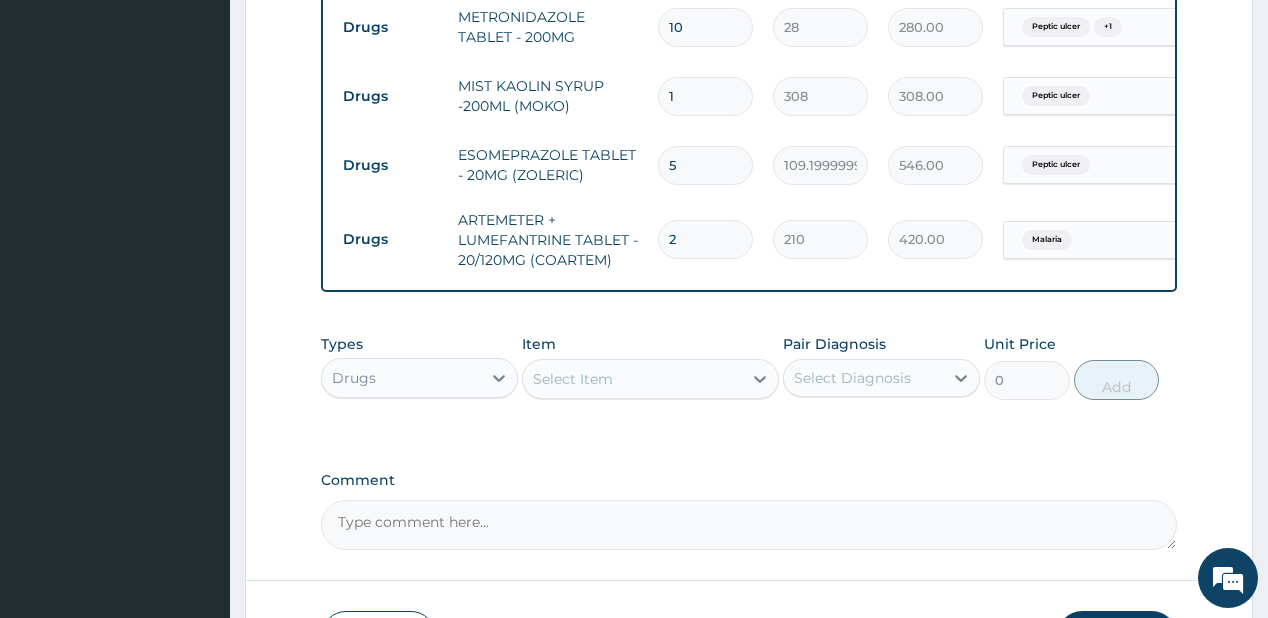 type on "24" 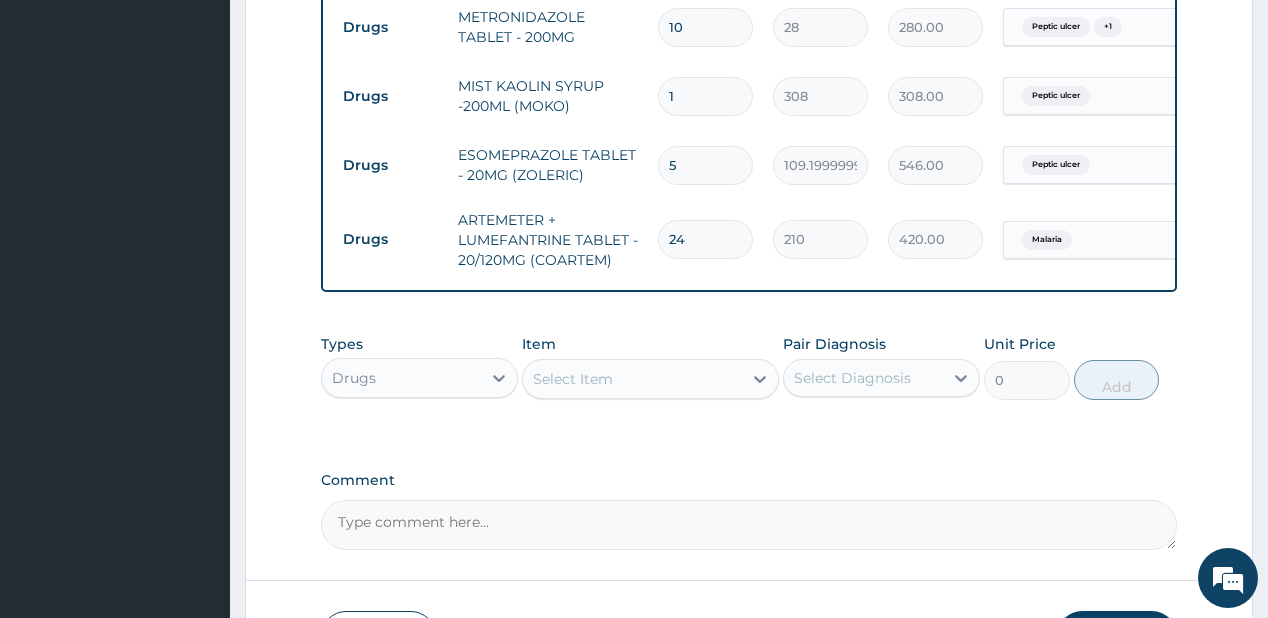 type on "5040.00" 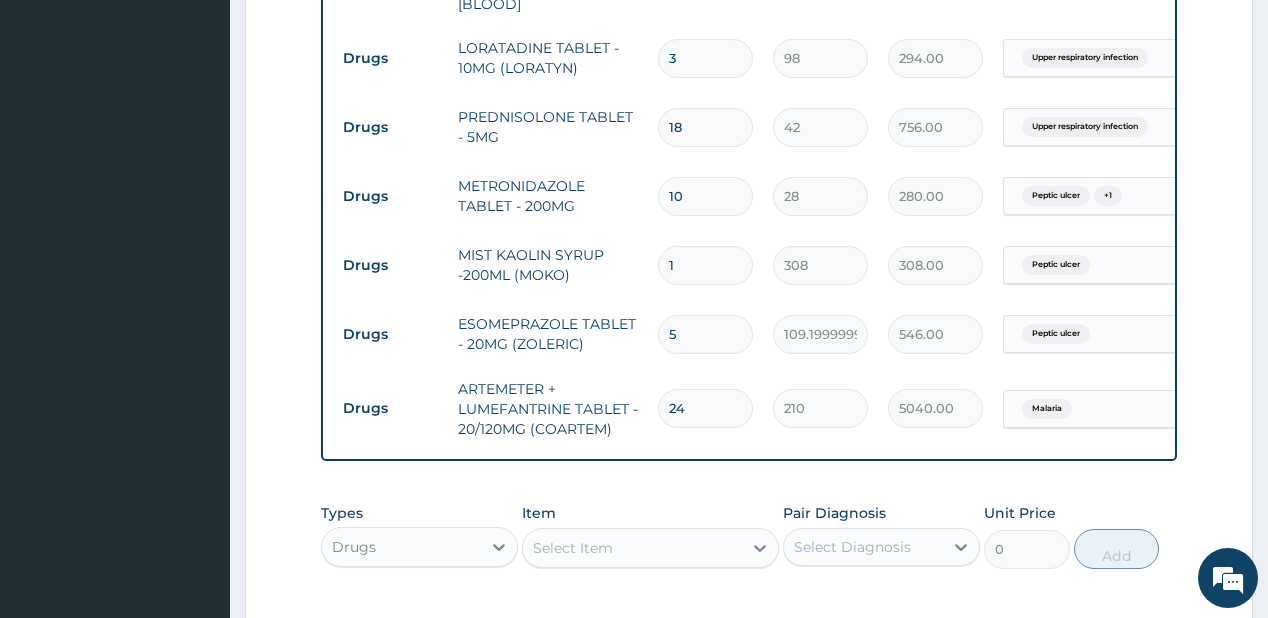 scroll, scrollTop: 1112, scrollLeft: 0, axis: vertical 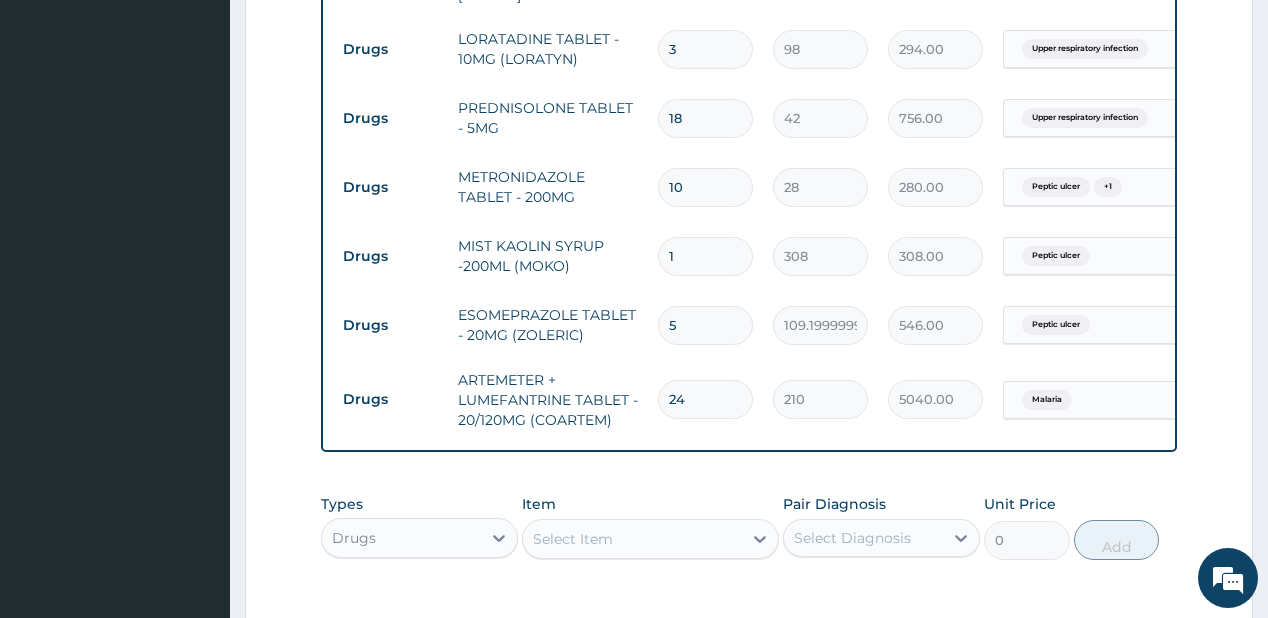 type on "24" 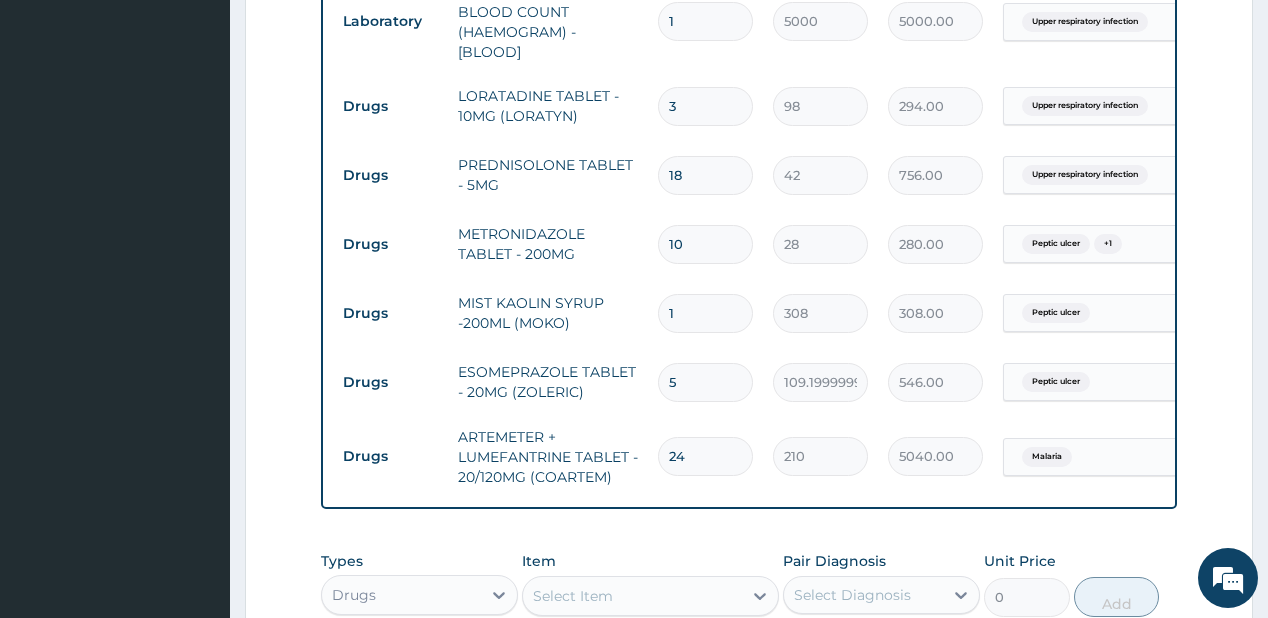 scroll, scrollTop: 1032, scrollLeft: 0, axis: vertical 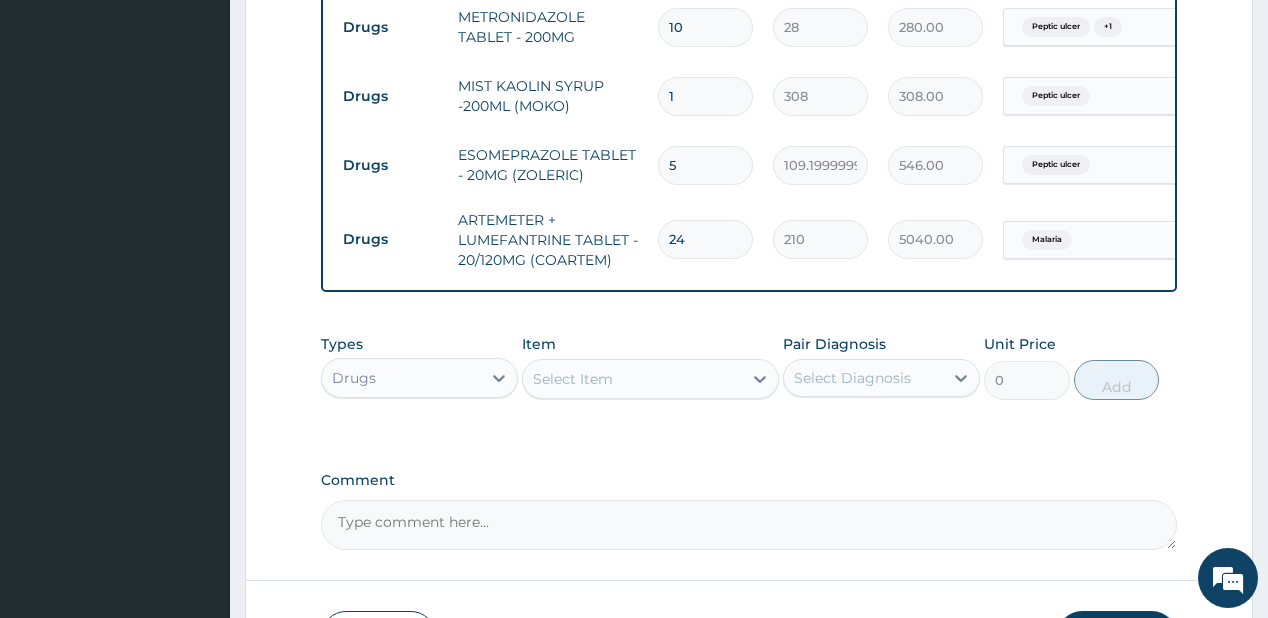 click on "Select Item" at bounding box center (632, 379) 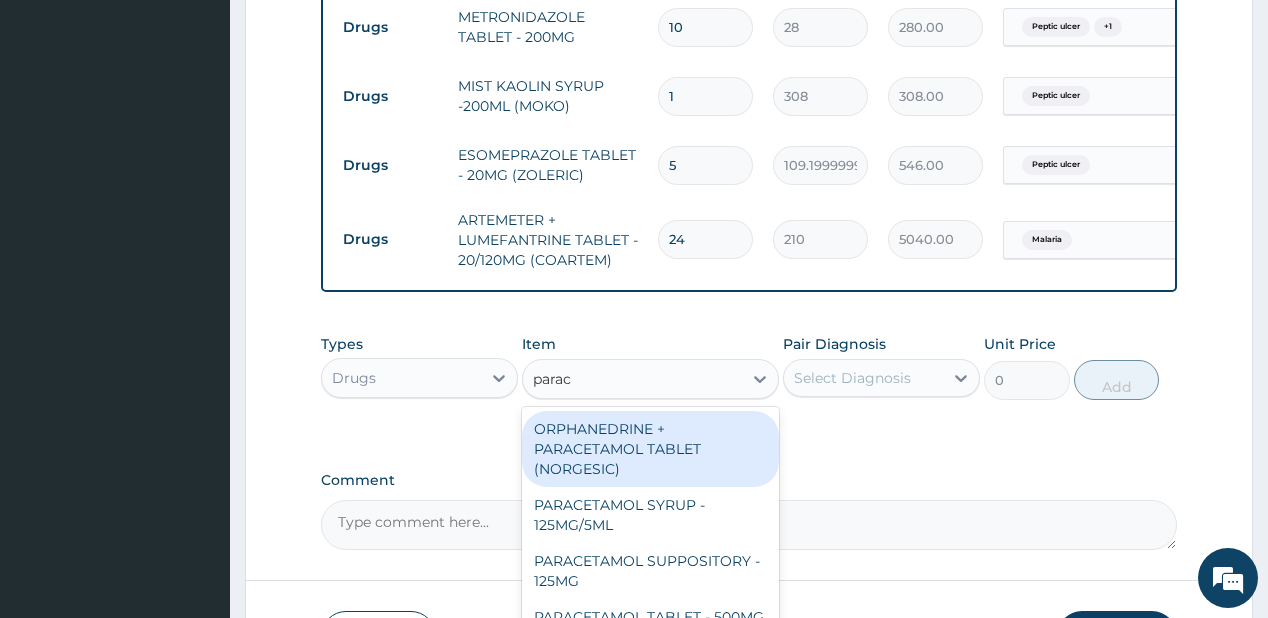 type on "parace" 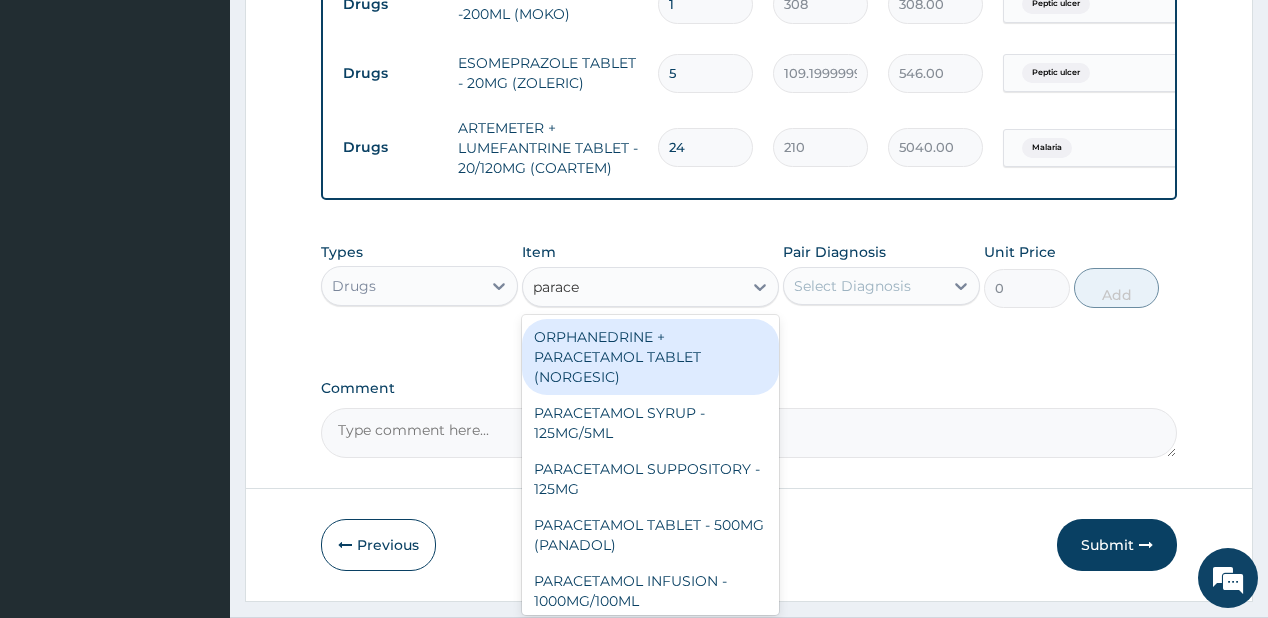 scroll, scrollTop: 1421, scrollLeft: 0, axis: vertical 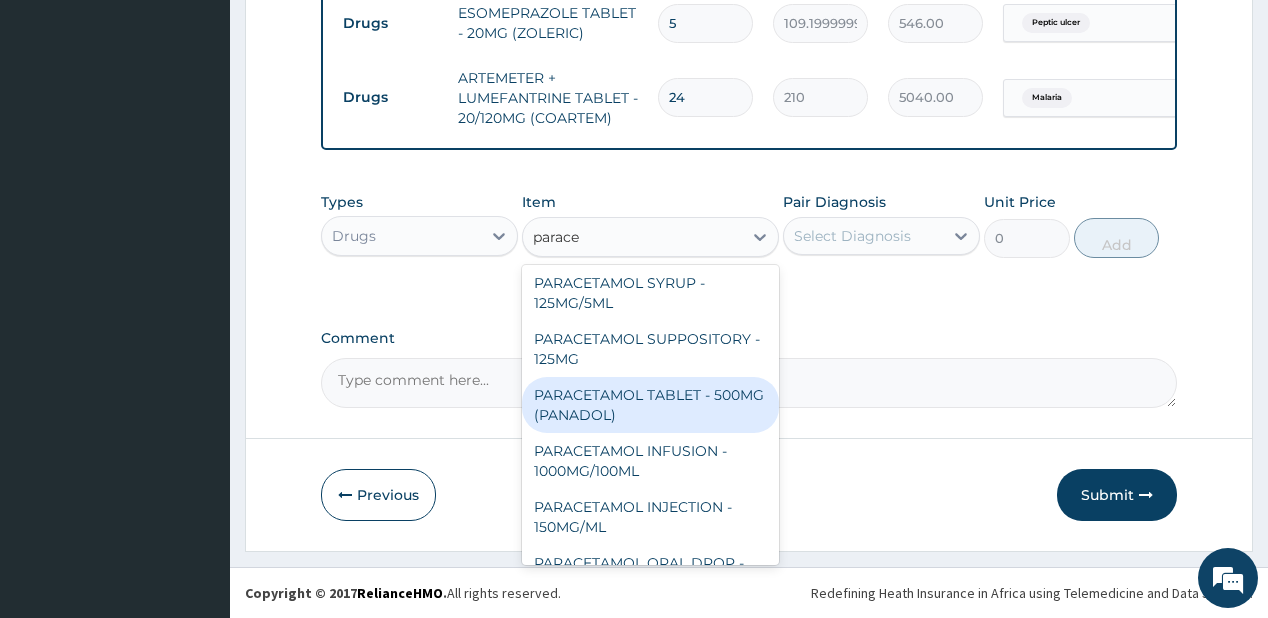 click on "PARACETAMOL TABLET - 500MG (PANADOL)" at bounding box center (650, 405) 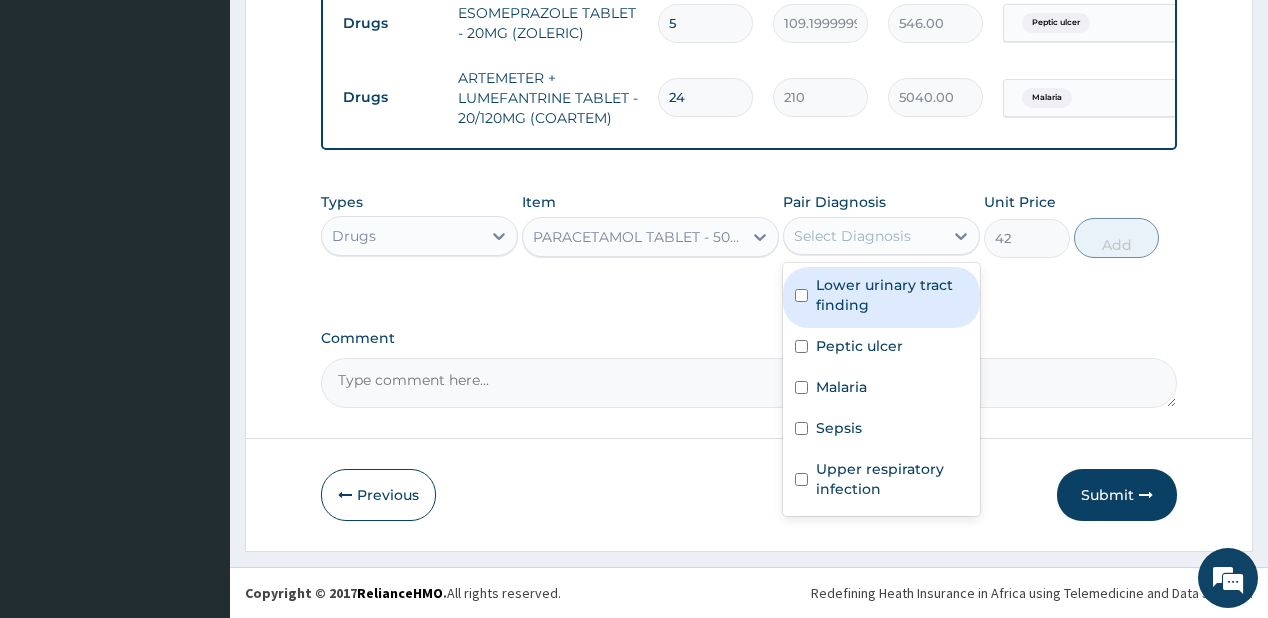 click on "Select Diagnosis" at bounding box center (852, 236) 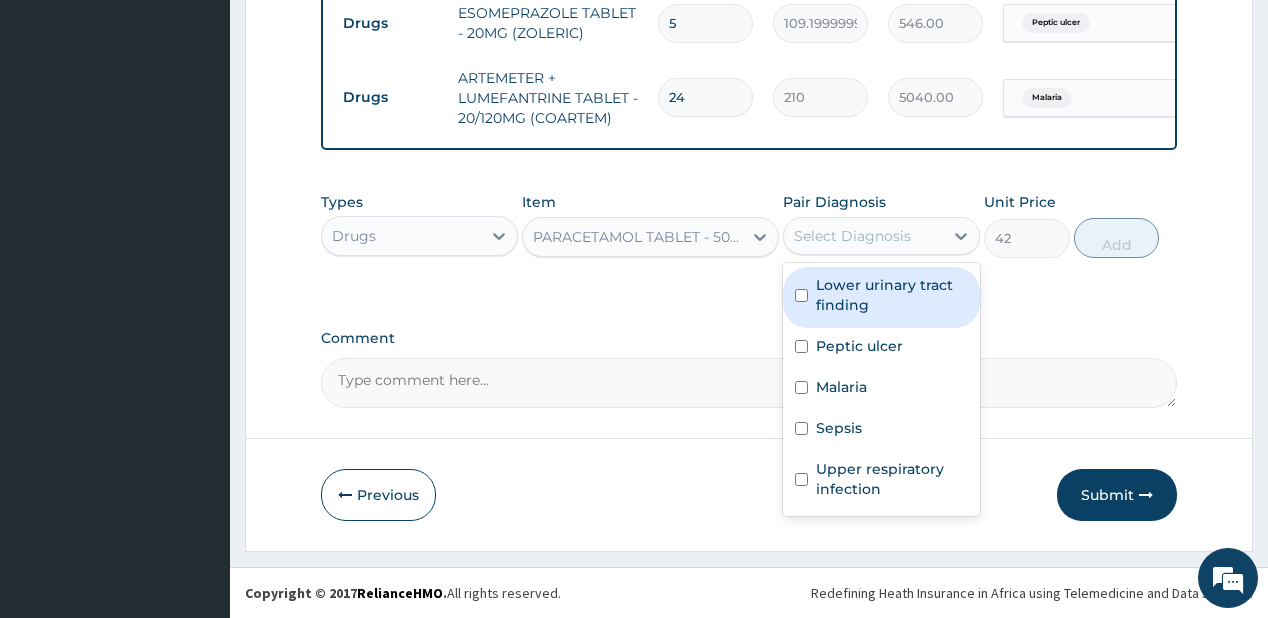 drag, startPoint x: 867, startPoint y: 273, endPoint x: 852, endPoint y: 360, distance: 88.28363 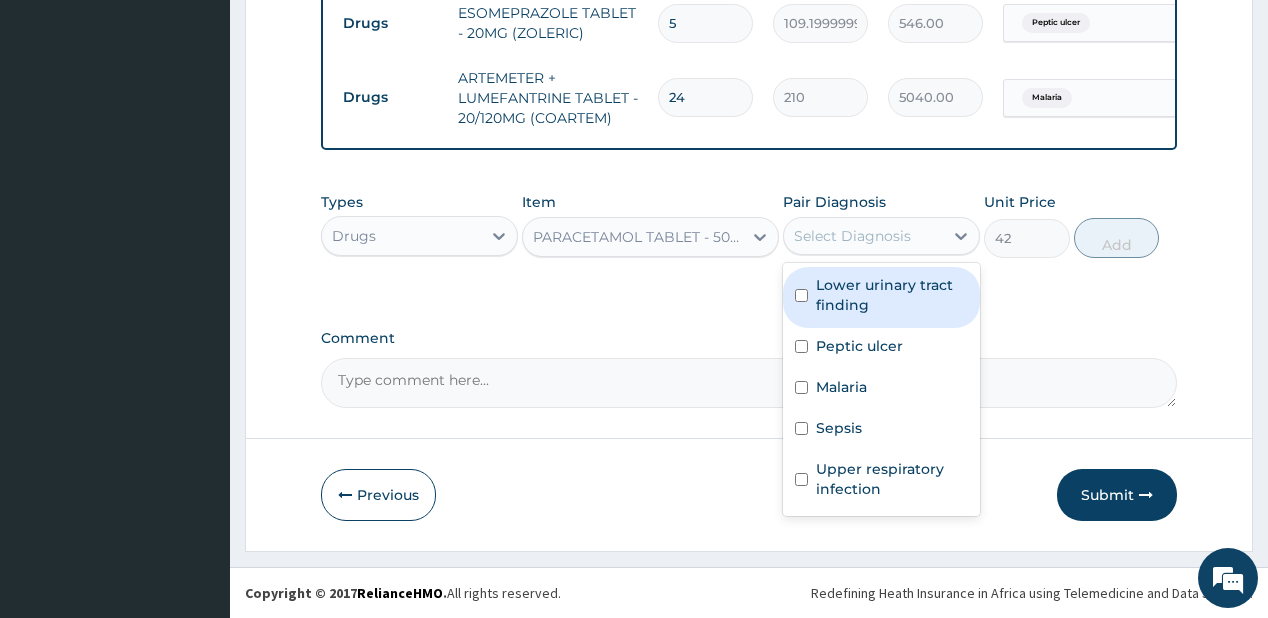 click on "Lower urinary tract finding" at bounding box center [881, 297] 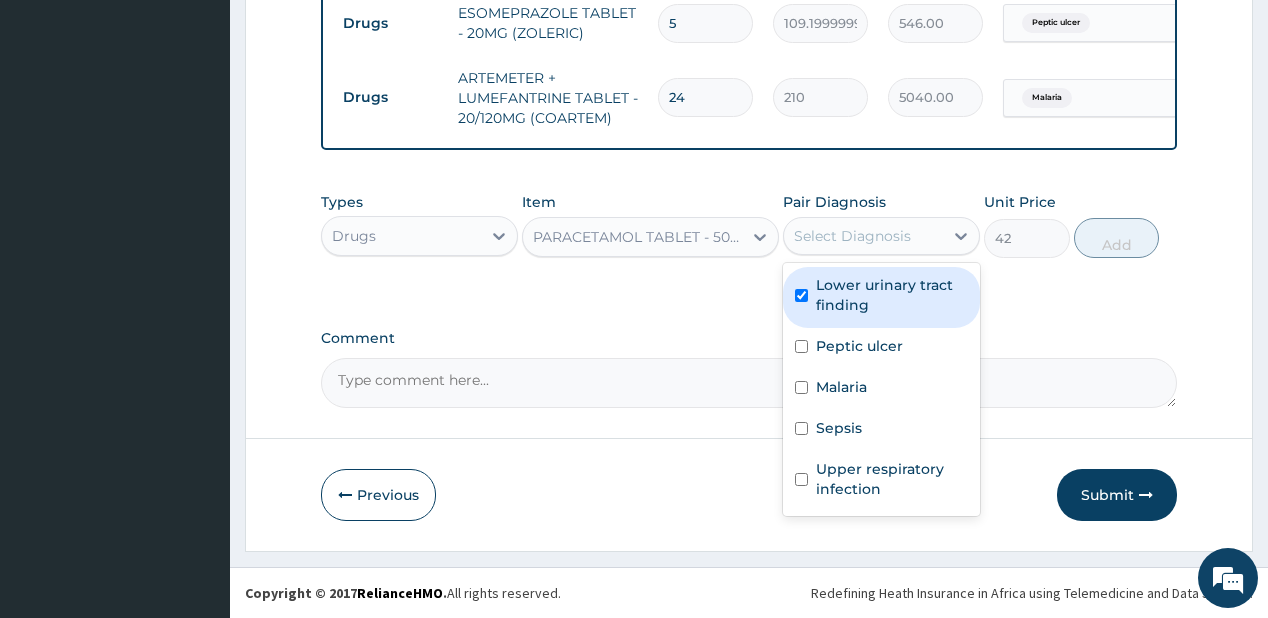 checkbox on "true" 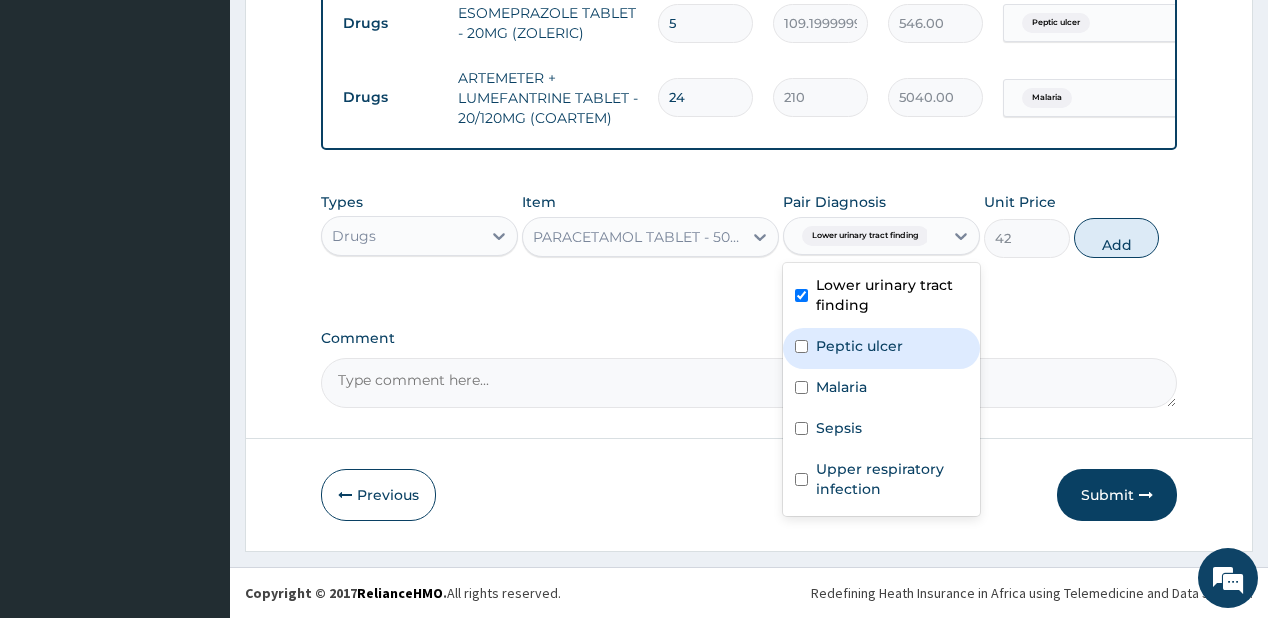 click on "Peptic ulcer" at bounding box center [881, 348] 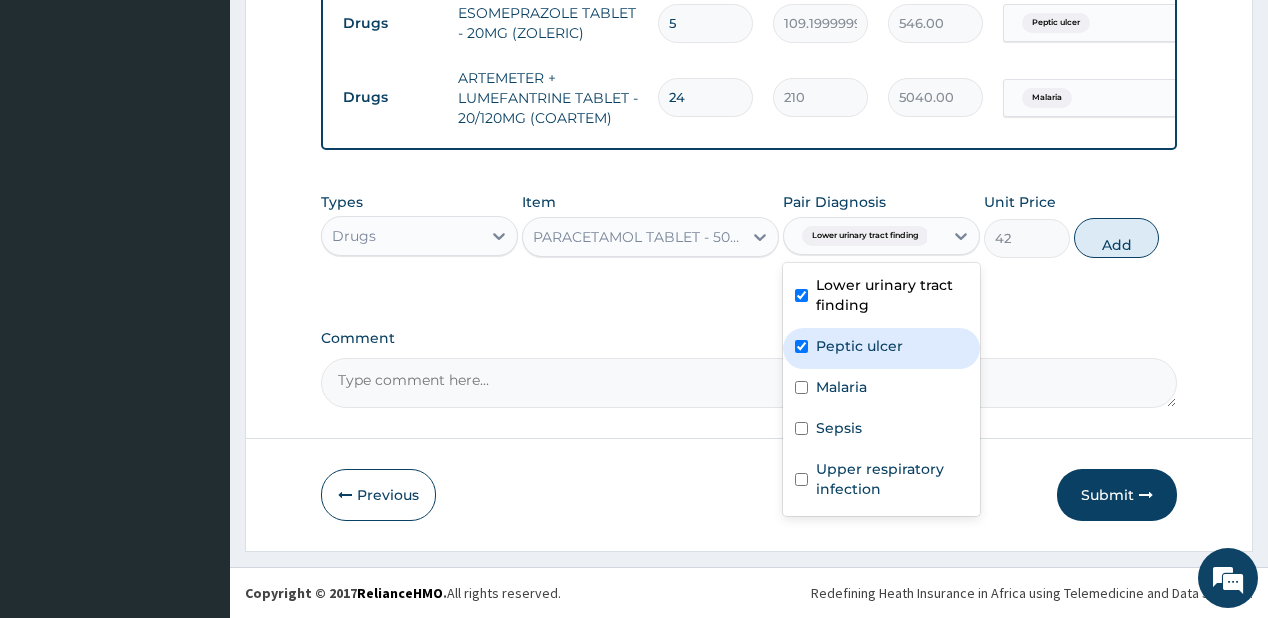 checkbox on "true" 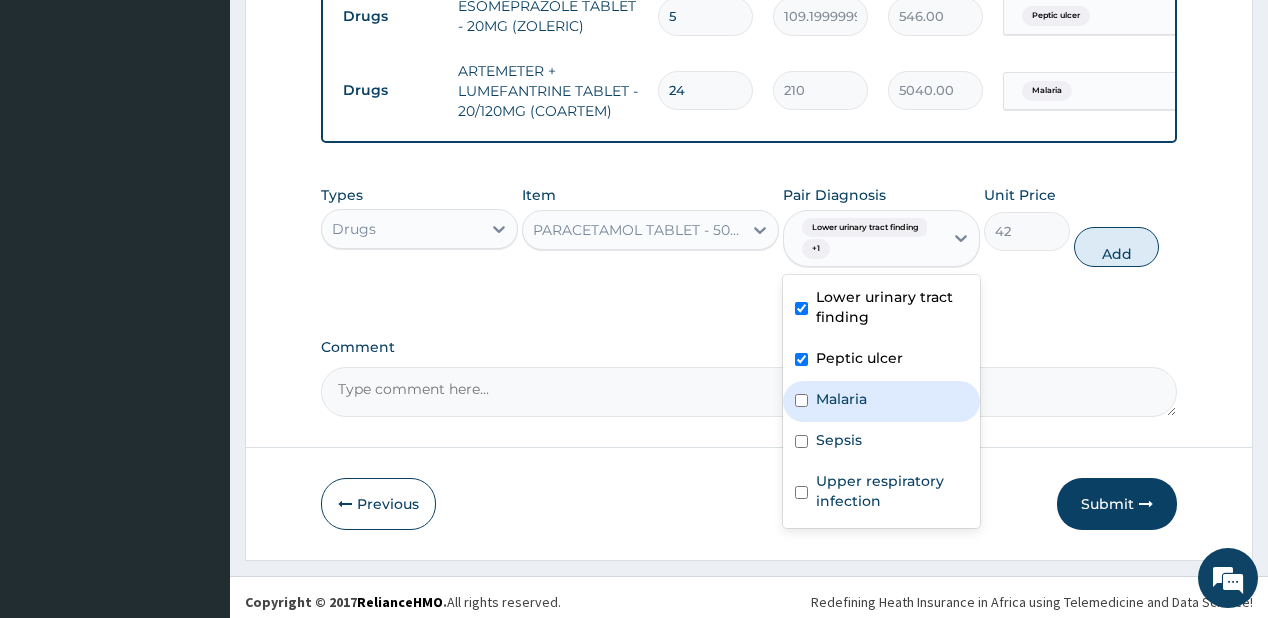 click on "Malaria" at bounding box center [881, 401] 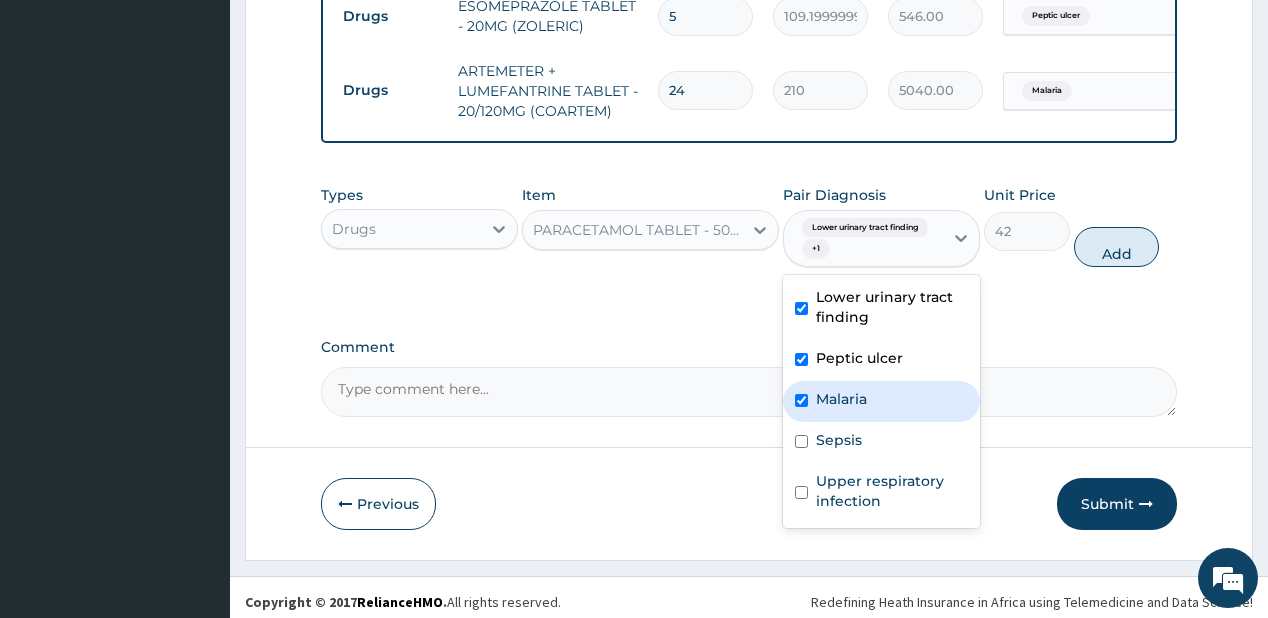 checkbox on "true" 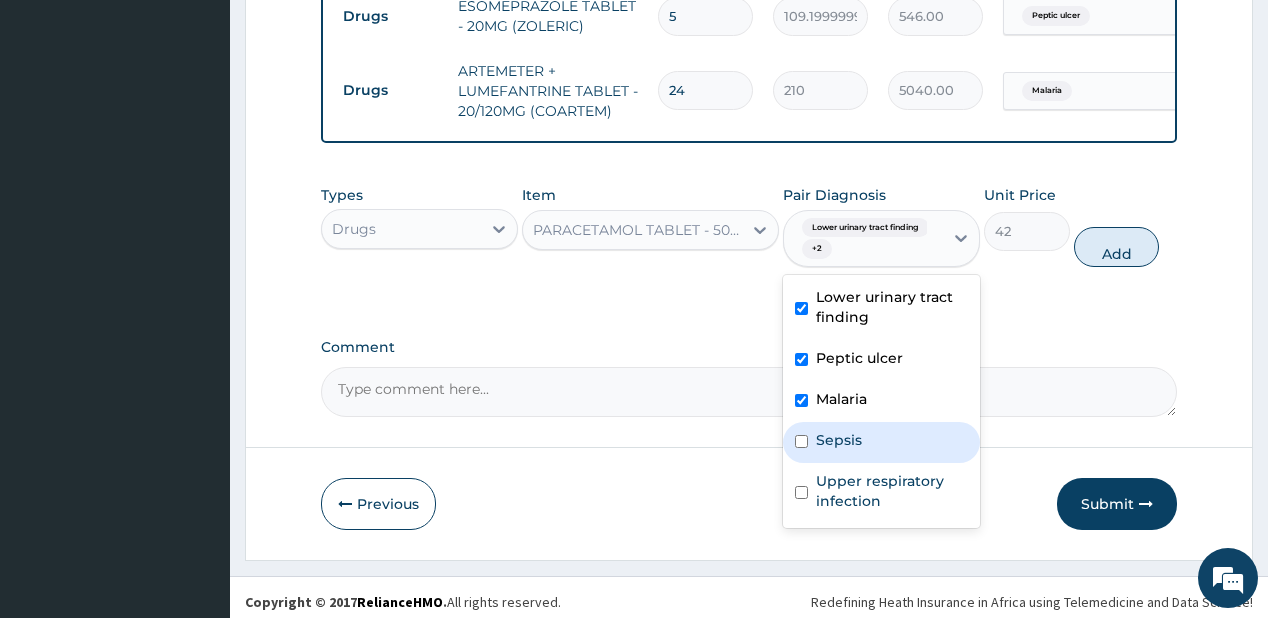 click on "Sepsis" at bounding box center (881, 442) 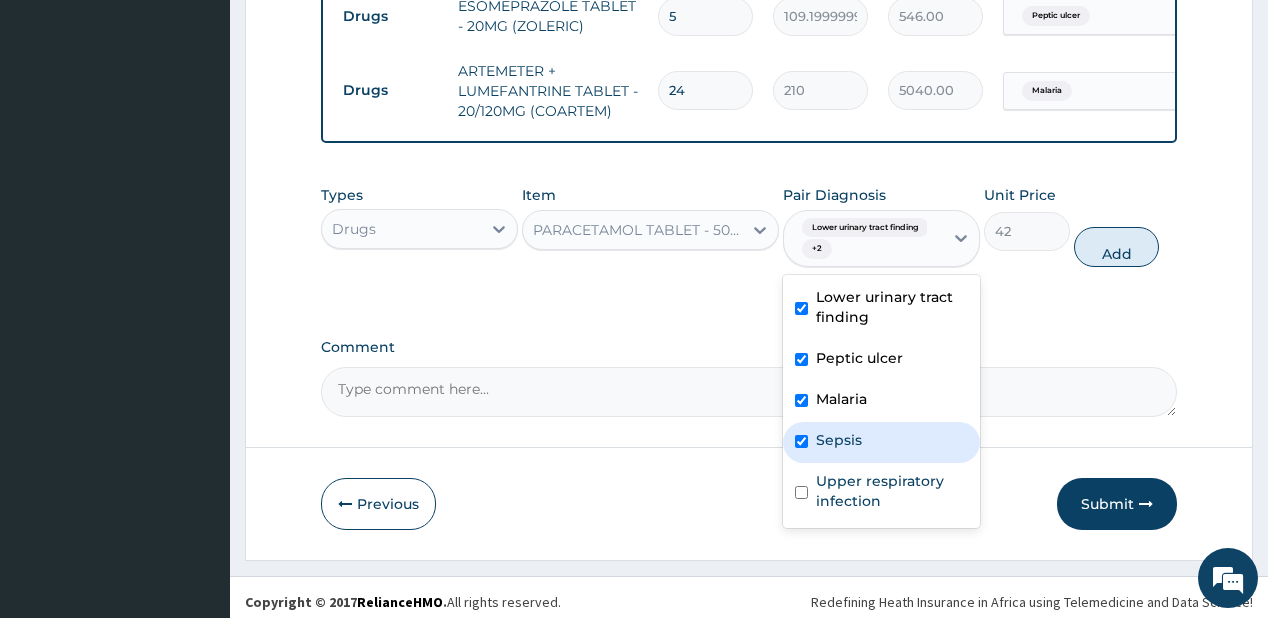 checkbox on "true" 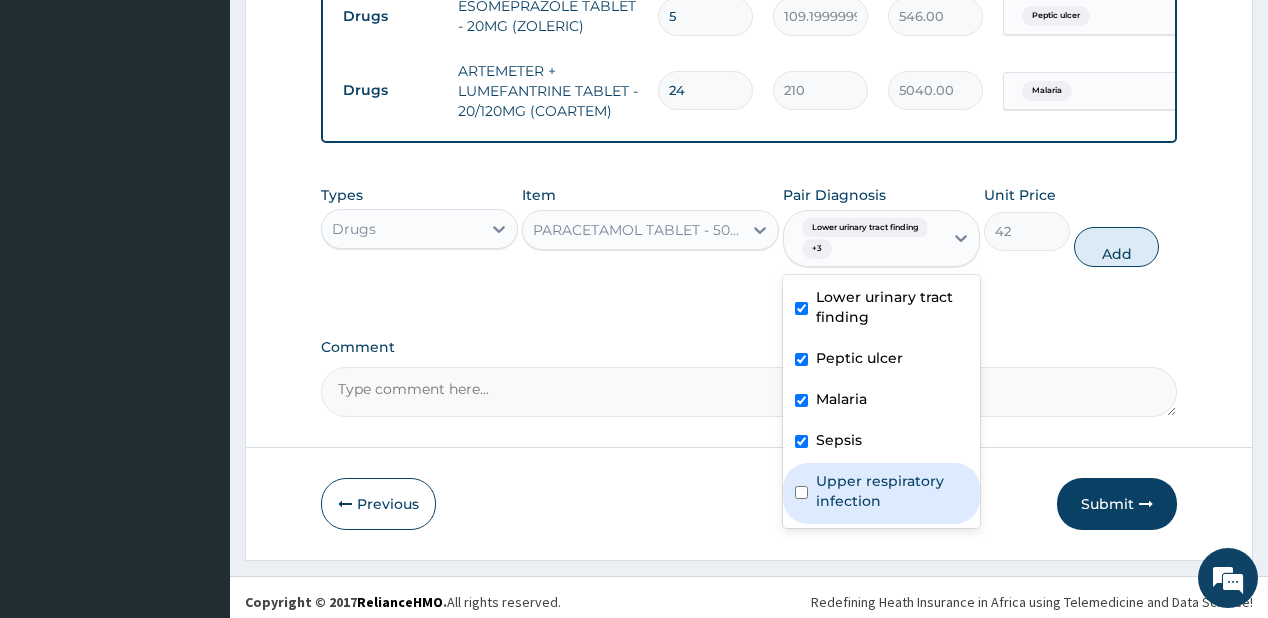 click on "Upper respiratory infection" at bounding box center (881, 493) 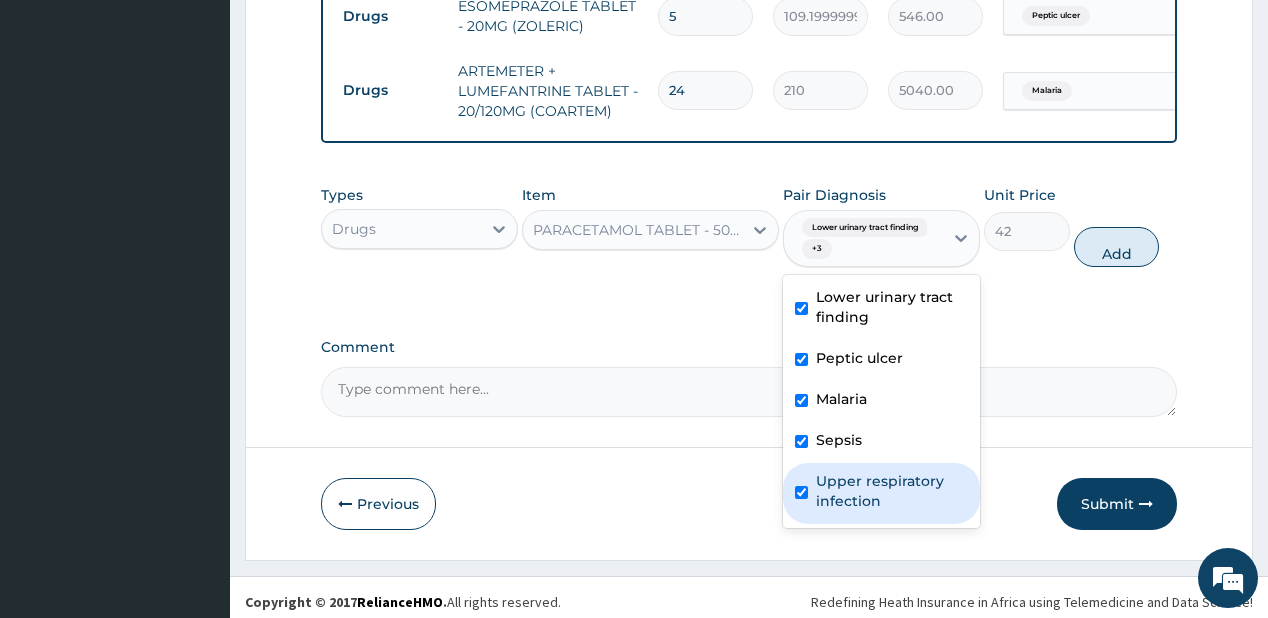checkbox on "true" 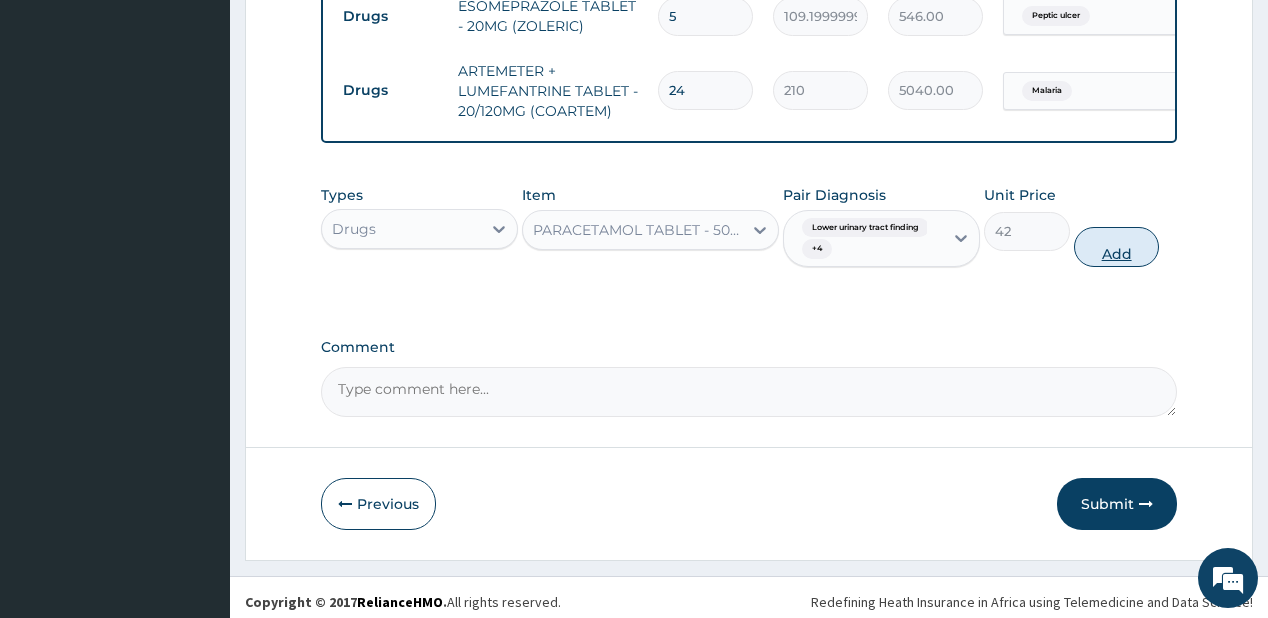 click on "Add" at bounding box center (1117, 247) 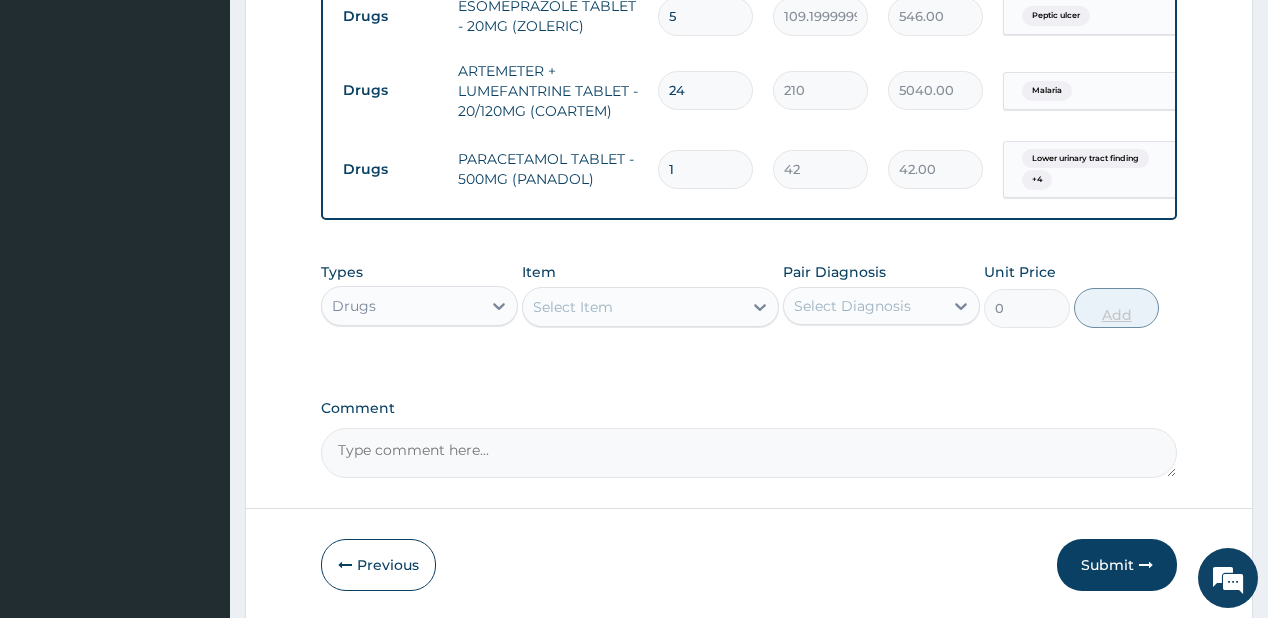 type on "18" 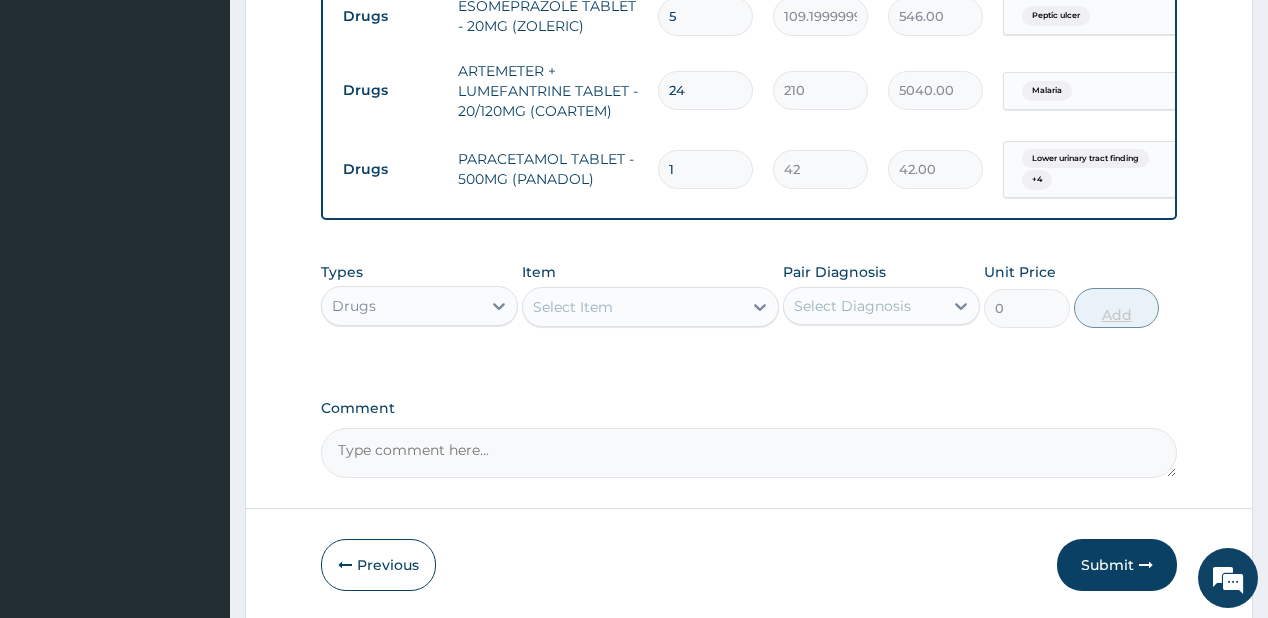 type on "756.00" 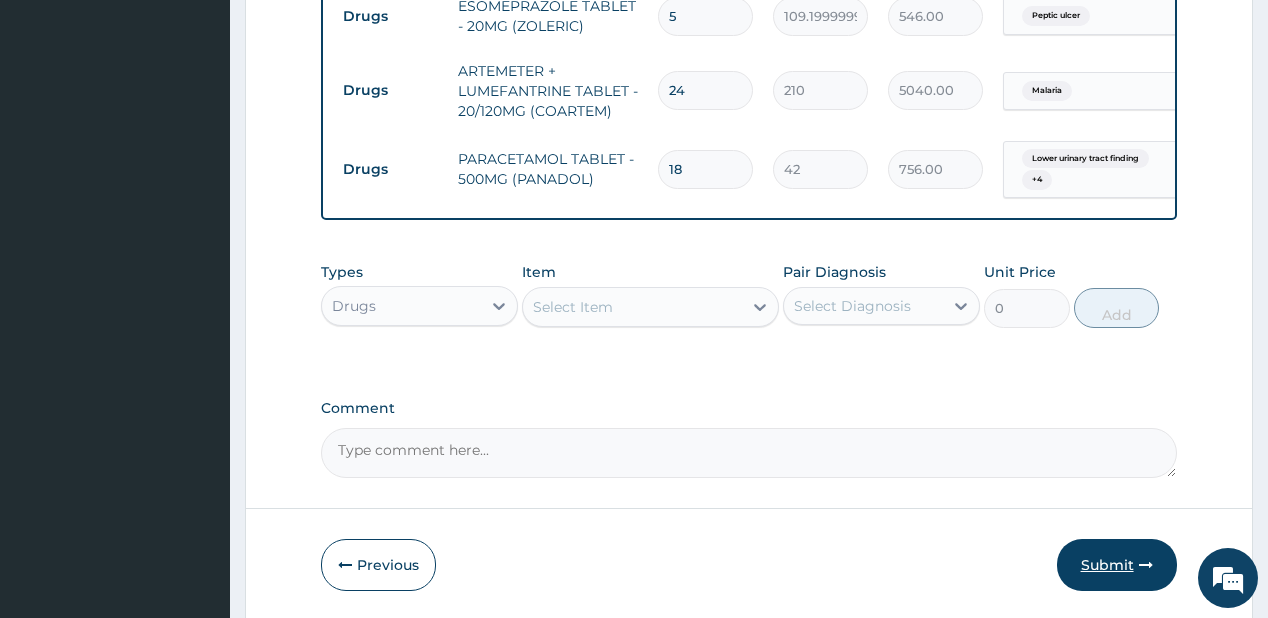 type on "18" 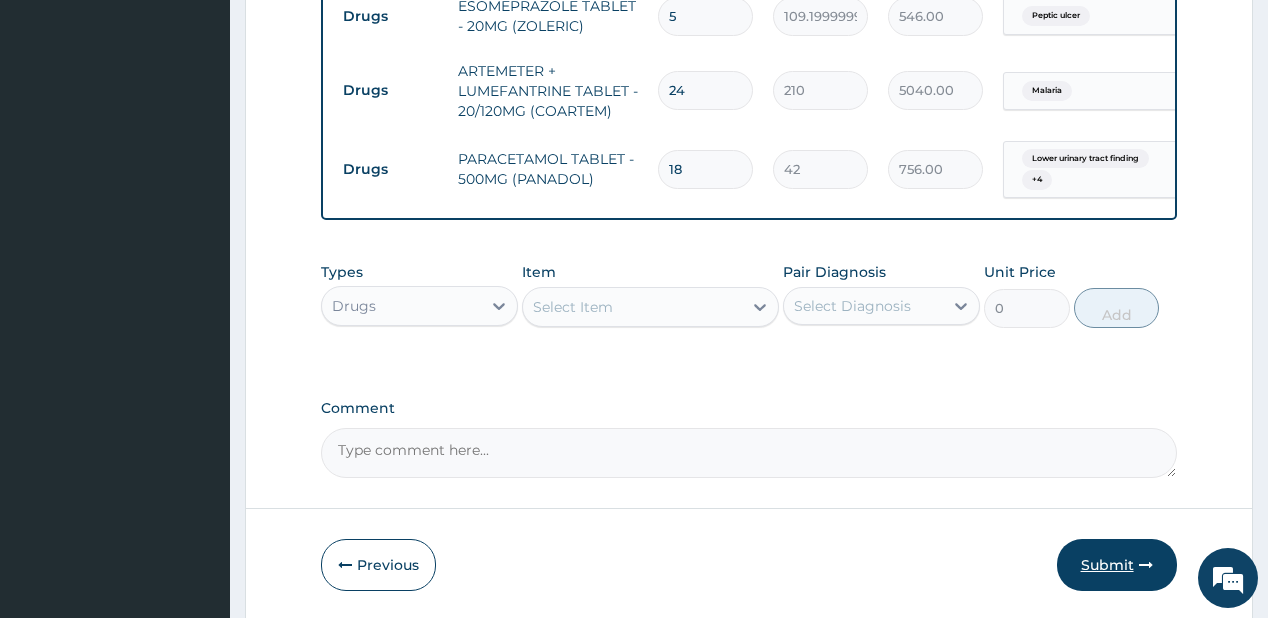 click on "Submit" at bounding box center (1117, 565) 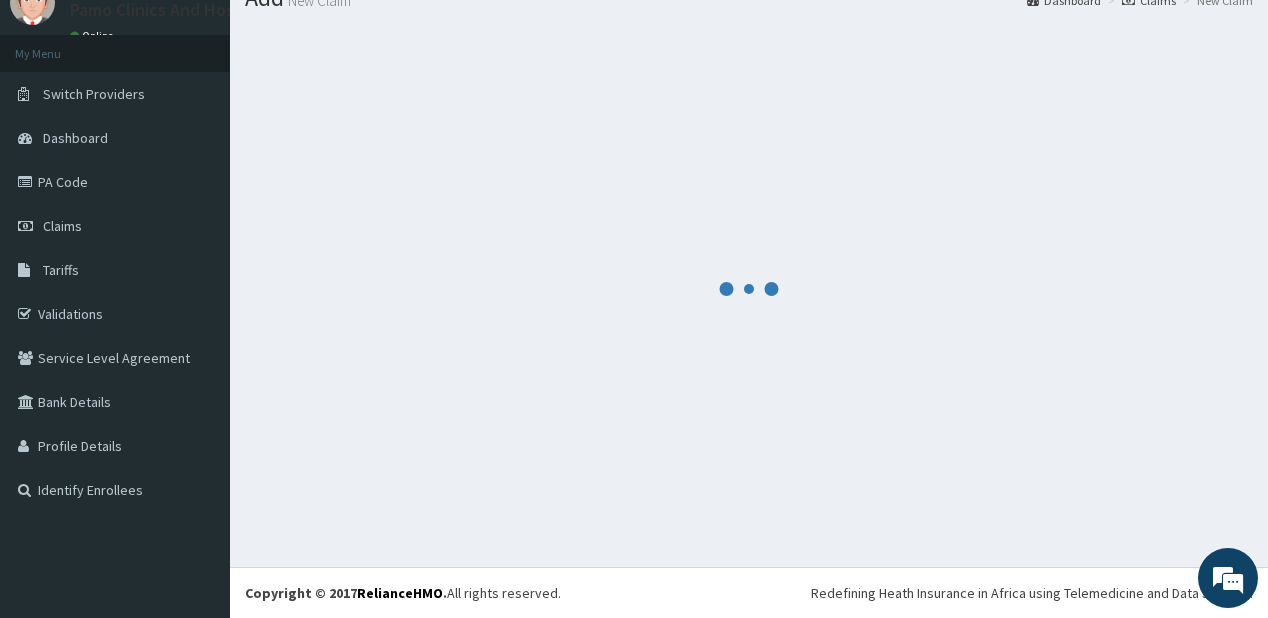 scroll, scrollTop: 79, scrollLeft: 0, axis: vertical 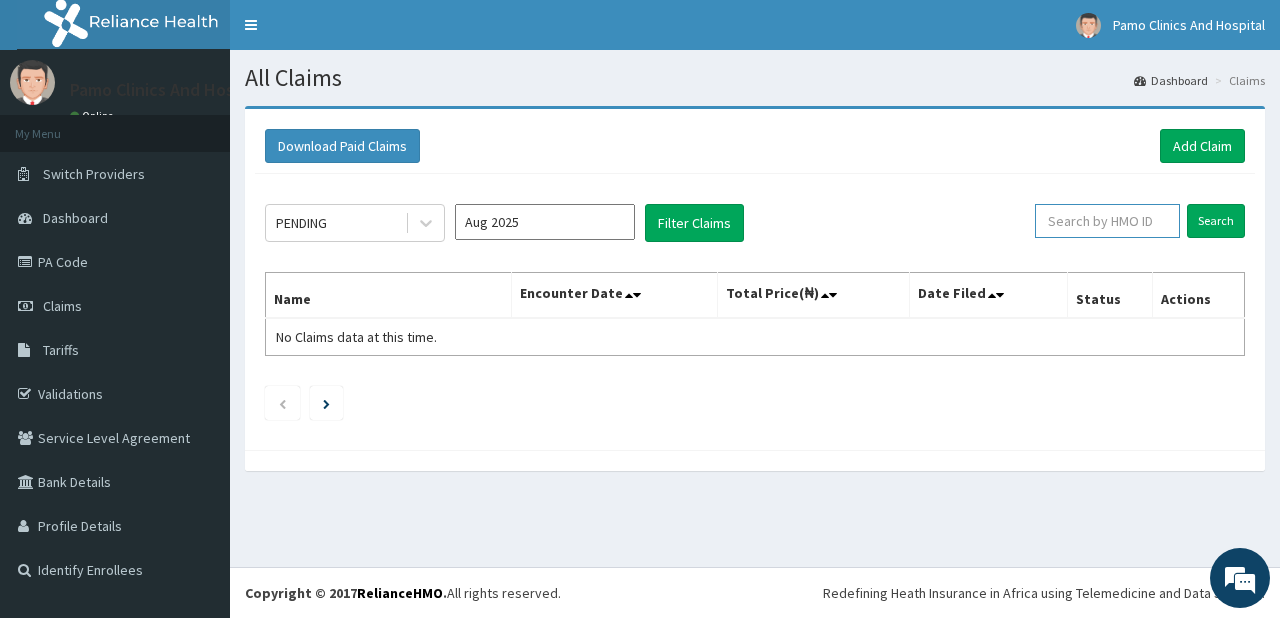 click at bounding box center [1107, 221] 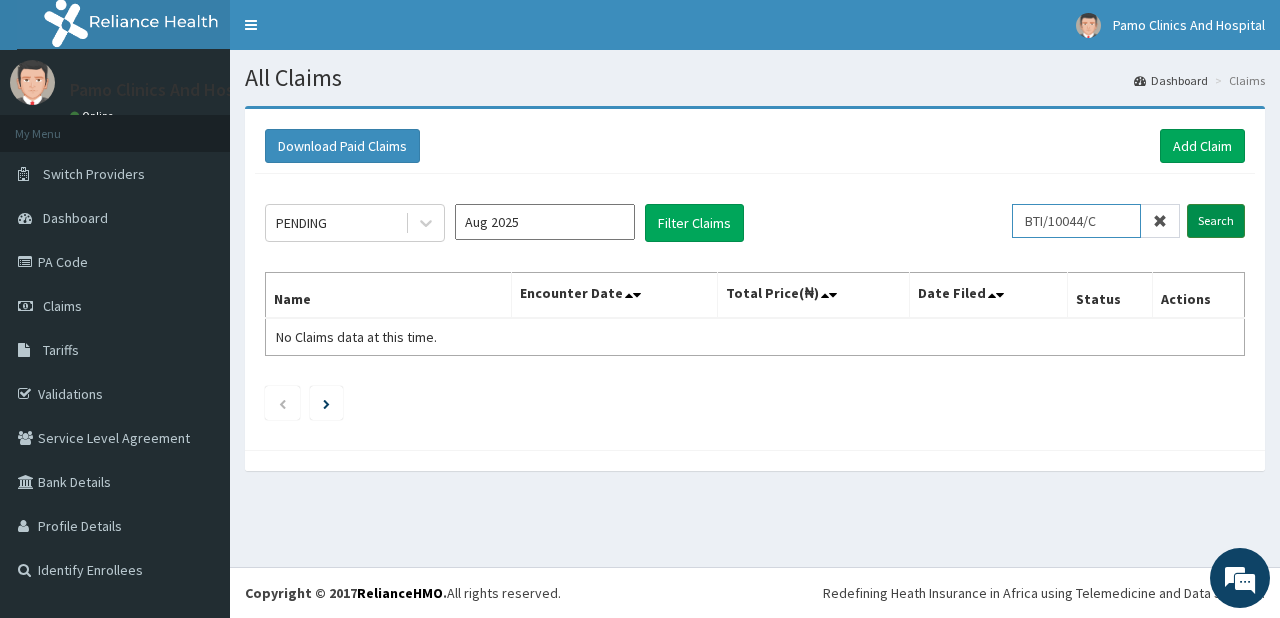 type on "BTI/10044/C" 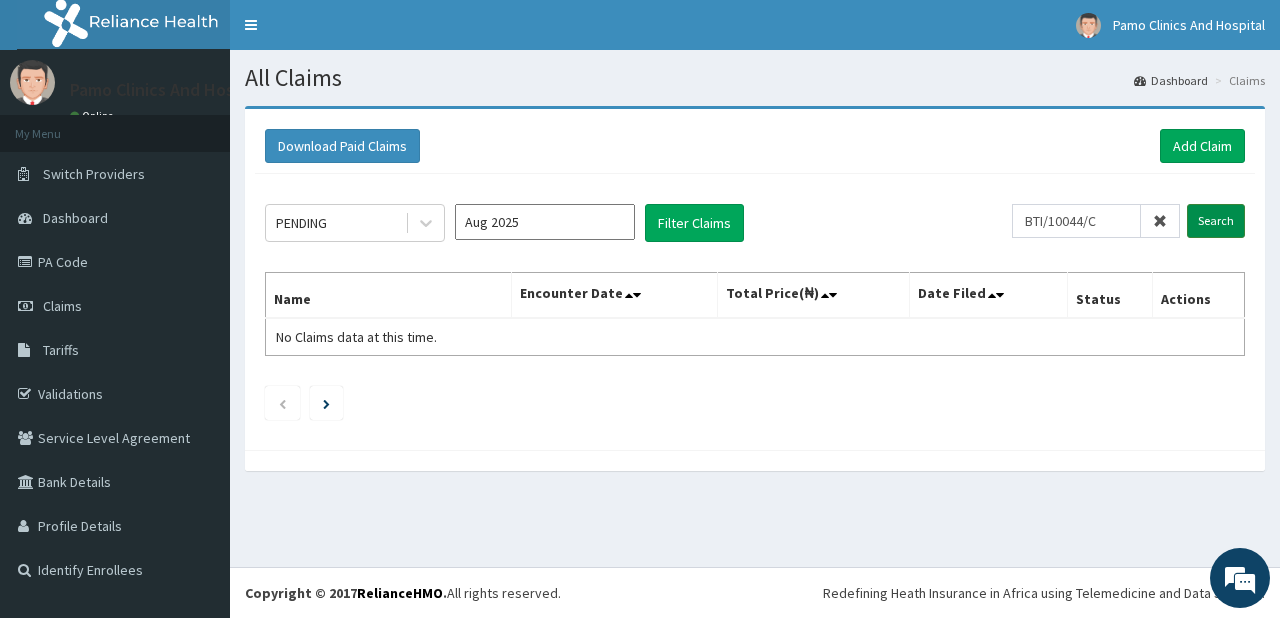 click on "Search" at bounding box center (1216, 221) 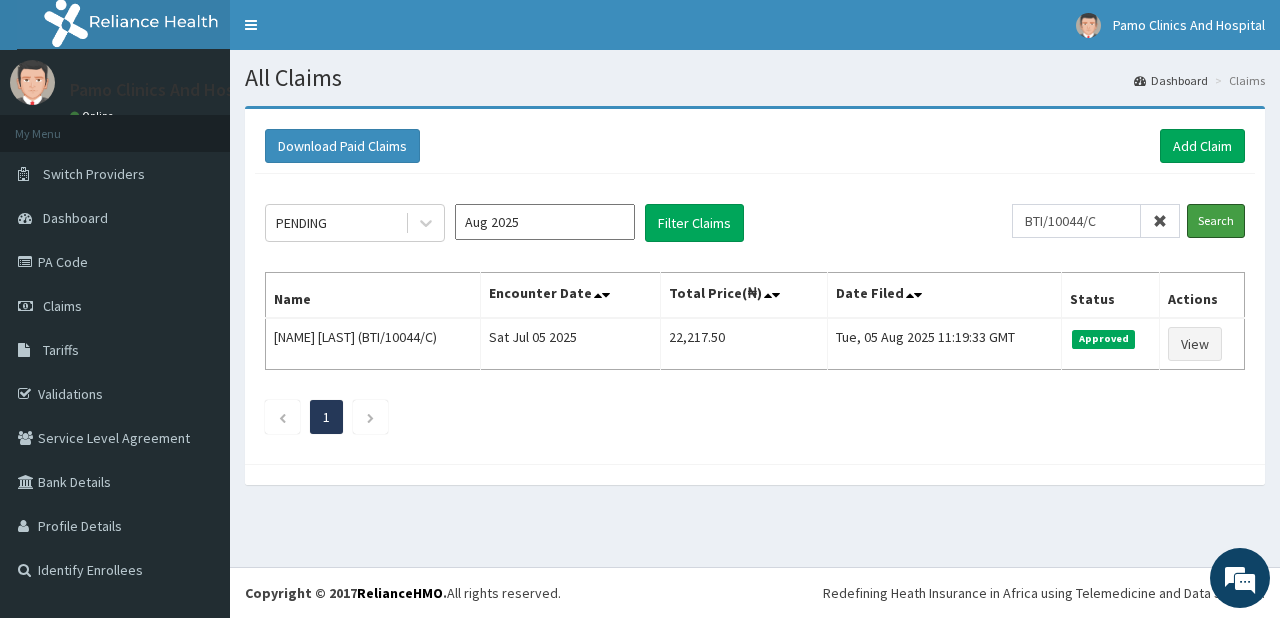 scroll, scrollTop: 0, scrollLeft: 0, axis: both 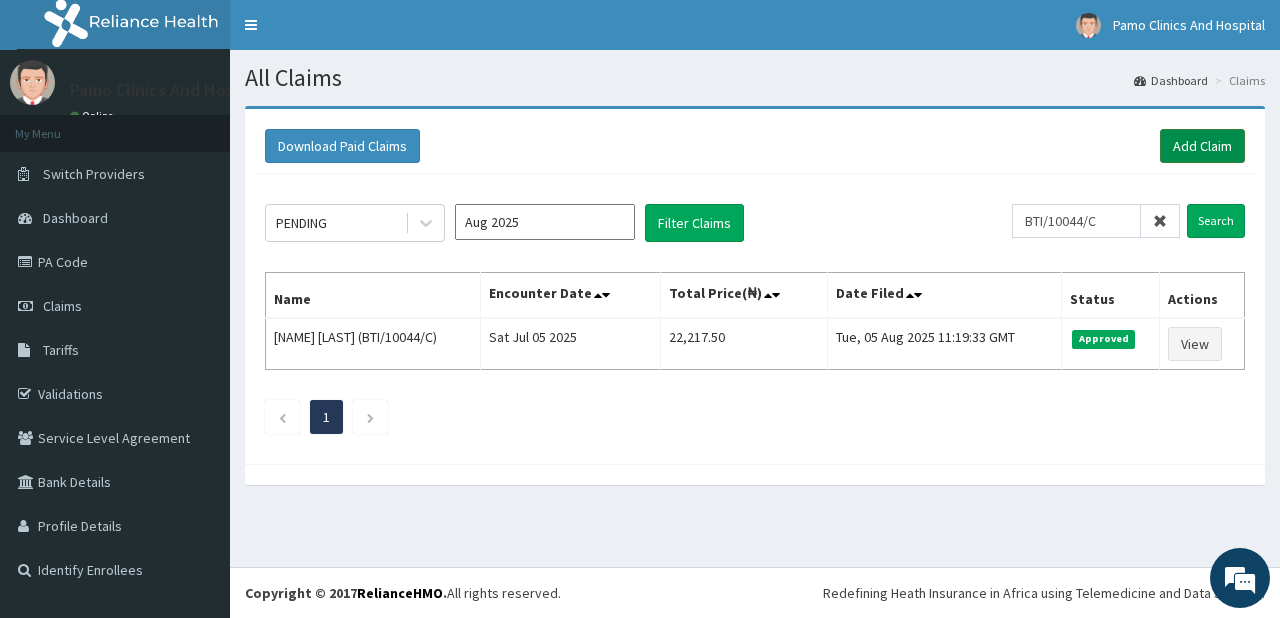 click on "Add Claim" at bounding box center [1202, 146] 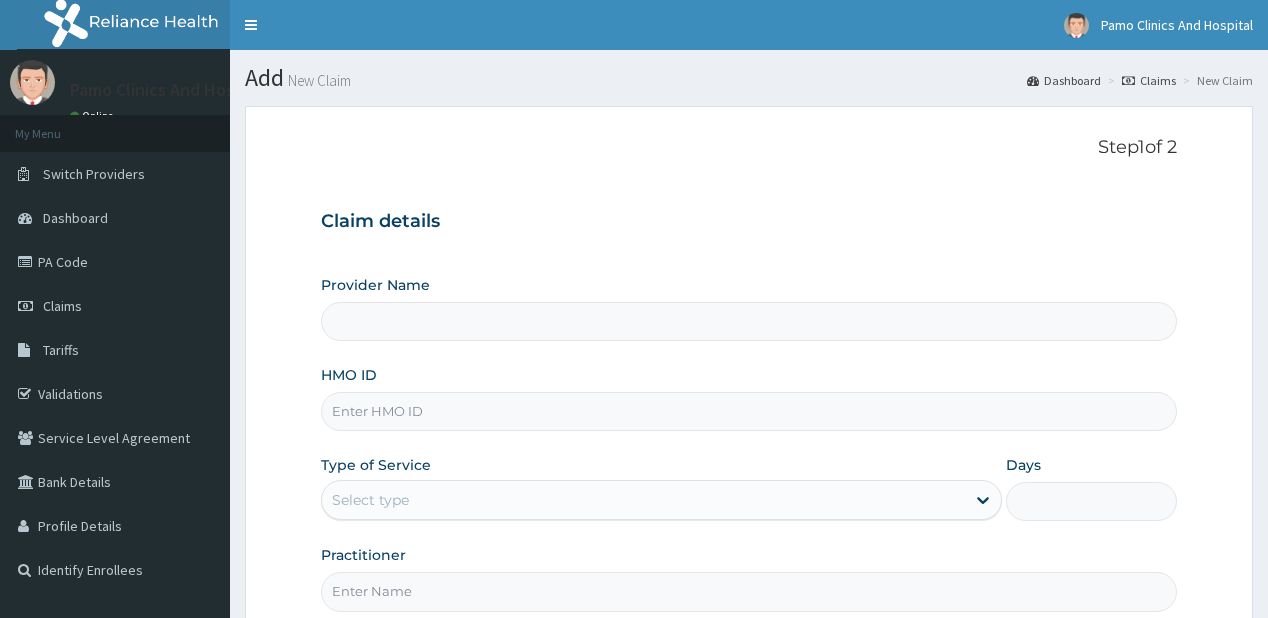 scroll, scrollTop: 0, scrollLeft: 0, axis: both 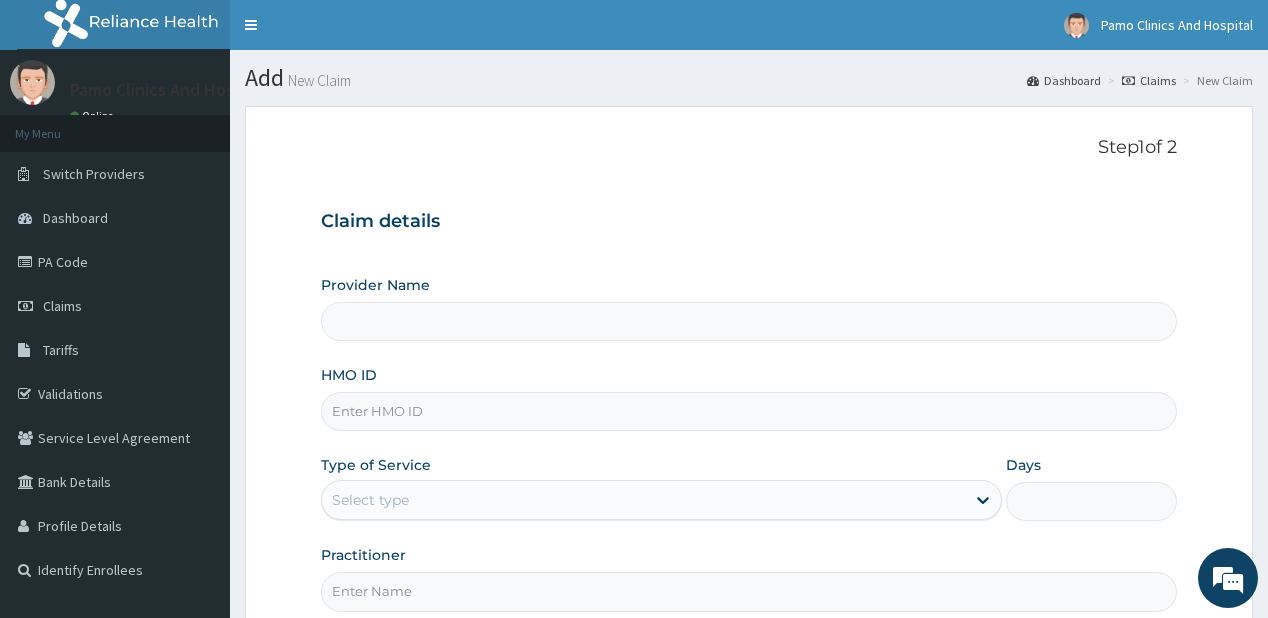 type on "Pamo Clinics And Hospital" 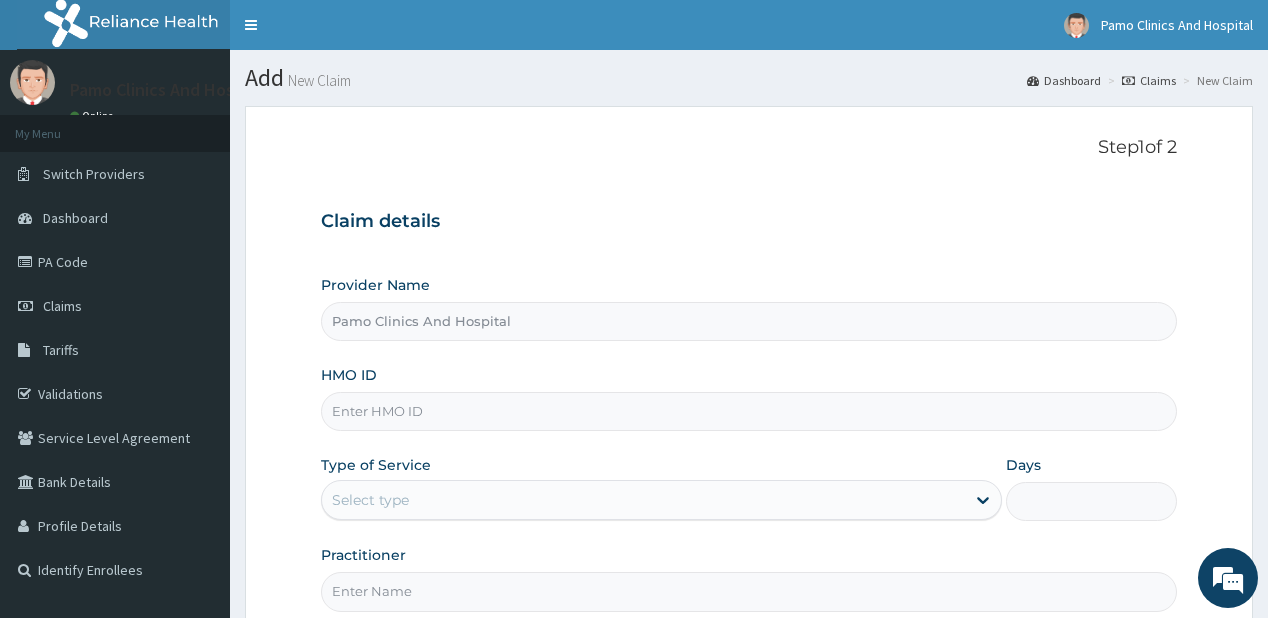 click on "HMO ID" at bounding box center (748, 411) 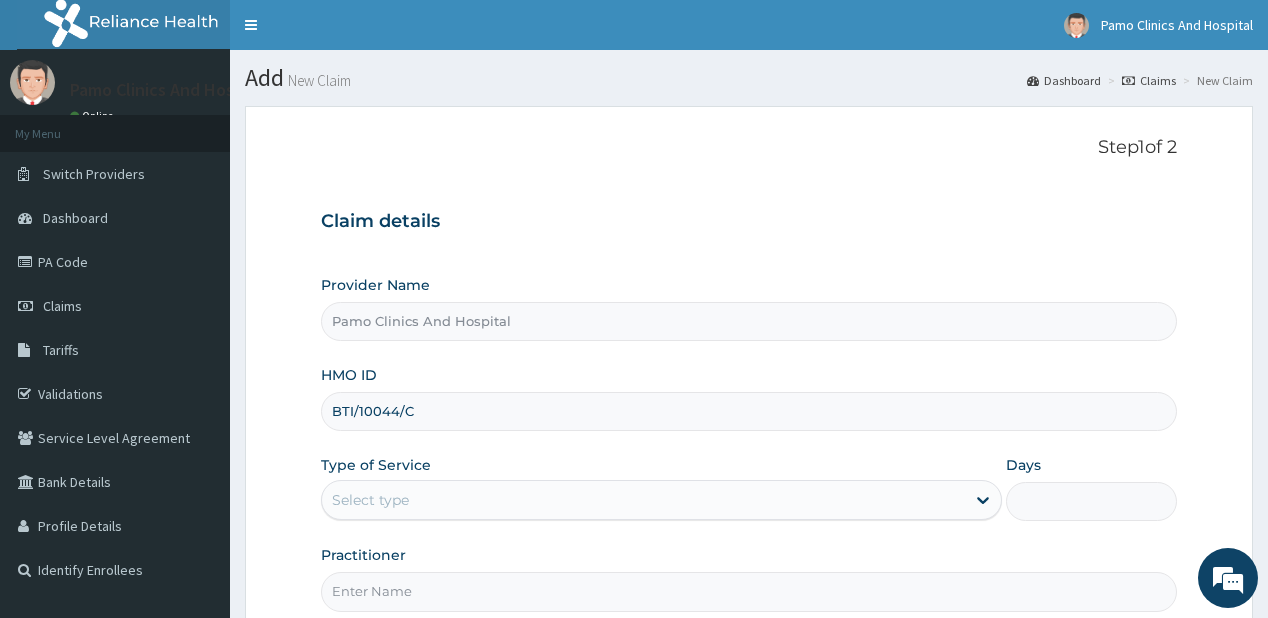 scroll, scrollTop: 0, scrollLeft: 0, axis: both 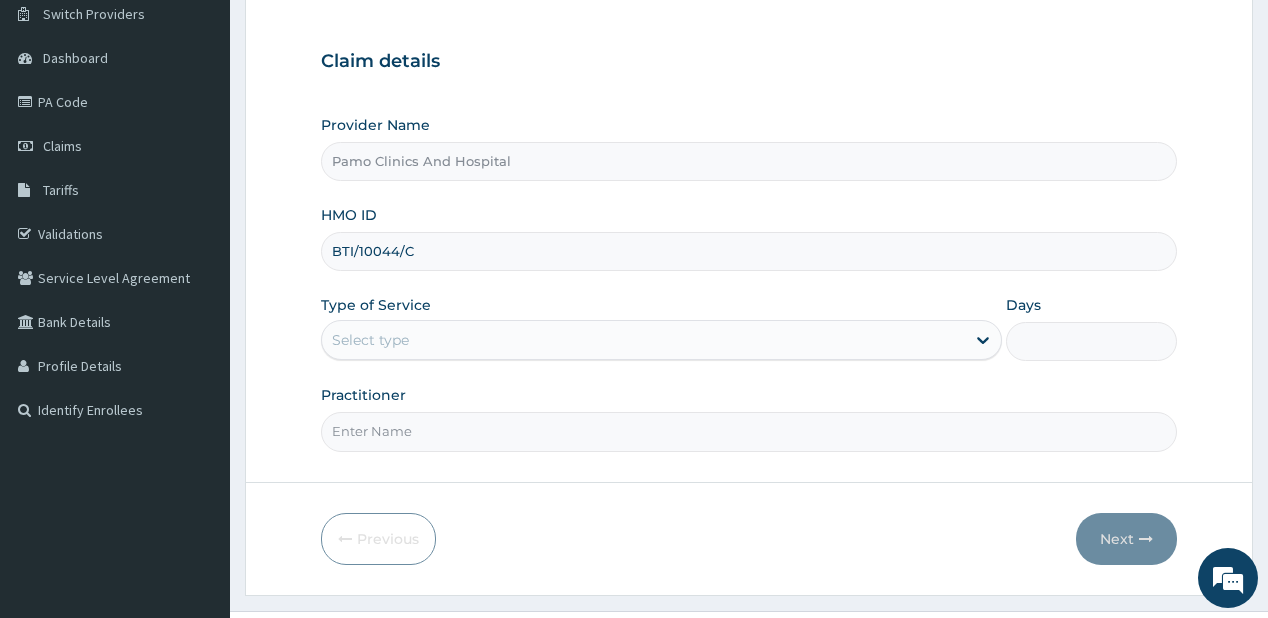 type on "BTI/10044/C" 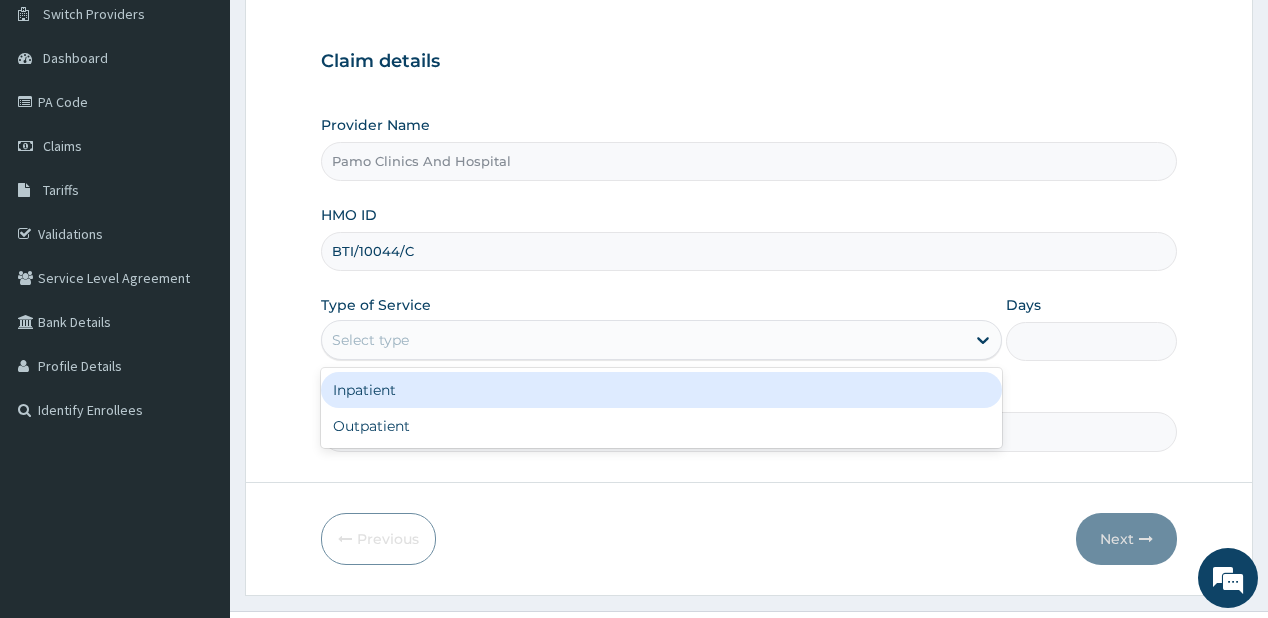 click on "Select type" at bounding box center [370, 340] 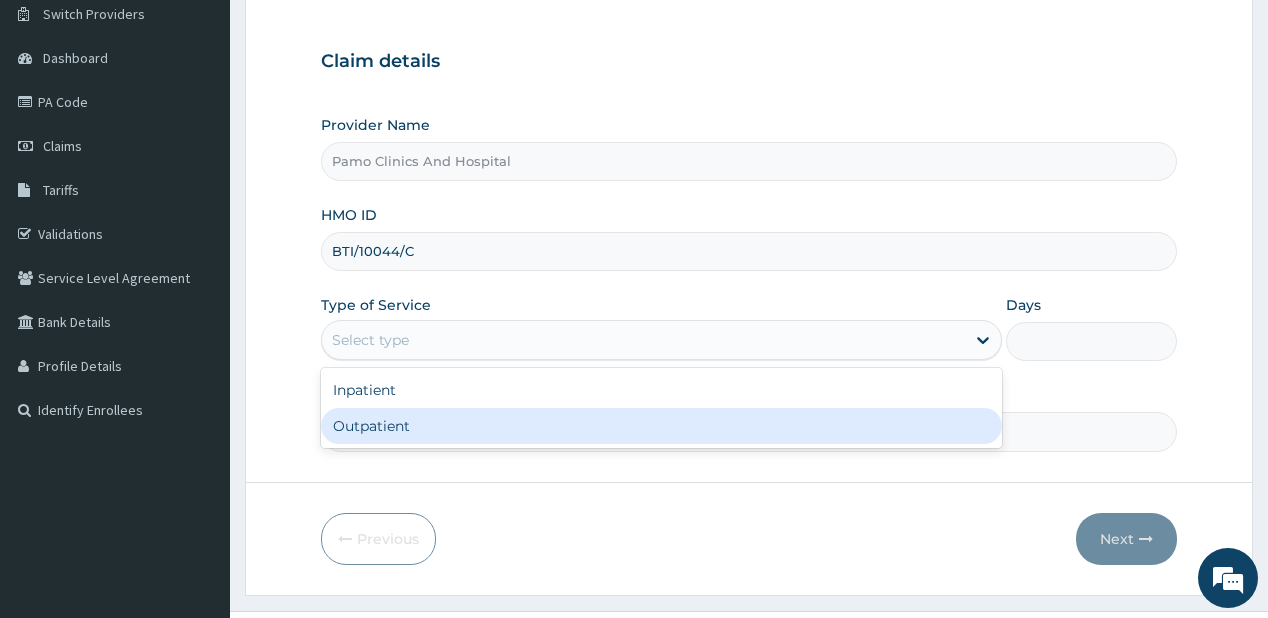 click on "Outpatient" at bounding box center (661, 426) 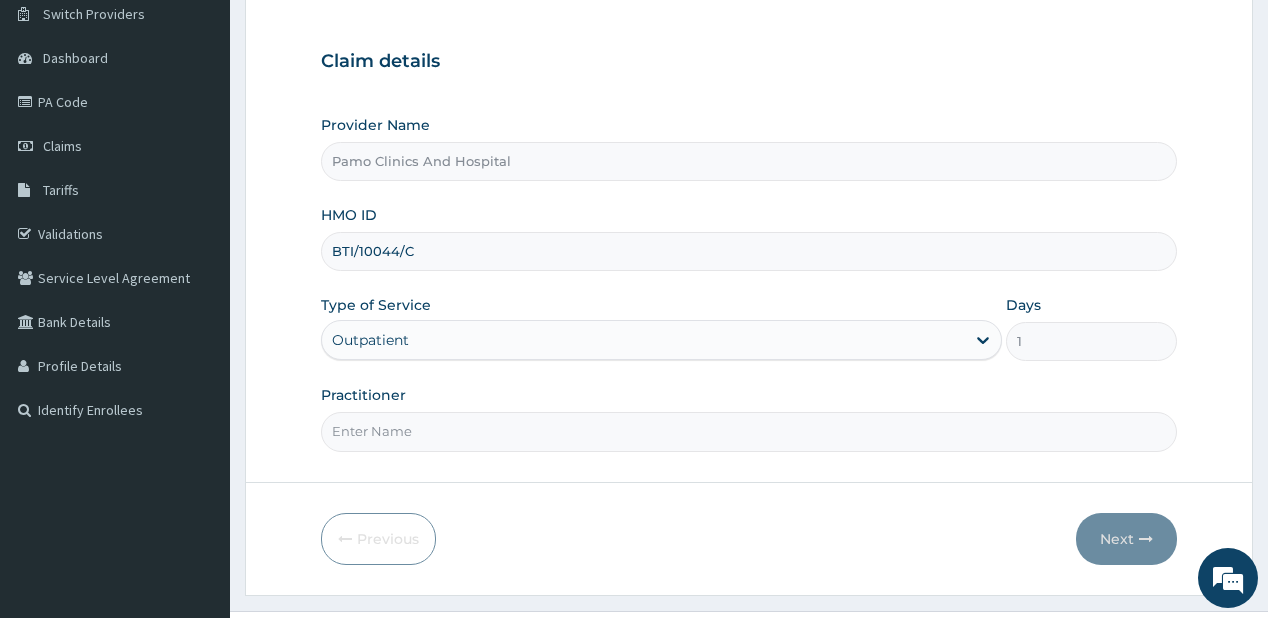 click on "Practitioner" at bounding box center [748, 431] 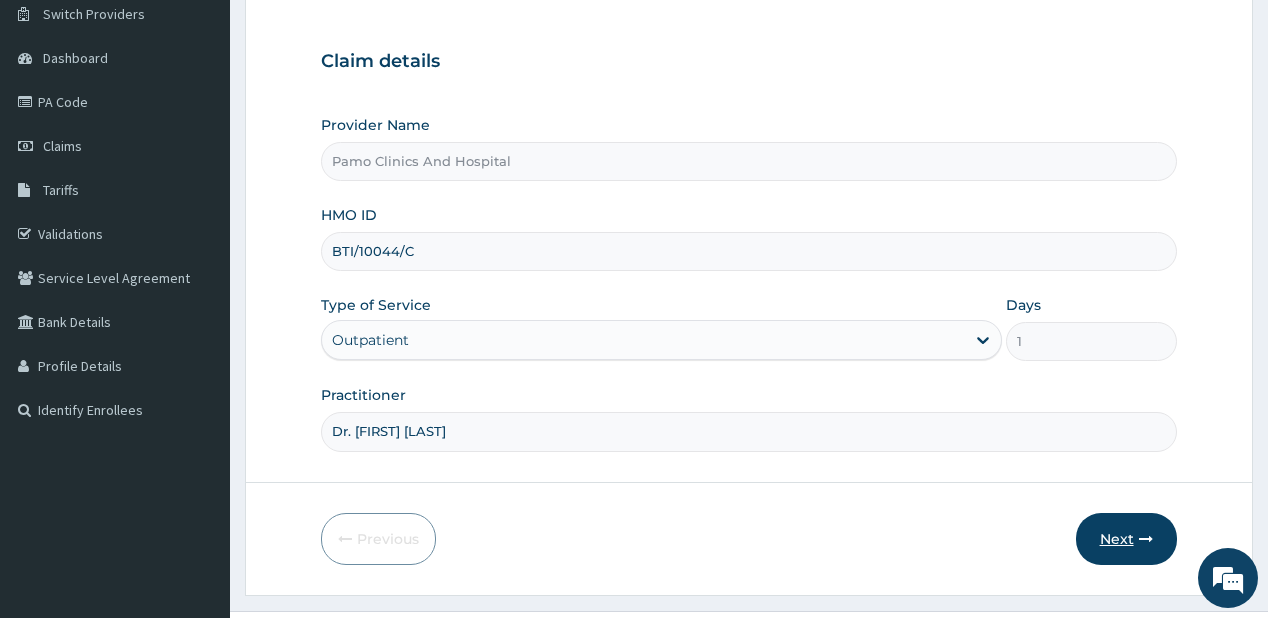 click on "Next" at bounding box center [1126, 539] 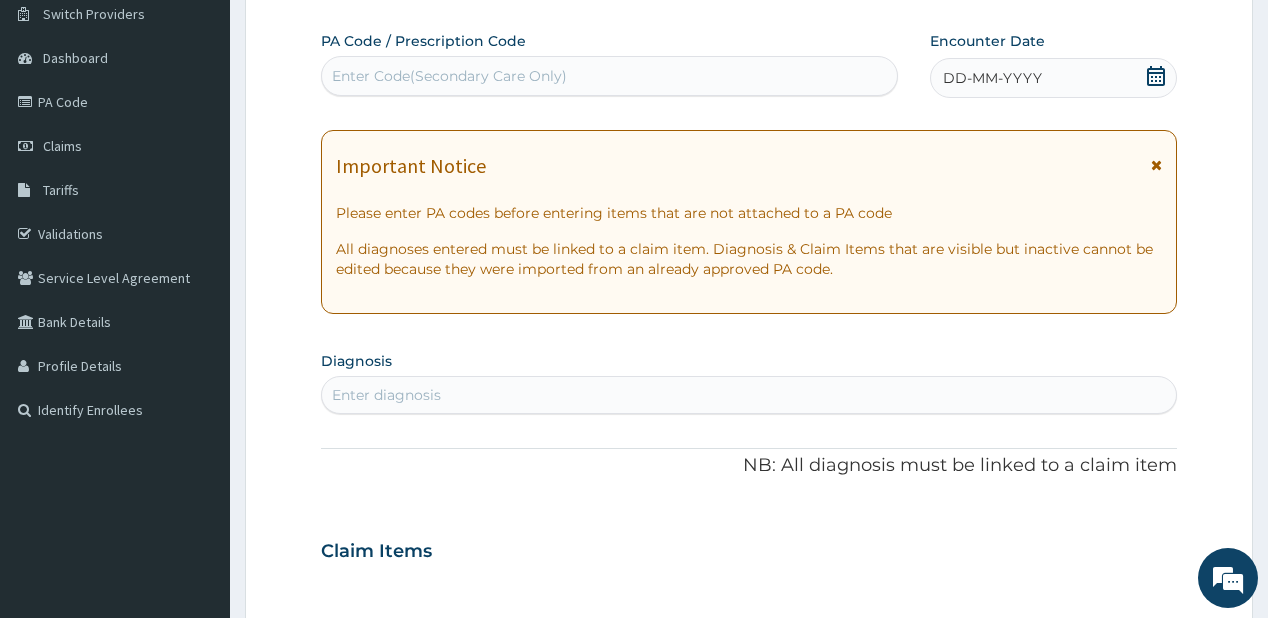 click on "DD-MM-YYYY" at bounding box center [992, 78] 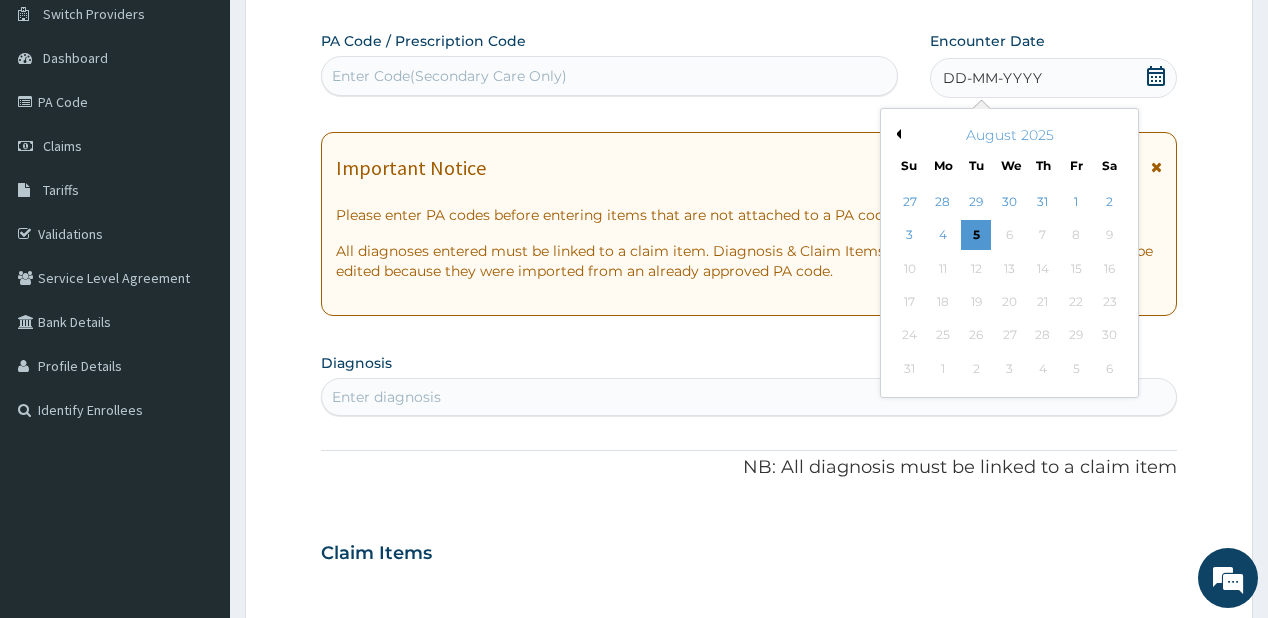 click on "Previous Month" at bounding box center [896, 134] 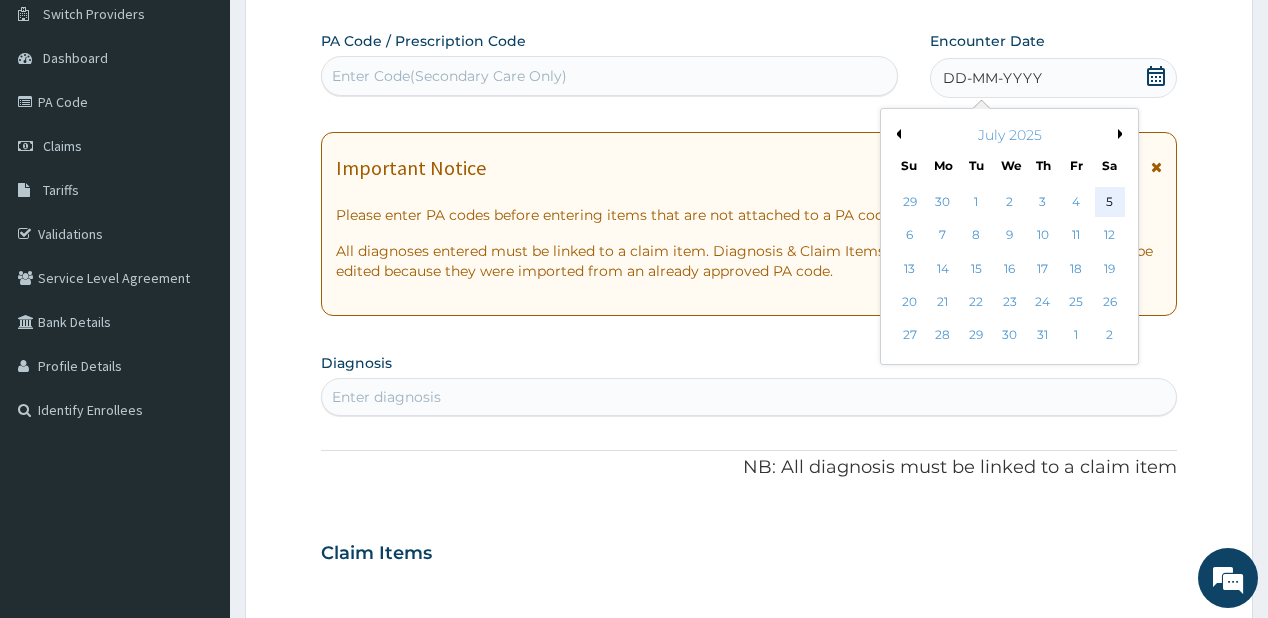 drag, startPoint x: 1108, startPoint y: 198, endPoint x: 493, endPoint y: 312, distance: 625.4766 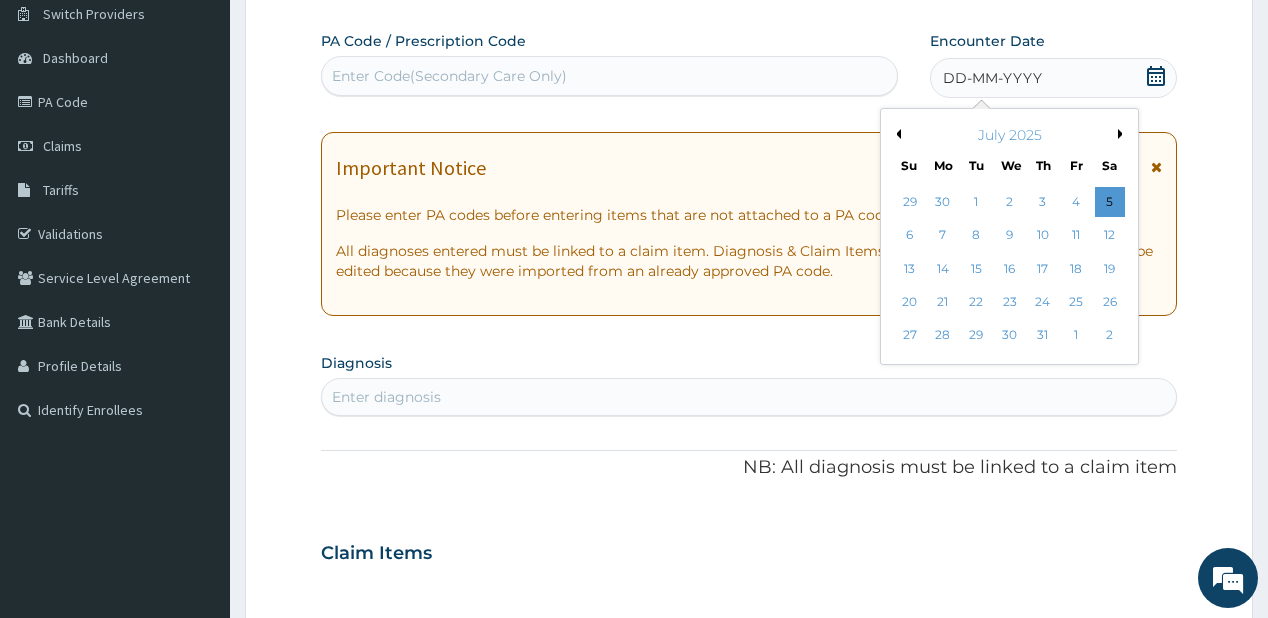 click on "5" at bounding box center (1109, 202) 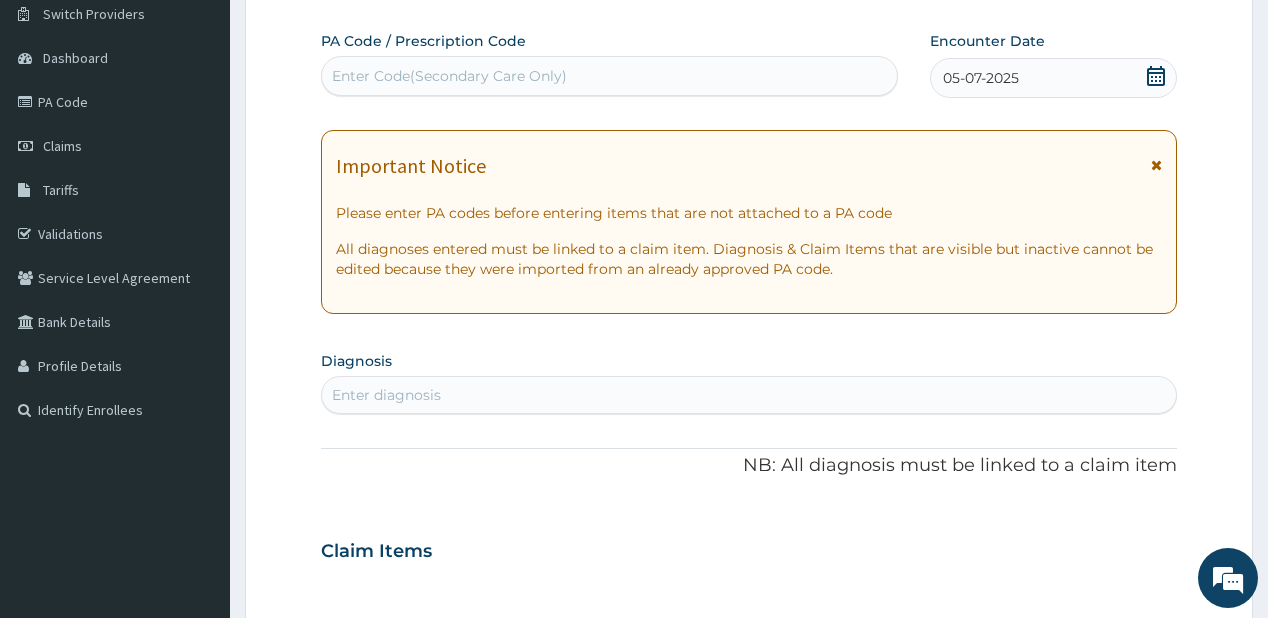 click on "Enter diagnosis" at bounding box center (386, 395) 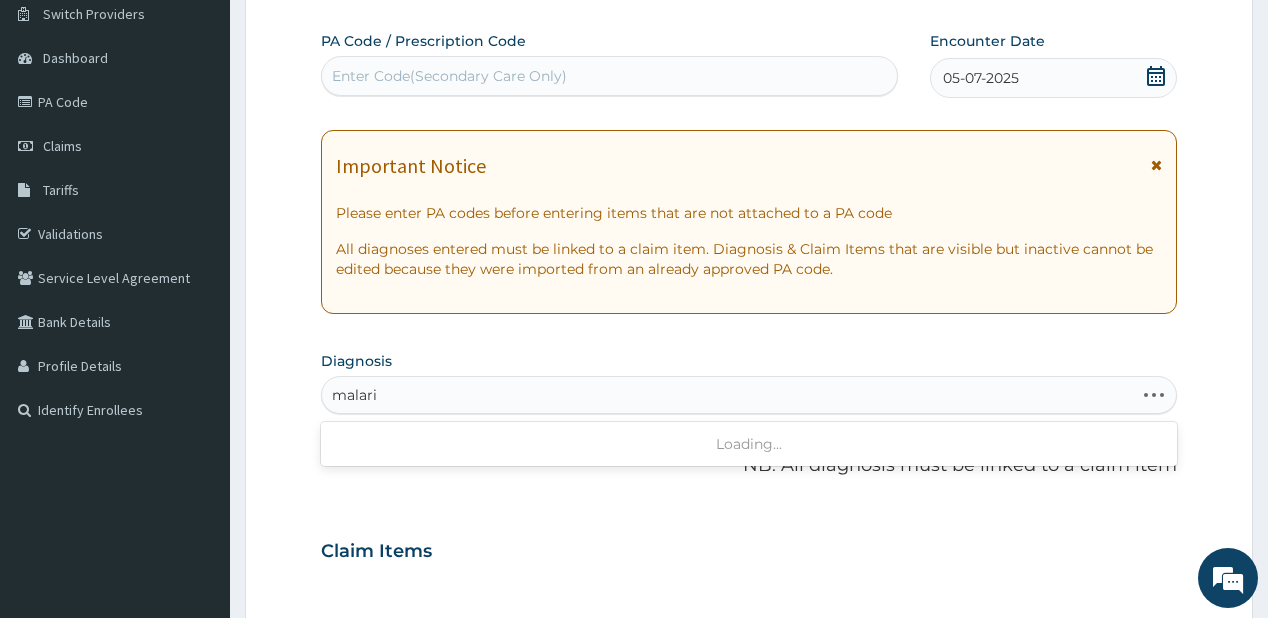 type on "malaria" 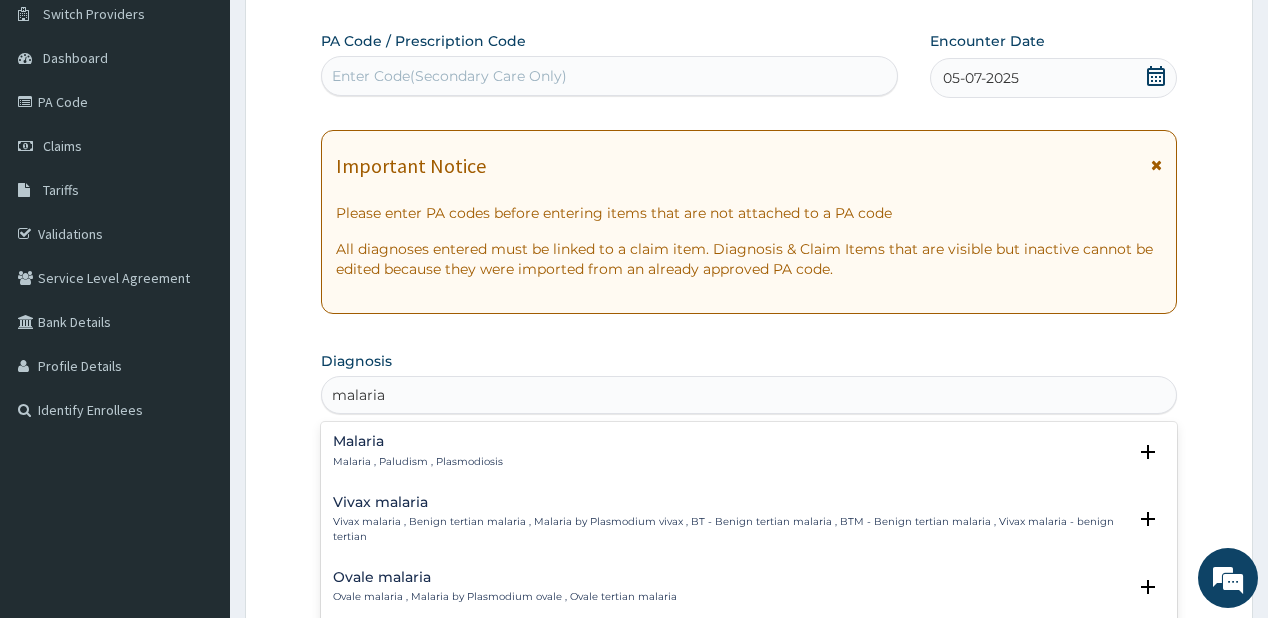click on "Malaria" at bounding box center [418, 441] 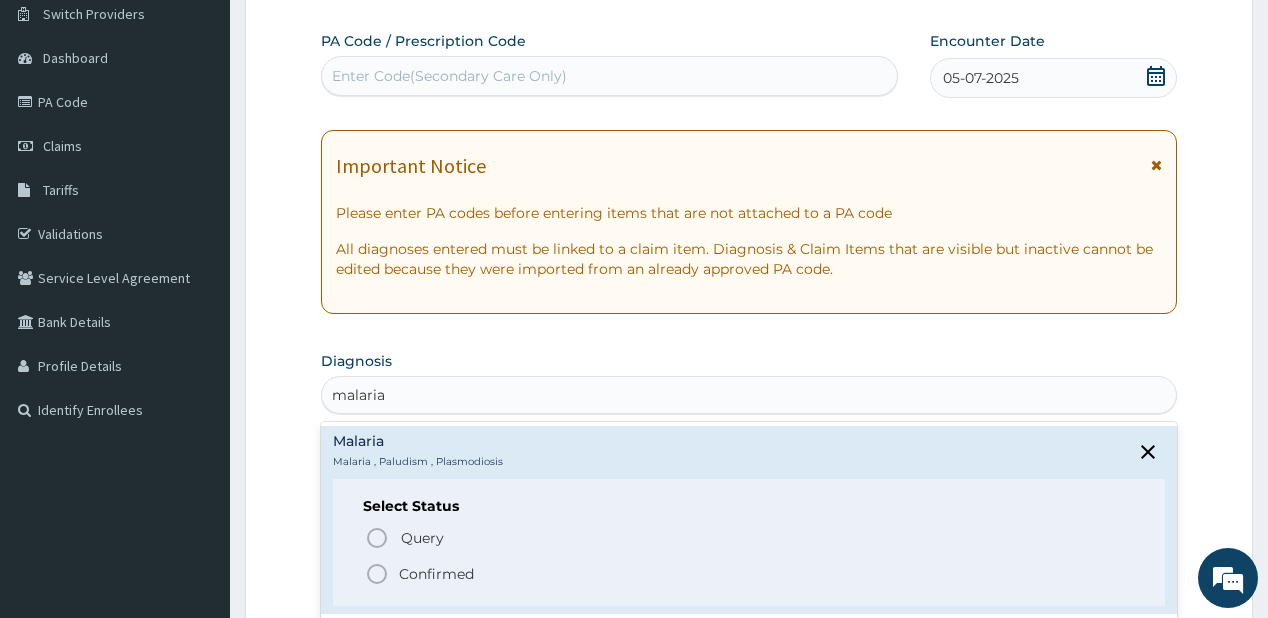 click 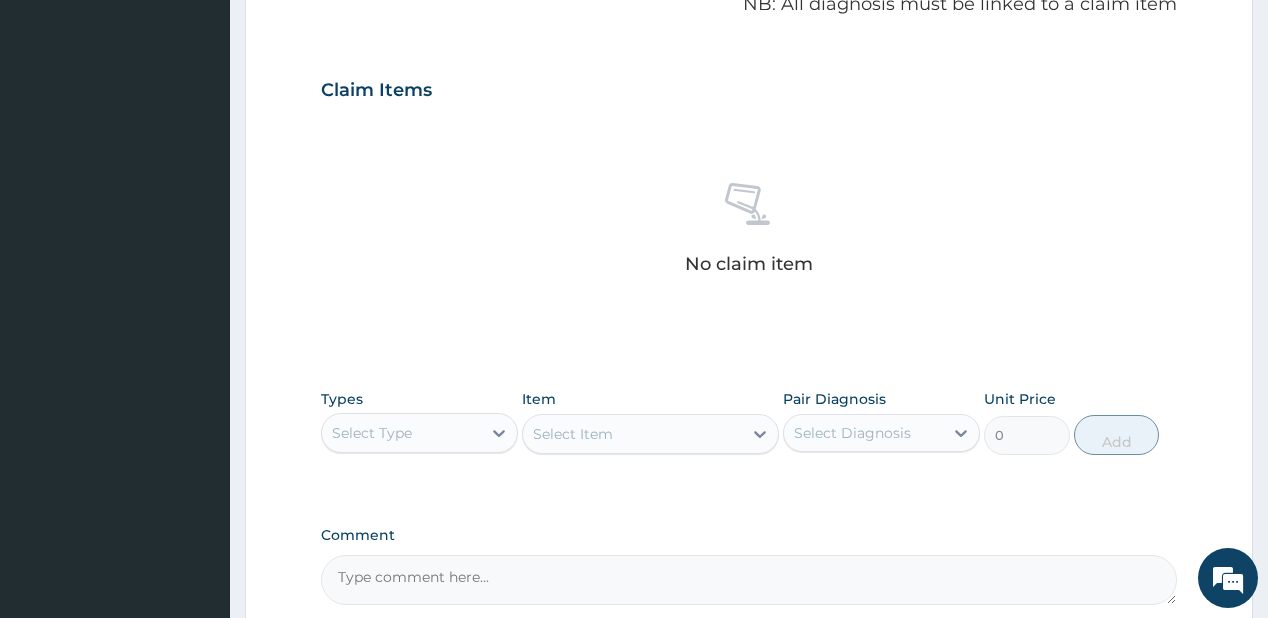 scroll, scrollTop: 800, scrollLeft: 0, axis: vertical 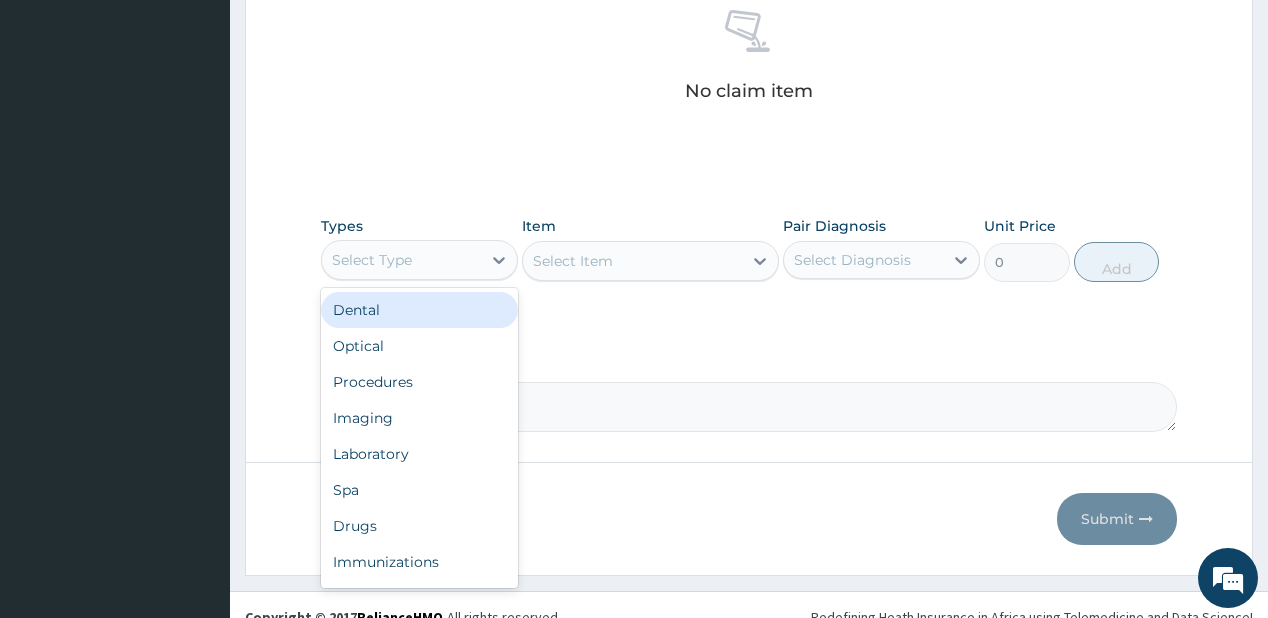 click on "Select Type" at bounding box center [372, 260] 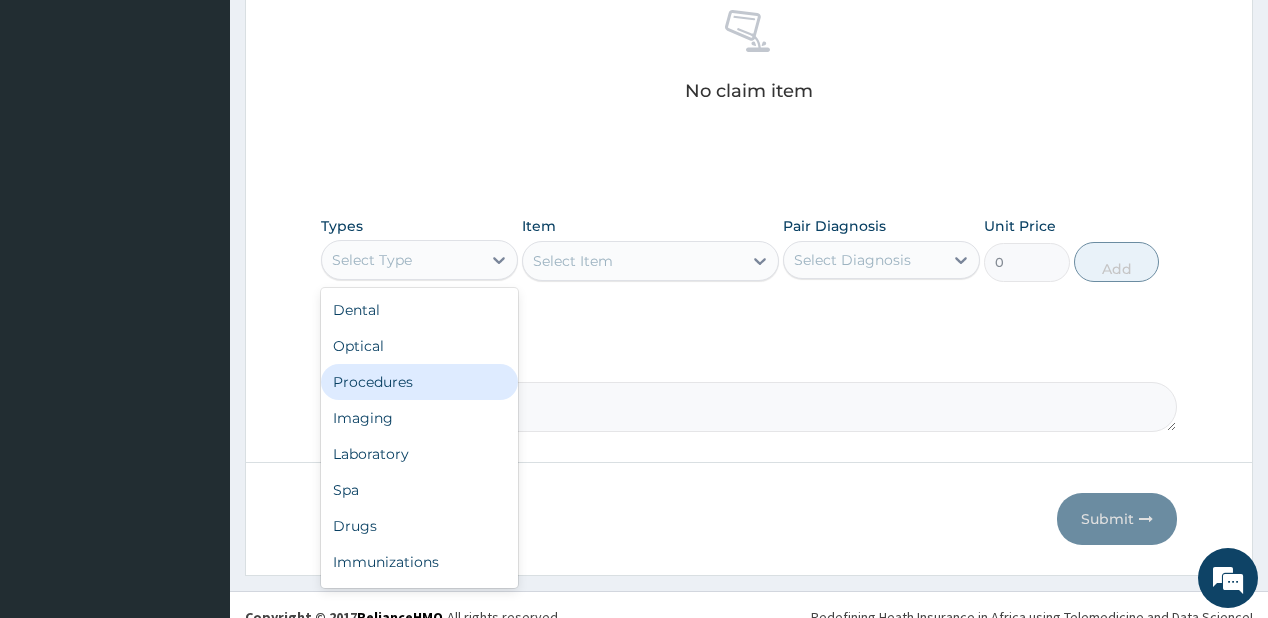 click on "Procedures" at bounding box center (419, 382) 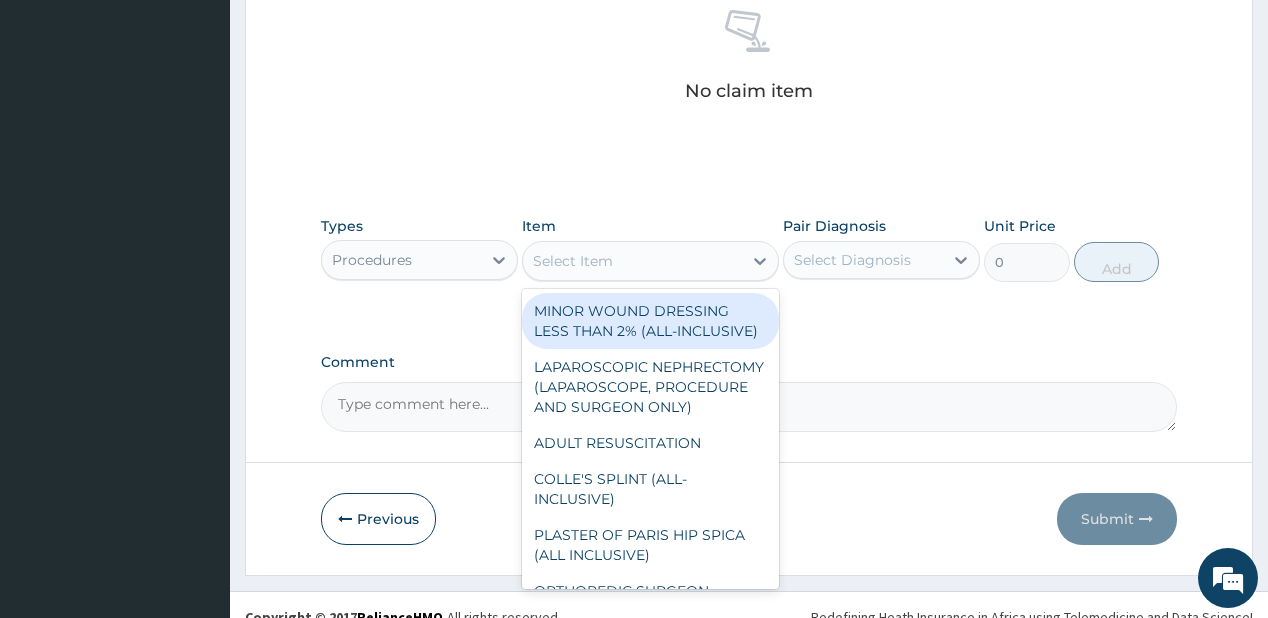 click on "Select Item" at bounding box center (632, 261) 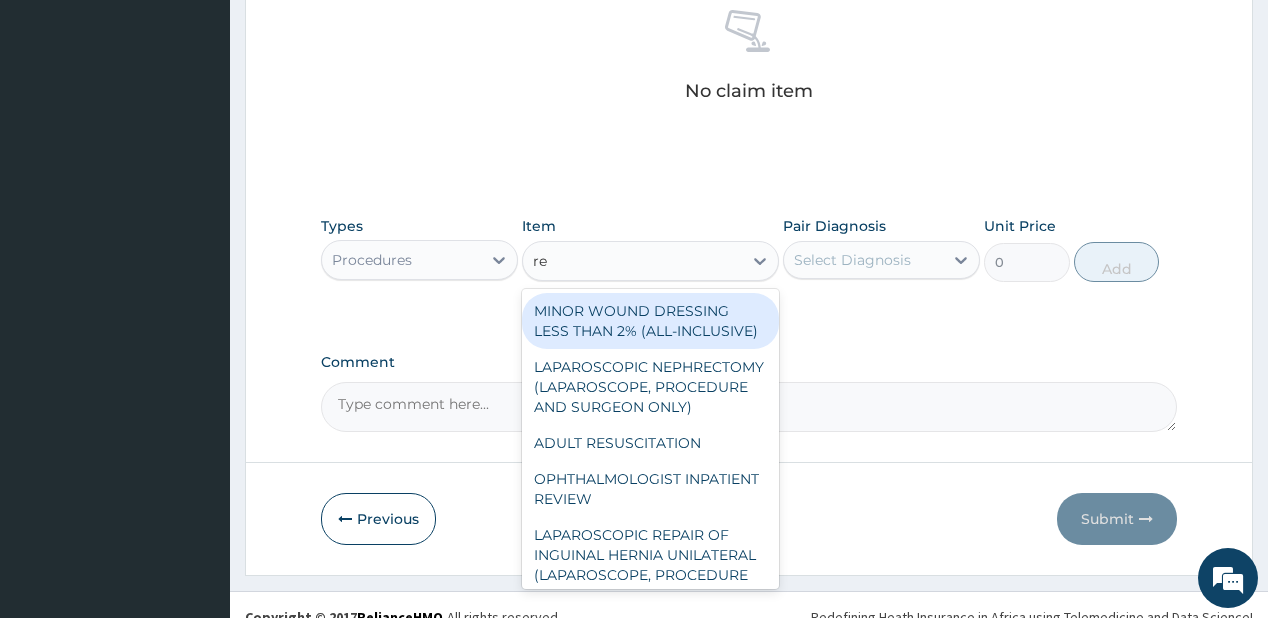 type on "reg" 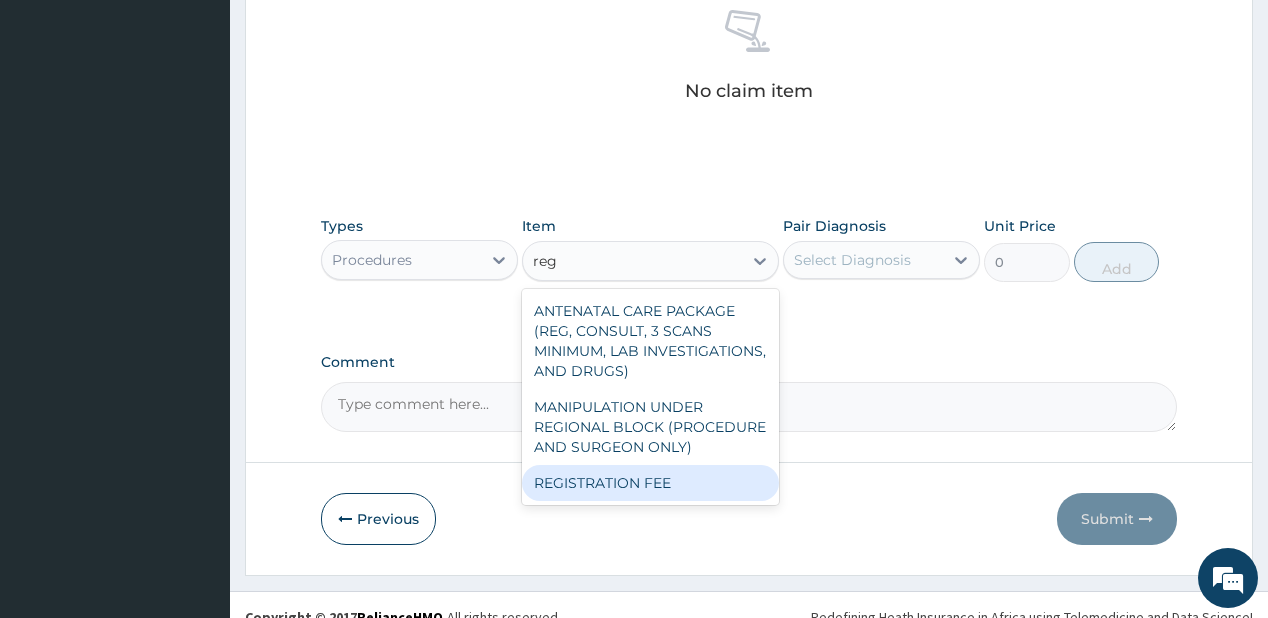click on "ANTENATAL CARE PACKAGE (REG, CONSULT, 3 SCANS MINIMUM, LAB INVESTIGATIONS, AND DRUGS) MANIPULATION UNDER REGIONAL BLOCK (PROCEDURE AND SURGEON ONLY) REGISTRATION FEE" at bounding box center [650, 397] 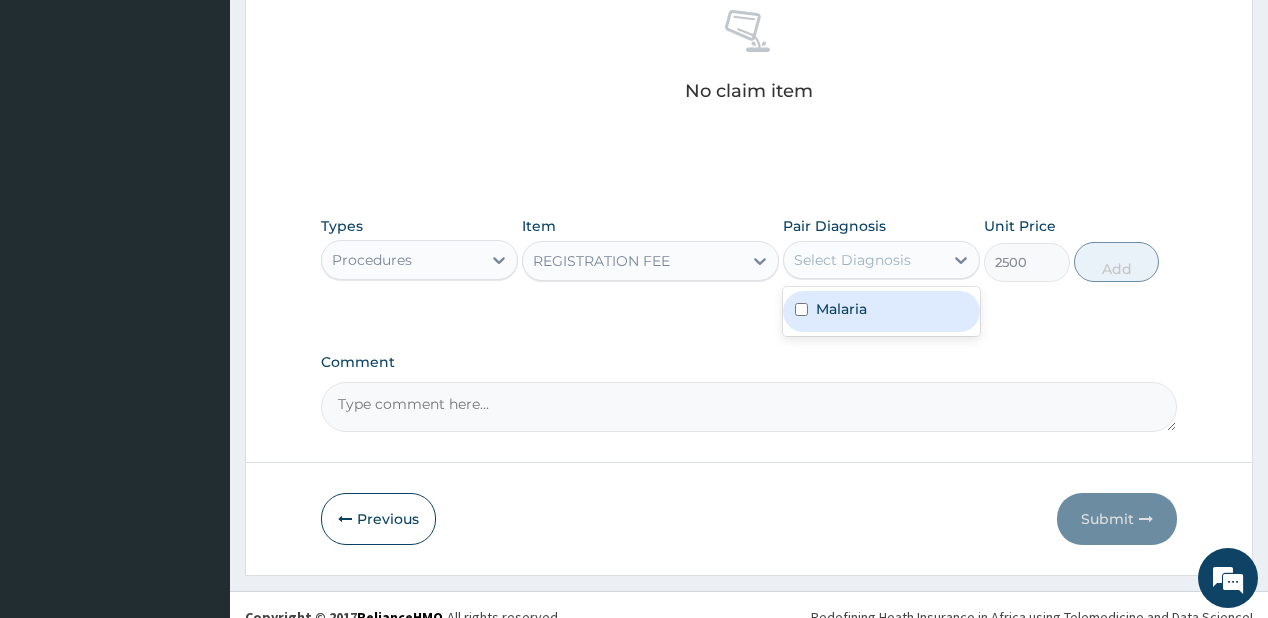 click on "Select Diagnosis" at bounding box center [863, 260] 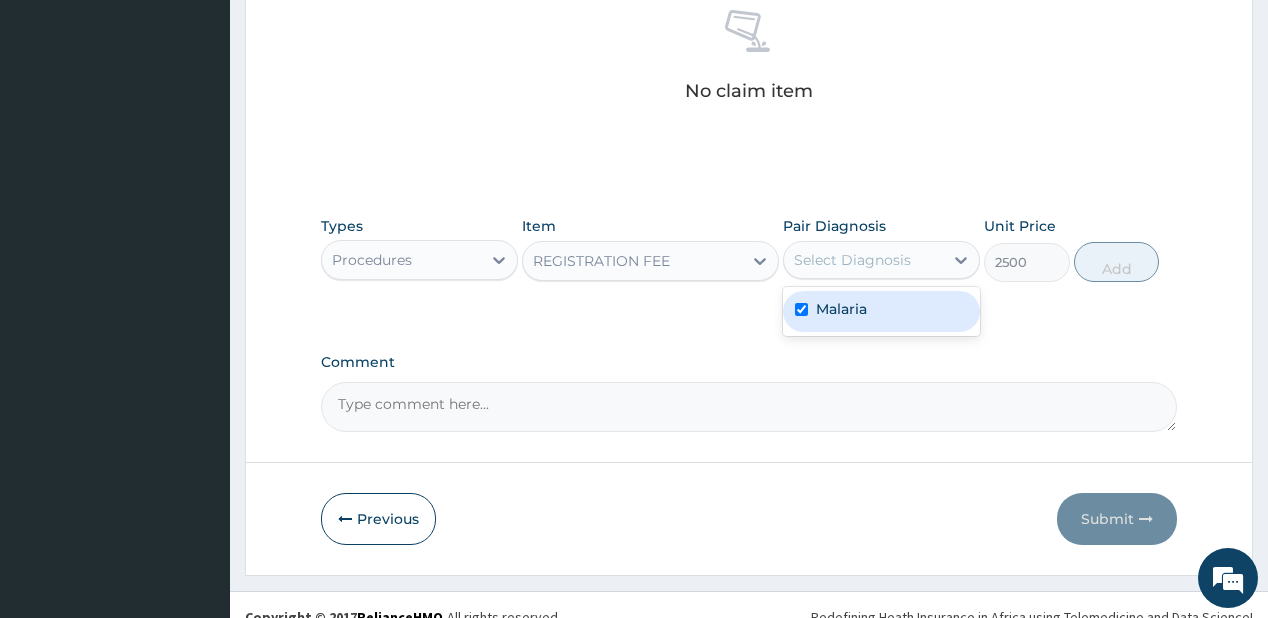 checkbox on "true" 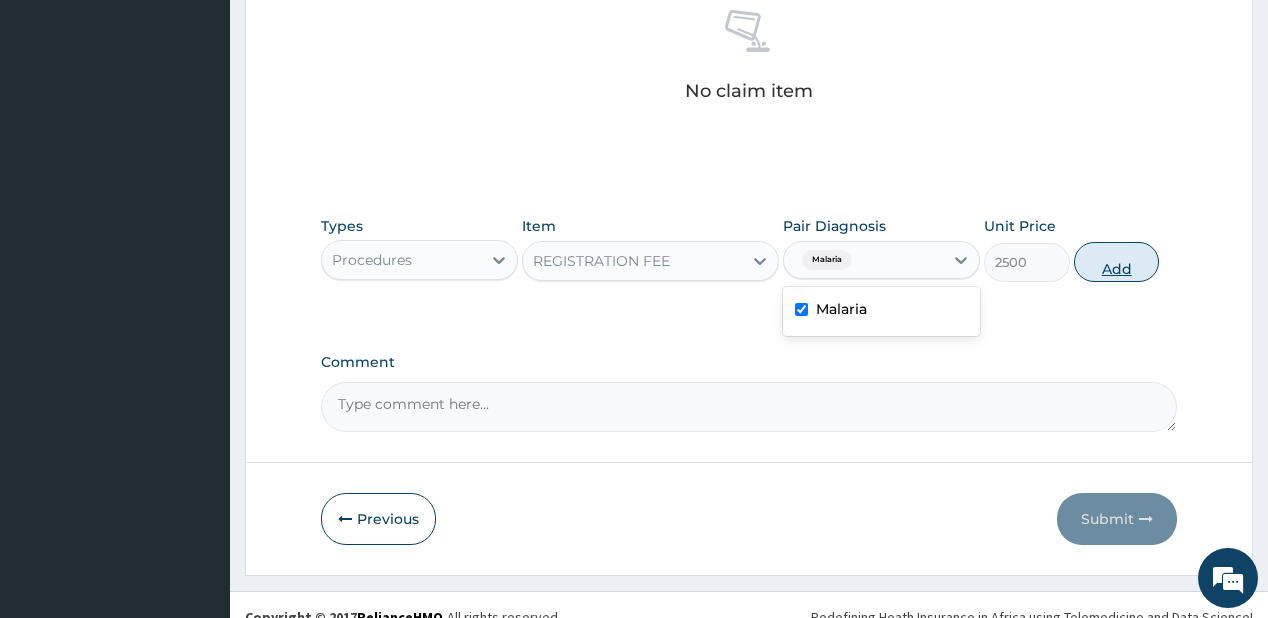 click on "Add" at bounding box center (1117, 262) 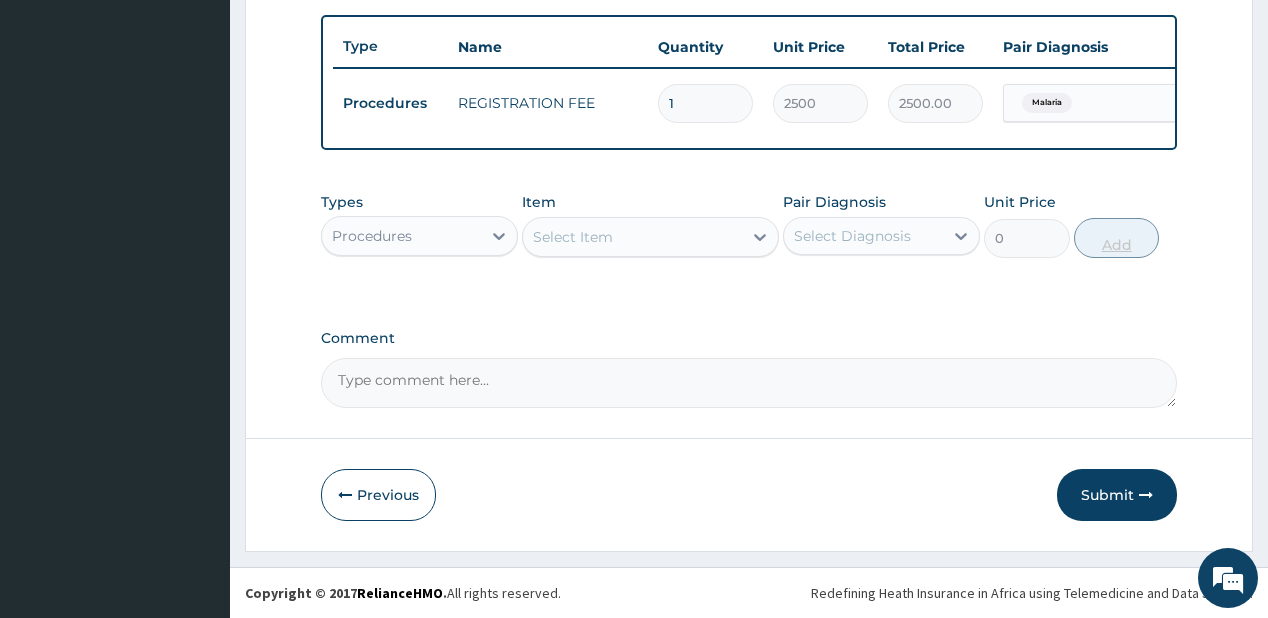 scroll, scrollTop: 737, scrollLeft: 0, axis: vertical 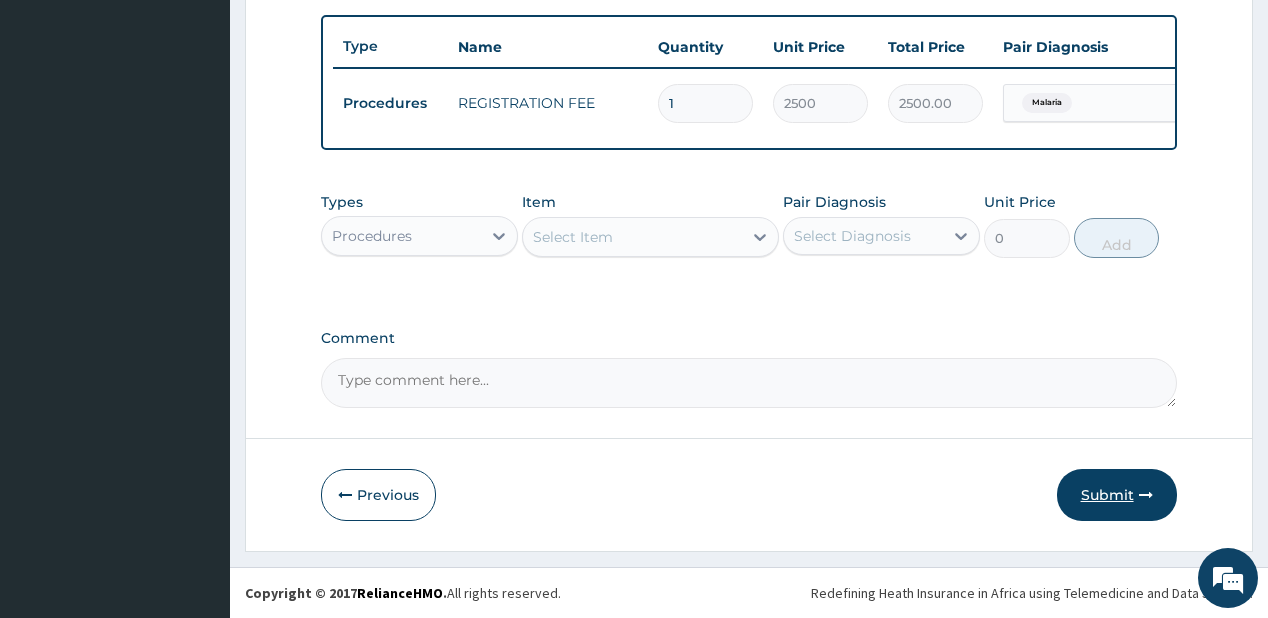 click on "Submit" at bounding box center [1117, 495] 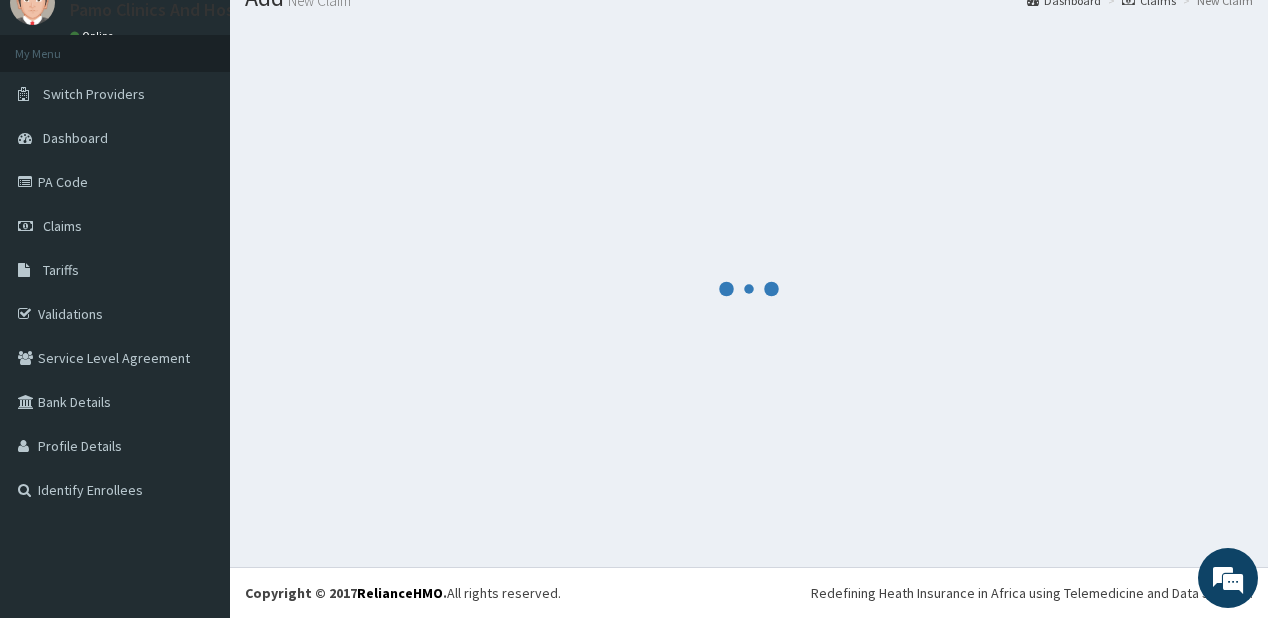 scroll, scrollTop: 79, scrollLeft: 0, axis: vertical 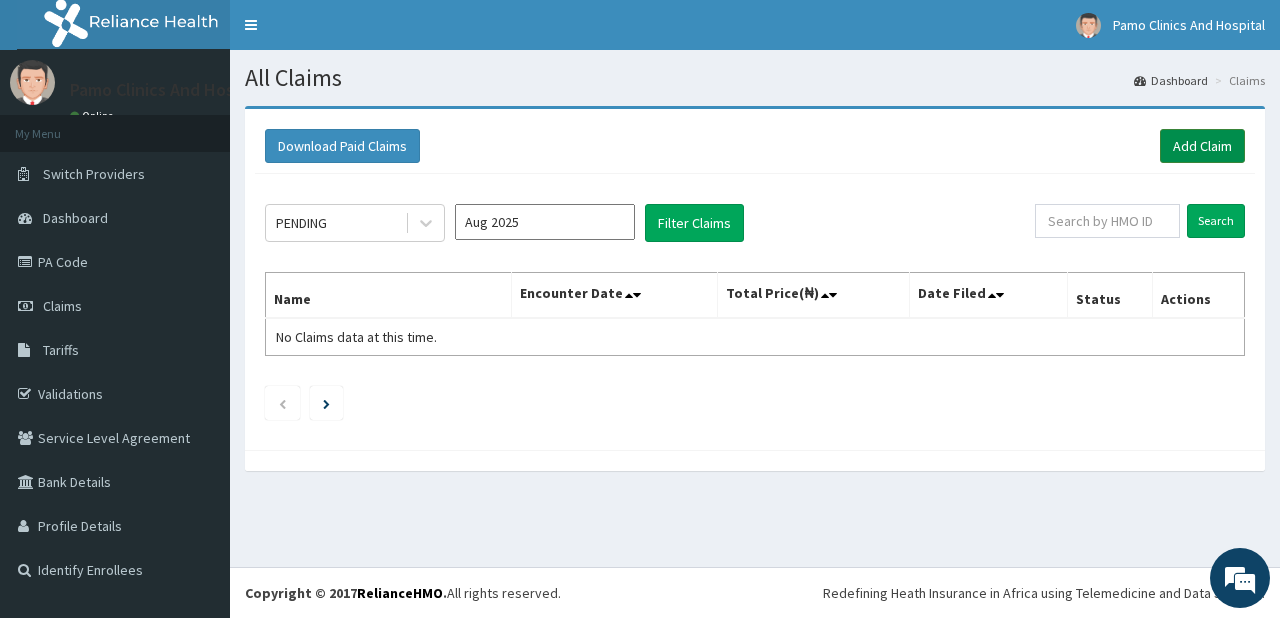 click on "Add Claim" at bounding box center [1202, 146] 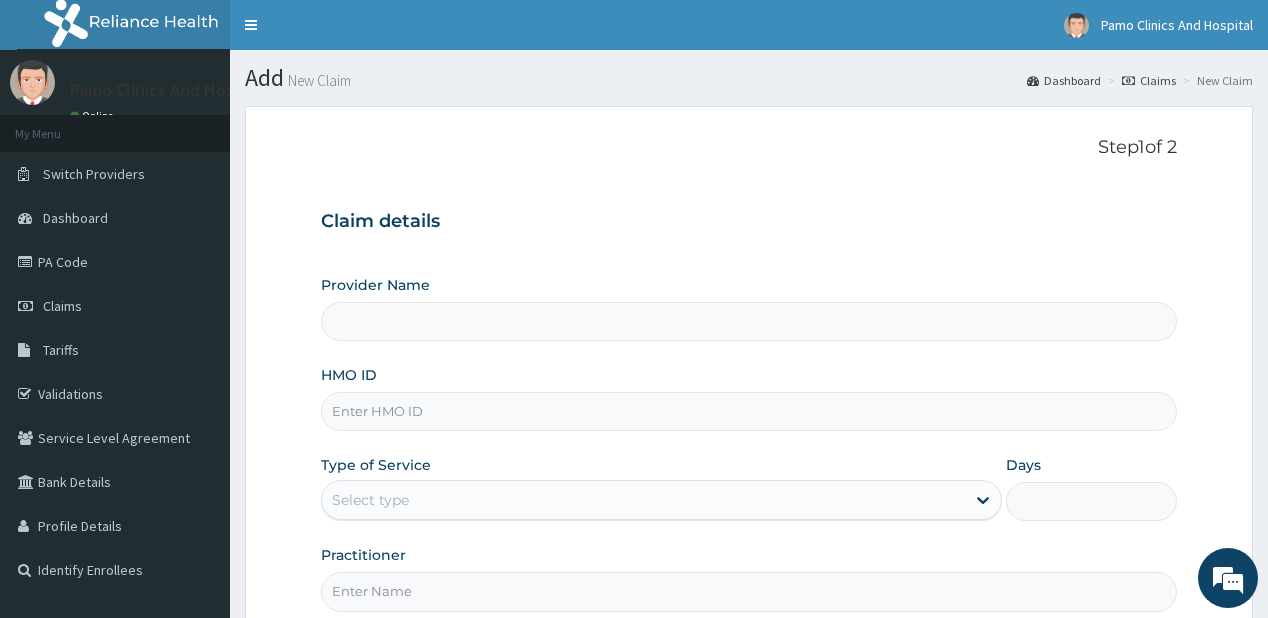 type on "Pamo Clinics And Hospital" 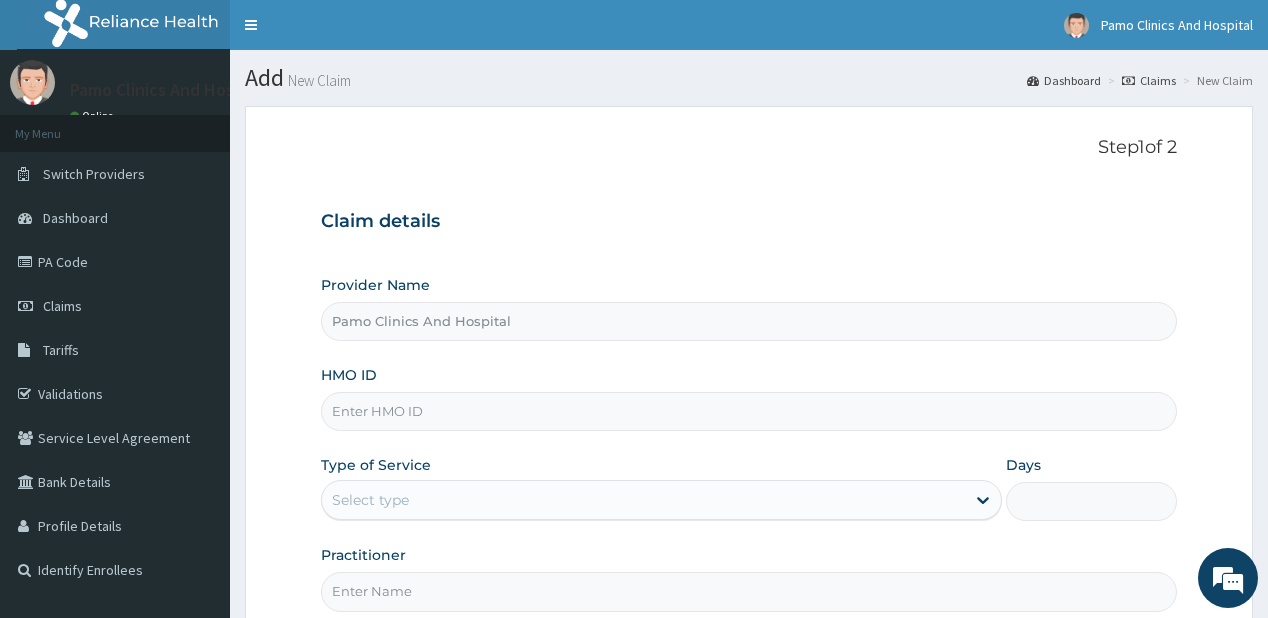 scroll, scrollTop: 0, scrollLeft: 0, axis: both 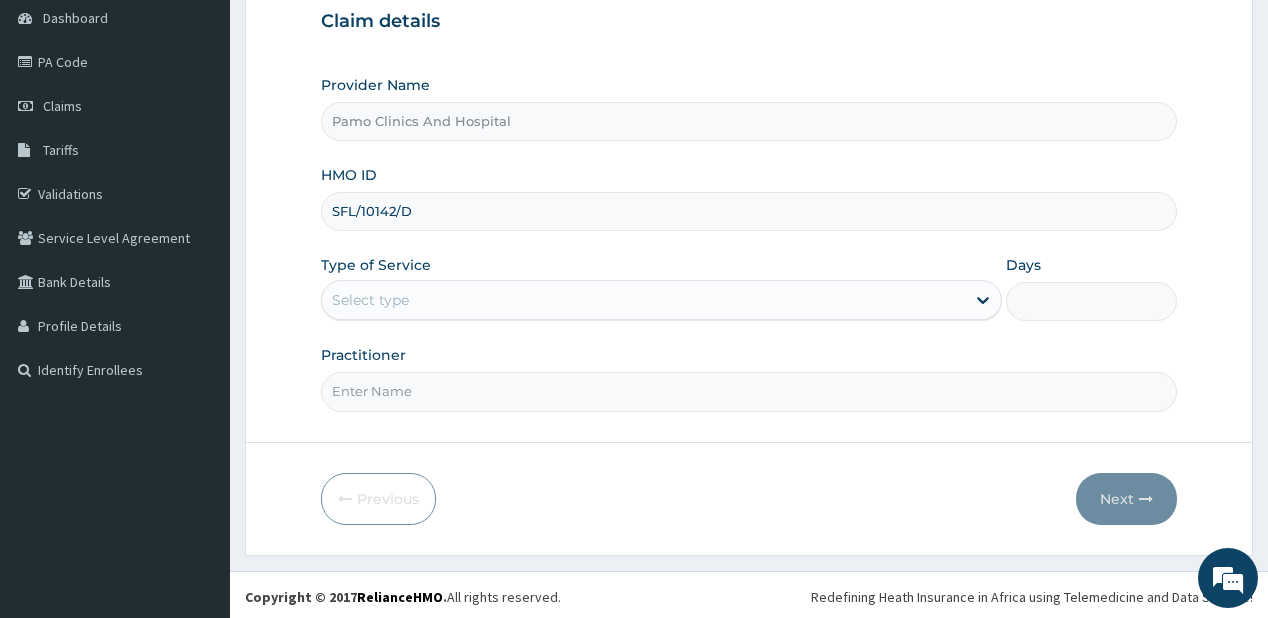 type on "SFL/10142/D" 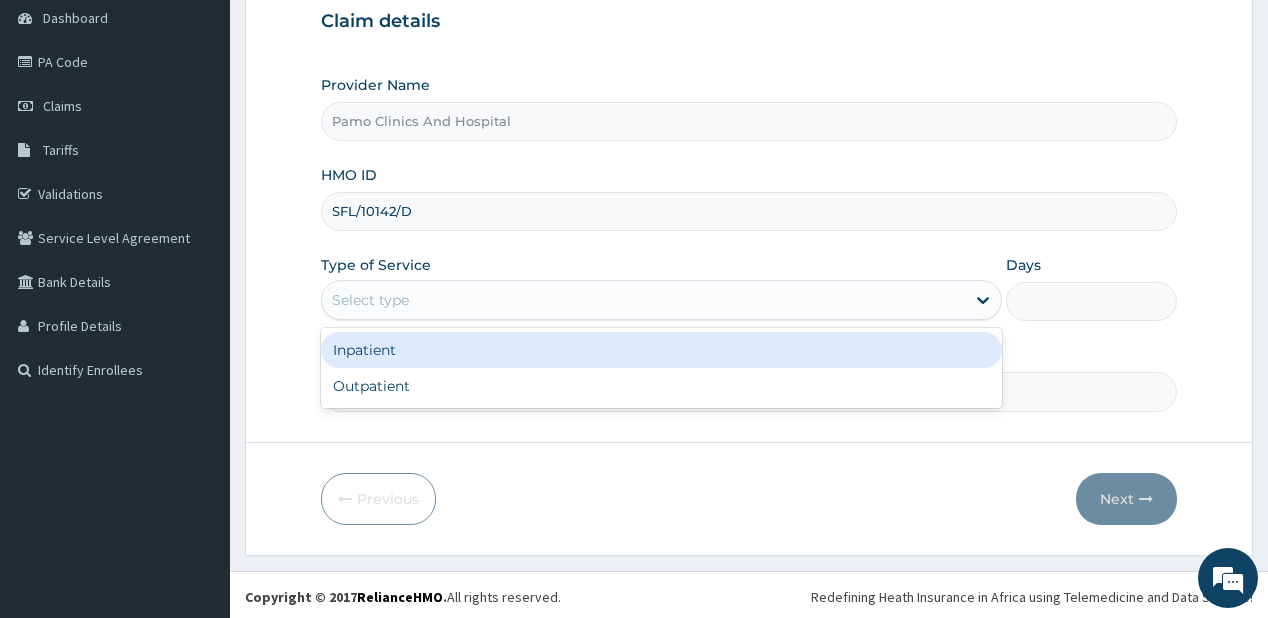 click on "Select type" at bounding box center [370, 300] 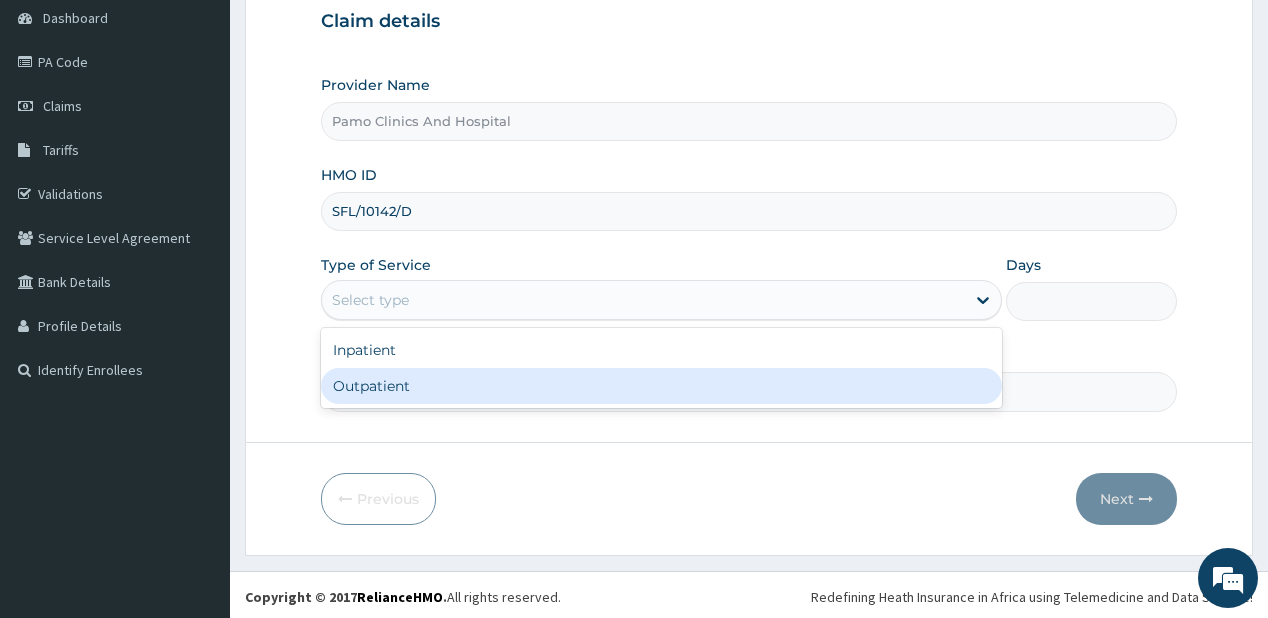 click on "Outpatient" at bounding box center [661, 386] 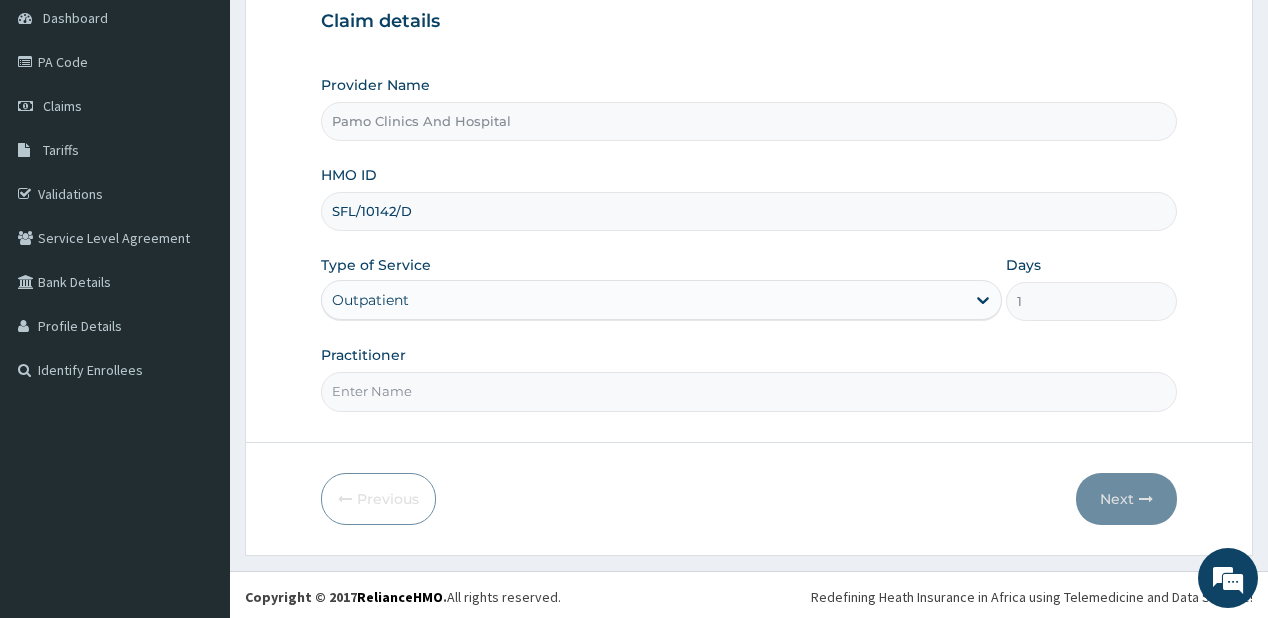 click on "Practitioner" at bounding box center (748, 391) 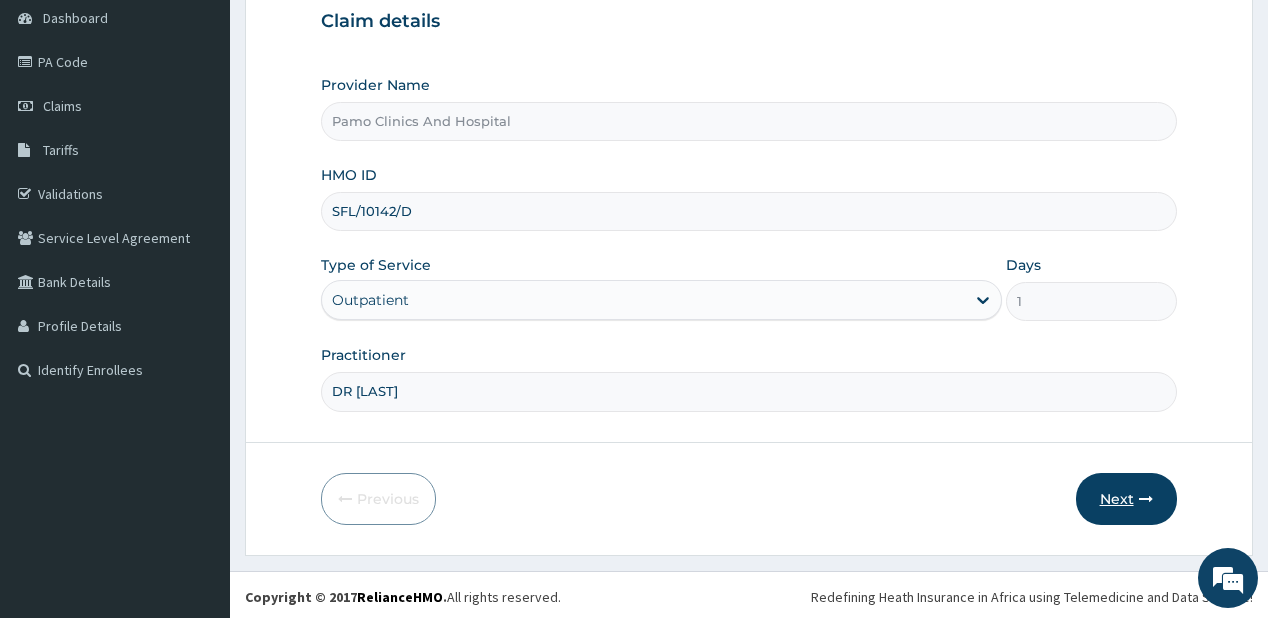 click at bounding box center [1146, 499] 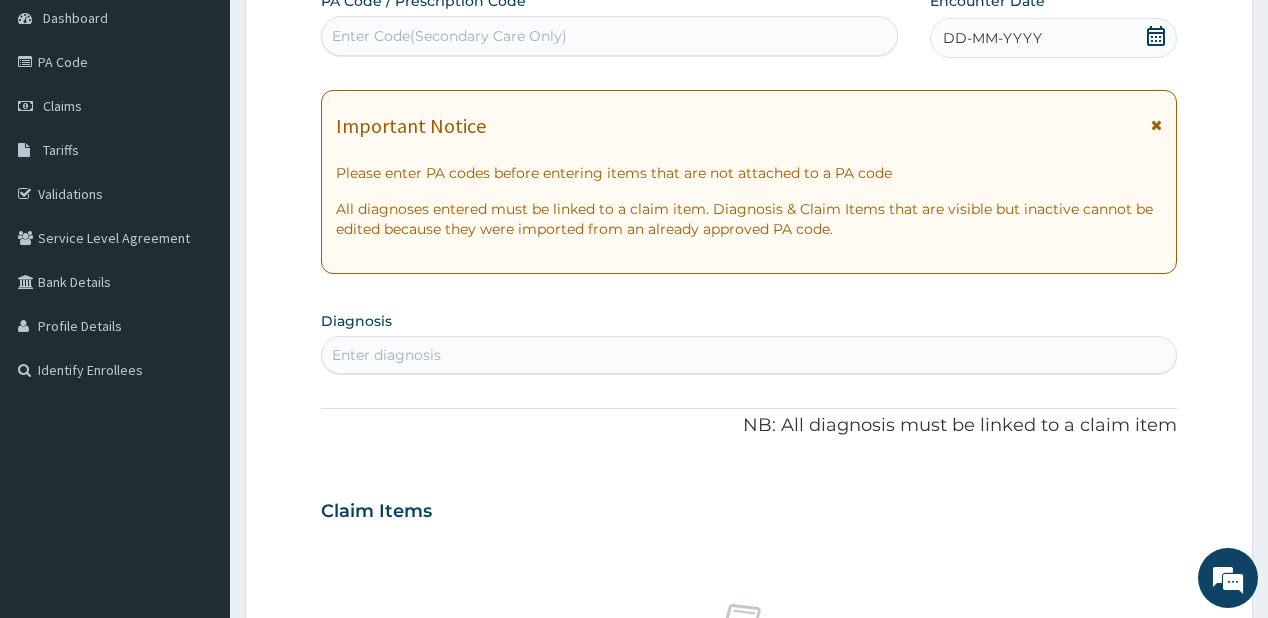 click on "DD-MM-YYYY" at bounding box center [992, 38] 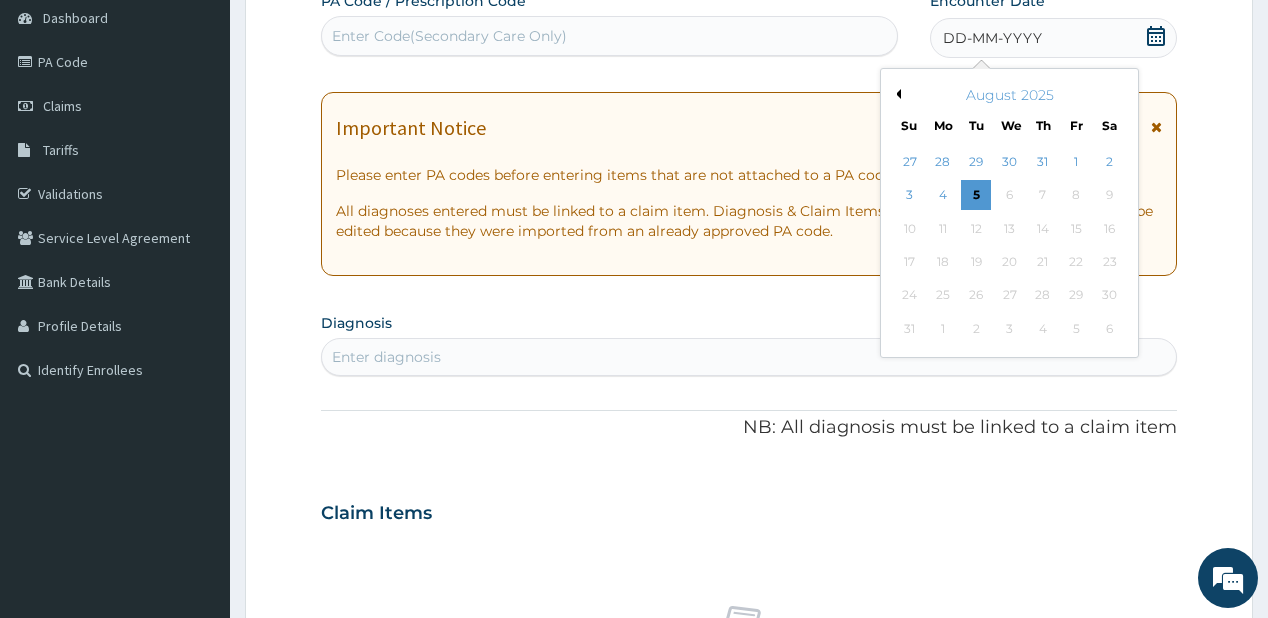 click on "Previous Month" at bounding box center [896, 94] 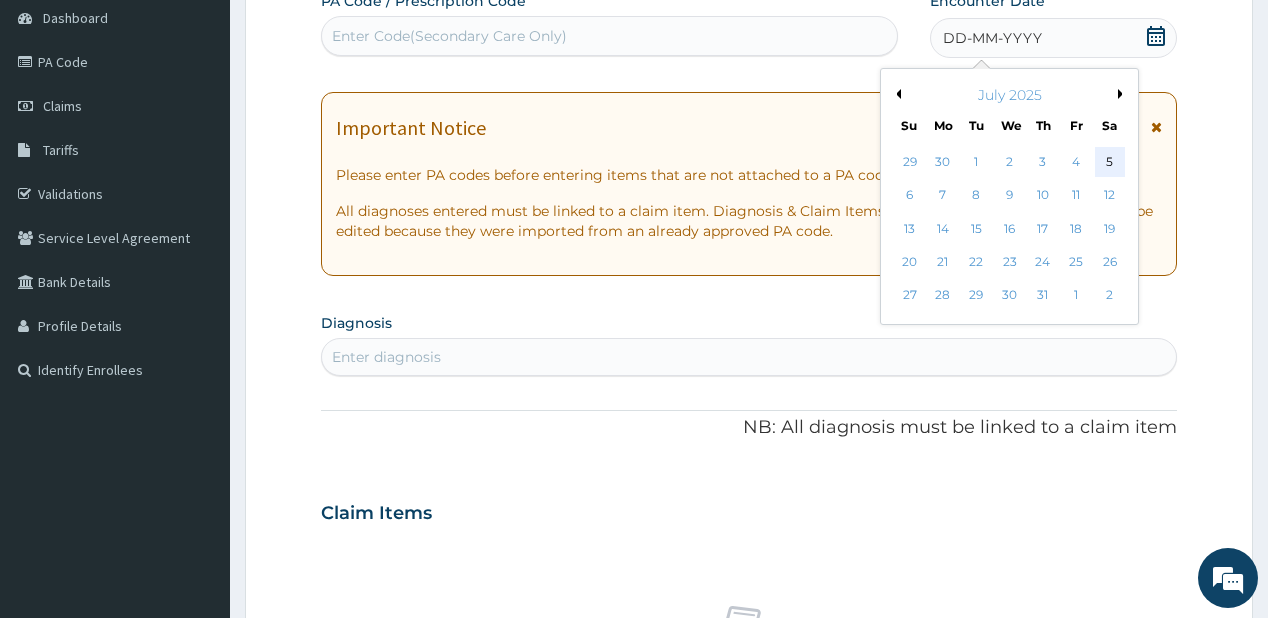 click on "5" at bounding box center (1109, 162) 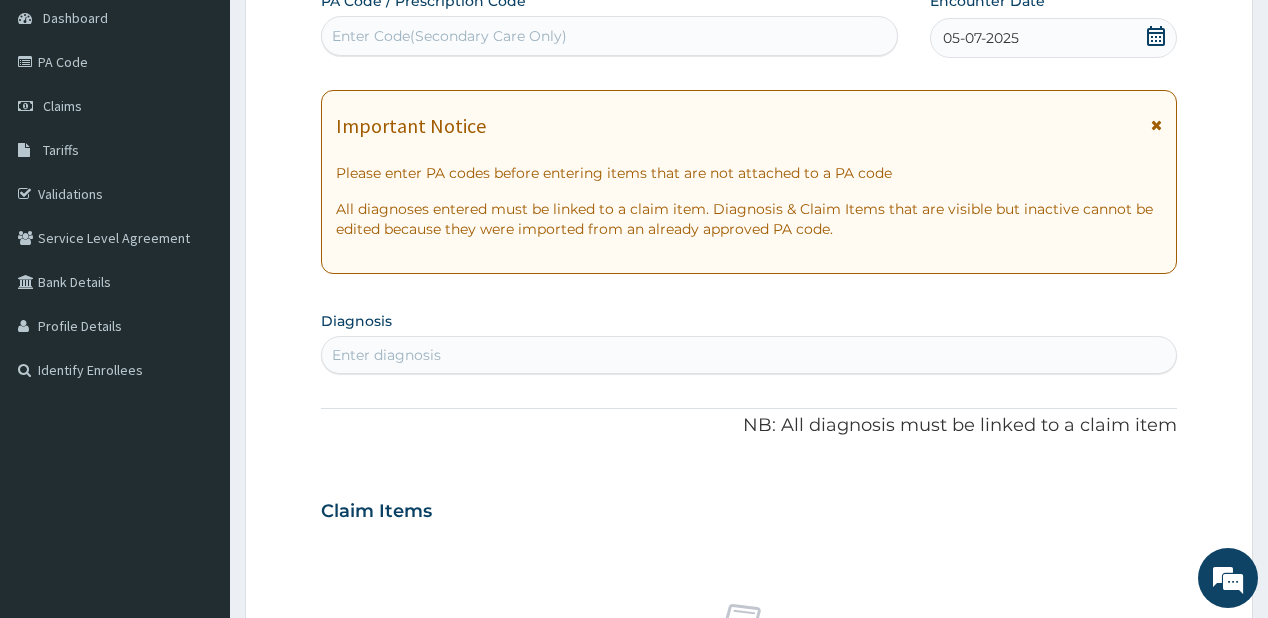 click on "Enter diagnosis" at bounding box center [748, 355] 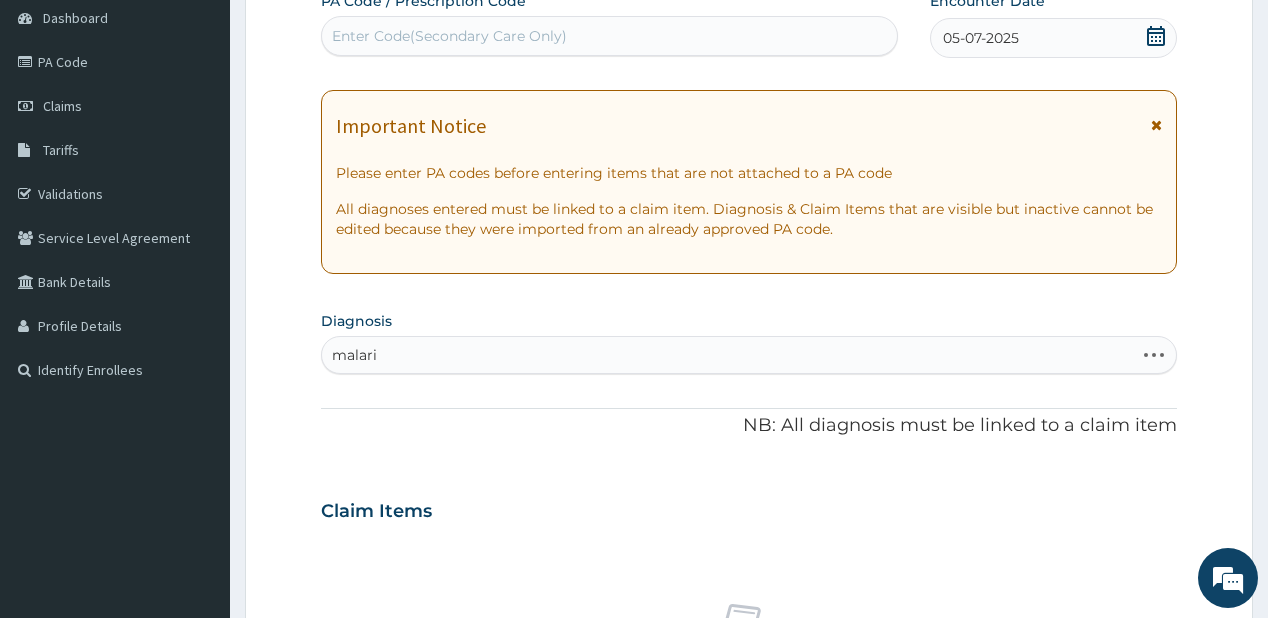 type on "malaria" 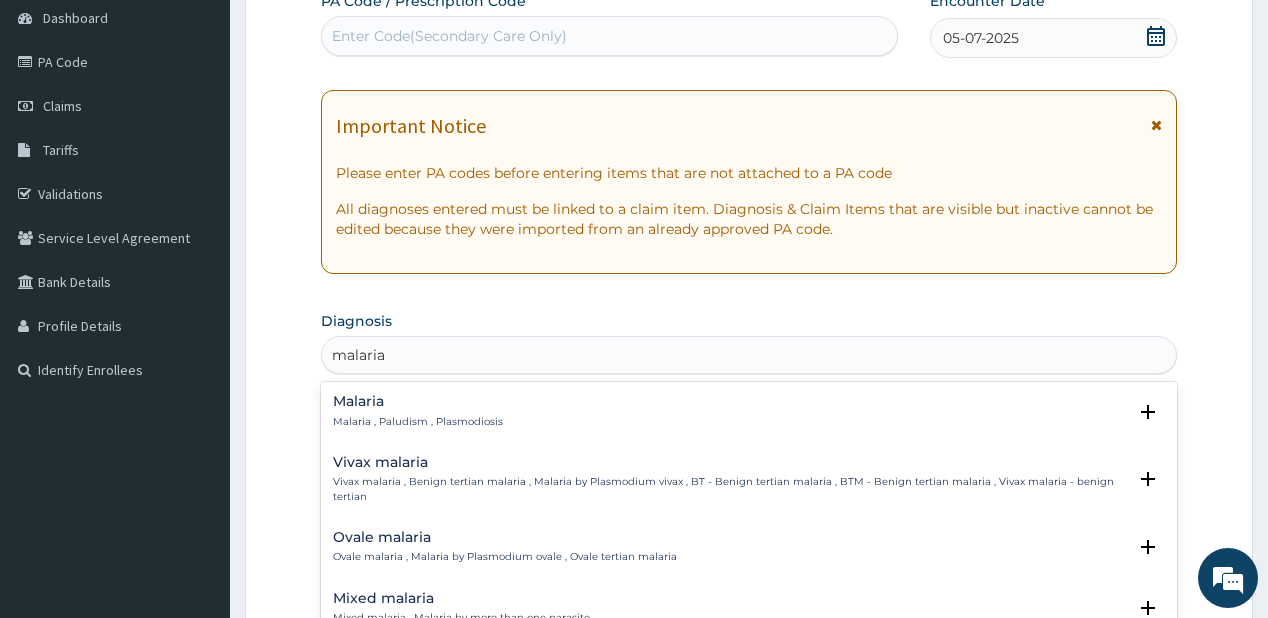 click on "Malaria" at bounding box center (418, 401) 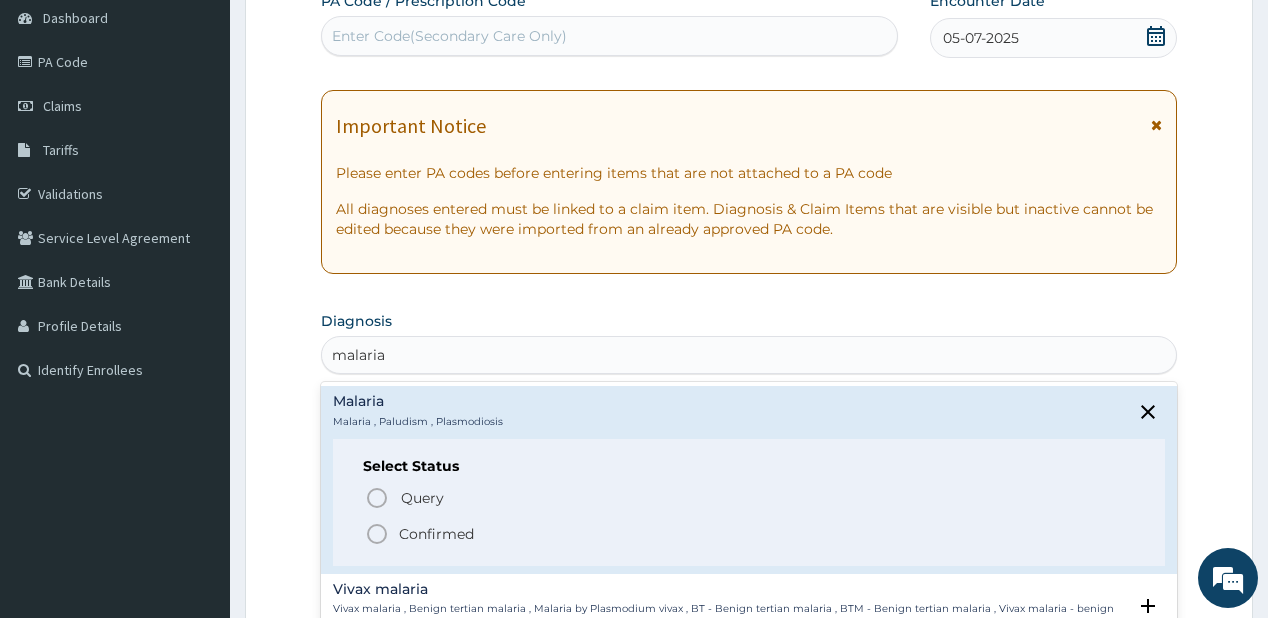 click 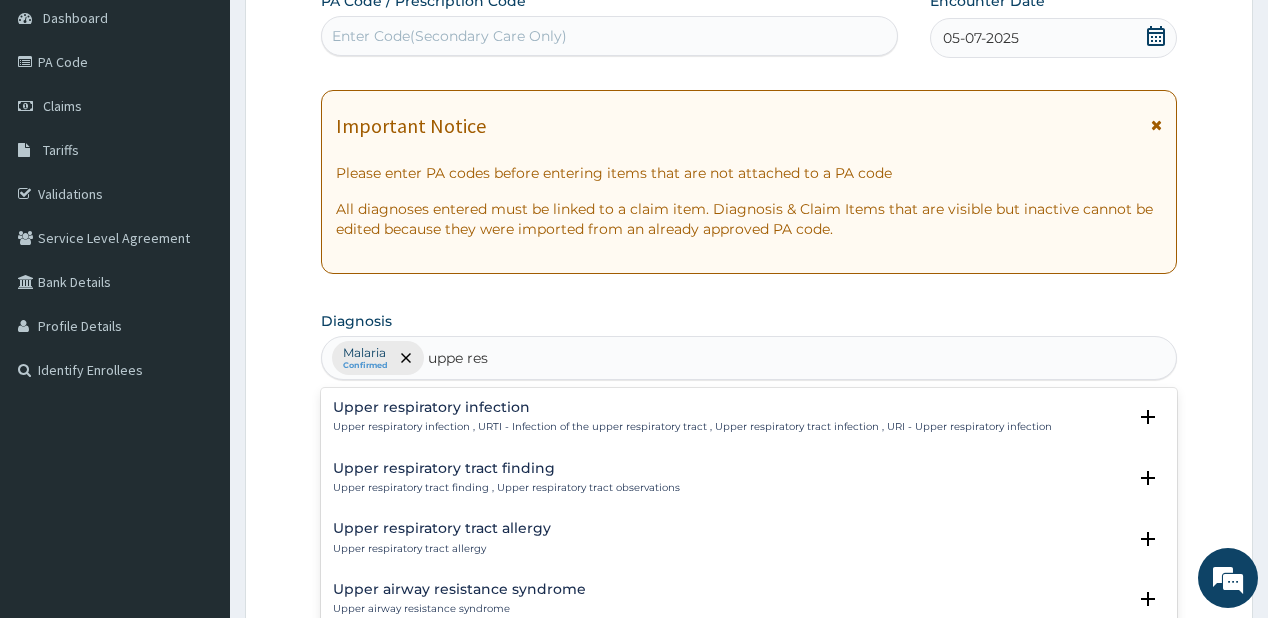 type on "uppe resp" 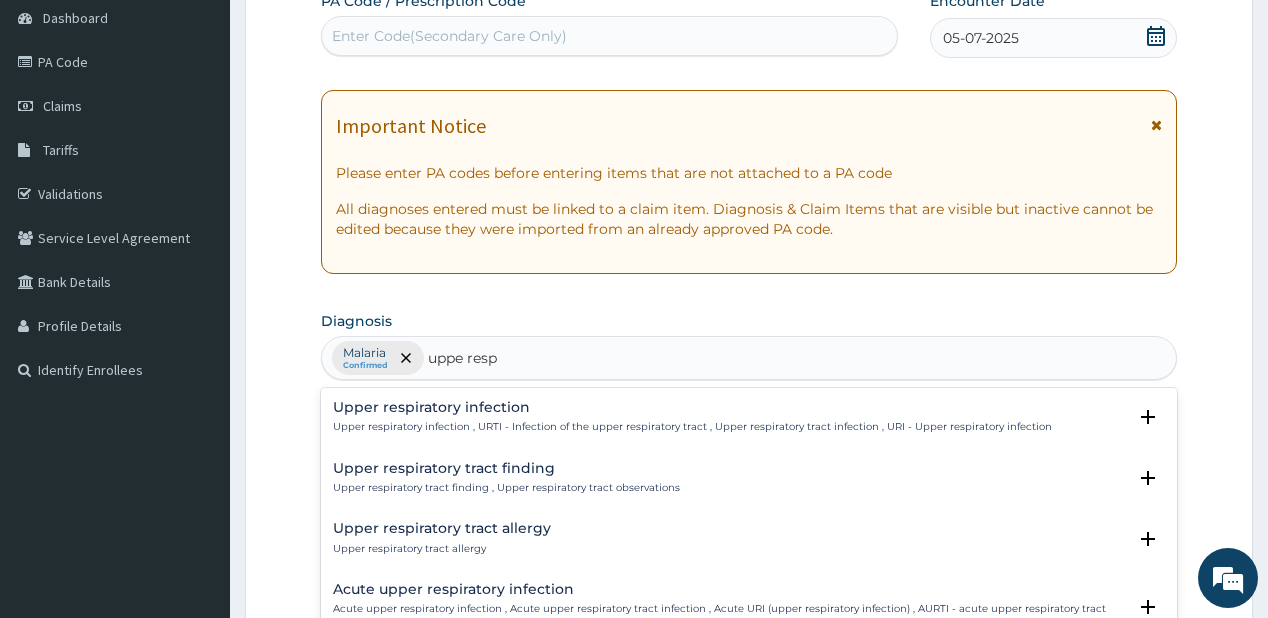 click on "Upper respiratory infection , URTI - Infection of the upper respiratory tract , Upper respiratory tract infection , URI - Upper respiratory infection" at bounding box center (692, 427) 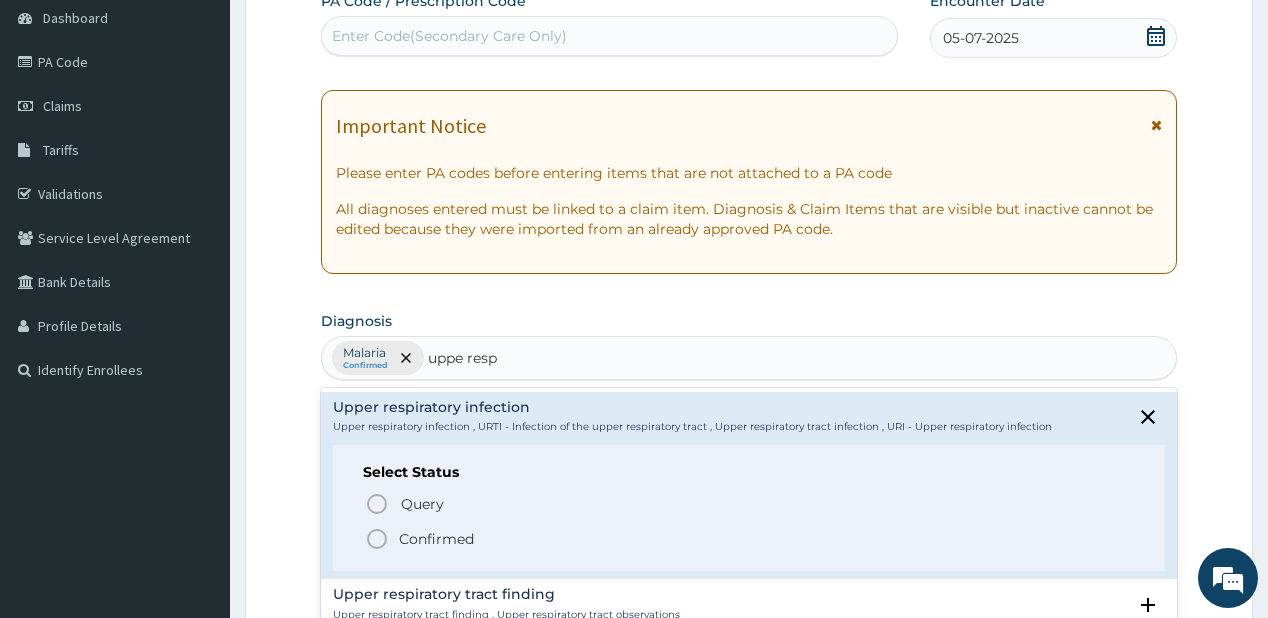 click on "Confirmed" at bounding box center (436, 539) 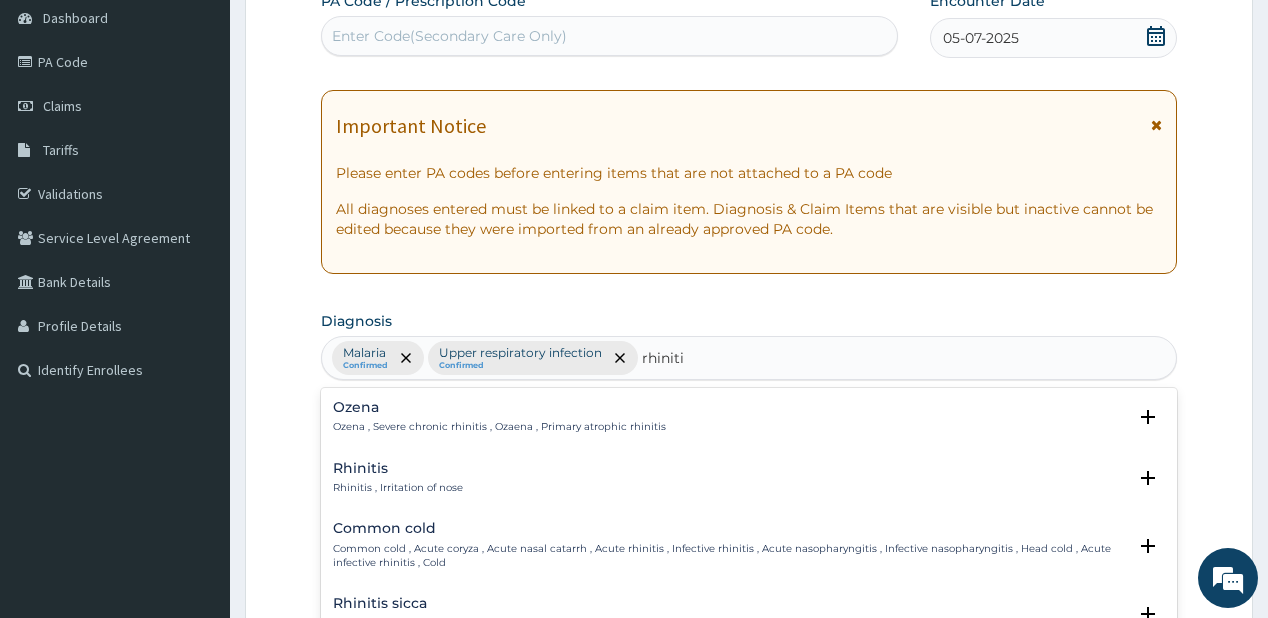 type on "rhinitis" 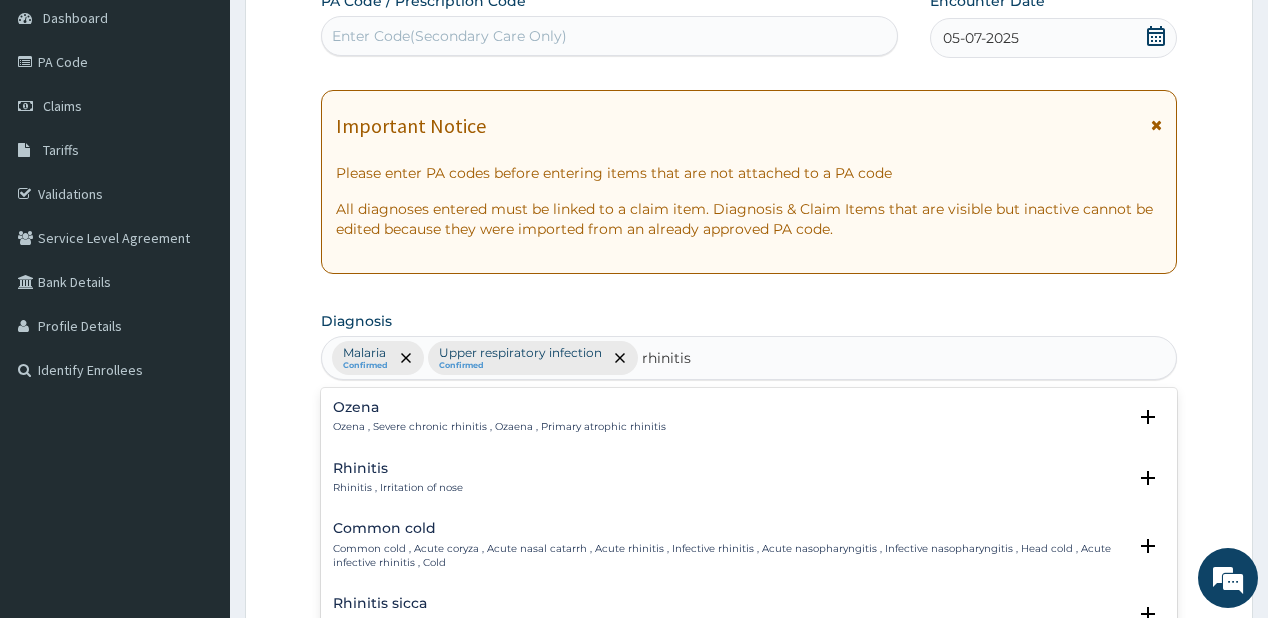 click on "Rhinitis" at bounding box center [398, 468] 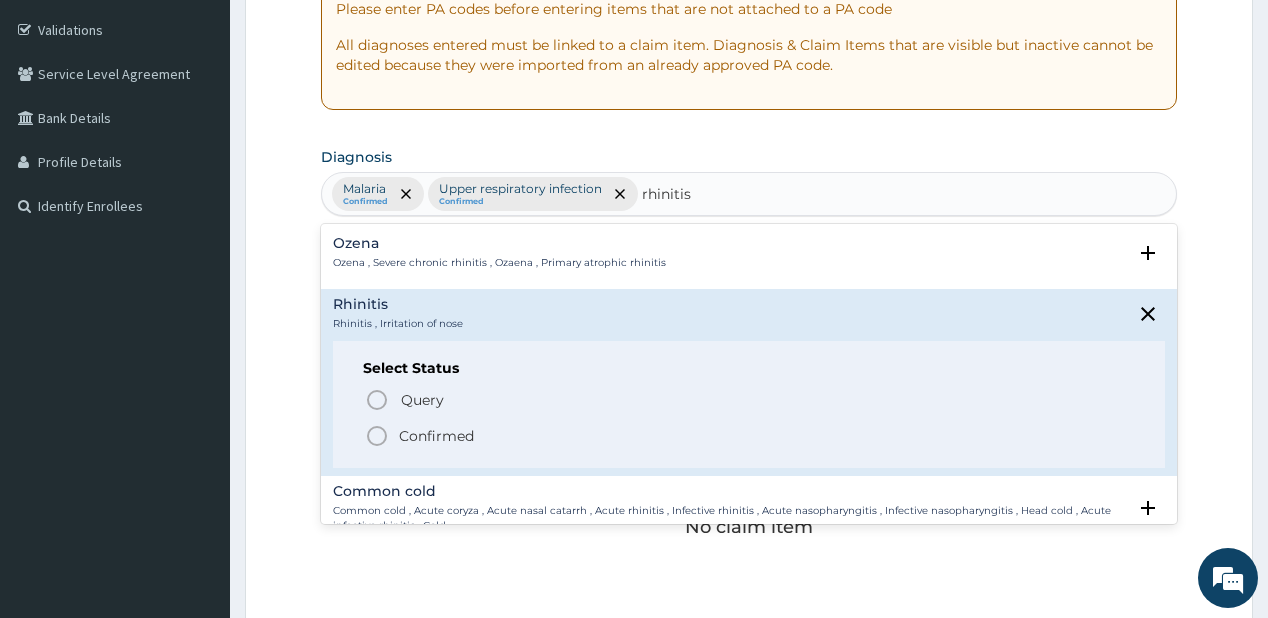 scroll, scrollTop: 520, scrollLeft: 0, axis: vertical 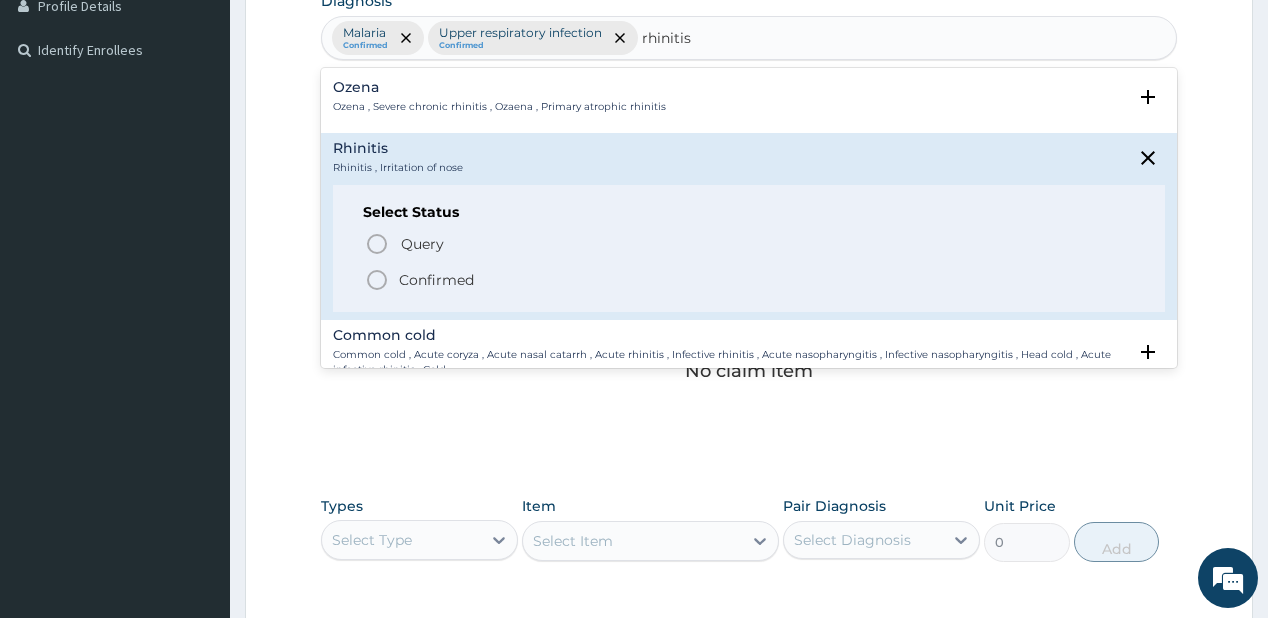 click 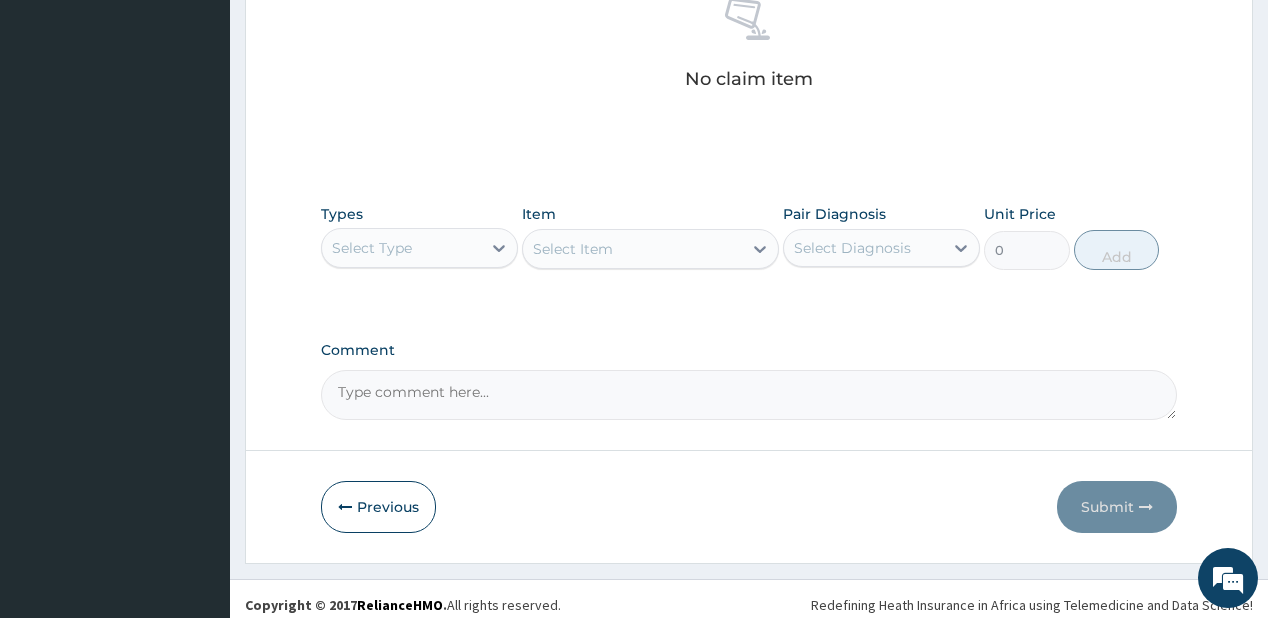 scroll, scrollTop: 821, scrollLeft: 0, axis: vertical 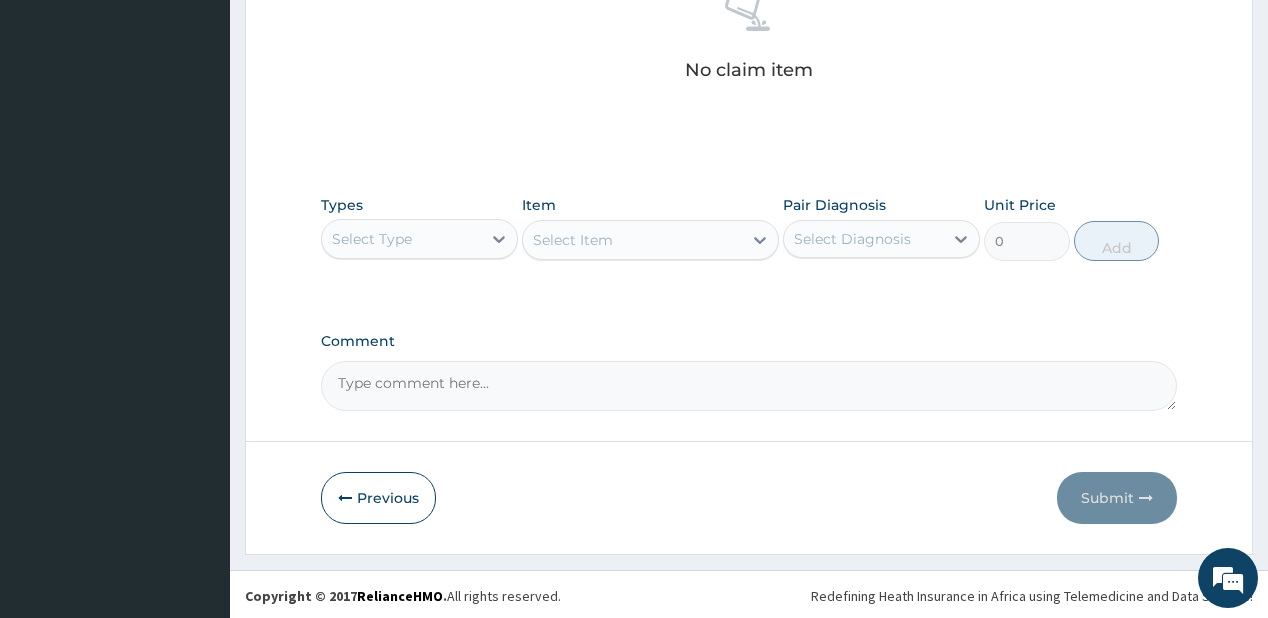 click on "Types Select Type Item Select Item Pair Diagnosis Select Diagnosis Unit Price 0 Add" at bounding box center [748, 228] 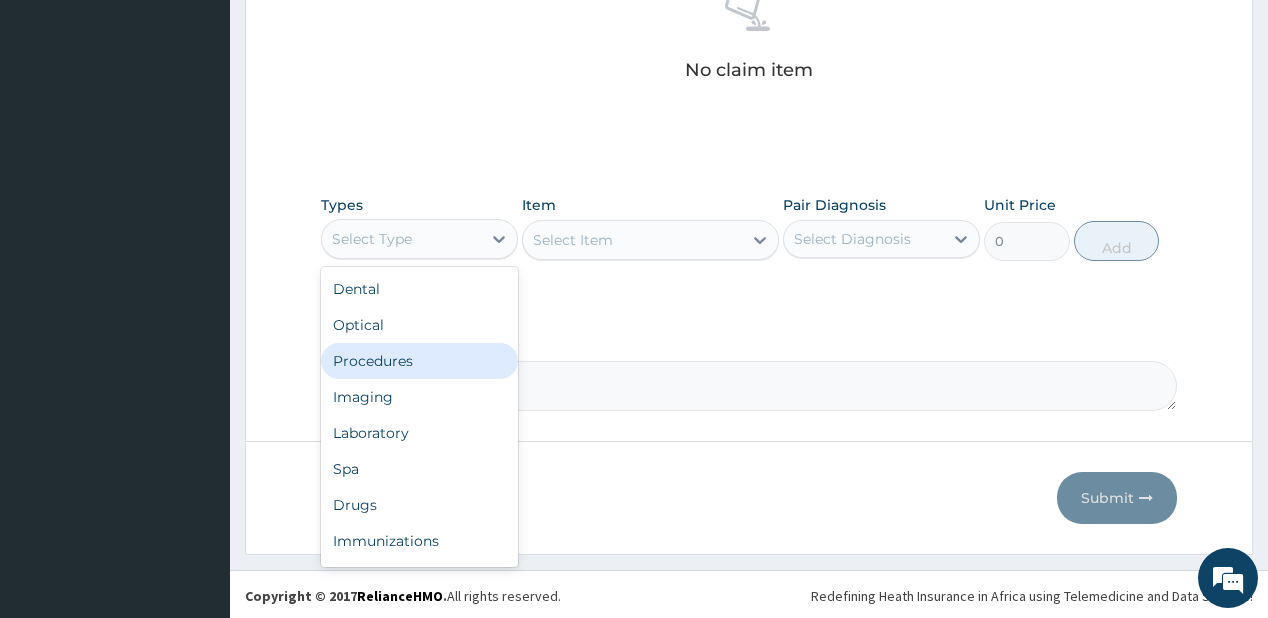 click on "Procedures" at bounding box center [419, 361] 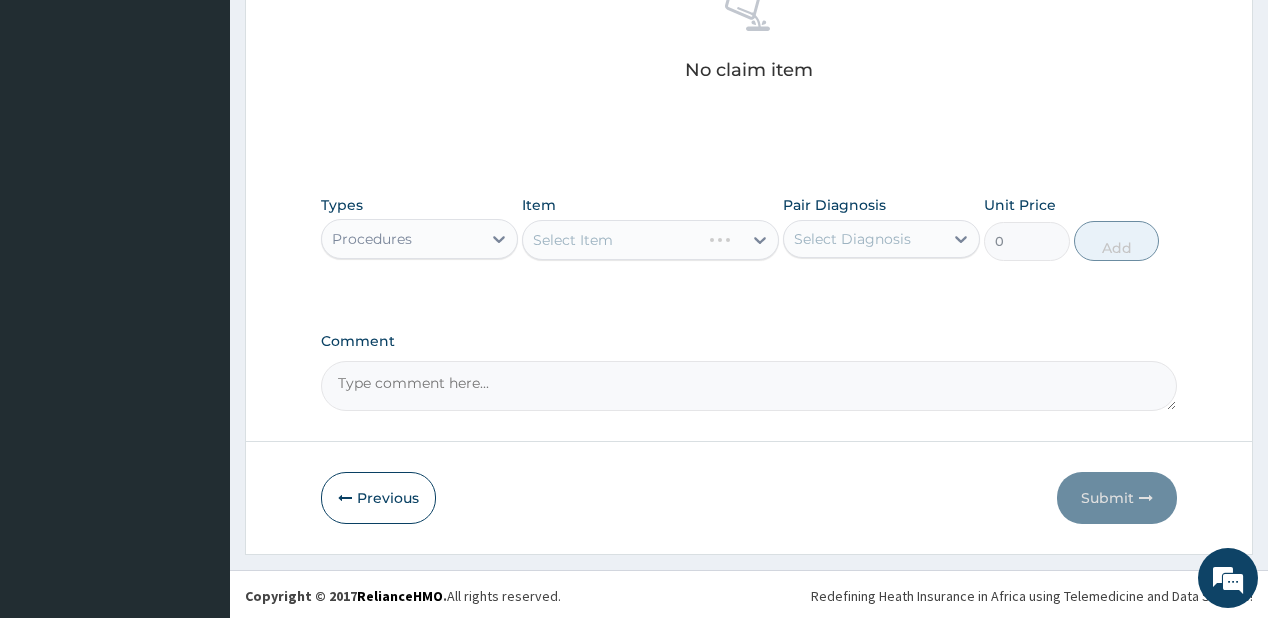 click on "Select Item" at bounding box center [650, 240] 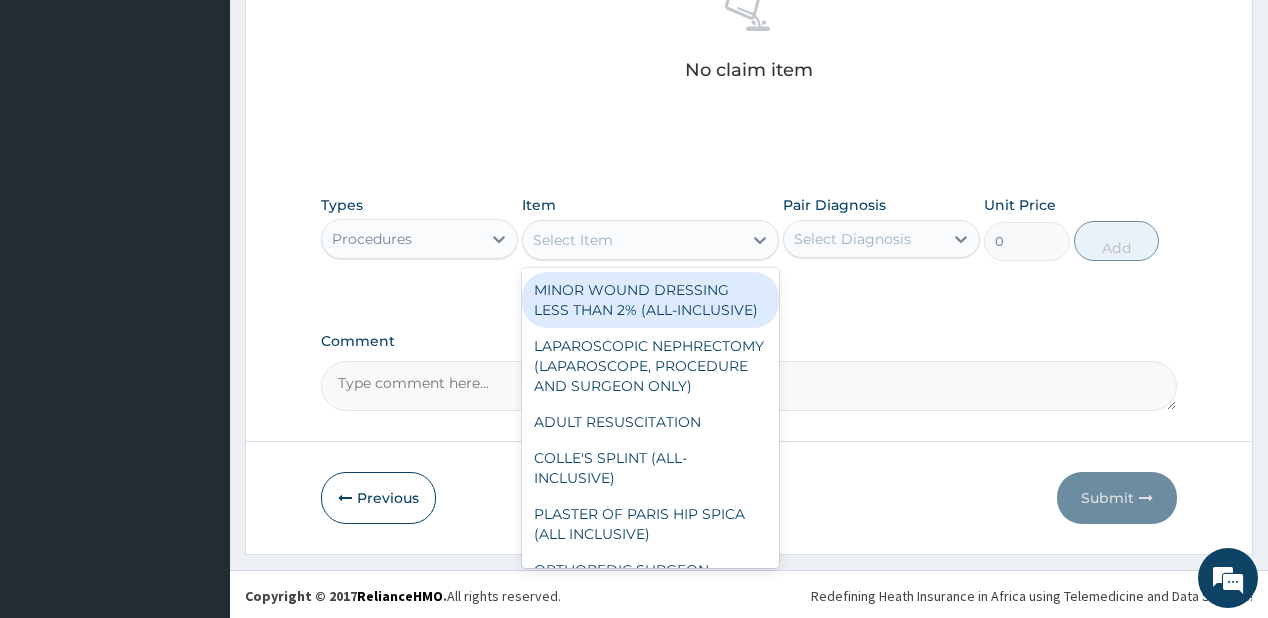 click on "Select Item" at bounding box center [632, 240] 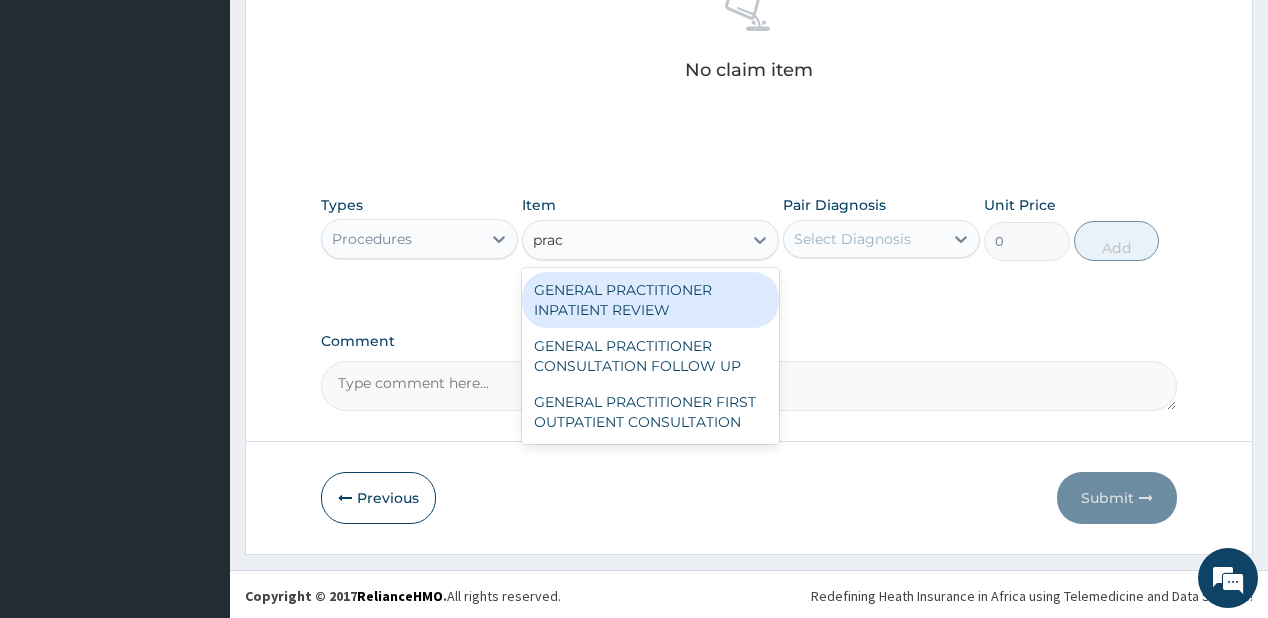 type on "pract" 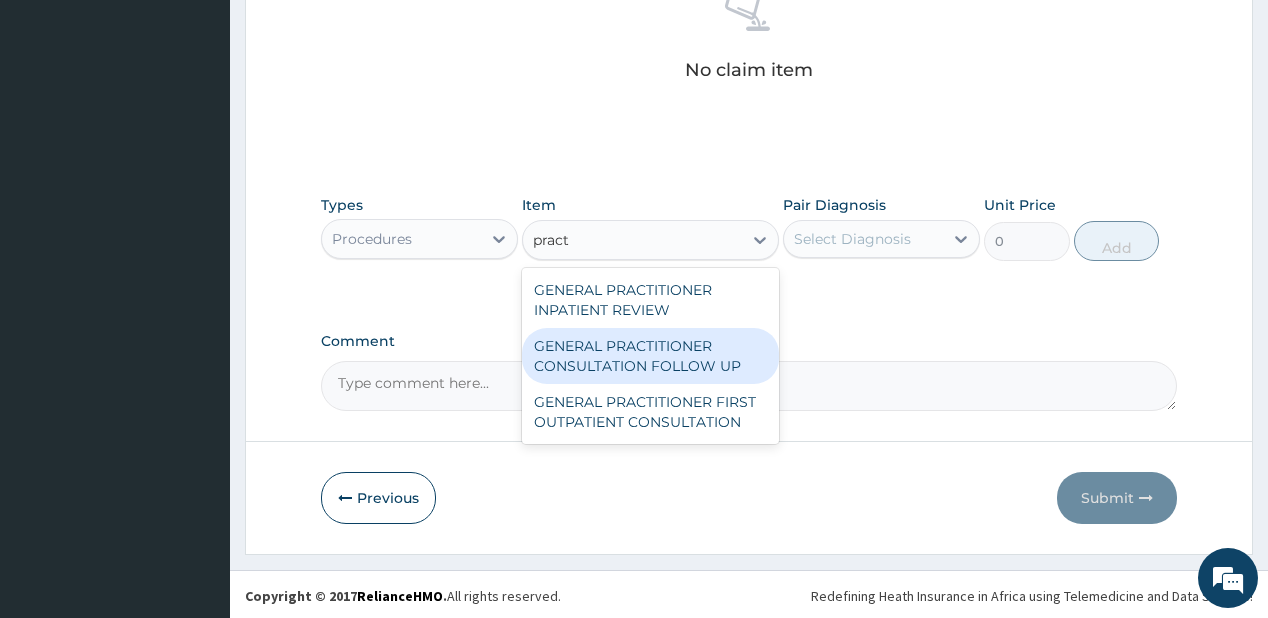 drag, startPoint x: 574, startPoint y: 332, endPoint x: 604, endPoint y: 330, distance: 30.066593 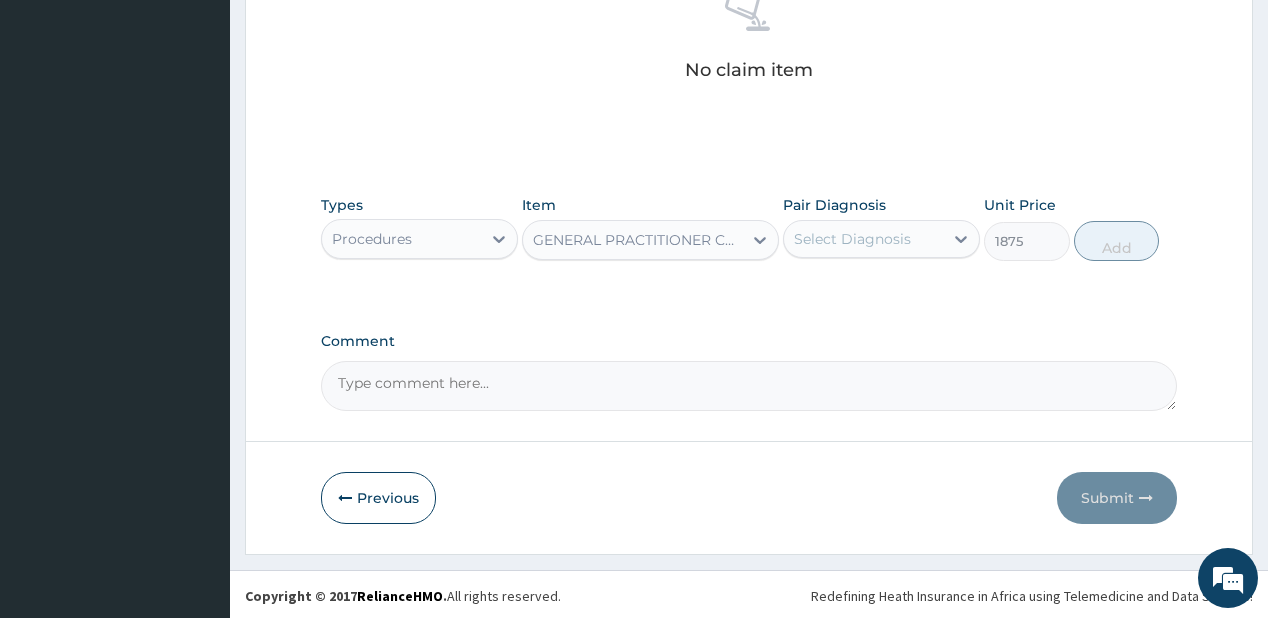 click on "Select Diagnosis" at bounding box center (852, 239) 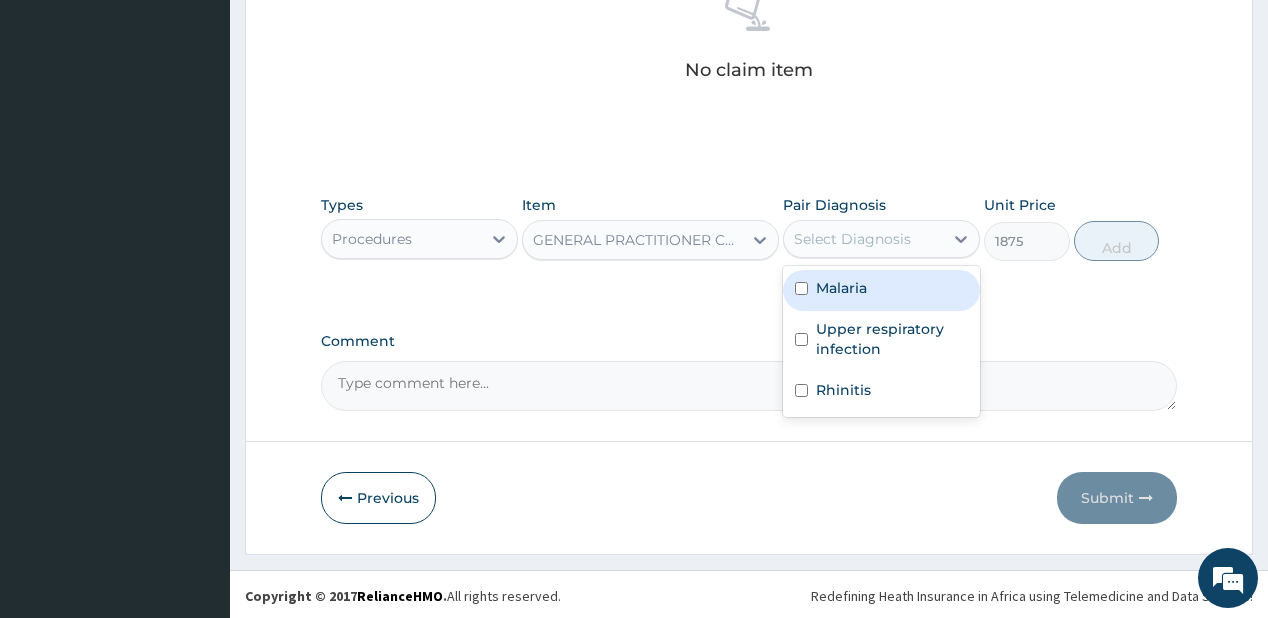 click on "Malaria" at bounding box center [841, 288] 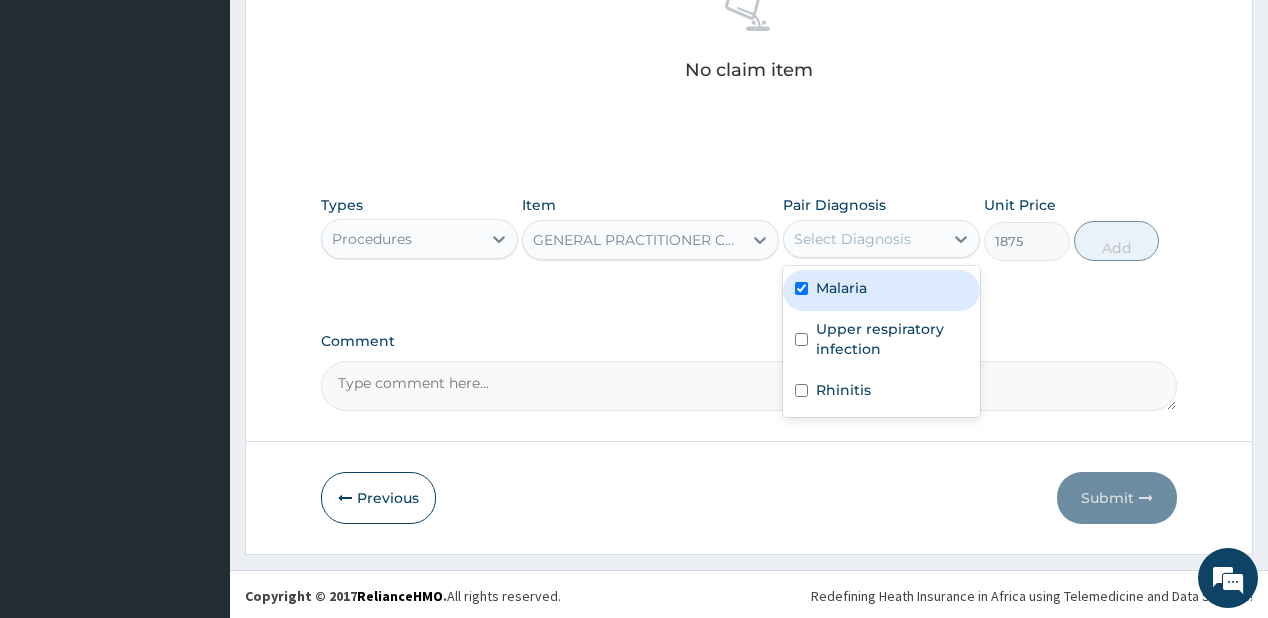 checkbox on "true" 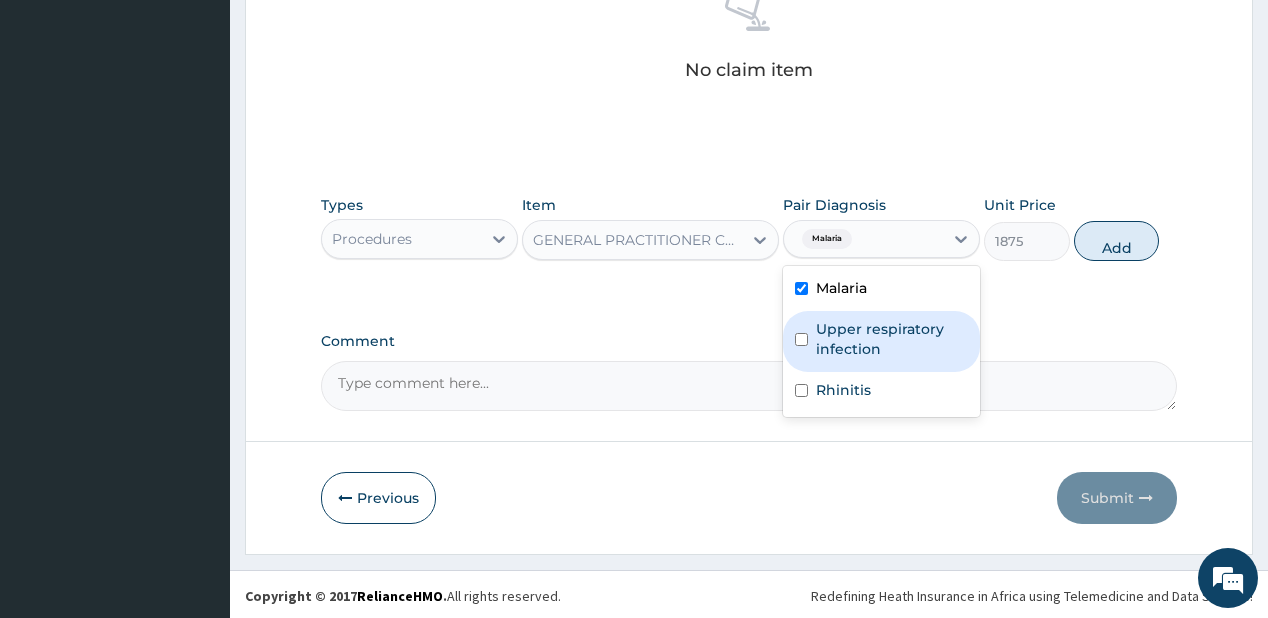 click on "Upper respiratory infection" at bounding box center (892, 339) 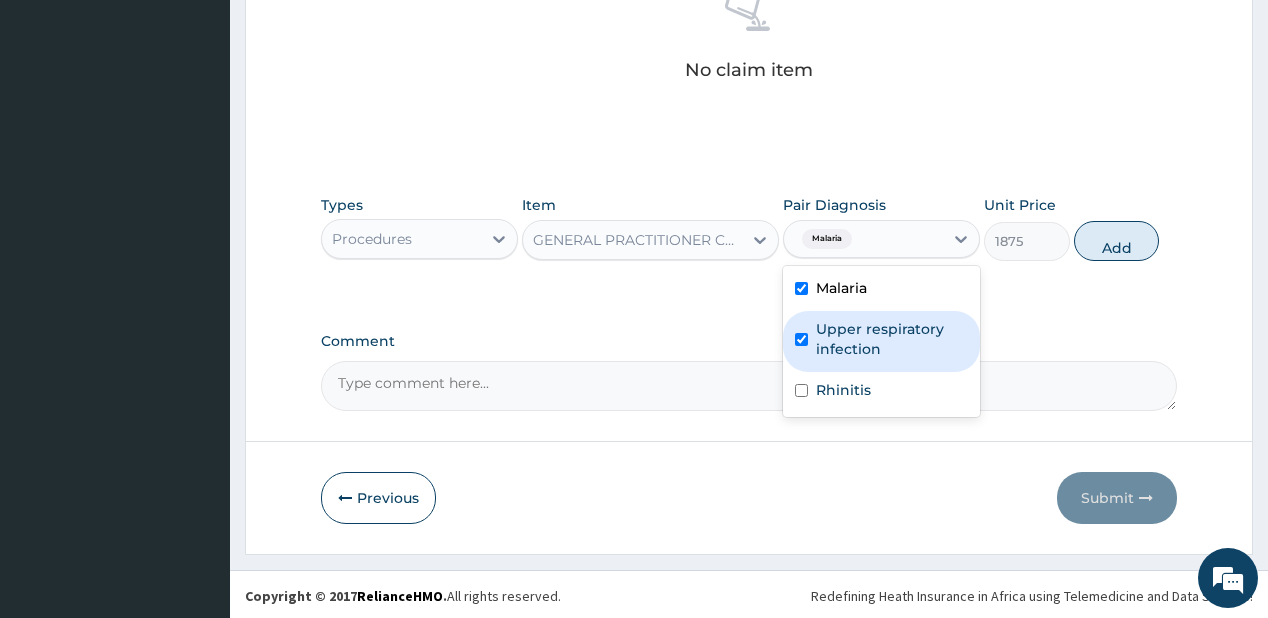 checkbox on "true" 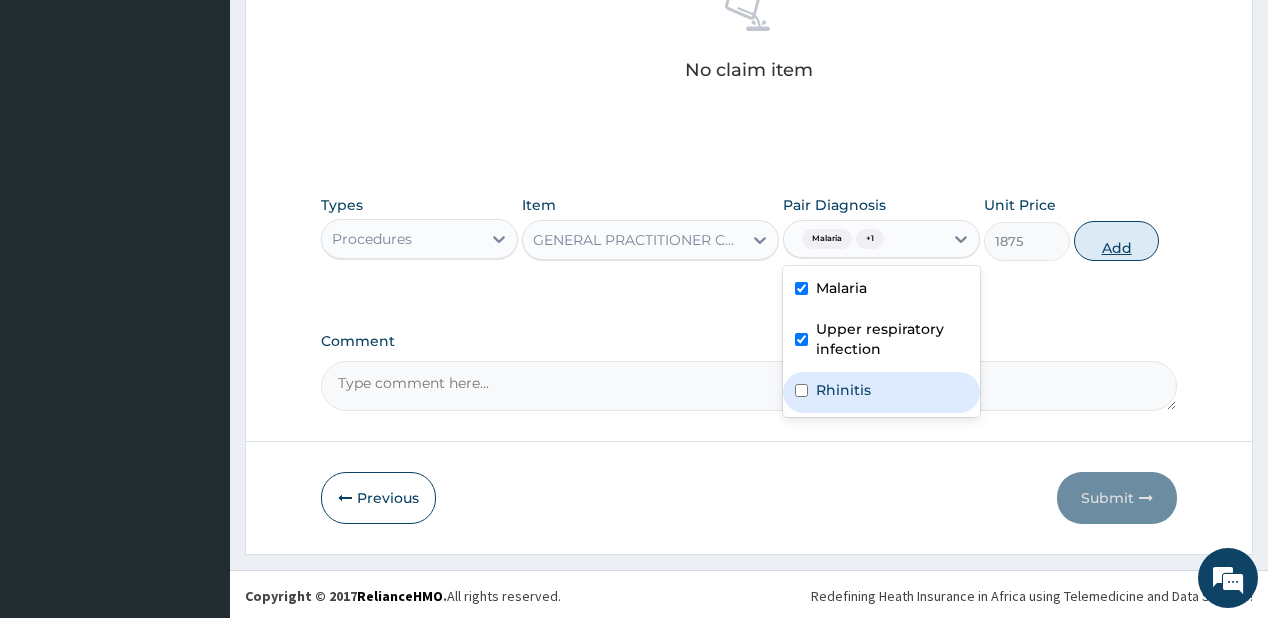 drag, startPoint x: 817, startPoint y: 388, endPoint x: 1117, endPoint y: 224, distance: 341.90057 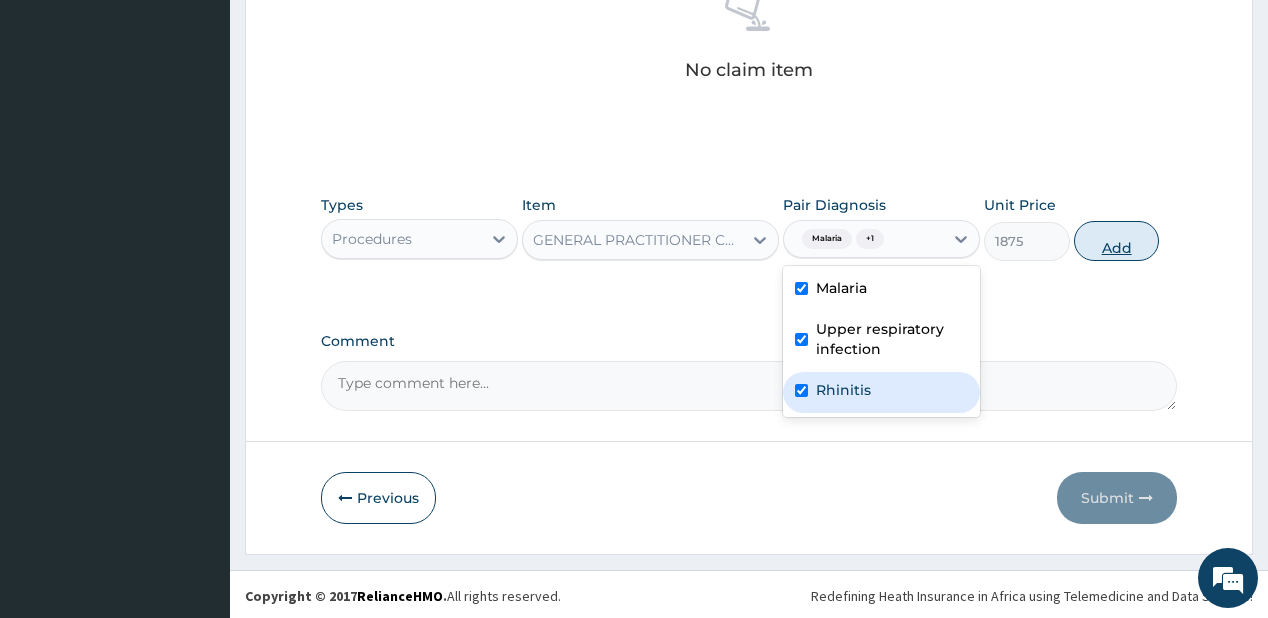 checkbox on "true" 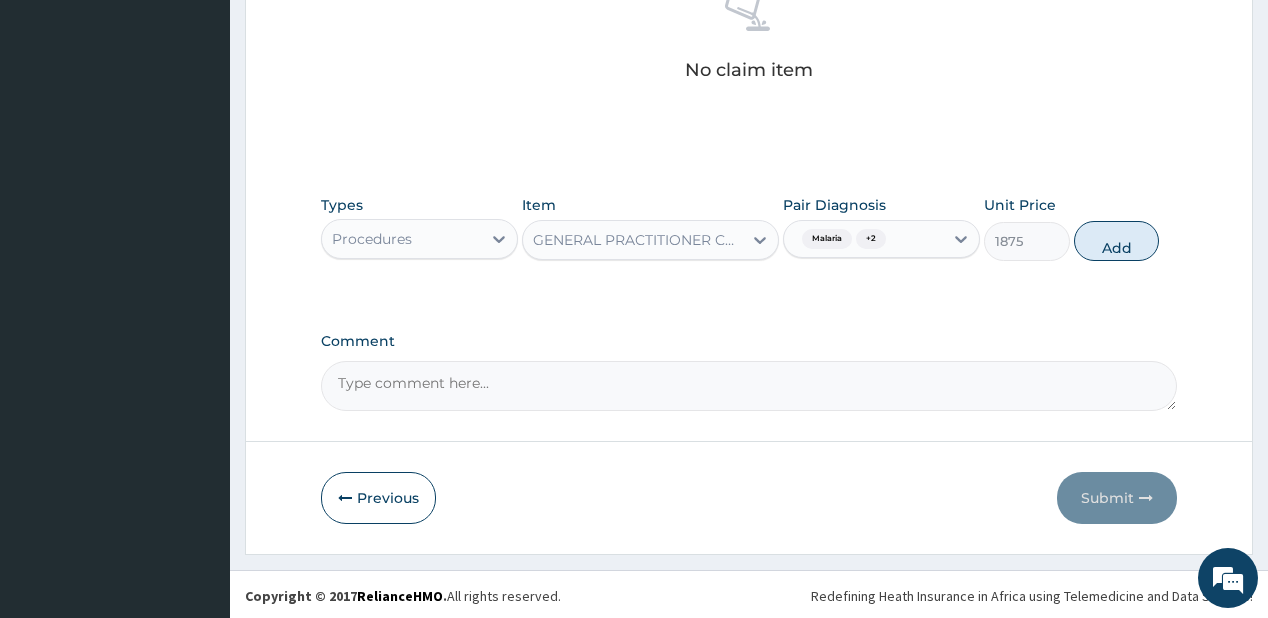 drag, startPoint x: 1105, startPoint y: 246, endPoint x: 824, endPoint y: 172, distance: 290.58044 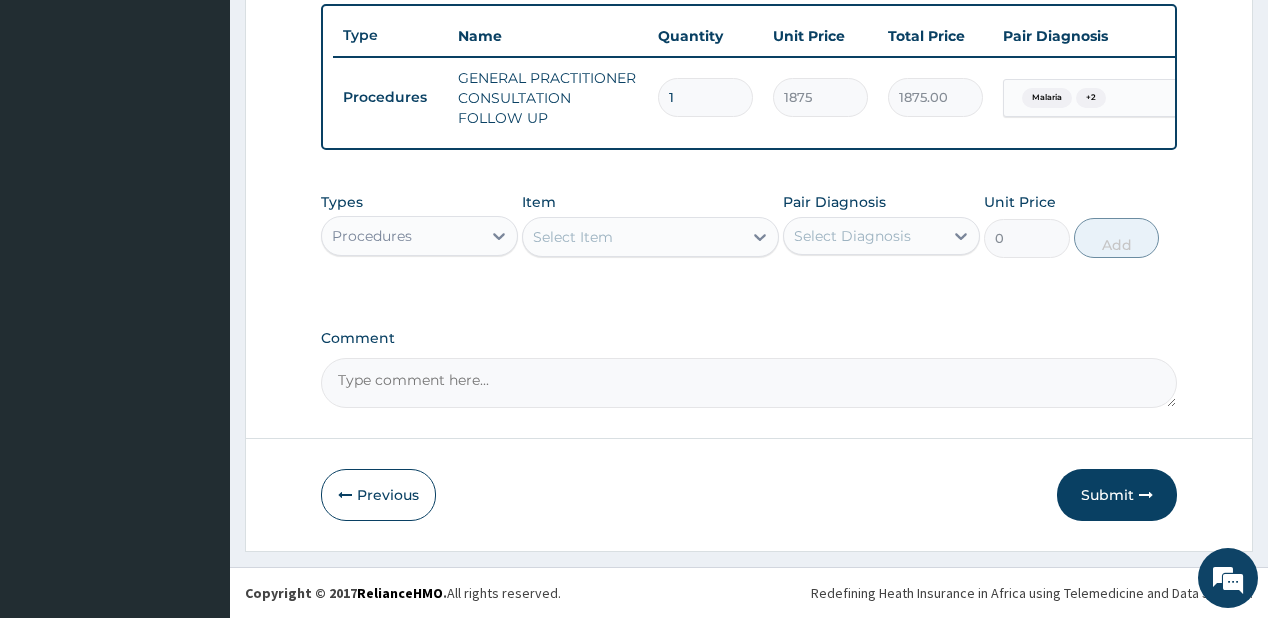 scroll, scrollTop: 748, scrollLeft: 0, axis: vertical 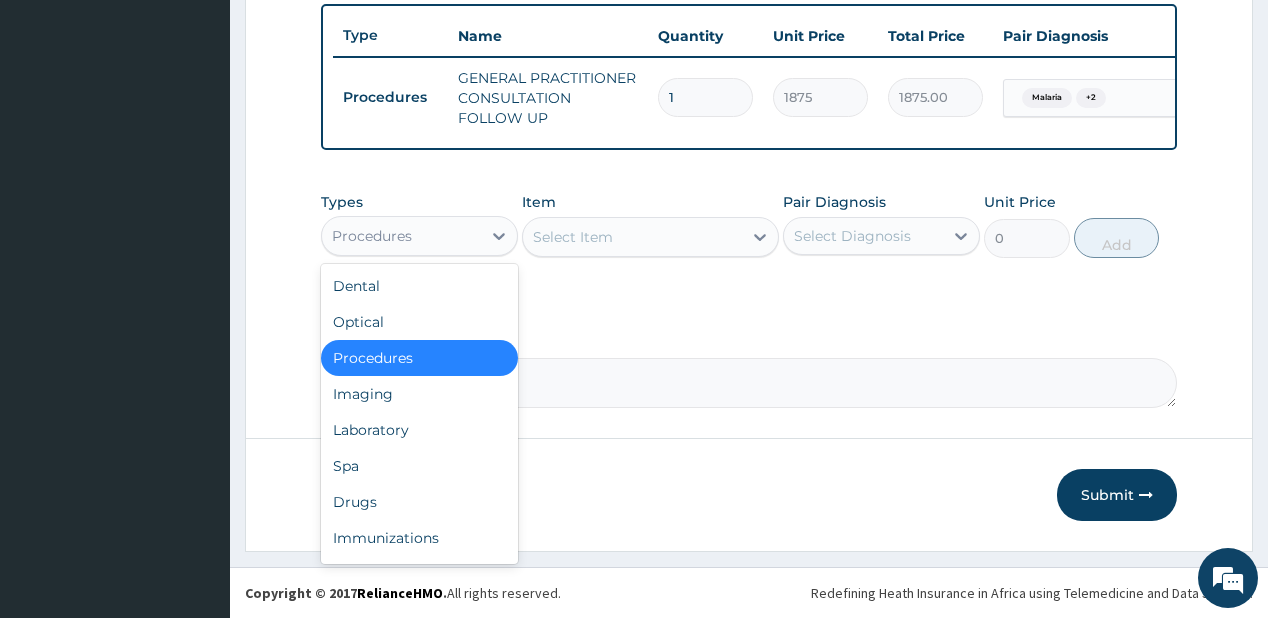 click on "Procedures" at bounding box center (401, 236) 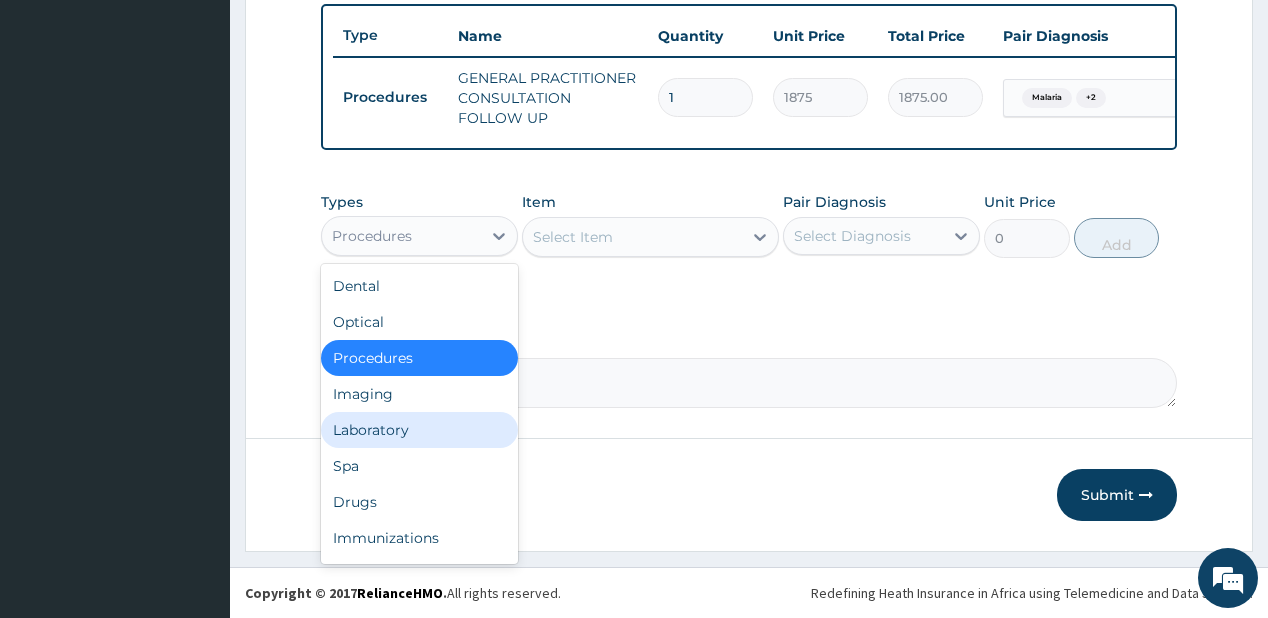drag, startPoint x: 370, startPoint y: 426, endPoint x: 408, endPoint y: 367, distance: 70.178345 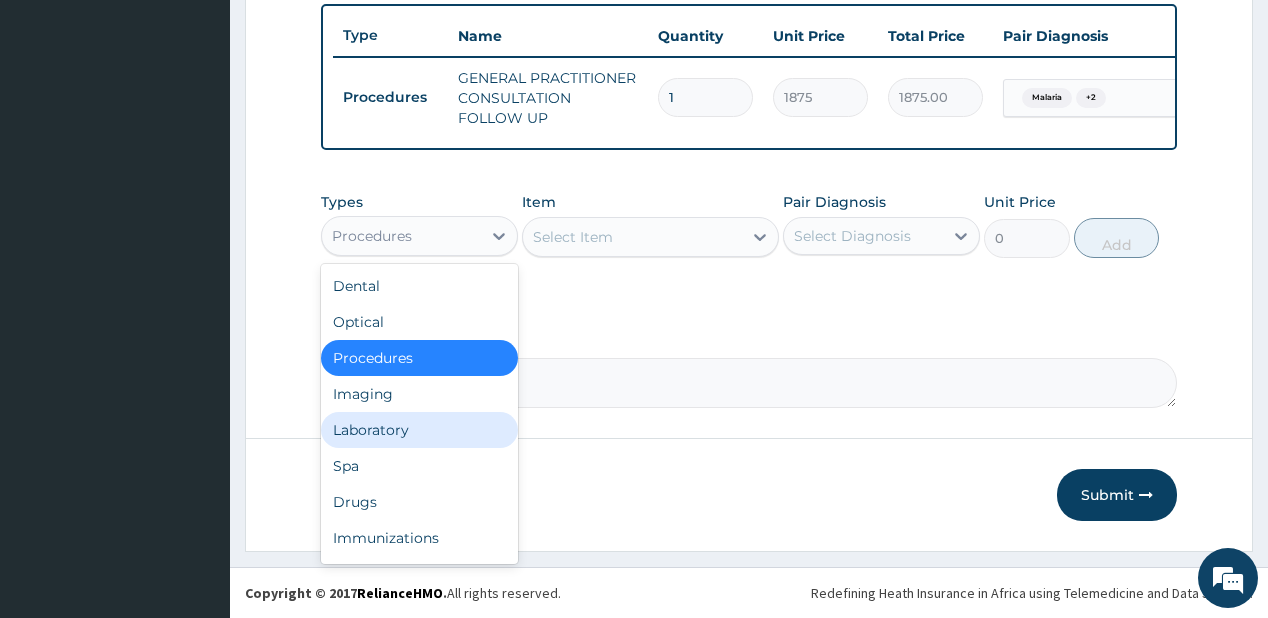 click on "Laboratory" at bounding box center [419, 430] 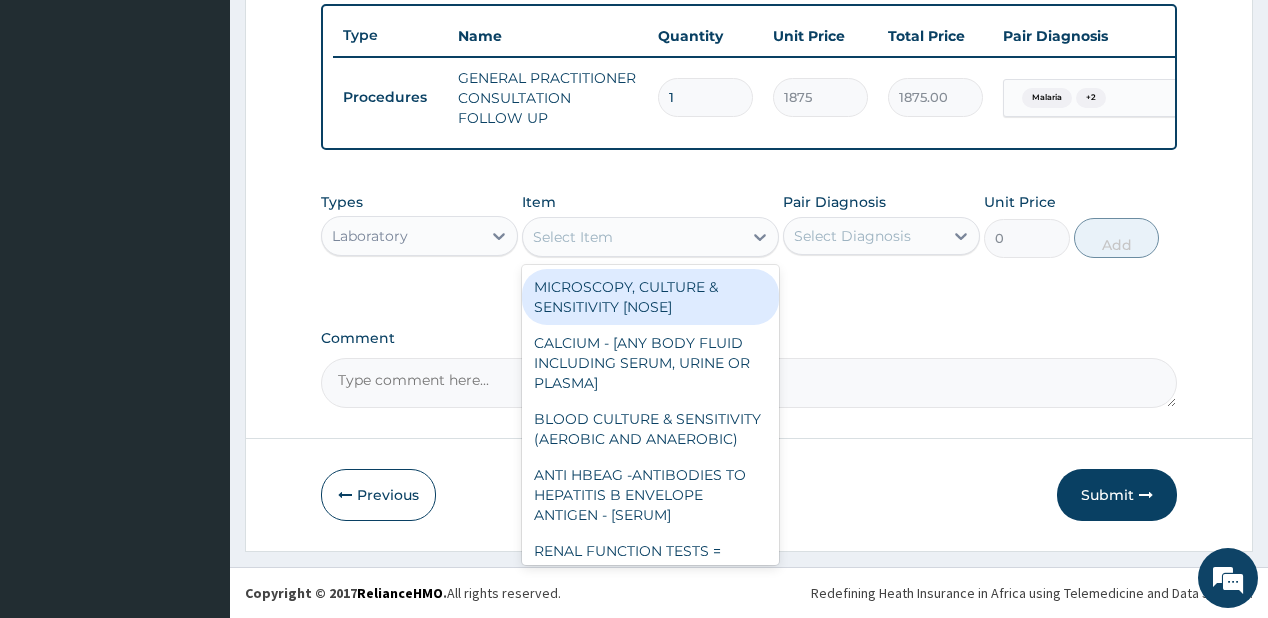 click on "Select Item" at bounding box center (632, 237) 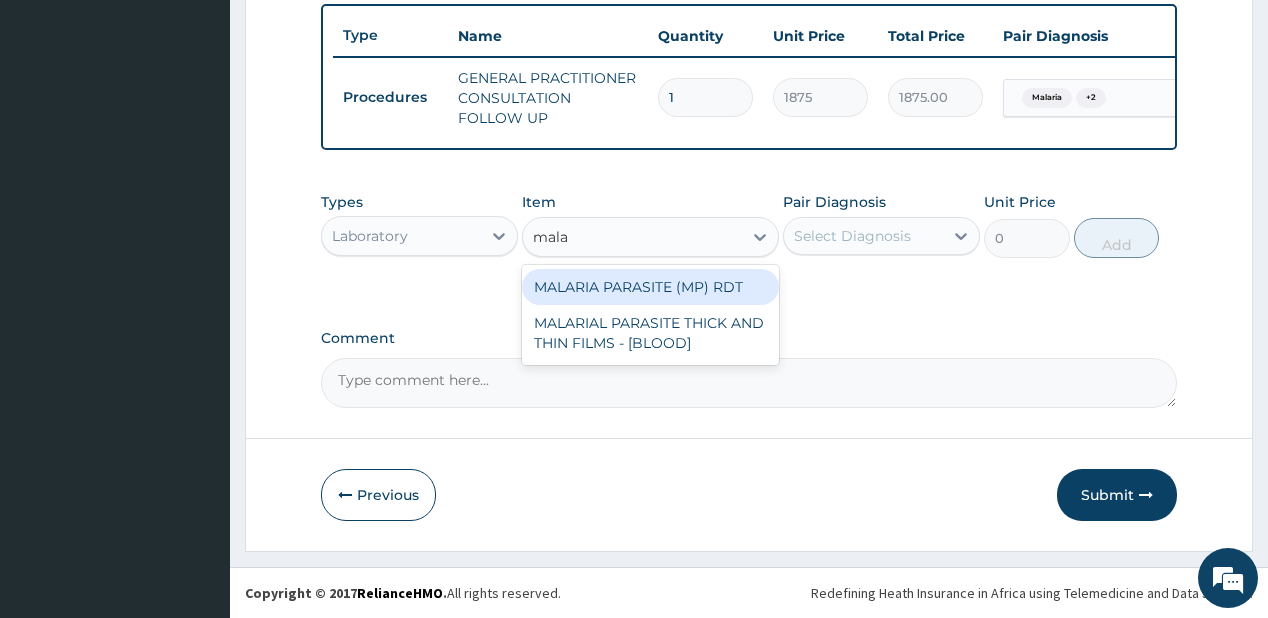 type on "malar" 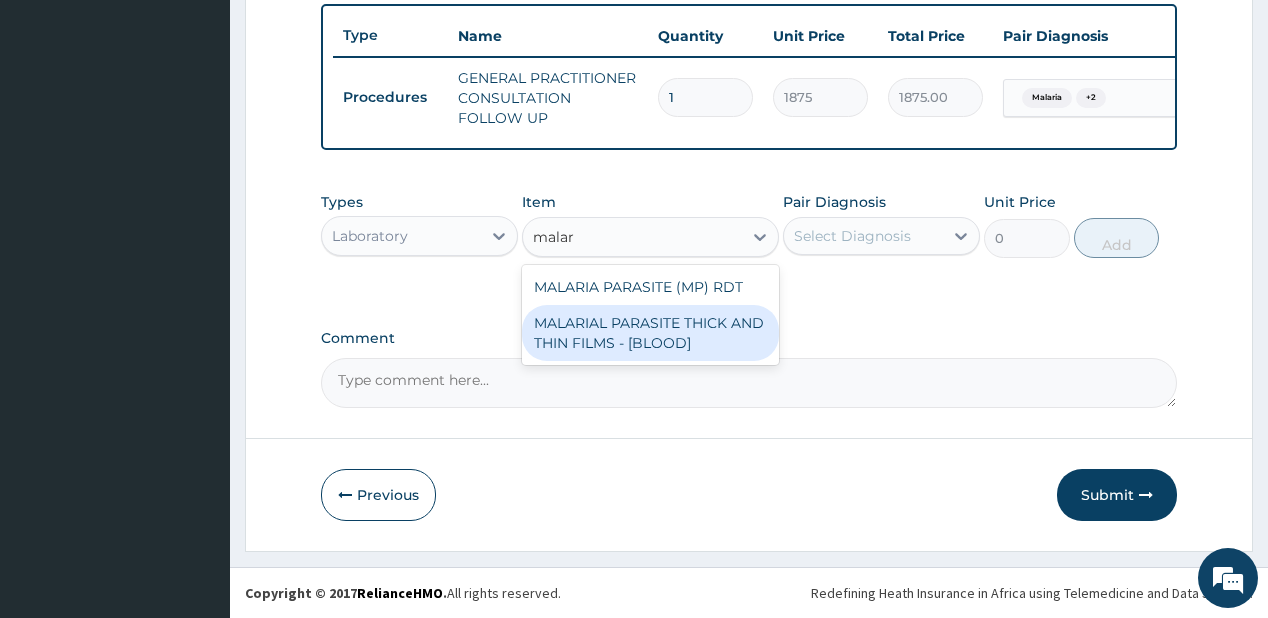 click on "MALARIAL PARASITE THICK AND THIN FILMS - [BLOOD]" at bounding box center (650, 333) 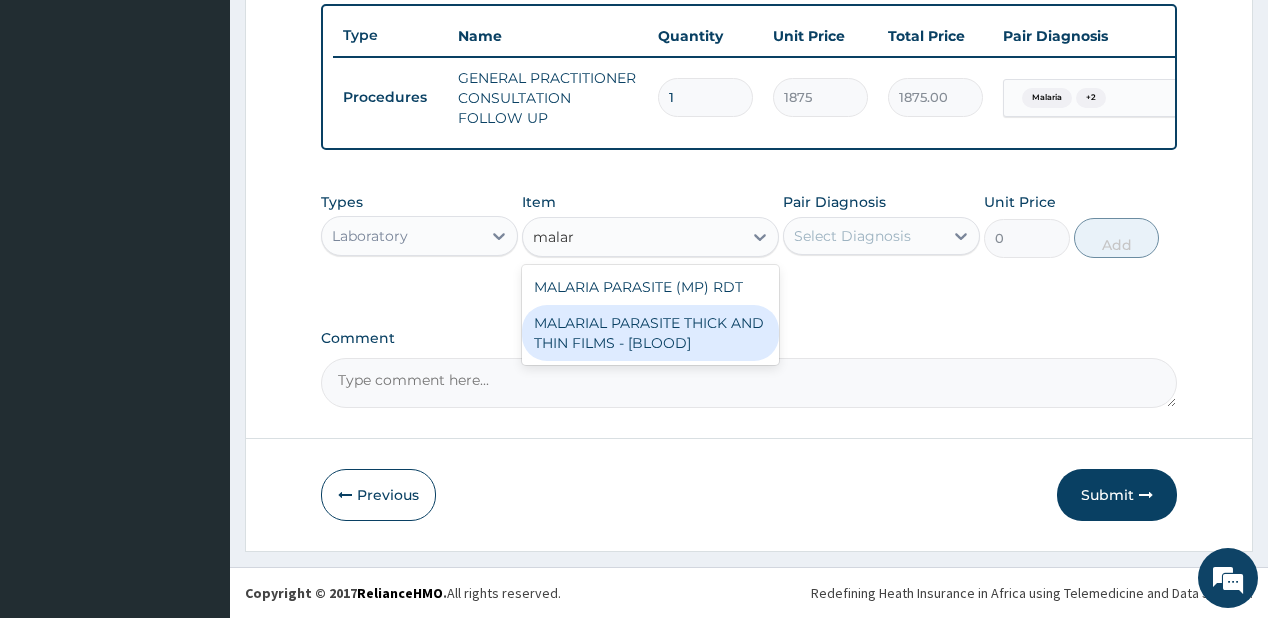 type 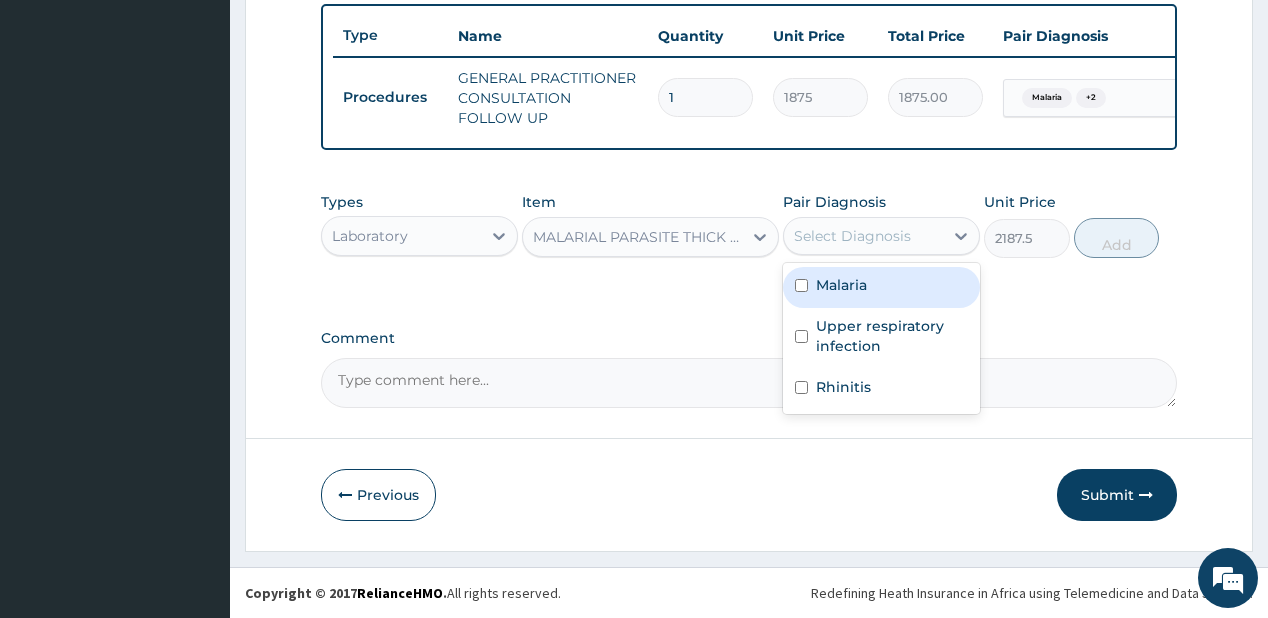 click on "Select Diagnosis" at bounding box center (852, 236) 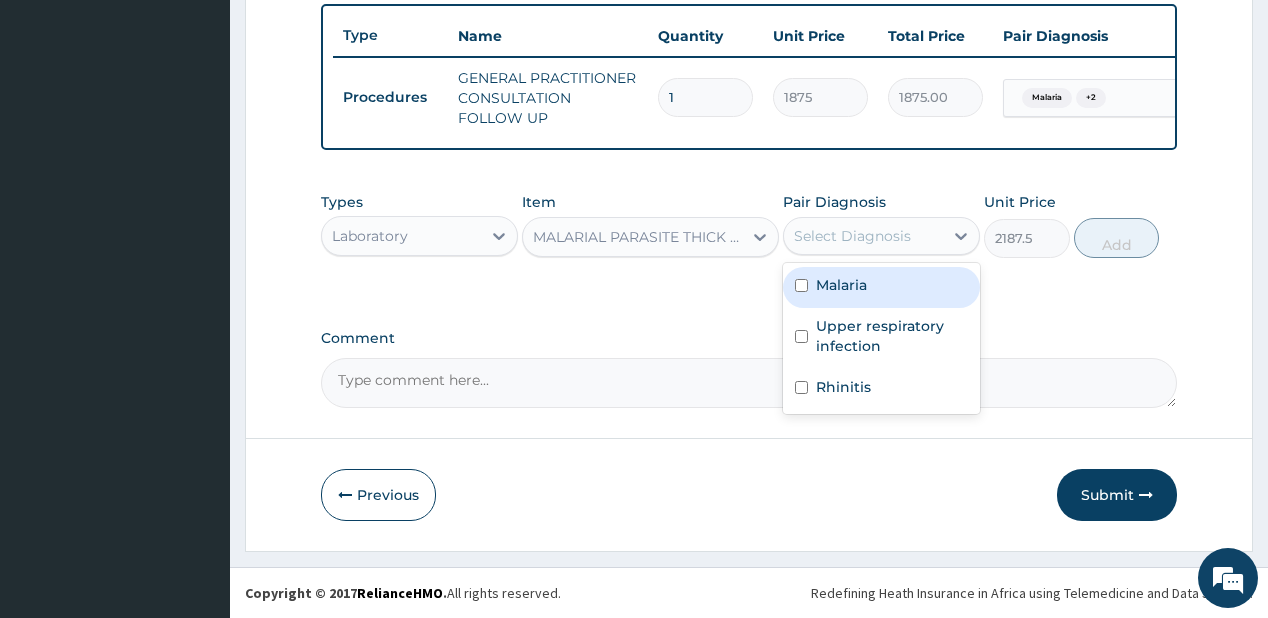 drag, startPoint x: 880, startPoint y: 289, endPoint x: 1043, endPoint y: 227, distance: 174.39323 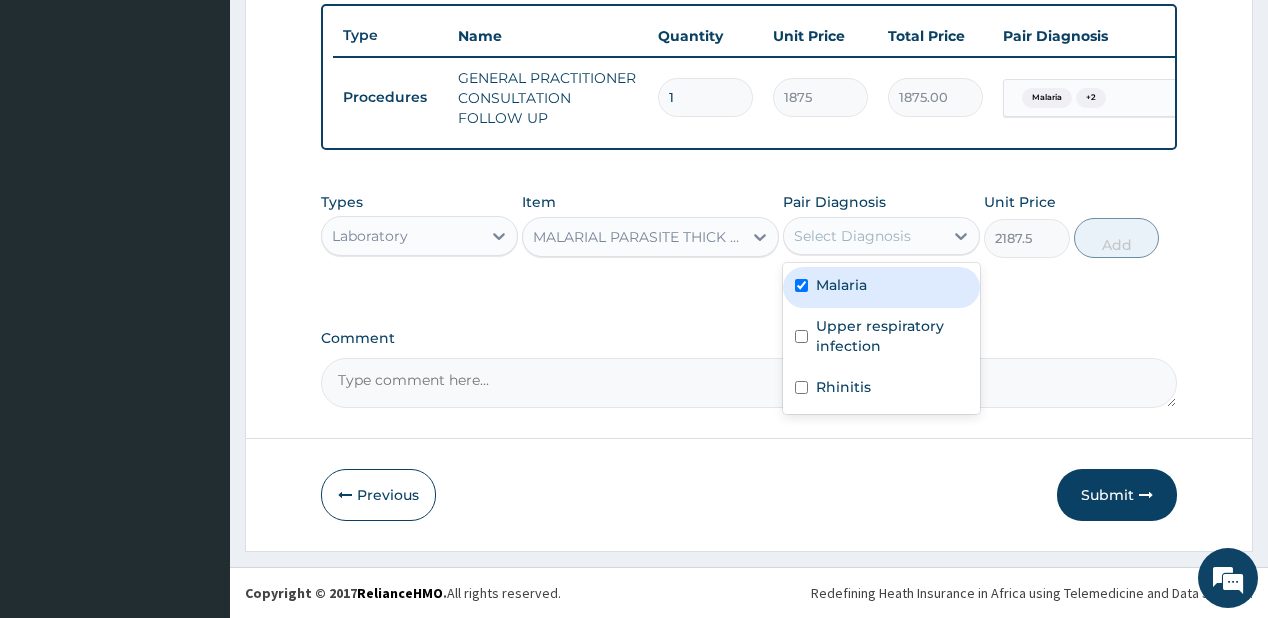 checkbox on "true" 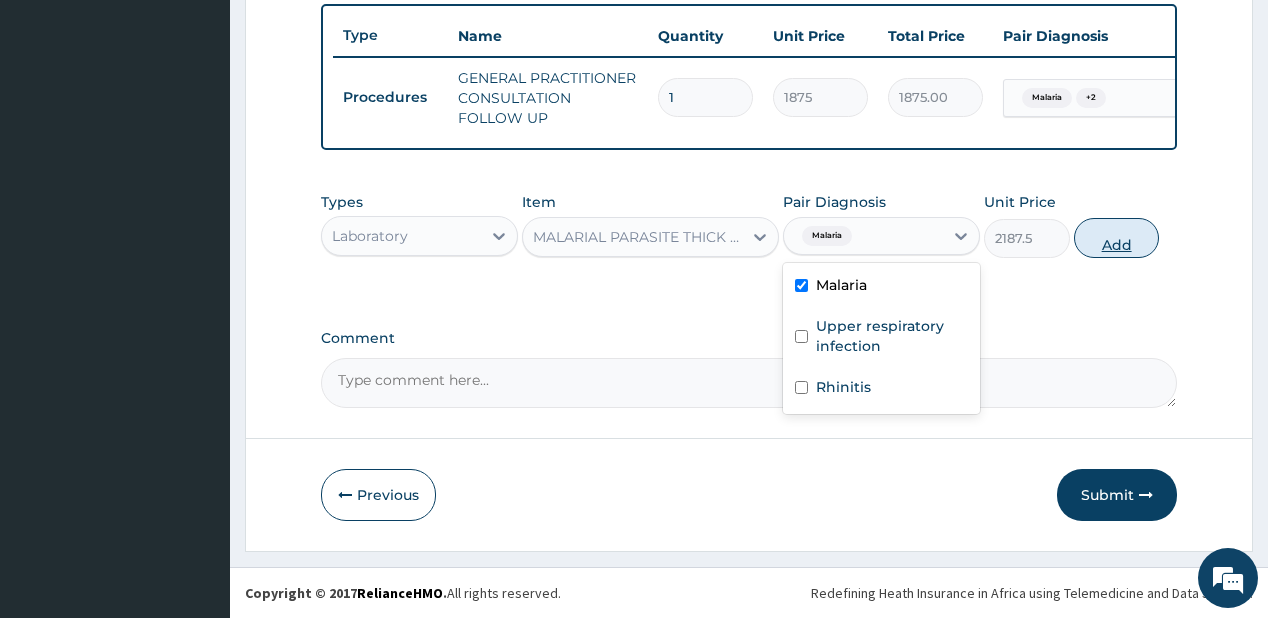 click on "Add" at bounding box center (1117, 238) 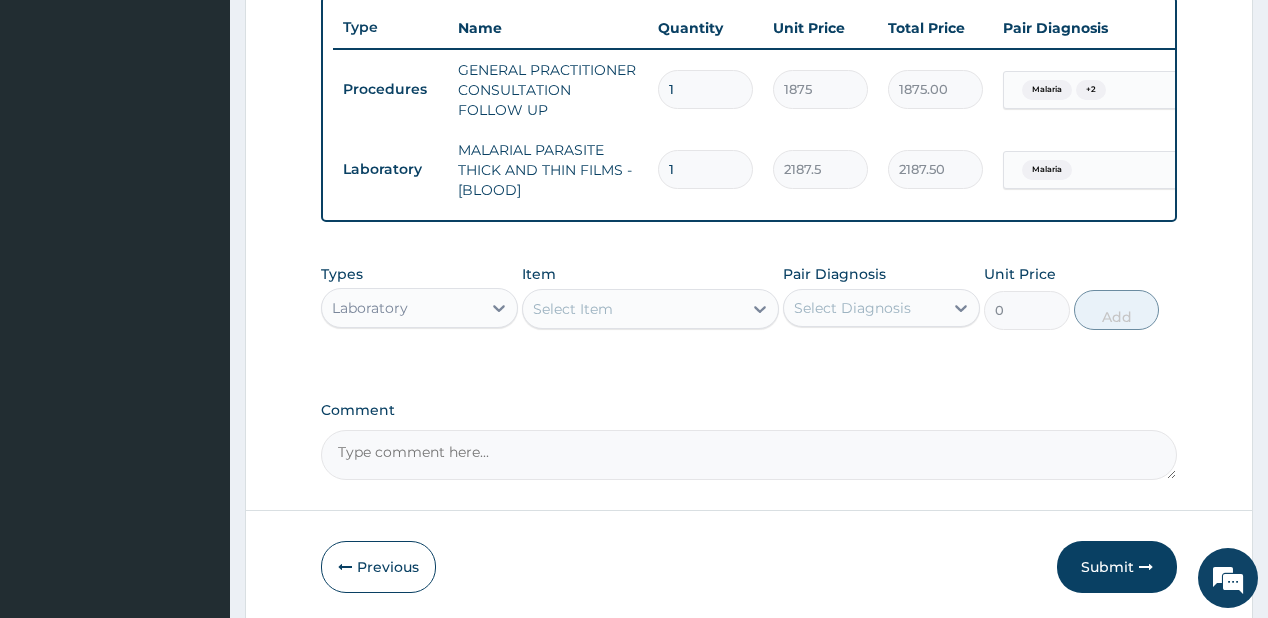 click on "Select Item" at bounding box center [650, 309] 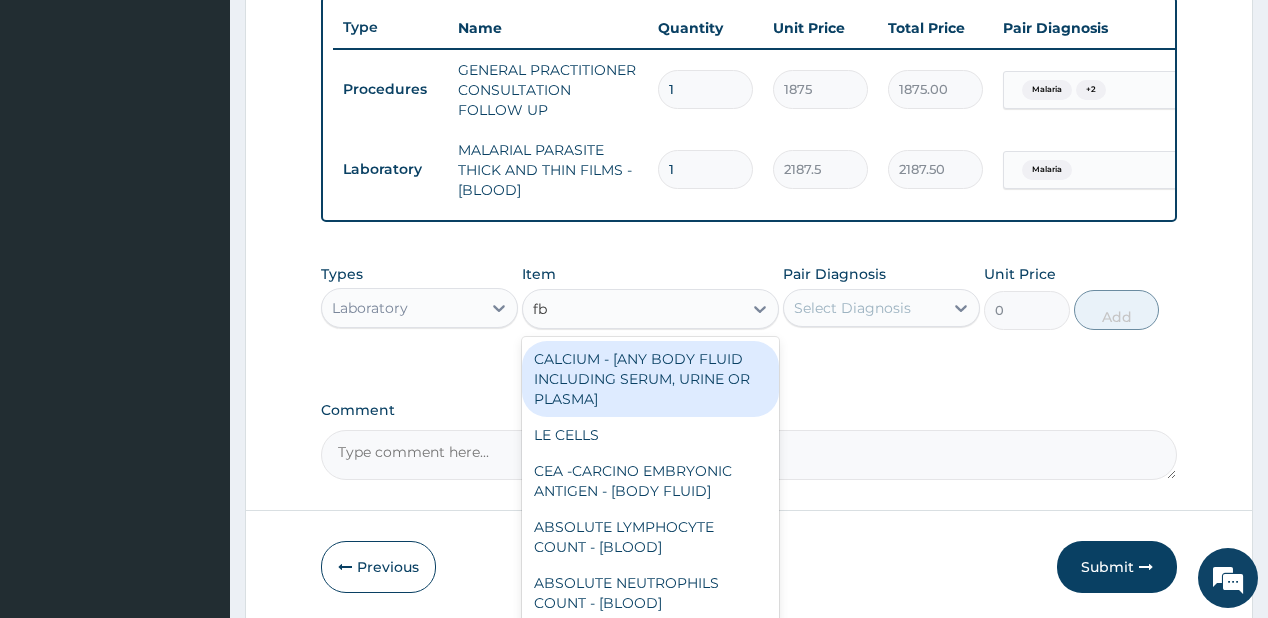type on "fbc" 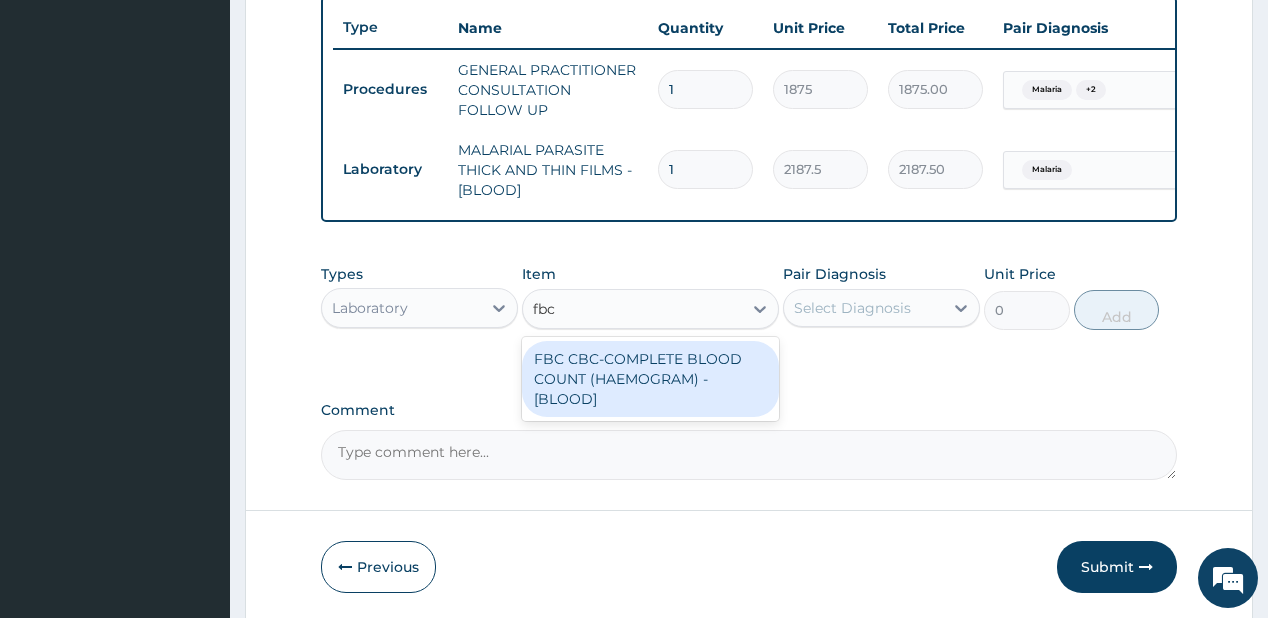 drag, startPoint x: 631, startPoint y: 365, endPoint x: 833, endPoint y: 345, distance: 202.98769 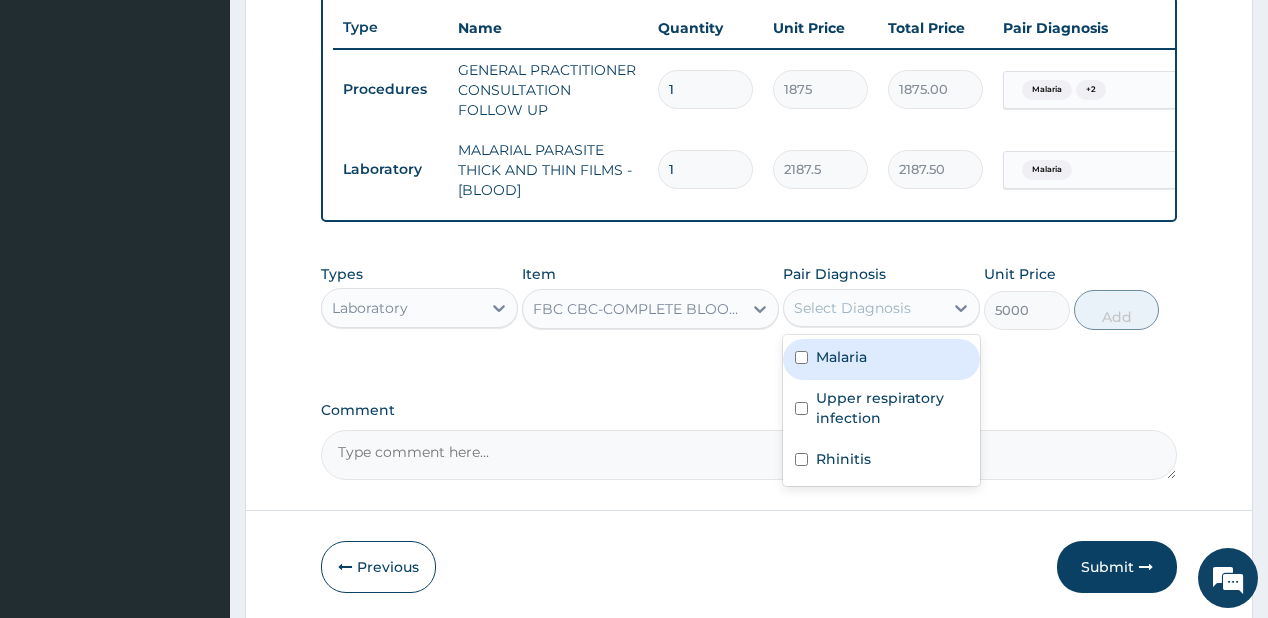 click on "Select Diagnosis" at bounding box center (881, 308) 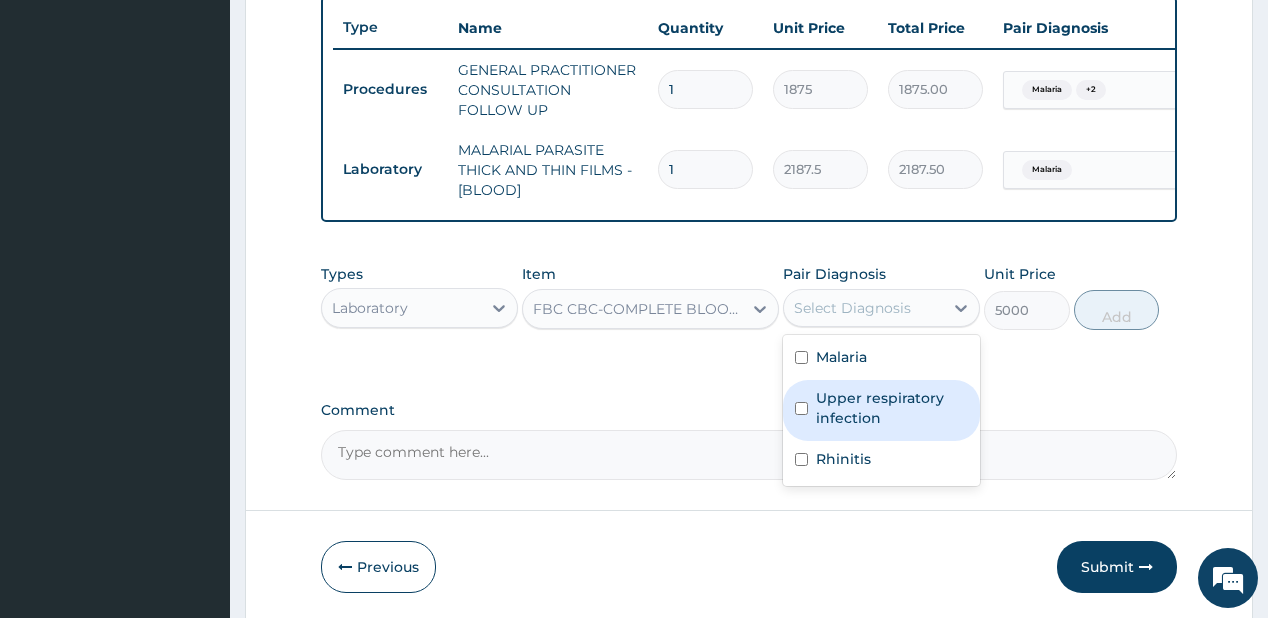 drag, startPoint x: 848, startPoint y: 404, endPoint x: 844, endPoint y: 432, distance: 28.284271 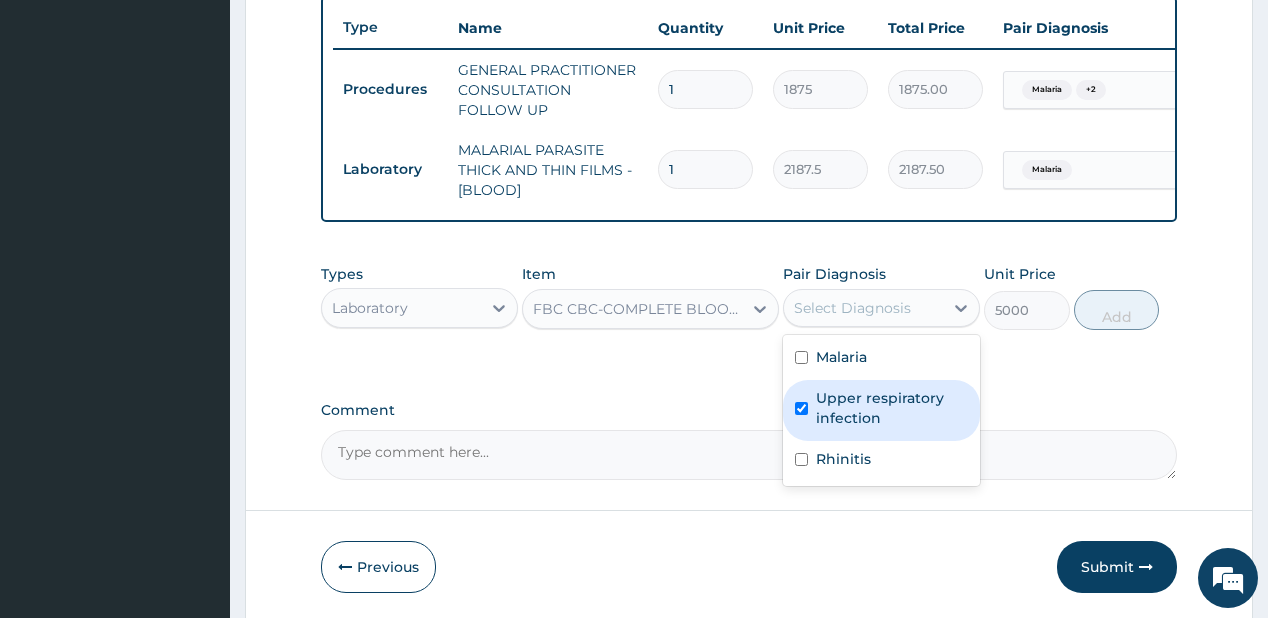 checkbox on "true" 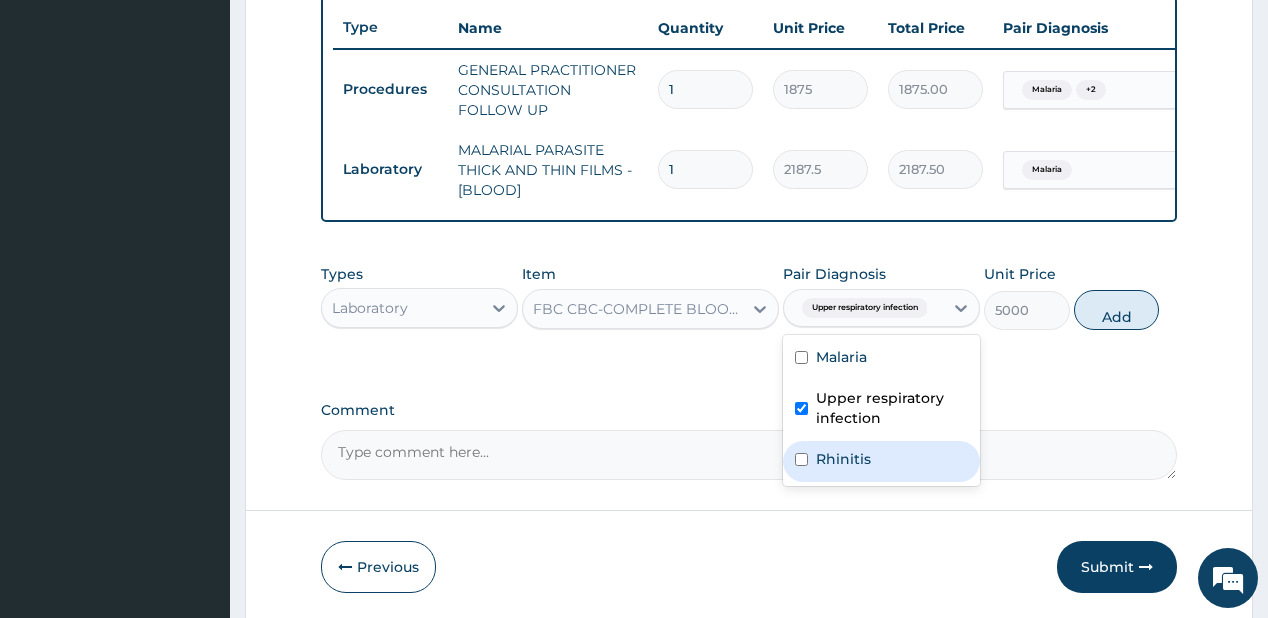 drag, startPoint x: 801, startPoint y: 476, endPoint x: 988, endPoint y: 368, distance: 215.94675 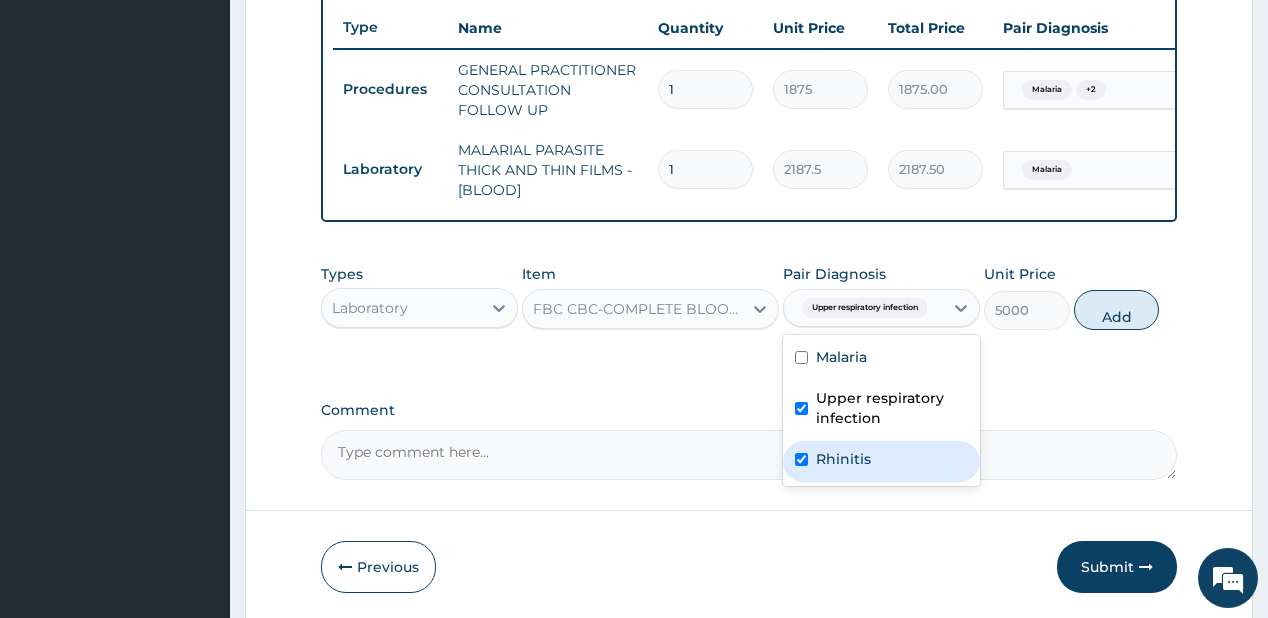 checkbox on "true" 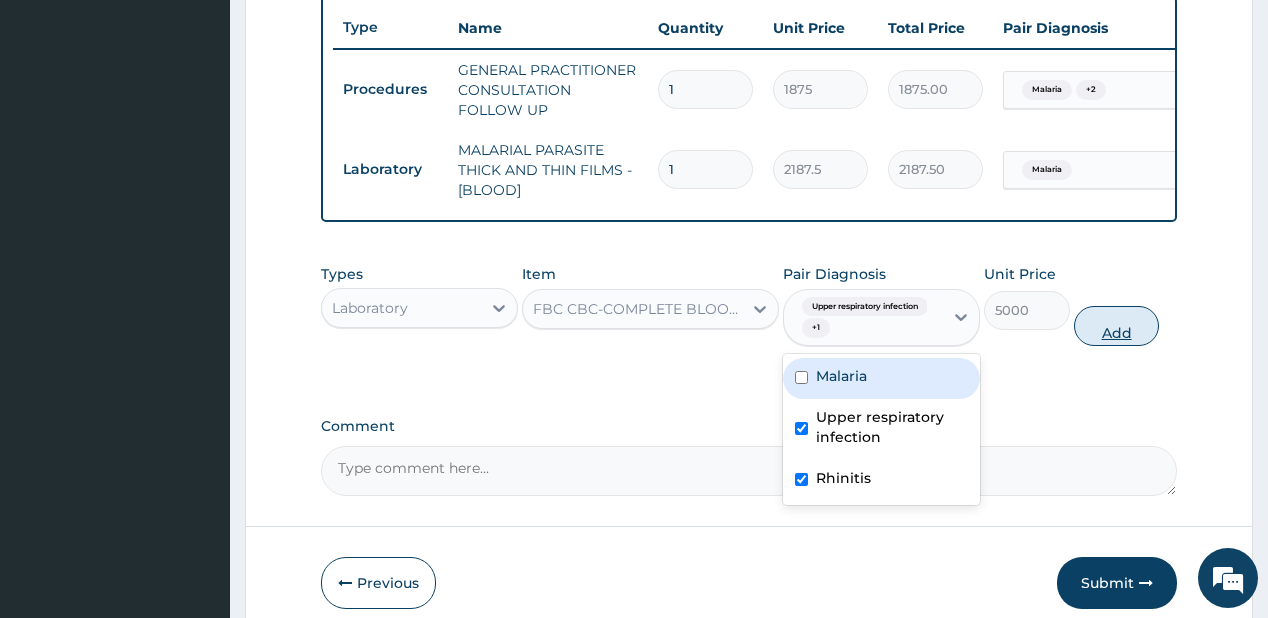 click on "Add" at bounding box center (1117, 326) 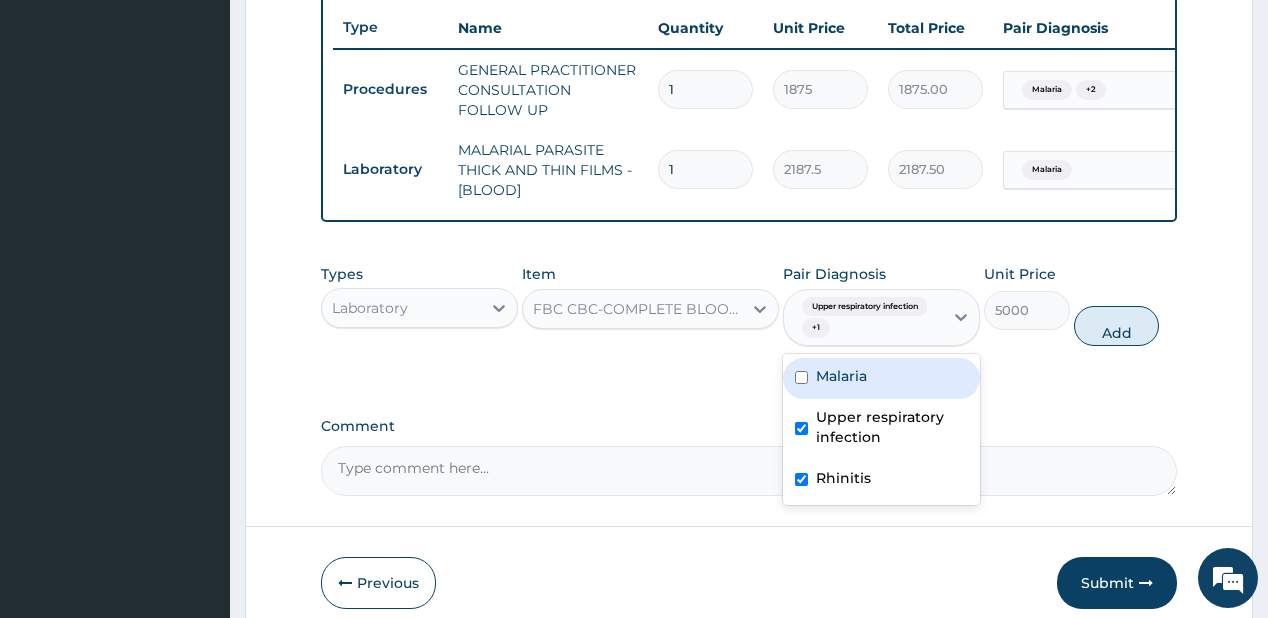 type on "0" 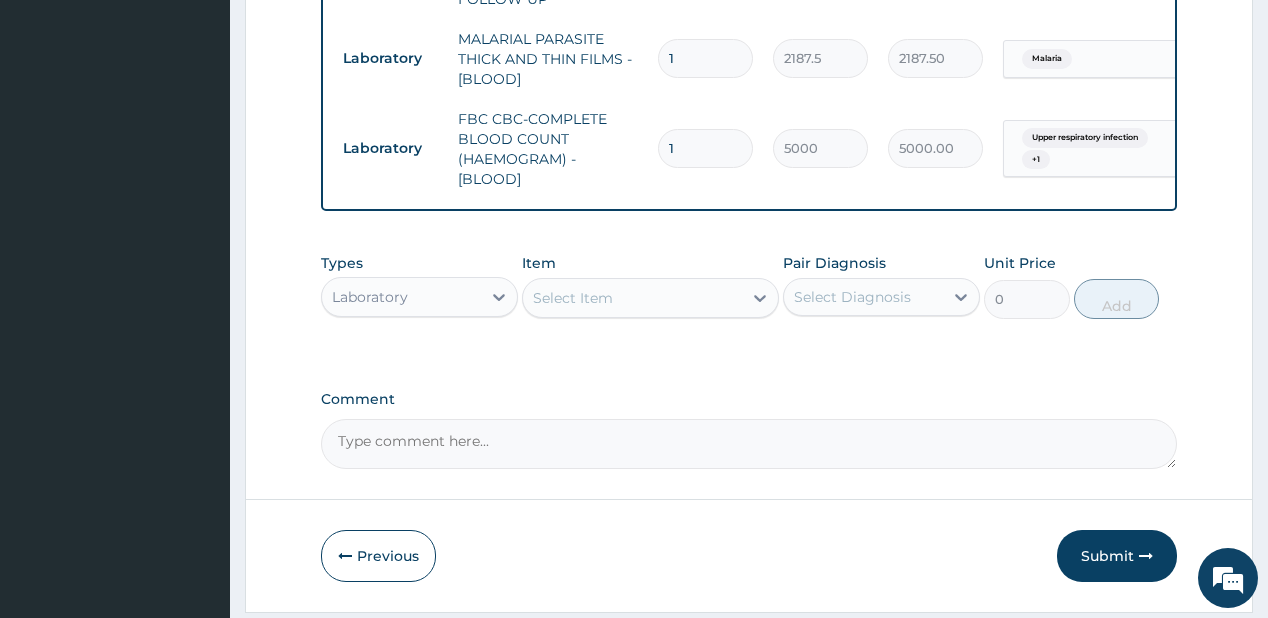 scroll, scrollTop: 908, scrollLeft: 0, axis: vertical 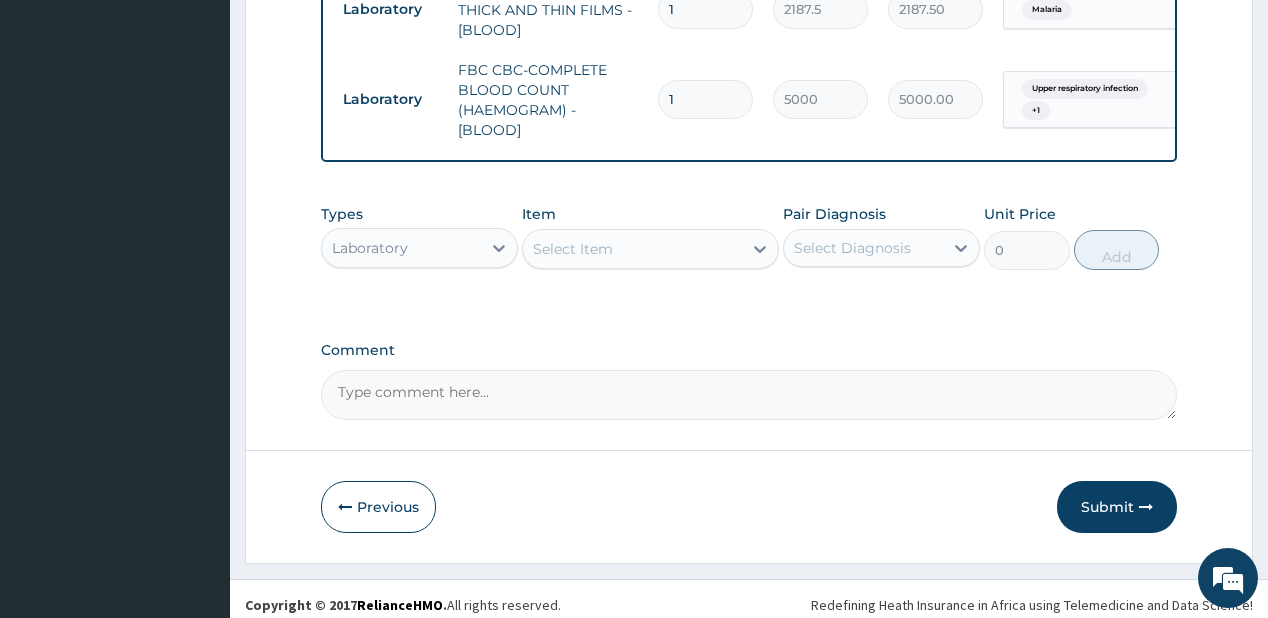 click on "Laboratory" at bounding box center (370, 248) 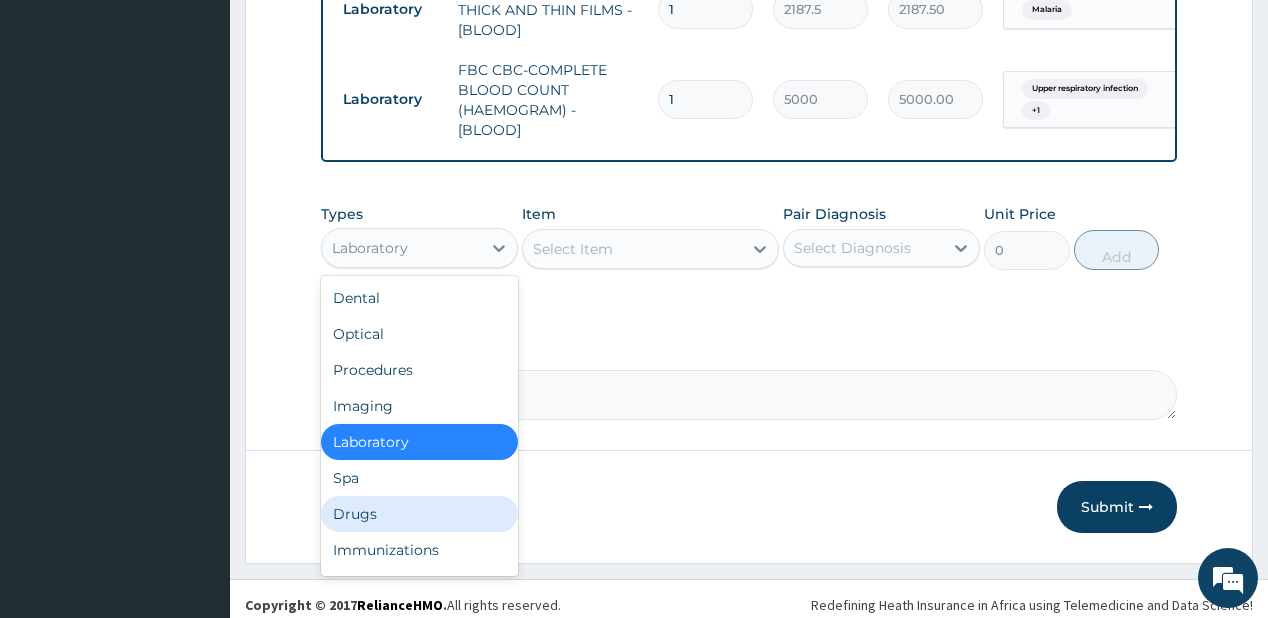 click on "Drugs" at bounding box center (419, 514) 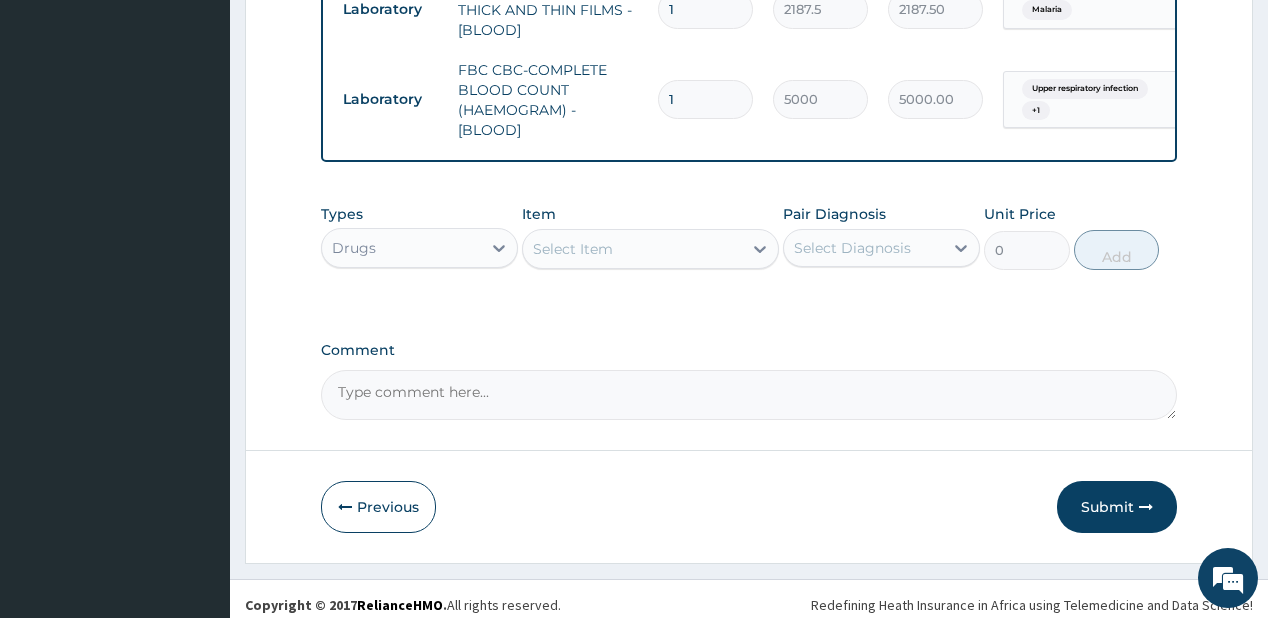 click on "Select Item" at bounding box center (632, 249) 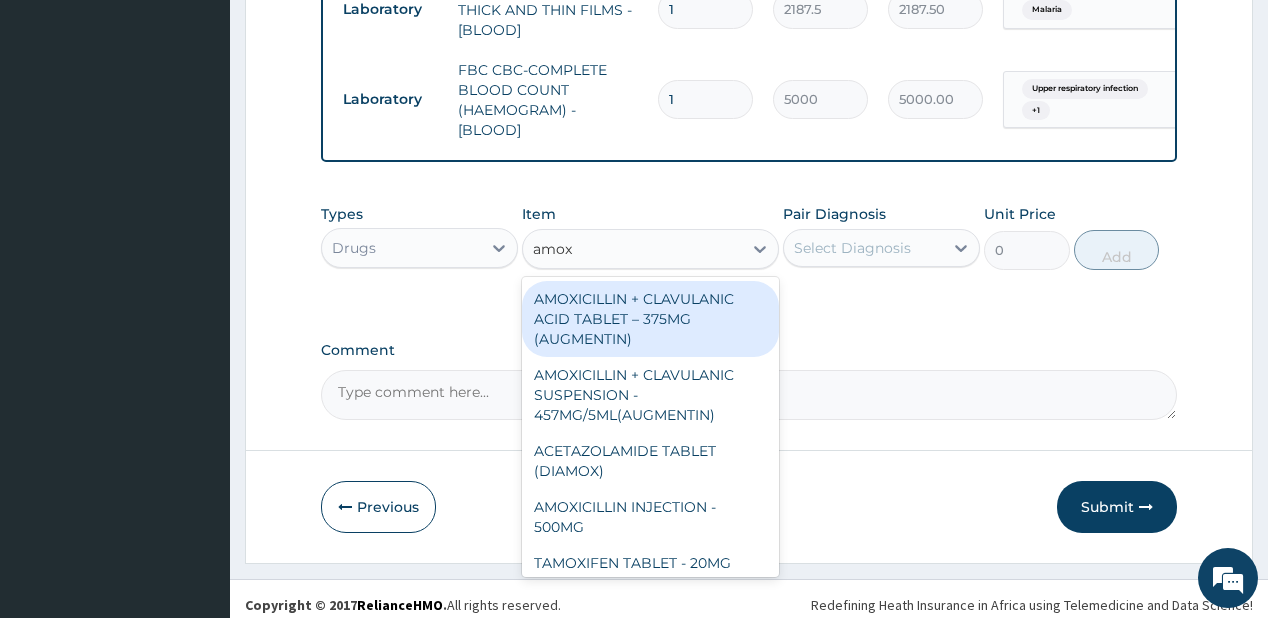 type on "amoxi" 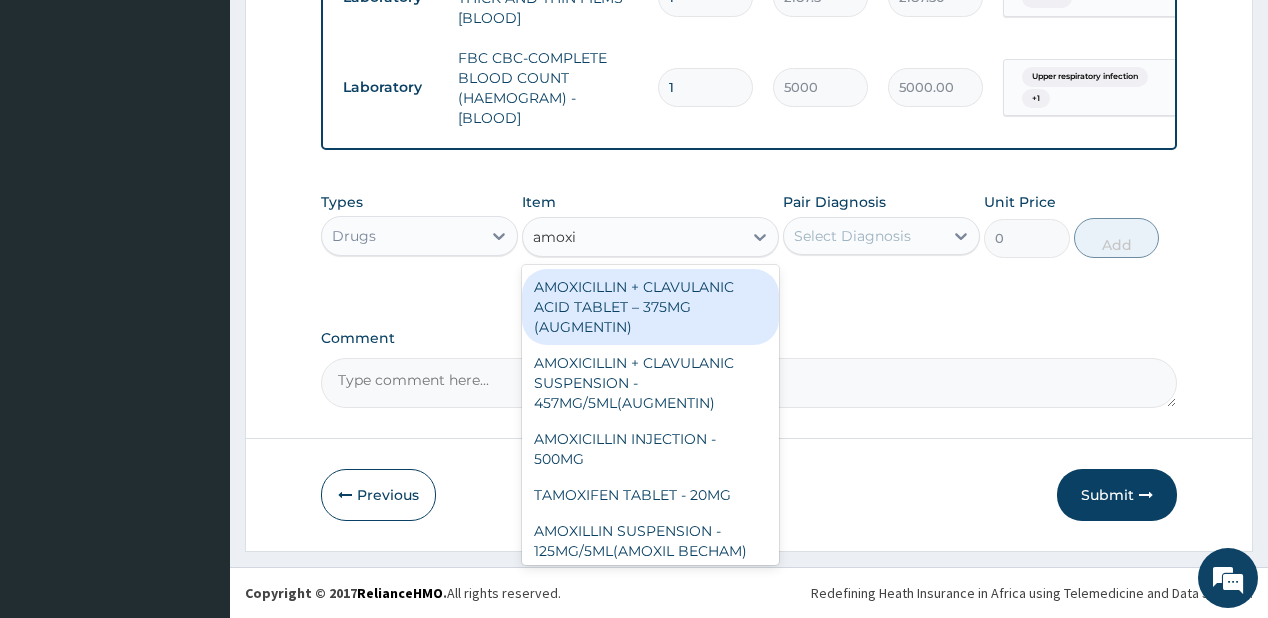 scroll, scrollTop: 928, scrollLeft: 0, axis: vertical 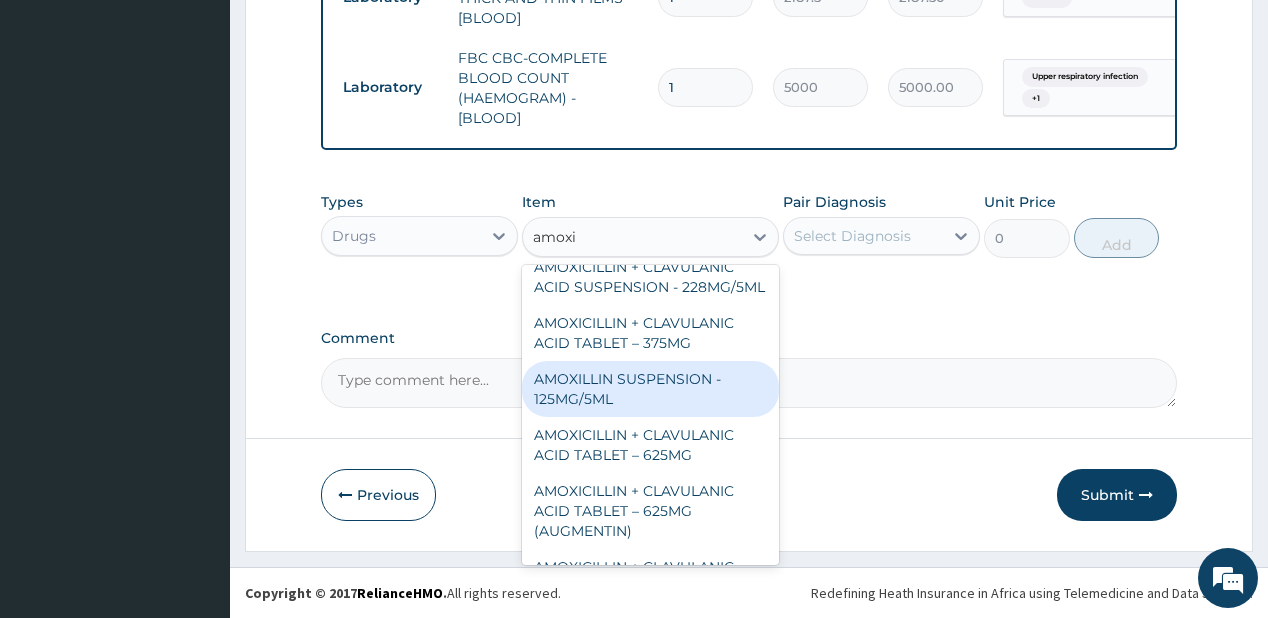 drag, startPoint x: 587, startPoint y: 412, endPoint x: 620, endPoint y: 383, distance: 43.931767 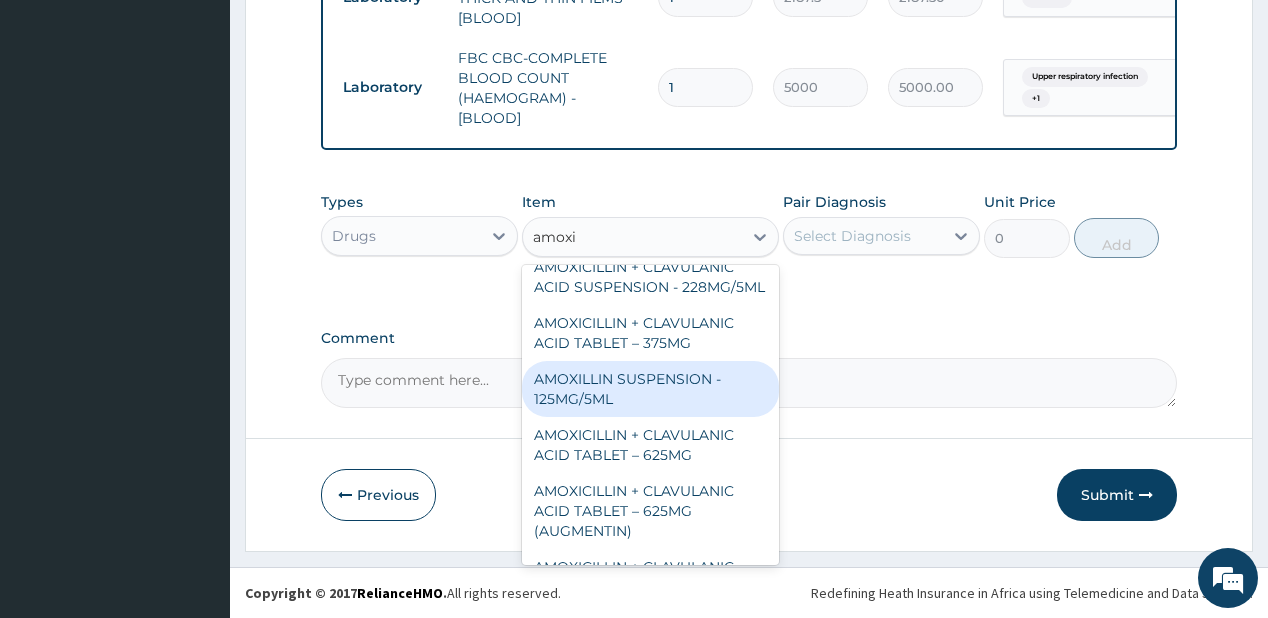 click on "AMOXILLIN SUSPENSION - 125MG/5ML" at bounding box center [650, 389] 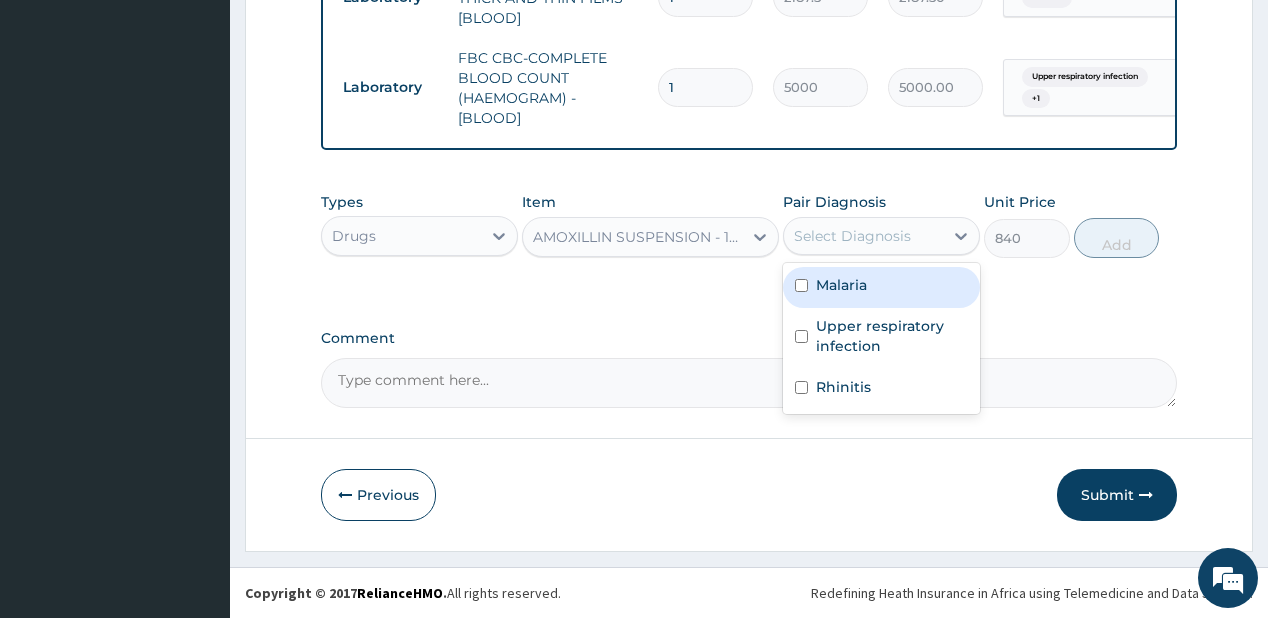 click on "Select Diagnosis" at bounding box center (852, 236) 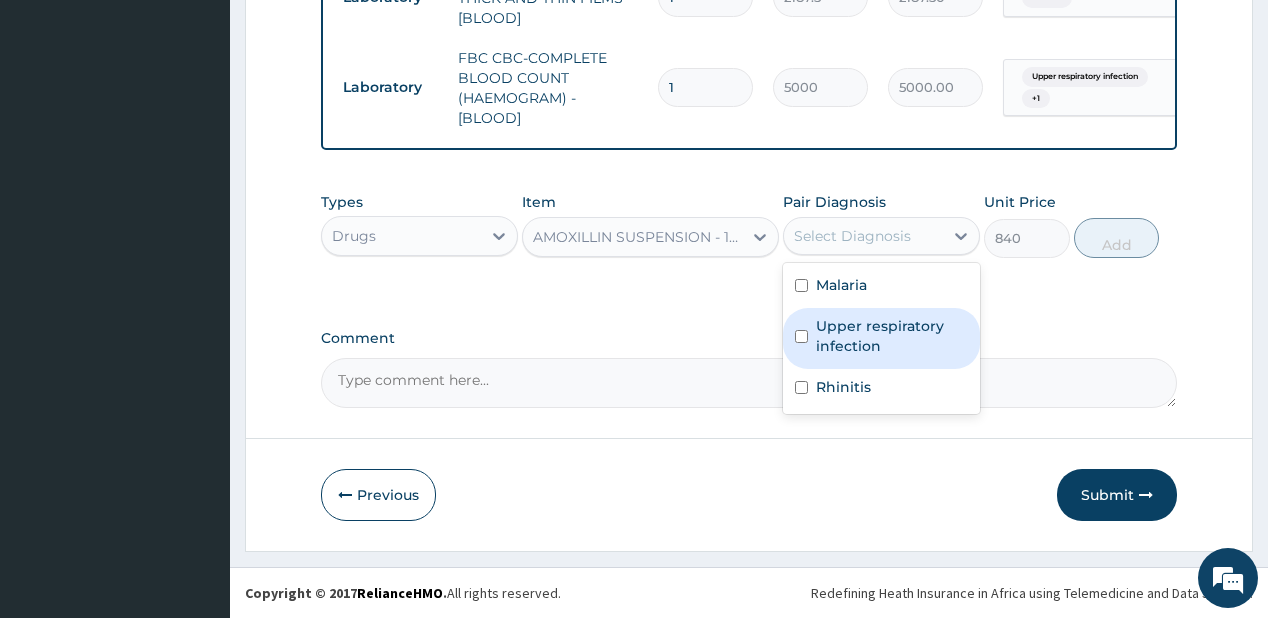 click on "Upper respiratory infection" at bounding box center (892, 336) 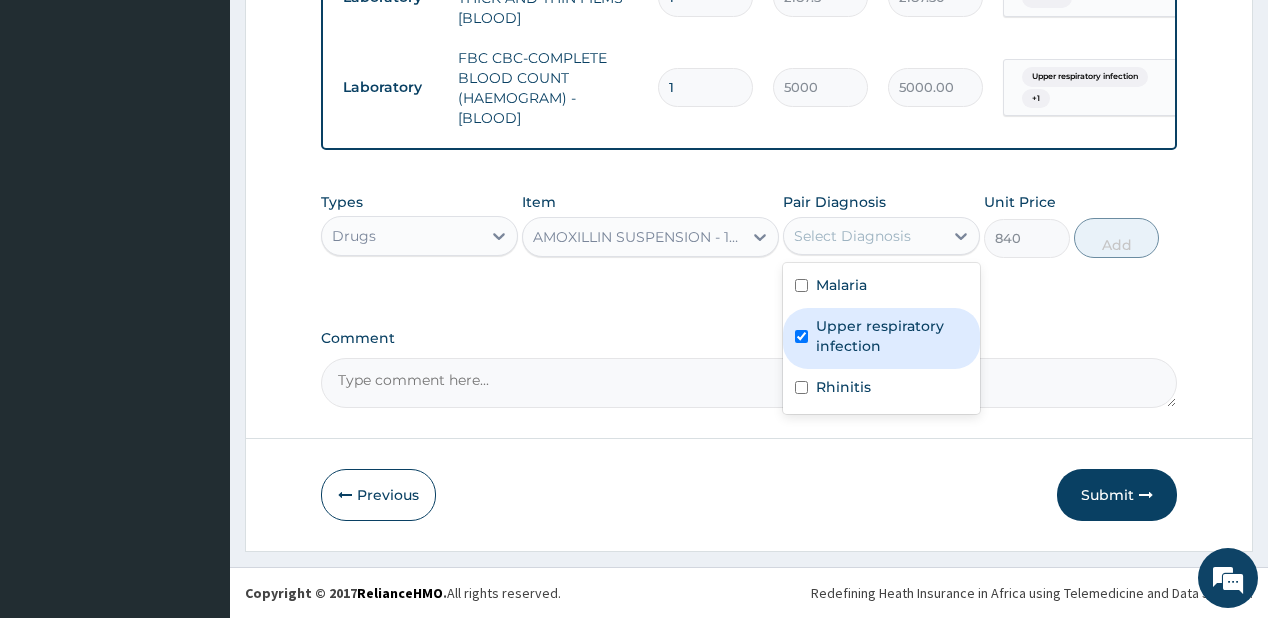 checkbox on "true" 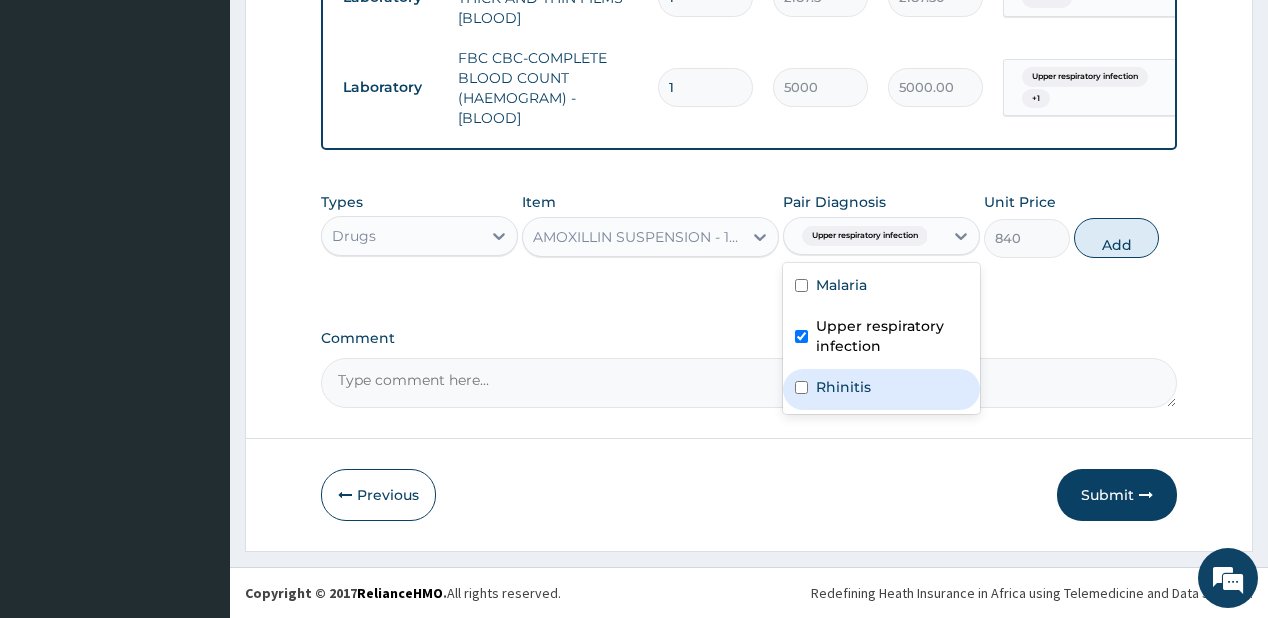 drag, startPoint x: 847, startPoint y: 396, endPoint x: 1156, endPoint y: 268, distance: 334.46225 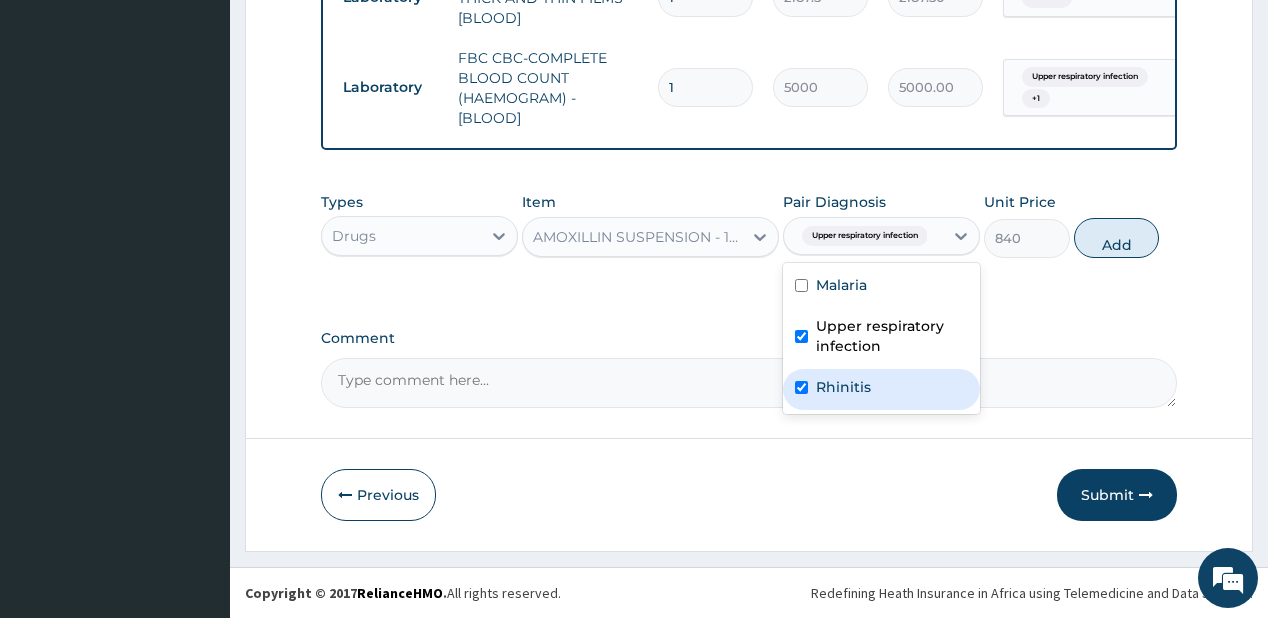 checkbox on "true" 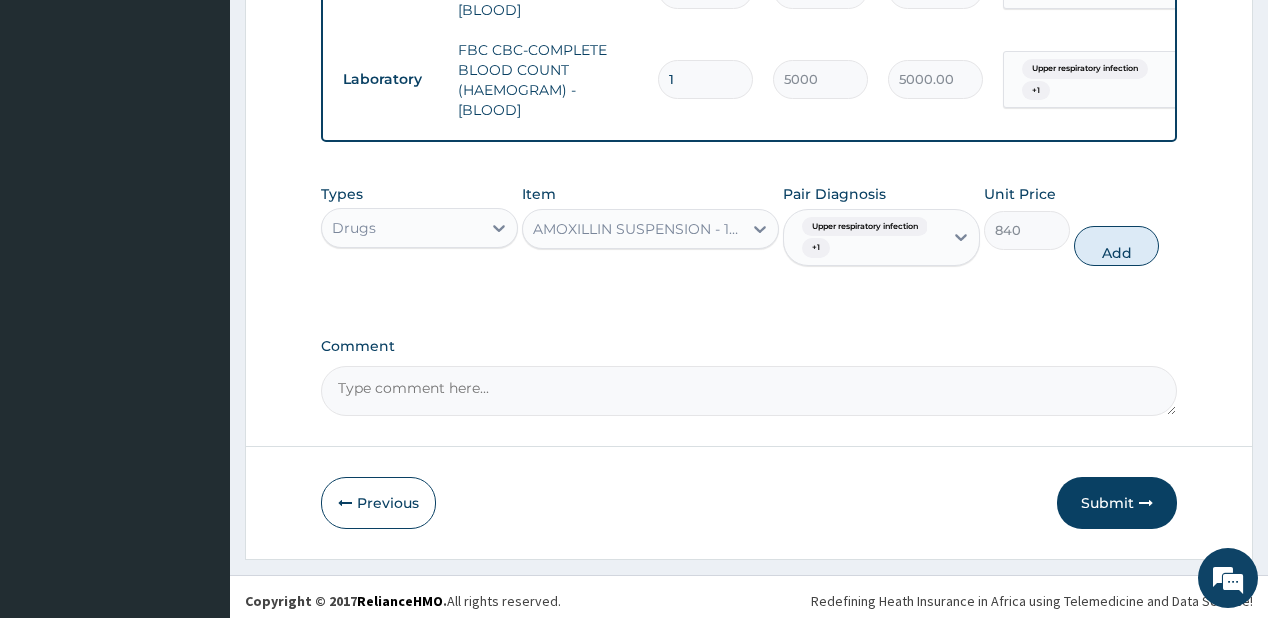 drag, startPoint x: 1134, startPoint y: 261, endPoint x: 561, endPoint y: 0, distance: 629.64276 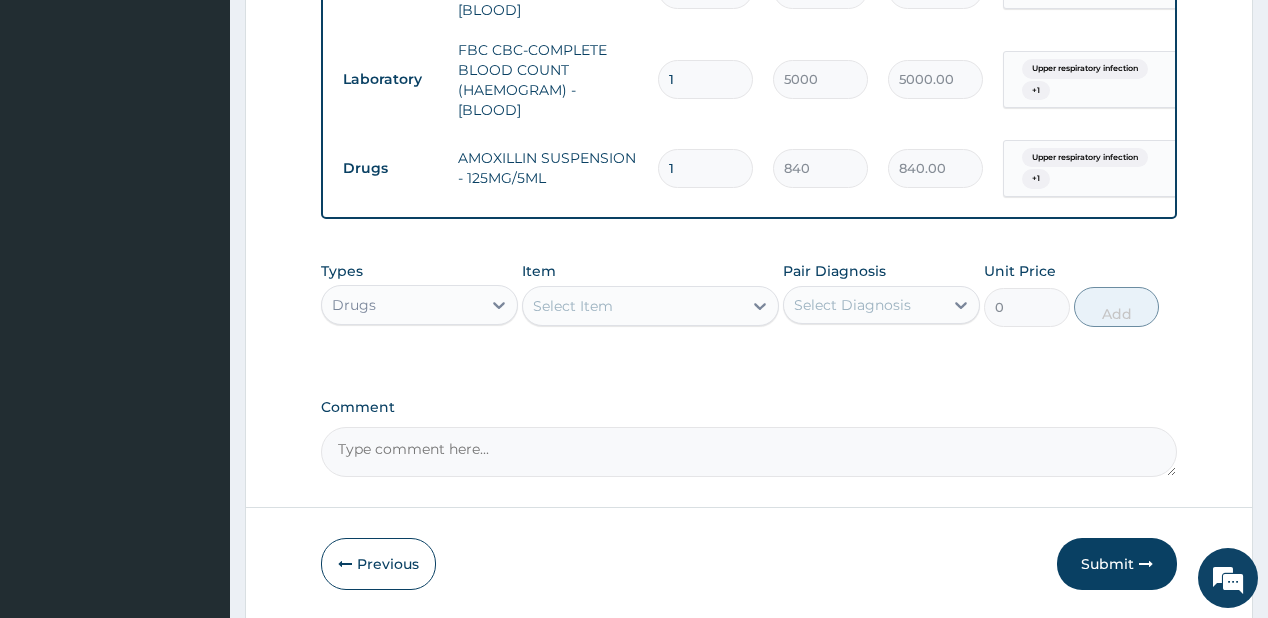 click on "Select Item" at bounding box center [573, 306] 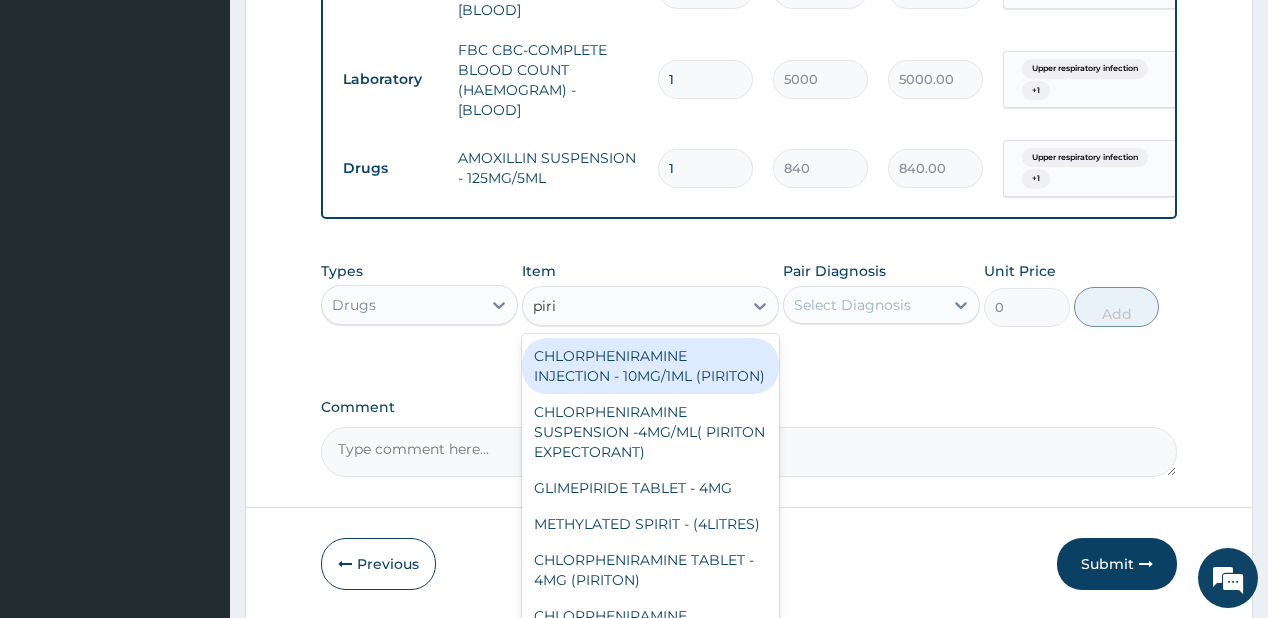 type on "pirit" 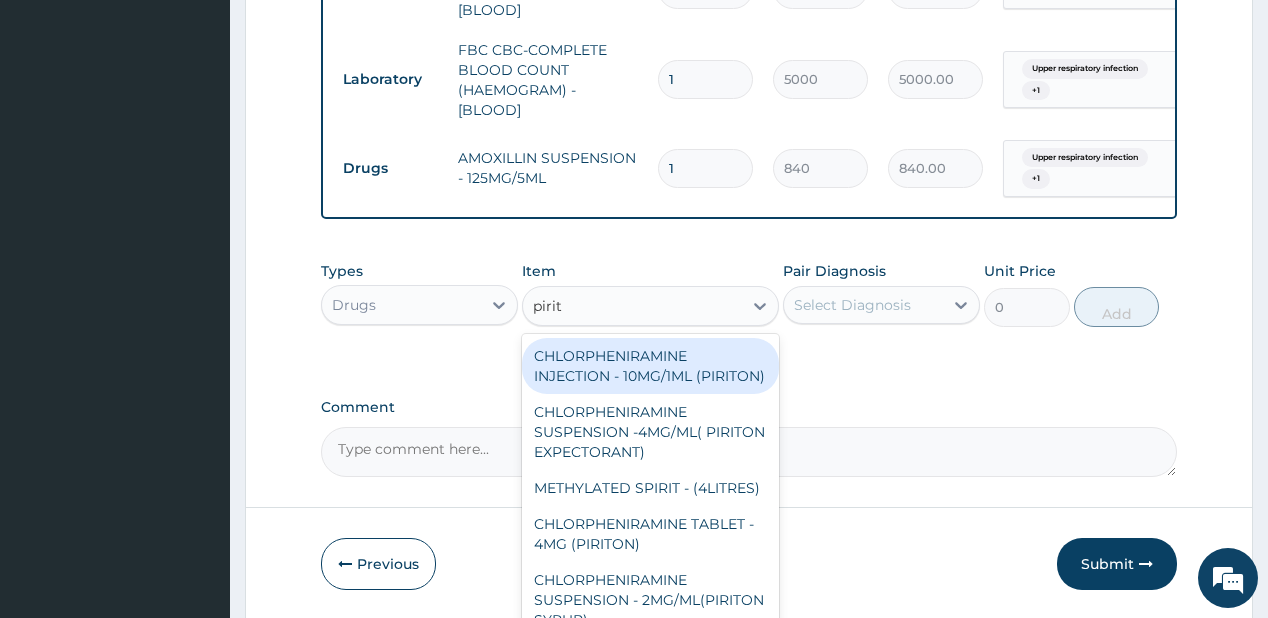 scroll, scrollTop: 48, scrollLeft: 0, axis: vertical 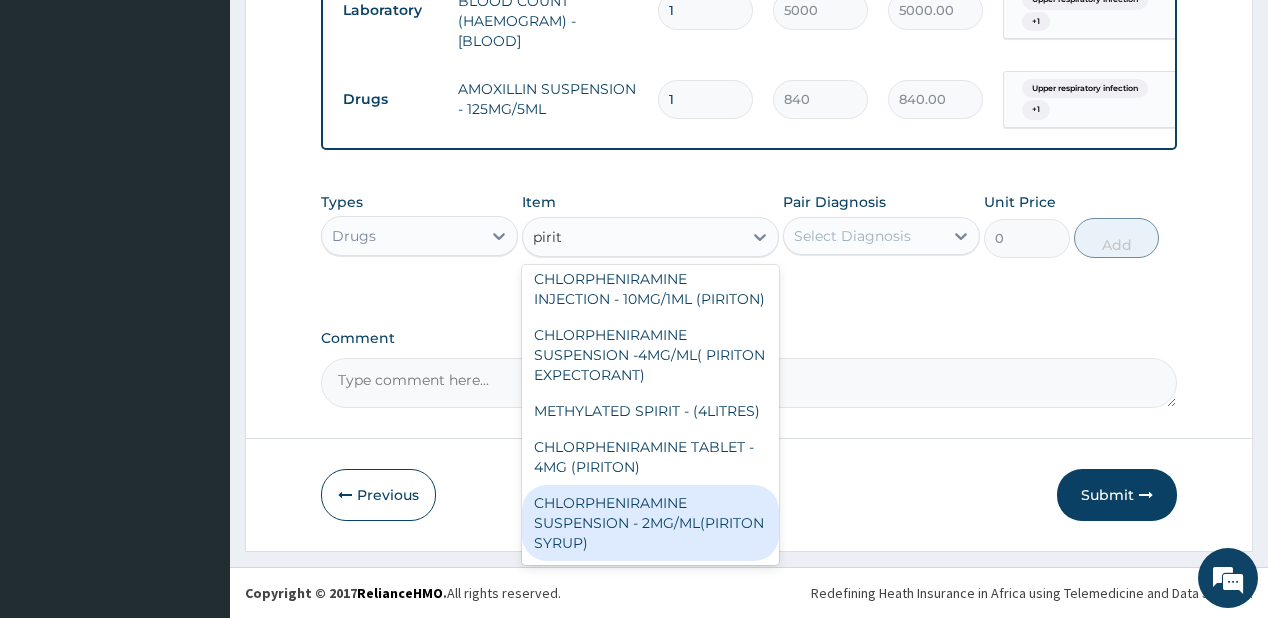click on "CHLORPHENIRAMINE SUSPENSION - 2MG/ML(PIRITON SYRUP)" at bounding box center (650, 523) 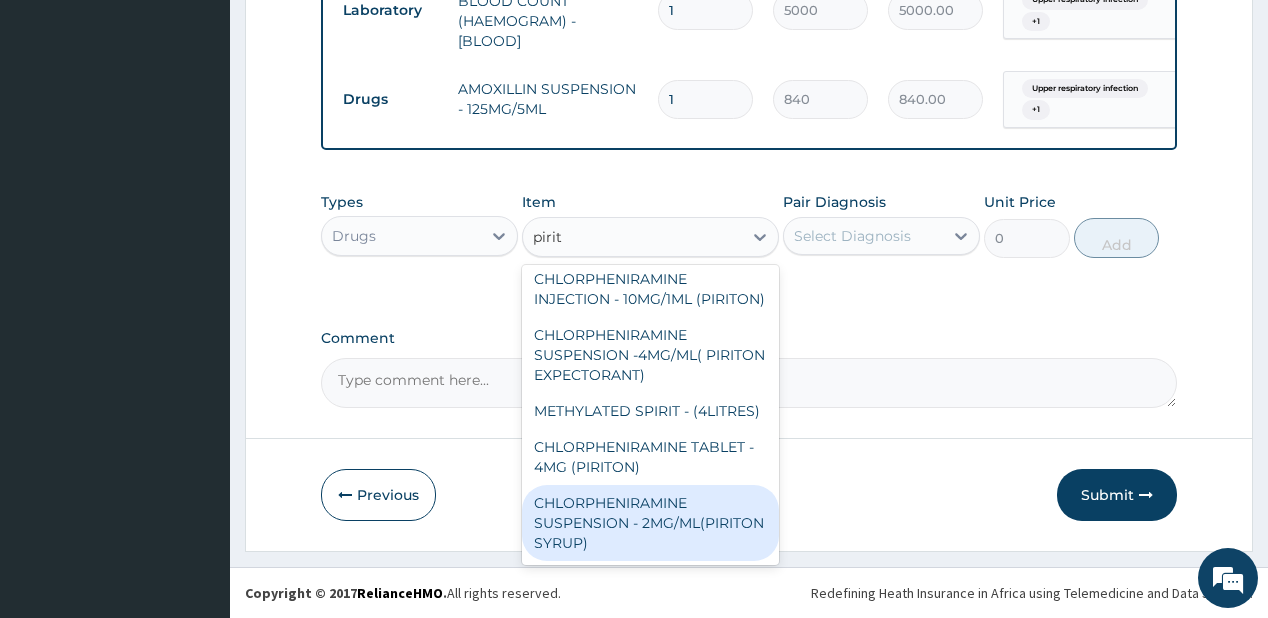 type 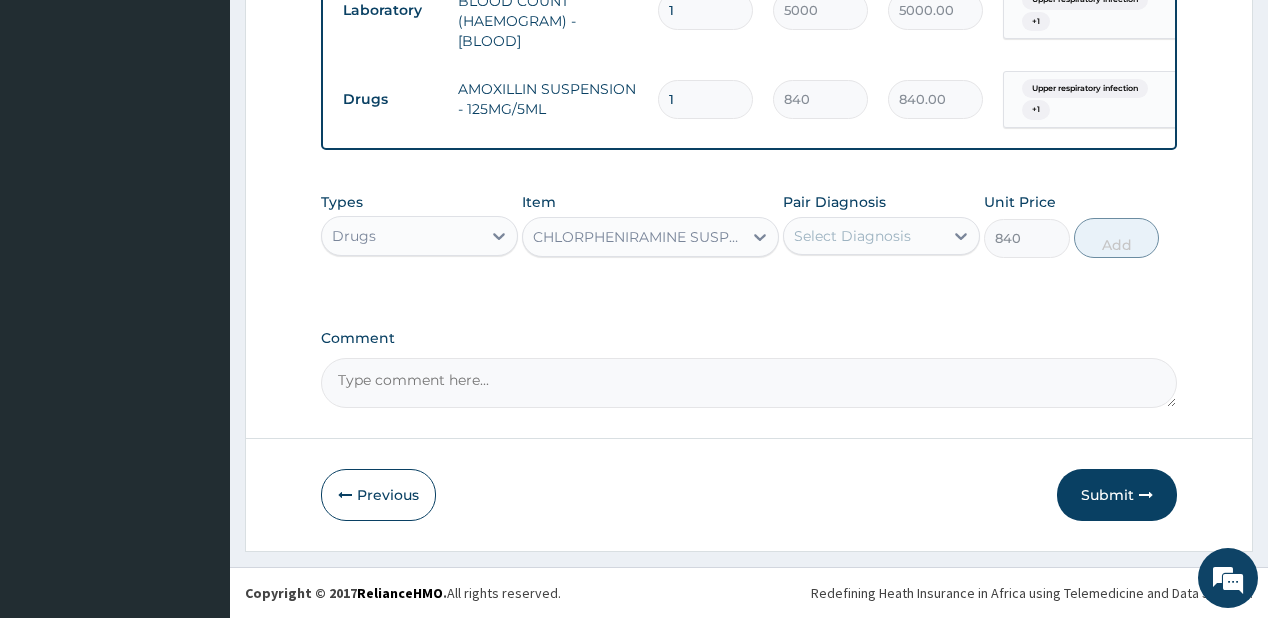 click on "Select Diagnosis" at bounding box center (852, 236) 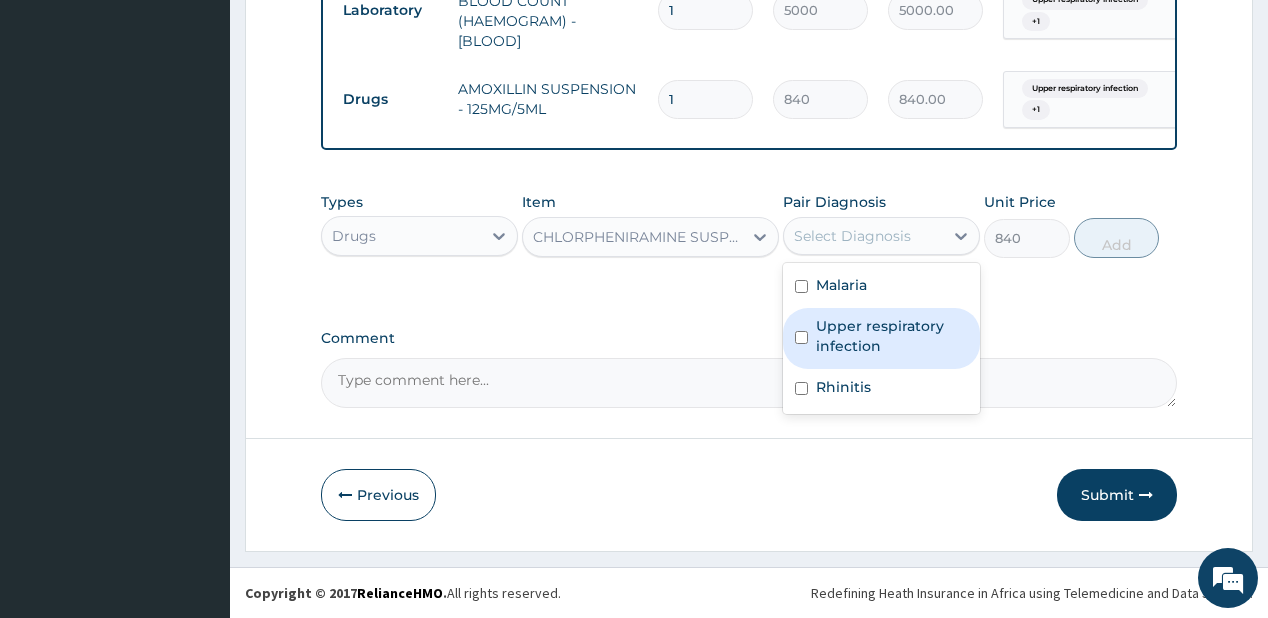 drag, startPoint x: 838, startPoint y: 326, endPoint x: 822, endPoint y: 388, distance: 64.03124 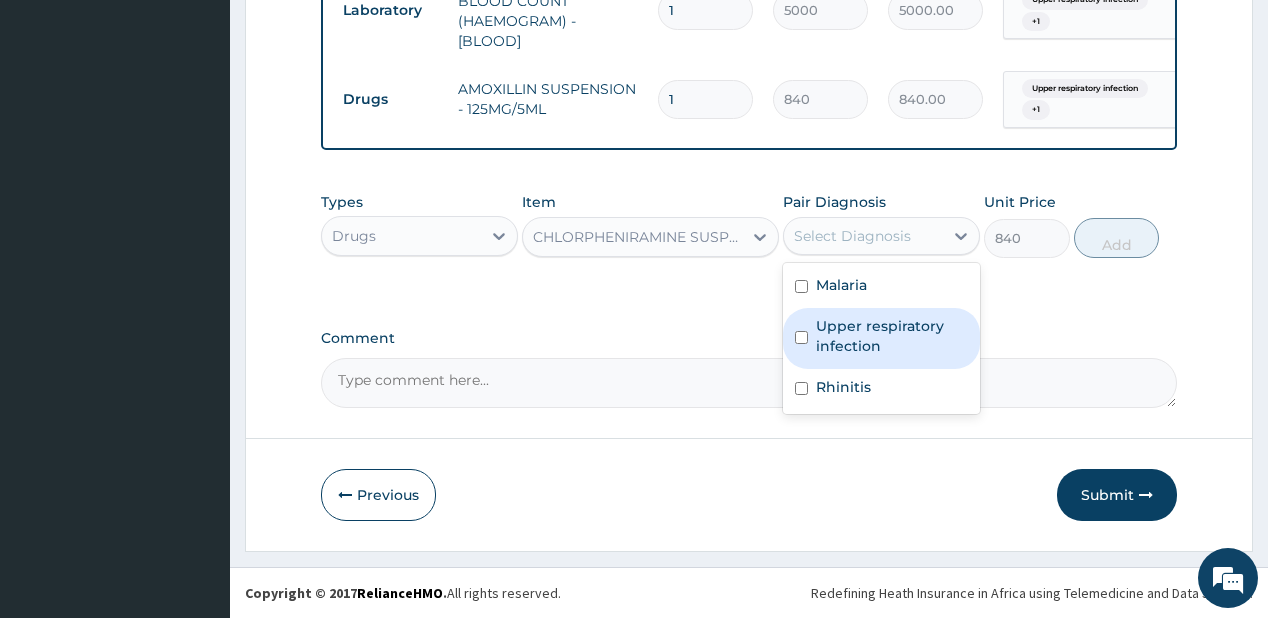 click on "Upper respiratory infection" at bounding box center (892, 336) 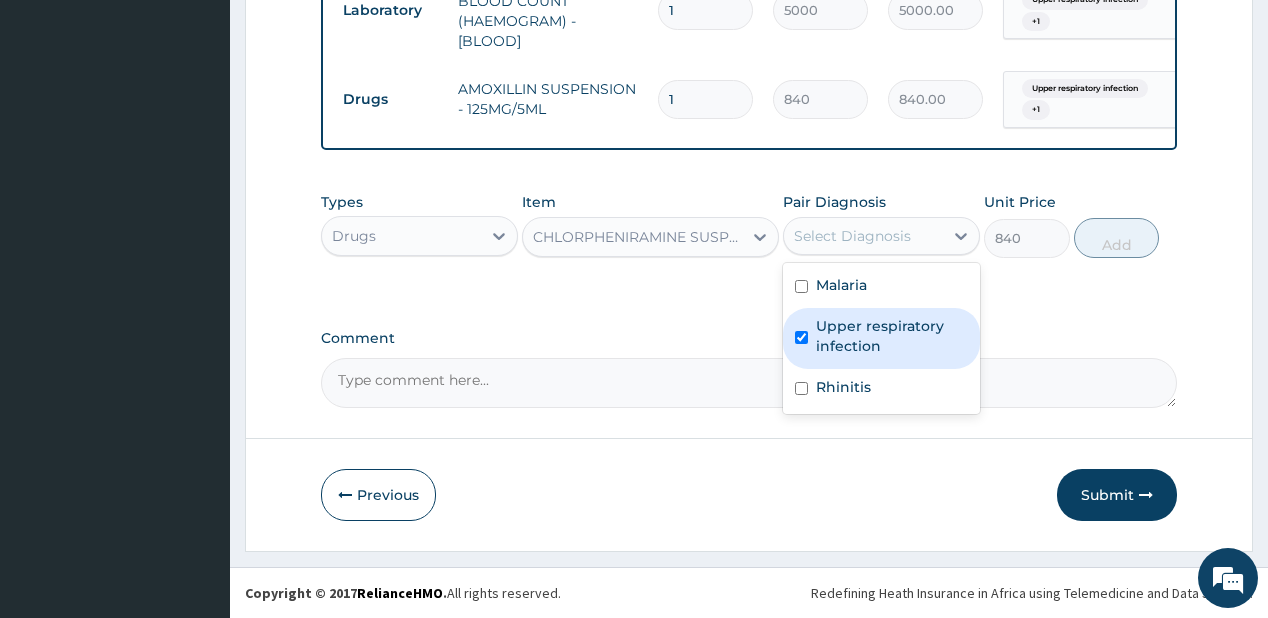 checkbox on "true" 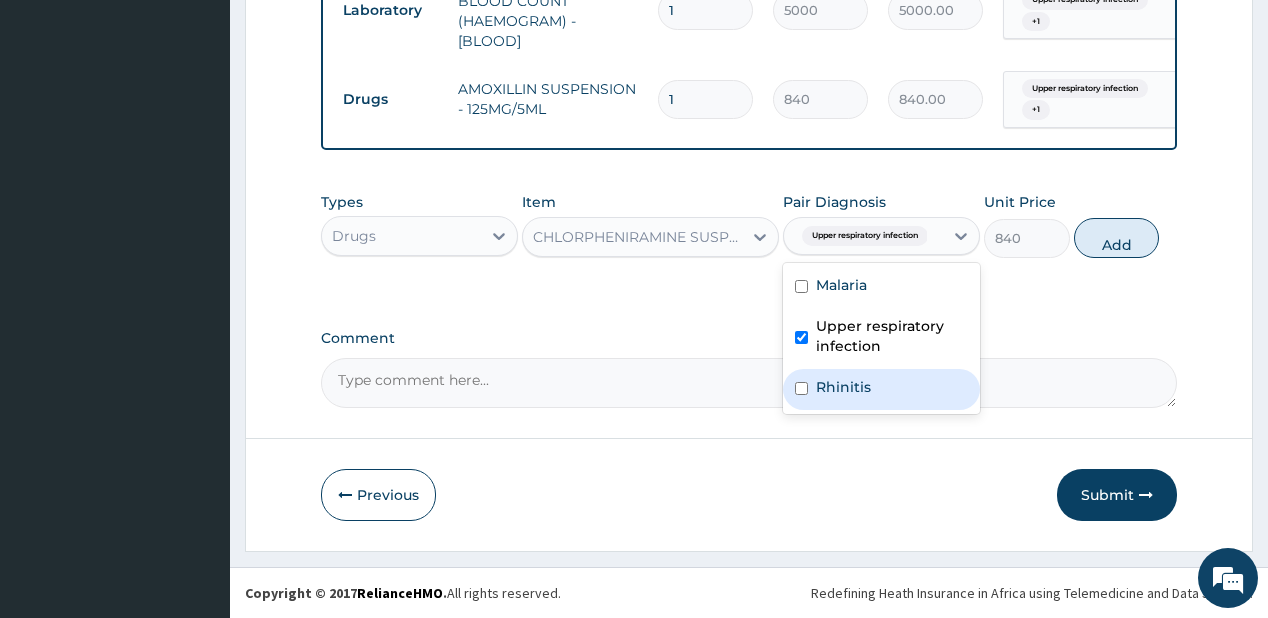 drag, startPoint x: 824, startPoint y: 395, endPoint x: 892, endPoint y: 348, distance: 82.661964 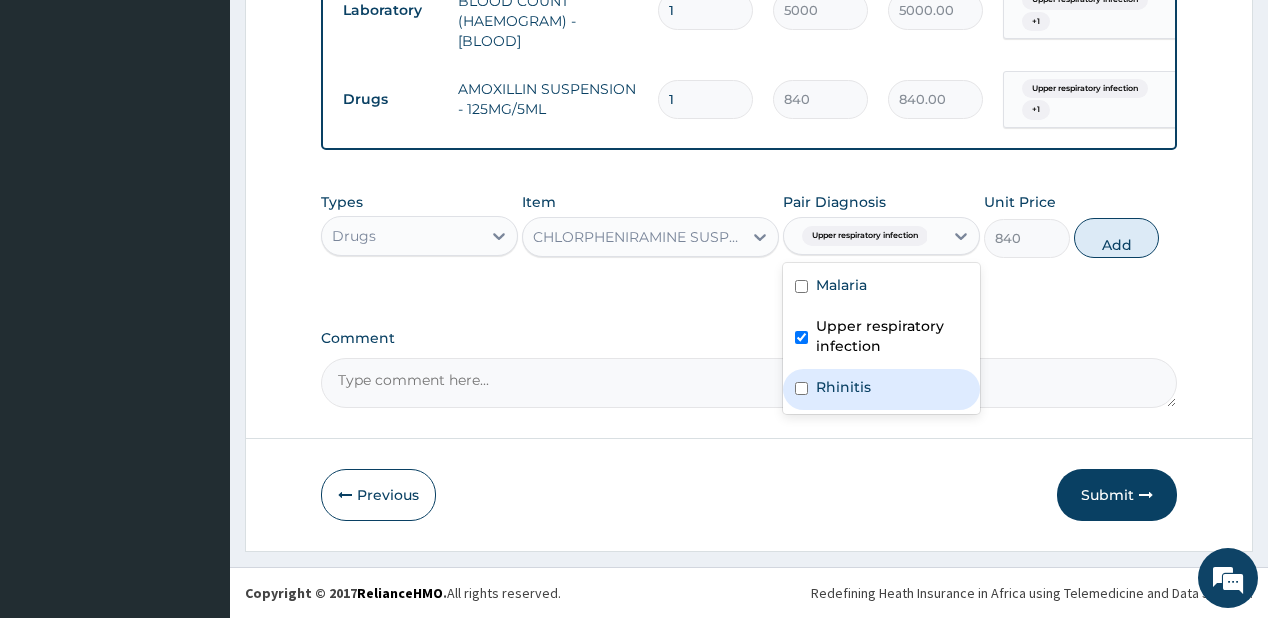 click on "Rhinitis" at bounding box center [843, 387] 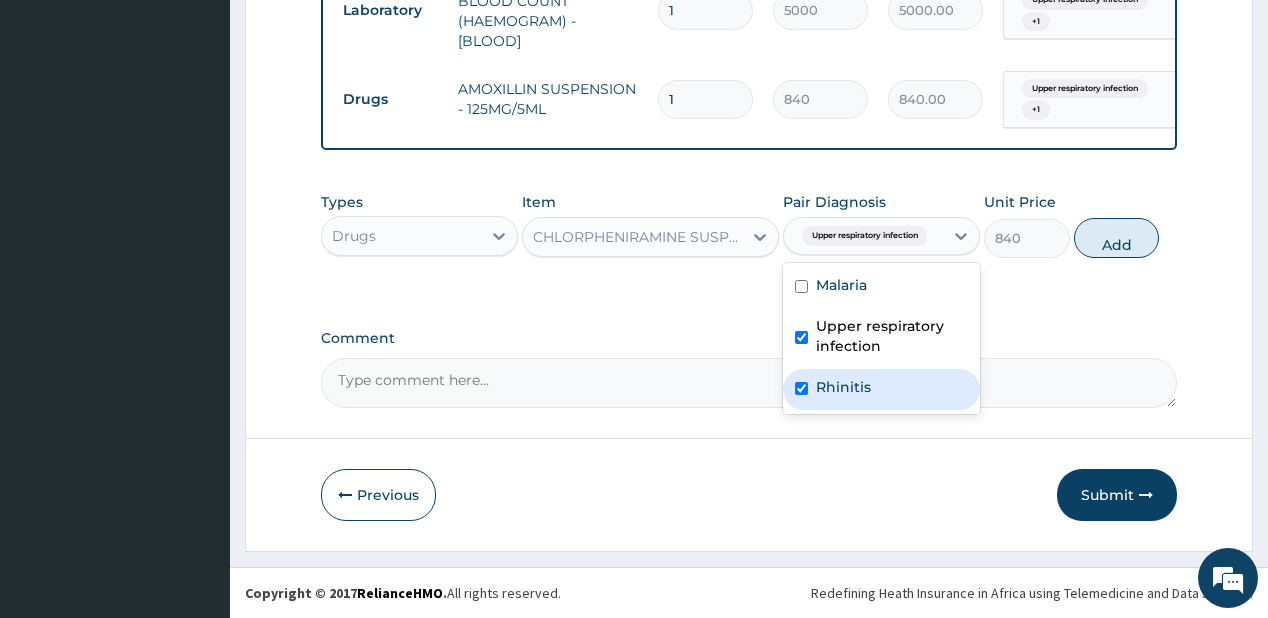 checkbox on "true" 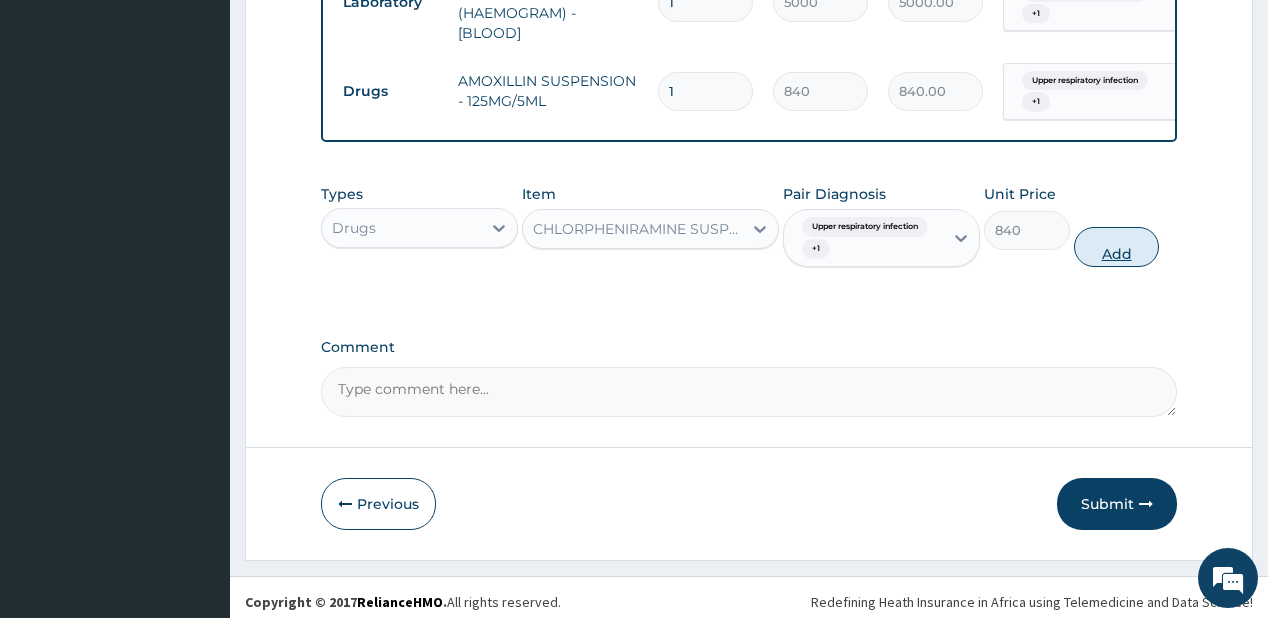 click on "Add" at bounding box center [1117, 247] 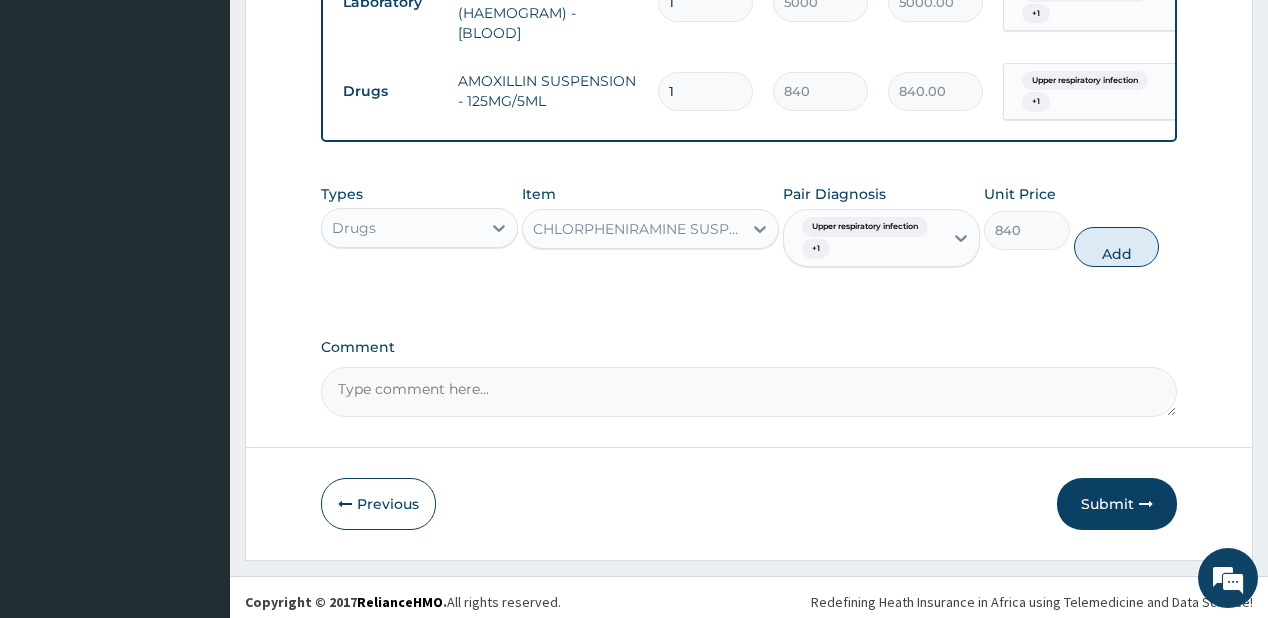 type on "0" 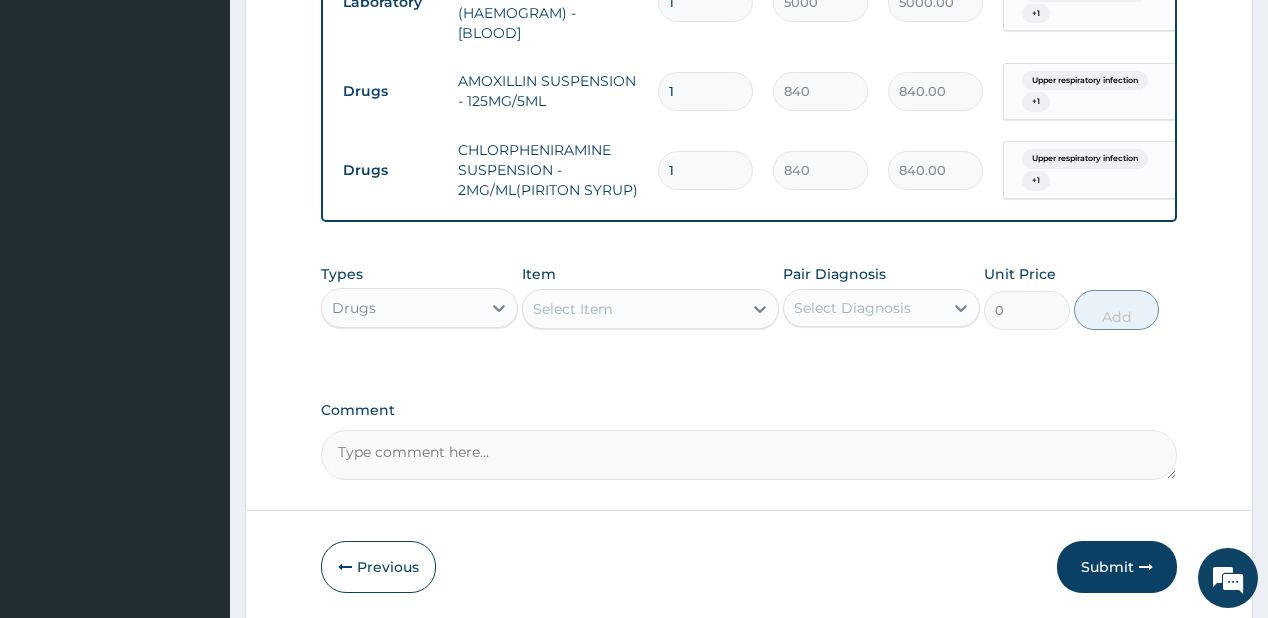 click on "Select Item" at bounding box center [632, 309] 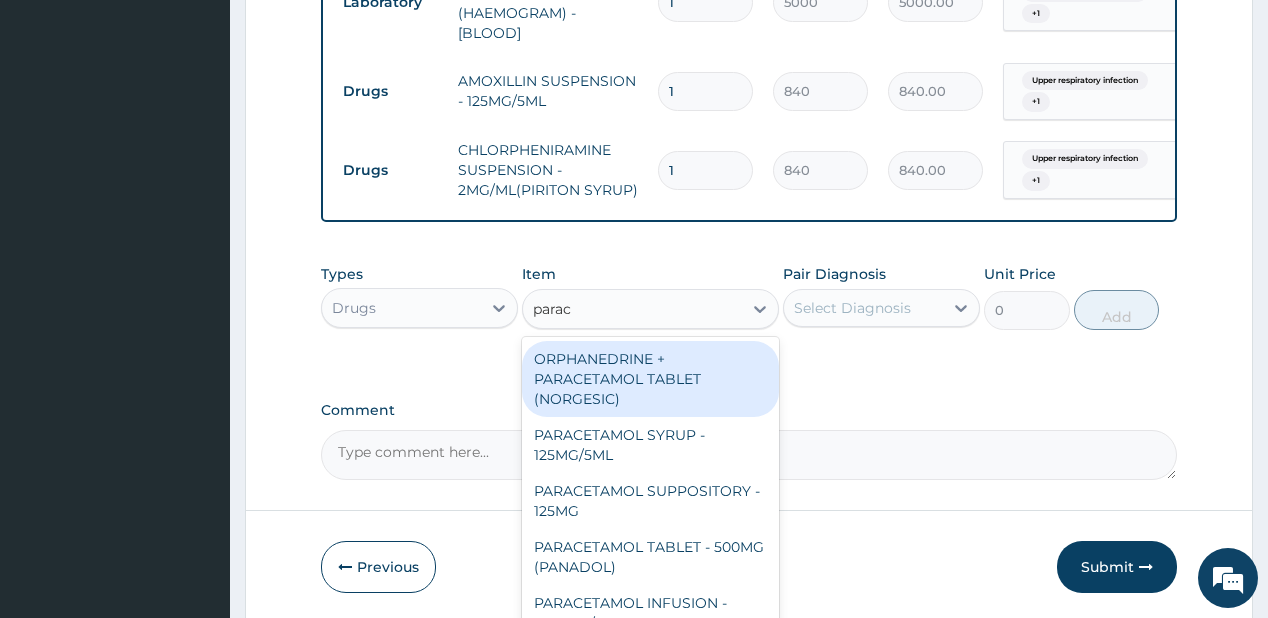 type on "parace" 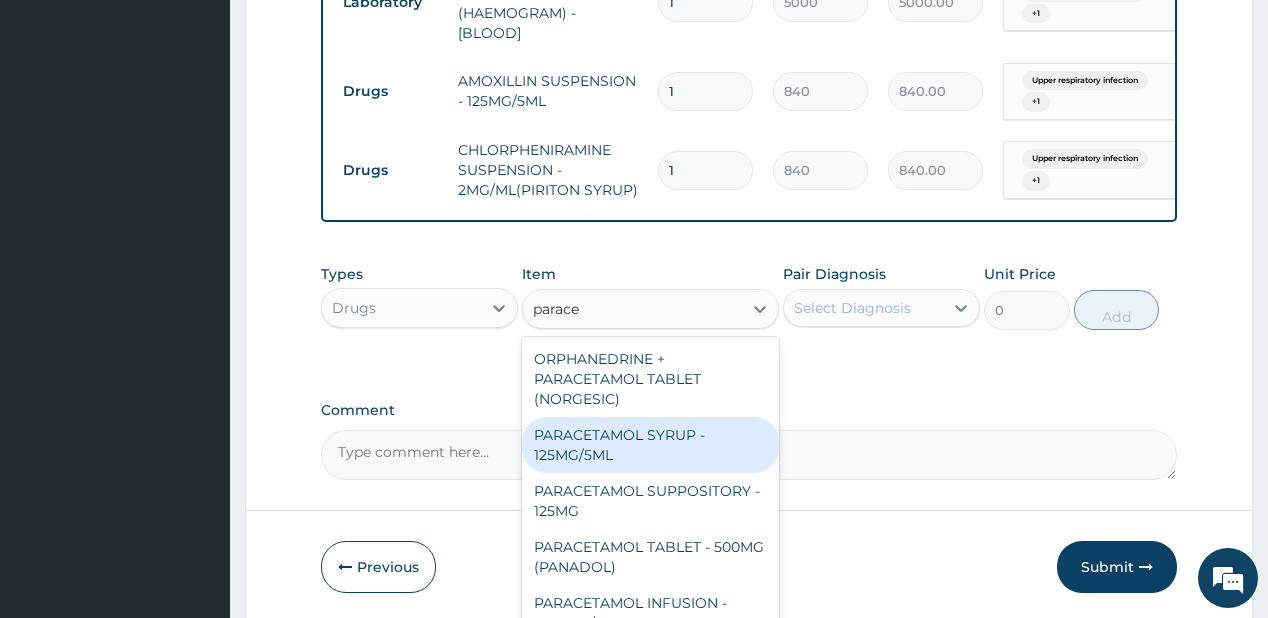 drag, startPoint x: 621, startPoint y: 450, endPoint x: 872, endPoint y: 324, distance: 280.8505 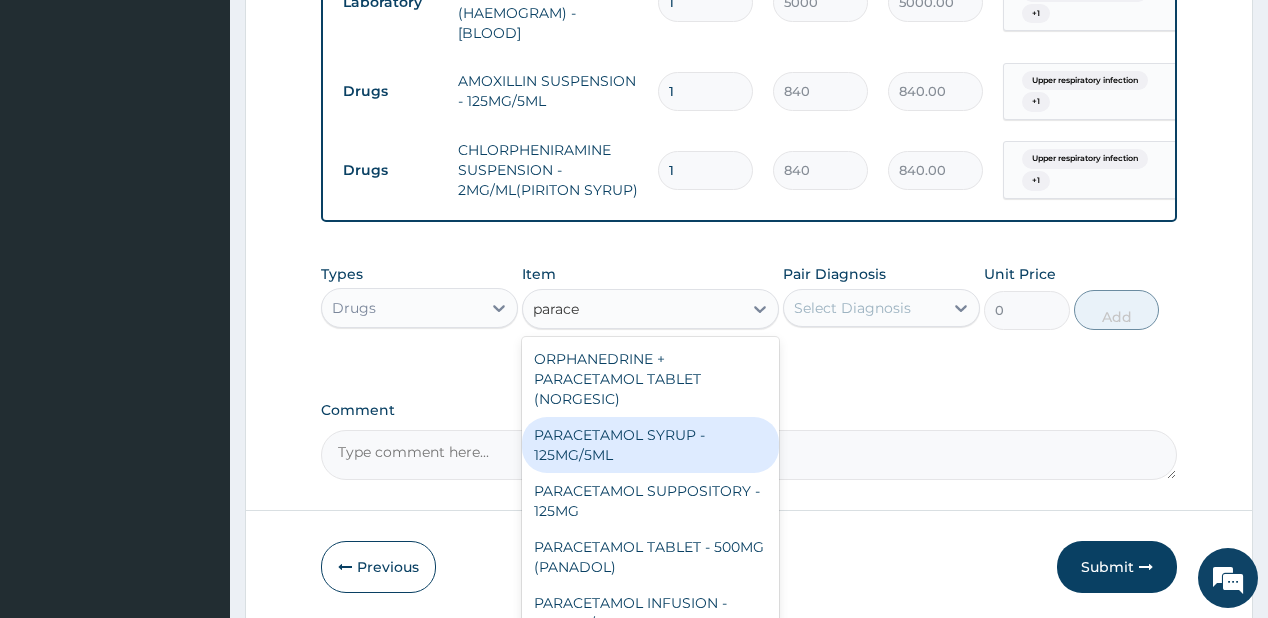 click on "PARACETAMOL SYRUP - 125MG/5ML" at bounding box center [650, 445] 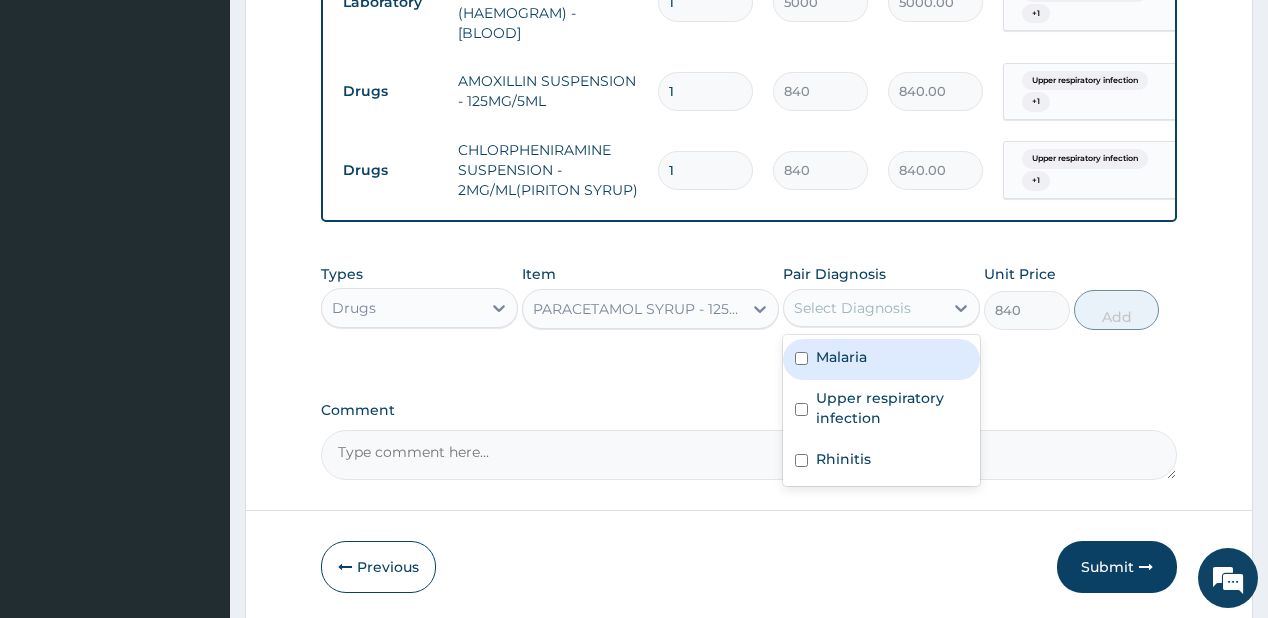 click on "Select Diagnosis" at bounding box center [852, 308] 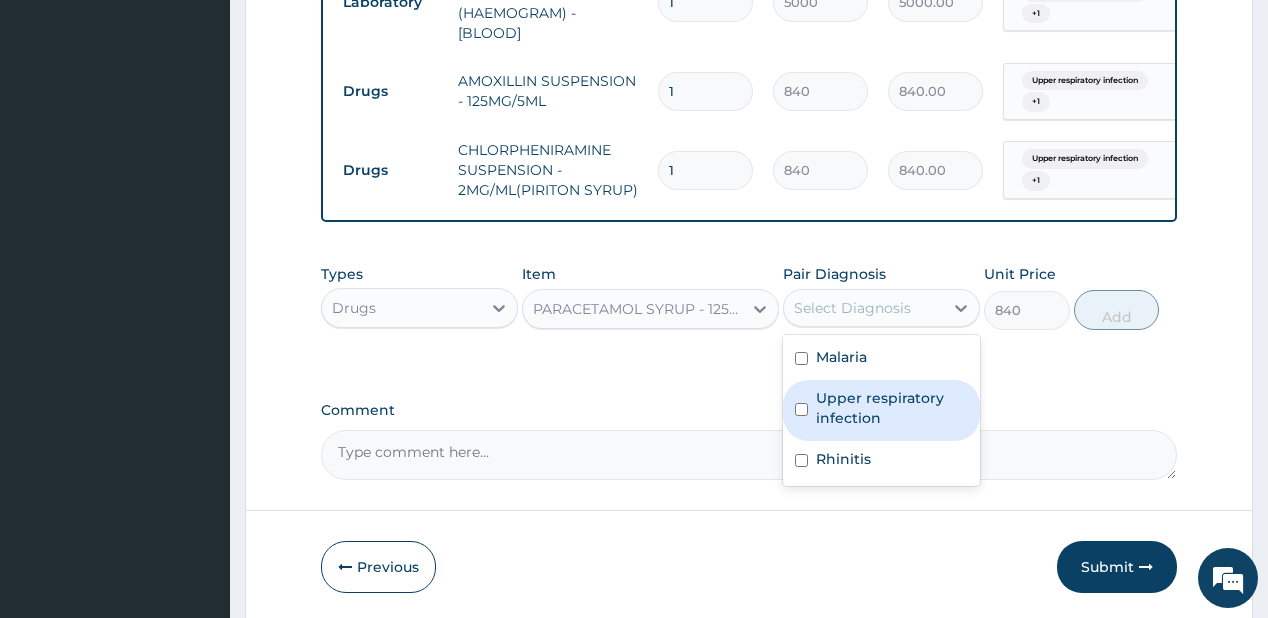 drag, startPoint x: 845, startPoint y: 401, endPoint x: 851, endPoint y: 456, distance: 55.326305 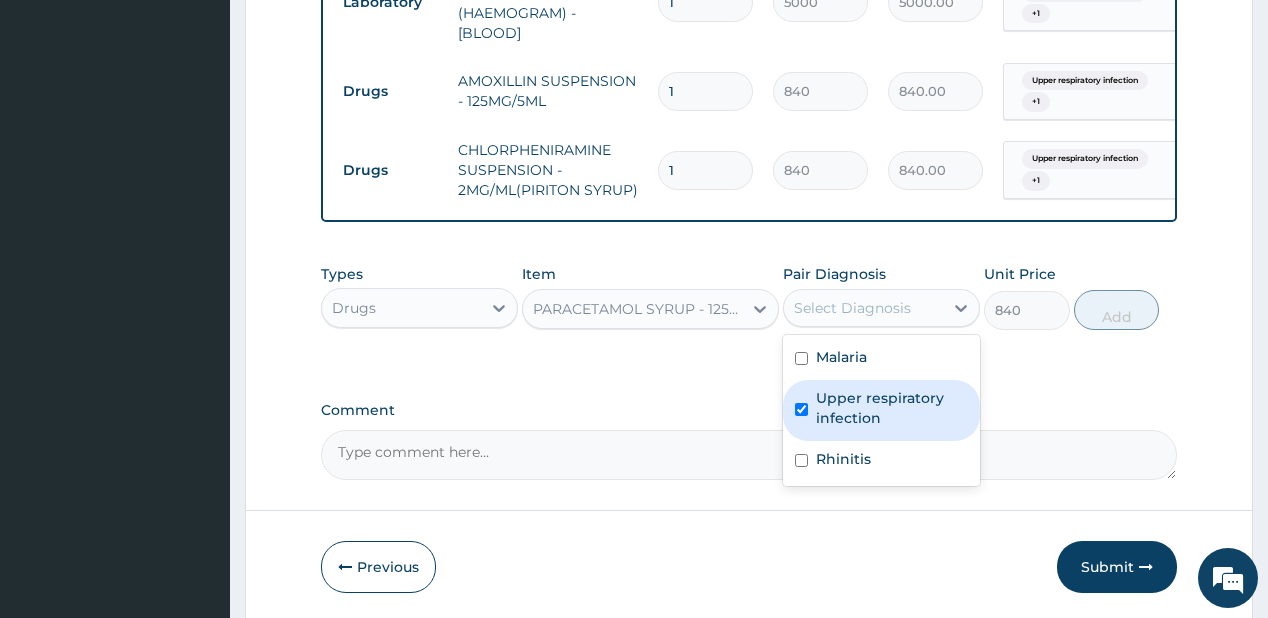 checkbox on "true" 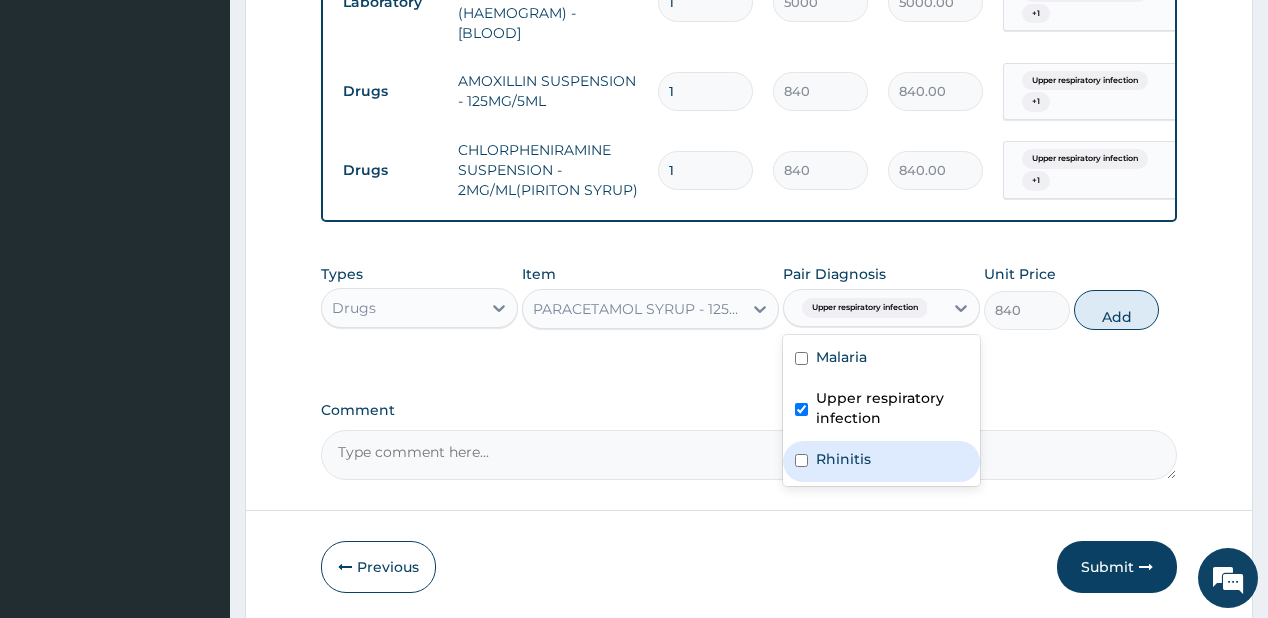 drag, startPoint x: 842, startPoint y: 465, endPoint x: 868, endPoint y: 414, distance: 57.245087 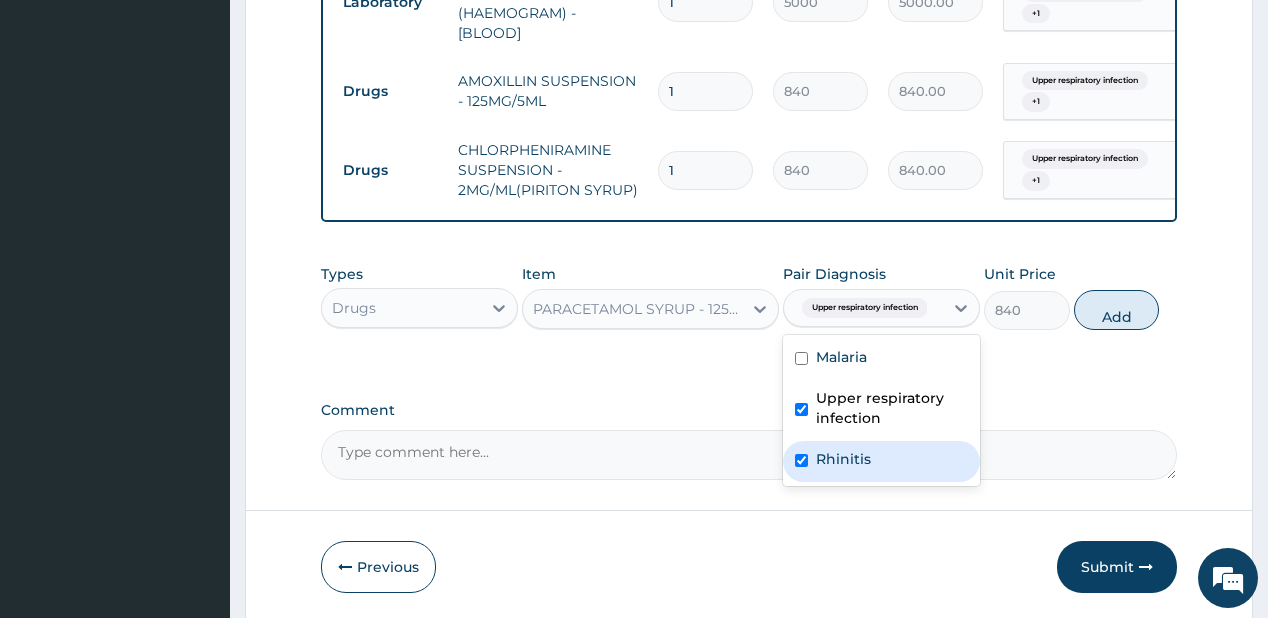 checkbox on "true" 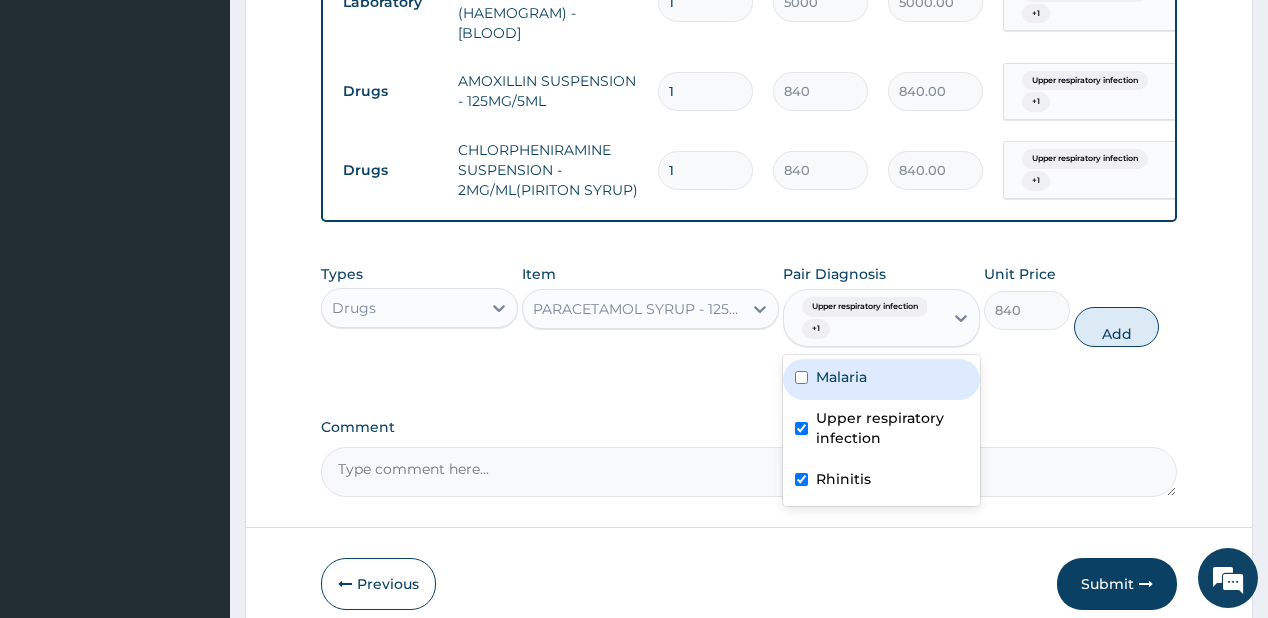 drag, startPoint x: 889, startPoint y: 382, endPoint x: 907, endPoint y: 377, distance: 18.681541 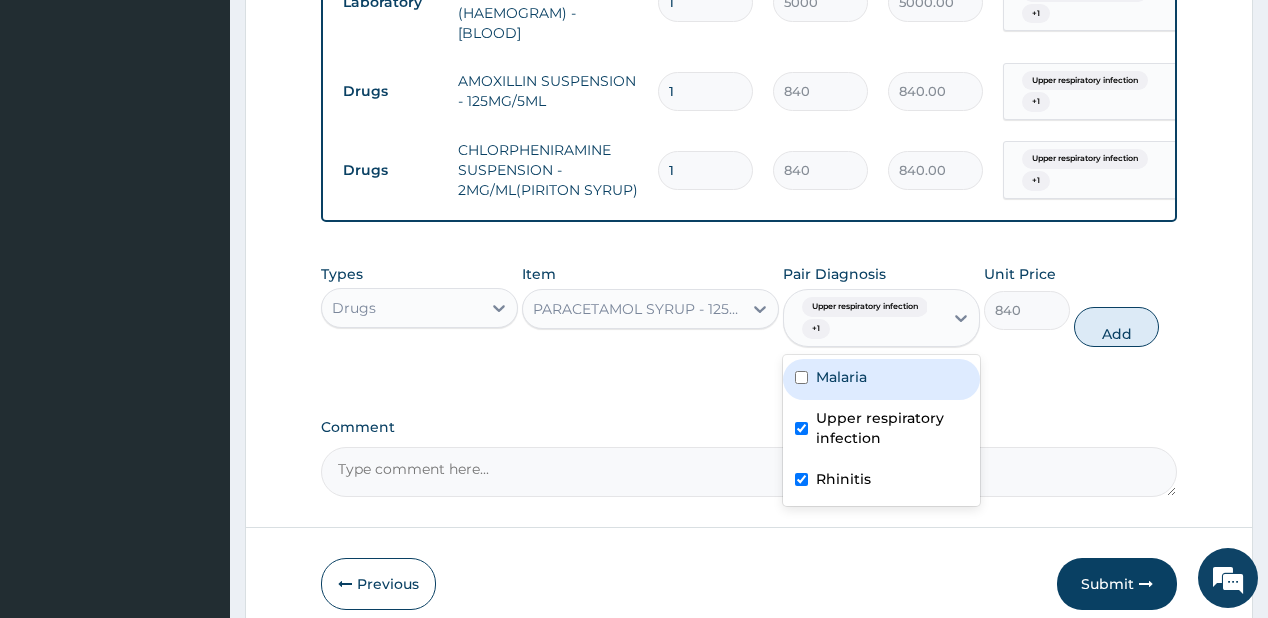 click on "Malaria" at bounding box center (881, 379) 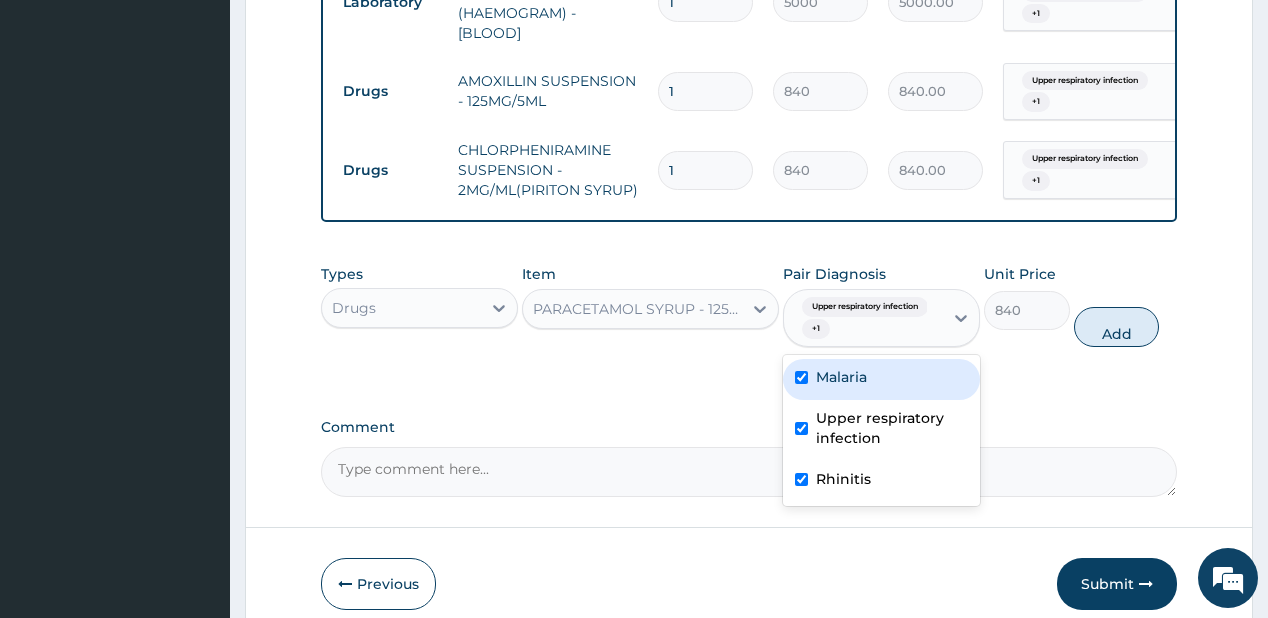 checkbox on "true" 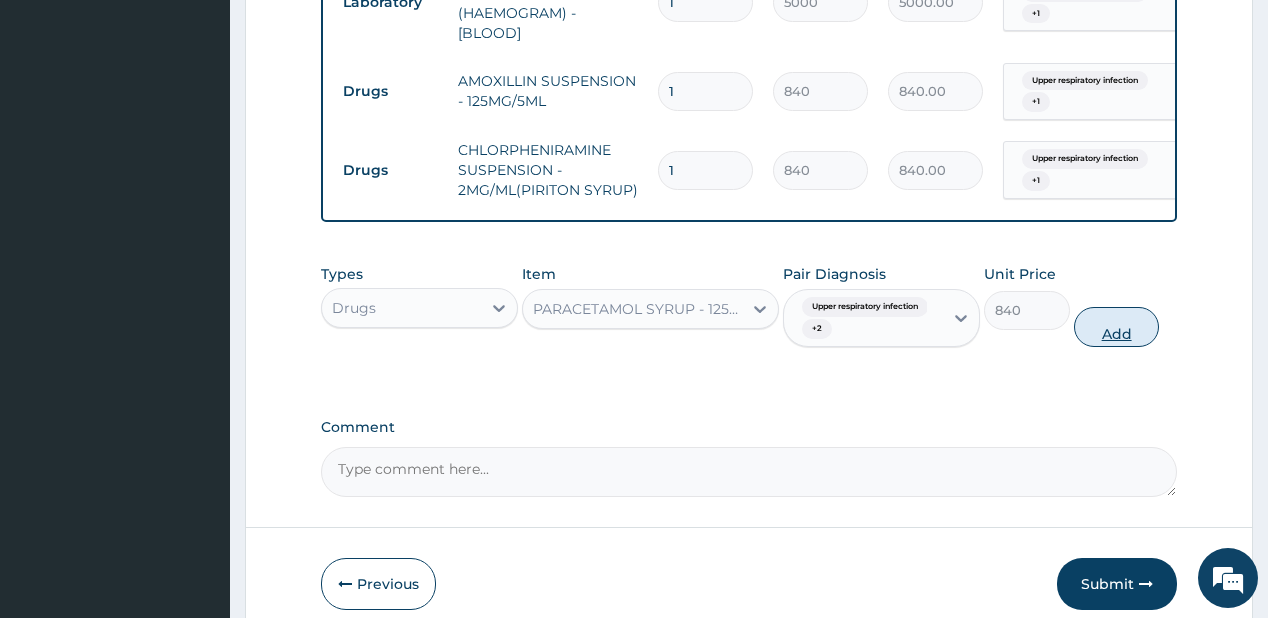 click on "Add" at bounding box center (1117, 327) 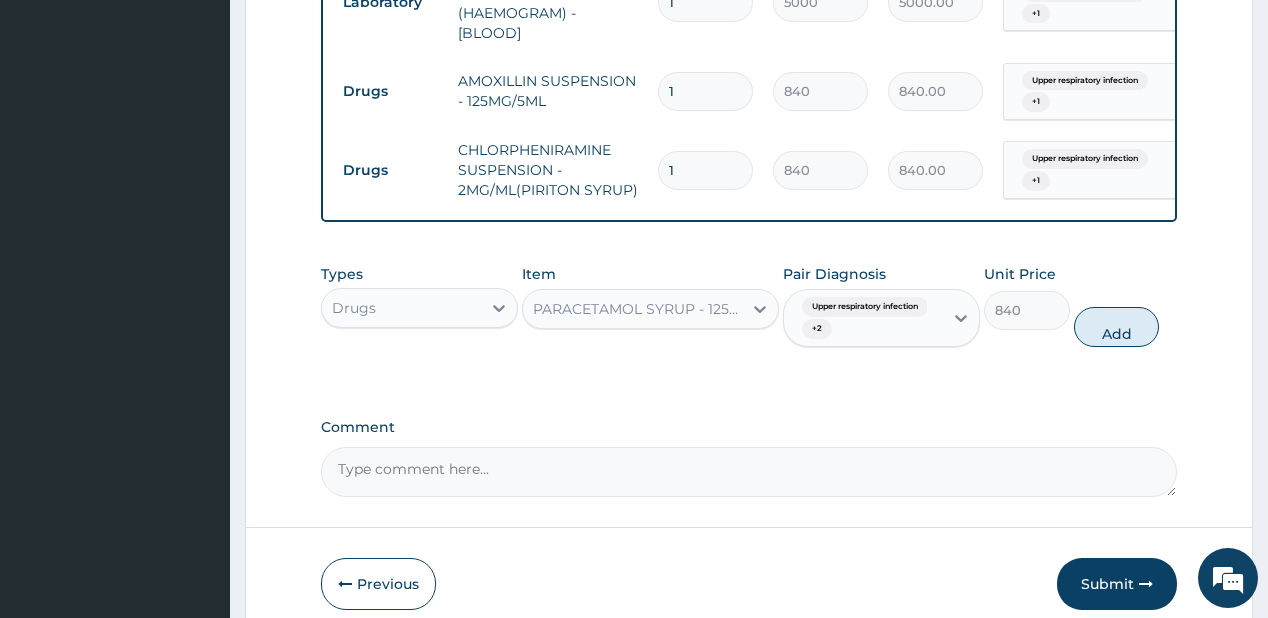 type on "0" 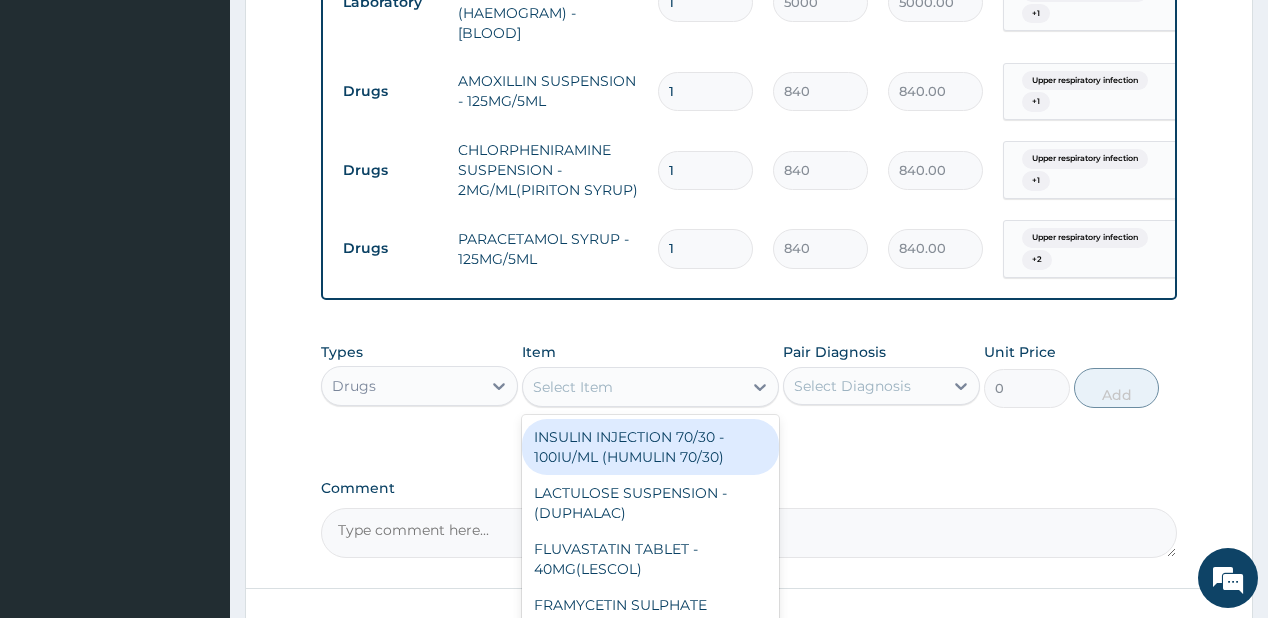 click on "Select Item" at bounding box center [632, 387] 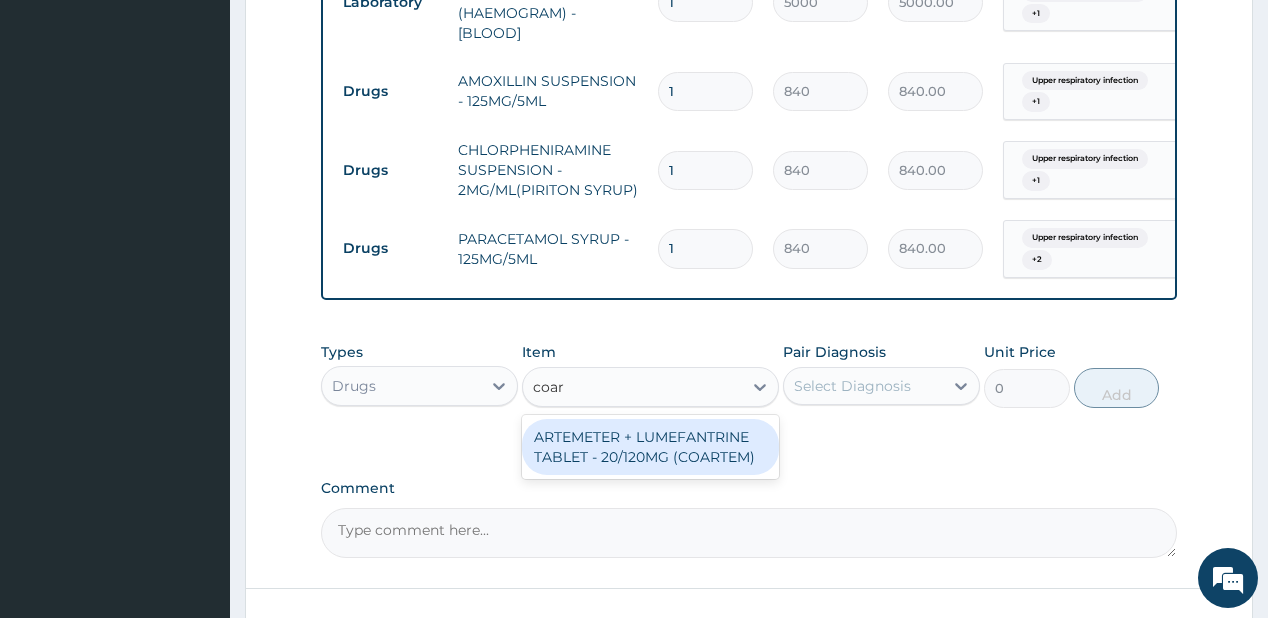 type on "coart" 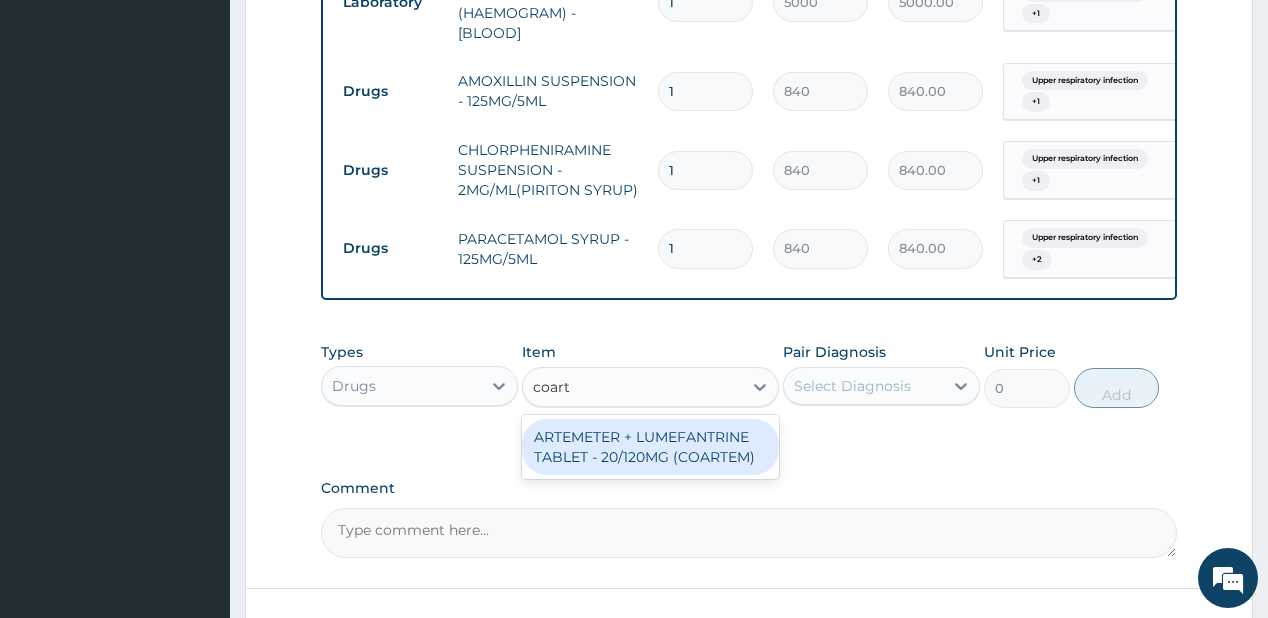 click on "ARTEMETER + LUMEFANTRINE TABLET - 20/120MG (COARTEM)" at bounding box center [650, 447] 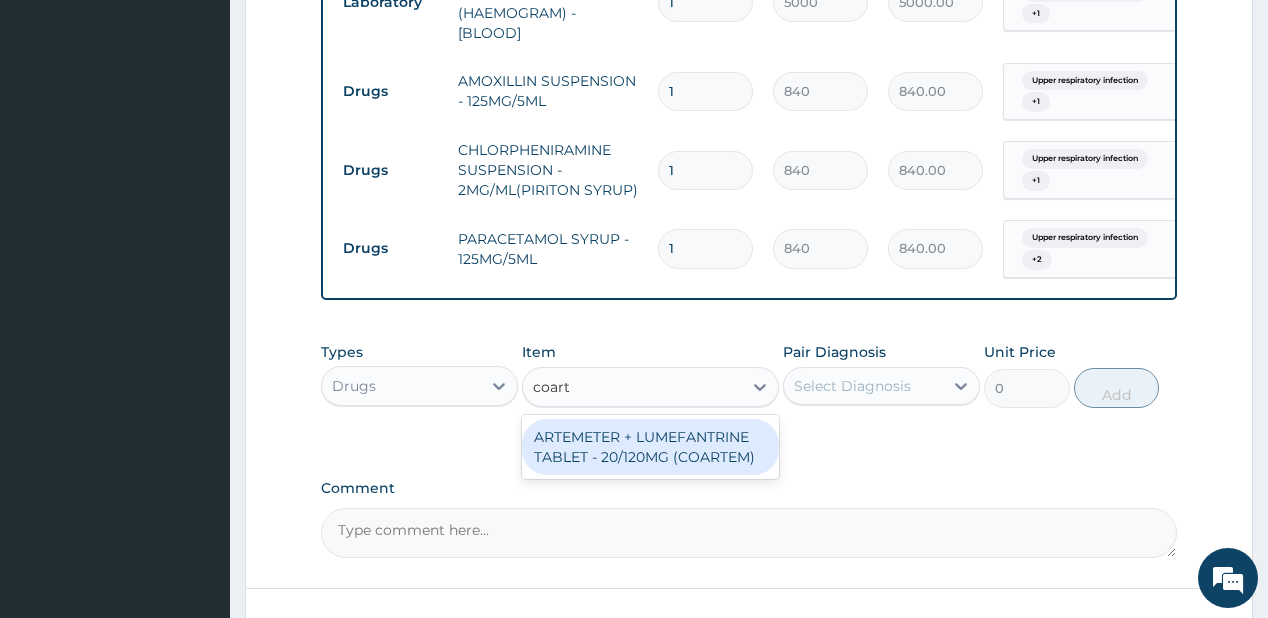 type 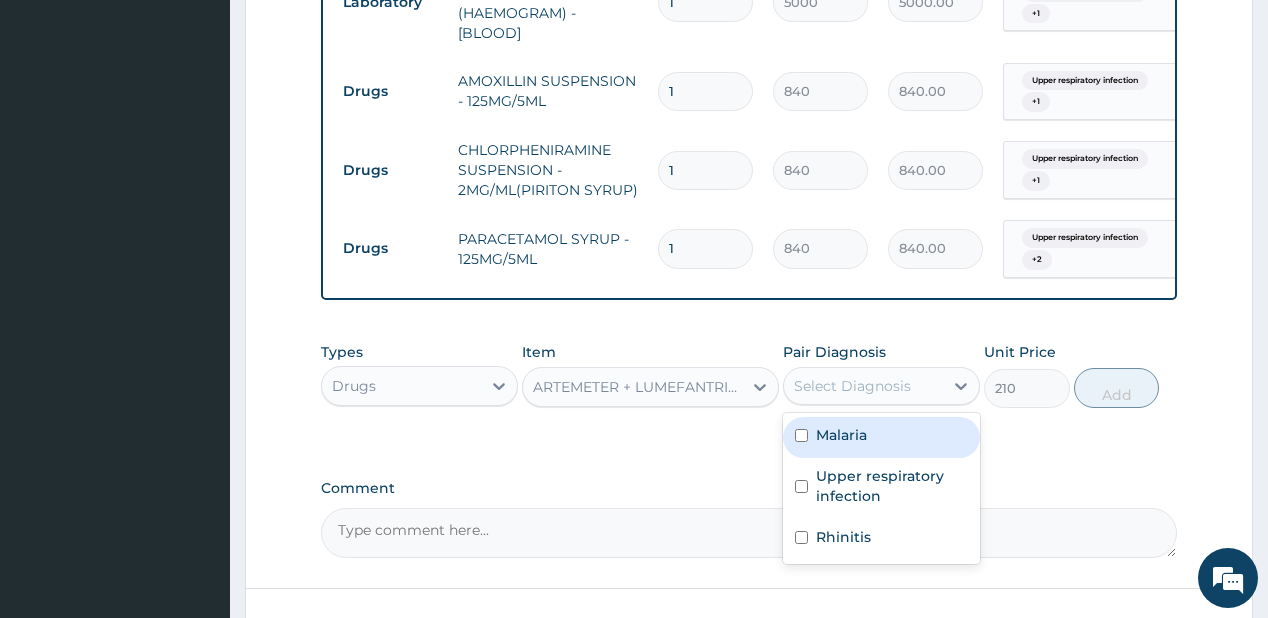 click on "Select Diagnosis" at bounding box center [852, 386] 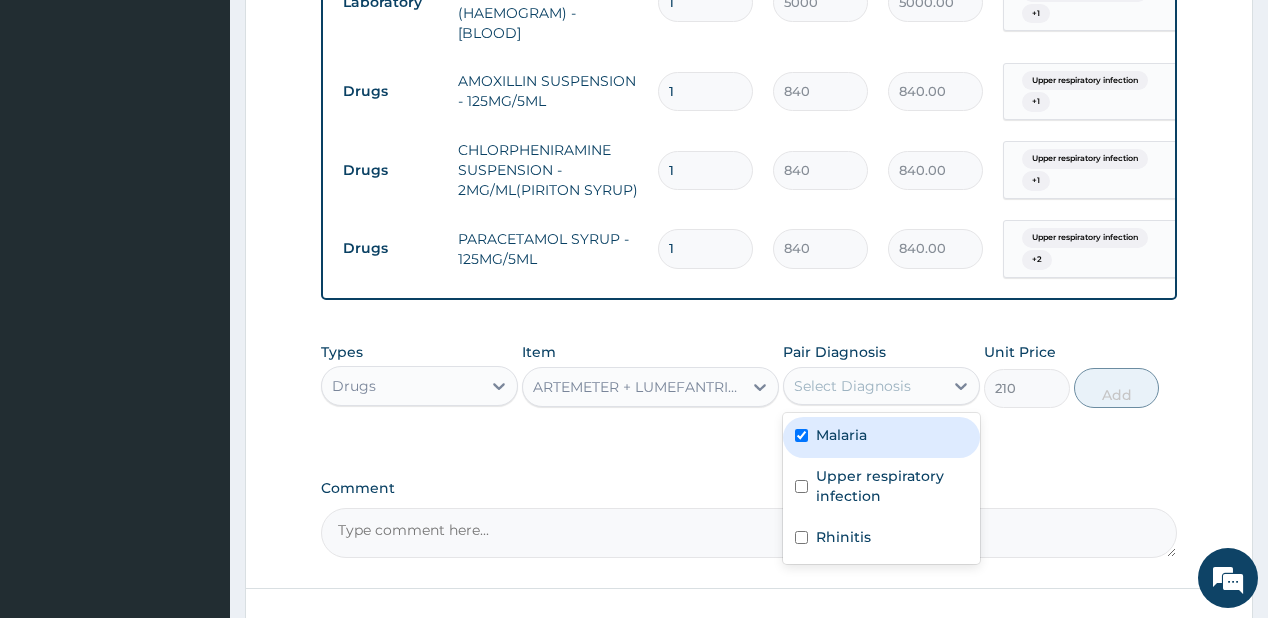 checkbox on "true" 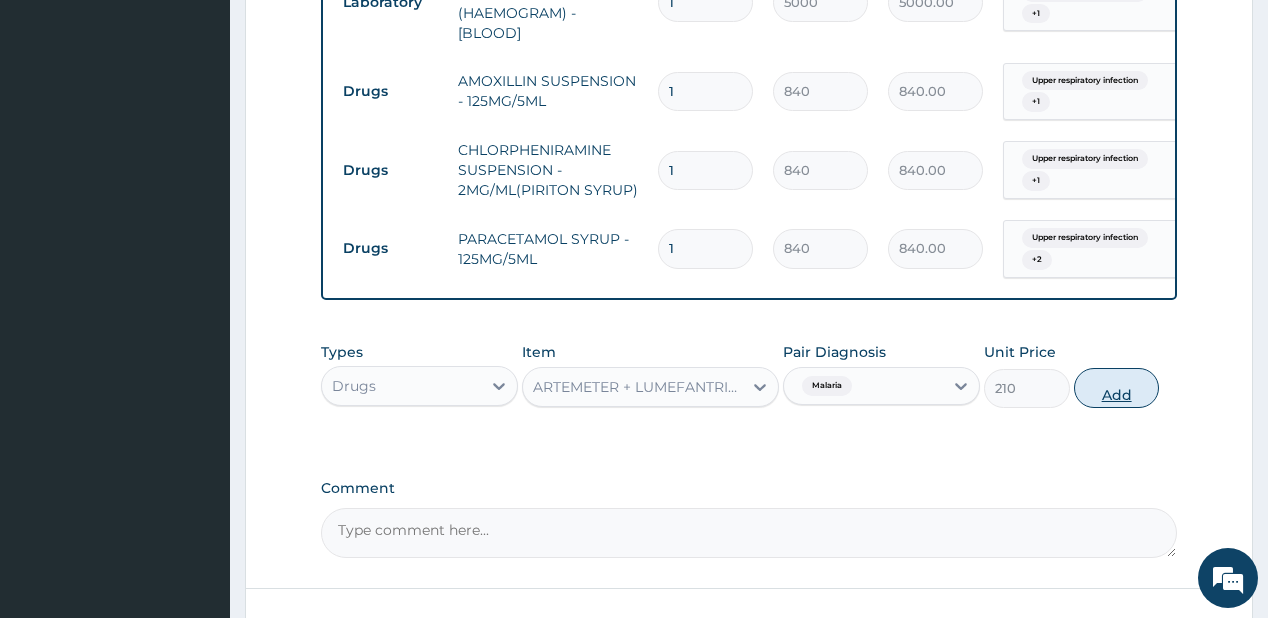 click on "Add" at bounding box center [1117, 388] 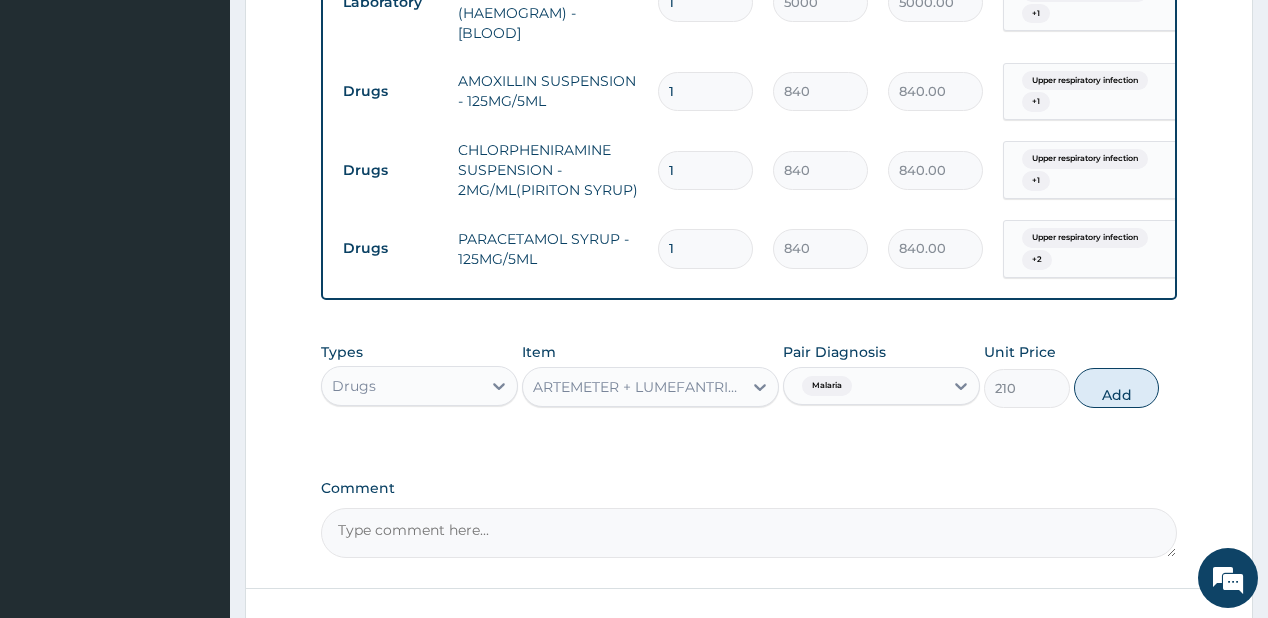 type on "0" 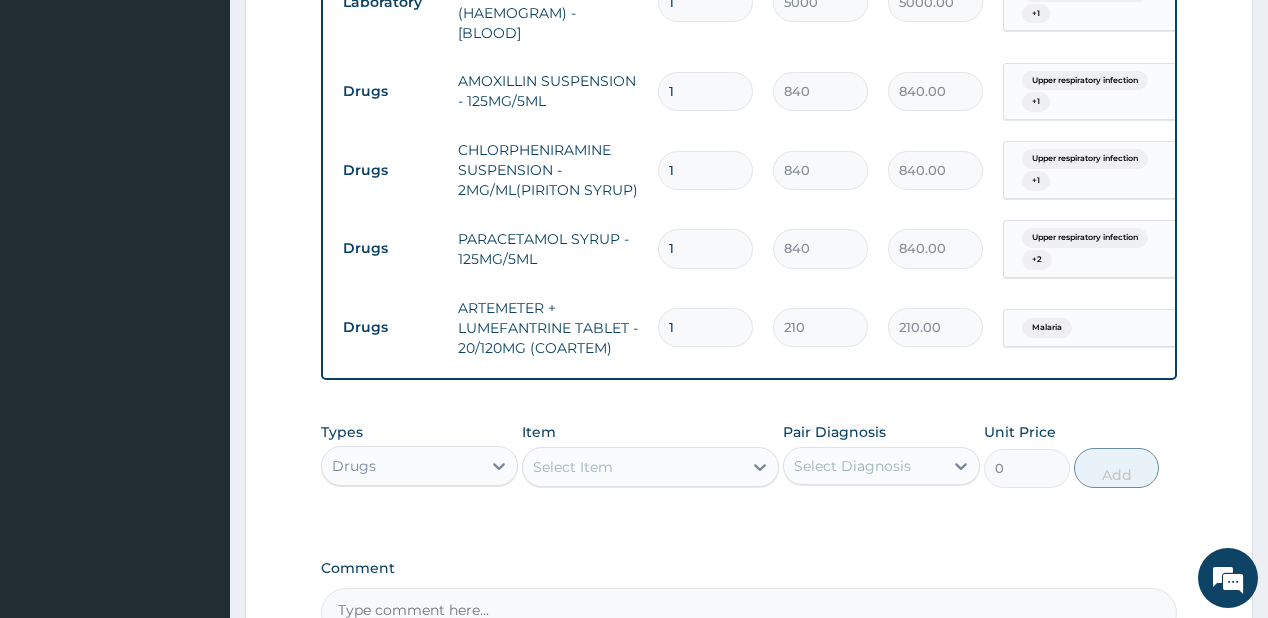 type on "12" 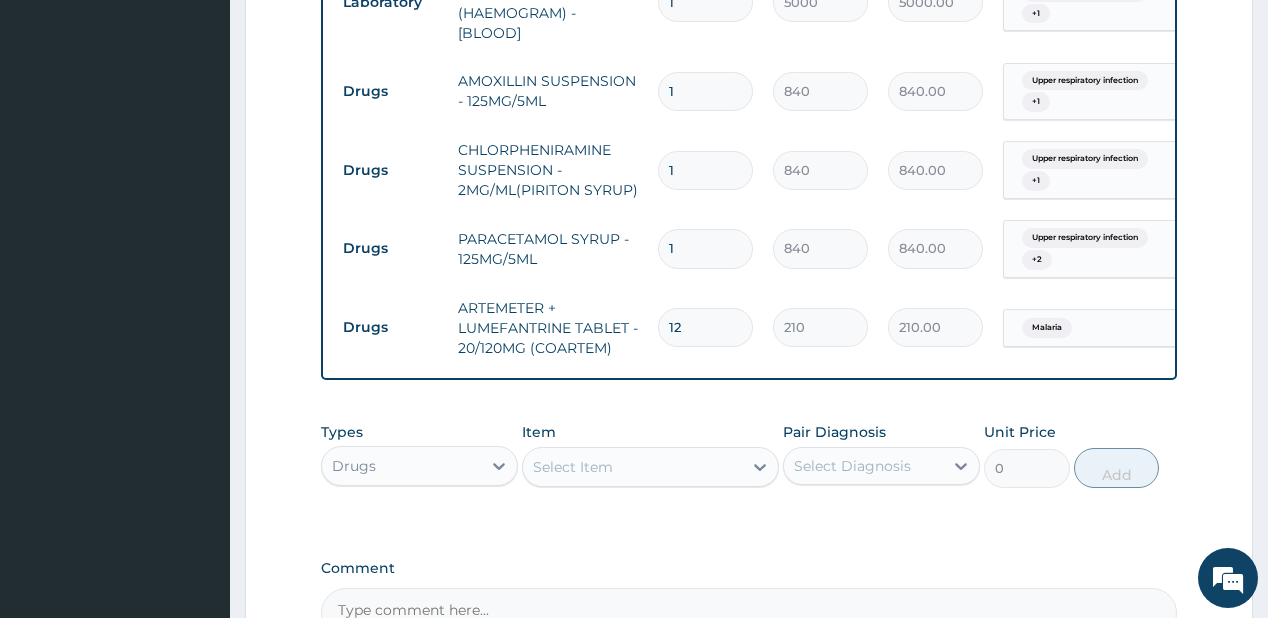 type on "2520.00" 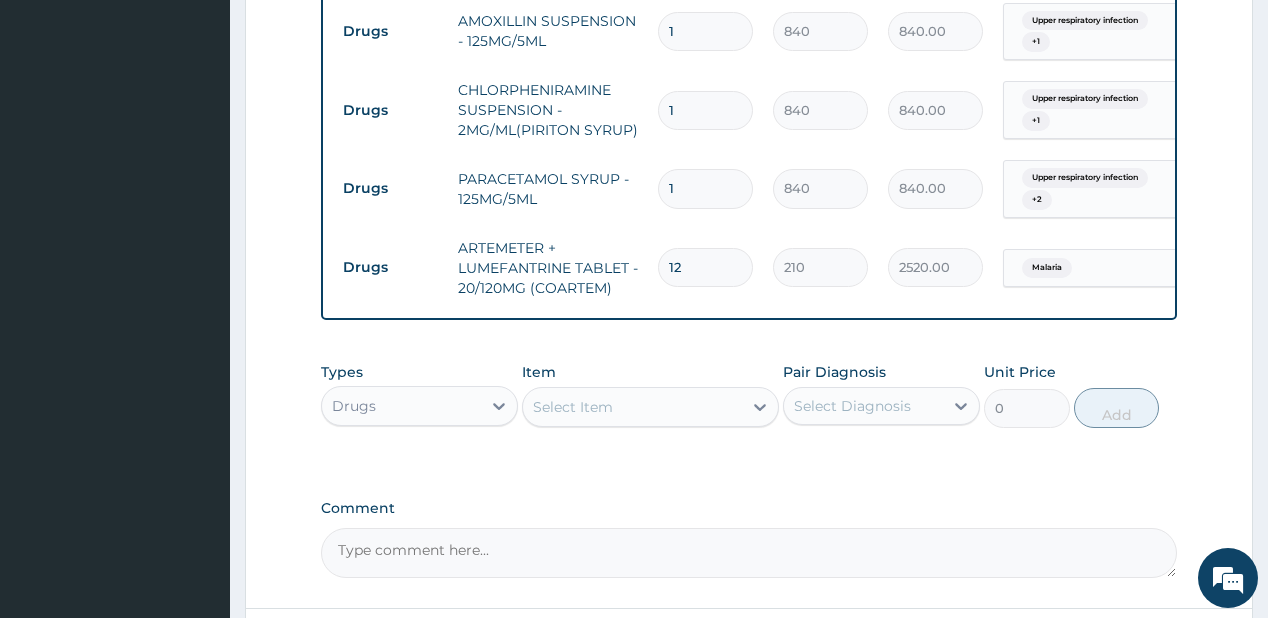 scroll, scrollTop: 1085, scrollLeft: 0, axis: vertical 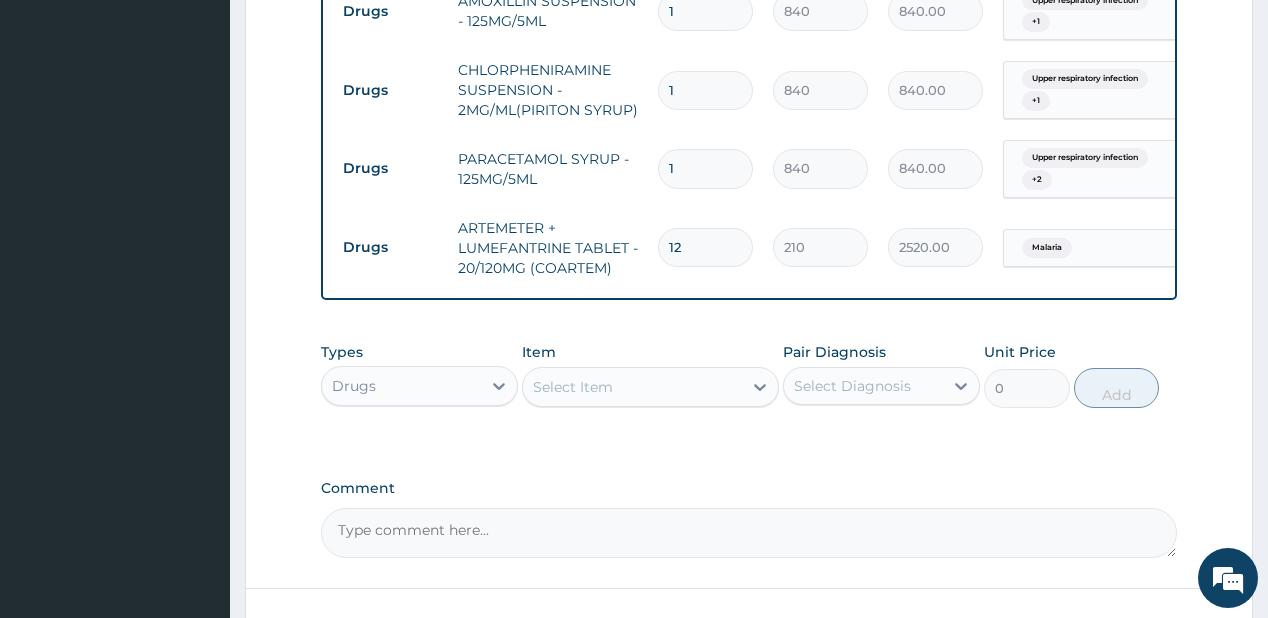 type on "12" 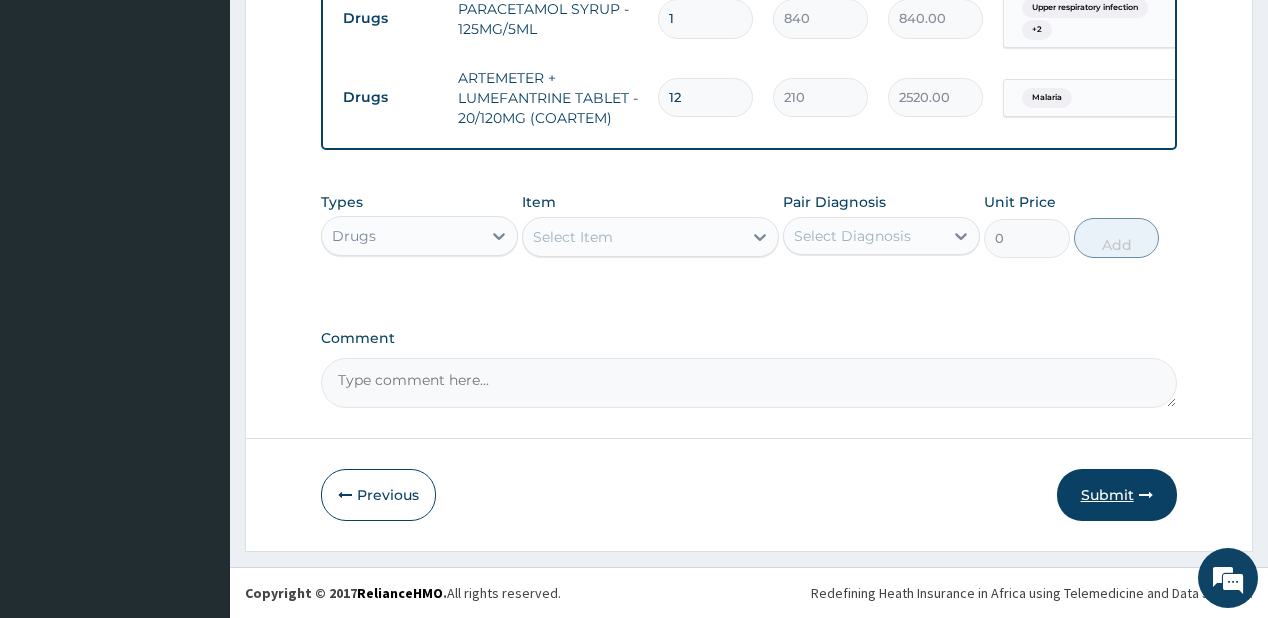 click on "Submit" at bounding box center [1117, 495] 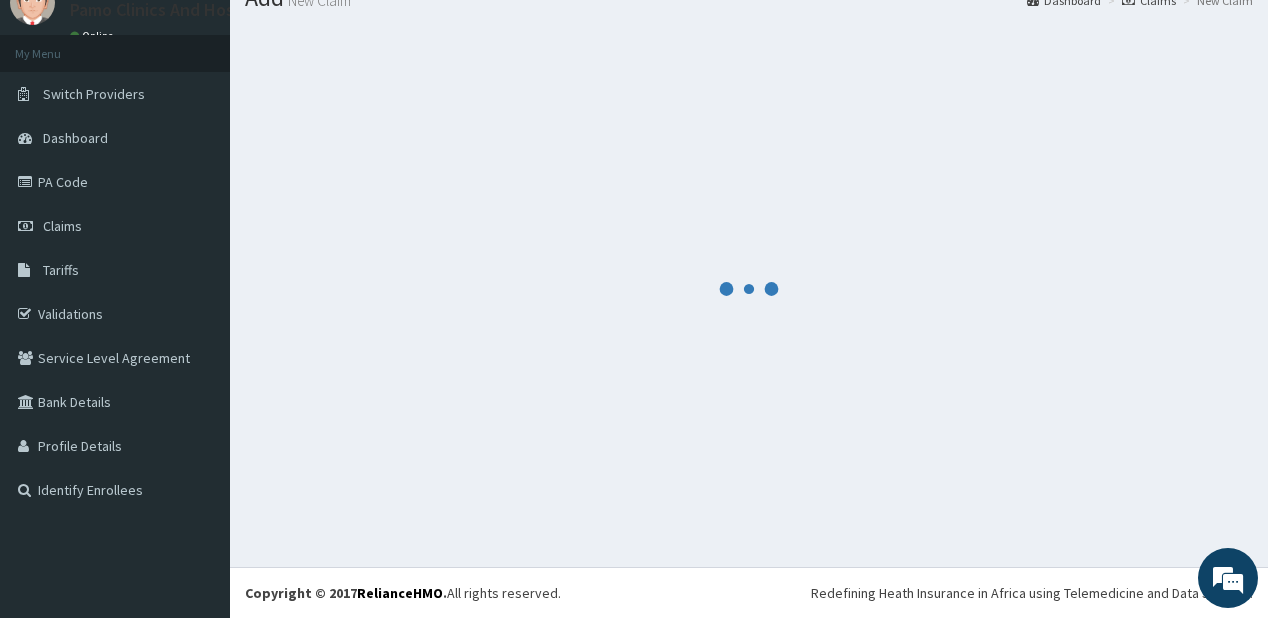 scroll, scrollTop: 79, scrollLeft: 0, axis: vertical 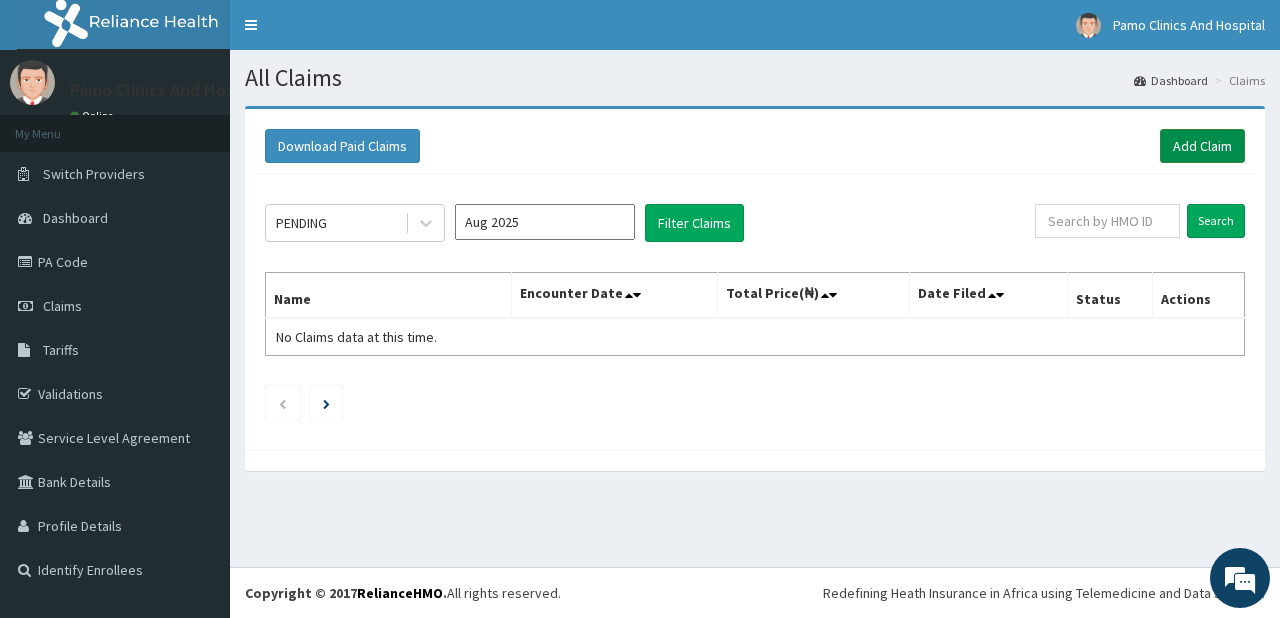 click on "Add Claim" at bounding box center [1202, 146] 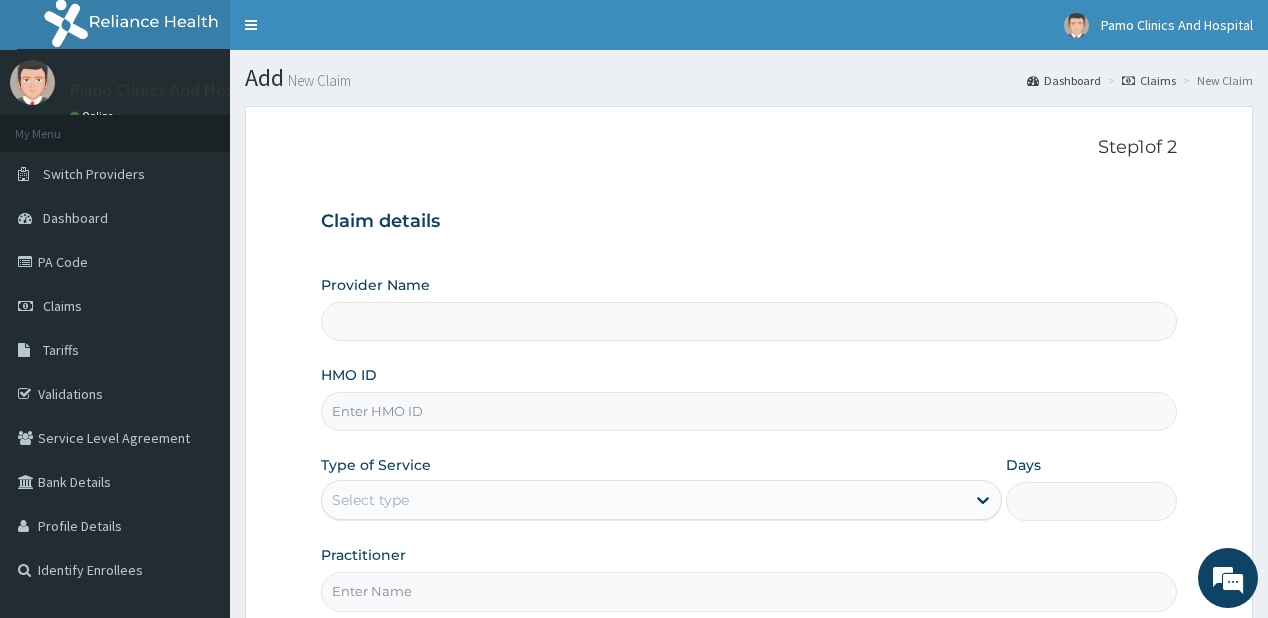 type on "Pamo Clinics And Hospital" 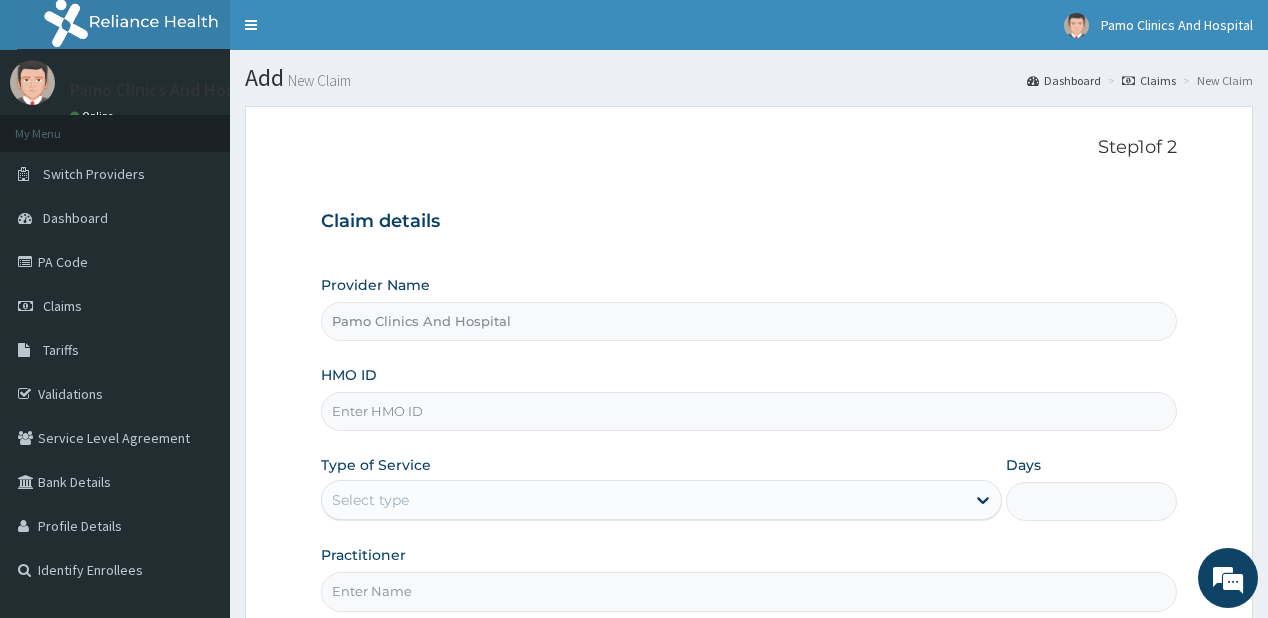 scroll, scrollTop: 0, scrollLeft: 0, axis: both 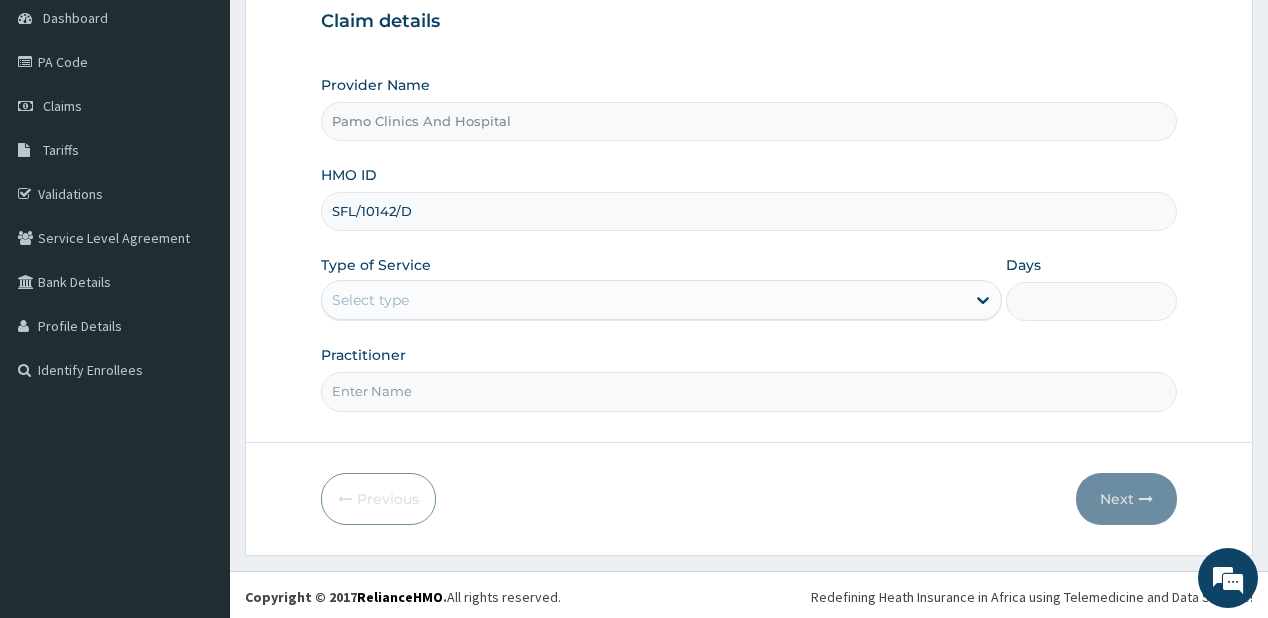type on "SFL/10142/D" 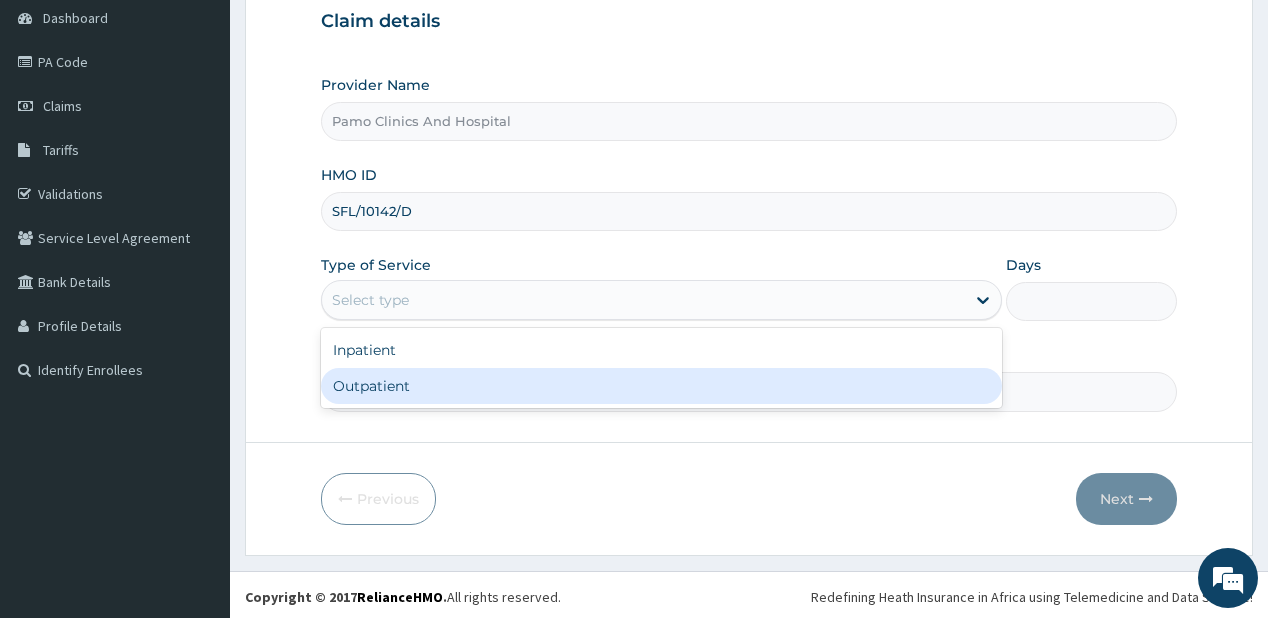 click on "Outpatient" at bounding box center (661, 386) 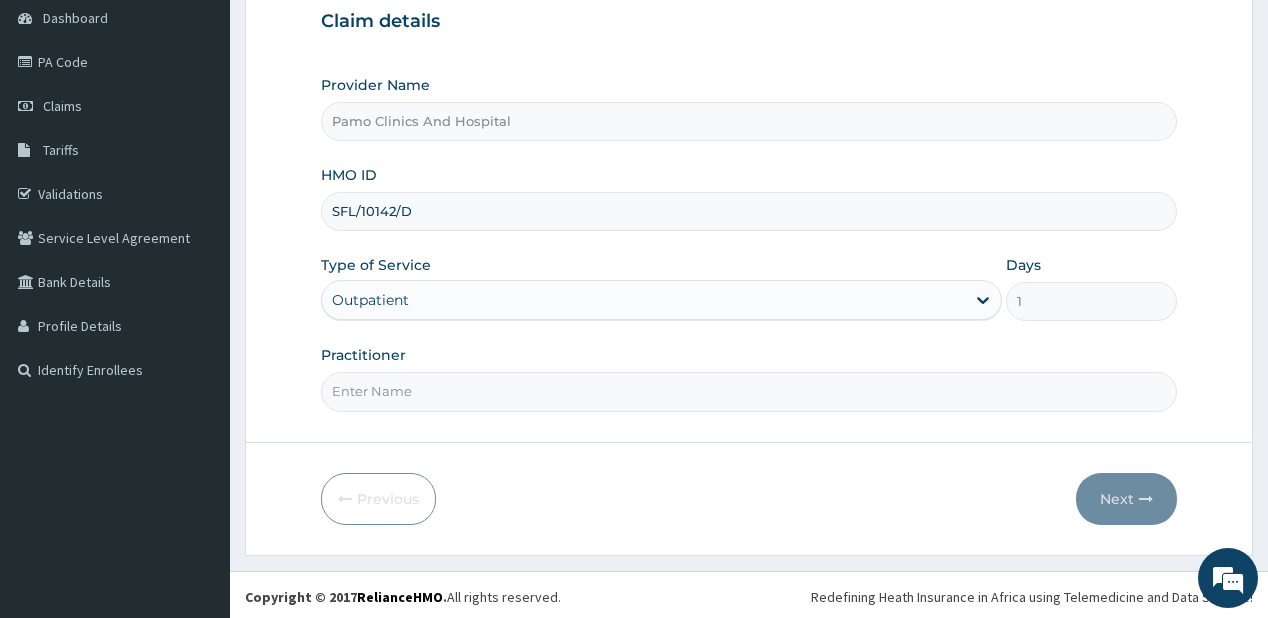 click on "Practitioner" at bounding box center [748, 391] 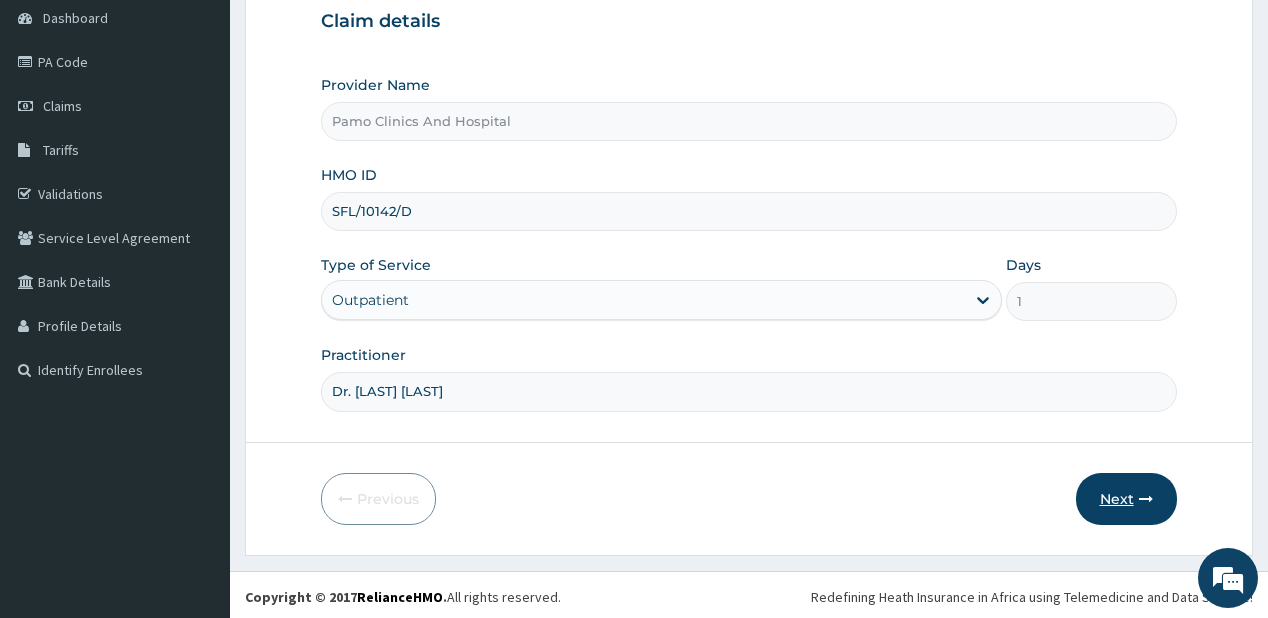 click on "Next" at bounding box center [1126, 499] 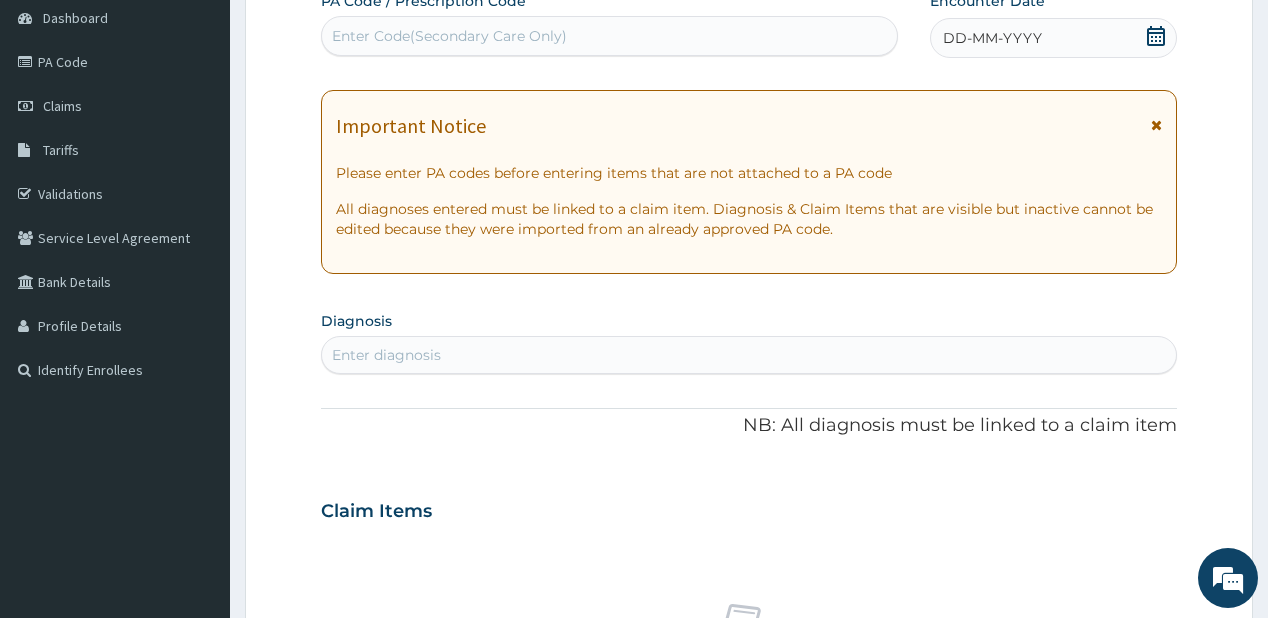 click on "Enter diagnosis" at bounding box center (748, 355) 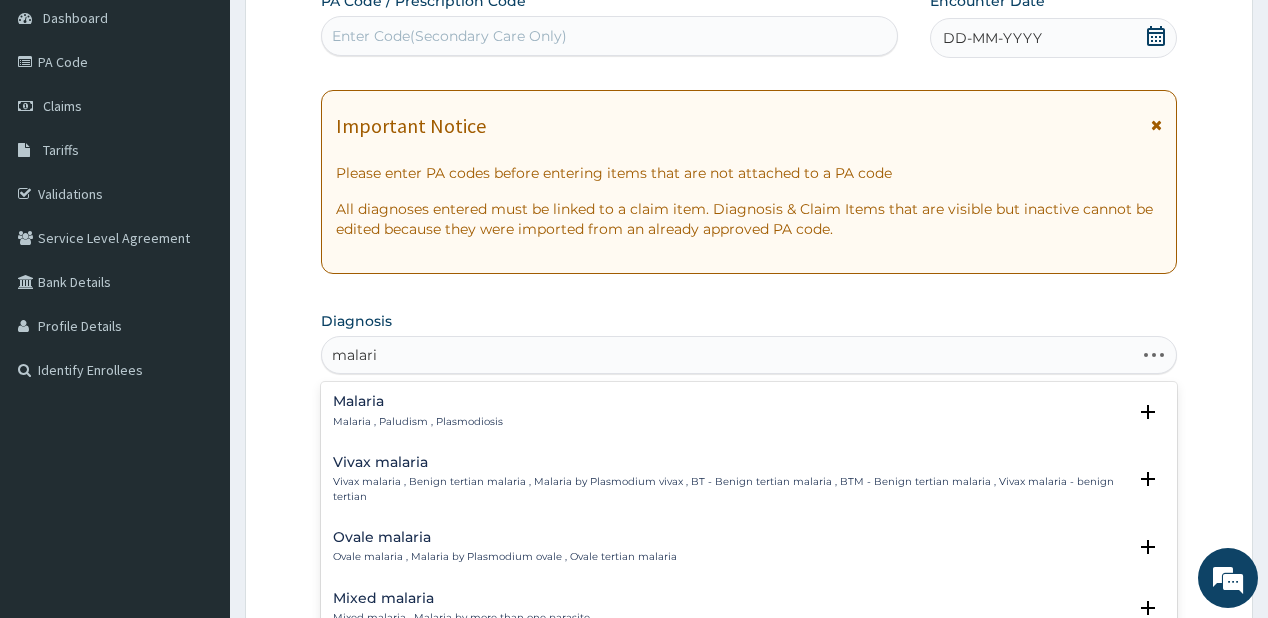 type on "malaria" 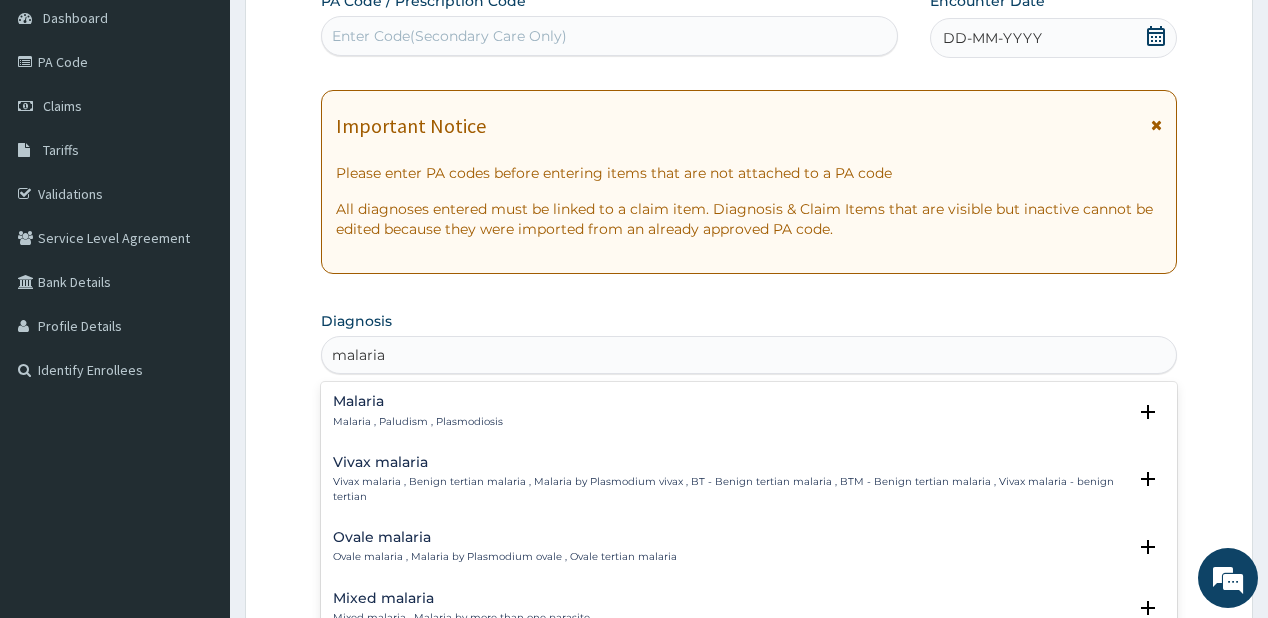 click on "Malaria , Paludism , Plasmodiosis" at bounding box center [418, 422] 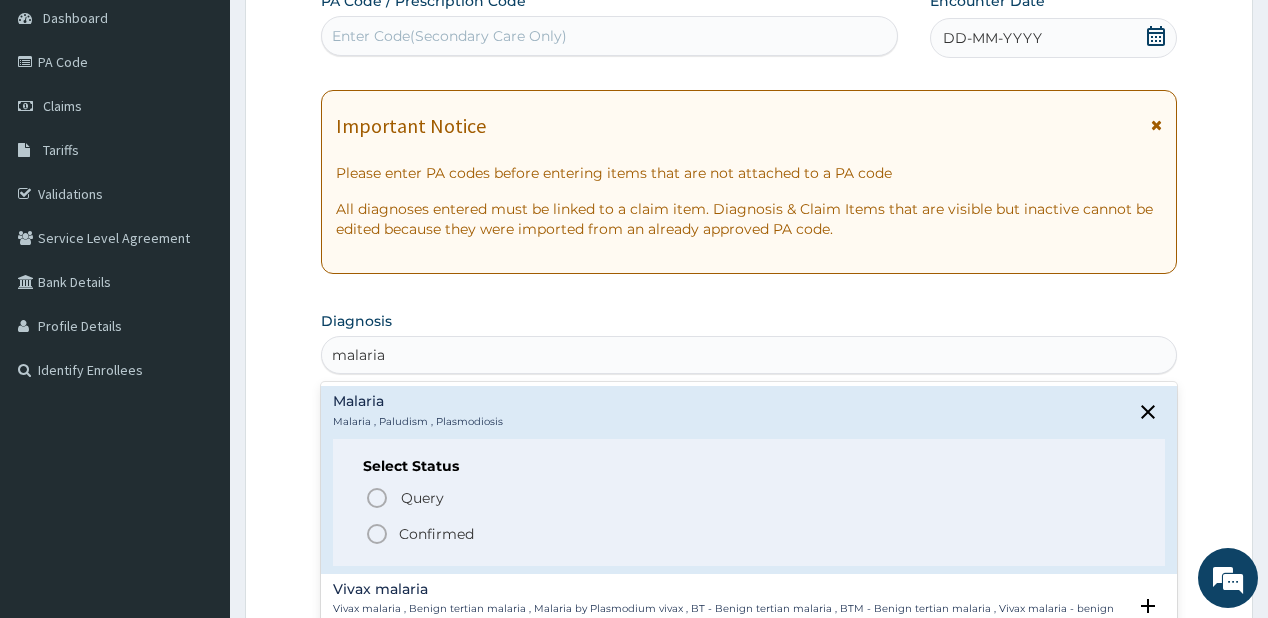 click on "Confirmed" at bounding box center [436, 534] 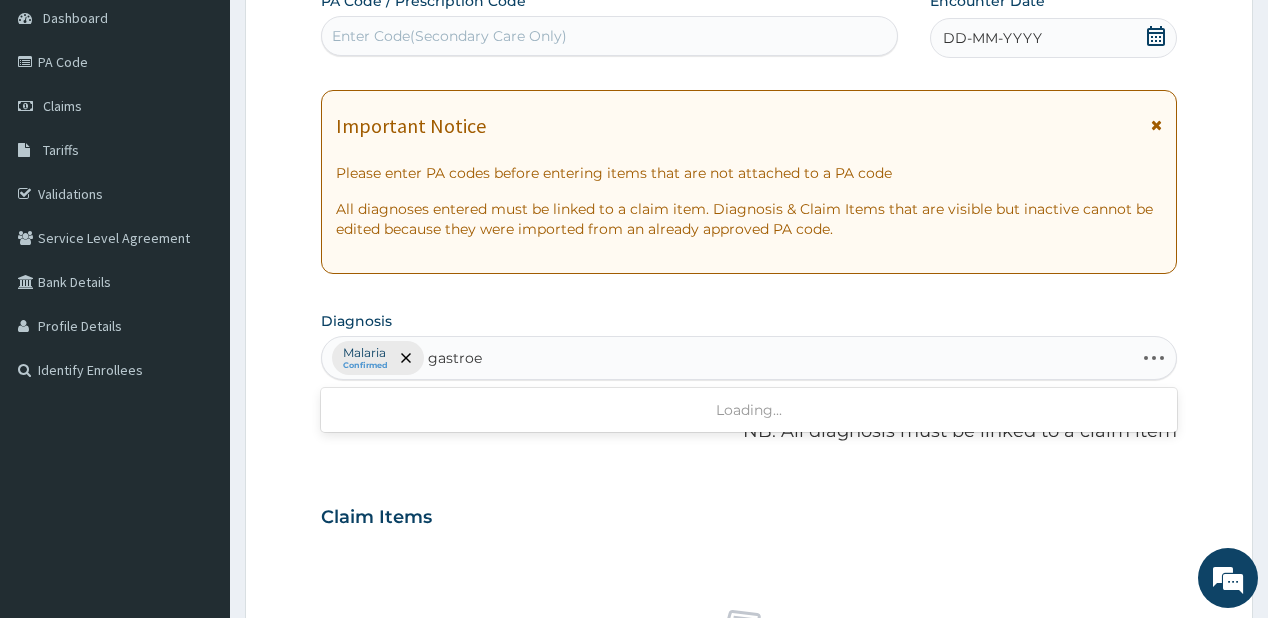 type on "gastroen" 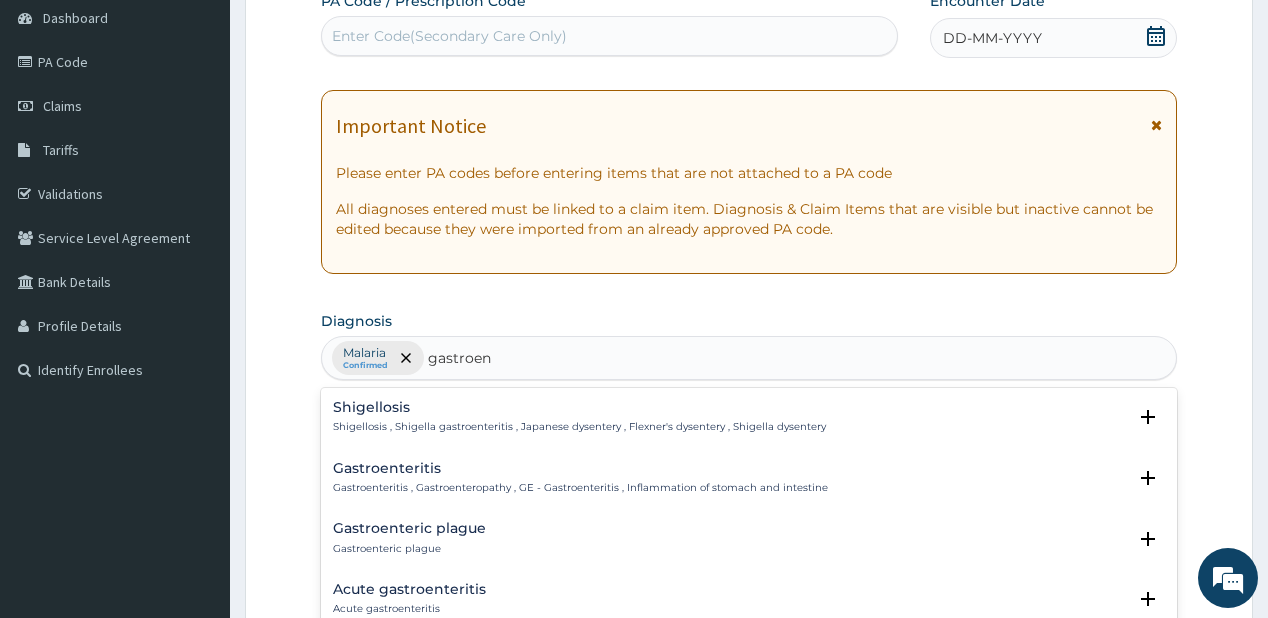 drag, startPoint x: 413, startPoint y: 448, endPoint x: 399, endPoint y: 466, distance: 22.803509 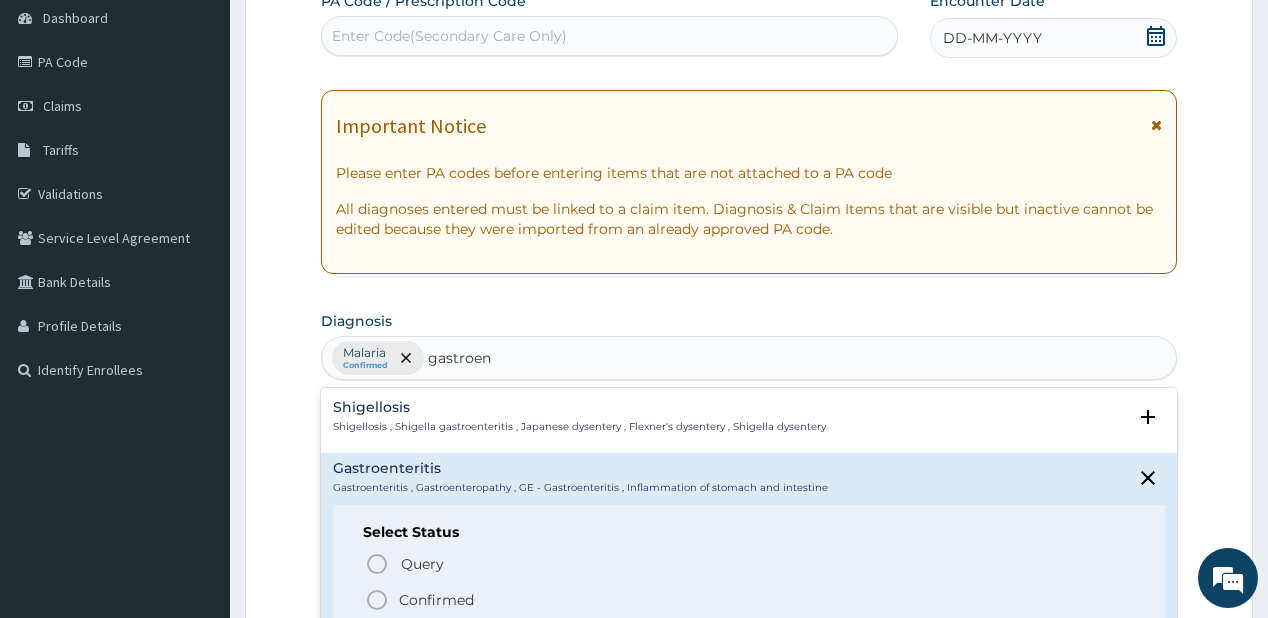 click on "Confirmed" at bounding box center (749, 600) 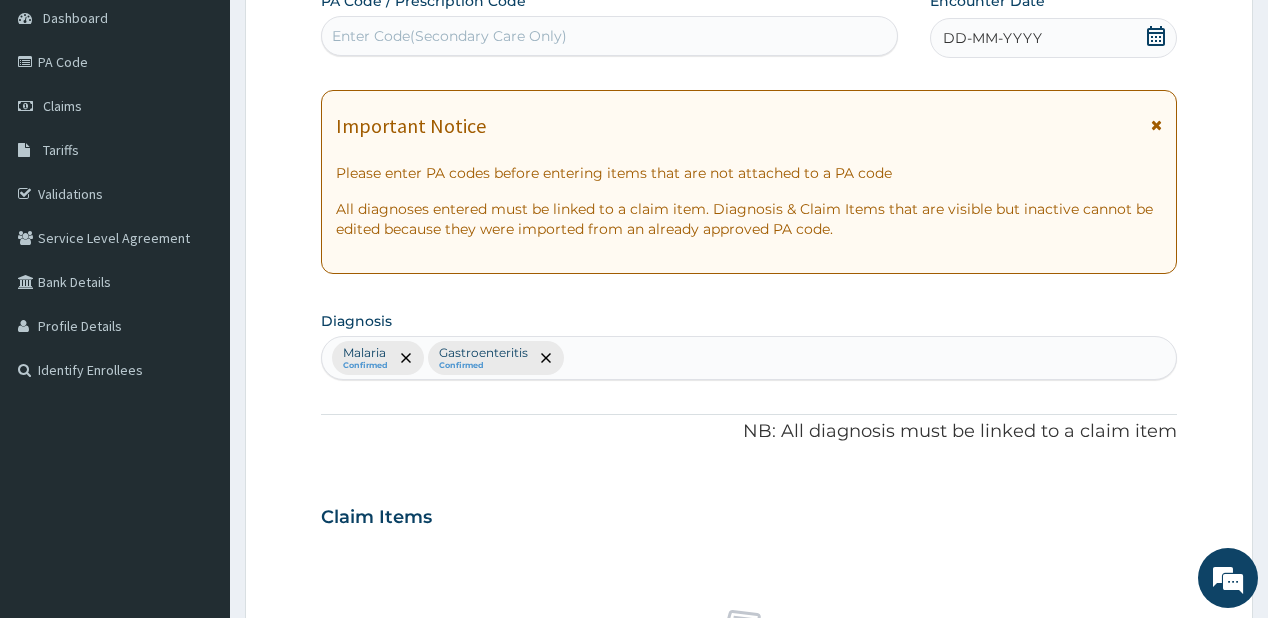 click 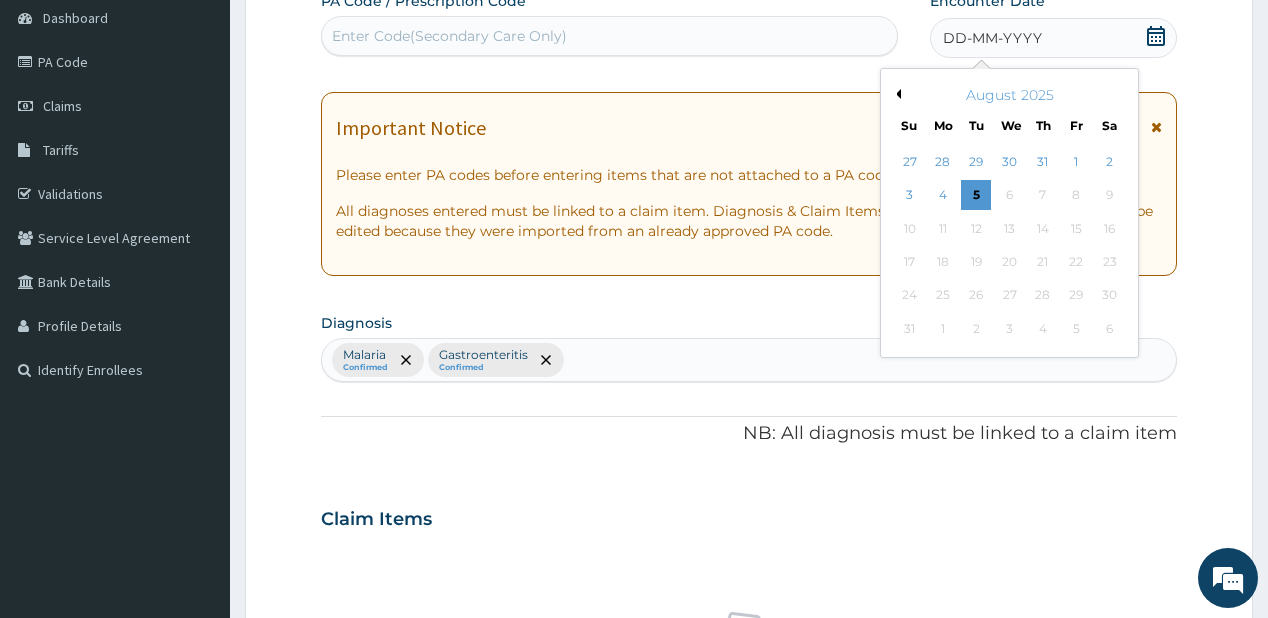 click on "Previous Month" at bounding box center (896, 94) 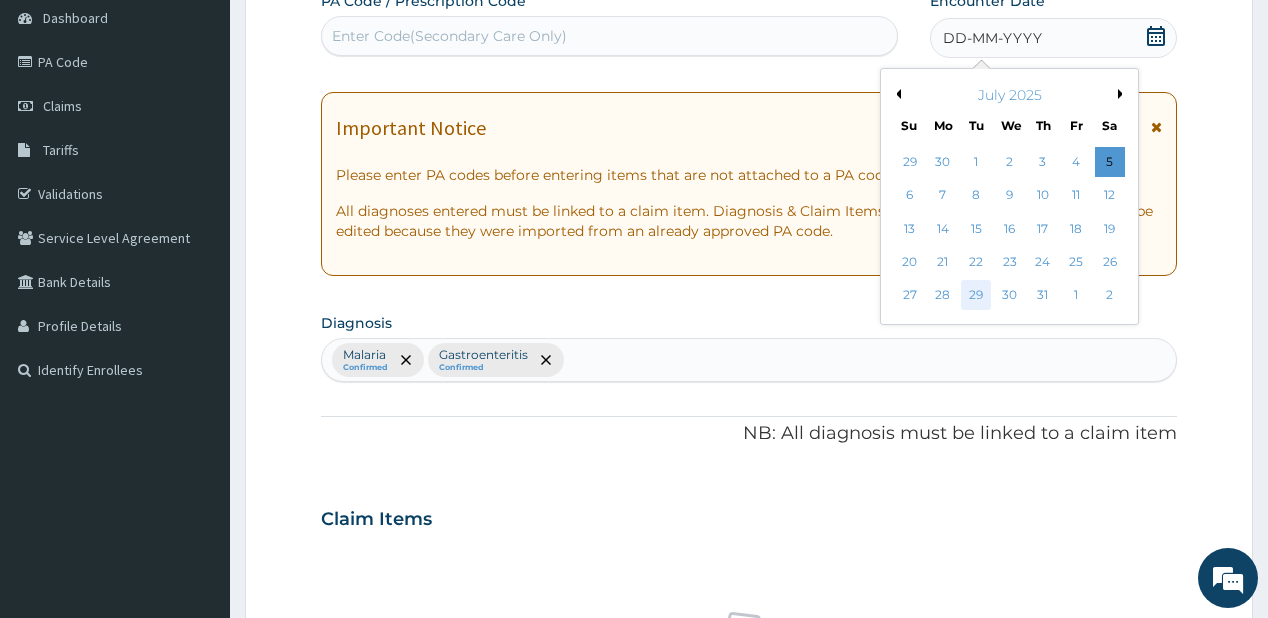 click on "29" at bounding box center (976, 296) 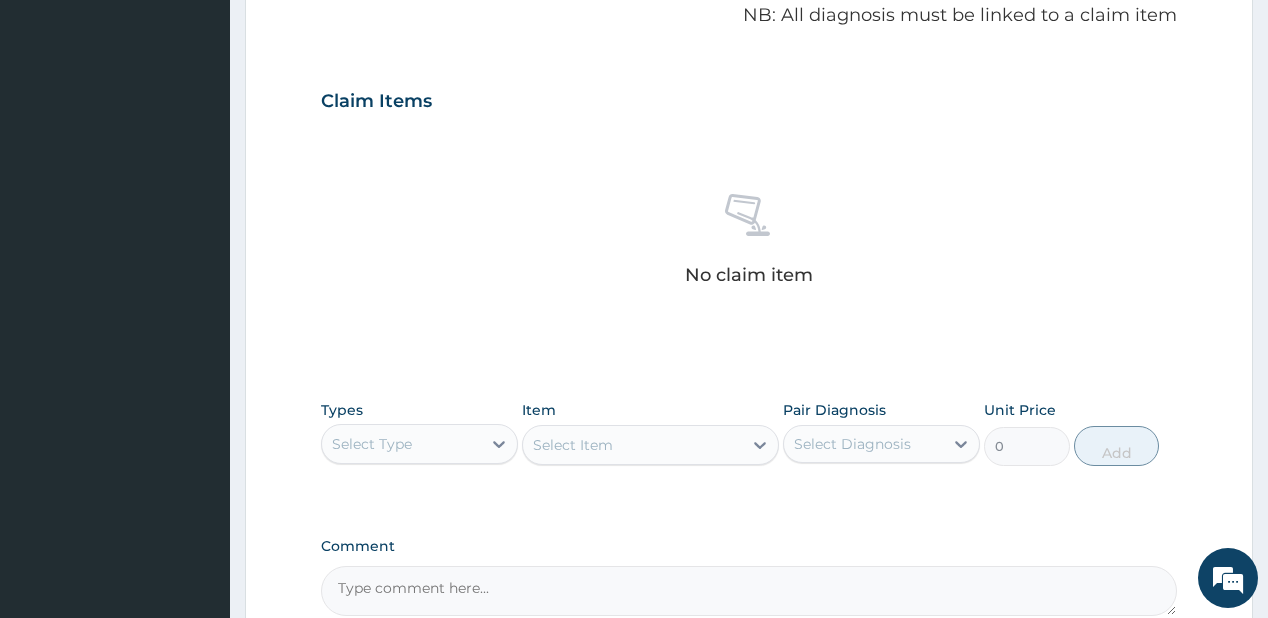 scroll, scrollTop: 760, scrollLeft: 0, axis: vertical 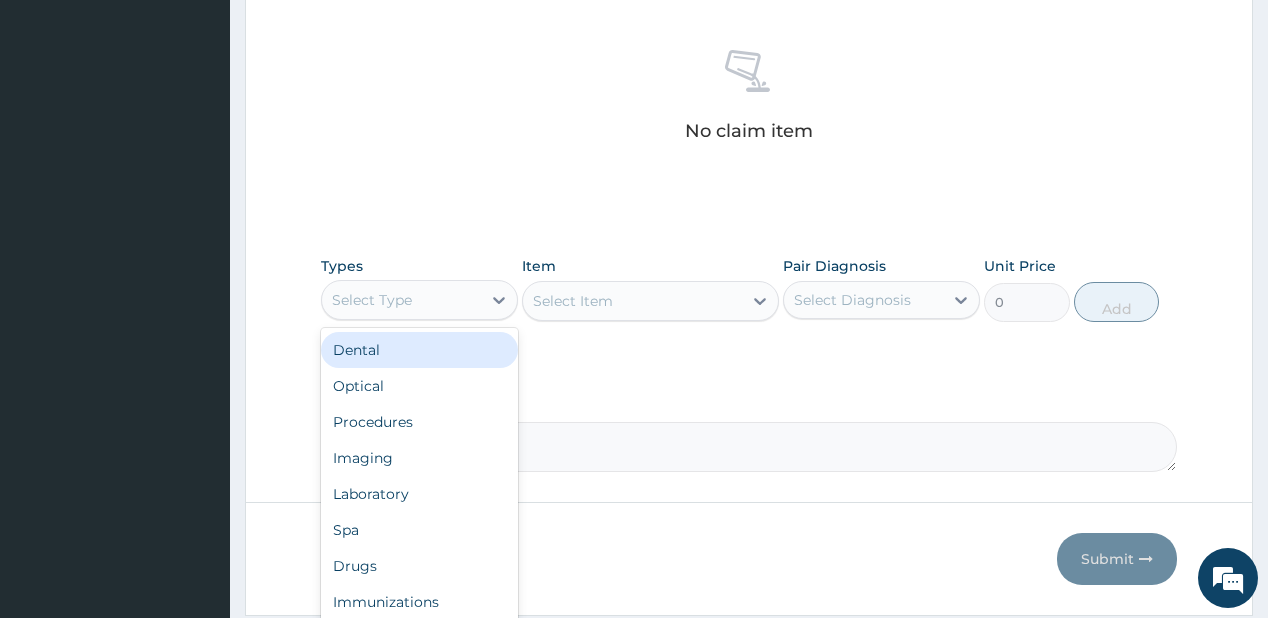click on "Select Type" at bounding box center [401, 300] 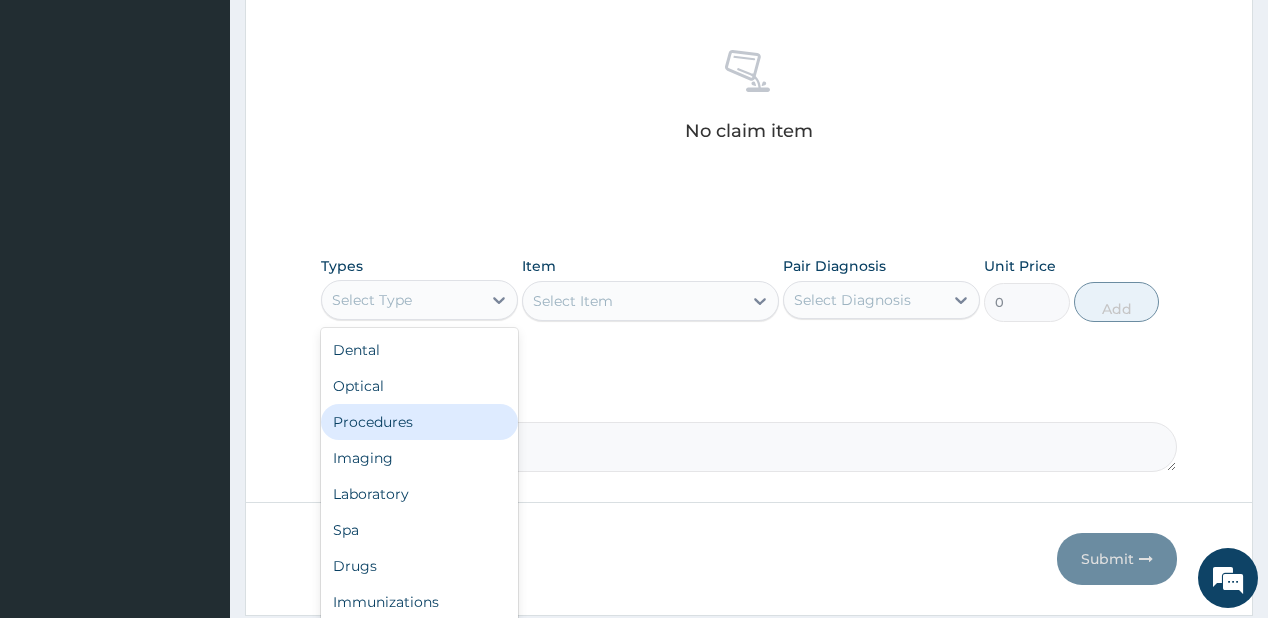 click on "Procedures" at bounding box center [419, 422] 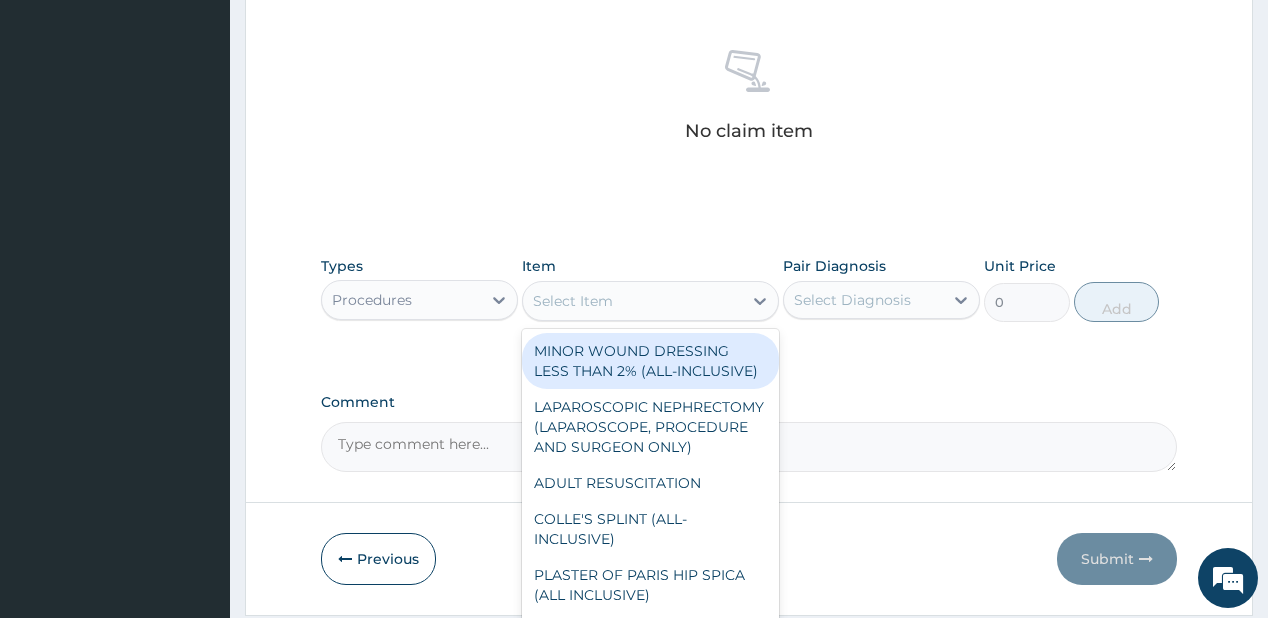 click on "Select Item" at bounding box center [573, 301] 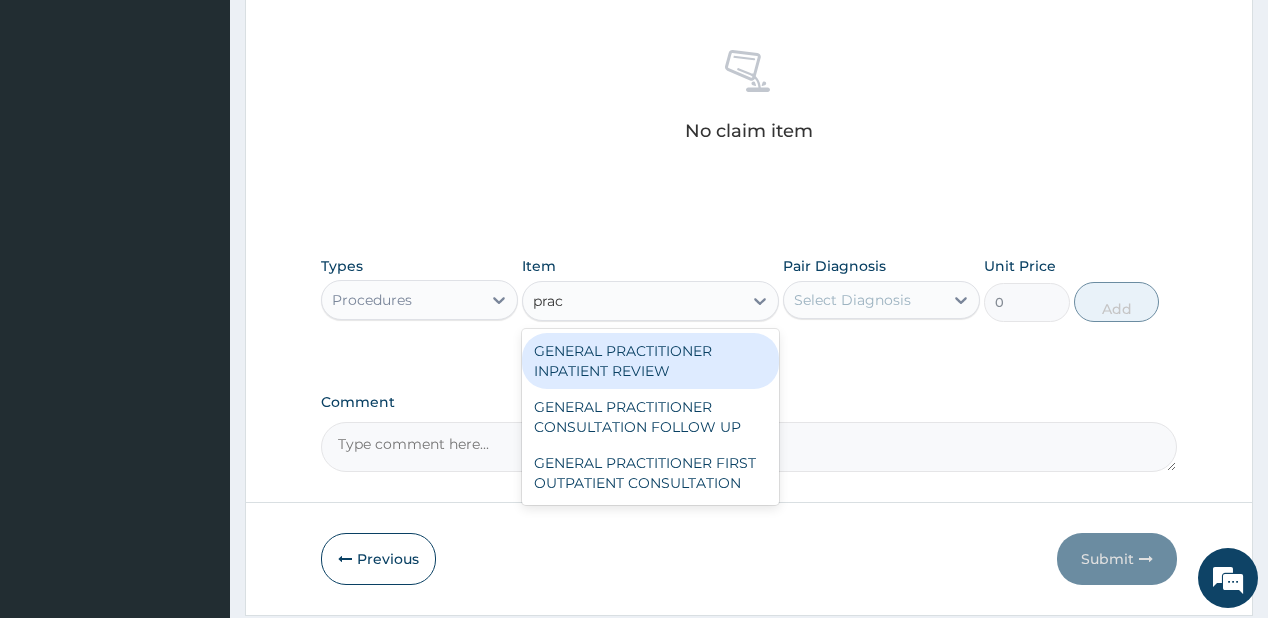 type on "pract" 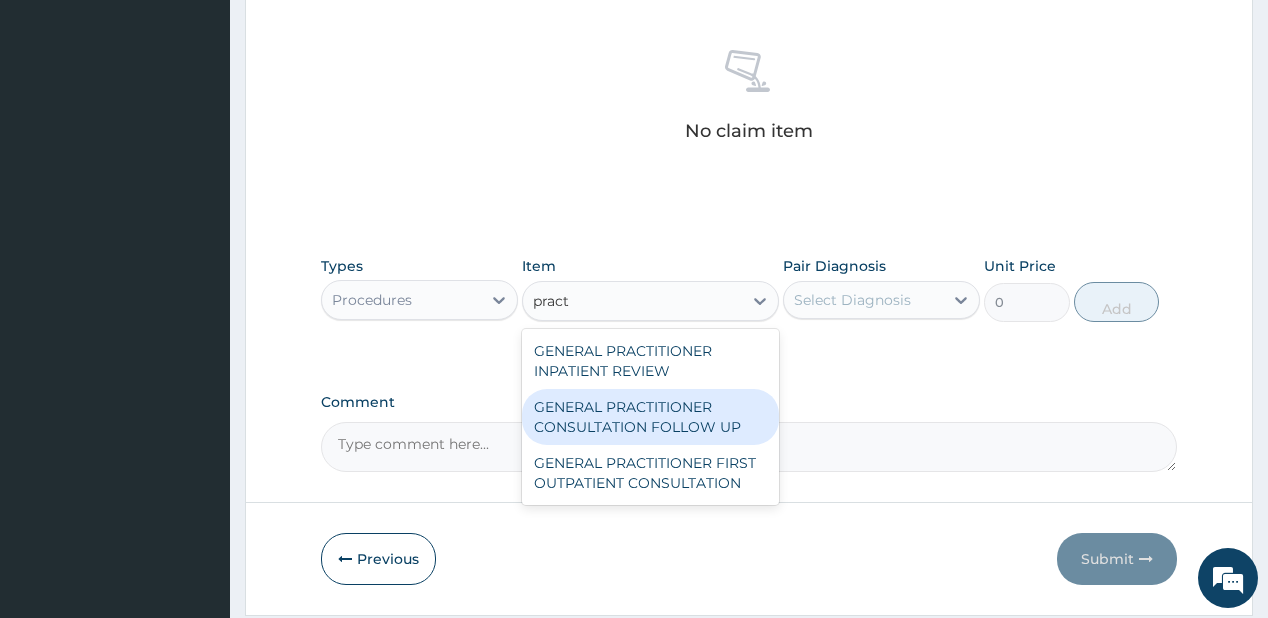 drag, startPoint x: 589, startPoint y: 409, endPoint x: 744, endPoint y: 352, distance: 165.14842 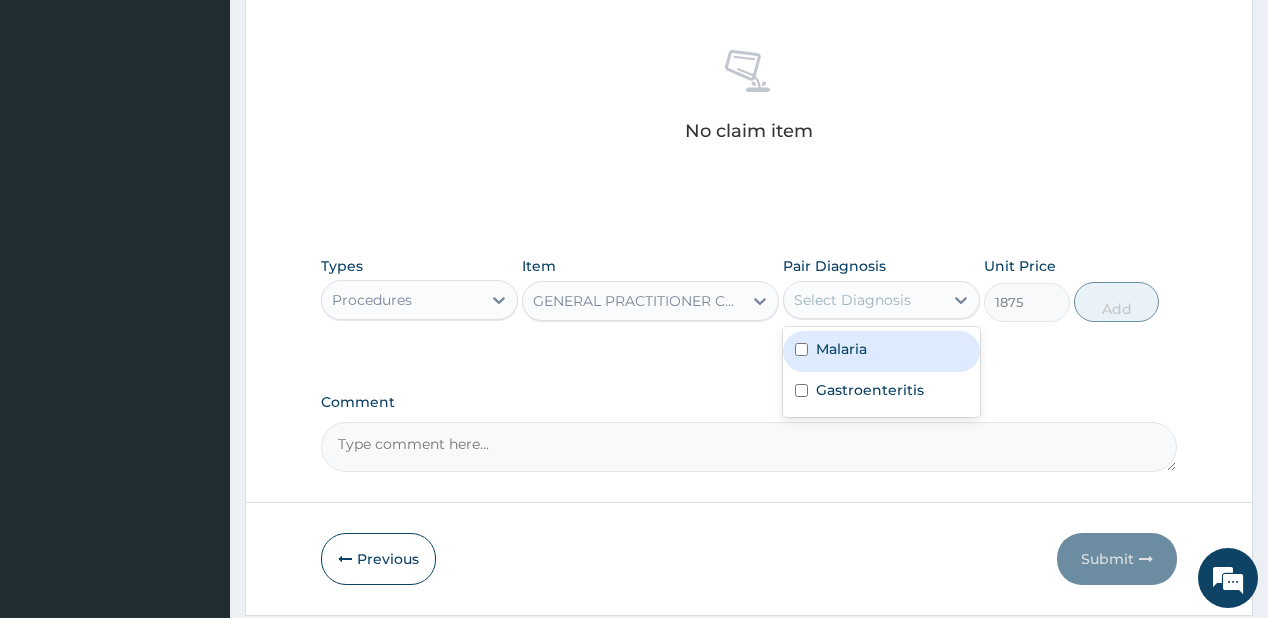 click on "Select Diagnosis" at bounding box center (863, 300) 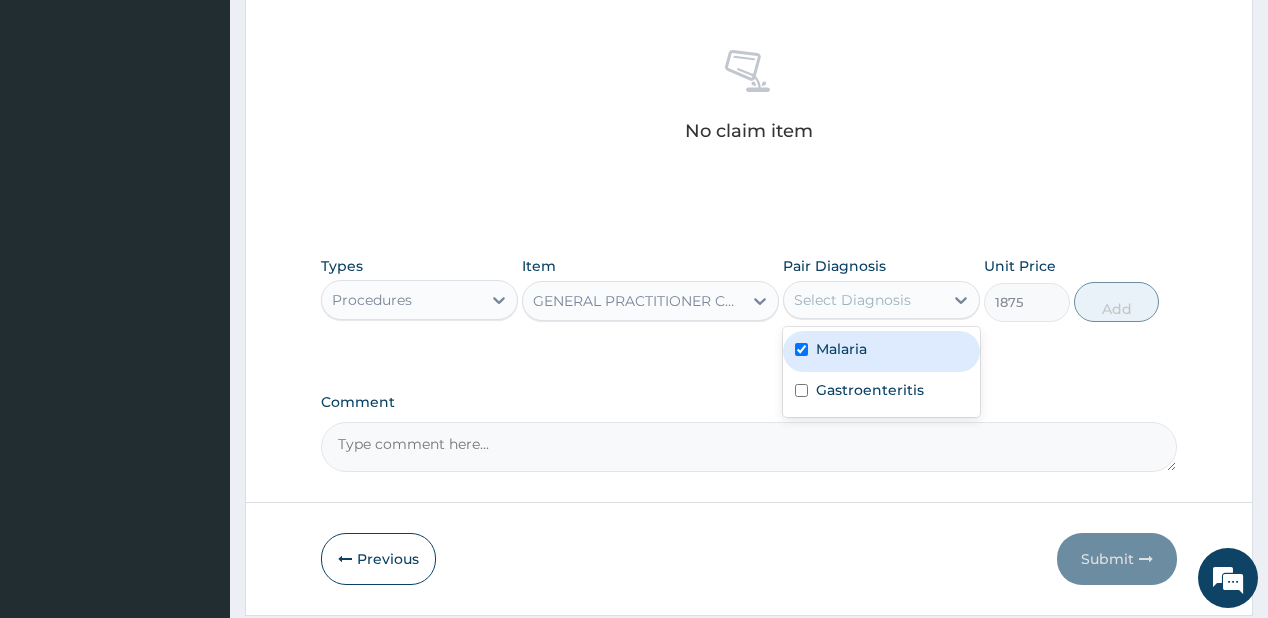 checkbox on "true" 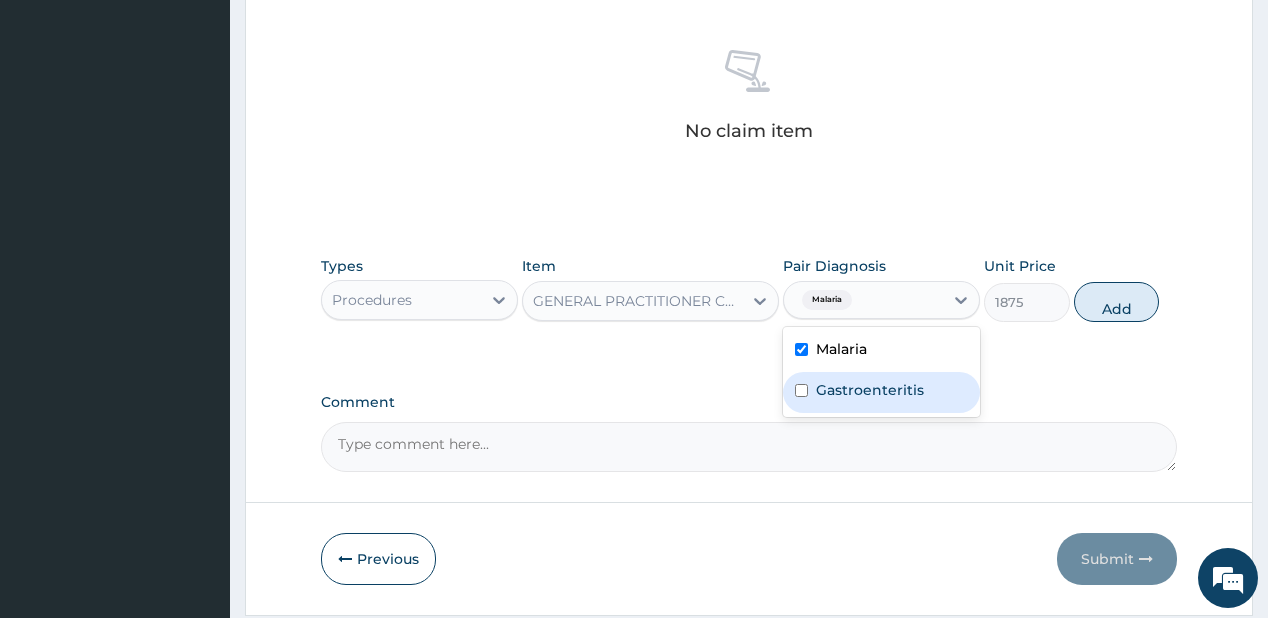 click on "Gastroenteritis" at bounding box center [870, 390] 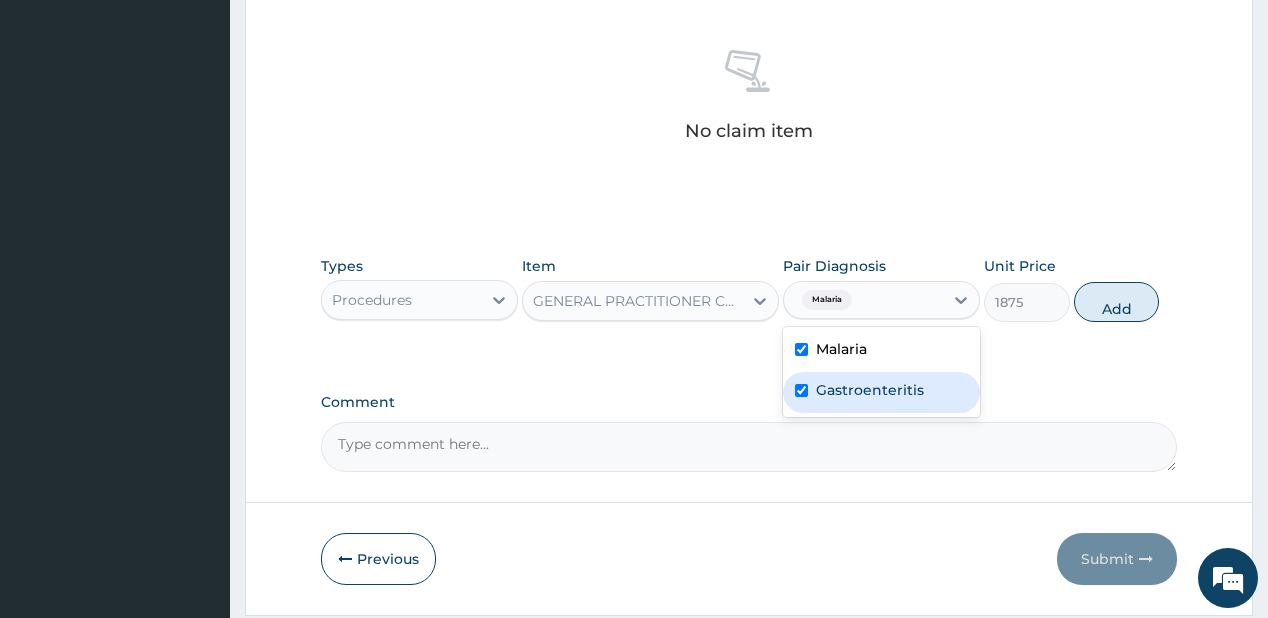 checkbox on "true" 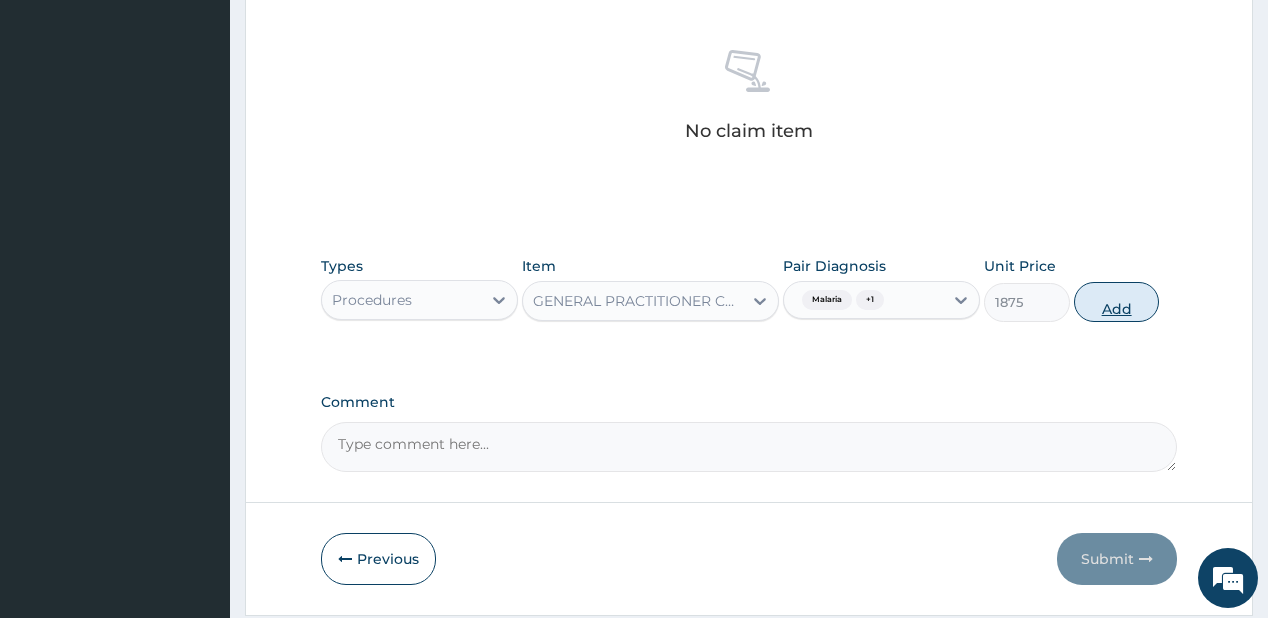 click on "Add" at bounding box center (1117, 302) 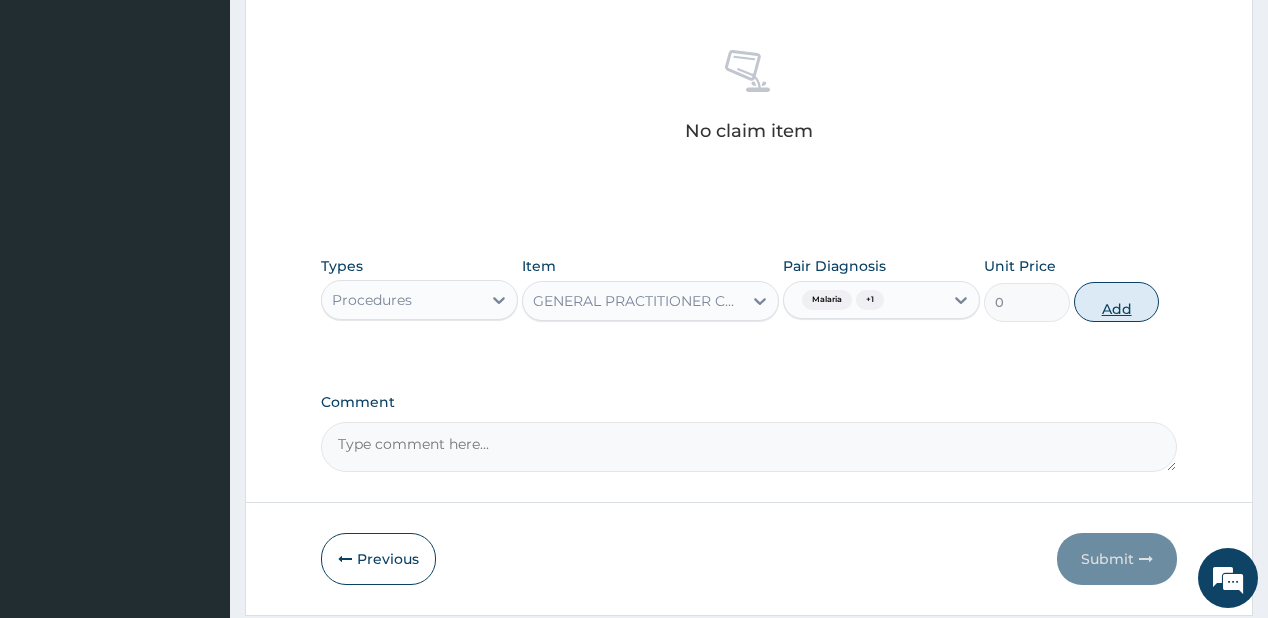 scroll, scrollTop: 748, scrollLeft: 0, axis: vertical 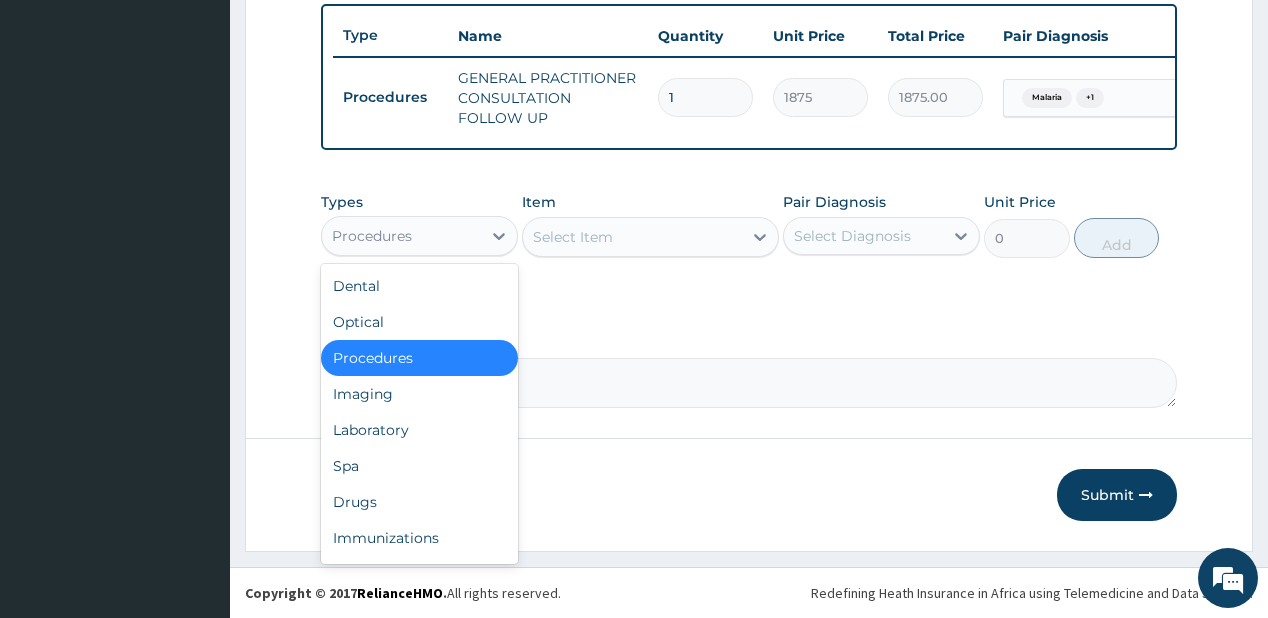 click on "Procedures" at bounding box center [401, 236] 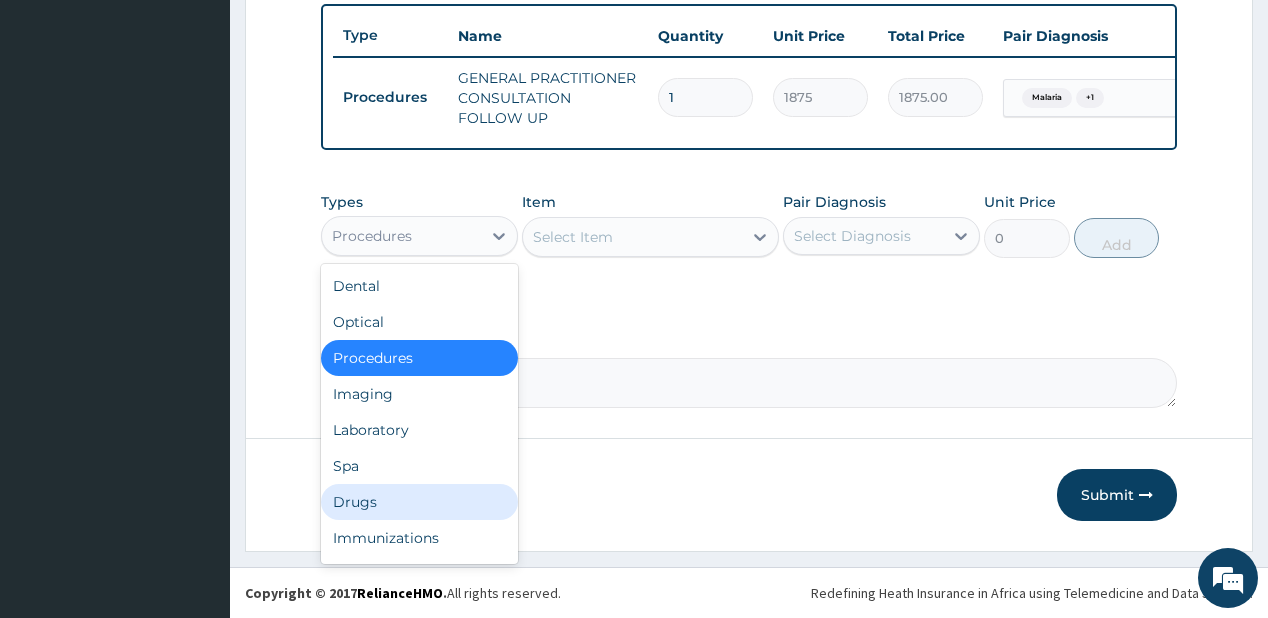 click on "Drugs" at bounding box center [419, 502] 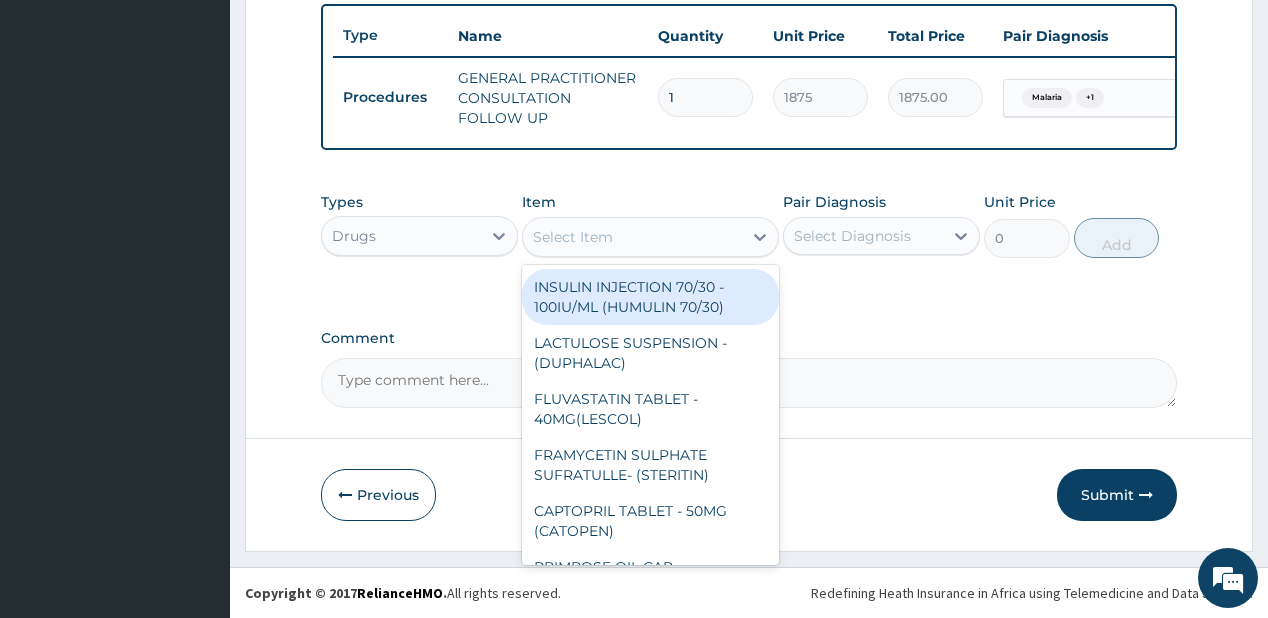 click on "Select Item" at bounding box center [573, 237] 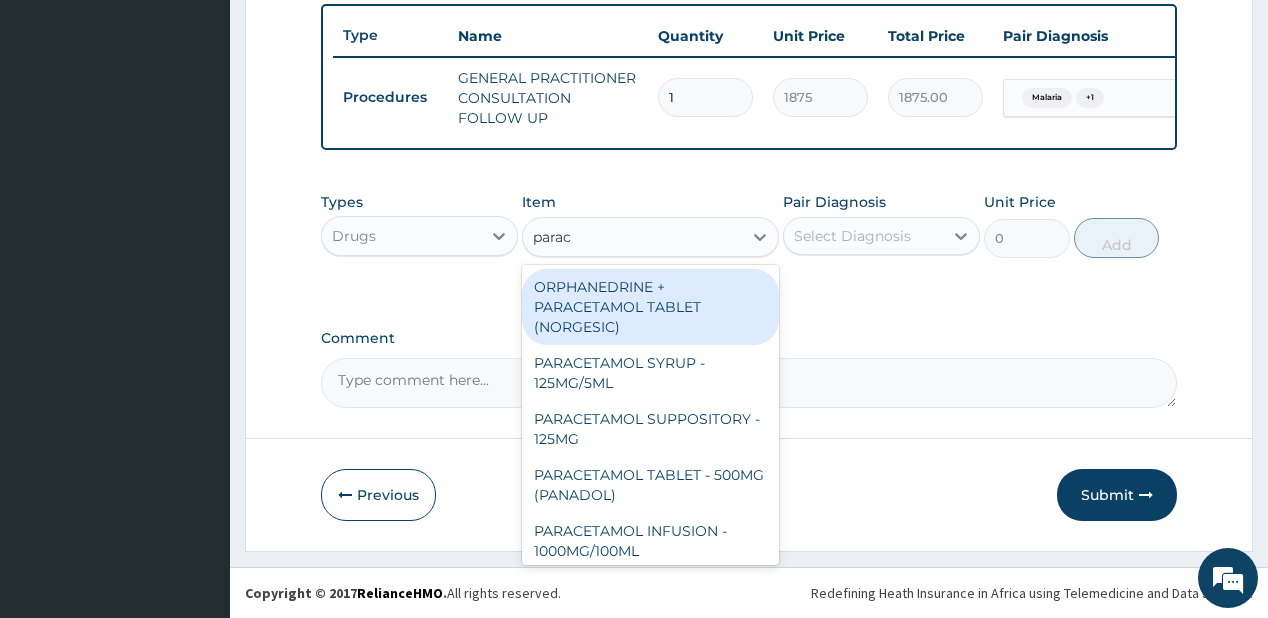 type on "parace" 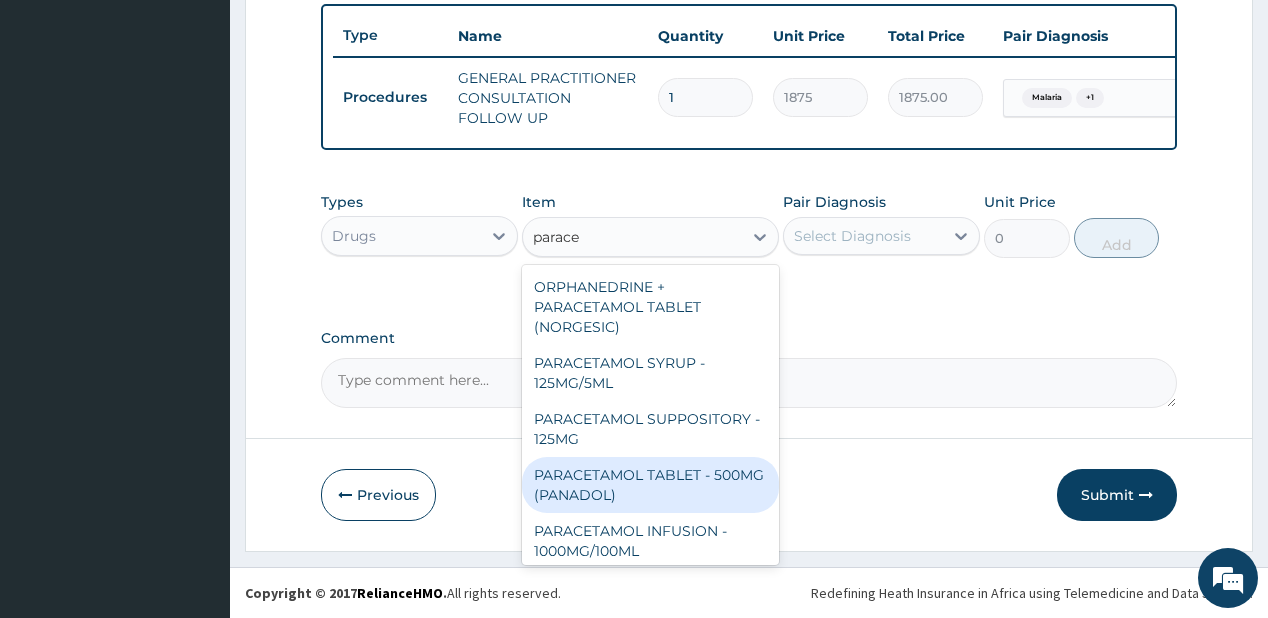 click on "PARACETAMOL TABLET - 500MG (PANADOL)" at bounding box center (650, 485) 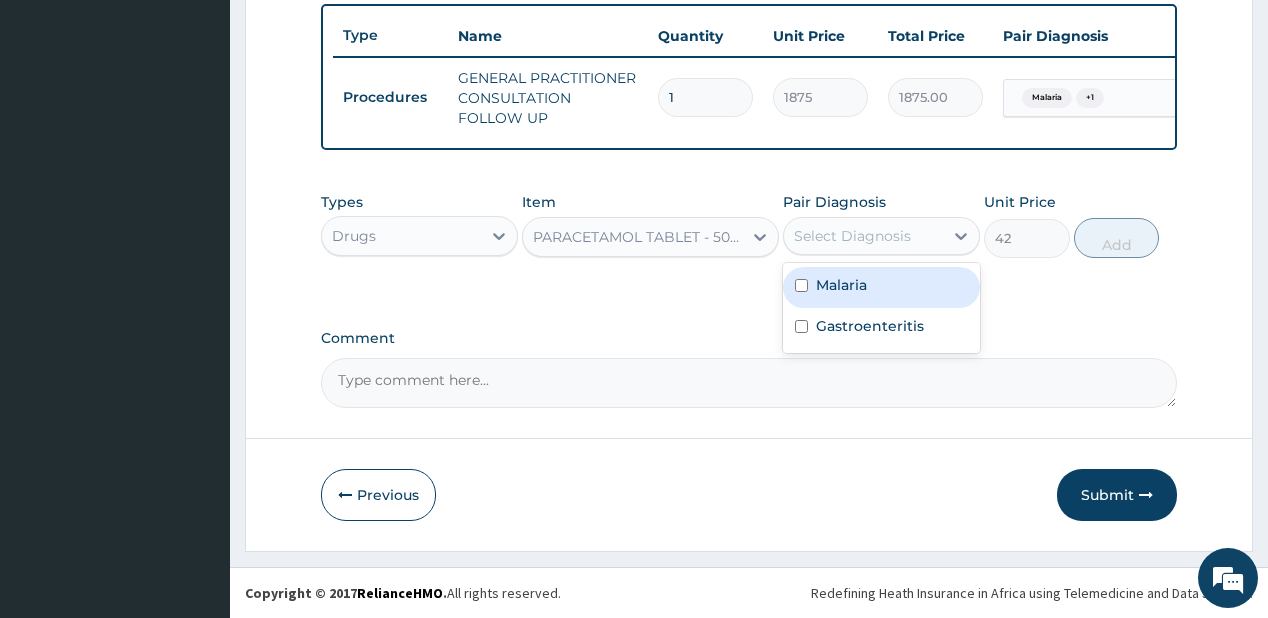 click on "Select Diagnosis" at bounding box center [852, 236] 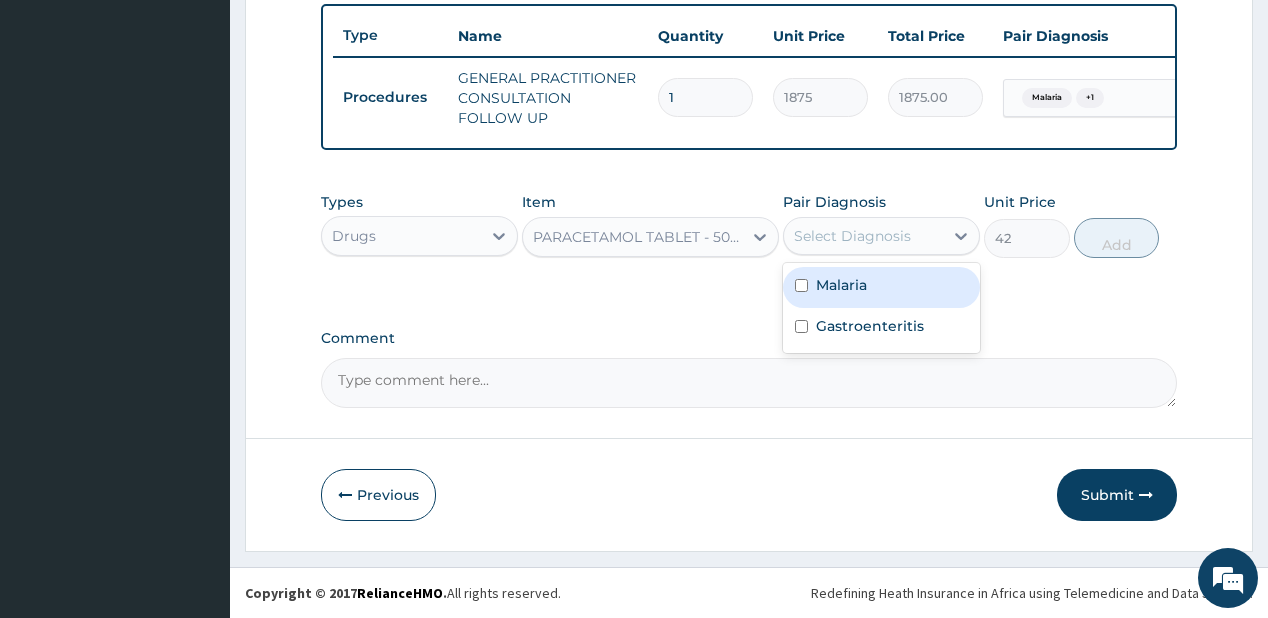 drag, startPoint x: 844, startPoint y: 276, endPoint x: 836, endPoint y: 326, distance: 50.635956 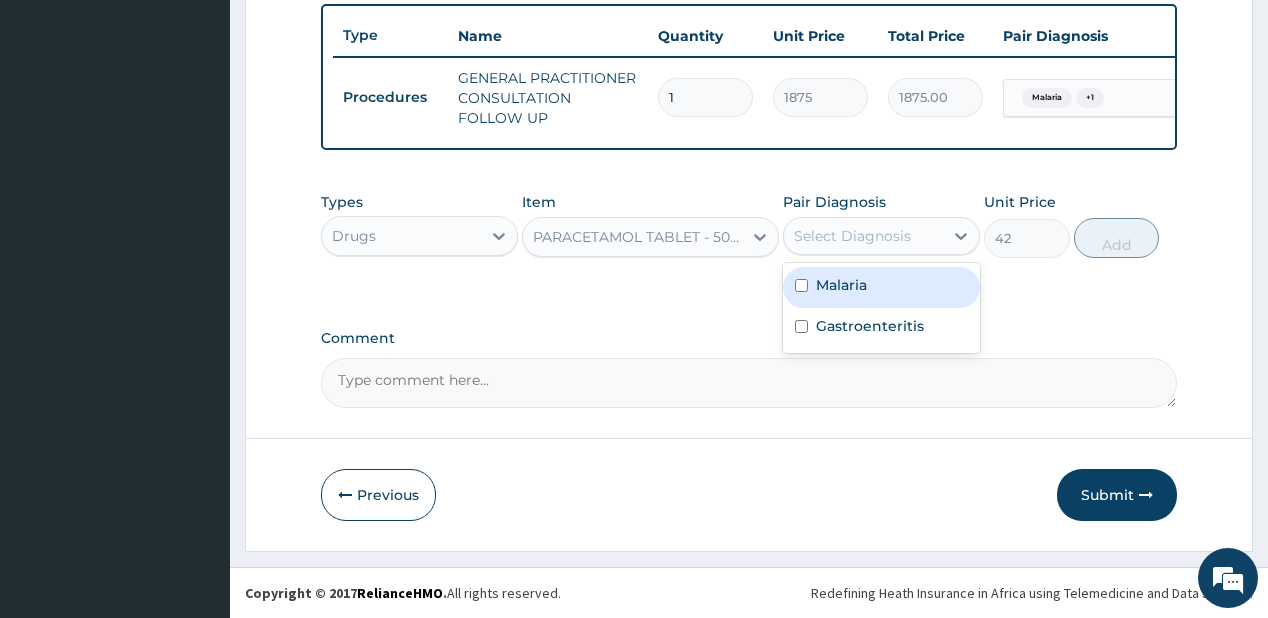 click on "Malaria" at bounding box center (841, 285) 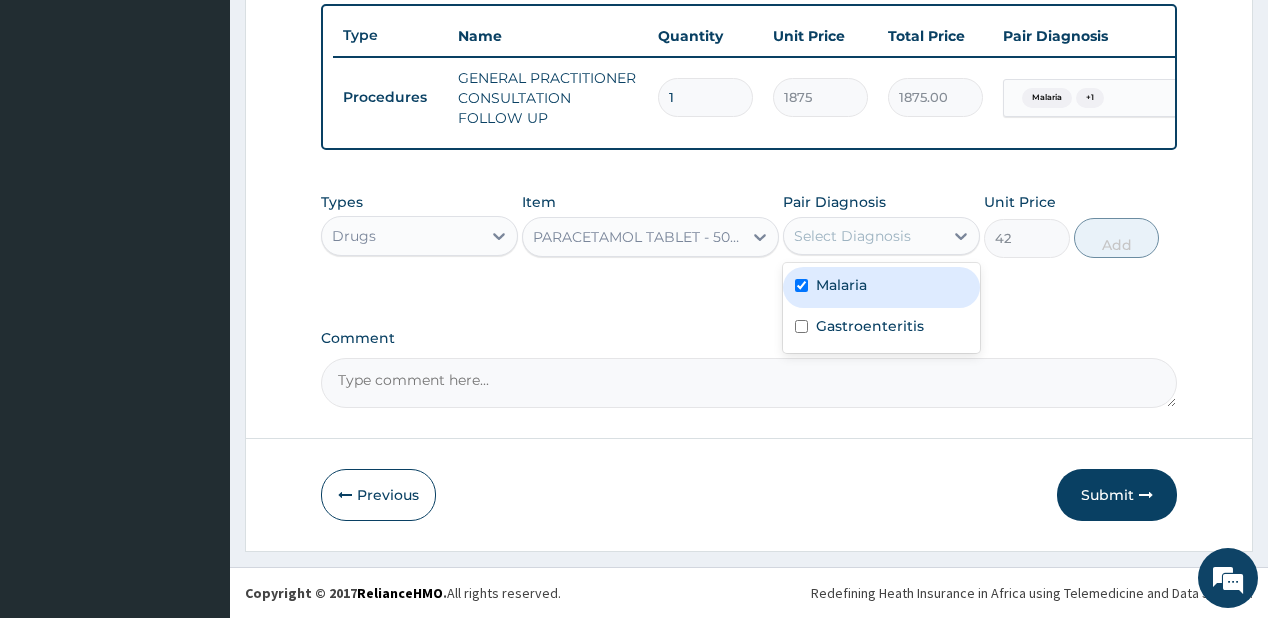 checkbox on "true" 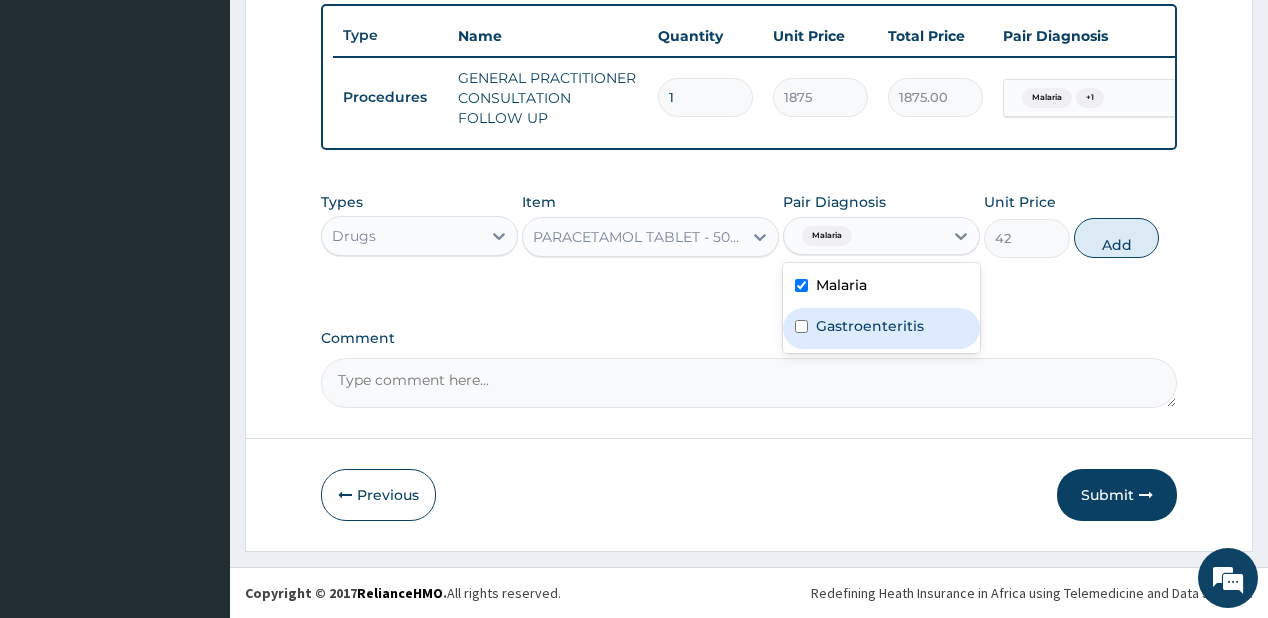 drag, startPoint x: 835, startPoint y: 326, endPoint x: 873, endPoint y: 311, distance: 40.853397 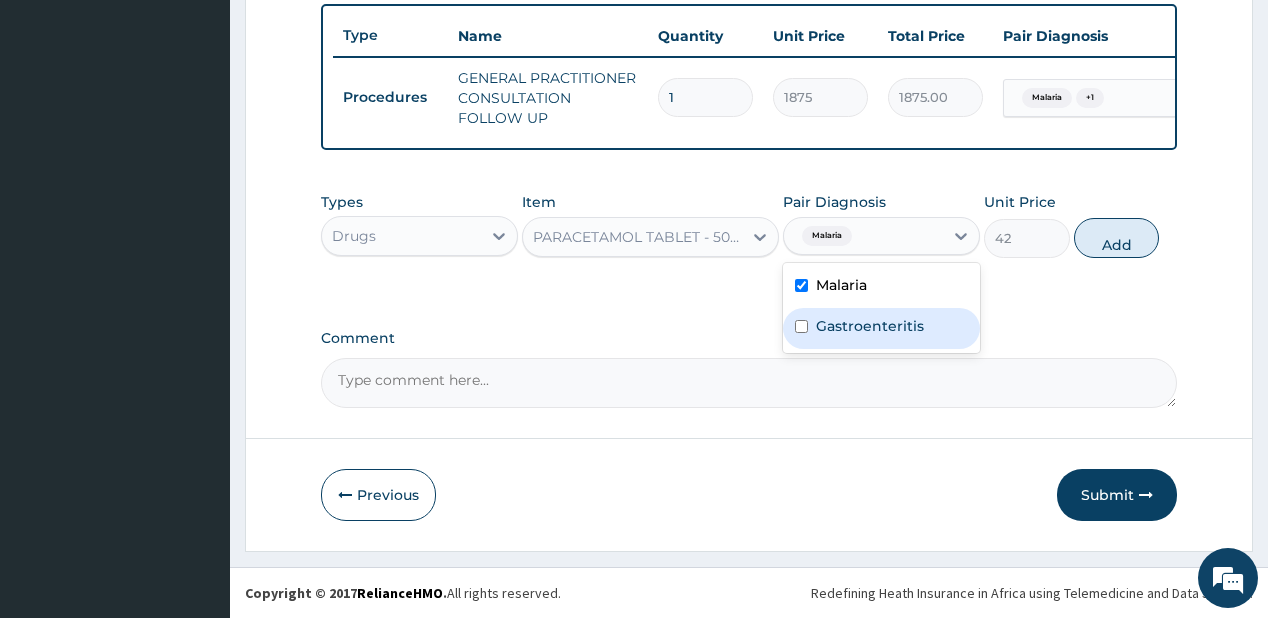 click on "Gastroenteritis" at bounding box center (870, 326) 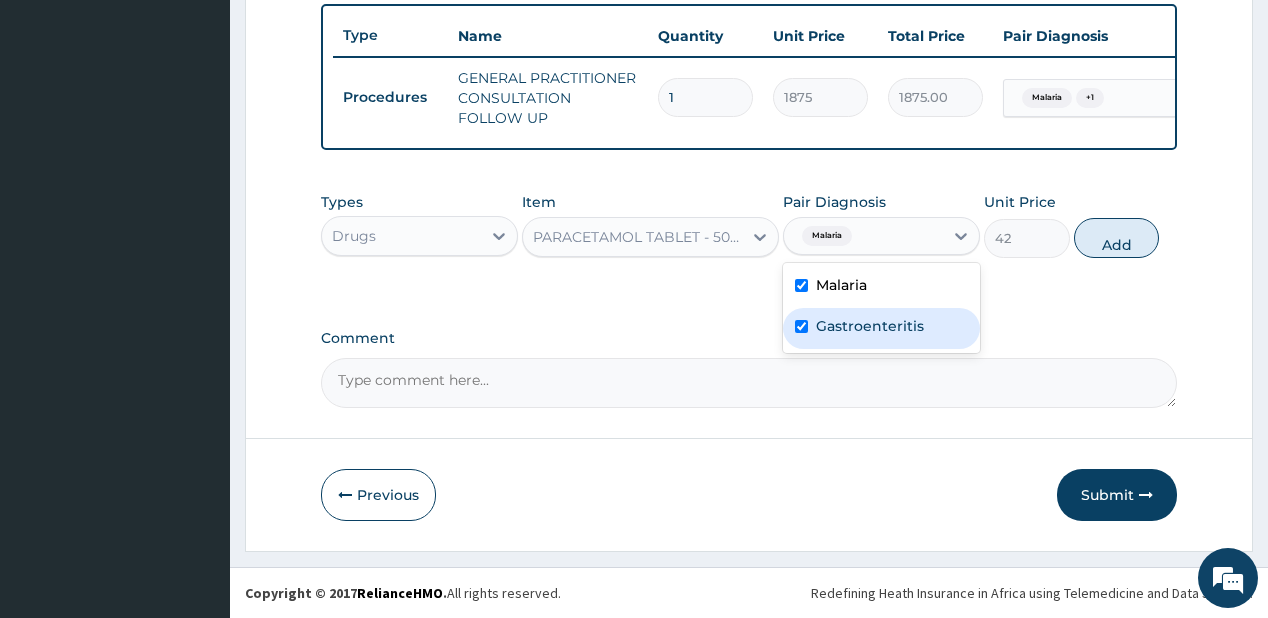 checkbox on "true" 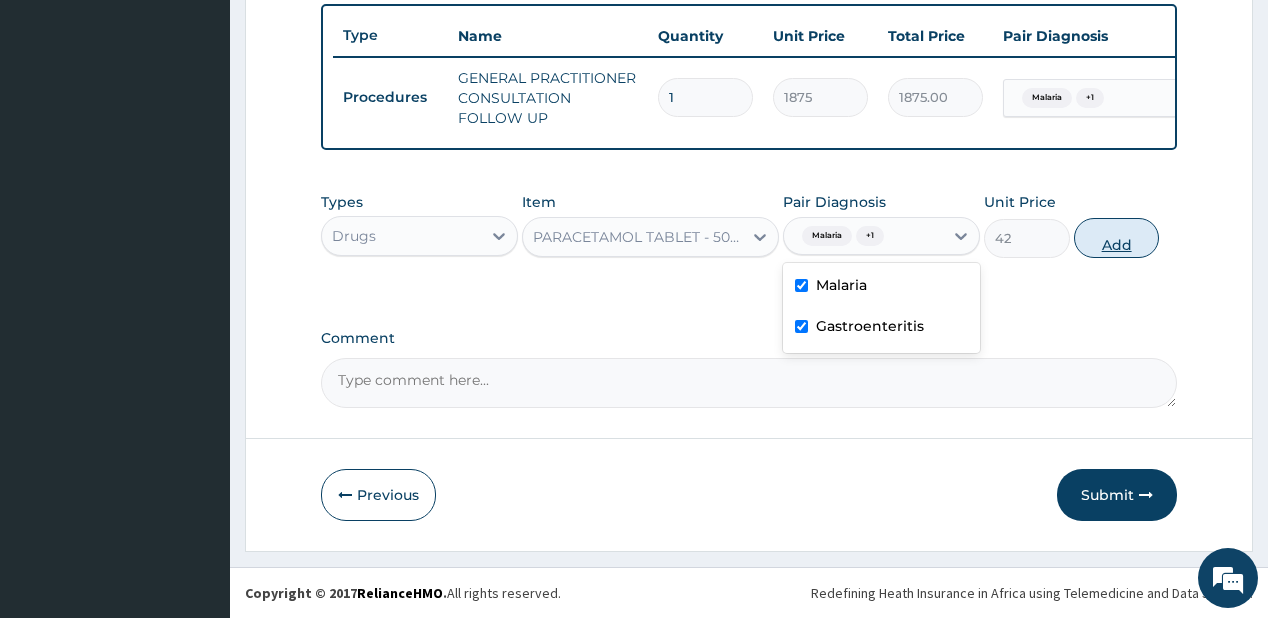 click on "Add" at bounding box center (1117, 238) 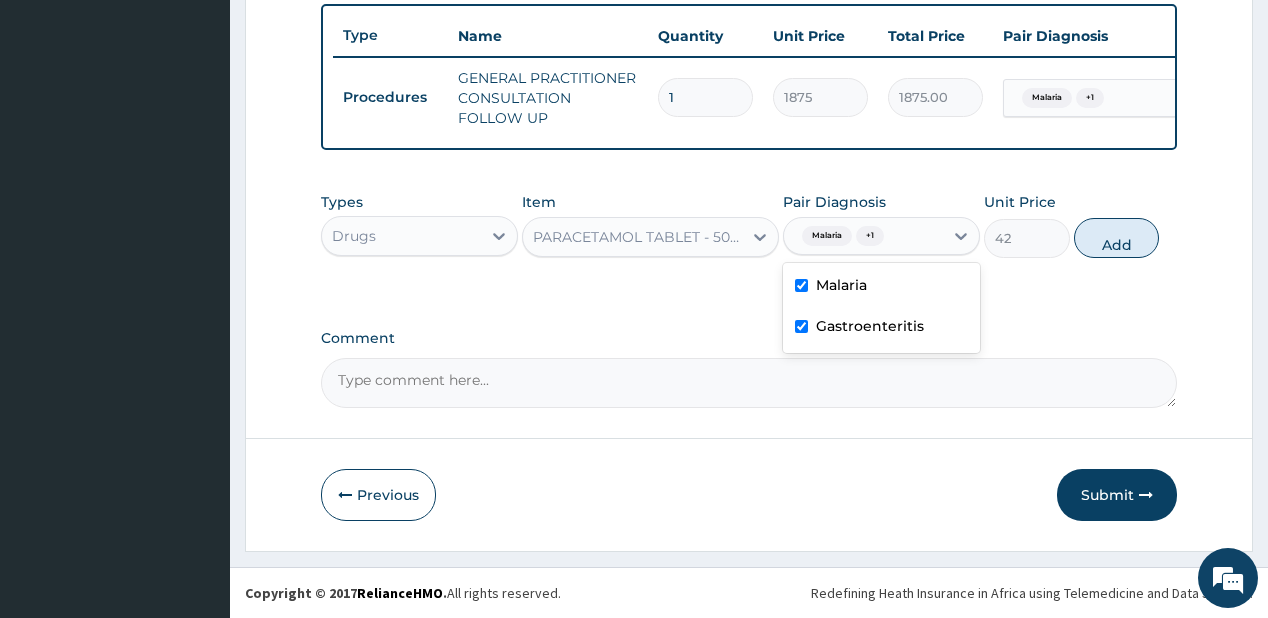type on "0" 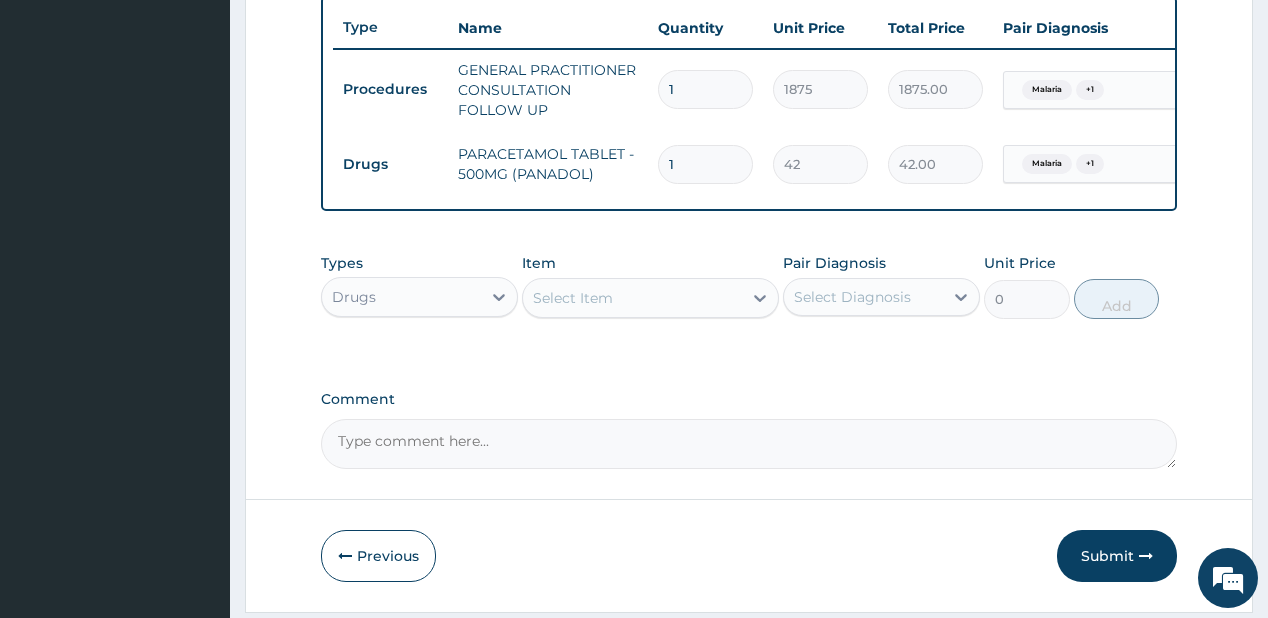 click on "Select Item" at bounding box center (632, 298) 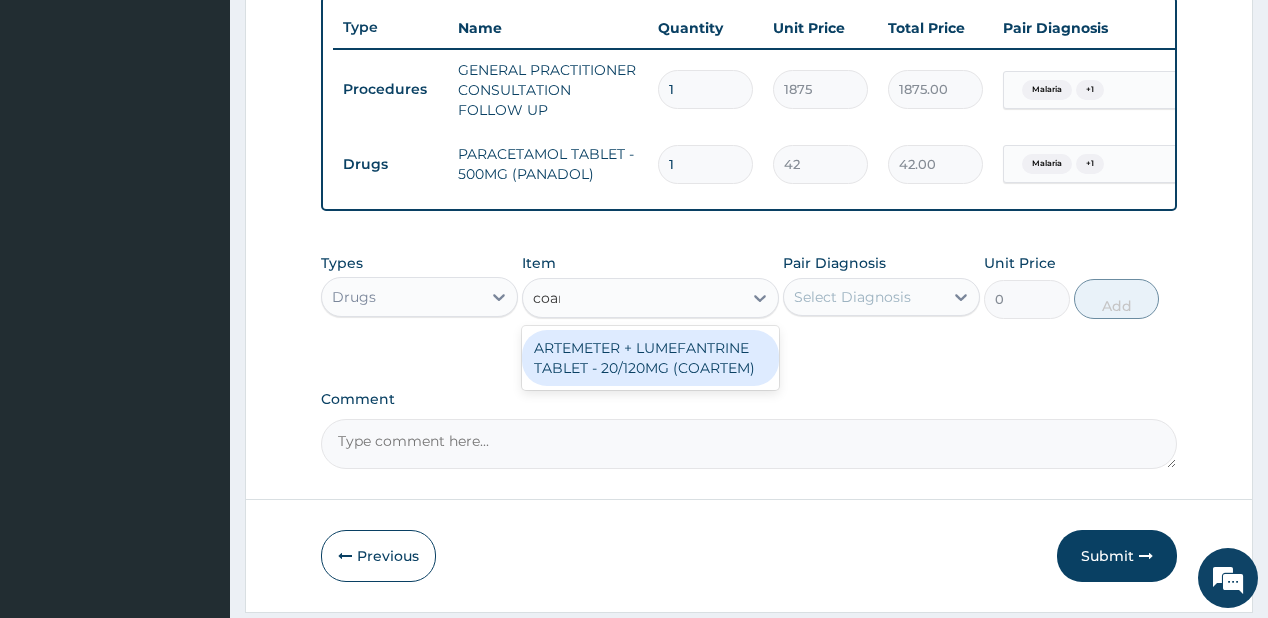 type on "coart" 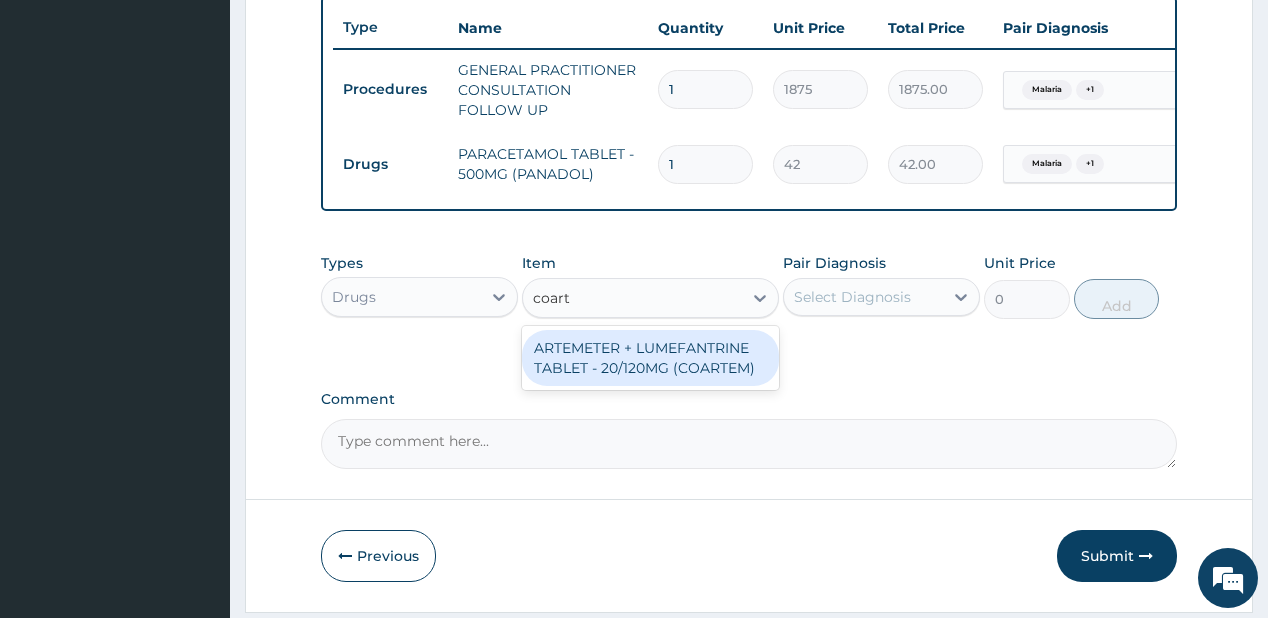 drag, startPoint x: 667, startPoint y: 362, endPoint x: 732, endPoint y: 331, distance: 72.013885 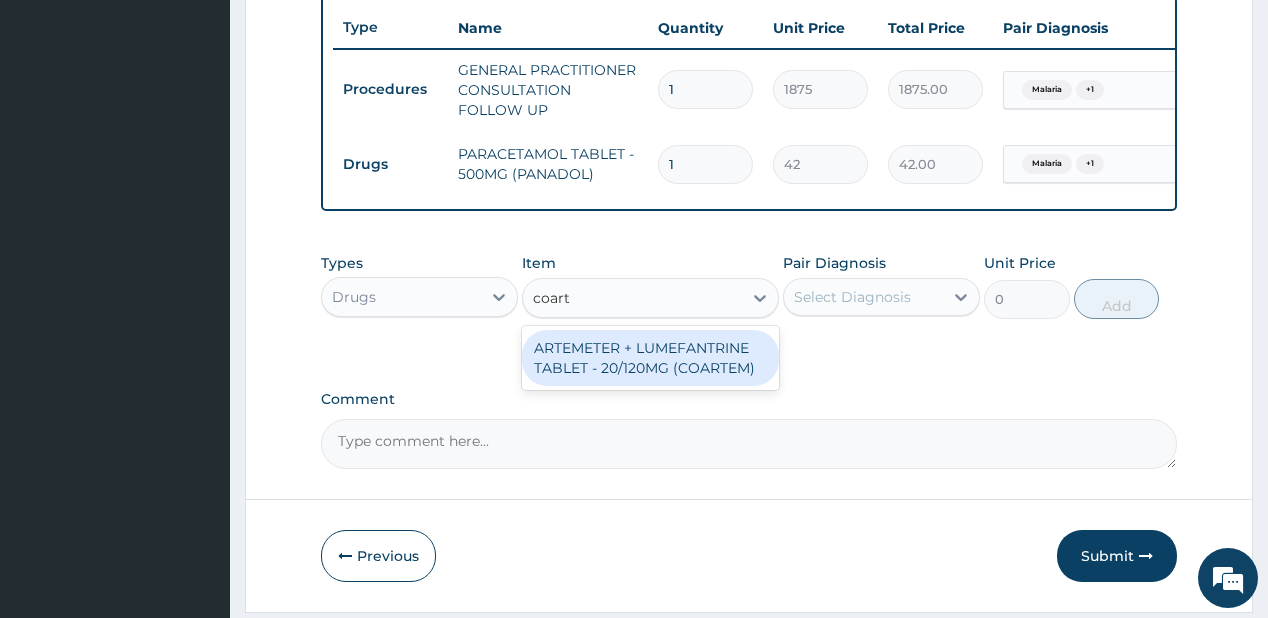click on "ARTEMETER + LUMEFANTRINE TABLET - 20/120MG (COARTEM)" at bounding box center [650, 358] 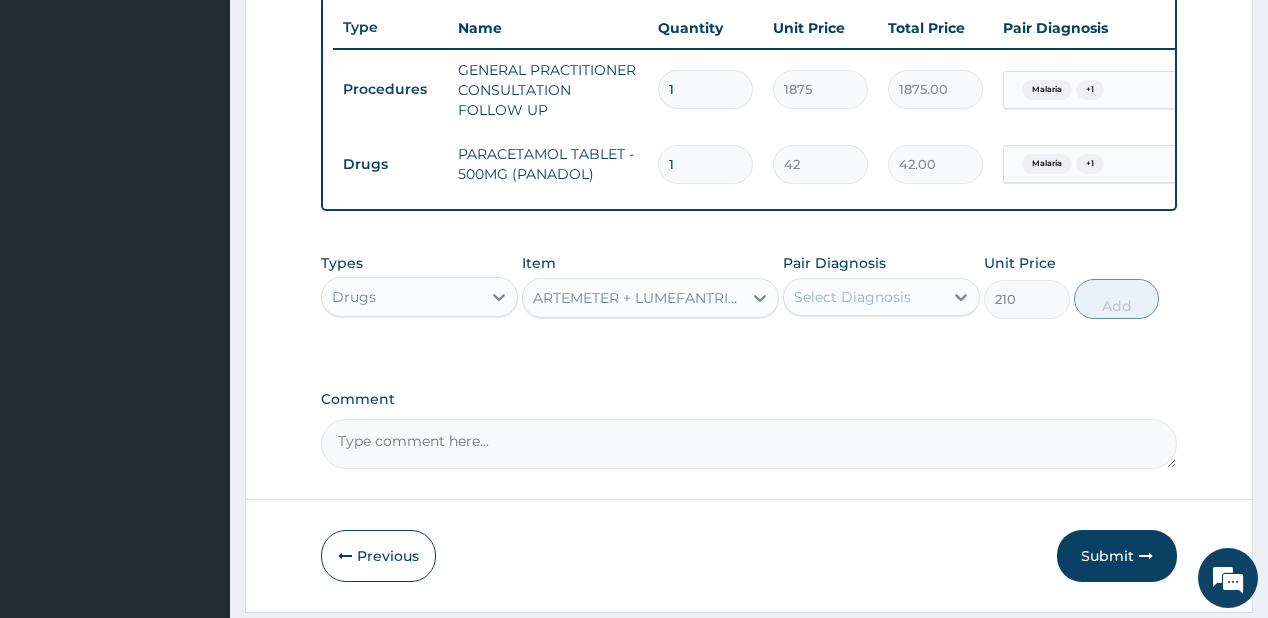 click on "Select Diagnosis" at bounding box center [852, 297] 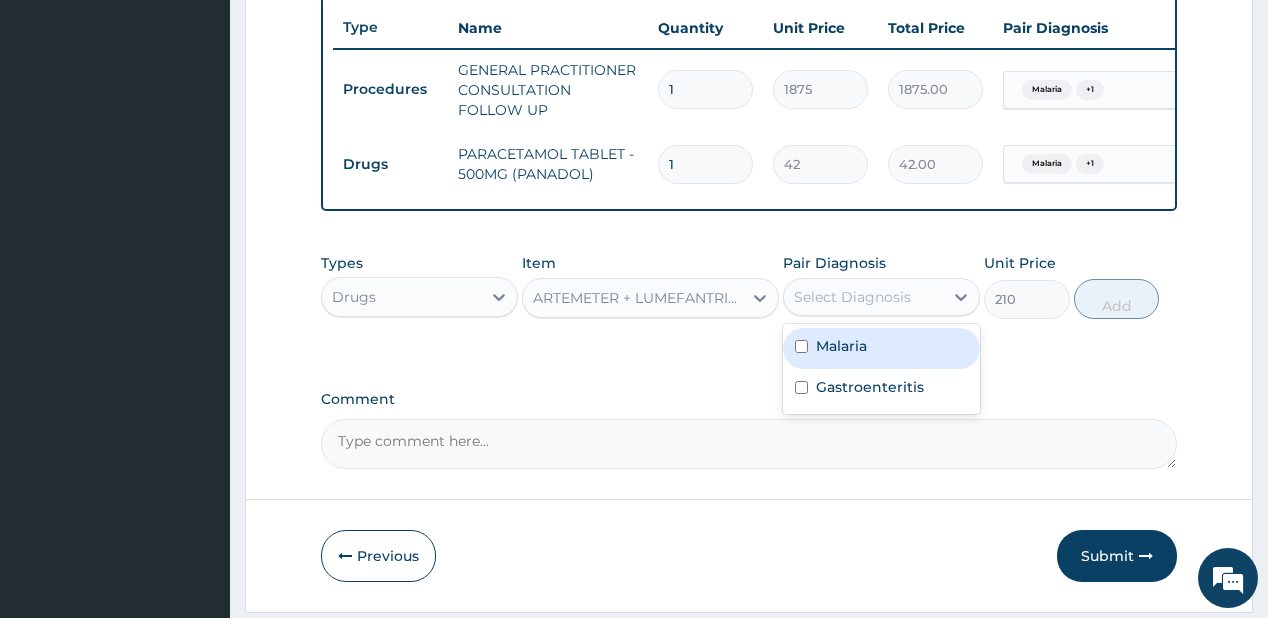 drag, startPoint x: 808, startPoint y: 359, endPoint x: 828, endPoint y: 351, distance: 21.540659 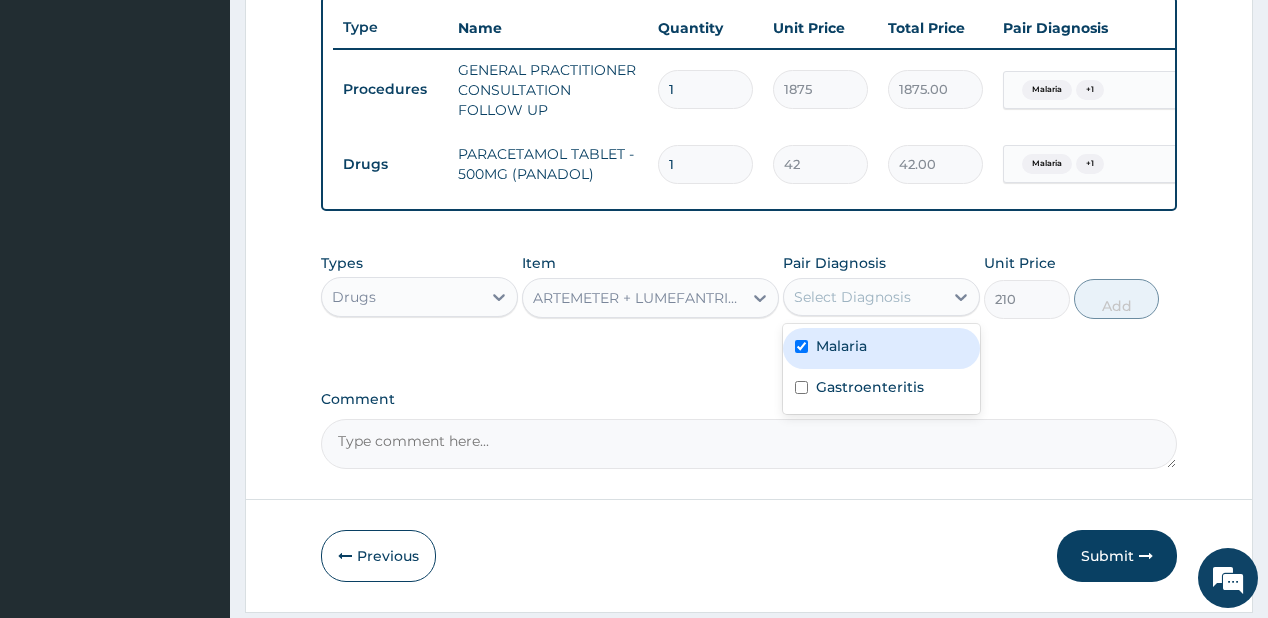 checkbox on "true" 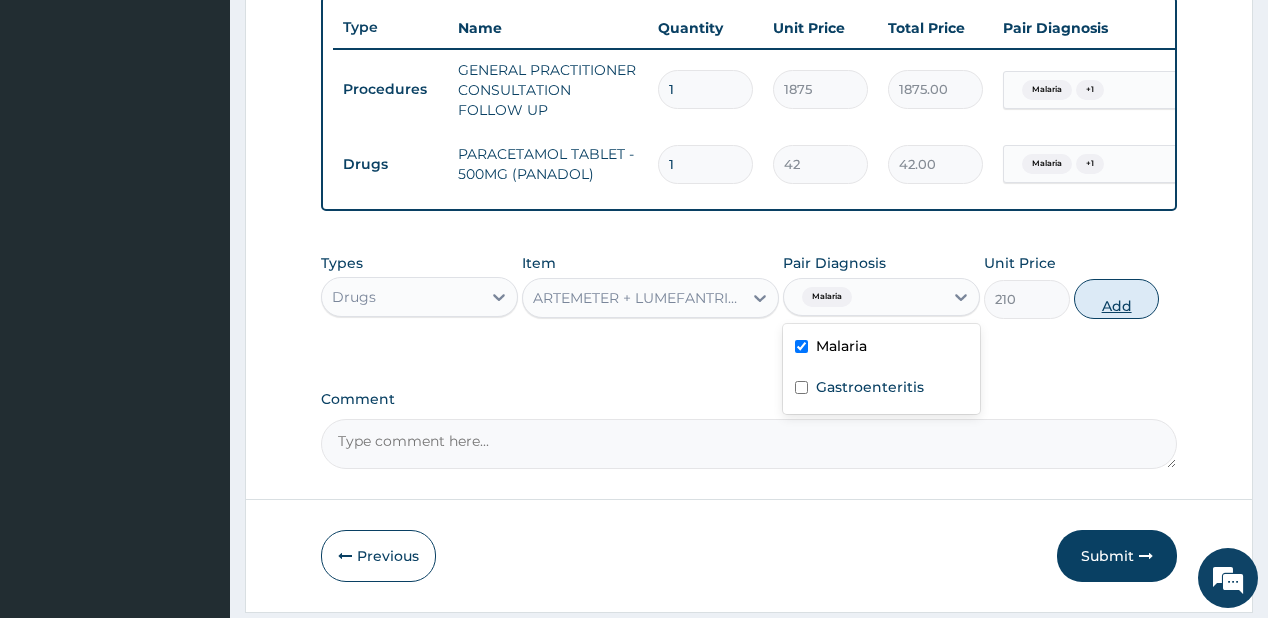 click on "Add" at bounding box center [1117, 299] 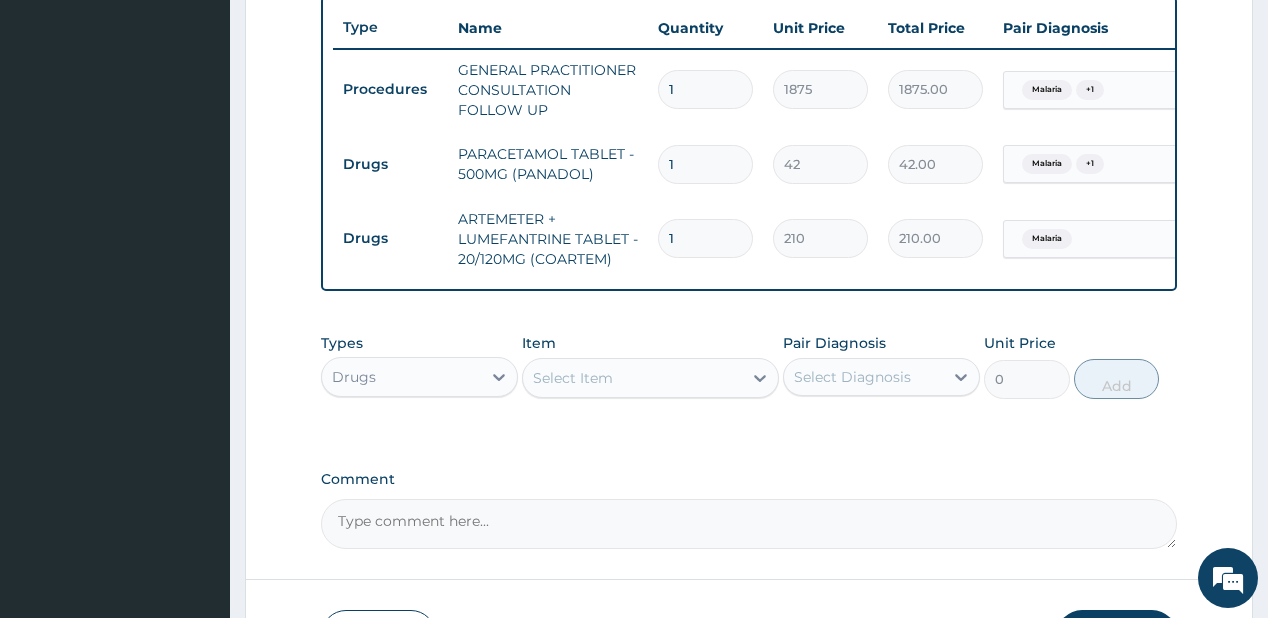 type on "12" 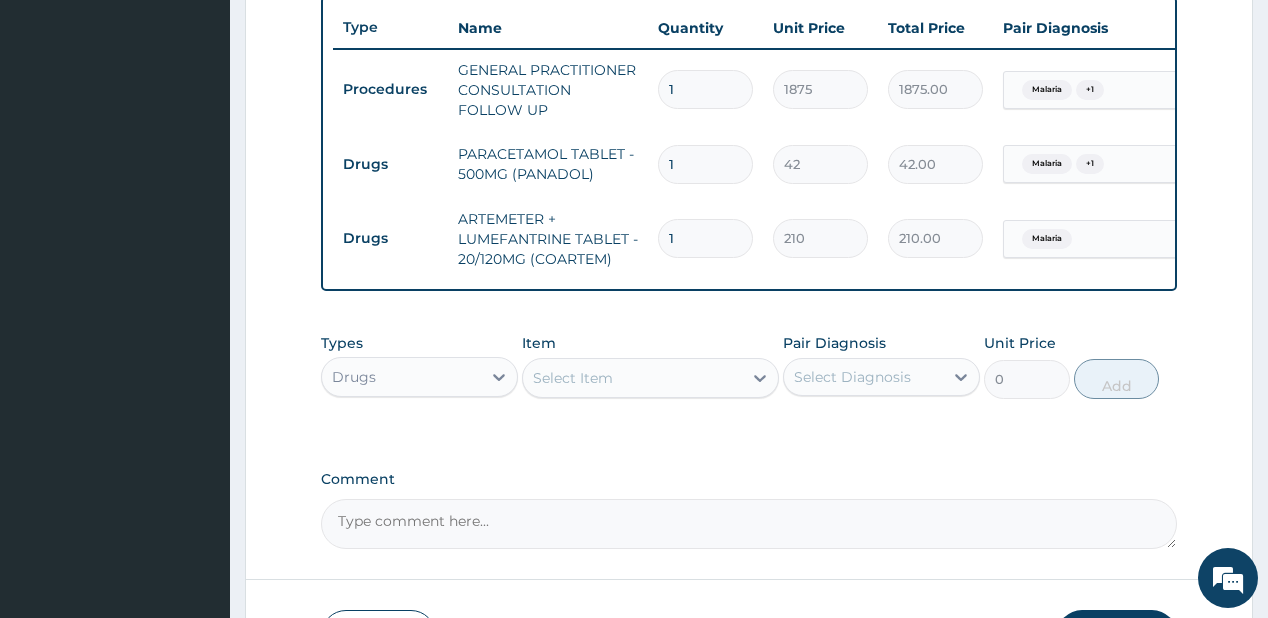 type on "2520.00" 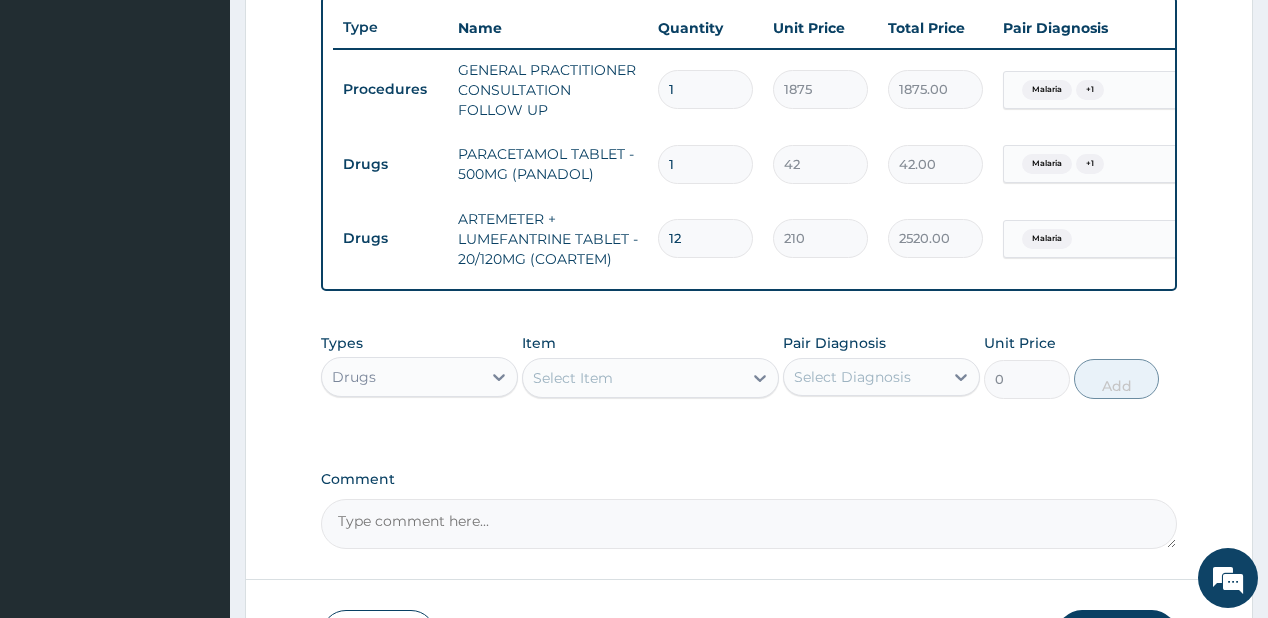 type on "12" 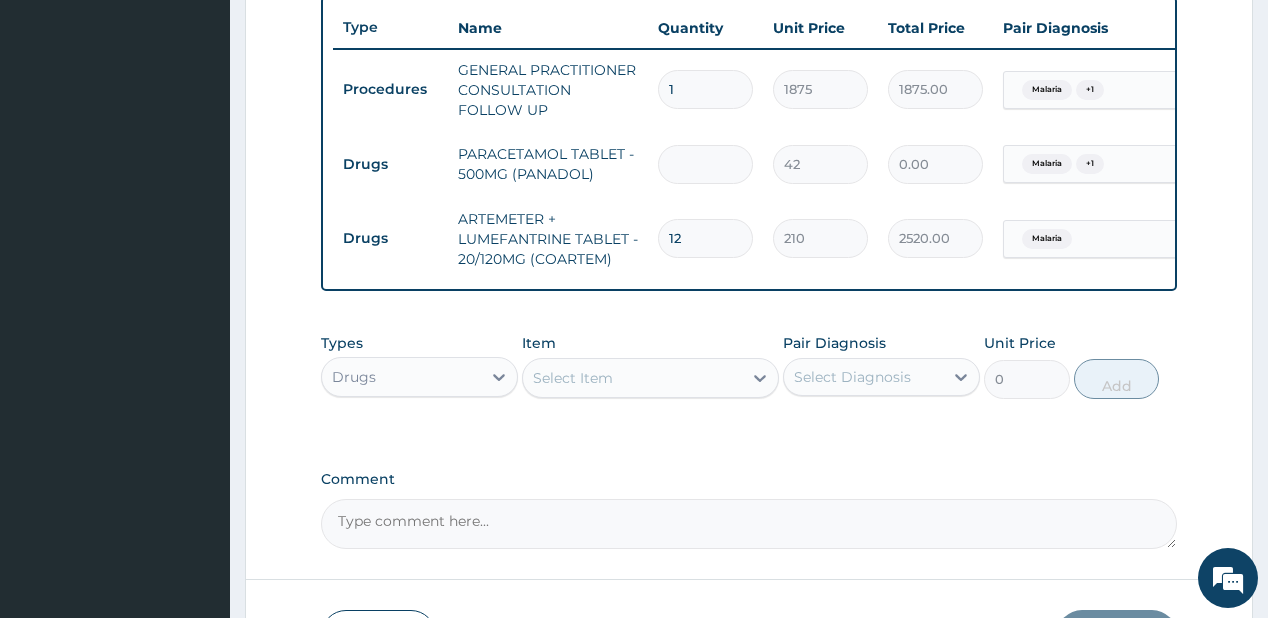 type on "5" 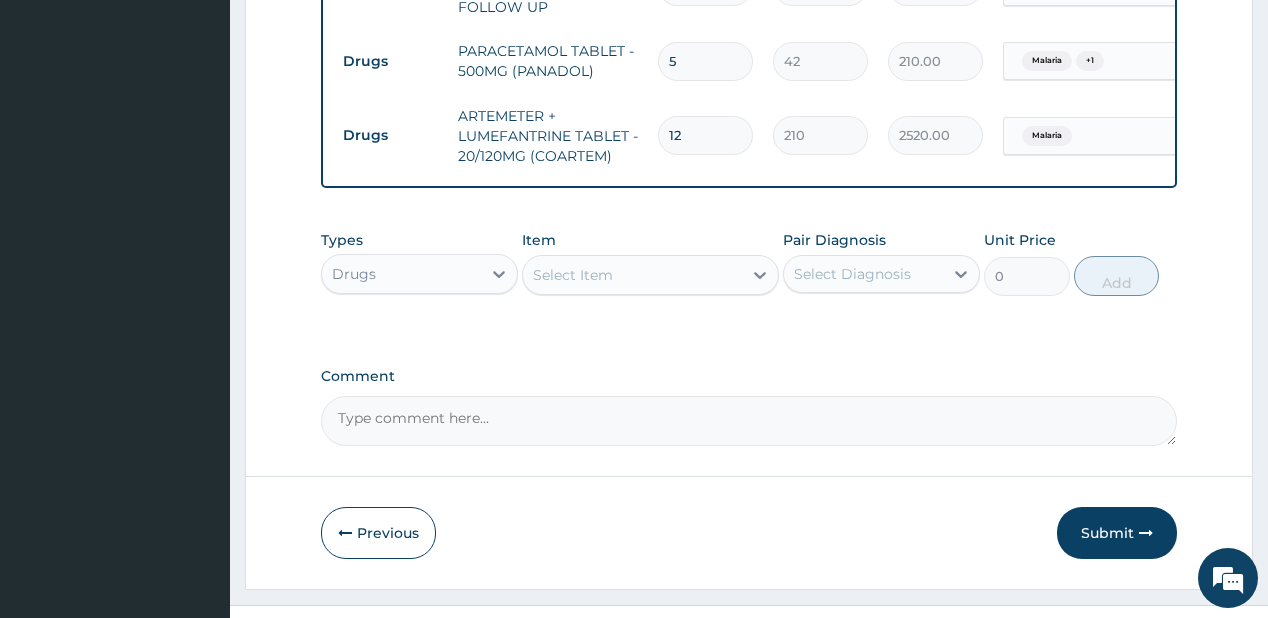 scroll, scrollTop: 897, scrollLeft: 0, axis: vertical 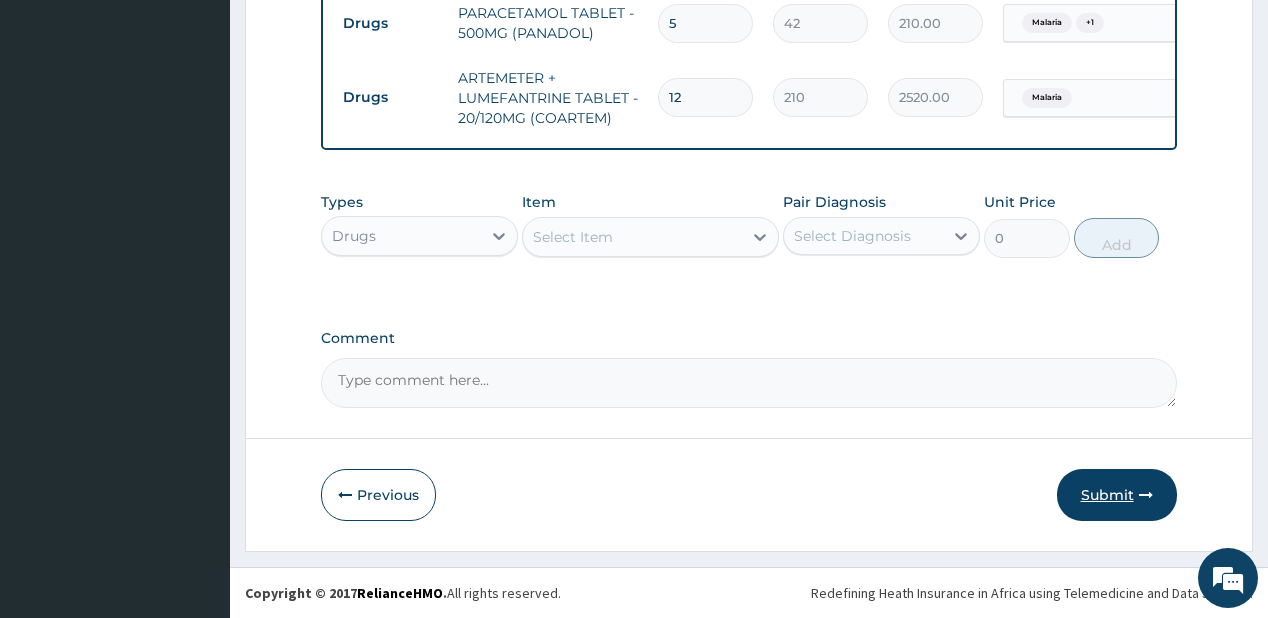 type on "5" 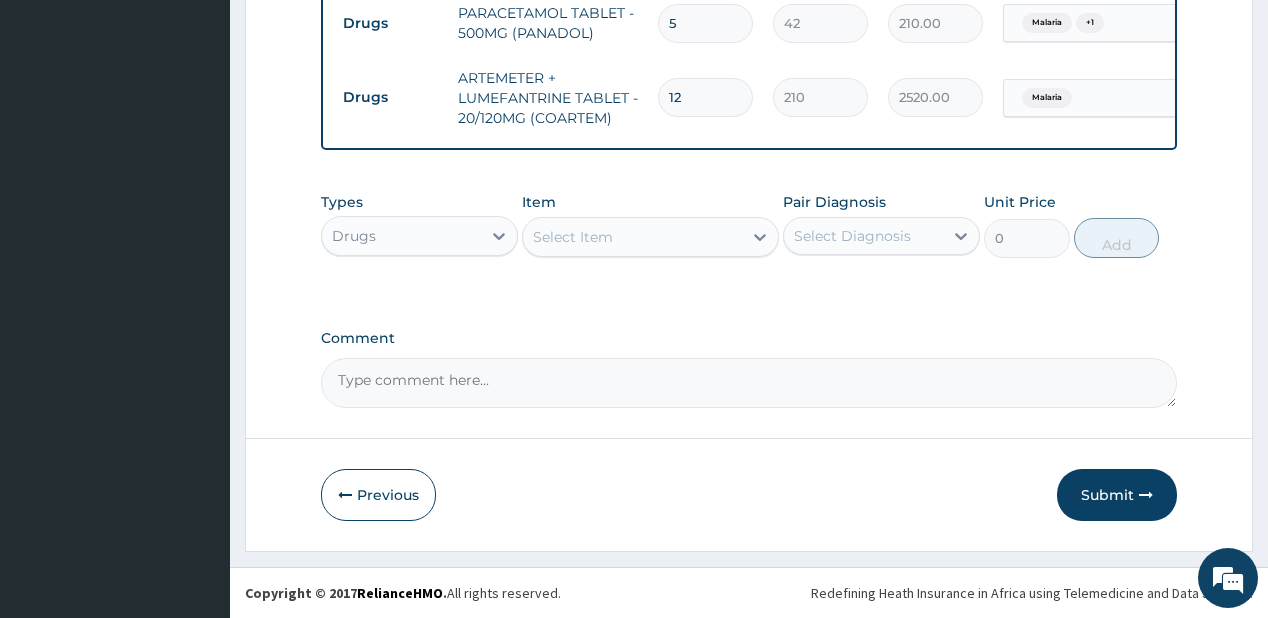 click on "Submit" at bounding box center (1117, 495) 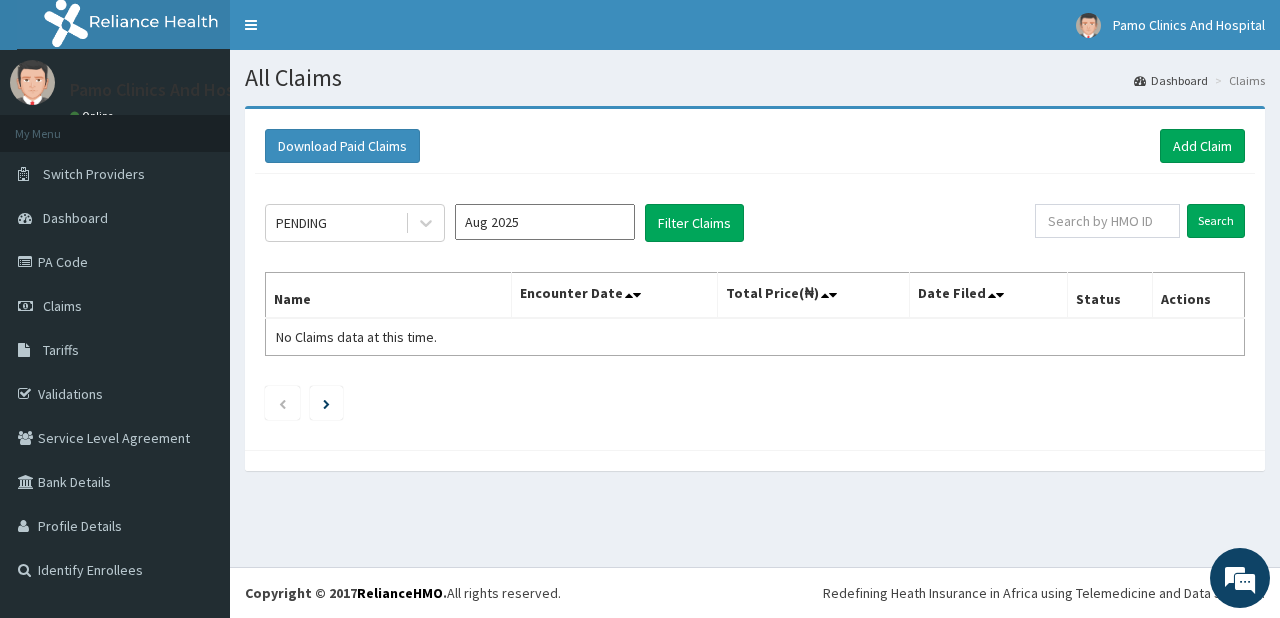 scroll, scrollTop: 0, scrollLeft: 0, axis: both 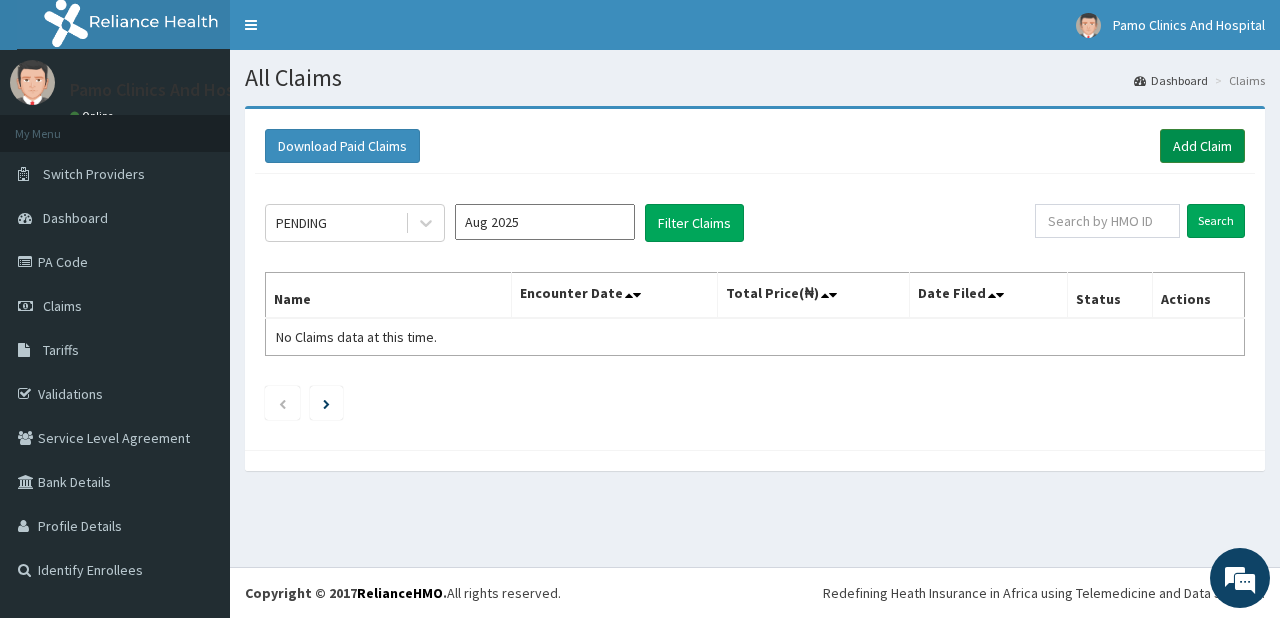 click on "Add Claim" at bounding box center (1202, 146) 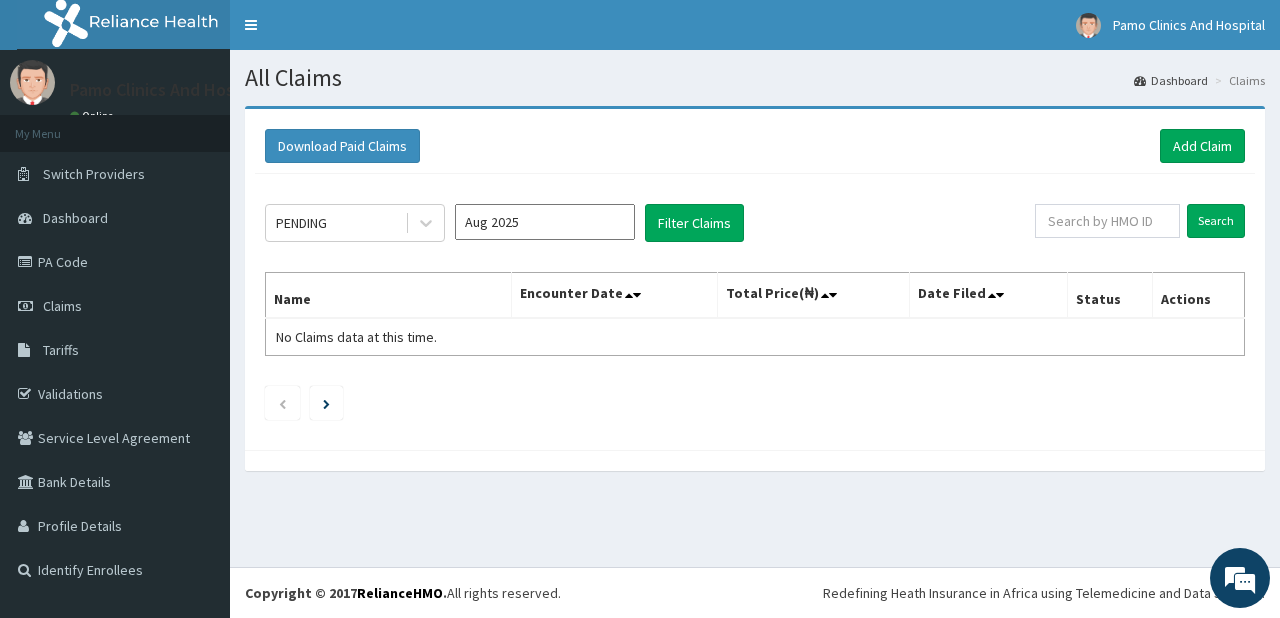 scroll, scrollTop: 0, scrollLeft: 0, axis: both 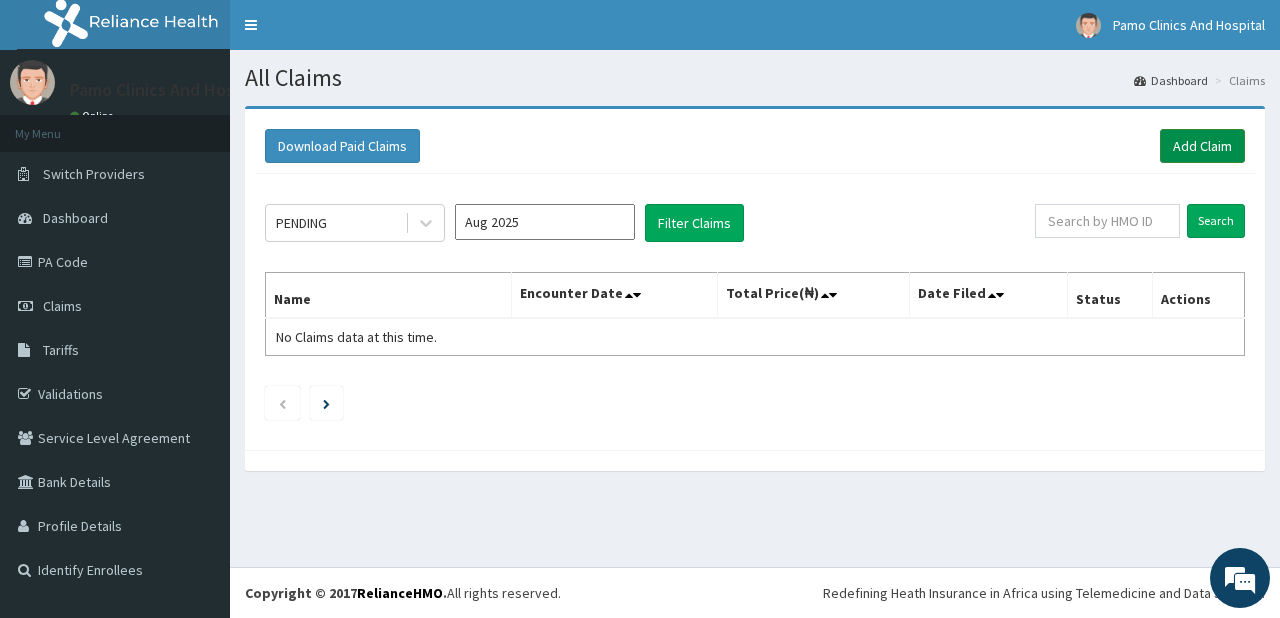 click on "Add Claim" at bounding box center (1202, 146) 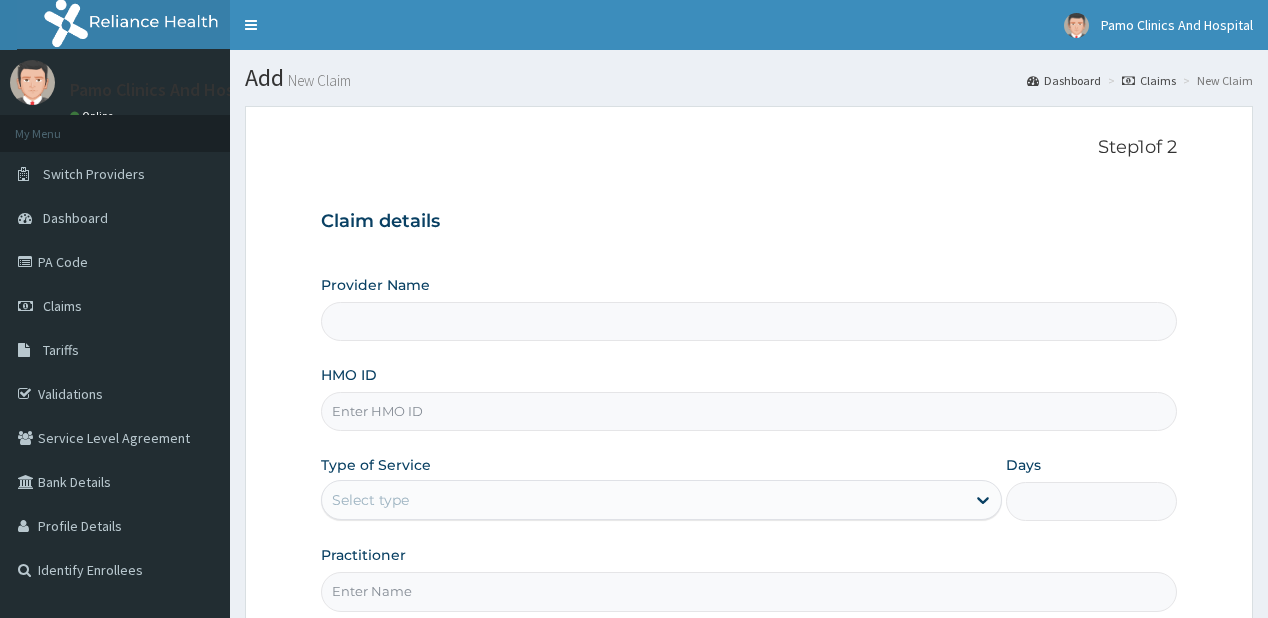 scroll, scrollTop: 0, scrollLeft: 0, axis: both 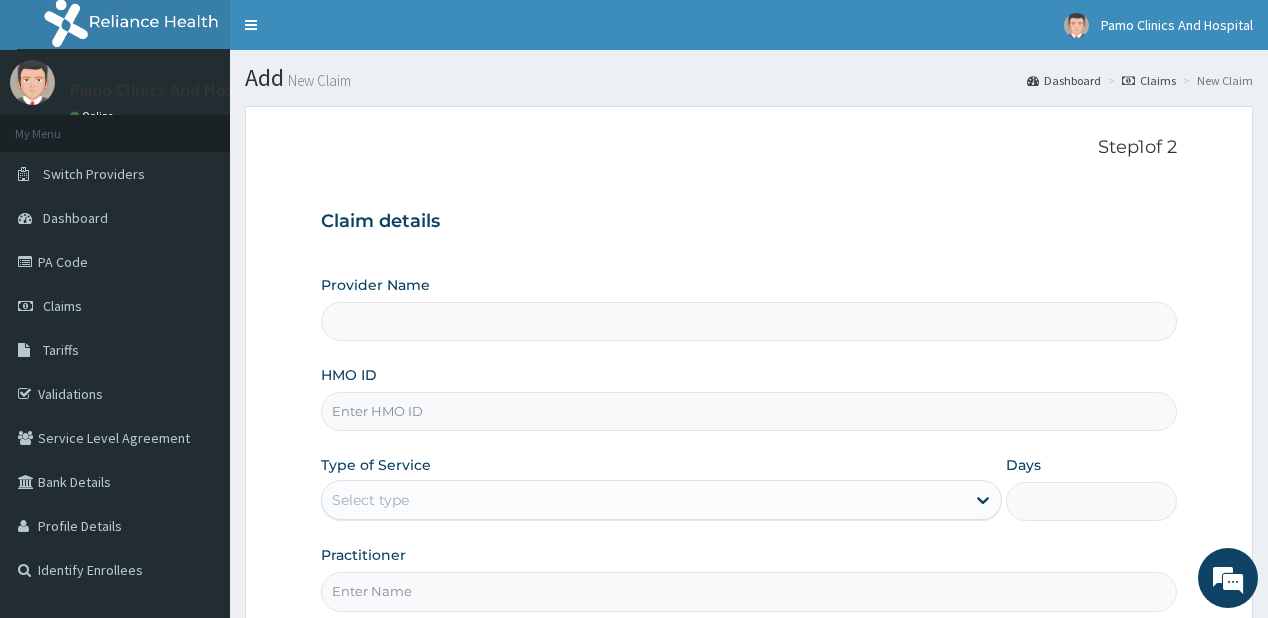 type on "Pamo Clinics And Hospital" 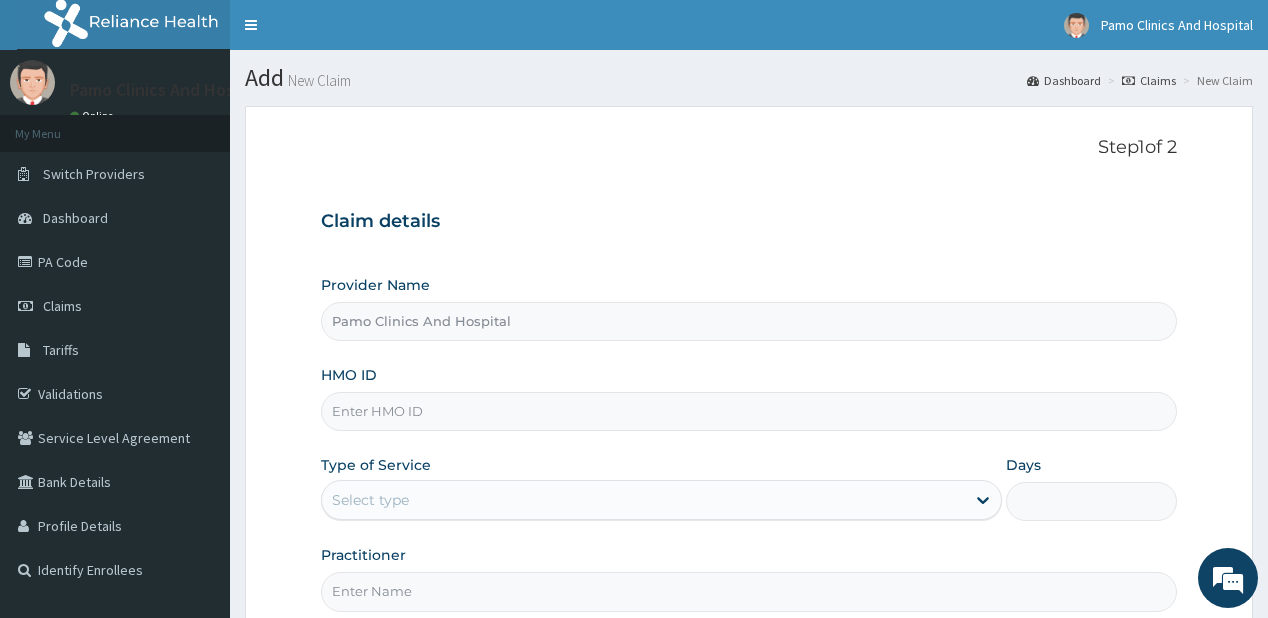 scroll, scrollTop: 0, scrollLeft: 0, axis: both 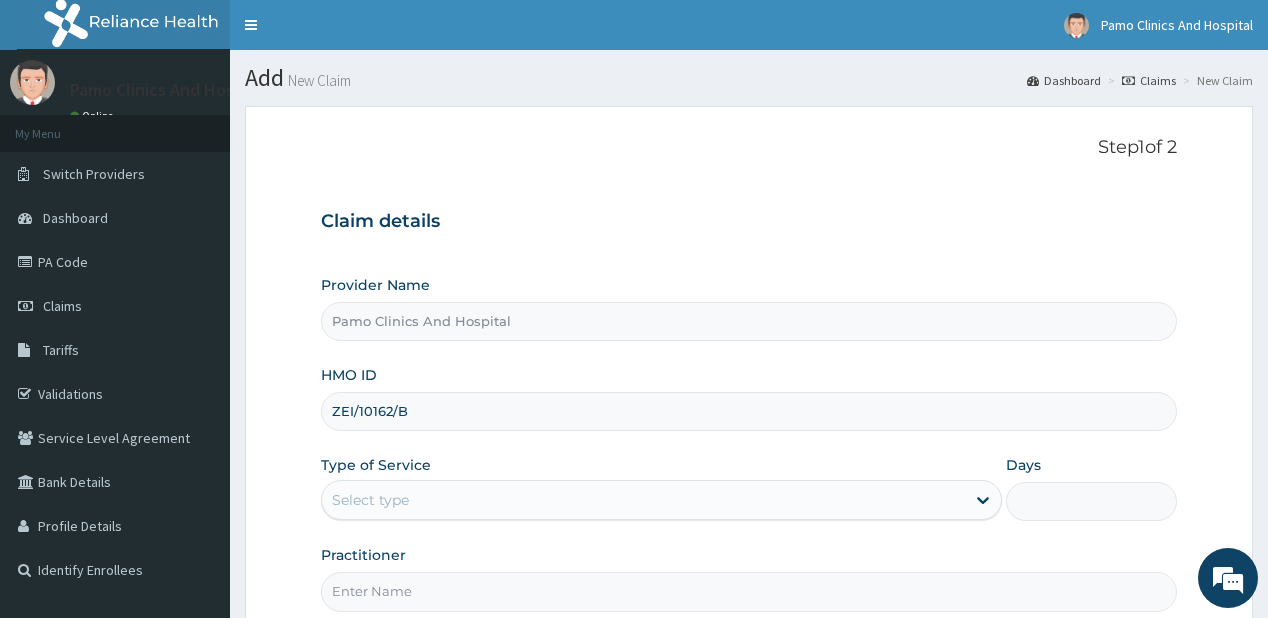 type on "ZEI/10162/B" 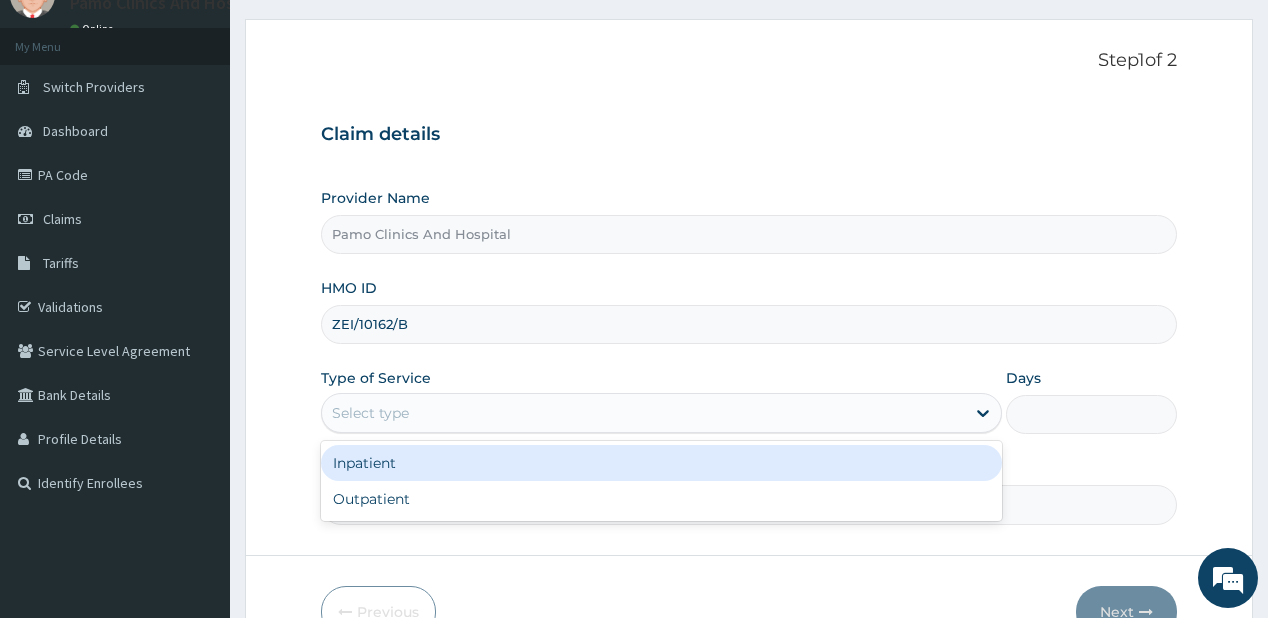 scroll, scrollTop: 160, scrollLeft: 0, axis: vertical 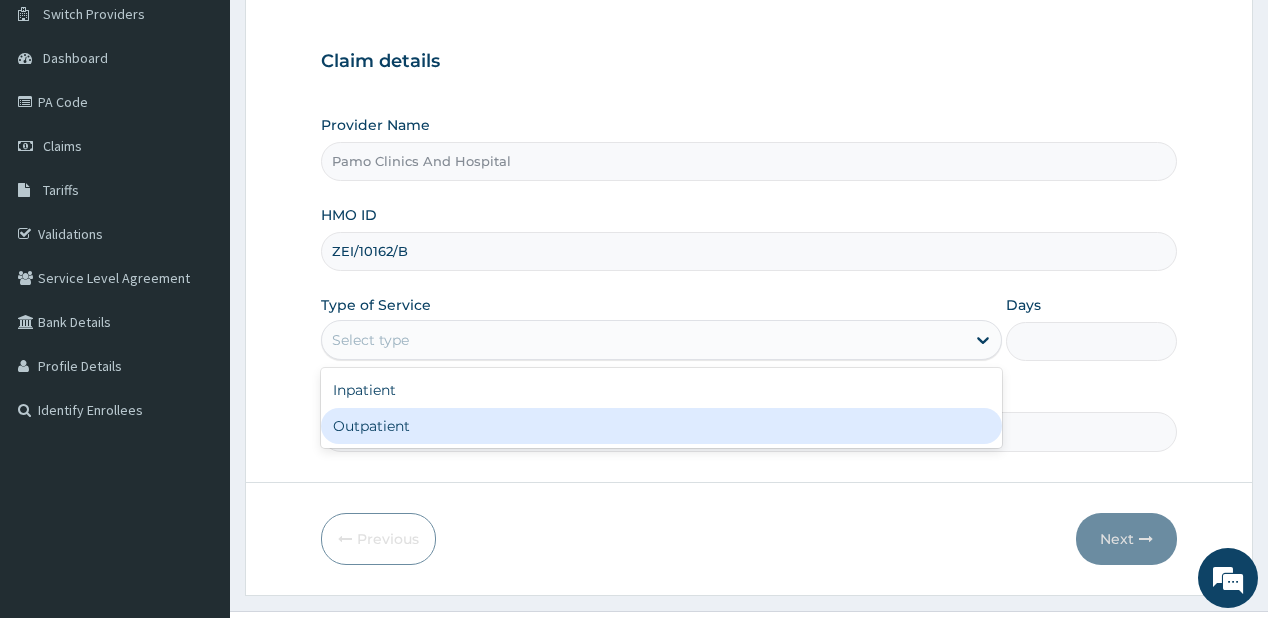 click on "Outpatient" at bounding box center (661, 426) 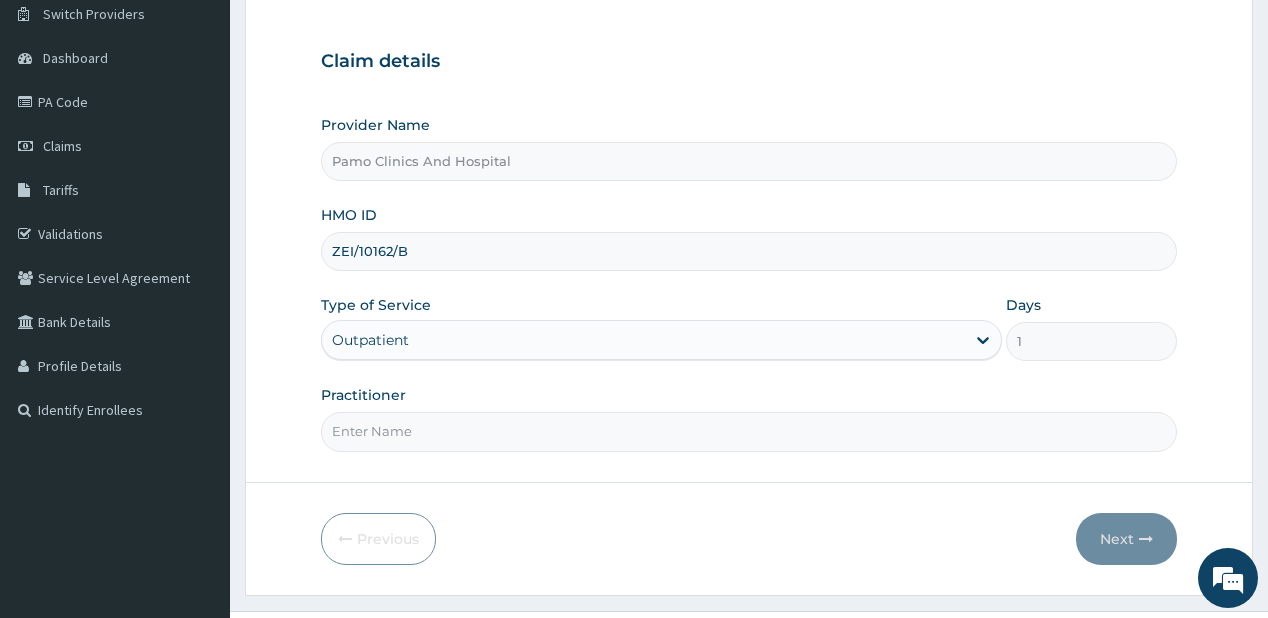 click on "Practitioner" at bounding box center (748, 431) 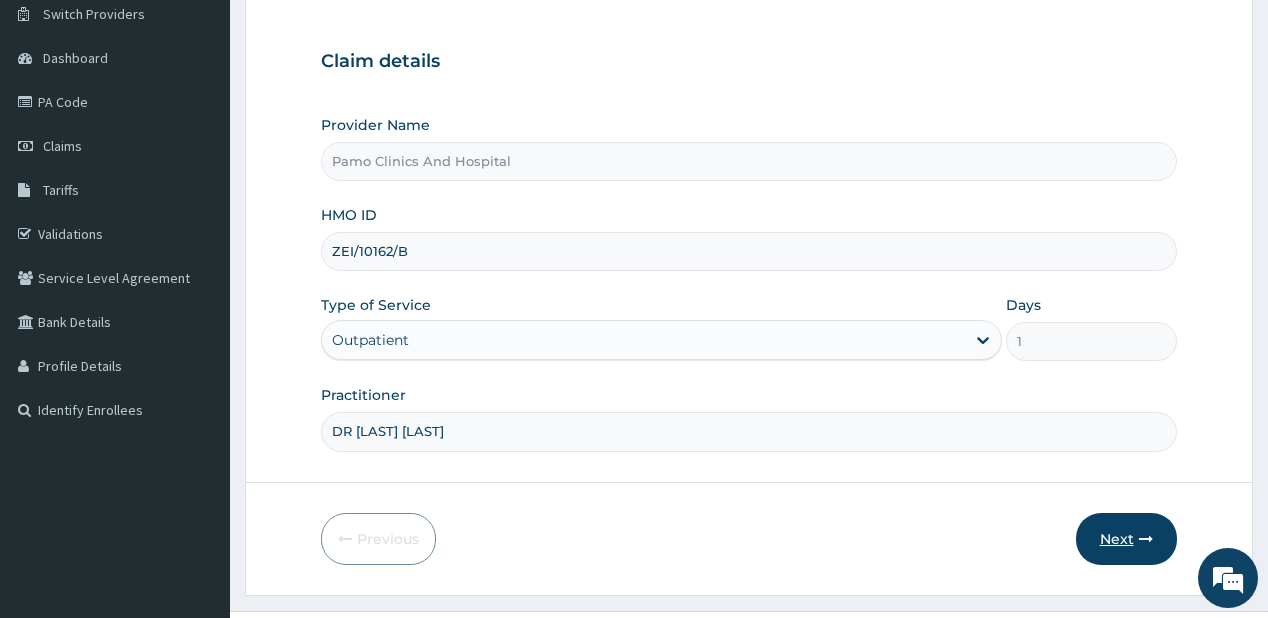 click on "Next" at bounding box center [1126, 539] 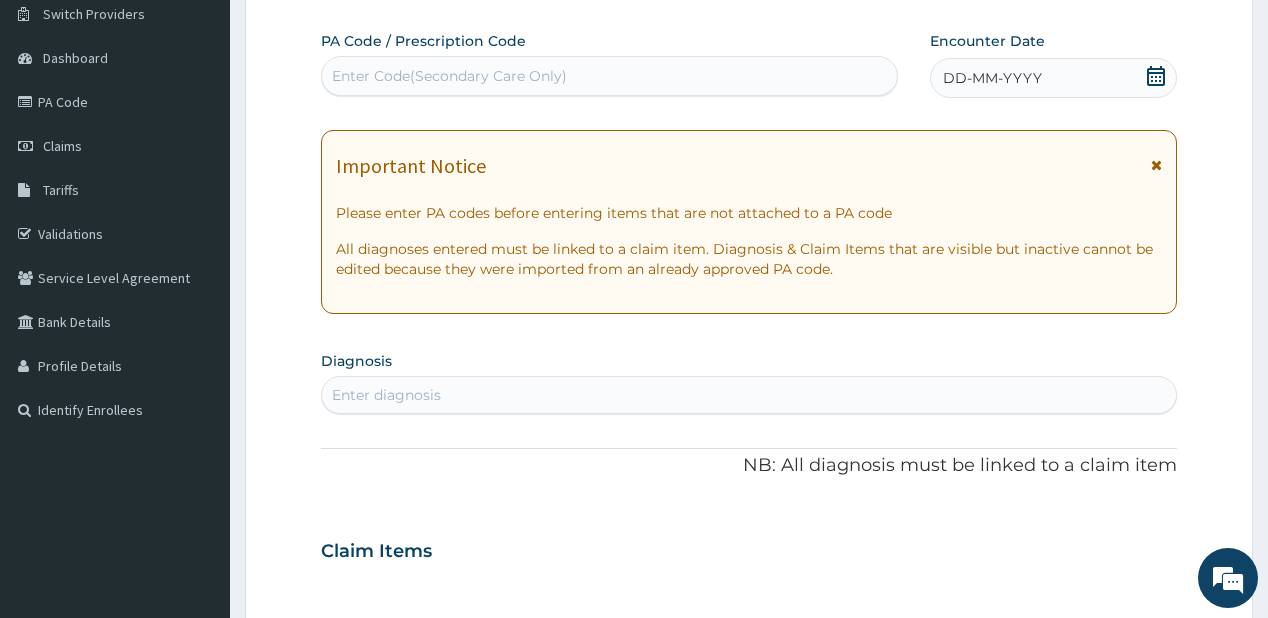 click on "DD-MM-YYYY" at bounding box center [992, 78] 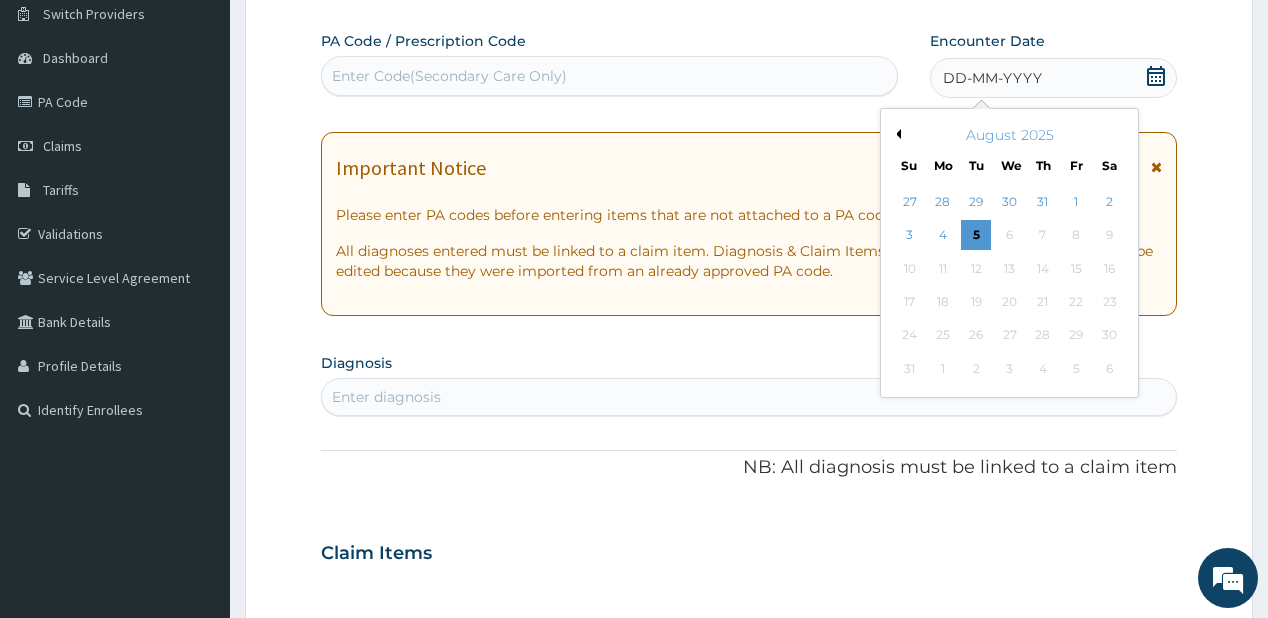 click on "Previous Month" at bounding box center [896, 134] 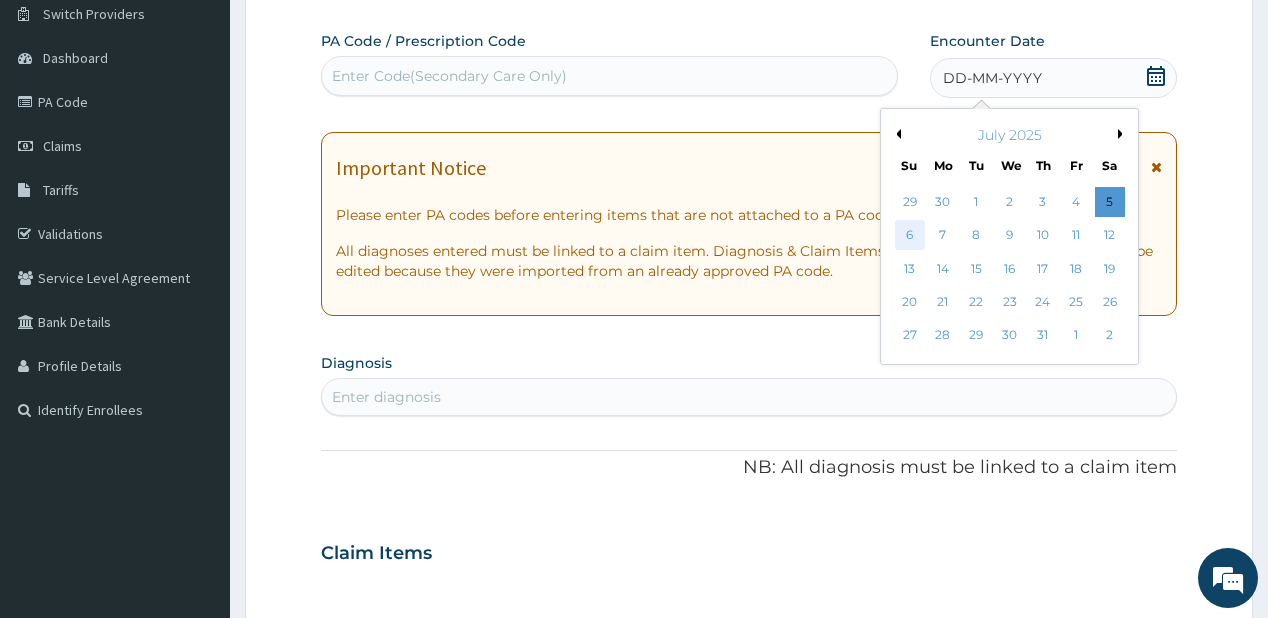 click on "6" at bounding box center (909, 236) 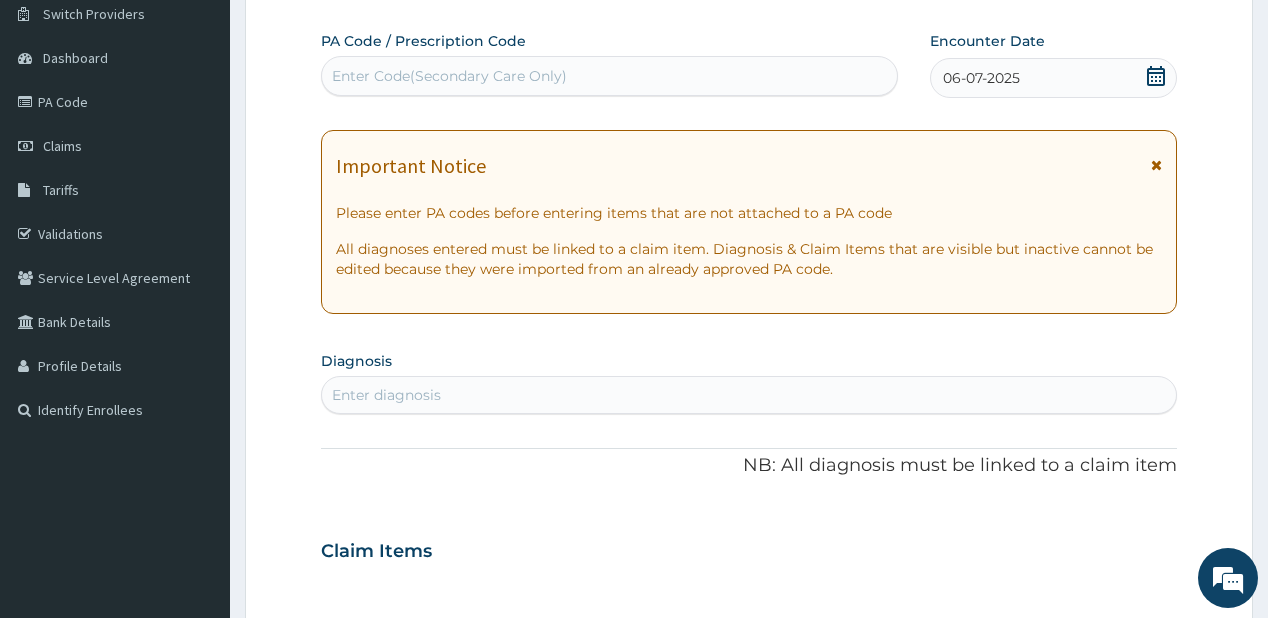 click on "Enter diagnosis" at bounding box center (386, 395) 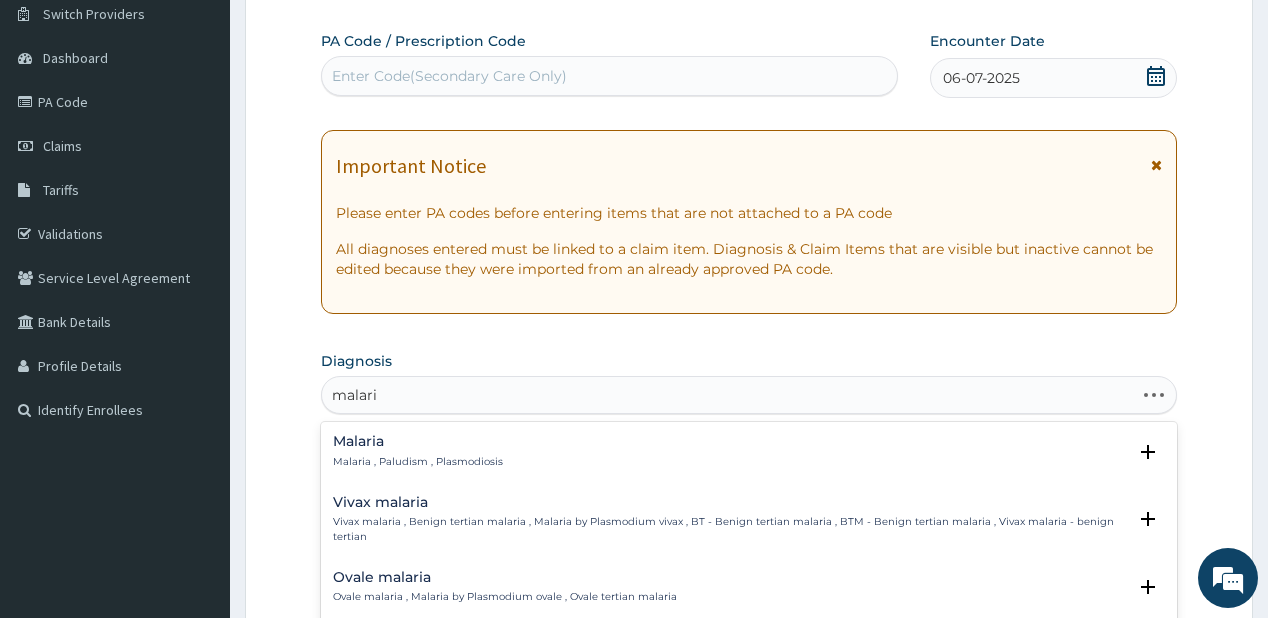 type on "malaria" 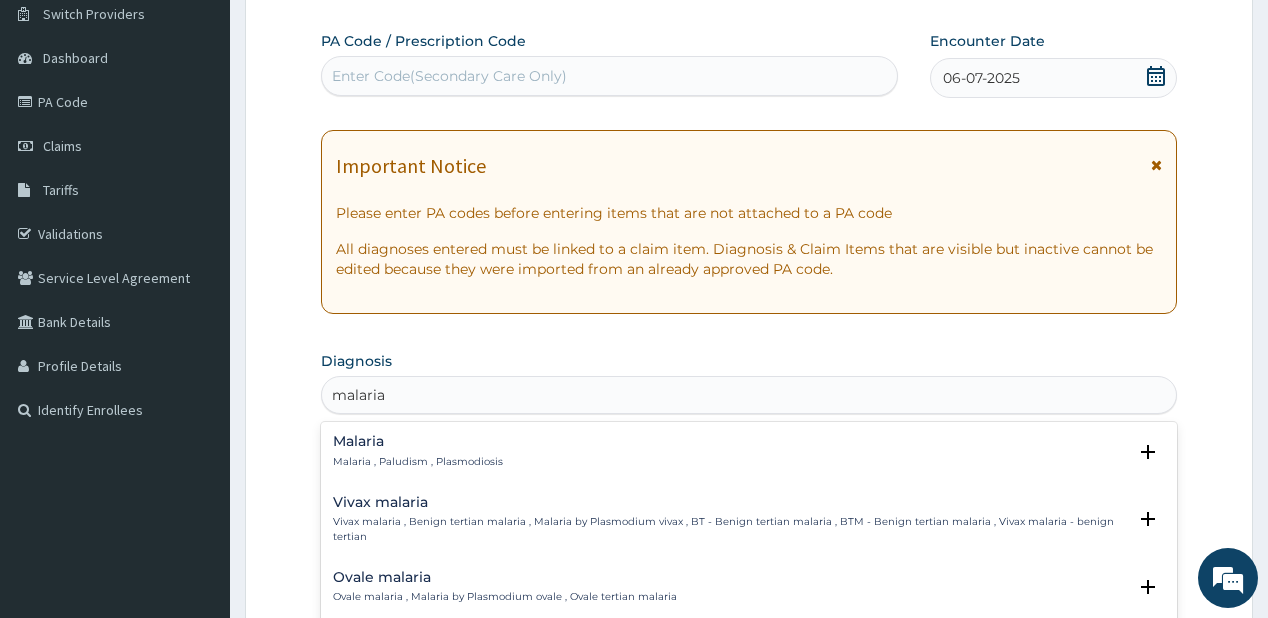 click on "Malaria , Paludism , Plasmodiosis" at bounding box center (418, 462) 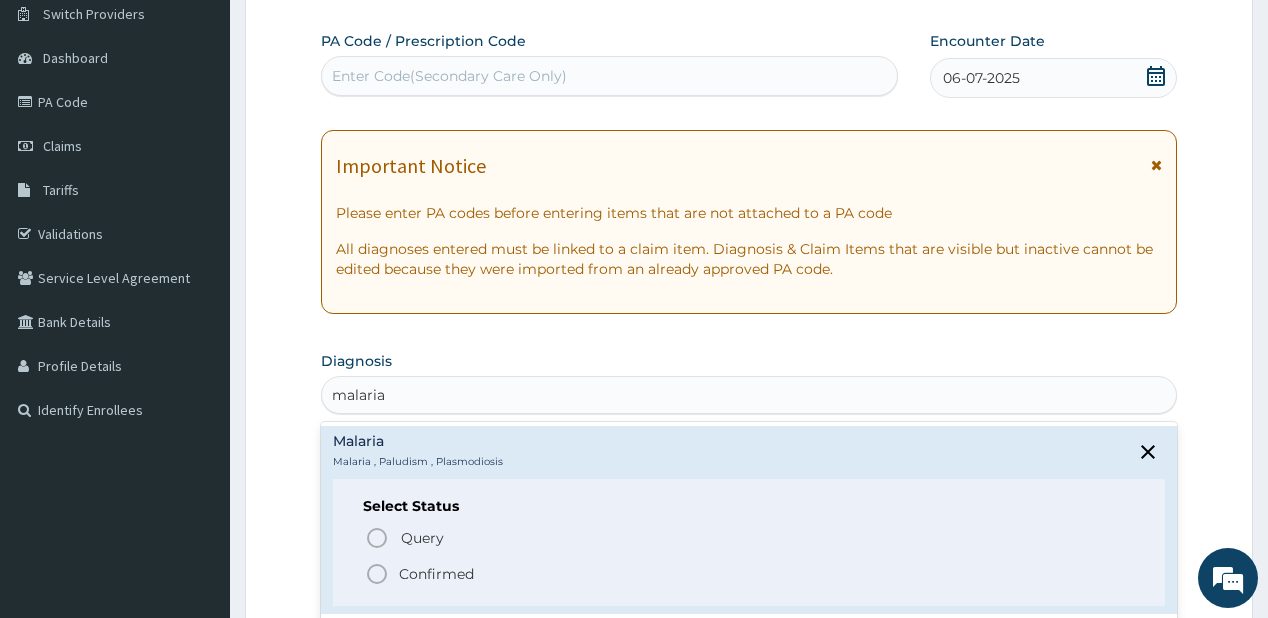 click 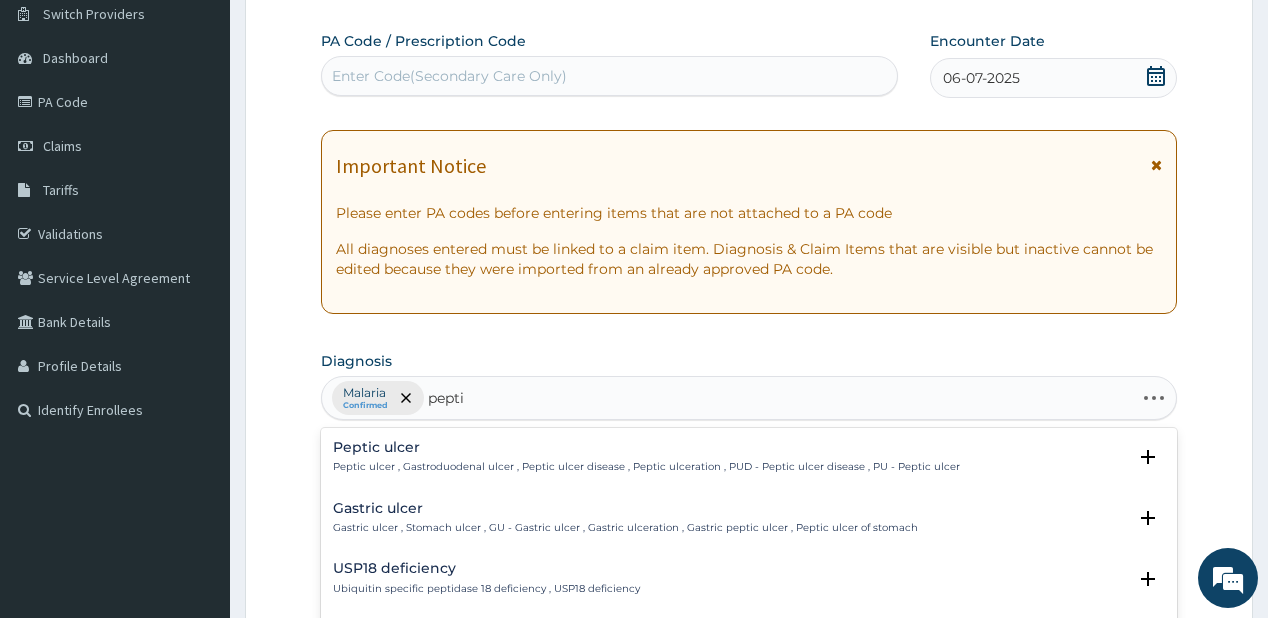 type on "peptic" 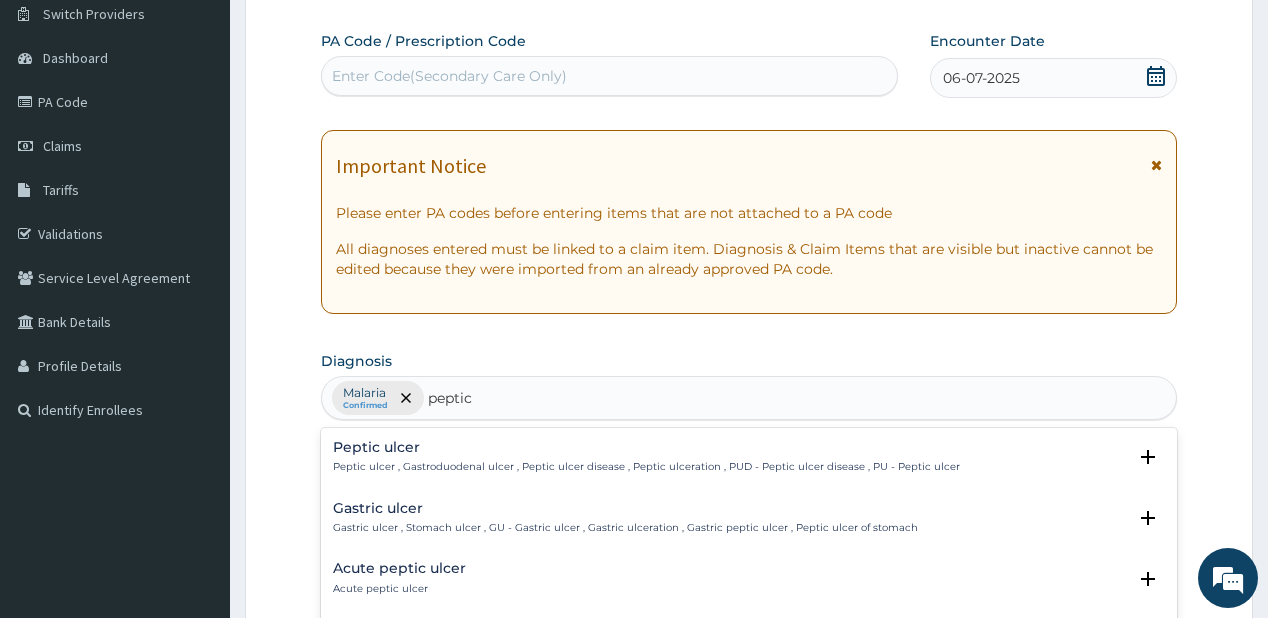 click on "Peptic ulcer , Gastroduodenal ulcer , Peptic ulcer disease , Peptic ulceration , PUD - Peptic ulcer disease , PU - Peptic ulcer" at bounding box center [646, 467] 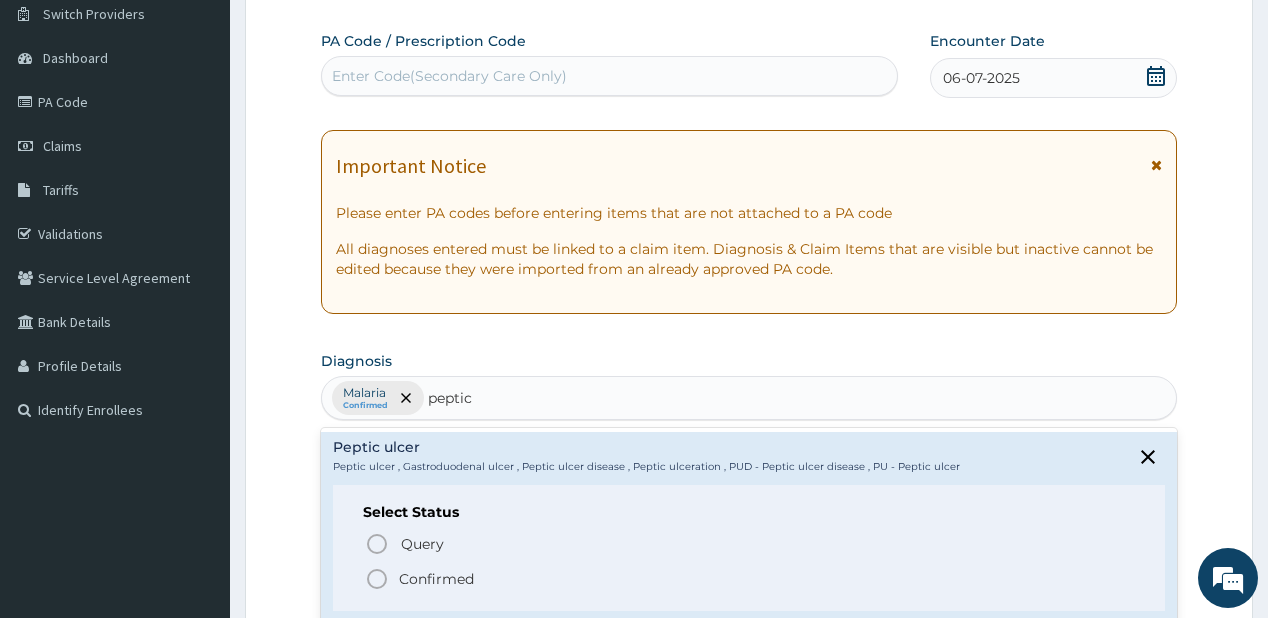 click on "Confirmed" at bounding box center [749, 579] 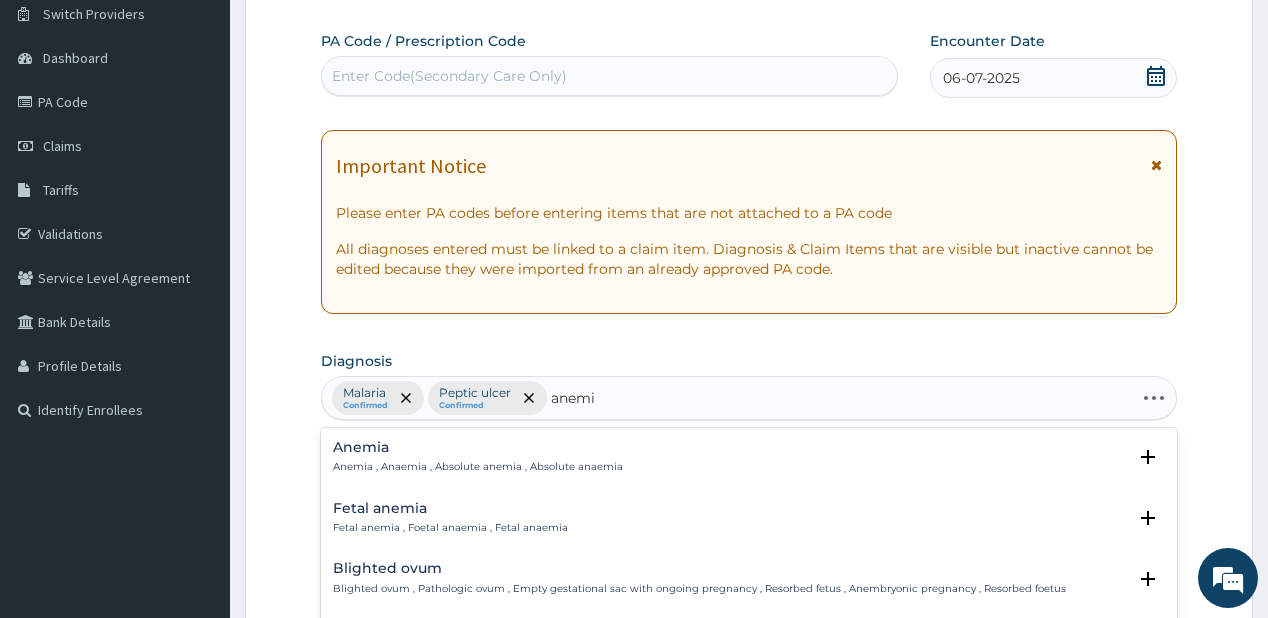 type on "anemia" 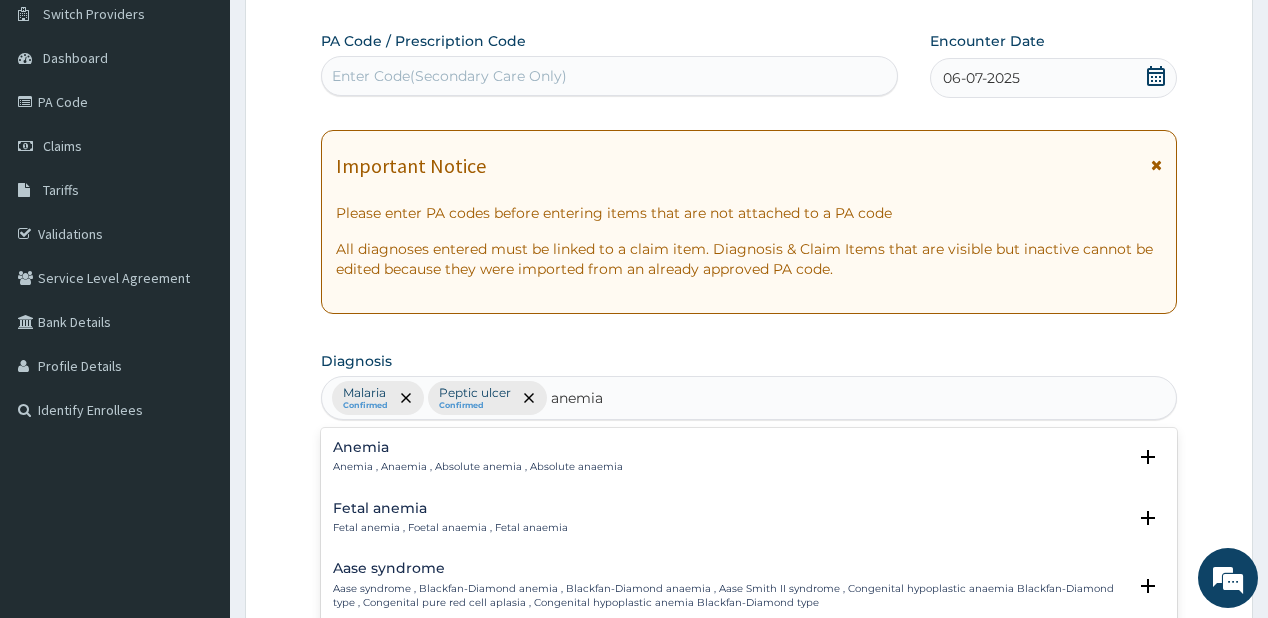 click on "Anemia , Anaemia , Absolute anemia , Absolute anaemia" at bounding box center (478, 467) 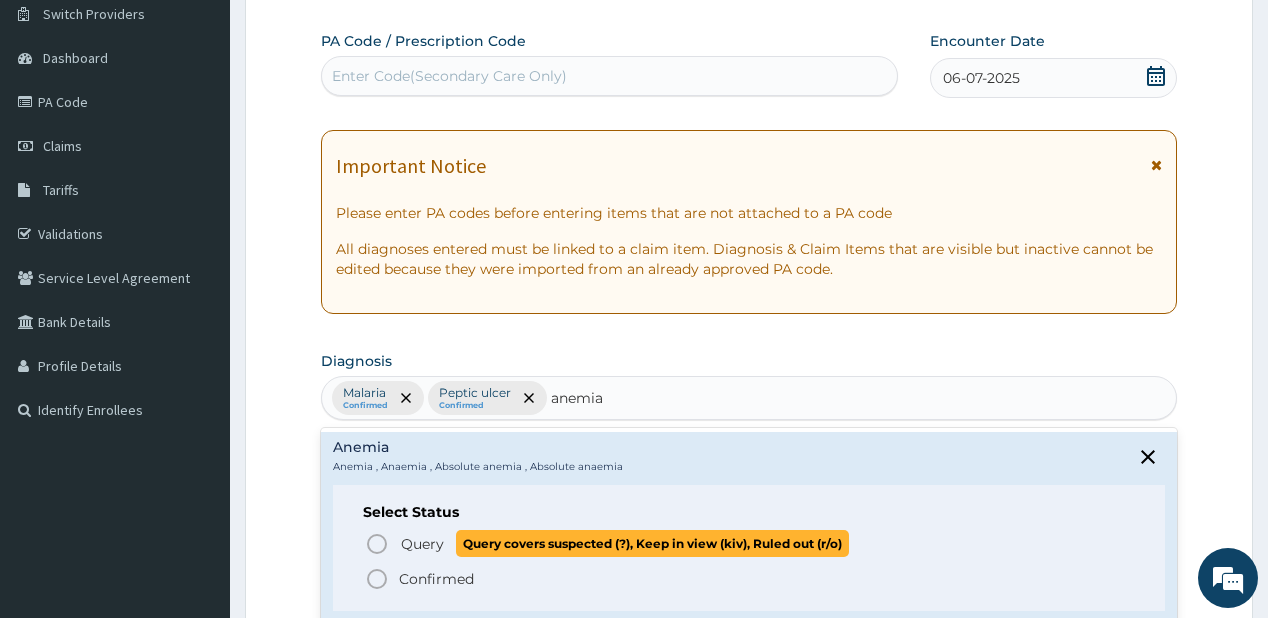 click on "Query Query covers suspected (?), Keep in view (kiv), Ruled out (r/o)" at bounding box center [749, 543] 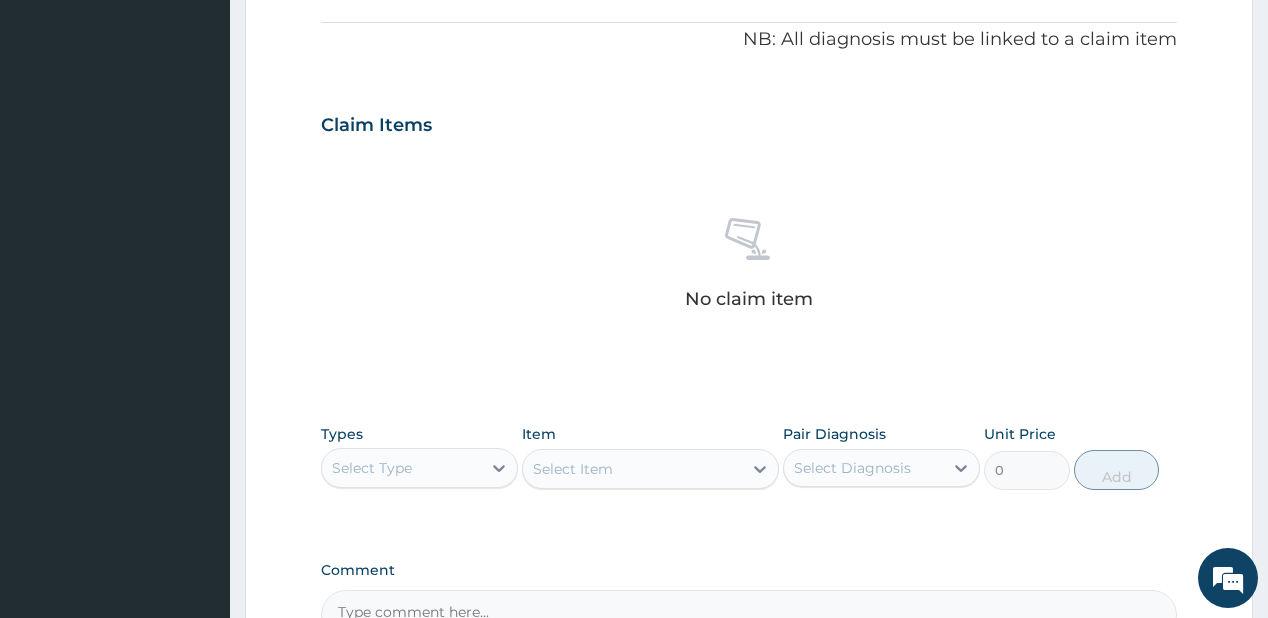 scroll, scrollTop: 640, scrollLeft: 0, axis: vertical 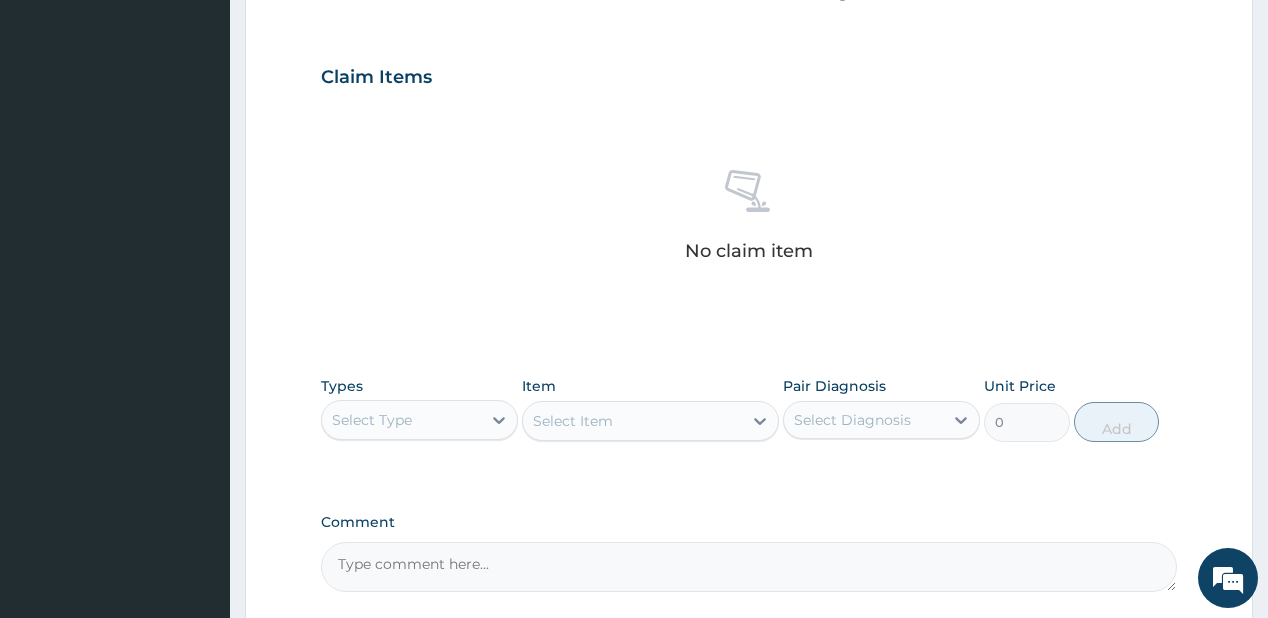 click on "Select Type" at bounding box center [401, 420] 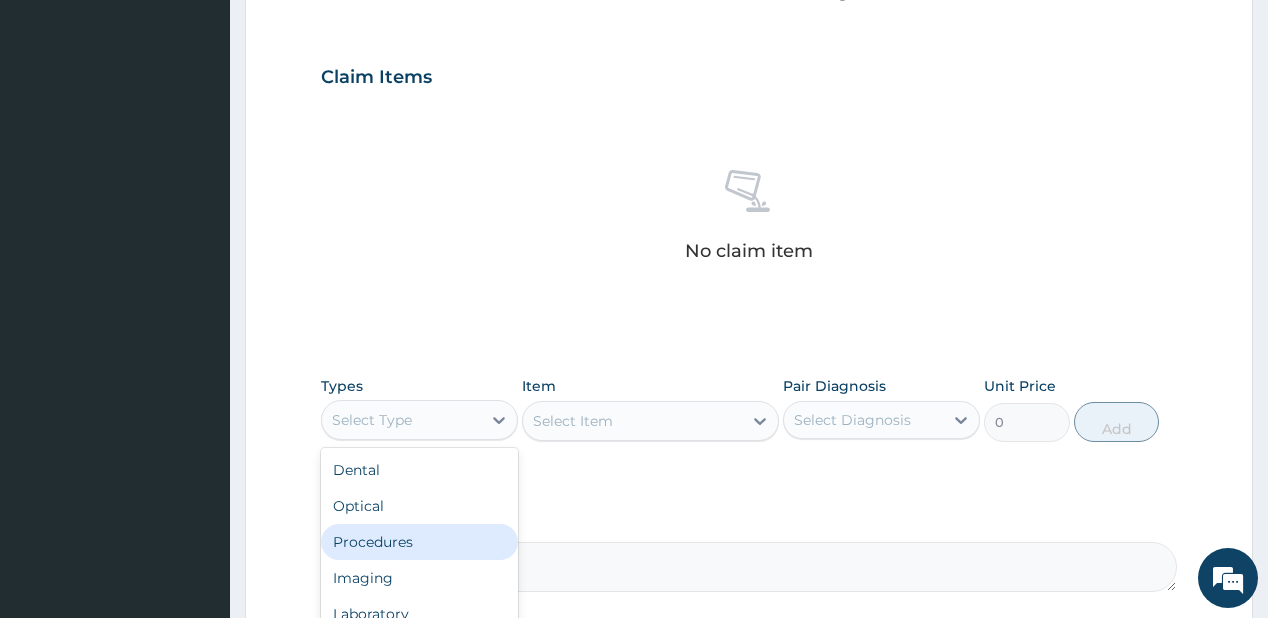 click on "Procedures" at bounding box center (419, 542) 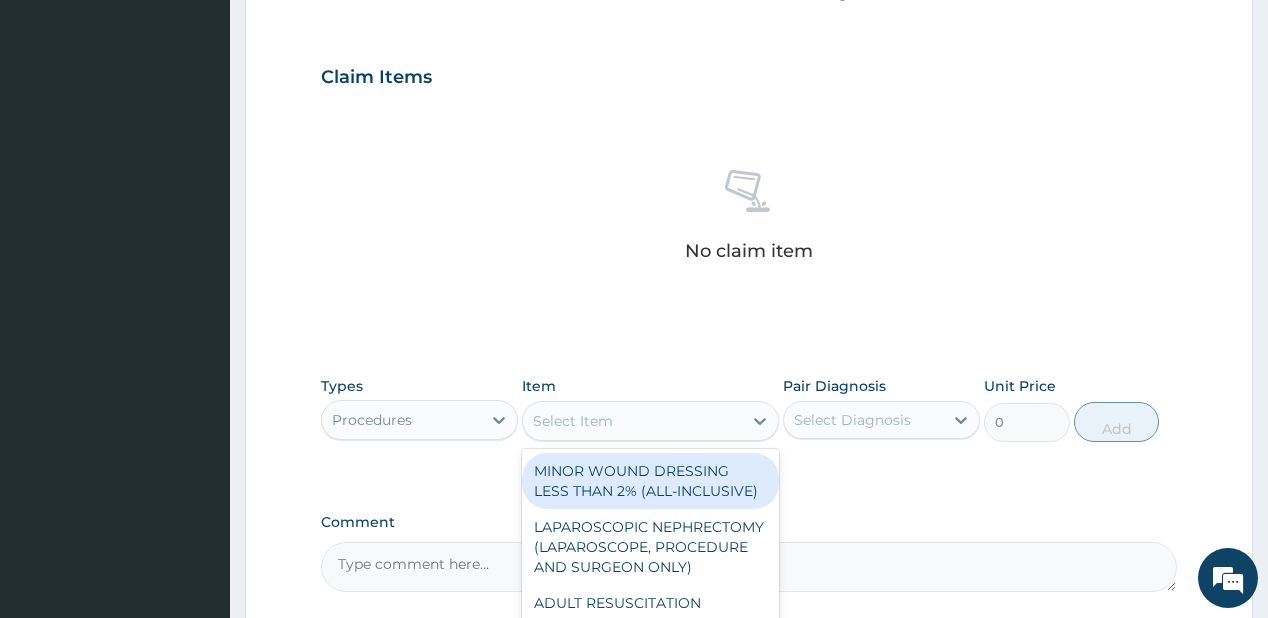 click on "Select Item" at bounding box center [632, 421] 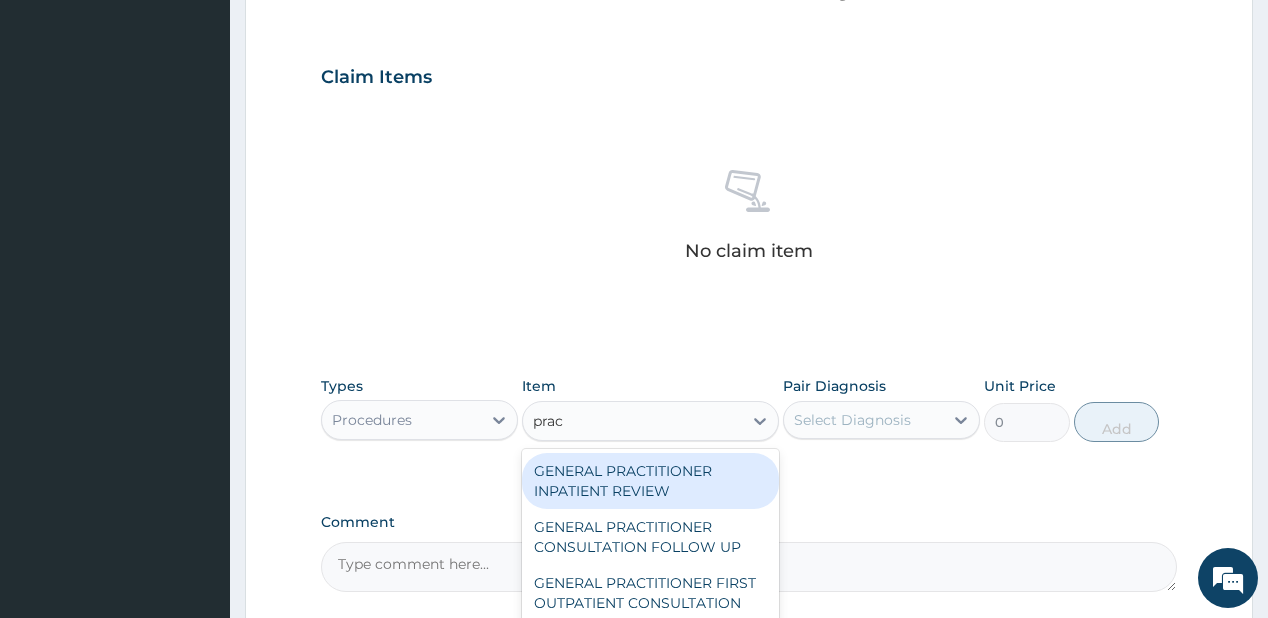 type on "pract" 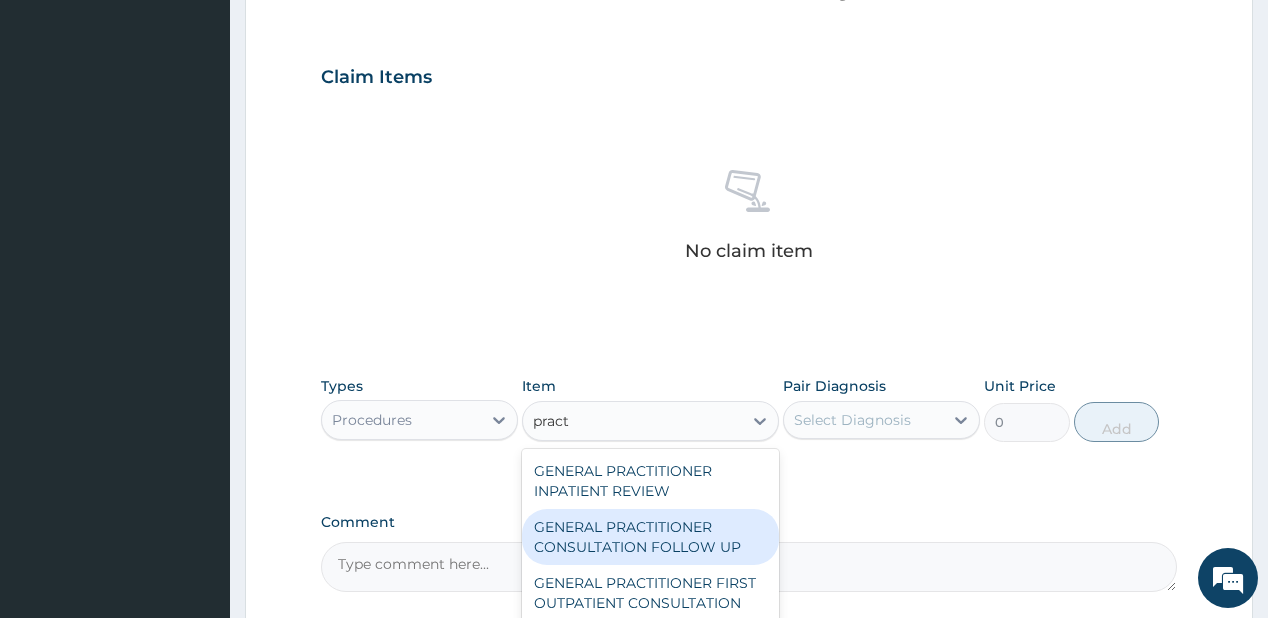 drag, startPoint x: 571, startPoint y: 538, endPoint x: 620, endPoint y: 536, distance: 49.0408 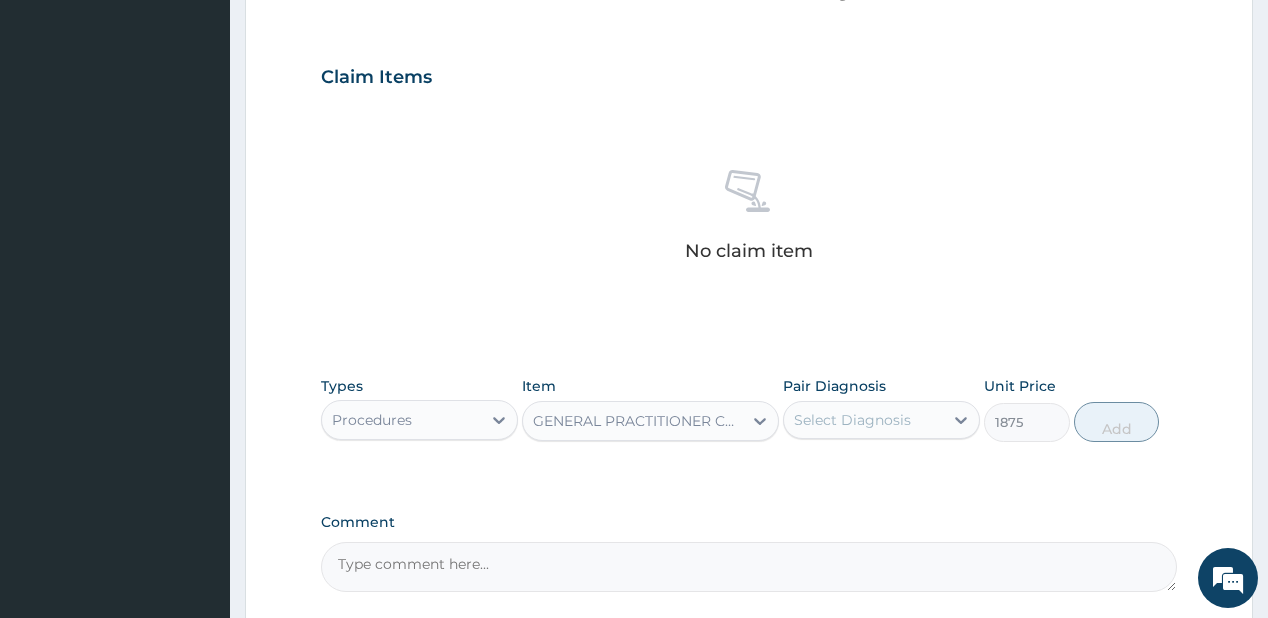 drag, startPoint x: 852, startPoint y: 442, endPoint x: 861, endPoint y: 420, distance: 23.769728 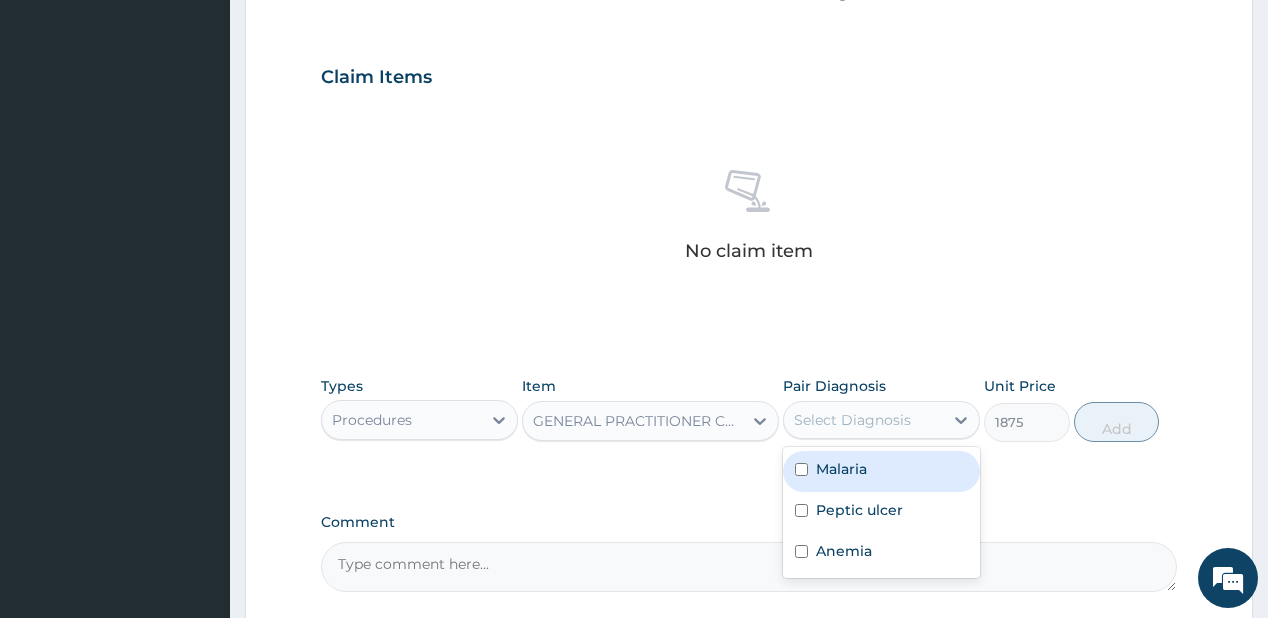 click on "Select Diagnosis" at bounding box center [852, 420] 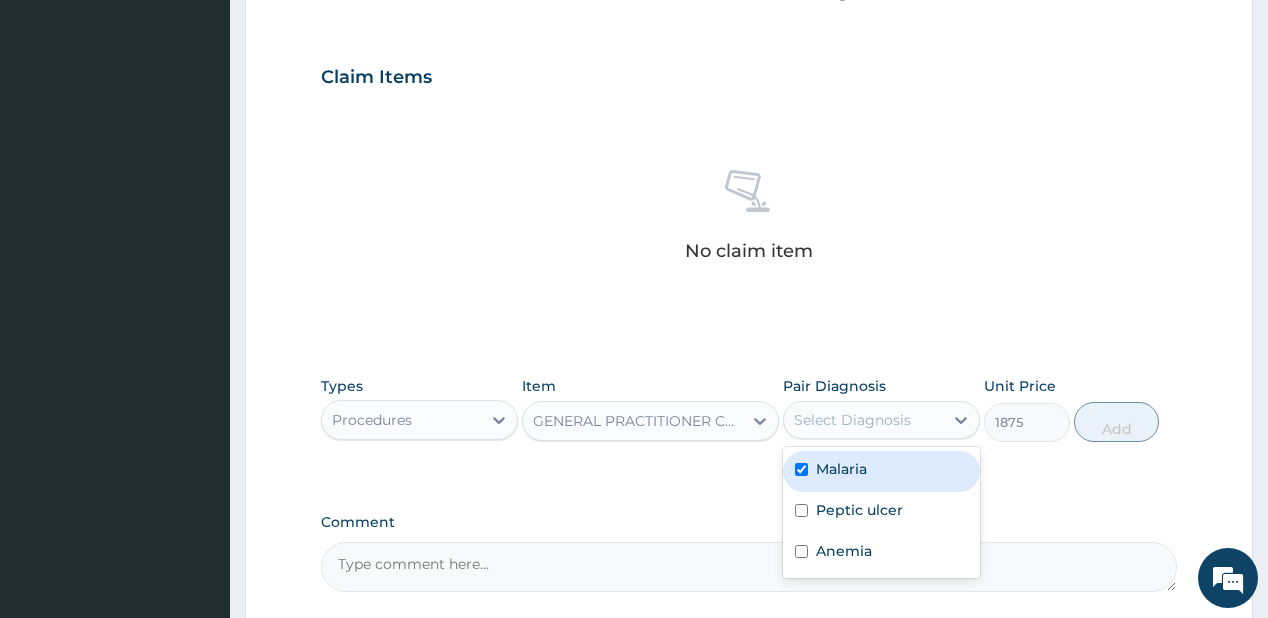 checkbox on "true" 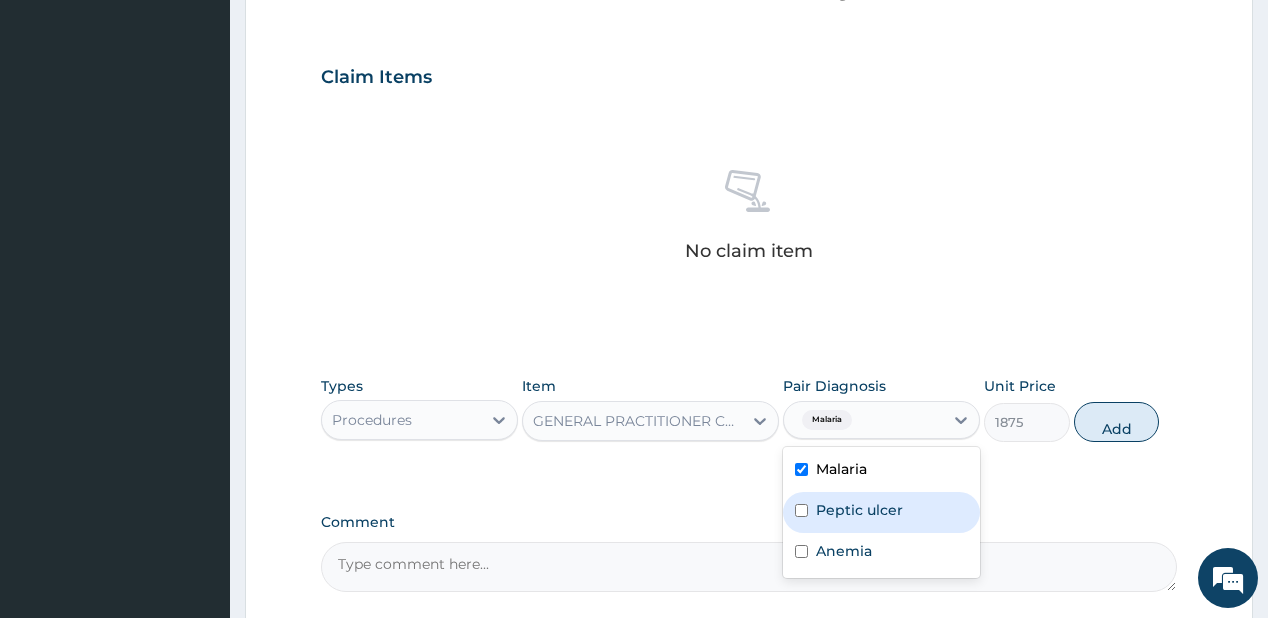 click on "Peptic ulcer" at bounding box center (881, 512) 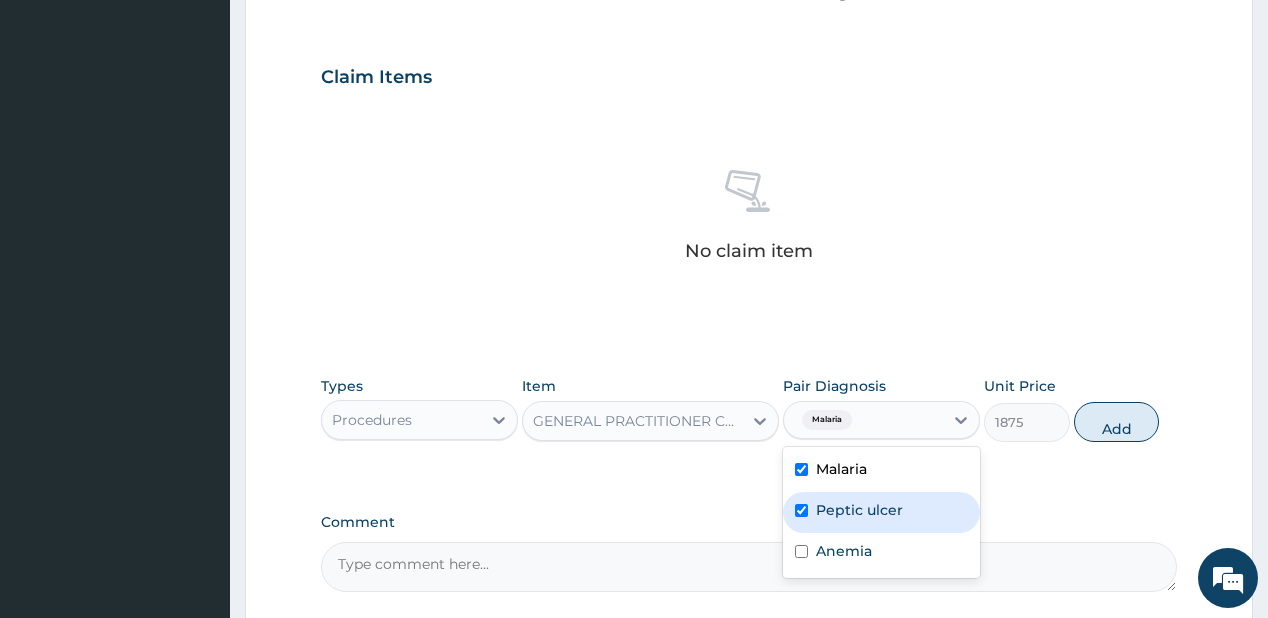 checkbox on "true" 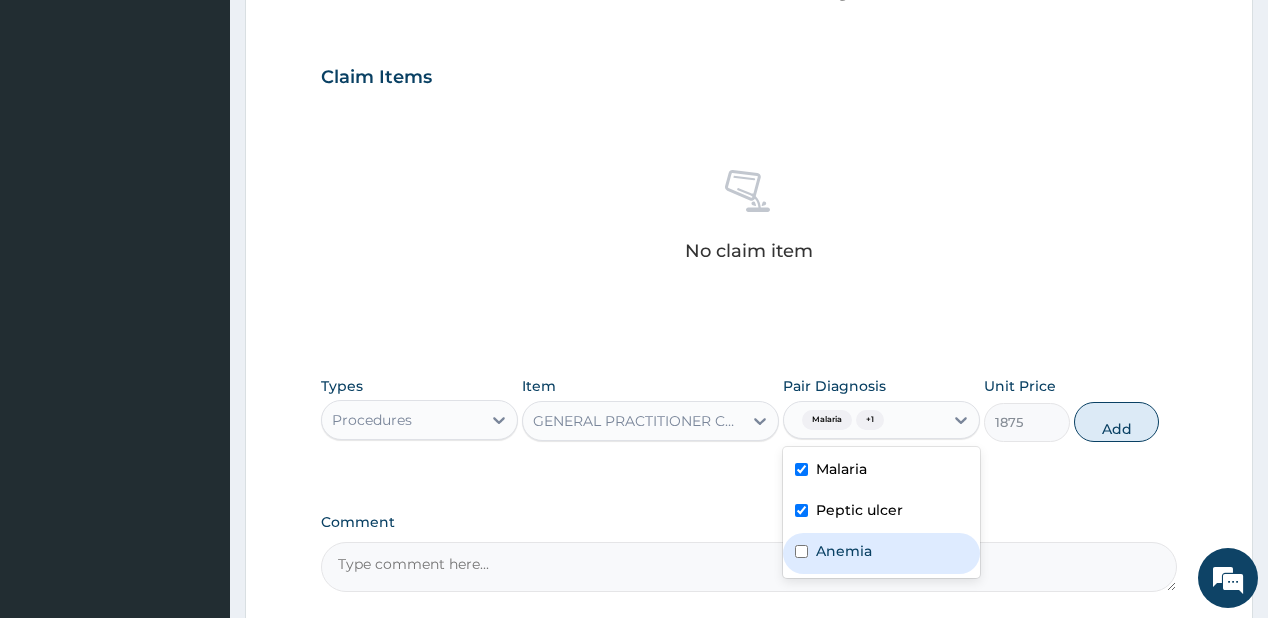 drag, startPoint x: 816, startPoint y: 558, endPoint x: 840, endPoint y: 531, distance: 36.124783 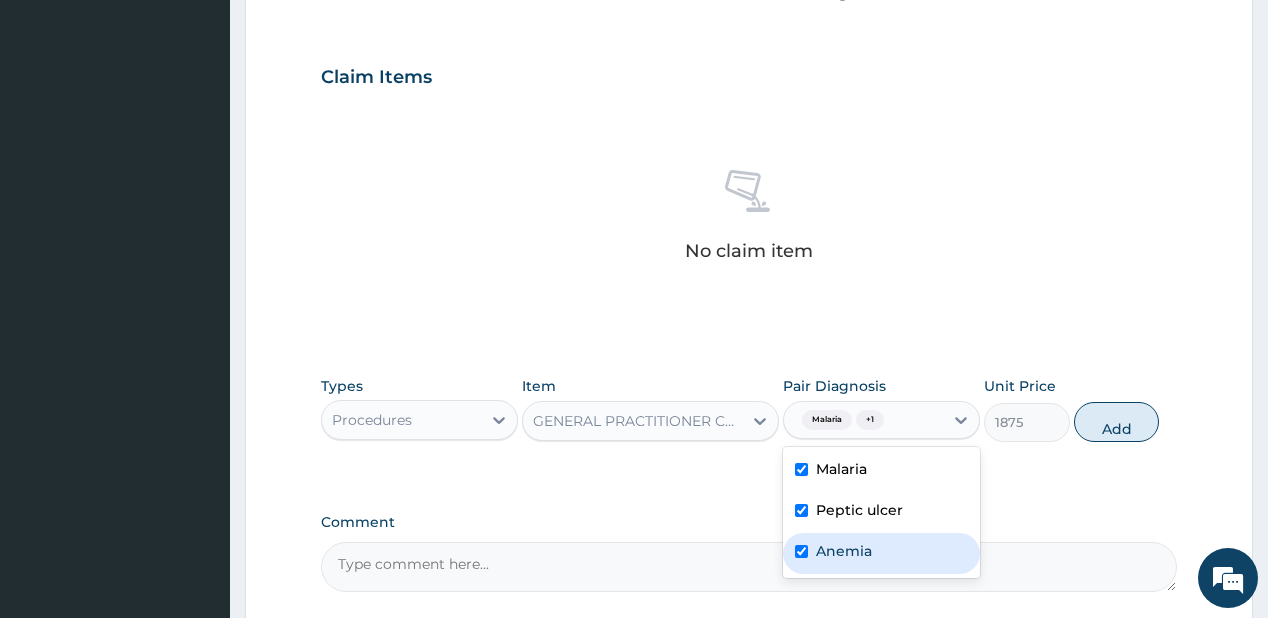 checkbox on "true" 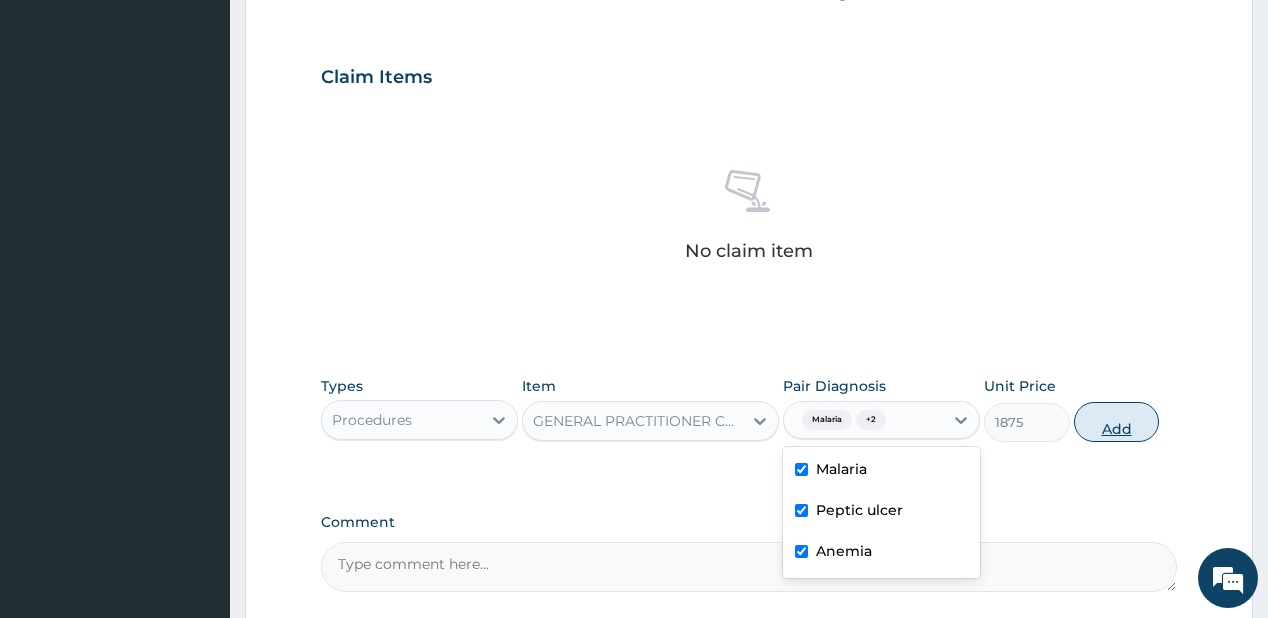 click on "Add" at bounding box center (1117, 422) 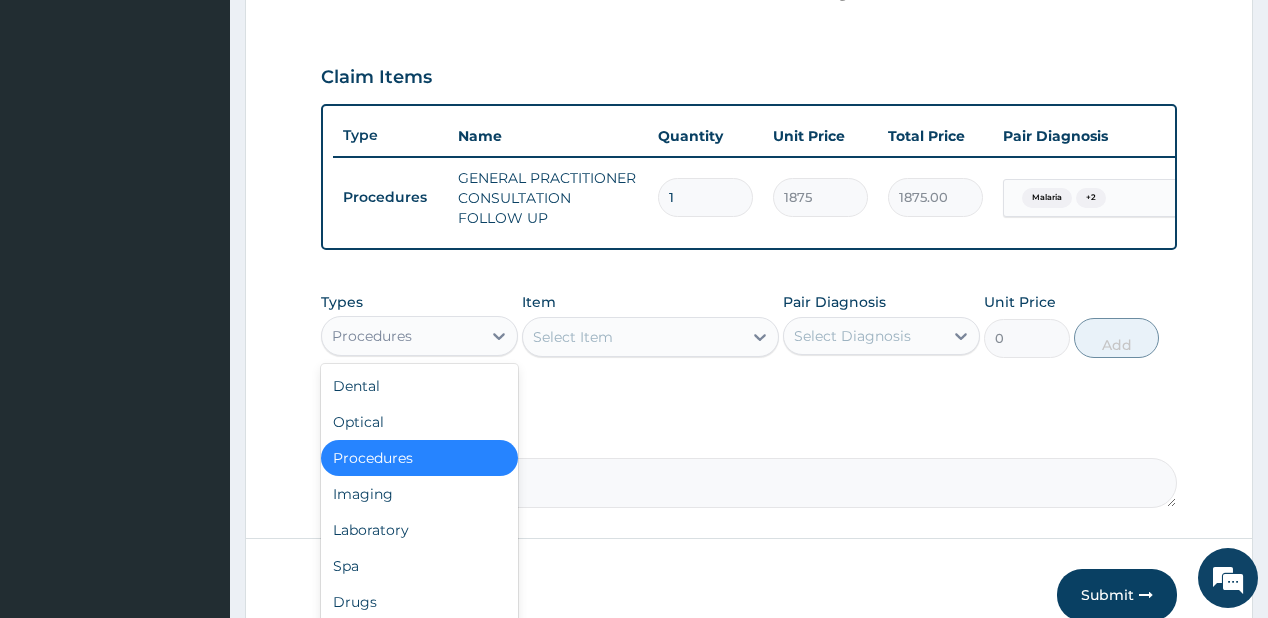 drag, startPoint x: 382, startPoint y: 341, endPoint x: 473, endPoint y: 493, distance: 177.15813 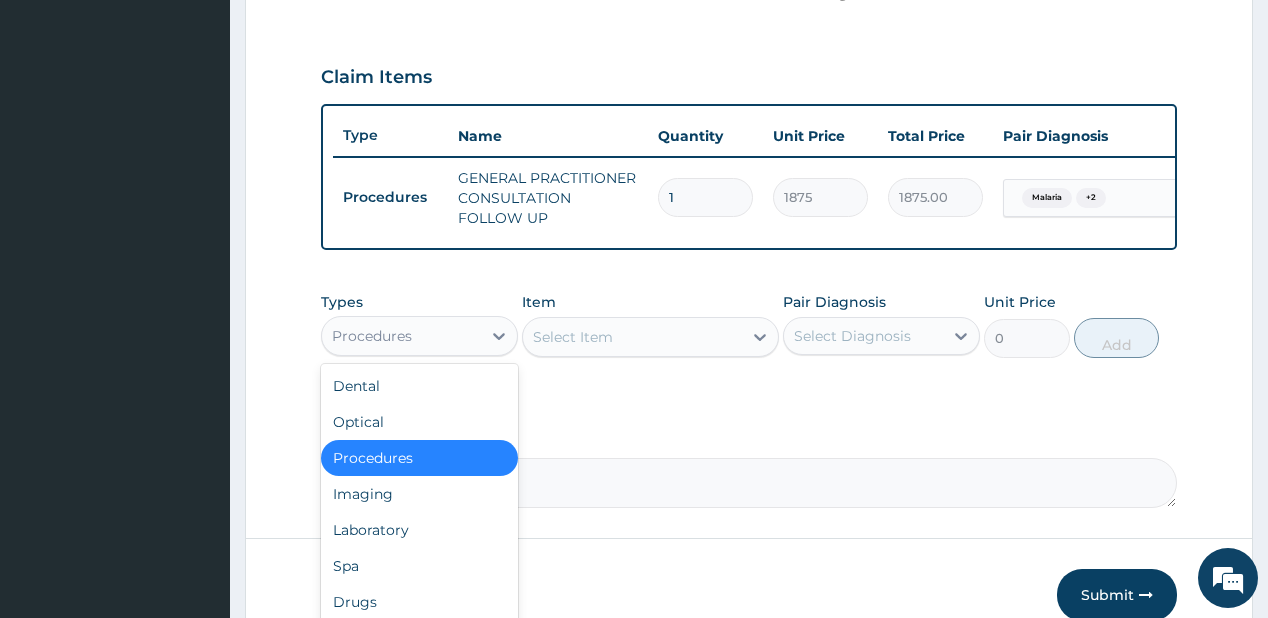 click on "Procedures" at bounding box center [372, 336] 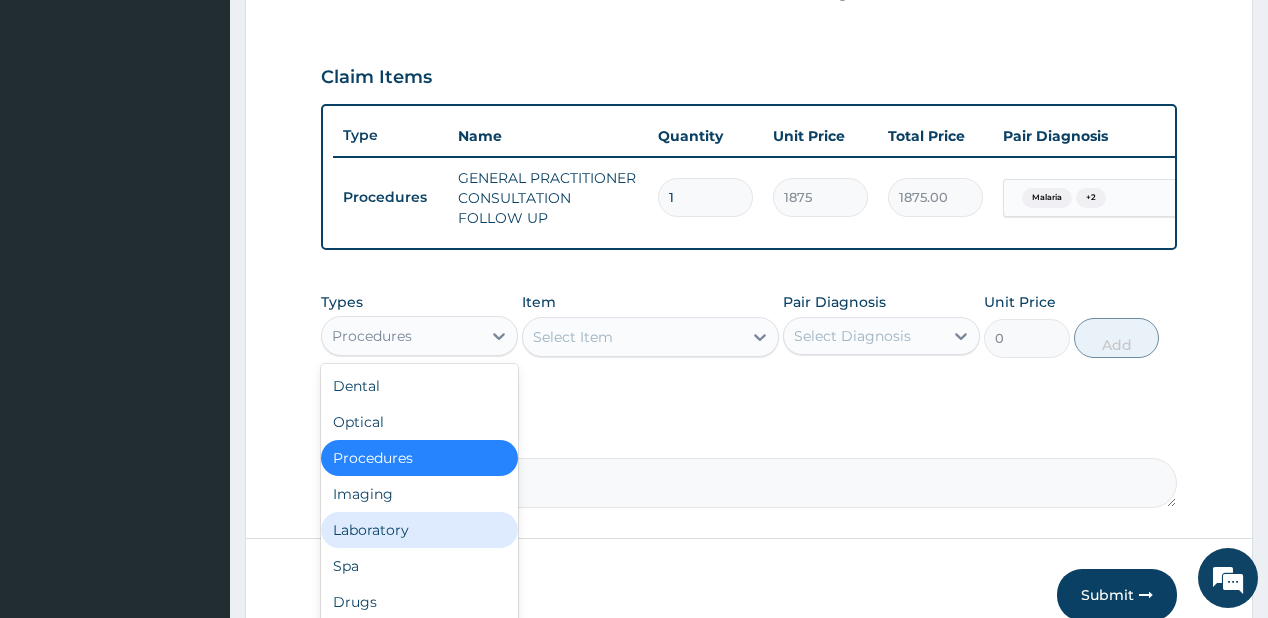 click on "Laboratory" at bounding box center (419, 530) 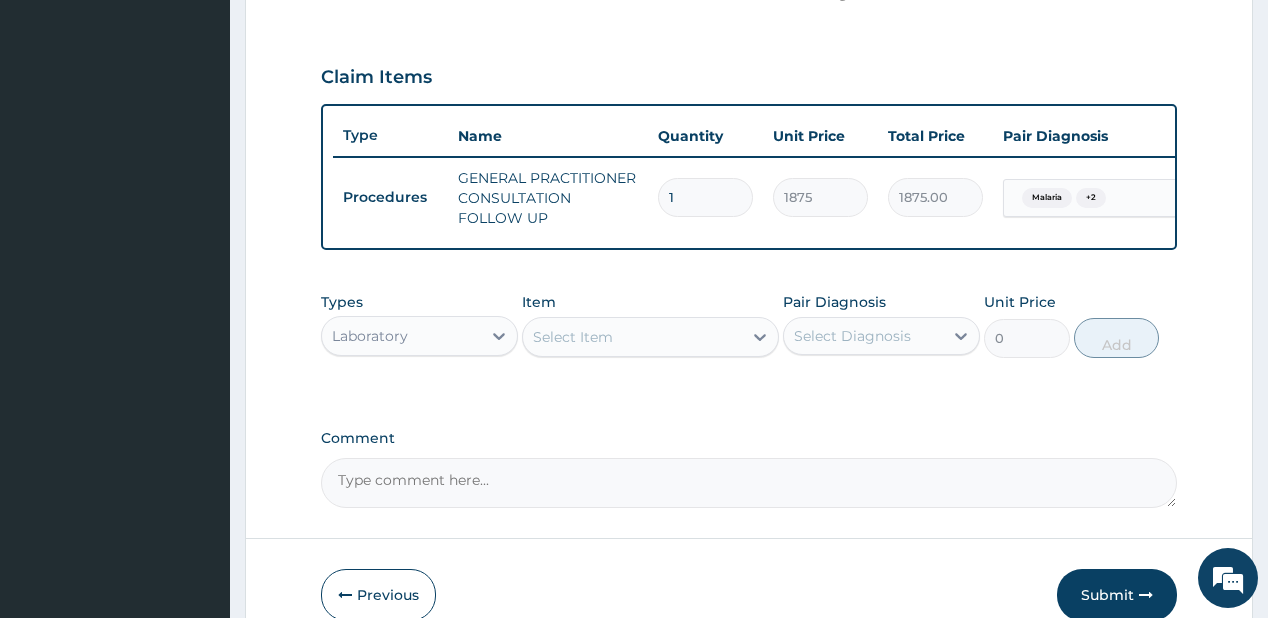 click on "Select Item" at bounding box center (573, 337) 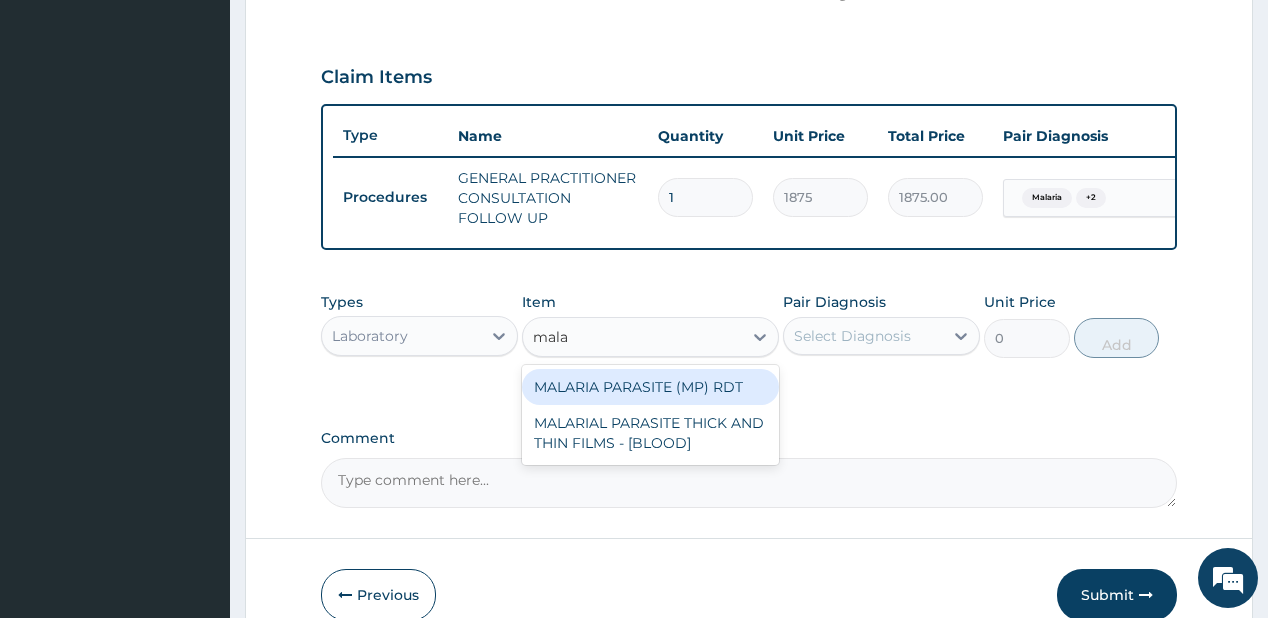 type on "malar" 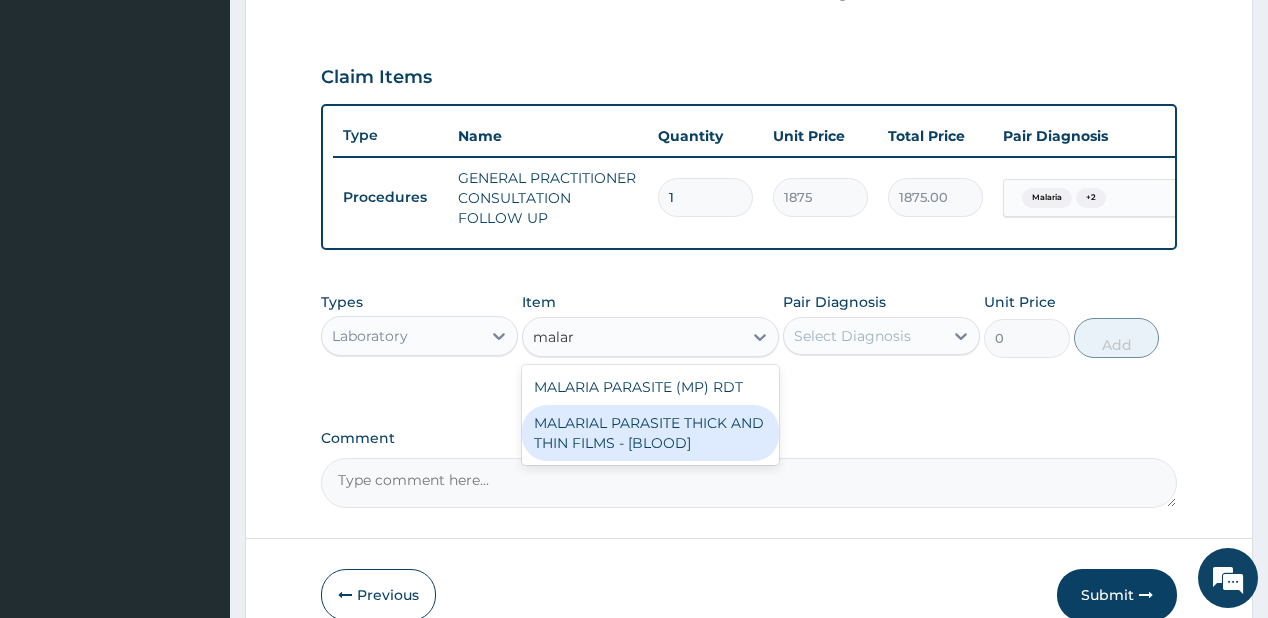 click on "MALARIAL PARASITE THICK AND THIN FILMS - [BLOOD]" at bounding box center [650, 433] 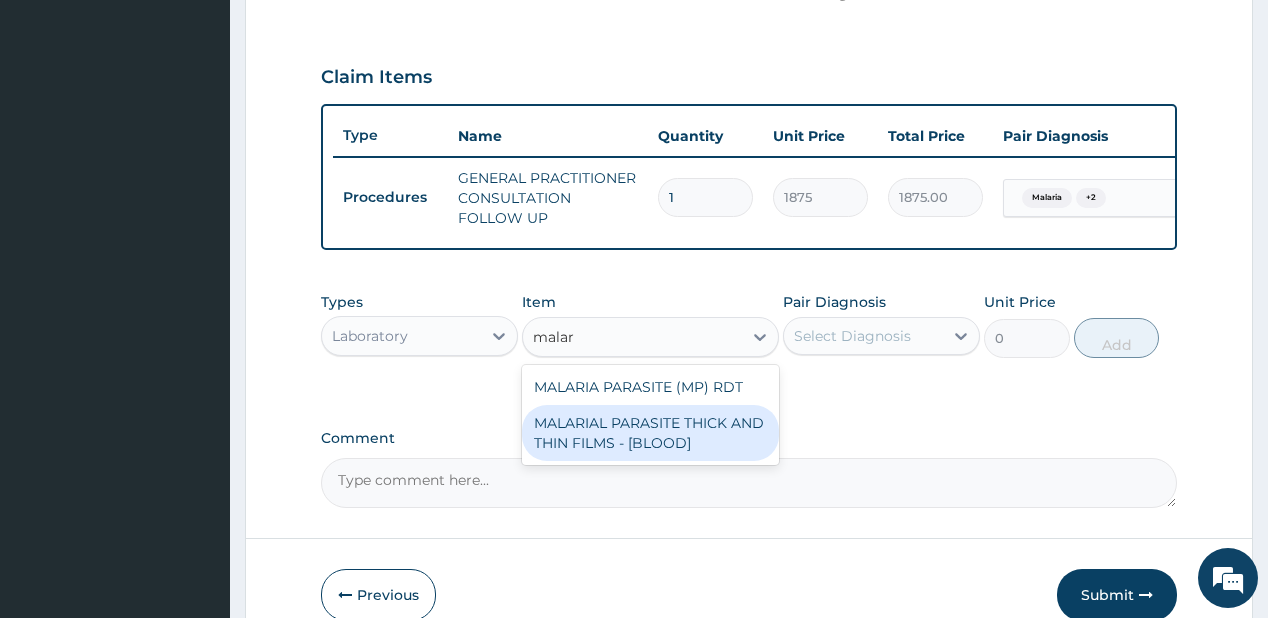 type 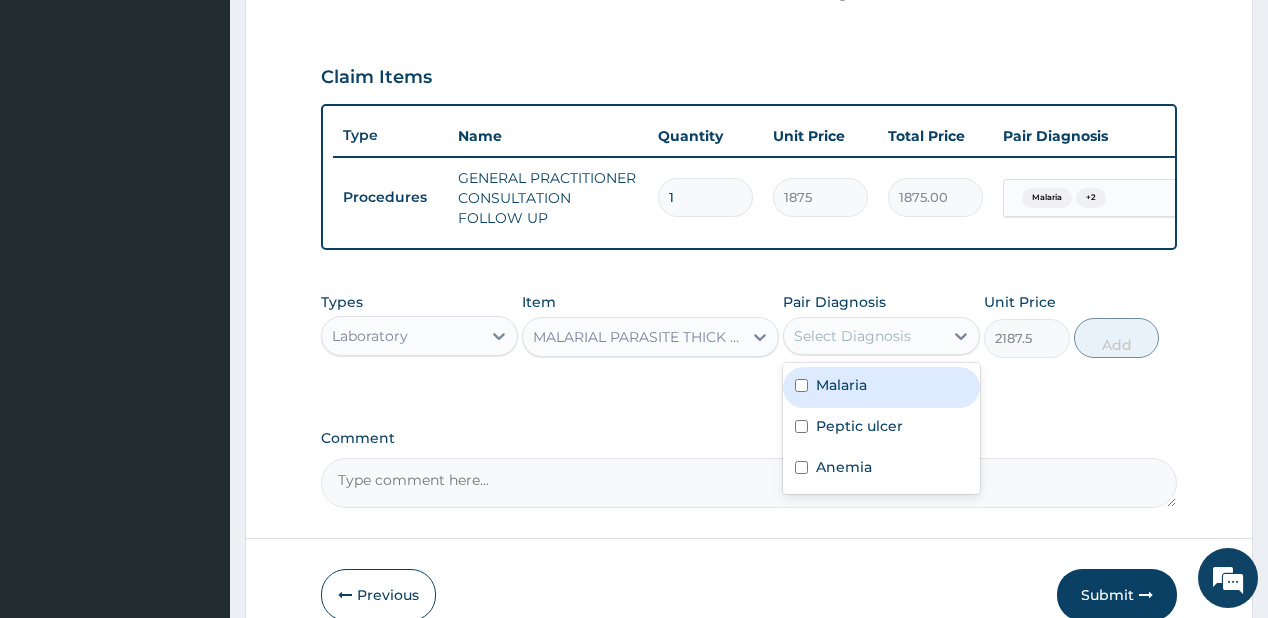 click on "Select Diagnosis" at bounding box center [863, 336] 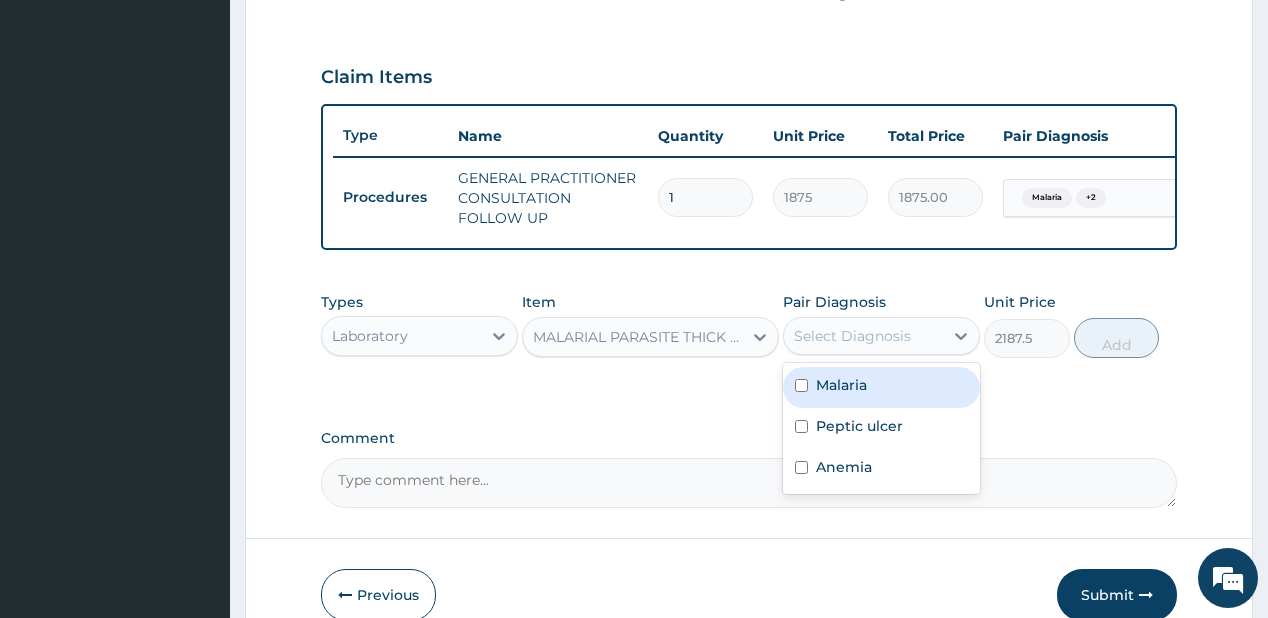 drag, startPoint x: 825, startPoint y: 399, endPoint x: 1024, endPoint y: 353, distance: 204.2474 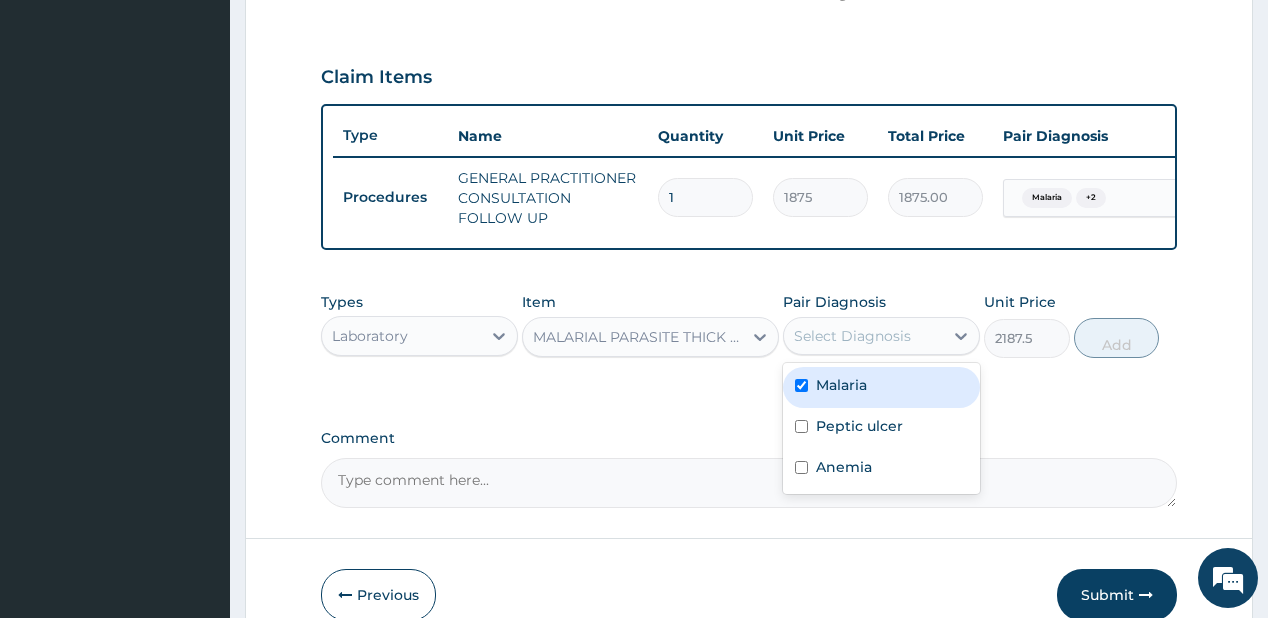 checkbox on "true" 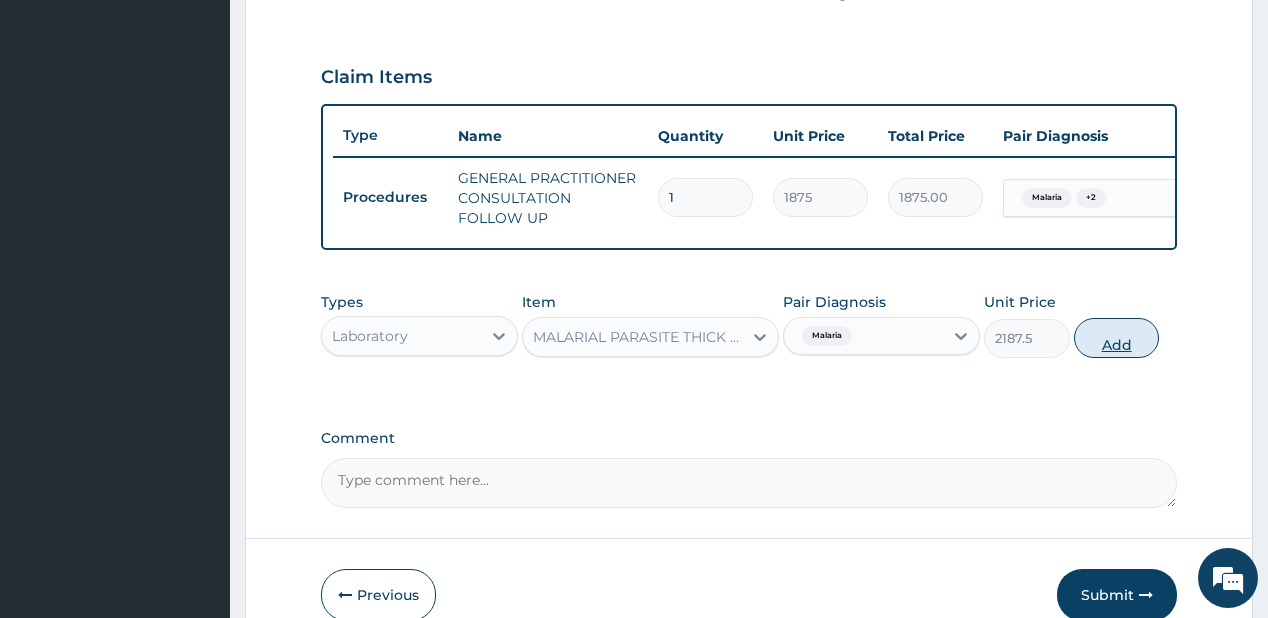 click on "Add" at bounding box center (1117, 338) 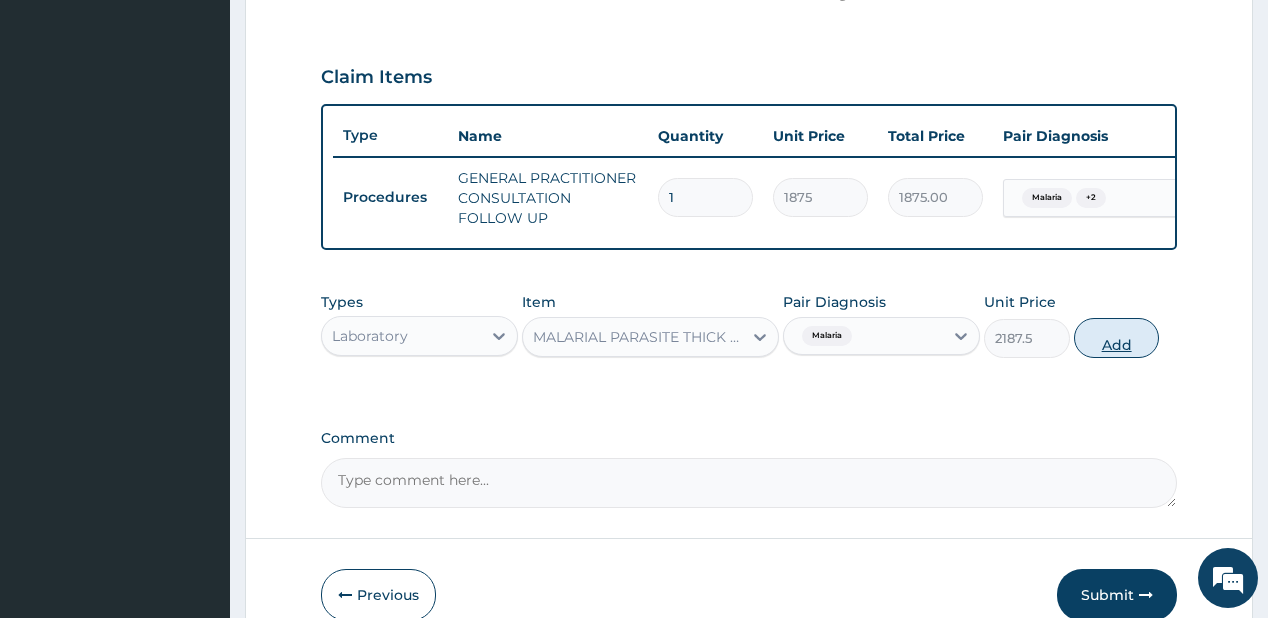 type on "0" 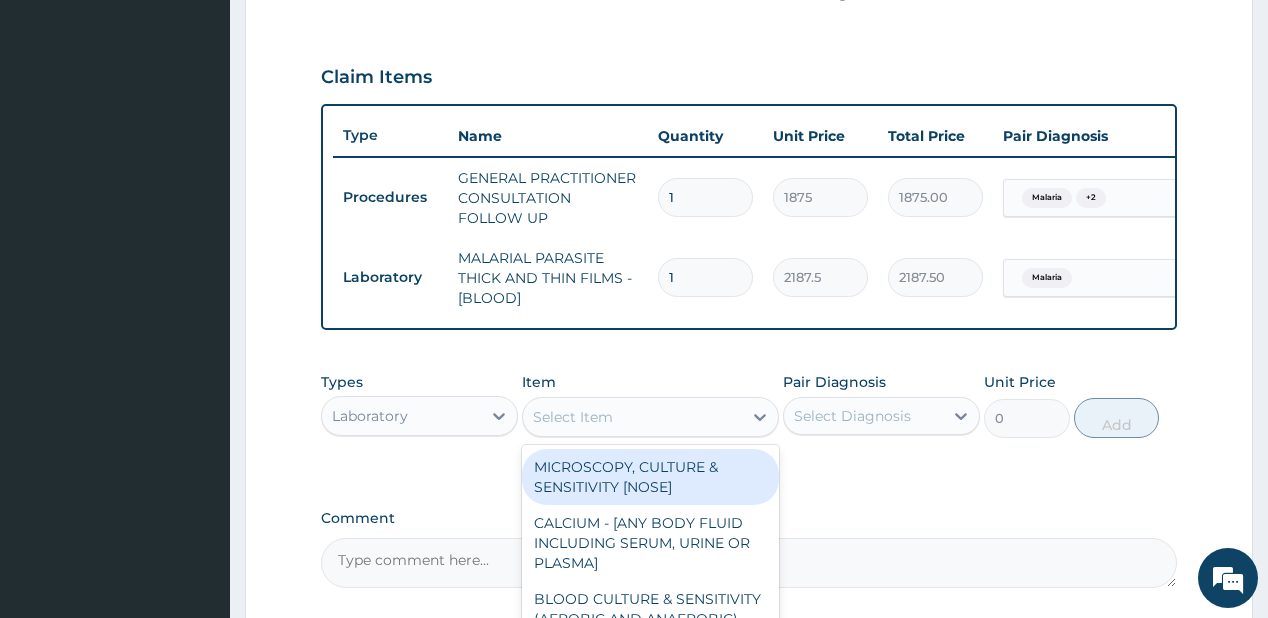 click on "Select Item" at bounding box center [632, 417] 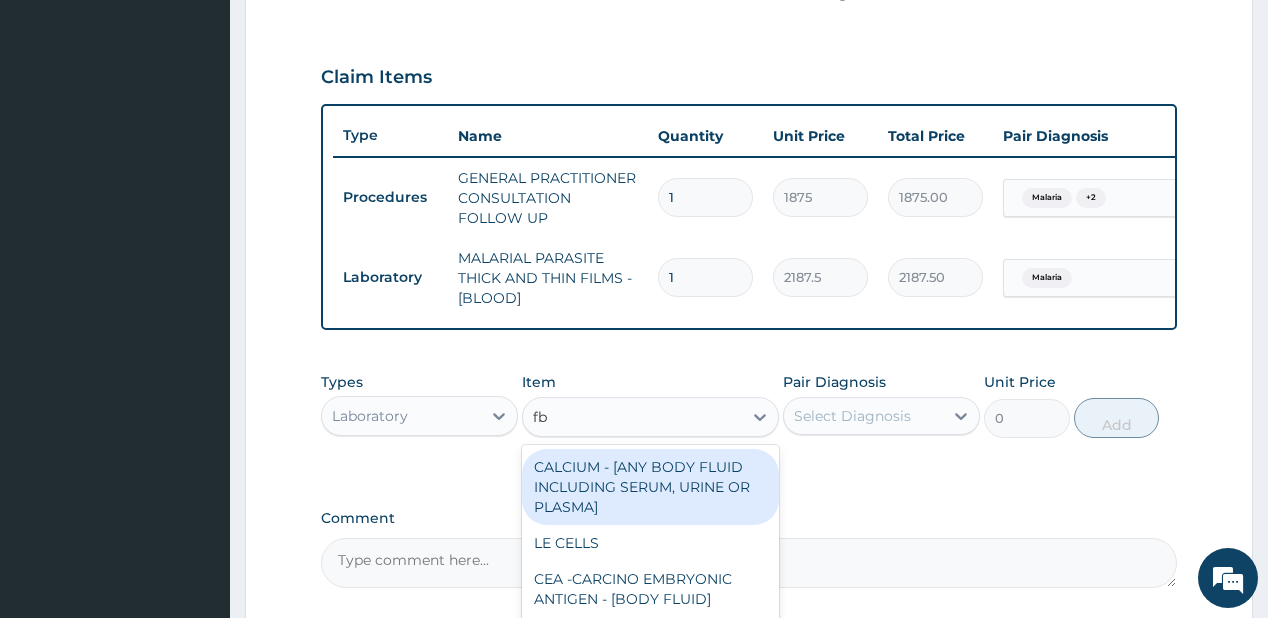 type on "fbc" 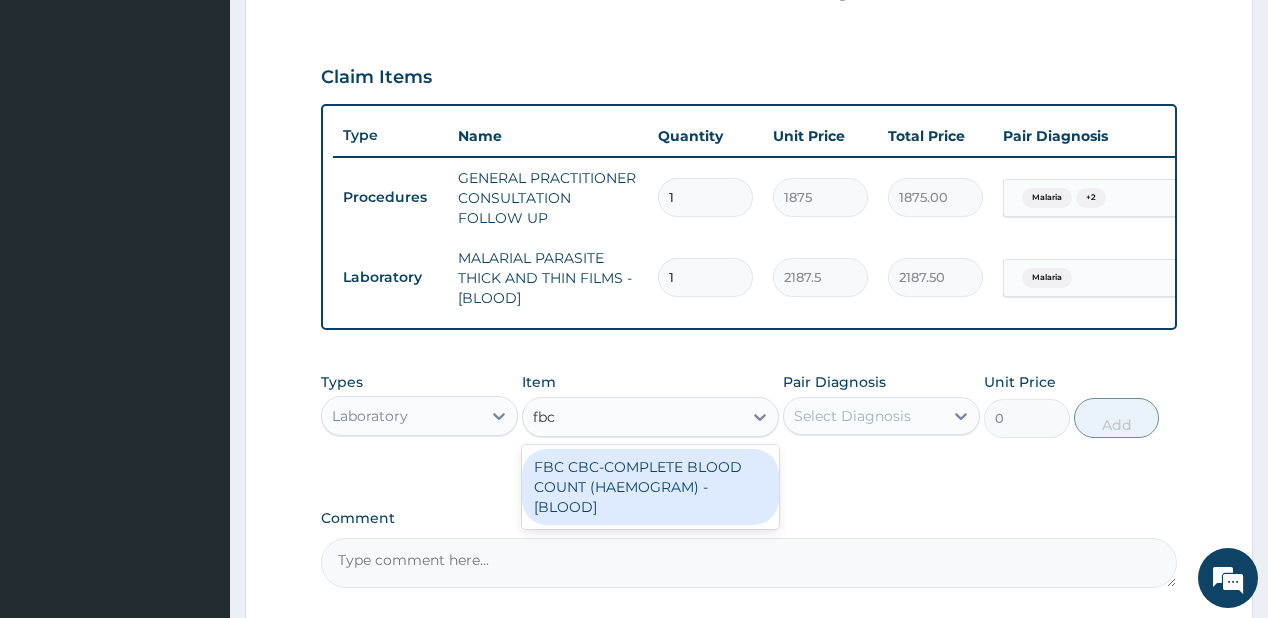 drag, startPoint x: 606, startPoint y: 524, endPoint x: 732, endPoint y: 460, distance: 141.32233 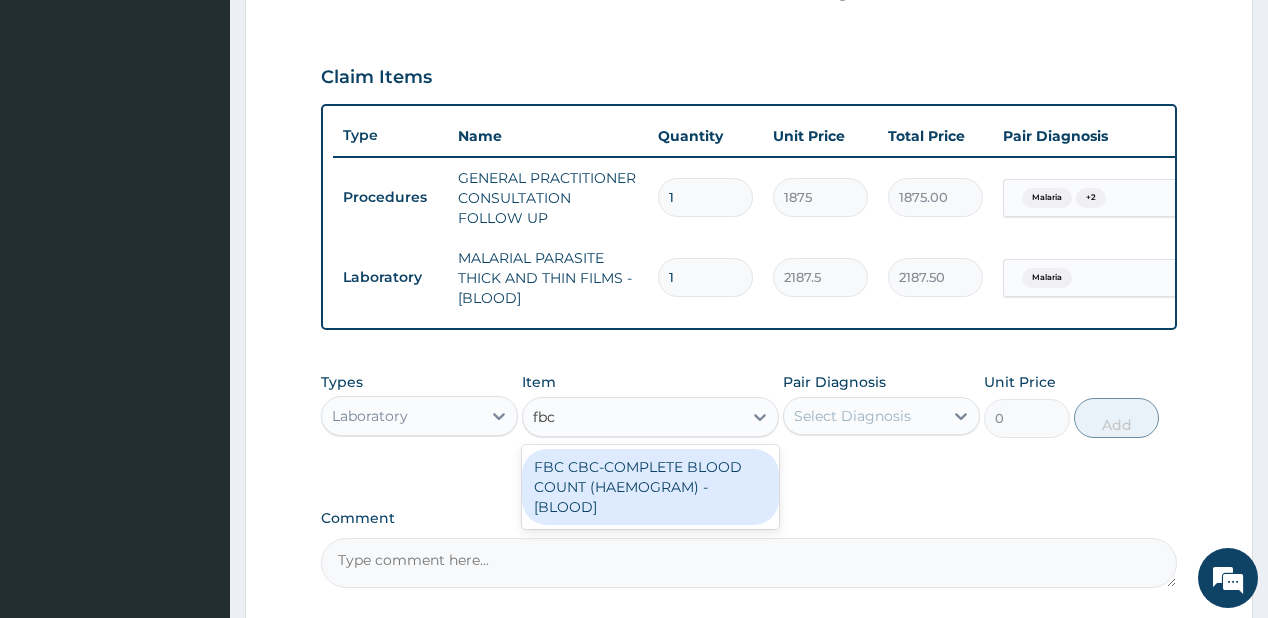 click on "FBC CBC-COMPLETE BLOOD COUNT (HAEMOGRAM) - [BLOOD]" at bounding box center [650, 487] 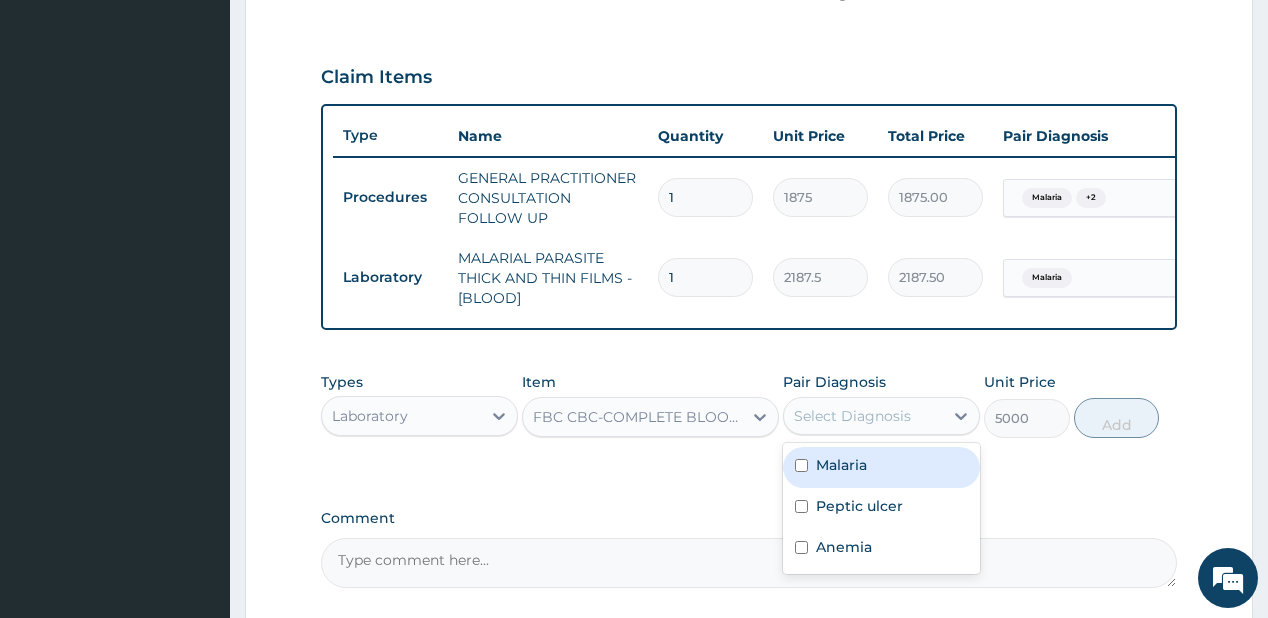 click on "Select Diagnosis" at bounding box center (852, 416) 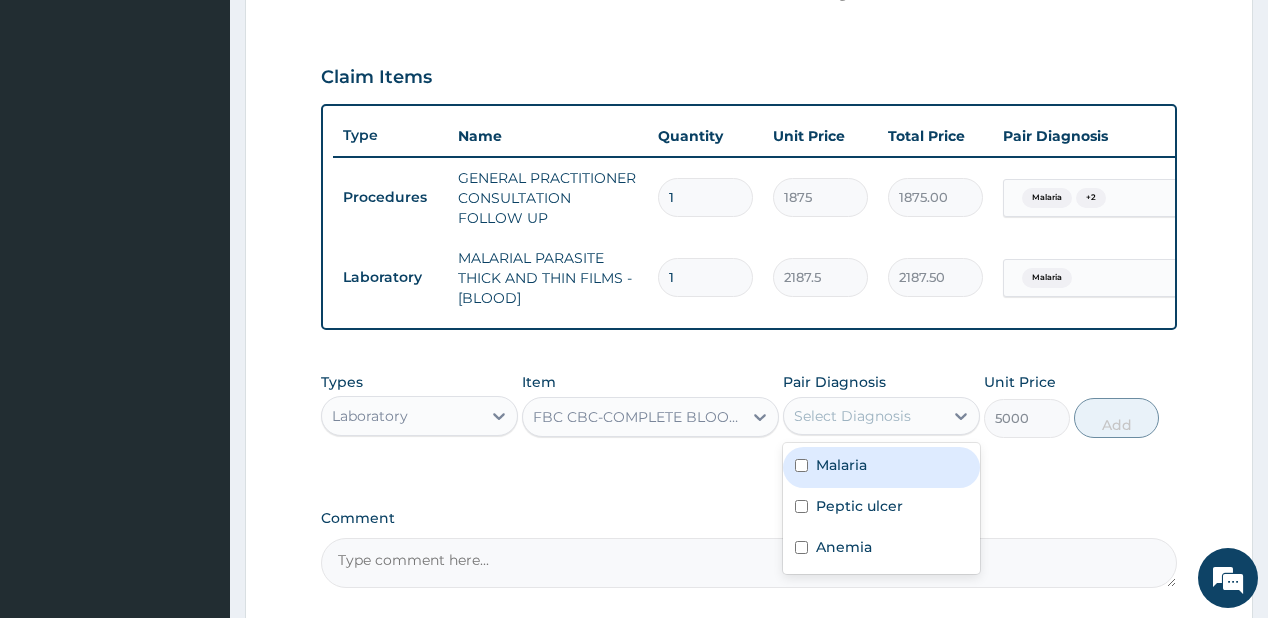drag, startPoint x: 872, startPoint y: 477, endPoint x: 904, endPoint y: 519, distance: 52.801514 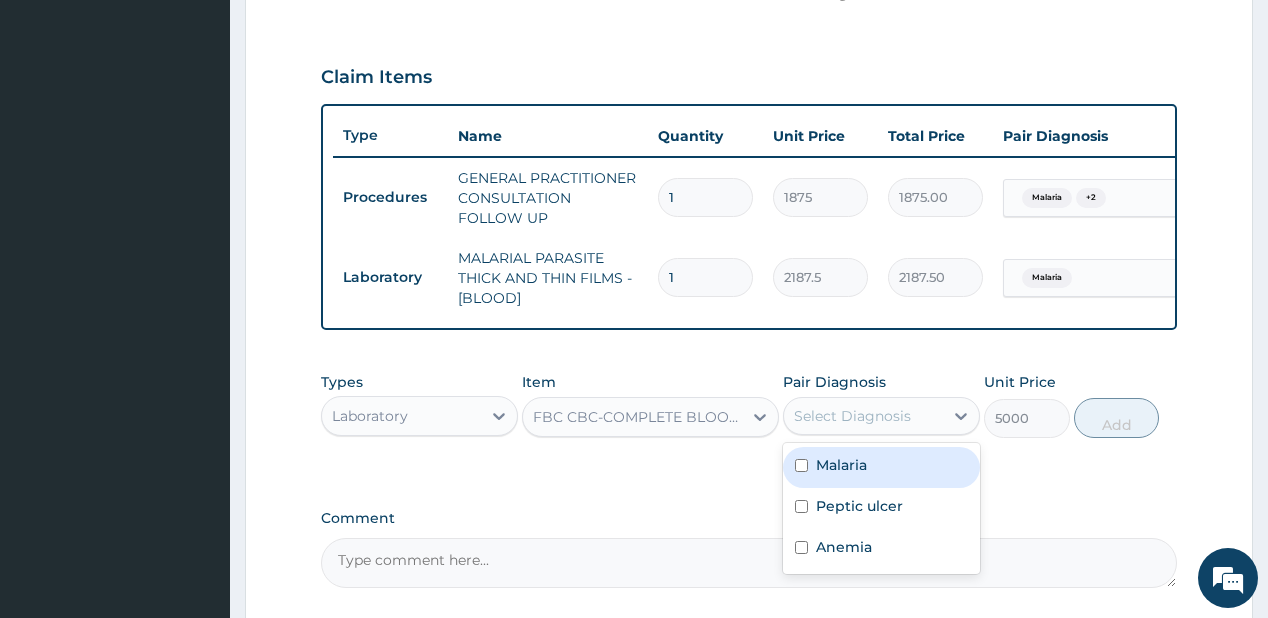 click on "Malaria" at bounding box center (881, 467) 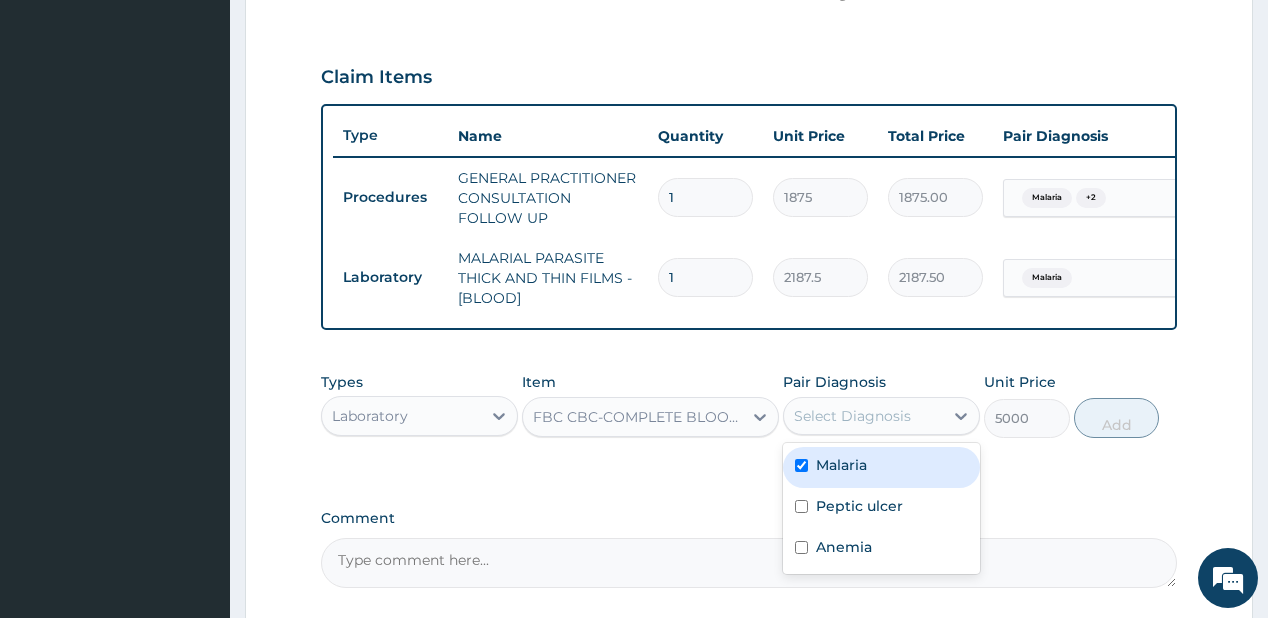 checkbox on "true" 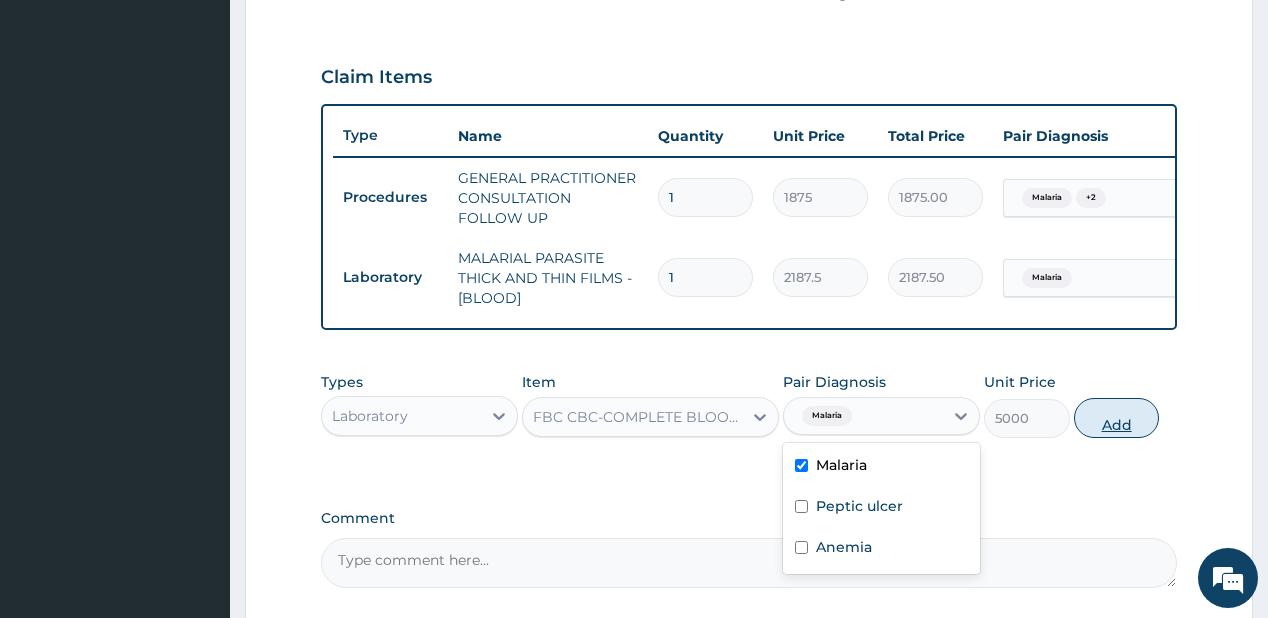 click on "Add" at bounding box center (1117, 418) 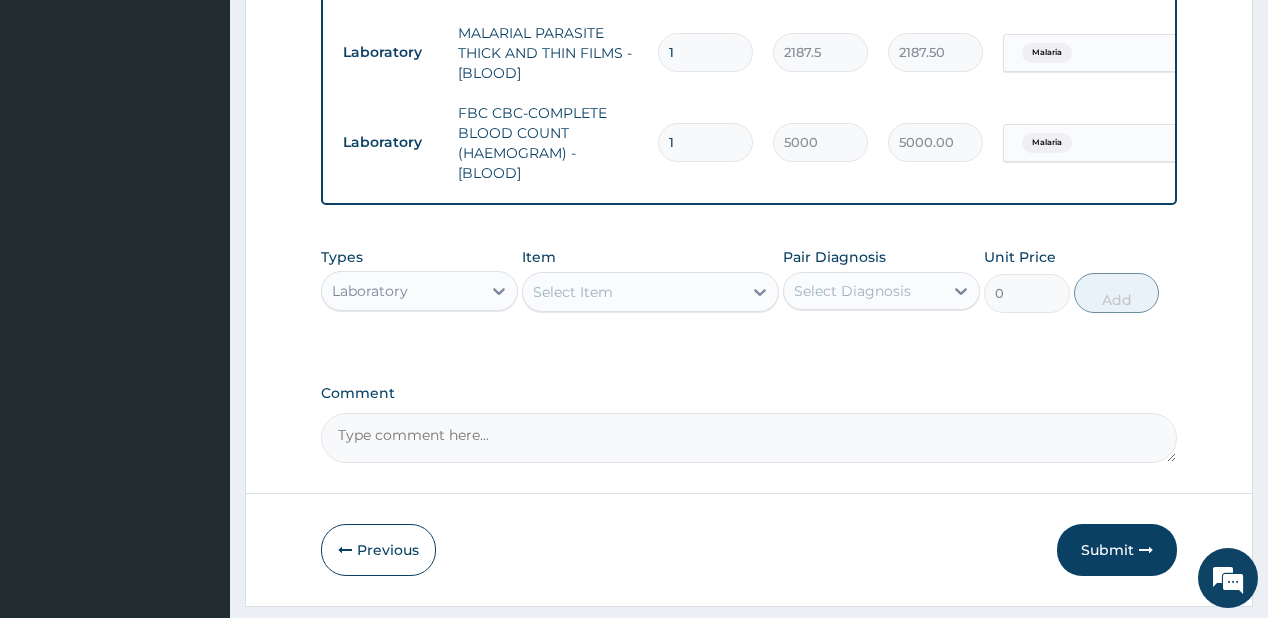 scroll, scrollTop: 880, scrollLeft: 0, axis: vertical 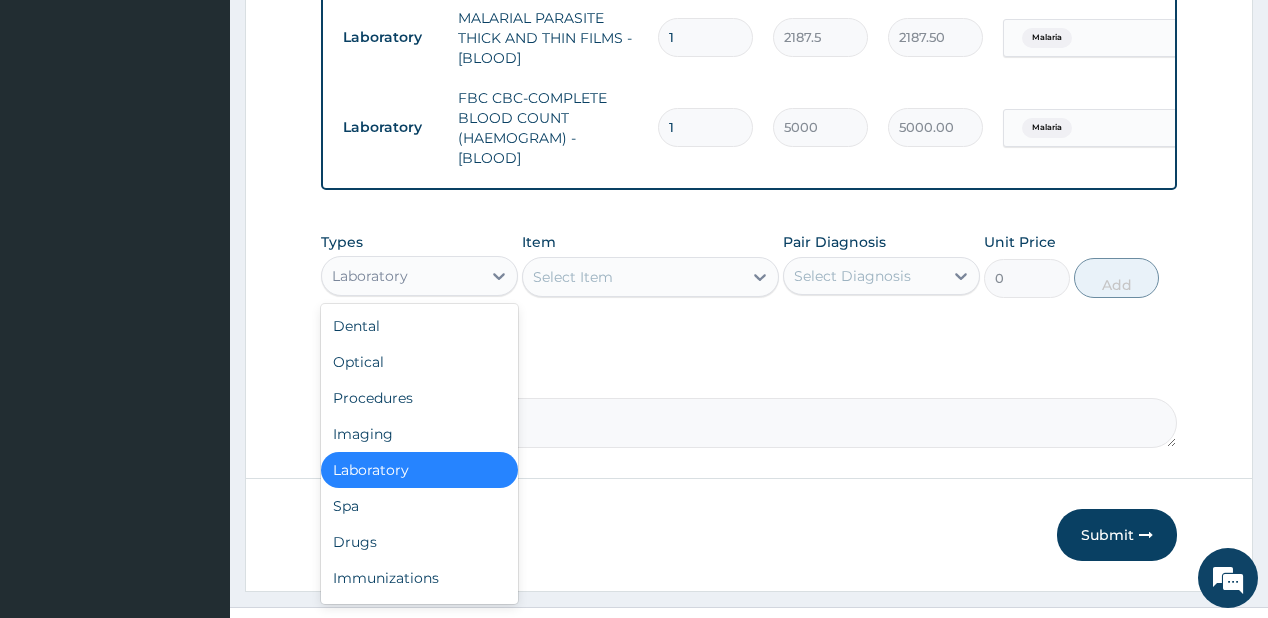 click on "Laboratory" at bounding box center [419, 276] 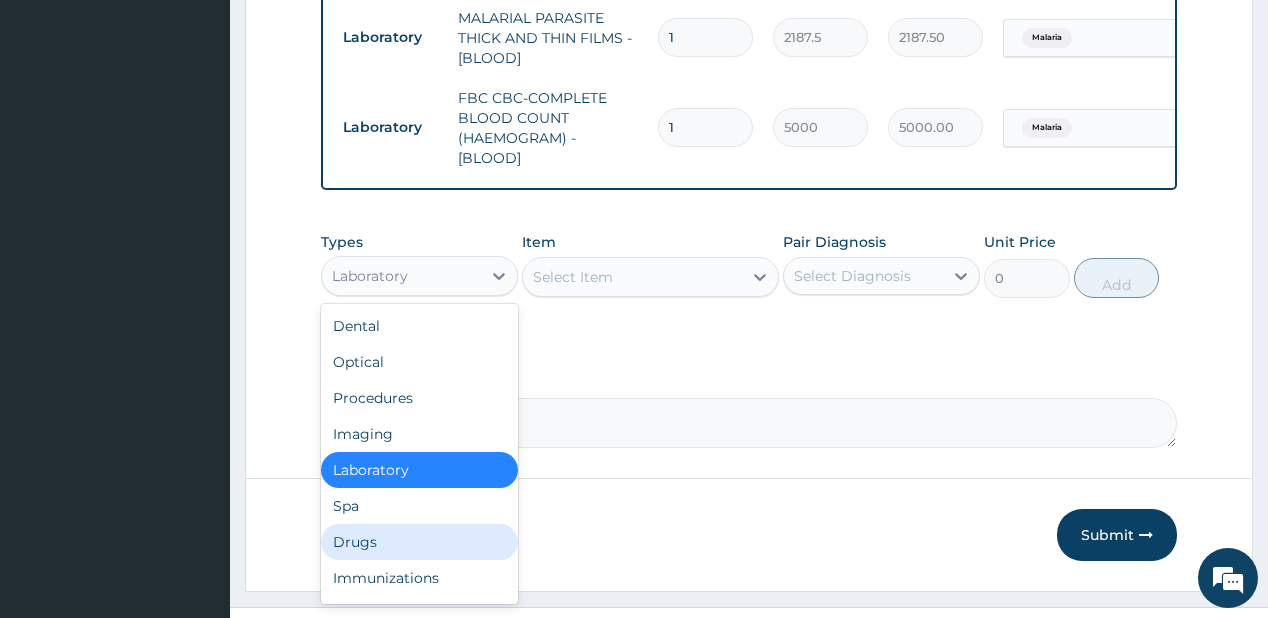 drag, startPoint x: 377, startPoint y: 553, endPoint x: 418, endPoint y: 412, distance: 146.84004 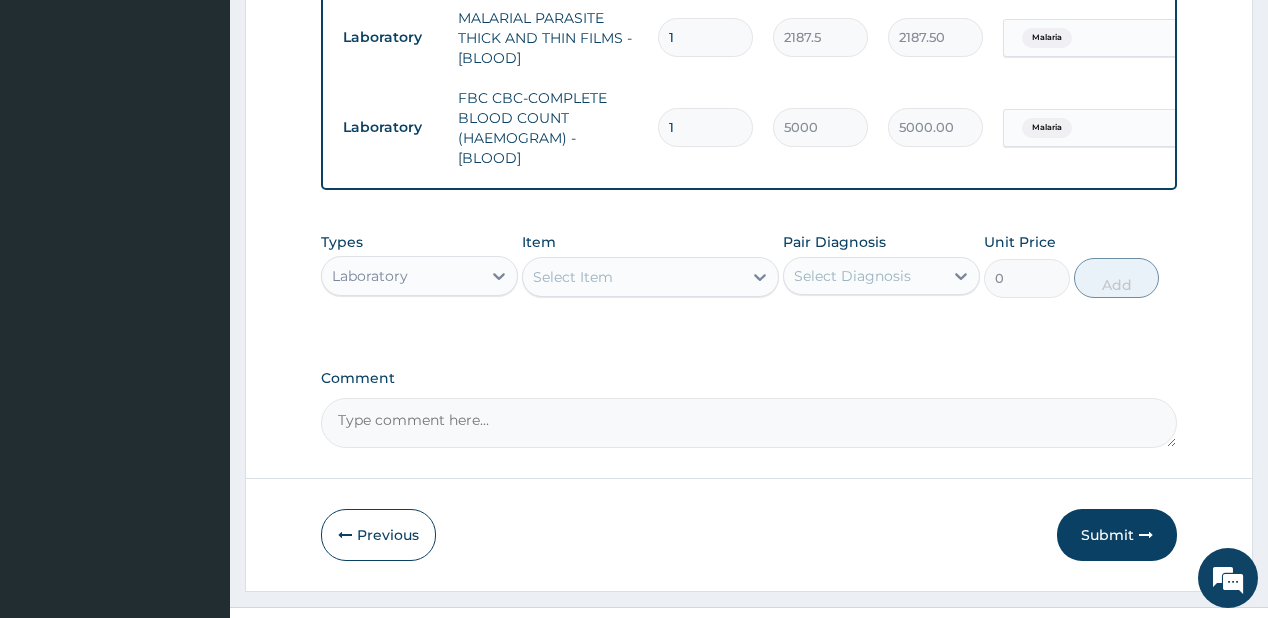 click on "Laboratory" at bounding box center [401, 276] 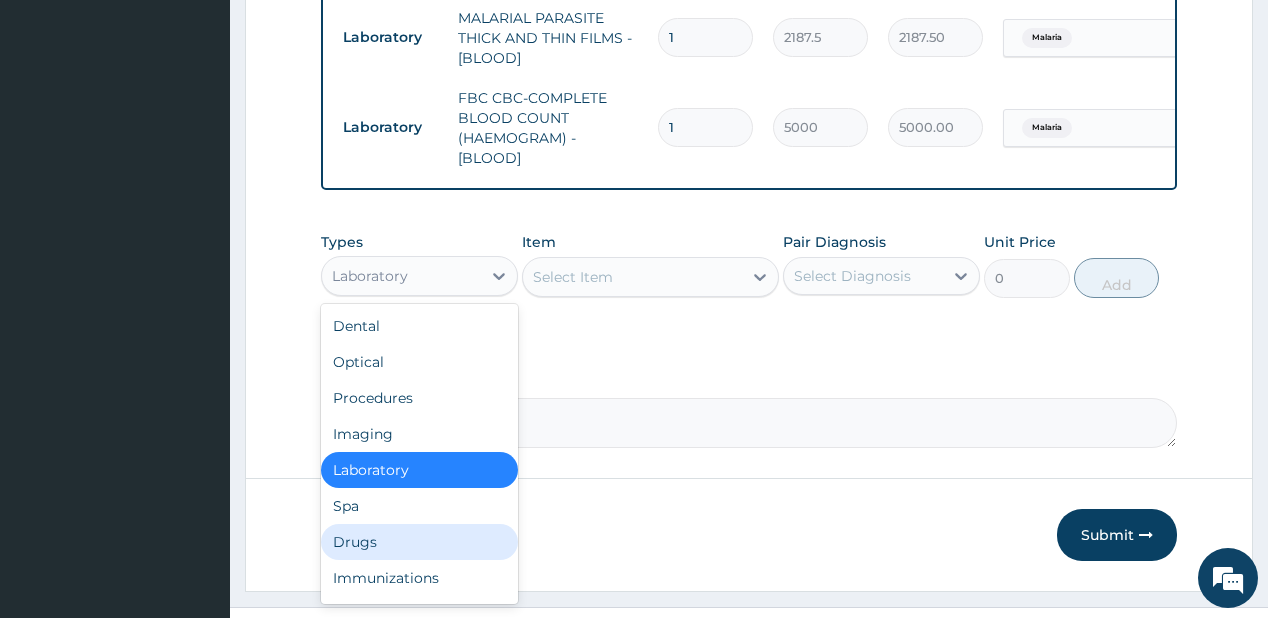 click on "Drugs" at bounding box center [419, 542] 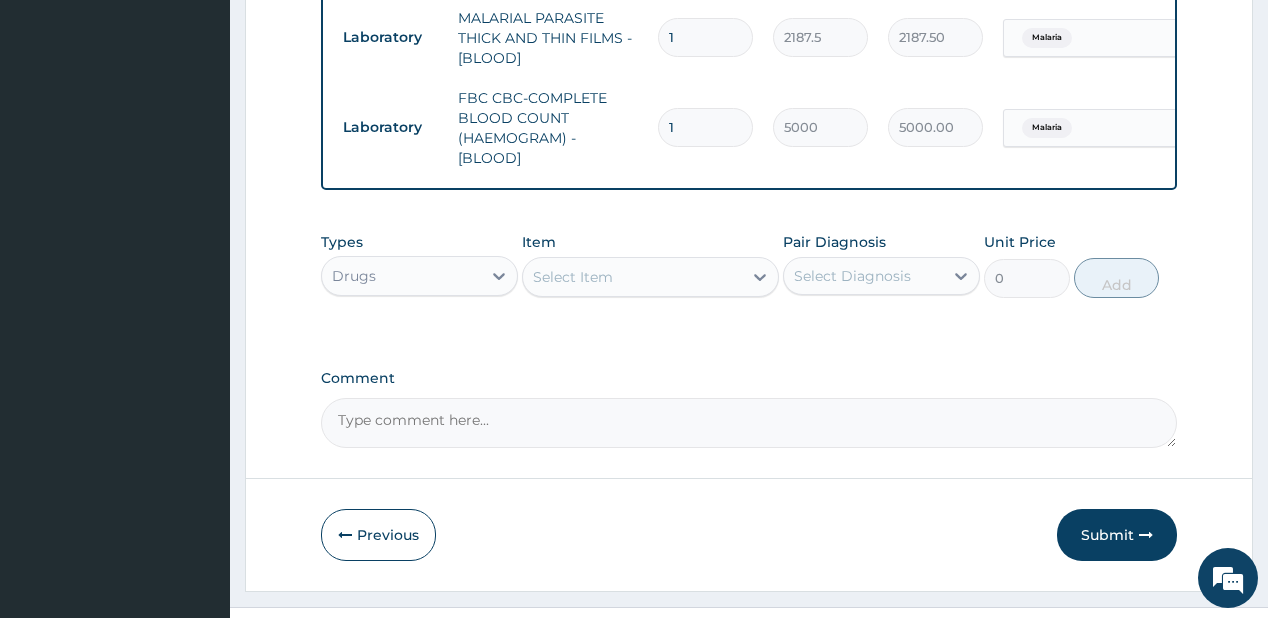 click on "Select Item" at bounding box center (650, 277) 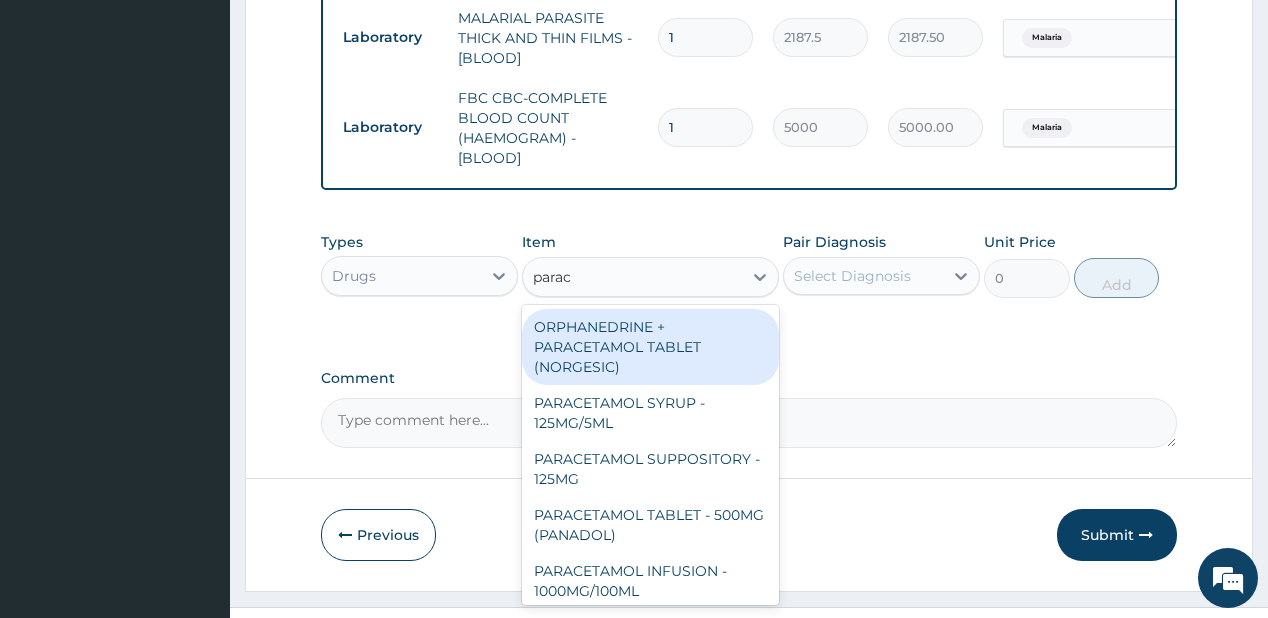 type on "parace" 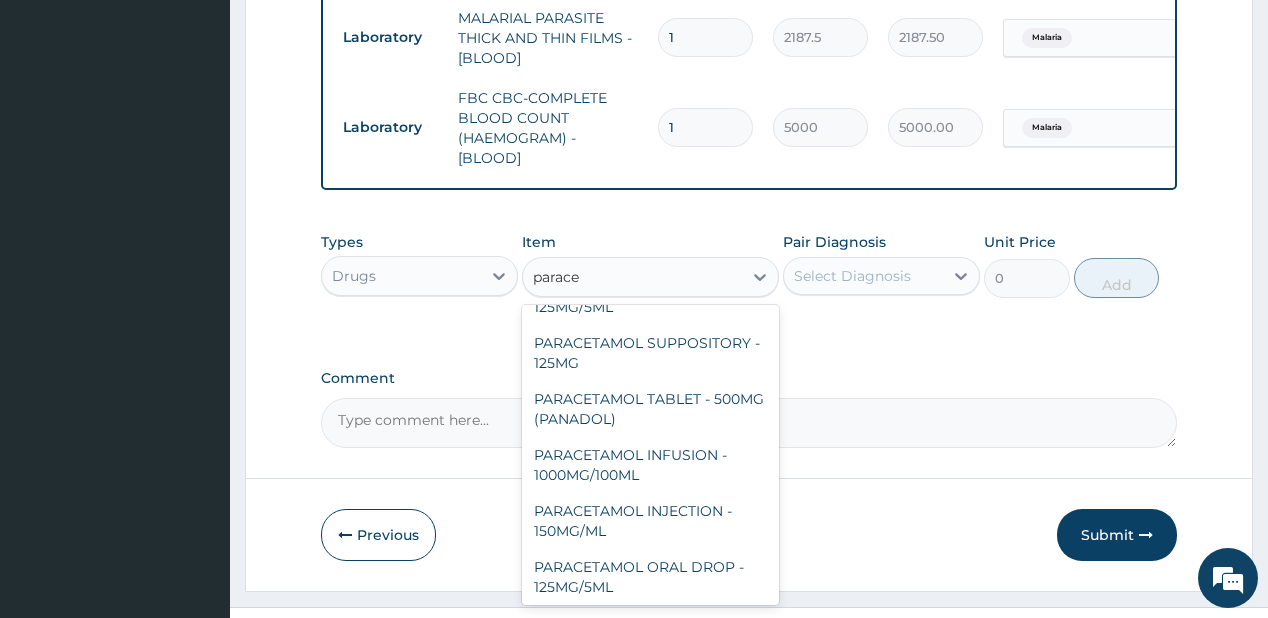scroll, scrollTop: 160, scrollLeft: 0, axis: vertical 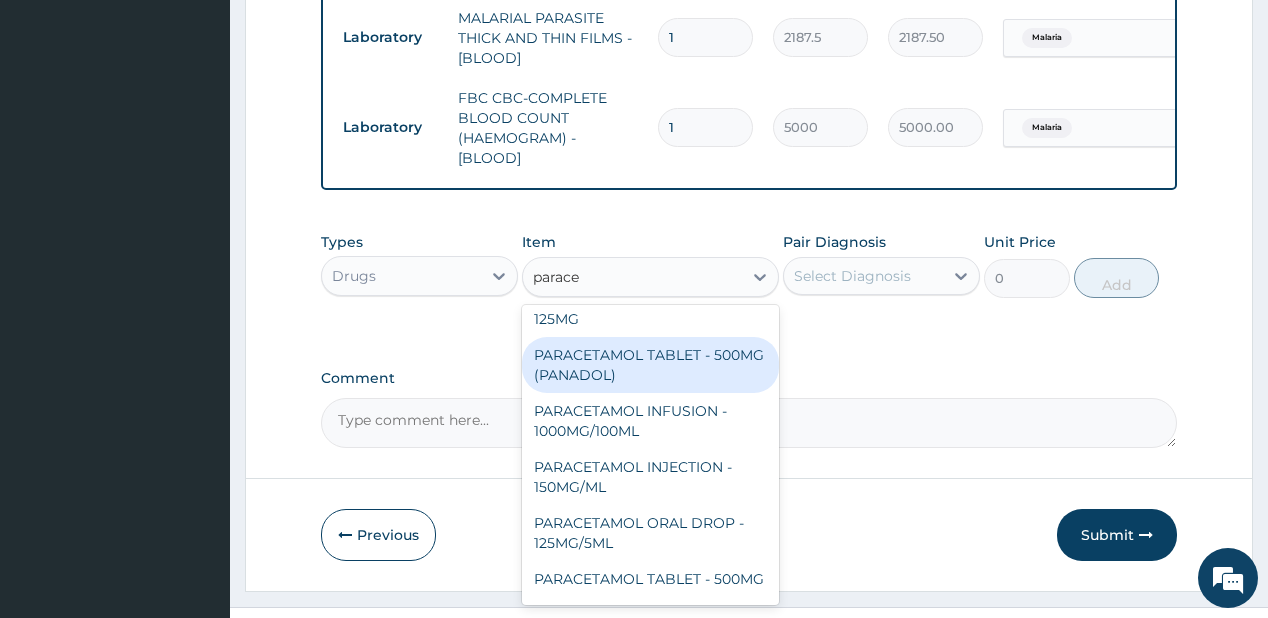 drag, startPoint x: 580, startPoint y: 370, endPoint x: 889, endPoint y: 300, distance: 316.82962 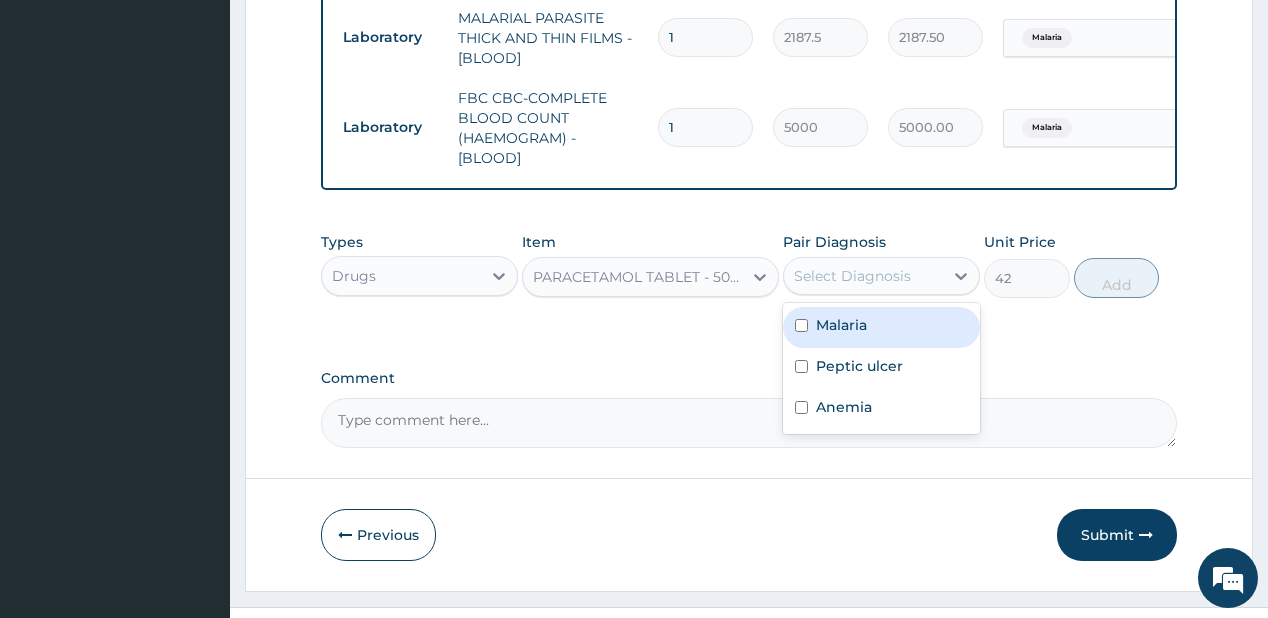 click on "Select Diagnosis" at bounding box center (852, 276) 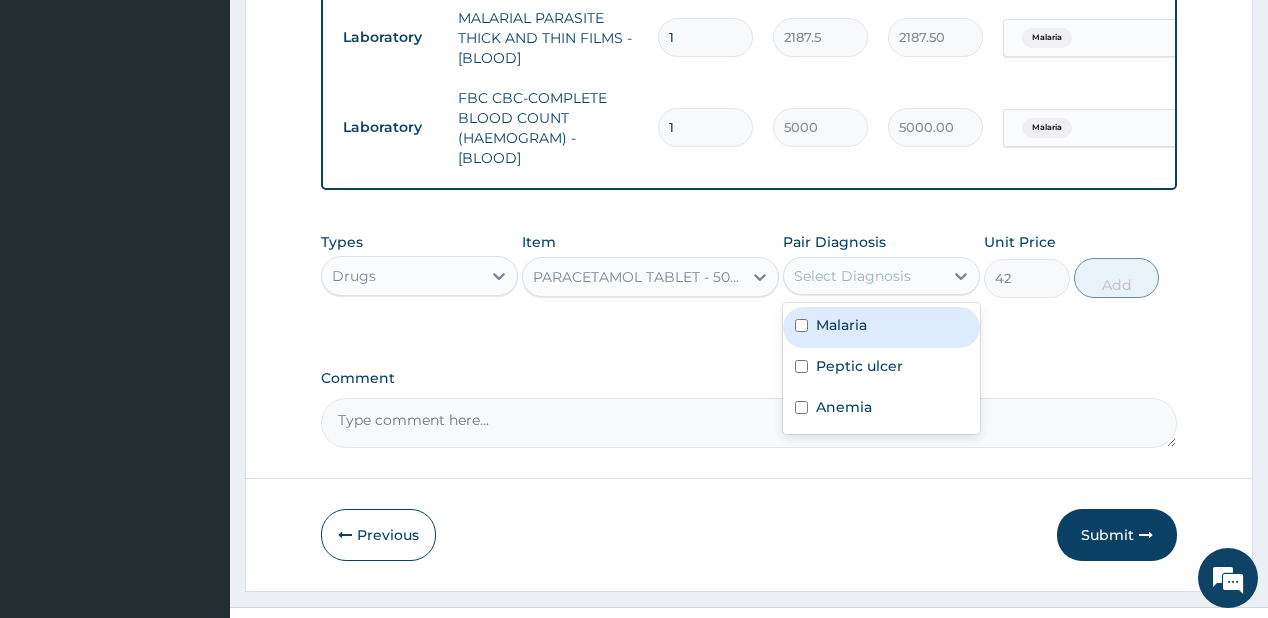 drag, startPoint x: 860, startPoint y: 344, endPoint x: 858, endPoint y: 387, distance: 43.046486 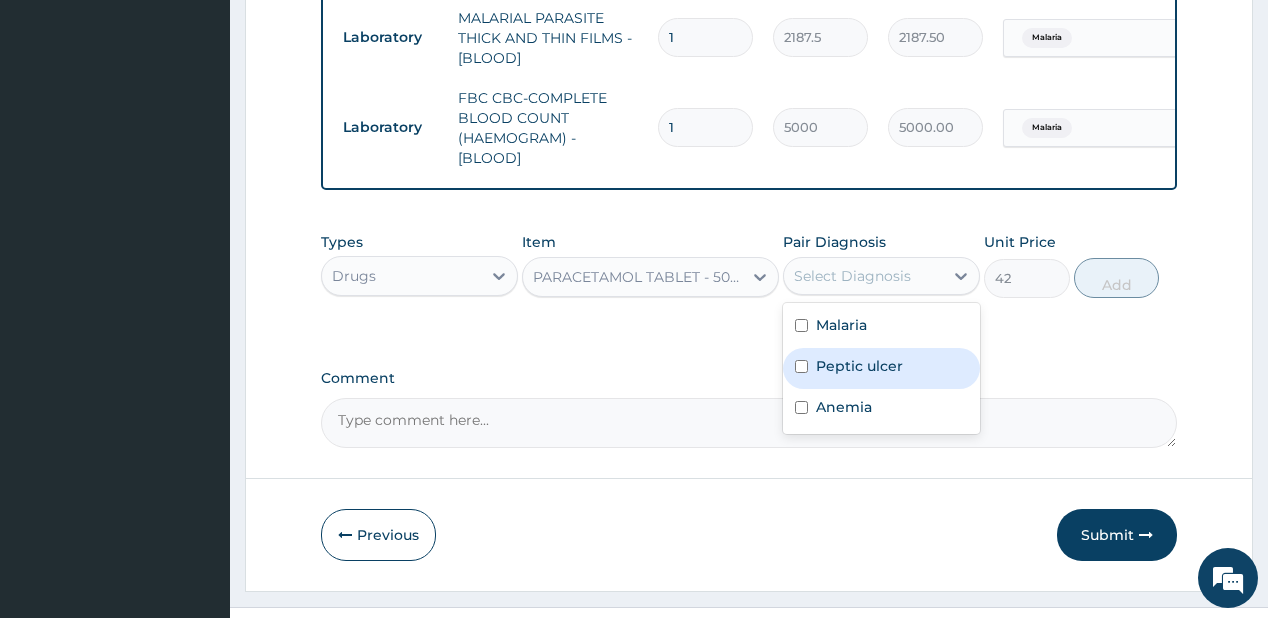 drag, startPoint x: 858, startPoint y: 387, endPoint x: 1072, endPoint y: 294, distance: 233.33452 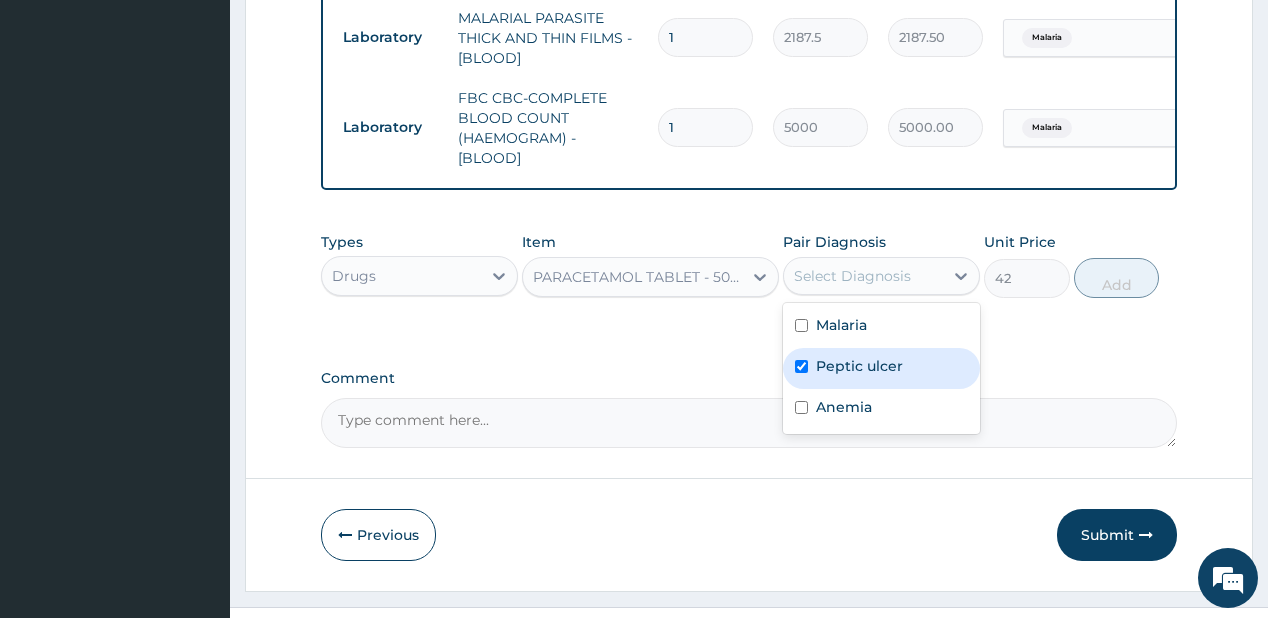 checkbox on "true" 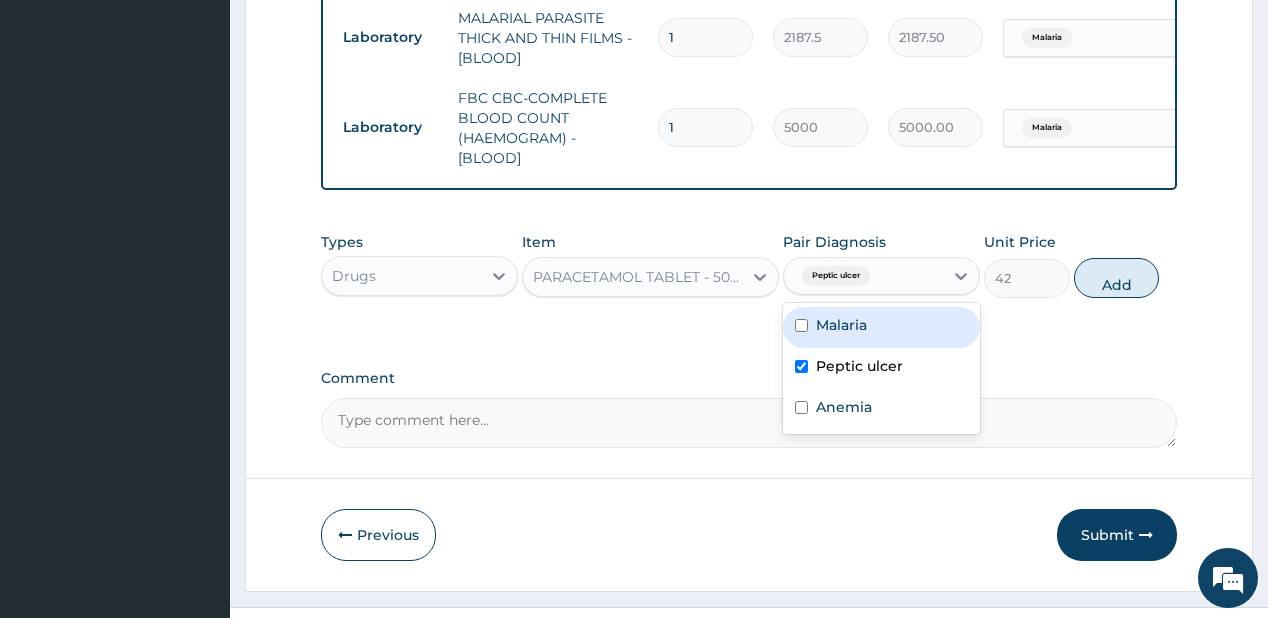 click on "Add" at bounding box center [1117, 278] 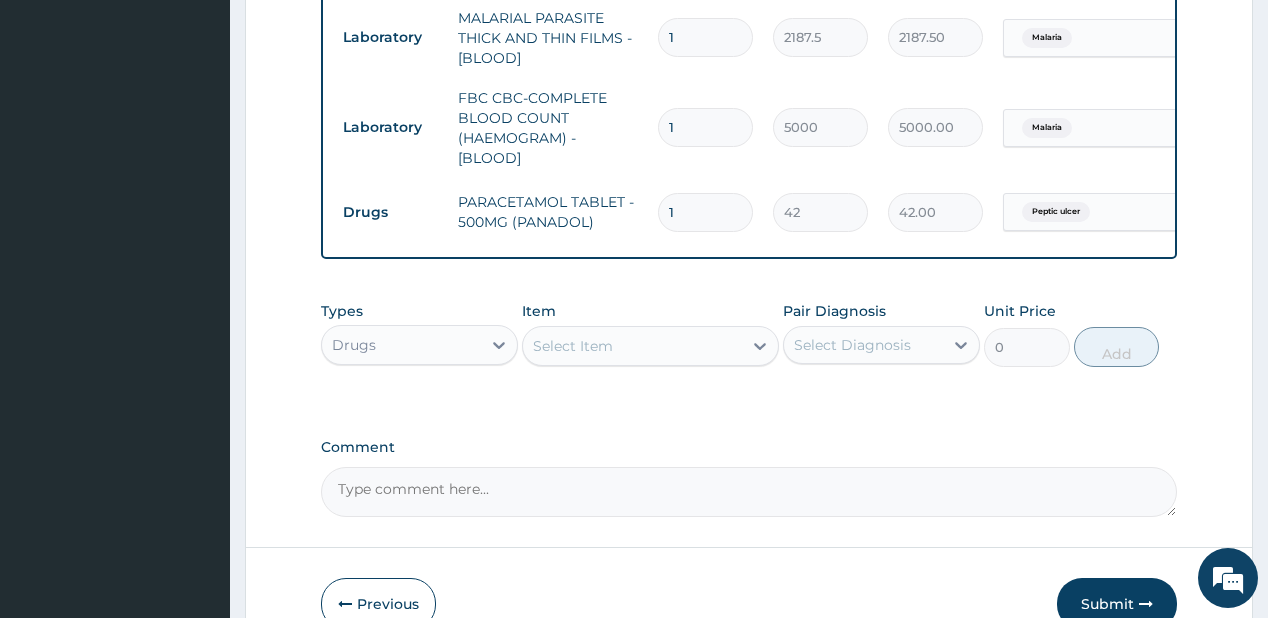 type on "18" 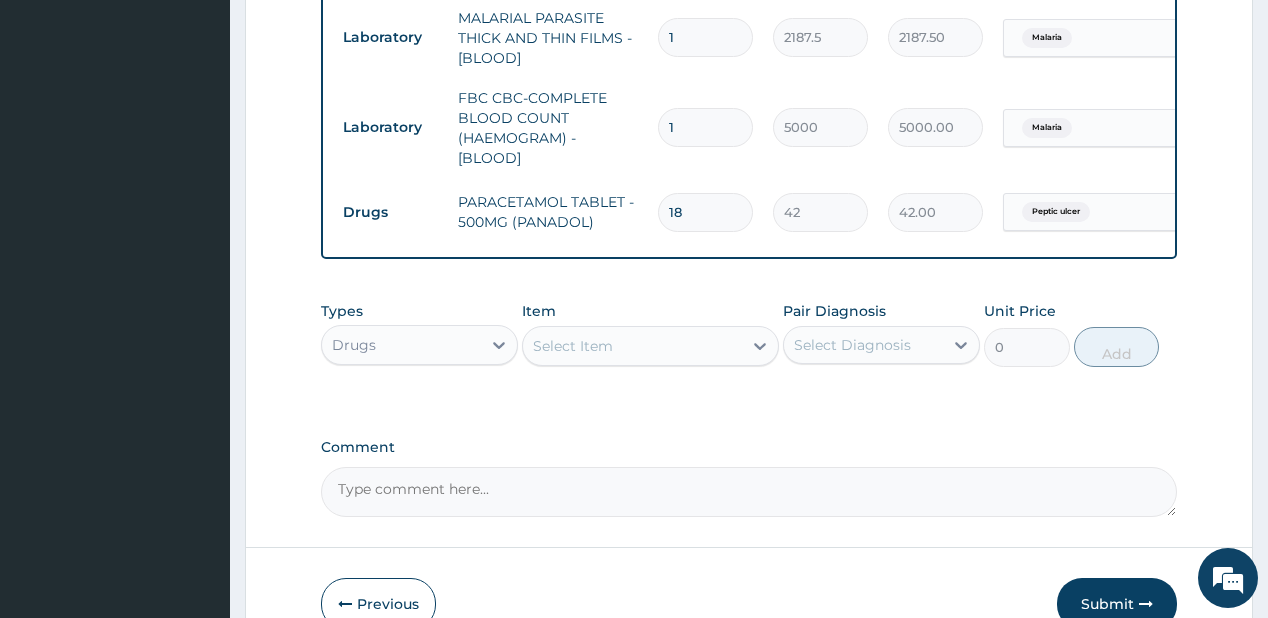 type on "756.00" 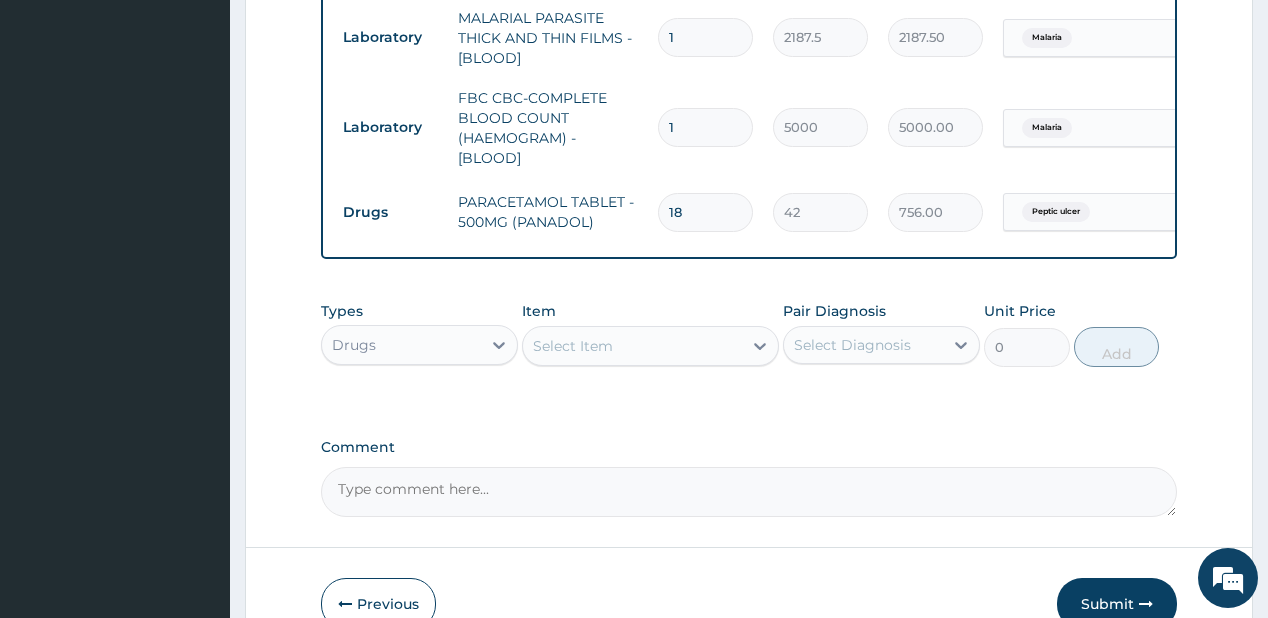 type on "18" 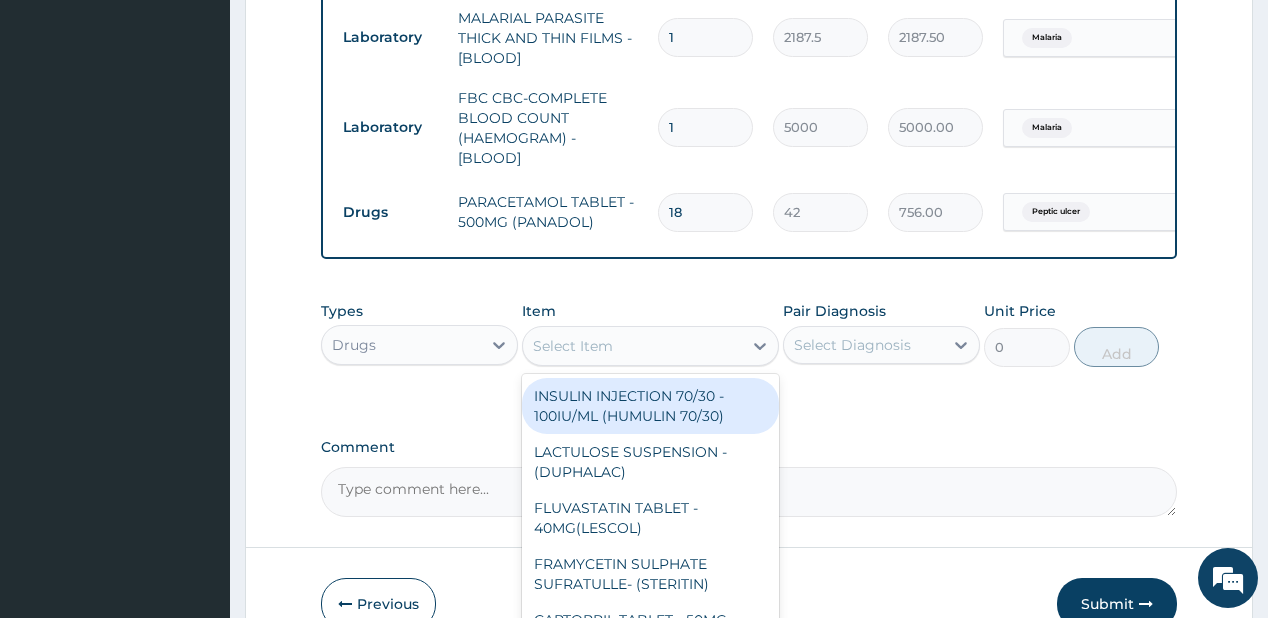click on "Select Item" at bounding box center [573, 346] 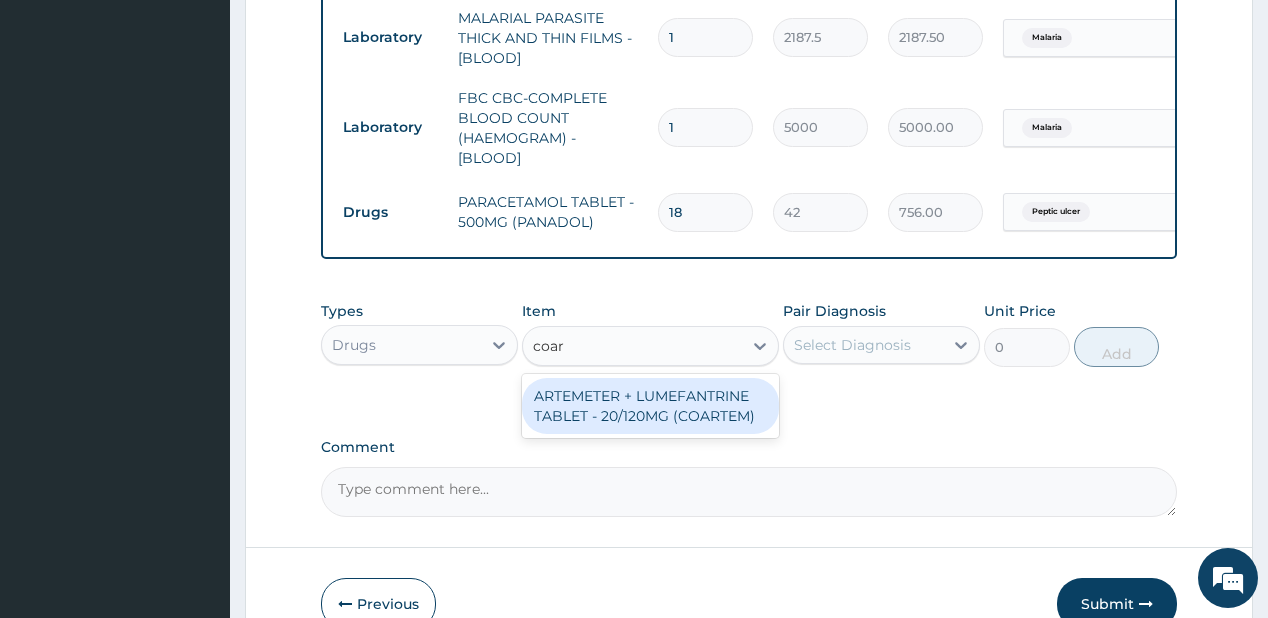 type on "coart" 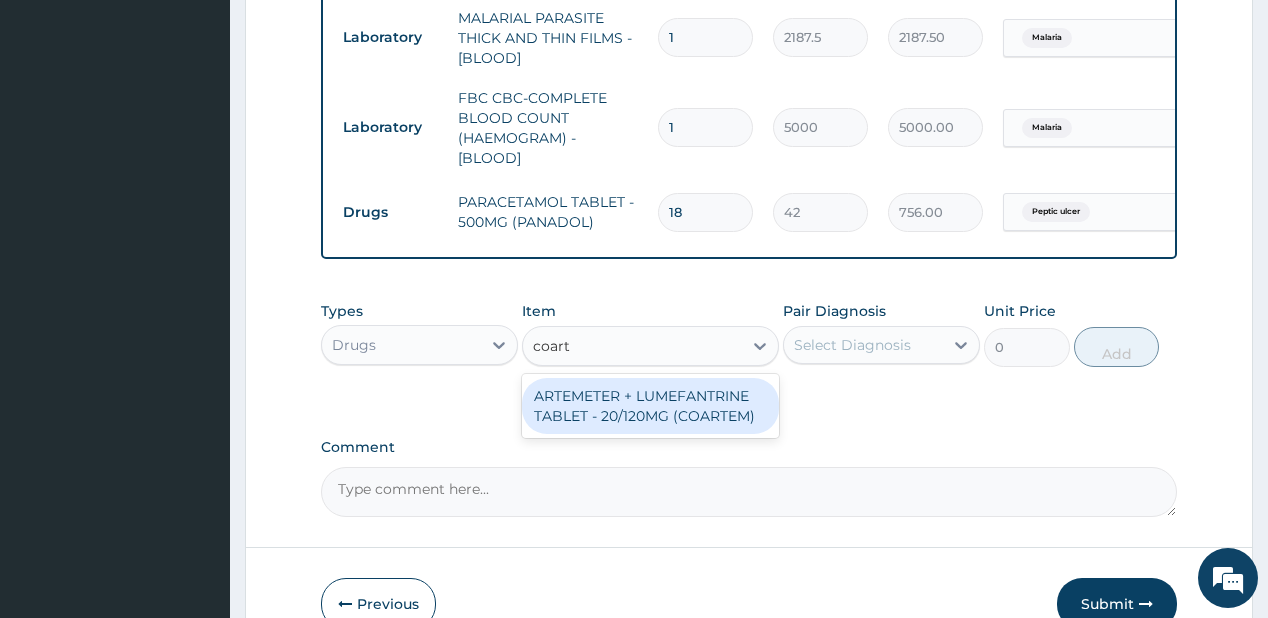 click on "ARTEMETER + LUMEFANTRINE TABLET - 20/120MG (COARTEM)" at bounding box center [650, 406] 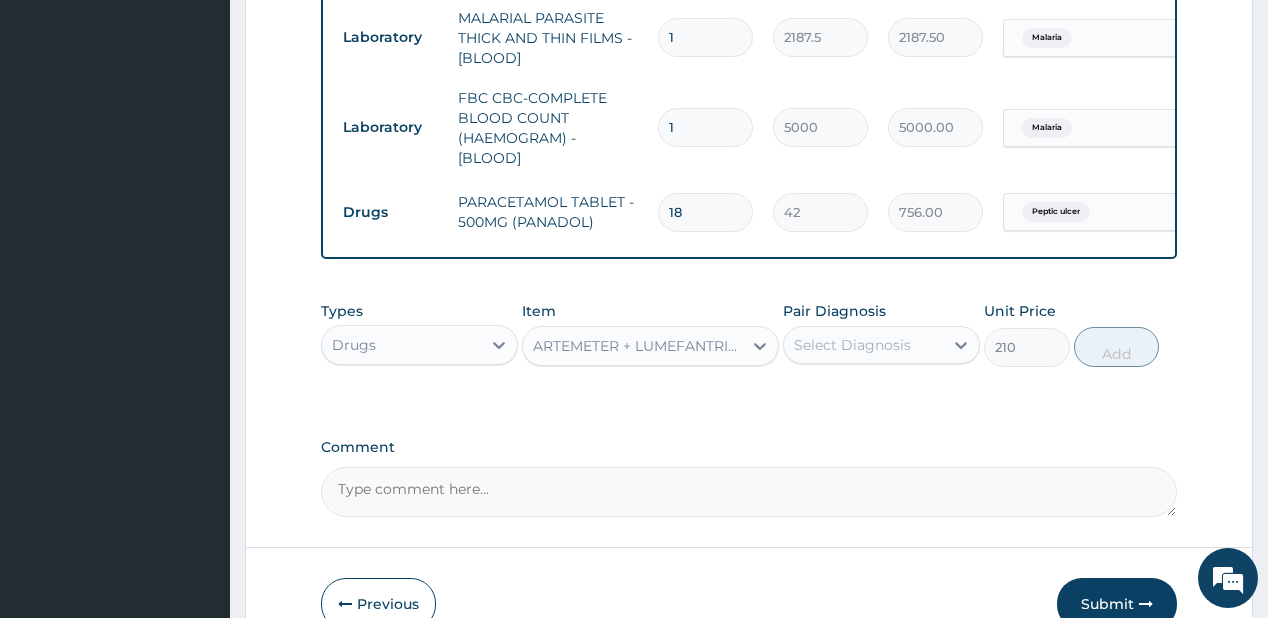 click on "Select Diagnosis" at bounding box center (852, 345) 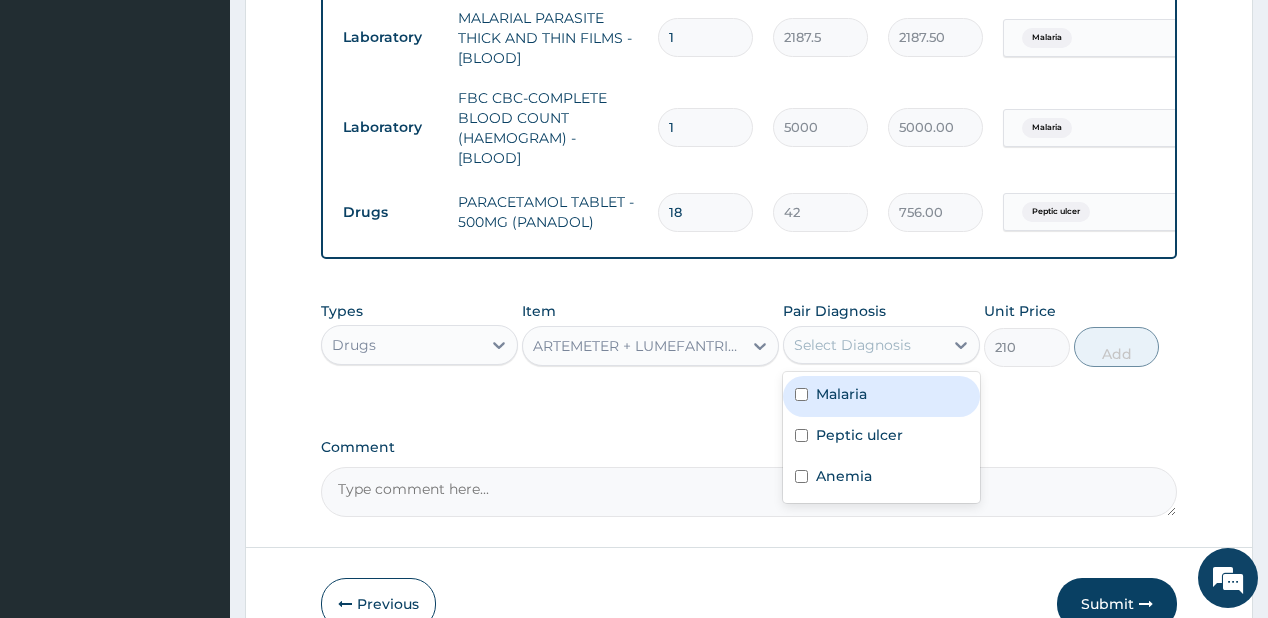 drag, startPoint x: 835, startPoint y: 408, endPoint x: 1041, endPoint y: 374, distance: 208.78697 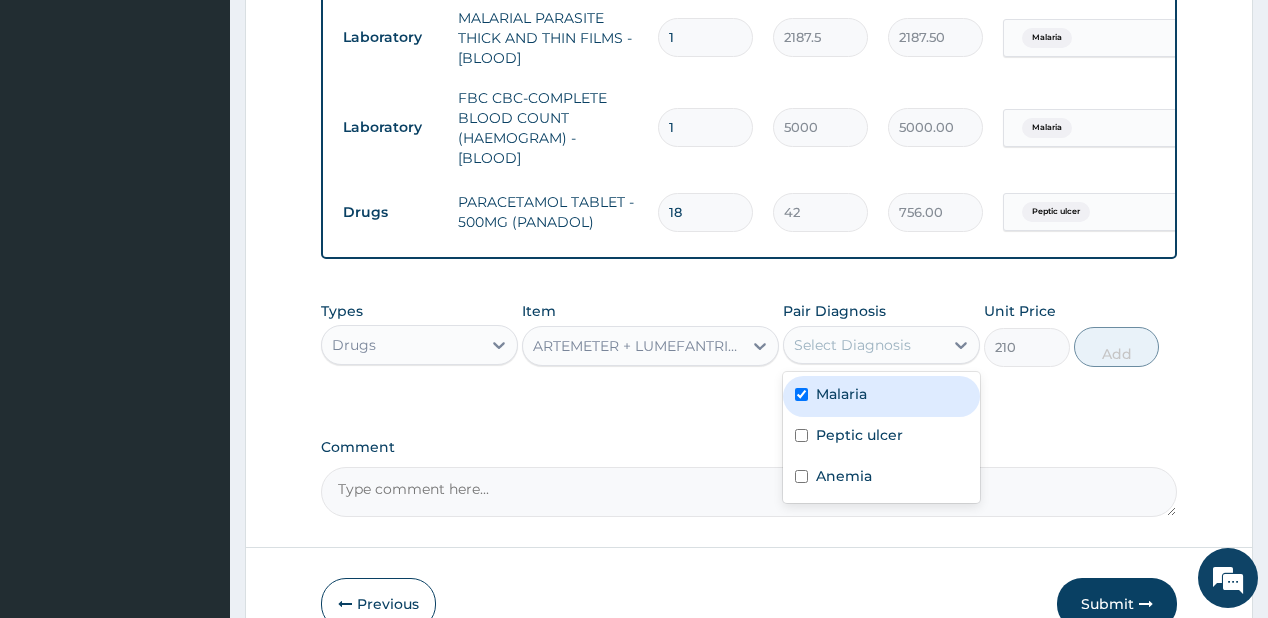 checkbox on "true" 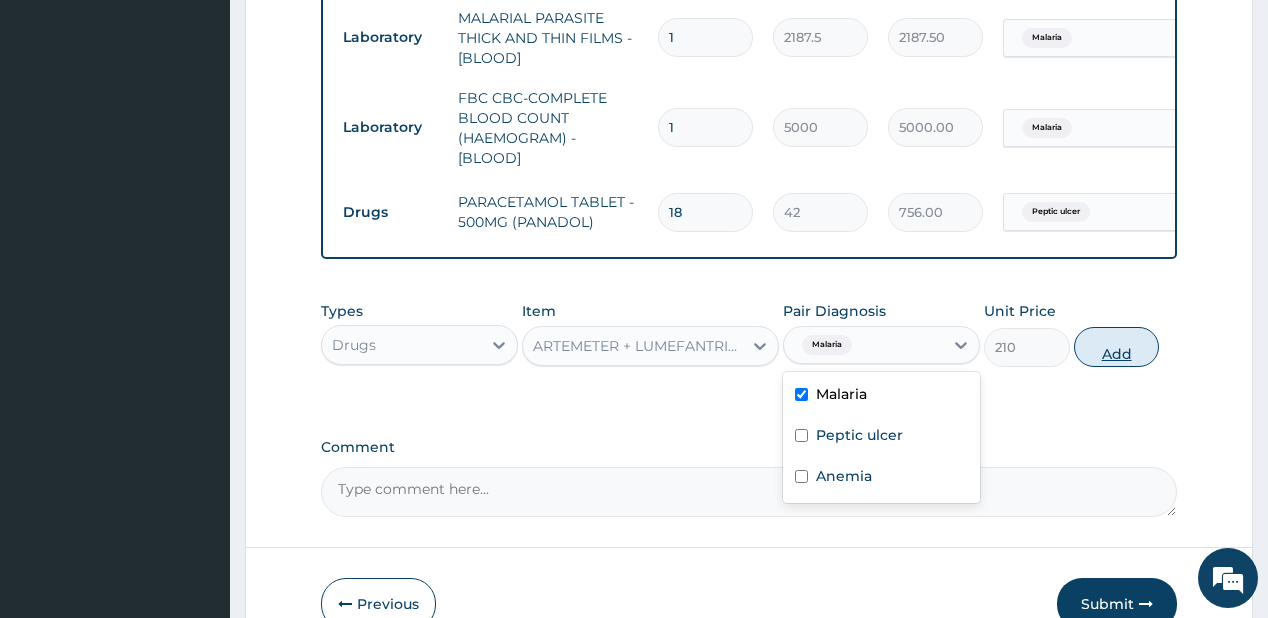 click on "Add" at bounding box center (1117, 347) 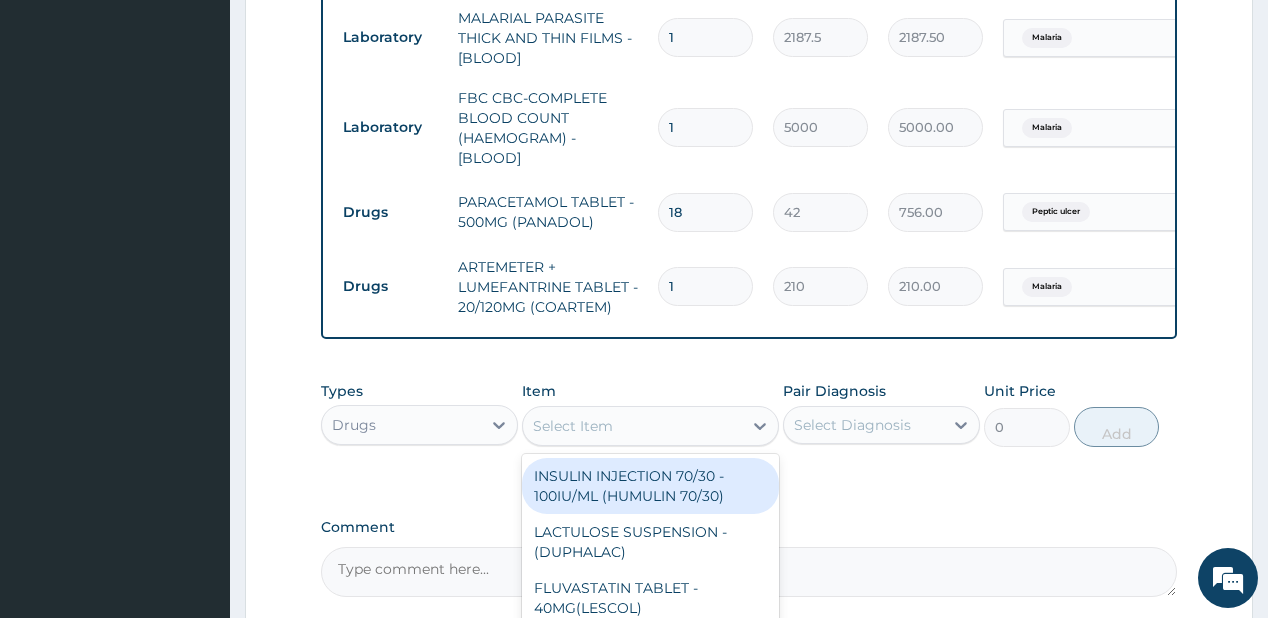 click on "Select Item" at bounding box center (573, 426) 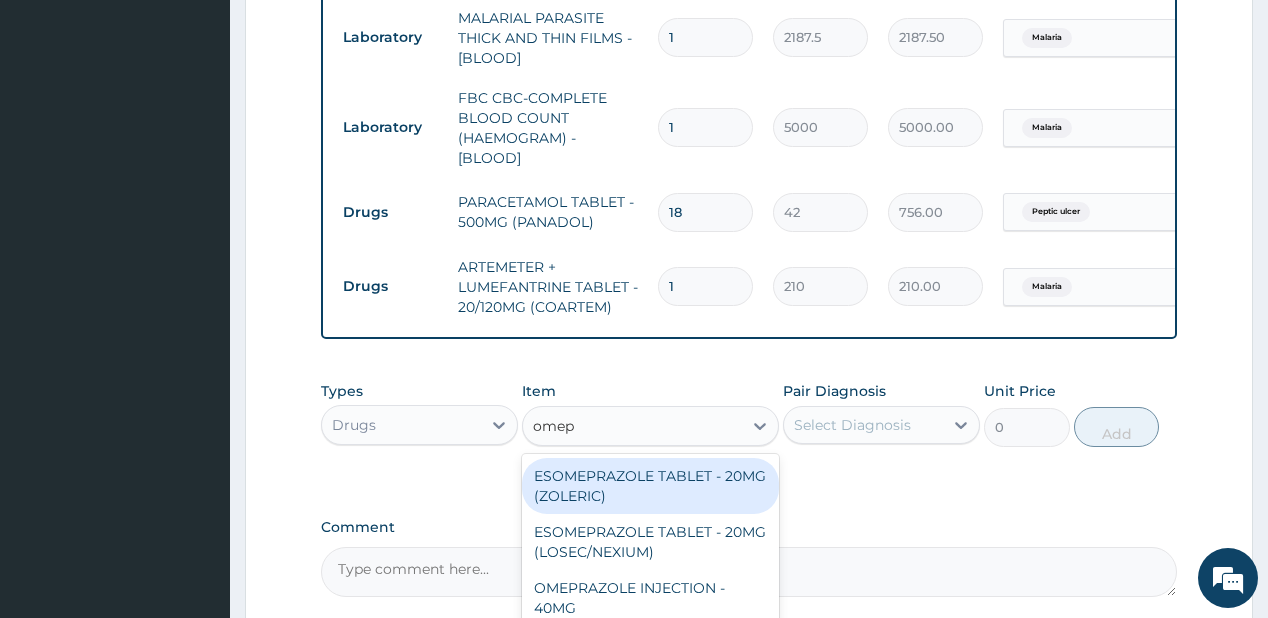type on "omepr" 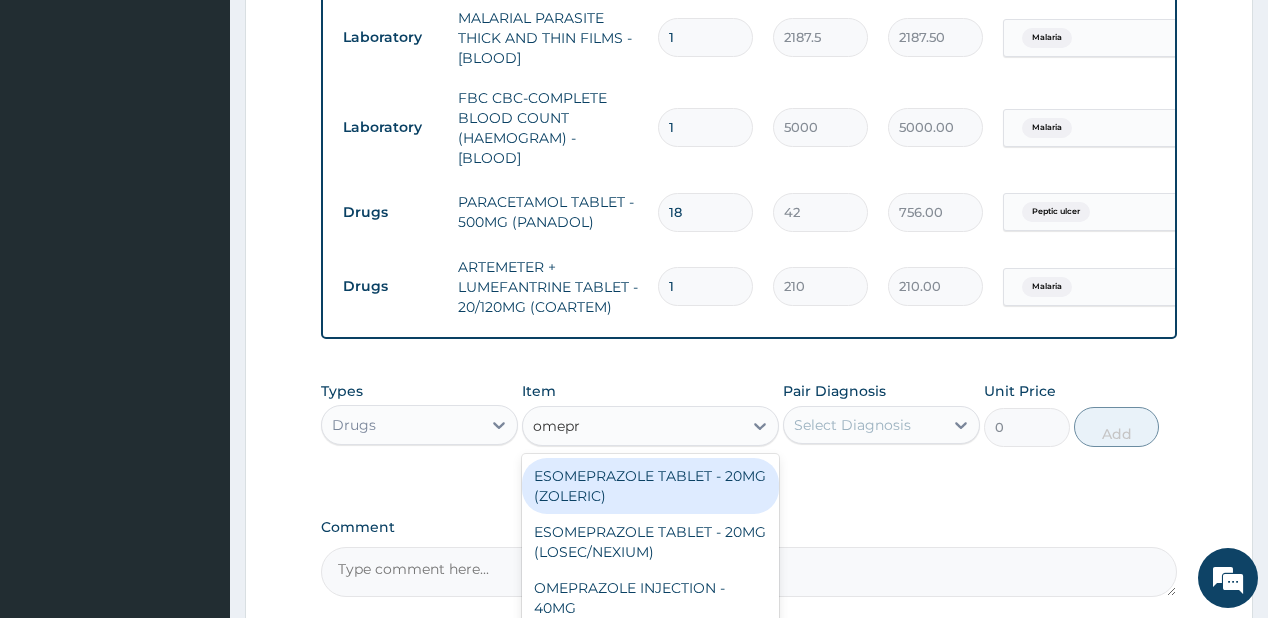 click on "ESOMEPRAZOLE TABLET - 20MG (ZOLERIC)" at bounding box center (650, 486) 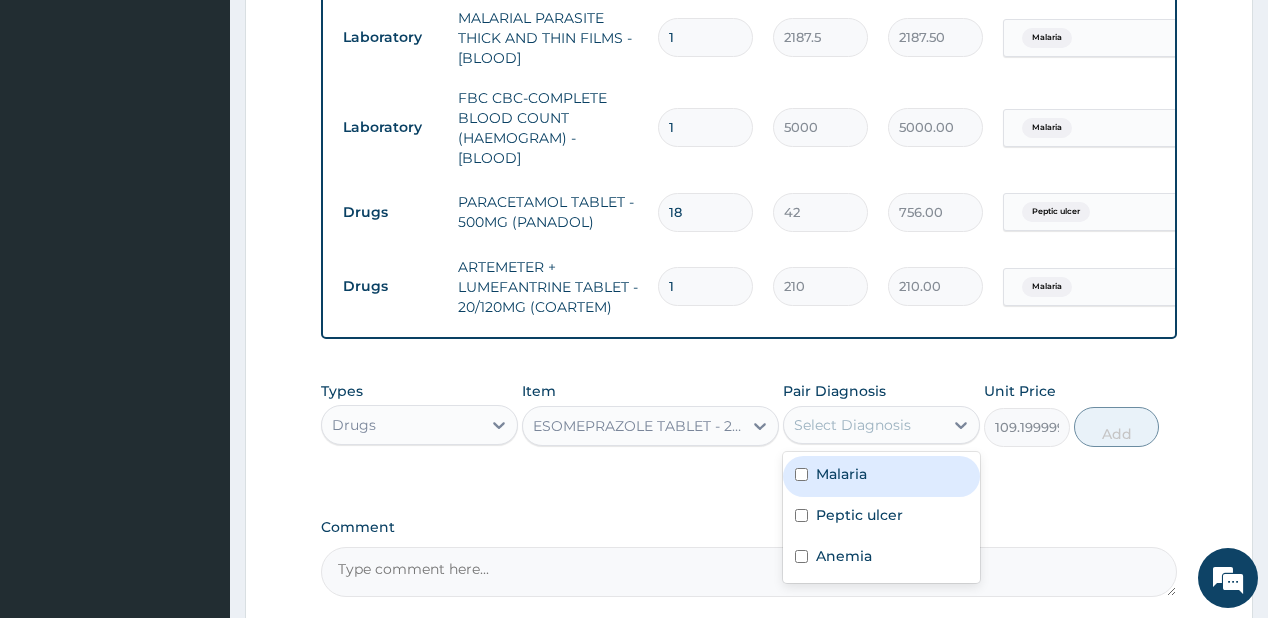 click on "Select Diagnosis" at bounding box center [852, 425] 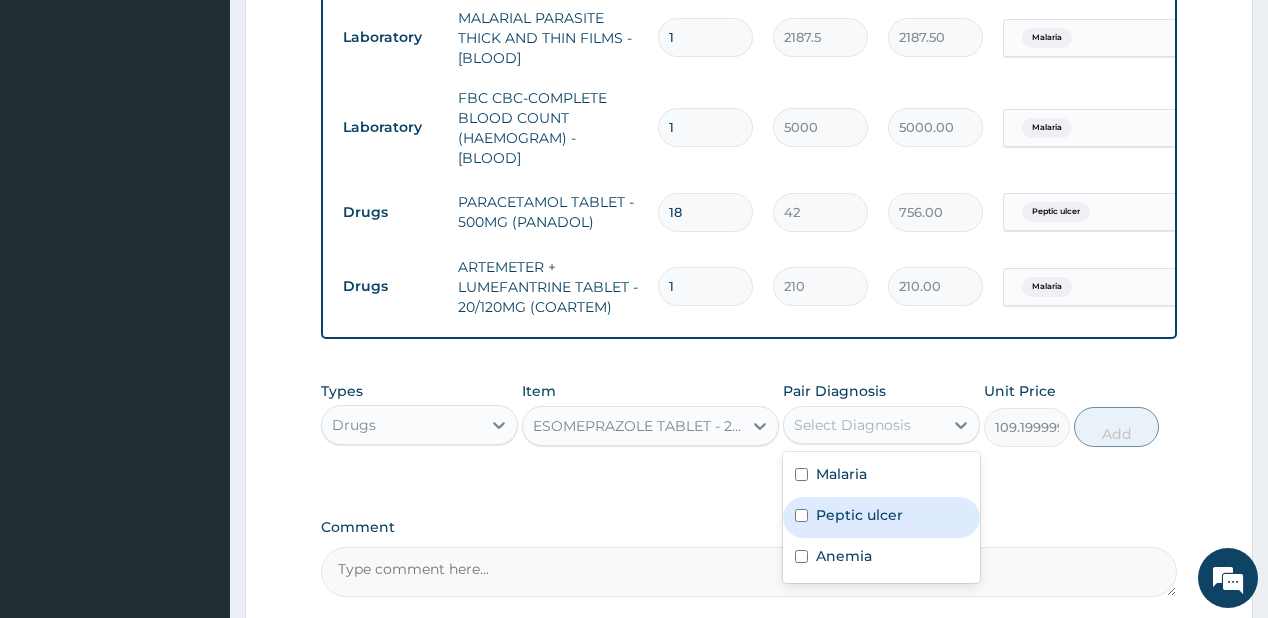drag, startPoint x: 858, startPoint y: 528, endPoint x: 1080, endPoint y: 469, distance: 229.70633 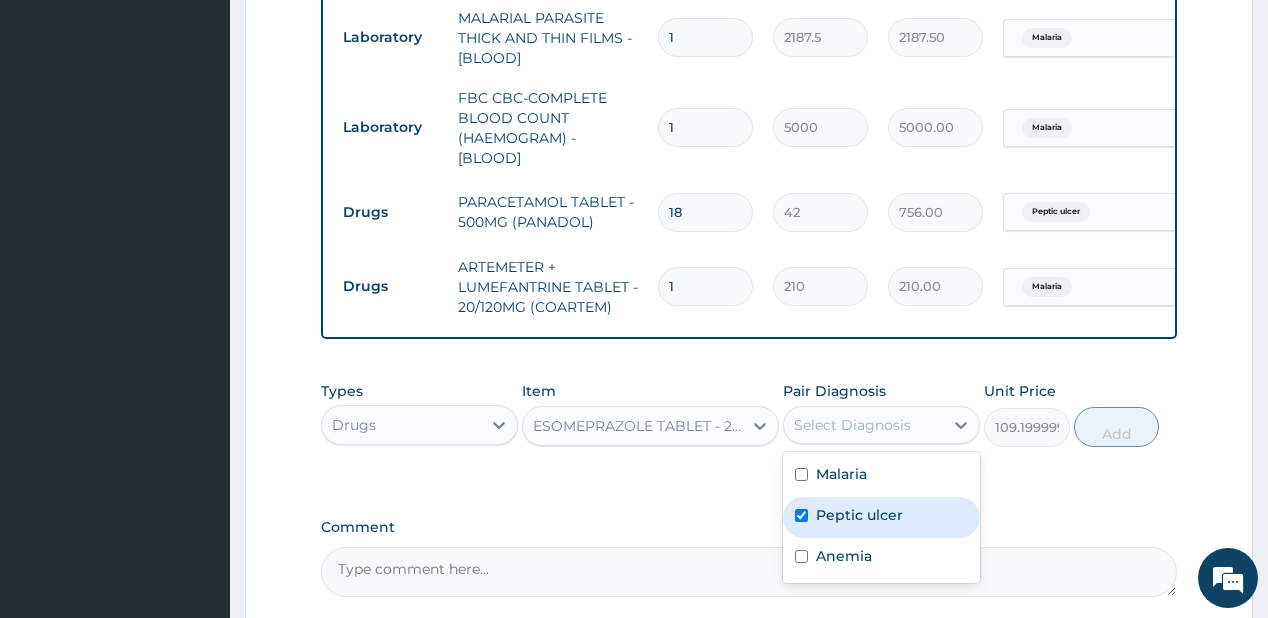 checkbox on "true" 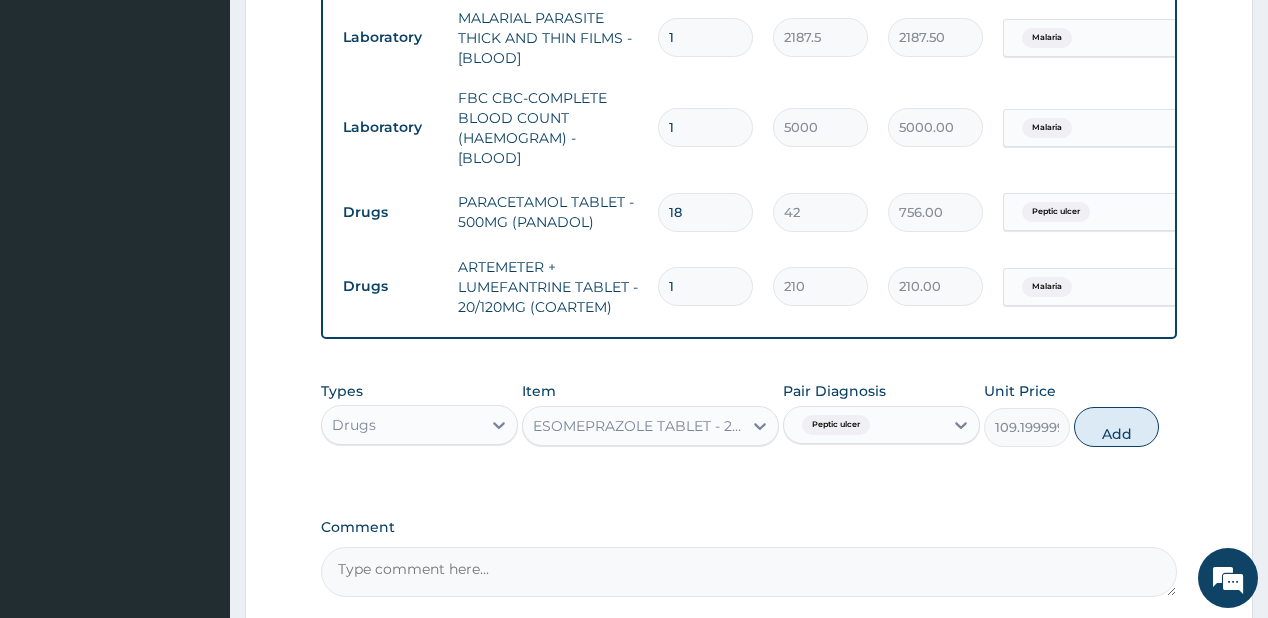 drag, startPoint x: 1116, startPoint y: 442, endPoint x: 1131, endPoint y: 408, distance: 37.161808 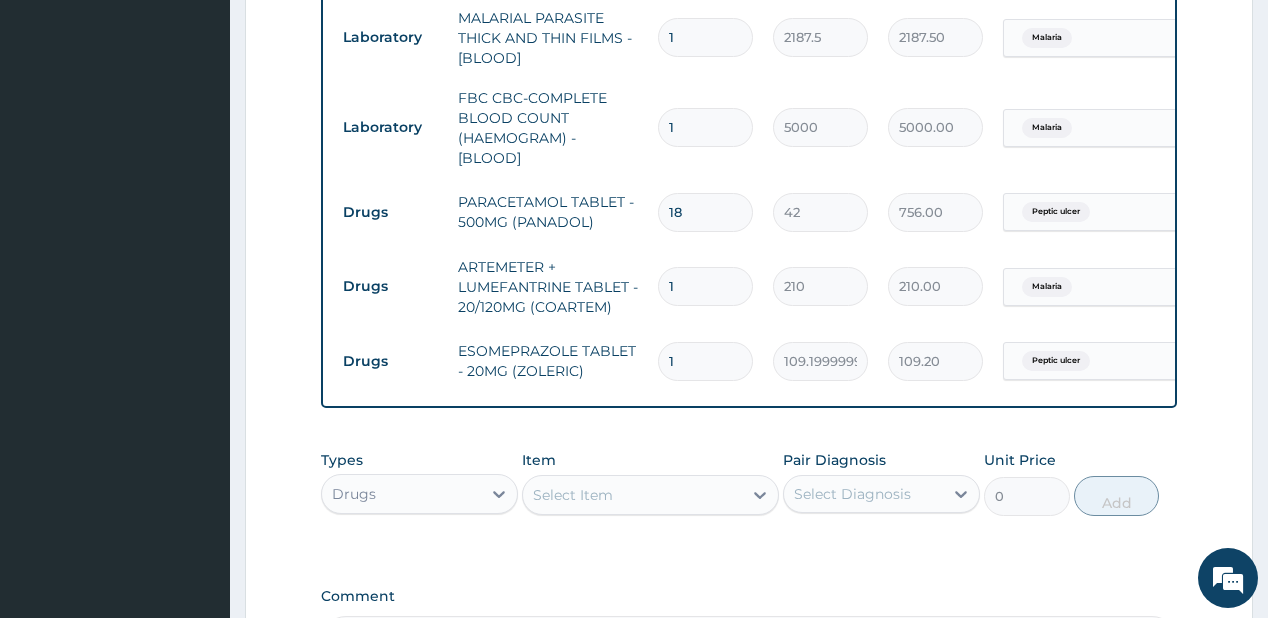 type on "10" 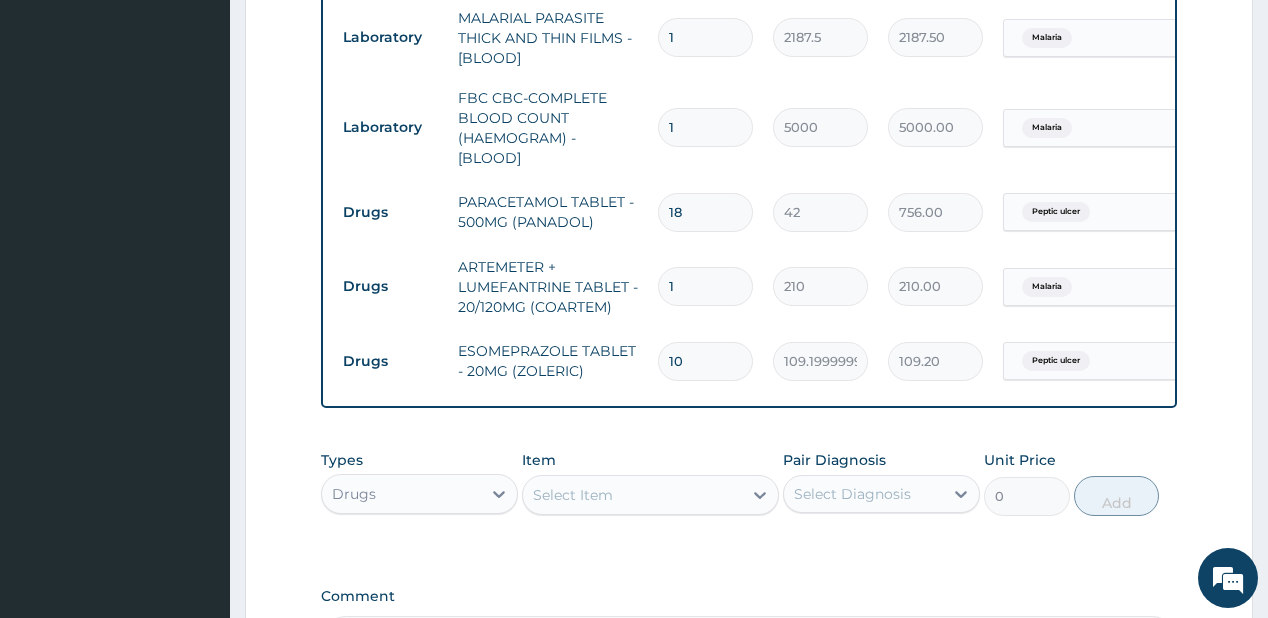 type on "1092.00" 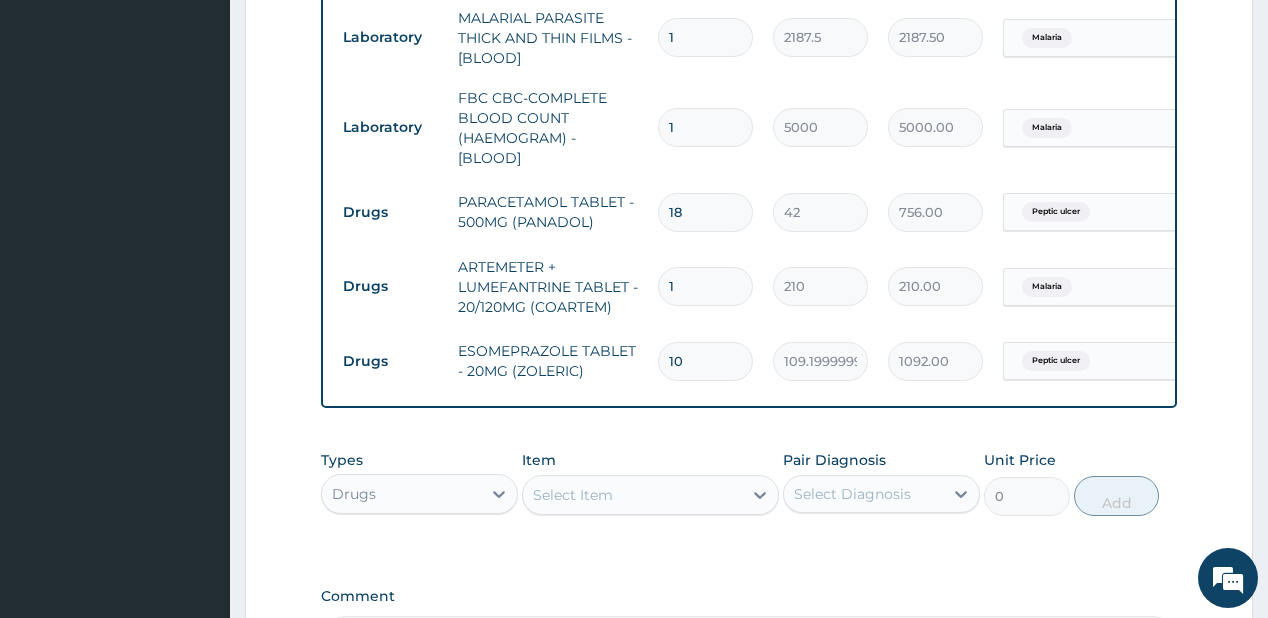 type on "10" 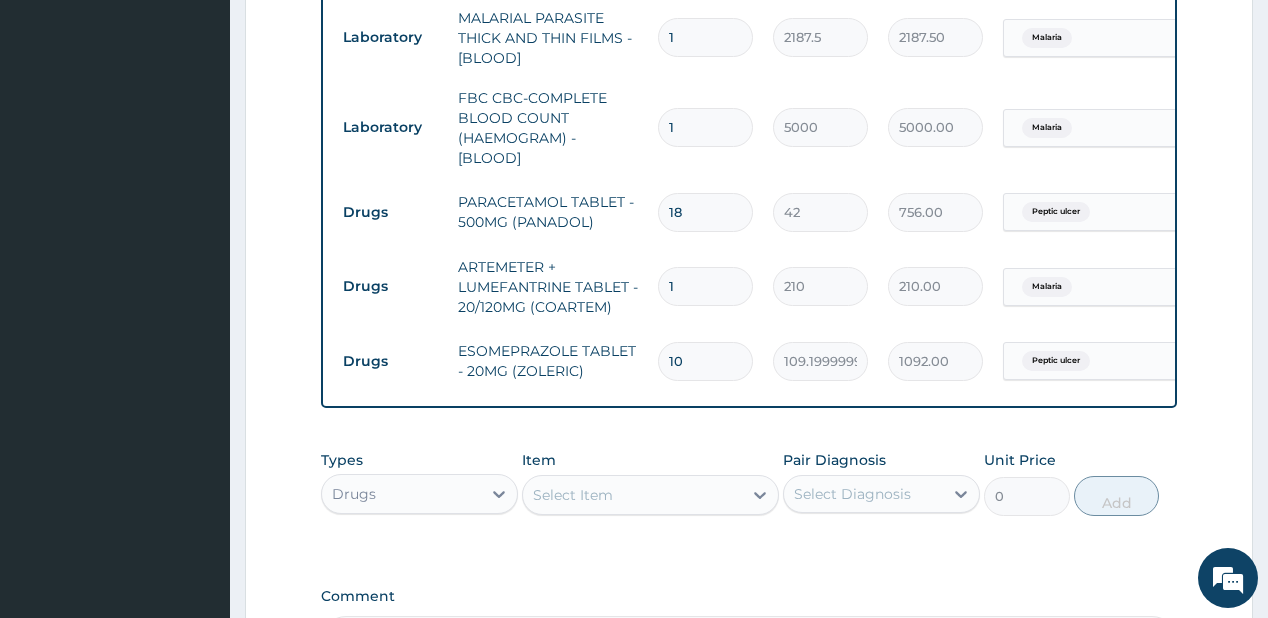 click on "Select Item" at bounding box center [632, 495] 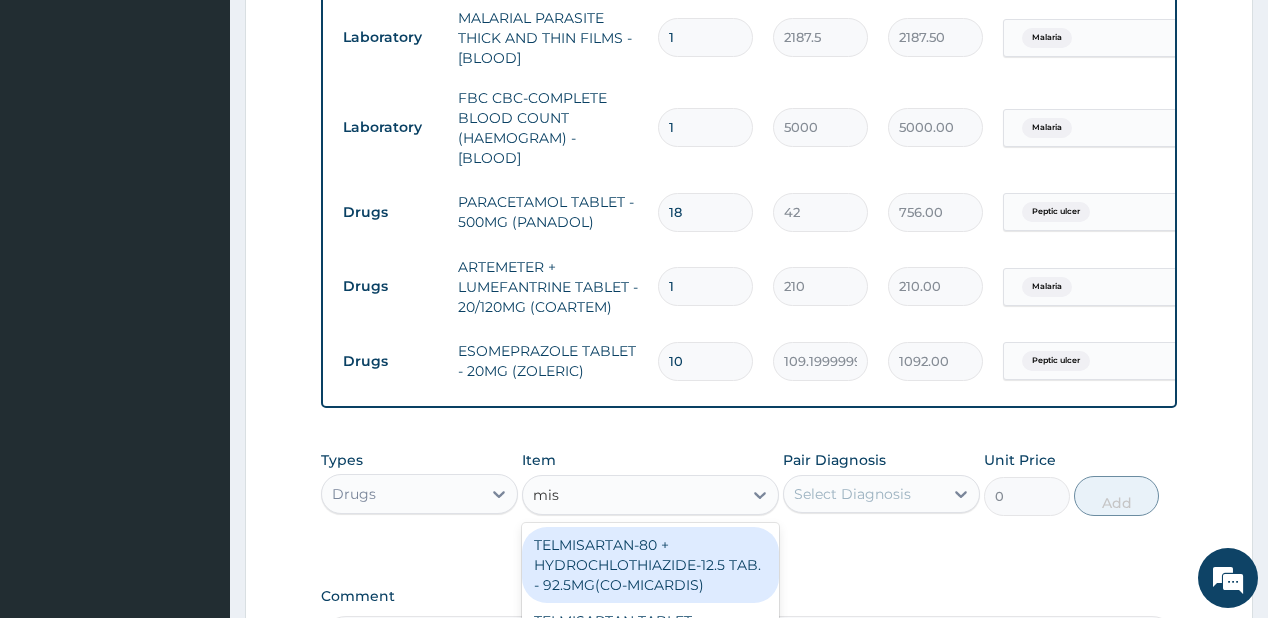type on "mist" 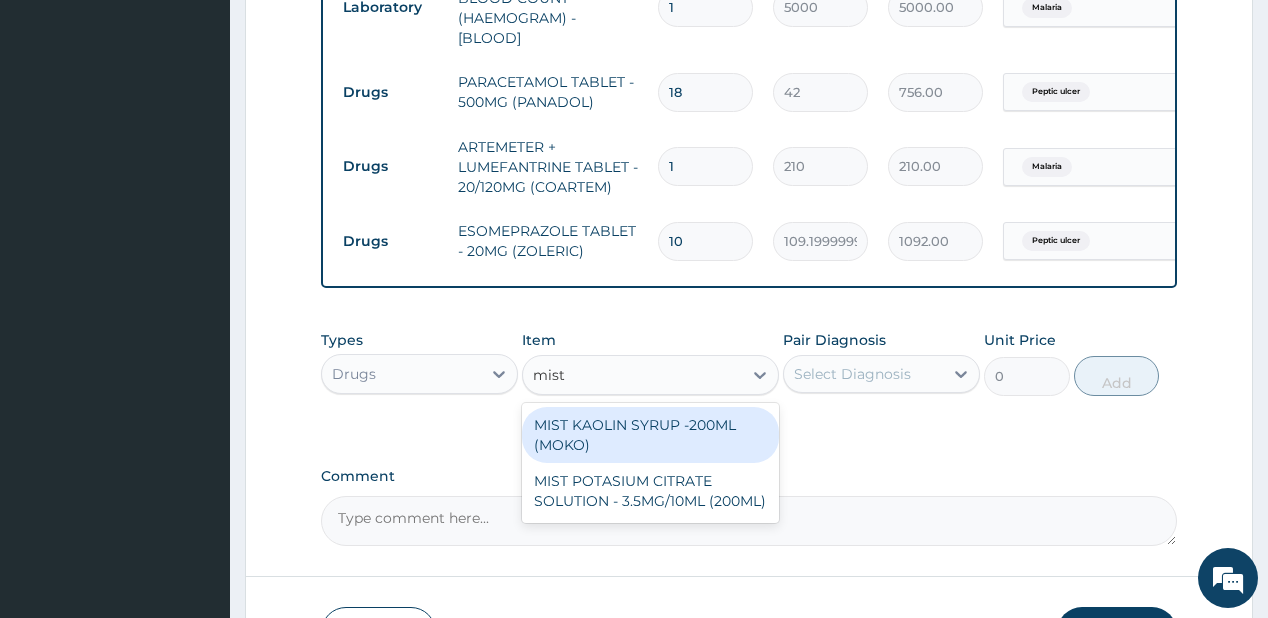 scroll, scrollTop: 1040, scrollLeft: 0, axis: vertical 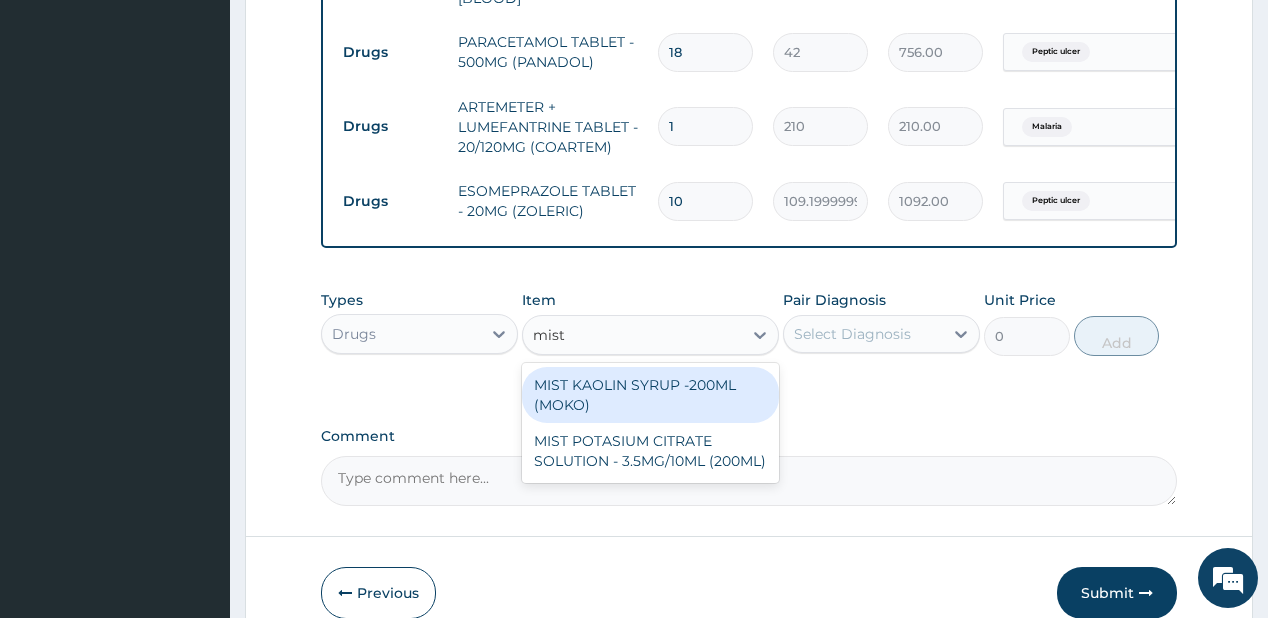 click on "MIST KAOLIN SYRUP -200ML (MOKO)" at bounding box center (650, 395) 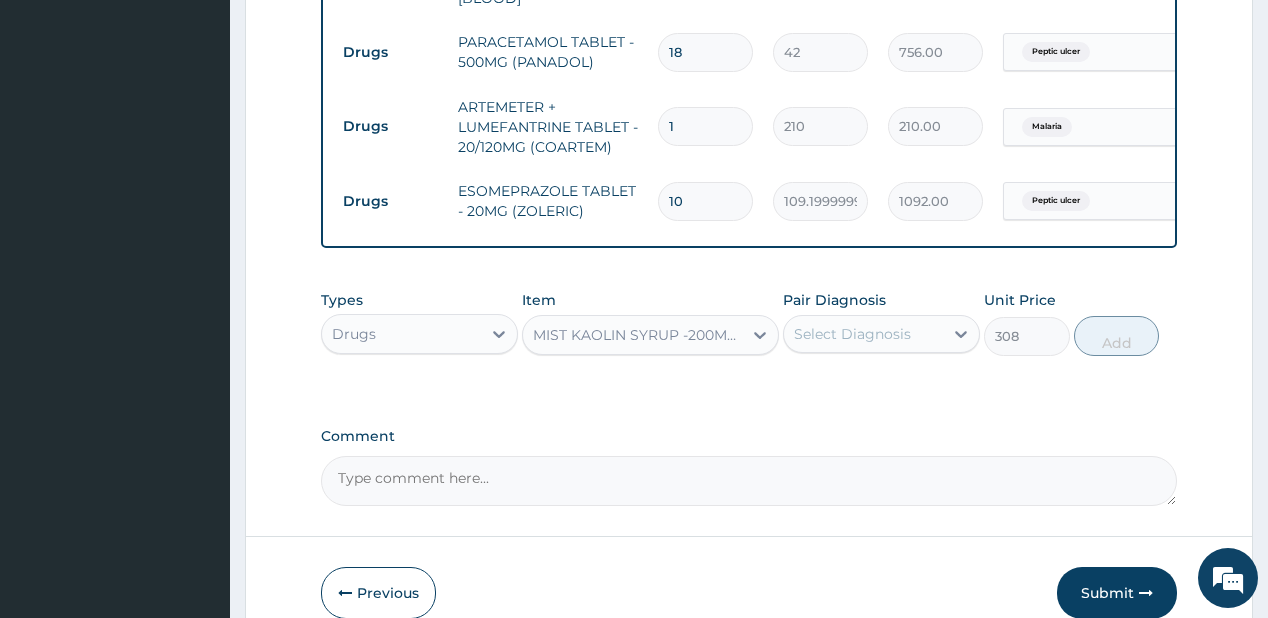 click on "Pair Diagnosis Select Diagnosis" at bounding box center (881, 323) 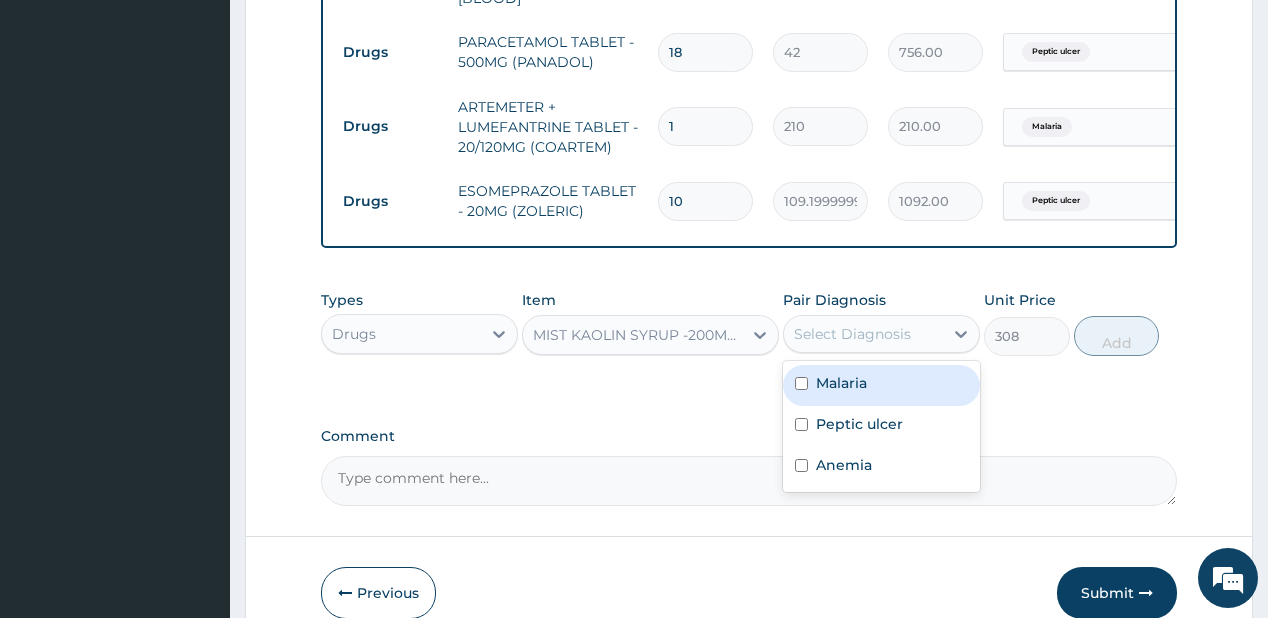 click on "Select Diagnosis" at bounding box center [852, 334] 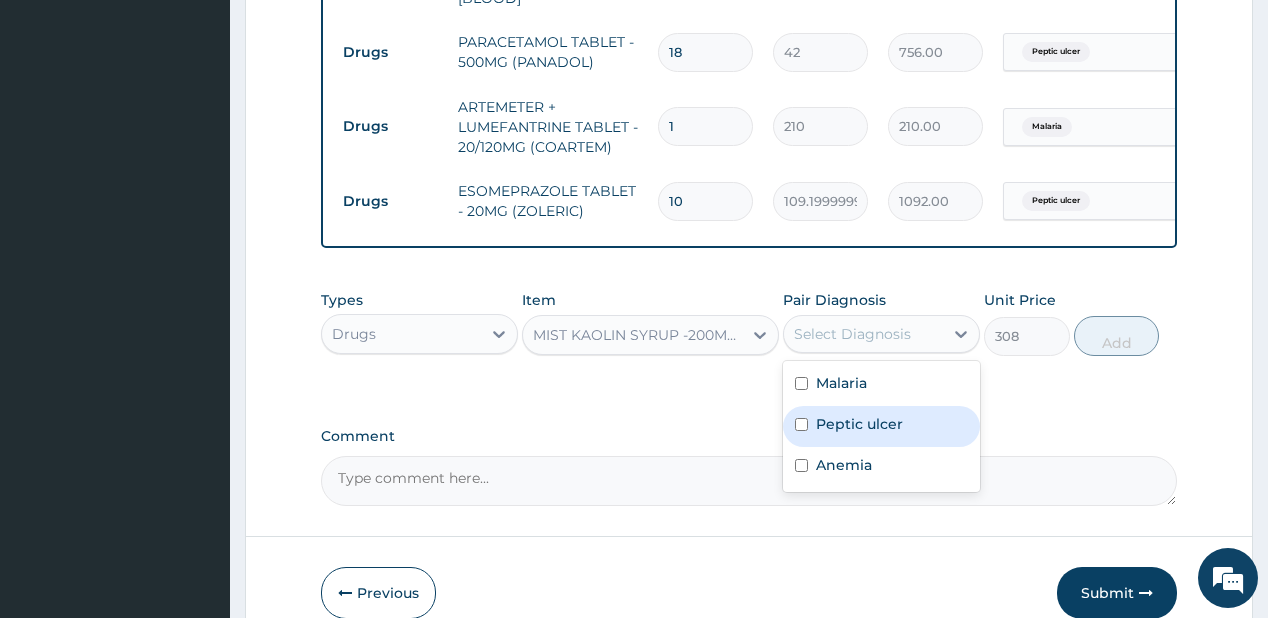 drag, startPoint x: 826, startPoint y: 432, endPoint x: 1024, endPoint y: 370, distance: 207.48012 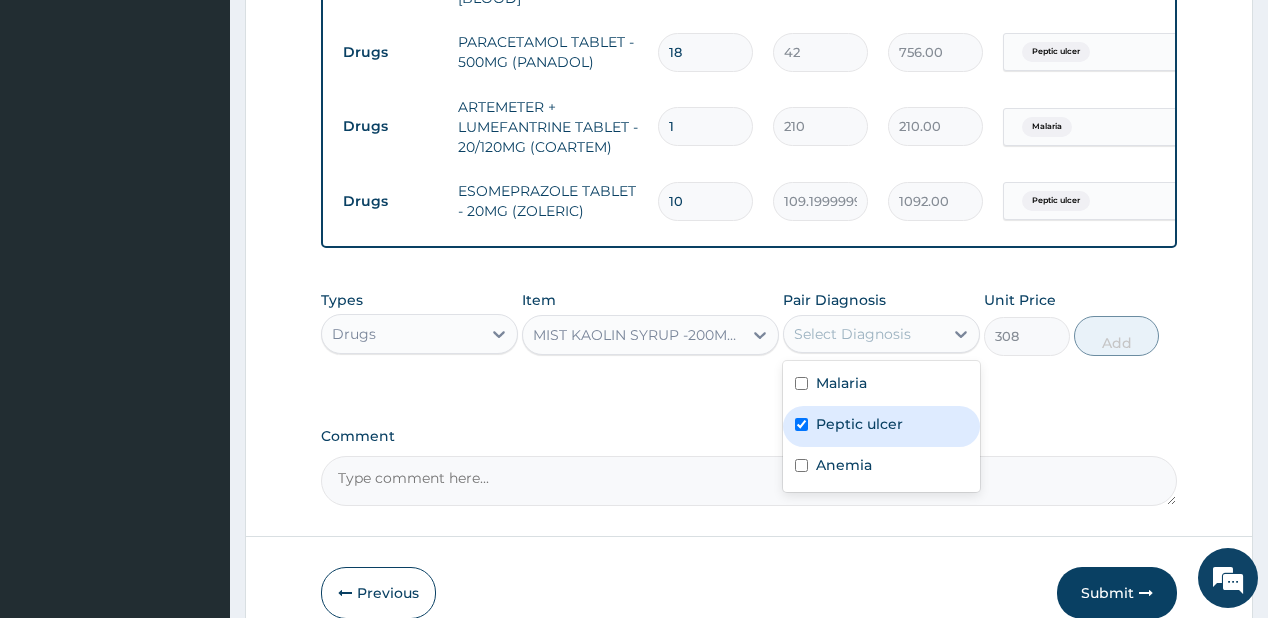 checkbox on "true" 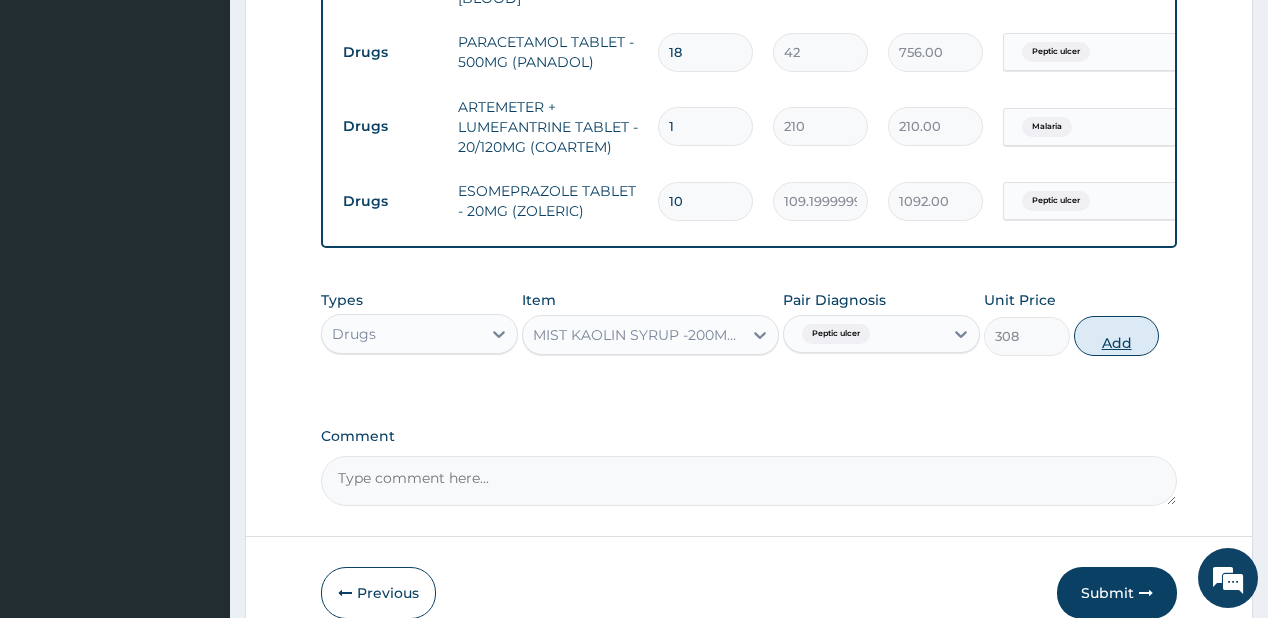click on "Add" at bounding box center (1117, 336) 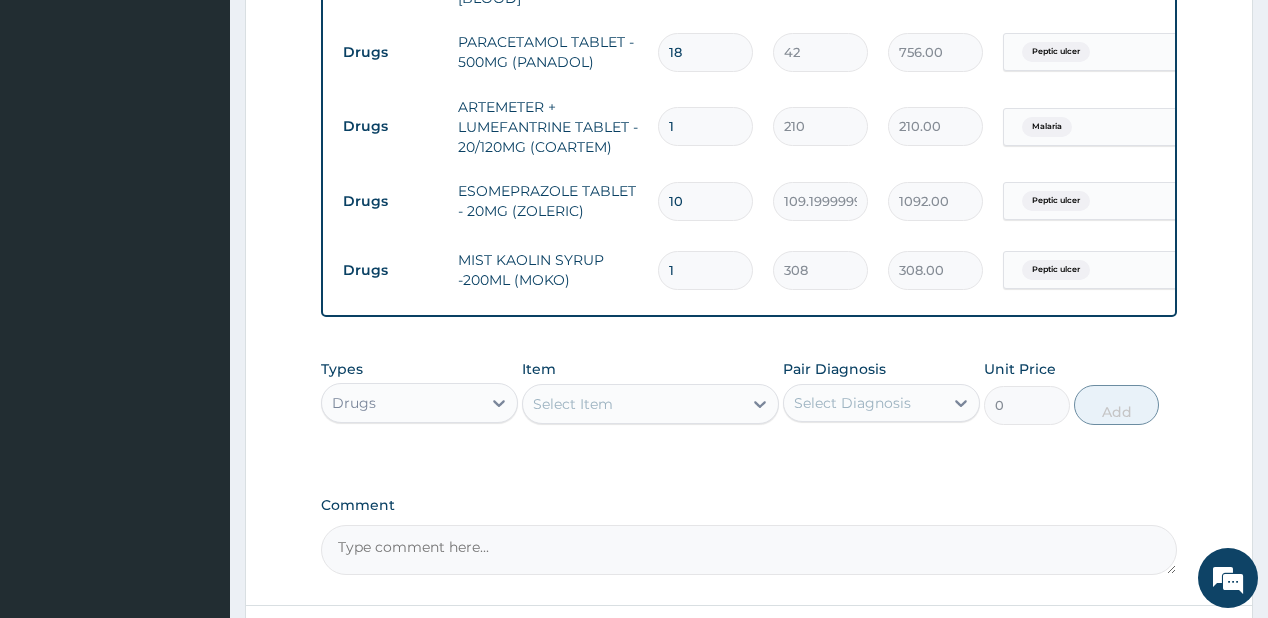 drag, startPoint x: 691, startPoint y: 130, endPoint x: 692, endPoint y: 99, distance: 31.016125 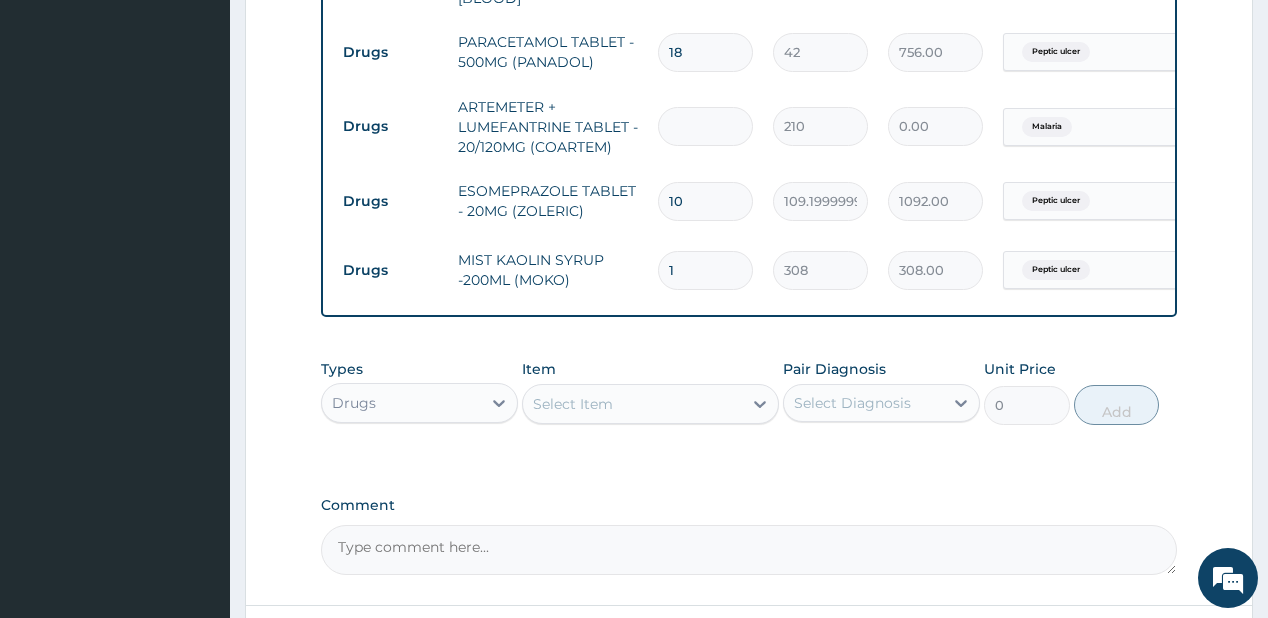 type on "2" 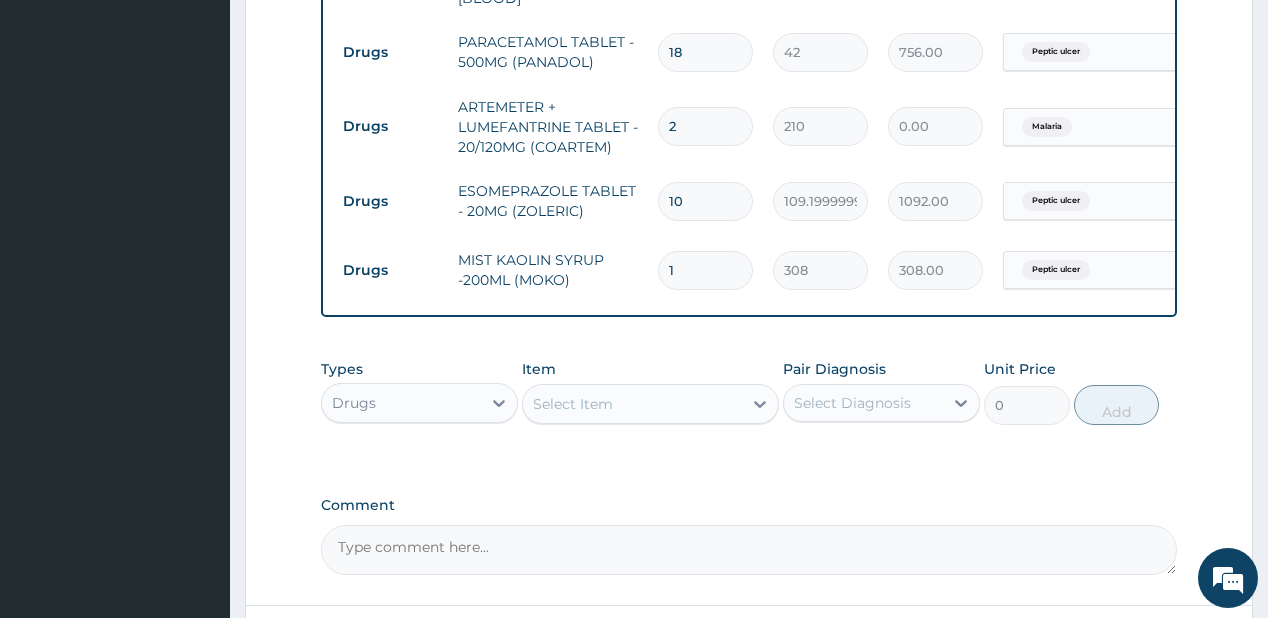type on "420.00" 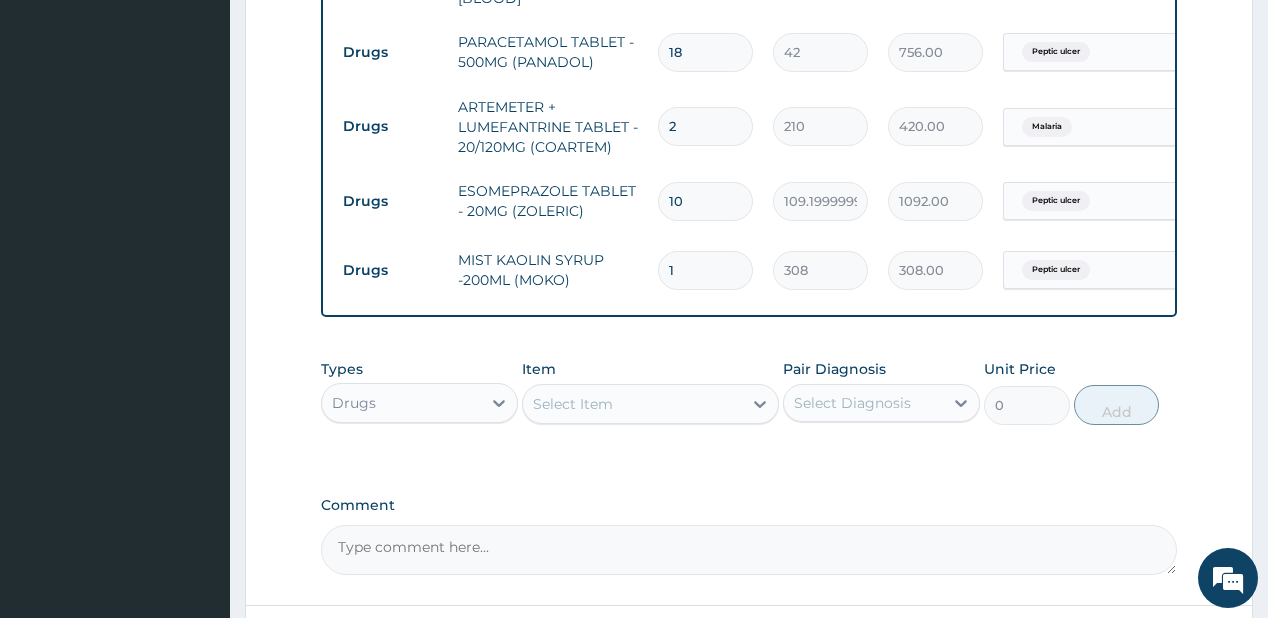 type on "24" 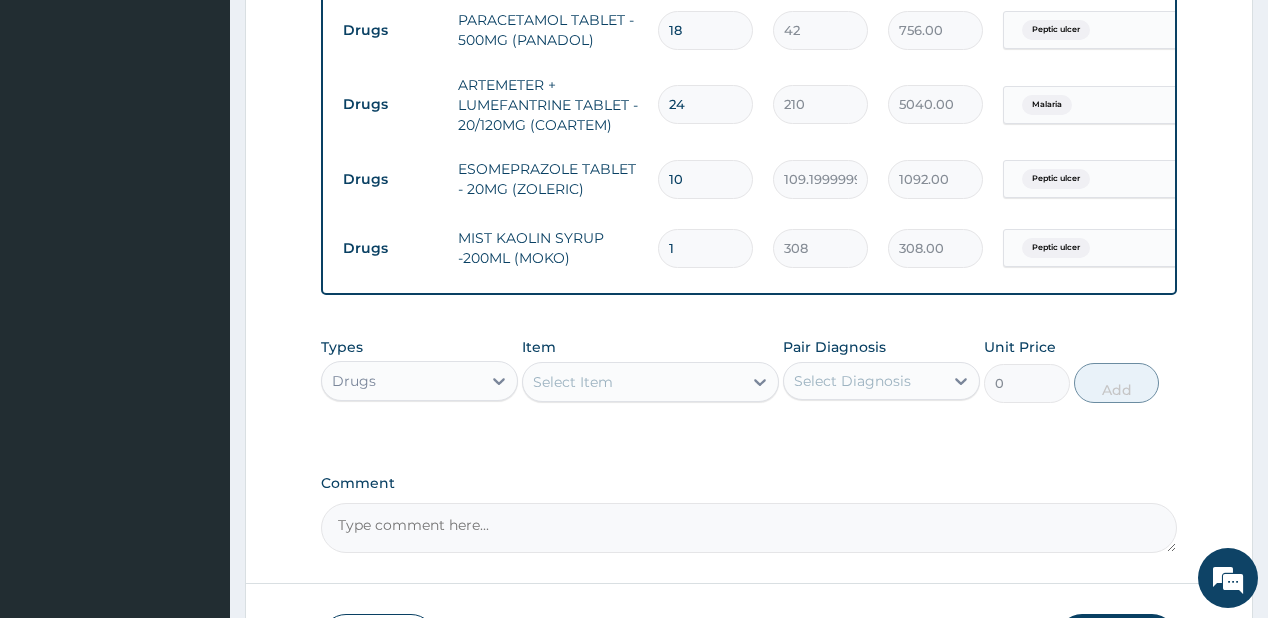 scroll, scrollTop: 975, scrollLeft: 0, axis: vertical 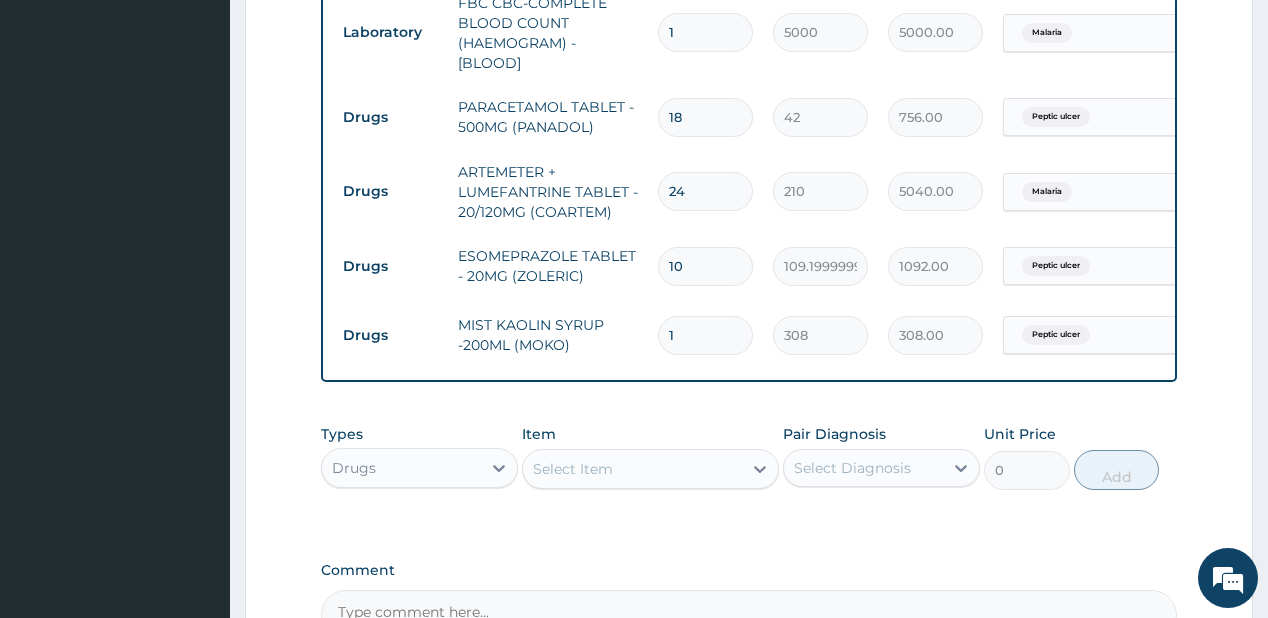 type on "24" 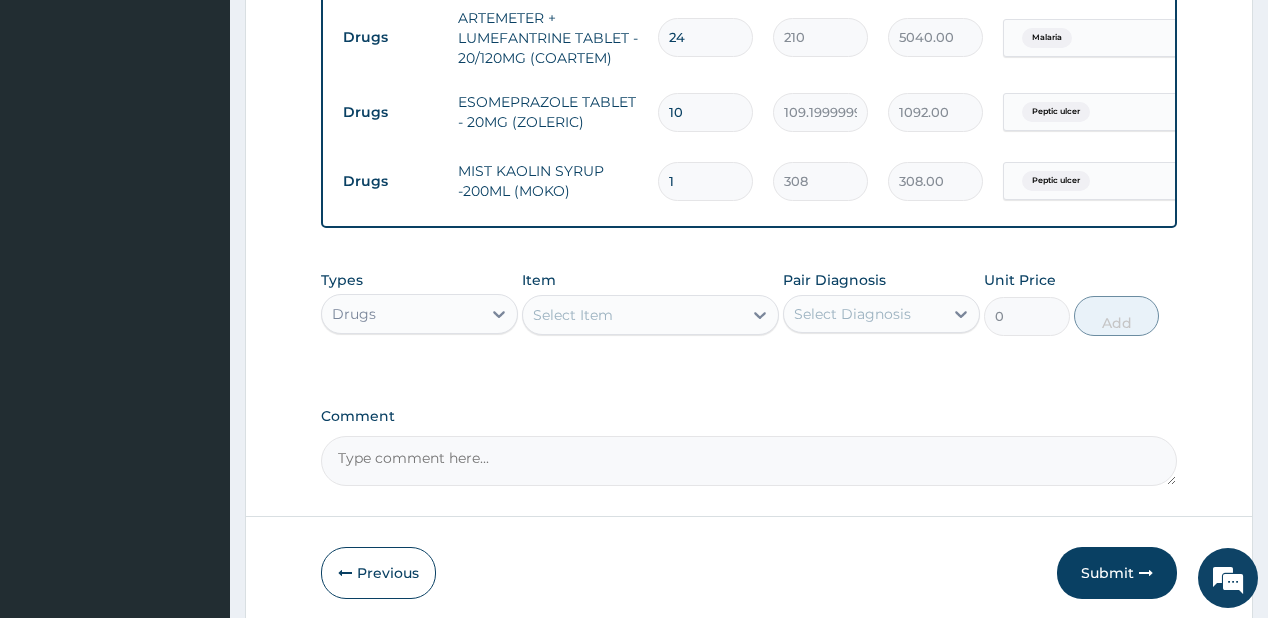 scroll, scrollTop: 1135, scrollLeft: 0, axis: vertical 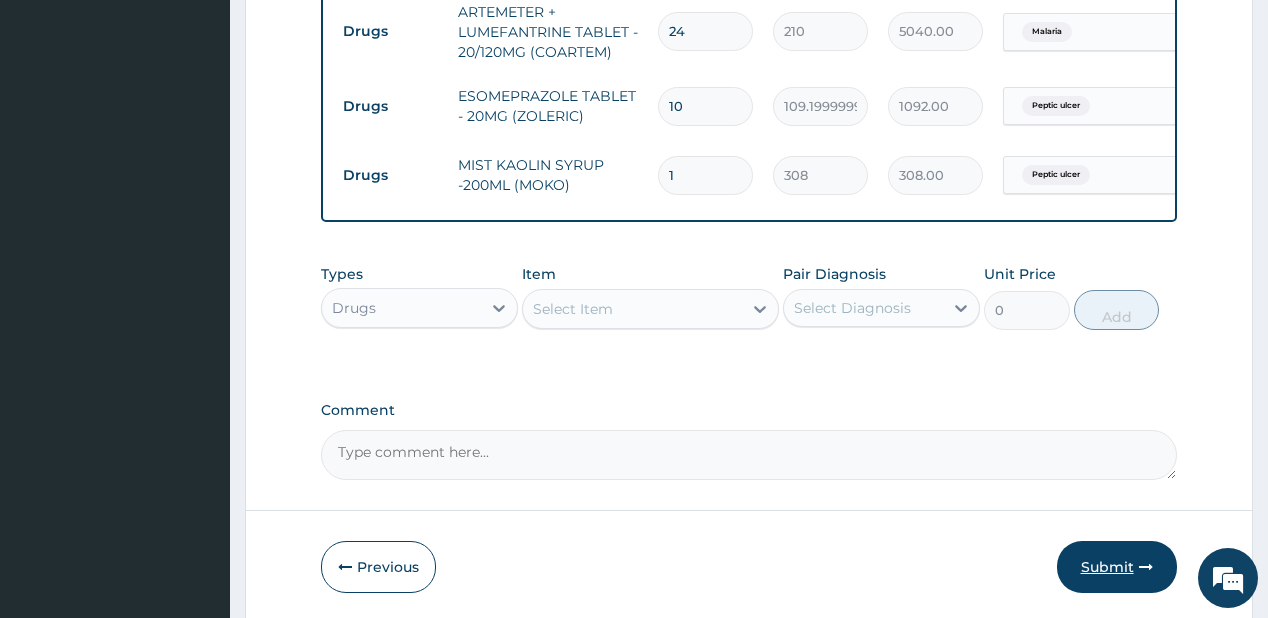 click on "Submit" at bounding box center [1117, 567] 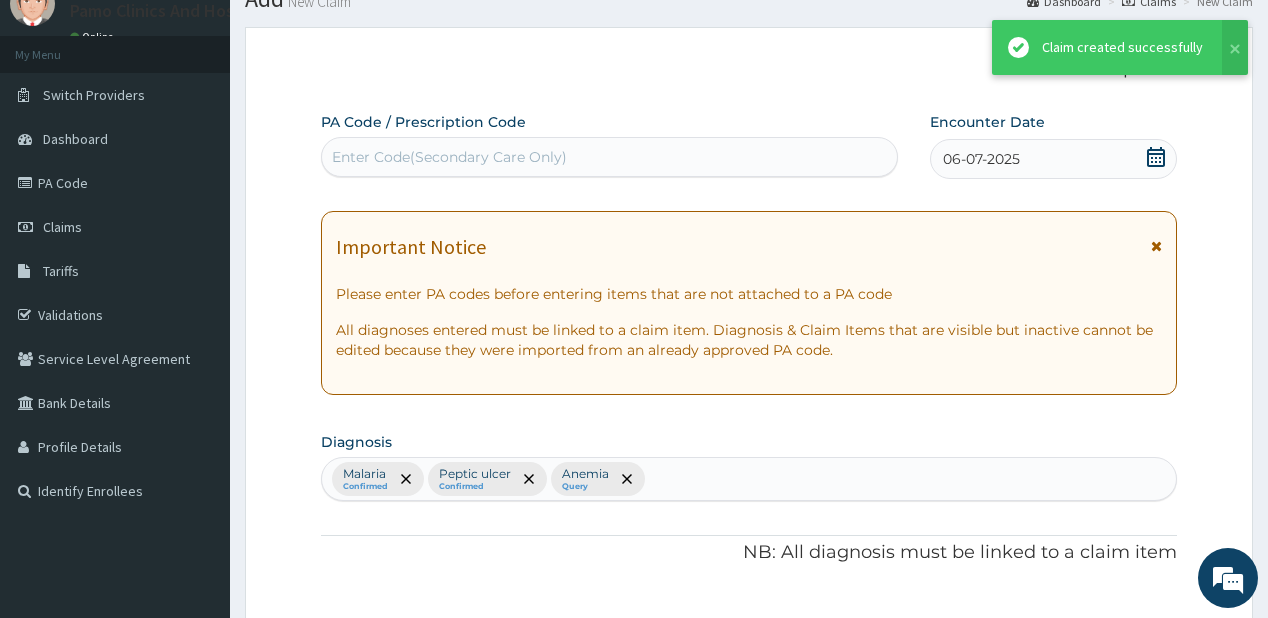 scroll, scrollTop: 1135, scrollLeft: 0, axis: vertical 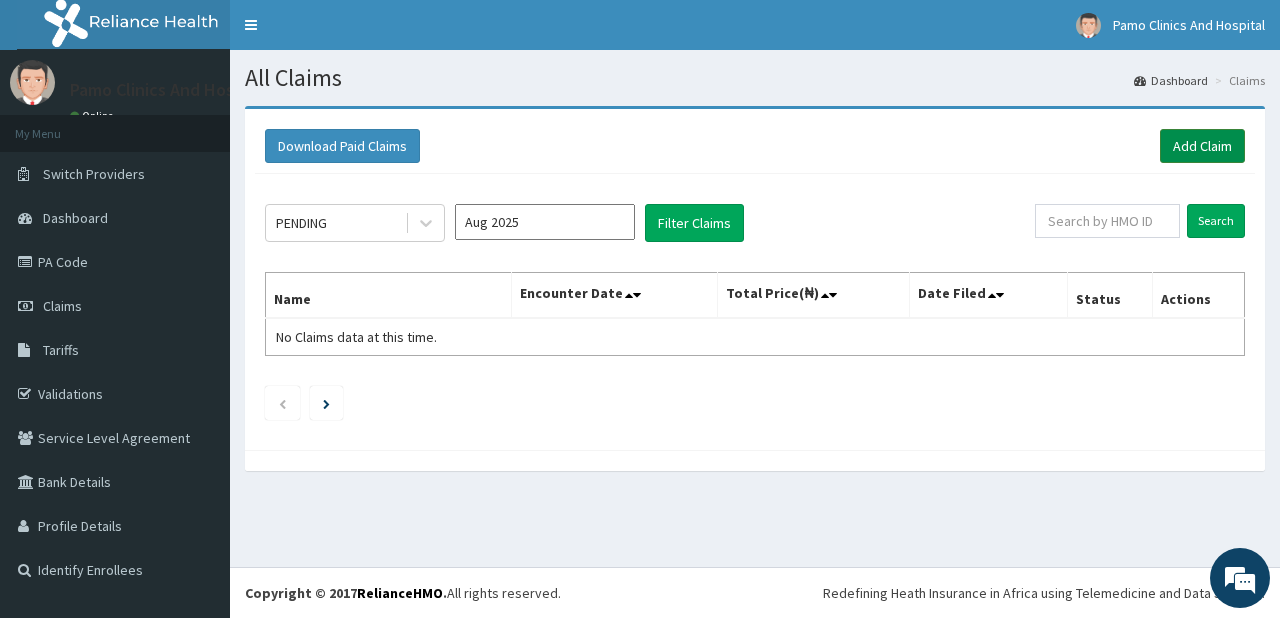 click on "Add Claim" at bounding box center [1202, 146] 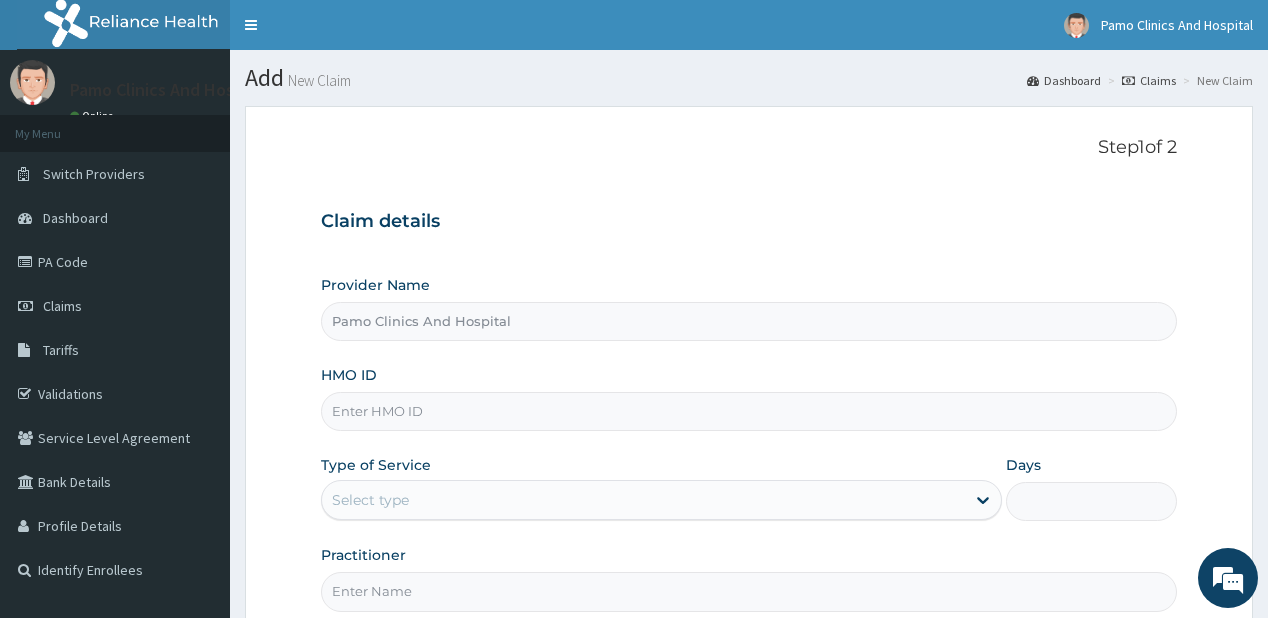 scroll, scrollTop: 0, scrollLeft: 0, axis: both 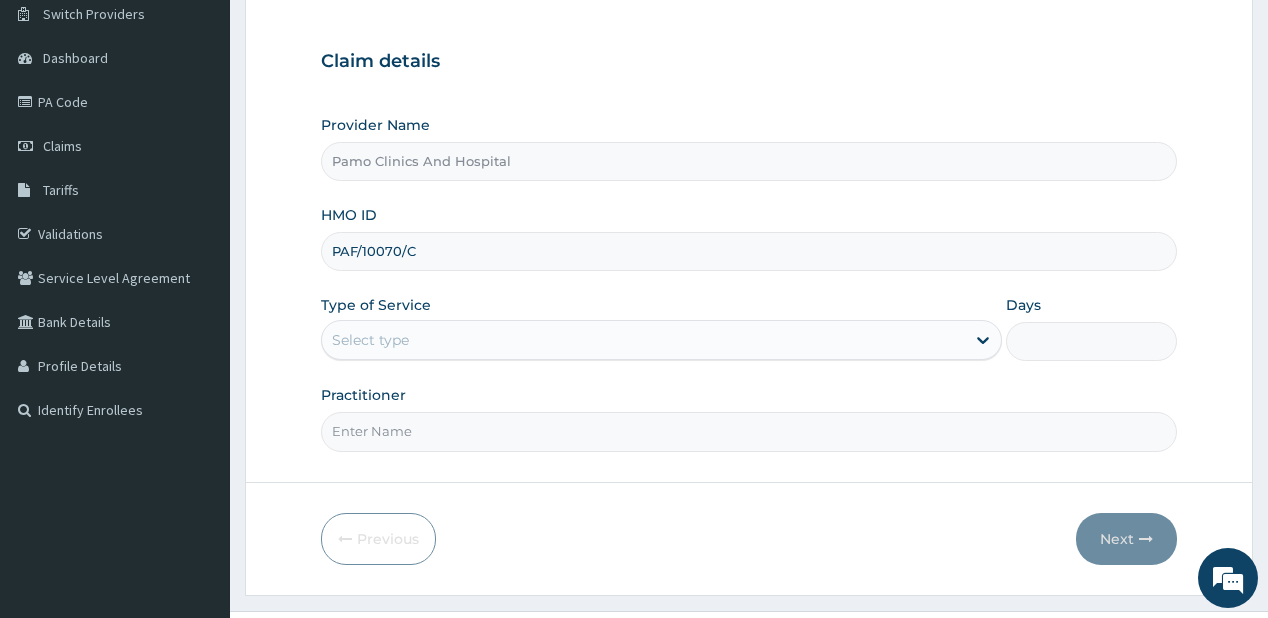 type on "PAF/10070/C" 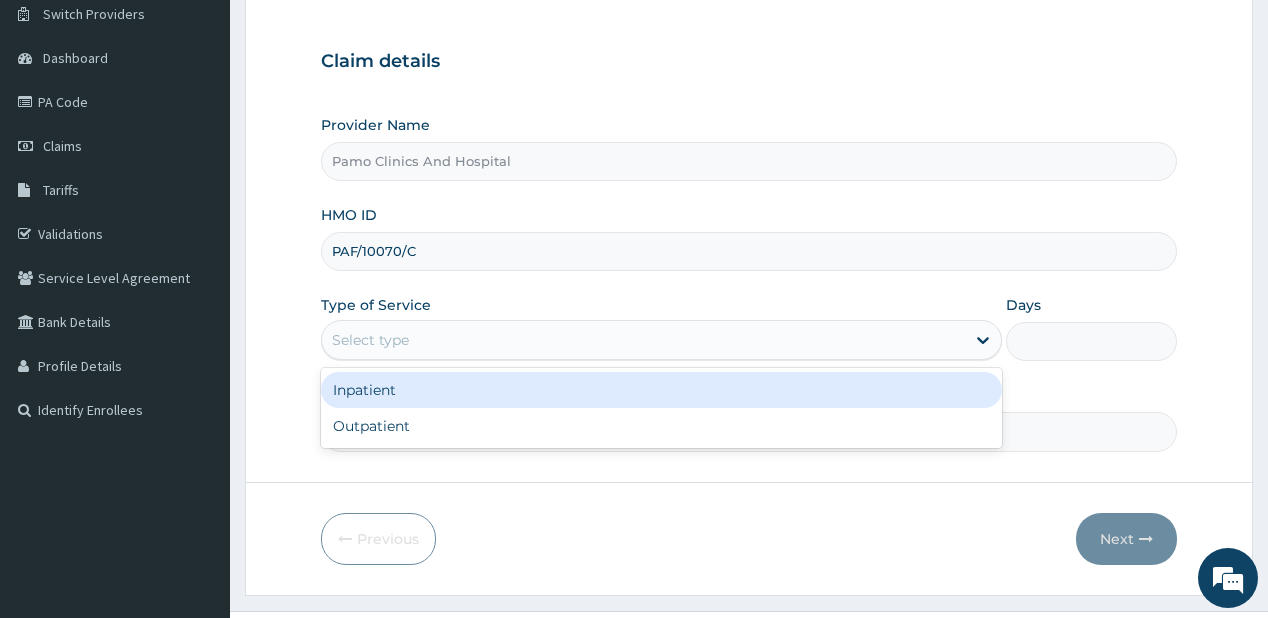 click on "Select type" at bounding box center [370, 340] 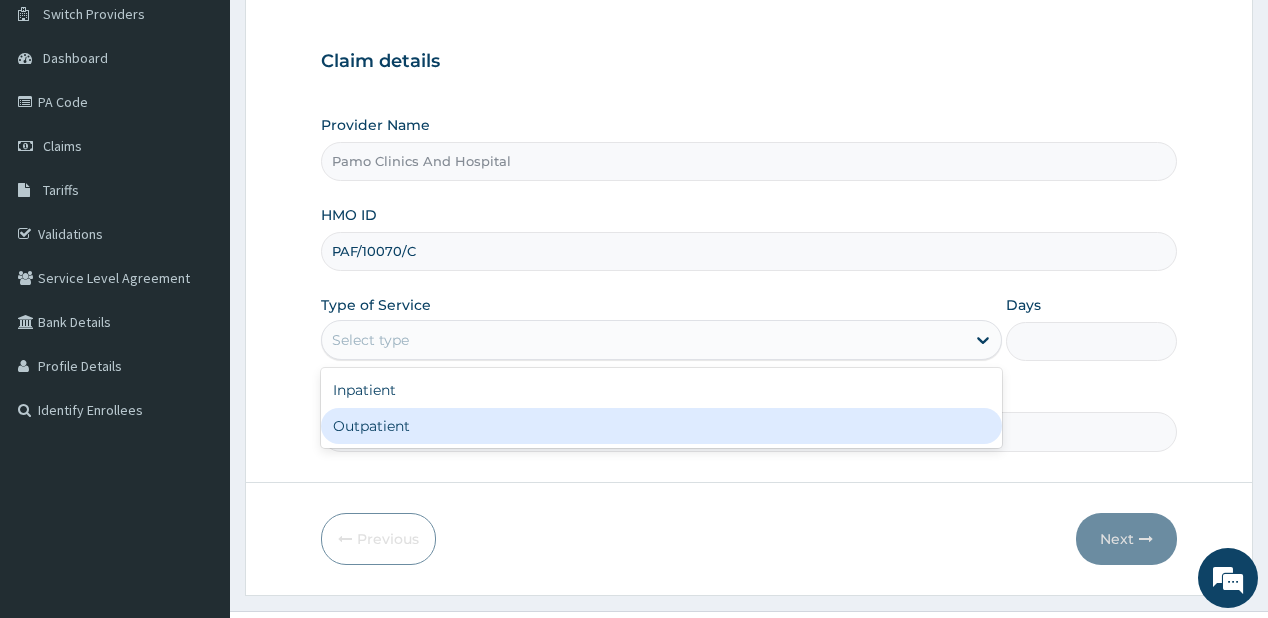 click on "Outpatient" at bounding box center (661, 426) 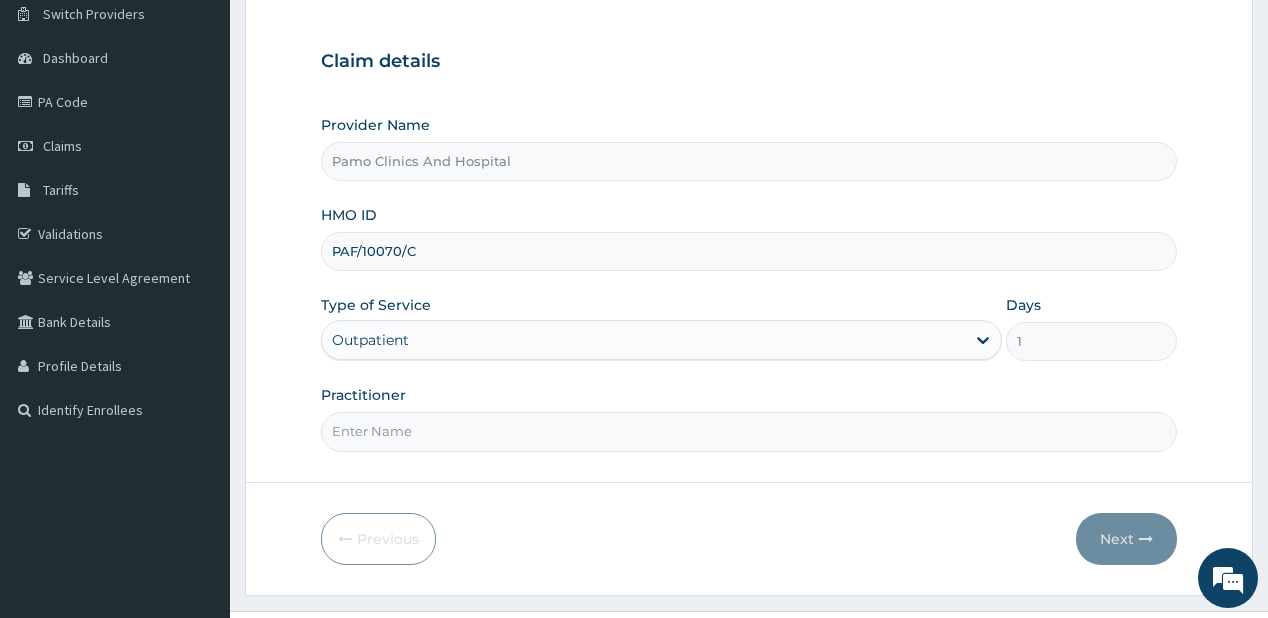 click on "Practitioner" at bounding box center (748, 431) 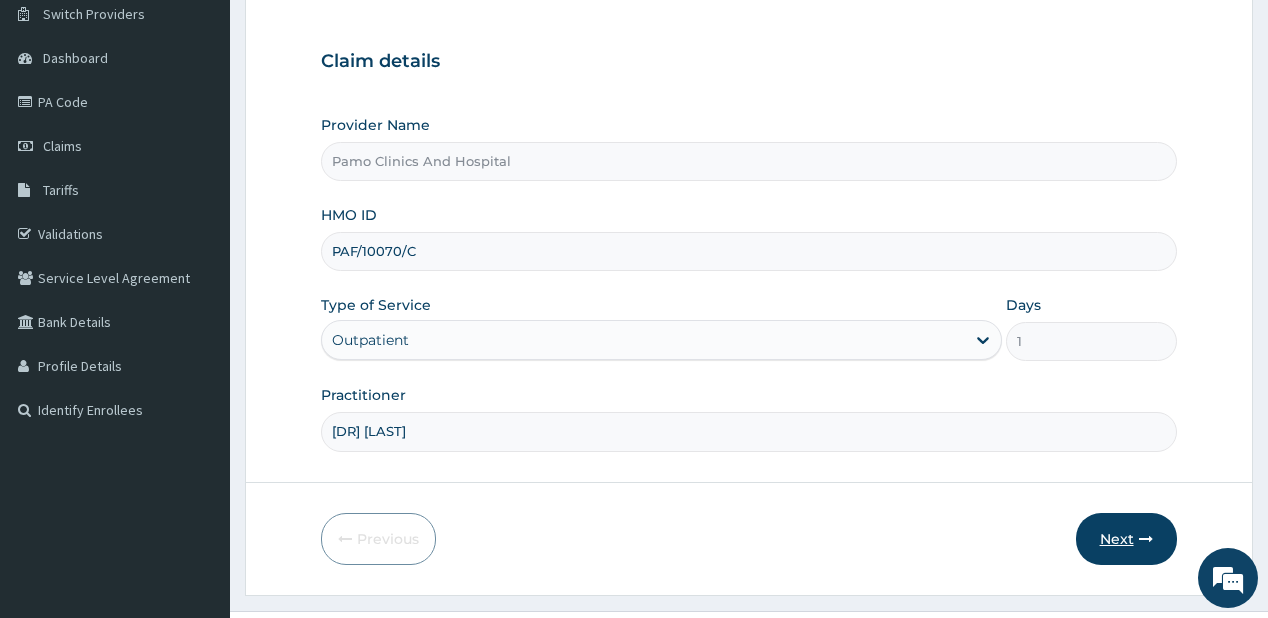 click at bounding box center [1146, 539] 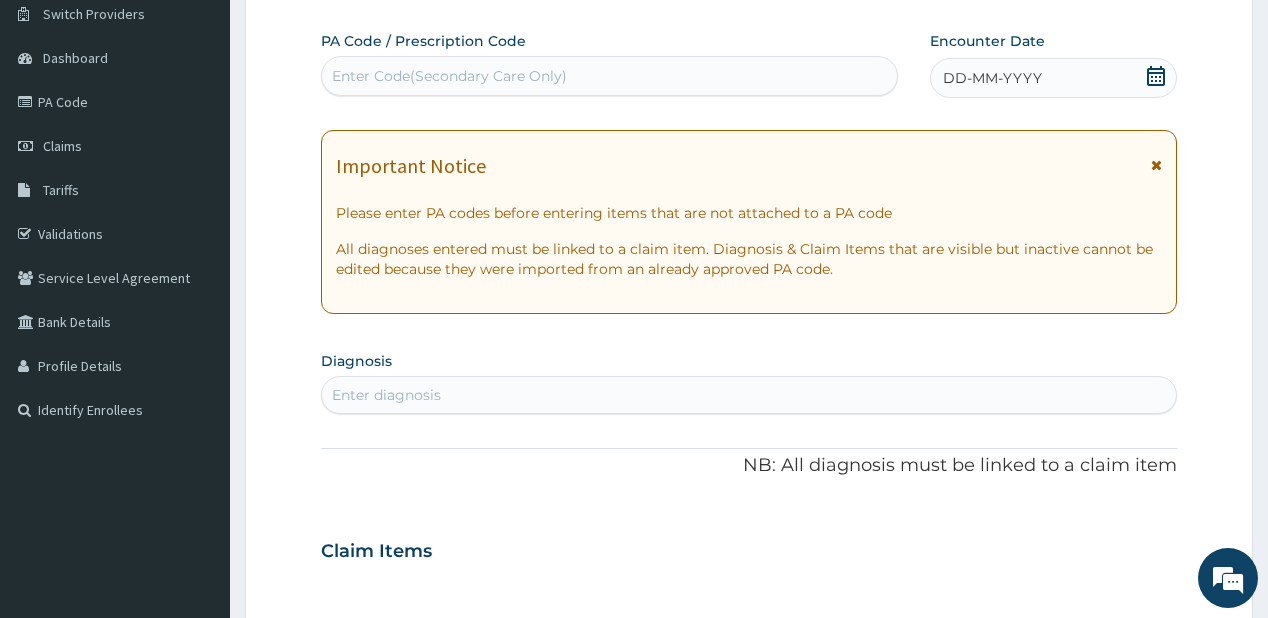 click on "DD-MM-YYYY" at bounding box center [1053, 78] 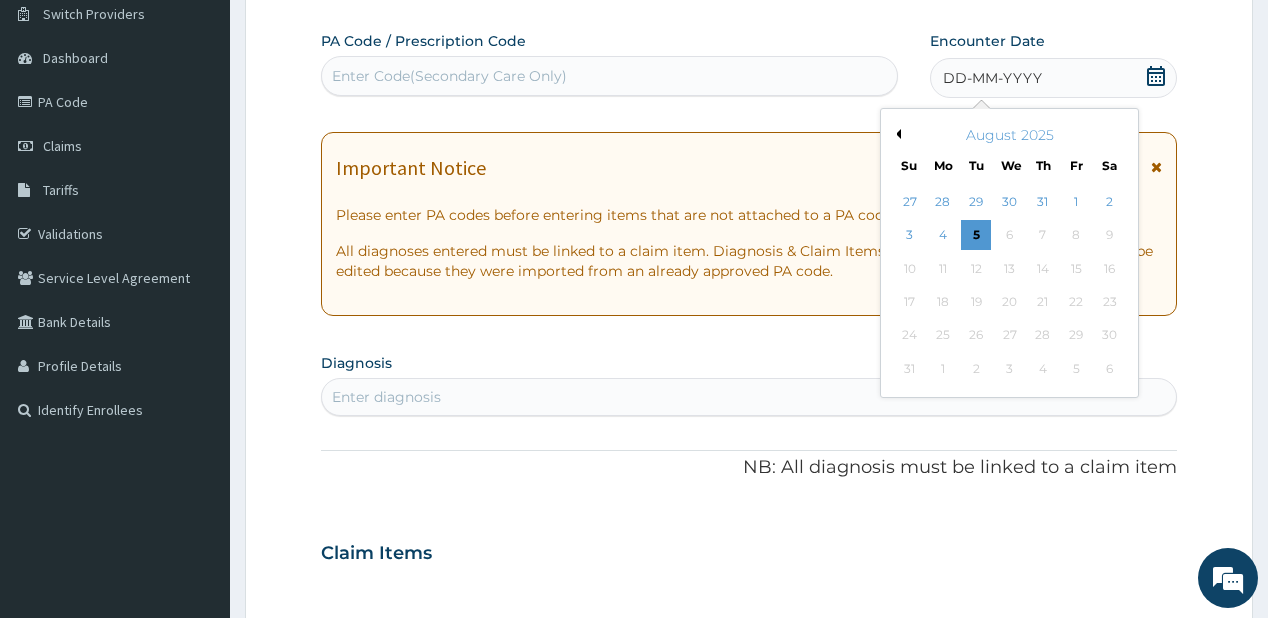 click on "August 2025" at bounding box center [1009, 135] 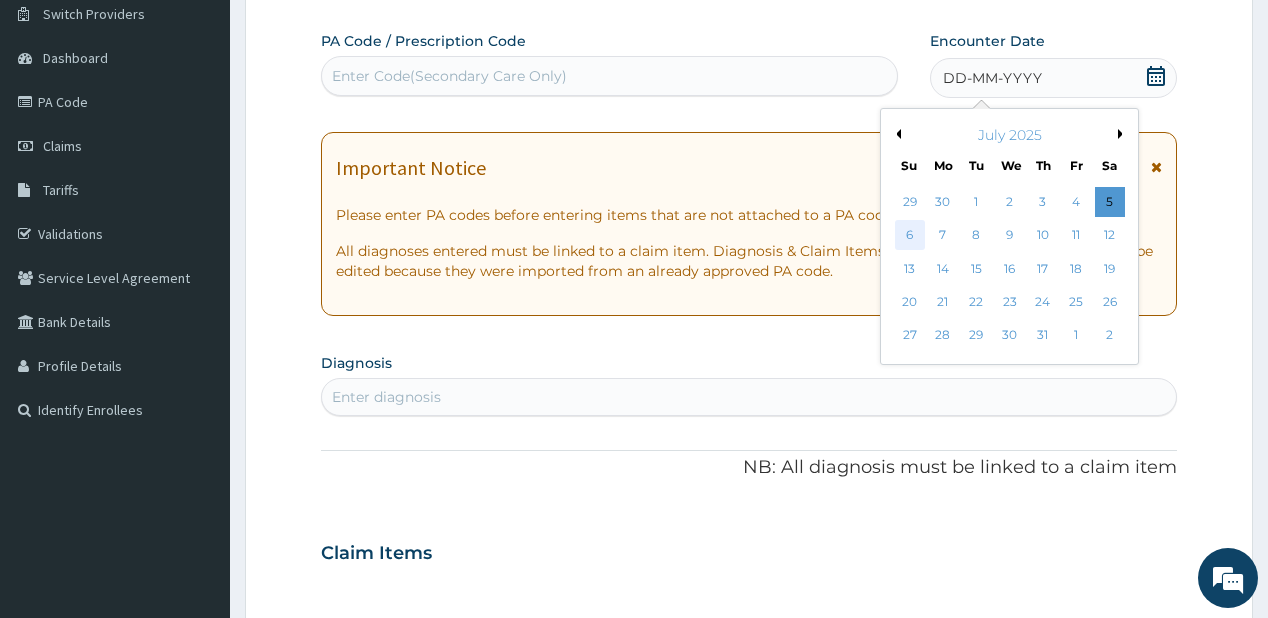 click on "6" at bounding box center [909, 236] 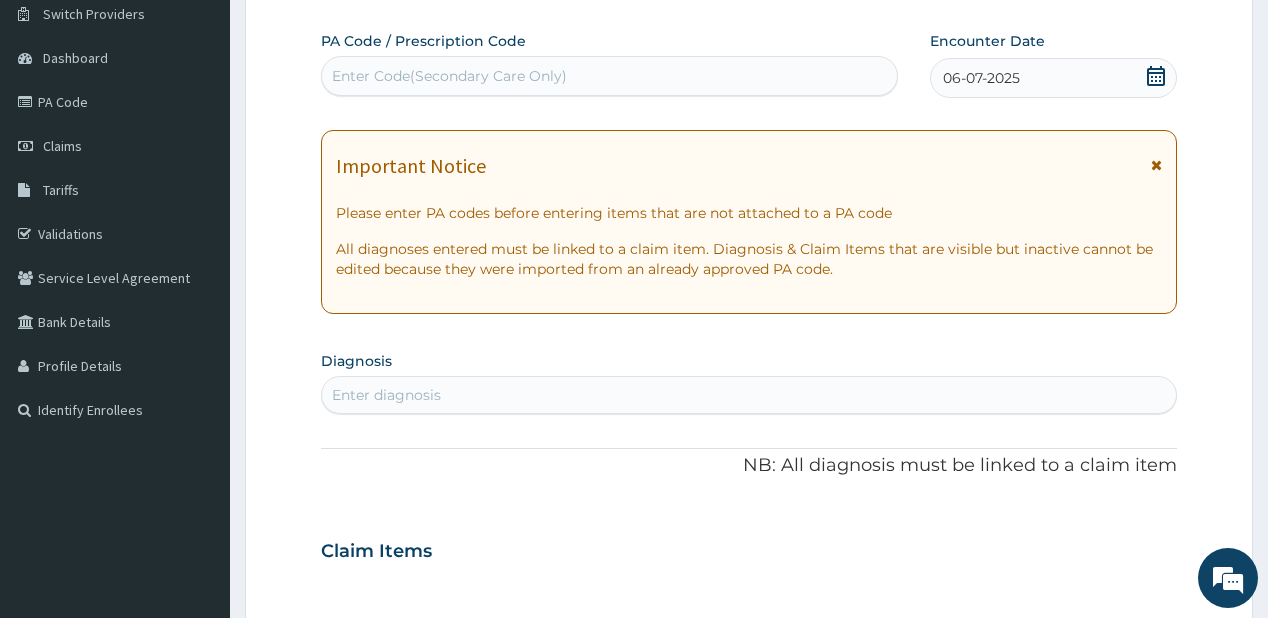 click on "Enter diagnosis" at bounding box center [386, 395] 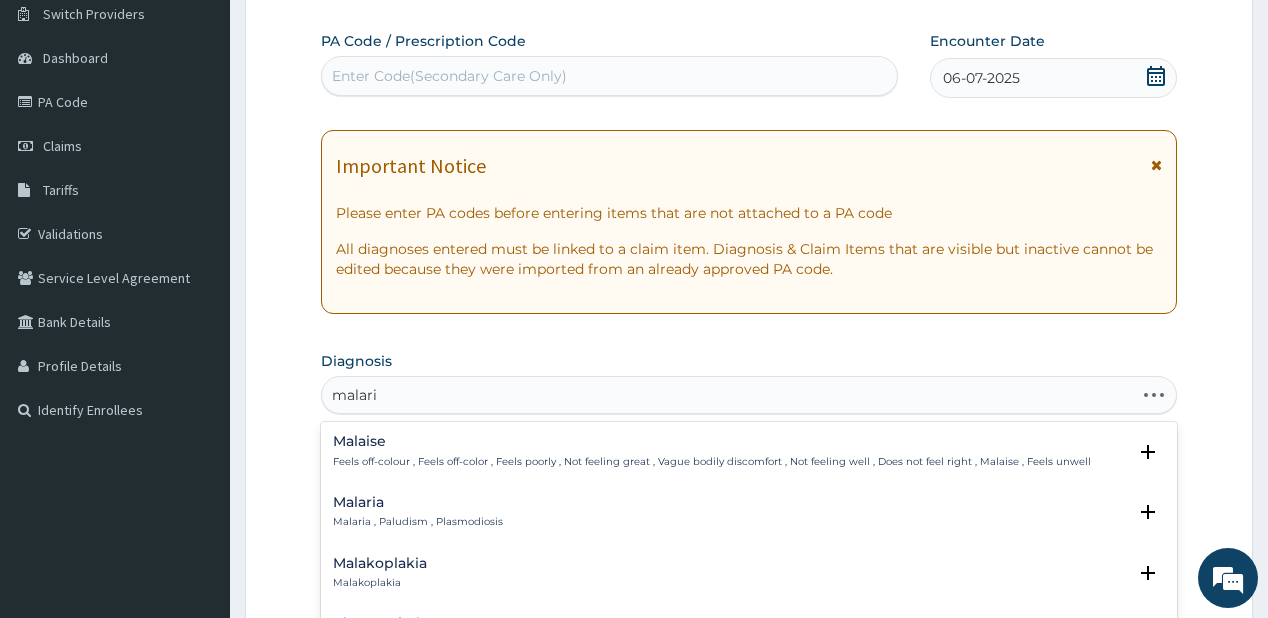 type on "malaria" 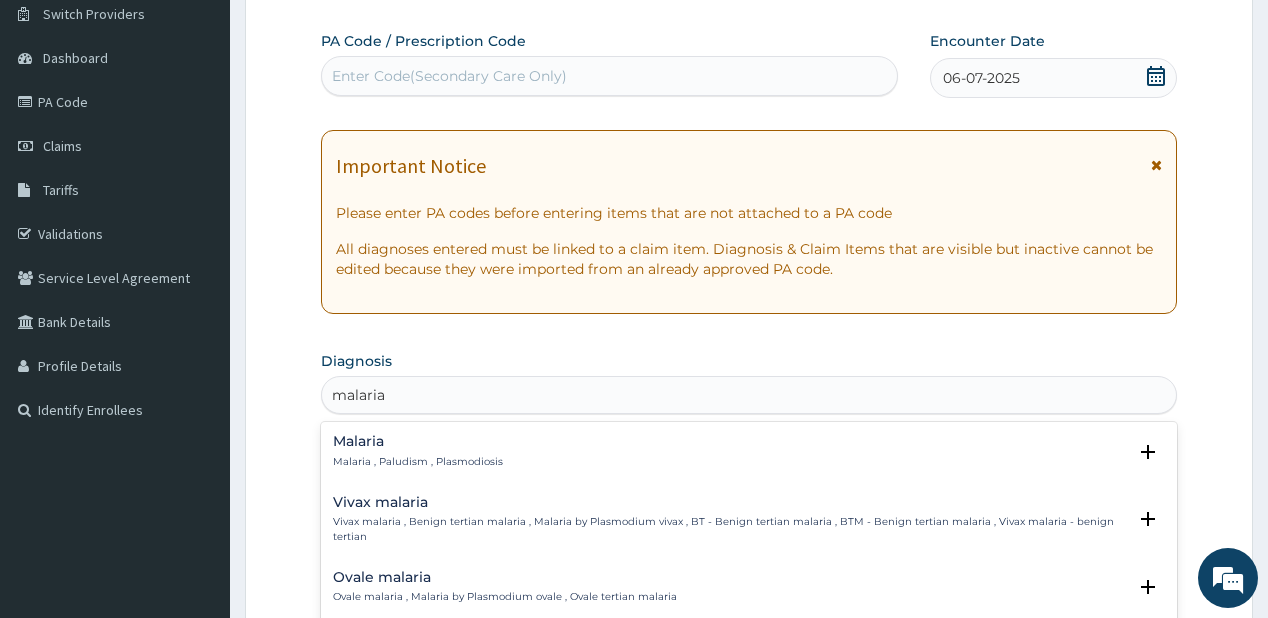 click on "Malaria , Paludism , Plasmodiosis" at bounding box center (418, 462) 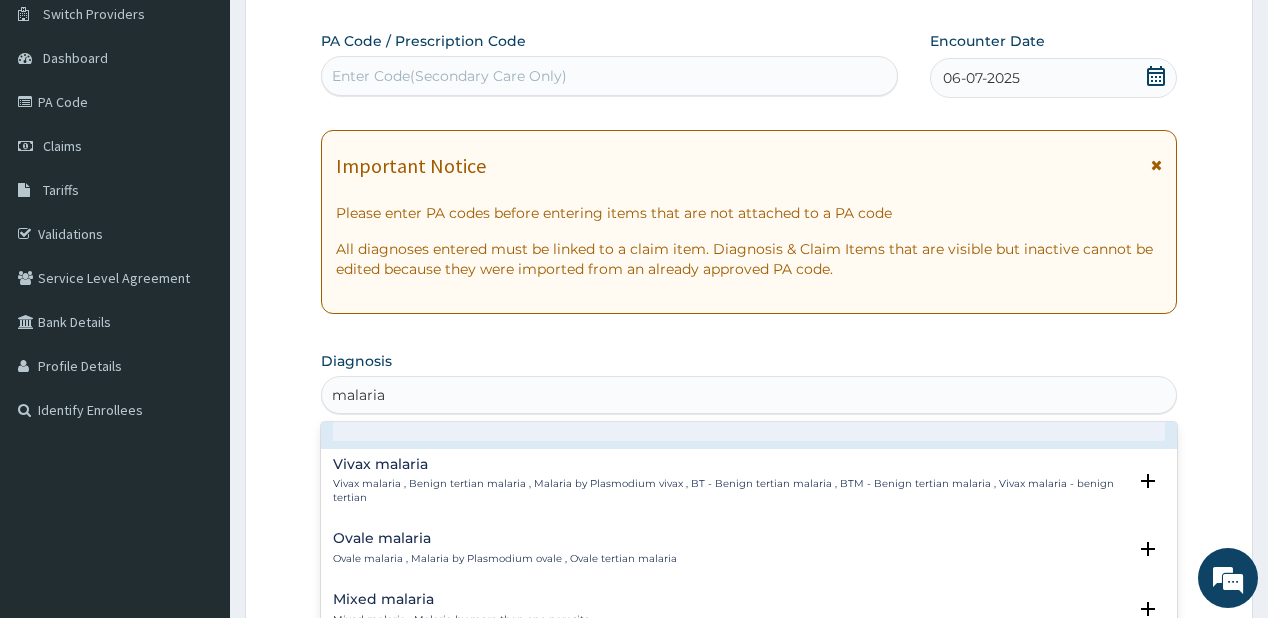 scroll, scrollTop: 240, scrollLeft: 0, axis: vertical 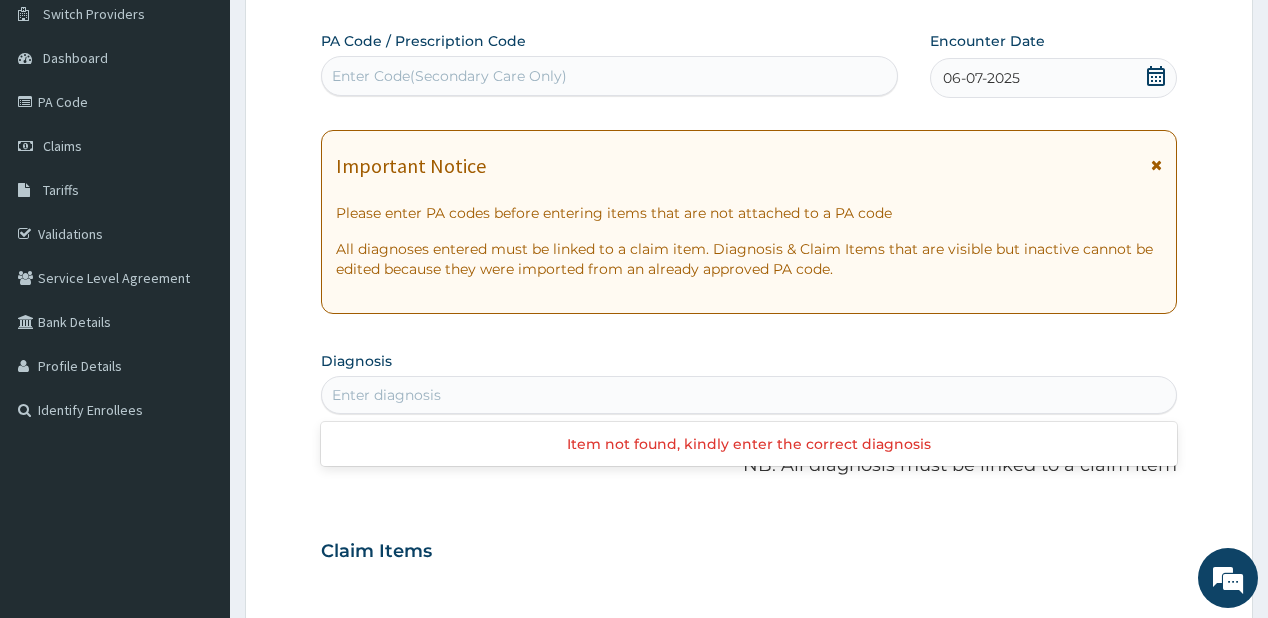 click on "Enter diagnosis" at bounding box center [748, 395] 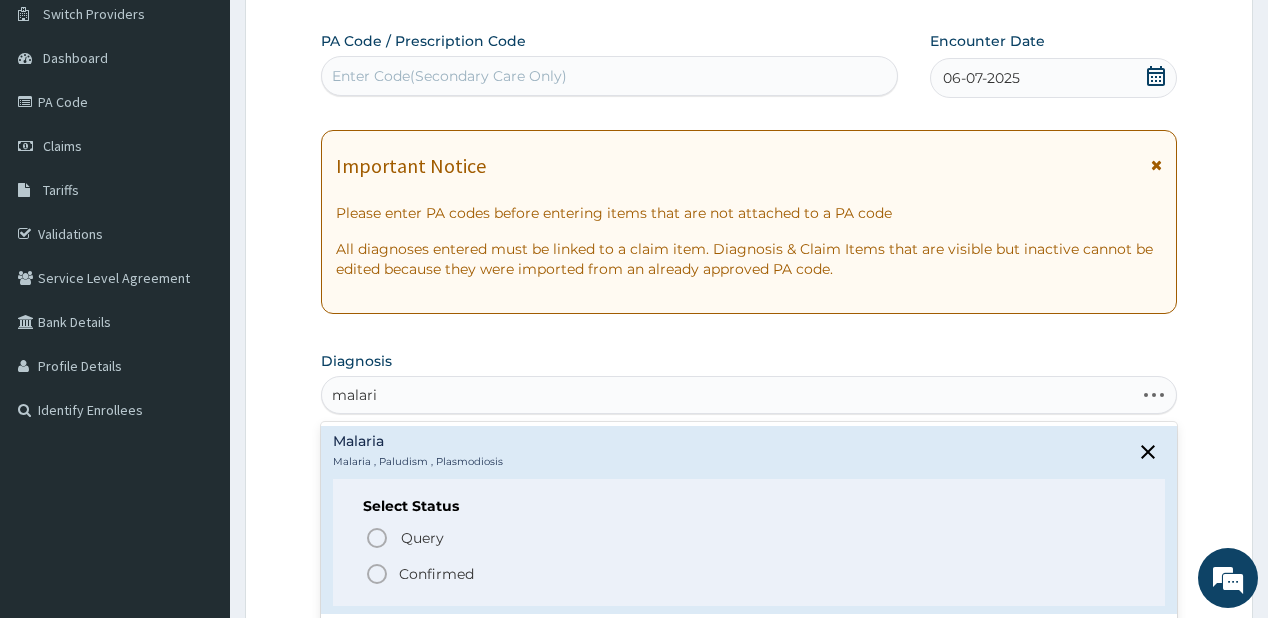 type on "malaria" 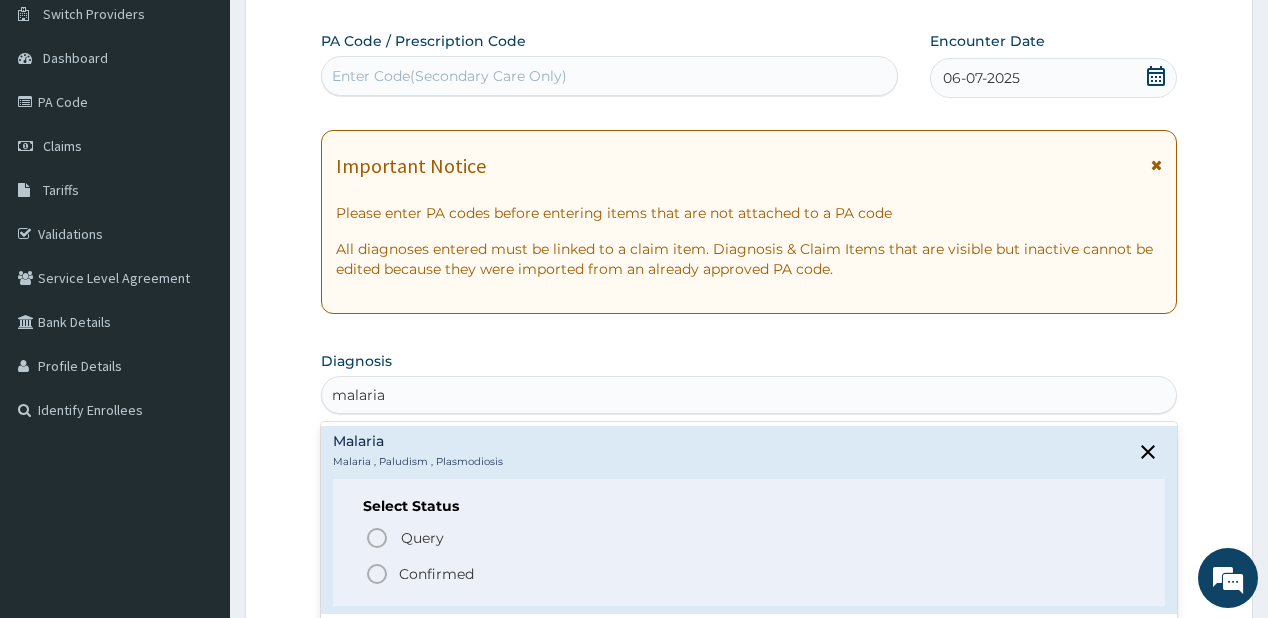 click 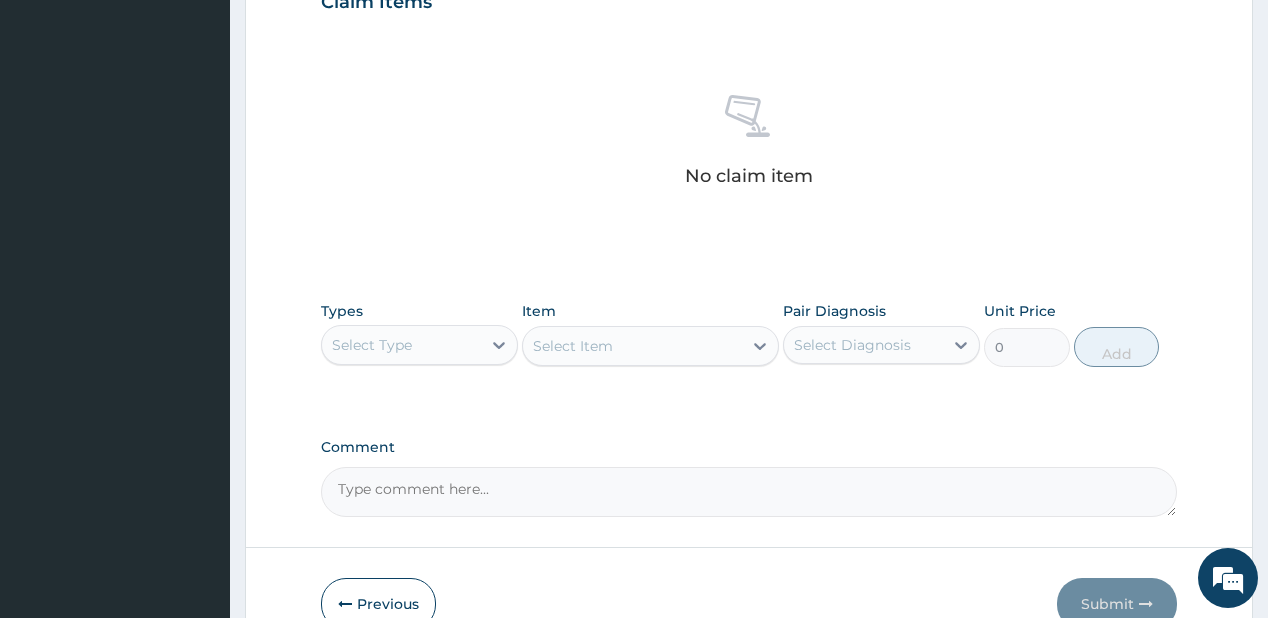 scroll, scrollTop: 800, scrollLeft: 0, axis: vertical 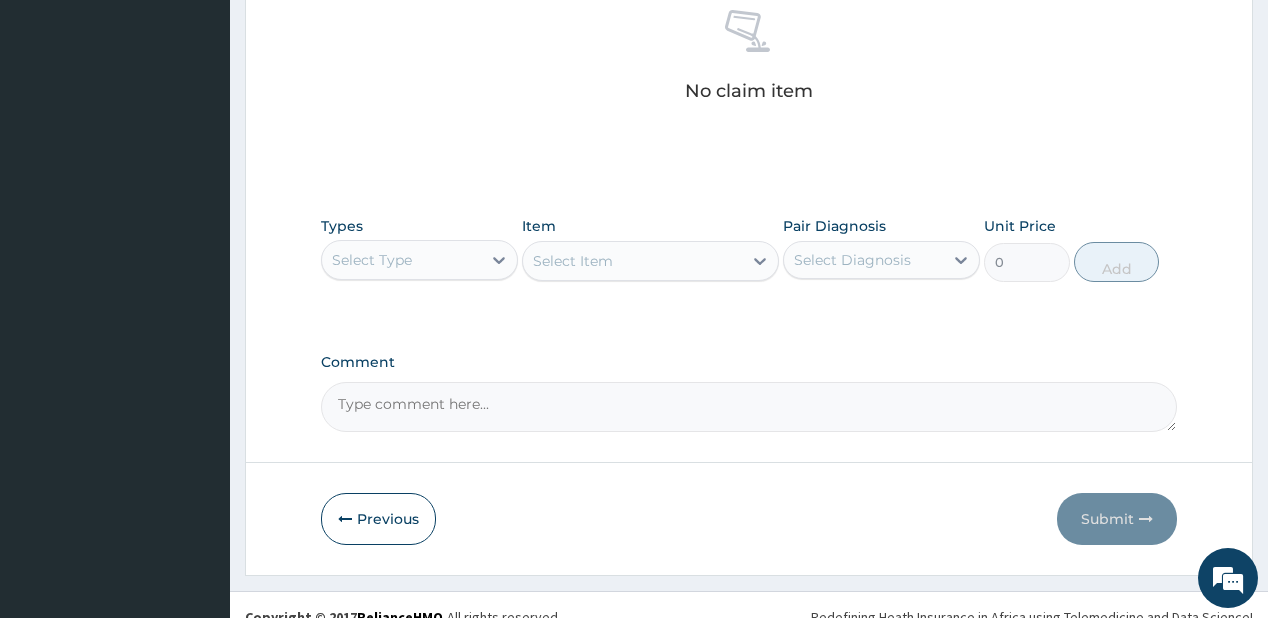 click on "Select Type" at bounding box center (372, 260) 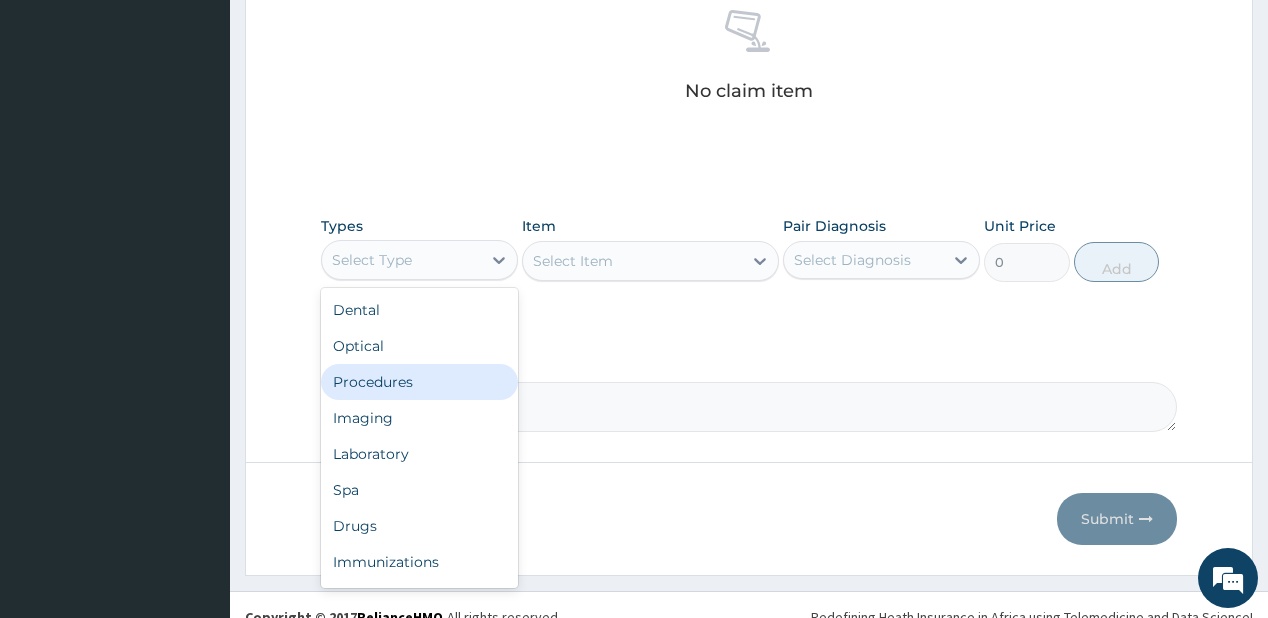 click on "Procedures" at bounding box center (419, 382) 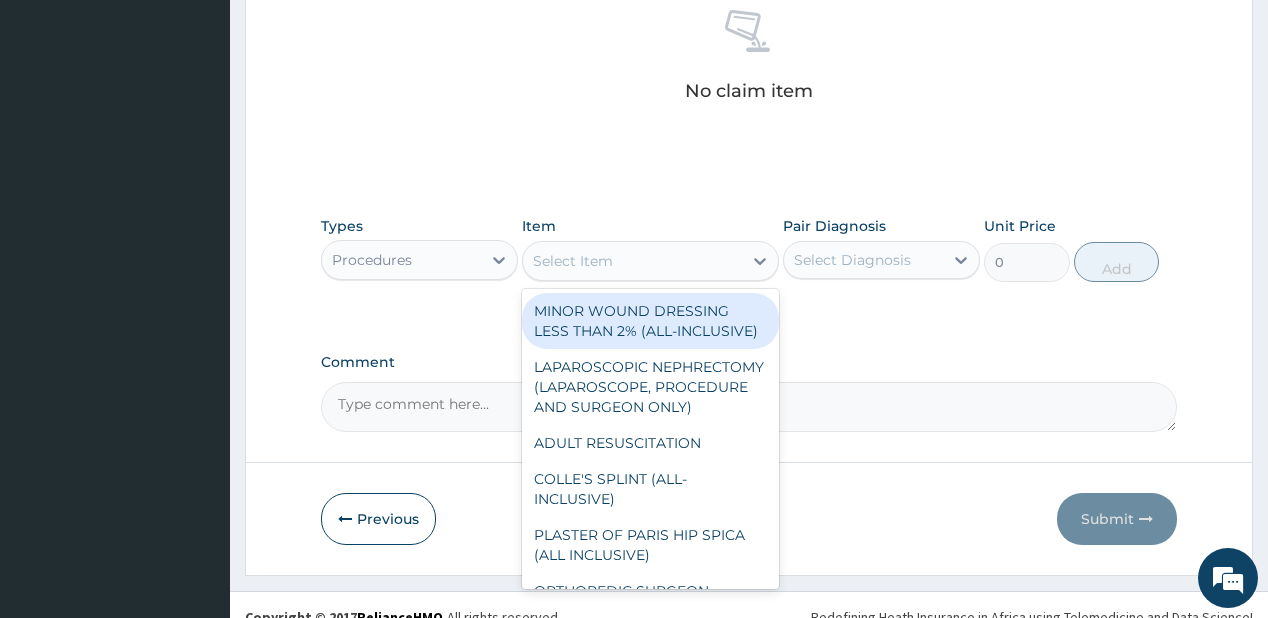 click on "Select Item" at bounding box center (573, 261) 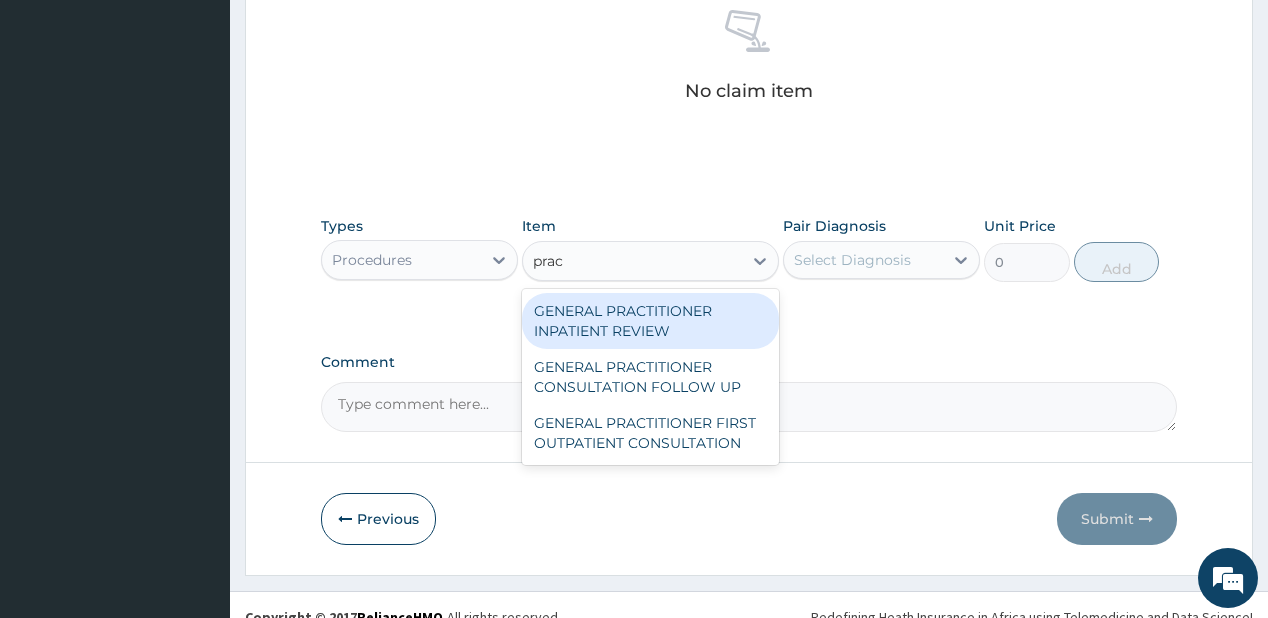type on "pract" 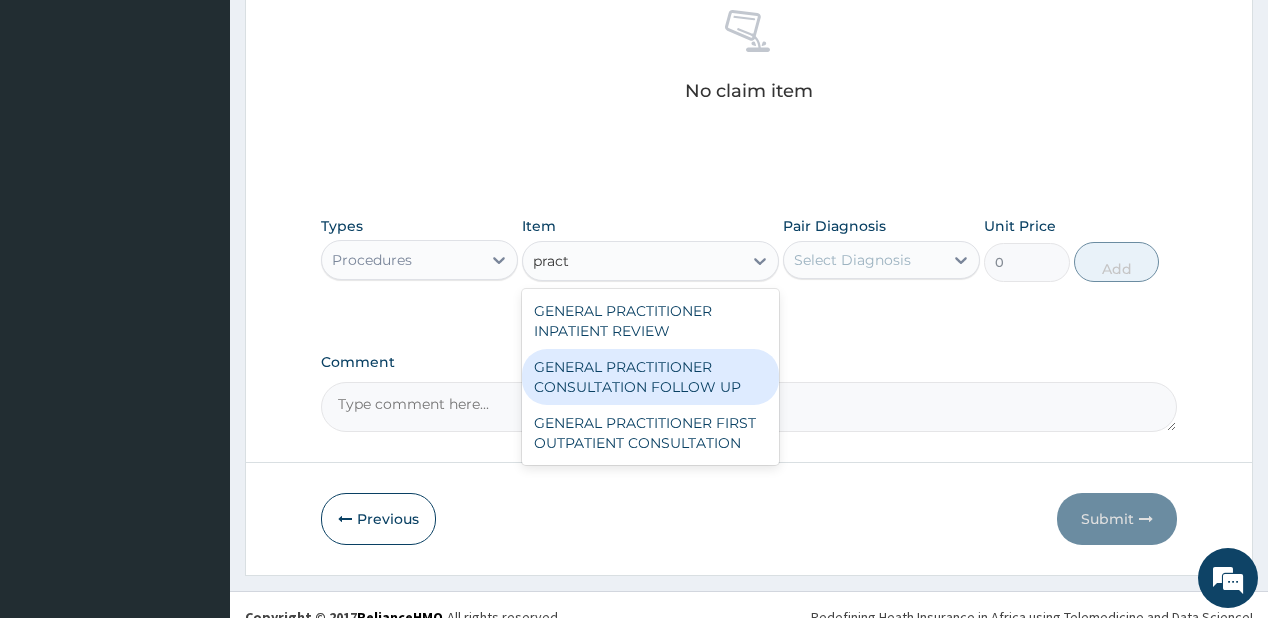 click on "GENERAL PRACTITIONER CONSULTATION FOLLOW UP" at bounding box center (650, 377) 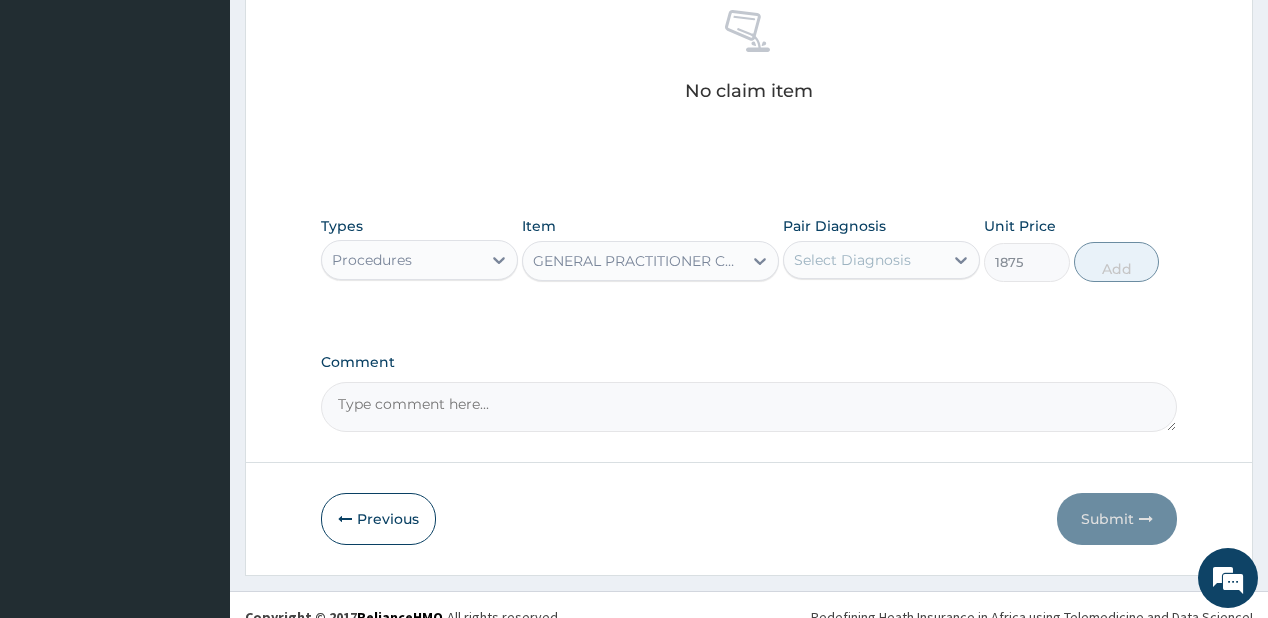 click on "Select Diagnosis" at bounding box center (852, 260) 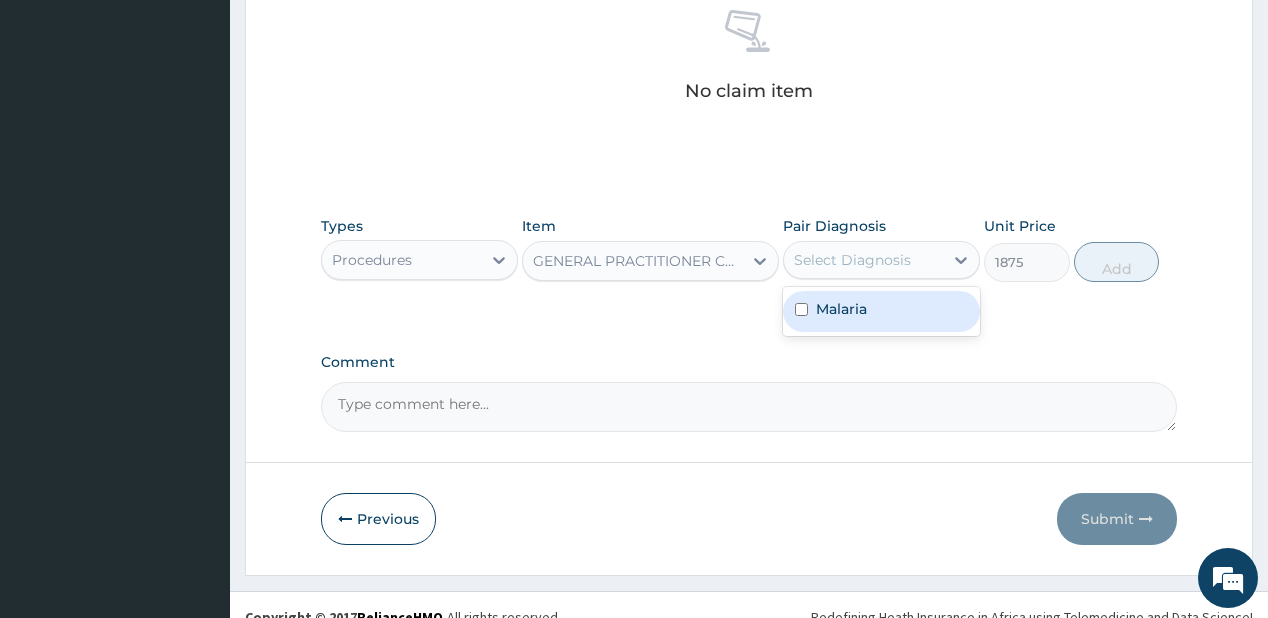 drag, startPoint x: 860, startPoint y: 309, endPoint x: 1016, endPoint y: 273, distance: 160.09998 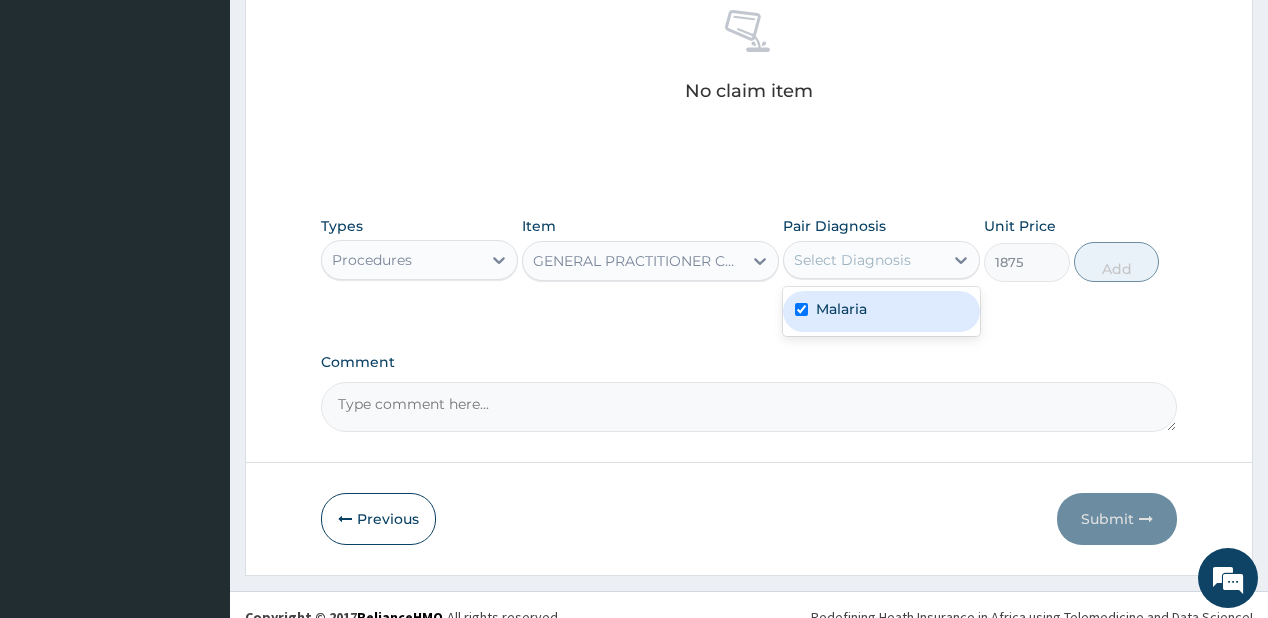 checkbox on "true" 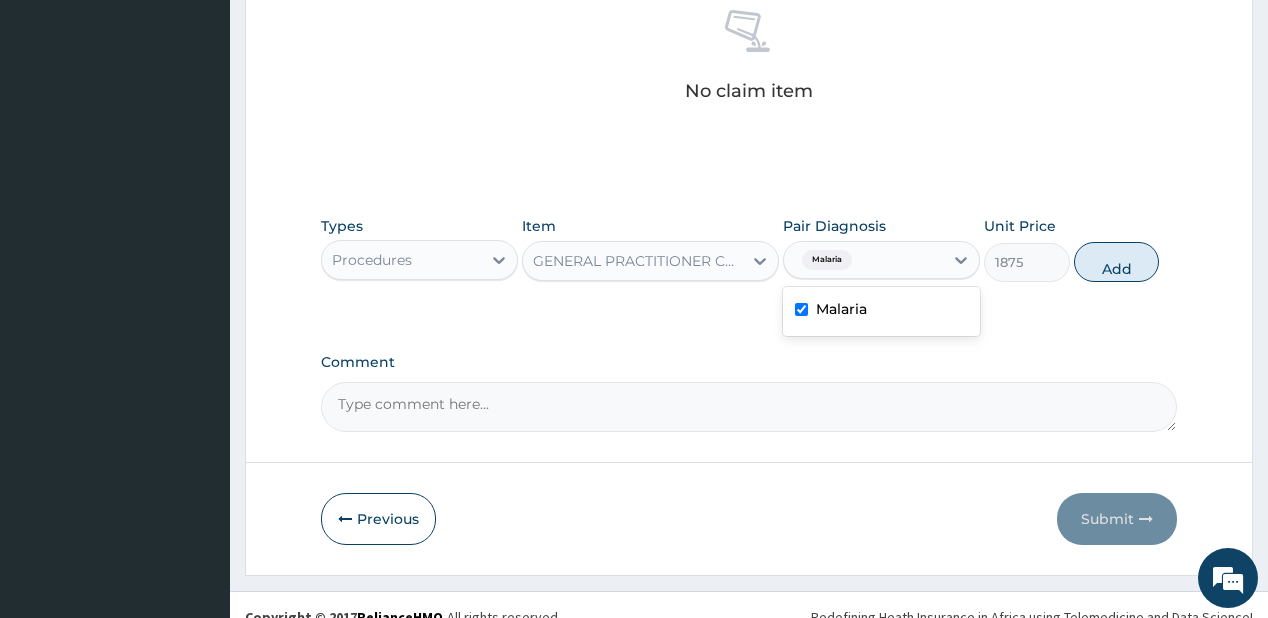 drag, startPoint x: 1112, startPoint y: 266, endPoint x: 547, endPoint y: 281, distance: 565.1991 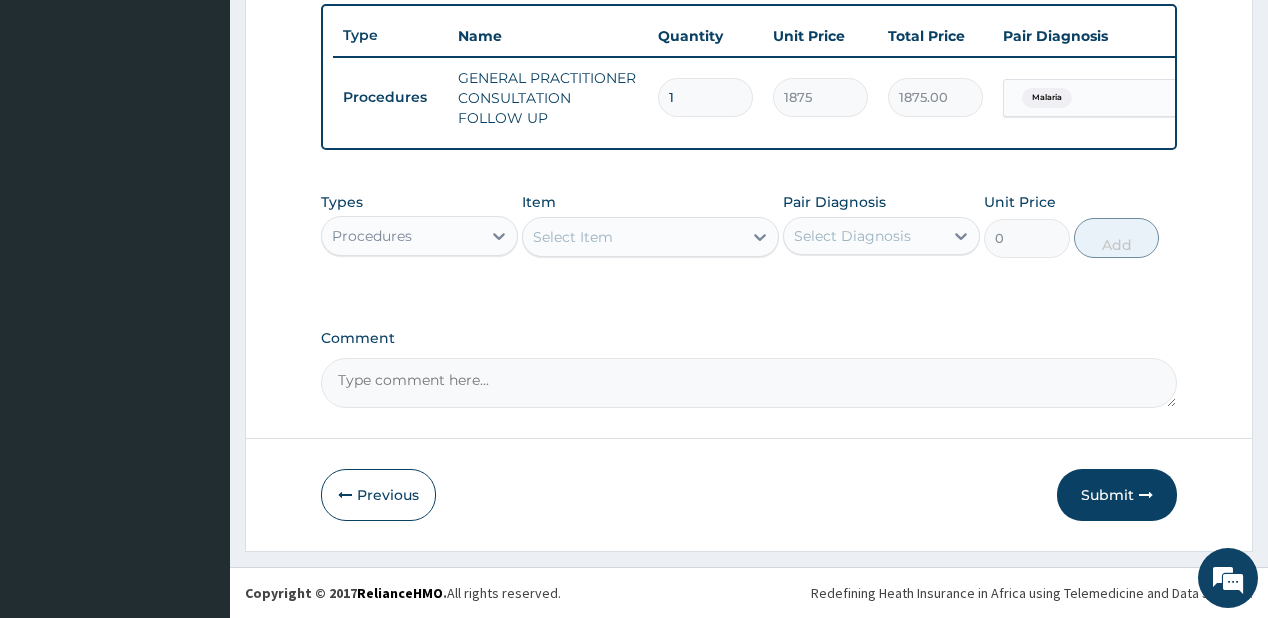 scroll, scrollTop: 748, scrollLeft: 0, axis: vertical 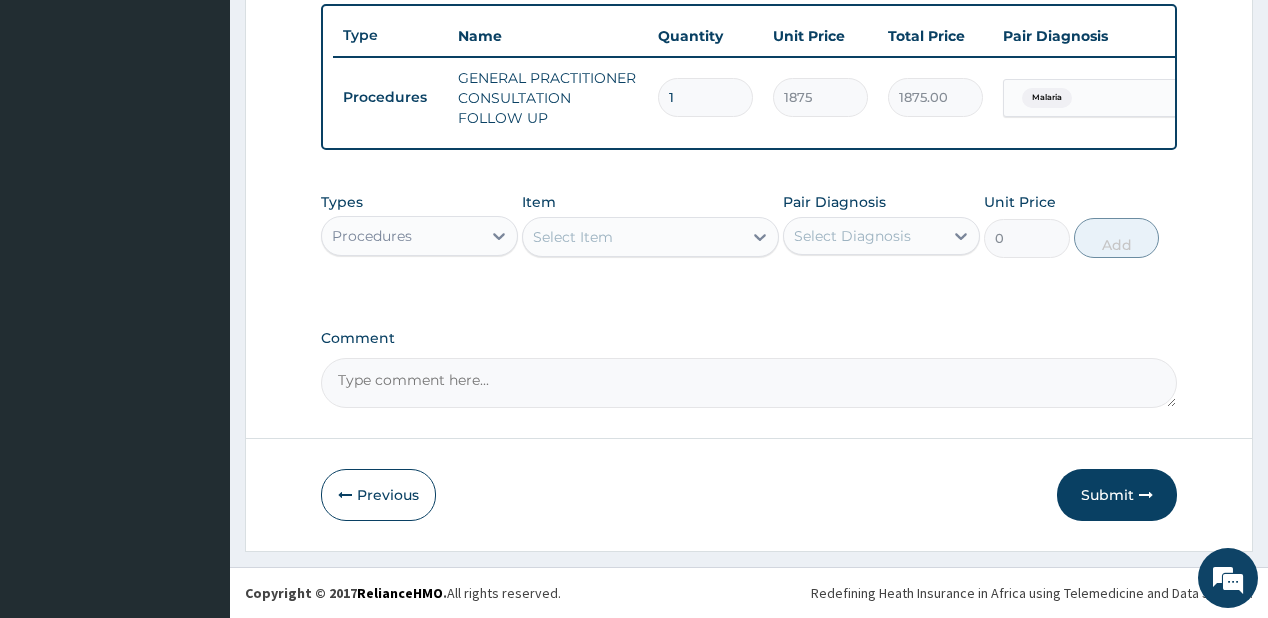 click on "Procedures" at bounding box center (372, 236) 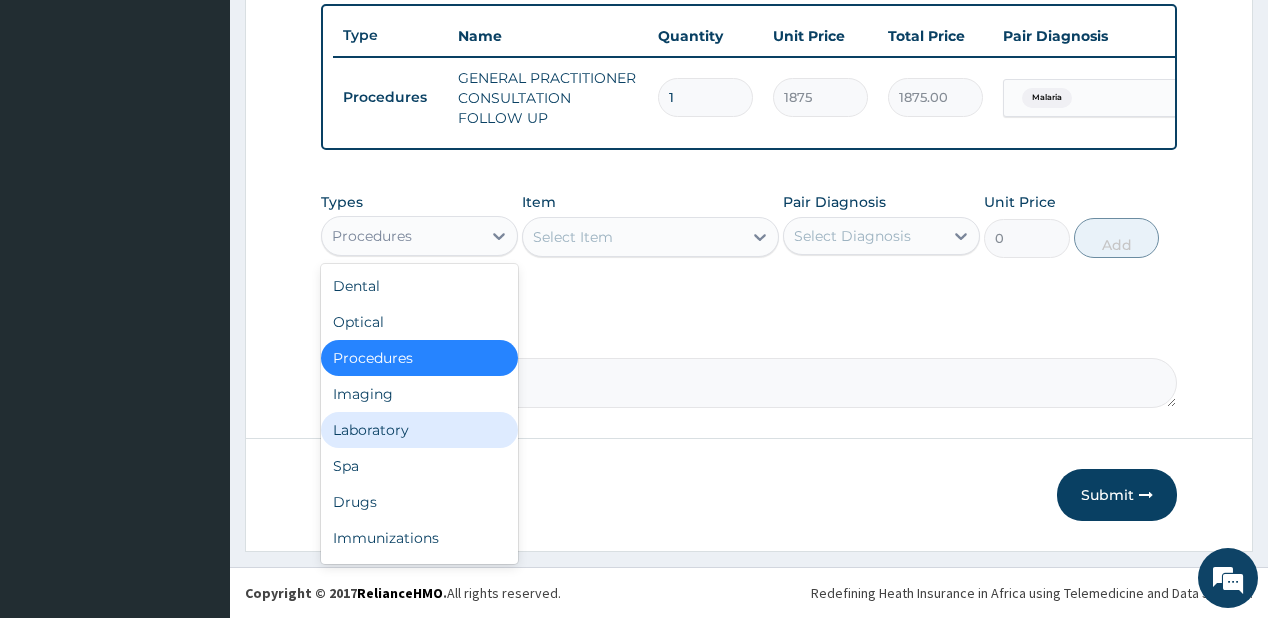 click on "Laboratory" at bounding box center (419, 430) 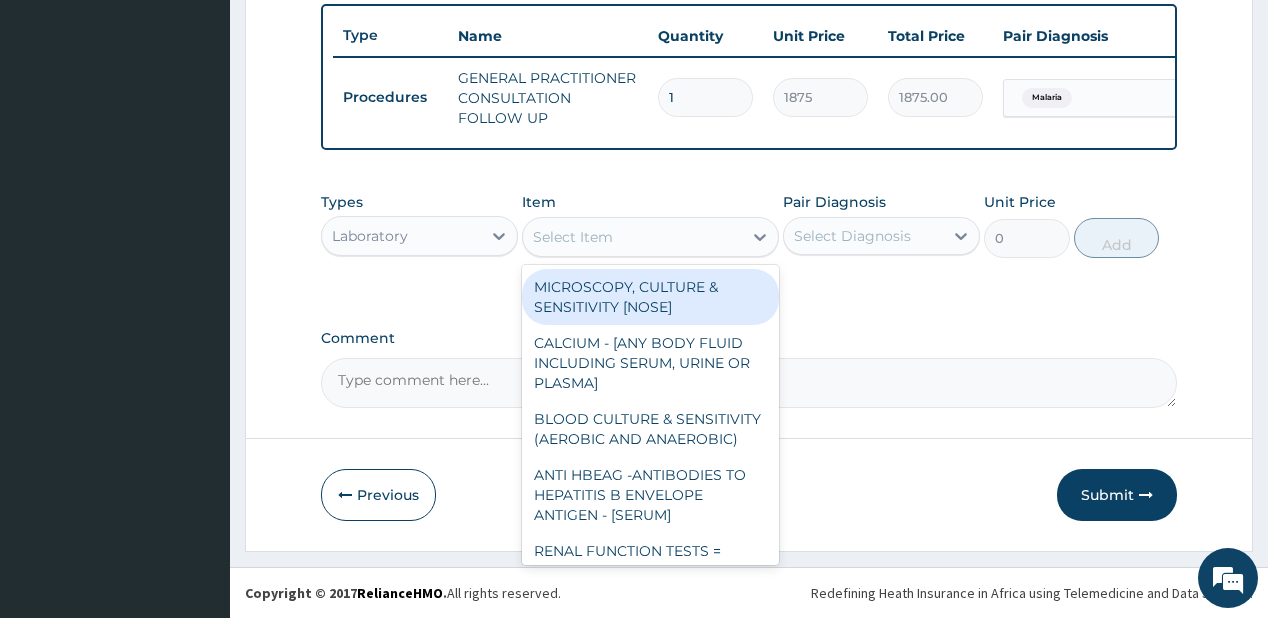 click on "Select Item" at bounding box center [632, 237] 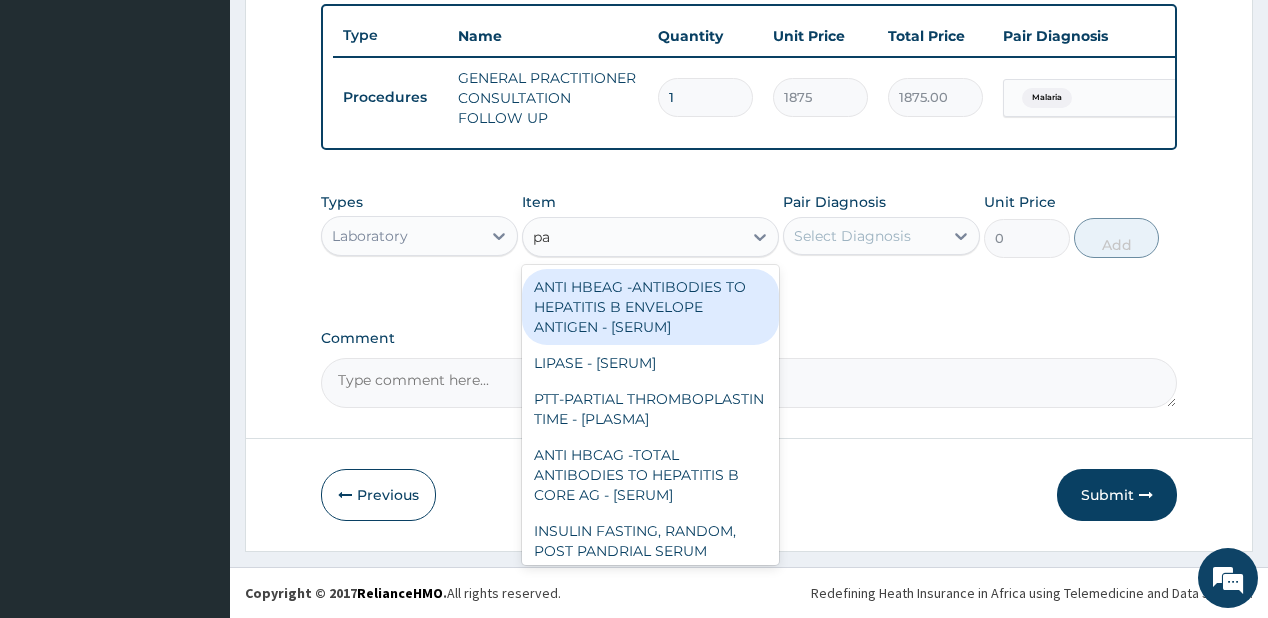 type on "p" 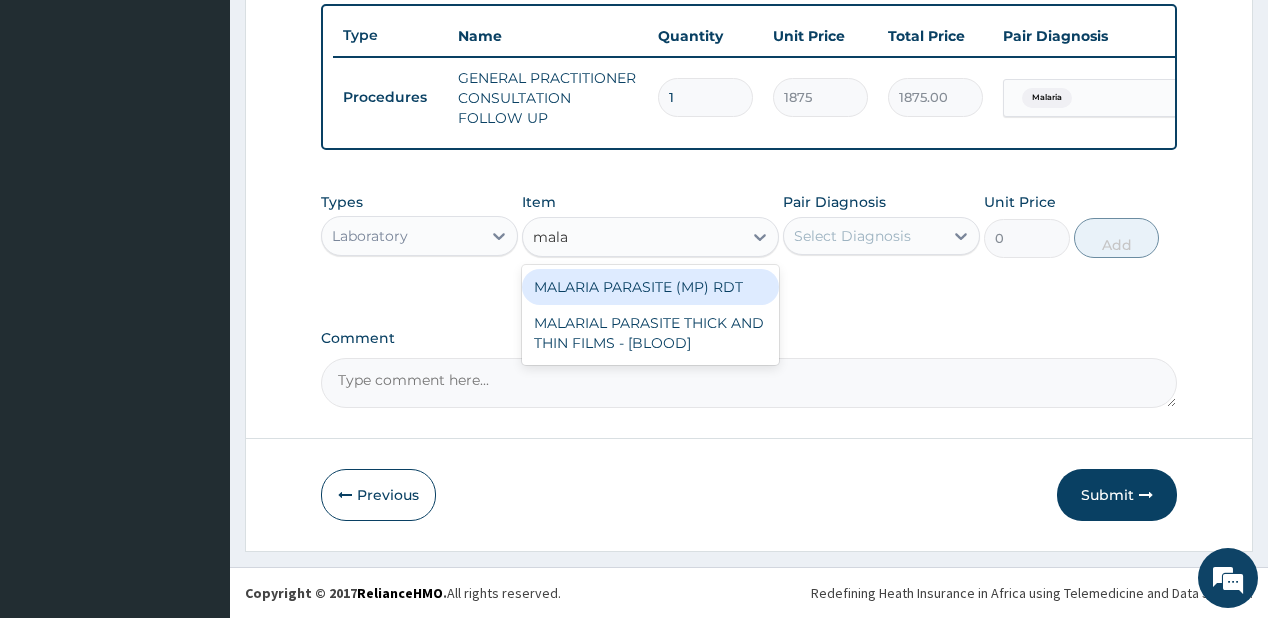 type on "malar" 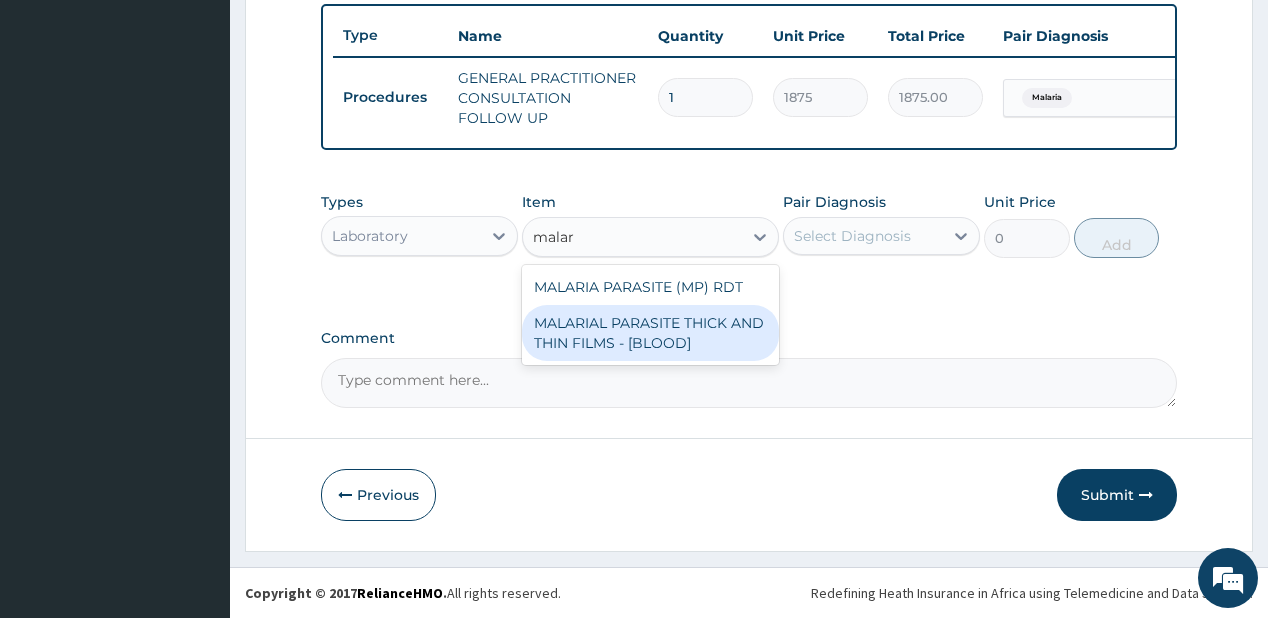 click on "MALARIAL PARASITE THICK AND THIN FILMS - [BLOOD]" at bounding box center (650, 333) 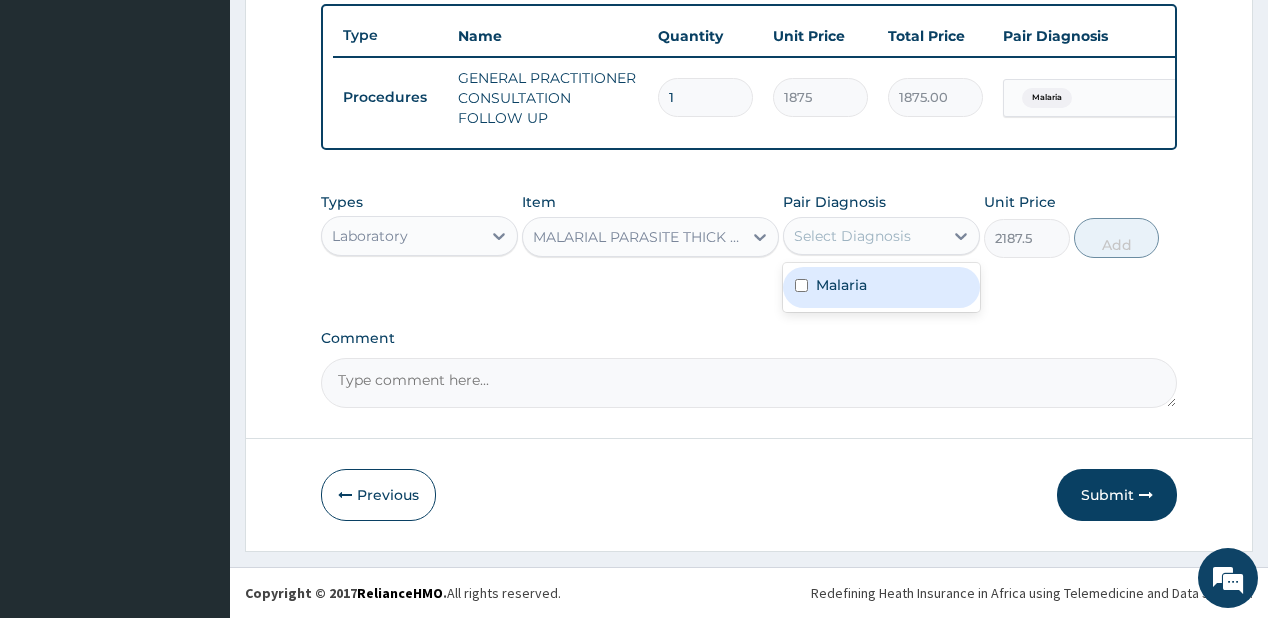 click on "Select Diagnosis" at bounding box center [863, 236] 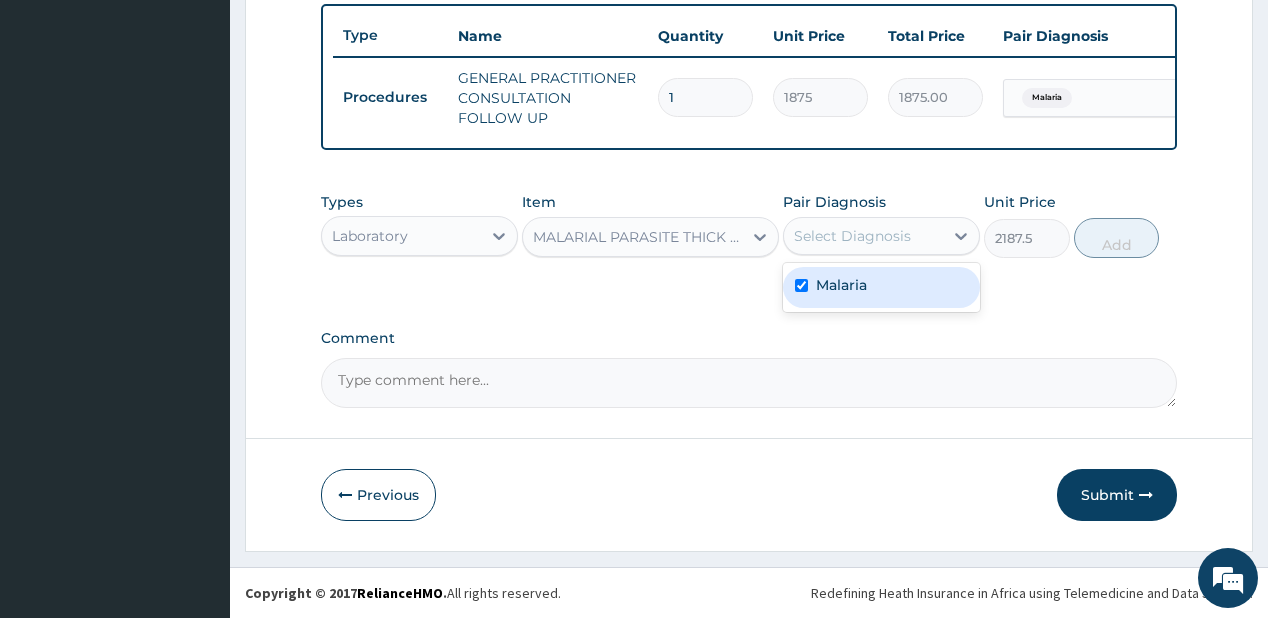 checkbox on "true" 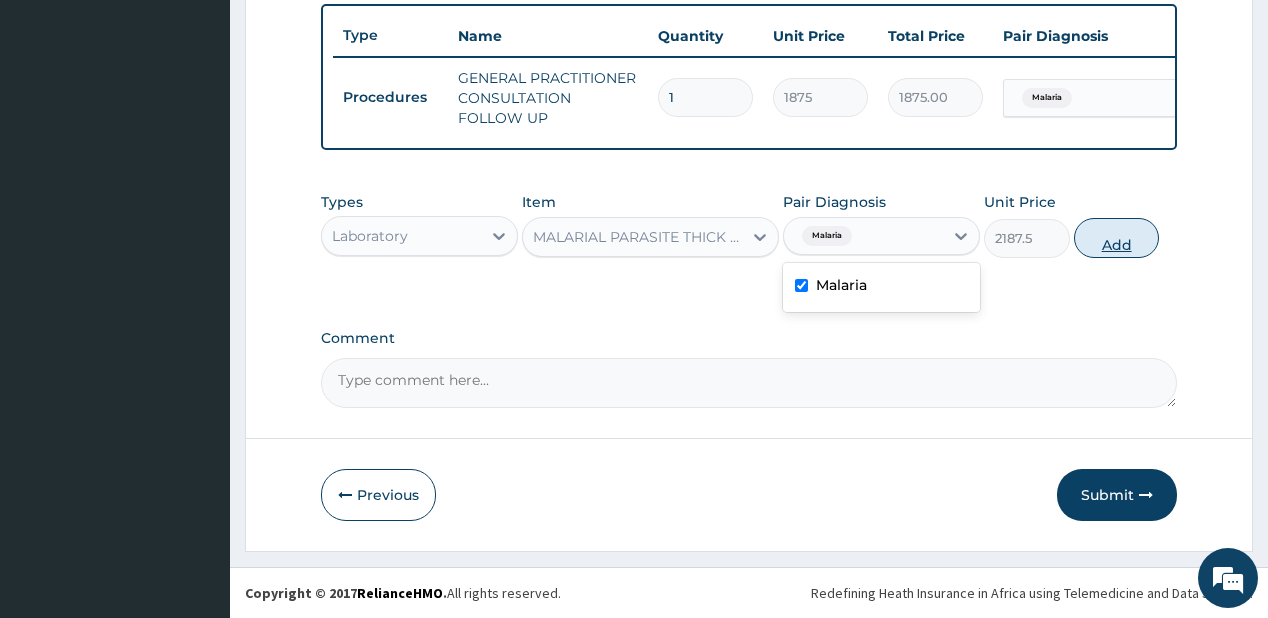 click on "Add" at bounding box center (1117, 238) 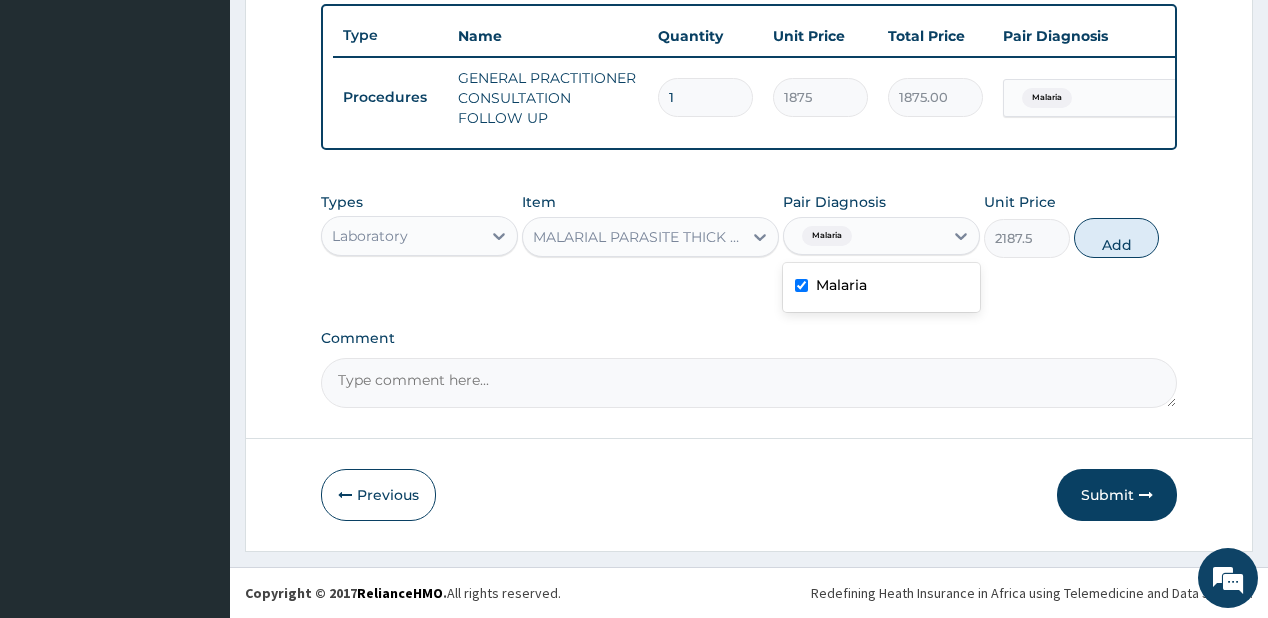 type on "0" 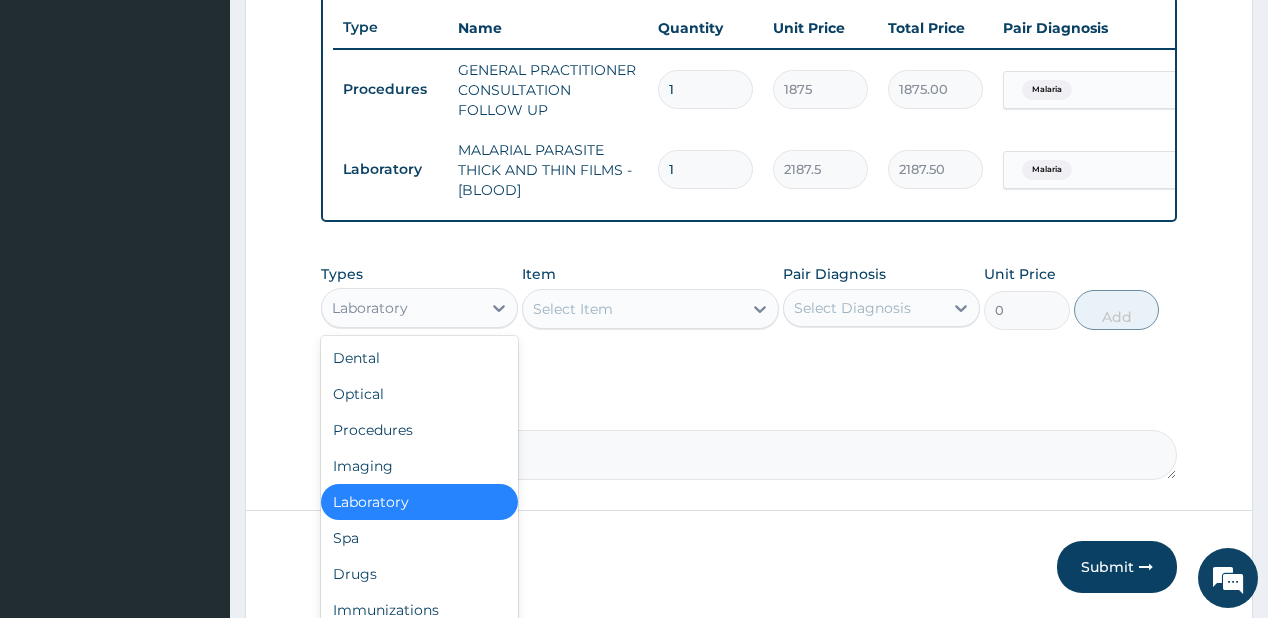 click on "Laboratory" at bounding box center (401, 308) 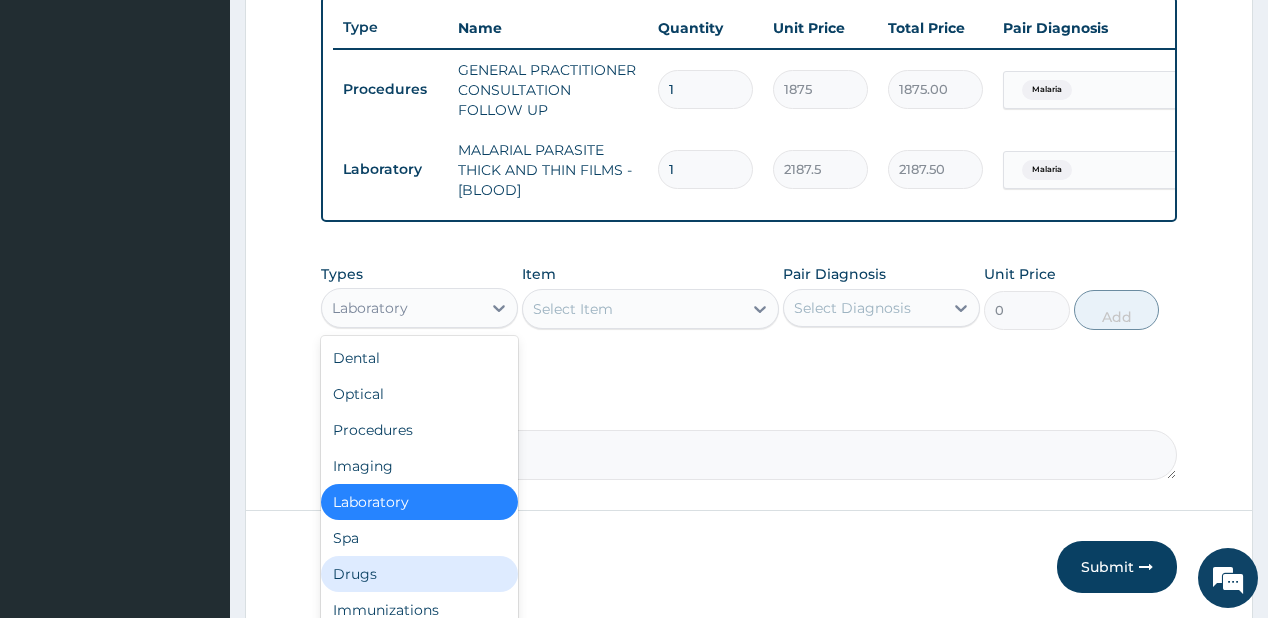 click on "Drugs" at bounding box center (419, 574) 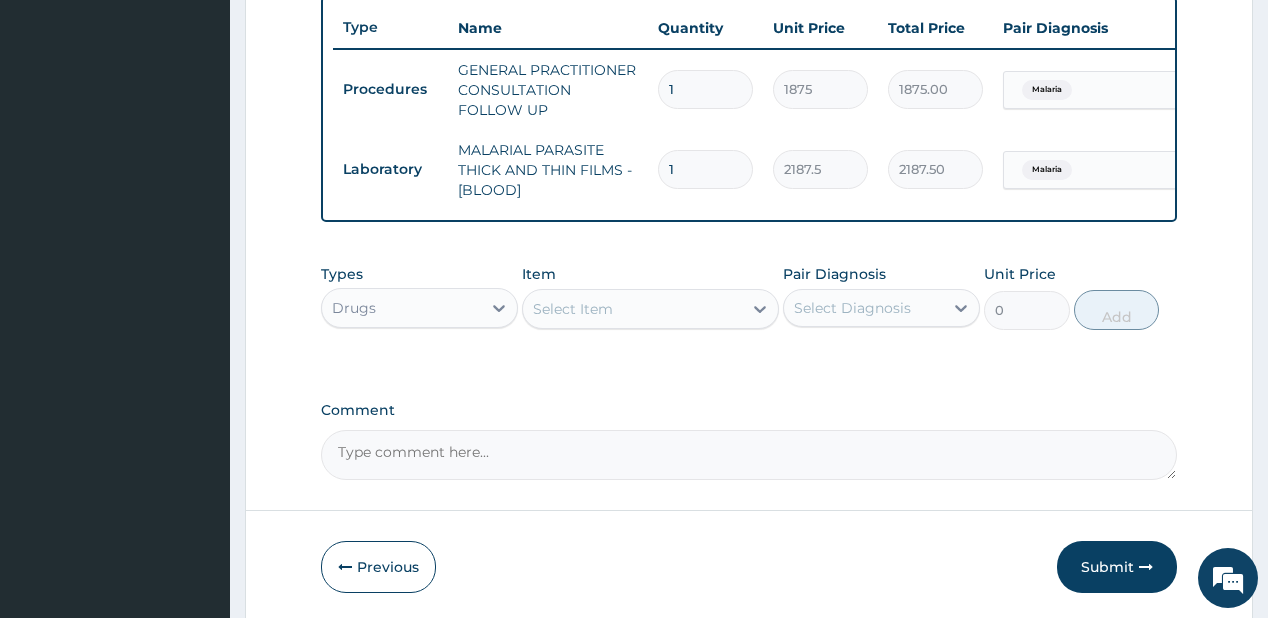 click on "Select Item" at bounding box center (632, 309) 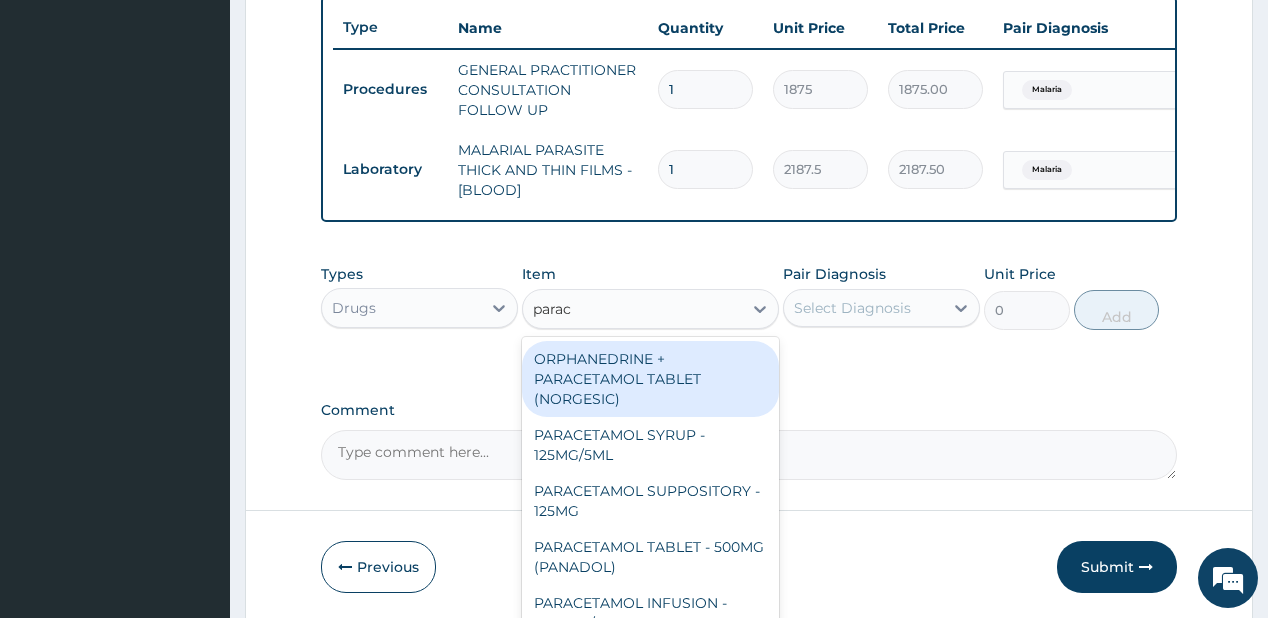 type on "parace" 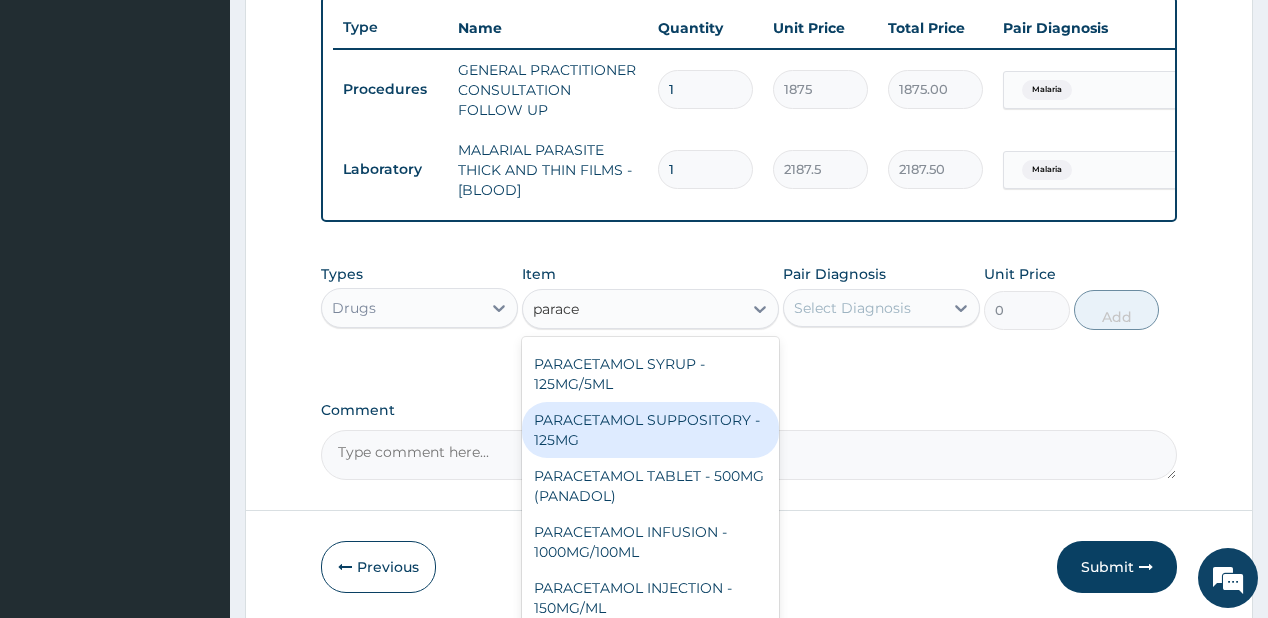 scroll, scrollTop: 80, scrollLeft: 0, axis: vertical 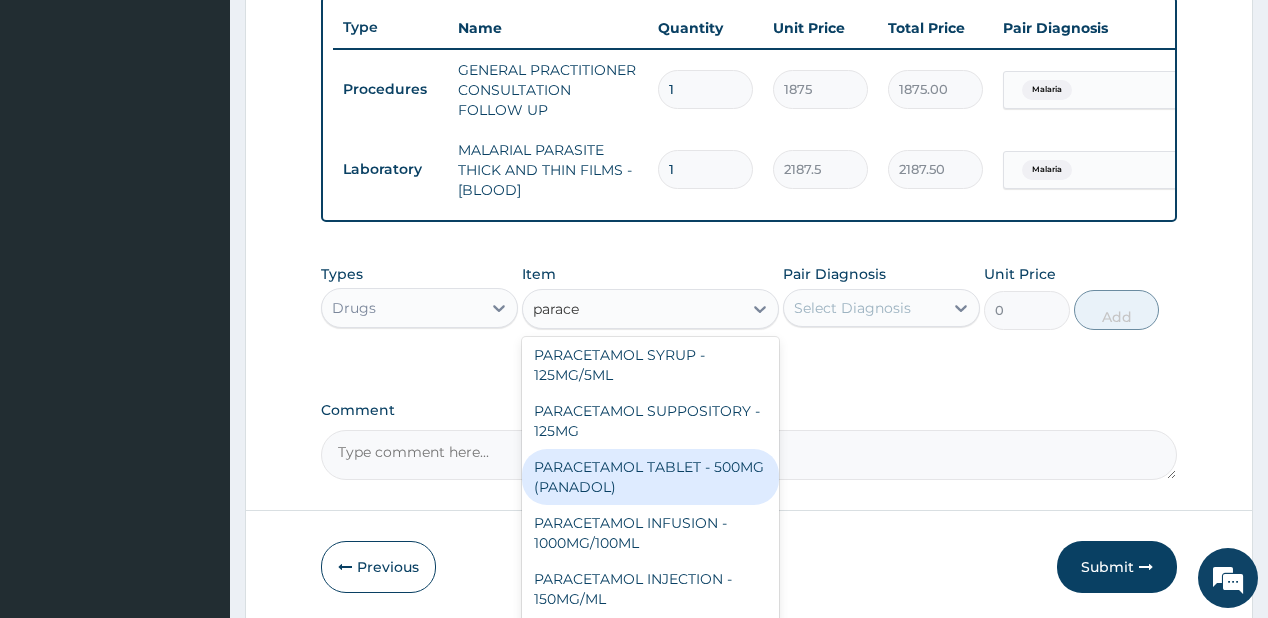 click on "PARACETAMOL TABLET - 500MG (PANADOL)" at bounding box center [650, 477] 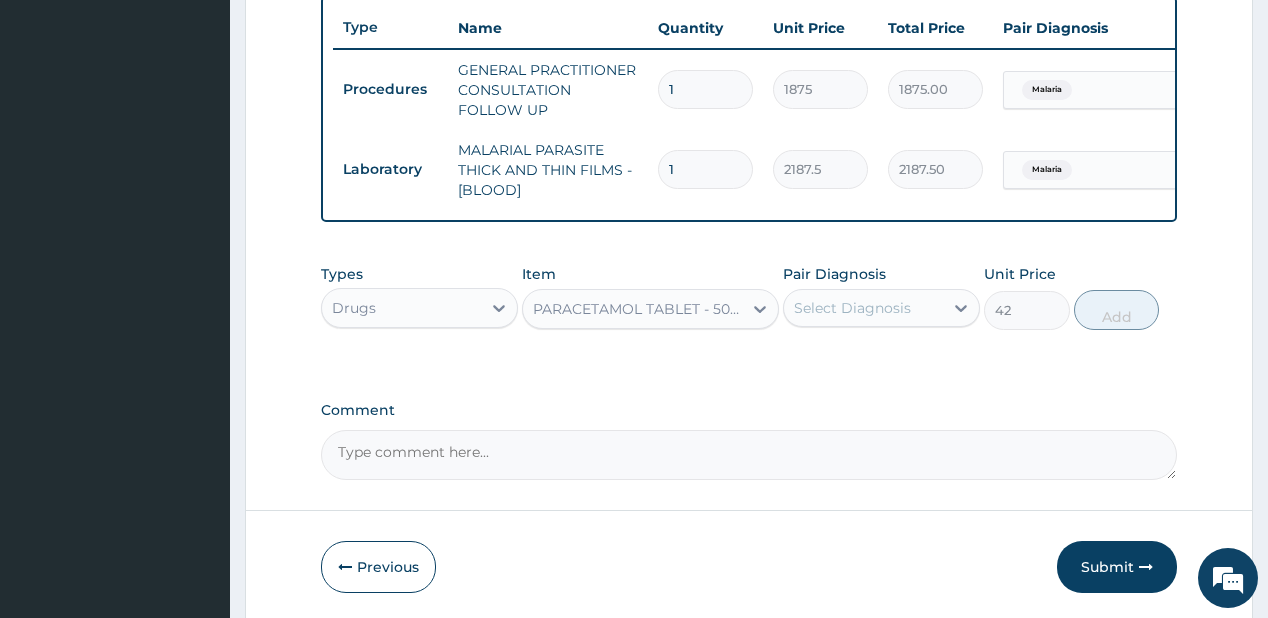 click on "Select Diagnosis" at bounding box center (852, 308) 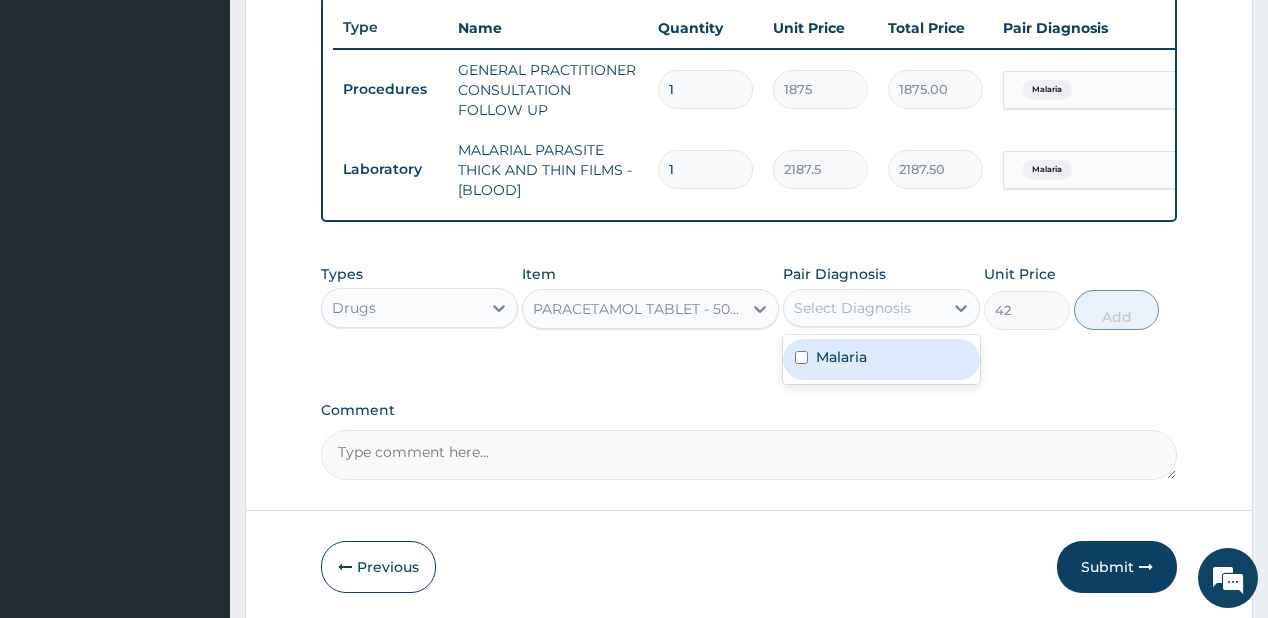drag, startPoint x: 851, startPoint y: 357, endPoint x: 868, endPoint y: 358, distance: 17.029387 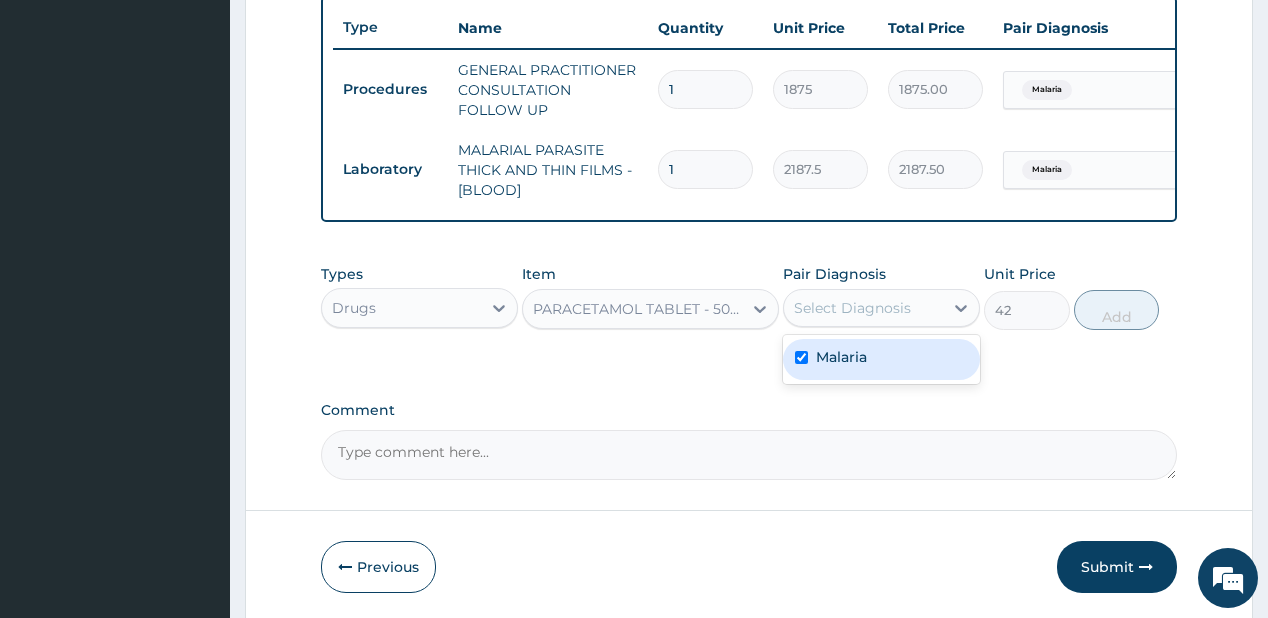 checkbox on "true" 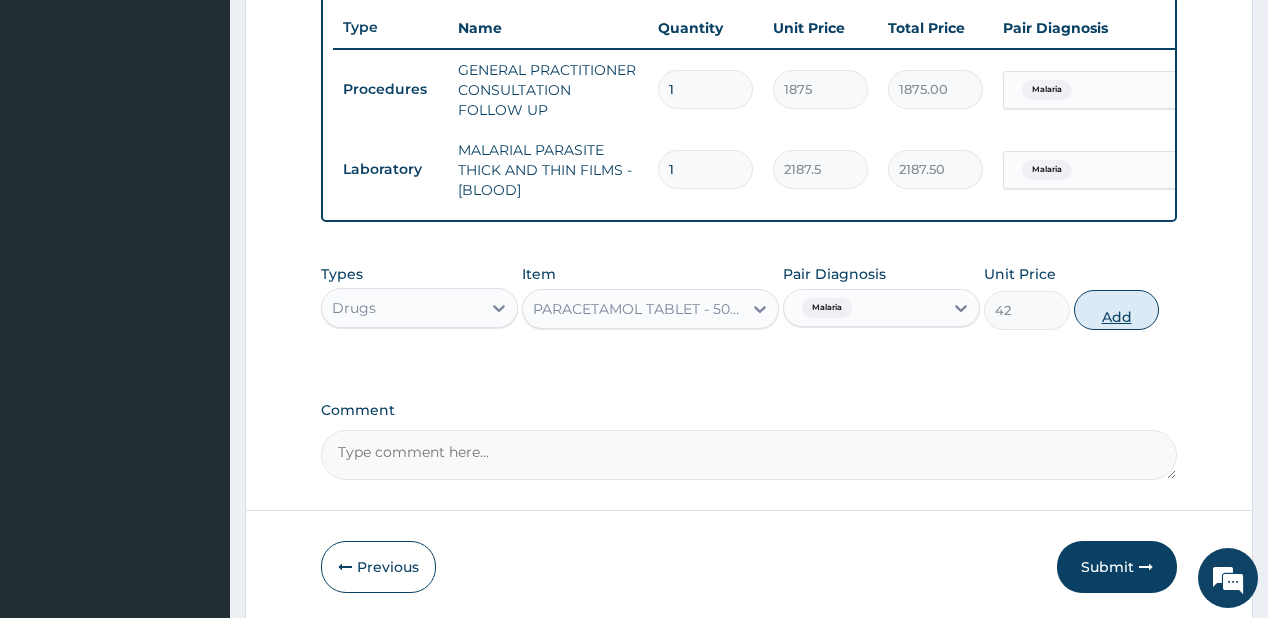 click on "Add" at bounding box center [1117, 310] 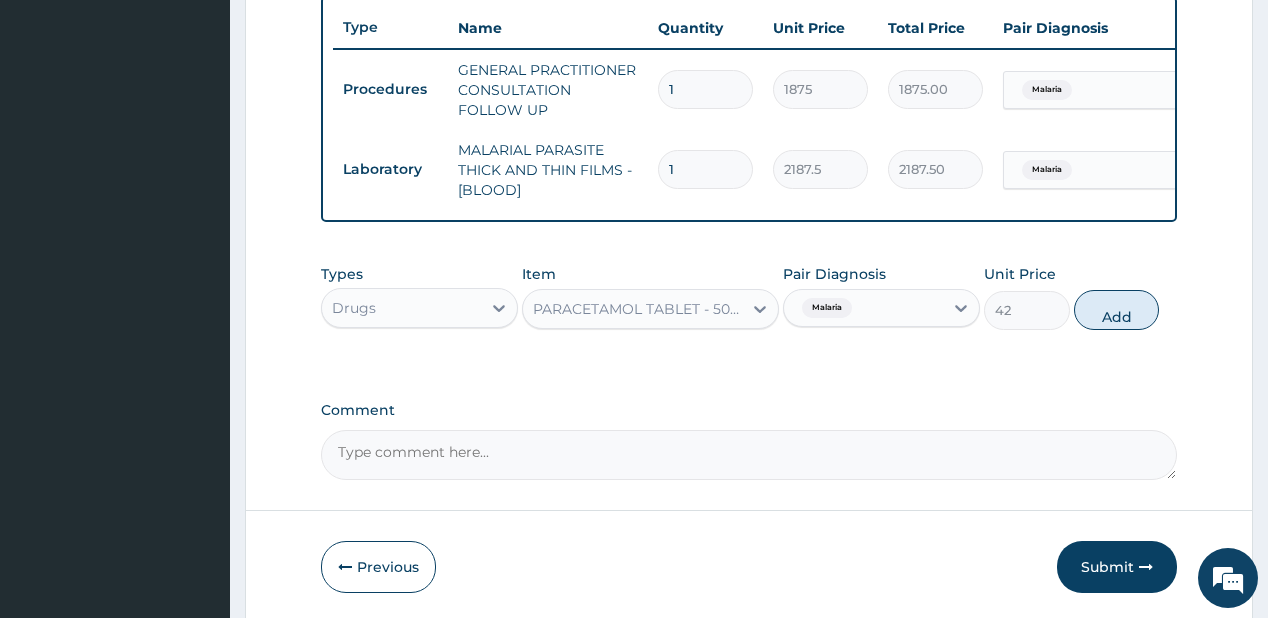 type on "0" 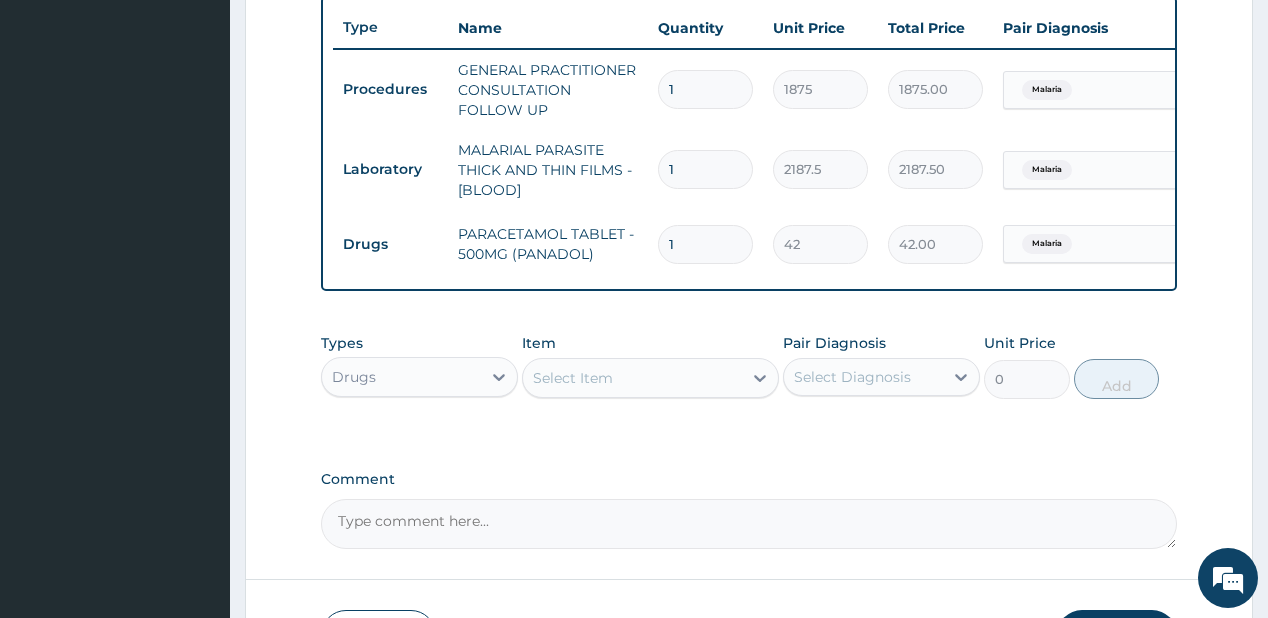 click on "Select Item" at bounding box center (632, 378) 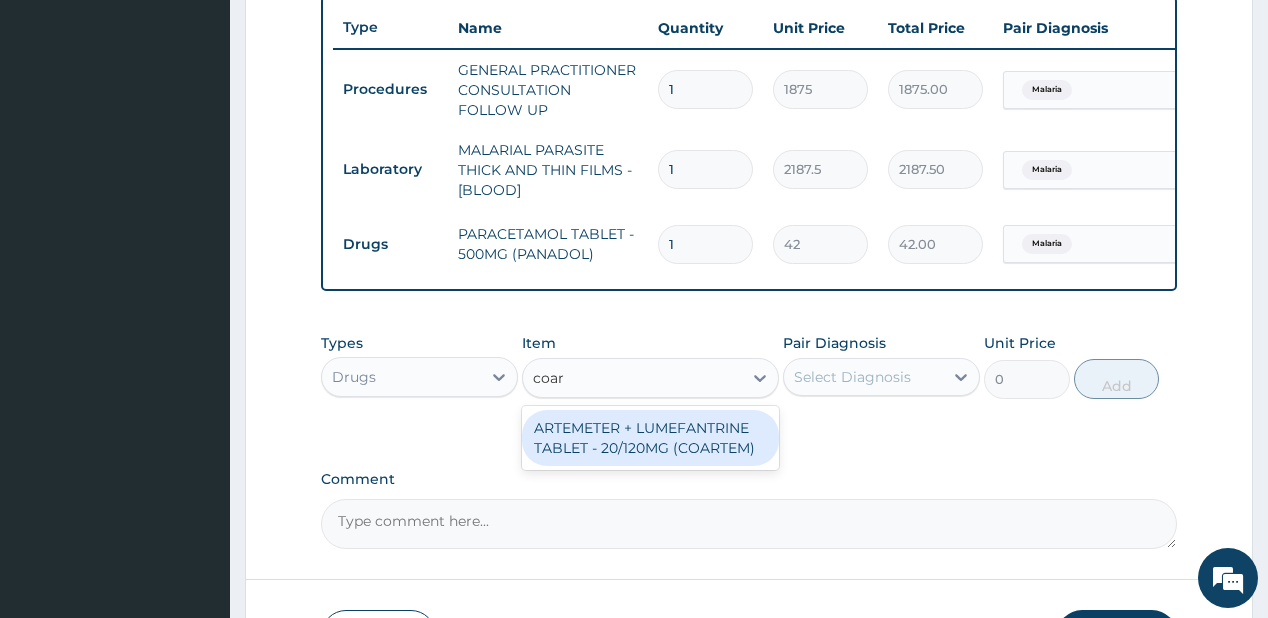 type on "coart" 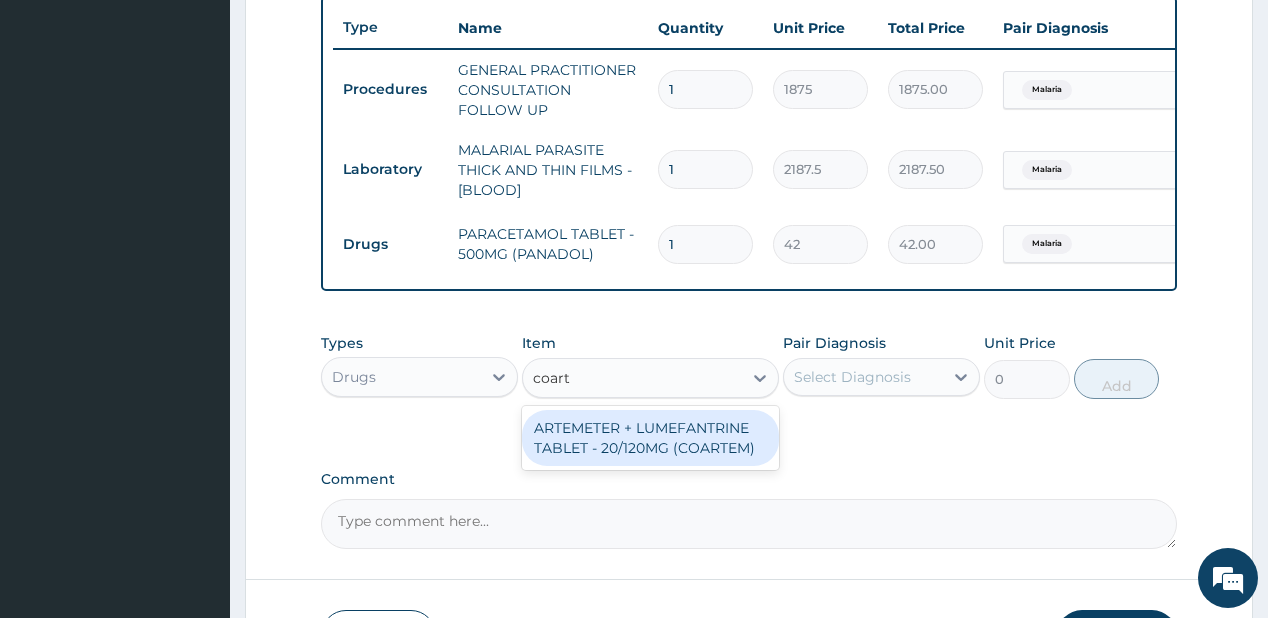 click on "ARTEMETER + LUMEFANTRINE TABLET - 20/120MG (COARTEM)" at bounding box center (650, 438) 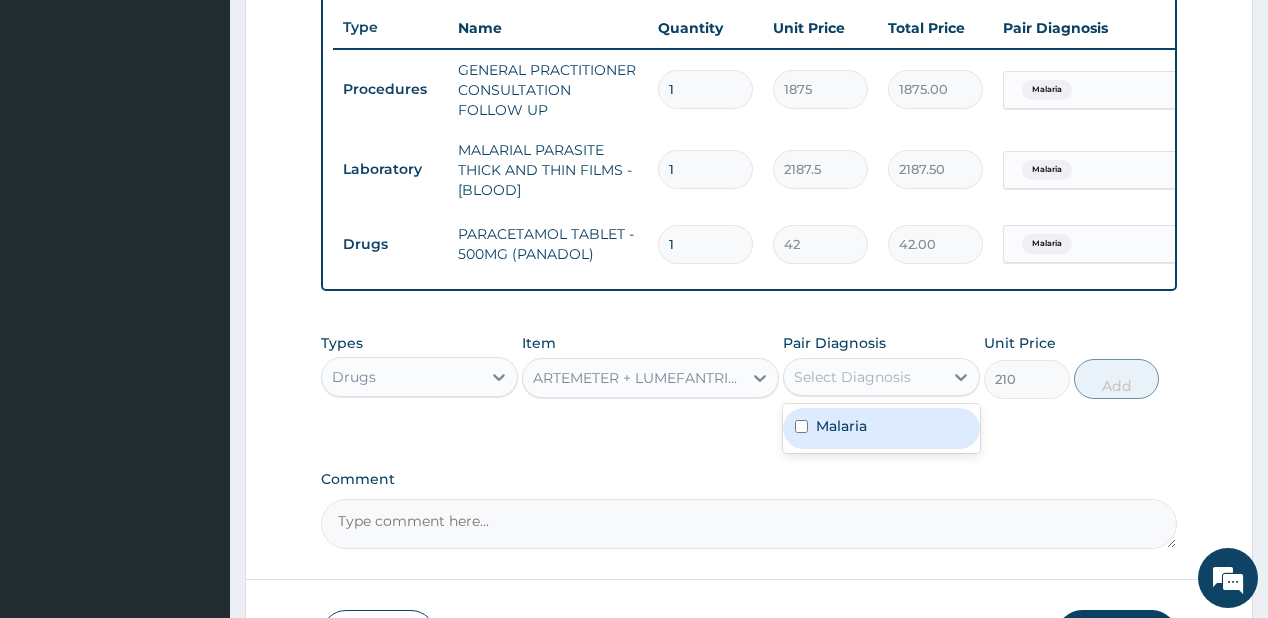 click on "Select Diagnosis" at bounding box center [852, 377] 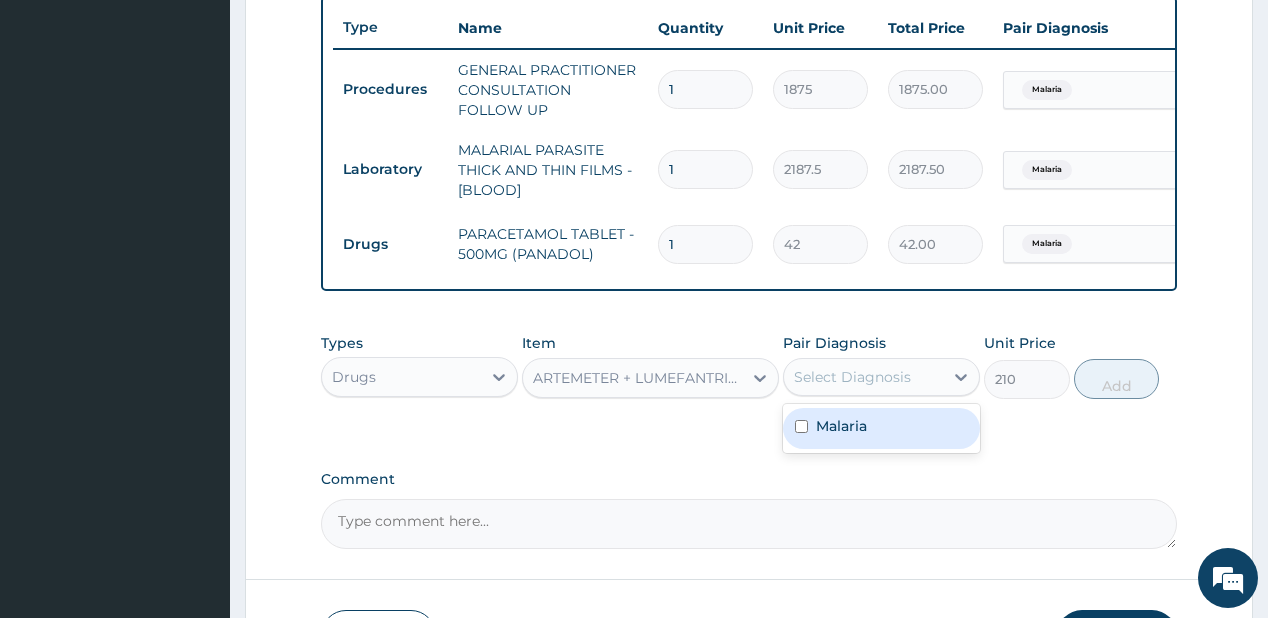 click on "Malaria" at bounding box center (841, 426) 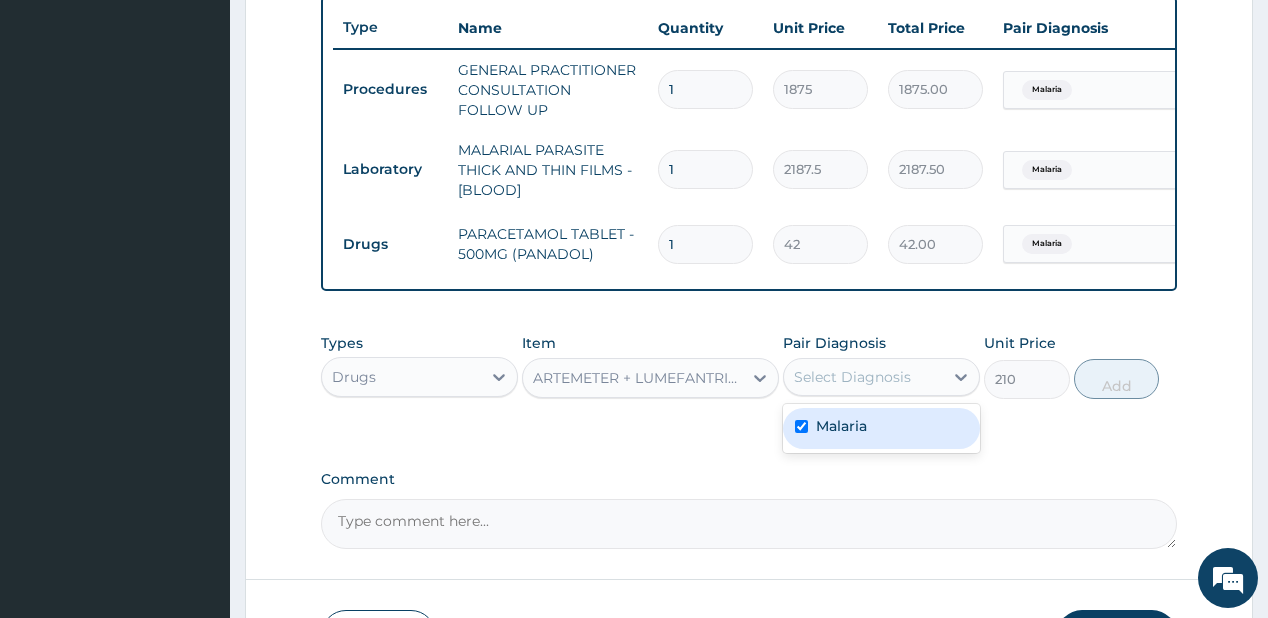 checkbox on "true" 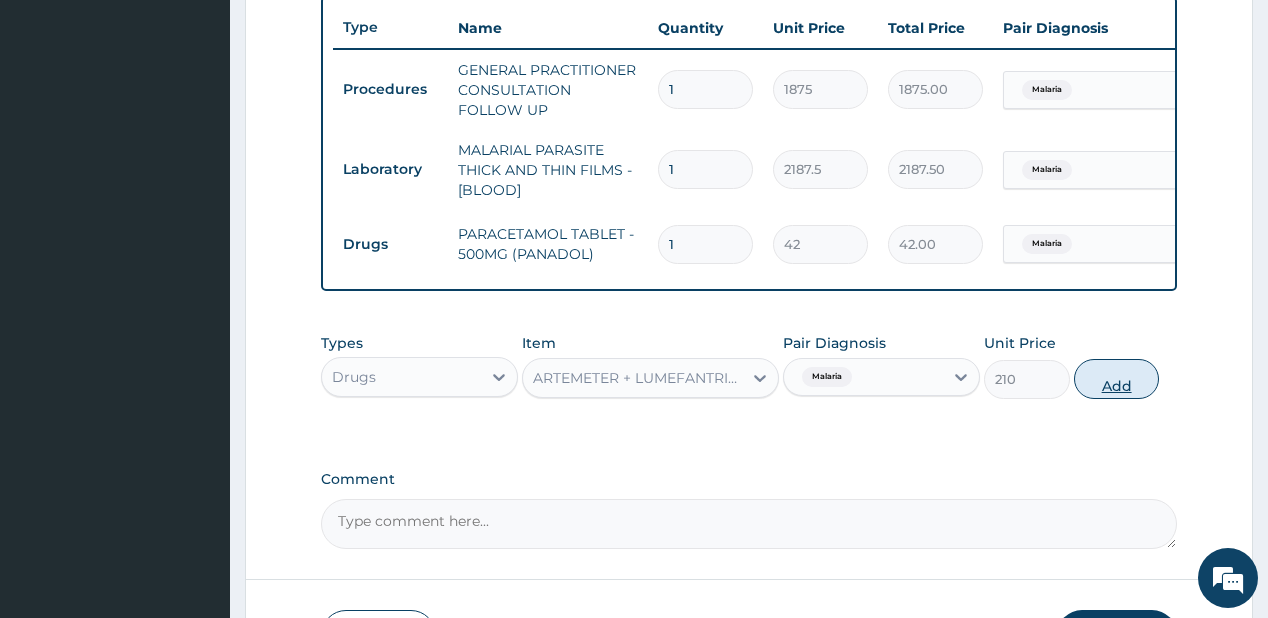 click on "Add" at bounding box center [1117, 379] 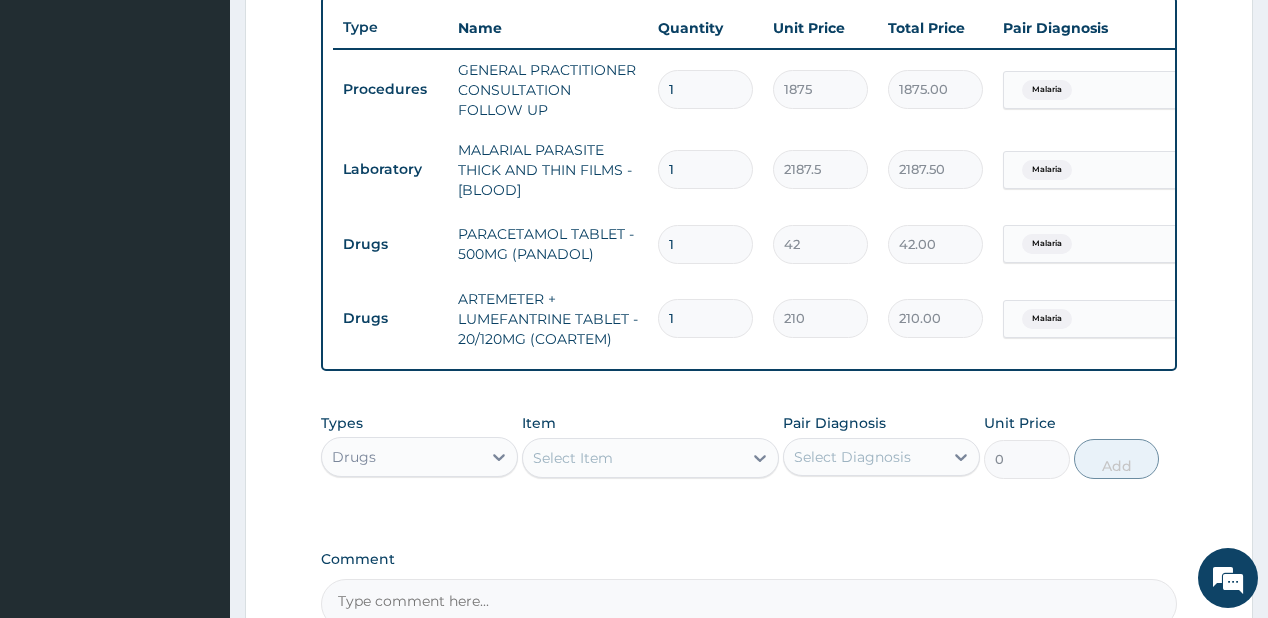 click on "1" at bounding box center (705, 244) 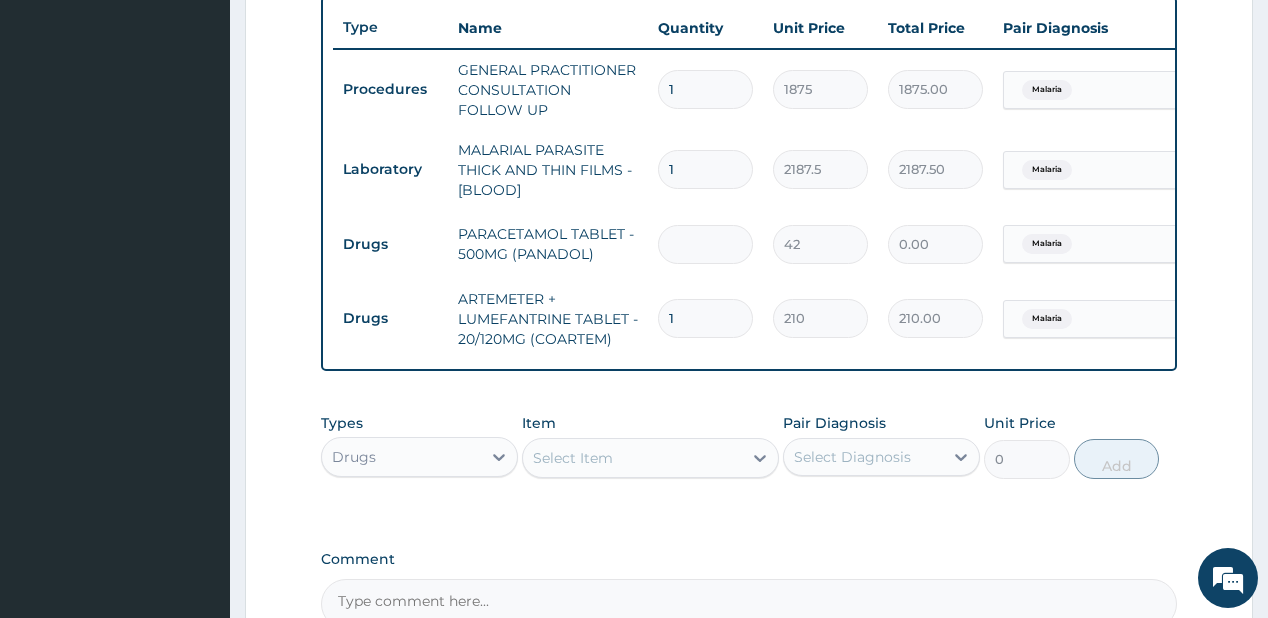 type on "5" 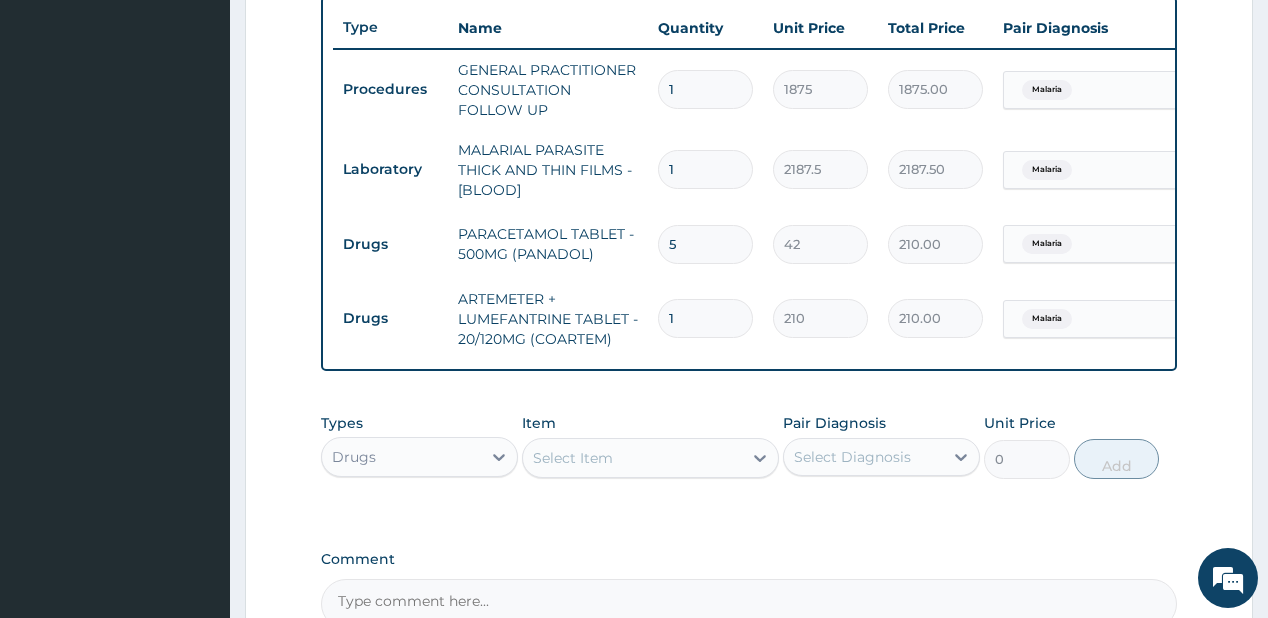 type on "5" 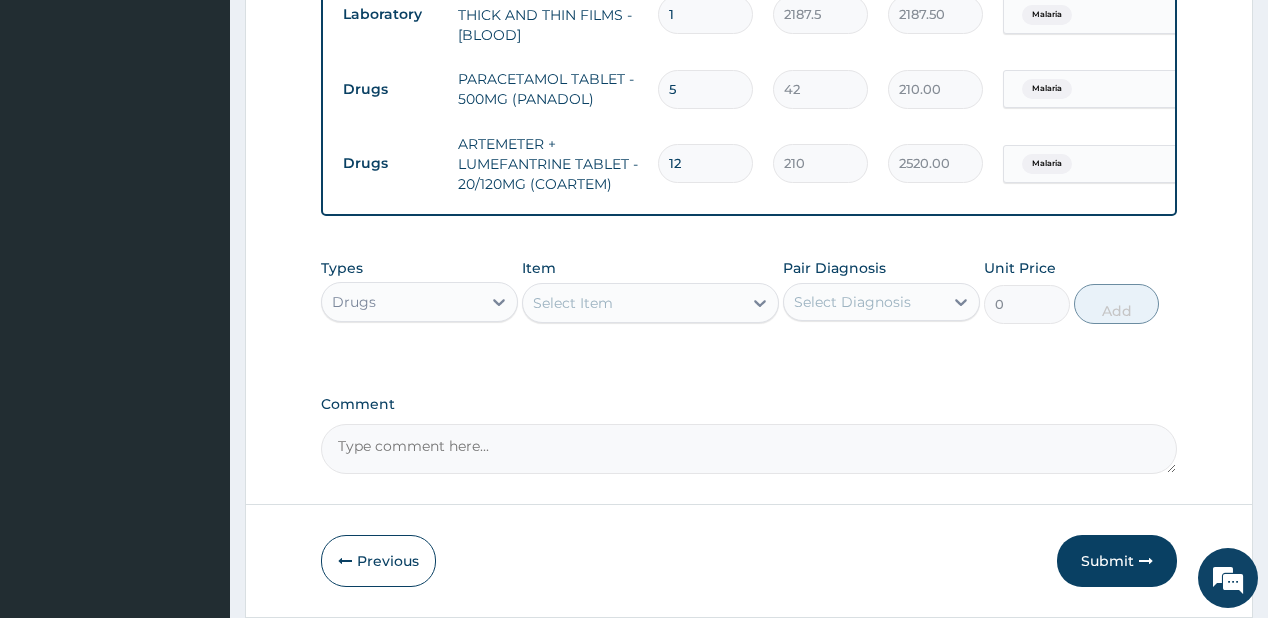 scroll, scrollTop: 908, scrollLeft: 0, axis: vertical 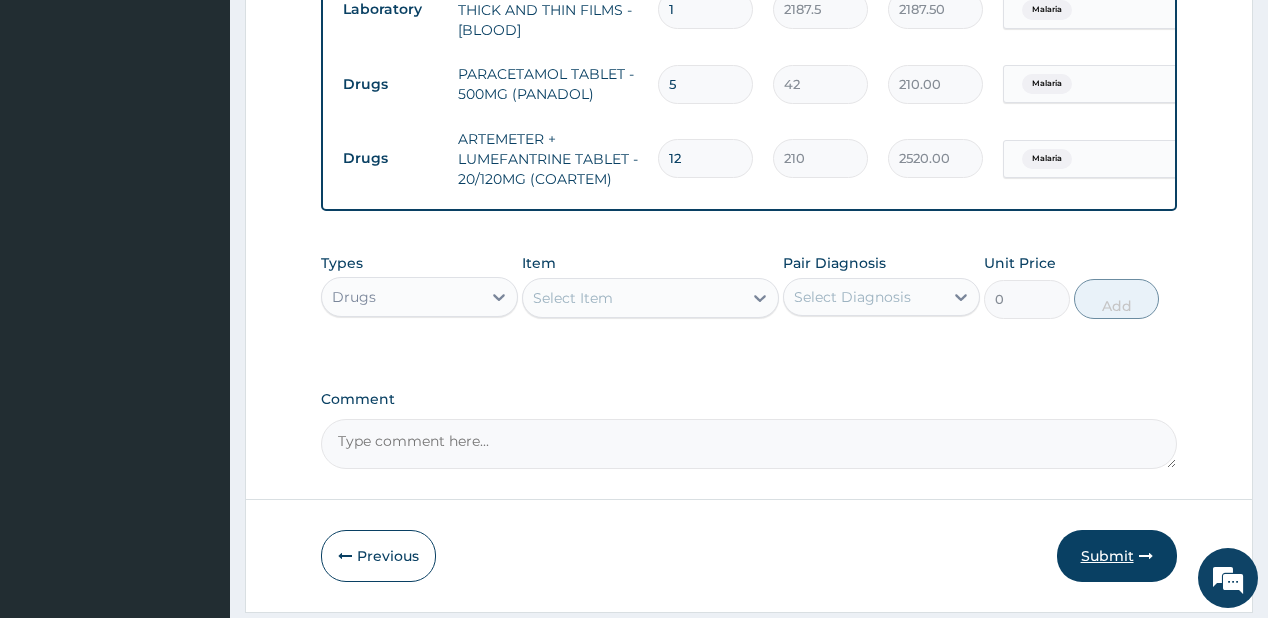 type on "12" 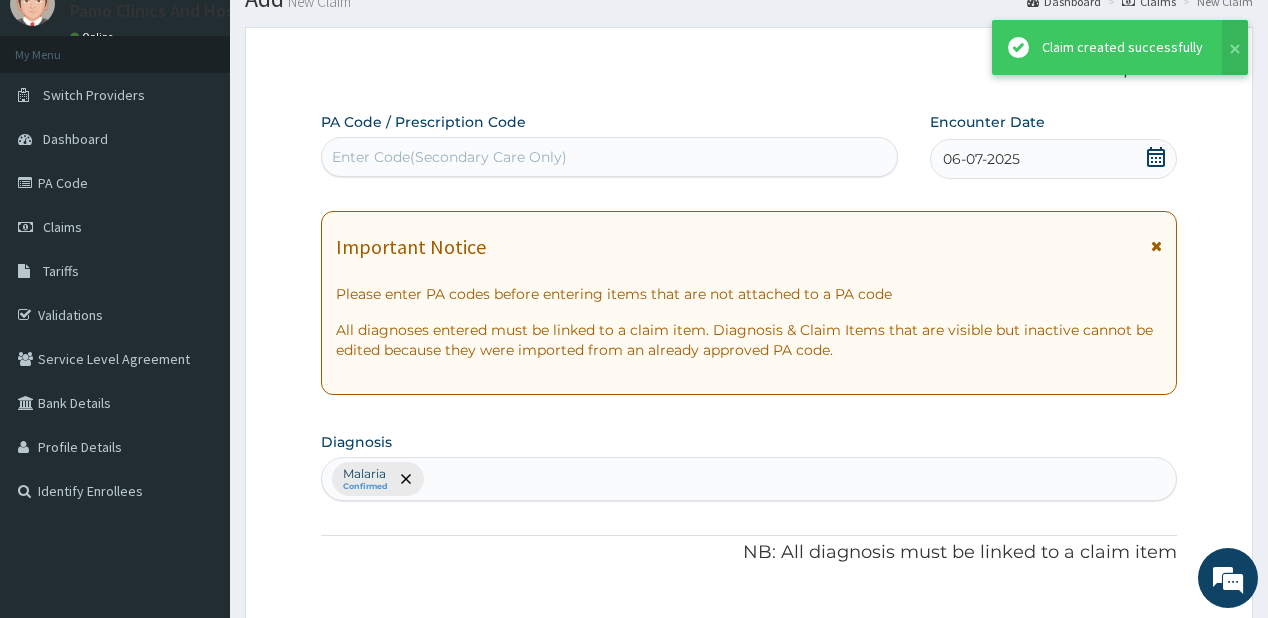 scroll, scrollTop: 908, scrollLeft: 0, axis: vertical 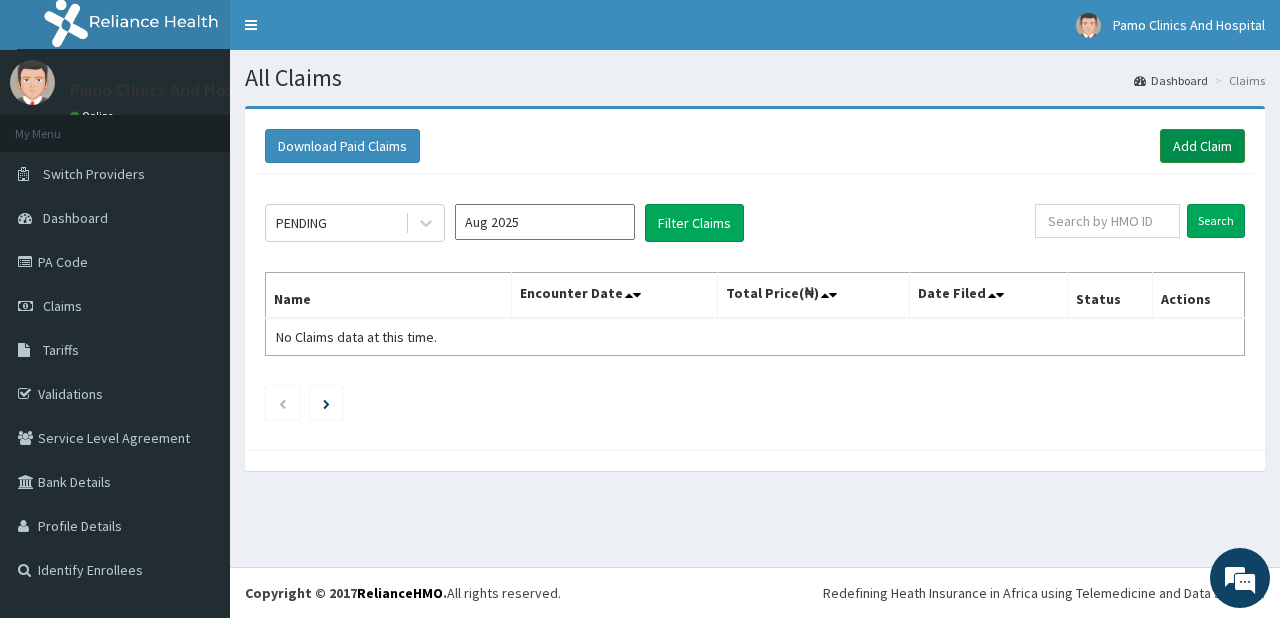 click on "Add Claim" at bounding box center [1202, 146] 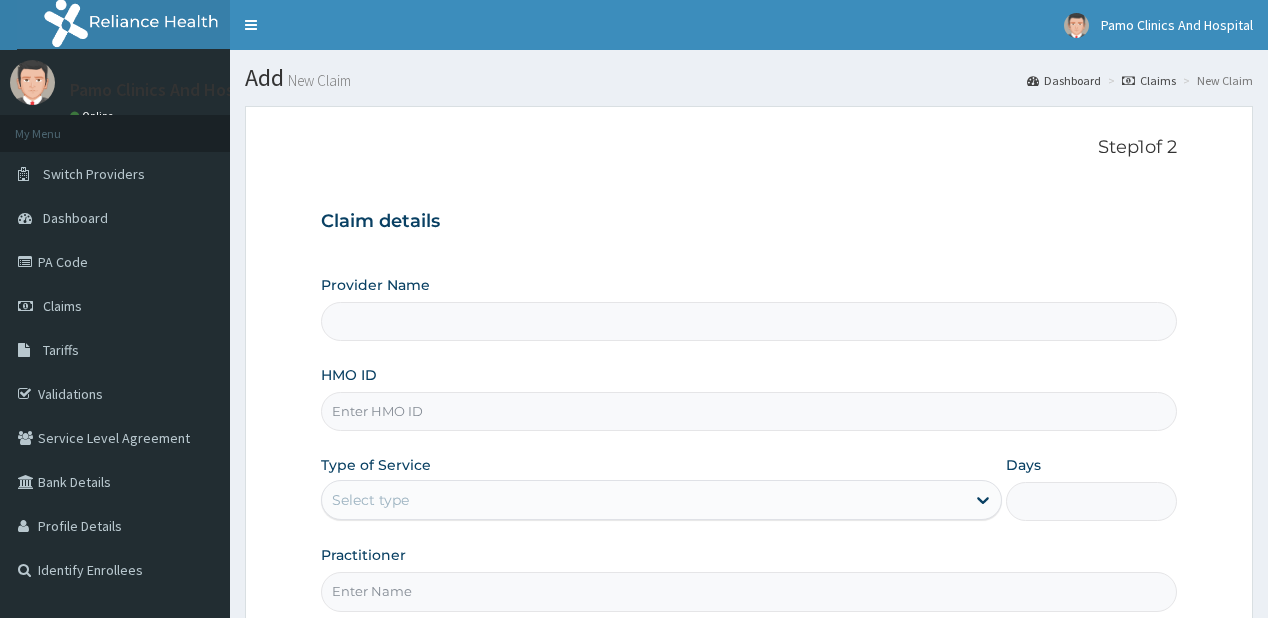 type on "Pamo Clinics And Hospital" 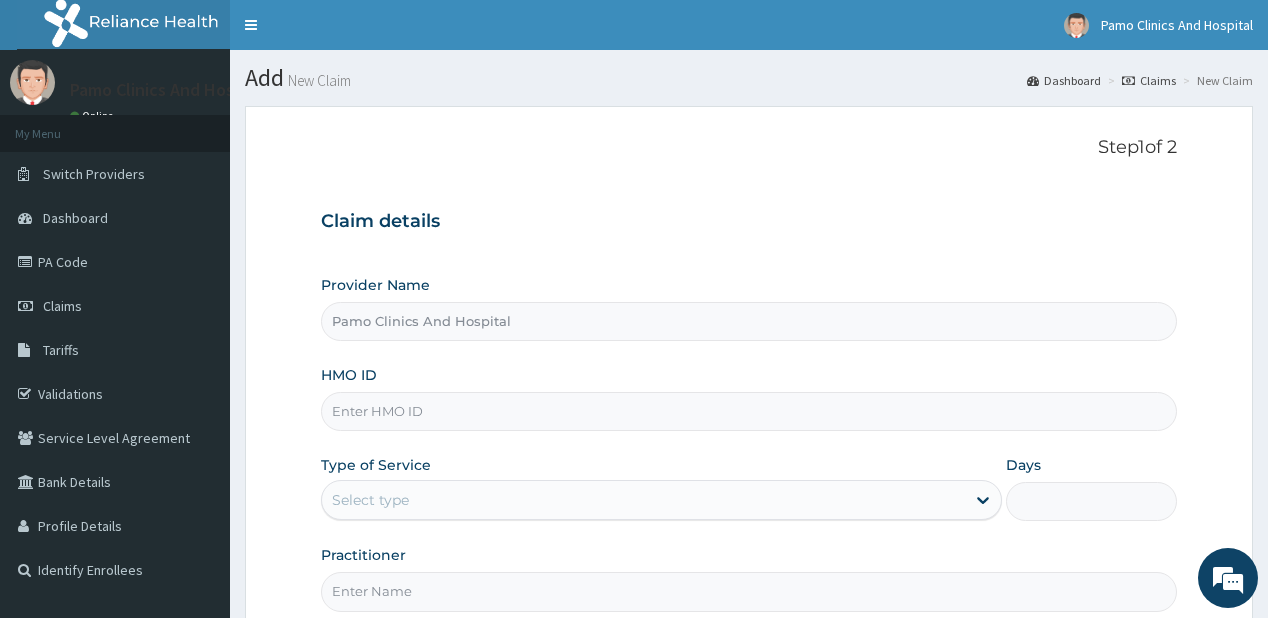scroll, scrollTop: 0, scrollLeft: 0, axis: both 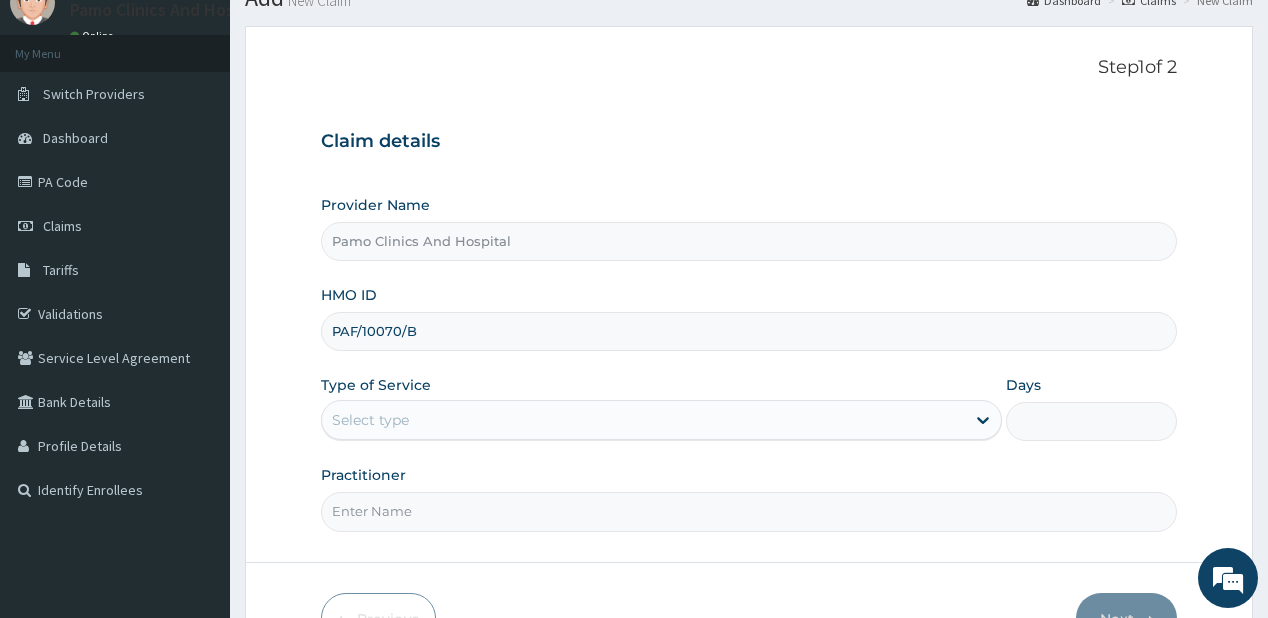 type on "PAF/10070/B" 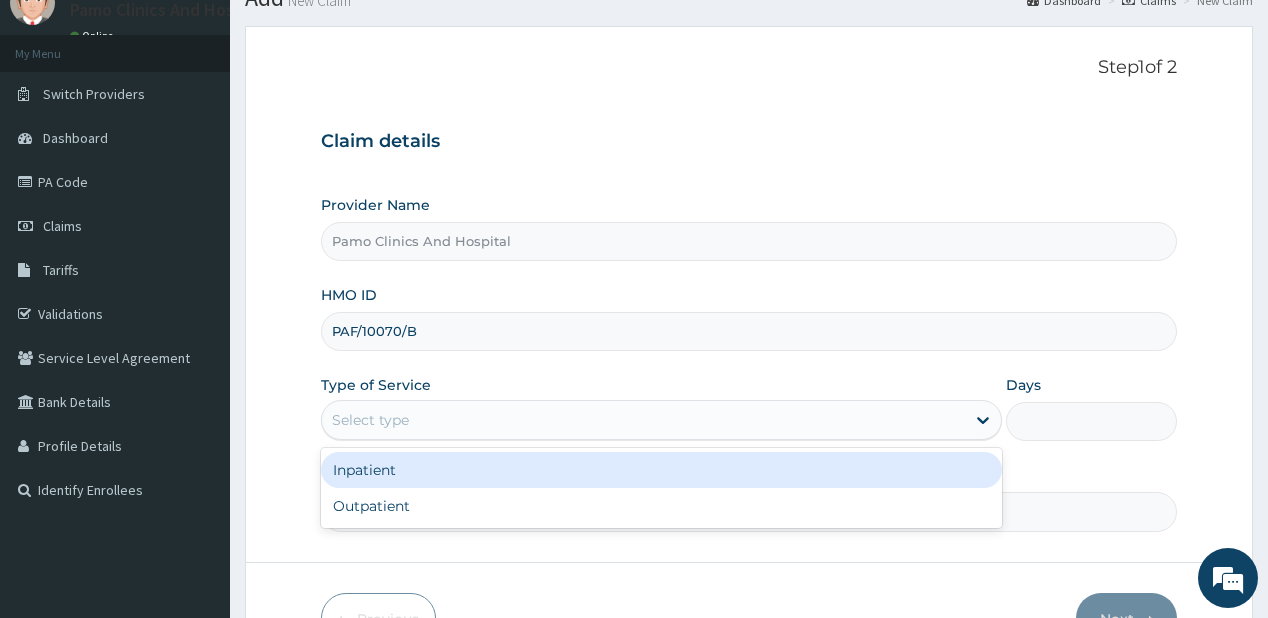 drag, startPoint x: 361, startPoint y: 418, endPoint x: 420, endPoint y: 295, distance: 136.41847 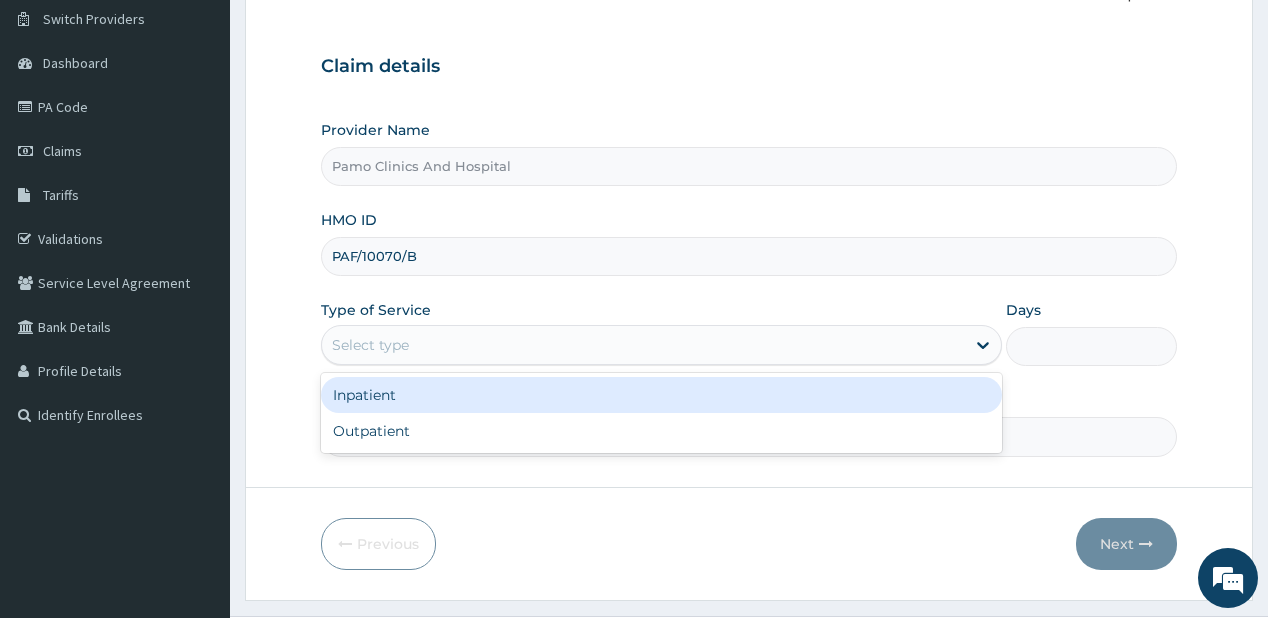 scroll, scrollTop: 200, scrollLeft: 0, axis: vertical 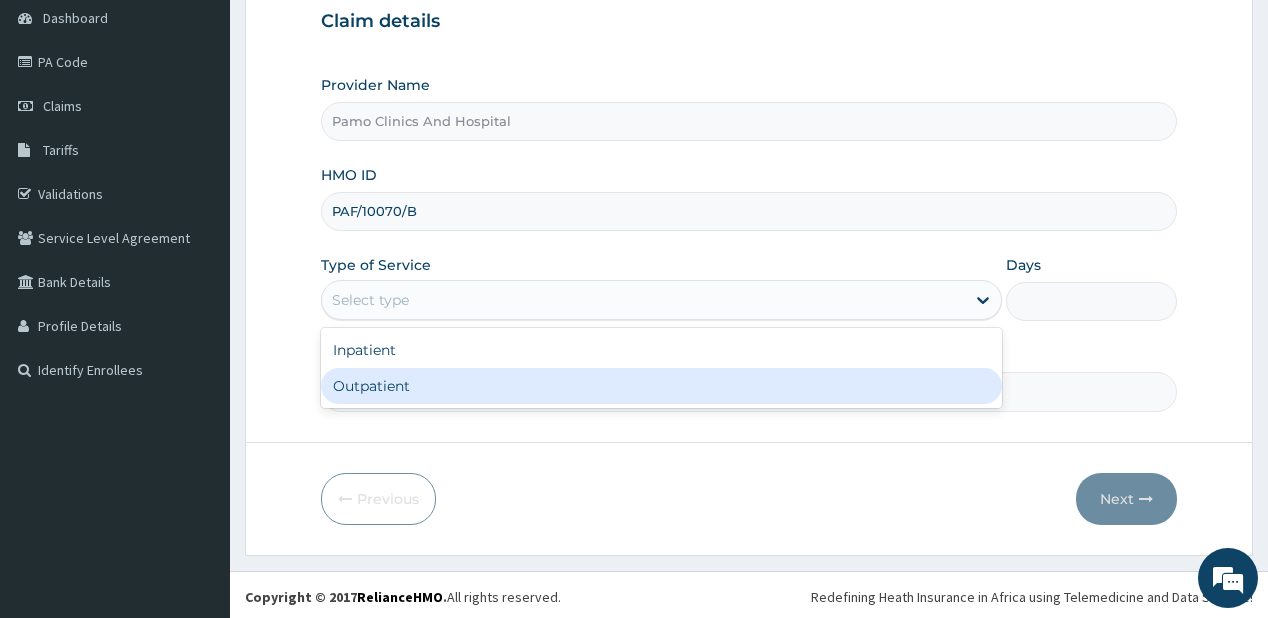 click on "Outpatient" at bounding box center [661, 386] 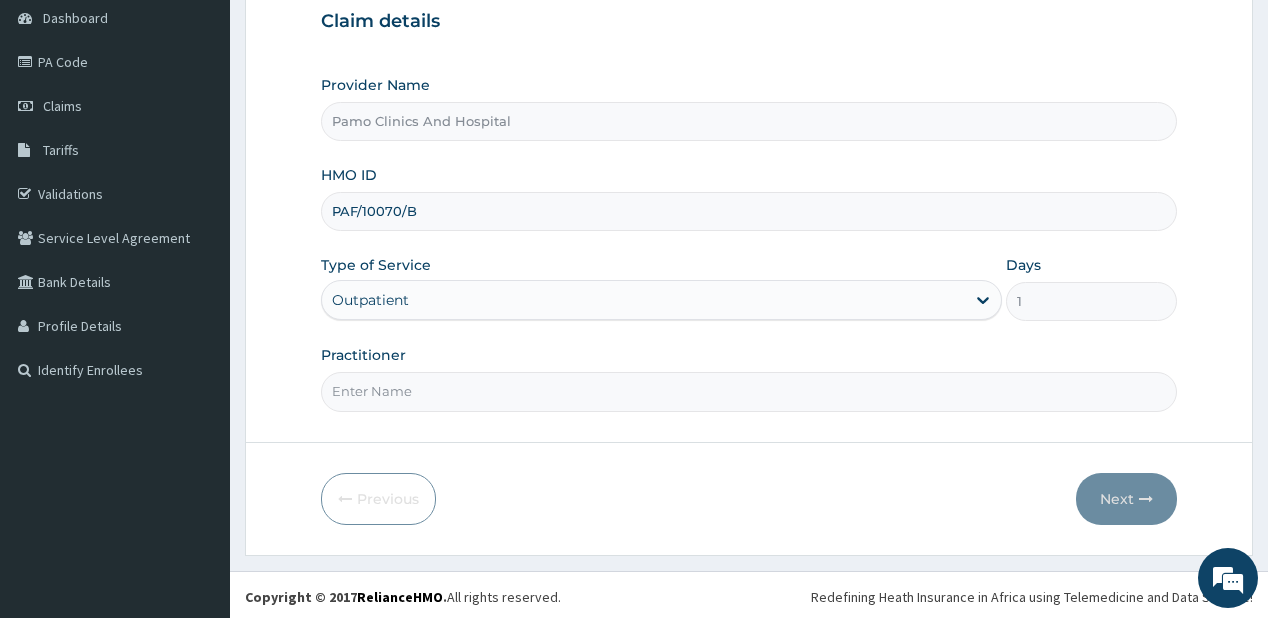 click on "Practitioner" at bounding box center (748, 391) 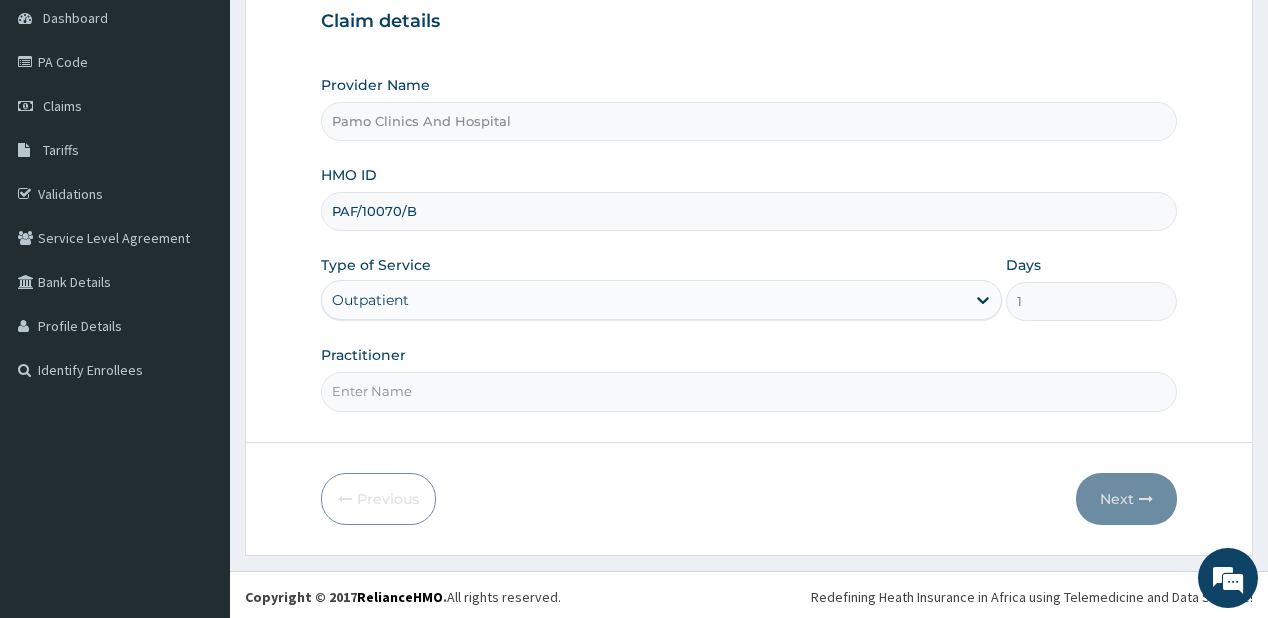 type on "DR CYNTHIA AMAEFULE" 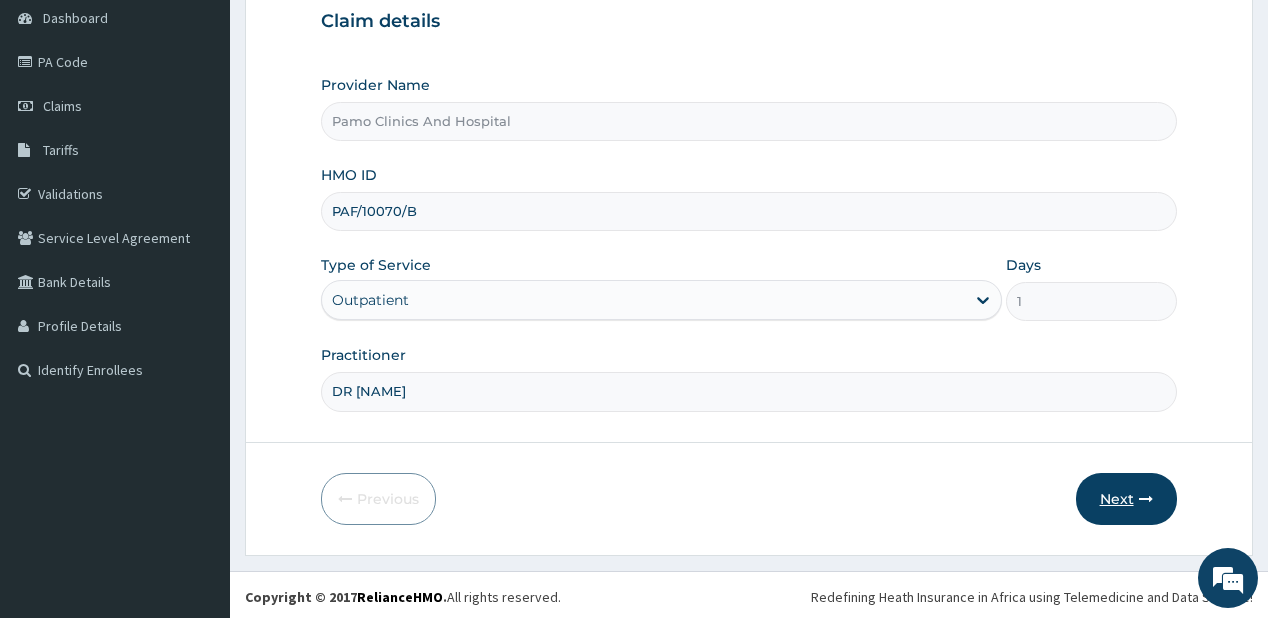 click on "Next" at bounding box center [1126, 499] 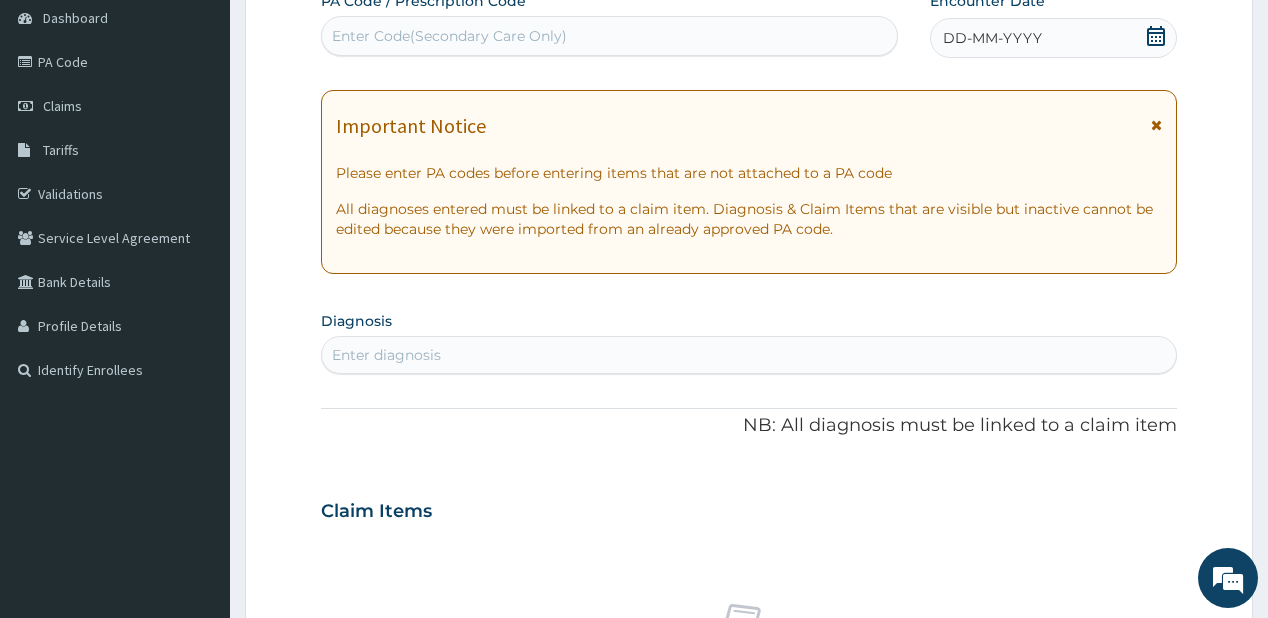 click on "DD-MM-YYYY" at bounding box center (992, 38) 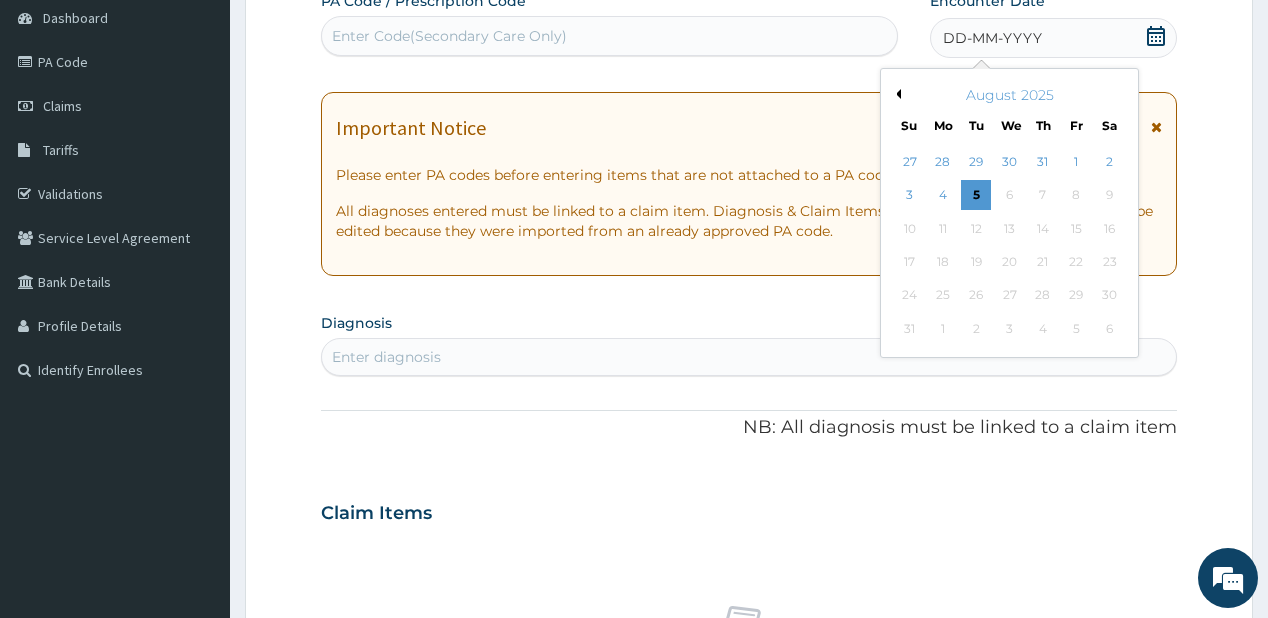 click on "Previous Month" at bounding box center (896, 94) 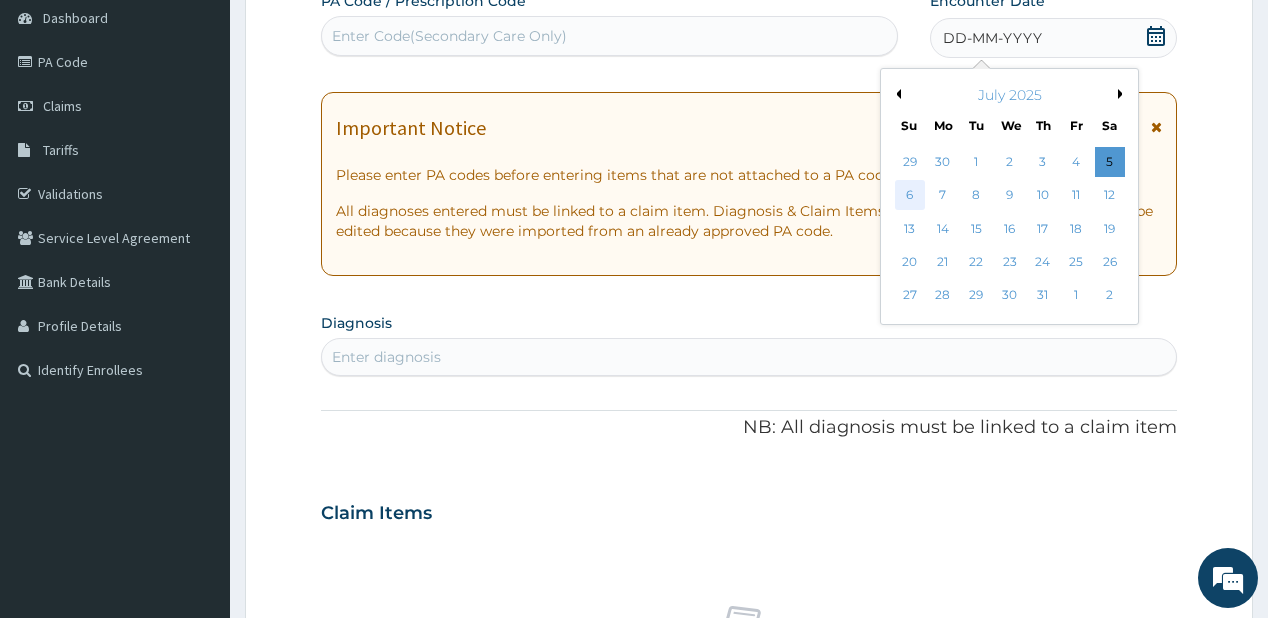 click on "6" at bounding box center [909, 196] 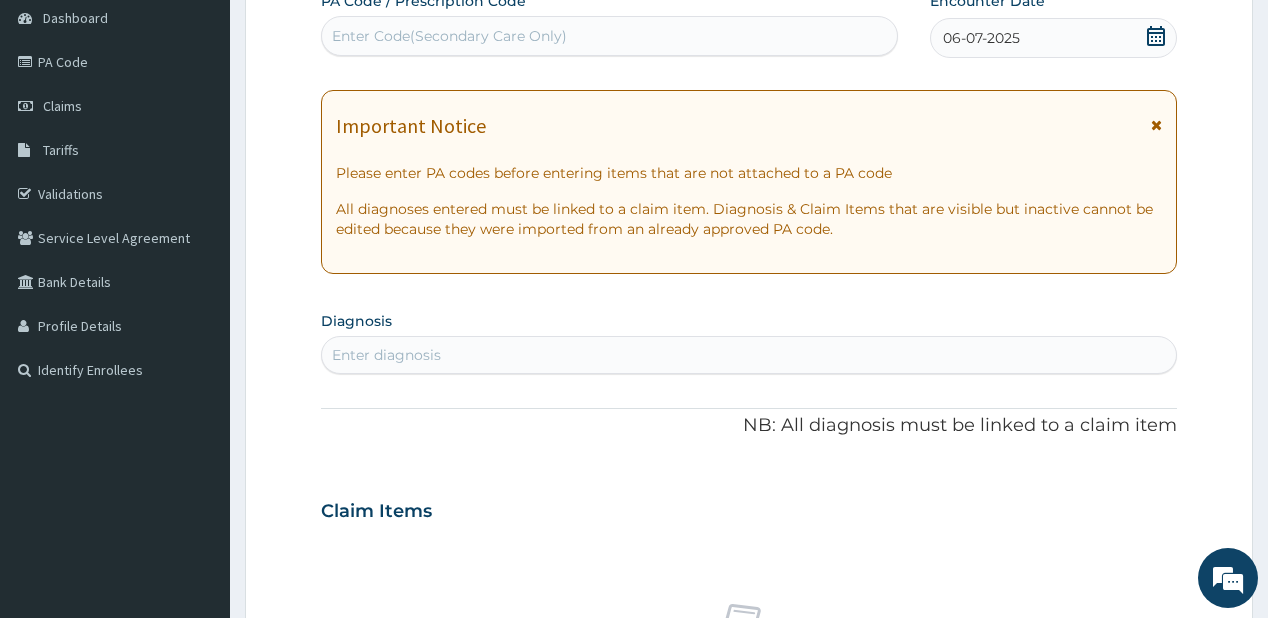 click on "Enter diagnosis" at bounding box center [386, 355] 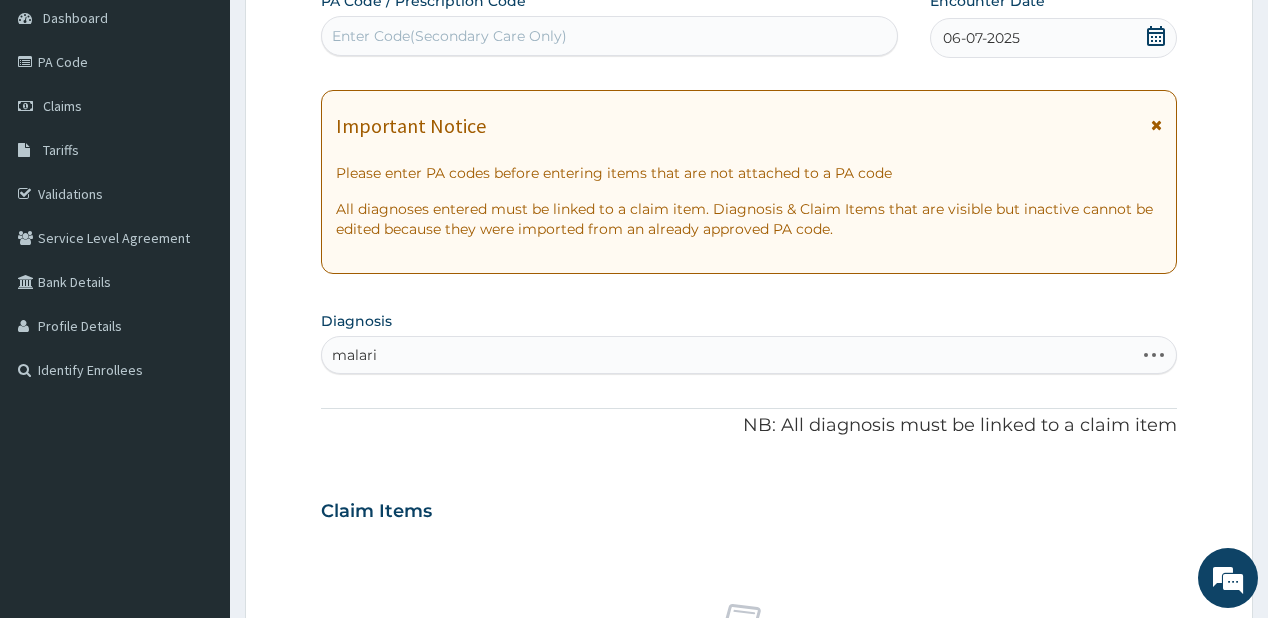 type on "malaria" 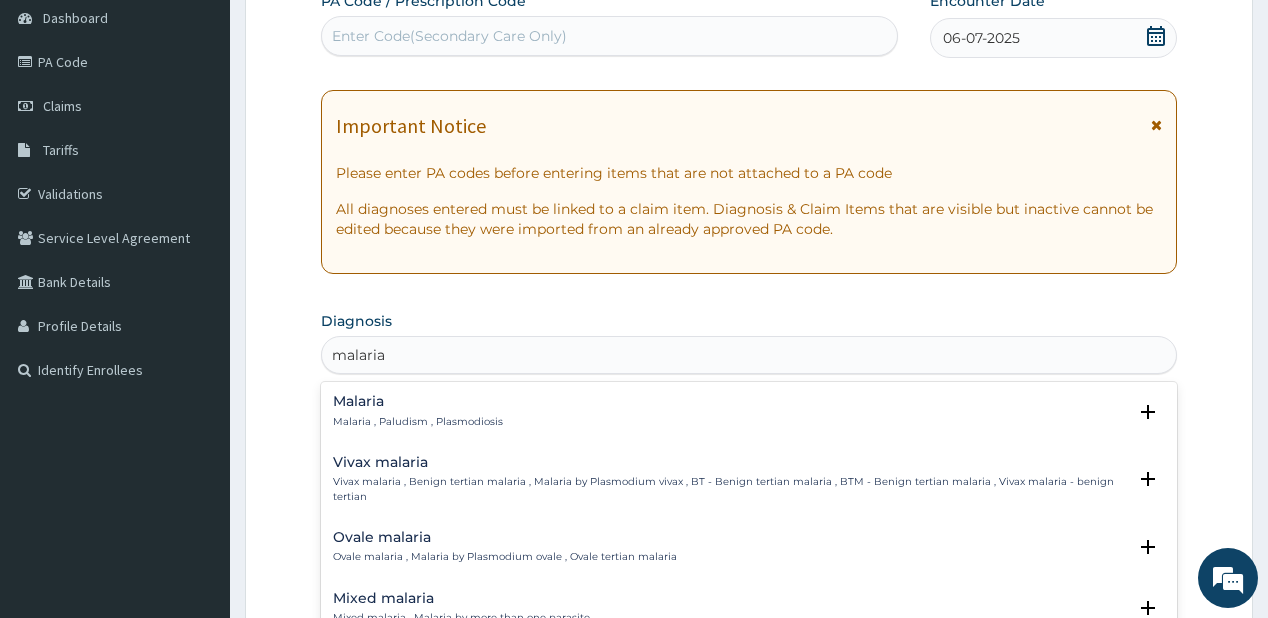 click on "Malaria" at bounding box center [418, 401] 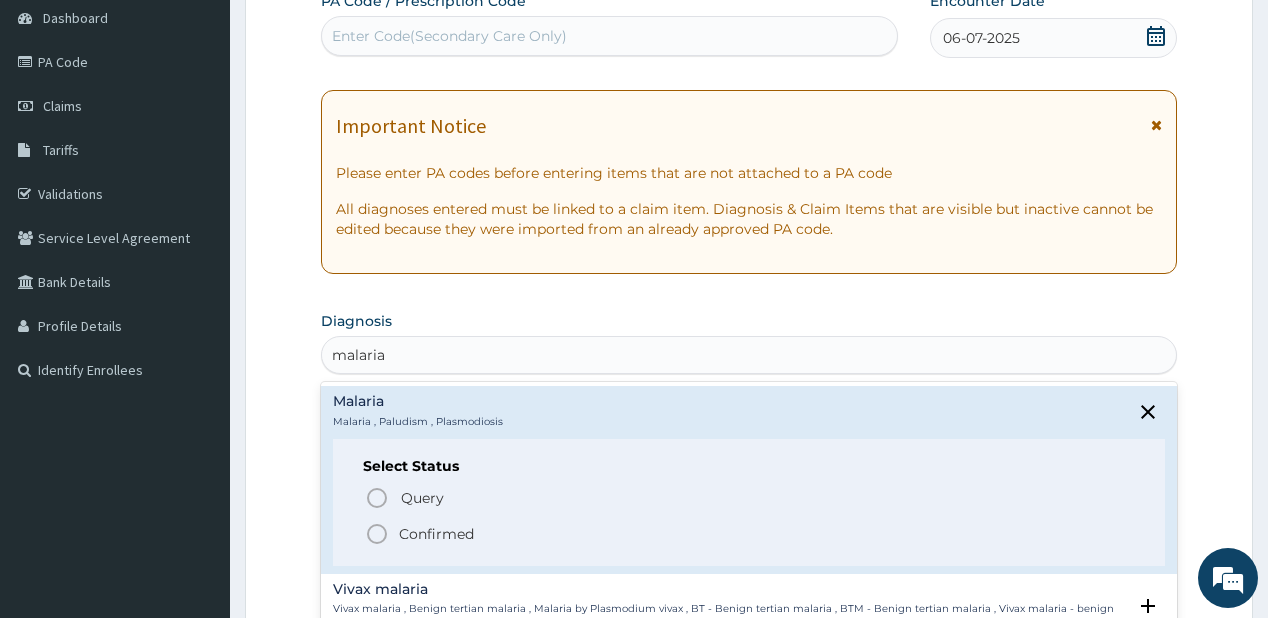 click 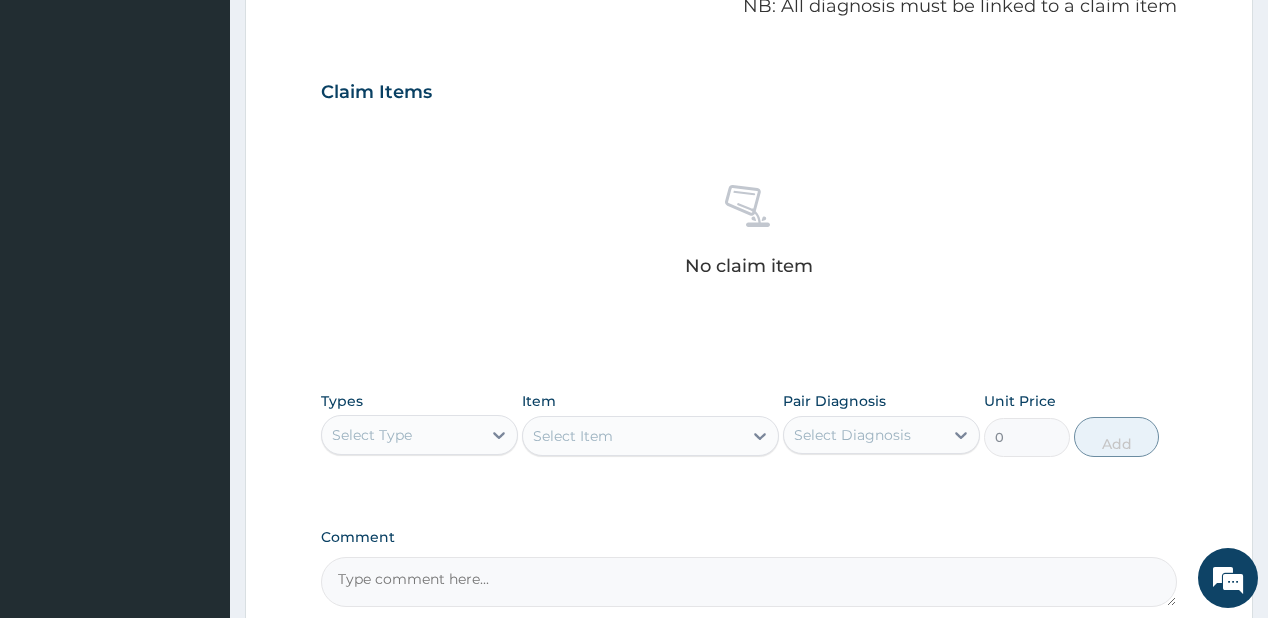 scroll, scrollTop: 760, scrollLeft: 0, axis: vertical 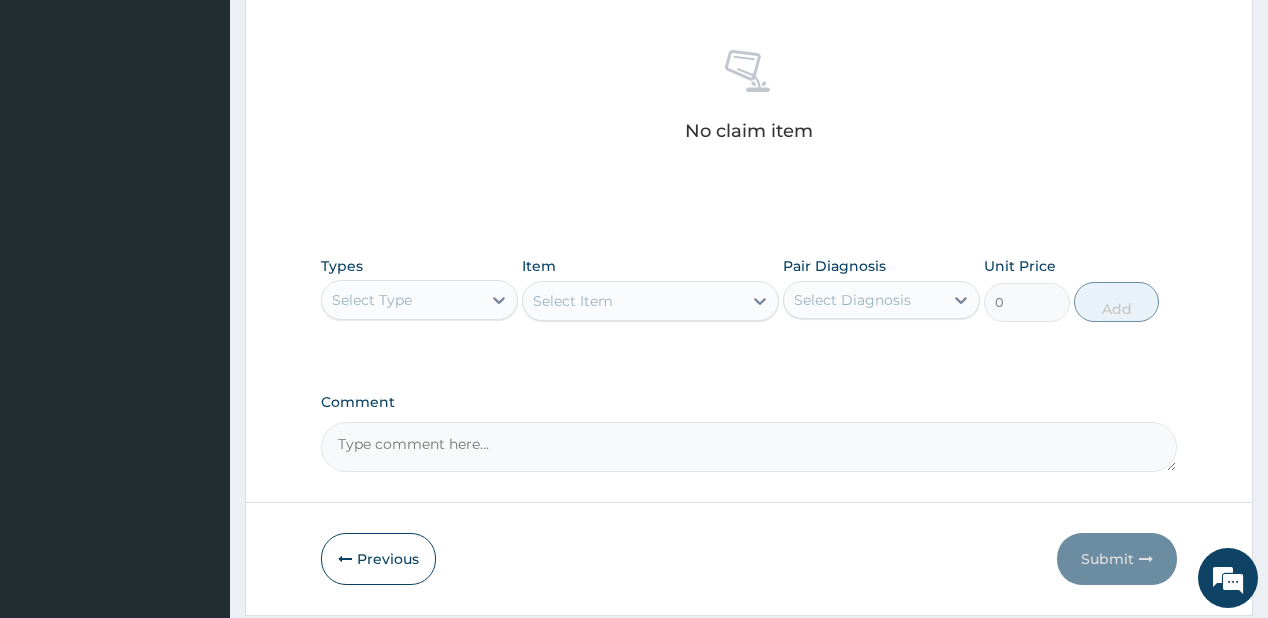 click on "Select Type" at bounding box center (401, 300) 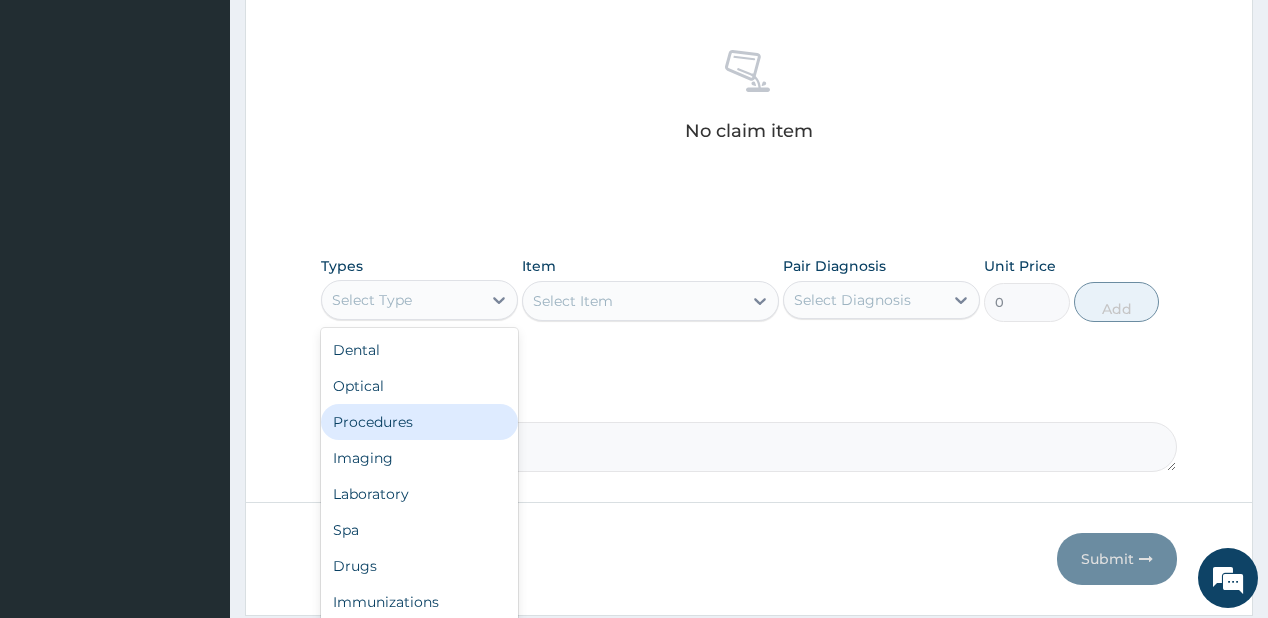 click on "Procedures" at bounding box center [419, 422] 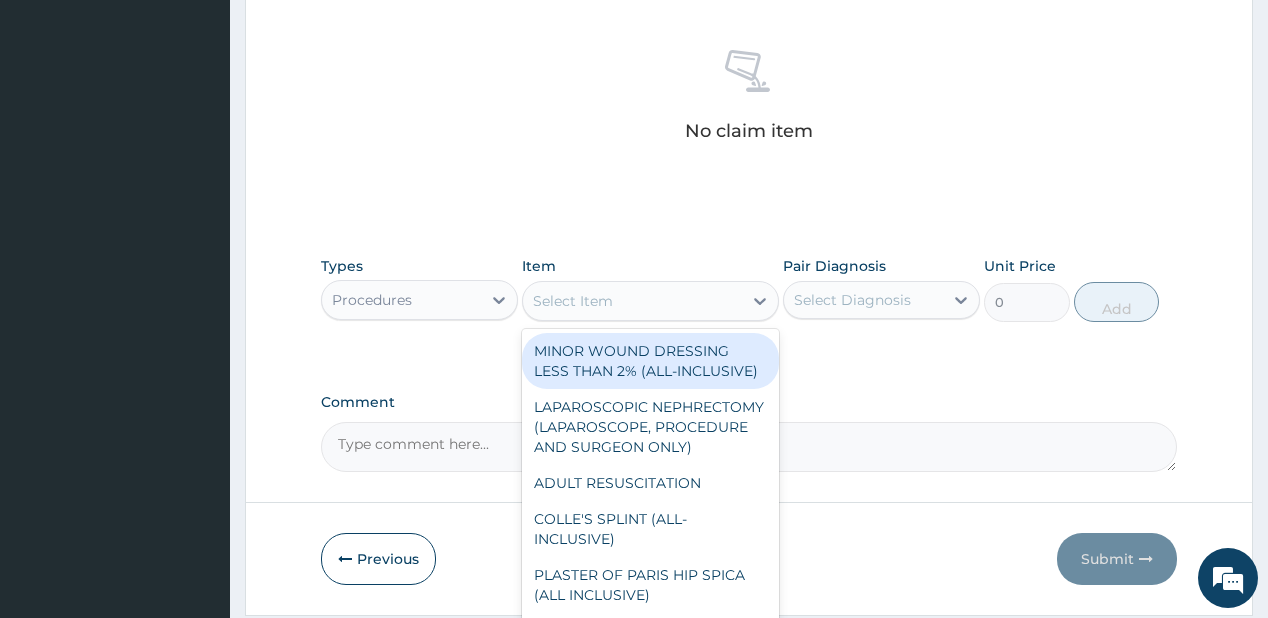 click on "Select Item" at bounding box center [573, 301] 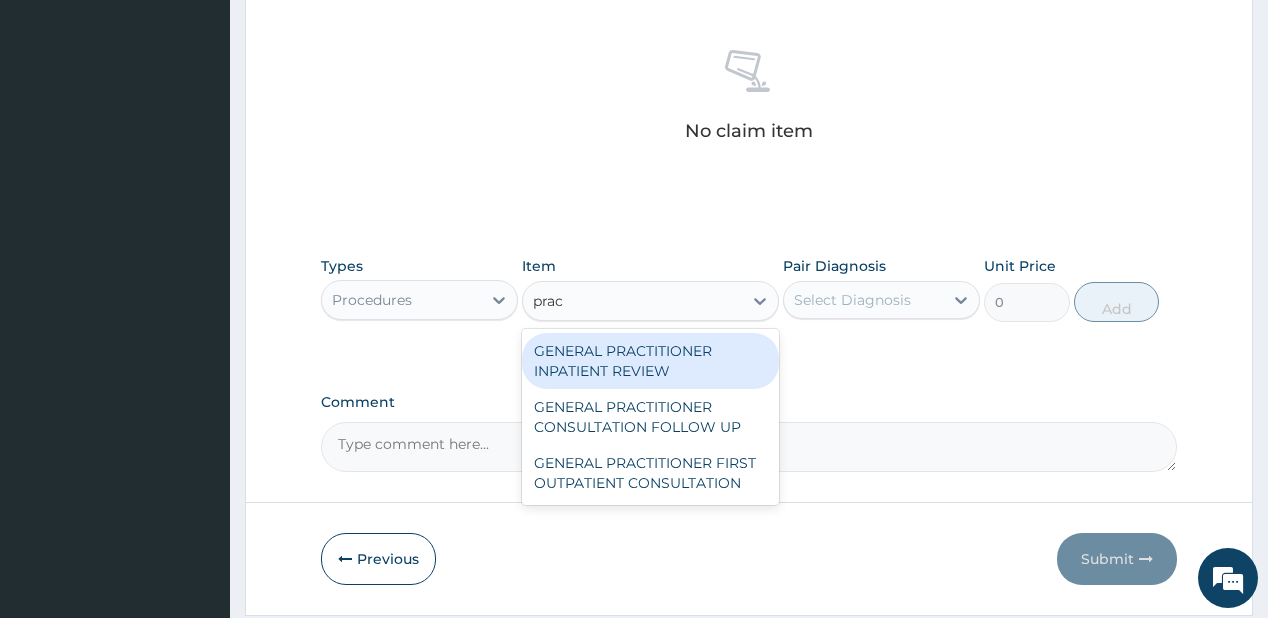 type on "pract" 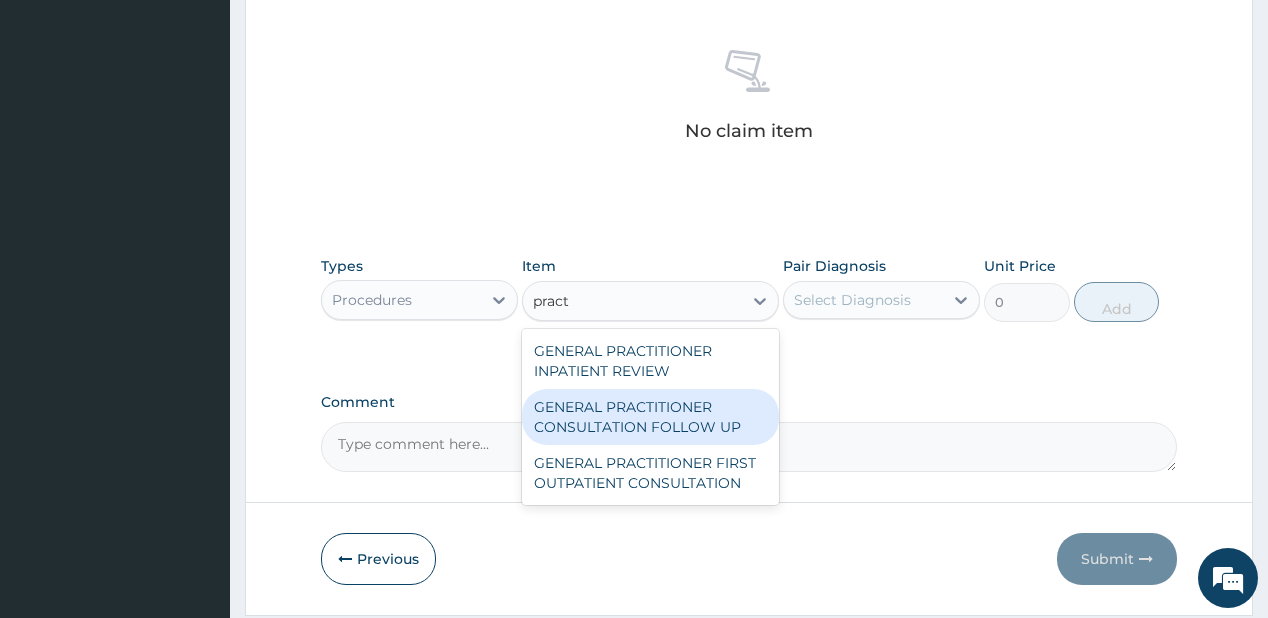 click on "GENERAL PRACTITIONER CONSULTATION FOLLOW UP" at bounding box center [650, 417] 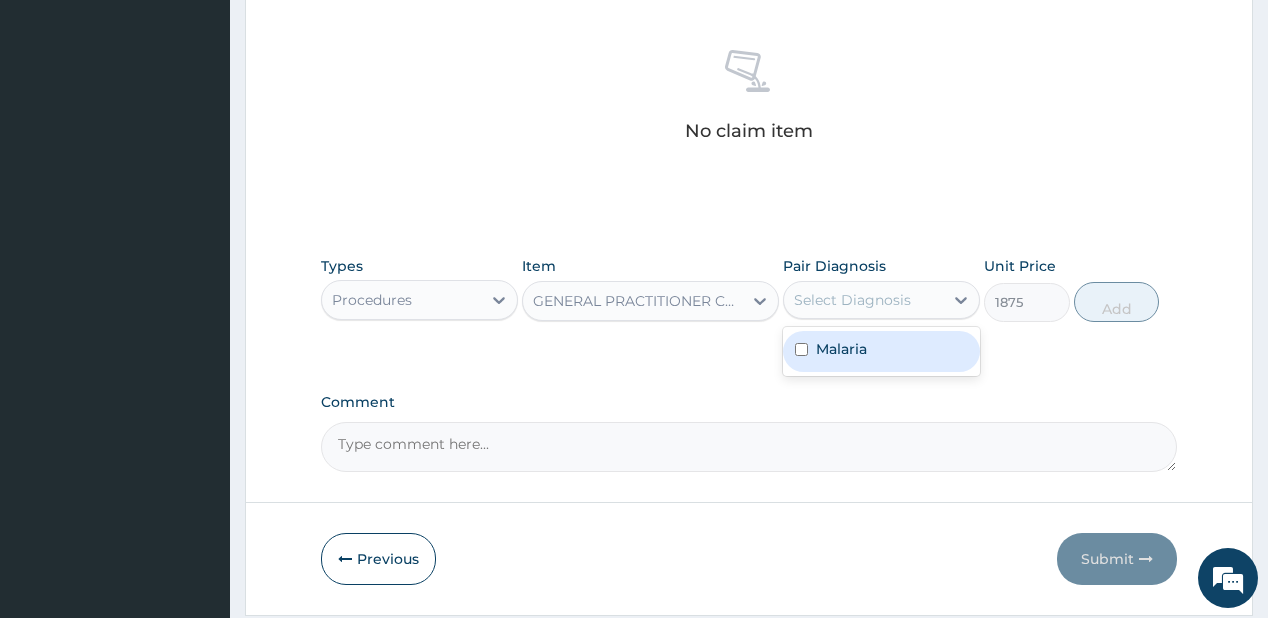 click on "Select Diagnosis" at bounding box center [852, 300] 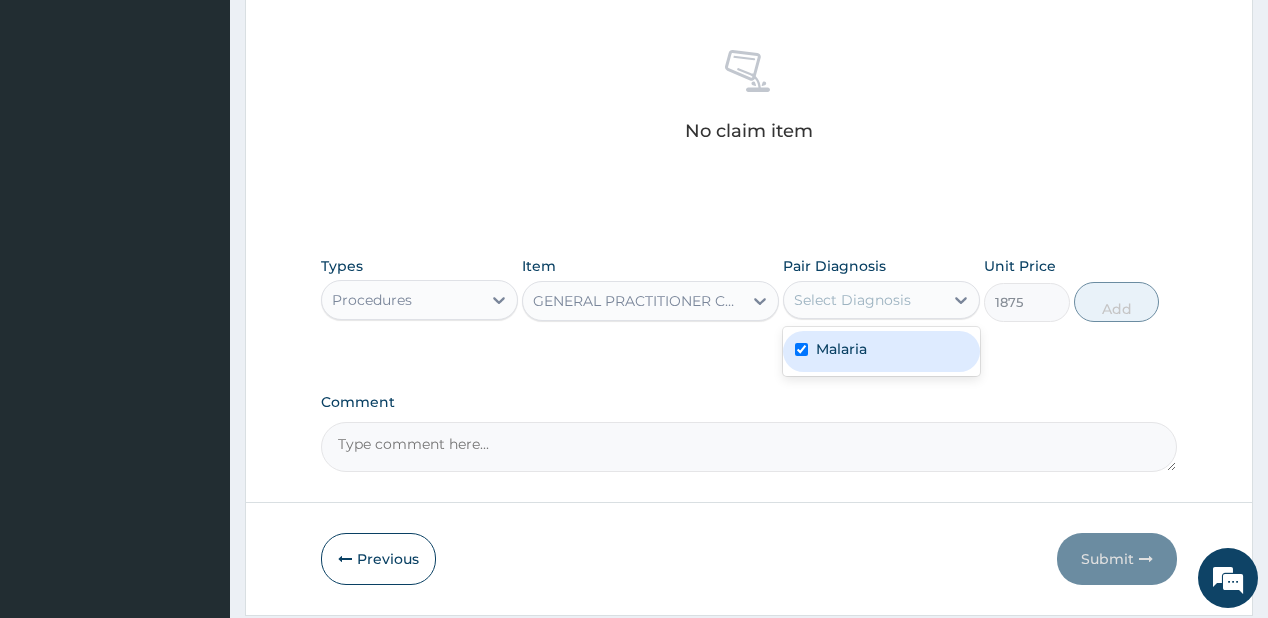 checkbox on "true" 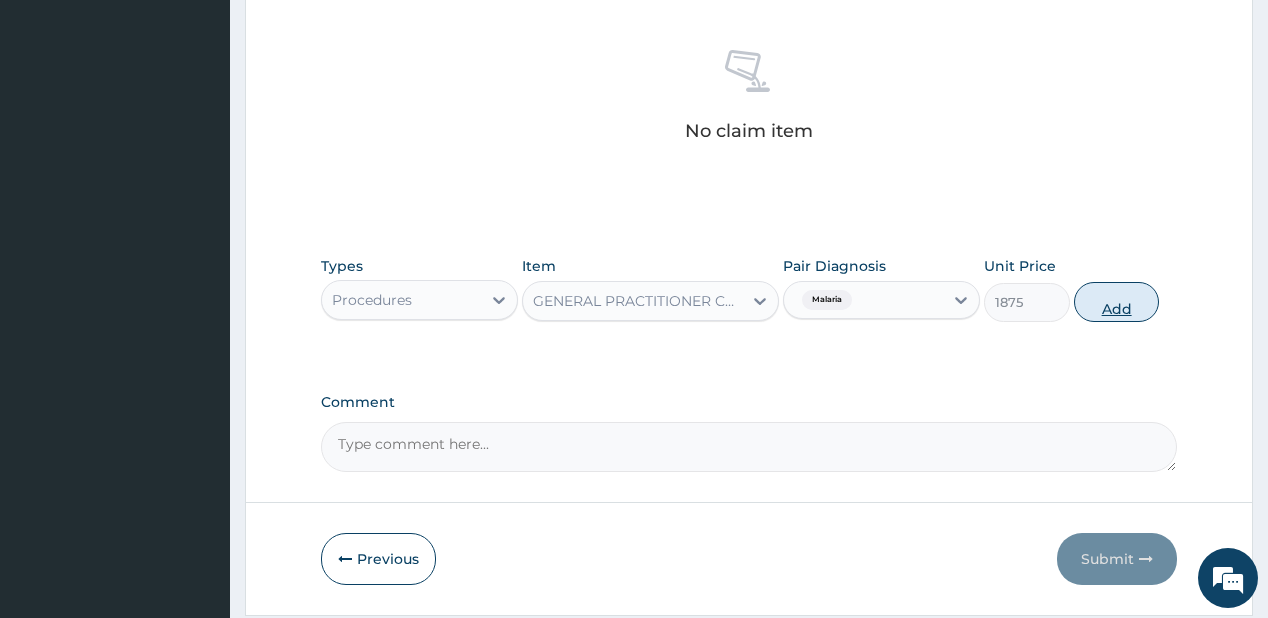 click on "Add" at bounding box center [1117, 302] 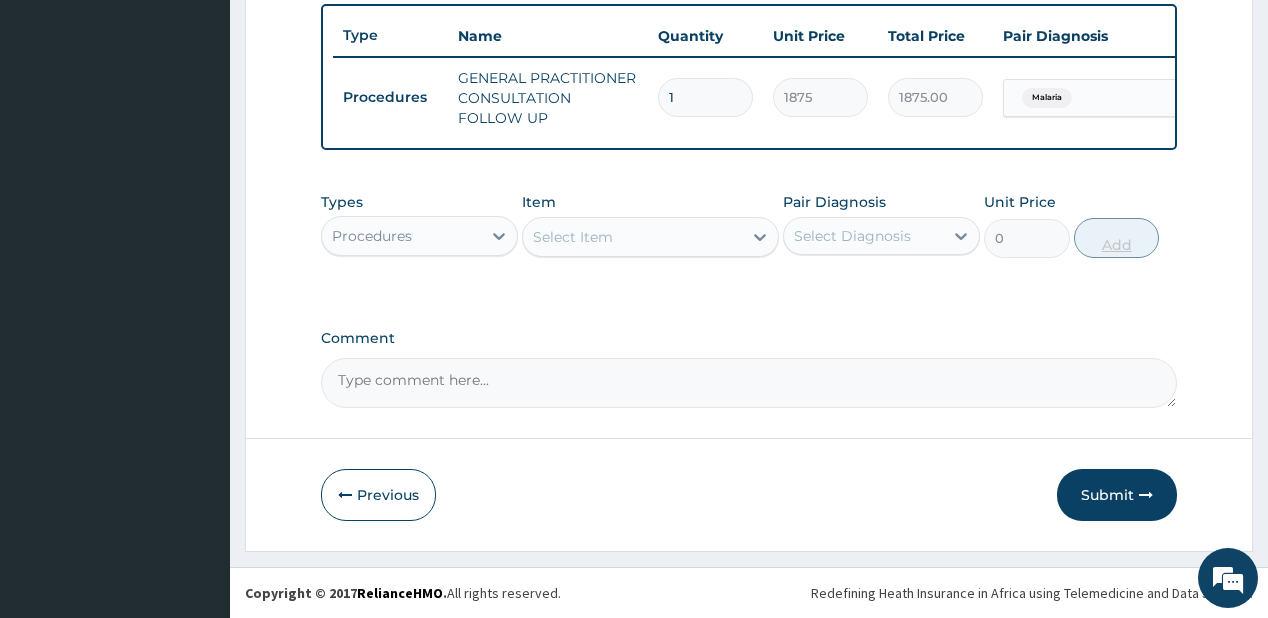 scroll, scrollTop: 748, scrollLeft: 0, axis: vertical 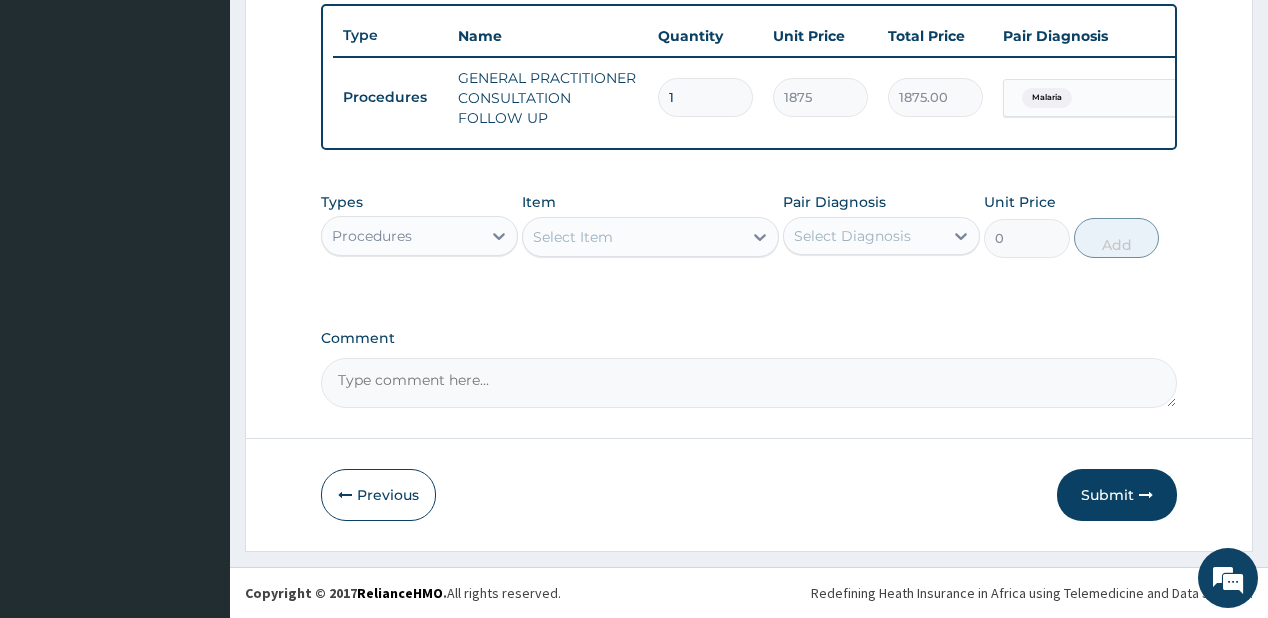 click on "Procedures" at bounding box center (401, 236) 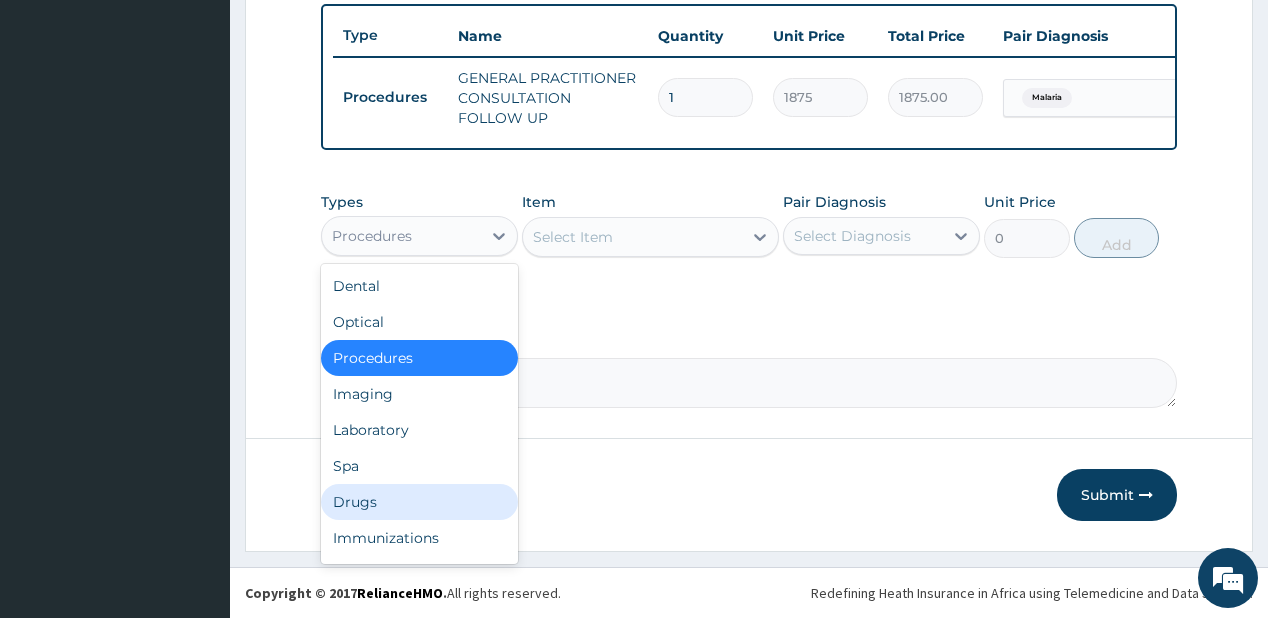 click on "Drugs" at bounding box center (419, 502) 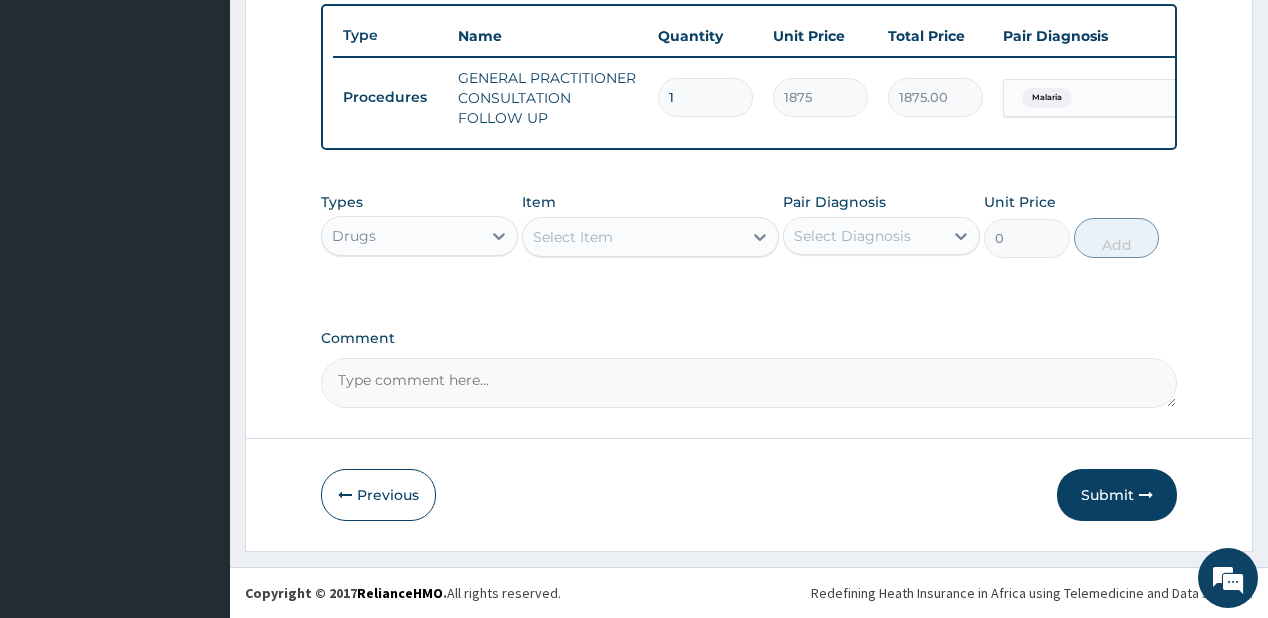 click on "Select Item" at bounding box center [573, 237] 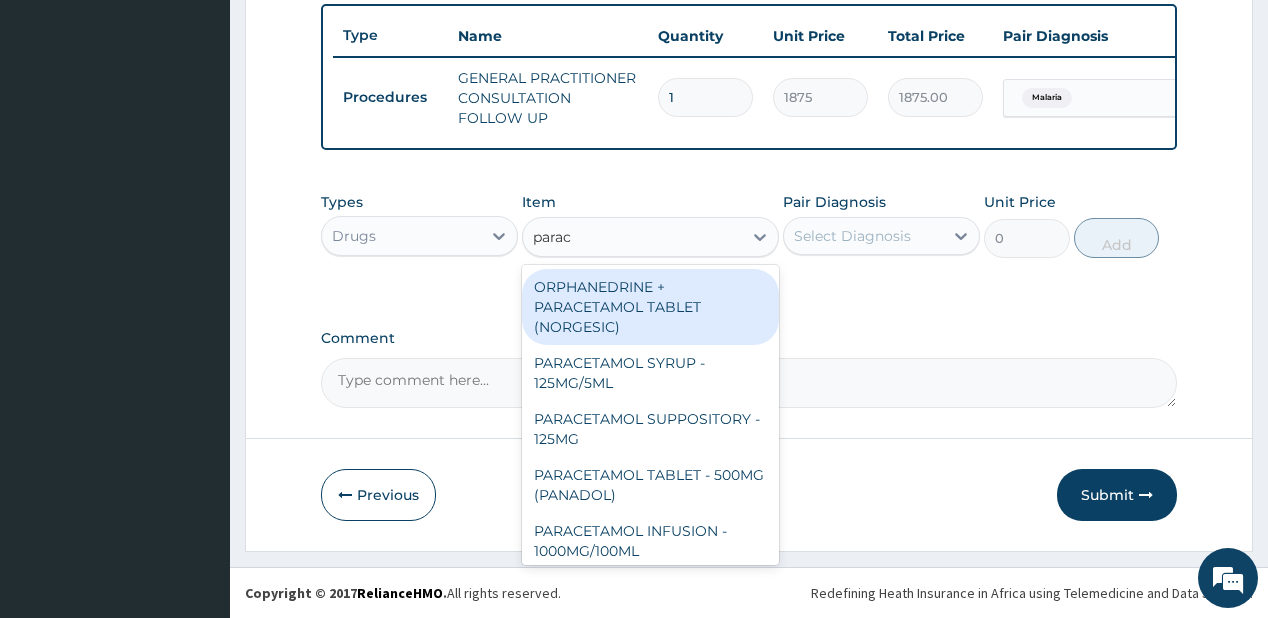 type on "parace" 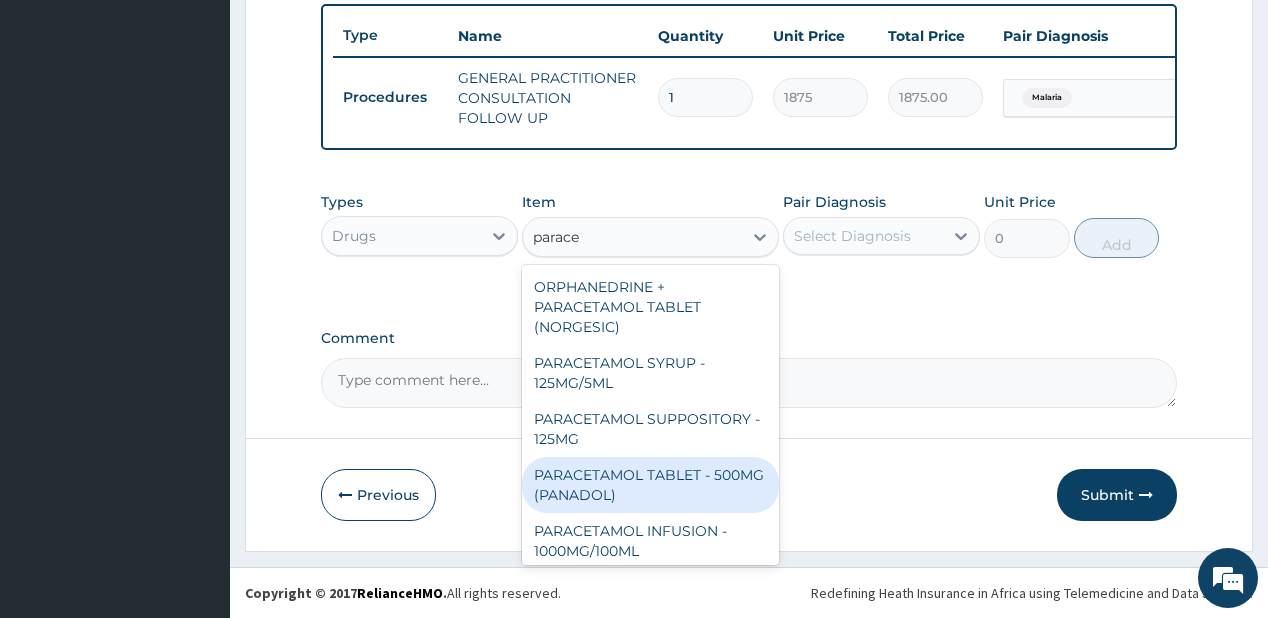 click on "PARACETAMOL TABLET - 500MG (PANADOL)" at bounding box center (650, 485) 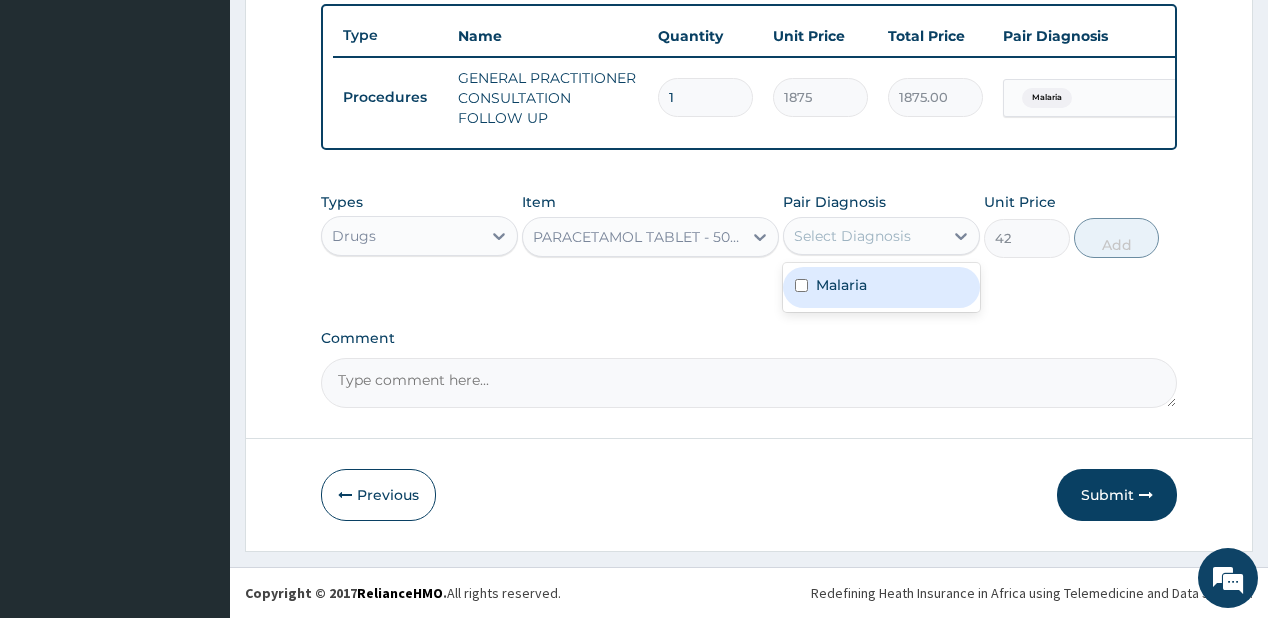 click on "Select Diagnosis" at bounding box center [863, 236] 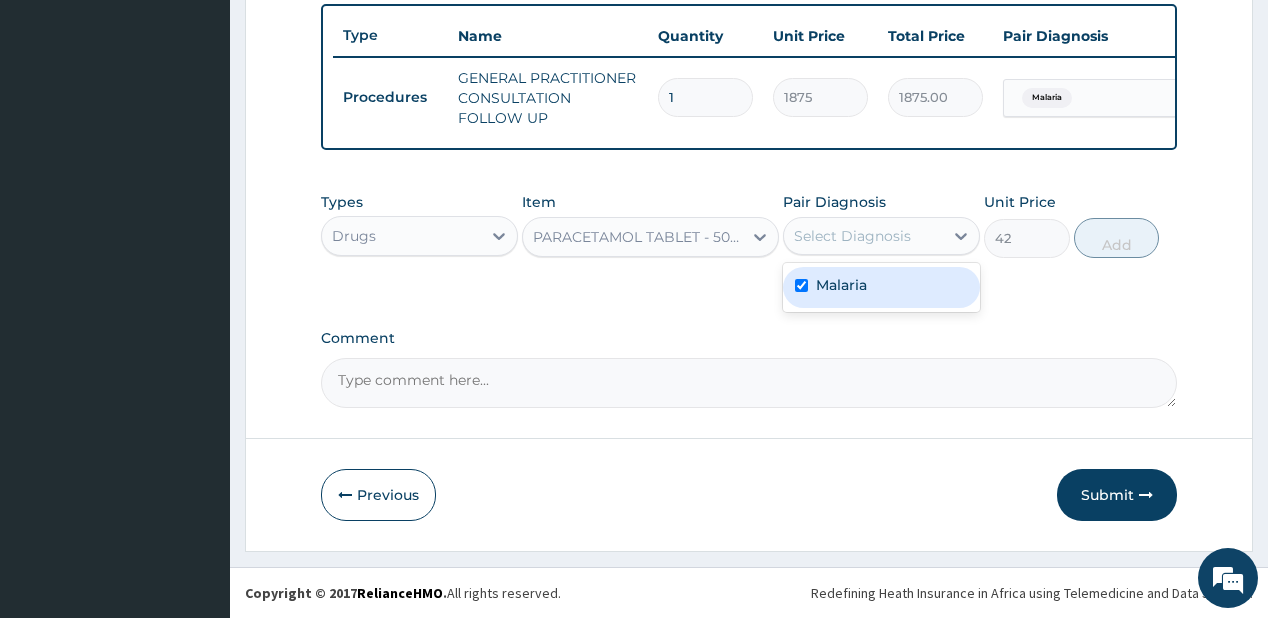 checkbox on "true" 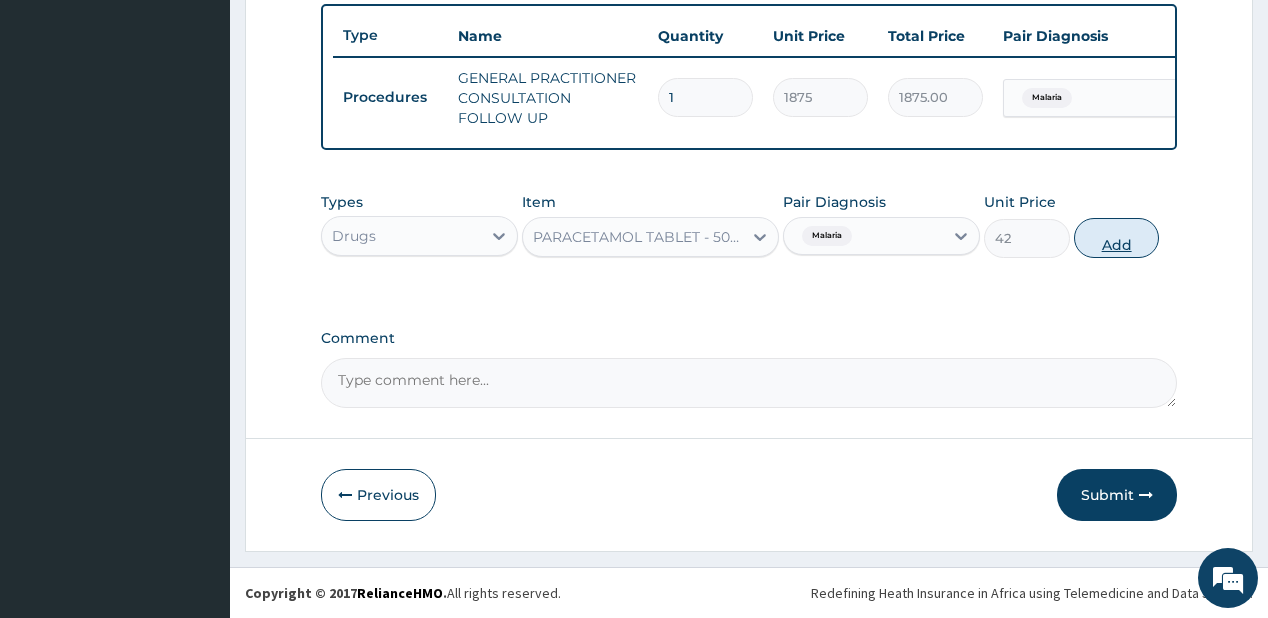 click on "Add" at bounding box center (1117, 238) 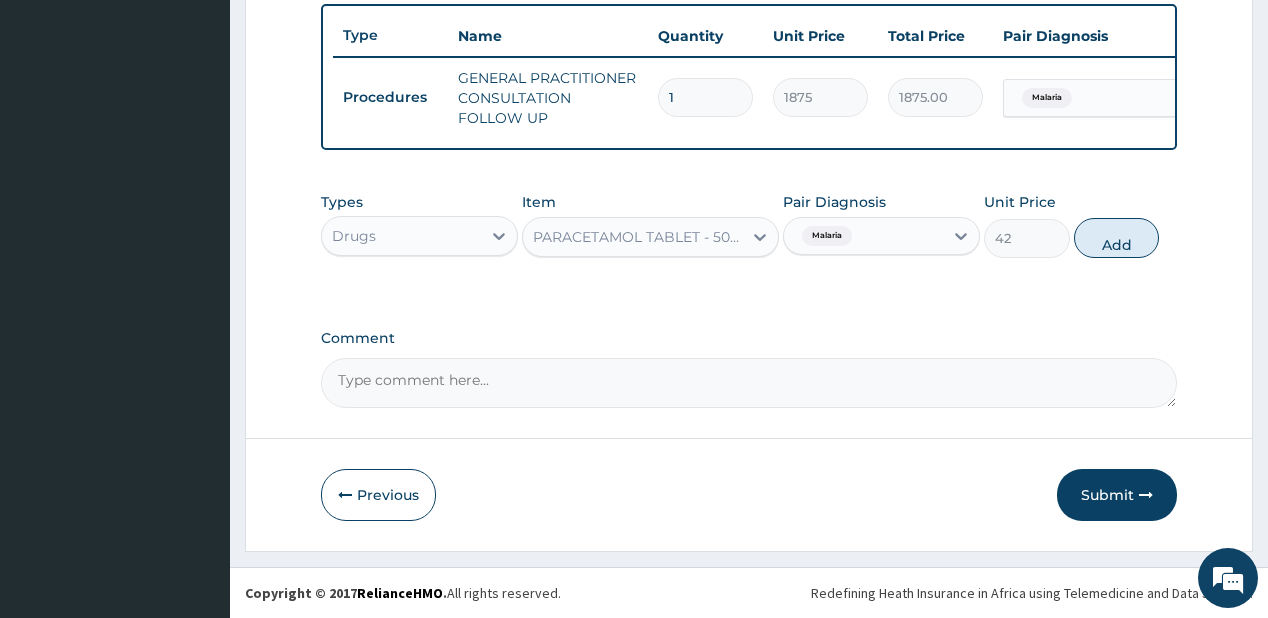 type on "0" 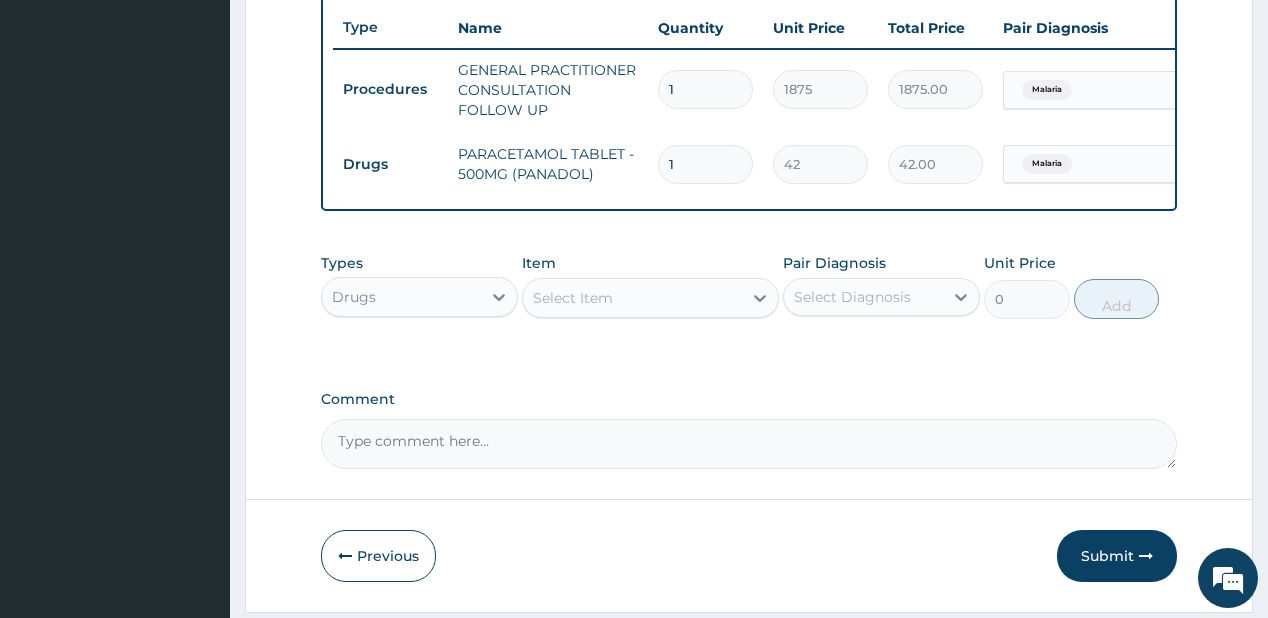 type 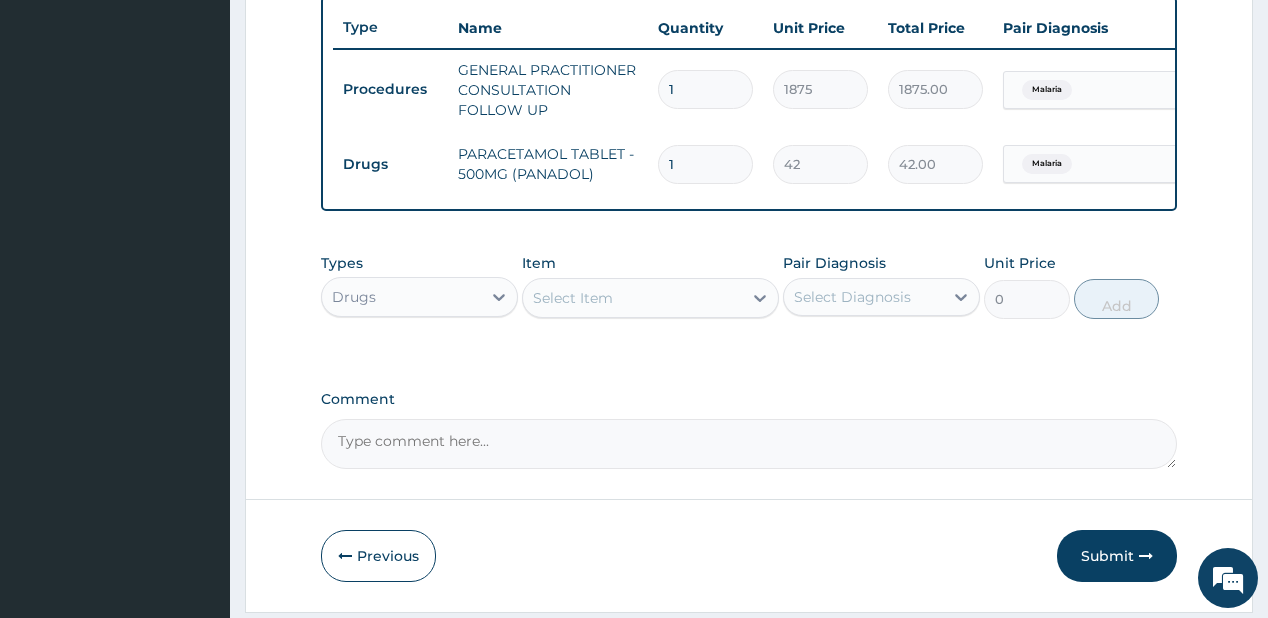 type on "0.00" 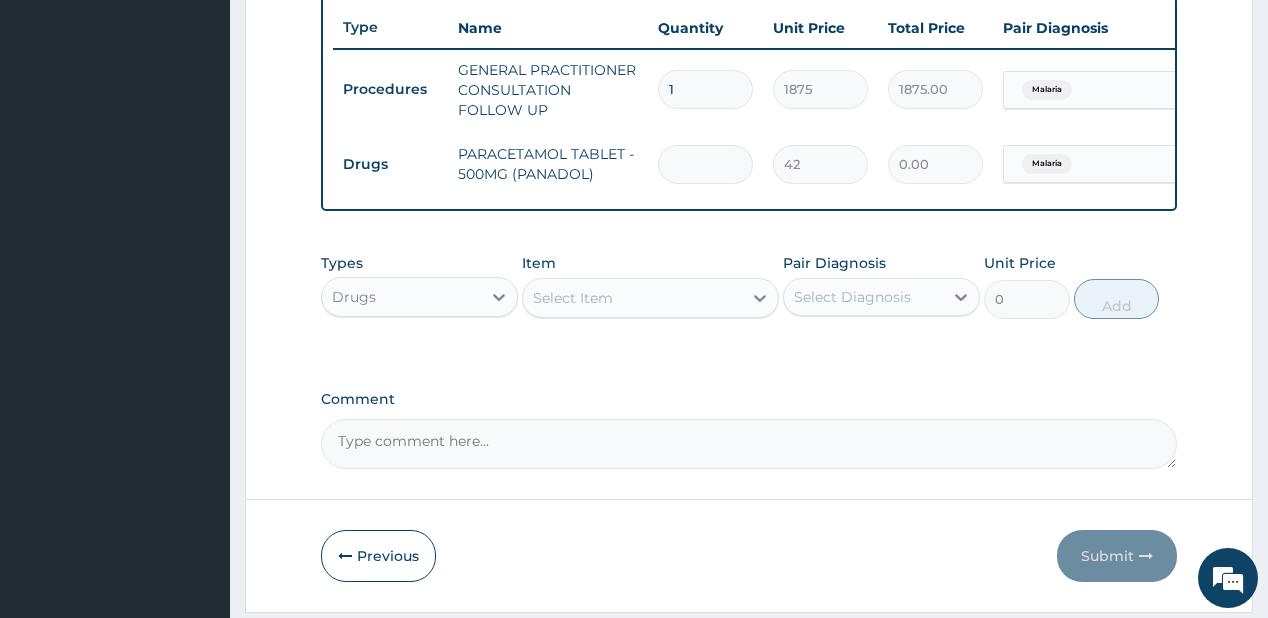 type on "6" 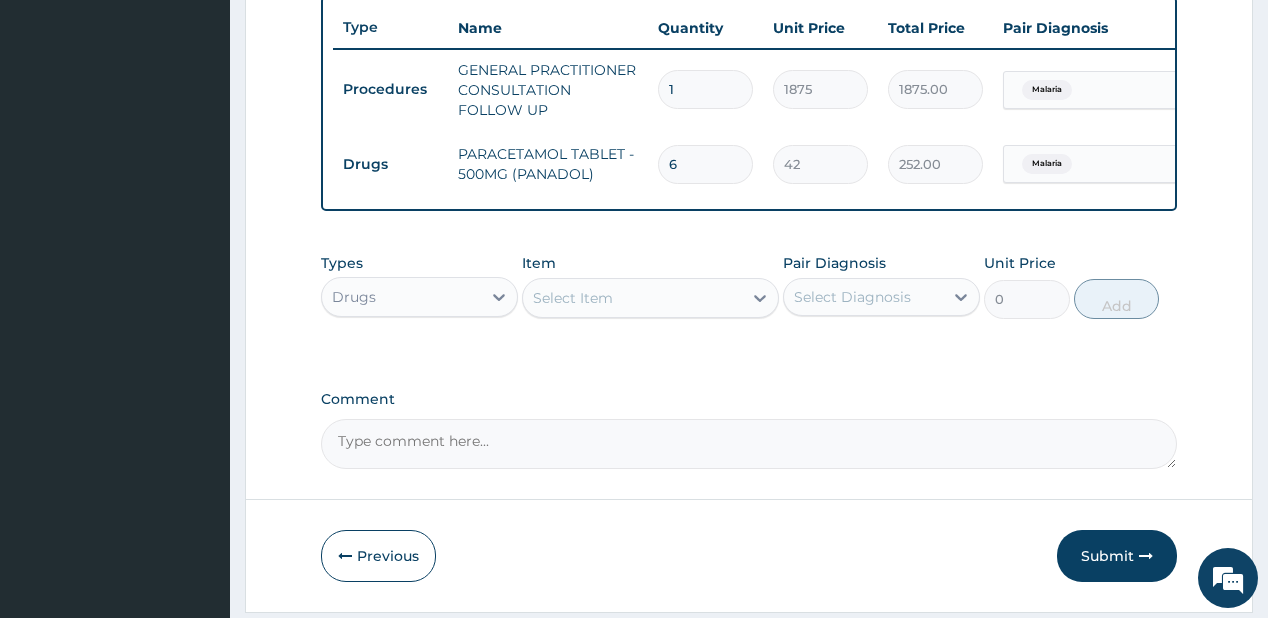 type on "6" 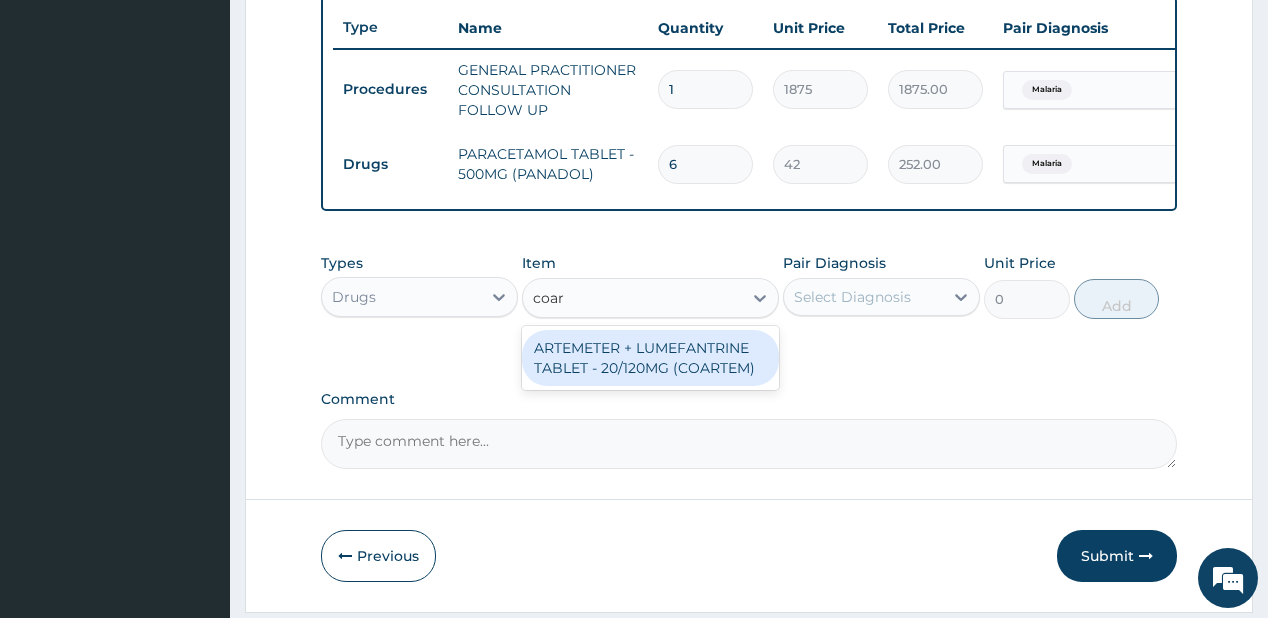 type on "coart" 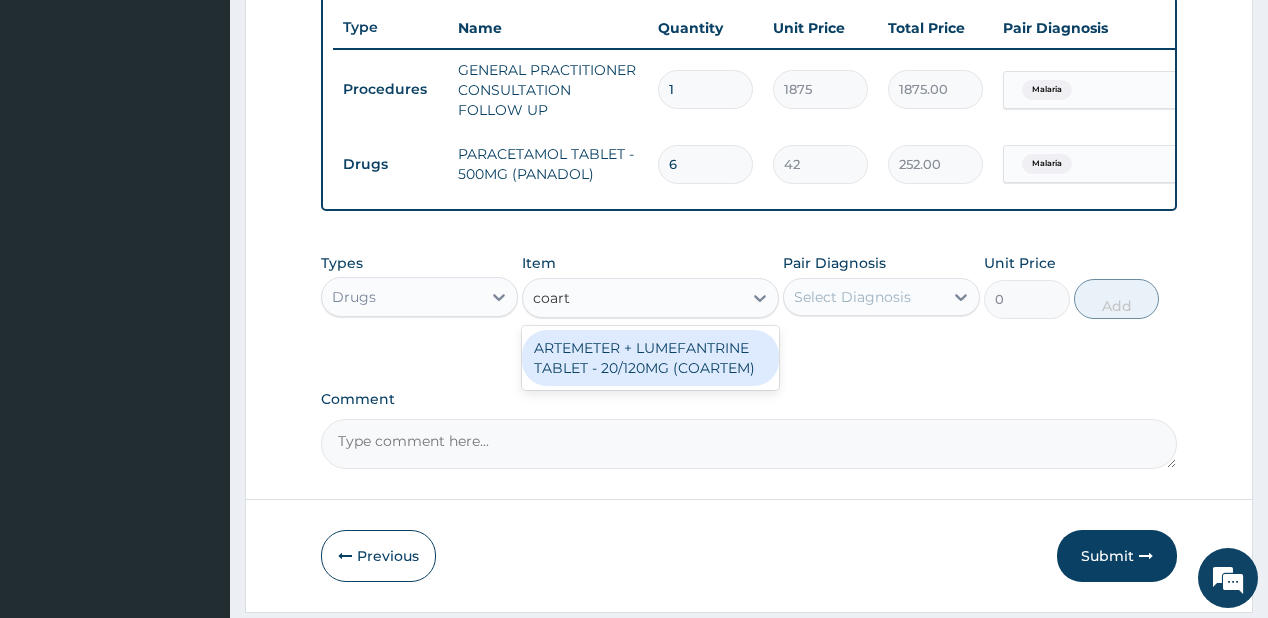 click on "ARTEMETER + LUMEFANTRINE TABLET - 20/120MG (COARTEM)" at bounding box center [650, 358] 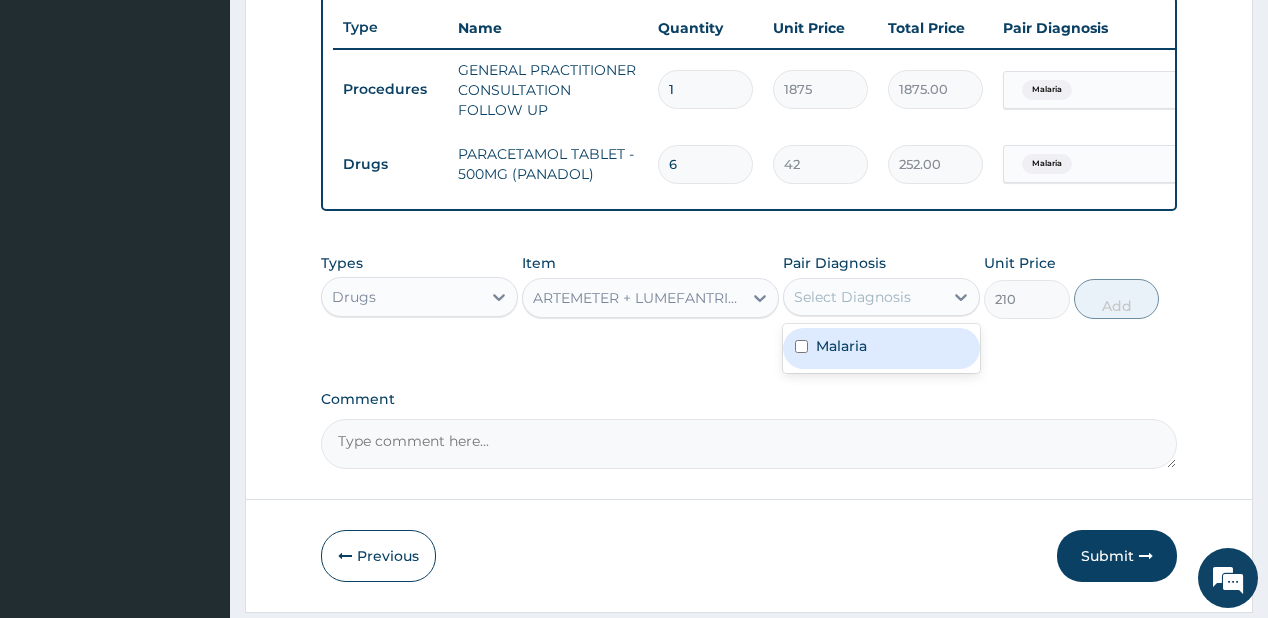 click on "Select Diagnosis" at bounding box center (852, 297) 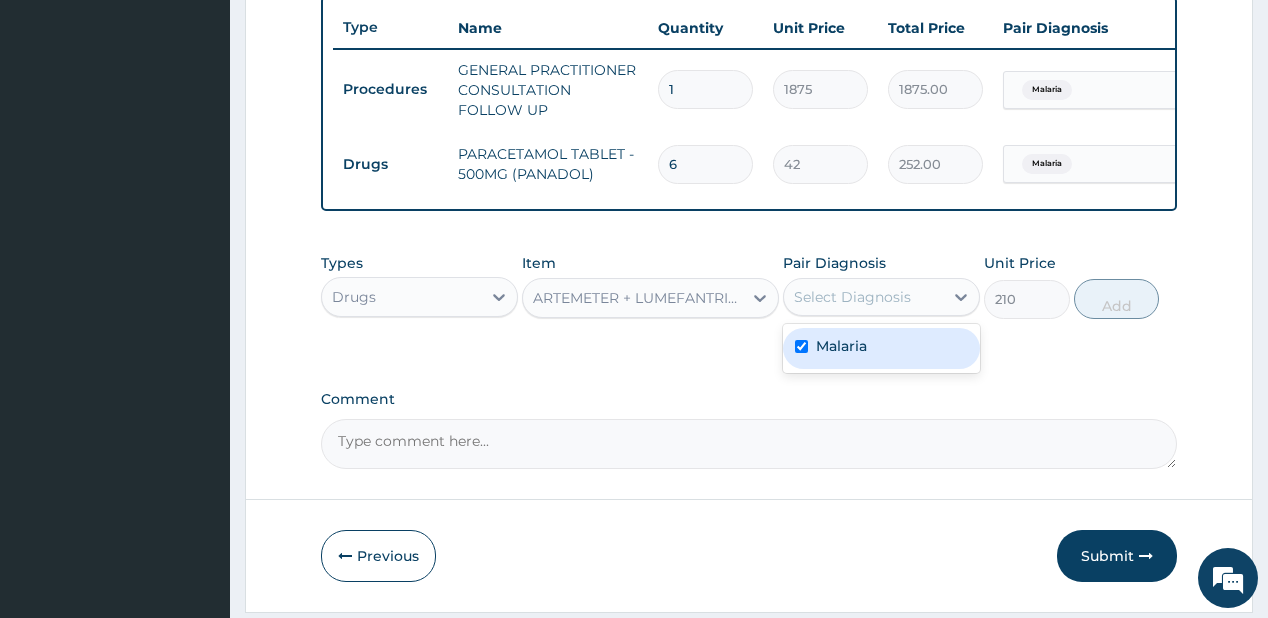 checkbox on "true" 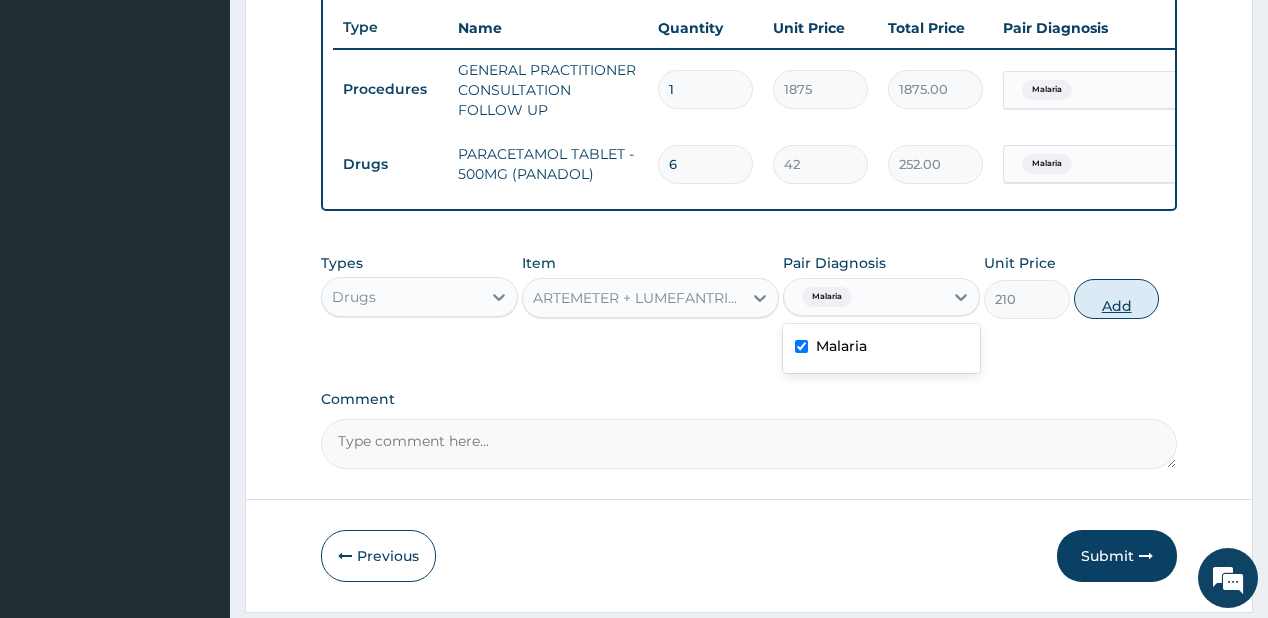 click on "Add" at bounding box center (1117, 299) 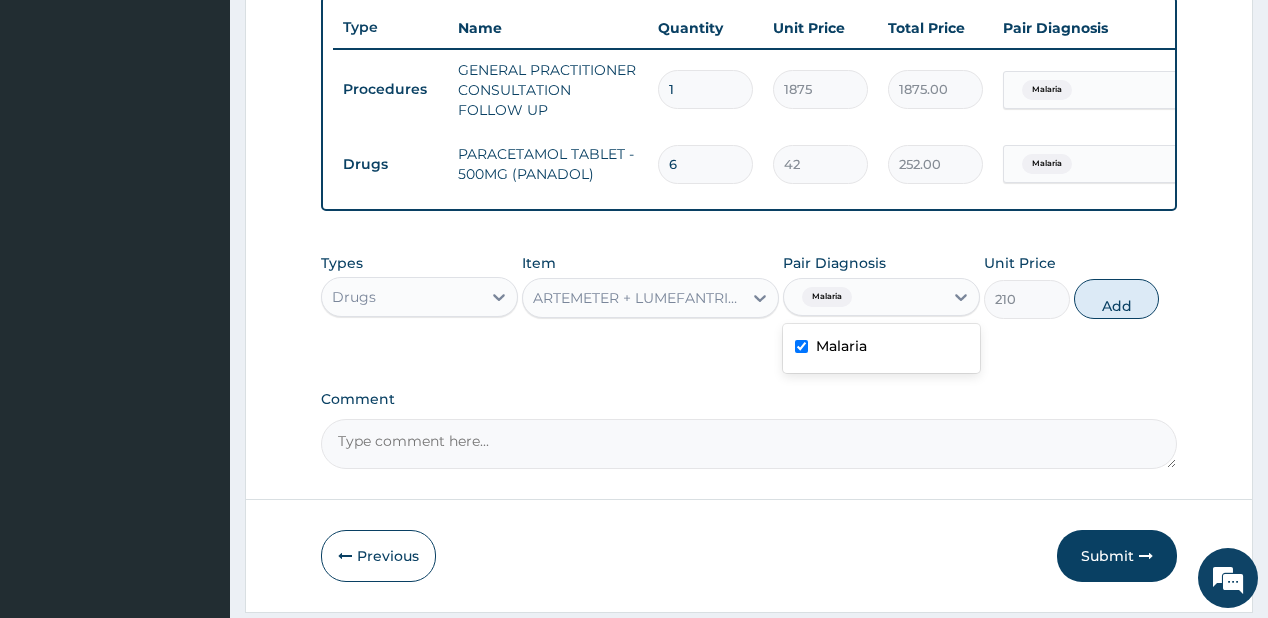 type on "0" 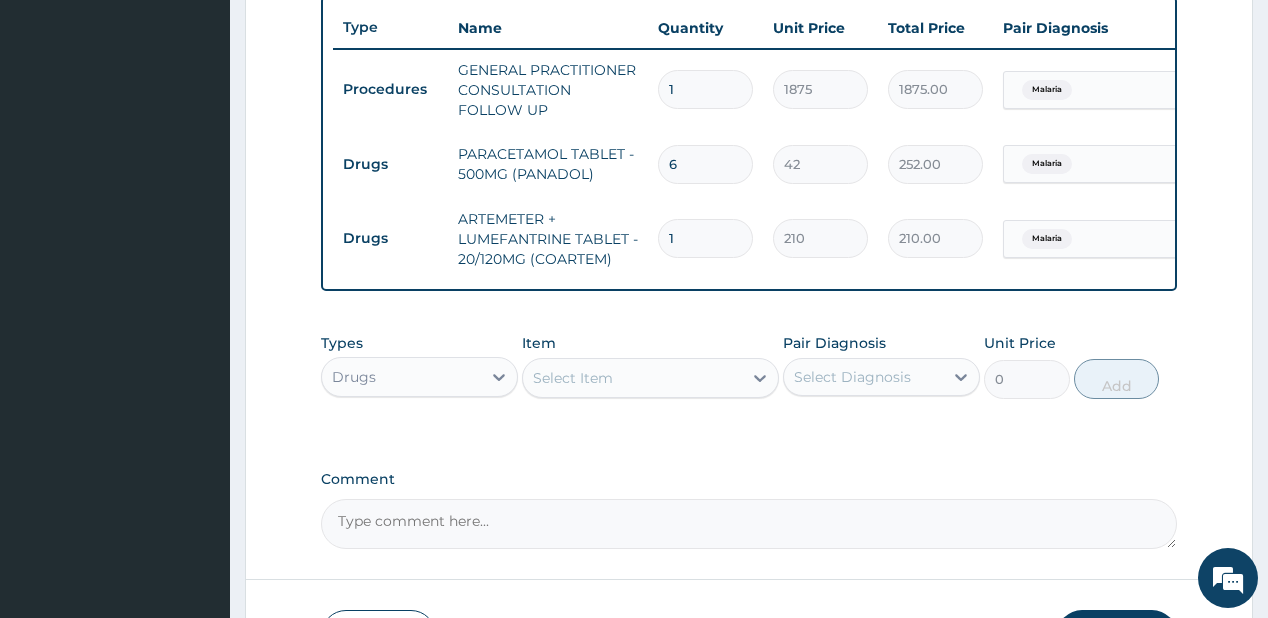 type 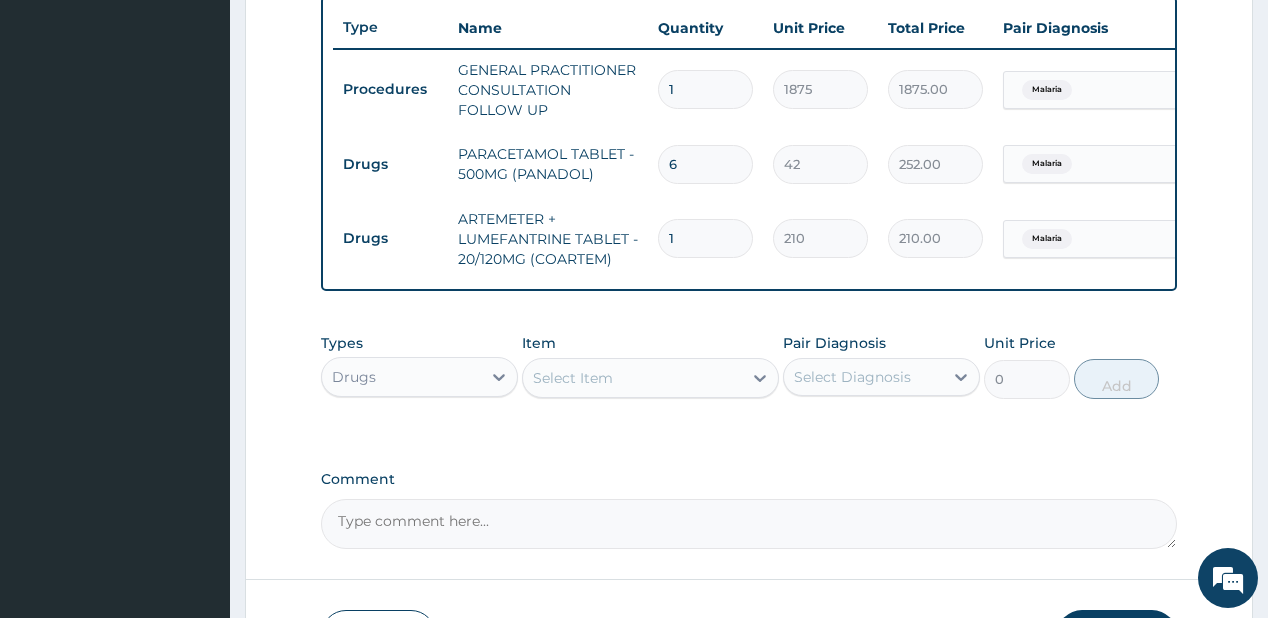 type on "0.00" 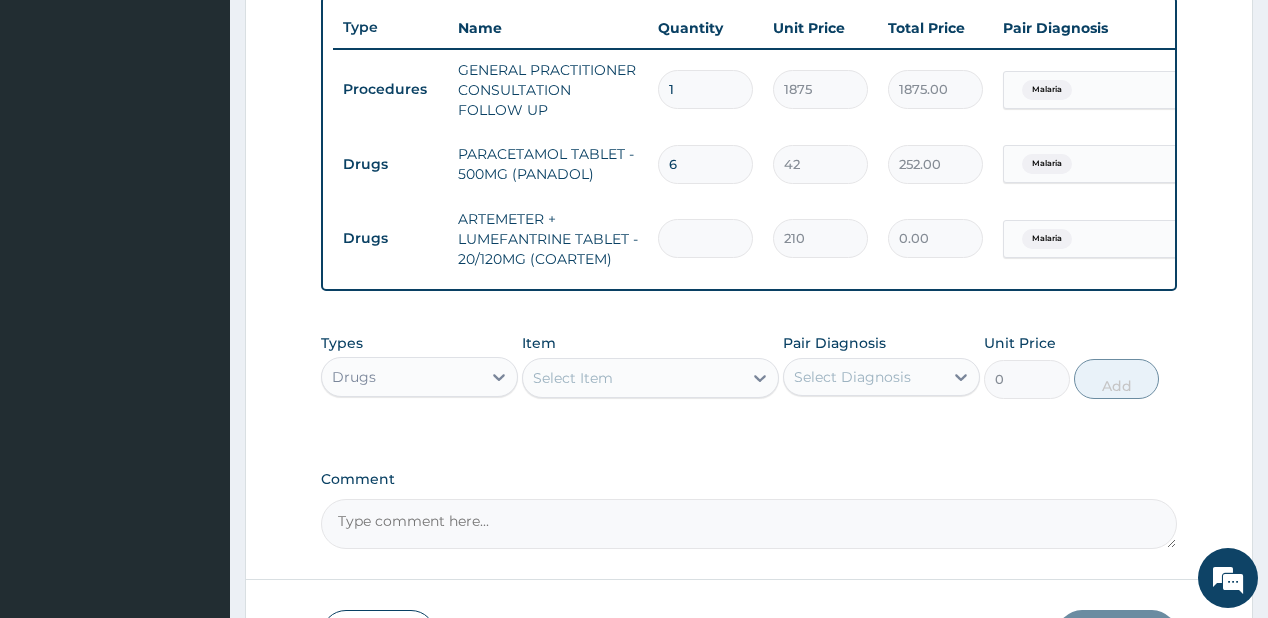 type on "2" 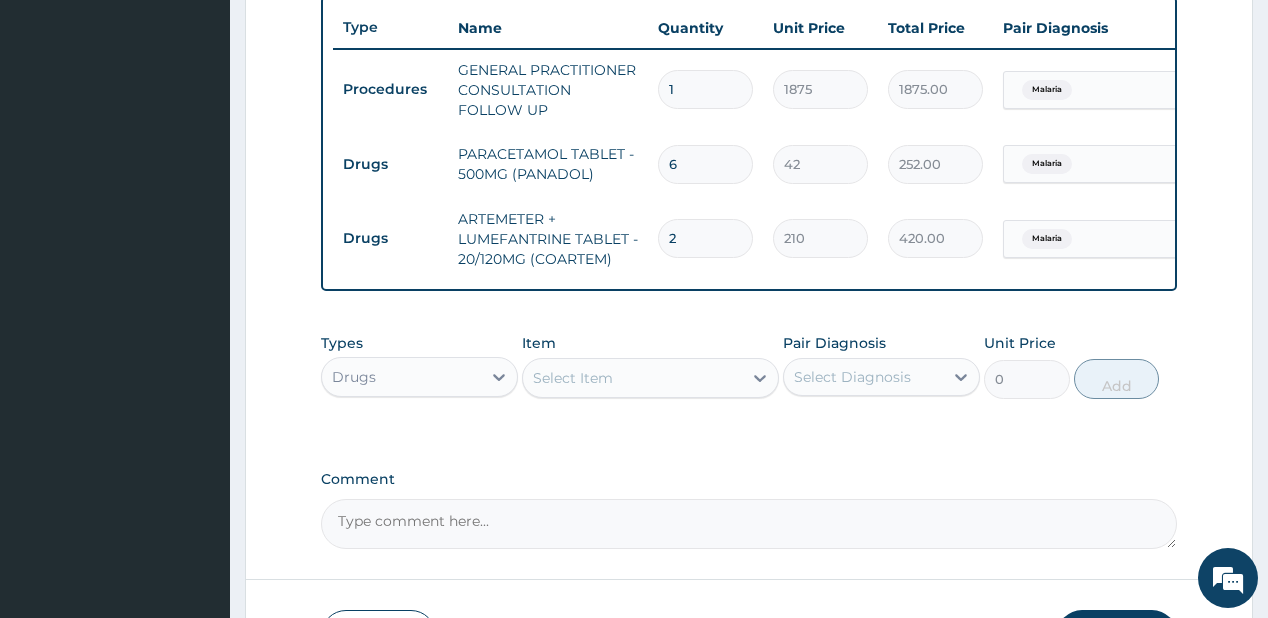 type on "23" 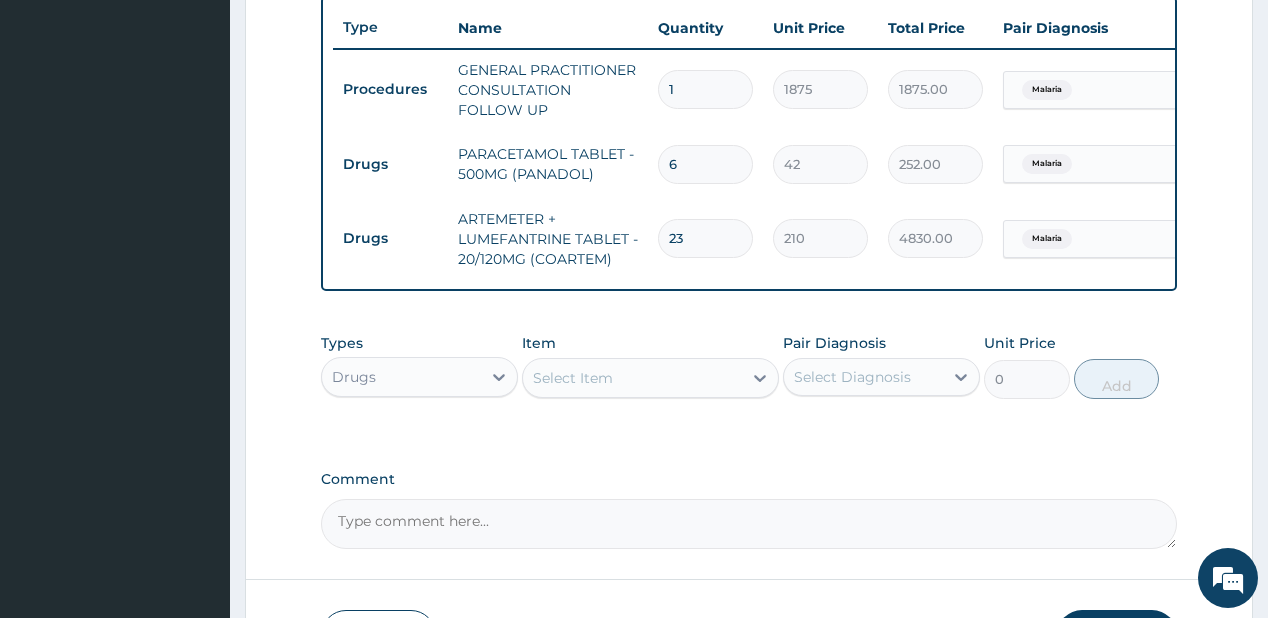 type on "2" 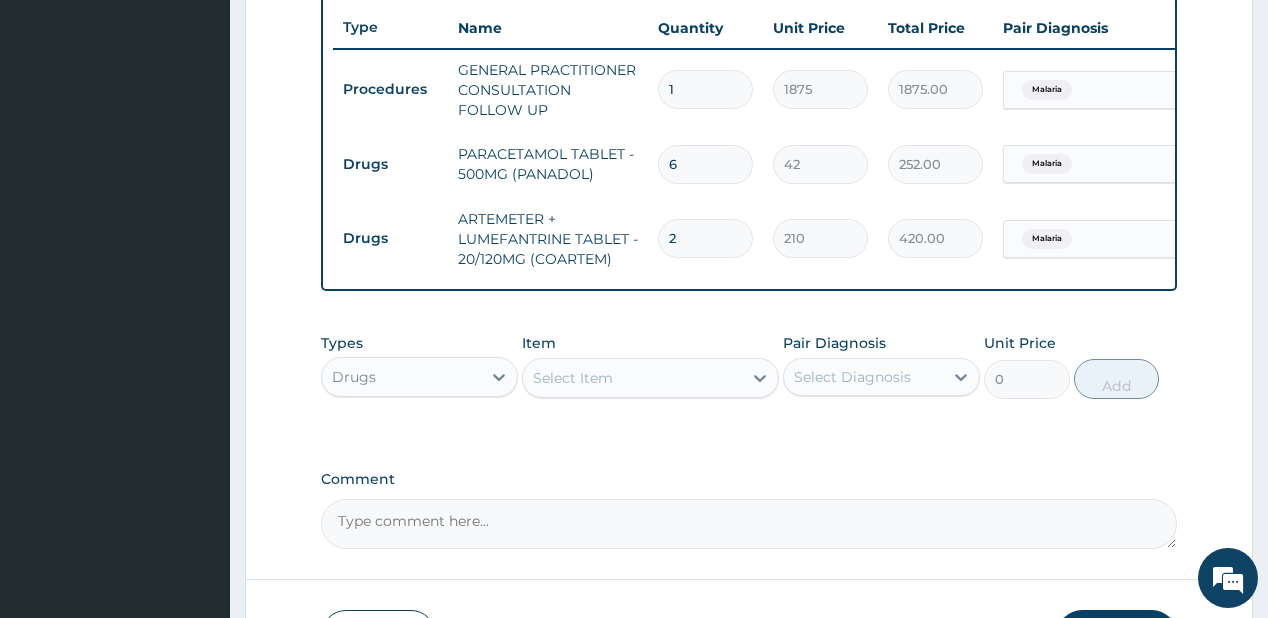 type on "24" 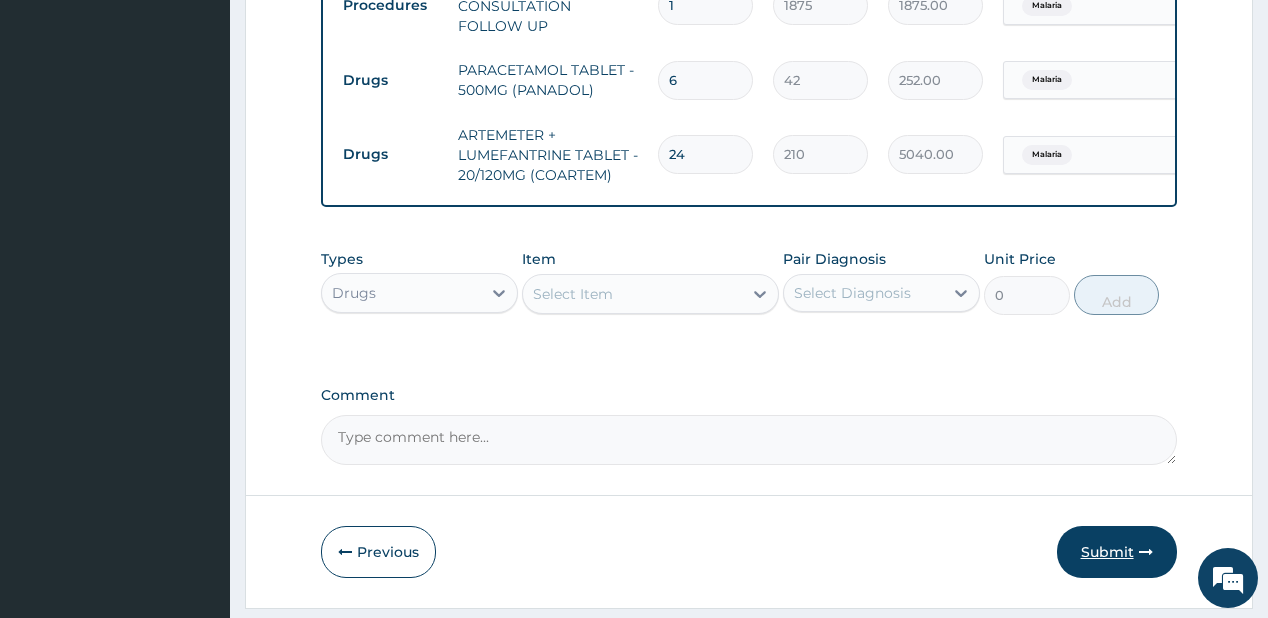 scroll, scrollTop: 897, scrollLeft: 0, axis: vertical 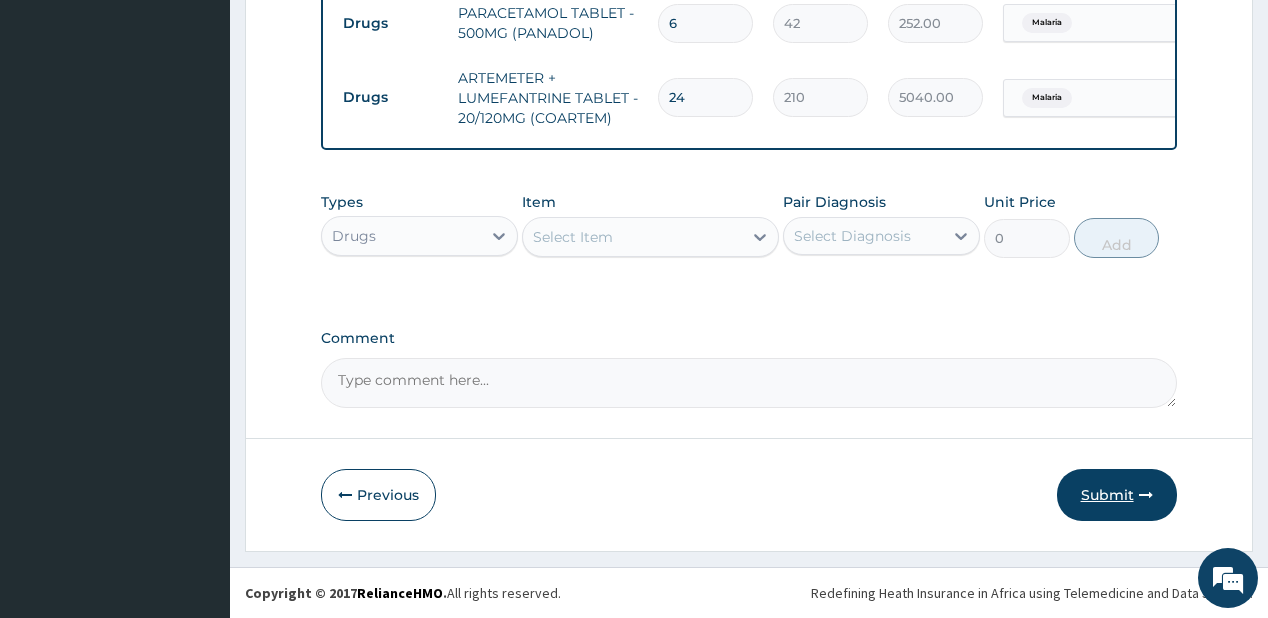 type on "24" 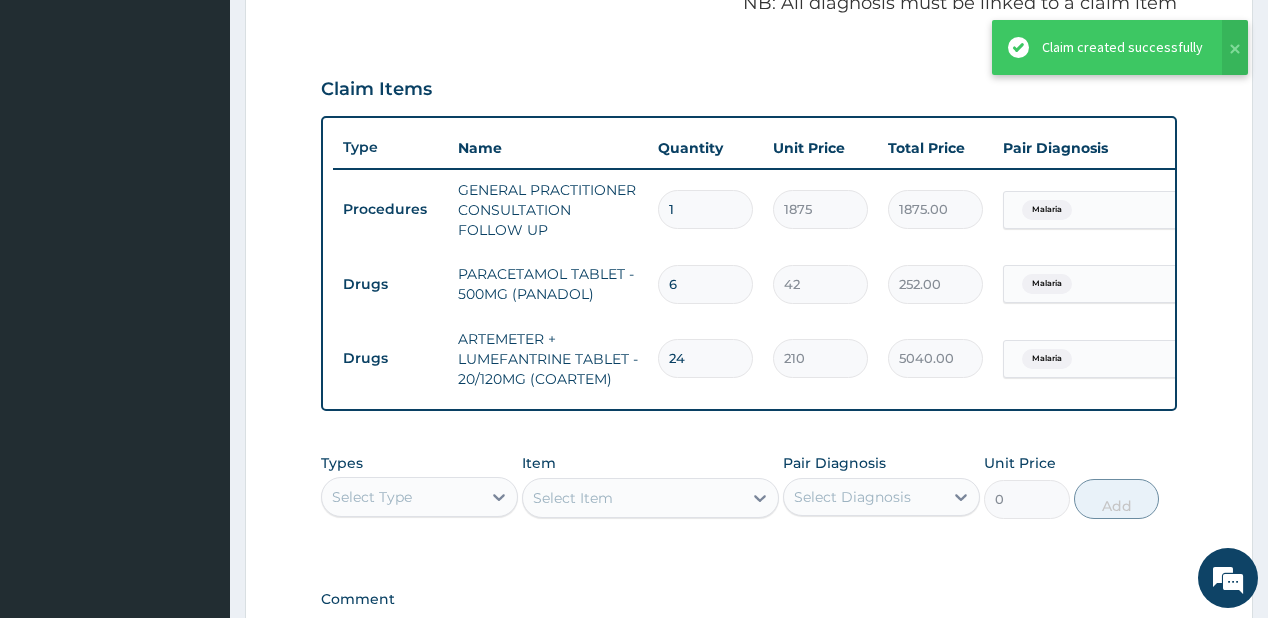 scroll, scrollTop: 560, scrollLeft: 0, axis: vertical 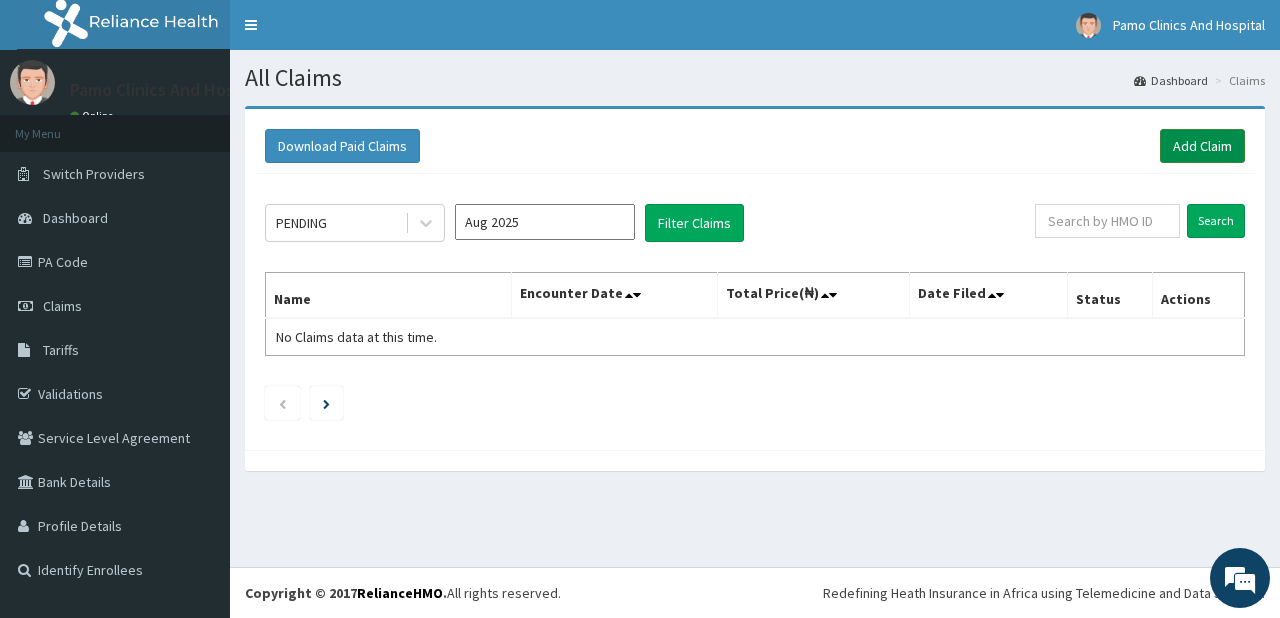 click on "Add Claim" at bounding box center (1202, 146) 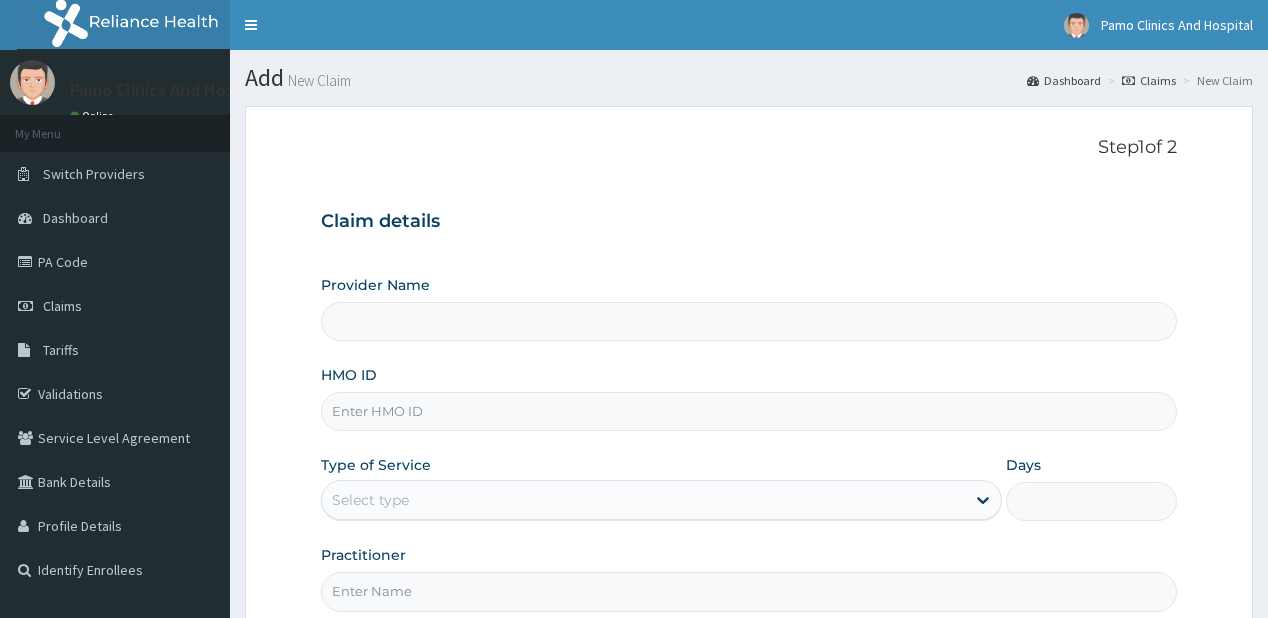 scroll, scrollTop: 0, scrollLeft: 0, axis: both 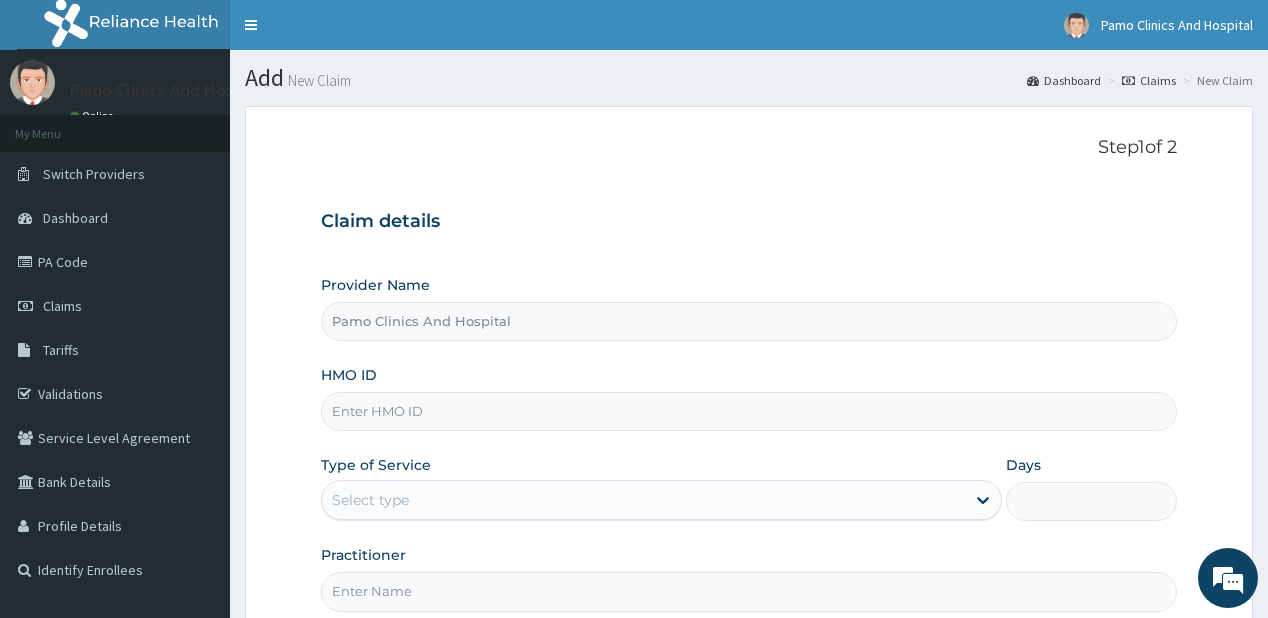 click on "HMO ID" at bounding box center (748, 411) 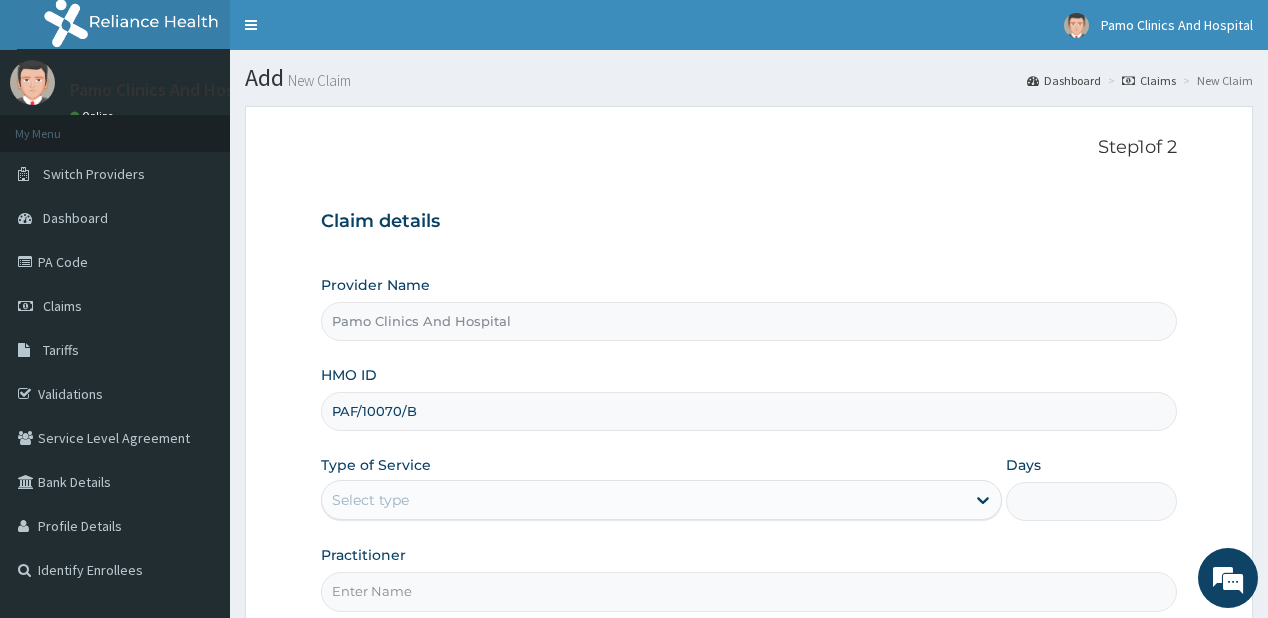 type on "PAF/10070/B" 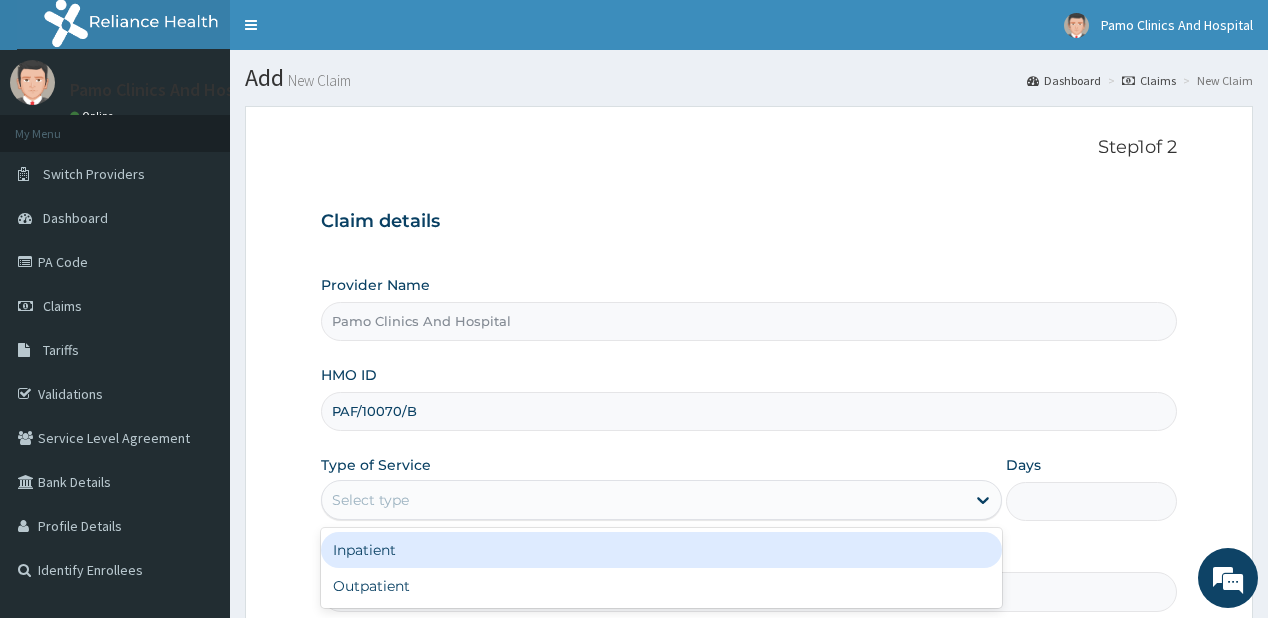 click on "Select type" at bounding box center (370, 500) 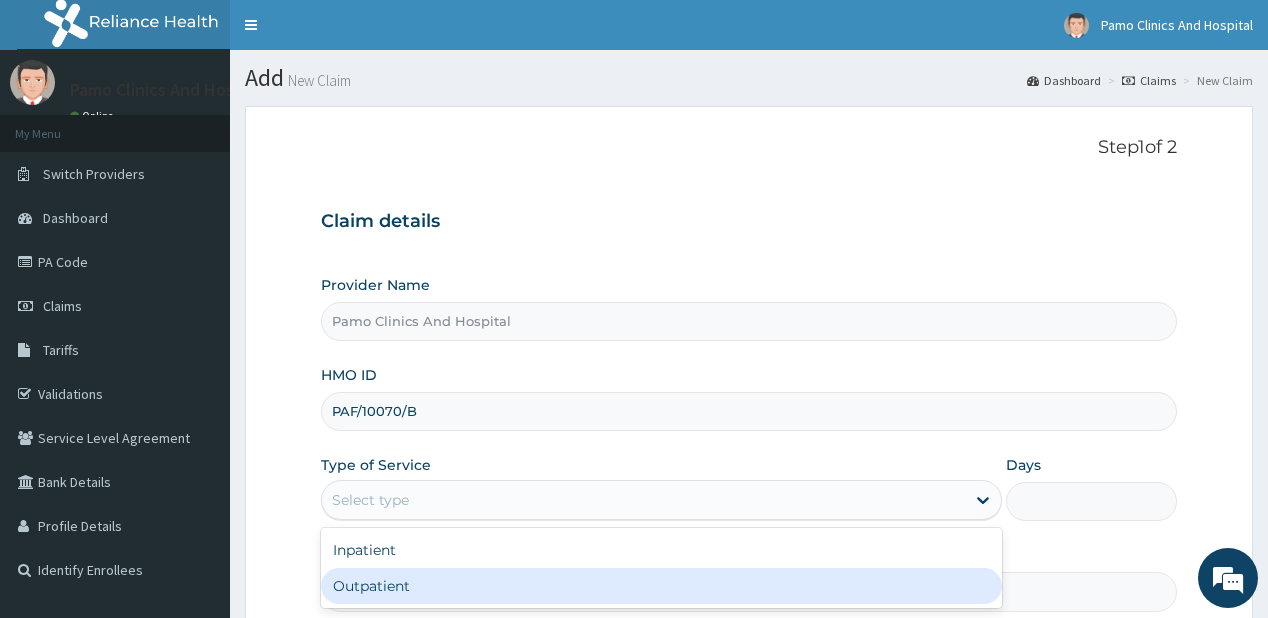 drag, startPoint x: 376, startPoint y: 595, endPoint x: 466, endPoint y: 432, distance: 186.19614 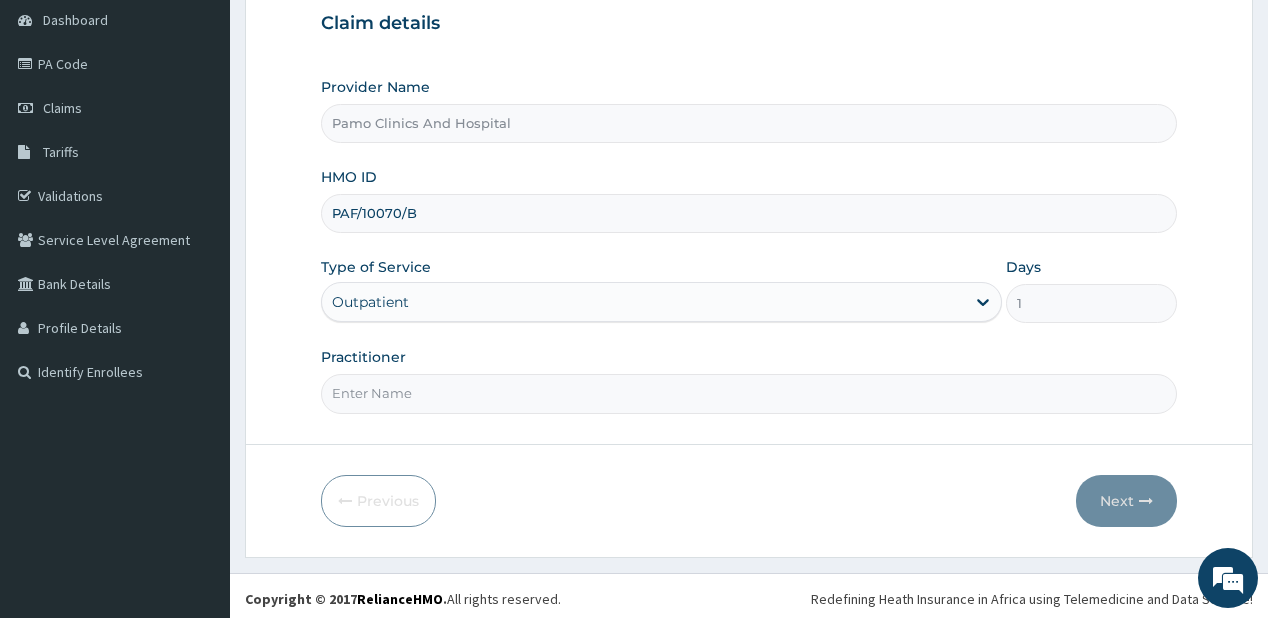 scroll, scrollTop: 200, scrollLeft: 0, axis: vertical 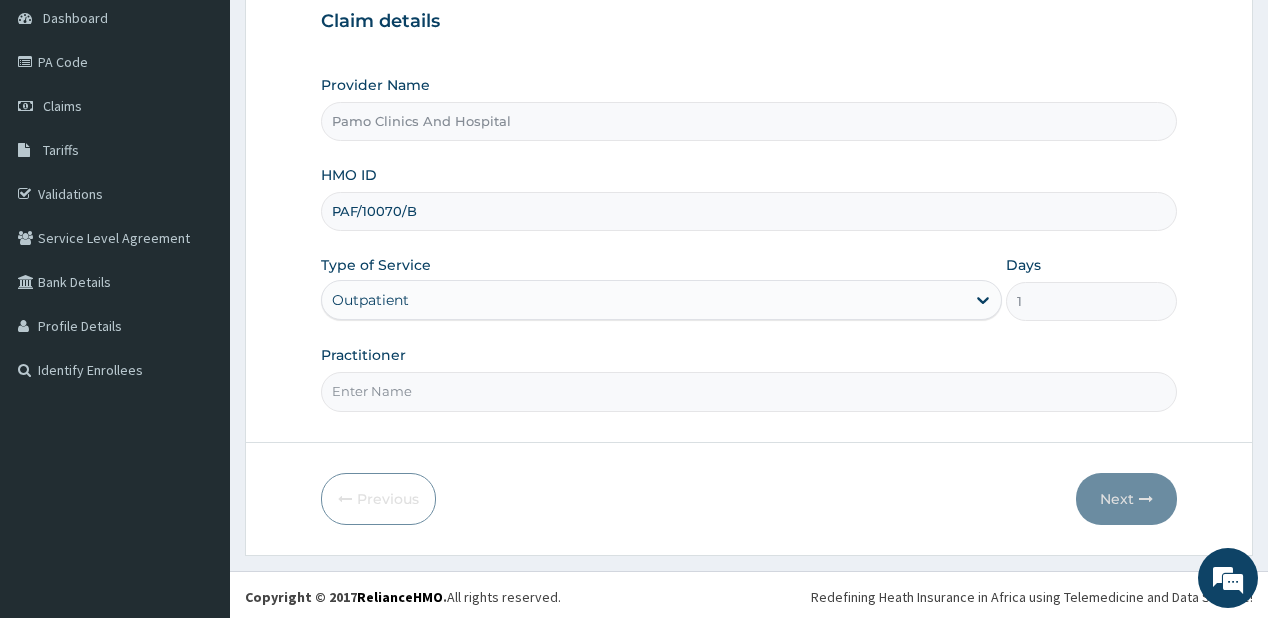 click on "Practitioner" at bounding box center [748, 391] 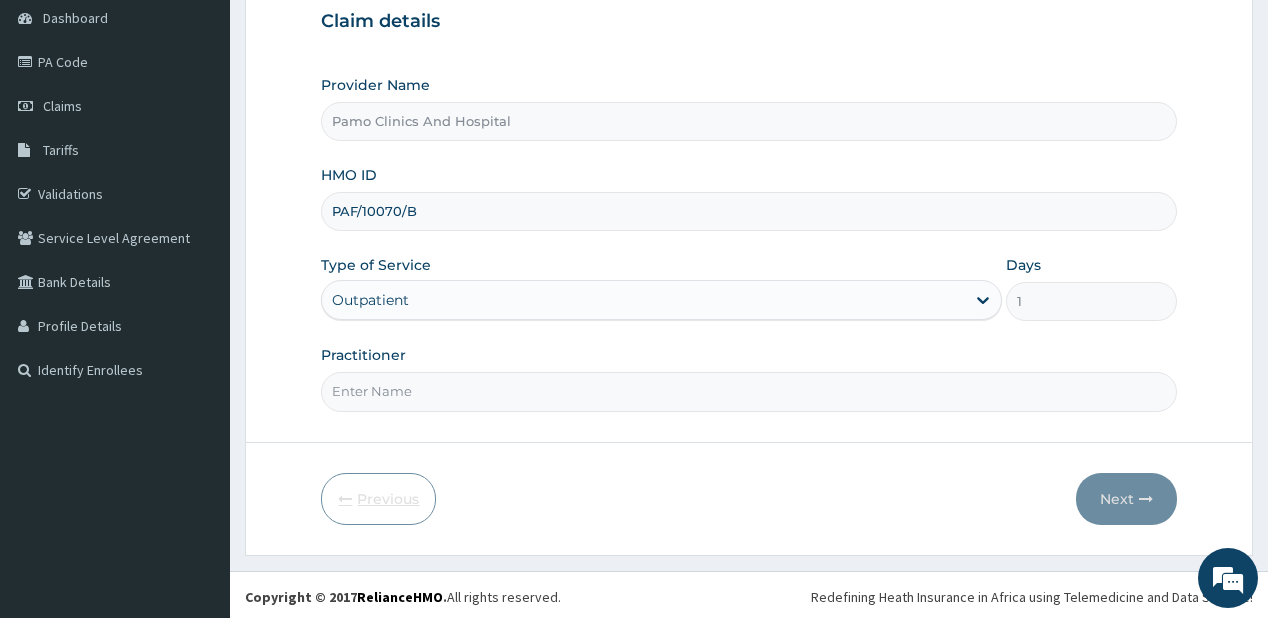 type on "DR [NAME]" 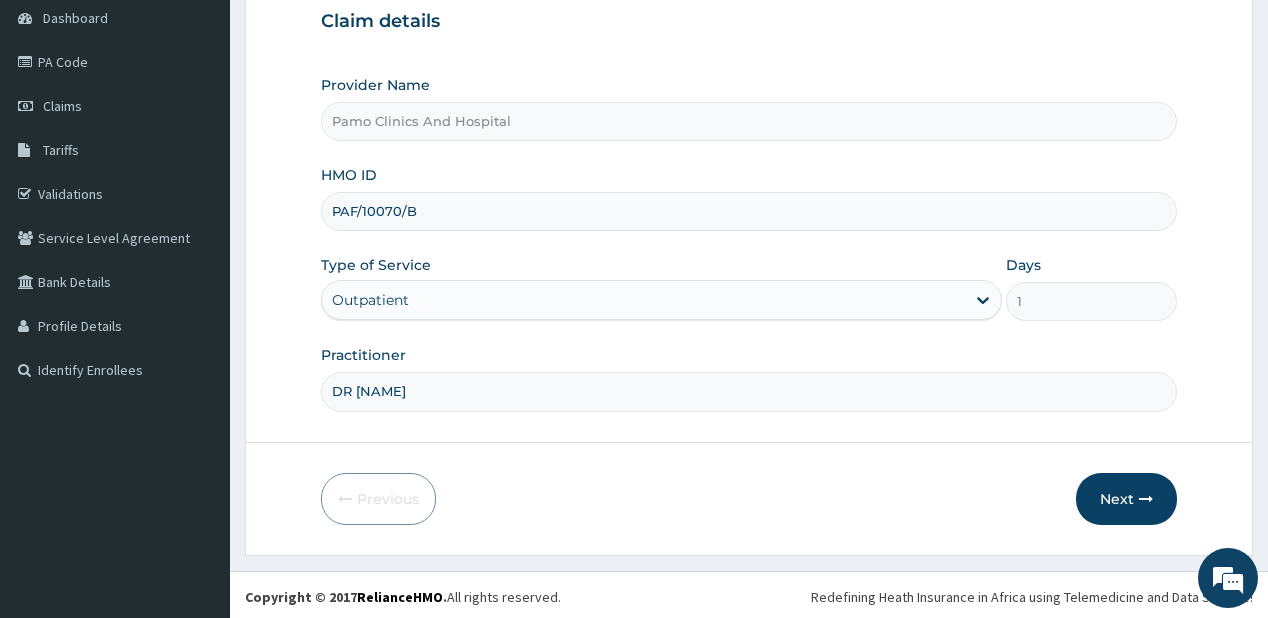 scroll, scrollTop: 0, scrollLeft: 0, axis: both 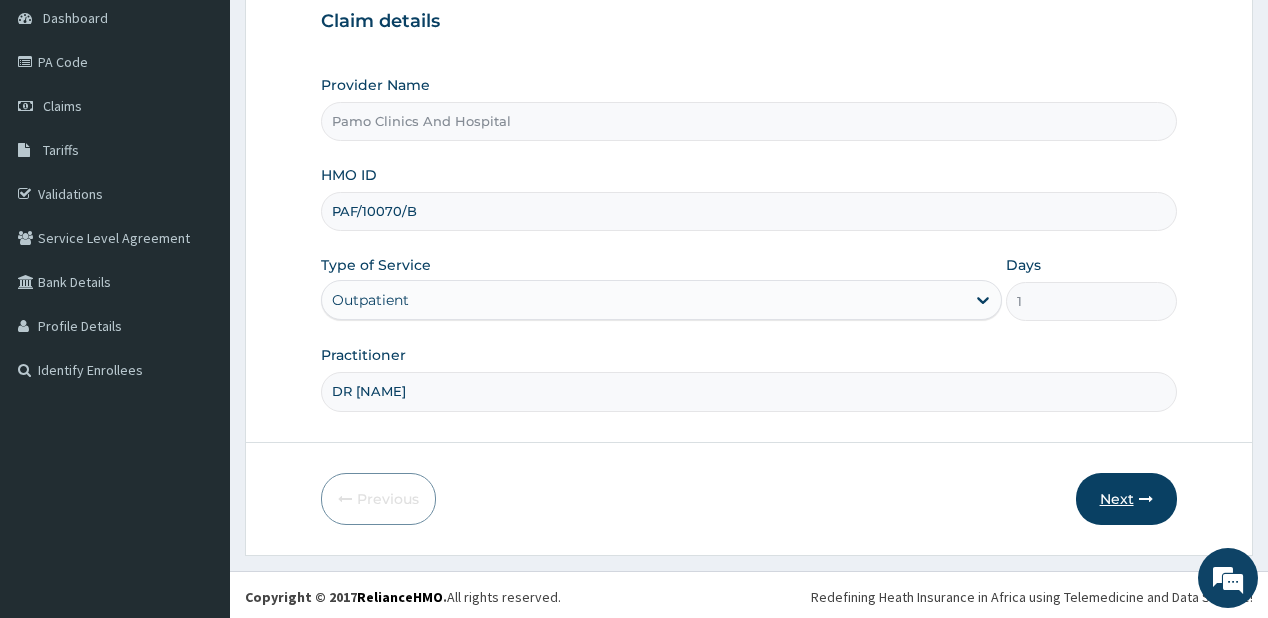 click at bounding box center (1146, 499) 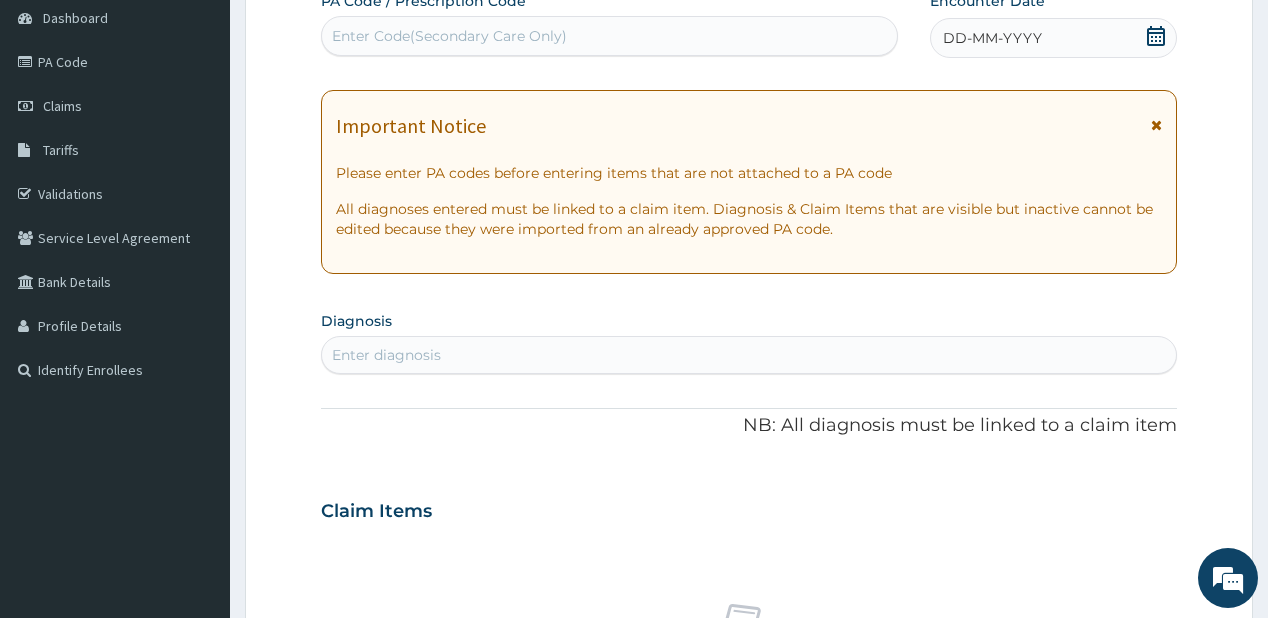 click on "DD-MM-YYYY" at bounding box center [992, 38] 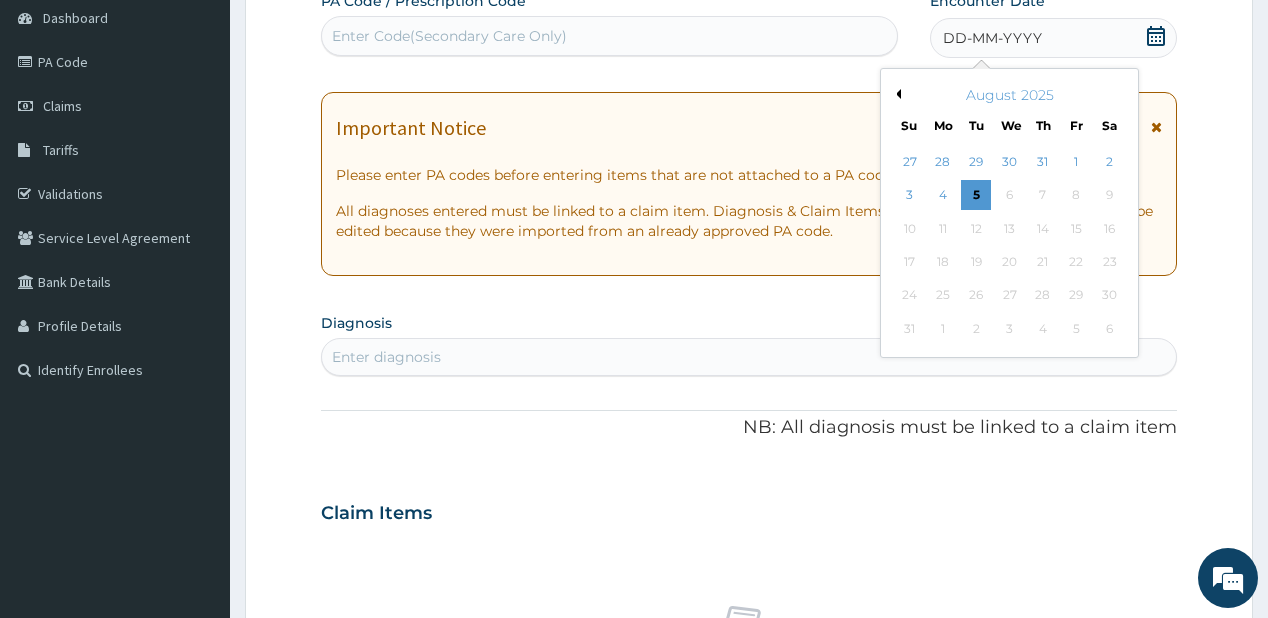 click on "August 2025" at bounding box center [1009, 95] 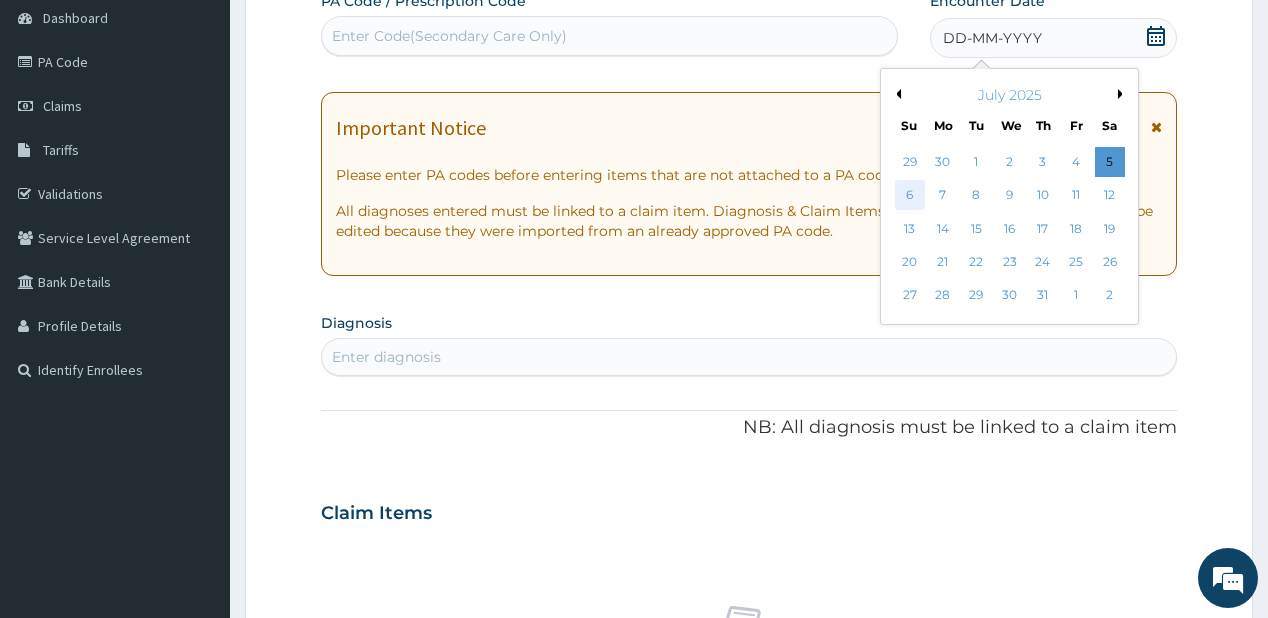 click on "6" at bounding box center [909, 196] 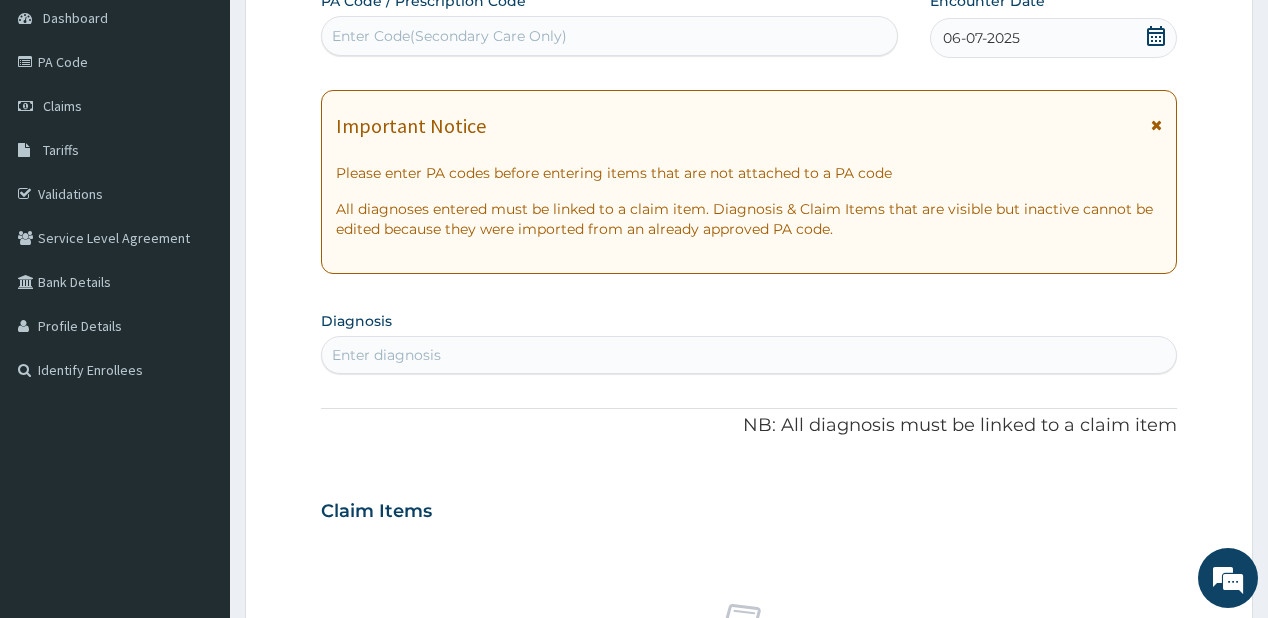click on "Enter diagnosis" at bounding box center (386, 355) 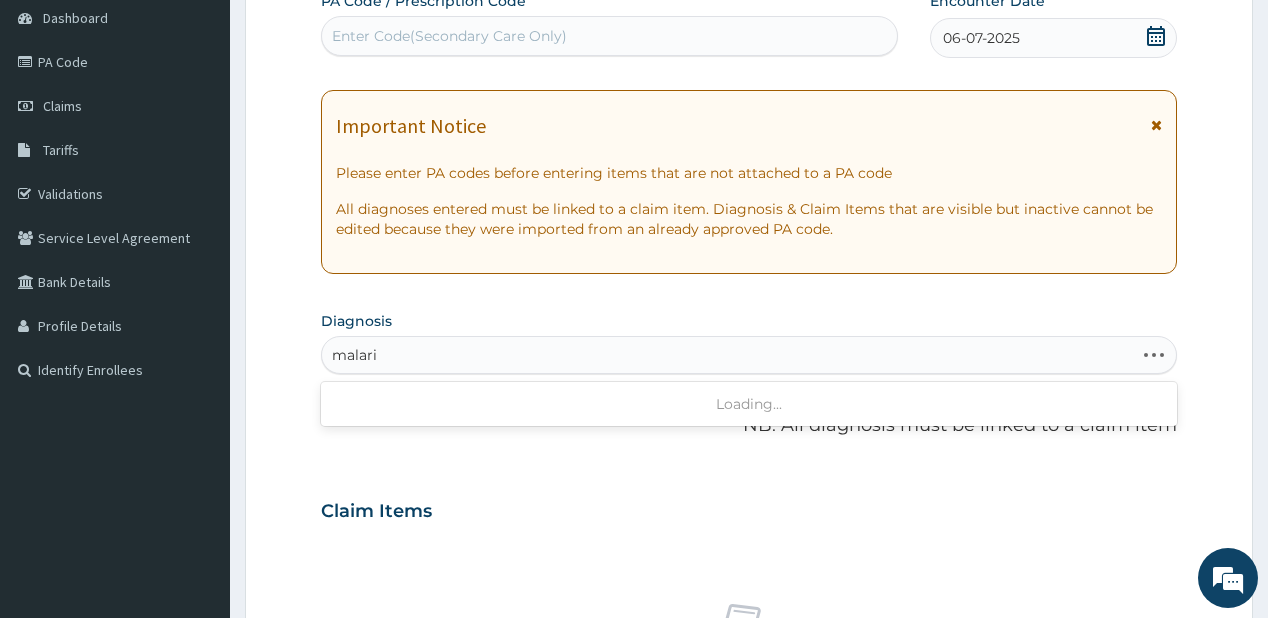type on "malaria" 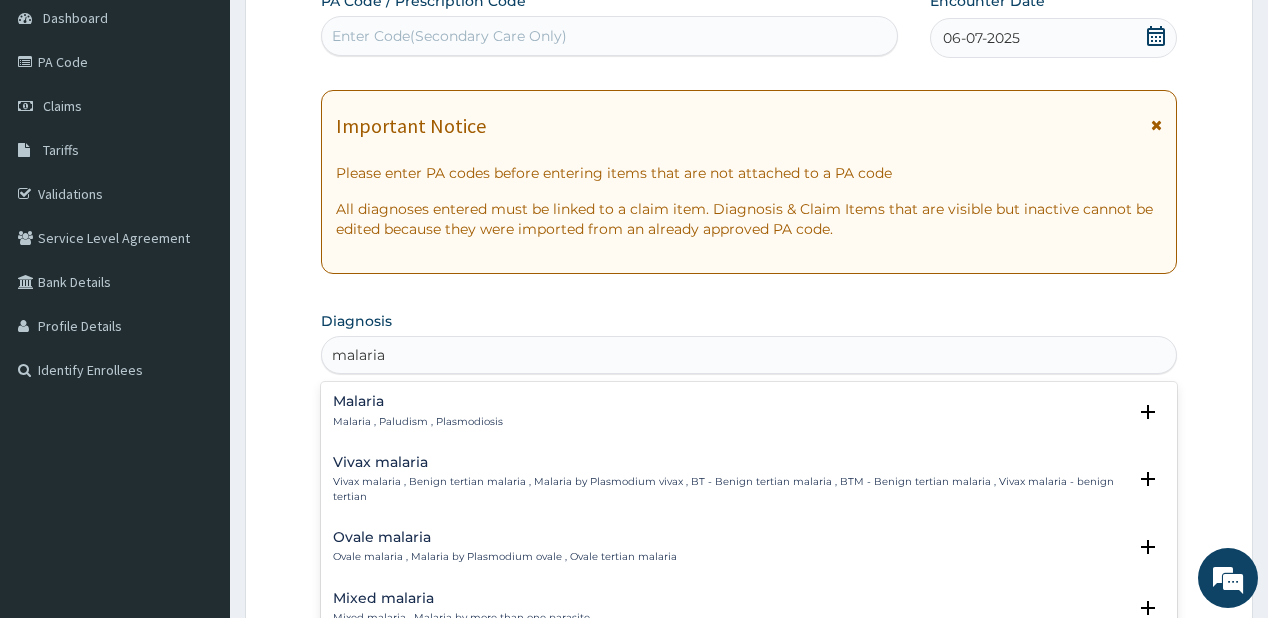 click on "Malaria" at bounding box center (418, 401) 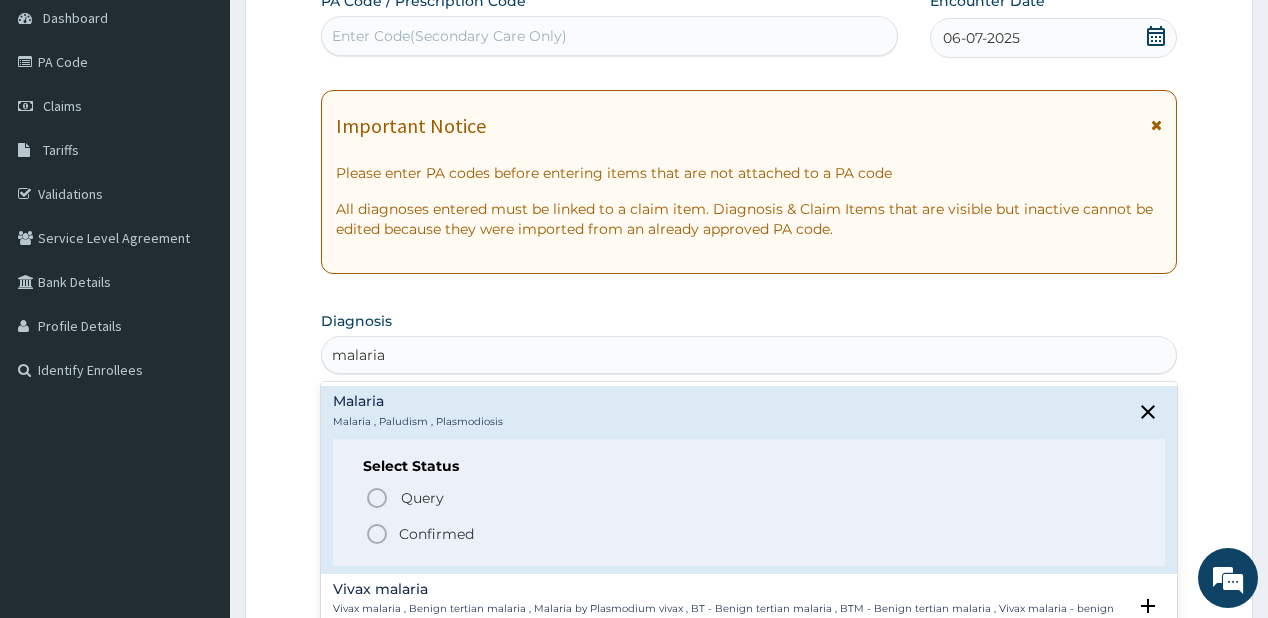 click 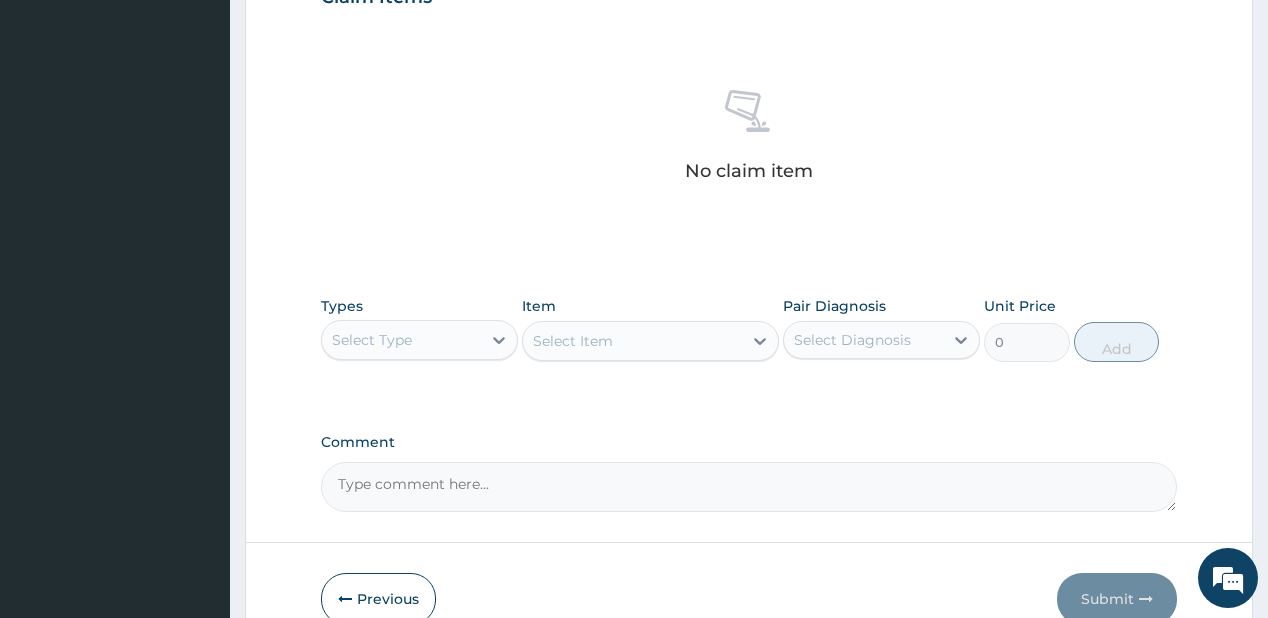scroll, scrollTop: 760, scrollLeft: 0, axis: vertical 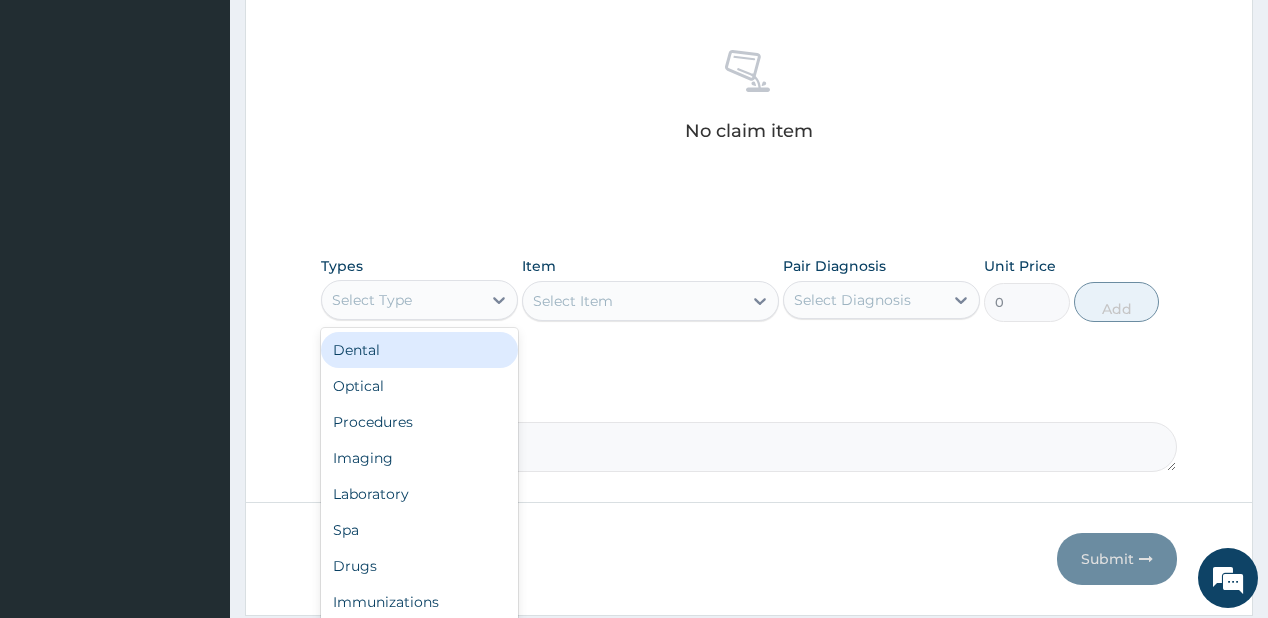click on "Select Type" at bounding box center [401, 300] 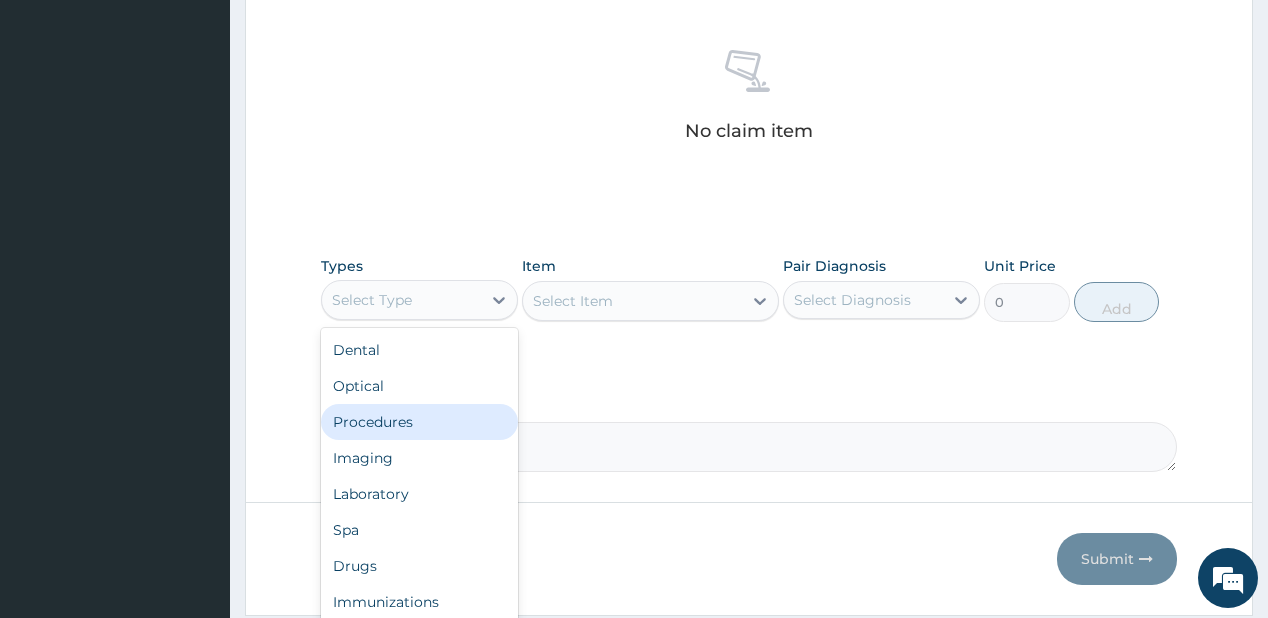 click on "Procedures" at bounding box center (419, 422) 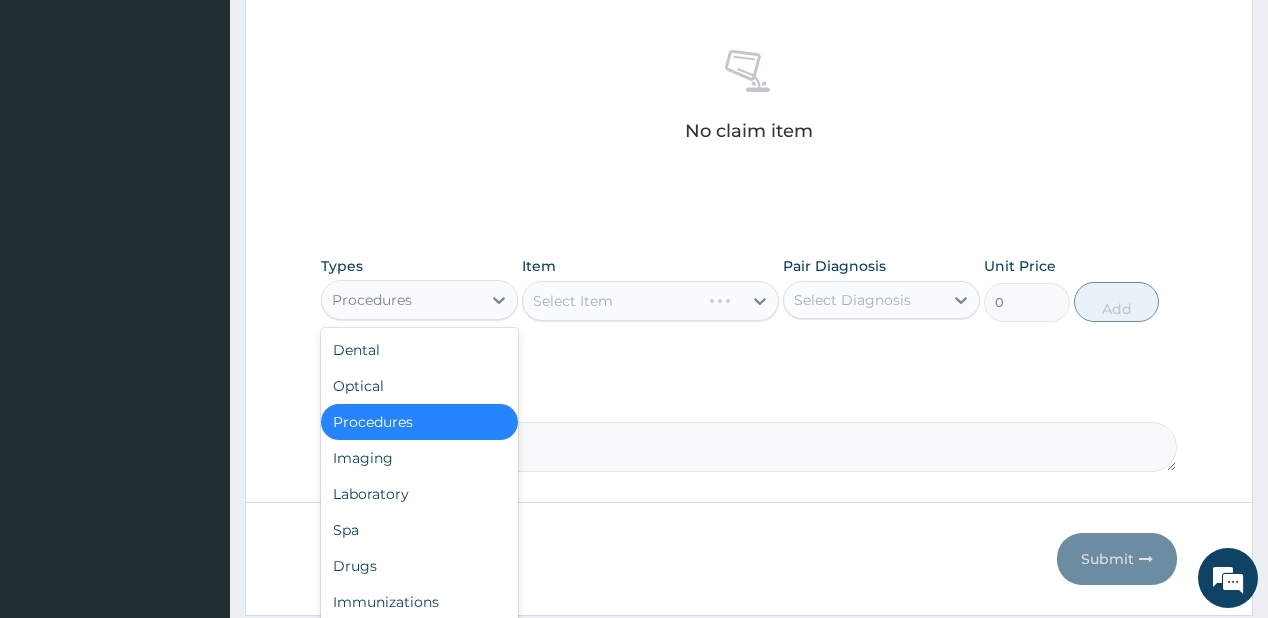 click on "Procedures" at bounding box center (372, 300) 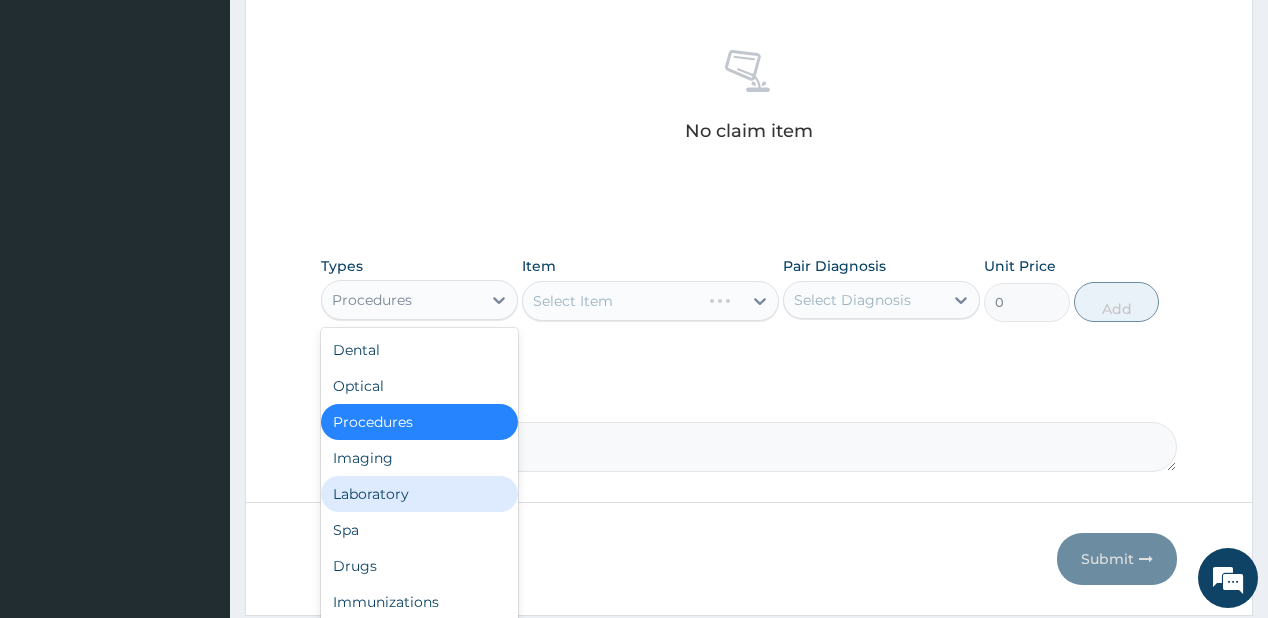click on "Laboratory" at bounding box center [419, 494] 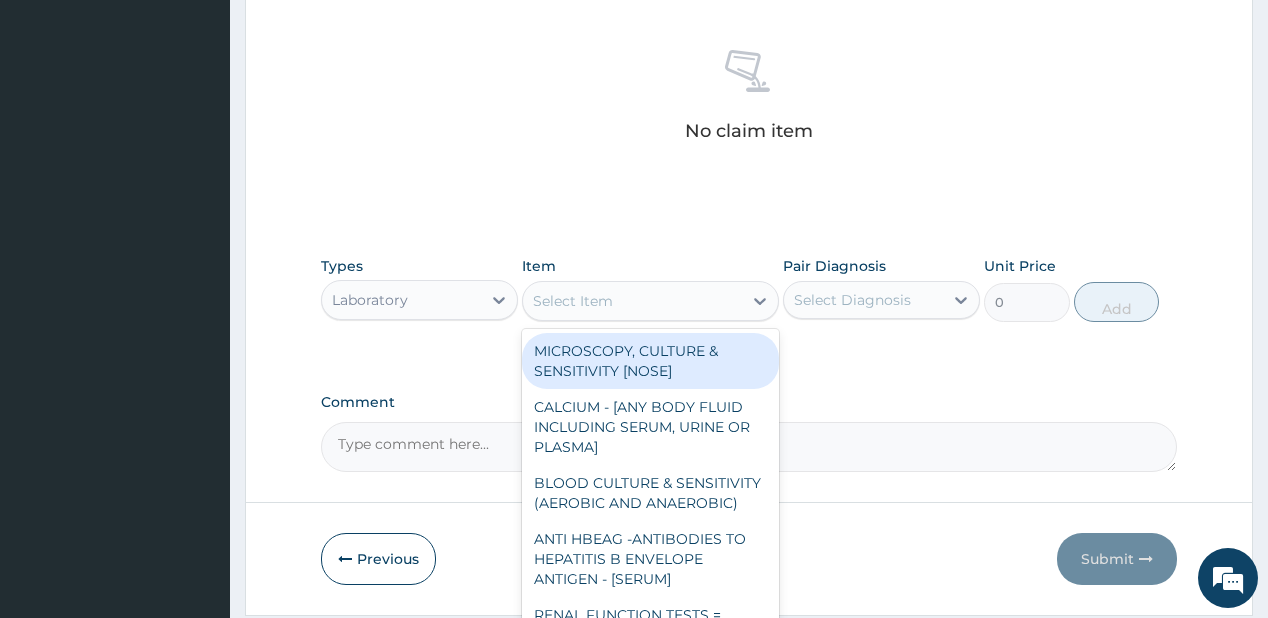 click on "Select Item" at bounding box center [573, 301] 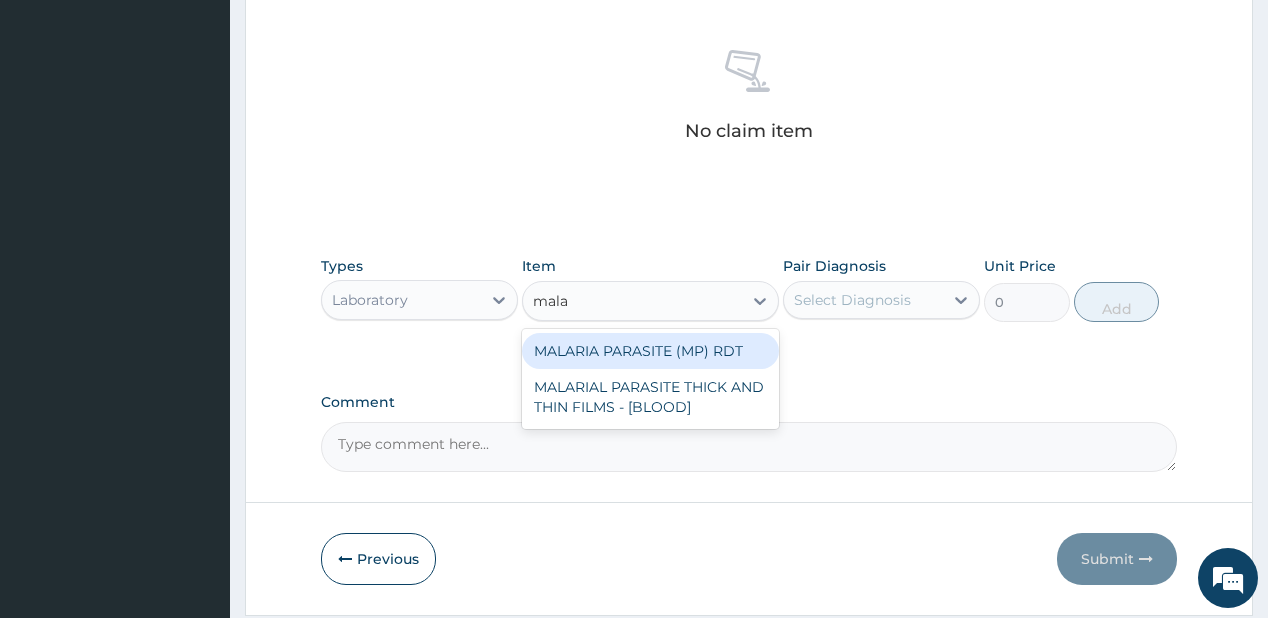 type on "malar" 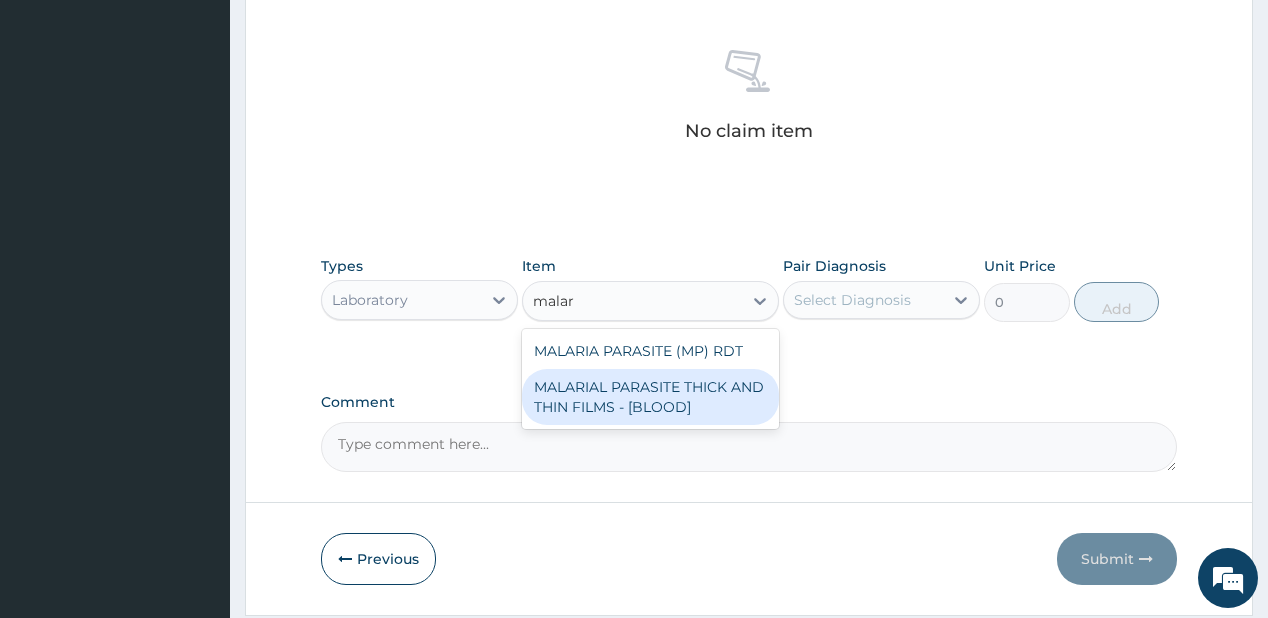 drag, startPoint x: 618, startPoint y: 388, endPoint x: 828, endPoint y: 306, distance: 225.44179 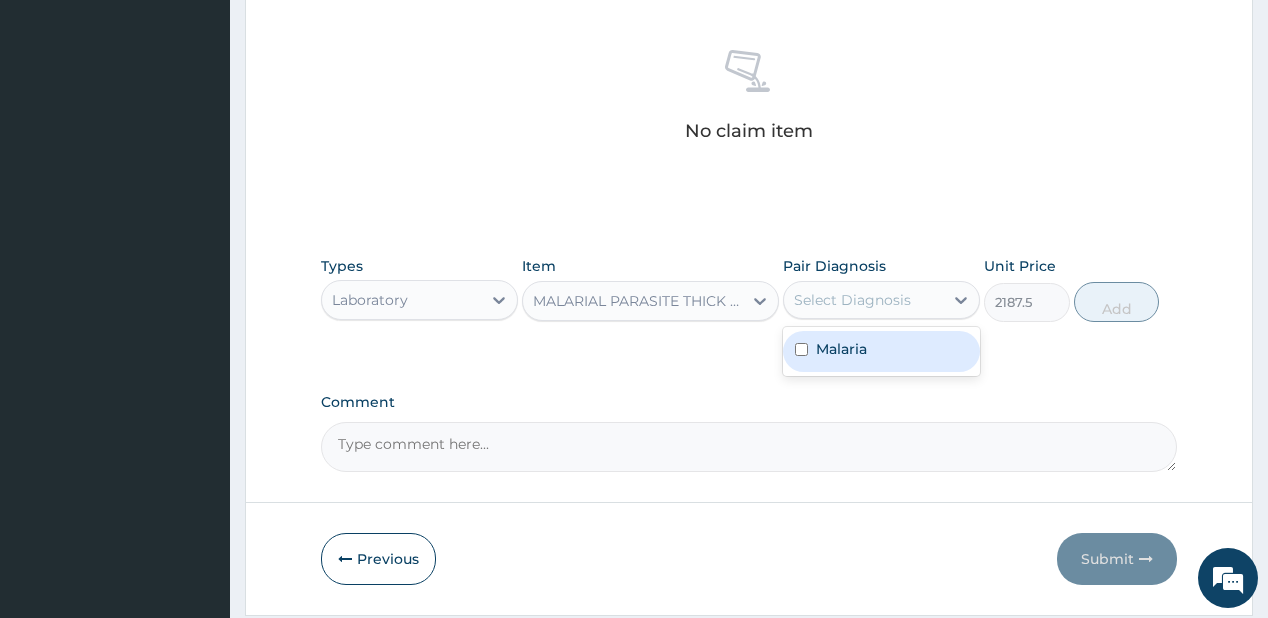 click on "Select Diagnosis" at bounding box center (852, 300) 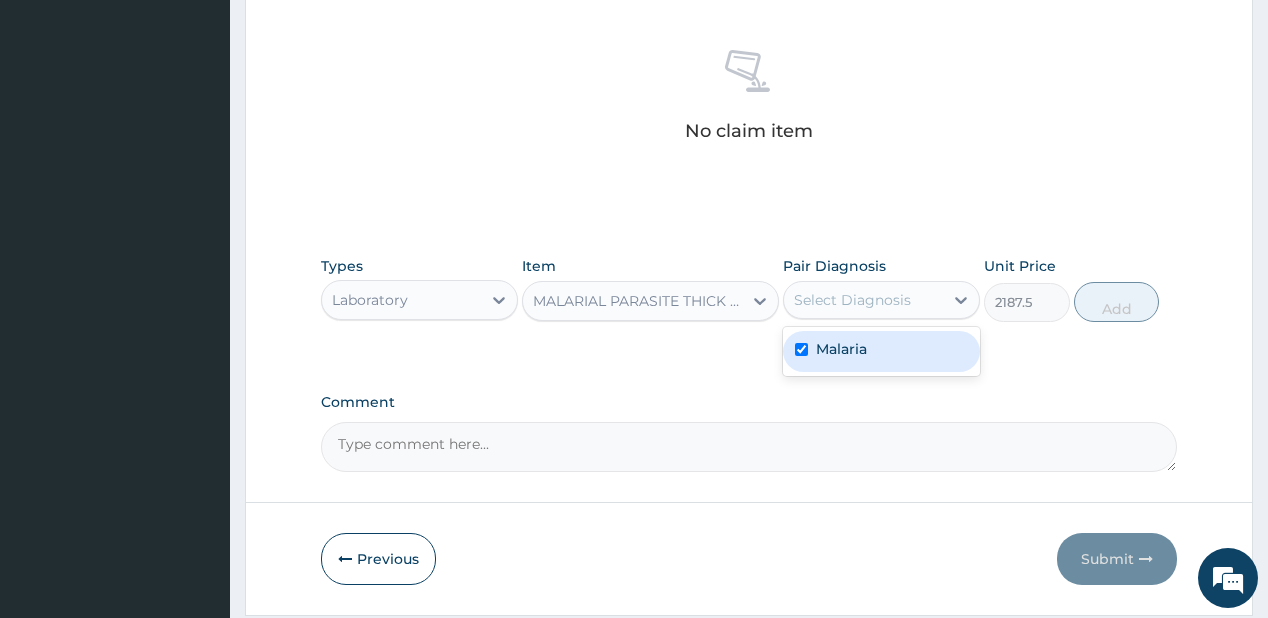checkbox on "true" 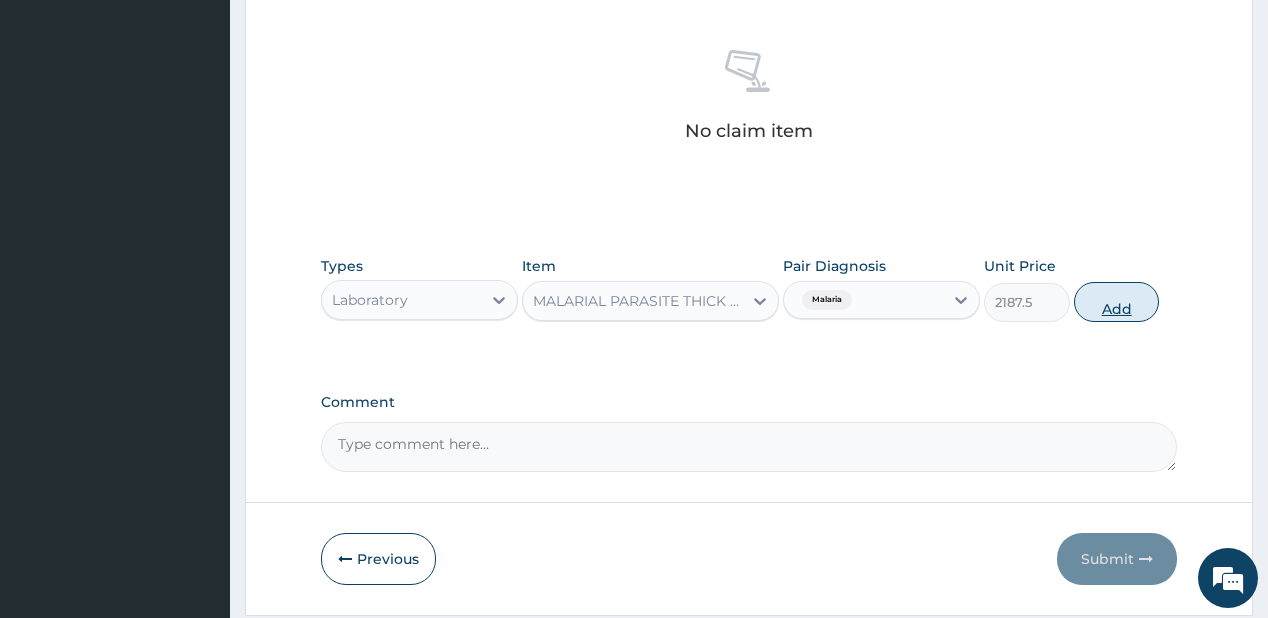 click on "Add" at bounding box center (1117, 302) 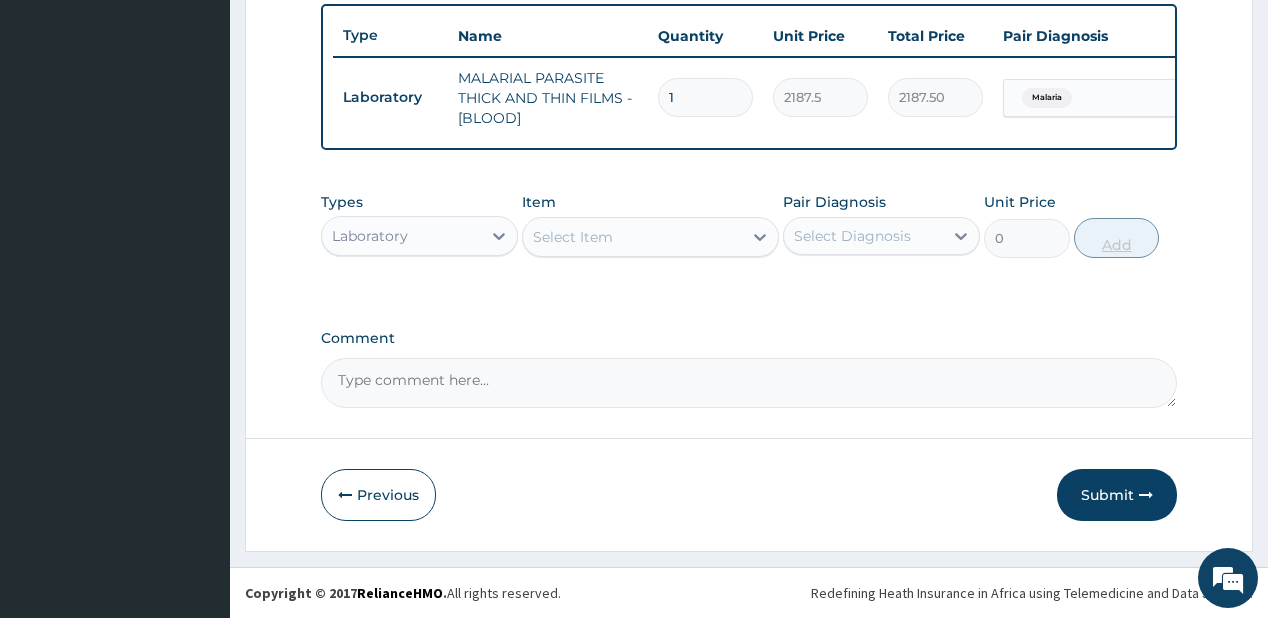 scroll, scrollTop: 748, scrollLeft: 0, axis: vertical 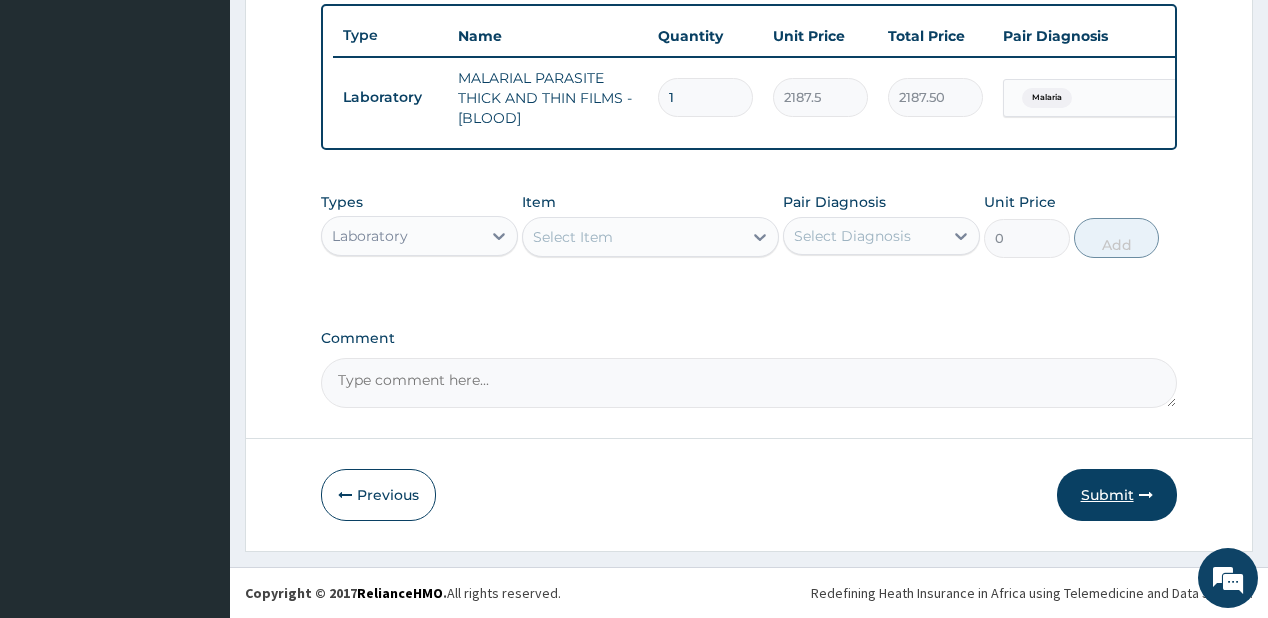 click on "Submit" at bounding box center (1117, 495) 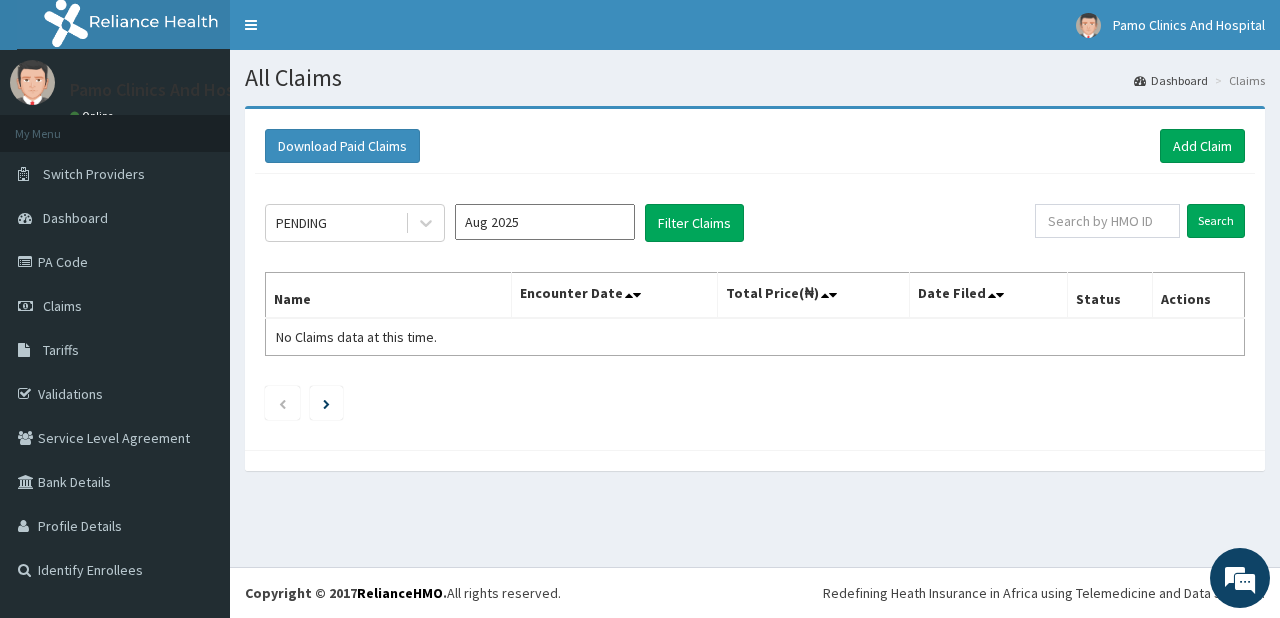 scroll, scrollTop: 0, scrollLeft: 0, axis: both 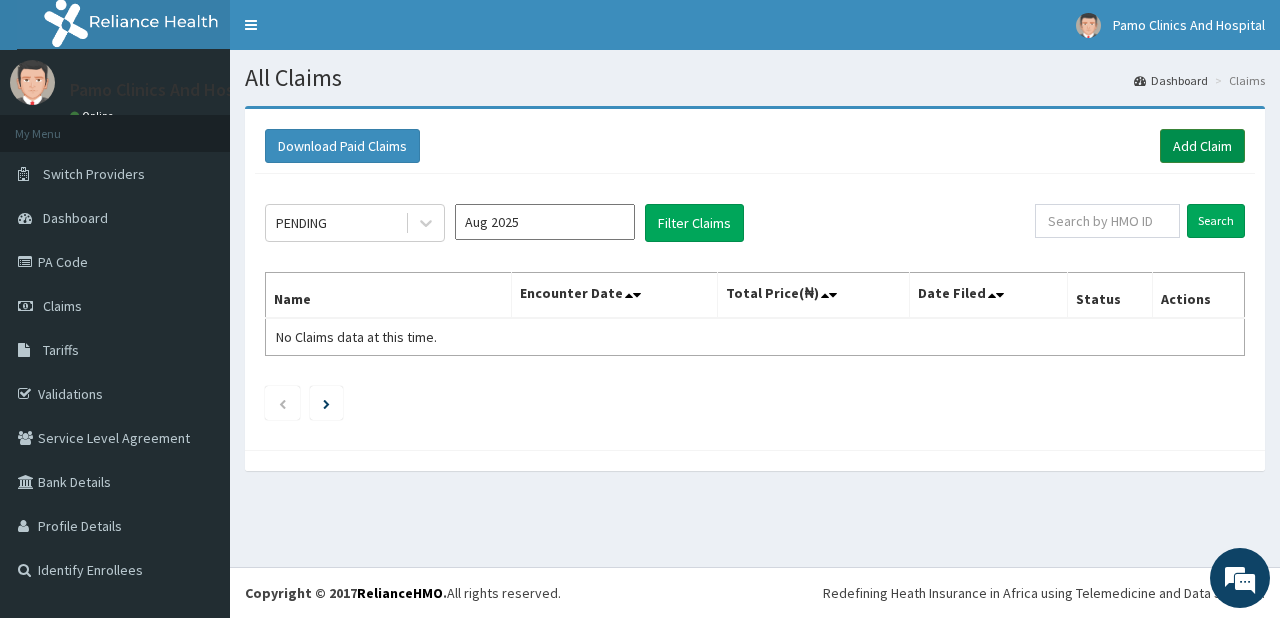 click on "Add Claim" at bounding box center [1202, 146] 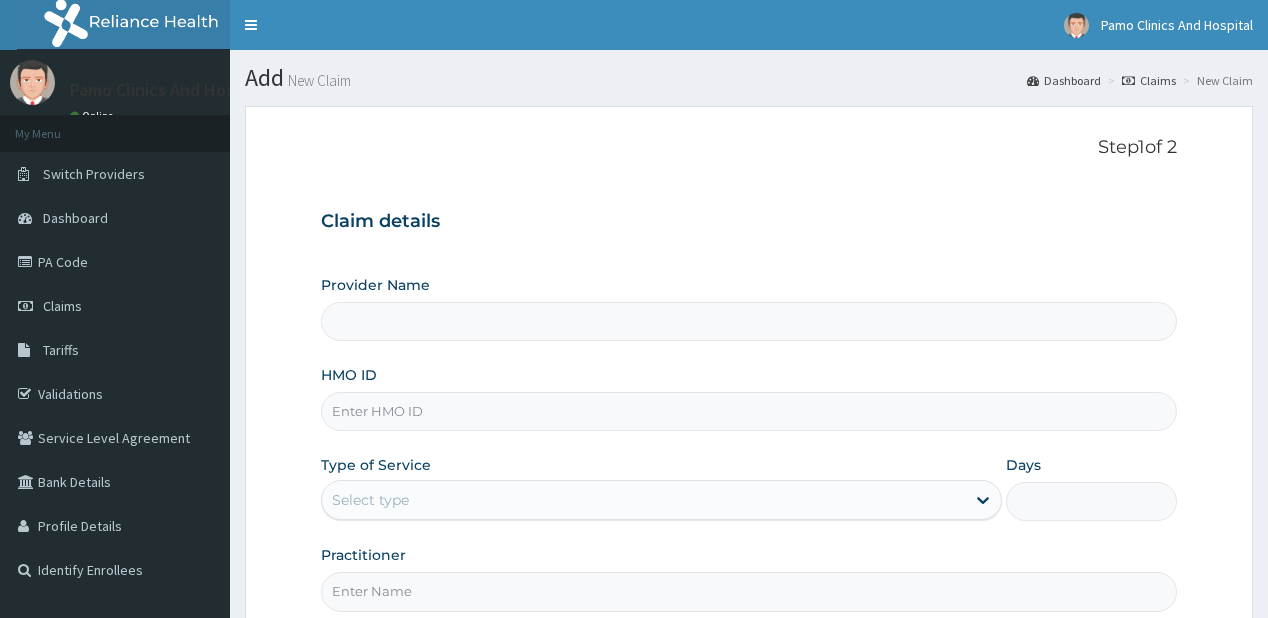 scroll, scrollTop: 0, scrollLeft: 0, axis: both 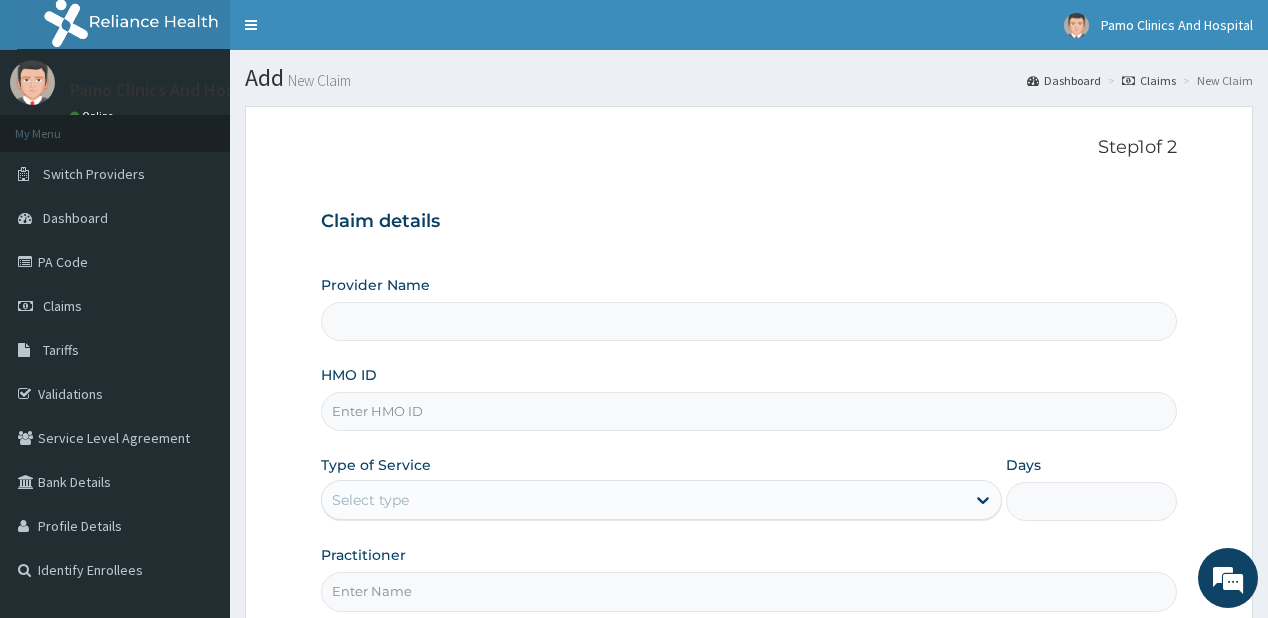 type on "Pamo Clinics And Hospital" 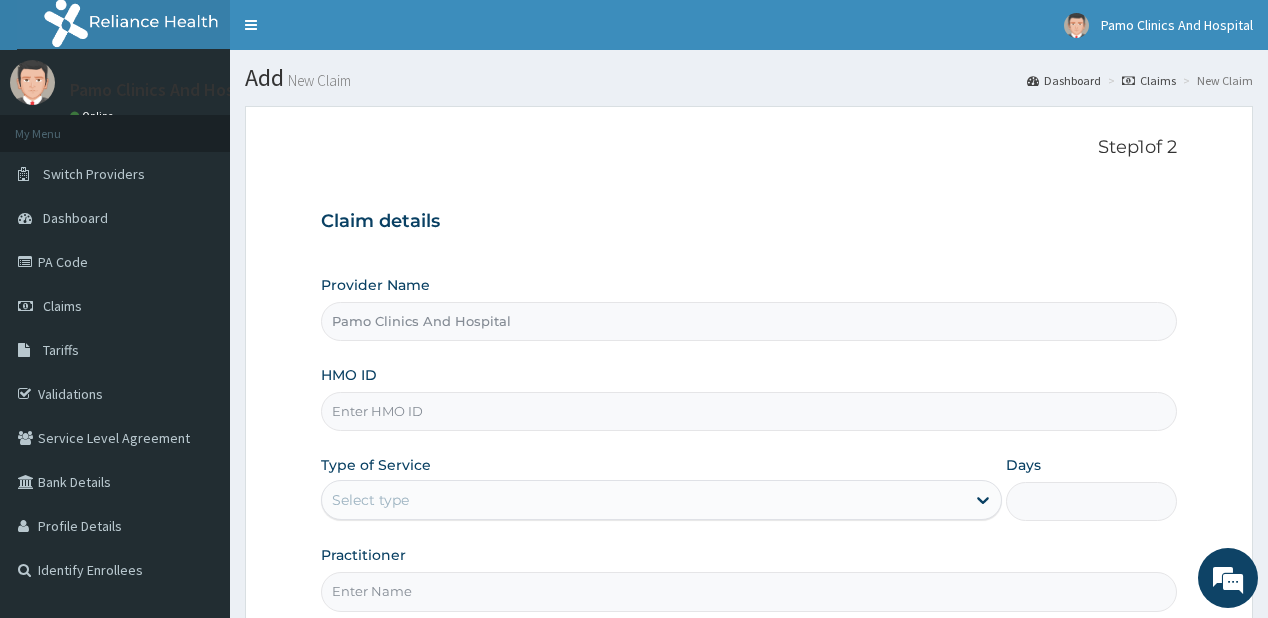click on "HMO ID" at bounding box center (748, 411) 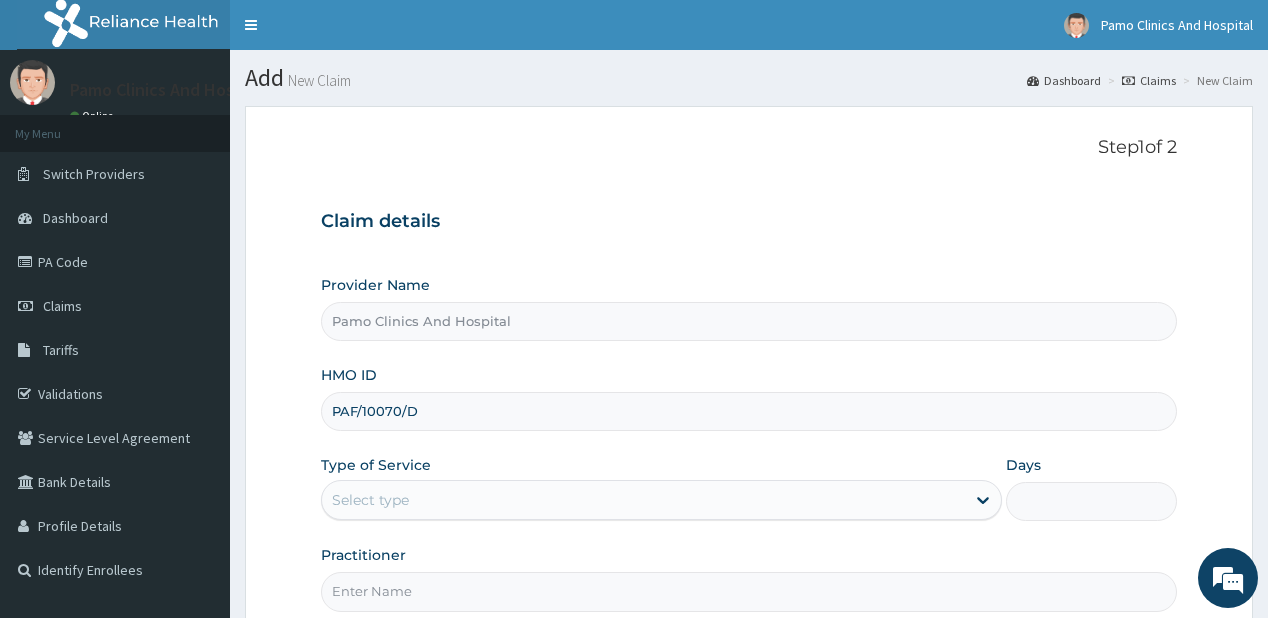 drag, startPoint x: 356, startPoint y: 414, endPoint x: 382, endPoint y: 387, distance: 37.48333 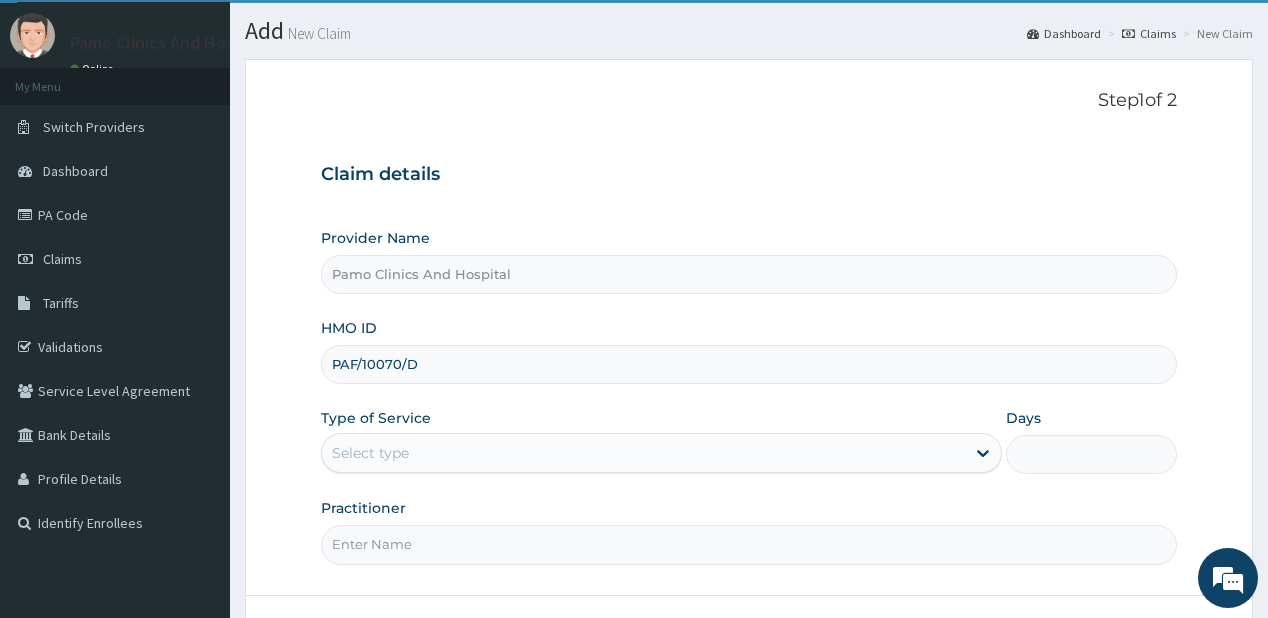 scroll, scrollTop: 160, scrollLeft: 0, axis: vertical 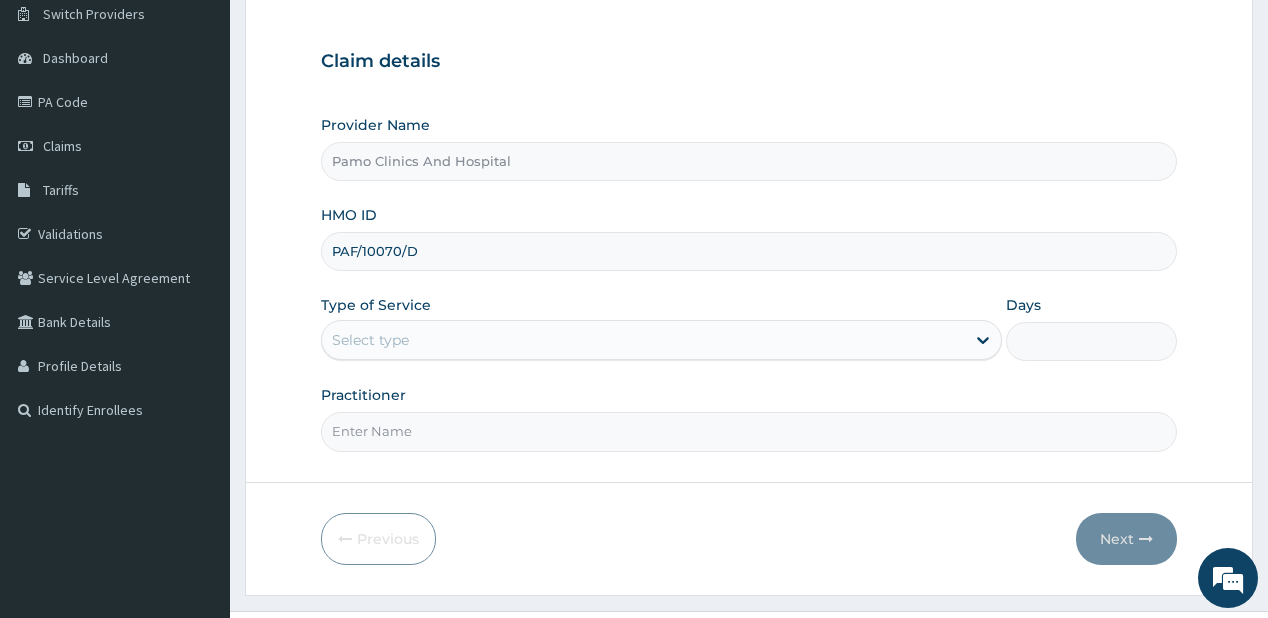 type on "PAF/10070/D" 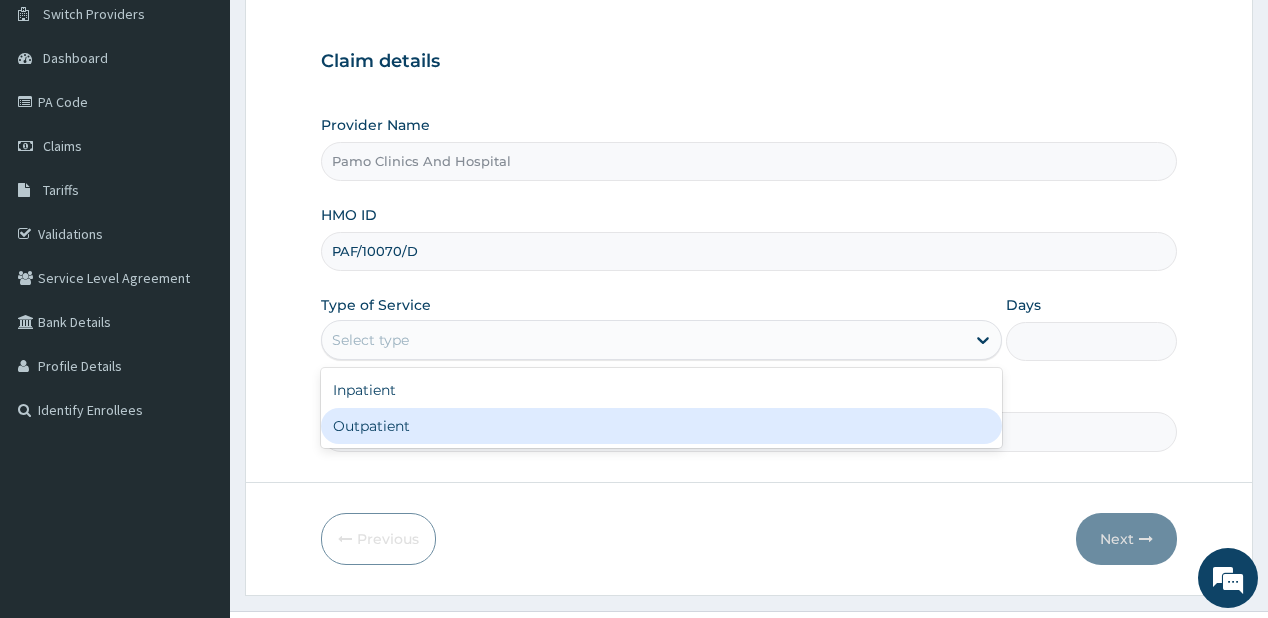 click on "Outpatient" at bounding box center [661, 426] 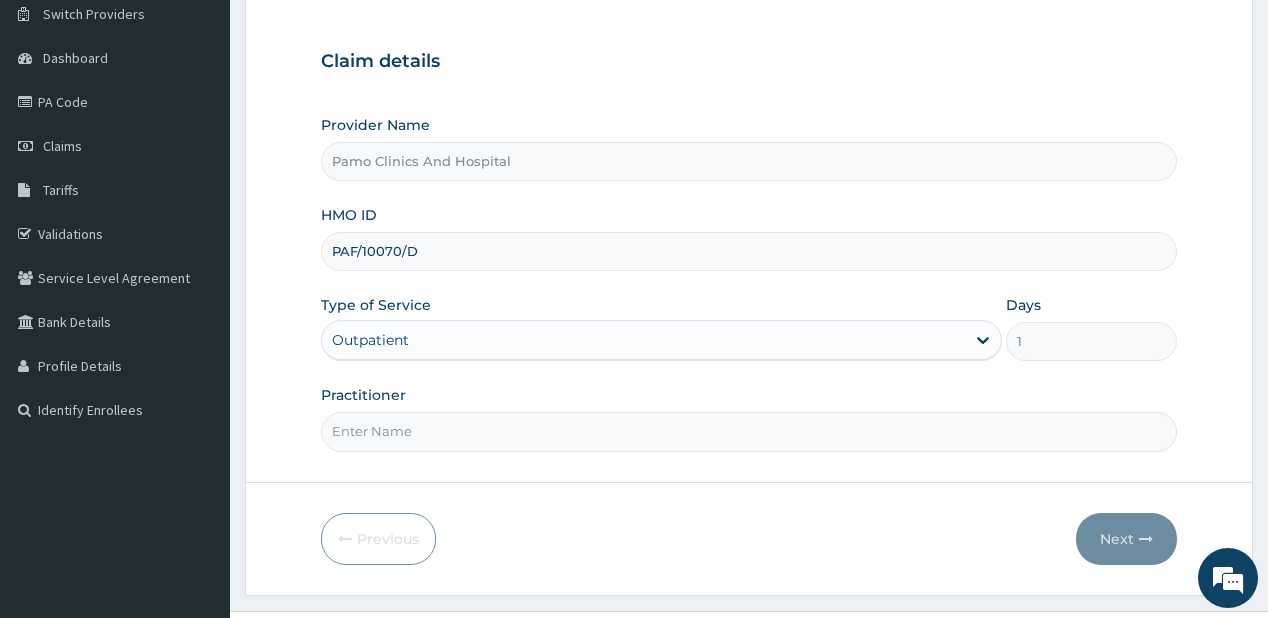 click on "Practitioner" at bounding box center (748, 431) 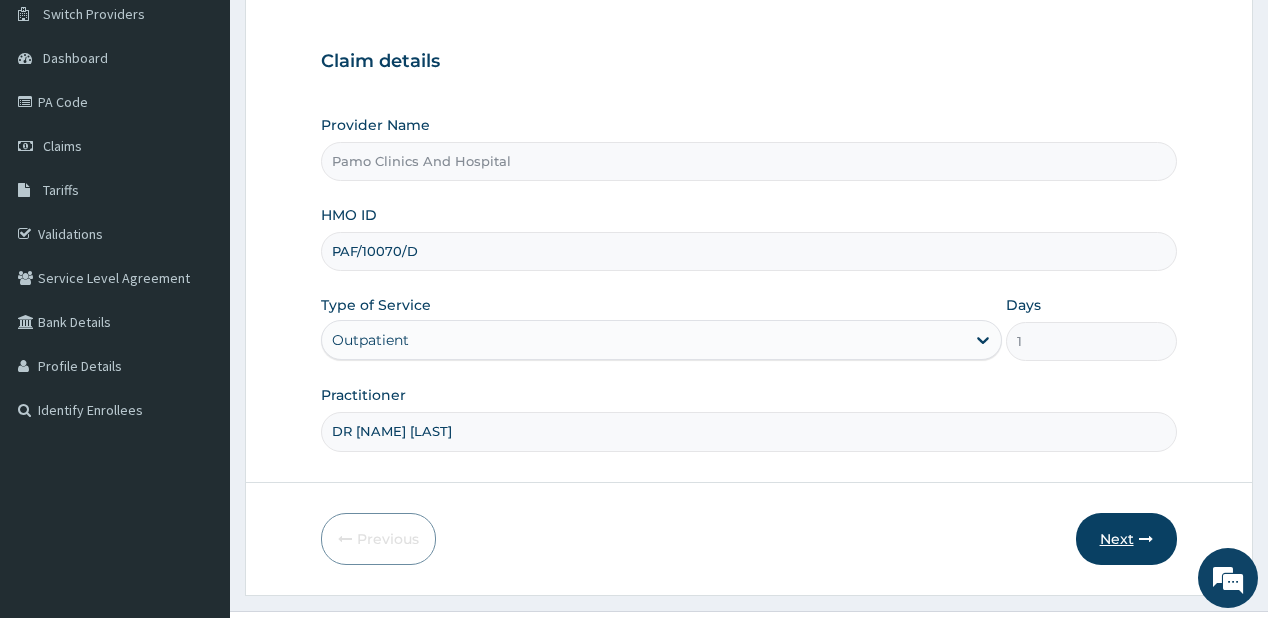 click on "Next" at bounding box center [1126, 539] 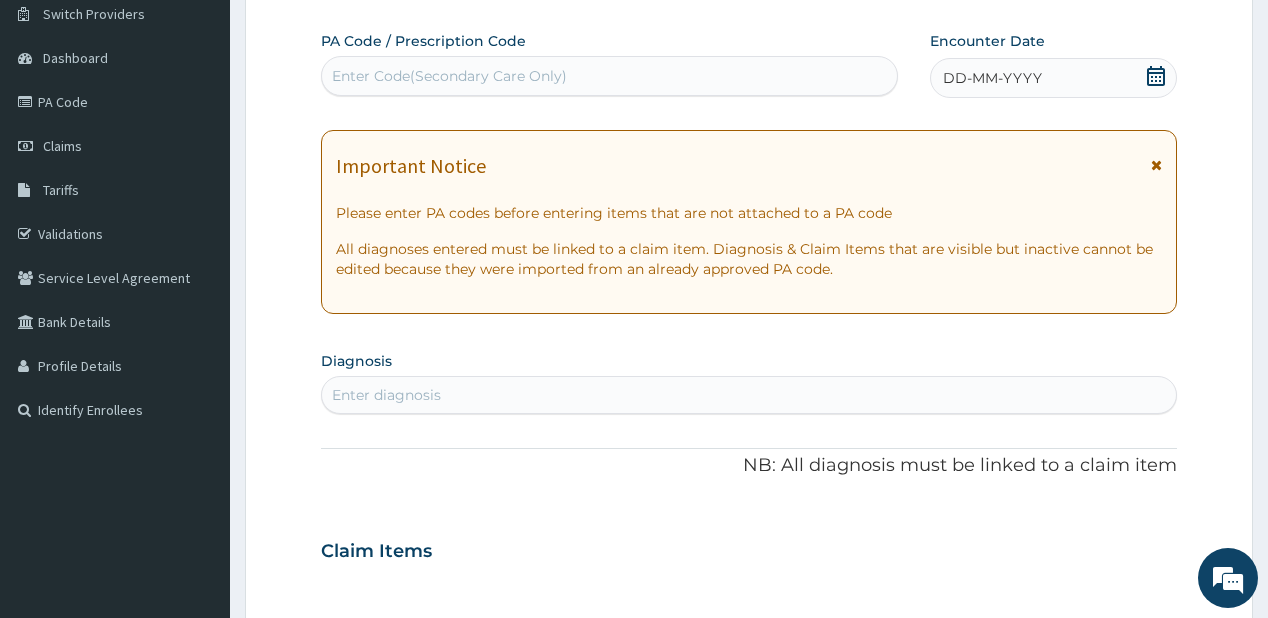 scroll, scrollTop: 0, scrollLeft: 0, axis: both 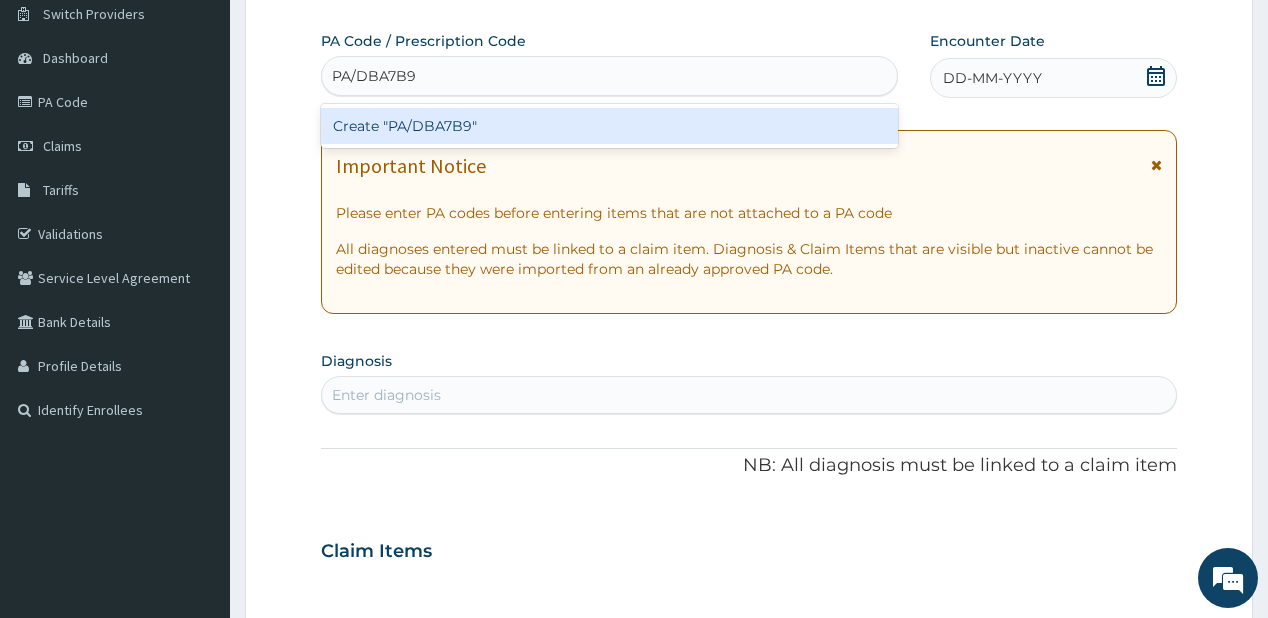 click on "Create "PA/DBA7B9"" at bounding box center [609, 126] 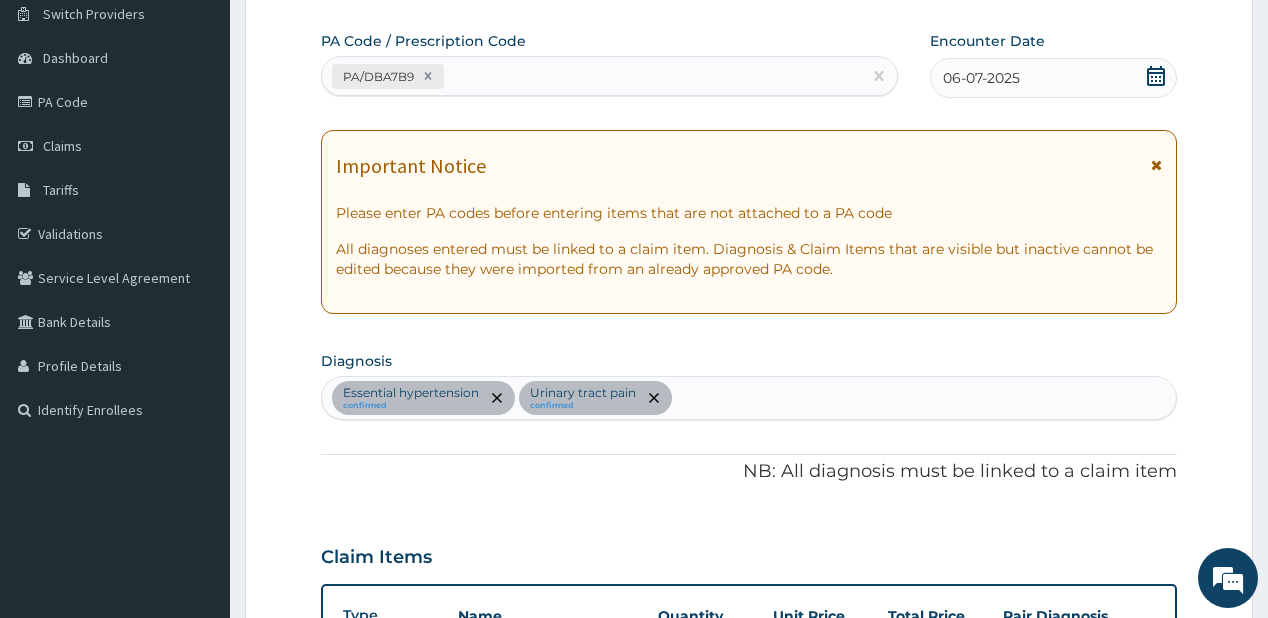 scroll, scrollTop: 589, scrollLeft: 0, axis: vertical 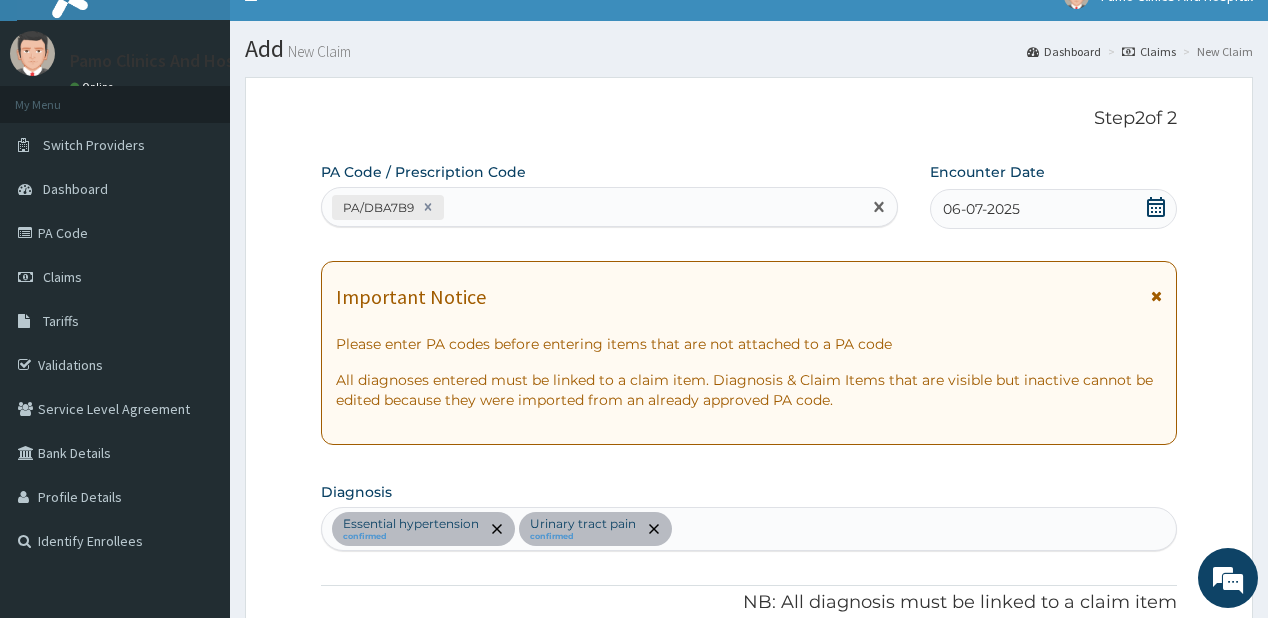click on "PA/DBA7B9" at bounding box center (591, 207) 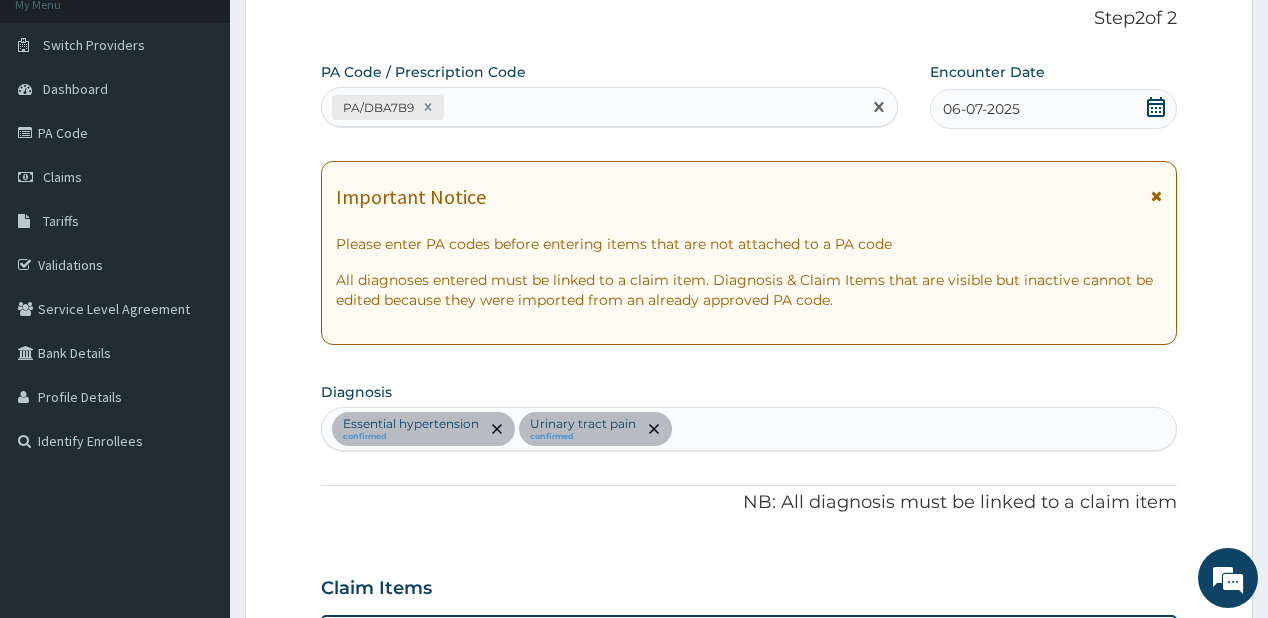 scroll, scrollTop: 0, scrollLeft: 0, axis: both 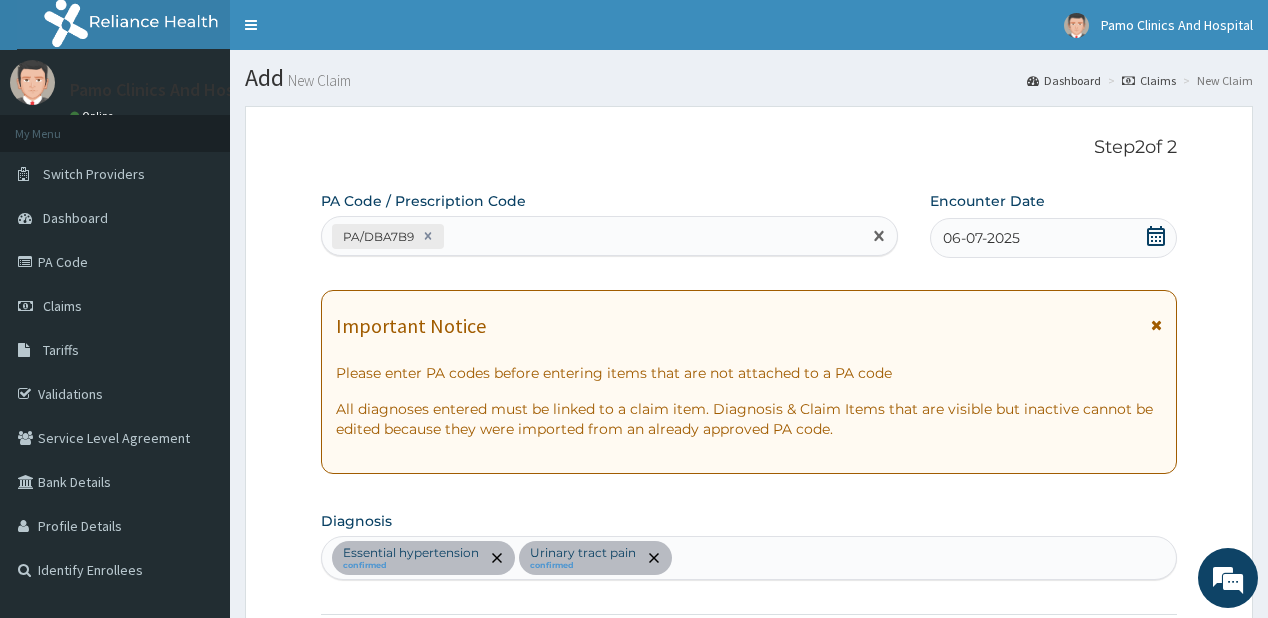 paste on "PA/5C9075" 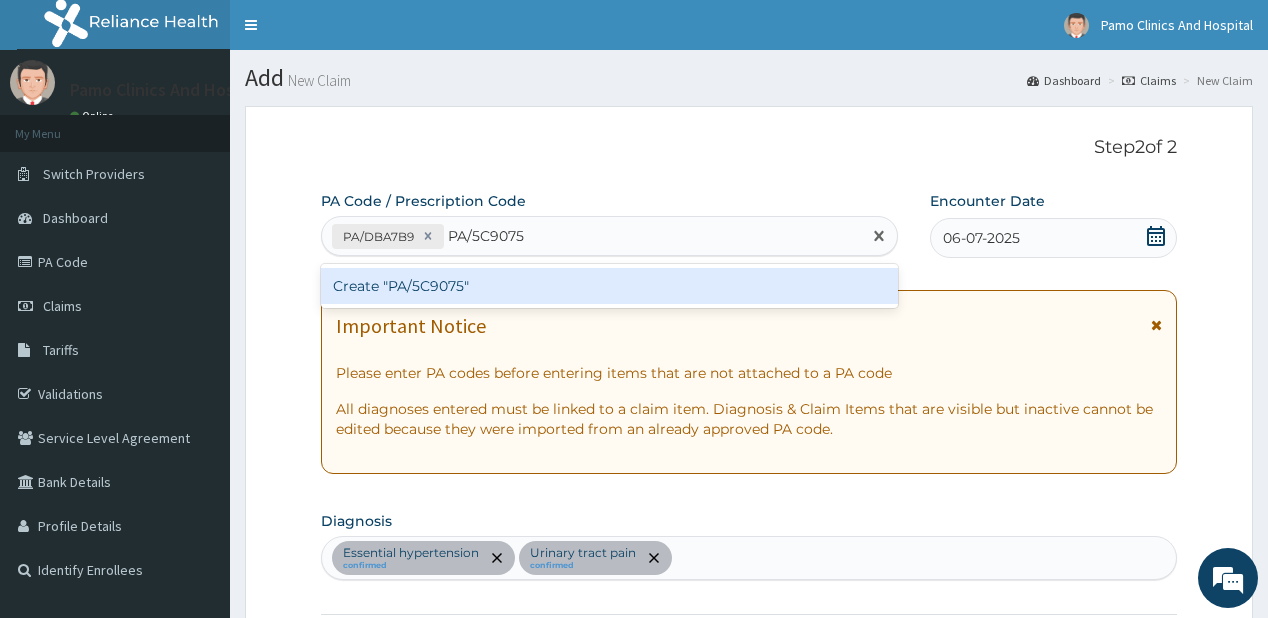 click on "Create "PA/5C9075"" at bounding box center [609, 286] 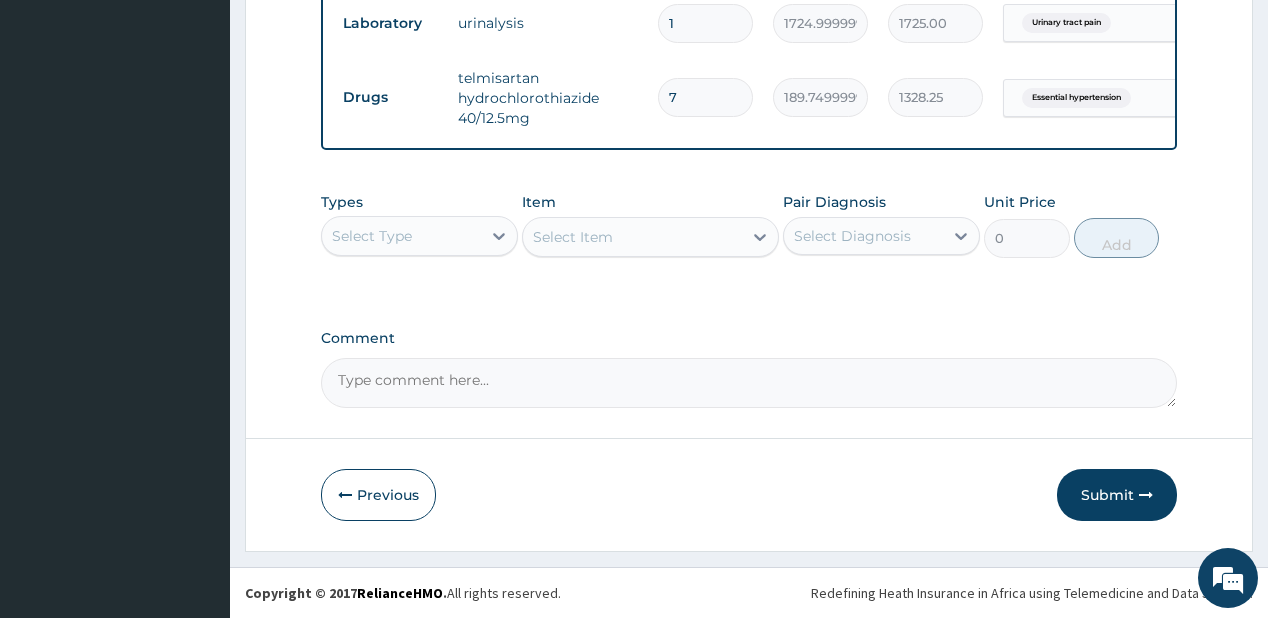scroll, scrollTop: 886, scrollLeft: 0, axis: vertical 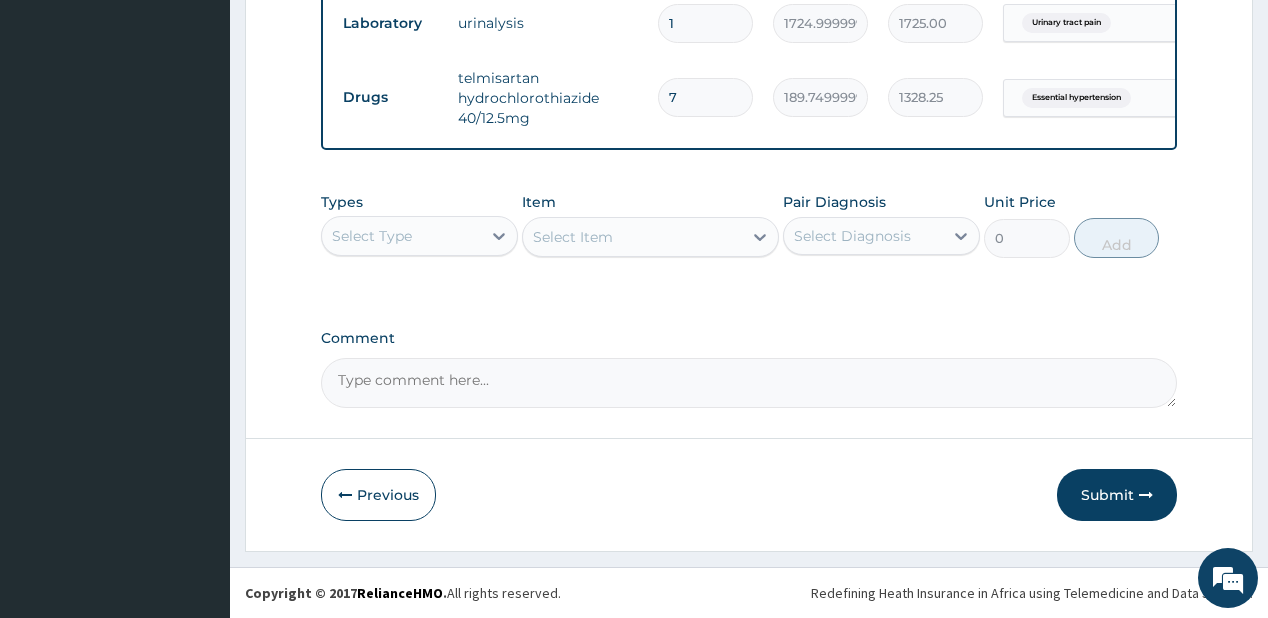 click on "Select Type" at bounding box center [401, 236] 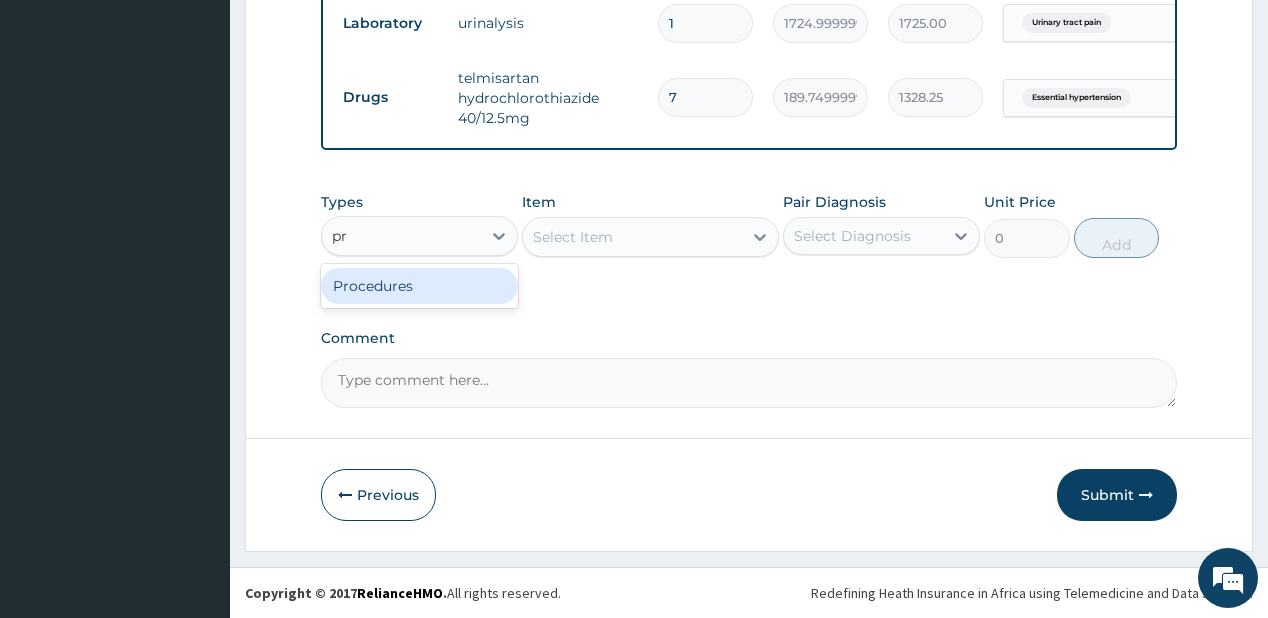 type on "pra" 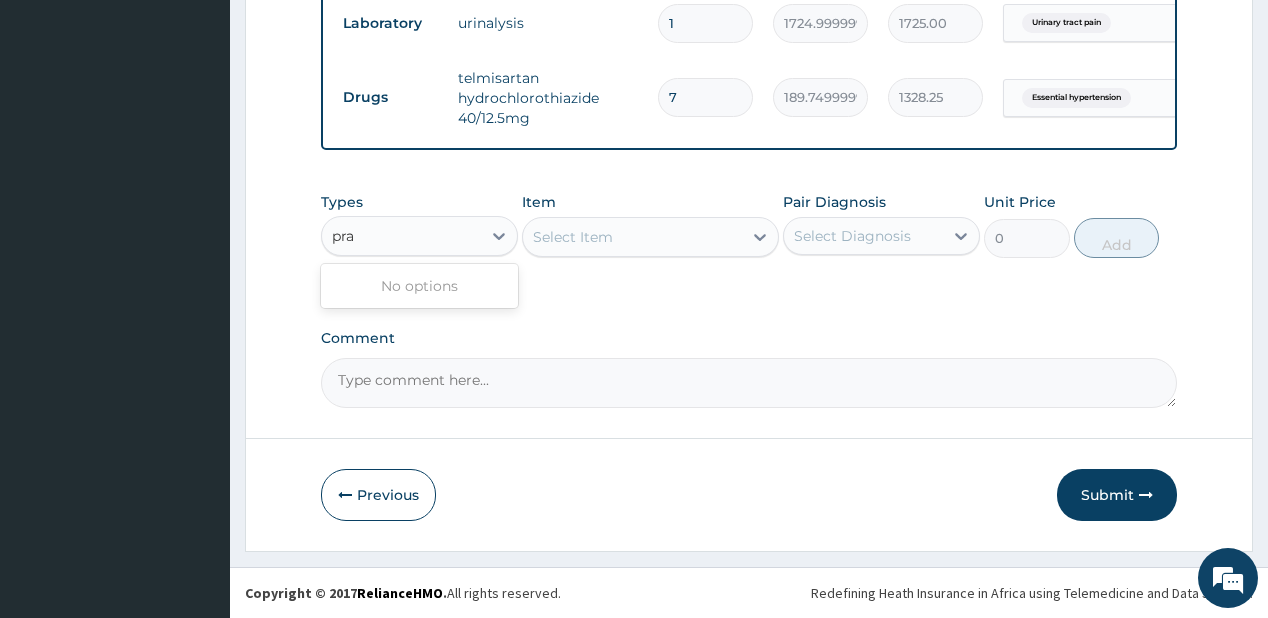 type 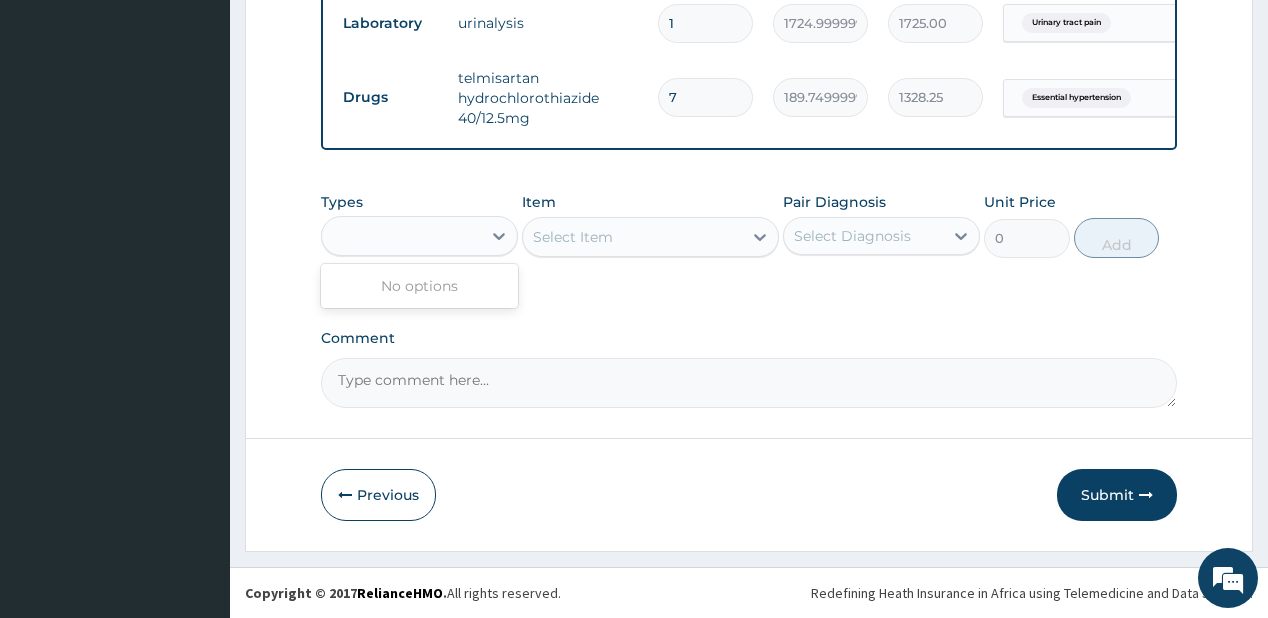 click on "pra" at bounding box center [401, 236] 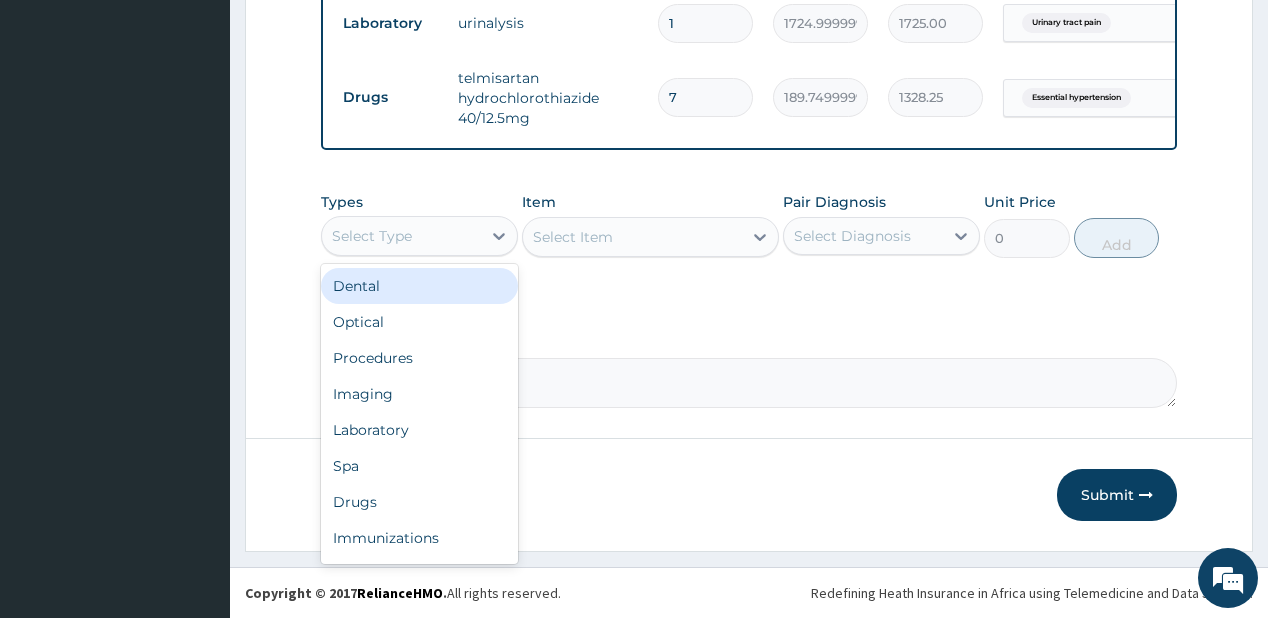click on "Select Type" at bounding box center (401, 236) 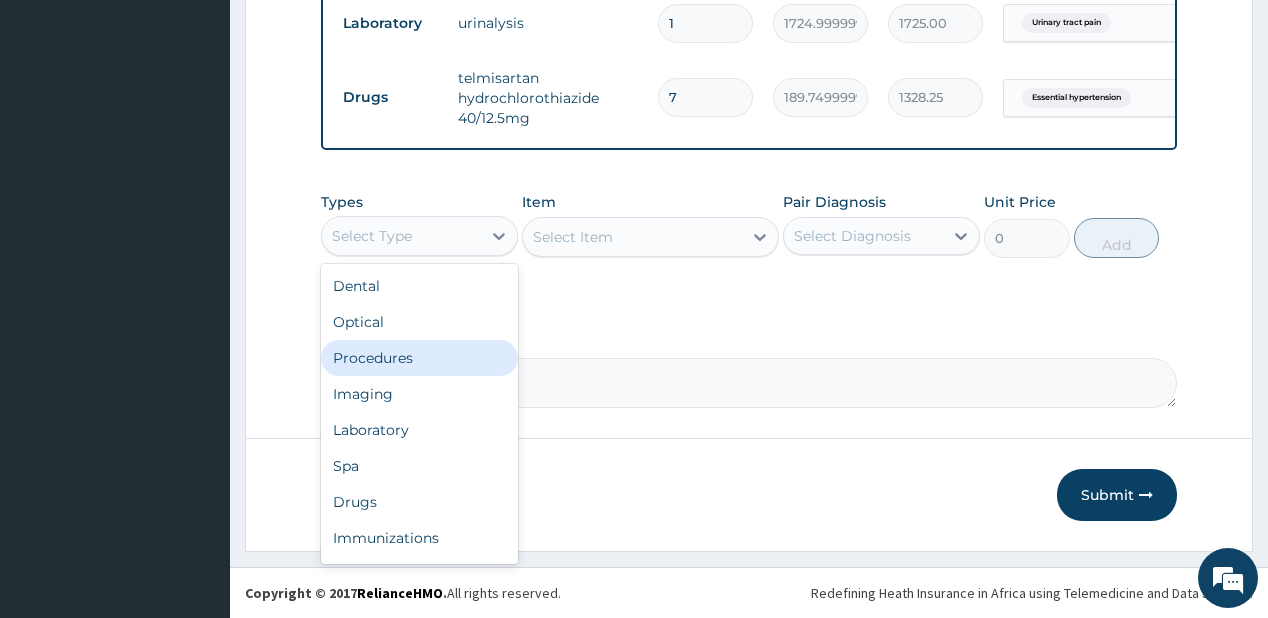 click on "Procedures" at bounding box center [419, 358] 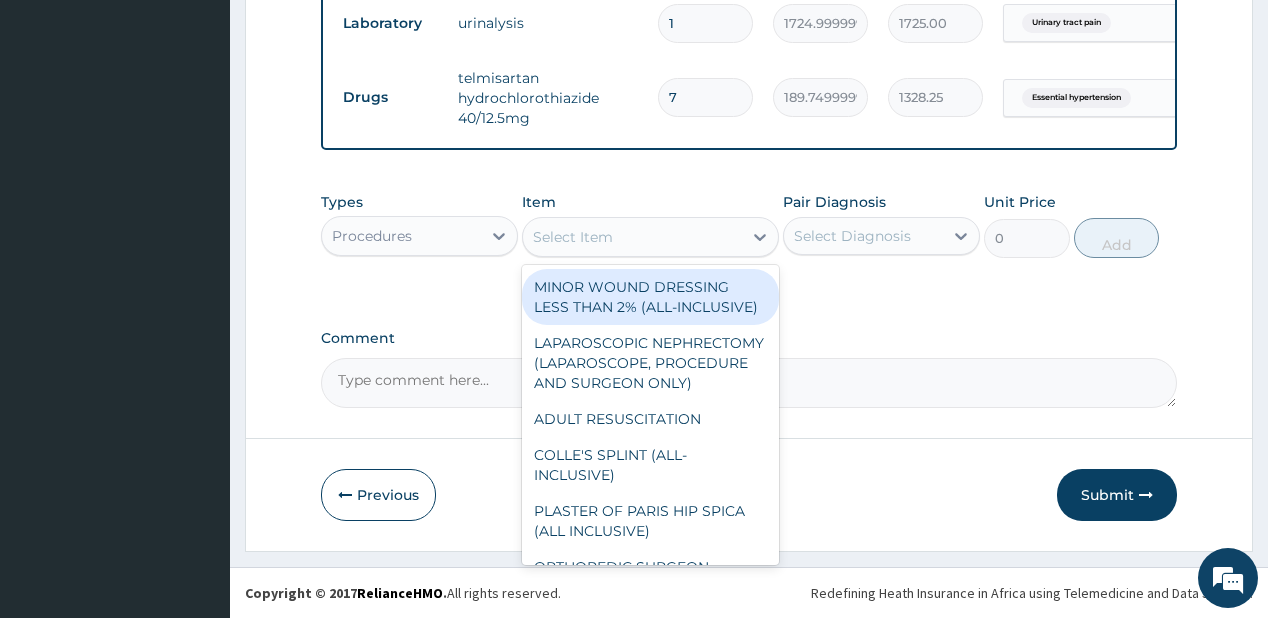 click on "Select Item" at bounding box center [573, 237] 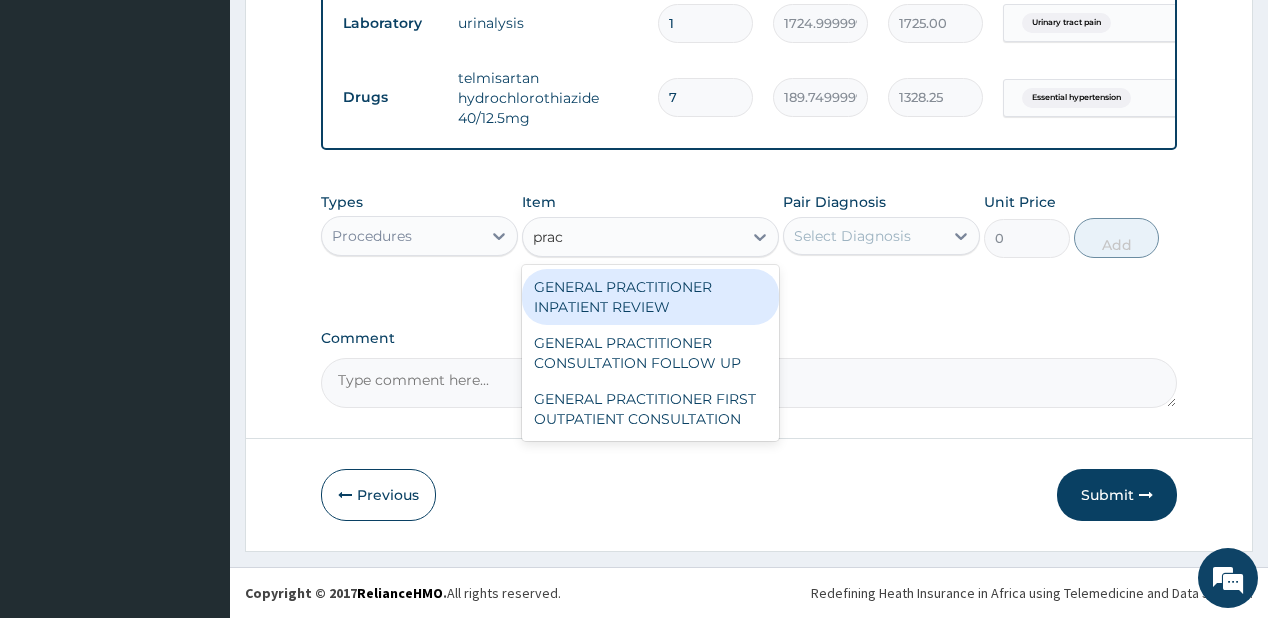type on "pract" 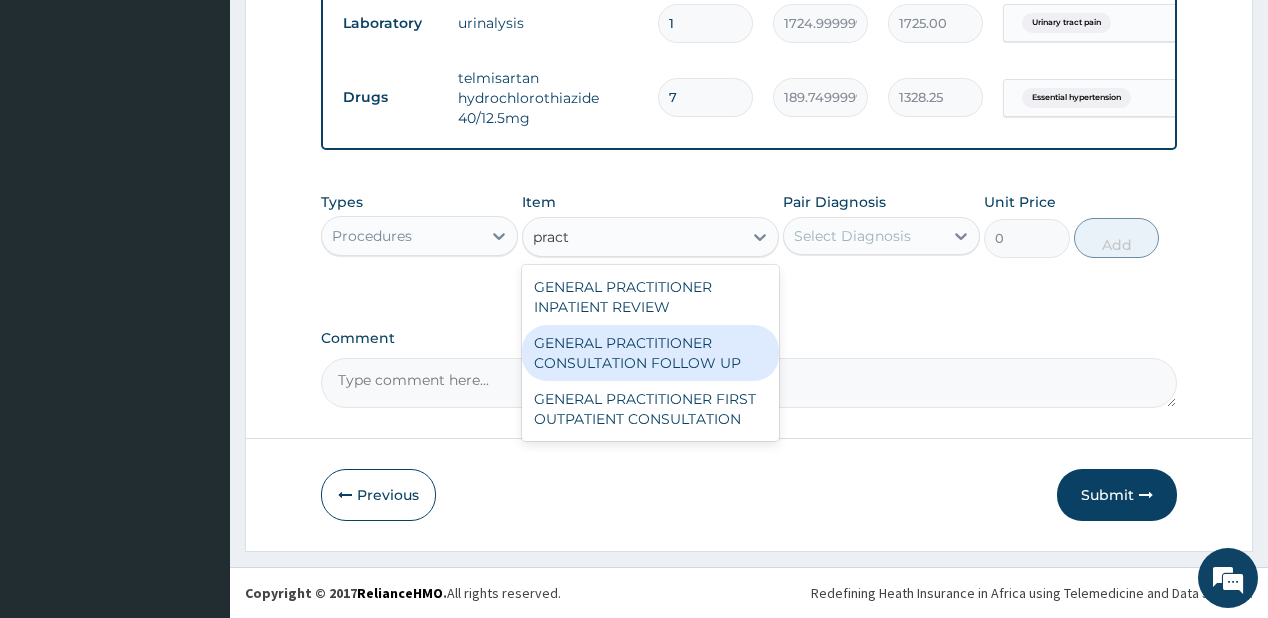 drag, startPoint x: 604, startPoint y: 353, endPoint x: 666, endPoint y: 320, distance: 70.23532 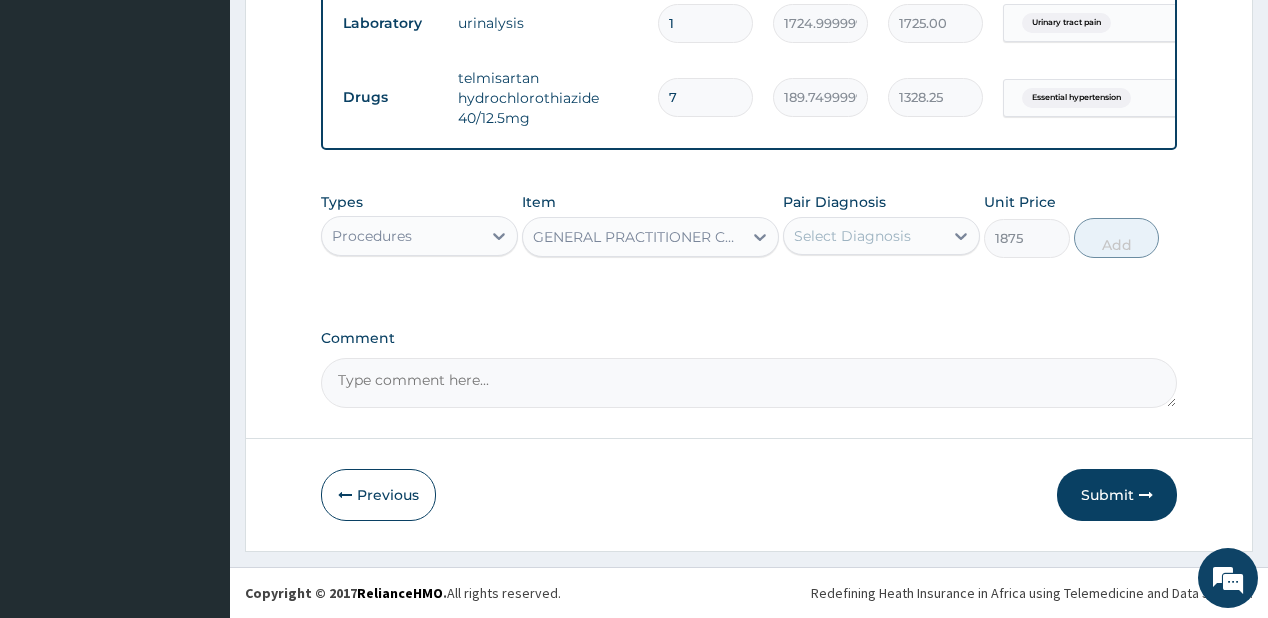 click on "Select Diagnosis" at bounding box center [852, 236] 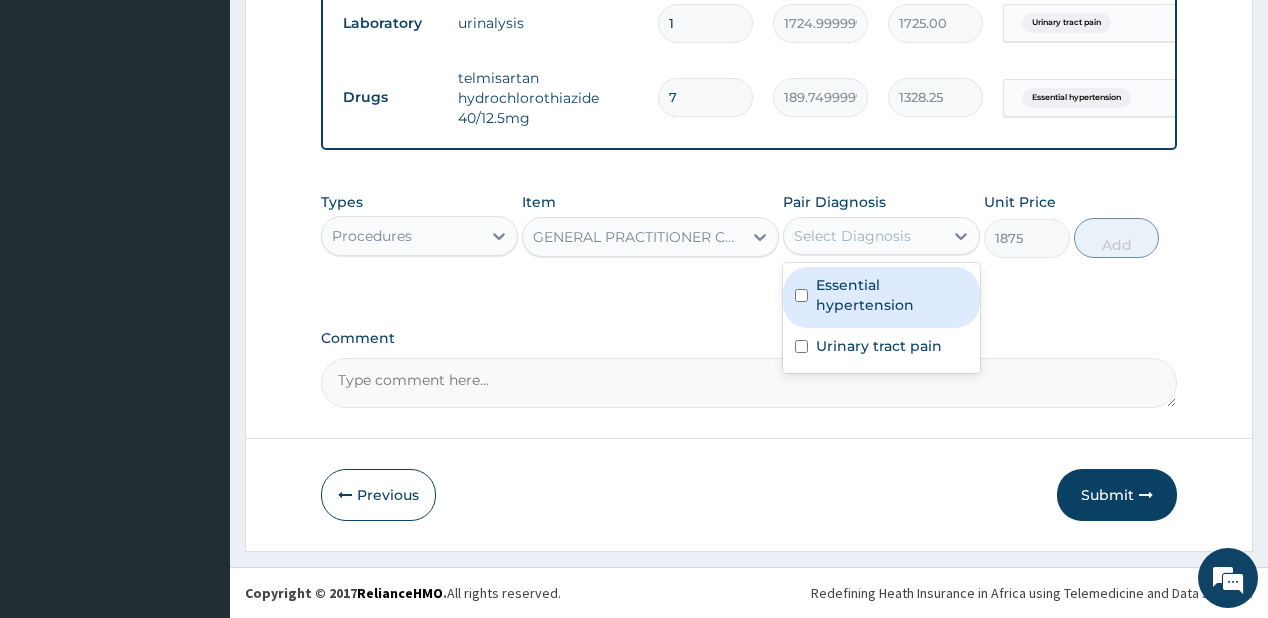 drag, startPoint x: 852, startPoint y: 308, endPoint x: 851, endPoint y: 339, distance: 31.016125 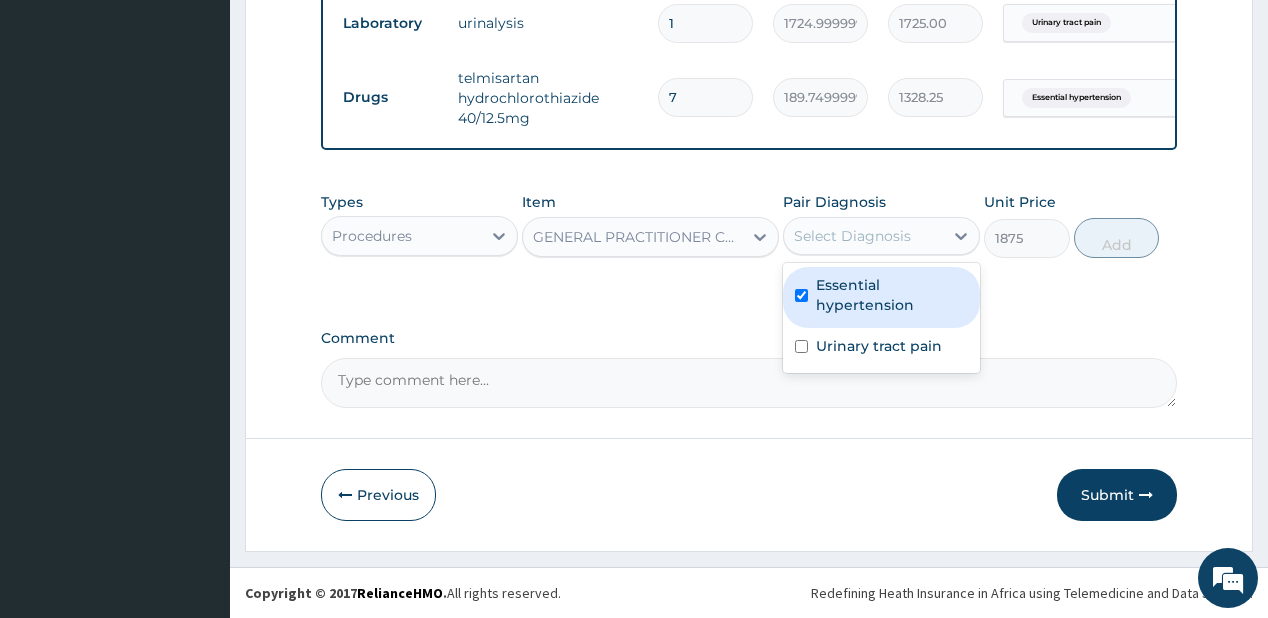 checkbox on "true" 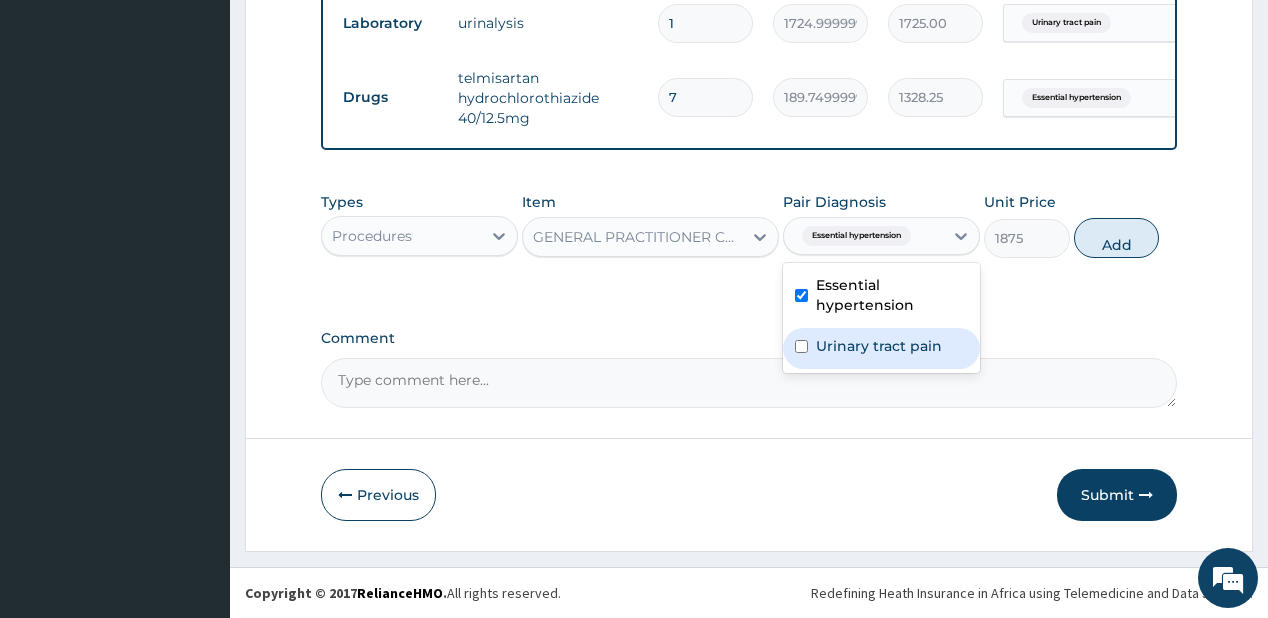 click on "Urinary tract pain" at bounding box center [879, 346] 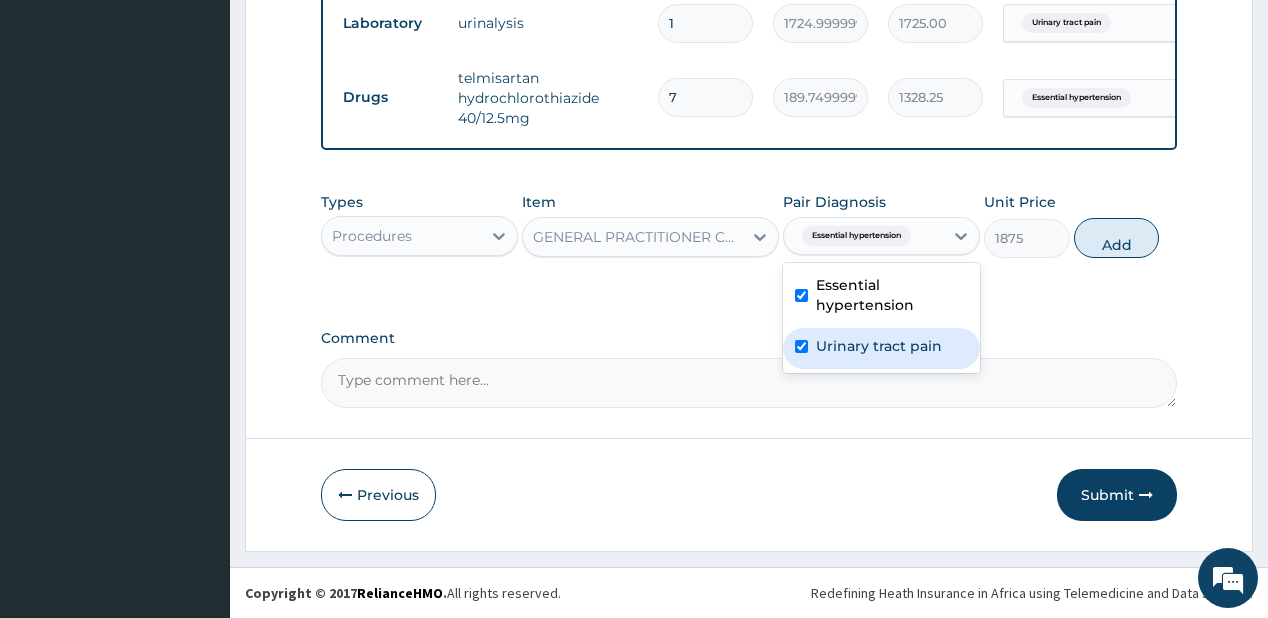 checkbox on "true" 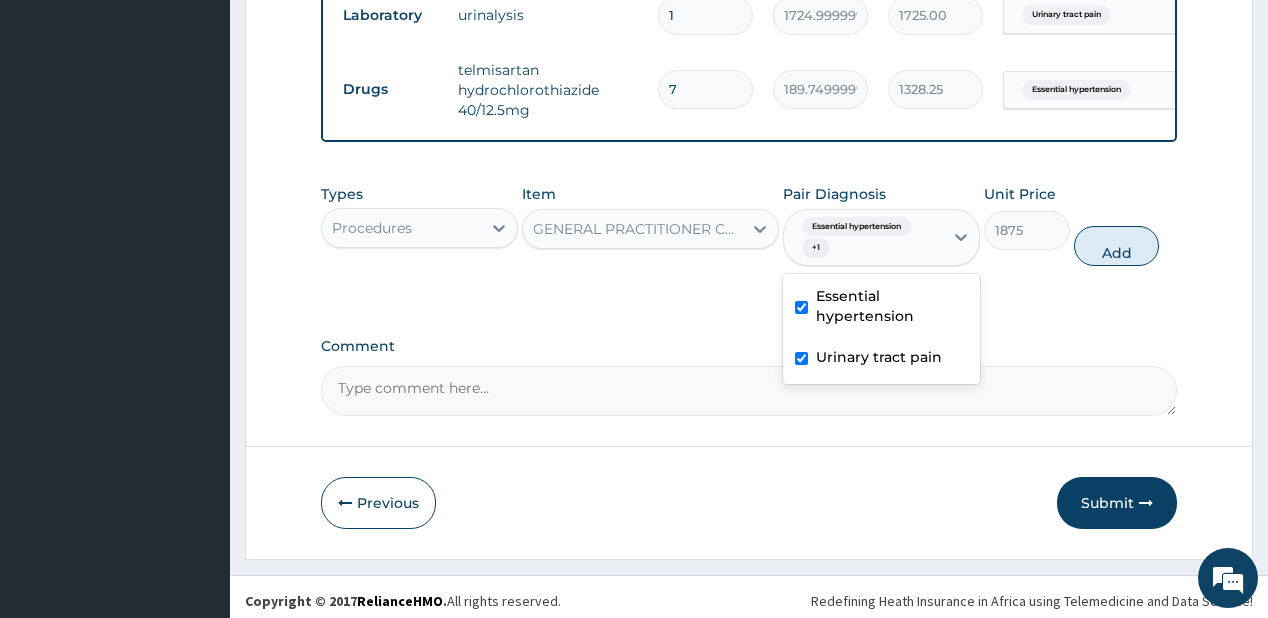 drag, startPoint x: 1096, startPoint y: 252, endPoint x: 546, endPoint y: 2, distance: 604.1523 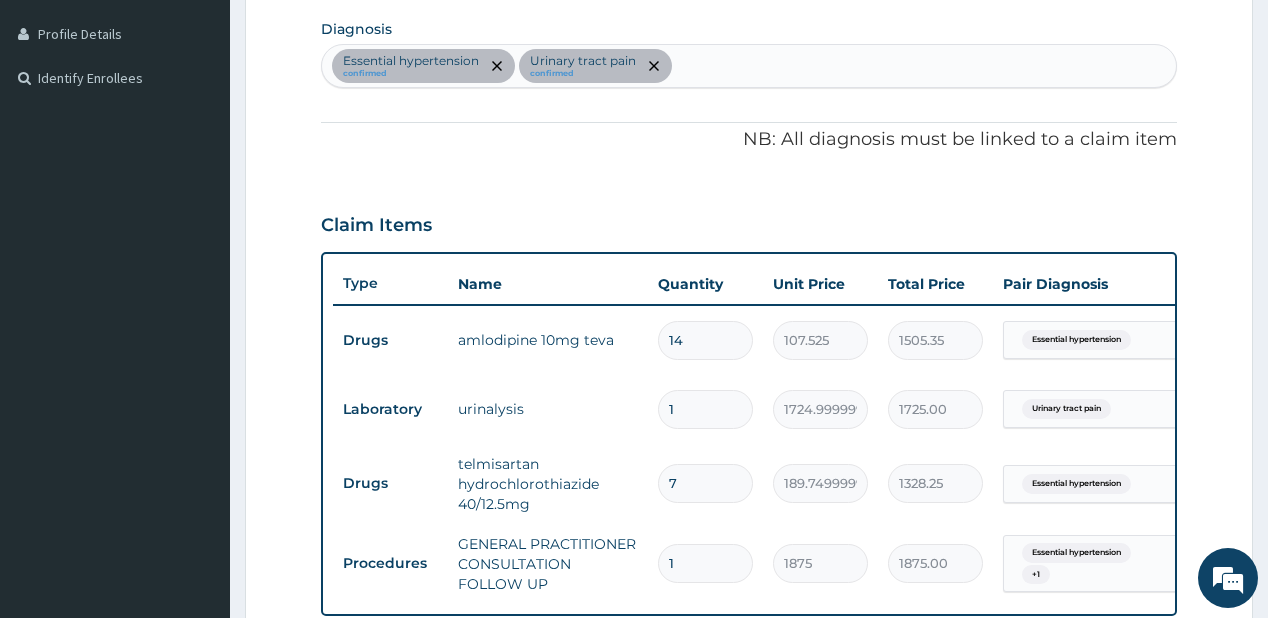 scroll, scrollTop: 486, scrollLeft: 0, axis: vertical 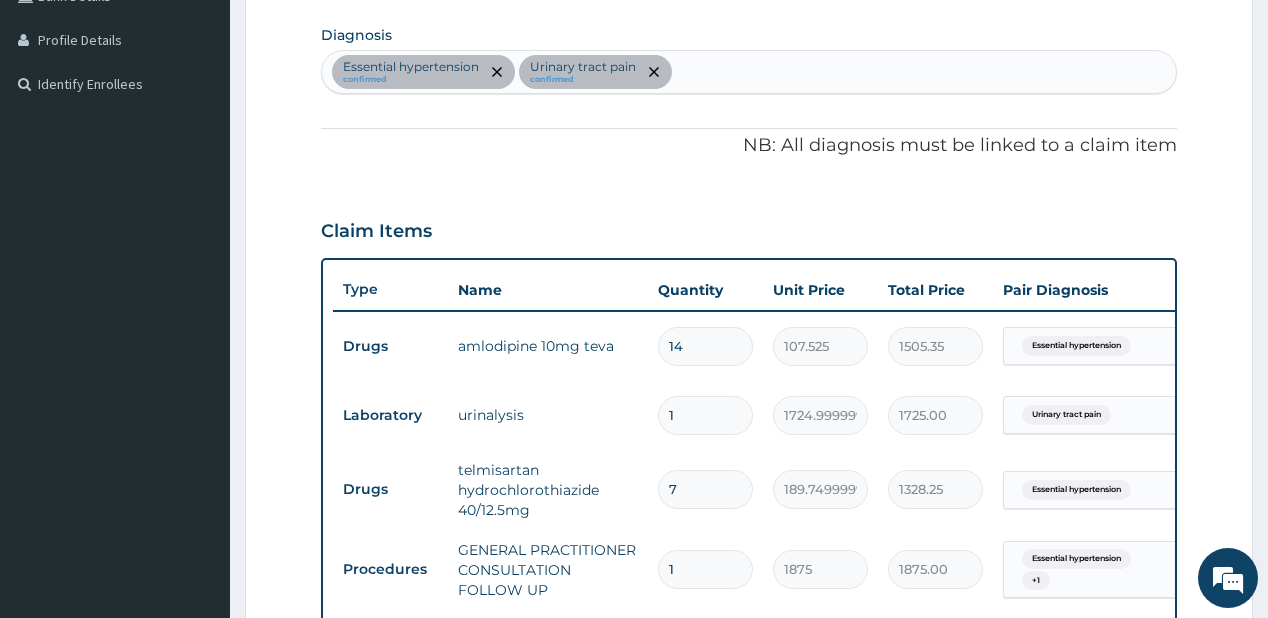 click on "Essential hypertension confirmed Urinary tract pain confirmed" at bounding box center [748, 72] 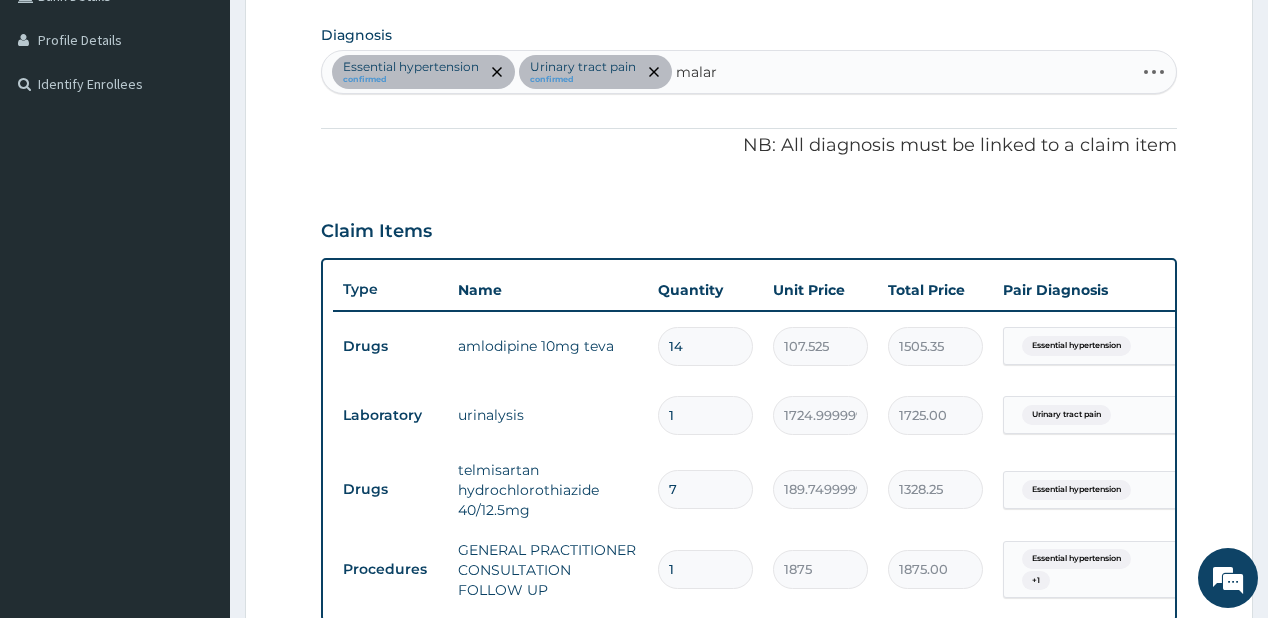 type on "malari" 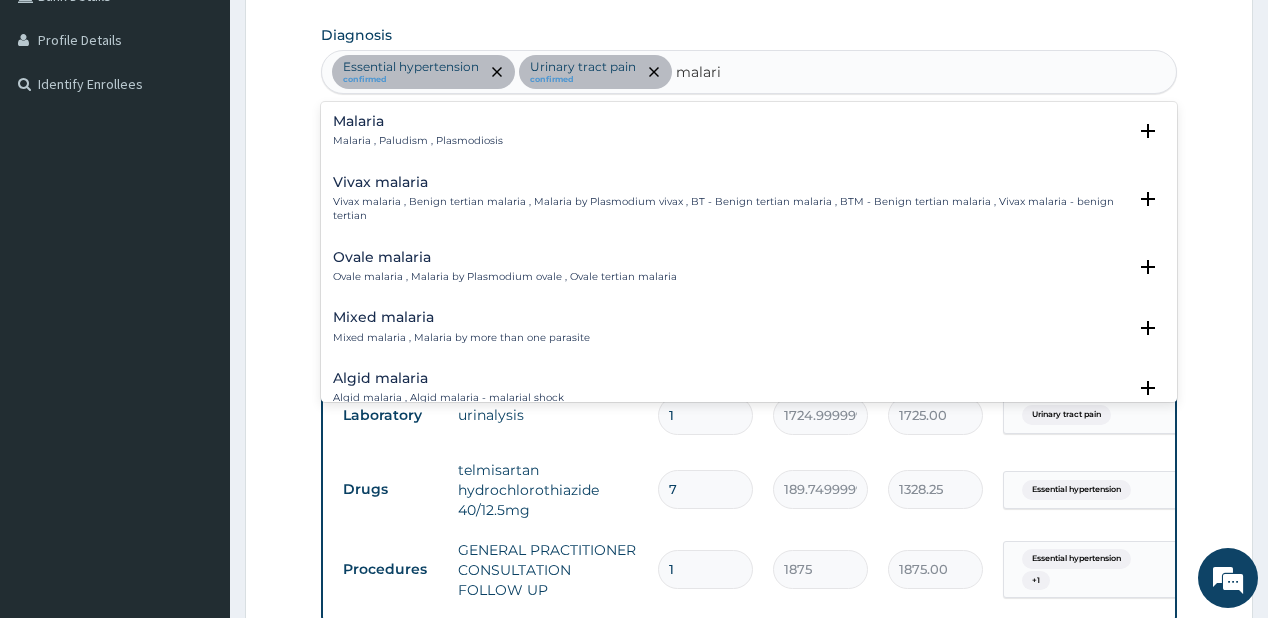 click on "Malaria , Paludism , Plasmodiosis" at bounding box center (418, 141) 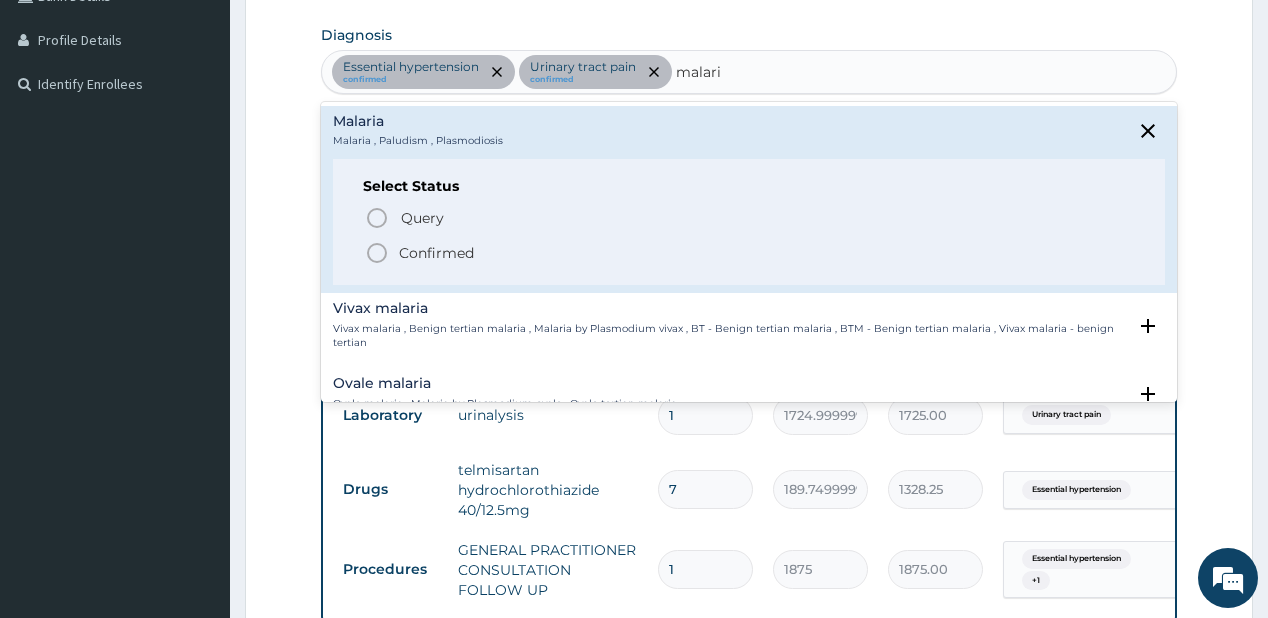 click 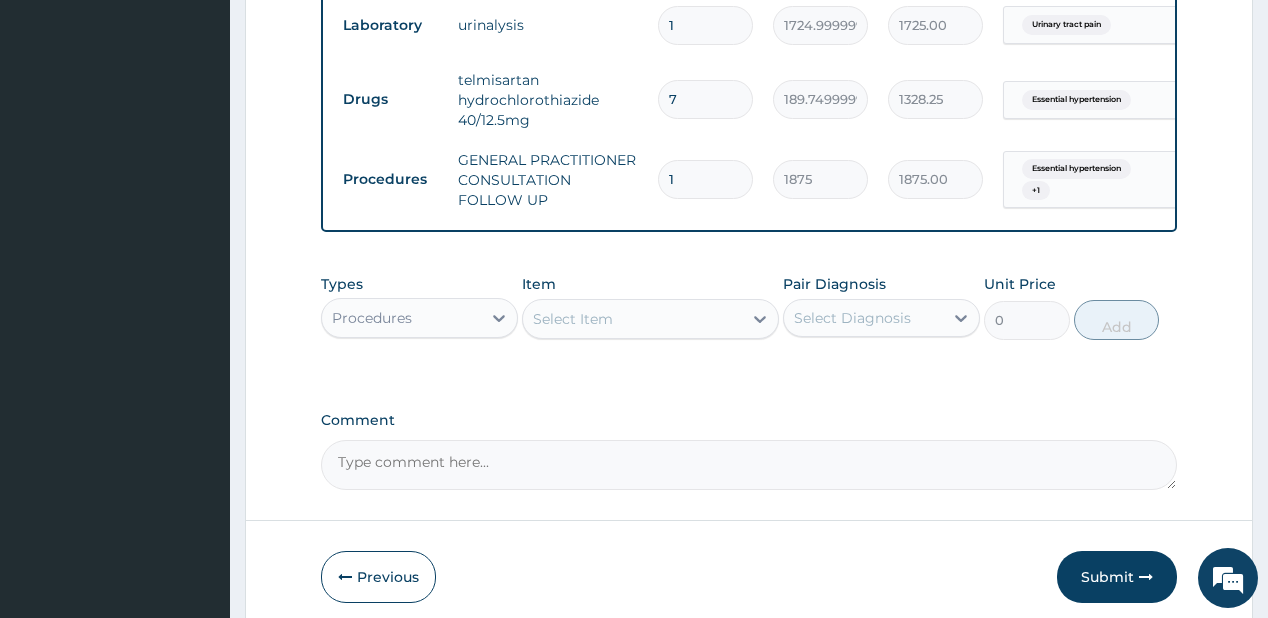 scroll, scrollTop: 886, scrollLeft: 0, axis: vertical 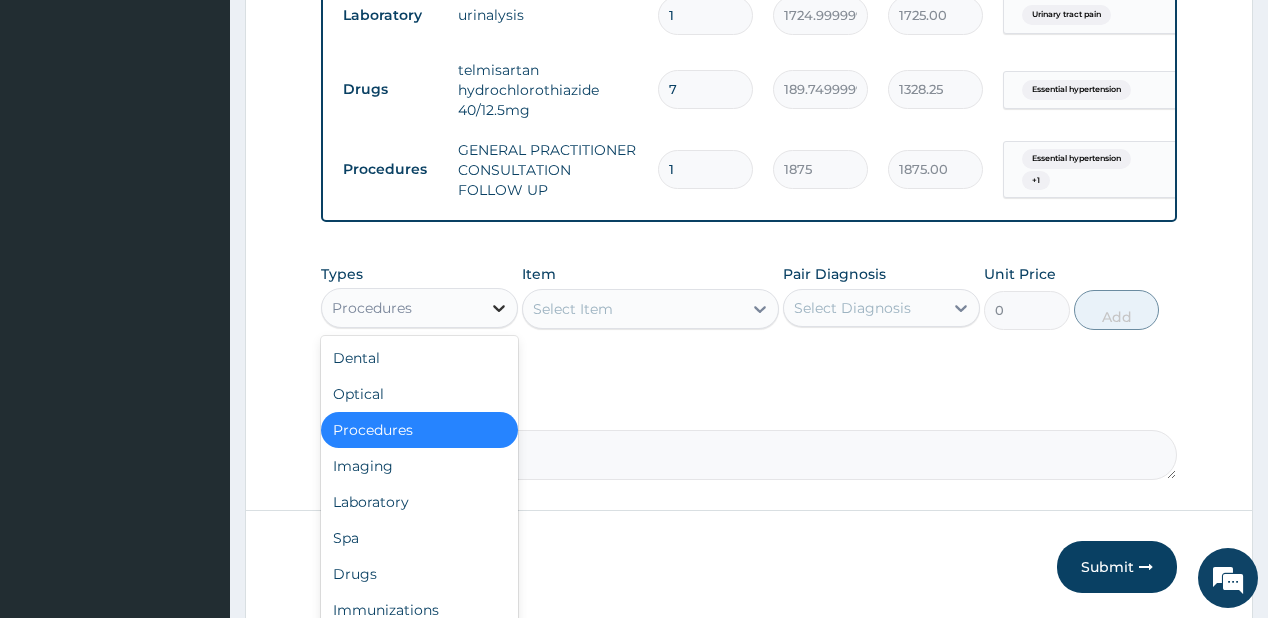 click 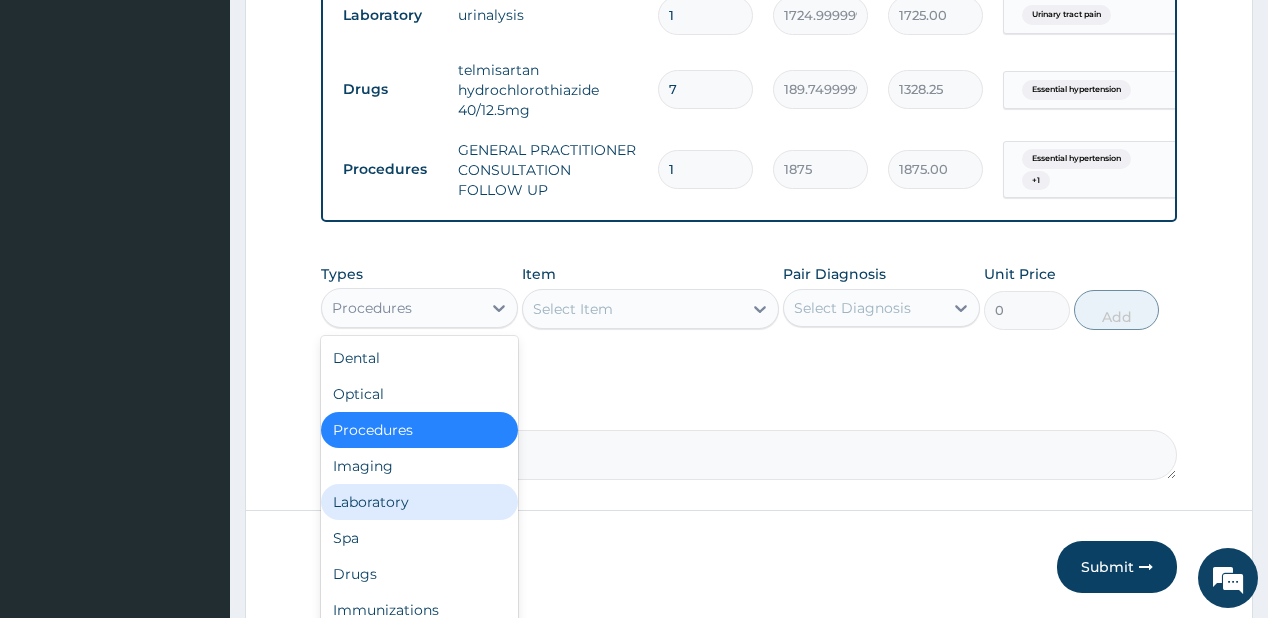 click on "Laboratory" at bounding box center [419, 502] 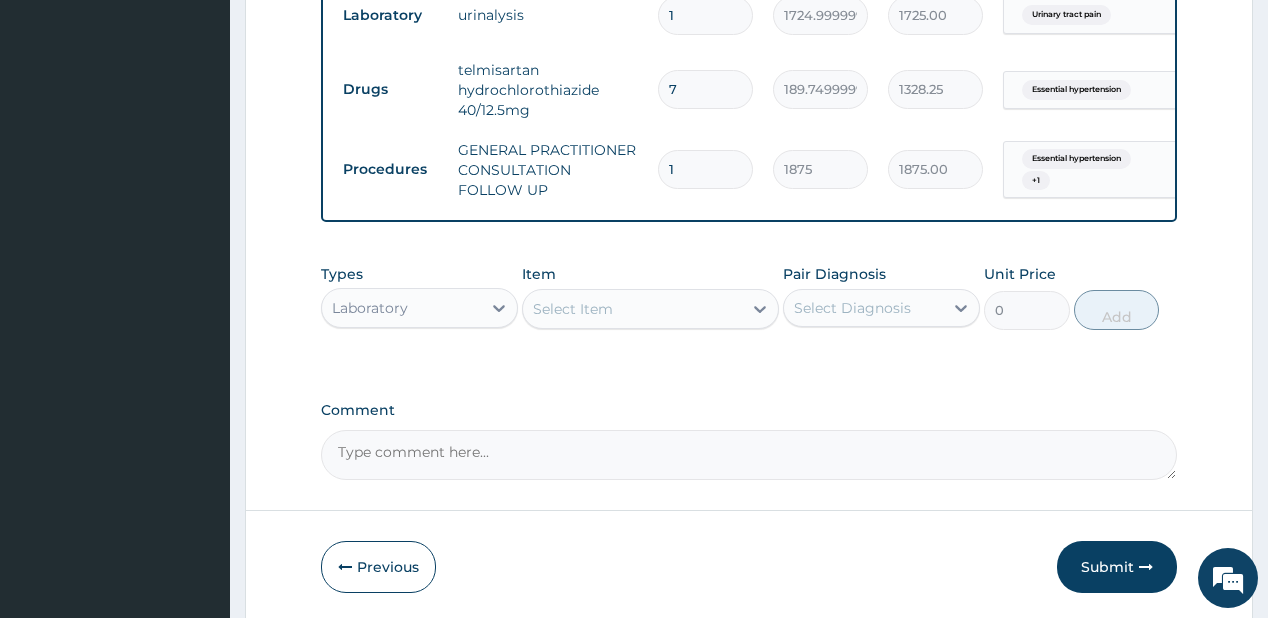 drag, startPoint x: 680, startPoint y: 316, endPoint x: 670, endPoint y: 282, distance: 35.44009 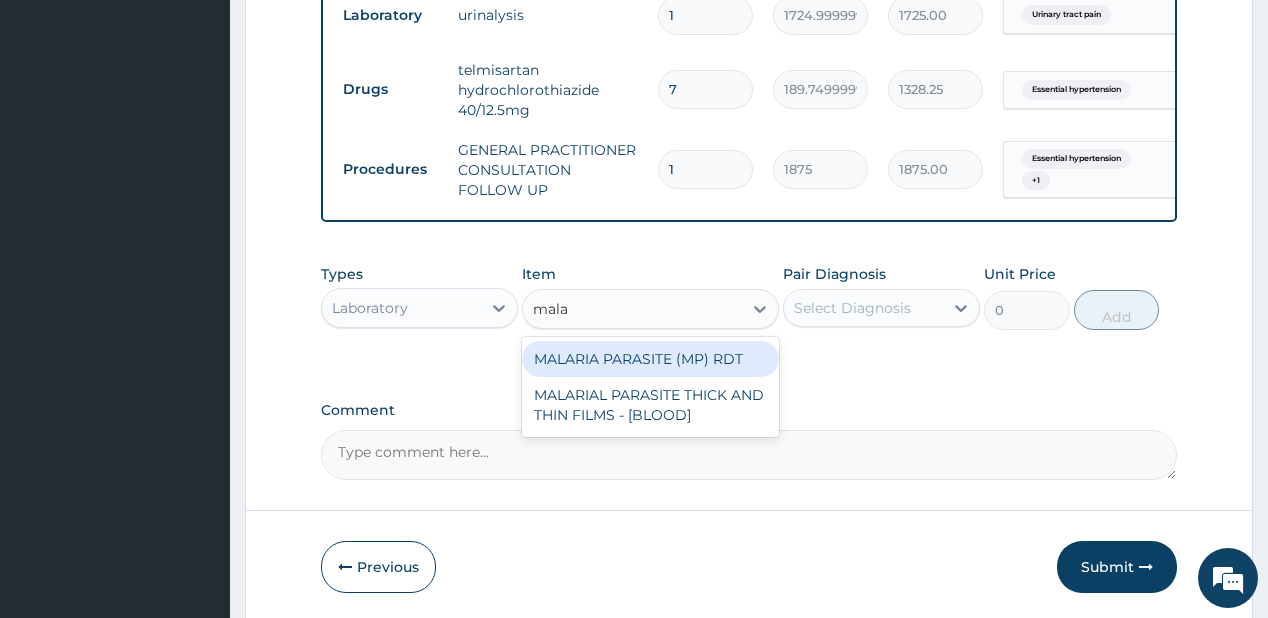 type on "malar" 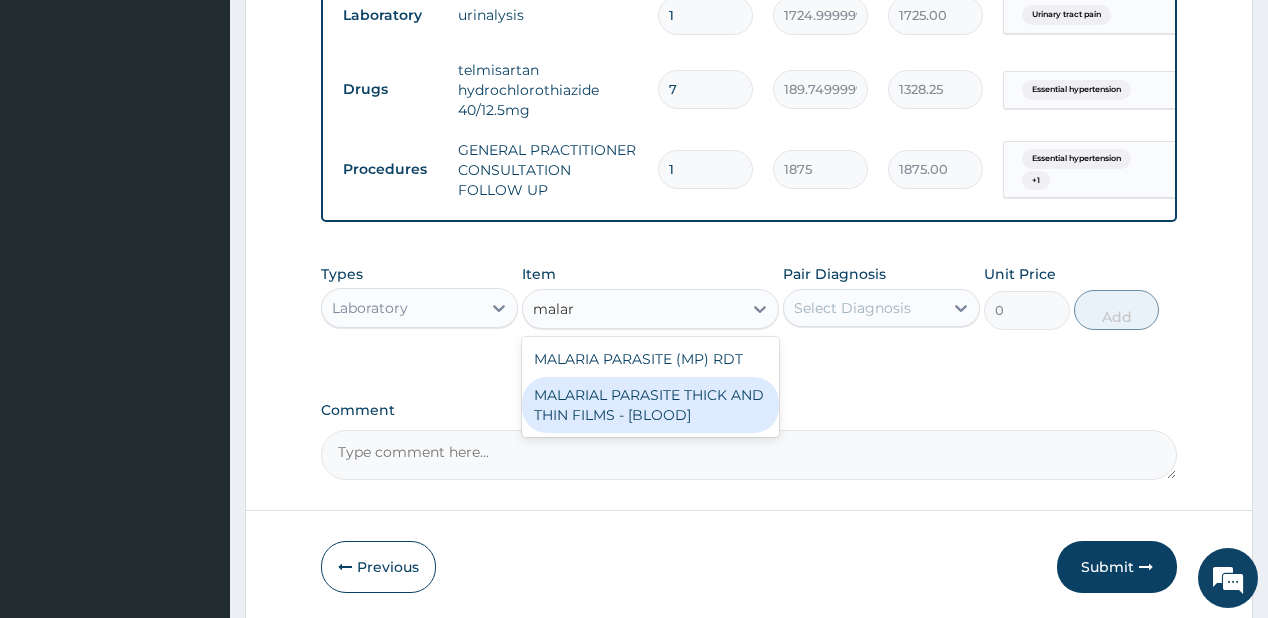 drag, startPoint x: 643, startPoint y: 428, endPoint x: 720, endPoint y: 357, distance: 104.73777 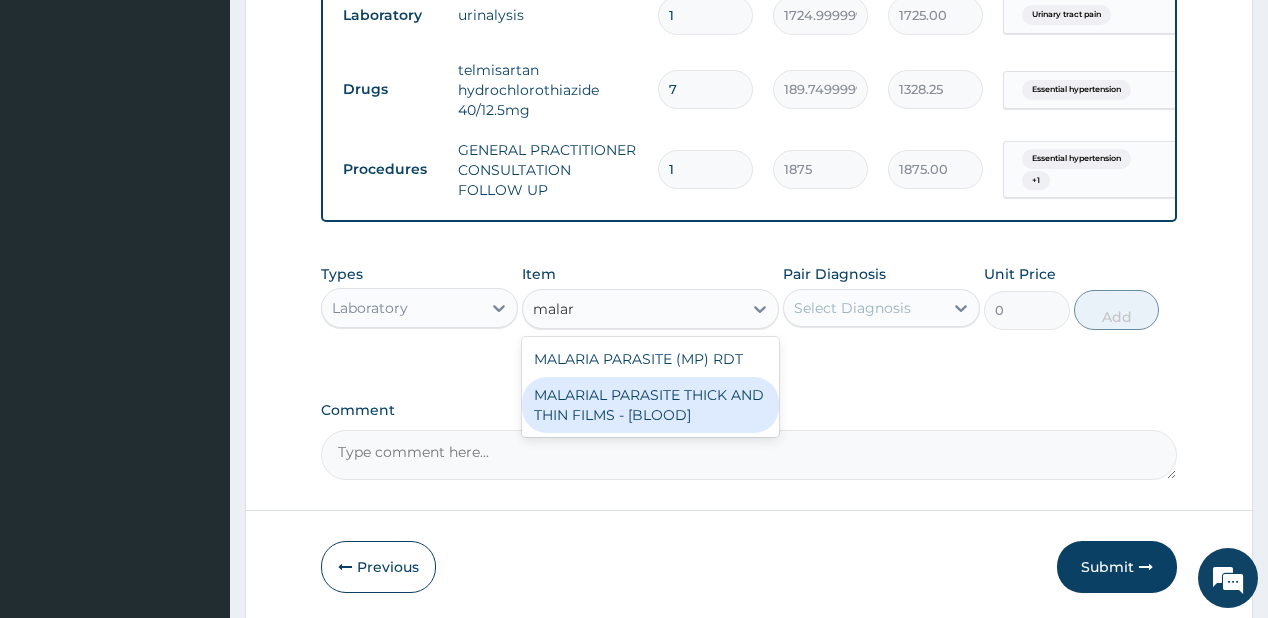 click on "MALARIAL PARASITE THICK AND THIN FILMS - [BLOOD]" at bounding box center (650, 405) 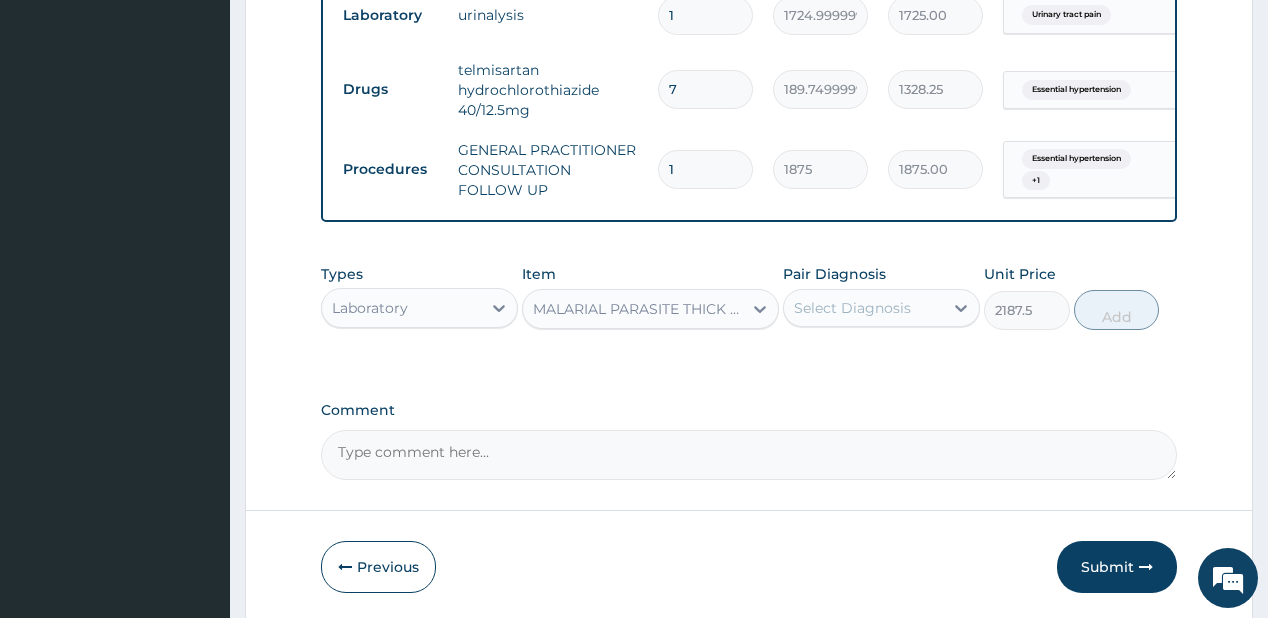 click on "Select Diagnosis" at bounding box center [852, 308] 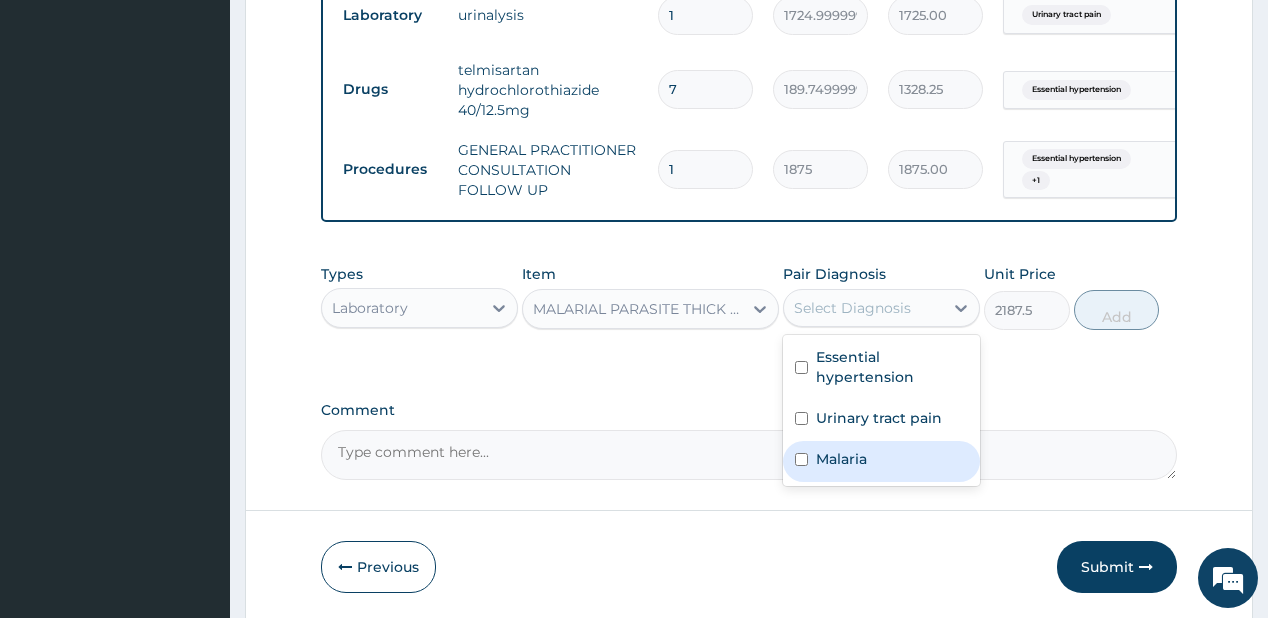 drag, startPoint x: 840, startPoint y: 467, endPoint x: 1079, endPoint y: 336, distance: 272.54724 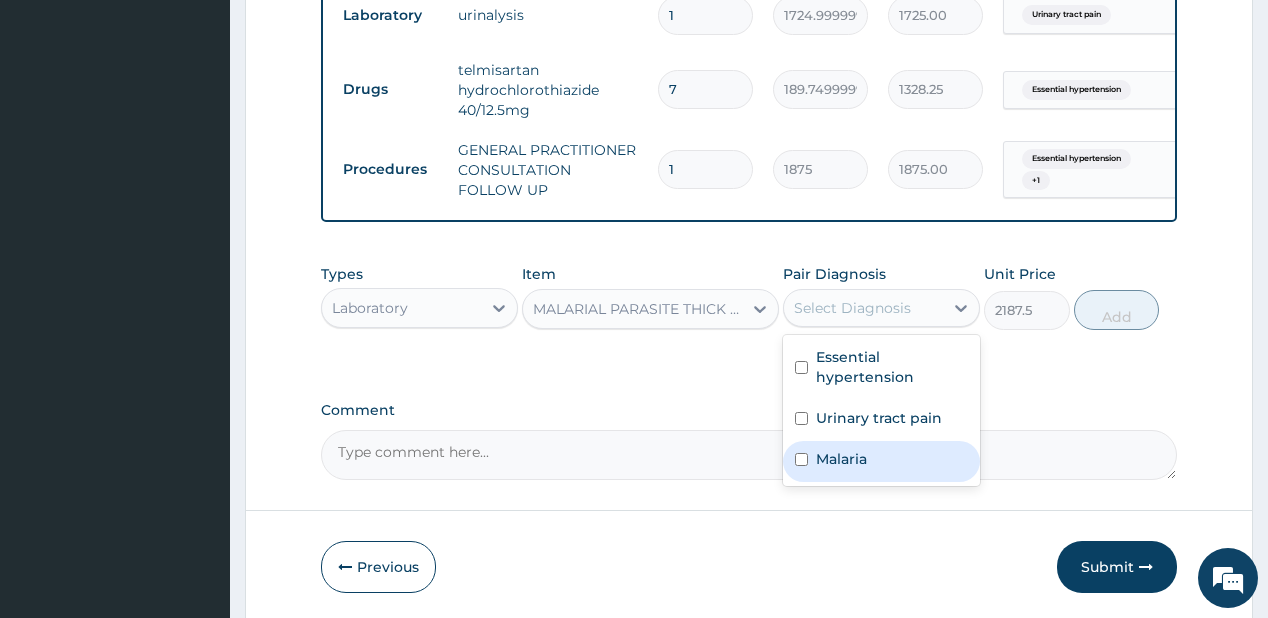 click on "Malaria" at bounding box center [841, 459] 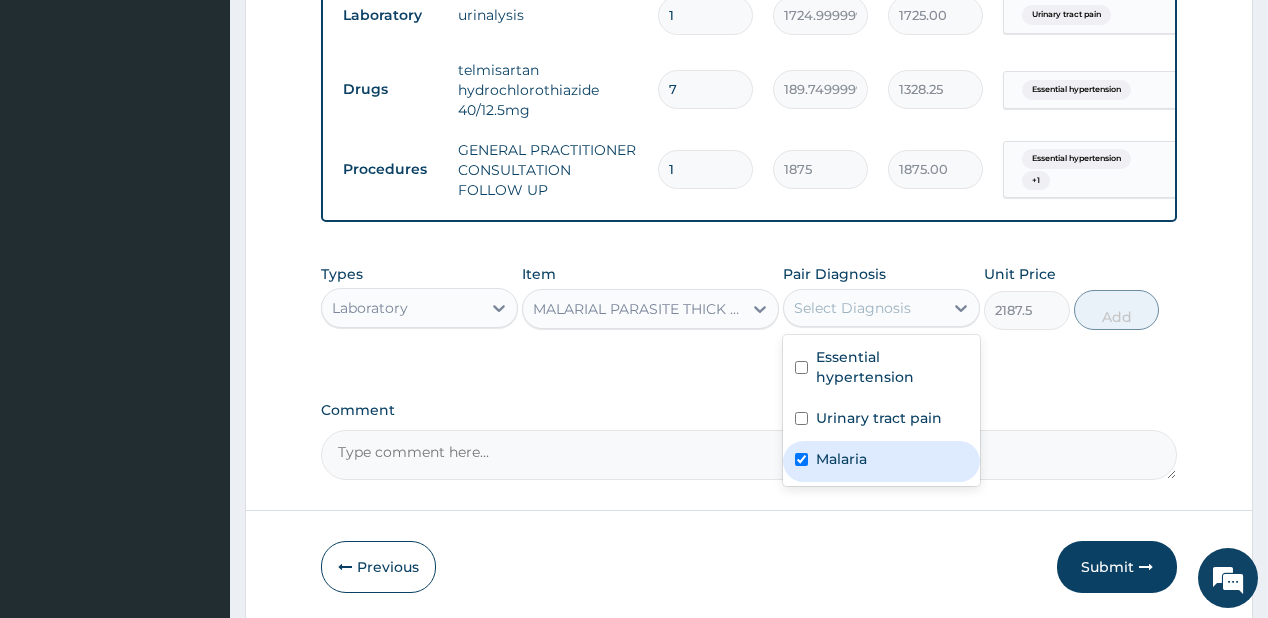 checkbox on "true" 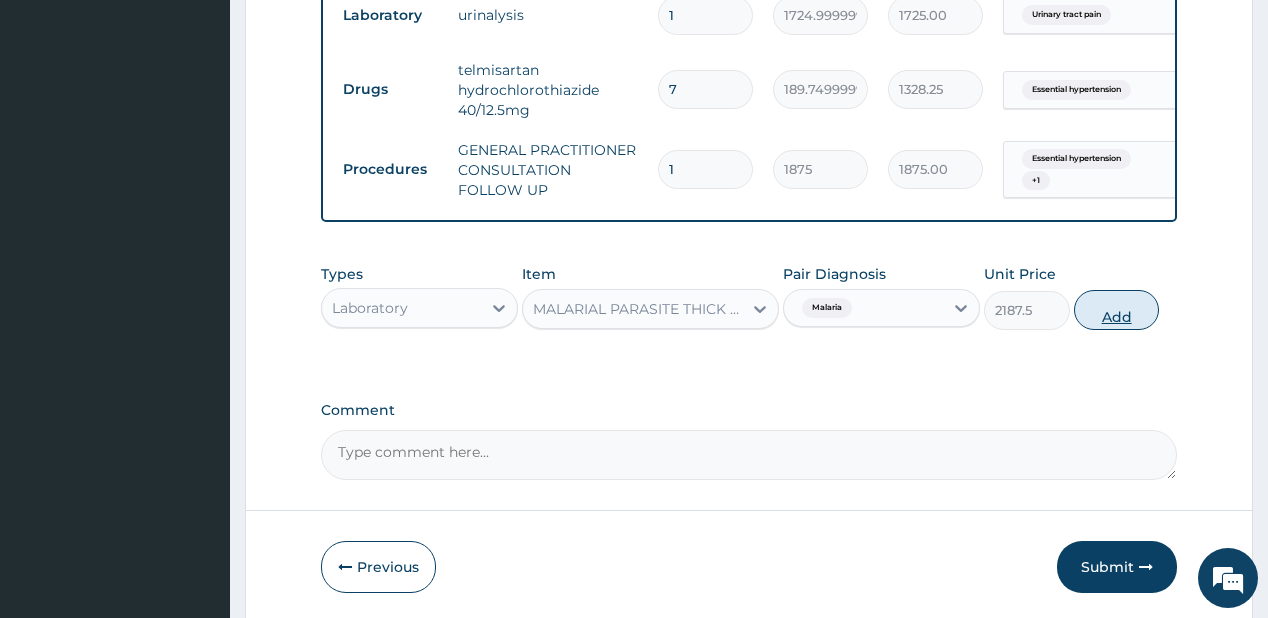click on "Add" at bounding box center [1117, 310] 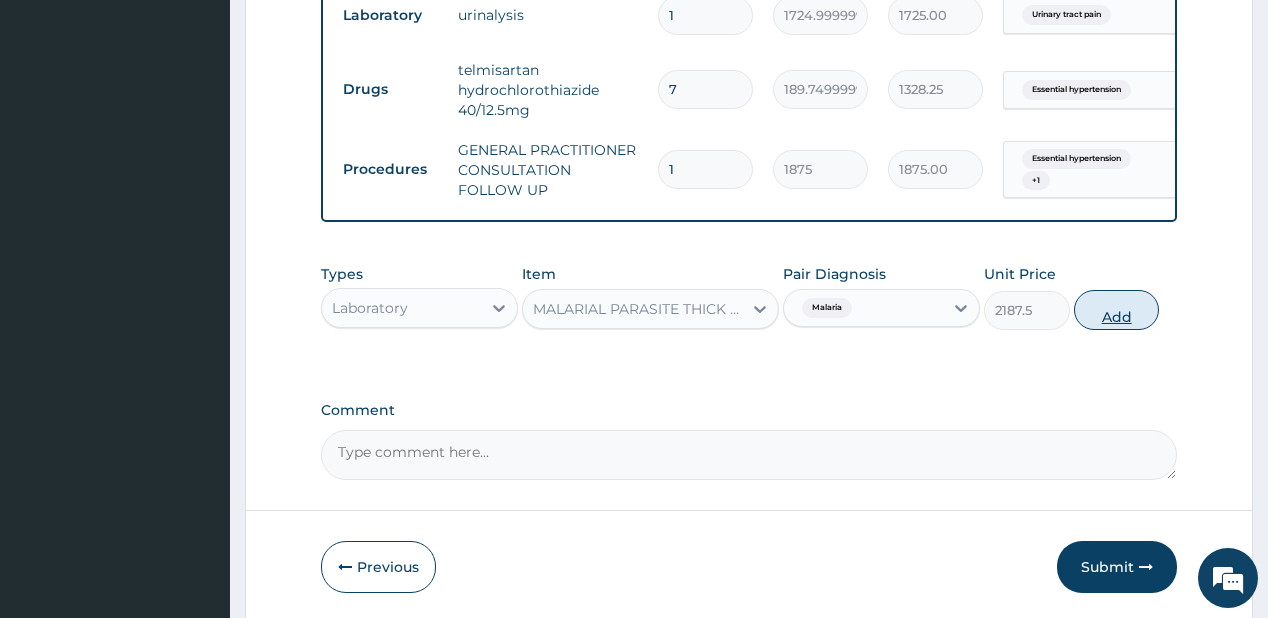 type on "0" 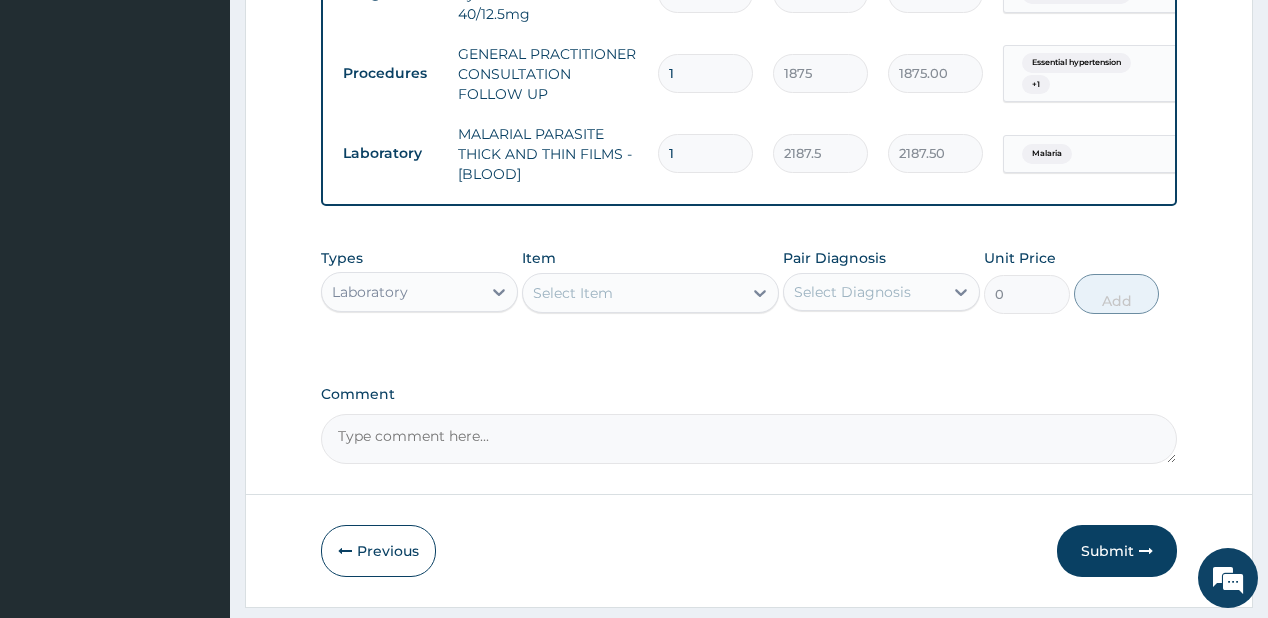 scroll, scrollTop: 1046, scrollLeft: 0, axis: vertical 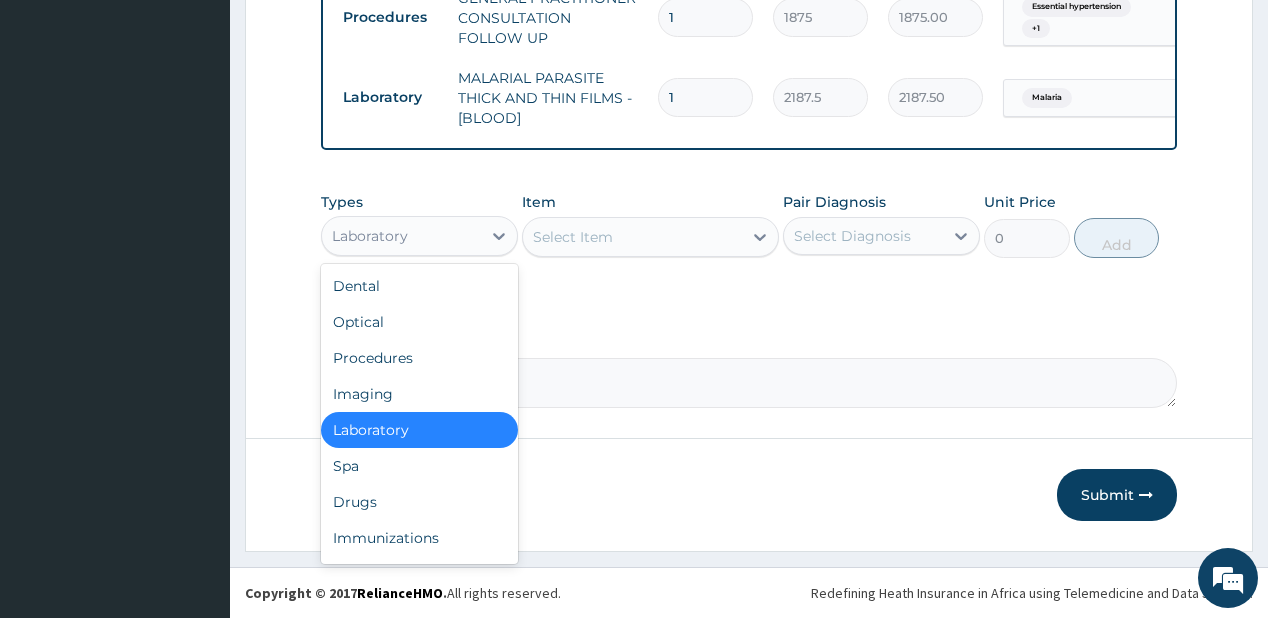 click on "Laboratory" at bounding box center (401, 236) 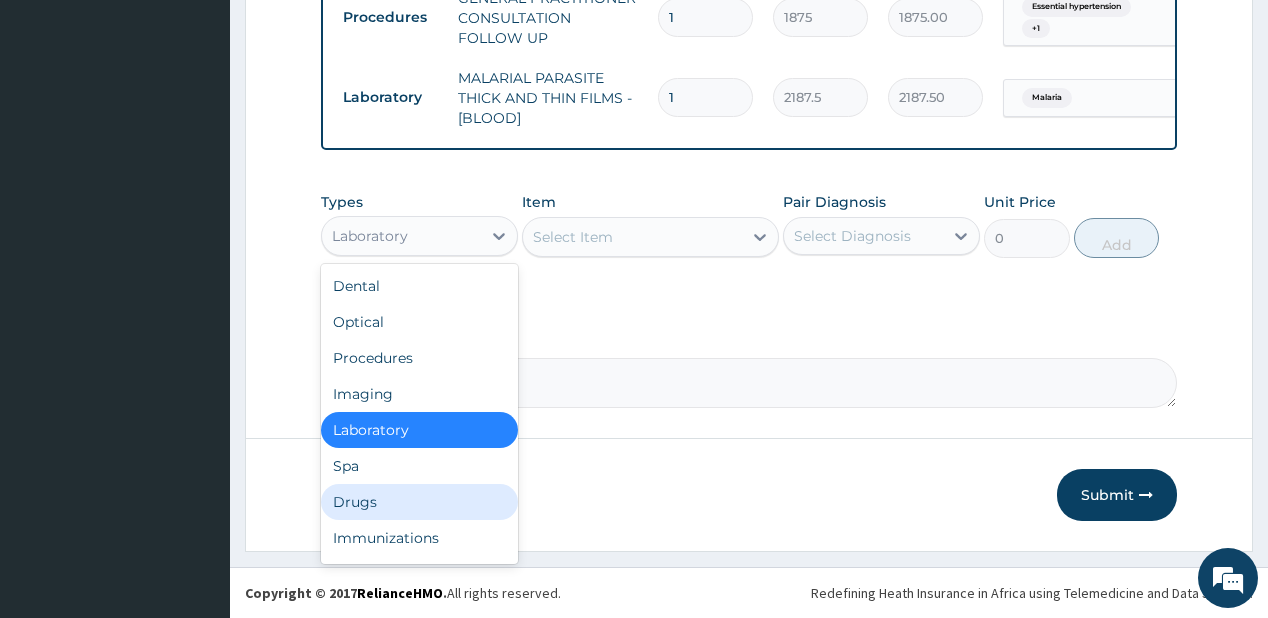 click on "Drugs" at bounding box center (419, 502) 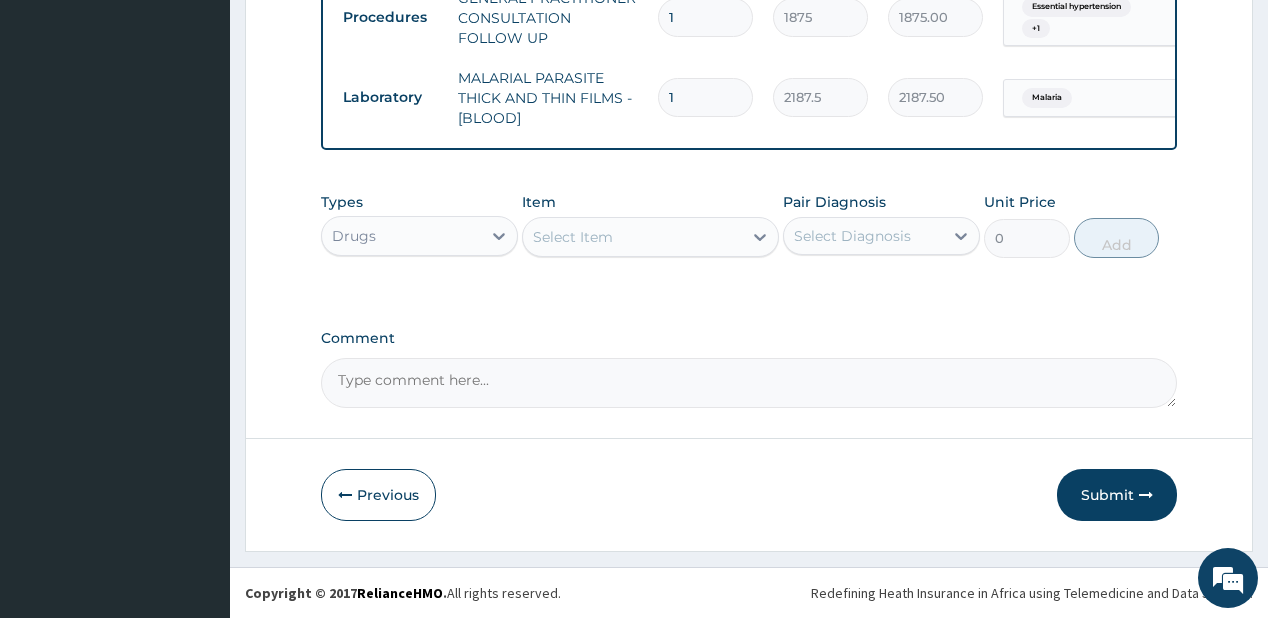click on "Select Item" at bounding box center [573, 237] 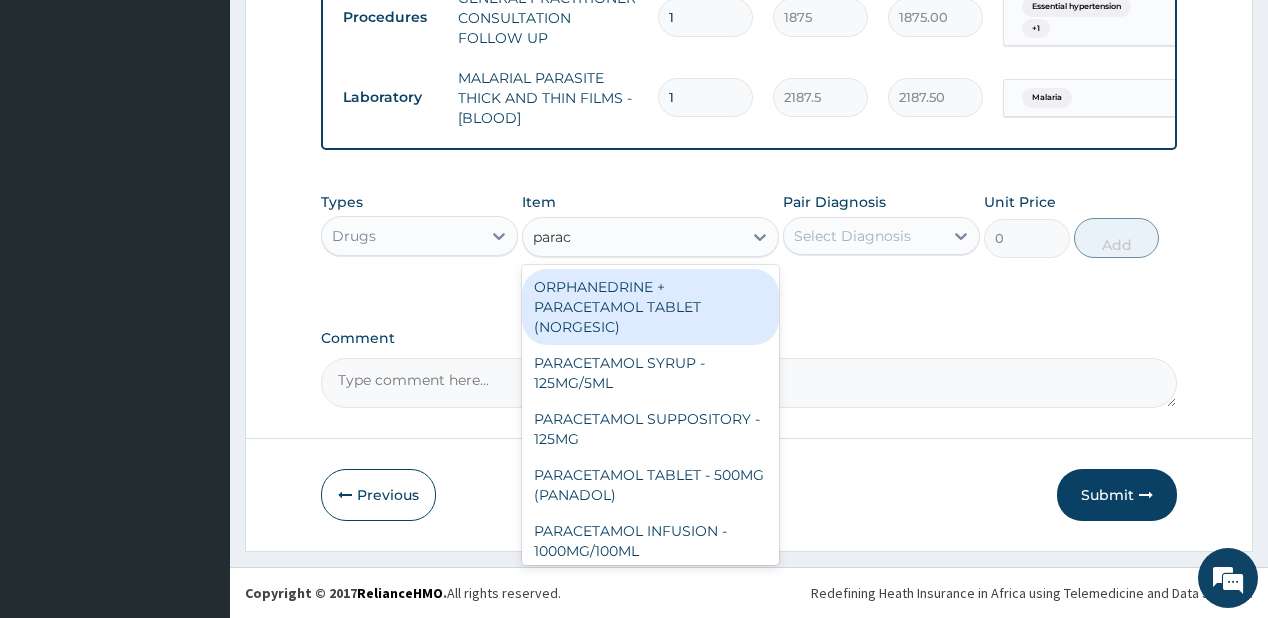 type on "parace" 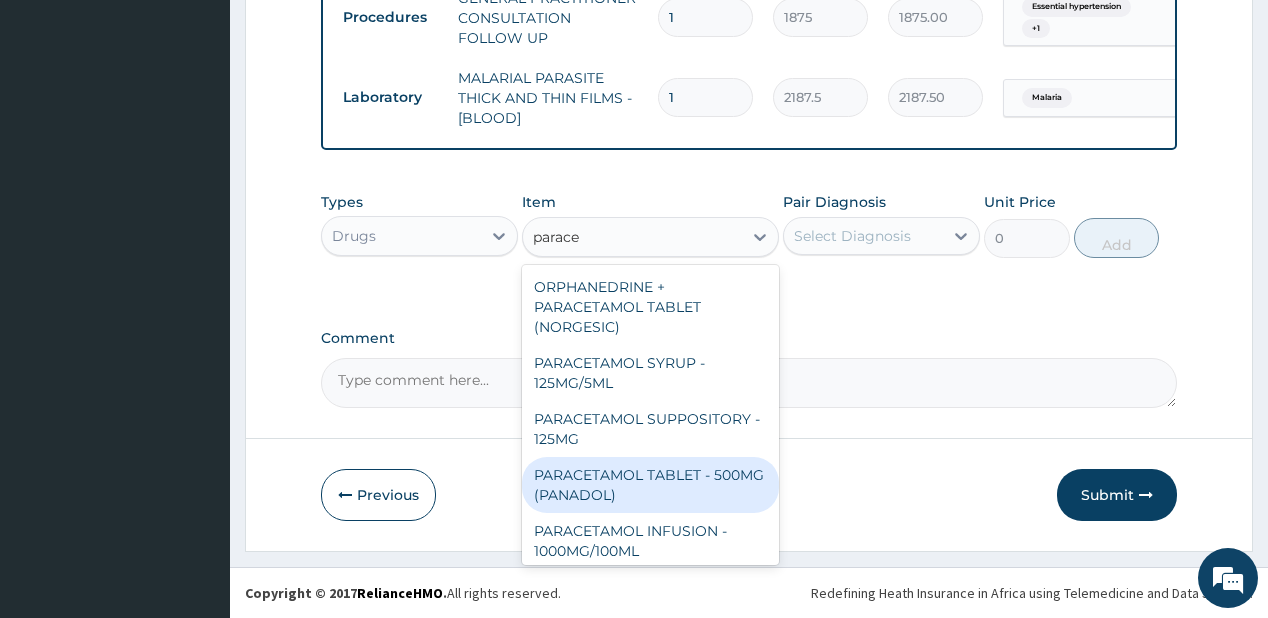 drag, startPoint x: 600, startPoint y: 472, endPoint x: 804, endPoint y: 250, distance: 301.49628 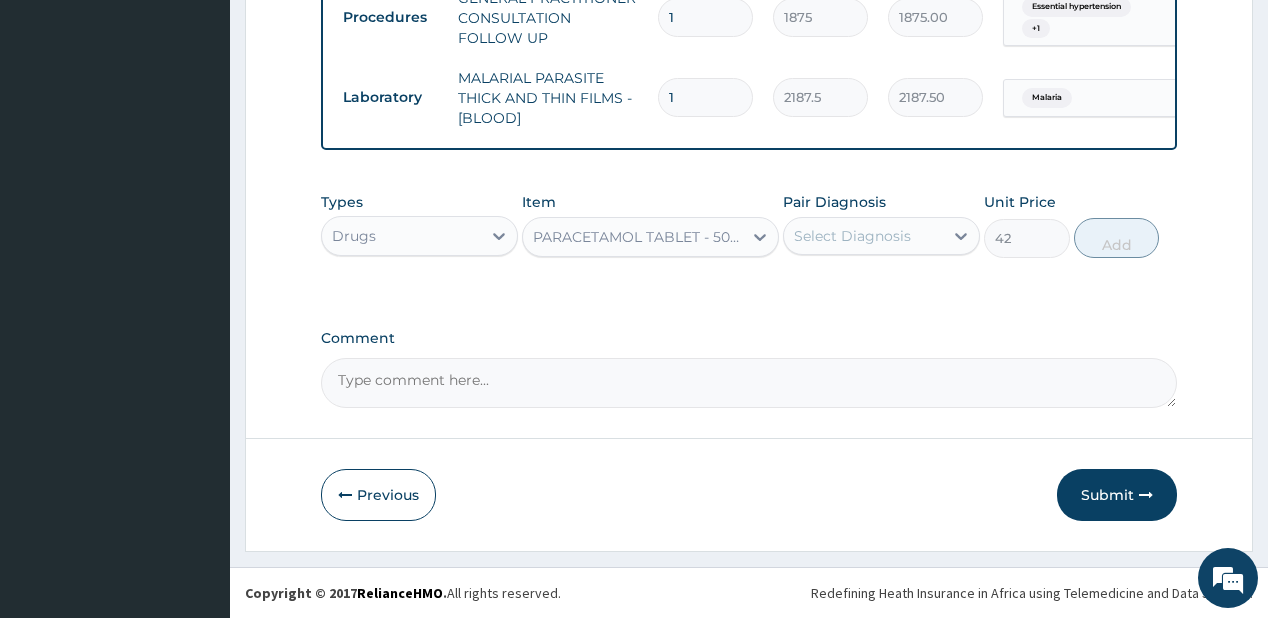 click on "Select Diagnosis" at bounding box center (863, 236) 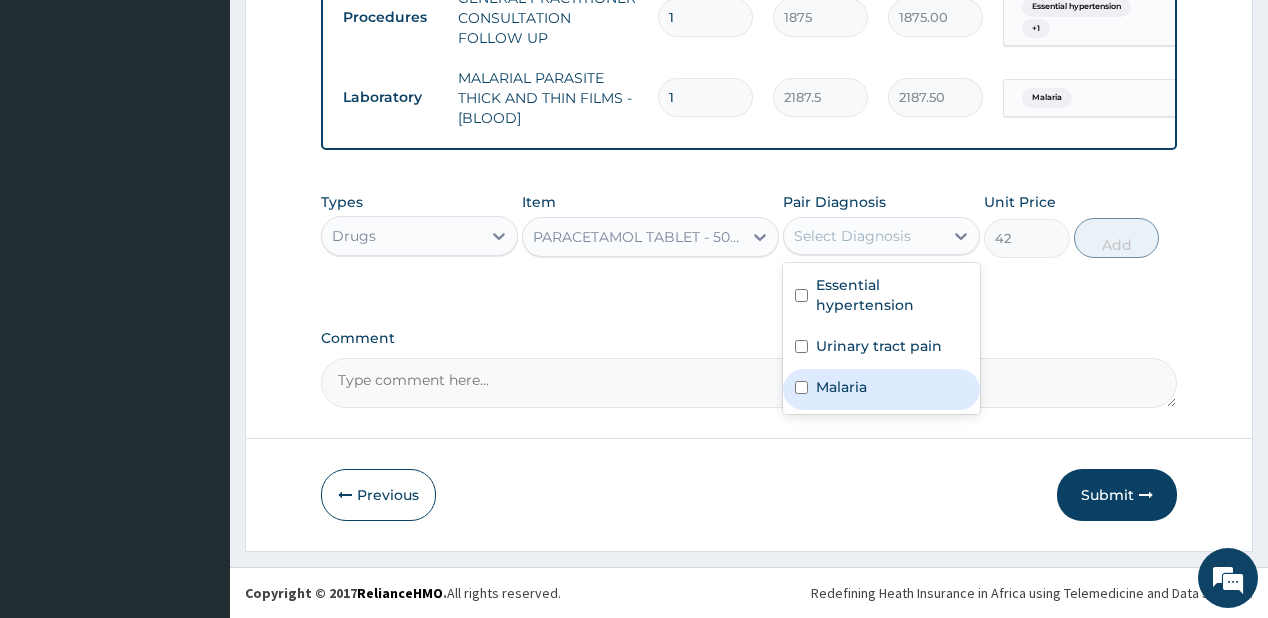 drag, startPoint x: 826, startPoint y: 376, endPoint x: 1016, endPoint y: 261, distance: 222.09232 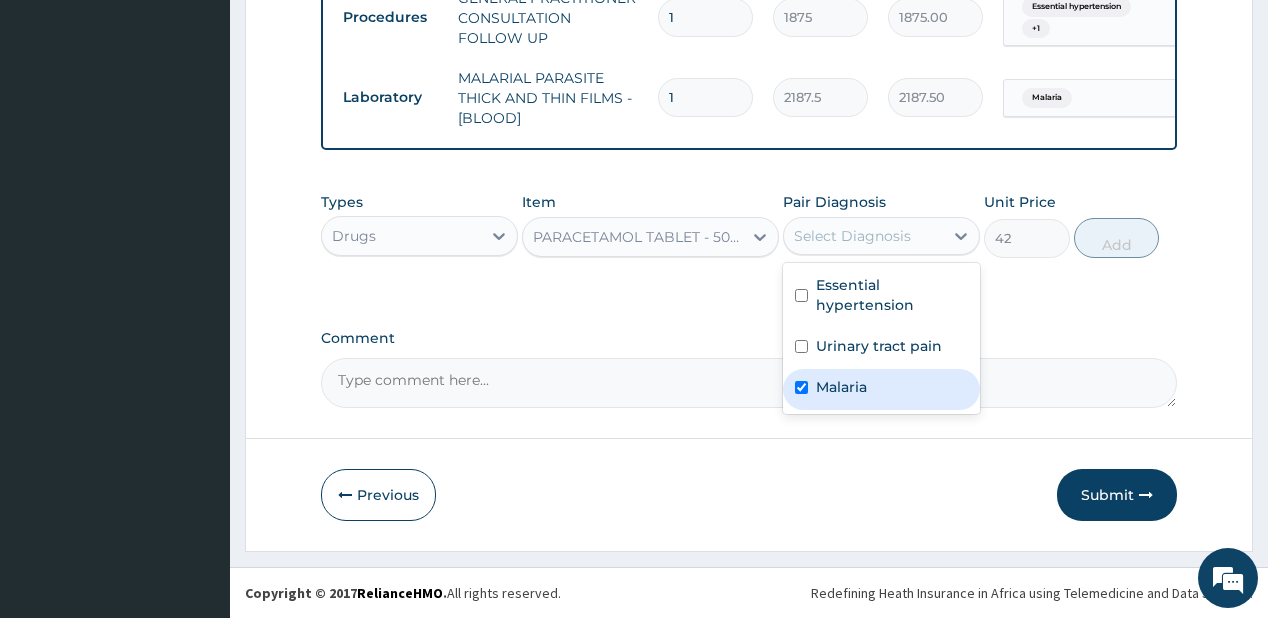 checkbox on "true" 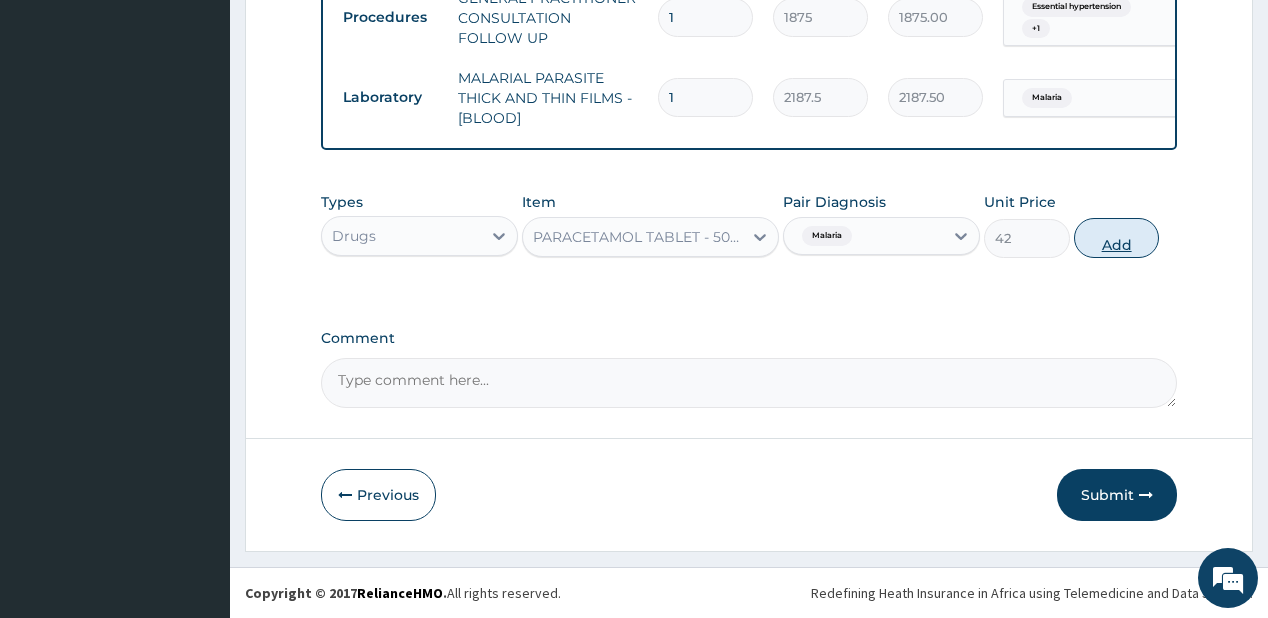 click on "Add" at bounding box center [1117, 238] 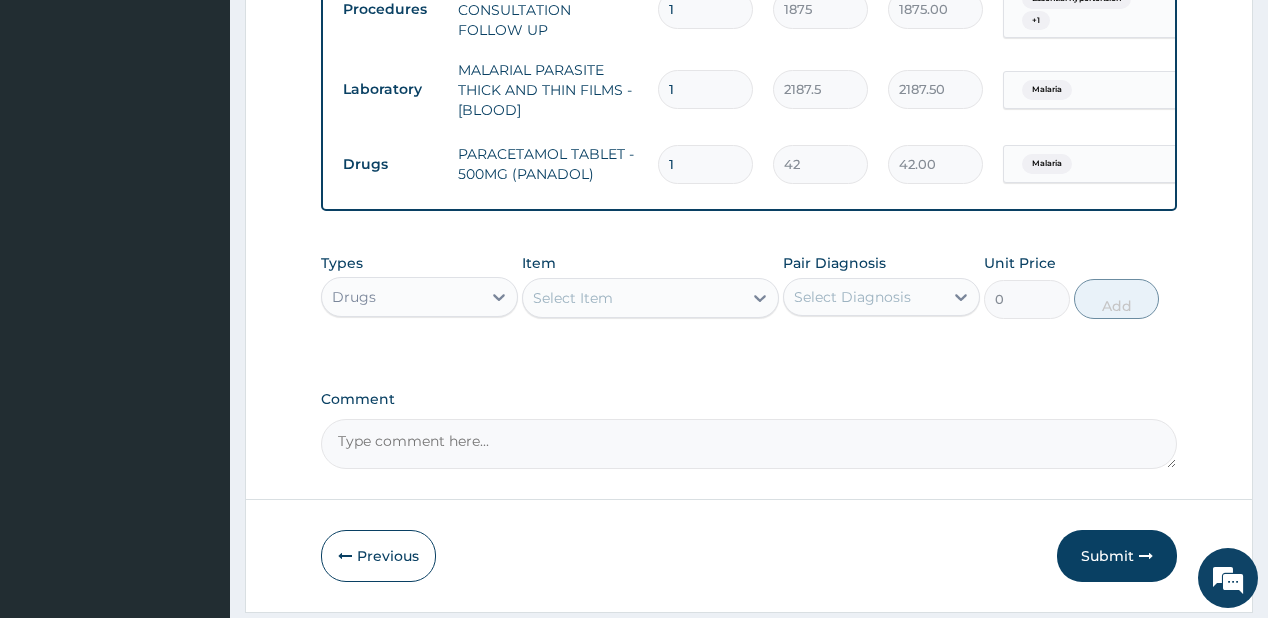 type on "18" 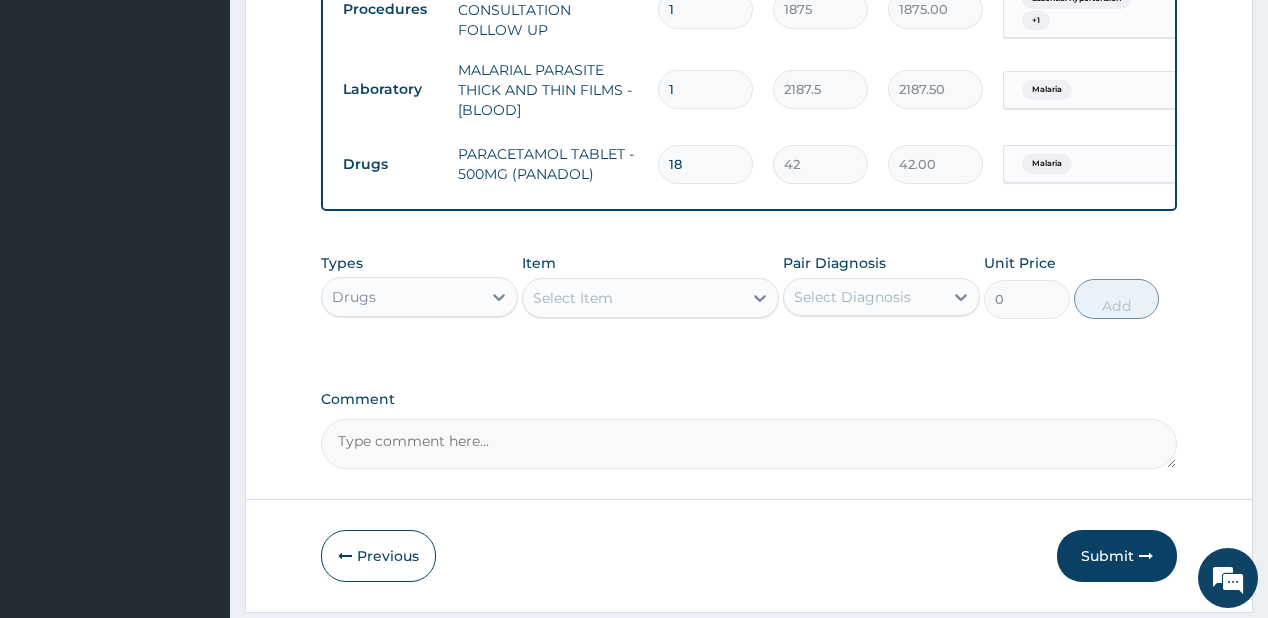 type on "756.00" 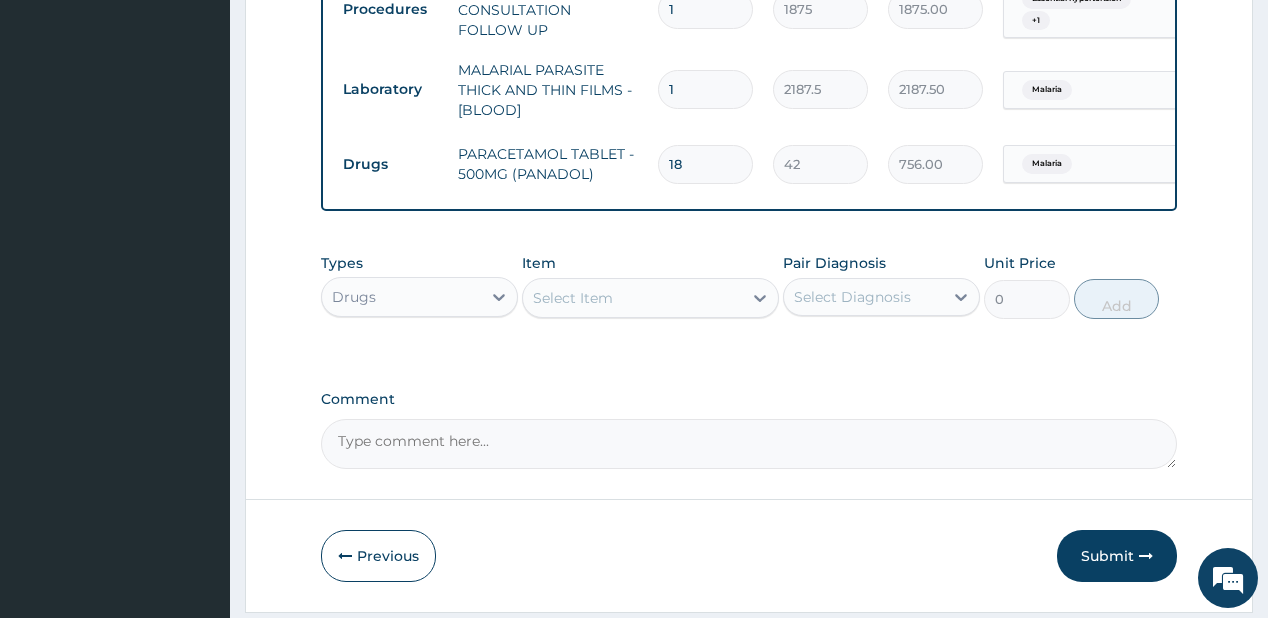 type on "18" 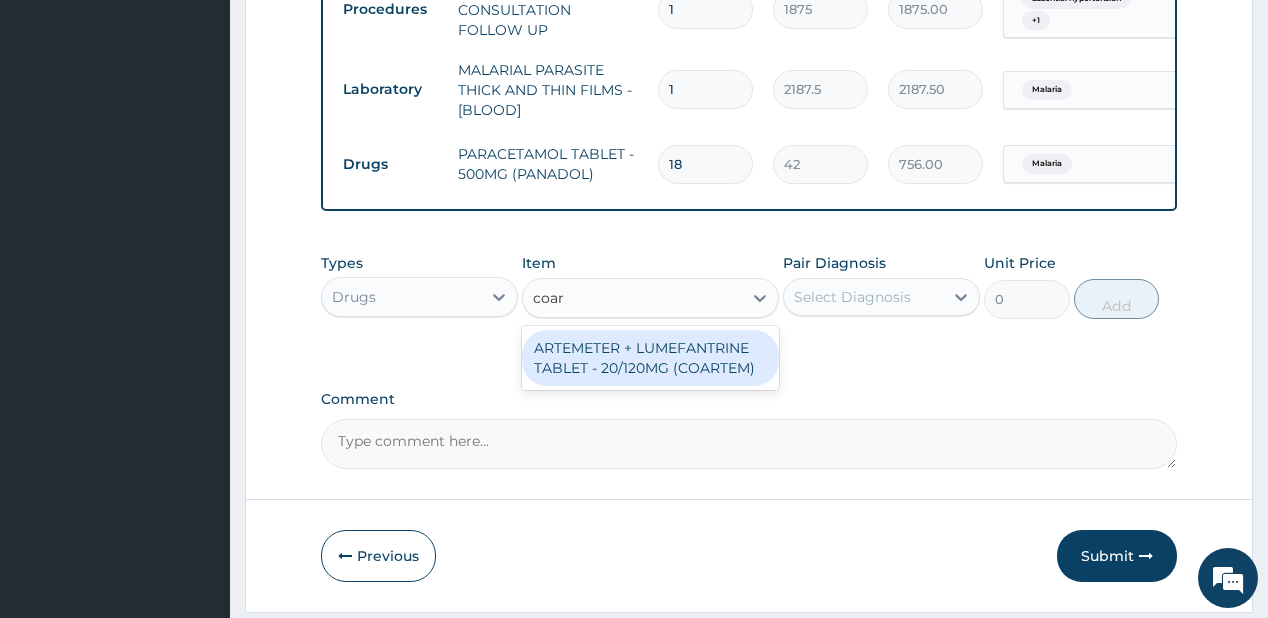 type on "coart" 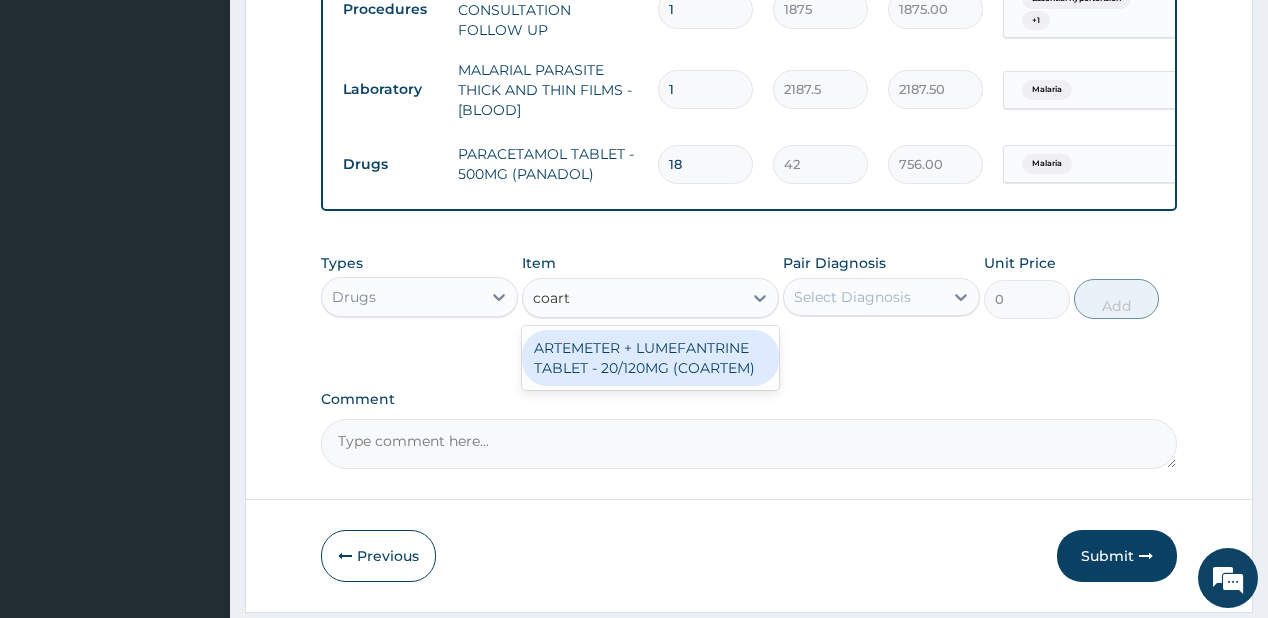 drag, startPoint x: 658, startPoint y: 356, endPoint x: 784, endPoint y: 324, distance: 130 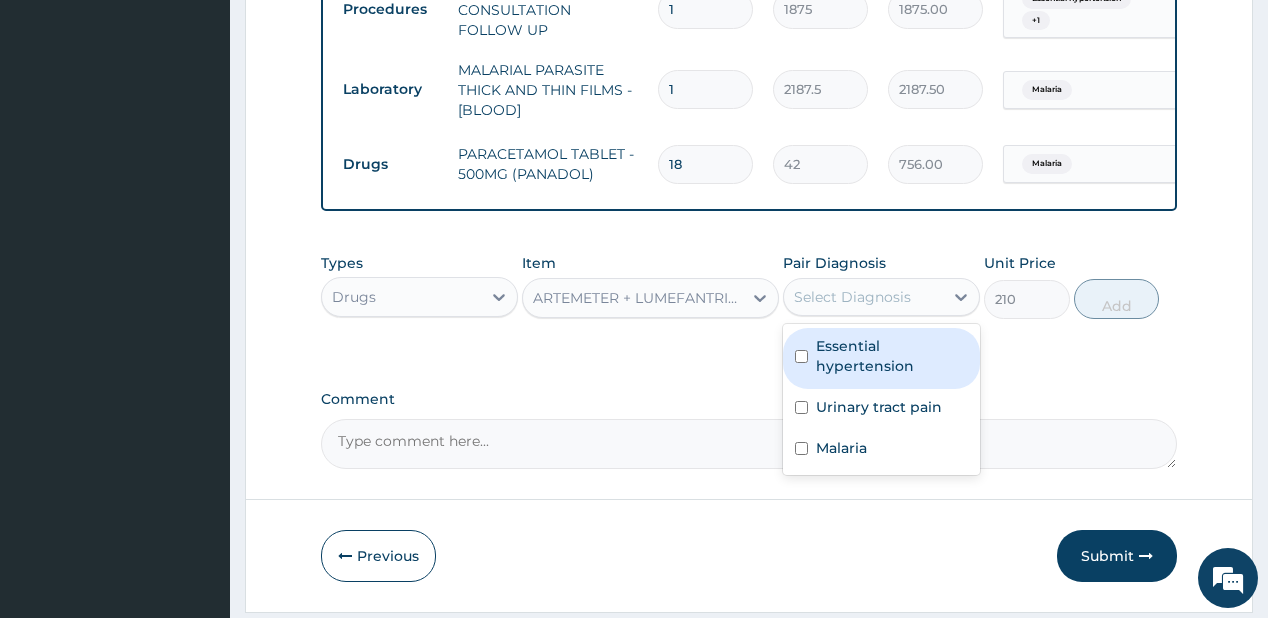 click on "Select Diagnosis" at bounding box center [863, 297] 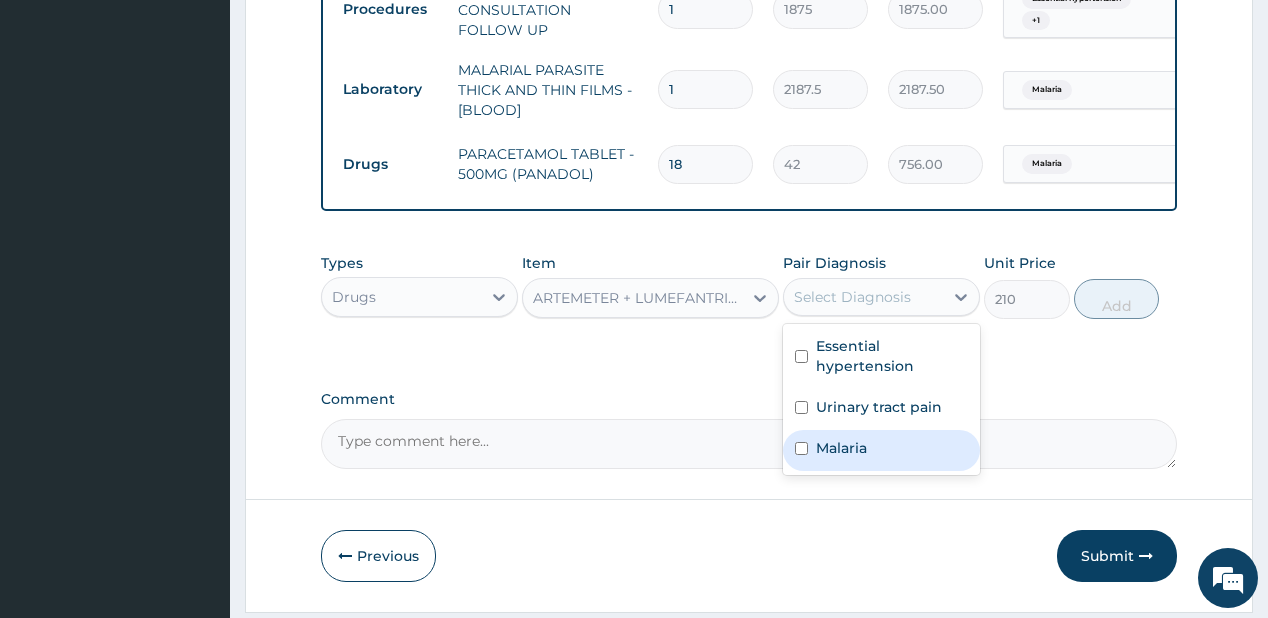 drag, startPoint x: 820, startPoint y: 448, endPoint x: 876, endPoint y: 417, distance: 64.00781 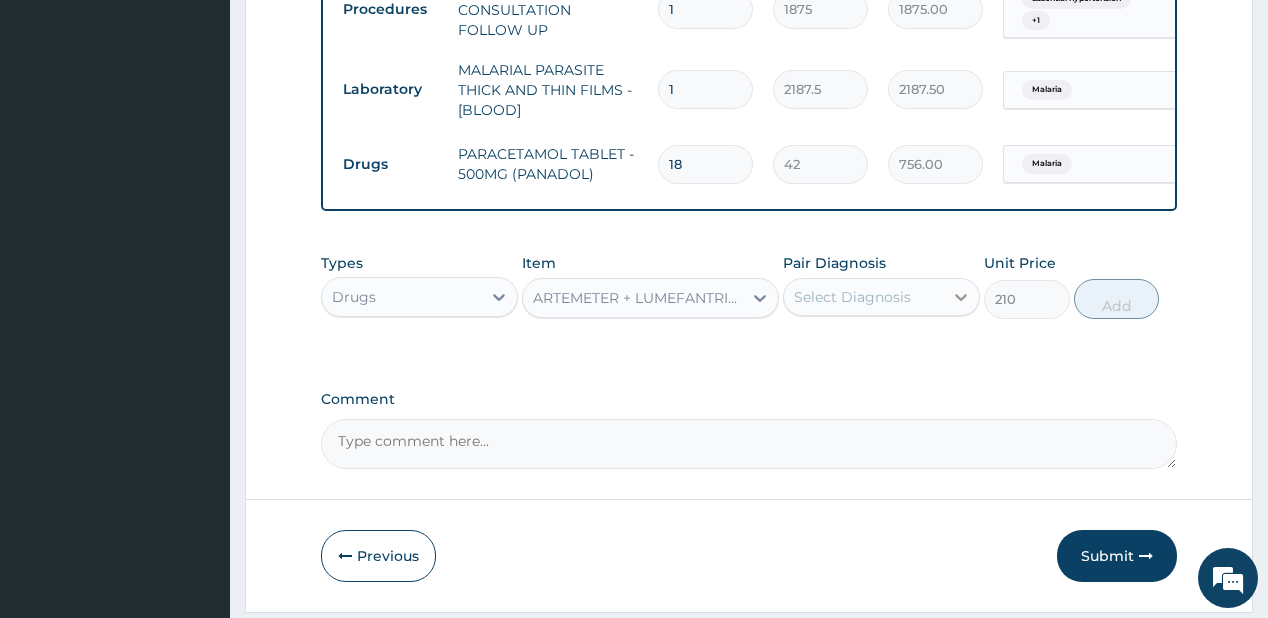 click at bounding box center [961, 297] 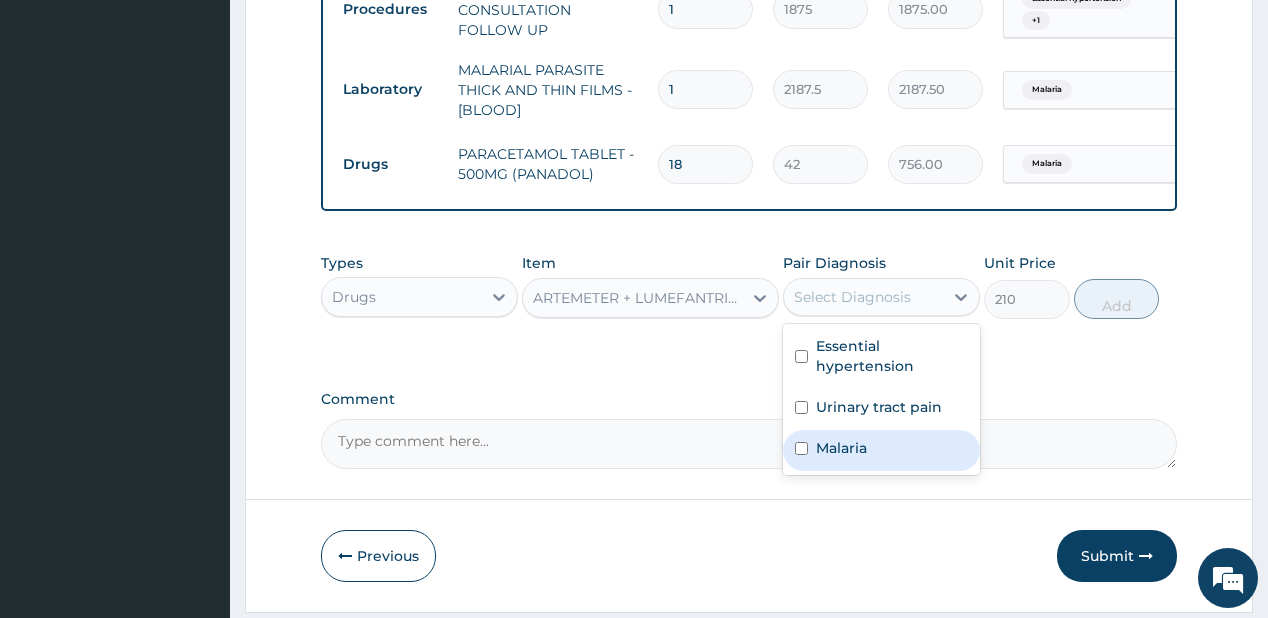 drag, startPoint x: 863, startPoint y: 471, endPoint x: 900, endPoint y: 441, distance: 47.63402 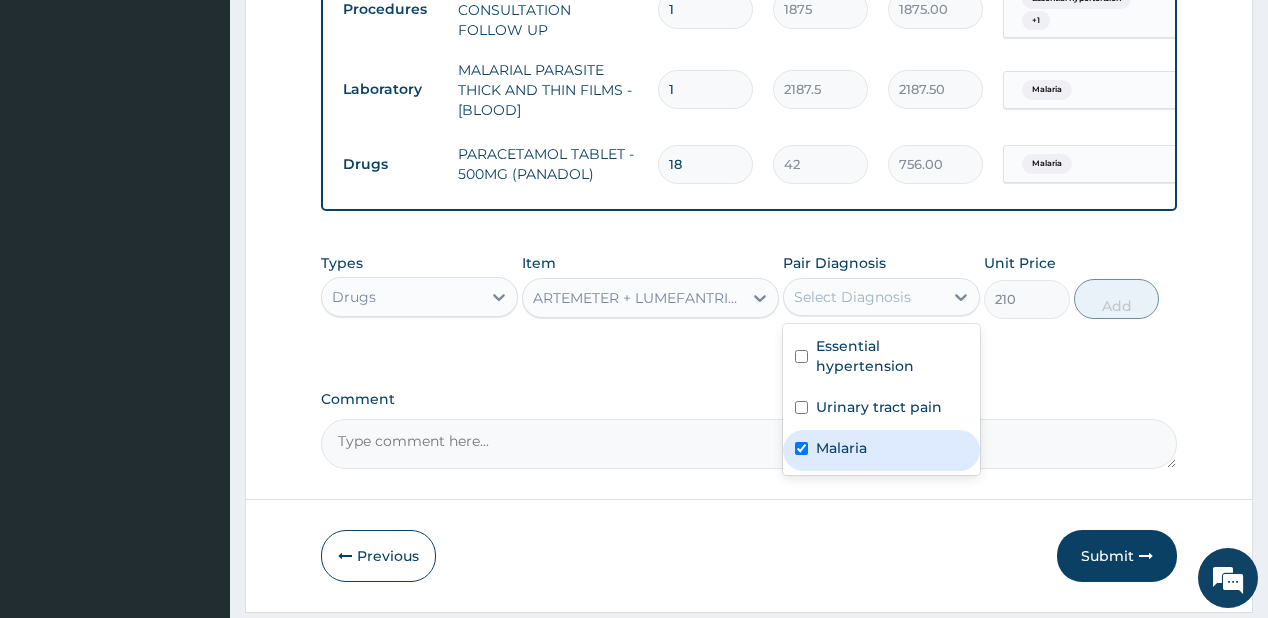 checkbox on "true" 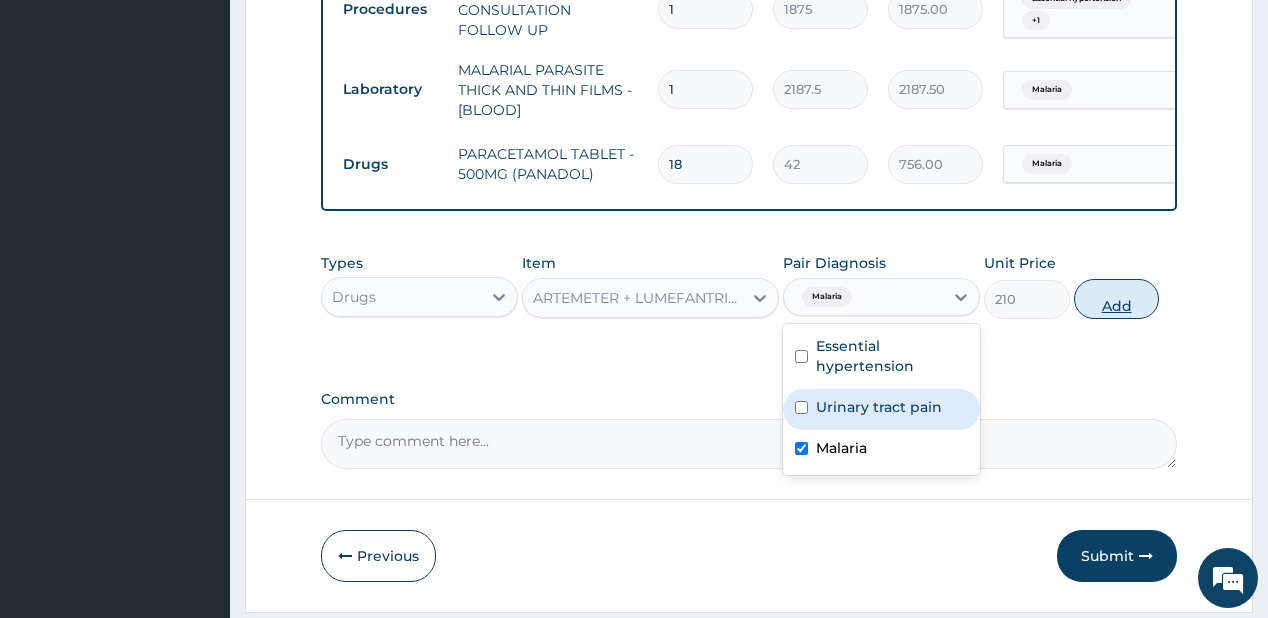 click on "Add" at bounding box center (1117, 299) 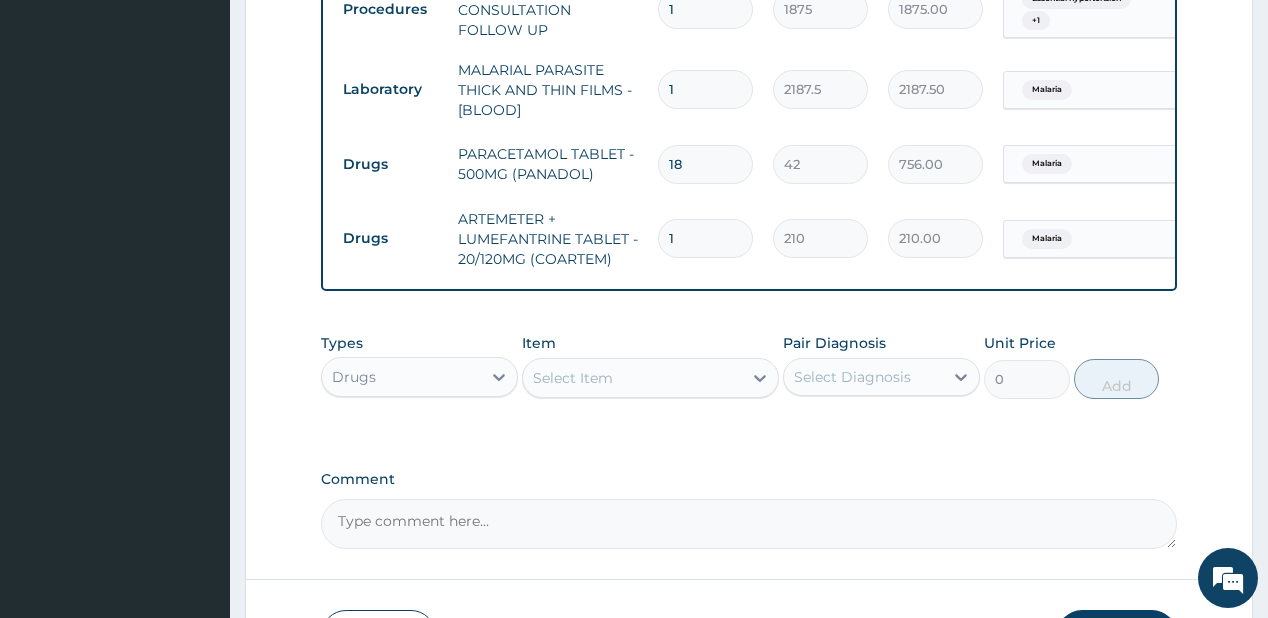 type 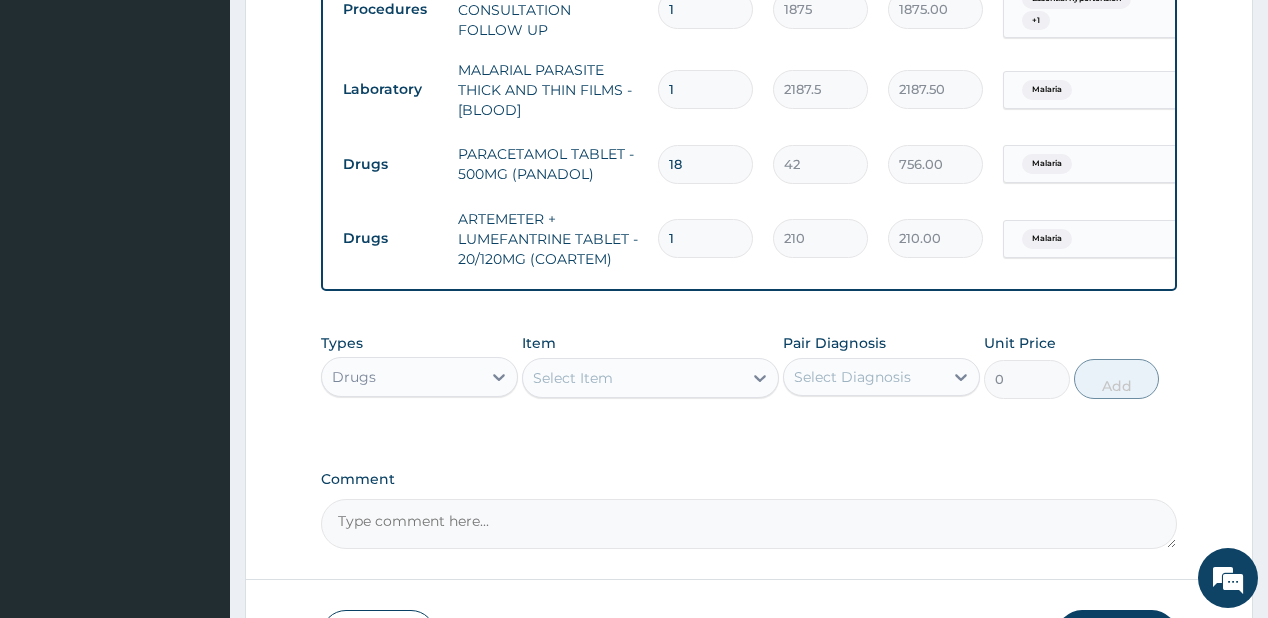 type on "0.00" 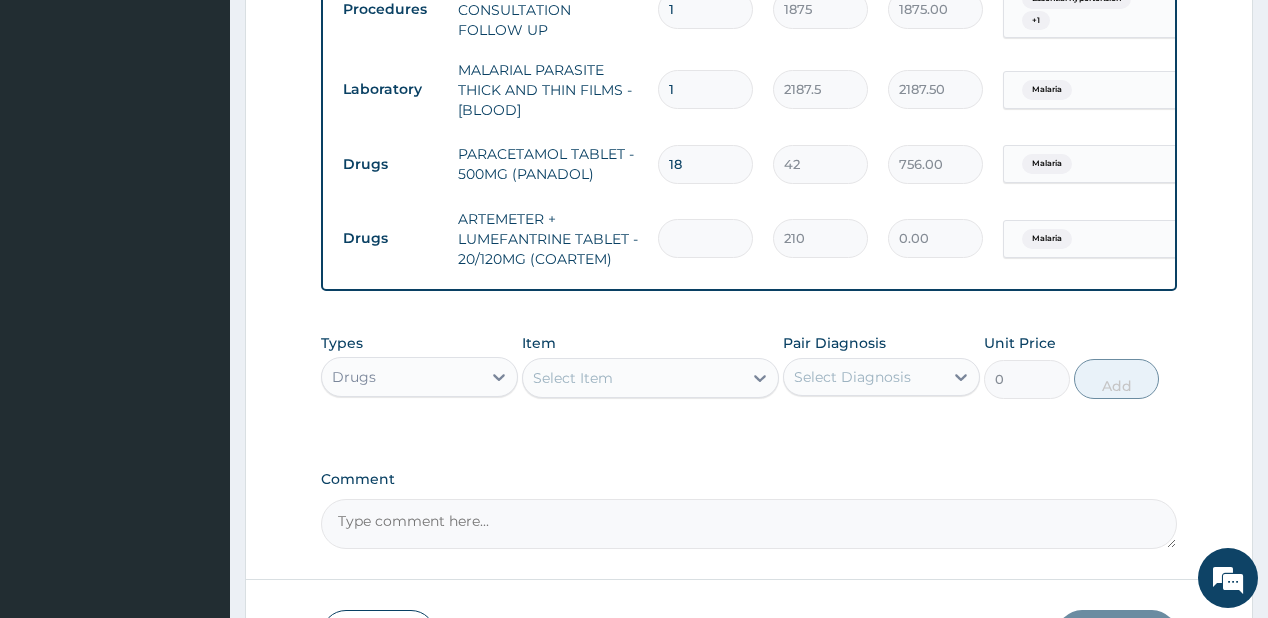 type on "2" 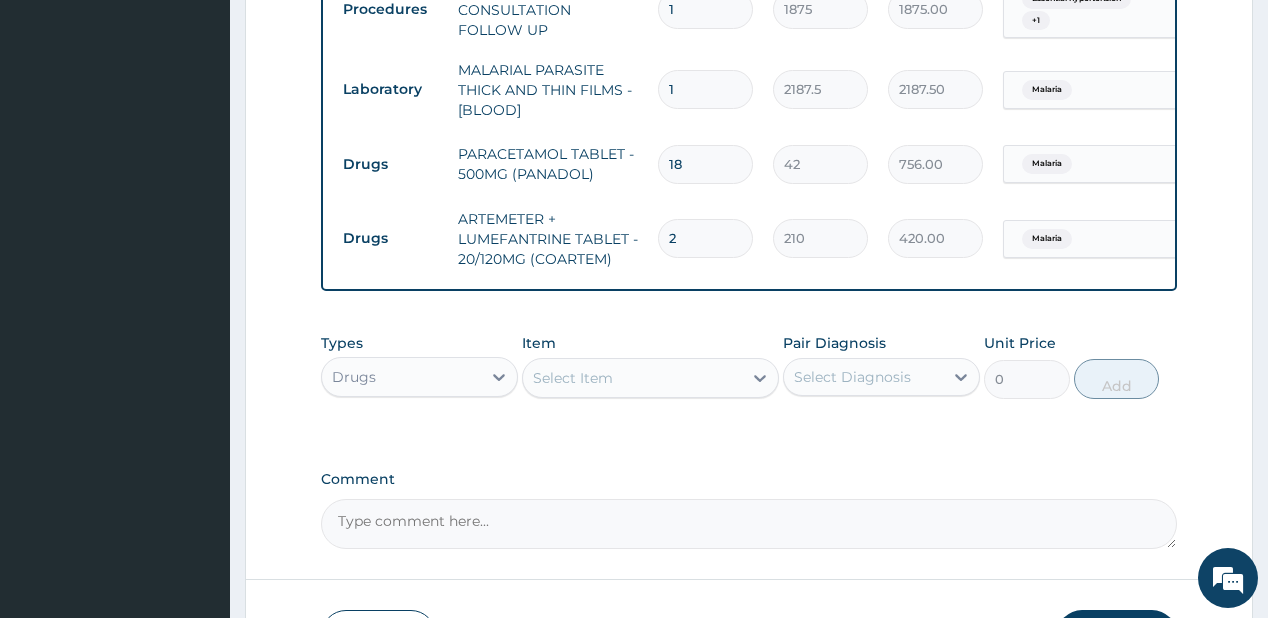 type on "24" 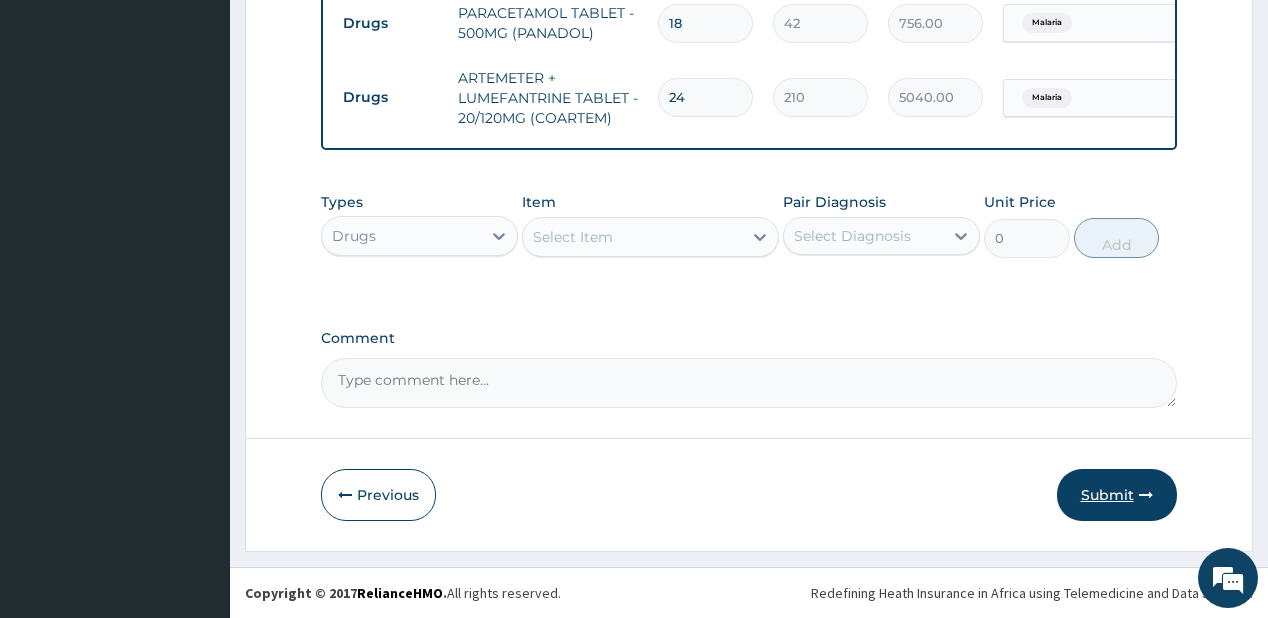 scroll, scrollTop: 1195, scrollLeft: 0, axis: vertical 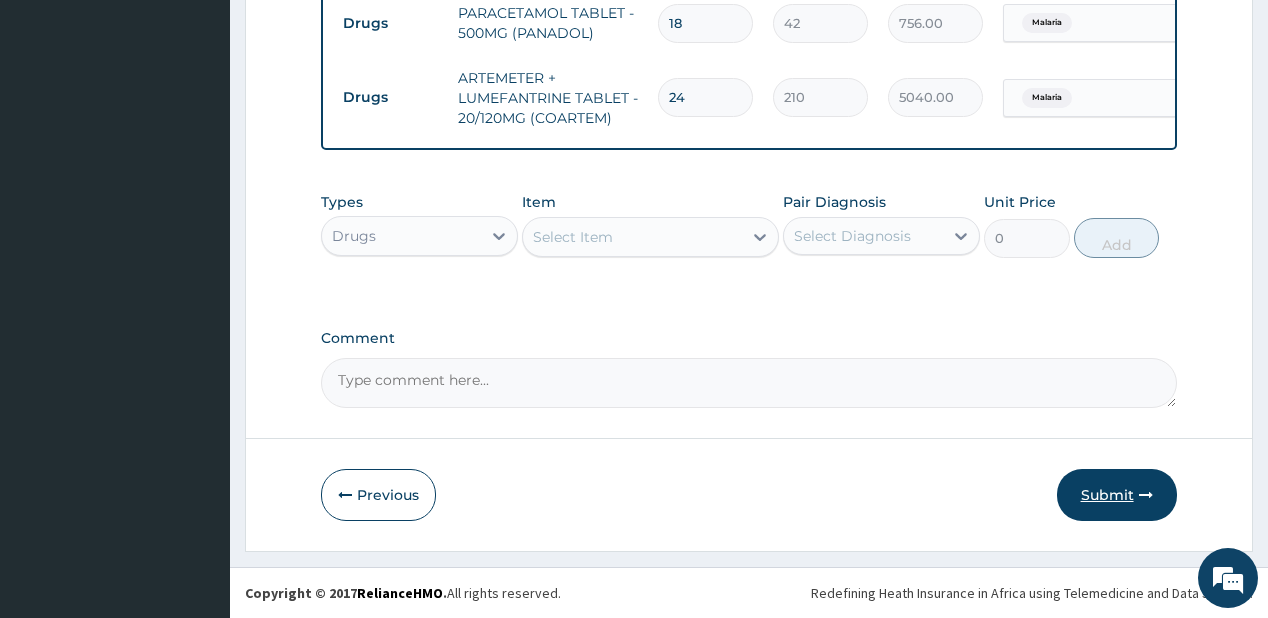 type on "24" 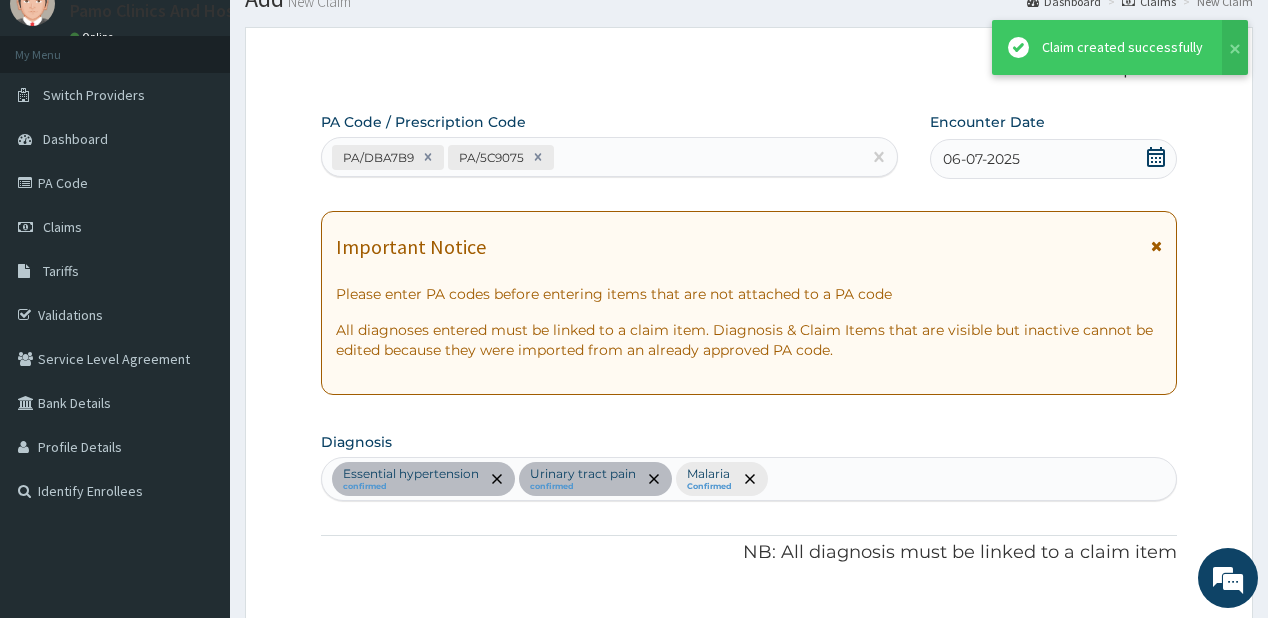 scroll, scrollTop: 1195, scrollLeft: 0, axis: vertical 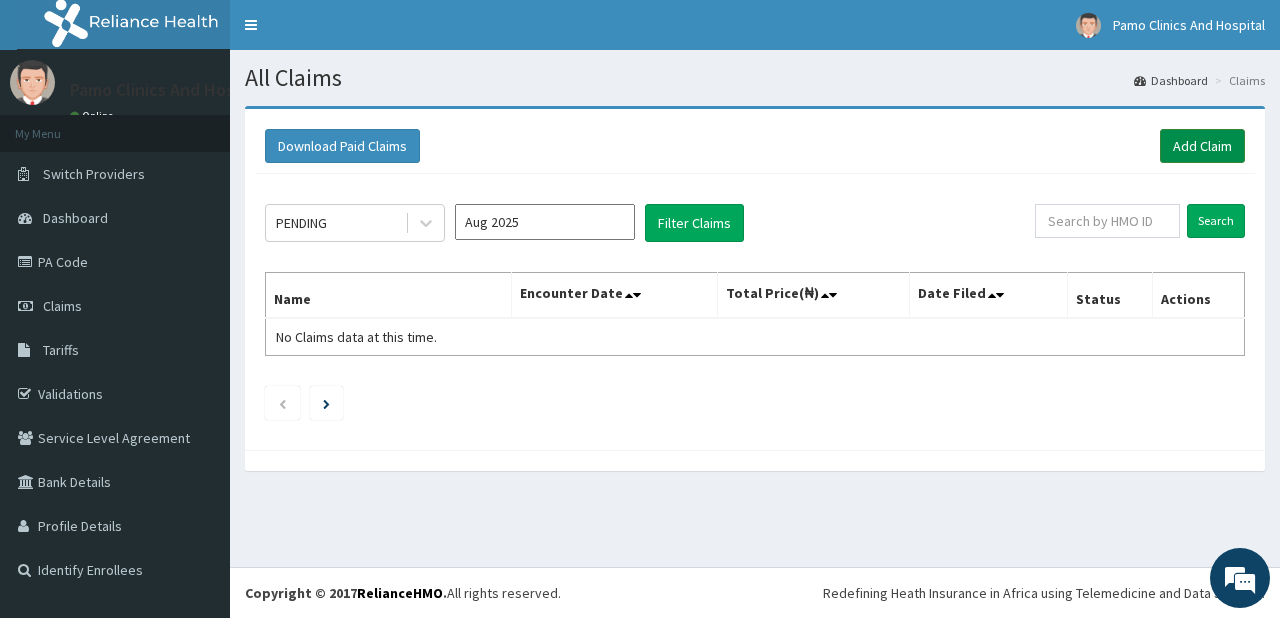 click on "Add Claim" at bounding box center [1202, 146] 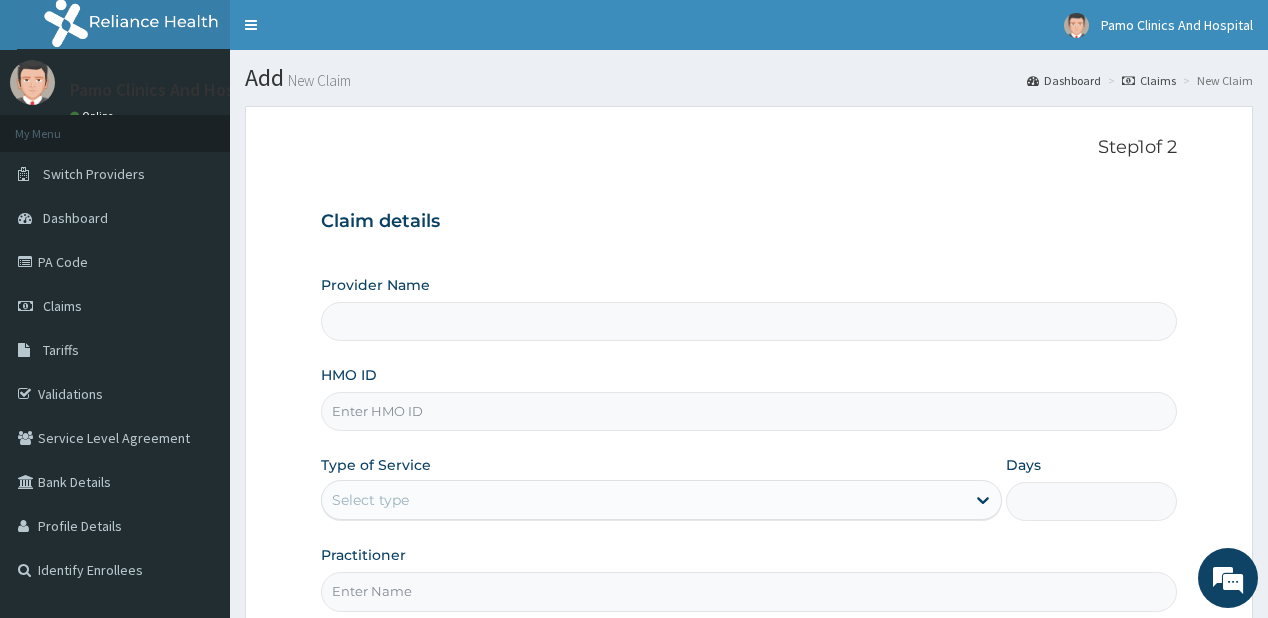 type on "Pamo Clinics And Hospital" 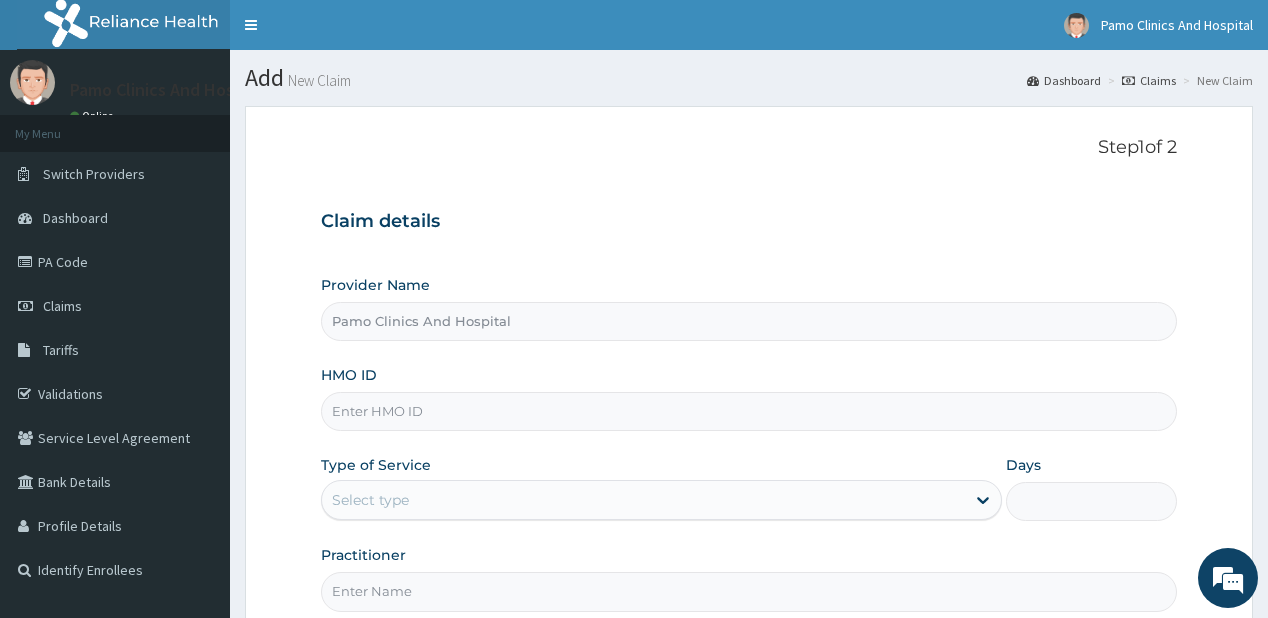 scroll, scrollTop: 0, scrollLeft: 0, axis: both 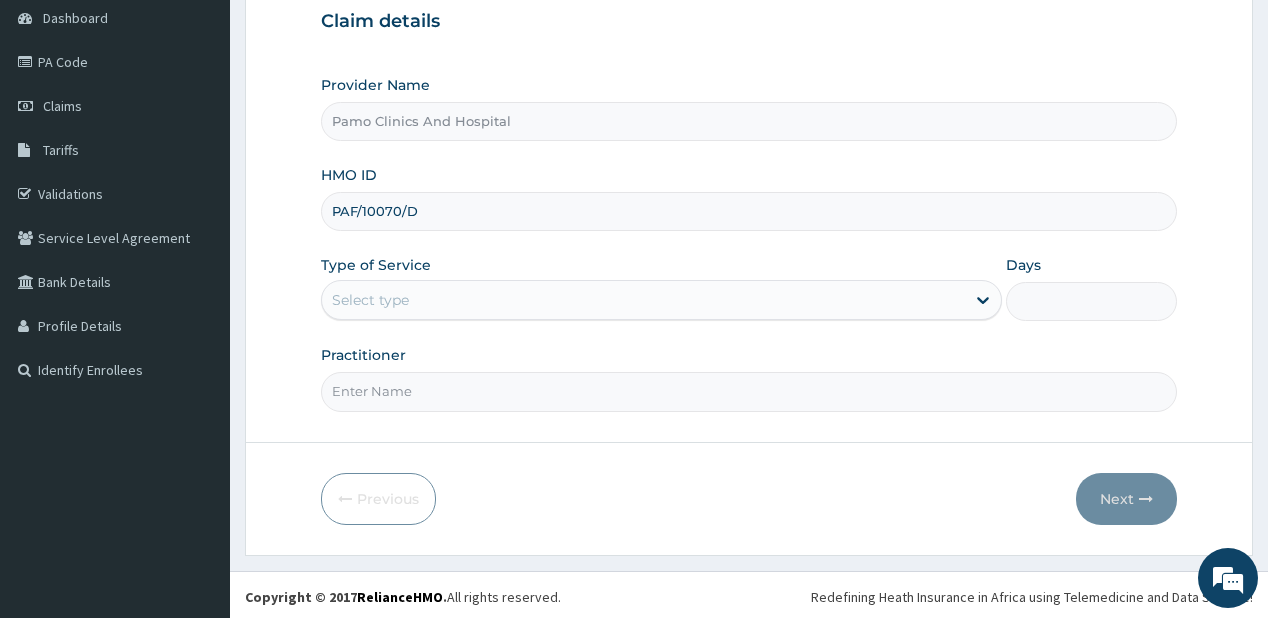 type on "PAF/10070/D" 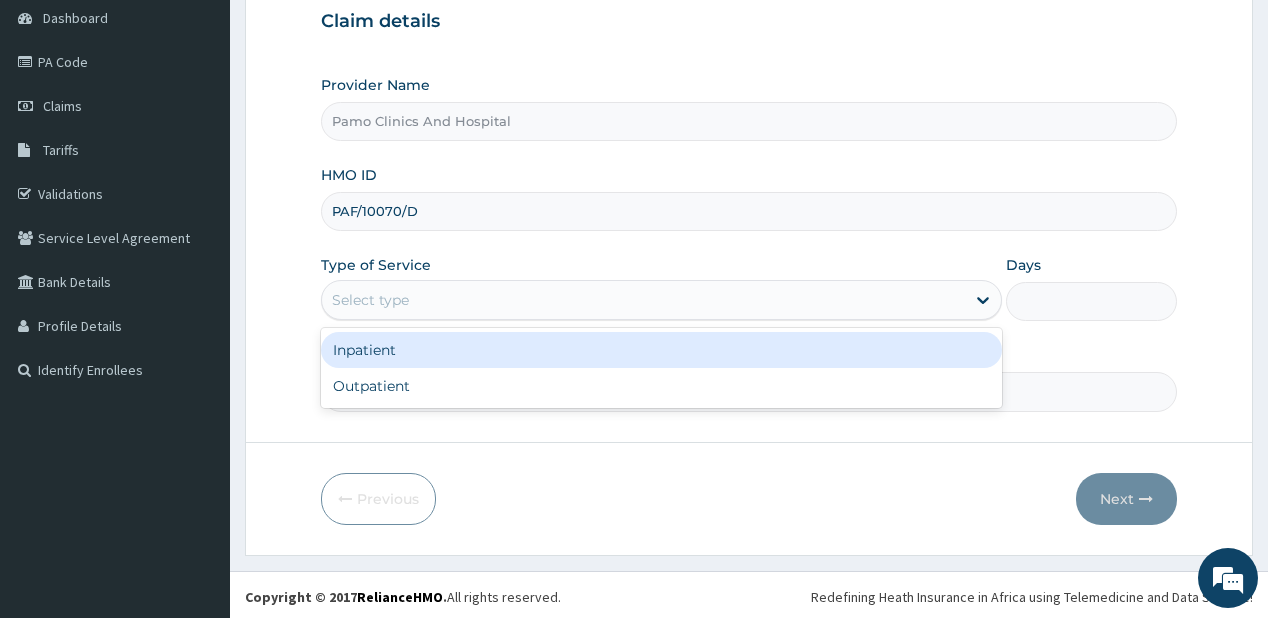 click on "Select type" at bounding box center [370, 300] 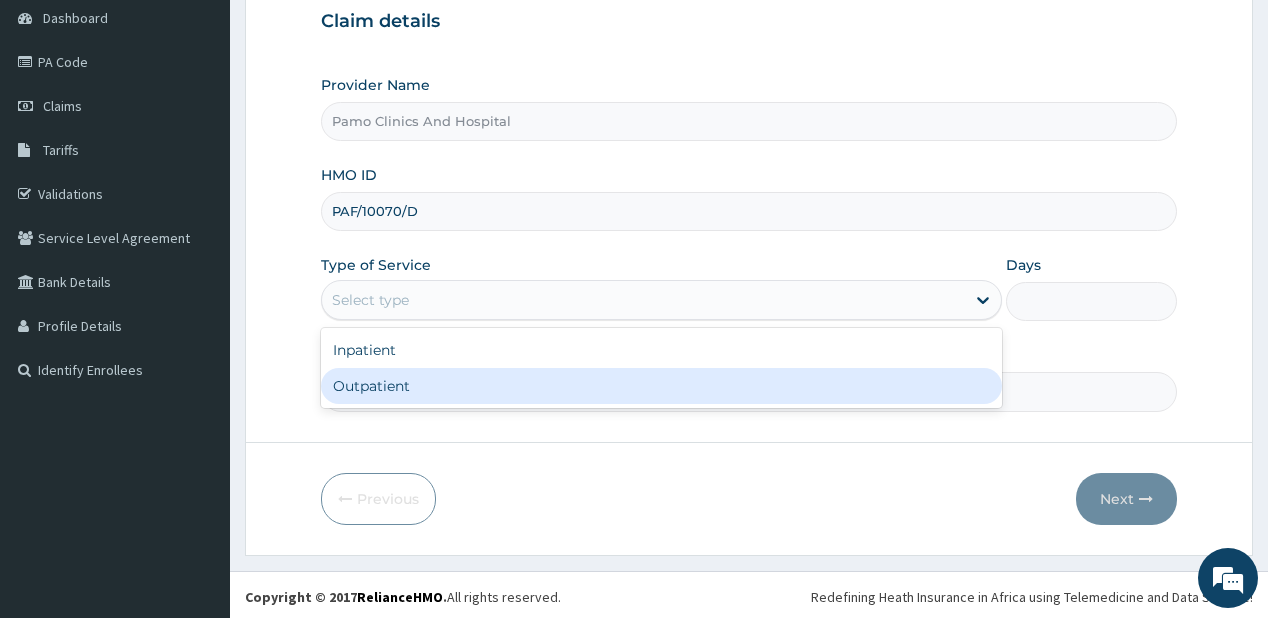 click on "Outpatient" at bounding box center [661, 386] 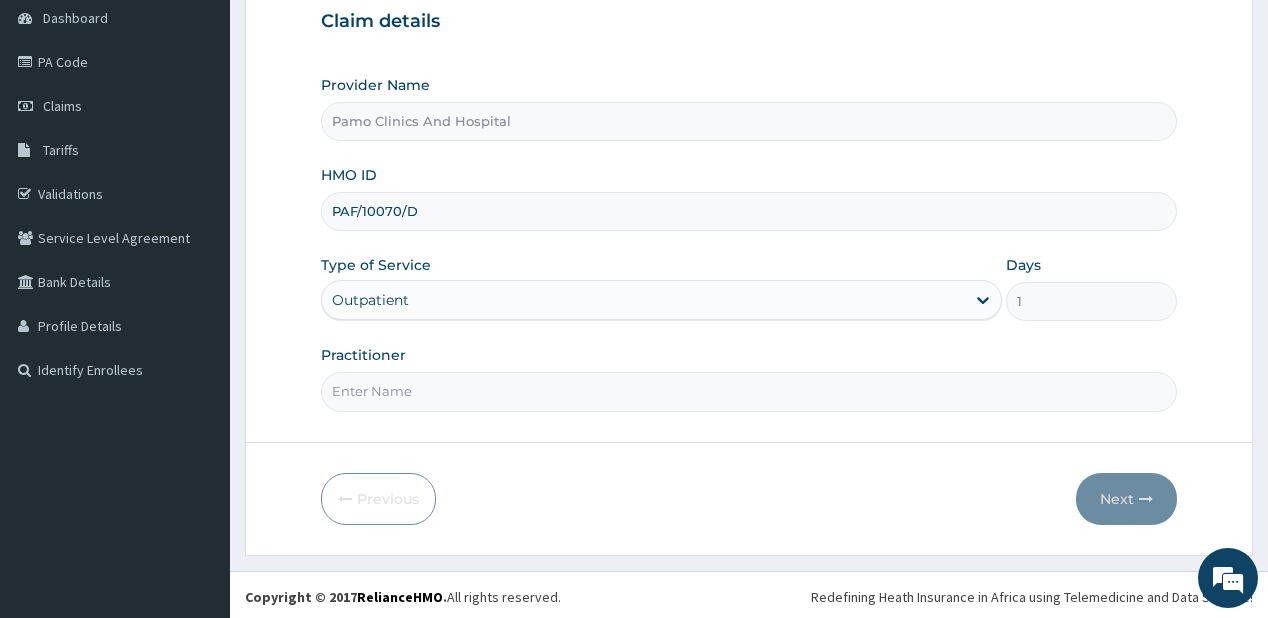 click on "Practitioner" at bounding box center [748, 391] 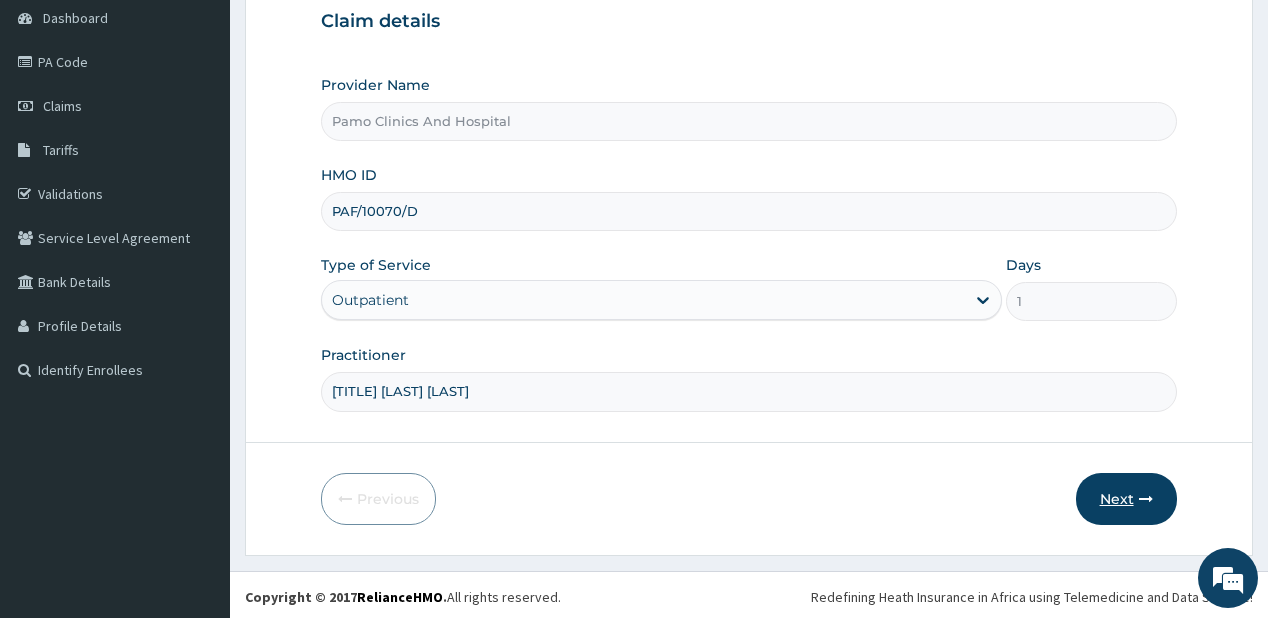 click on "Next" at bounding box center [1126, 499] 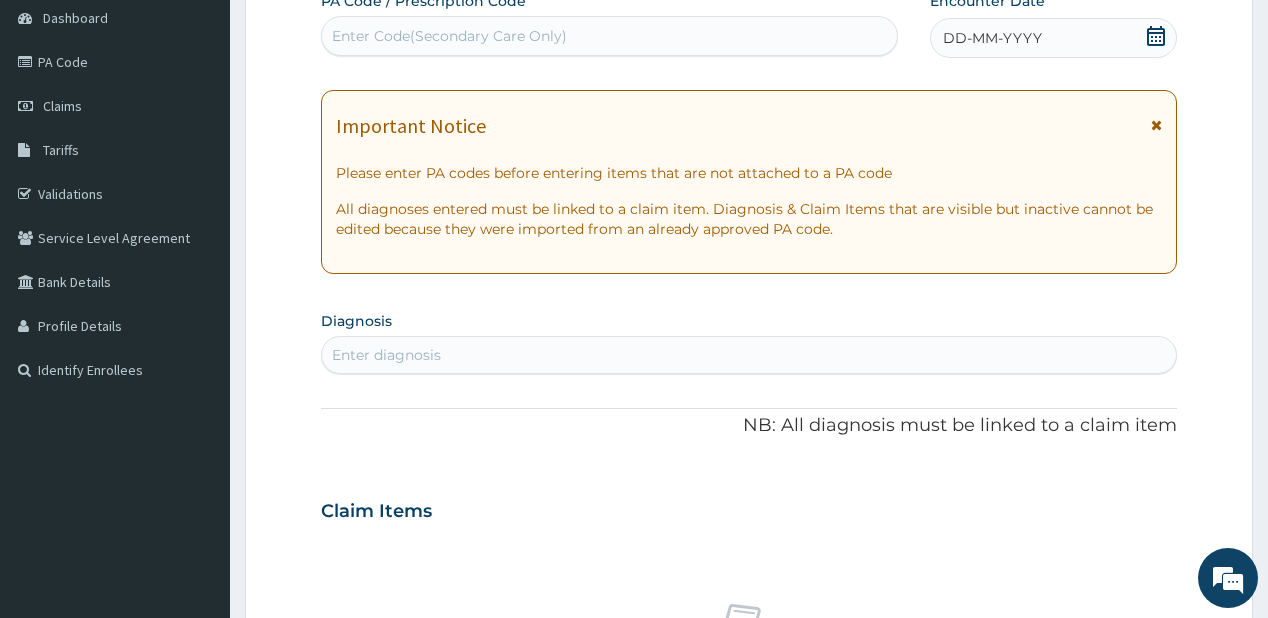 click on "DD-MM-YYYY" at bounding box center (992, 38) 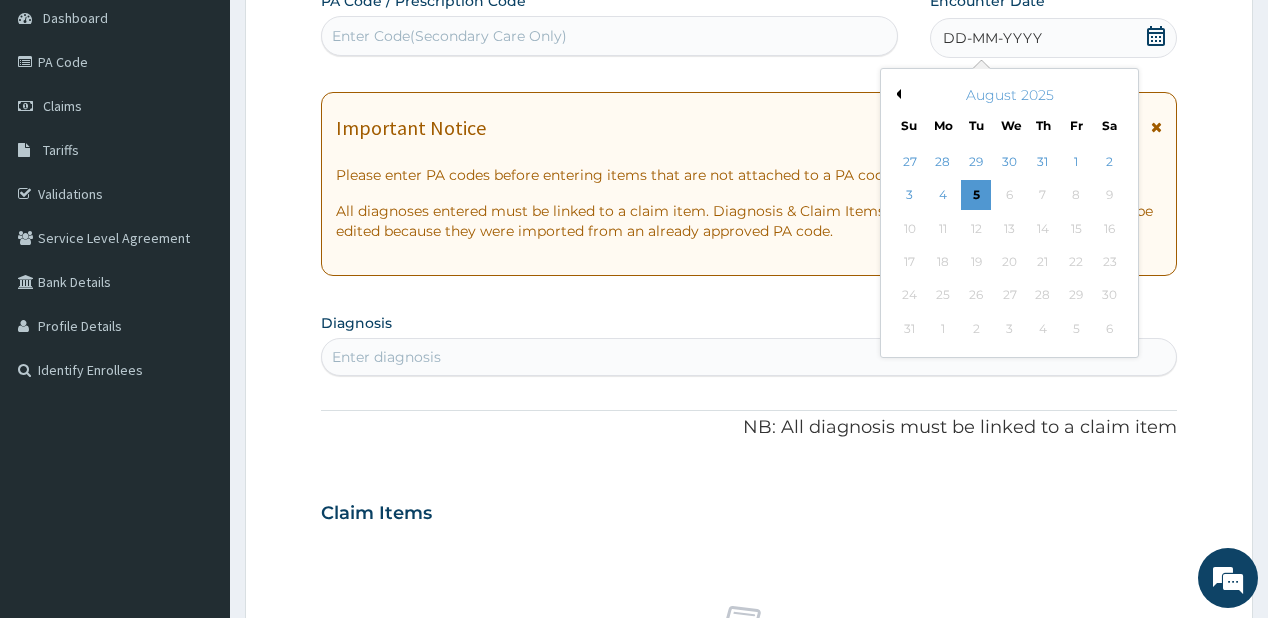 click on "Previous Month" at bounding box center (896, 94) 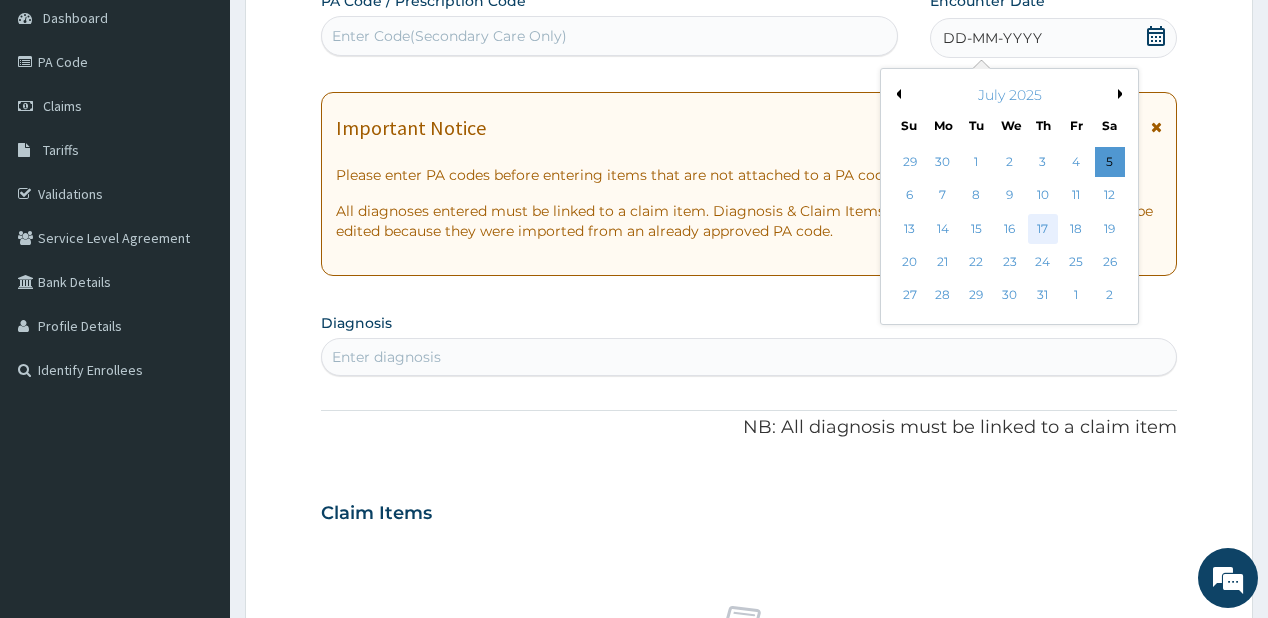 click on "17" at bounding box center (1043, 229) 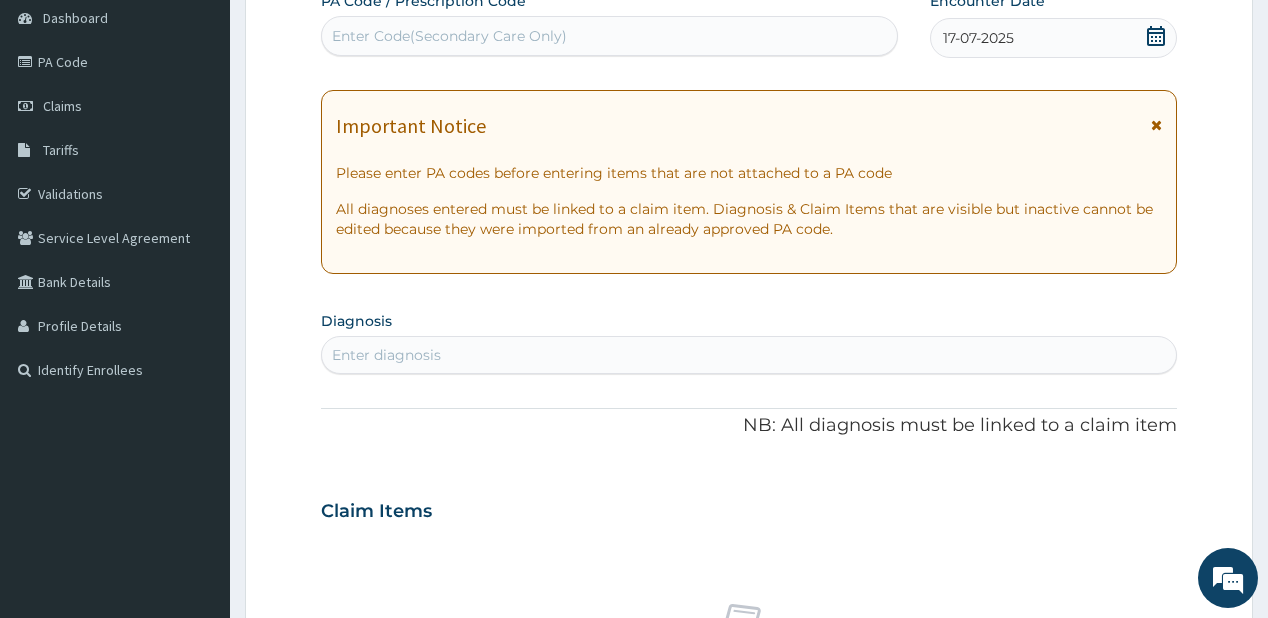 click on "Enter diagnosis" at bounding box center [386, 355] 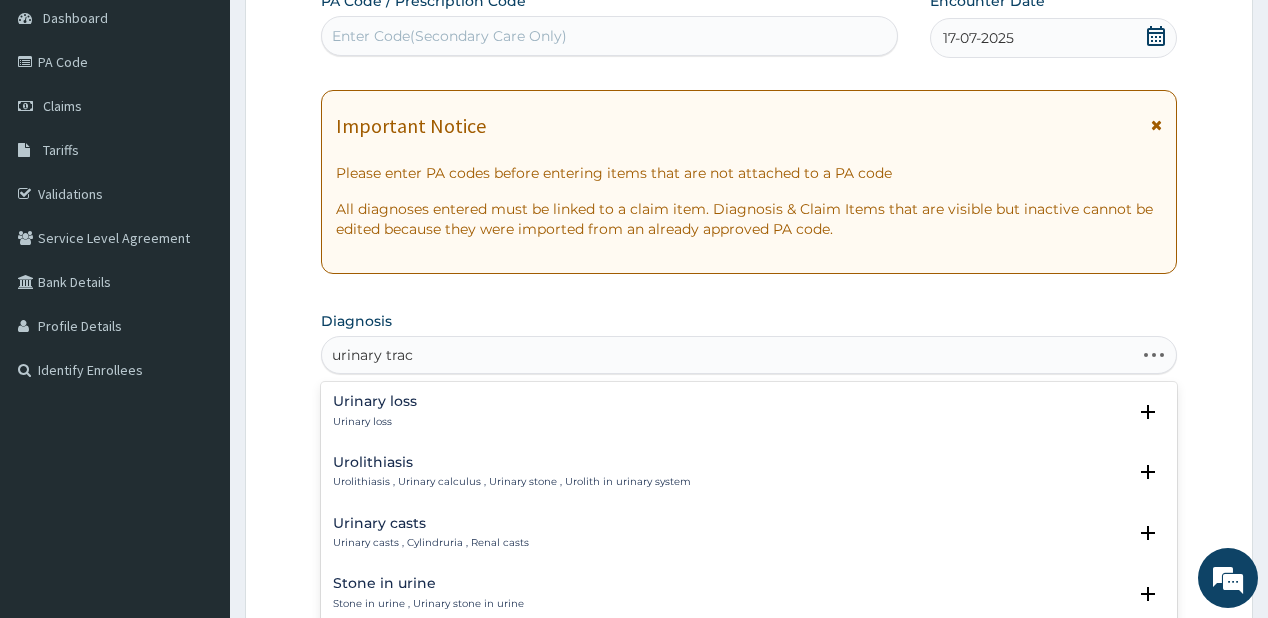 type on "urinary tract" 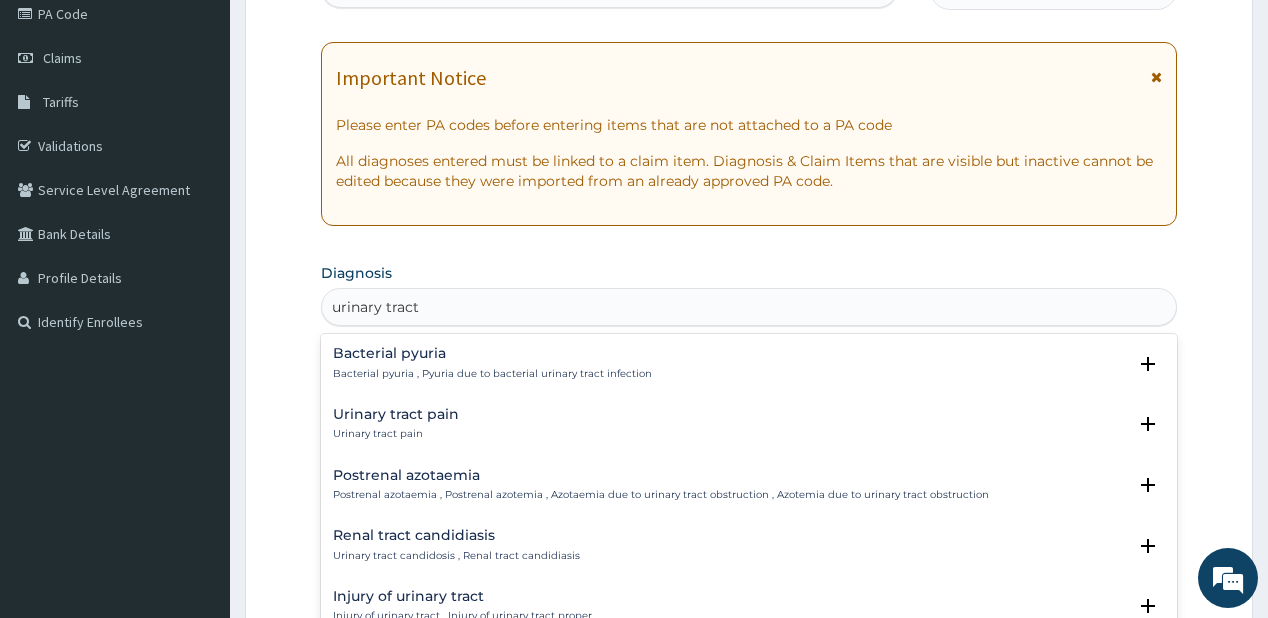 scroll, scrollTop: 360, scrollLeft: 0, axis: vertical 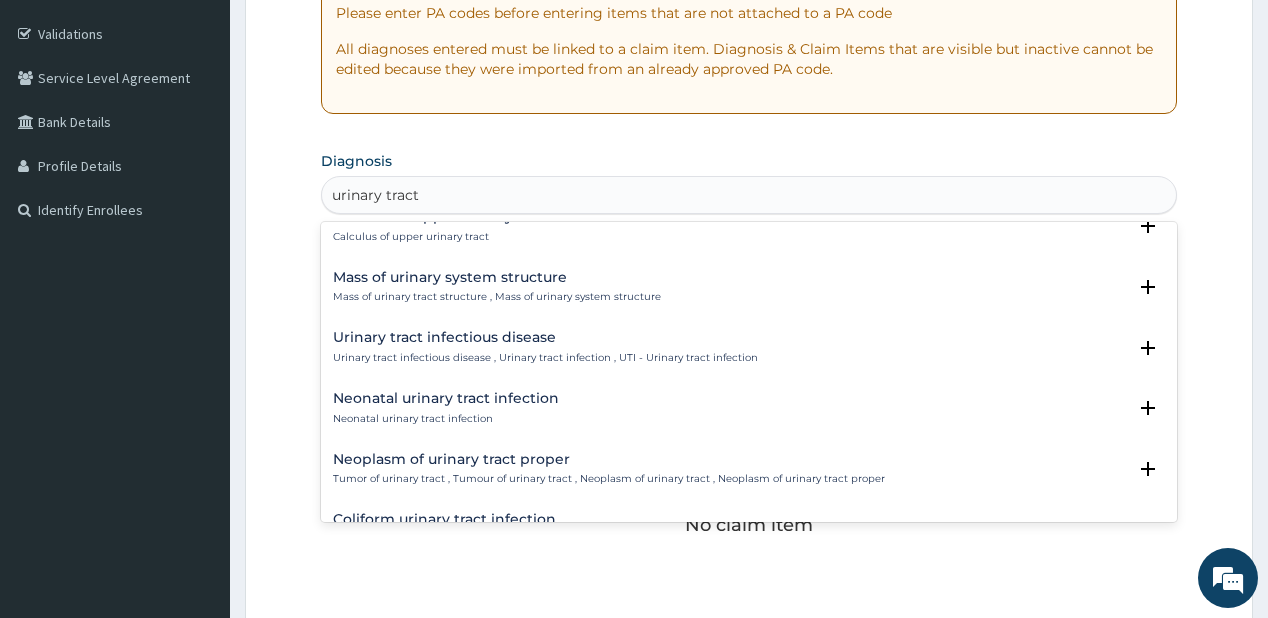 click on "Urinary tract infectious disease" at bounding box center [545, 337] 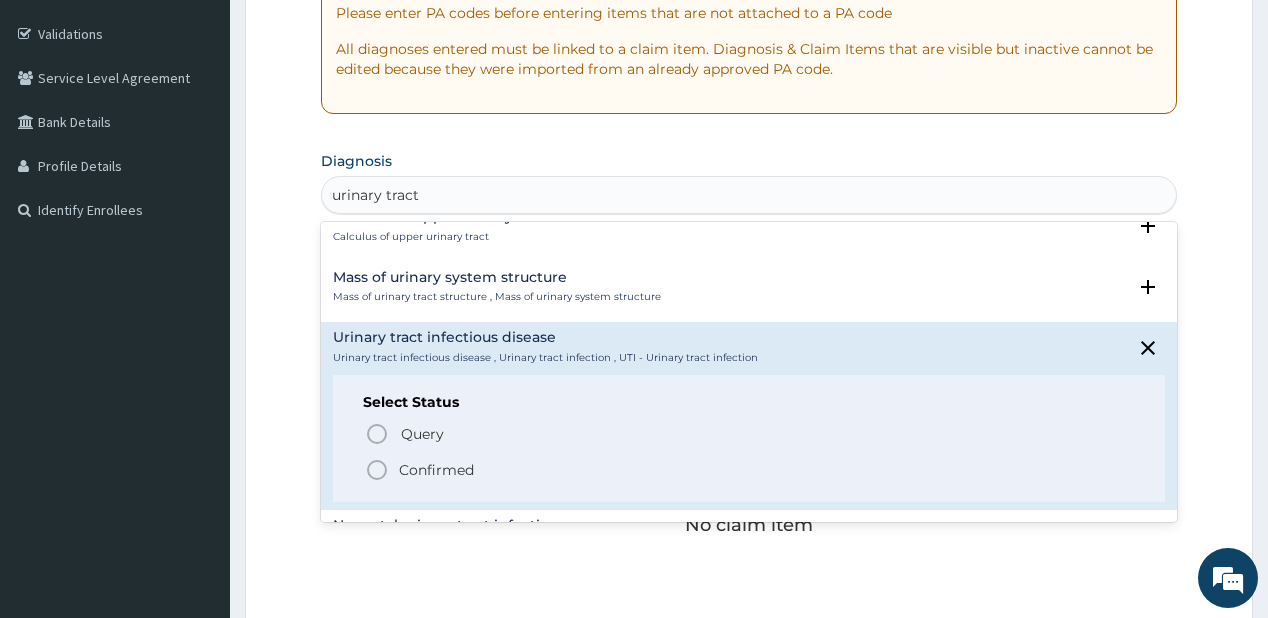 click on "Confirmed" at bounding box center [749, 470] 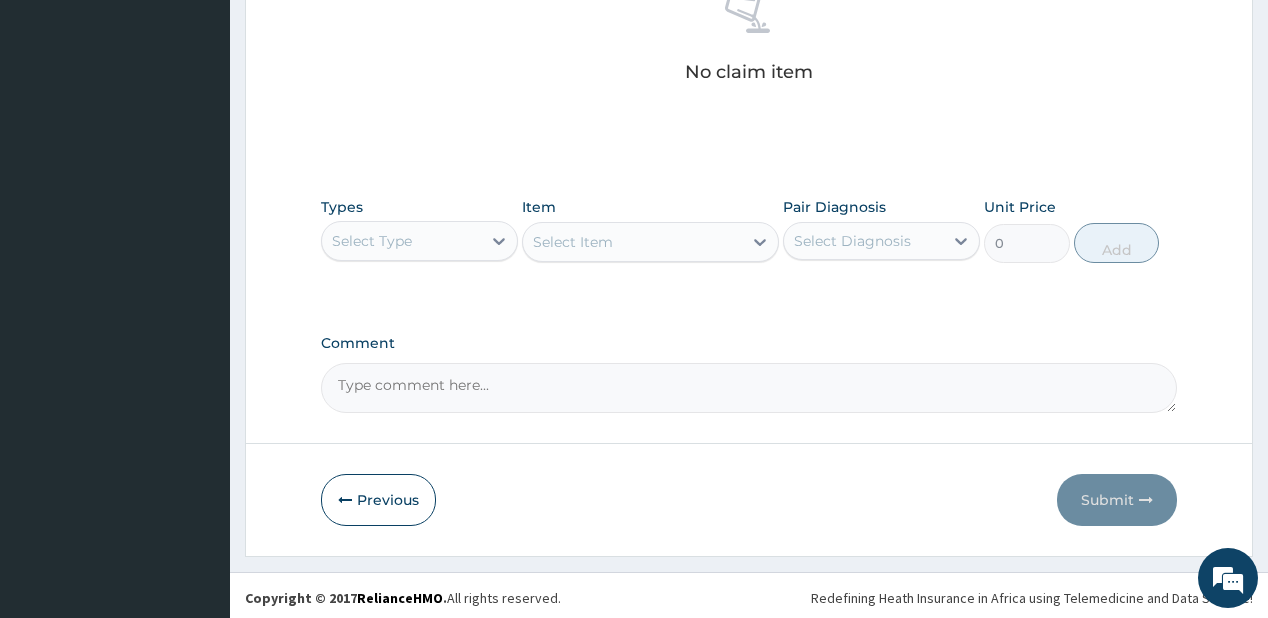 scroll, scrollTop: 821, scrollLeft: 0, axis: vertical 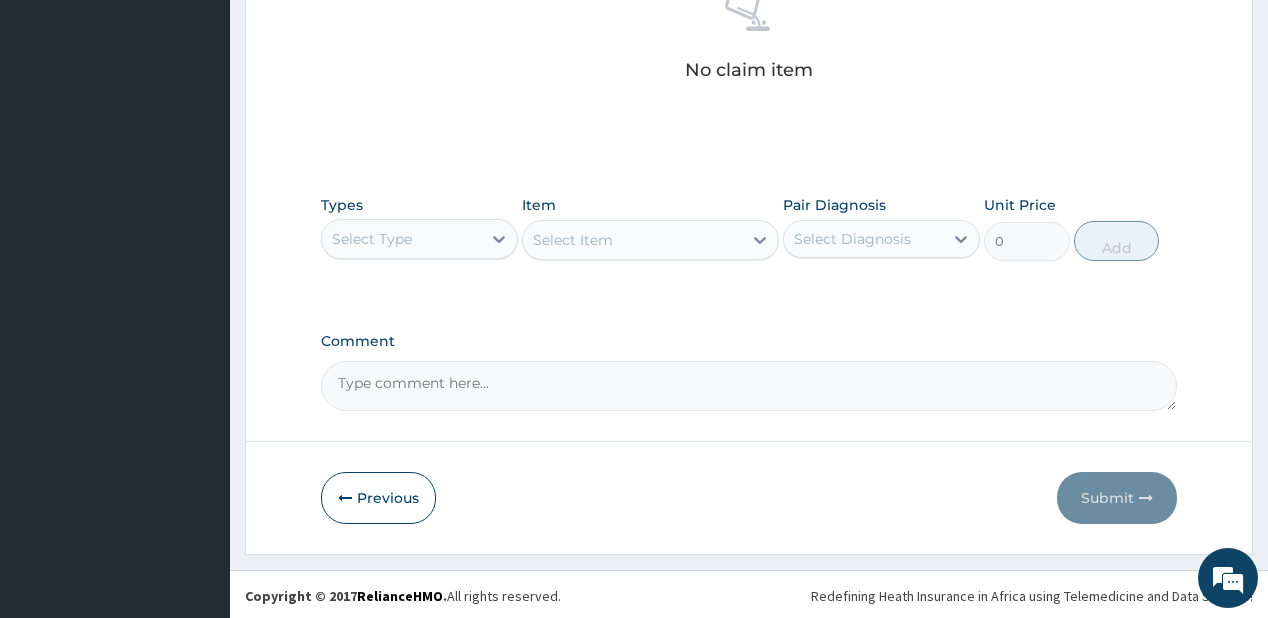click on "Select Type" at bounding box center (372, 239) 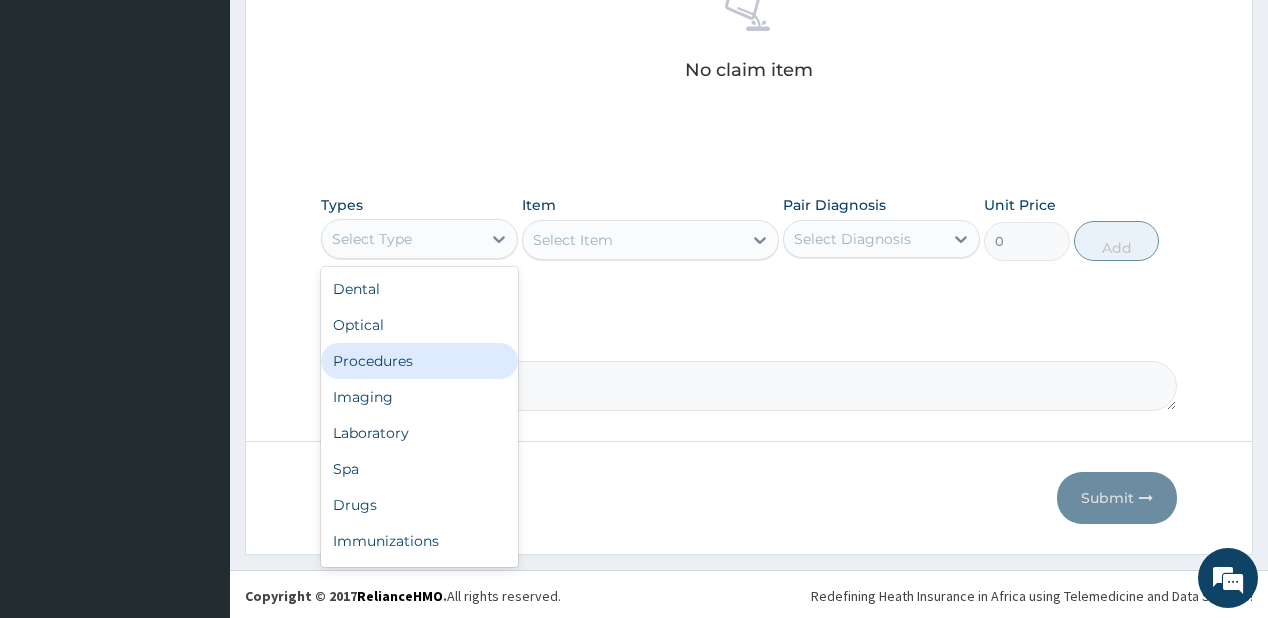 click on "Procedures" at bounding box center (419, 361) 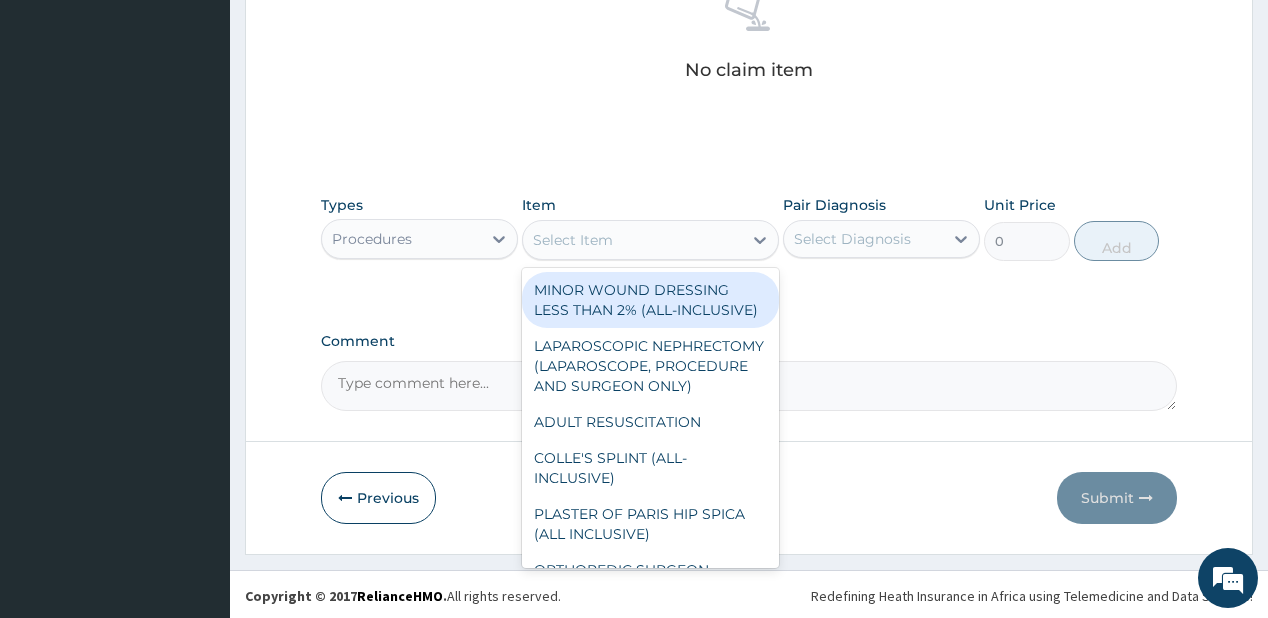 click on "Select Item" at bounding box center (632, 240) 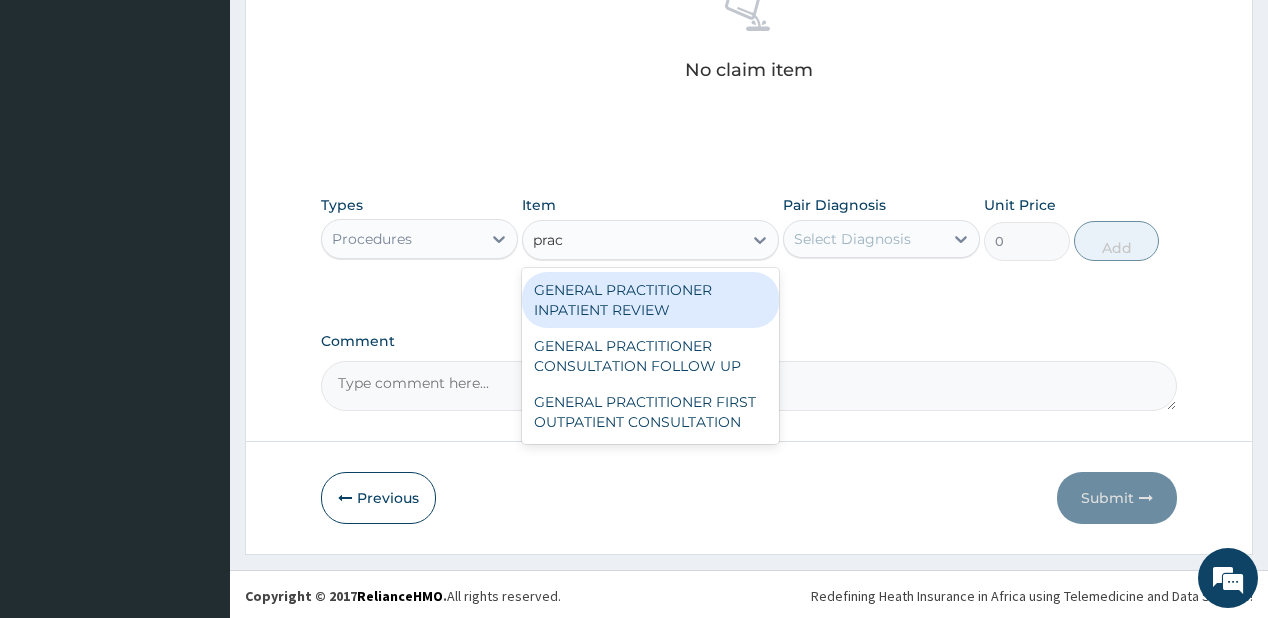type on "pract" 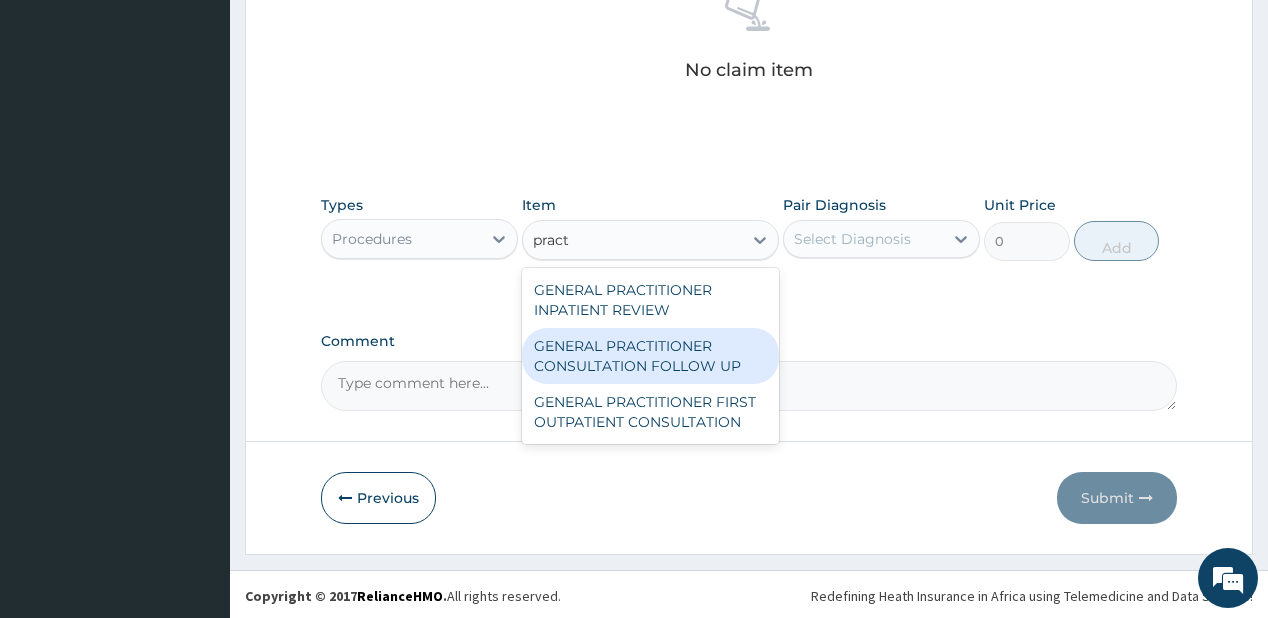 click on "GENERAL PRACTITIONER CONSULTATION FOLLOW UP" at bounding box center (650, 356) 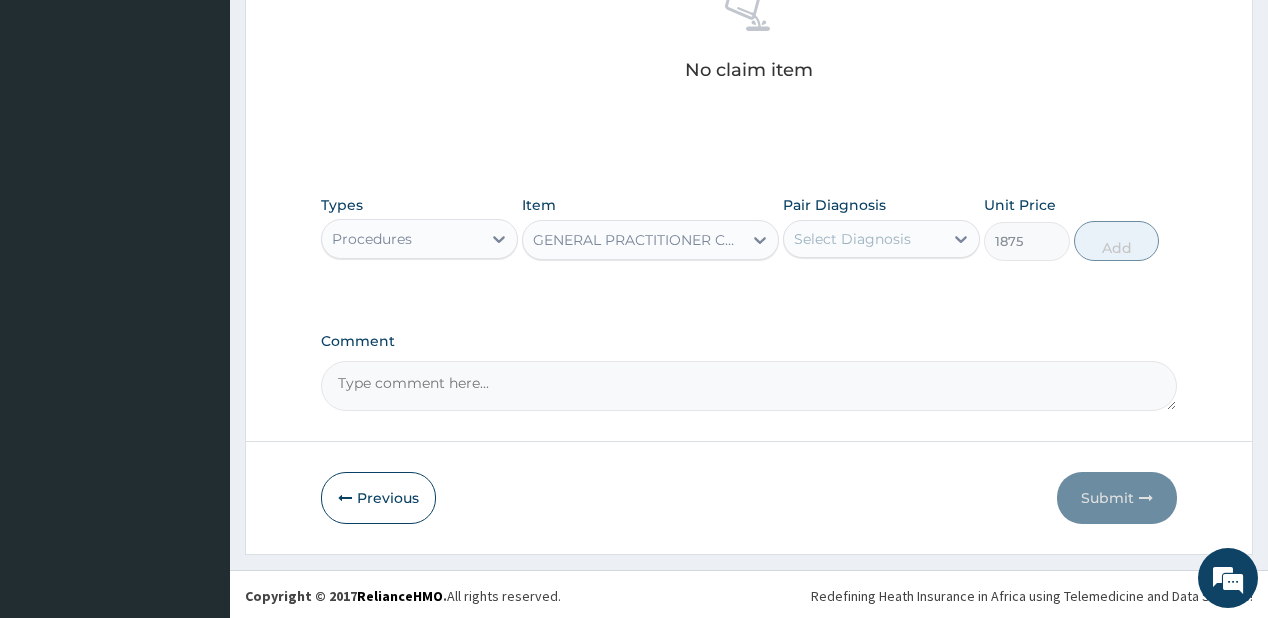 click on "Select Diagnosis" at bounding box center [852, 239] 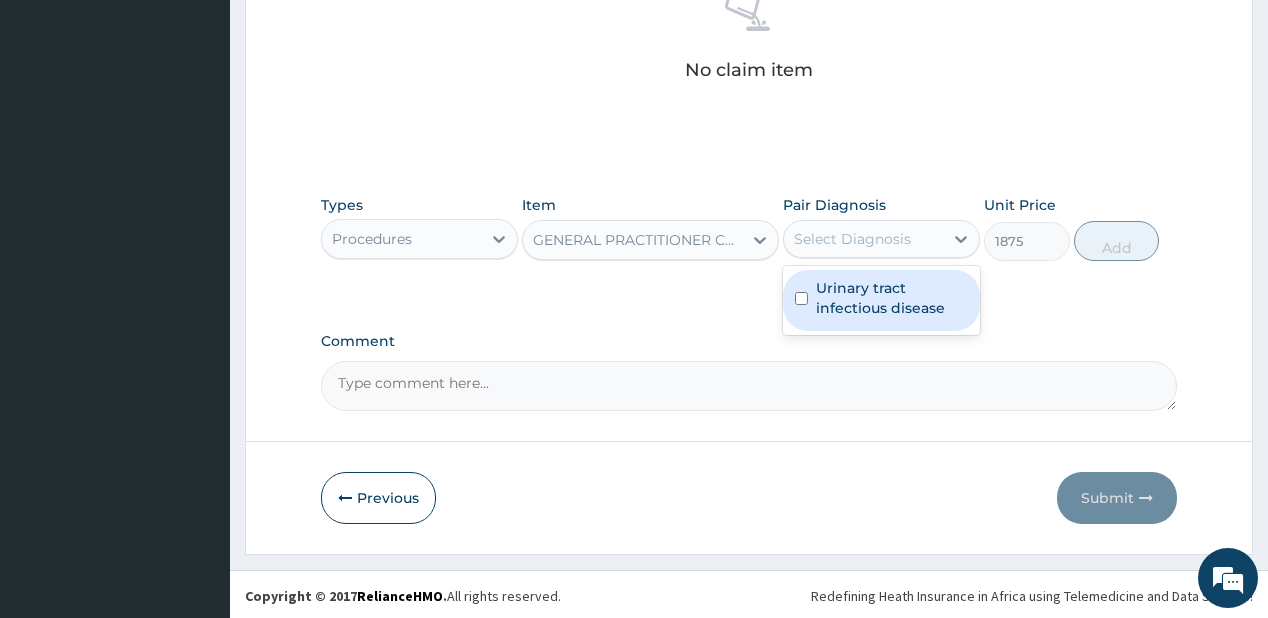 drag, startPoint x: 868, startPoint y: 300, endPoint x: 979, endPoint y: 273, distance: 114.236595 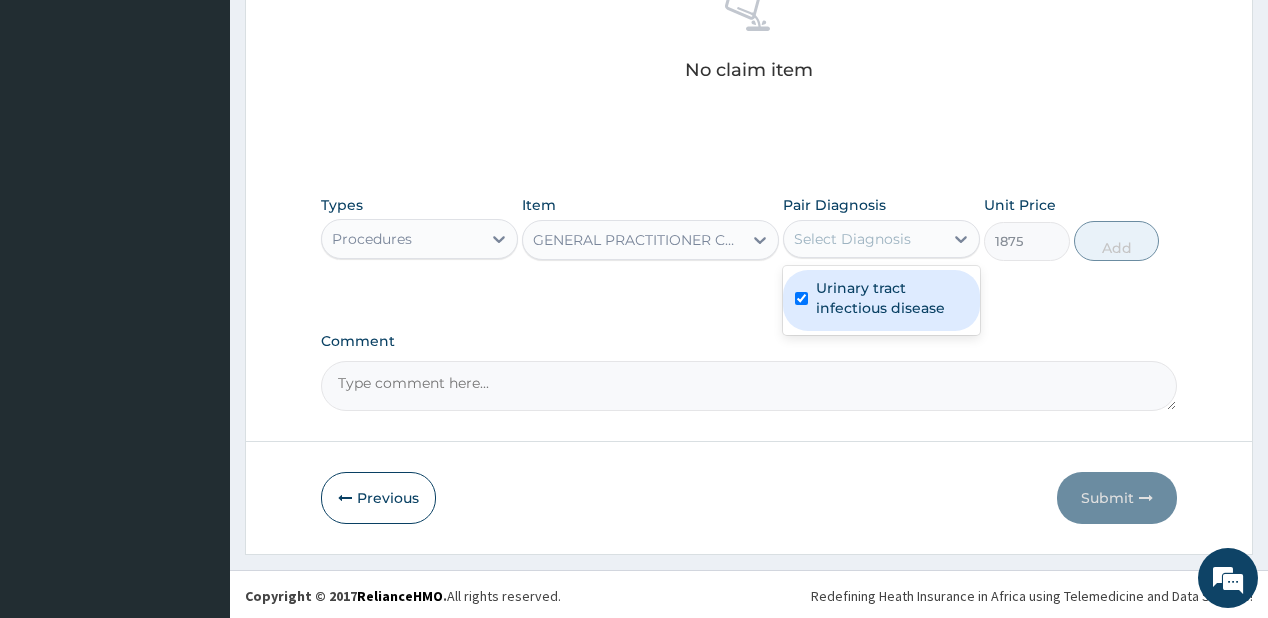checkbox on "true" 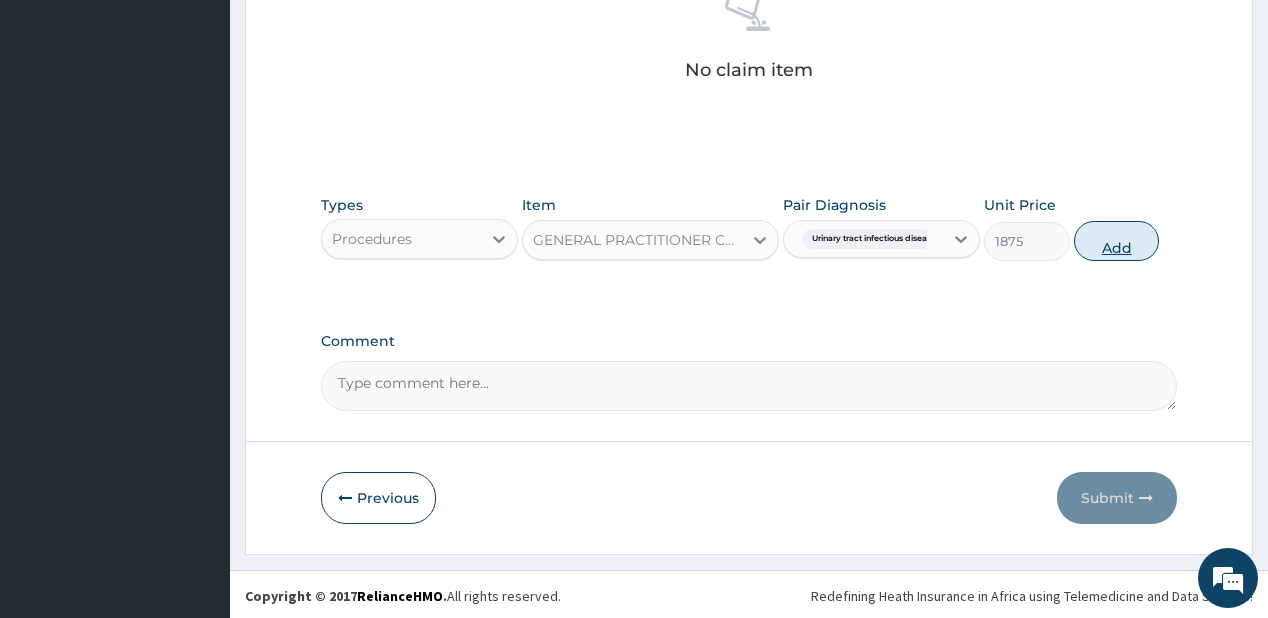 click on "Add" at bounding box center (1117, 241) 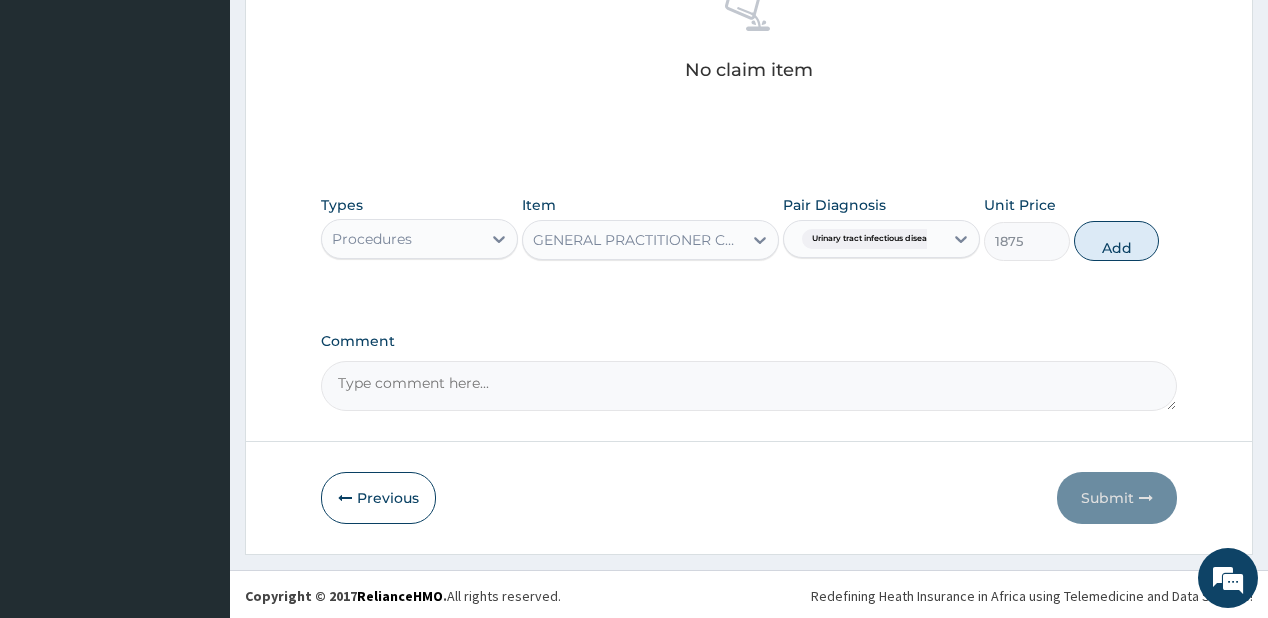 type on "0" 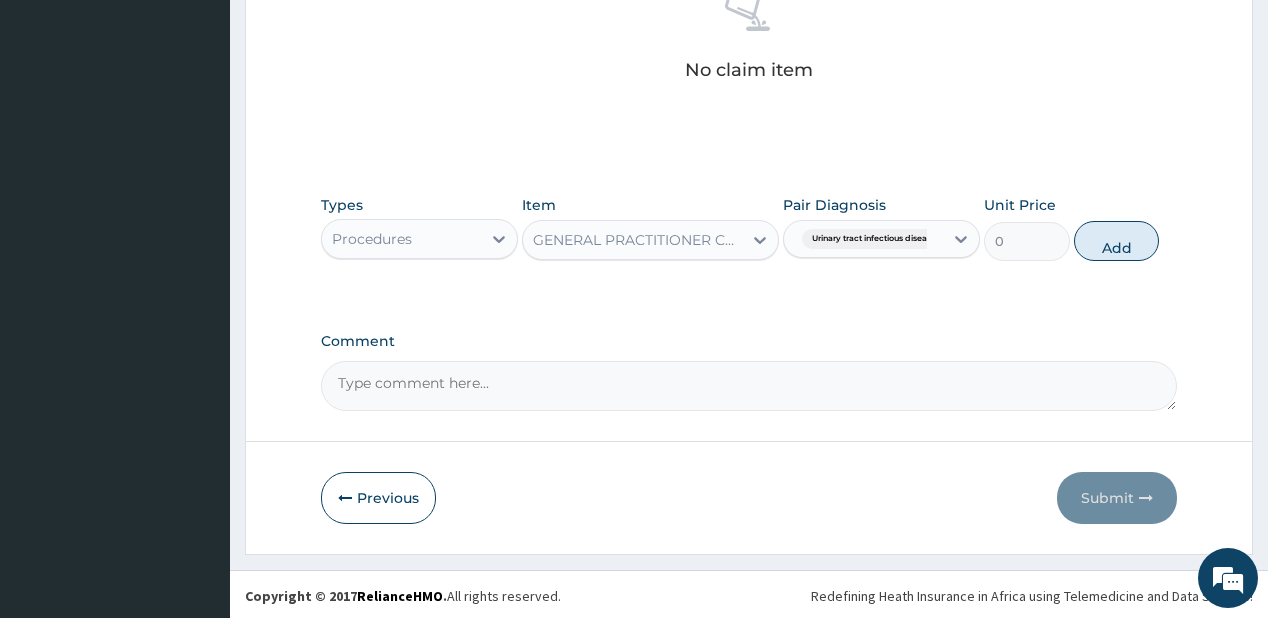 scroll, scrollTop: 748, scrollLeft: 0, axis: vertical 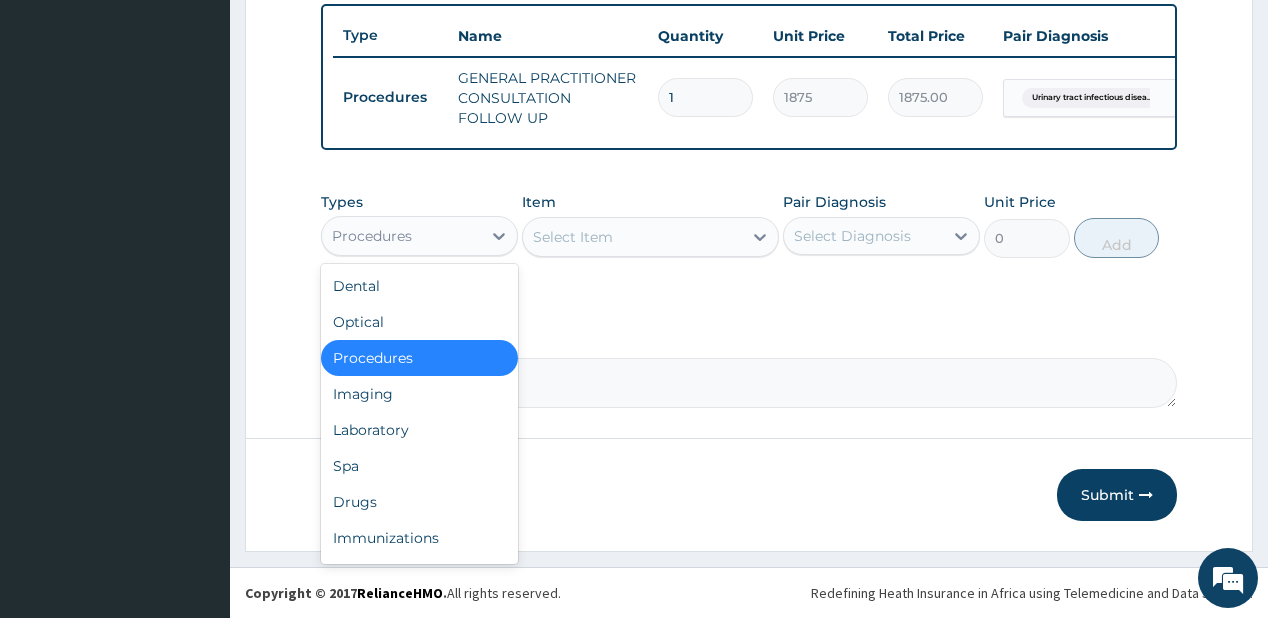 click on "Procedures" at bounding box center (401, 236) 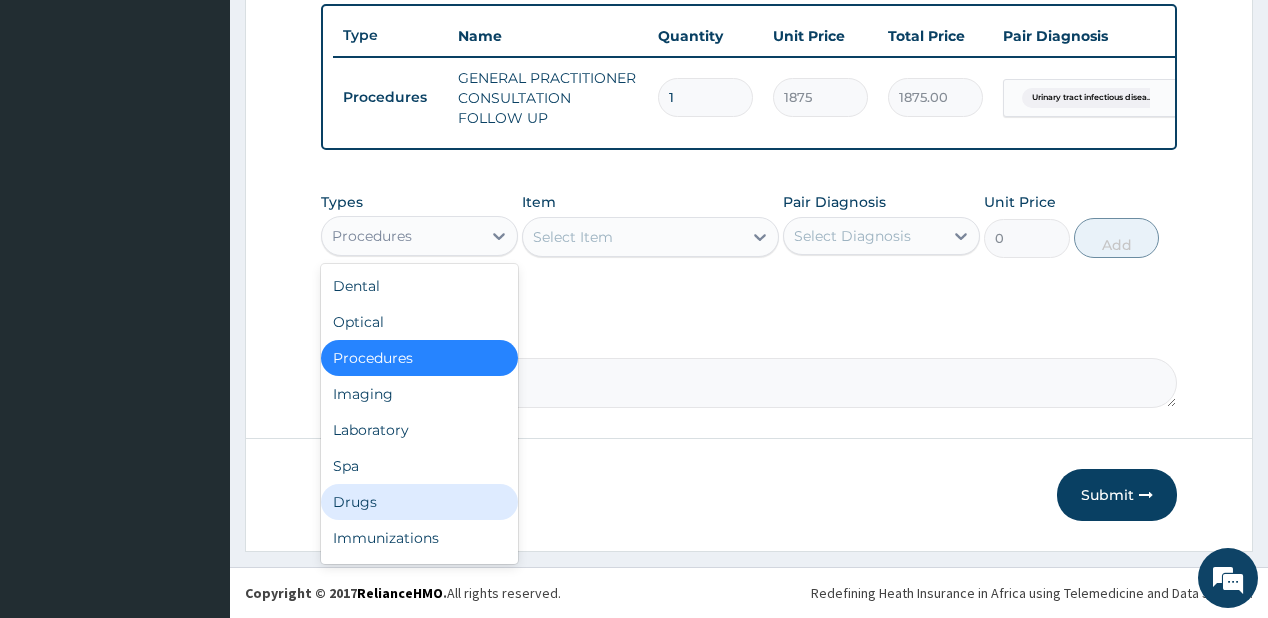 click on "Drugs" at bounding box center (419, 502) 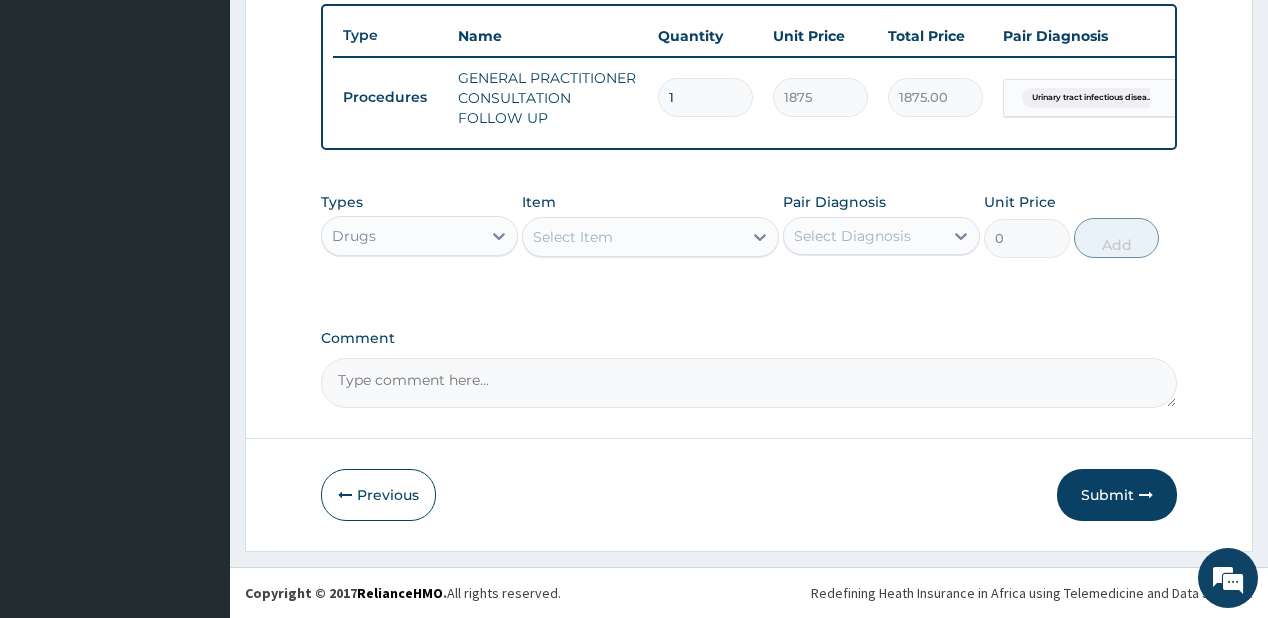 click on "Select Item" at bounding box center [632, 237] 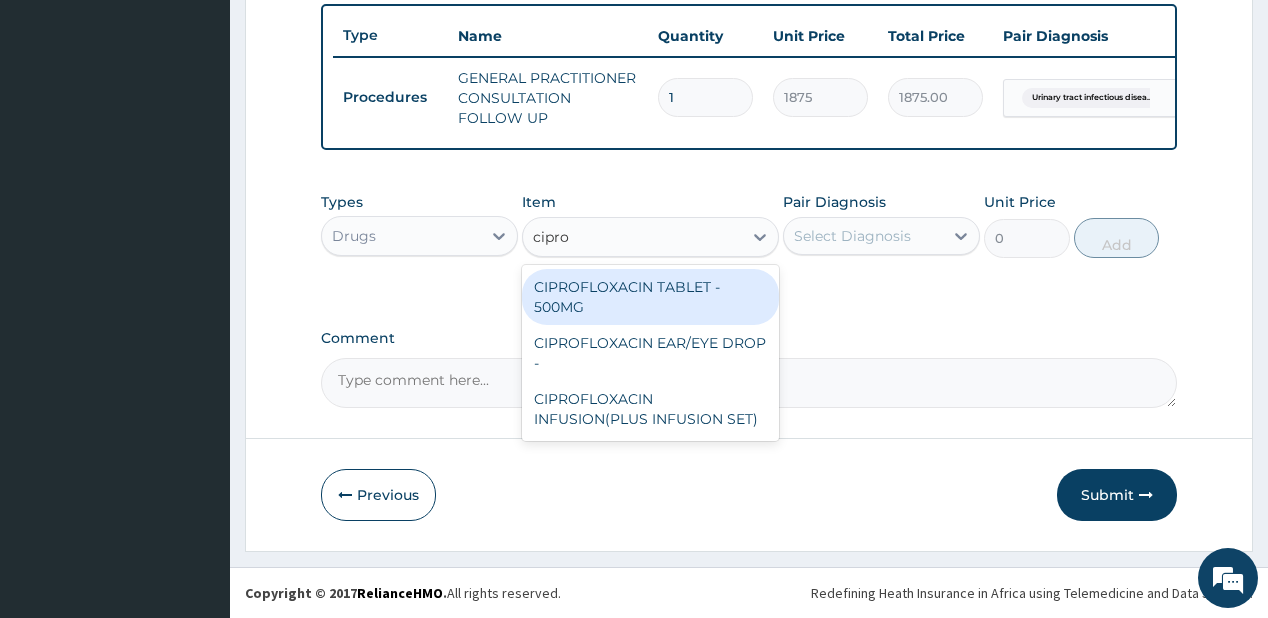 type on "ciprof" 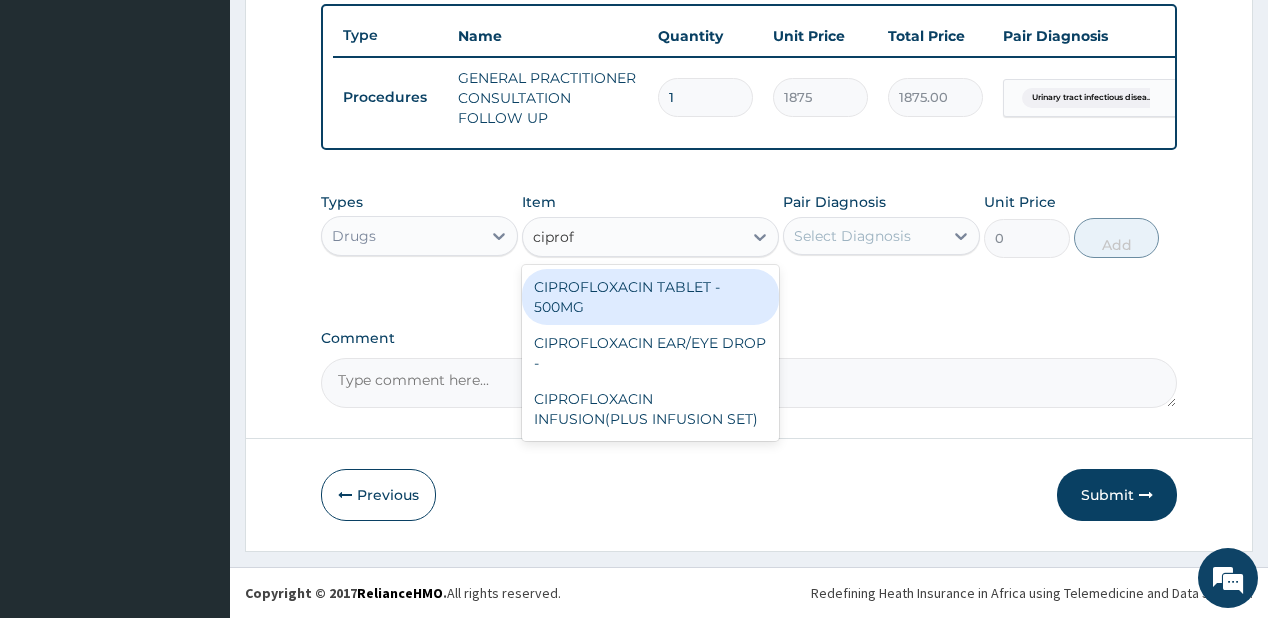 click on "CIPROFLOXACIN TABLET - 500MG" at bounding box center (650, 297) 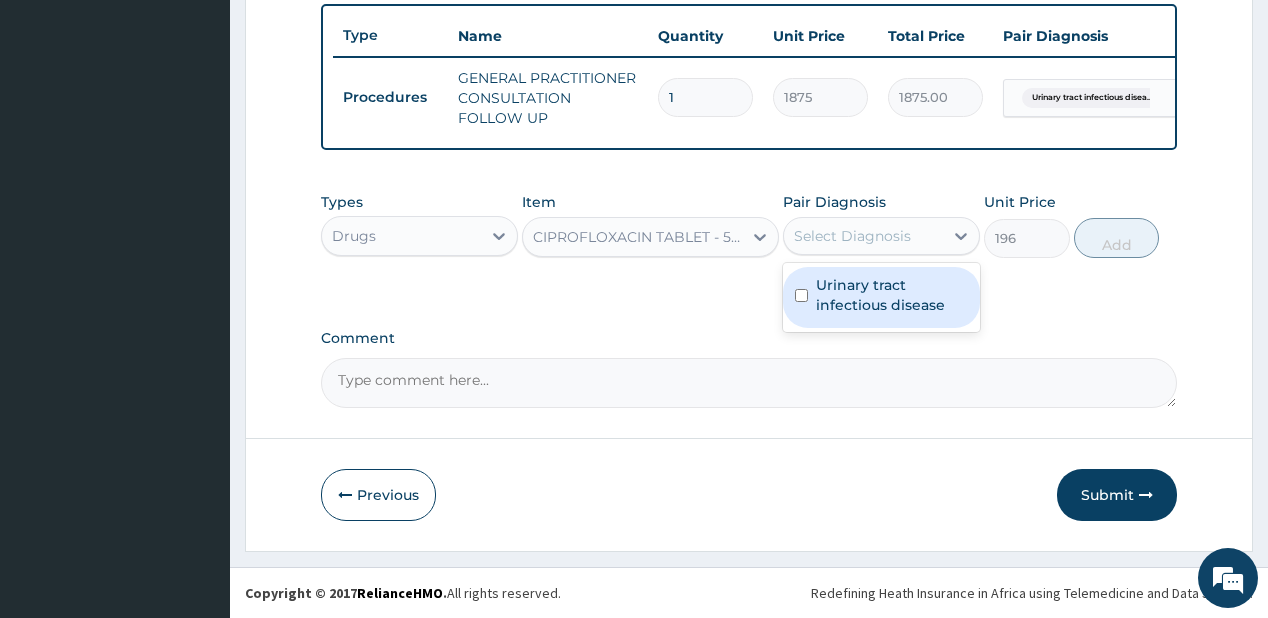 click on "Select Diagnosis" at bounding box center (852, 236) 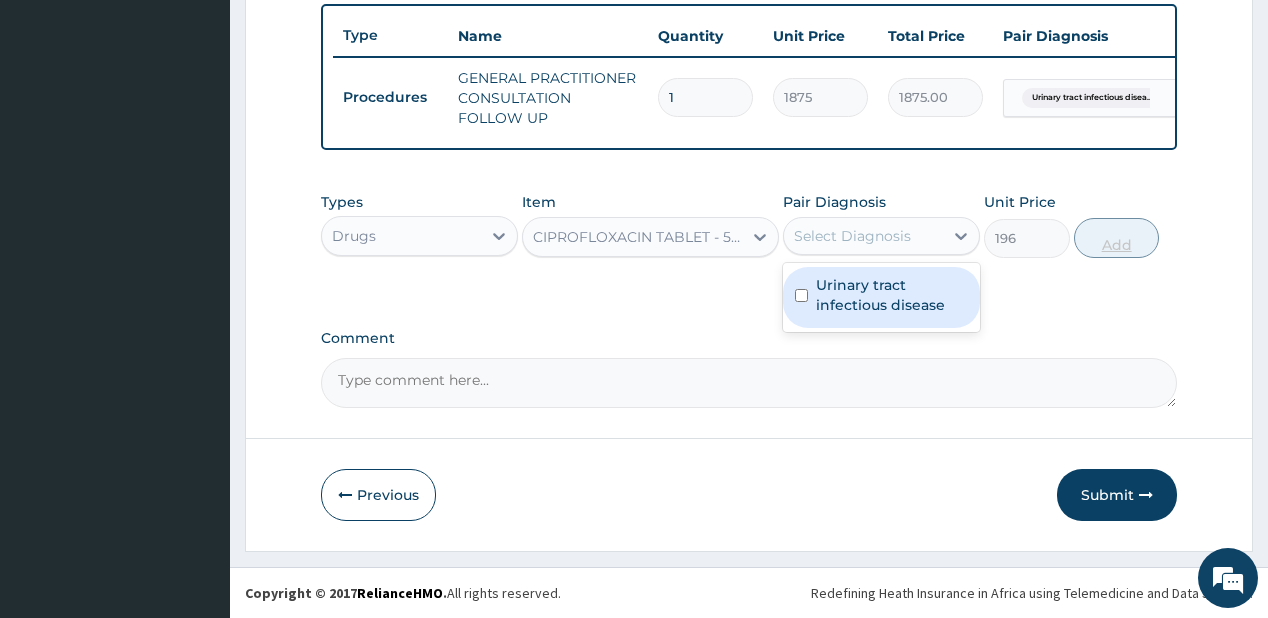 drag, startPoint x: 853, startPoint y: 312, endPoint x: 1118, endPoint y: 250, distance: 272.15622 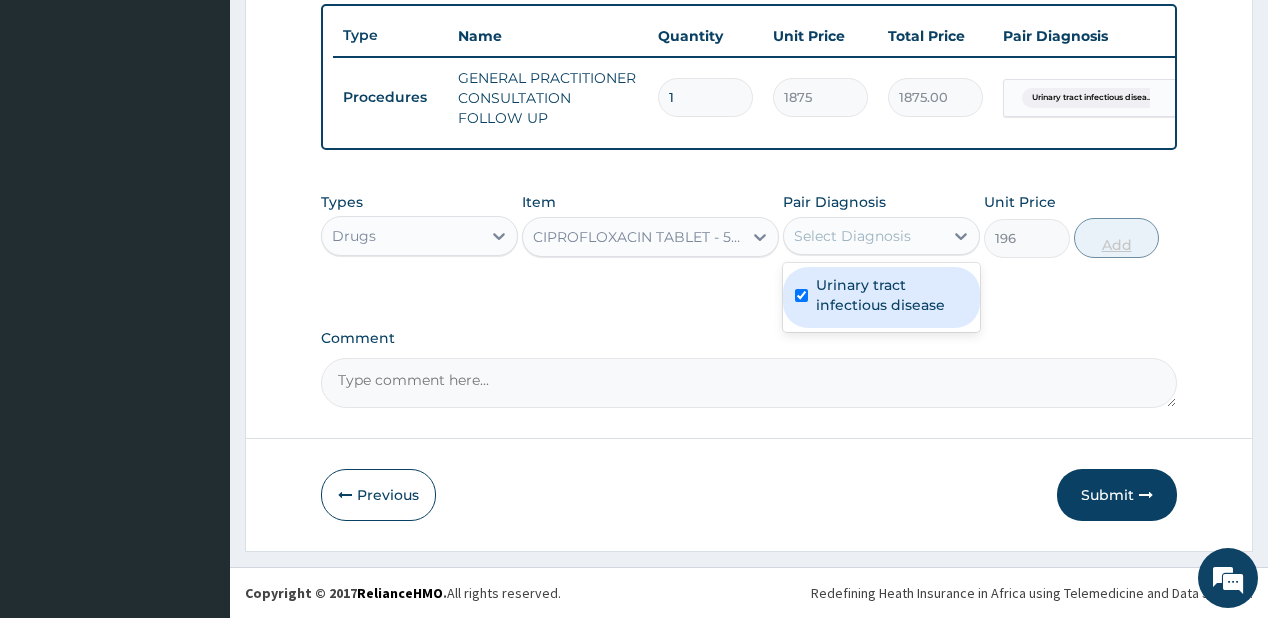 checkbox on "true" 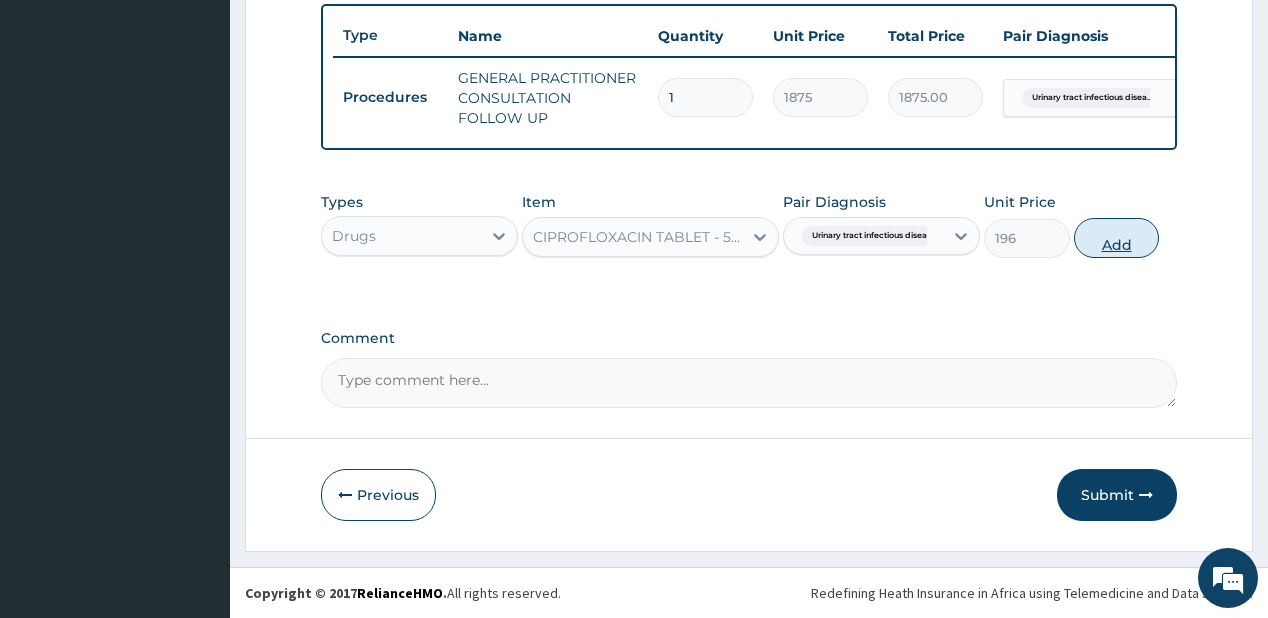 click on "Add" at bounding box center (1117, 238) 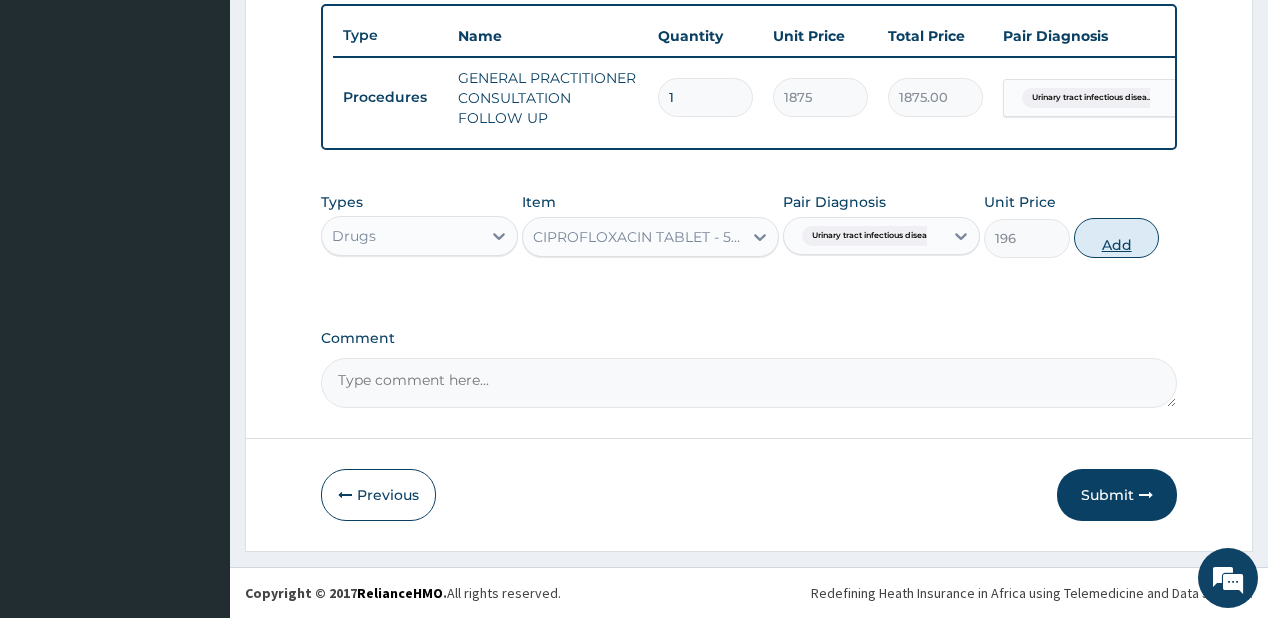 type on "0" 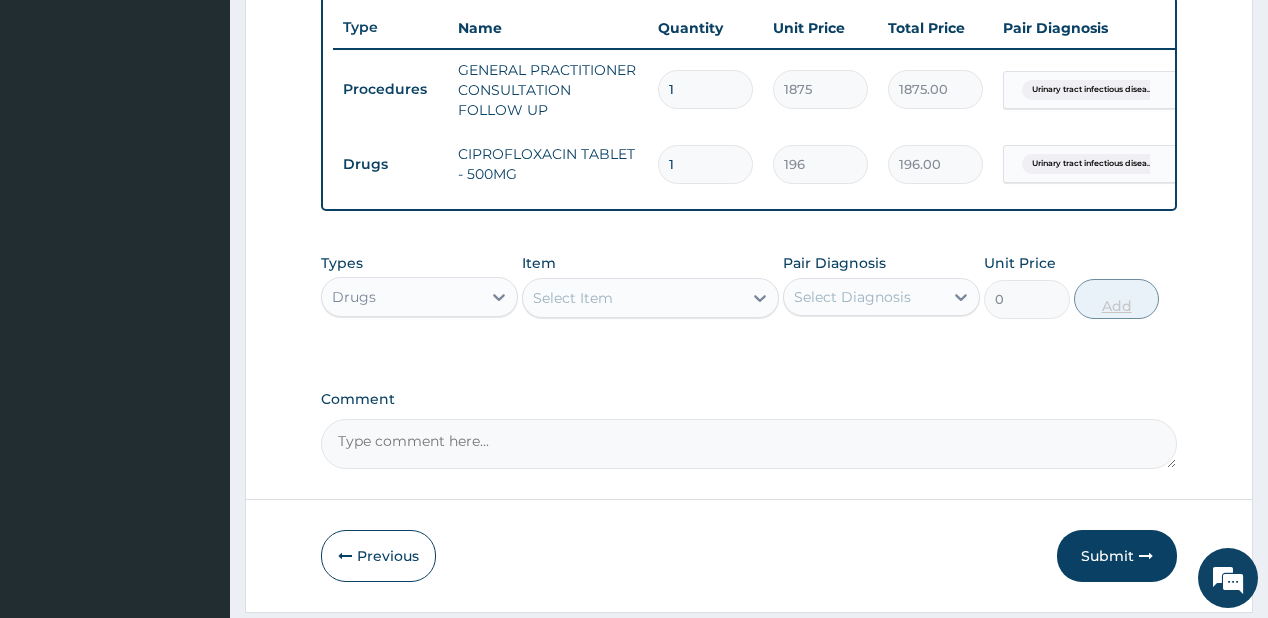 type on "10" 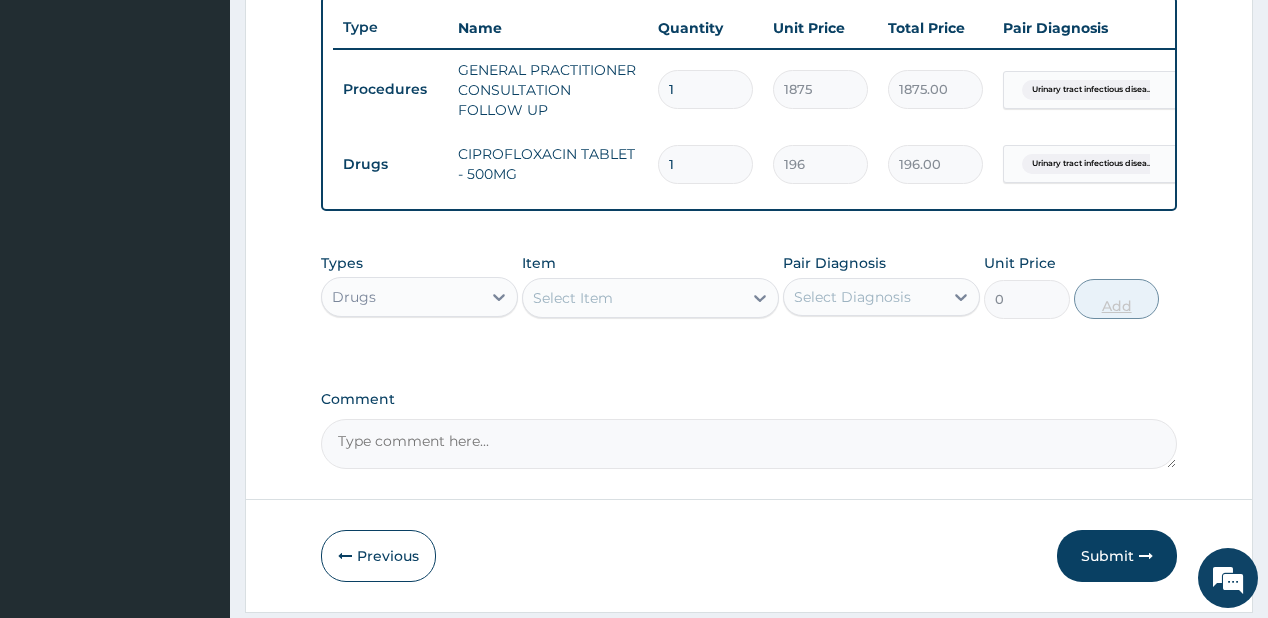 type on "1960.00" 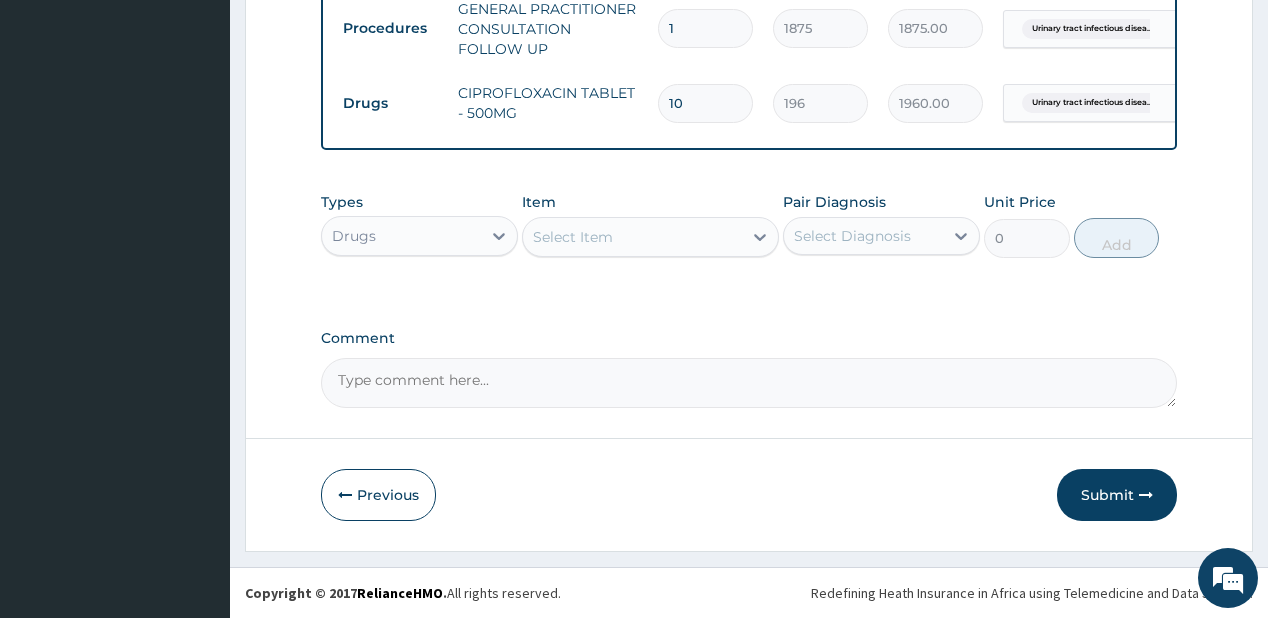 scroll, scrollTop: 817, scrollLeft: 0, axis: vertical 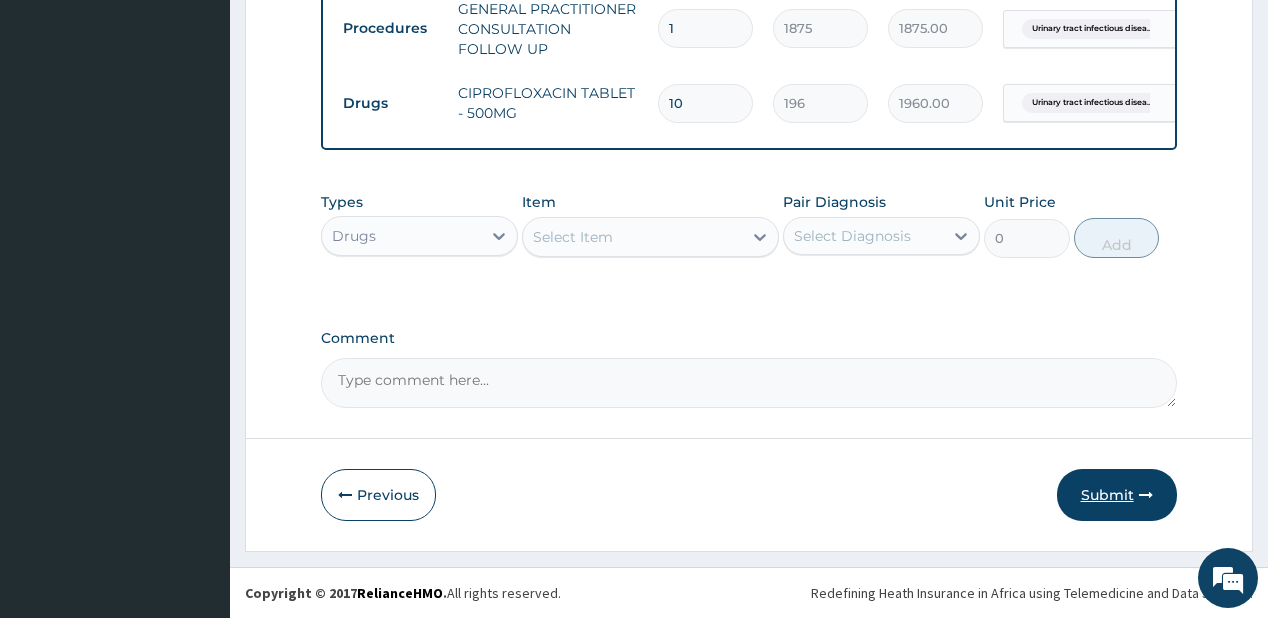 type on "10" 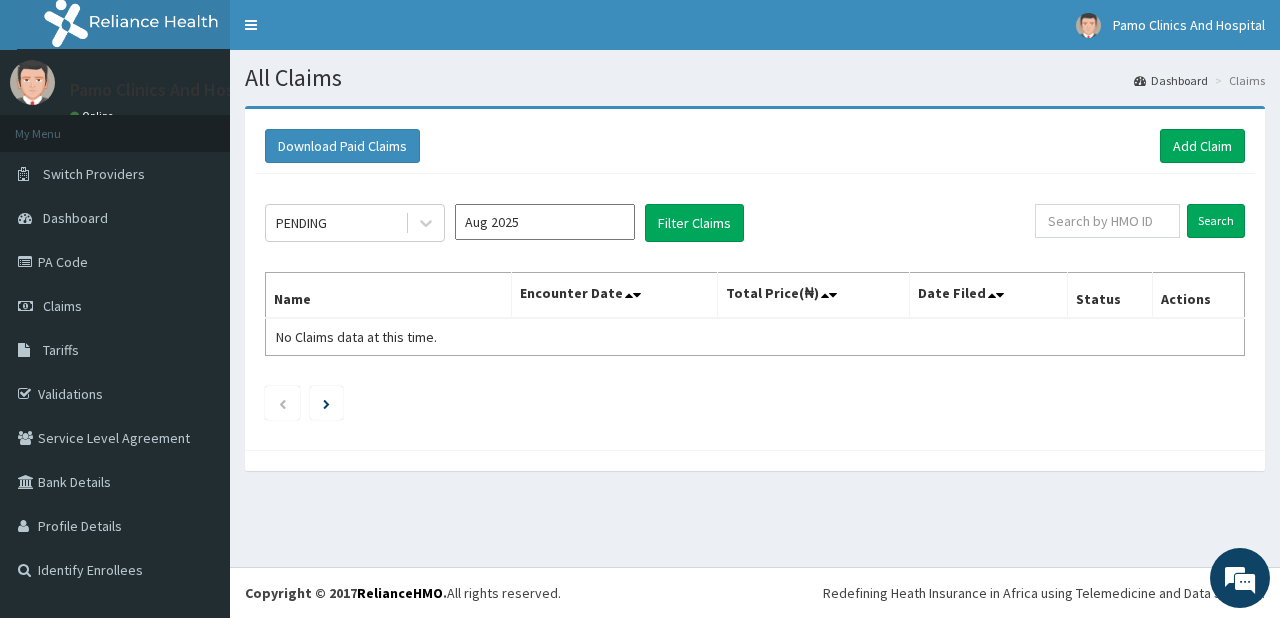 scroll, scrollTop: 0, scrollLeft: 0, axis: both 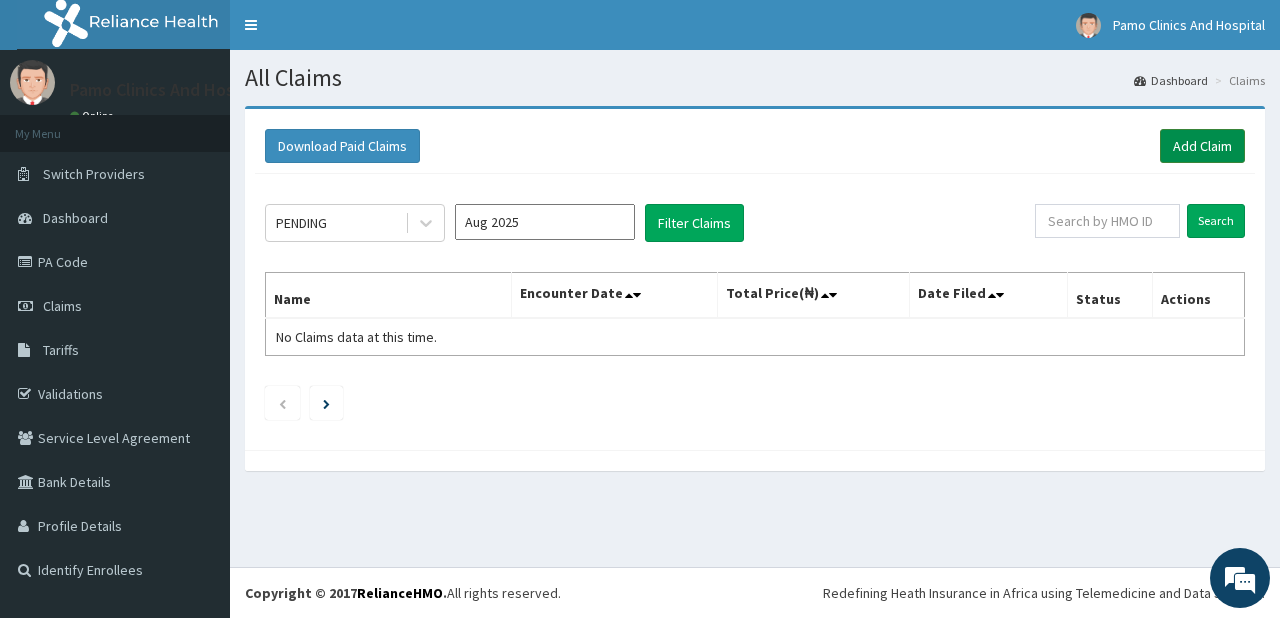 click on "Add Claim" at bounding box center (1202, 146) 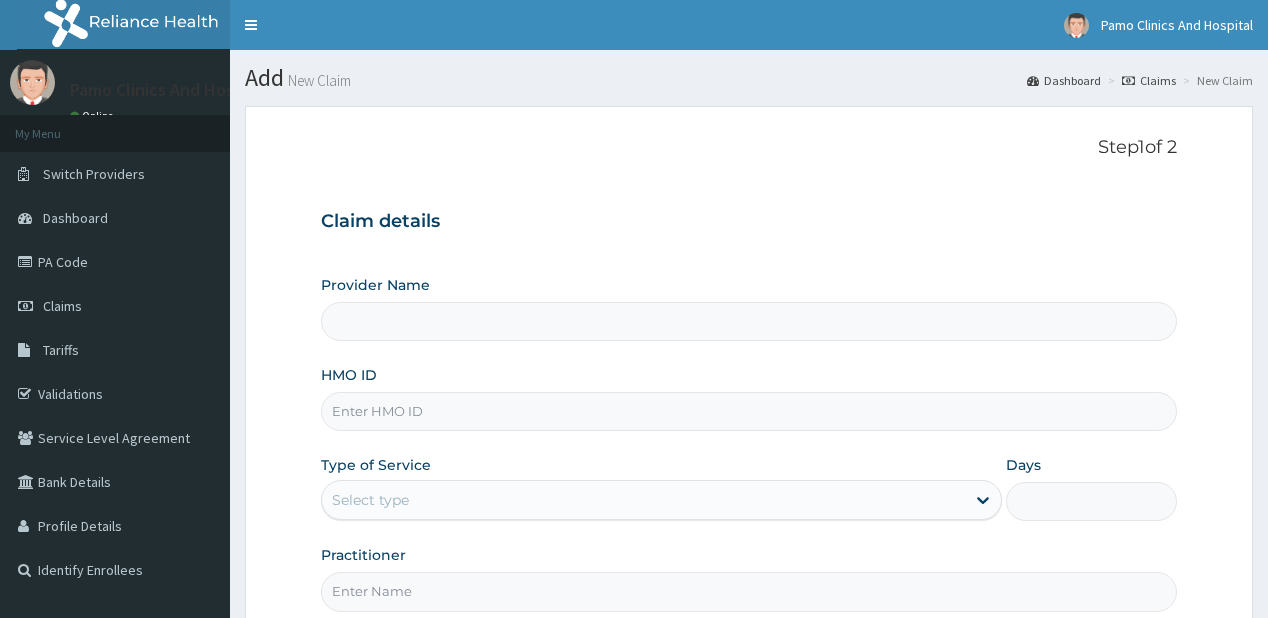 scroll, scrollTop: 0, scrollLeft: 0, axis: both 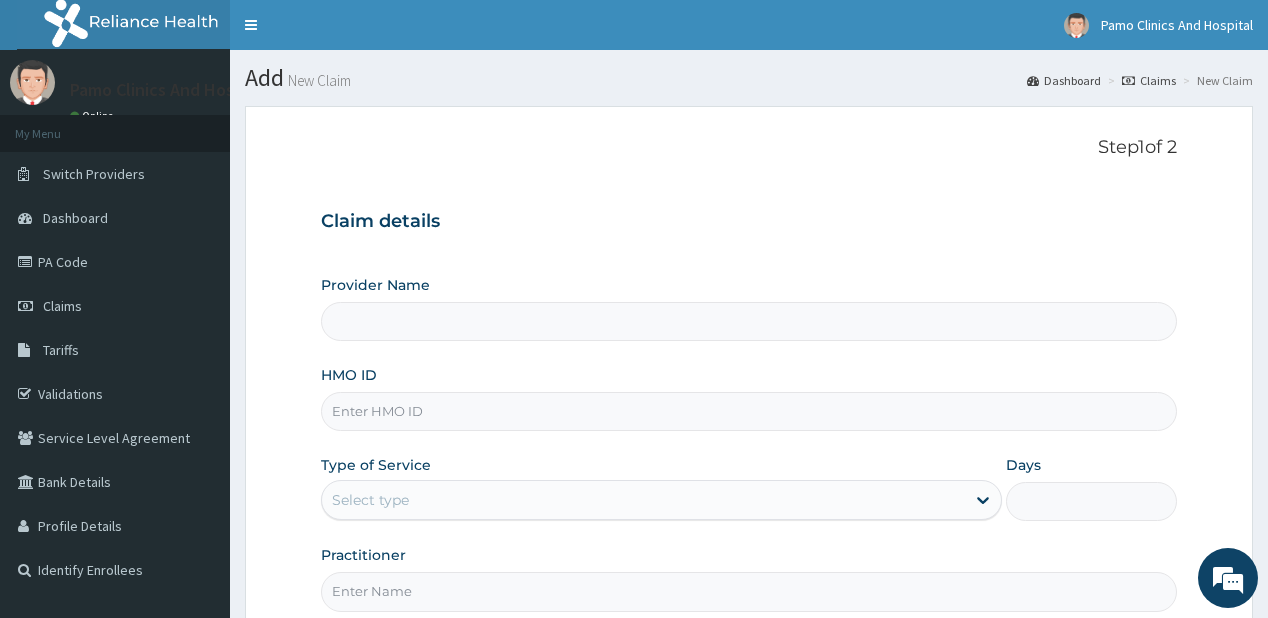 type on "Pamo Clinics And Hospital" 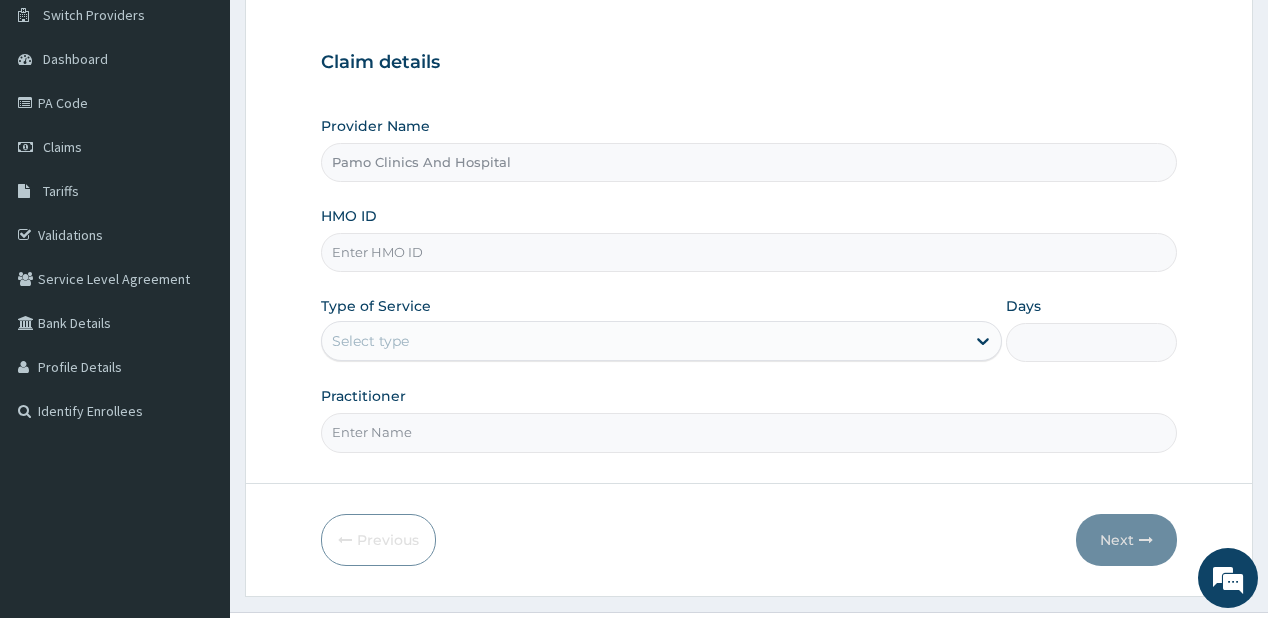 scroll, scrollTop: 160, scrollLeft: 0, axis: vertical 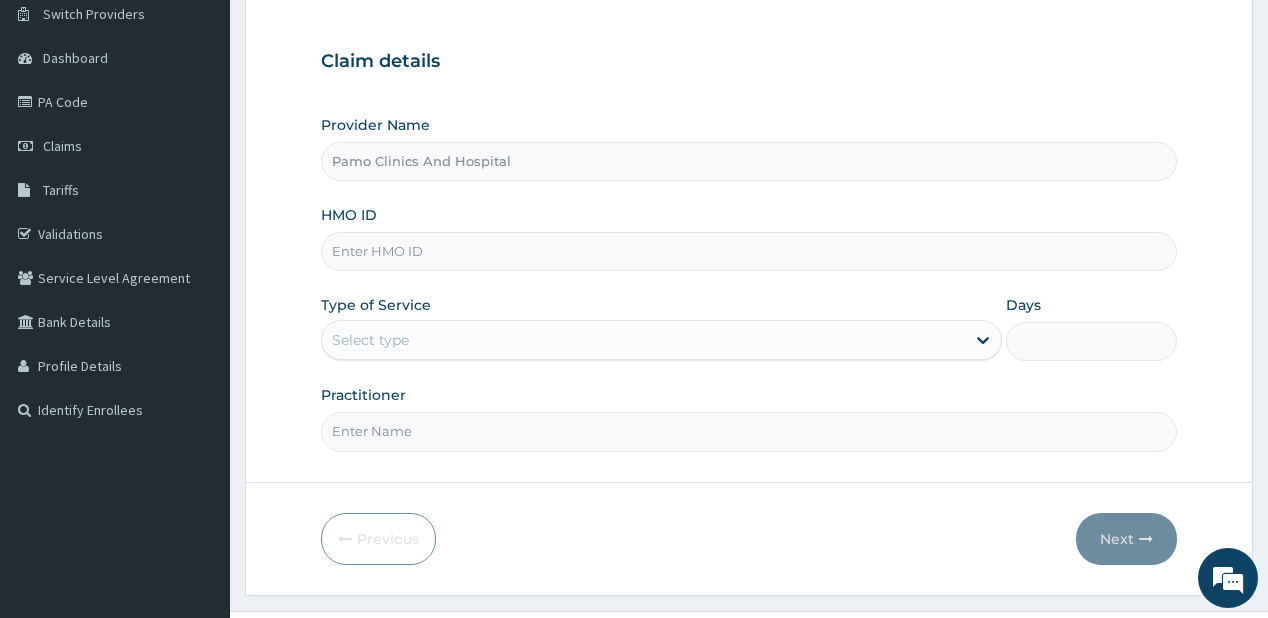 click on "HMO ID" at bounding box center [748, 251] 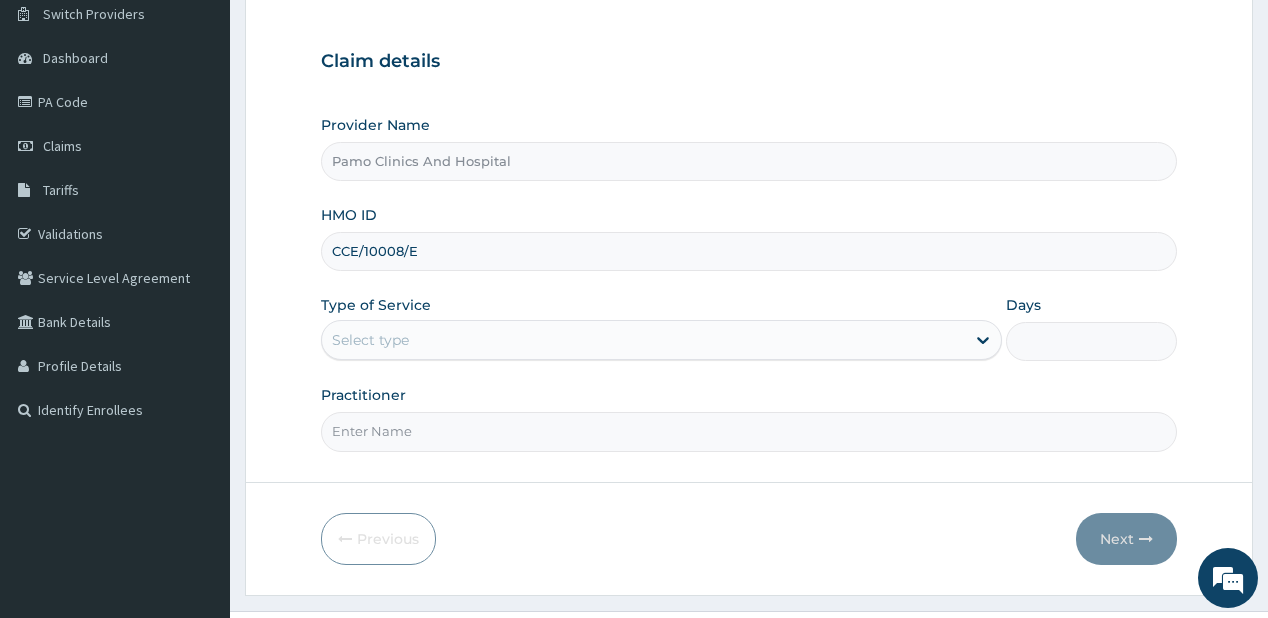 click on "CCE/10008/E" at bounding box center [748, 251] 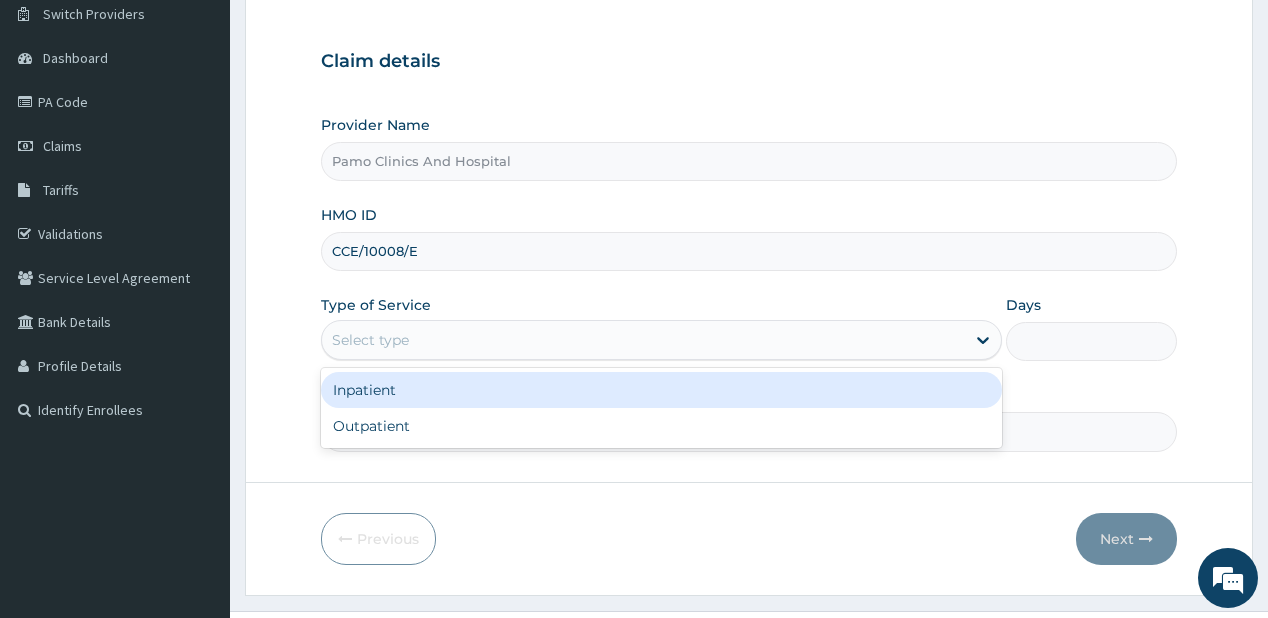 click on "Select type" at bounding box center (370, 340) 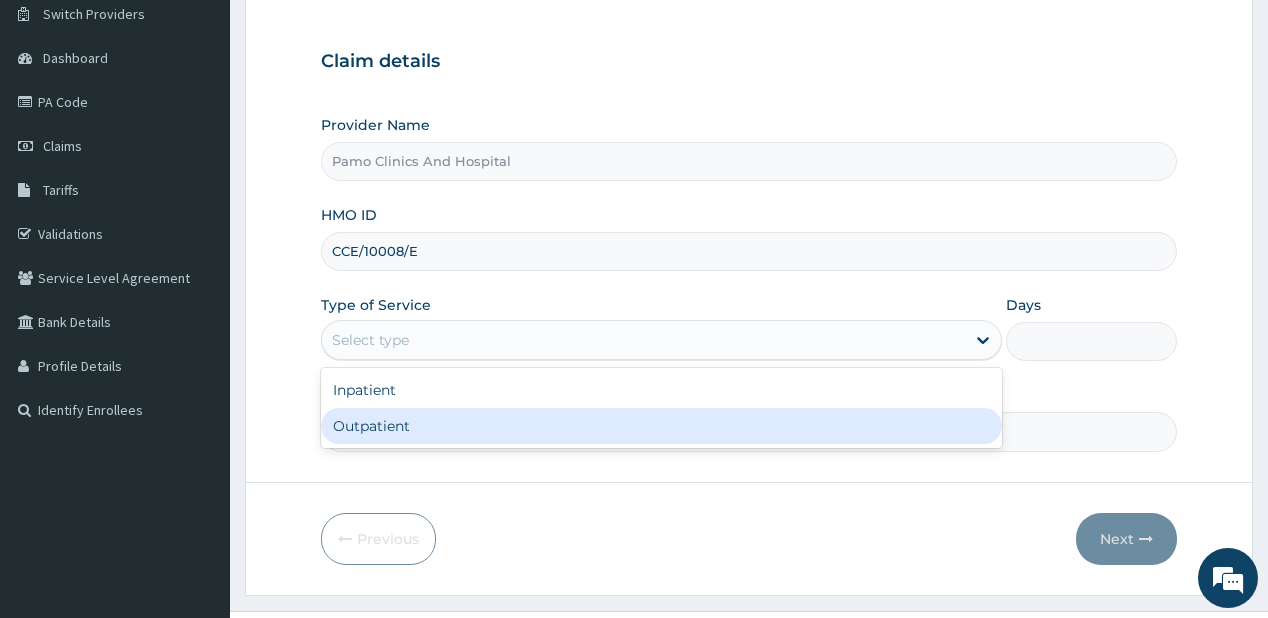 click on "Outpatient" at bounding box center [661, 426] 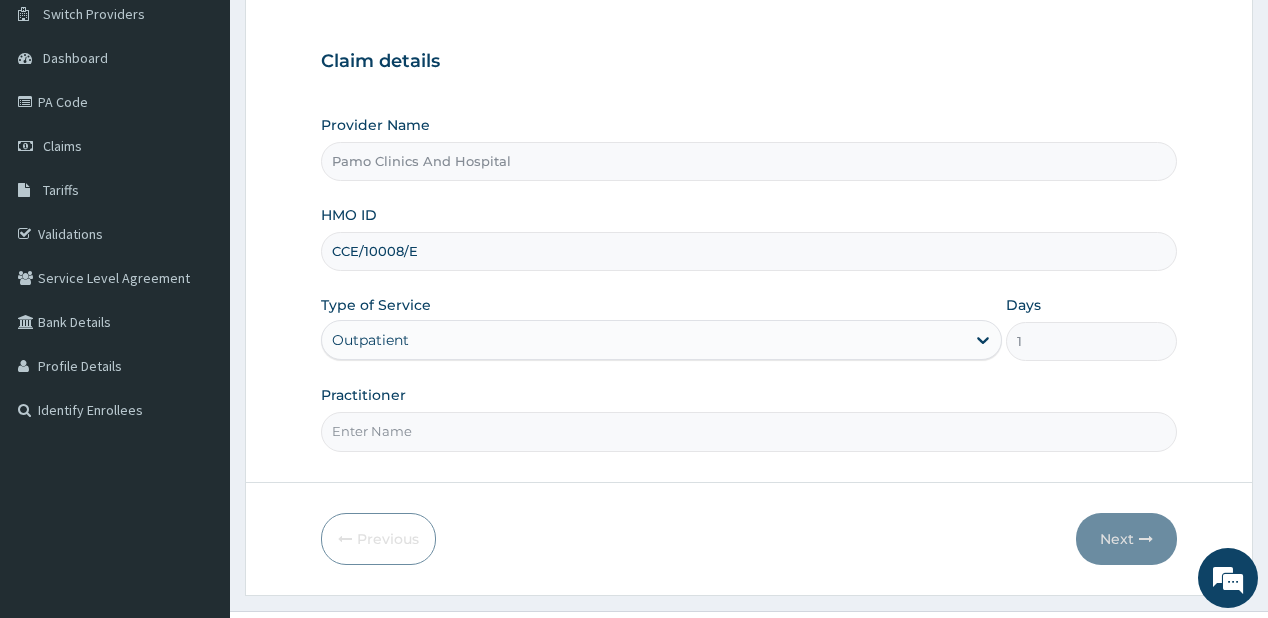 drag, startPoint x: 365, startPoint y: 436, endPoint x: 408, endPoint y: 410, distance: 50.24938 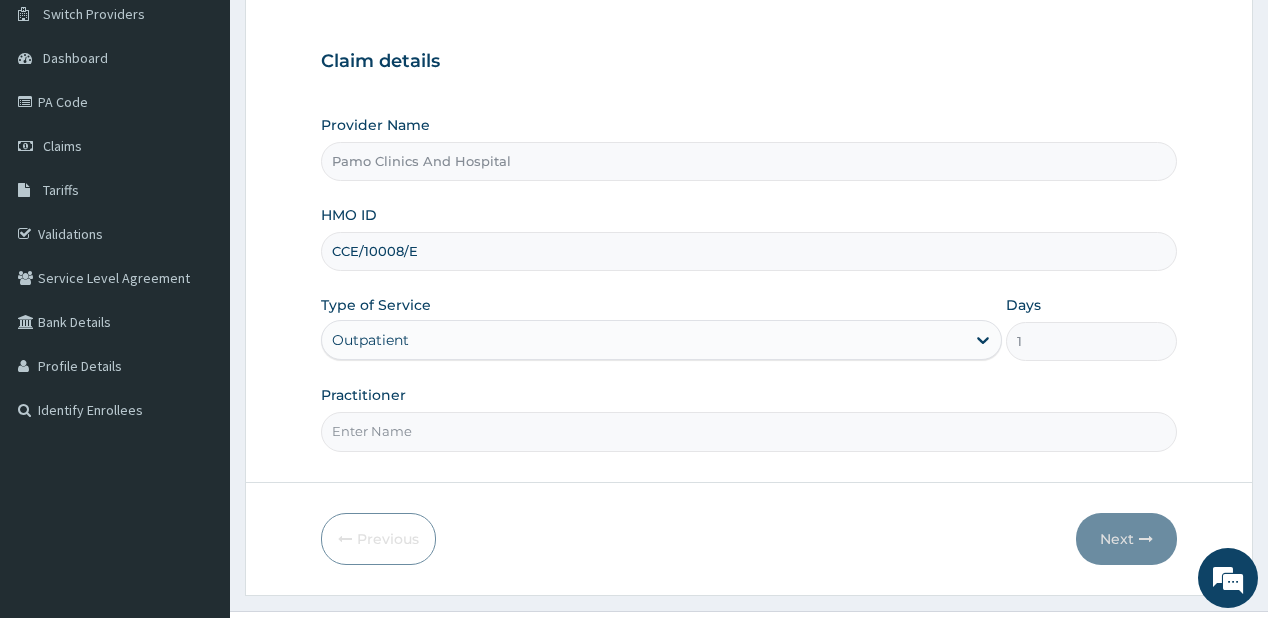 type on "DR FESTUS DAVIES" 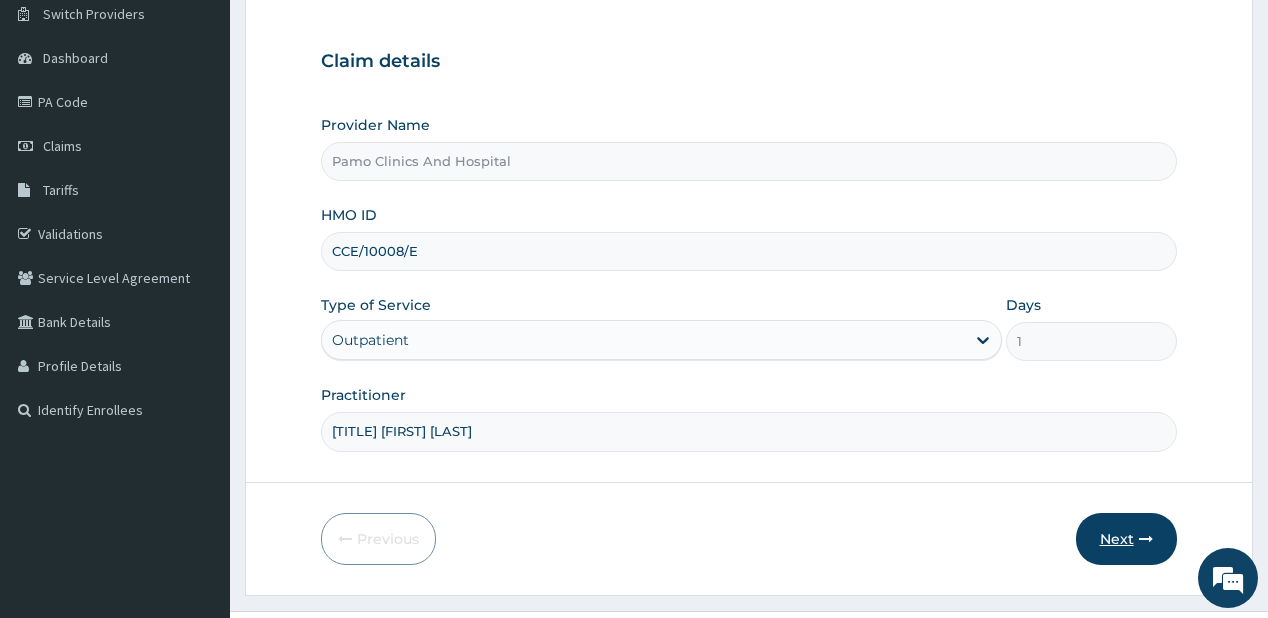 click on "Next" at bounding box center [1126, 539] 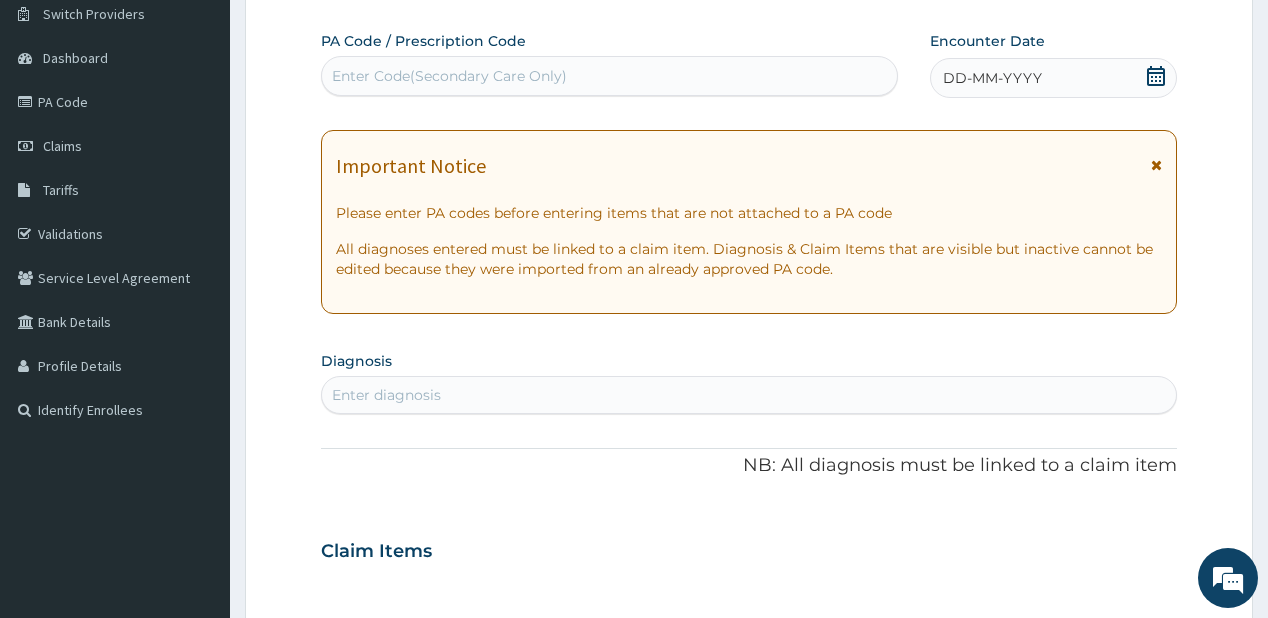 drag, startPoint x: 465, startPoint y: 82, endPoint x: 440, endPoint y: 68, distance: 28.653097 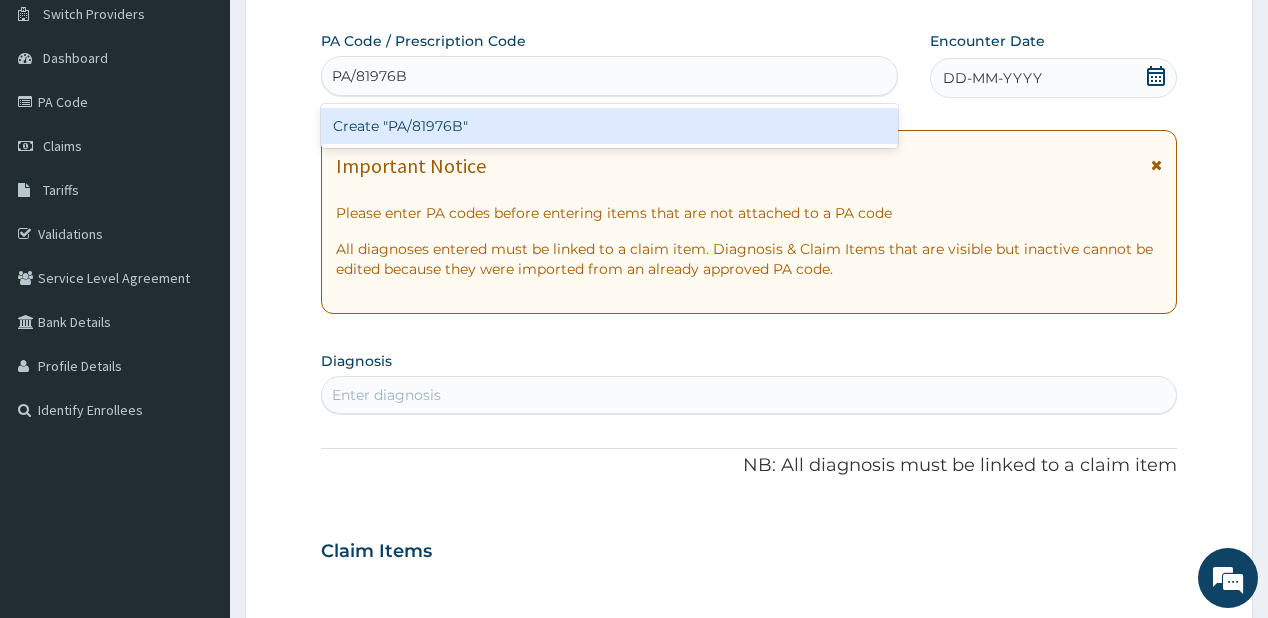 click on "Create "PA/81976B"" at bounding box center (609, 126) 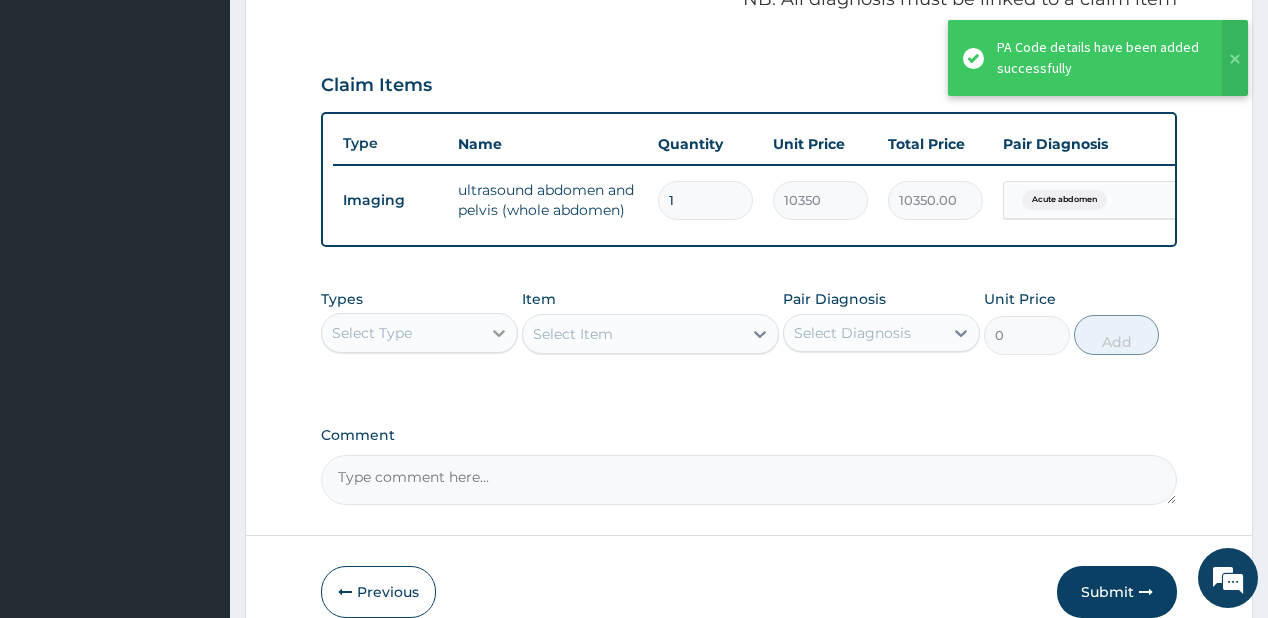 scroll, scrollTop: 680, scrollLeft: 0, axis: vertical 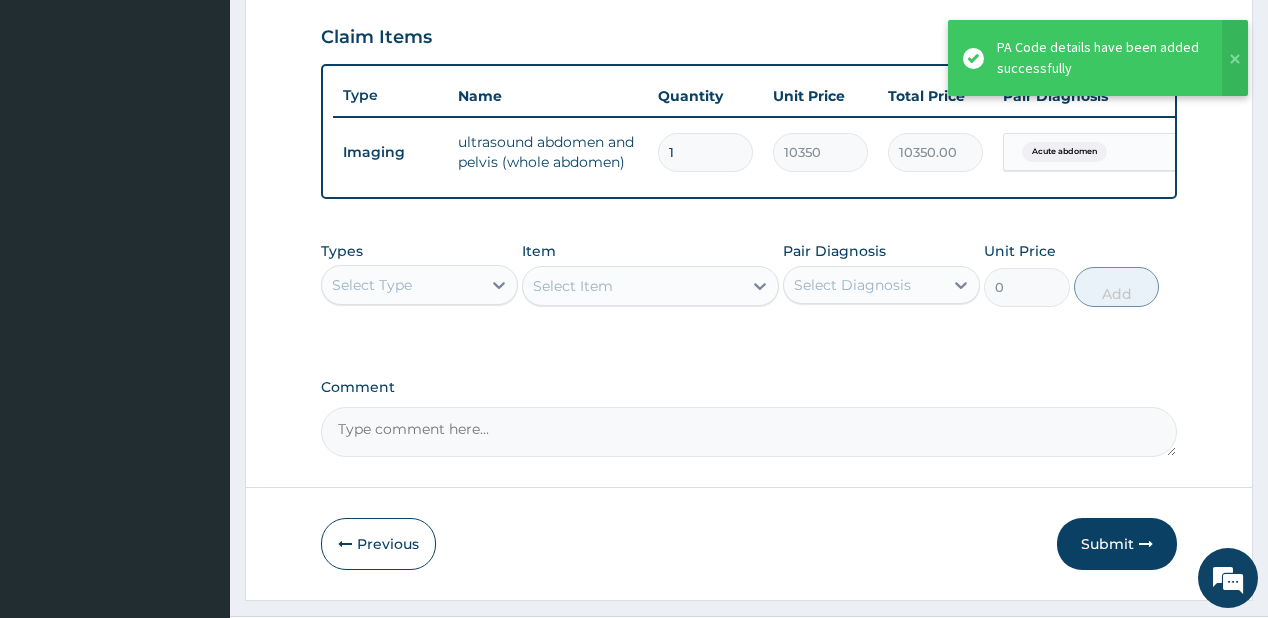 click on "Select Type" at bounding box center (401, 285) 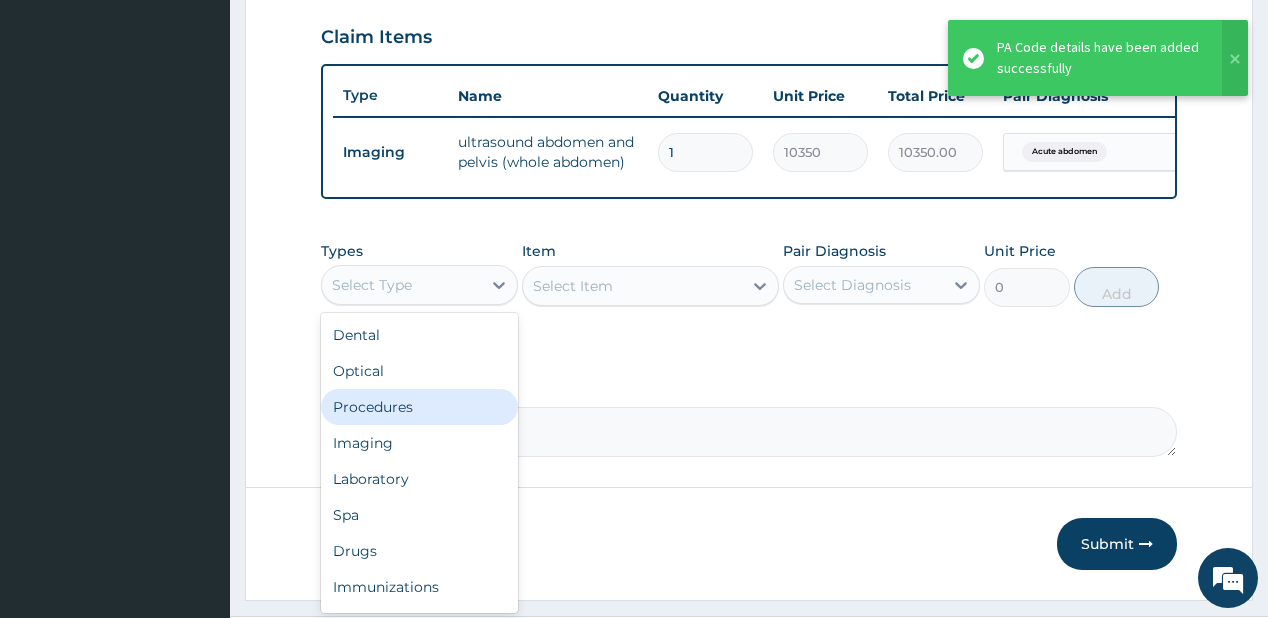 click on "Procedures" at bounding box center [419, 407] 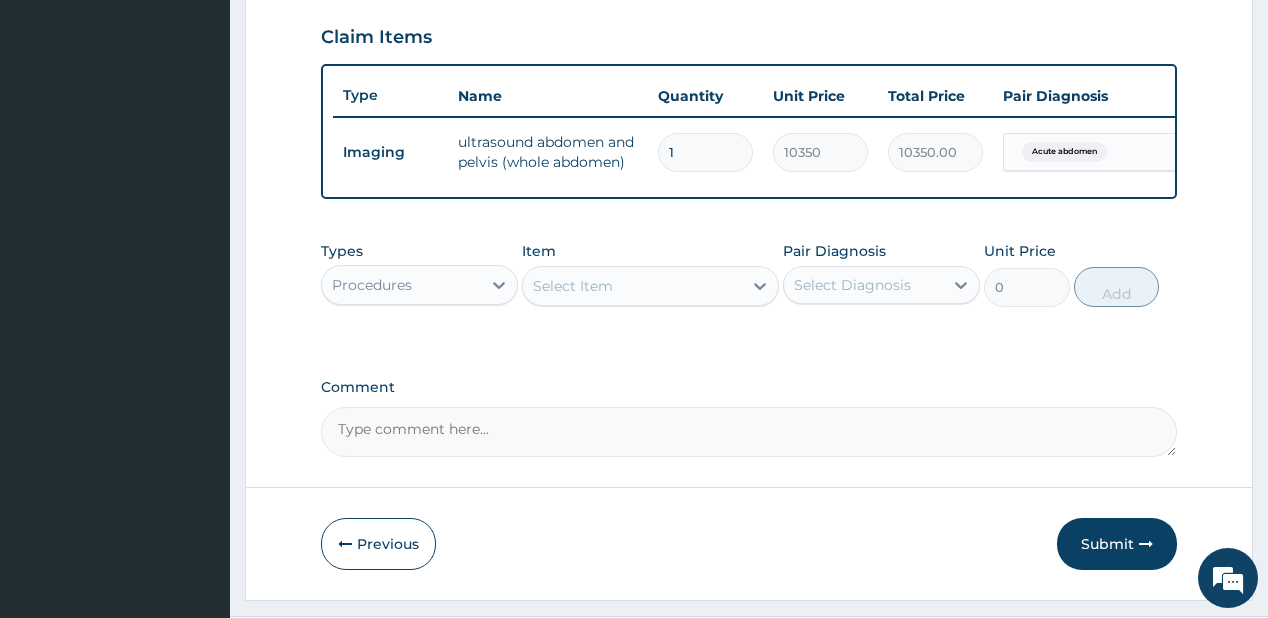 click on "Select Item" at bounding box center [632, 286] 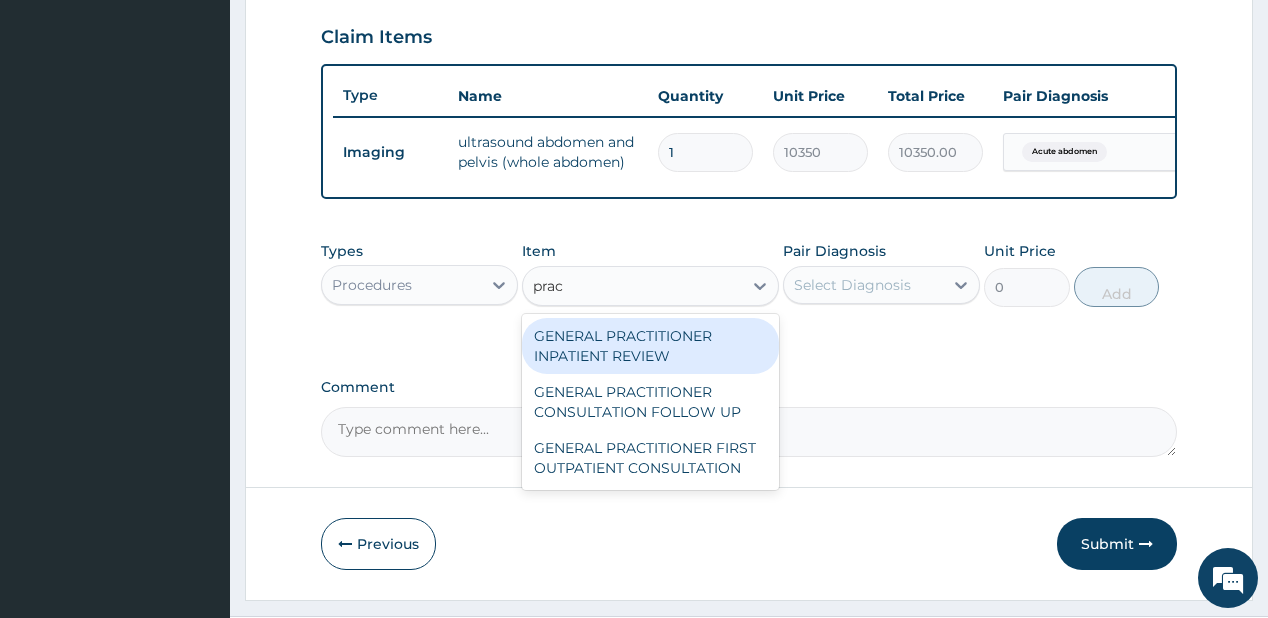 type on "pract" 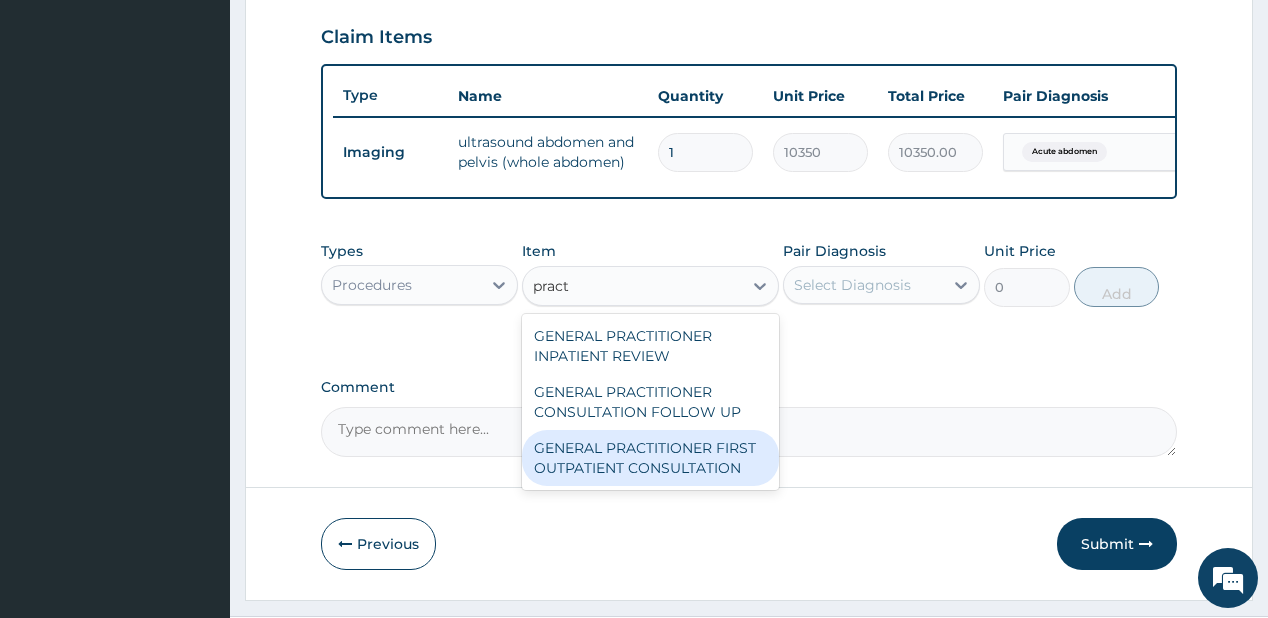 click on "GENERAL PRACTITIONER FIRST OUTPATIENT CONSULTATION" at bounding box center (650, 458) 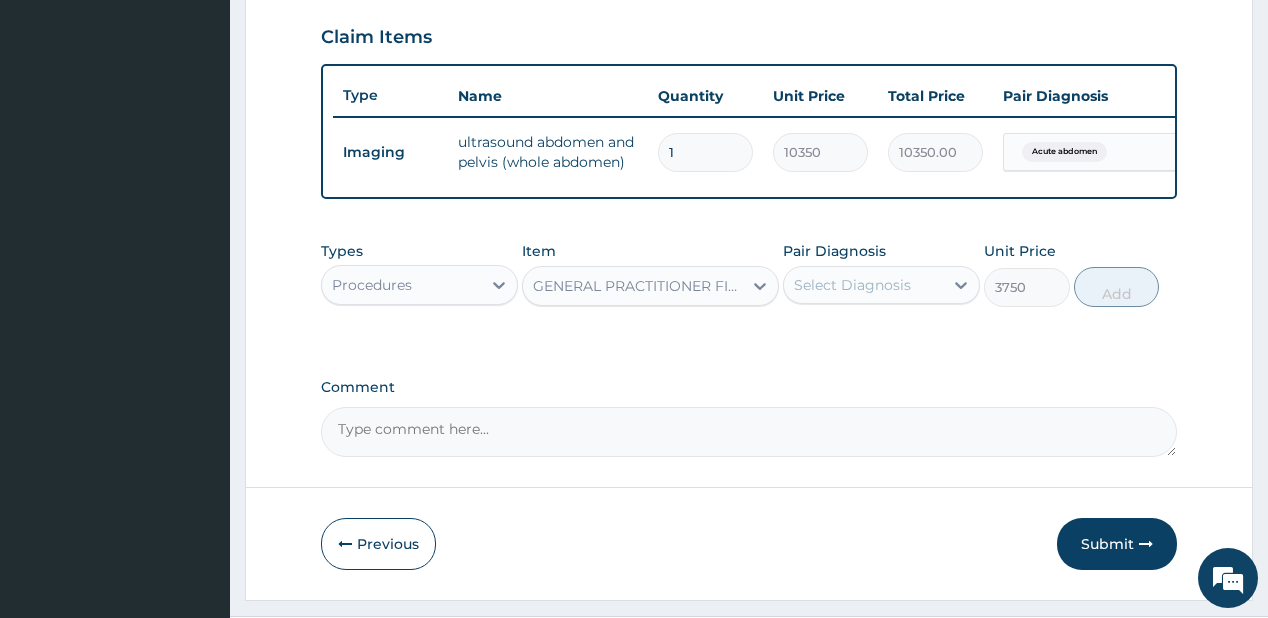 click on "Pair Diagnosis Select Diagnosis" at bounding box center (881, 274) 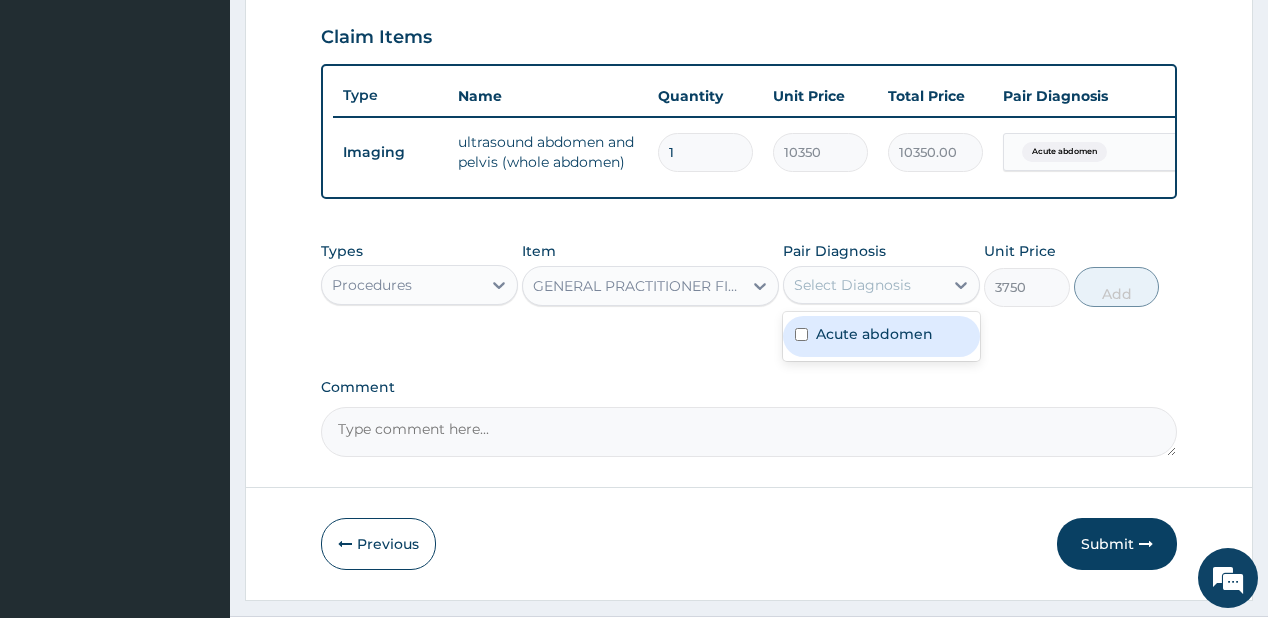 drag, startPoint x: 851, startPoint y: 364, endPoint x: 1024, endPoint y: 298, distance: 185.1621 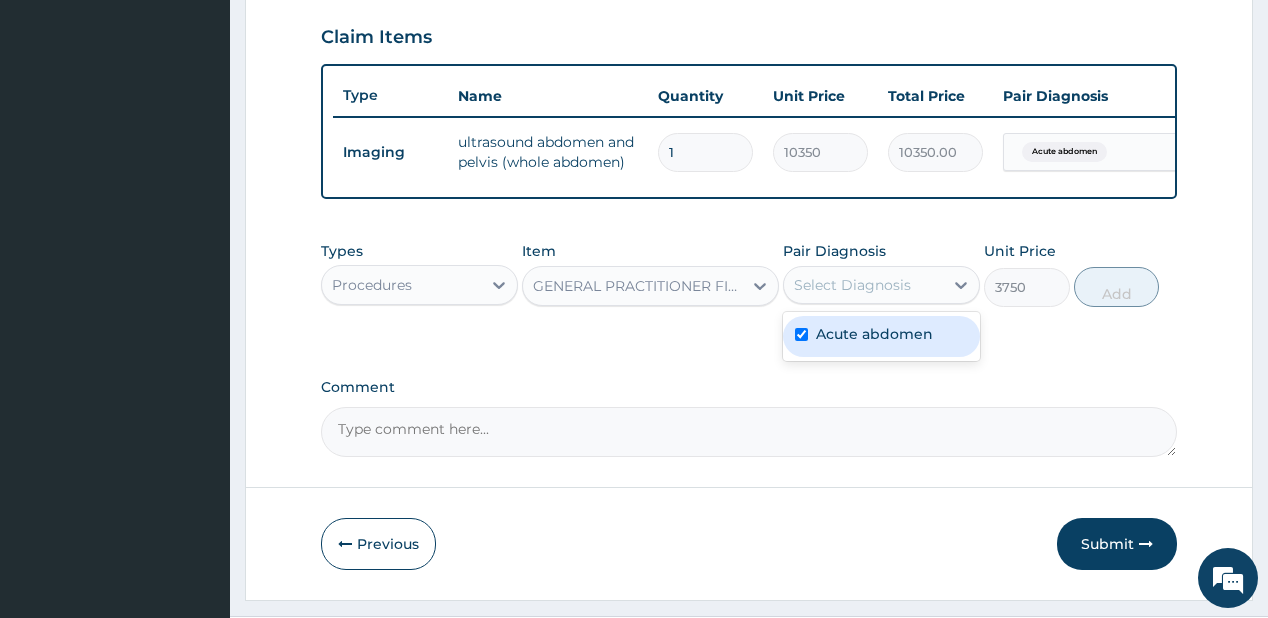 checkbox on "true" 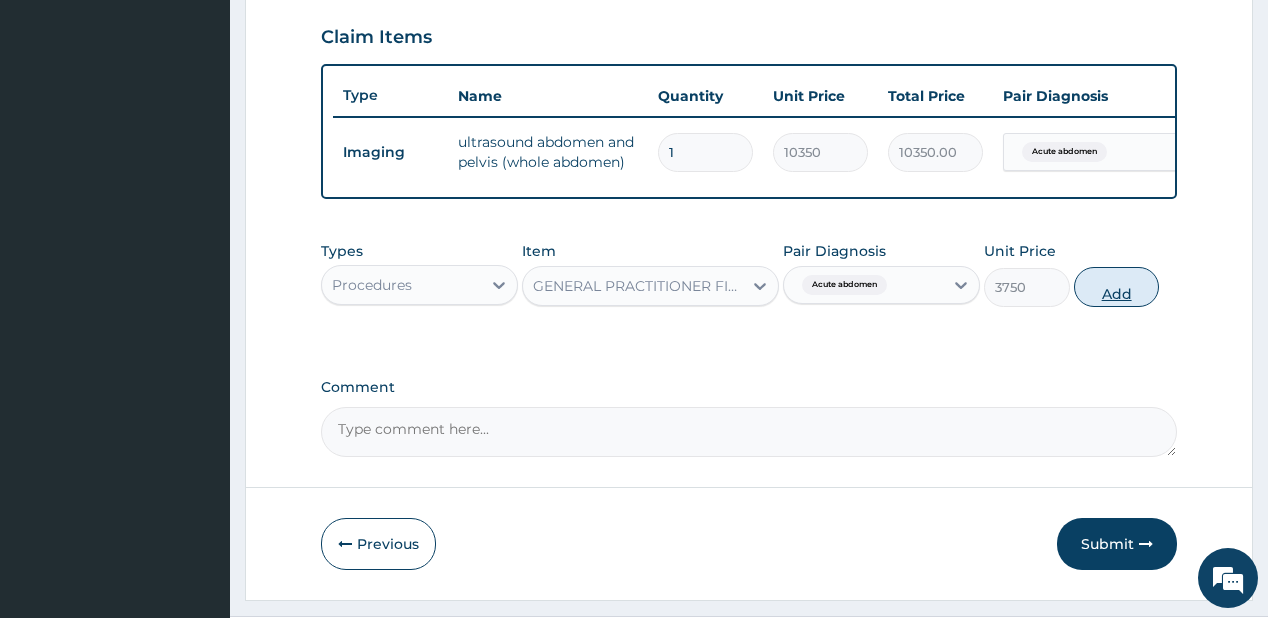 click on "Add" at bounding box center [1117, 287] 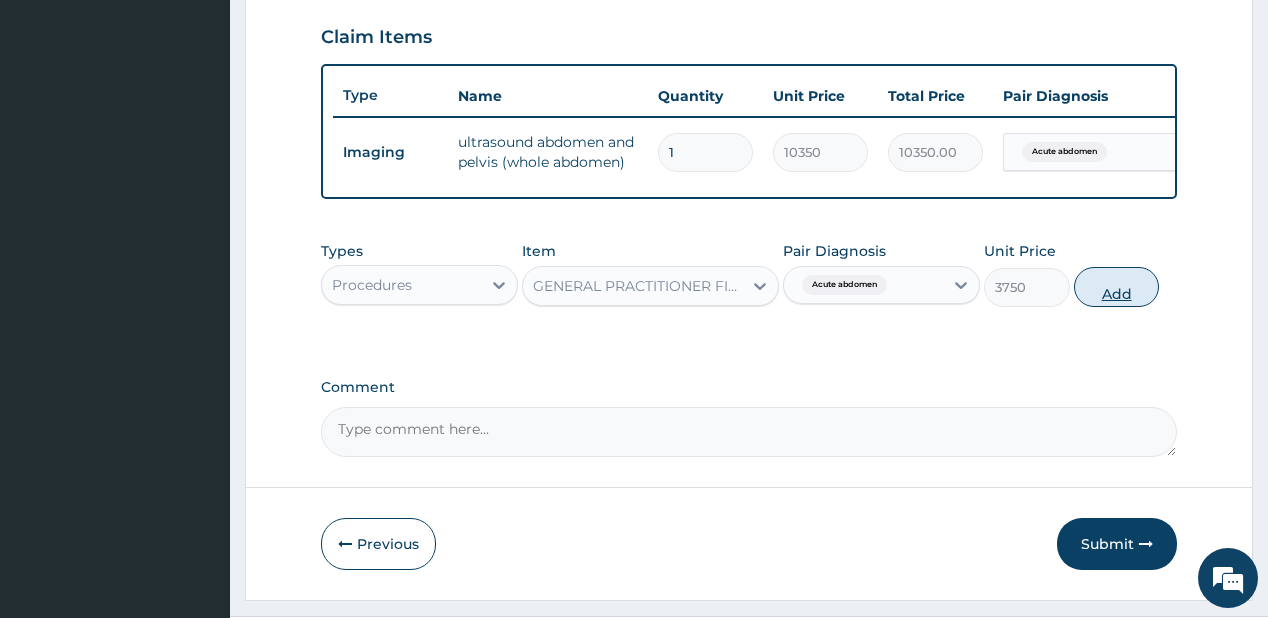 type on "0" 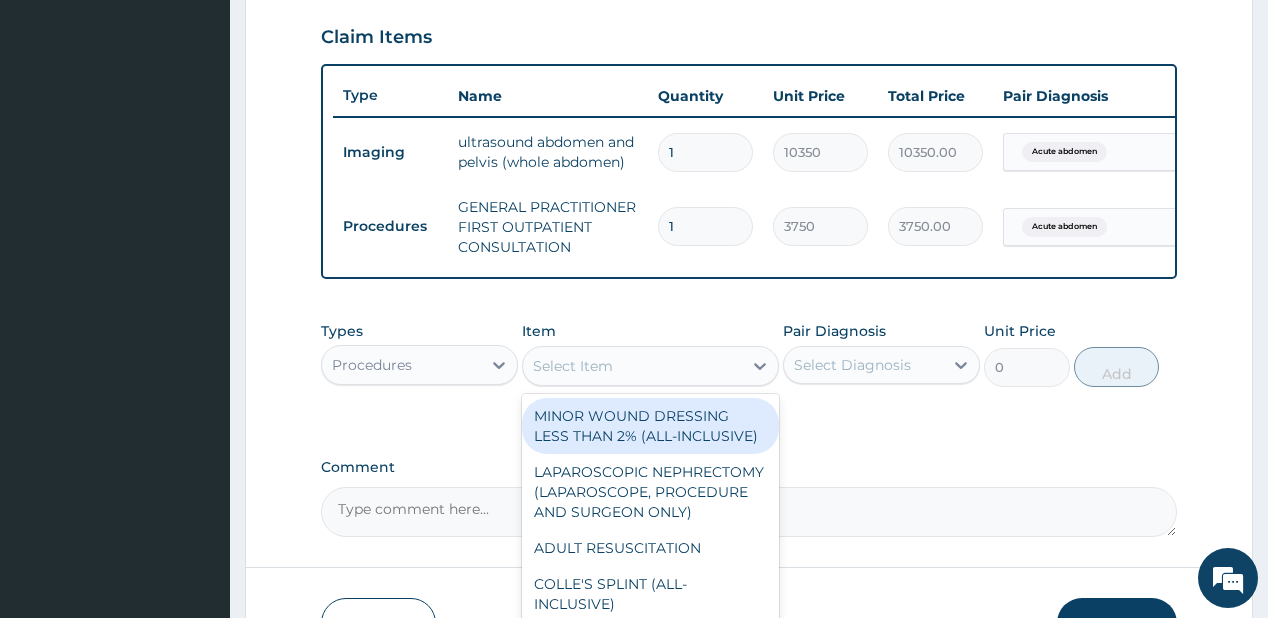 click on "Select Item" at bounding box center (632, 366) 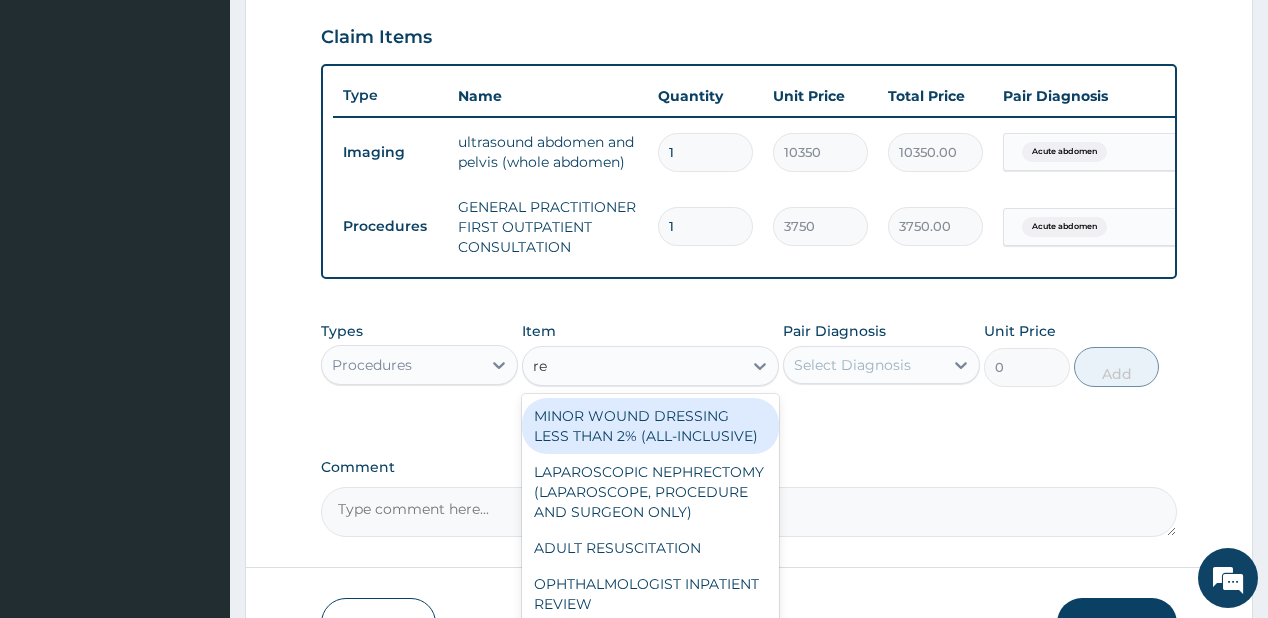 type on "reg" 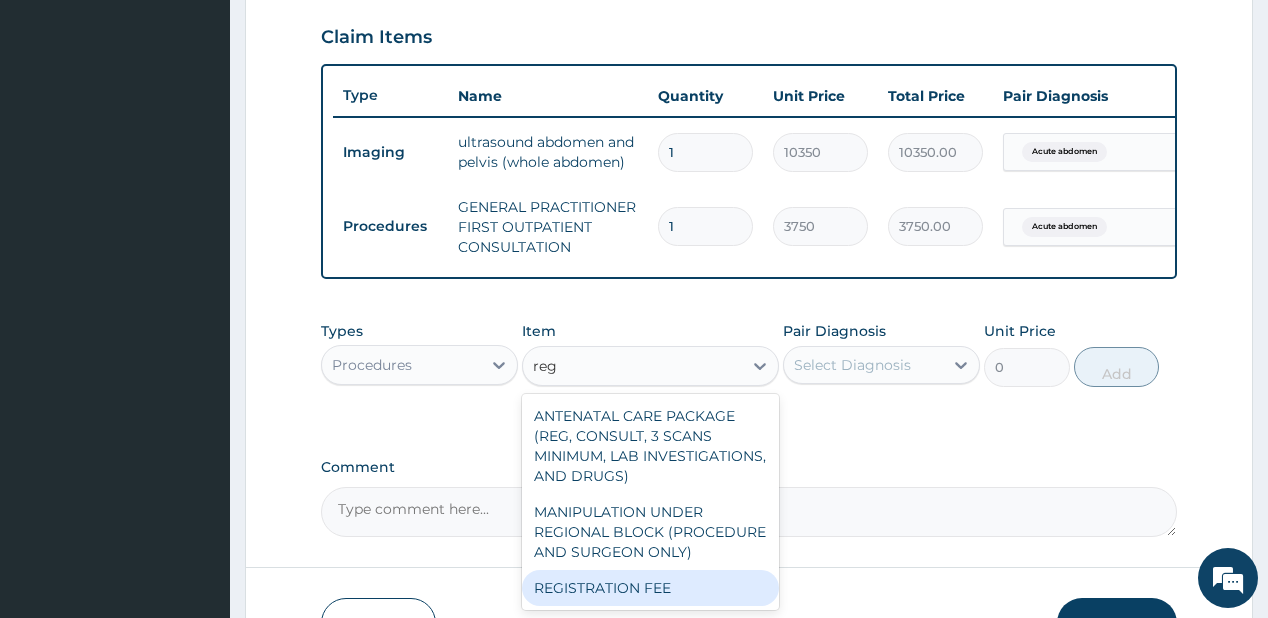 drag, startPoint x: 608, startPoint y: 606, endPoint x: 642, endPoint y: 569, distance: 50.24938 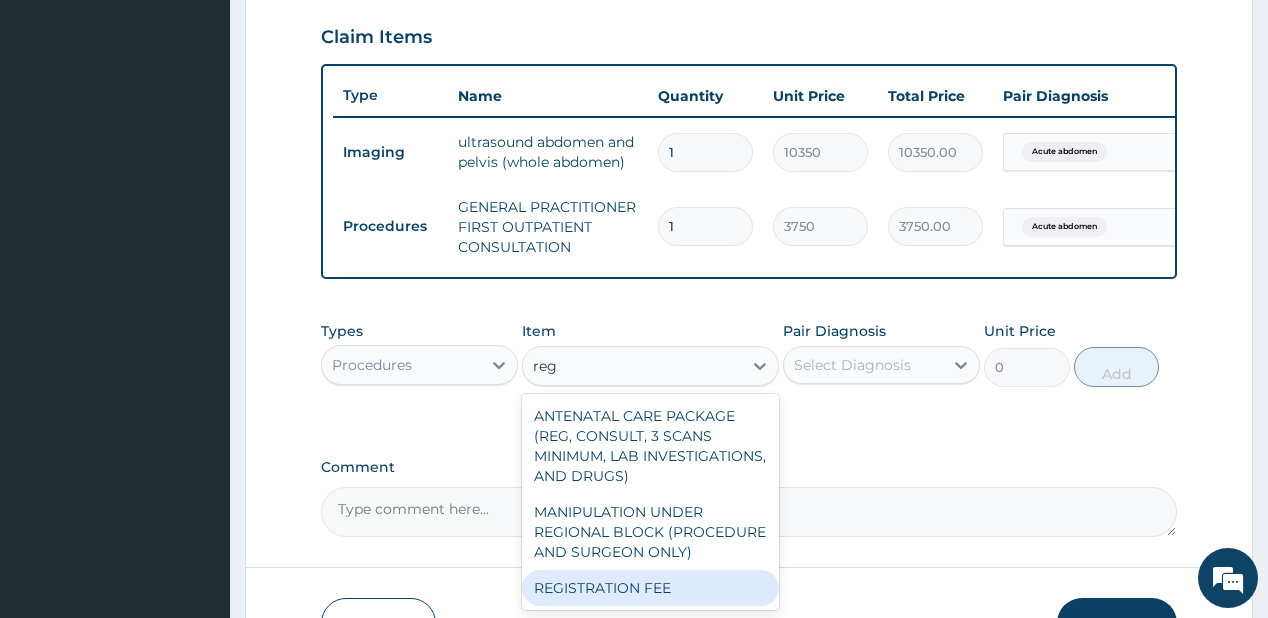 click on "REGISTRATION FEE" at bounding box center (650, 588) 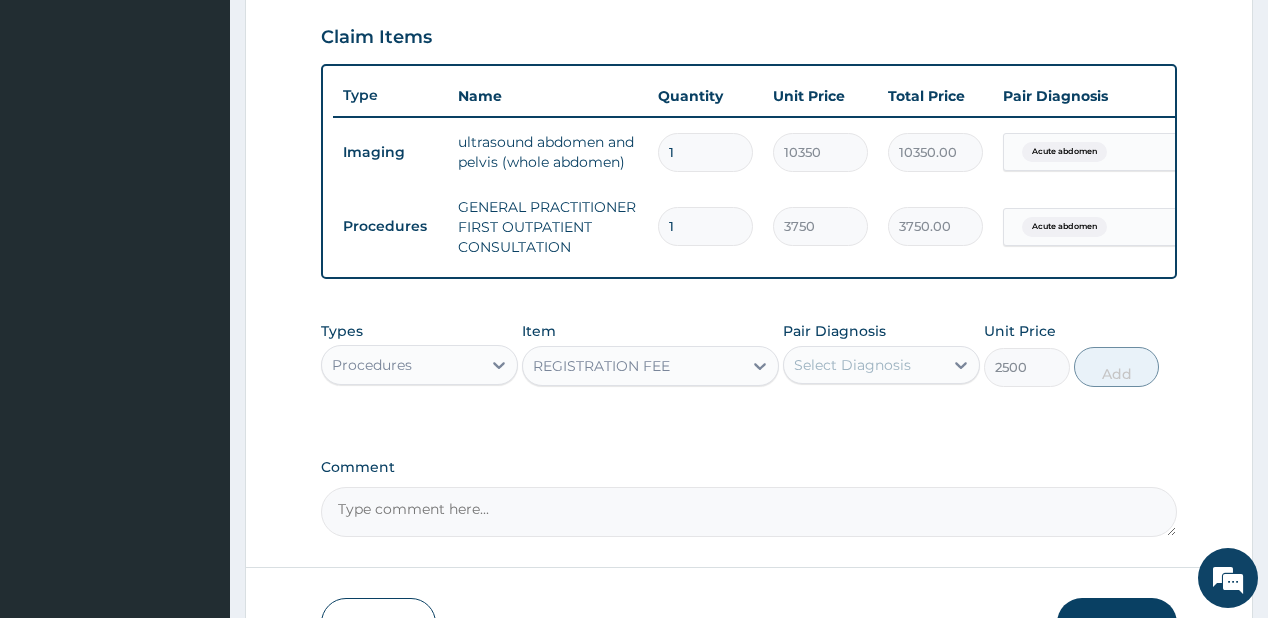 click on "Select Diagnosis" at bounding box center [852, 365] 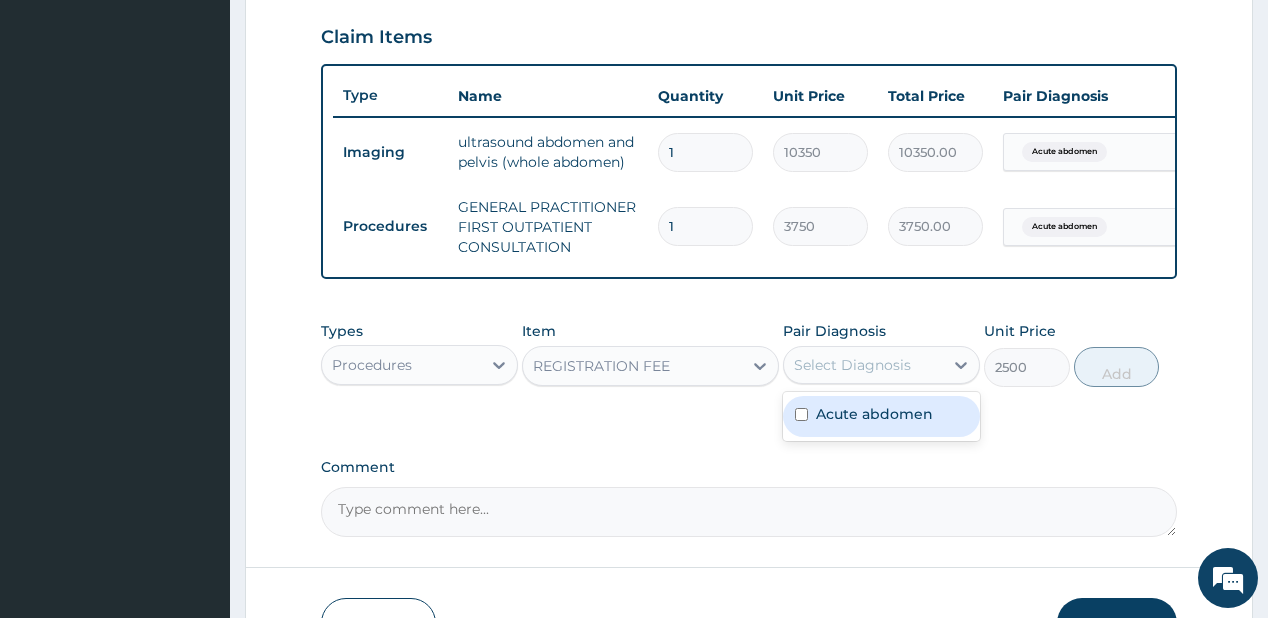 drag, startPoint x: 872, startPoint y: 422, endPoint x: 988, endPoint y: 377, distance: 124.42267 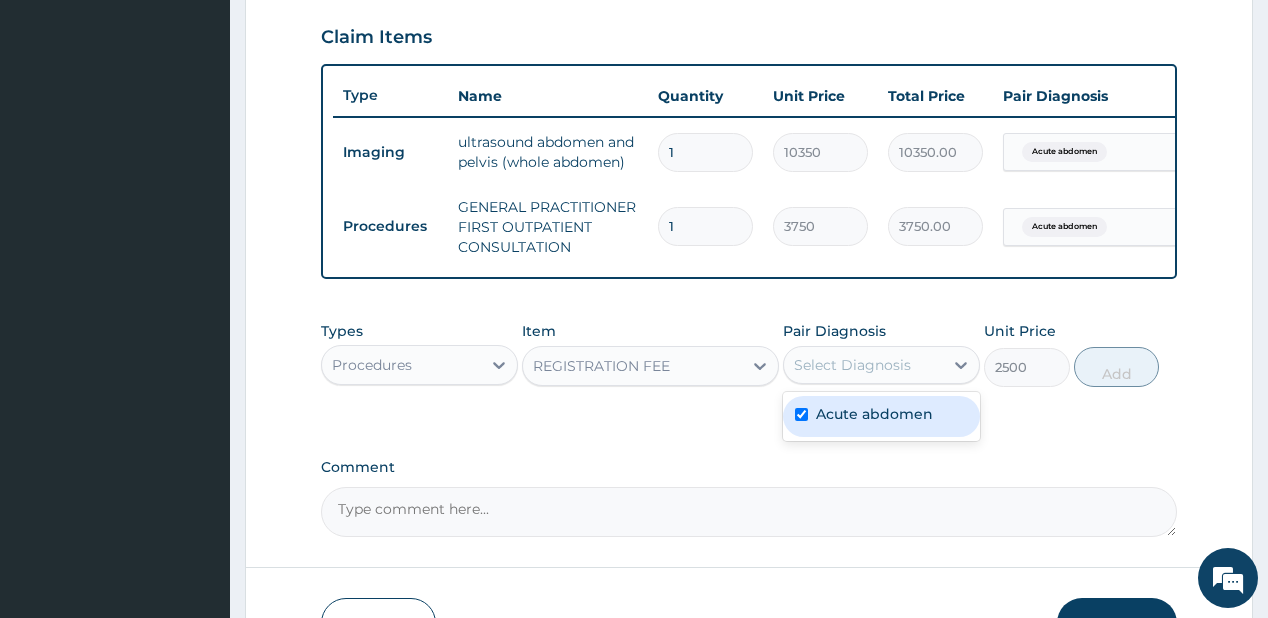checkbox on "true" 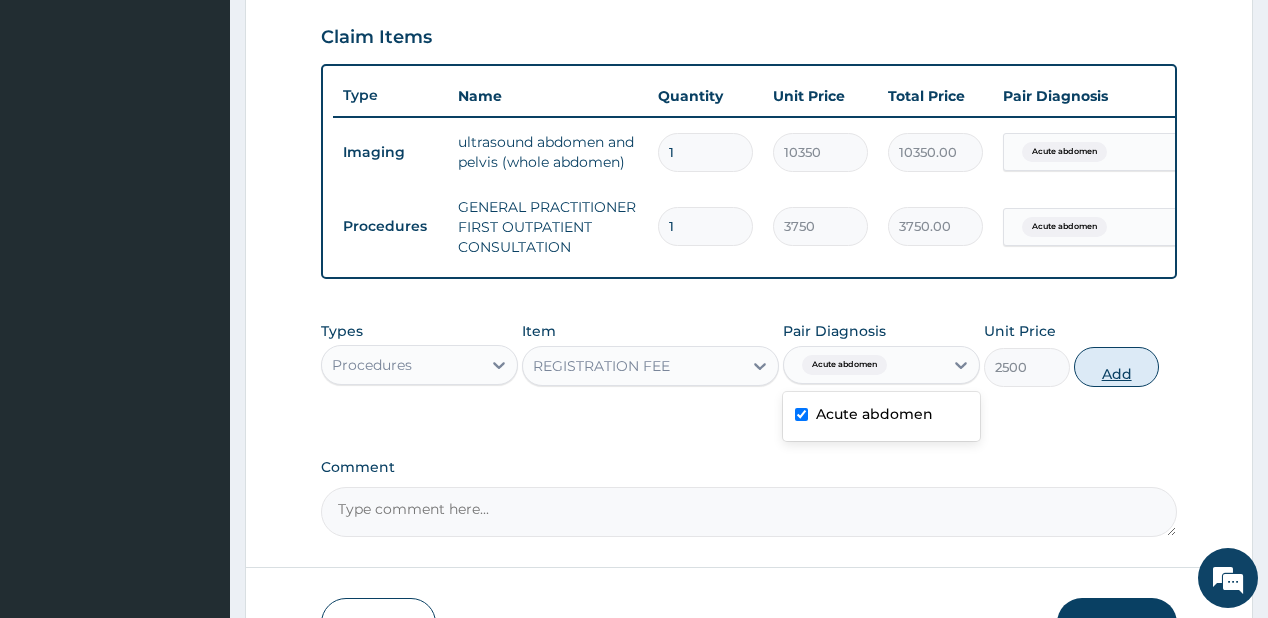 click on "Add" at bounding box center (1117, 367) 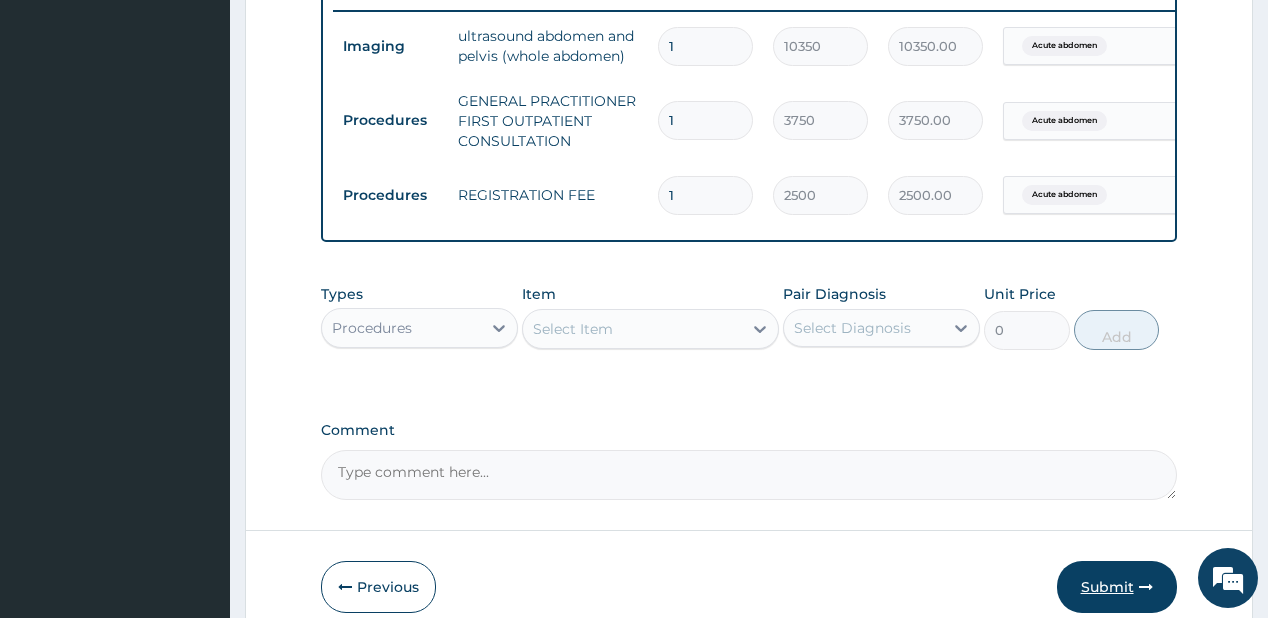 scroll, scrollTop: 840, scrollLeft: 0, axis: vertical 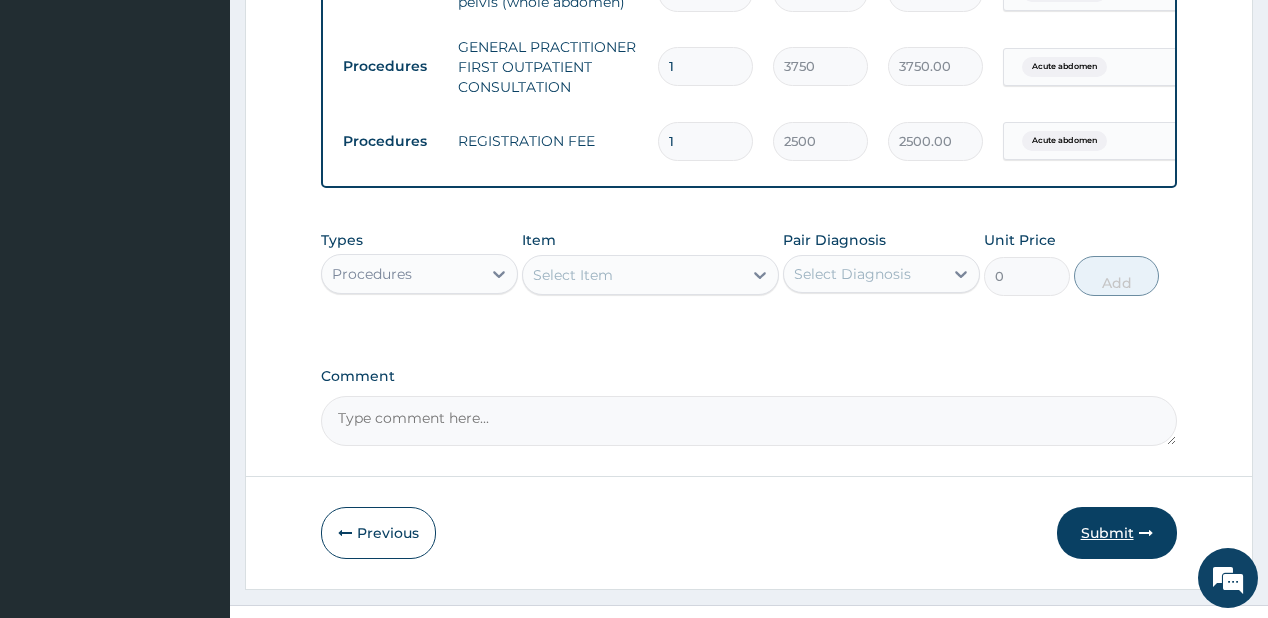 click on "Submit" at bounding box center [1117, 533] 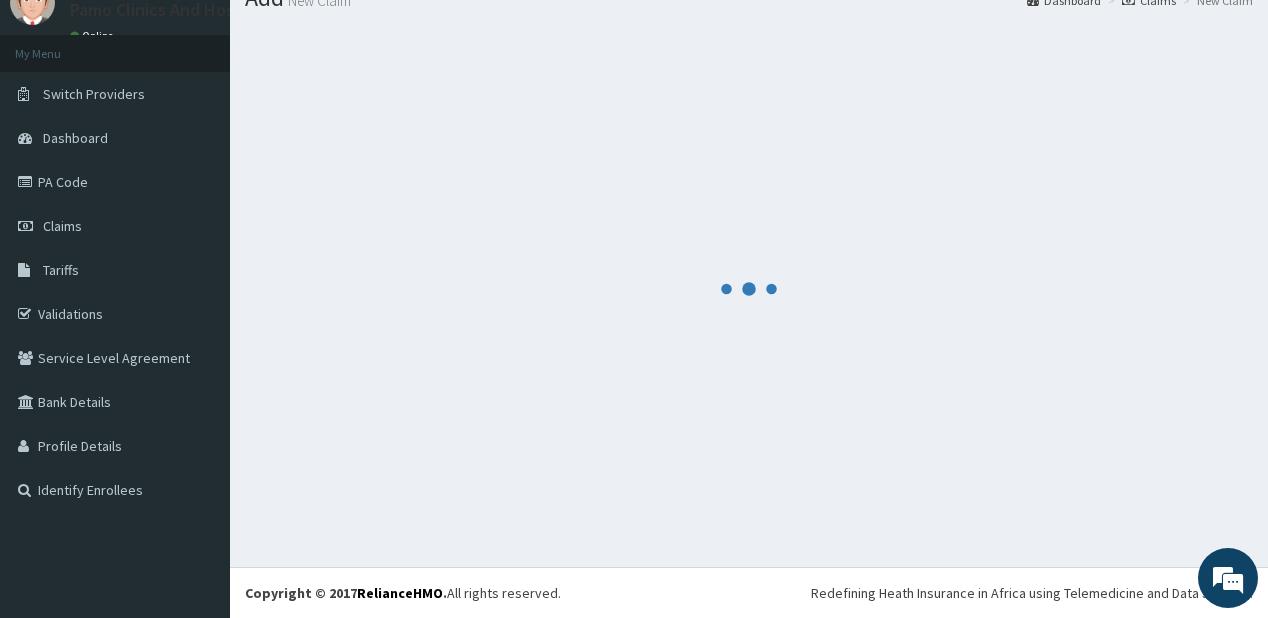 scroll, scrollTop: 79, scrollLeft: 0, axis: vertical 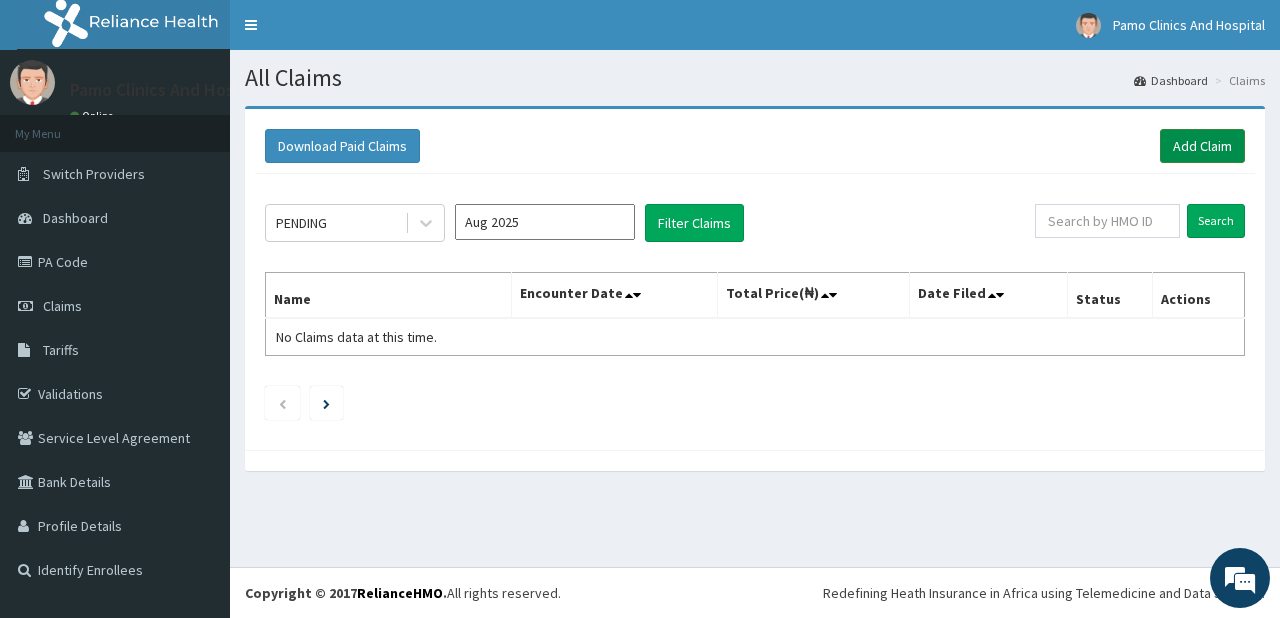 click on "Add Claim" at bounding box center [1202, 146] 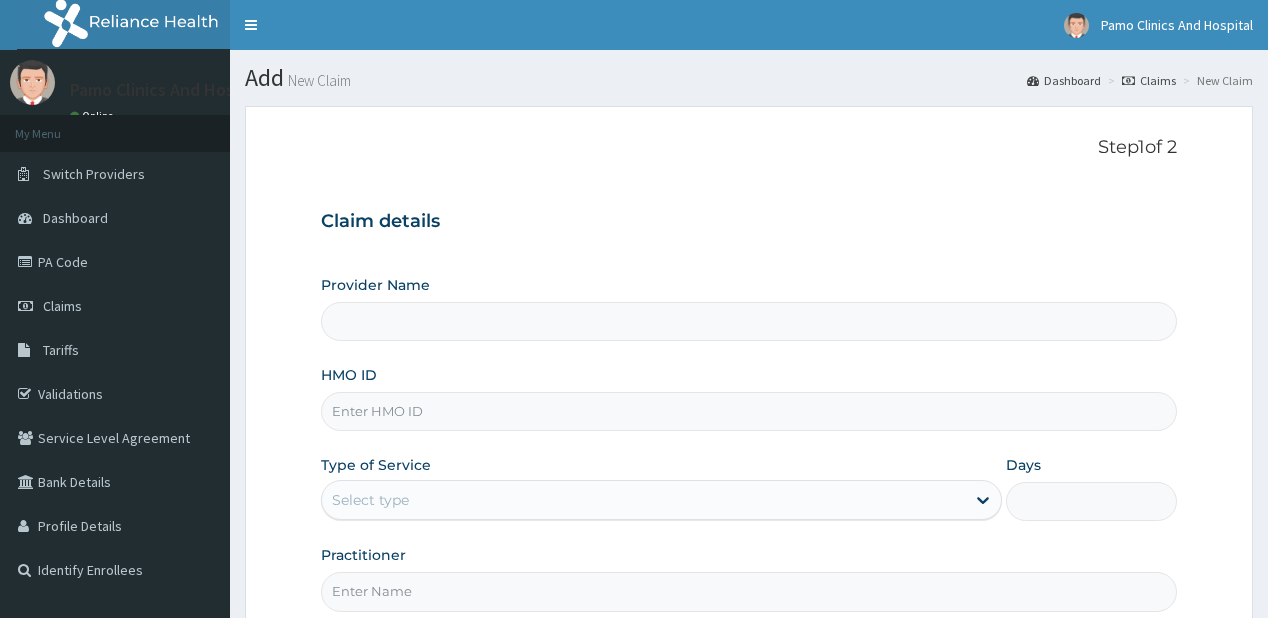 scroll, scrollTop: 0, scrollLeft: 0, axis: both 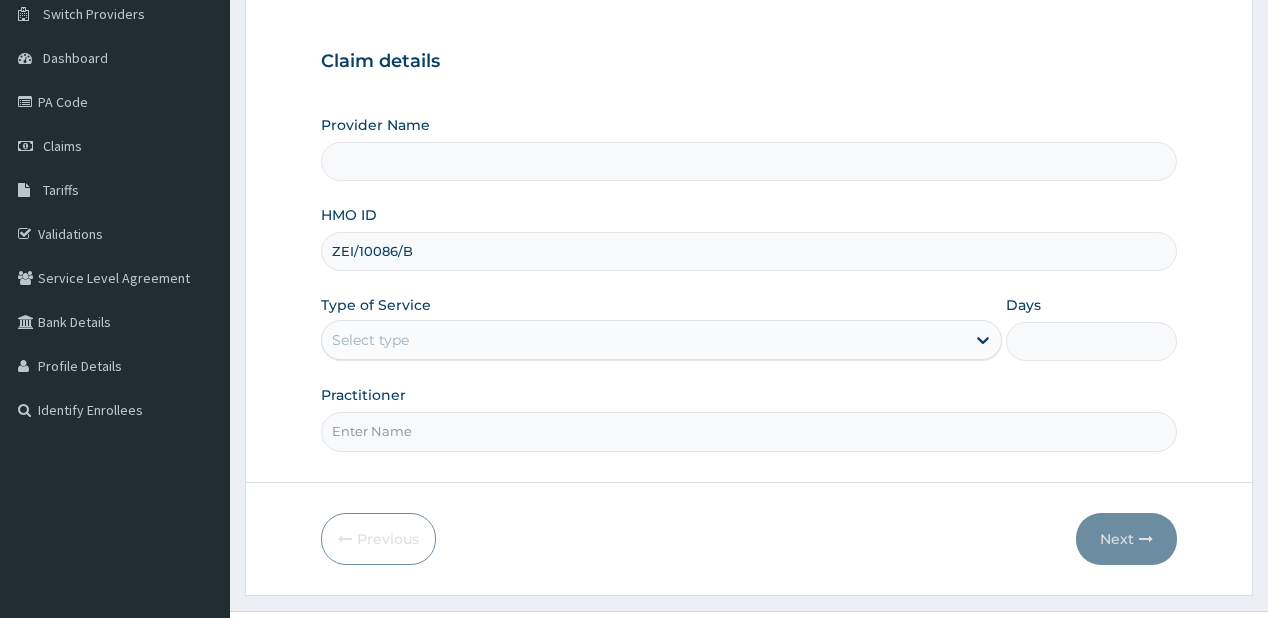 type on "ZEI/10086/B" 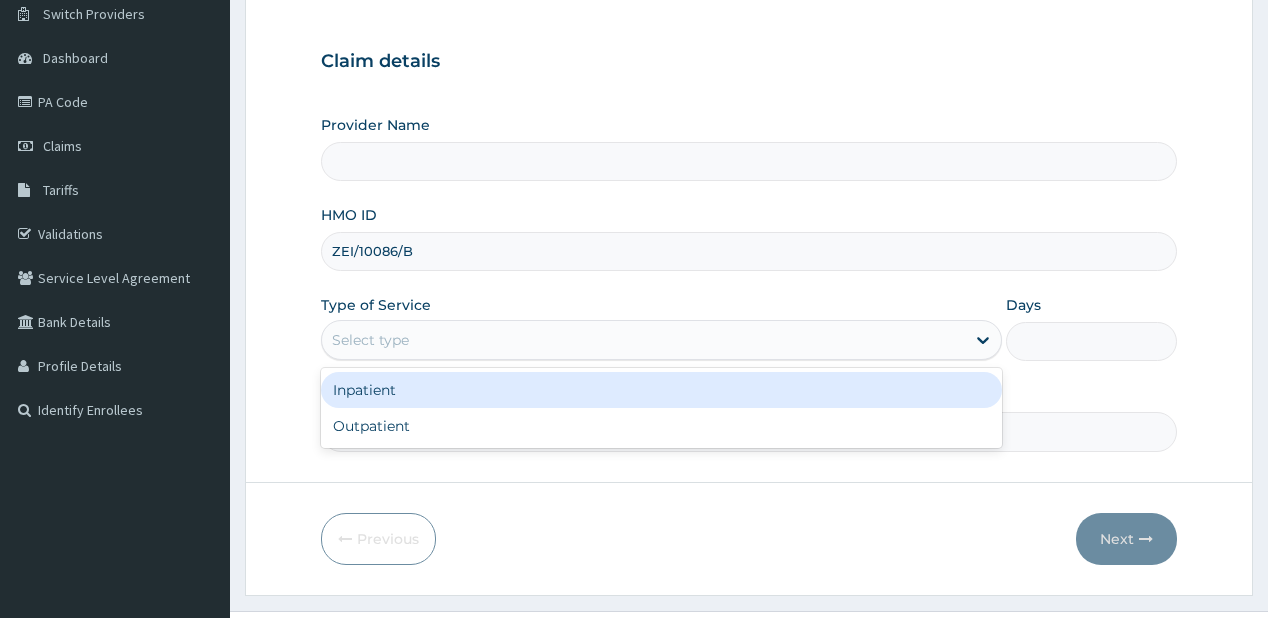 click on "Select type" at bounding box center (370, 340) 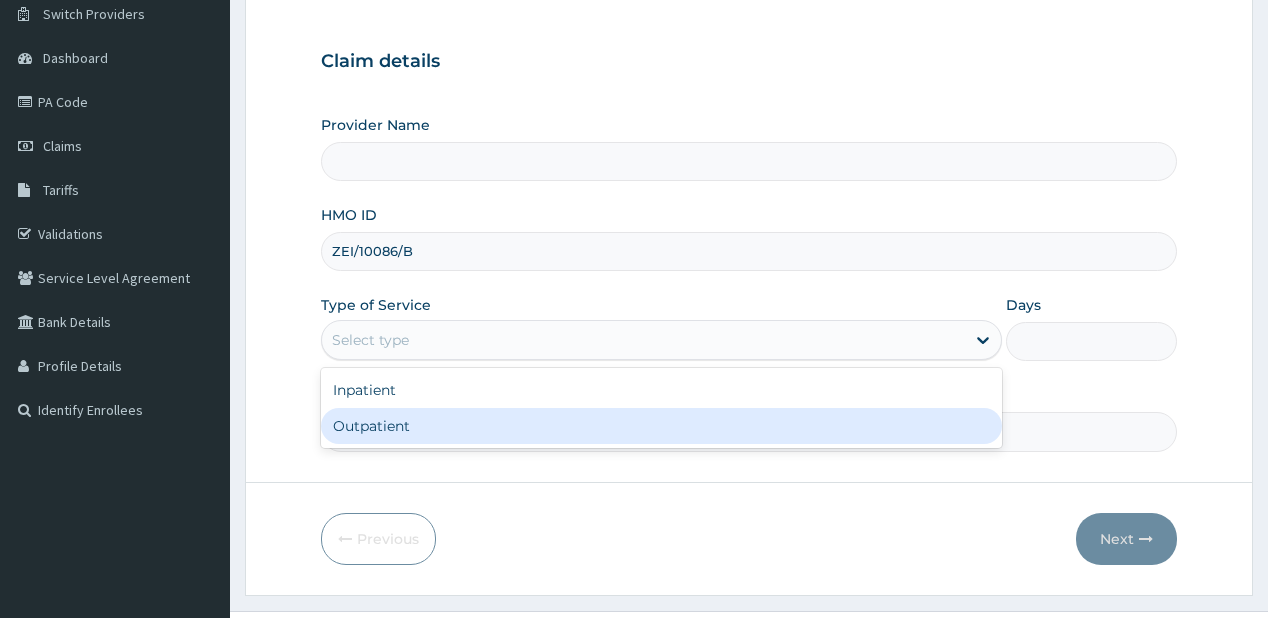 click on "Outpatient" at bounding box center (661, 426) 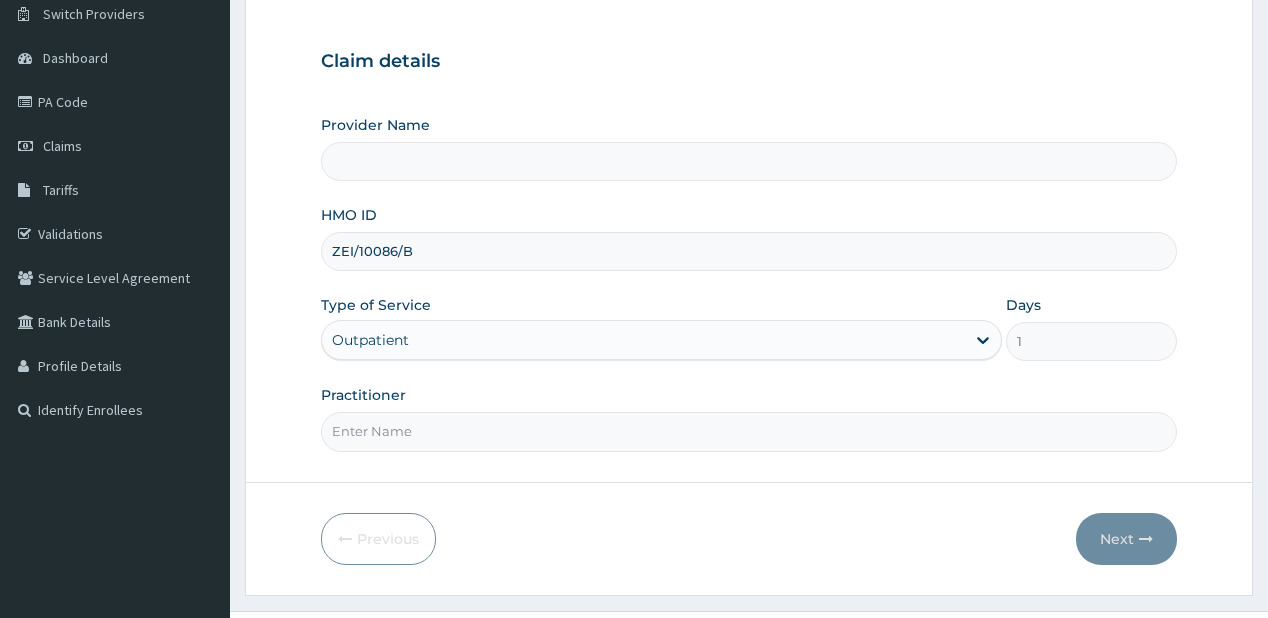 click on "Practitioner" at bounding box center [748, 431] 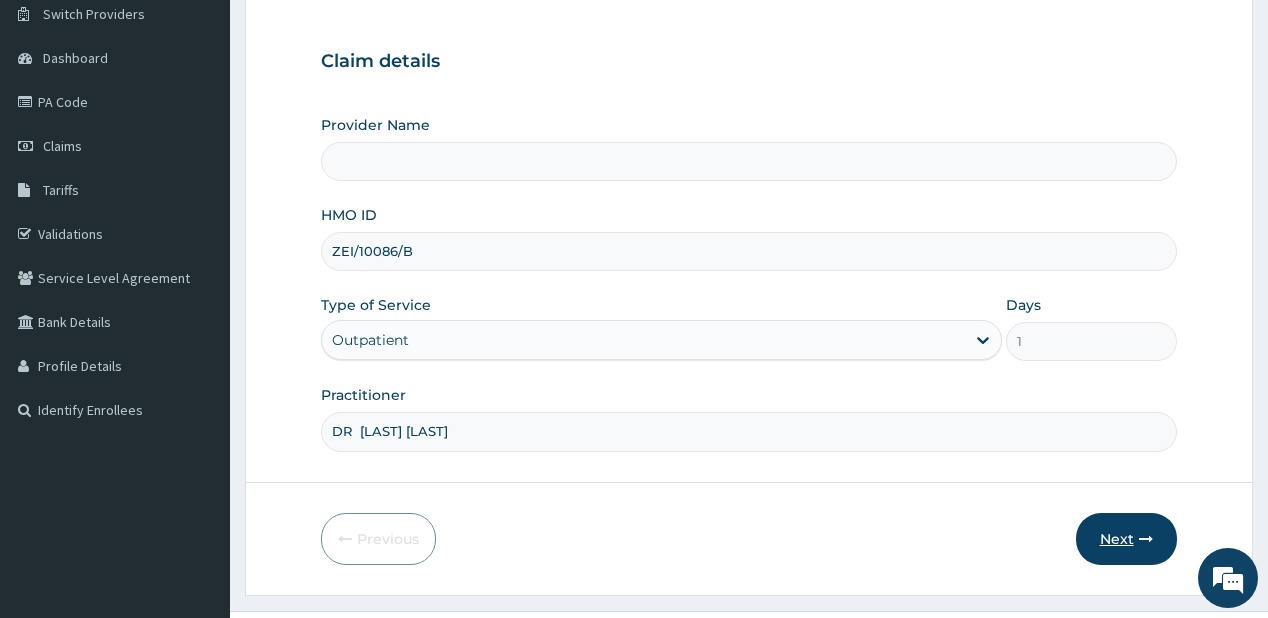 click on "Next" at bounding box center [1126, 539] 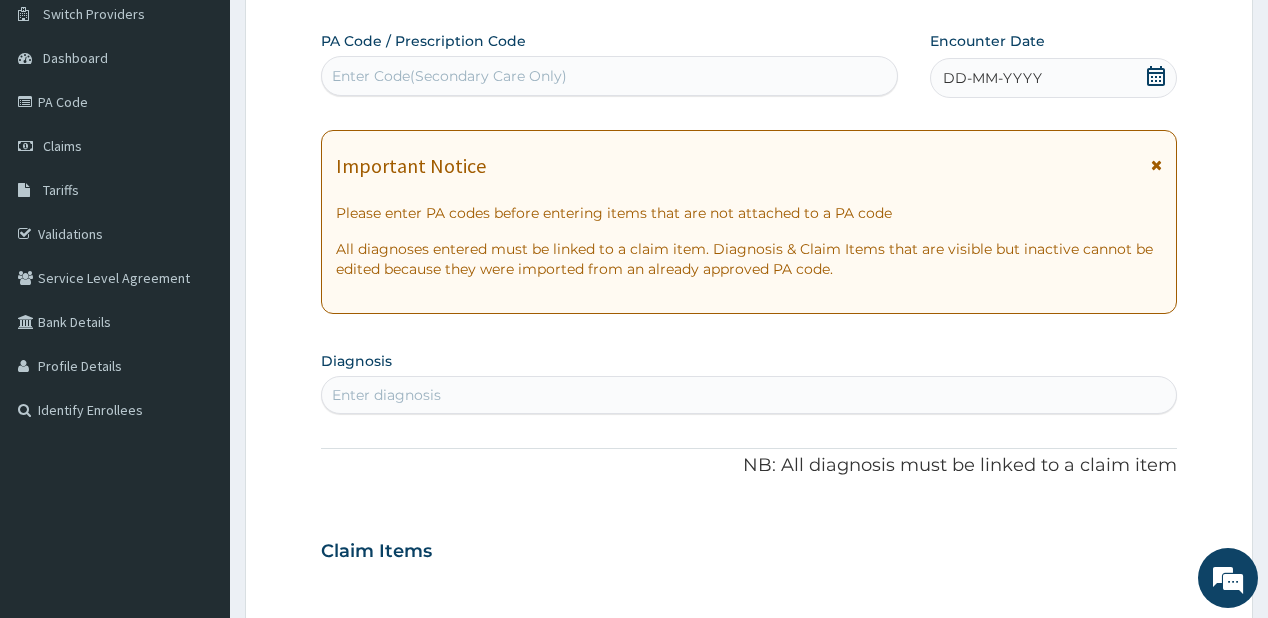 click on "DD-MM-YYYY" at bounding box center [992, 78] 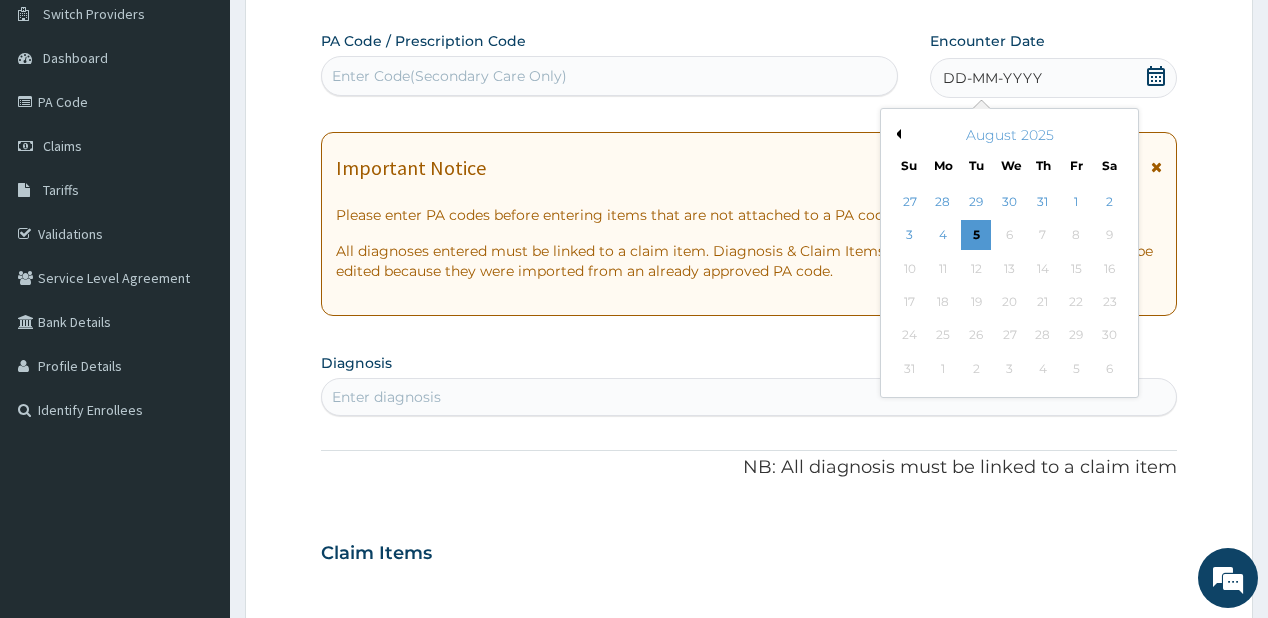 click on "Previous Month" at bounding box center [896, 134] 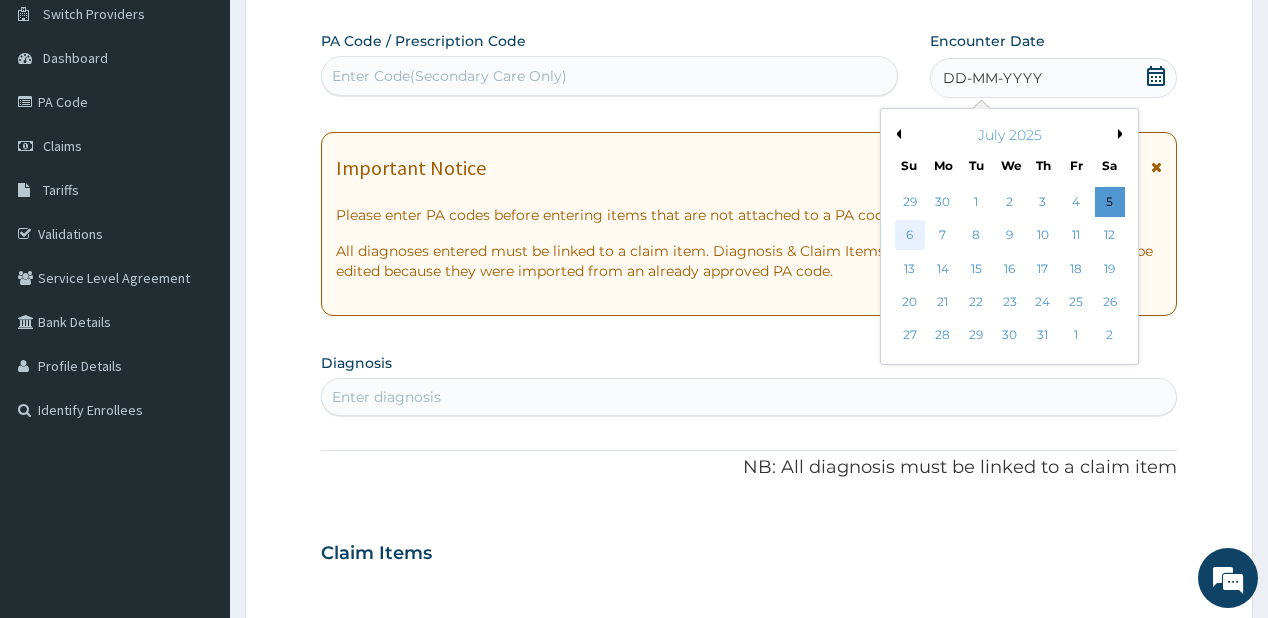 click on "6" at bounding box center [909, 236] 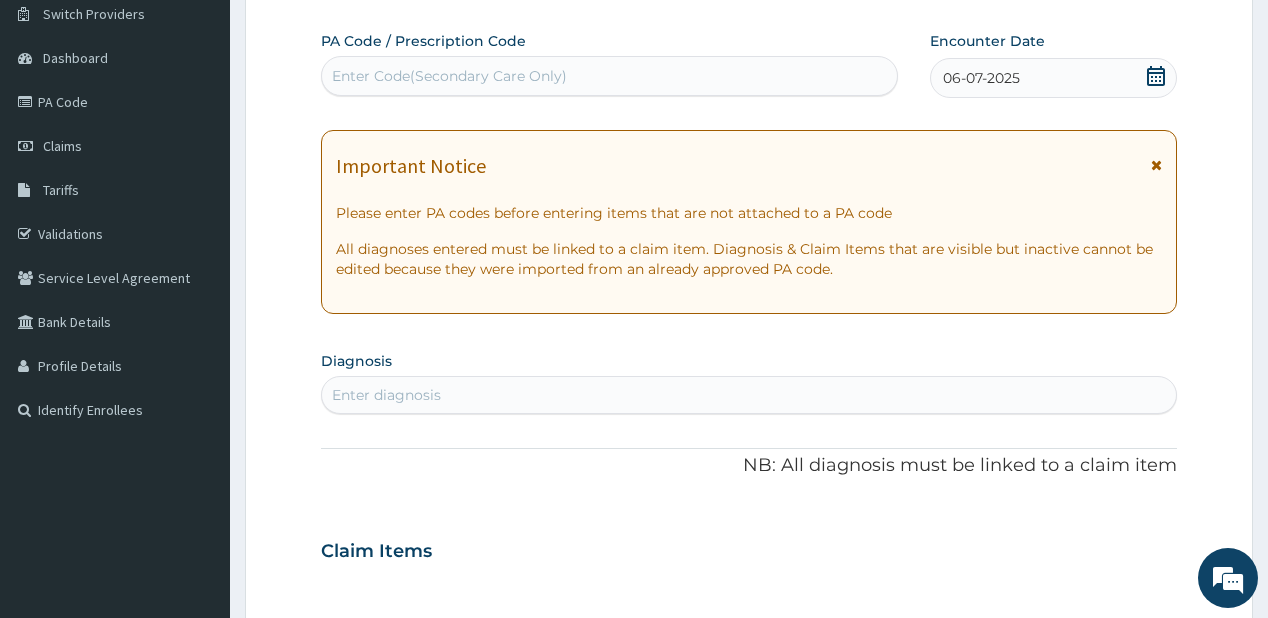 click on "Enter diagnosis" at bounding box center (386, 395) 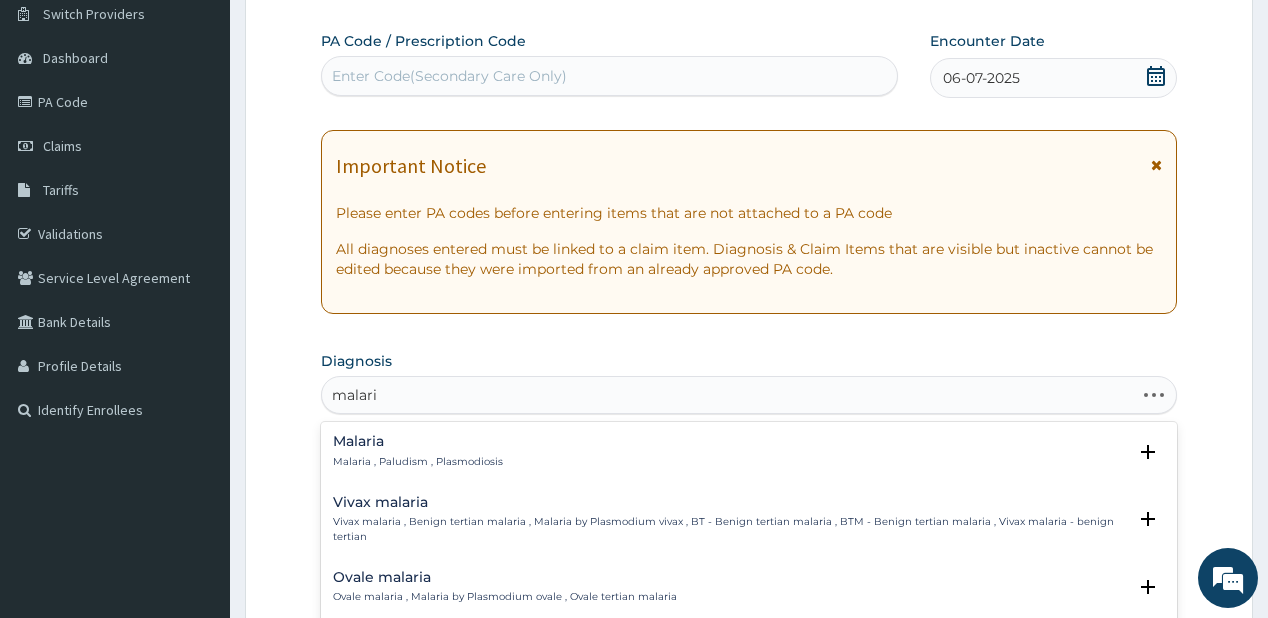 type on "malaria" 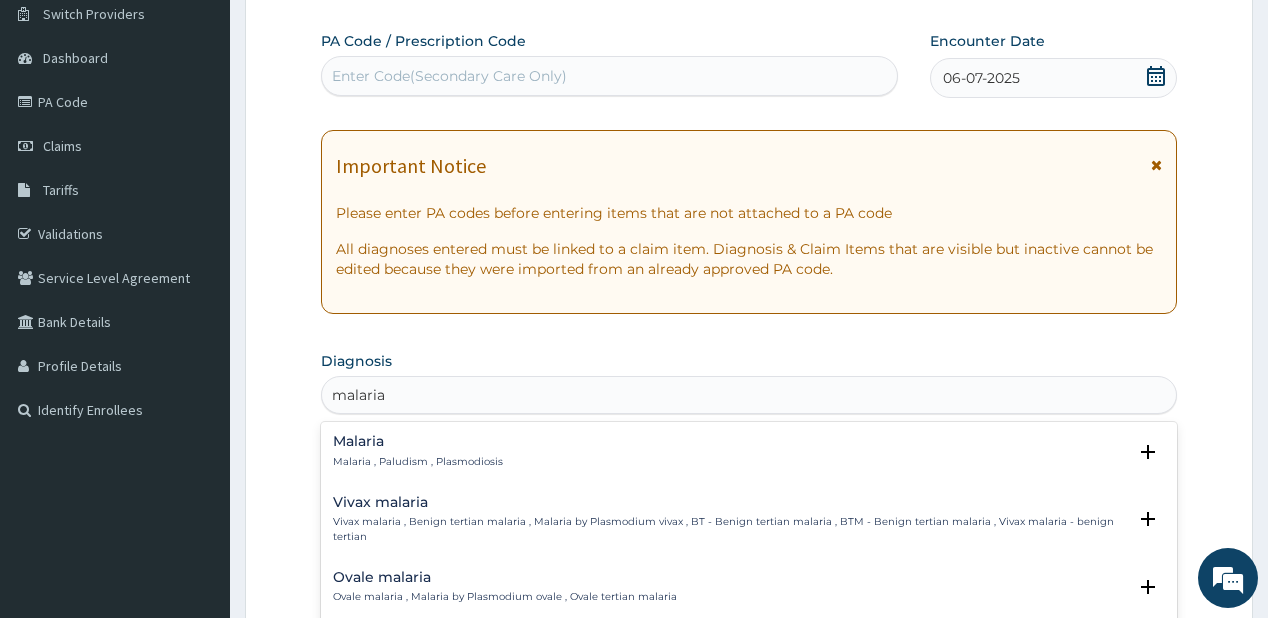 click on "Malaria" at bounding box center [418, 441] 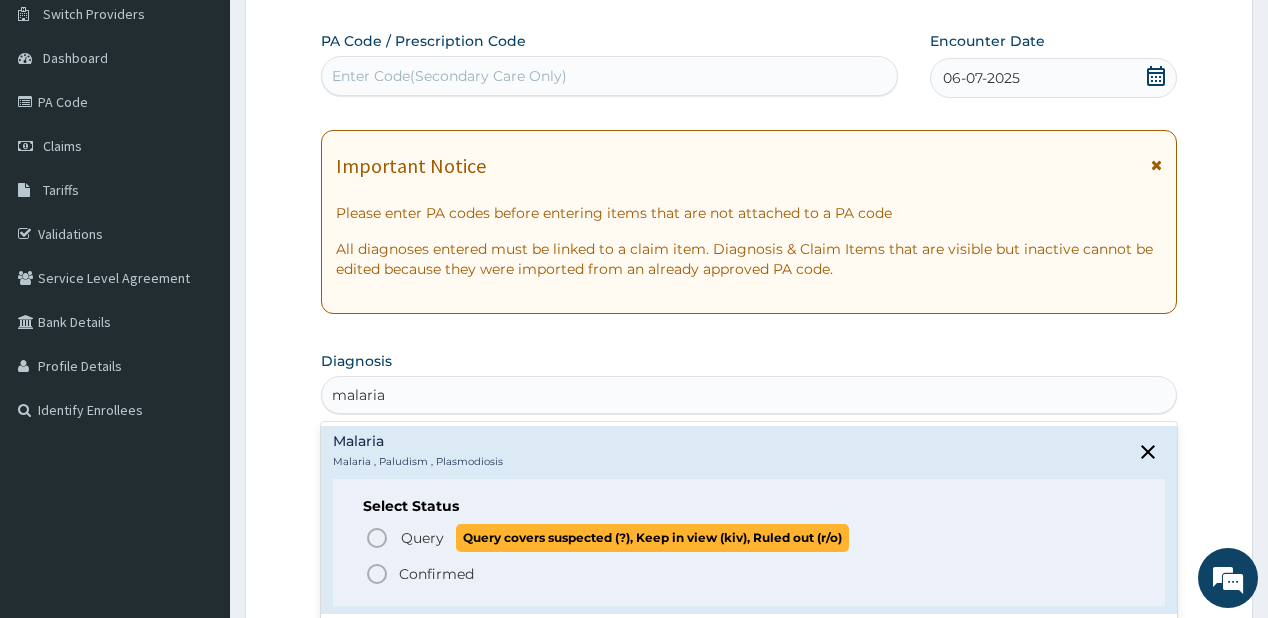 scroll, scrollTop: 0, scrollLeft: 0, axis: both 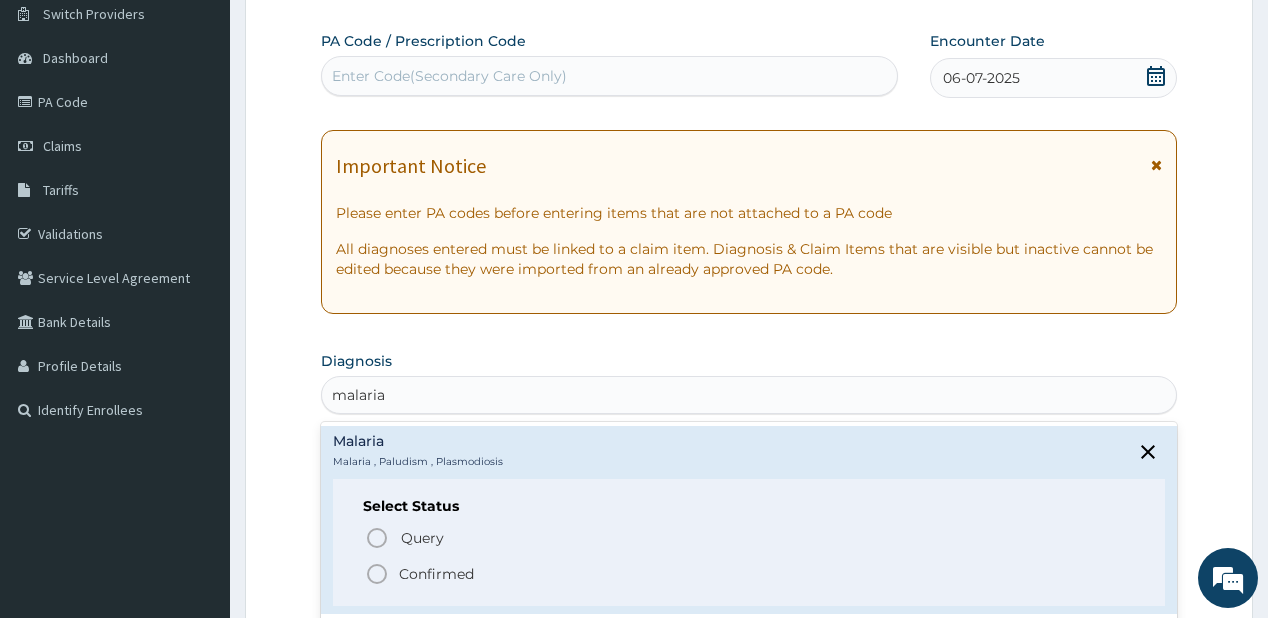 click 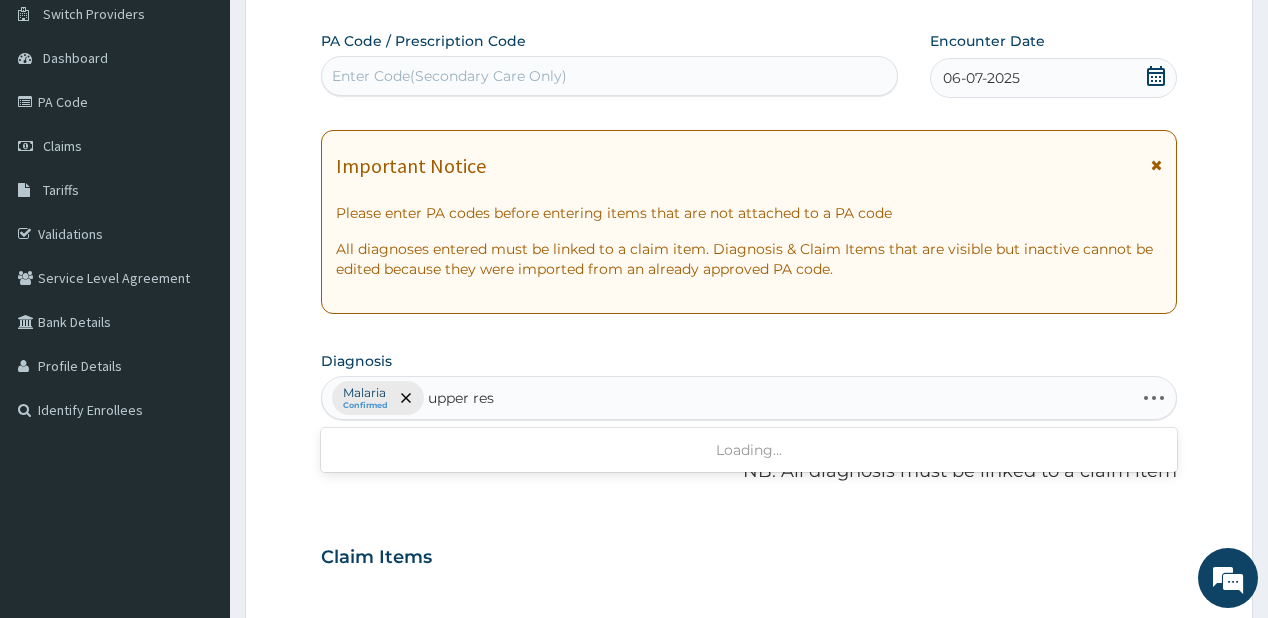 type on "upper resp" 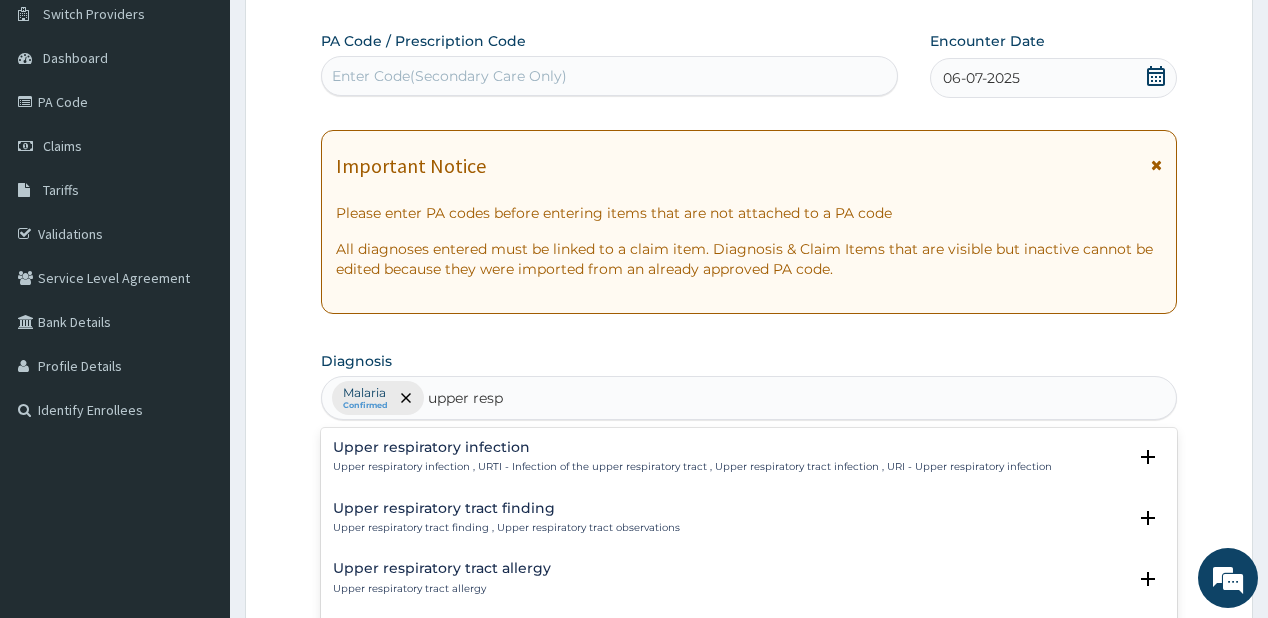 click on "Upper respiratory infection" at bounding box center [692, 447] 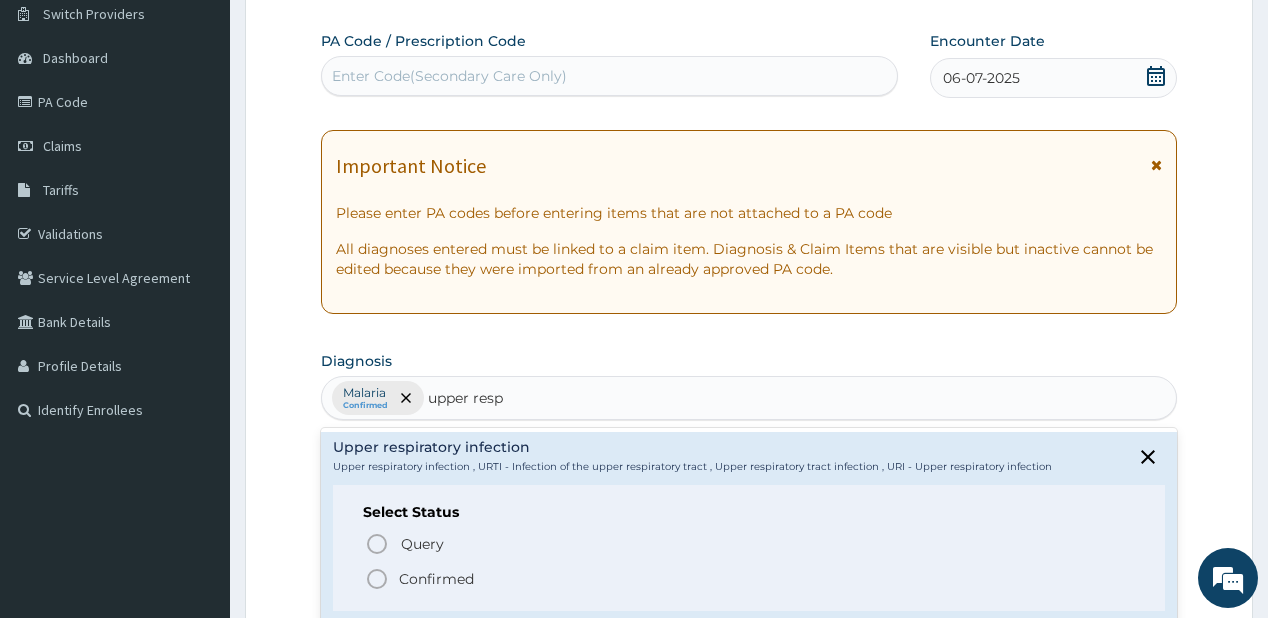 drag, startPoint x: 374, startPoint y: 578, endPoint x: 324, endPoint y: 341, distance: 242.21684 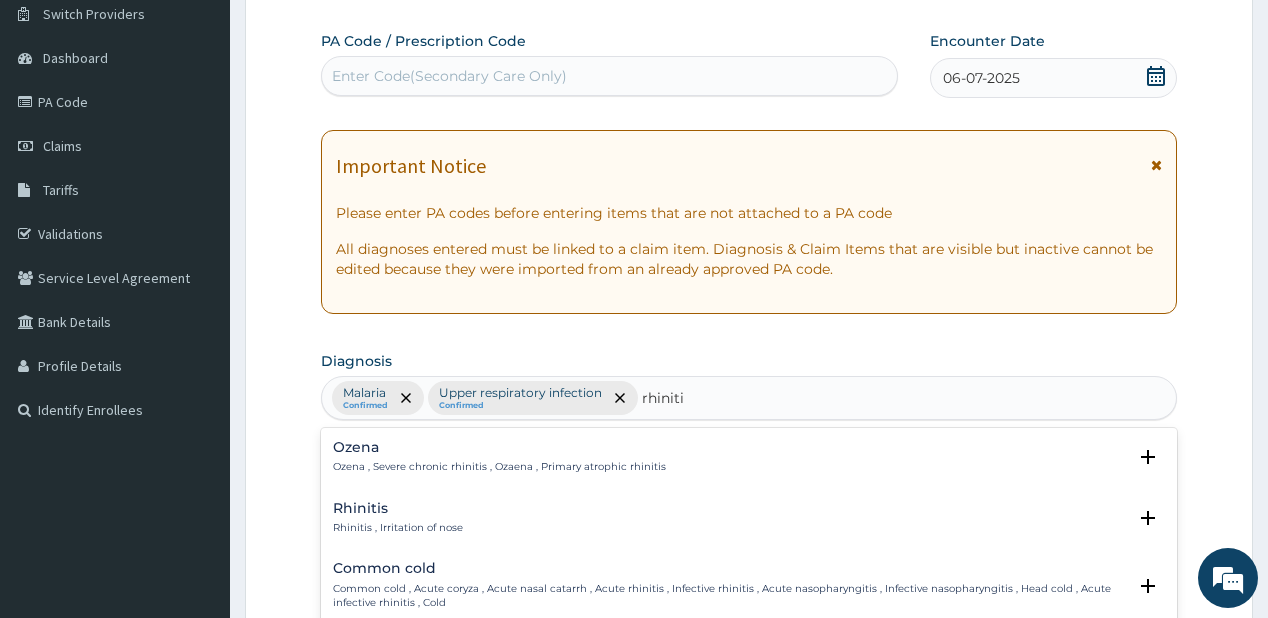 type on "rhinitis" 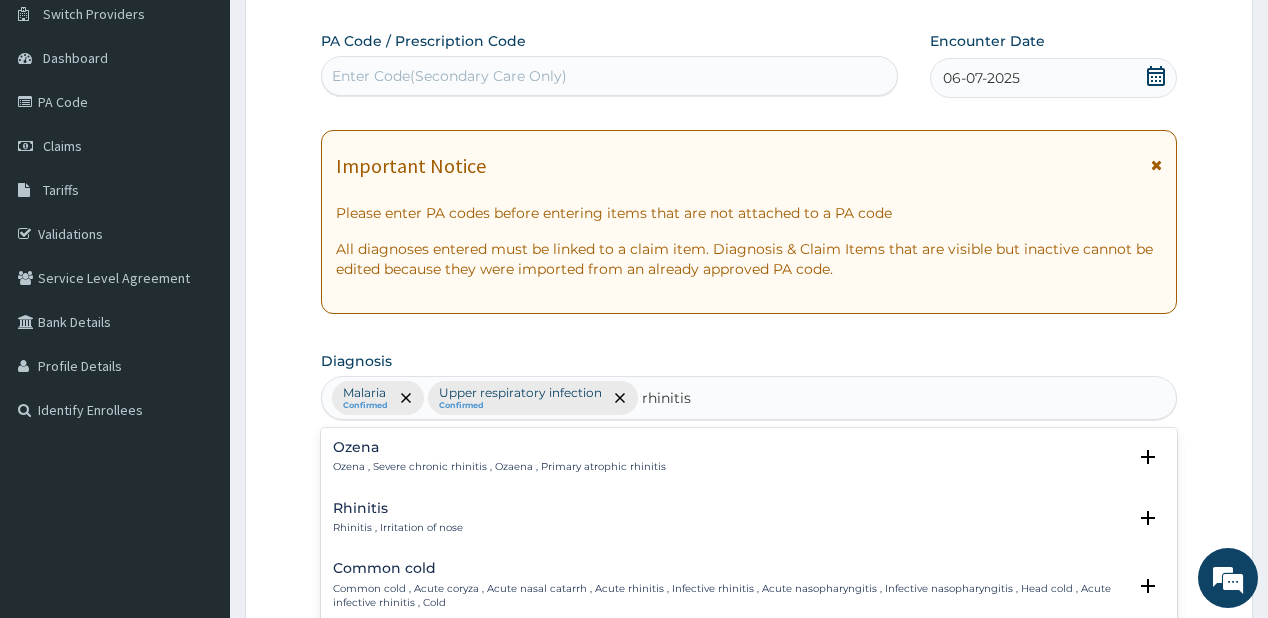 drag, startPoint x: 365, startPoint y: 509, endPoint x: 408, endPoint y: 331, distance: 183.12018 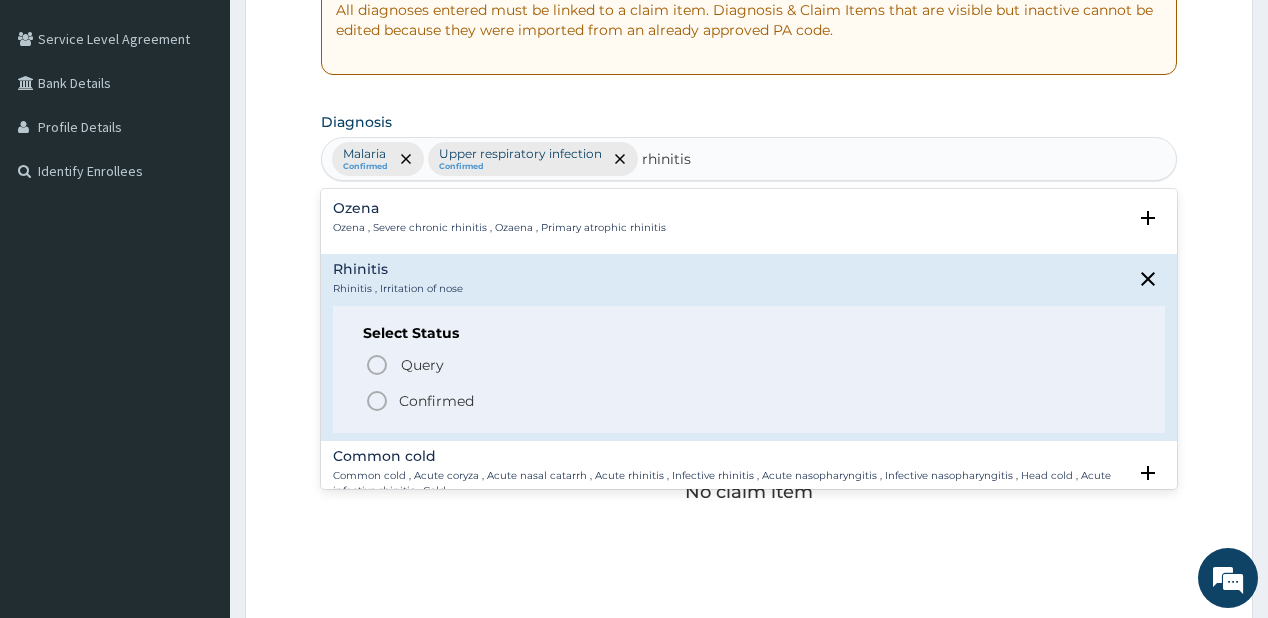 scroll, scrollTop: 400, scrollLeft: 0, axis: vertical 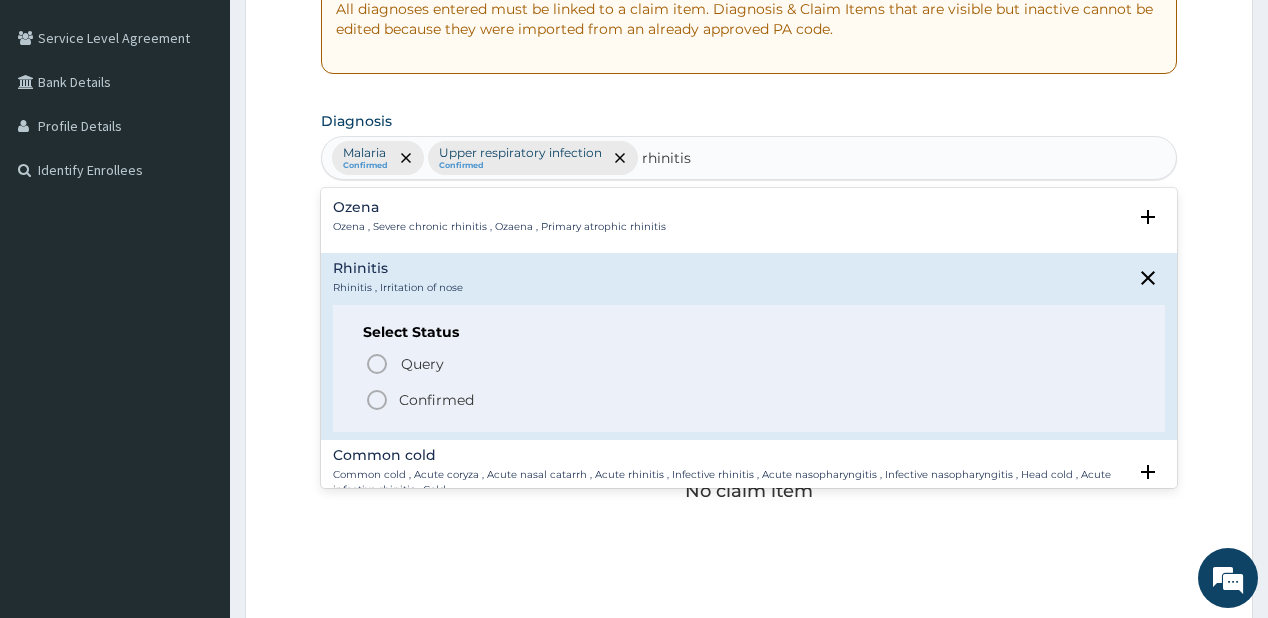 click on "Confirmed" at bounding box center (436, 400) 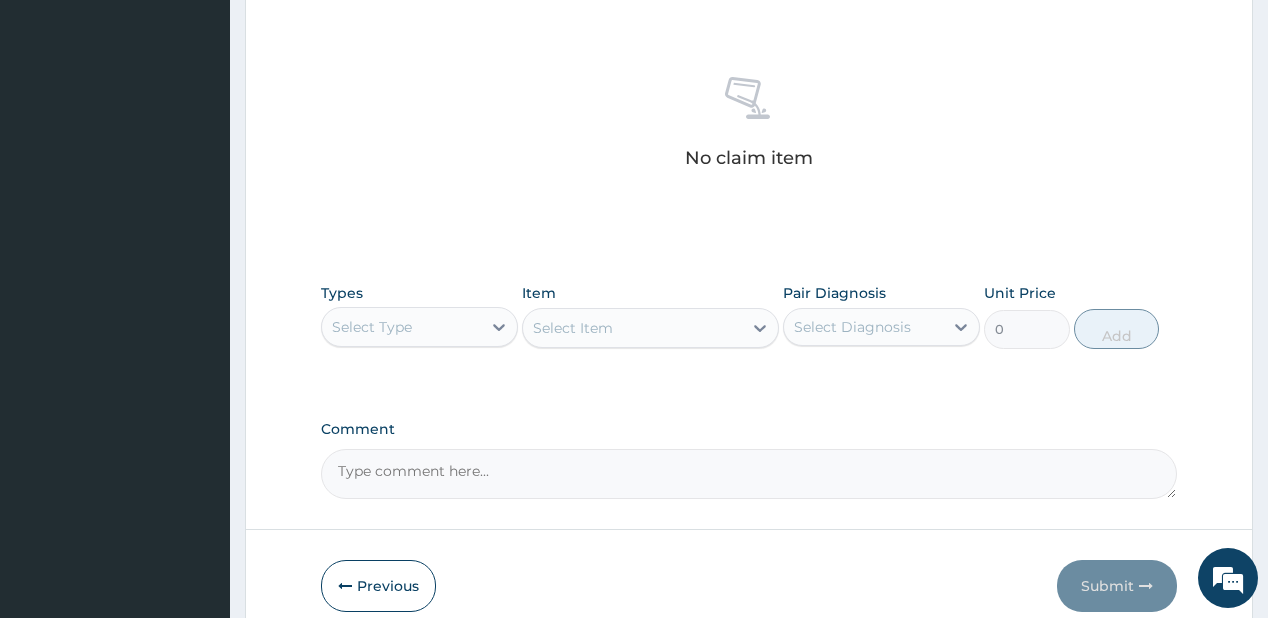 scroll, scrollTop: 800, scrollLeft: 0, axis: vertical 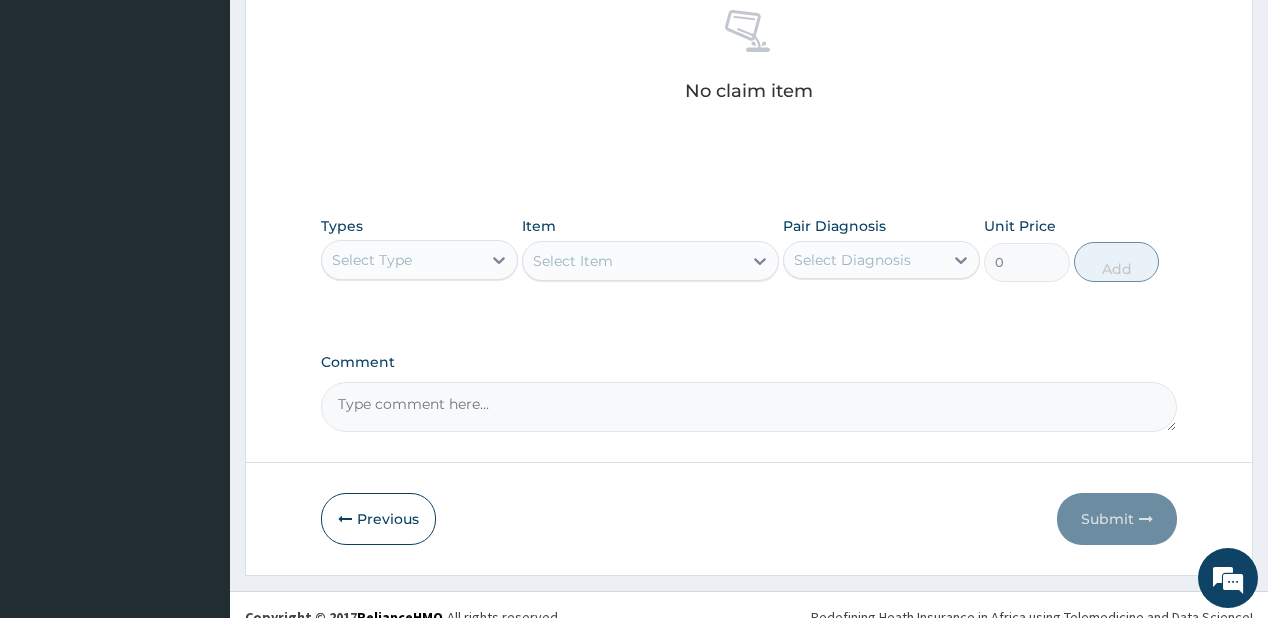 click on "Select Type" at bounding box center [372, 260] 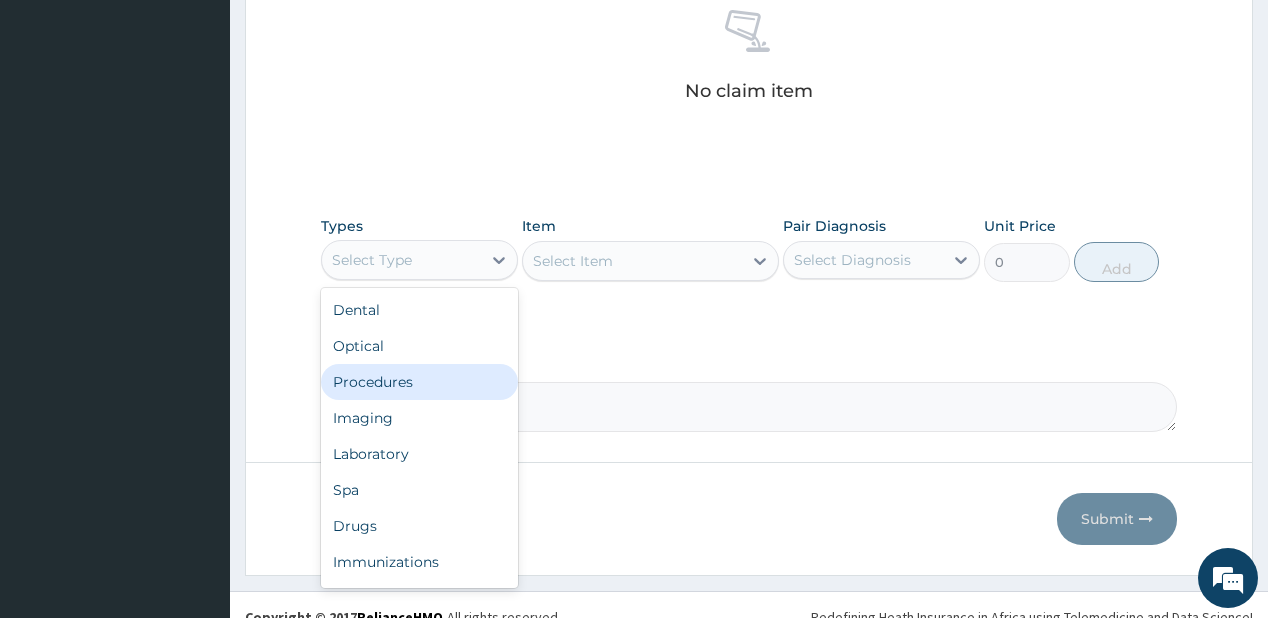click on "Procedures" at bounding box center (419, 382) 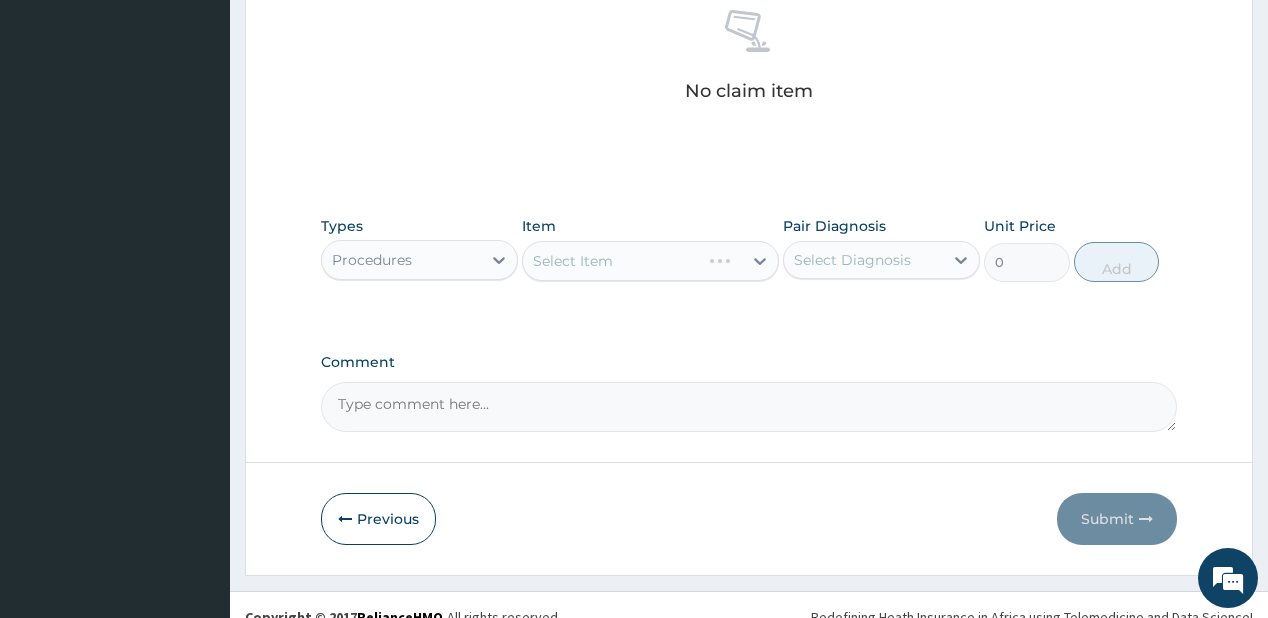 click on "Select Item" at bounding box center (650, 261) 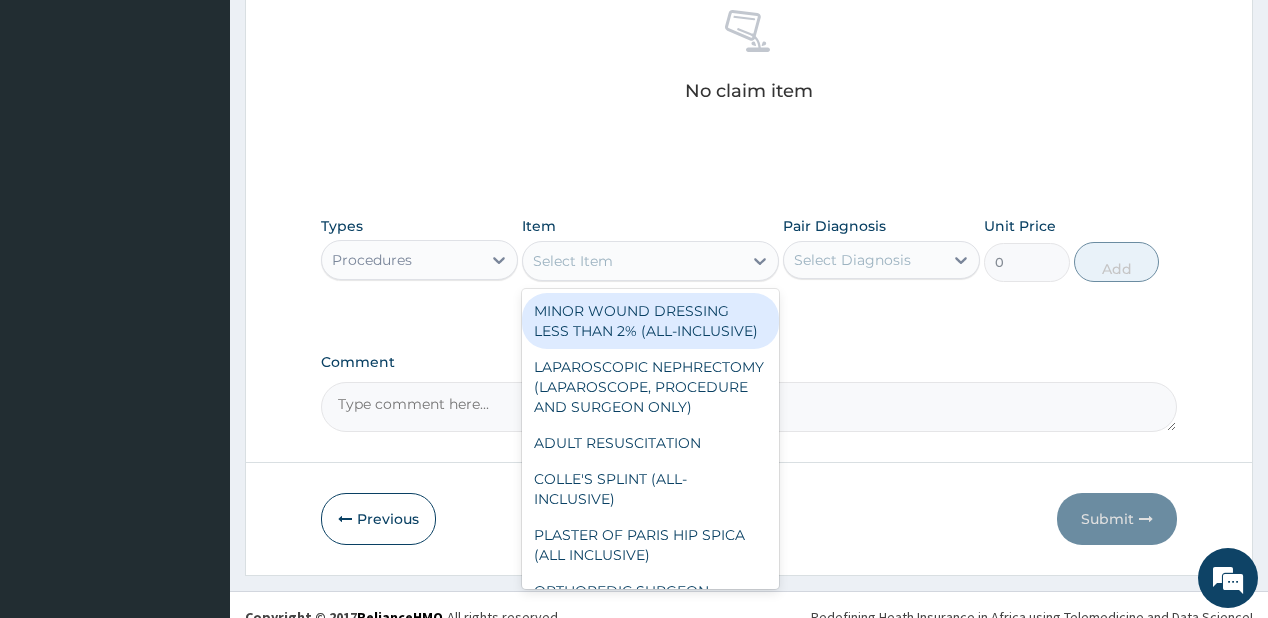 click on "Select Item" at bounding box center (632, 261) 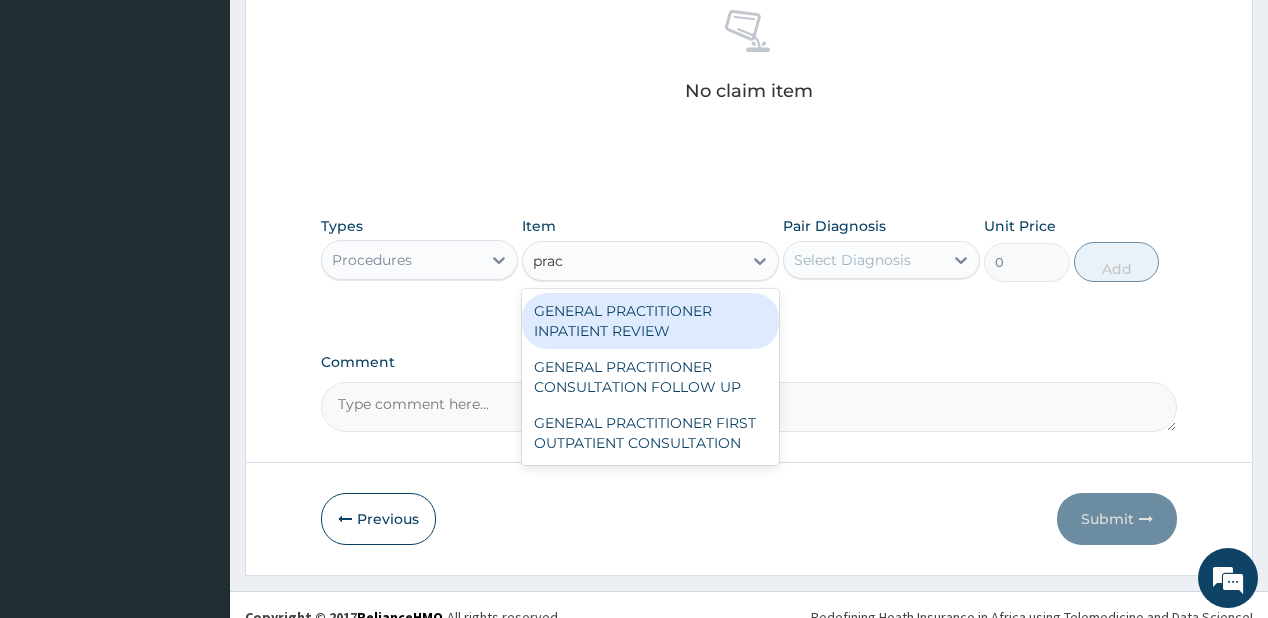 type on "pract" 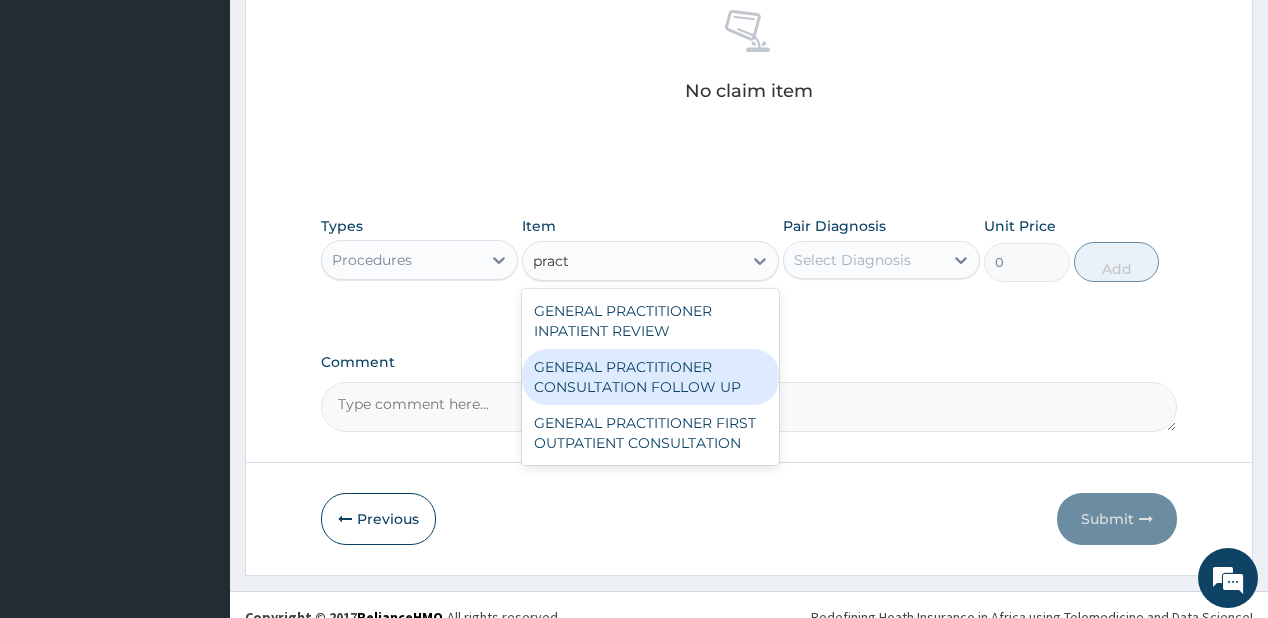 drag, startPoint x: 572, startPoint y: 373, endPoint x: 792, endPoint y: 273, distance: 241.66092 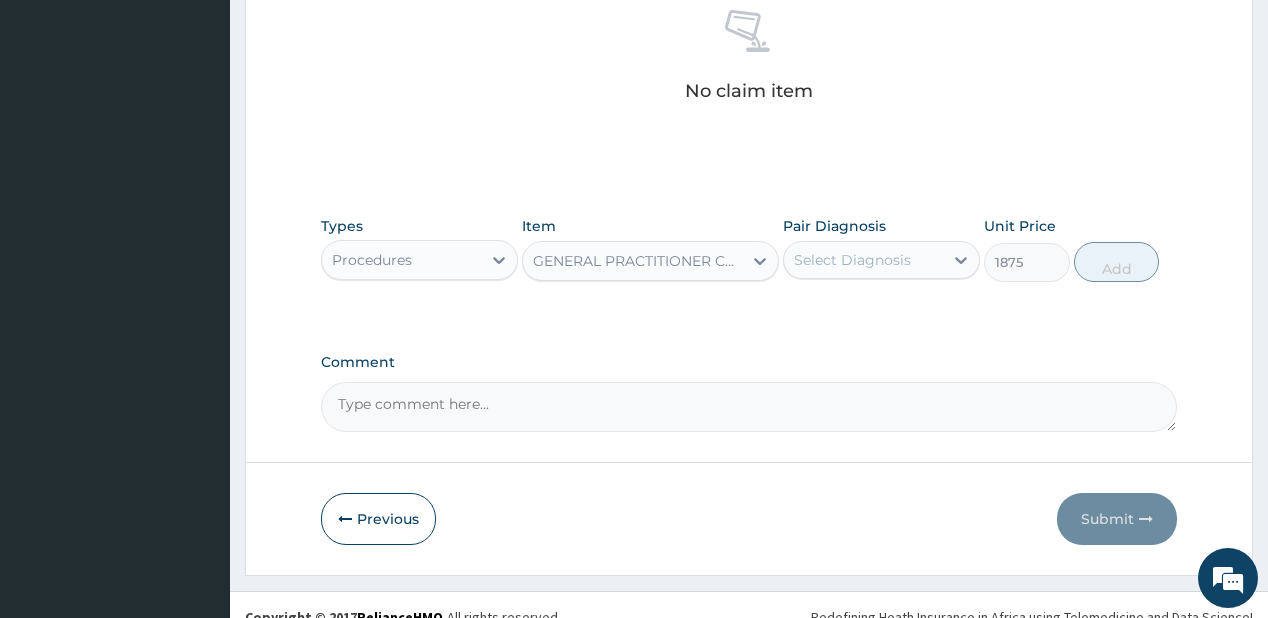 click on "Select Diagnosis" at bounding box center (852, 260) 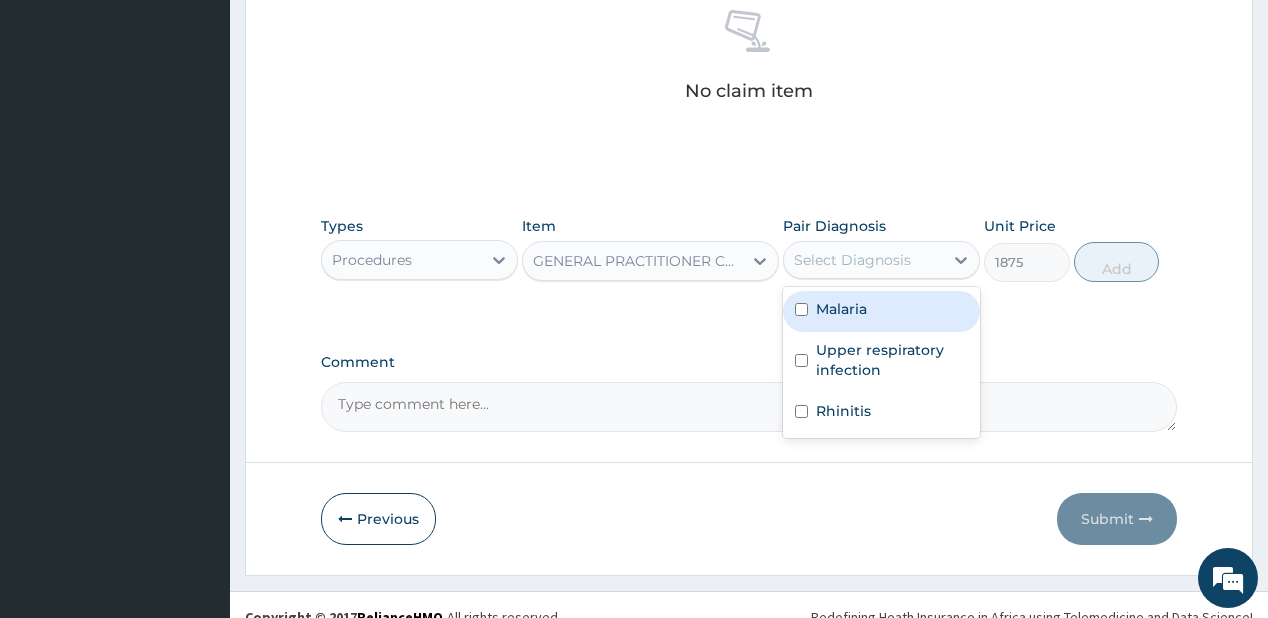 drag, startPoint x: 867, startPoint y: 304, endPoint x: 830, endPoint y: 374, distance: 79.17702 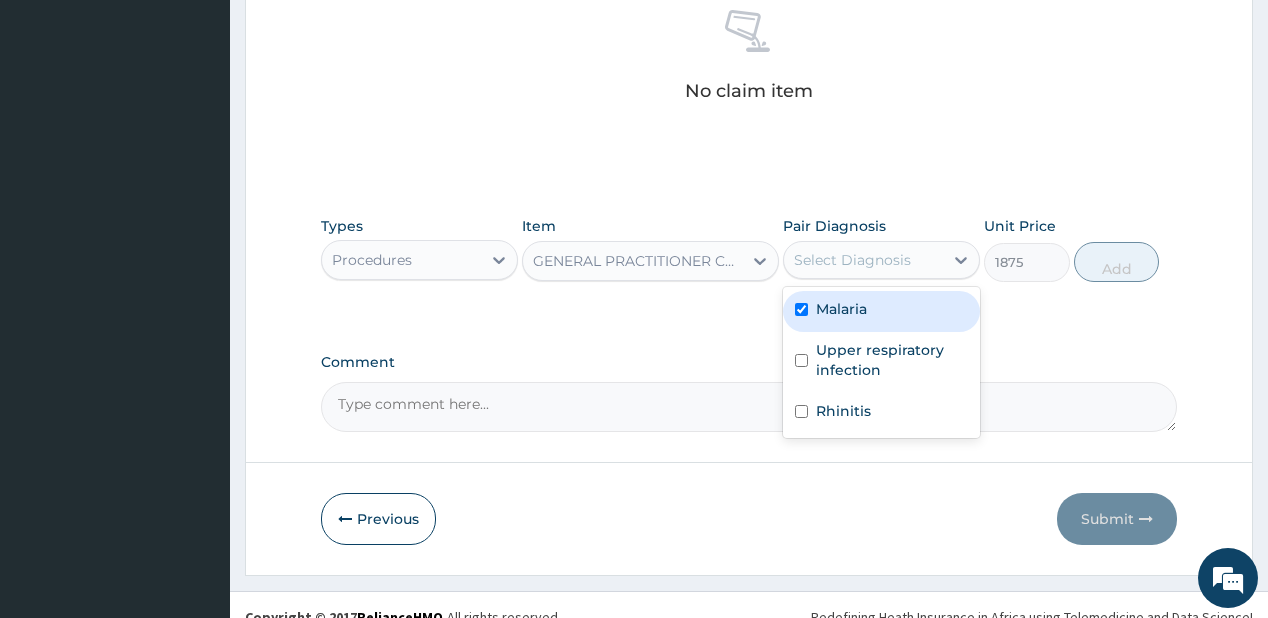 checkbox on "true" 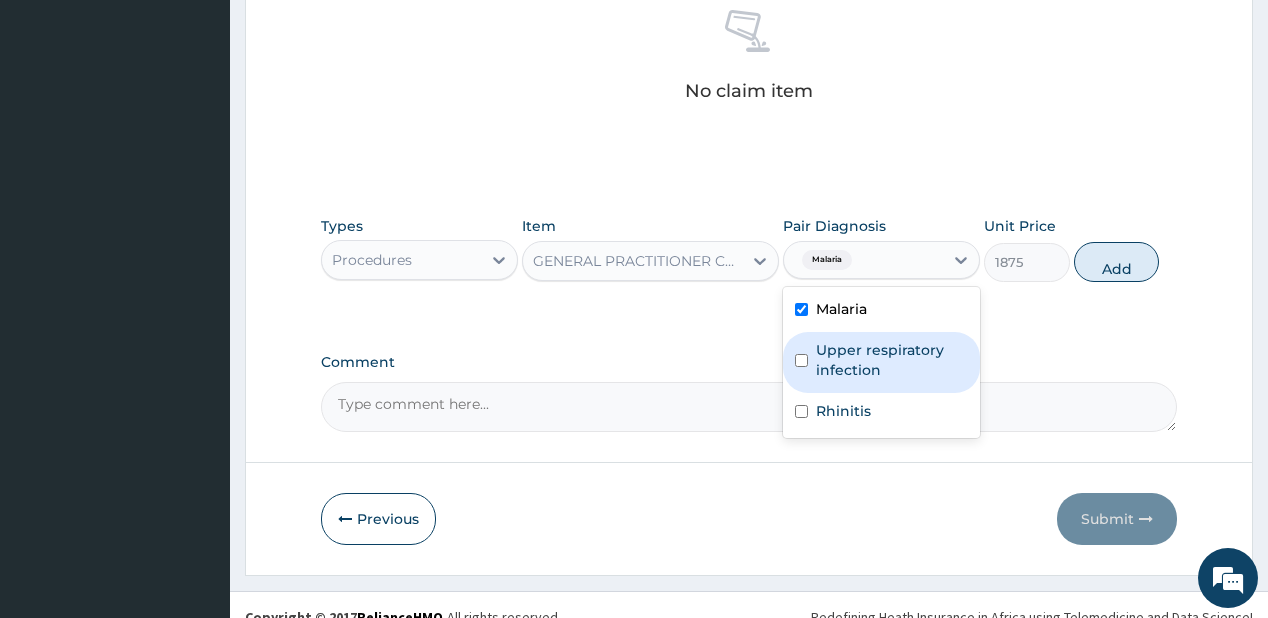 click on "Upper respiratory infection" at bounding box center (892, 360) 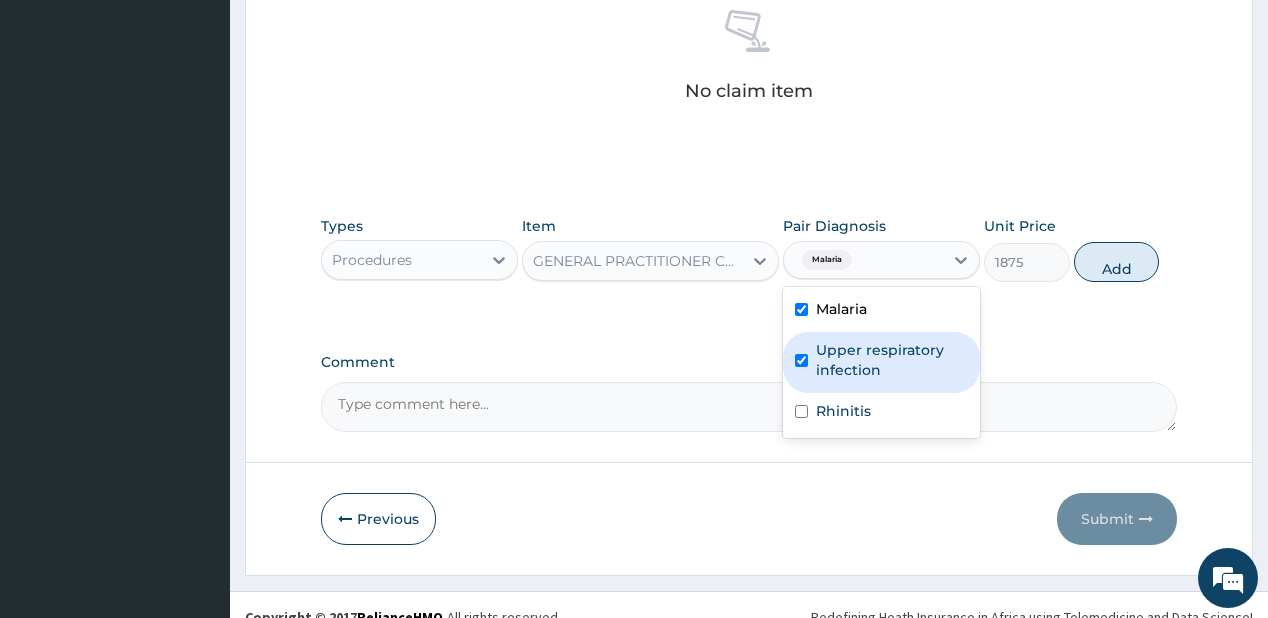 checkbox on "true" 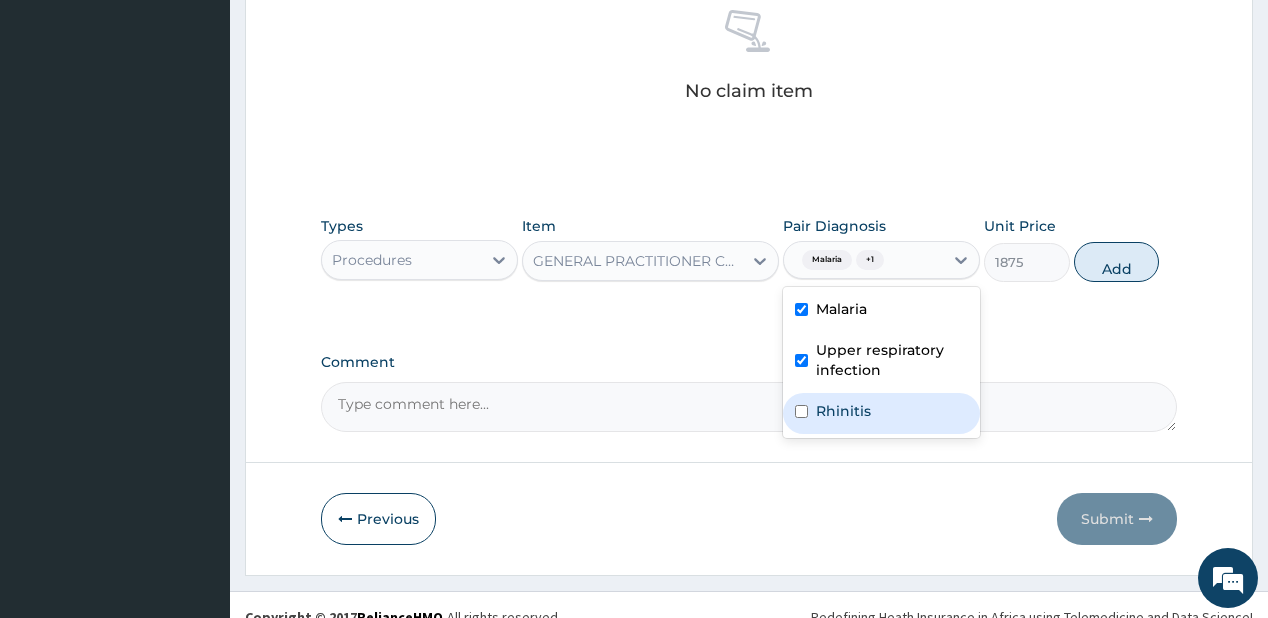 drag, startPoint x: 802, startPoint y: 412, endPoint x: 855, endPoint y: 381, distance: 61.400326 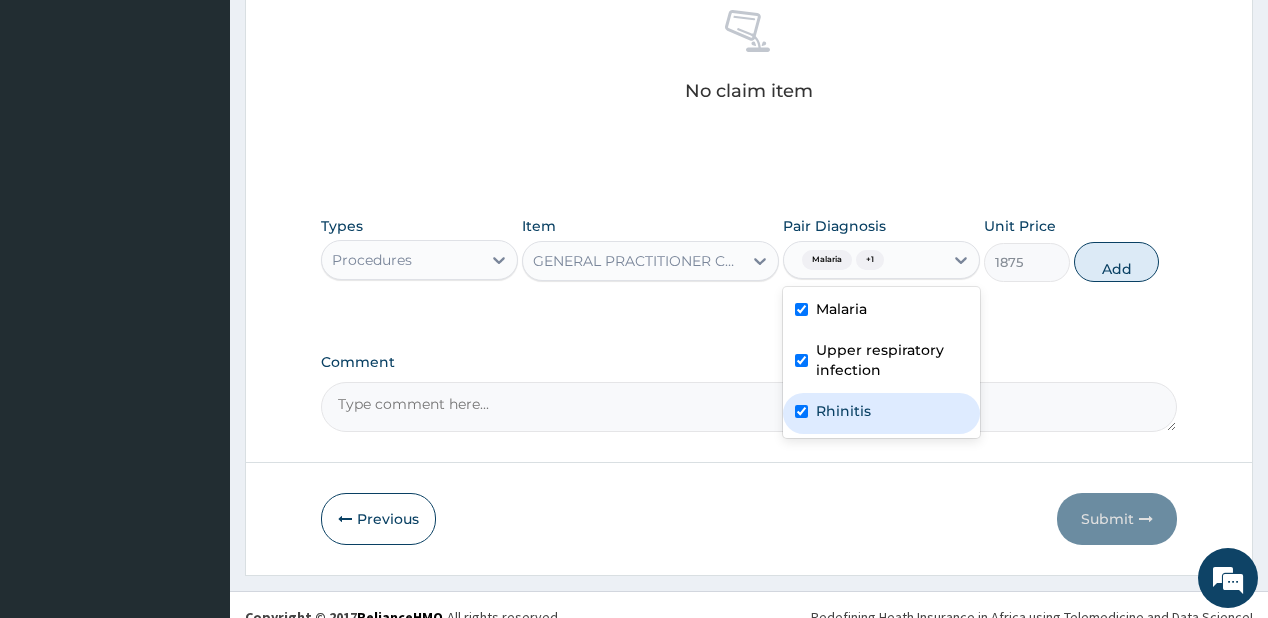 checkbox on "true" 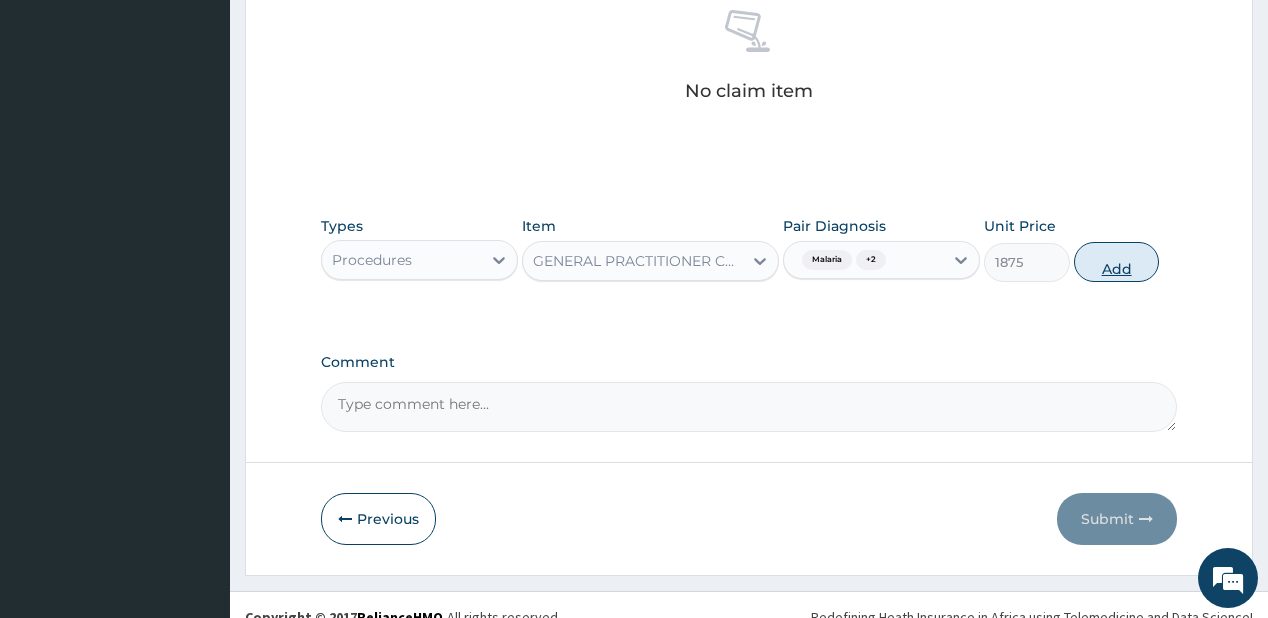 click on "Add" at bounding box center (1117, 262) 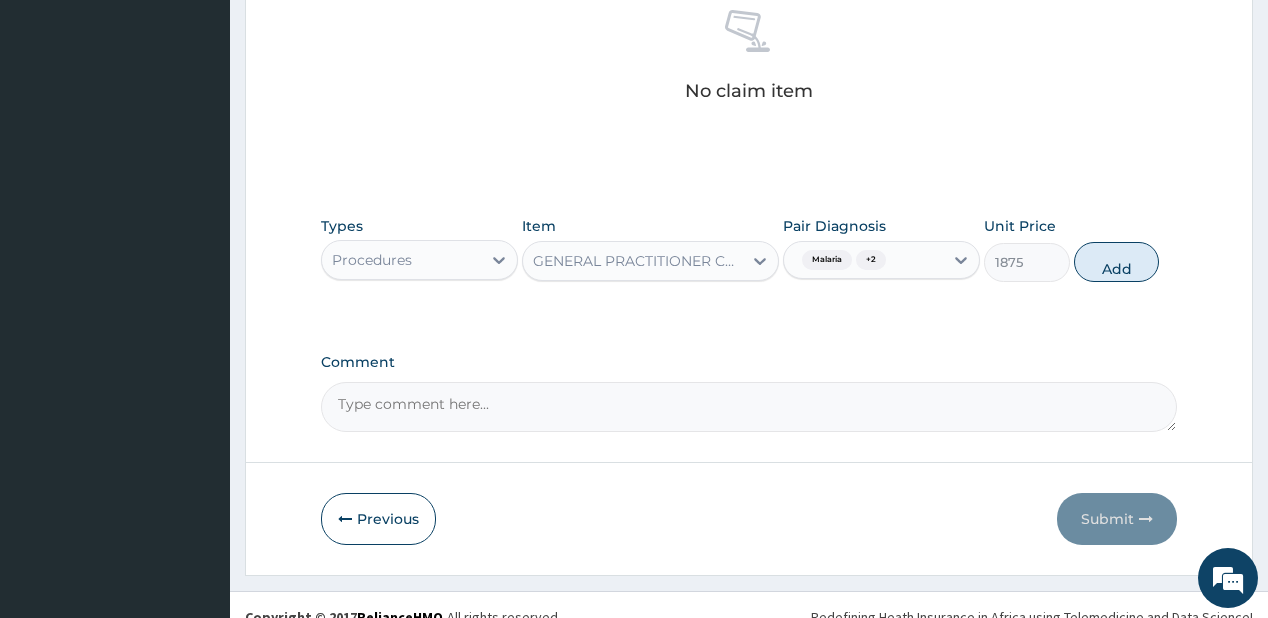 type on "0" 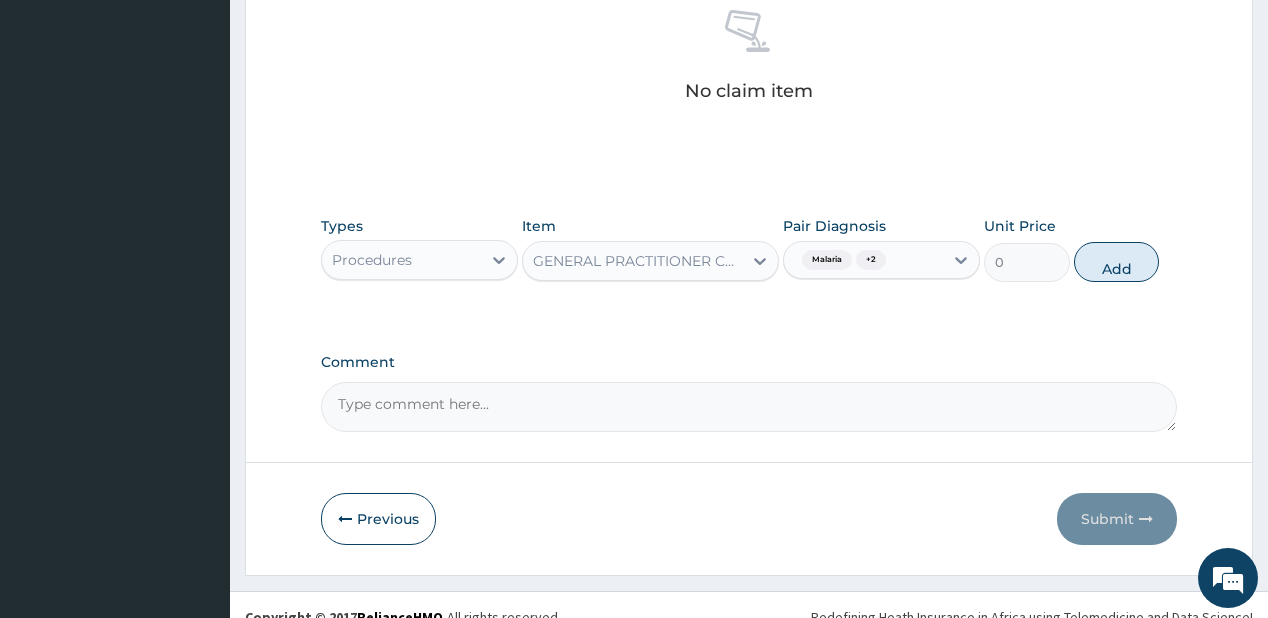 scroll, scrollTop: 748, scrollLeft: 0, axis: vertical 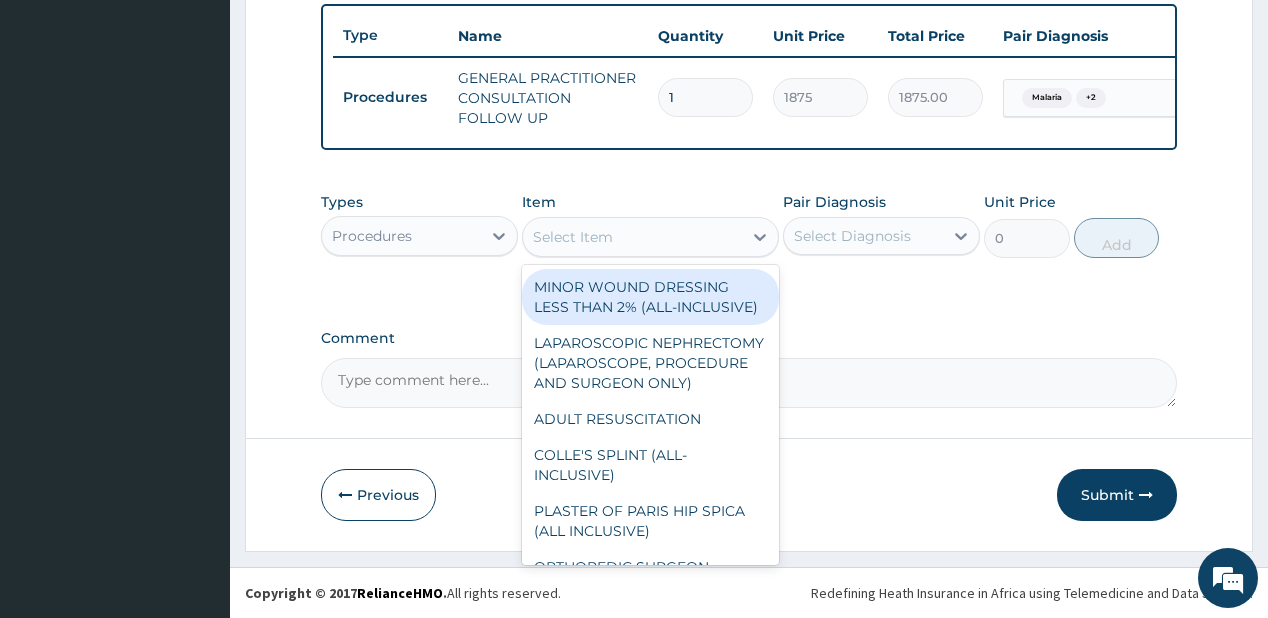 click on "Select Item" at bounding box center [632, 237] 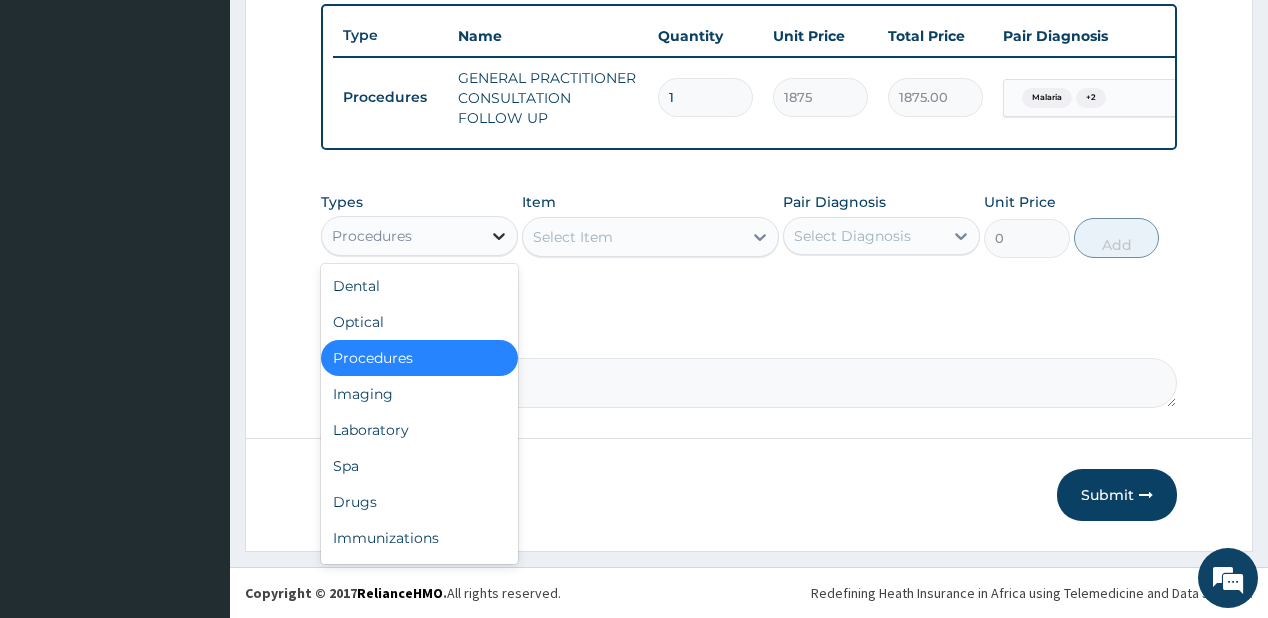 click at bounding box center [499, 236] 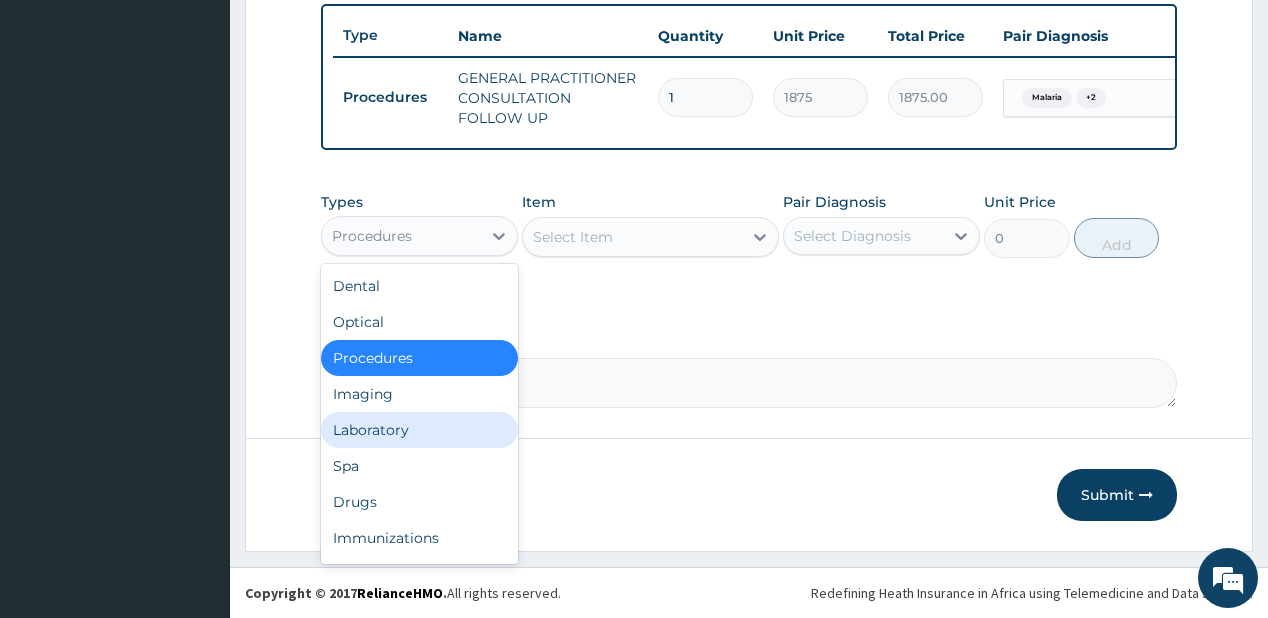 click on "Laboratory" at bounding box center [419, 430] 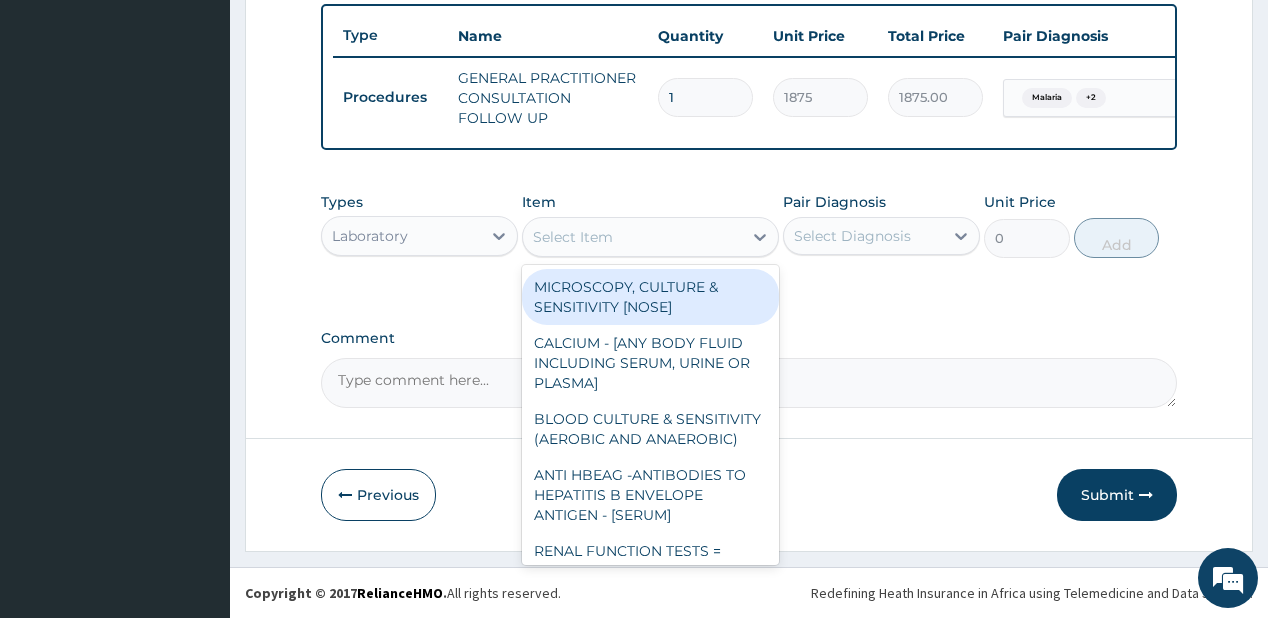 click on "Select Item" at bounding box center (632, 237) 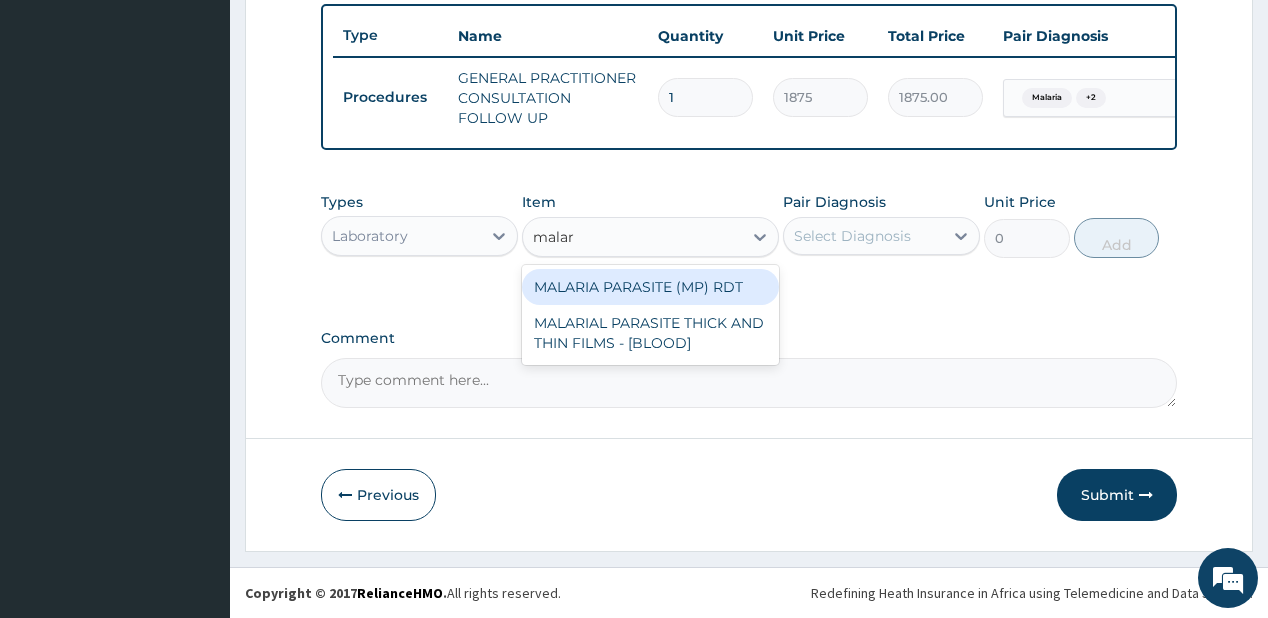 type on "malari" 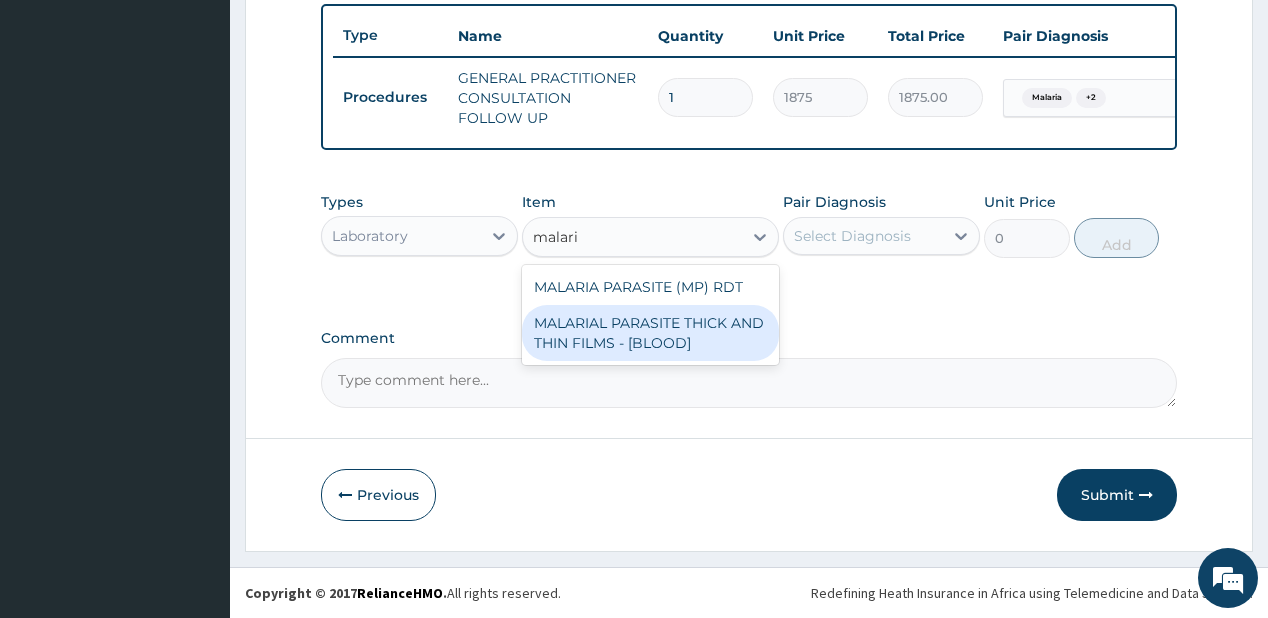 drag, startPoint x: 719, startPoint y: 335, endPoint x: 894, endPoint y: 212, distance: 213.90184 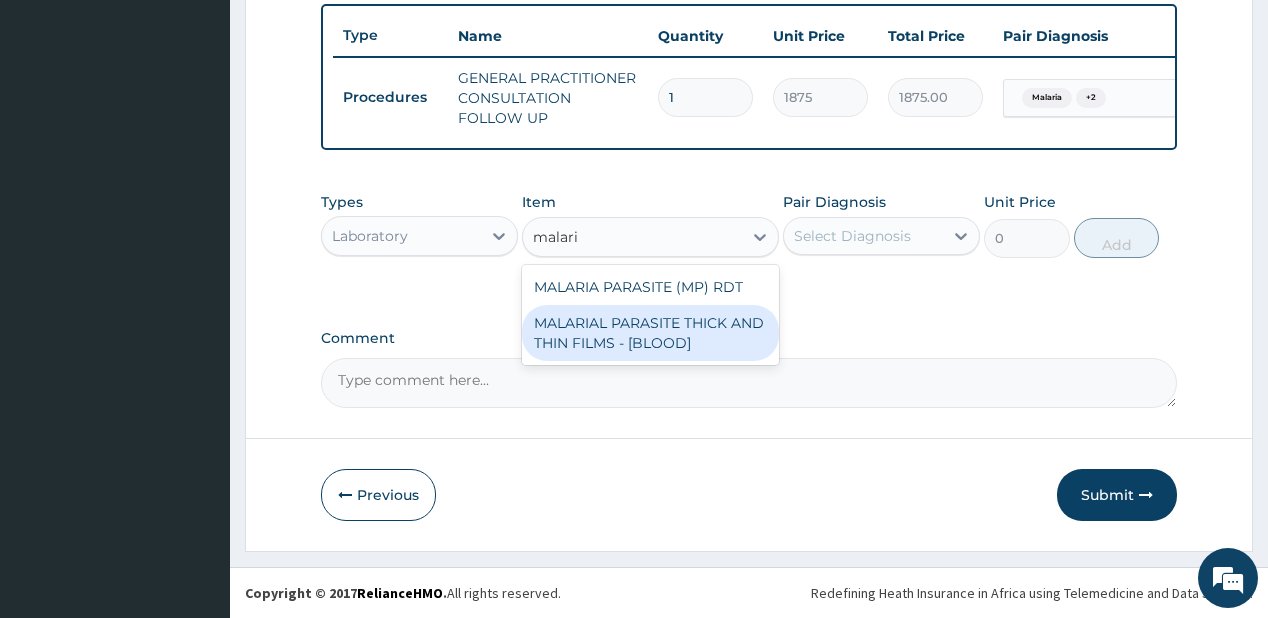 click on "MALARIAL PARASITE THICK AND THIN FILMS - [BLOOD]" at bounding box center (650, 333) 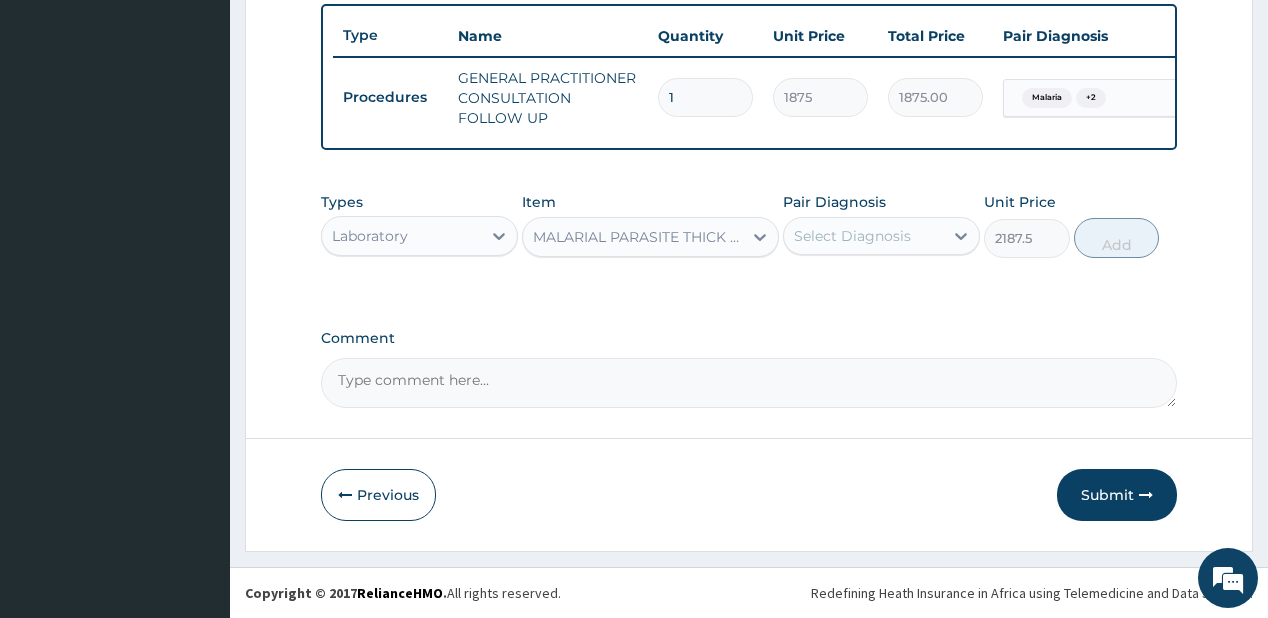 click on "Pair Diagnosis Select Diagnosis" at bounding box center [881, 225] 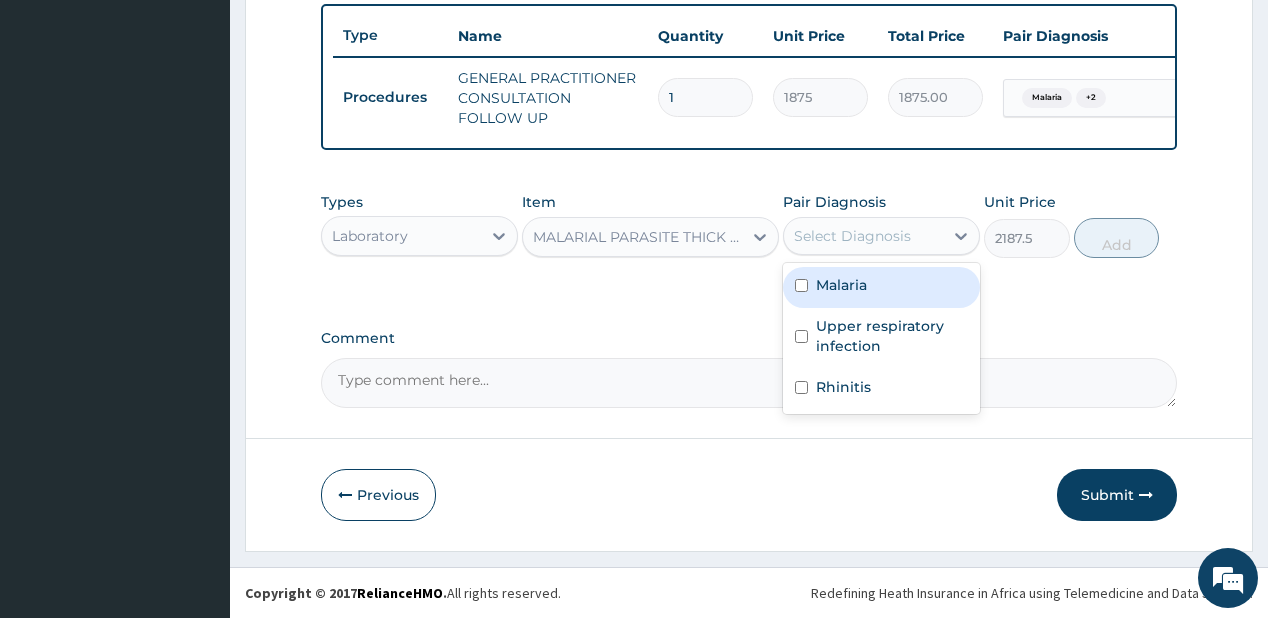 click on "Select Diagnosis" at bounding box center [852, 236] 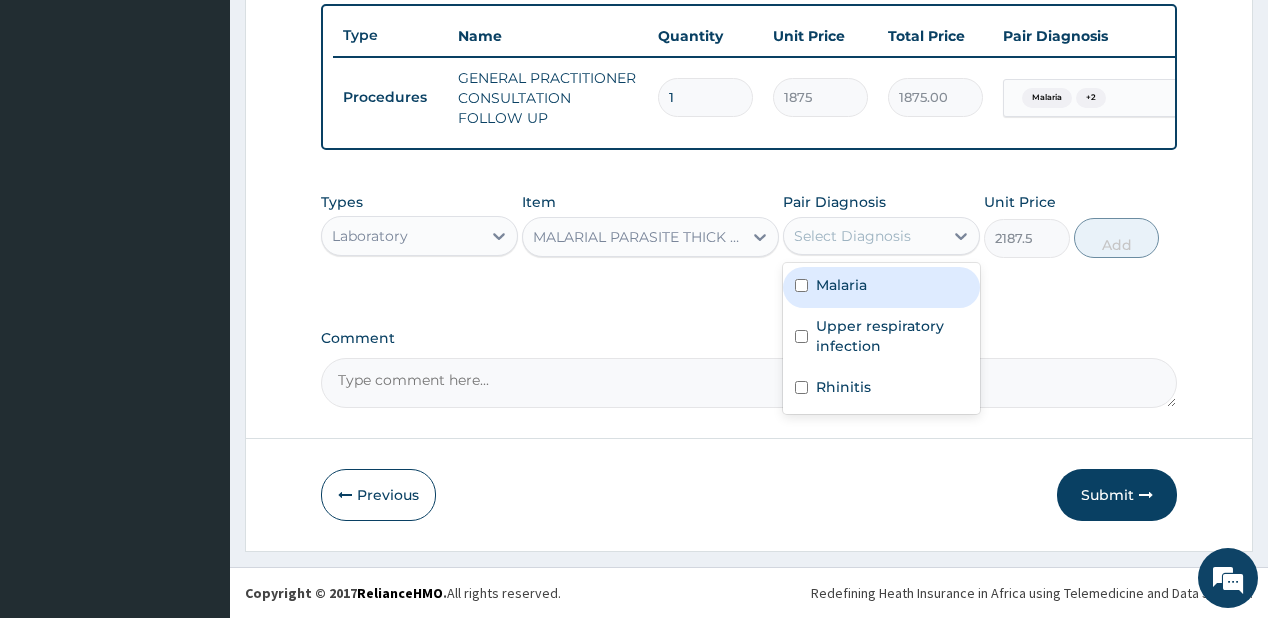 drag, startPoint x: 868, startPoint y: 280, endPoint x: 1125, endPoint y: 268, distance: 257.28 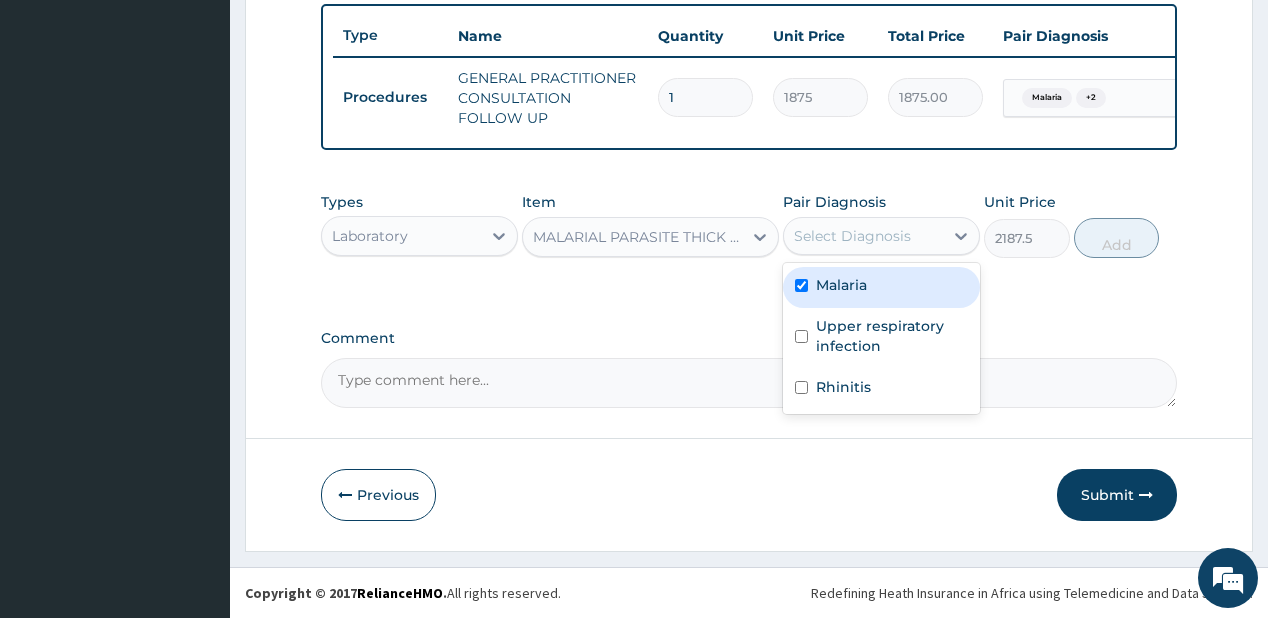 checkbox on "true" 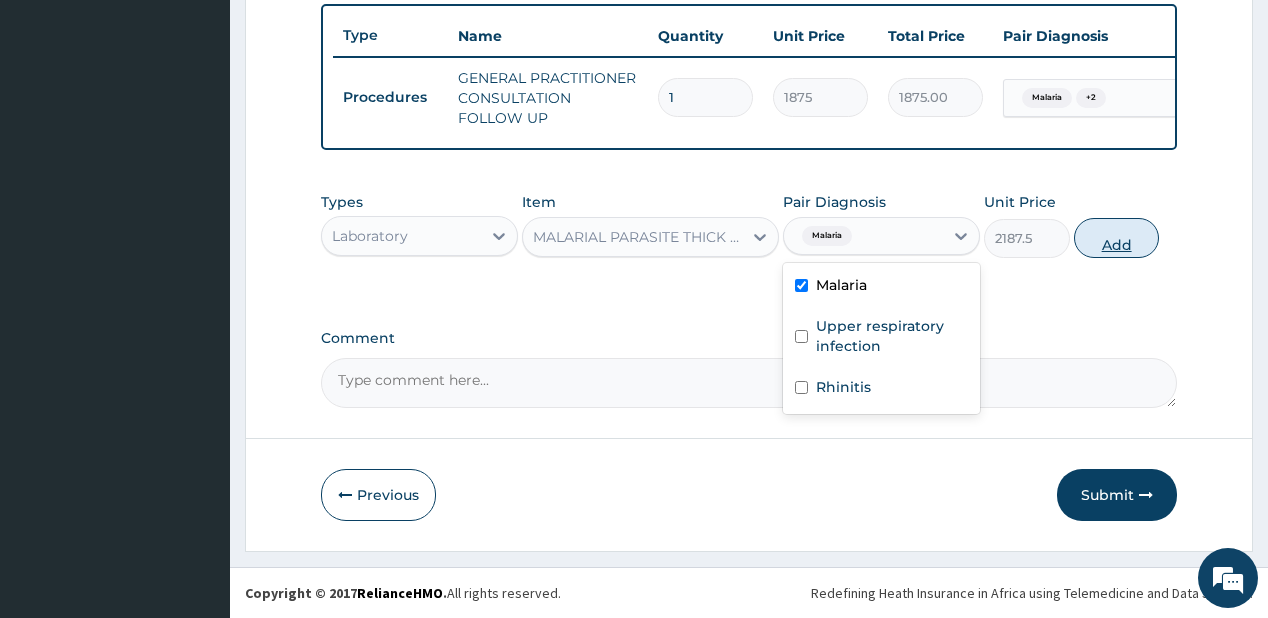 click on "Add" at bounding box center (1117, 238) 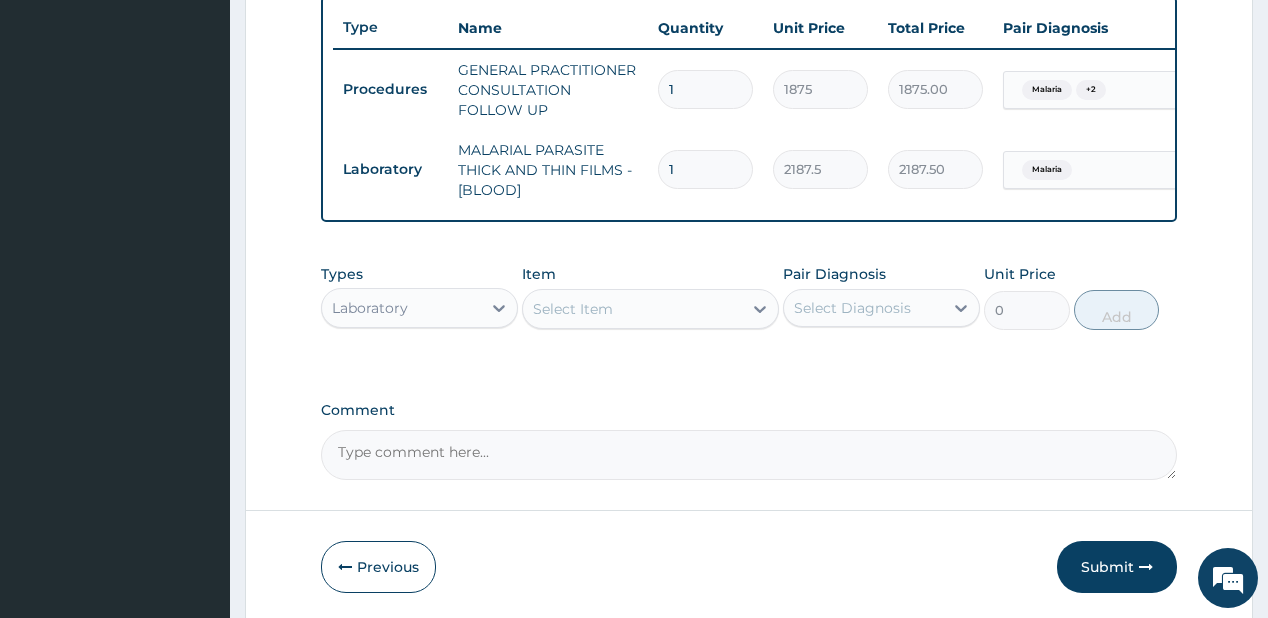 click on "Select Item" at bounding box center [573, 309] 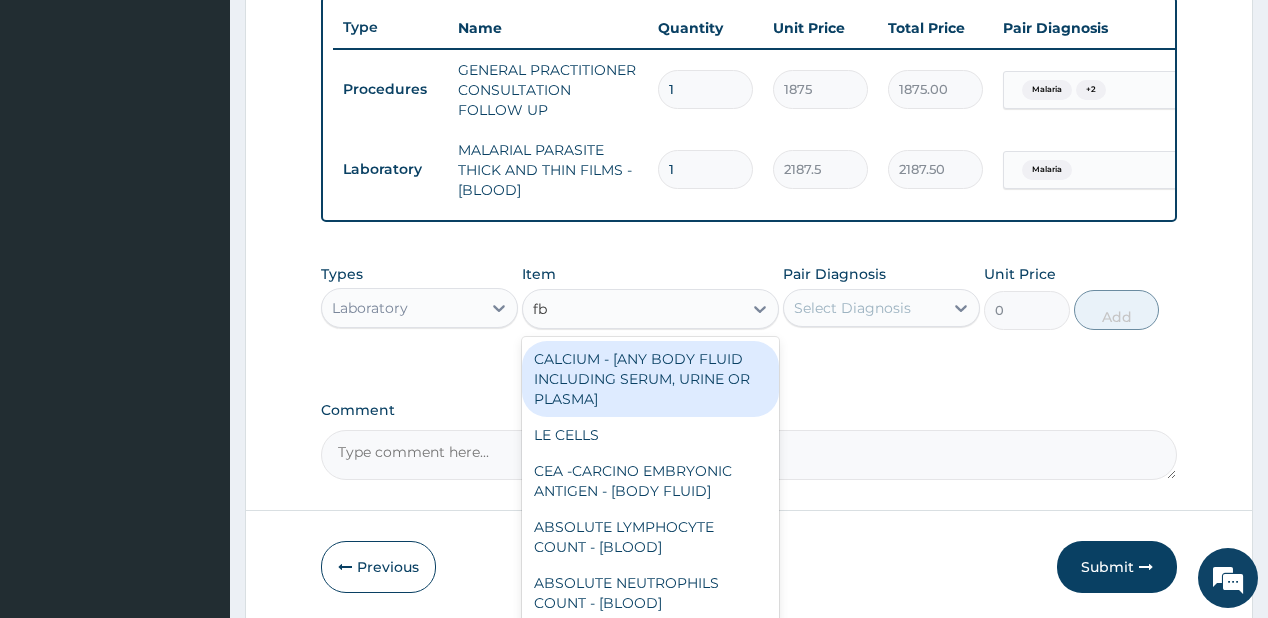 type on "fbc" 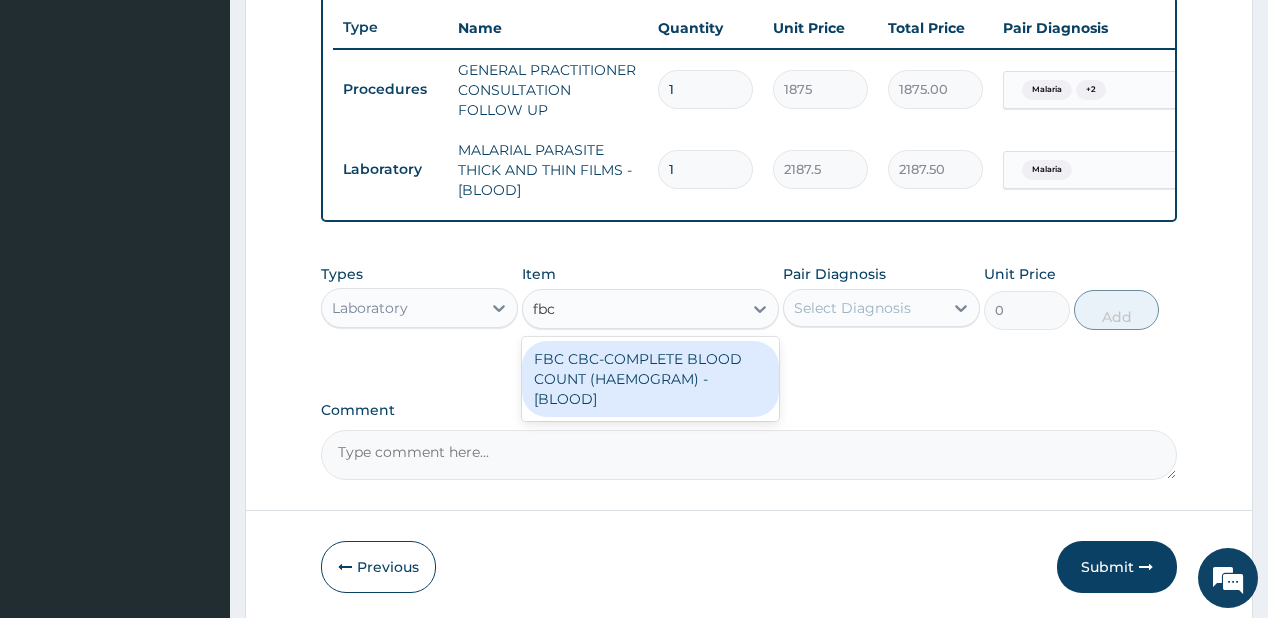 drag, startPoint x: 602, startPoint y: 385, endPoint x: 631, endPoint y: 374, distance: 31.016125 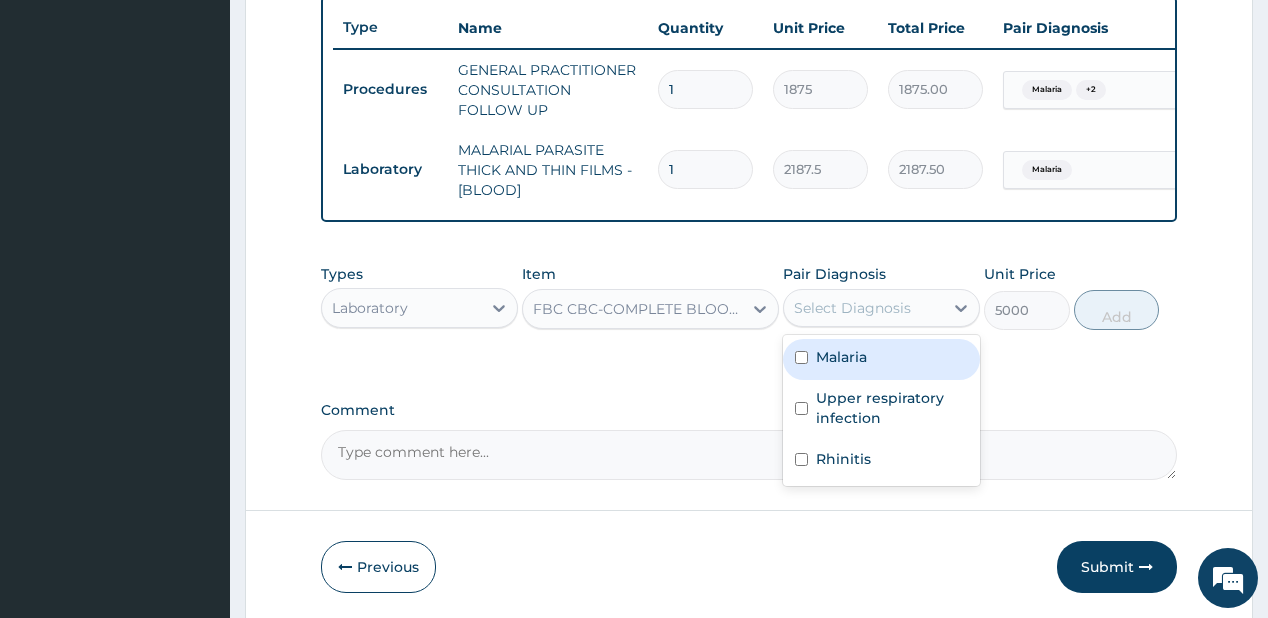 click on "Select Diagnosis" at bounding box center (852, 308) 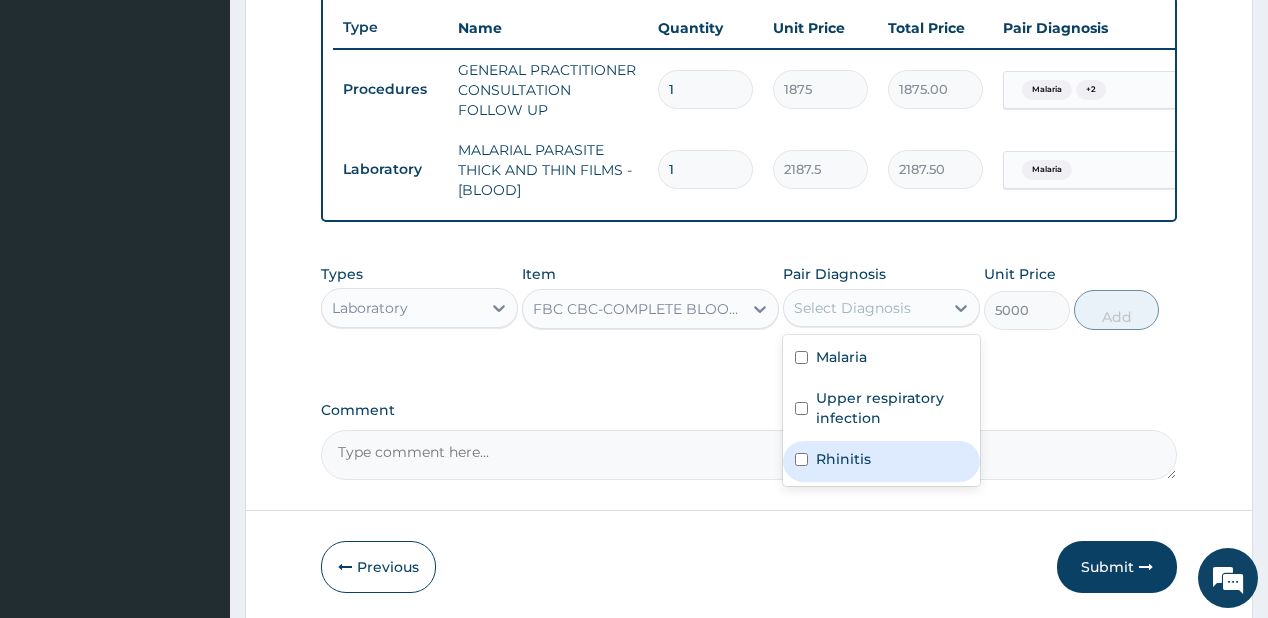 drag, startPoint x: 832, startPoint y: 427, endPoint x: 806, endPoint y: 479, distance: 58.137768 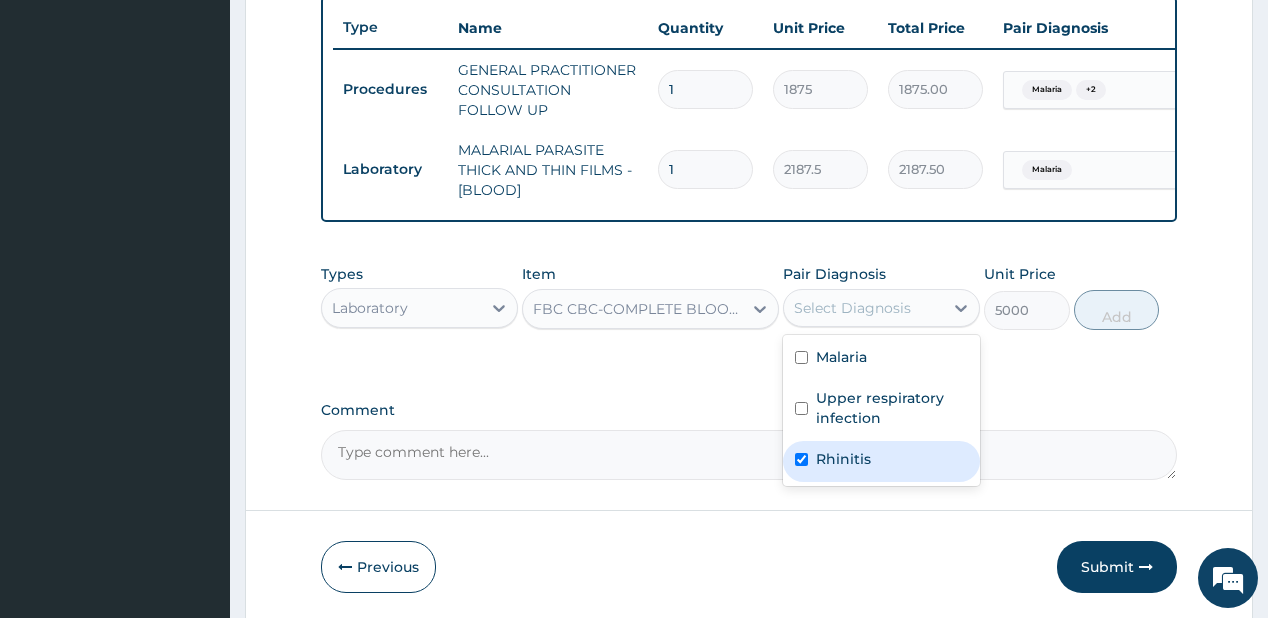checkbox on "true" 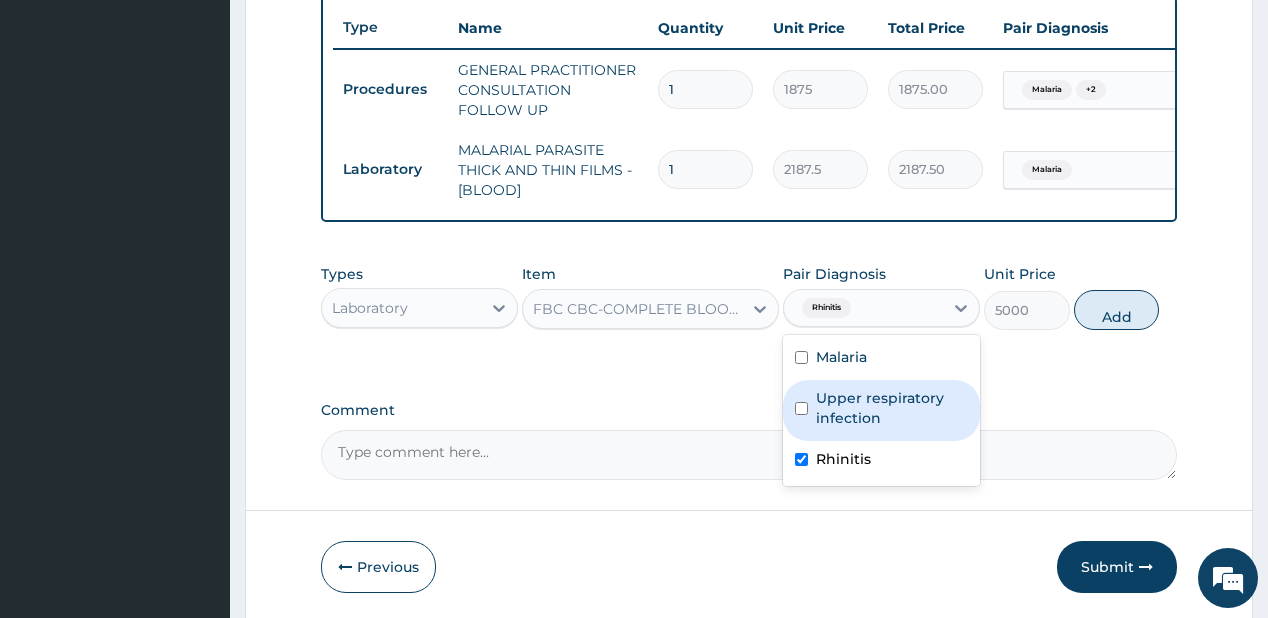 drag, startPoint x: 880, startPoint y: 422, endPoint x: 917, endPoint y: 415, distance: 37.65634 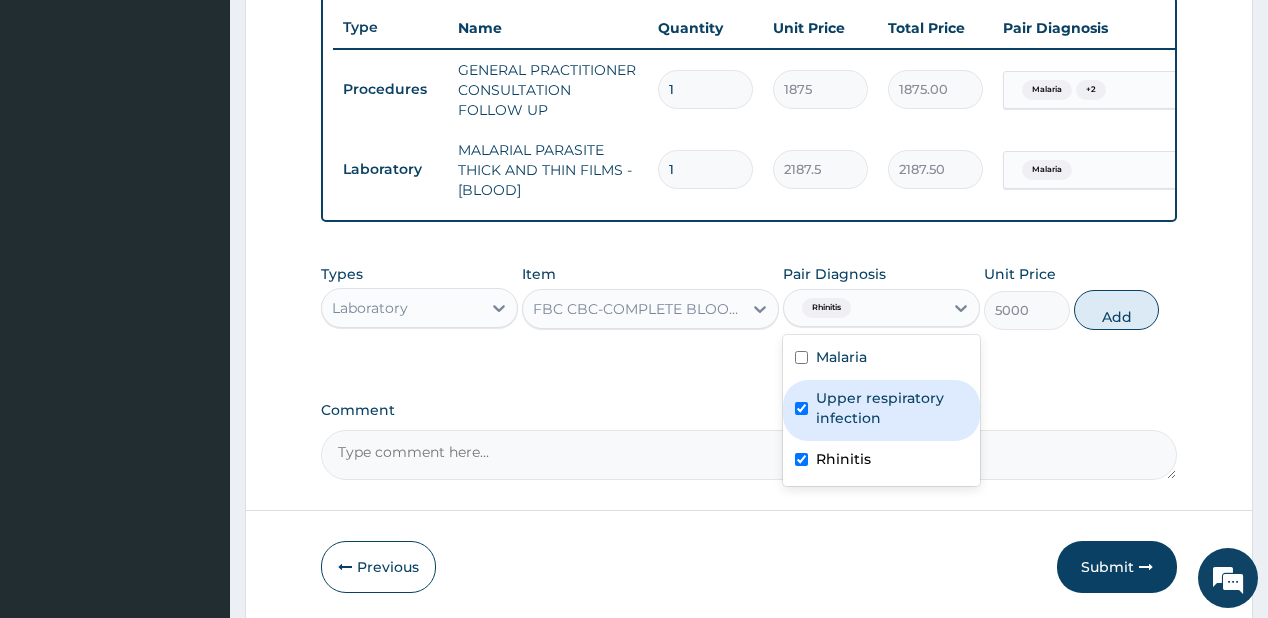 checkbox on "true" 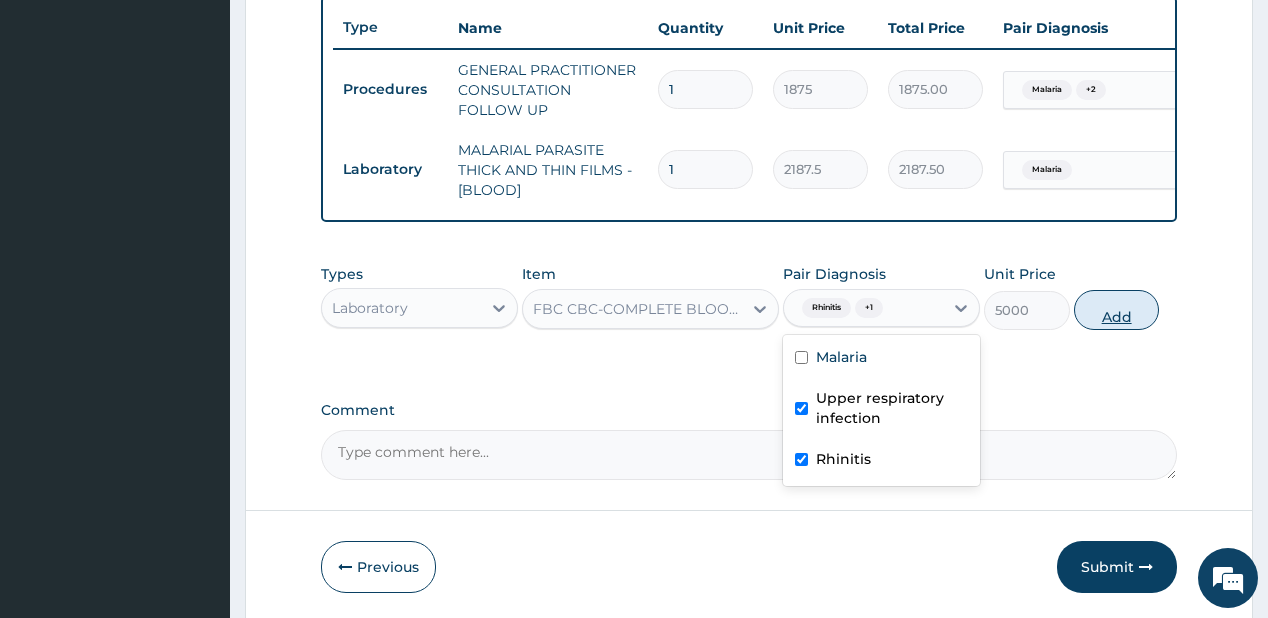 click on "Add" at bounding box center [1117, 310] 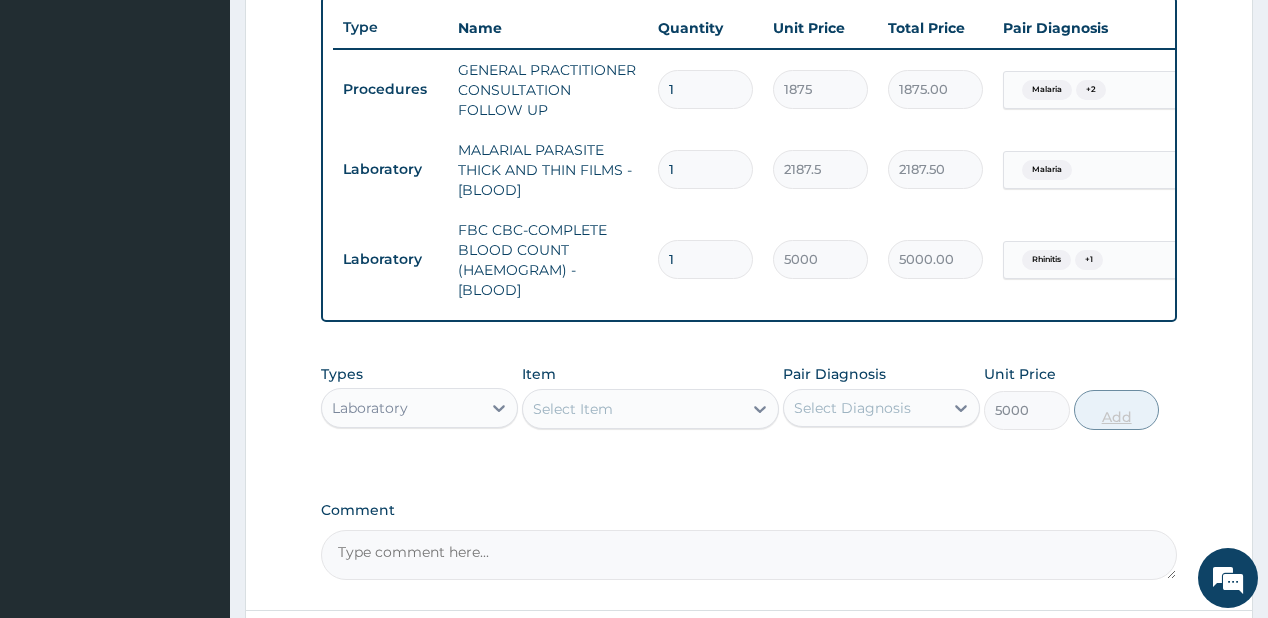 type on "0" 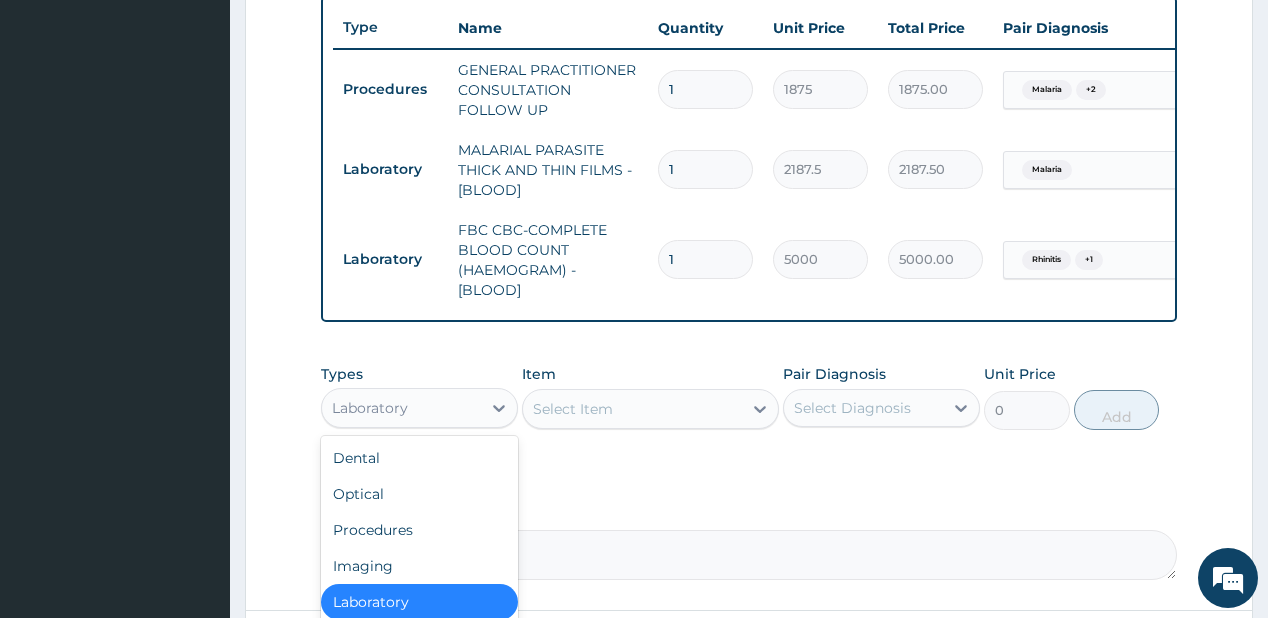 drag, startPoint x: 435, startPoint y: 420, endPoint x: 420, endPoint y: 608, distance: 188.59746 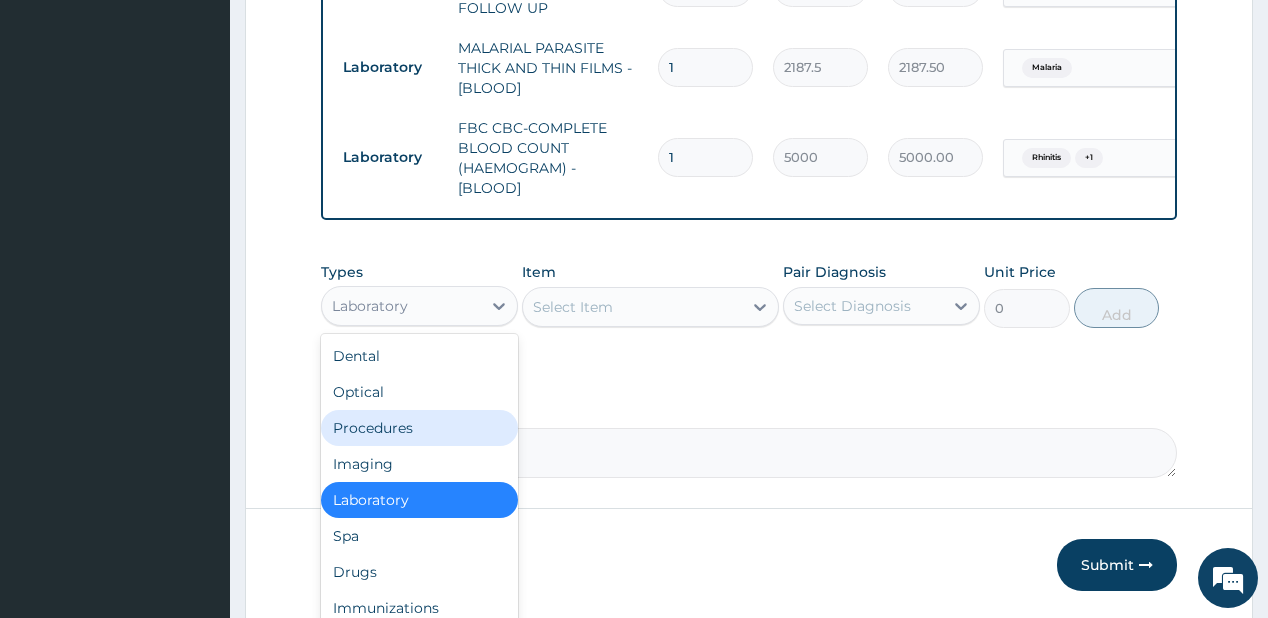 scroll, scrollTop: 908, scrollLeft: 0, axis: vertical 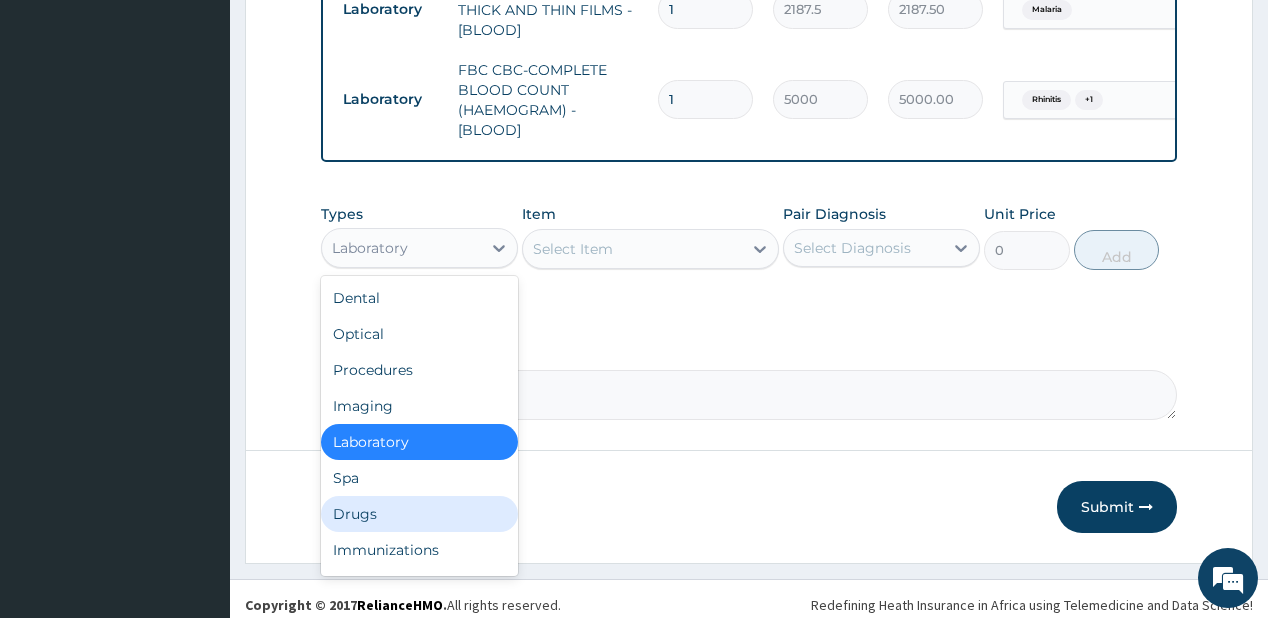 drag, startPoint x: 360, startPoint y: 519, endPoint x: 372, endPoint y: 486, distance: 35.1141 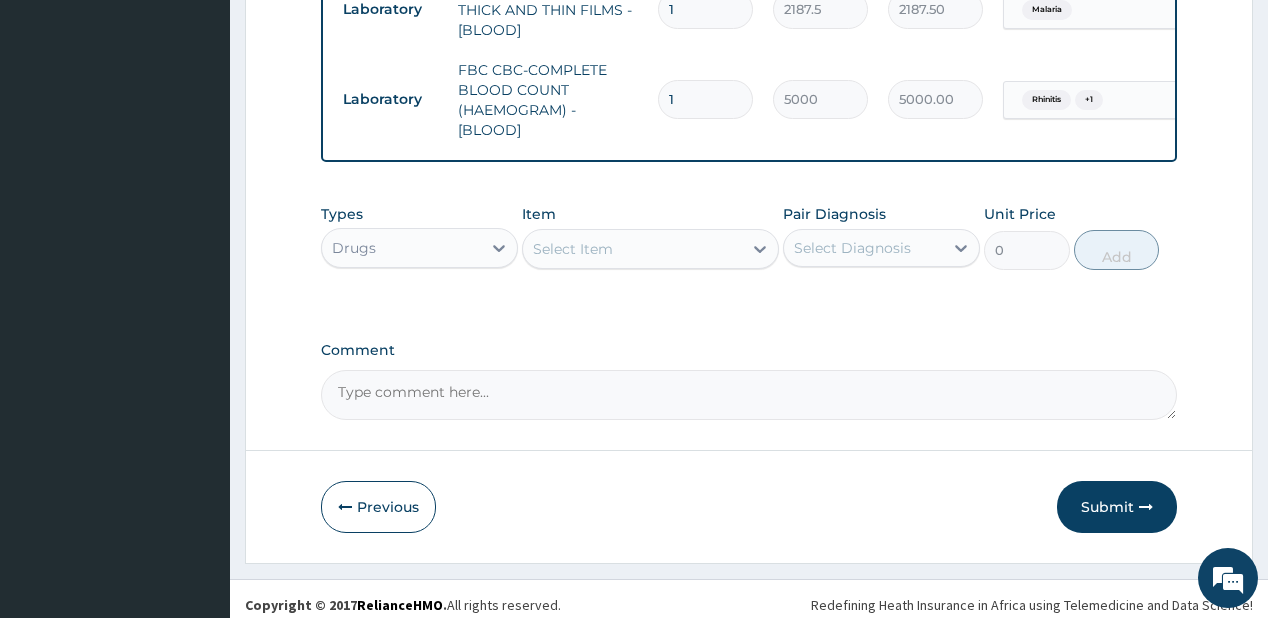 click on "Select Item" at bounding box center (573, 249) 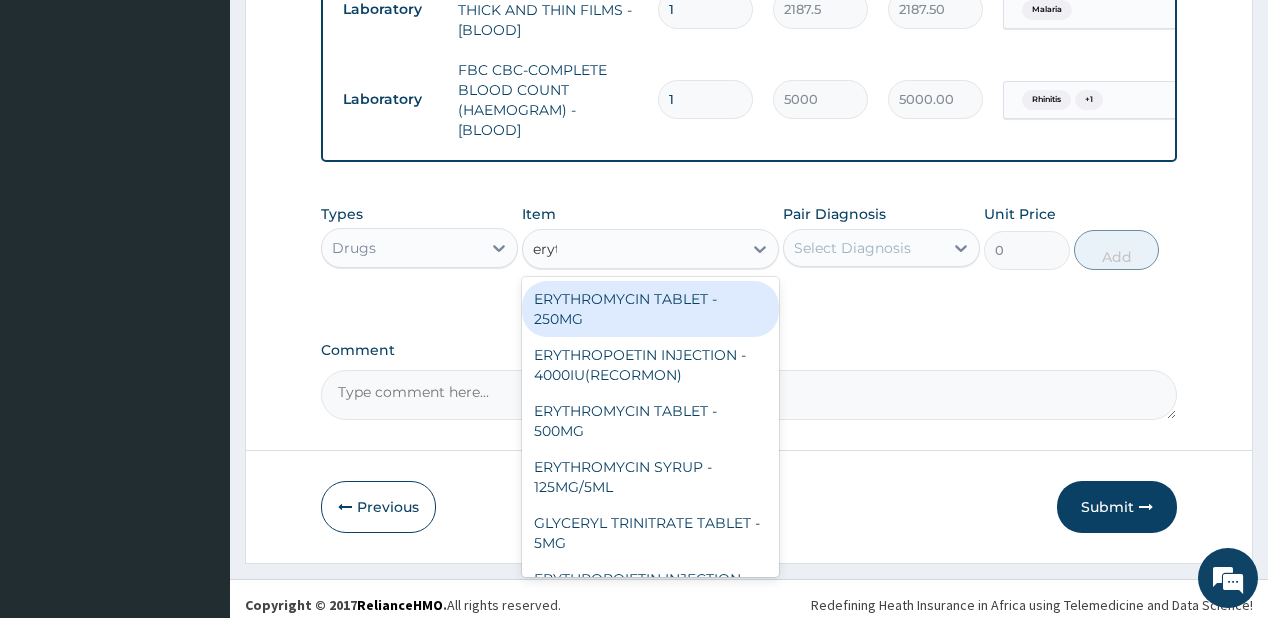 type on "eryth" 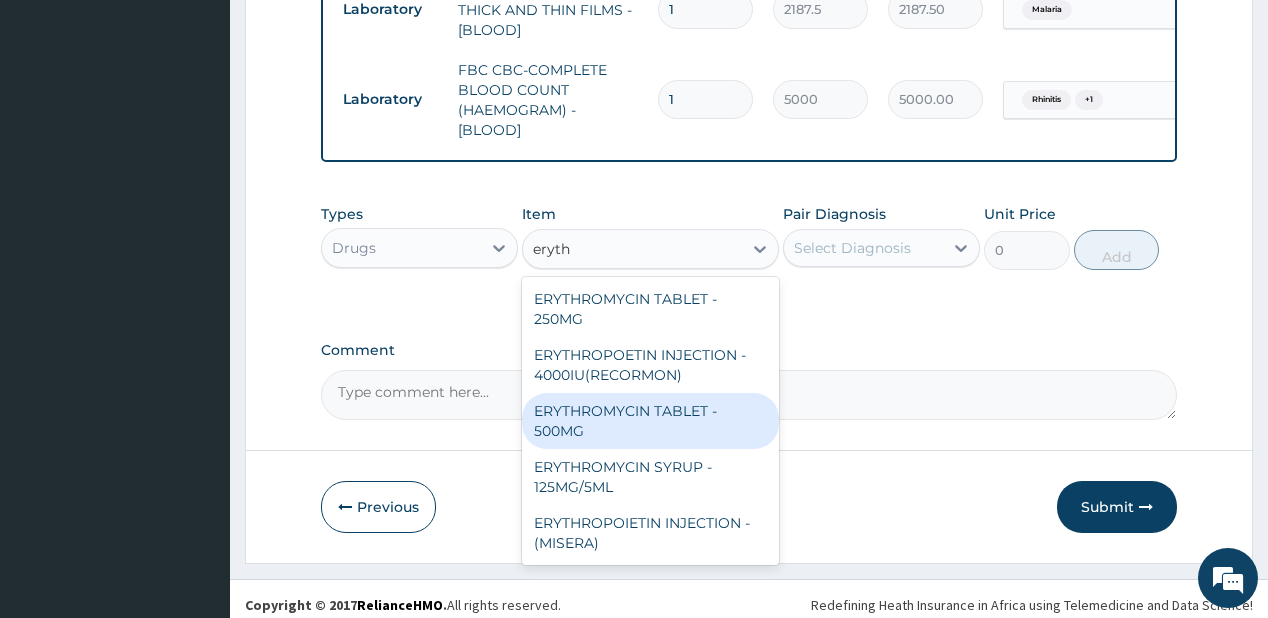 drag, startPoint x: 636, startPoint y: 437, endPoint x: 554, endPoint y: 206, distance: 245.12242 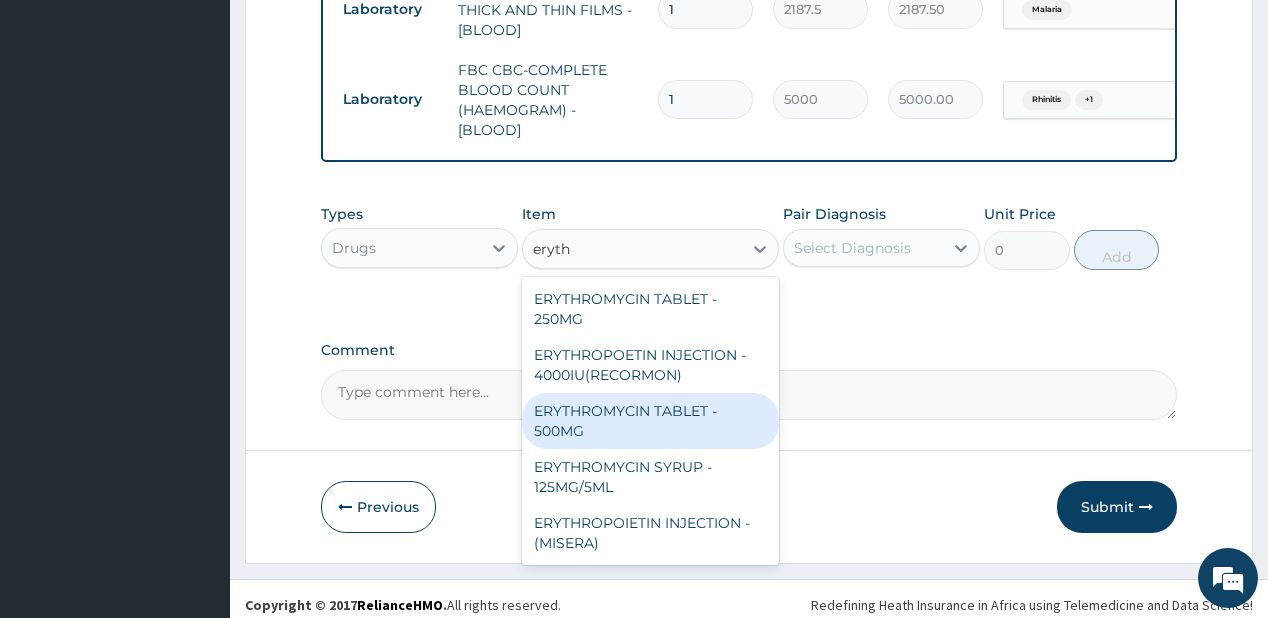 click on "ERYTHROMYCIN TABLET - 500MG" at bounding box center (650, 421) 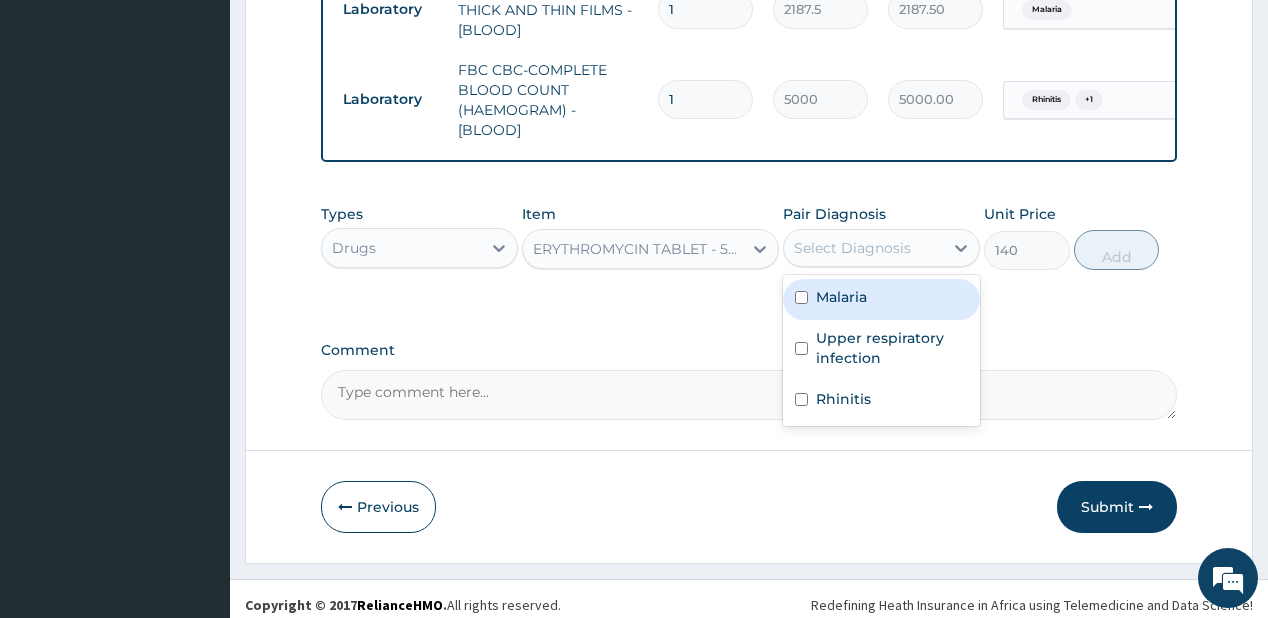 click on "Select Diagnosis" at bounding box center [852, 248] 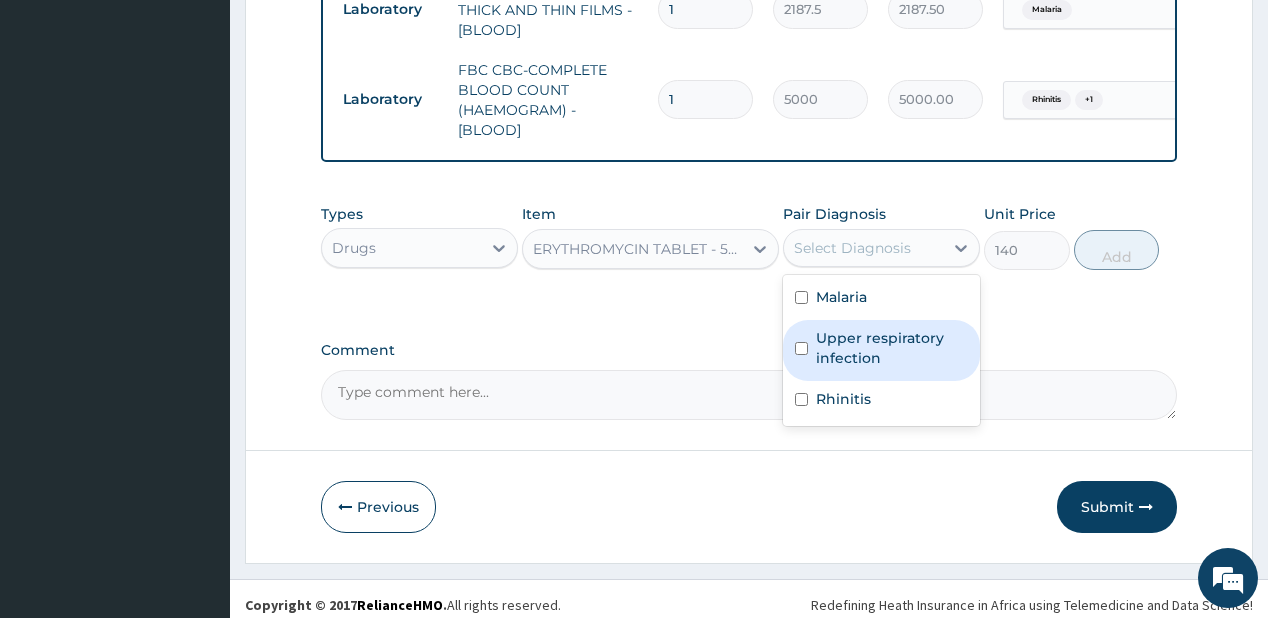 click on "Upper respiratory infection" at bounding box center [892, 348] 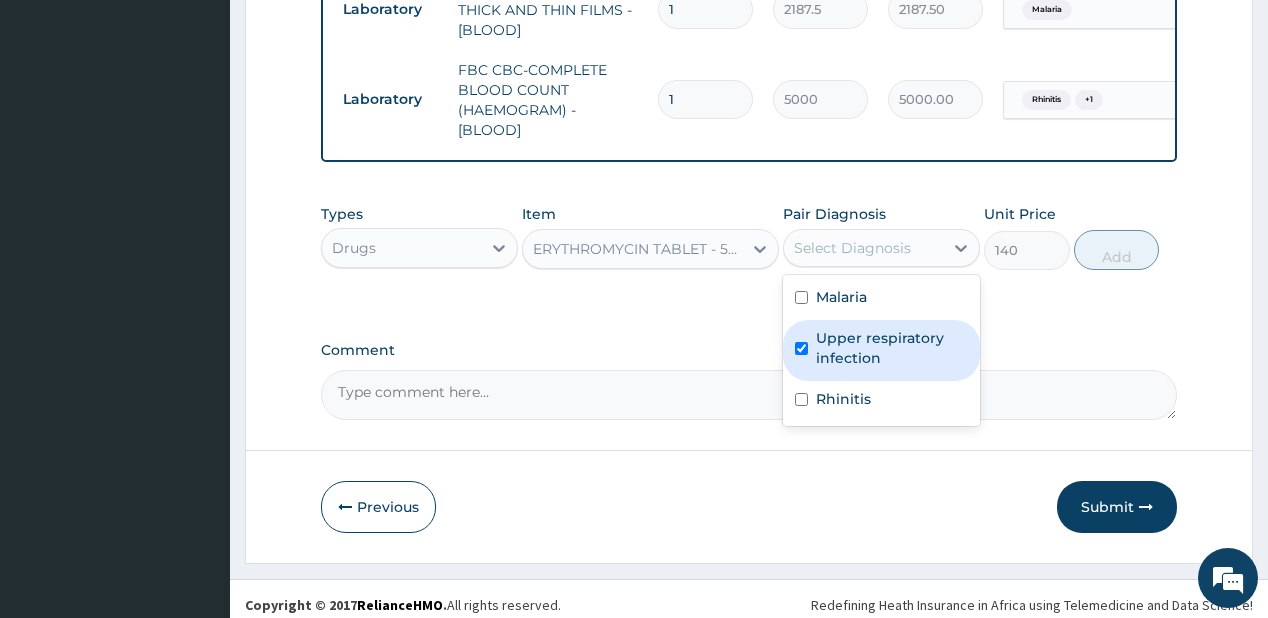 checkbox on "true" 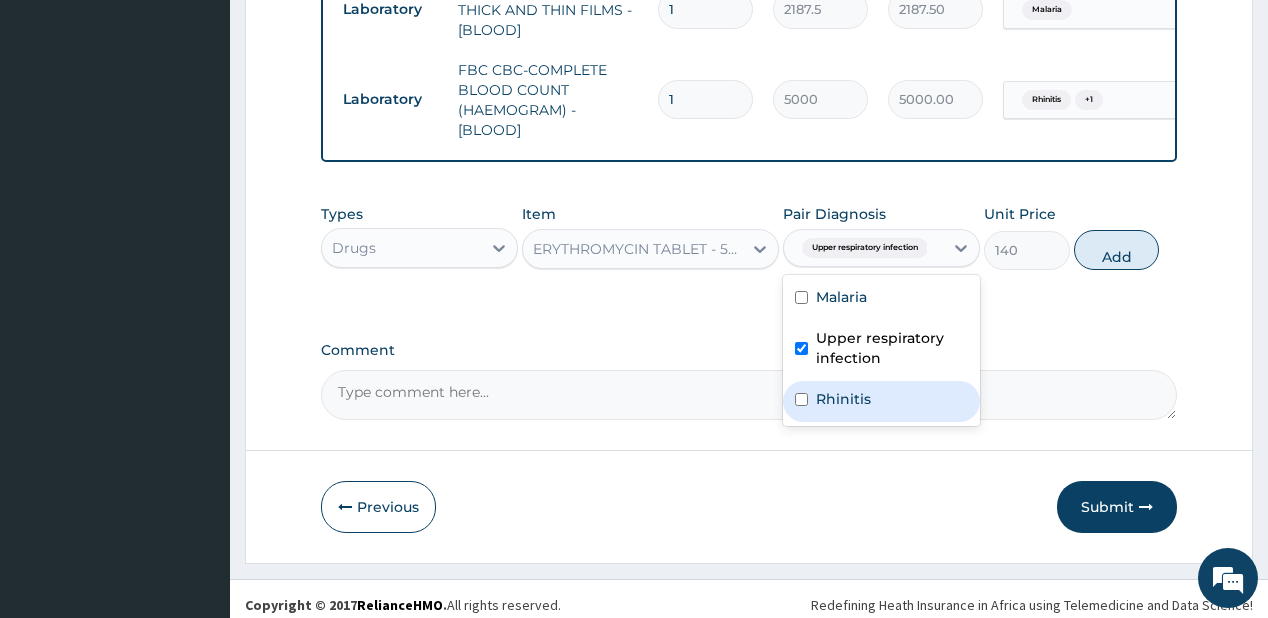 drag, startPoint x: 867, startPoint y: 407, endPoint x: 1190, endPoint y: 292, distance: 342.86148 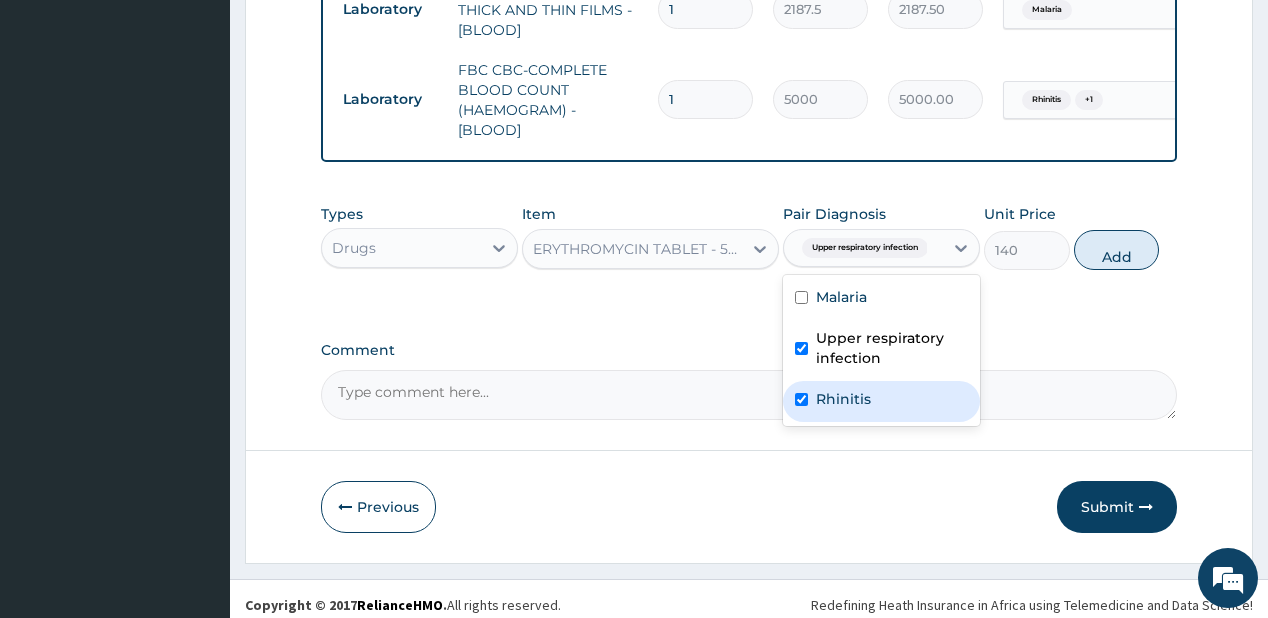 checkbox on "true" 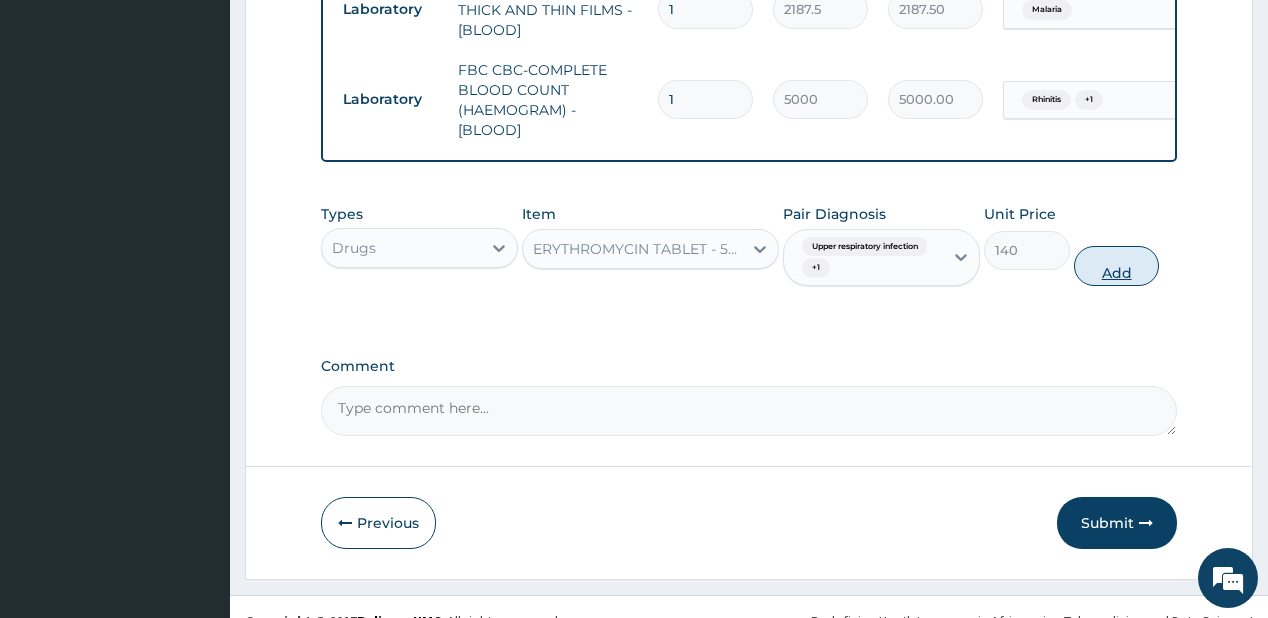click on "Add" at bounding box center (1117, 266) 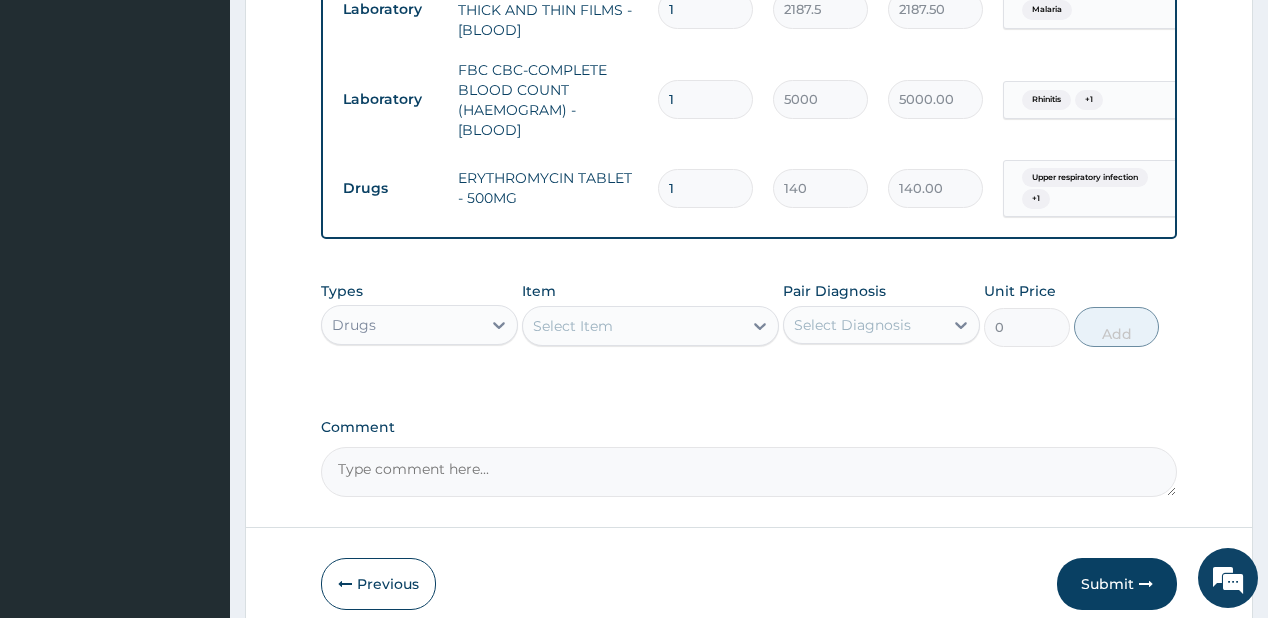 type on "14" 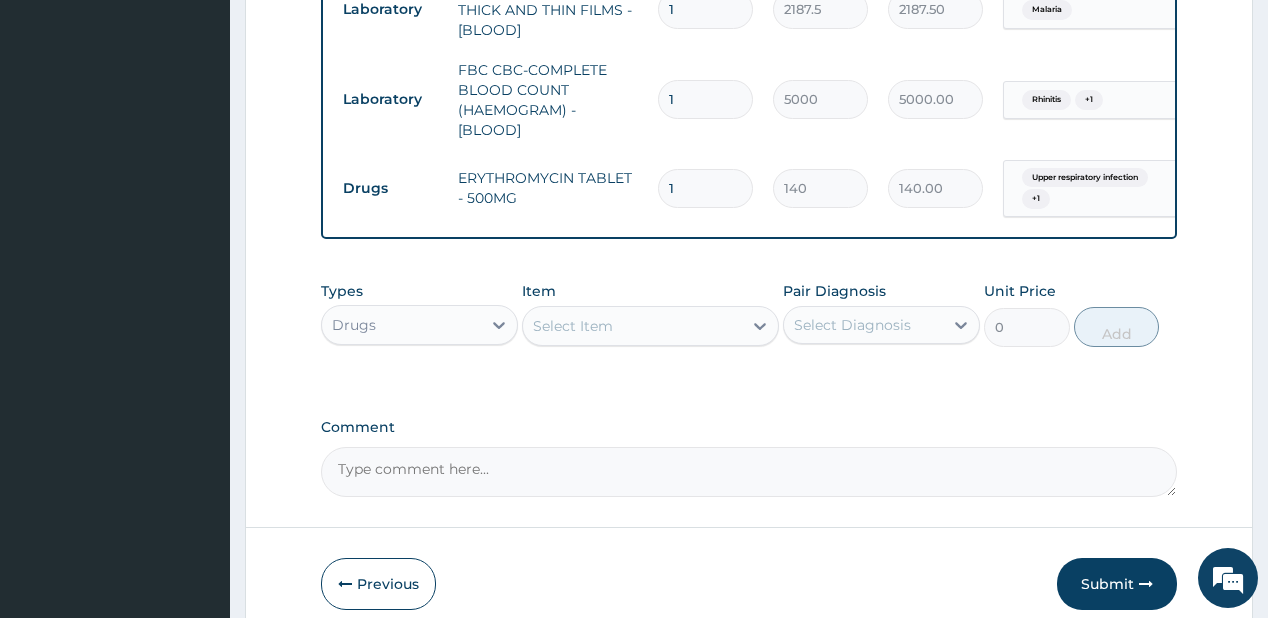type on "1960.00" 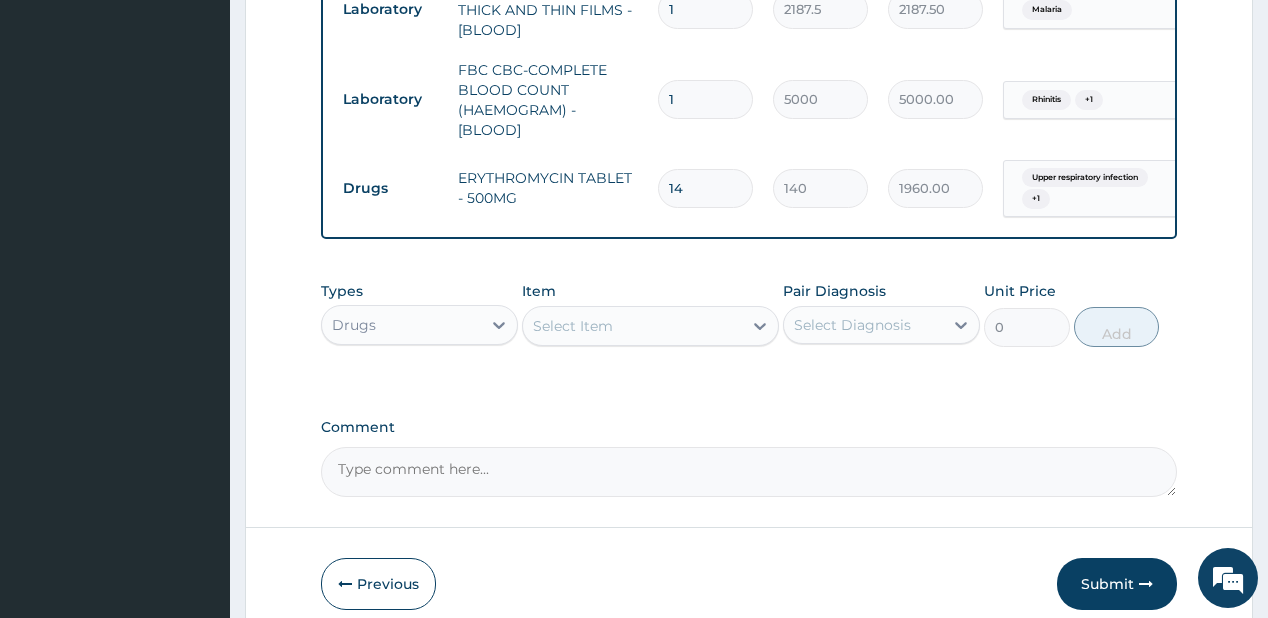 type on "14" 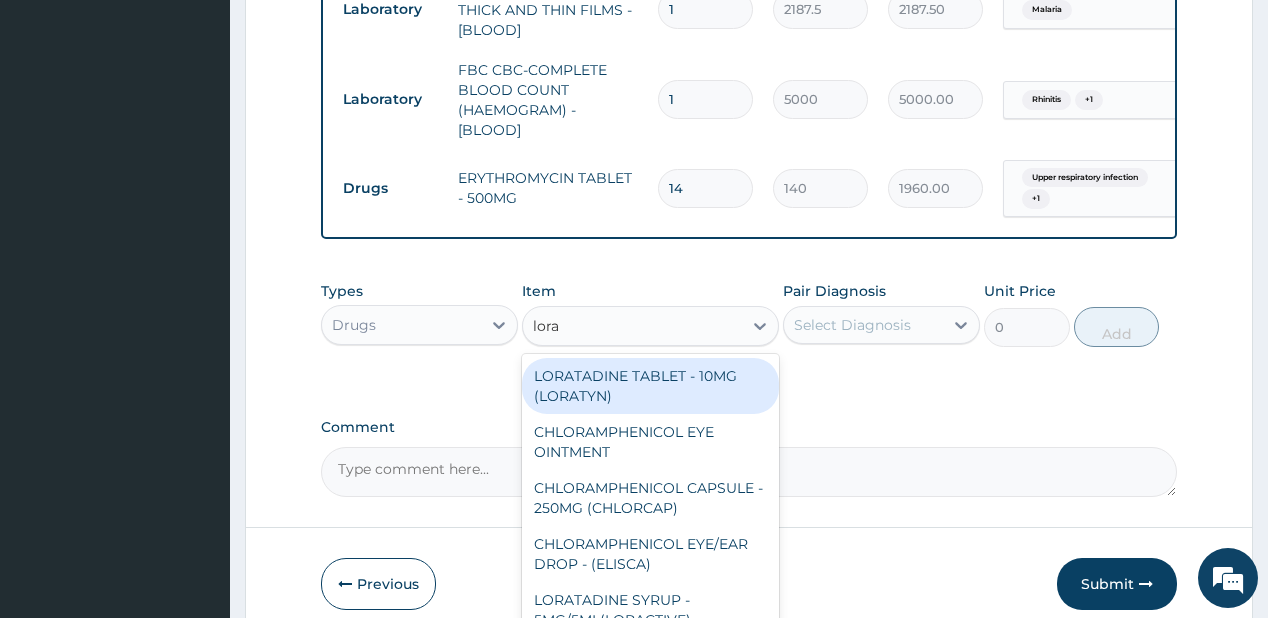 type on "lorat" 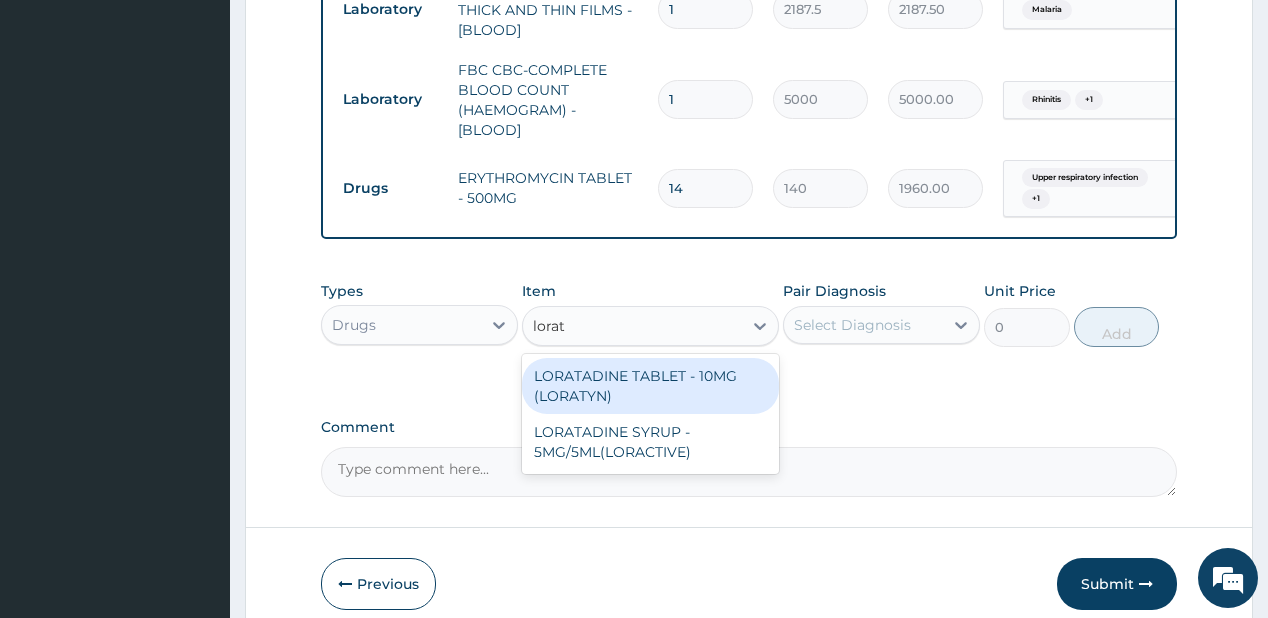 drag, startPoint x: 596, startPoint y: 399, endPoint x: 806, endPoint y: 358, distance: 213.96495 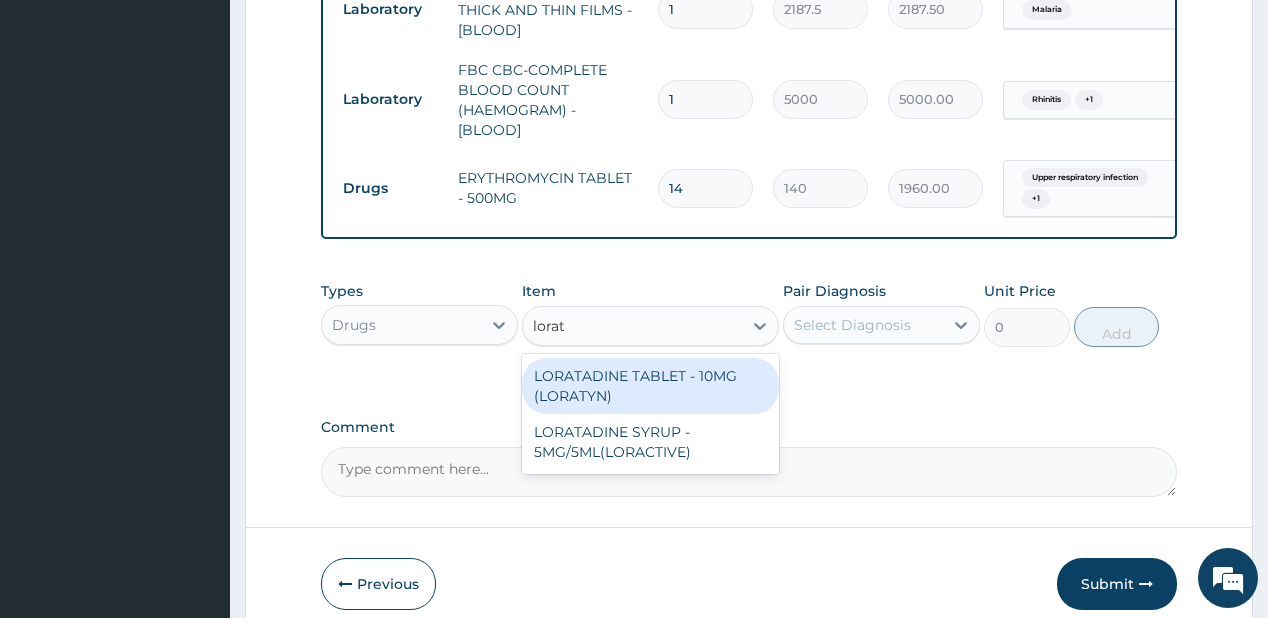 click on "LORATADINE TABLET - 10MG (LORATYN)" at bounding box center [650, 386] 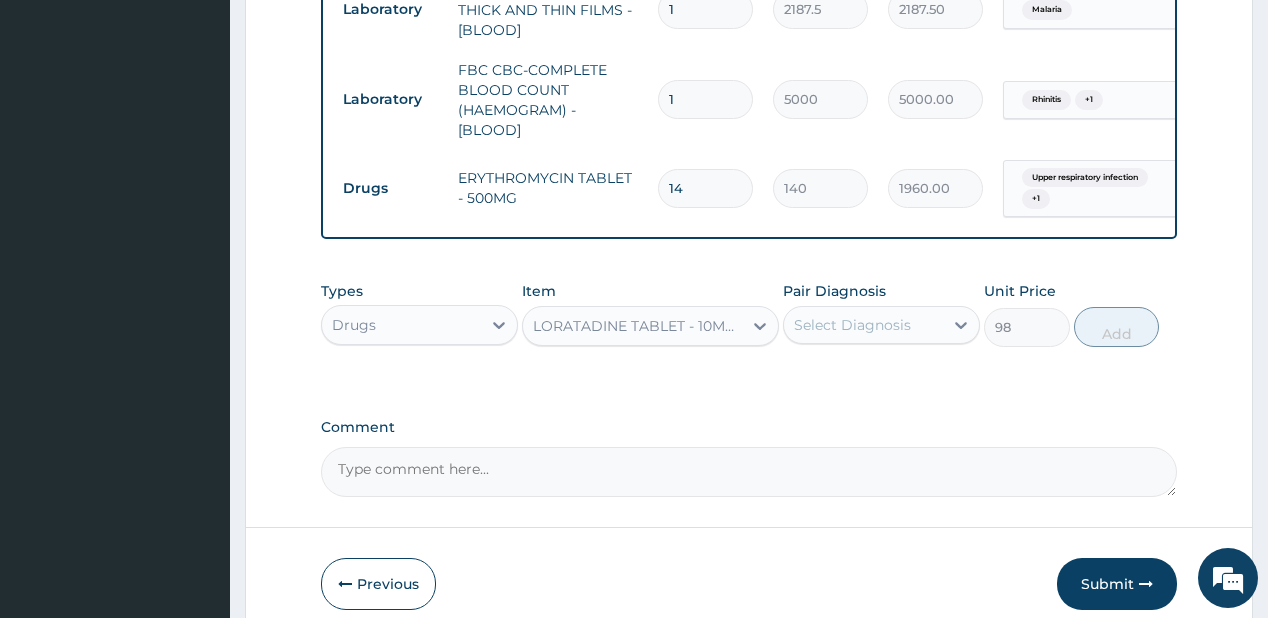 click on "Select Diagnosis" at bounding box center [863, 325] 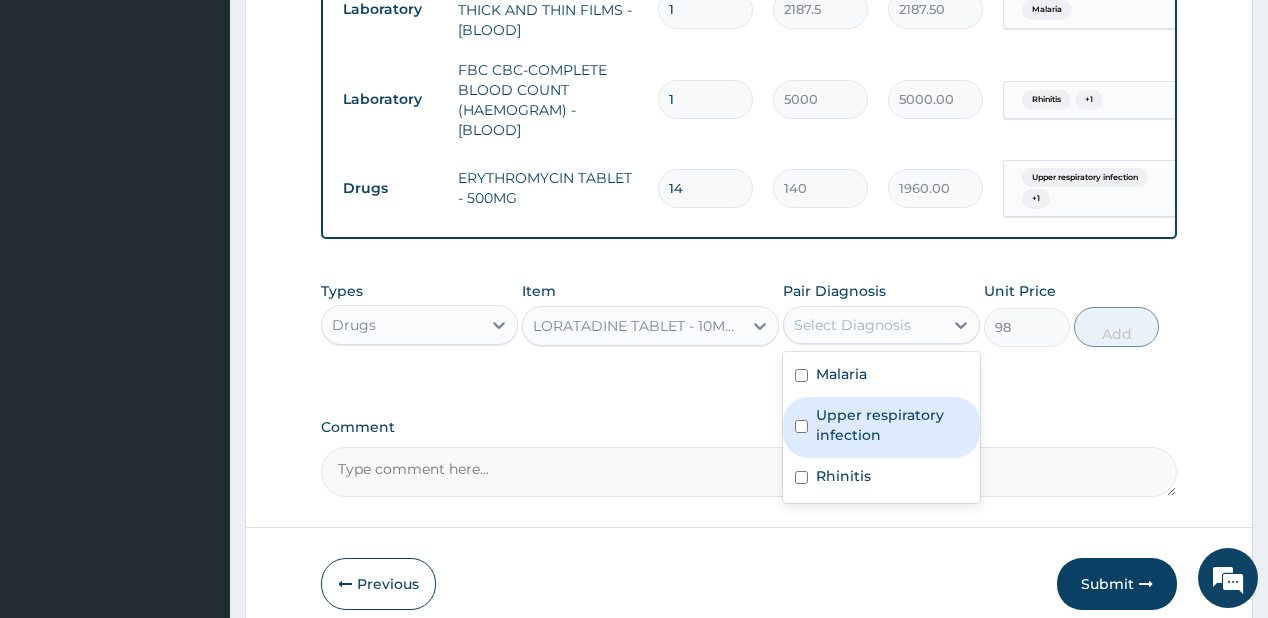 drag, startPoint x: 850, startPoint y: 420, endPoint x: 1082, endPoint y: 375, distance: 236.32393 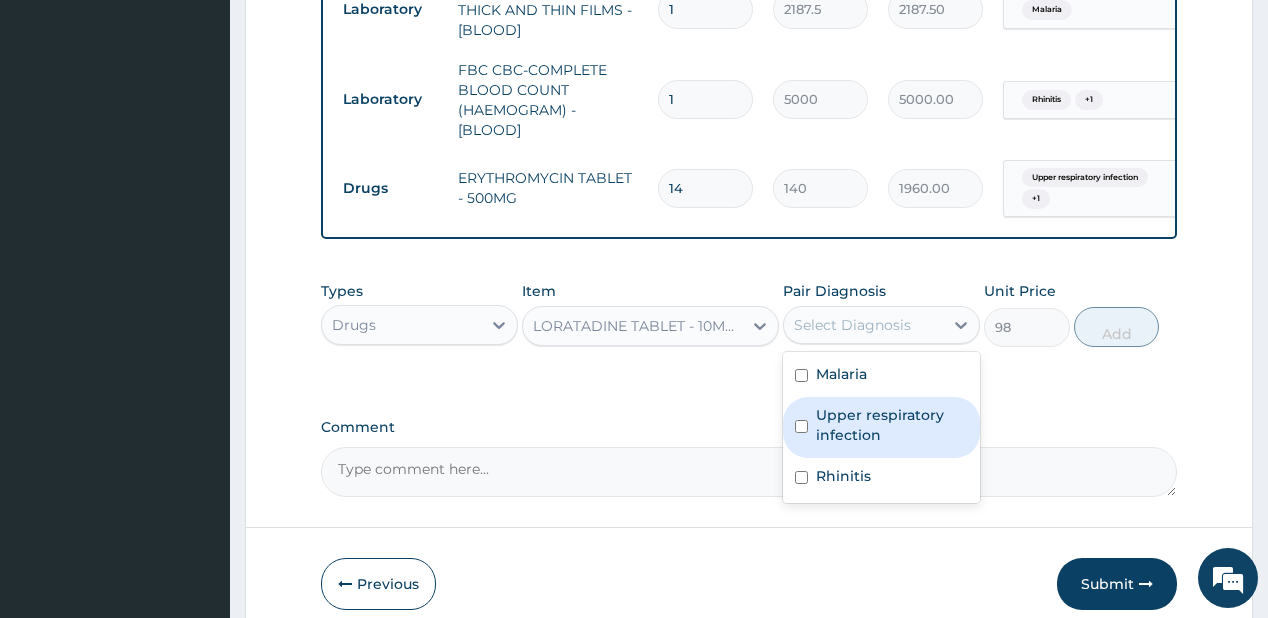 click on "Upper respiratory infection" at bounding box center [892, 425] 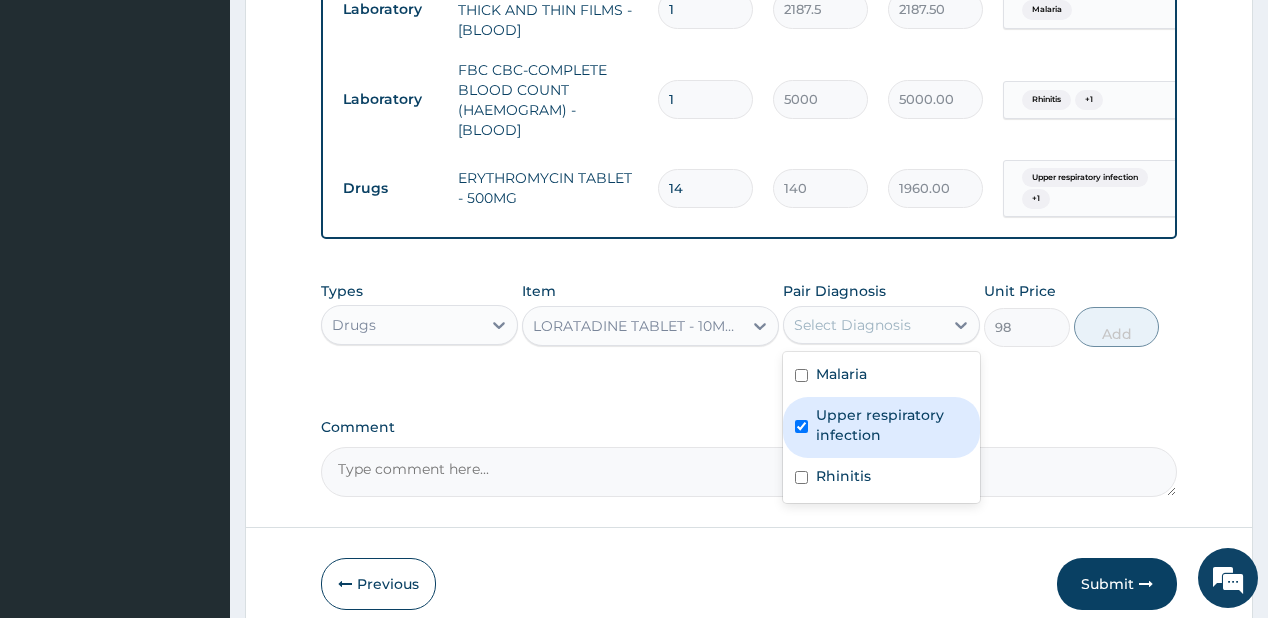 checkbox on "true" 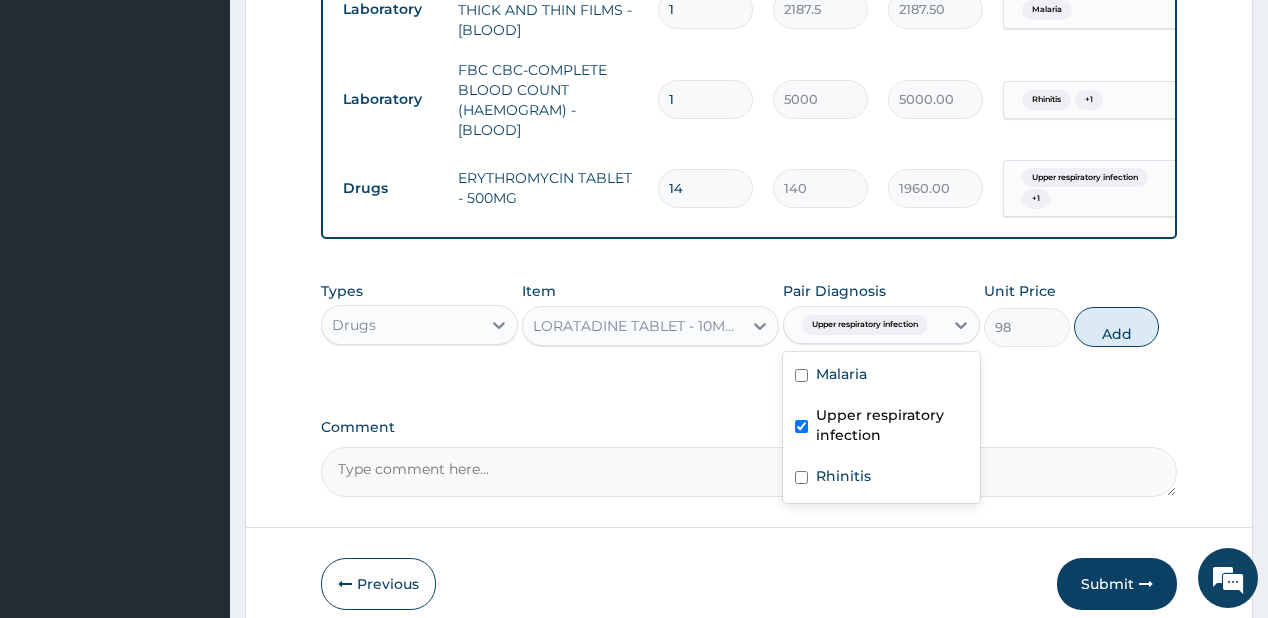 click on "Add" at bounding box center (1117, 327) 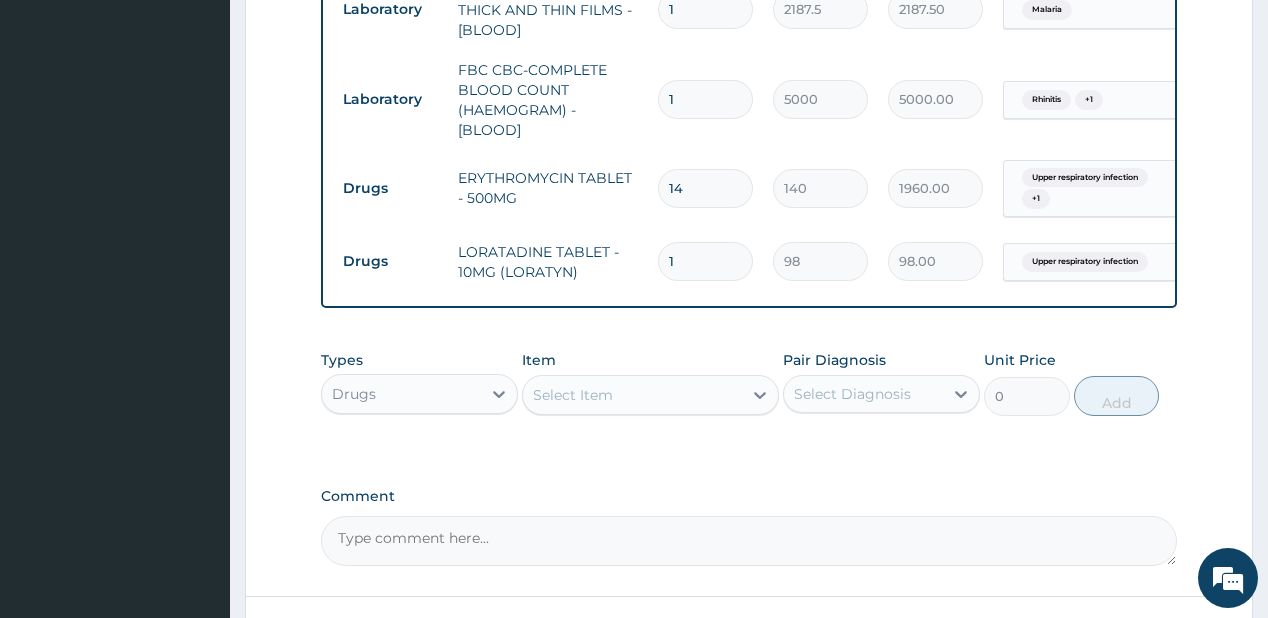 type 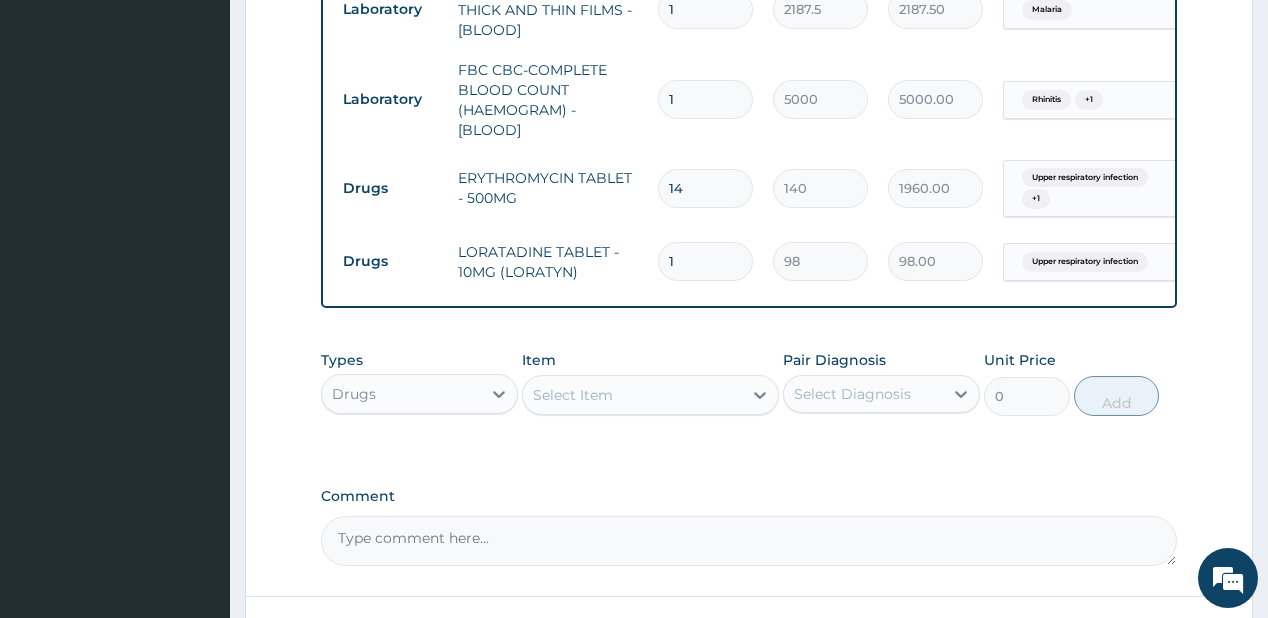 type on "0.00" 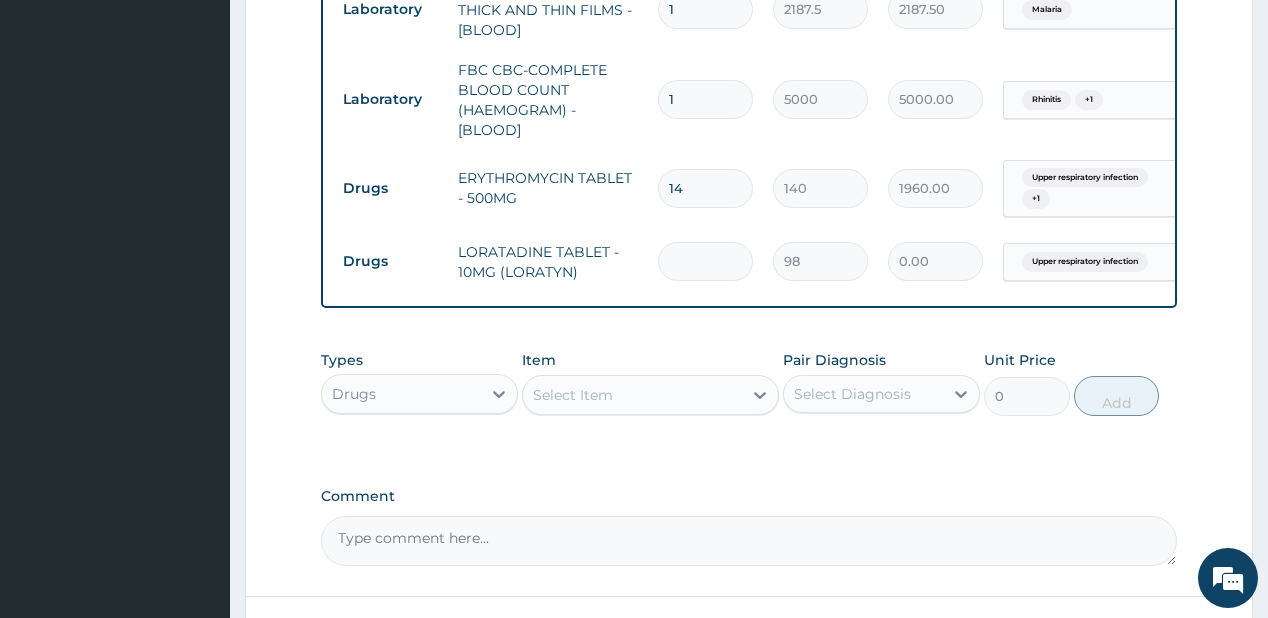 type on "5" 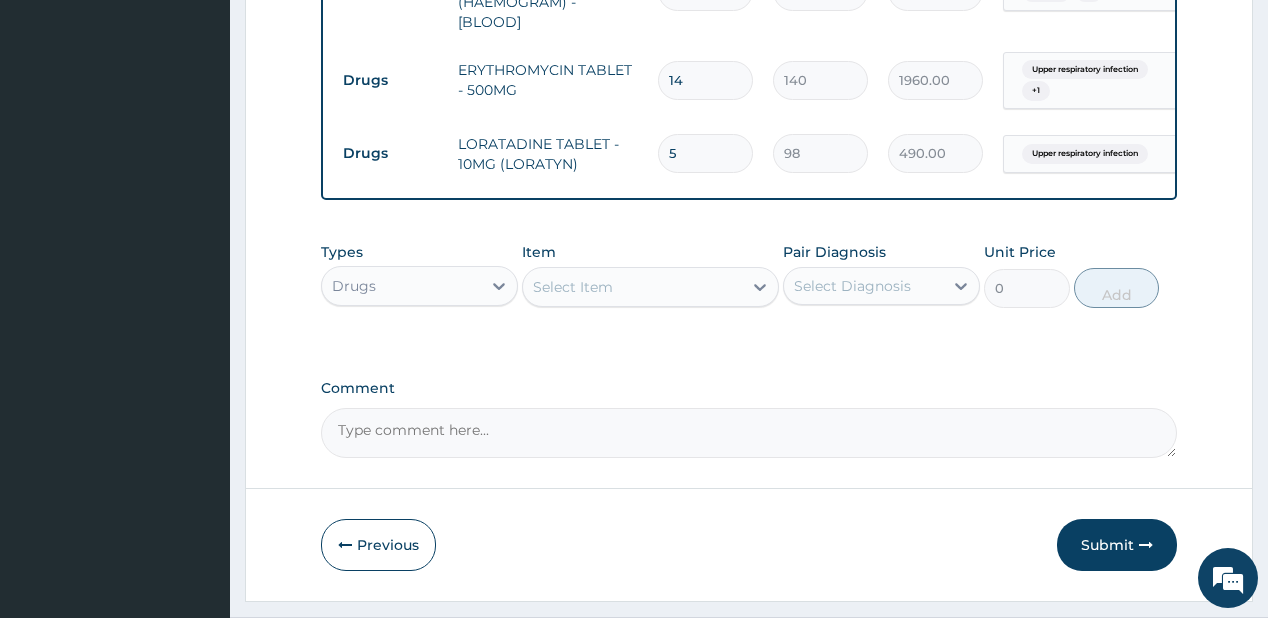 scroll, scrollTop: 1074, scrollLeft: 0, axis: vertical 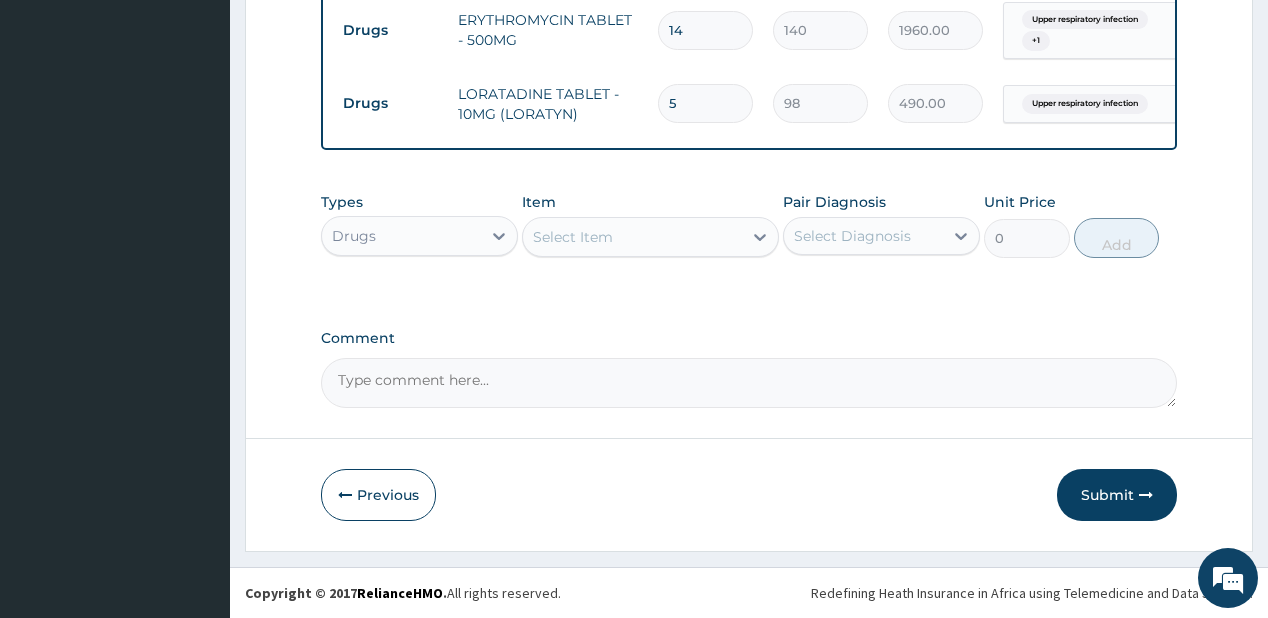 type on "5" 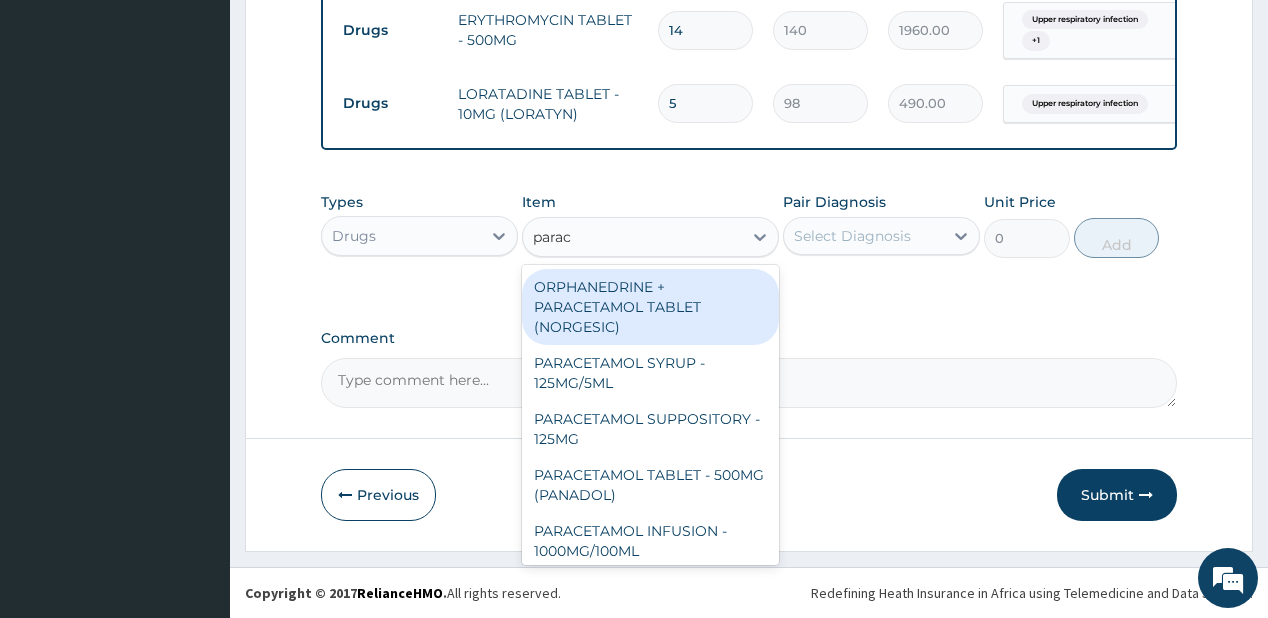 type on "parace" 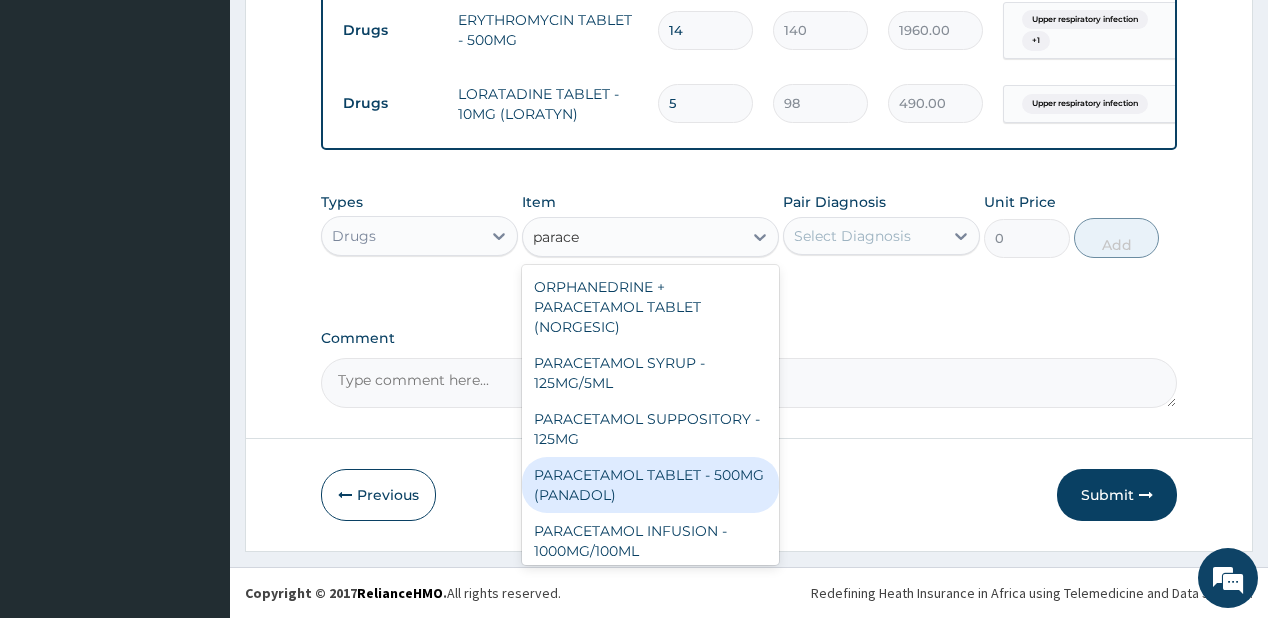 drag, startPoint x: 587, startPoint y: 484, endPoint x: 692, endPoint y: 432, distance: 117.170815 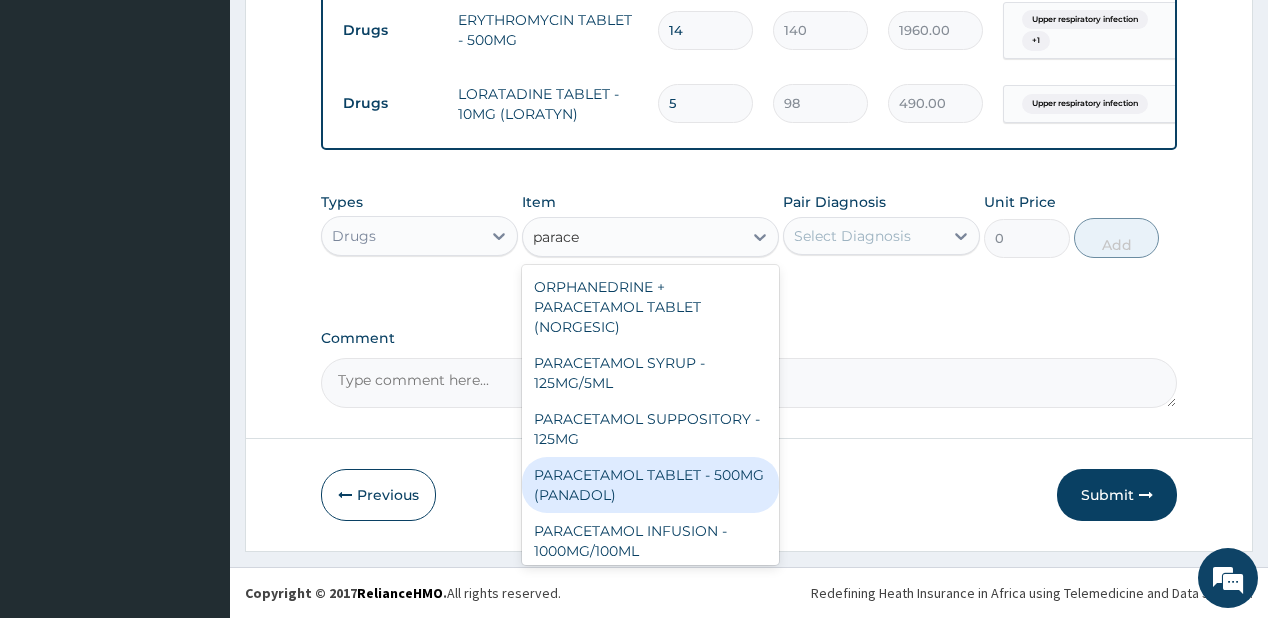 click on "PARACETAMOL TABLET - 500MG (PANADOL)" at bounding box center (650, 485) 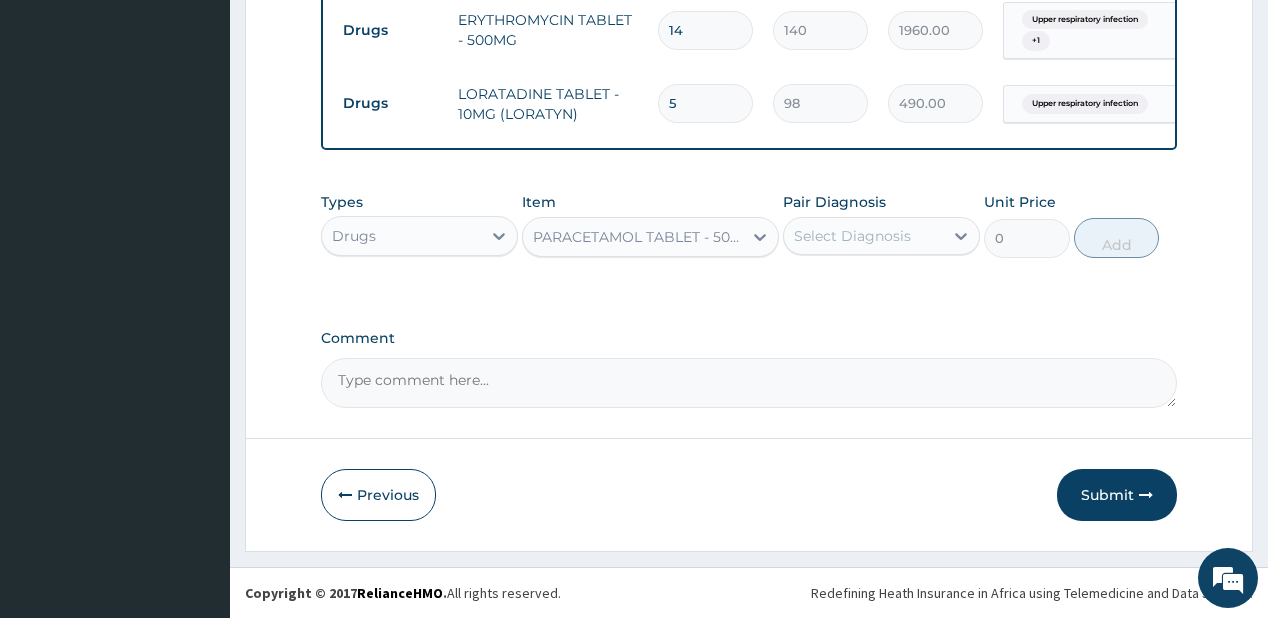 type 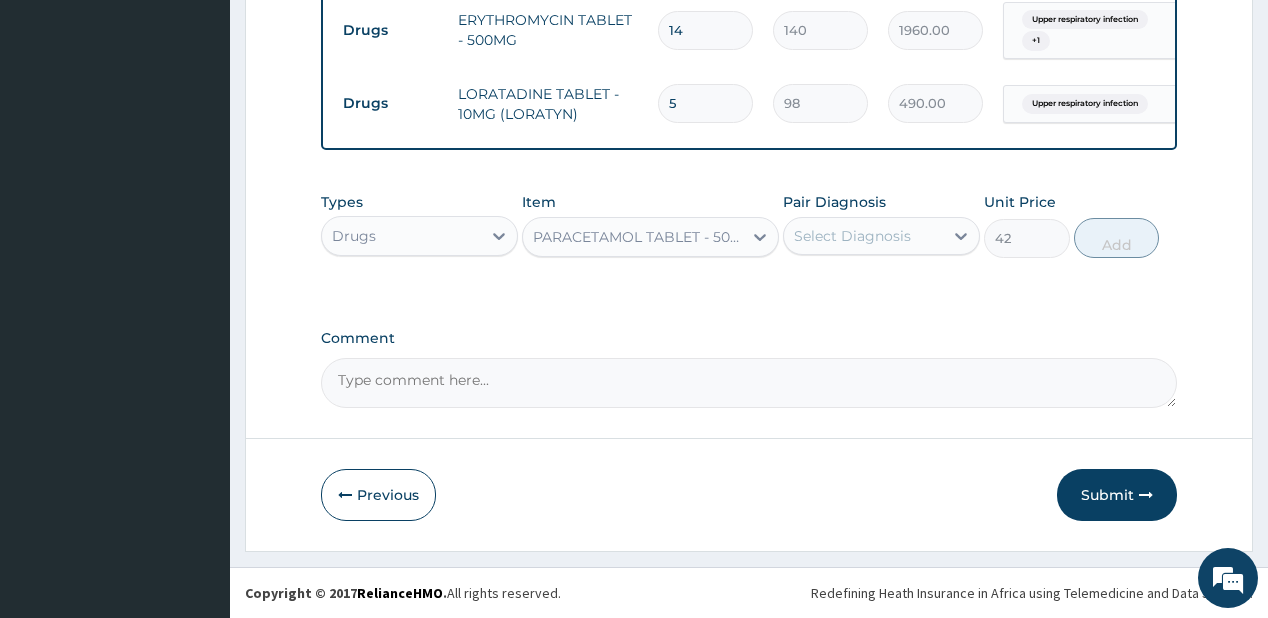 click on "Select Diagnosis" at bounding box center [852, 236] 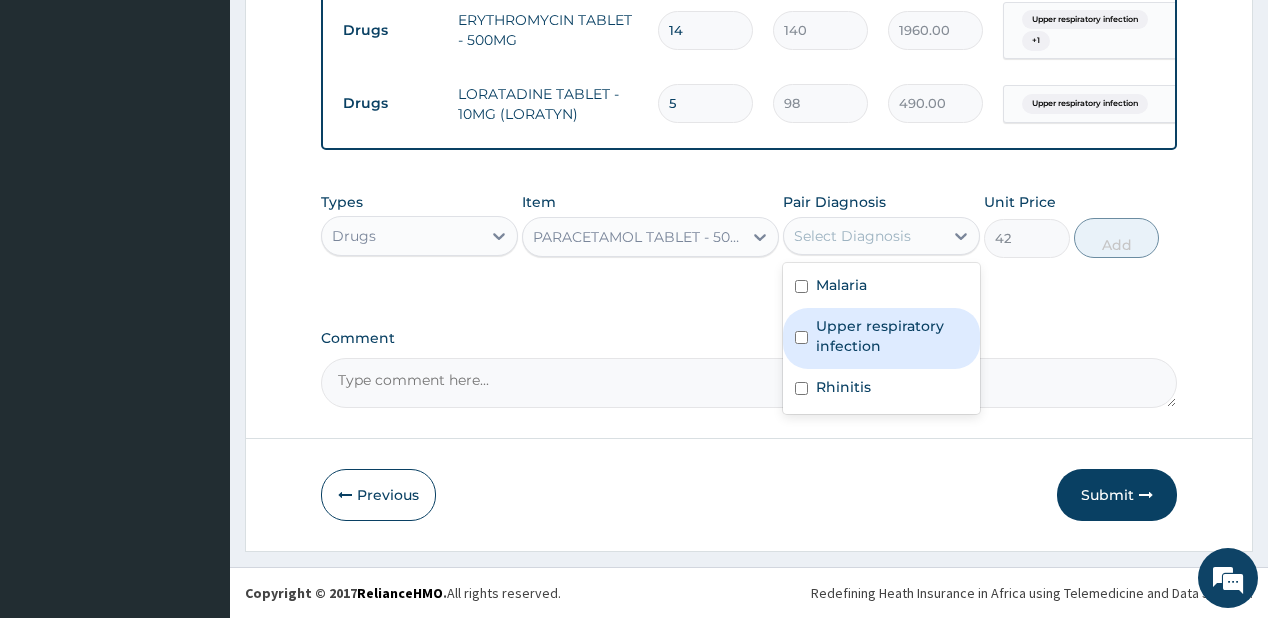 drag, startPoint x: 832, startPoint y: 339, endPoint x: 828, endPoint y: 419, distance: 80.09994 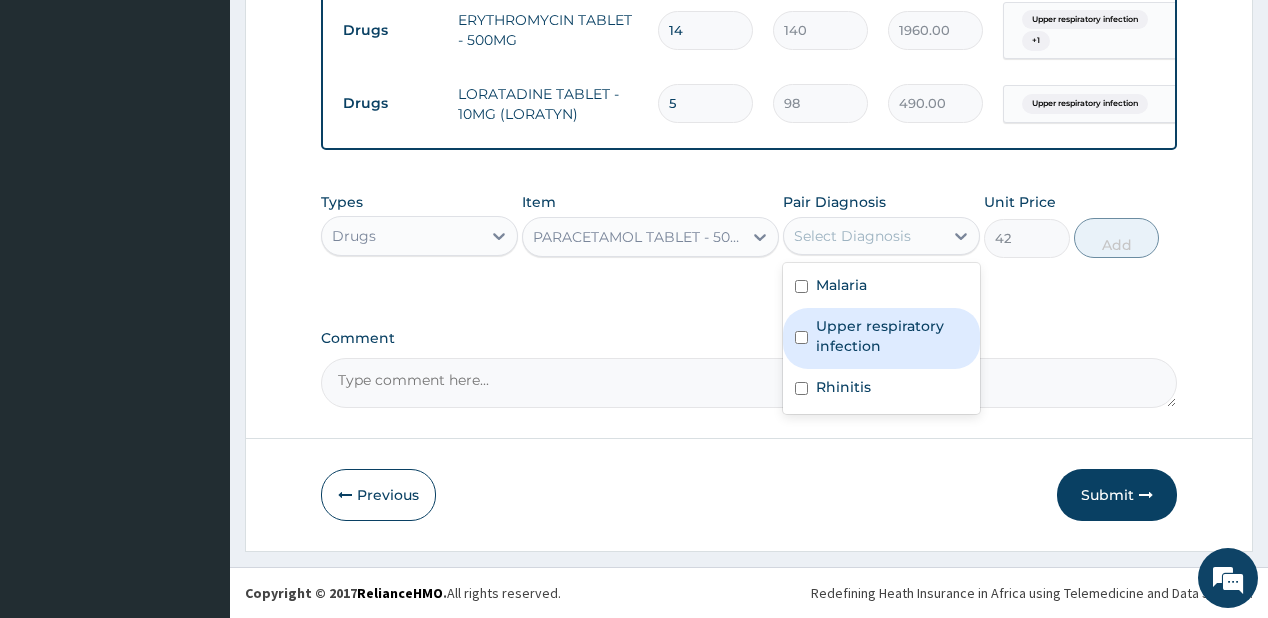 click on "Malaria Upper respiratory infection Rhinitis" at bounding box center [881, 338] 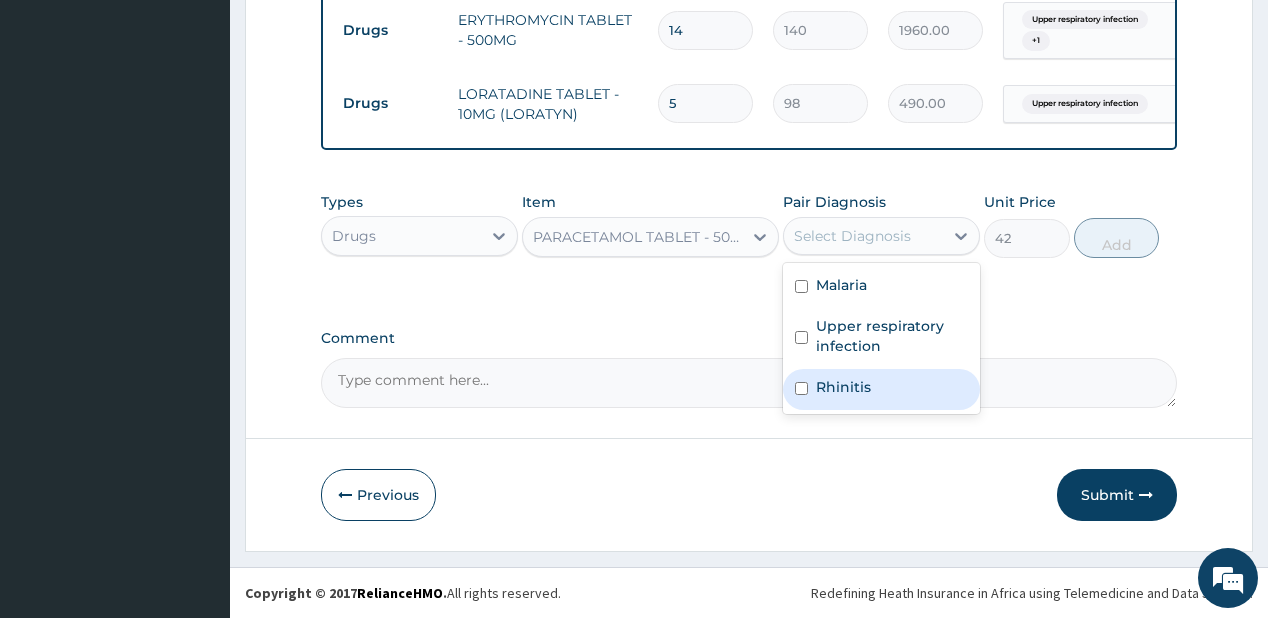 drag, startPoint x: 826, startPoint y: 424, endPoint x: 836, endPoint y: 390, distance: 35.44009 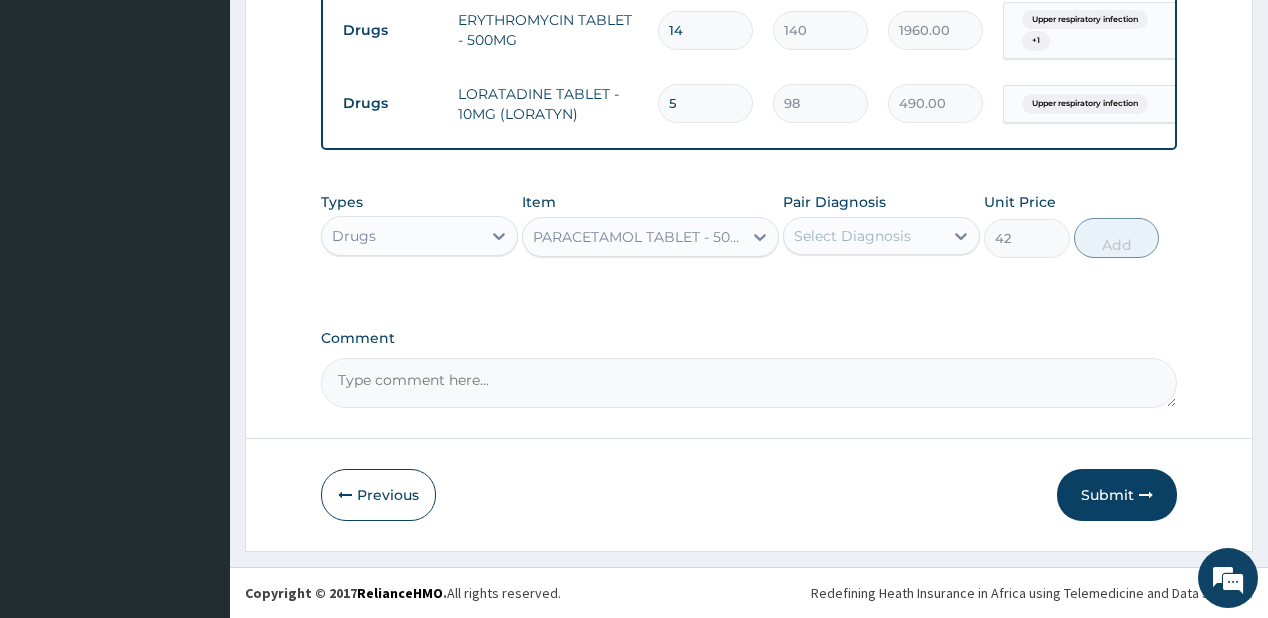 click on "Select Diagnosis" at bounding box center [852, 236] 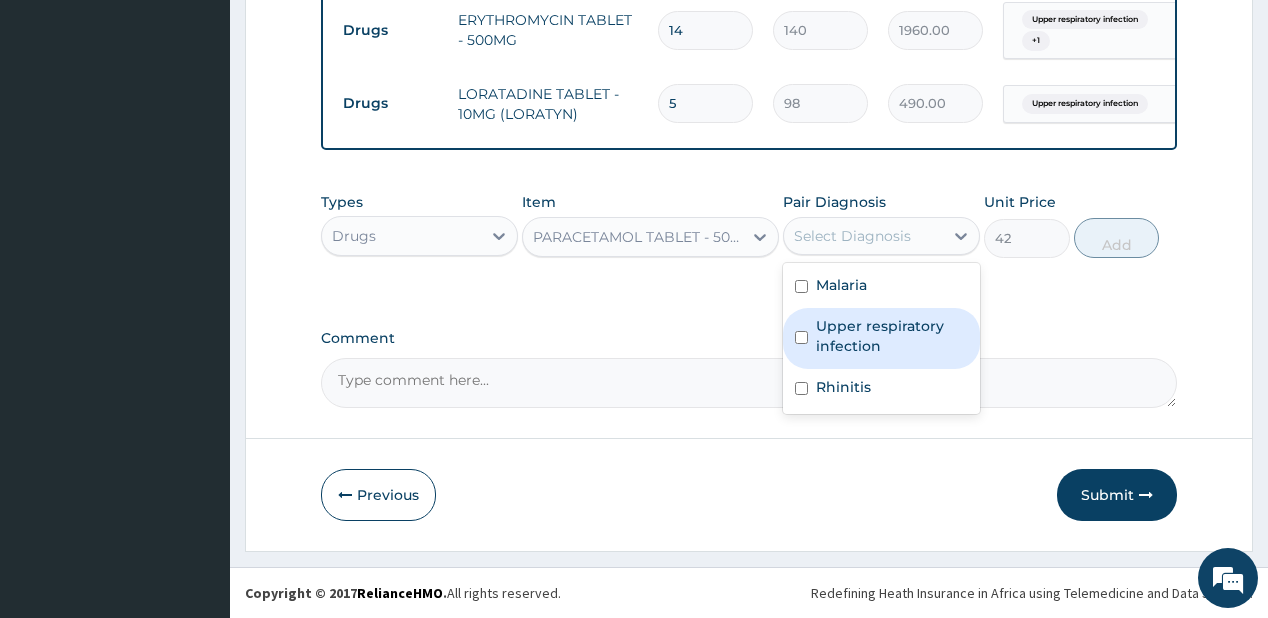 drag, startPoint x: 832, startPoint y: 332, endPoint x: 825, endPoint y: 376, distance: 44.553337 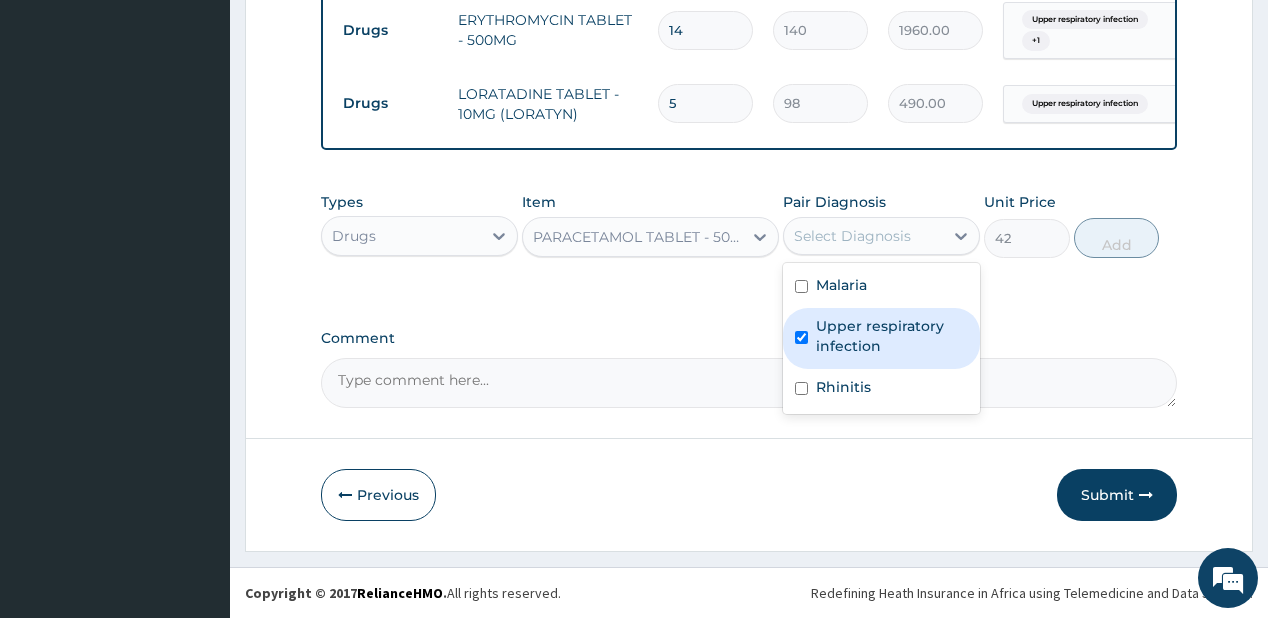 checkbox on "true" 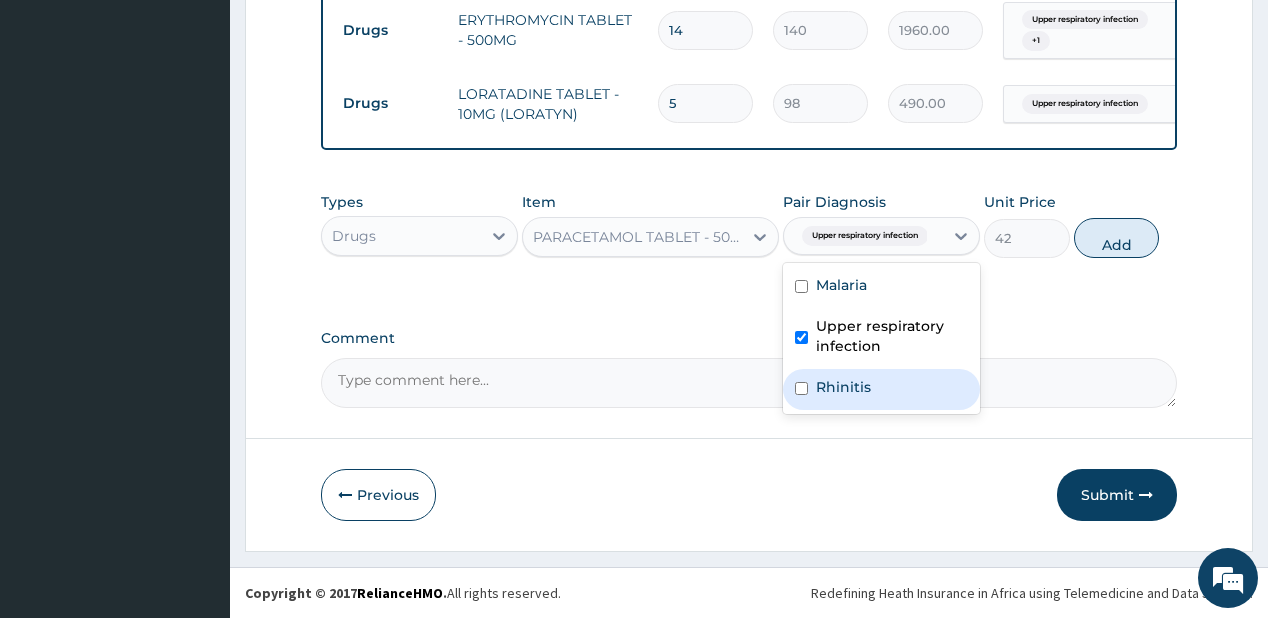 click on "Rhinitis" at bounding box center [843, 387] 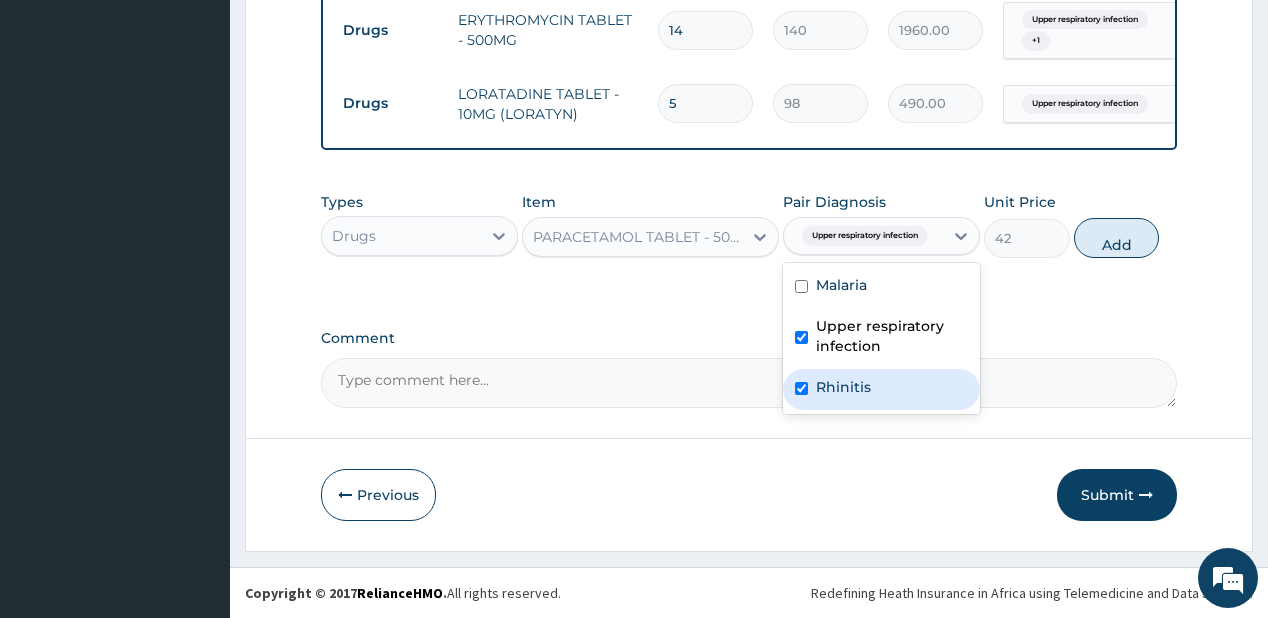 checkbox on "true" 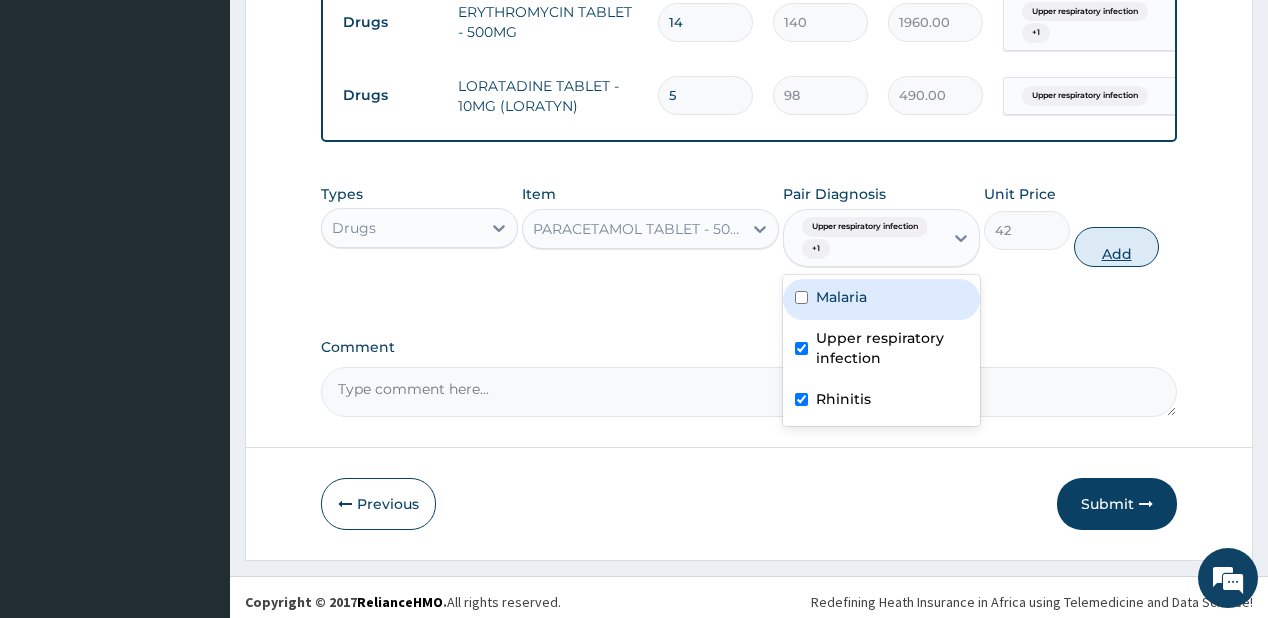 drag, startPoint x: 1112, startPoint y: 254, endPoint x: 1122, endPoint y: 246, distance: 12.806249 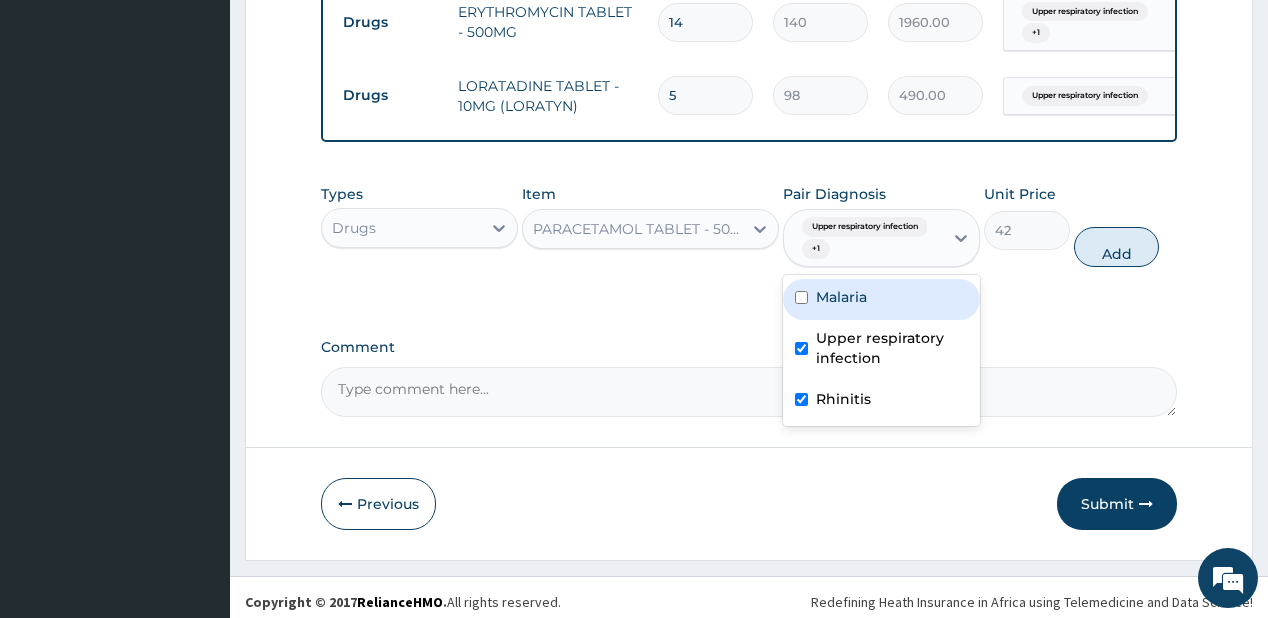 click on "Add" at bounding box center (1117, 247) 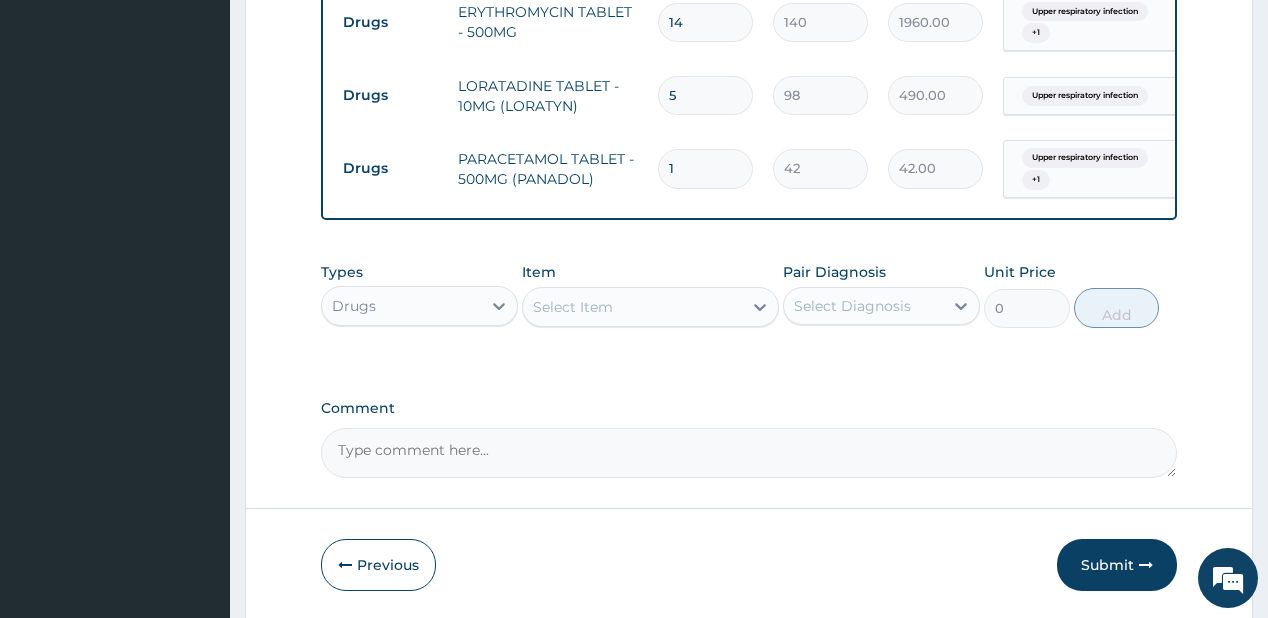 click on "Select Item" at bounding box center [573, 307] 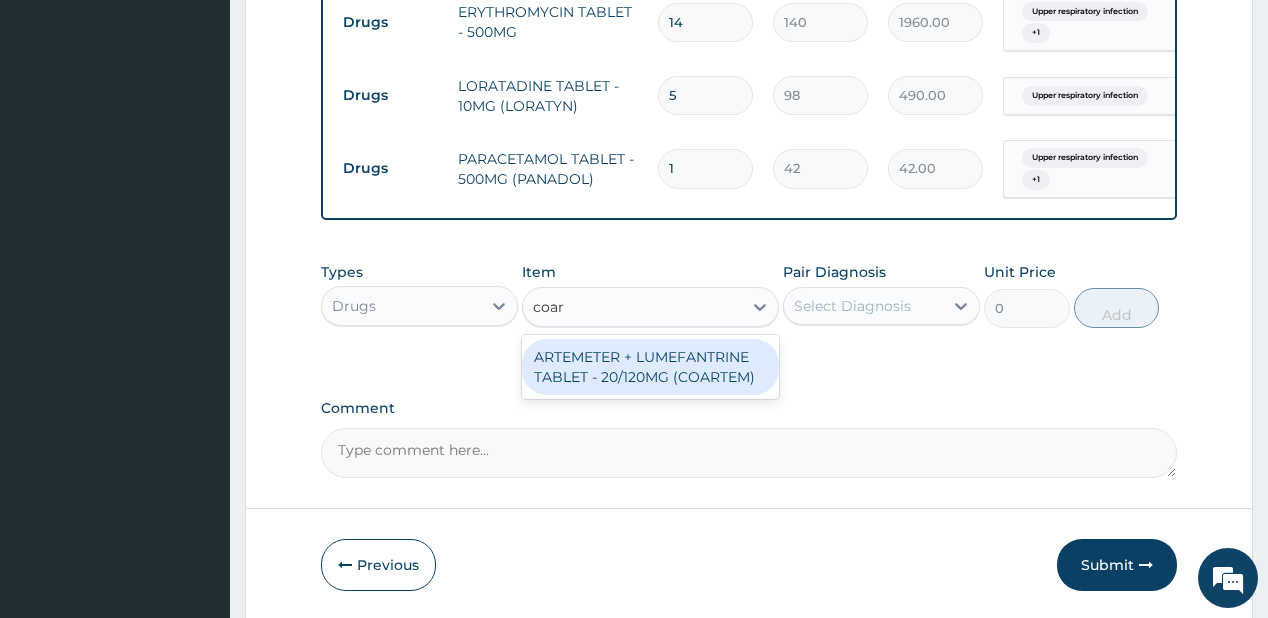 type on "coart" 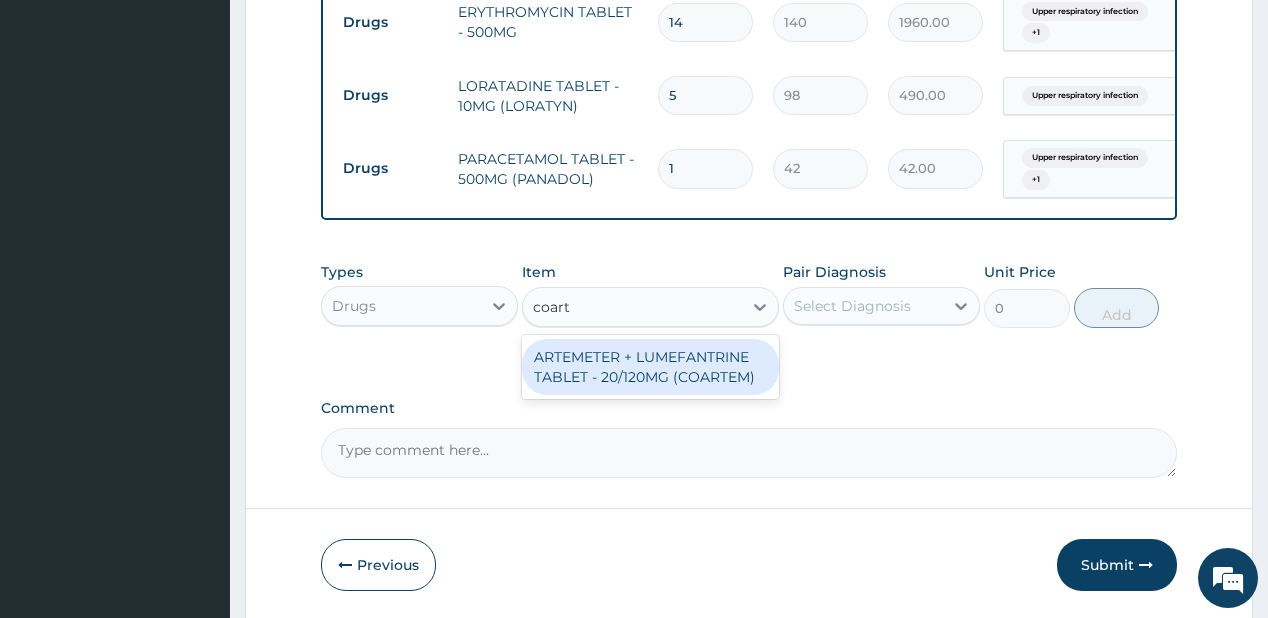 drag, startPoint x: 565, startPoint y: 379, endPoint x: 641, endPoint y: 357, distance: 79.12016 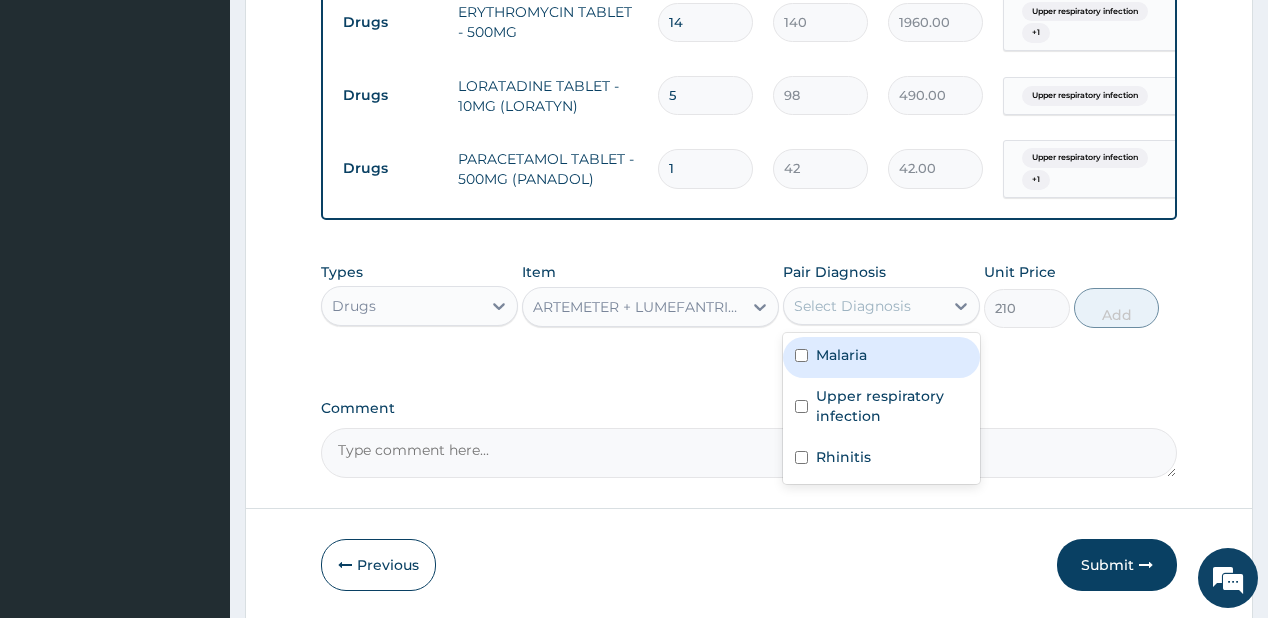 click on "Select Diagnosis" at bounding box center (852, 306) 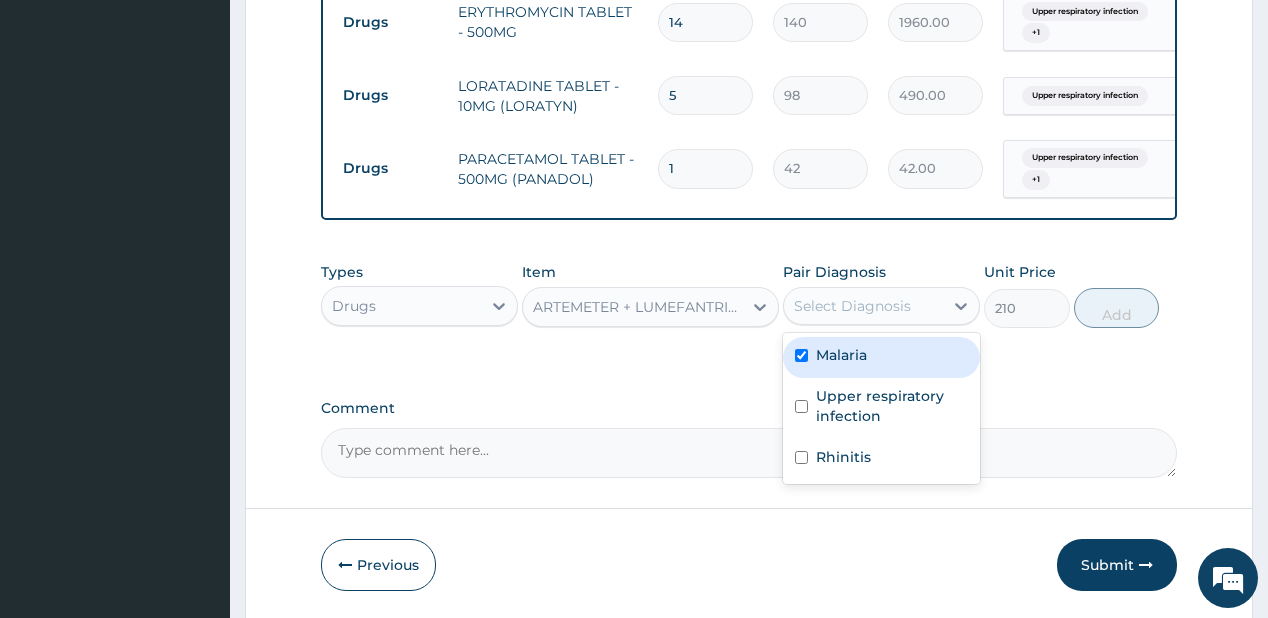 checkbox on "true" 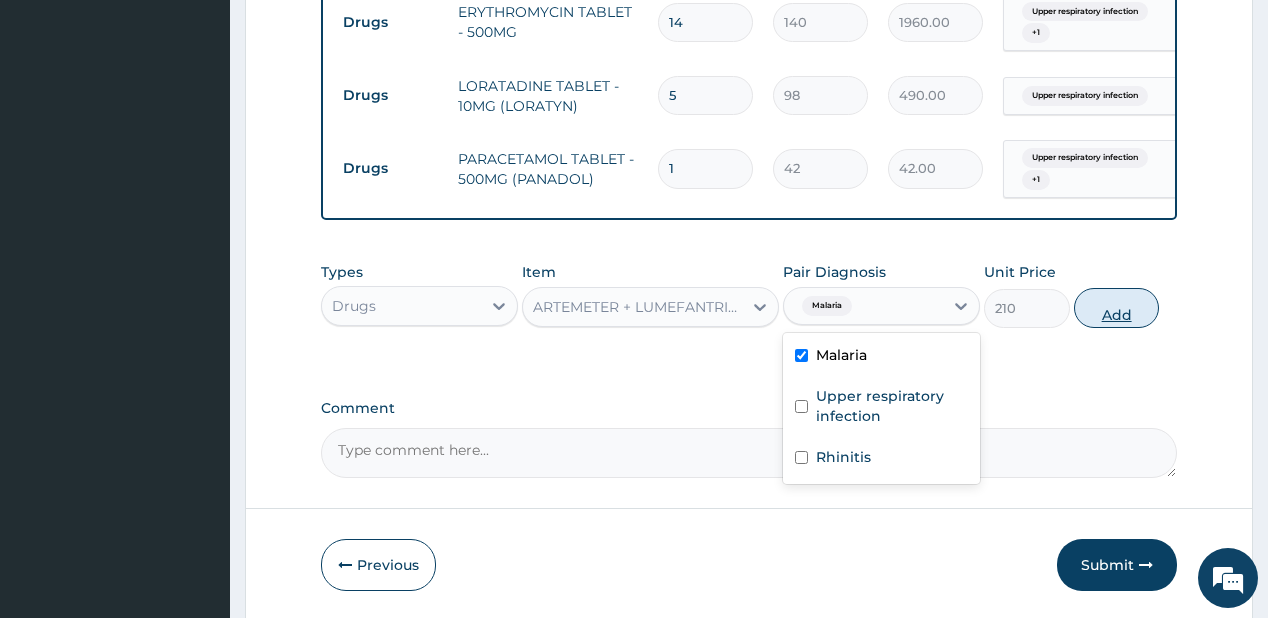 click on "Add" at bounding box center (1117, 308) 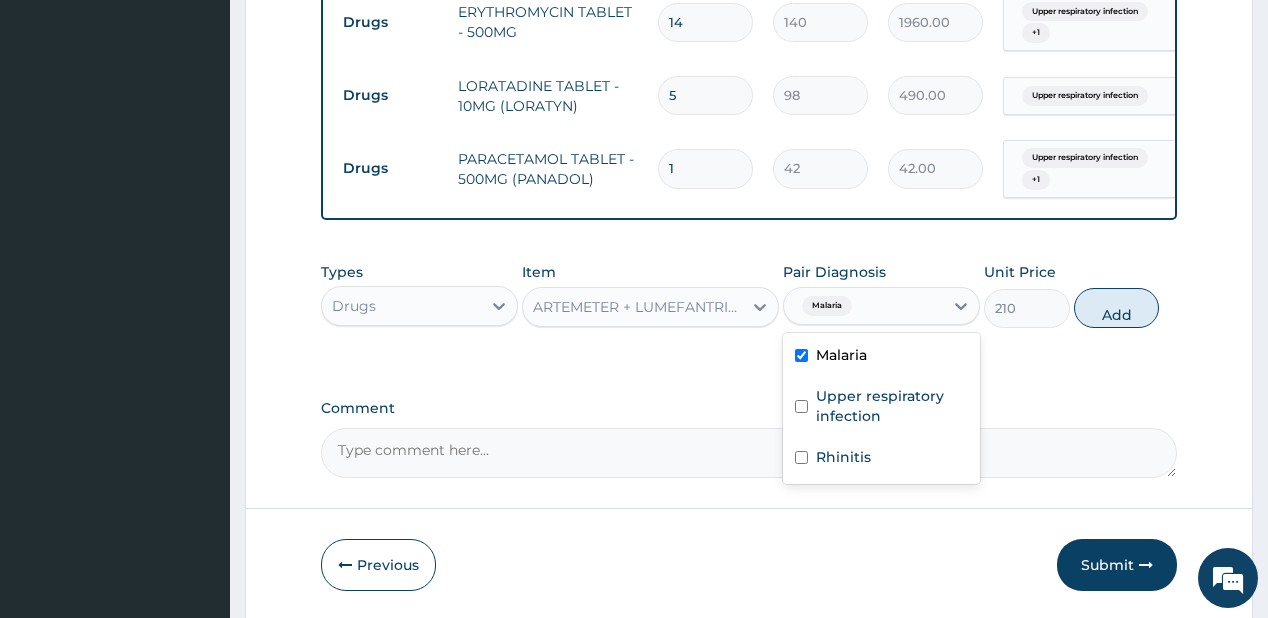 type on "0" 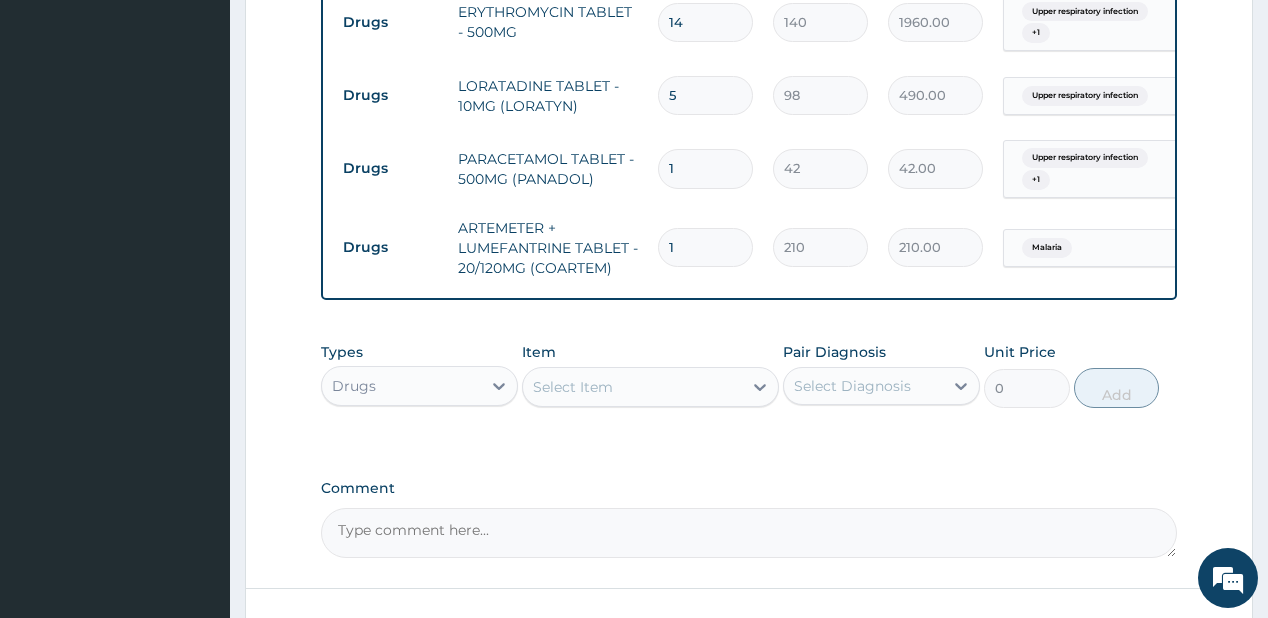 type 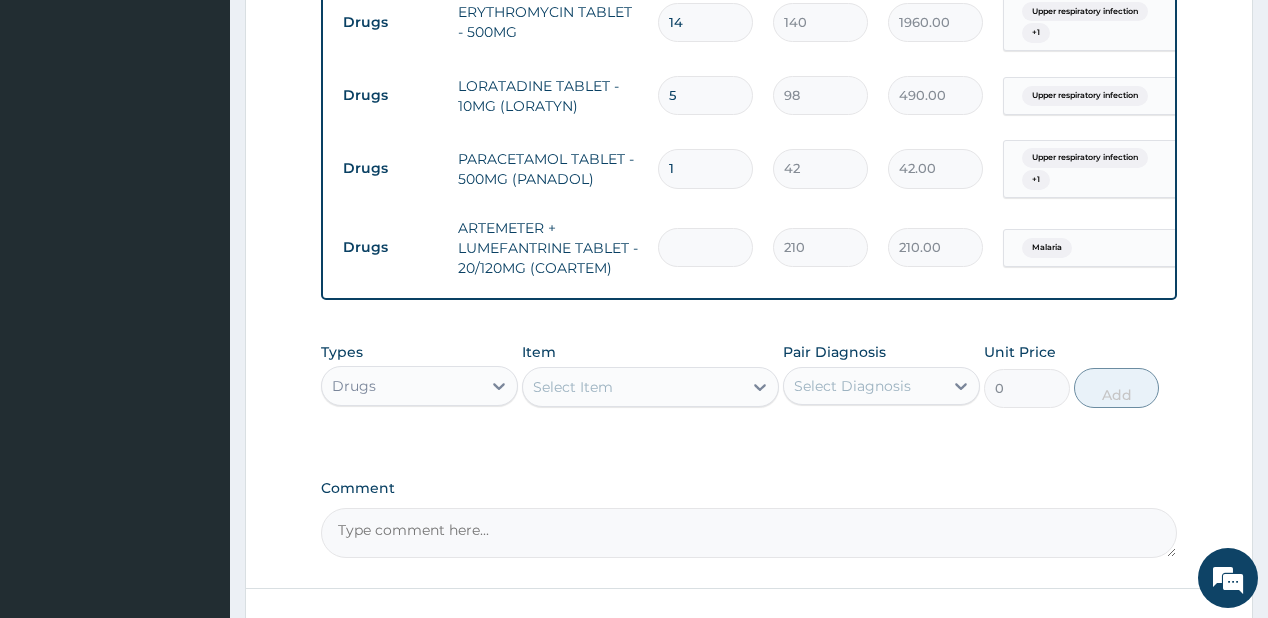 type on "0.00" 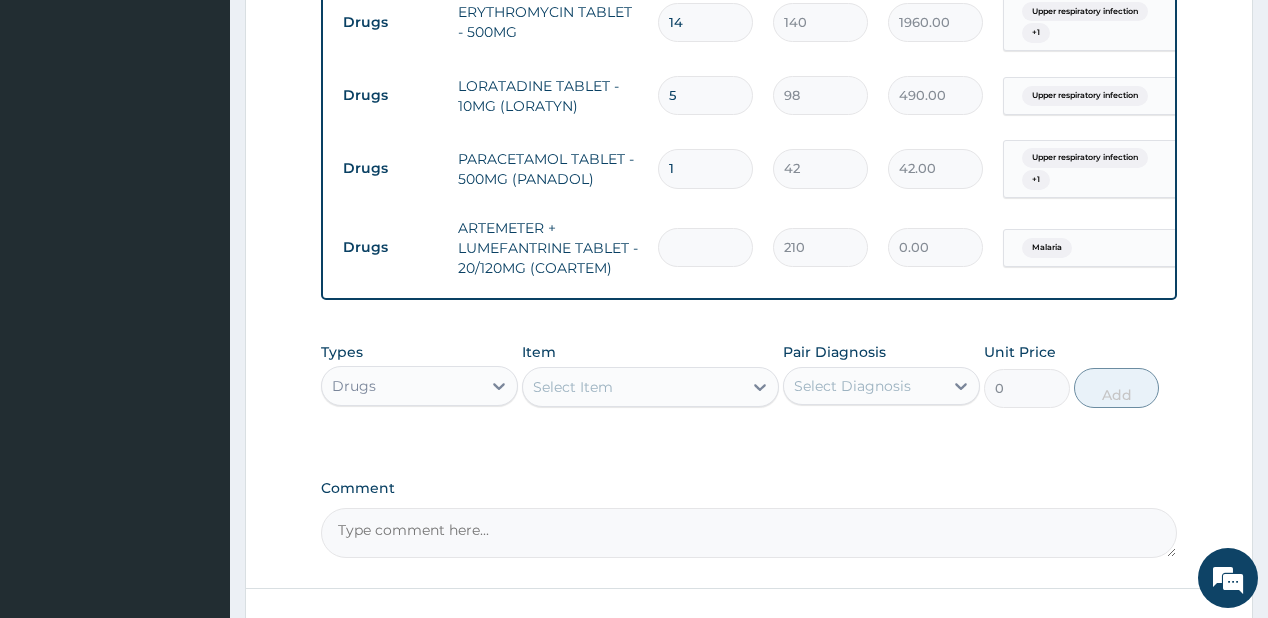 type on "2" 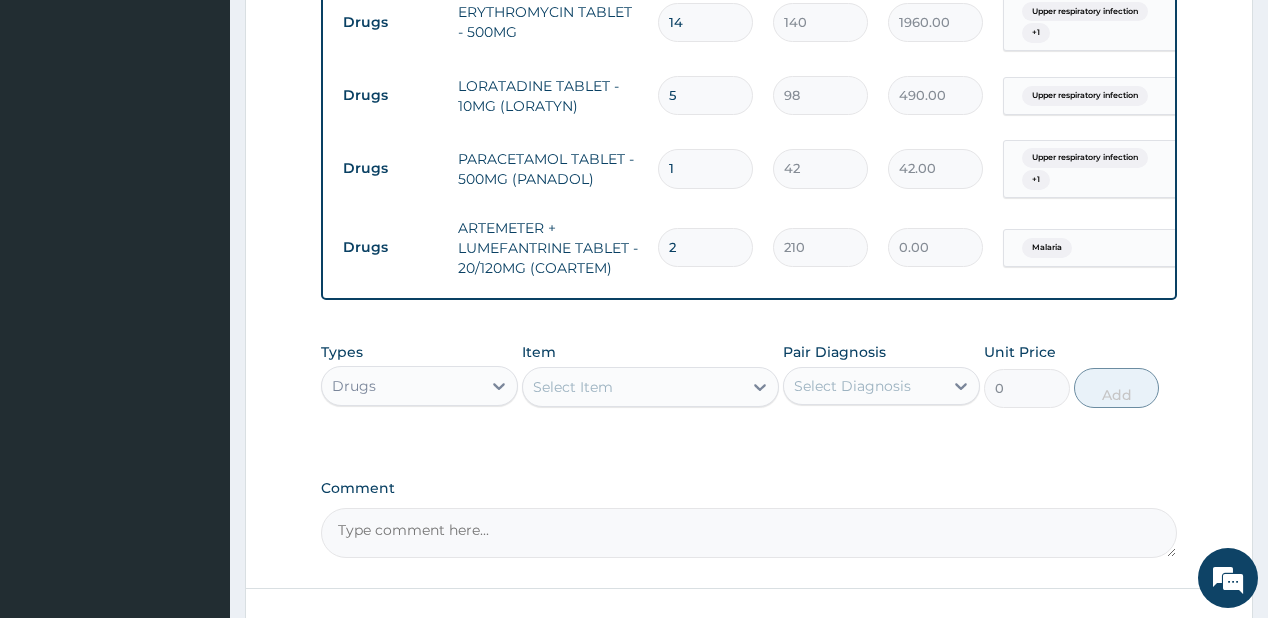 type on "420.00" 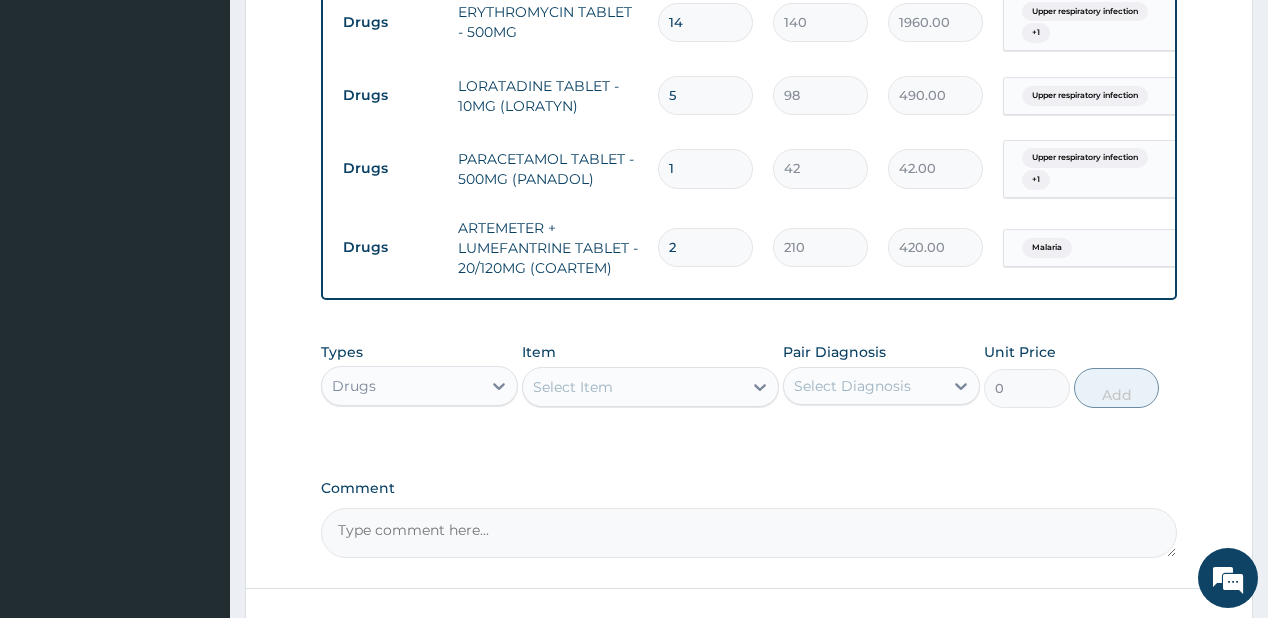 type on "24" 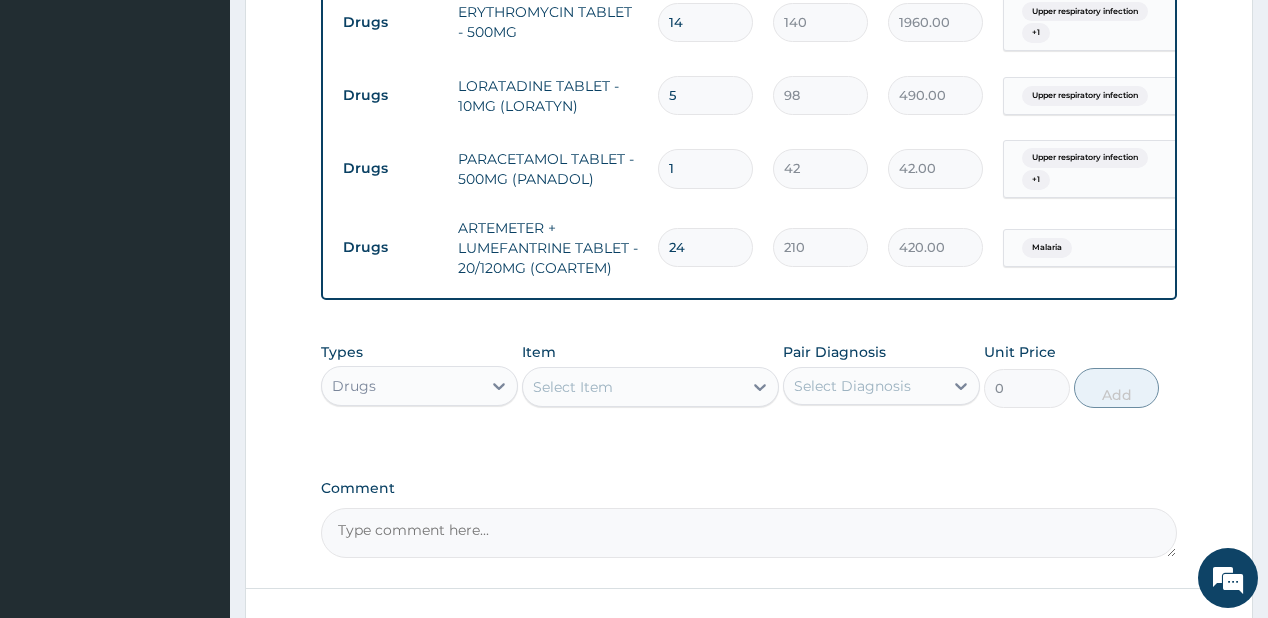 type on "5040.00" 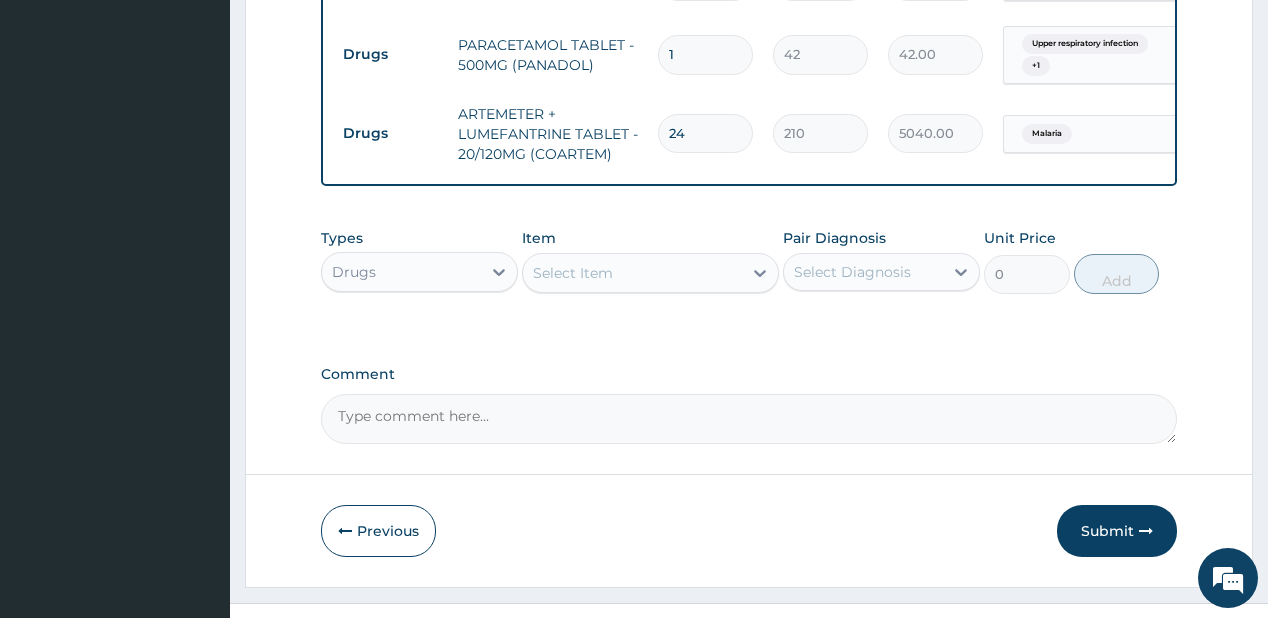 scroll, scrollTop: 1231, scrollLeft: 0, axis: vertical 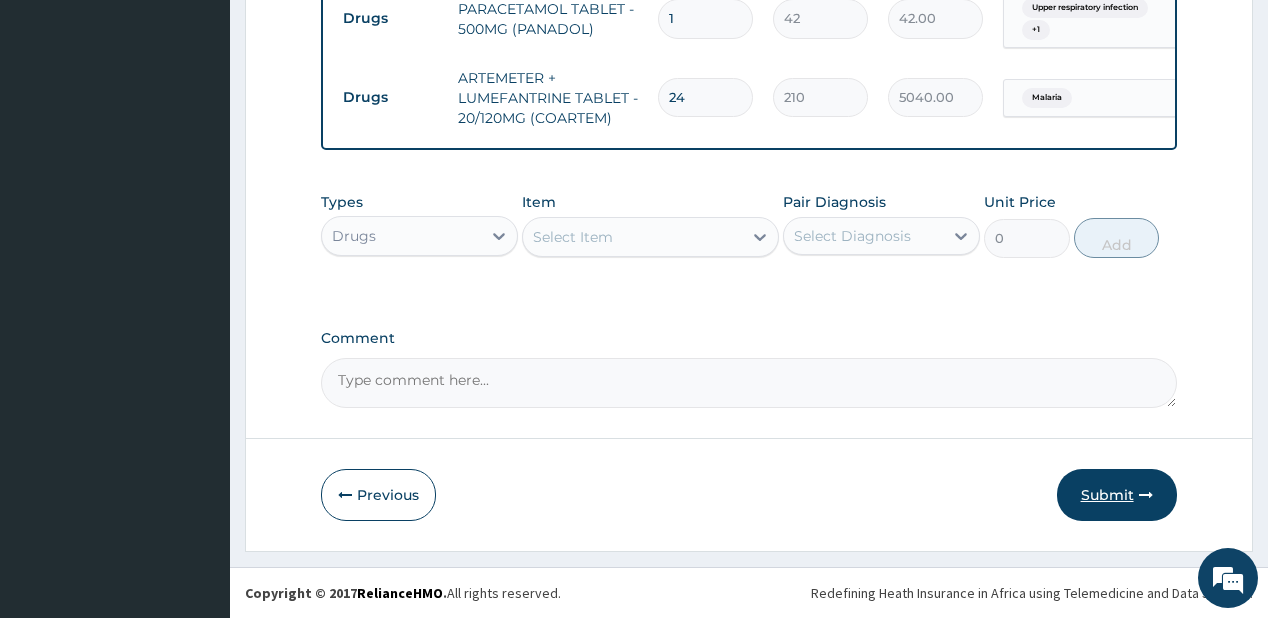 type on "24" 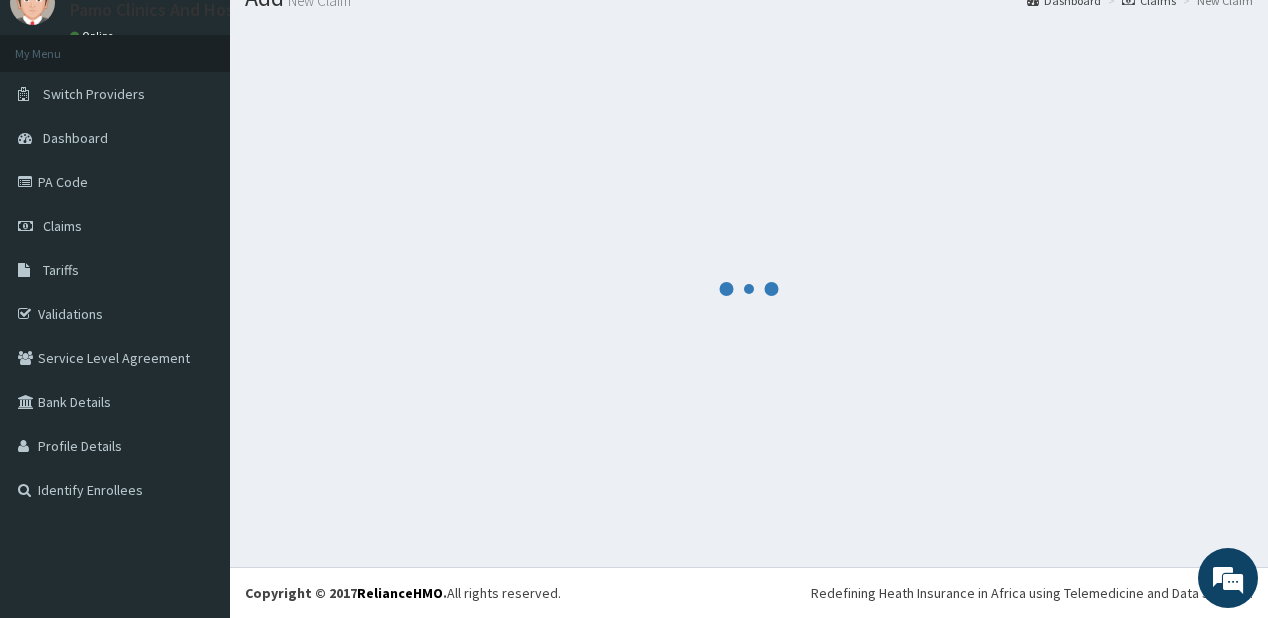 scroll, scrollTop: 79, scrollLeft: 0, axis: vertical 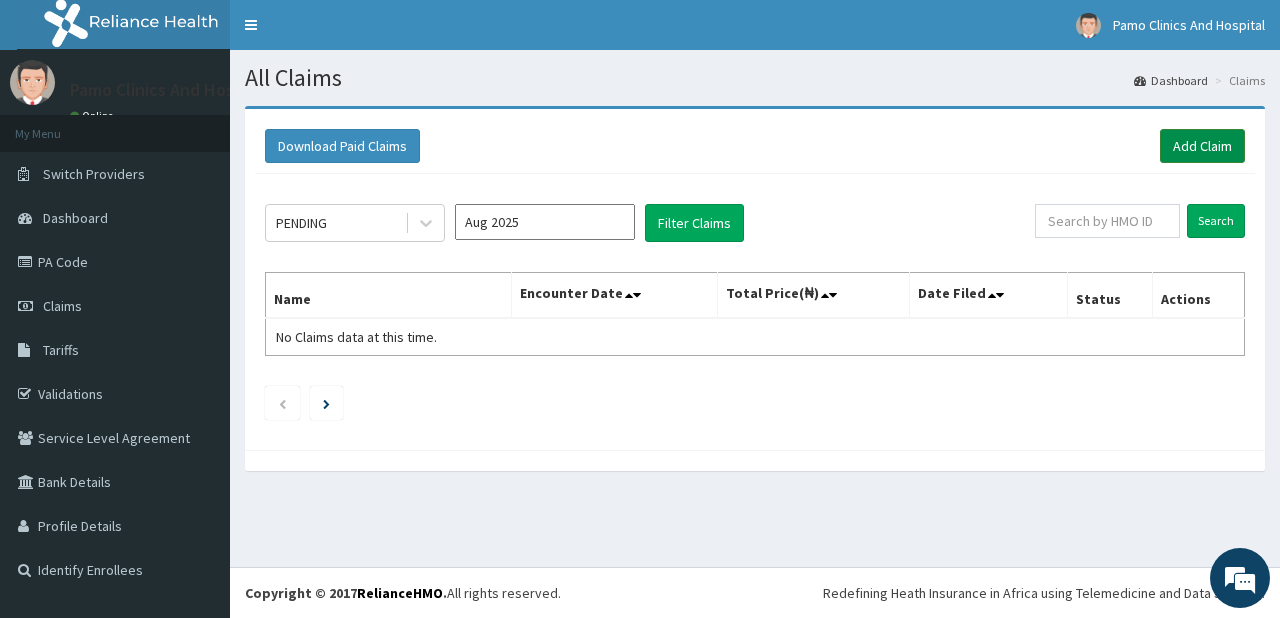 click on "Add Claim" at bounding box center [1202, 146] 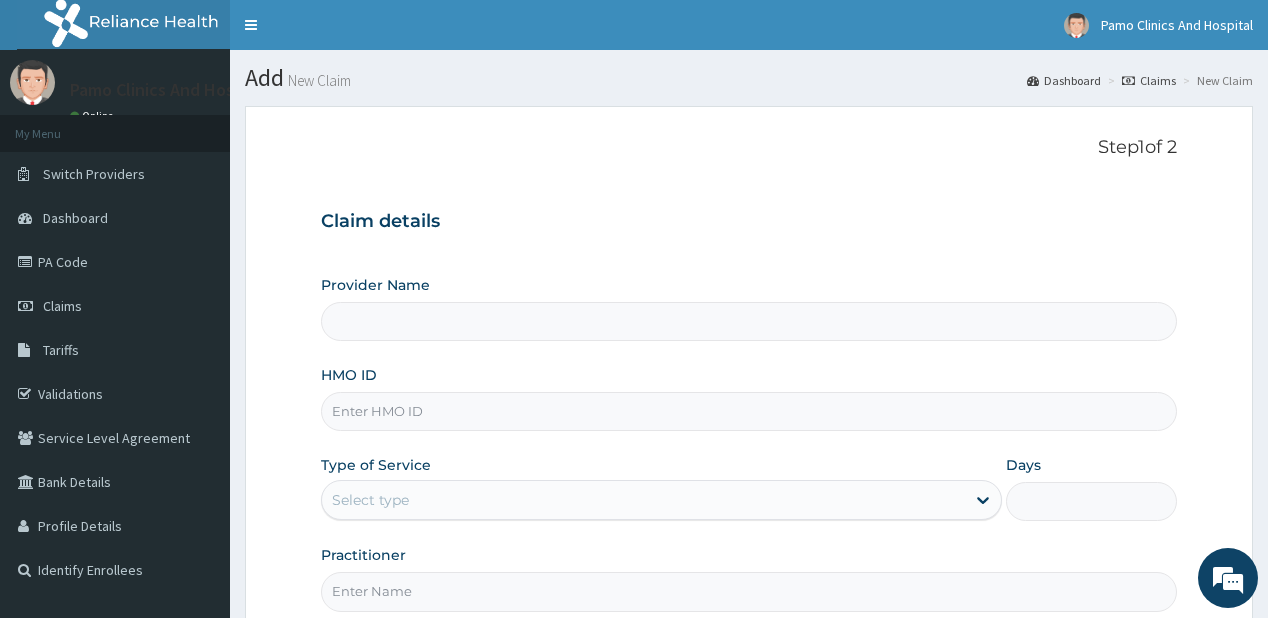 type on "Pamo Clinics And Hospital" 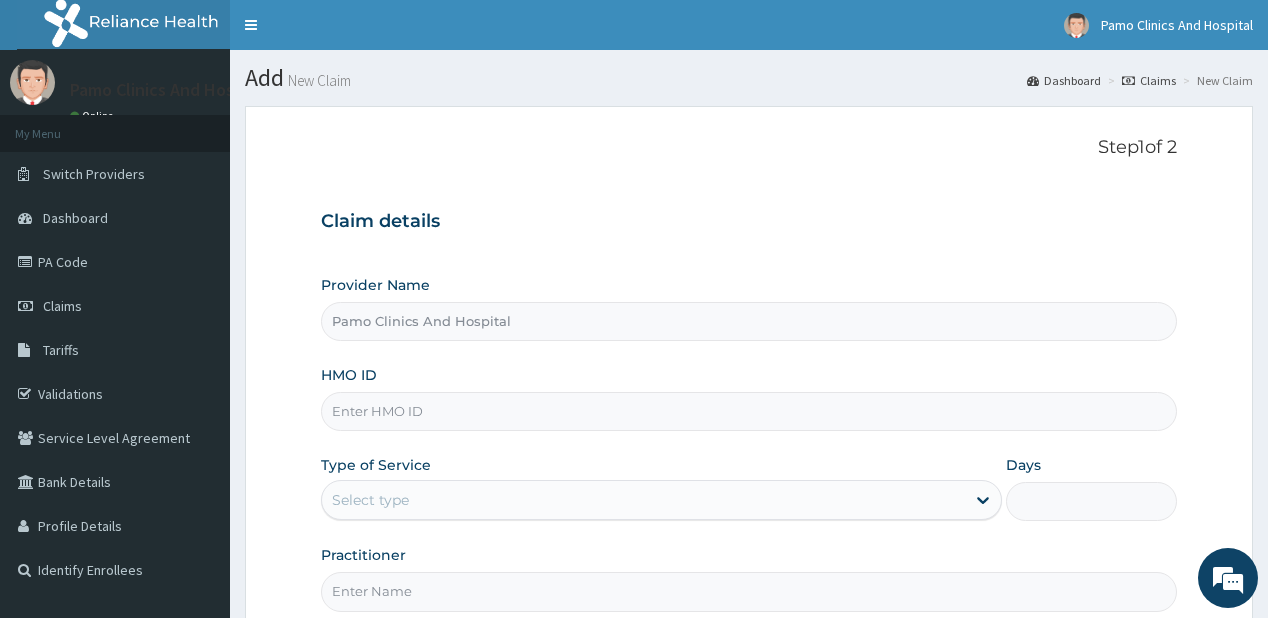 scroll, scrollTop: 0, scrollLeft: 0, axis: both 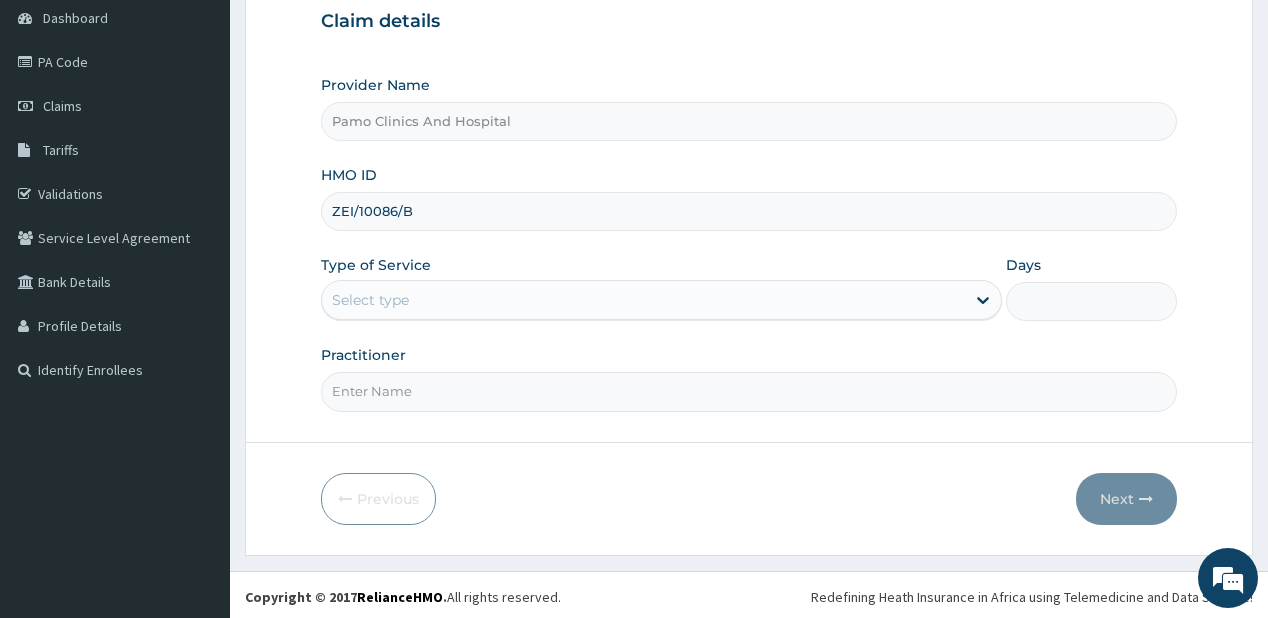 type on "ZEI/10086/B" 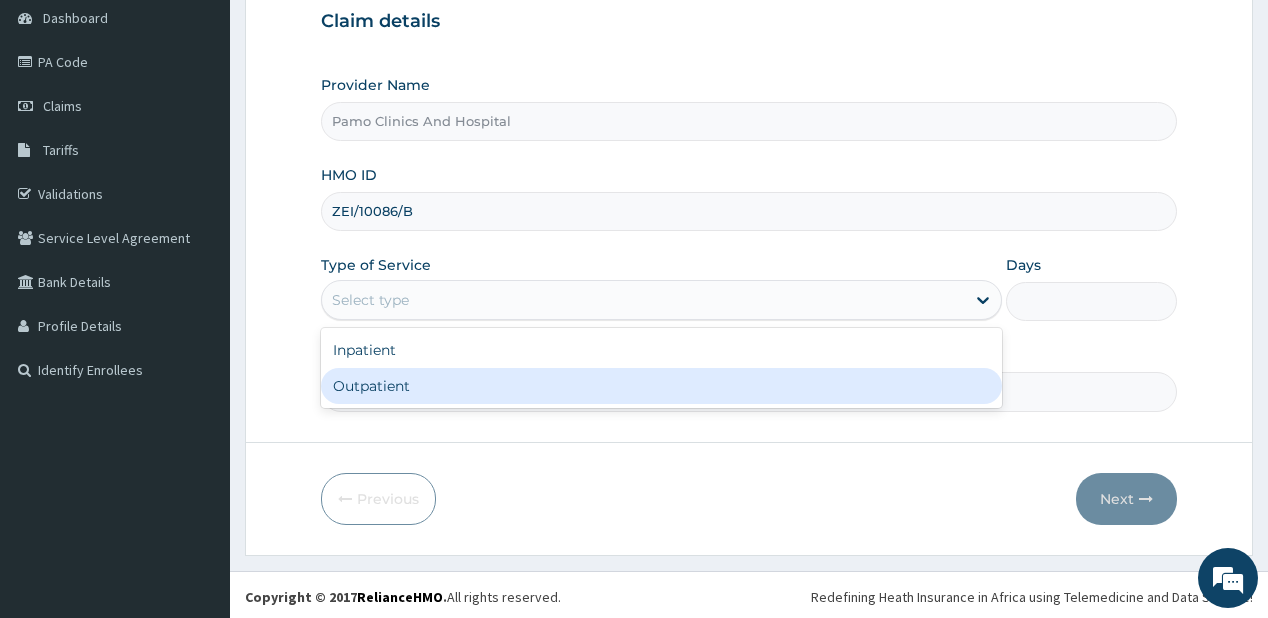 click on "Outpatient" at bounding box center (661, 386) 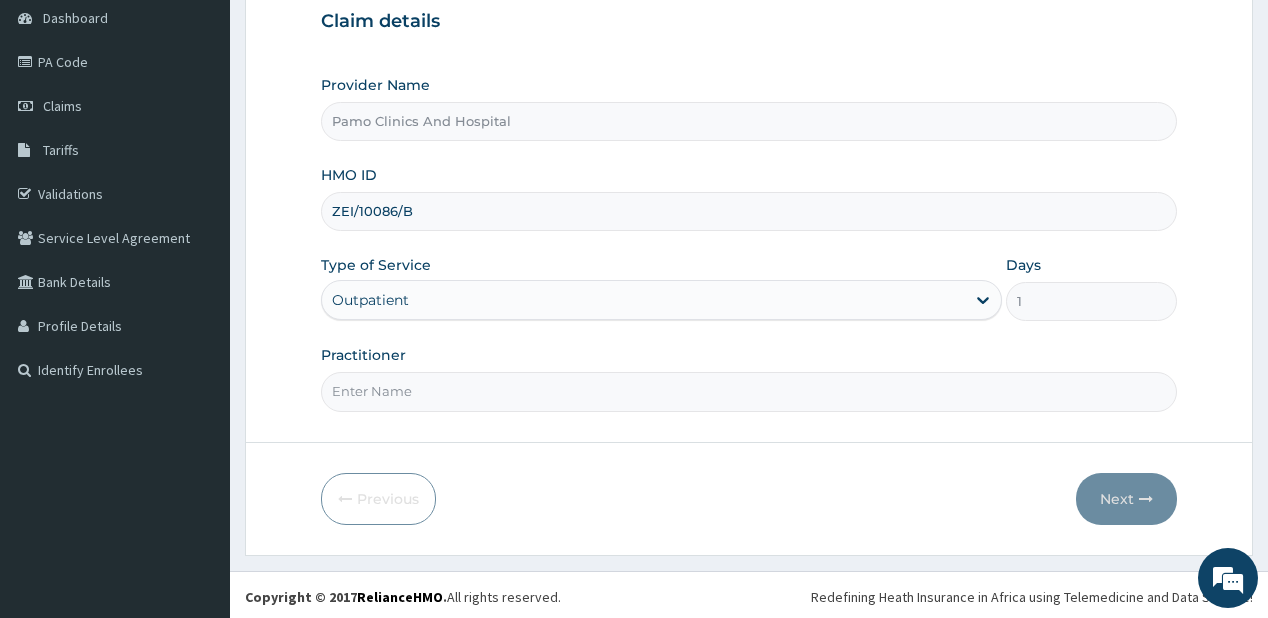 drag, startPoint x: 366, startPoint y: 396, endPoint x: 381, endPoint y: 382, distance: 20.518284 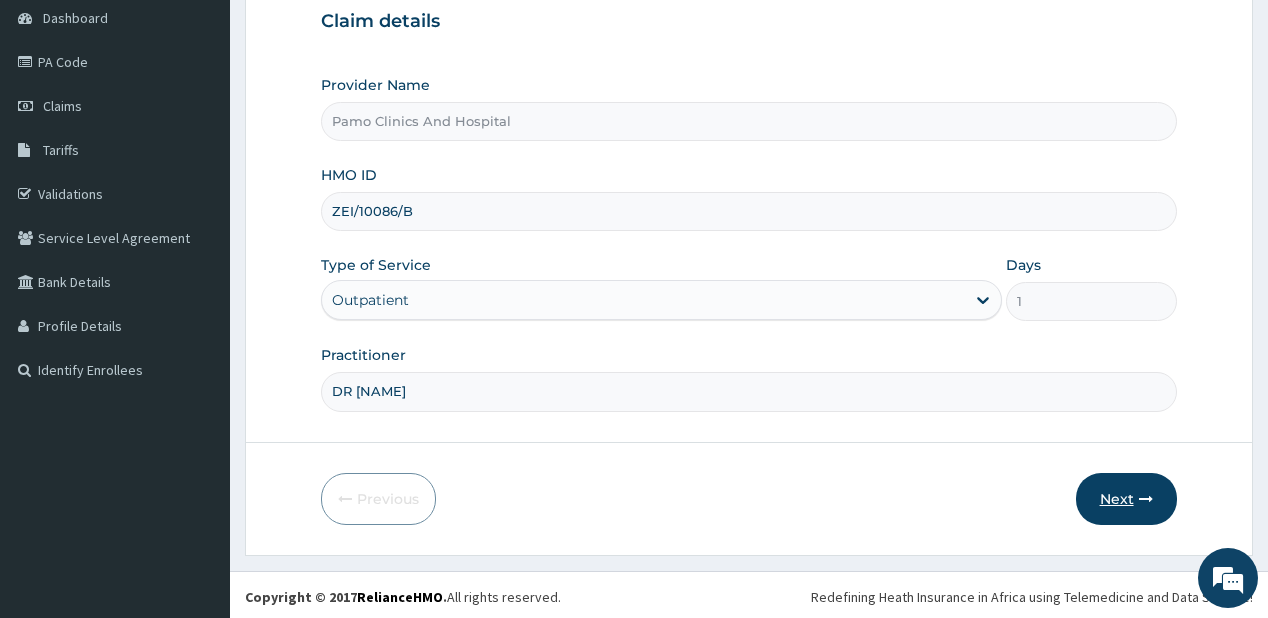 click on "Next" at bounding box center (1126, 499) 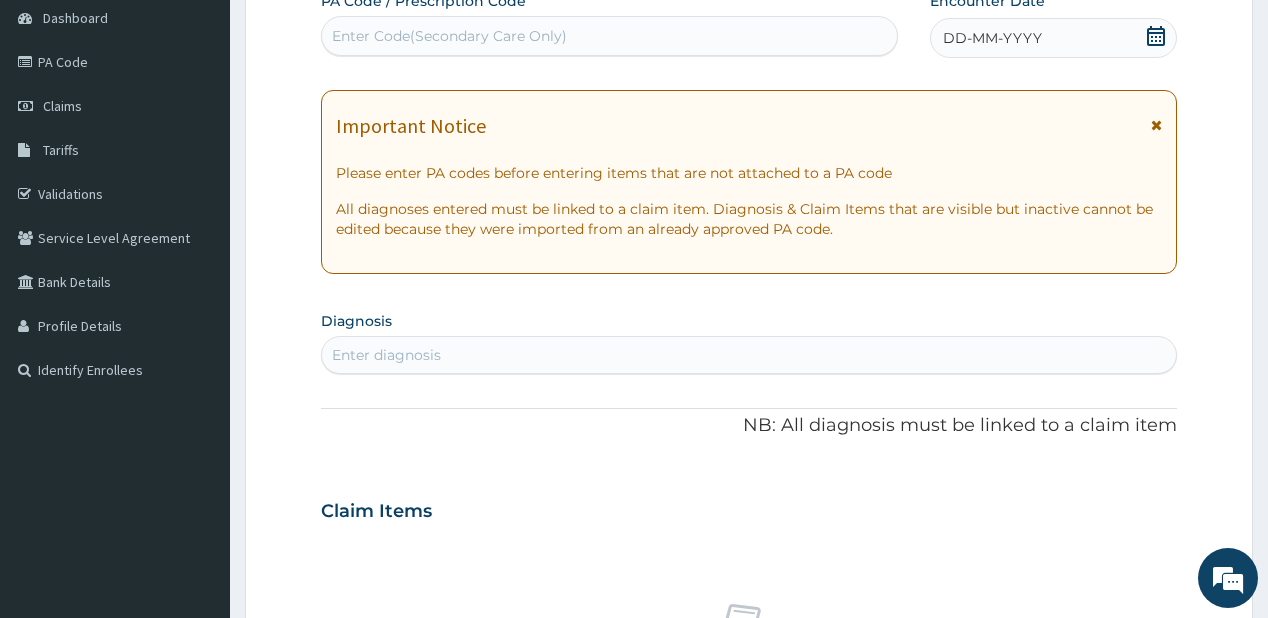 click on "Enter diagnosis" at bounding box center [386, 355] 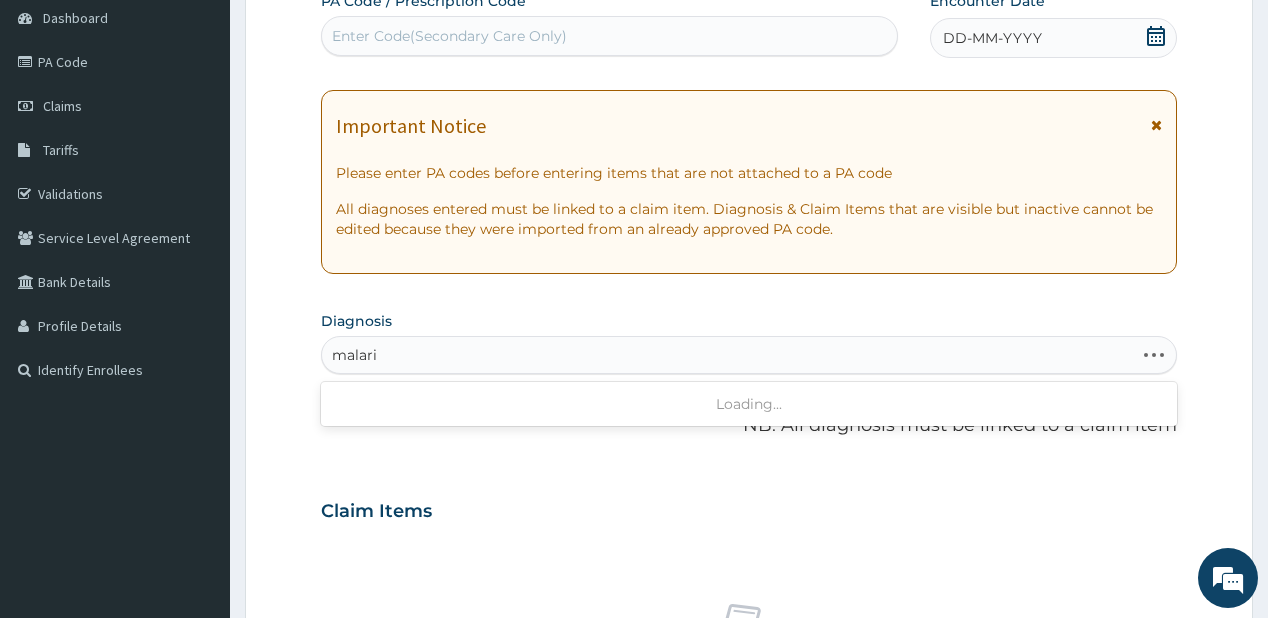type on "malaria" 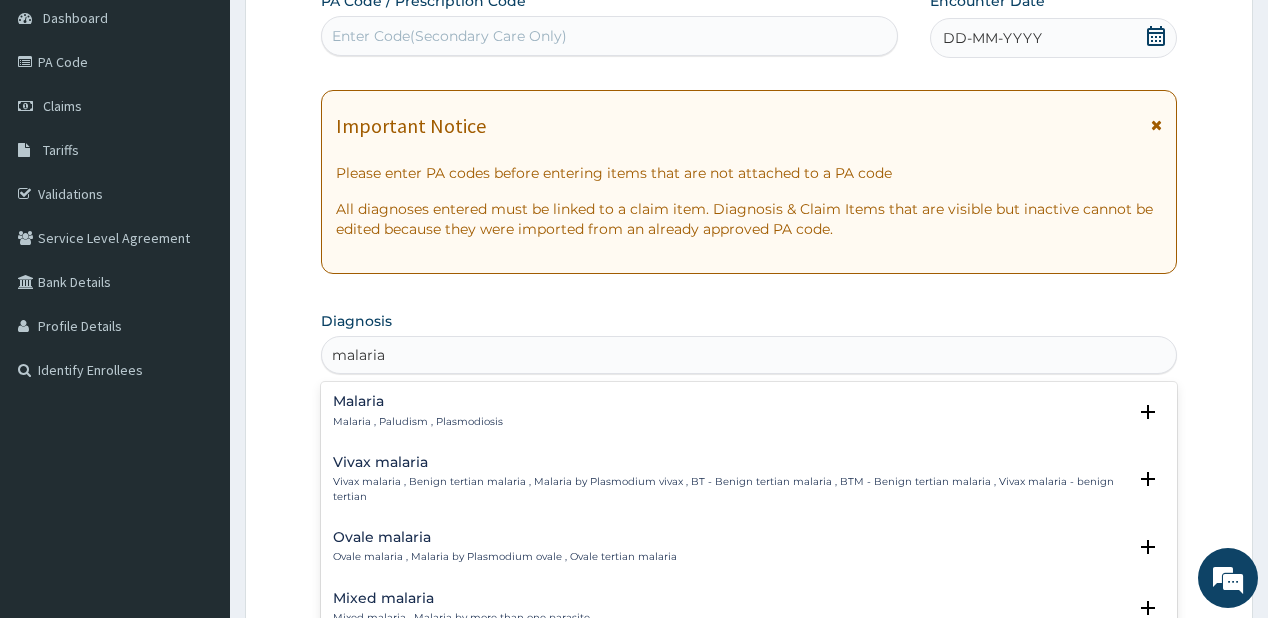 click on "Malaria , Paludism , Plasmodiosis" at bounding box center [418, 422] 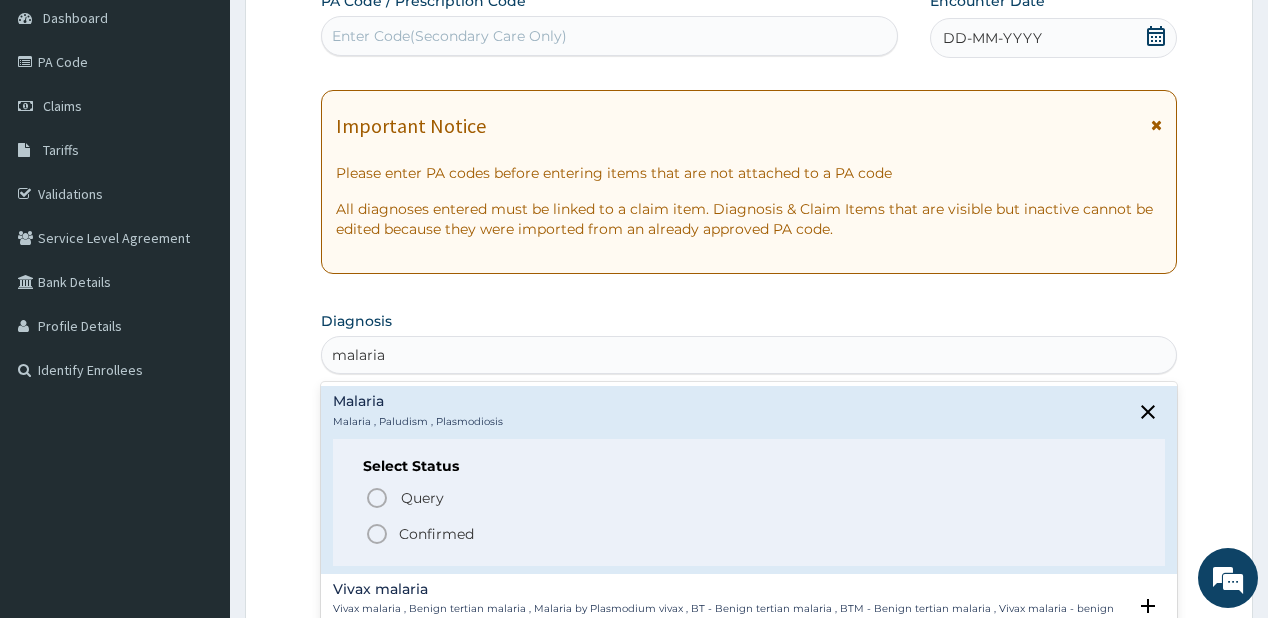 click 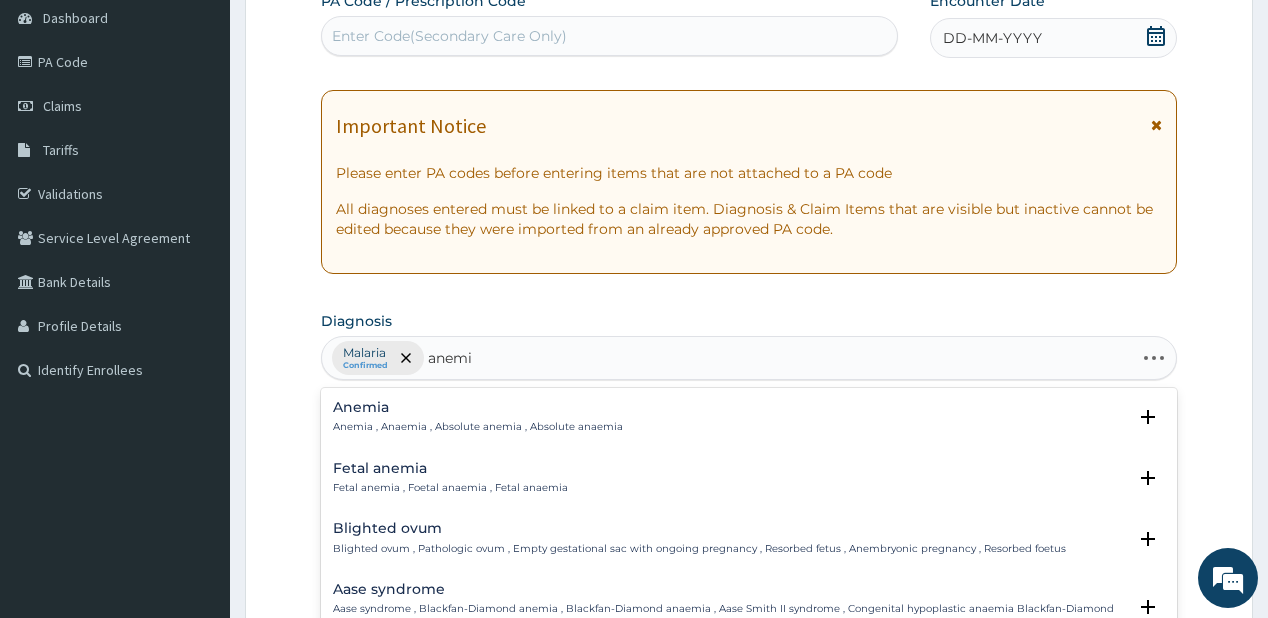 type on "anemia" 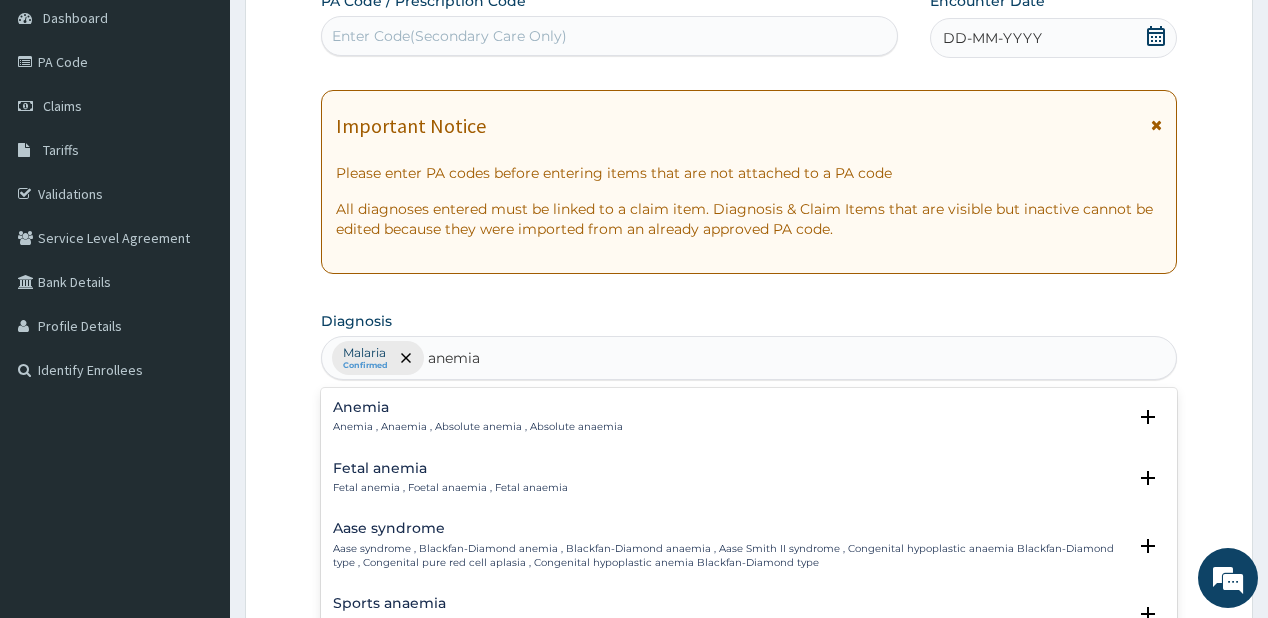 click on "Anemia Anemia , Anaemia , Absolute anemia , Absolute anaemia Select Status Query Query covers suspected (?), Keep in view (kiv), Ruled out (r/o) Confirmed" at bounding box center (748, 422) 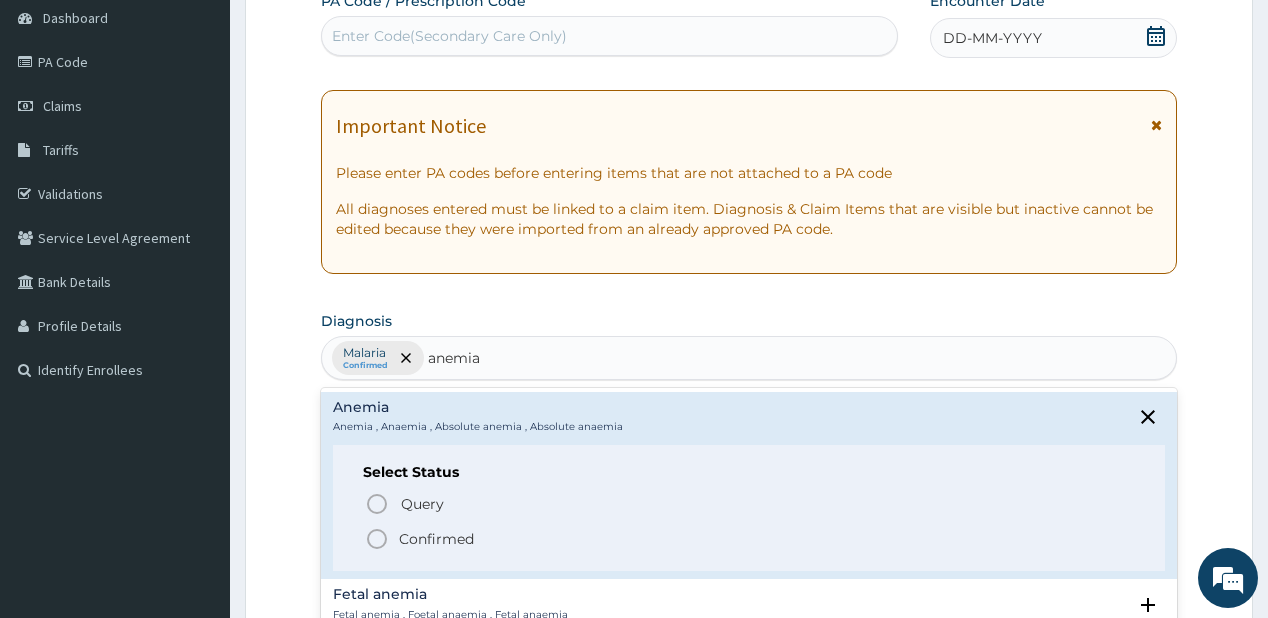 drag, startPoint x: 384, startPoint y: 535, endPoint x: 385, endPoint y: 494, distance: 41.01219 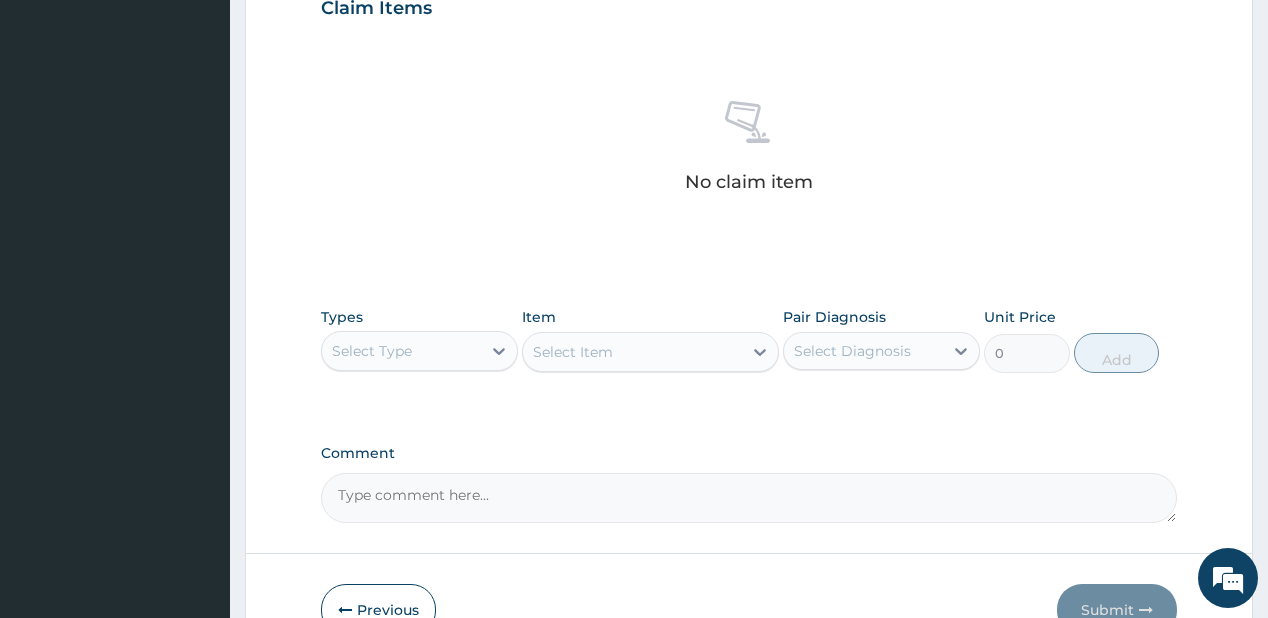 scroll, scrollTop: 821, scrollLeft: 0, axis: vertical 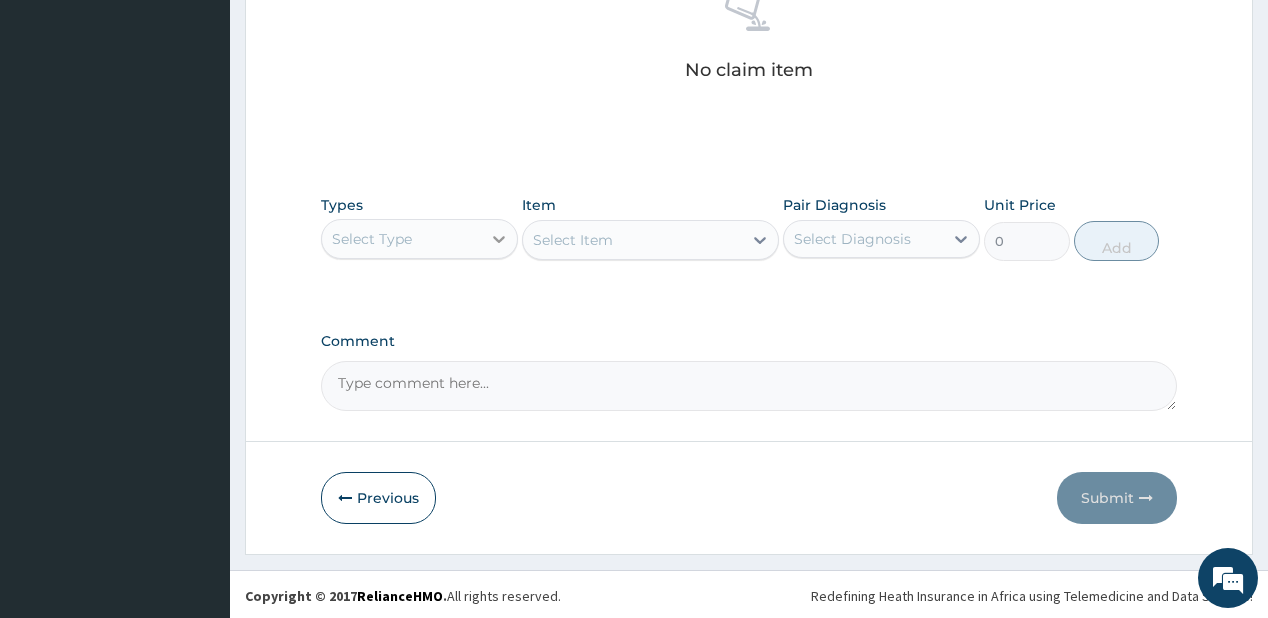 click at bounding box center [499, 239] 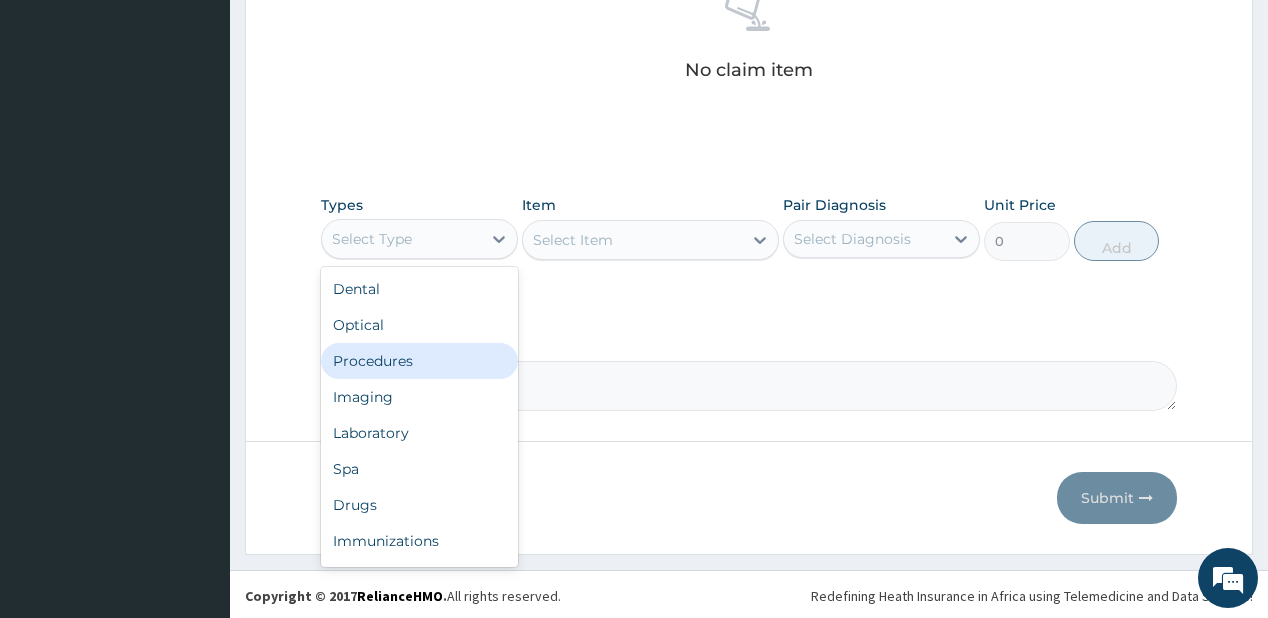 click on "Procedures" at bounding box center [419, 361] 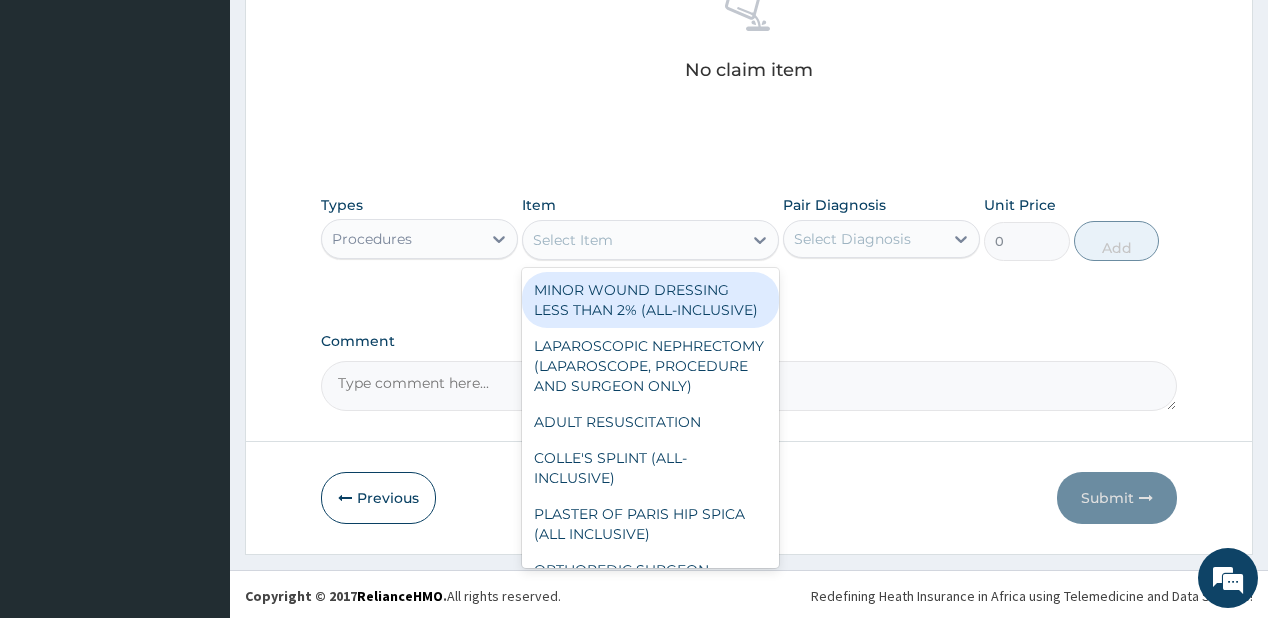 click on "Select Item" at bounding box center [573, 240] 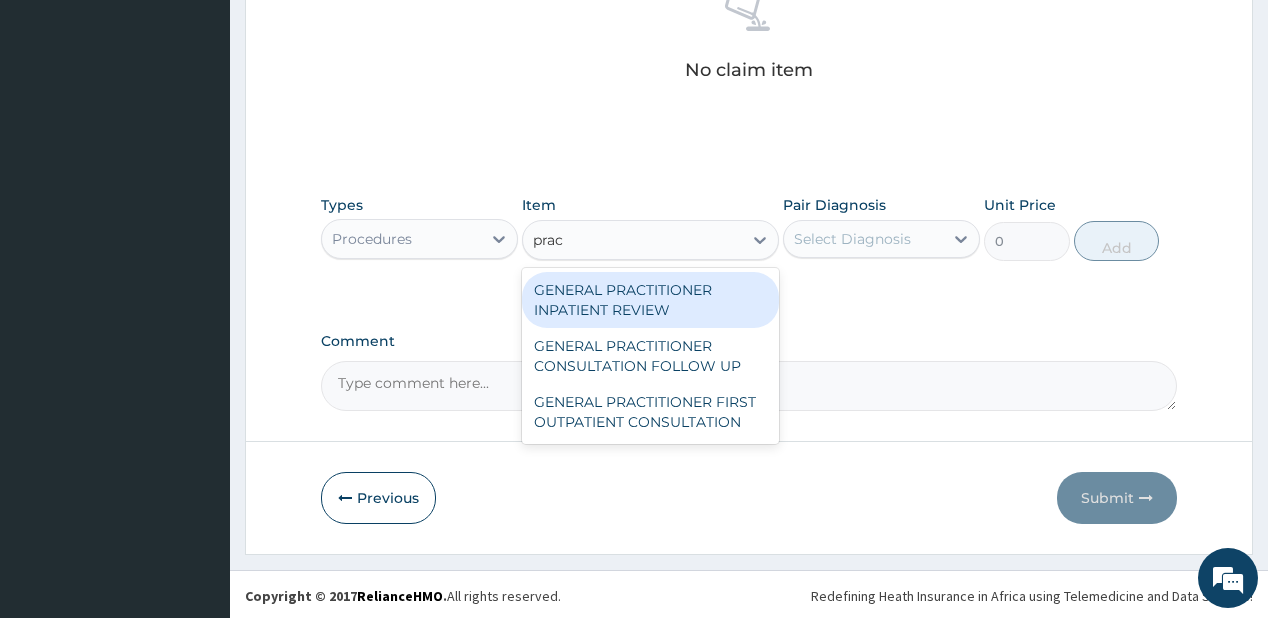 type on "pract" 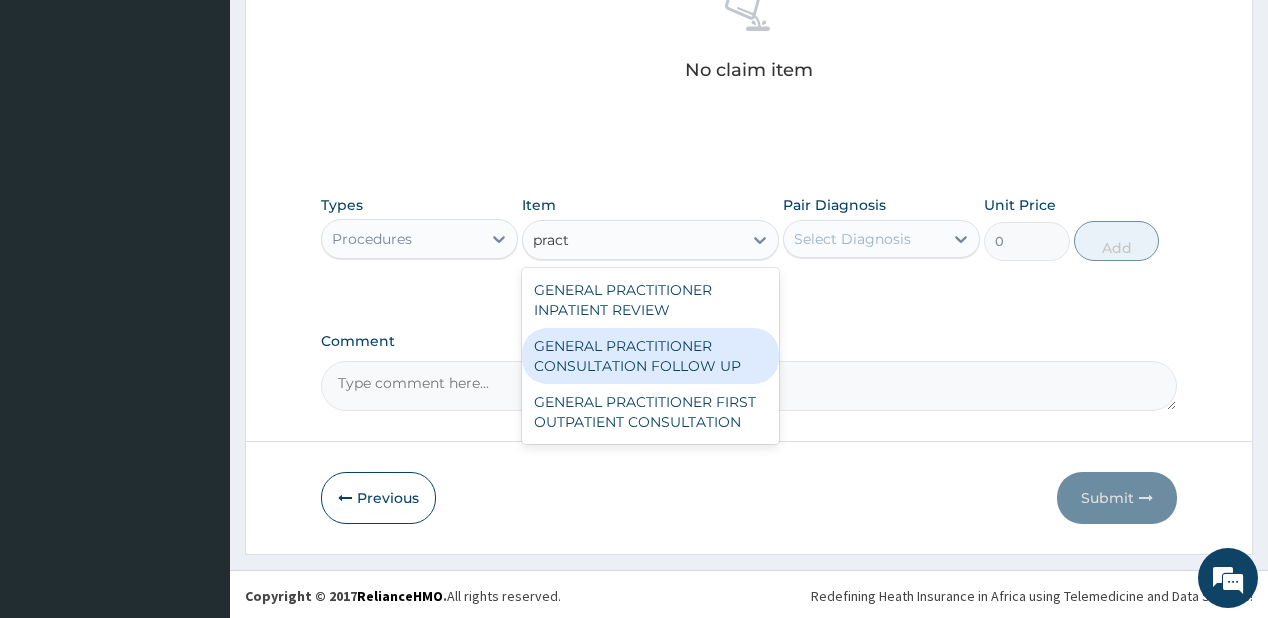 drag, startPoint x: 616, startPoint y: 356, endPoint x: 656, endPoint y: 339, distance: 43.462627 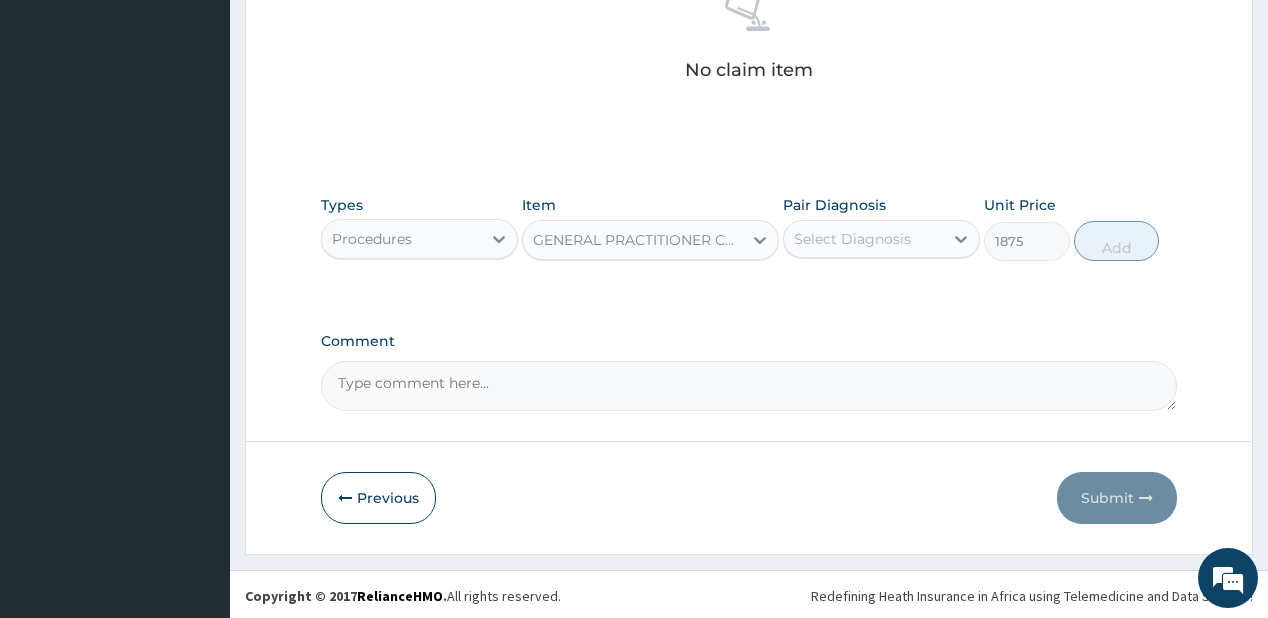 click on "Select Diagnosis" at bounding box center [852, 239] 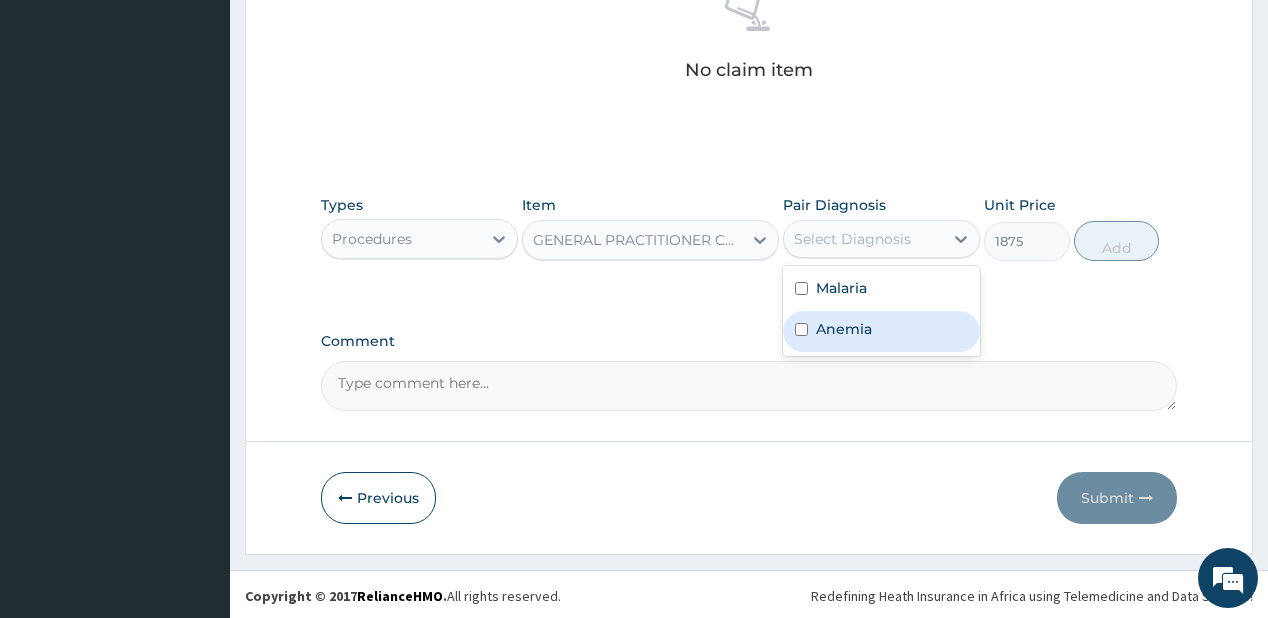 click on "Anemia" at bounding box center (844, 329) 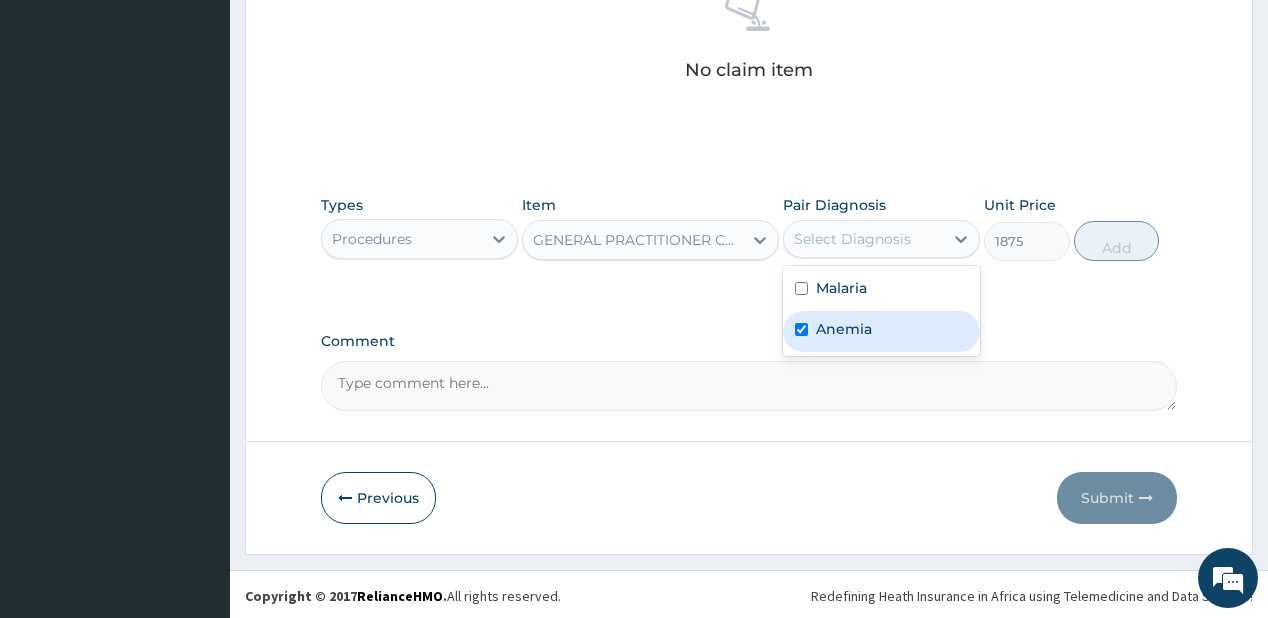 checkbox on "true" 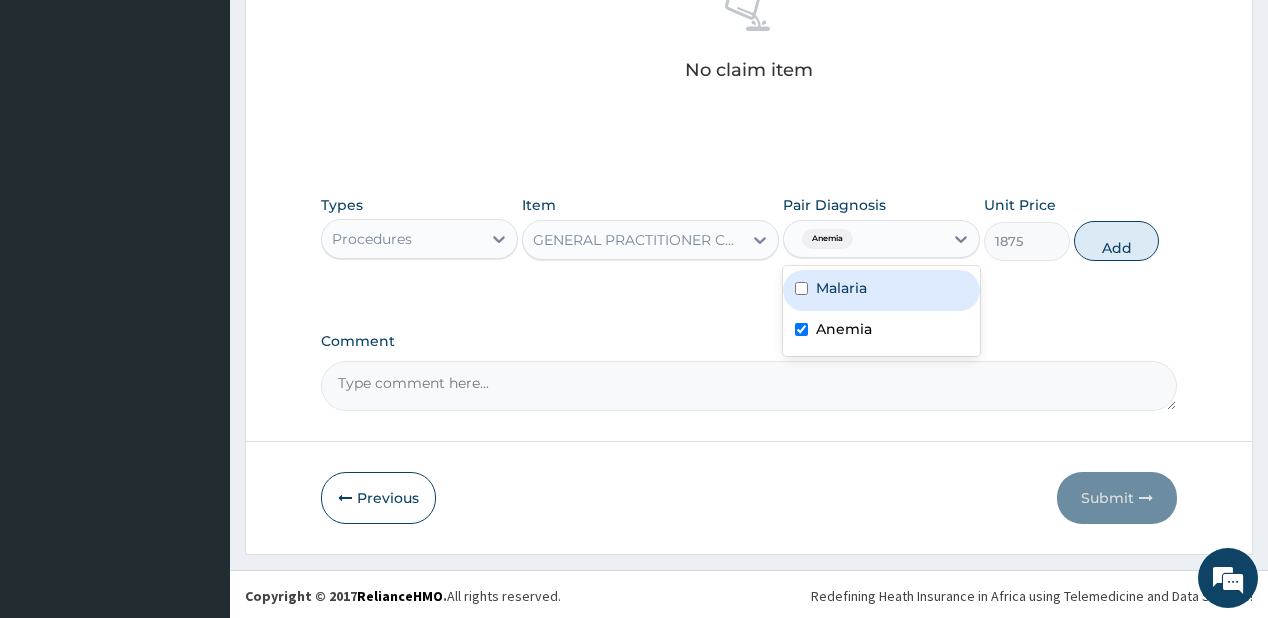 click on "Malaria" at bounding box center [881, 290] 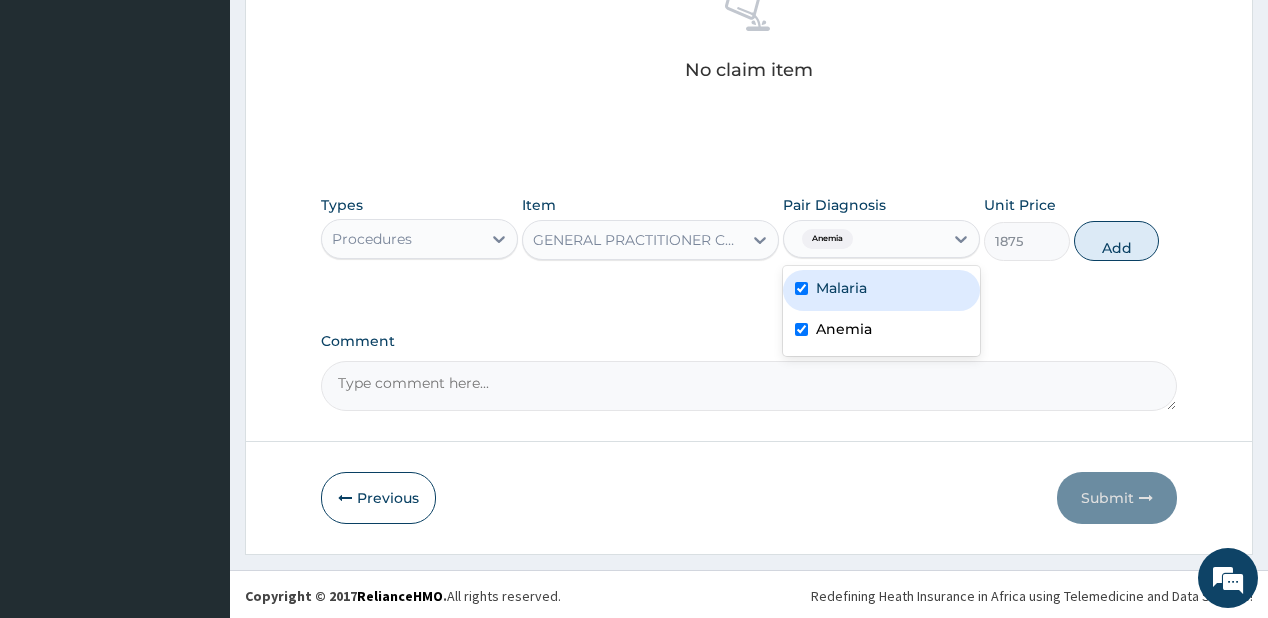checkbox on "true" 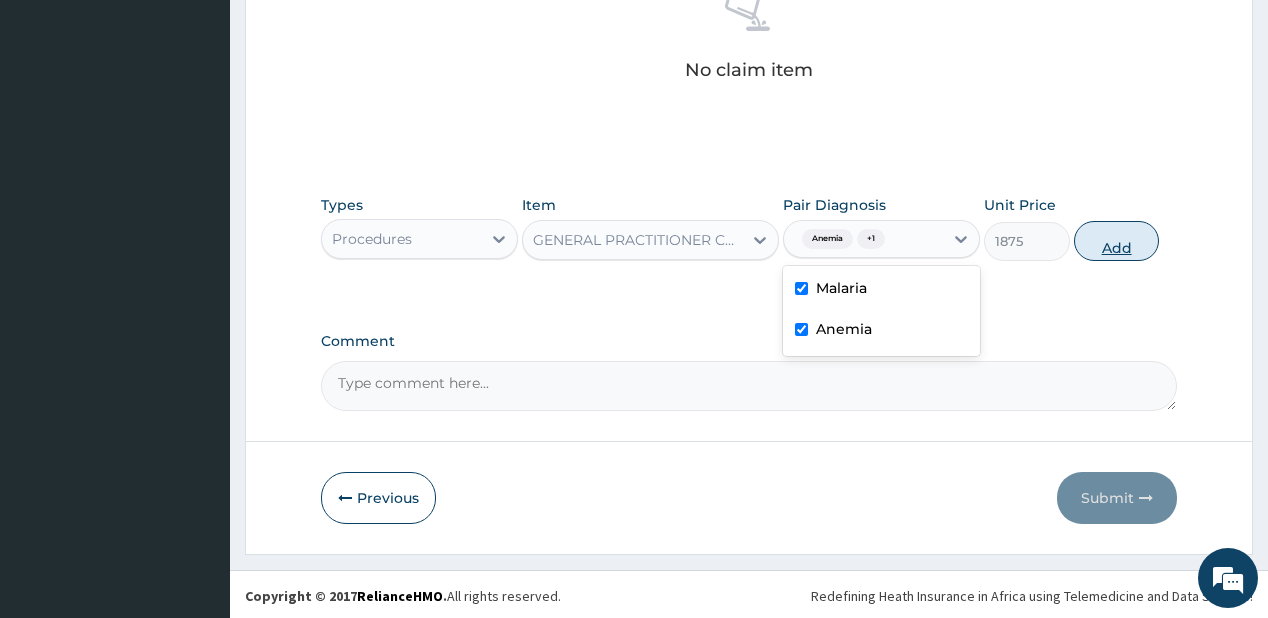 click on "Add" at bounding box center [1117, 241] 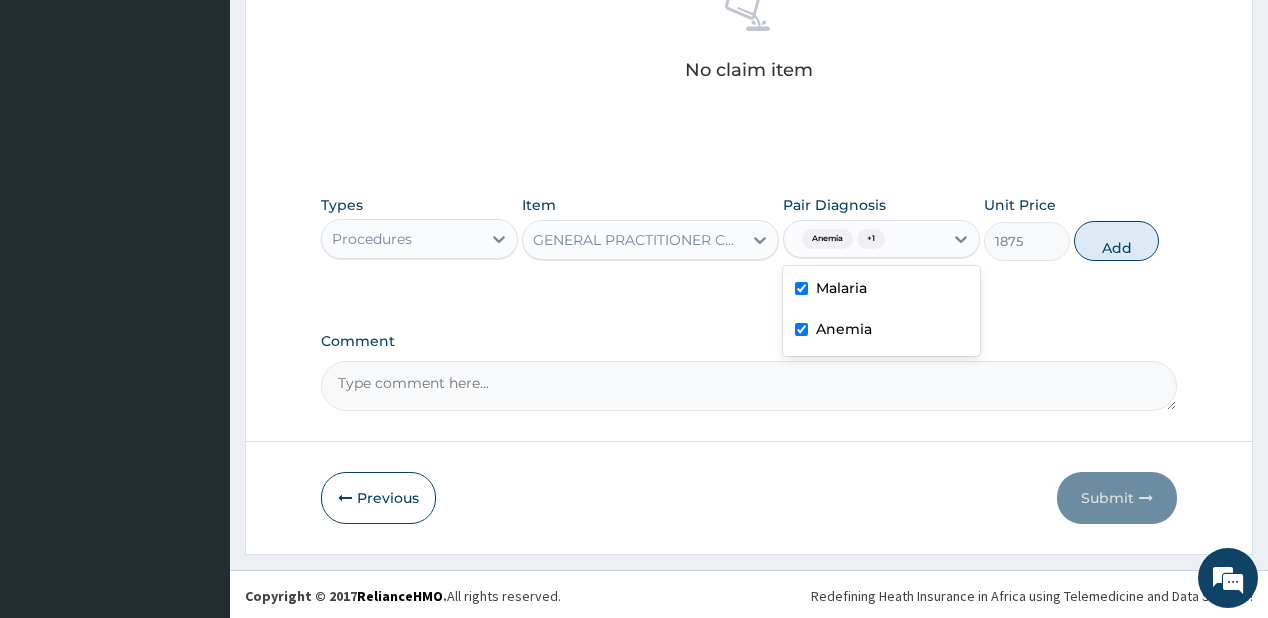 type on "0" 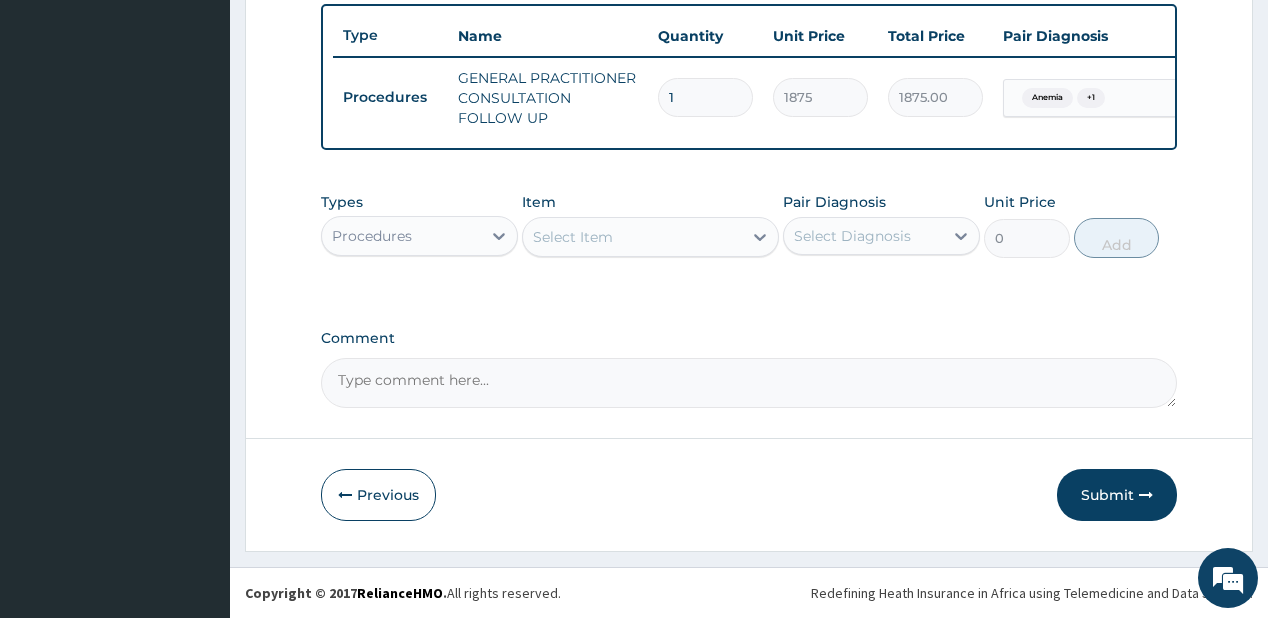 scroll, scrollTop: 748, scrollLeft: 0, axis: vertical 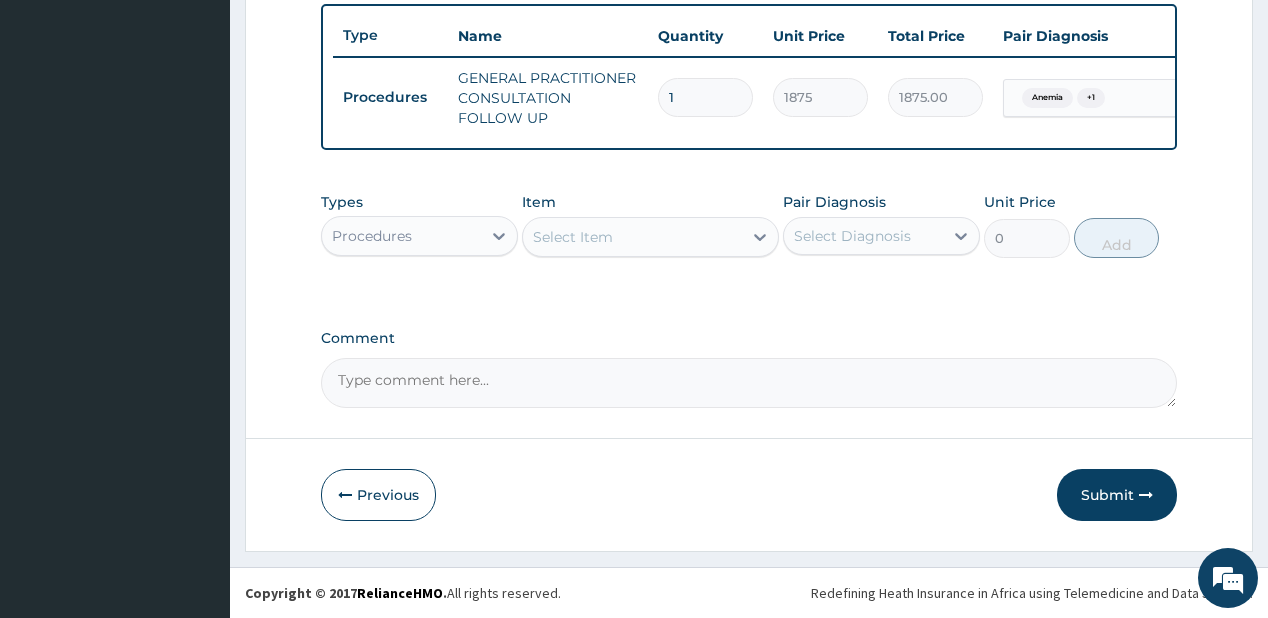 click on "Procedures" at bounding box center (401, 236) 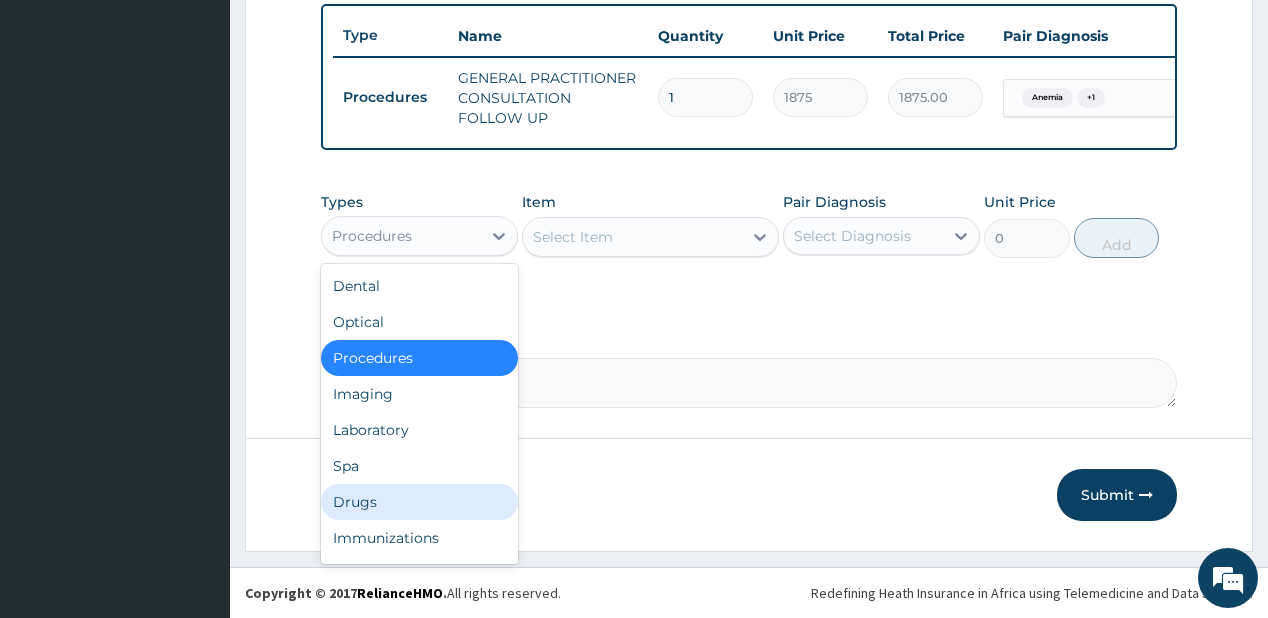 click on "Drugs" at bounding box center (419, 502) 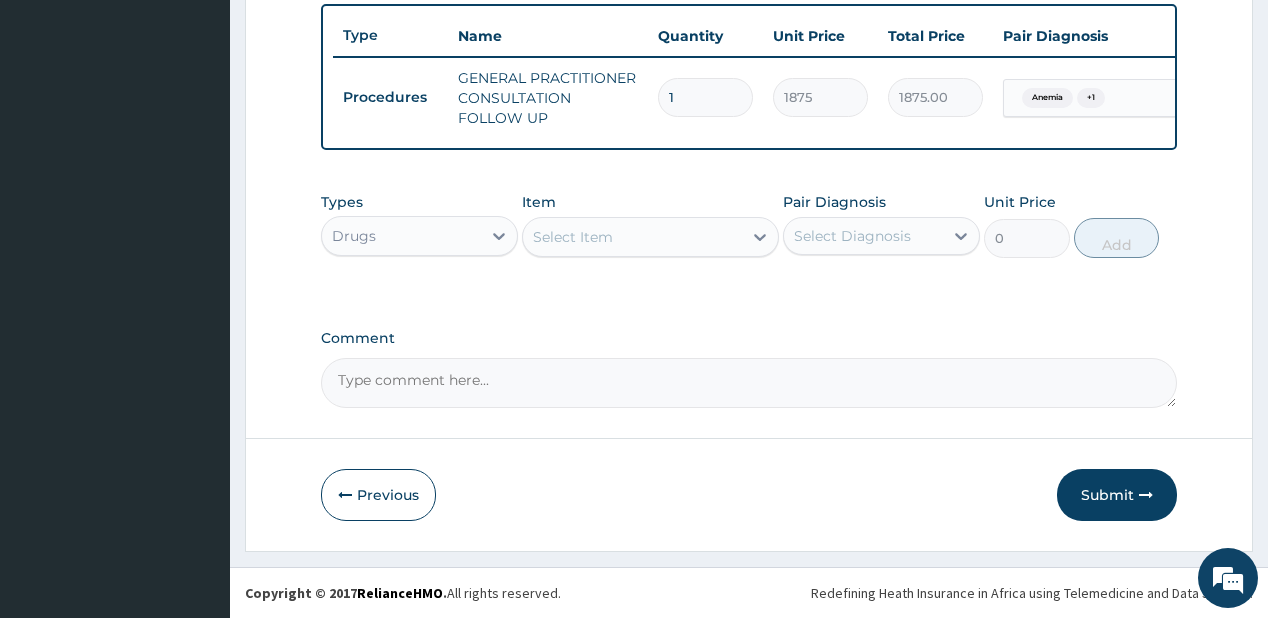 click on "Select Item" at bounding box center [573, 237] 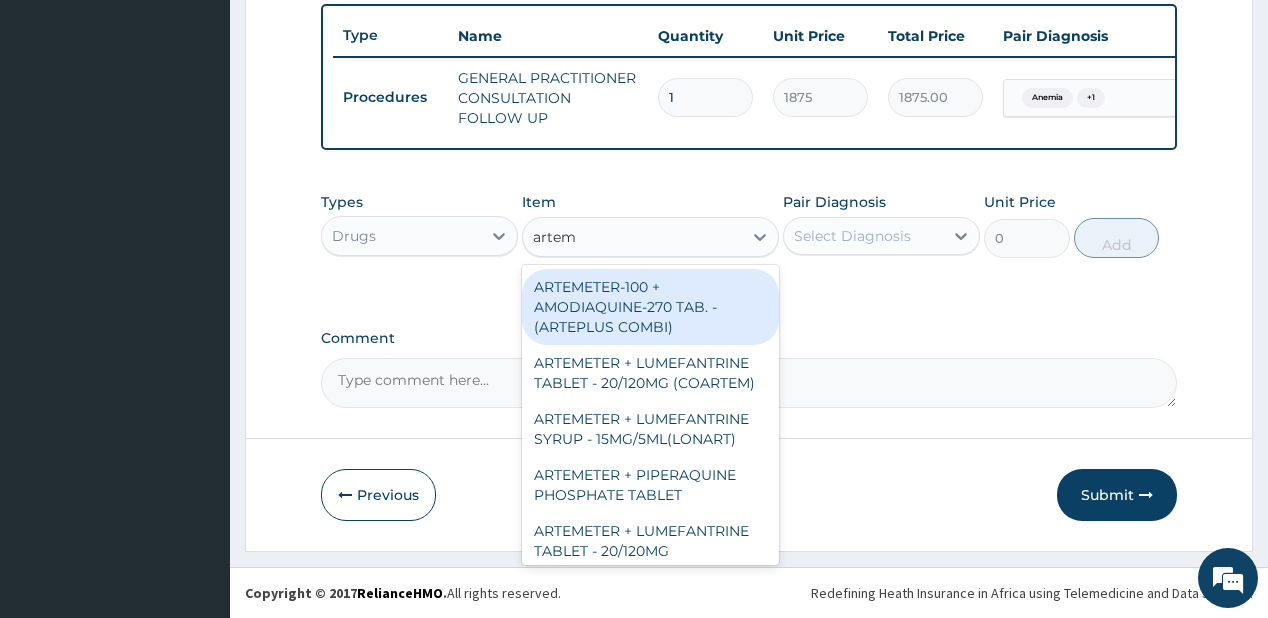 type on "arteme" 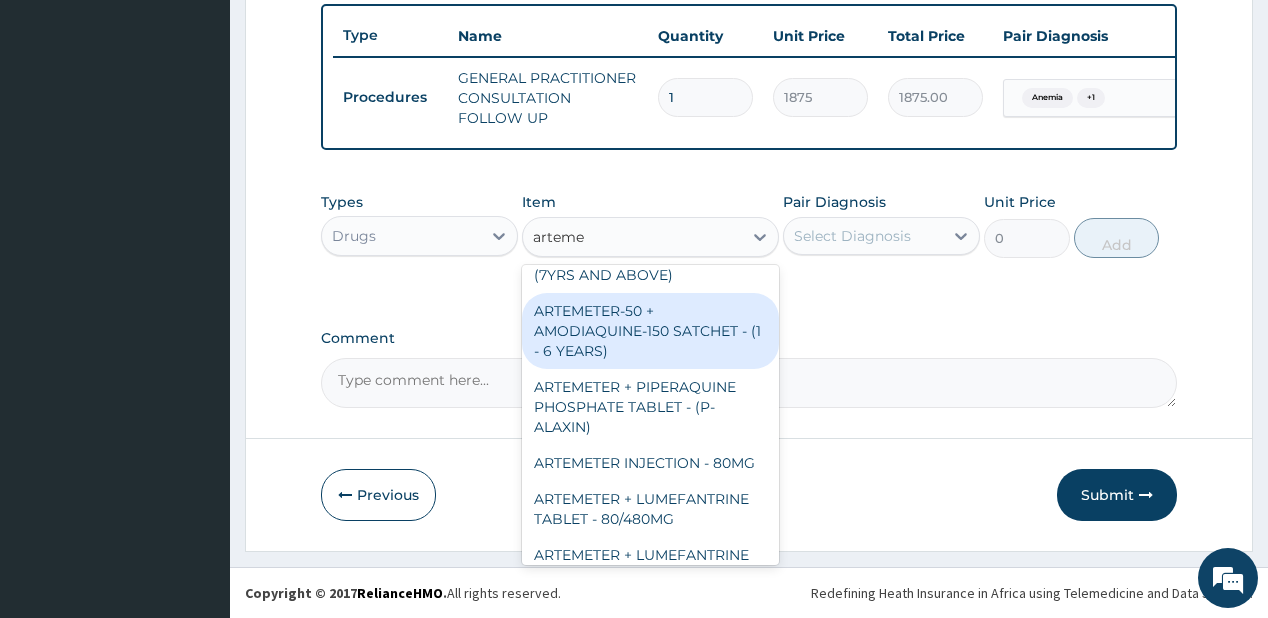 scroll, scrollTop: 880, scrollLeft: 0, axis: vertical 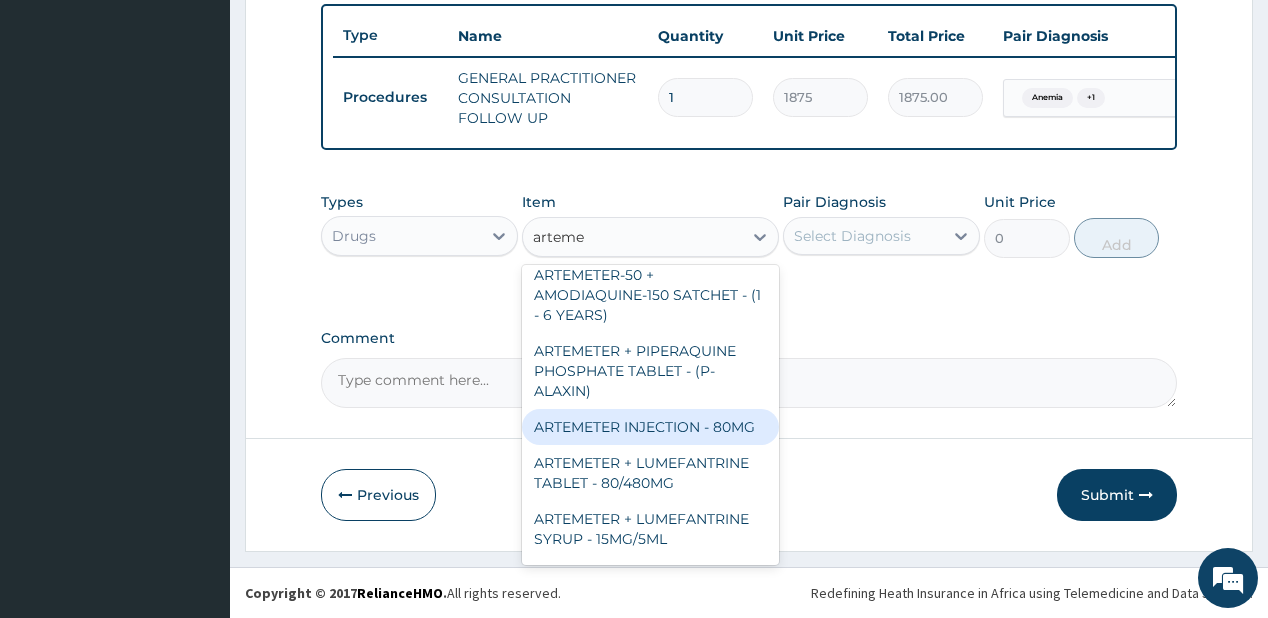 click on "ARTEMETER INJECTION - 80MG" at bounding box center [650, 427] 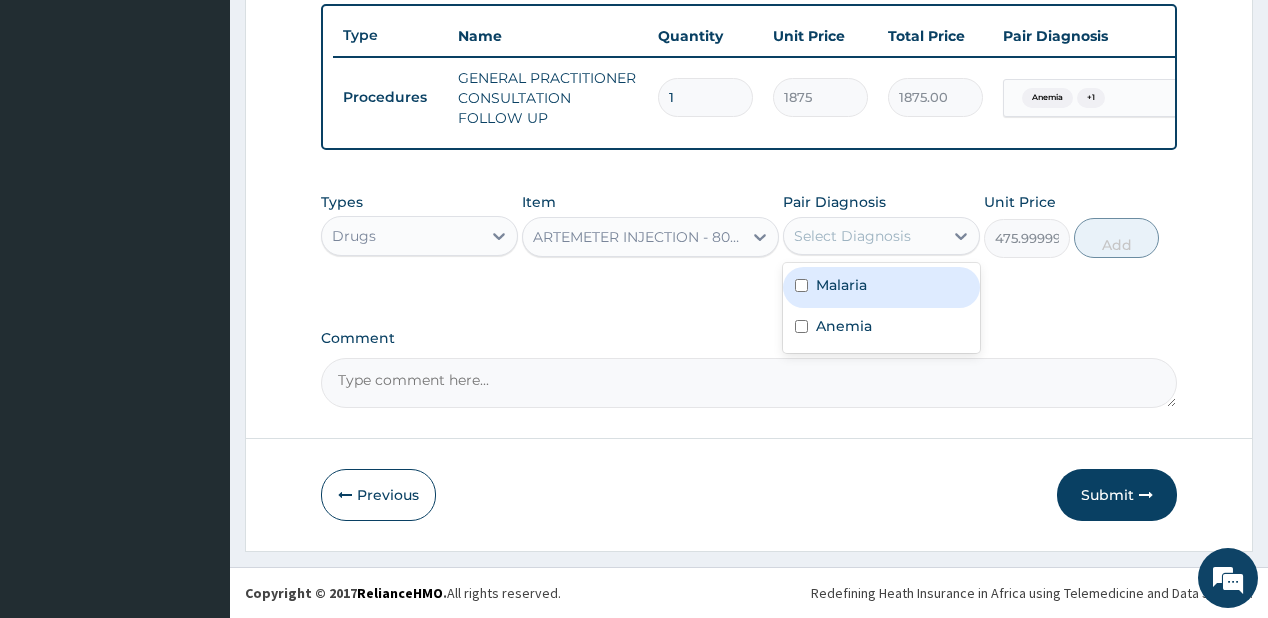 click on "Select Diagnosis" at bounding box center [863, 236] 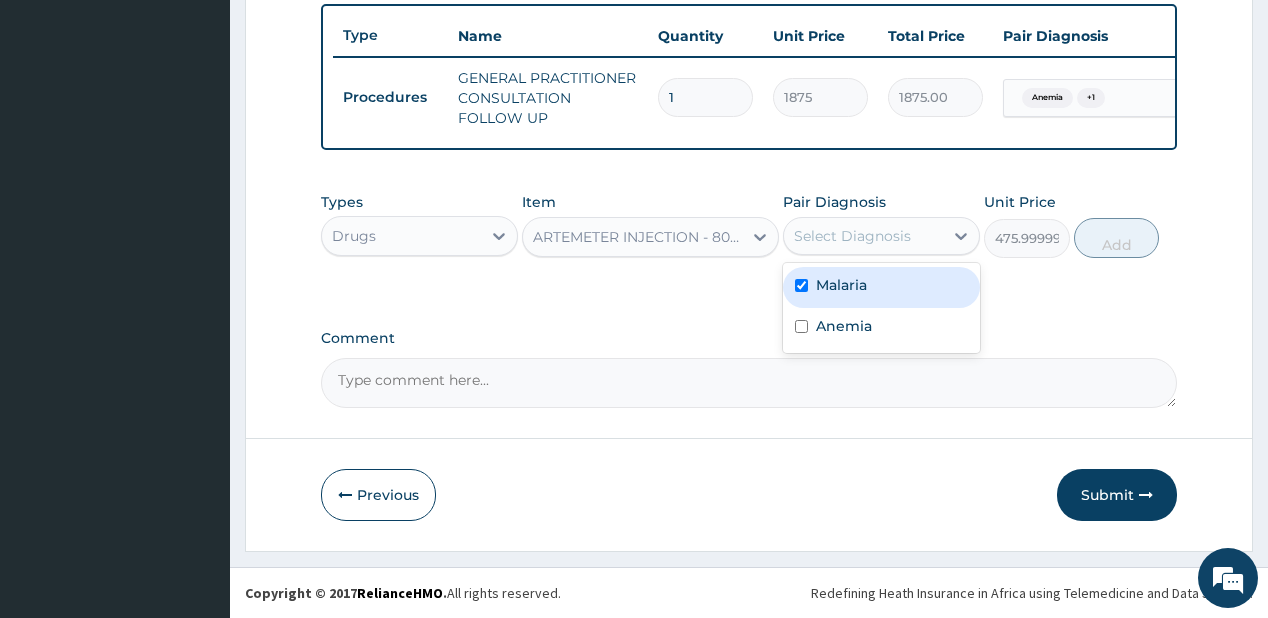 checkbox on "true" 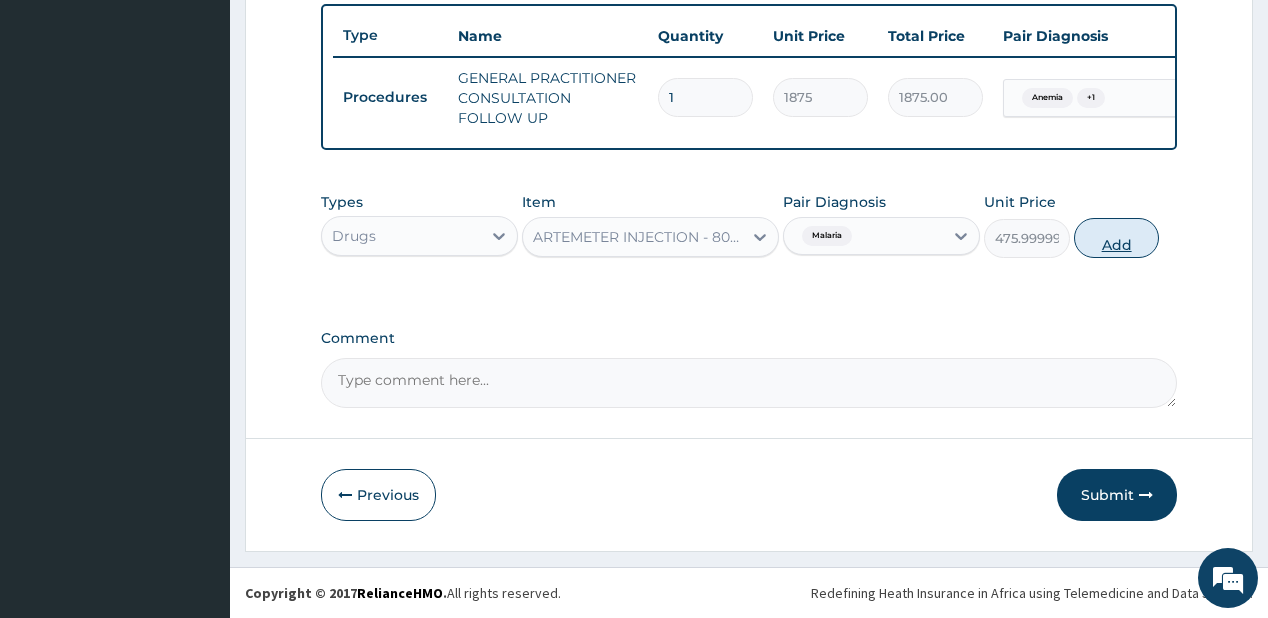 click on "Add" at bounding box center [1117, 238] 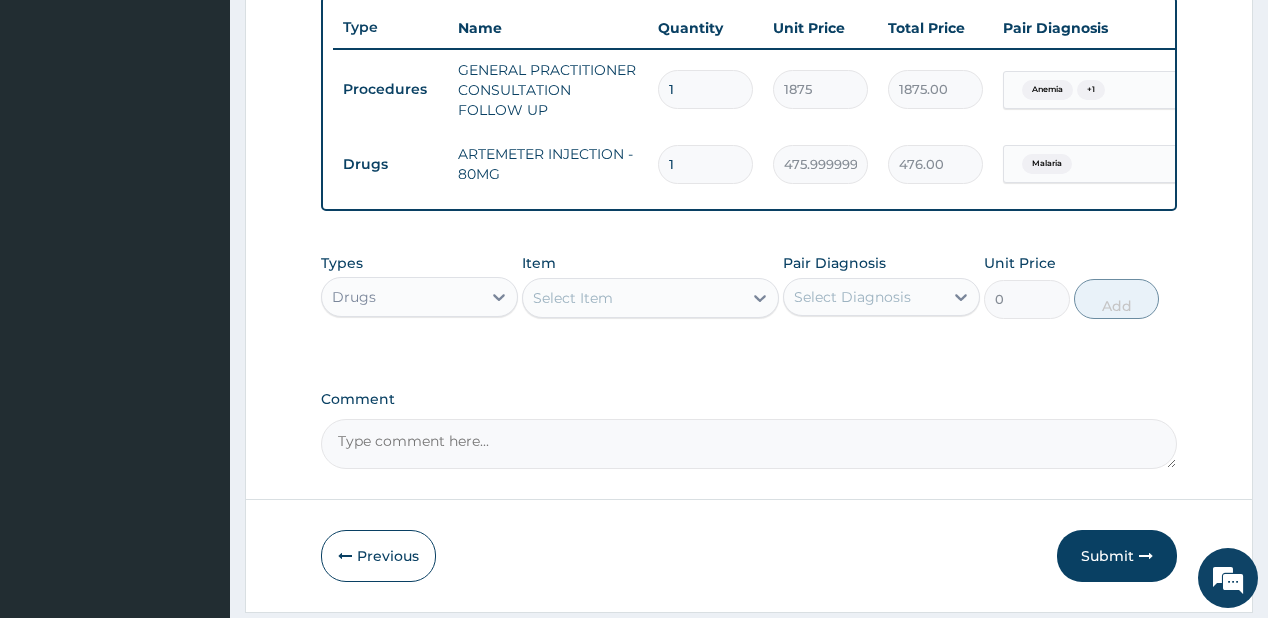 type 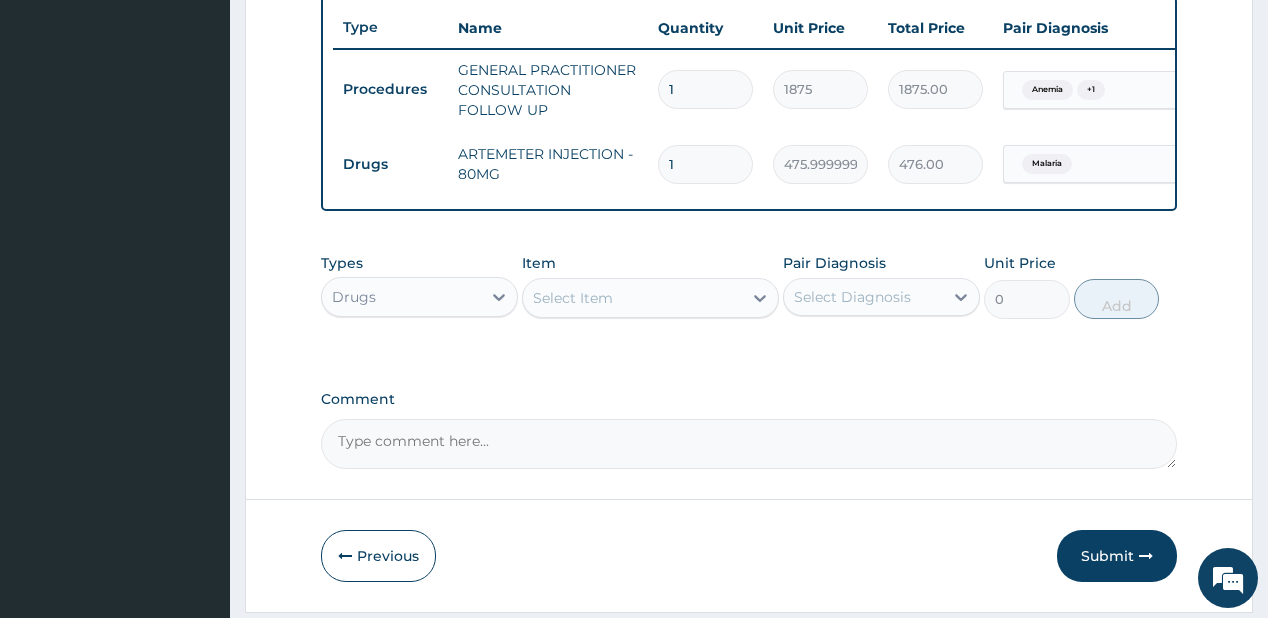 type on "0.00" 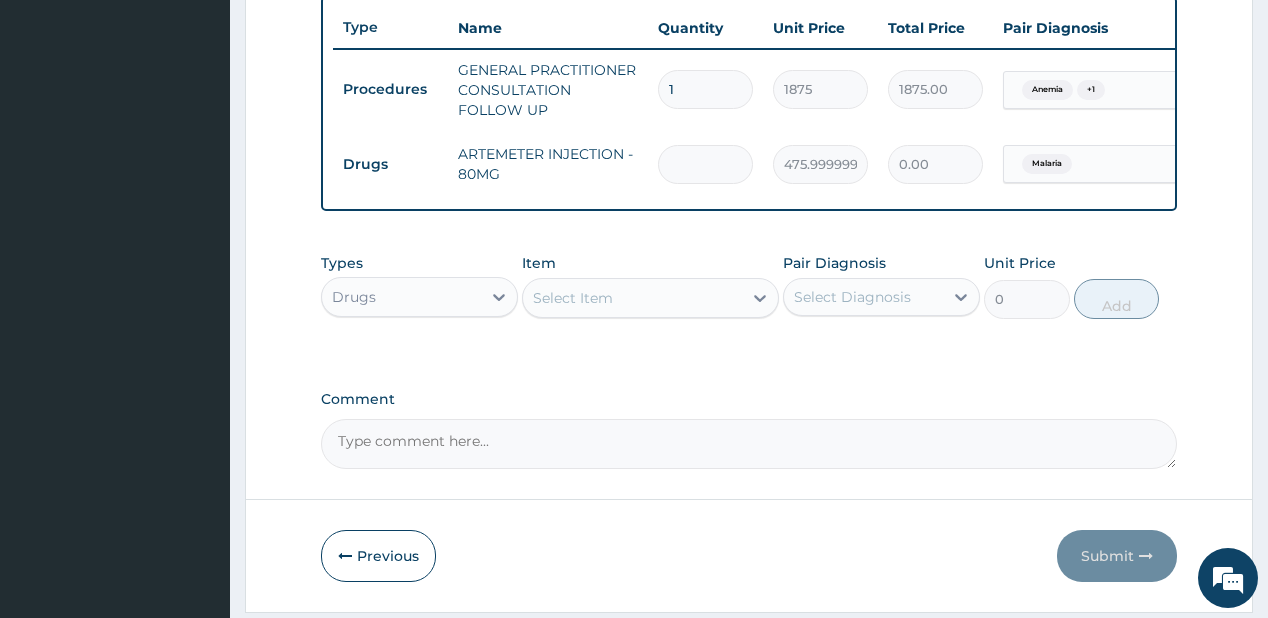 type on "6" 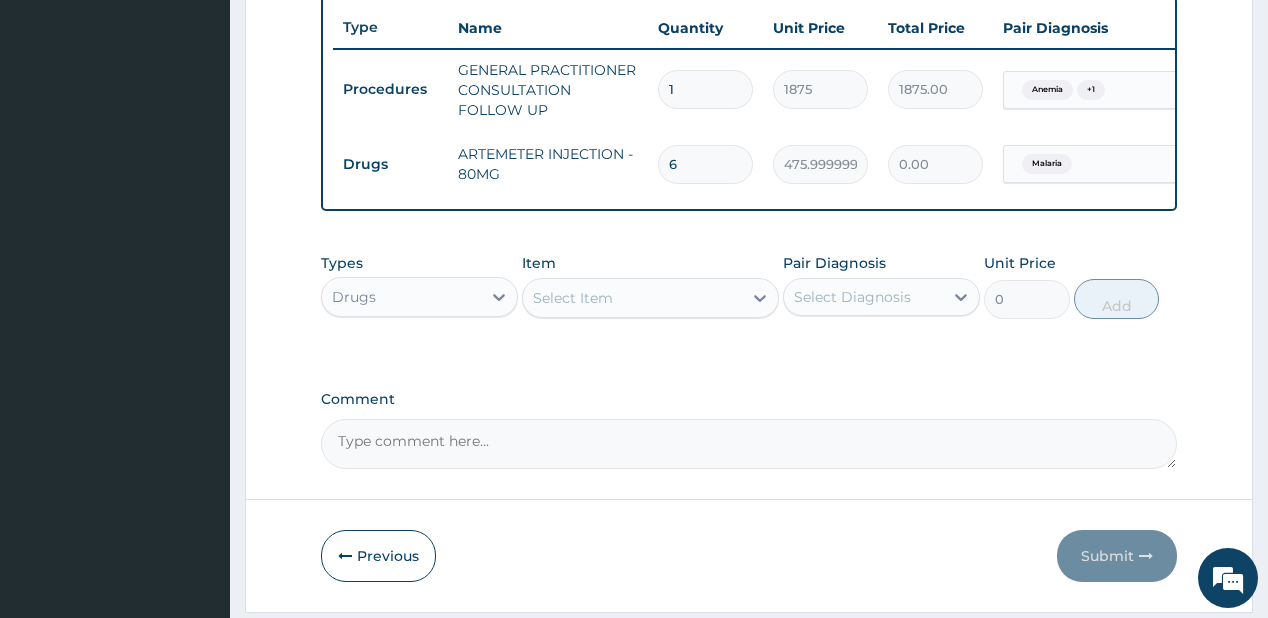 type on "2856.00" 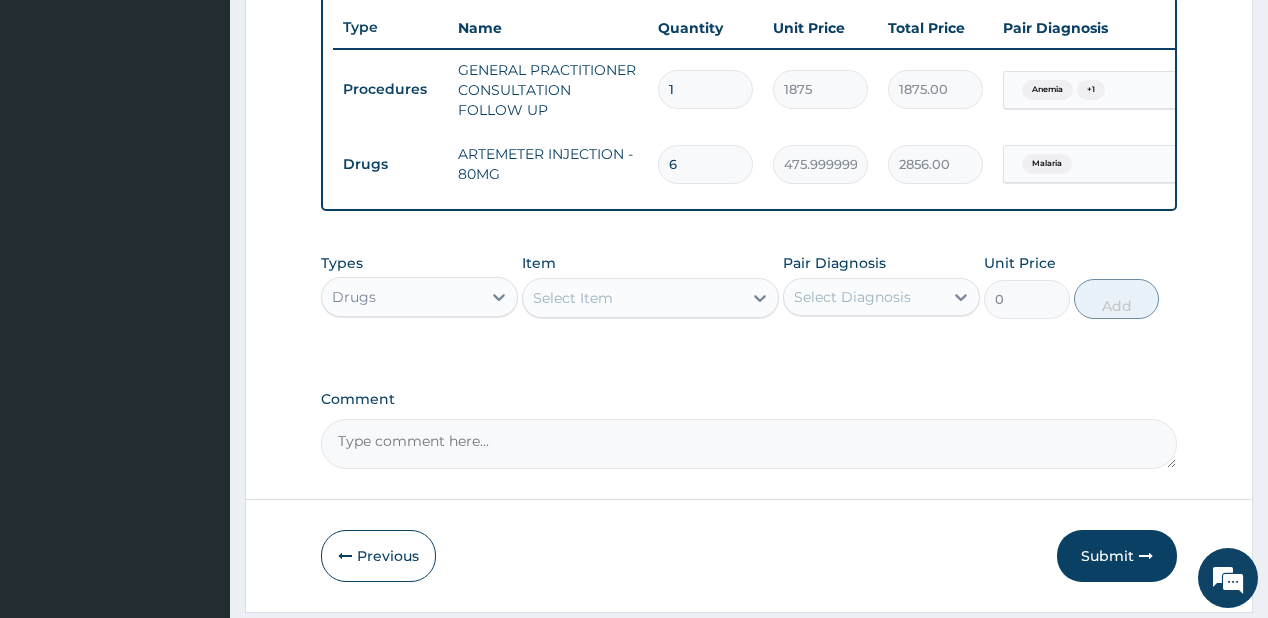 type on "6" 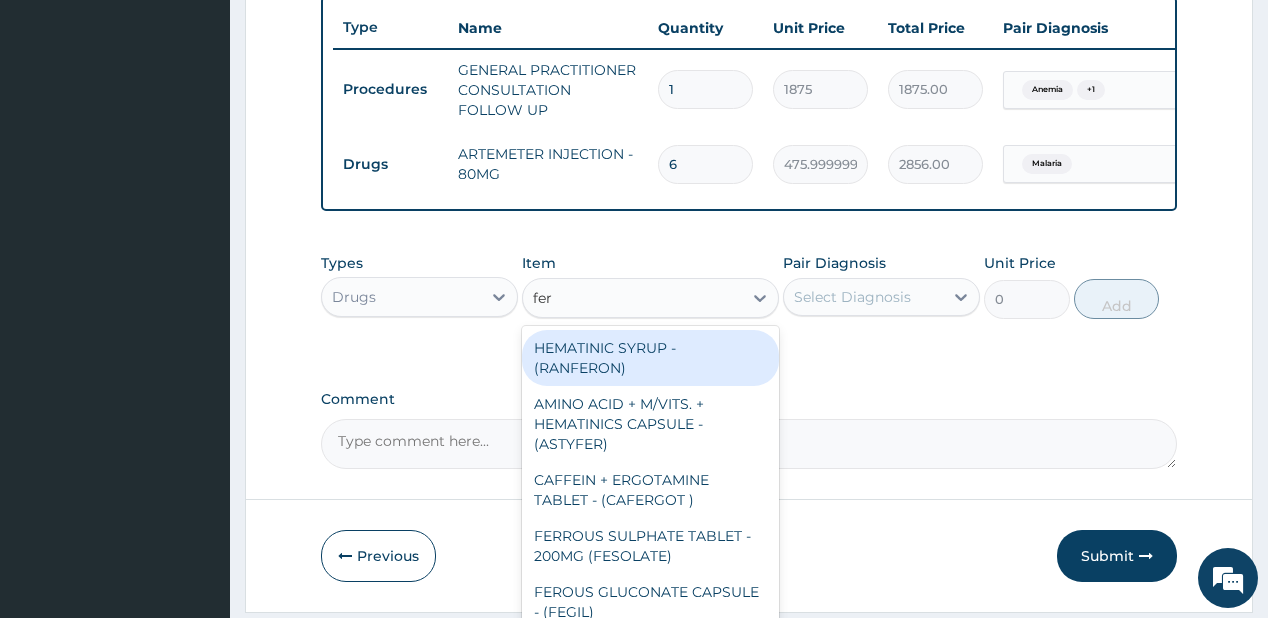 type on "ferr" 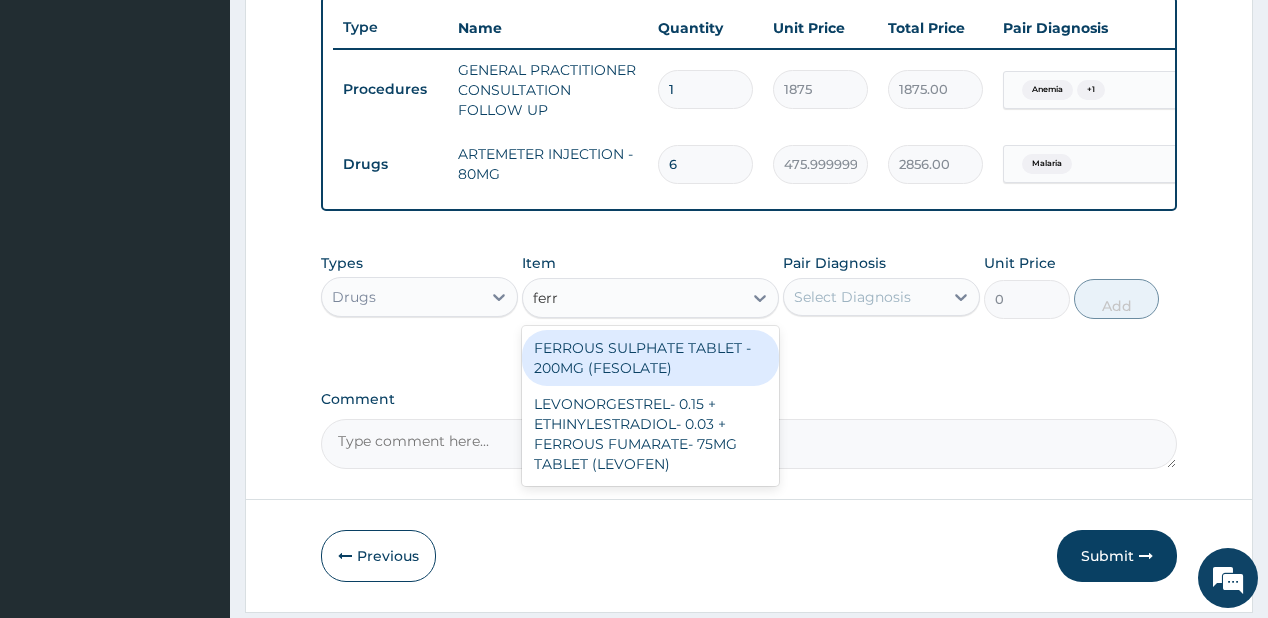 click on "FERROUS SULPHATE TABLET - 200MG (FESOLATE)" at bounding box center [650, 358] 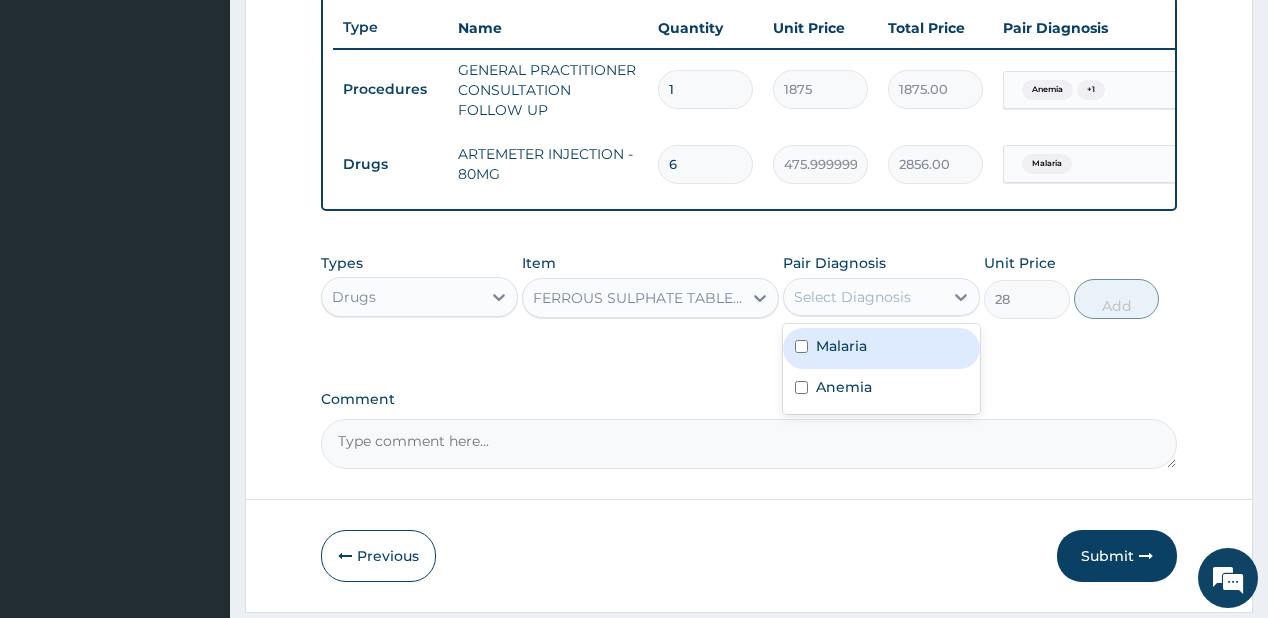 click on "Select Diagnosis" at bounding box center [852, 297] 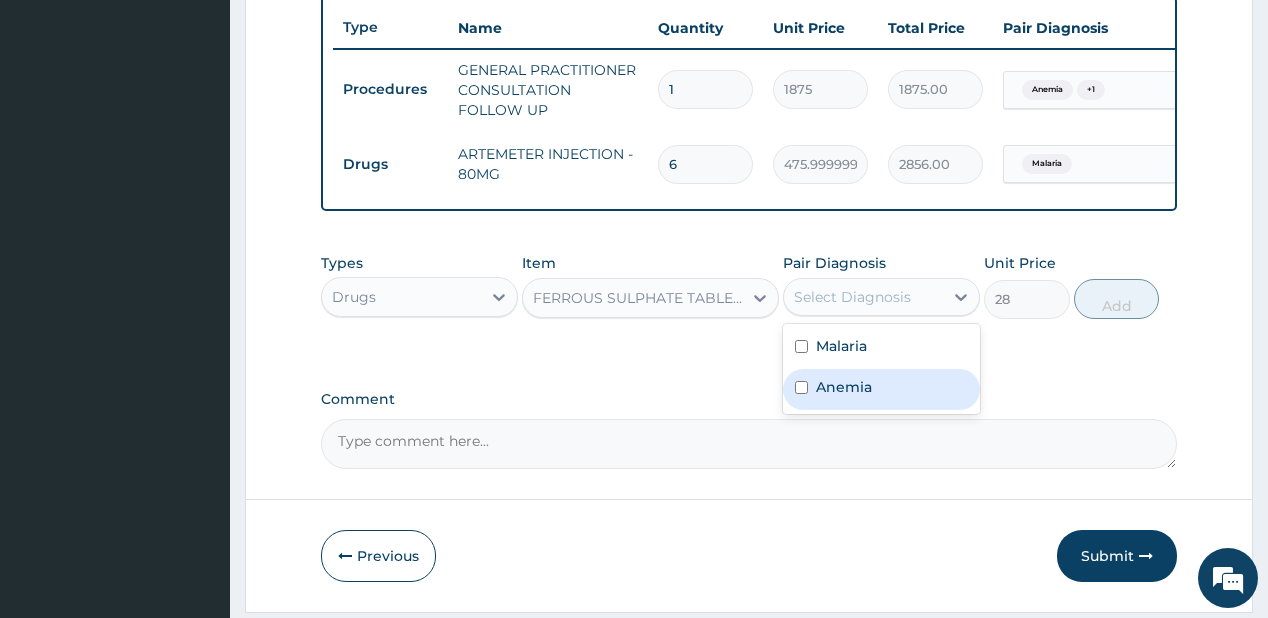 drag, startPoint x: 841, startPoint y: 392, endPoint x: 870, endPoint y: 374, distance: 34.132095 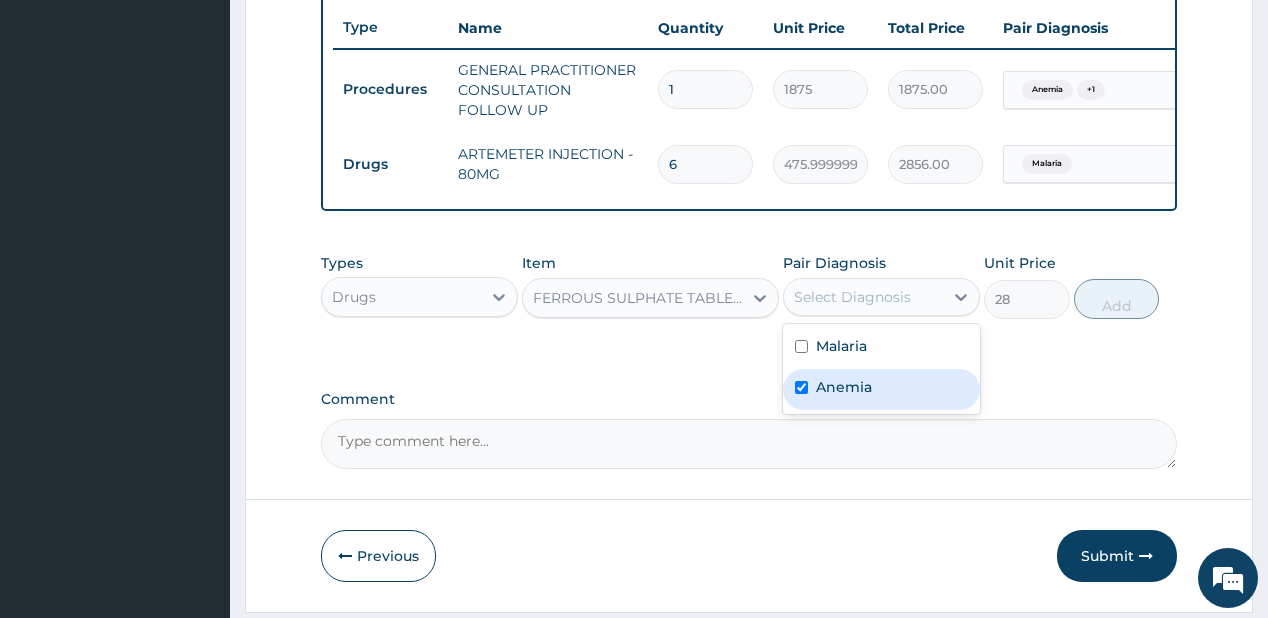 checkbox on "true" 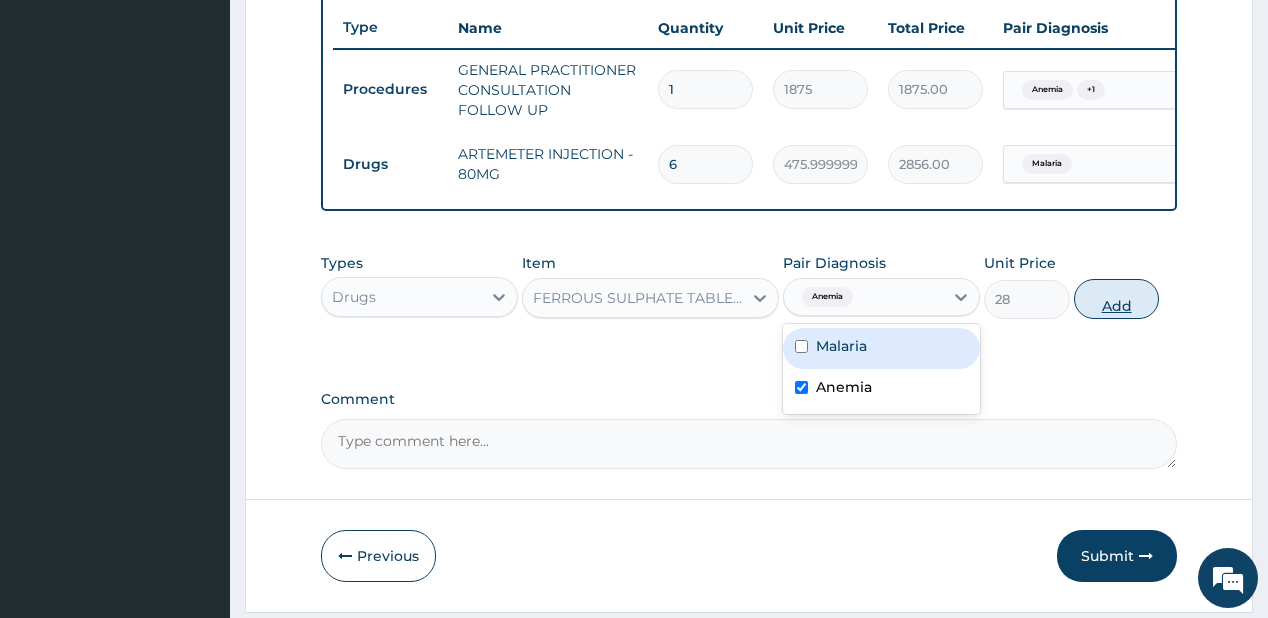 click on "Add" at bounding box center [1117, 299] 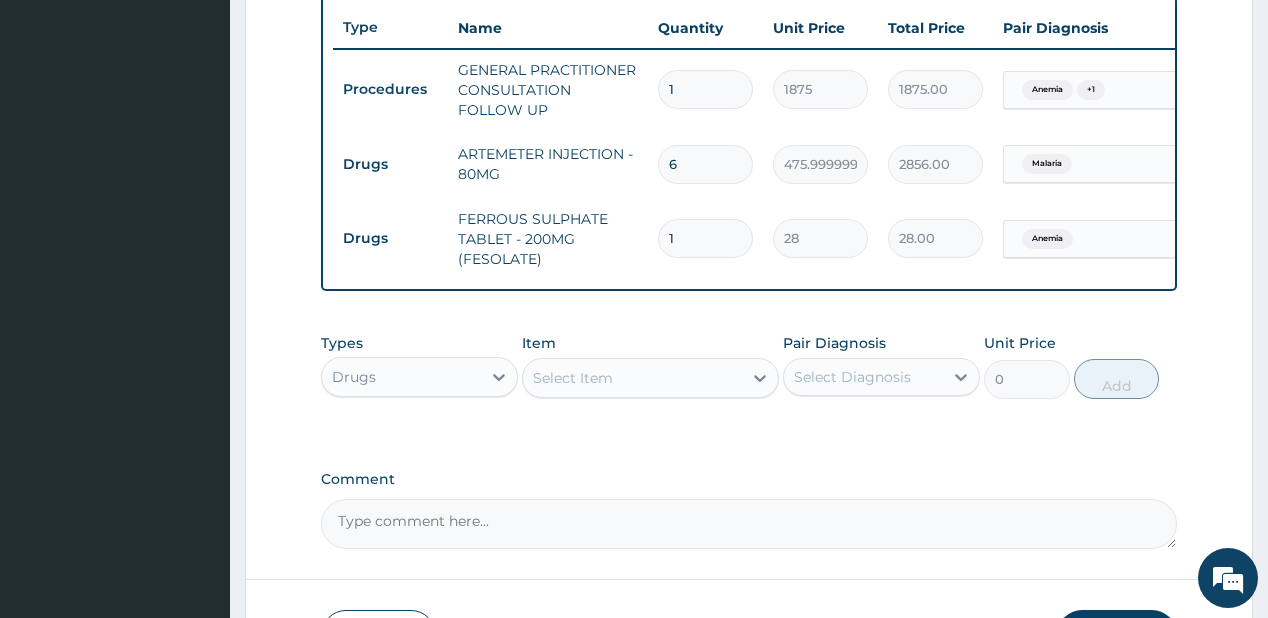type 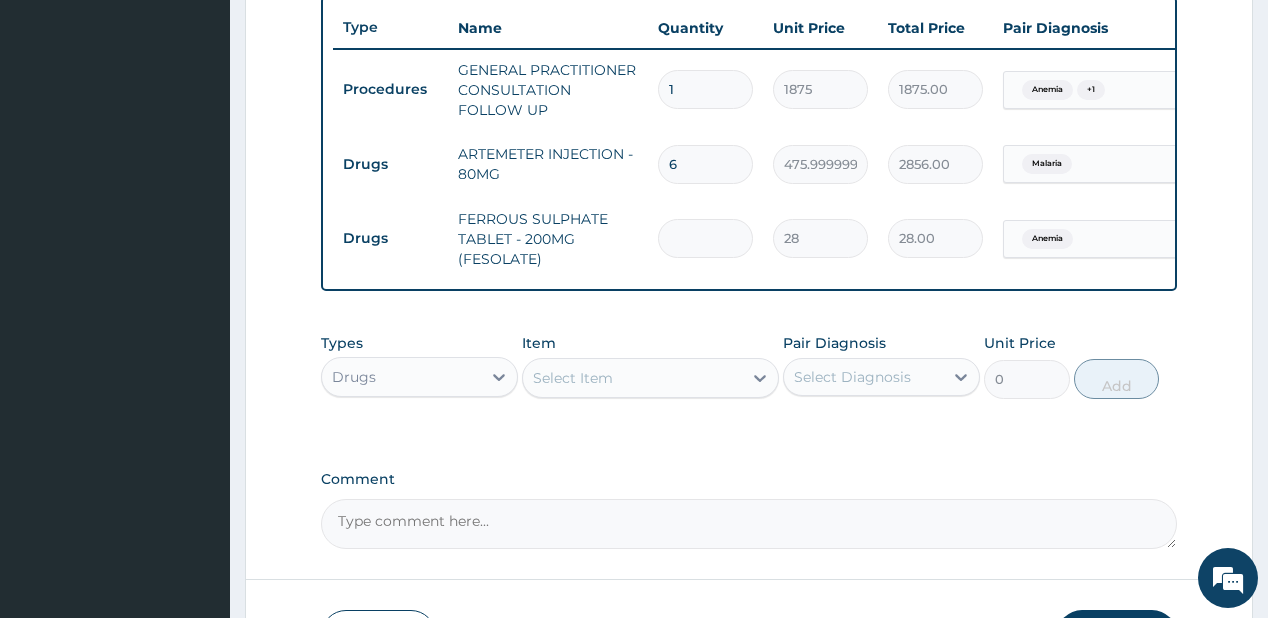 type on "0.00" 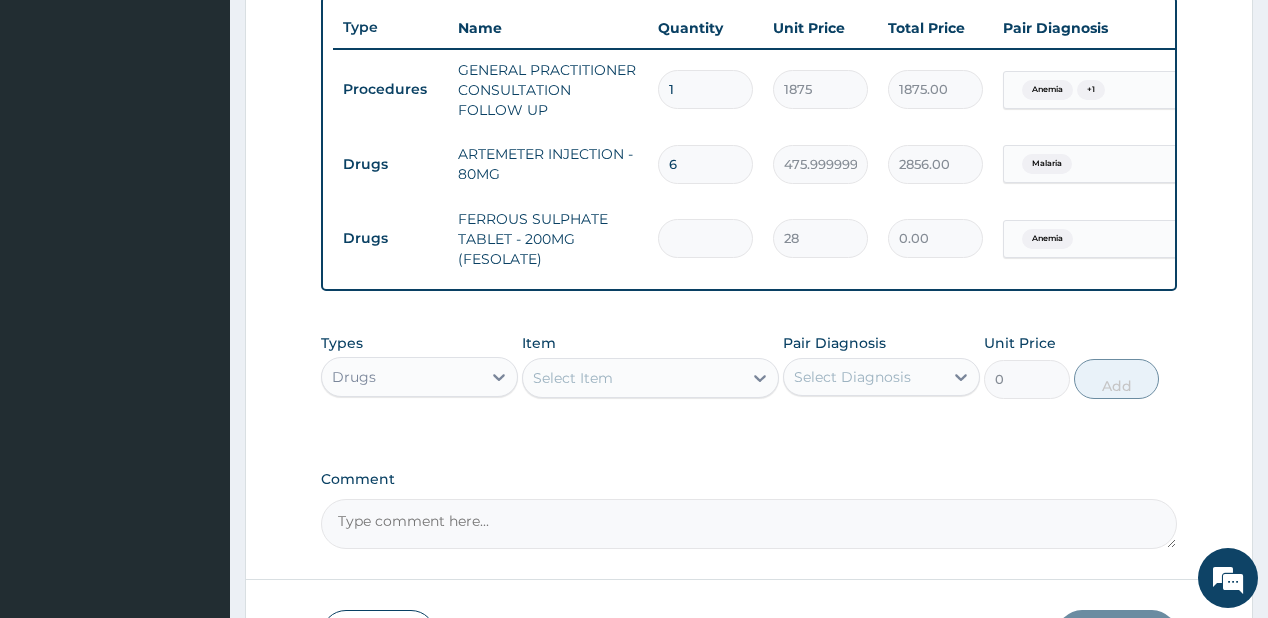 type on "2" 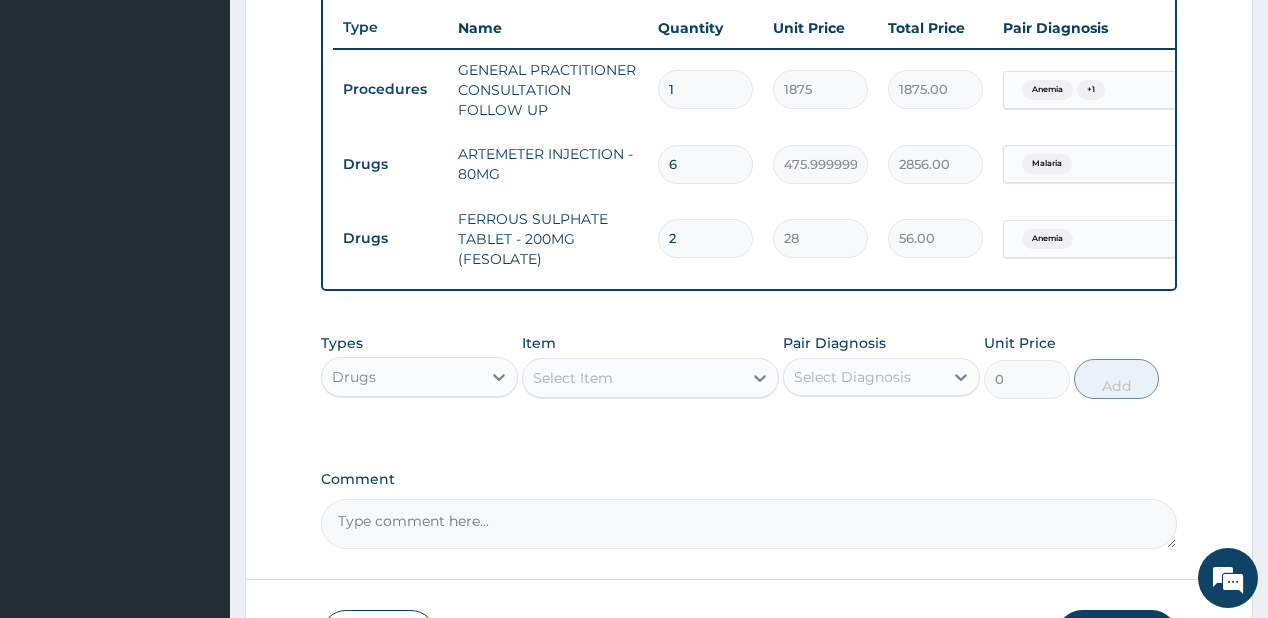 type on "28" 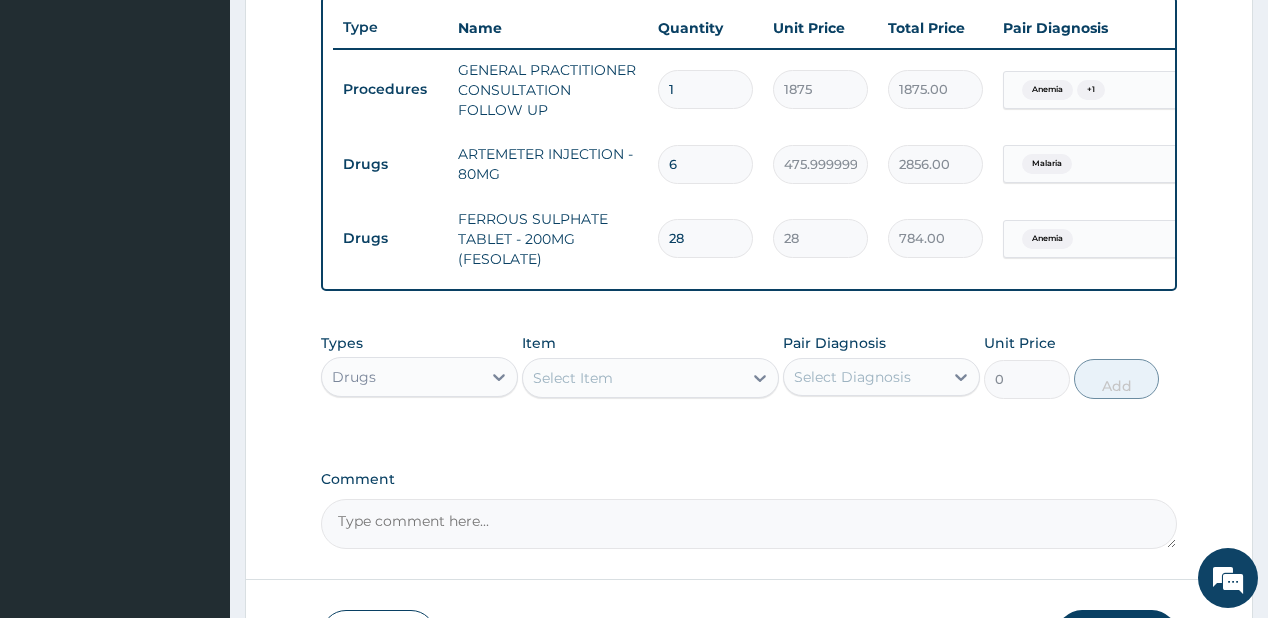 type on "28" 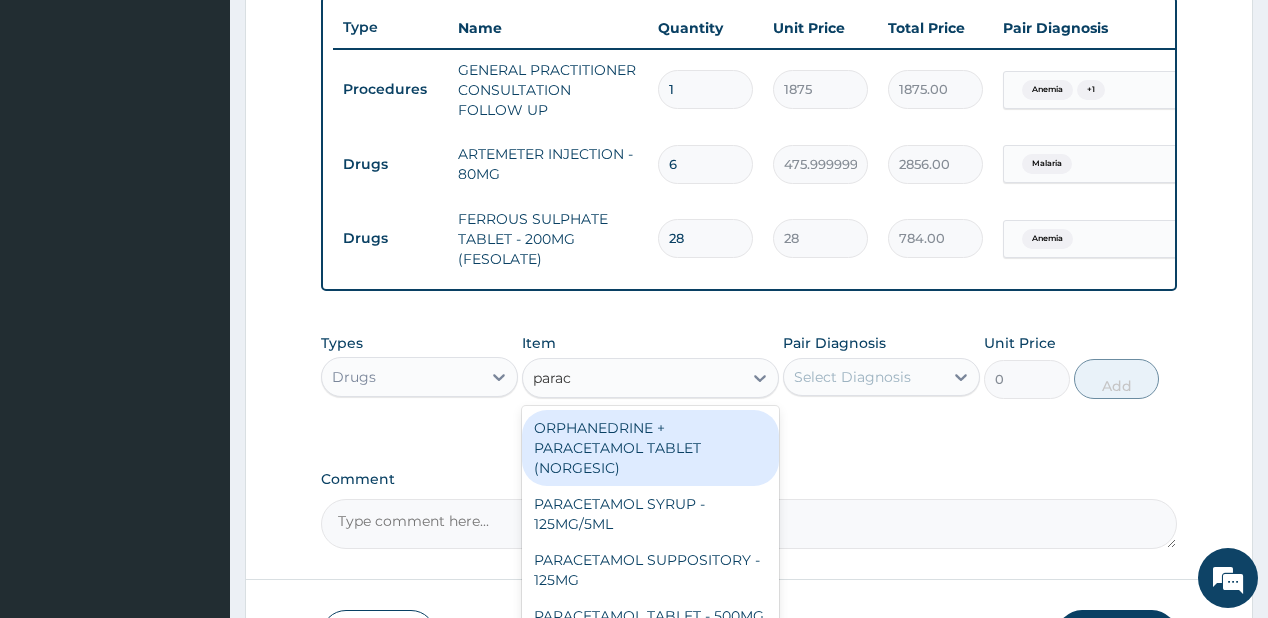 type on "parace" 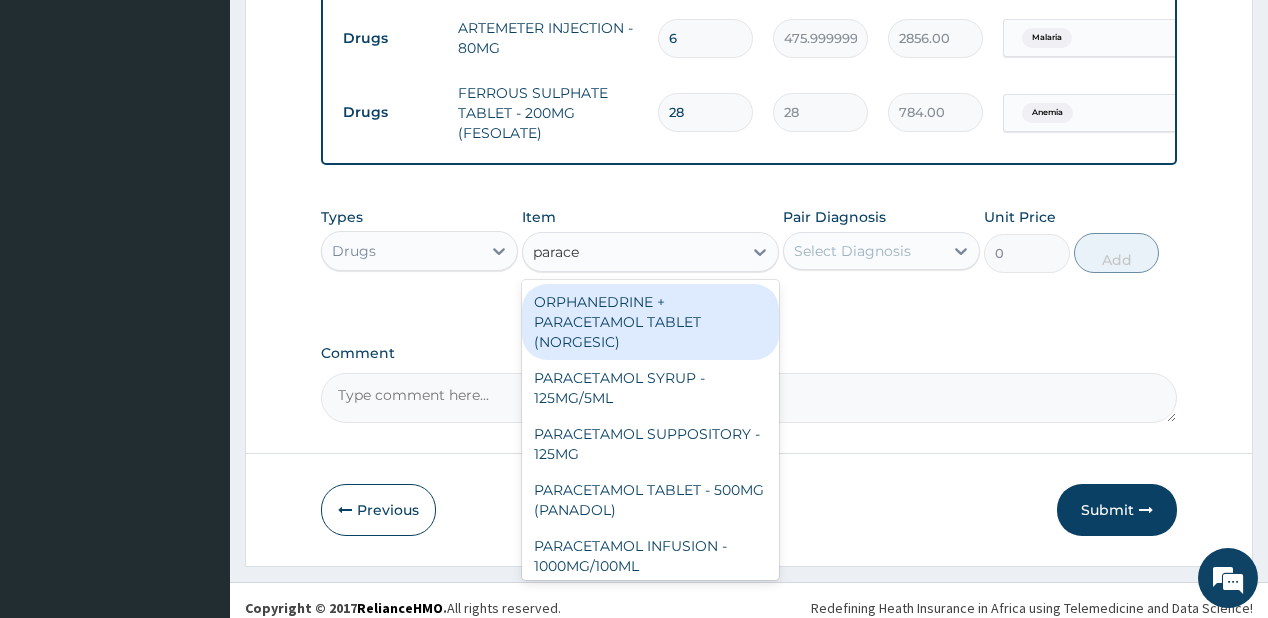 scroll, scrollTop: 897, scrollLeft: 0, axis: vertical 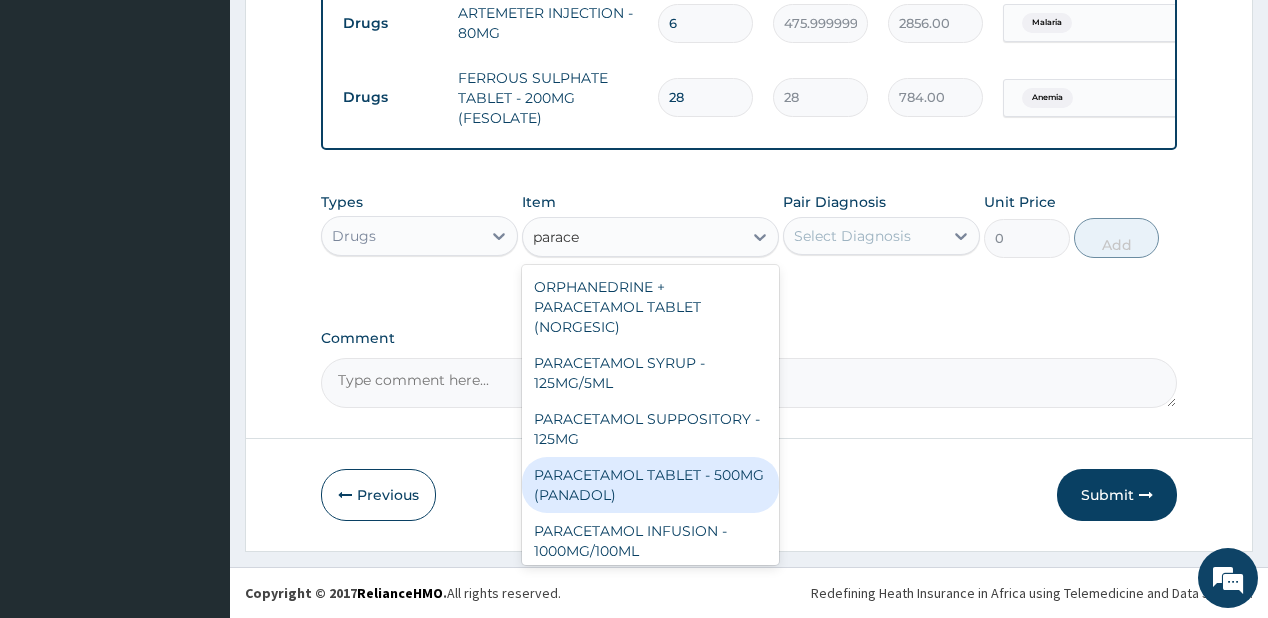 drag, startPoint x: 614, startPoint y: 491, endPoint x: 778, endPoint y: 309, distance: 244.98979 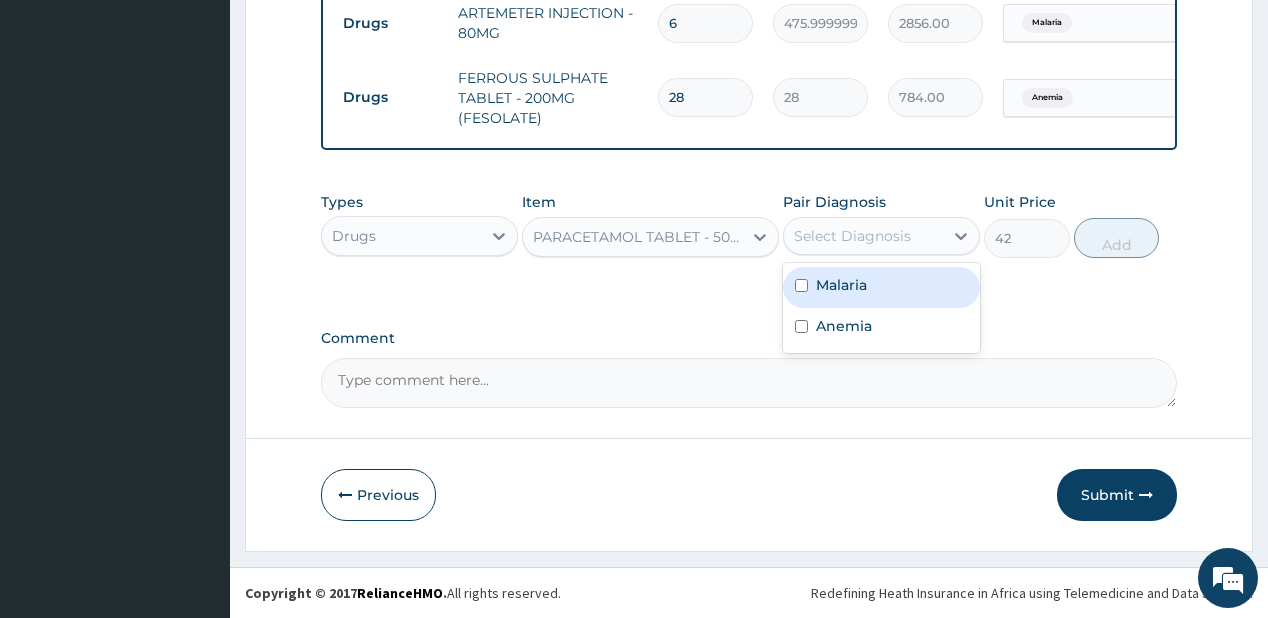 click on "Select Diagnosis" at bounding box center [852, 236] 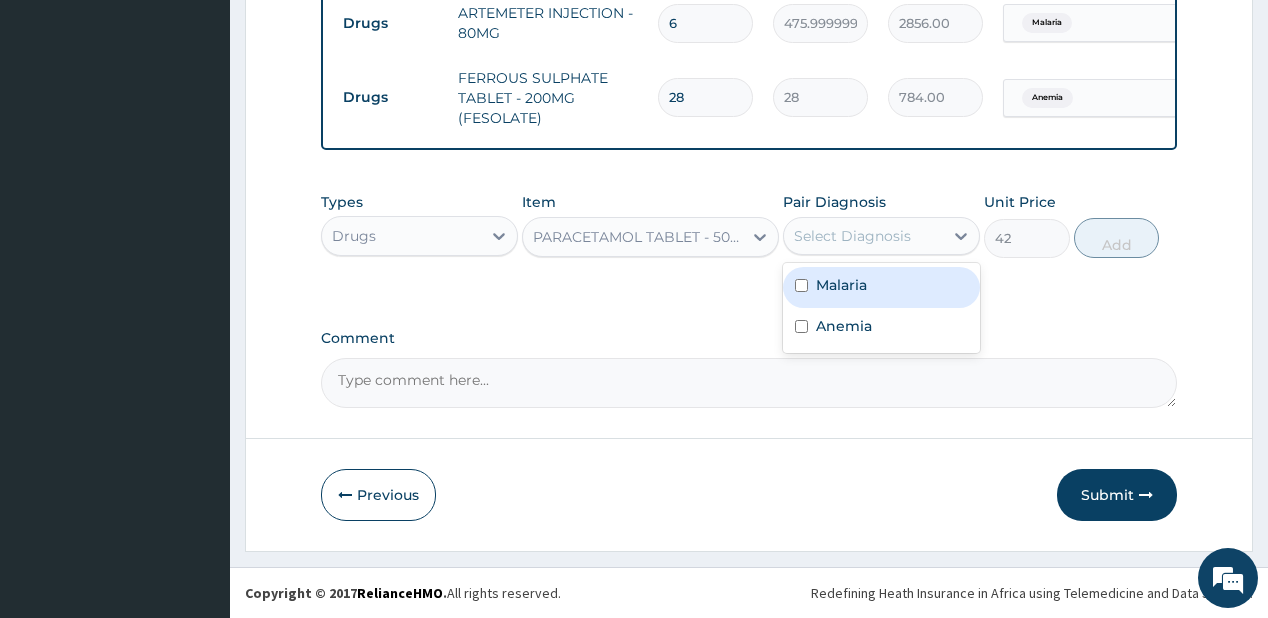drag, startPoint x: 842, startPoint y: 300, endPoint x: 1038, endPoint y: 247, distance: 203.0394 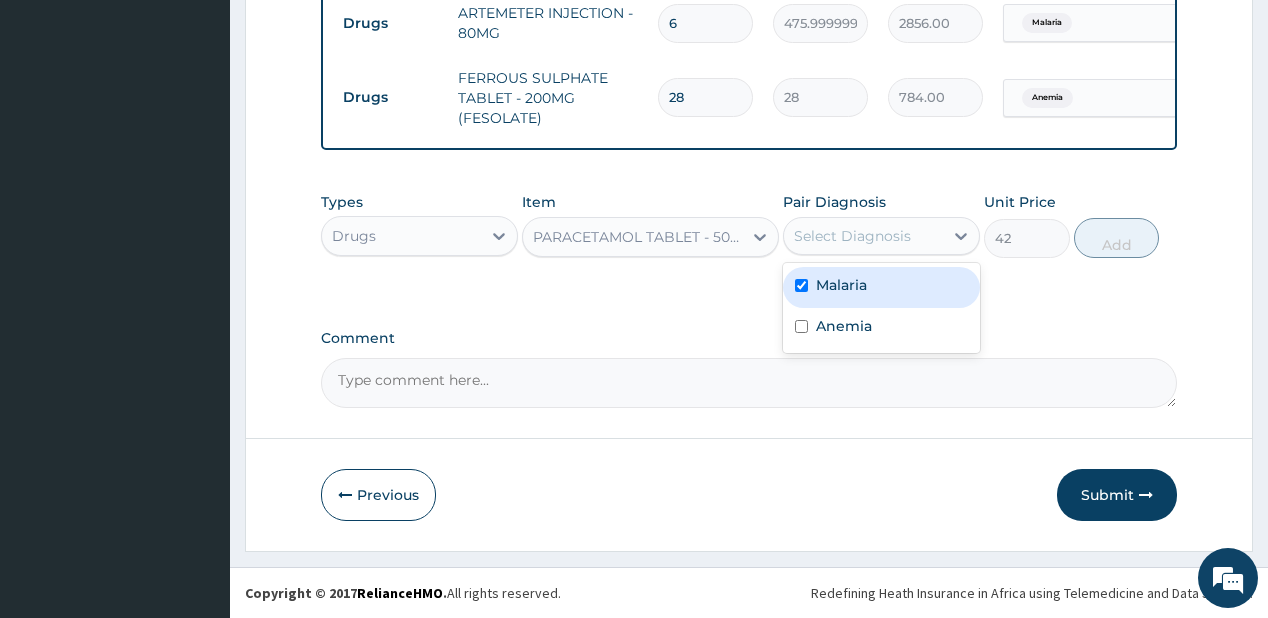 checkbox on "true" 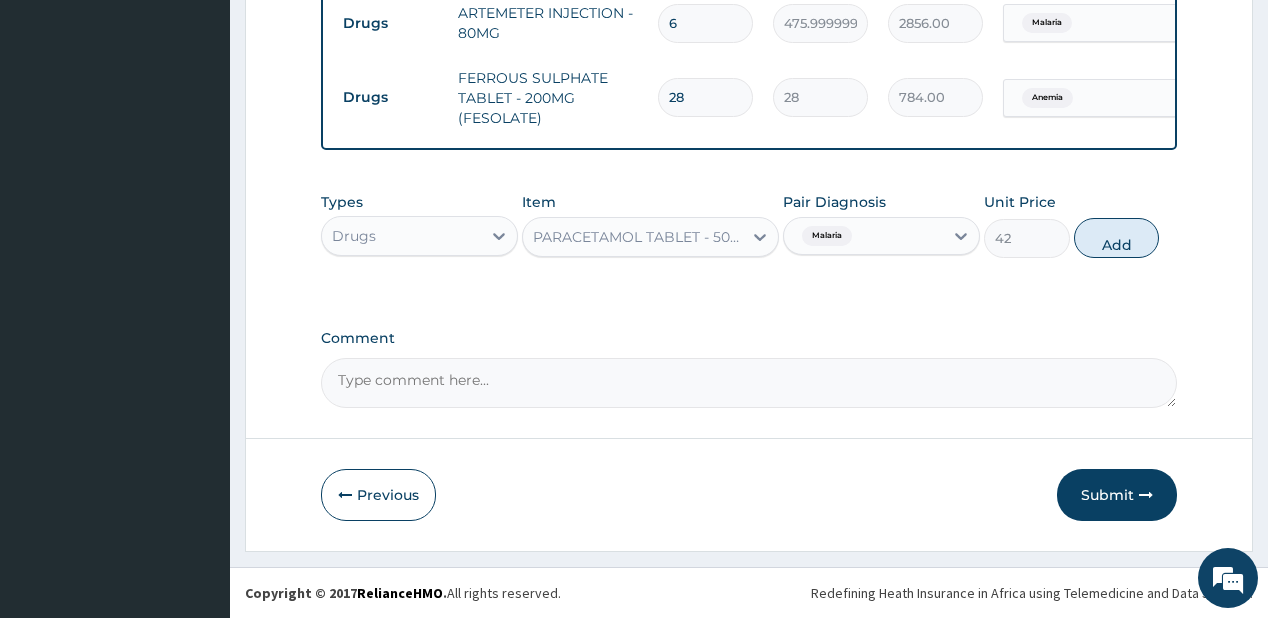 click on "Add" at bounding box center (1117, 238) 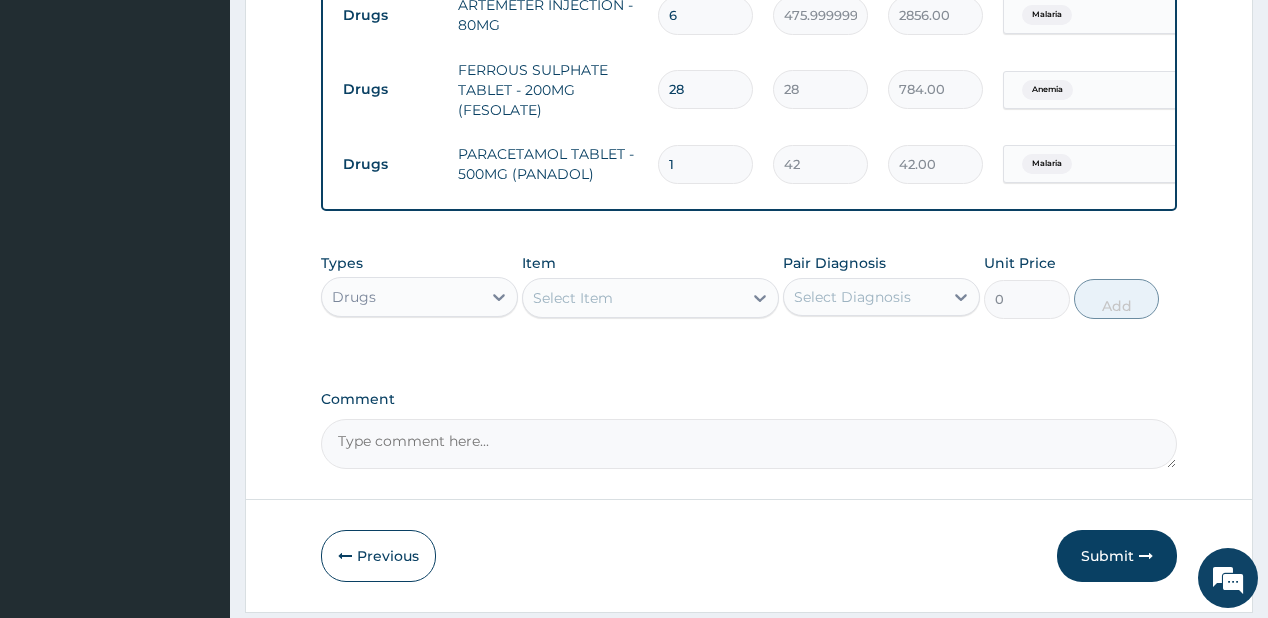 type on "18" 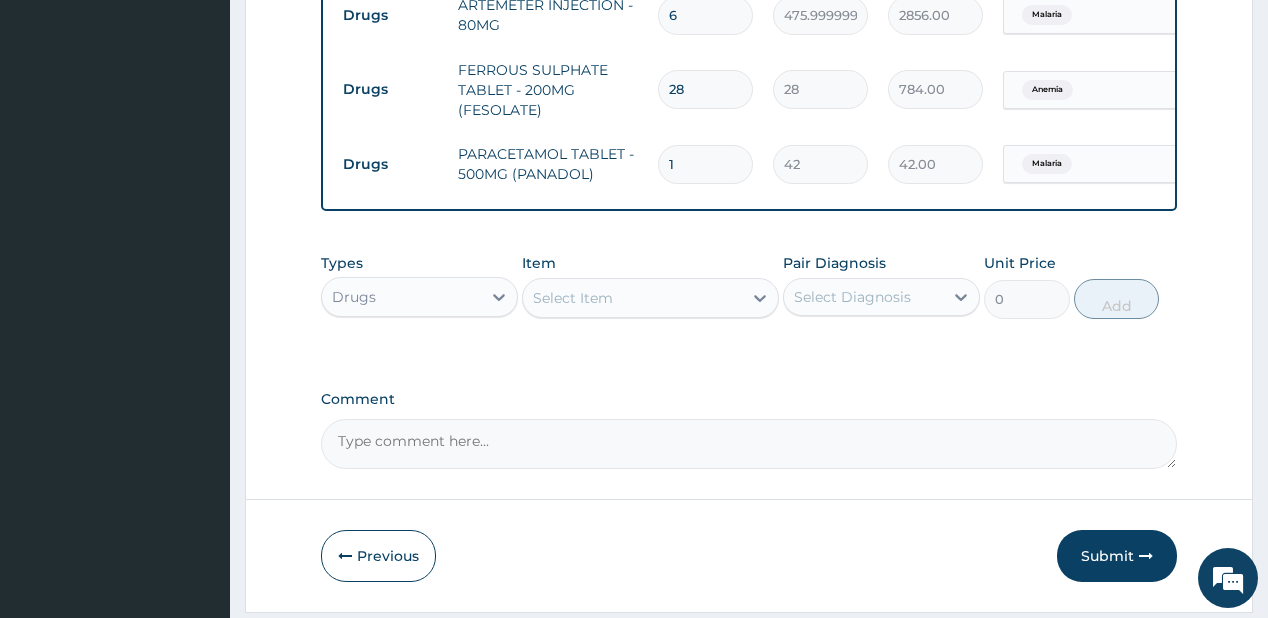type on "756.00" 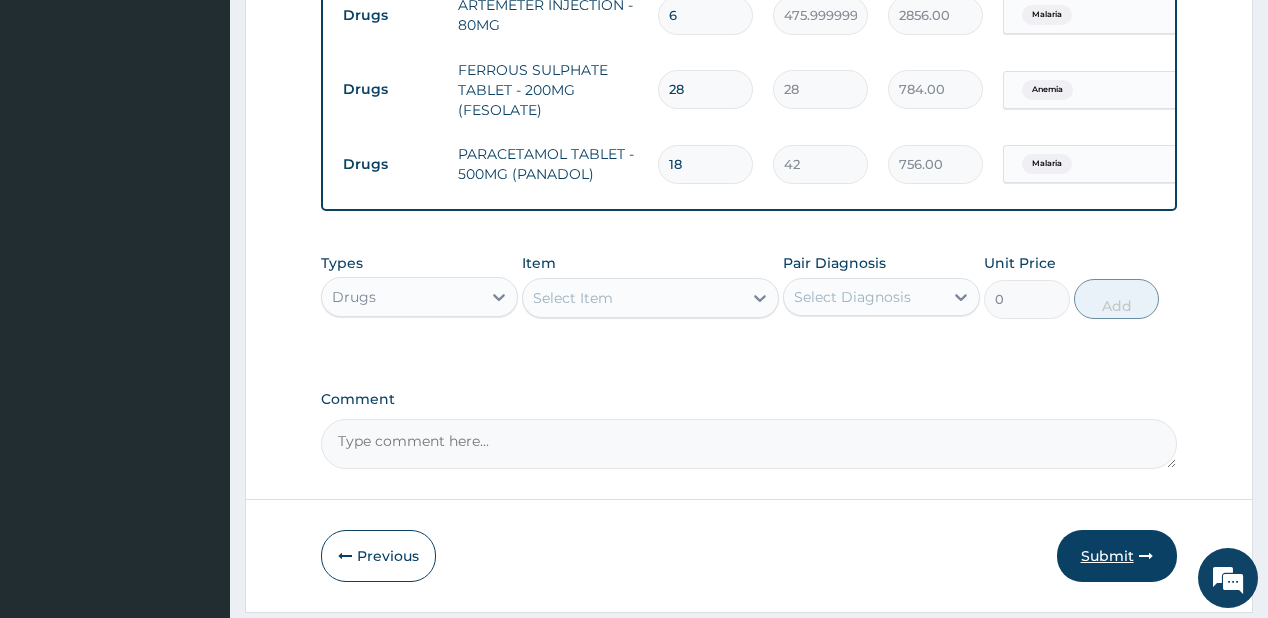 type on "18" 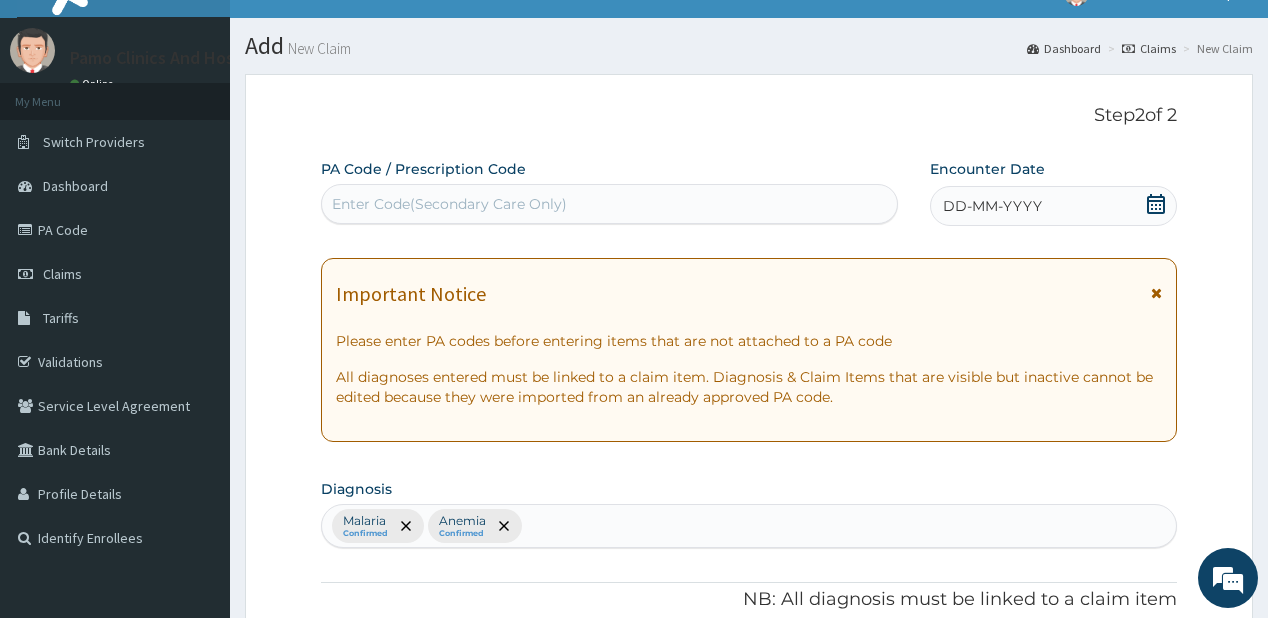 scroll, scrollTop: 17, scrollLeft: 0, axis: vertical 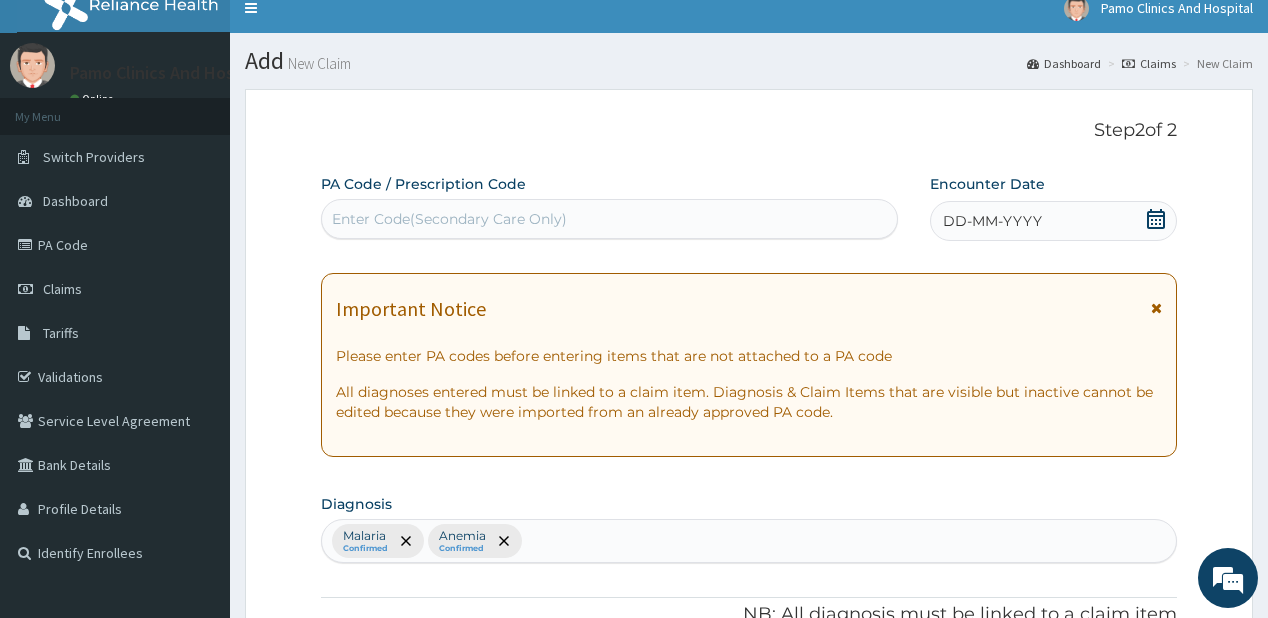 click on "DD-MM-YYYY" at bounding box center (1053, 221) 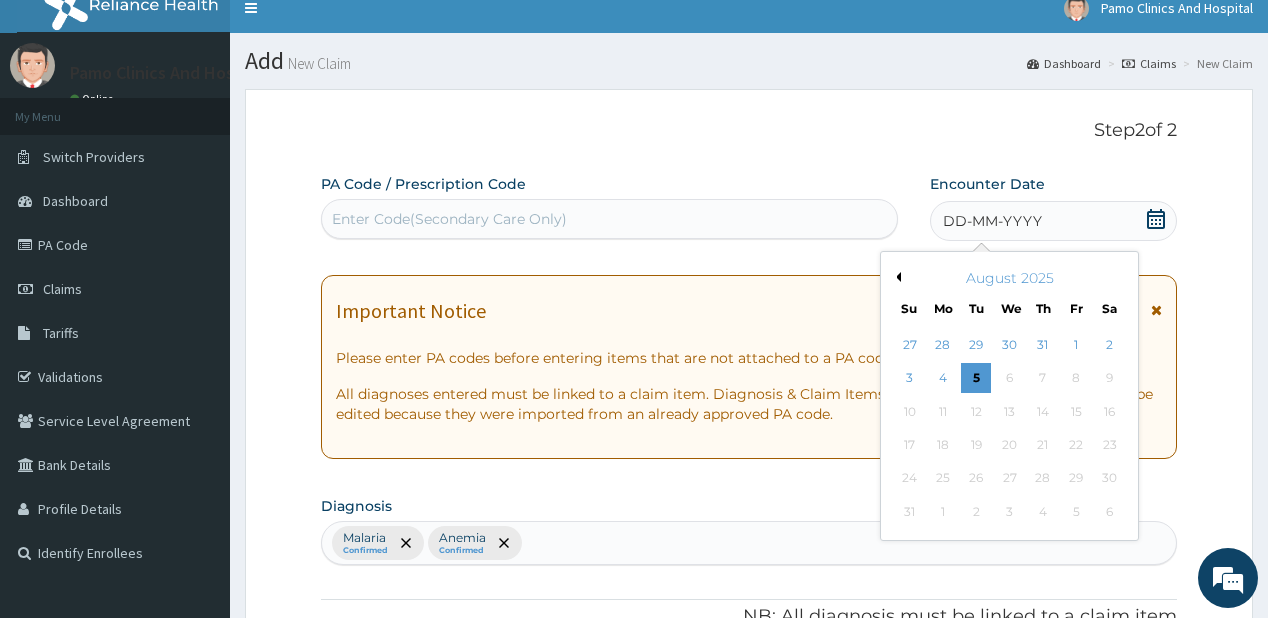 click on "Previous Month" at bounding box center [896, 277] 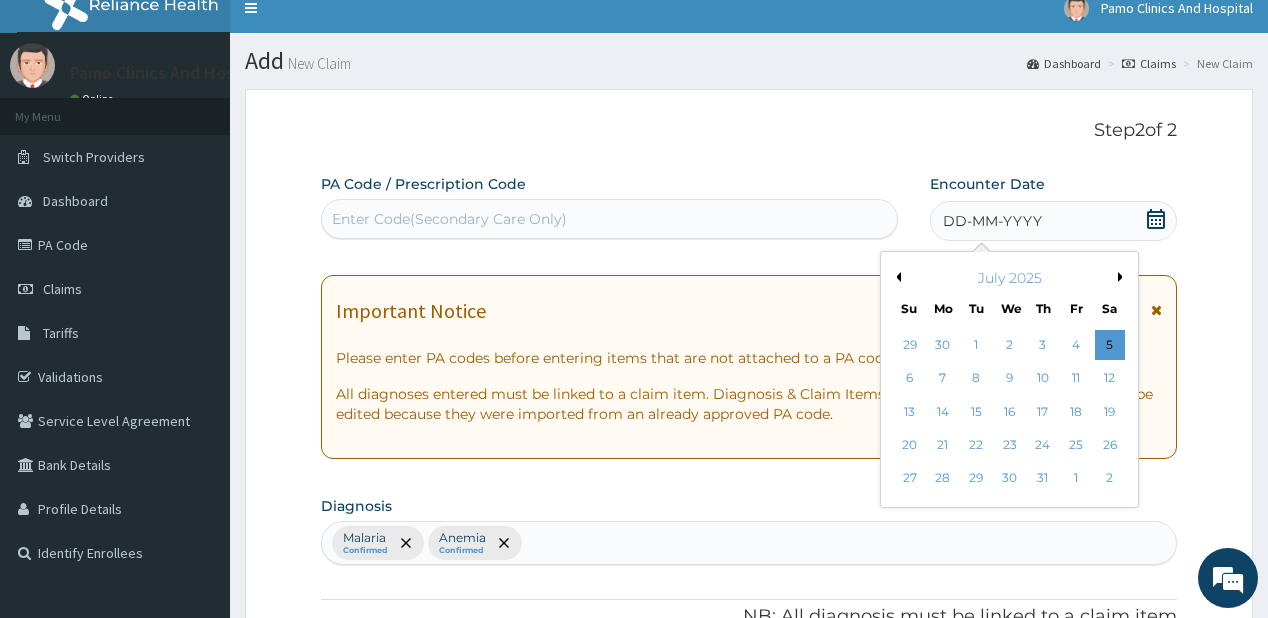 click on "6" at bounding box center (909, 379) 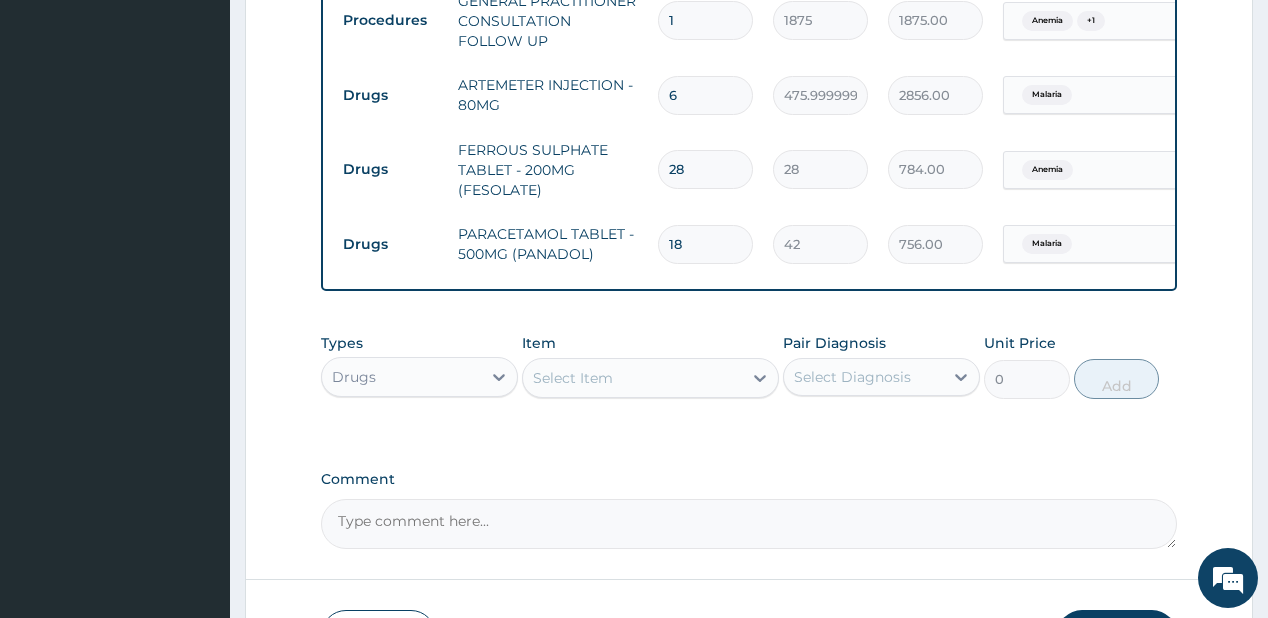scroll, scrollTop: 966, scrollLeft: 0, axis: vertical 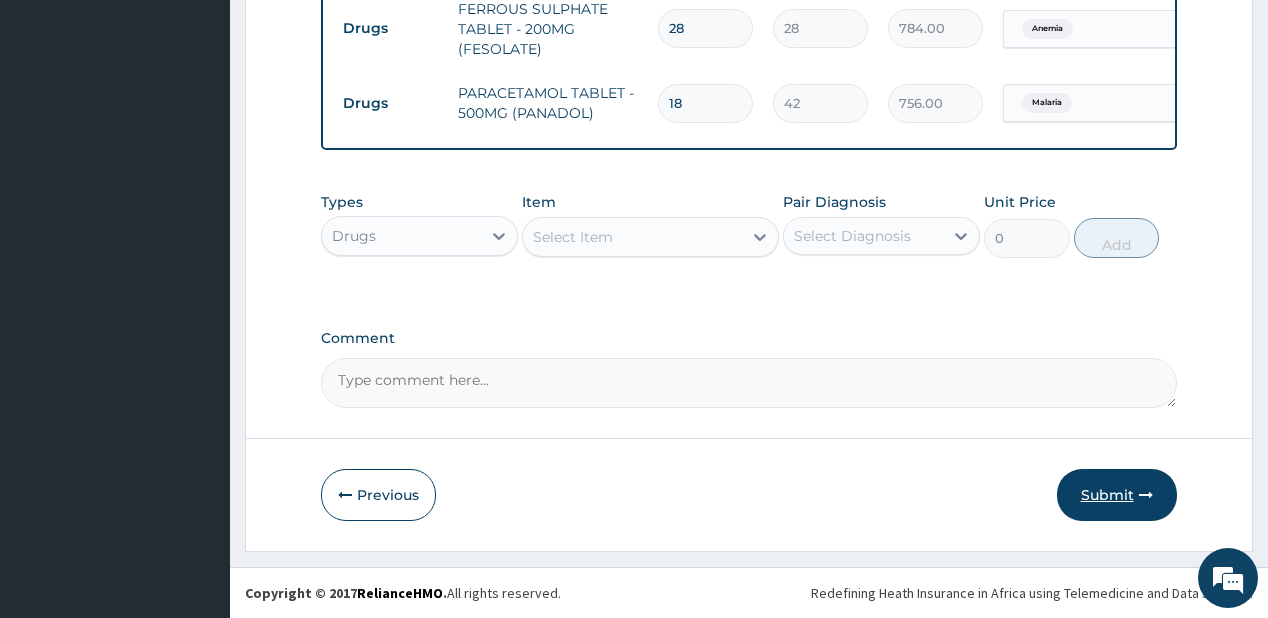 click on "Submit" at bounding box center (1117, 495) 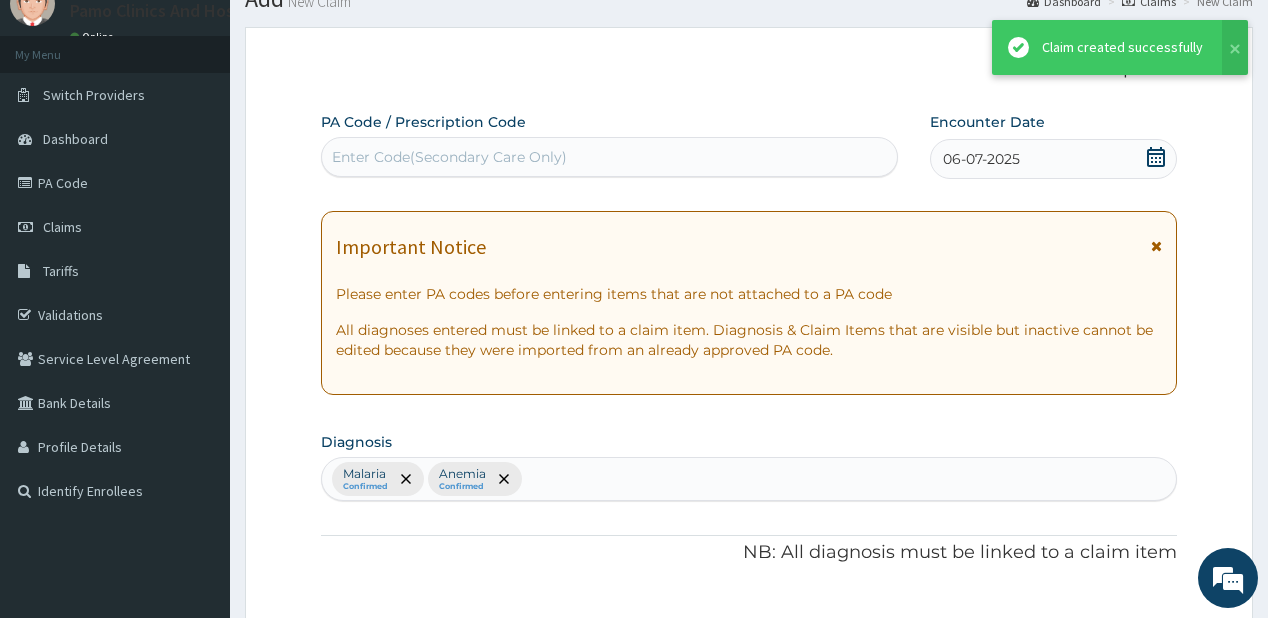 scroll, scrollTop: 966, scrollLeft: 0, axis: vertical 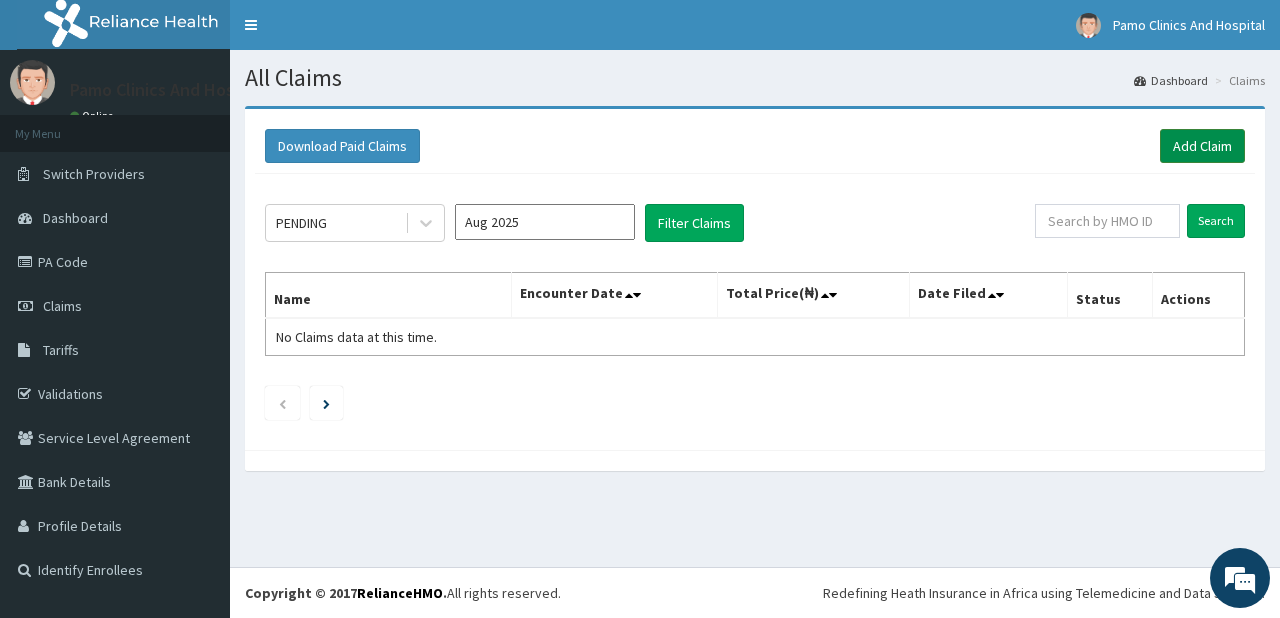 click on "Add Claim" at bounding box center [1202, 146] 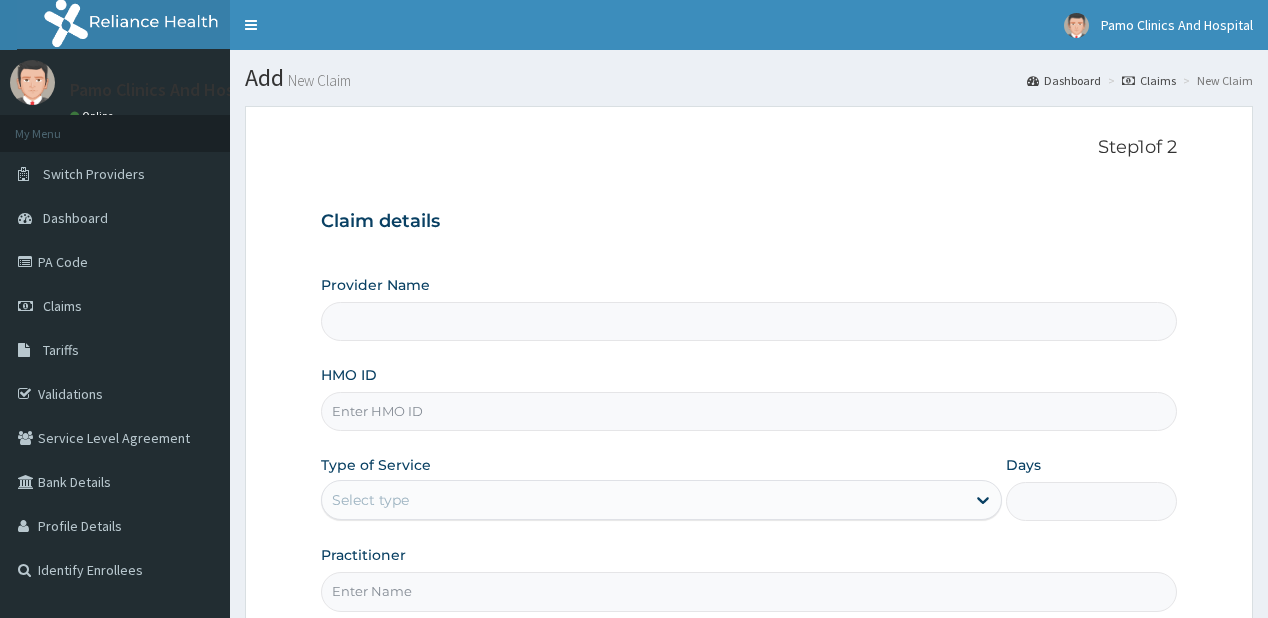 scroll, scrollTop: 0, scrollLeft: 0, axis: both 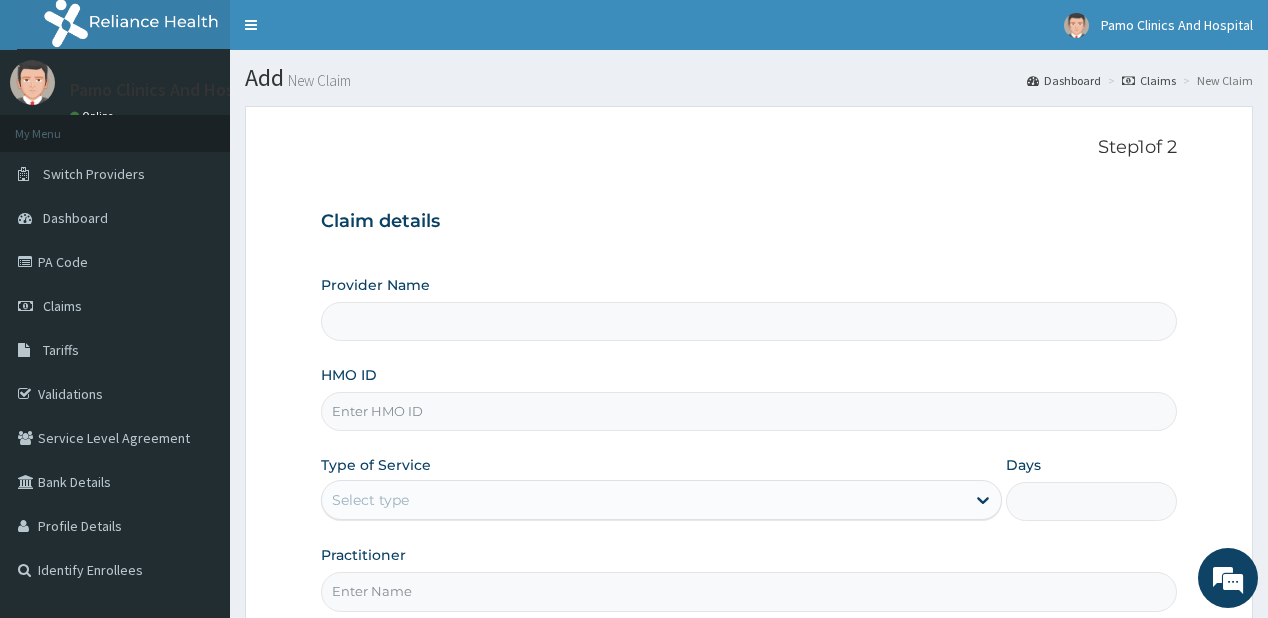 paste on "ZEI/10086/F" 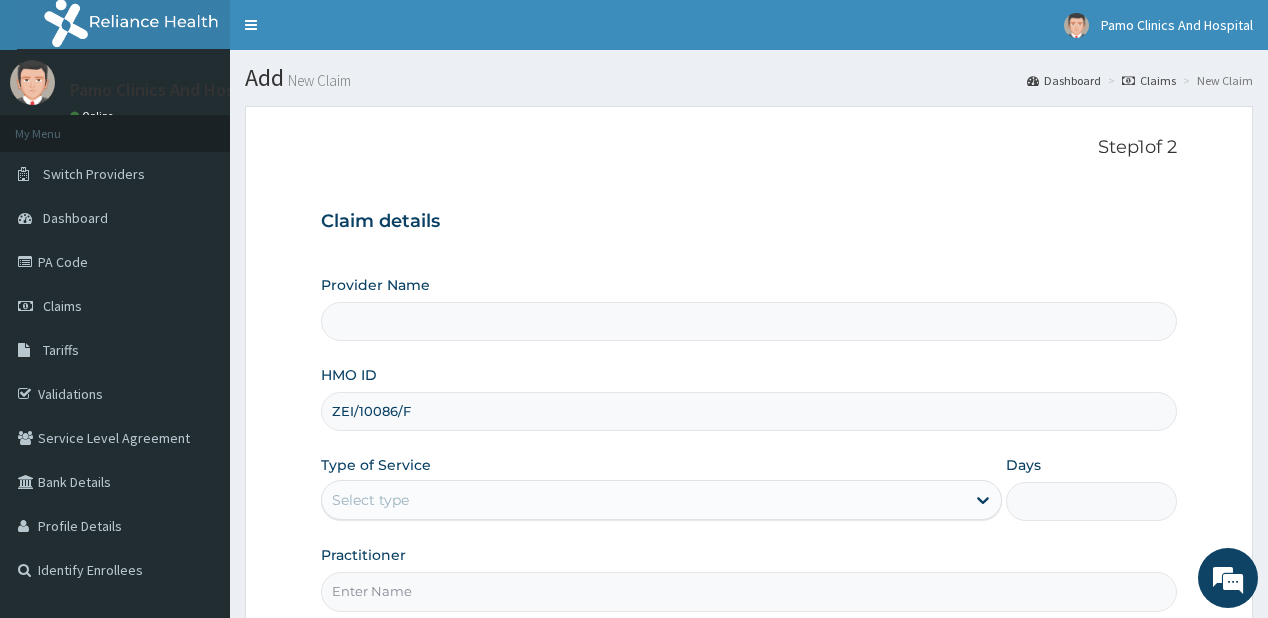 type on "Pamo Clinics And Hospital" 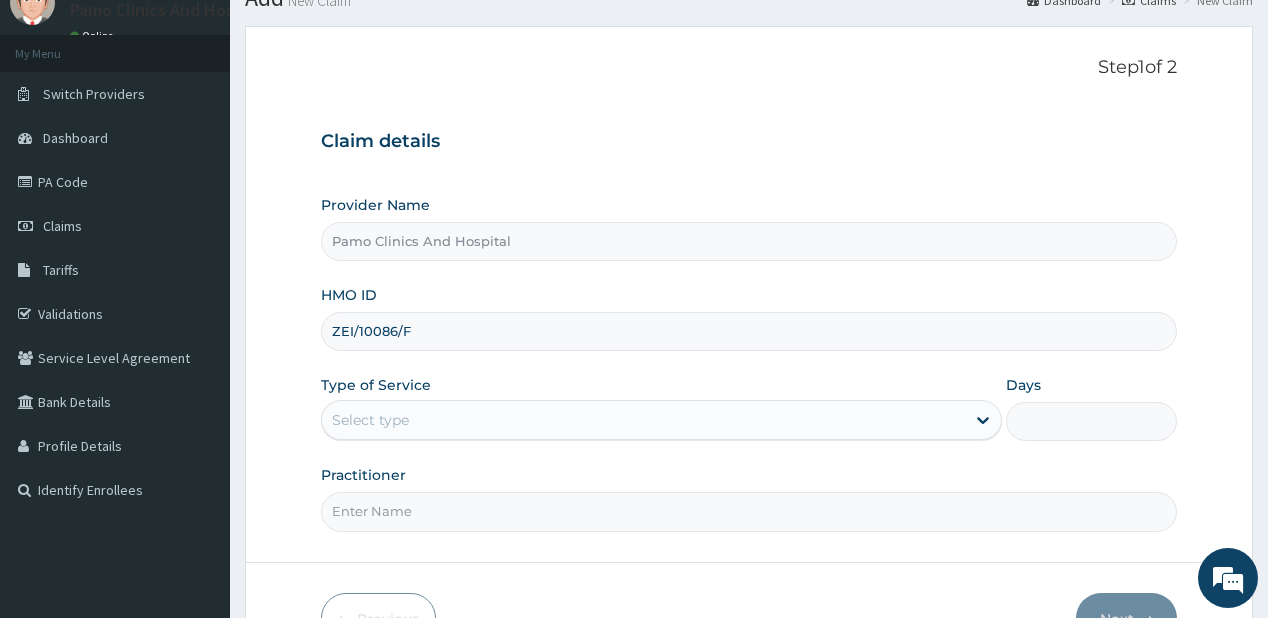 scroll, scrollTop: 160, scrollLeft: 0, axis: vertical 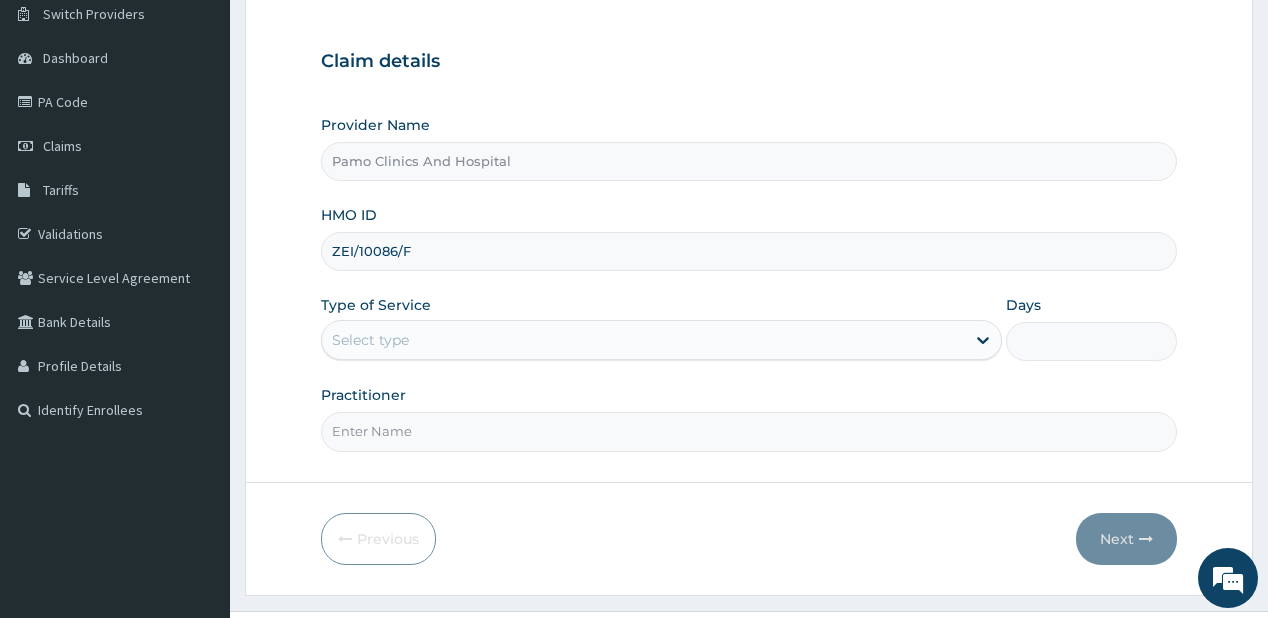 type on "ZEI/10086/F" 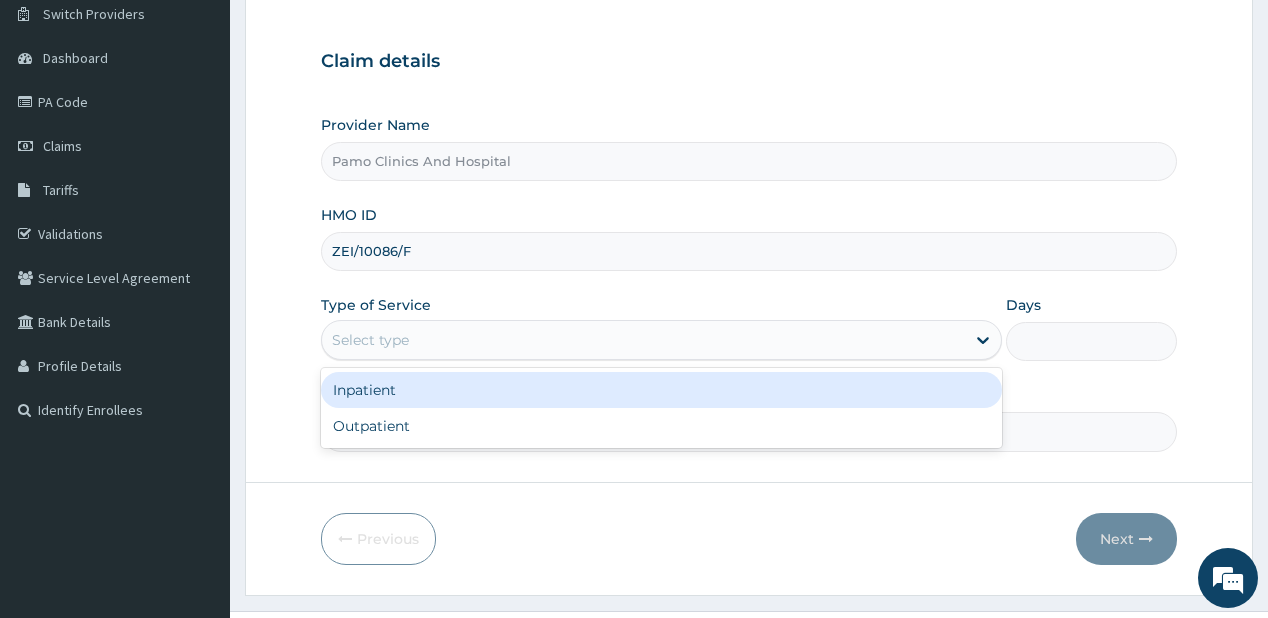 click on "Select type" at bounding box center (643, 340) 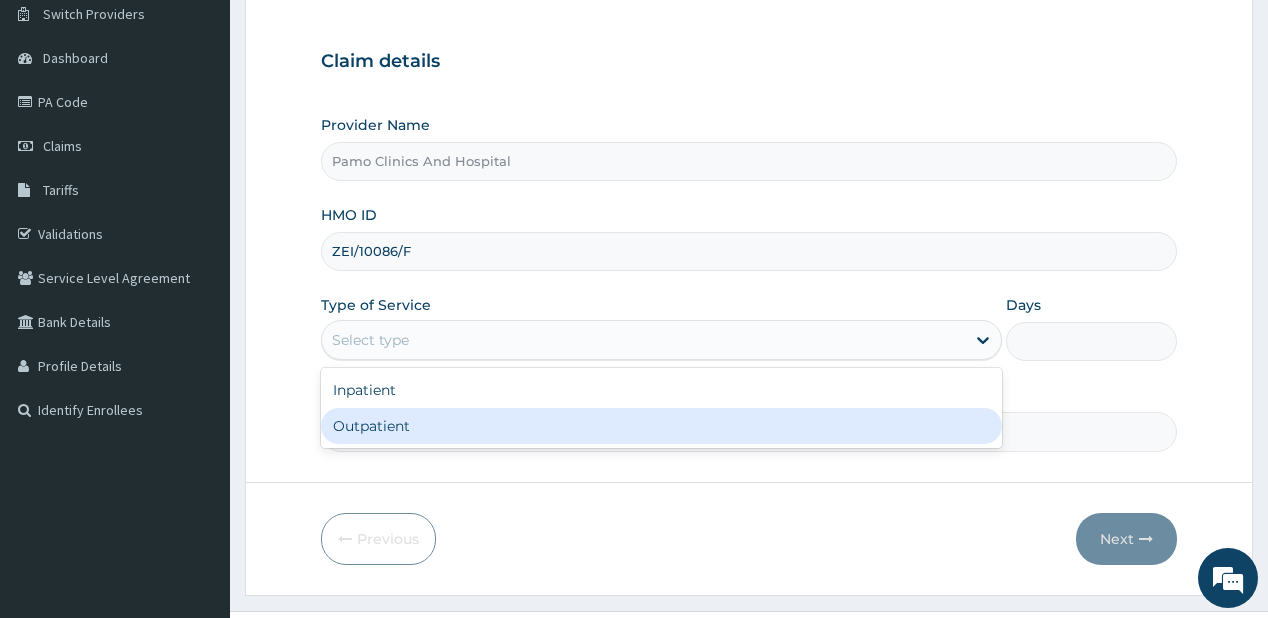 click on "Outpatient" at bounding box center (661, 426) 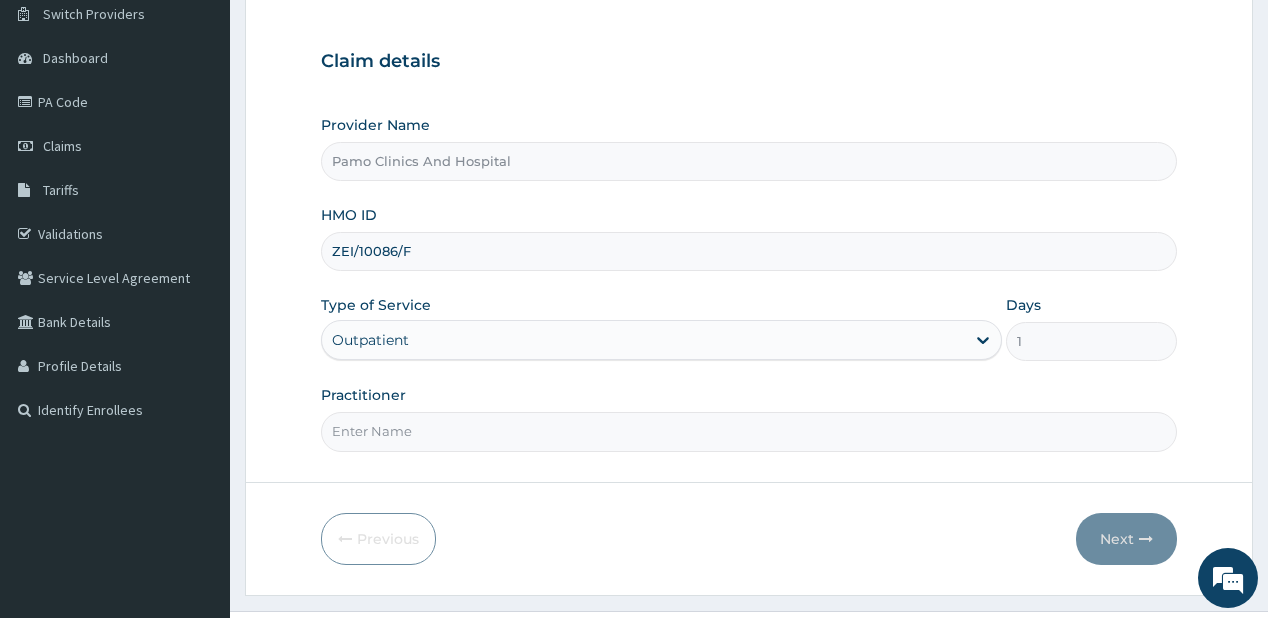 click on "Practitioner" at bounding box center (748, 431) 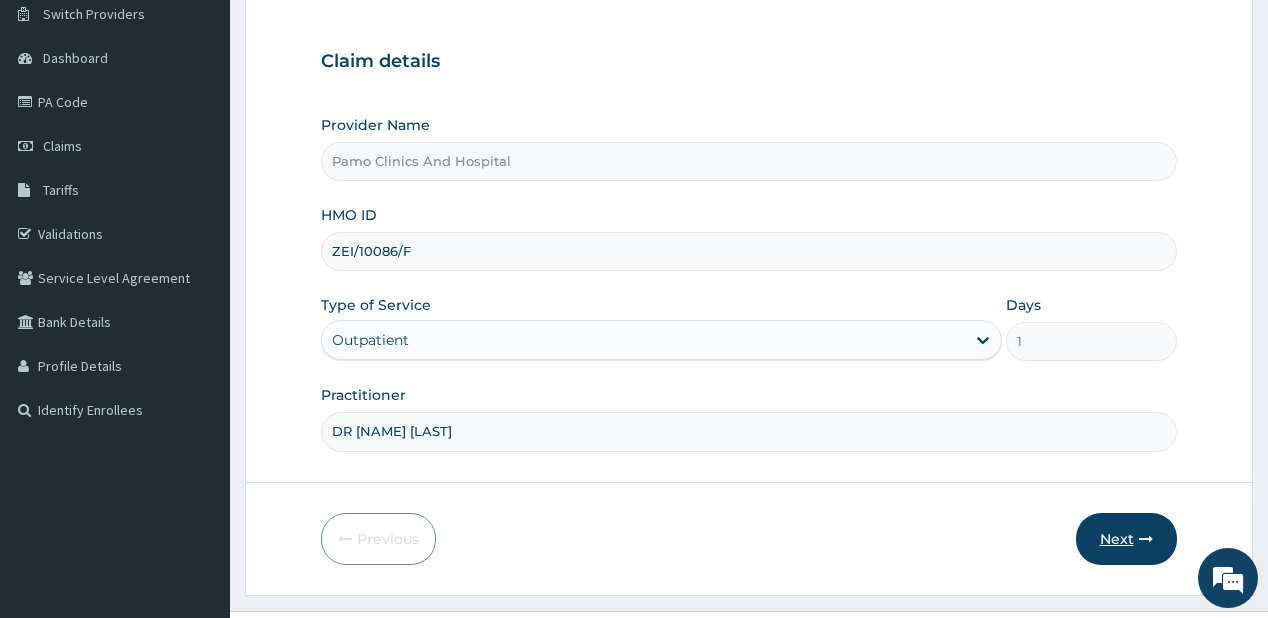 click on "Next" at bounding box center [1126, 539] 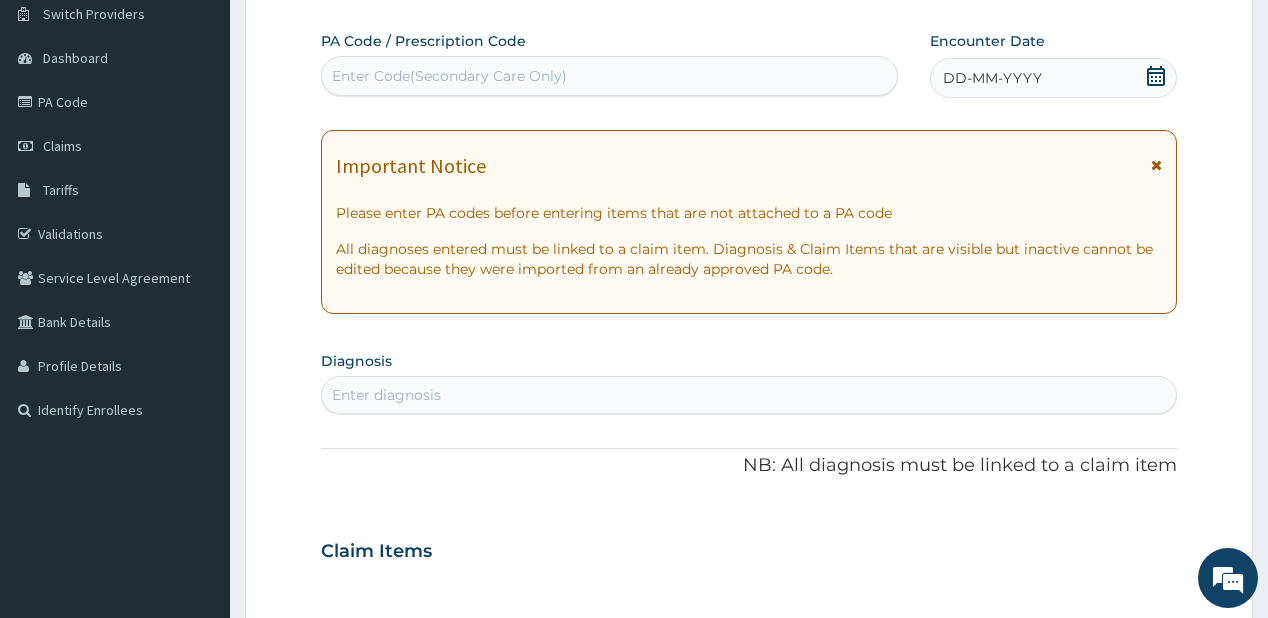 click on "DD-MM-YYYY" at bounding box center (992, 78) 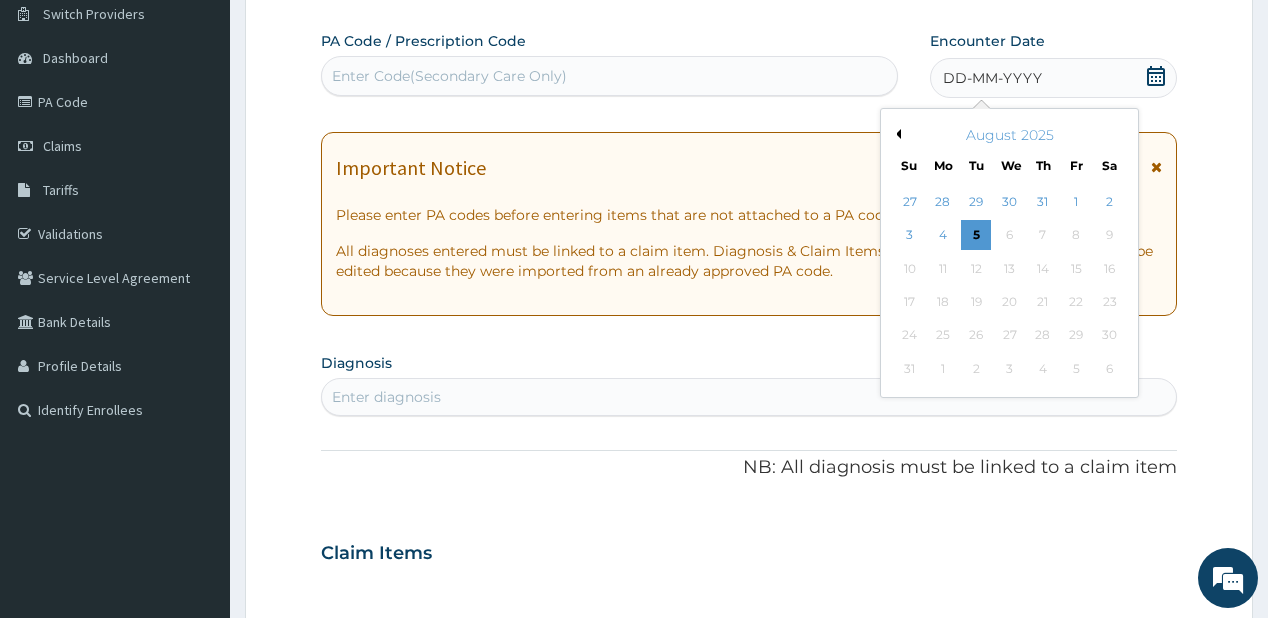 click on "Previous Month" at bounding box center [896, 134] 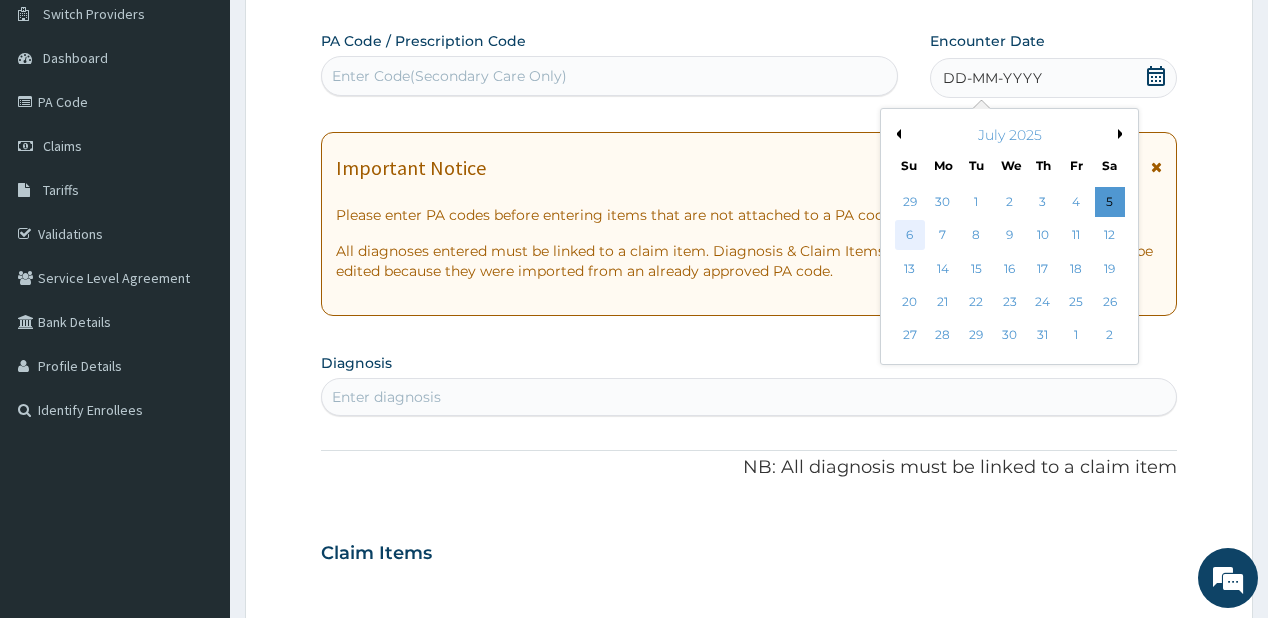 click on "6" at bounding box center [909, 236] 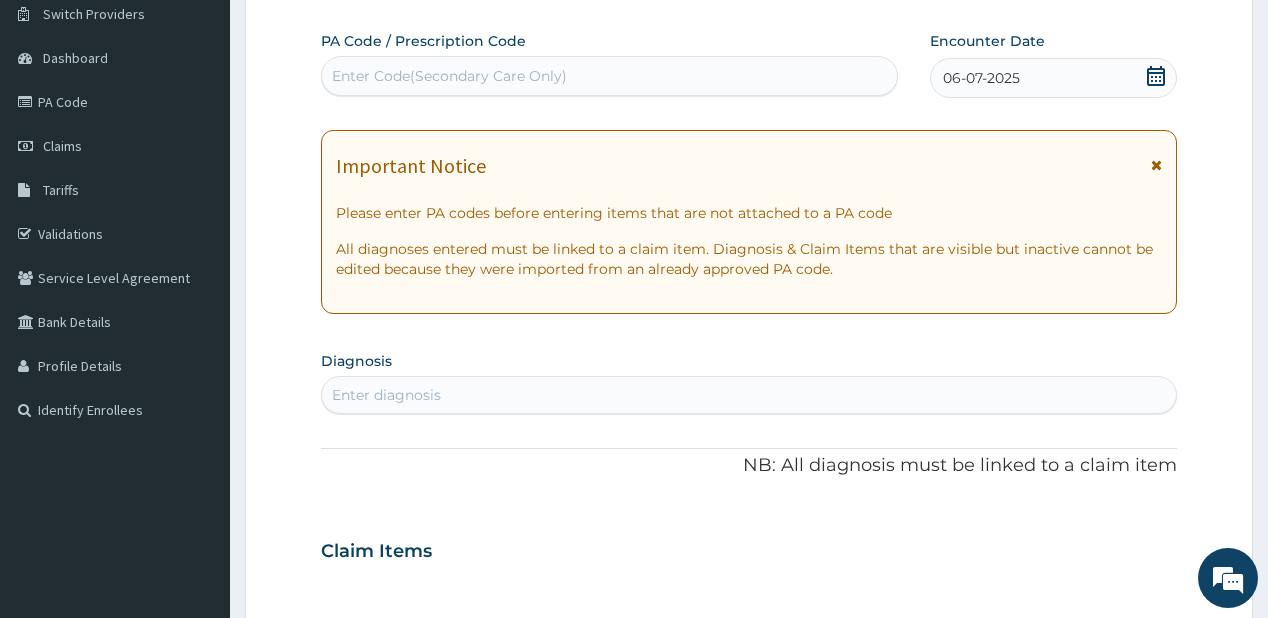 drag, startPoint x: 381, startPoint y: 388, endPoint x: 384, endPoint y: 364, distance: 24.186773 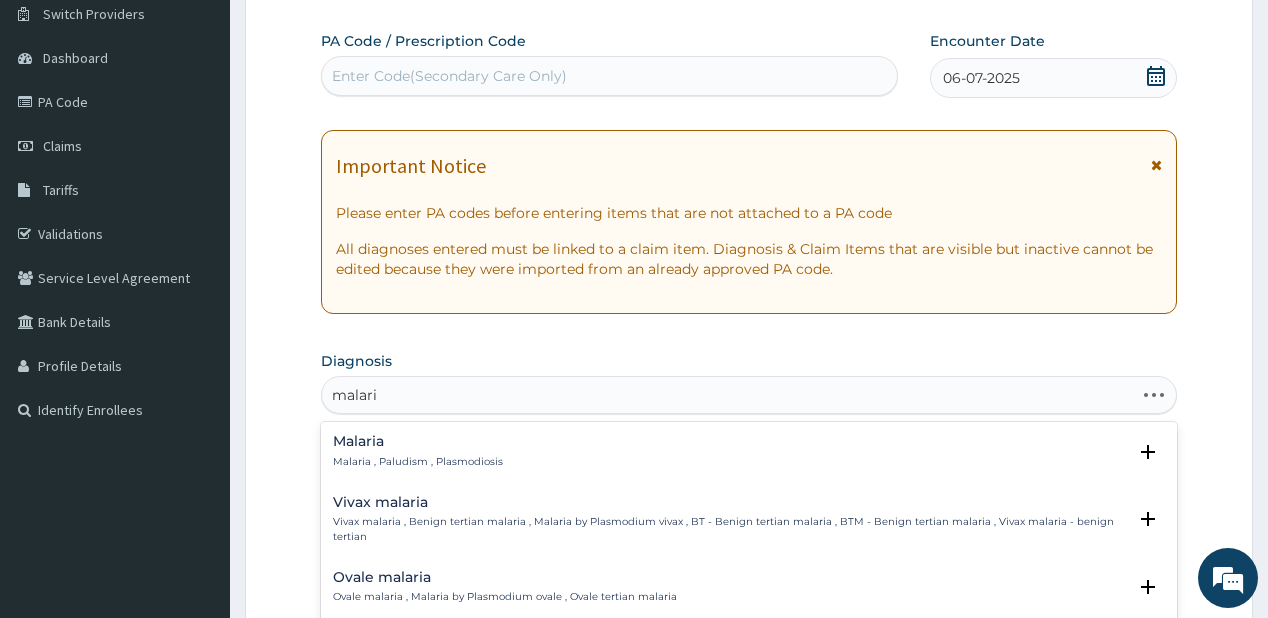 type on "malaria" 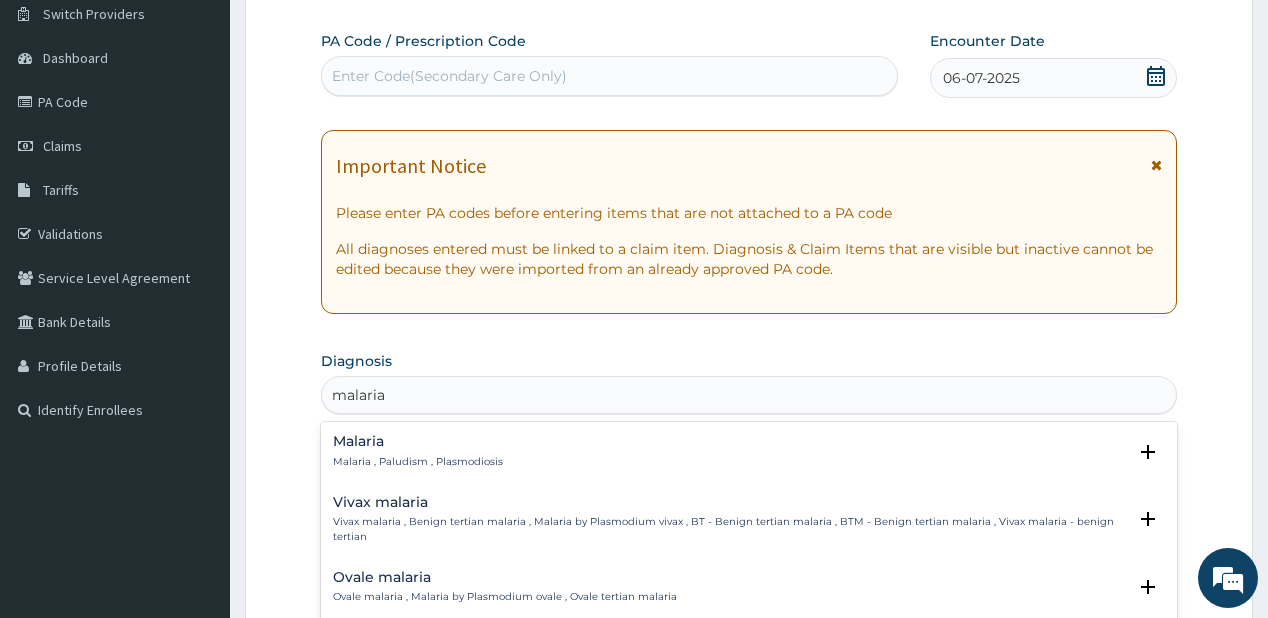 click on "Malaria" at bounding box center (418, 441) 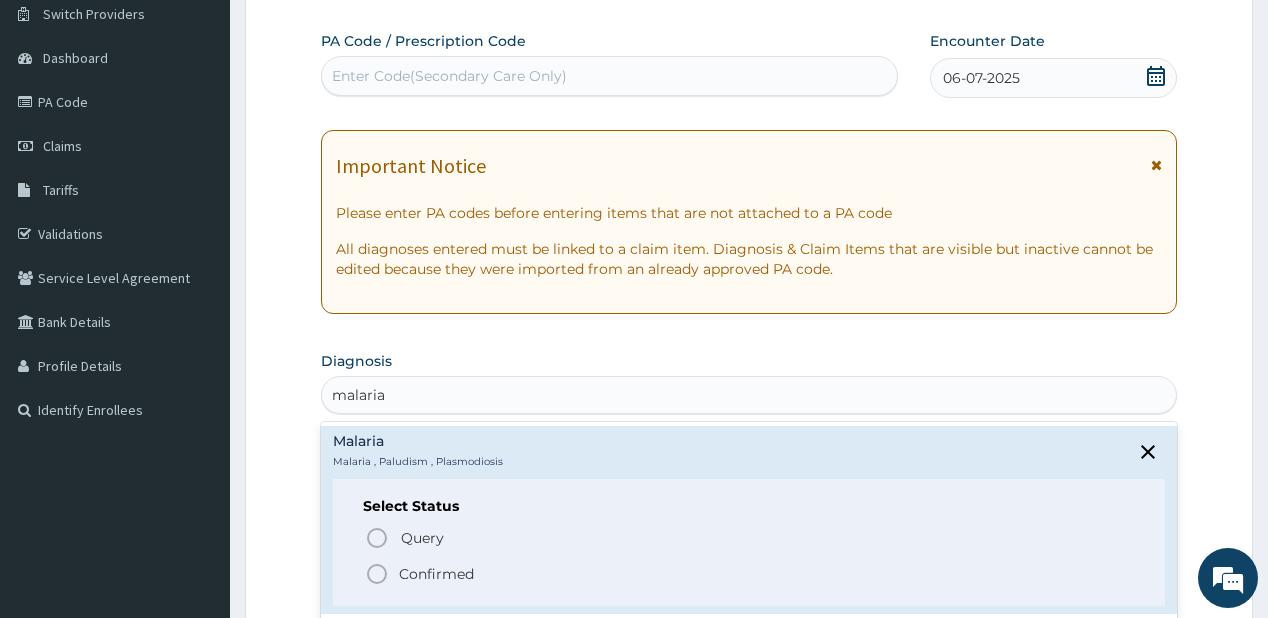drag, startPoint x: 379, startPoint y: 571, endPoint x: 368, endPoint y: 548, distance: 25.495098 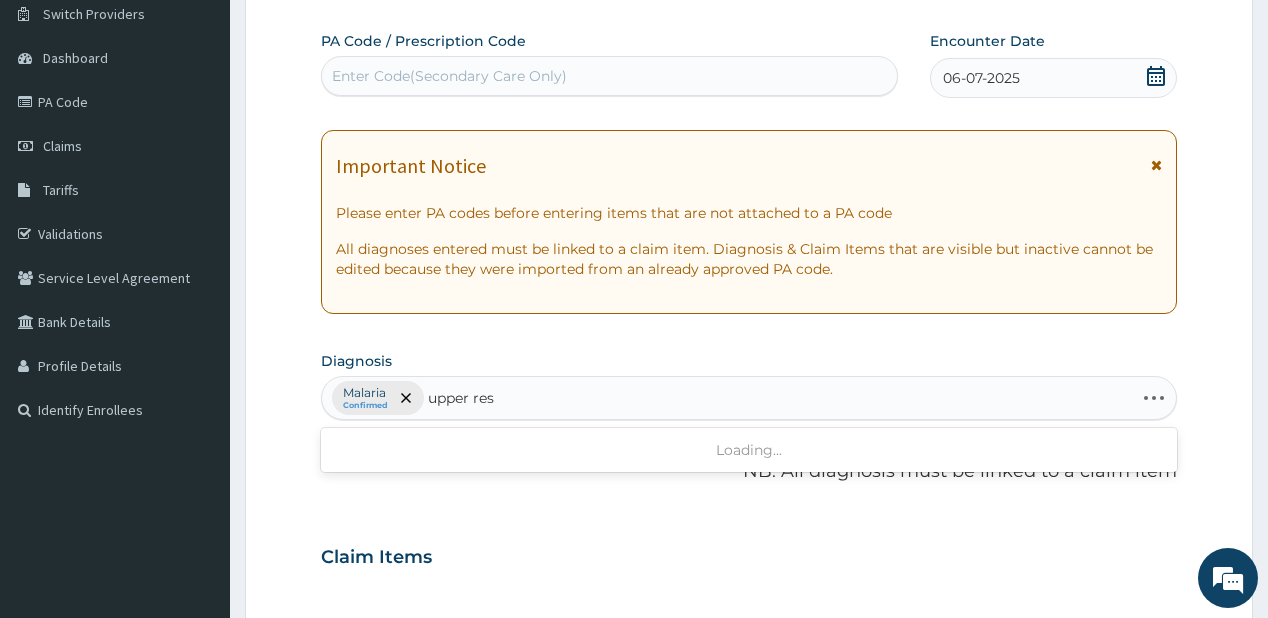 type on "upper resp" 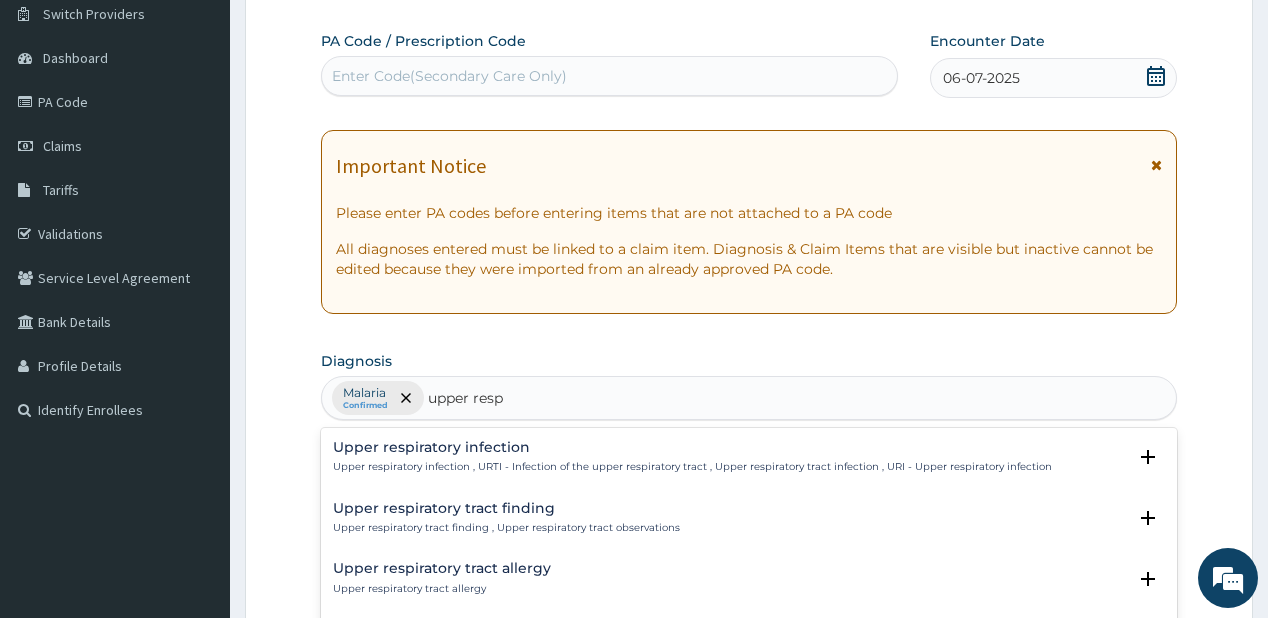 click on "Upper respiratory infection" at bounding box center [692, 447] 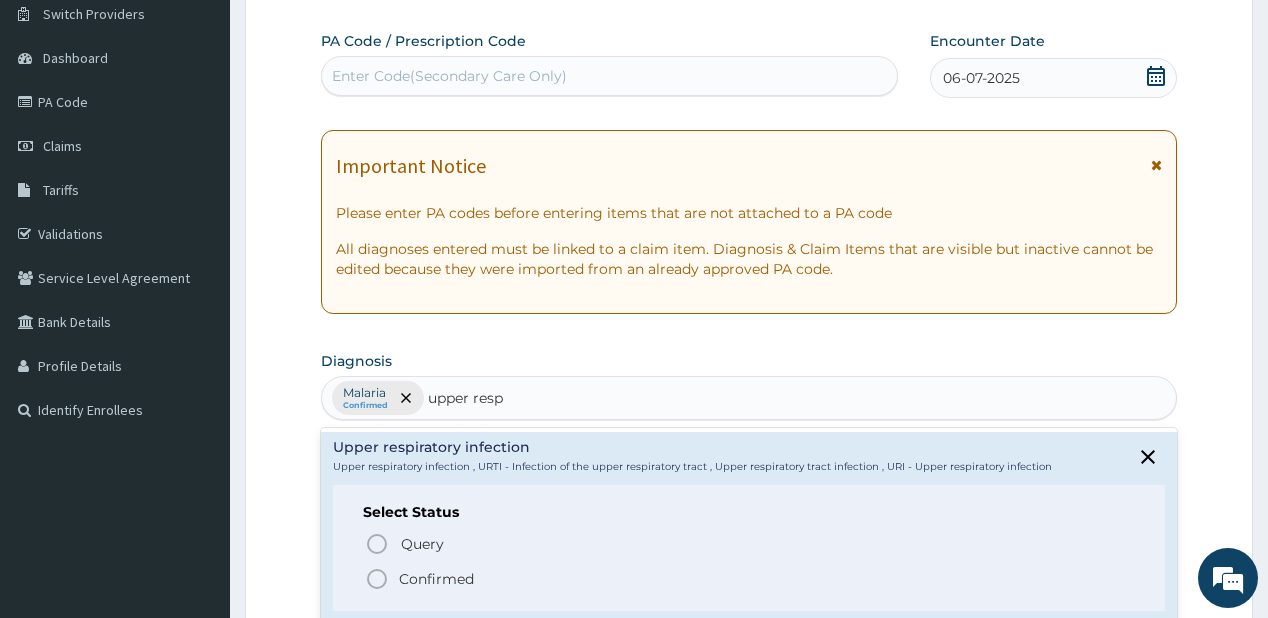 click 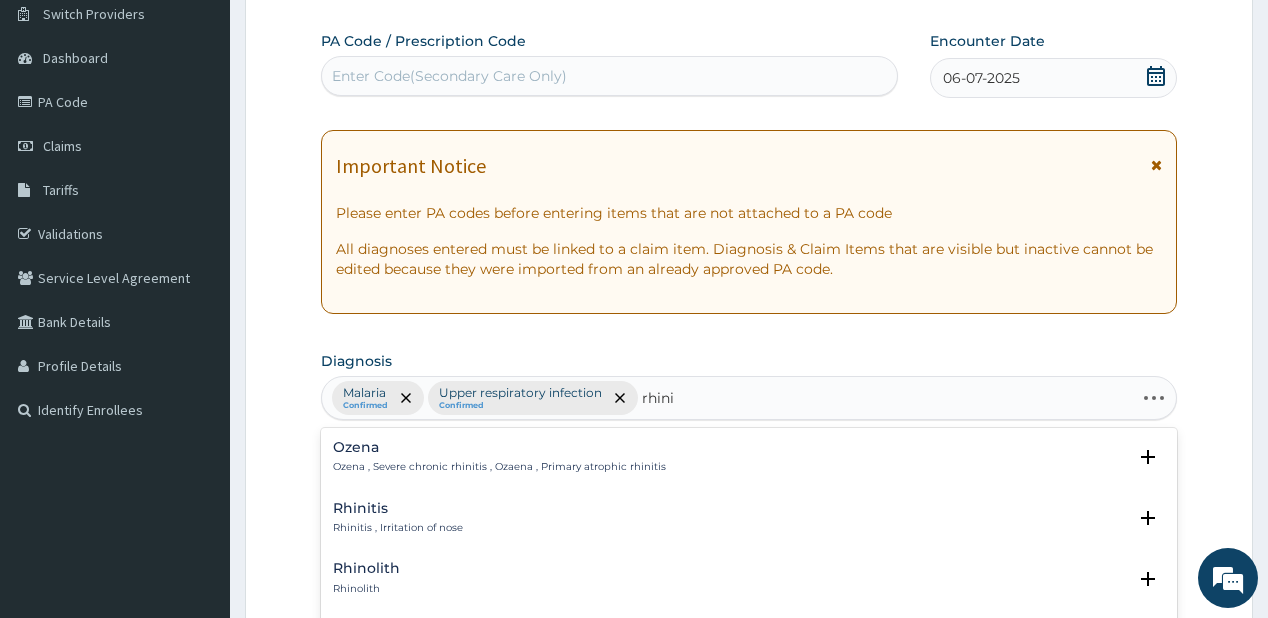 type on "rhinit" 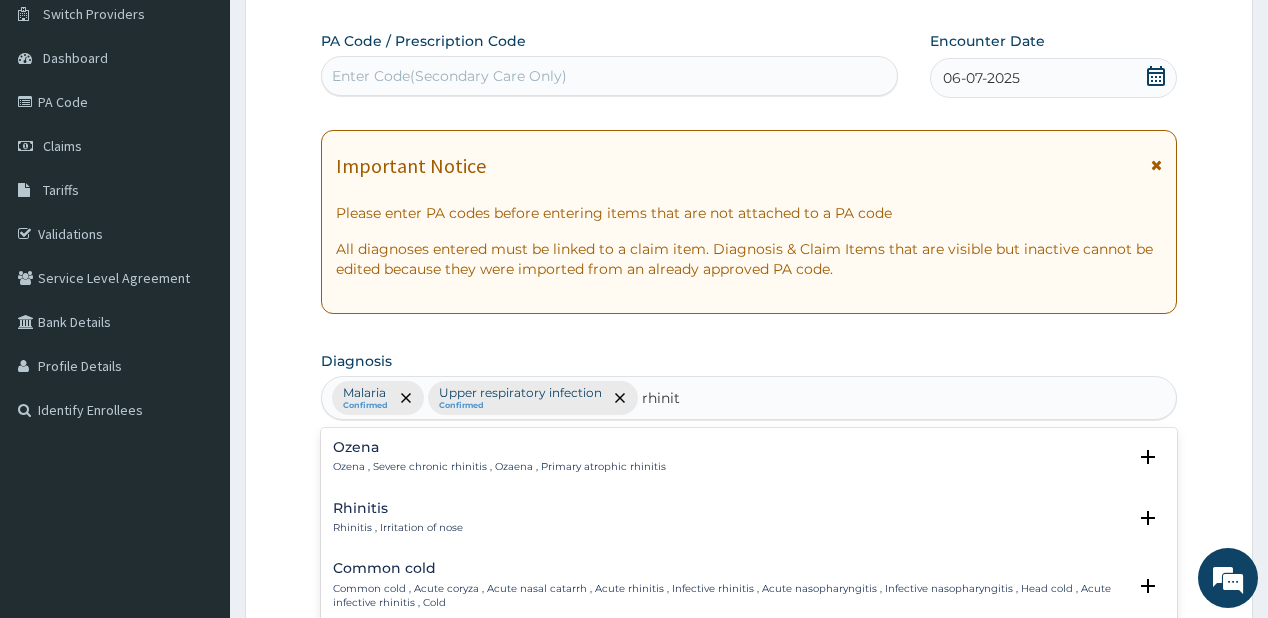 click on "Rhinitis" at bounding box center (398, 508) 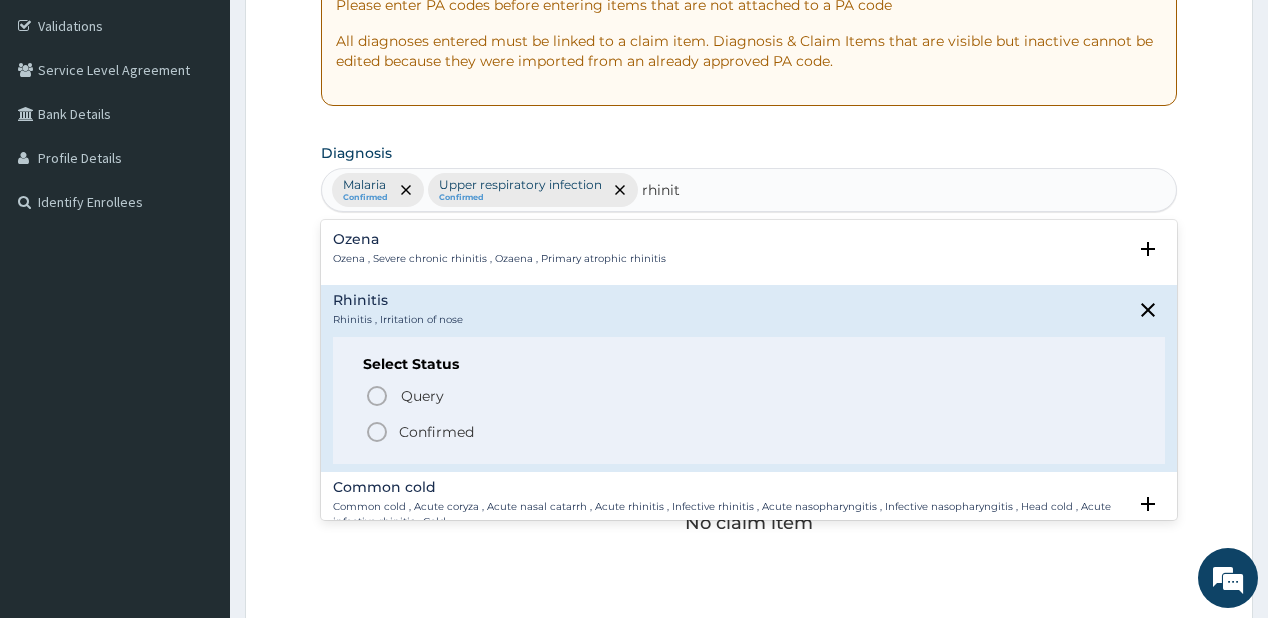 scroll, scrollTop: 400, scrollLeft: 0, axis: vertical 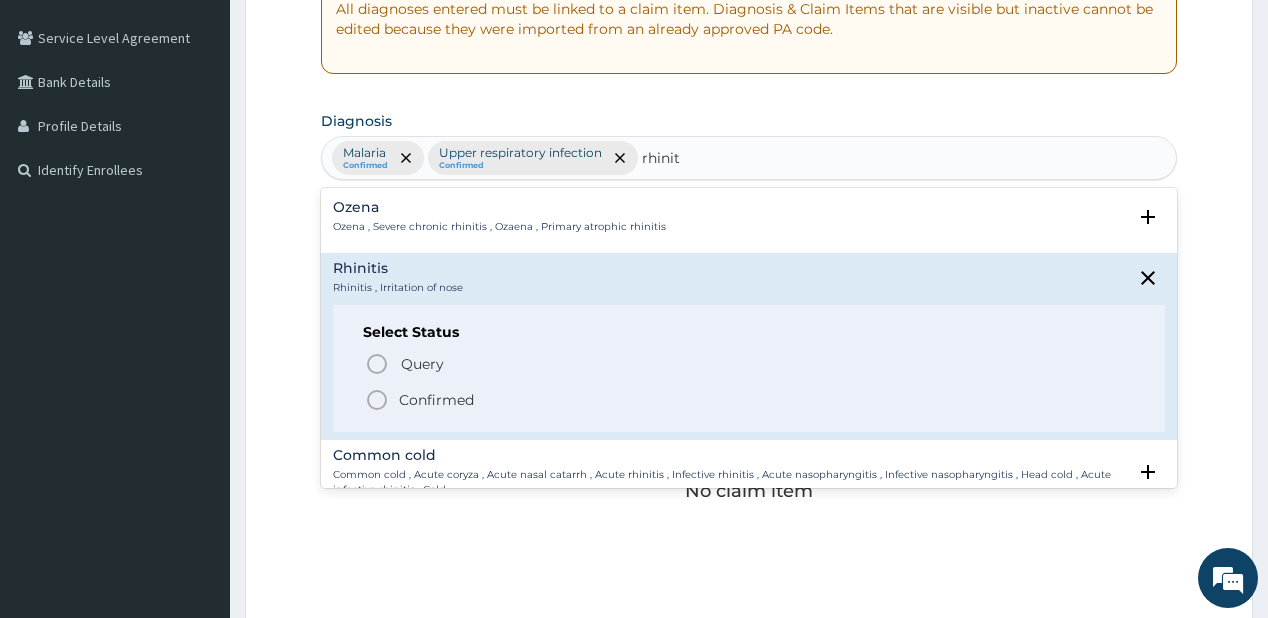 click 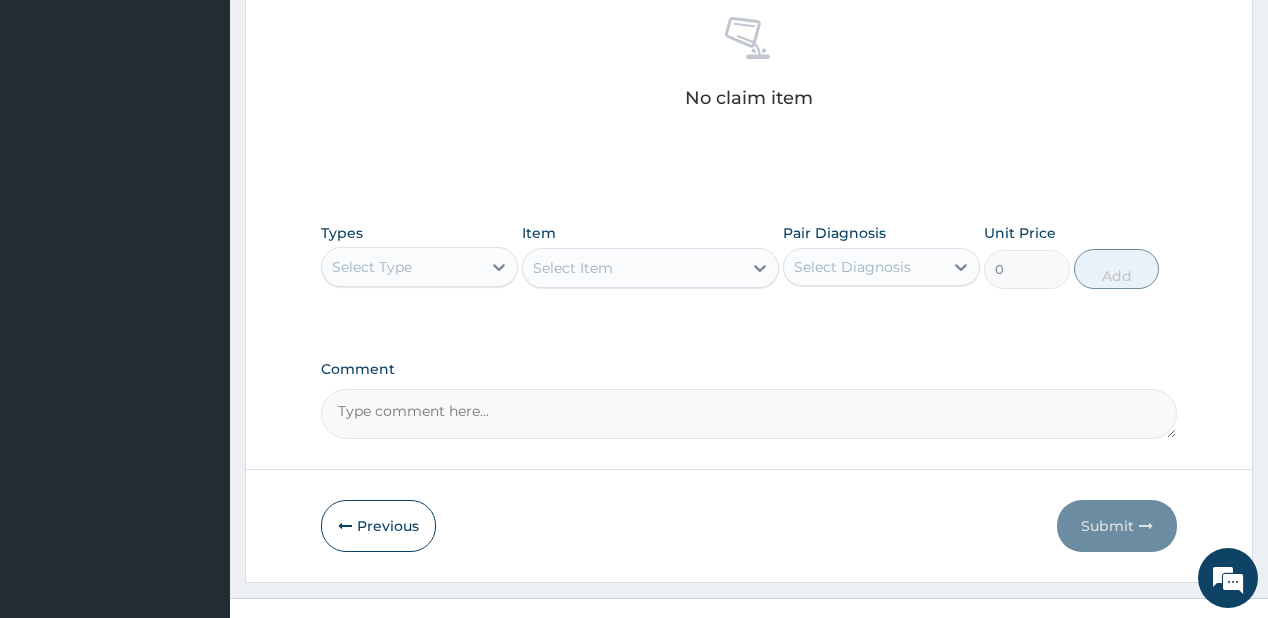scroll, scrollTop: 800, scrollLeft: 0, axis: vertical 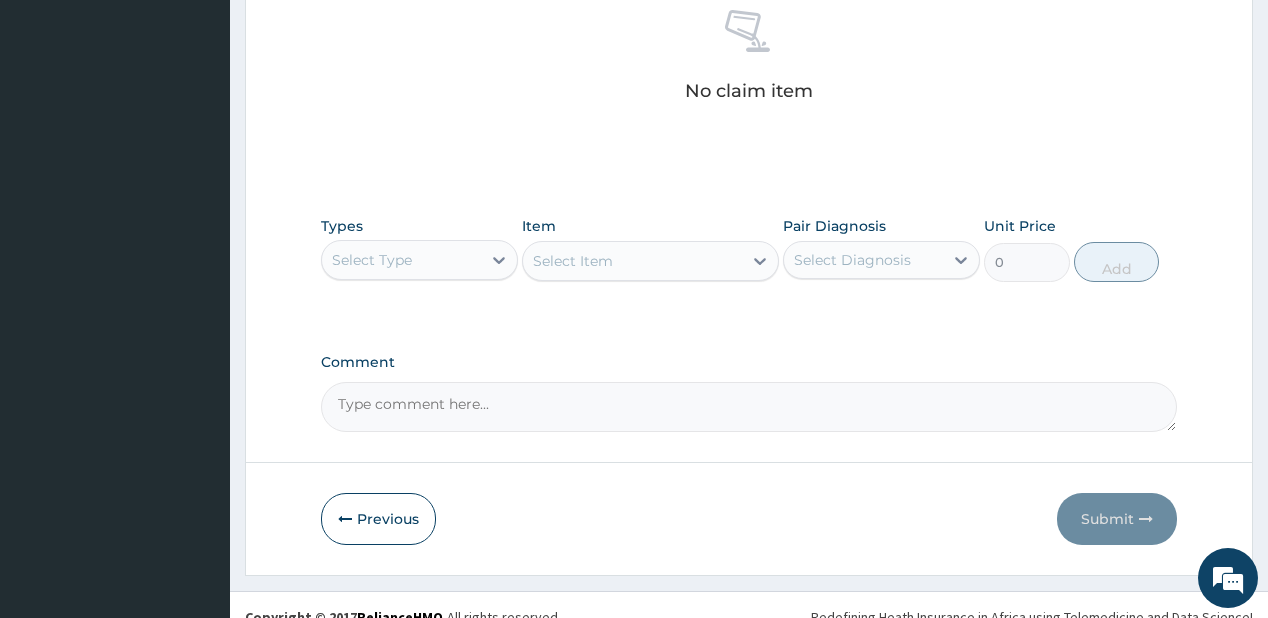click on "Select Type" at bounding box center [401, 260] 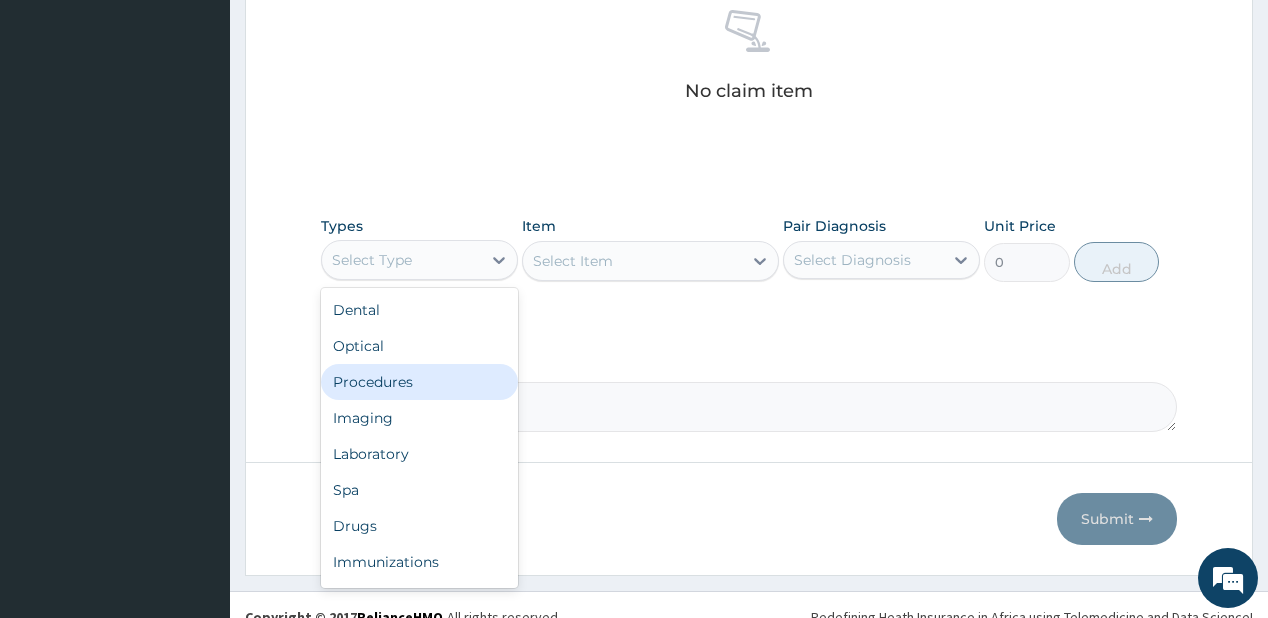 click on "Procedures" at bounding box center (419, 382) 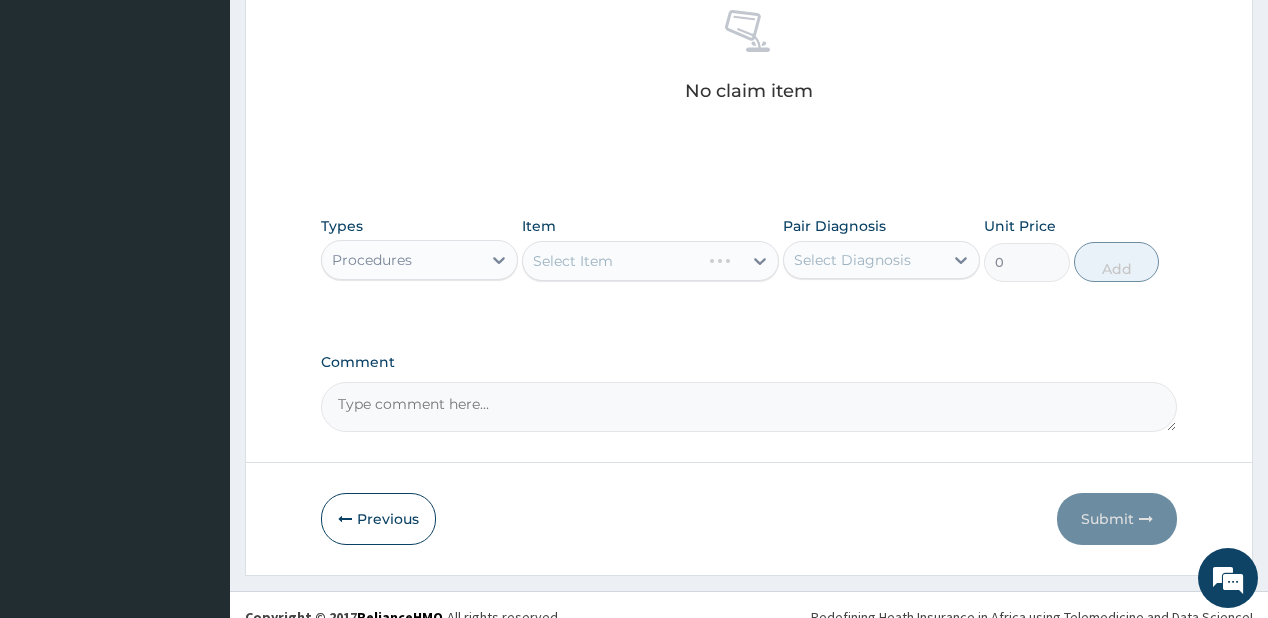 click on "Select Item" at bounding box center (650, 261) 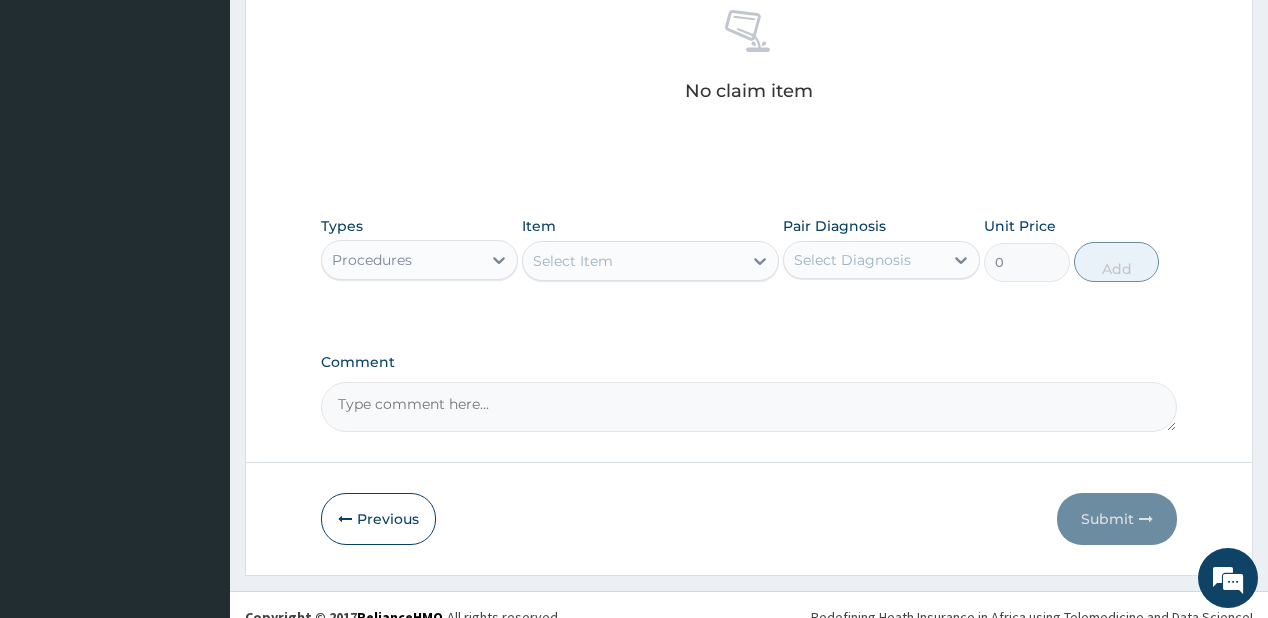click on "Select Item" at bounding box center (632, 261) 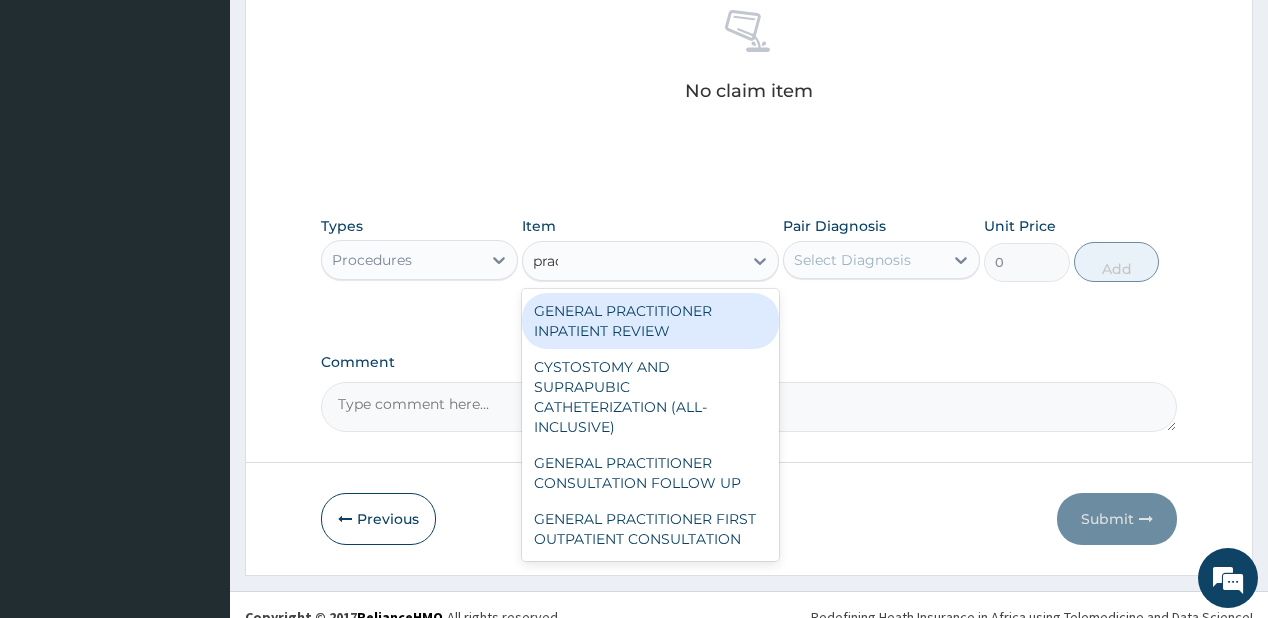 type on "pract" 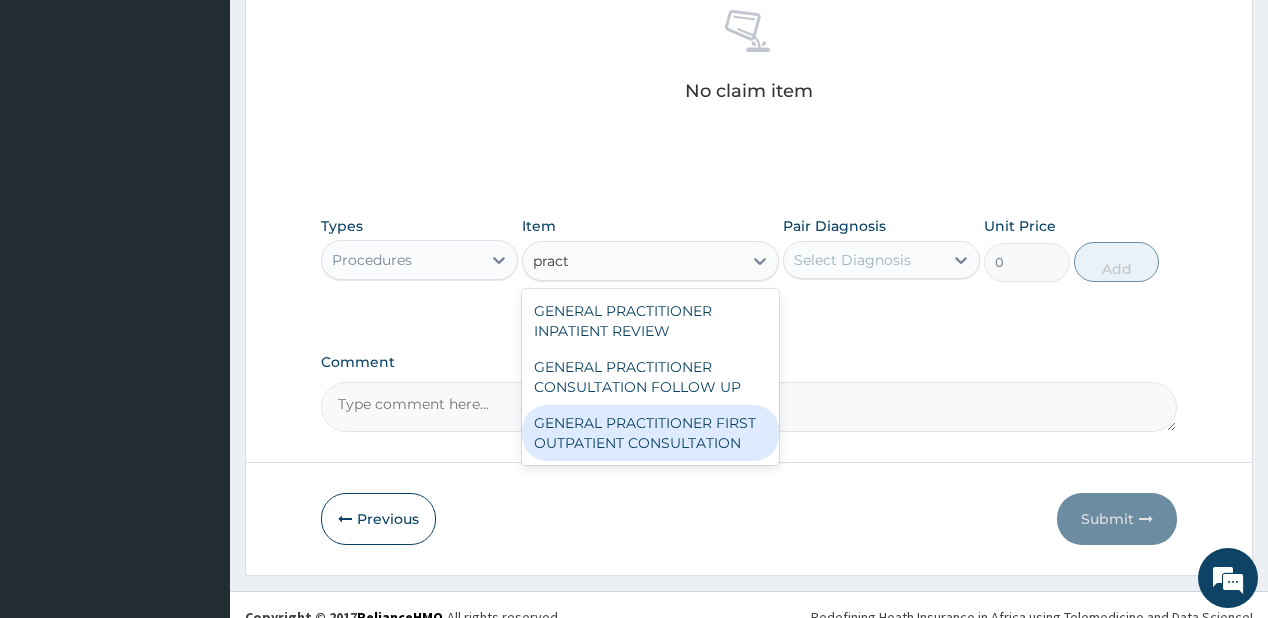 drag, startPoint x: 572, startPoint y: 438, endPoint x: 631, endPoint y: 403, distance: 68.60029 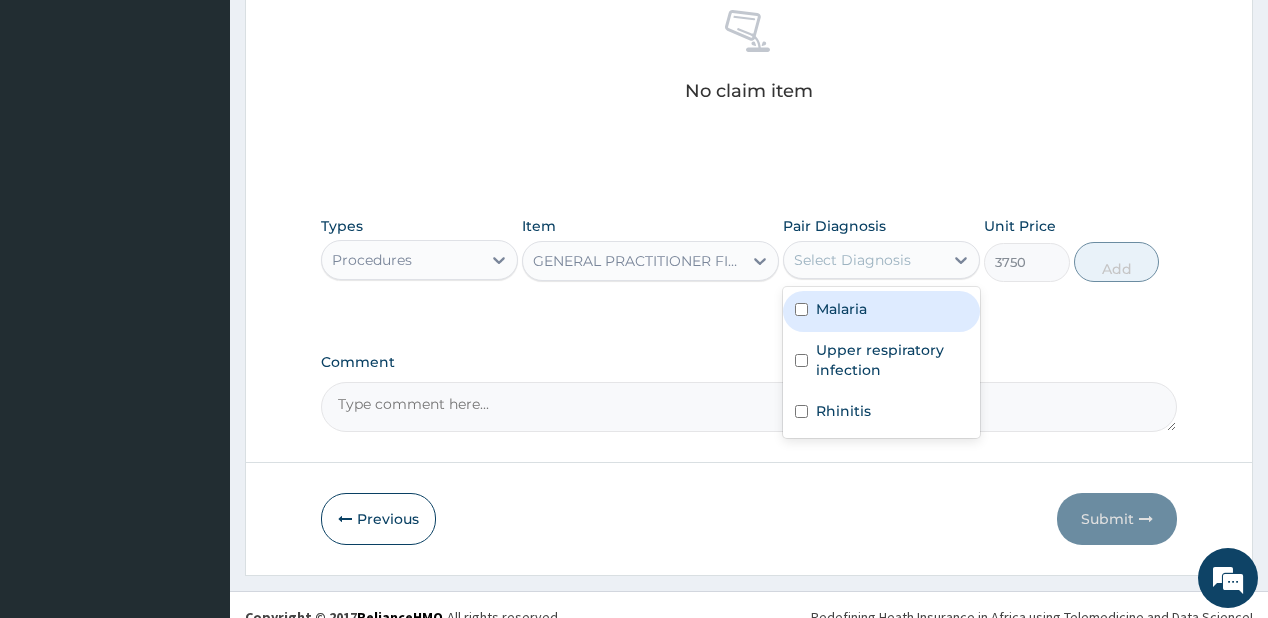 click on "Select Diagnosis" at bounding box center (852, 260) 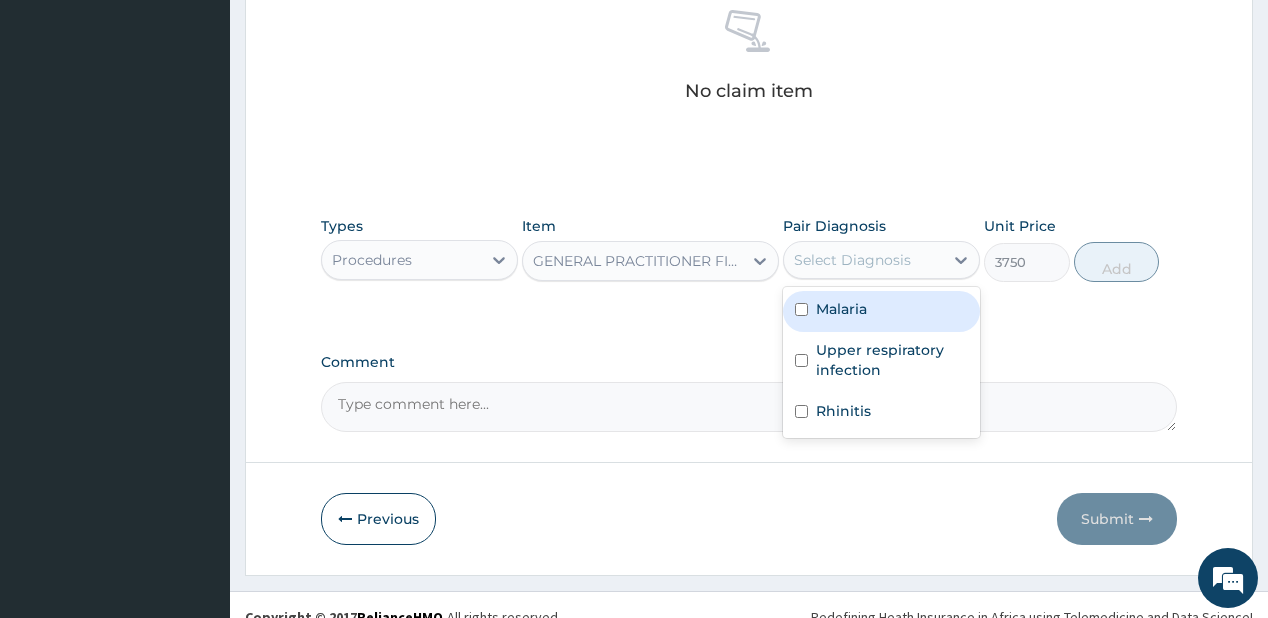 drag, startPoint x: 852, startPoint y: 296, endPoint x: 830, endPoint y: 341, distance: 50.08992 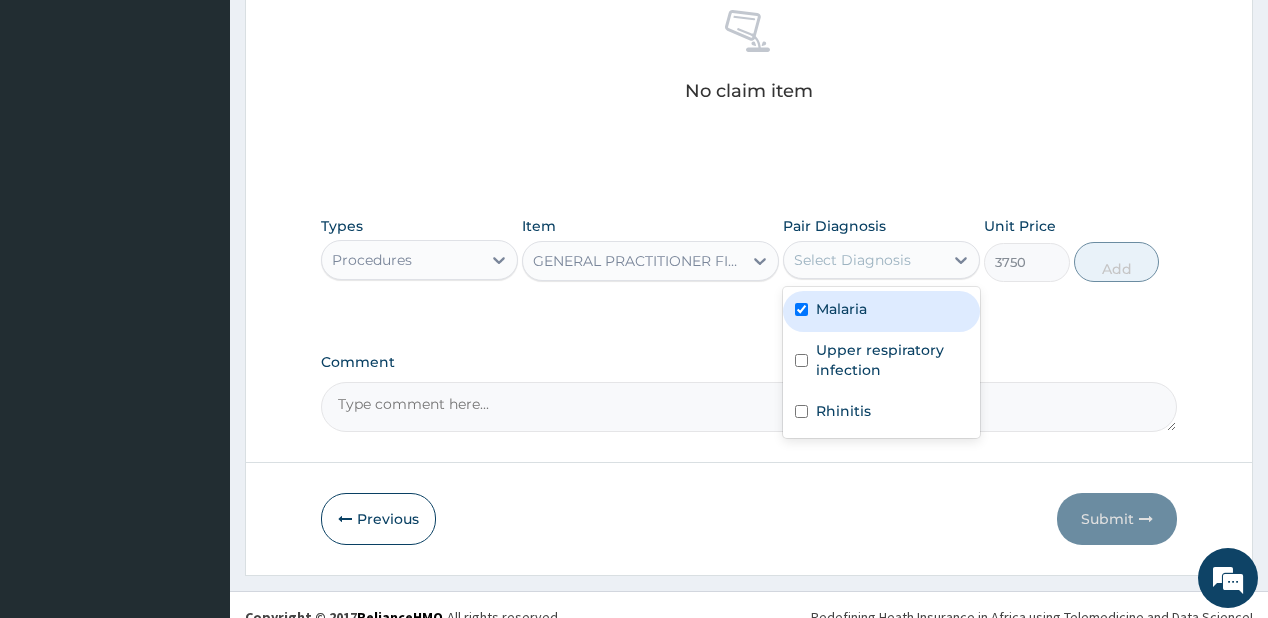checkbox on "true" 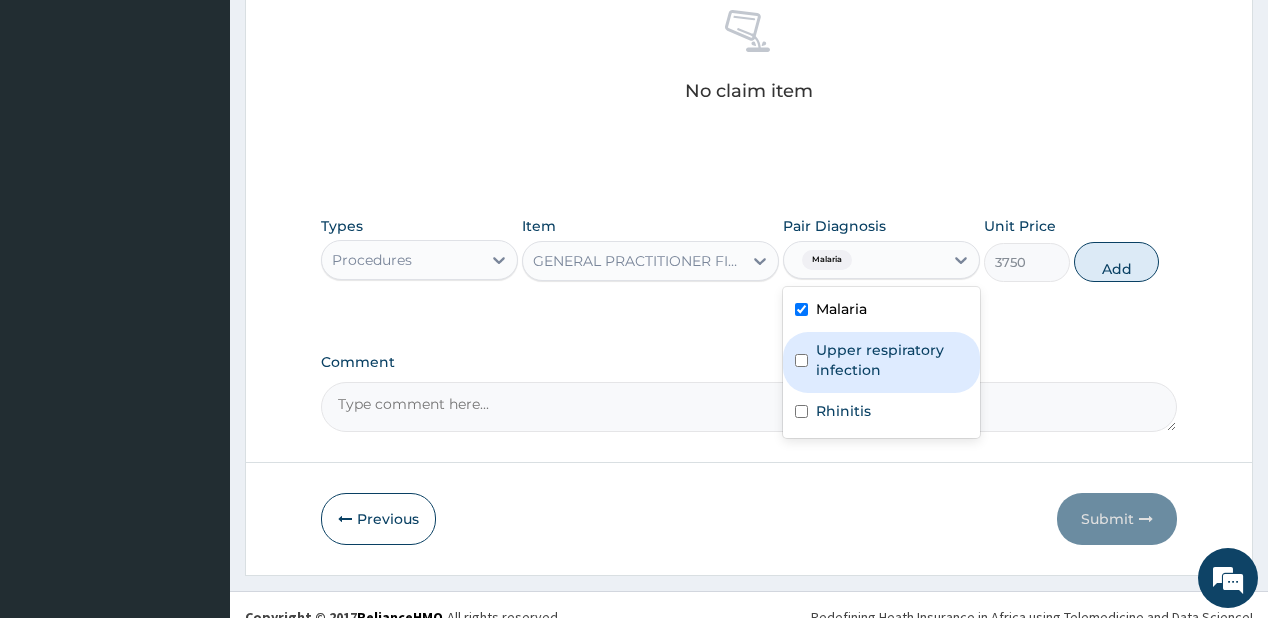 drag, startPoint x: 829, startPoint y: 344, endPoint x: 823, endPoint y: 371, distance: 27.658634 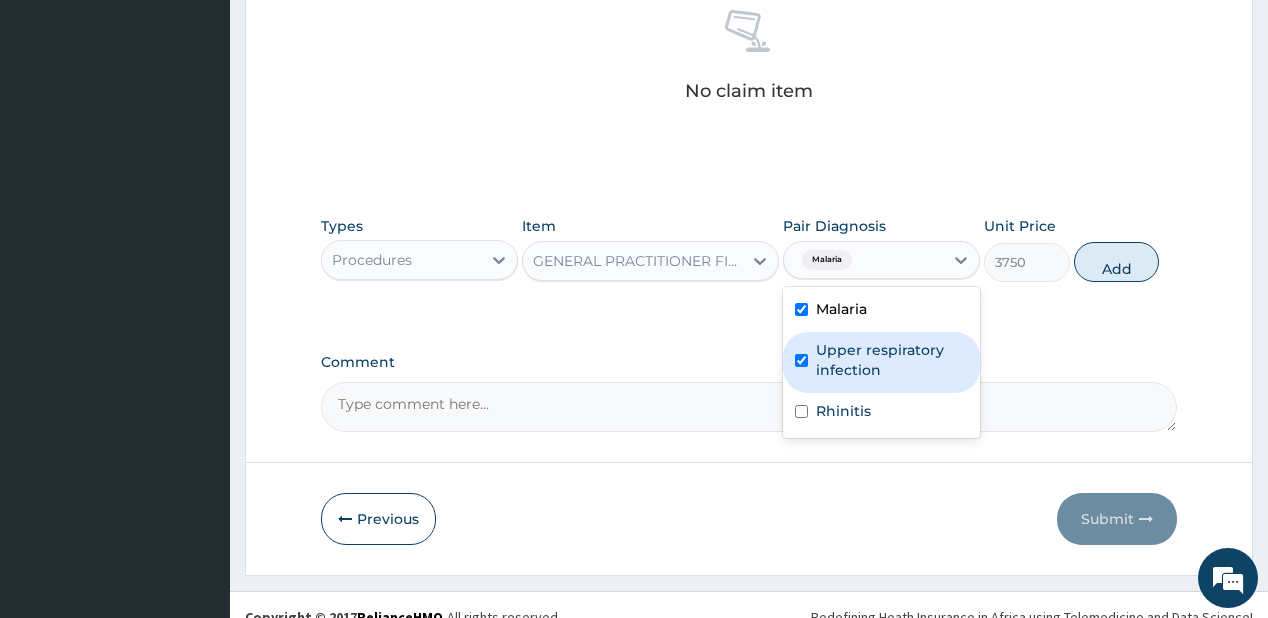 checkbox on "true" 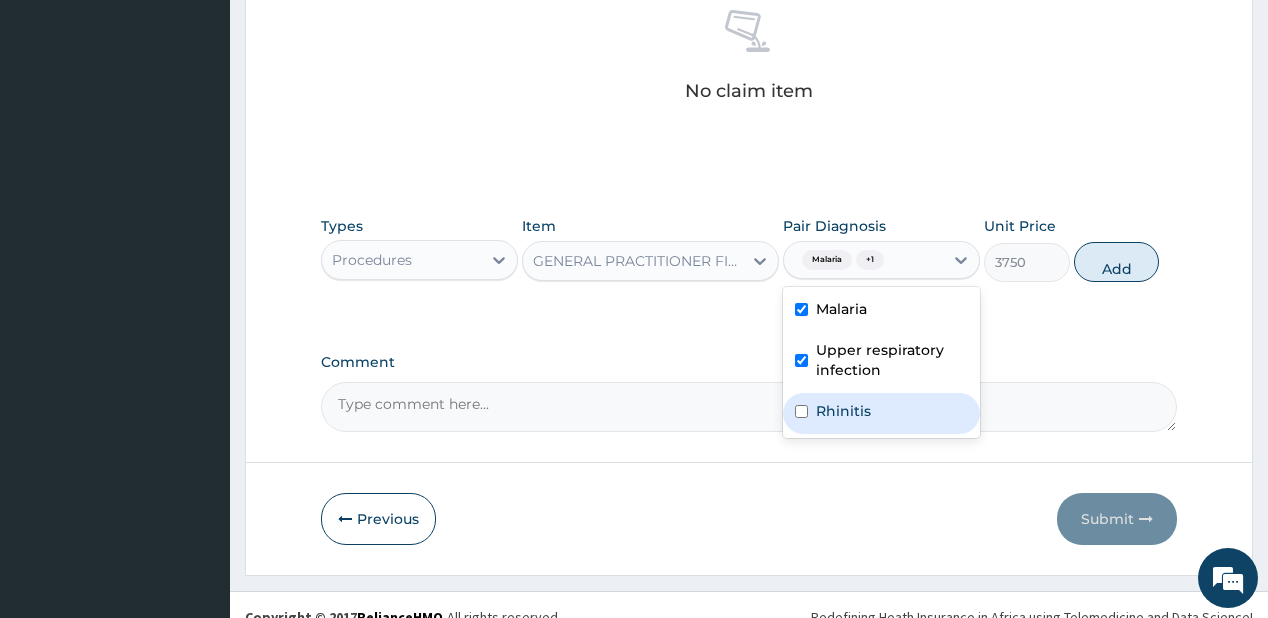 drag, startPoint x: 801, startPoint y: 417, endPoint x: 981, endPoint y: 323, distance: 203.0665 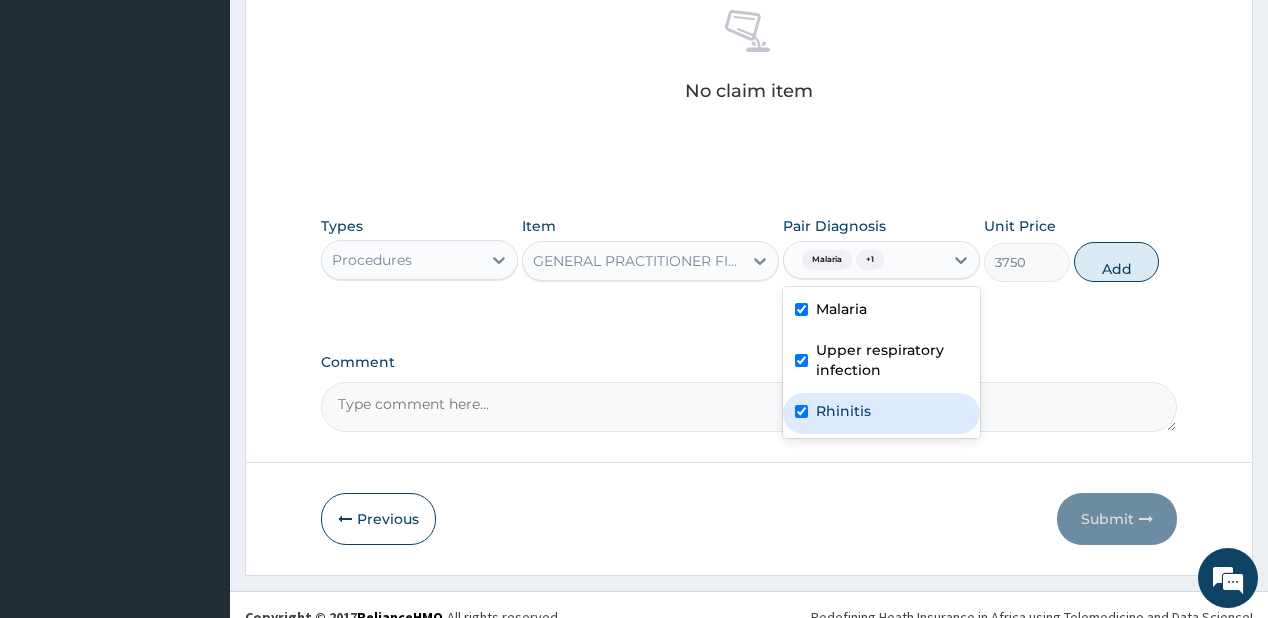checkbox on "true" 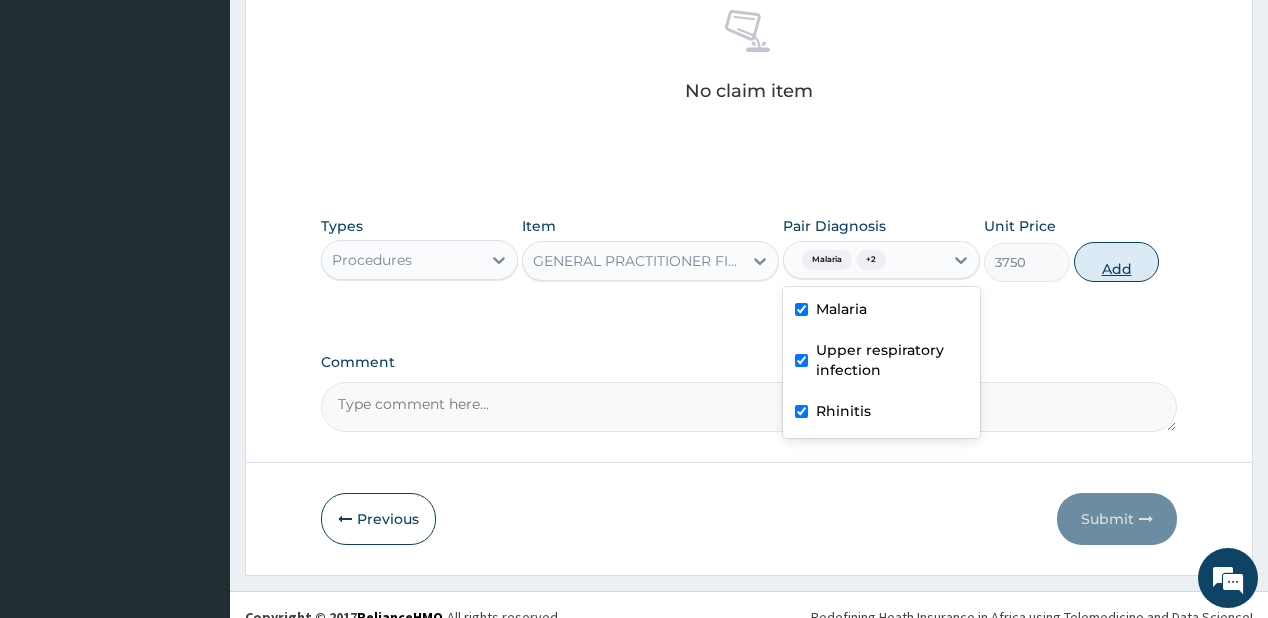 click on "Add" at bounding box center [1117, 262] 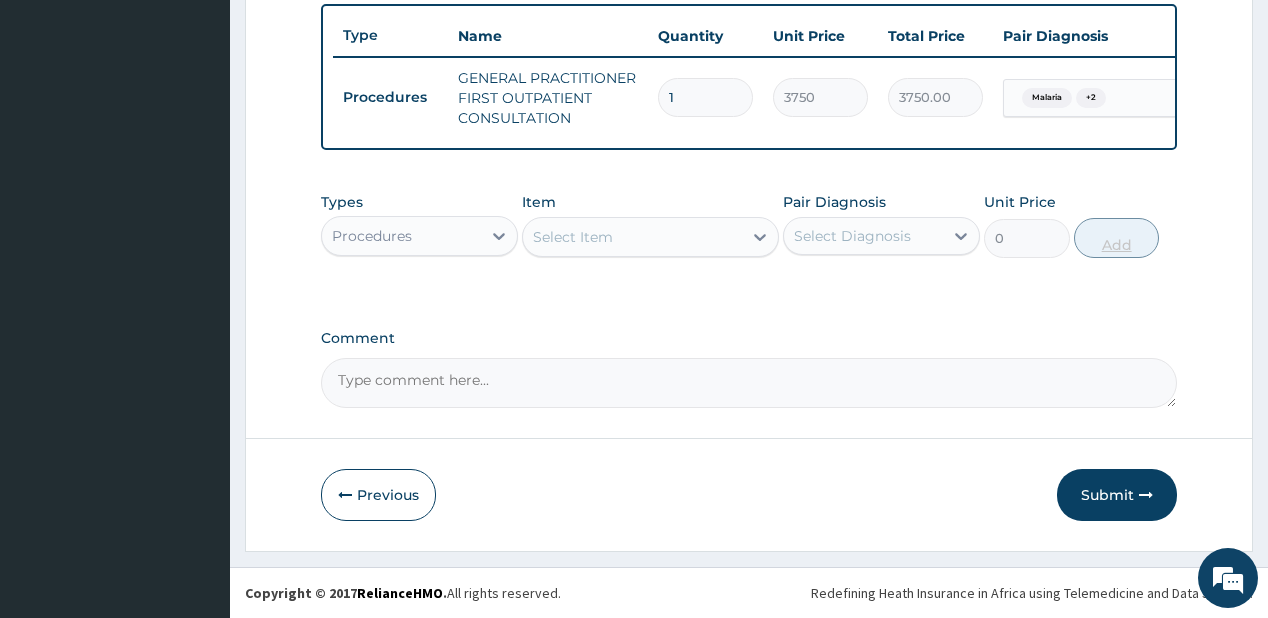 scroll, scrollTop: 748, scrollLeft: 0, axis: vertical 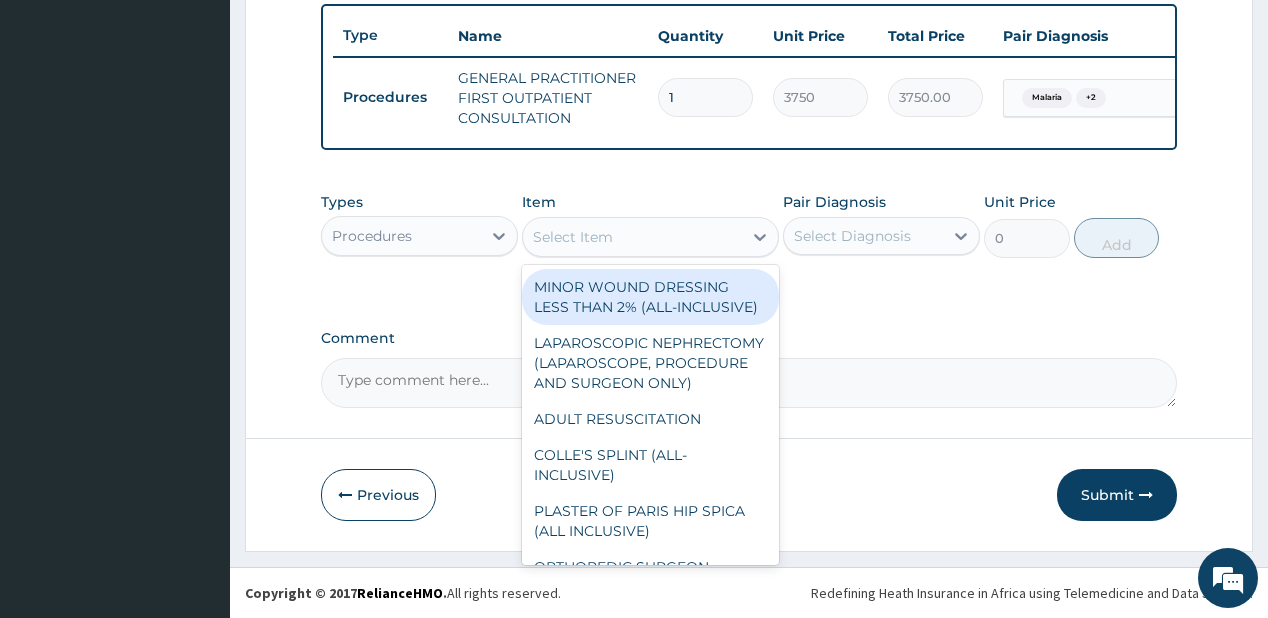 click on "Select Item" at bounding box center (632, 237) 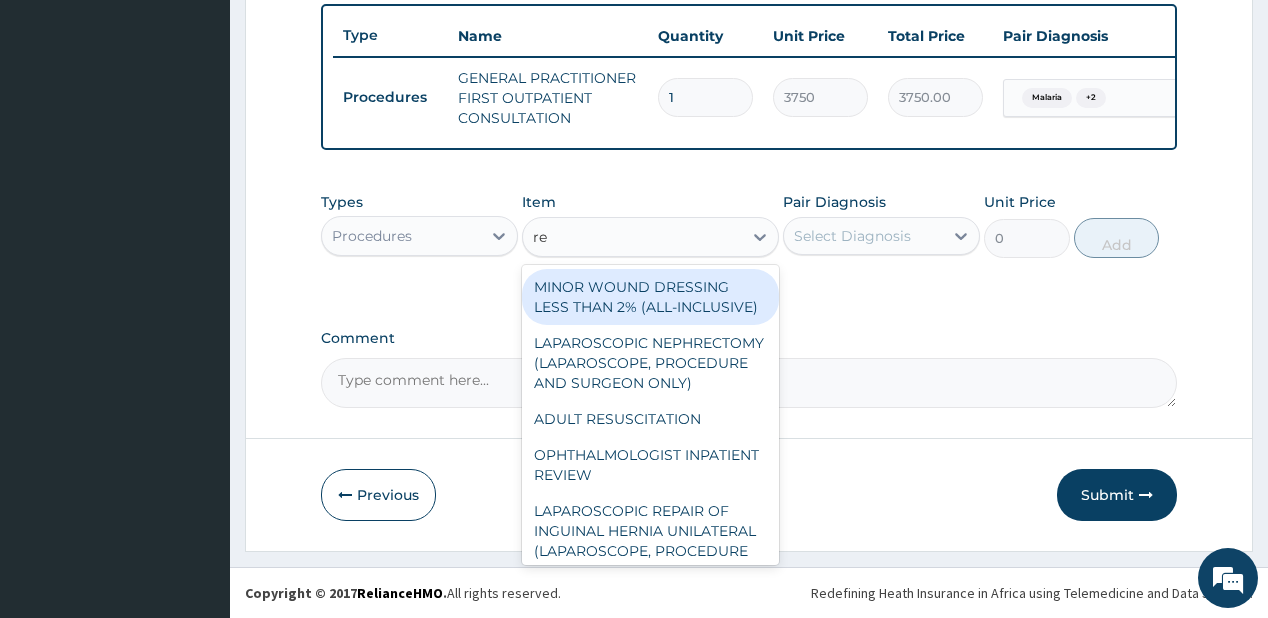 type on "reg" 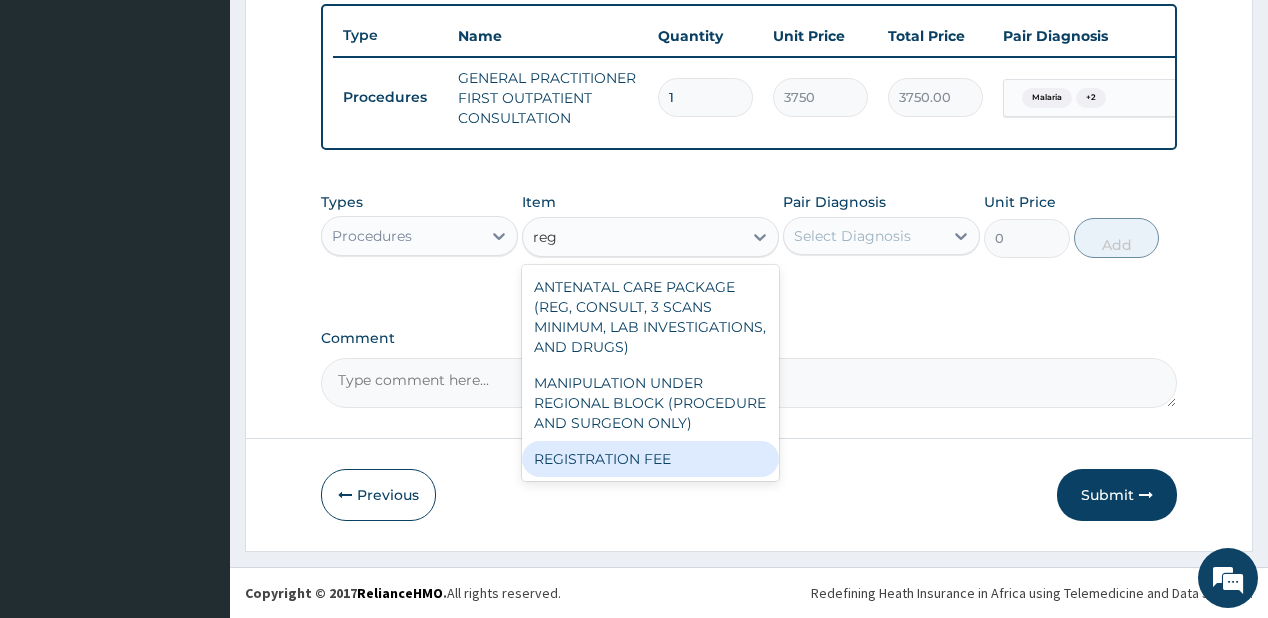 click on "REGISTRATION FEE" at bounding box center [650, 459] 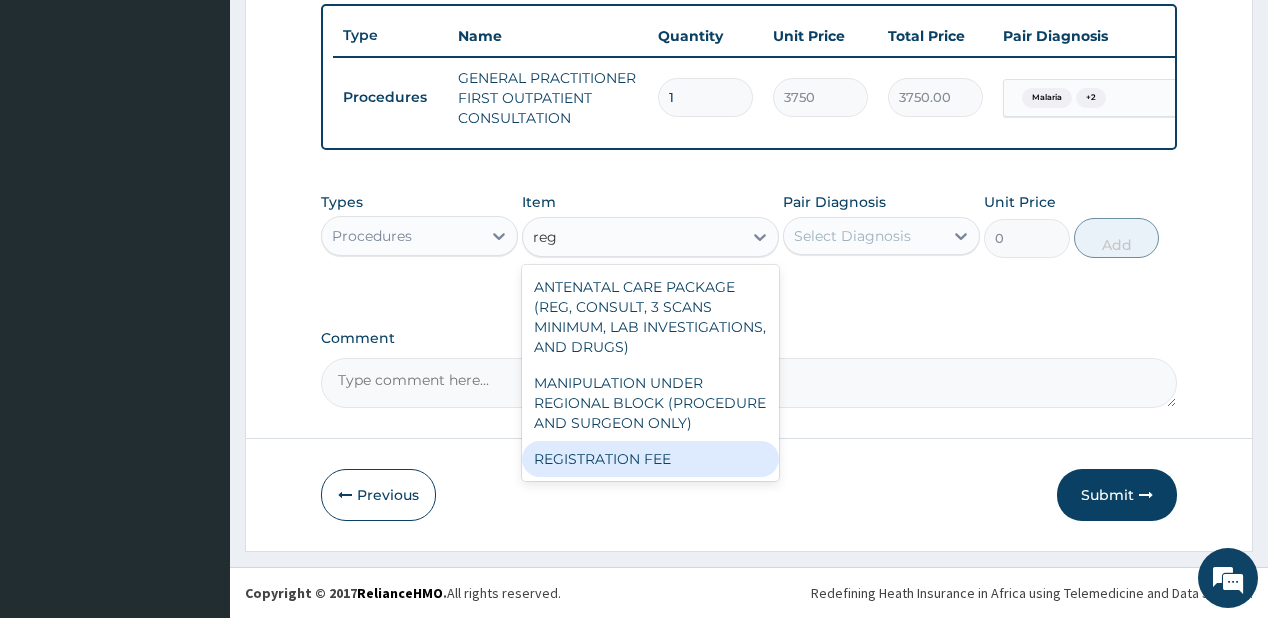 type 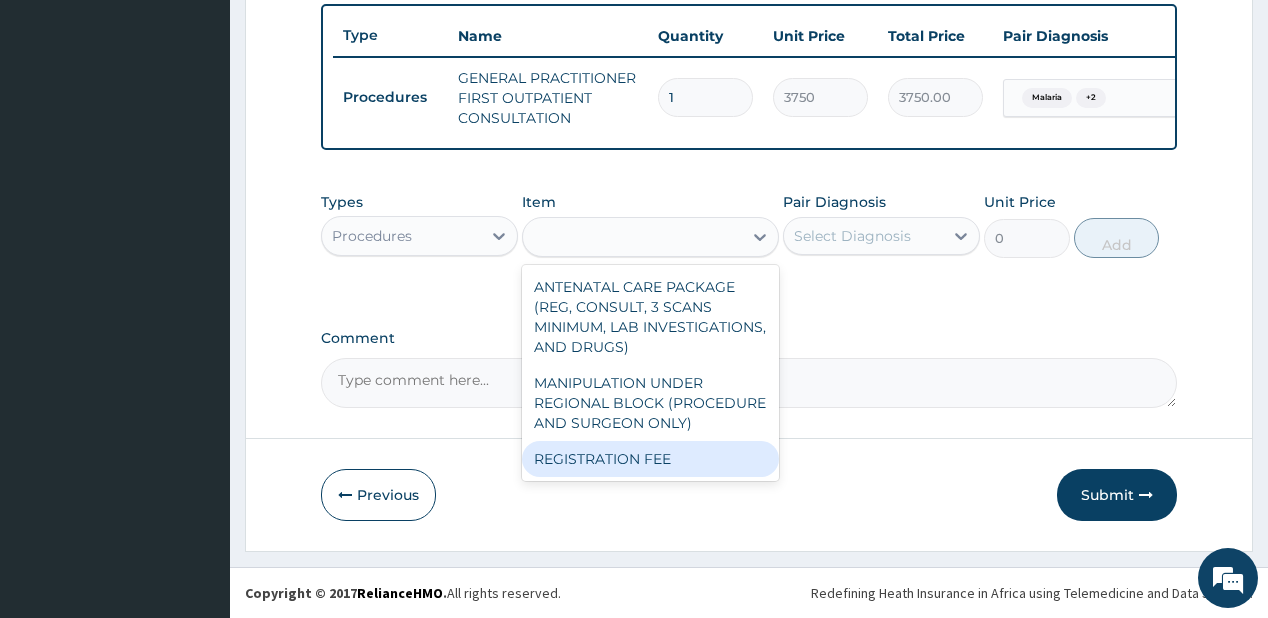 type on "2500" 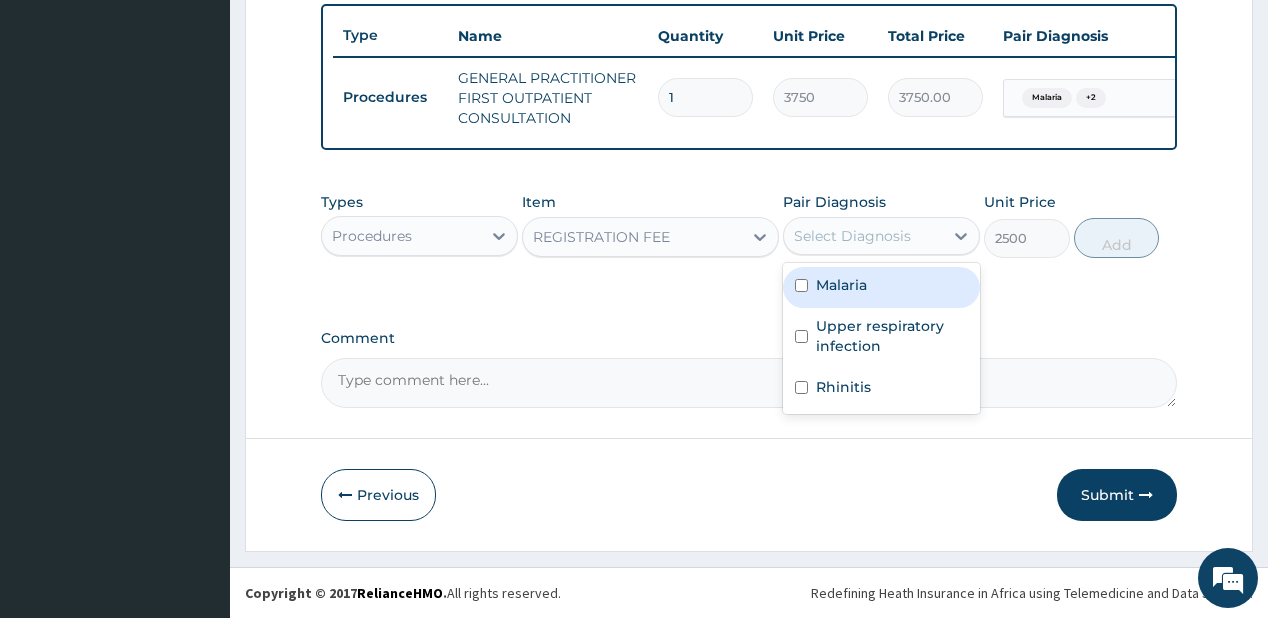 click on "Select Diagnosis" at bounding box center (852, 236) 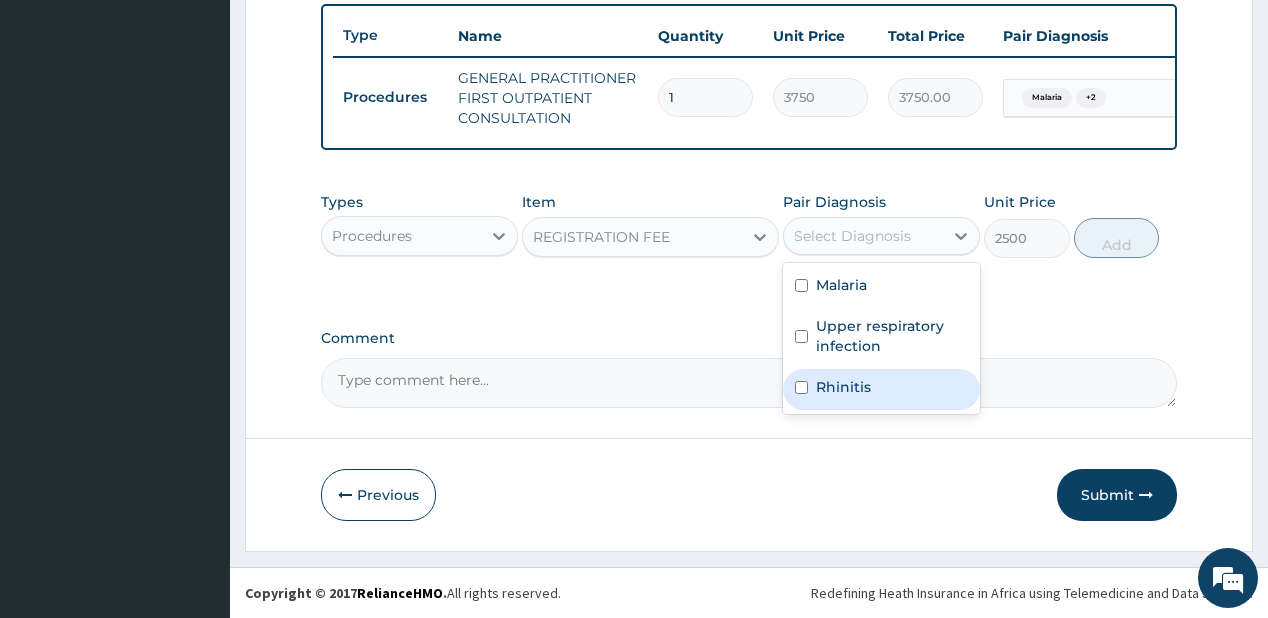 drag, startPoint x: 822, startPoint y: 399, endPoint x: 866, endPoint y: 355, distance: 62.225395 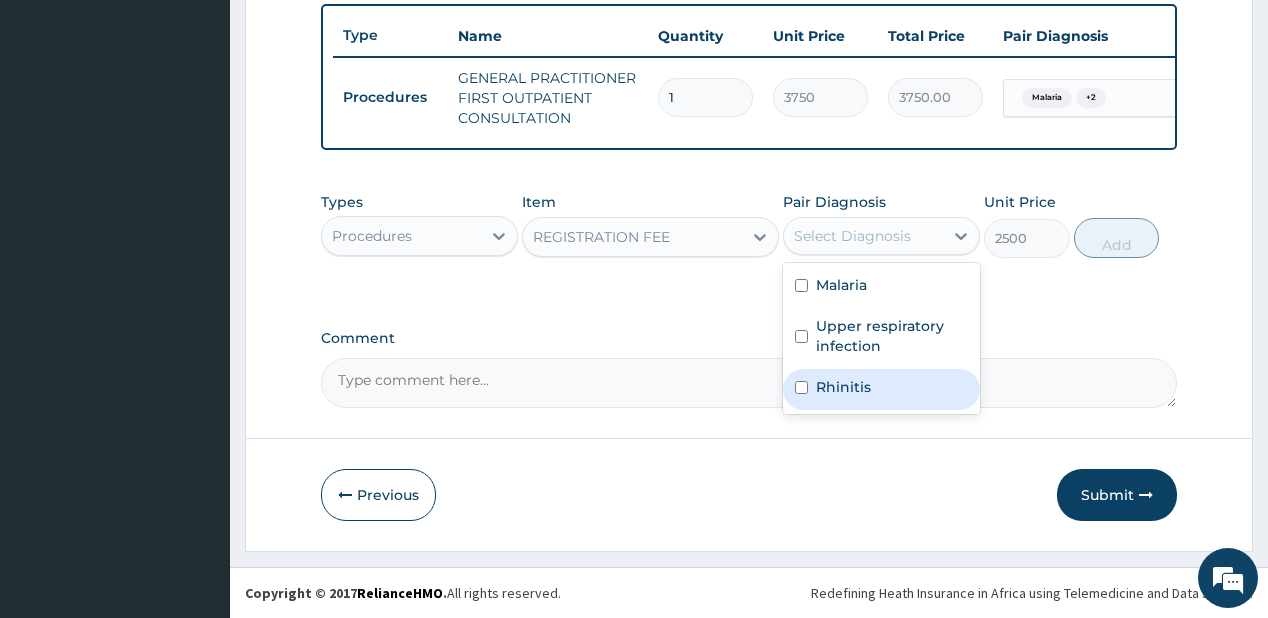 click on "Rhinitis" at bounding box center (881, 389) 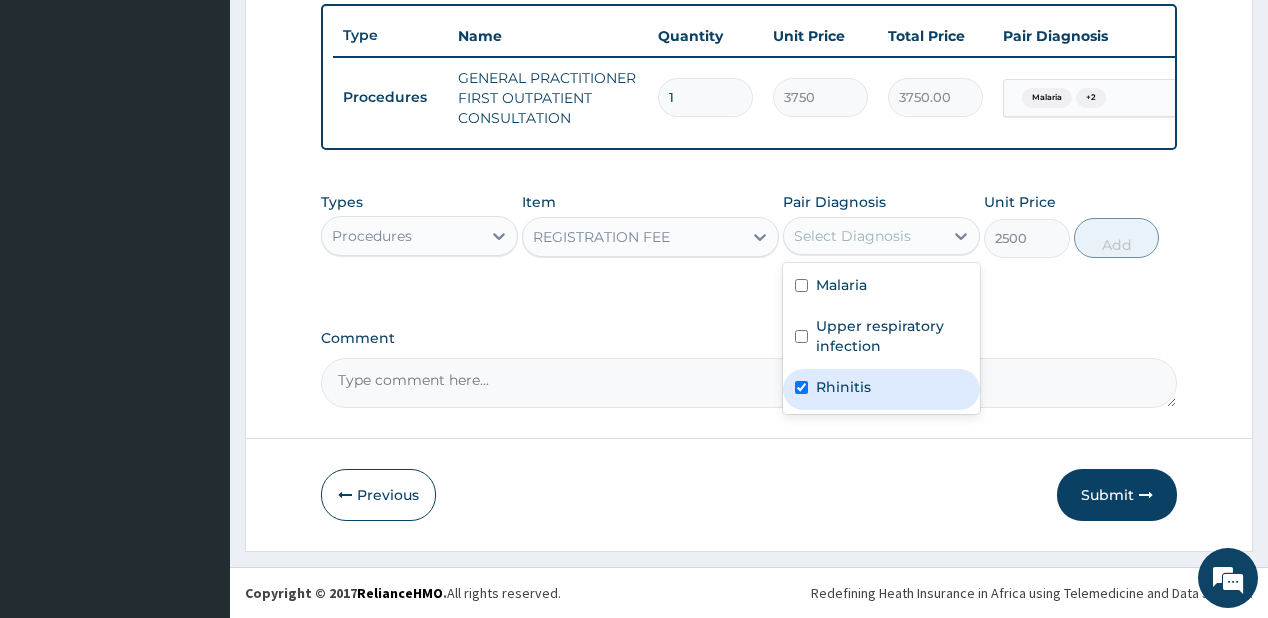 checkbox on "true" 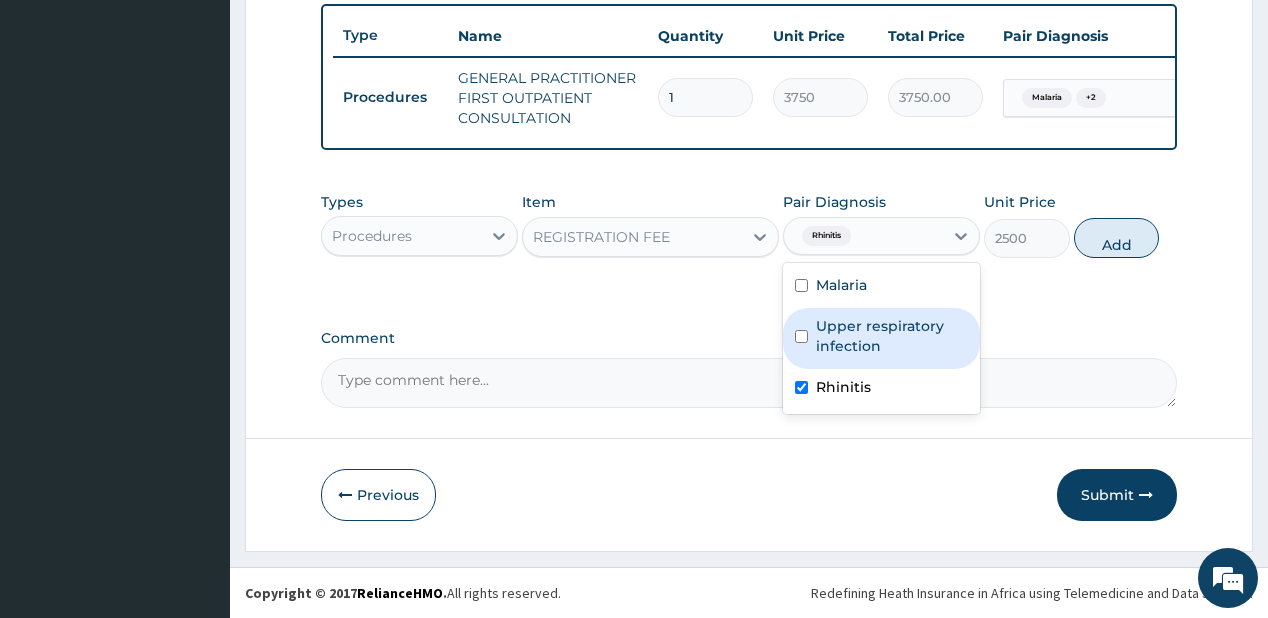 drag, startPoint x: 866, startPoint y: 355, endPoint x: 1040, endPoint y: 313, distance: 178.99721 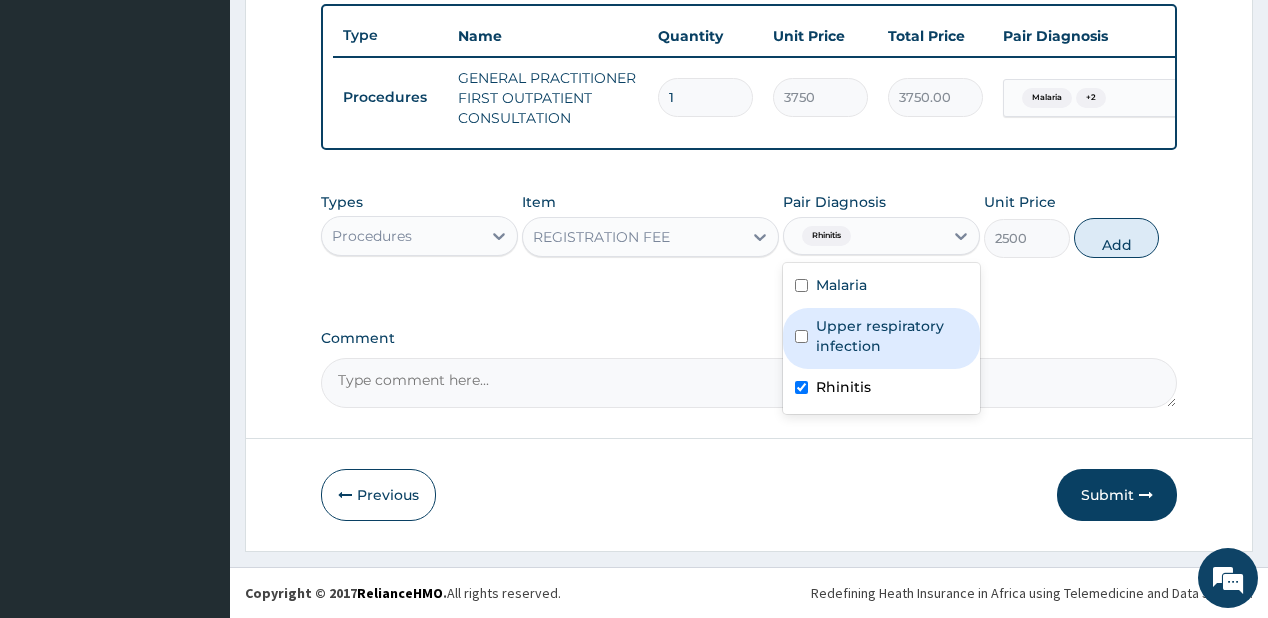 click on "Upper respiratory infection" at bounding box center (892, 336) 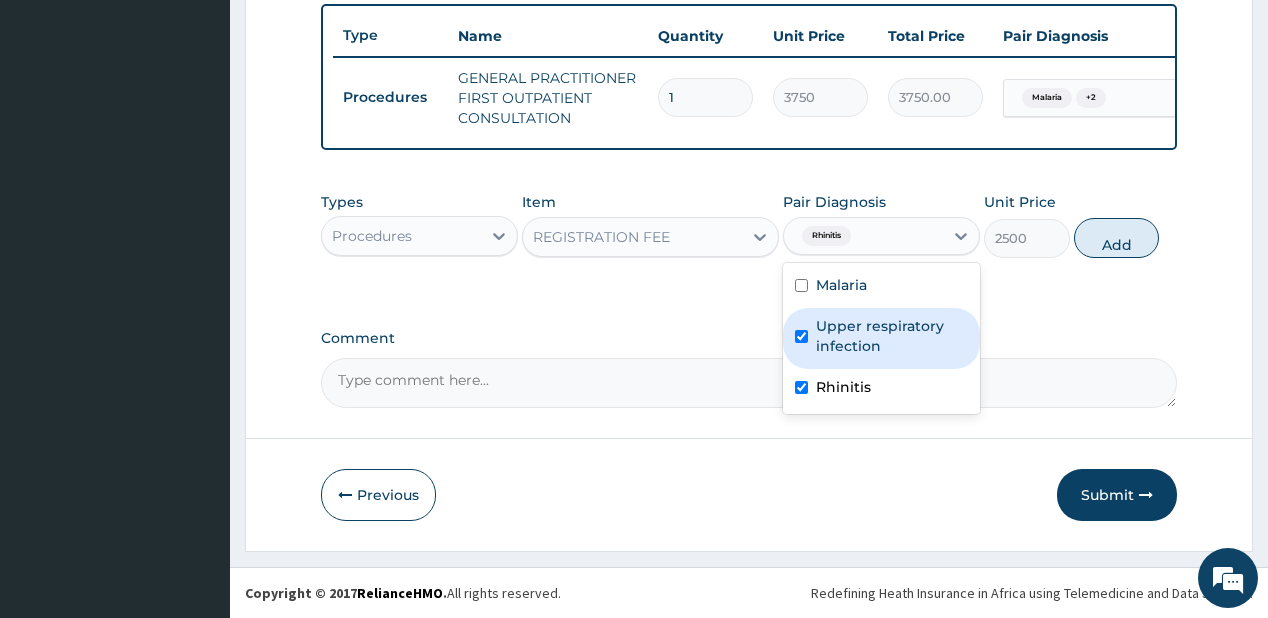 checkbox on "true" 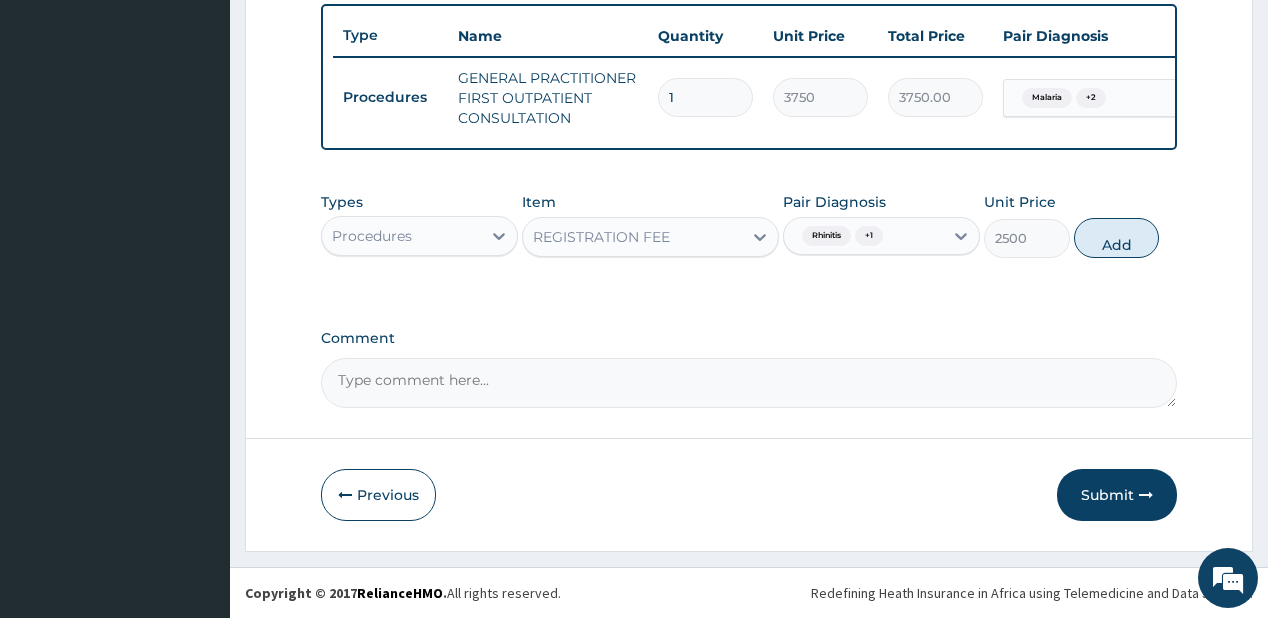 click on "Add" at bounding box center [1117, 238] 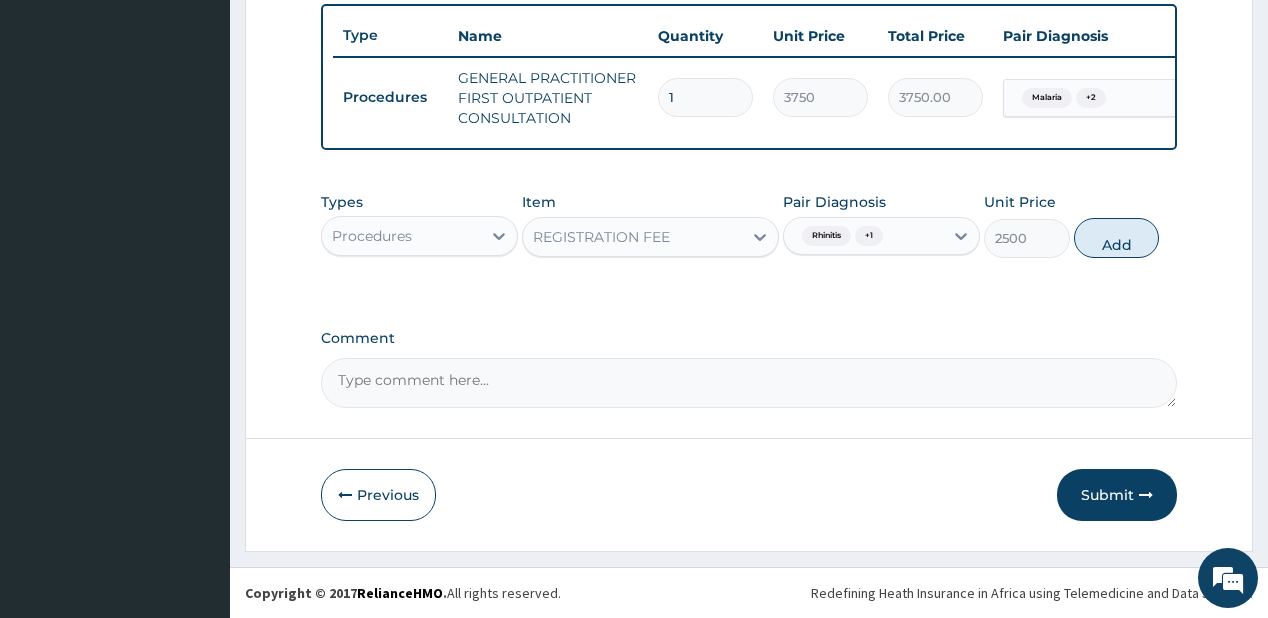 type on "0" 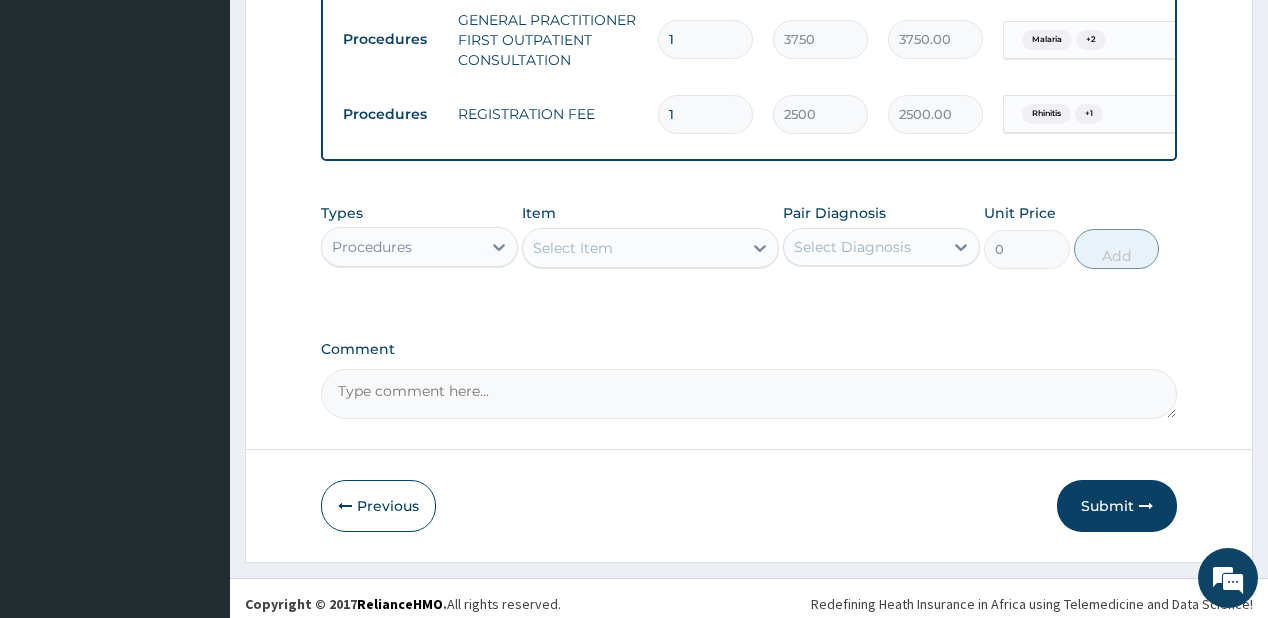 scroll, scrollTop: 817, scrollLeft: 0, axis: vertical 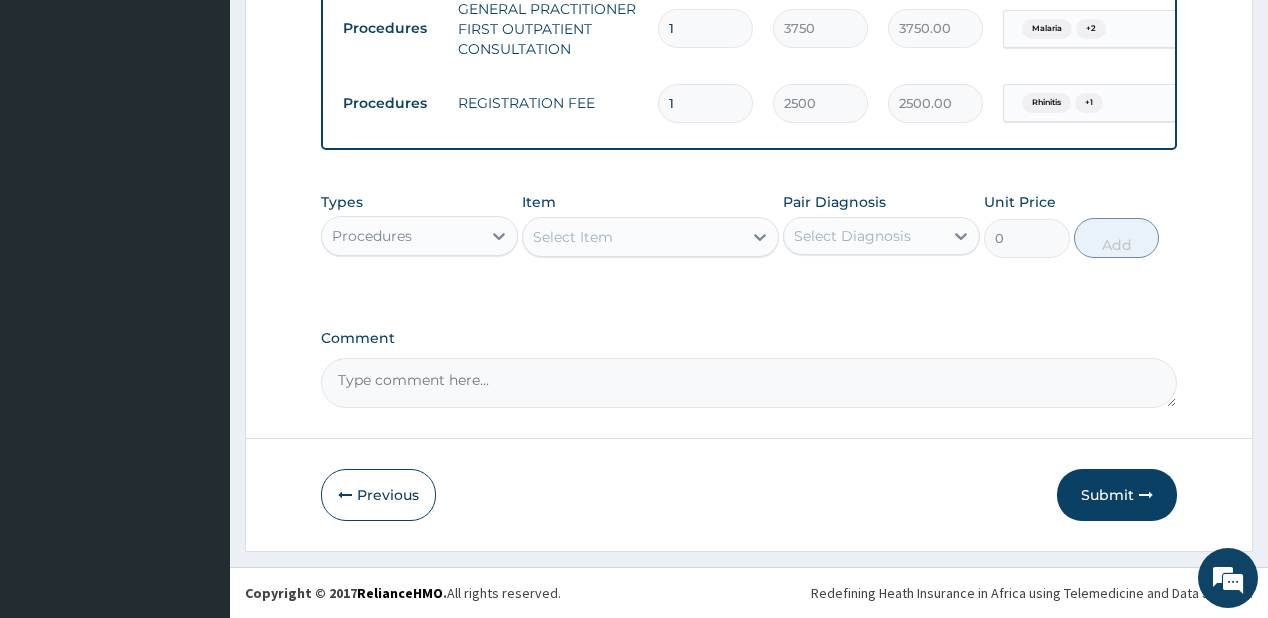 click on "Procedures" at bounding box center (372, 236) 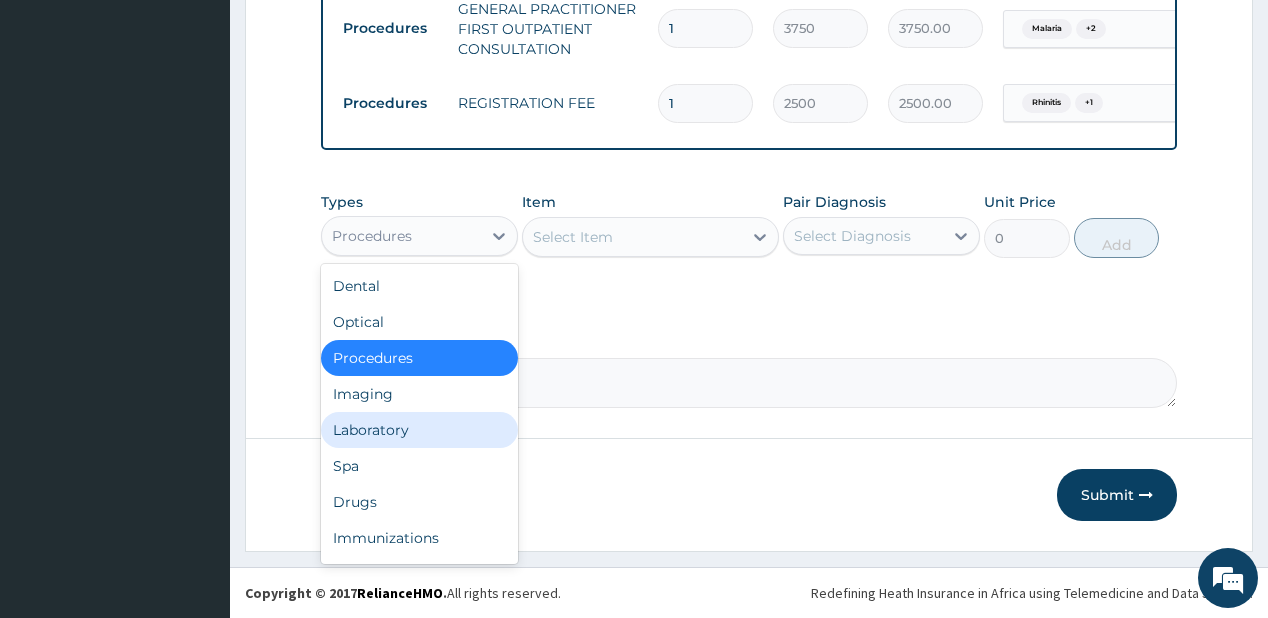 drag, startPoint x: 404, startPoint y: 429, endPoint x: 444, endPoint y: 396, distance: 51.855568 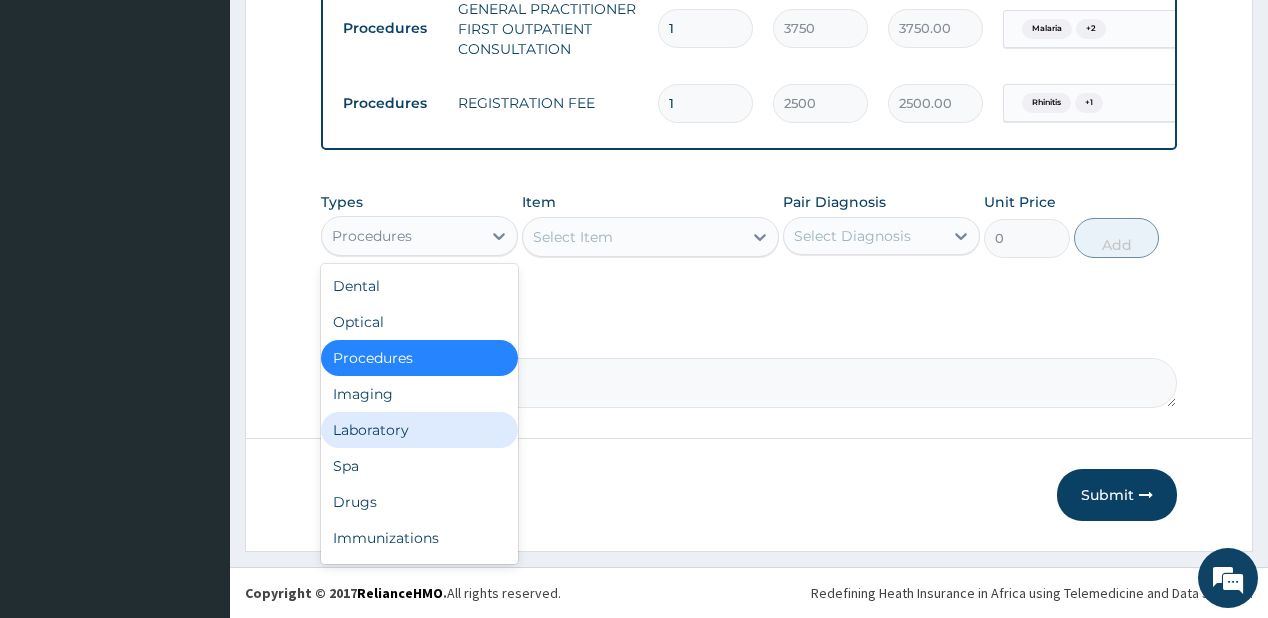 click on "Laboratory" at bounding box center (419, 430) 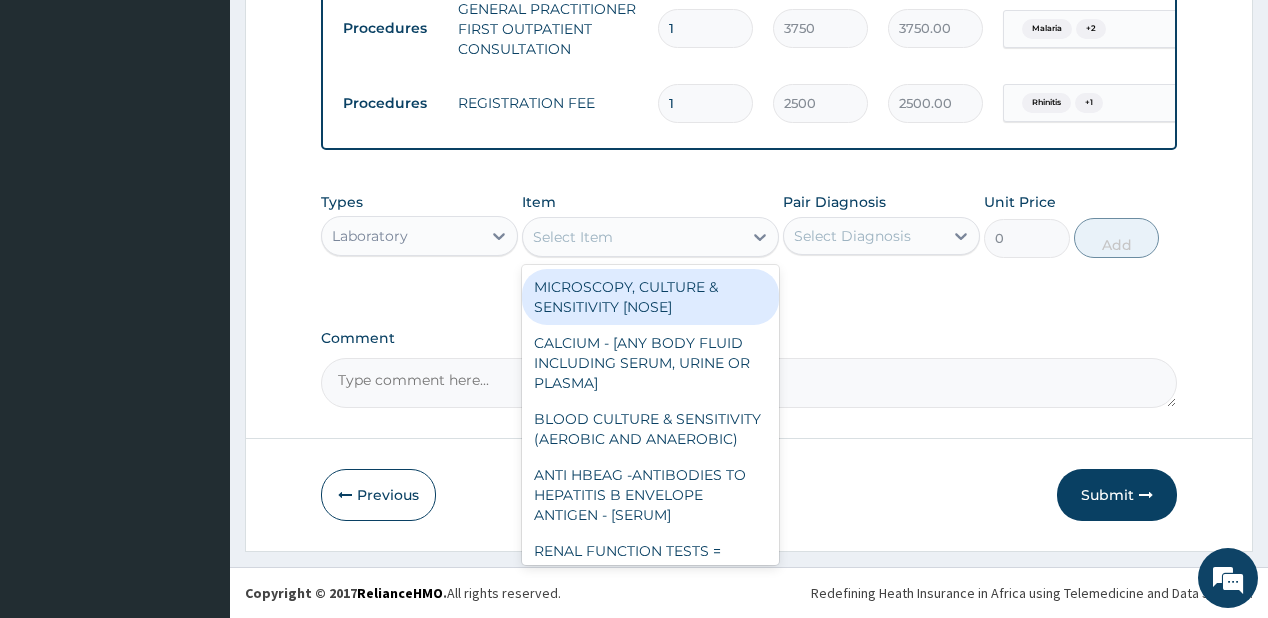 click on "Select Item" at bounding box center (573, 237) 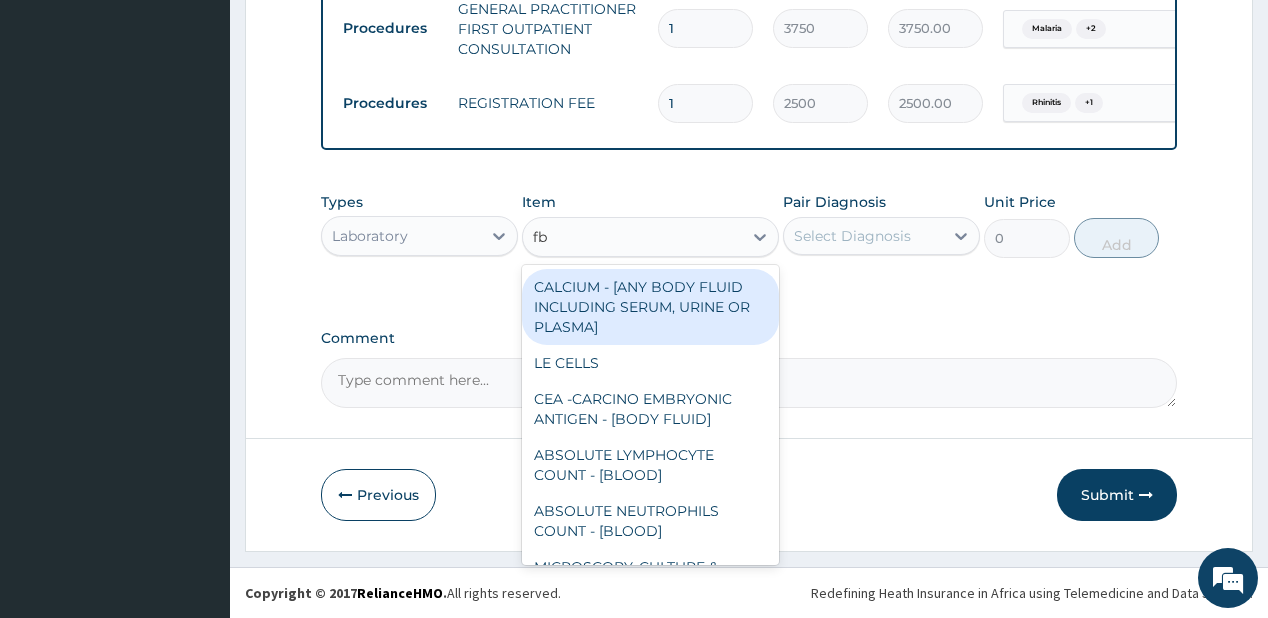 type on "fbc" 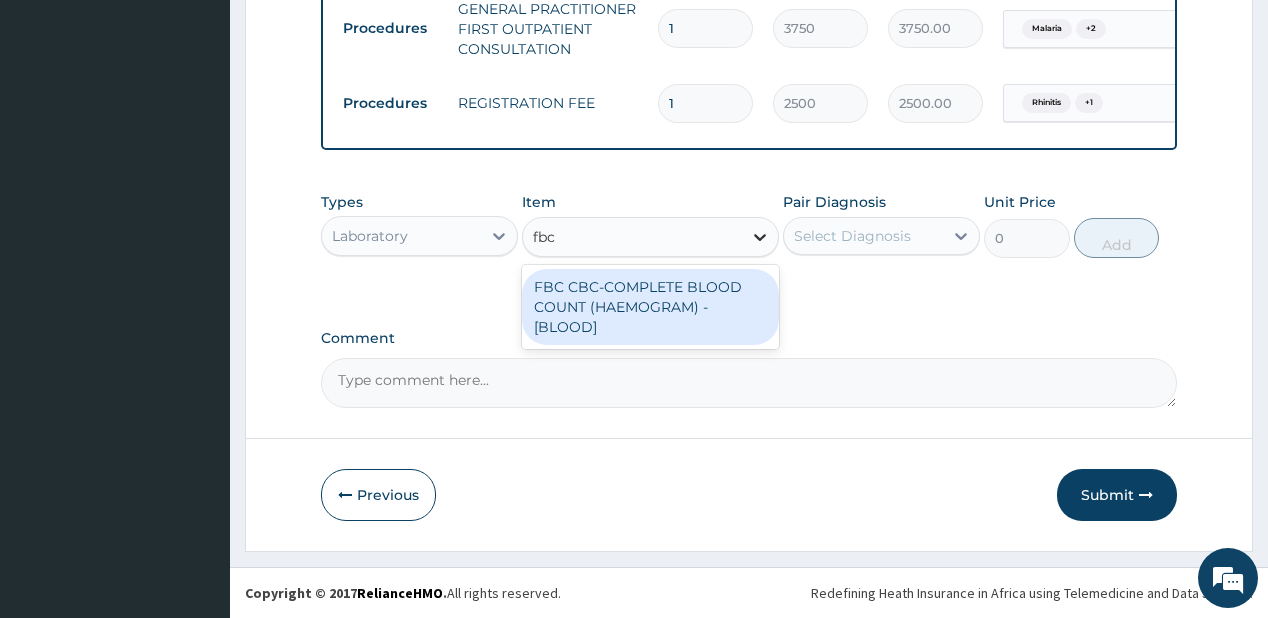 drag, startPoint x: 596, startPoint y: 298, endPoint x: 760, endPoint y: 247, distance: 171.7469 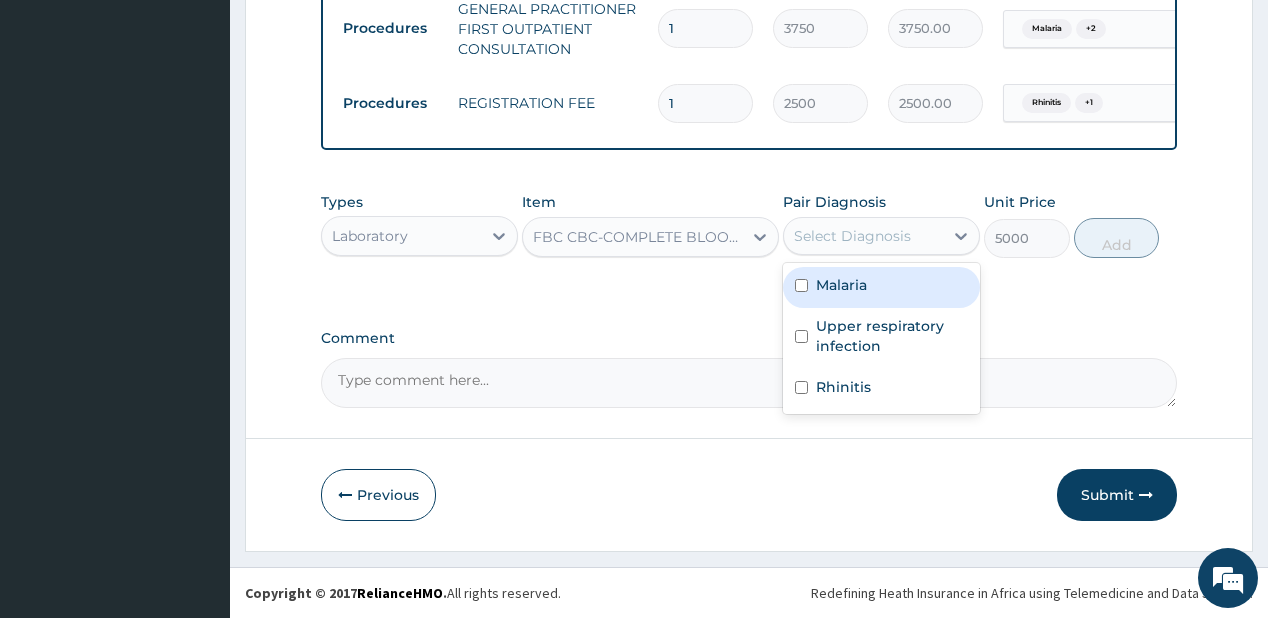 click on "Select Diagnosis" at bounding box center [863, 236] 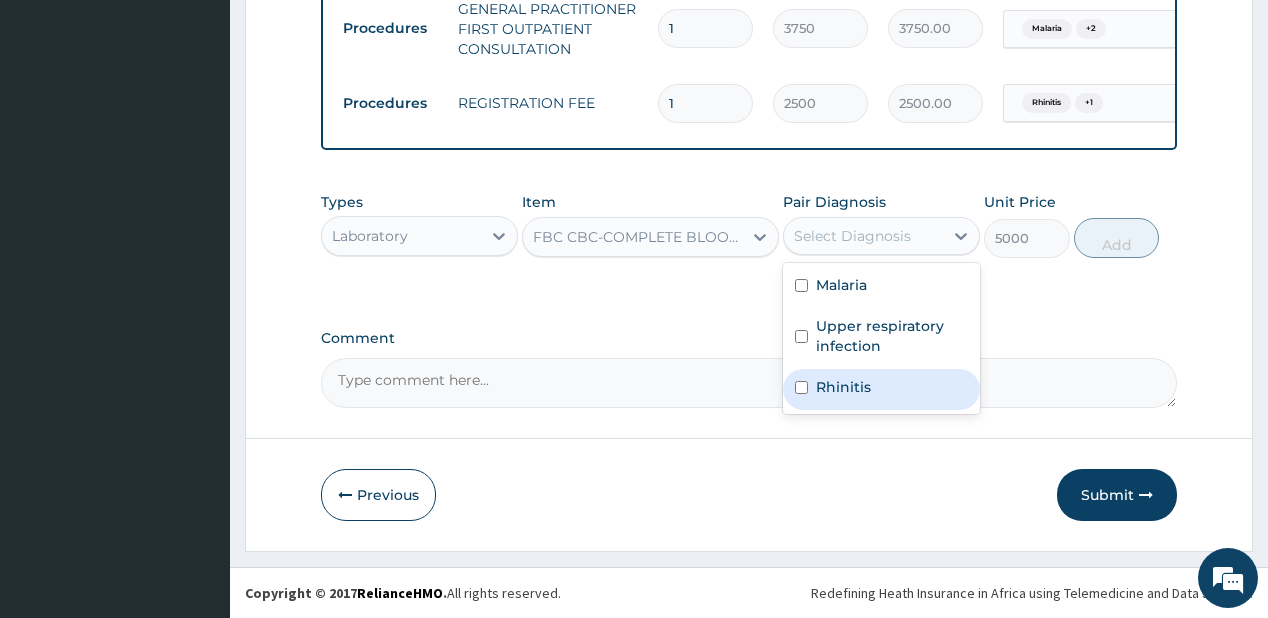 drag, startPoint x: 826, startPoint y: 376, endPoint x: 853, endPoint y: 358, distance: 32.449963 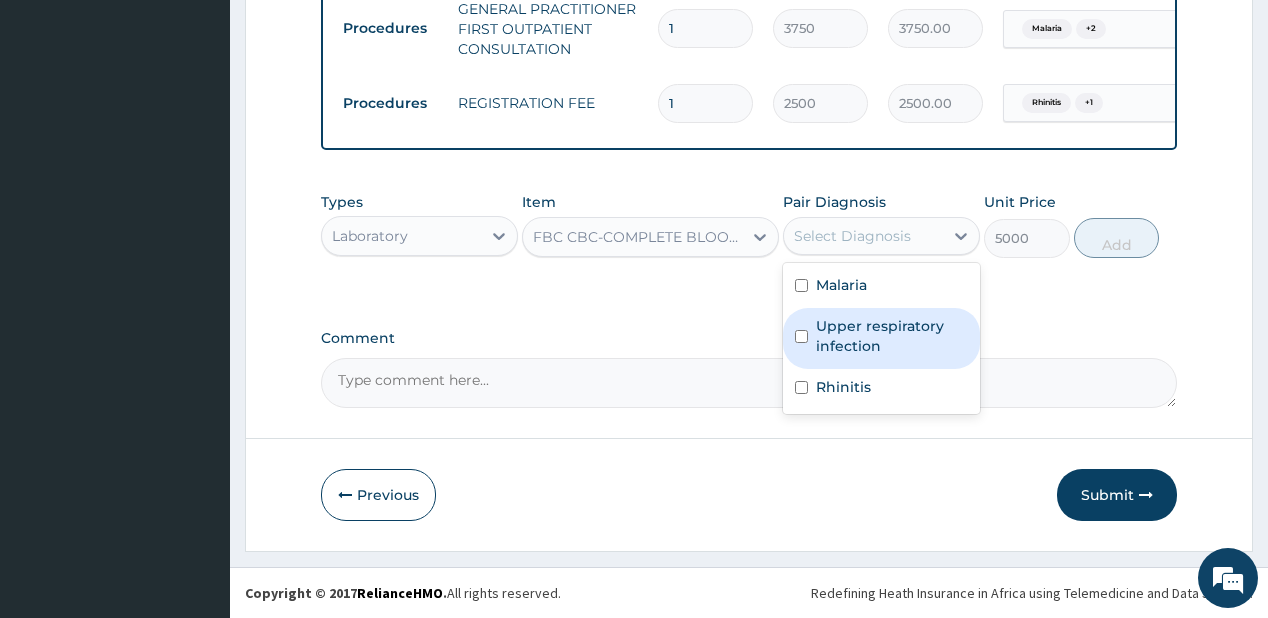 drag, startPoint x: 864, startPoint y: 351, endPoint x: 897, endPoint y: 343, distance: 33.955853 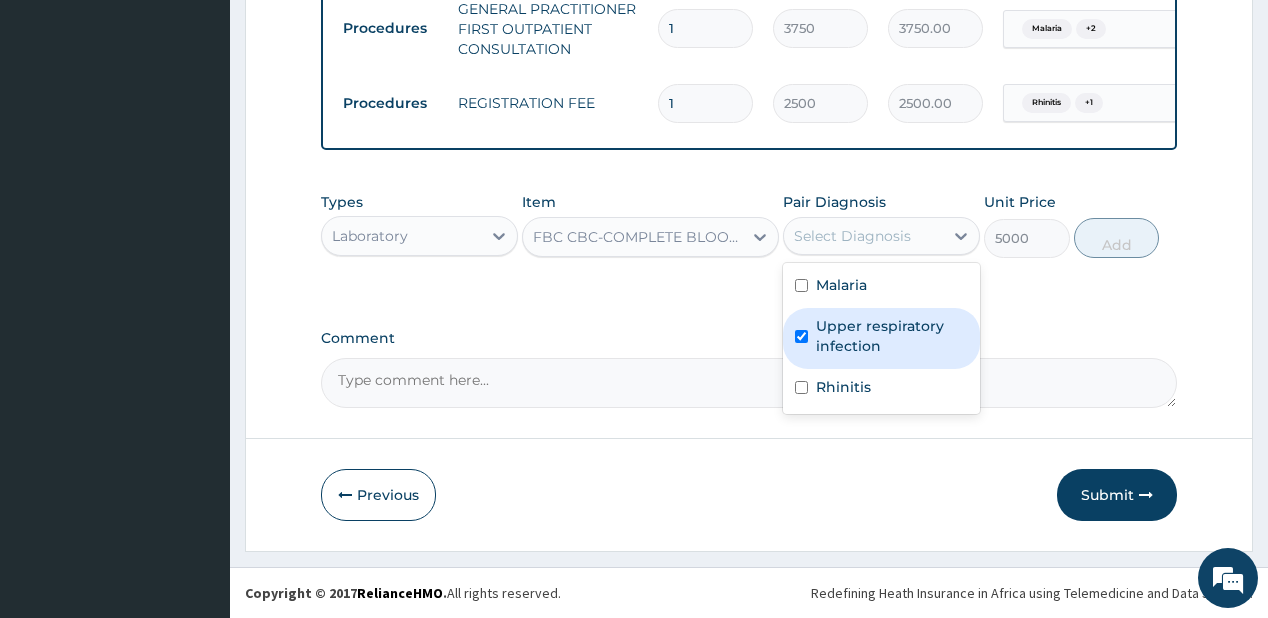checkbox on "true" 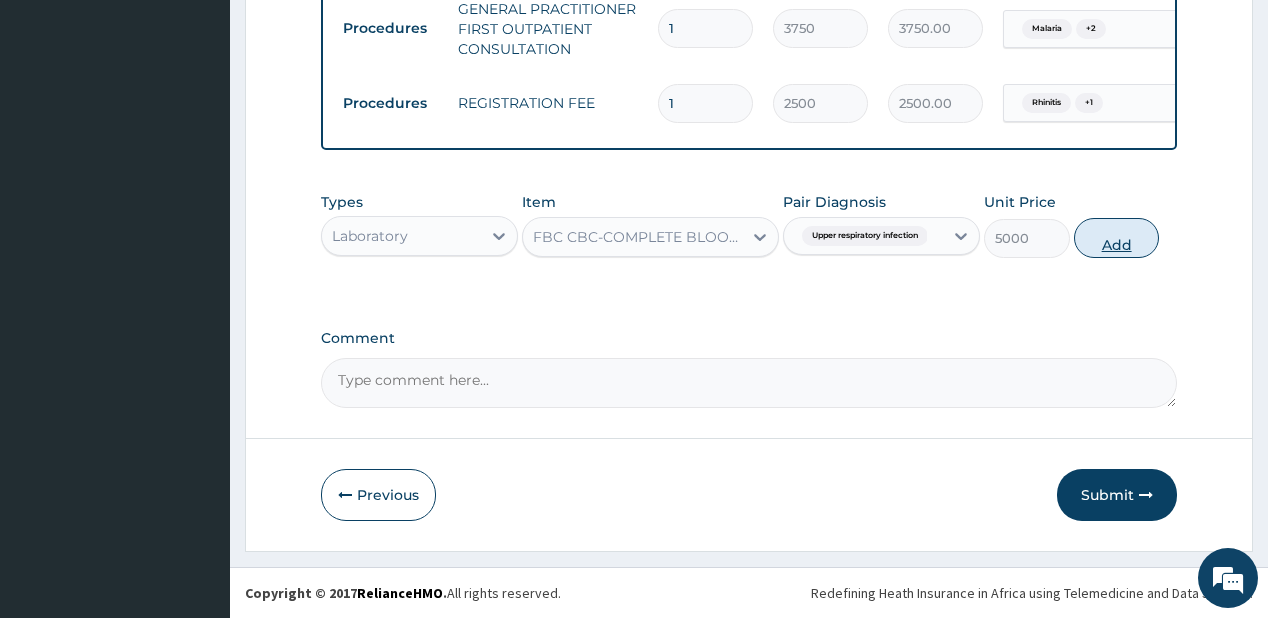 click on "Add" at bounding box center [1117, 238] 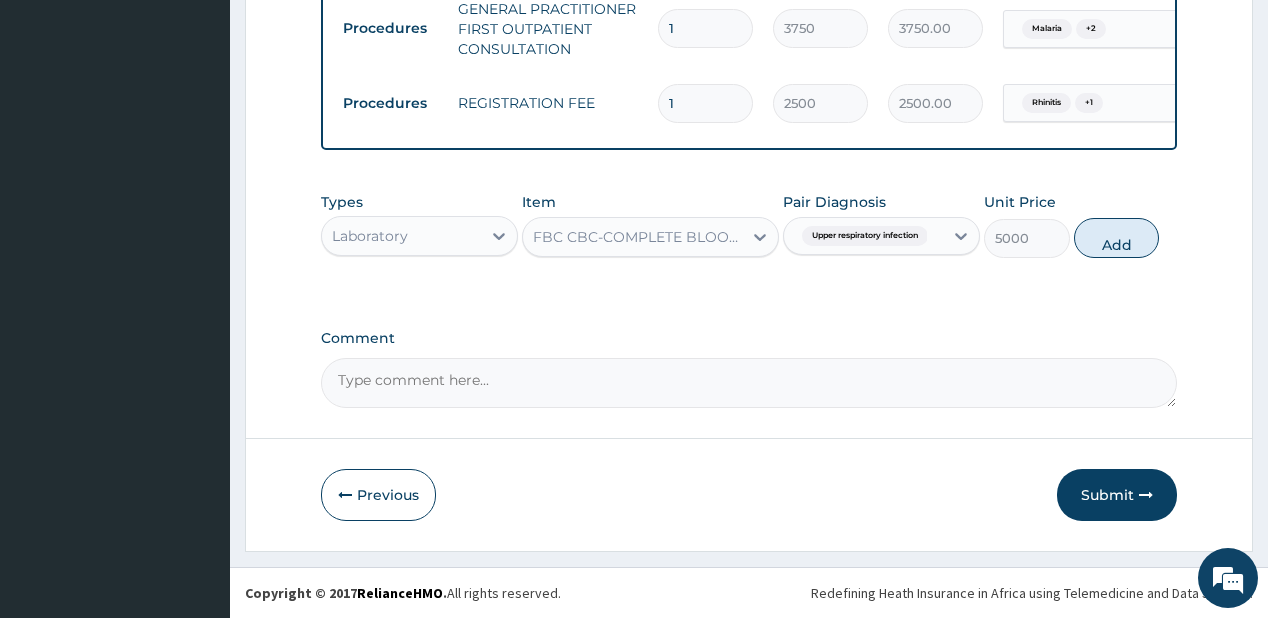 type on "0" 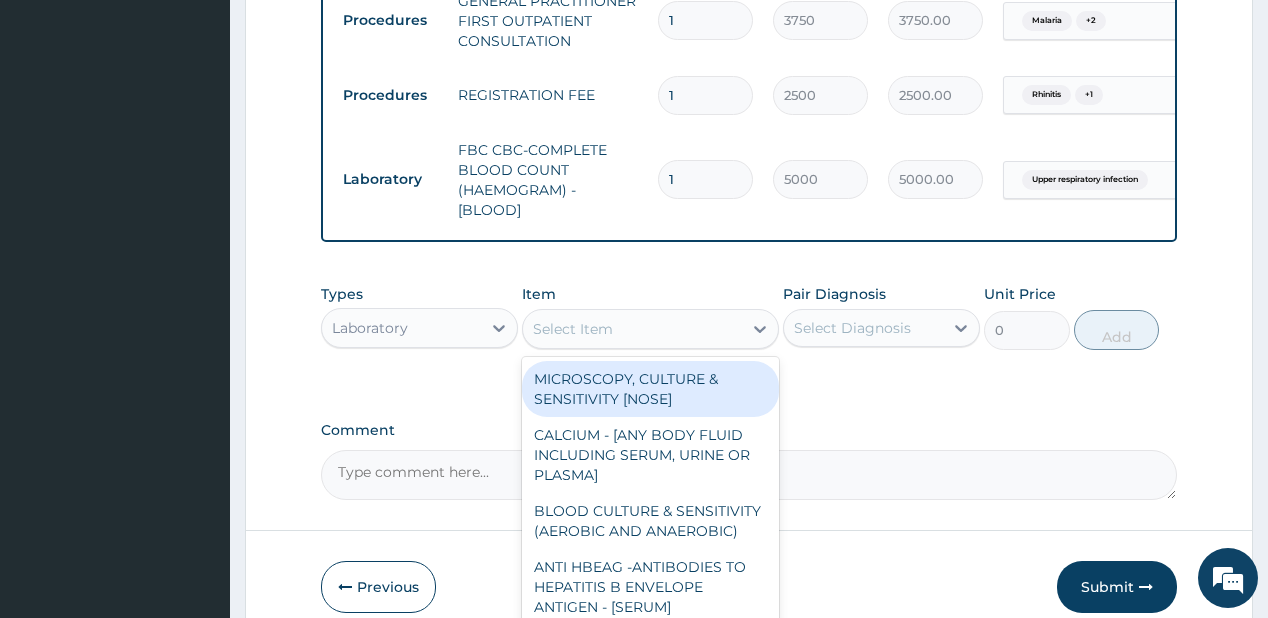 click on "Select Item" at bounding box center (573, 329) 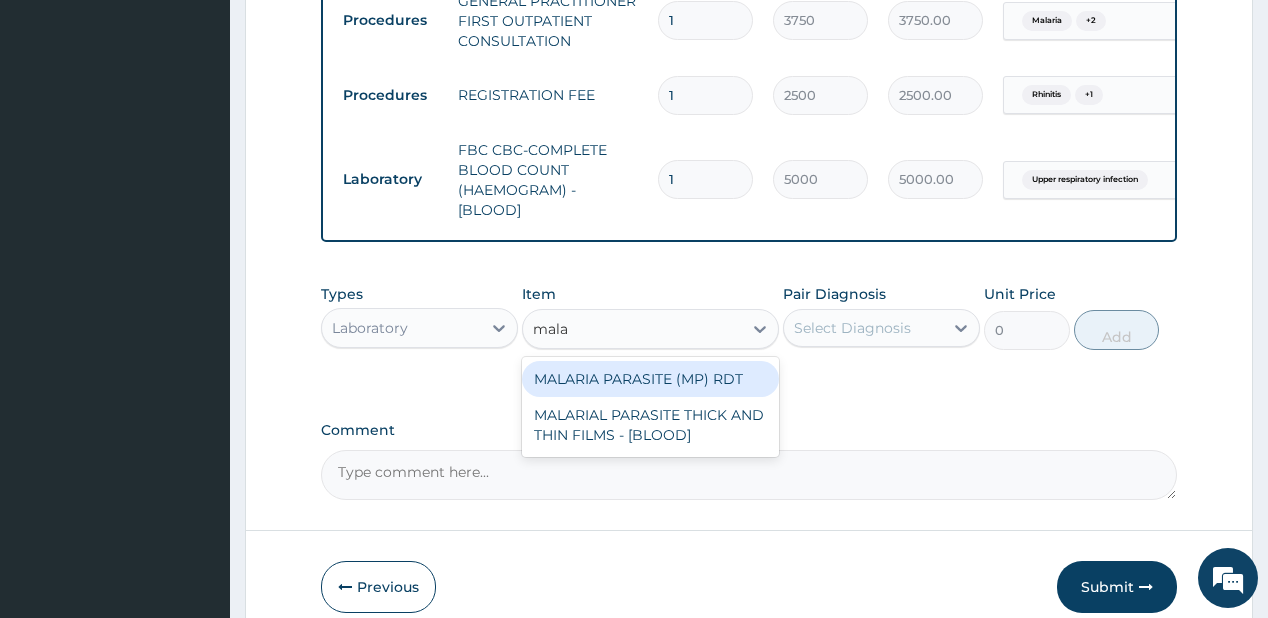 type on "malar" 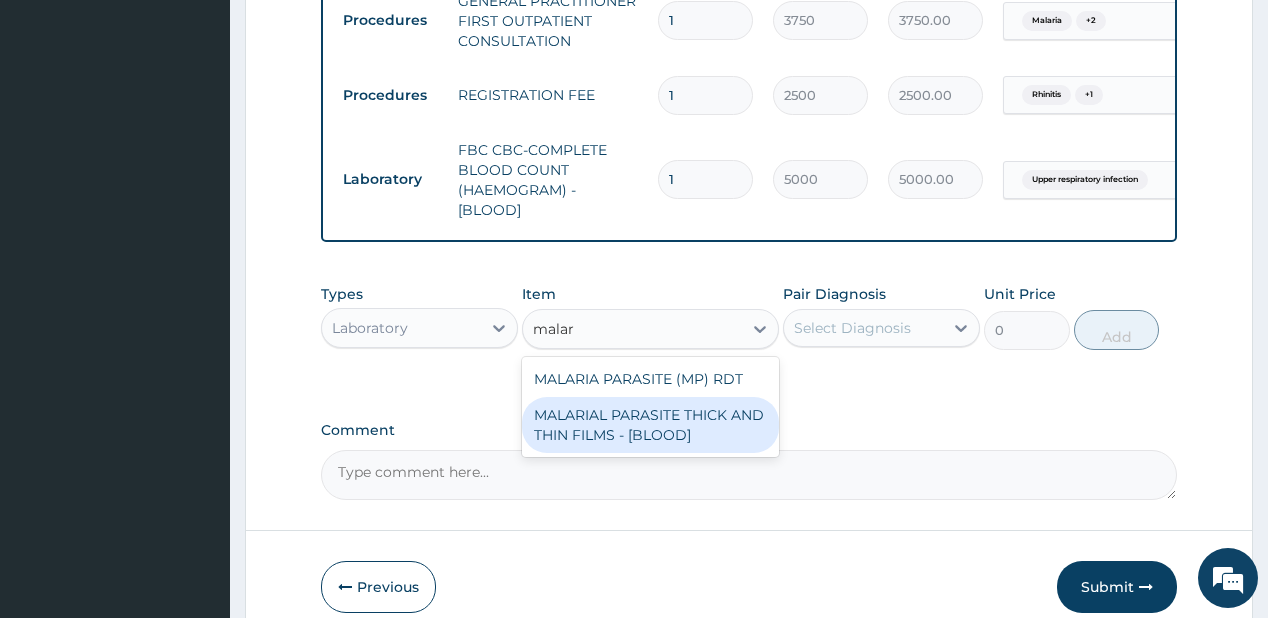 drag, startPoint x: 612, startPoint y: 436, endPoint x: 800, endPoint y: 365, distance: 200.96019 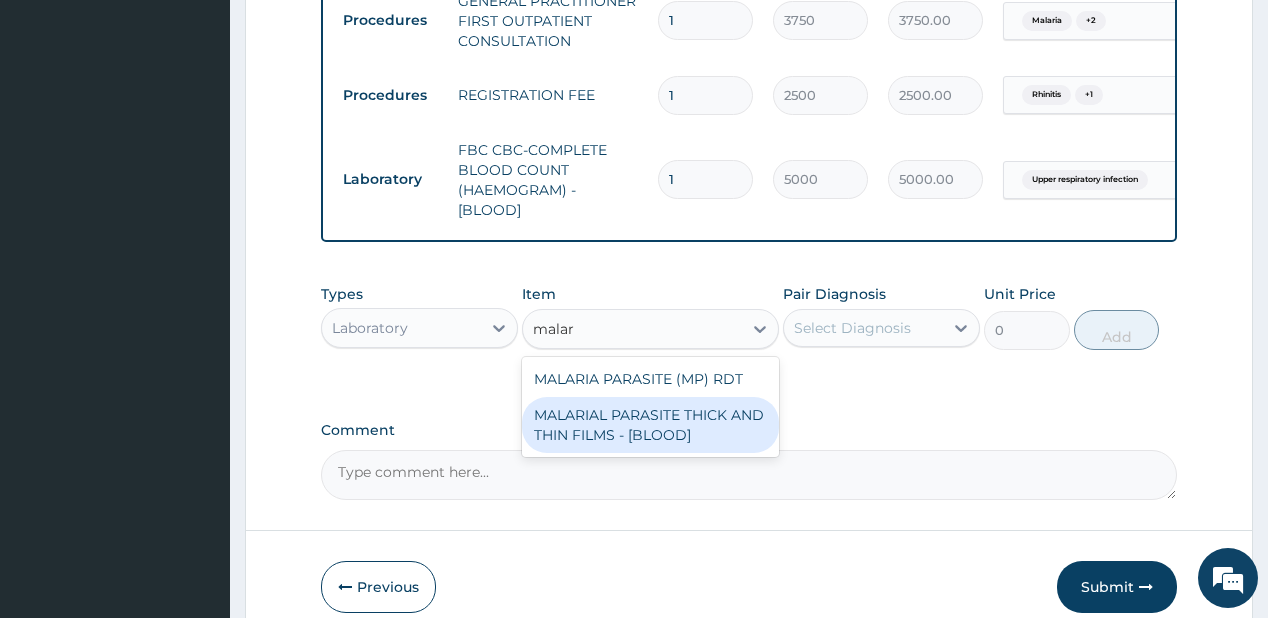click on "MALARIAL PARASITE THICK AND THIN FILMS - [BLOOD]" at bounding box center [650, 425] 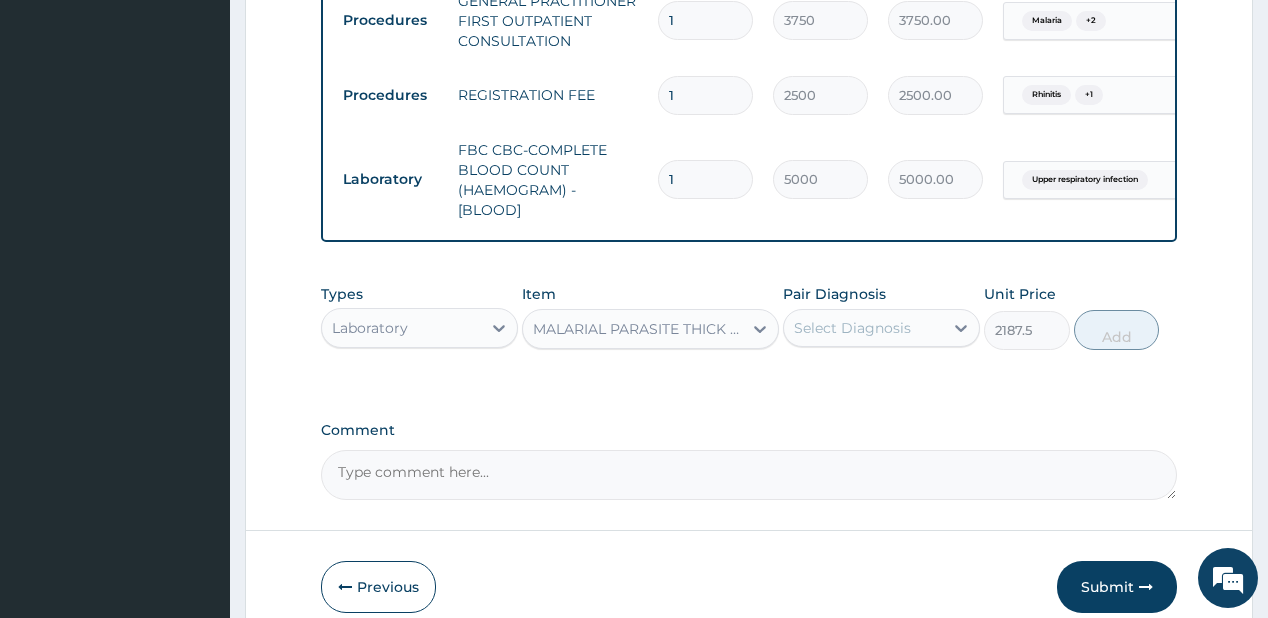 click on "Select Diagnosis" at bounding box center (863, 328) 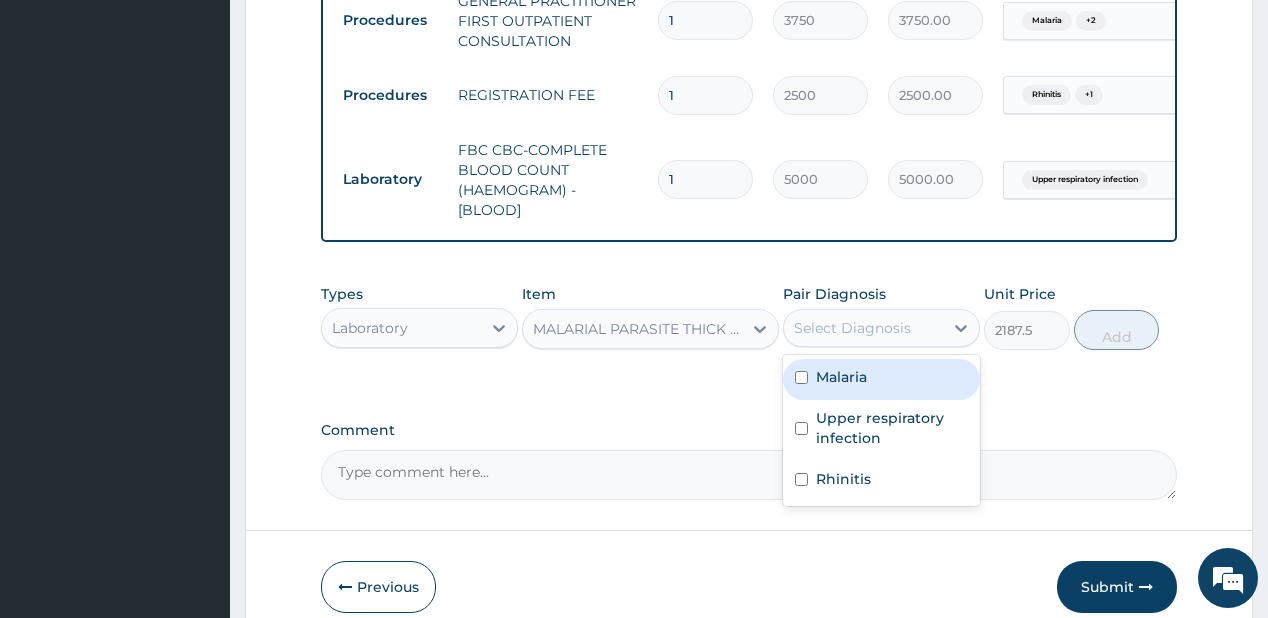 click on "Malaria" at bounding box center (841, 377) 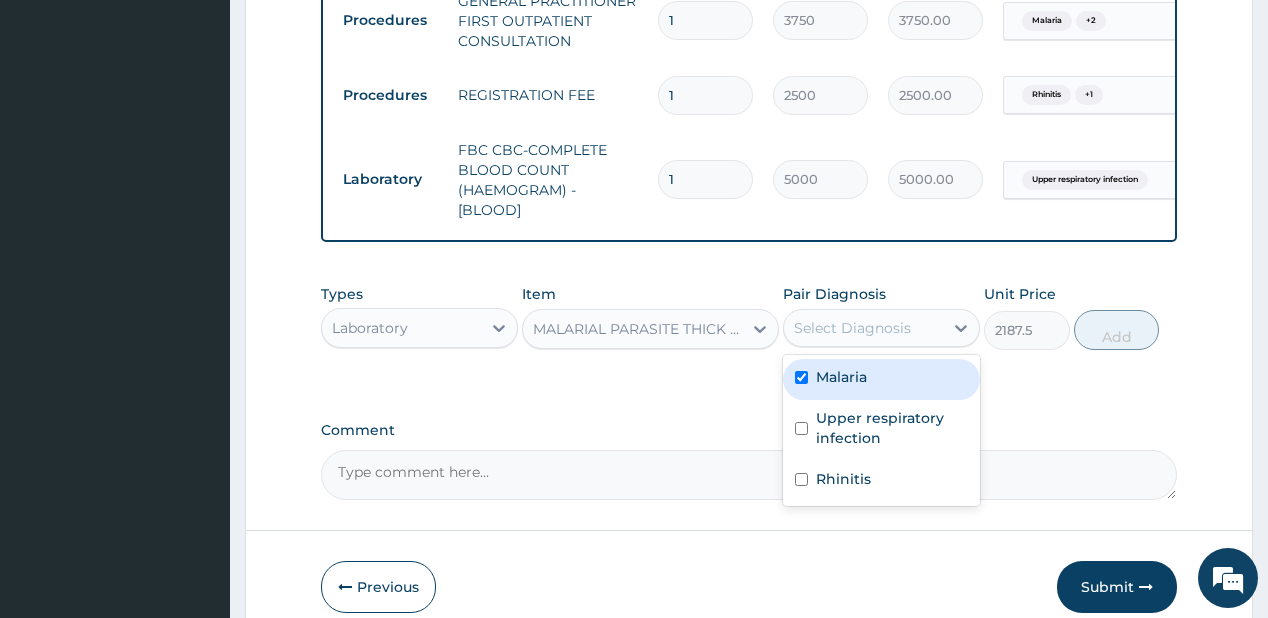 checkbox on "true" 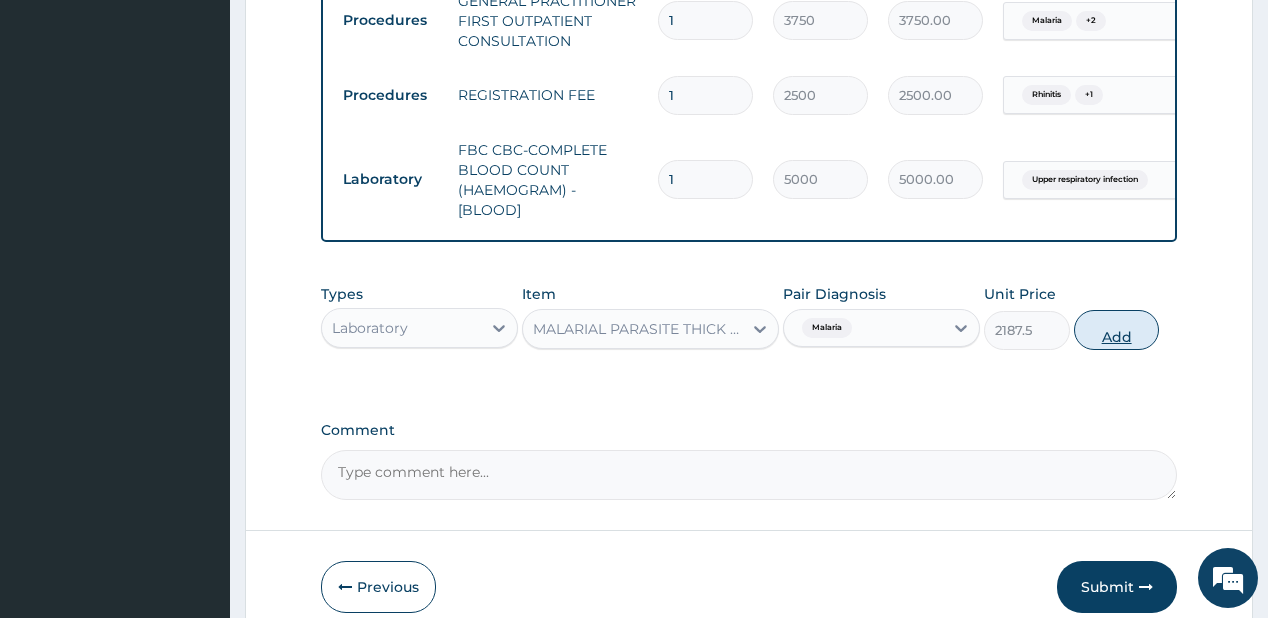 click on "Add" at bounding box center [1117, 330] 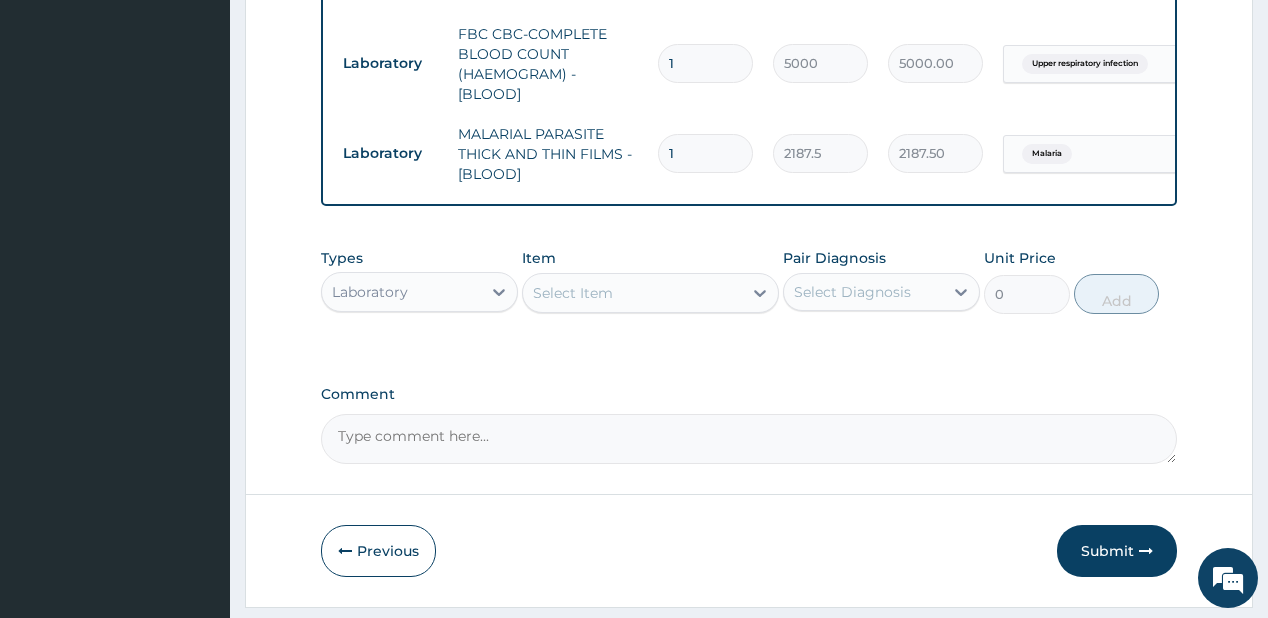 scroll, scrollTop: 997, scrollLeft: 0, axis: vertical 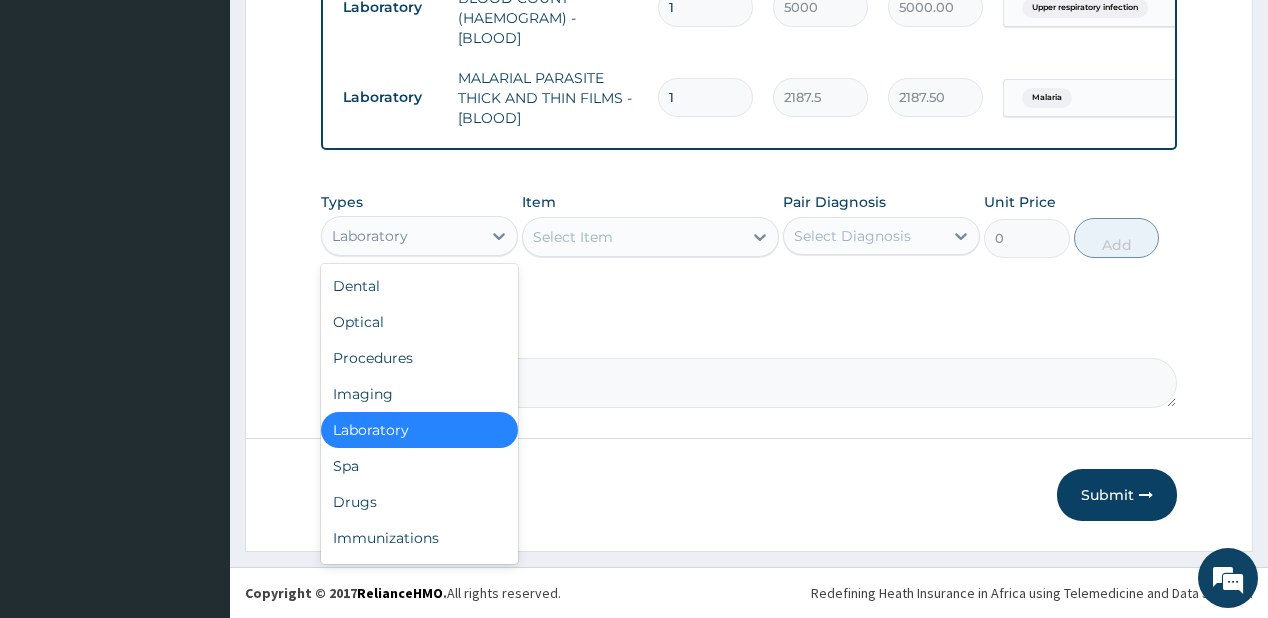 click on "Laboratory" at bounding box center (401, 236) 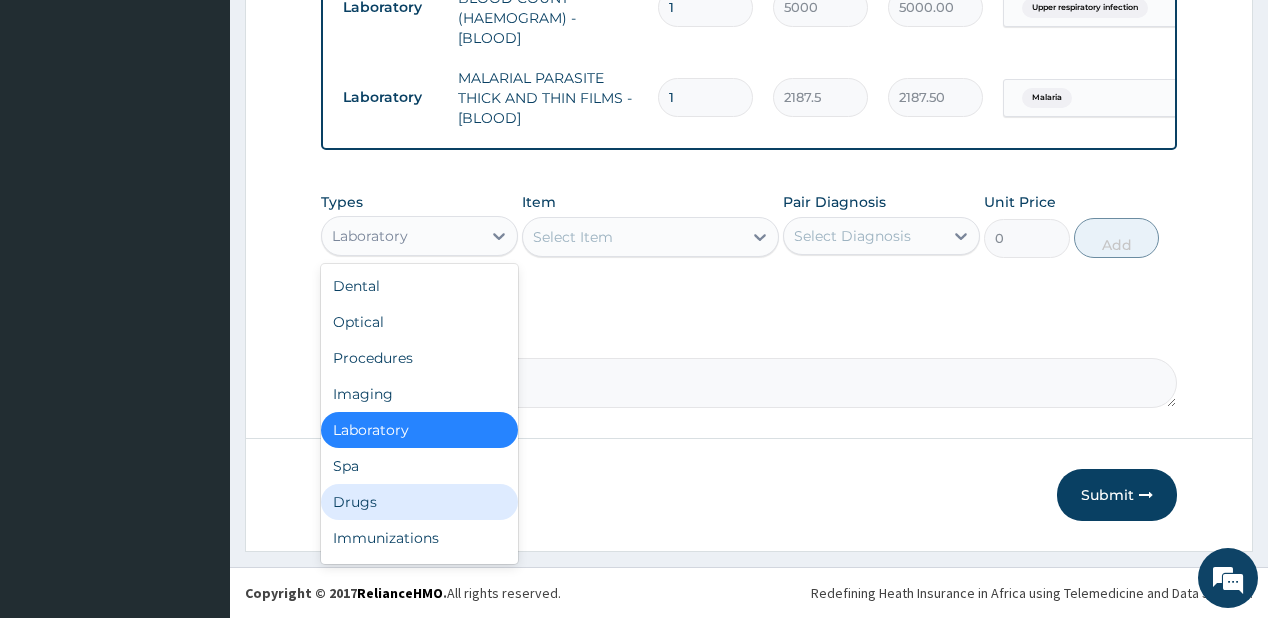 click on "Drugs" at bounding box center (419, 502) 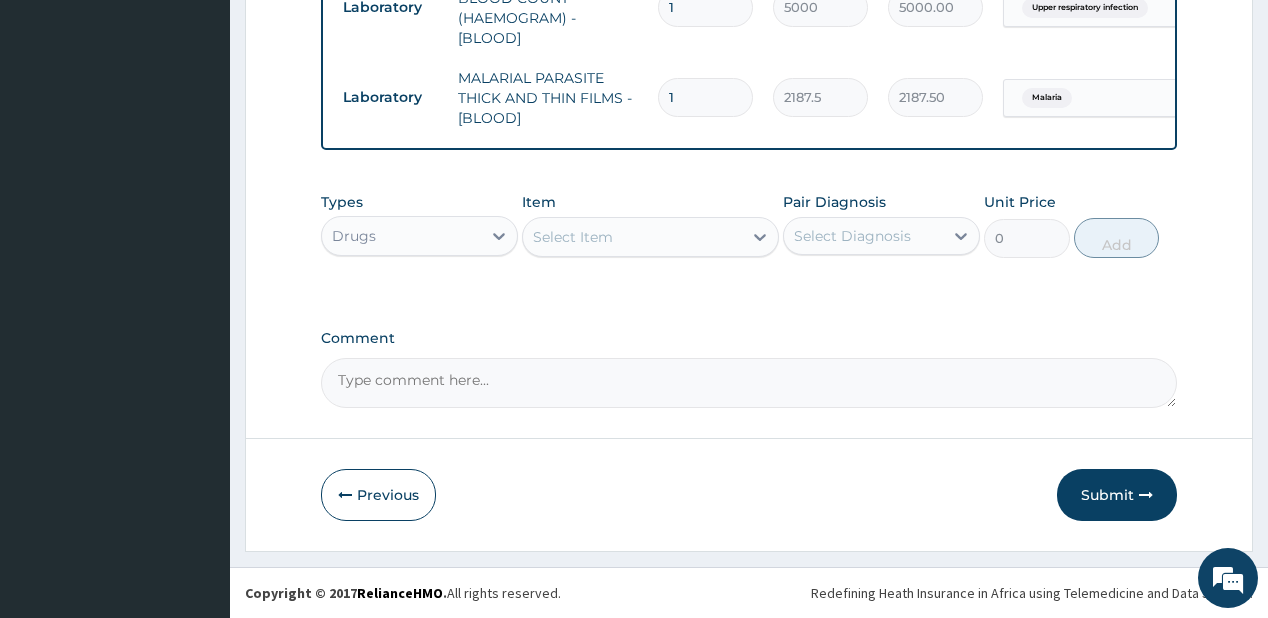 click on "Select Item" at bounding box center [632, 237] 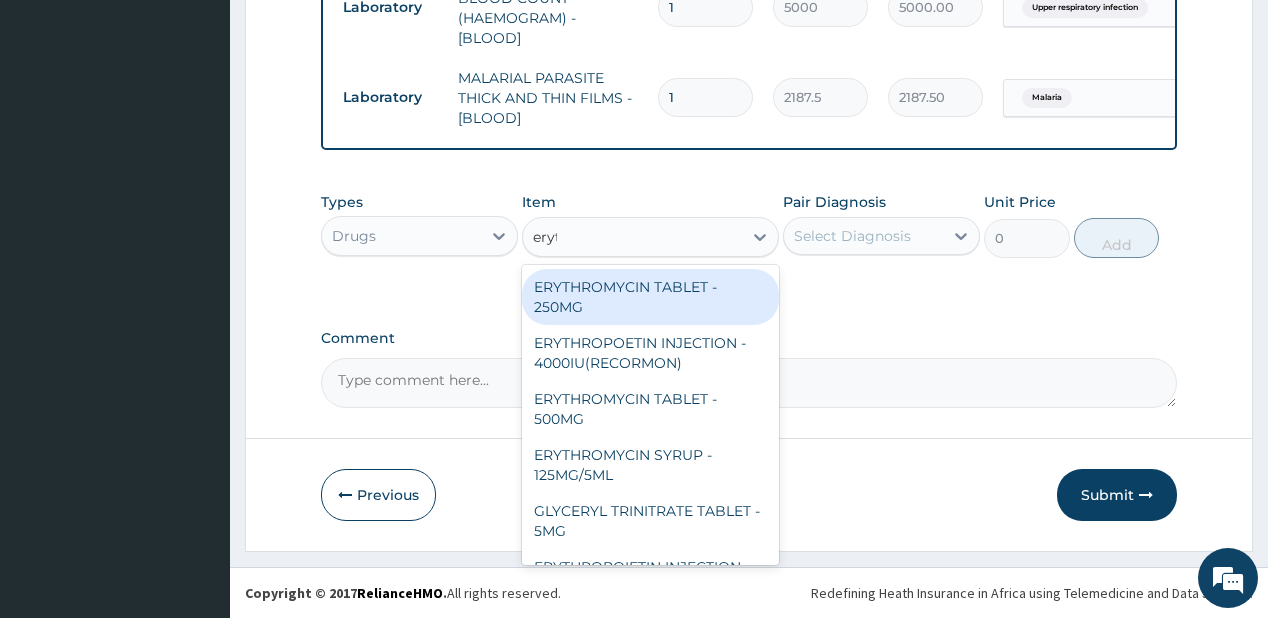 type on "eryth" 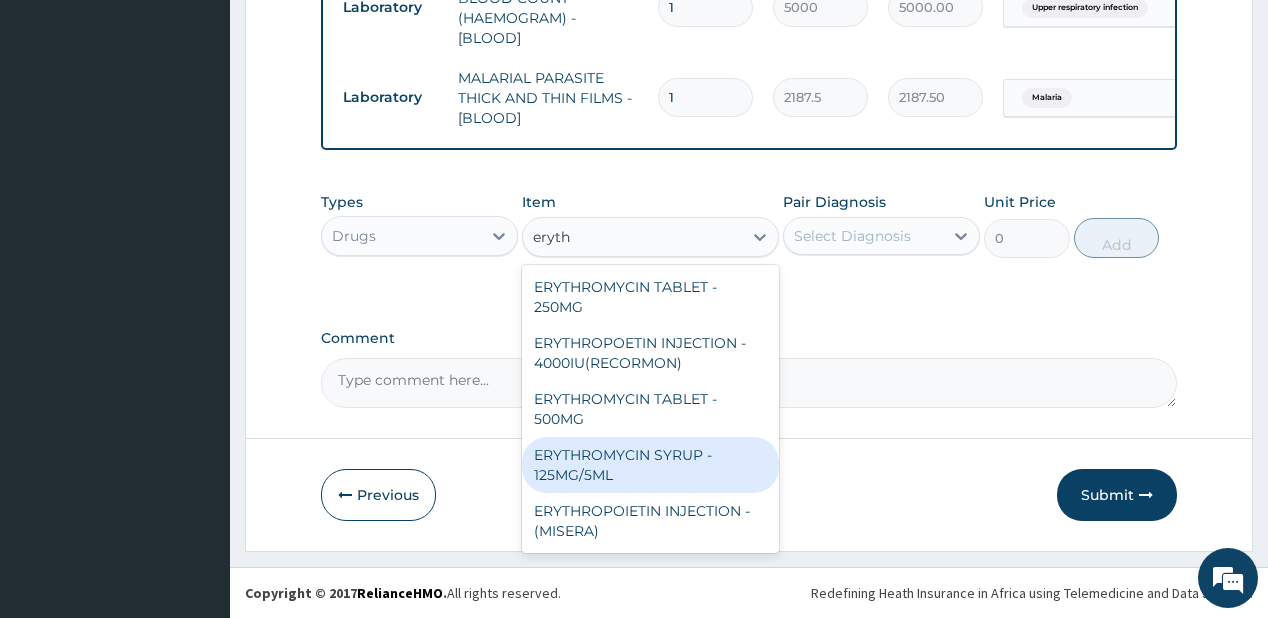 drag, startPoint x: 562, startPoint y: 473, endPoint x: 620, endPoint y: 432, distance: 71.02816 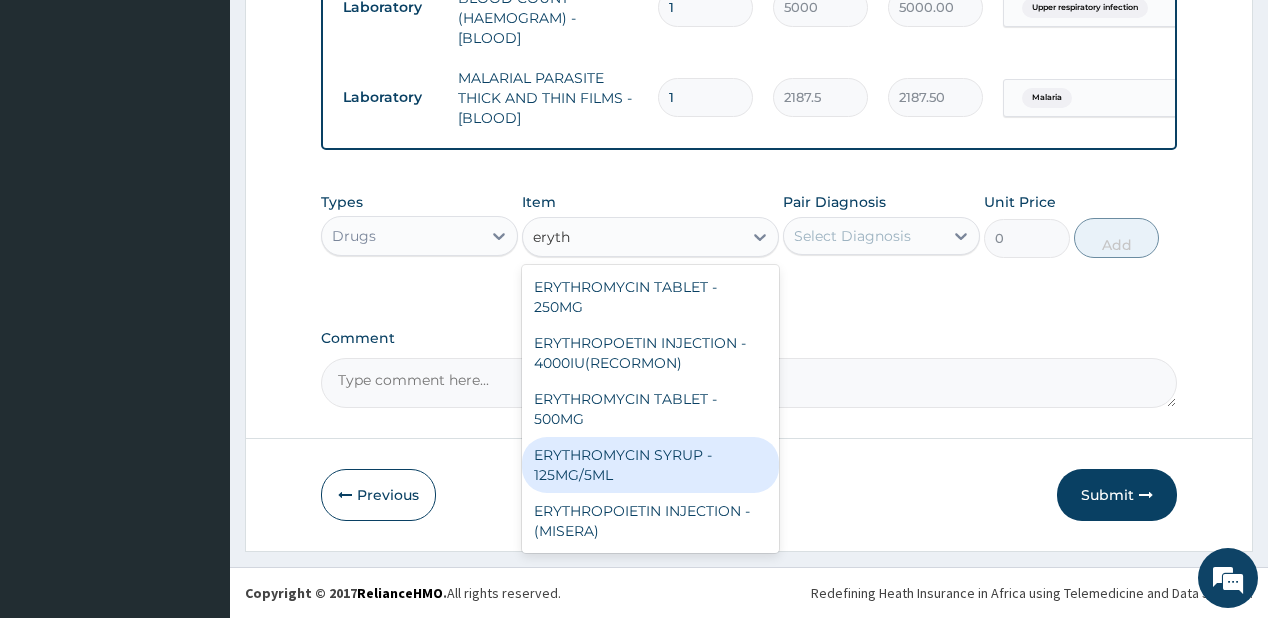 click on "ERYTHROMYCIN SYRUP - 125MG/5ML" at bounding box center [650, 465] 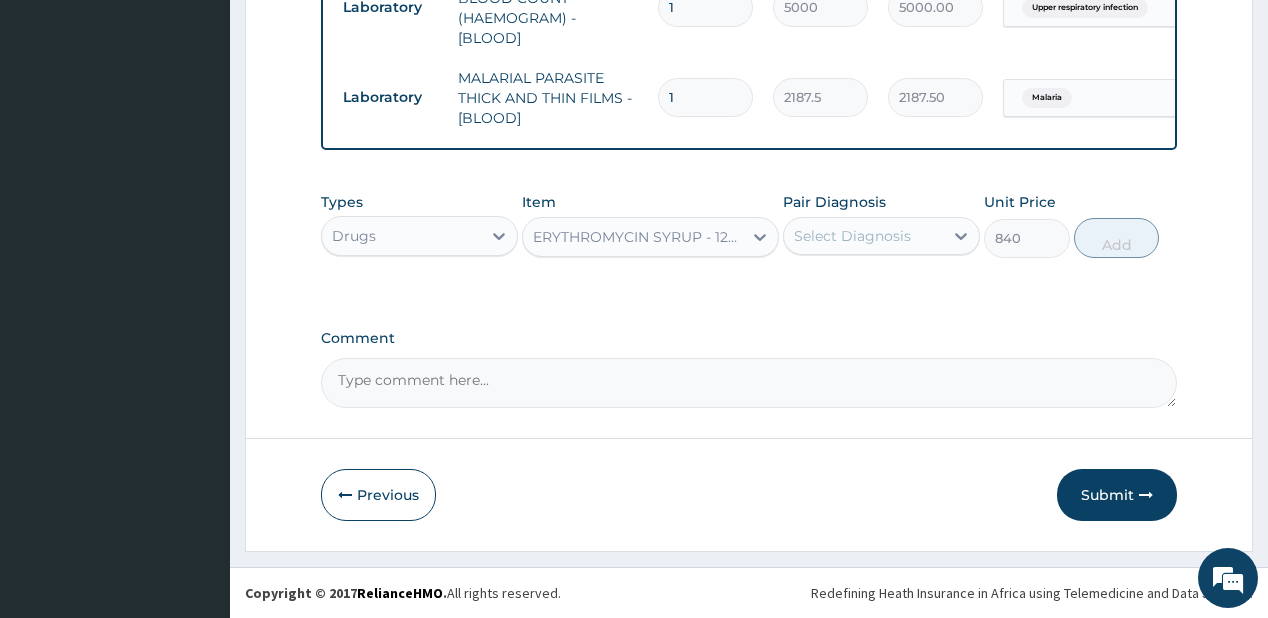 click on "Select Diagnosis" at bounding box center [852, 236] 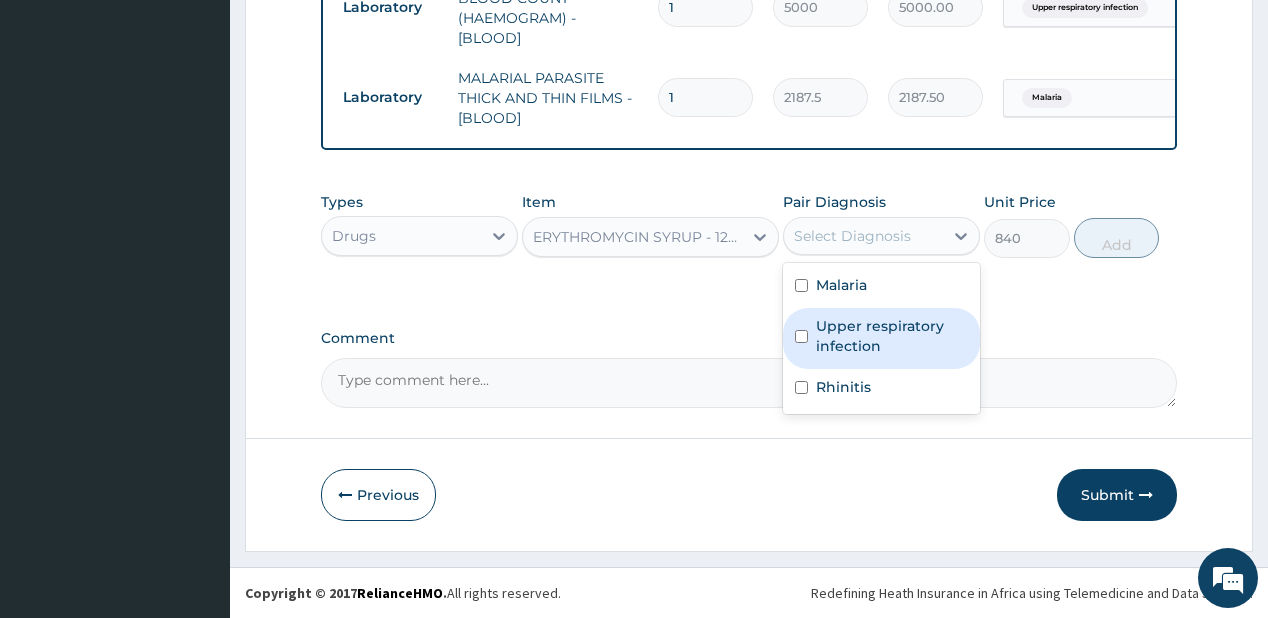 click on "Upper respiratory infection" at bounding box center (892, 336) 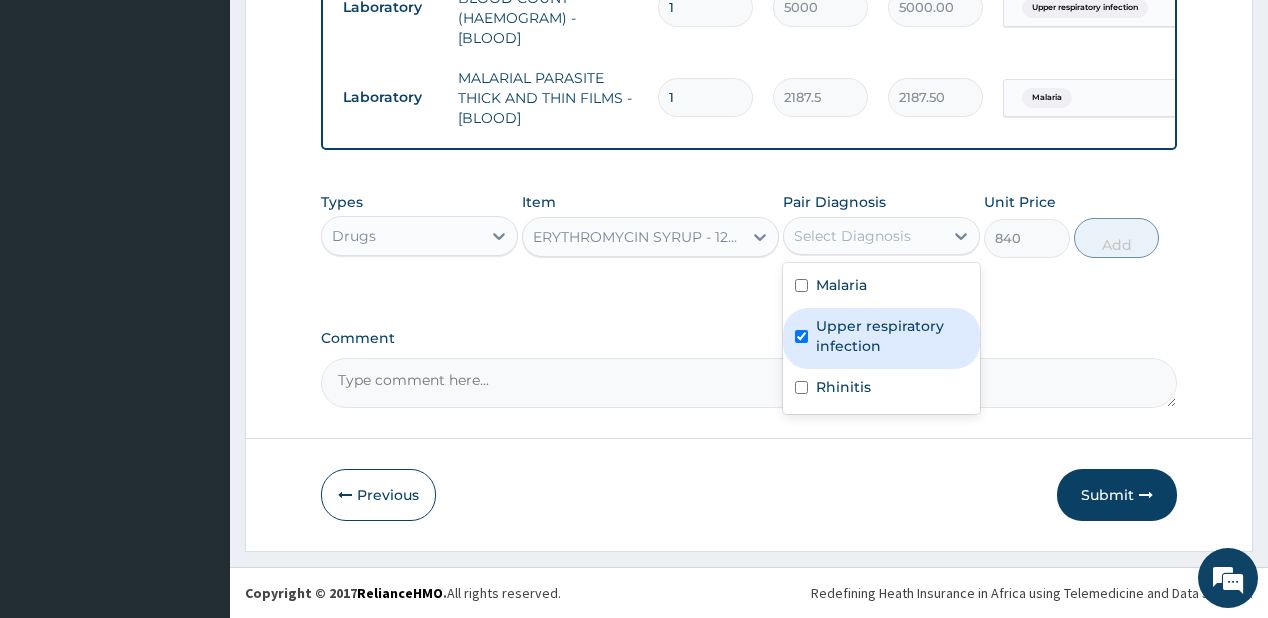 checkbox on "true" 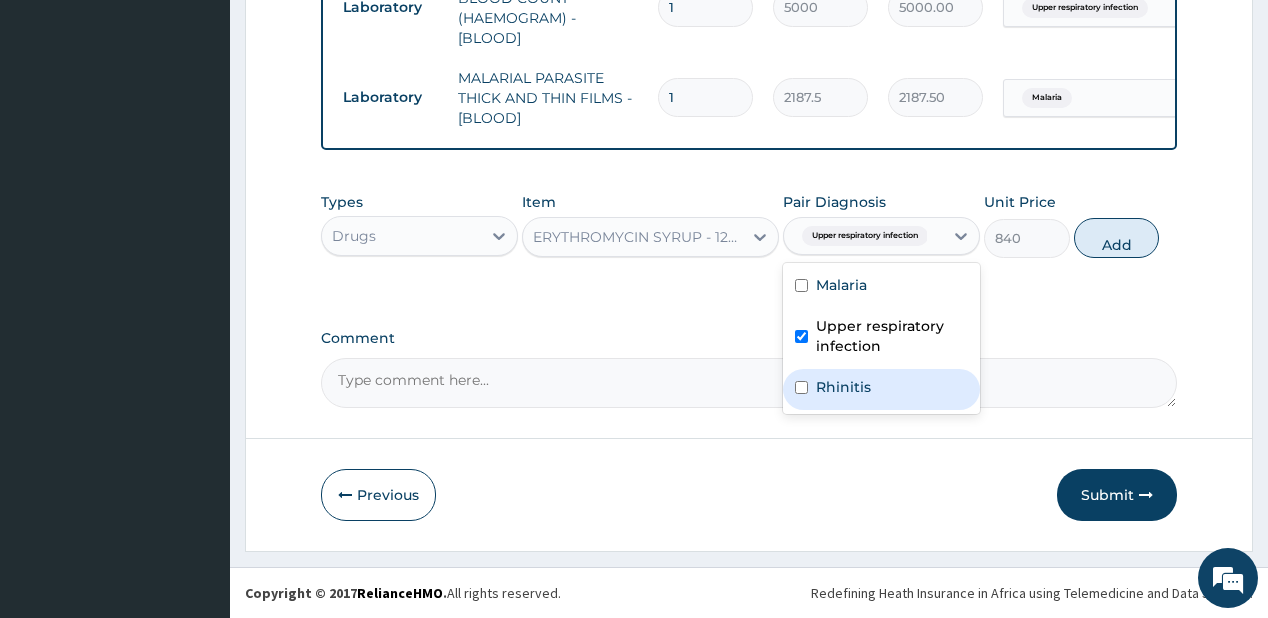 drag, startPoint x: 828, startPoint y: 388, endPoint x: 1026, endPoint y: 274, distance: 228.47319 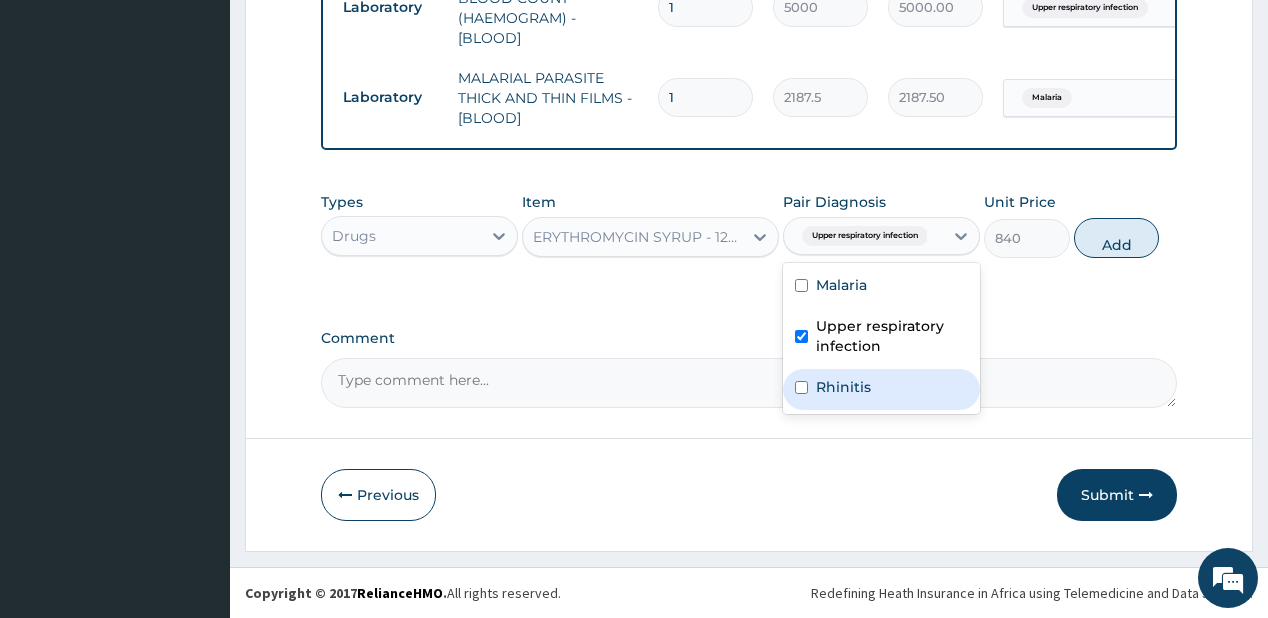 click on "Rhinitis" at bounding box center [881, 389] 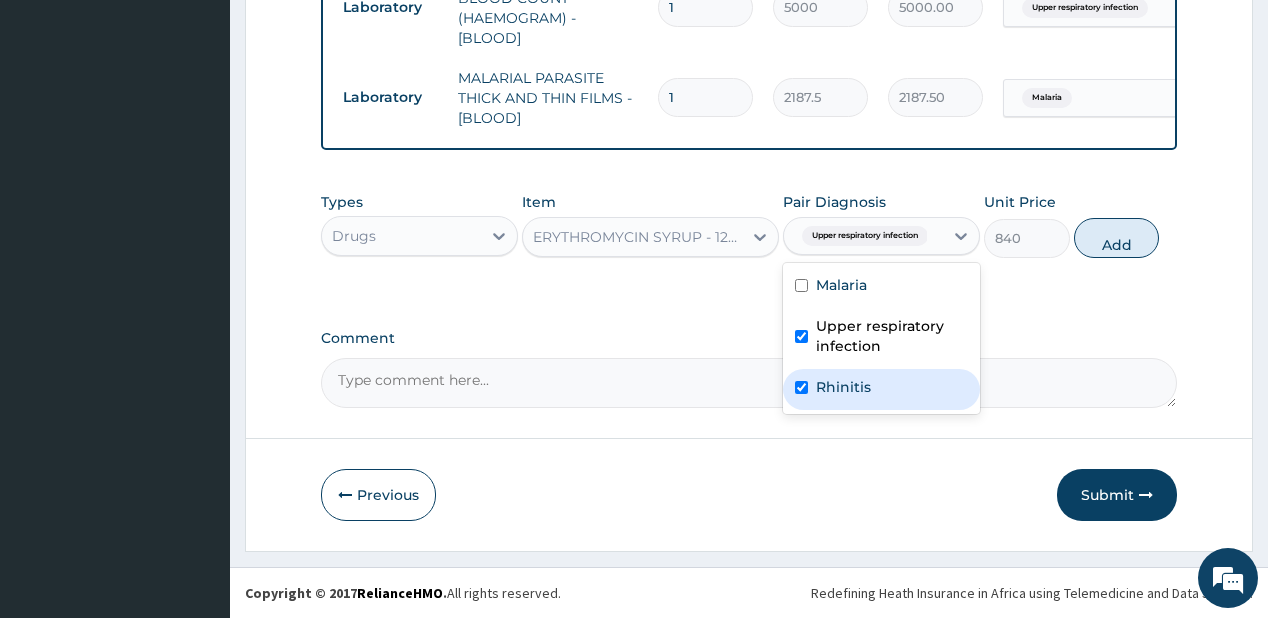checkbox on "true" 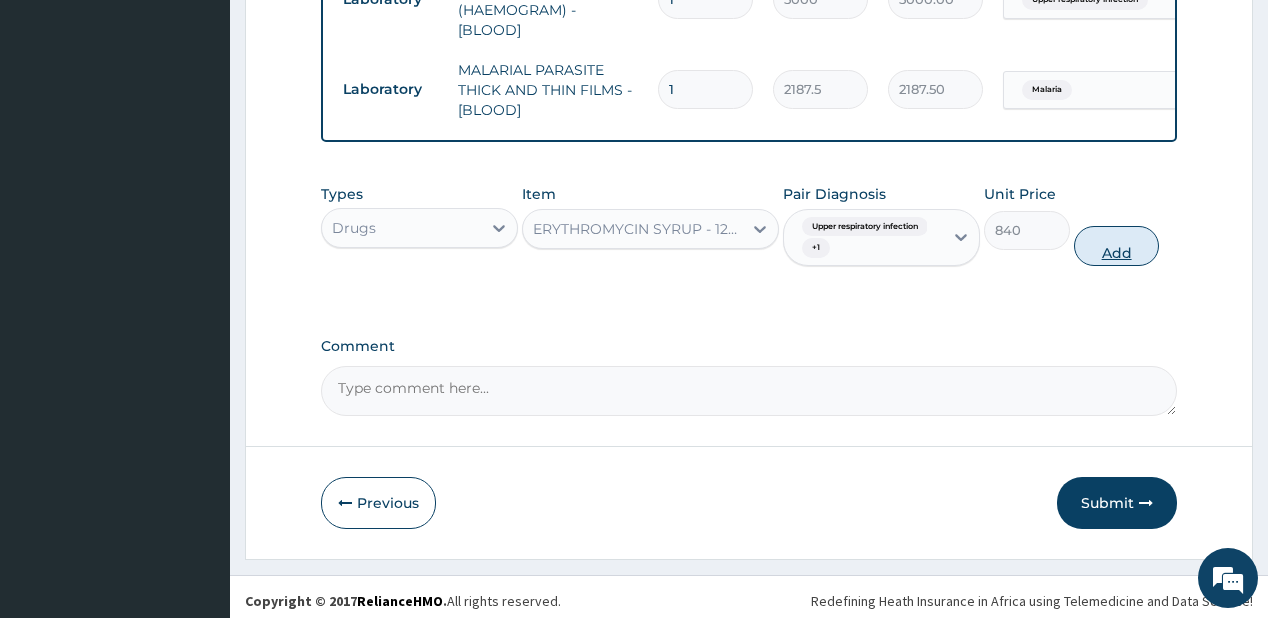 click on "Add" at bounding box center [1117, 246] 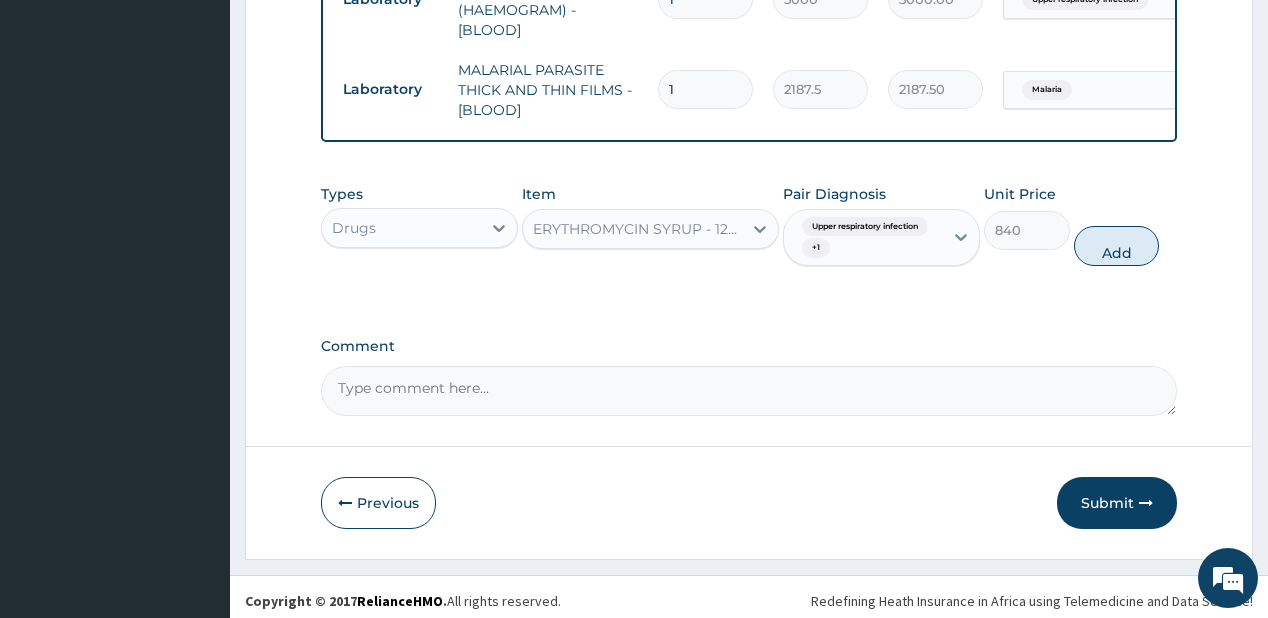 type on "0" 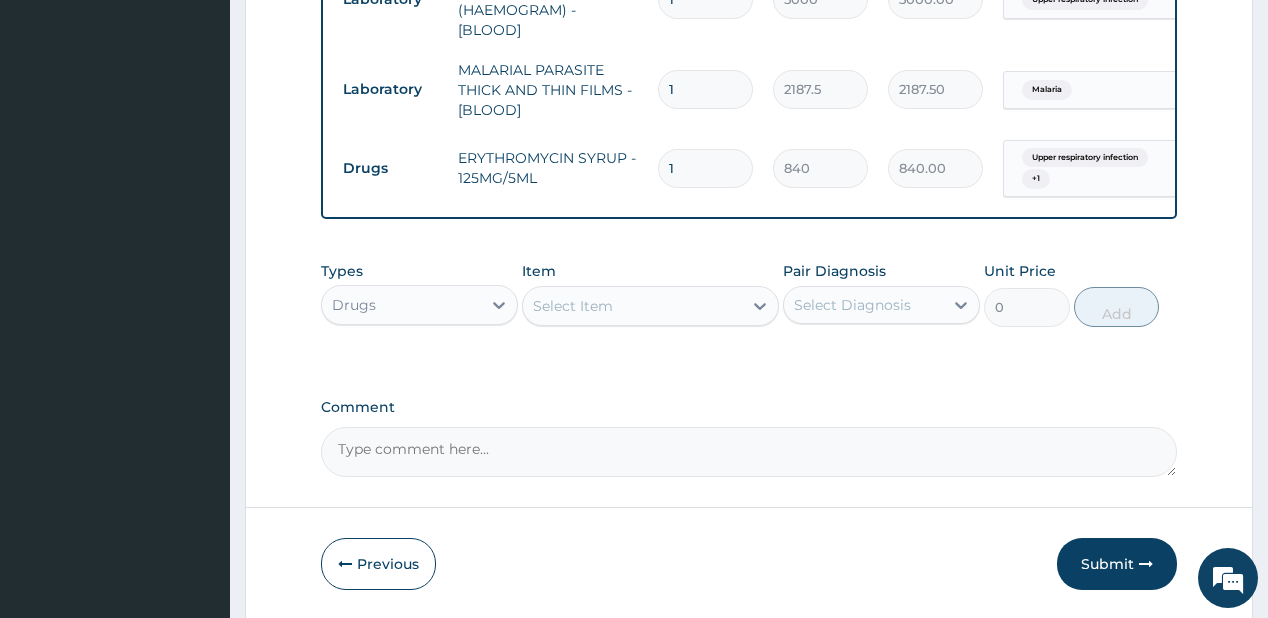 click on "Select Item" at bounding box center (632, 306) 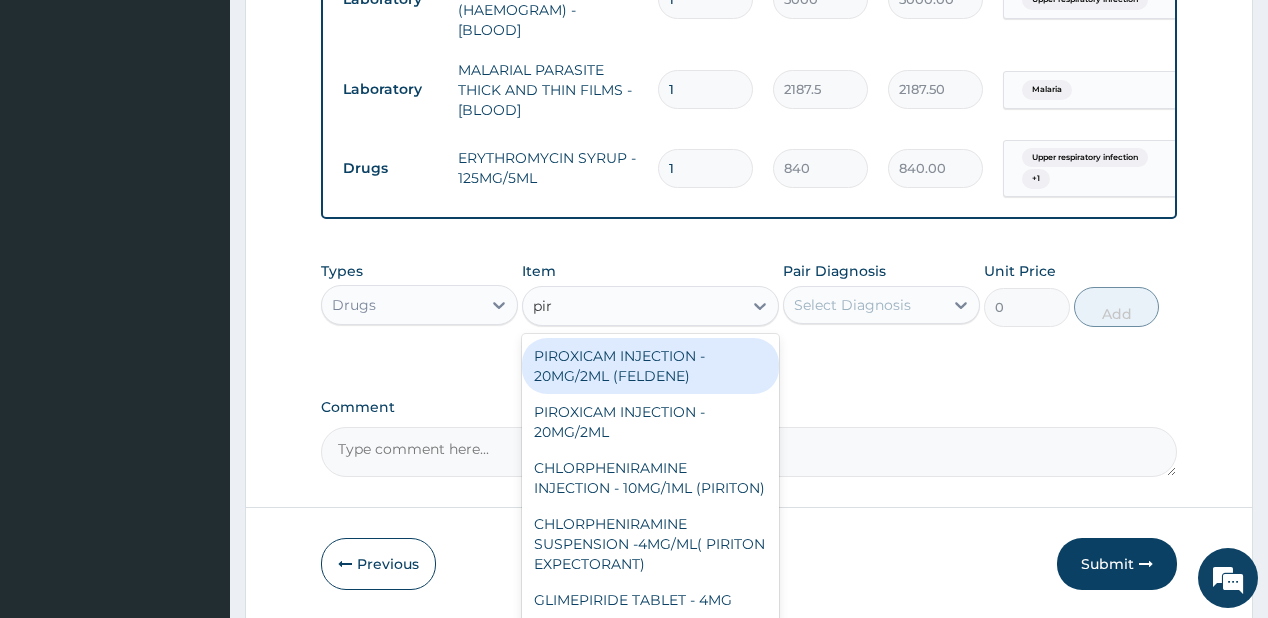 type on "piri" 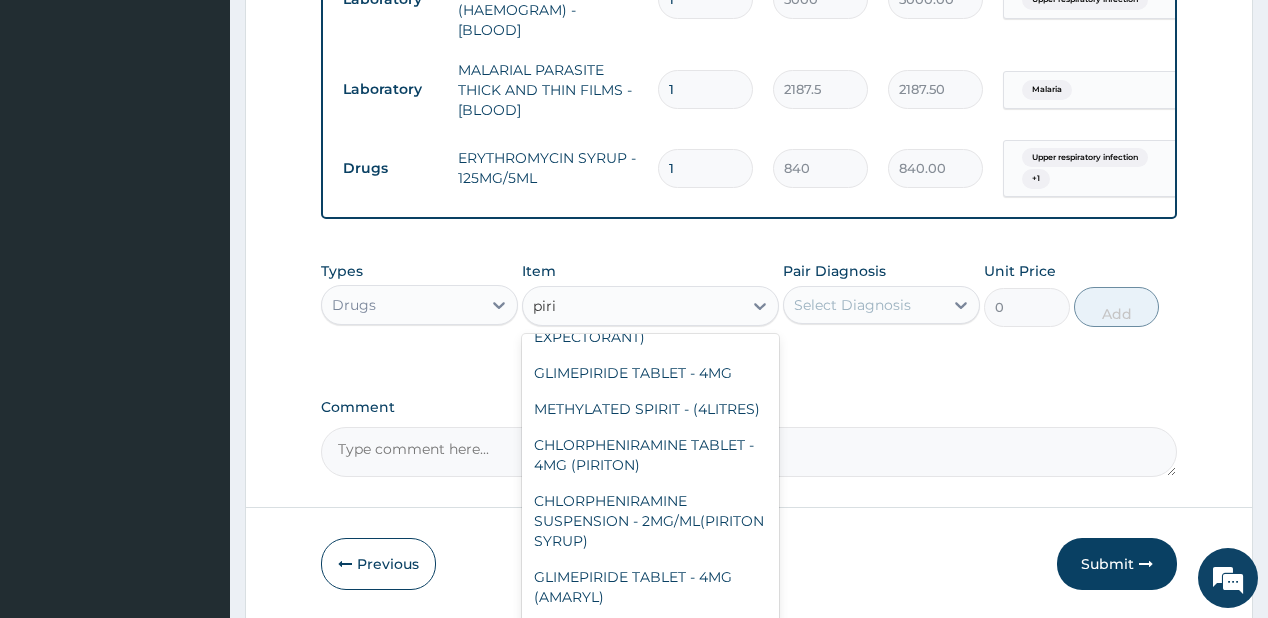 scroll, scrollTop: 160, scrollLeft: 0, axis: vertical 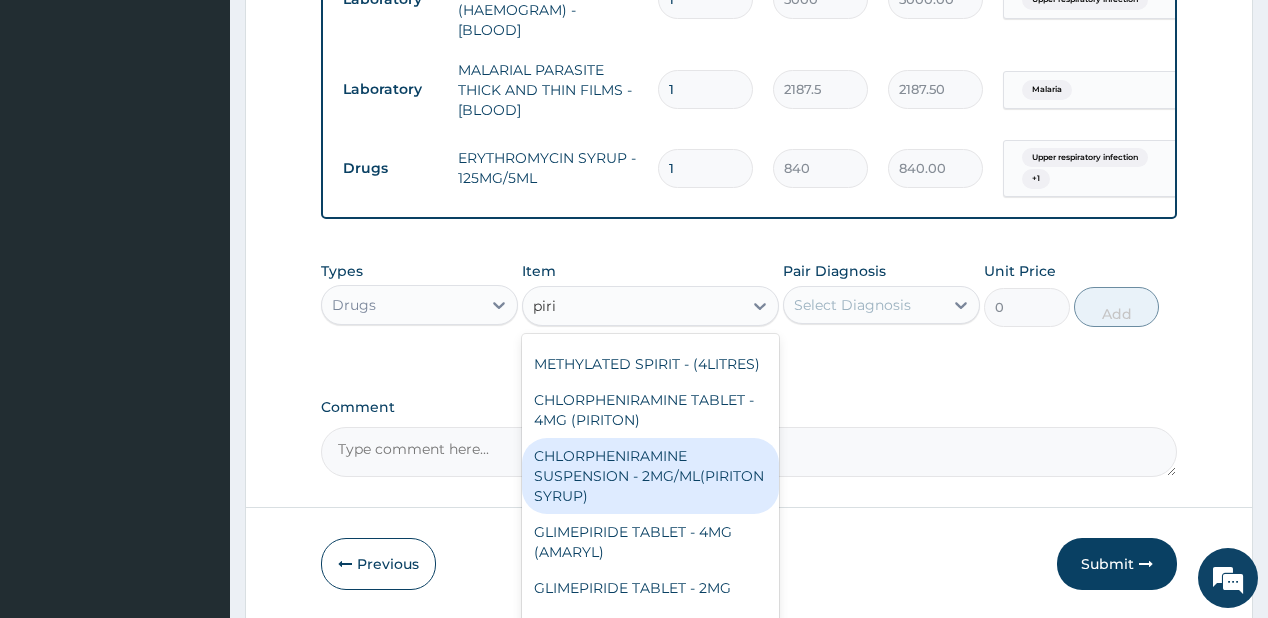 click on "CHLORPHENIRAMINE SUSPENSION - 2MG/ML(PIRITON SYRUP)" at bounding box center (650, 476) 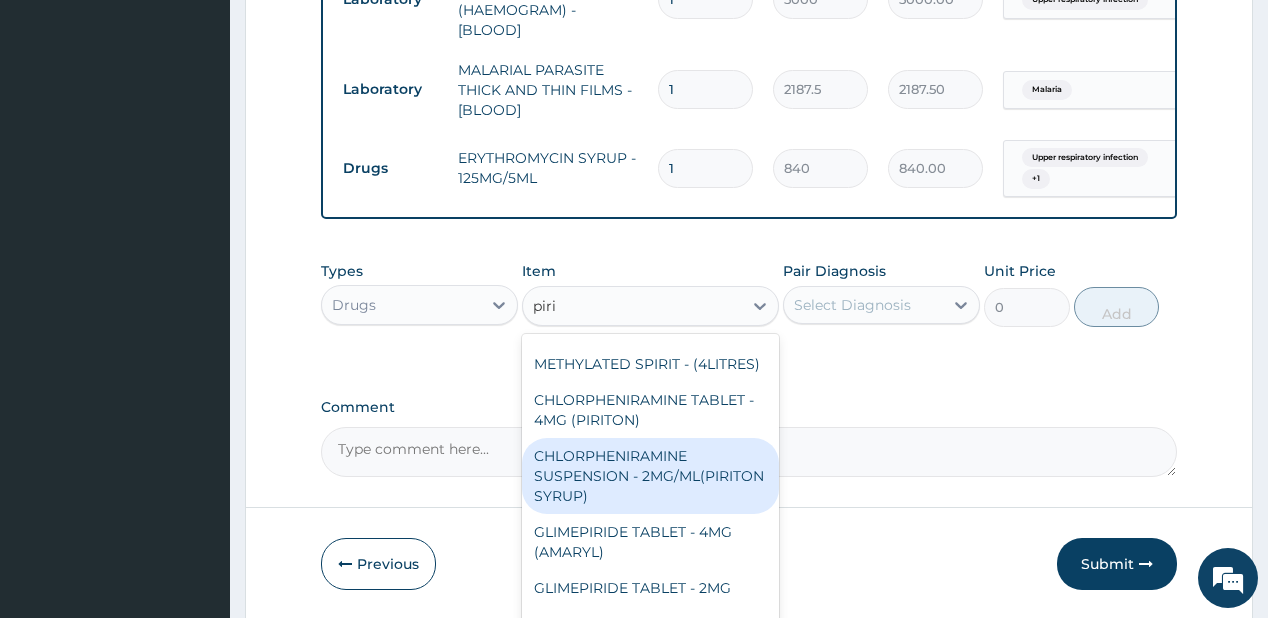 type 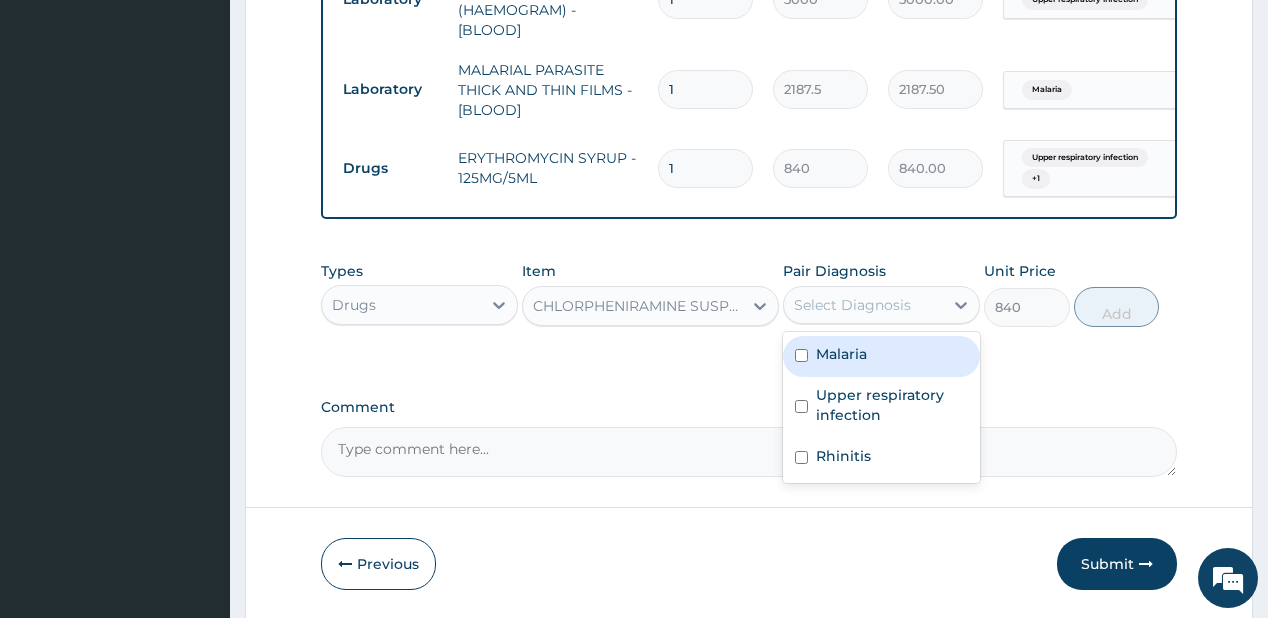 click on "Select Diagnosis" at bounding box center (852, 305) 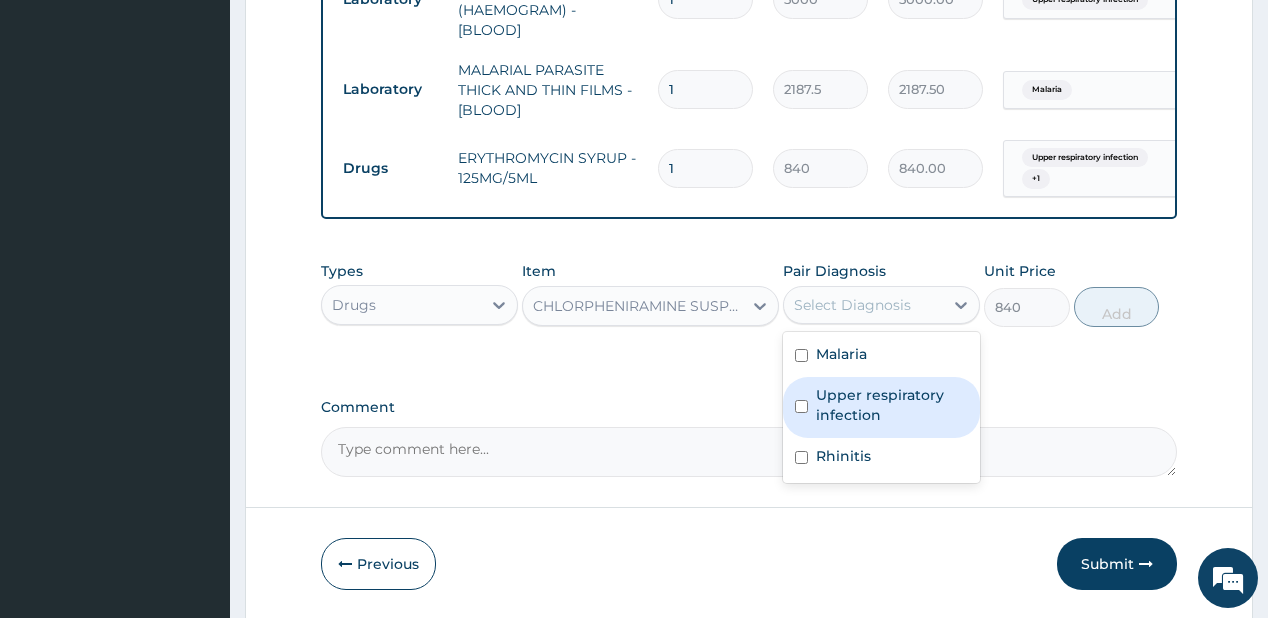 click on "Upper respiratory infection" at bounding box center [892, 405] 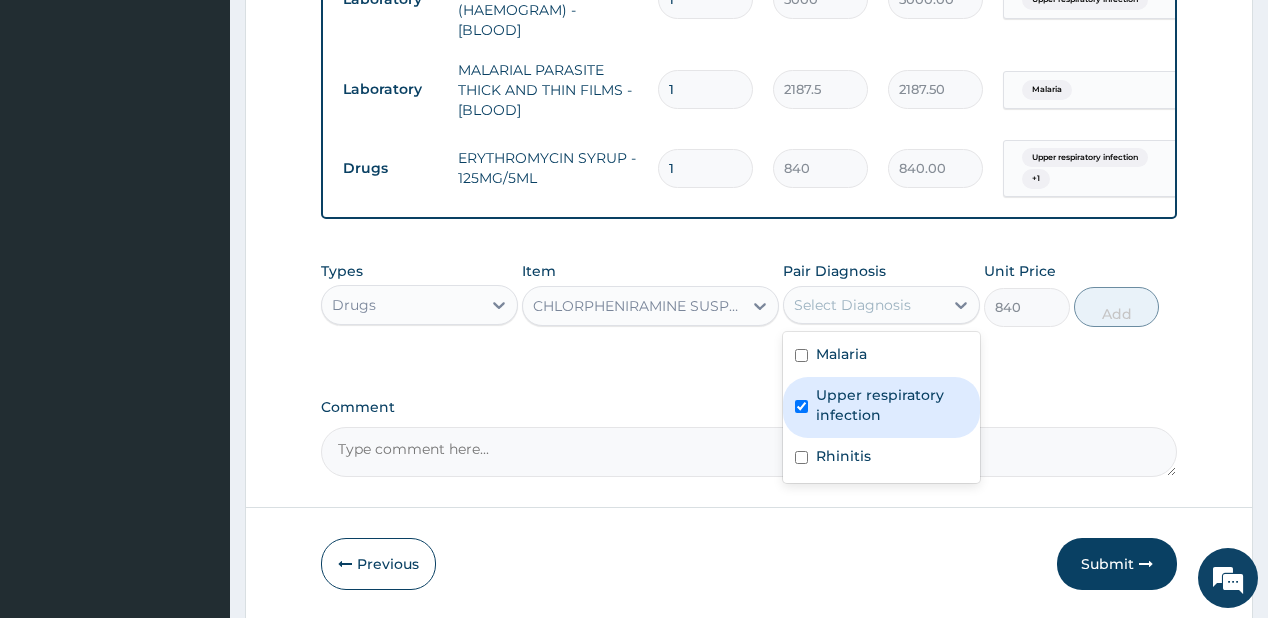 checkbox on "true" 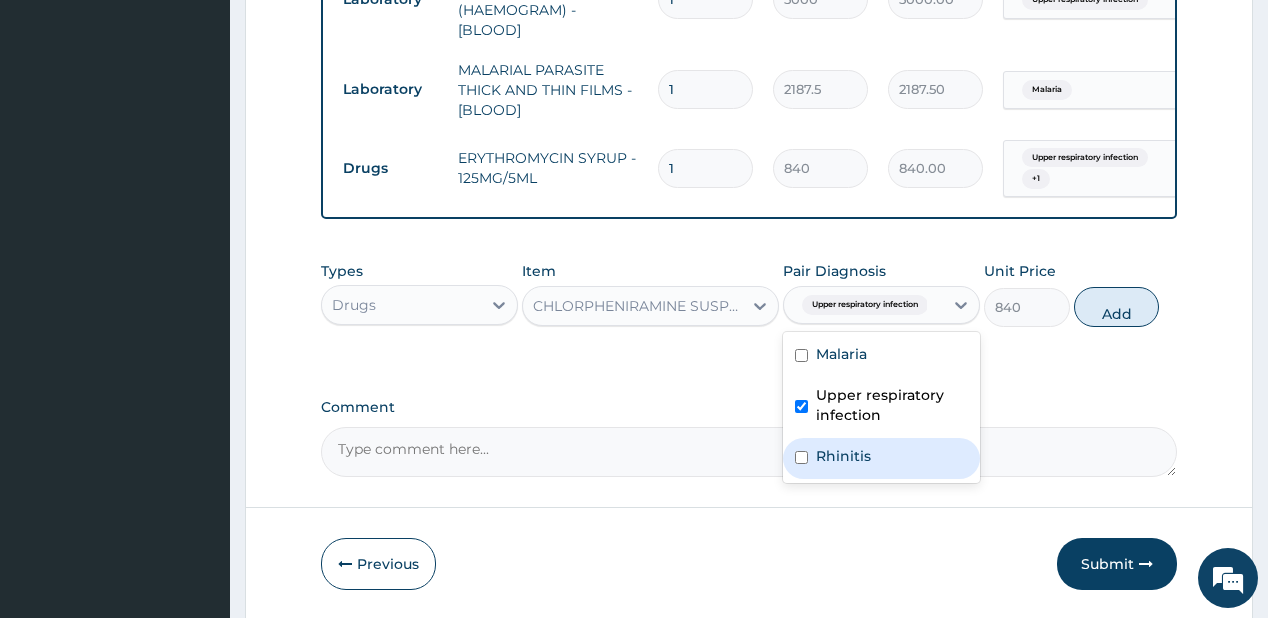 drag, startPoint x: 826, startPoint y: 456, endPoint x: 1097, endPoint y: 369, distance: 284.62256 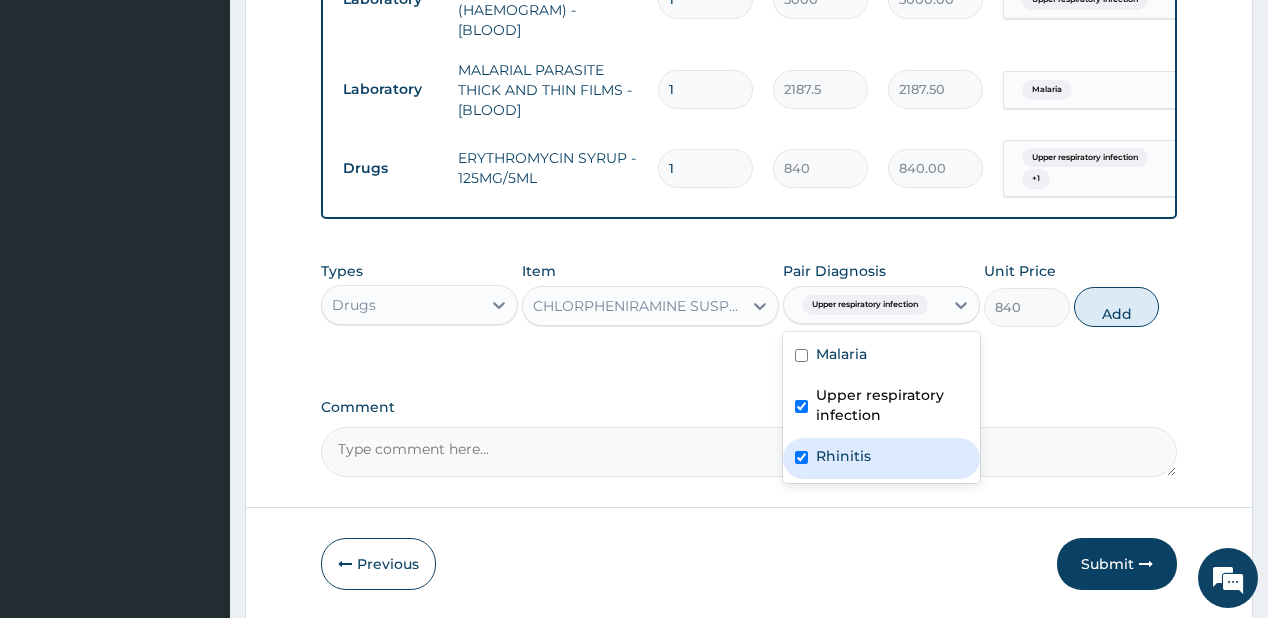 checkbox on "true" 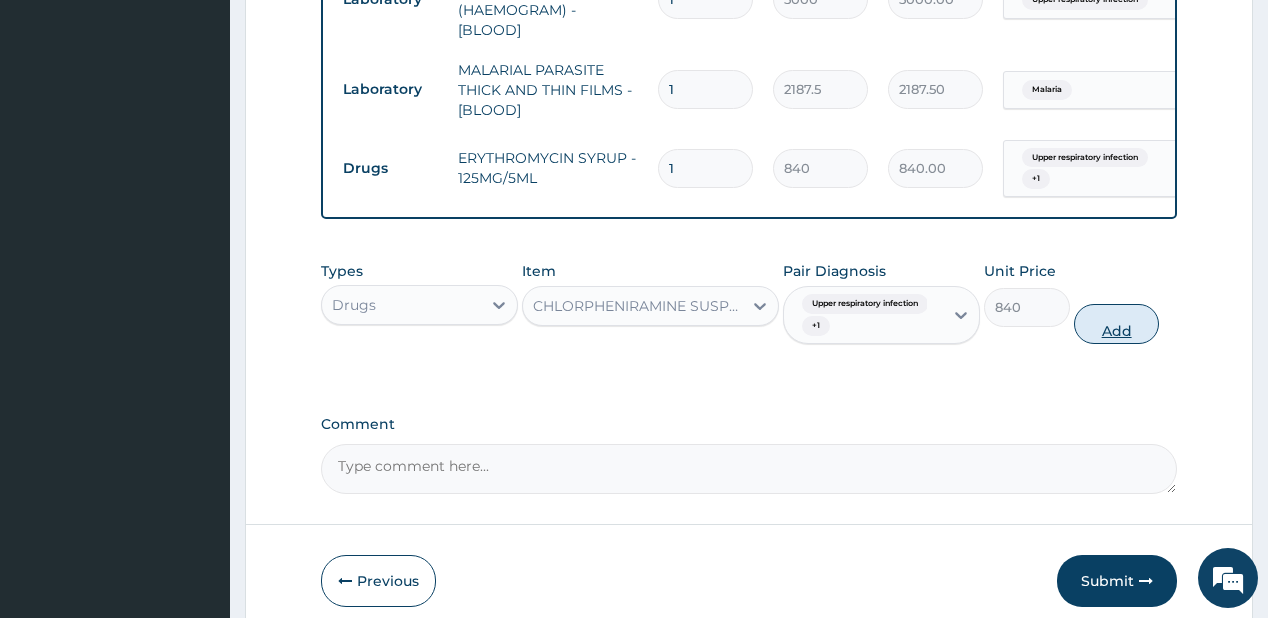 click on "Add" at bounding box center (1117, 324) 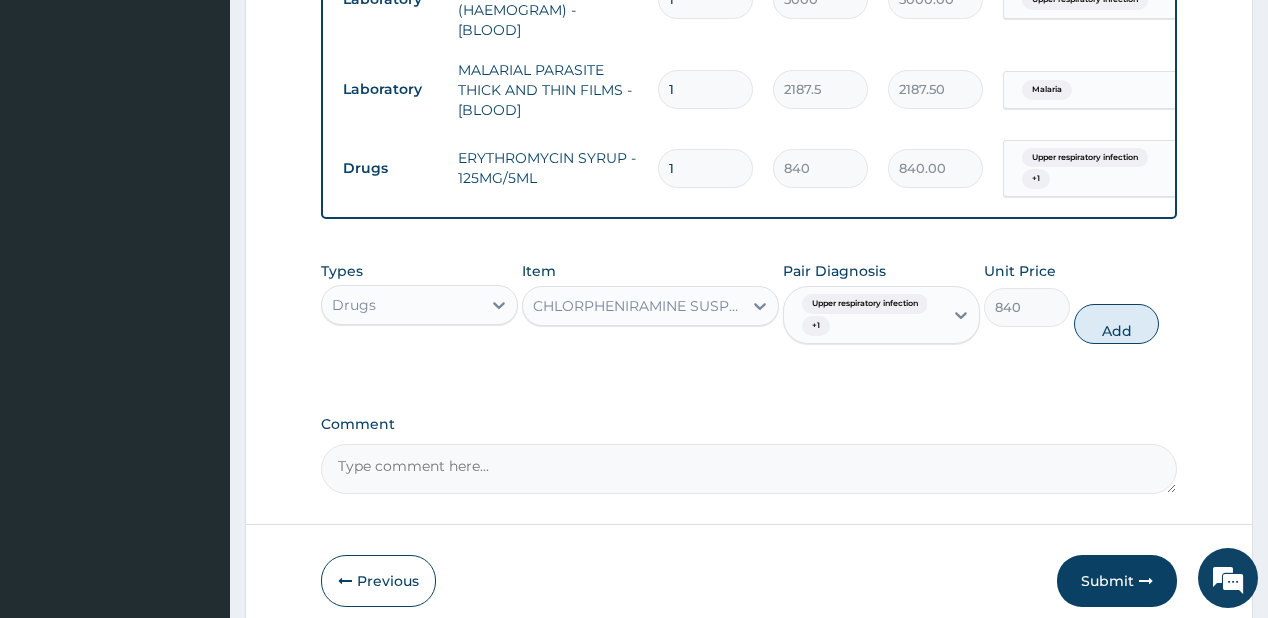 type on "0" 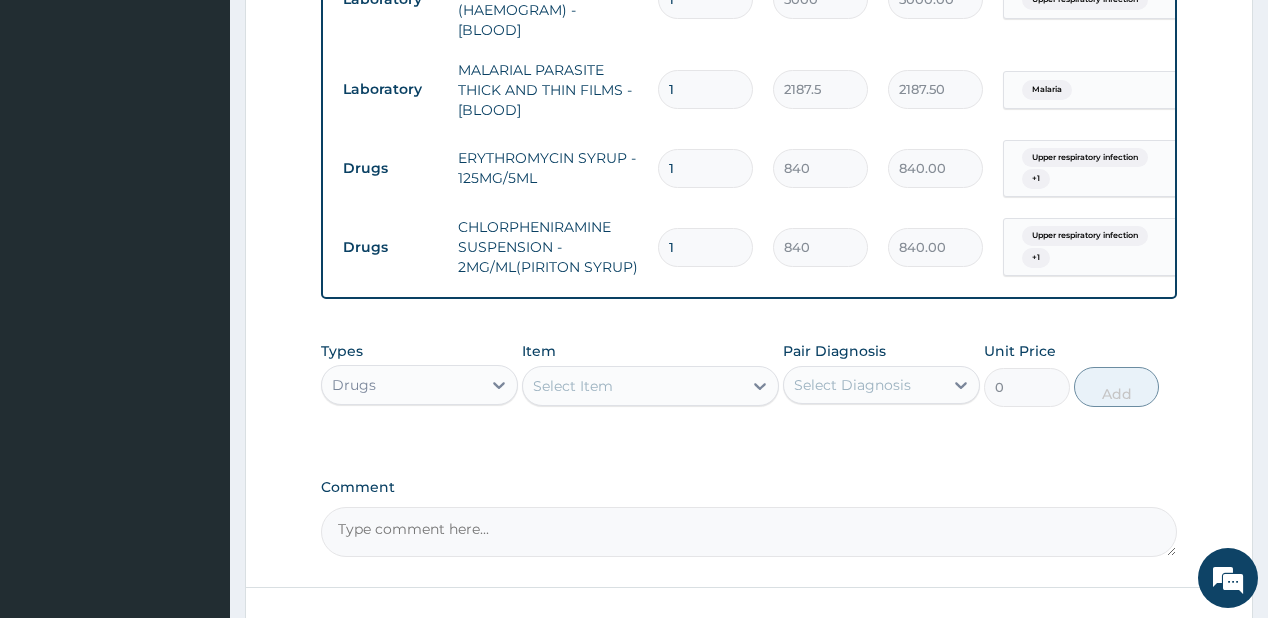 click on "Select Item" at bounding box center [632, 386] 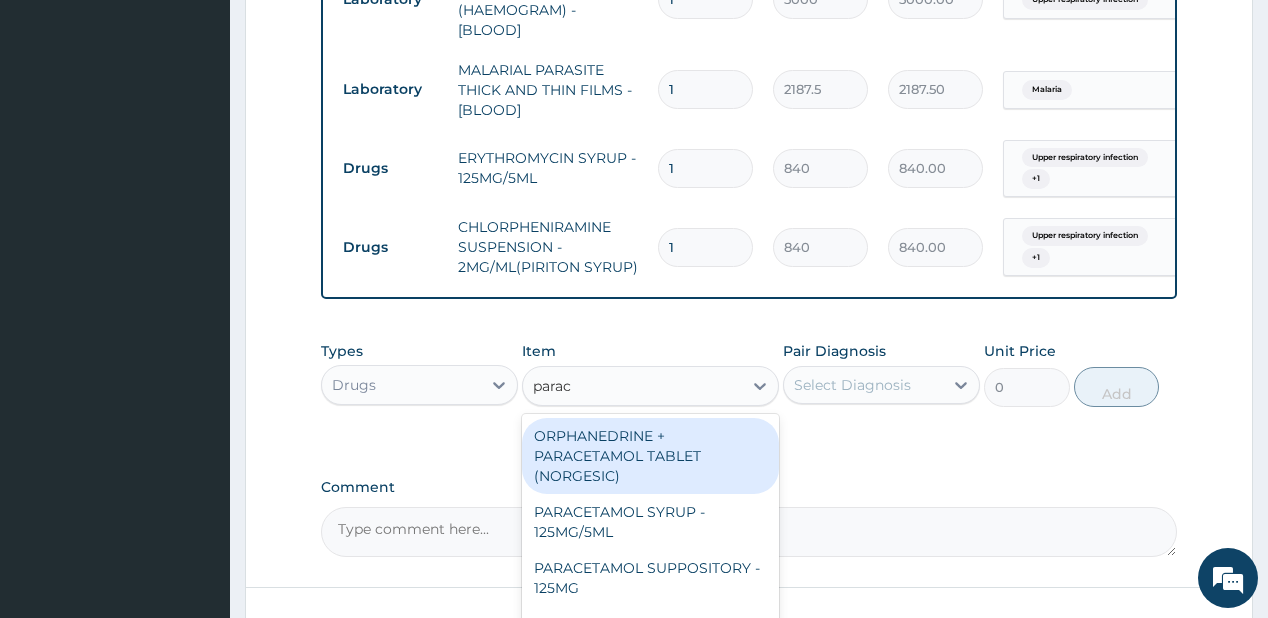 type on "parace" 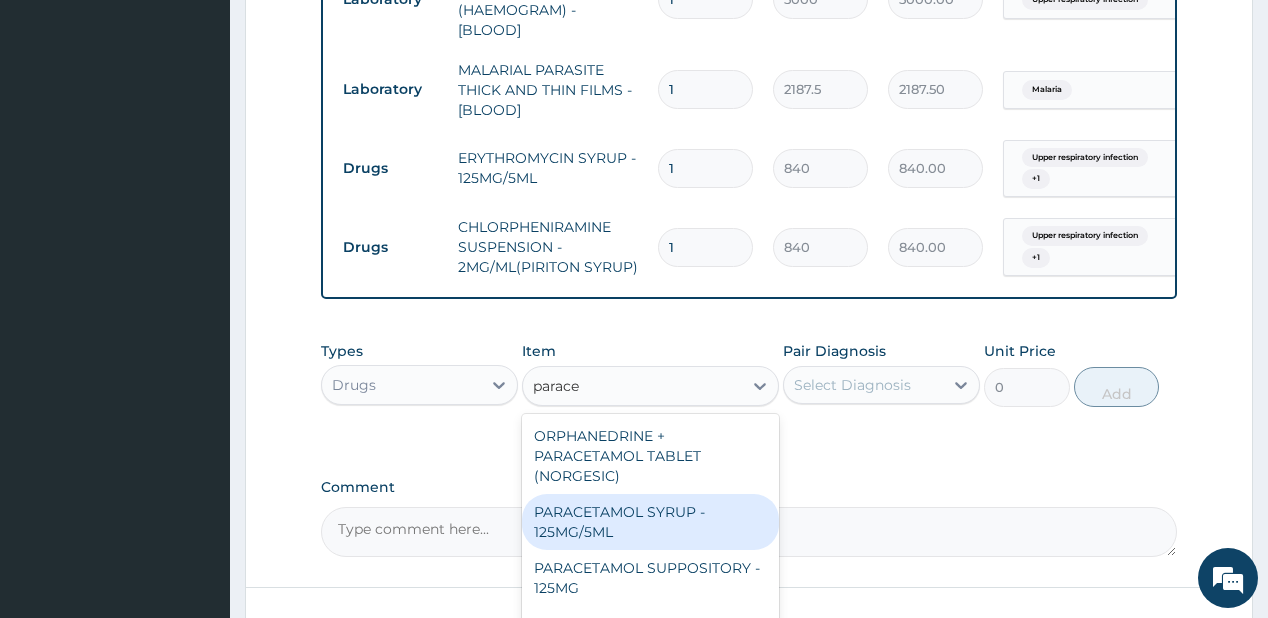 drag, startPoint x: 551, startPoint y: 536, endPoint x: 739, endPoint y: 443, distance: 209.74509 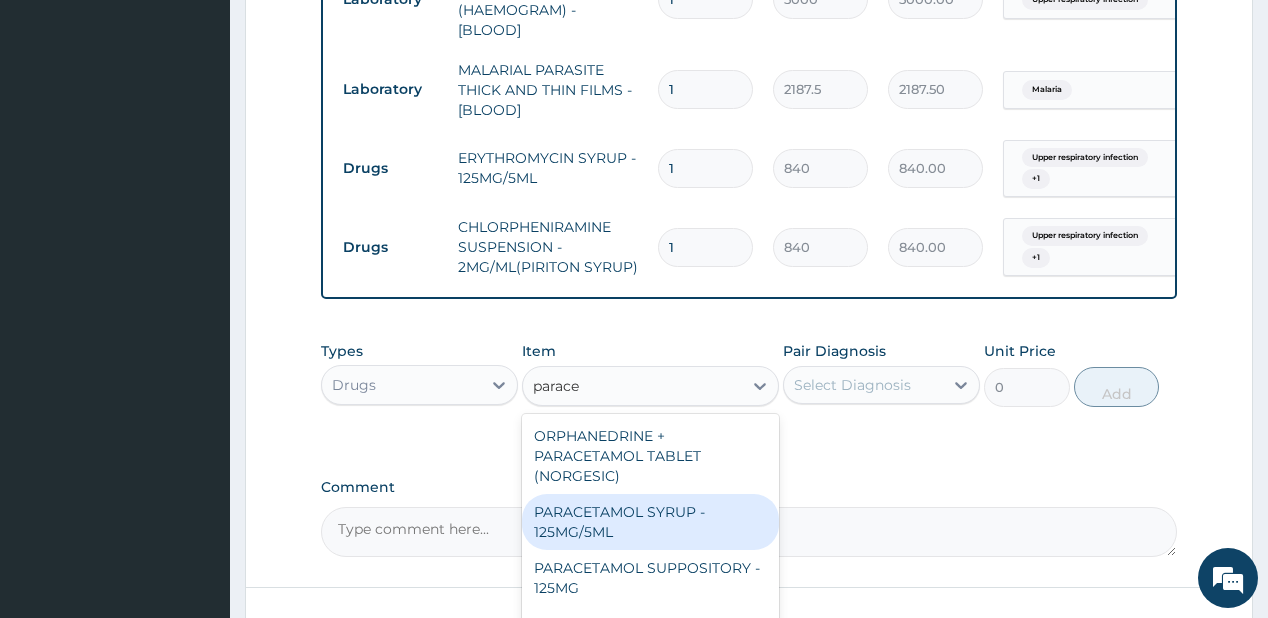 click on "PARACETAMOL SYRUP - 125MG/5ML" at bounding box center [650, 522] 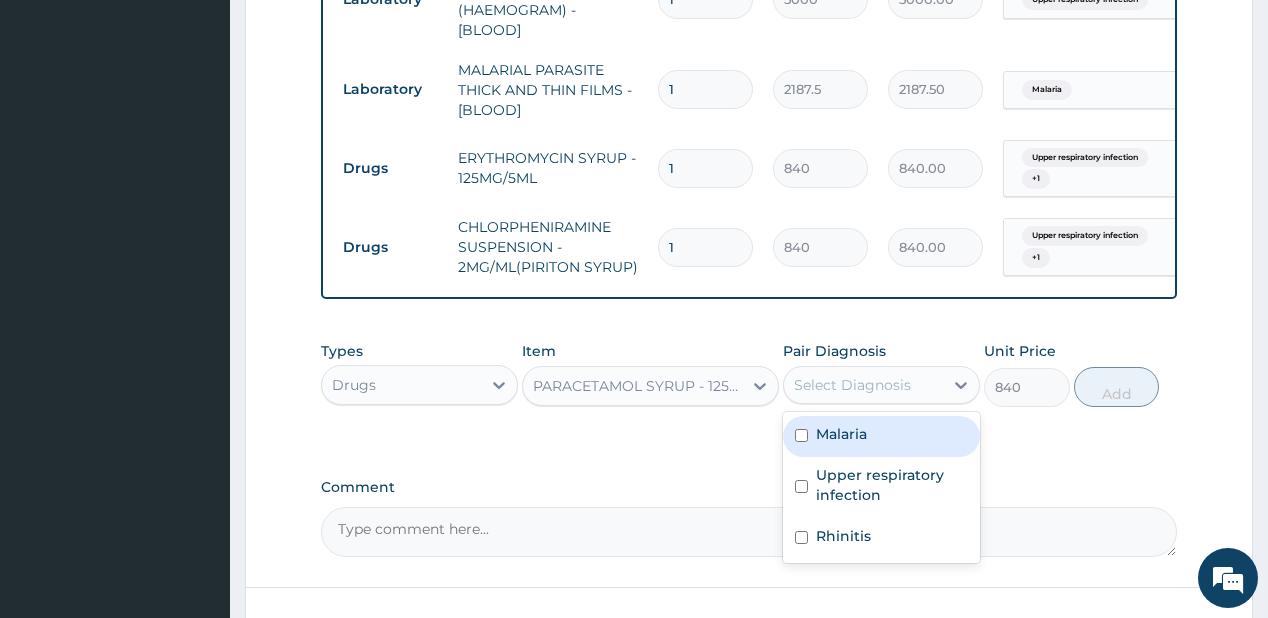 click on "Select Diagnosis" at bounding box center (852, 385) 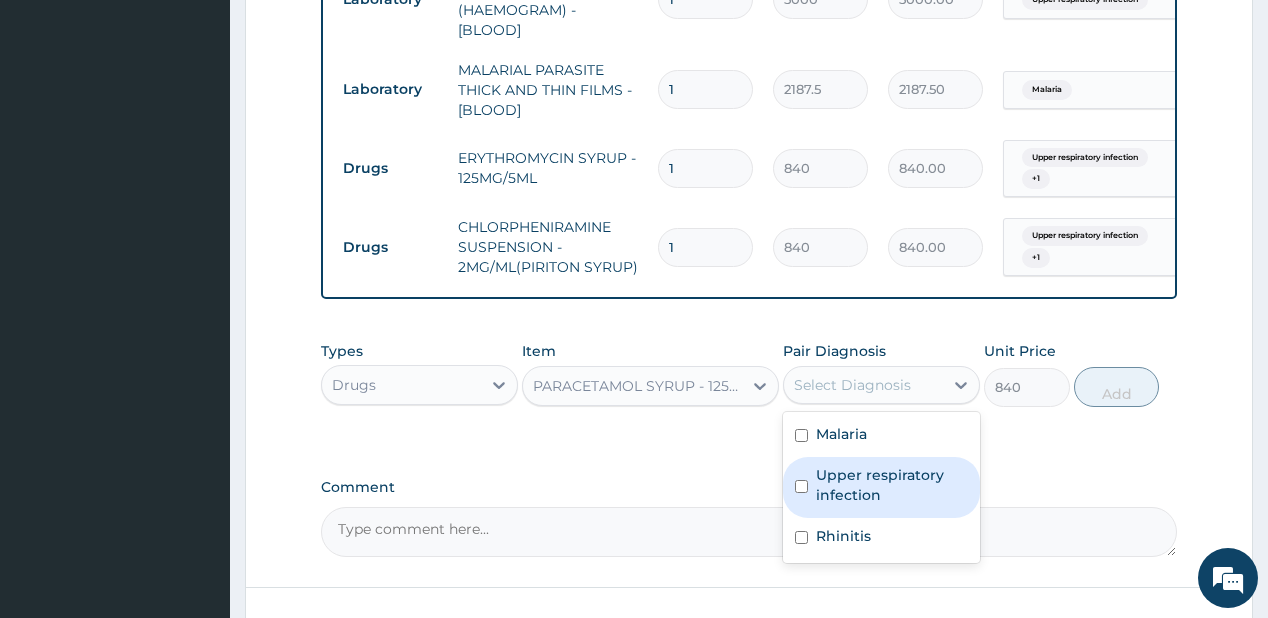 drag, startPoint x: 856, startPoint y: 488, endPoint x: 852, endPoint y: 504, distance: 16.492422 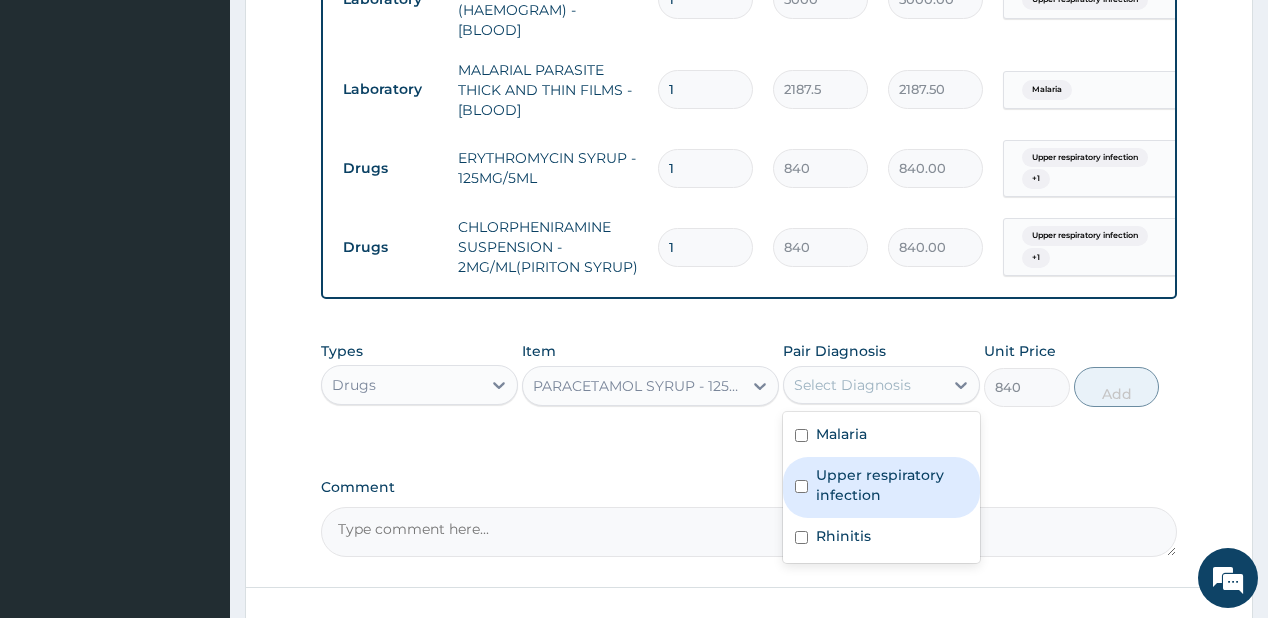 click on "Upper respiratory infection" at bounding box center (892, 485) 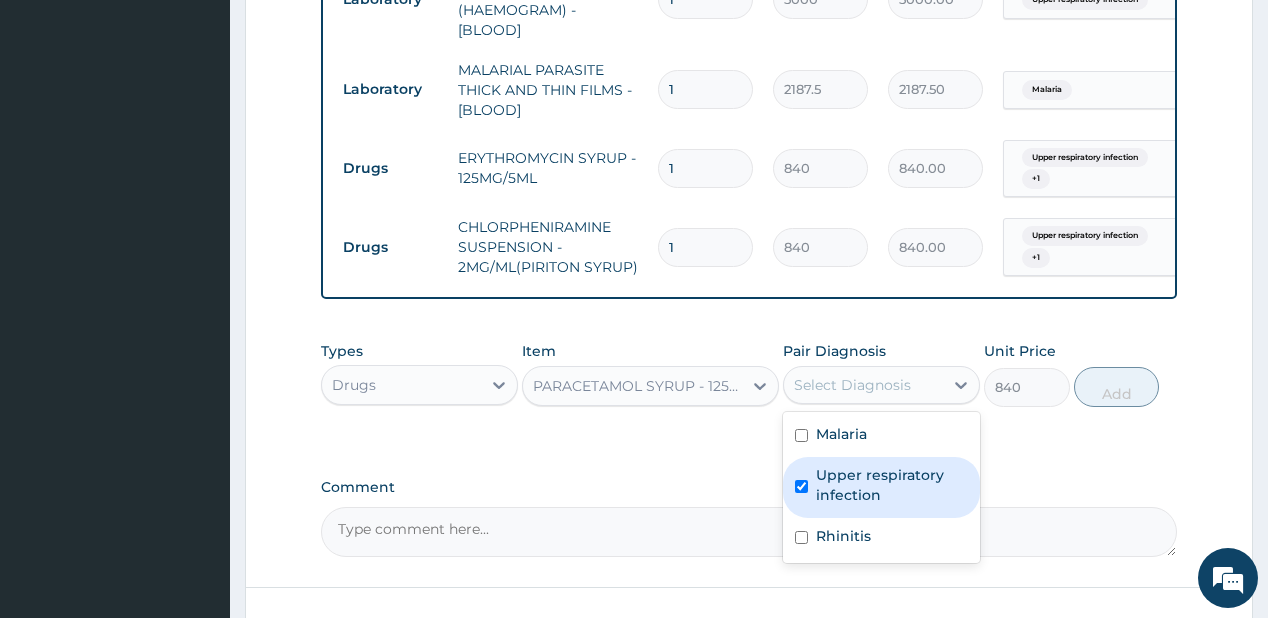checkbox on "true" 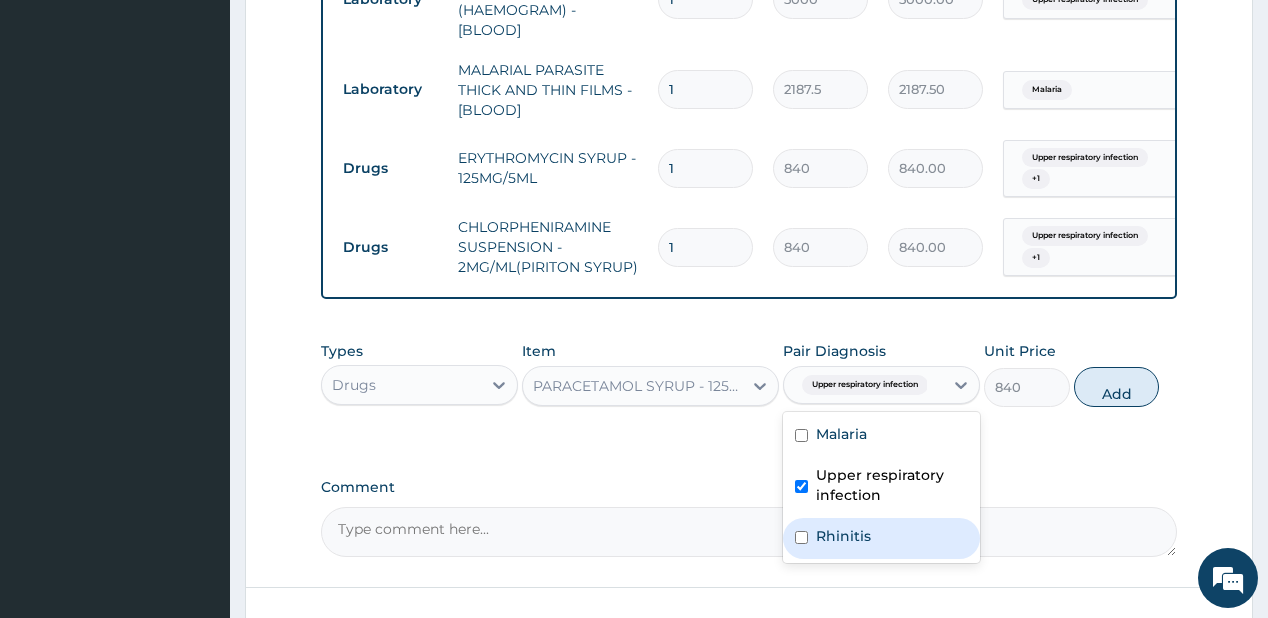 drag, startPoint x: 828, startPoint y: 542, endPoint x: 1040, endPoint y: 396, distance: 257.4102 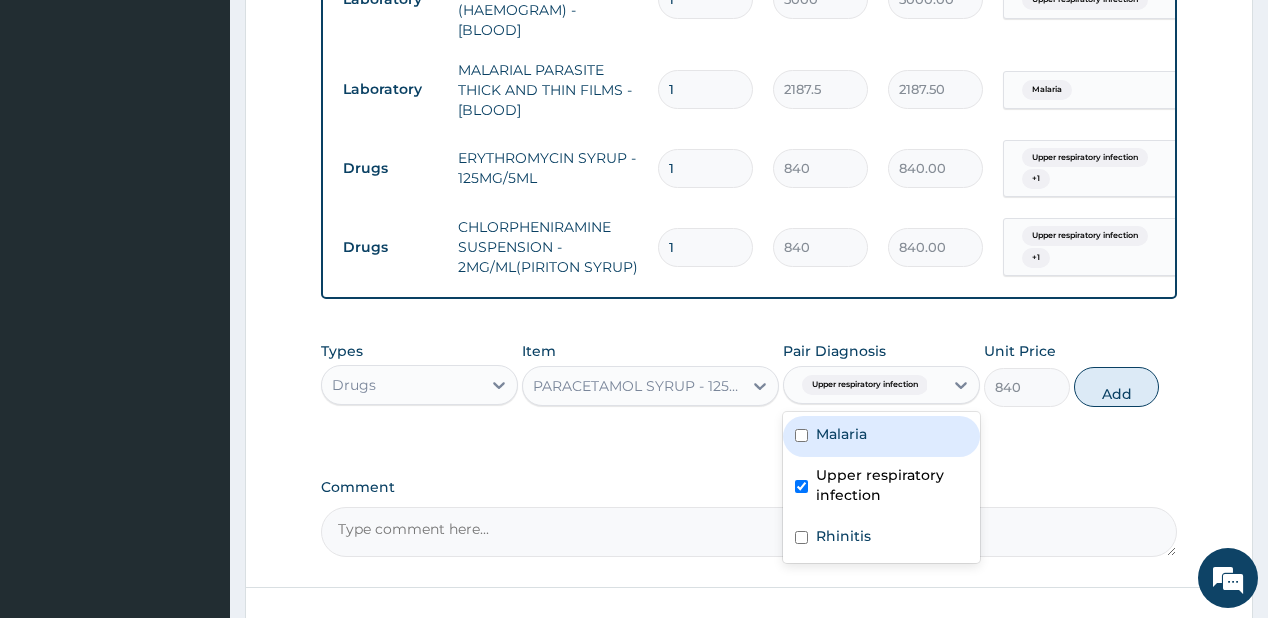 drag, startPoint x: 1108, startPoint y: 387, endPoint x: 832, endPoint y: 390, distance: 276.0163 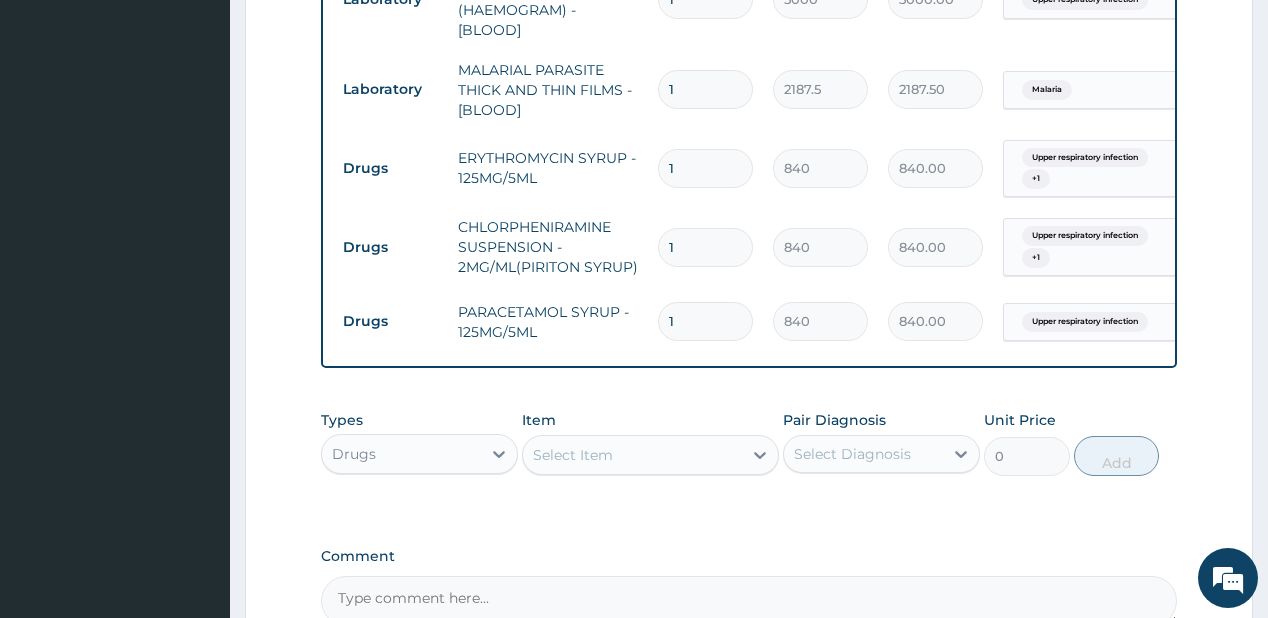 drag, startPoint x: 611, startPoint y: 463, endPoint x: 592, endPoint y: 452, distance: 21.954498 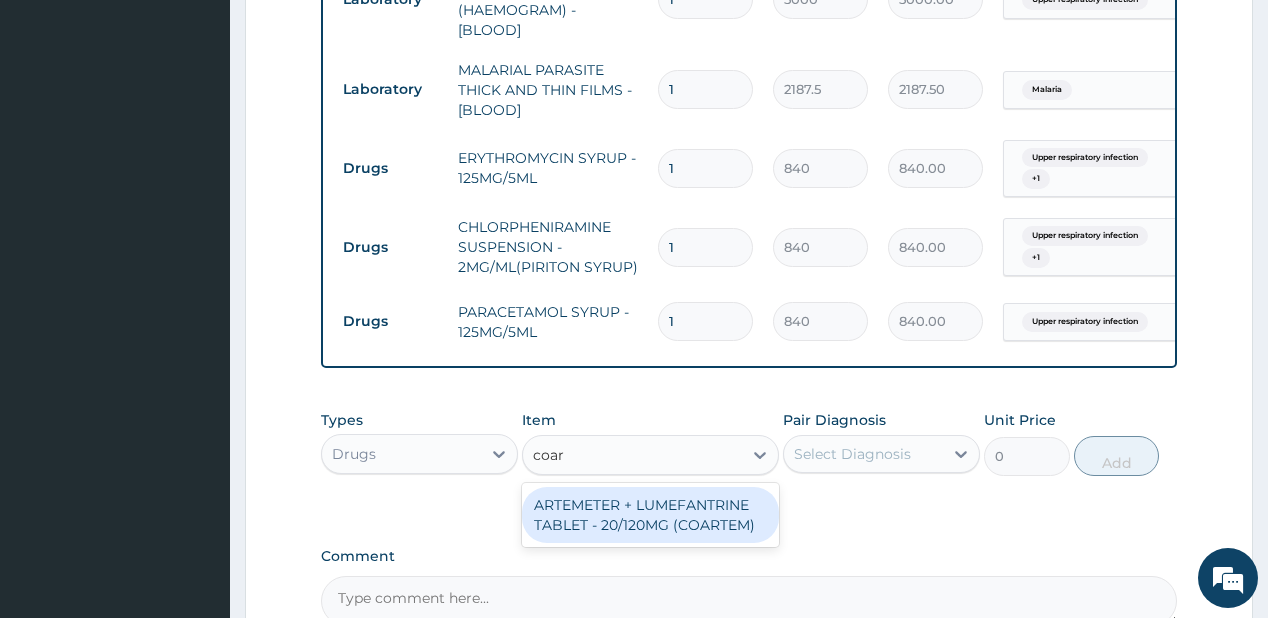 type on "coart" 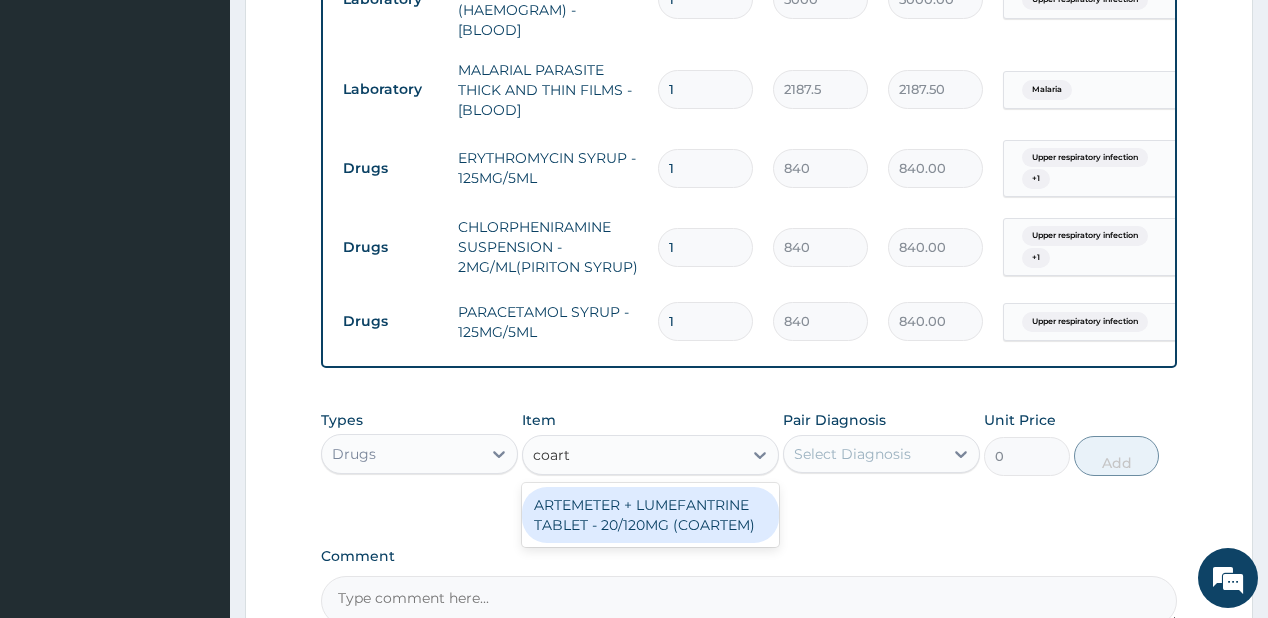 click on "ARTEMETER + LUMEFANTRINE TABLET - 20/120MG (COARTEM)" at bounding box center [650, 515] 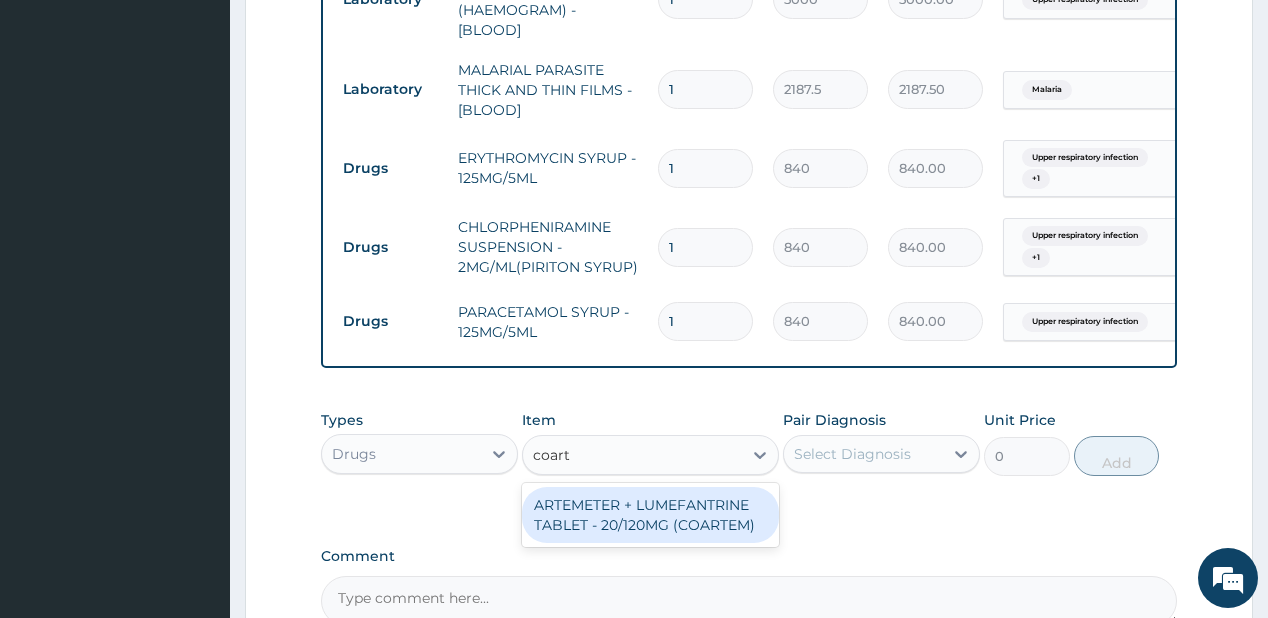 type 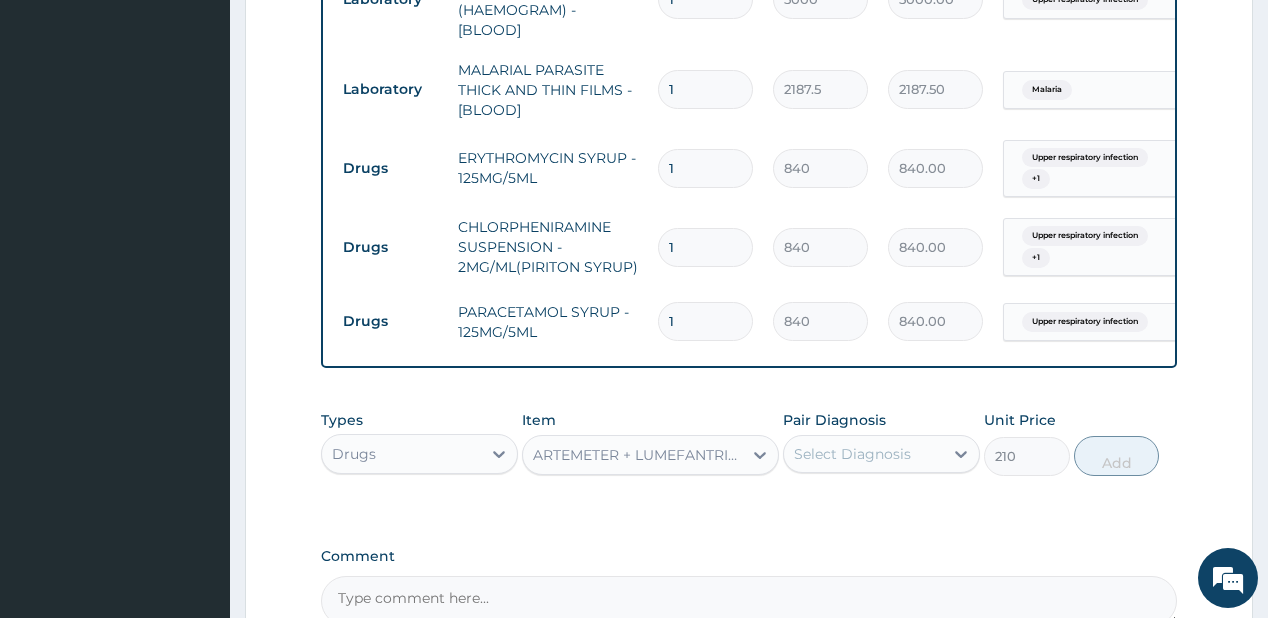 click on "Pair Diagnosis Select Diagnosis" at bounding box center (881, 443) 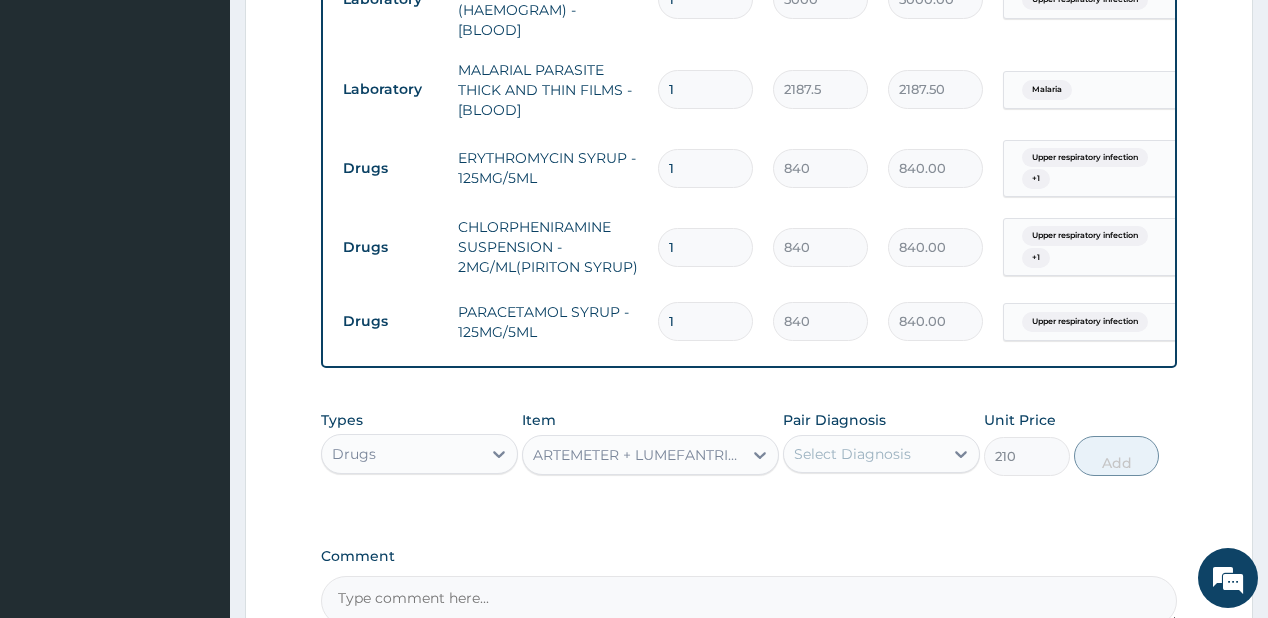 click on "Select Diagnosis" at bounding box center [852, 454] 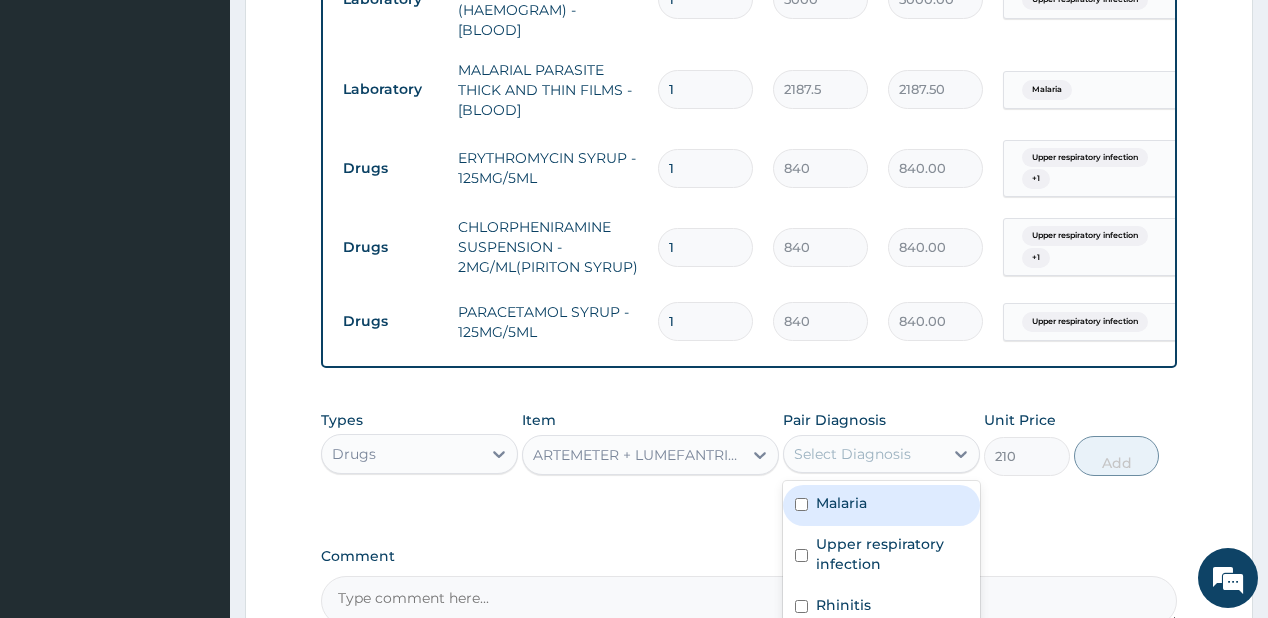 drag, startPoint x: 885, startPoint y: 512, endPoint x: 994, endPoint y: 484, distance: 112.53888 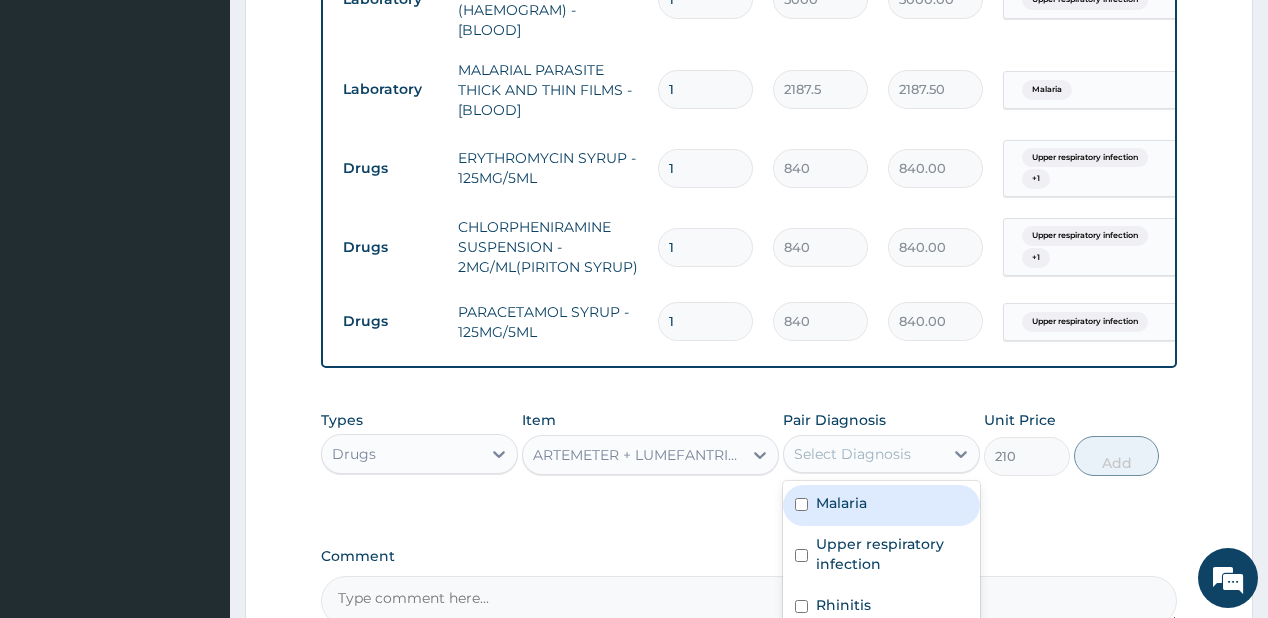 click on "Malaria" at bounding box center (881, 505) 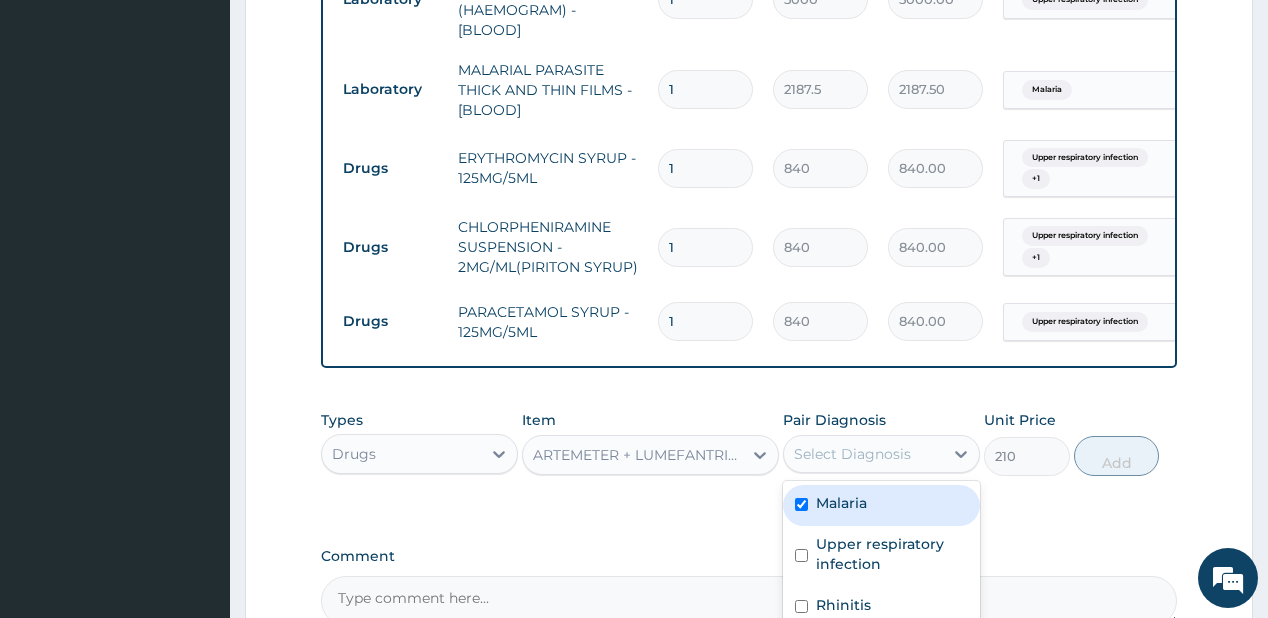 checkbox on "true" 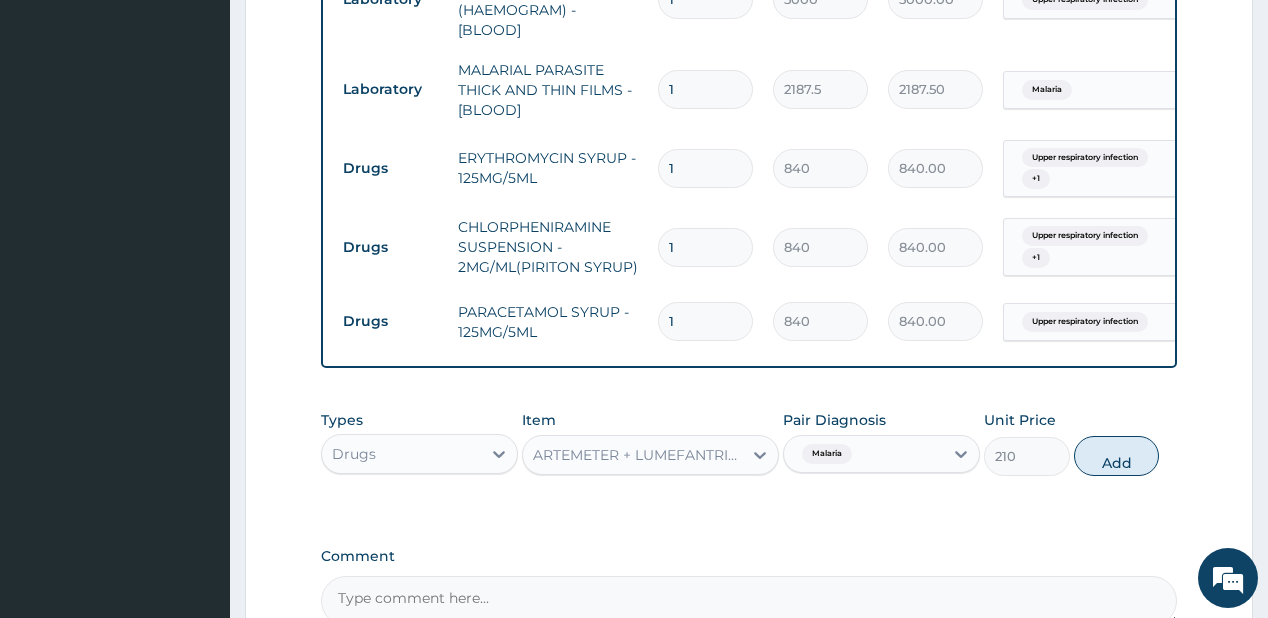 drag, startPoint x: 1115, startPoint y: 462, endPoint x: 591, endPoint y: 84, distance: 646.11145 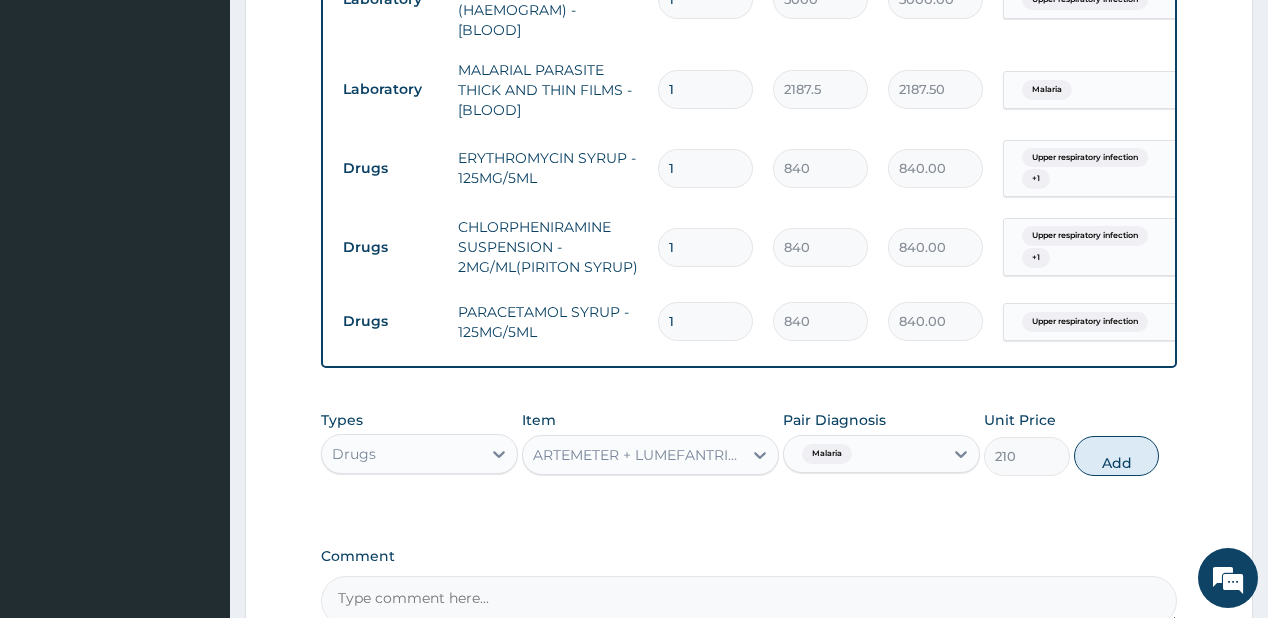 click on "Add" at bounding box center [1117, 456] 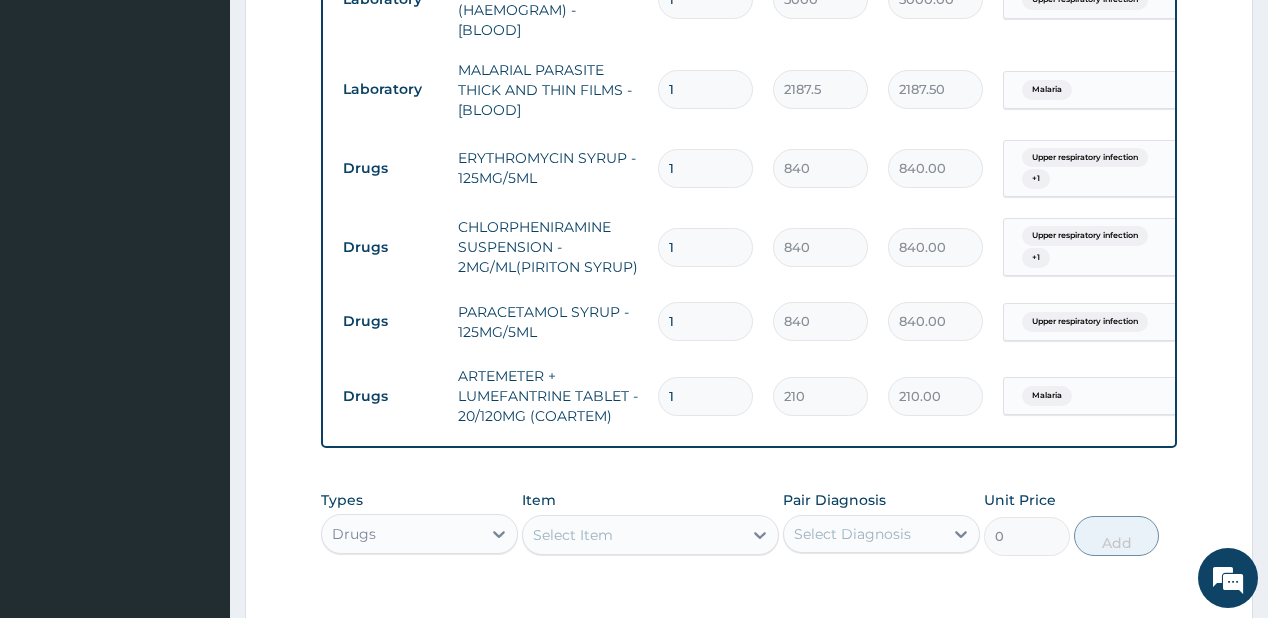 type 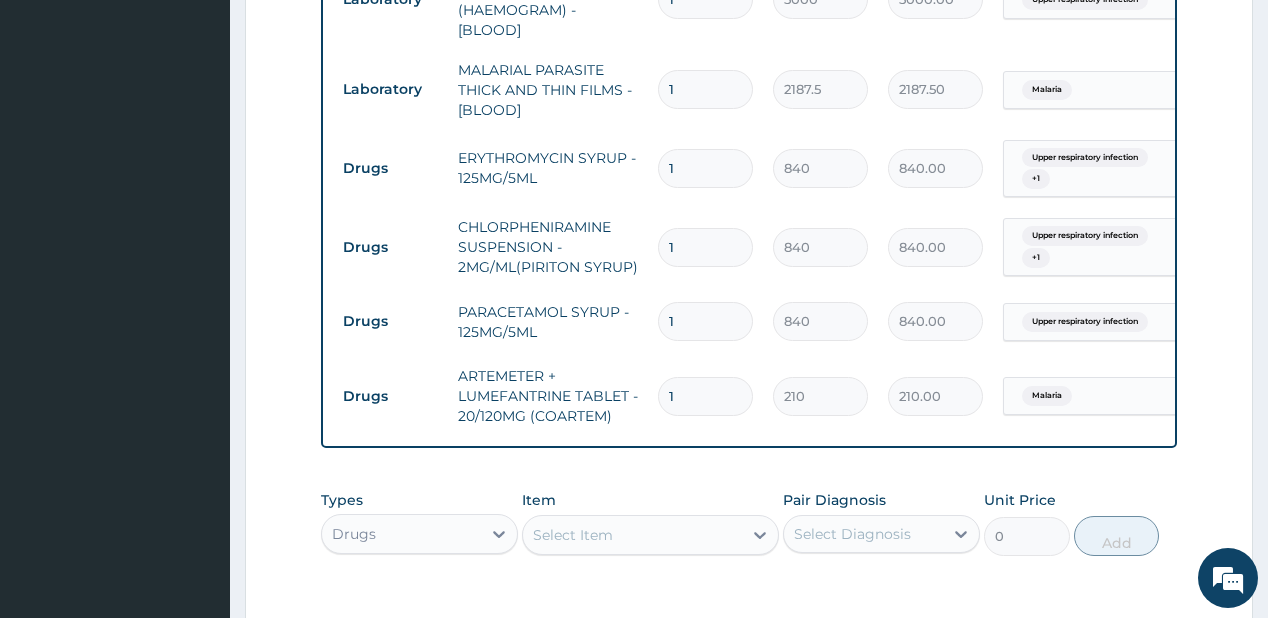 type on "0.00" 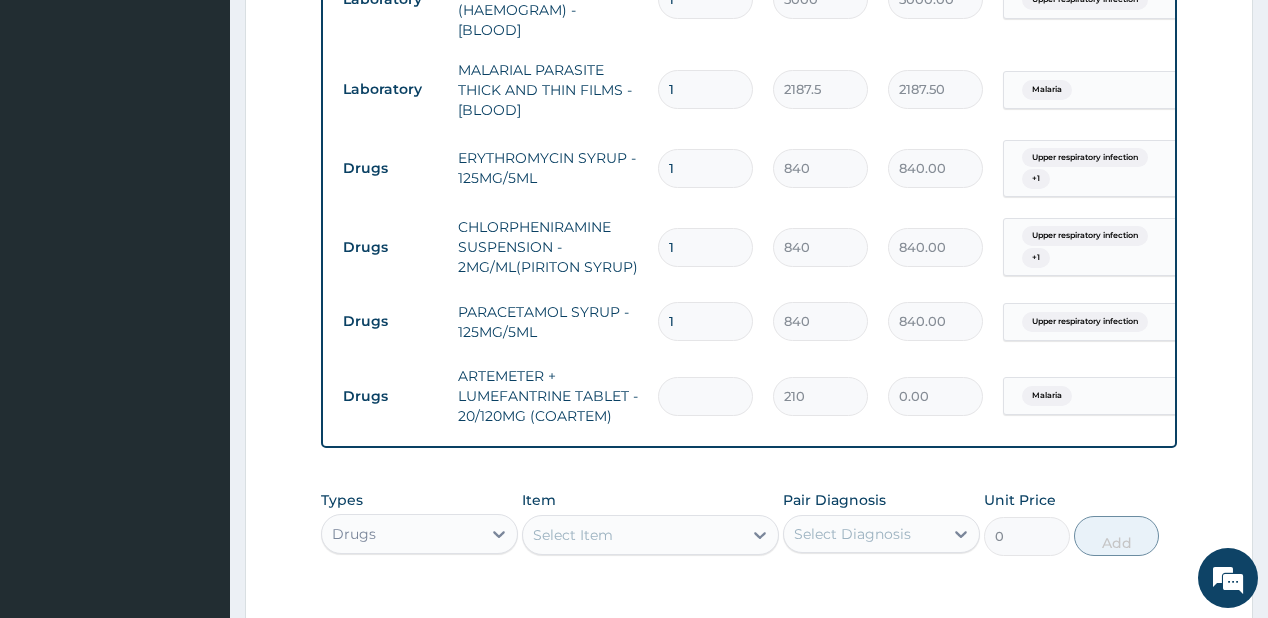 type on "6" 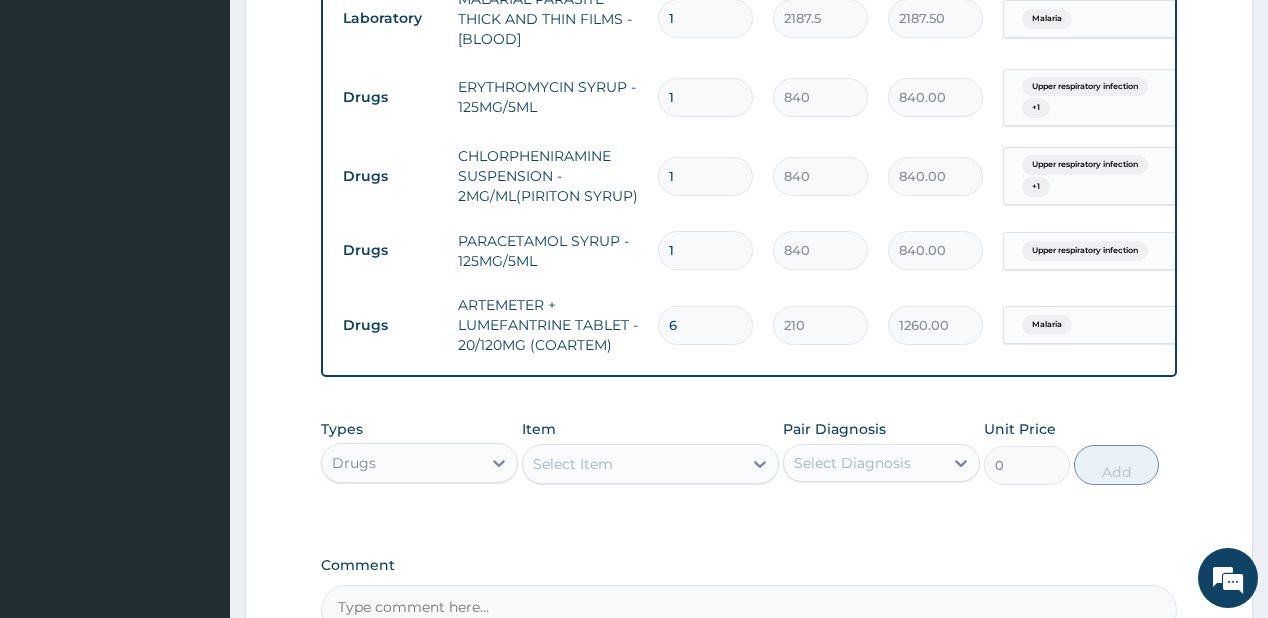 scroll, scrollTop: 1237, scrollLeft: 0, axis: vertical 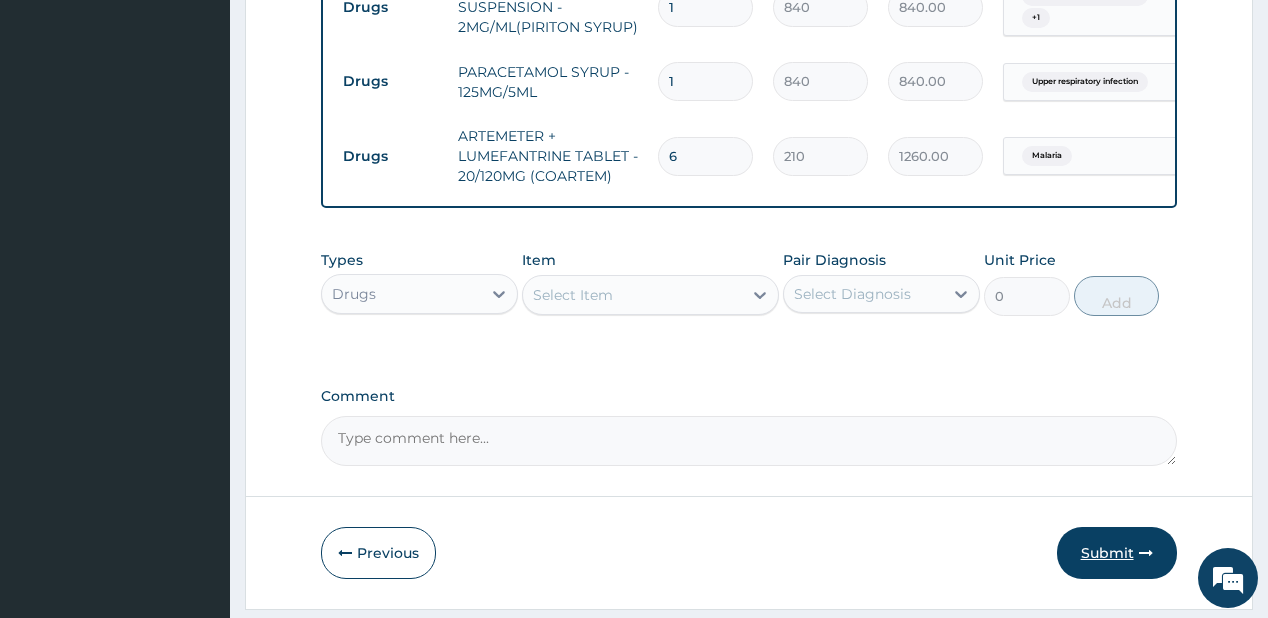 type on "6" 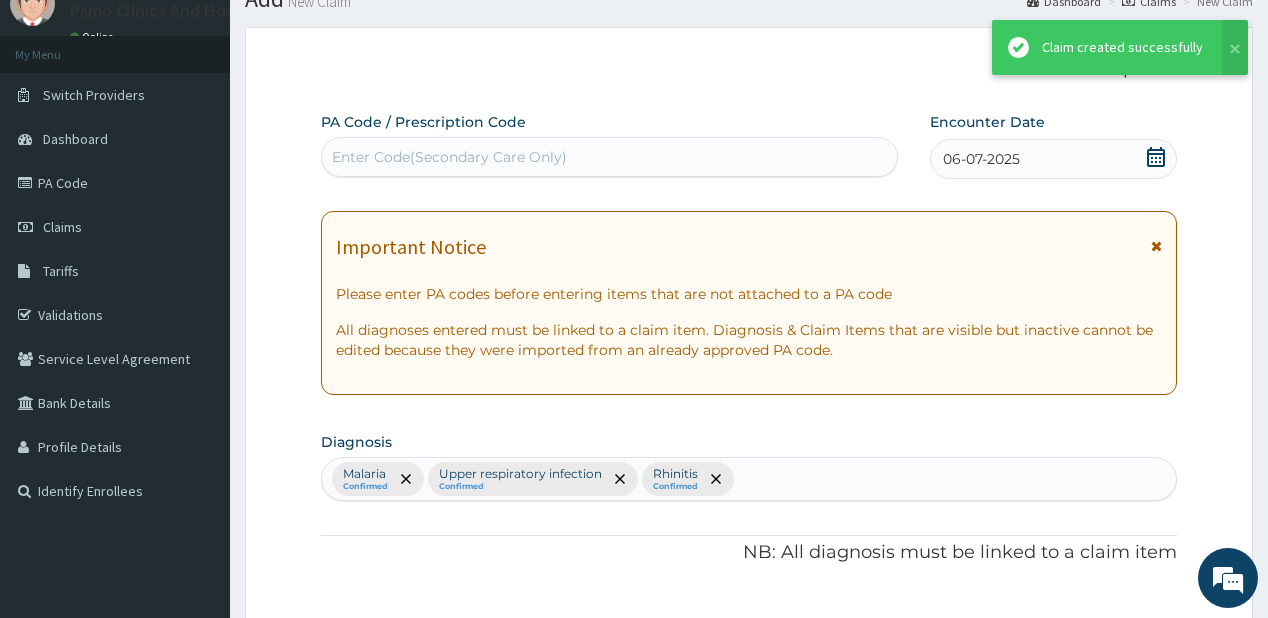 scroll, scrollTop: 1237, scrollLeft: 0, axis: vertical 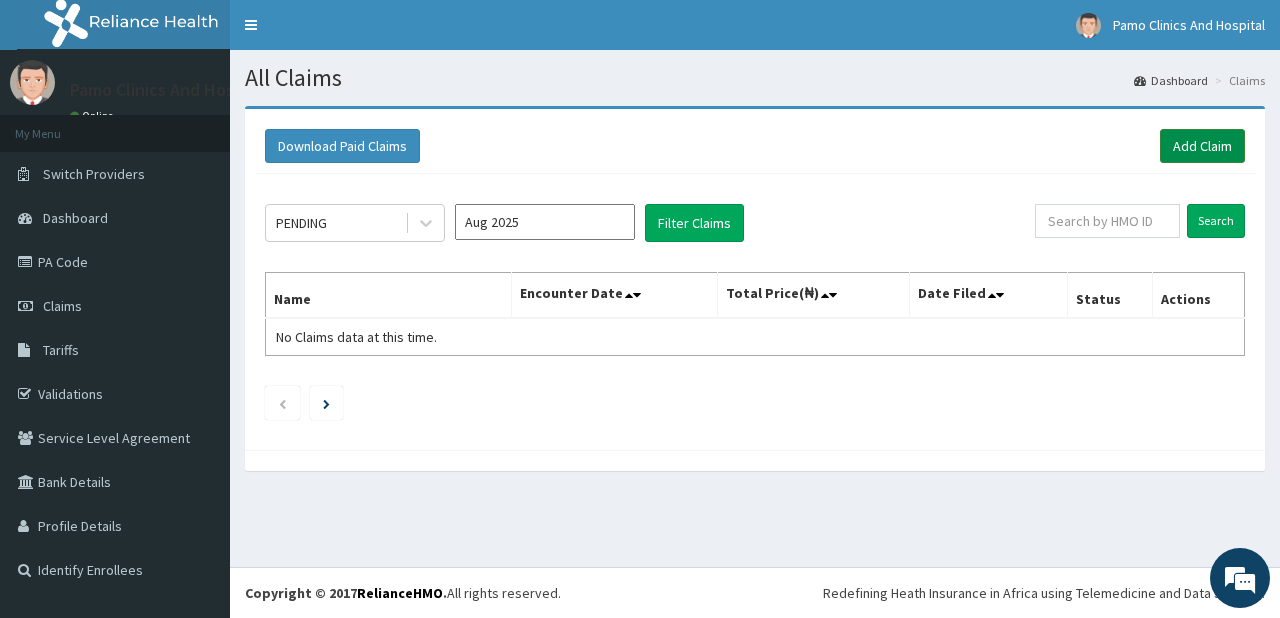 click on "Add Claim" at bounding box center [1202, 146] 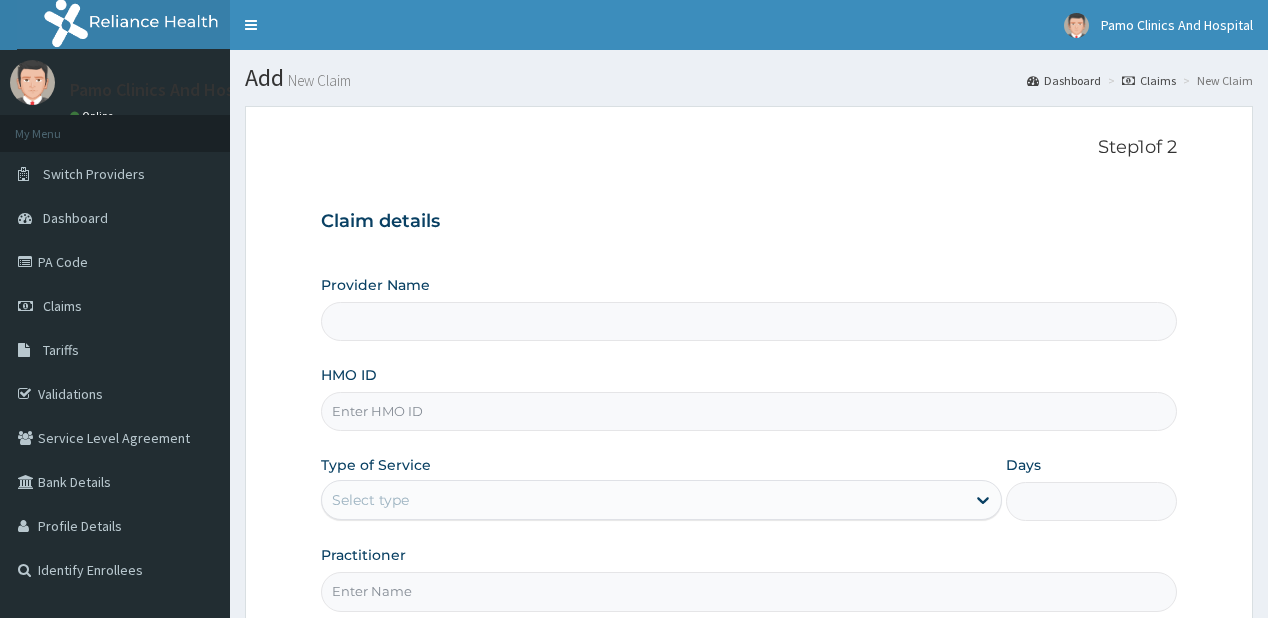 scroll, scrollTop: 0, scrollLeft: 0, axis: both 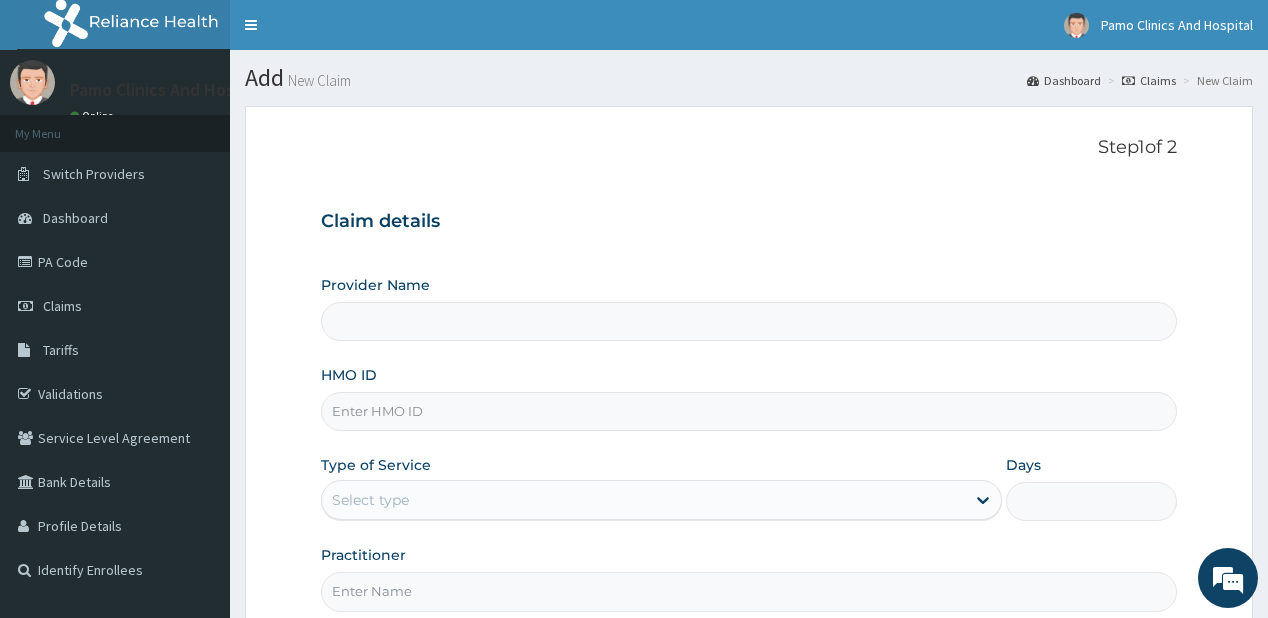 type on "Pamo Clinics And Hospital" 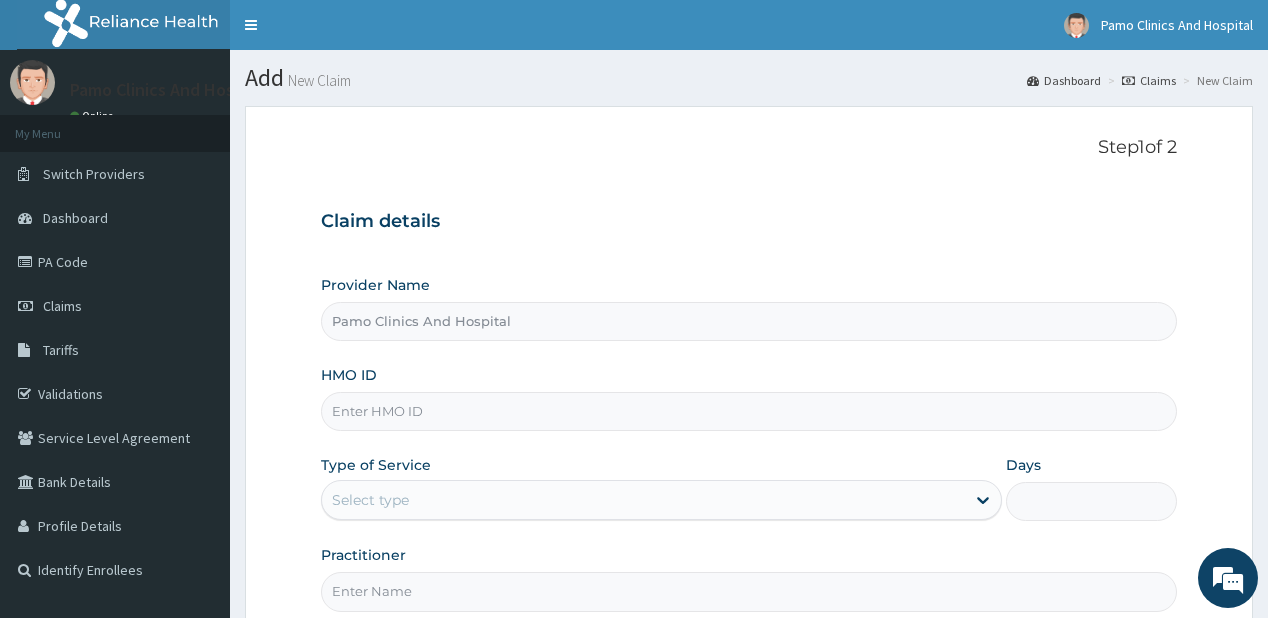 scroll, scrollTop: 0, scrollLeft: 0, axis: both 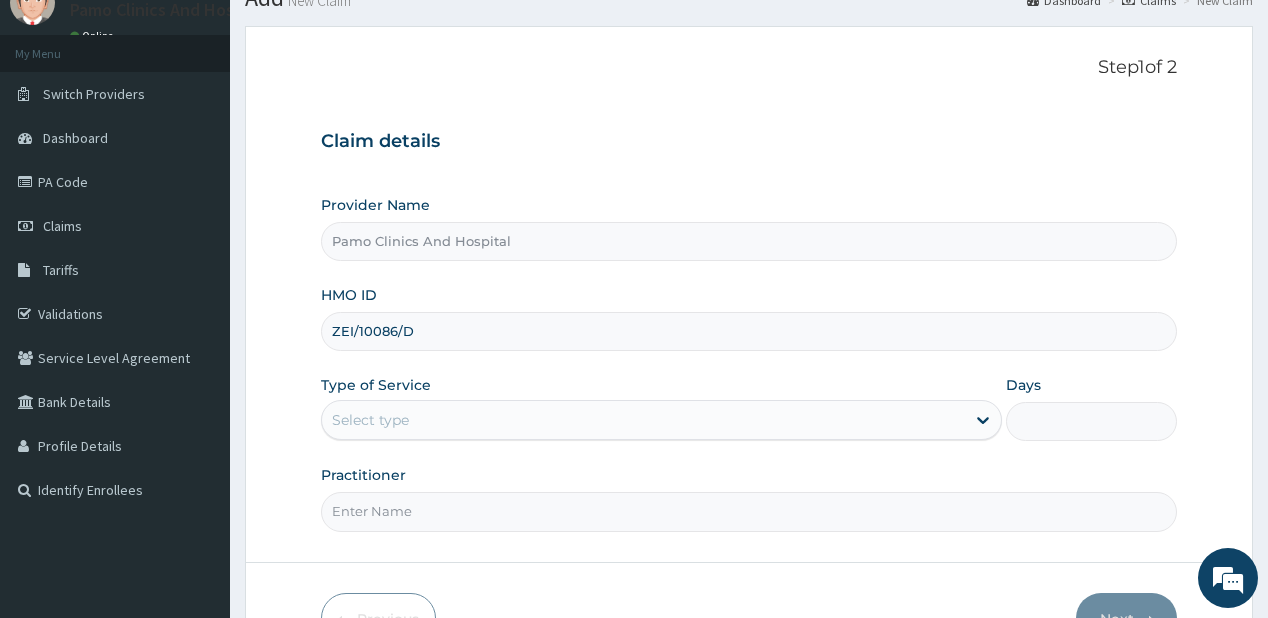 type on "ZEI/10086/D" 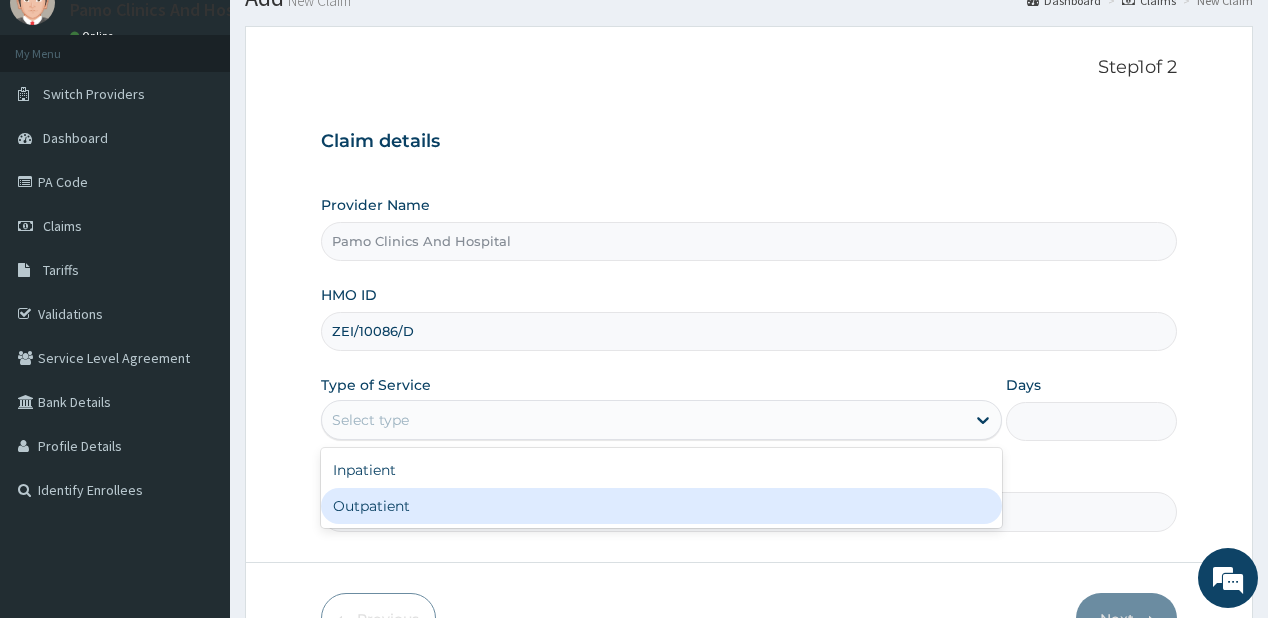 click on "Outpatient" at bounding box center [661, 506] 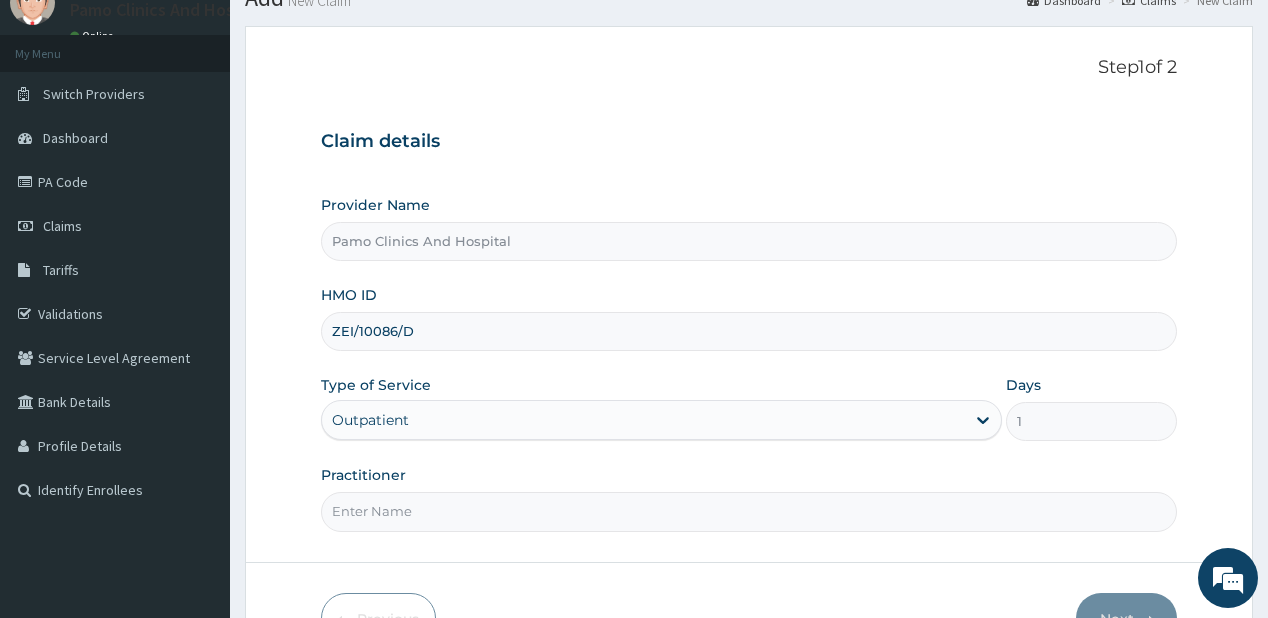 click on "Practitioner" at bounding box center (748, 511) 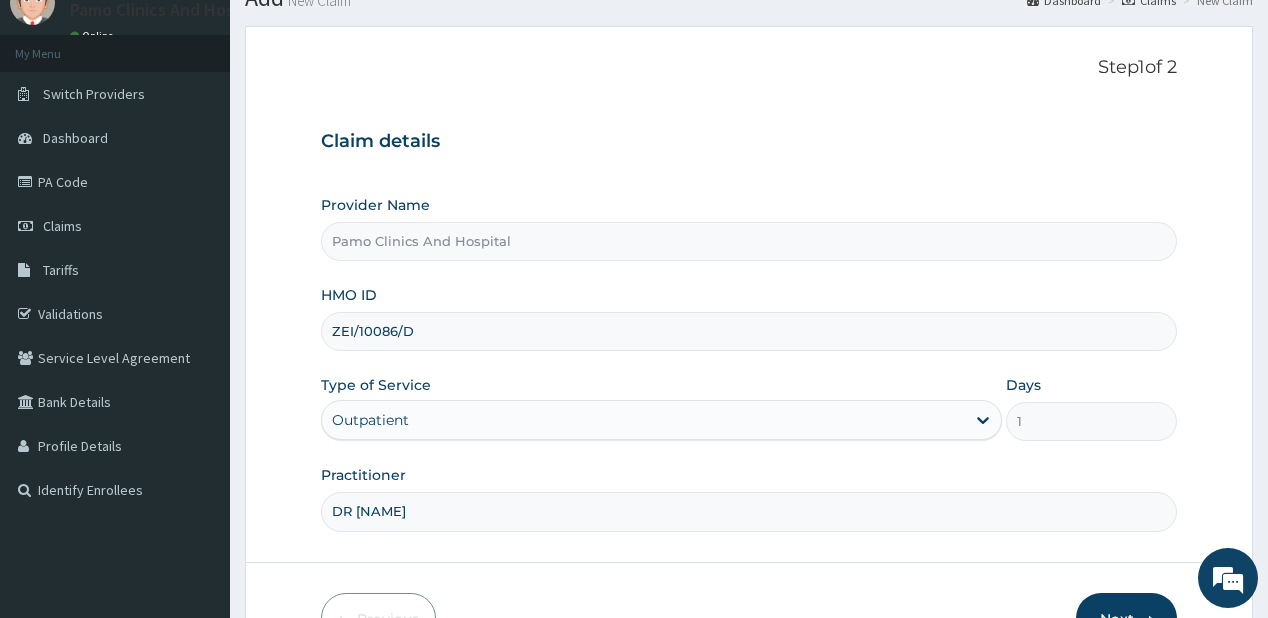click on "Next" at bounding box center (1126, 619) 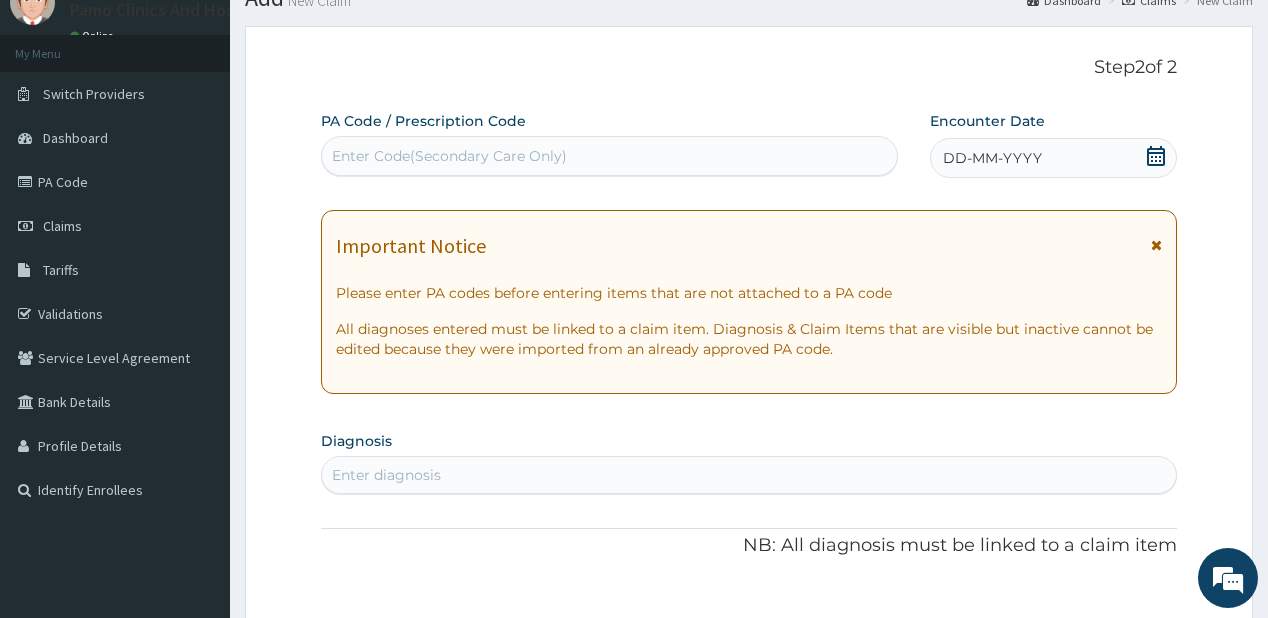click on "DD-MM-YYYY" at bounding box center (1053, 158) 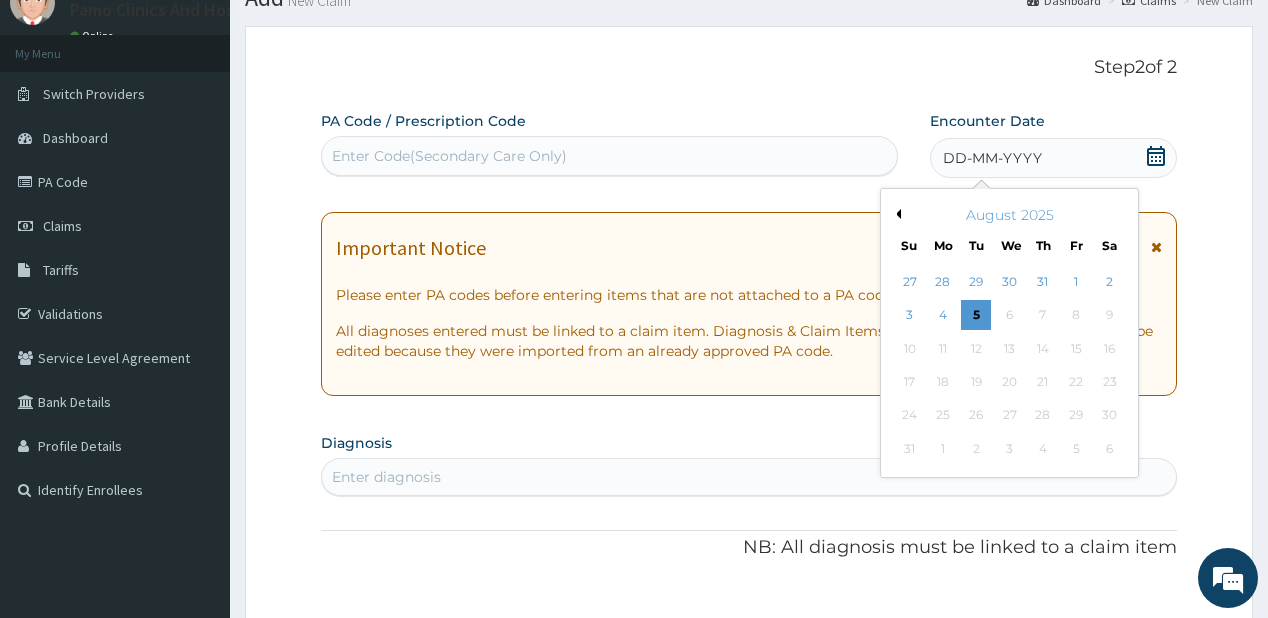 click on "Previous Month" at bounding box center [896, 214] 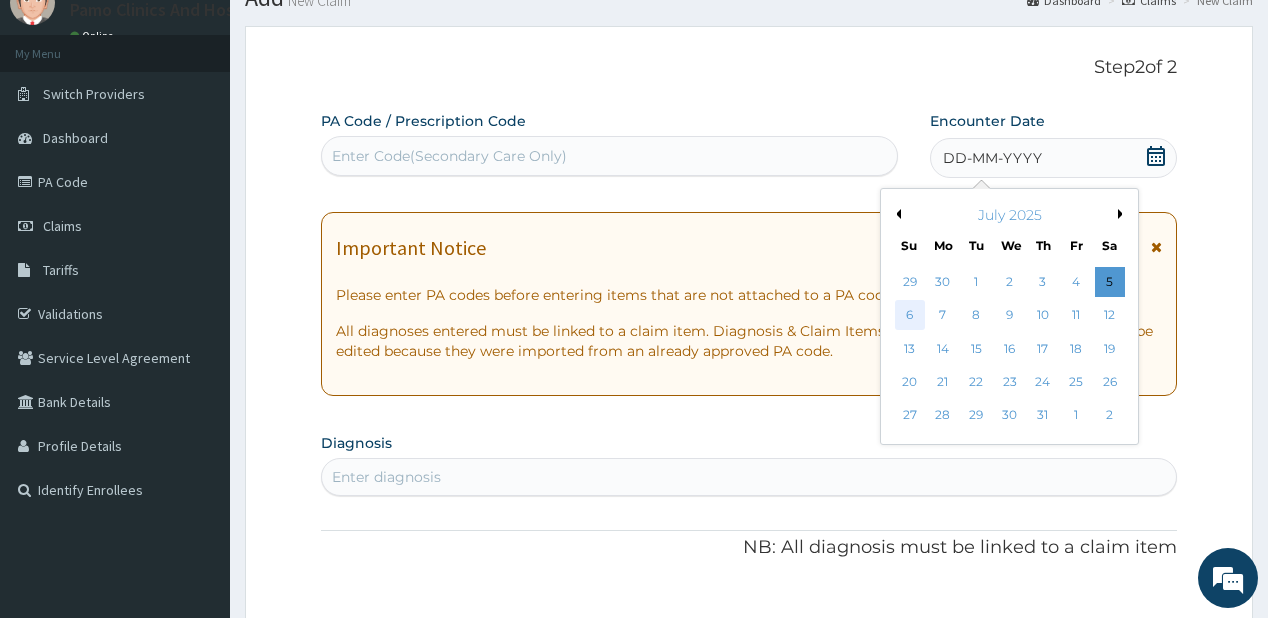click on "6" at bounding box center [909, 316] 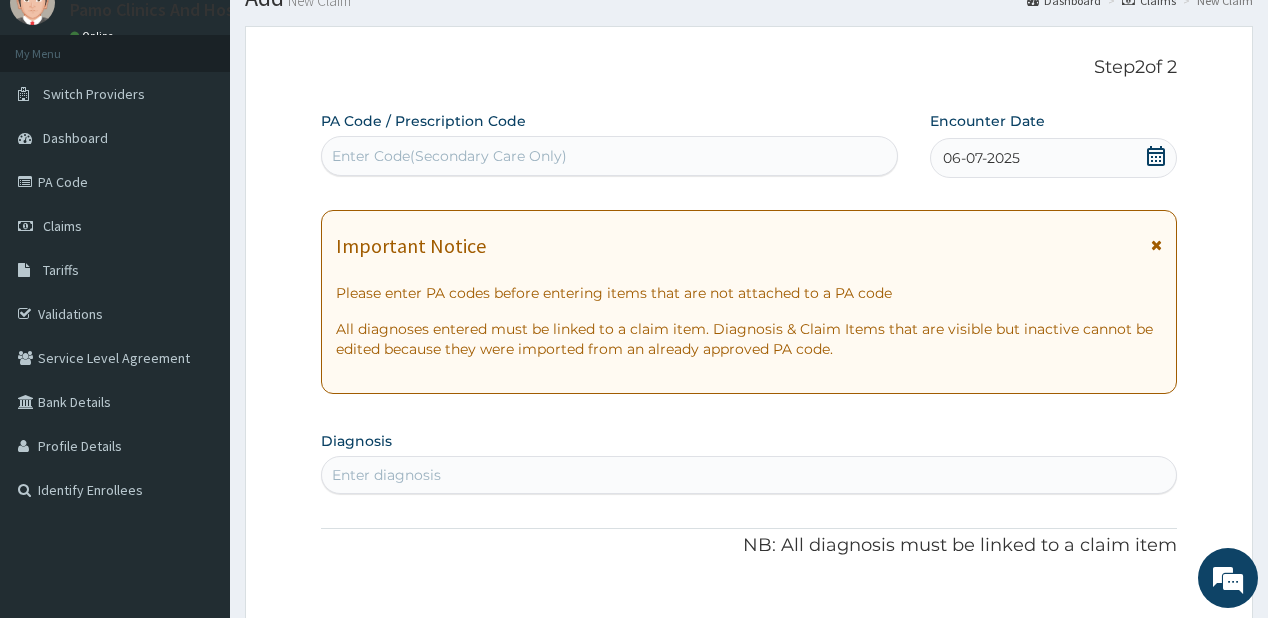 click on "Enter diagnosis" at bounding box center (386, 475) 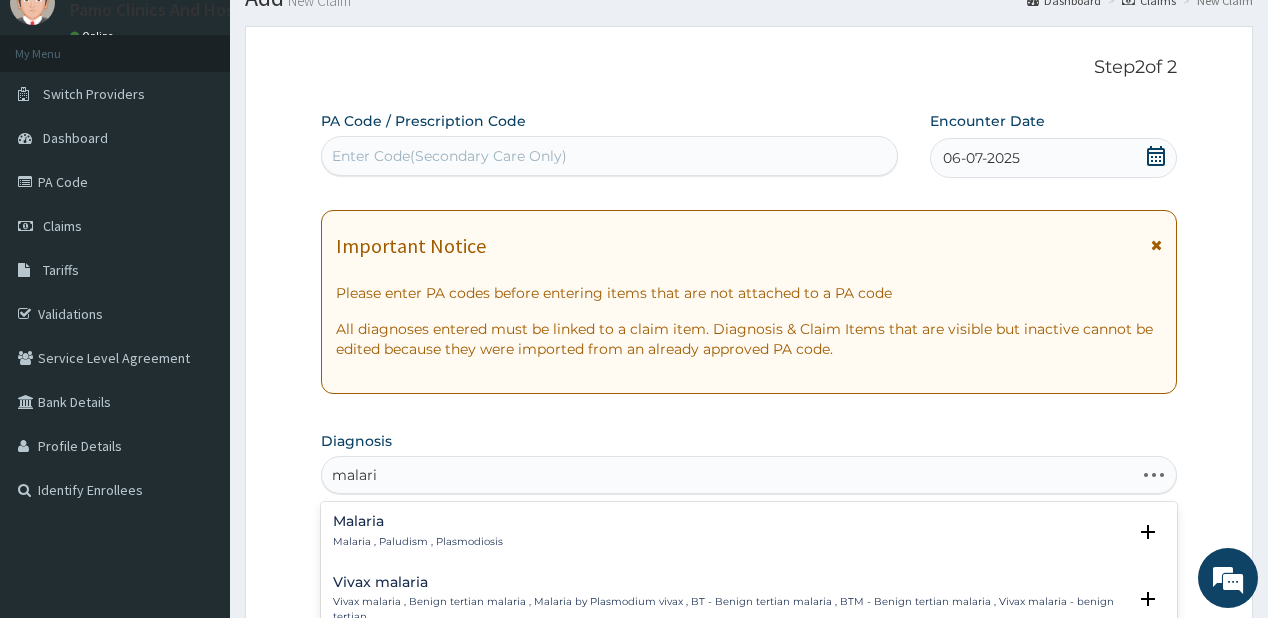 type on "malaria" 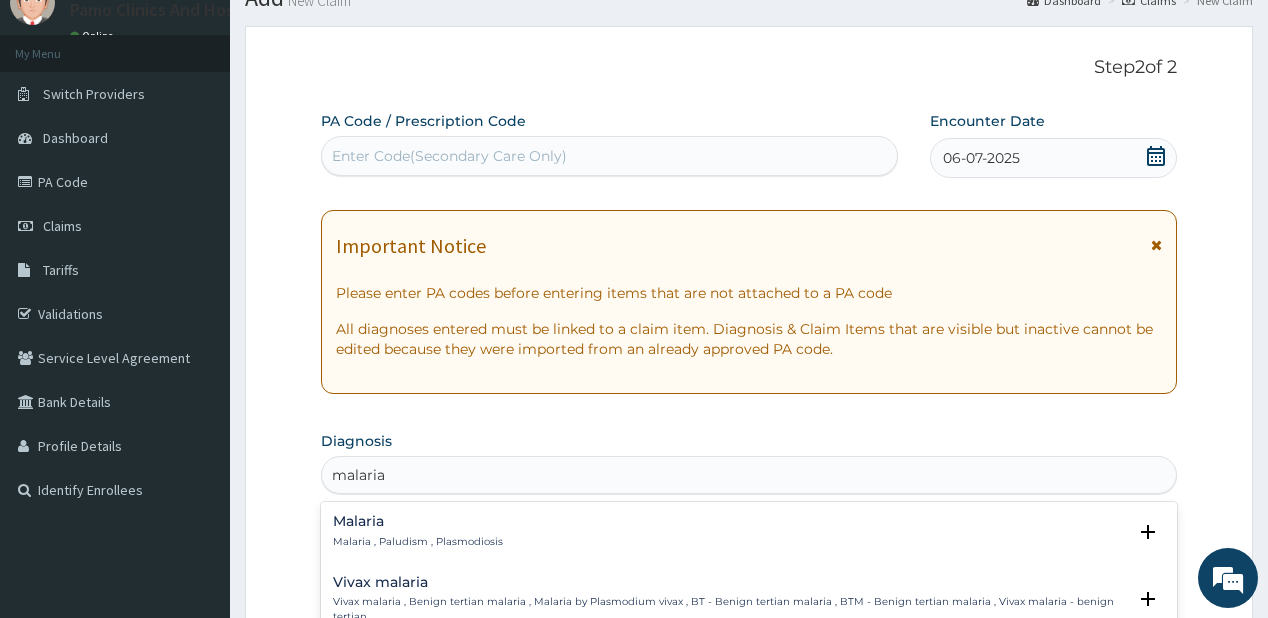 click on "Malaria" at bounding box center (418, 521) 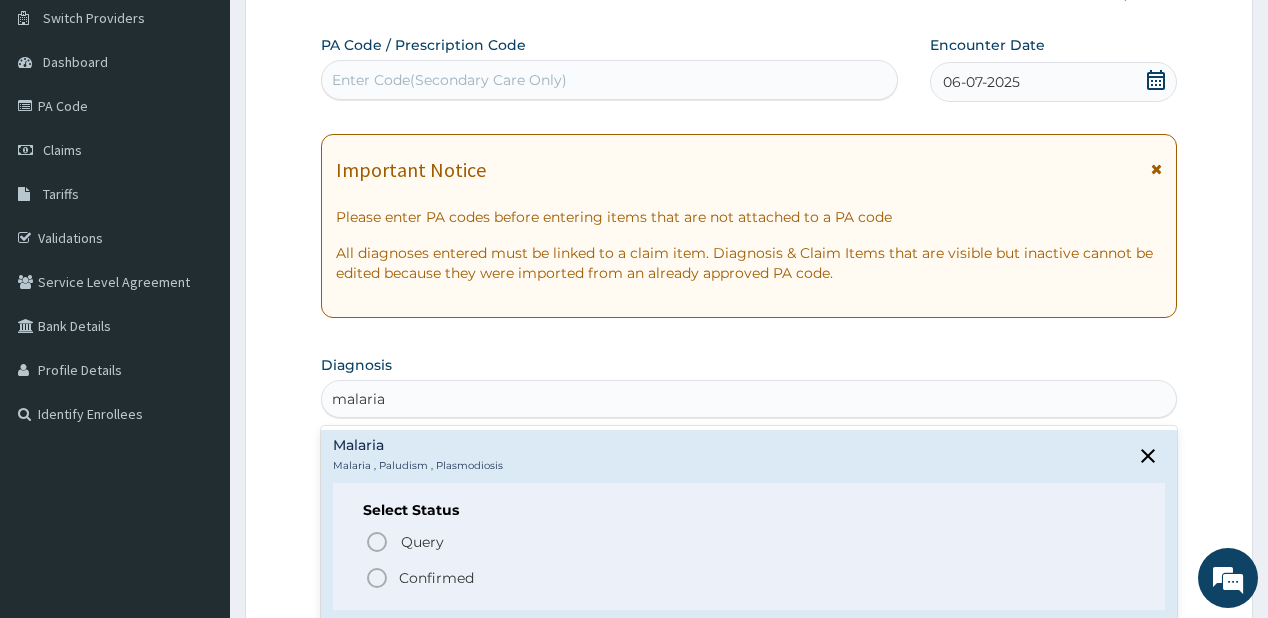 scroll, scrollTop: 240, scrollLeft: 0, axis: vertical 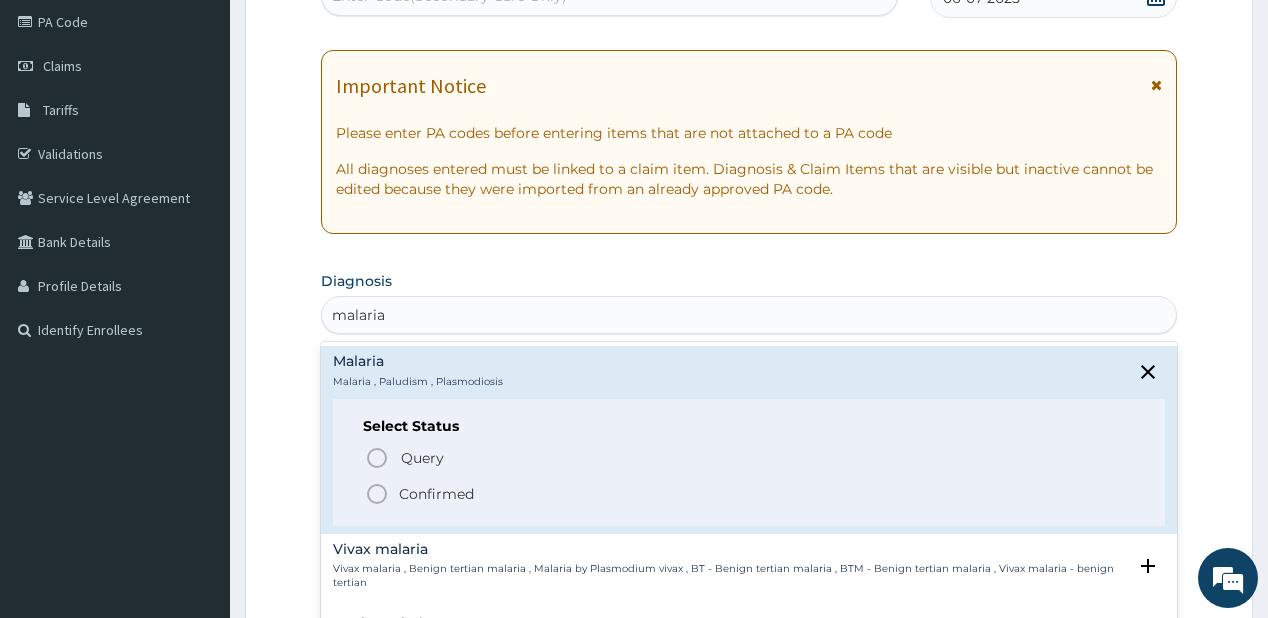 click on "Confirmed" at bounding box center [749, 494] 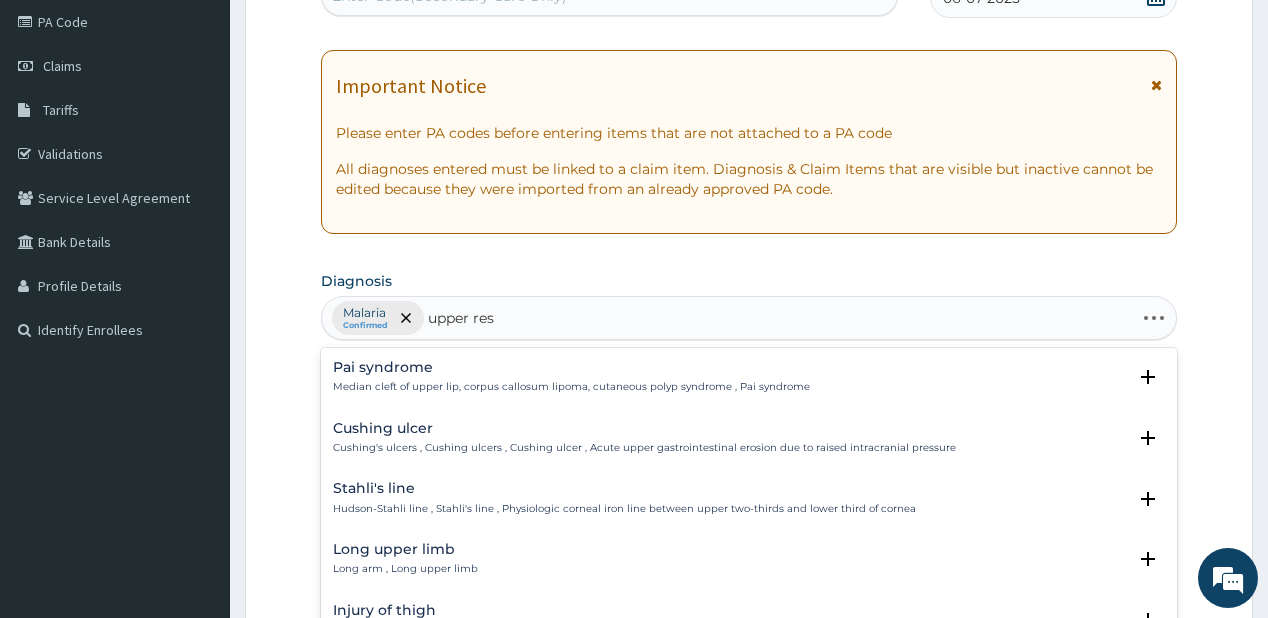 type on "upper resp" 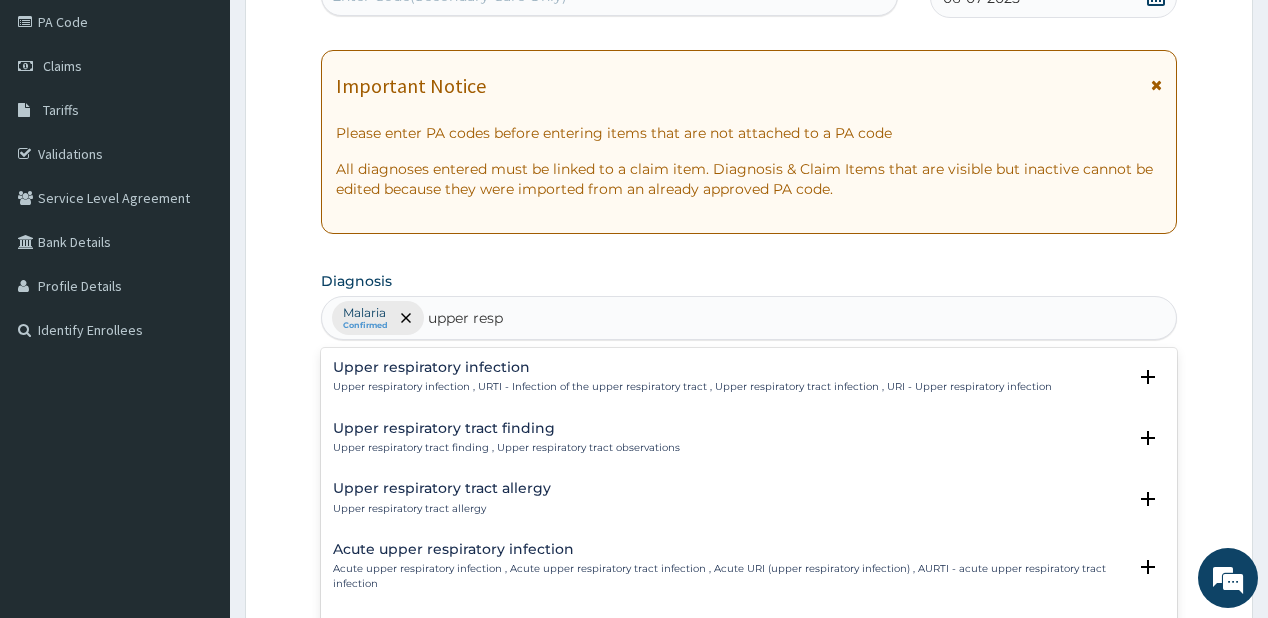 click on "Upper respiratory infection , URTI - Infection of the upper respiratory tract , Upper respiratory tract infection , URI - Upper respiratory infection" at bounding box center (692, 387) 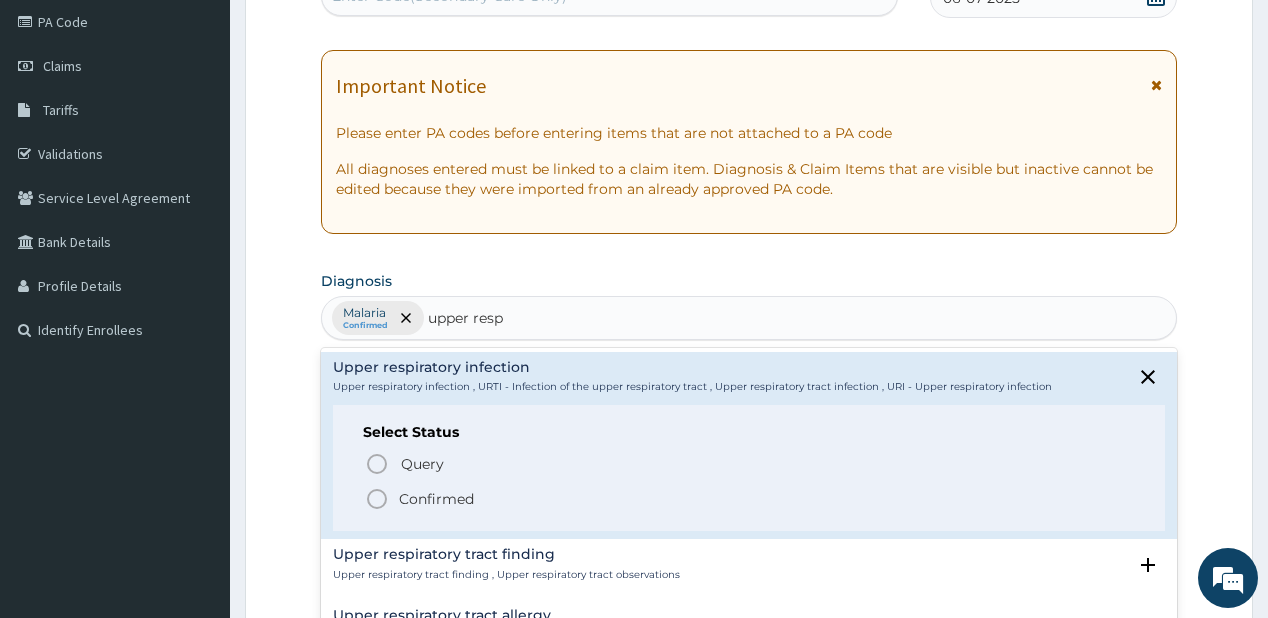 click on "Confirmed" at bounding box center [436, 499] 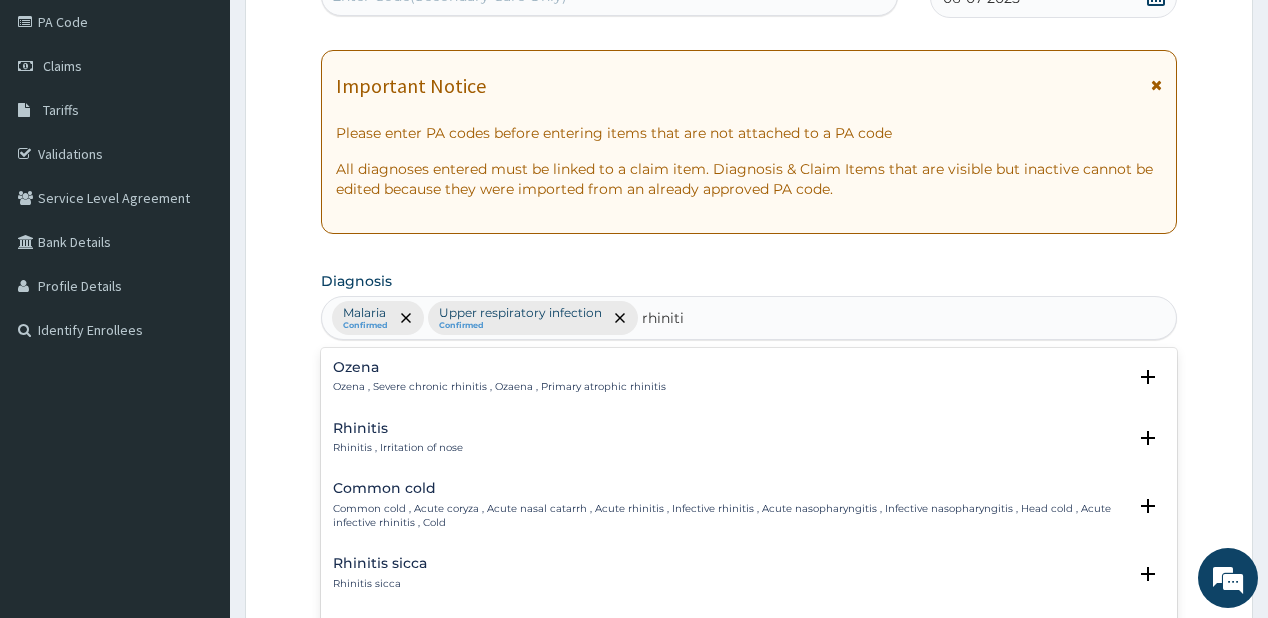 type on "rhinitis" 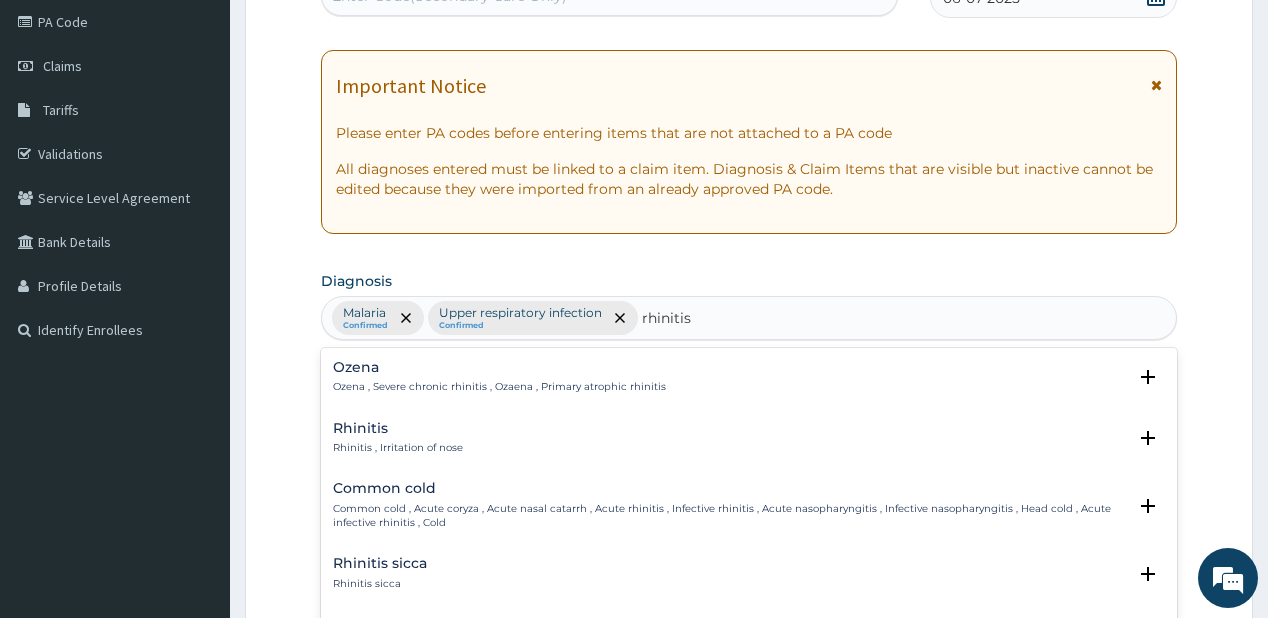 click on "Rhinitis" at bounding box center [398, 428] 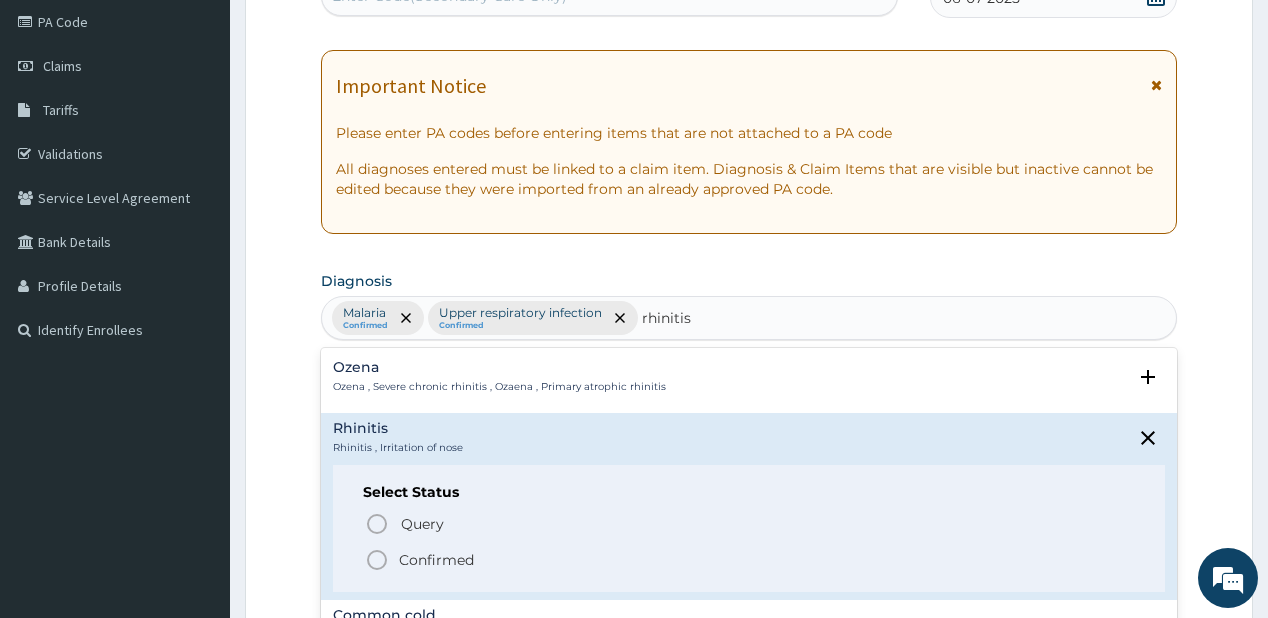 click 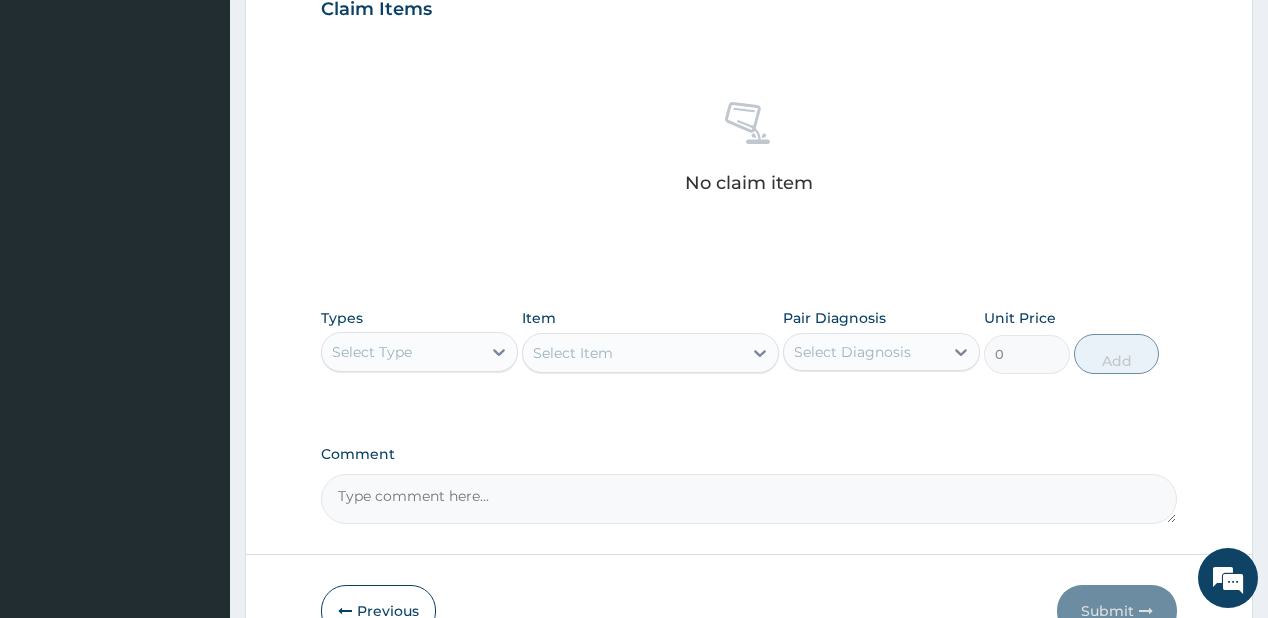 scroll, scrollTop: 800, scrollLeft: 0, axis: vertical 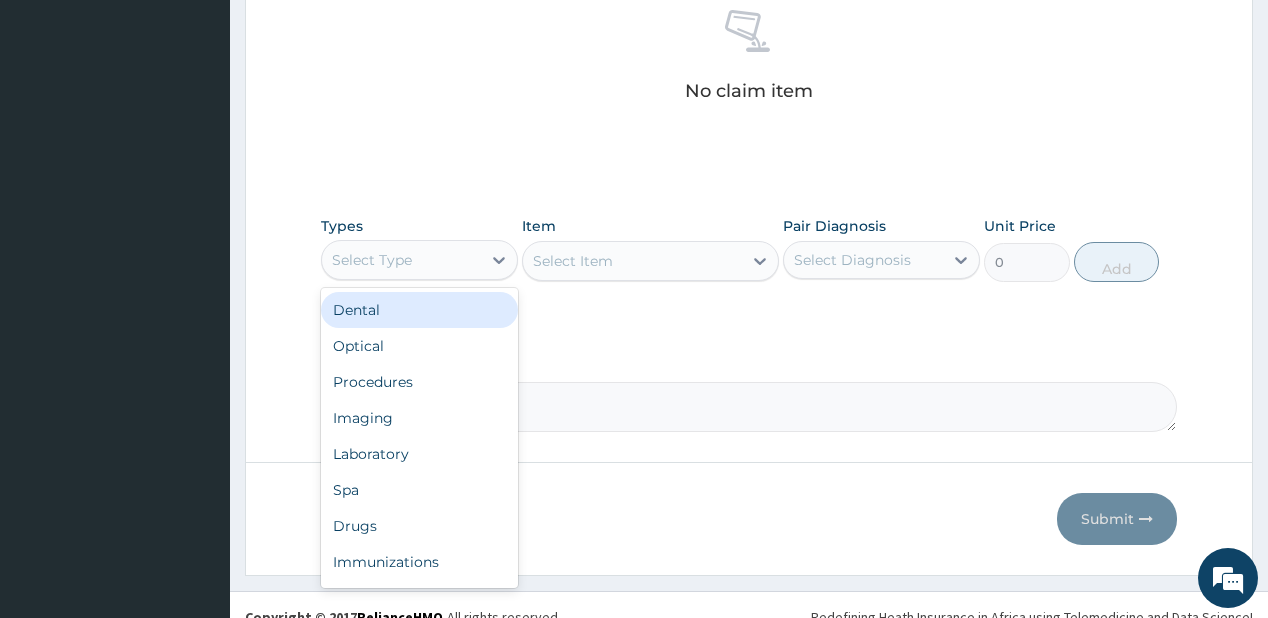 click on "Select Type" at bounding box center (401, 260) 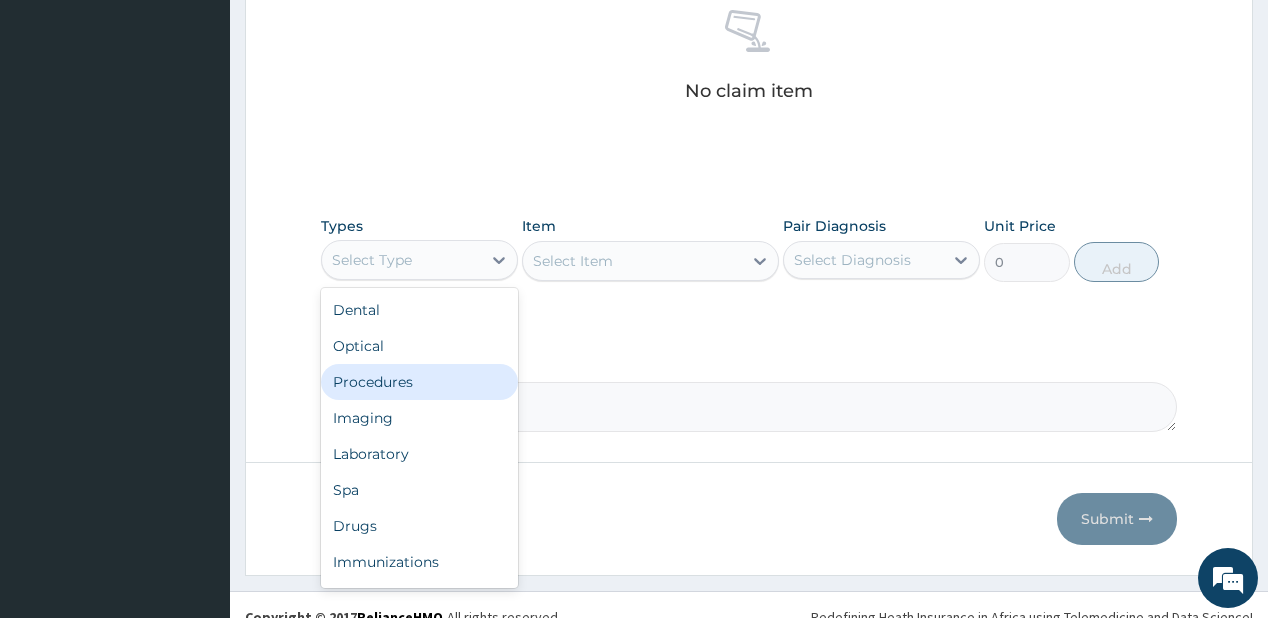 click on "Procedures" at bounding box center (419, 382) 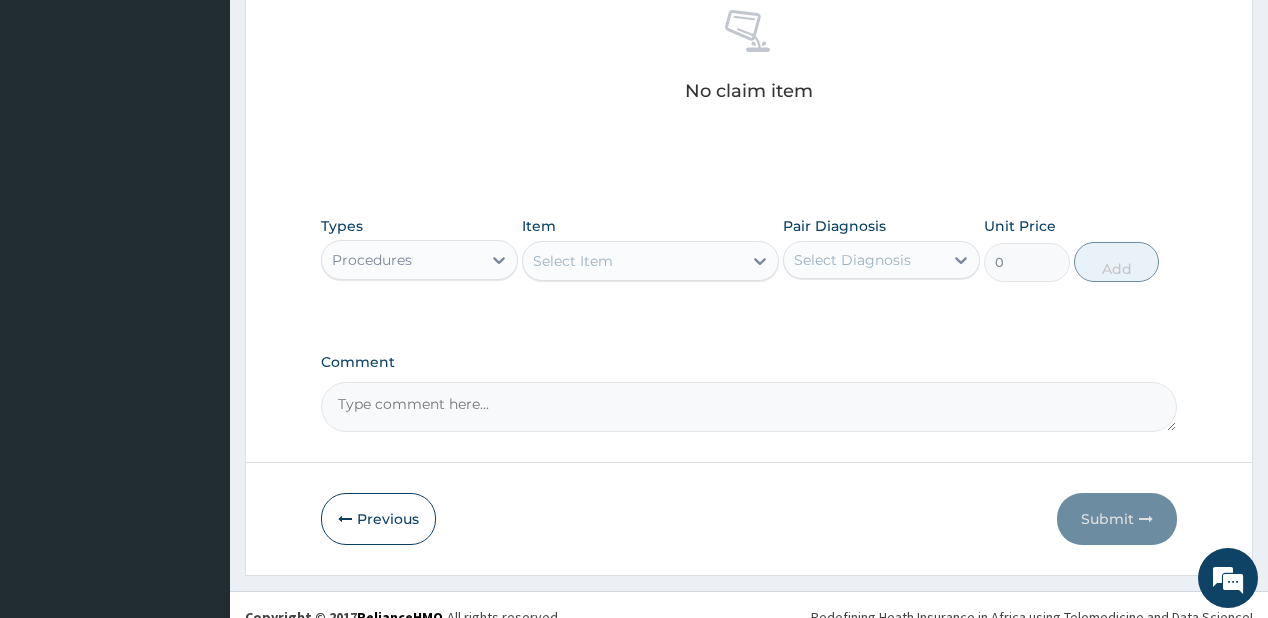 click on "Select Item" at bounding box center (632, 261) 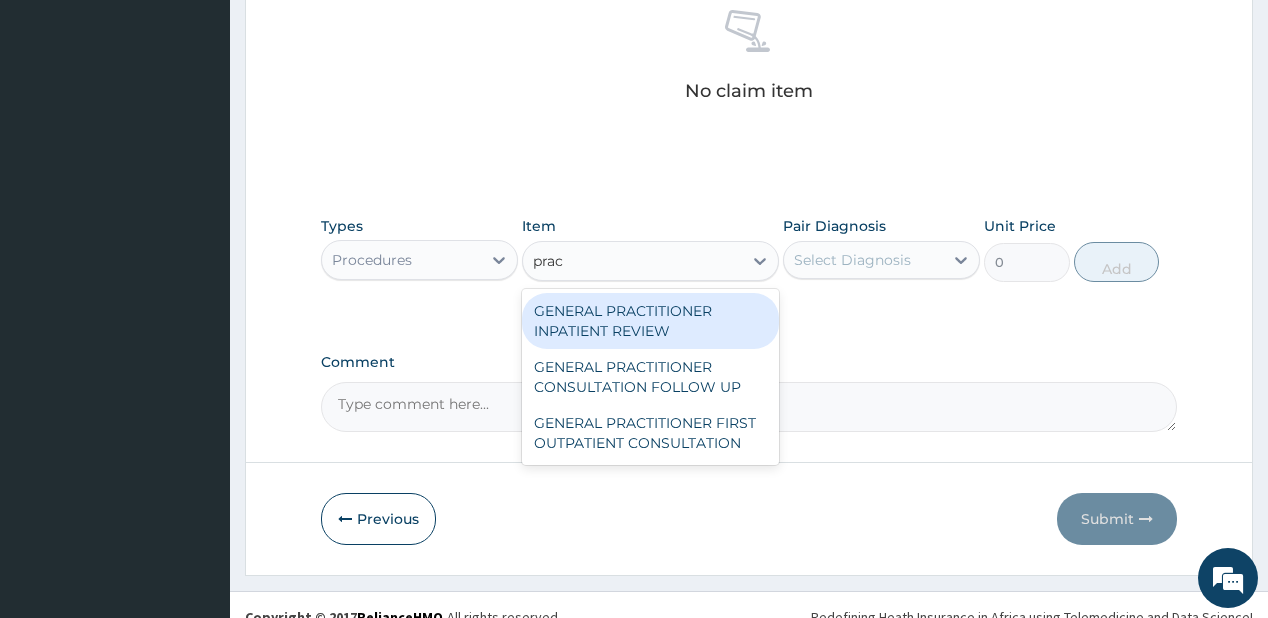 type on "pract" 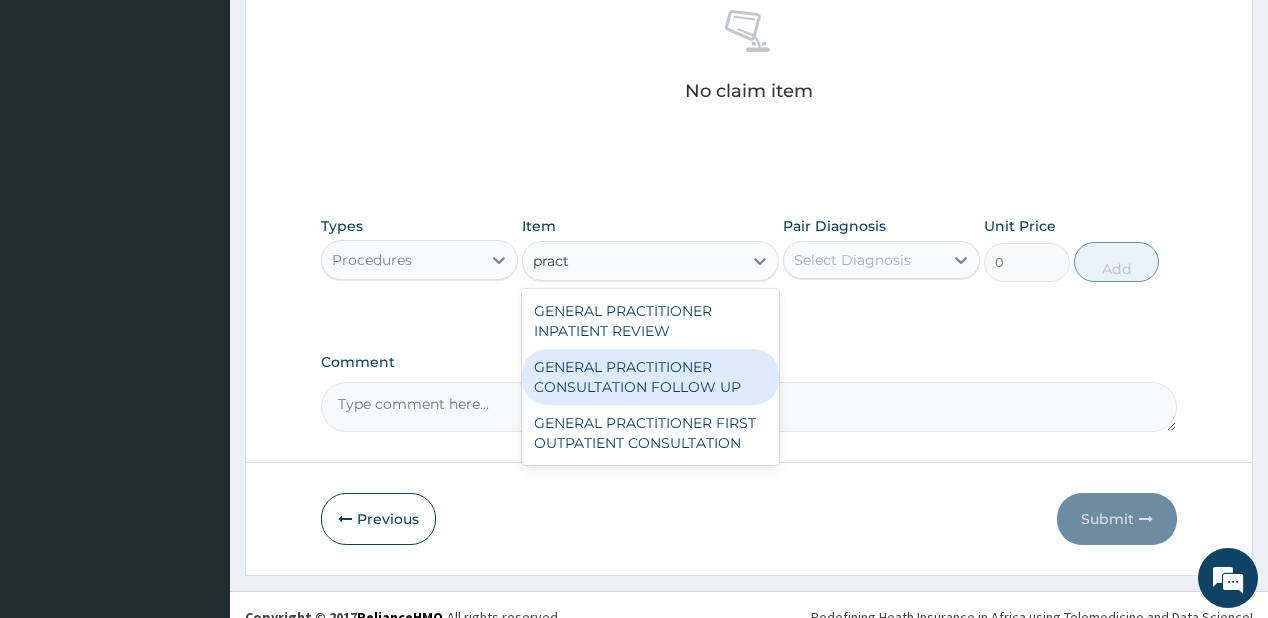 drag, startPoint x: 565, startPoint y: 366, endPoint x: 644, endPoint y: 329, distance: 87.23531 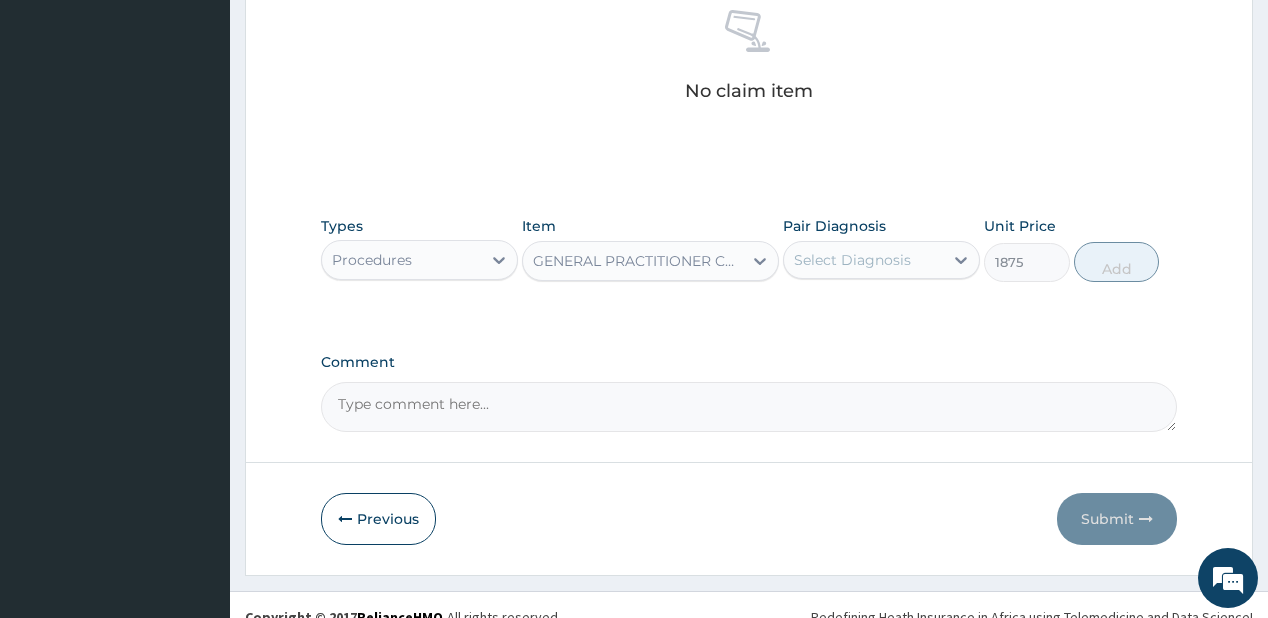 click on "Pair Diagnosis Select Diagnosis" at bounding box center [881, 249] 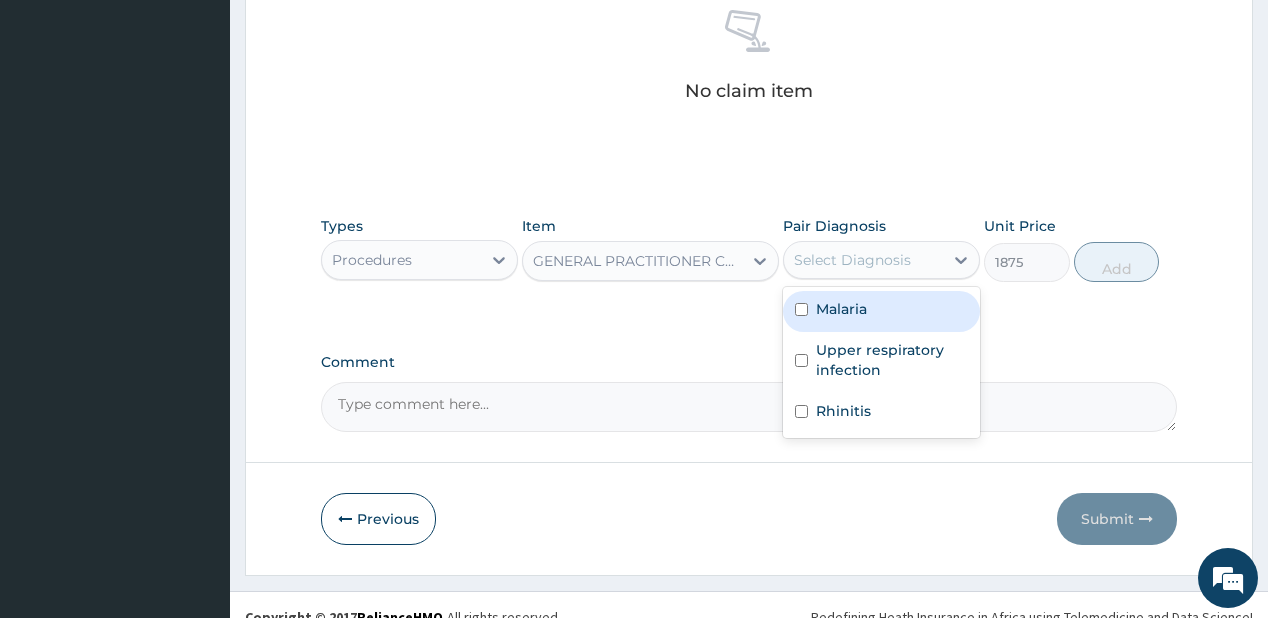 click on "Select Diagnosis" at bounding box center [852, 260] 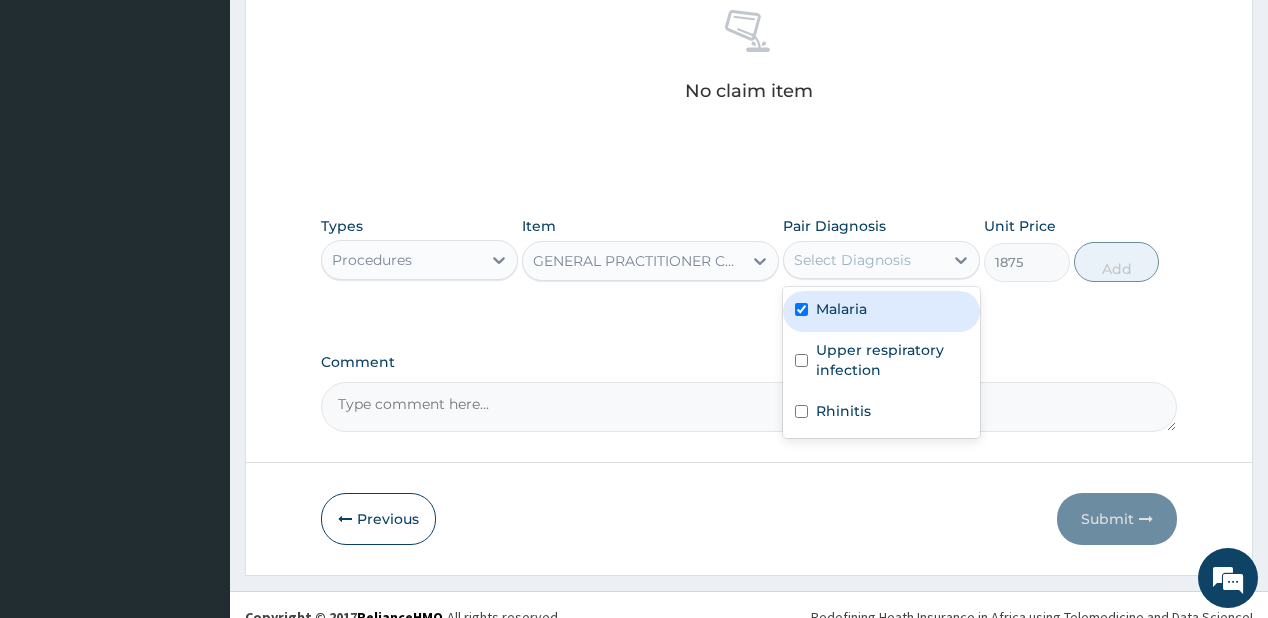 checkbox on "true" 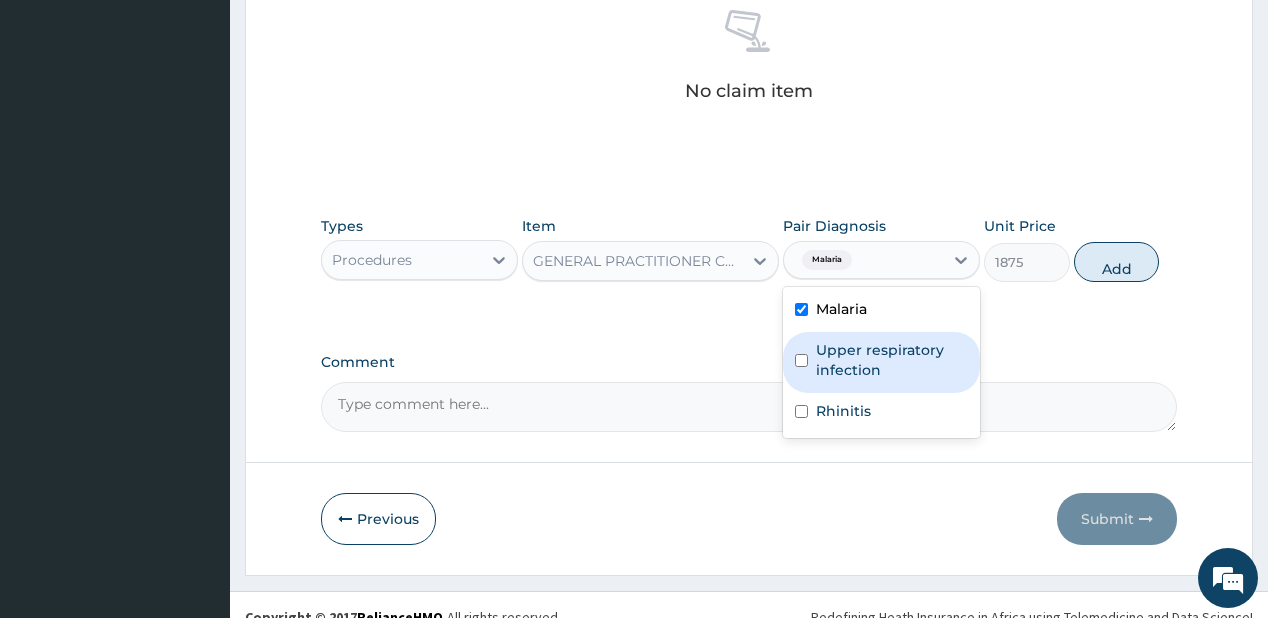 click on "Upper respiratory infection" at bounding box center (892, 360) 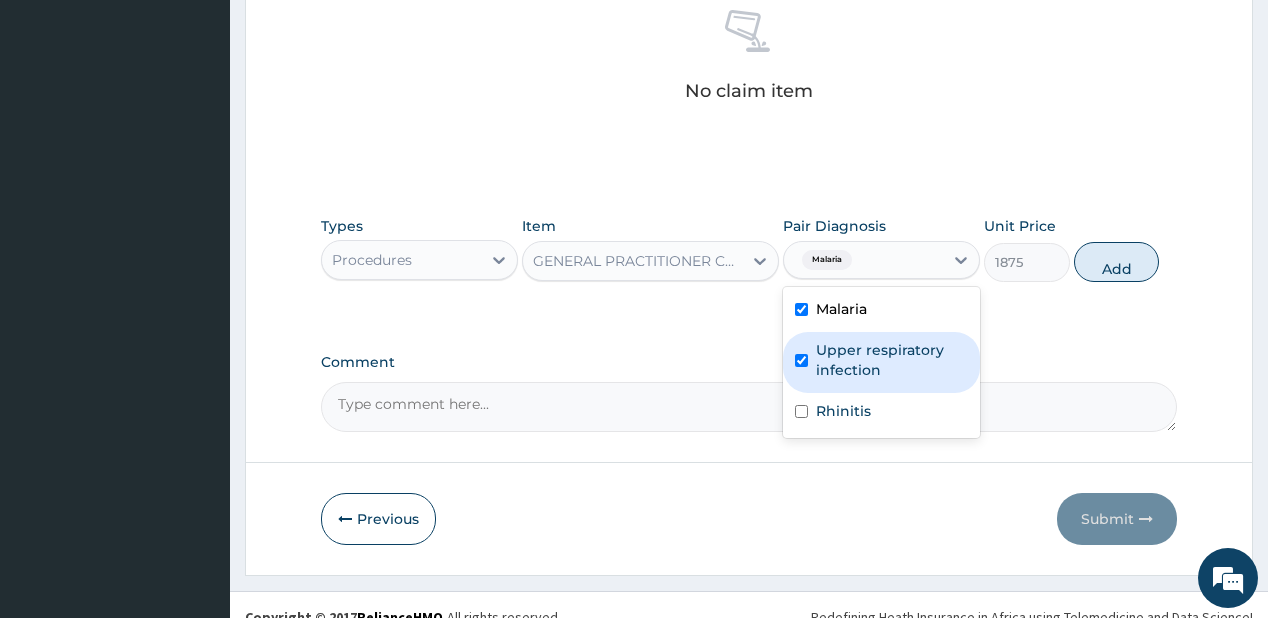 checkbox on "true" 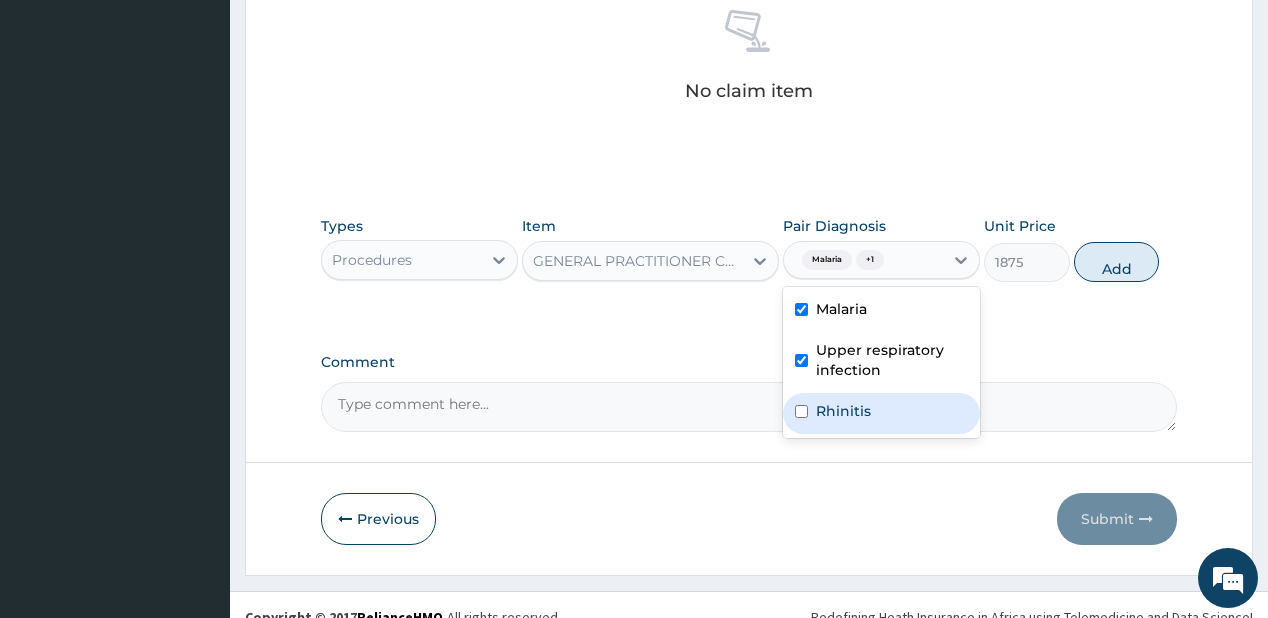 click on "Rhinitis" at bounding box center (881, 413) 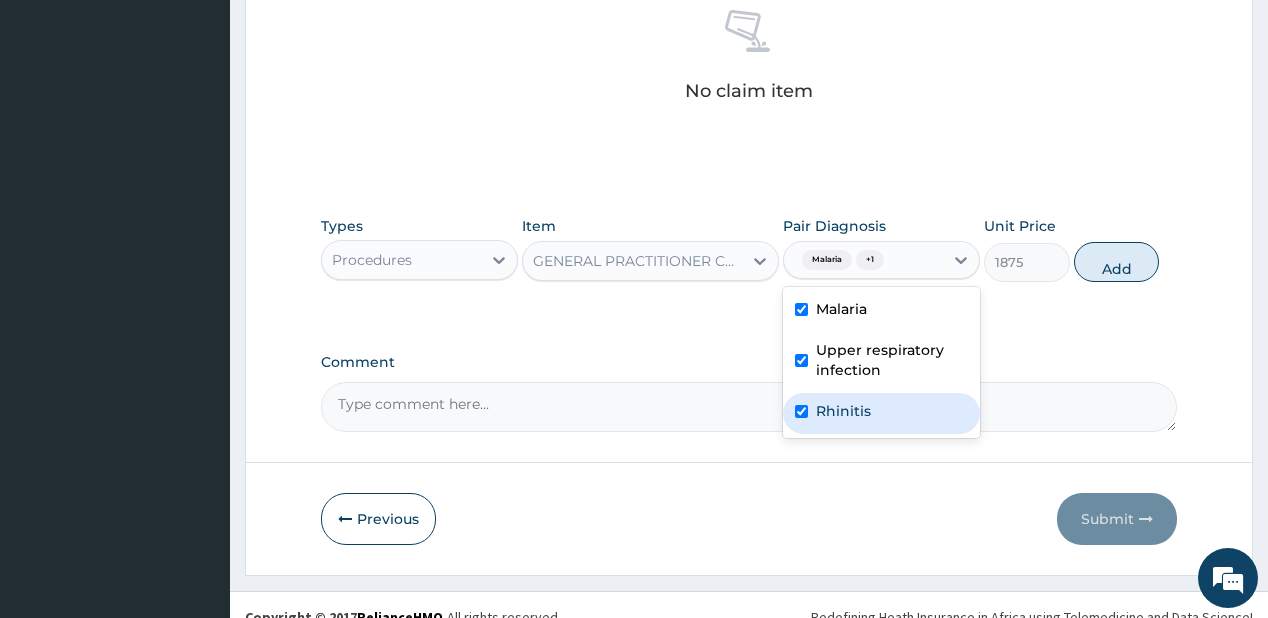 checkbox on "true" 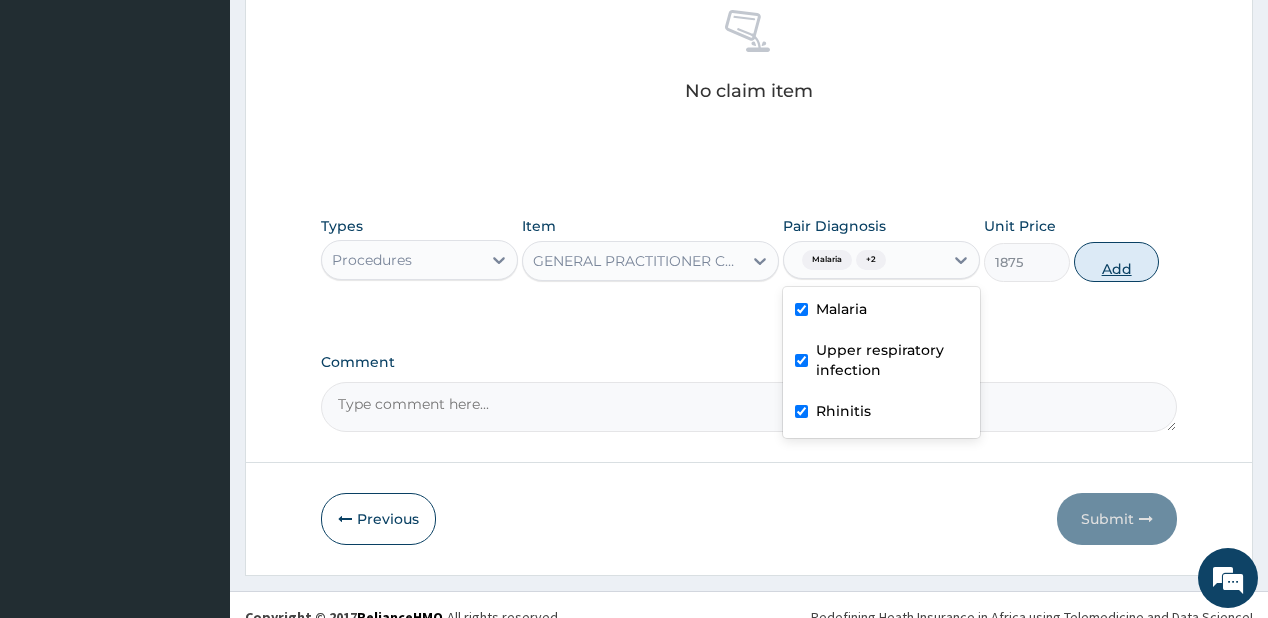 click on "Add" at bounding box center [1117, 262] 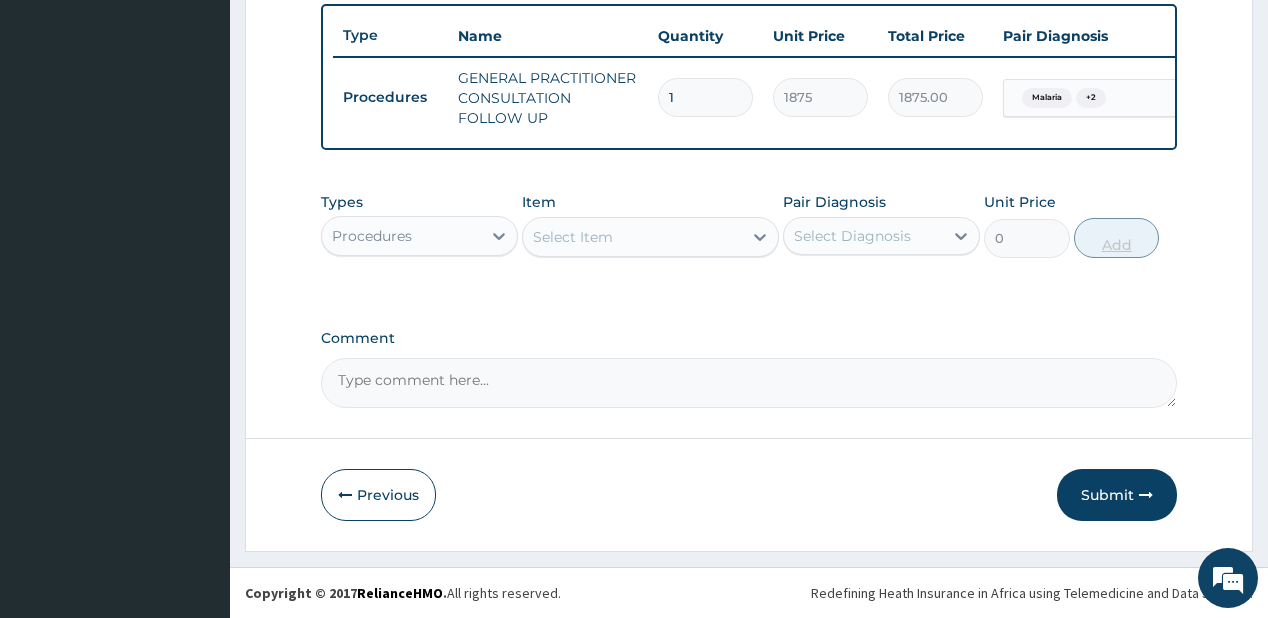 scroll, scrollTop: 748, scrollLeft: 0, axis: vertical 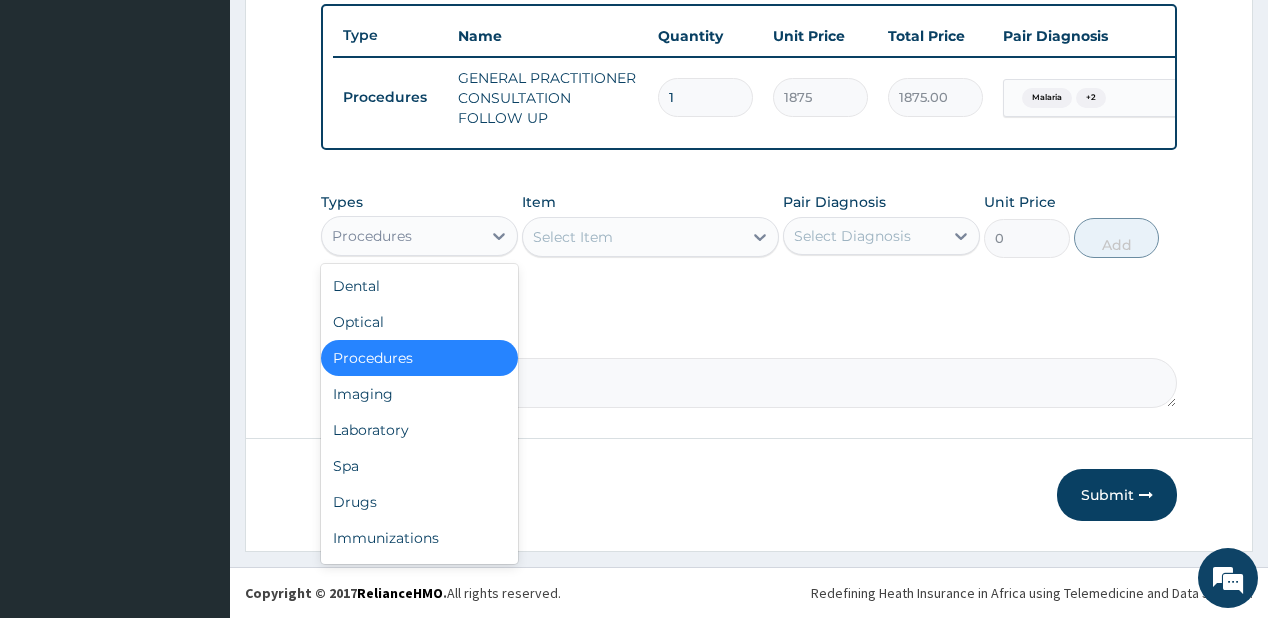 click on "Procedures" at bounding box center (419, 236) 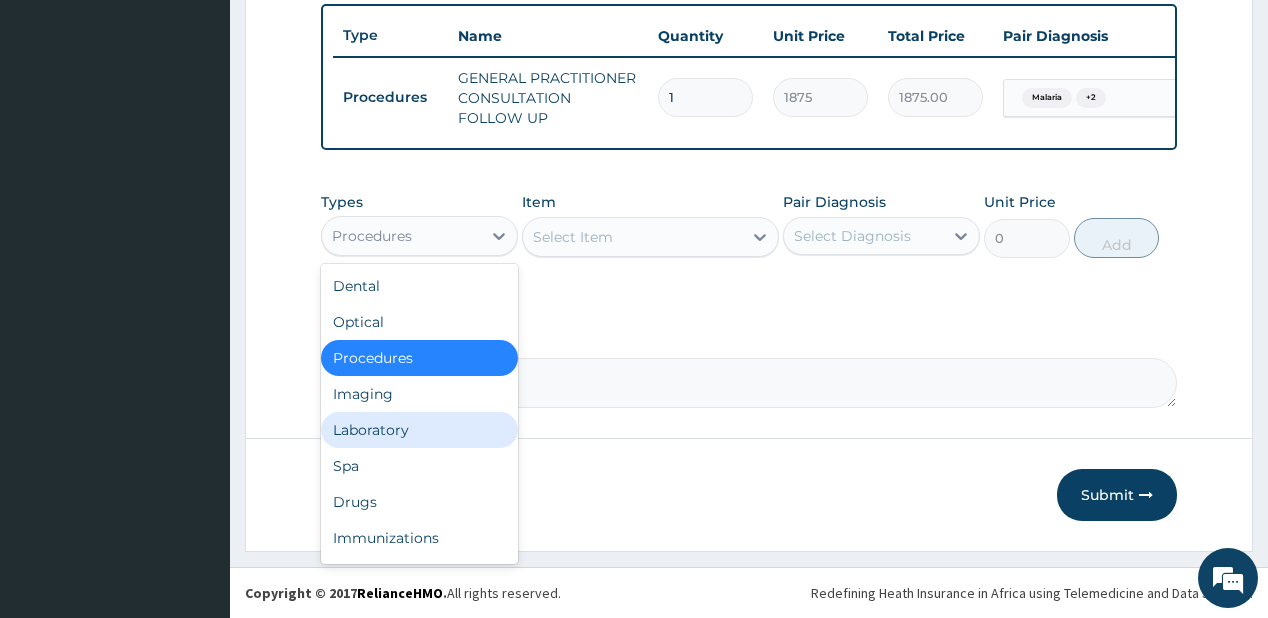 click on "Laboratory" at bounding box center [419, 430] 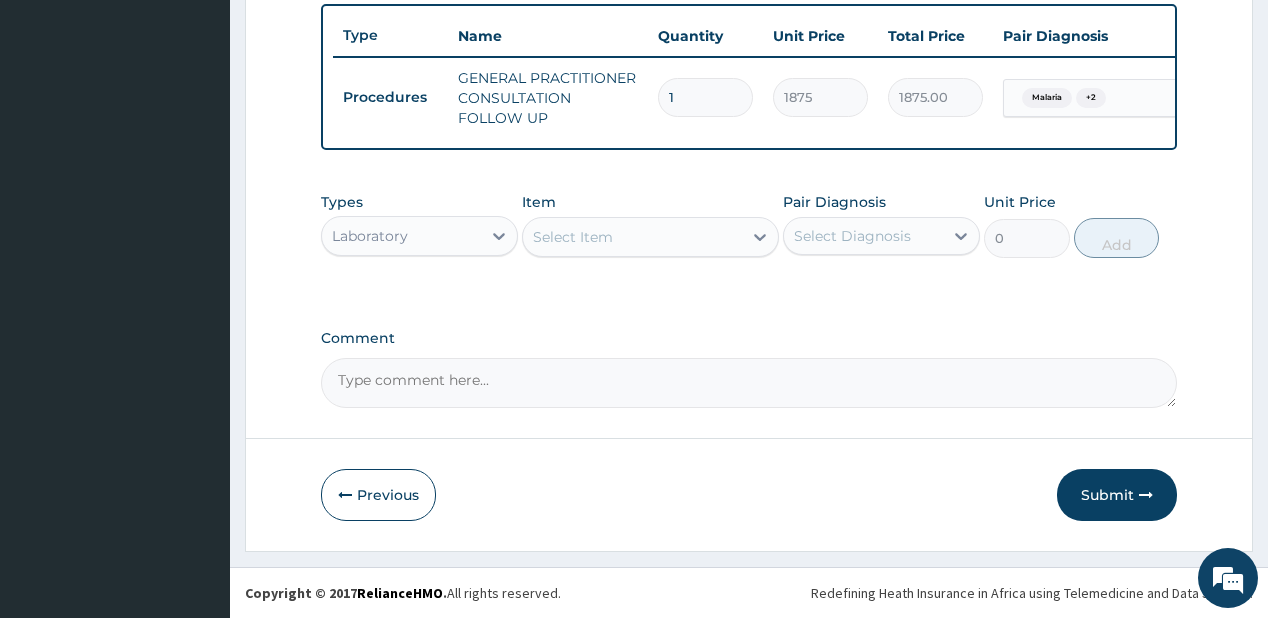 click on "Select Item" at bounding box center (573, 237) 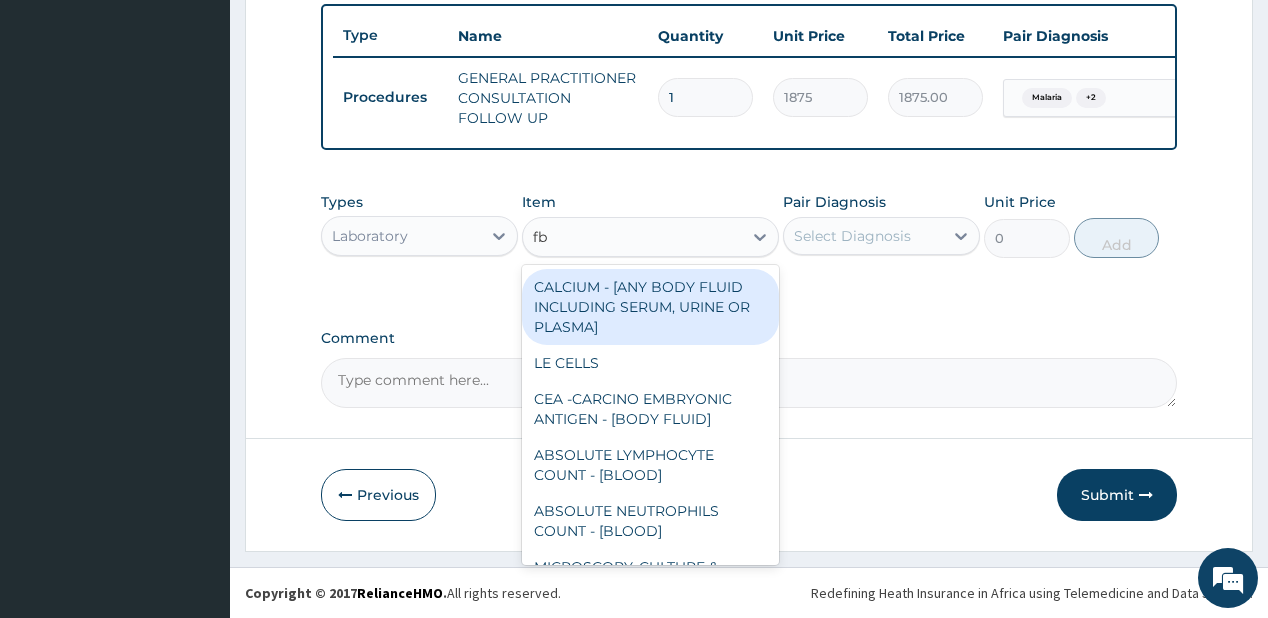 type on "fbc" 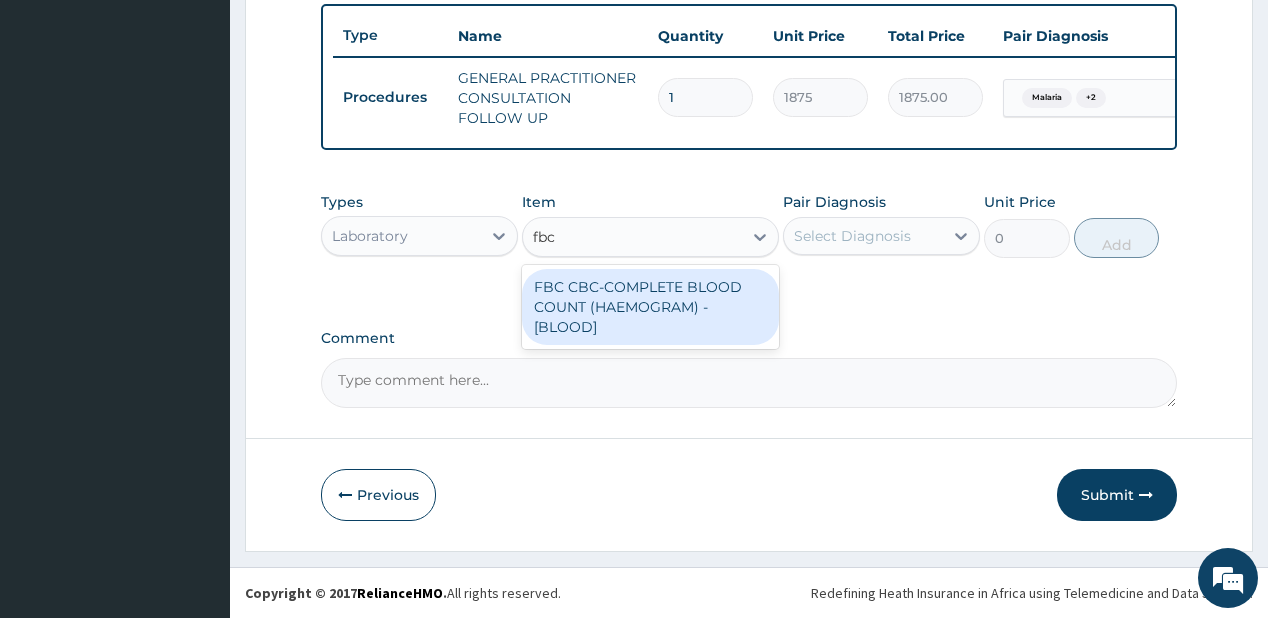 drag, startPoint x: 602, startPoint y: 314, endPoint x: 760, endPoint y: 281, distance: 161.40942 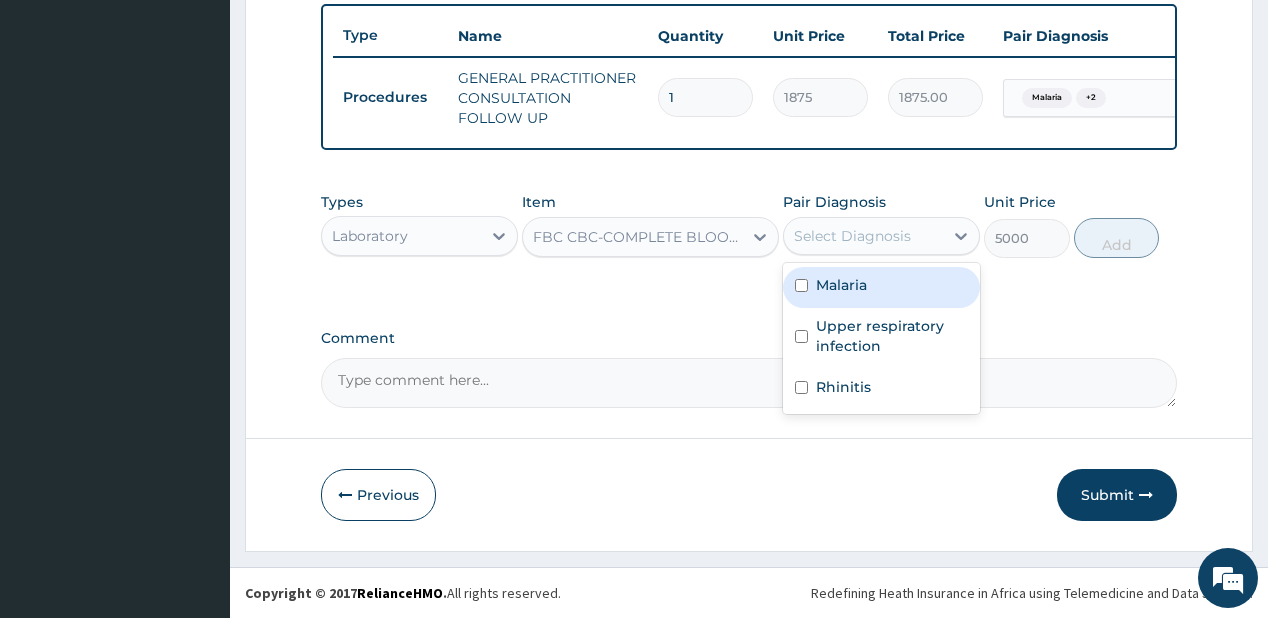 click on "Select Diagnosis" at bounding box center [852, 236] 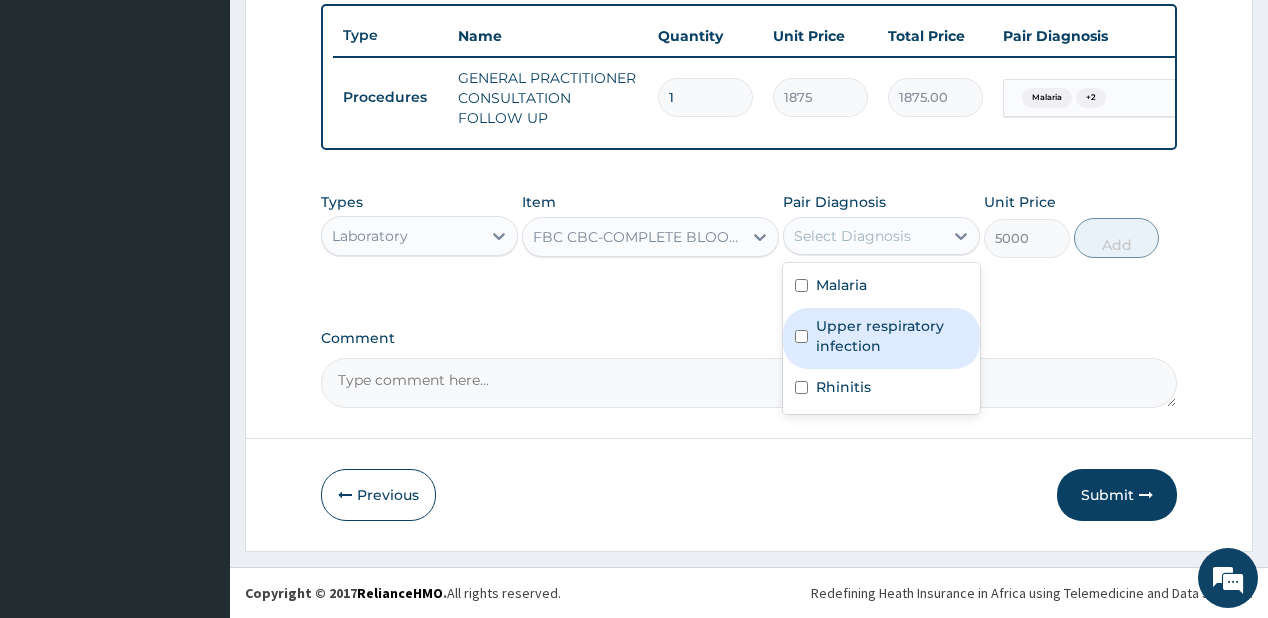 drag, startPoint x: 840, startPoint y: 338, endPoint x: 837, endPoint y: 384, distance: 46.09772 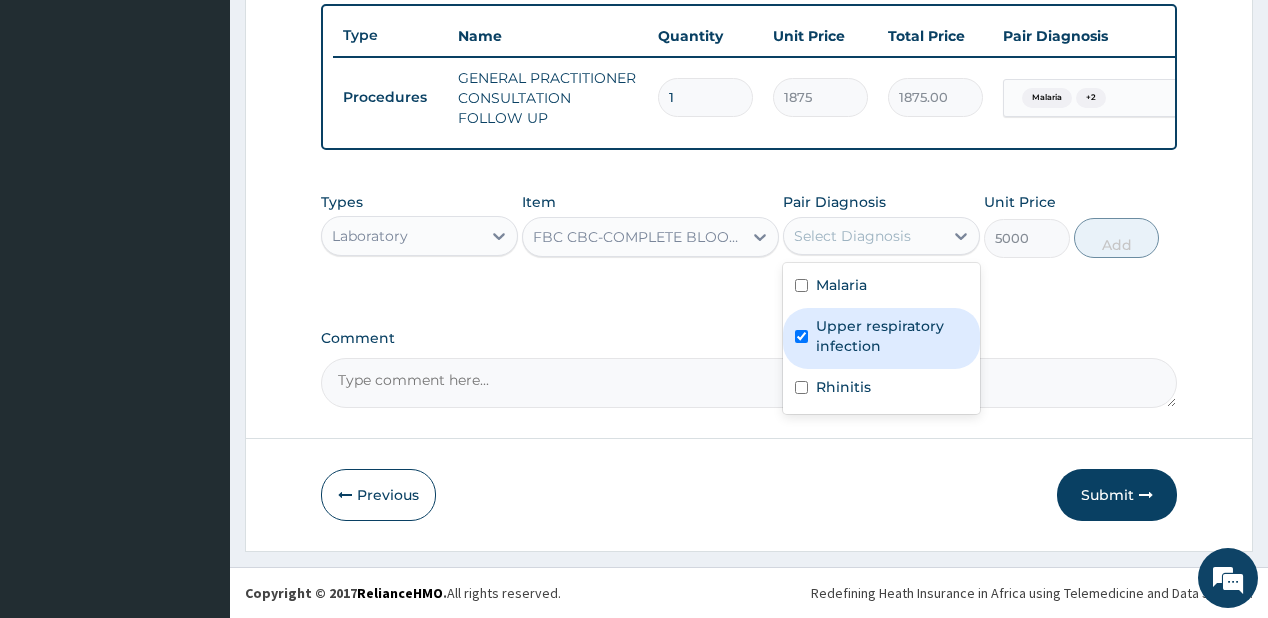 checkbox on "true" 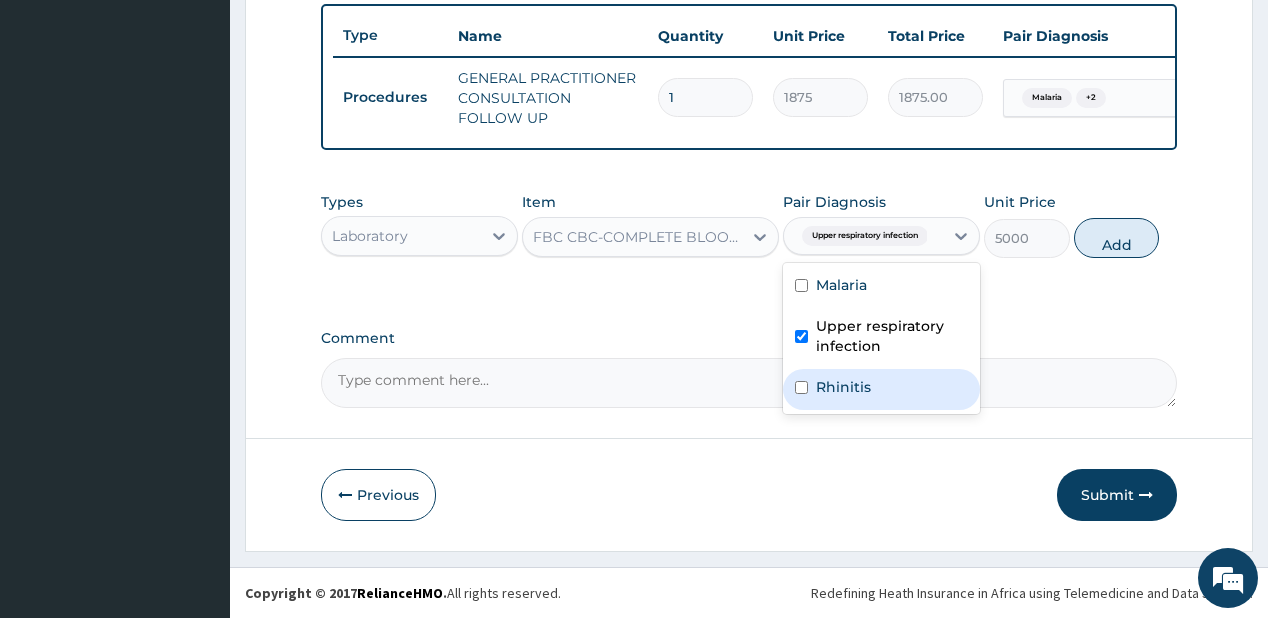 click on "Rhinitis" at bounding box center [881, 389] 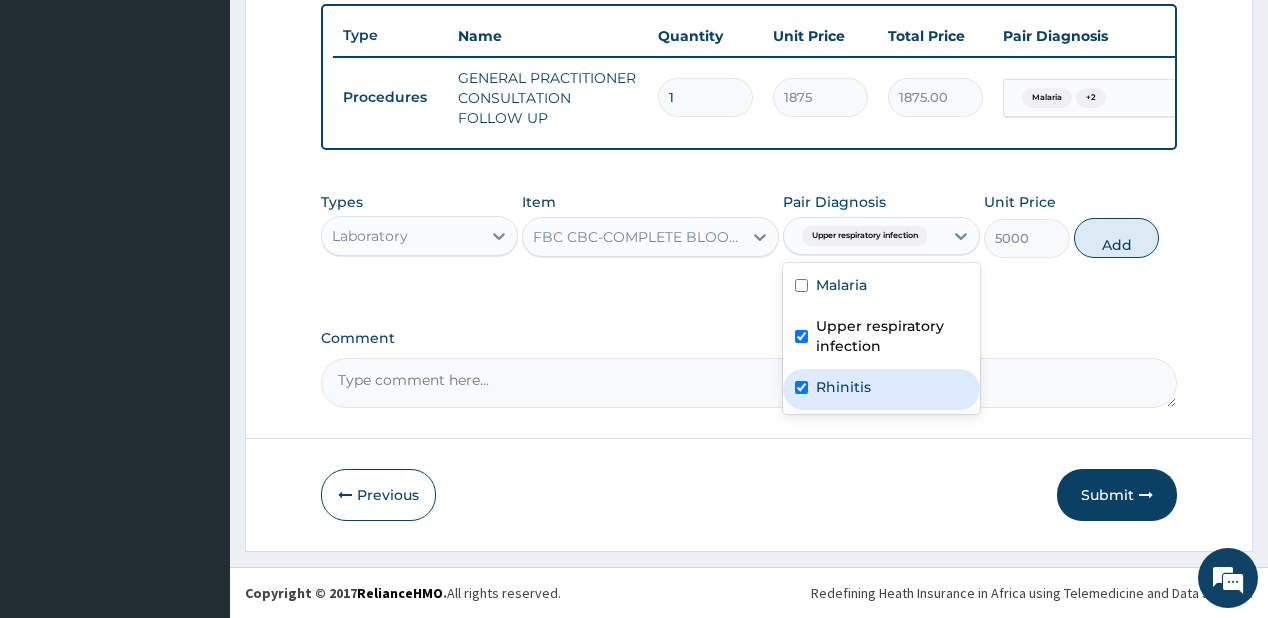 checkbox on "true" 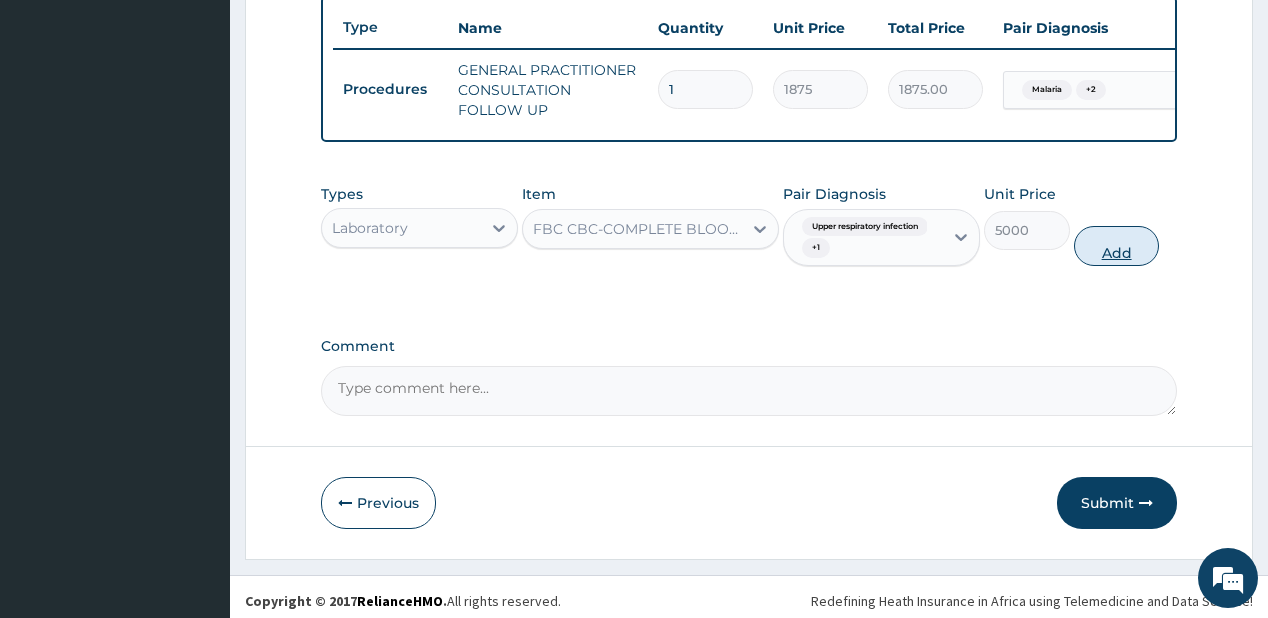 click on "Add" at bounding box center [1117, 246] 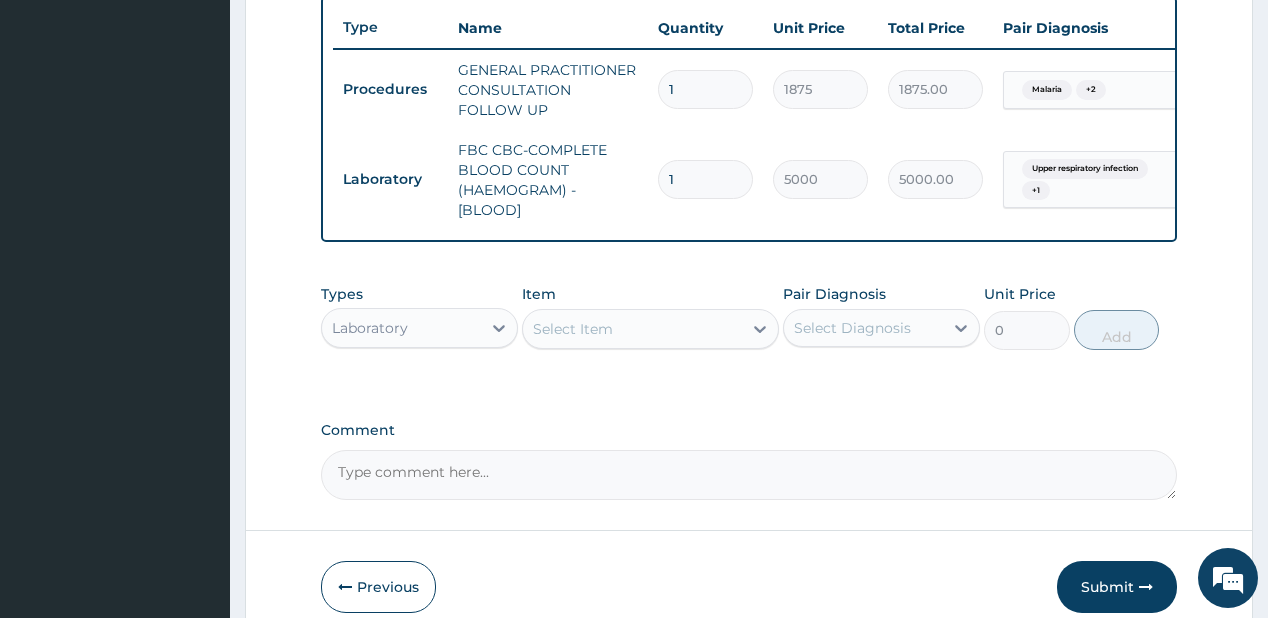 click on "Select Item" at bounding box center [632, 329] 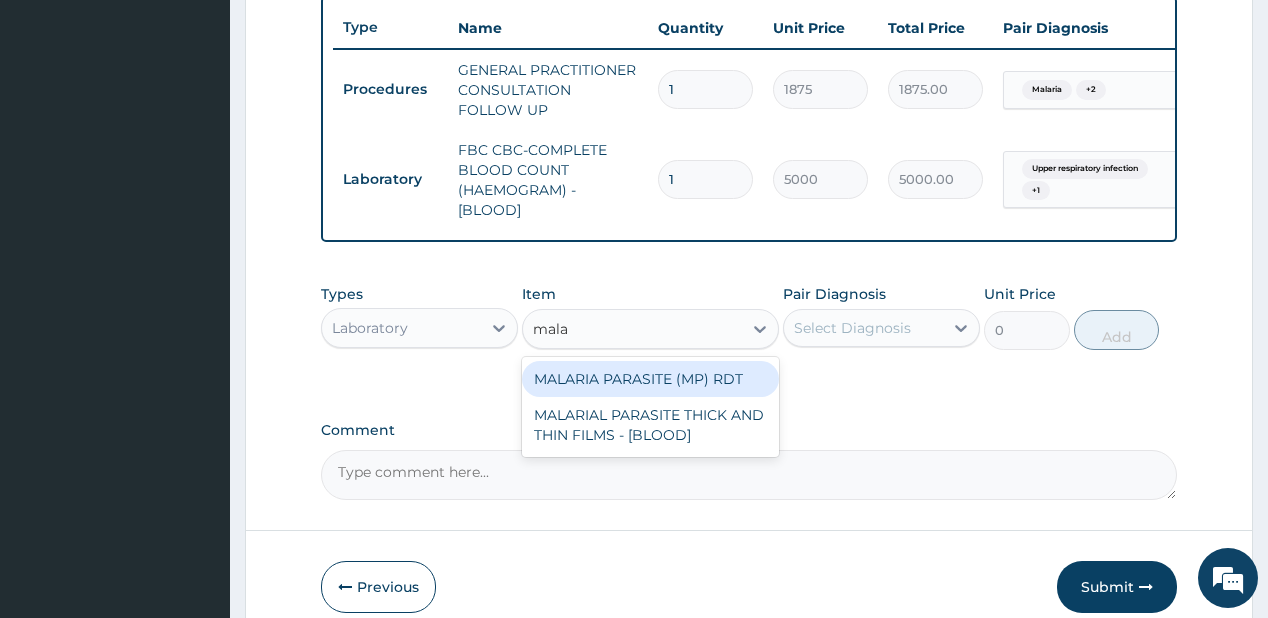 type on "malar" 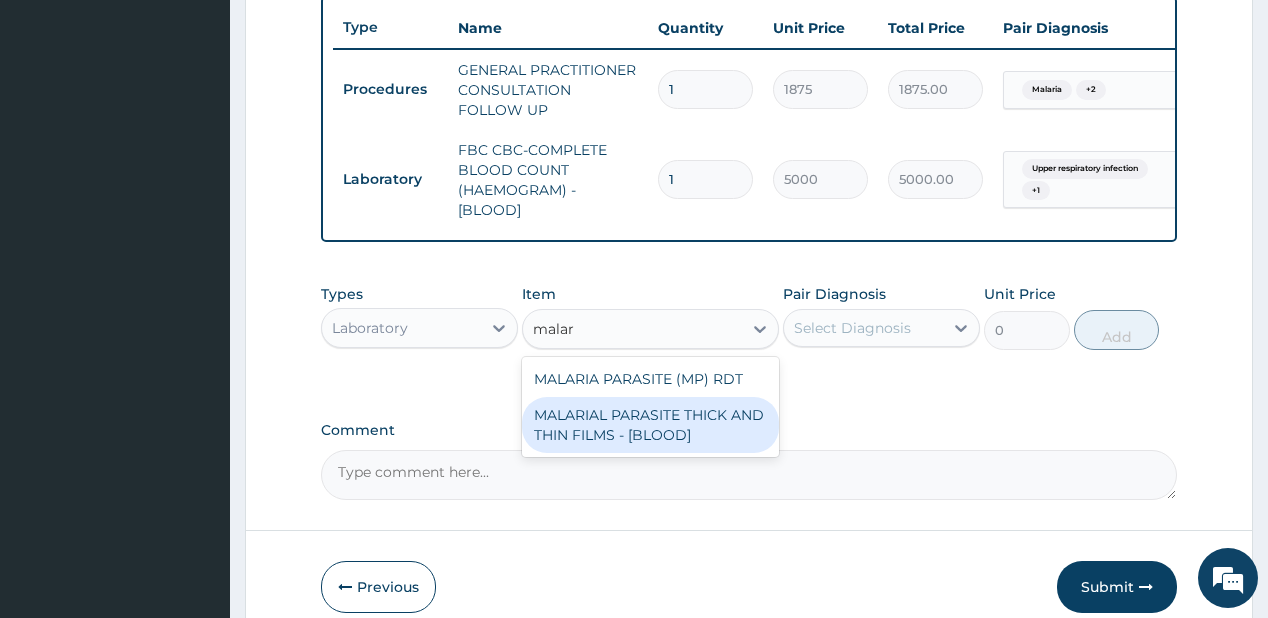 click on "MALARIAL PARASITE THICK AND THIN FILMS - [BLOOD]" at bounding box center (650, 425) 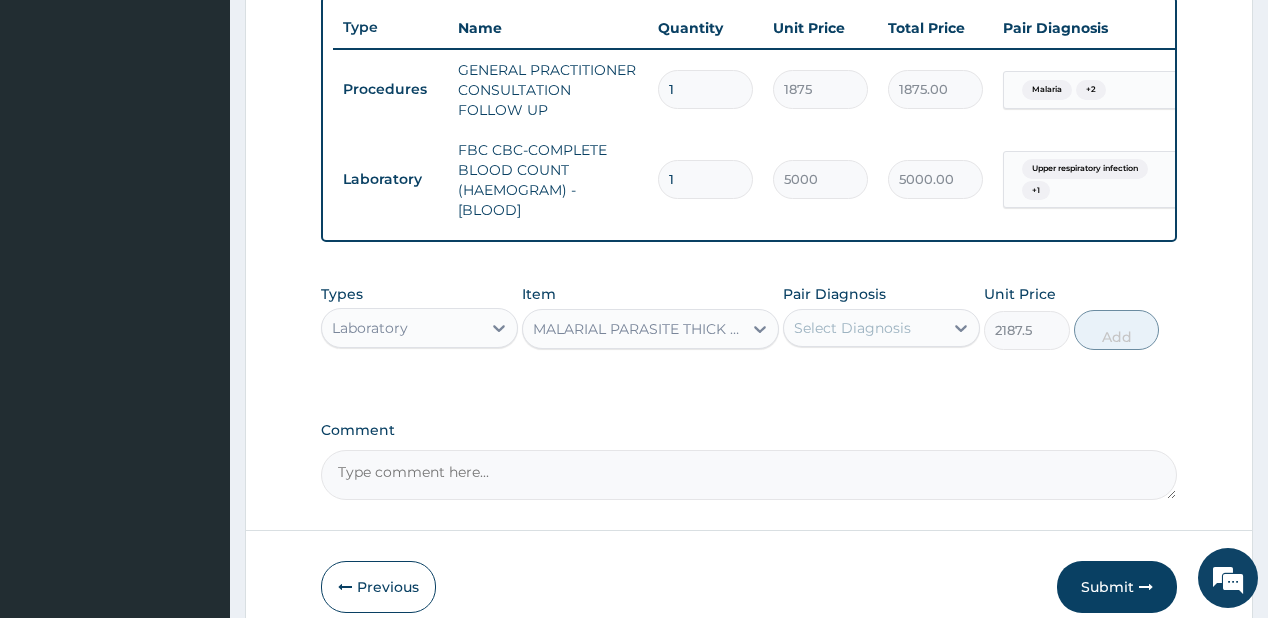 click on "Select Diagnosis" at bounding box center [852, 328] 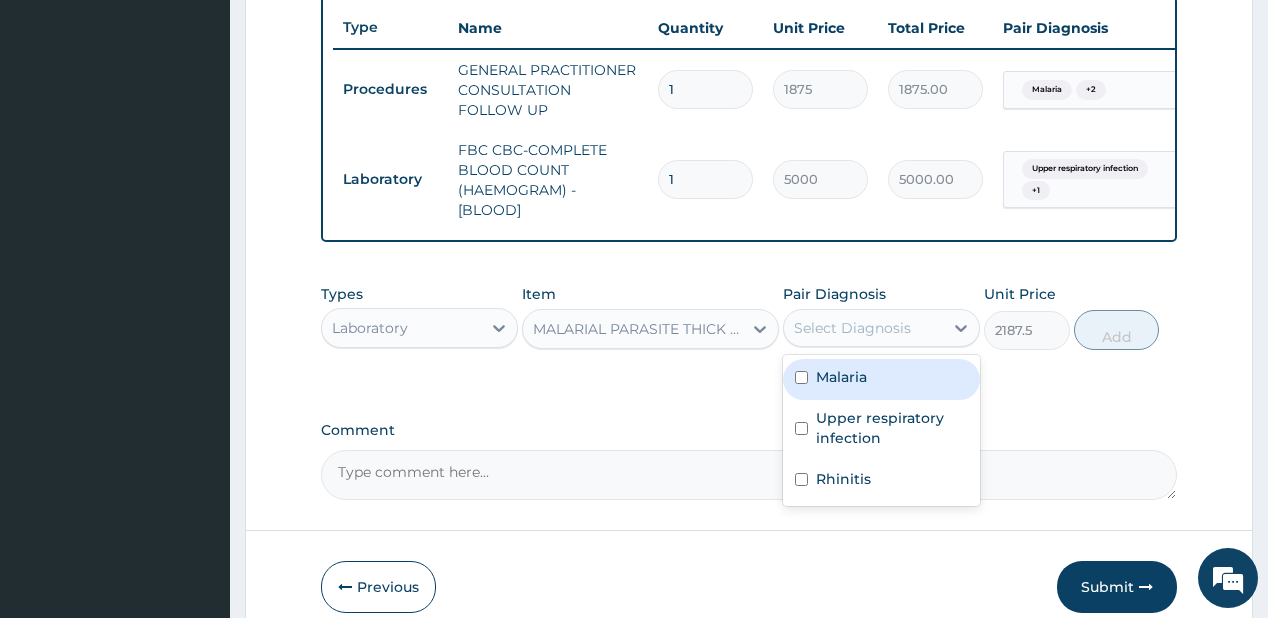 click on "Malaria" at bounding box center [841, 377] 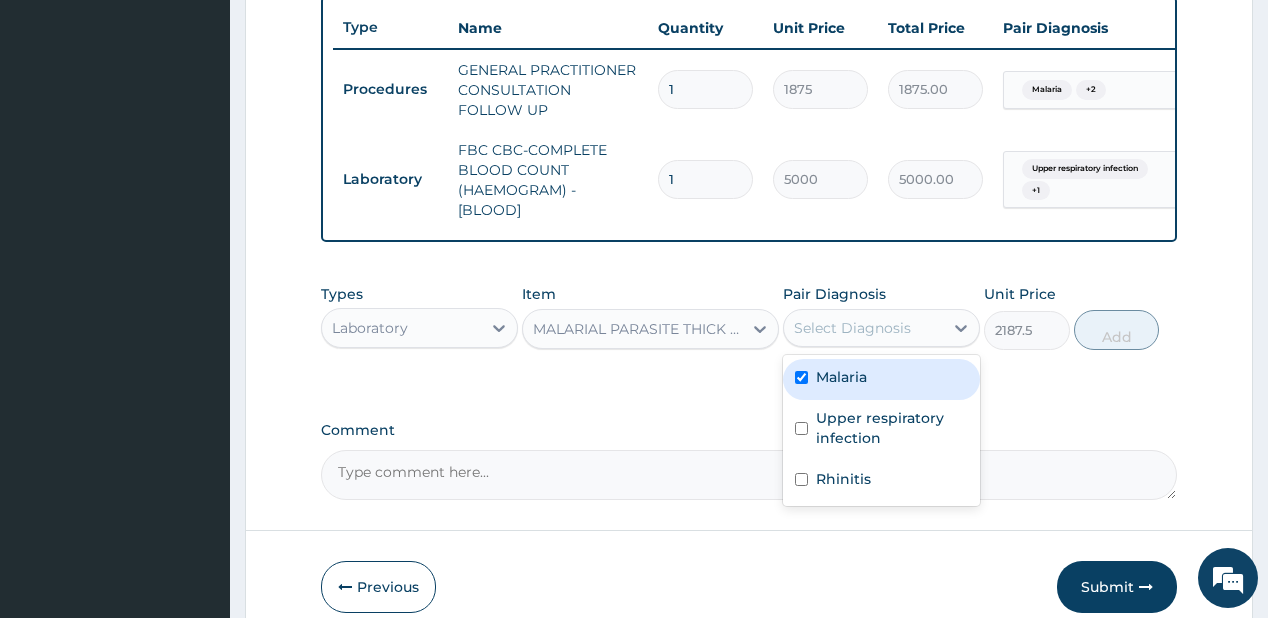 checkbox on "true" 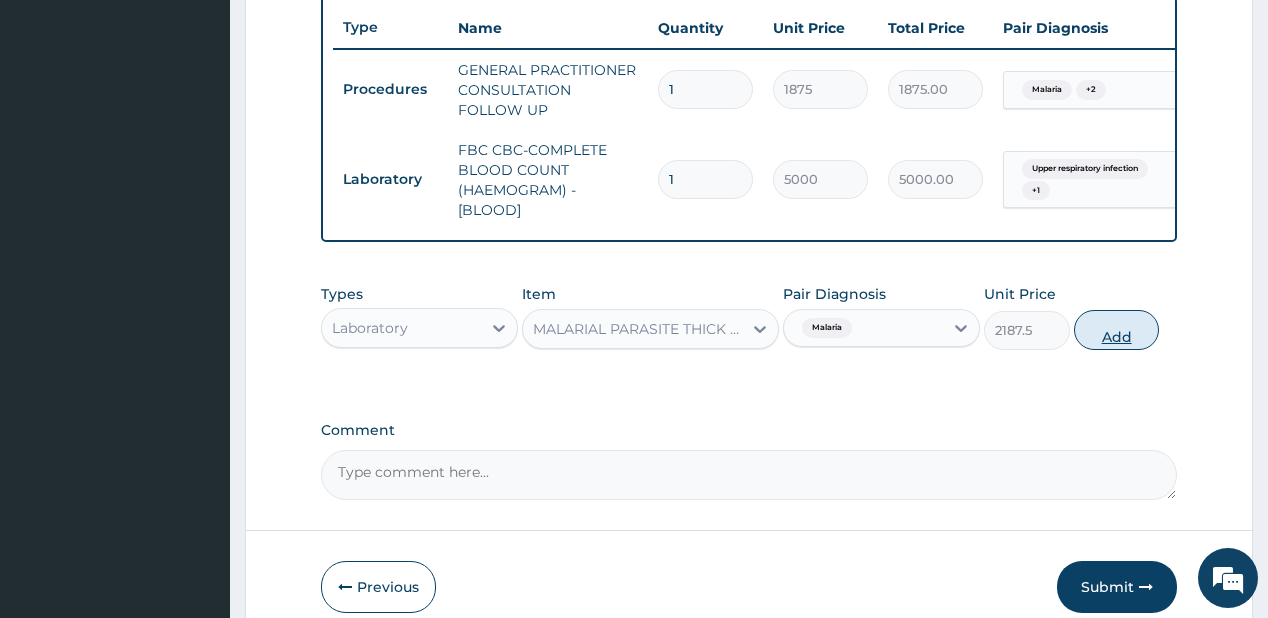 click on "Add" at bounding box center [1117, 330] 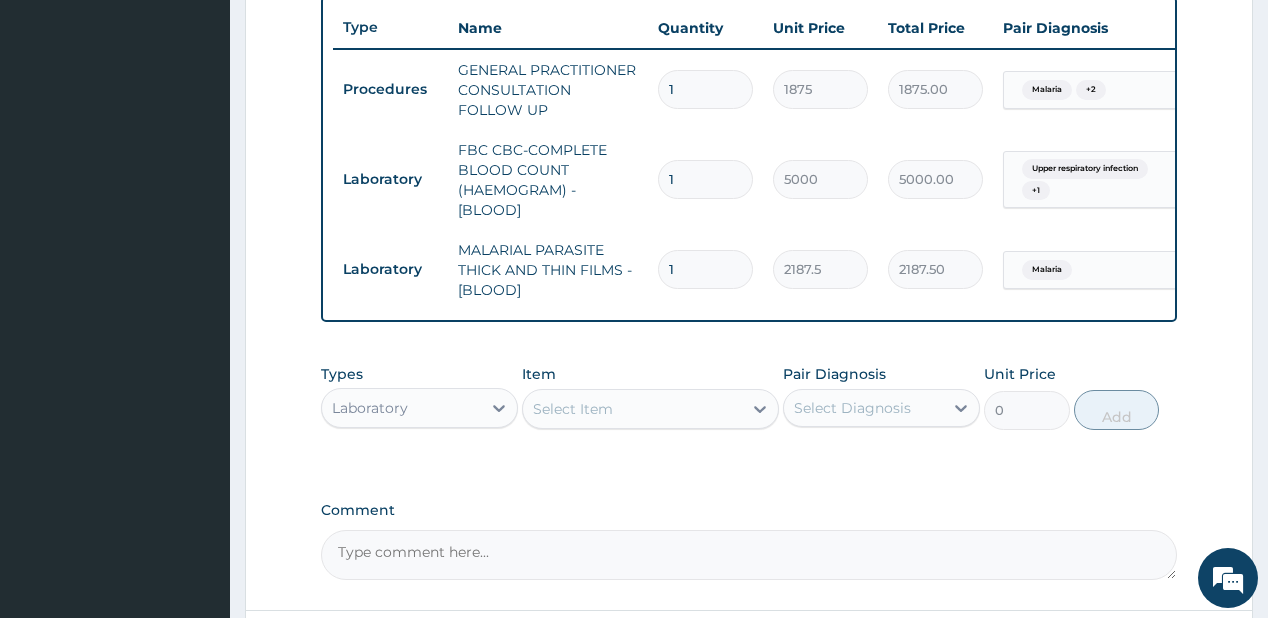 click on "Laboratory" at bounding box center (370, 408) 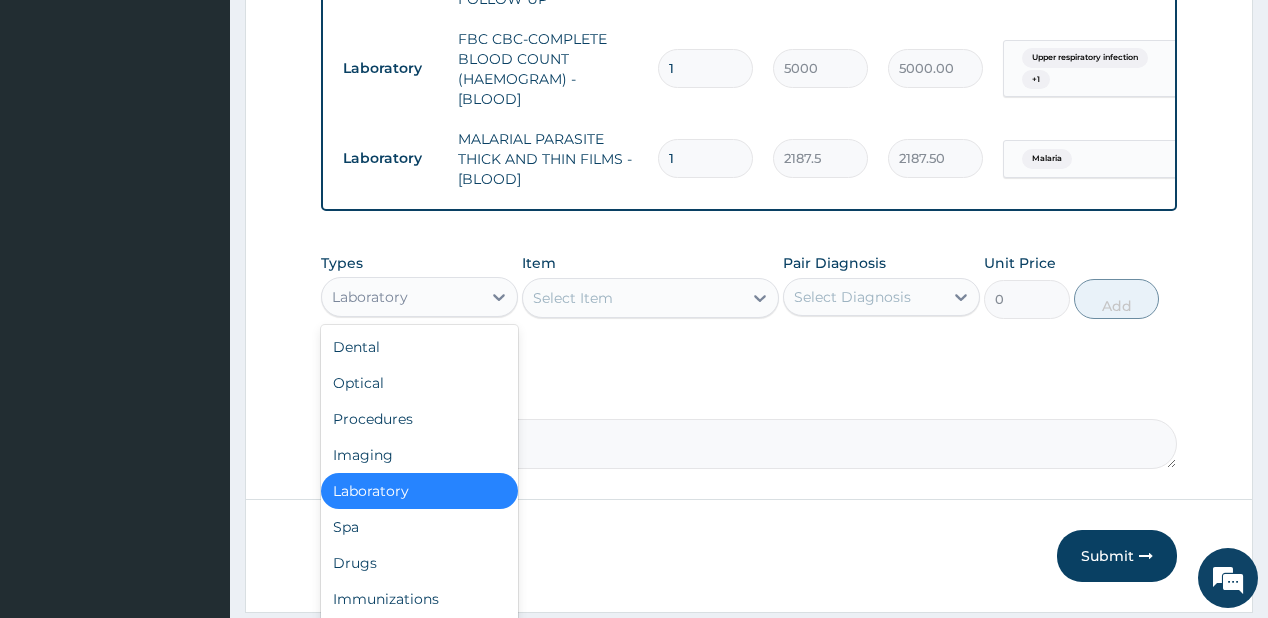 scroll, scrollTop: 928, scrollLeft: 0, axis: vertical 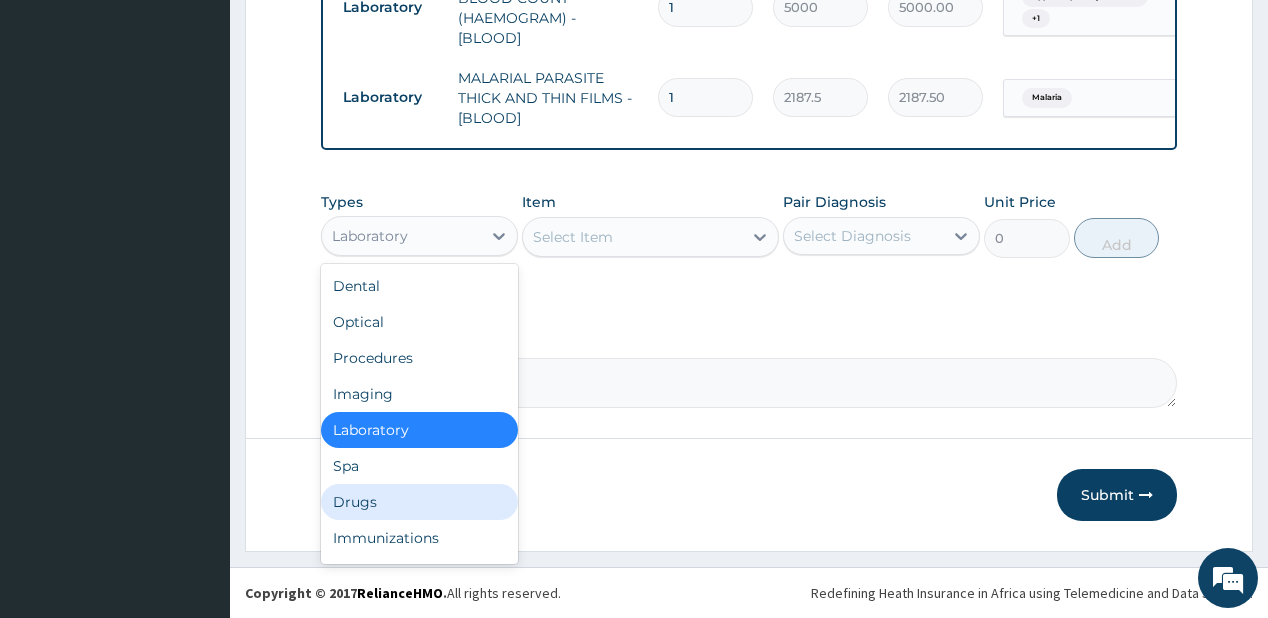 drag, startPoint x: 376, startPoint y: 510, endPoint x: 410, endPoint y: 394, distance: 120.880104 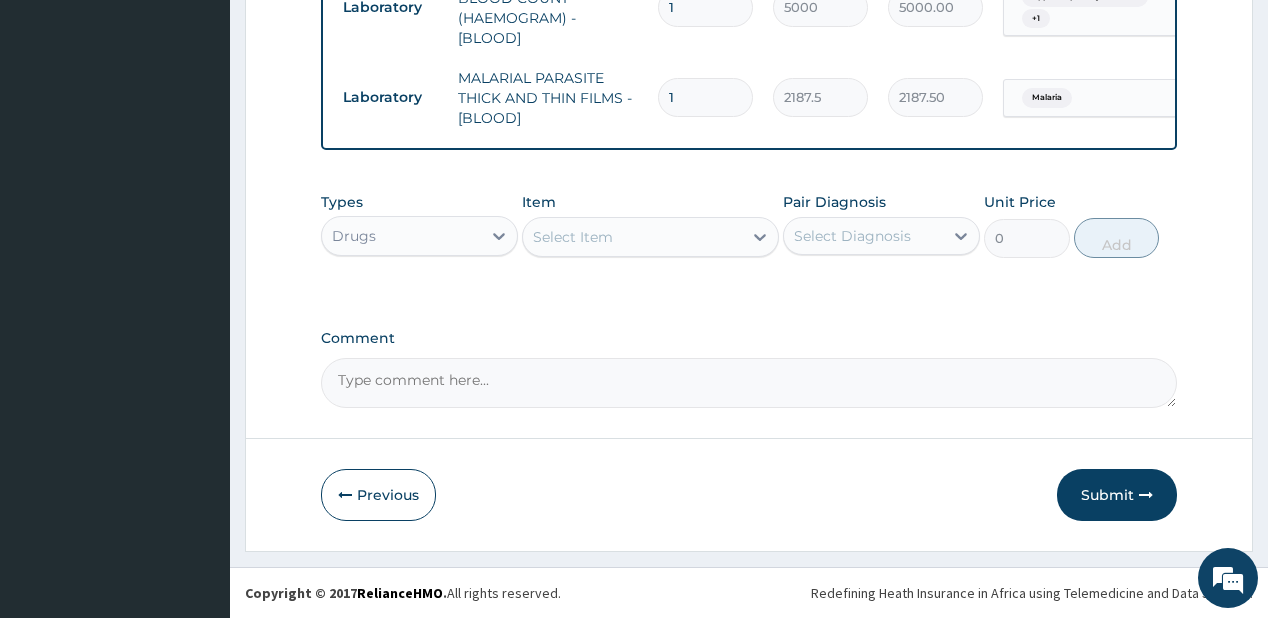click on "Select Item" at bounding box center (573, 237) 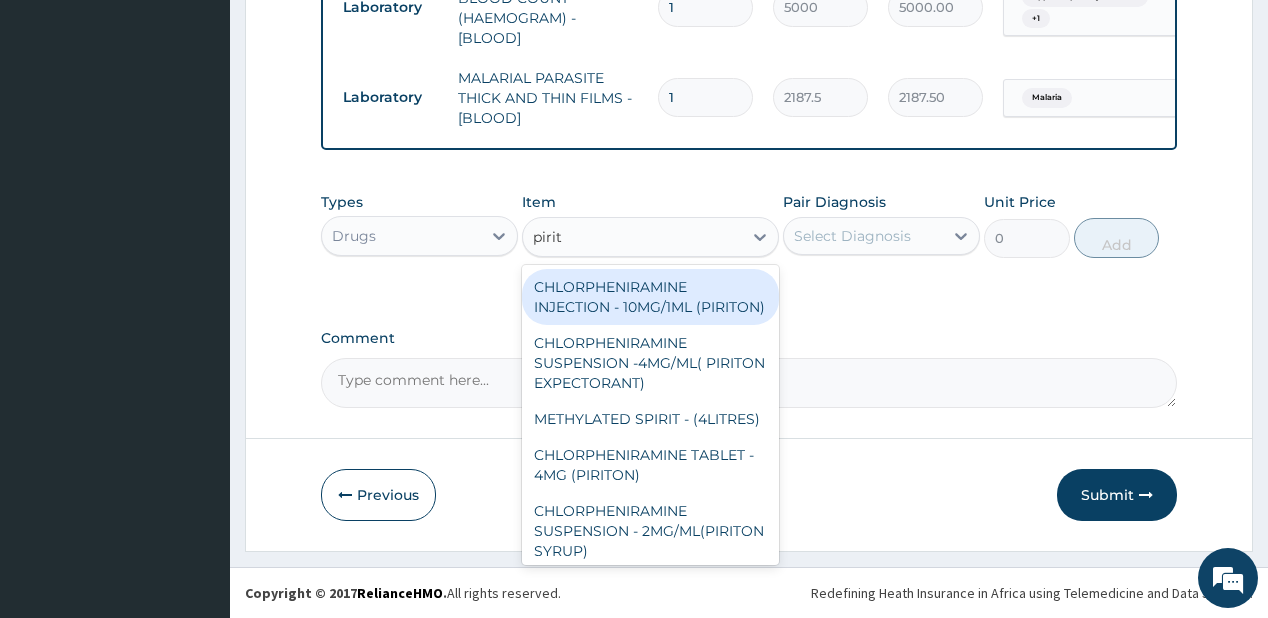 type on "pirit" 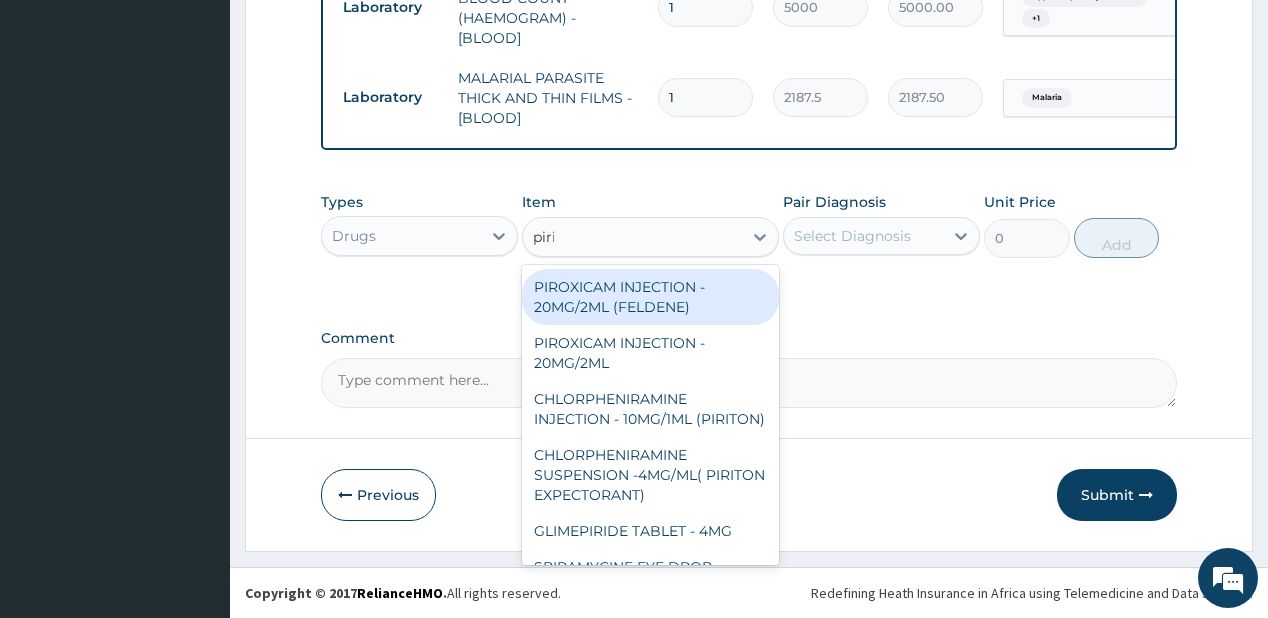 type on "pirit" 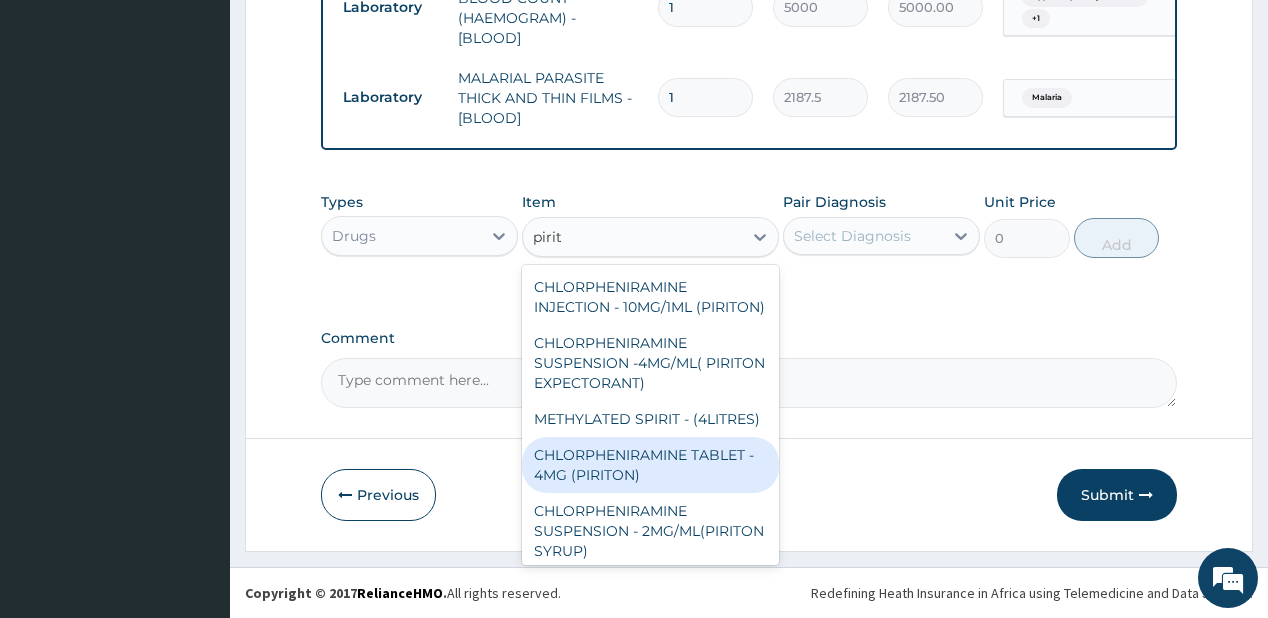 click on "CHLORPHENIRAMINE TABLET - 4MG (PIRITON)" at bounding box center [650, 465] 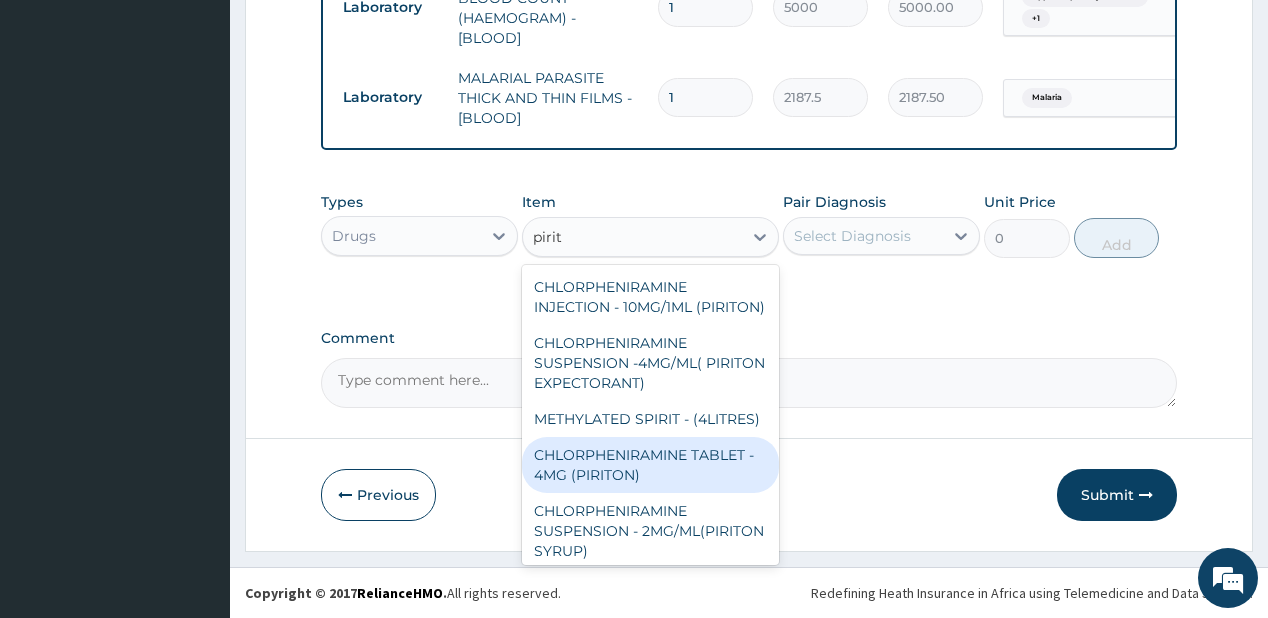 type 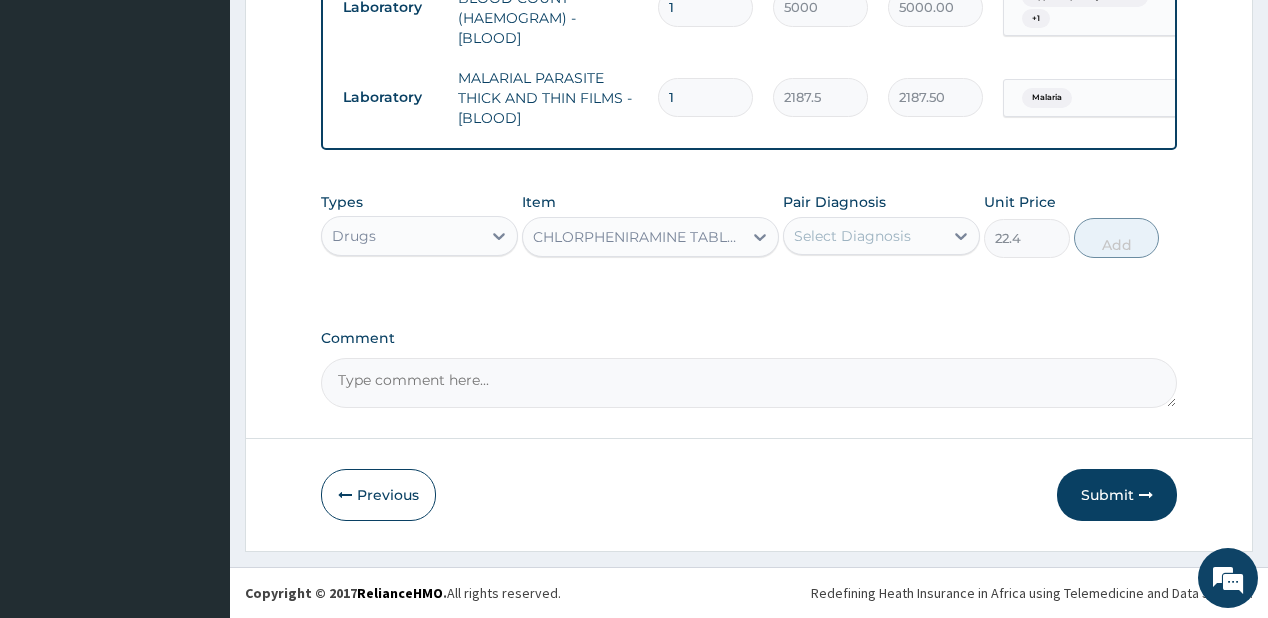 click on "Select Diagnosis" at bounding box center [852, 236] 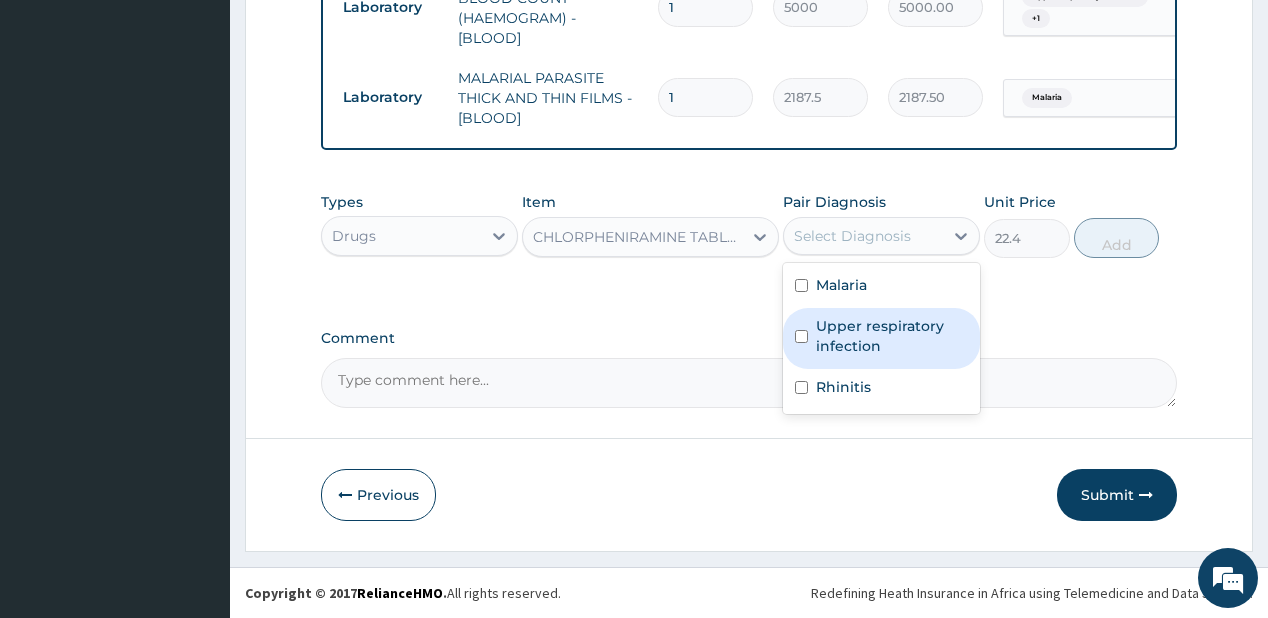 click on "Upper respiratory infection" at bounding box center (892, 336) 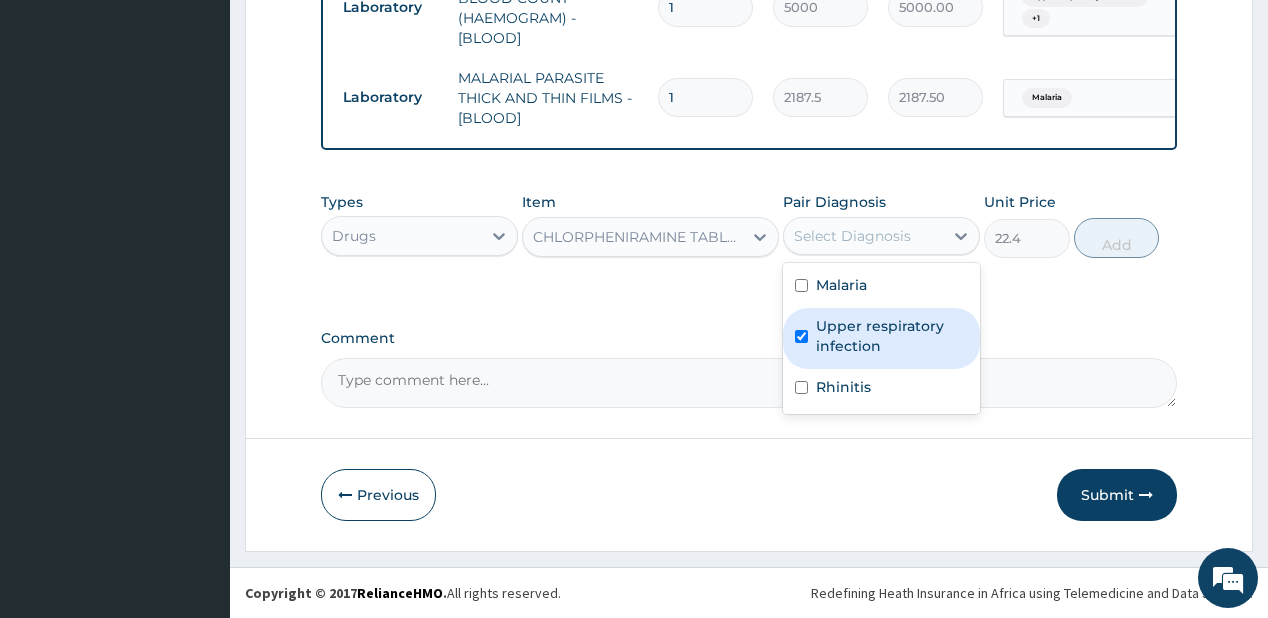 checkbox on "true" 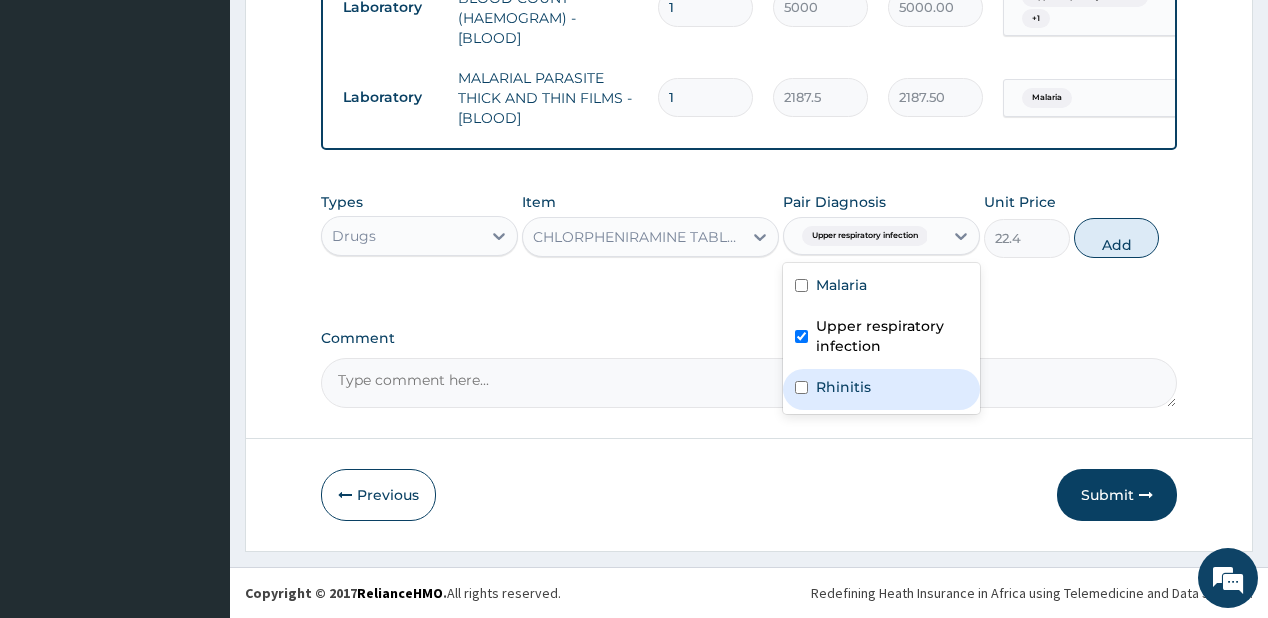 drag, startPoint x: 831, startPoint y: 410, endPoint x: 881, endPoint y: 354, distance: 75.073296 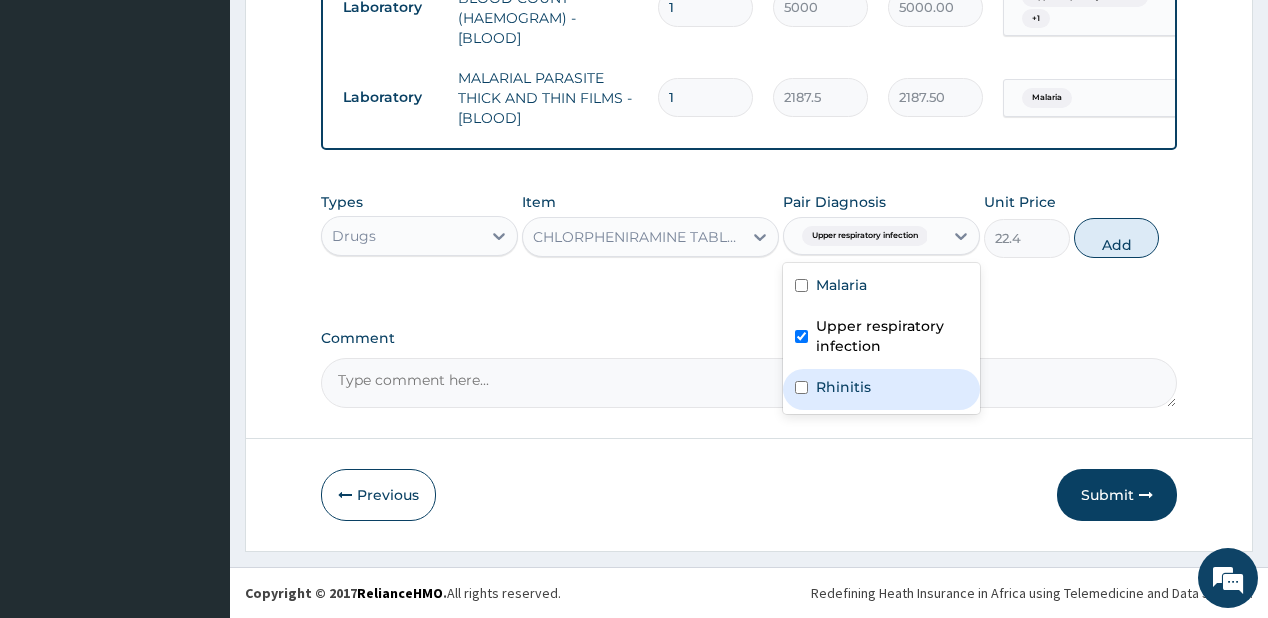 click on "Rhinitis" at bounding box center (881, 389) 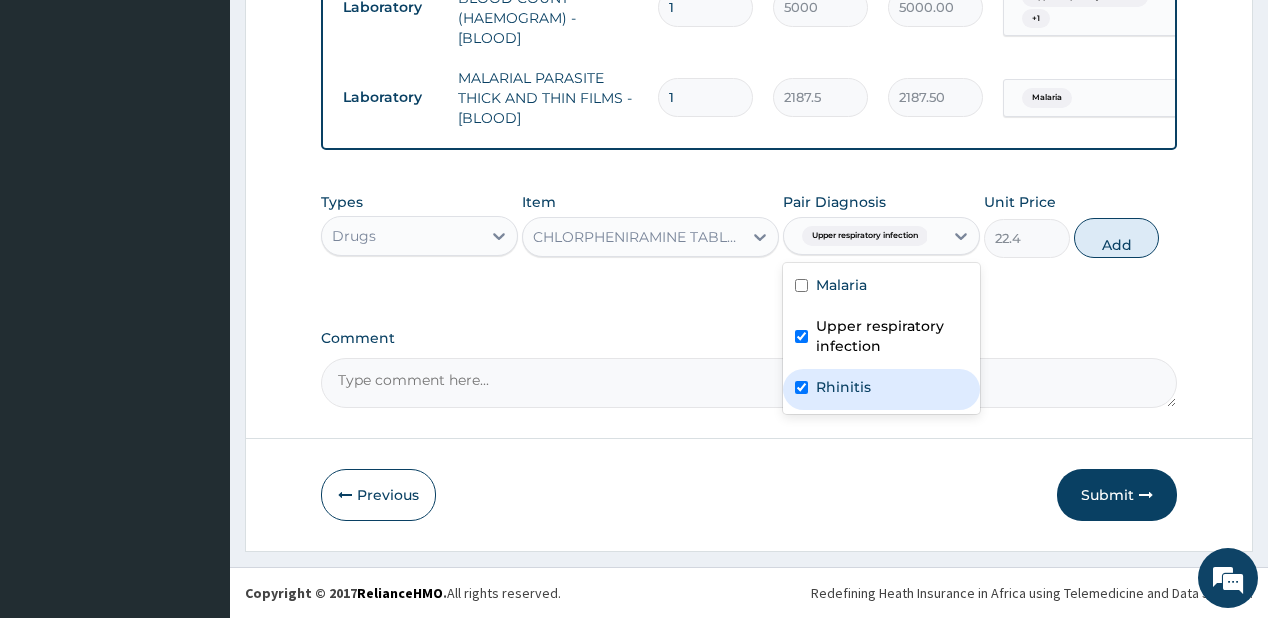 checkbox on "true" 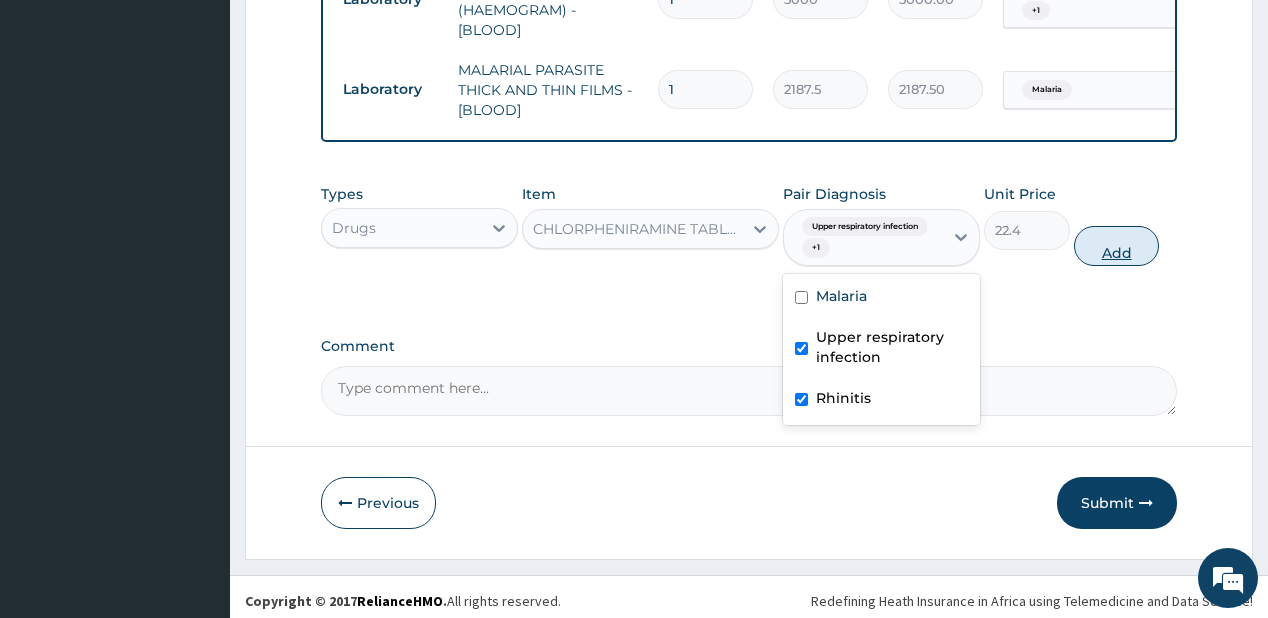 click on "Add" at bounding box center [1117, 246] 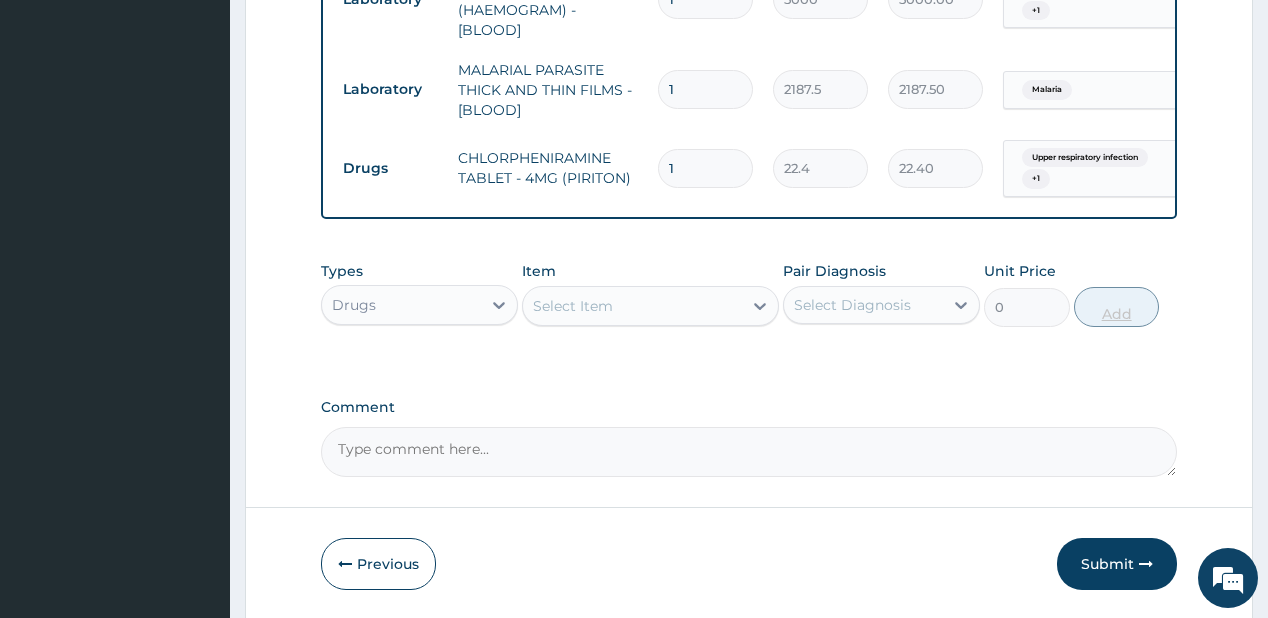 type on "15" 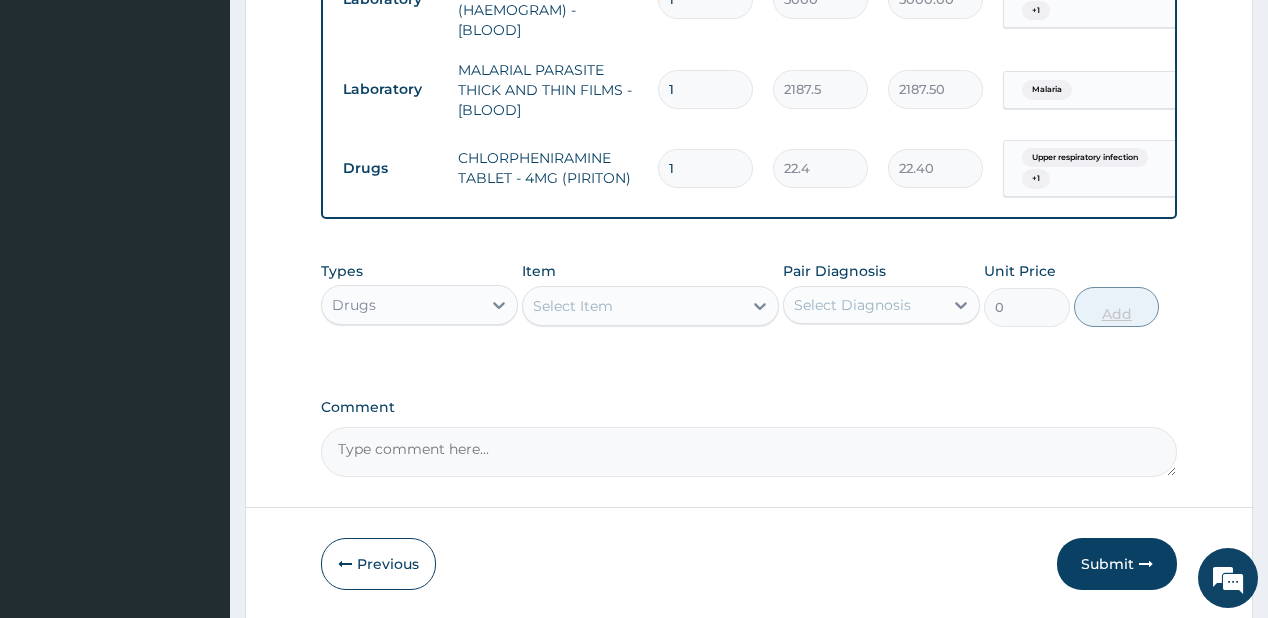 type on "336.00" 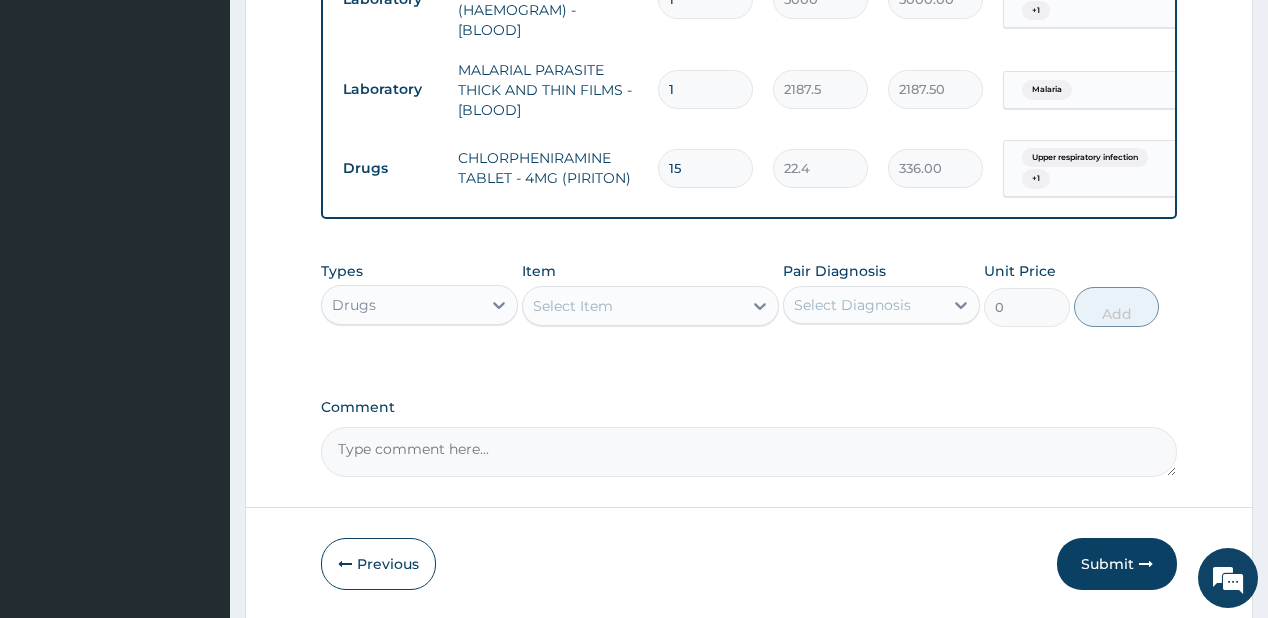 type on "15" 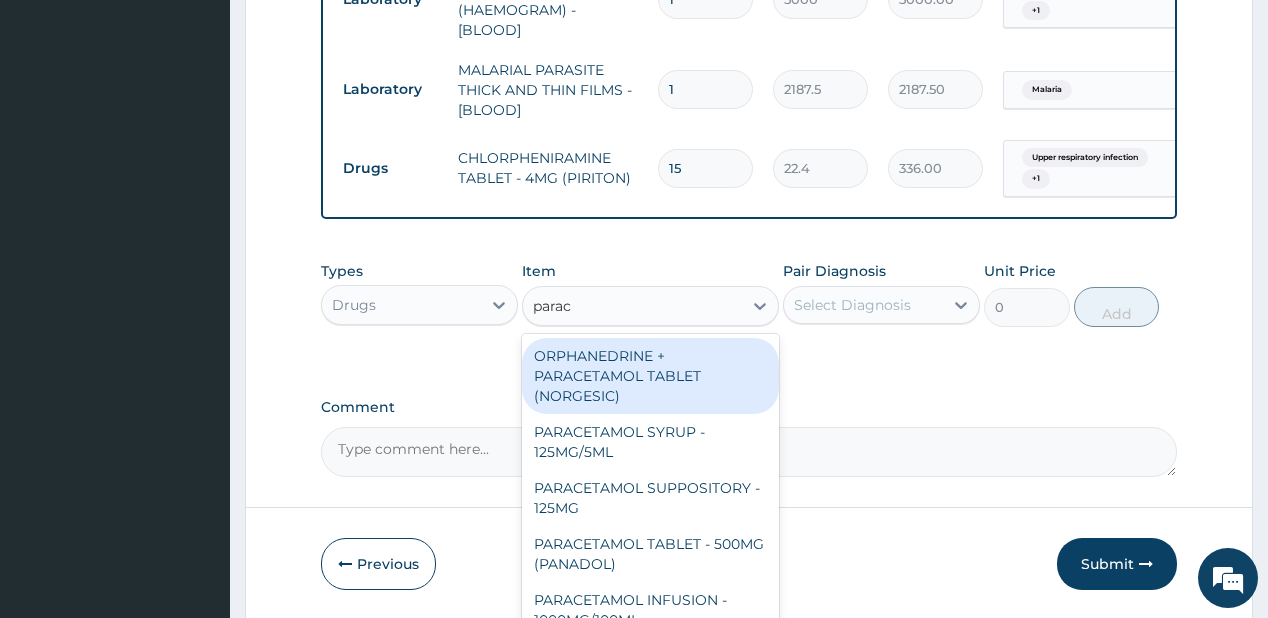 type on "parace" 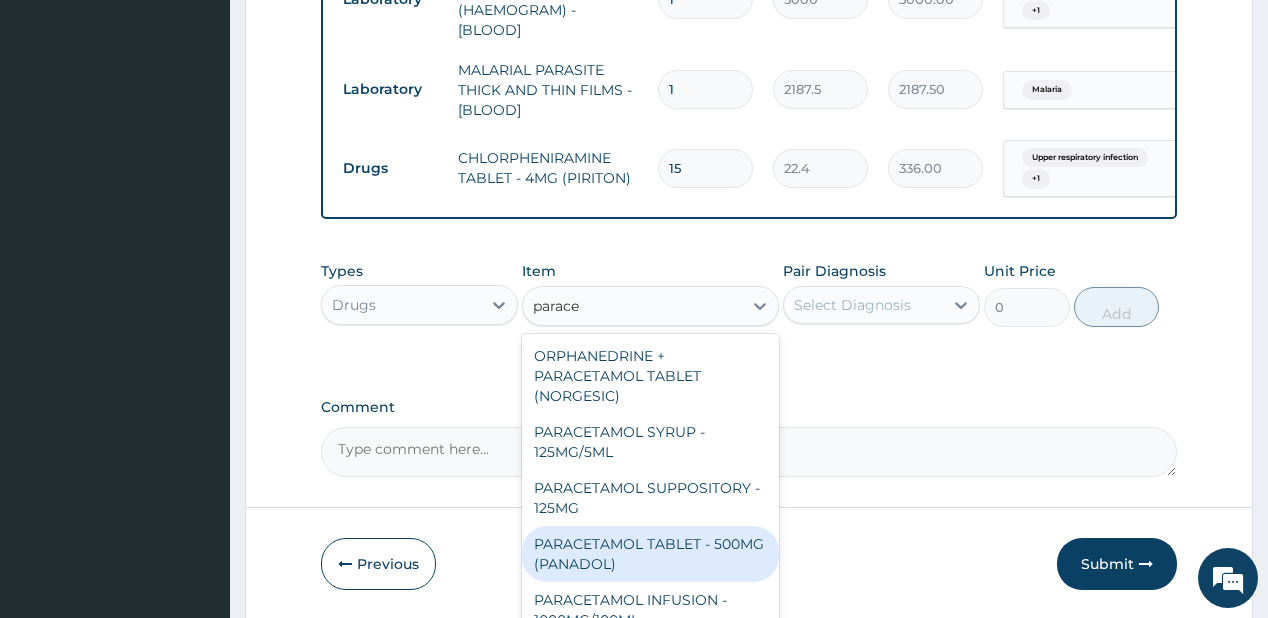 drag, startPoint x: 609, startPoint y: 561, endPoint x: 813, endPoint y: 333, distance: 305.94116 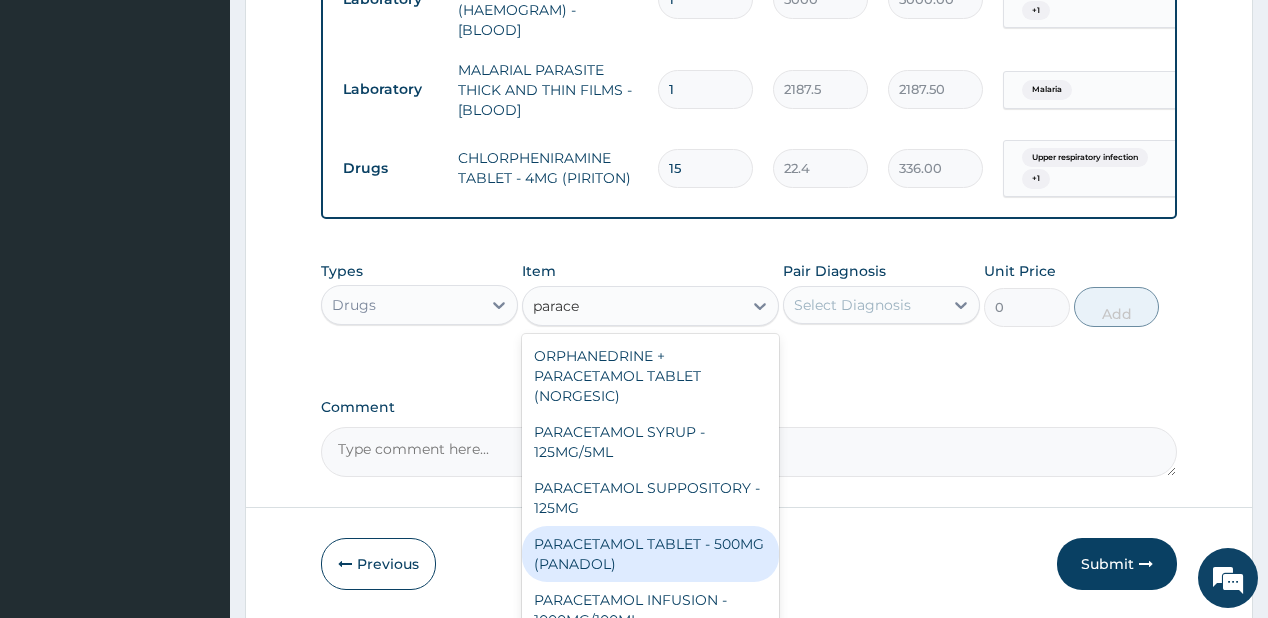 click on "PARACETAMOL TABLET - 500MG (PANADOL)" at bounding box center [650, 554] 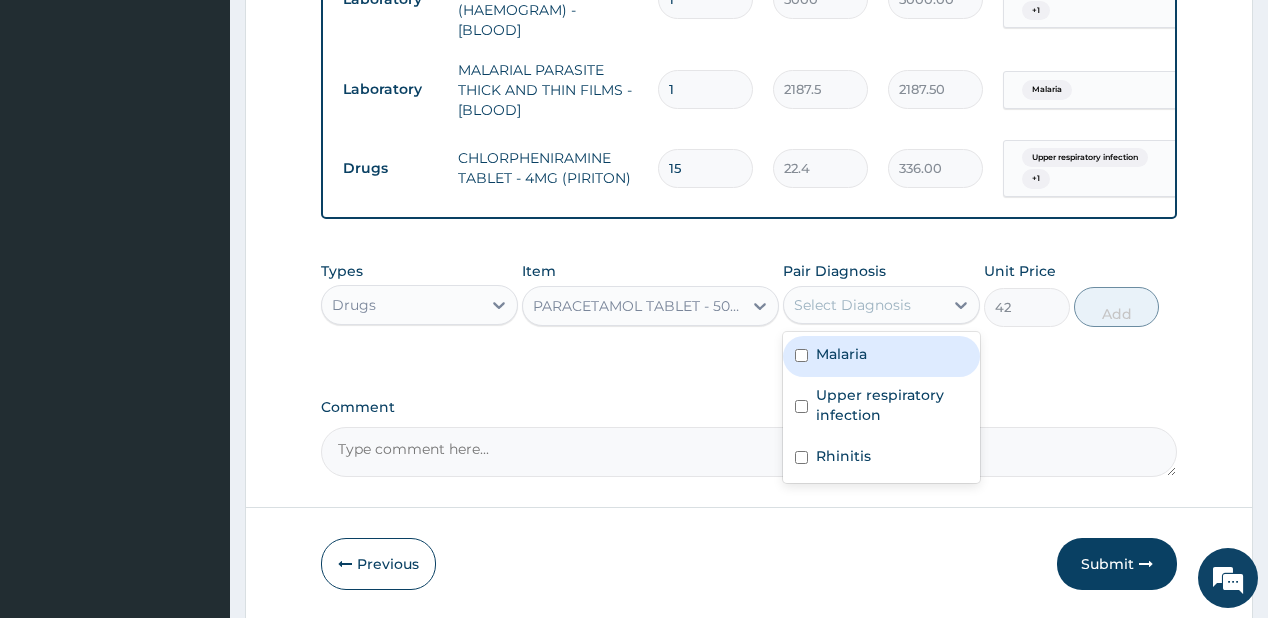 click on "Select Diagnosis" at bounding box center (852, 305) 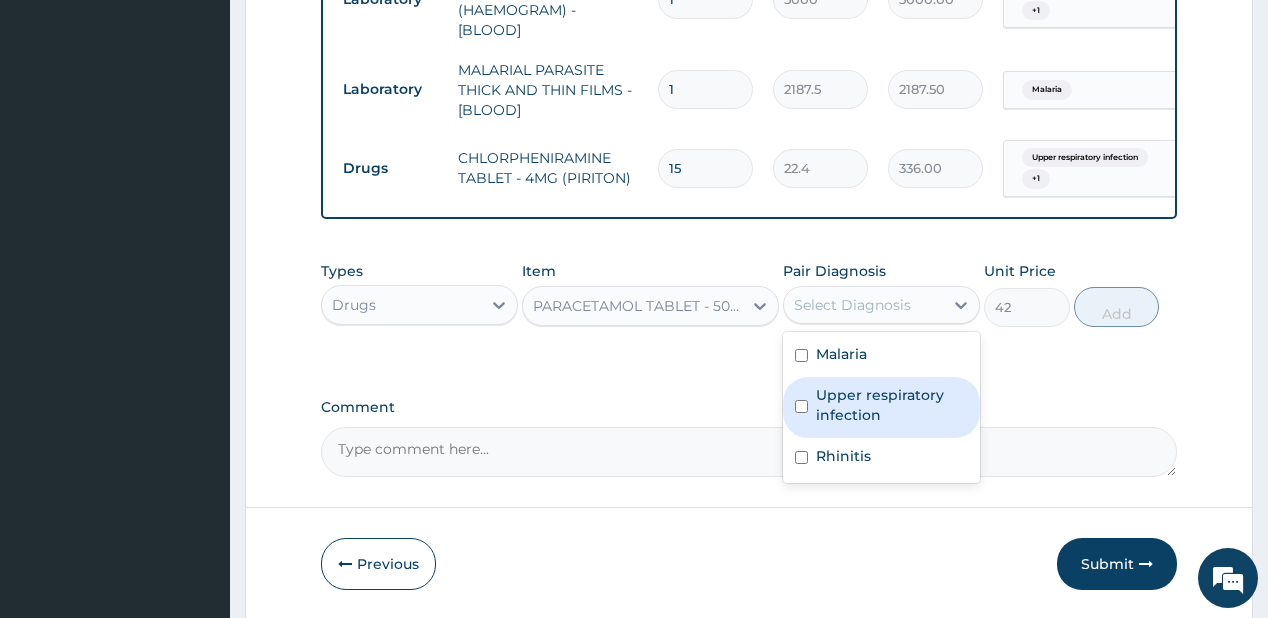 drag, startPoint x: 852, startPoint y: 399, endPoint x: 916, endPoint y: 375, distance: 68.35203 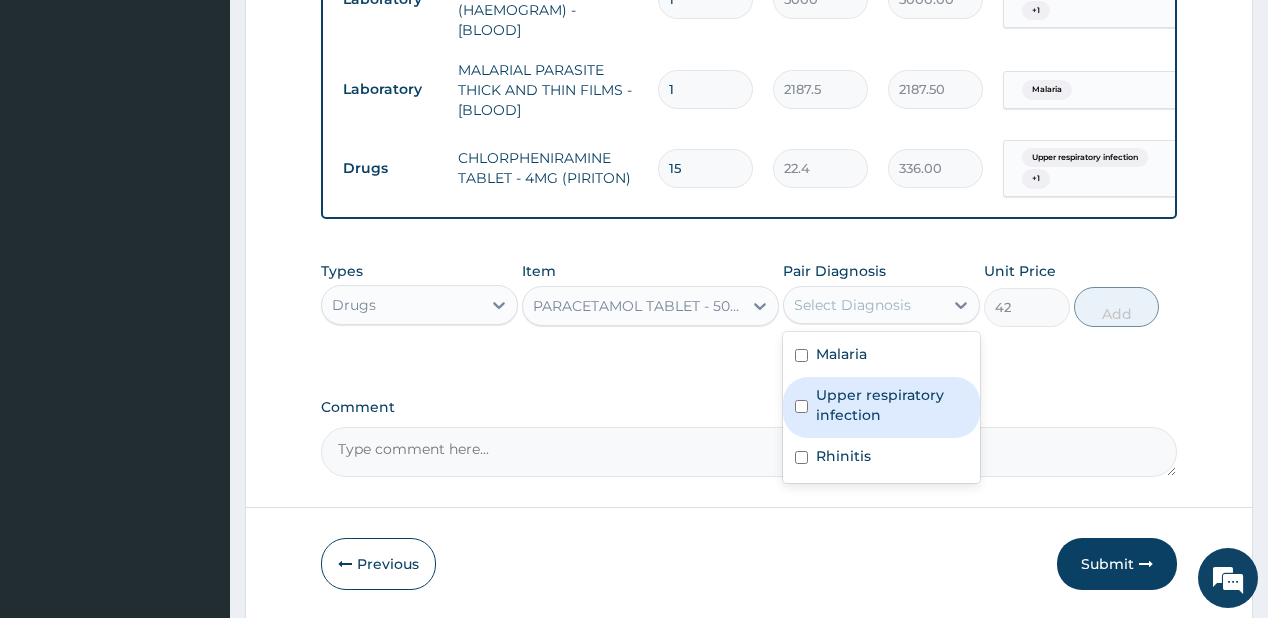click on "Upper respiratory infection" at bounding box center (892, 405) 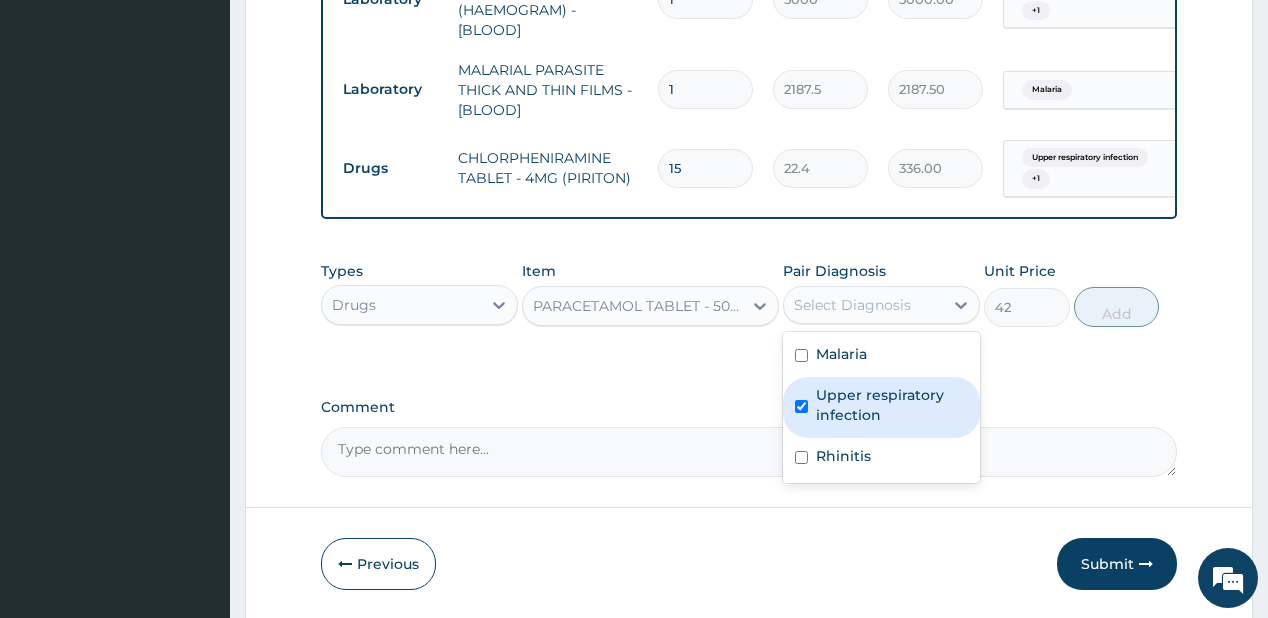 checkbox on "true" 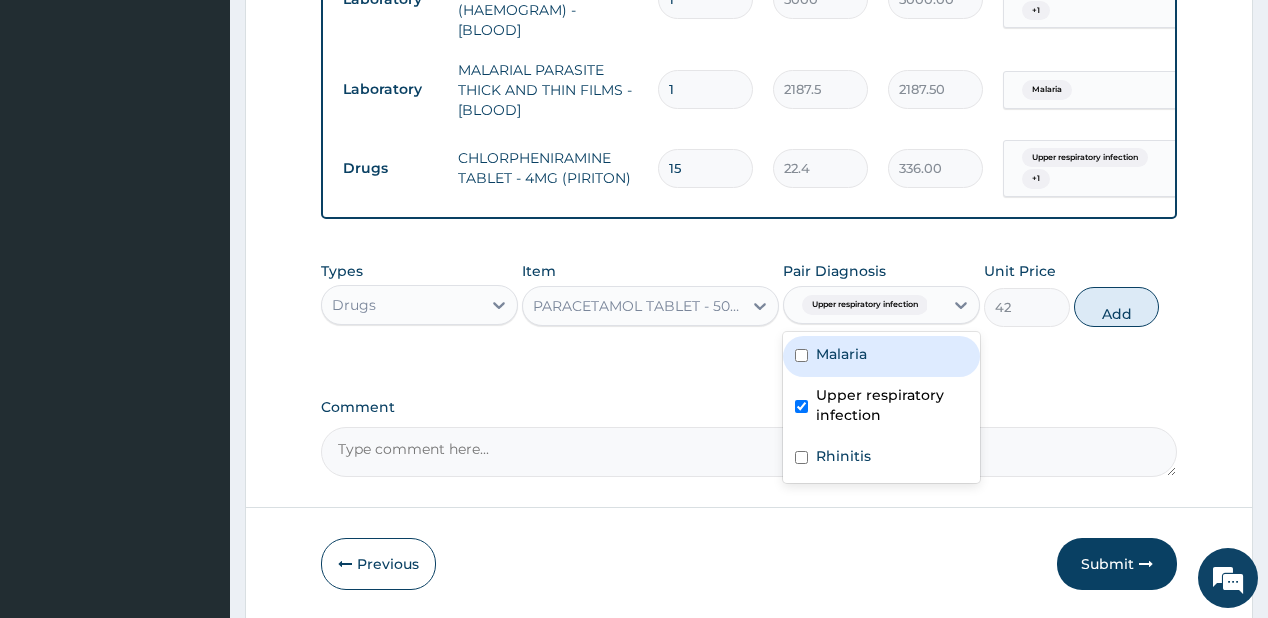 drag, startPoint x: 928, startPoint y: 366, endPoint x: 1026, endPoint y: 339, distance: 101.65137 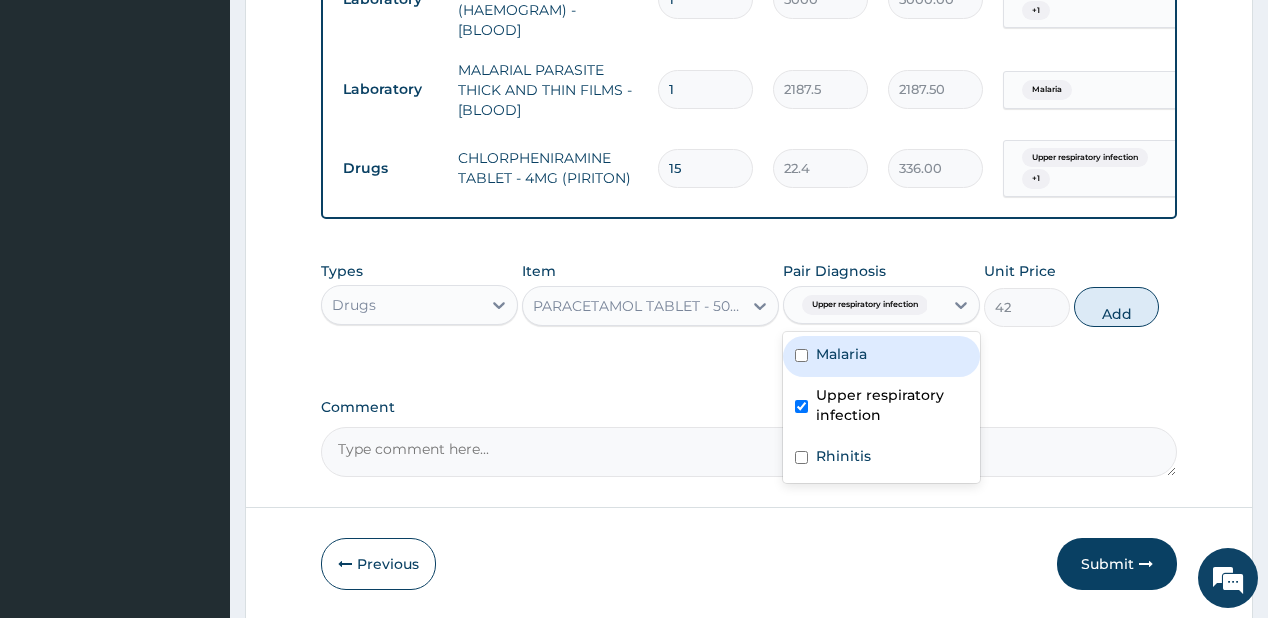 click on "Malaria" at bounding box center [881, 356] 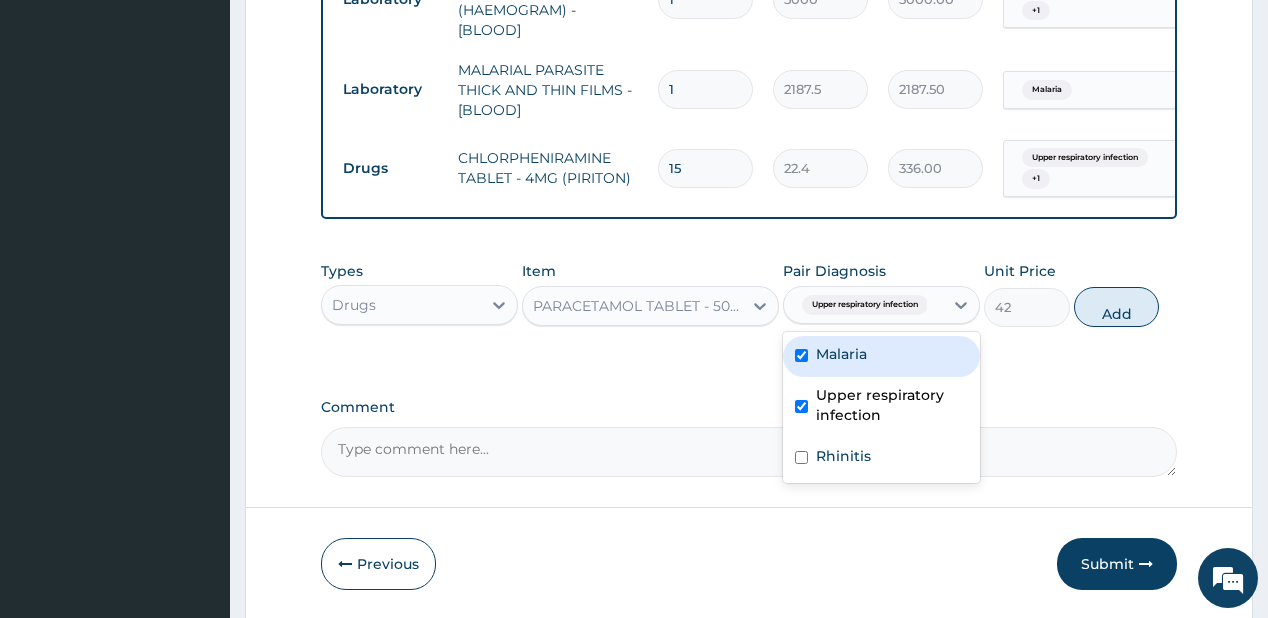 checkbox on "true" 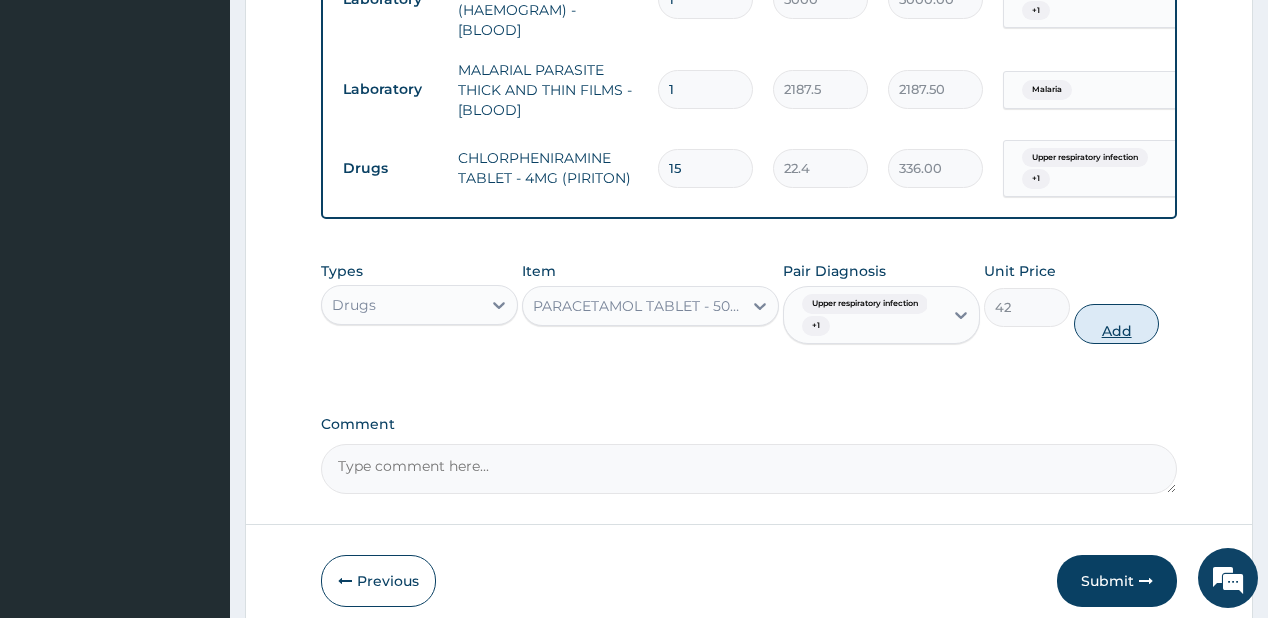 click on "Add" at bounding box center [1117, 324] 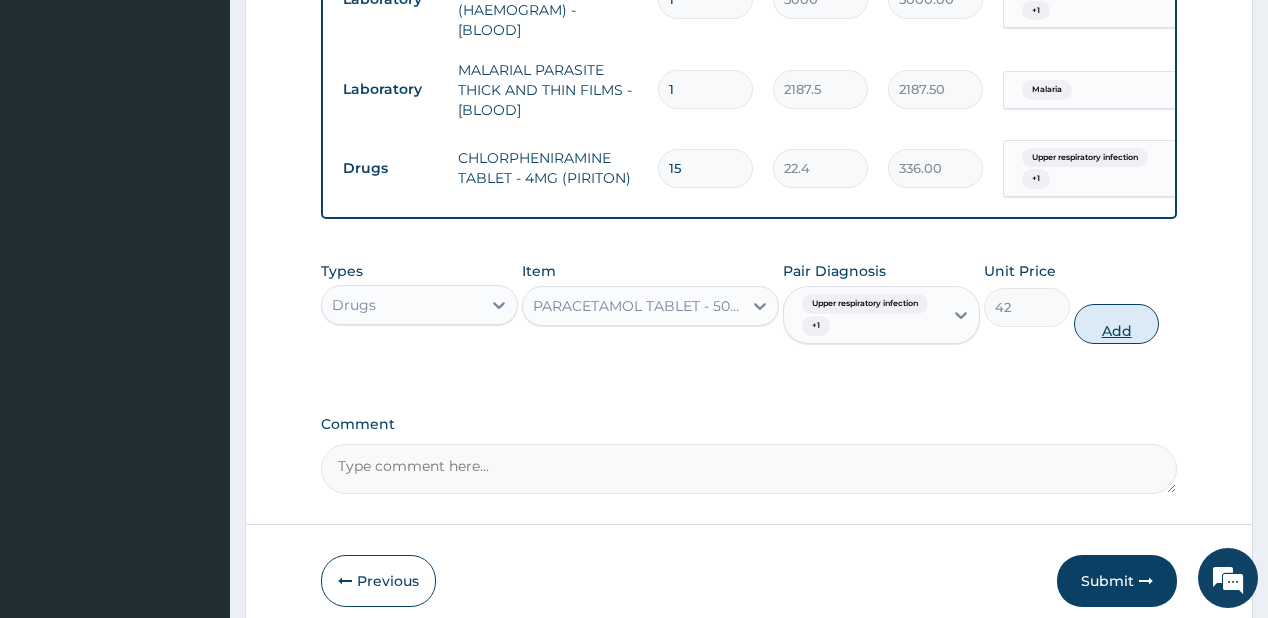 type on "0" 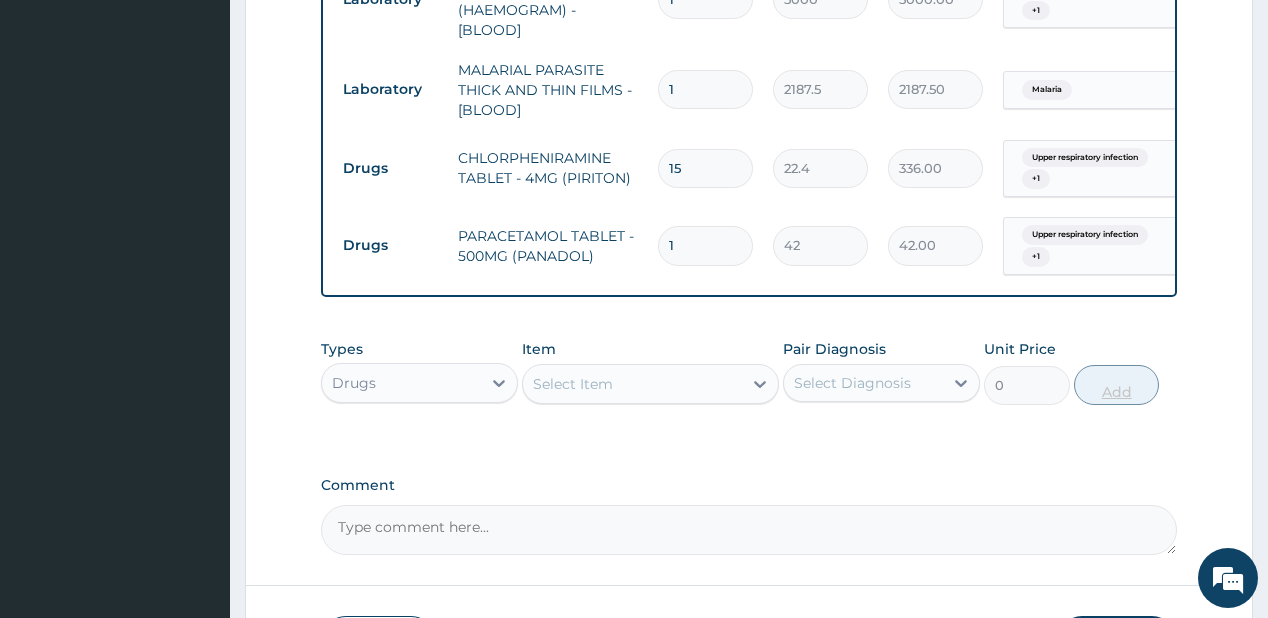 type on "18" 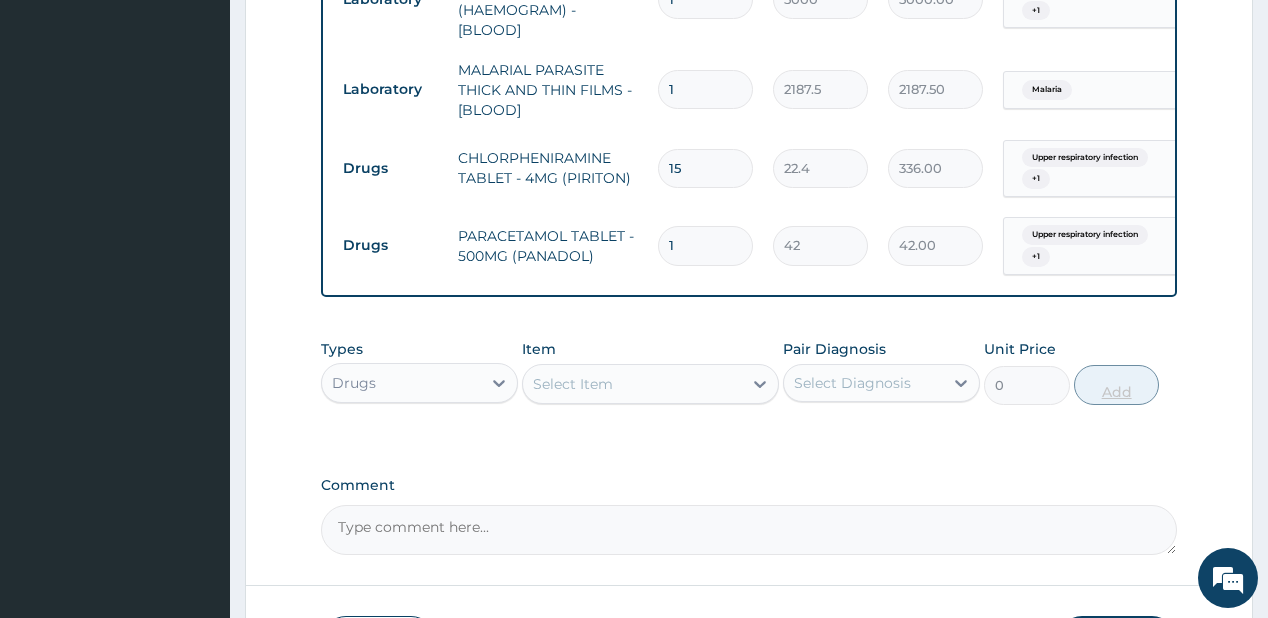 type on "756.00" 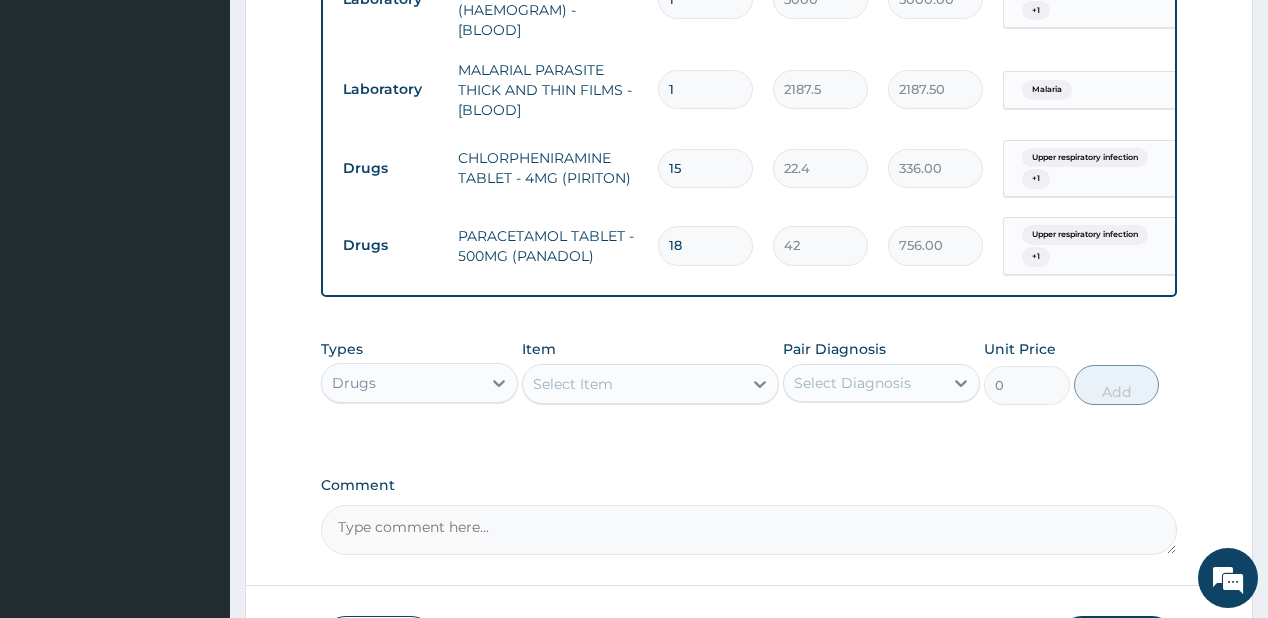 type on "18" 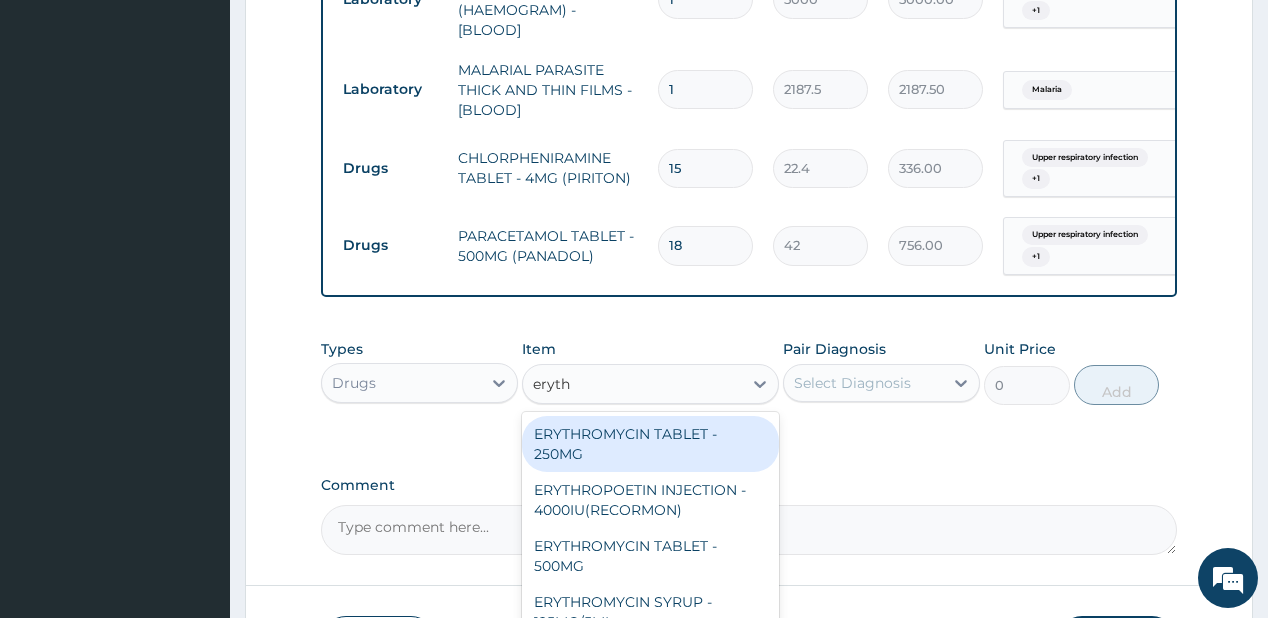 type on "erythr" 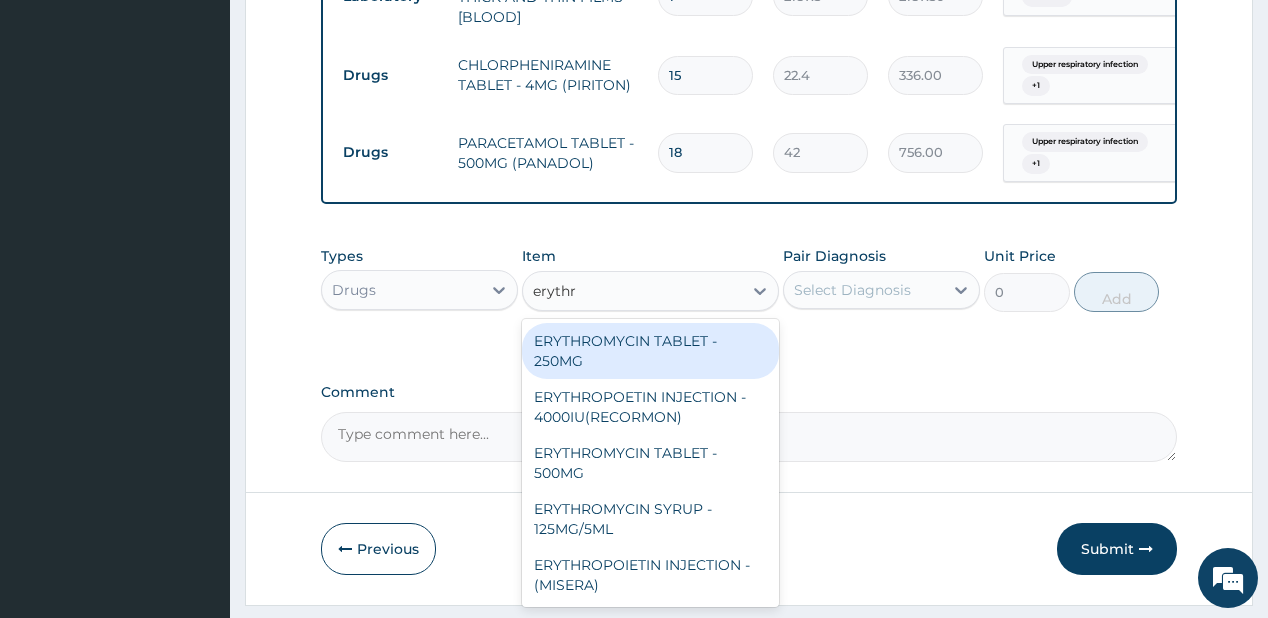 scroll, scrollTop: 1082, scrollLeft: 0, axis: vertical 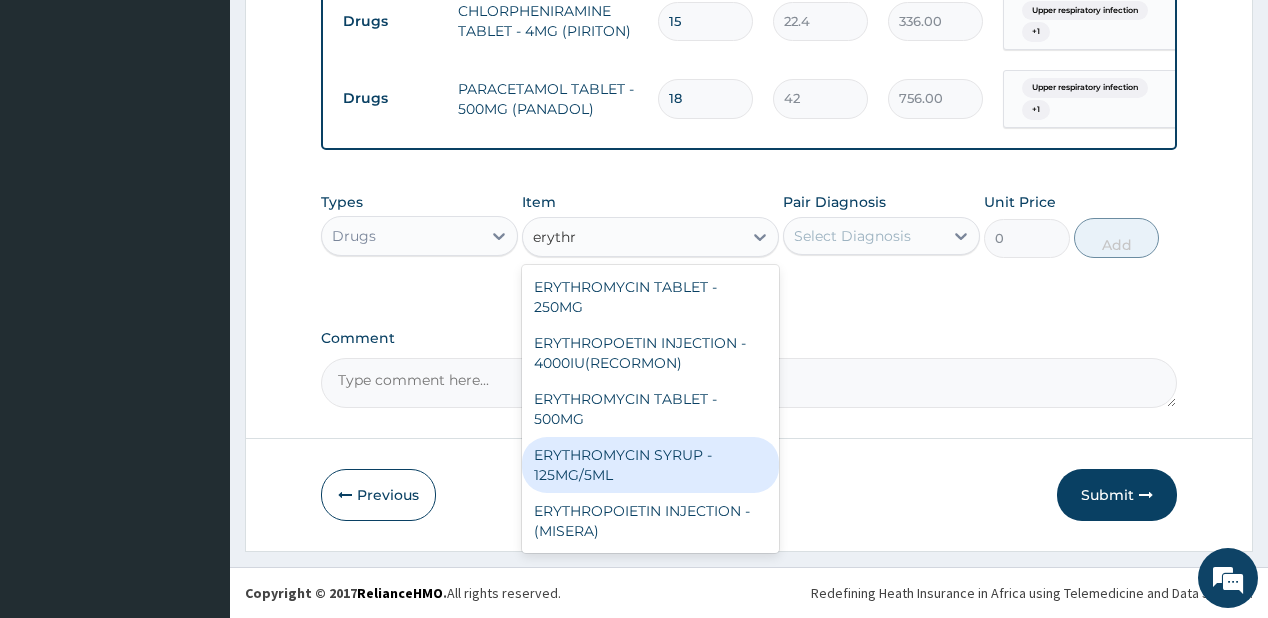 drag, startPoint x: 608, startPoint y: 476, endPoint x: 823, endPoint y: 205, distance: 345.92773 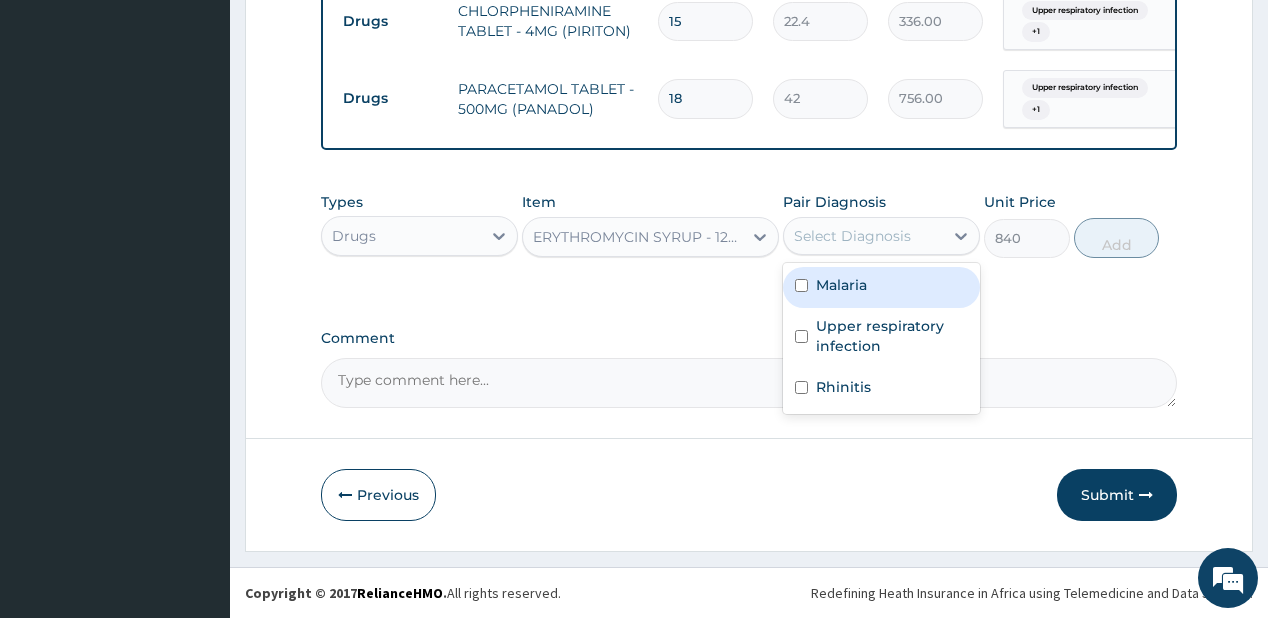 click on "Select Diagnosis" at bounding box center [852, 236] 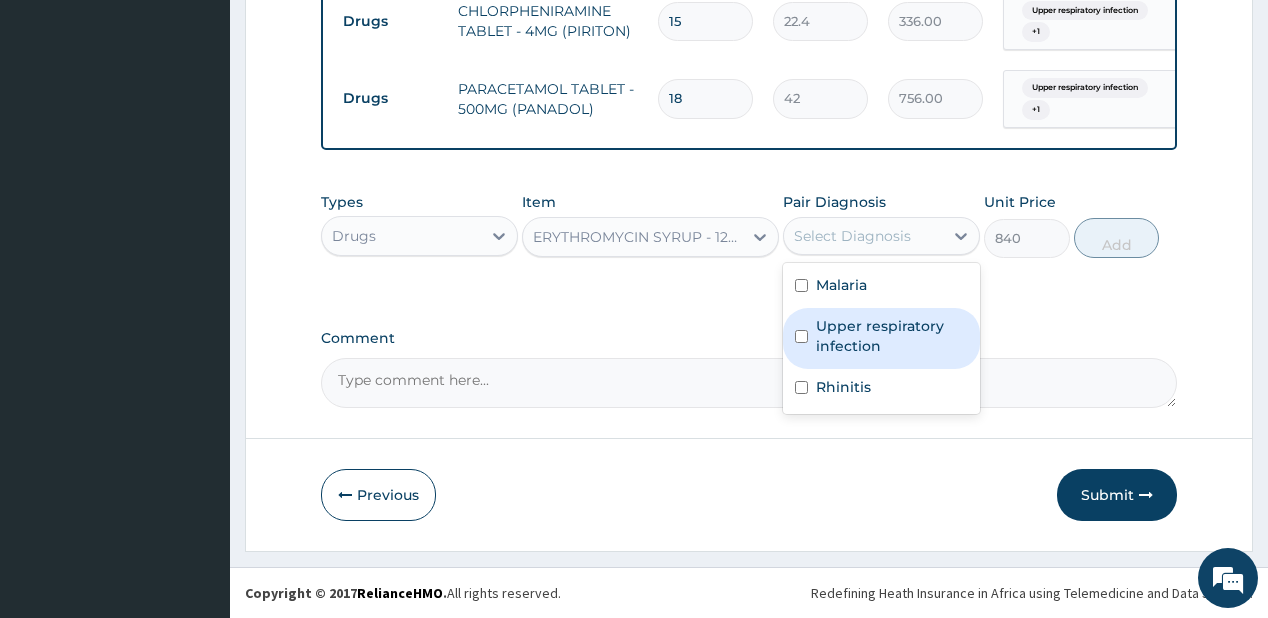 drag, startPoint x: 839, startPoint y: 335, endPoint x: 856, endPoint y: 376, distance: 44.38468 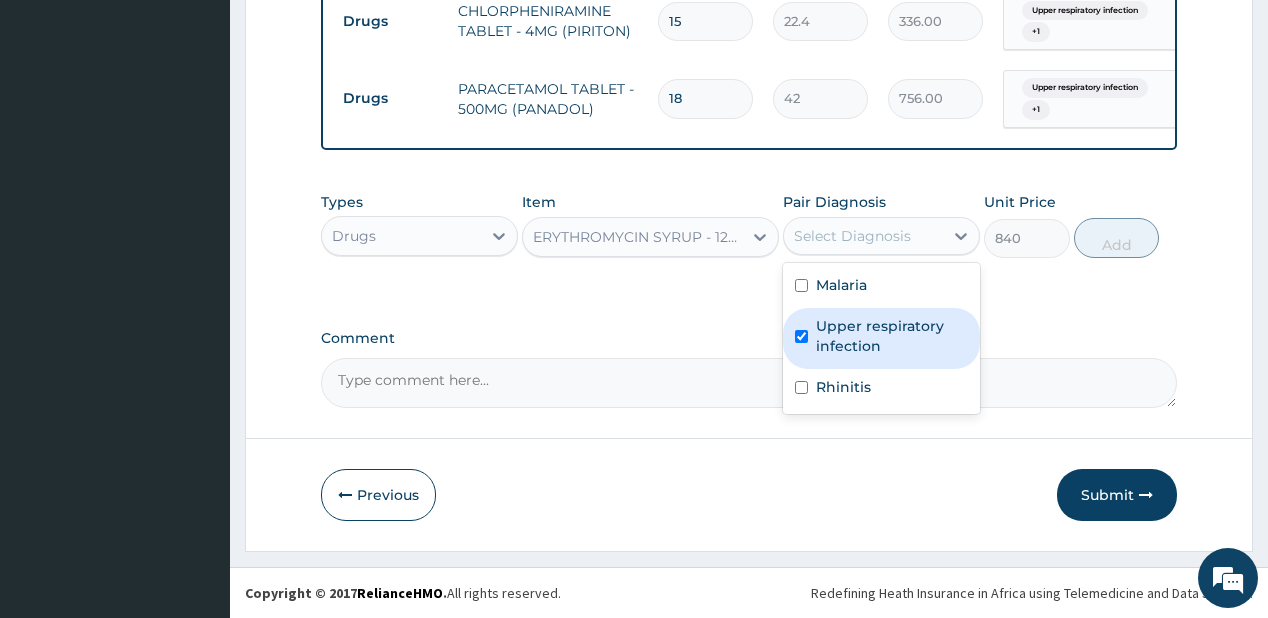 checkbox on "true" 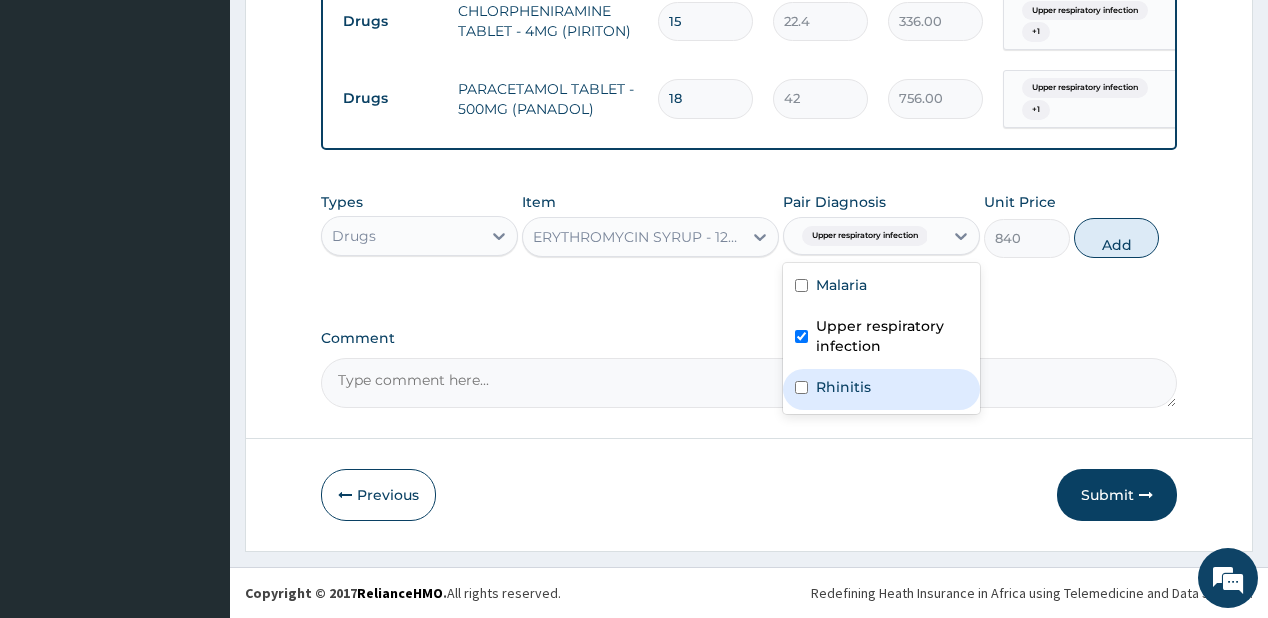 drag, startPoint x: 854, startPoint y: 384, endPoint x: 1054, endPoint y: 246, distance: 242.98972 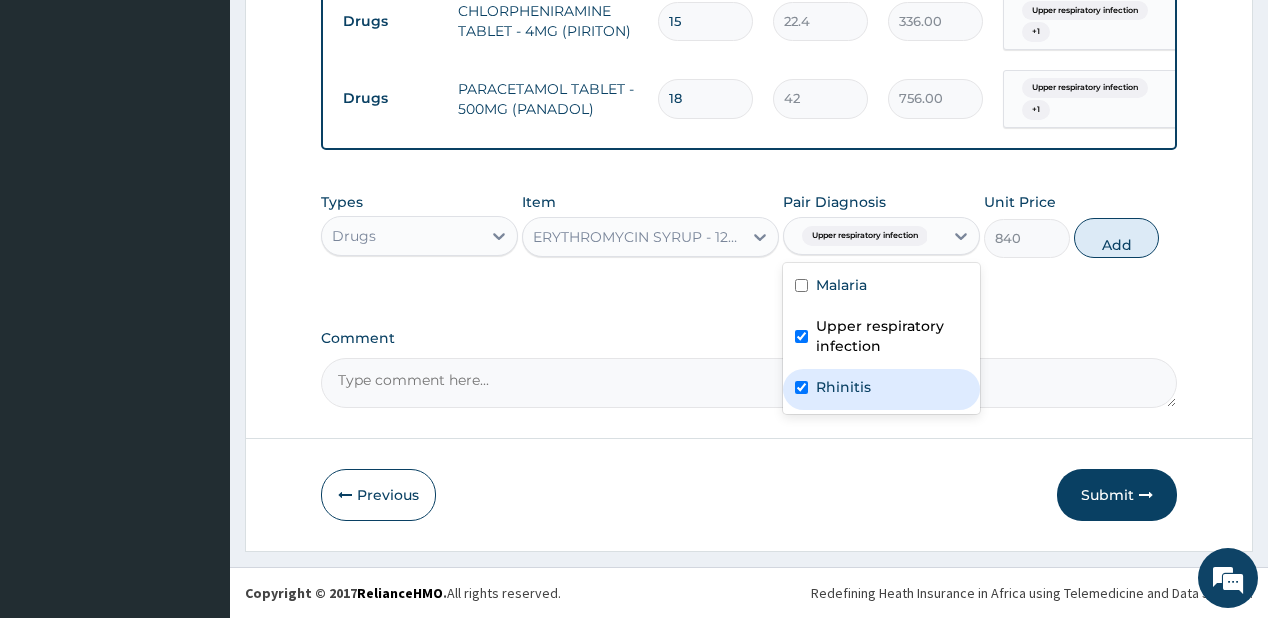 checkbox on "true" 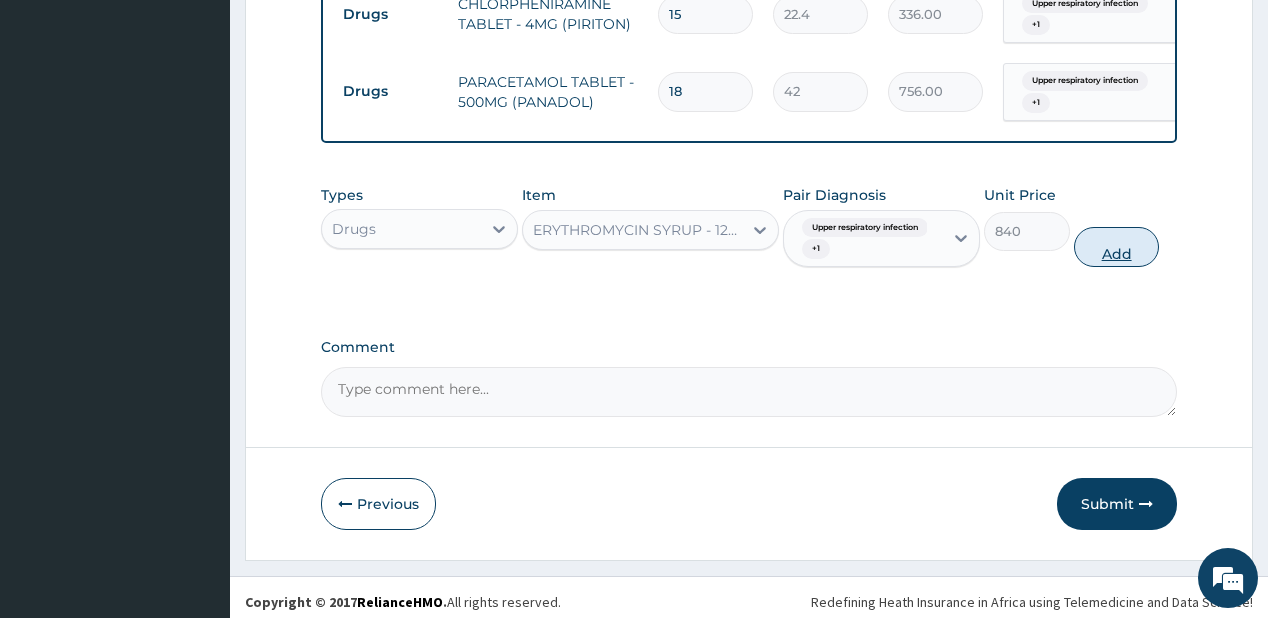 click on "Add" at bounding box center [1117, 247] 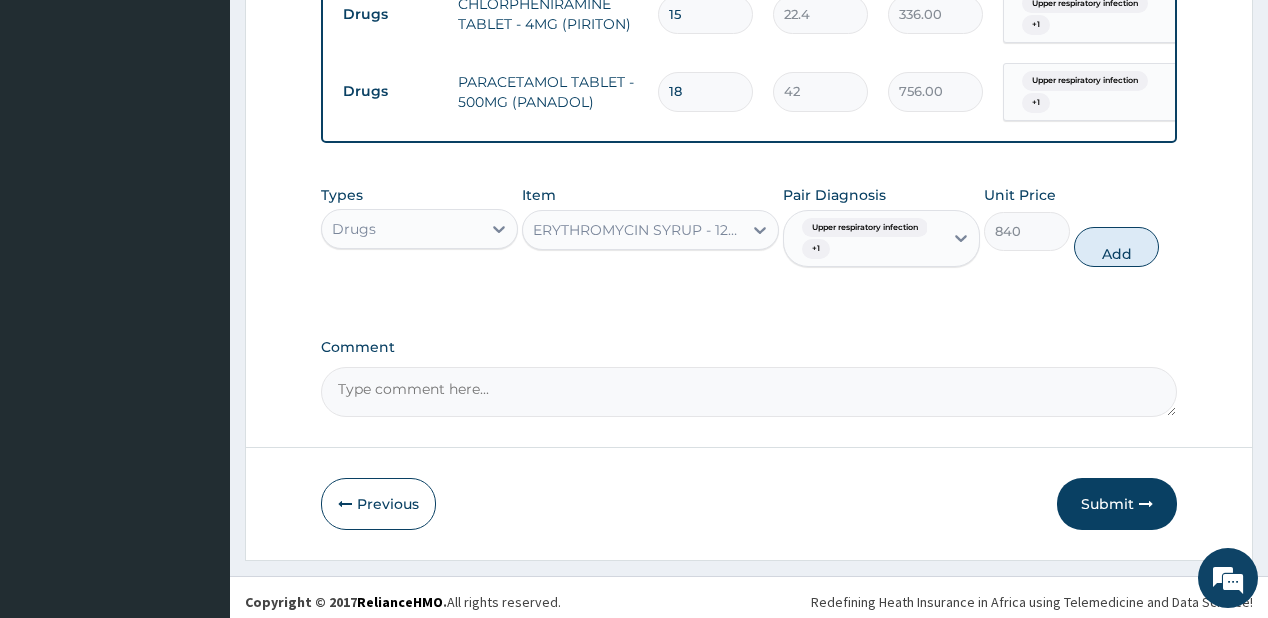 type on "0" 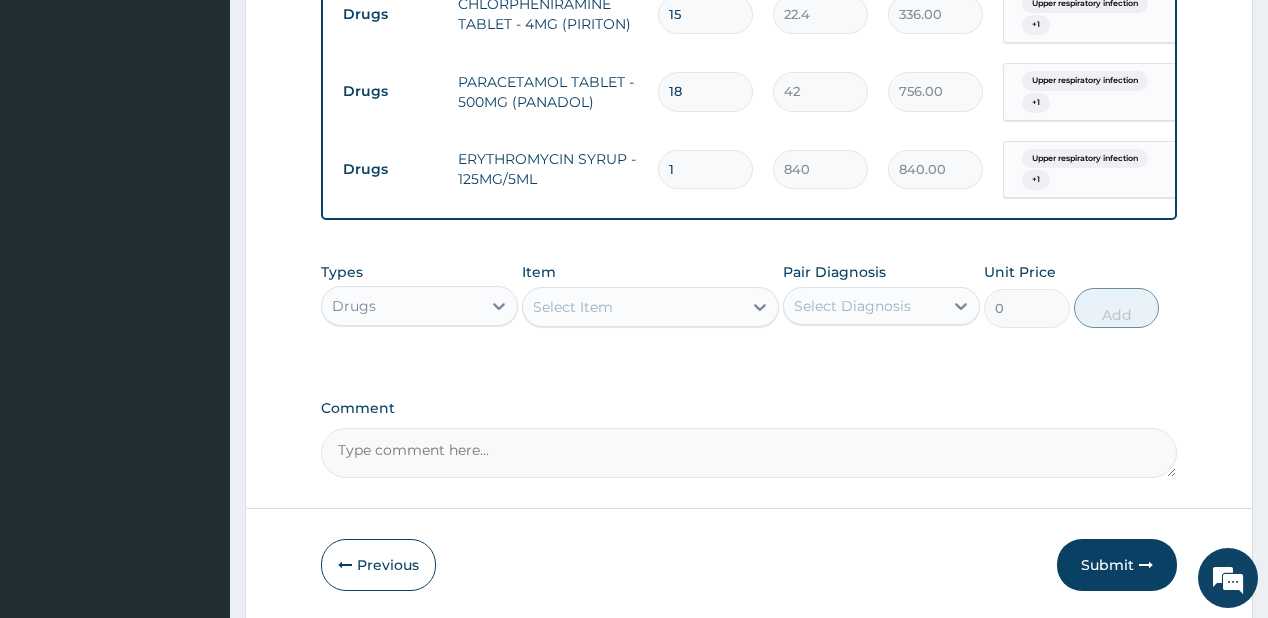 click on "Select Item" at bounding box center [632, 307] 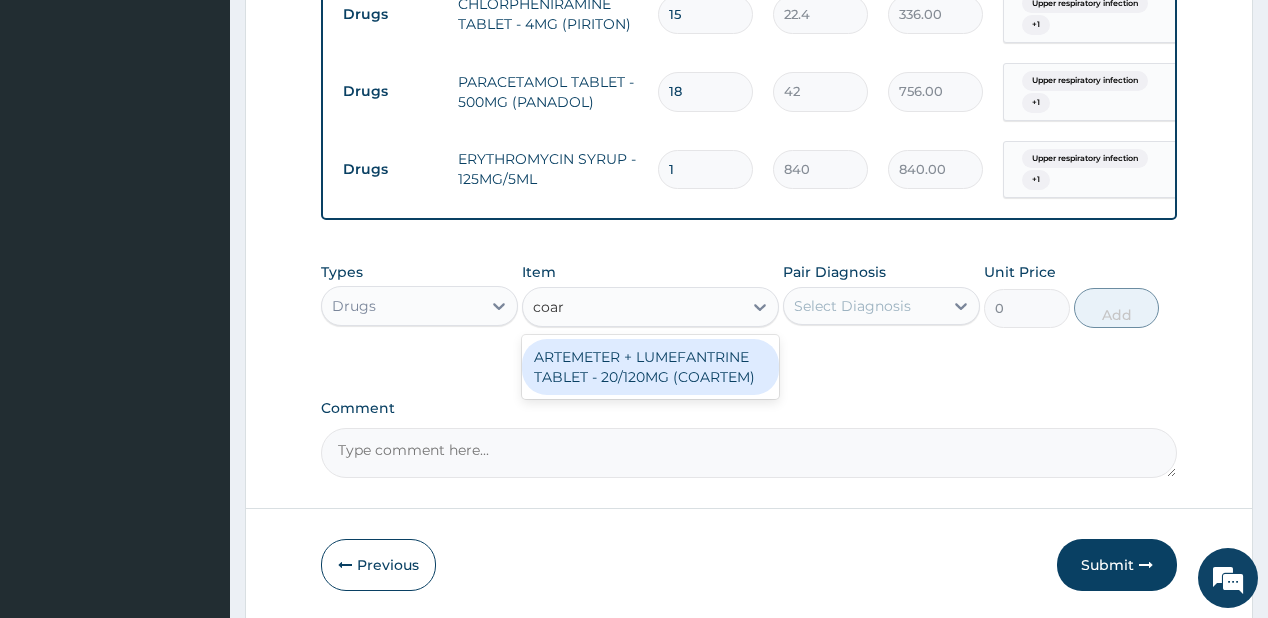 type on "coart" 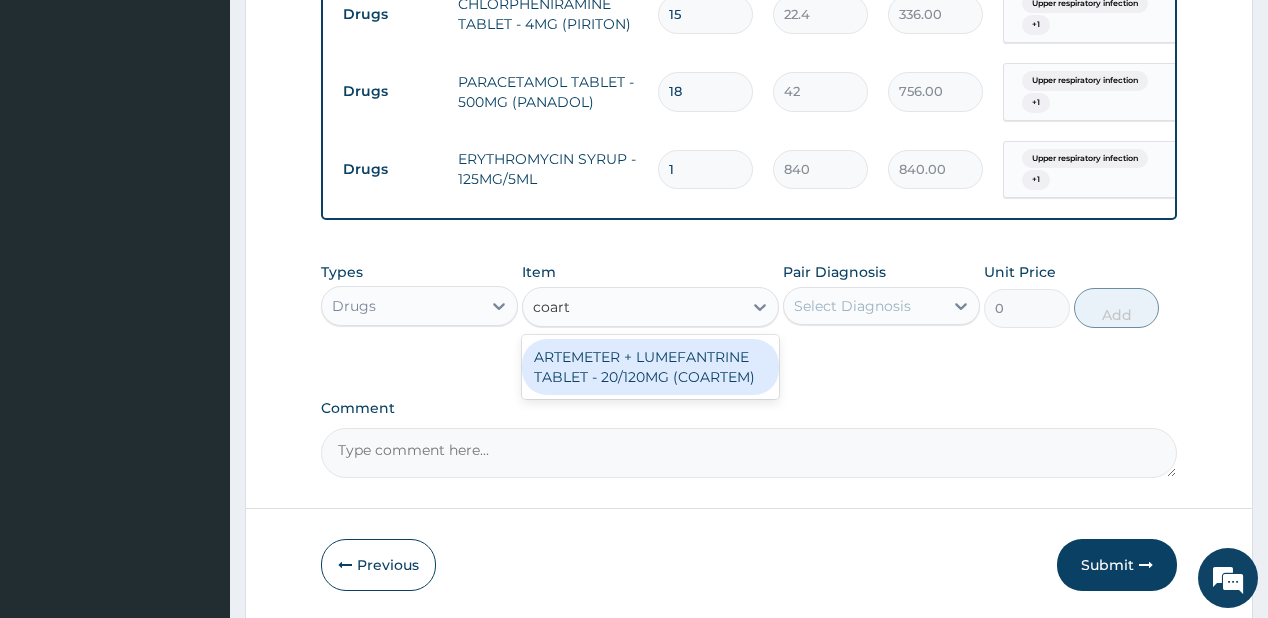 drag, startPoint x: 623, startPoint y: 375, endPoint x: 830, endPoint y: 348, distance: 208.75345 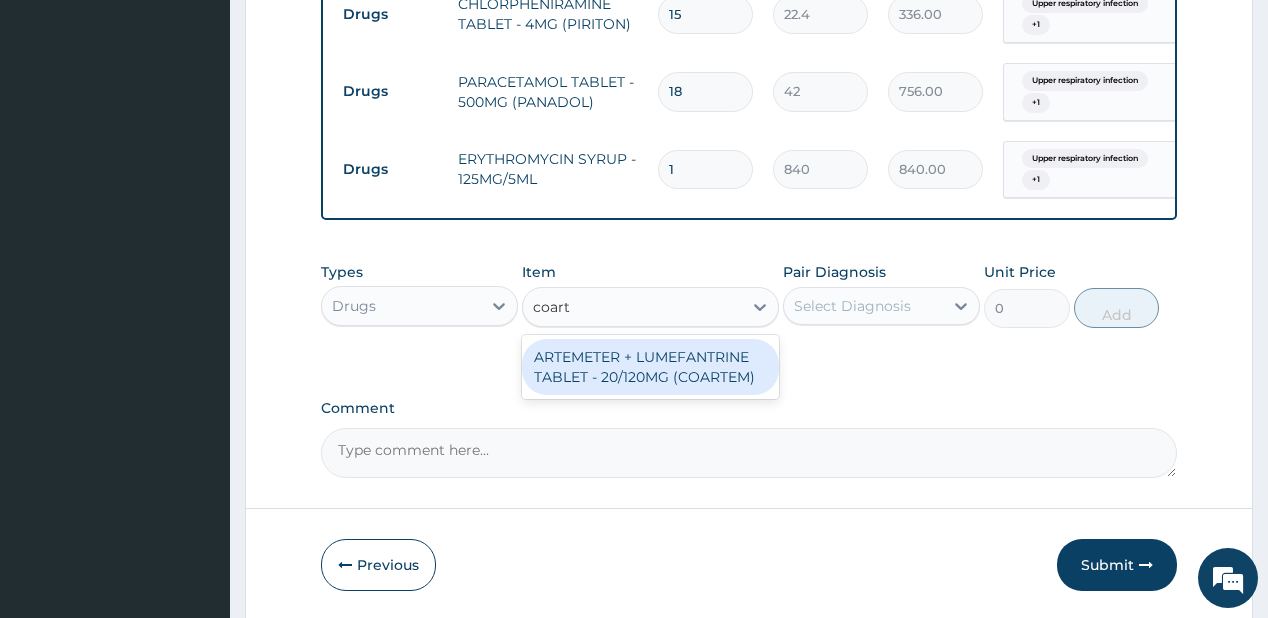 click on "ARTEMETER + LUMEFANTRINE TABLET - 20/120MG (COARTEM)" at bounding box center [650, 367] 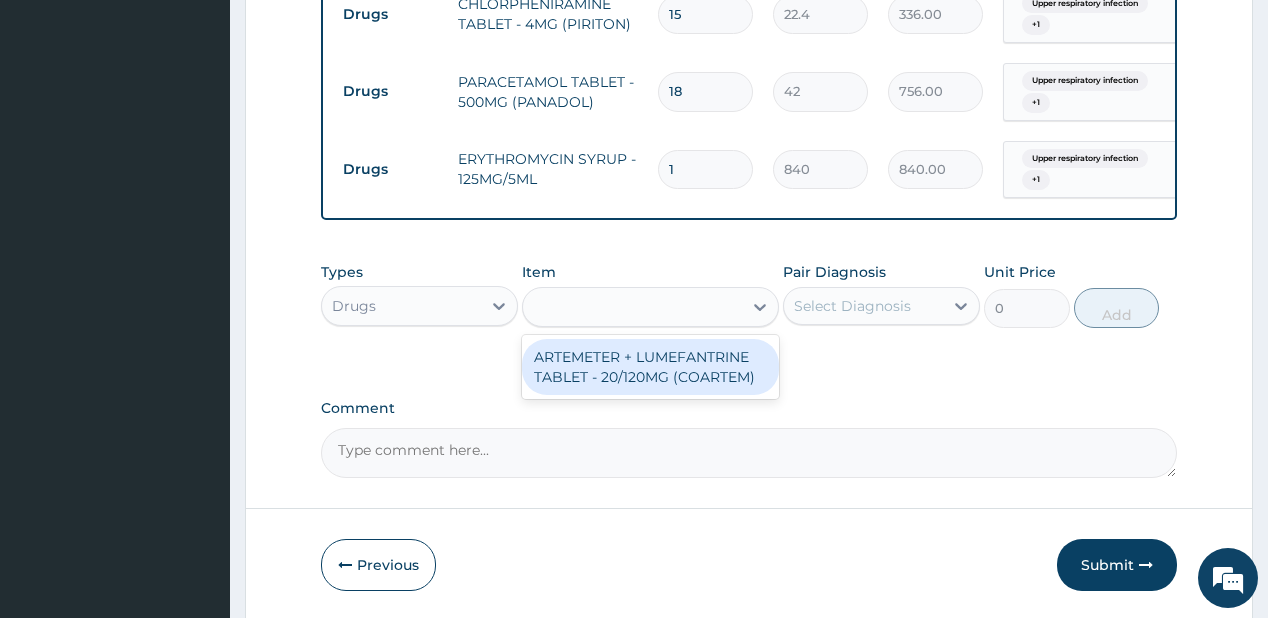 type on "210" 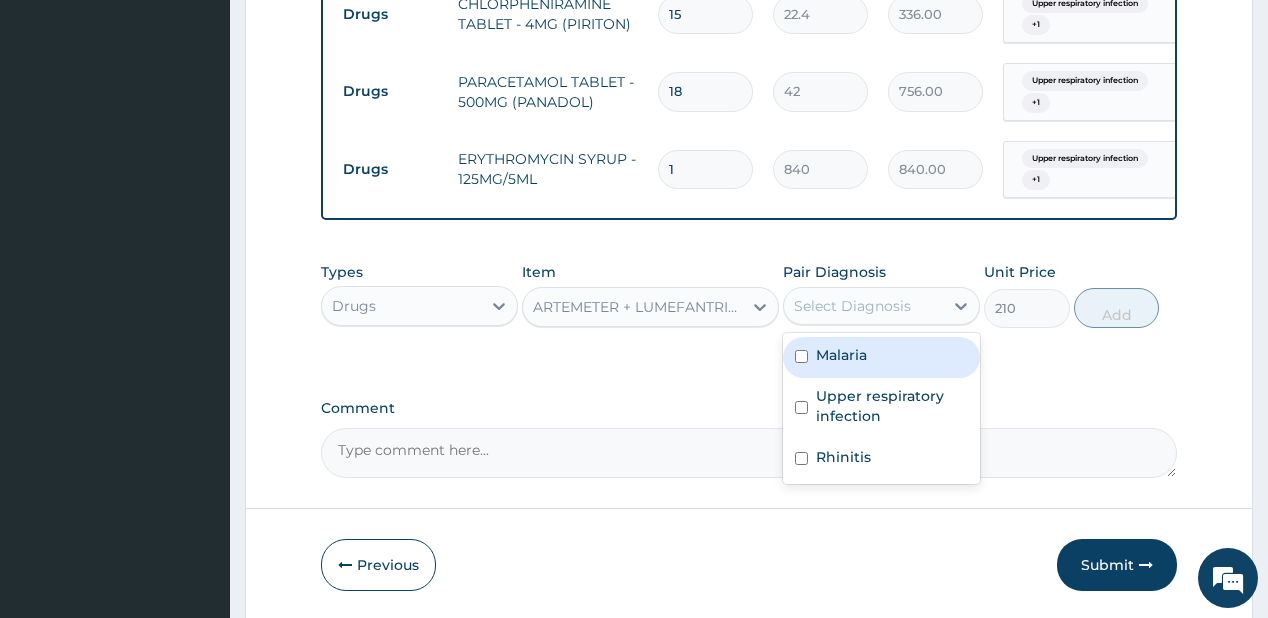 click on "Select Diagnosis" at bounding box center (863, 306) 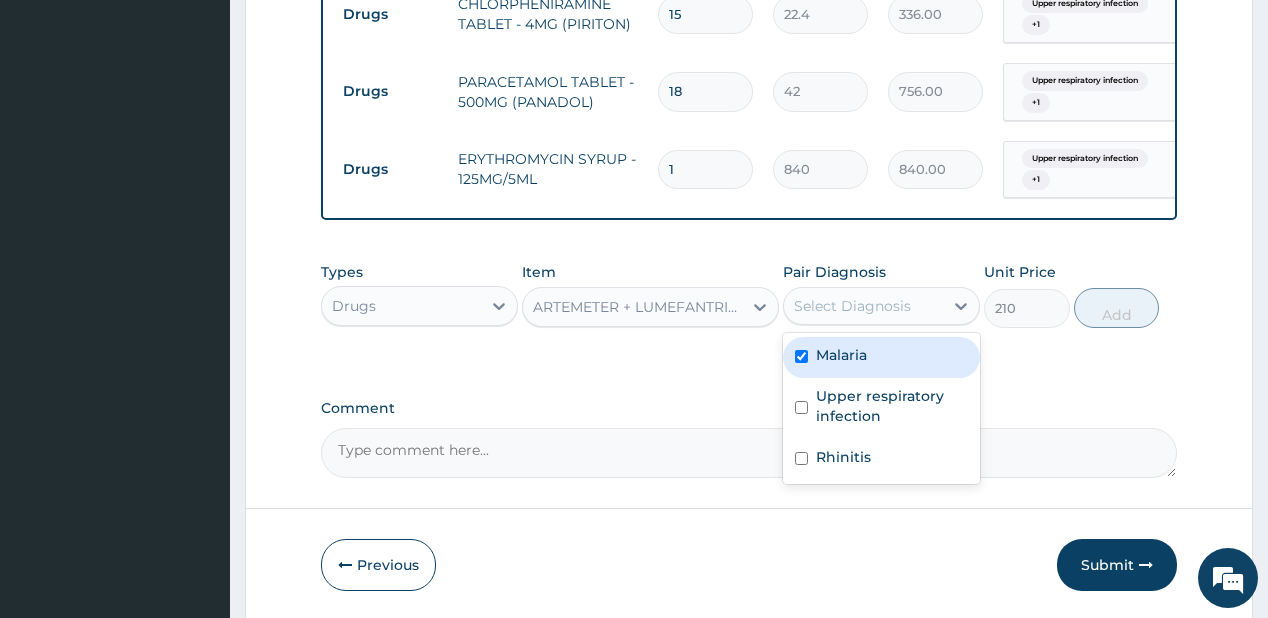 checkbox on "true" 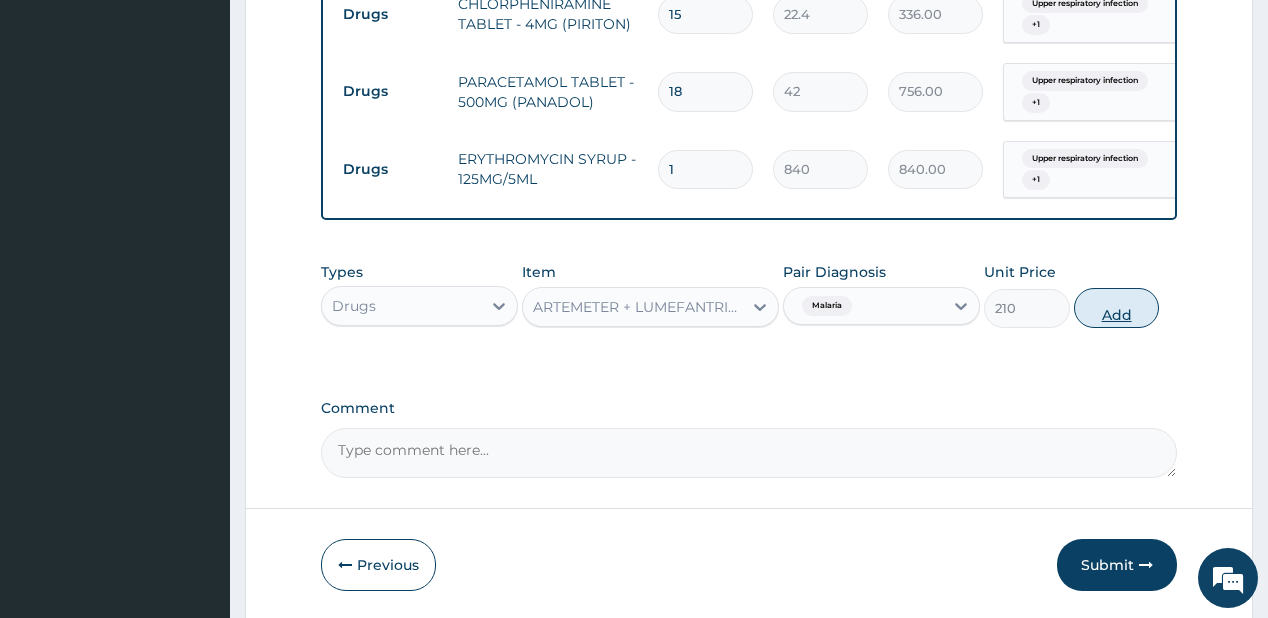 drag, startPoint x: 1103, startPoint y: 316, endPoint x: 541, endPoint y: 111, distance: 598.22156 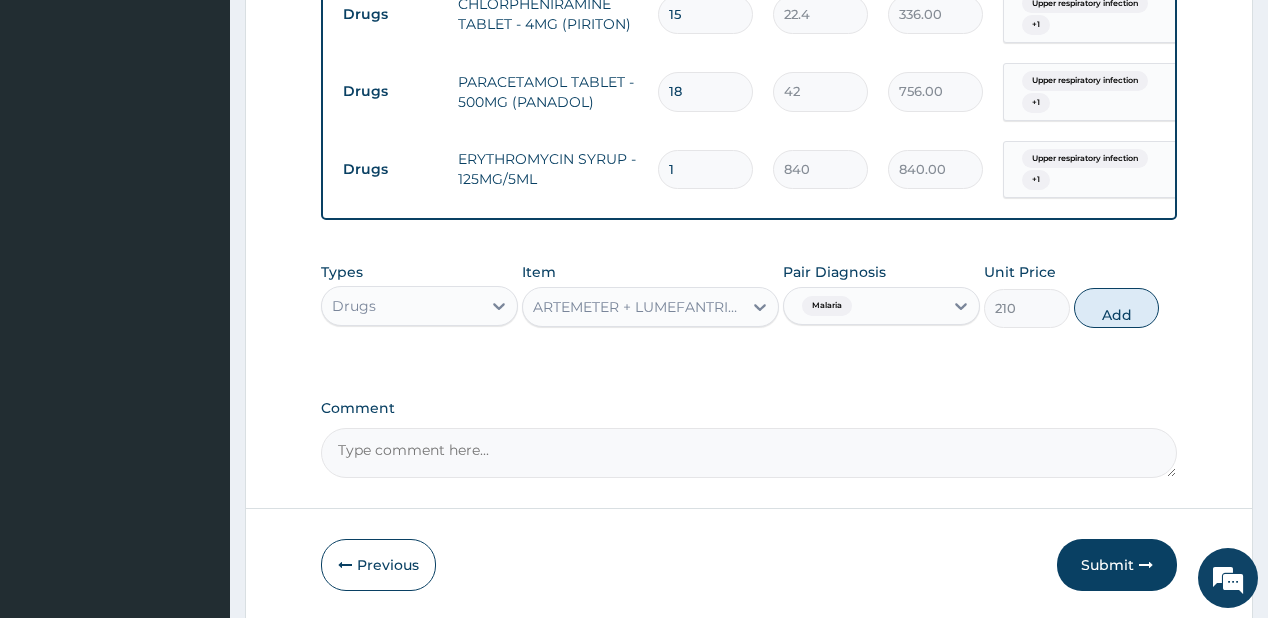 click on "Add" at bounding box center (1117, 308) 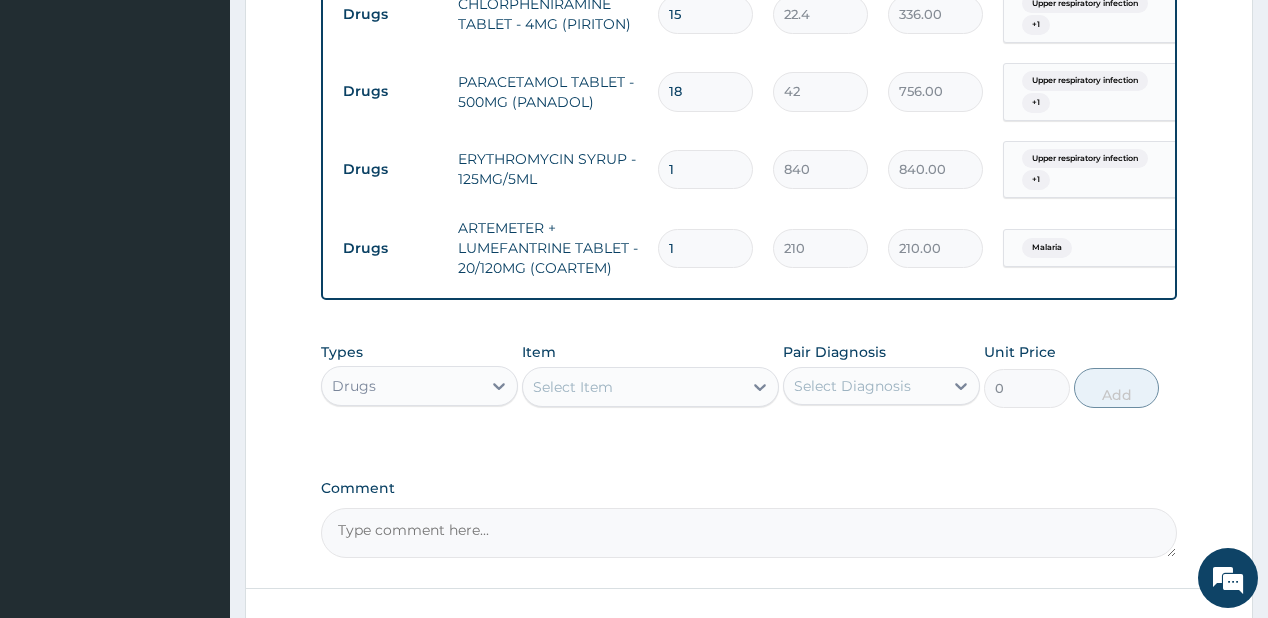 type 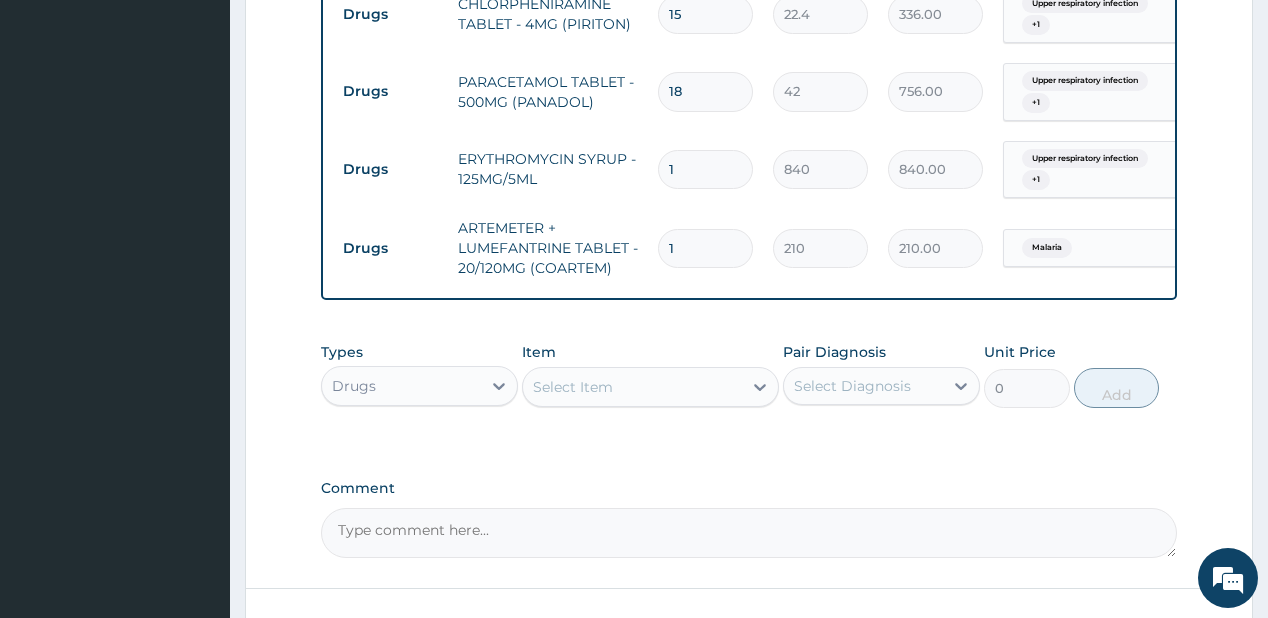type on "0.00" 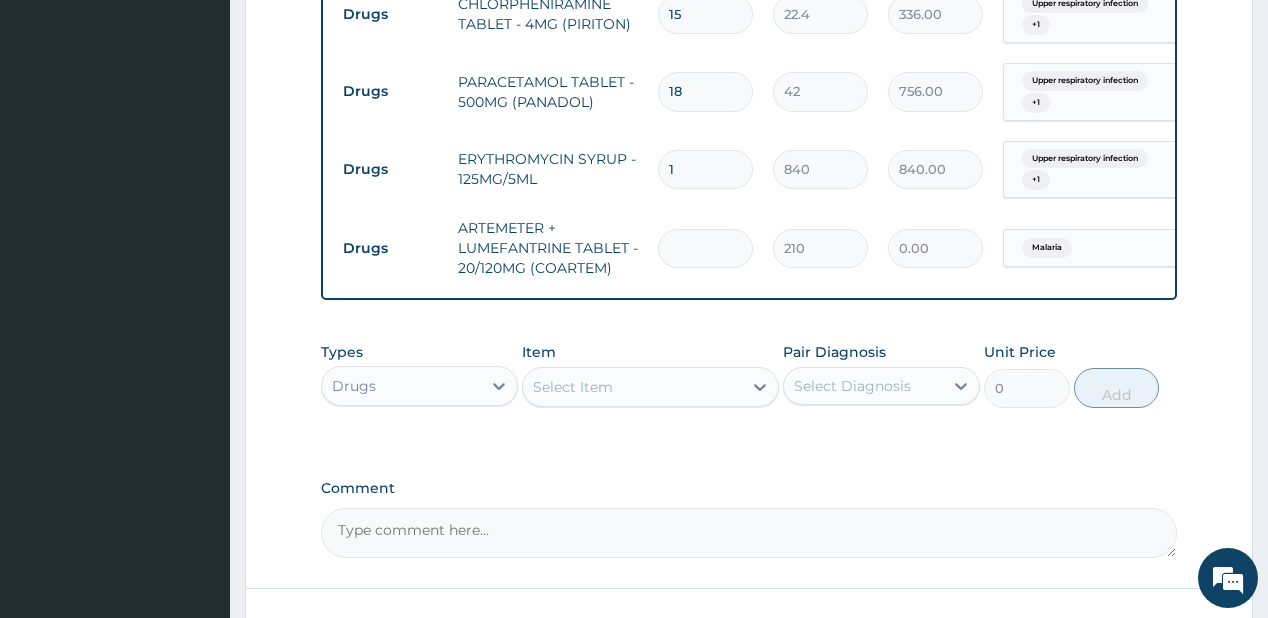 type on "2" 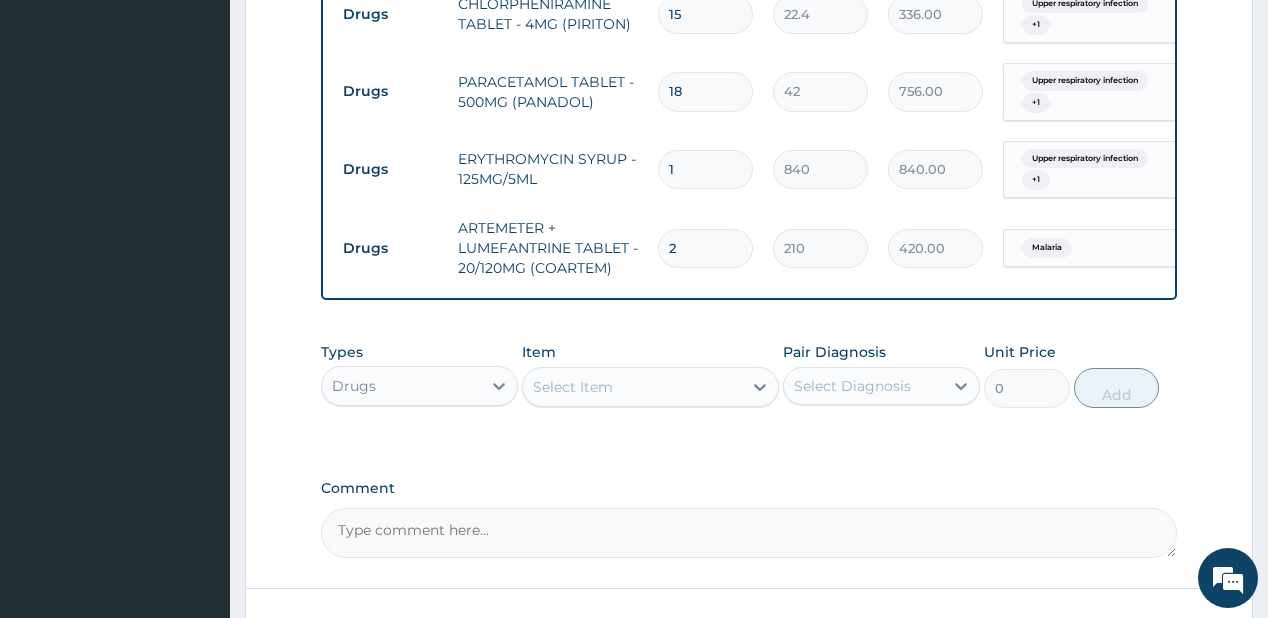 type on "24" 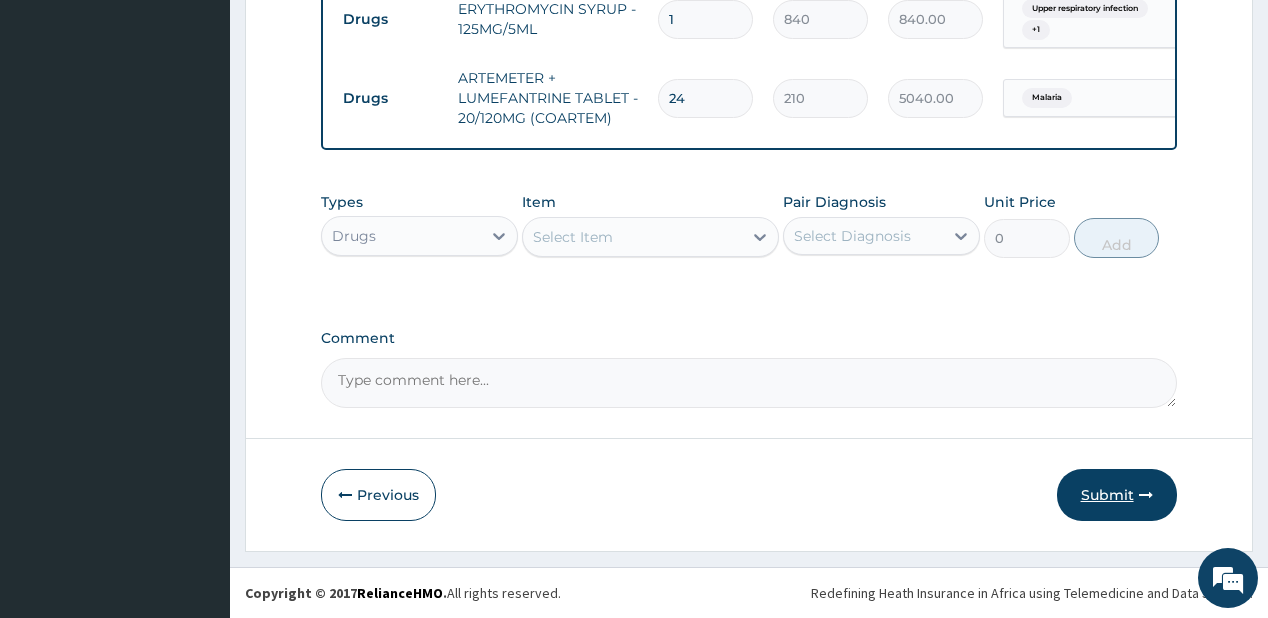 type on "24" 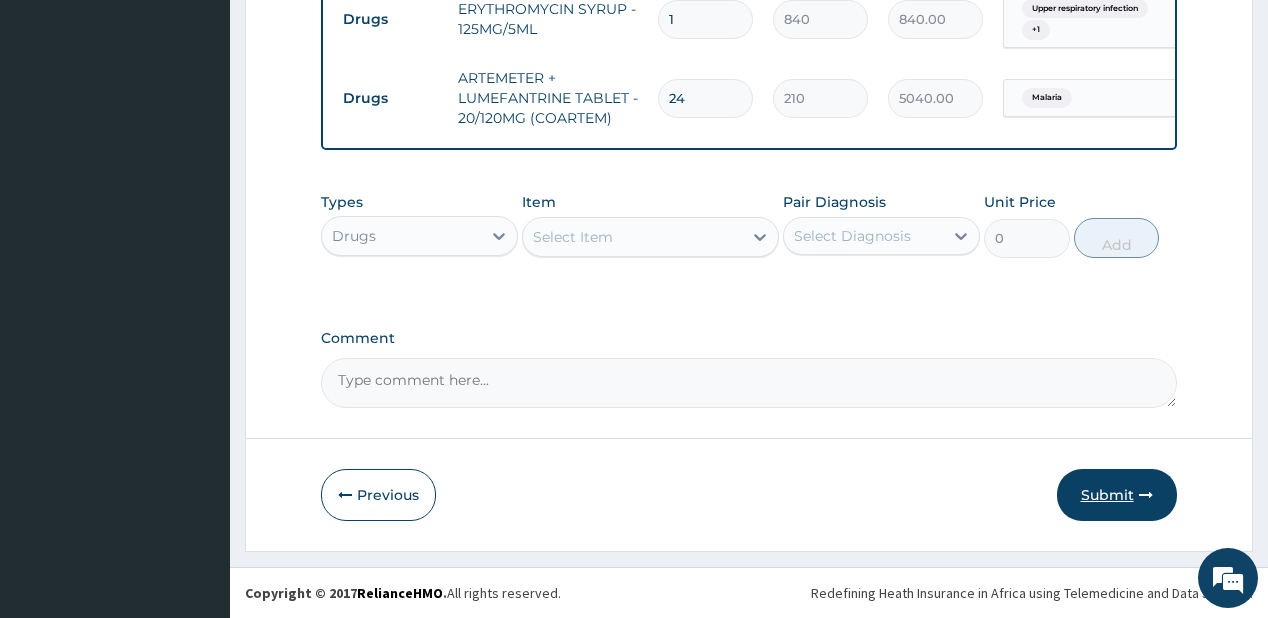 click on "Submit" at bounding box center (1117, 495) 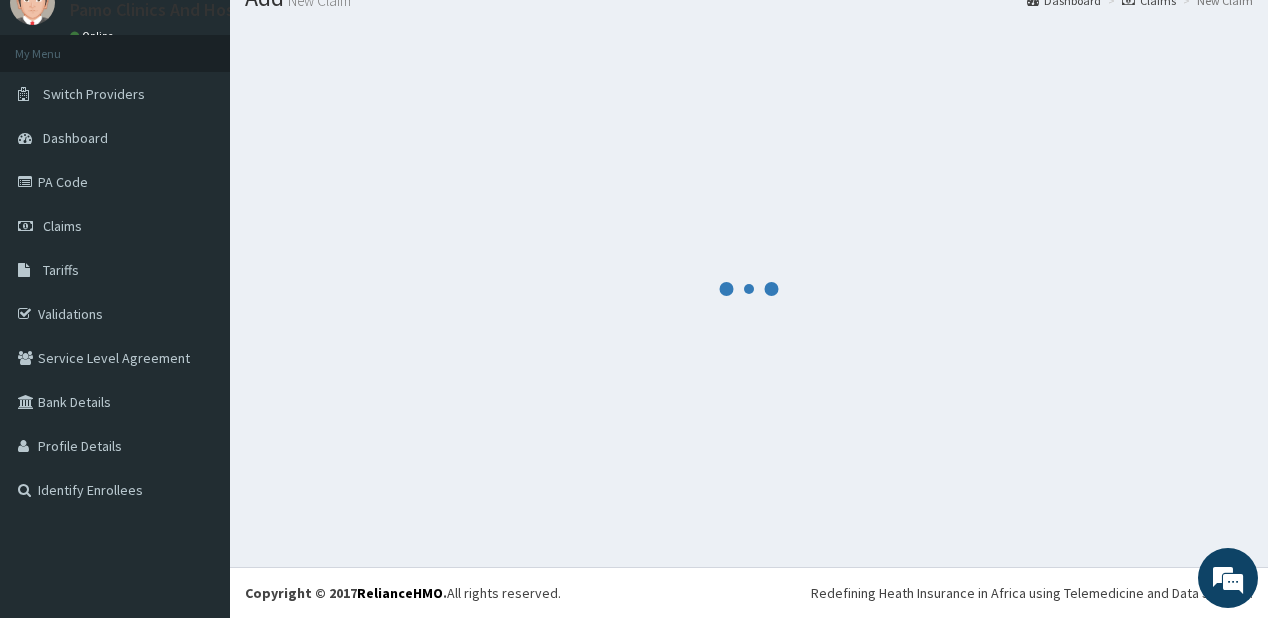 scroll, scrollTop: 79, scrollLeft: 0, axis: vertical 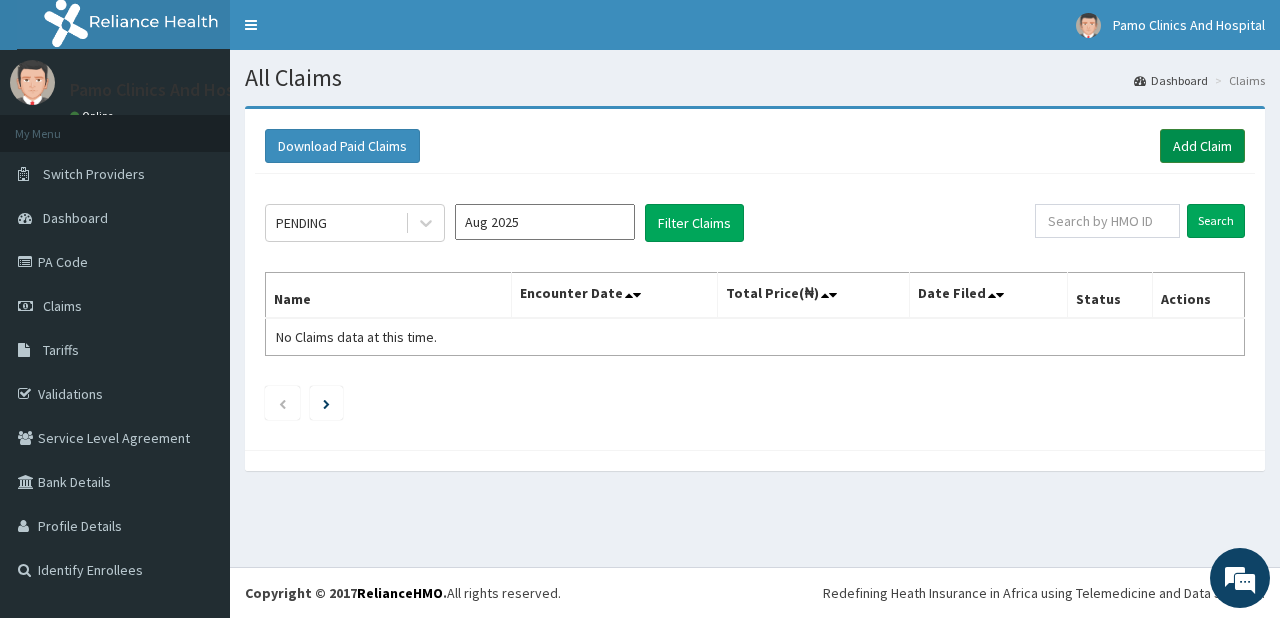 click on "Add Claim" at bounding box center (1202, 146) 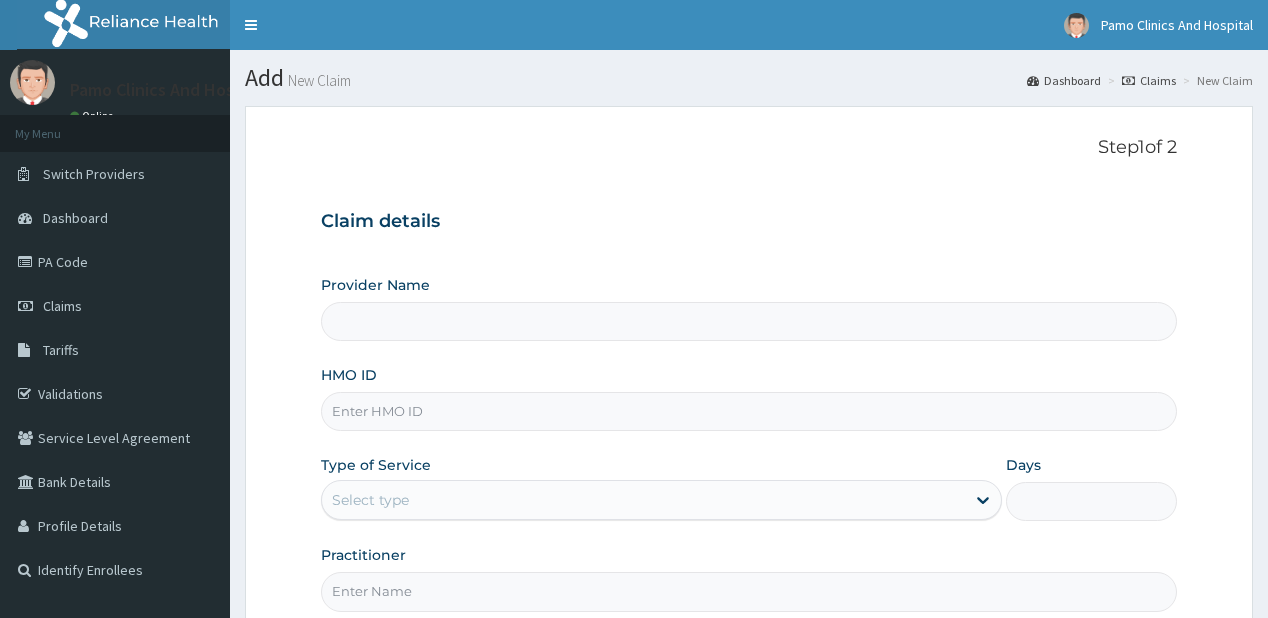 scroll, scrollTop: 0, scrollLeft: 0, axis: both 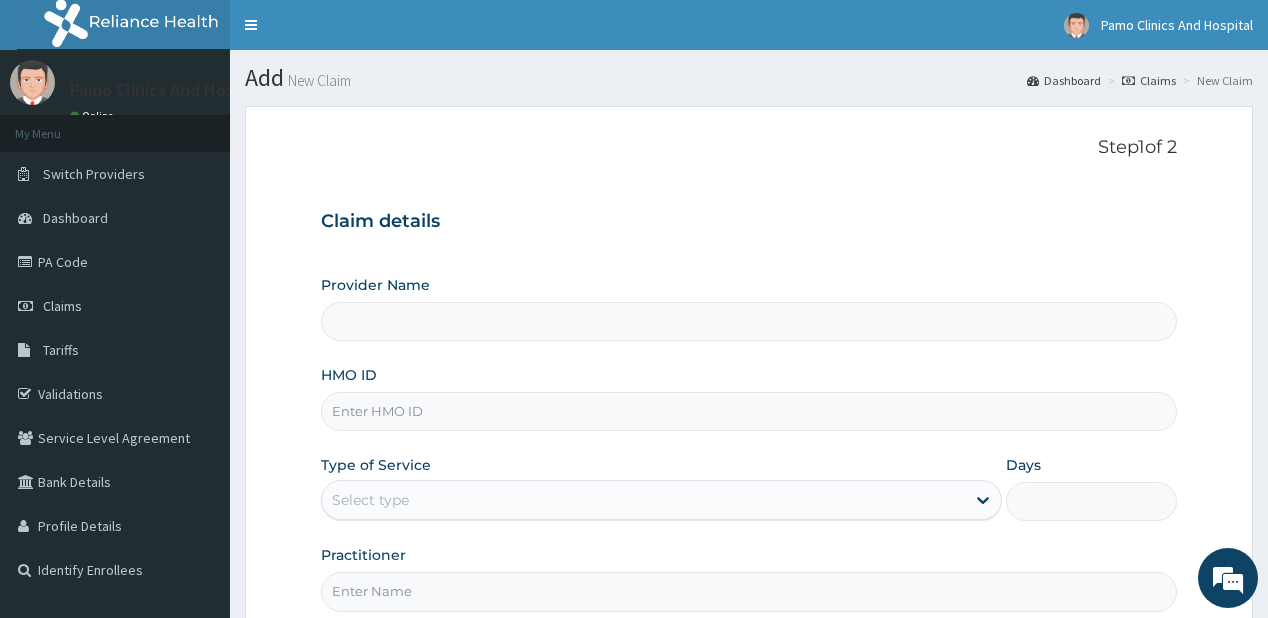 drag, startPoint x: 382, startPoint y: 396, endPoint x: 373, endPoint y: 385, distance: 14.21267 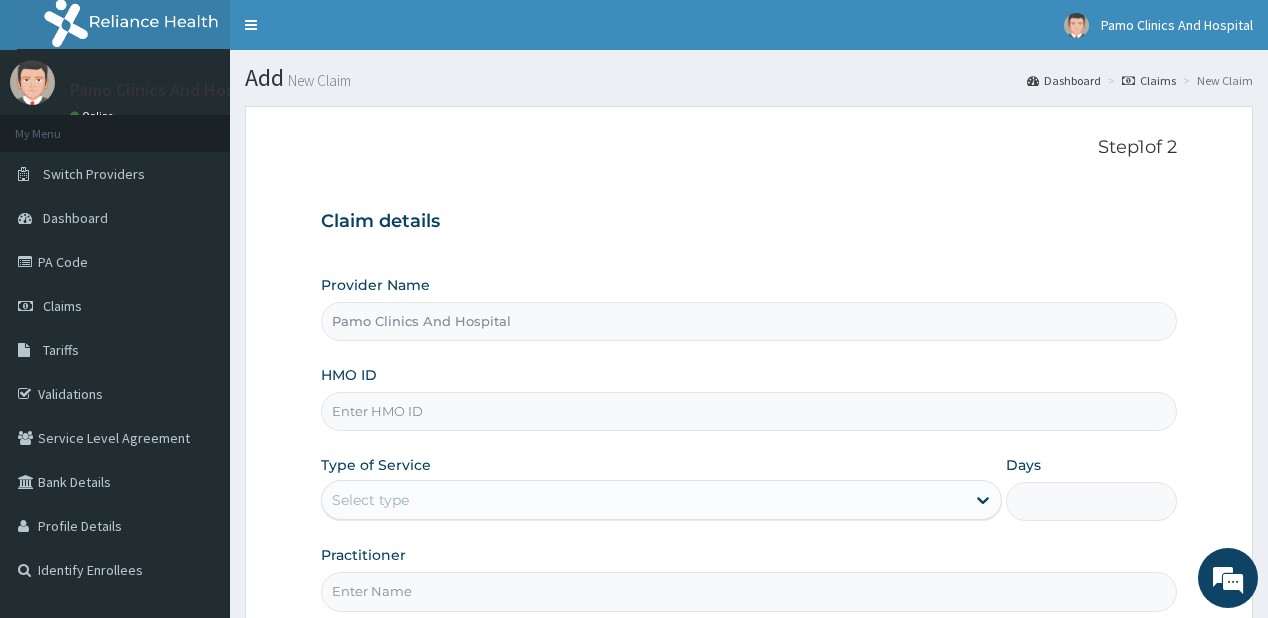 paste on "ZEI/10086/E" 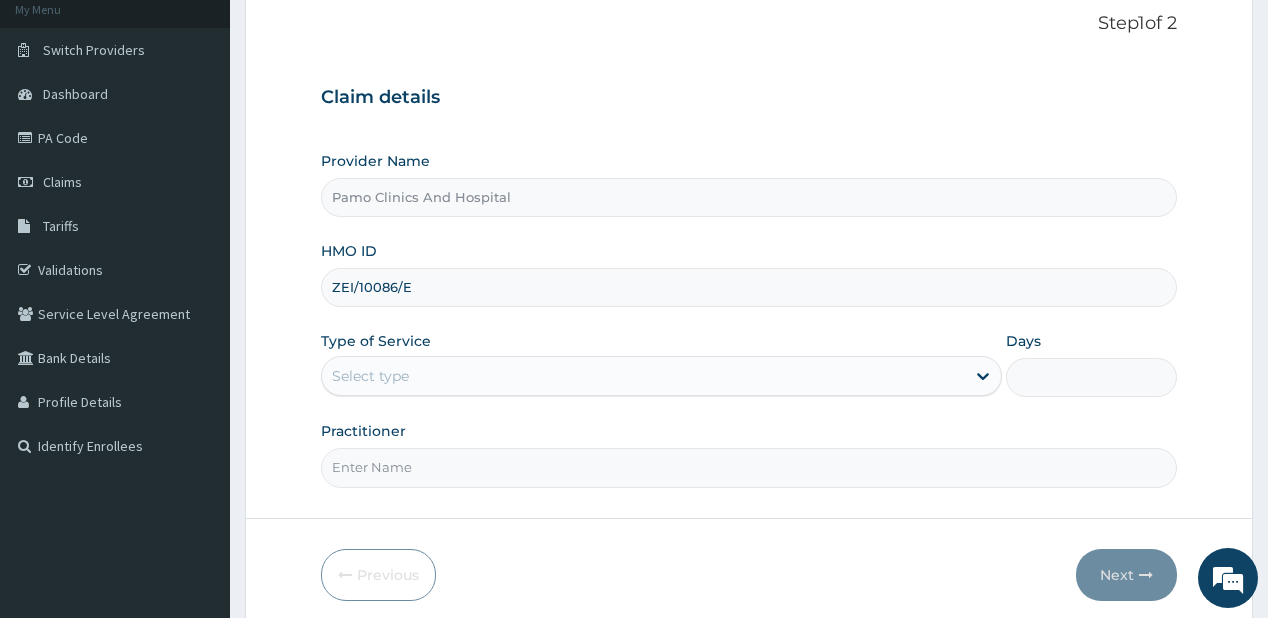 scroll, scrollTop: 200, scrollLeft: 0, axis: vertical 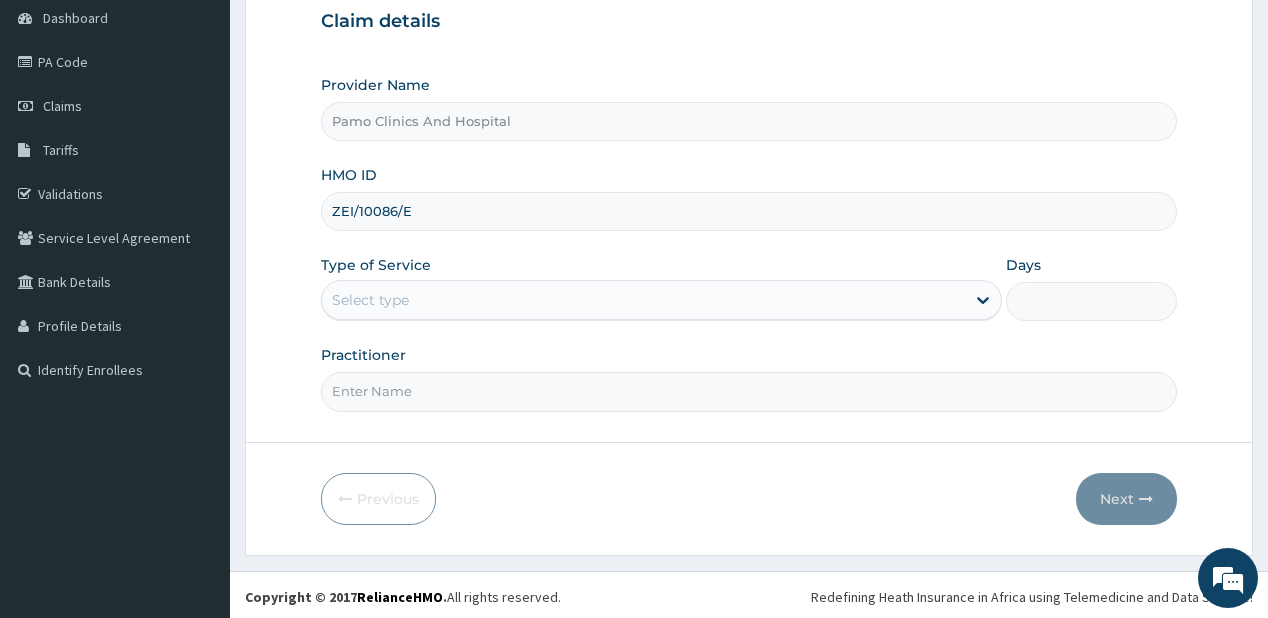type on "ZEI/10086/E" 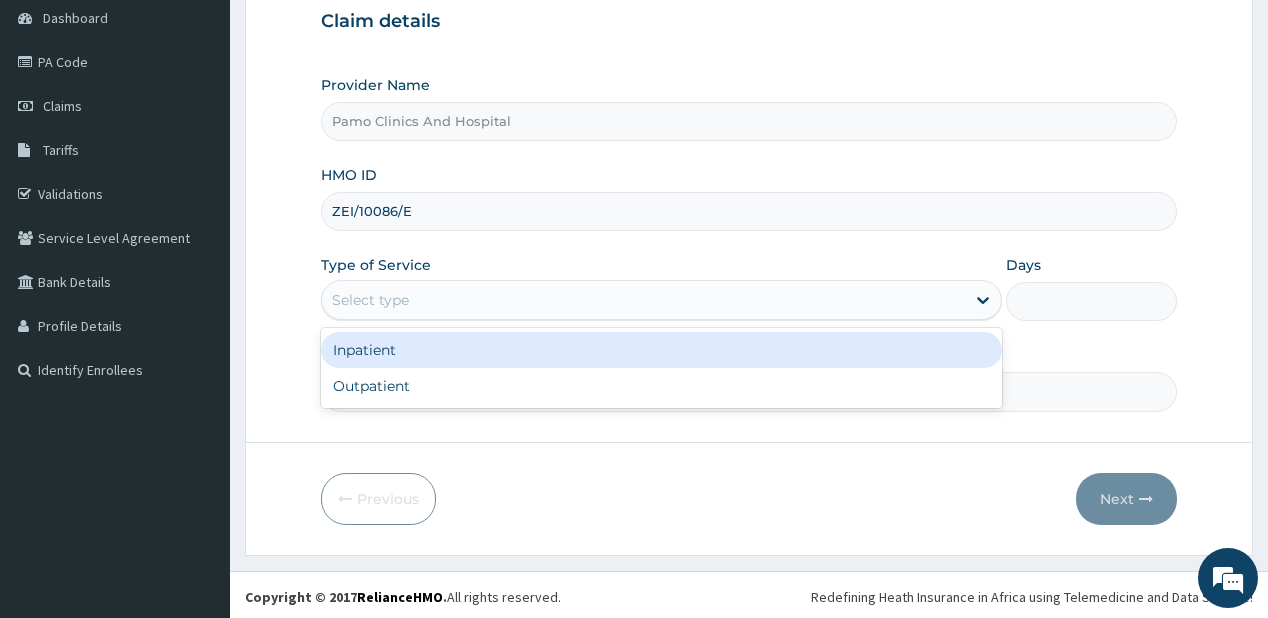 click on "Select type" at bounding box center (370, 300) 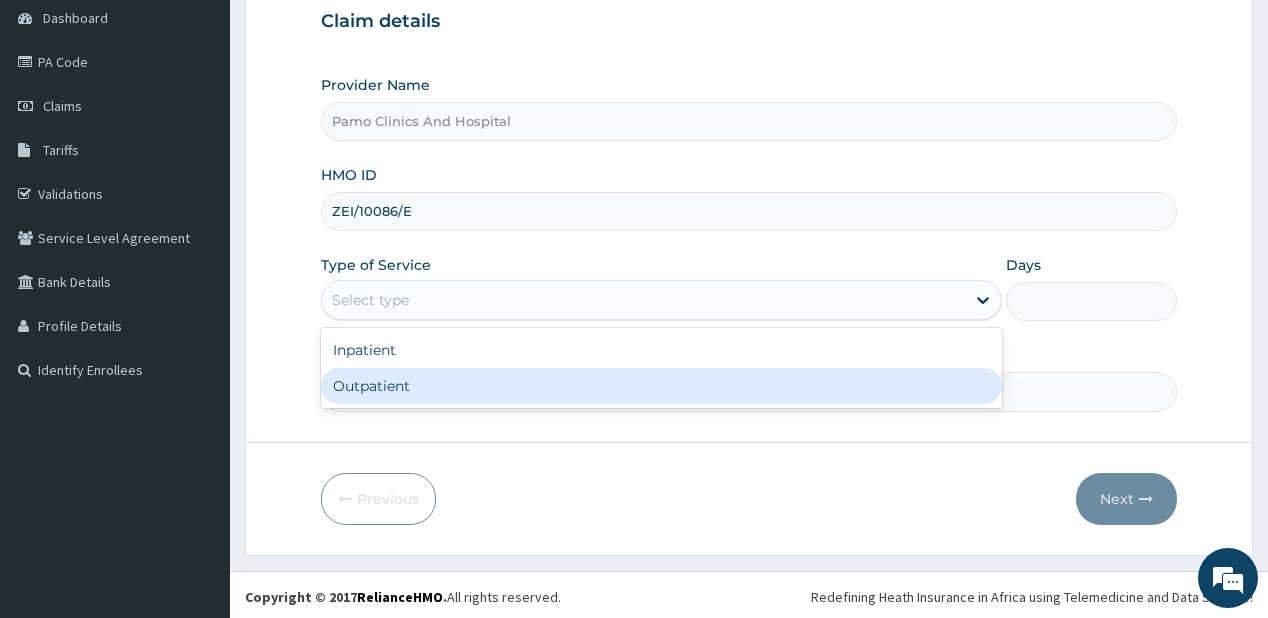 click on "Outpatient" at bounding box center (661, 386) 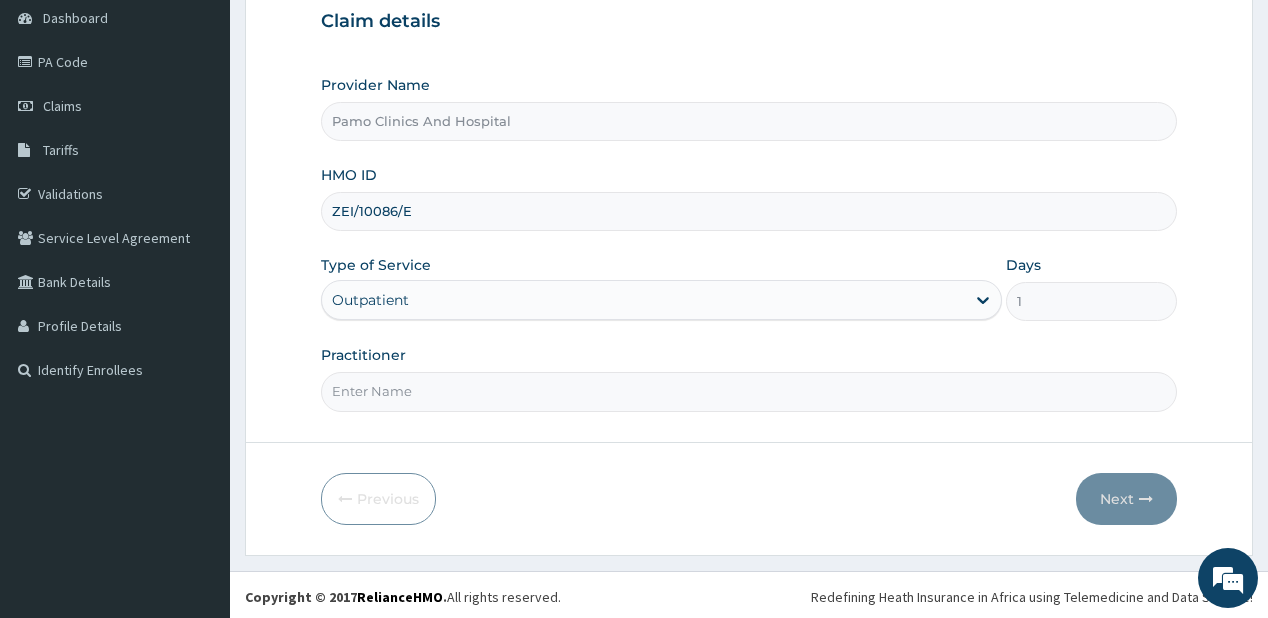 click on "Practitioner" at bounding box center [748, 391] 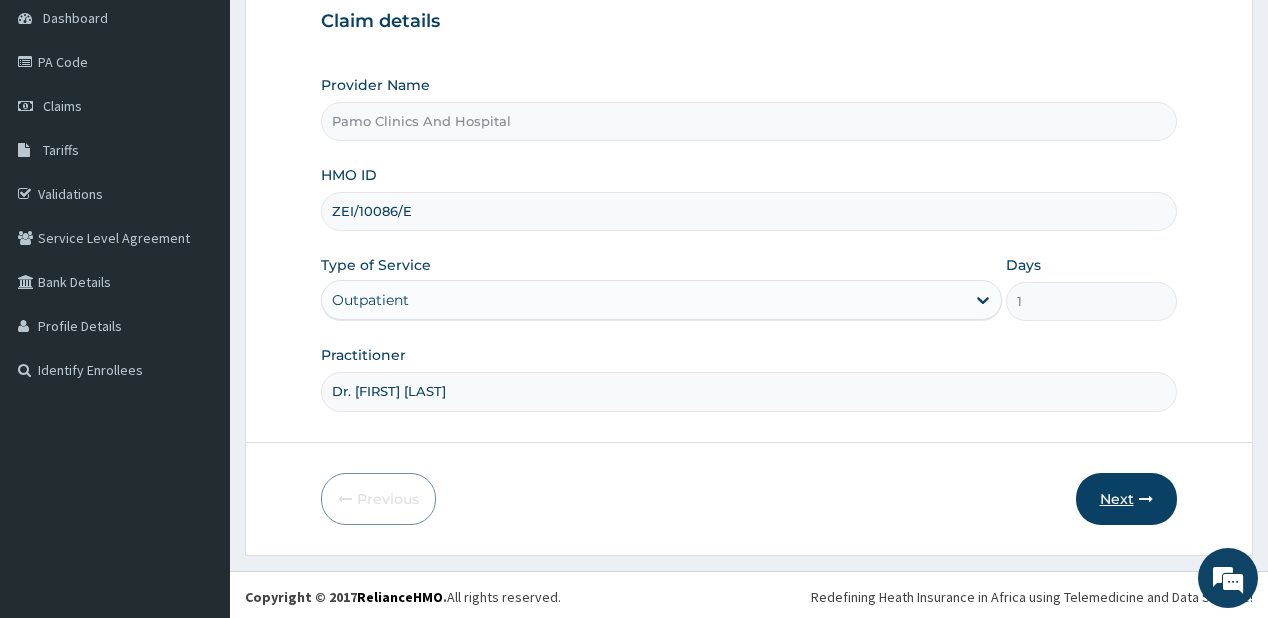 click on "Next" at bounding box center [1126, 499] 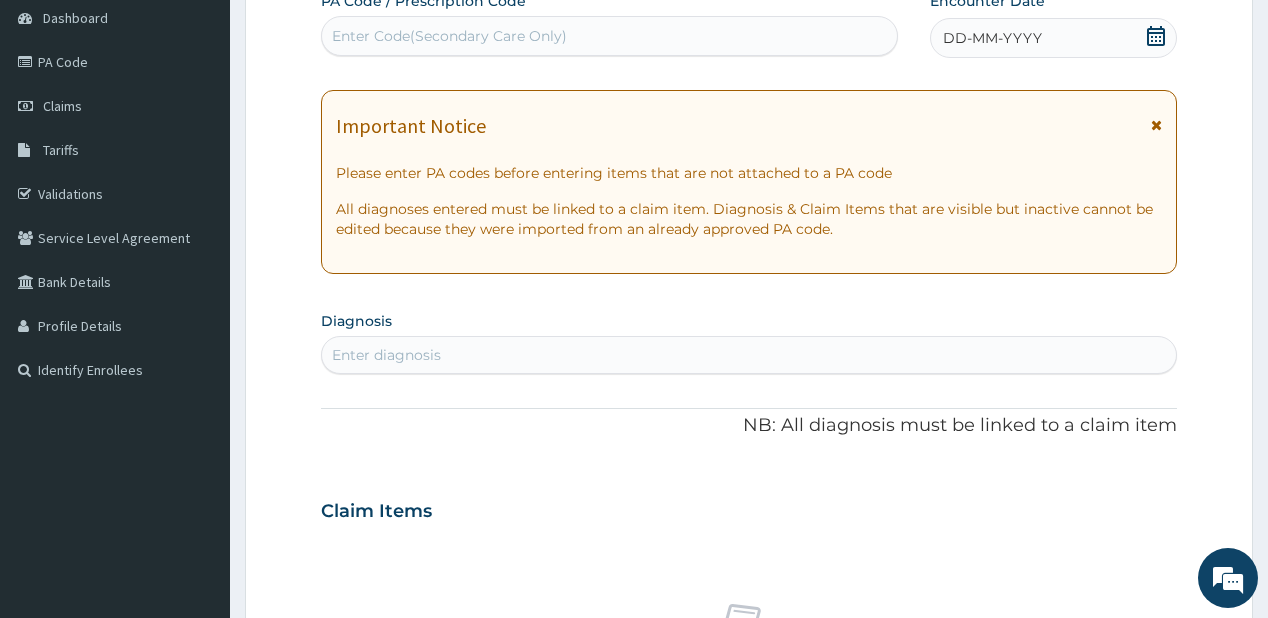 click on "DD-MM-YYYY" at bounding box center [1053, 38] 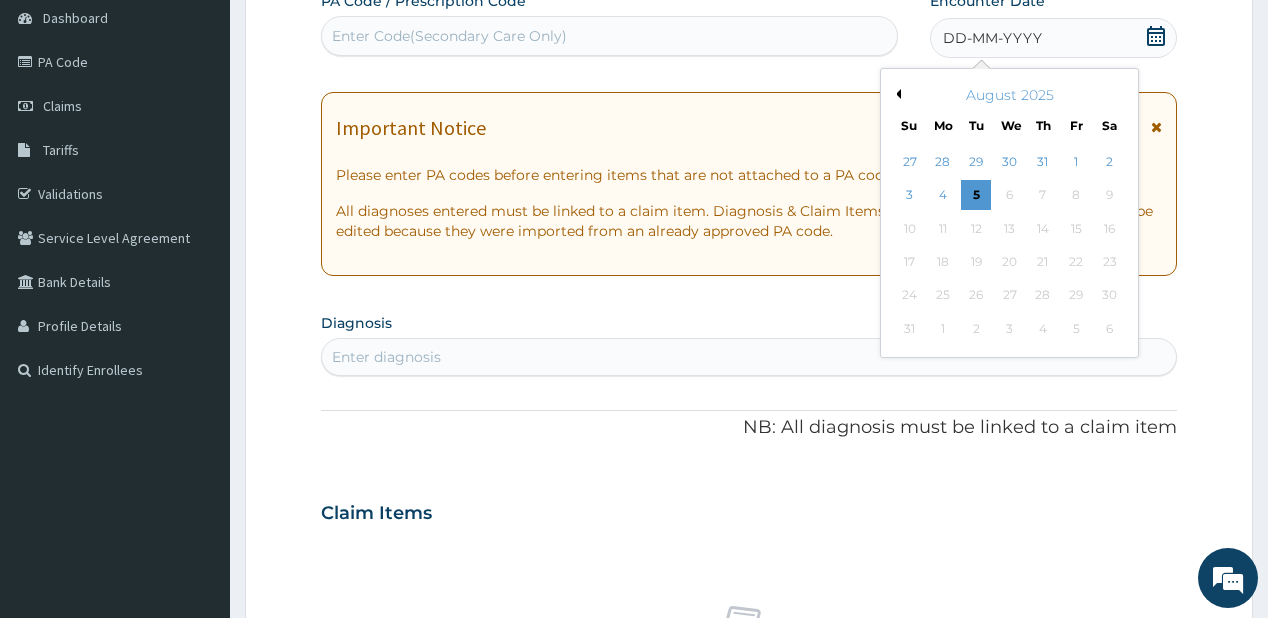 click on "Previous Month" at bounding box center (896, 94) 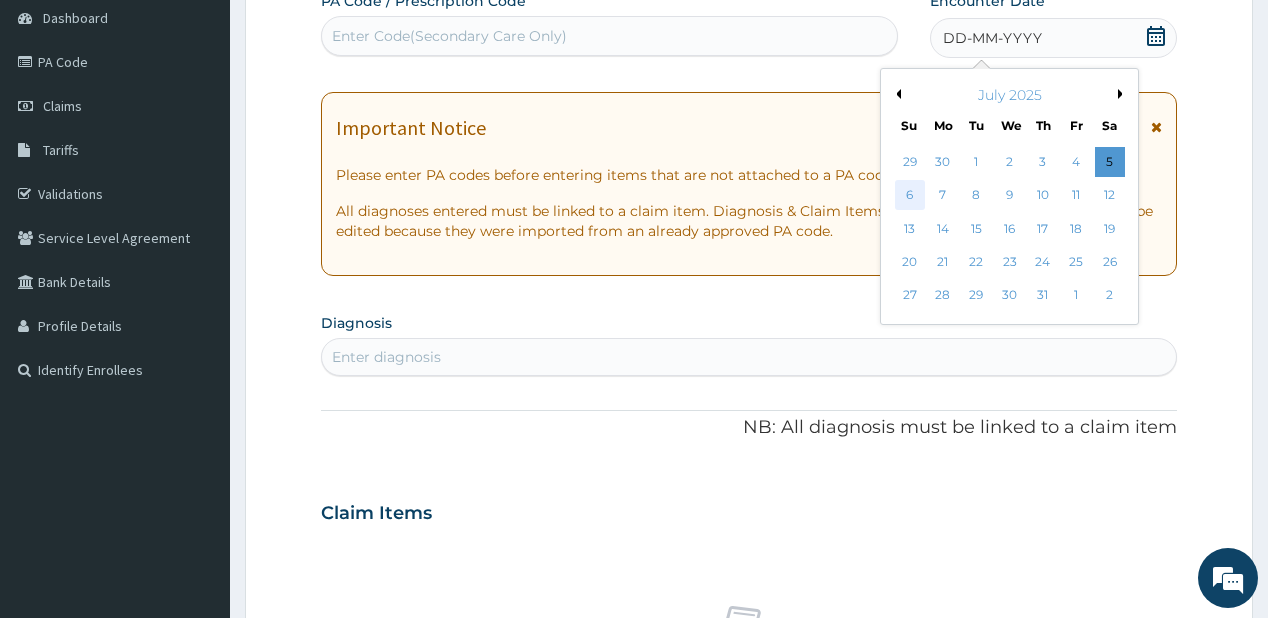 click on "6" at bounding box center (909, 196) 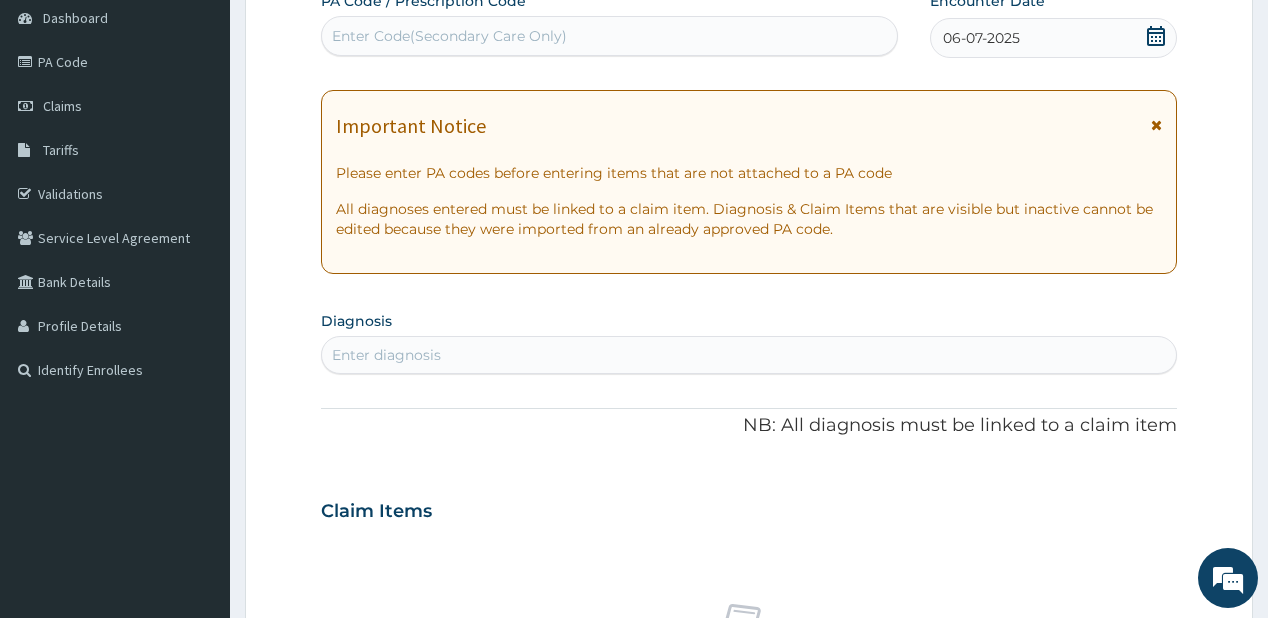 scroll, scrollTop: 0, scrollLeft: 0, axis: both 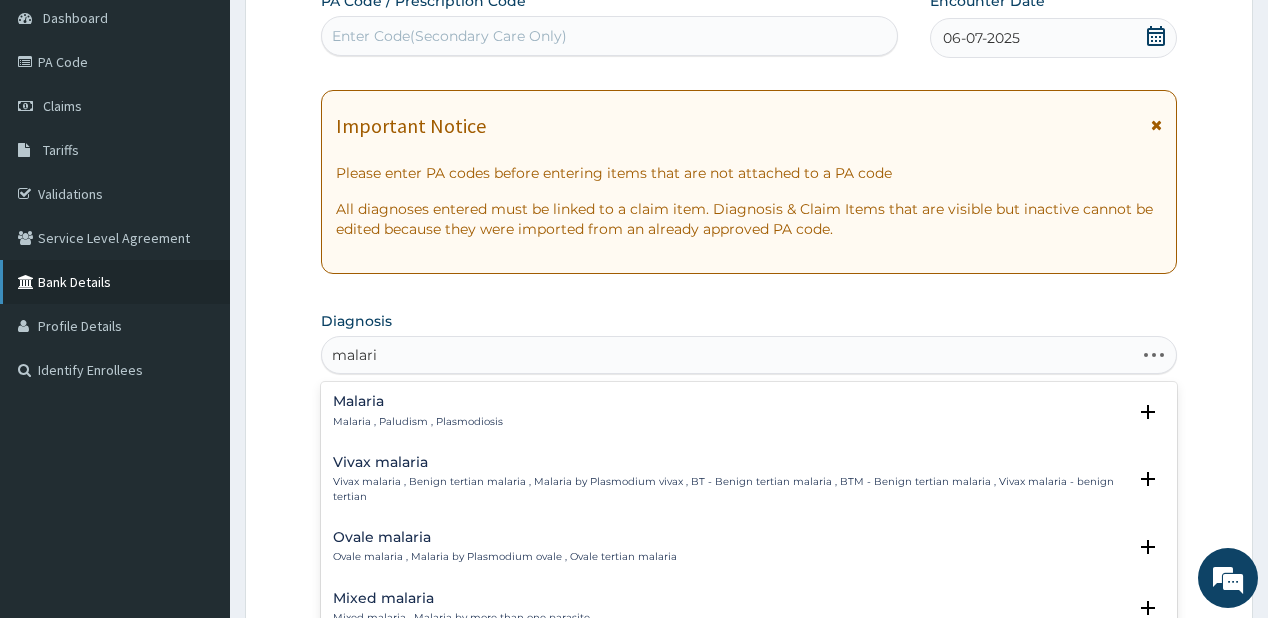 type on "malaria" 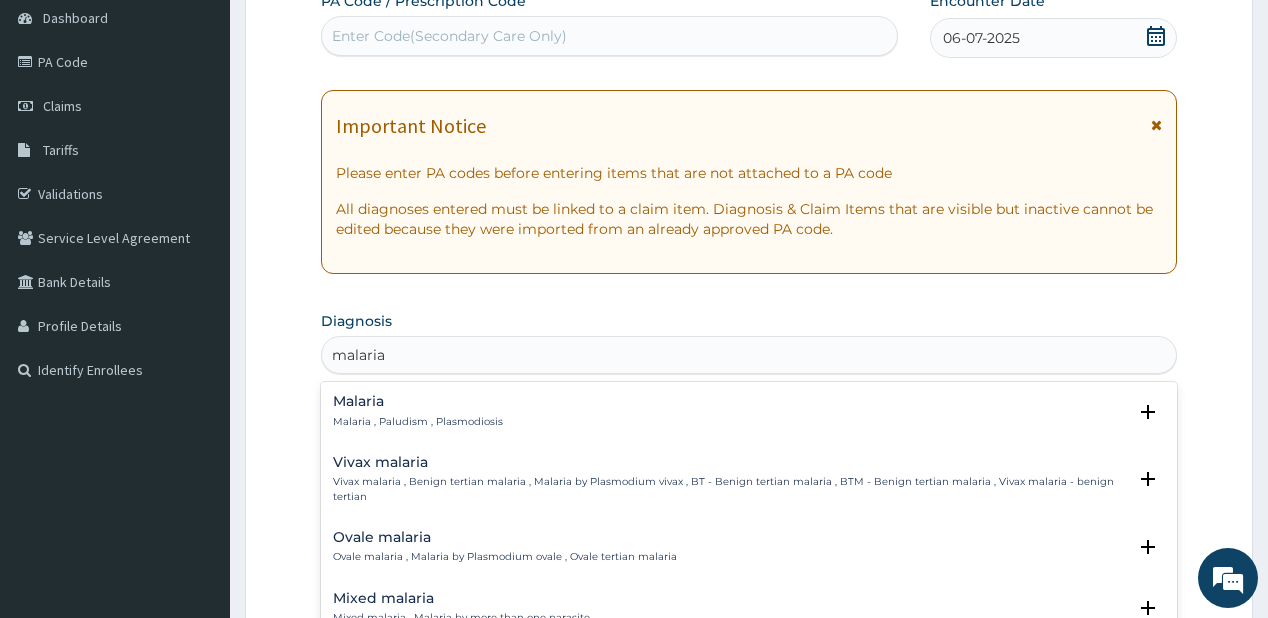 click on "Malaria" at bounding box center (418, 401) 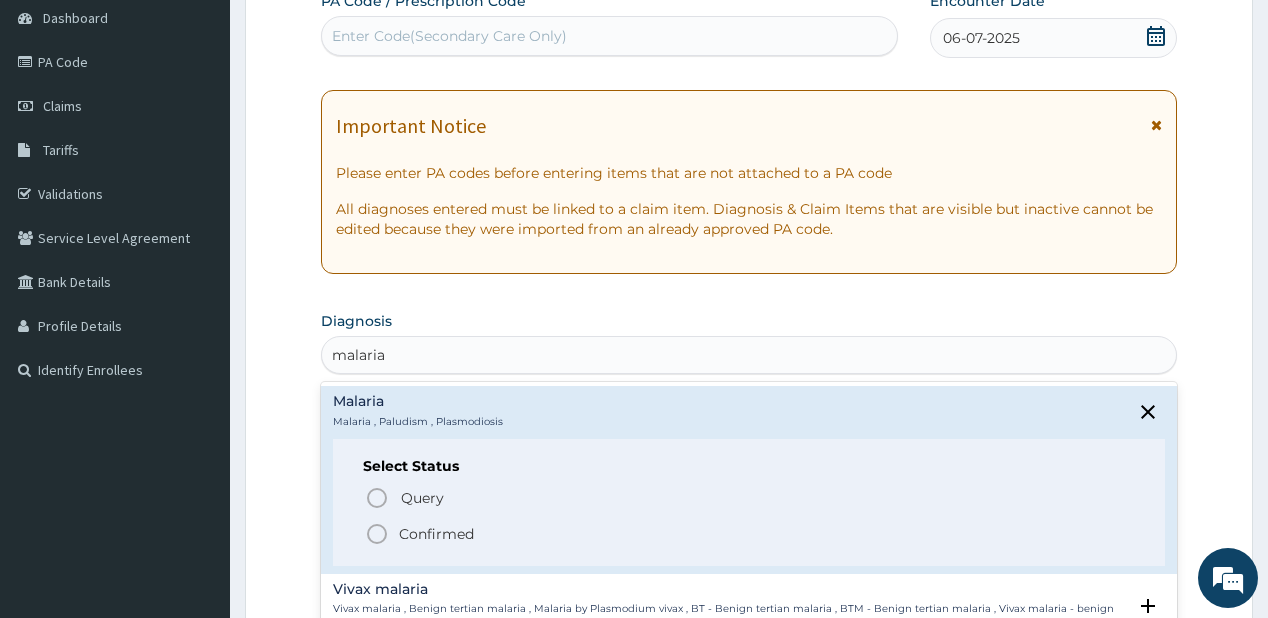 click 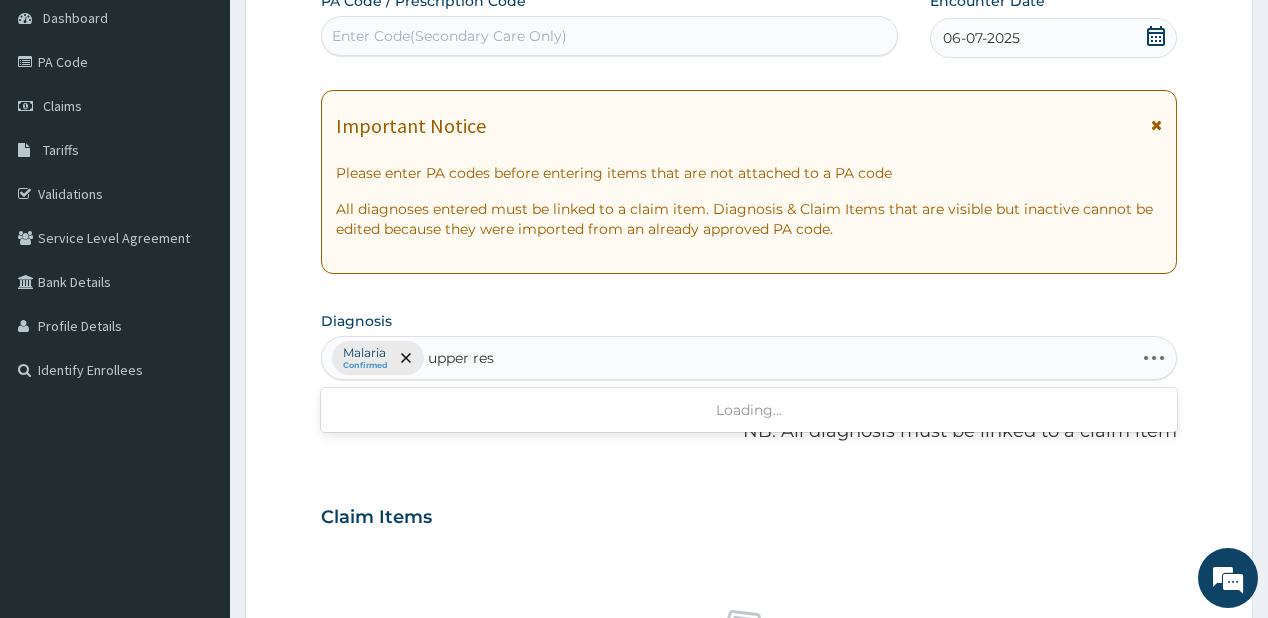 type on "upper resp" 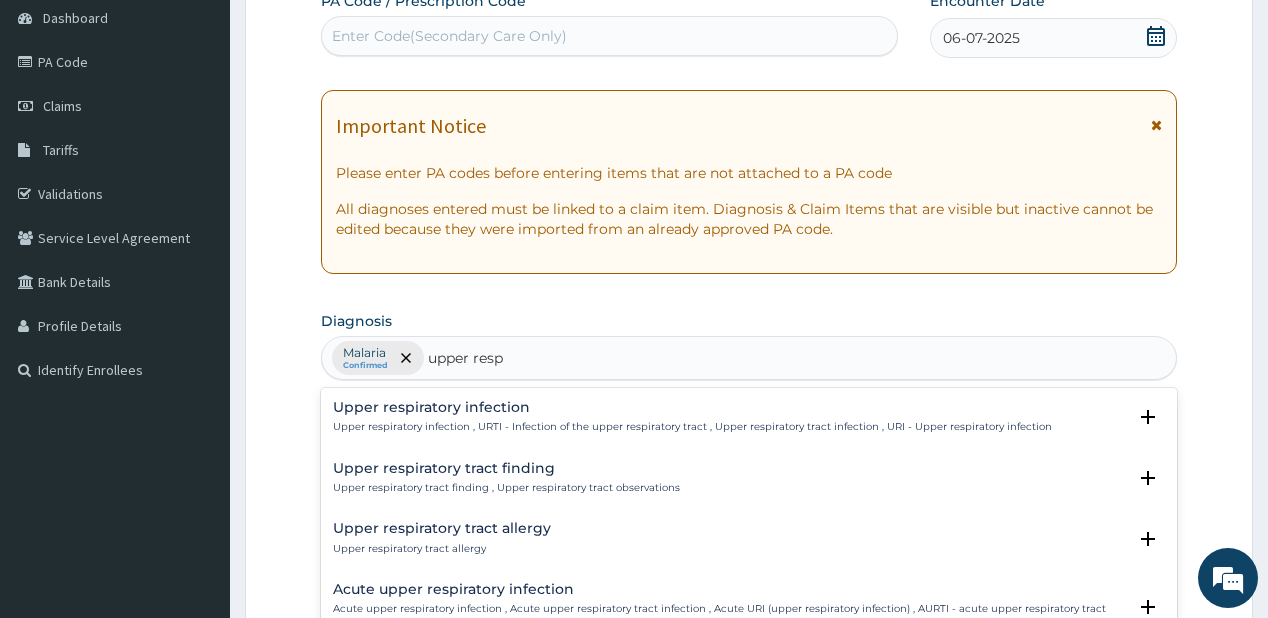 click on "Upper respiratory infection Upper respiratory infection , URTI - Infection of the upper respiratory tract , Upper respiratory tract infection , URI - Upper respiratory infection" at bounding box center [692, 417] 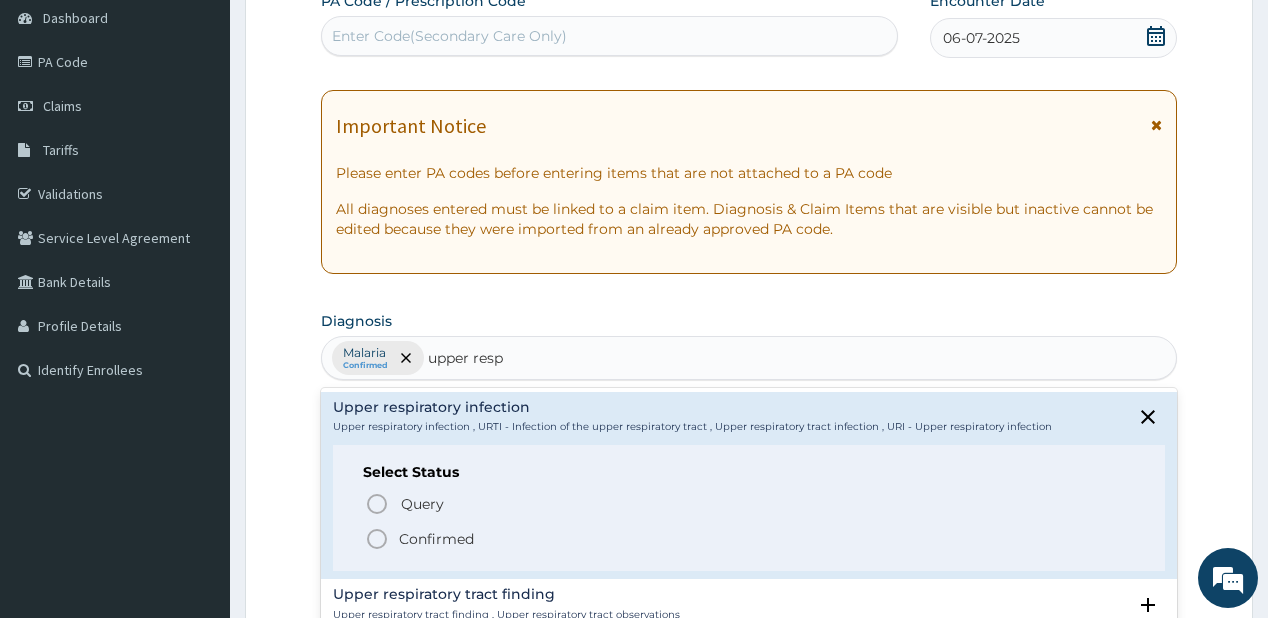 click 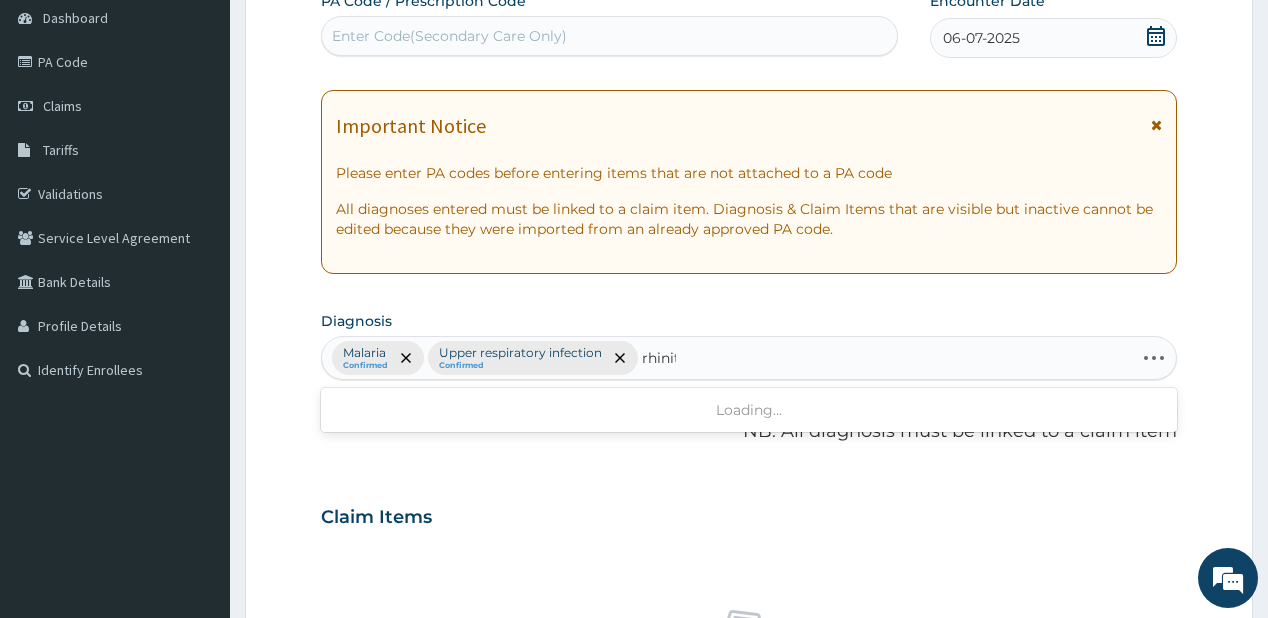 type on "rhiniti" 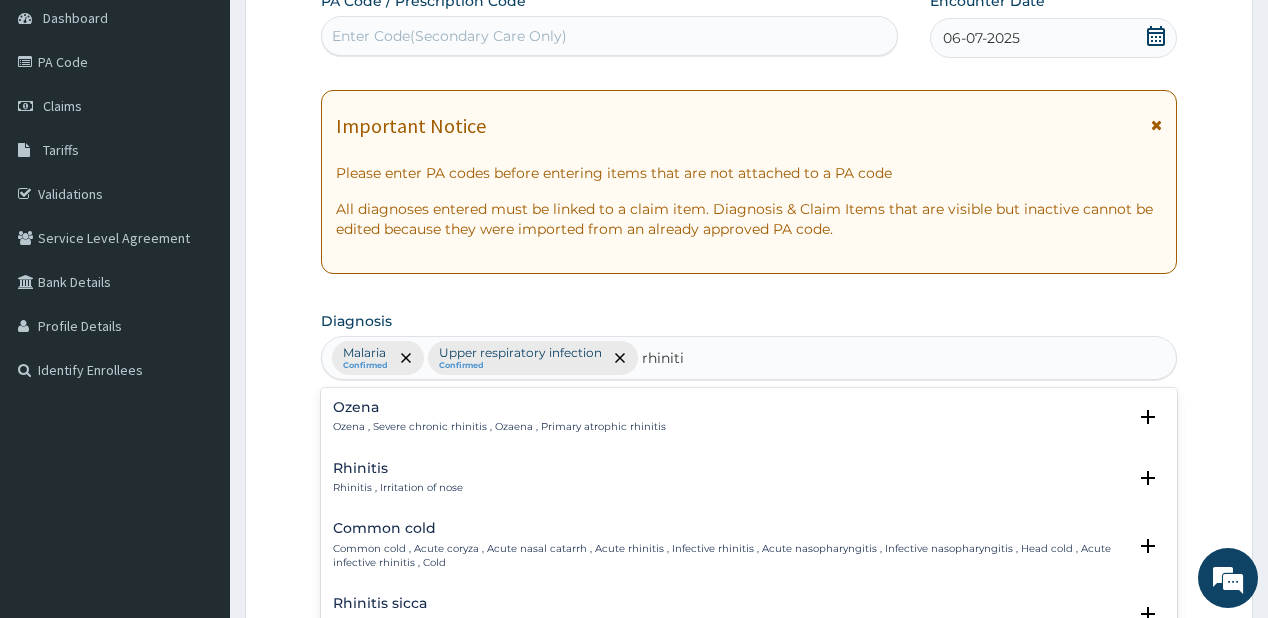 click on "Rhinitis , Irritation of nose" at bounding box center [398, 488] 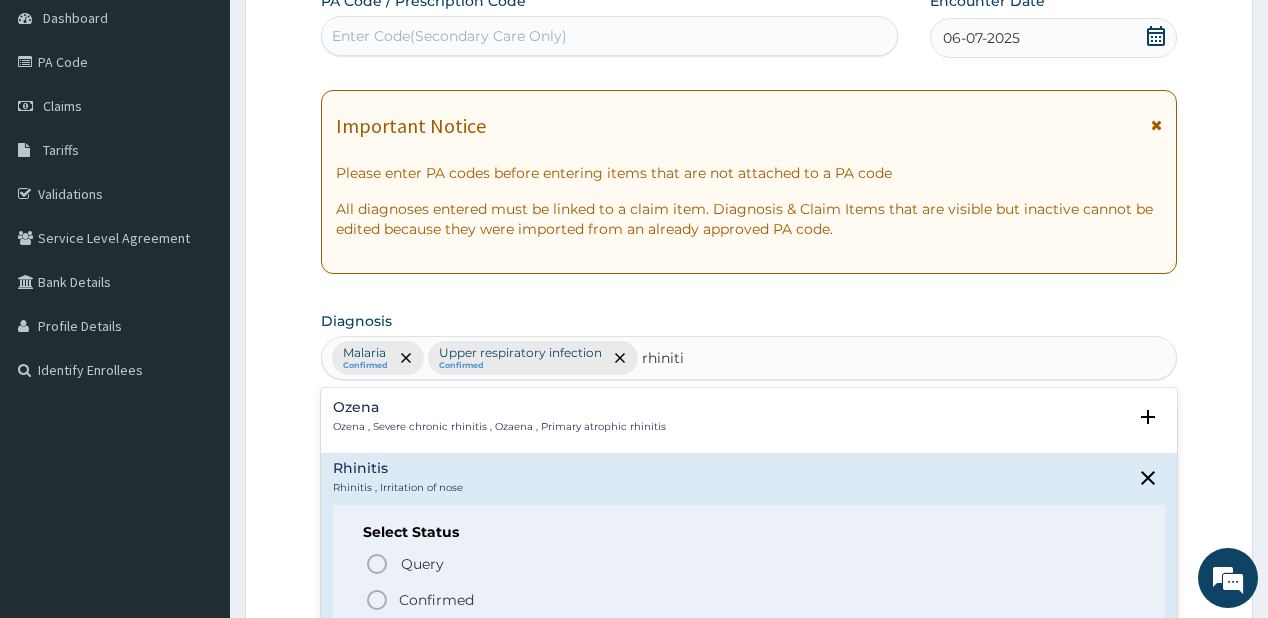 click on "Confirmed" at bounding box center [436, 600] 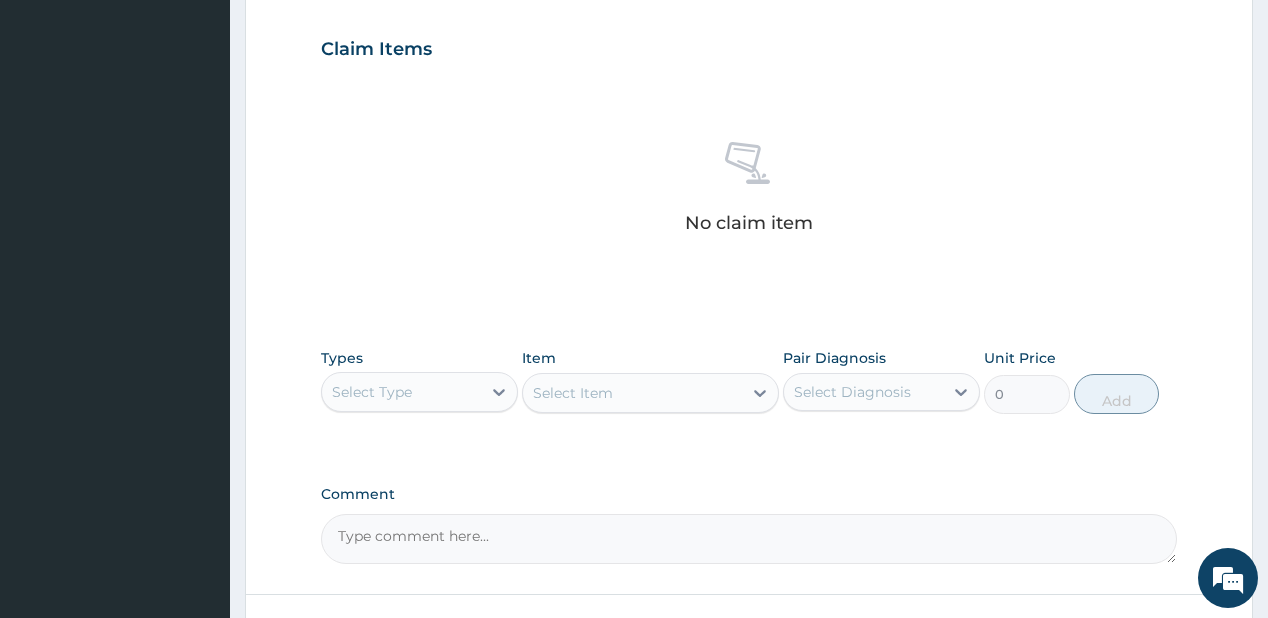 scroll, scrollTop: 760, scrollLeft: 0, axis: vertical 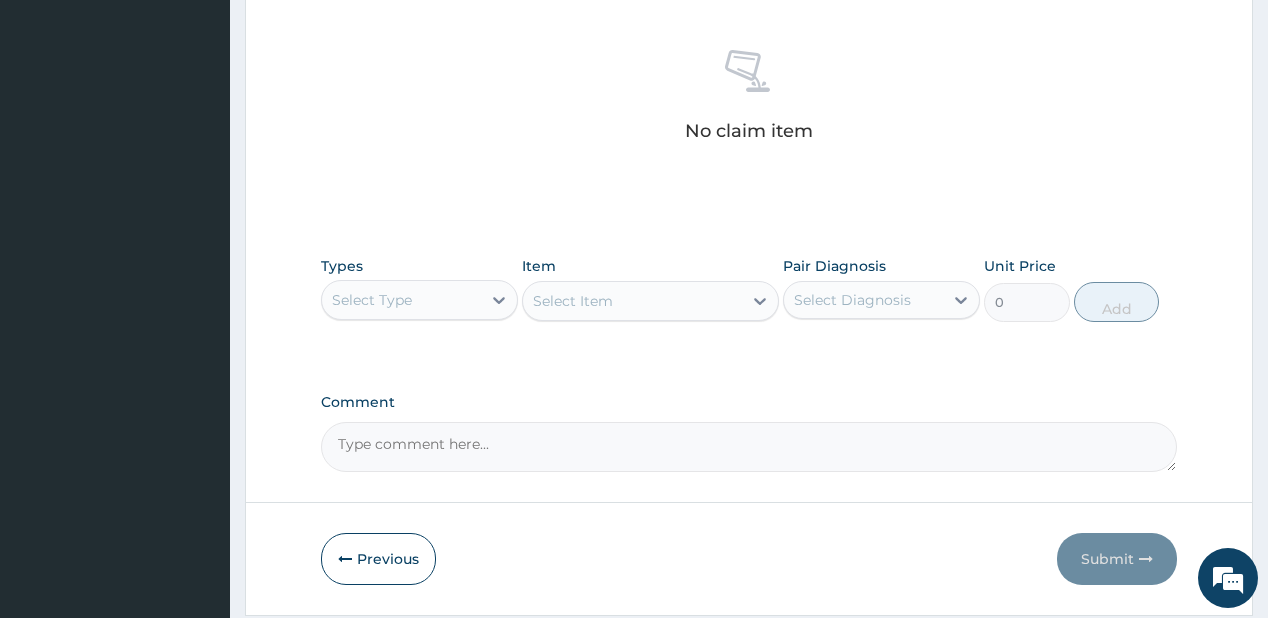click on "Select Type" at bounding box center [401, 300] 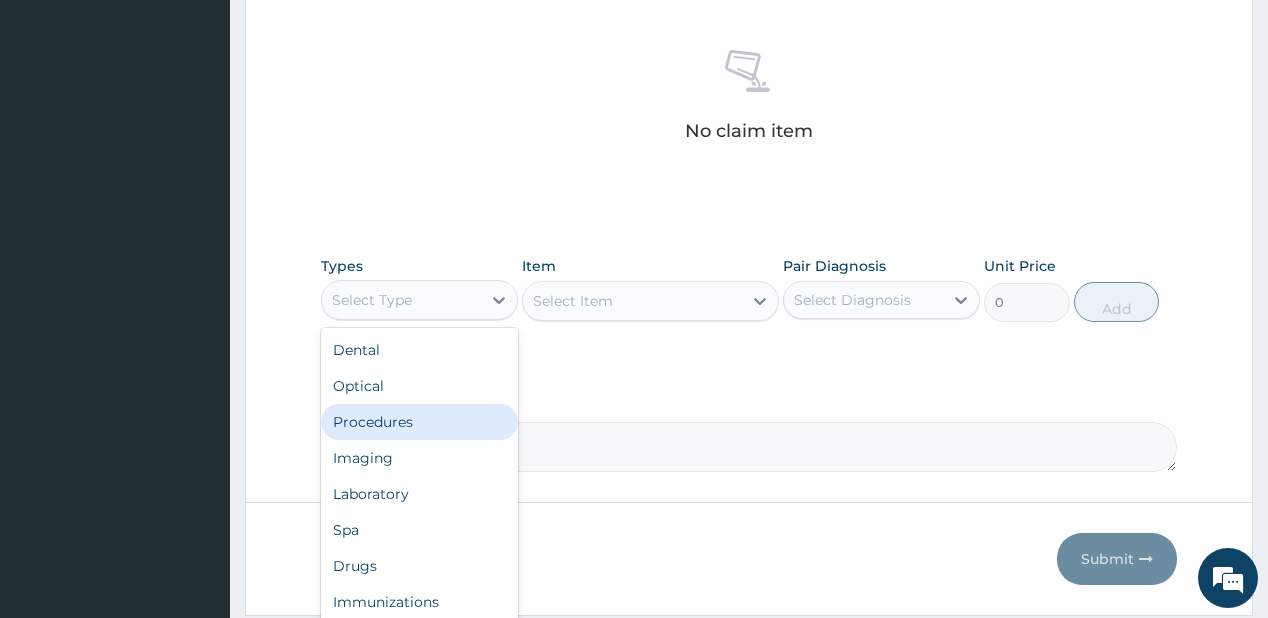 drag, startPoint x: 412, startPoint y: 422, endPoint x: 467, endPoint y: 381, distance: 68.60029 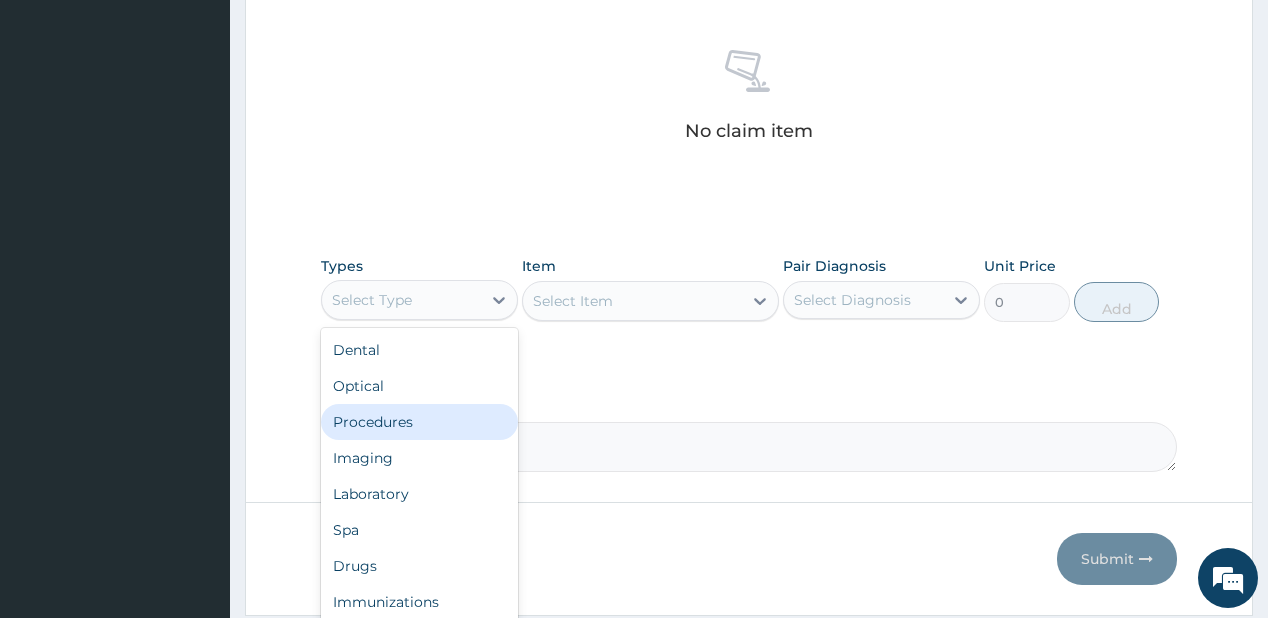 click on "Procedures" at bounding box center (419, 422) 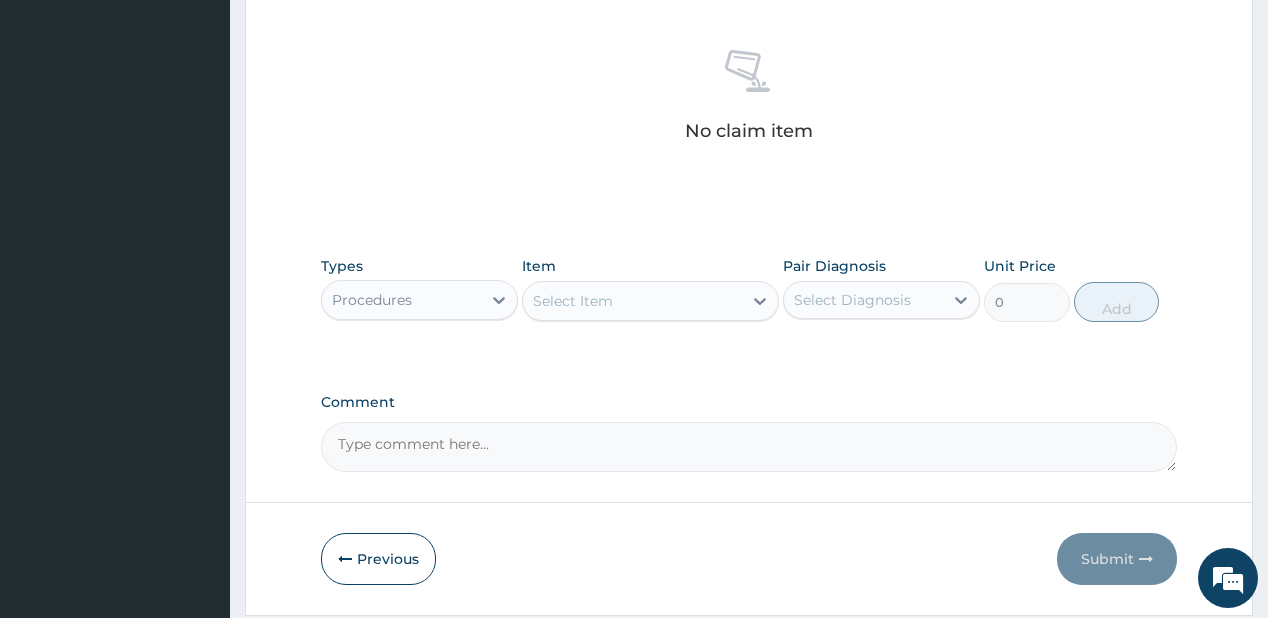 click on "Select Item" at bounding box center (573, 301) 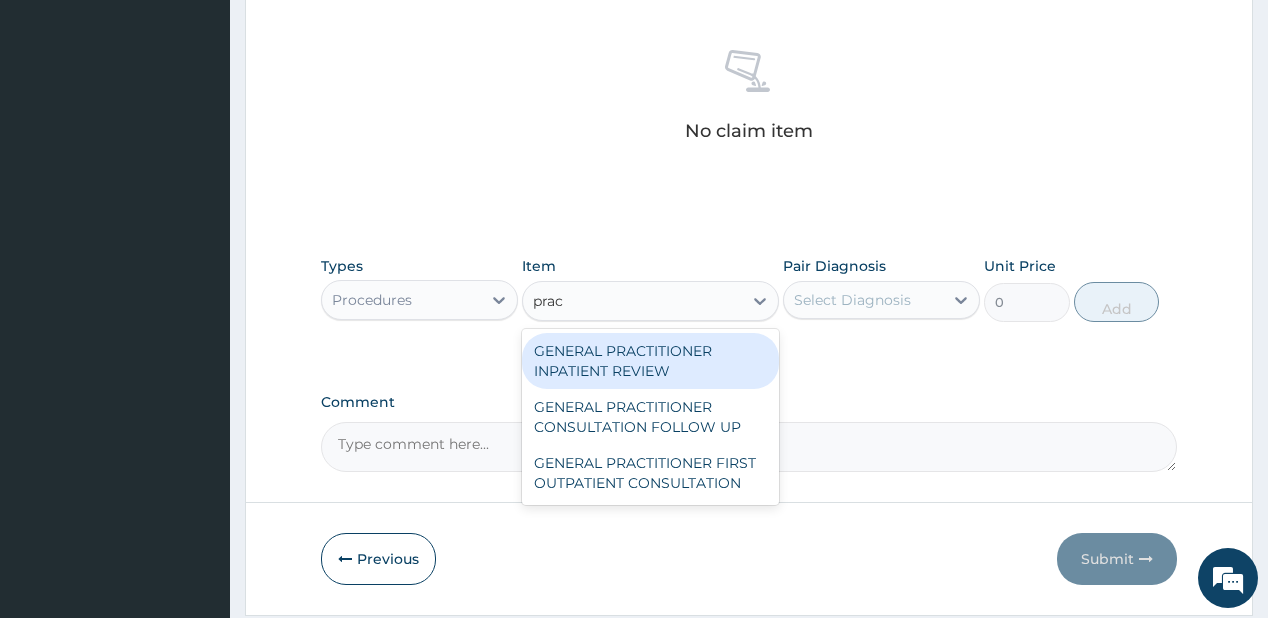 type on "pract" 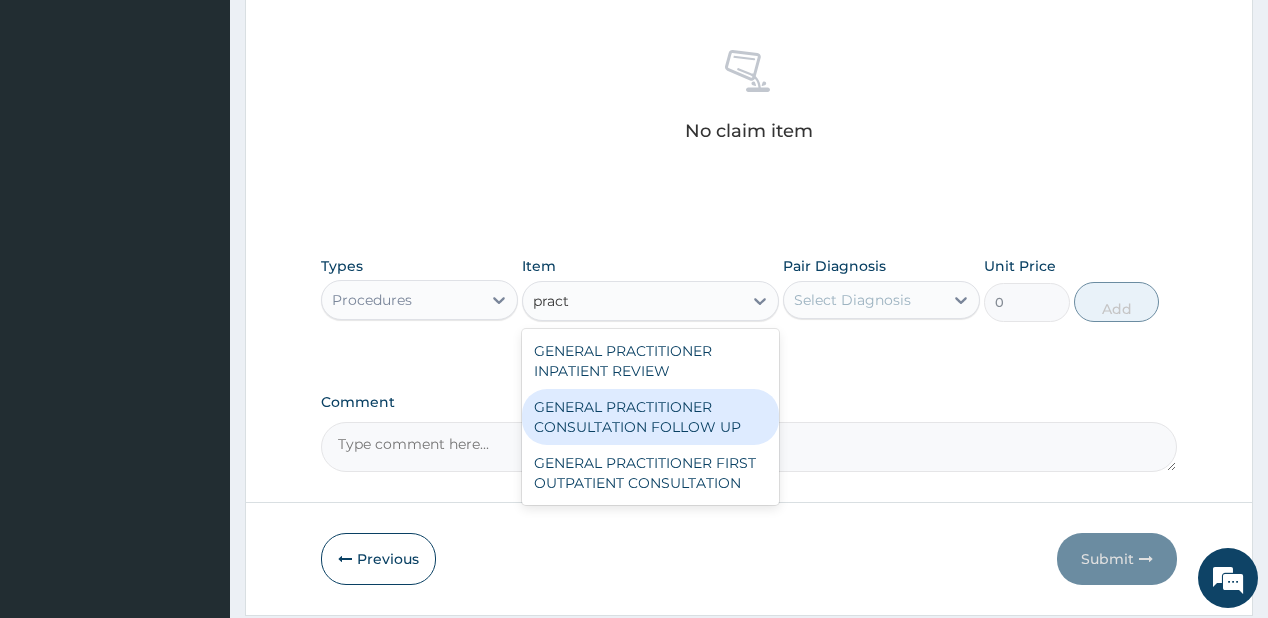 click on "GENERAL PRACTITIONER CONSULTATION FOLLOW UP" at bounding box center (650, 417) 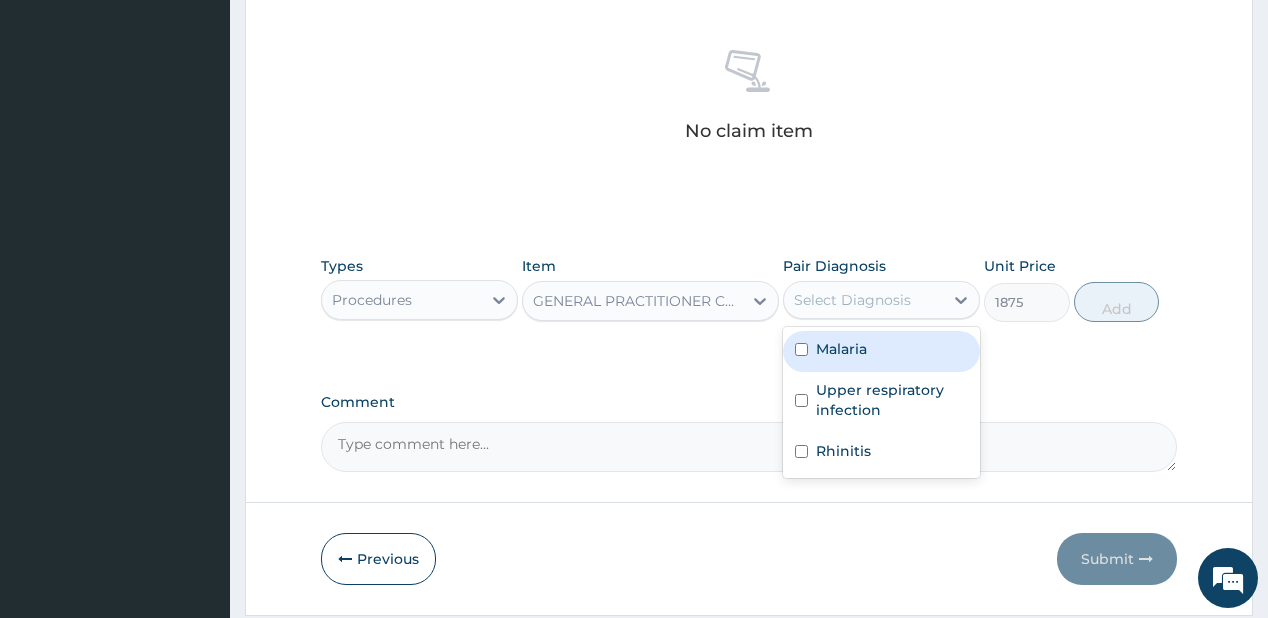 click on "Select Diagnosis" at bounding box center (863, 300) 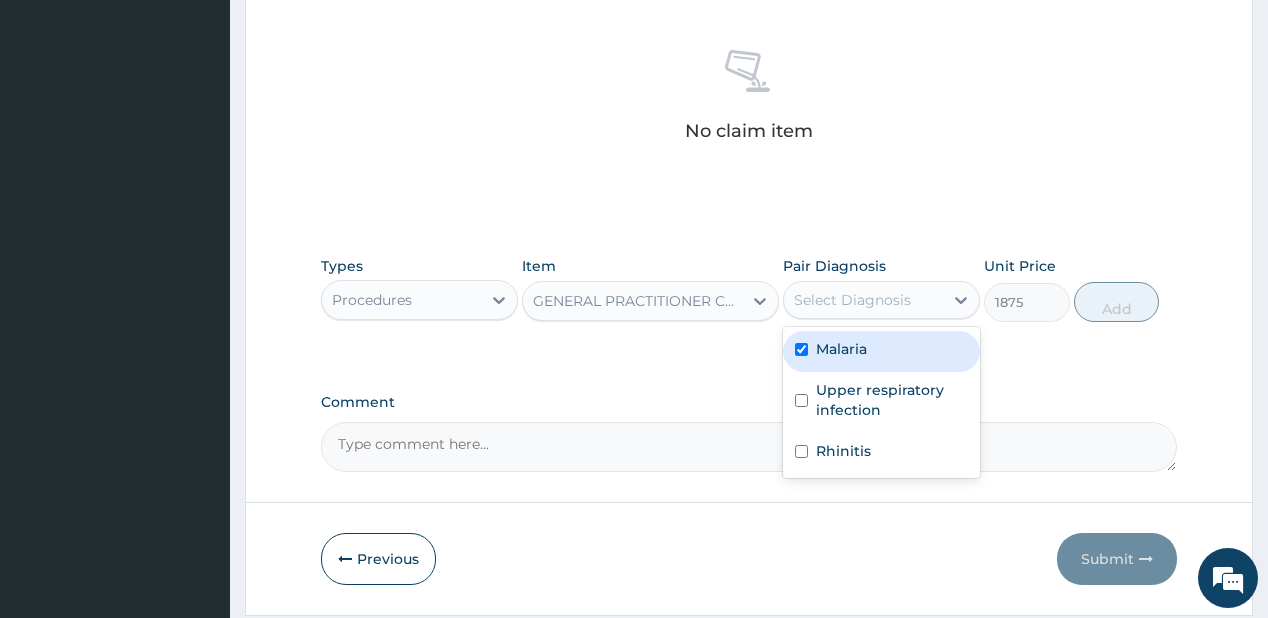 checkbox on "true" 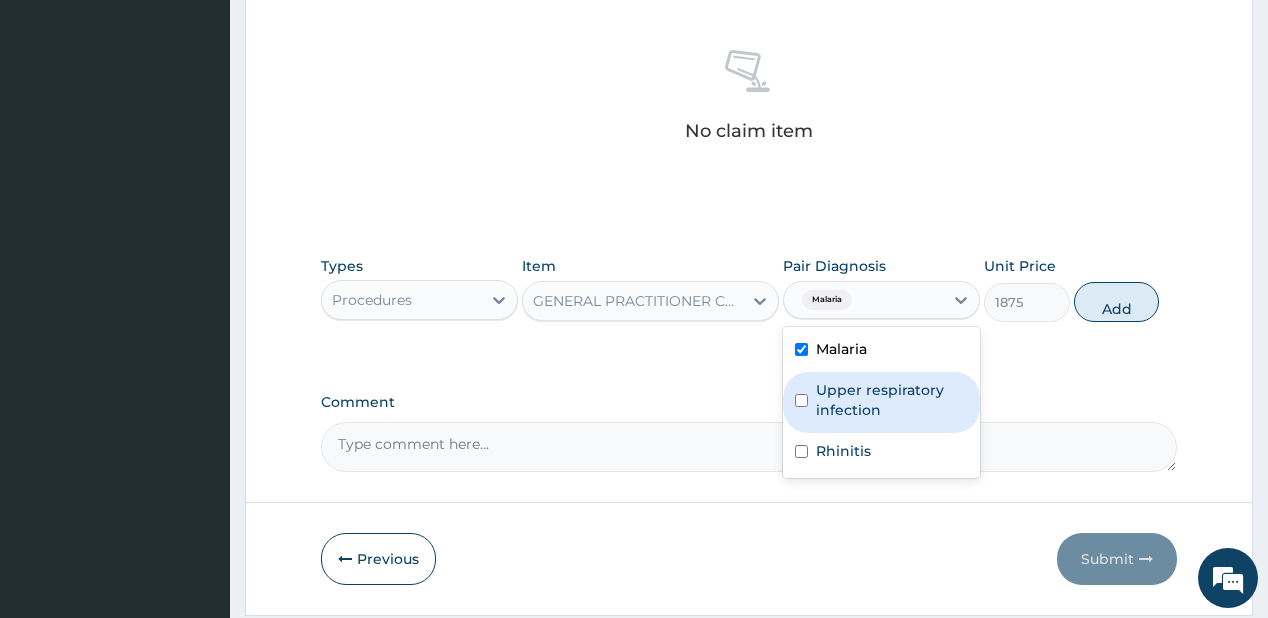 drag, startPoint x: 816, startPoint y: 387, endPoint x: 814, endPoint y: 451, distance: 64.03124 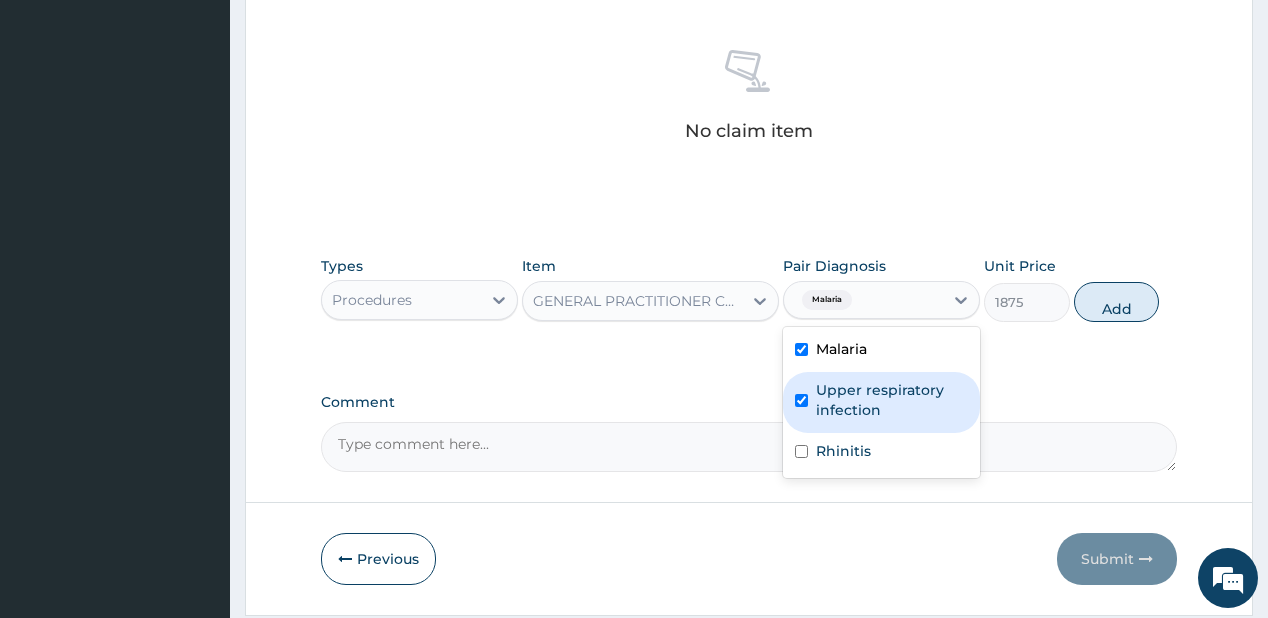 checkbox on "true" 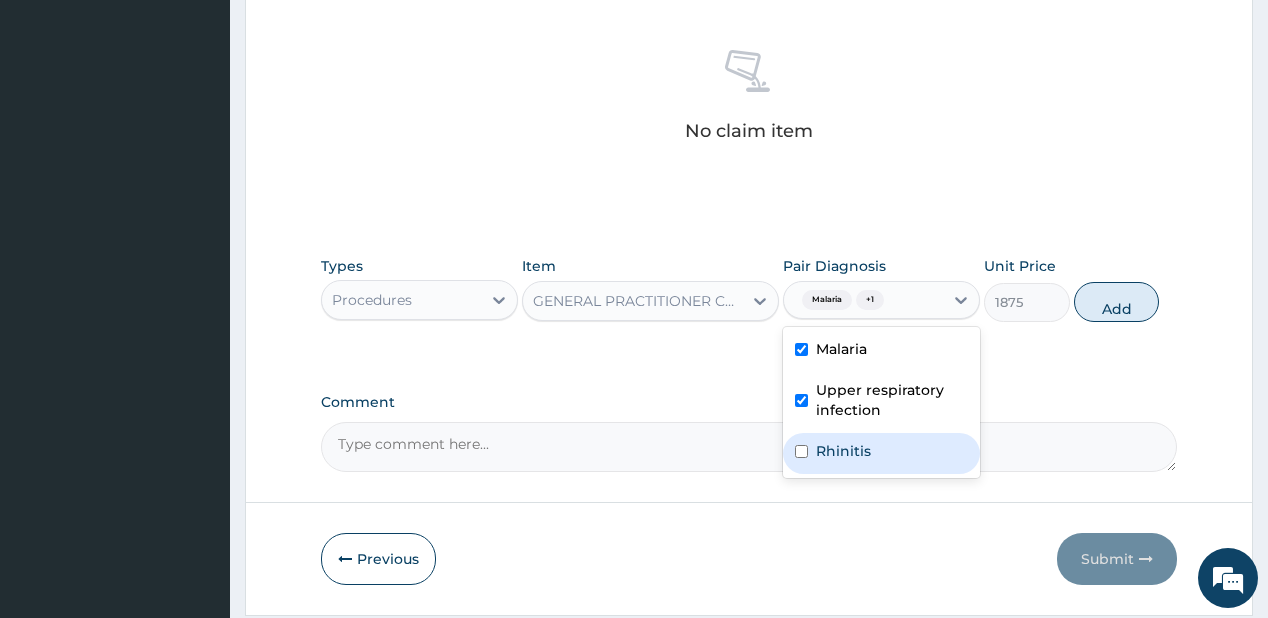 drag, startPoint x: 818, startPoint y: 454, endPoint x: 1072, endPoint y: 335, distance: 280.4942 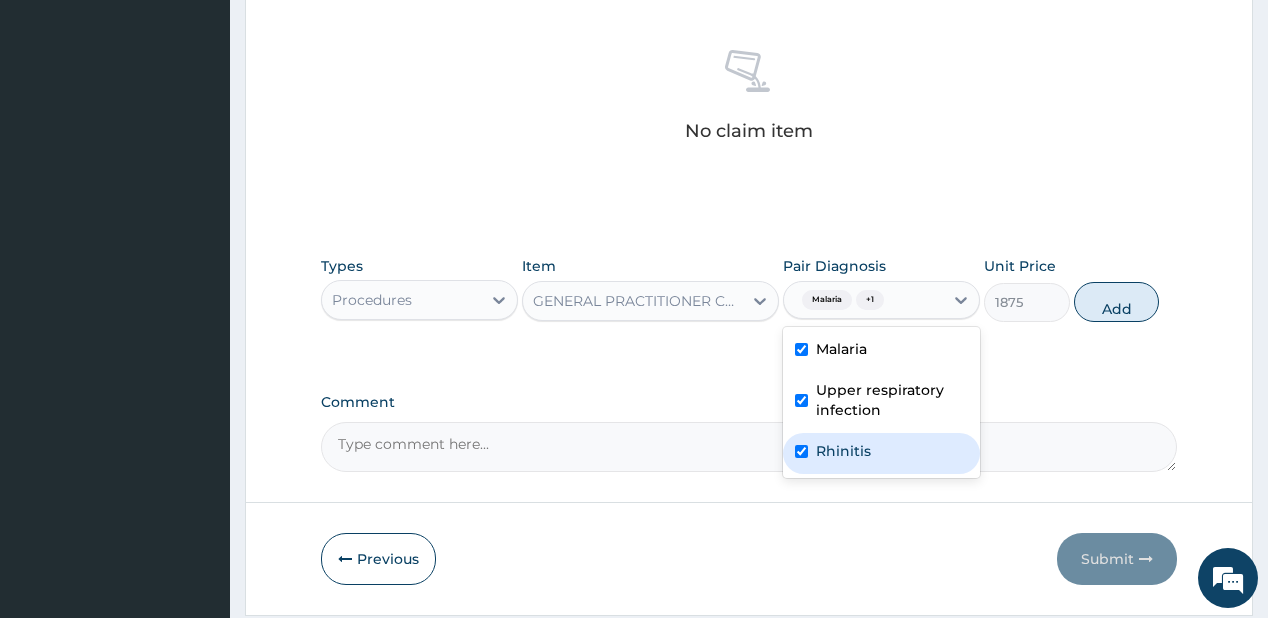 checkbox on "true" 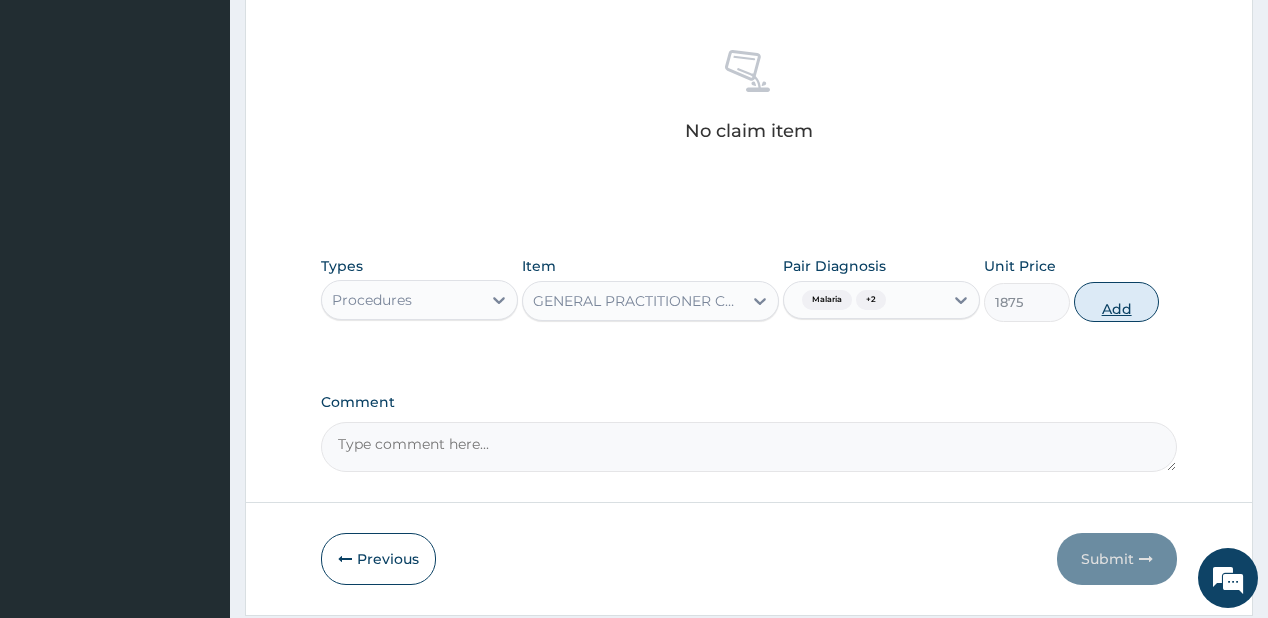 click on "Add" at bounding box center [1117, 302] 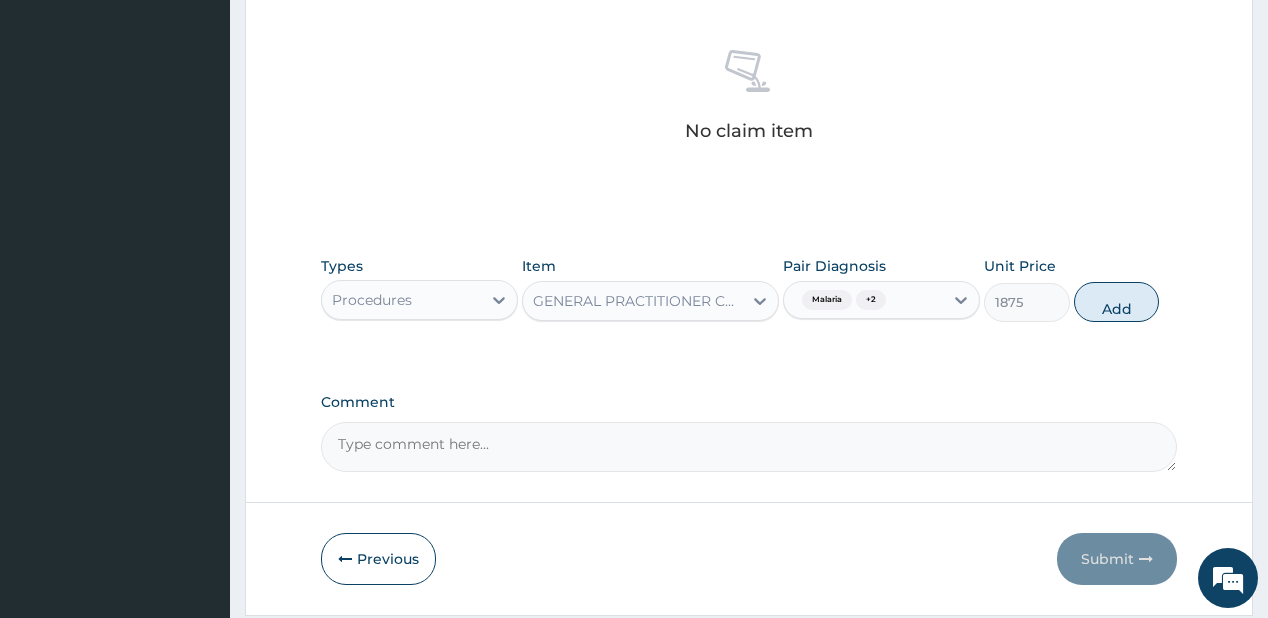 type on "0" 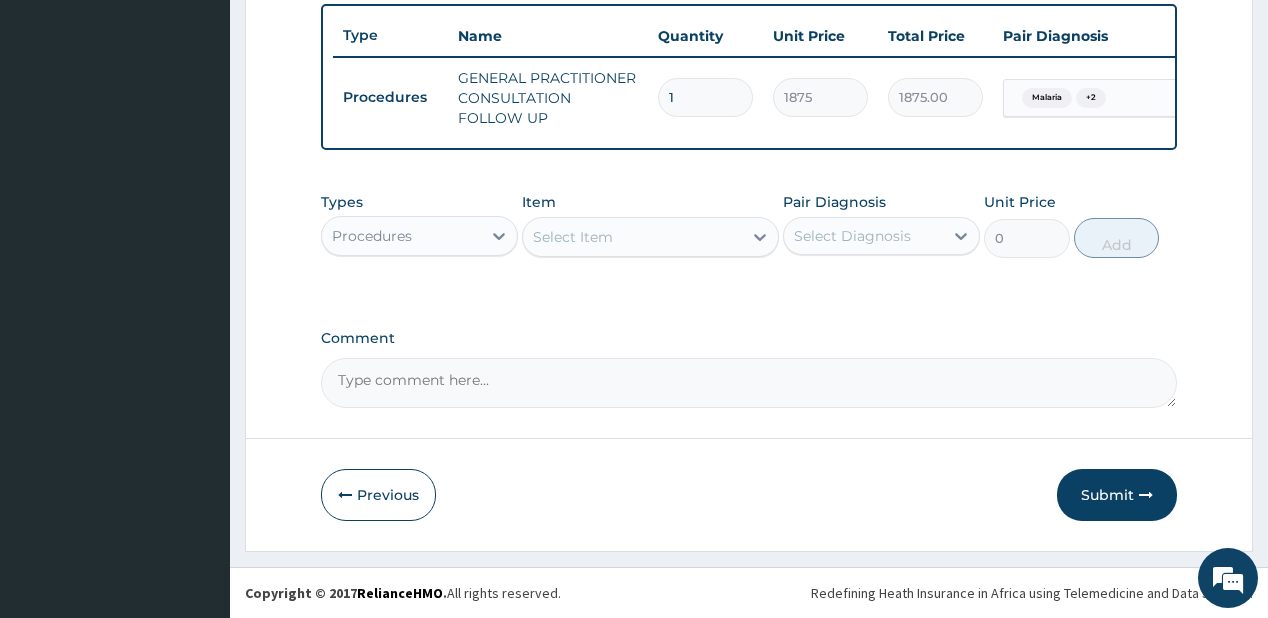 scroll, scrollTop: 748, scrollLeft: 0, axis: vertical 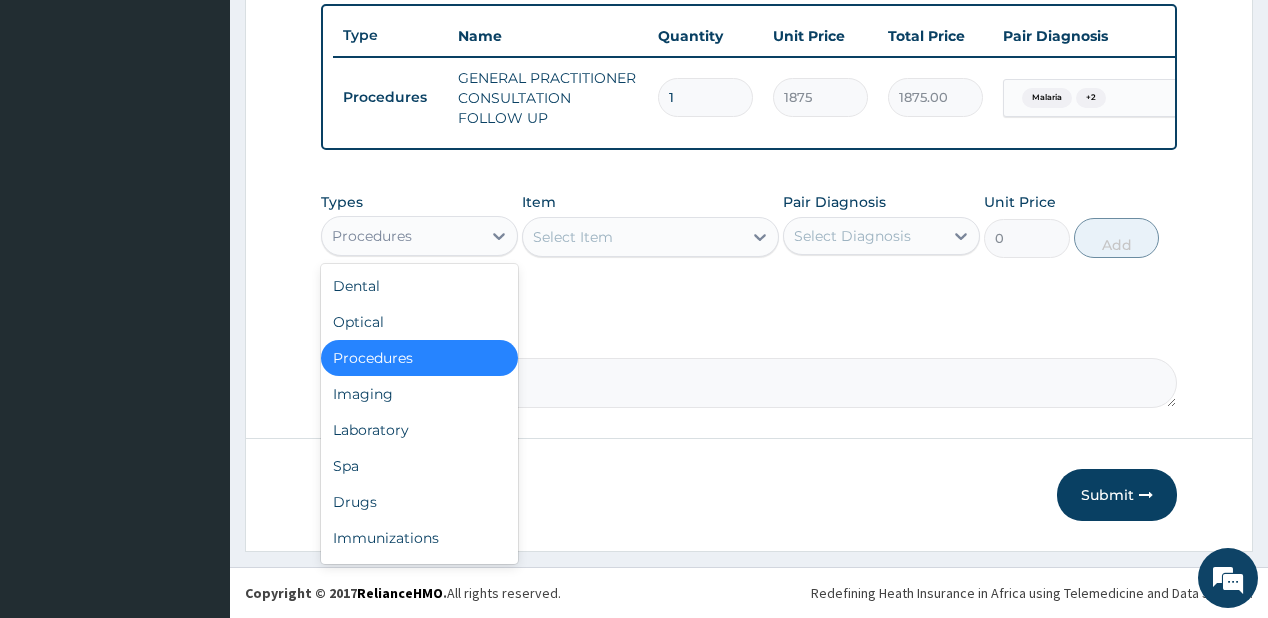 drag, startPoint x: 475, startPoint y: 238, endPoint x: 410, endPoint y: 356, distance: 134.71823 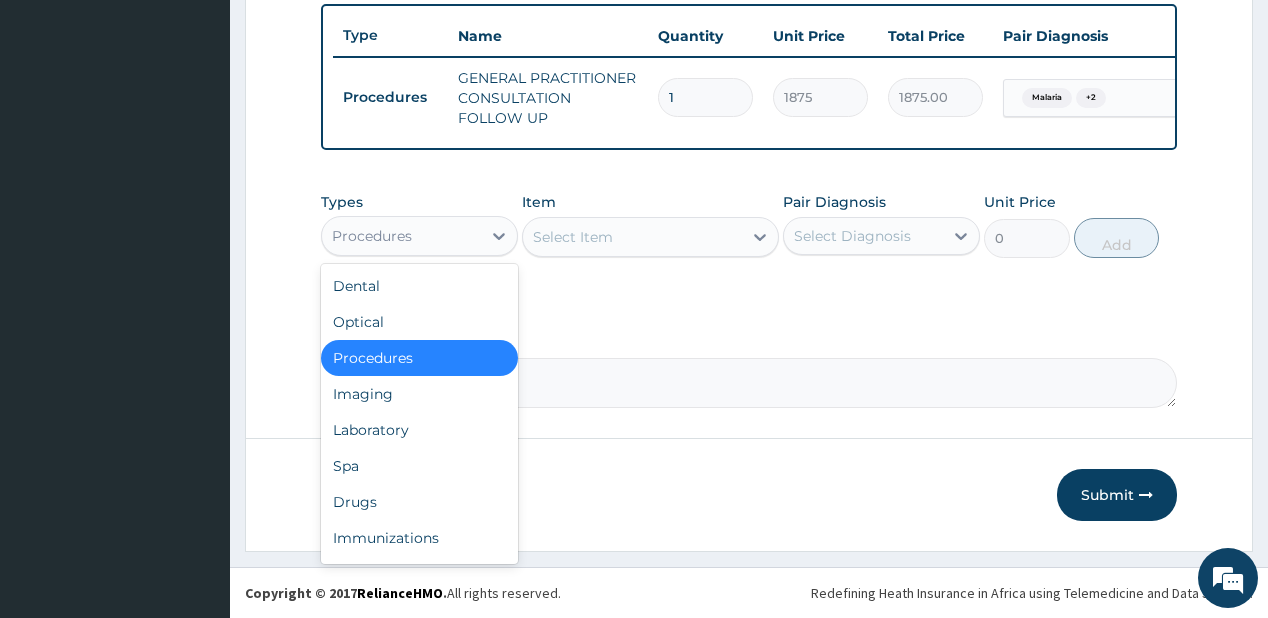 click on "Procedures" at bounding box center (401, 236) 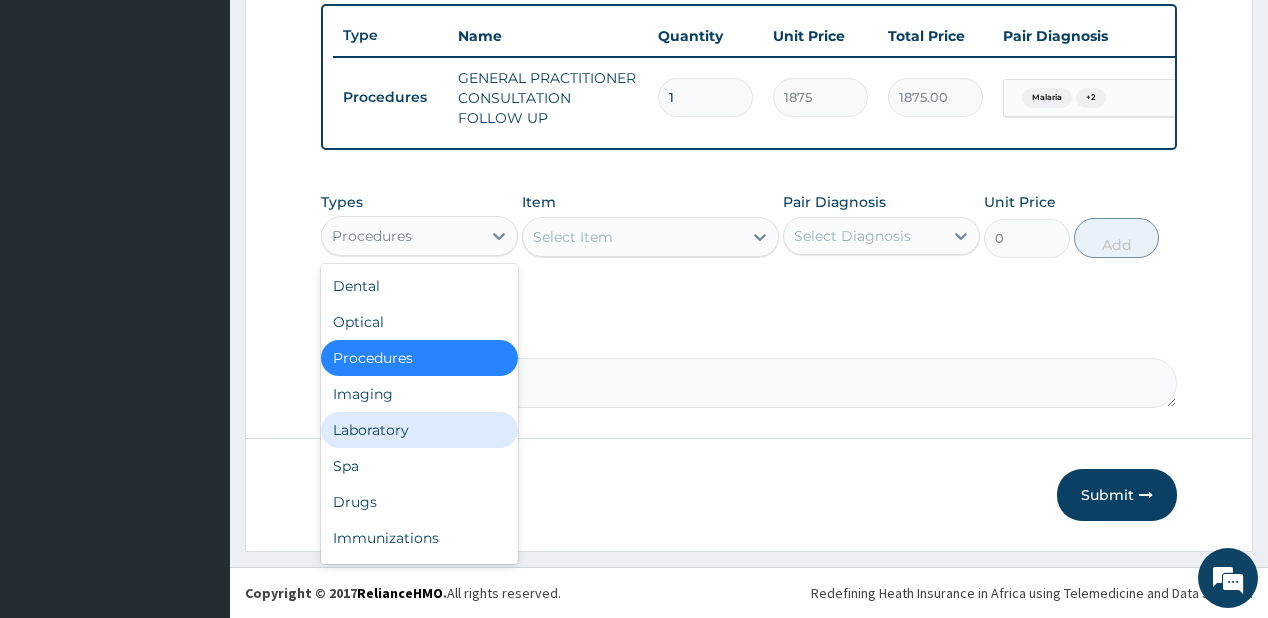 click on "Laboratory" at bounding box center [419, 430] 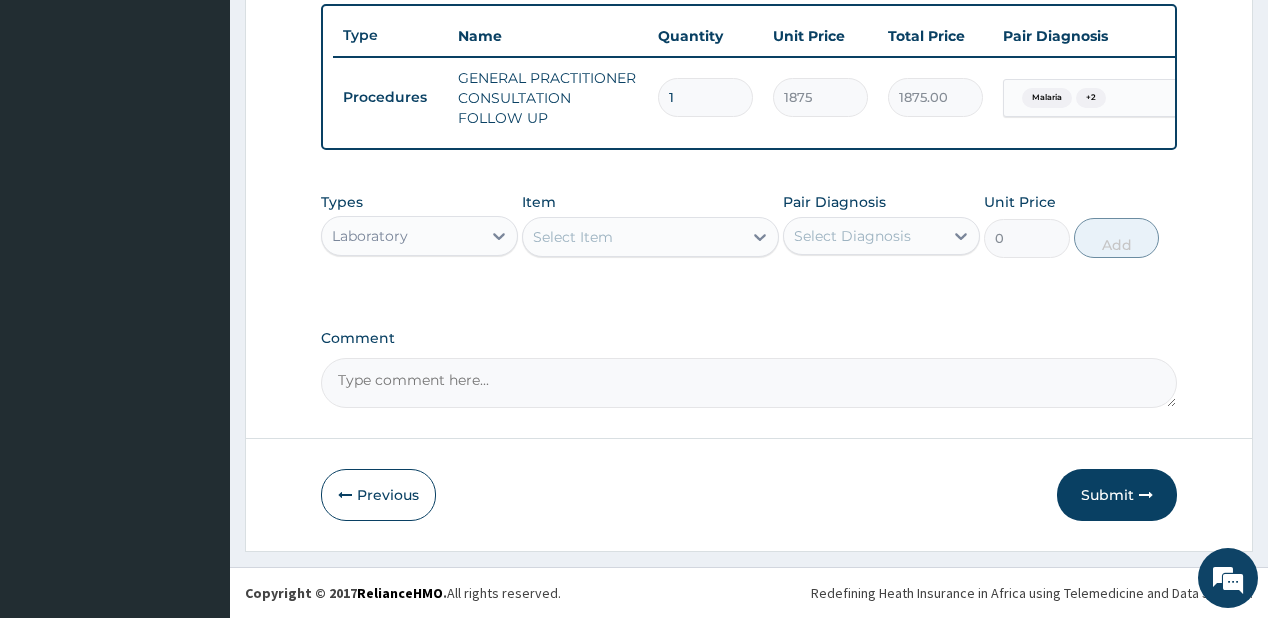 click on "Select Item" at bounding box center (632, 237) 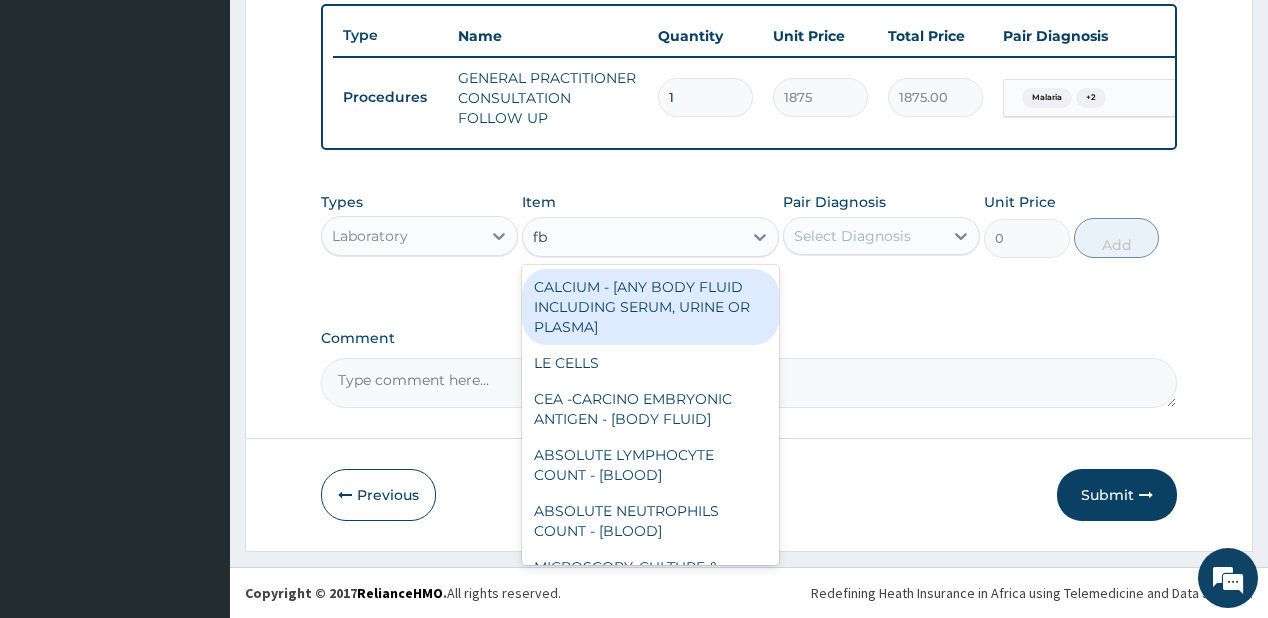 type on "fbc" 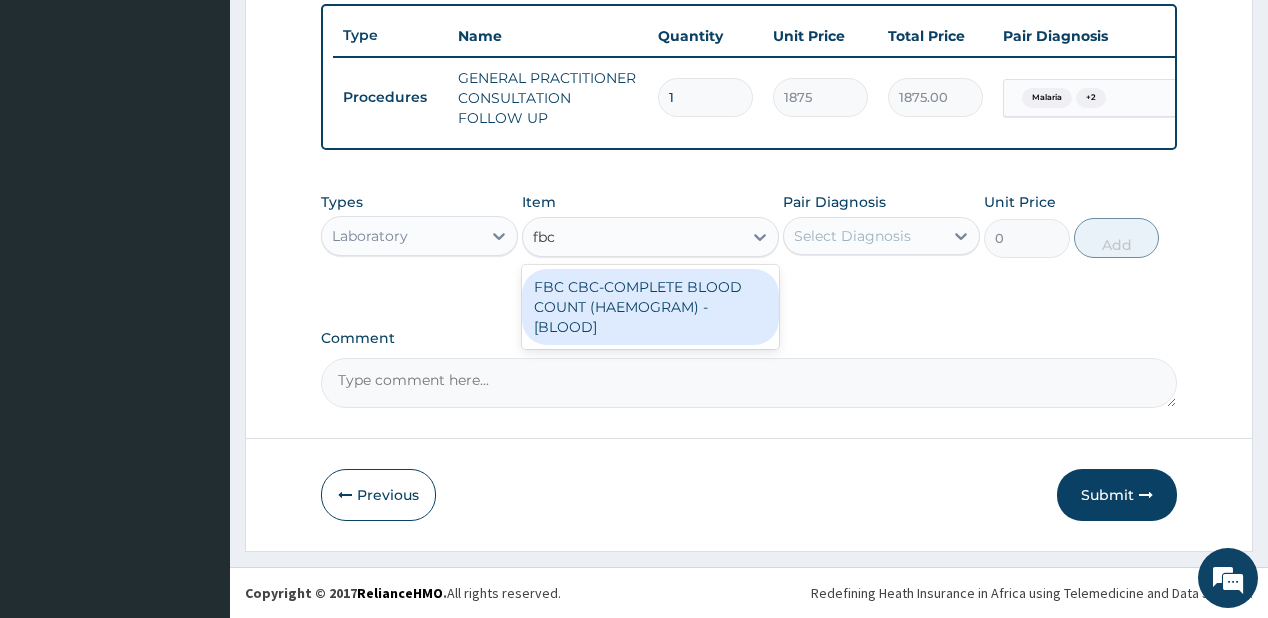 drag, startPoint x: 658, startPoint y: 308, endPoint x: 837, endPoint y: 273, distance: 182.3897 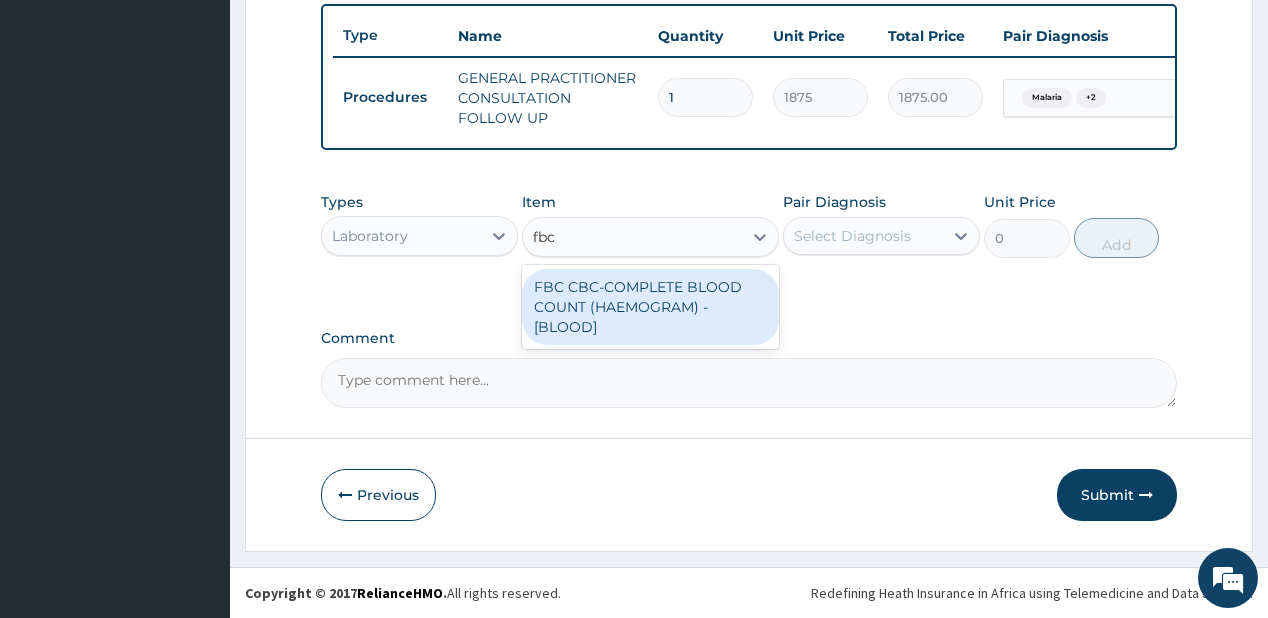 click on "FBC CBC-COMPLETE BLOOD COUNT (HAEMOGRAM) - [BLOOD]" at bounding box center [650, 307] 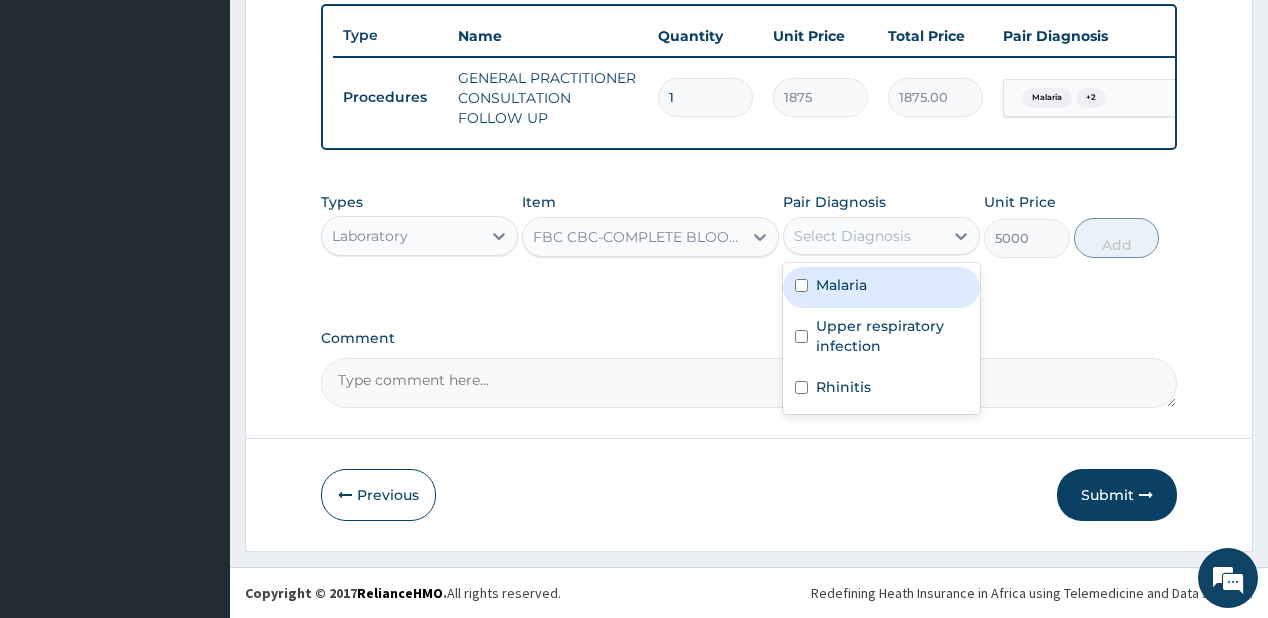 click on "Select Diagnosis" at bounding box center [863, 236] 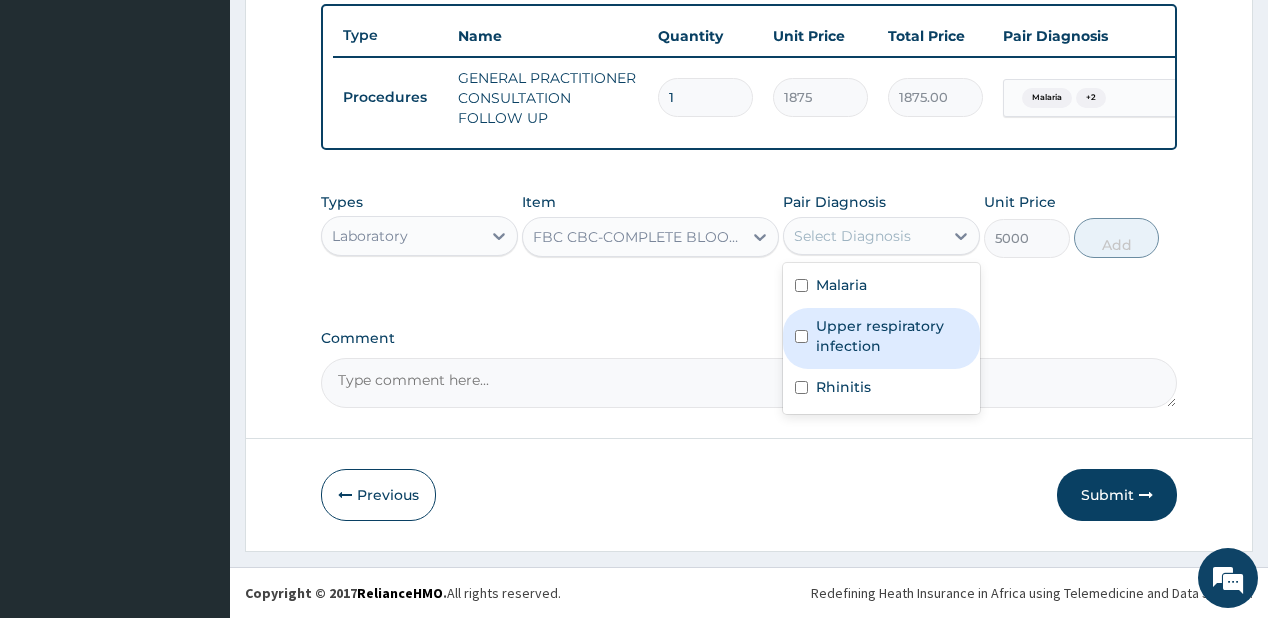 drag, startPoint x: 820, startPoint y: 332, endPoint x: 835, endPoint y: 386, distance: 56.044624 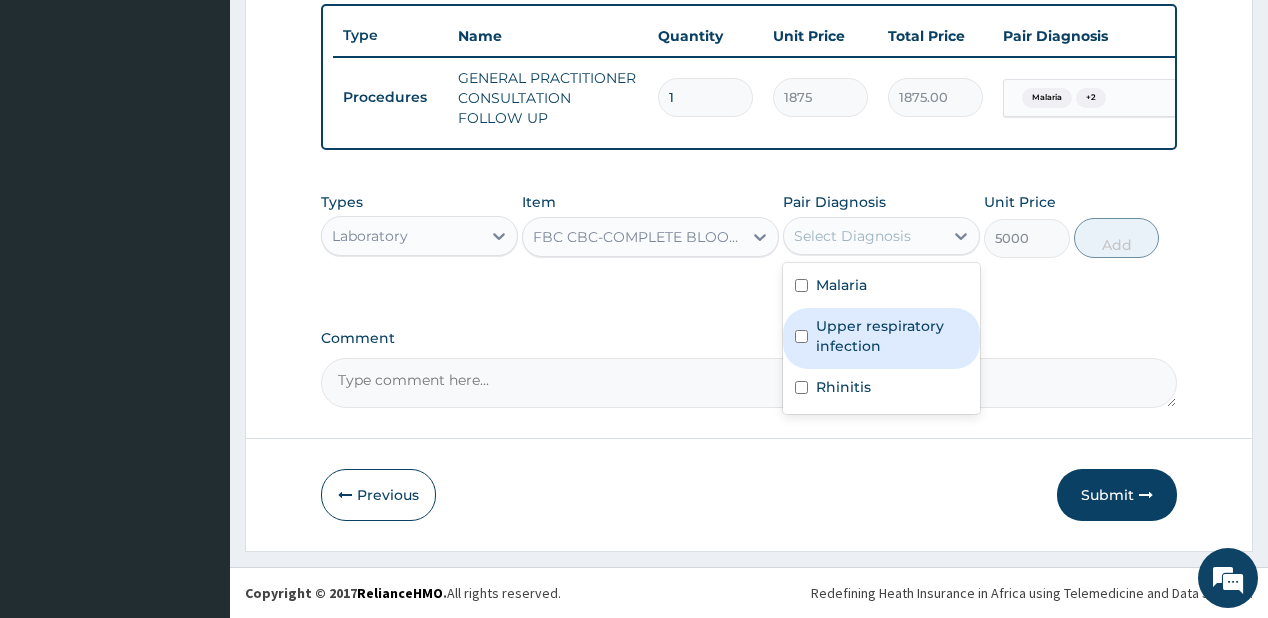 click on "Upper respiratory infection" at bounding box center [892, 336] 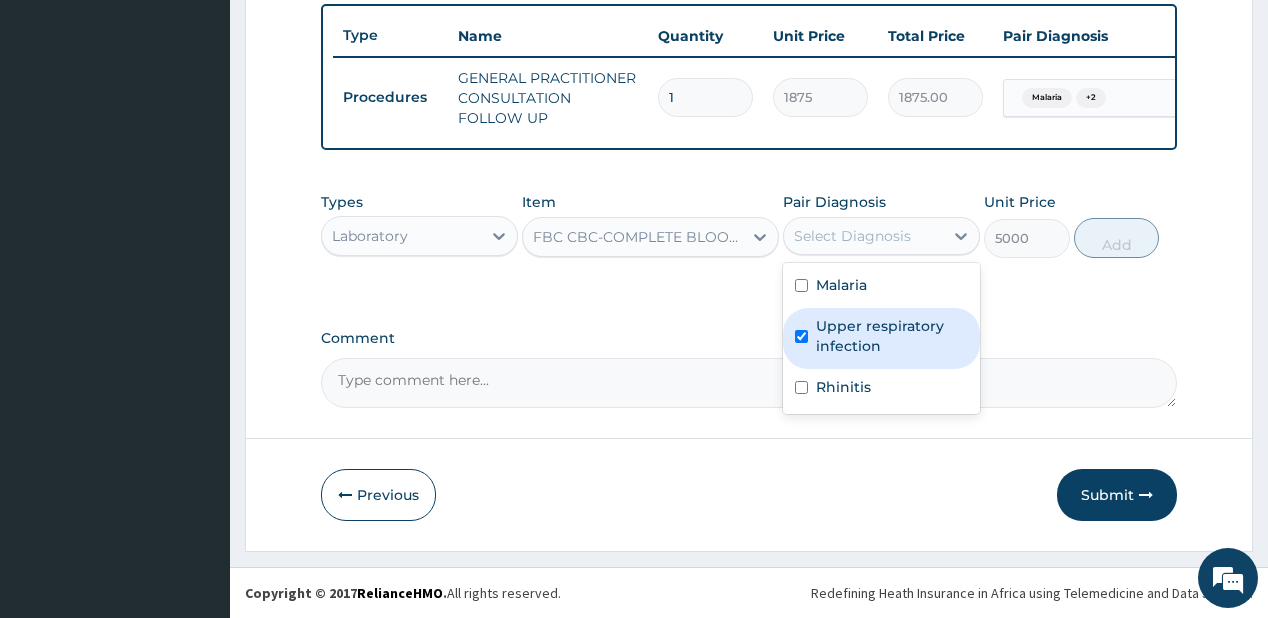 checkbox on "true" 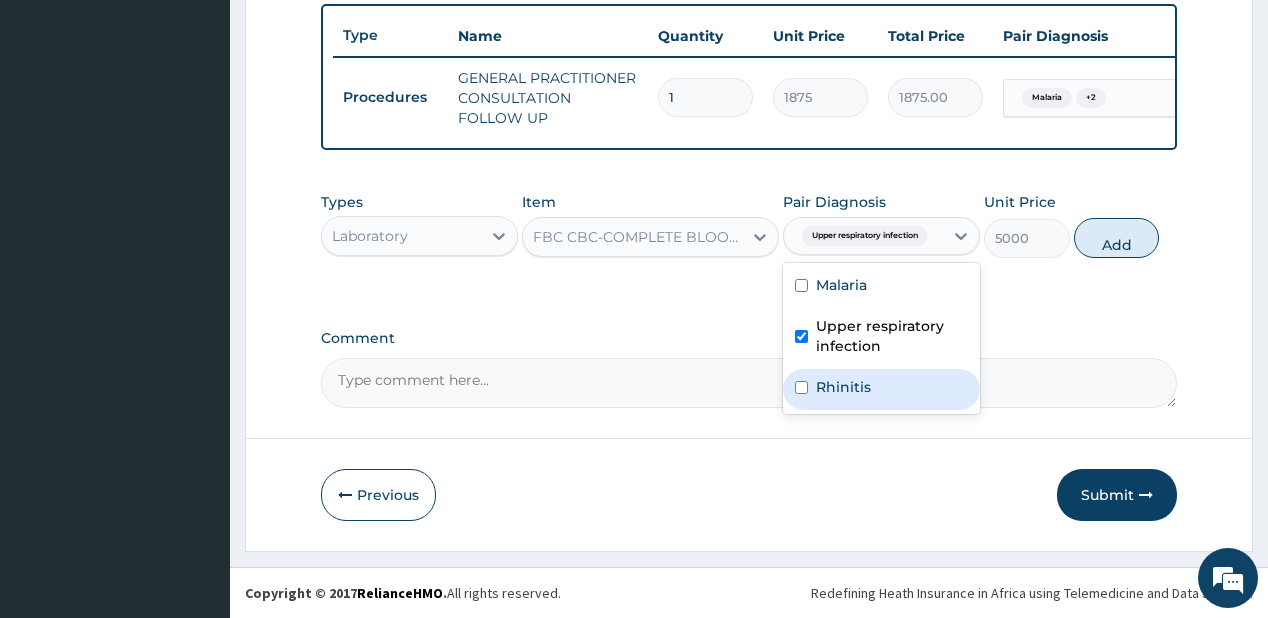 drag, startPoint x: 837, startPoint y: 388, endPoint x: 1069, endPoint y: 253, distance: 268.41943 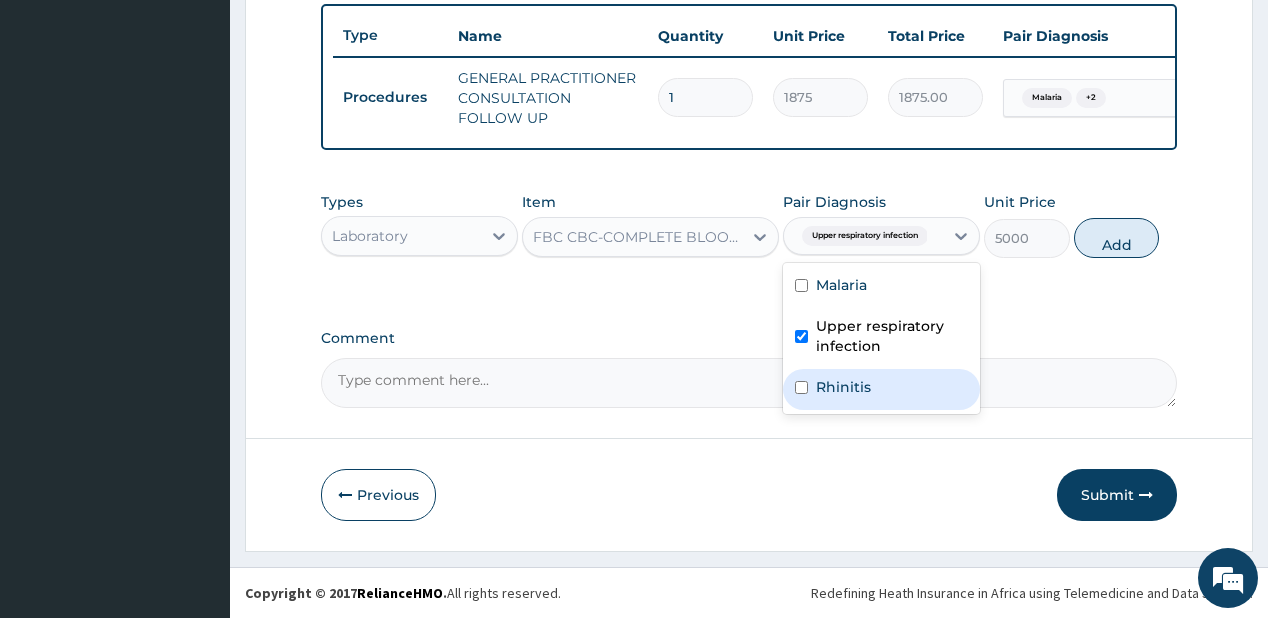 click on "Rhinitis" at bounding box center [881, 389] 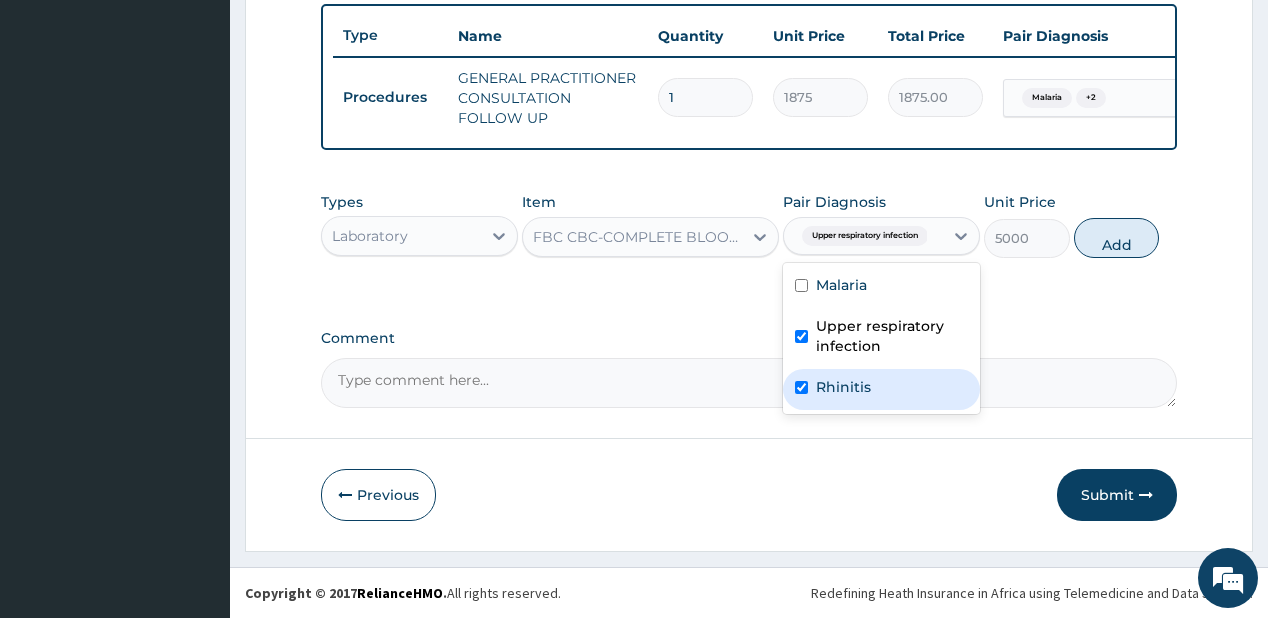 checkbox on "true" 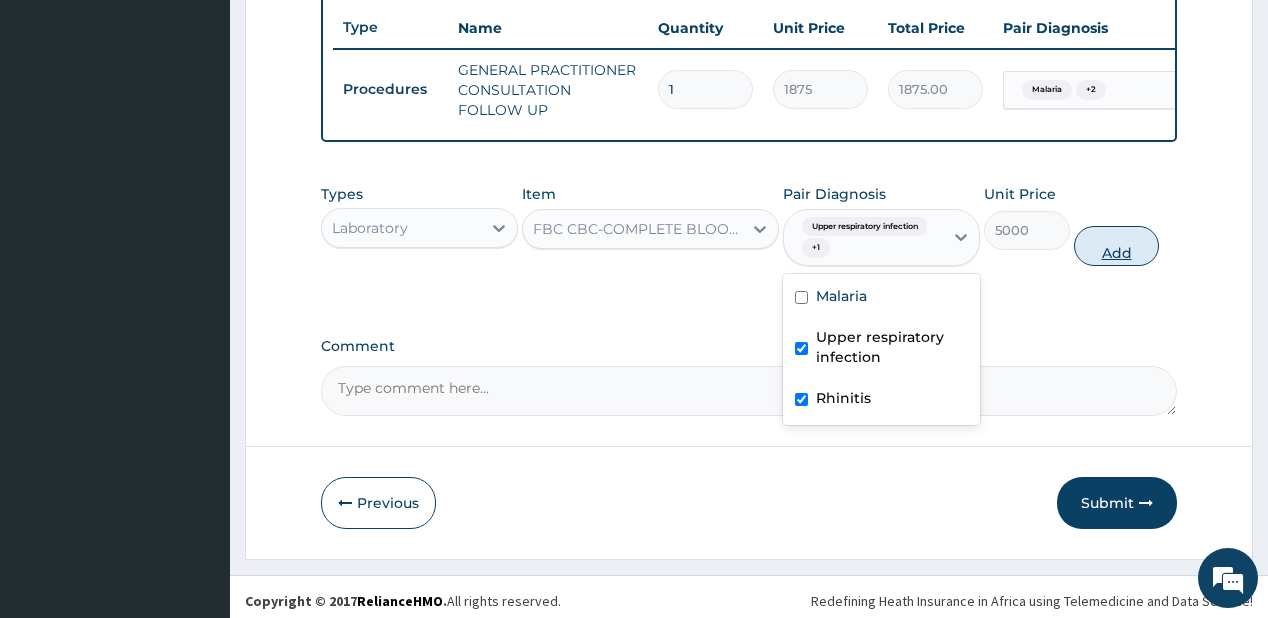 click on "Add" at bounding box center (1117, 246) 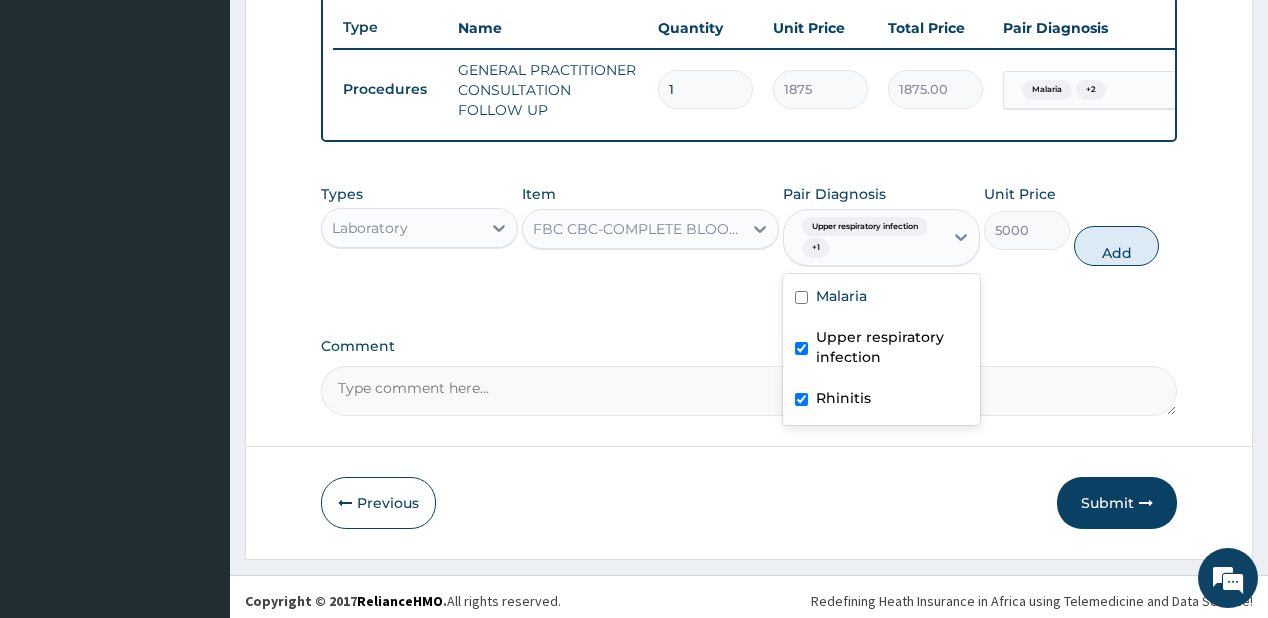 type on "0" 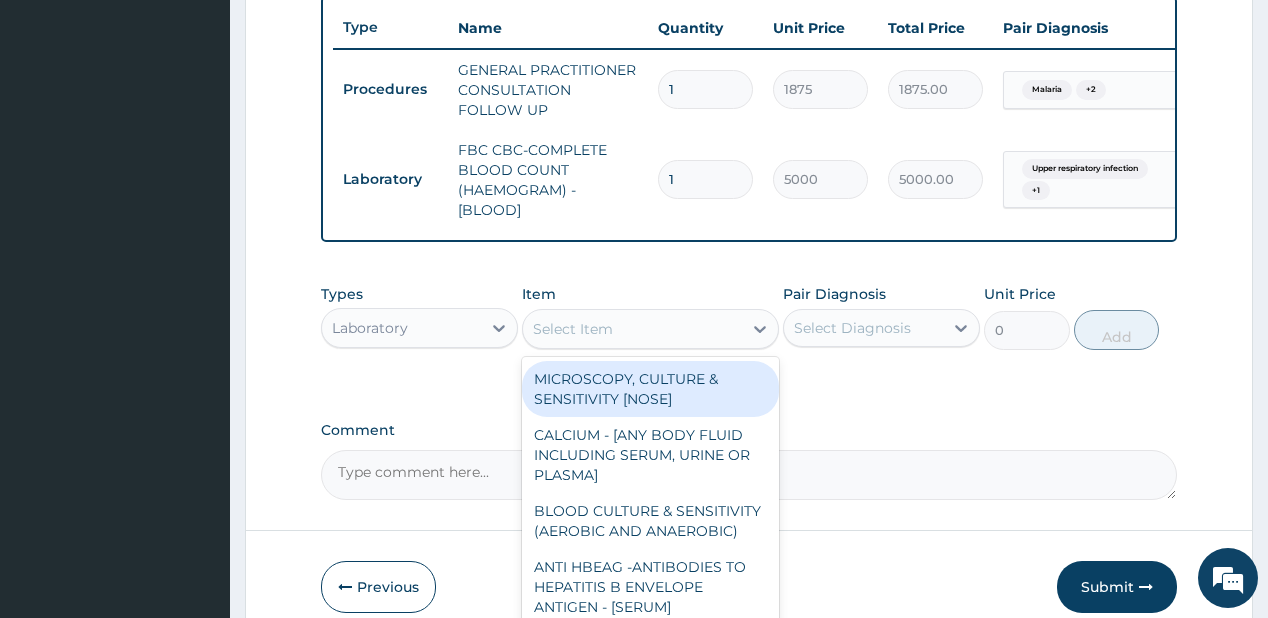 click on "Select Item" at bounding box center [632, 329] 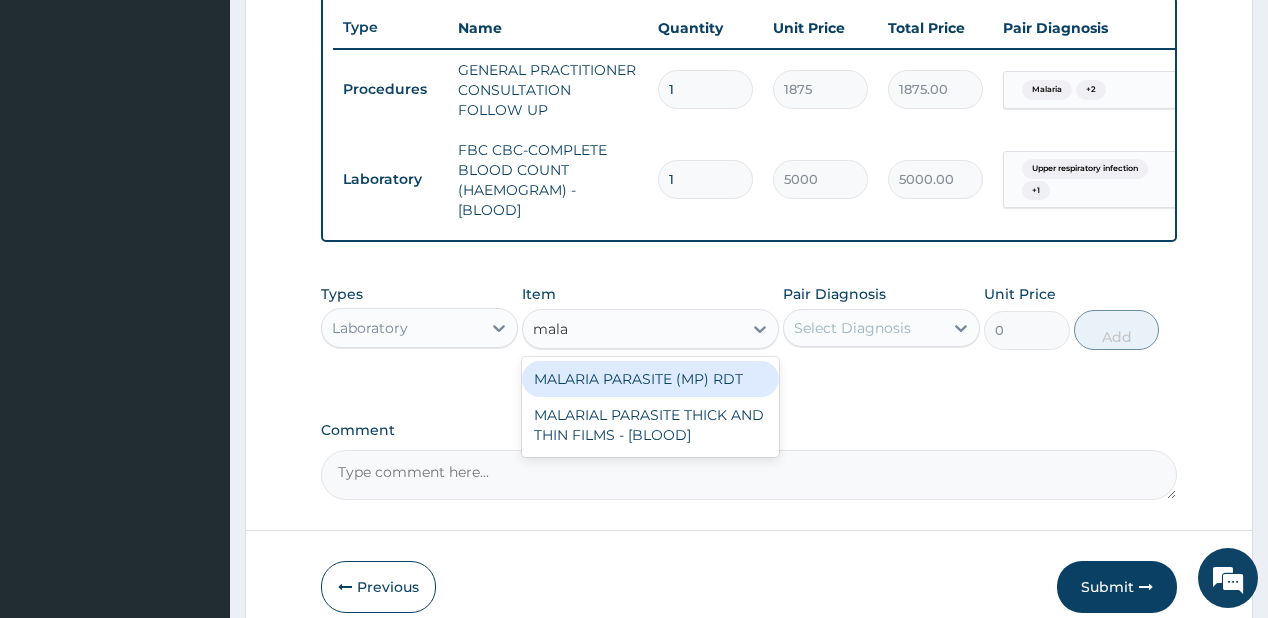 type on "malar" 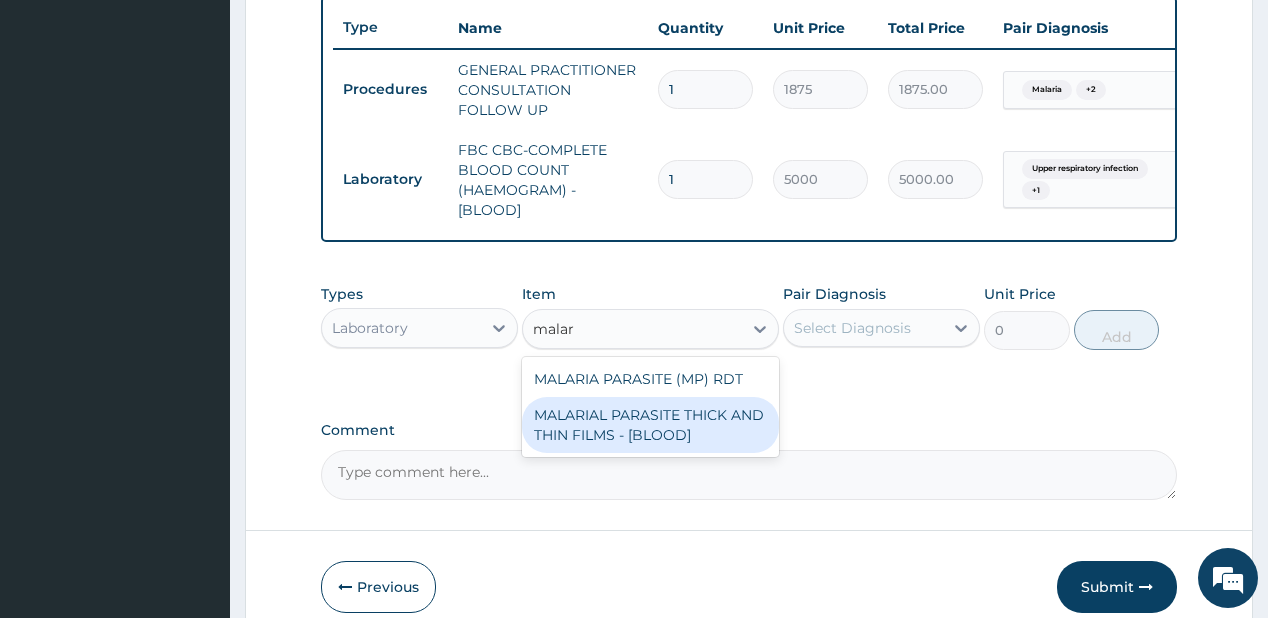 drag, startPoint x: 574, startPoint y: 424, endPoint x: 576, endPoint y: 406, distance: 18.110771 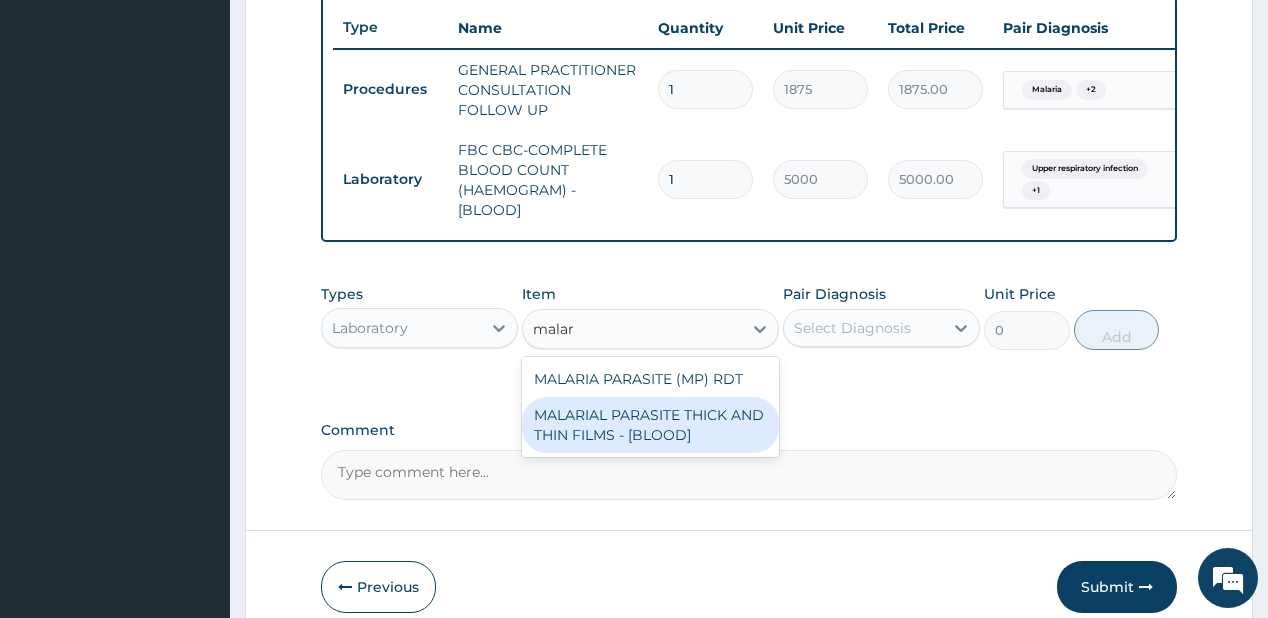click on "MALARIAL PARASITE THICK AND THIN FILMS - [BLOOD]" at bounding box center (650, 425) 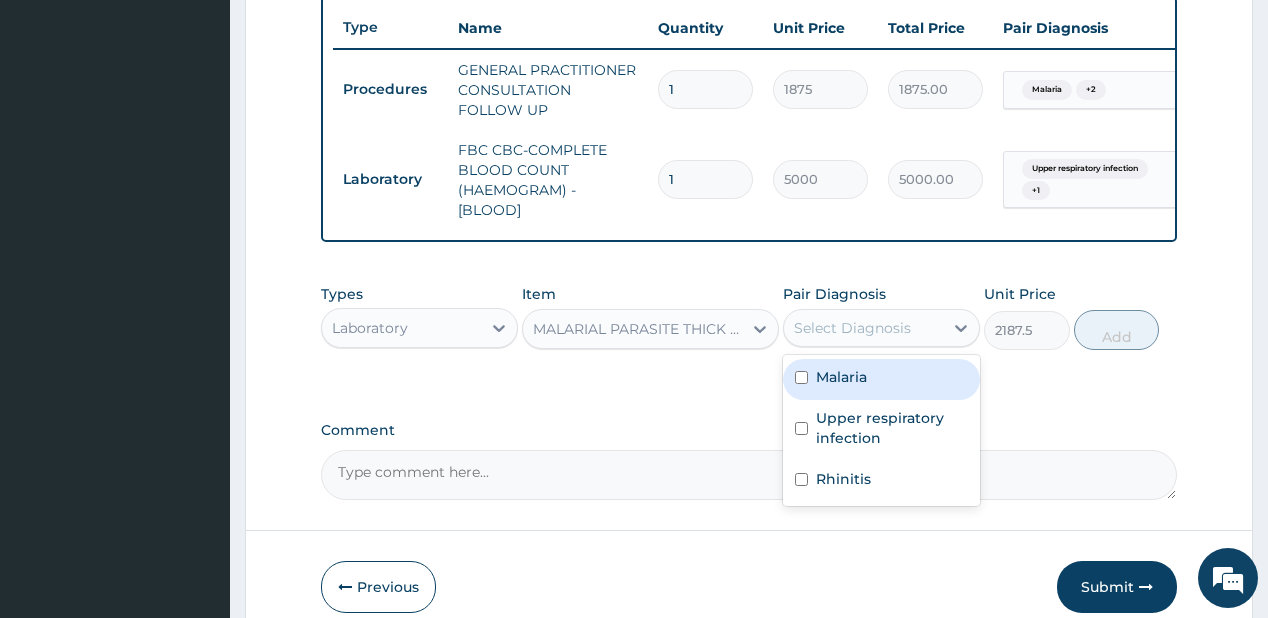 click on "Select Diagnosis" at bounding box center [852, 328] 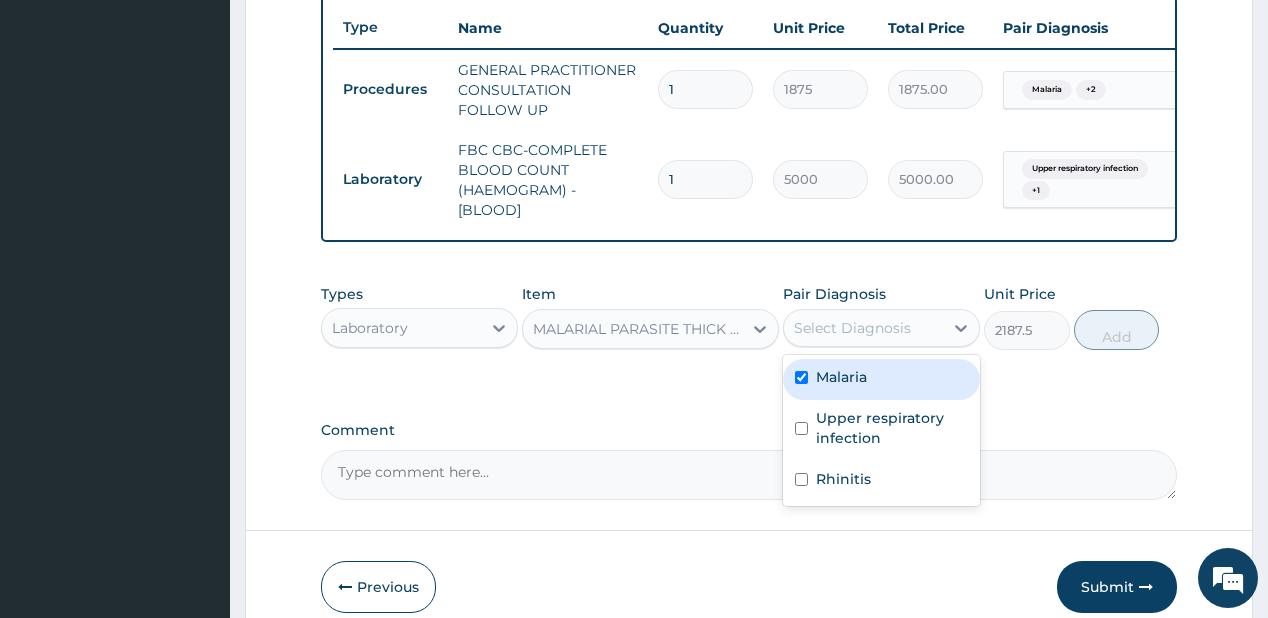 checkbox on "true" 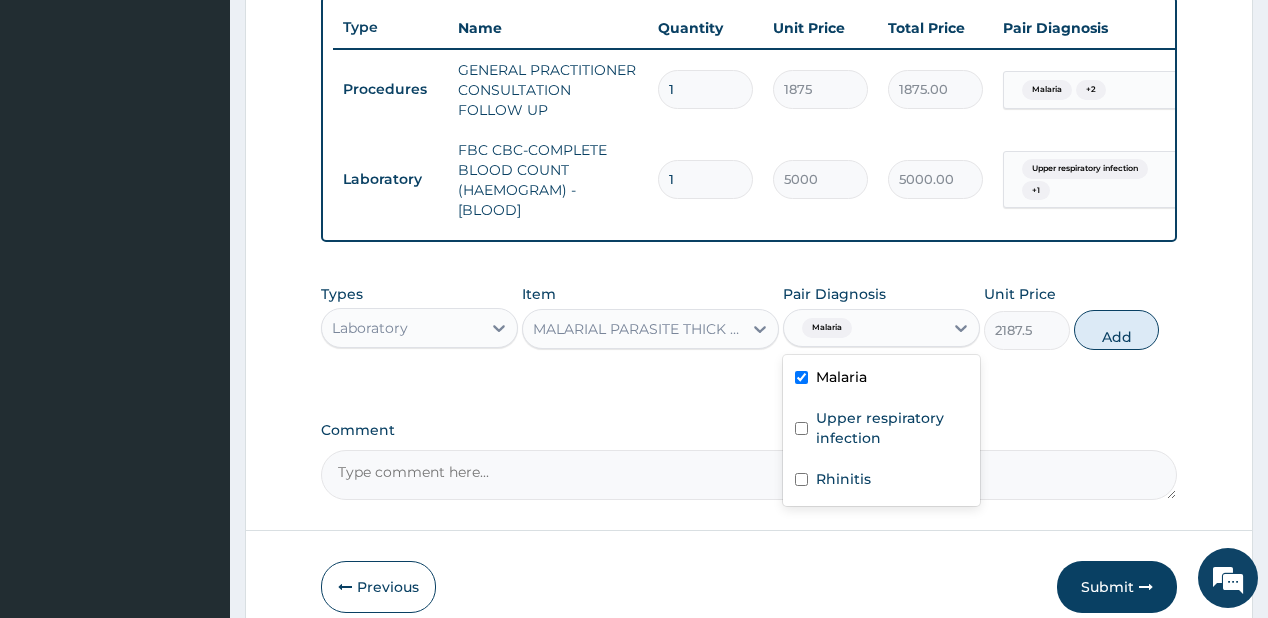 click on "Add" at bounding box center (1117, 330) 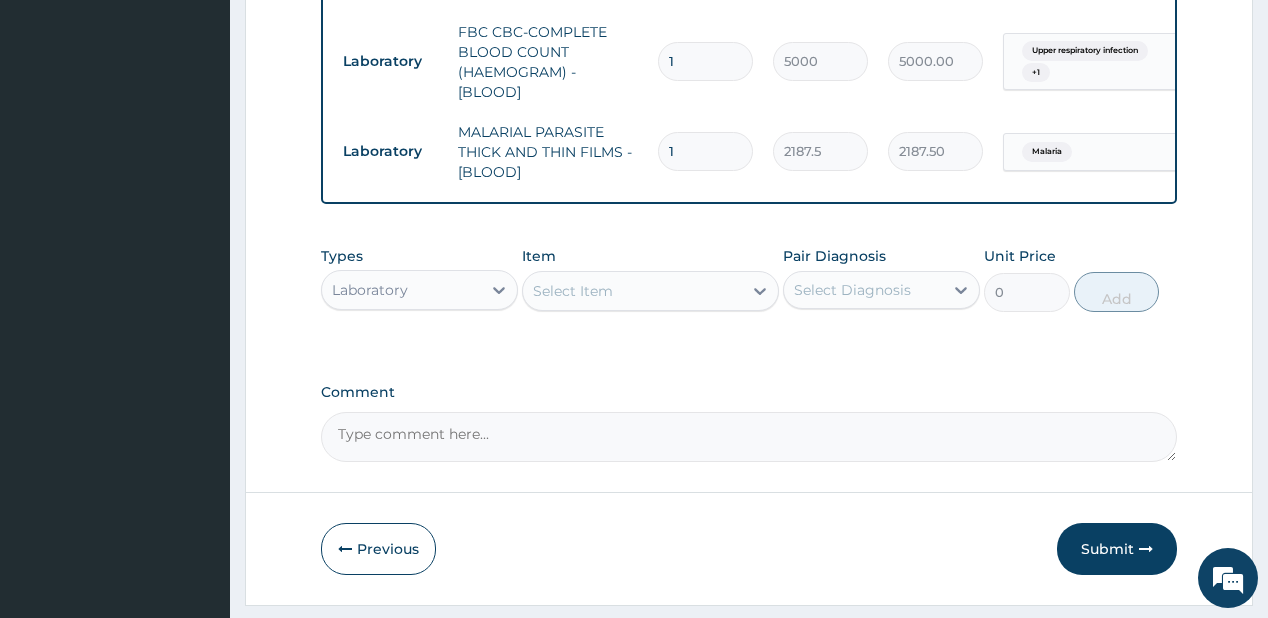 scroll, scrollTop: 928, scrollLeft: 0, axis: vertical 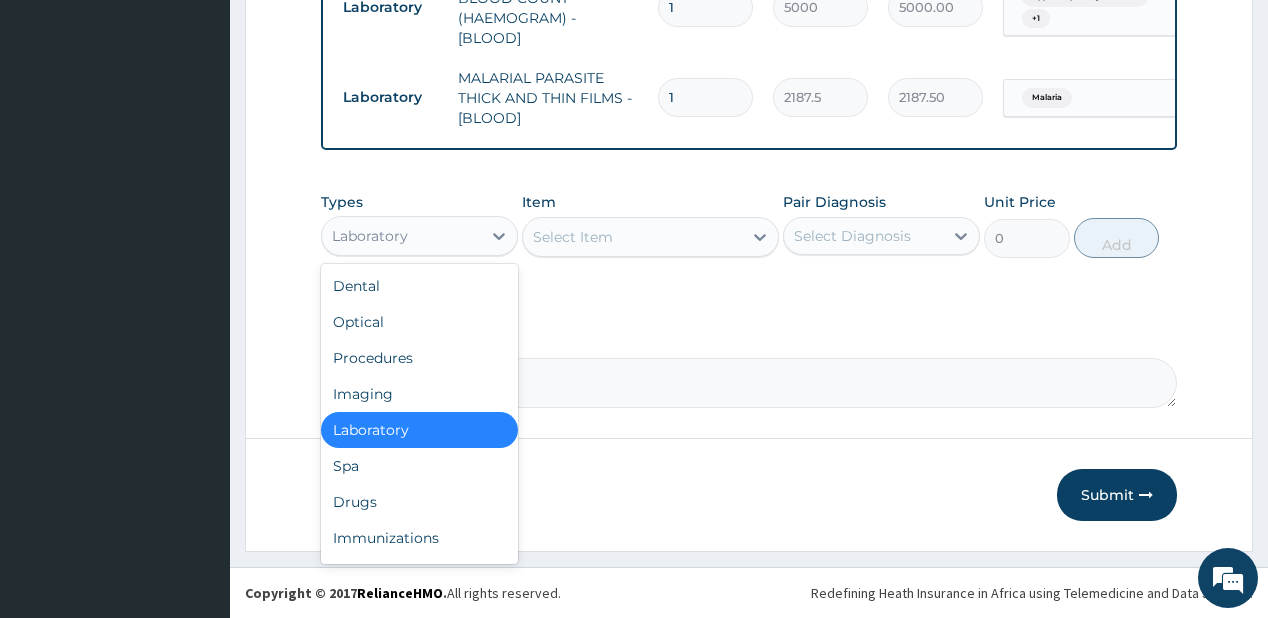 click on "Laboratory" at bounding box center [401, 236] 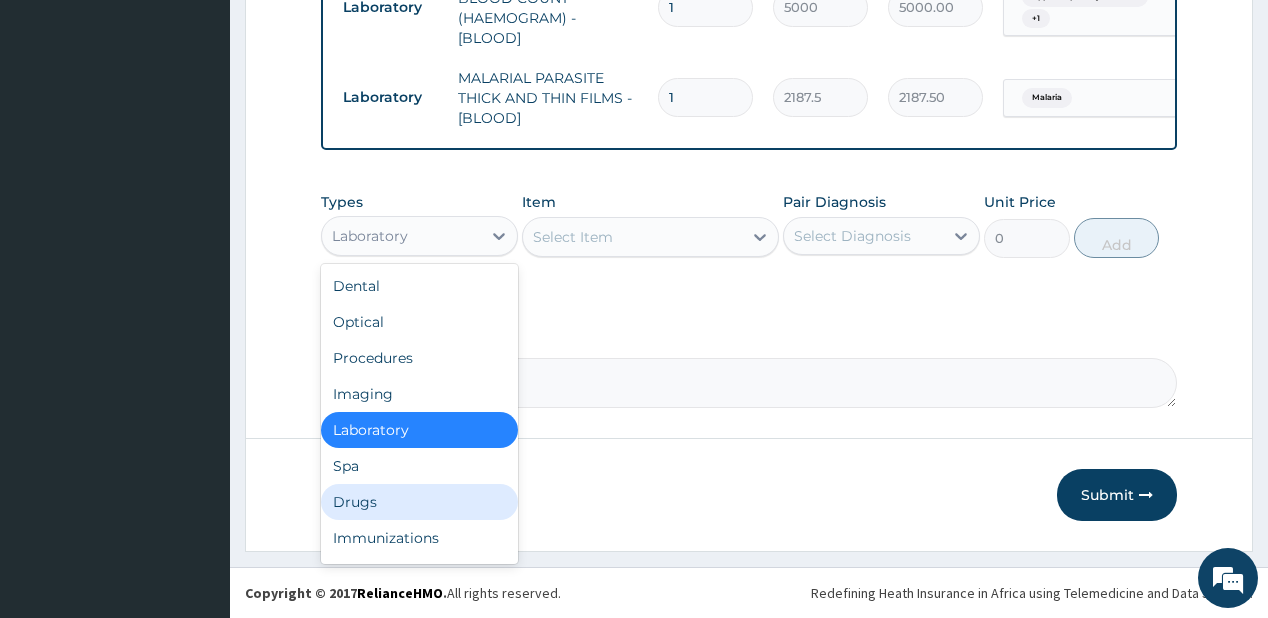 click on "Drugs" at bounding box center [419, 502] 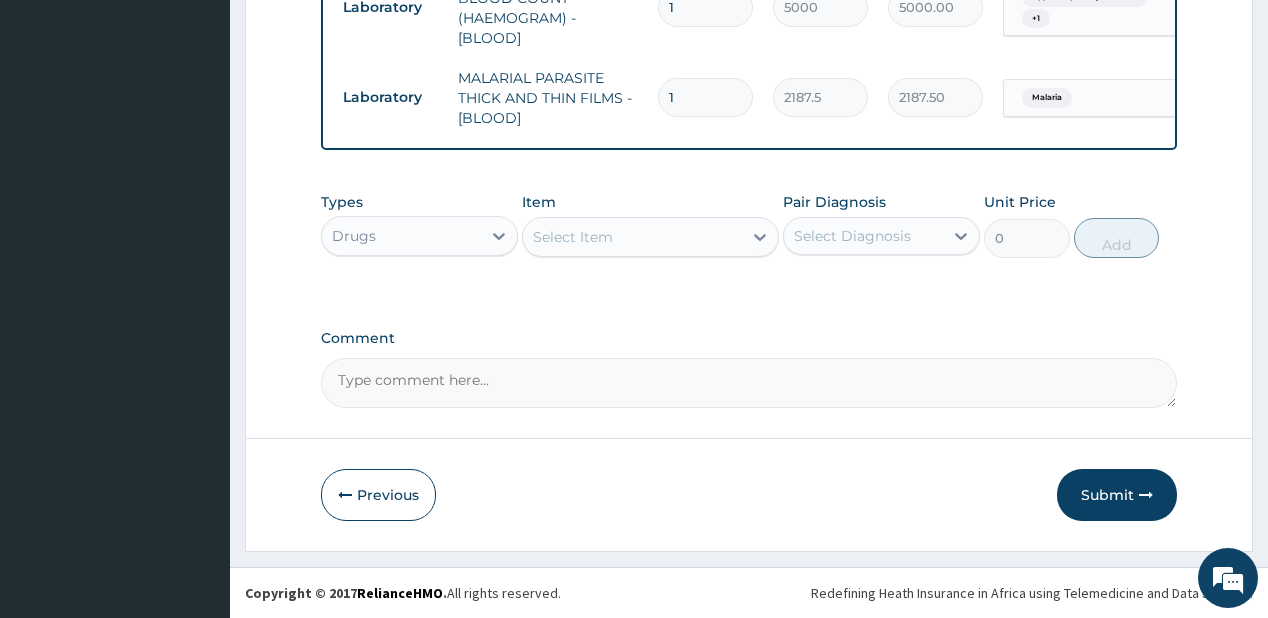 click on "Select Item" at bounding box center (573, 237) 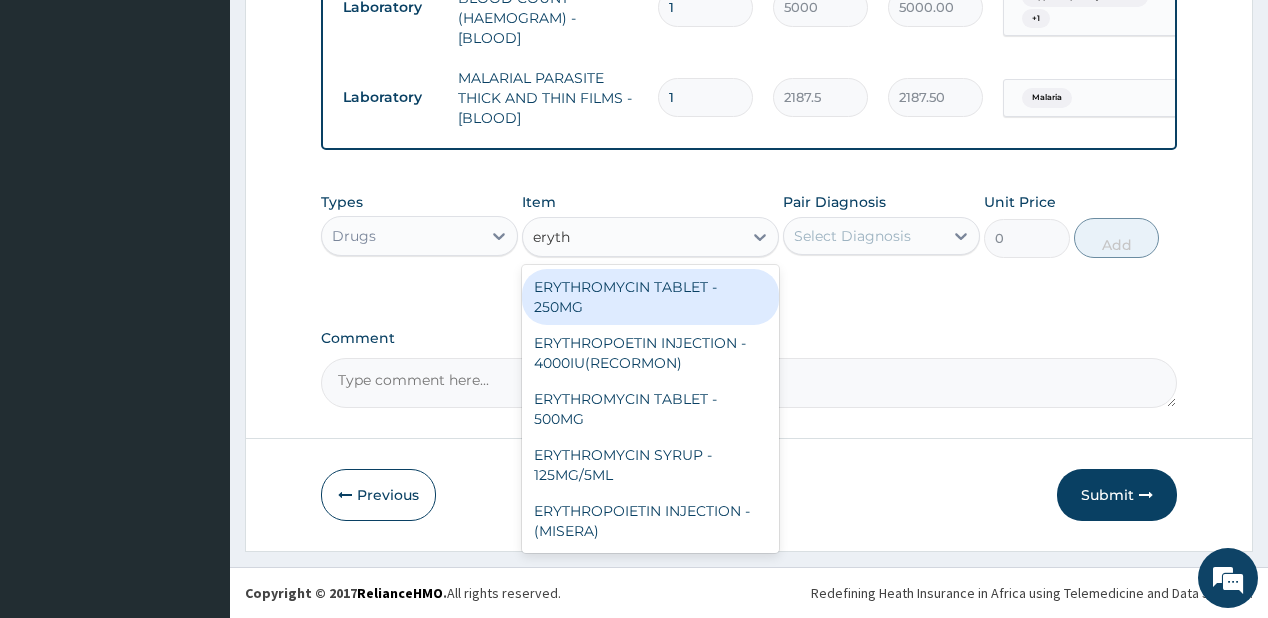 type on "erythr" 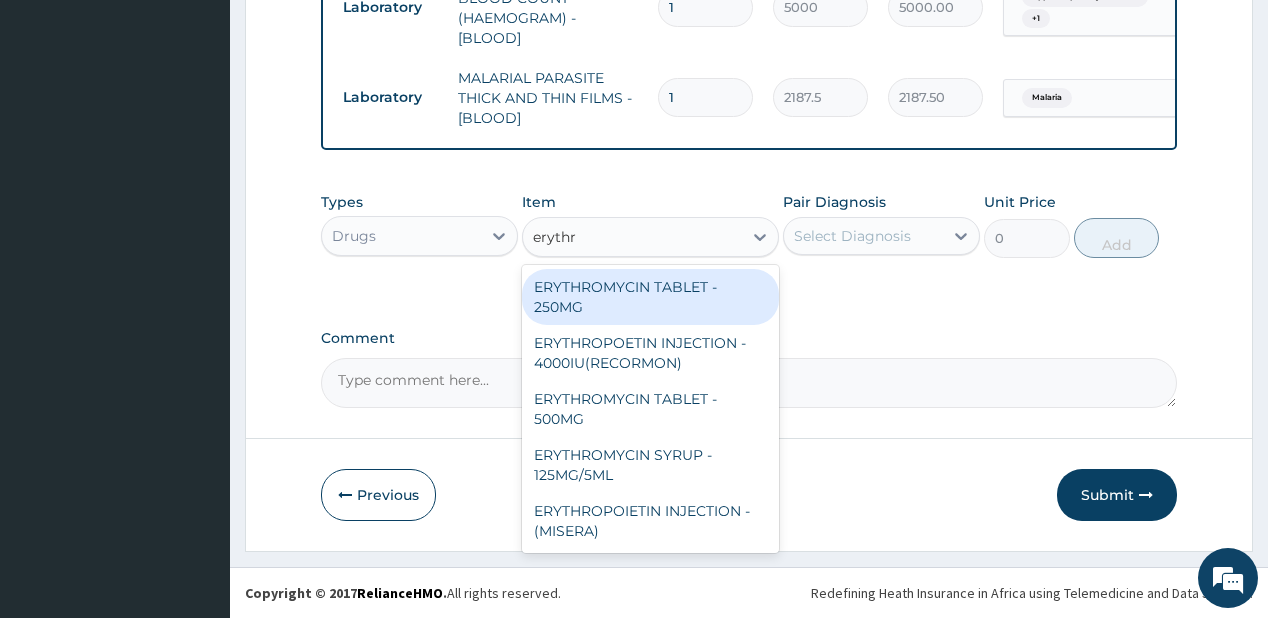 click on "ERYTHROMYCIN TABLET - 250MG" at bounding box center [650, 297] 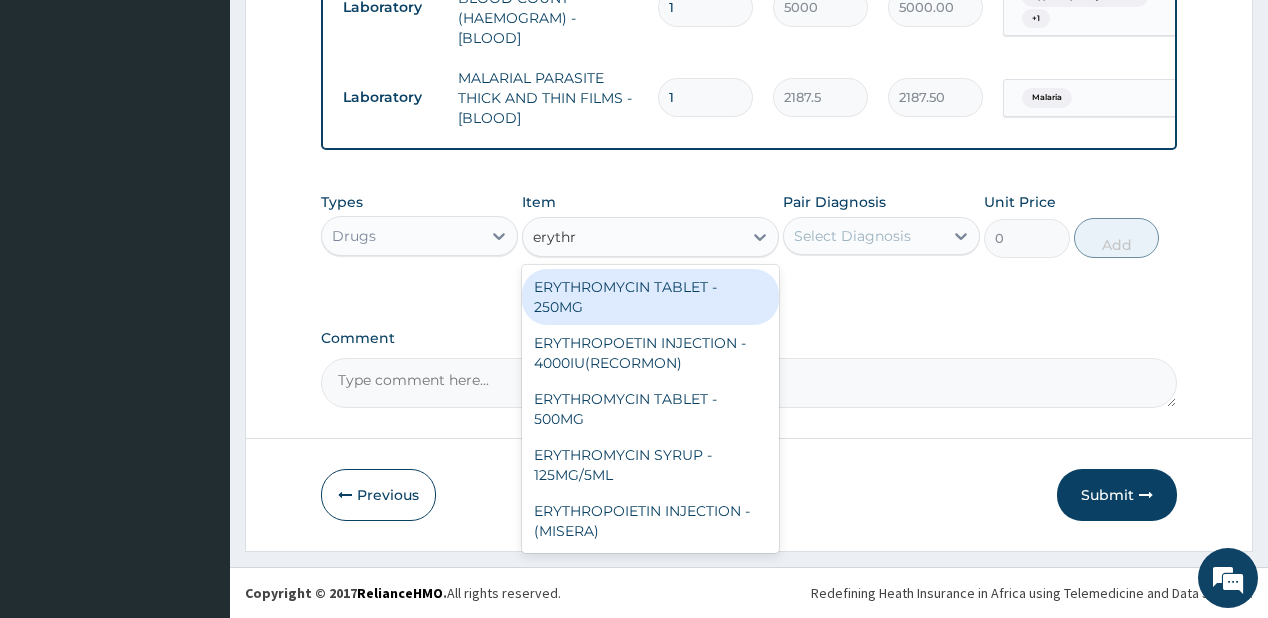 type 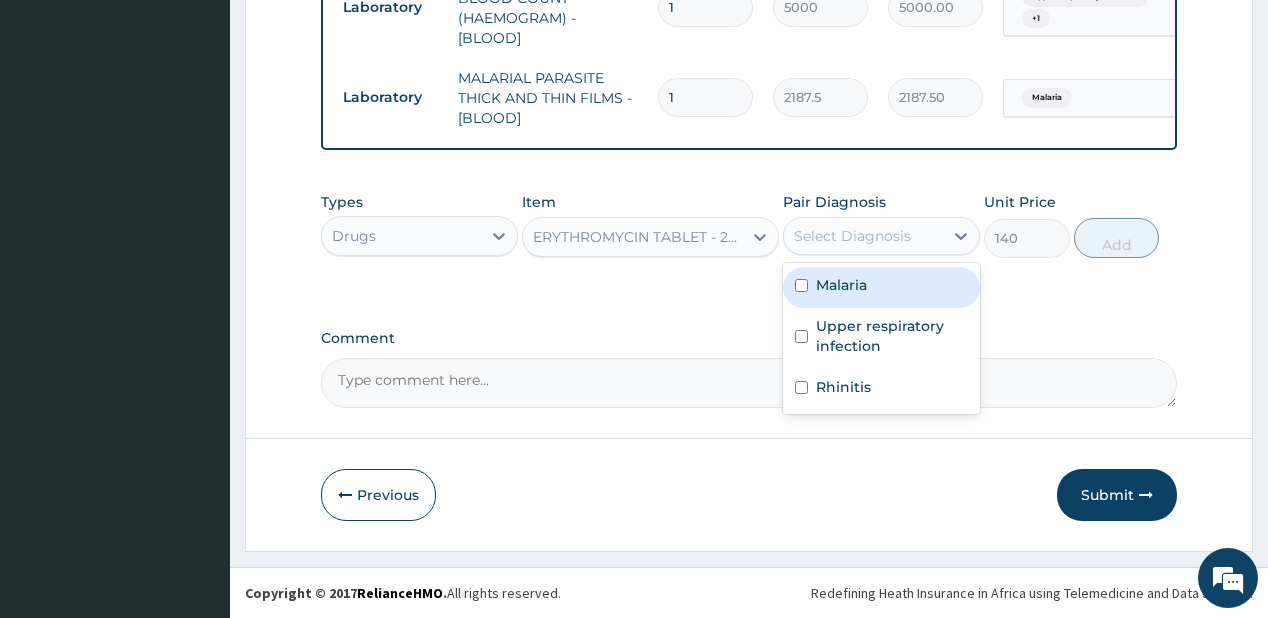 click on "Select Diagnosis" at bounding box center (863, 236) 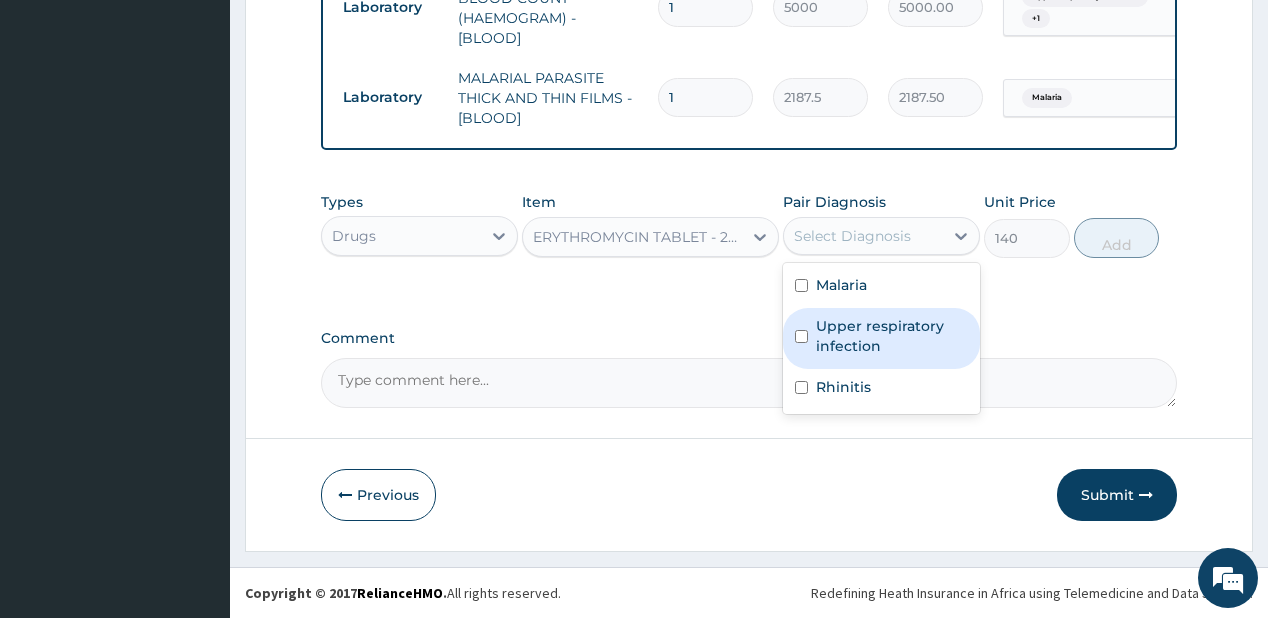 click on "Upper respiratory infection" at bounding box center (892, 336) 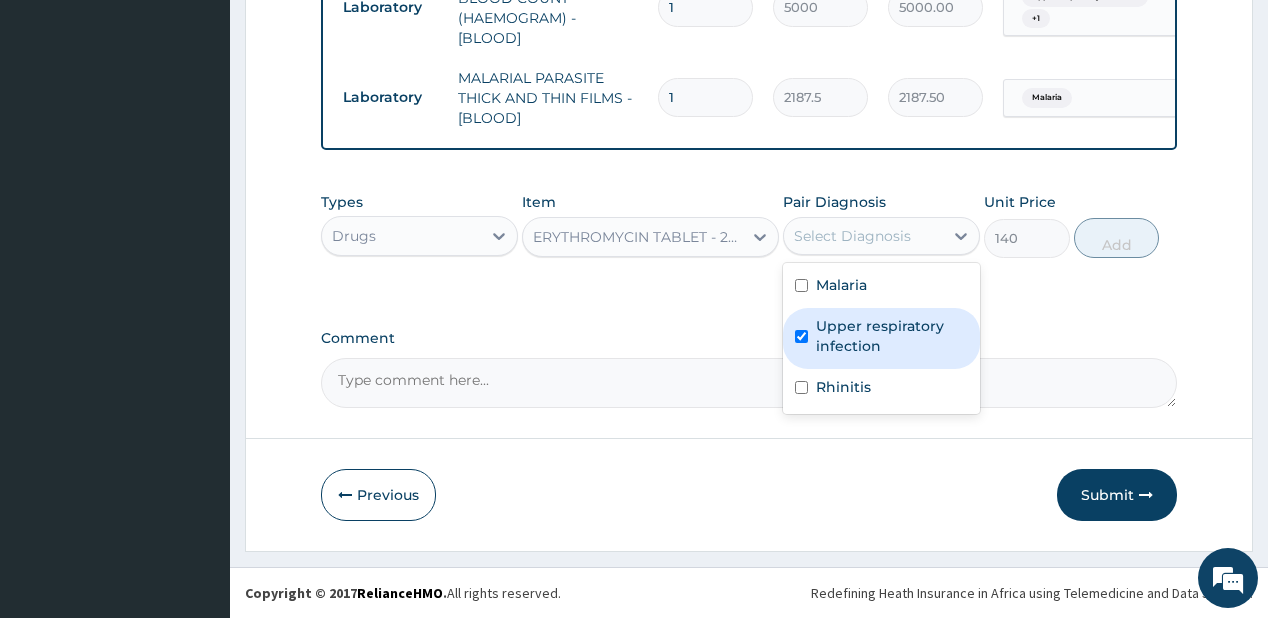 checkbox on "true" 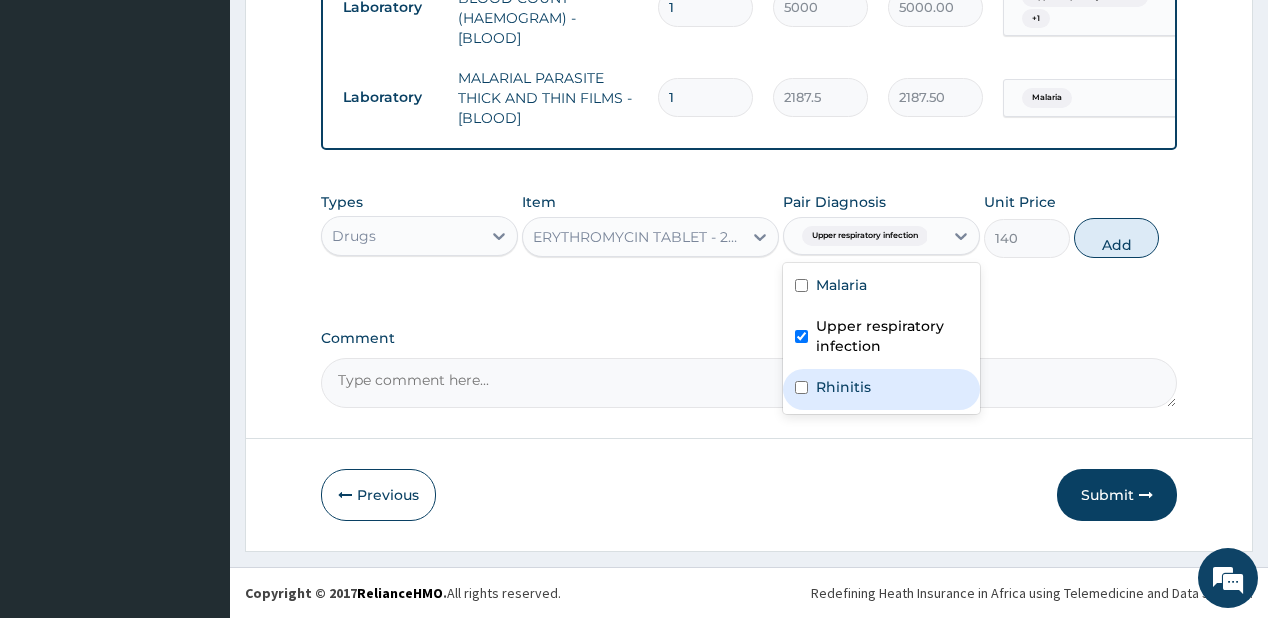 drag, startPoint x: 825, startPoint y: 402, endPoint x: 1058, endPoint y: 289, distance: 258.9556 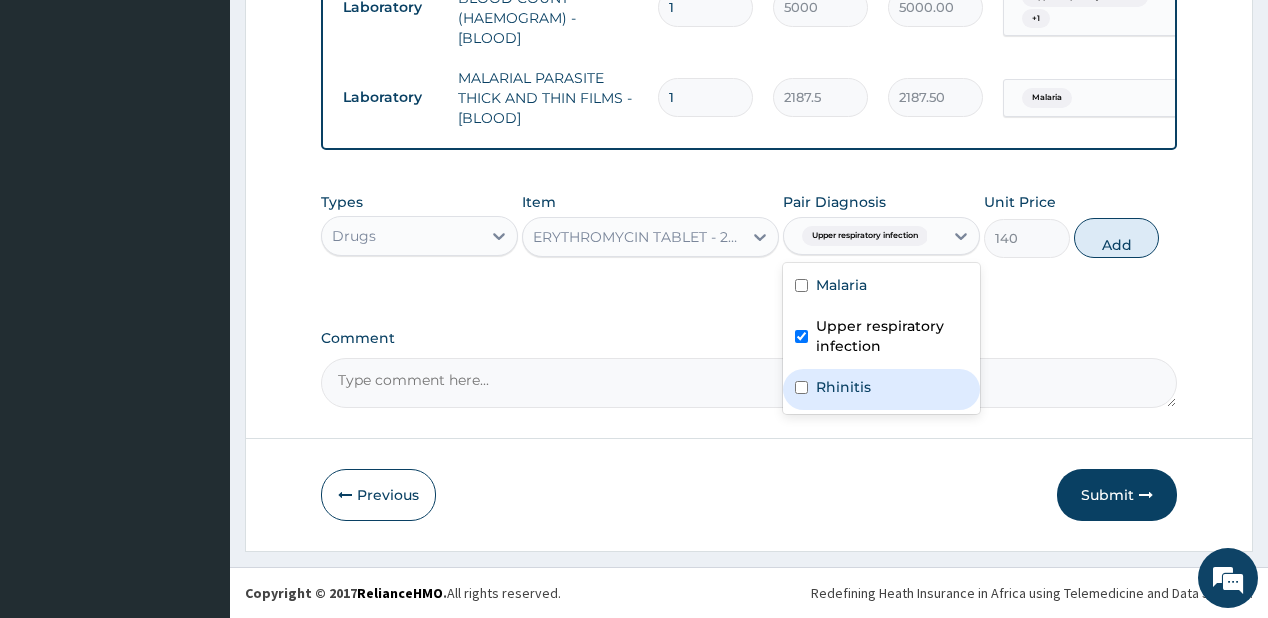 click on "Rhinitis" at bounding box center (881, 389) 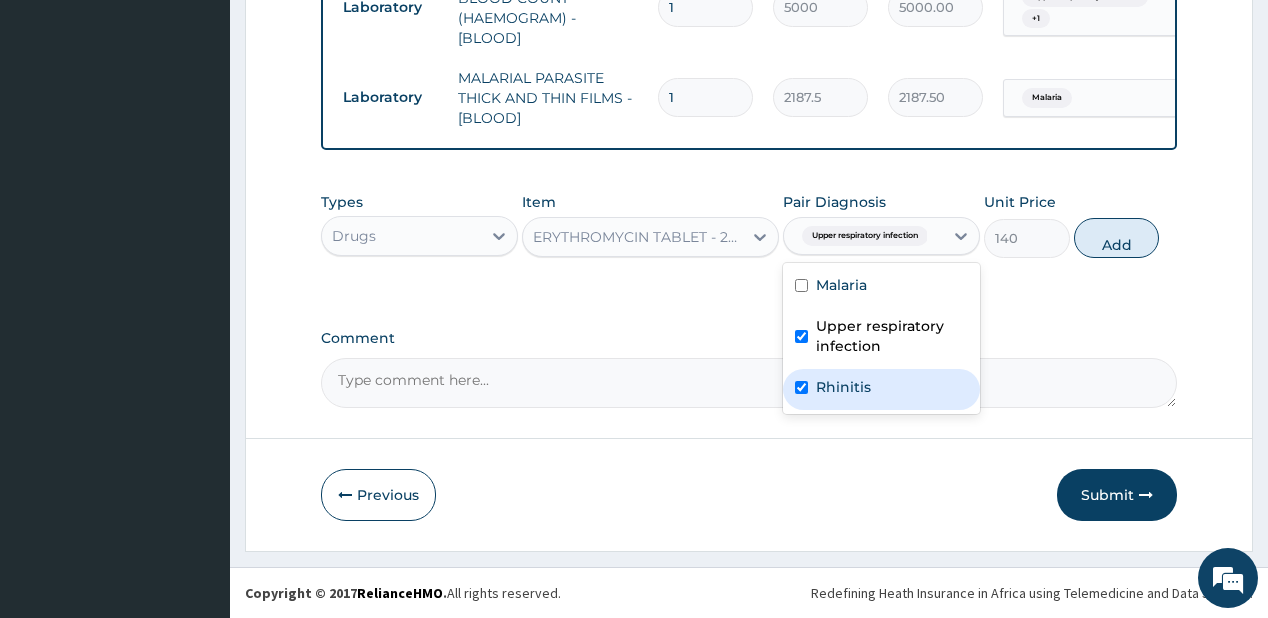 checkbox on "true" 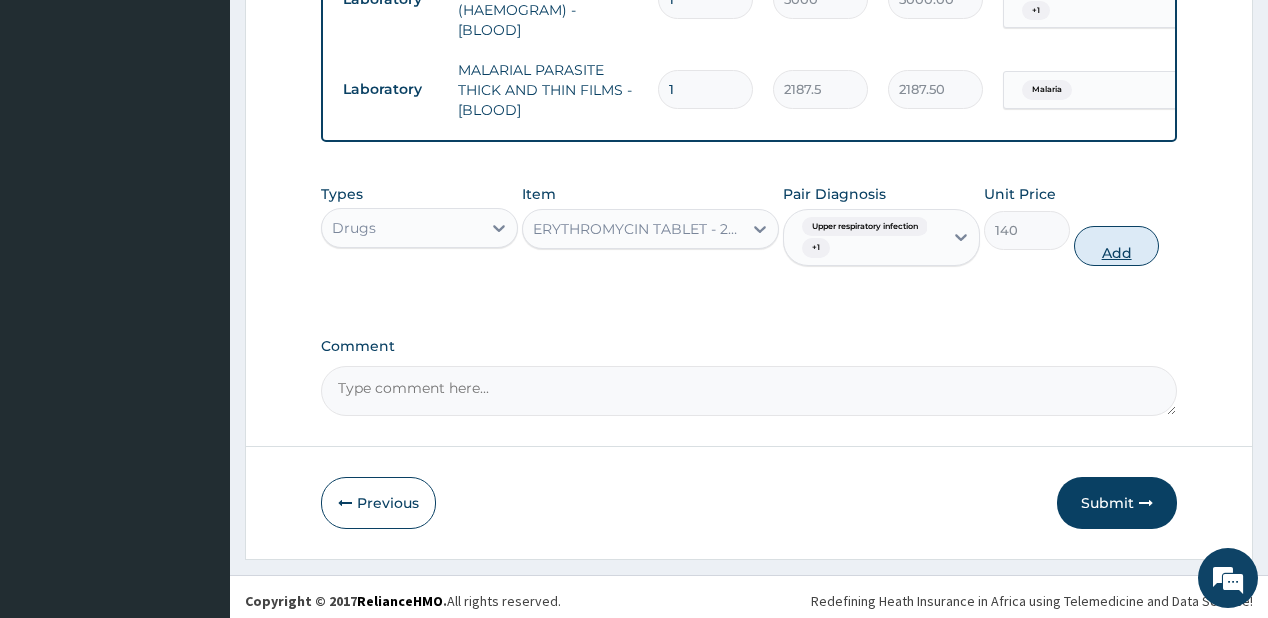 click on "Add" at bounding box center [1117, 246] 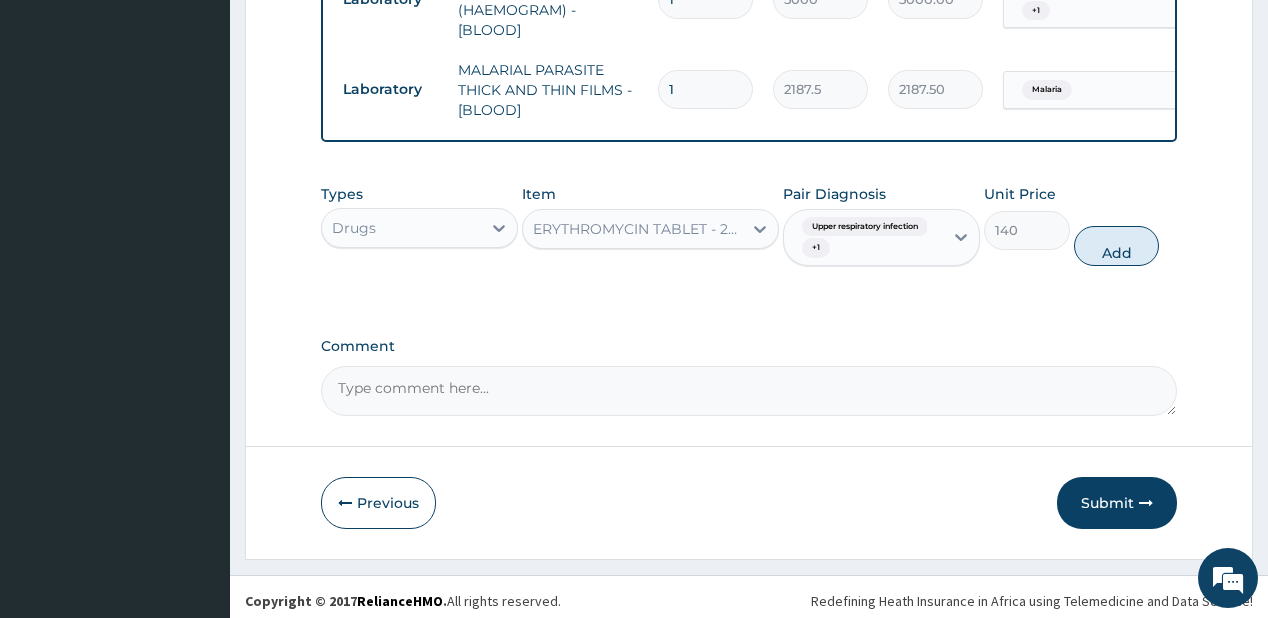 type on "0" 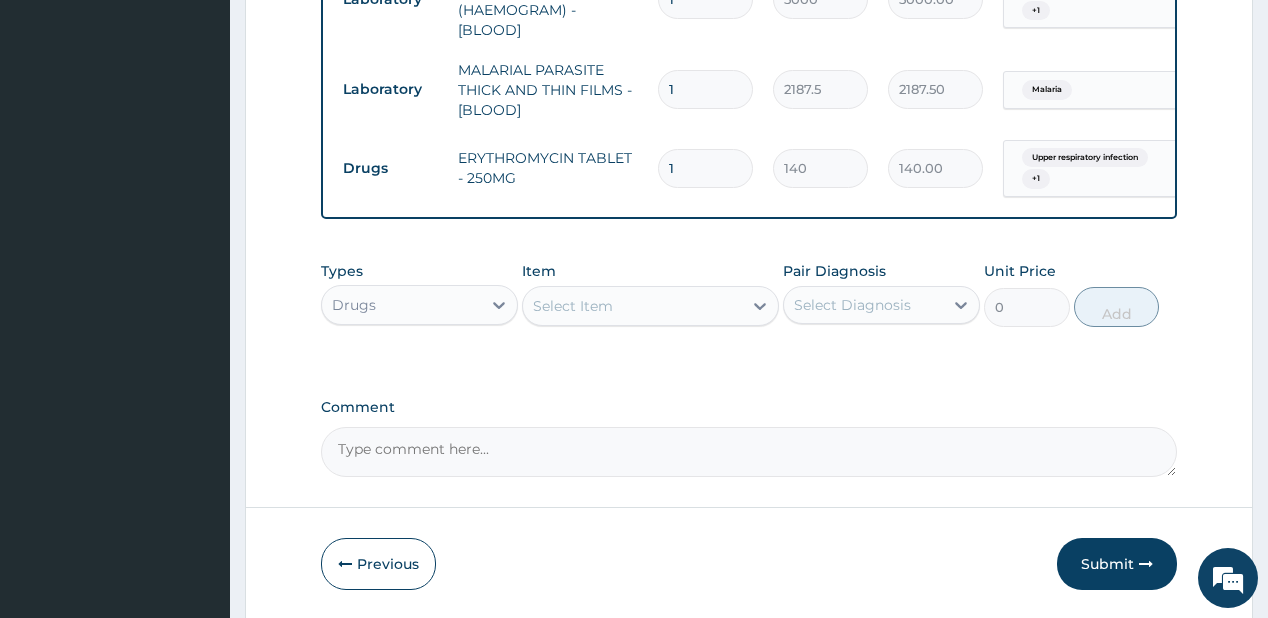 click on "Types Drugs Item Select Item Pair Diagnosis Select Diagnosis Unit Price 0 Add" at bounding box center [748, 294] 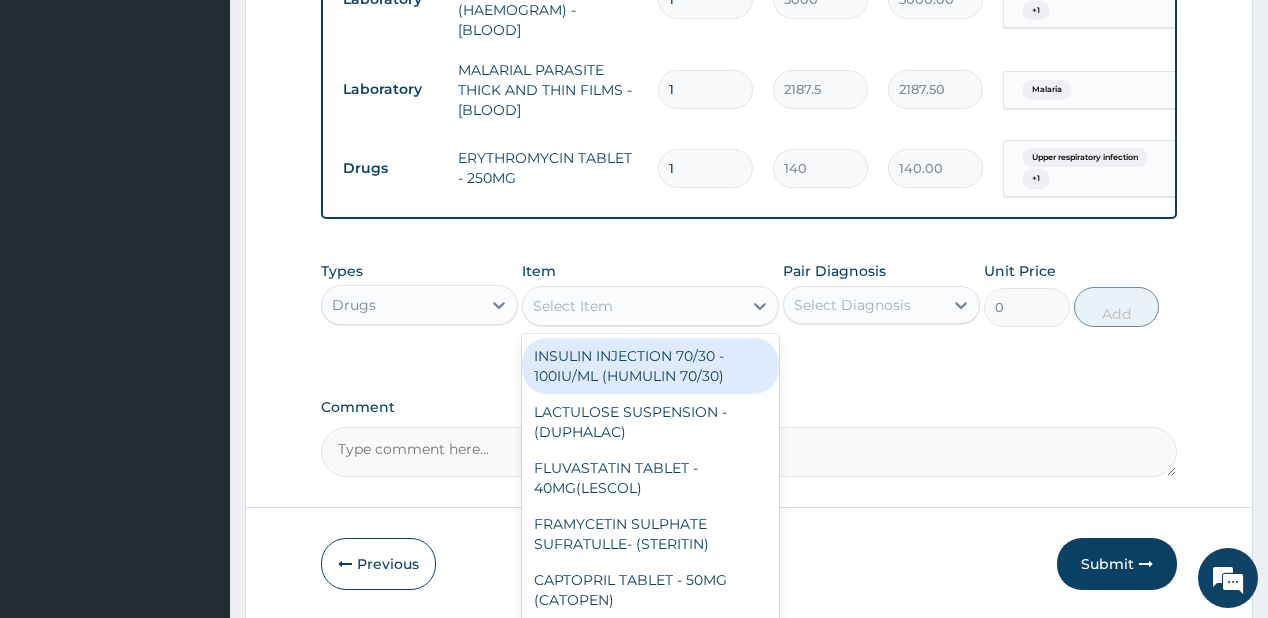 click on "Select Item" at bounding box center (632, 306) 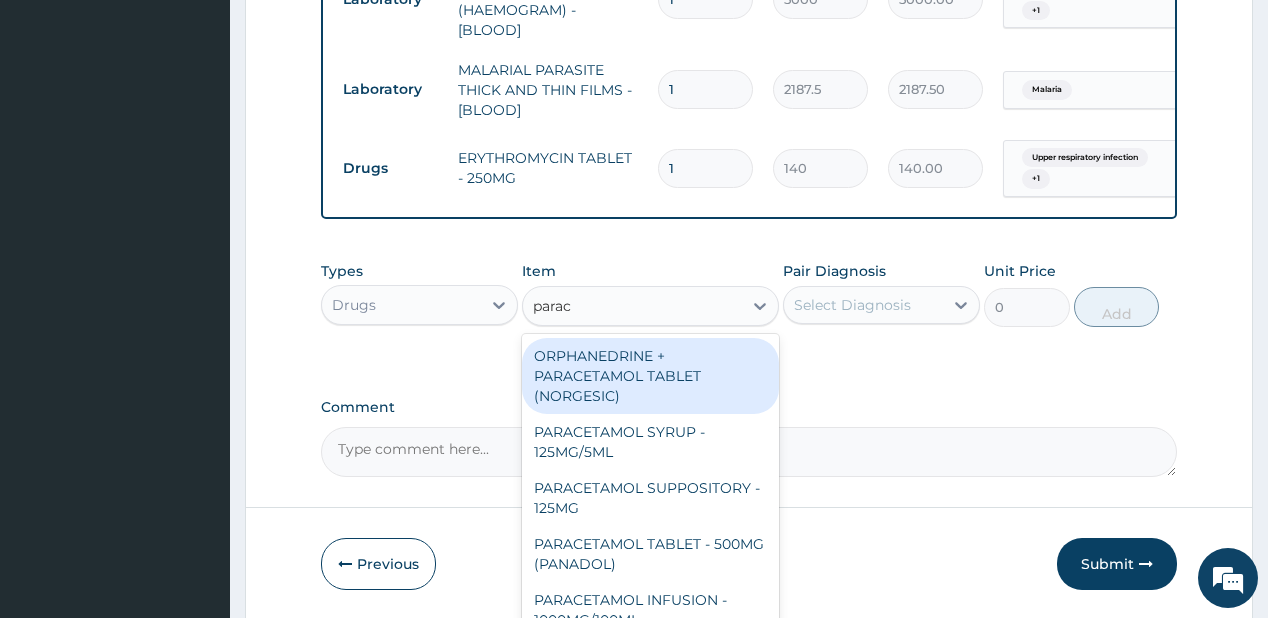 type on "parace" 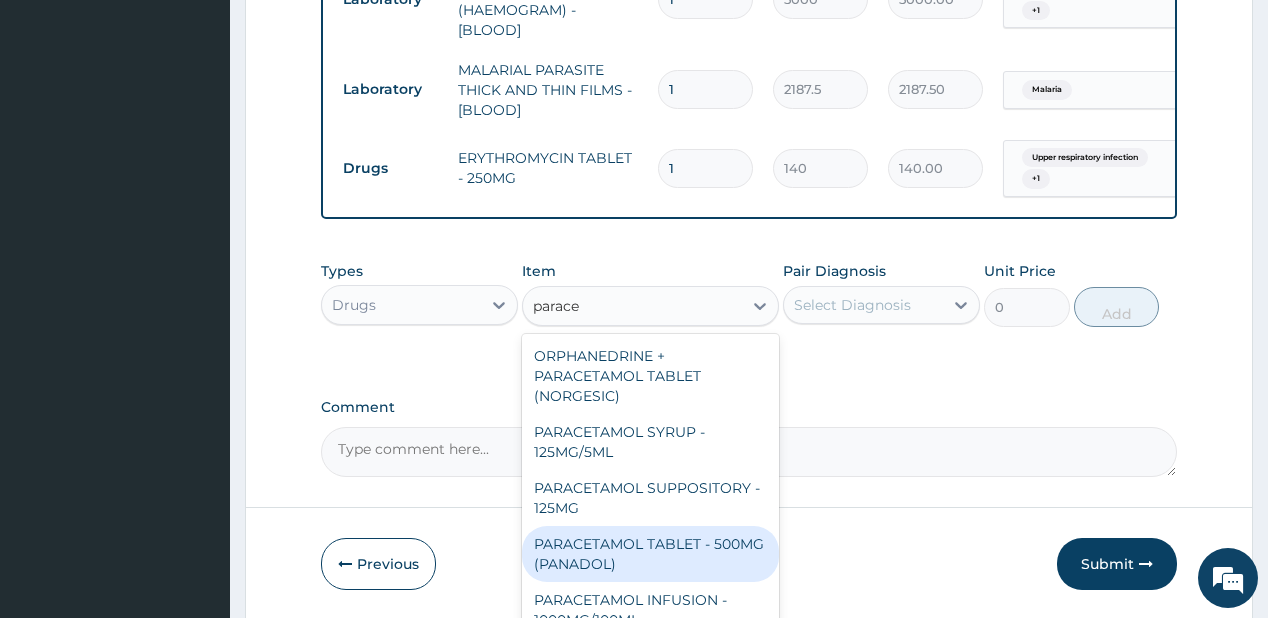 drag, startPoint x: 592, startPoint y: 556, endPoint x: 626, endPoint y: 527, distance: 44.687805 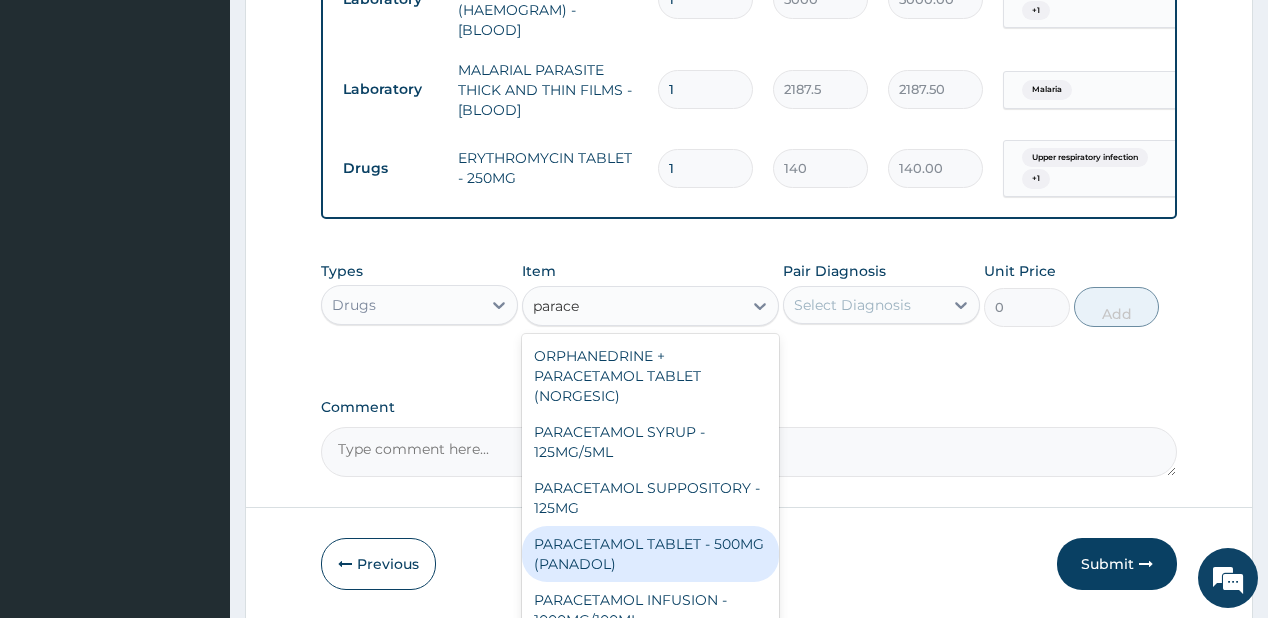 click on "PARACETAMOL TABLET - 500MG (PANADOL)" at bounding box center (650, 554) 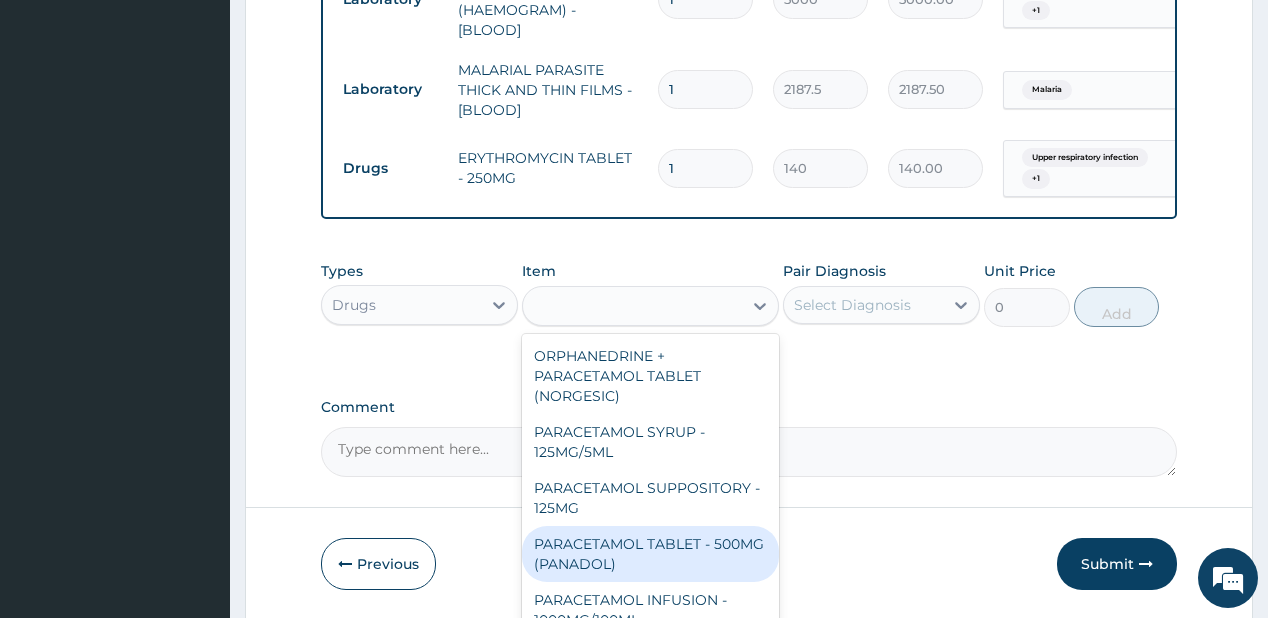 type on "42" 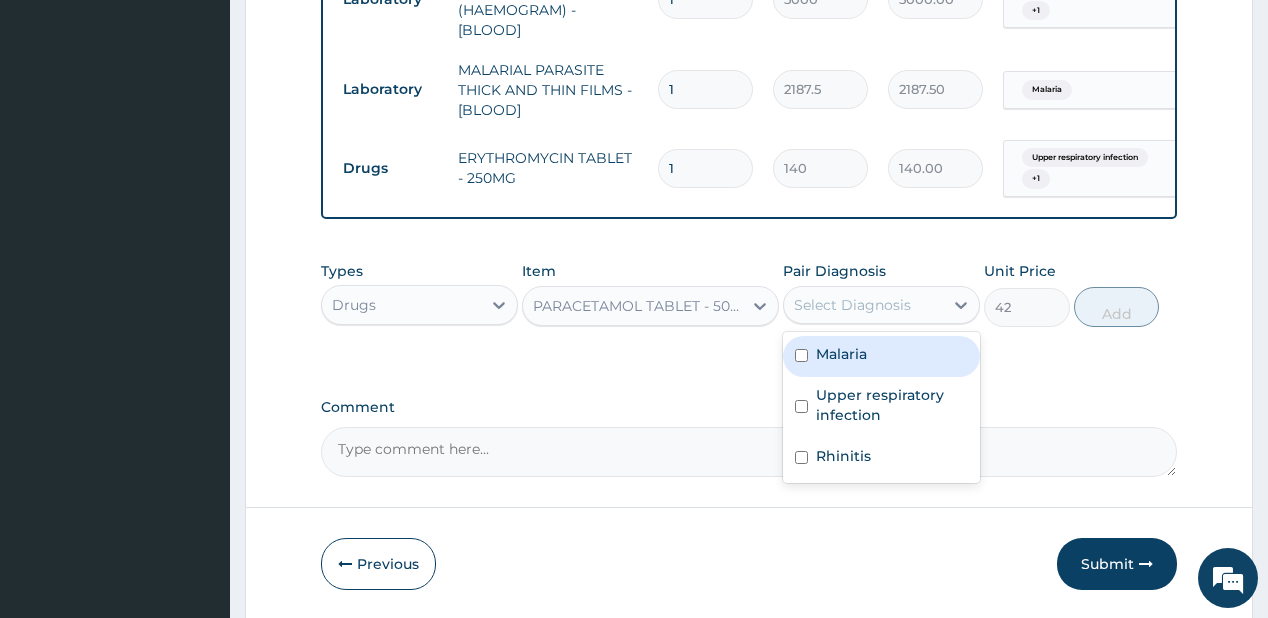 click on "Select Diagnosis" at bounding box center (852, 305) 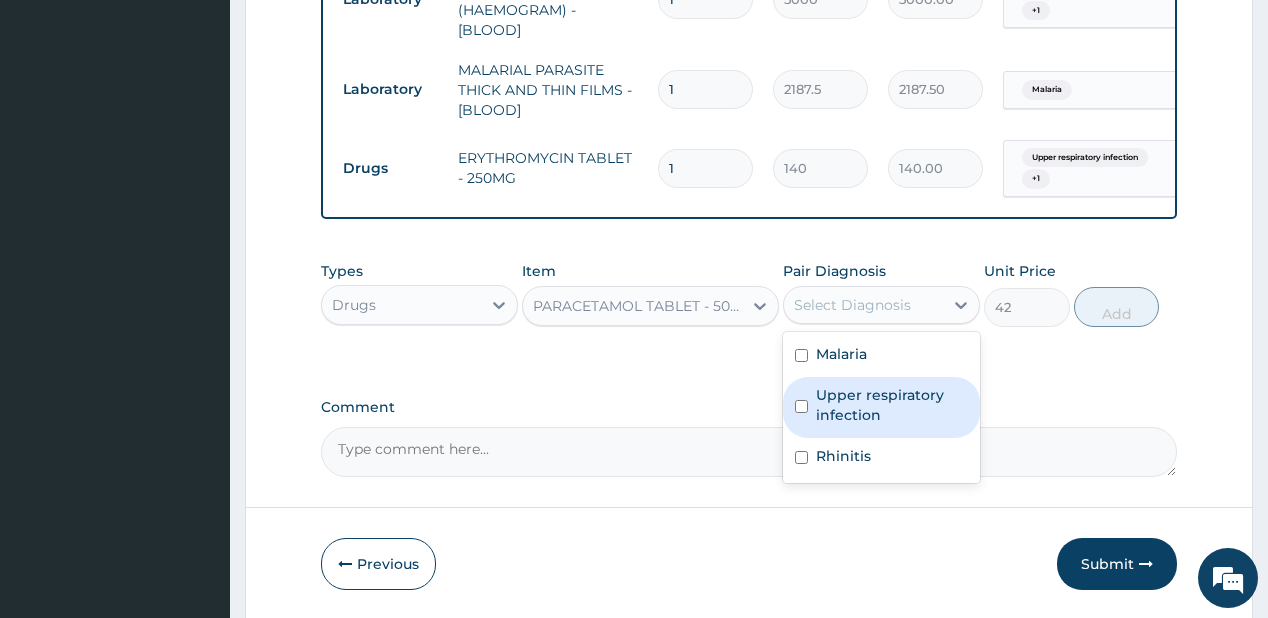 drag, startPoint x: 864, startPoint y: 420, endPoint x: 847, endPoint y: 409, distance: 20.248457 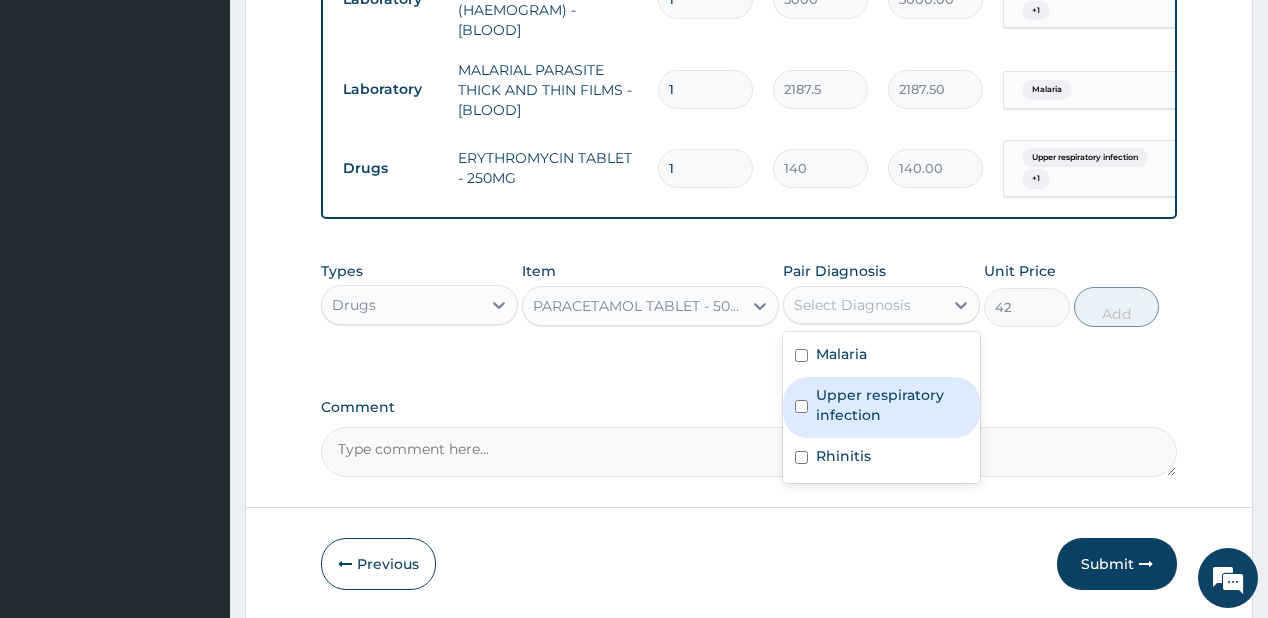 click on "Upper respiratory infection" at bounding box center [892, 405] 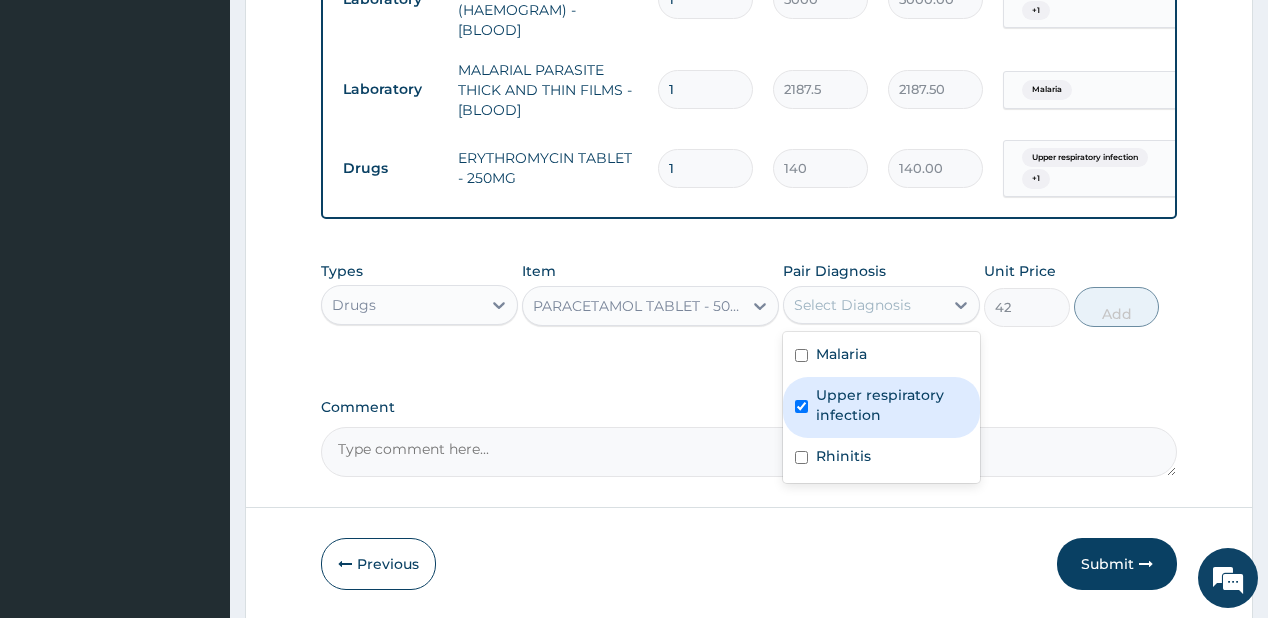checkbox on "true" 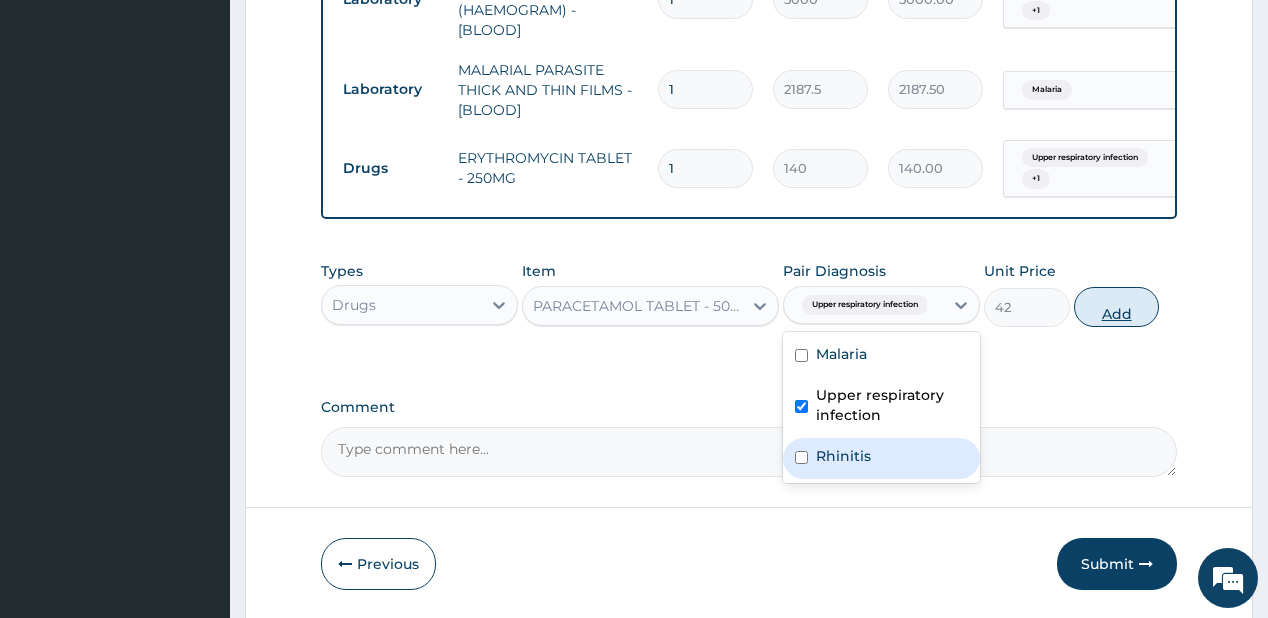 drag, startPoint x: 824, startPoint y: 470, endPoint x: 1094, endPoint y: 350, distance: 295.46573 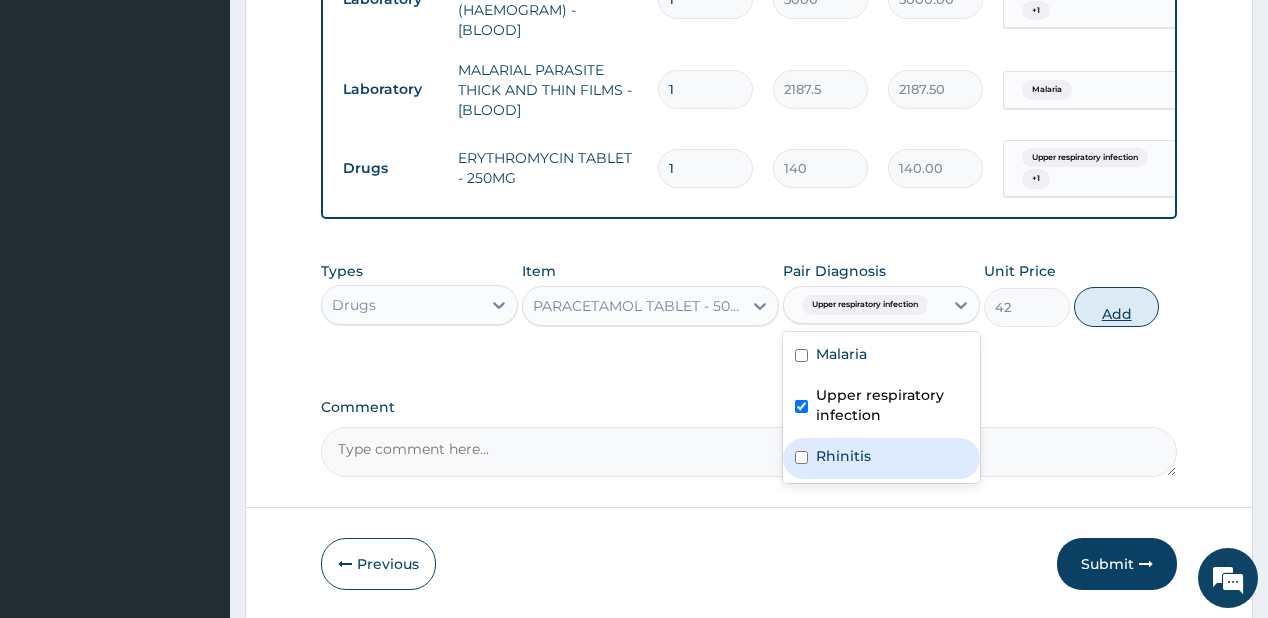 click on "Rhinitis" at bounding box center (843, 456) 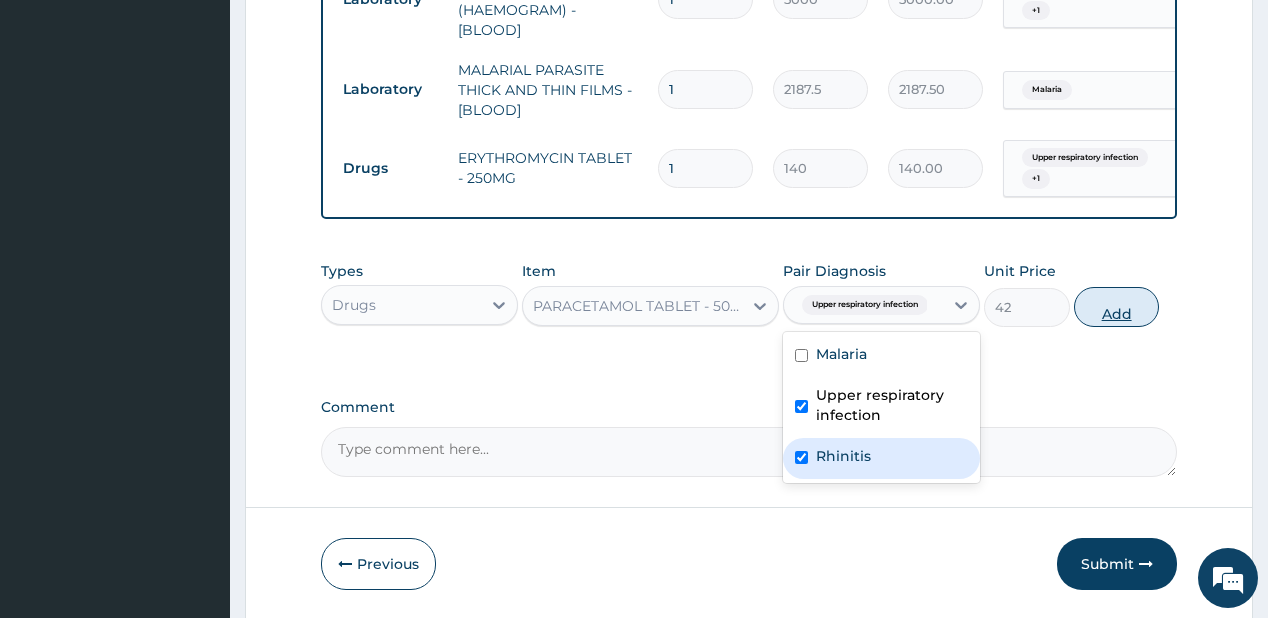 checkbox on "true" 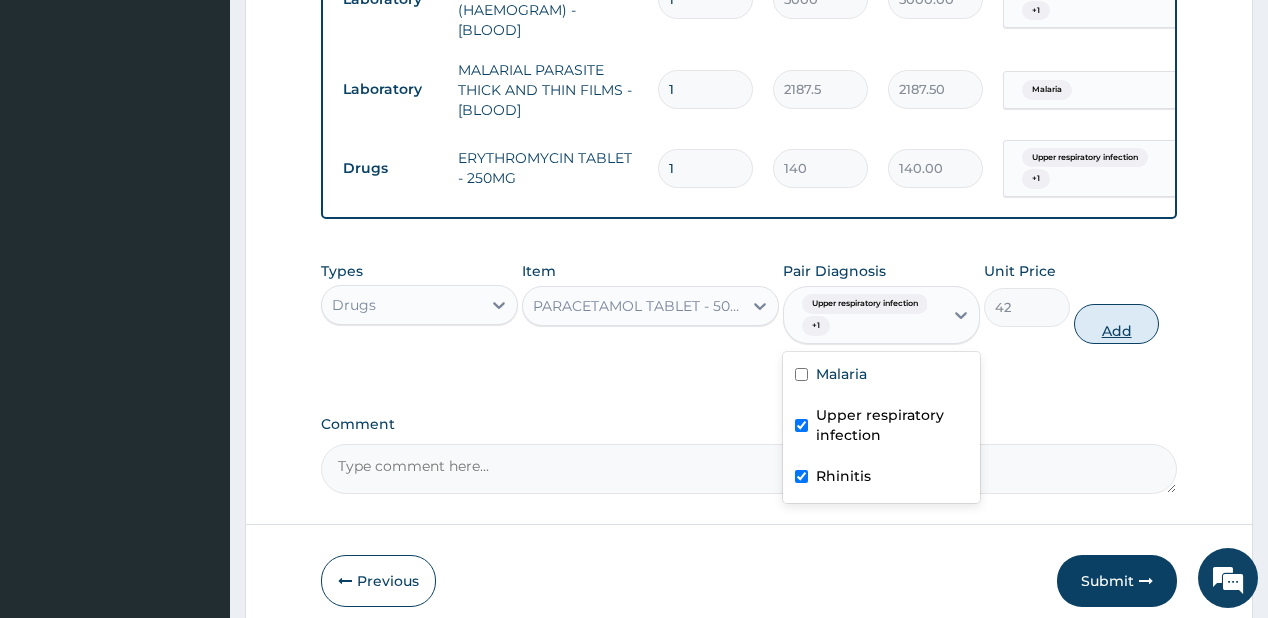 click on "Add" at bounding box center (1117, 324) 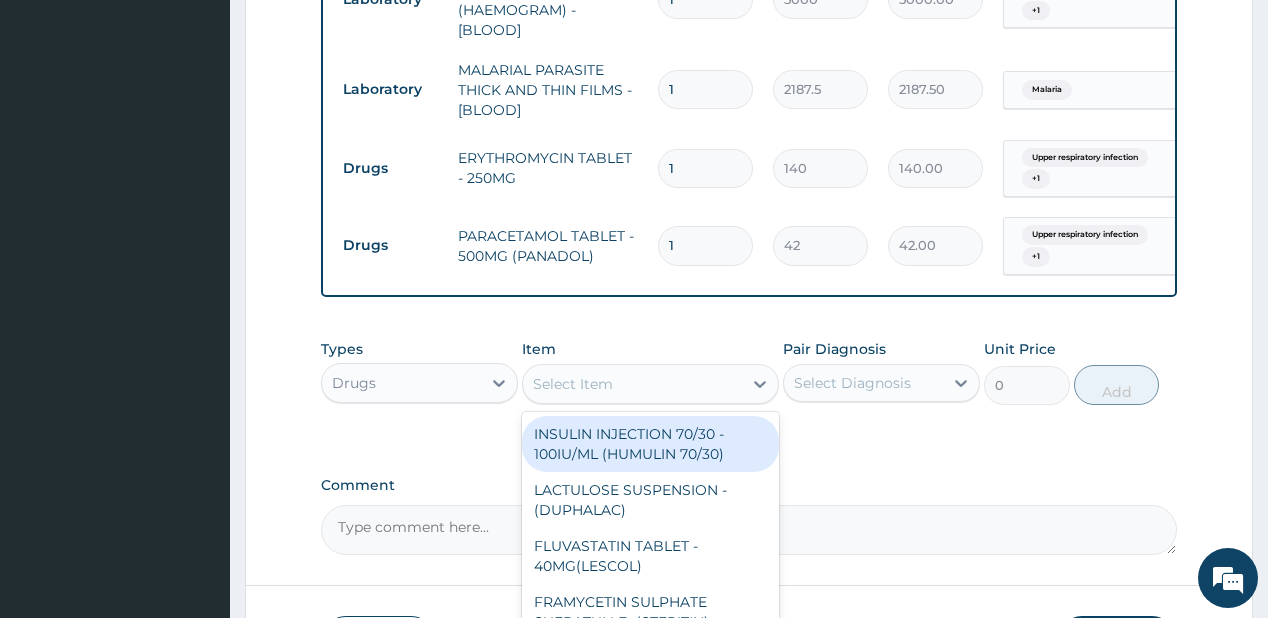 click on "Select Item" at bounding box center (573, 384) 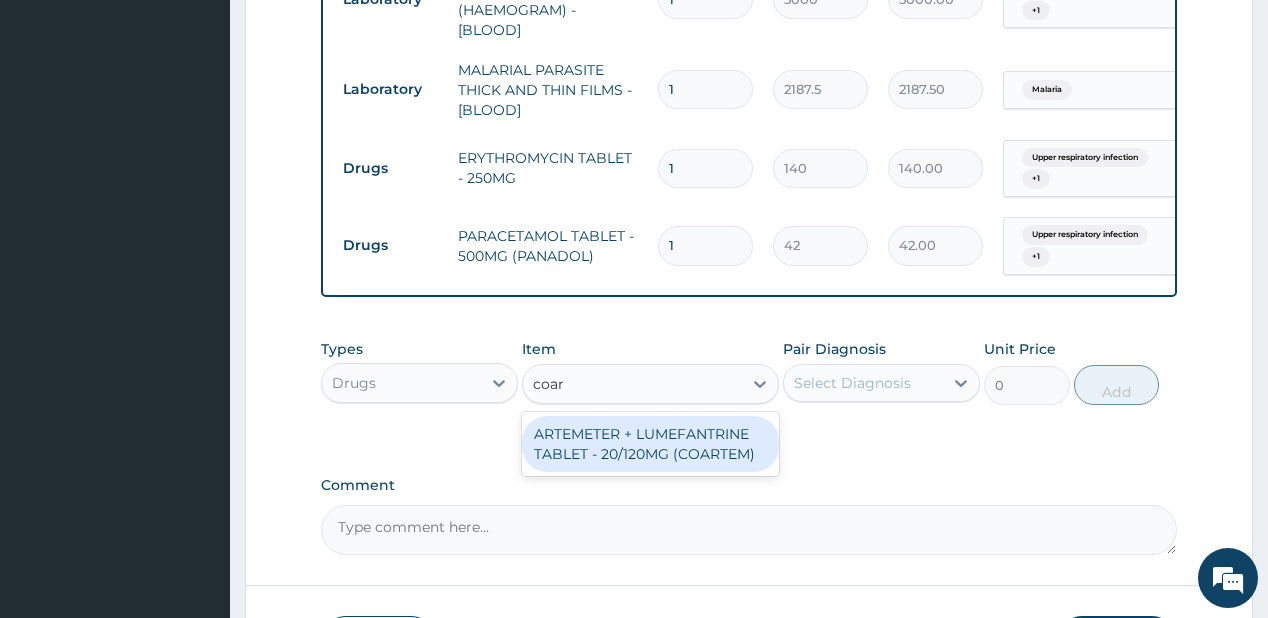 type on "coart" 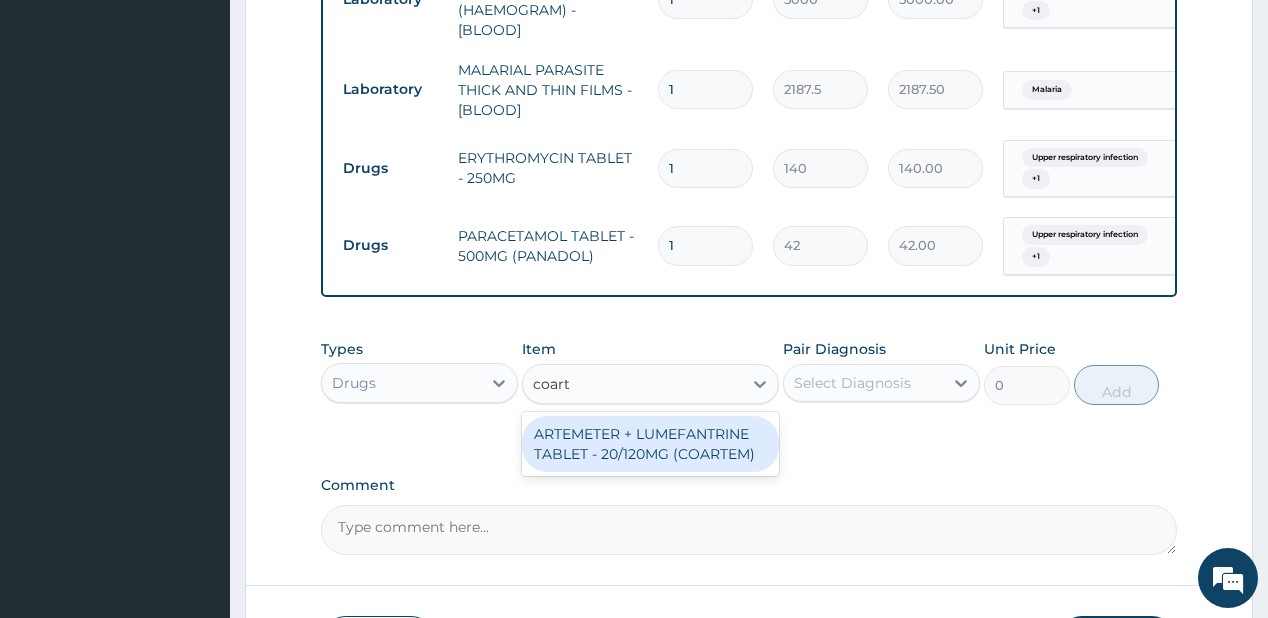 drag, startPoint x: 574, startPoint y: 448, endPoint x: 830, endPoint y: 360, distance: 270.7028 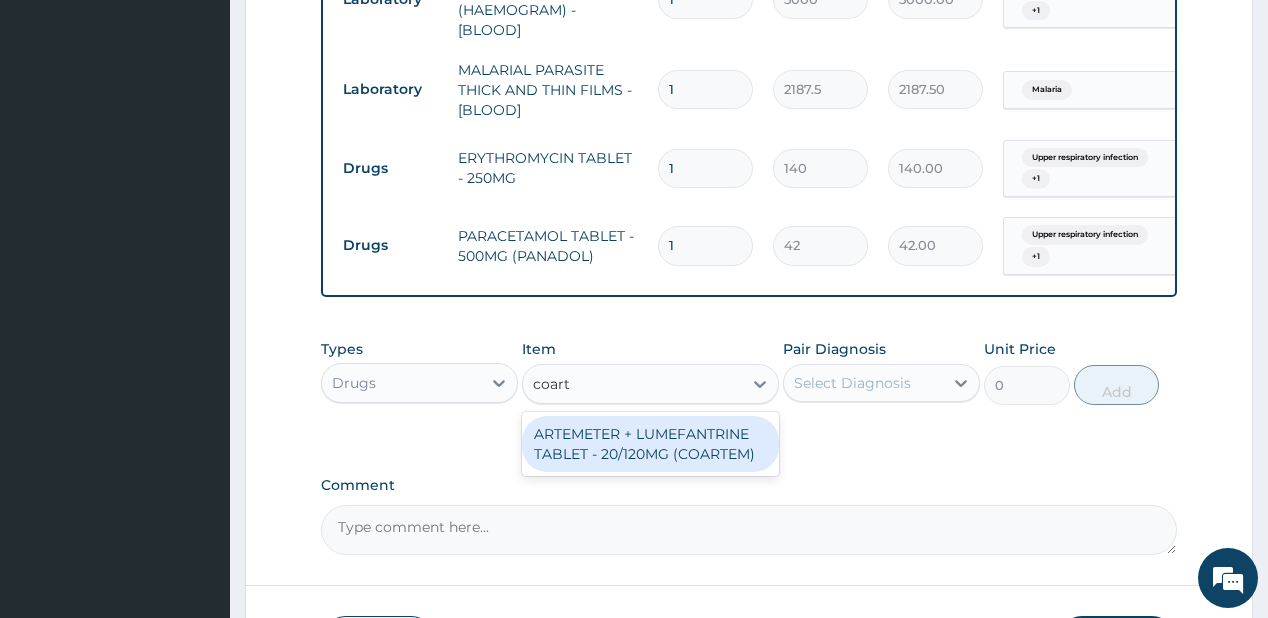 click on "ARTEMETER + LUMEFANTRINE TABLET - 20/120MG (COARTEM)" at bounding box center [650, 444] 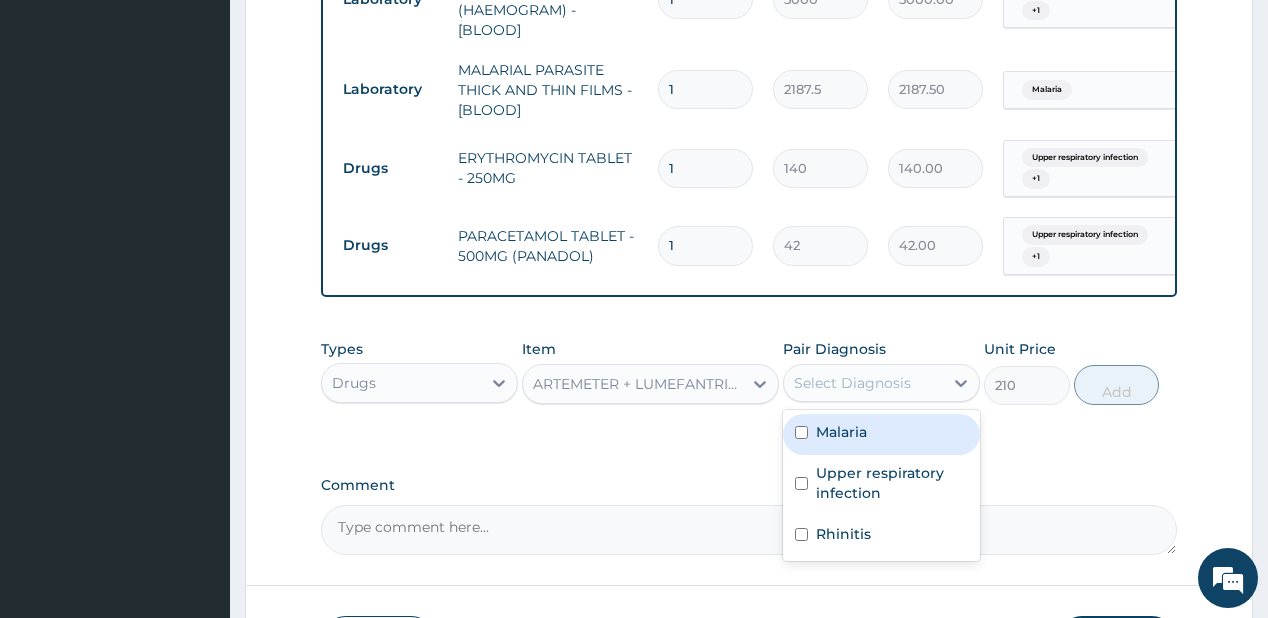 click on "Select Diagnosis" at bounding box center (852, 383) 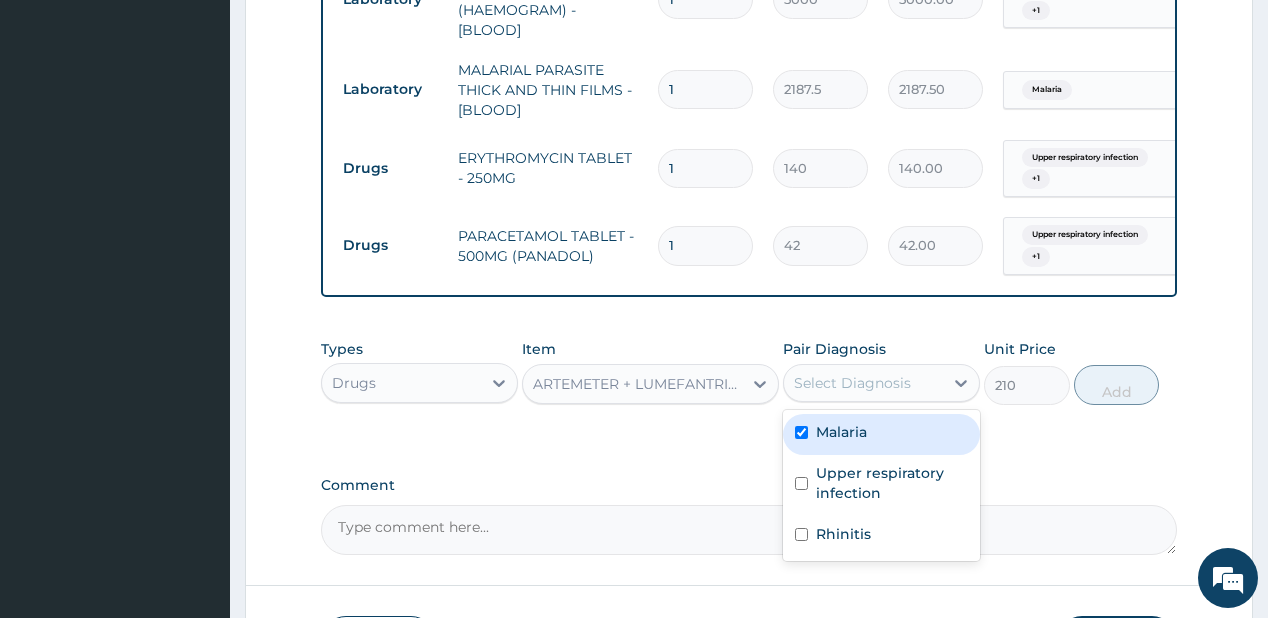 checkbox on "true" 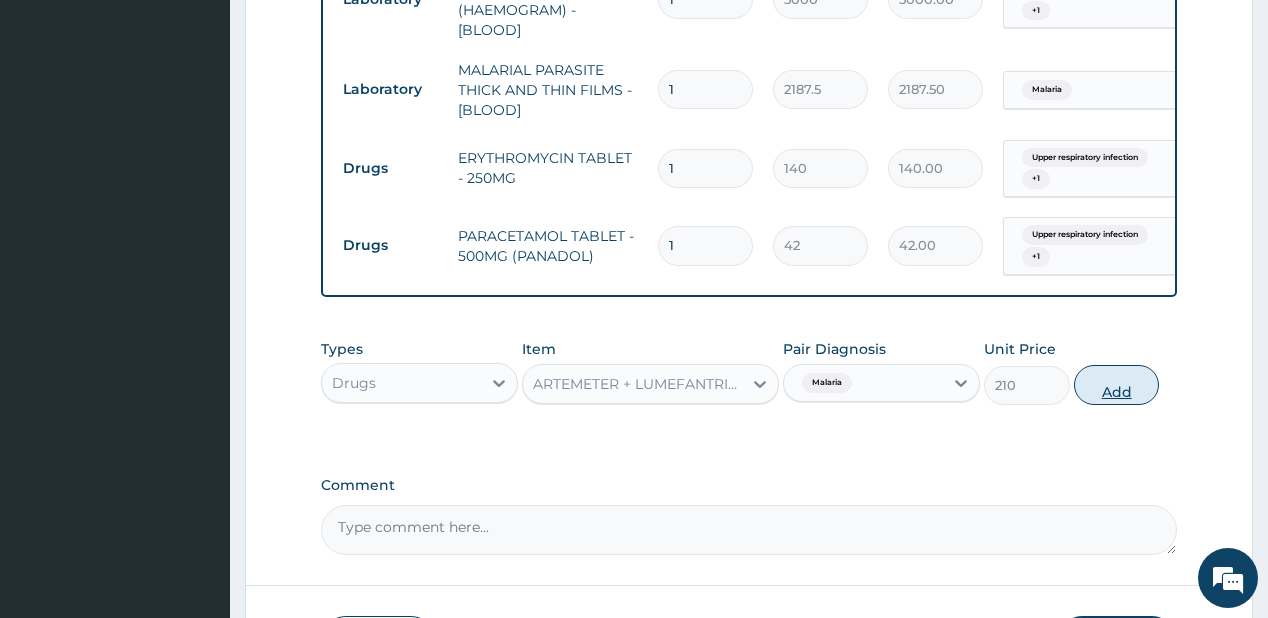 click on "Add" at bounding box center [1117, 385] 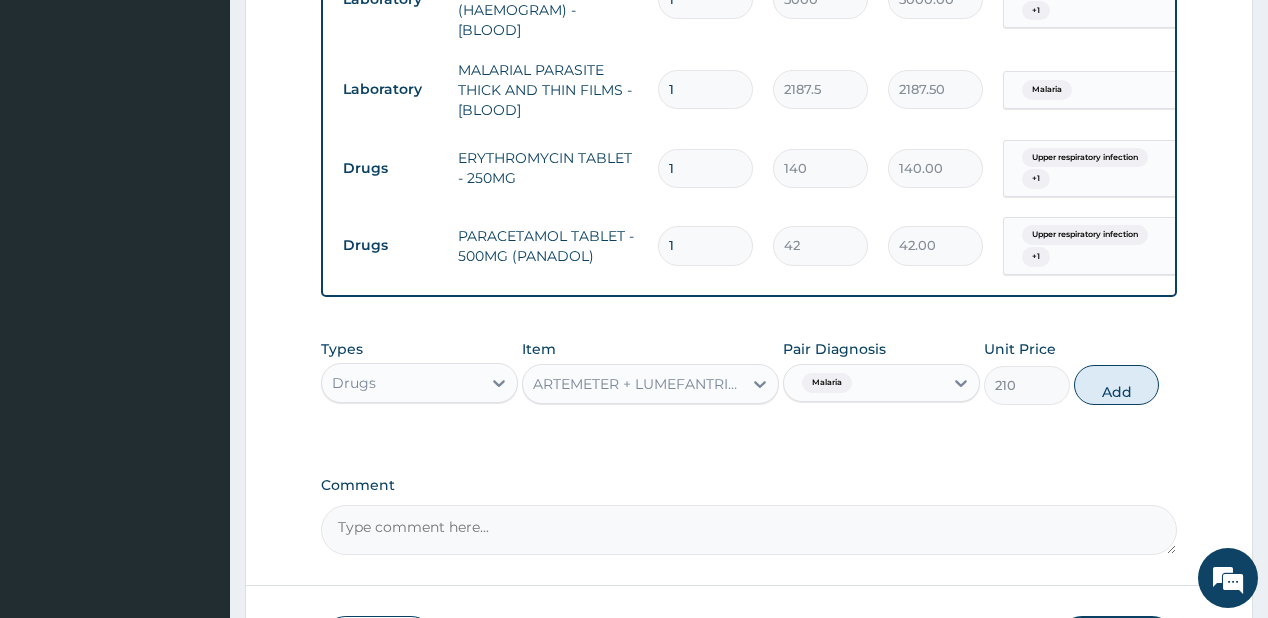 type on "0" 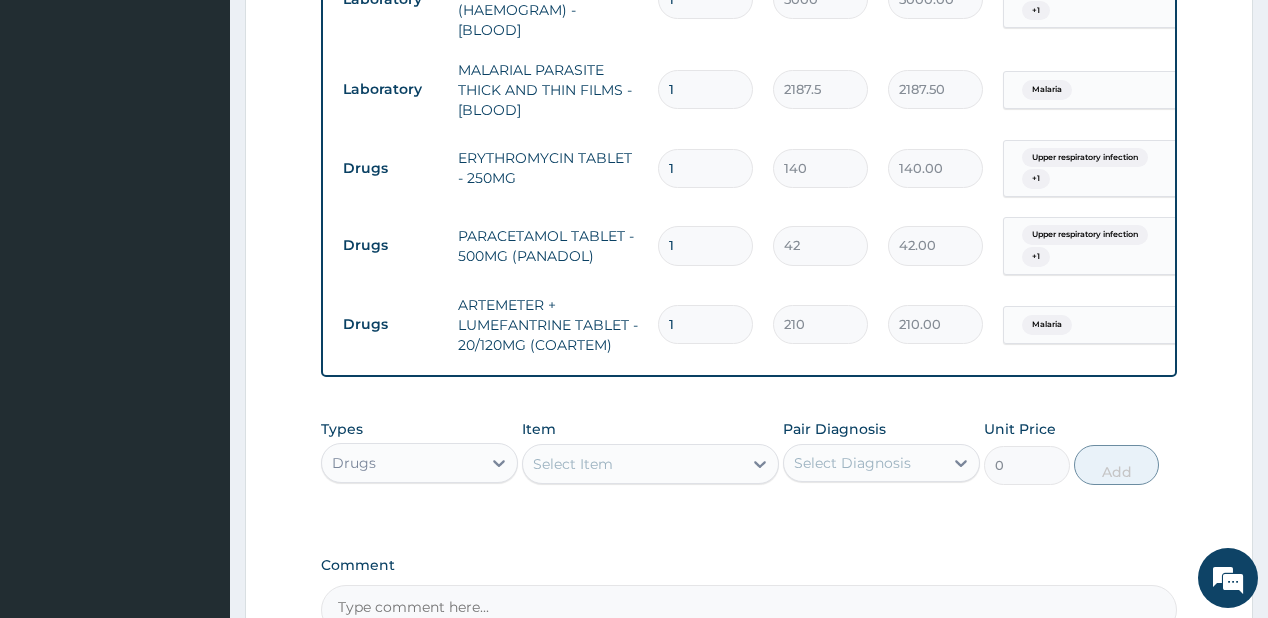 click on "Select Item" at bounding box center [650, 464] 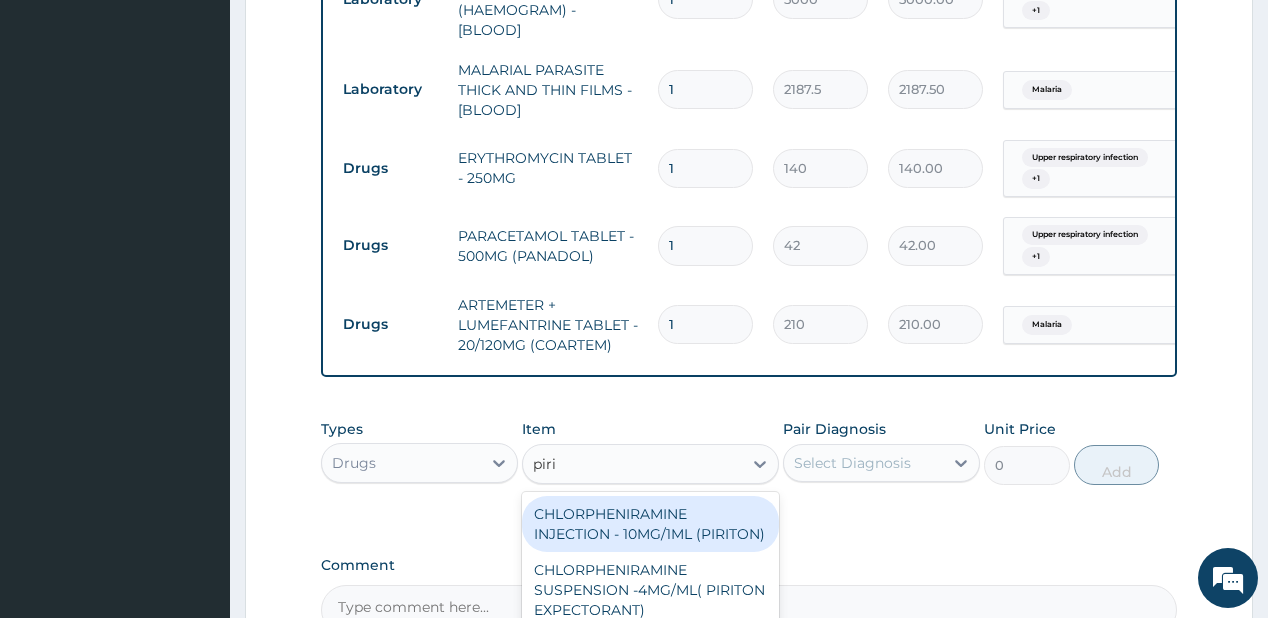 type on "pirit" 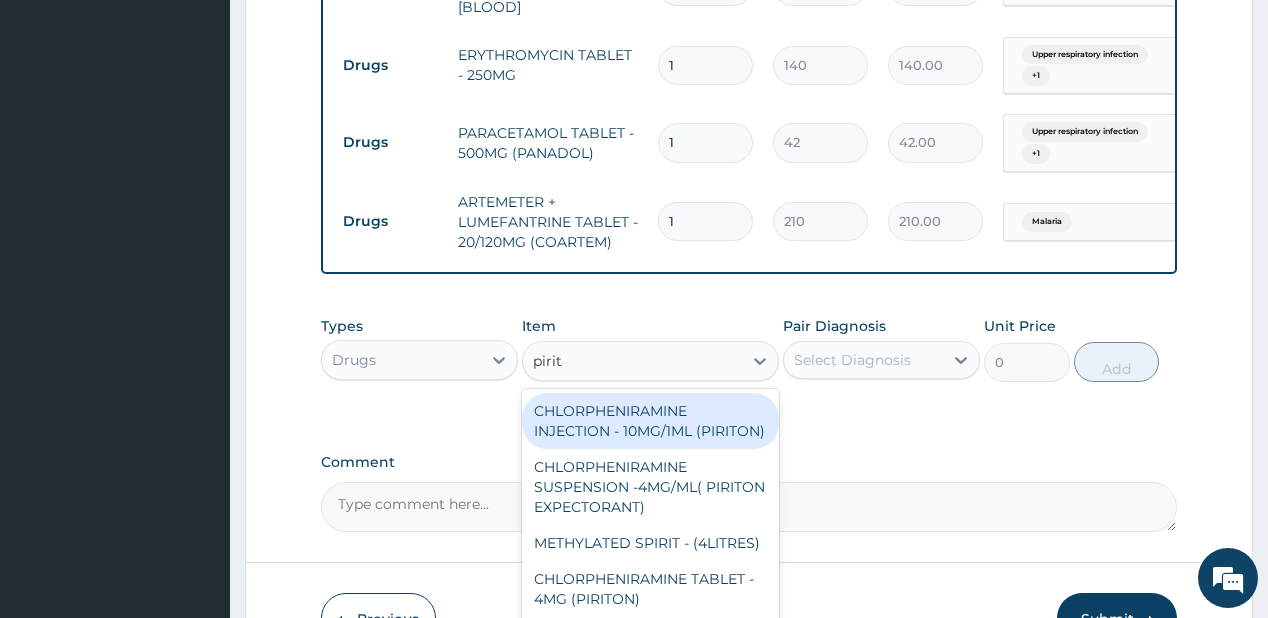 scroll, scrollTop: 1162, scrollLeft: 0, axis: vertical 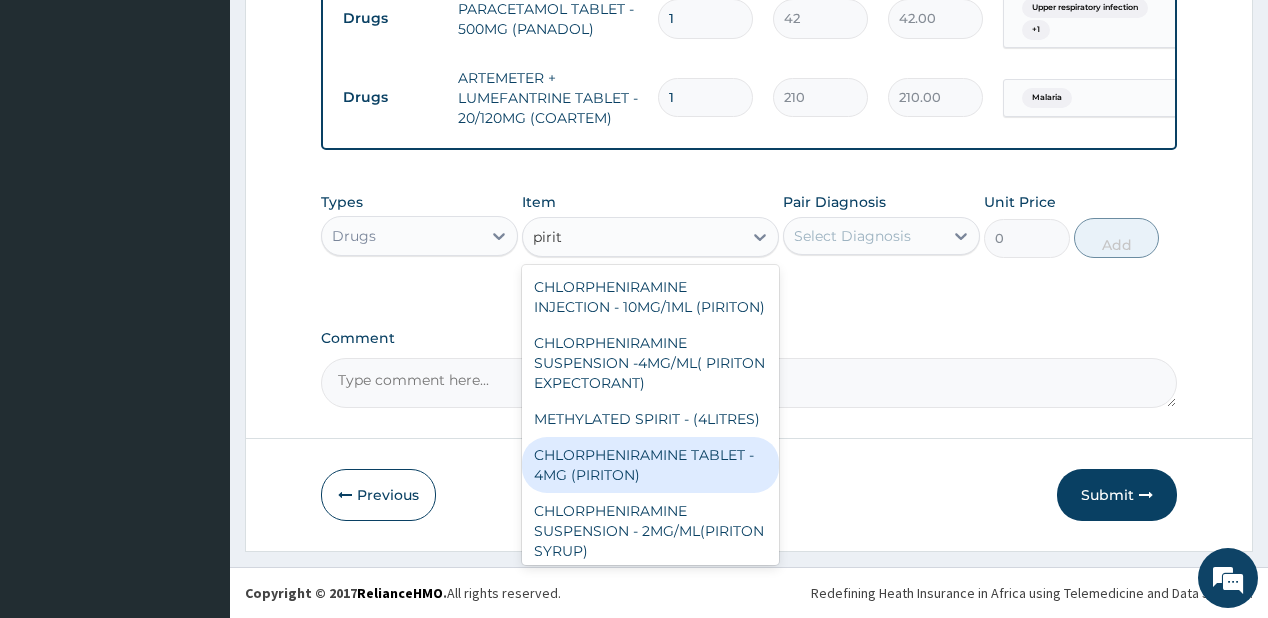 drag, startPoint x: 589, startPoint y: 508, endPoint x: 741, endPoint y: 340, distance: 226.55684 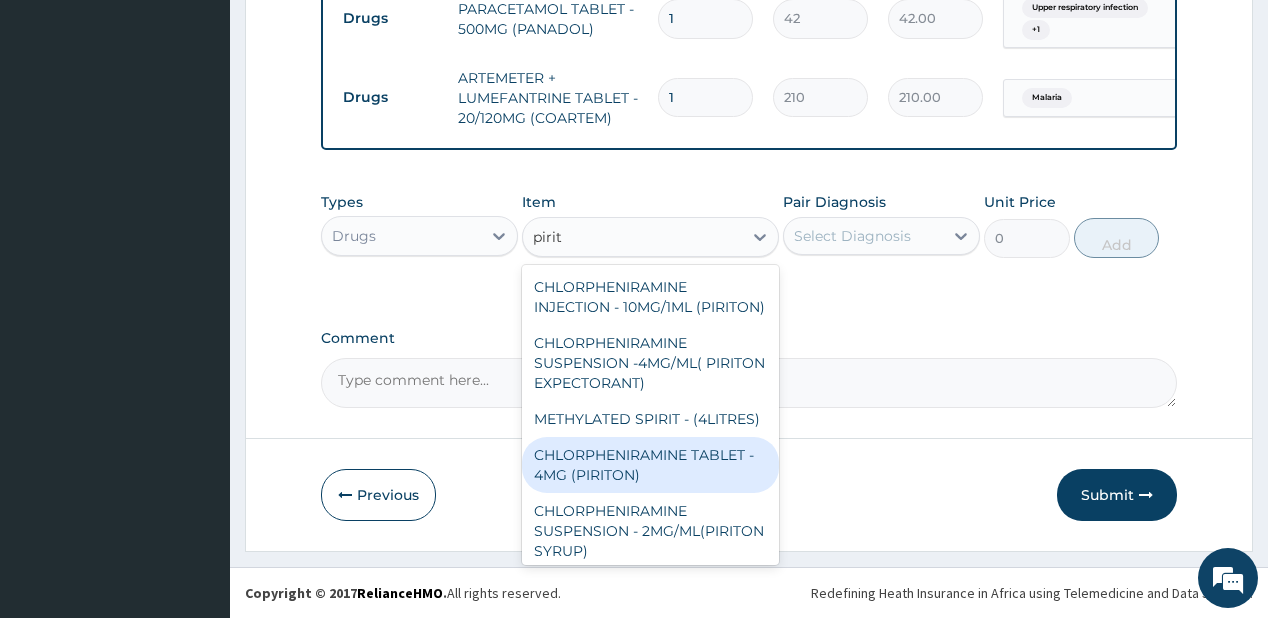 click on "CHLORPHENIRAMINE TABLET - 4MG (PIRITON)" at bounding box center (650, 465) 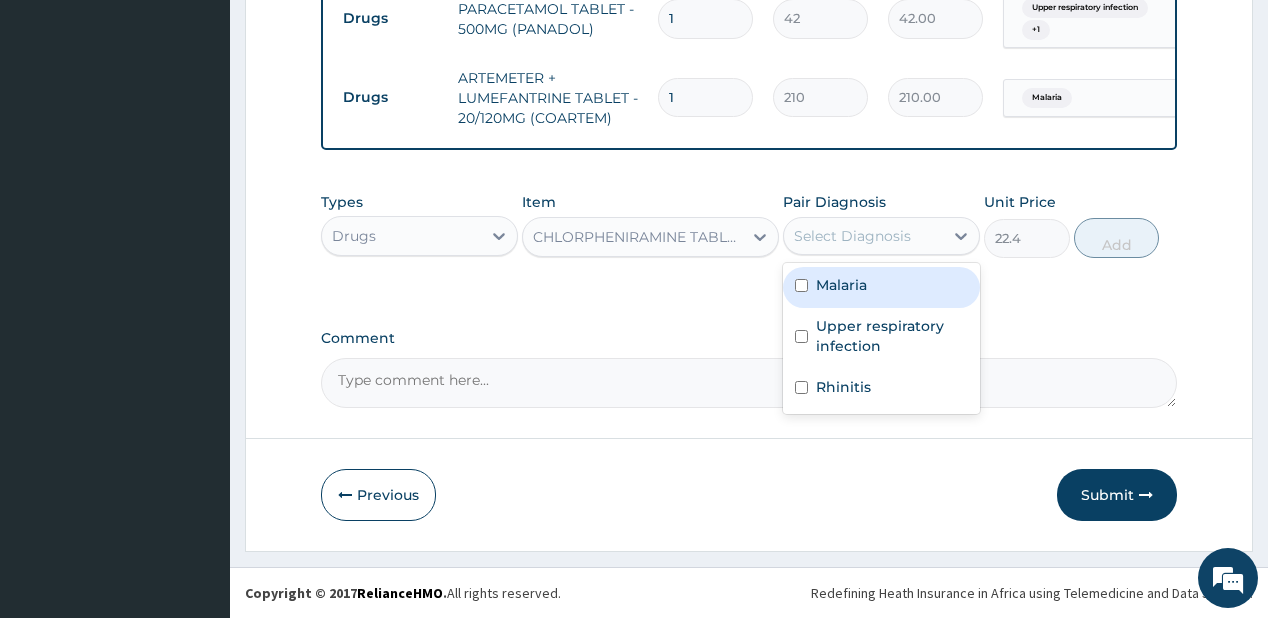 click on "Select Diagnosis" at bounding box center [852, 236] 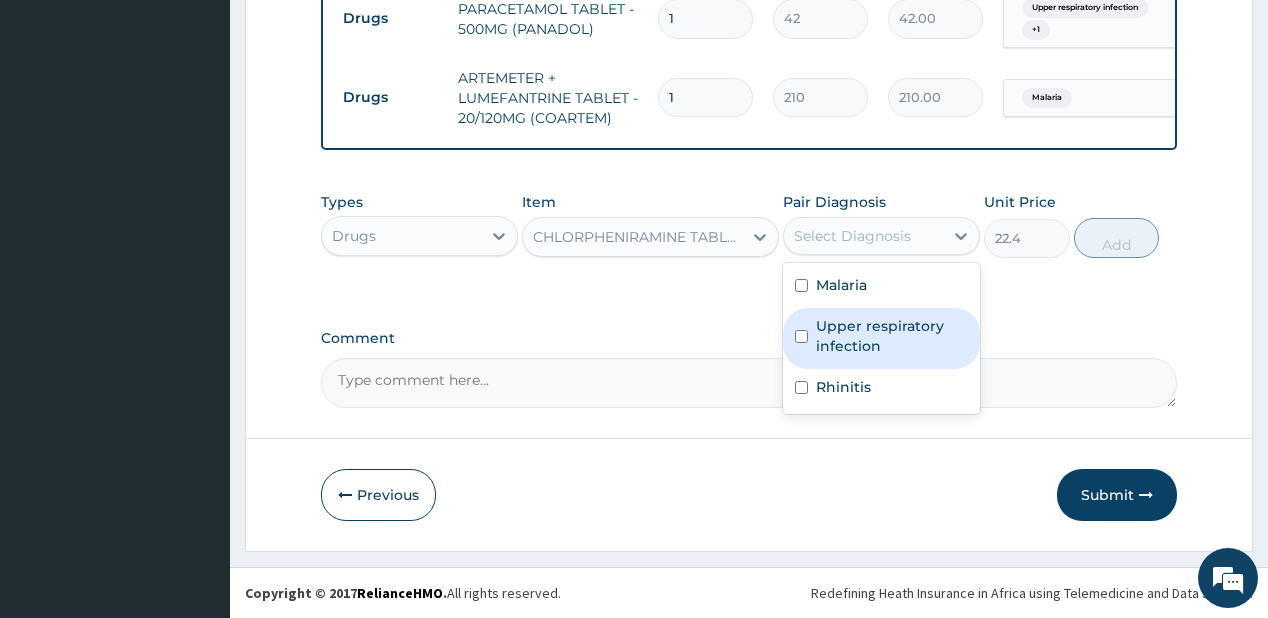 click on "Upper respiratory infection" at bounding box center [892, 336] 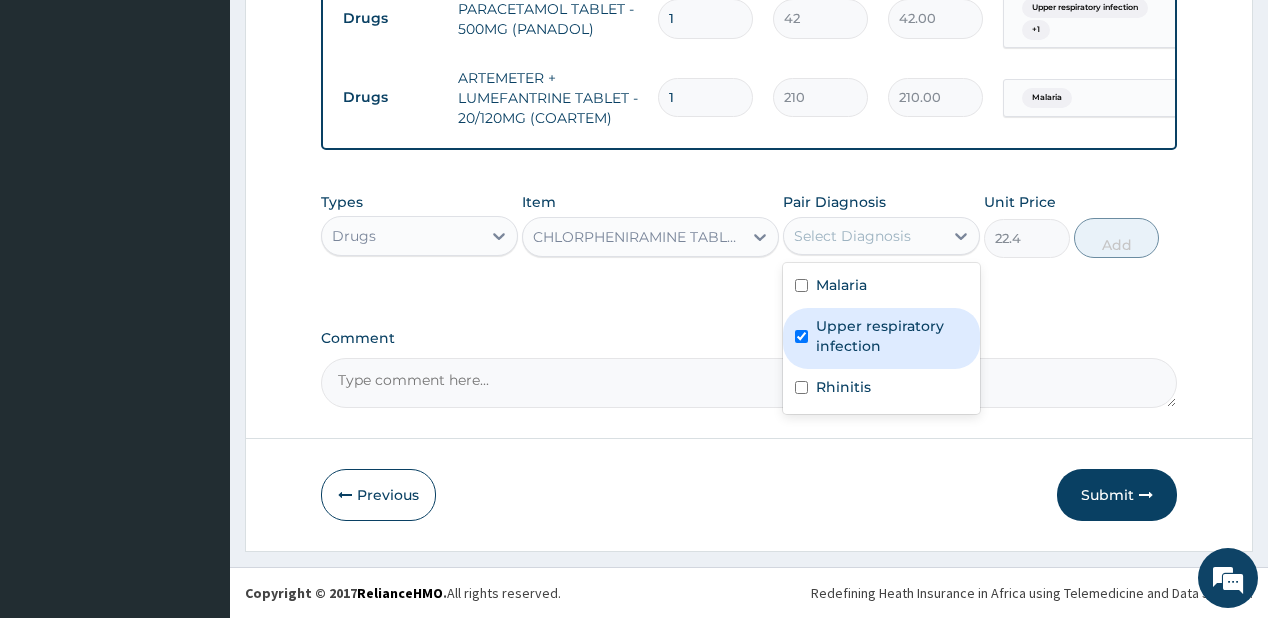 checkbox on "true" 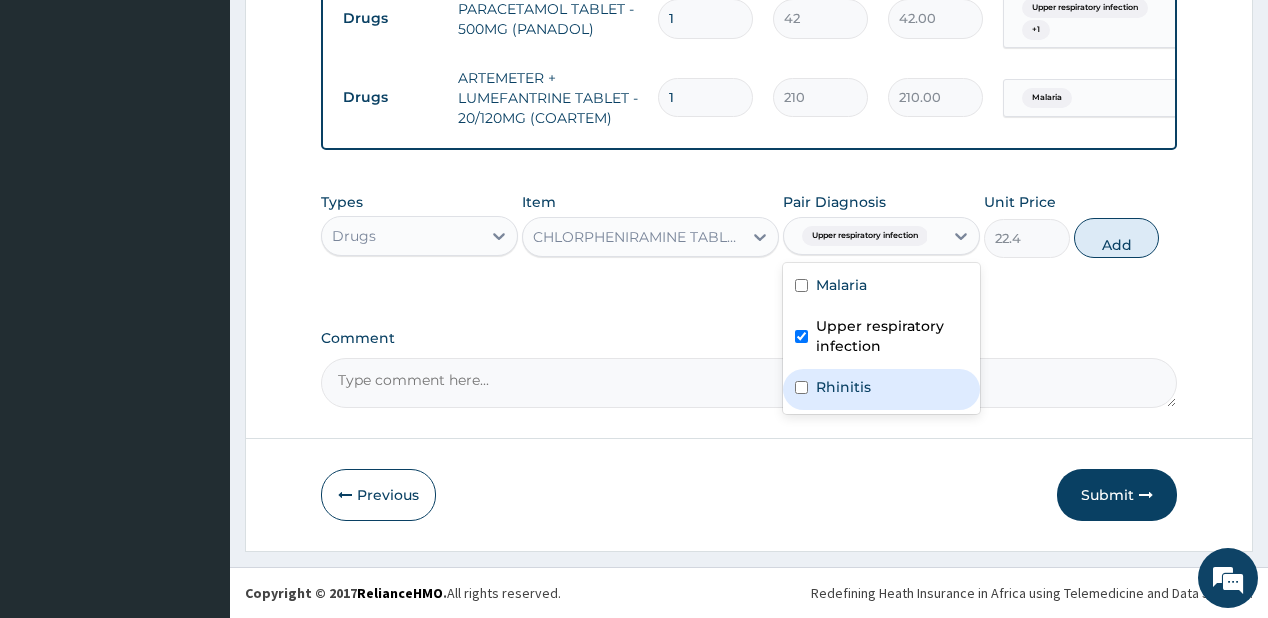 click at bounding box center (801, 387) 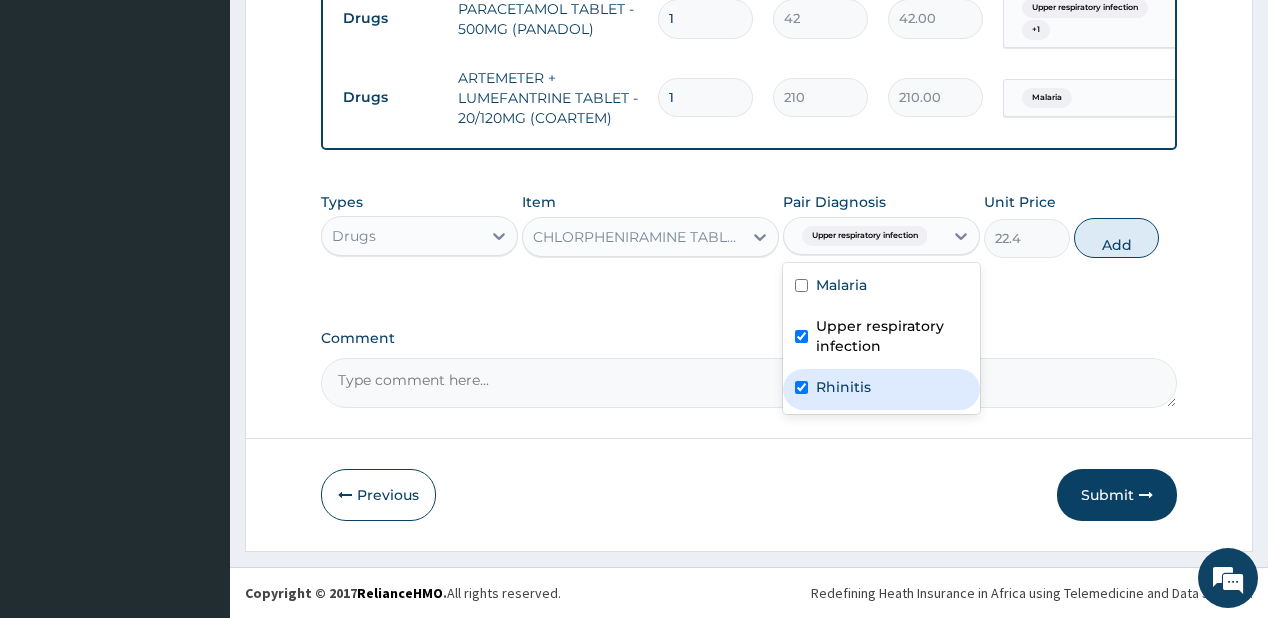 checkbox on "true" 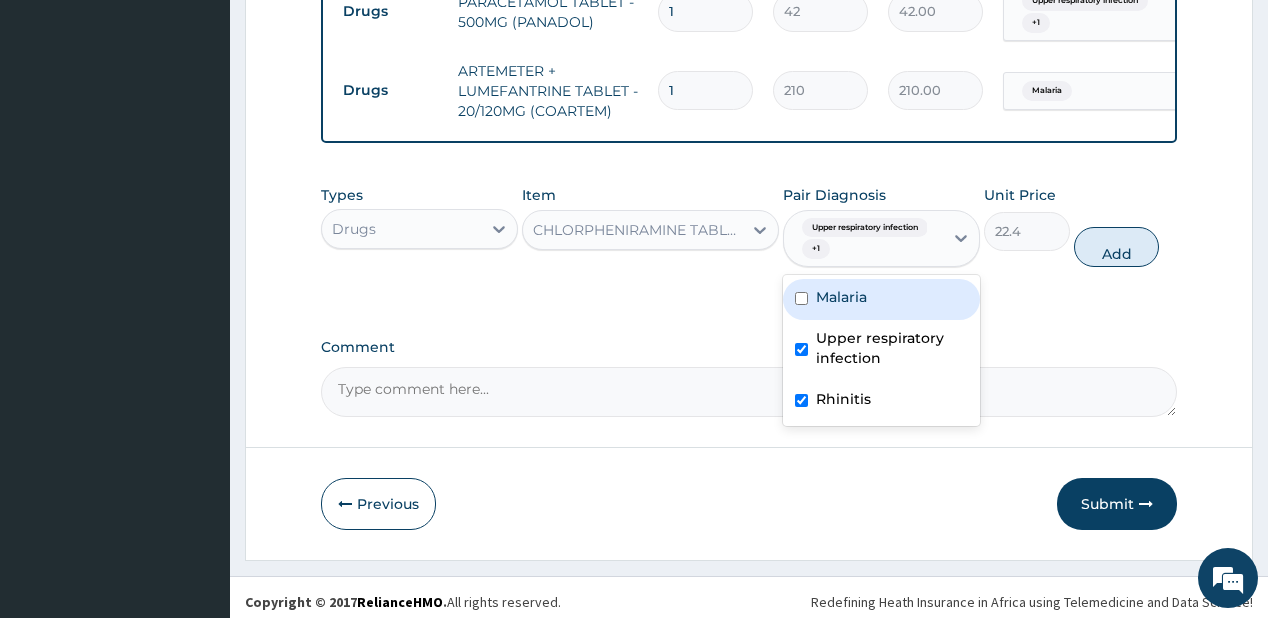 drag, startPoint x: 1126, startPoint y: 249, endPoint x: 828, endPoint y: 112, distance: 327.98325 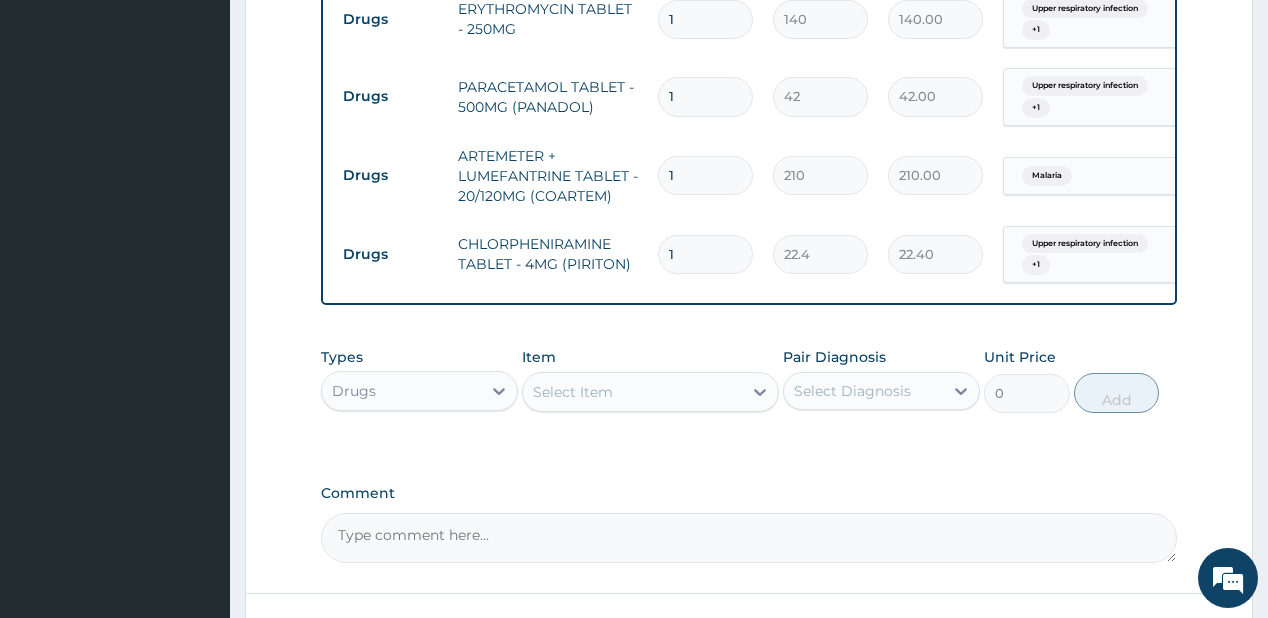 scroll, scrollTop: 1002, scrollLeft: 0, axis: vertical 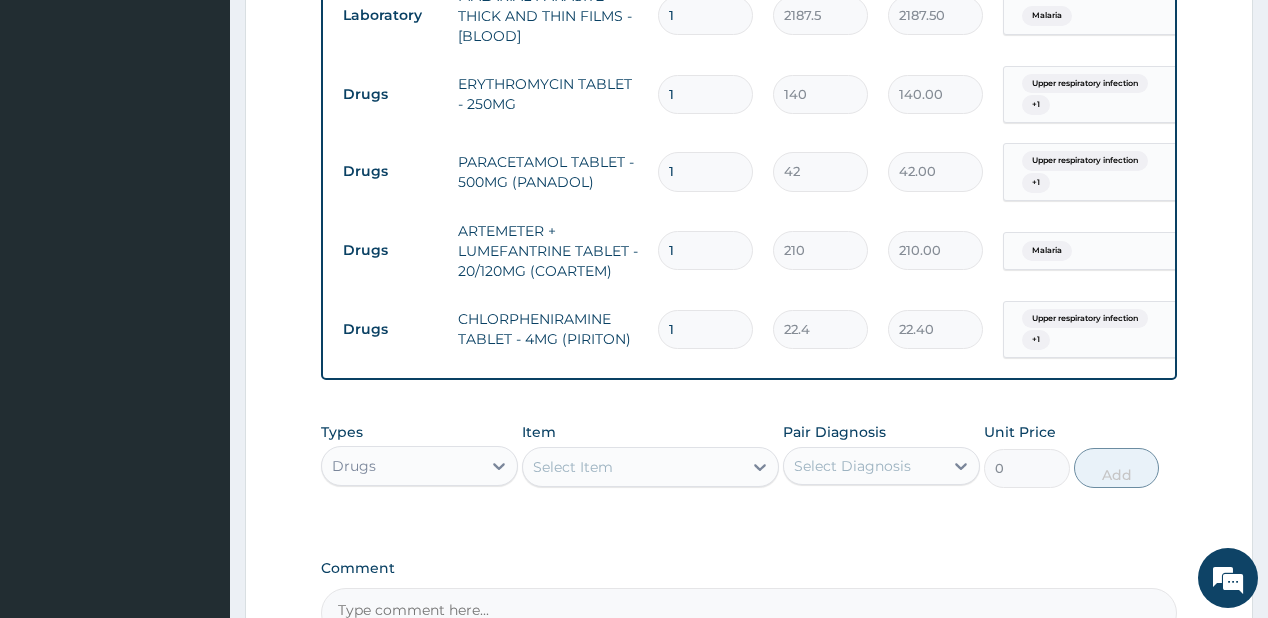 click on "1" at bounding box center (705, 94) 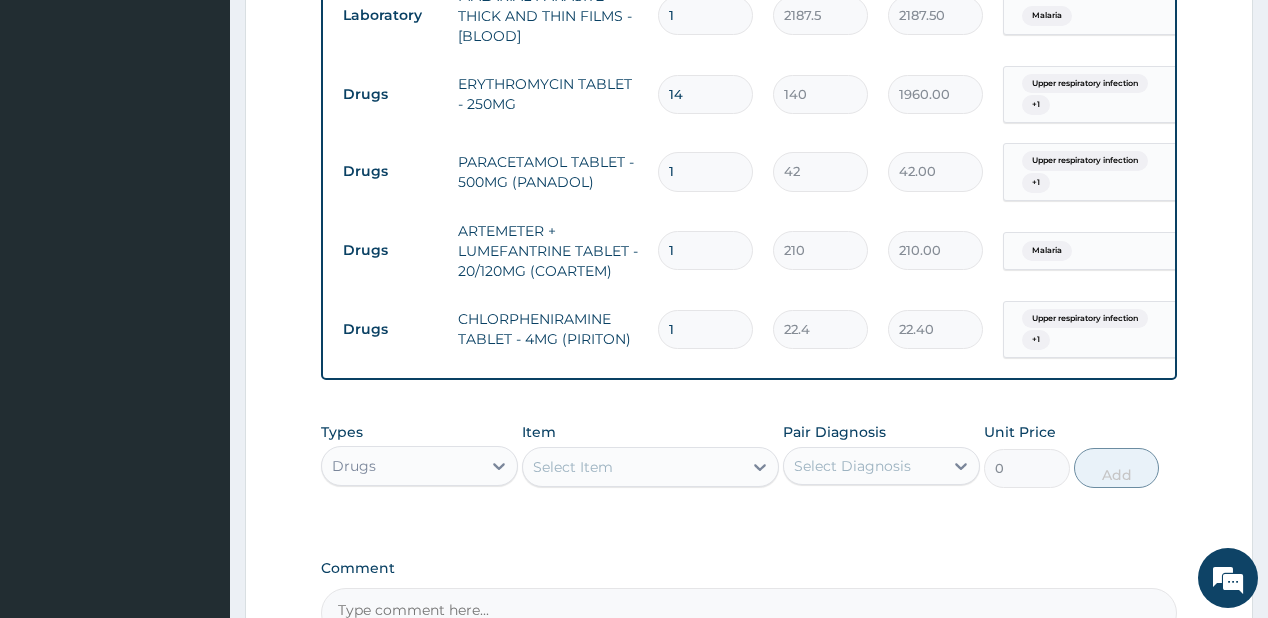 type on "144" 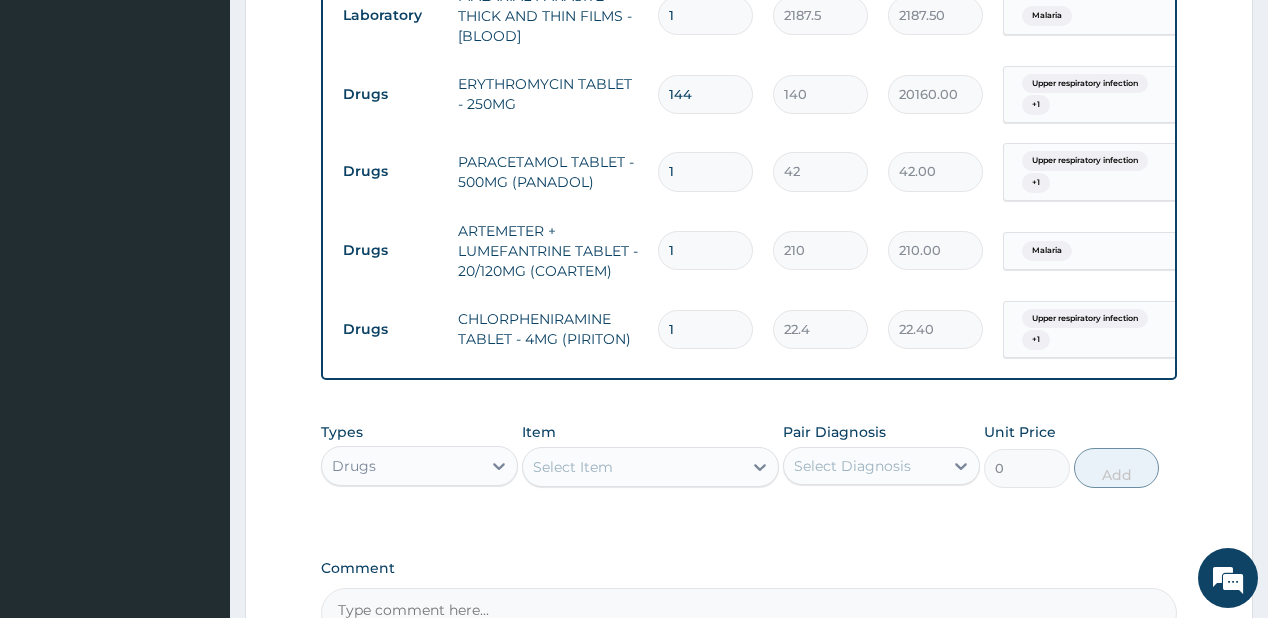 type on "14" 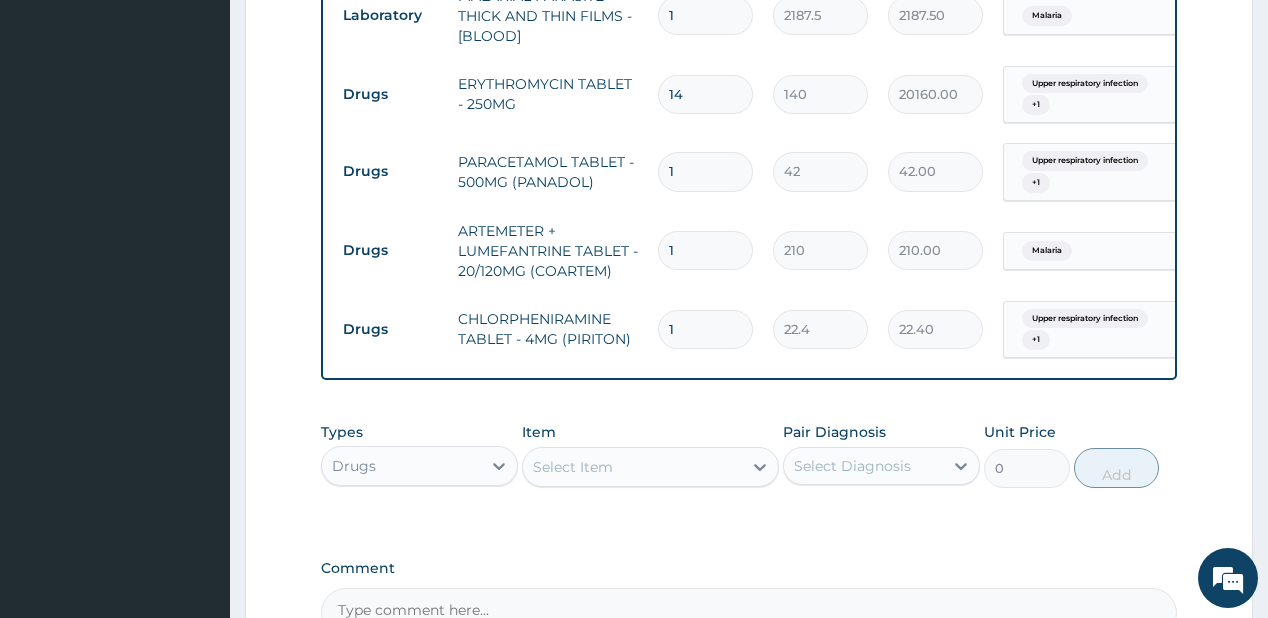 type on "1960.00" 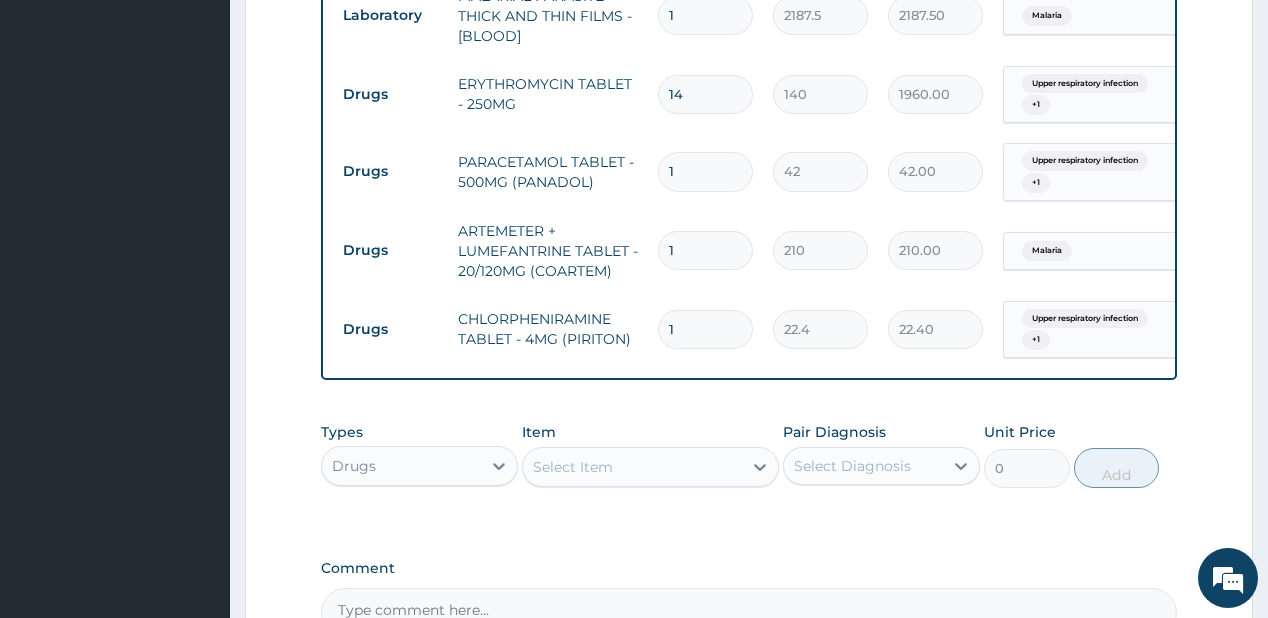 type on "14" 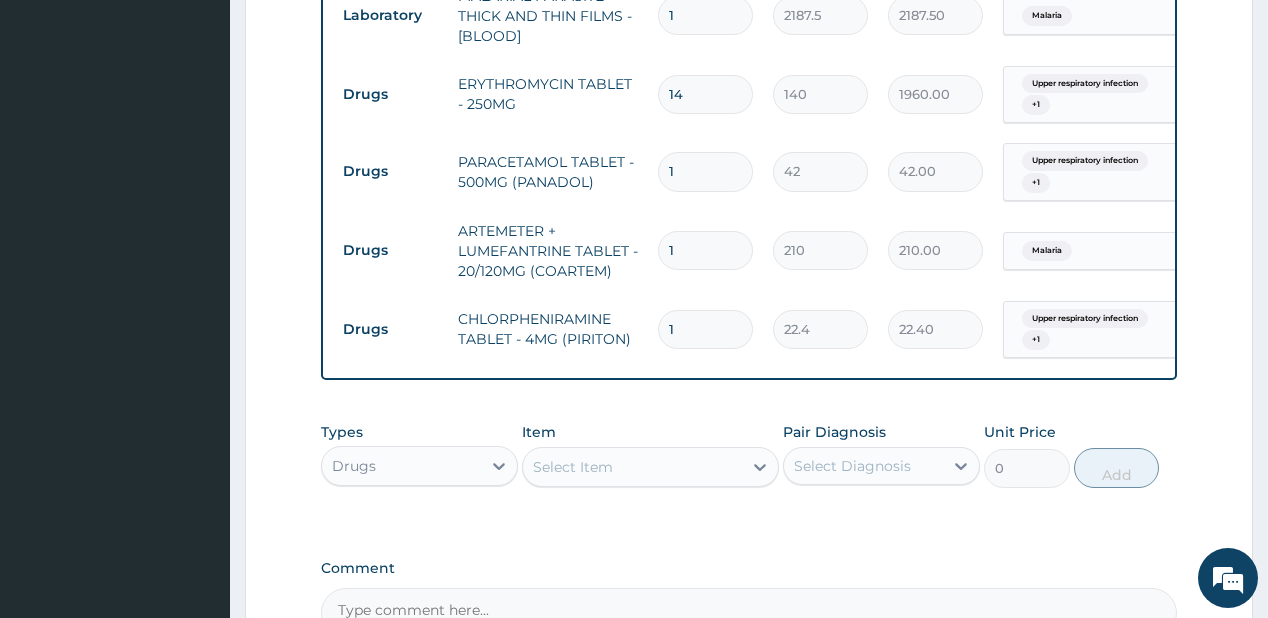 click on "1" at bounding box center [705, 329] 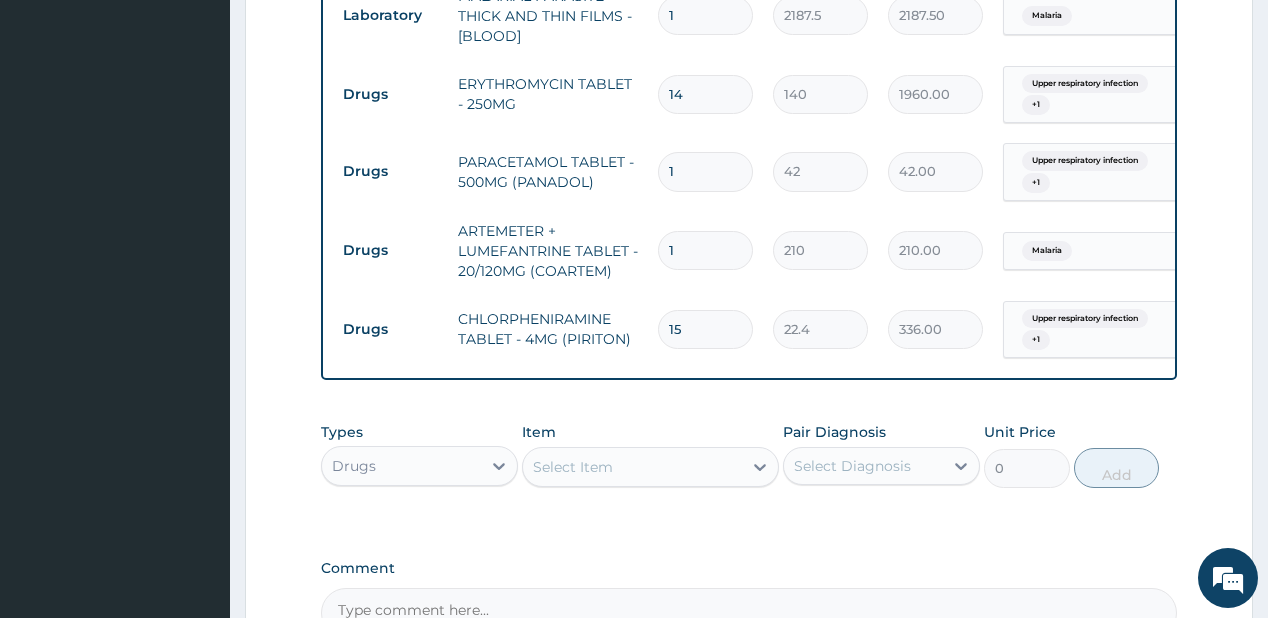 type on "15" 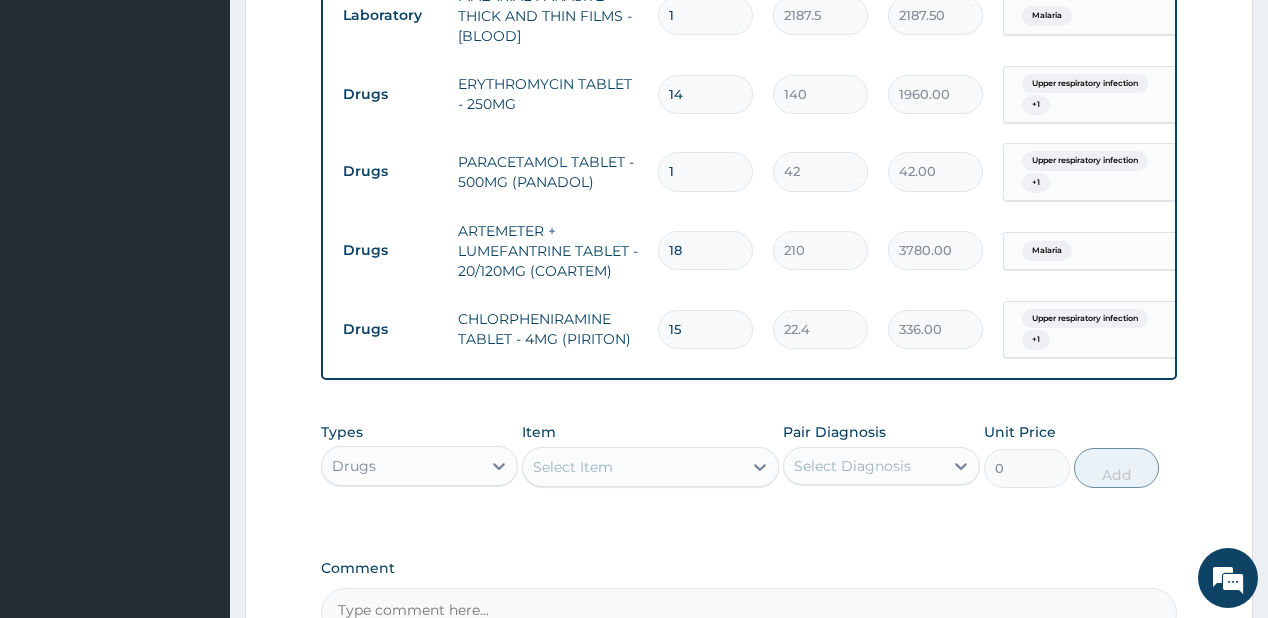 type on "18" 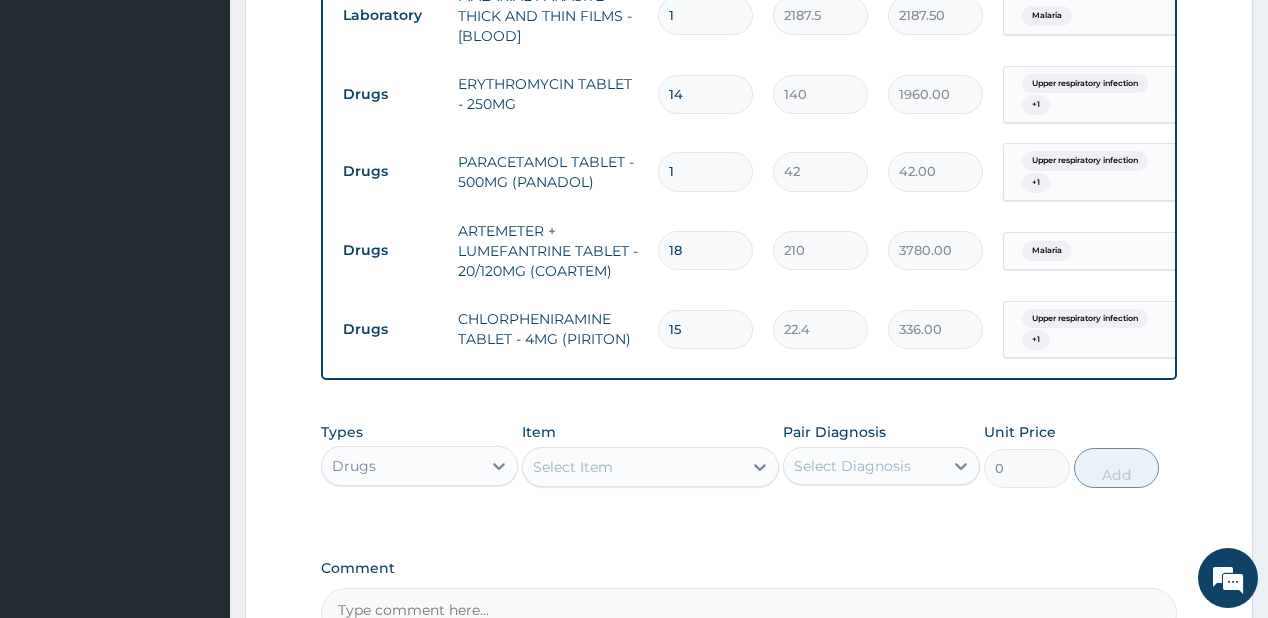click on "1" at bounding box center (705, 171) 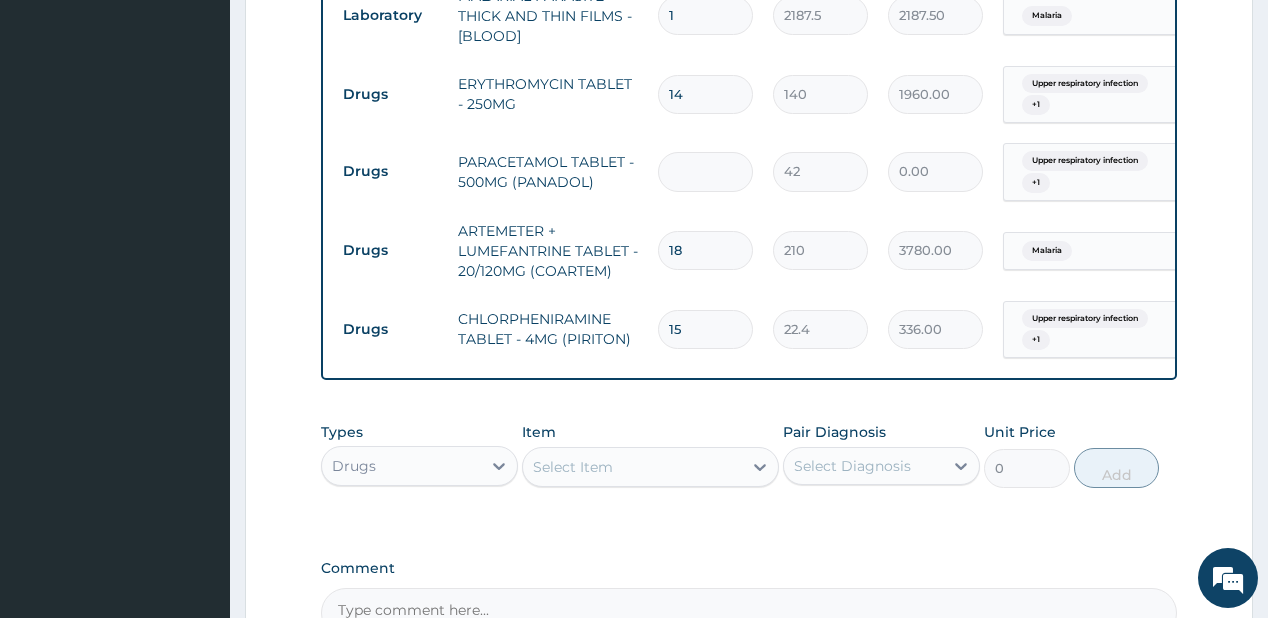 type on "9" 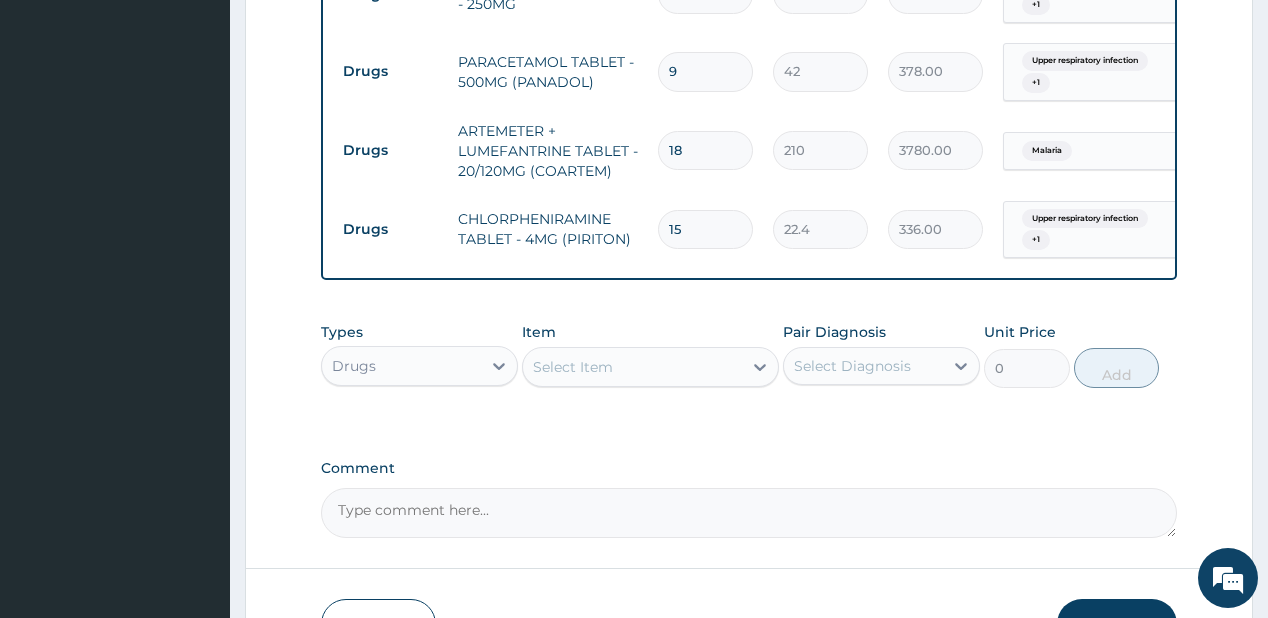 scroll, scrollTop: 1240, scrollLeft: 0, axis: vertical 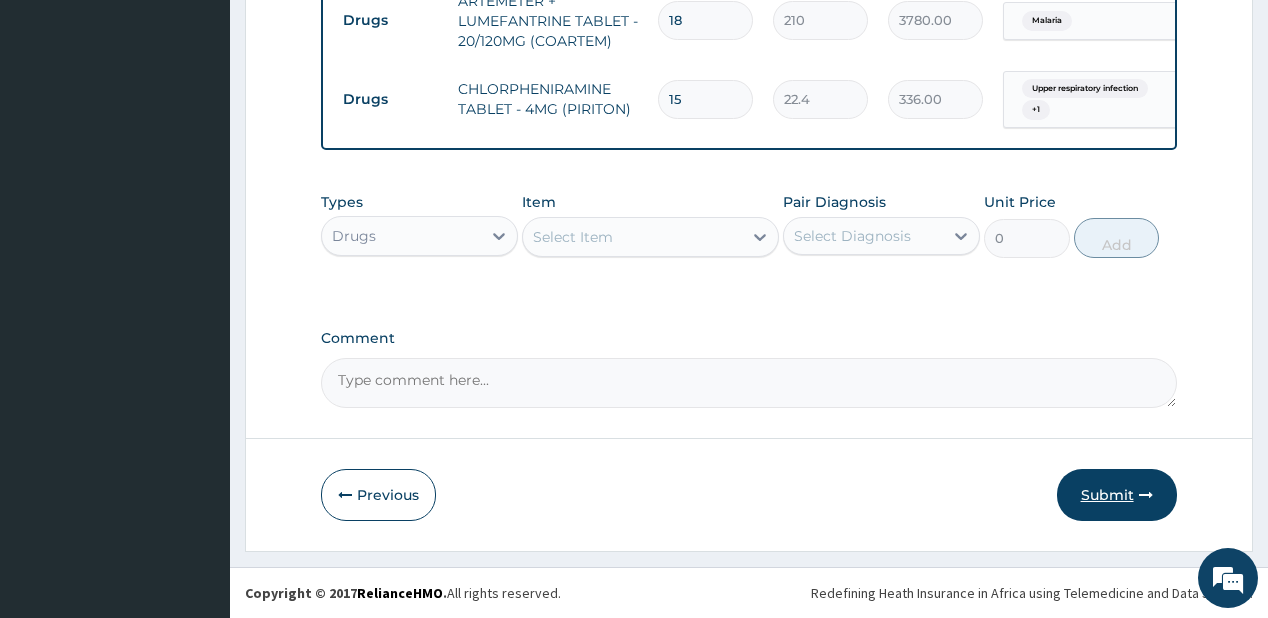 type on "9" 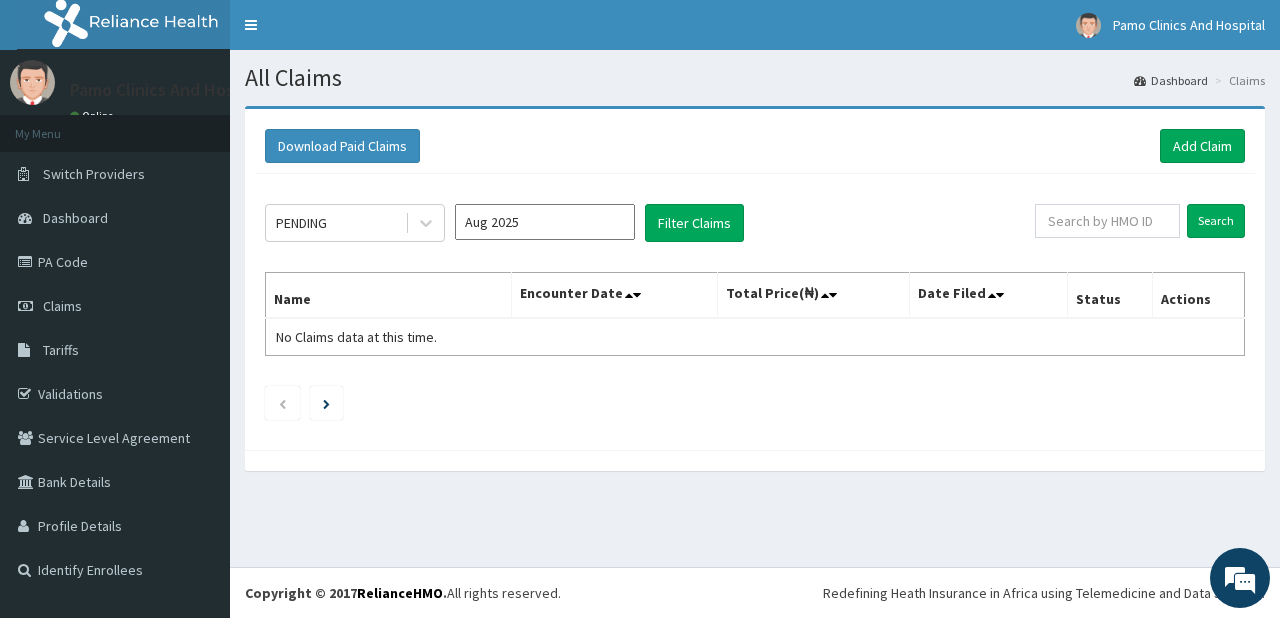scroll, scrollTop: 0, scrollLeft: 0, axis: both 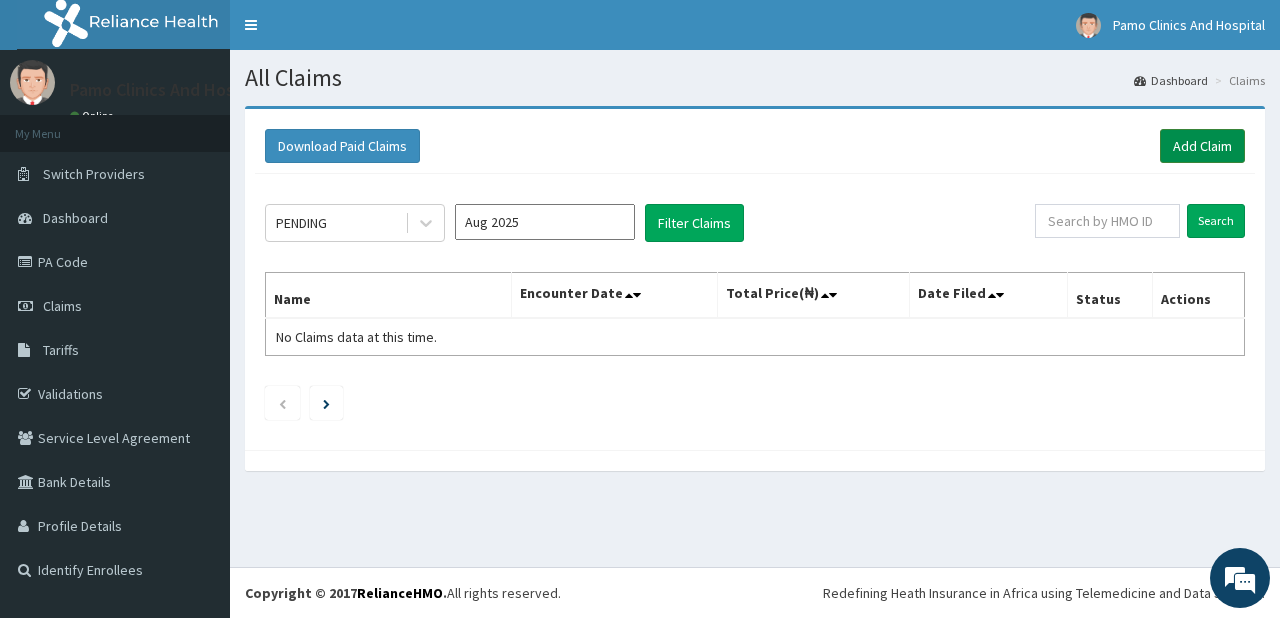 click on "Add Claim" at bounding box center (1202, 146) 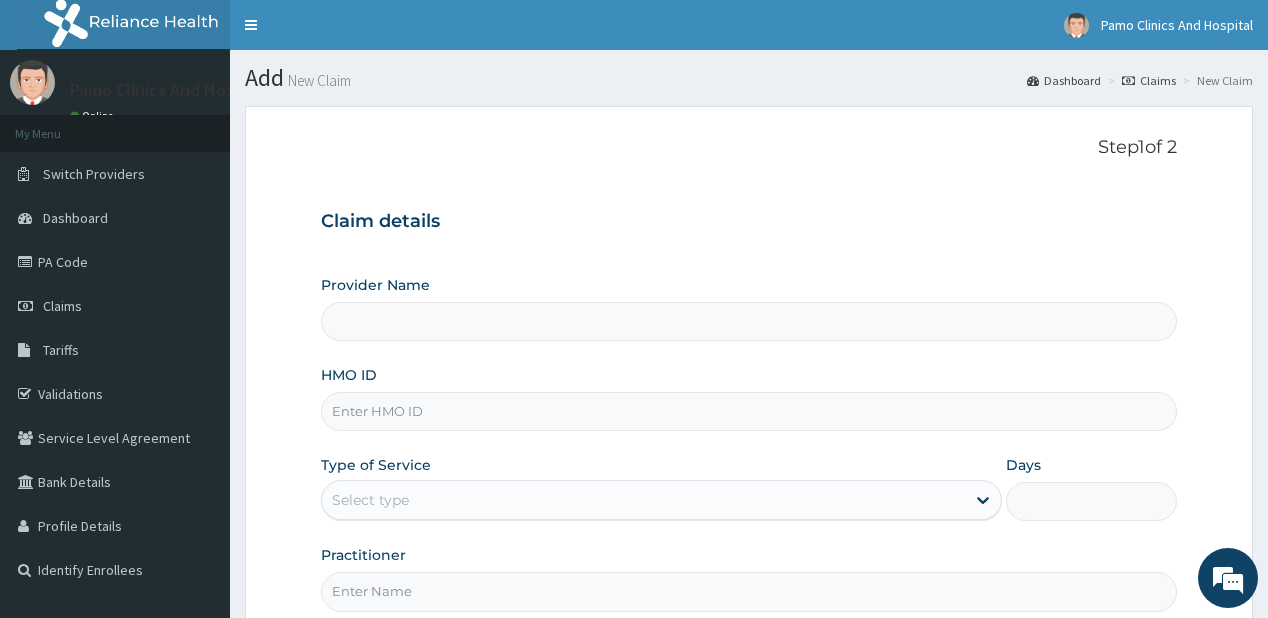 type on "Pamo Clinics And Hospital" 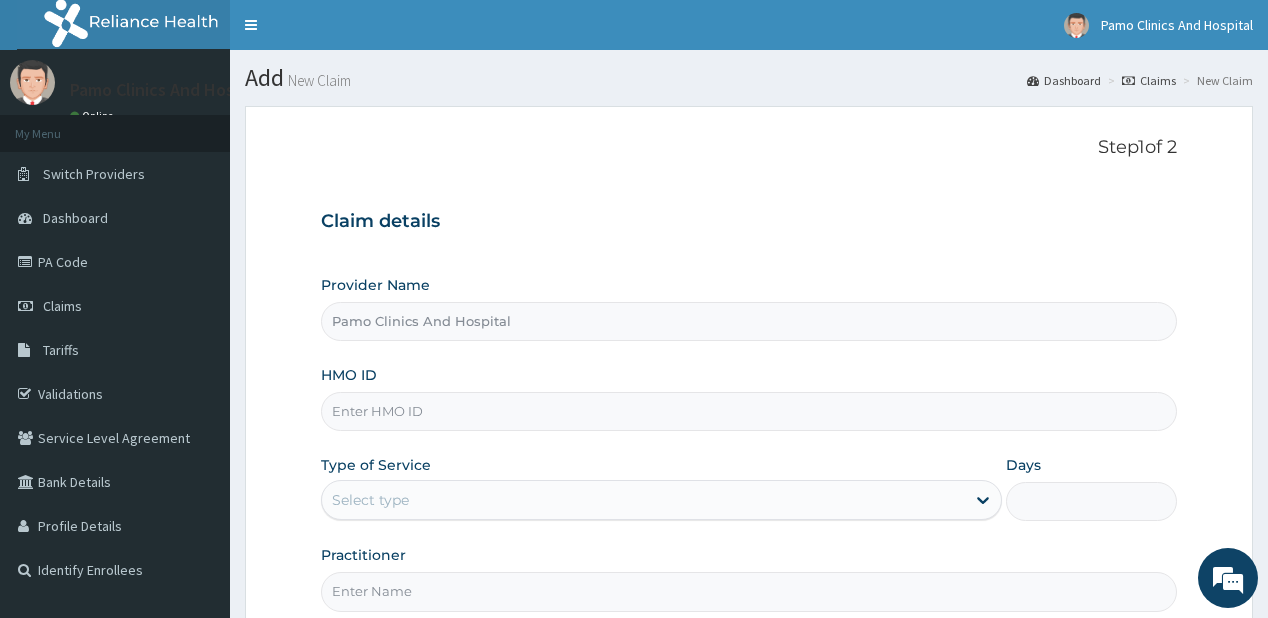 scroll, scrollTop: 0, scrollLeft: 0, axis: both 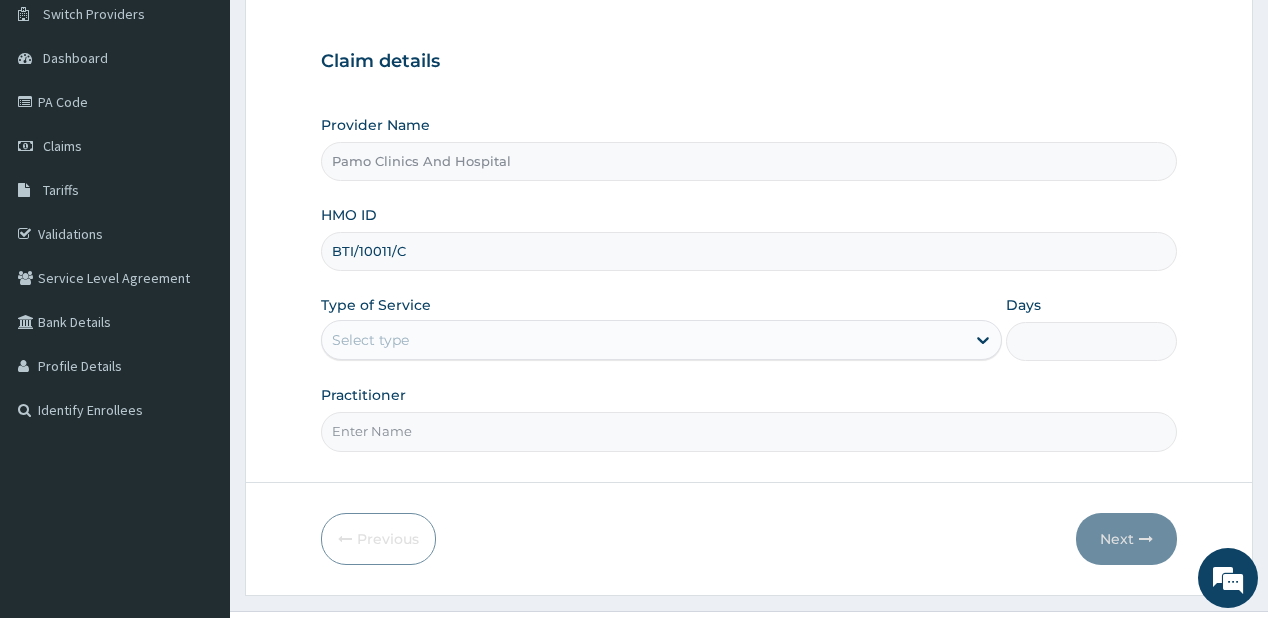 type on "BTI/10011/C" 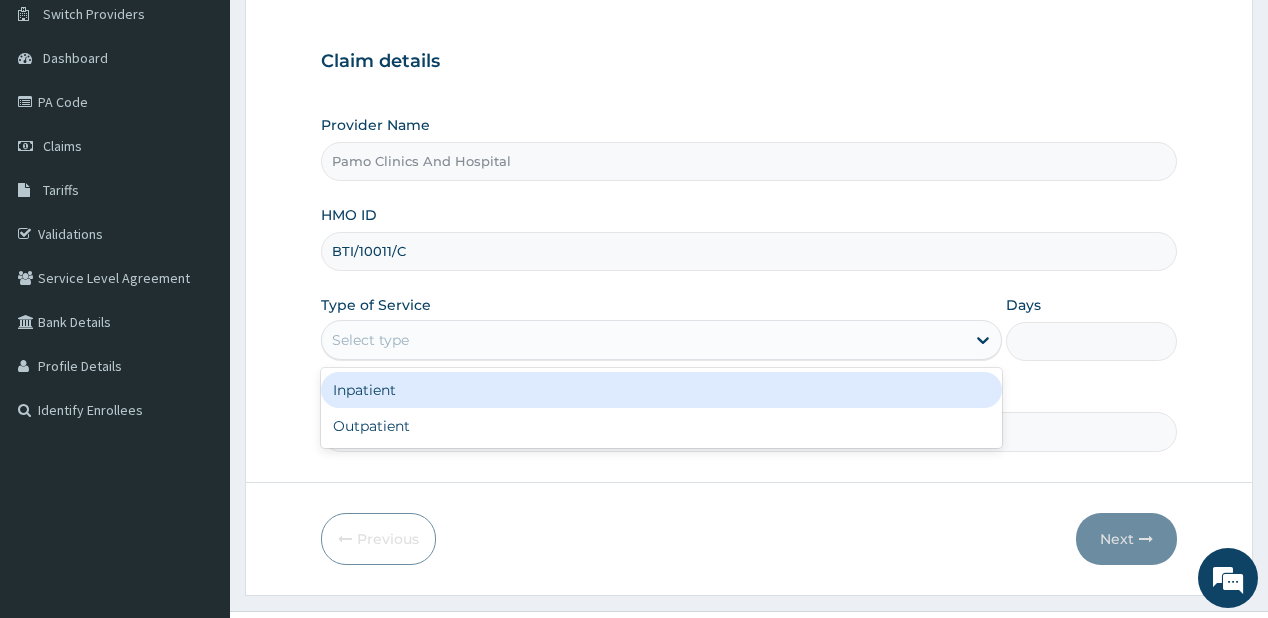 drag, startPoint x: 394, startPoint y: 328, endPoint x: 365, endPoint y: 374, distance: 54.378304 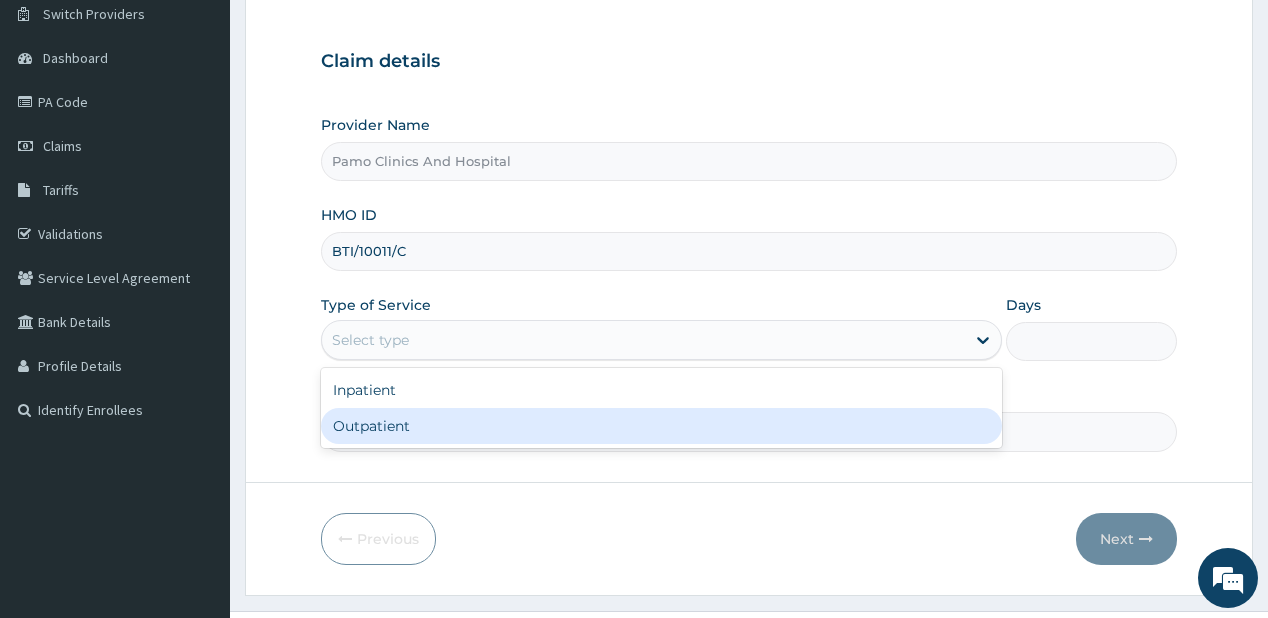 click on "Outpatient" at bounding box center [661, 426] 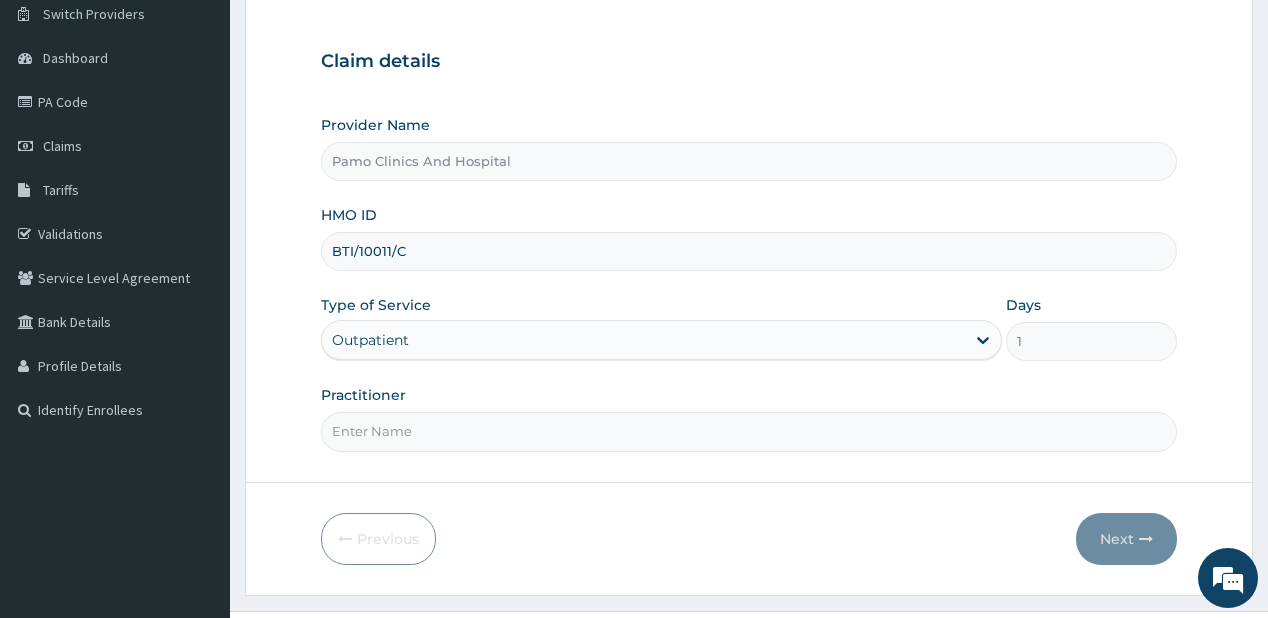 click on "Practitioner" at bounding box center [748, 431] 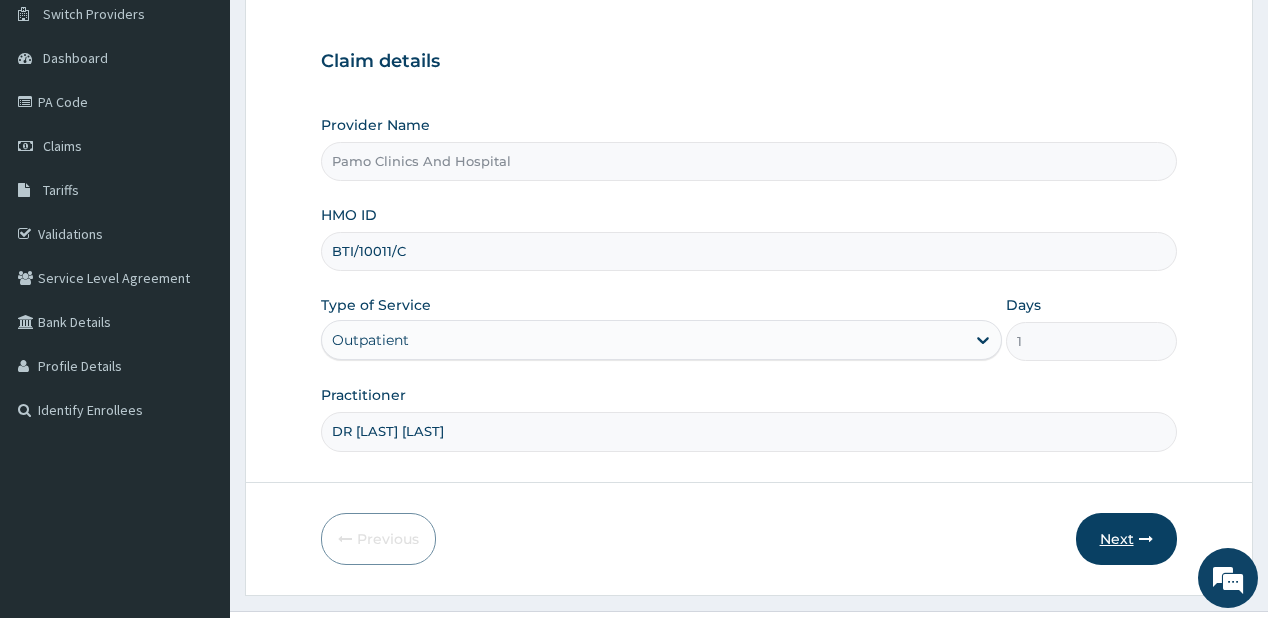 click on "Next" at bounding box center [1126, 539] 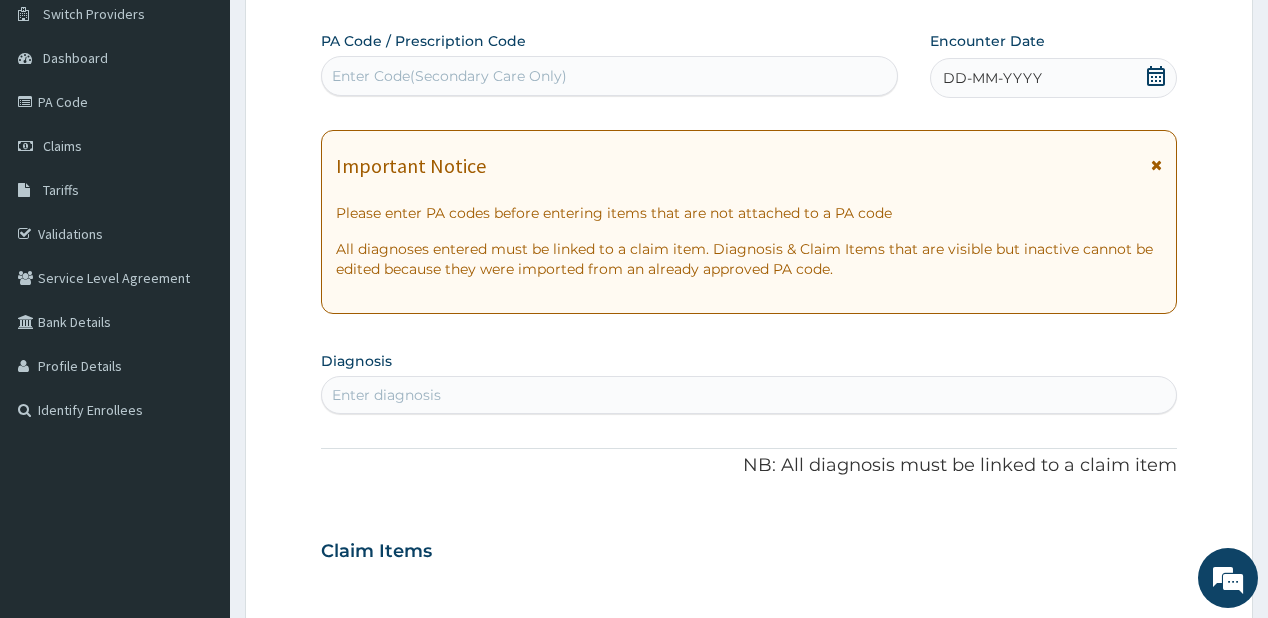 click on "DD-MM-YYYY" at bounding box center (992, 78) 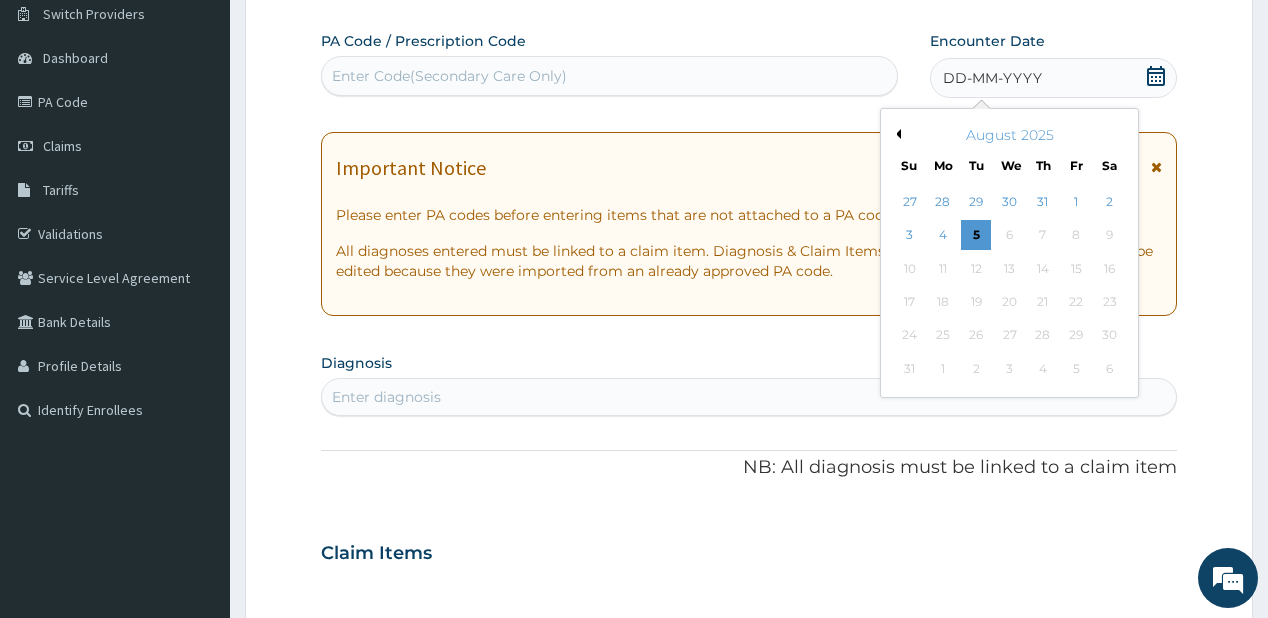 click on "Previous Month" at bounding box center [896, 134] 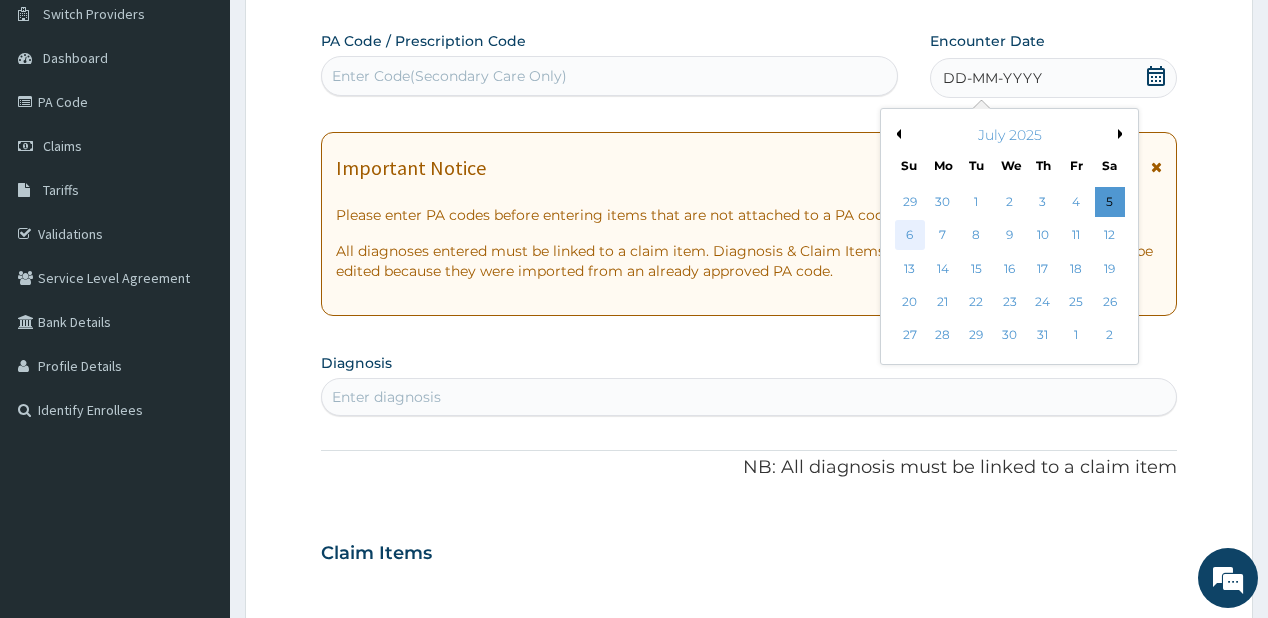 click on "6" at bounding box center [909, 236] 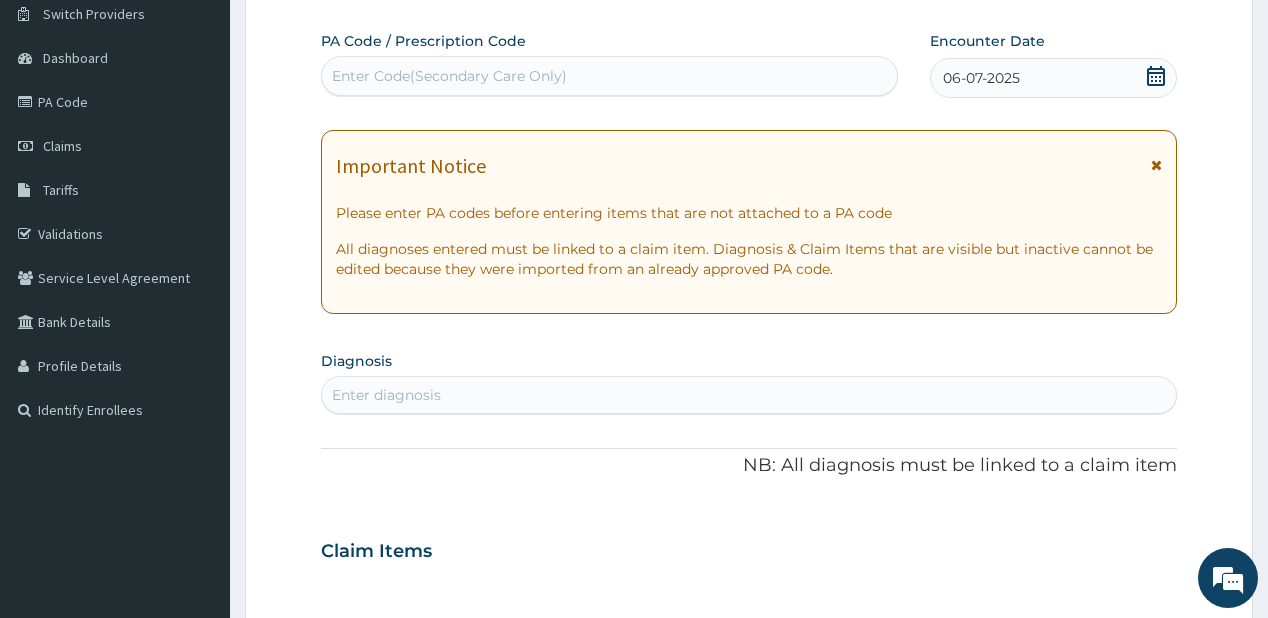 click on "Enter diagnosis" at bounding box center [748, 395] 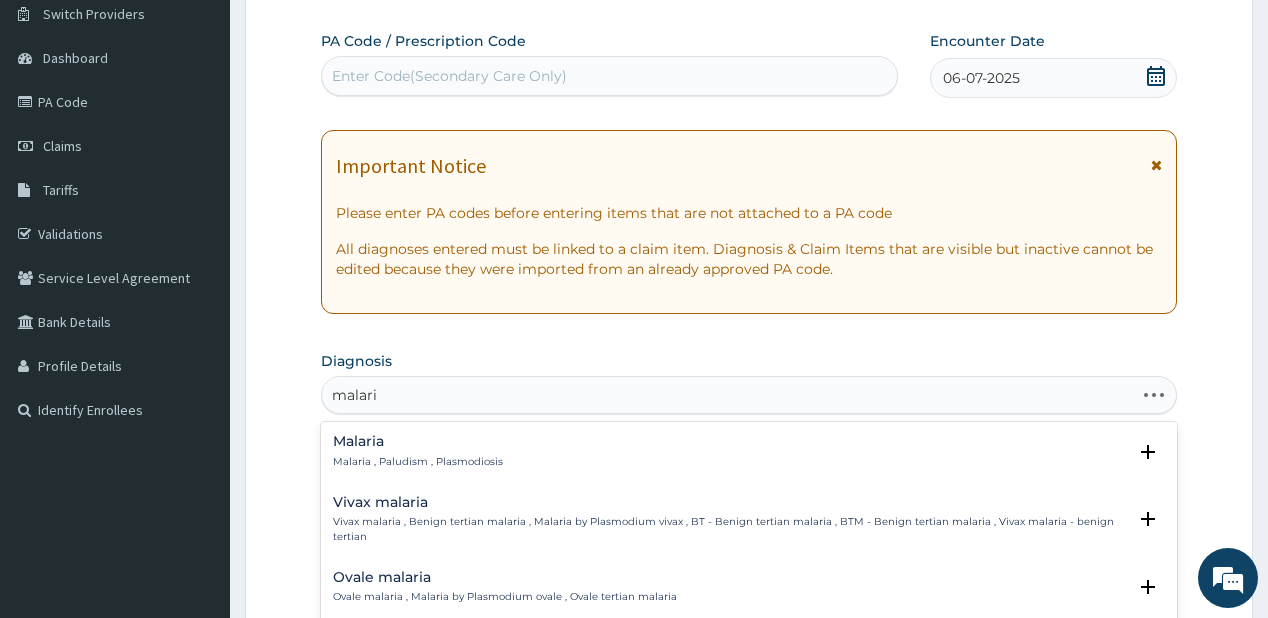 type on "malaria" 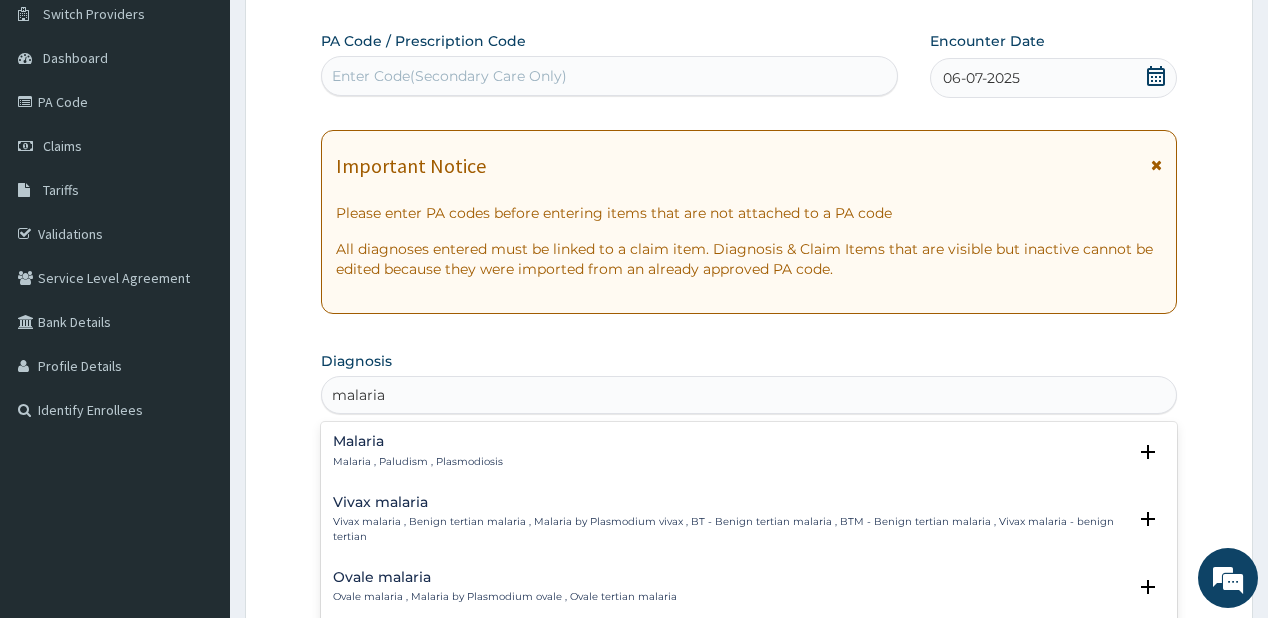 click on "Malaria Malaria , Paludism , Plasmodiosis Select Status Query Query covers suspected (?), Keep in view (kiv), Ruled out (r/o) Confirmed" at bounding box center (748, 456) 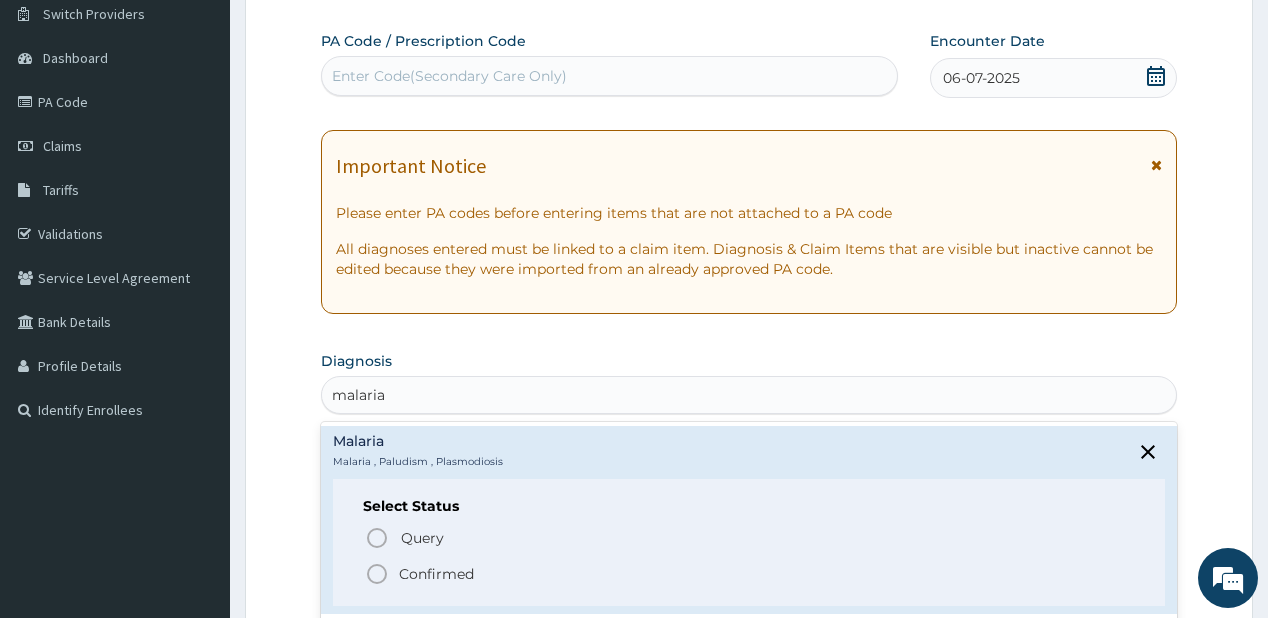 click 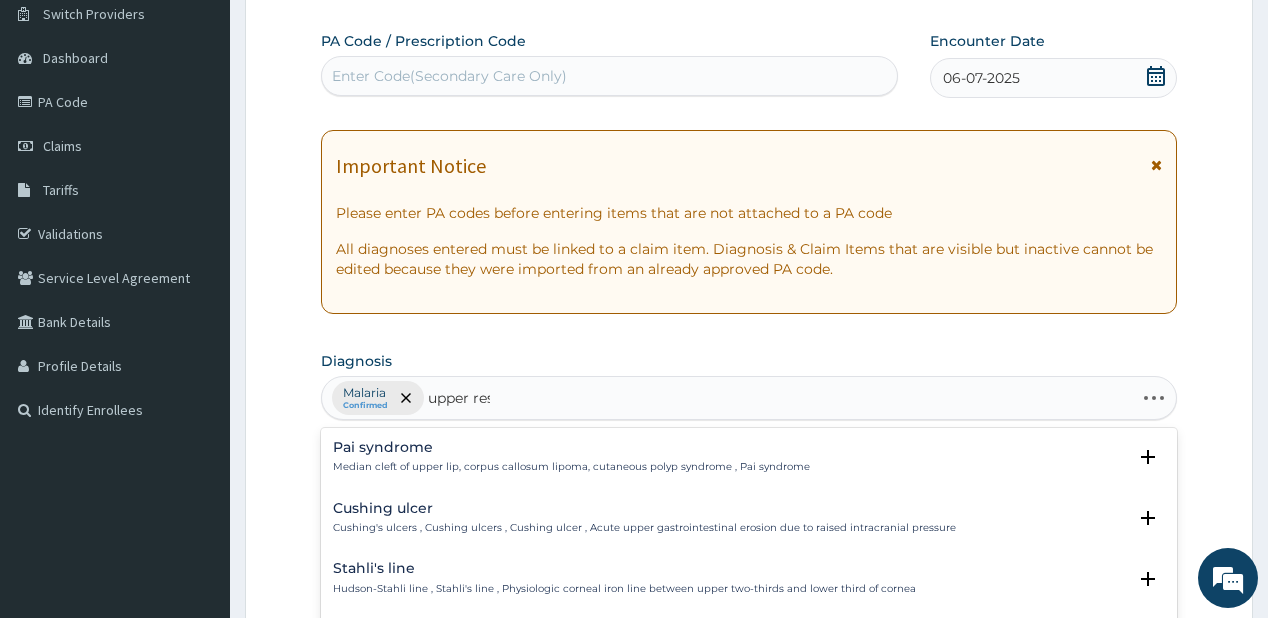 type on "upper resp" 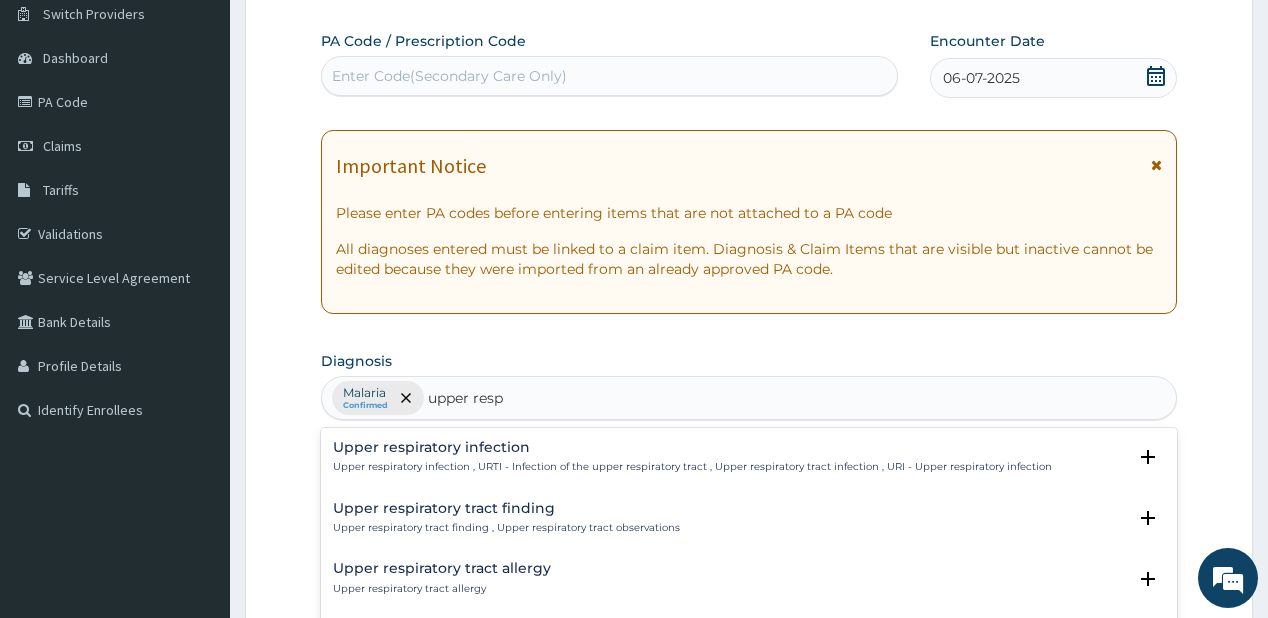 click on "Upper respiratory infection , URTI - Infection of the upper respiratory tract , Upper respiratory tract infection , URI - Upper respiratory infection" at bounding box center [692, 467] 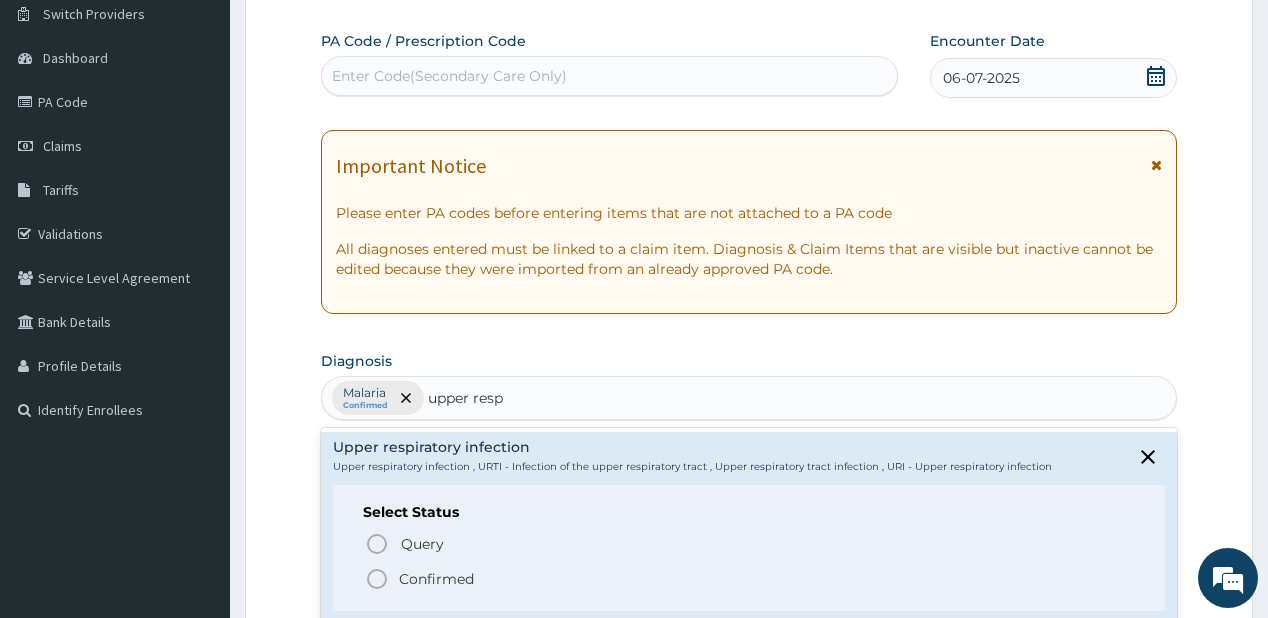 click 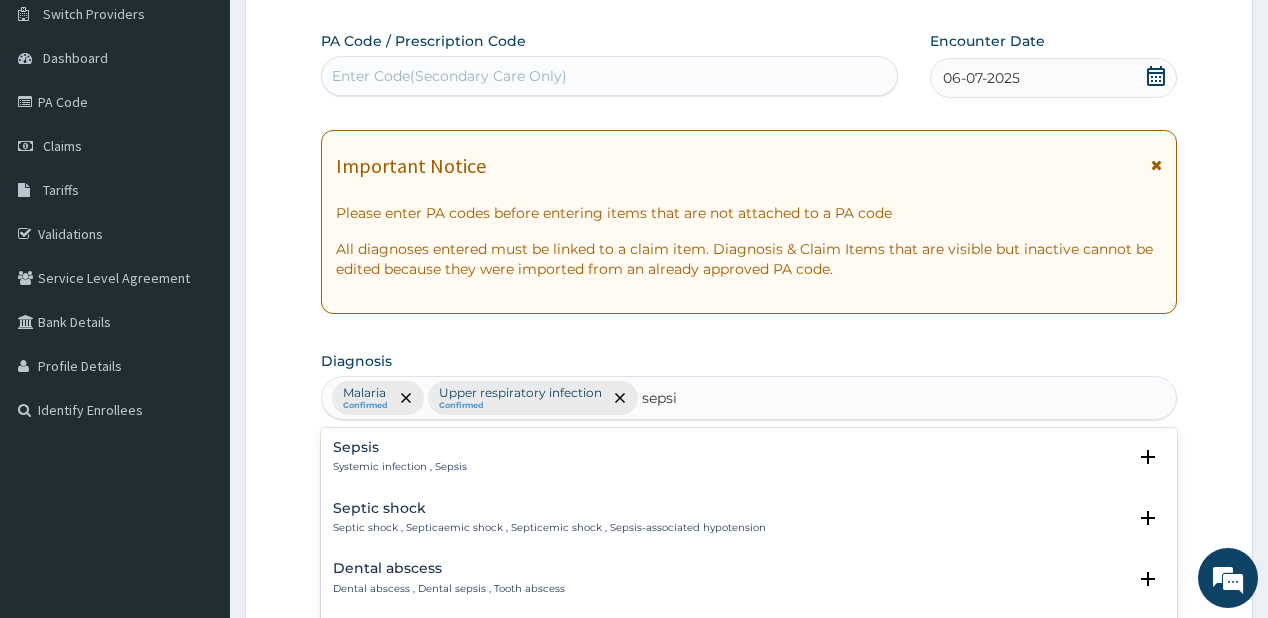 type on "sepsis" 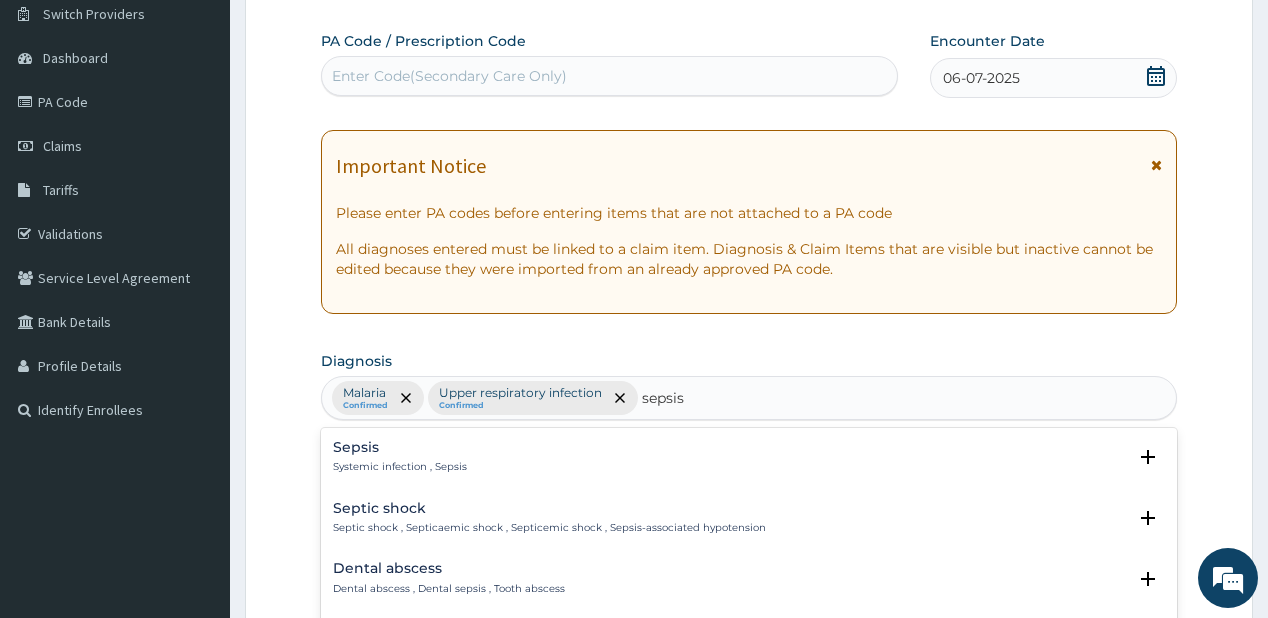 click on "Systemic infection , Sepsis" at bounding box center (400, 467) 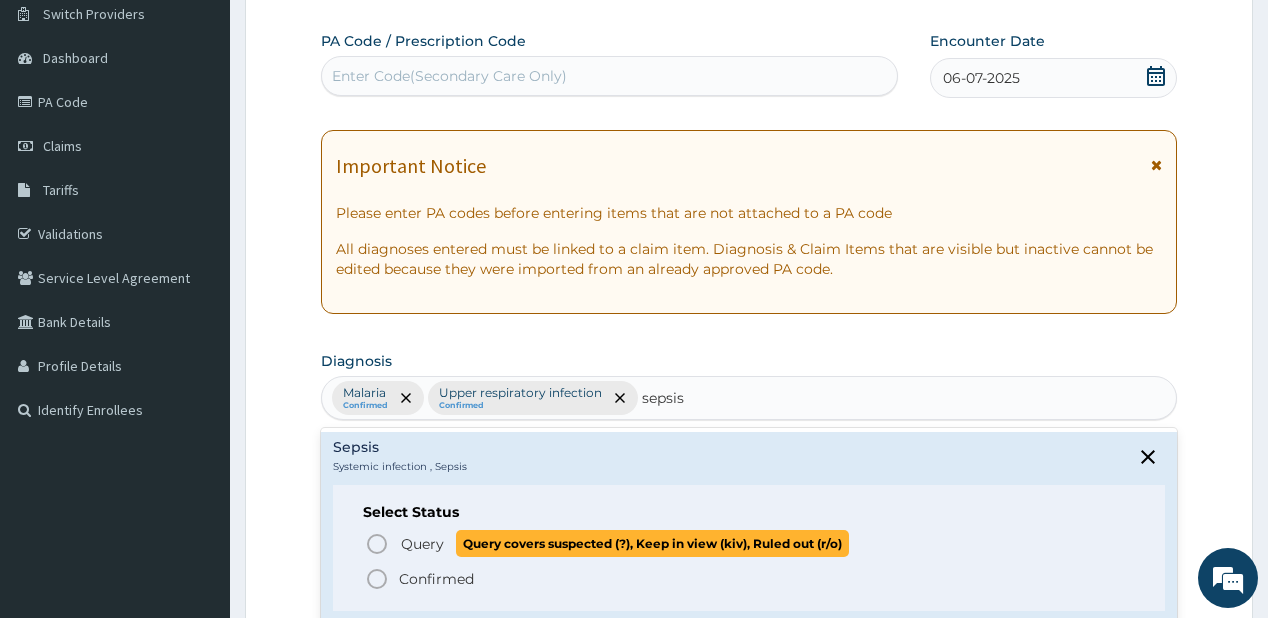 click on "Query Query covers suspected (?), Keep in view (kiv), Ruled out (r/o)" at bounding box center (749, 543) 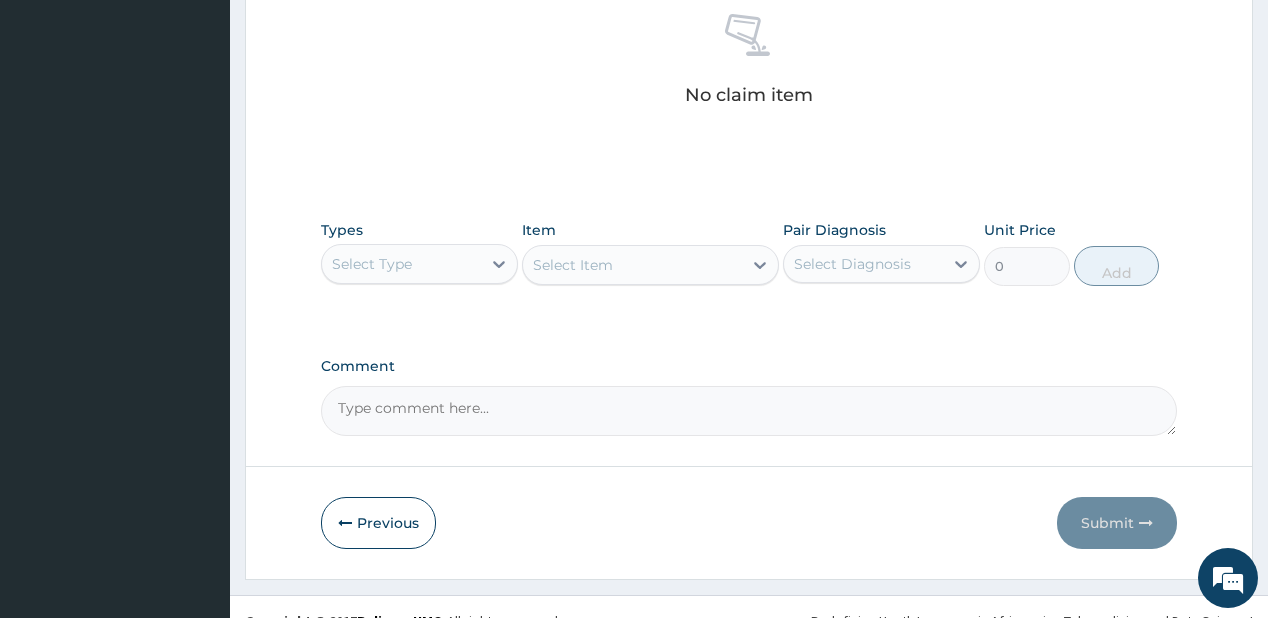 scroll, scrollTop: 821, scrollLeft: 0, axis: vertical 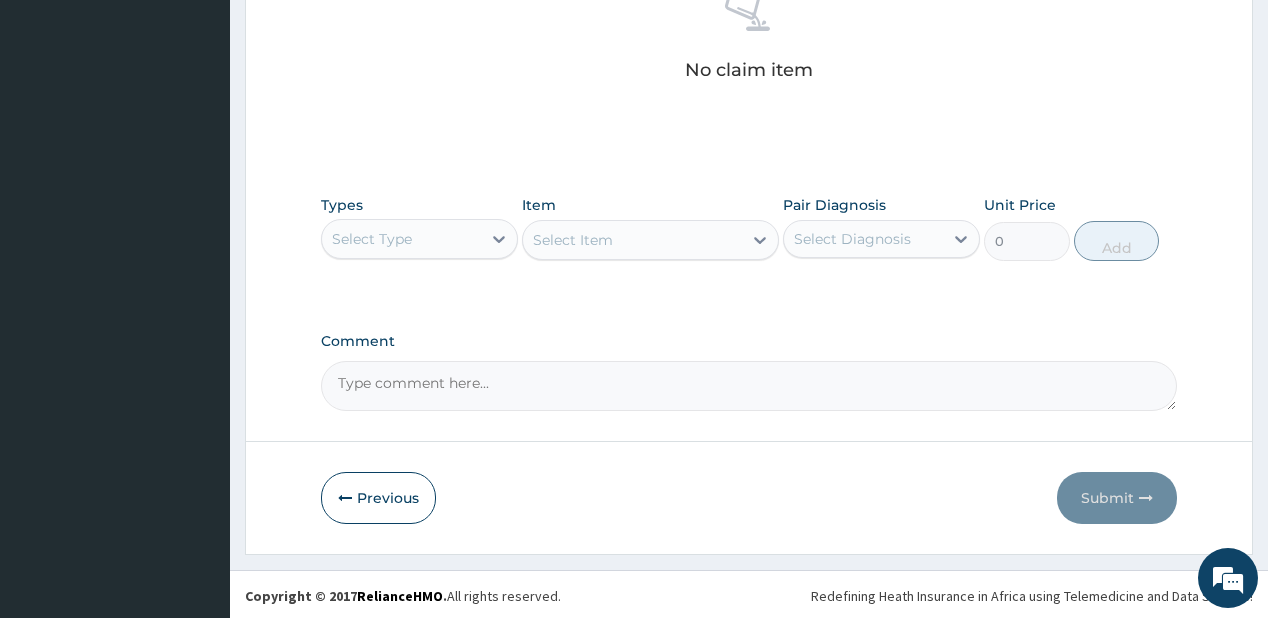 click on "Select Type" at bounding box center [372, 239] 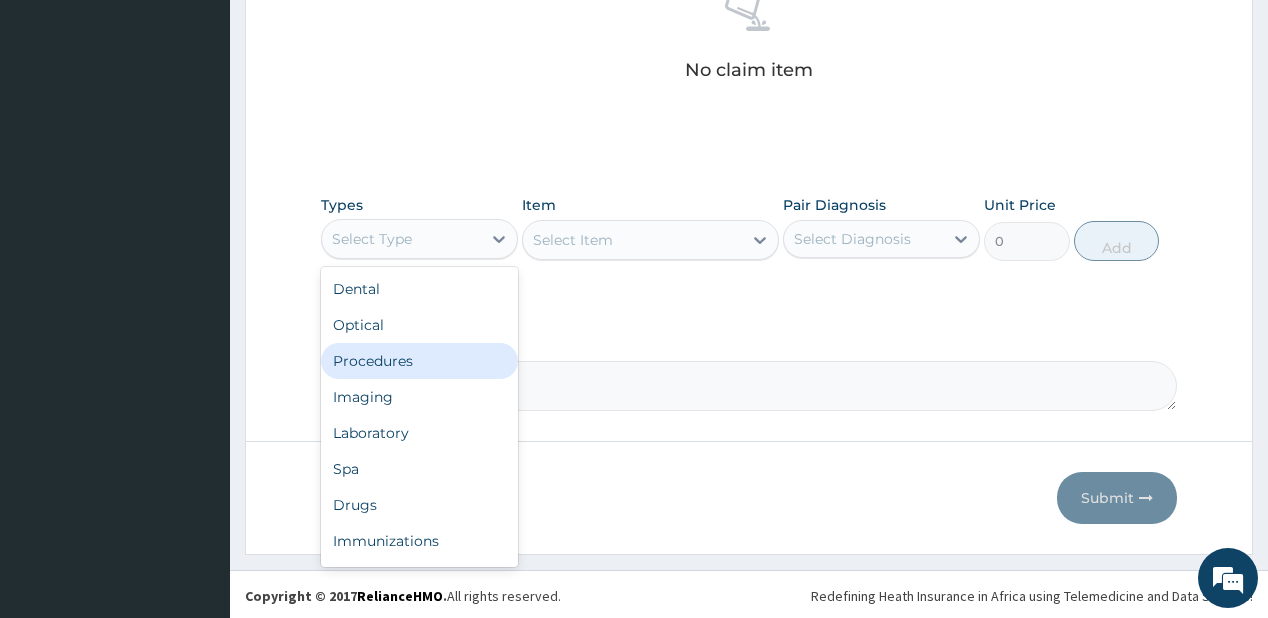 drag, startPoint x: 362, startPoint y: 364, endPoint x: 556, endPoint y: 262, distance: 219.1803 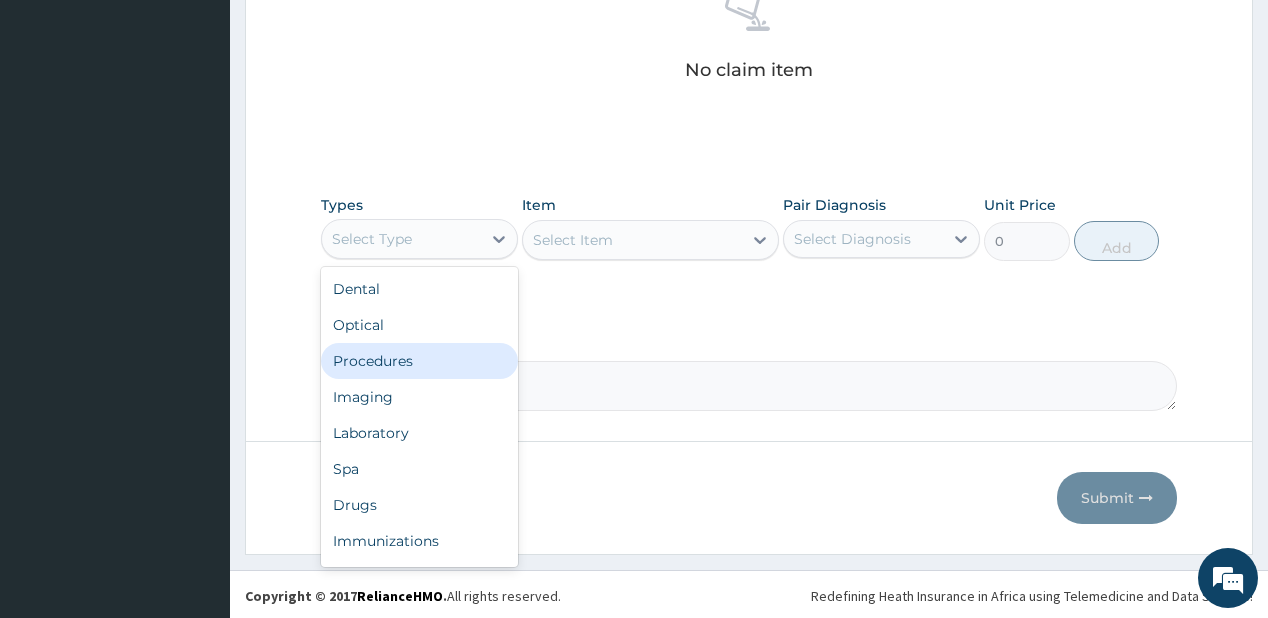 click on "Procedures" at bounding box center (419, 361) 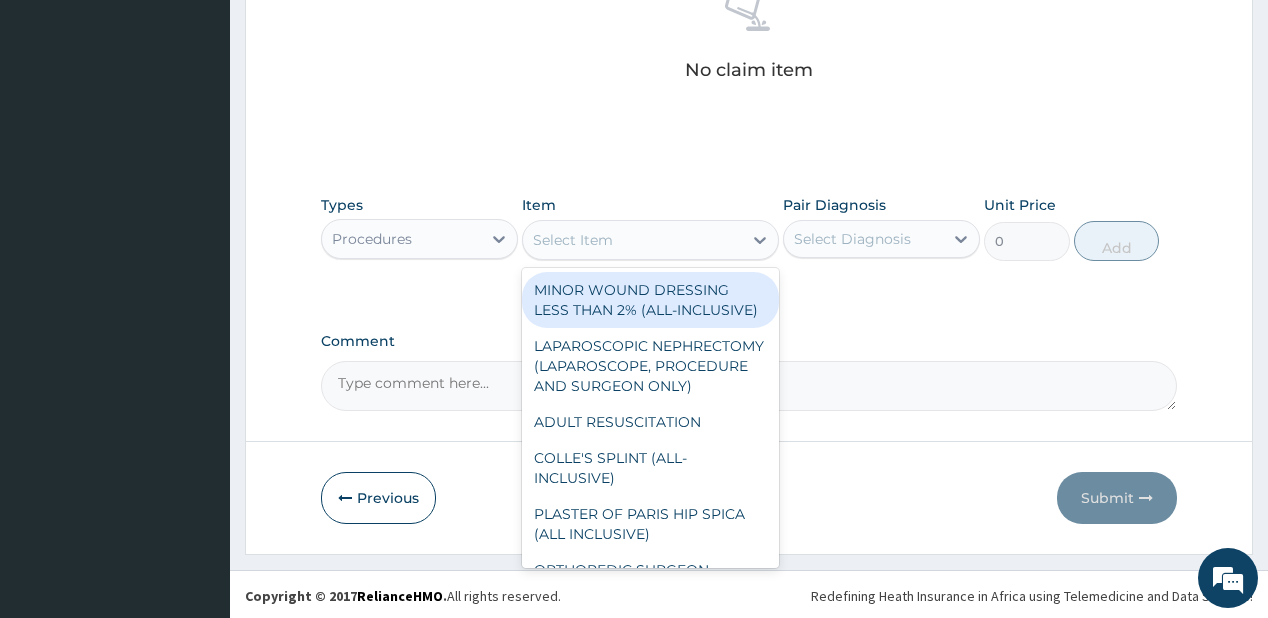 click on "Select Item" at bounding box center (573, 240) 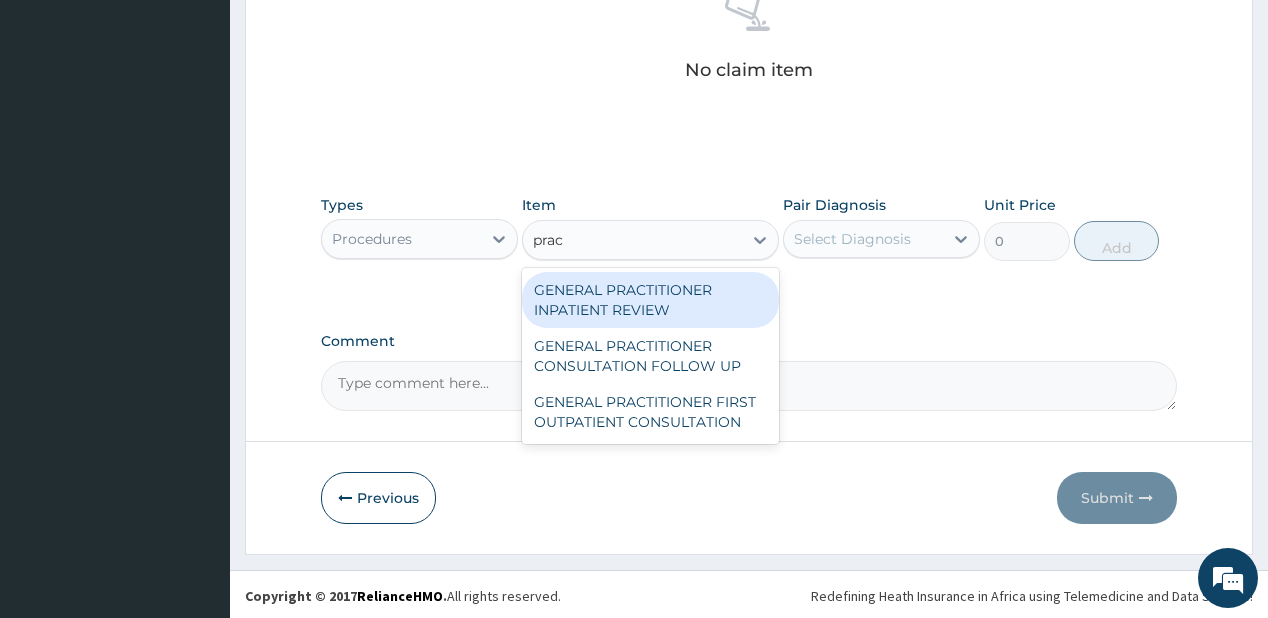 type on "pract" 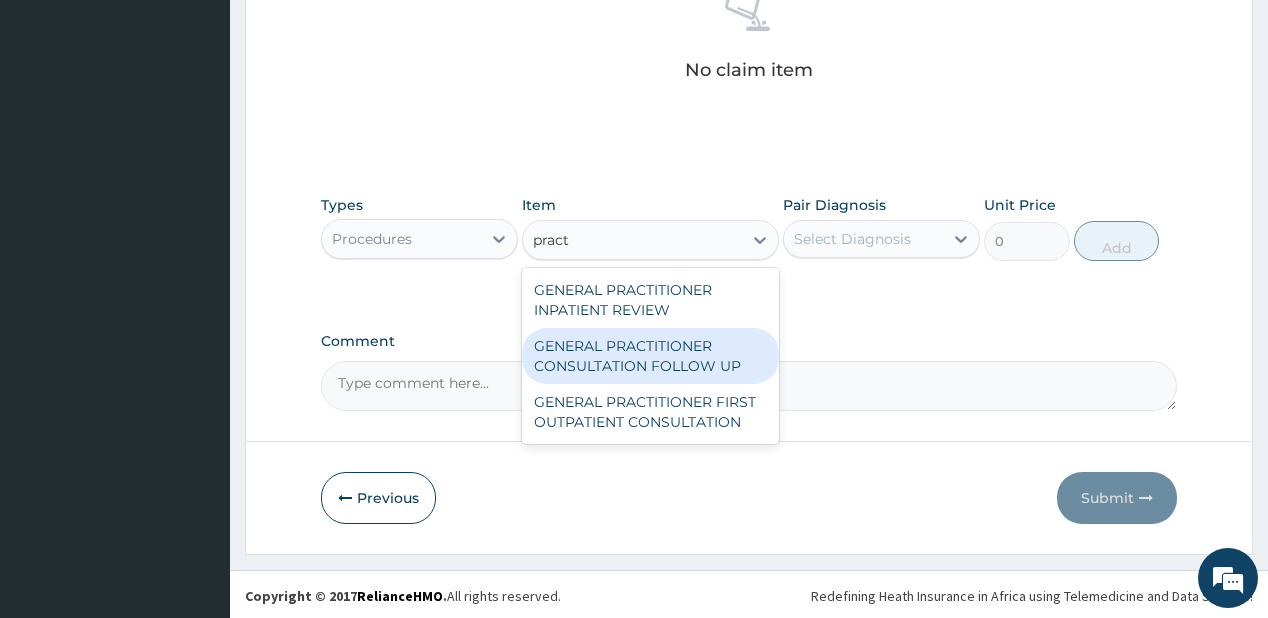 click on "GENERAL PRACTITIONER CONSULTATION FOLLOW UP" at bounding box center (650, 356) 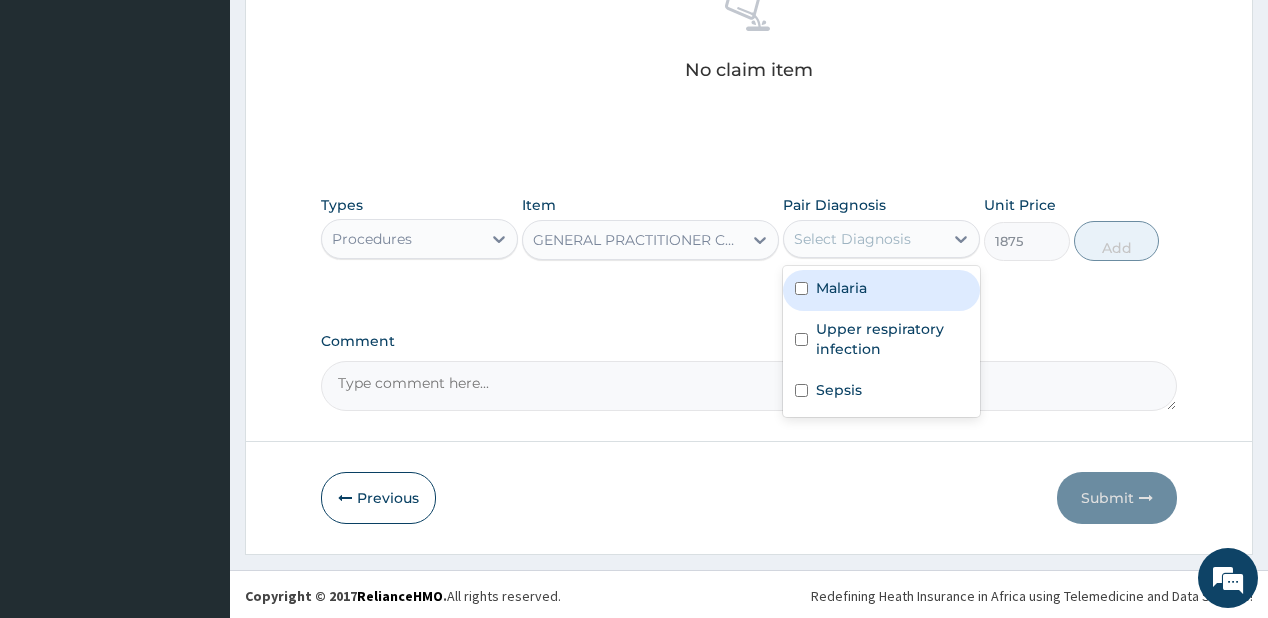 click on "Select Diagnosis" at bounding box center [863, 239] 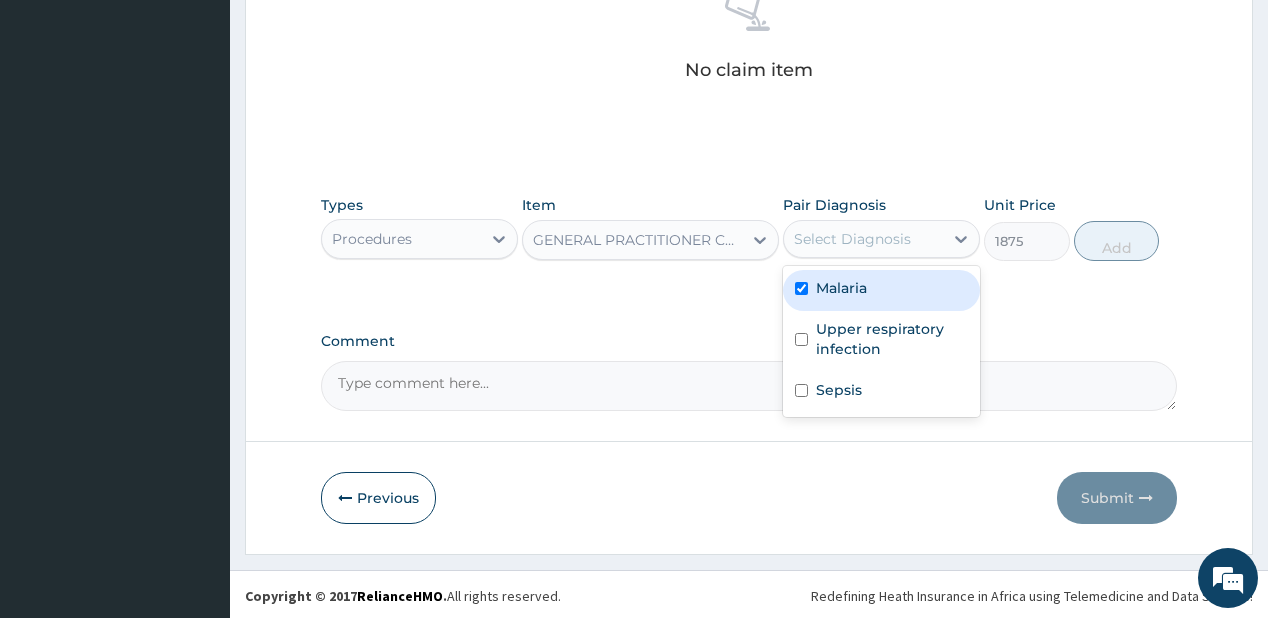 checkbox on "true" 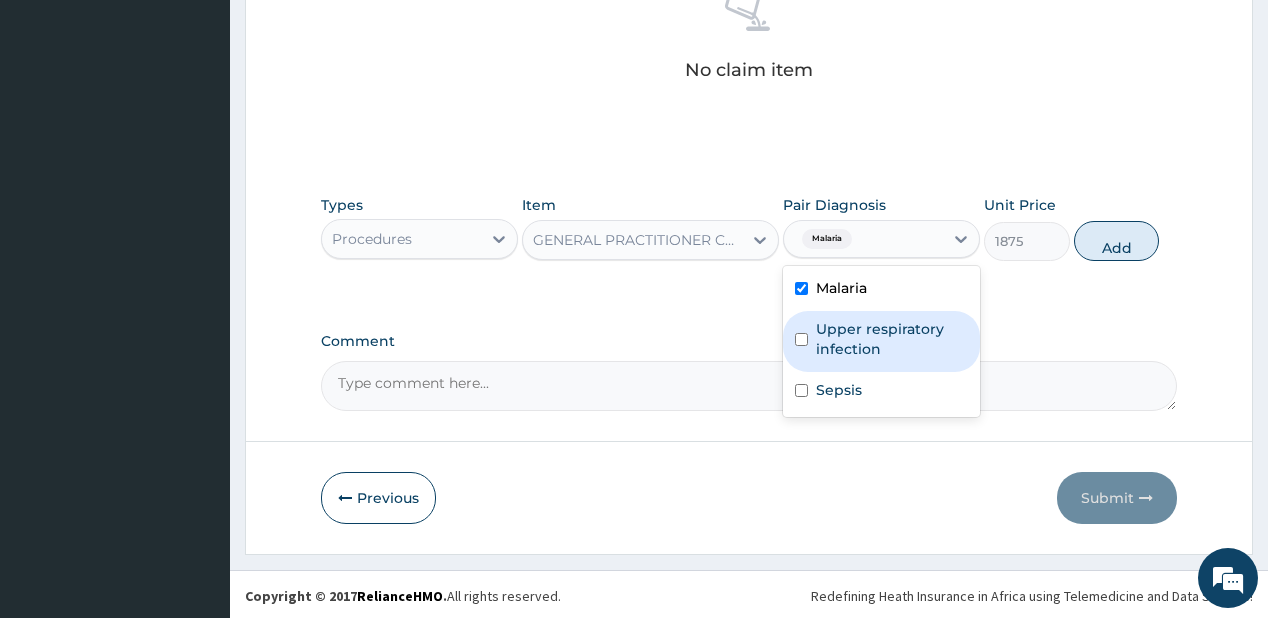 click on "Upper respiratory infection" at bounding box center [892, 339] 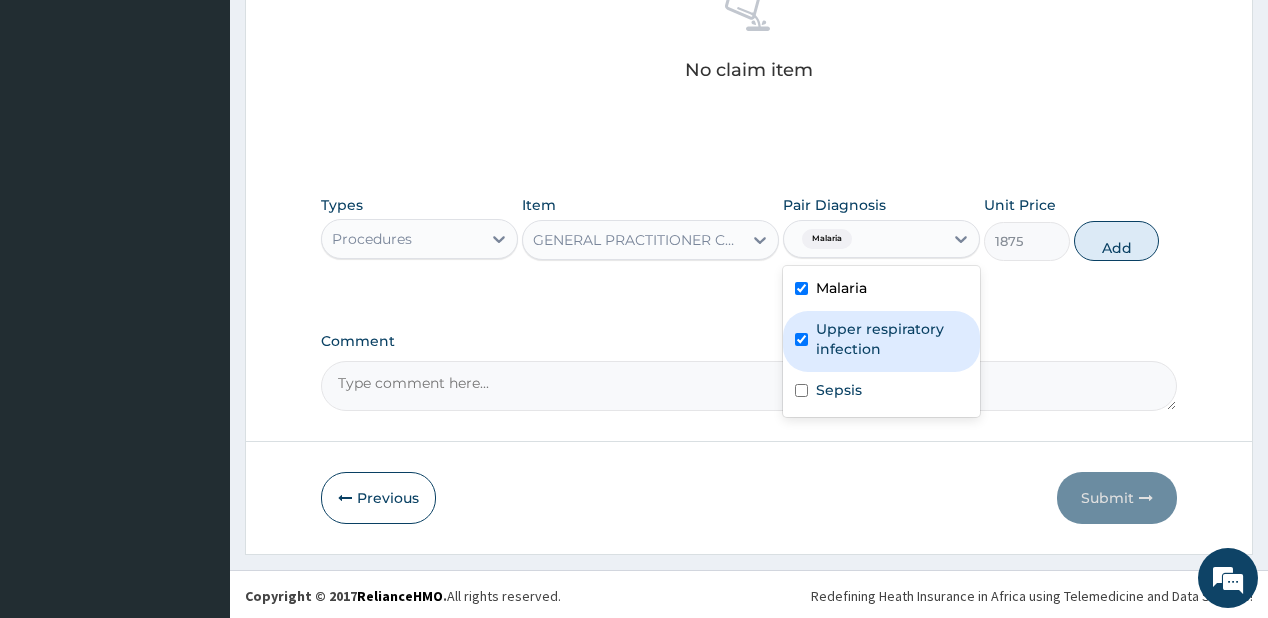 checkbox on "true" 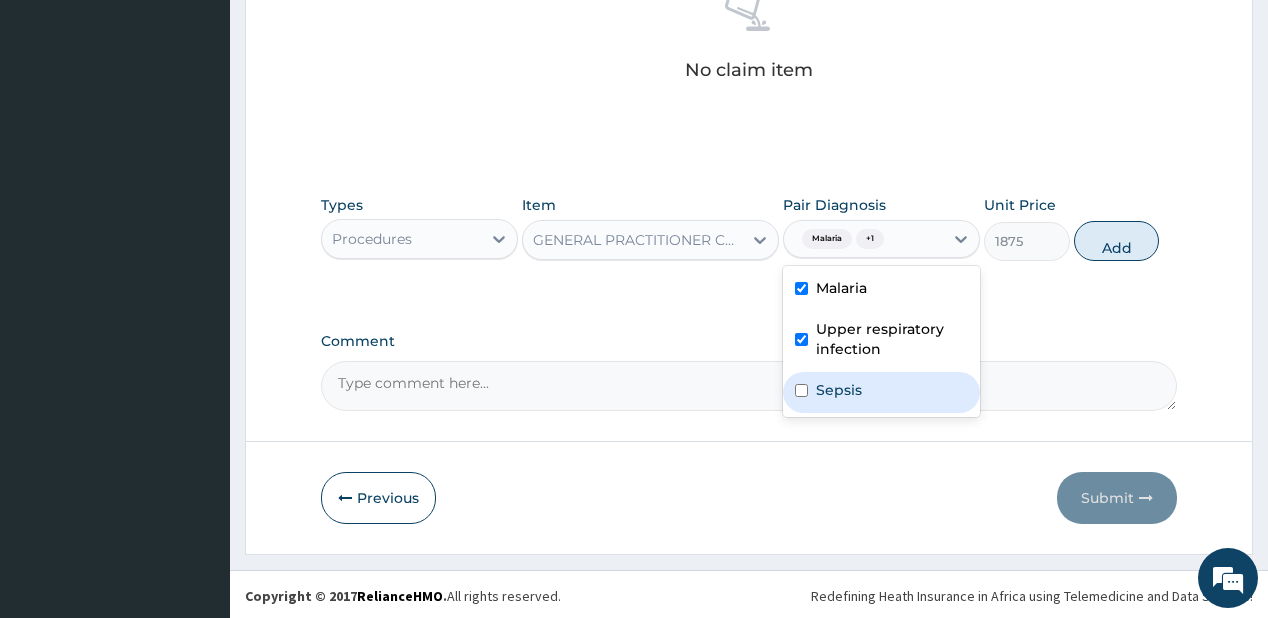 click on "Sepsis" at bounding box center [881, 392] 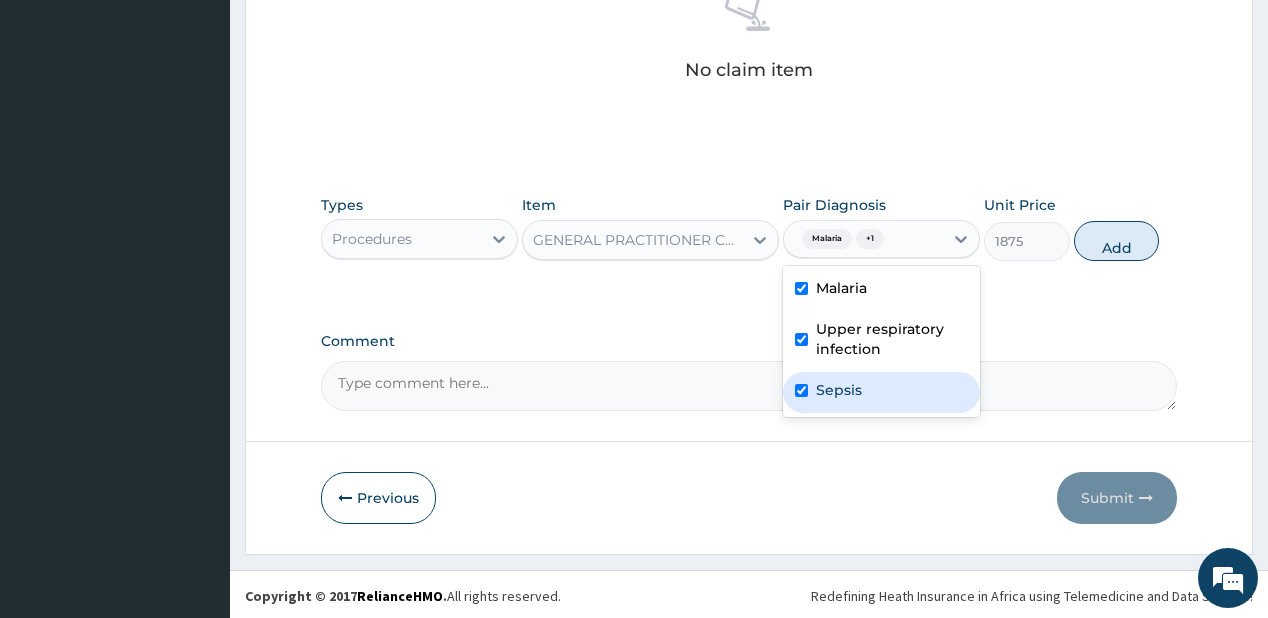 checkbox on "true" 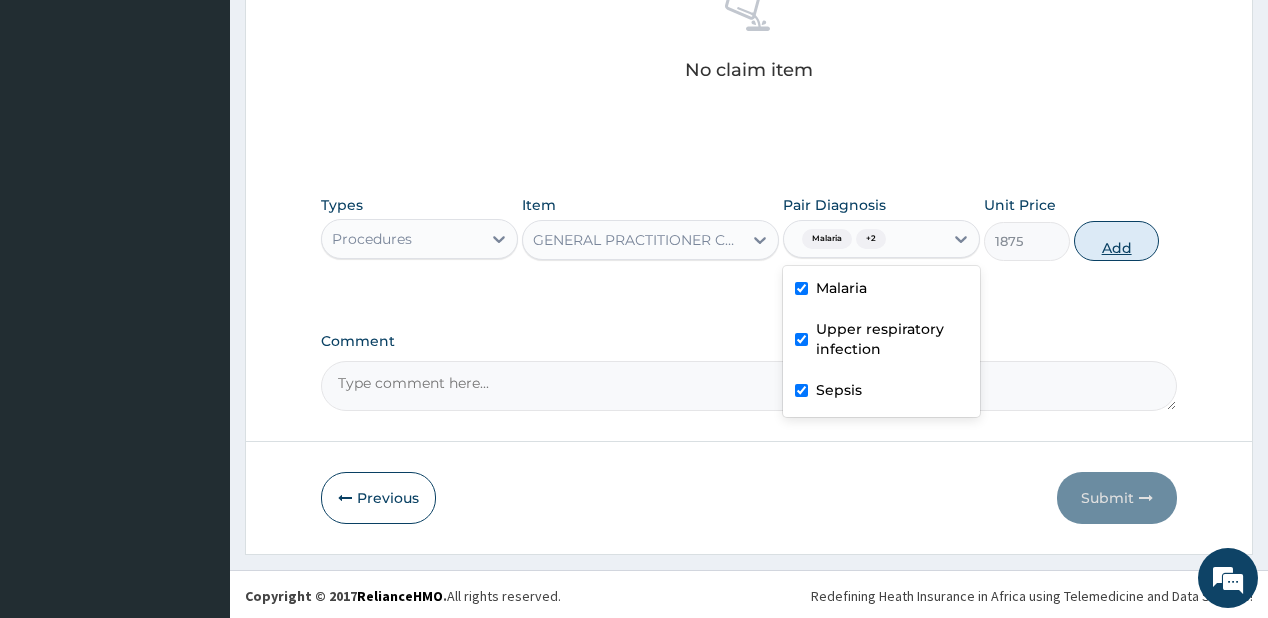 click on "Add" at bounding box center [1117, 241] 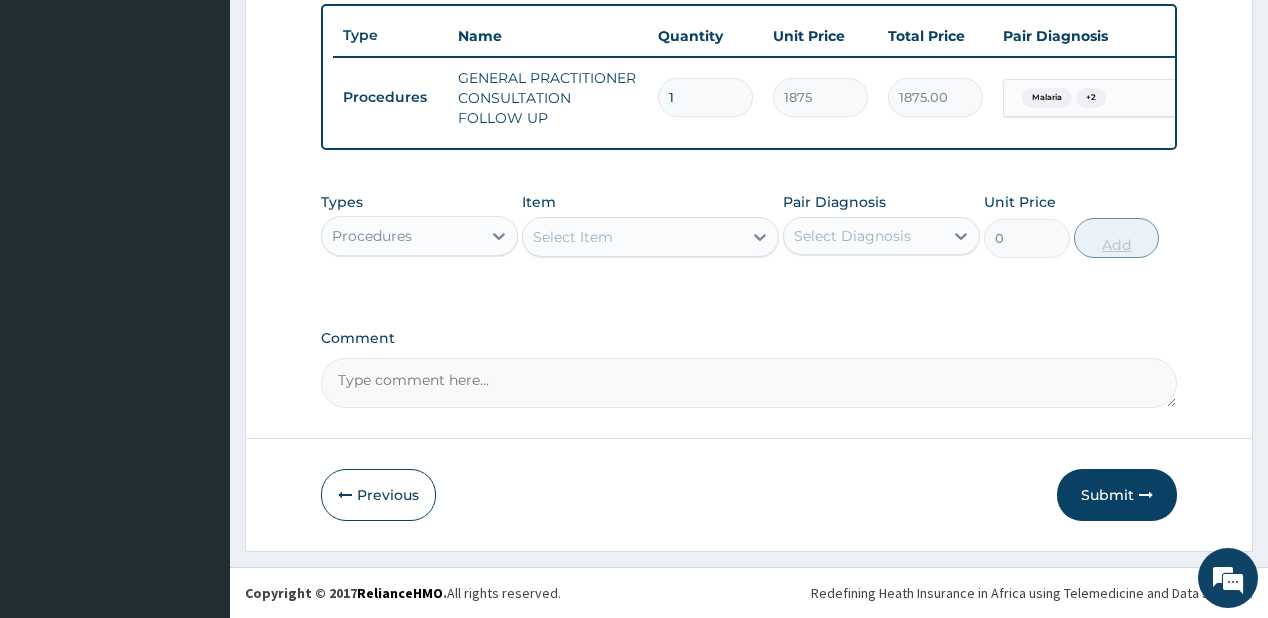 scroll, scrollTop: 748, scrollLeft: 0, axis: vertical 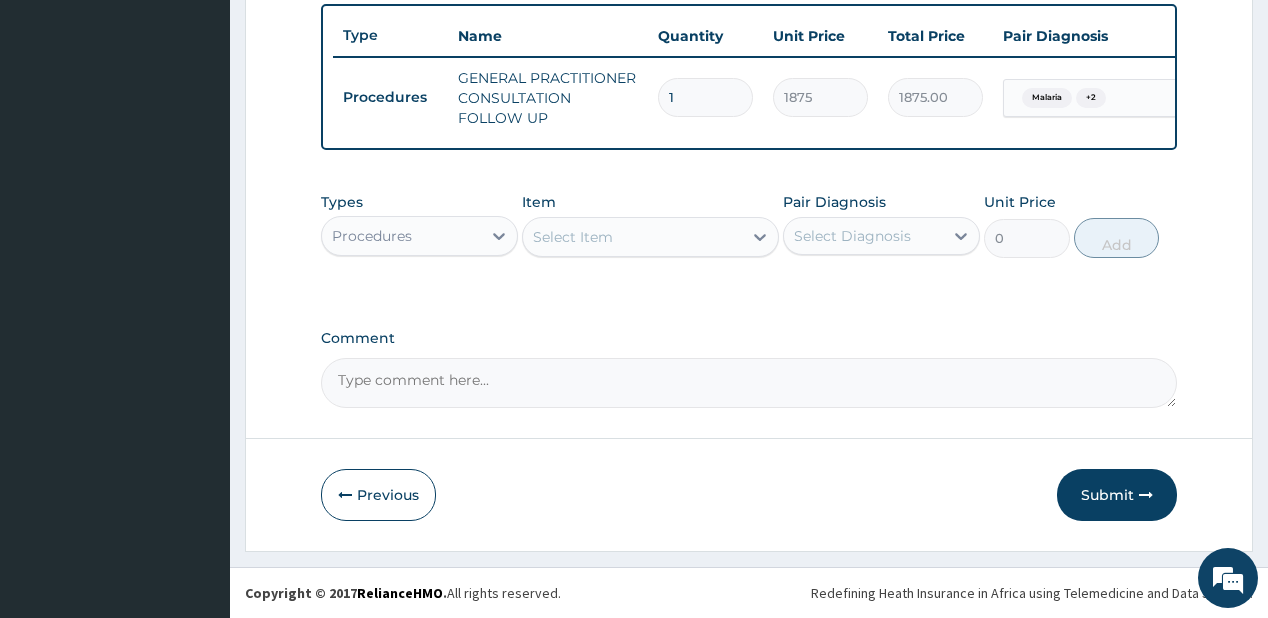 click on "Procedures" at bounding box center (401, 236) 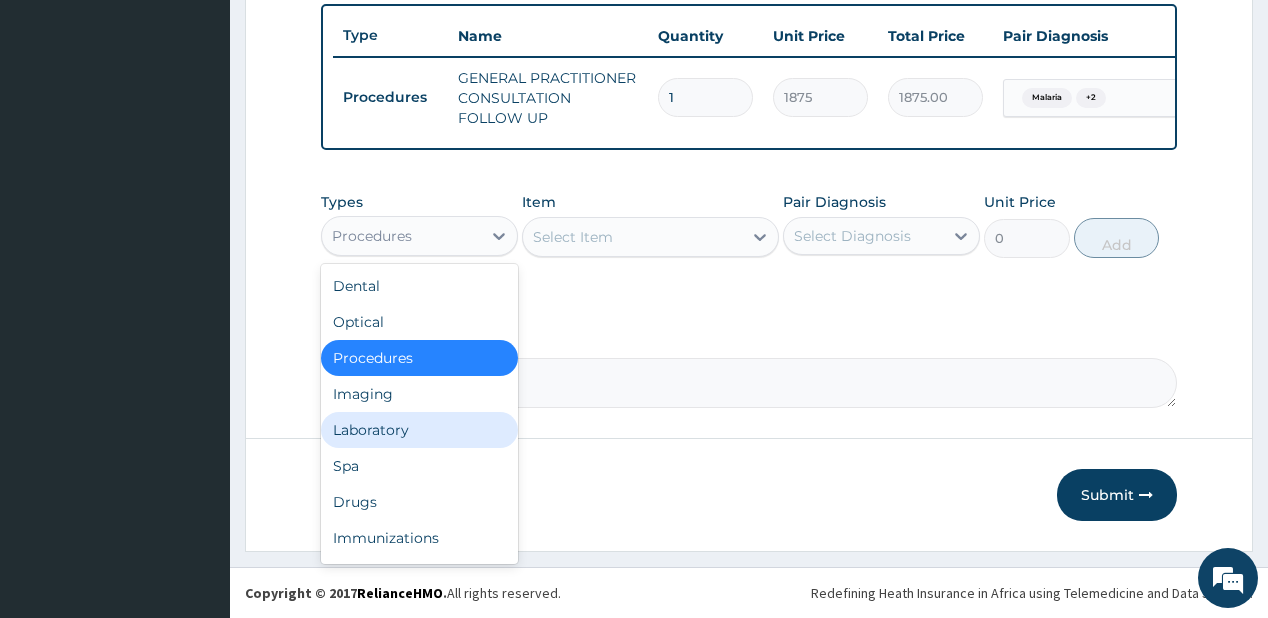 click on "Laboratory" at bounding box center [419, 430] 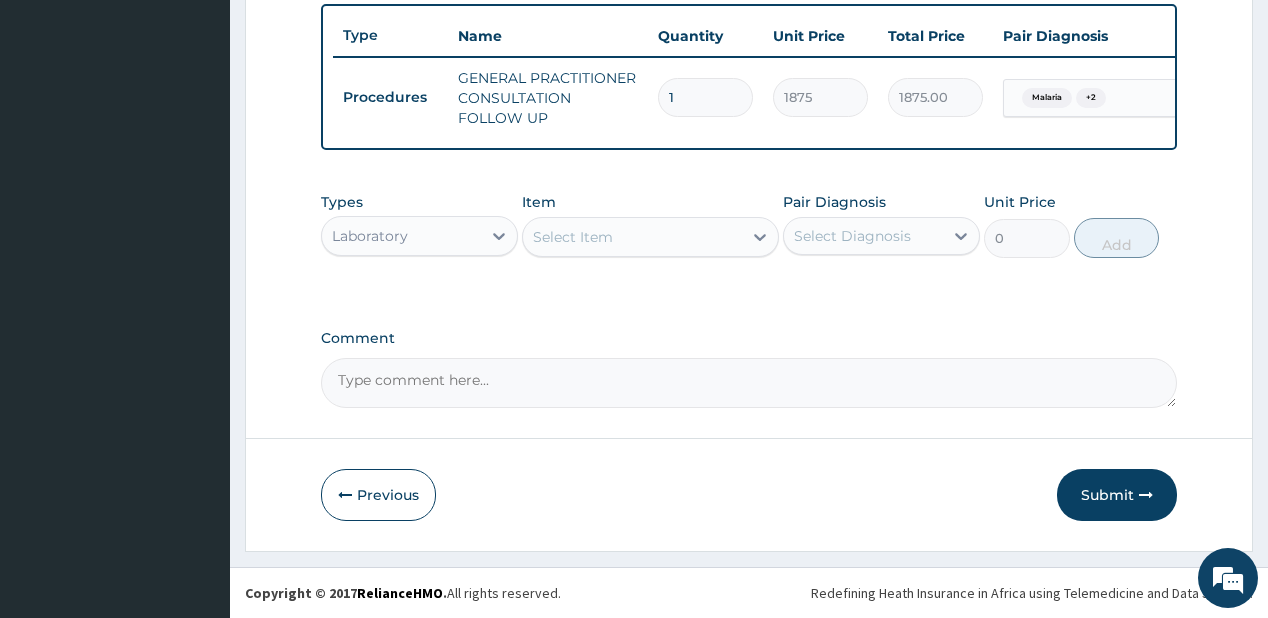 click on "Select Item" at bounding box center (573, 237) 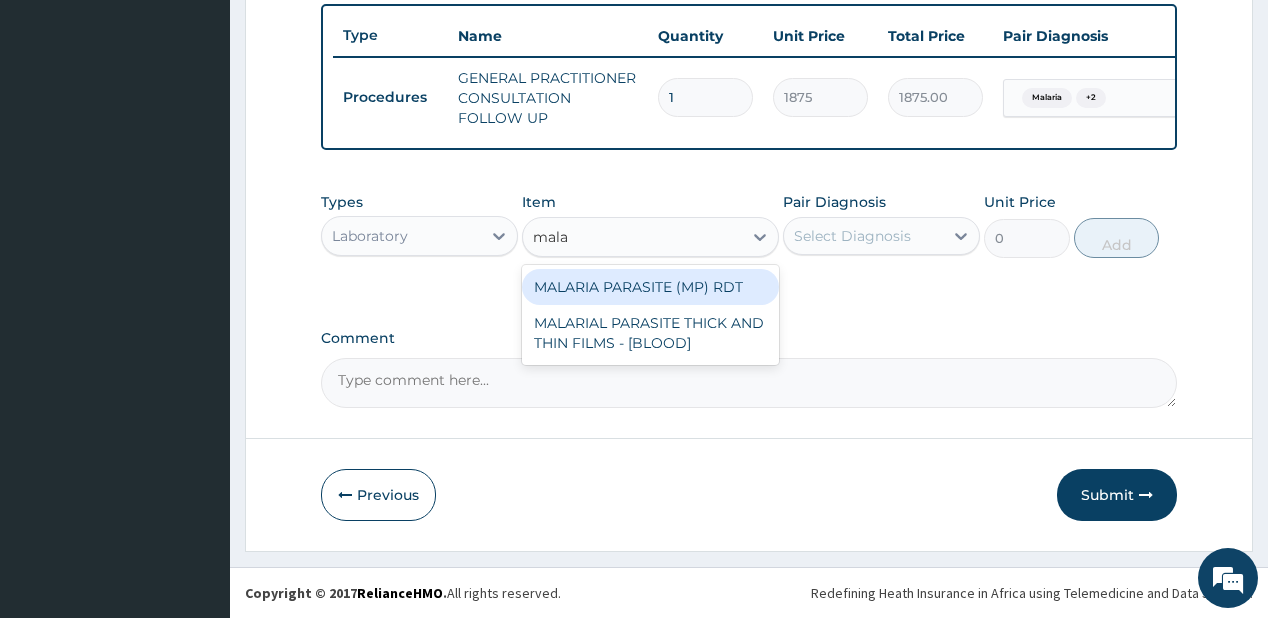 type on "malar" 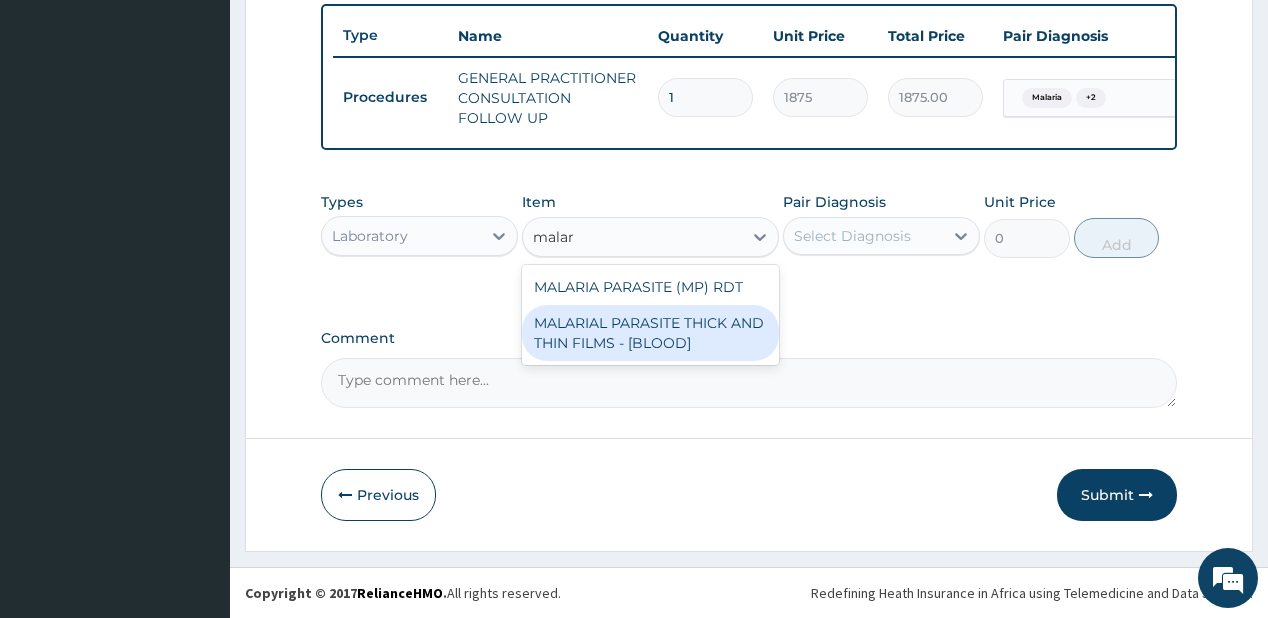 click on "MALARIAL PARASITE THICK AND THIN FILMS - [BLOOD]" at bounding box center [650, 333] 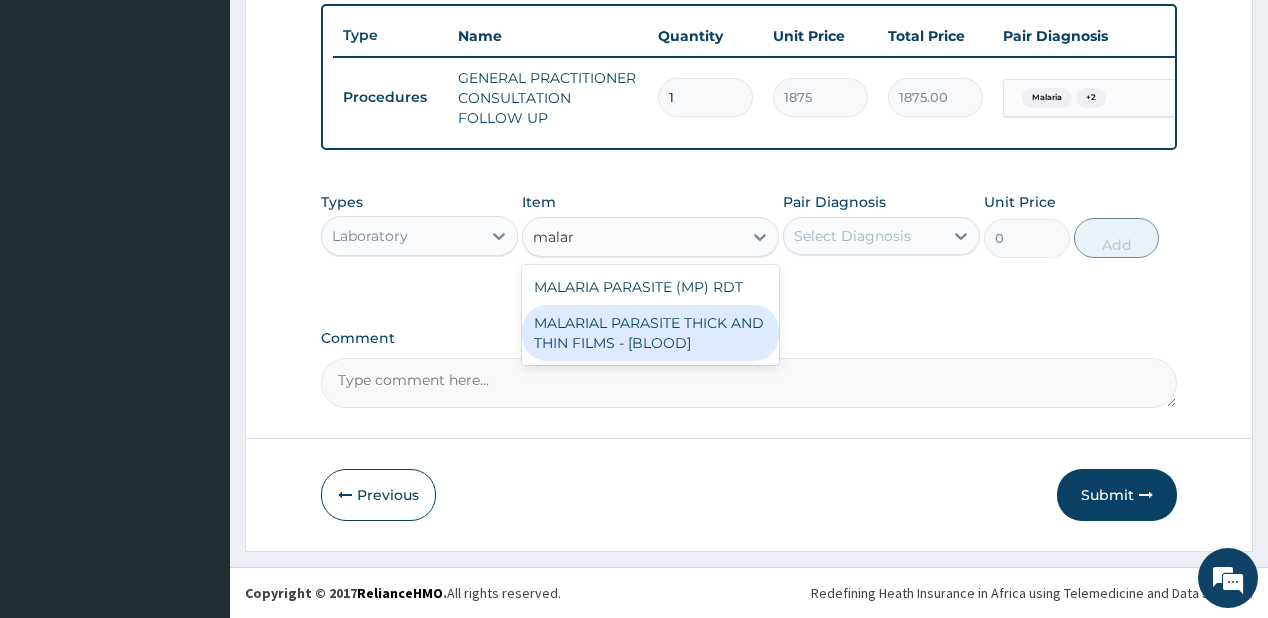 type 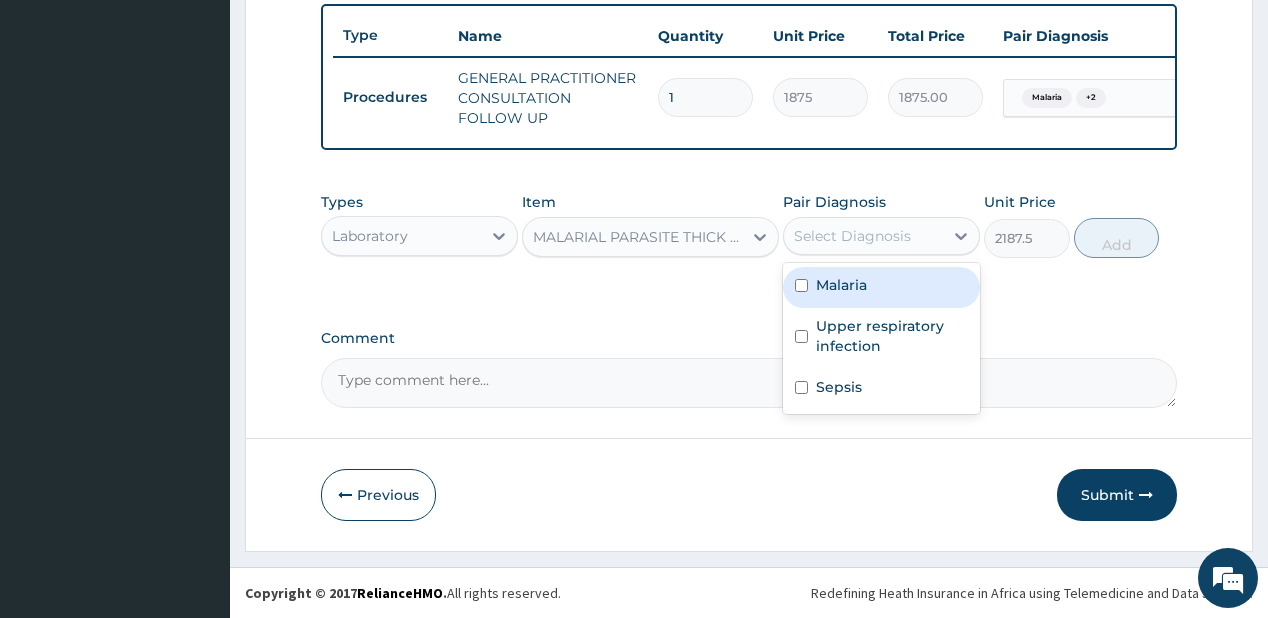 click on "Select Diagnosis" at bounding box center (852, 236) 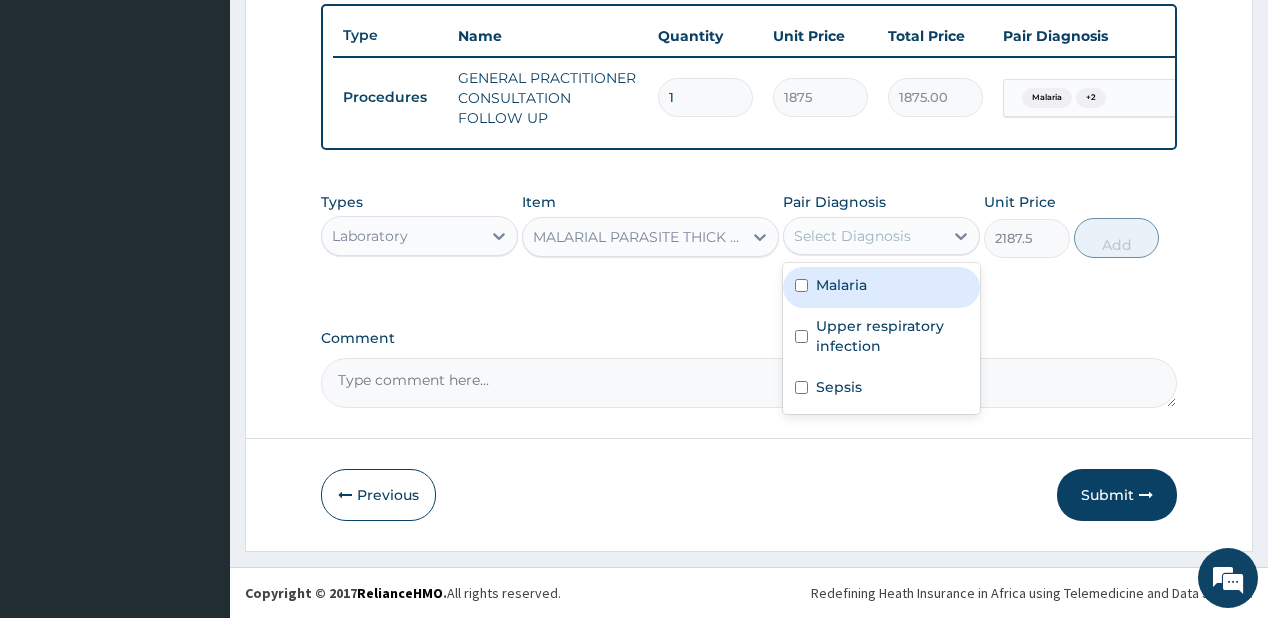 drag, startPoint x: 812, startPoint y: 295, endPoint x: 1044, endPoint y: 237, distance: 239.14012 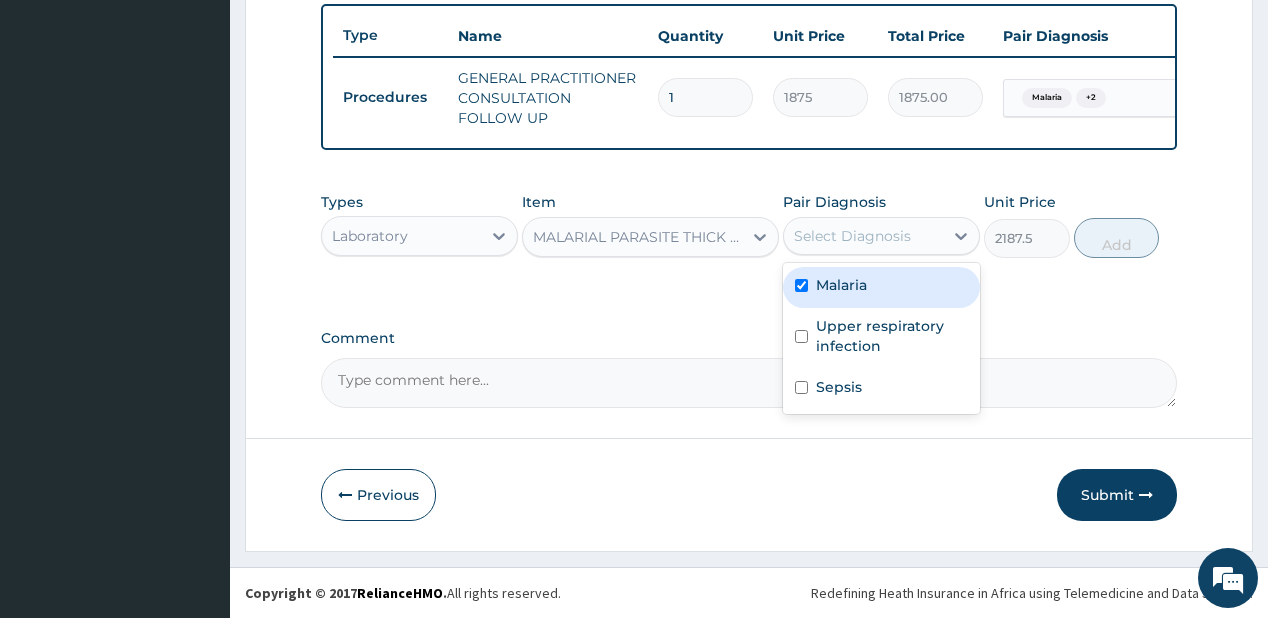 checkbox on "true" 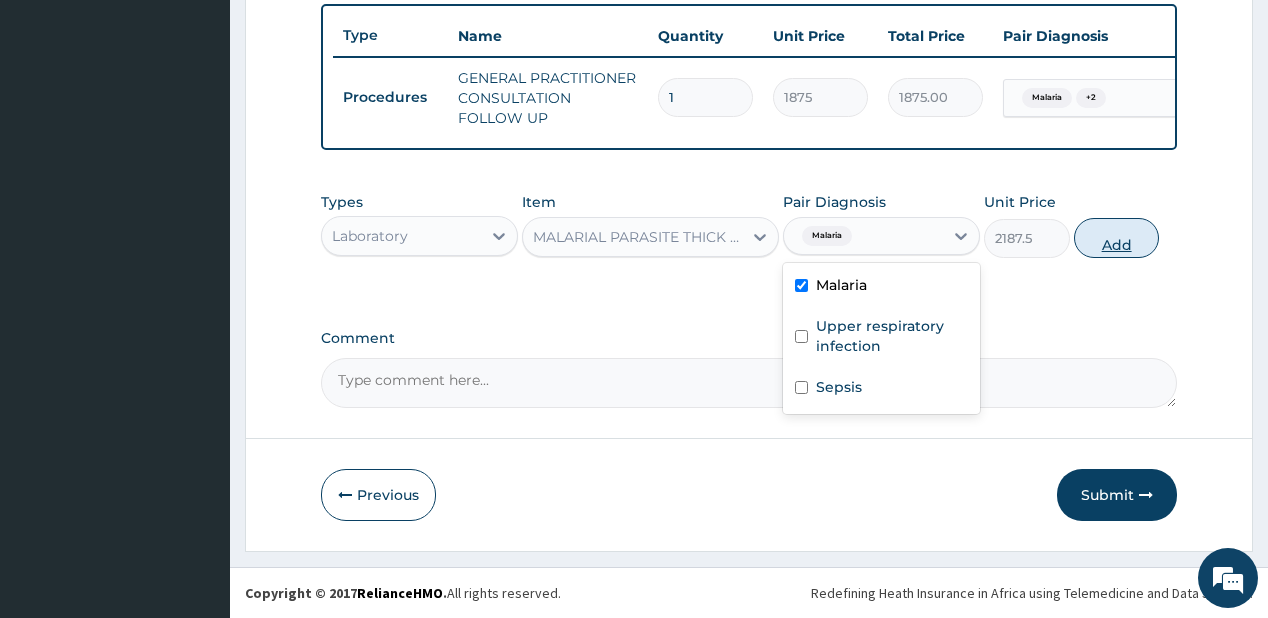 click on "Add" at bounding box center (1117, 238) 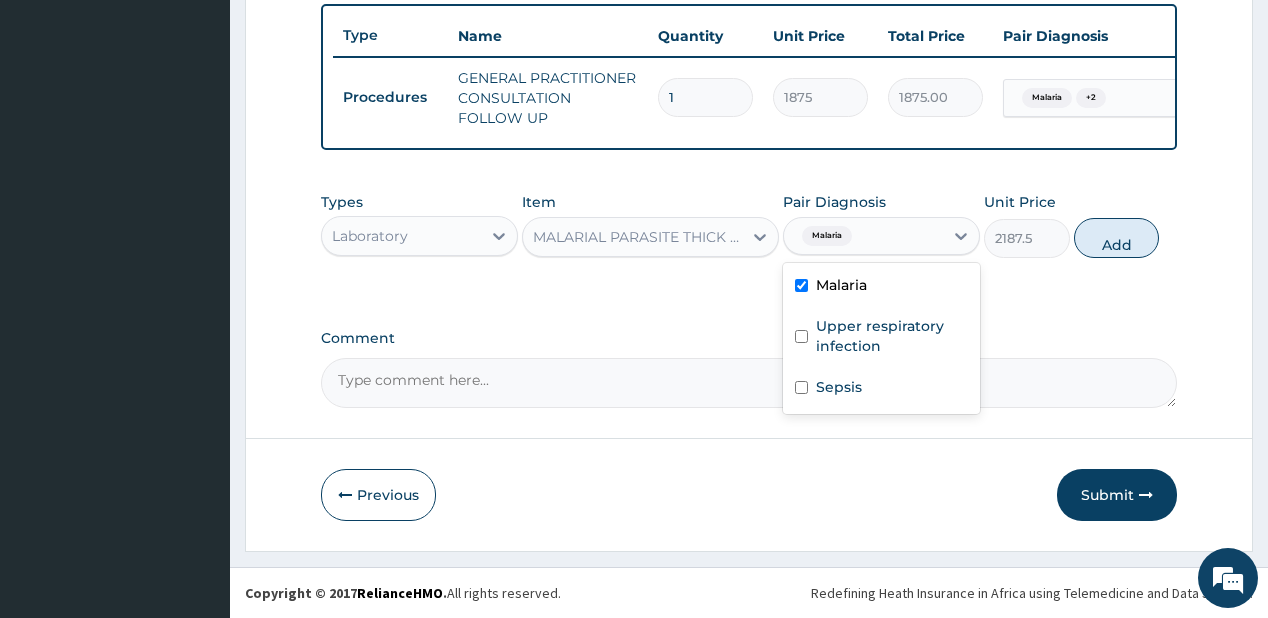 type on "0" 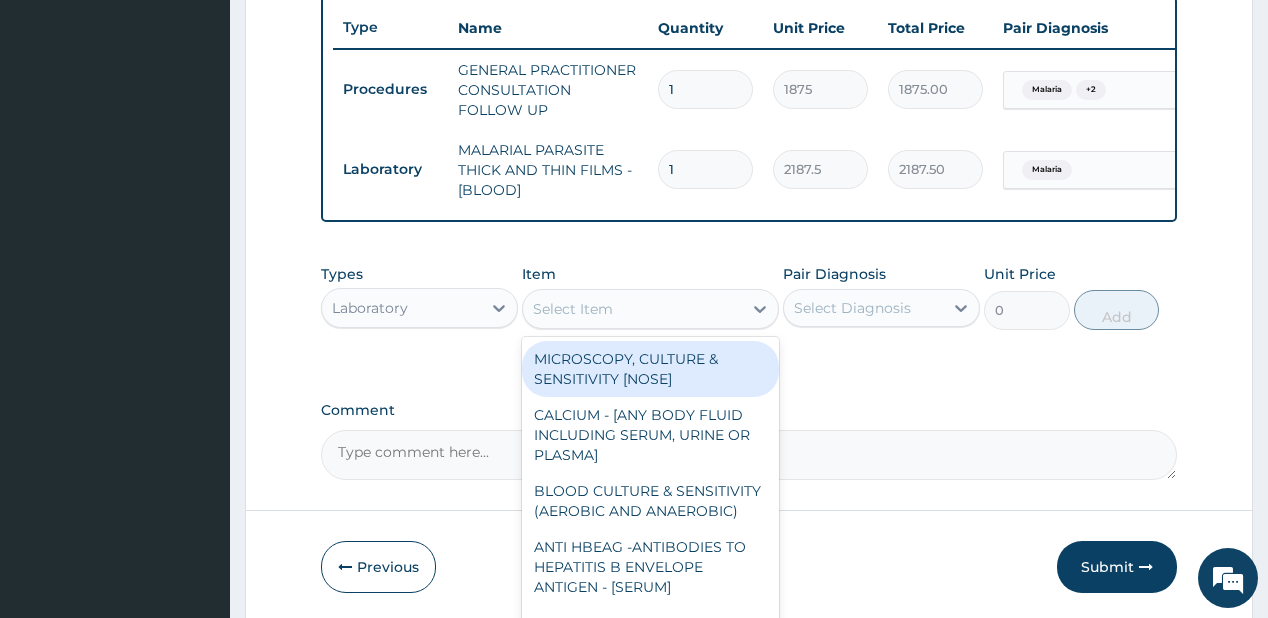 click on "Select Item" at bounding box center [632, 309] 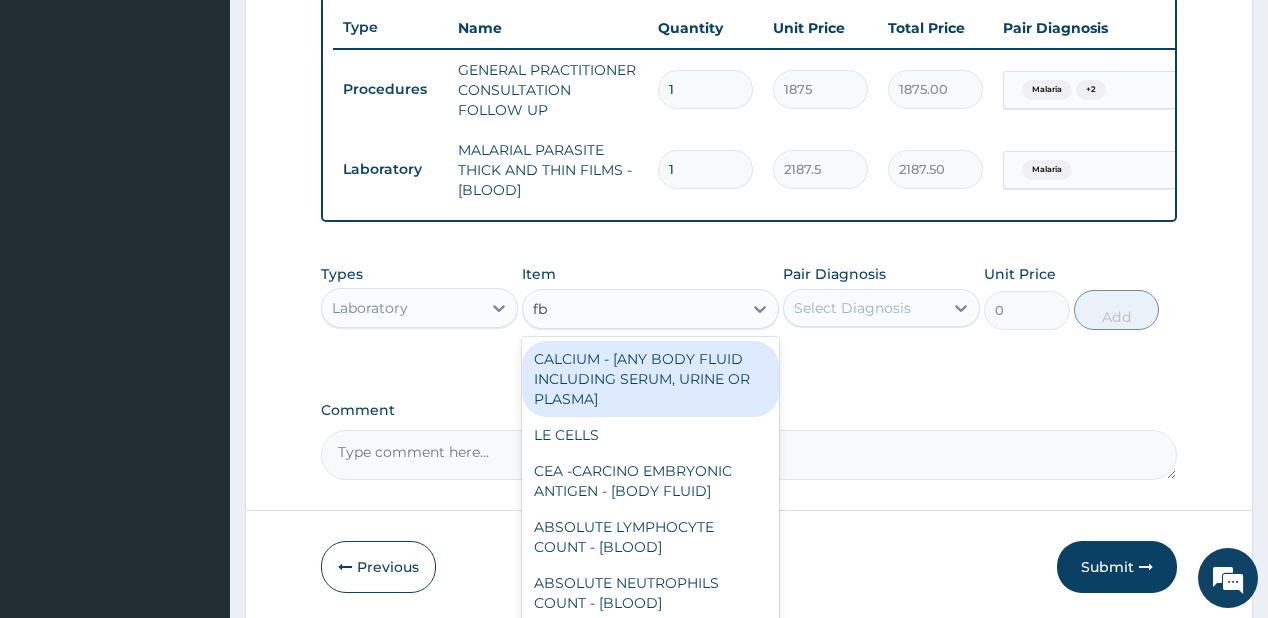 type on "fbc" 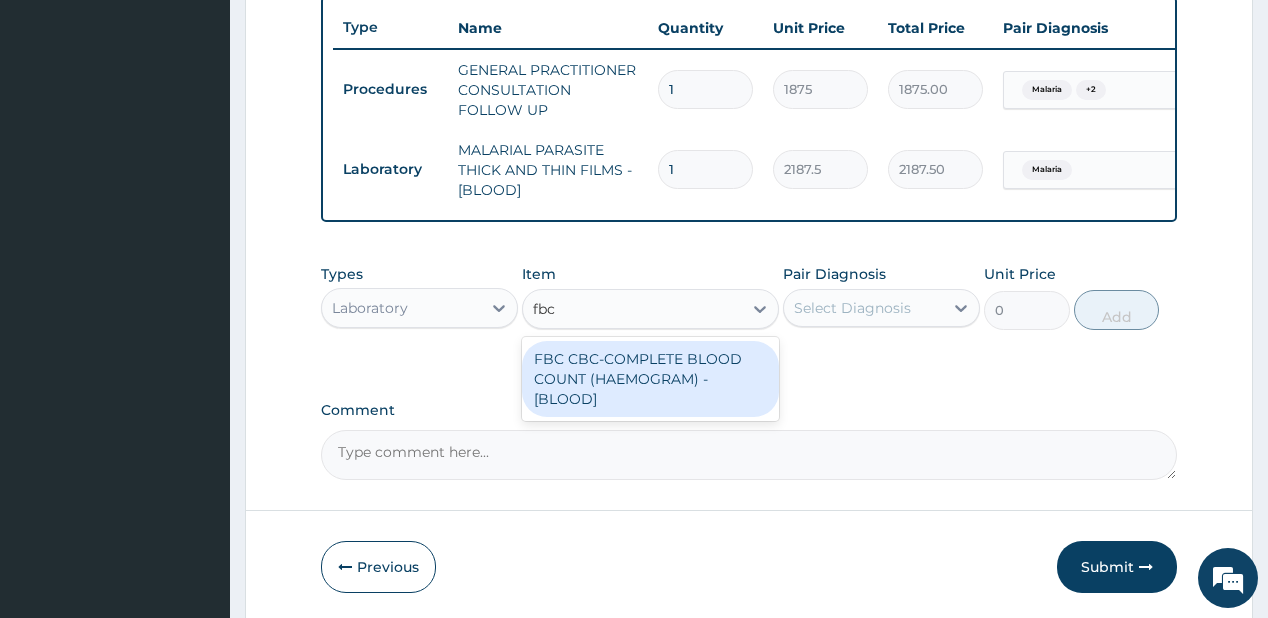 drag, startPoint x: 689, startPoint y: 419, endPoint x: 785, endPoint y: 357, distance: 114.28036 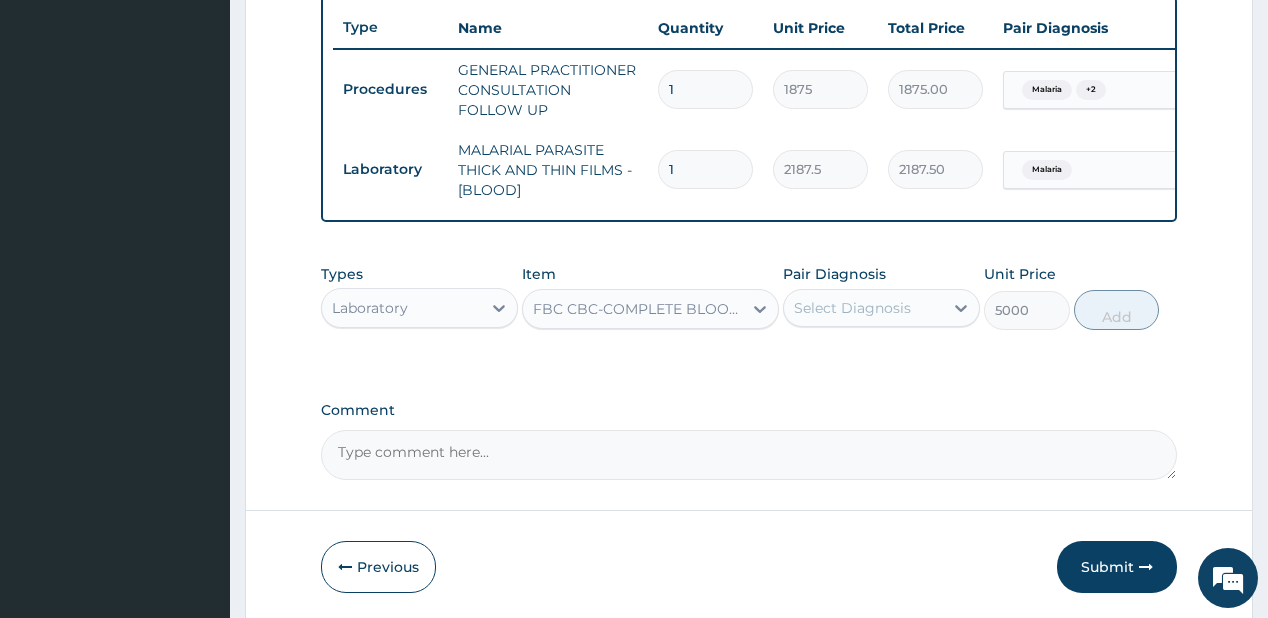 click on "Select Diagnosis" at bounding box center [852, 308] 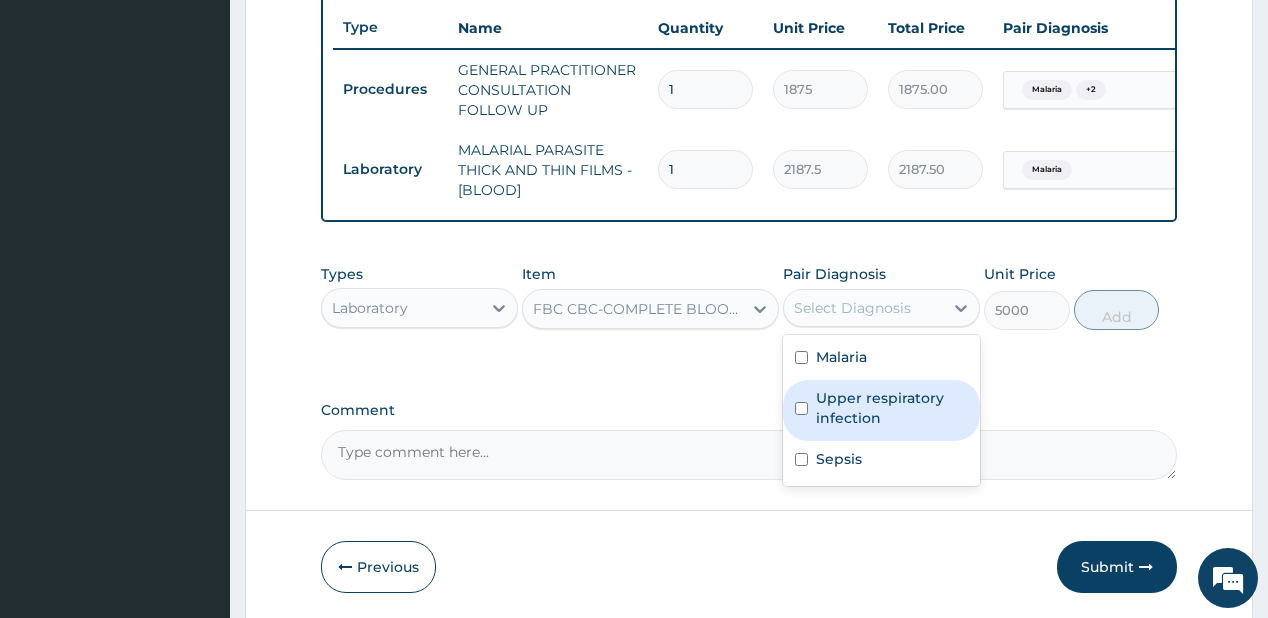 drag, startPoint x: 815, startPoint y: 423, endPoint x: 833, endPoint y: 467, distance: 47.539455 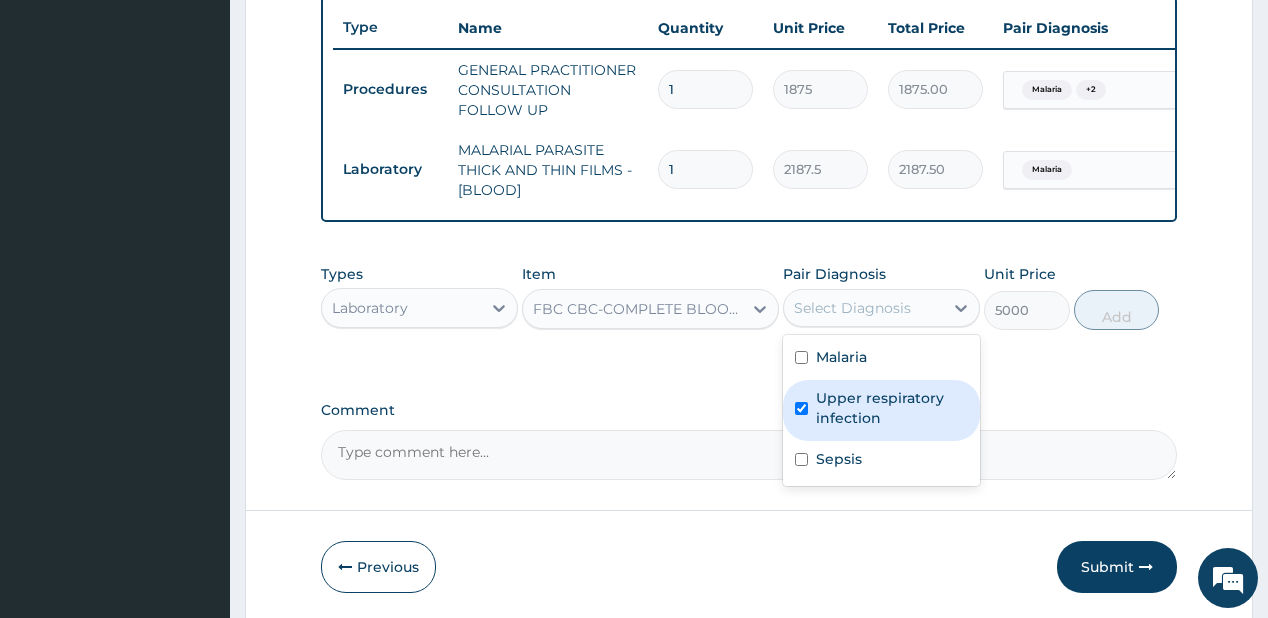 checkbox on "true" 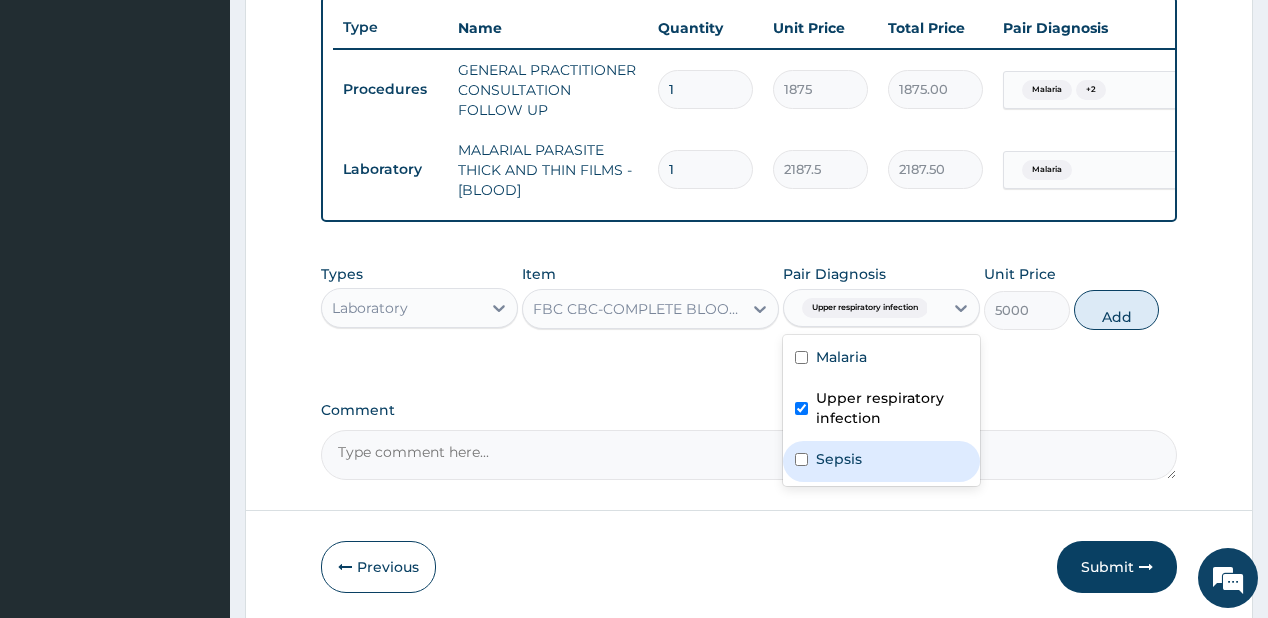 drag, startPoint x: 838, startPoint y: 489, endPoint x: 1040, endPoint y: 368, distance: 235.46762 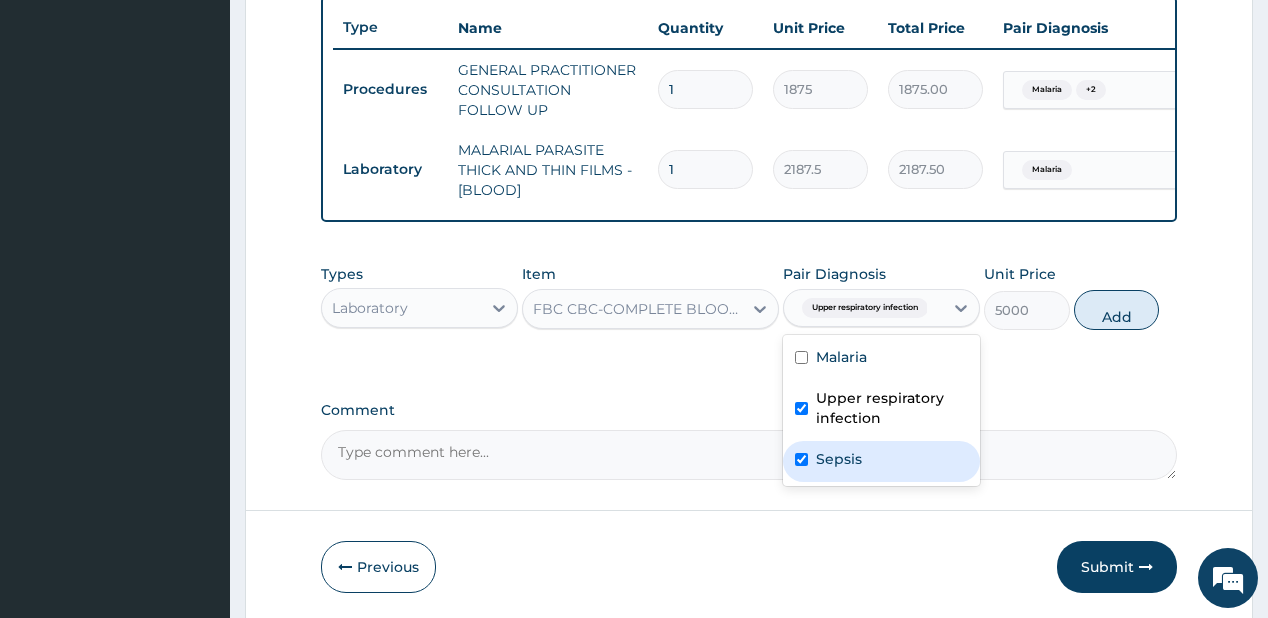 checkbox on "true" 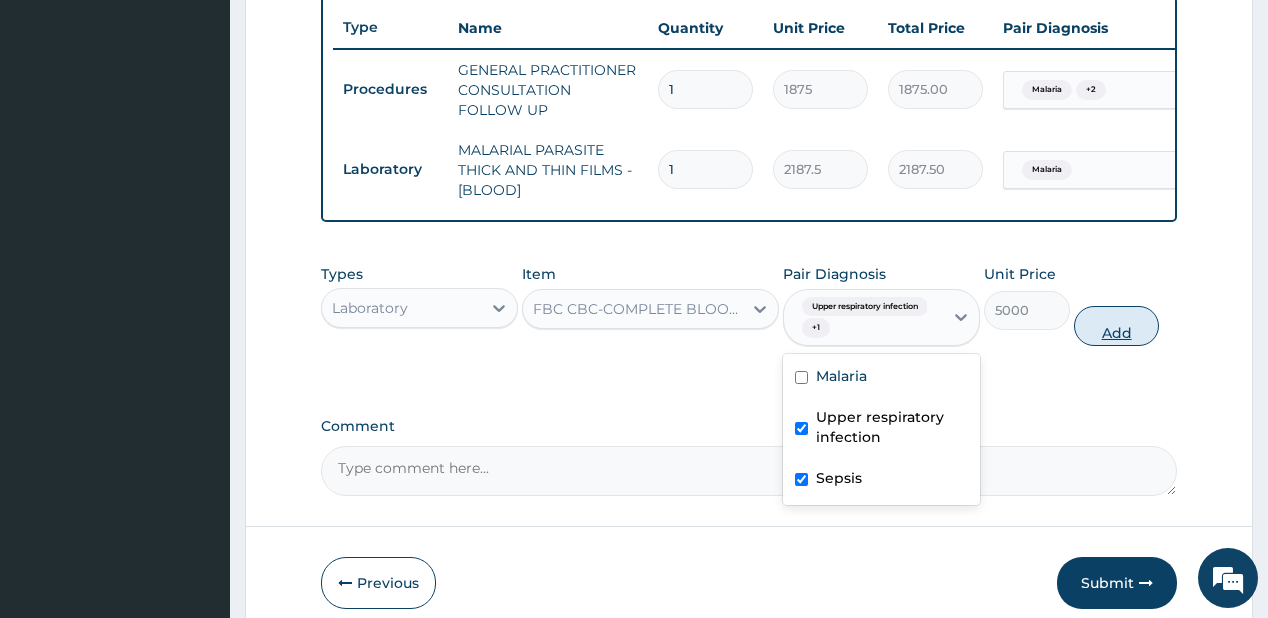 click on "Add" at bounding box center [1117, 326] 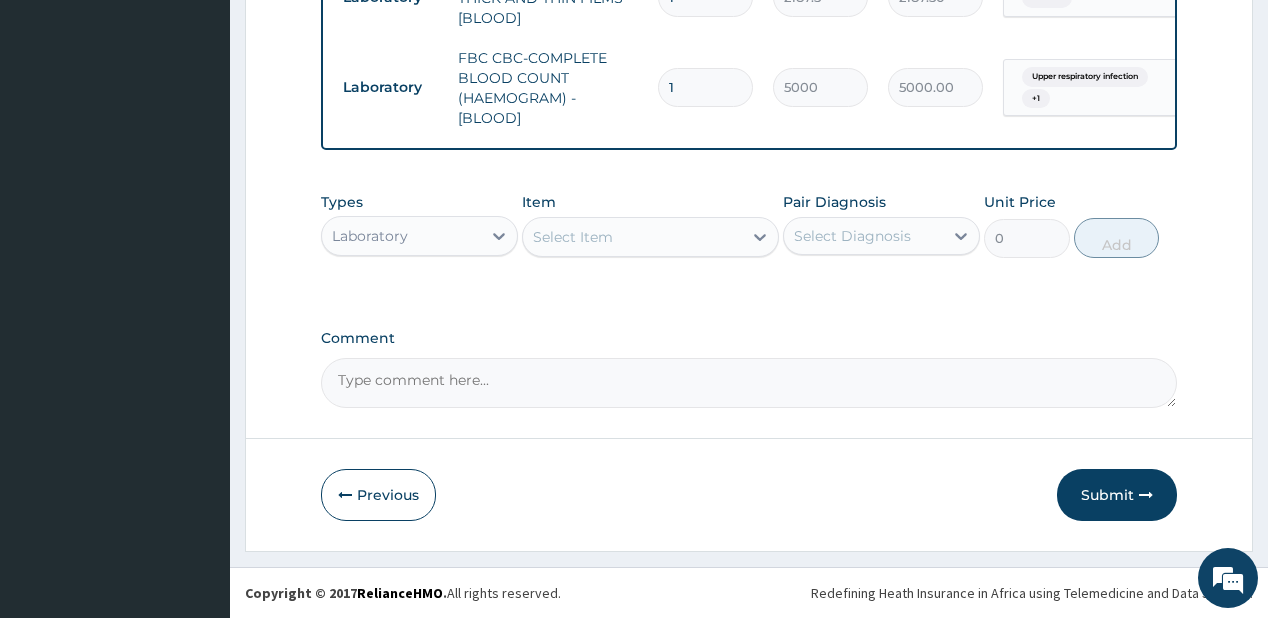scroll, scrollTop: 928, scrollLeft: 0, axis: vertical 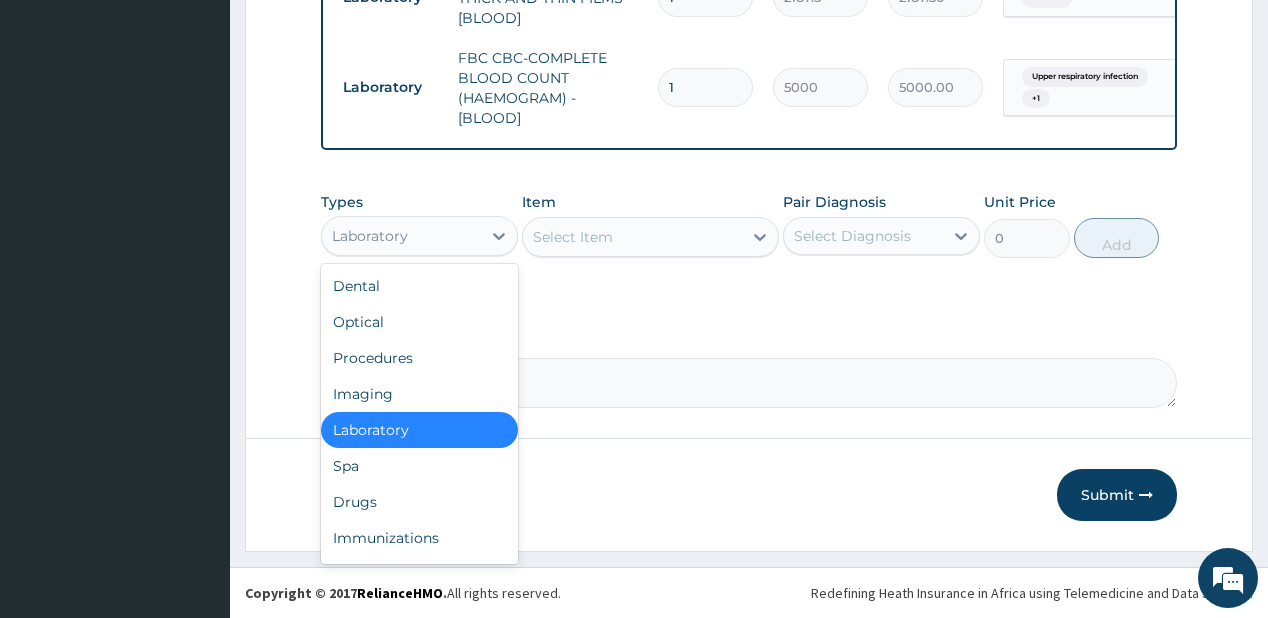 click on "Laboratory" at bounding box center [401, 236] 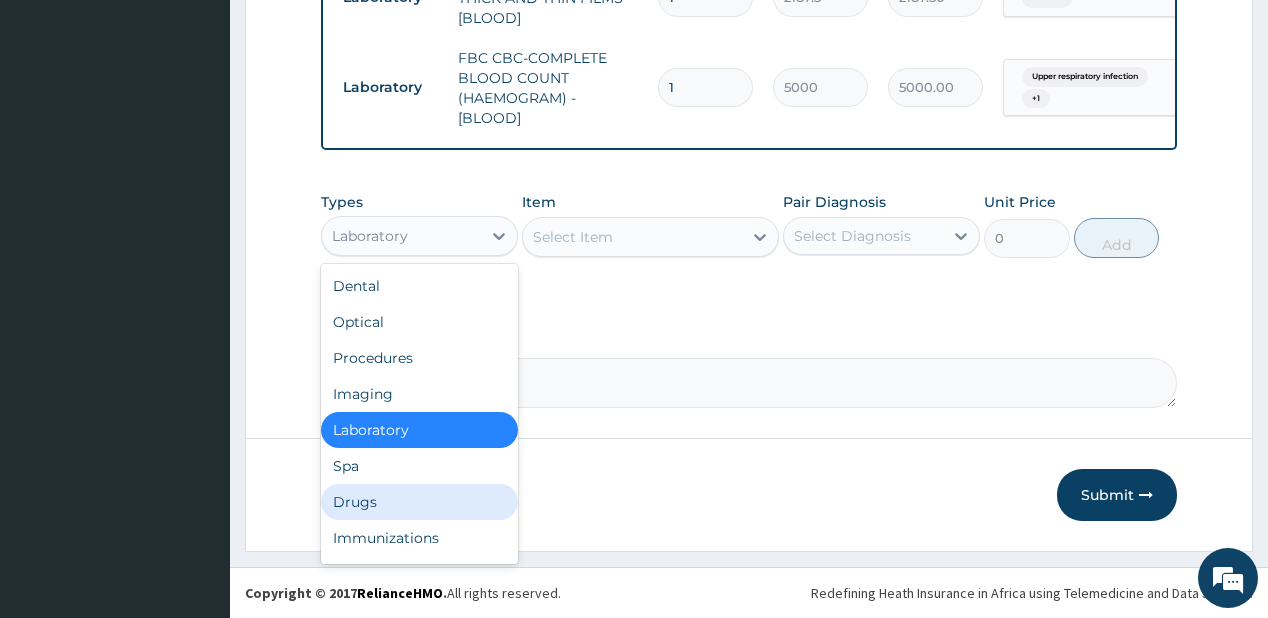 click on "Drugs" at bounding box center [419, 502] 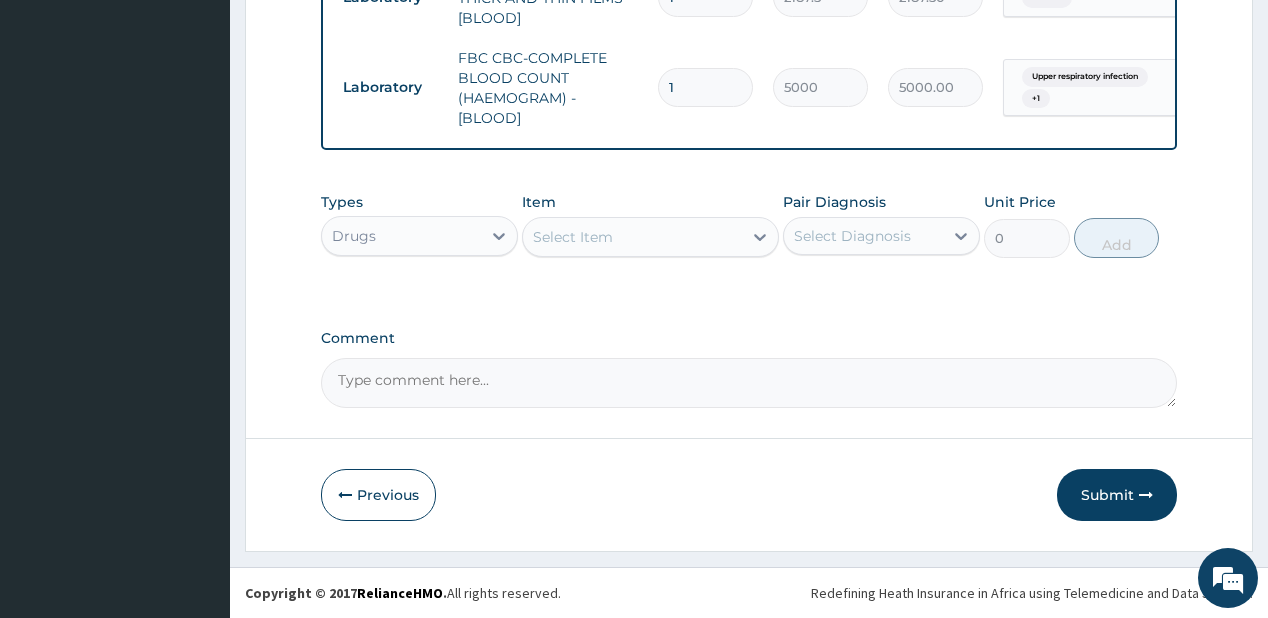 click on "Select Item" at bounding box center (632, 237) 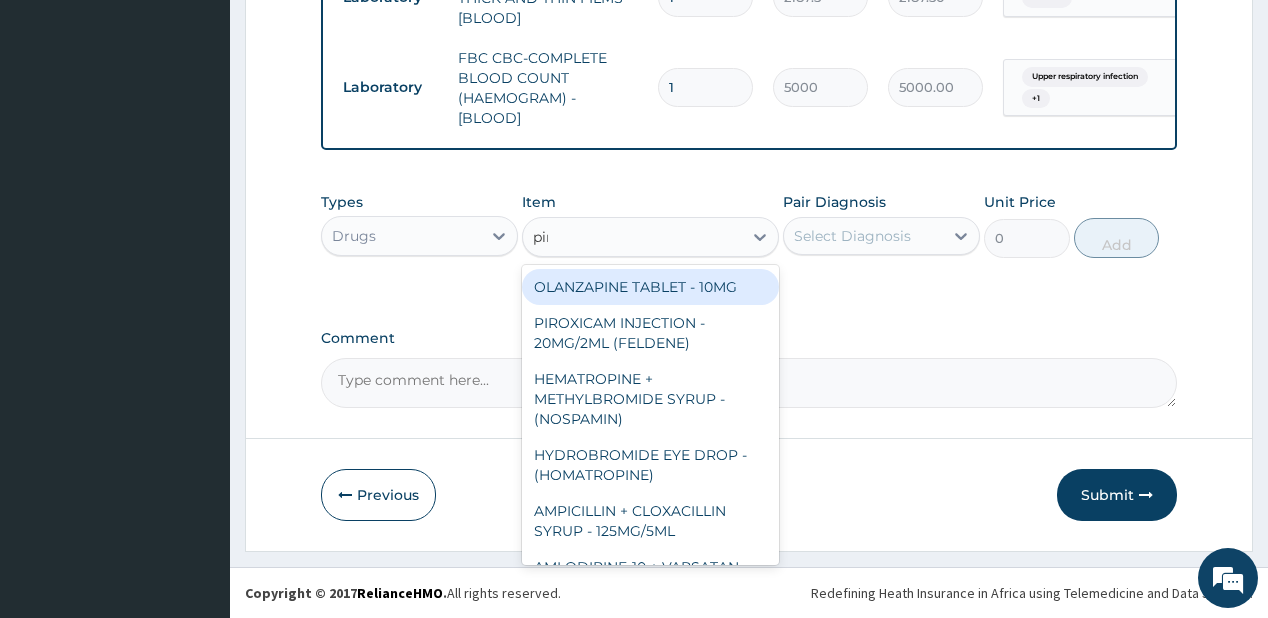 type on "piri" 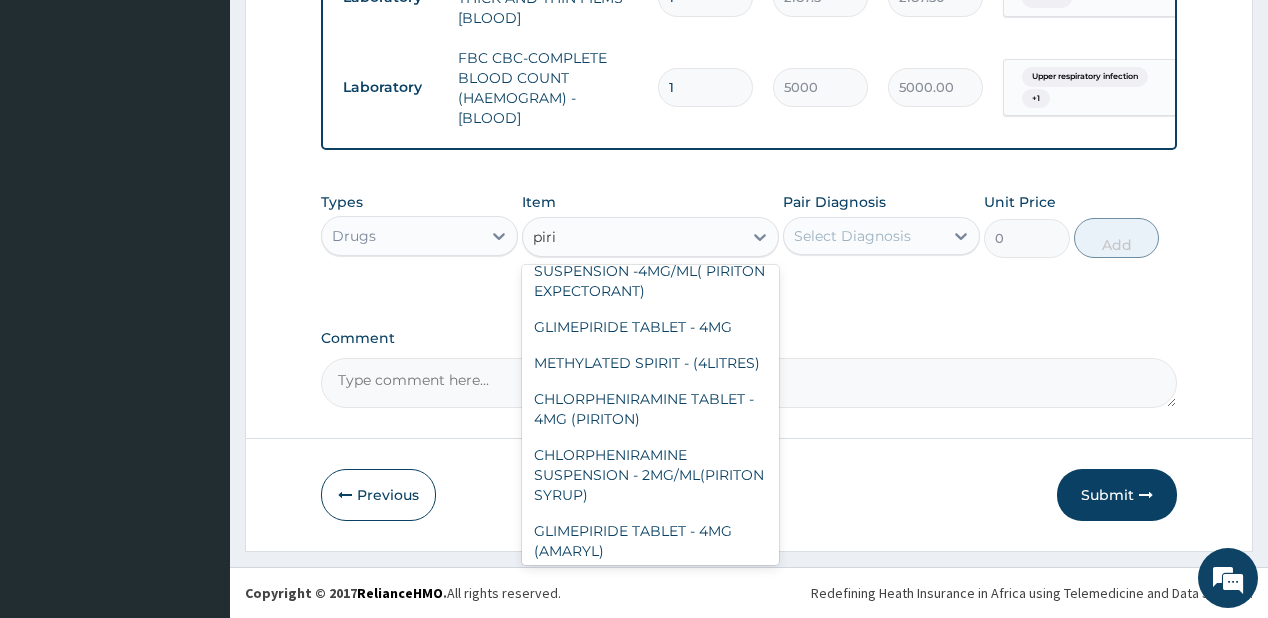 scroll, scrollTop: 160, scrollLeft: 0, axis: vertical 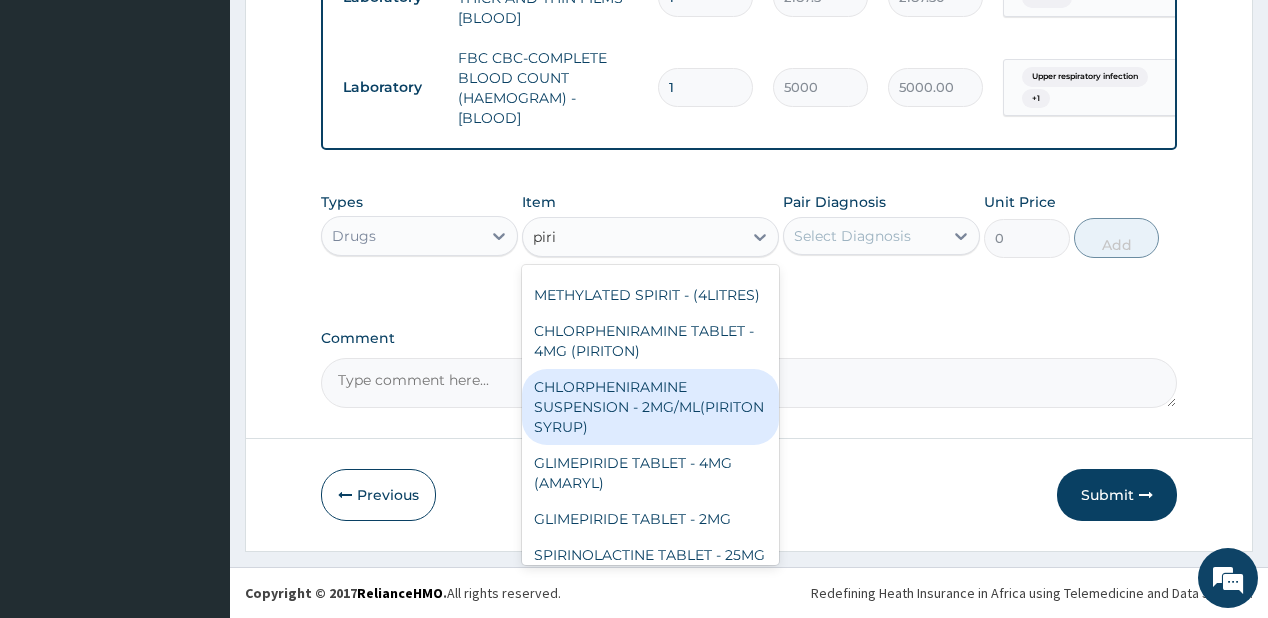 drag, startPoint x: 616, startPoint y: 456, endPoint x: 656, endPoint y: 425, distance: 50.606323 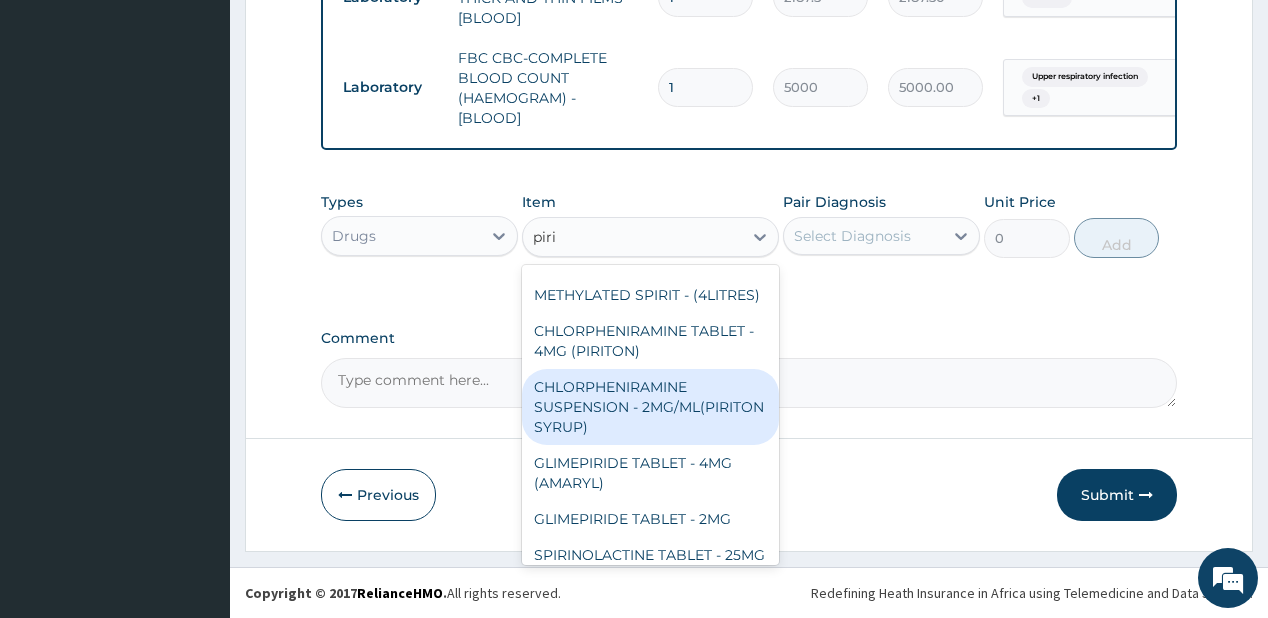 click on "CHLORPHENIRAMINE SUSPENSION - 2MG/ML(PIRITON SYRUP)" at bounding box center [650, 407] 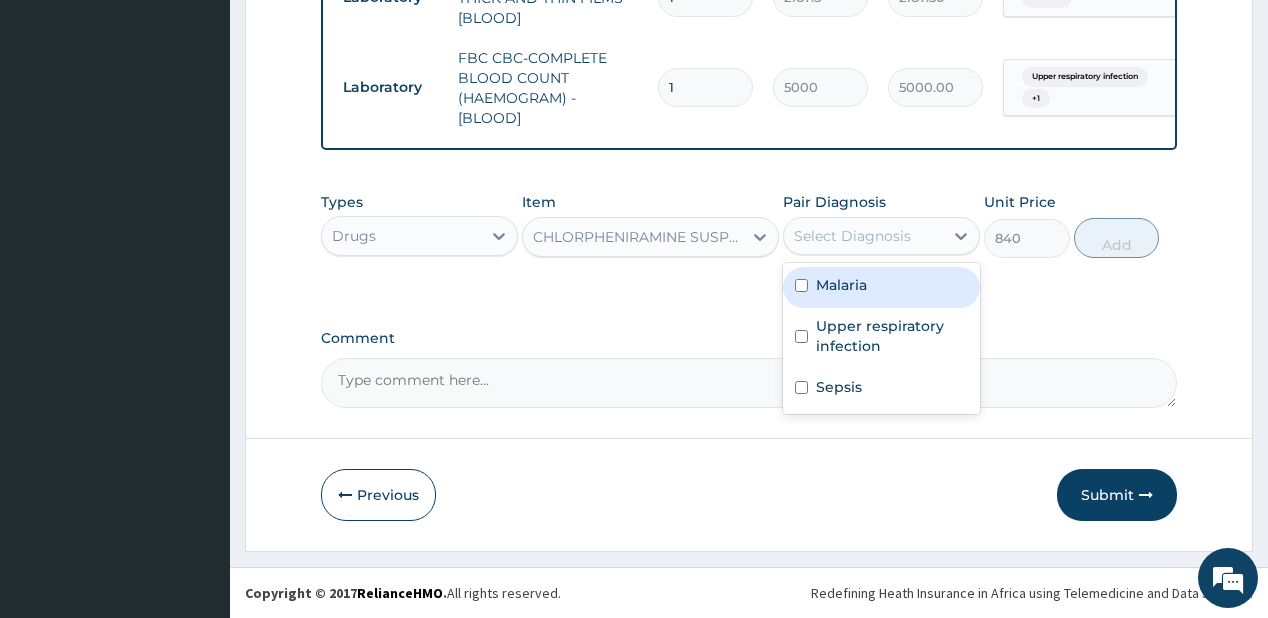 click on "Select Diagnosis" at bounding box center (863, 236) 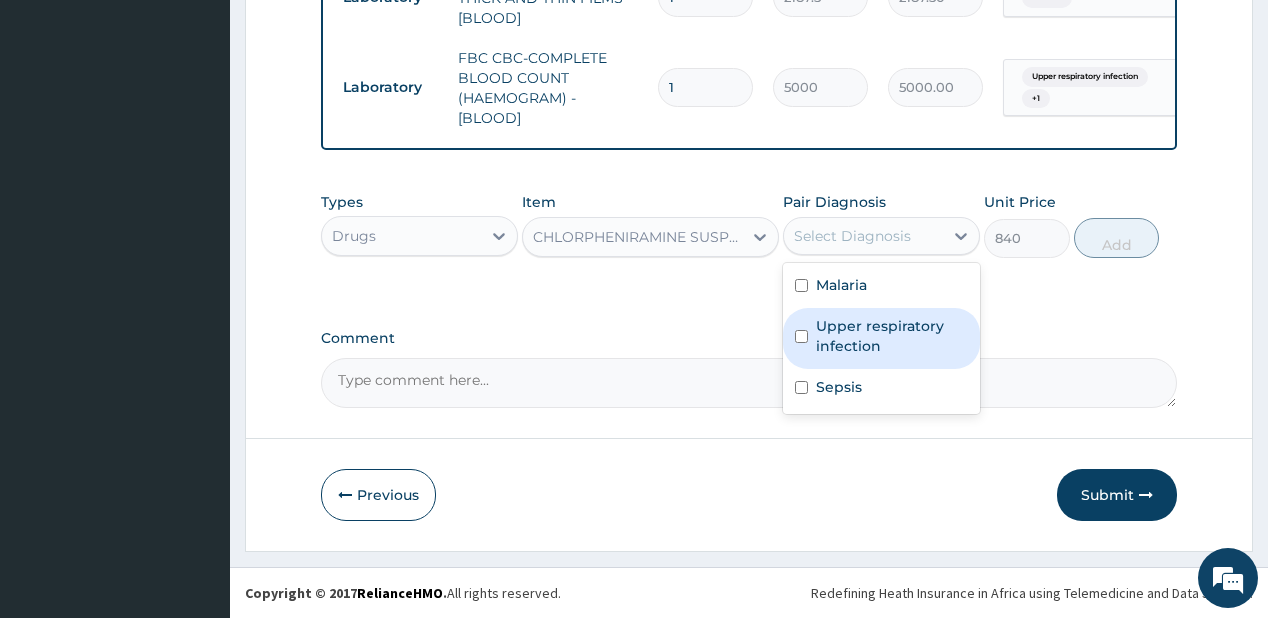drag, startPoint x: 857, startPoint y: 319, endPoint x: 1008, endPoint y: 250, distance: 166.01807 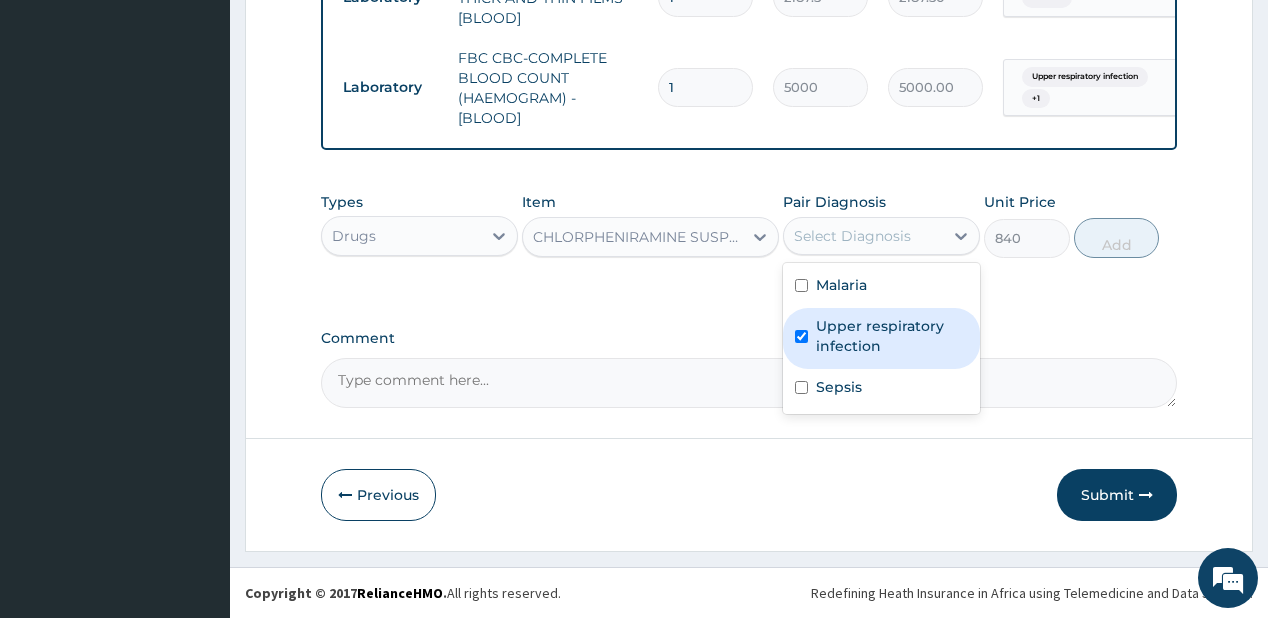 checkbox on "true" 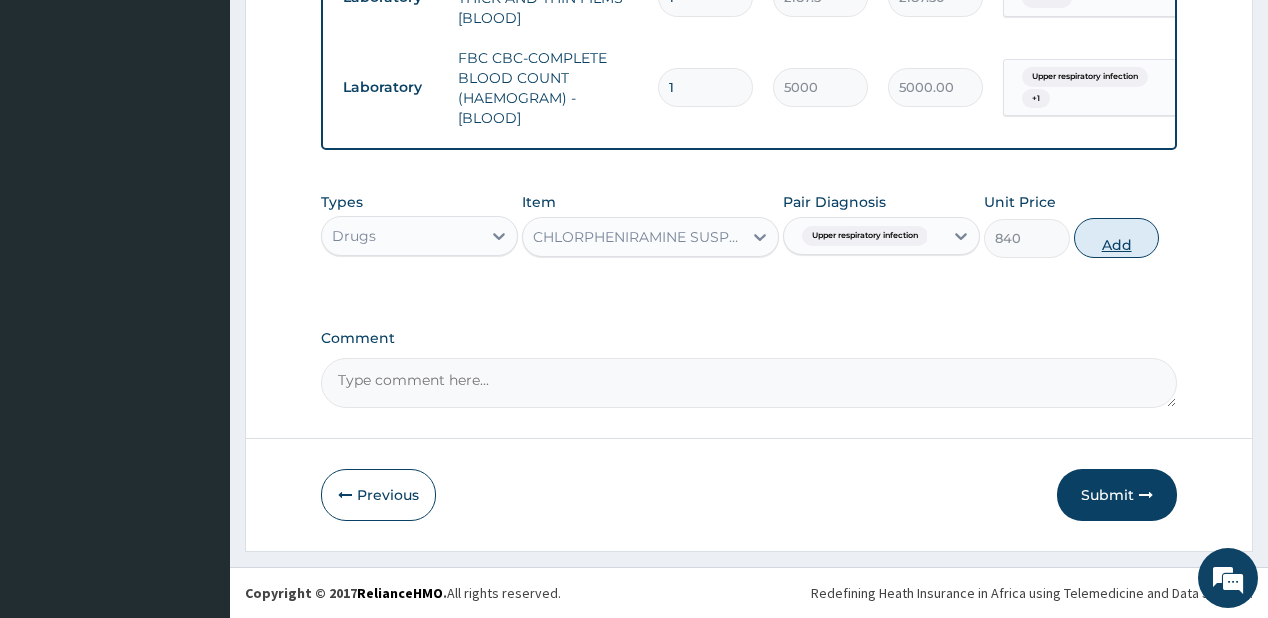 click on "Add" at bounding box center [1117, 238] 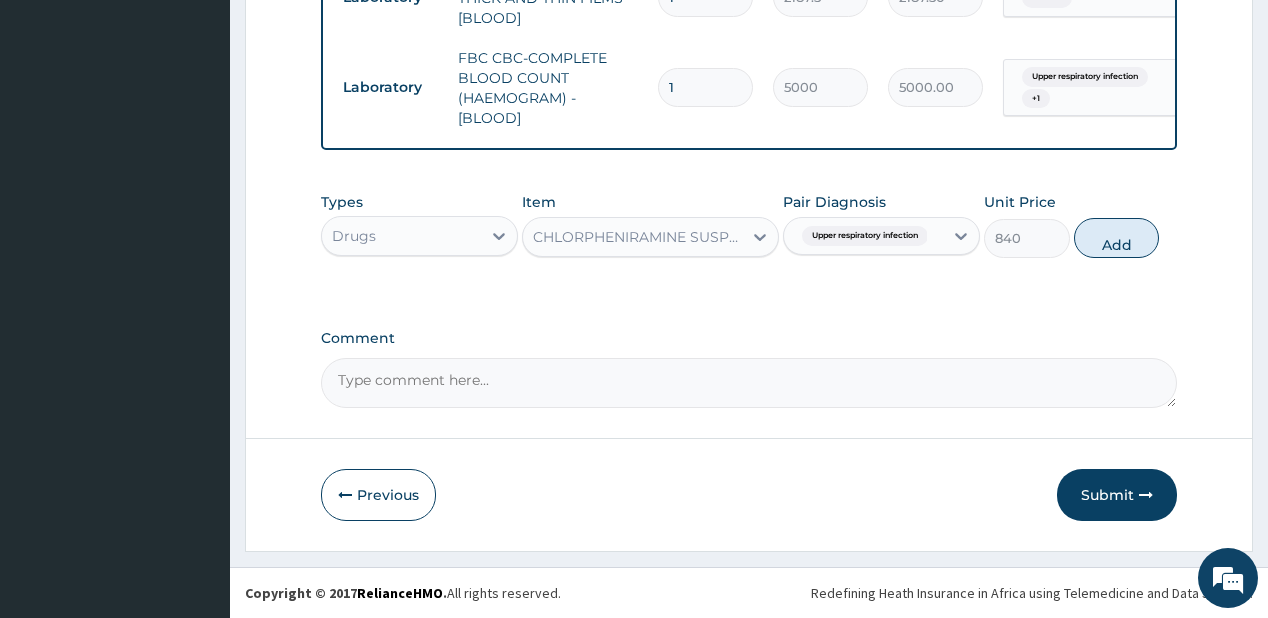 type on "0" 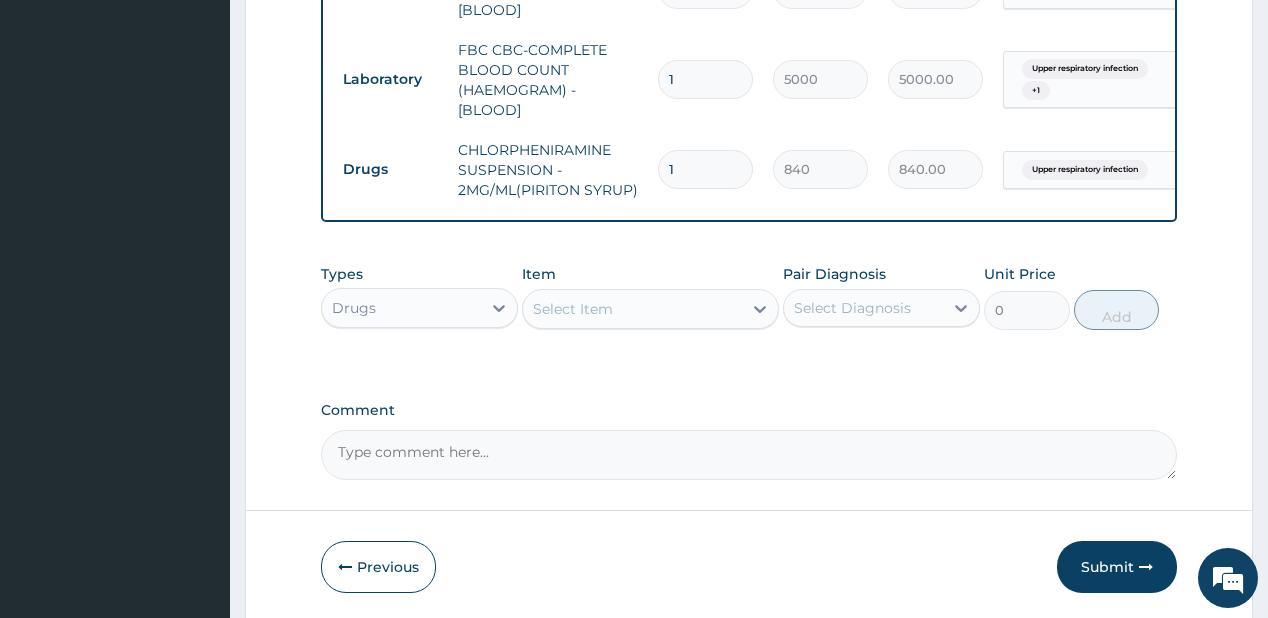 click on "Select Item" at bounding box center (632, 309) 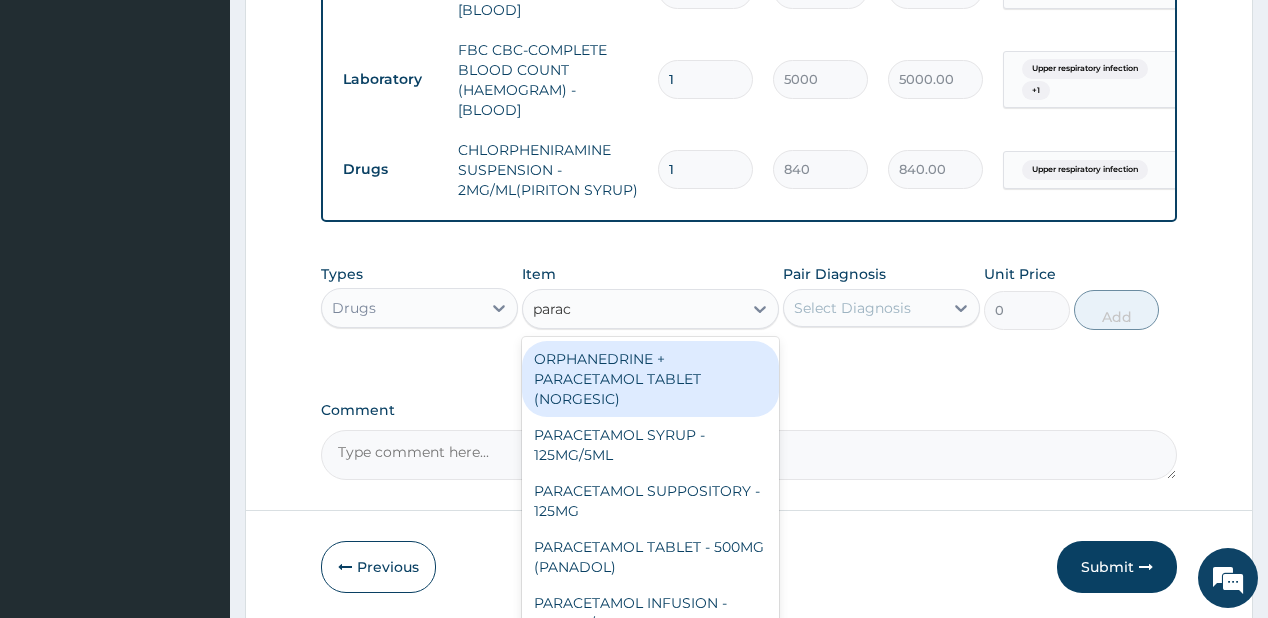 type on "parace" 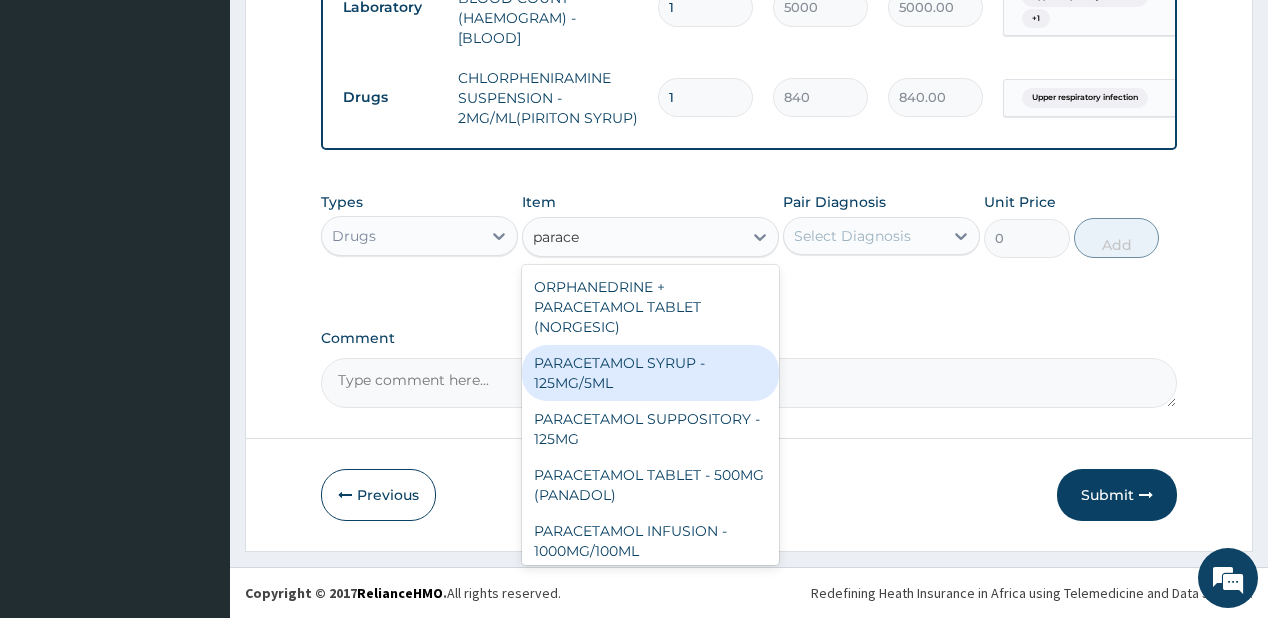 scroll, scrollTop: 1008, scrollLeft: 0, axis: vertical 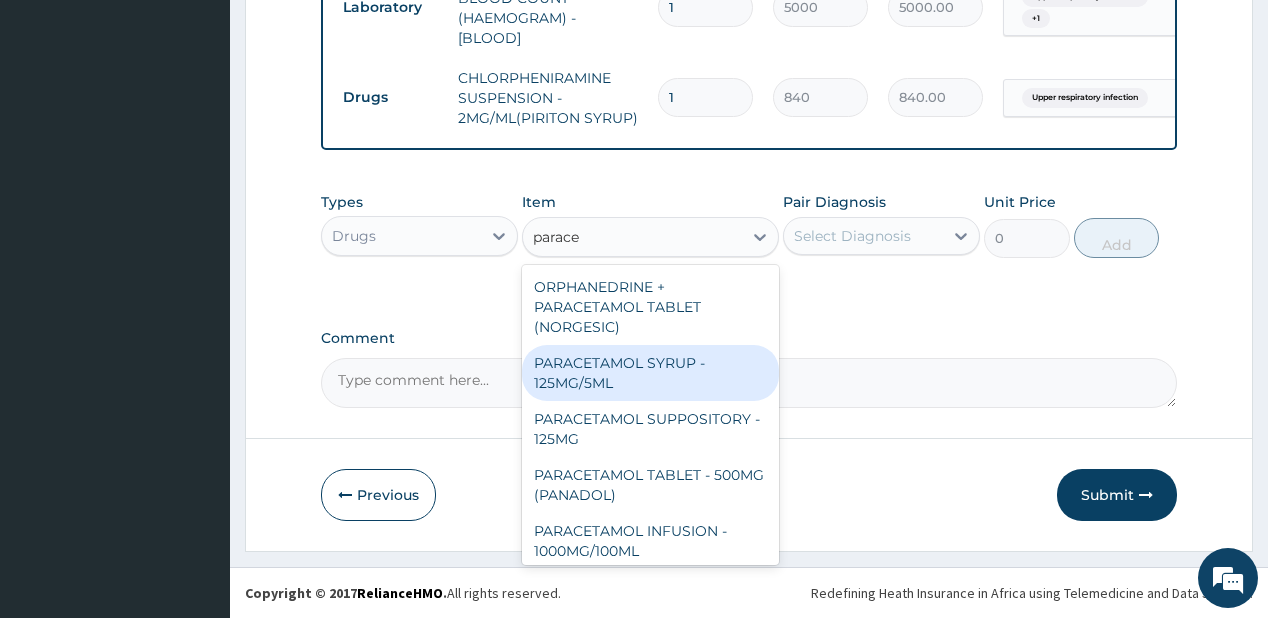 click on "PARACETAMOL SYRUP - 125MG/5ML" at bounding box center [650, 373] 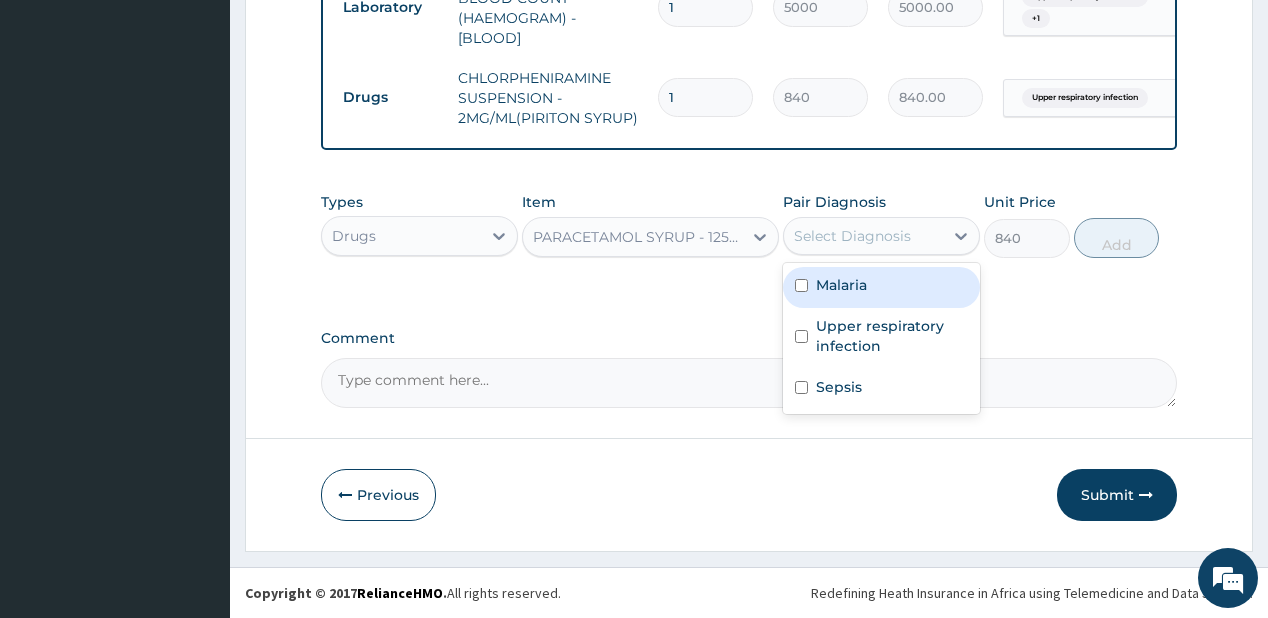 click on "Select Diagnosis" at bounding box center [863, 236] 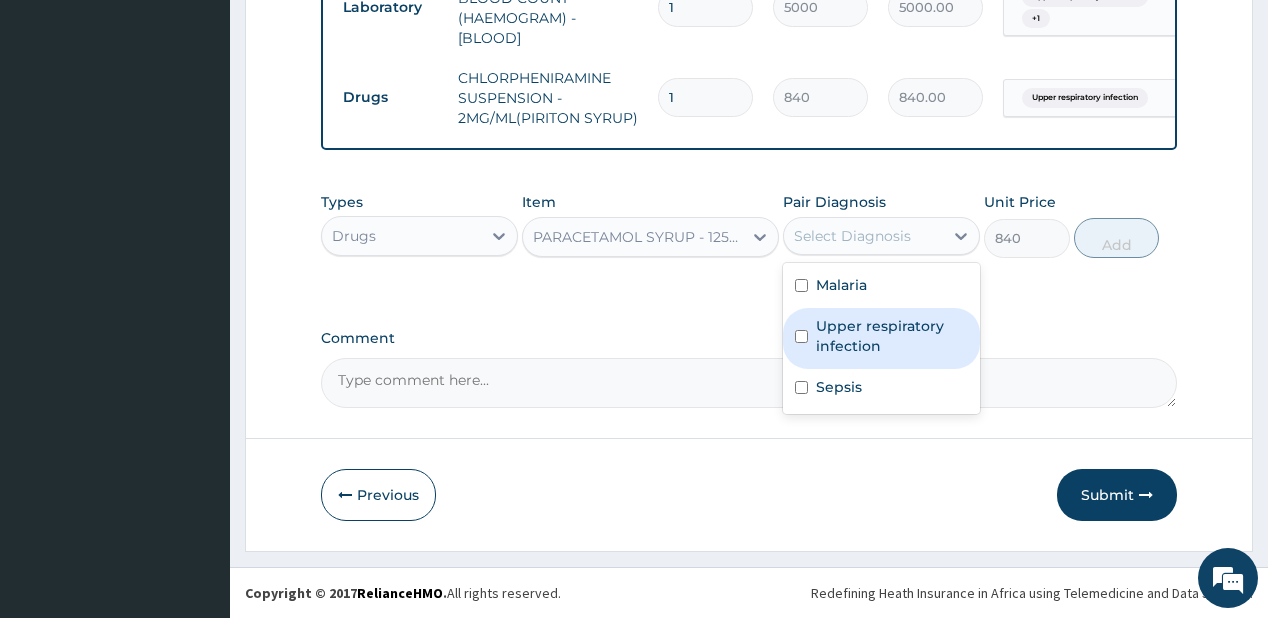 drag, startPoint x: 847, startPoint y: 332, endPoint x: 840, endPoint y: 367, distance: 35.69314 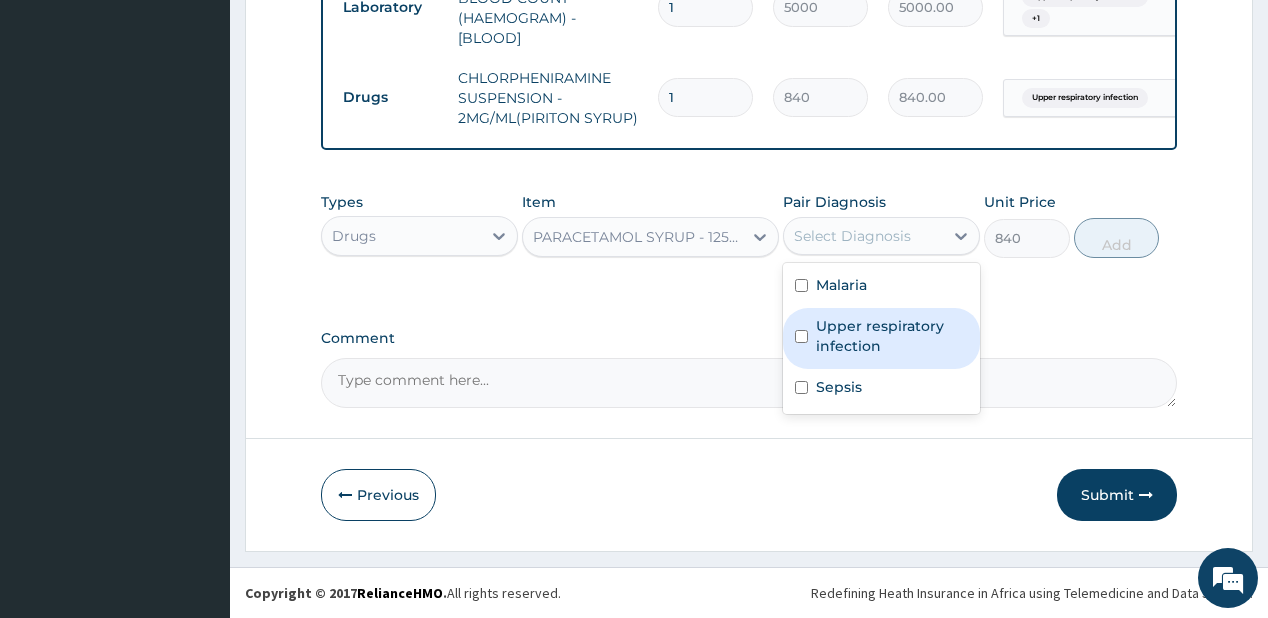 click on "Upper respiratory infection" at bounding box center [892, 336] 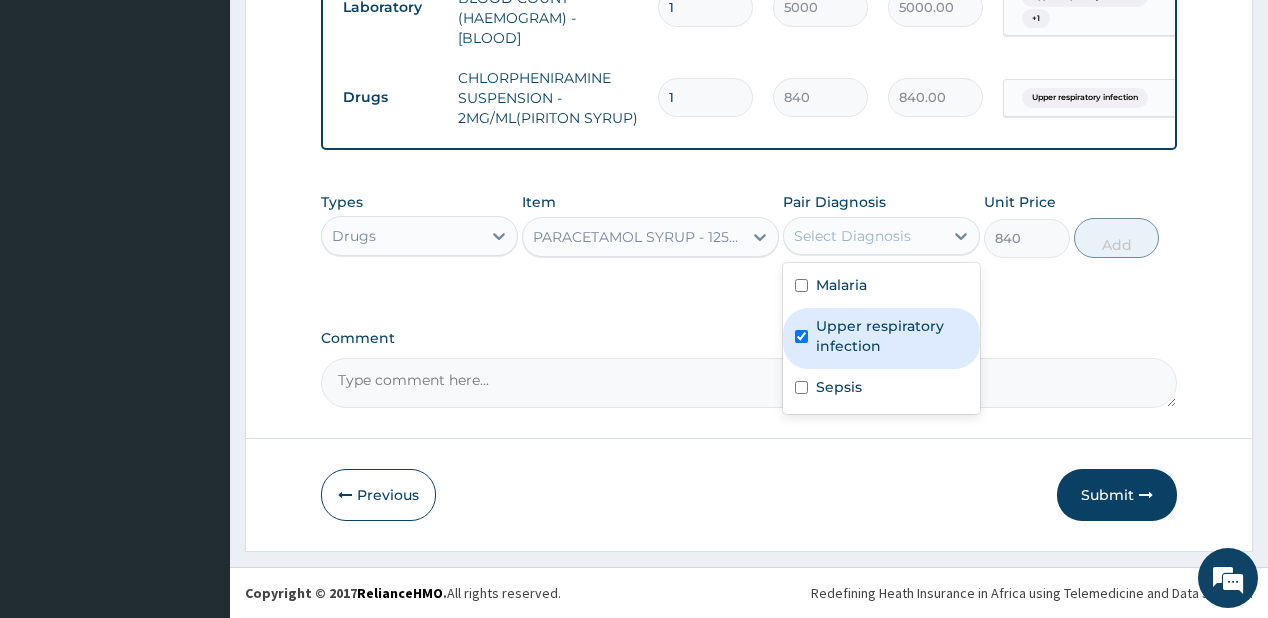 checkbox on "true" 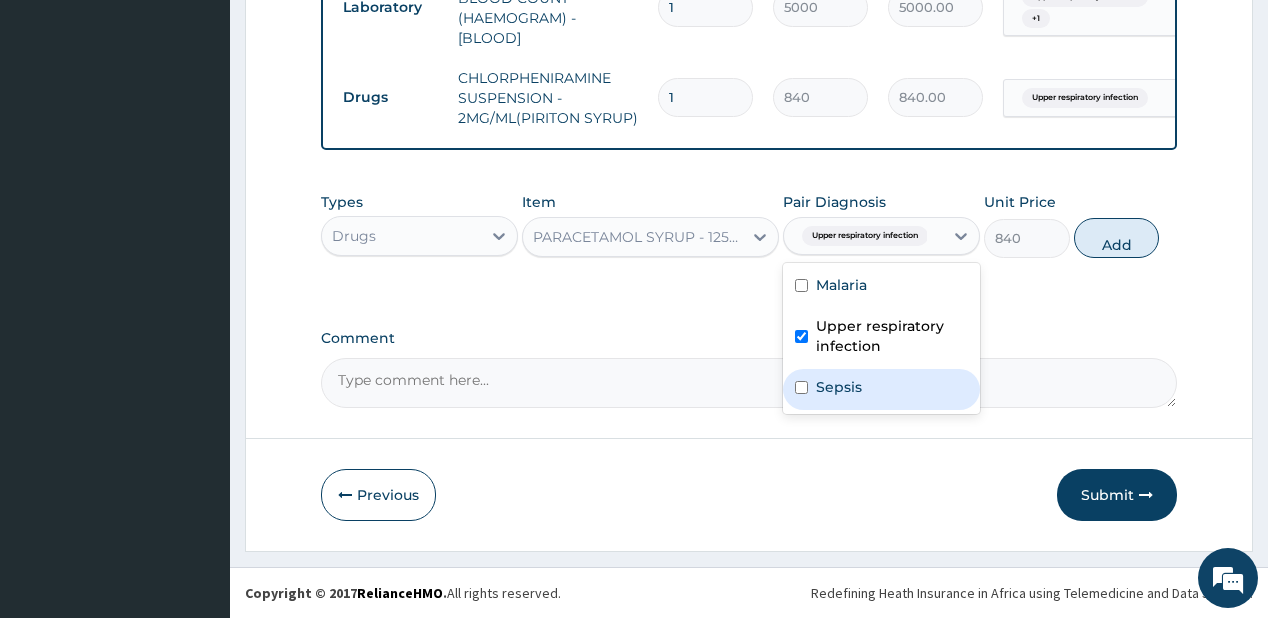 click on "Sepsis" at bounding box center [839, 387] 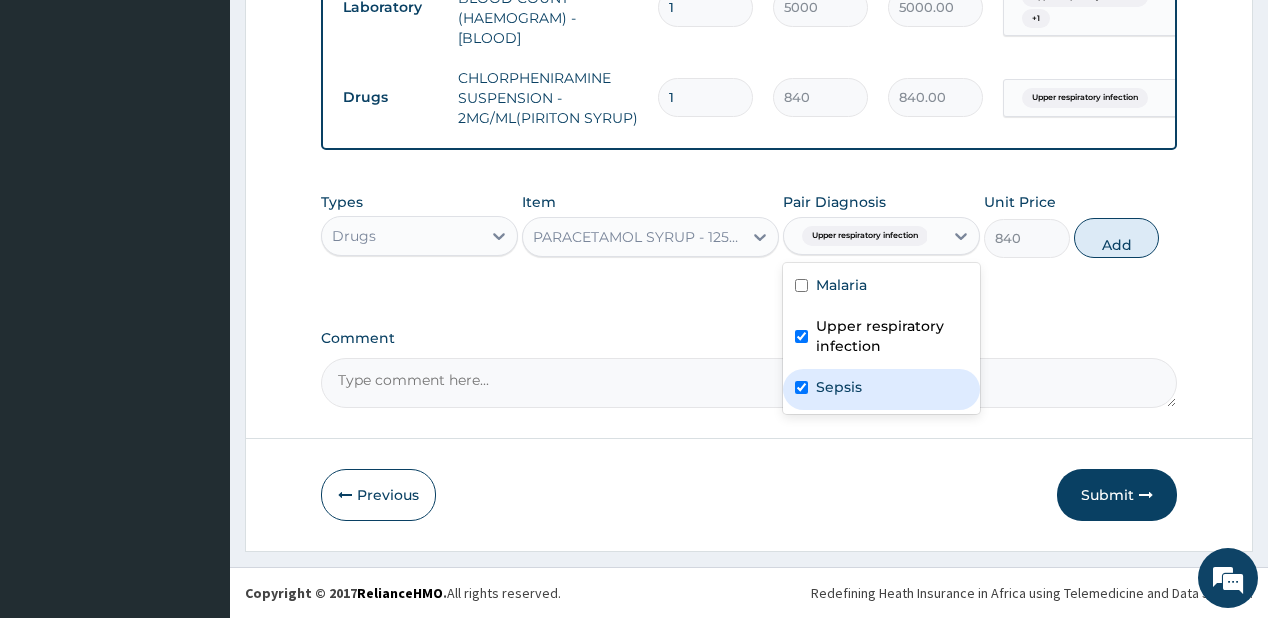 checkbox on "true" 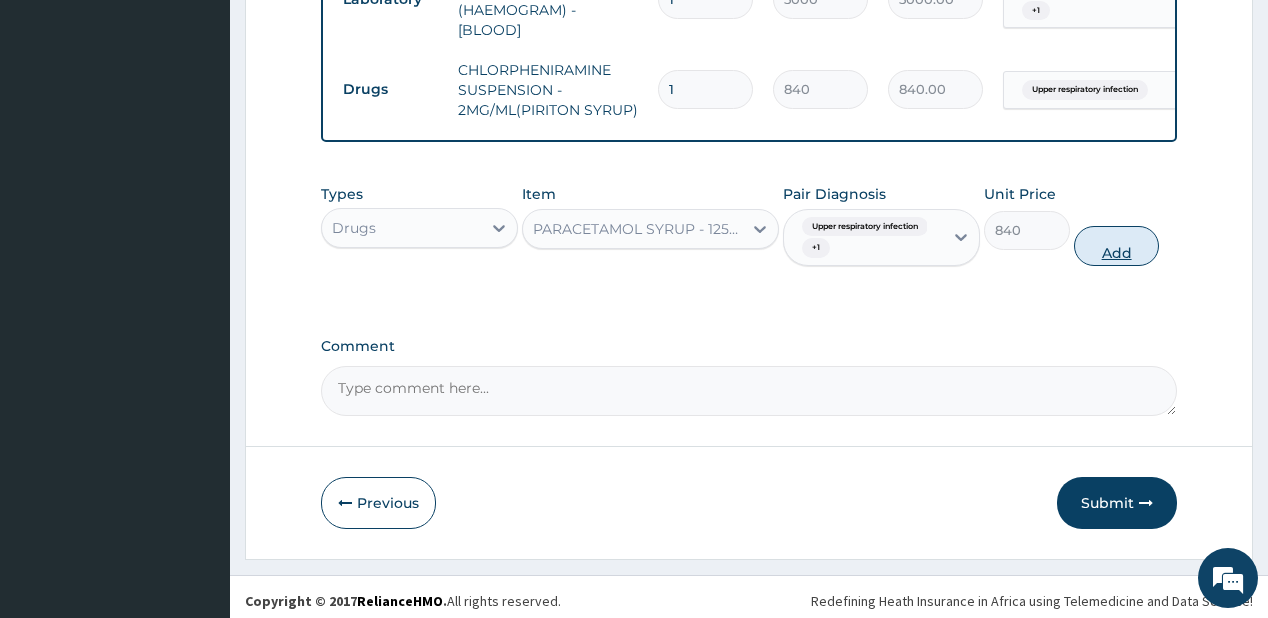 click on "Add" at bounding box center (1117, 246) 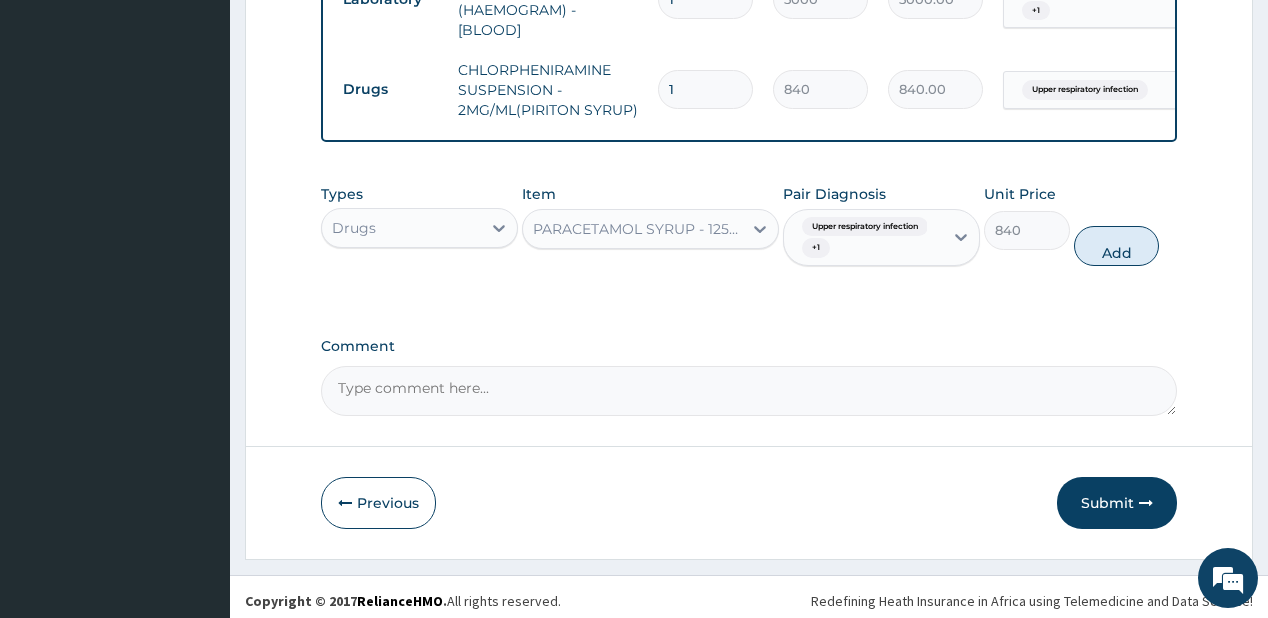 type on "0" 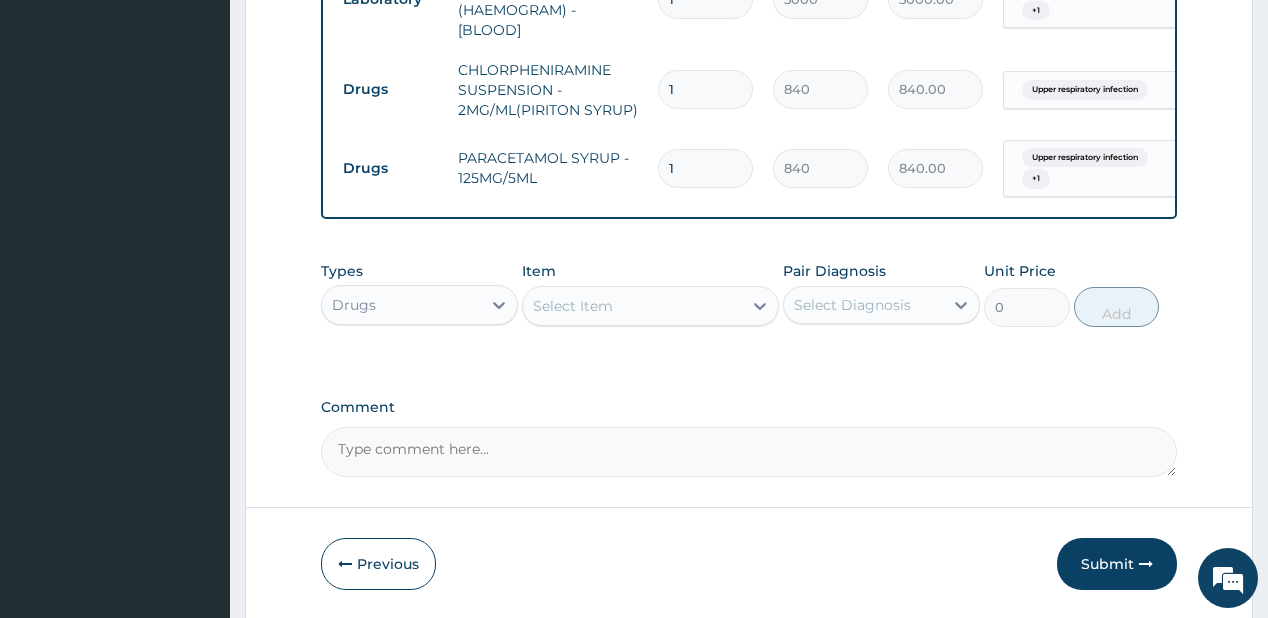 click on "Select Item" at bounding box center [632, 306] 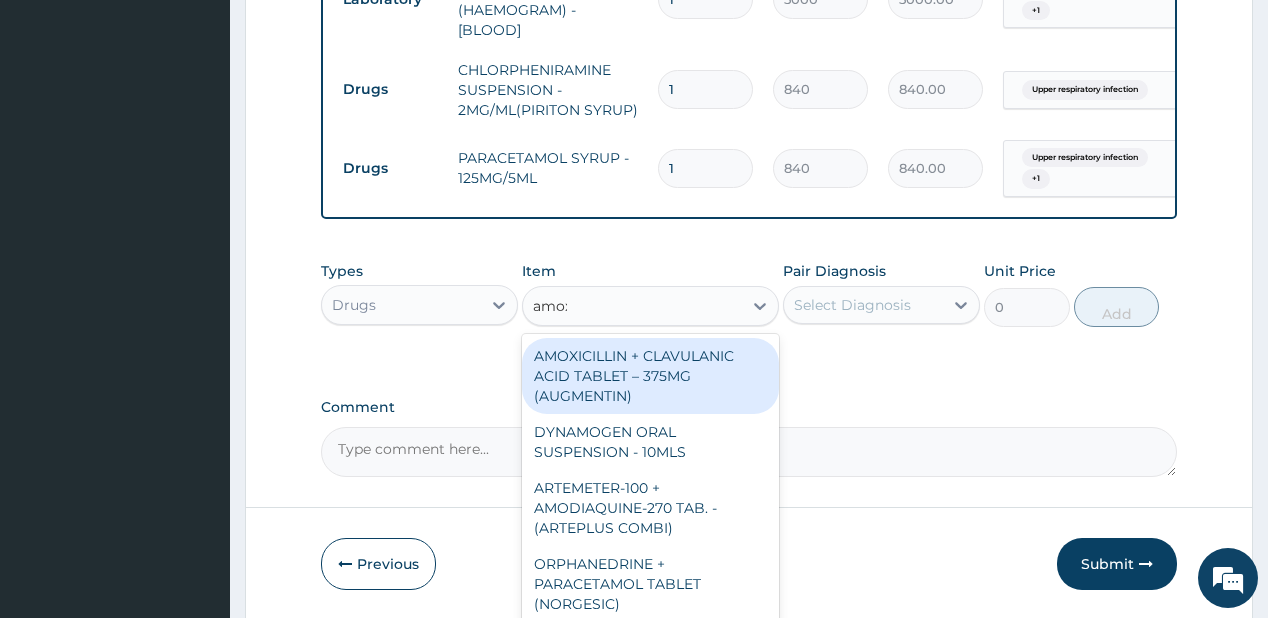 type on "amoxi" 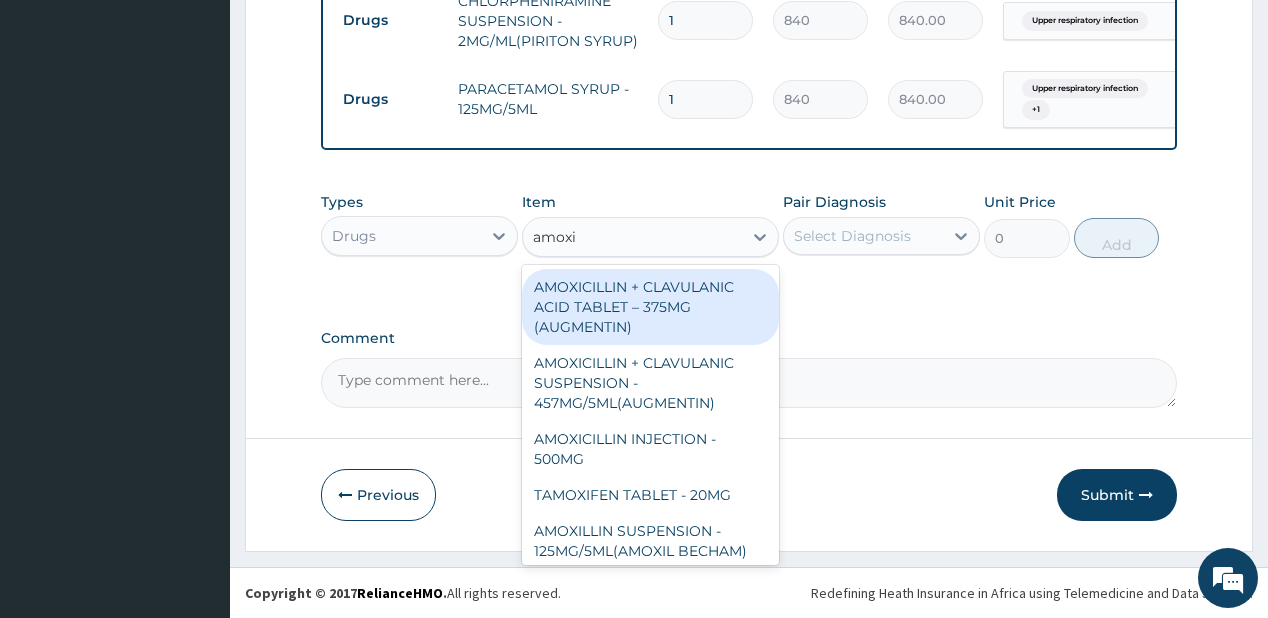 scroll, scrollTop: 1085, scrollLeft: 0, axis: vertical 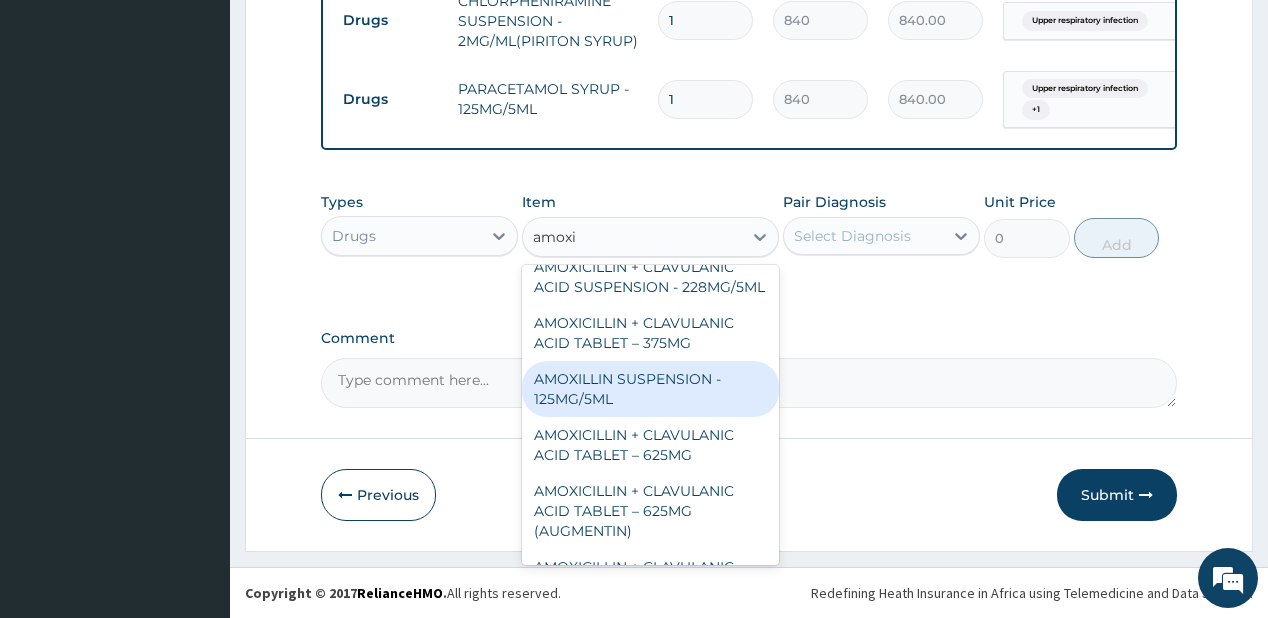 drag, startPoint x: 551, startPoint y: 425, endPoint x: 564, endPoint y: 400, distance: 28.178005 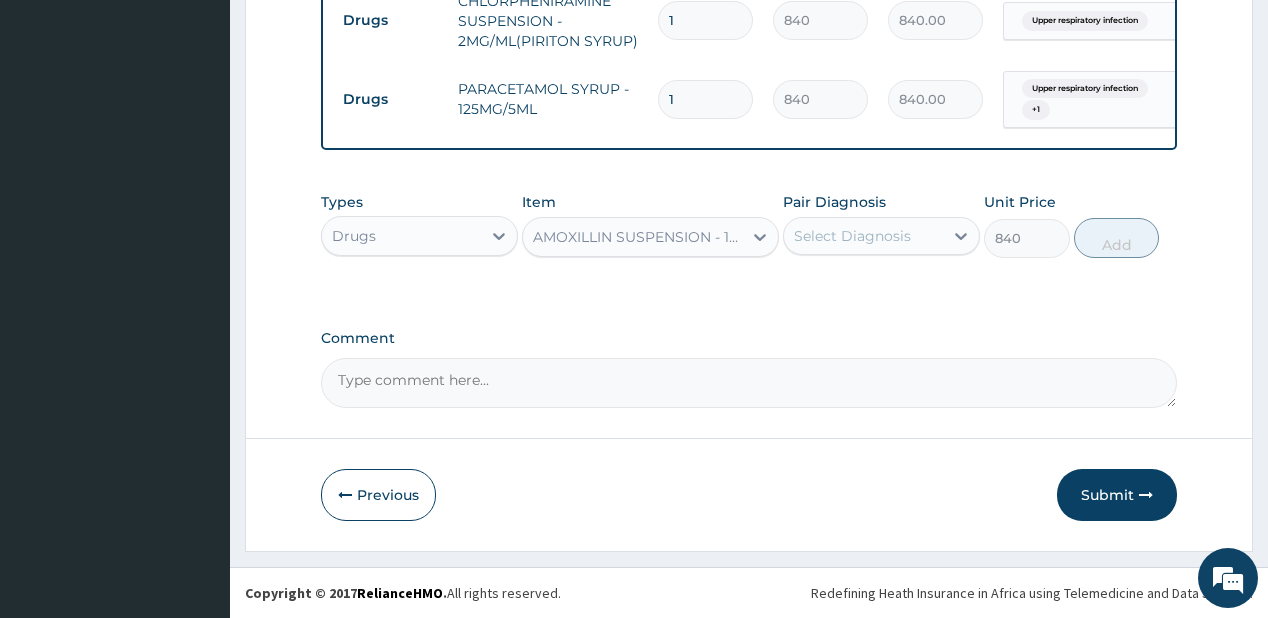 click on "Pair Diagnosis" at bounding box center (834, 202) 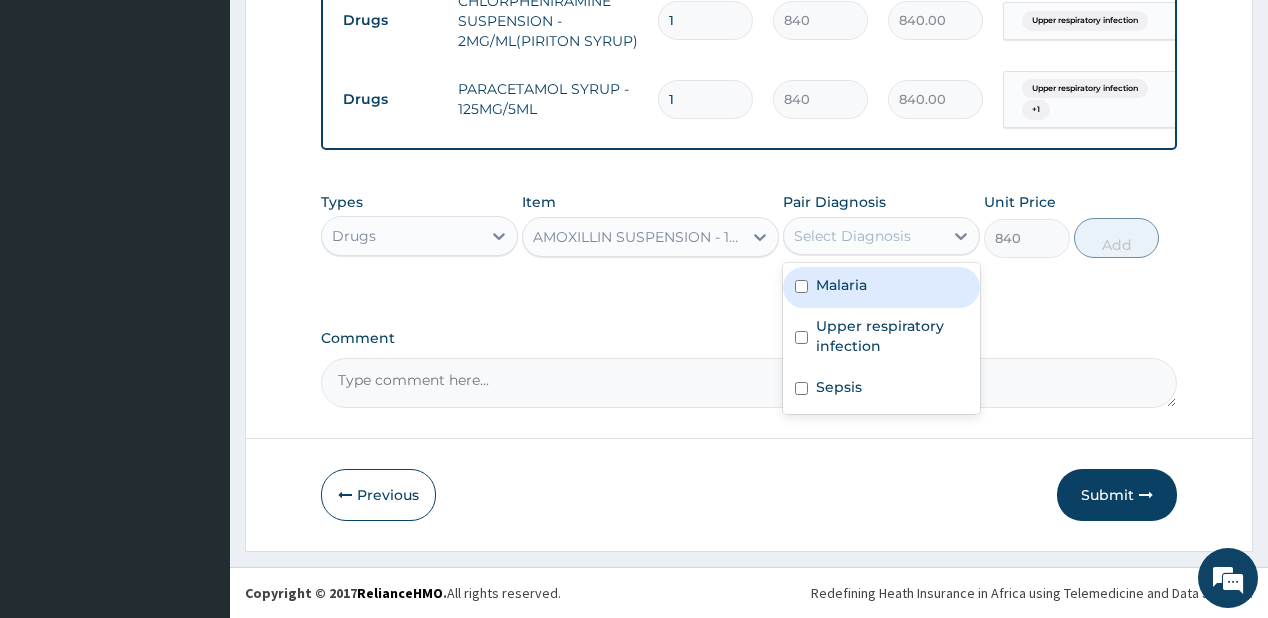 click on "Select Diagnosis" at bounding box center (863, 236) 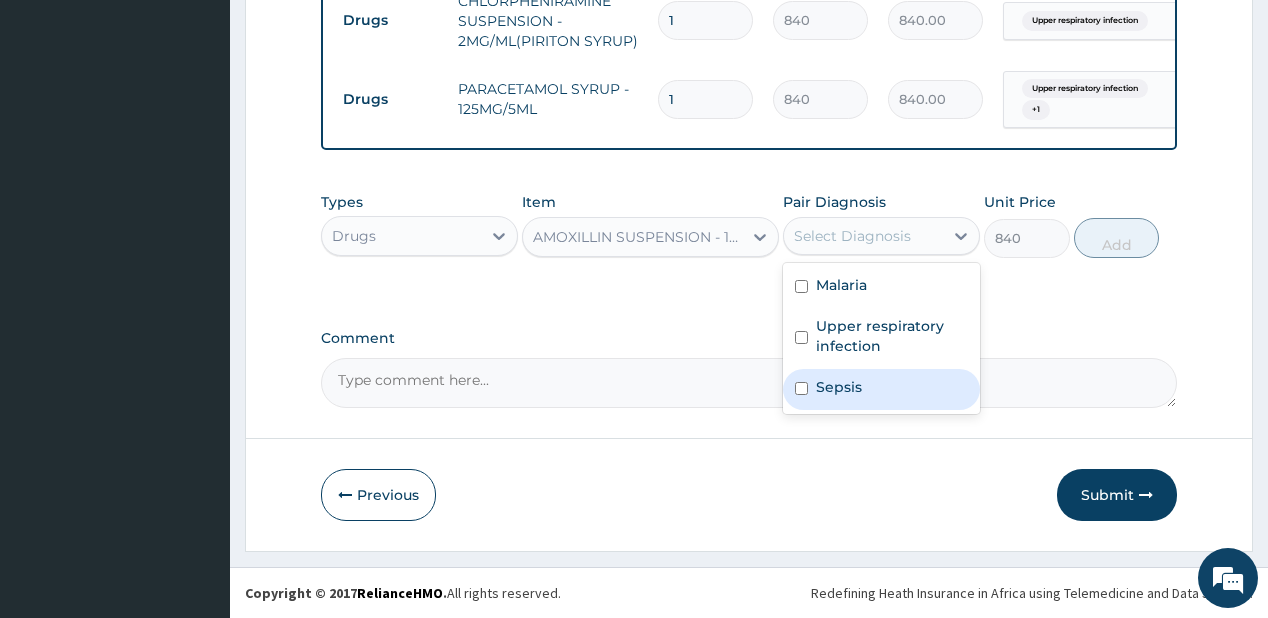 drag, startPoint x: 834, startPoint y: 389, endPoint x: 925, endPoint y: 315, distance: 117.29024 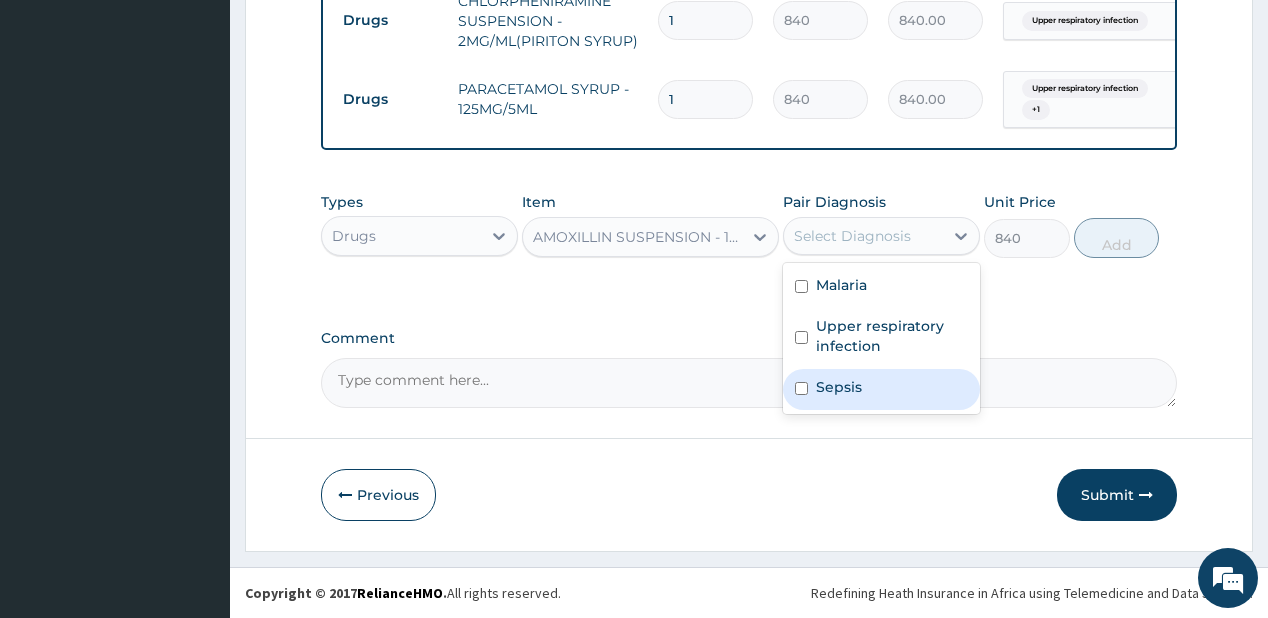 click on "Sepsis" at bounding box center (881, 389) 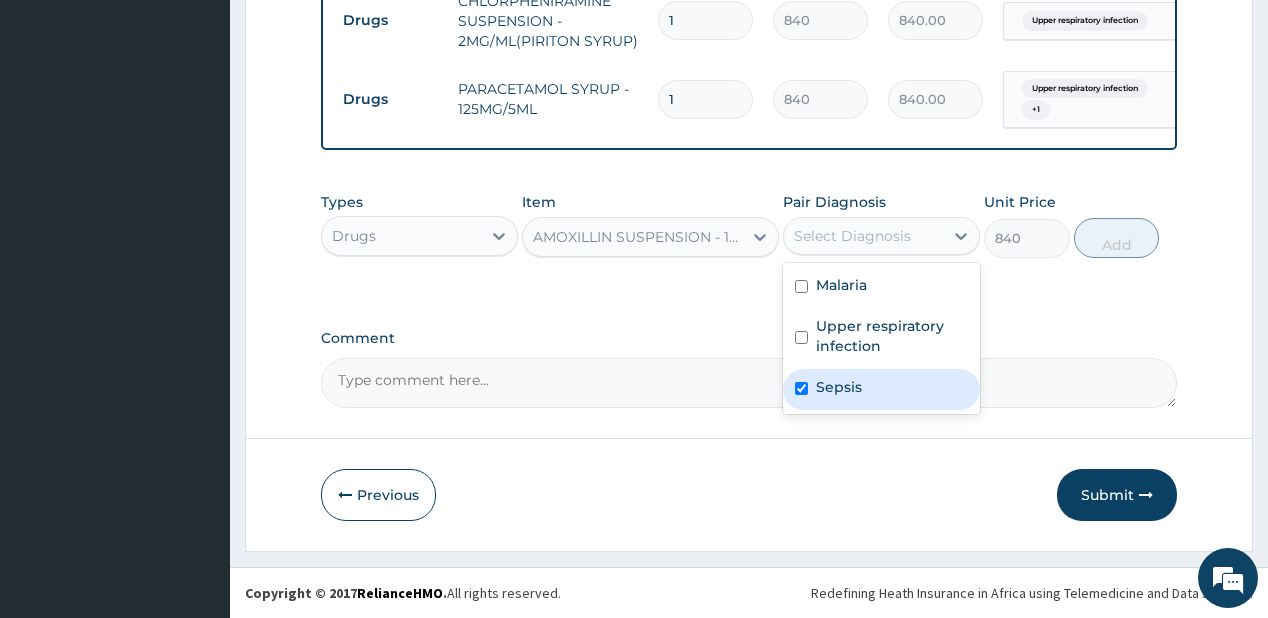 checkbox on "true" 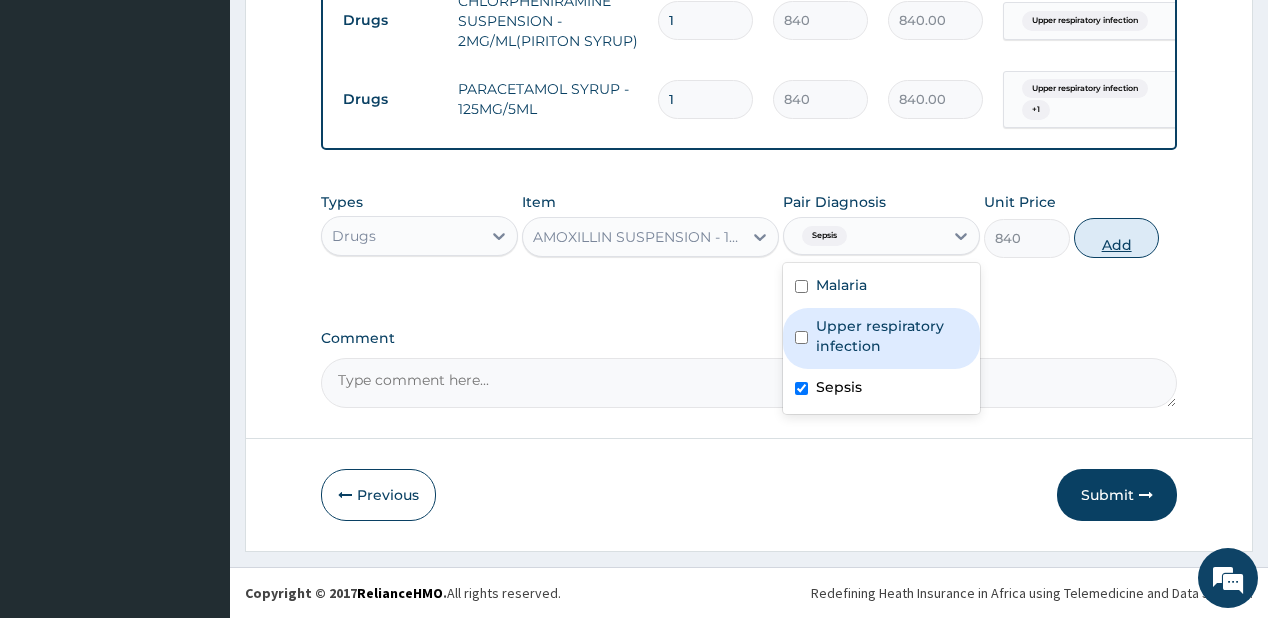 click on "Add" at bounding box center [1117, 238] 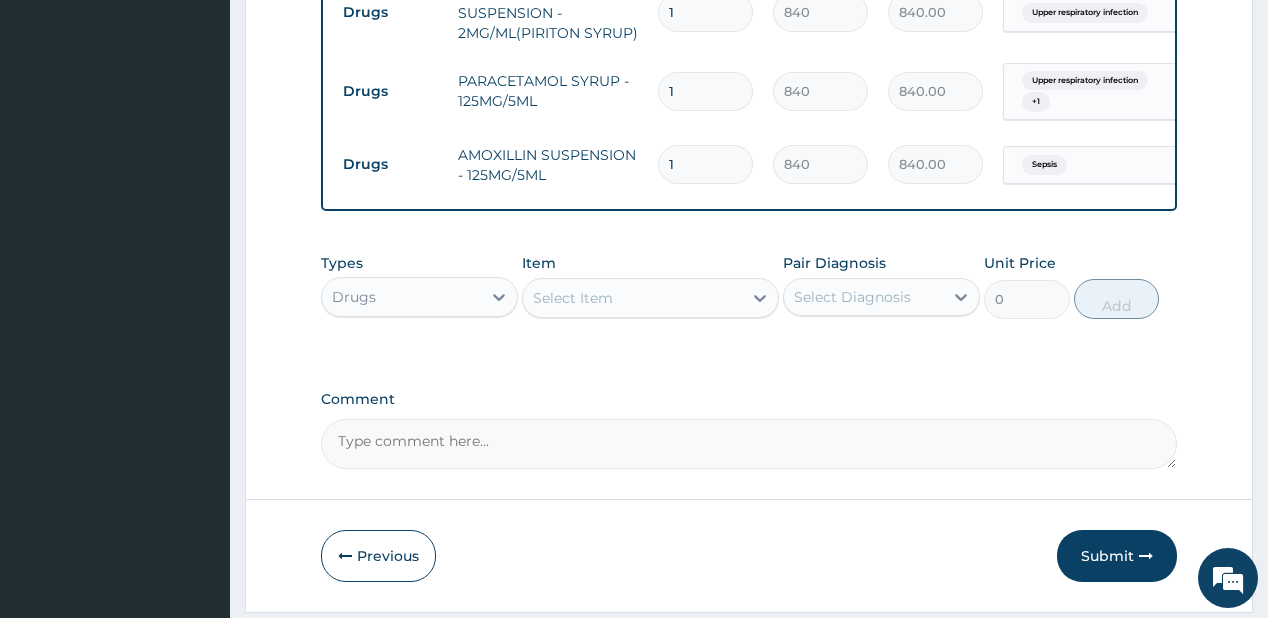 click on "Select Item" at bounding box center (632, 298) 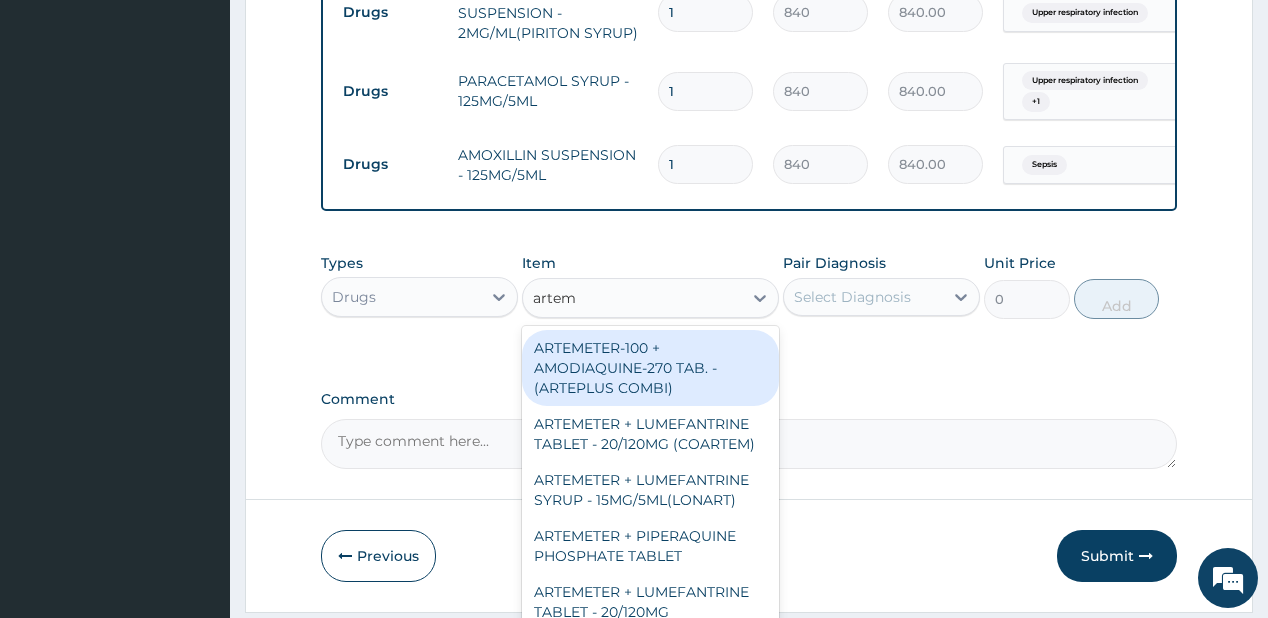 type on "arteme" 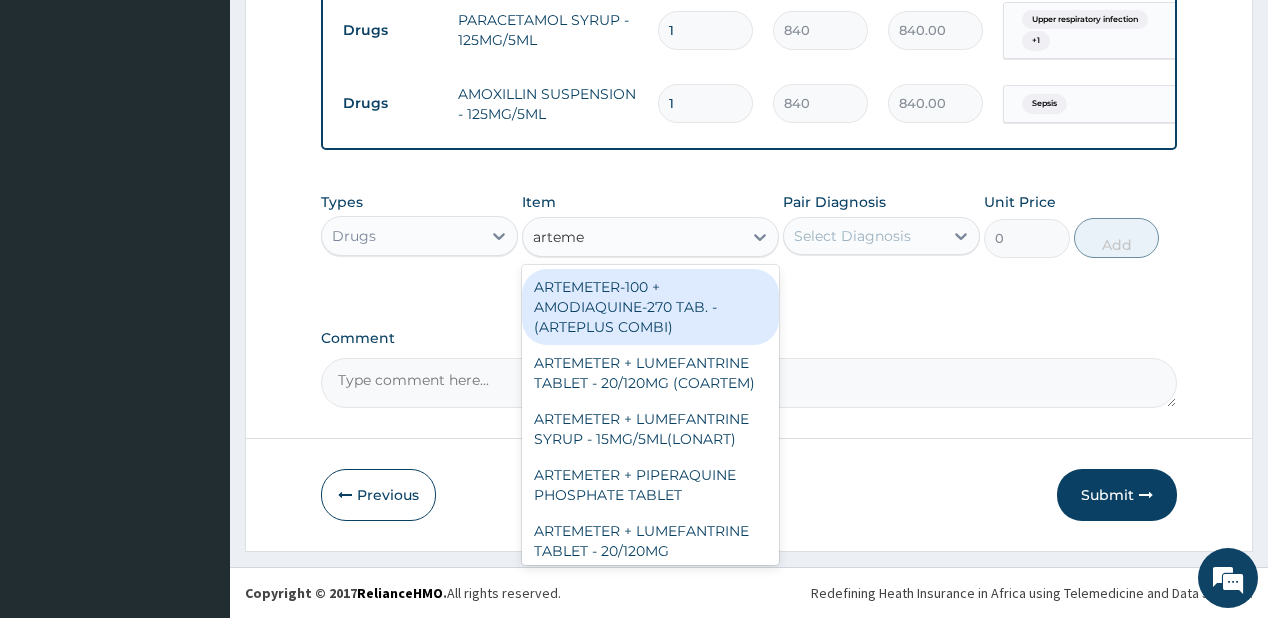 scroll, scrollTop: 1154, scrollLeft: 0, axis: vertical 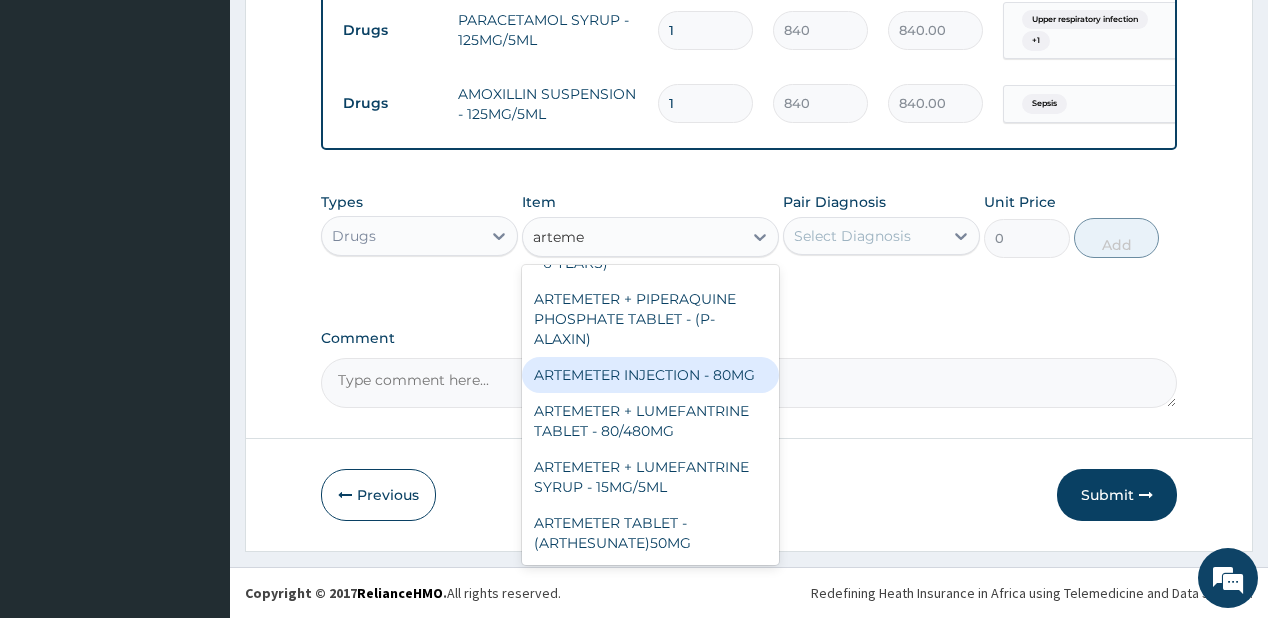 drag, startPoint x: 615, startPoint y: 360, endPoint x: 755, endPoint y: 287, distance: 157.8892 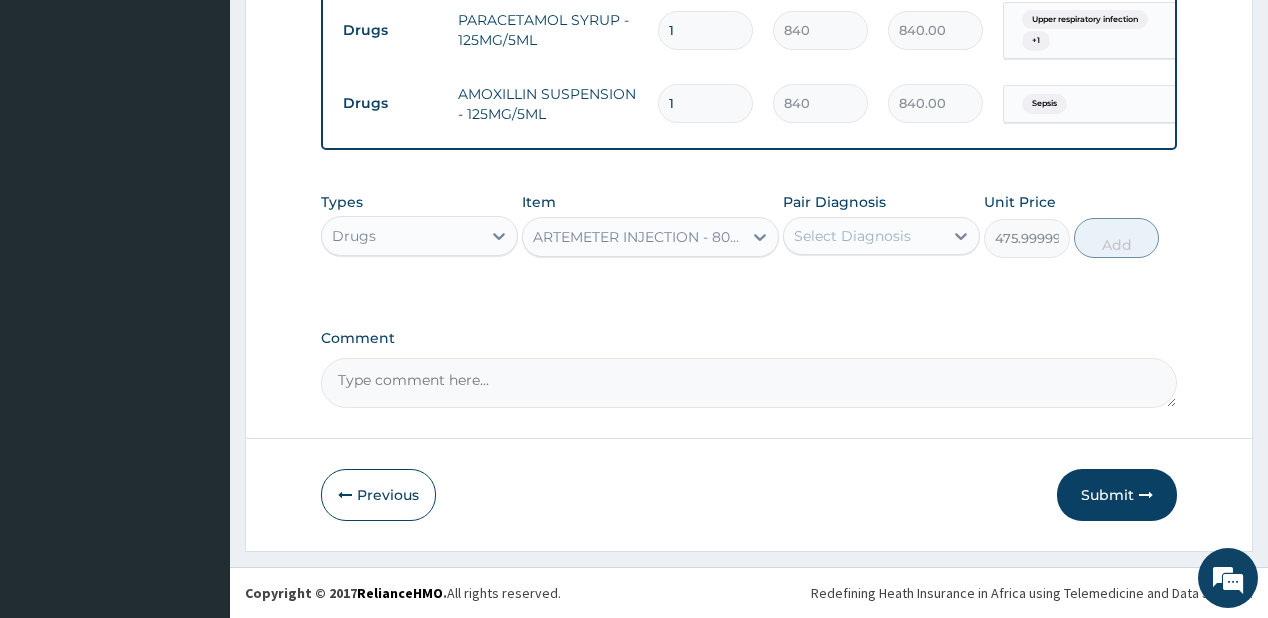 click on "Select Diagnosis" at bounding box center [852, 236] 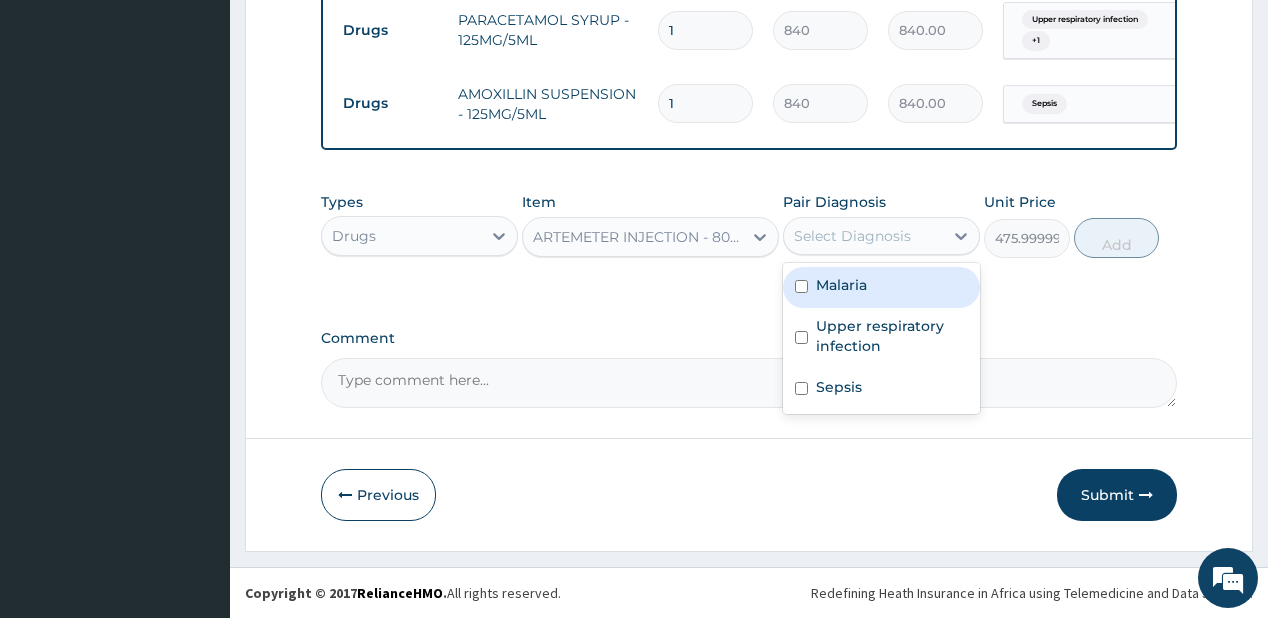 click on "Malaria" at bounding box center [841, 285] 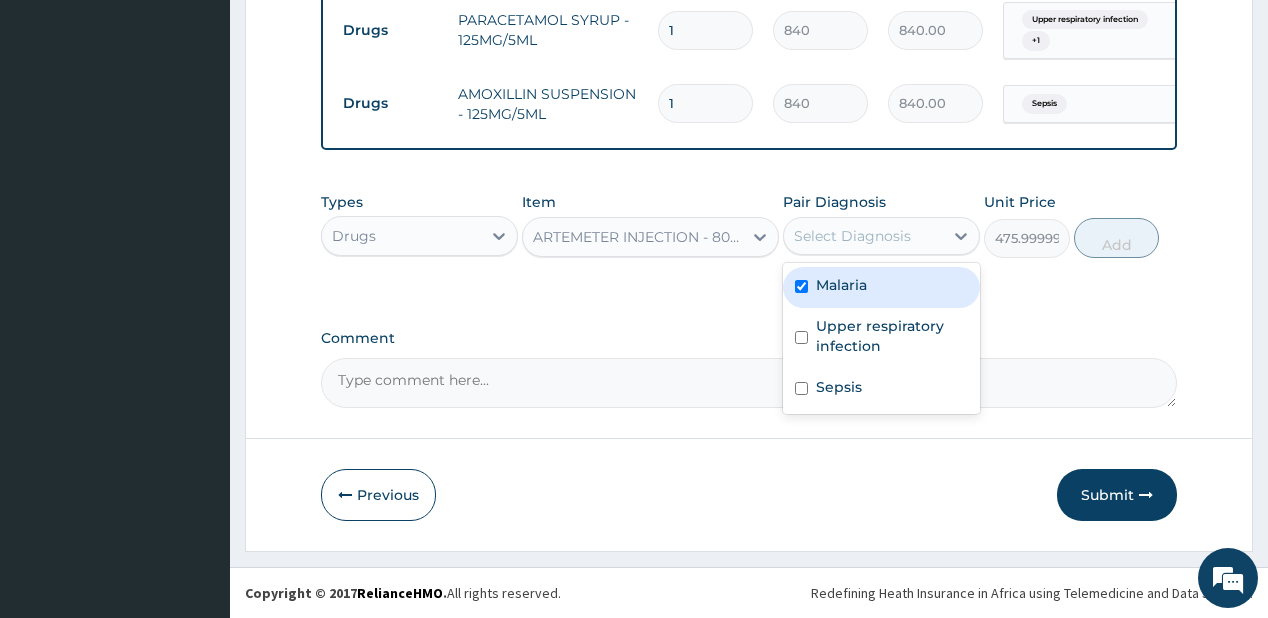 checkbox on "true" 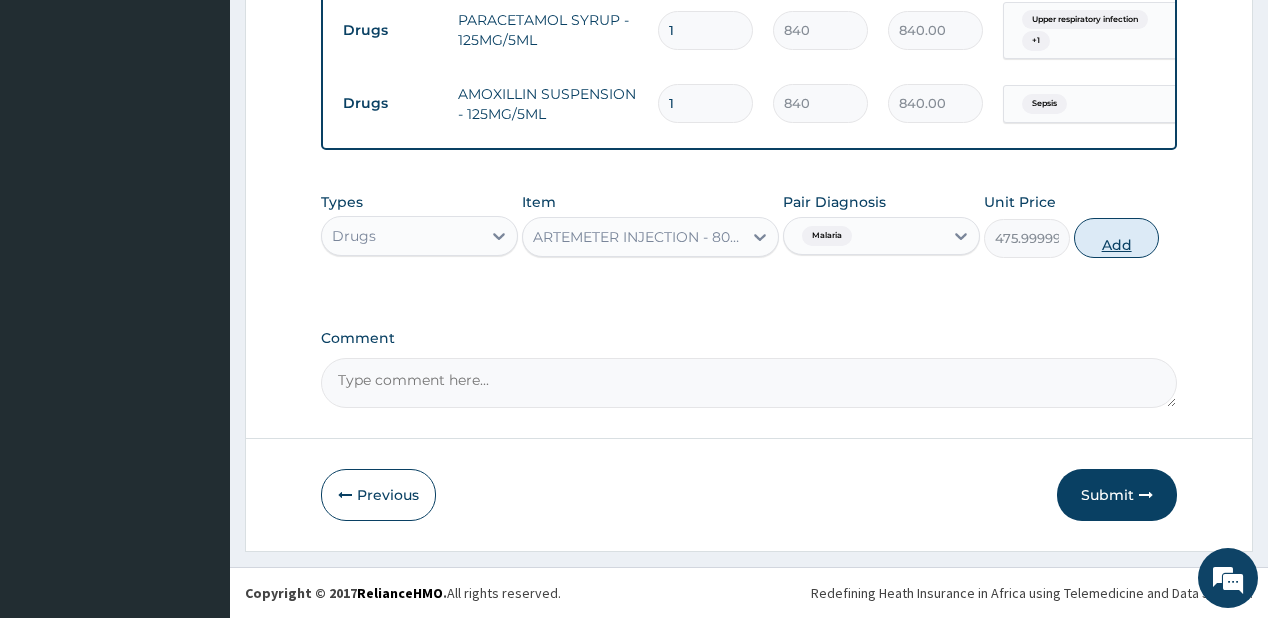 click on "Add" at bounding box center (1117, 238) 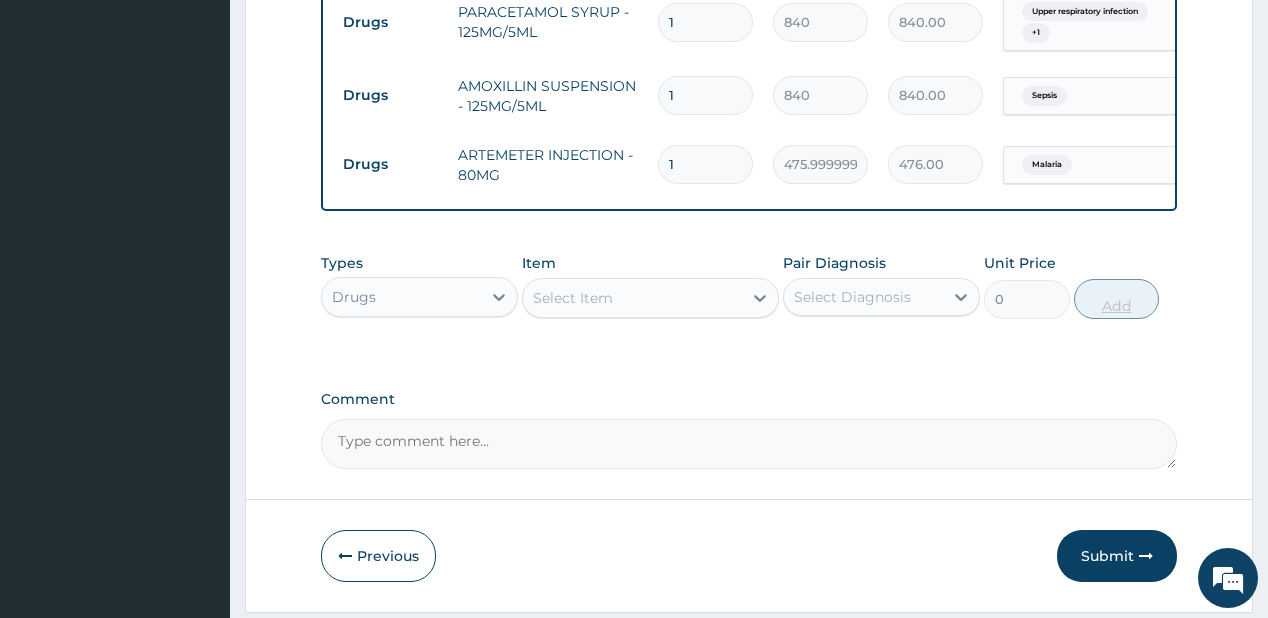 type 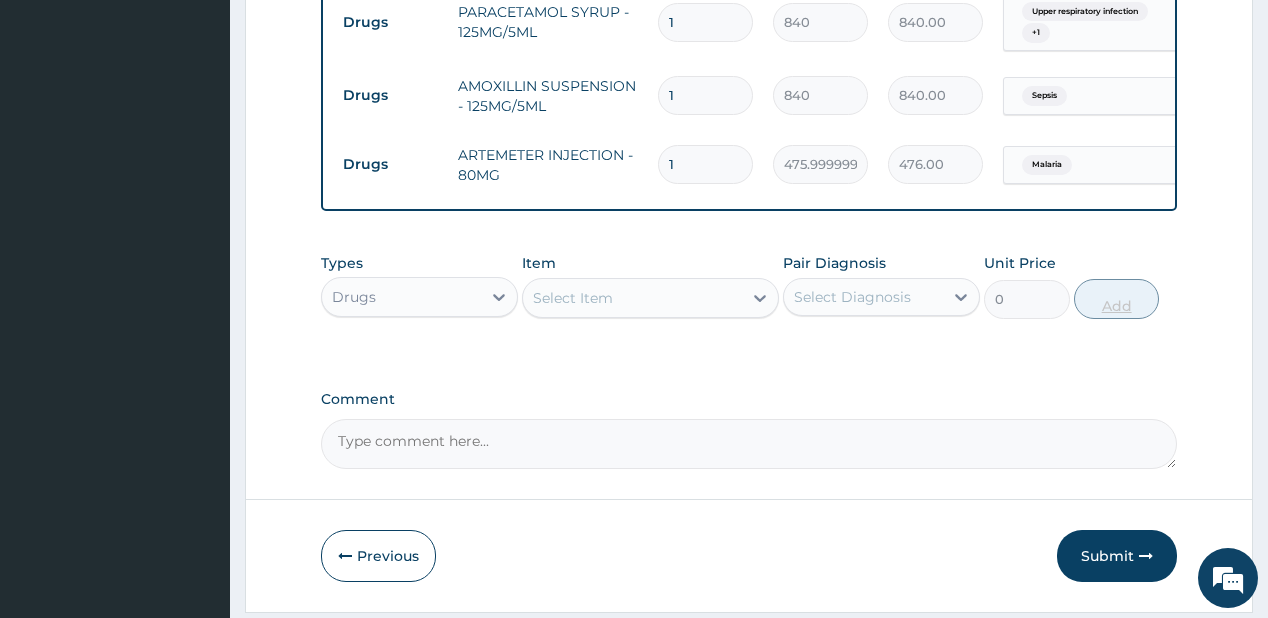 type on "0.00" 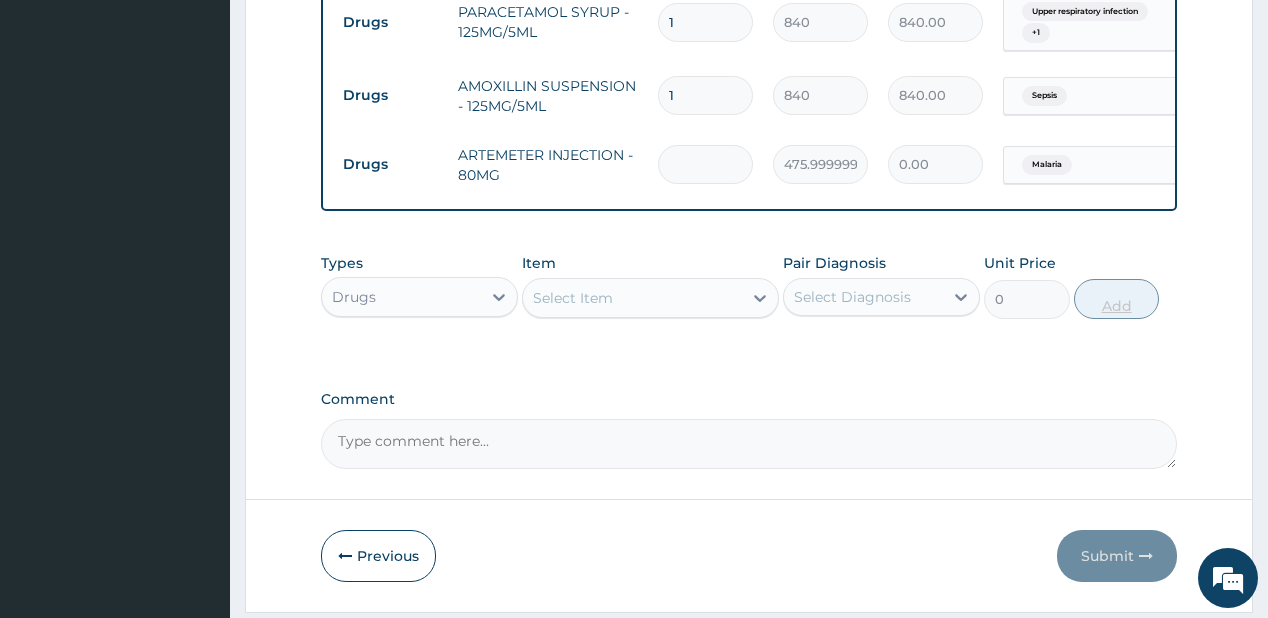type on "2" 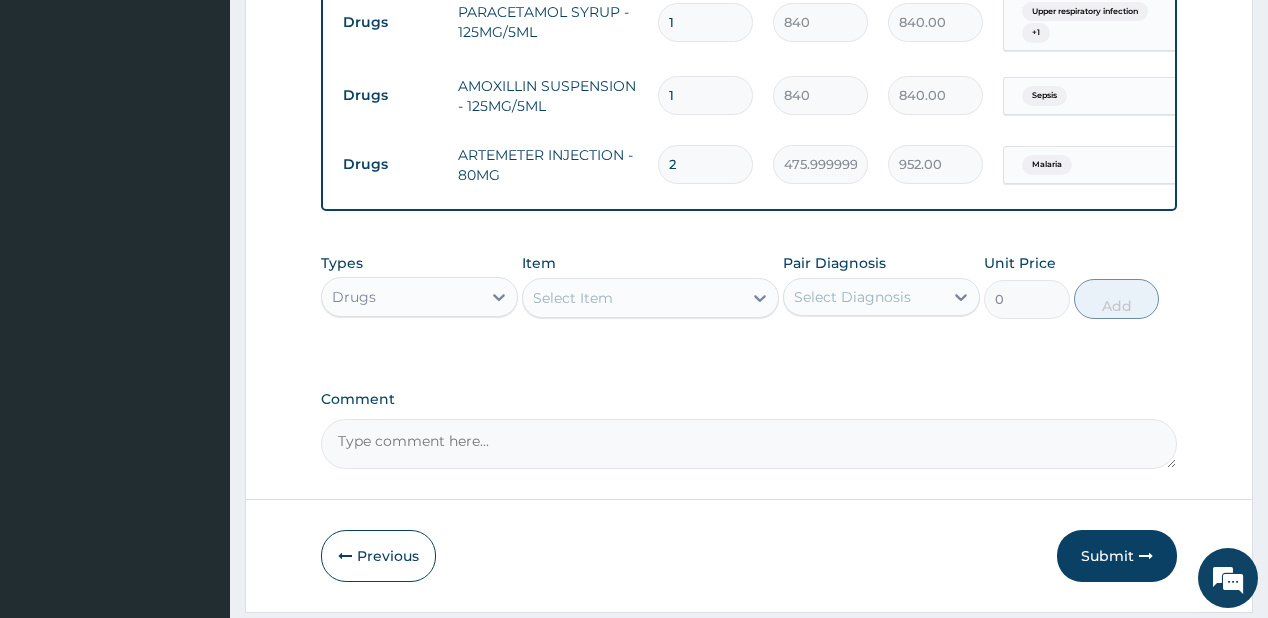 type on "2" 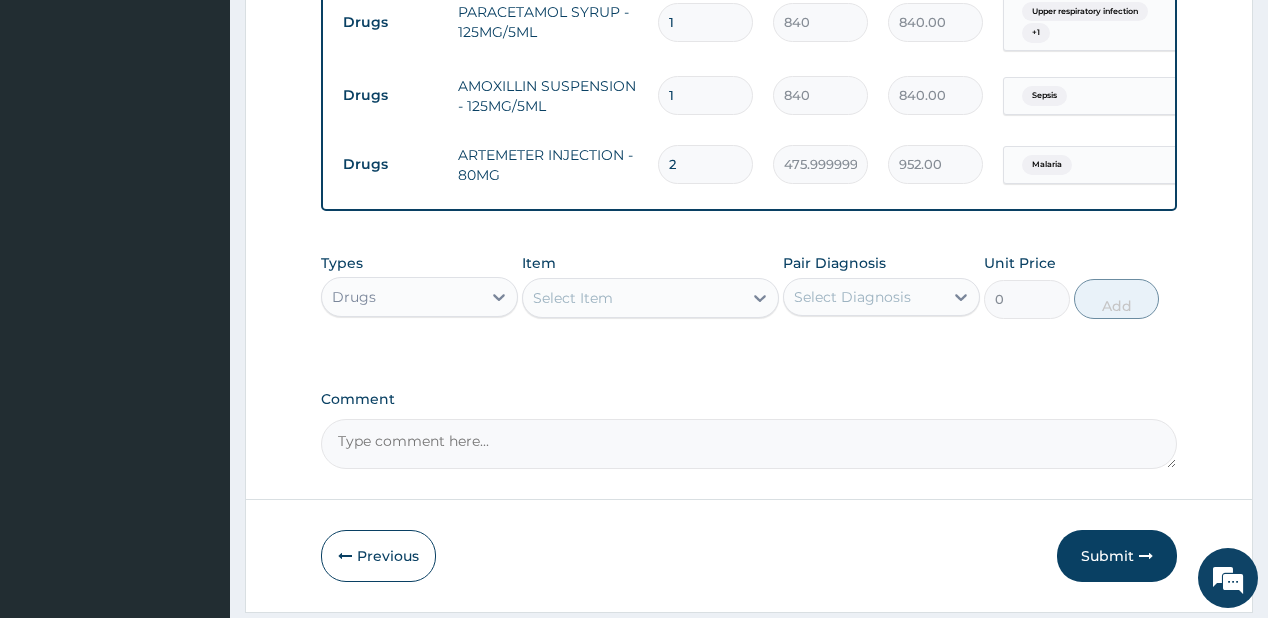 click on "Select Item" at bounding box center [573, 298] 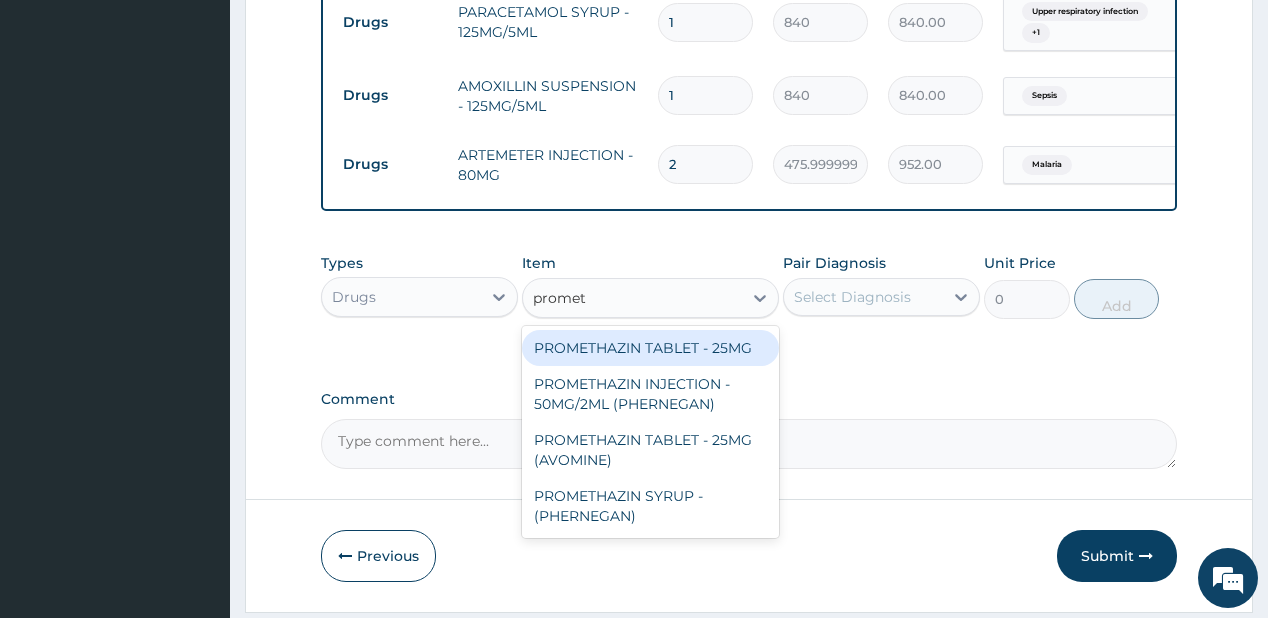 type on "prometh" 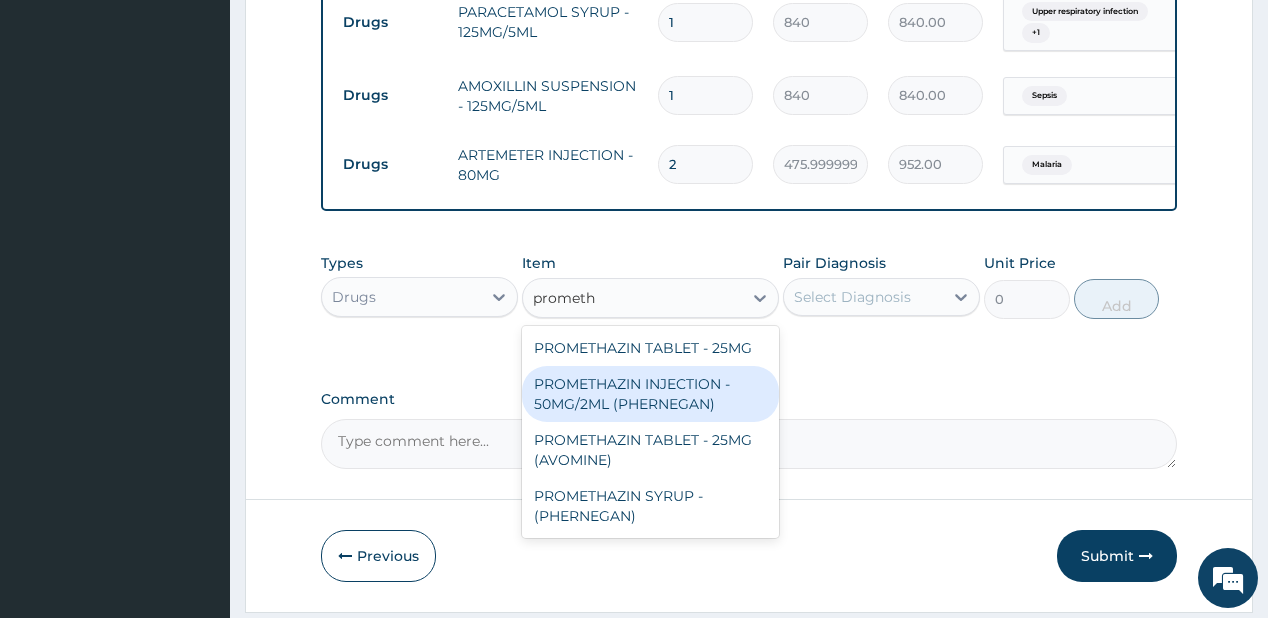 click on "PROMETHAZIN INJECTION - 50MG/2ML (PHERNEGAN)" at bounding box center [650, 394] 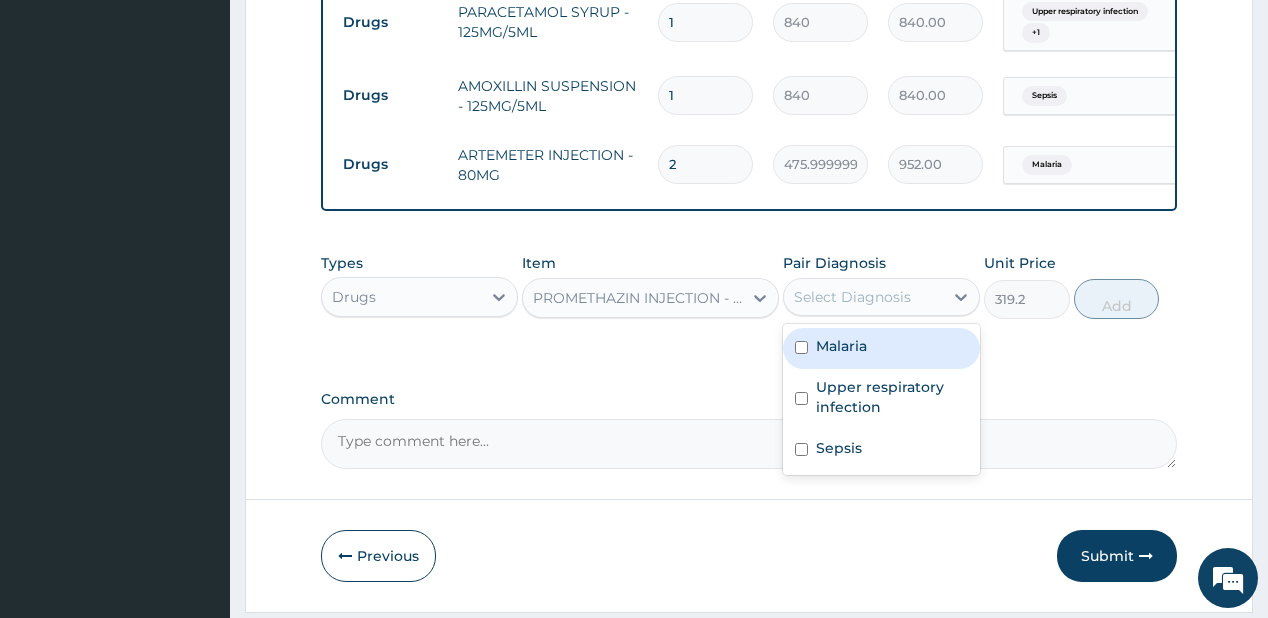 click on "Select Diagnosis" at bounding box center [852, 297] 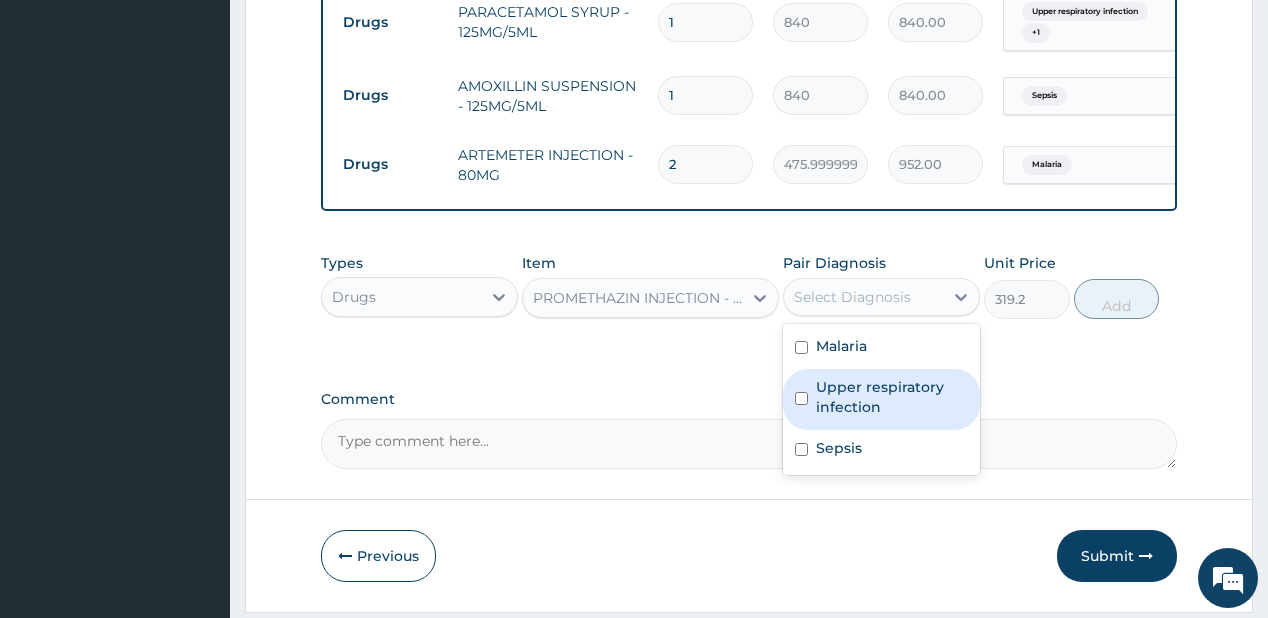 drag, startPoint x: 843, startPoint y: 402, endPoint x: 837, endPoint y: 419, distance: 18.027756 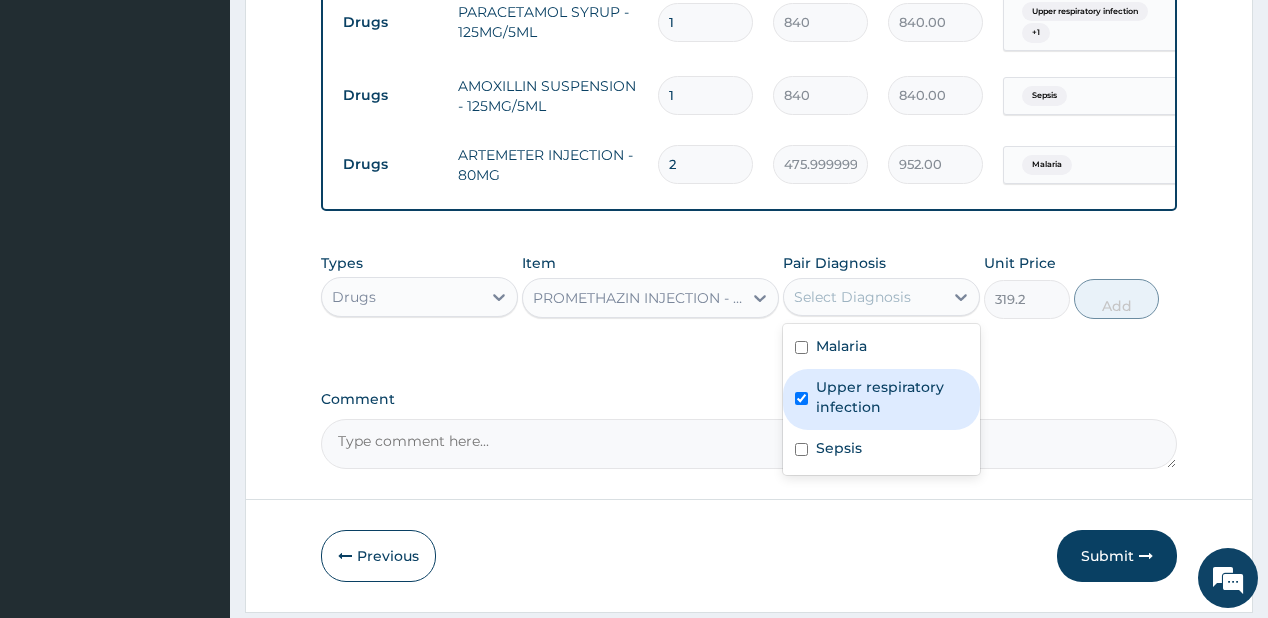 checkbox on "true" 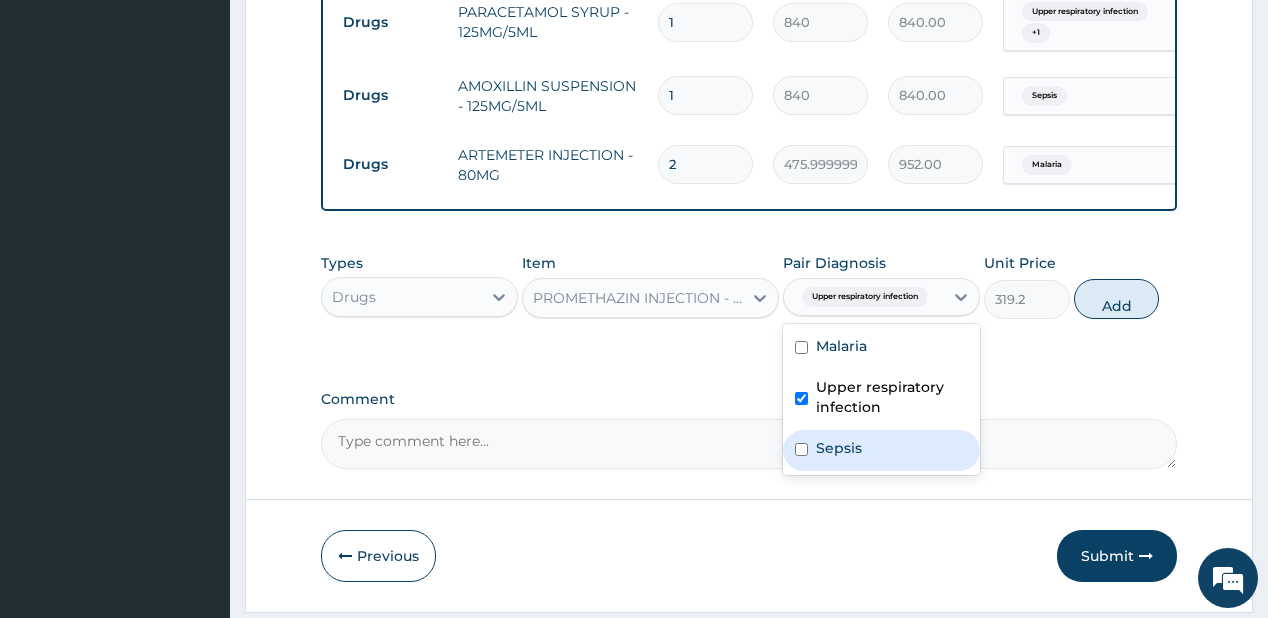 drag, startPoint x: 824, startPoint y: 459, endPoint x: 1159, endPoint y: 317, distance: 363.853 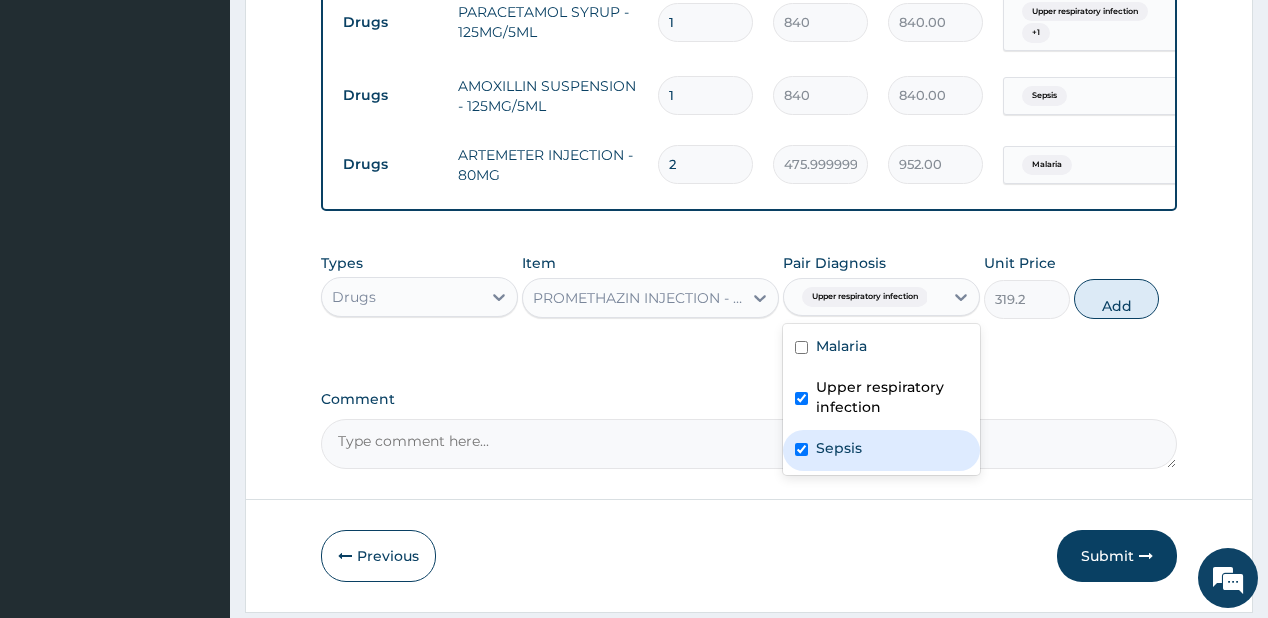 checkbox on "true" 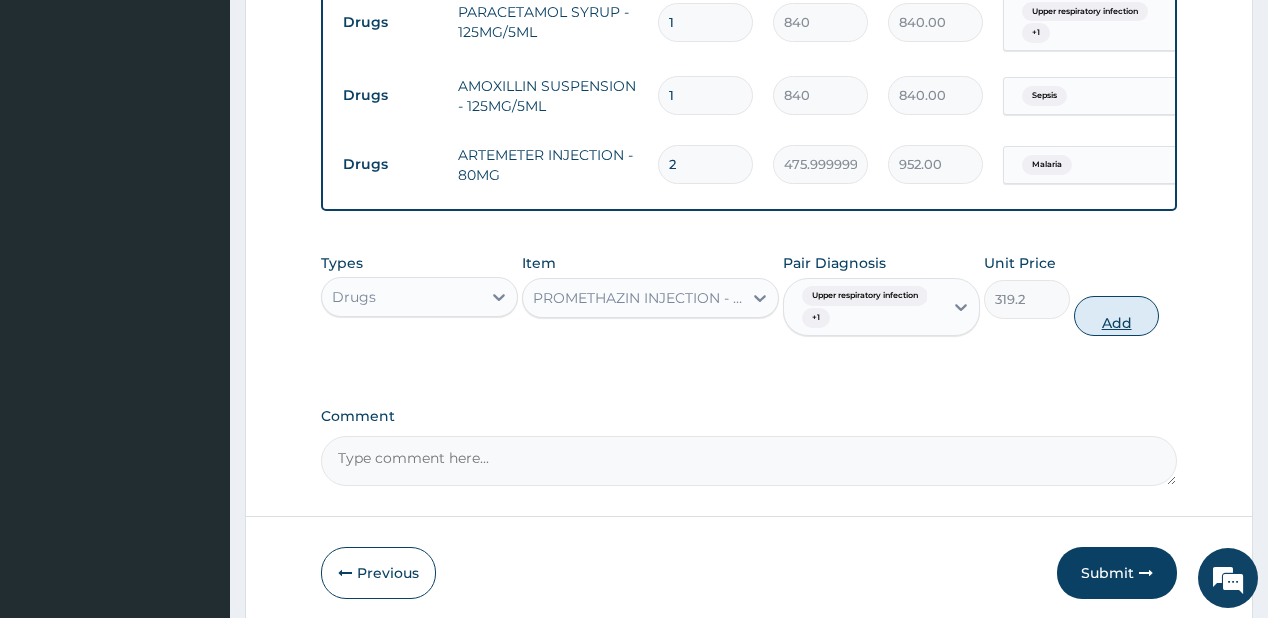 click on "Add" at bounding box center [1117, 316] 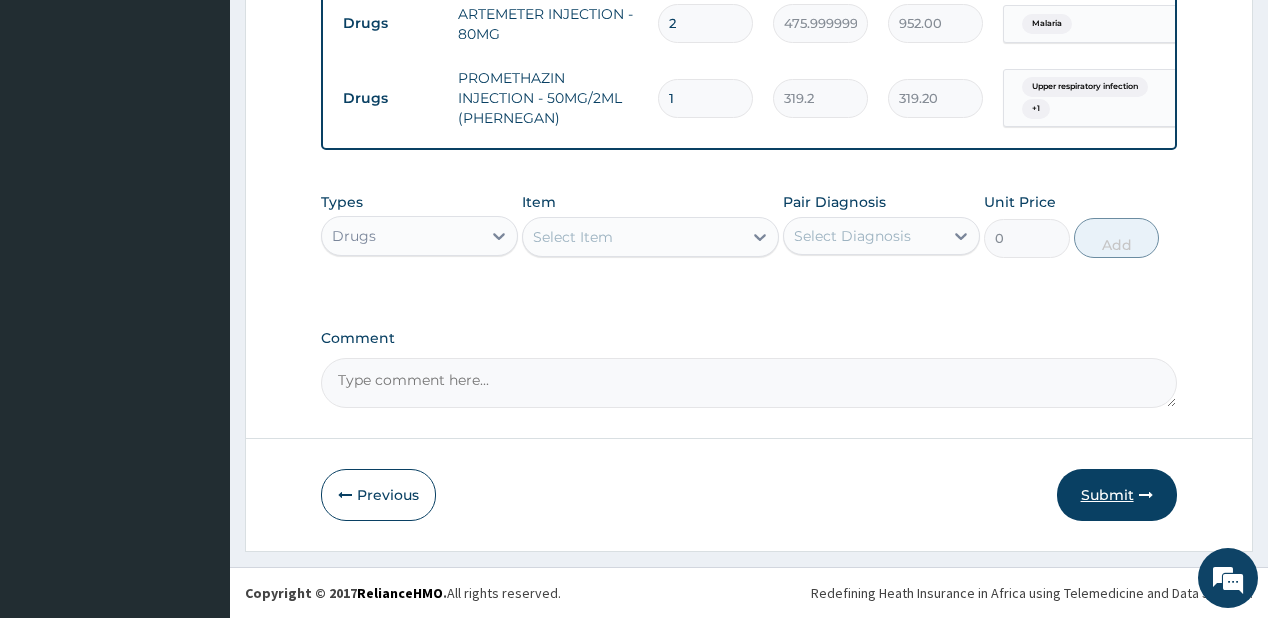 click on "Submit" at bounding box center (1117, 495) 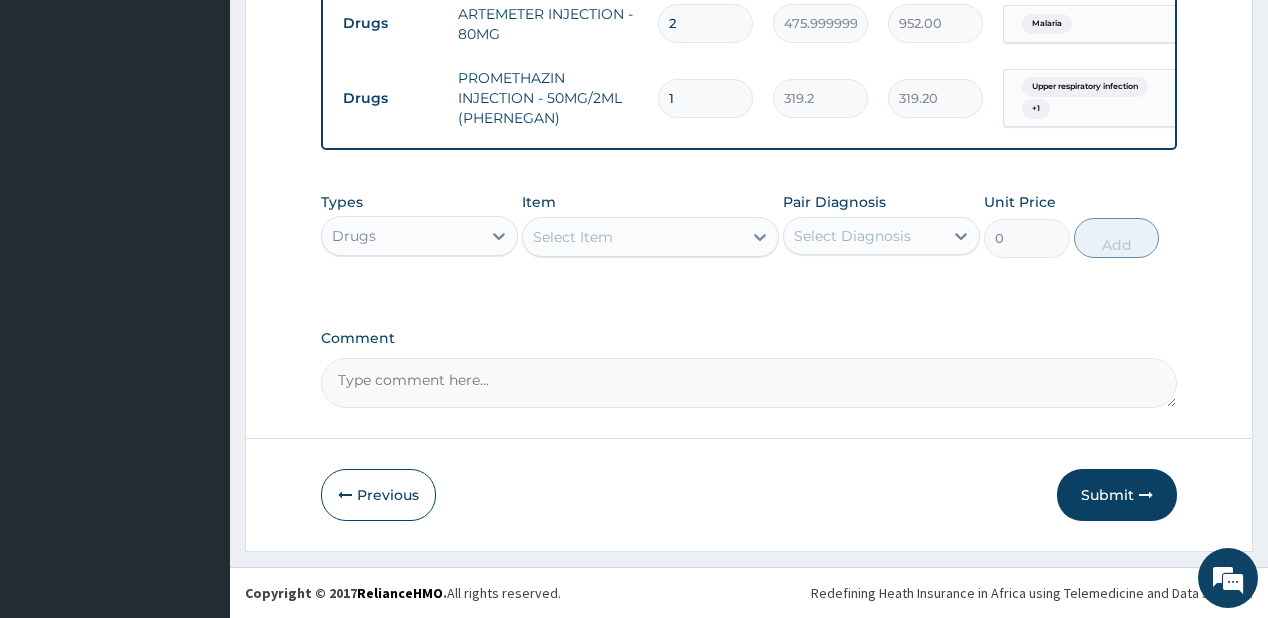 scroll, scrollTop: 79, scrollLeft: 0, axis: vertical 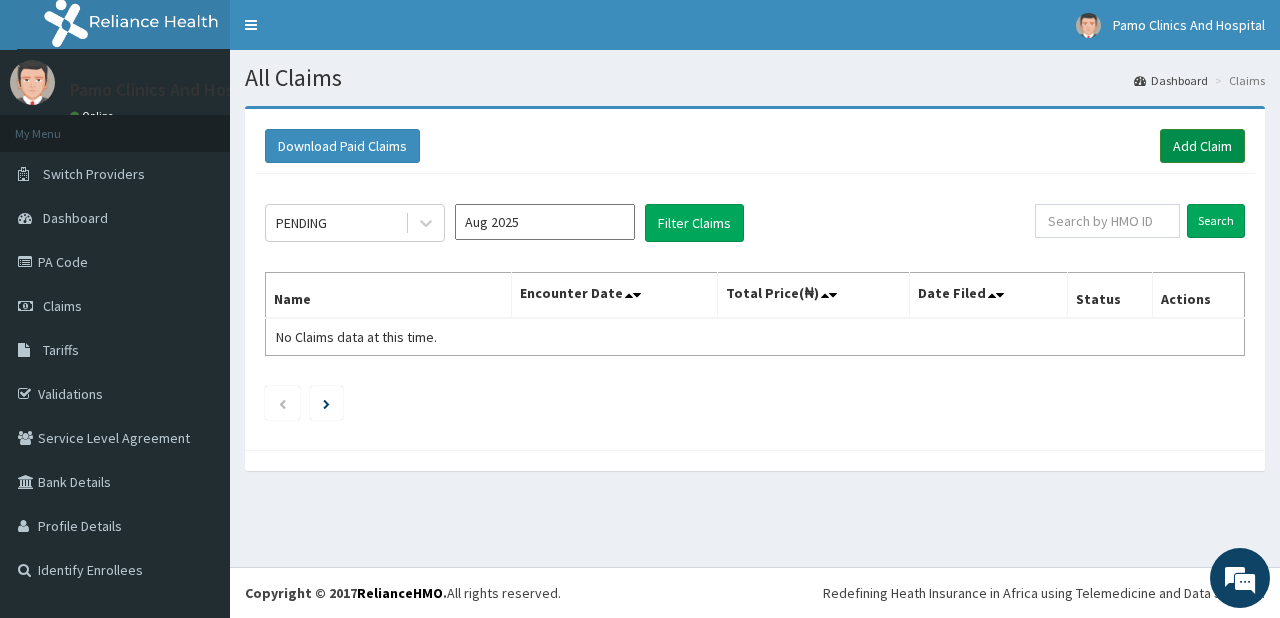 click on "Add Claim" at bounding box center (1202, 146) 